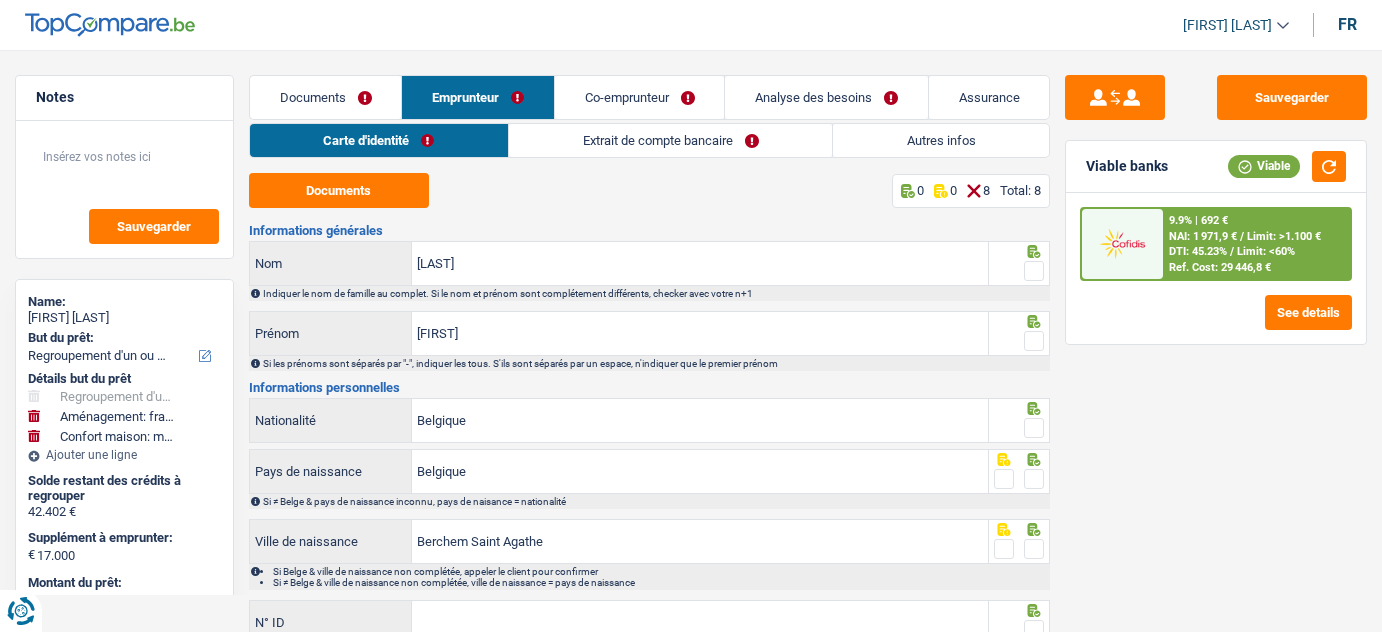 select on "refinancing" 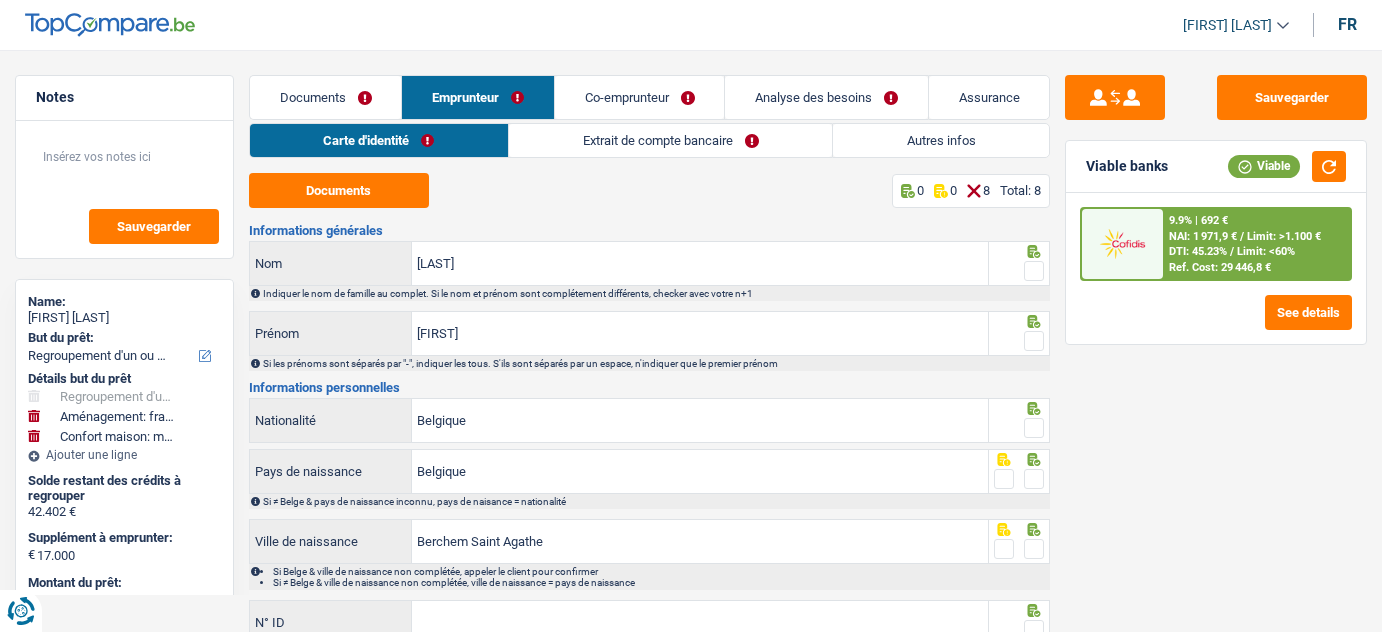 select on "refinancing" 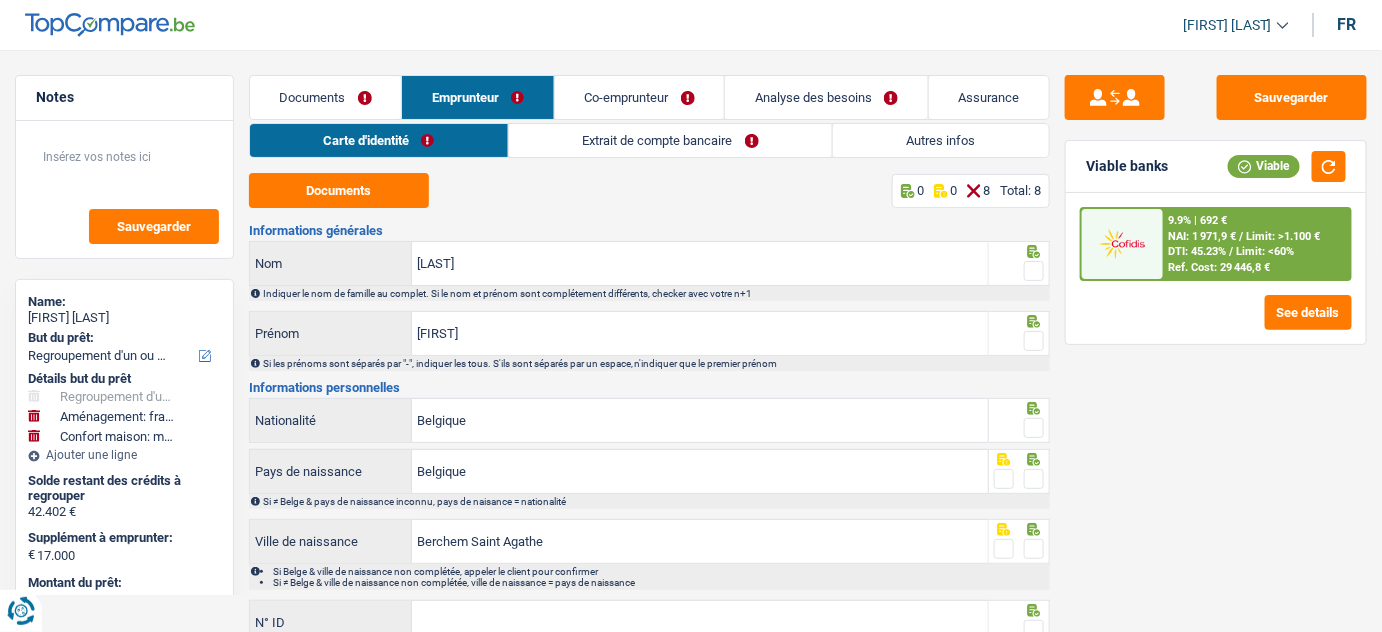 scroll, scrollTop: 0, scrollLeft: 0, axis: both 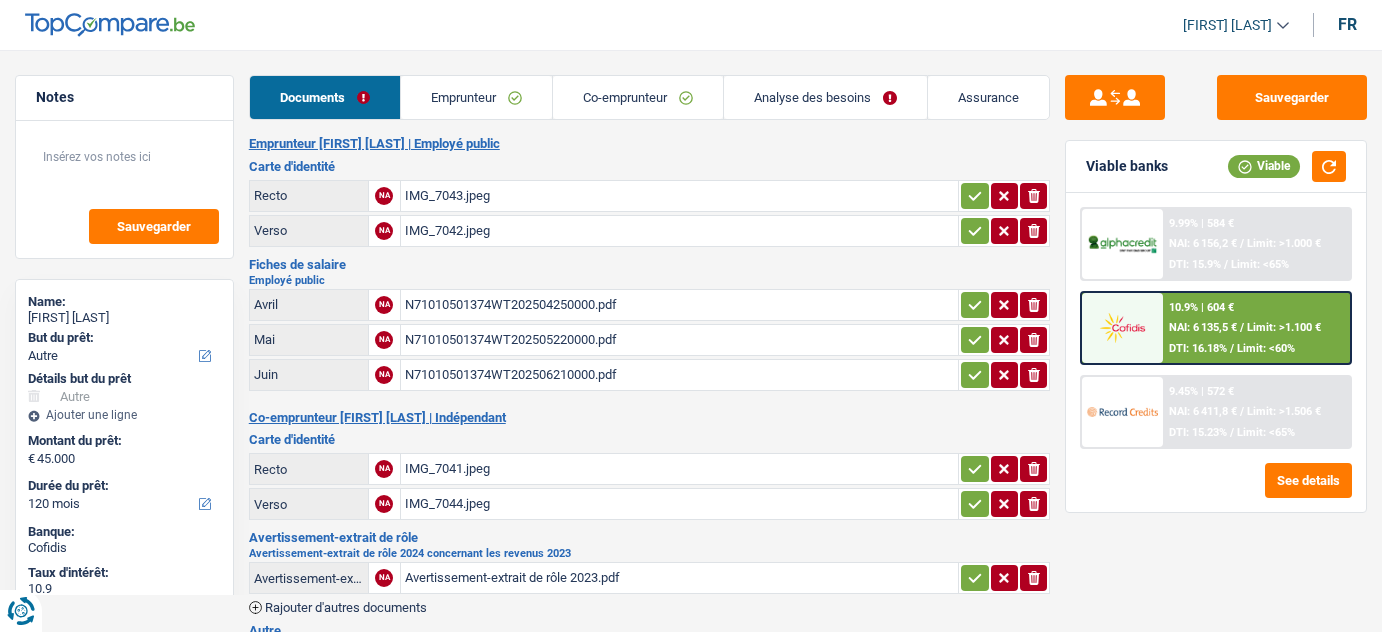 select on "other" 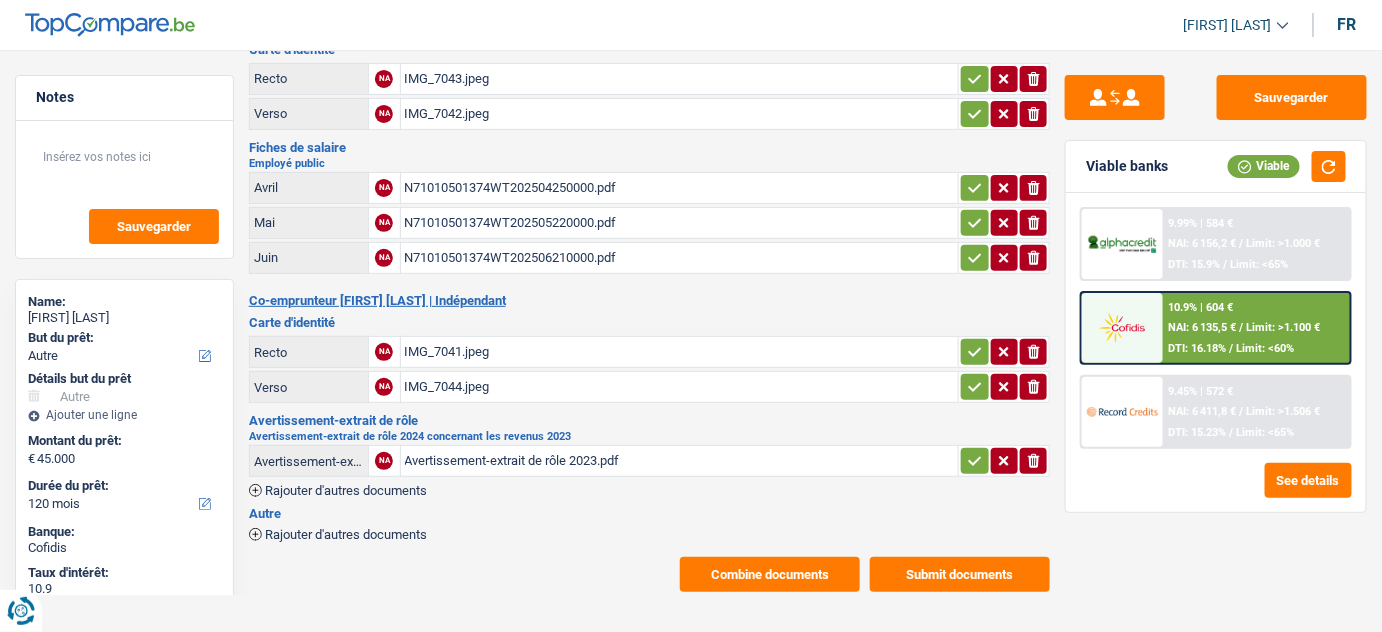 scroll, scrollTop: 117, scrollLeft: 0, axis: vertical 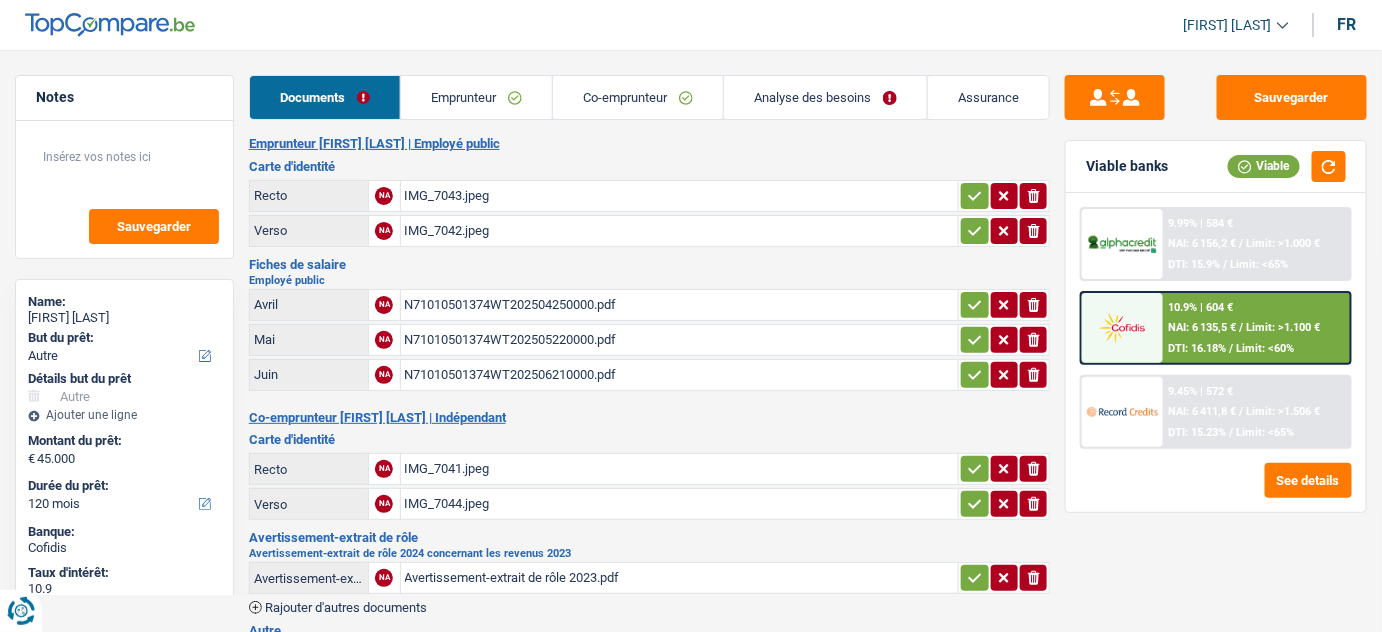 click on "Analyse des besoins" at bounding box center [825, 97] 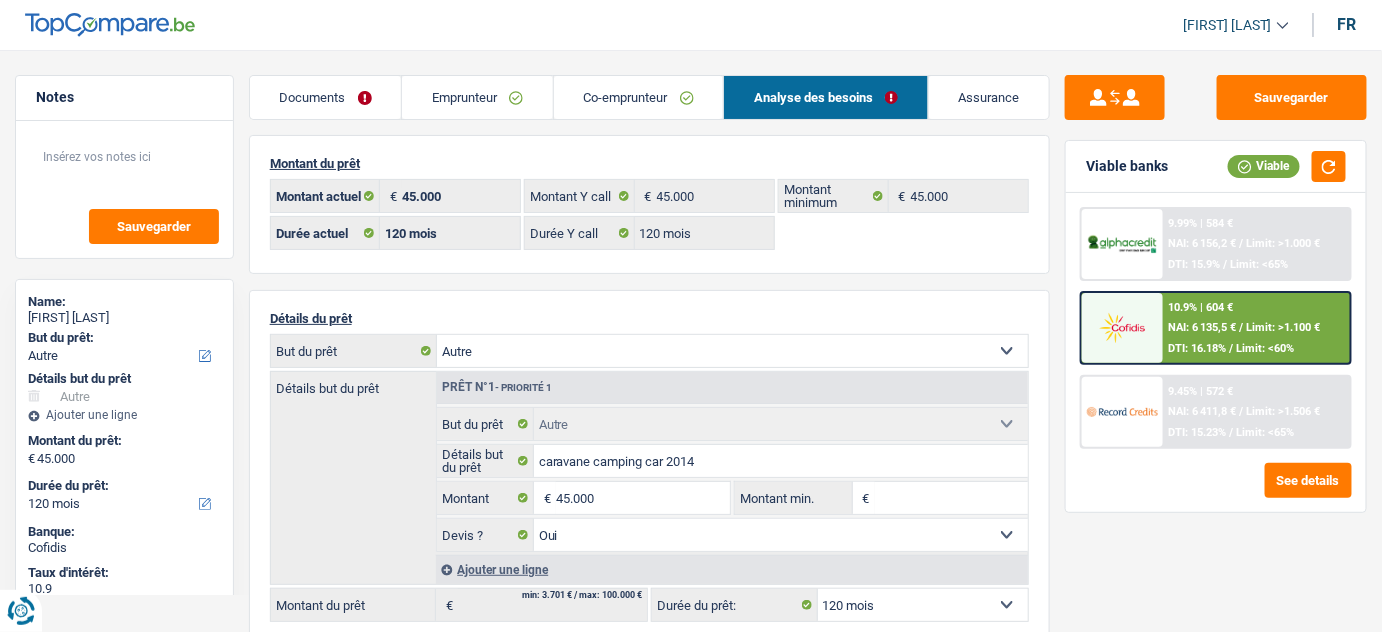 click on "Documents" at bounding box center (326, 97) 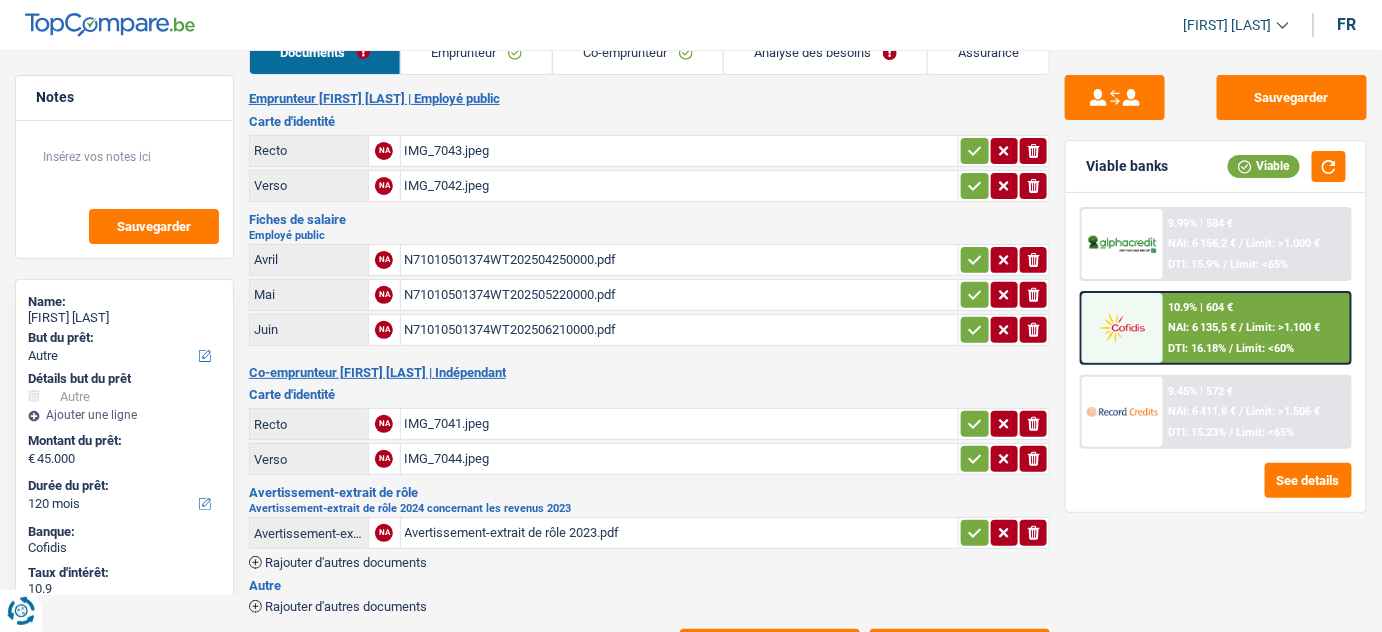 scroll, scrollTop: 117, scrollLeft: 0, axis: vertical 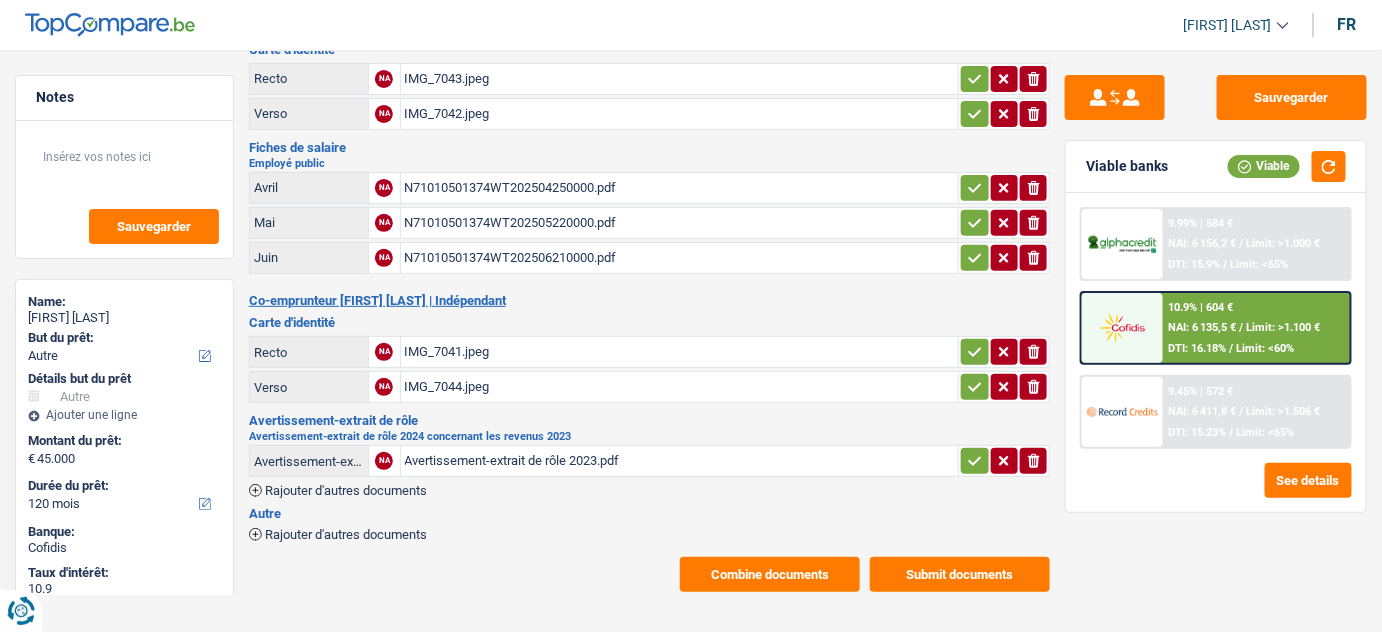 click at bounding box center [974, 188] 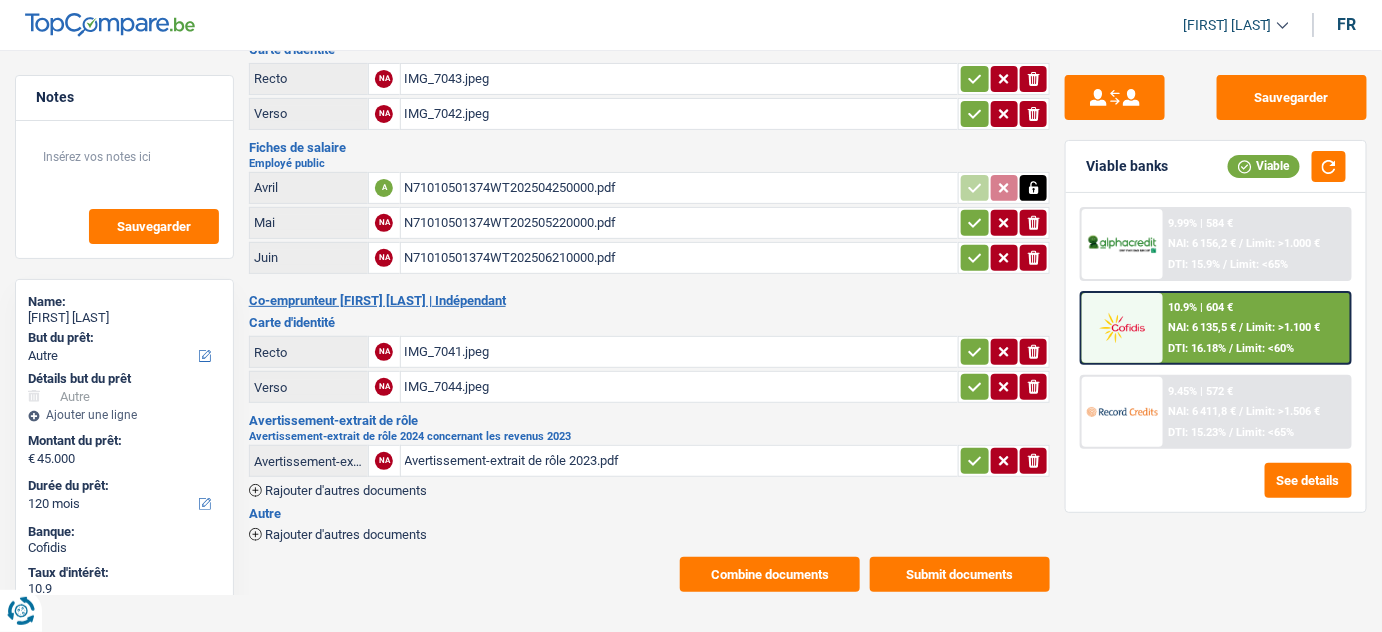 click at bounding box center [974, 223] 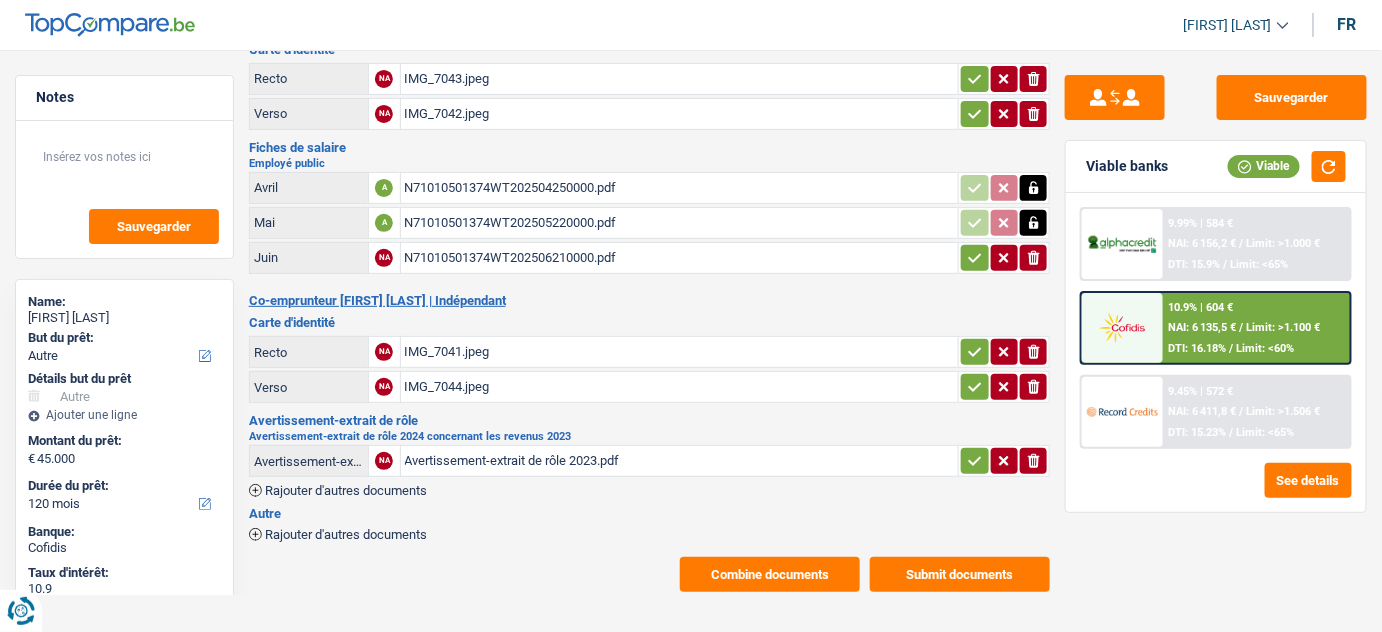 click 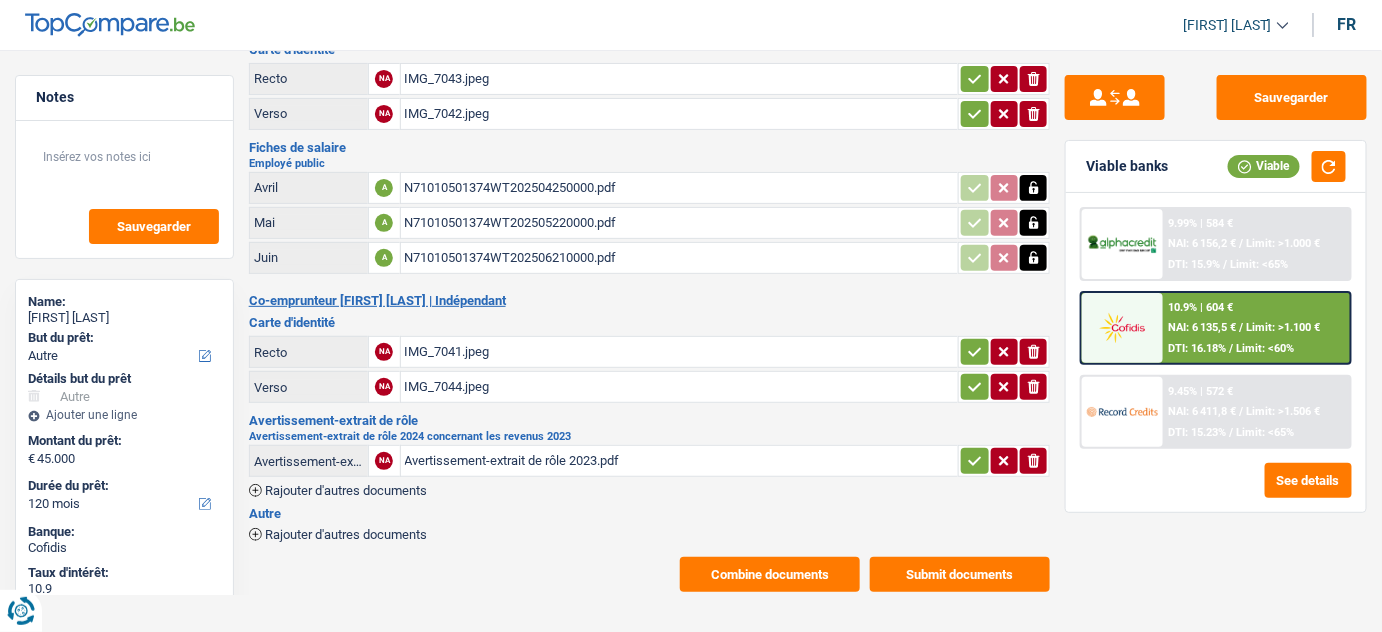 drag, startPoint x: 973, startPoint y: 354, endPoint x: 976, endPoint y: 380, distance: 26.172504 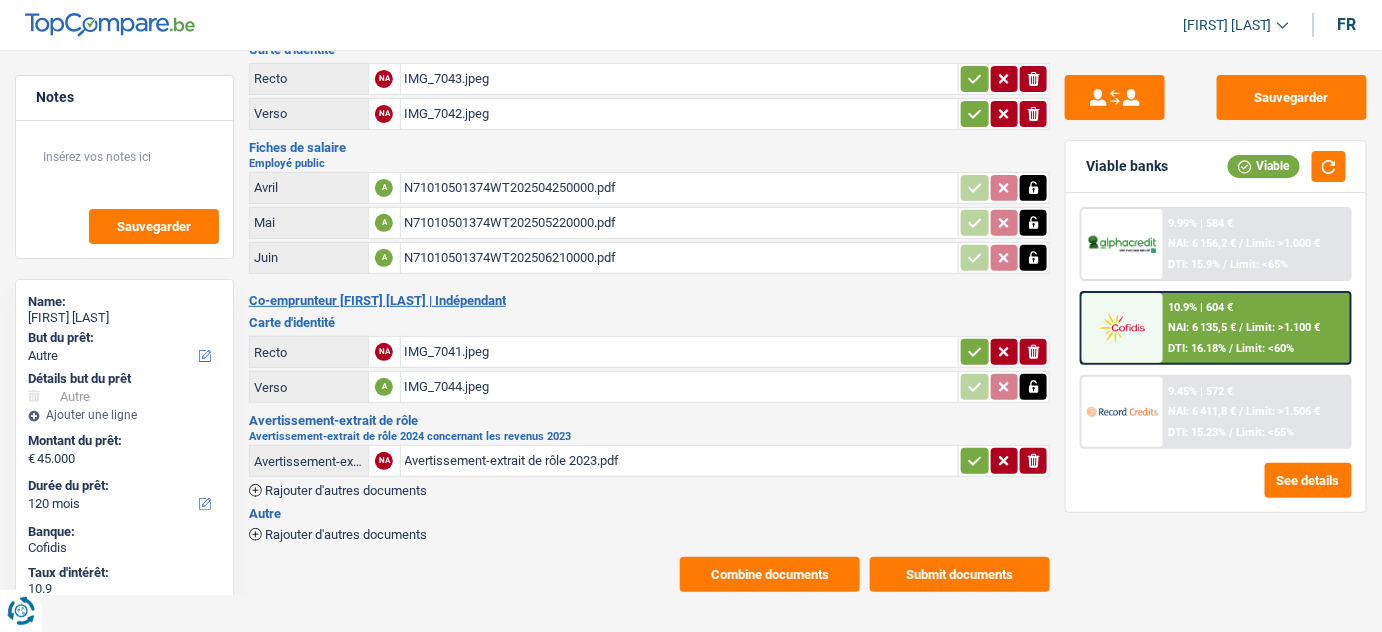 drag, startPoint x: 976, startPoint y: 451, endPoint x: 970, endPoint y: 370, distance: 81.22192 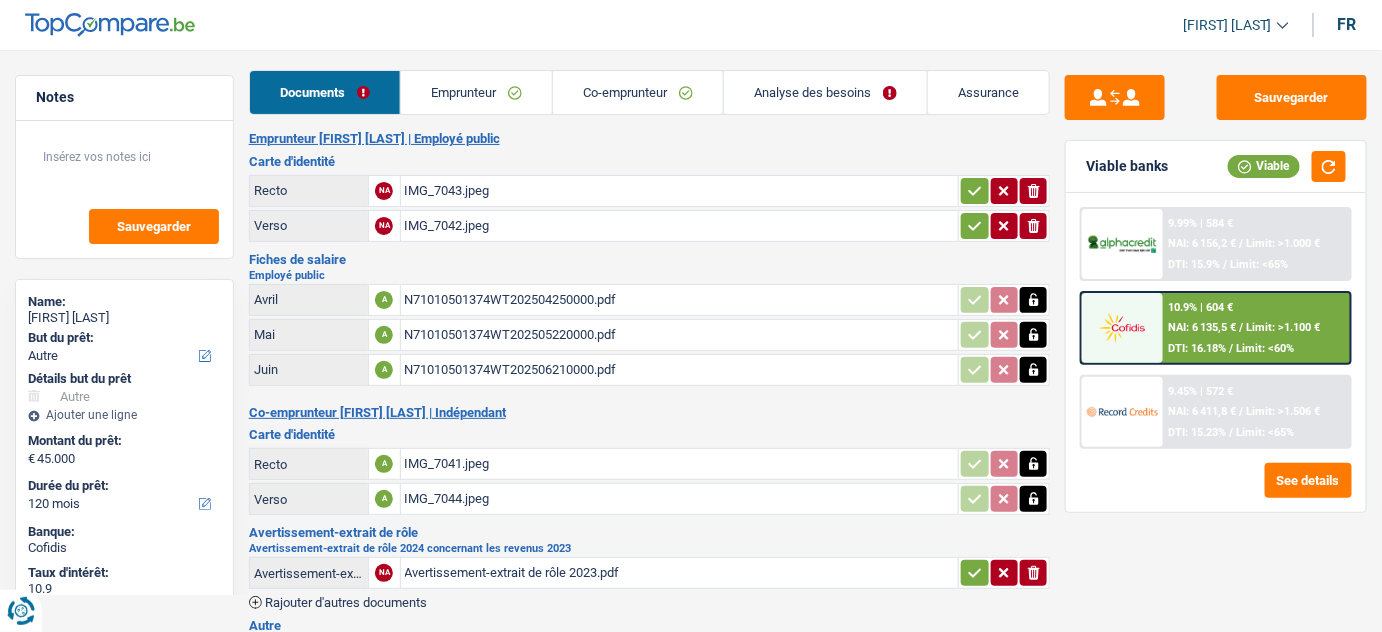 scroll, scrollTop: 0, scrollLeft: 0, axis: both 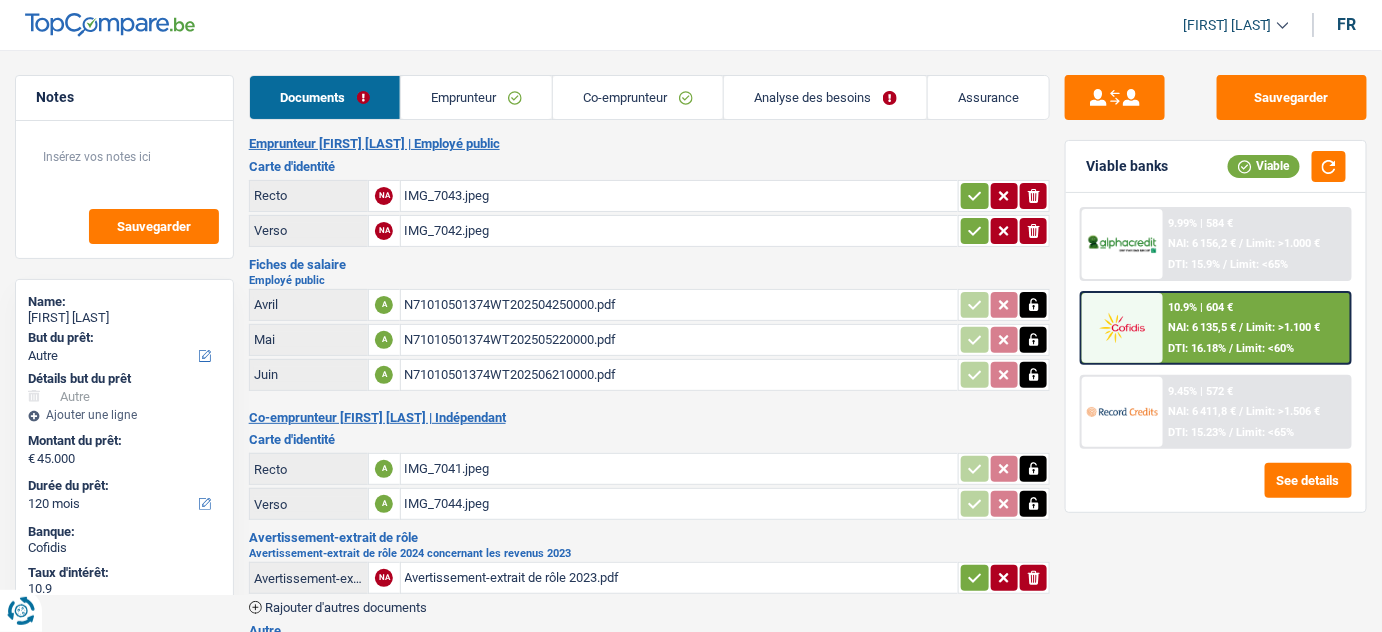 click on "Co-emprunteur" at bounding box center (638, 97) 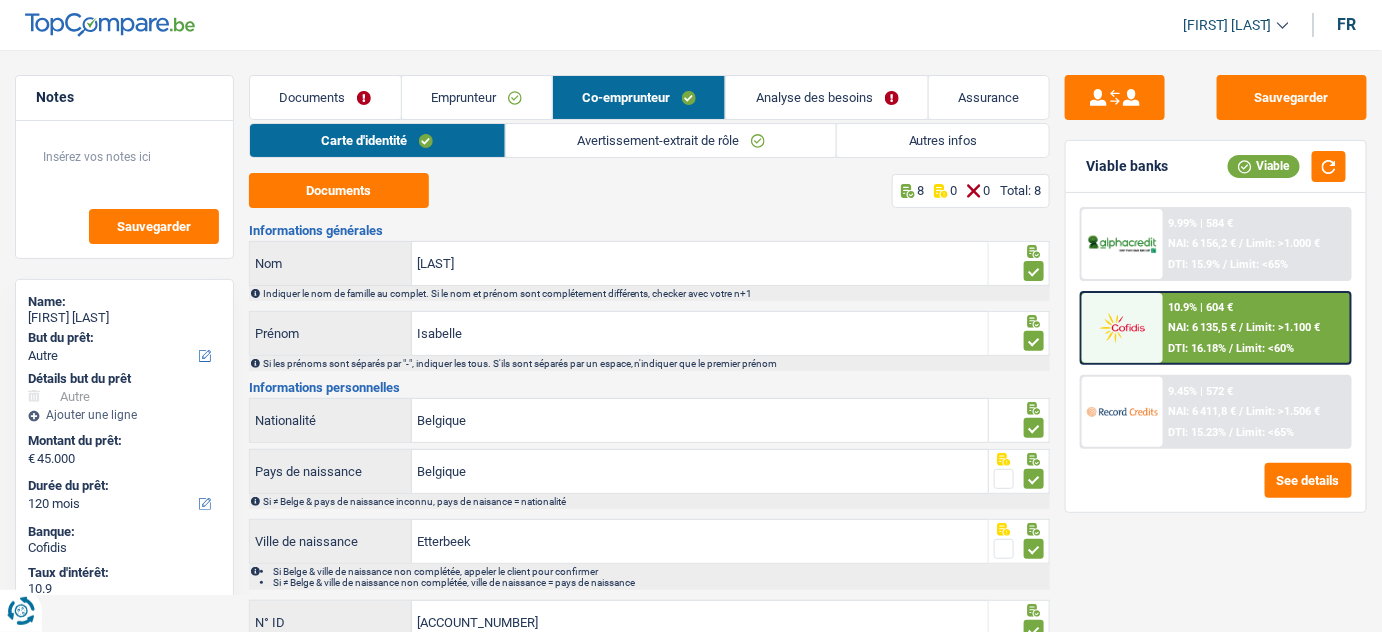 click on "Analyse des besoins" at bounding box center (827, 97) 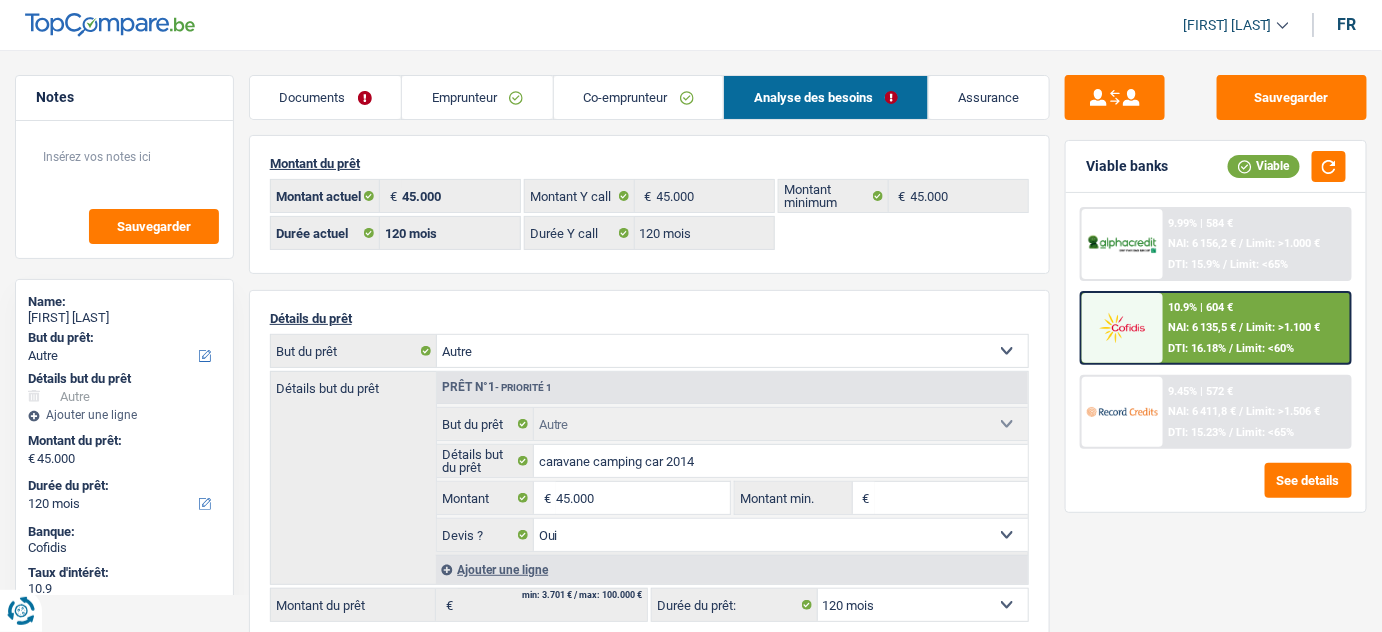 click on "Emprunteur" at bounding box center (477, 97) 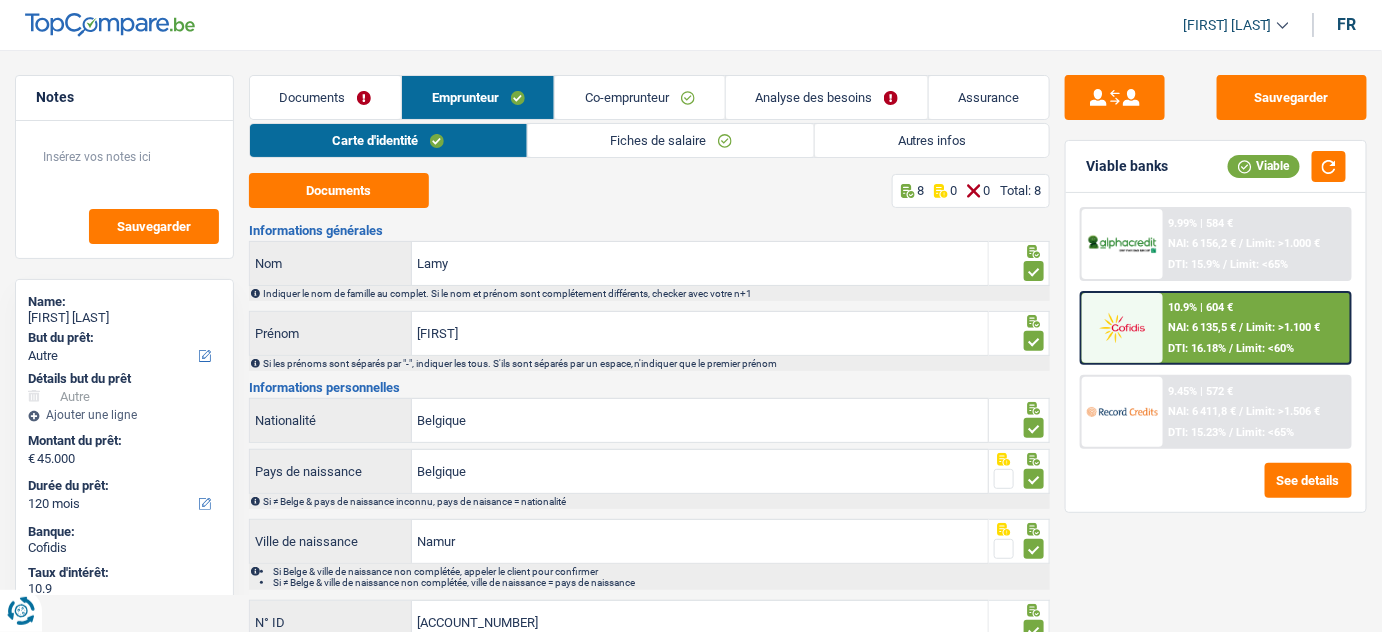 click on "Analyse des besoins" at bounding box center [827, 97] 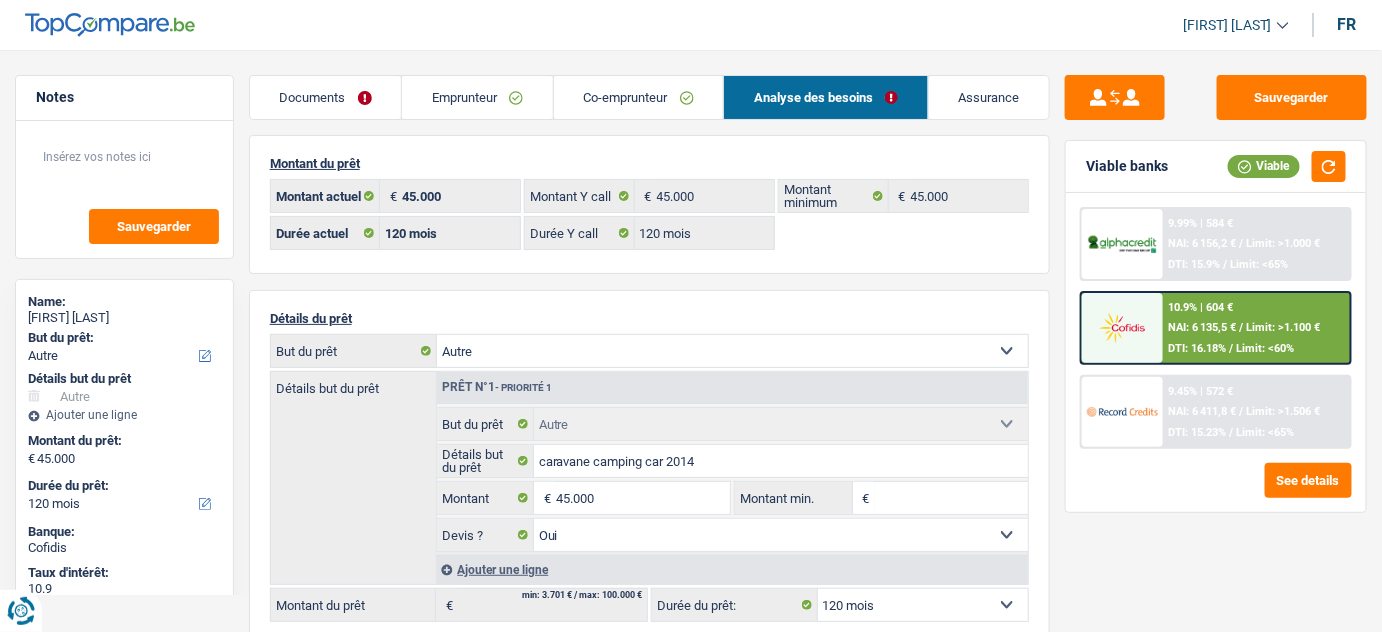click on "Analyse des besoins" at bounding box center [826, 97] 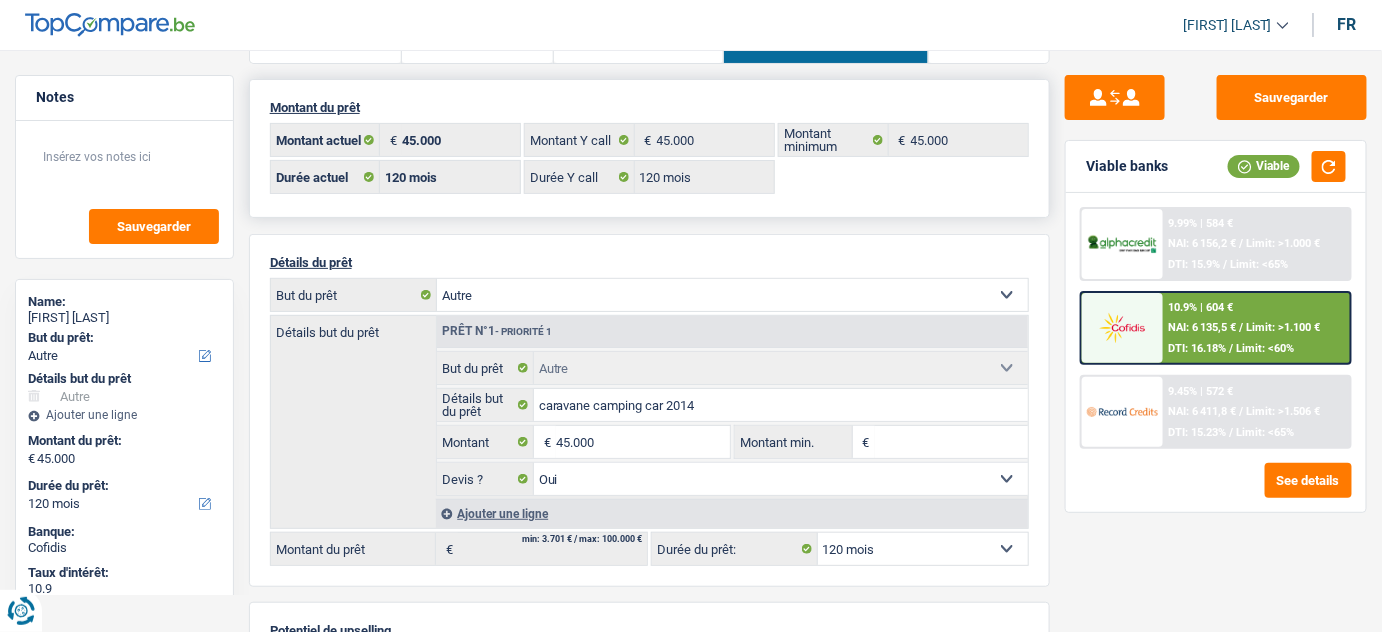 scroll, scrollTop: 0, scrollLeft: 0, axis: both 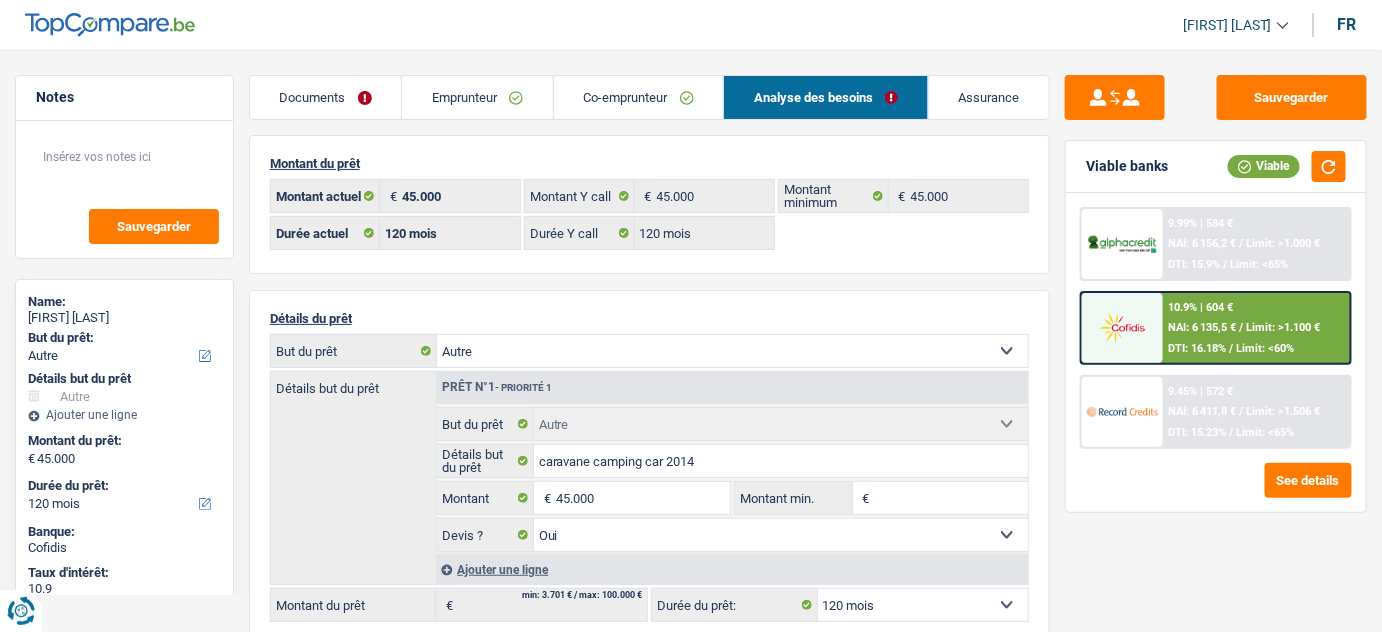 click on "Documents" at bounding box center (326, 97) 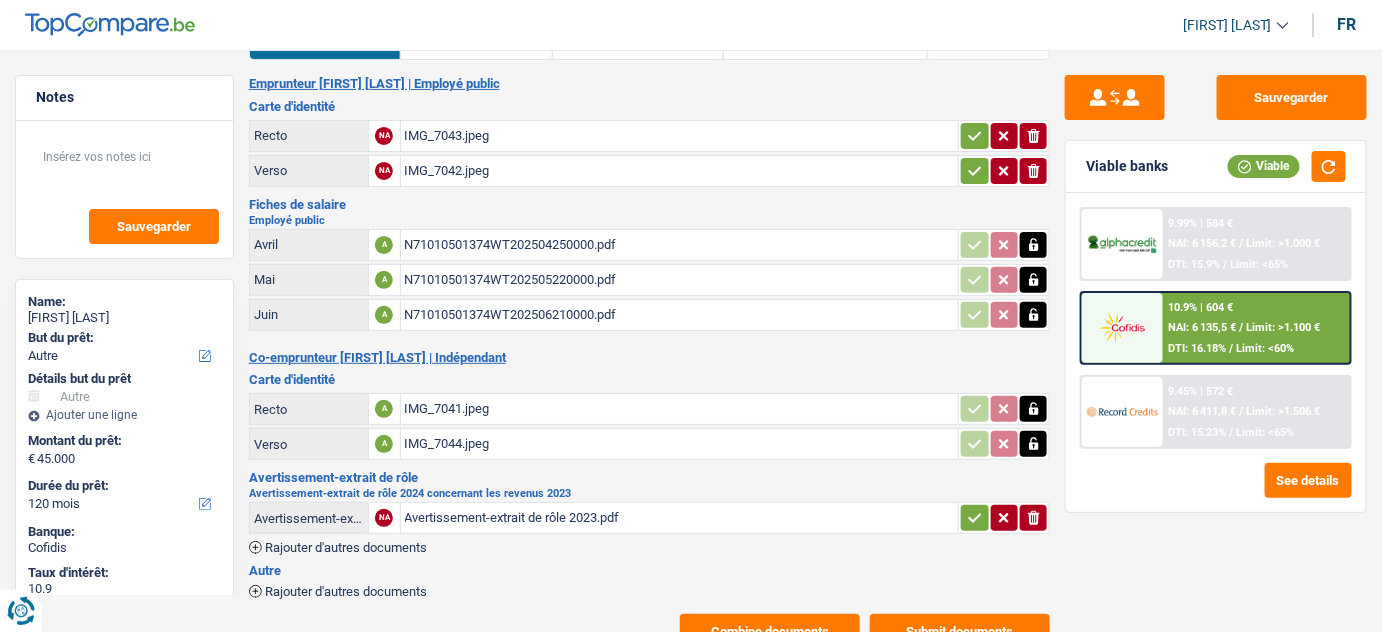 scroll, scrollTop: 117, scrollLeft: 0, axis: vertical 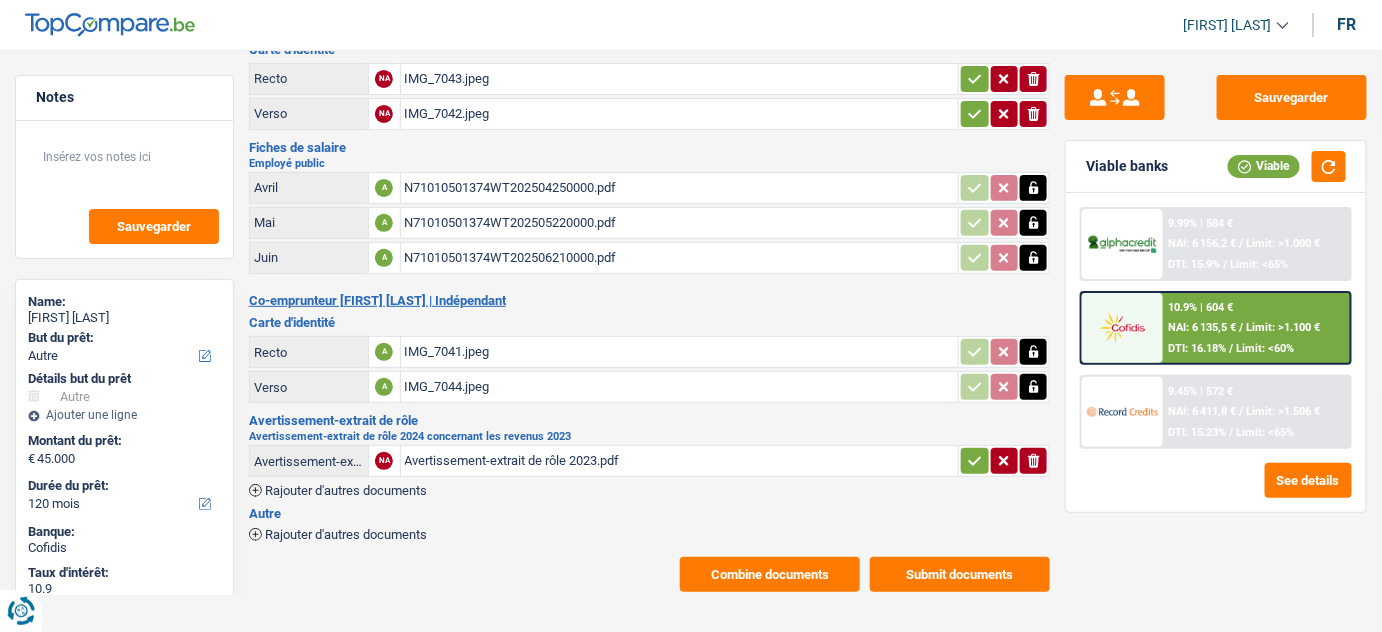 click on "Rajouter d'autres documents" at bounding box center (346, 490) 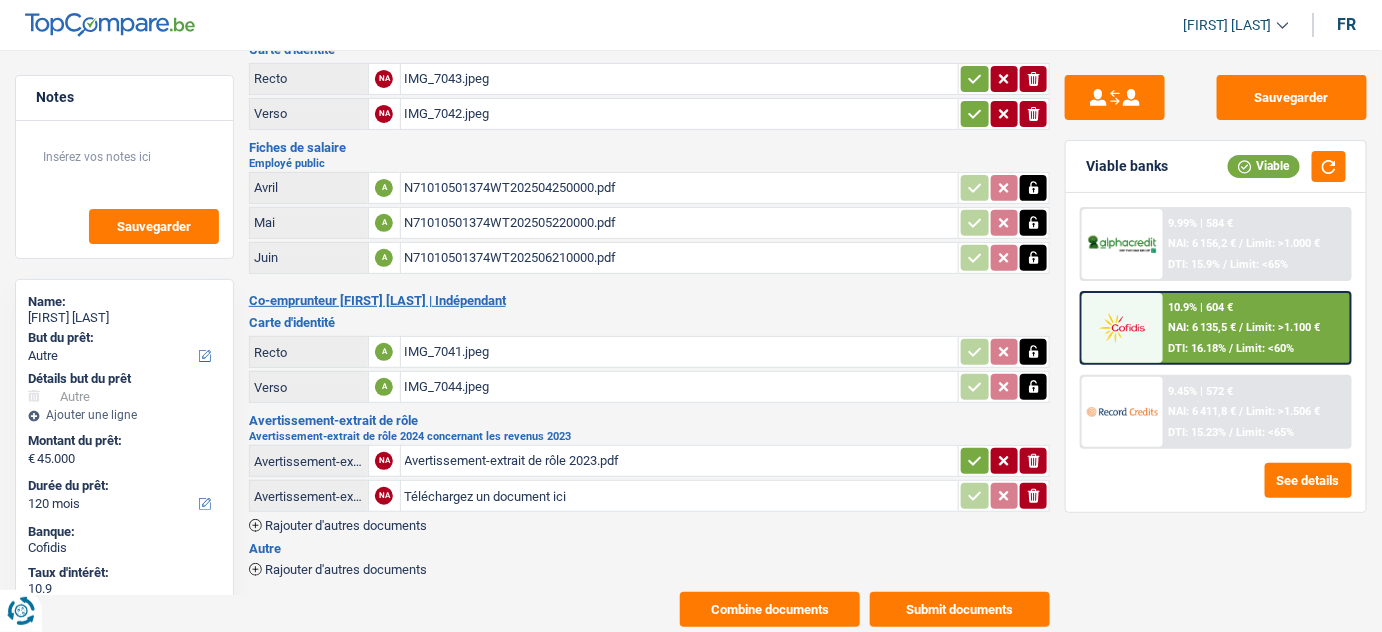 click on "Téléchargez un document ici" at bounding box center [680, 496] 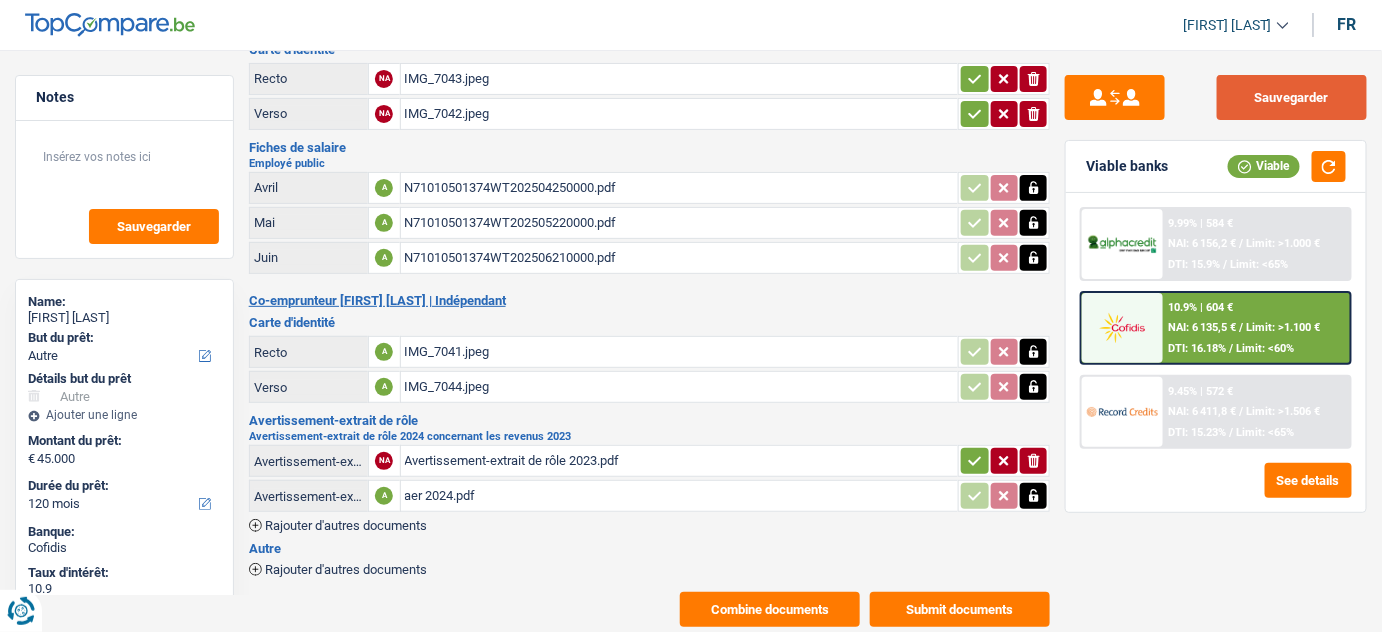 click on "Sauvegarder" at bounding box center [1292, 97] 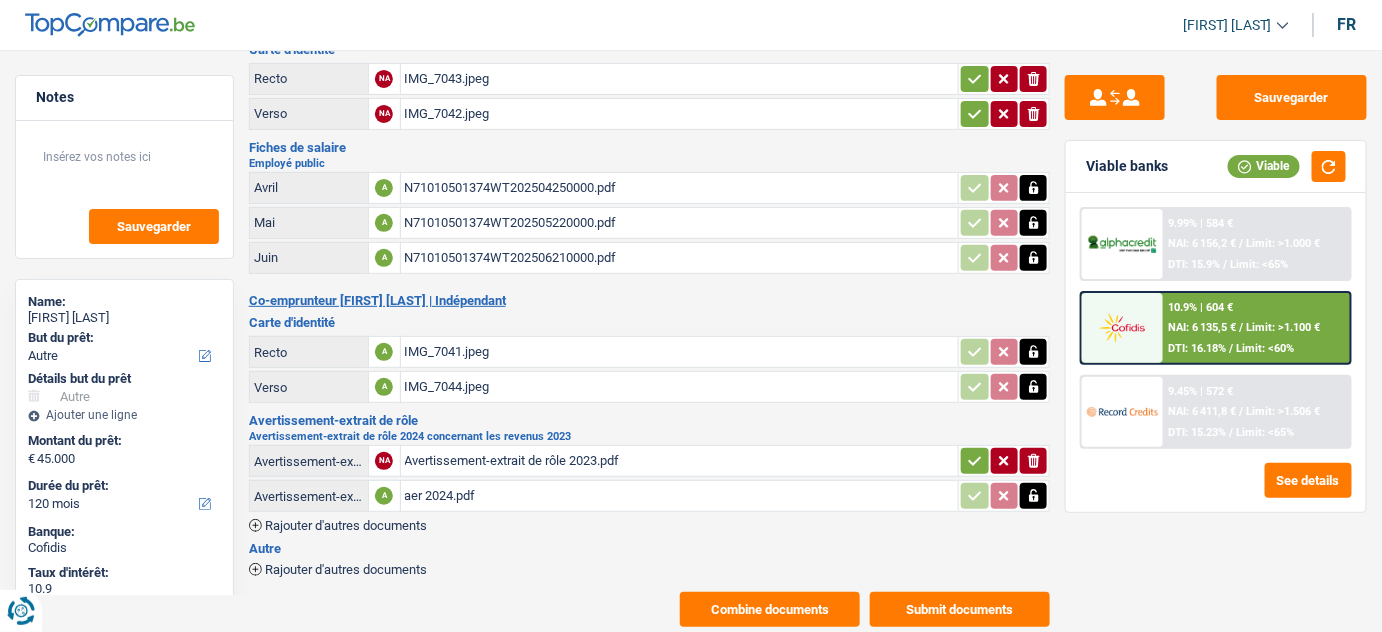 click on "Submit documents" at bounding box center [960, 609] 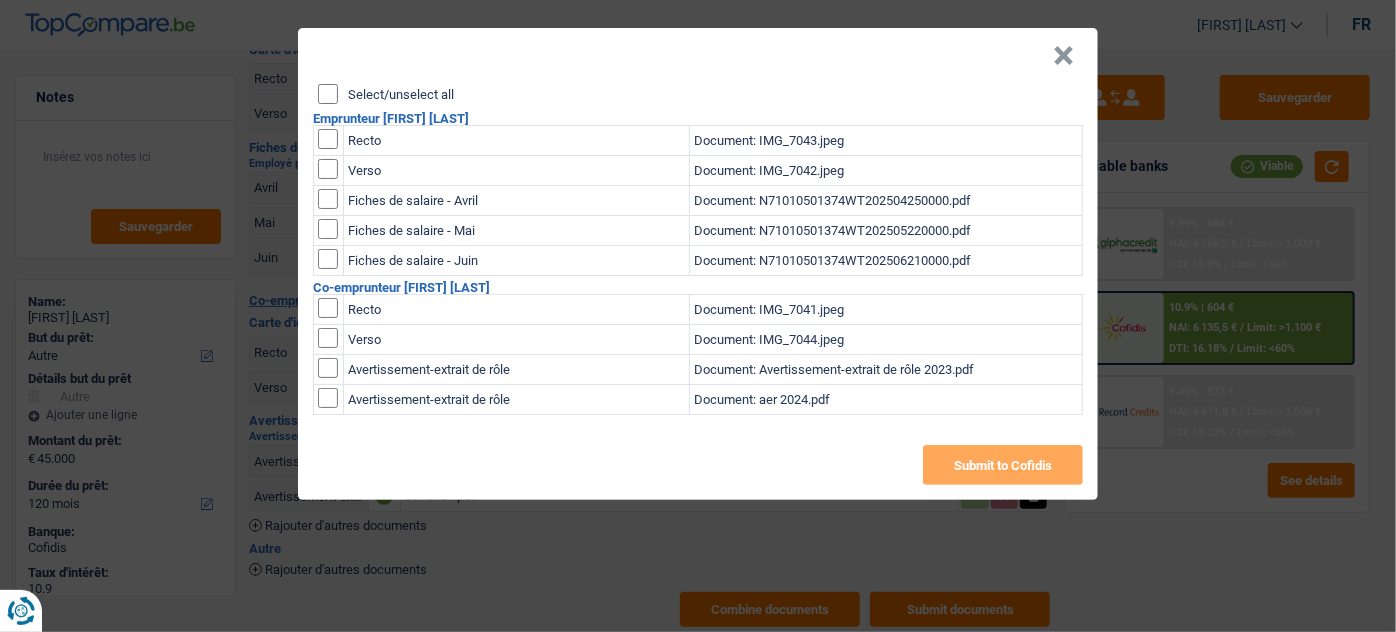 click at bounding box center (328, 368) 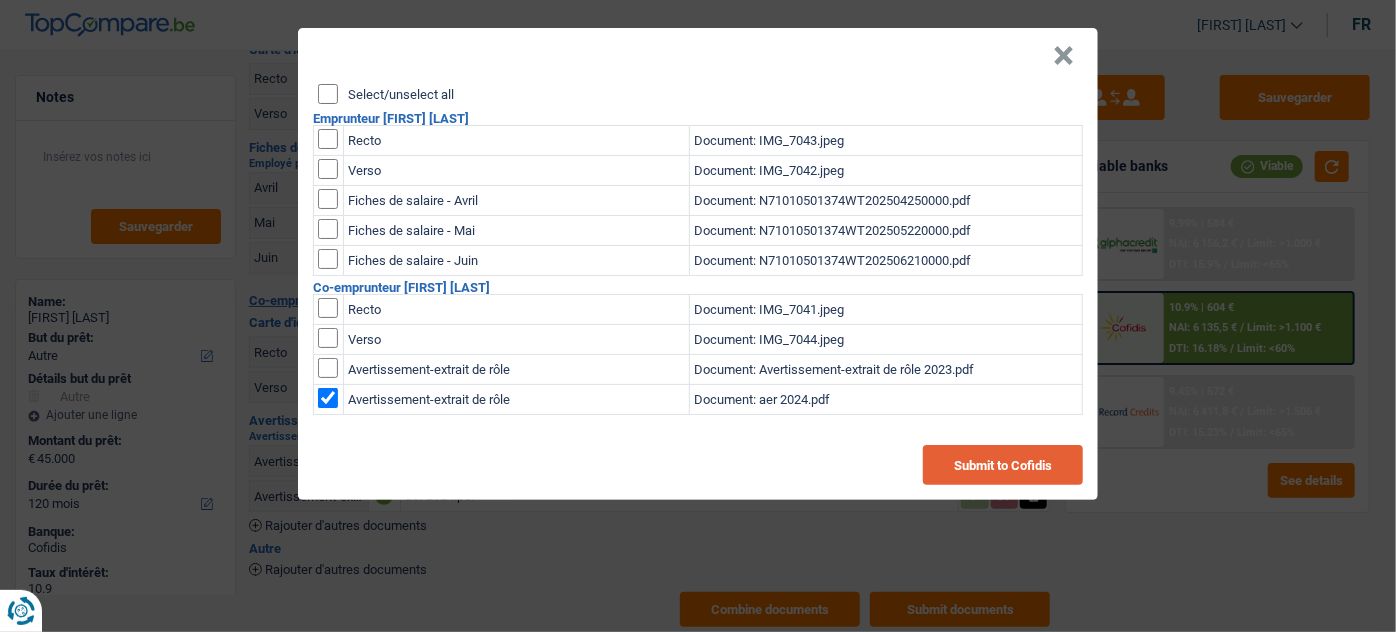 click on "Submit to Cofidis" at bounding box center [1003, 465] 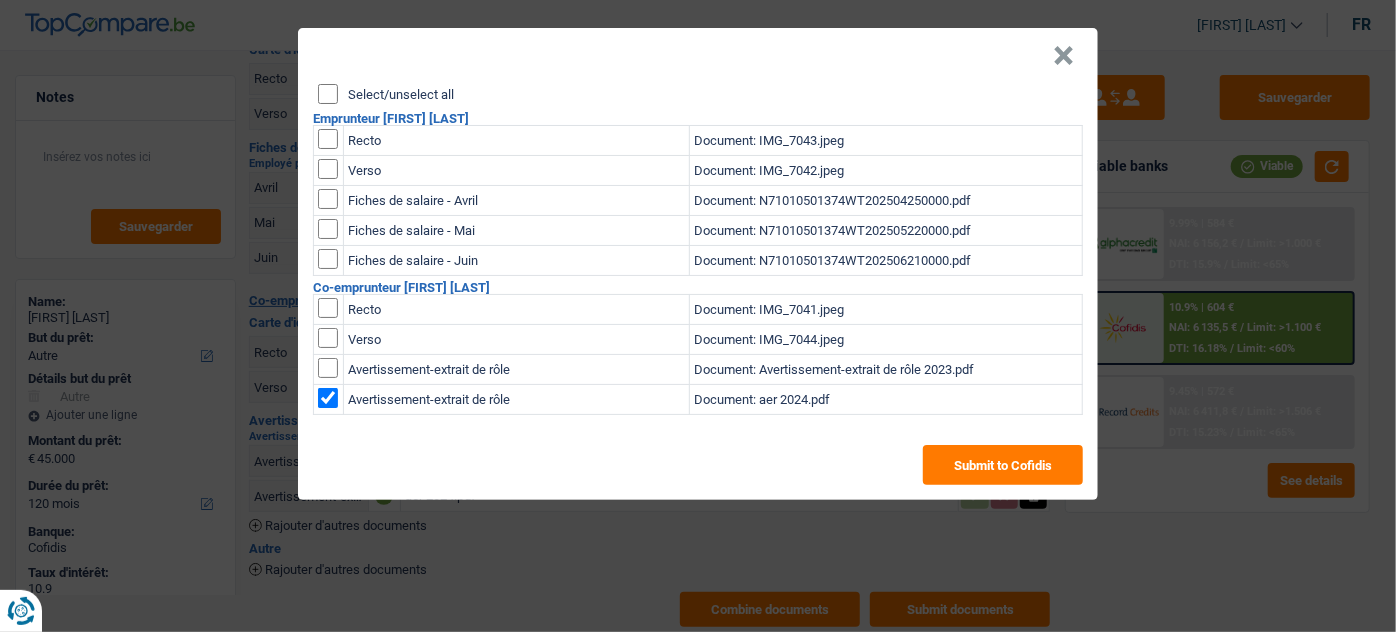 click on "×" at bounding box center (1063, 56) 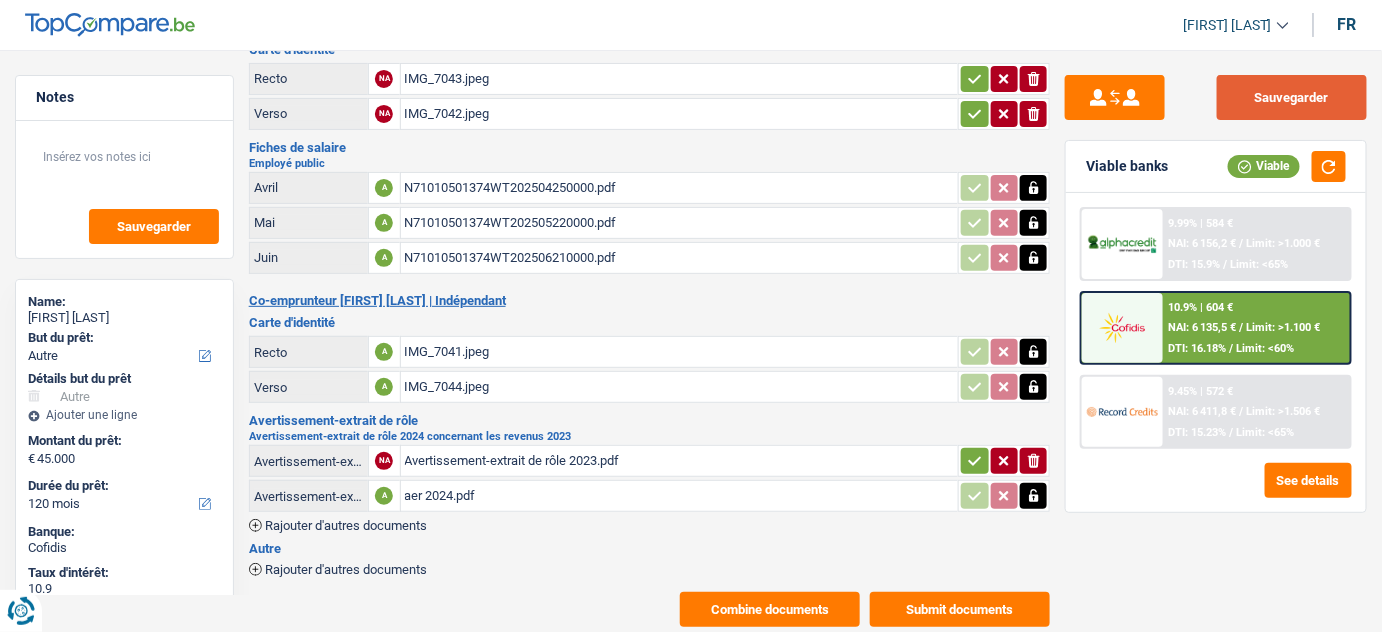 click on "Sauvegarder" at bounding box center [1292, 97] 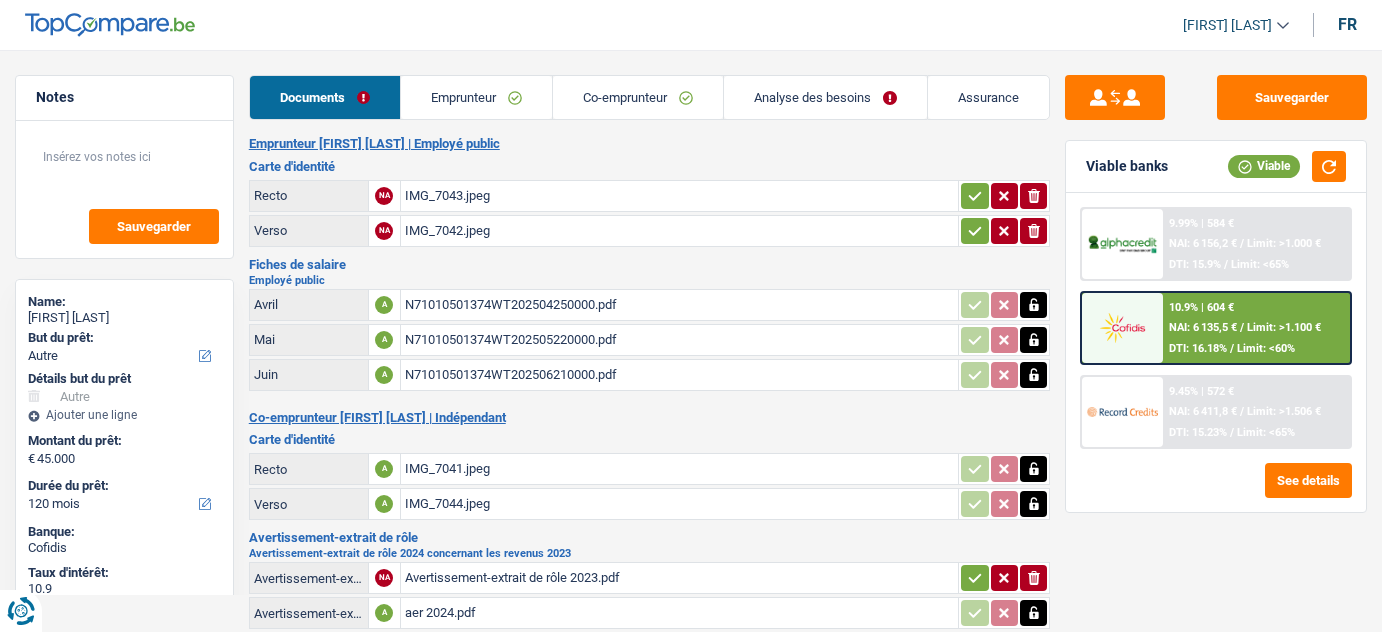 select on "other" 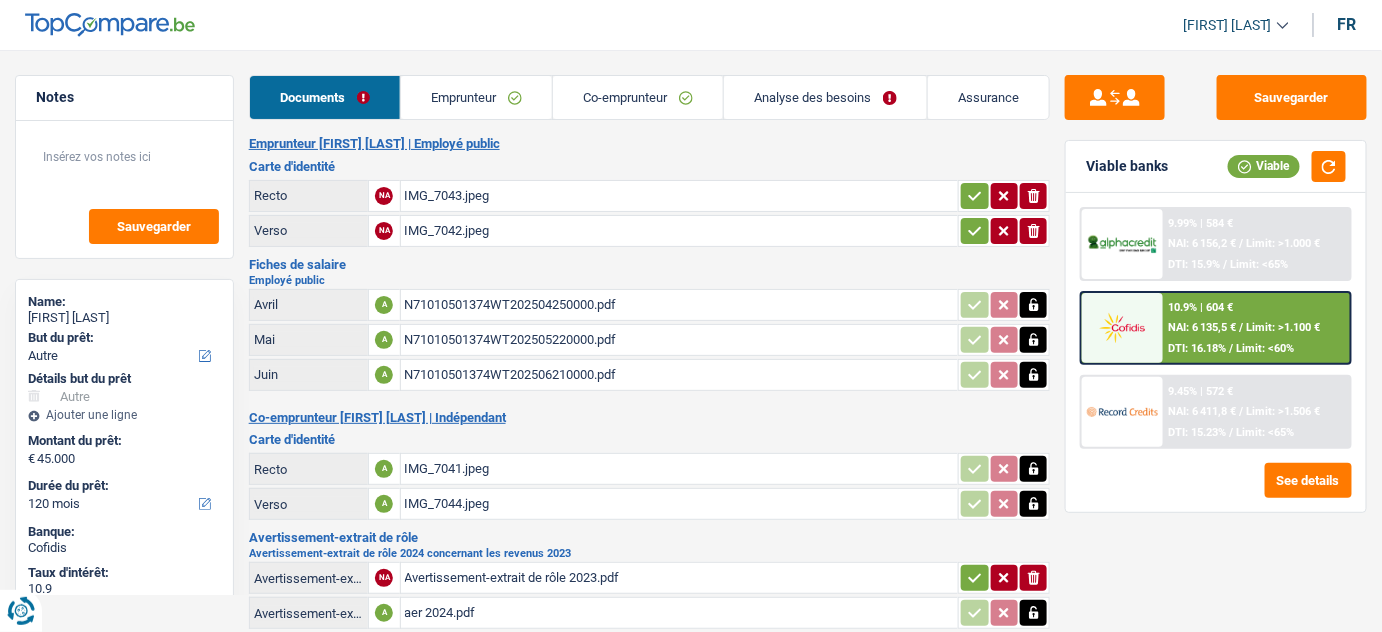 scroll, scrollTop: 0, scrollLeft: 0, axis: both 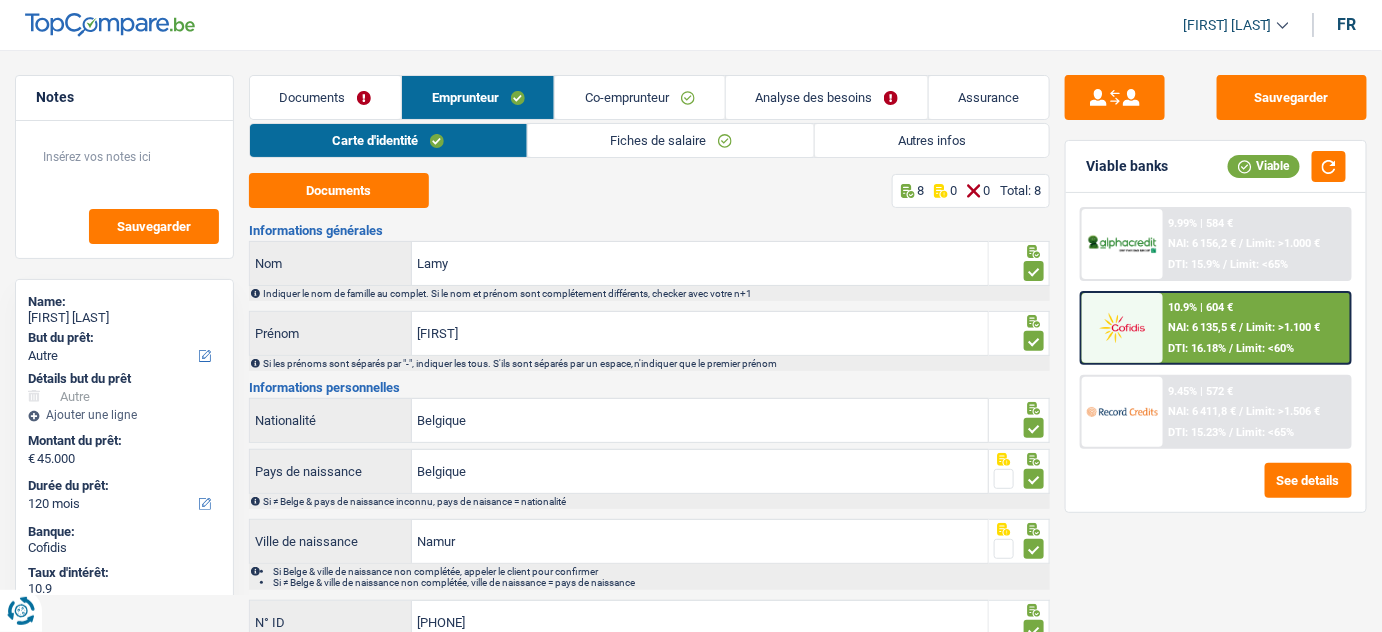 click on "Co-emprunteur" at bounding box center (639, 97) 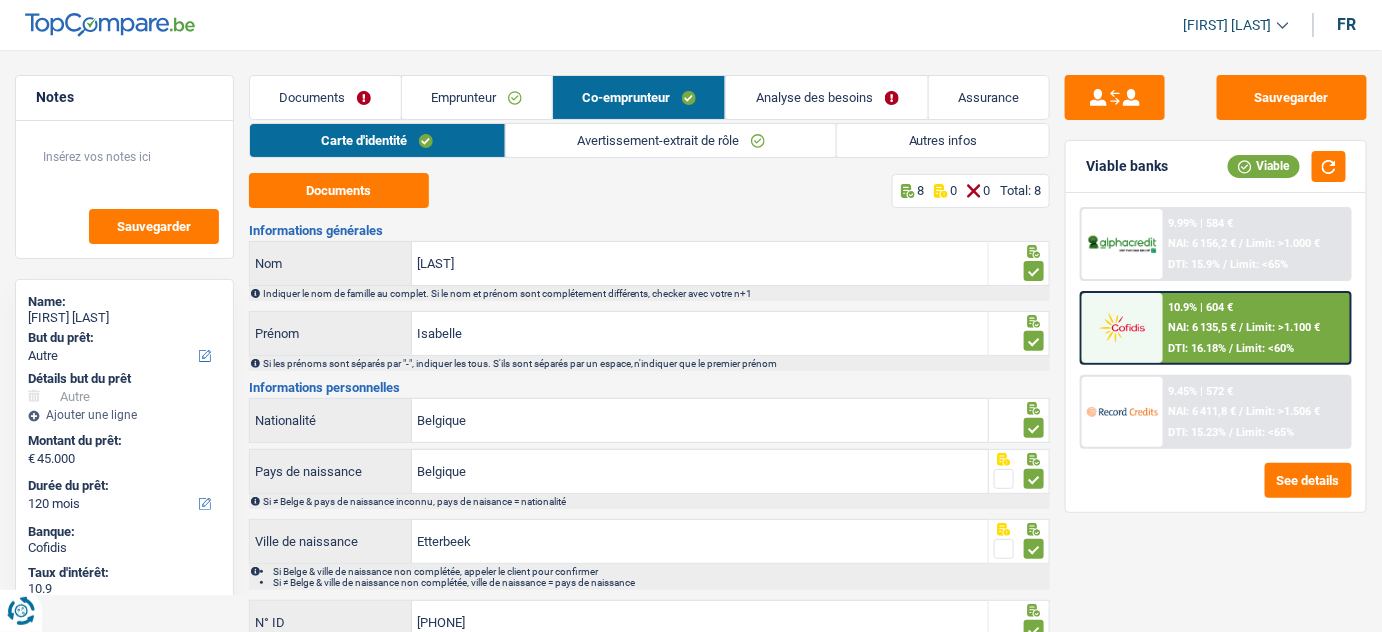 click on "Autres infos" at bounding box center (943, 140) 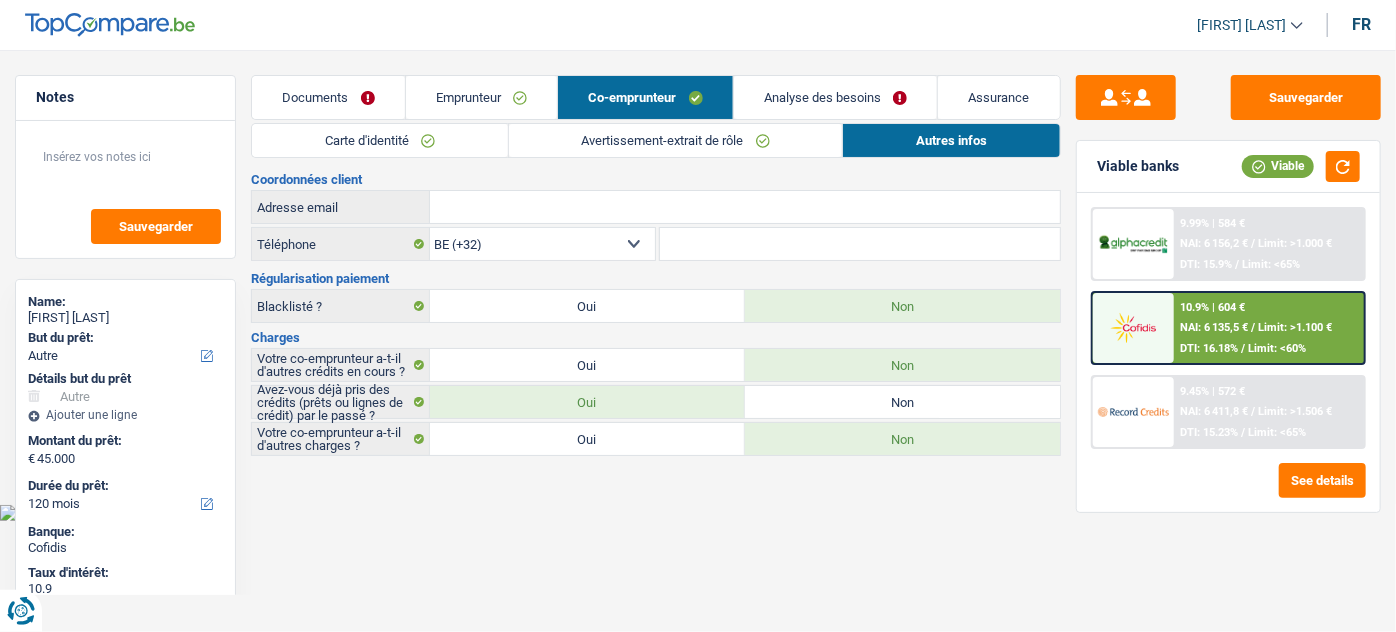 click on "Emprunteur" at bounding box center (482, 97) 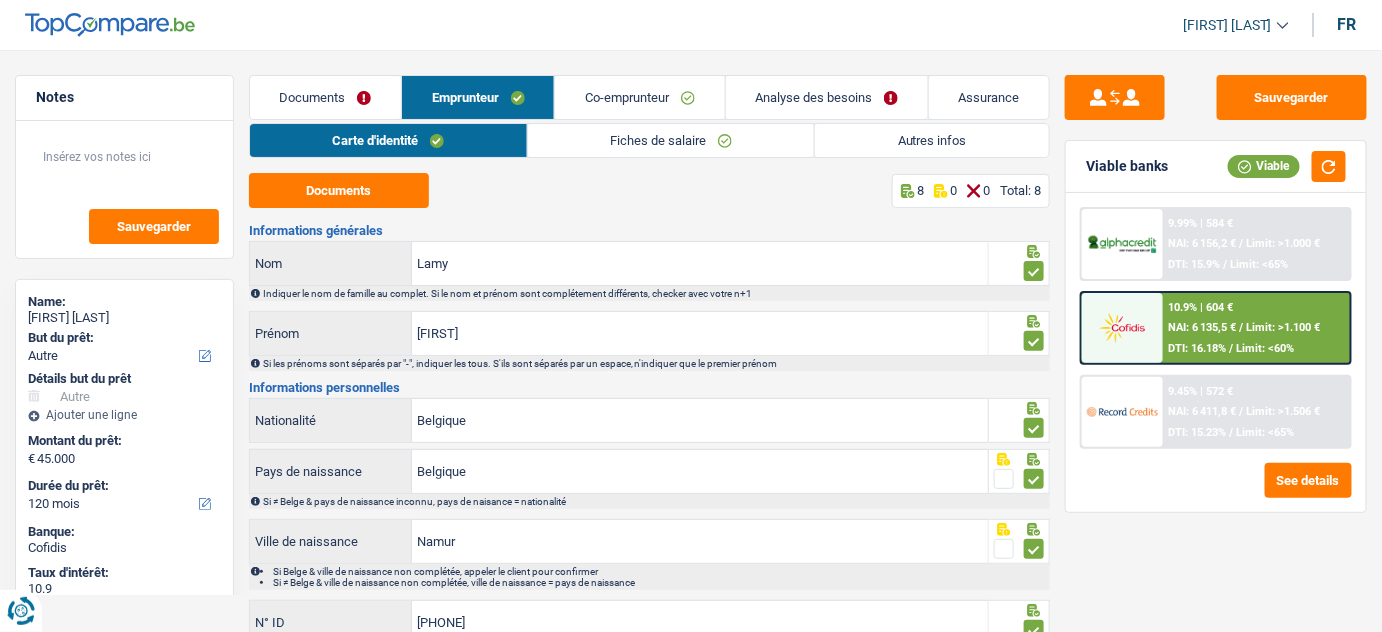 click on "Autres infos" at bounding box center (932, 140) 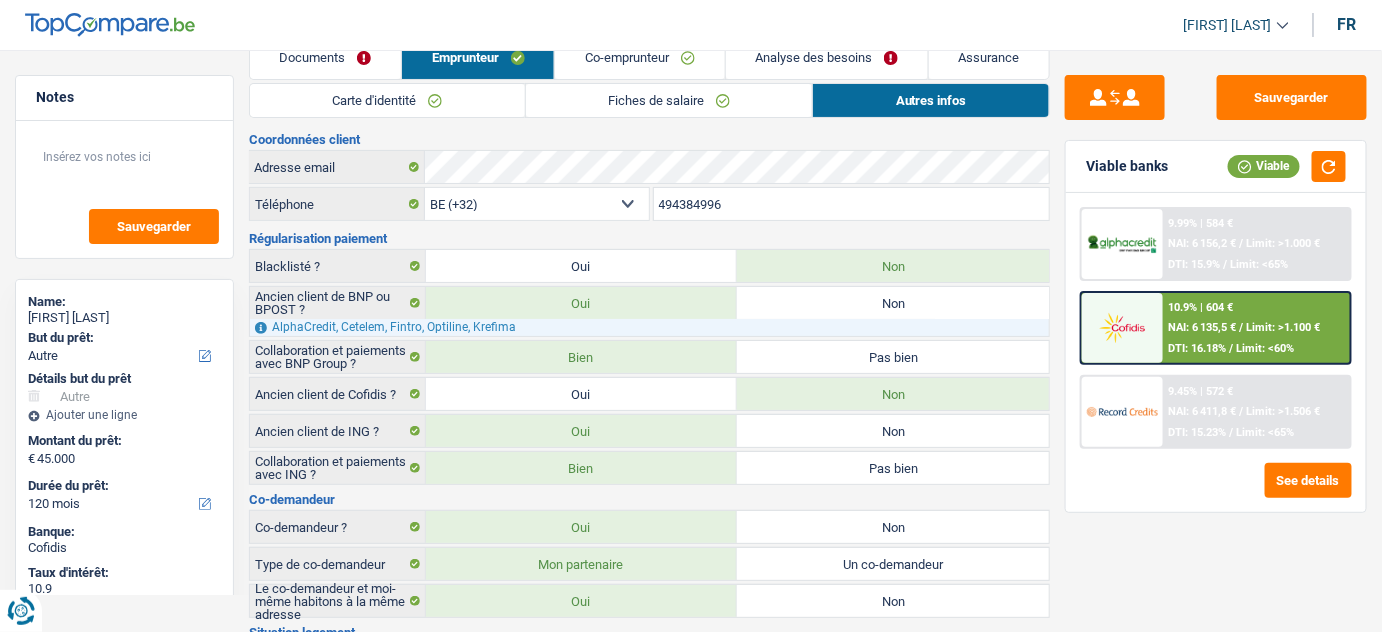scroll, scrollTop: 0, scrollLeft: 0, axis: both 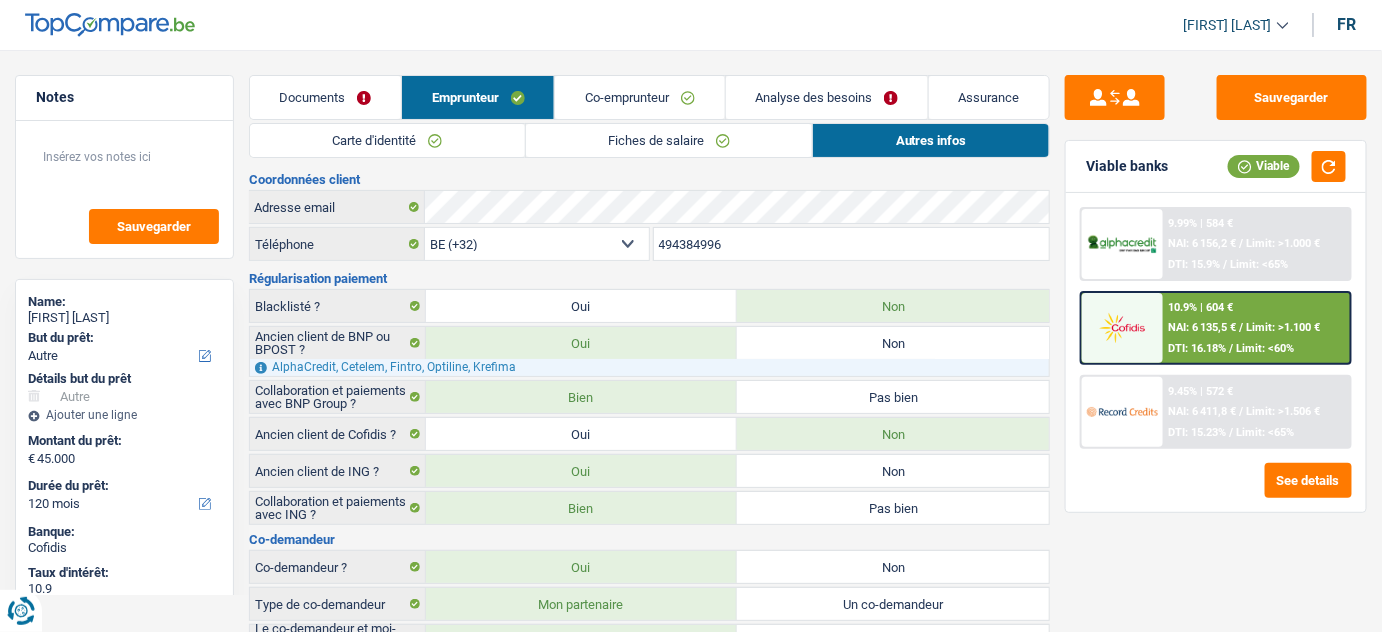 click on "Co-emprunteur" at bounding box center [639, 97] 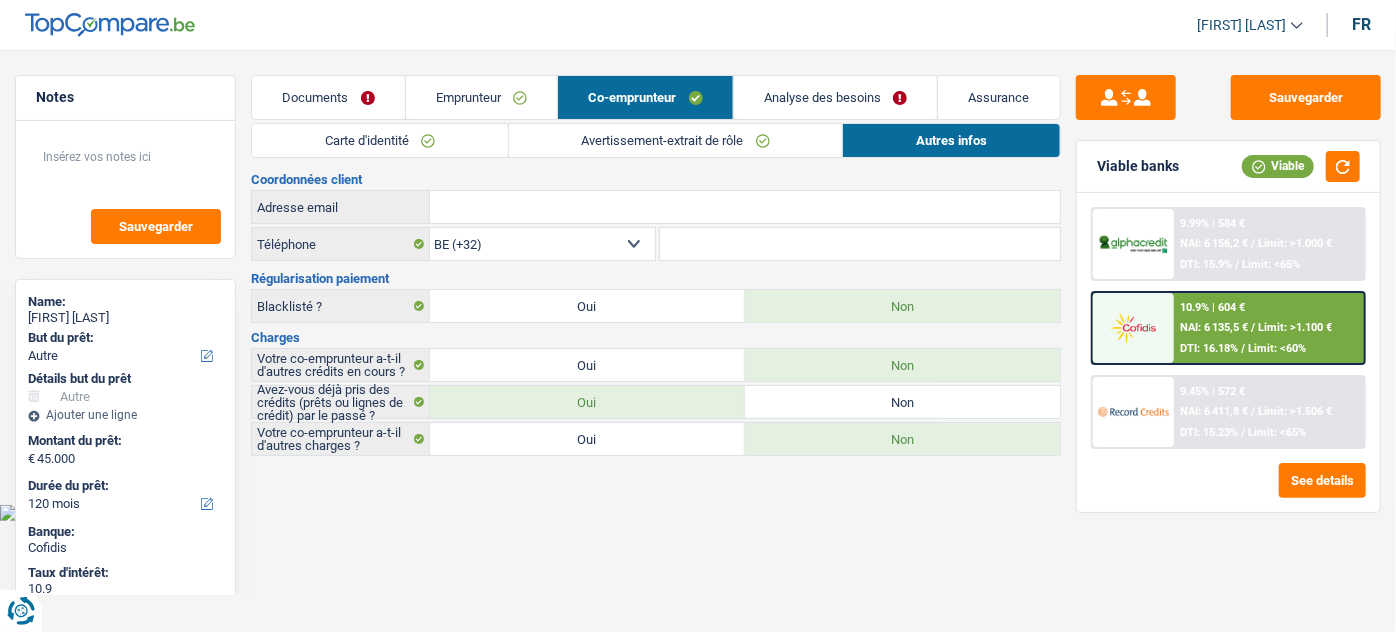 click on "Notes
Sauvegarder
Name:   Fabrice Lamy   But du prêt: Confort maison: meubles, textile, peinture, électroménager, outillage non-professionnel Hifi, multimédia, gsm, ordinateur Aménagement: frais d'installation, déménagement Evénement familial: naissance, mariage, divorce, communion, décès Frais médicaux Frais d'études Frais permis de conduire Loisirs: voyage, sport, musique Rafraîchissement: petits travaux maison et jardin Frais judiciaires Réparation voiture Prêt rénovation Prêt énergie Prêt voiture Taxes, impôts non professionnels Rénovation bien à l'étranger Dettes familiales Assurance Autre
Sélectionner une option
Détails but du prêt
Confort maison: meubles, textile, peinture, électroménager, outillage non-professionnel Hifi, multimédia, gsm, ordinateur Aménagement: frais d'installation, déménagement Frais médicaux Frais d'études Assurance" at bounding box center (698, 267) 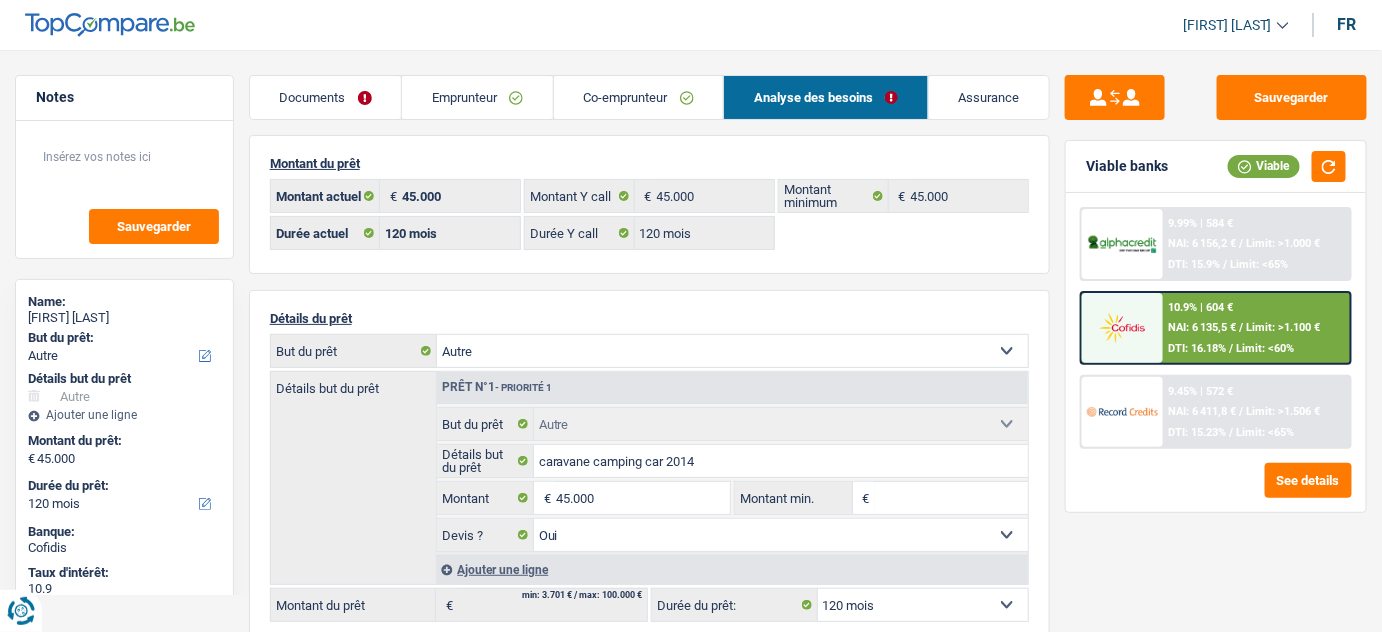click on "Emprunteur" at bounding box center (477, 97) 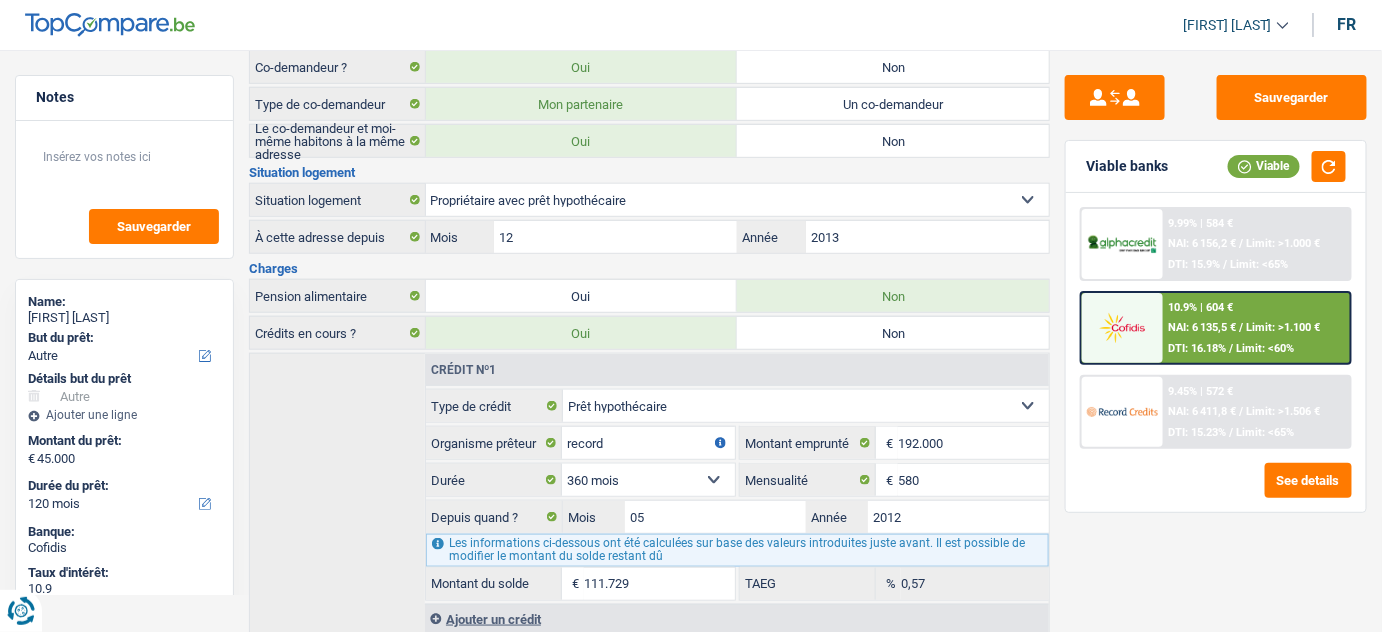 scroll, scrollTop: 538, scrollLeft: 0, axis: vertical 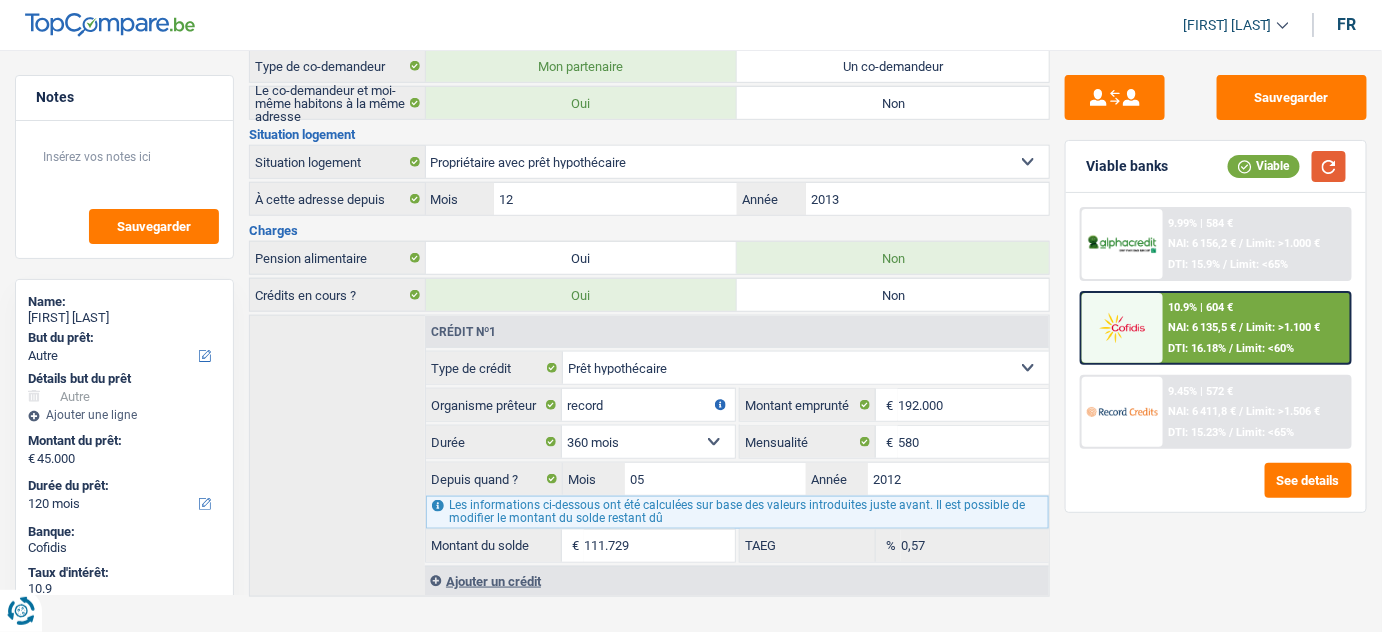 drag, startPoint x: 1326, startPoint y: 167, endPoint x: 798, endPoint y: 290, distance: 542.13745 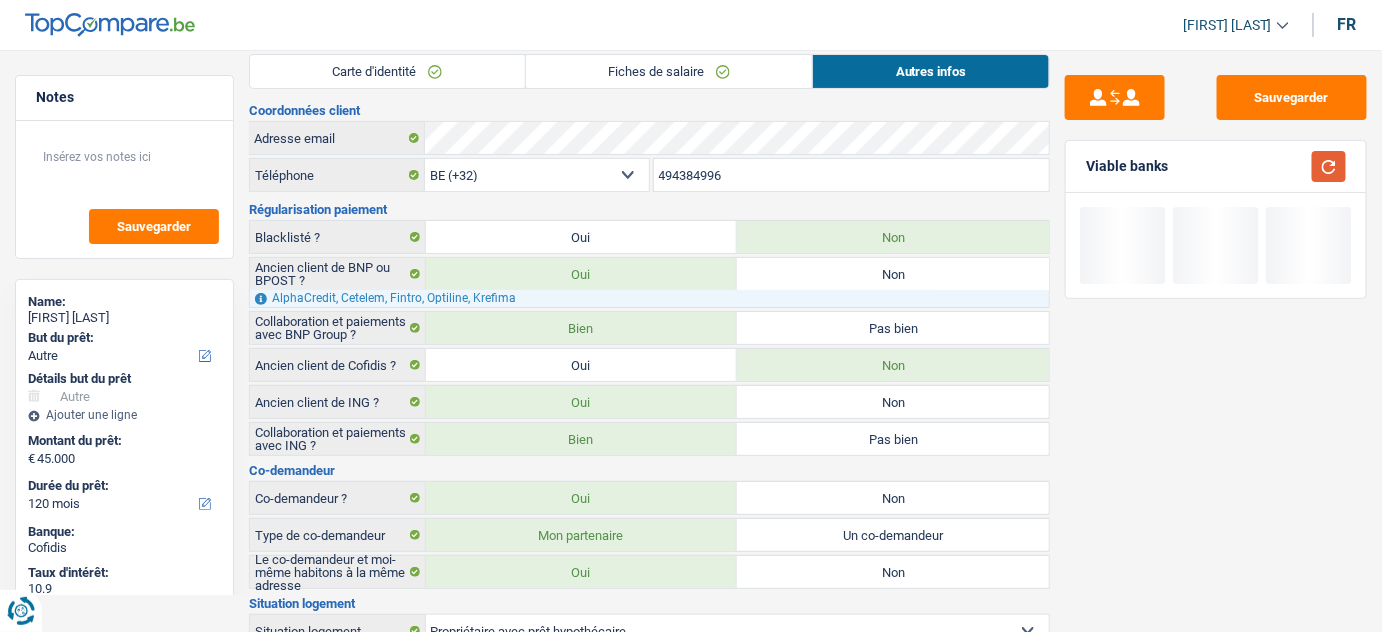 scroll, scrollTop: 0, scrollLeft: 0, axis: both 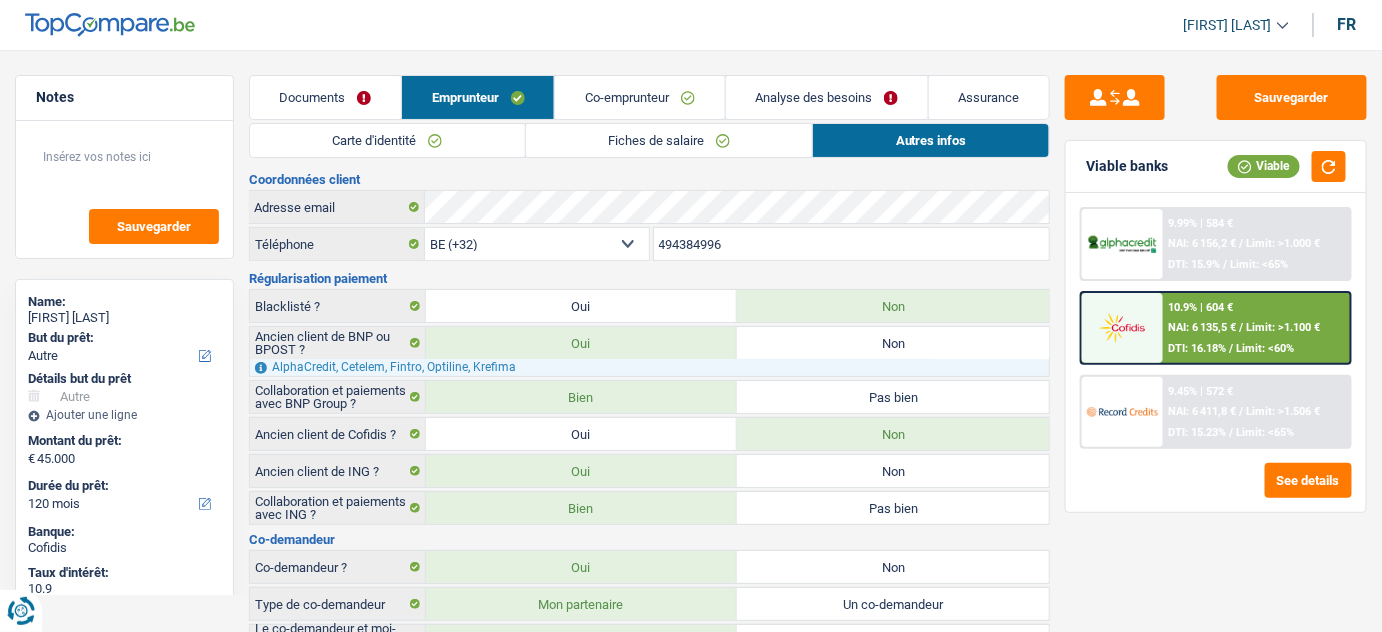 click on "Analyse des besoins" at bounding box center [827, 97] 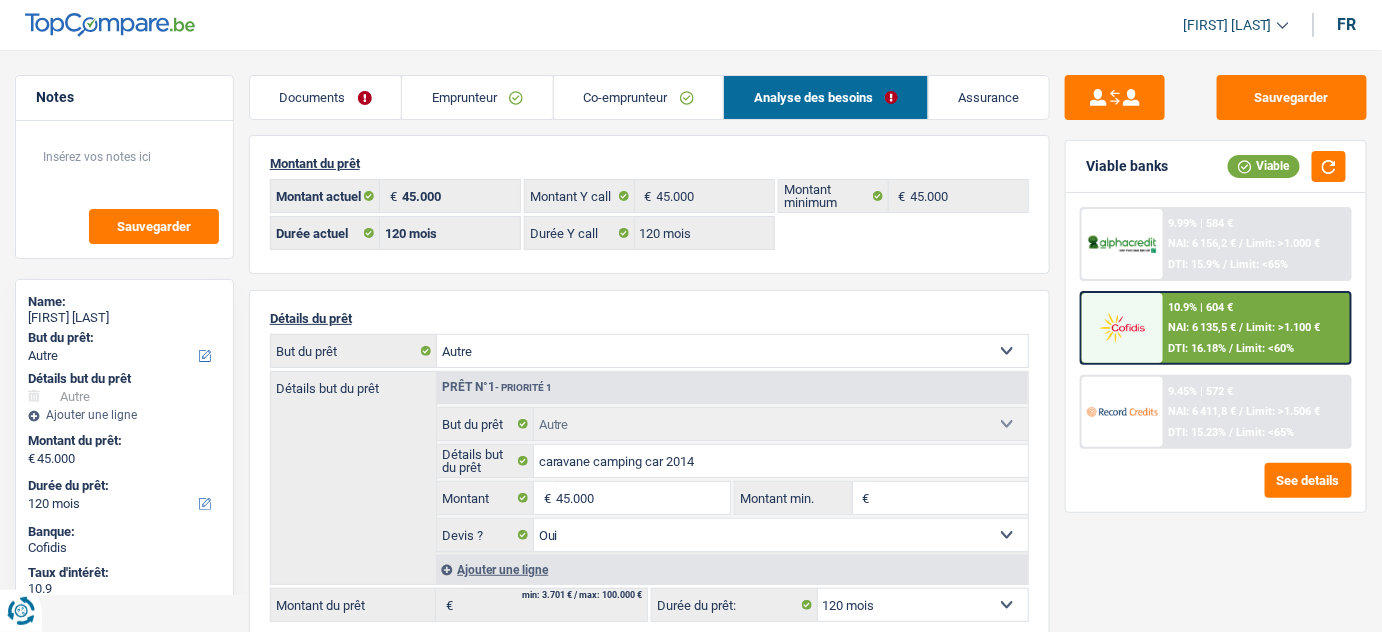 click on "Emprunteur" at bounding box center (477, 97) 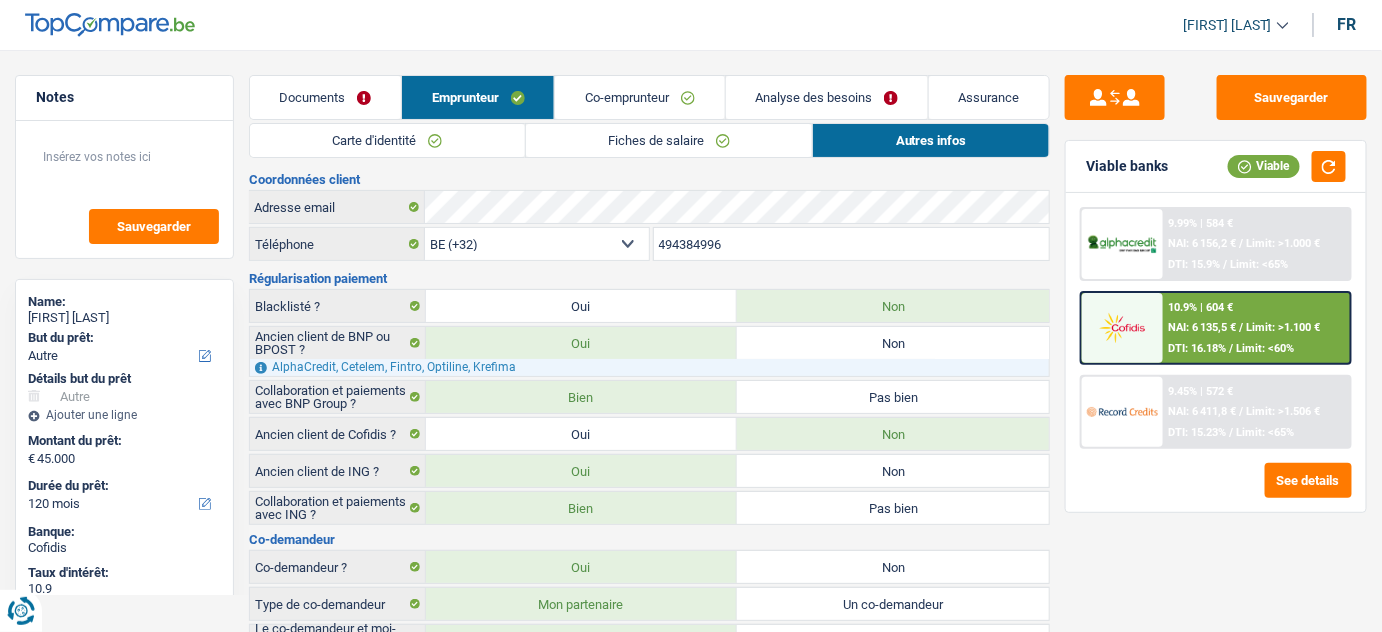click on "NAI: 6 135,5 €" at bounding box center [1203, 327] 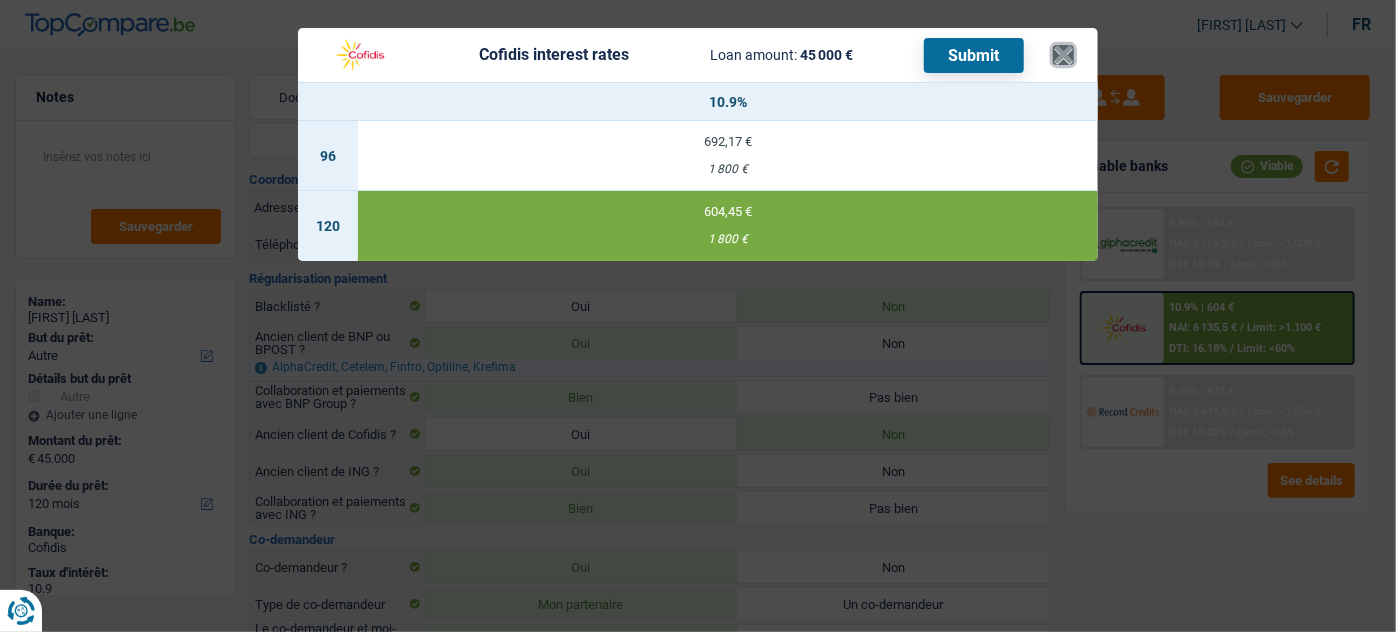 click on "×" at bounding box center (1063, 55) 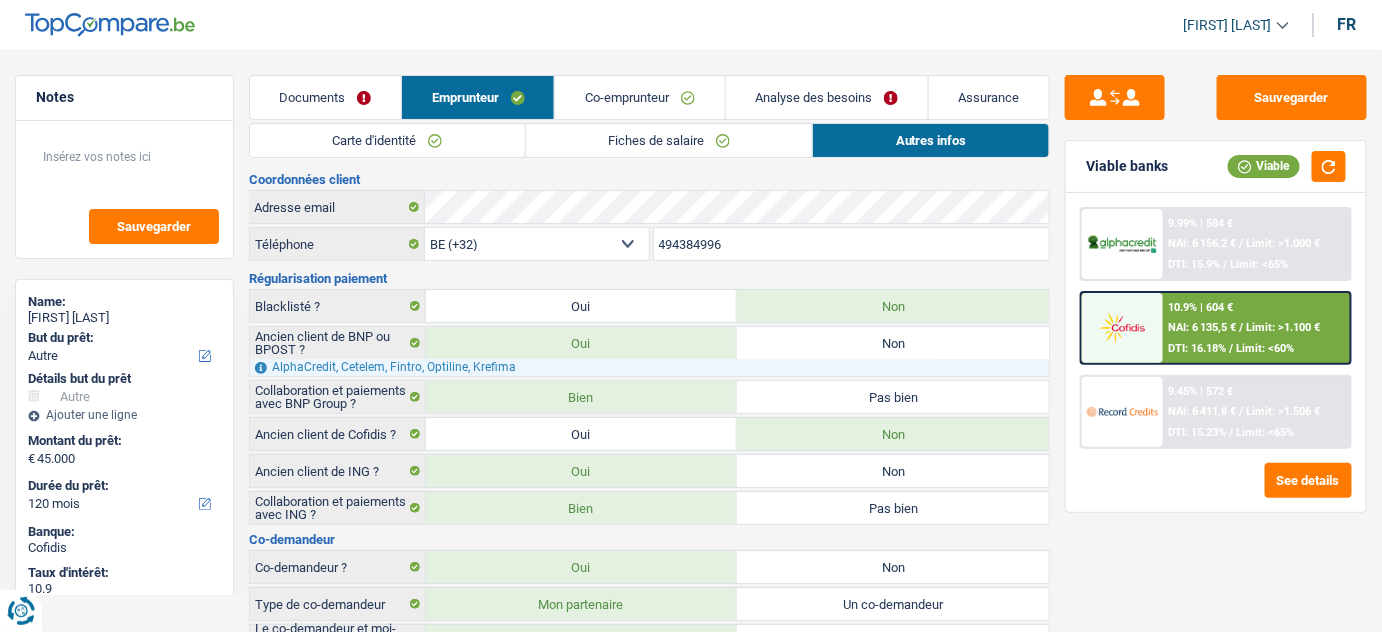 click on "9.99% | 584 €
NAI: 6 156,2 €
/
Limit: >1.000 €
DTI: 15.9%
/
Limit: <65%" at bounding box center [1256, 244] 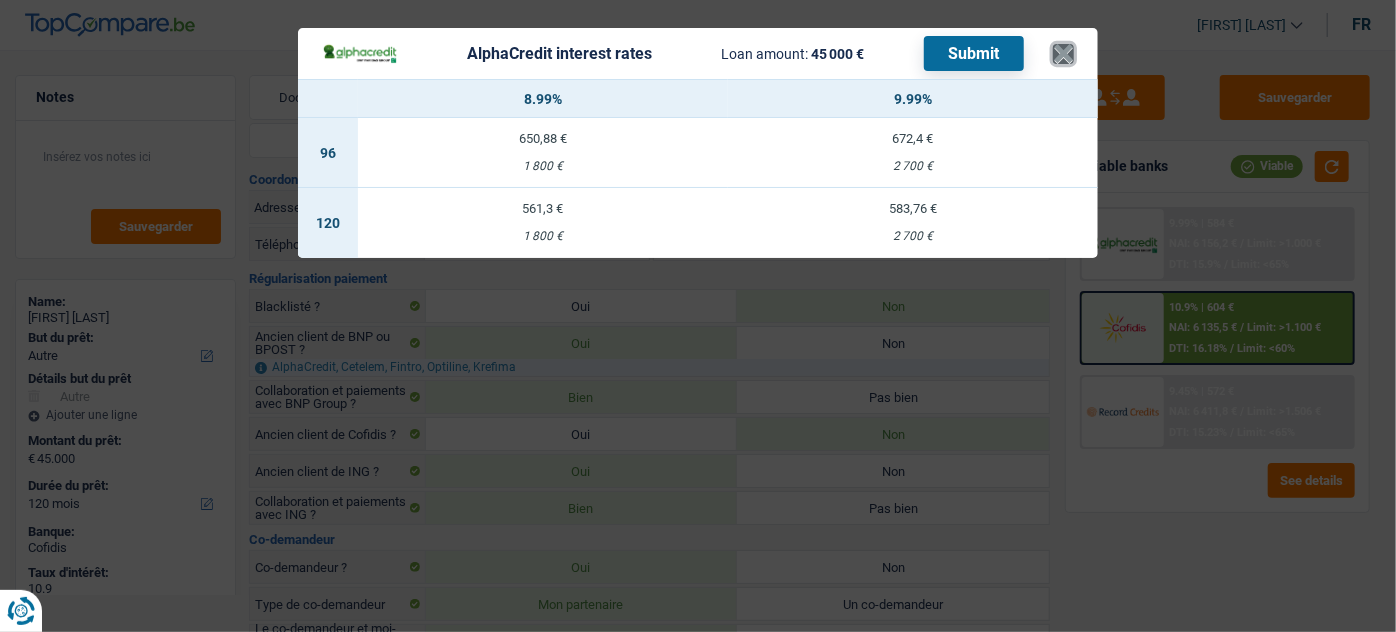 click on "×" at bounding box center (1063, 54) 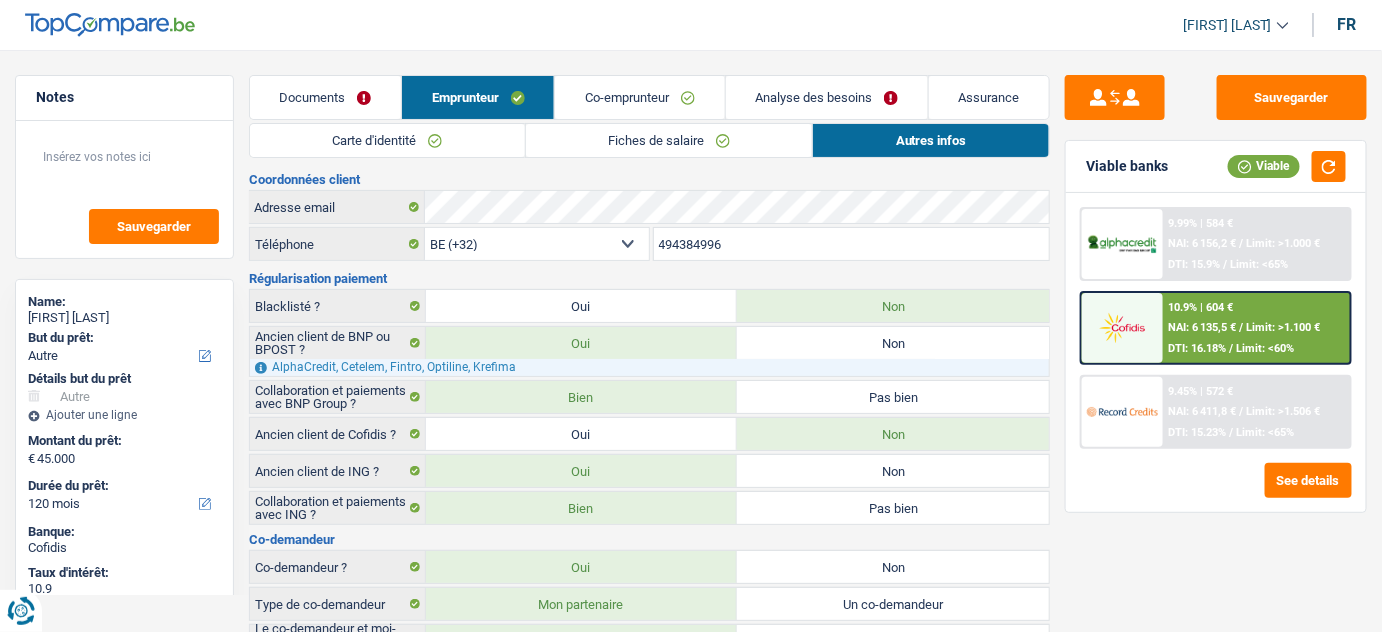 click on "NAI: 6 411,8 €" at bounding box center (1203, 411) 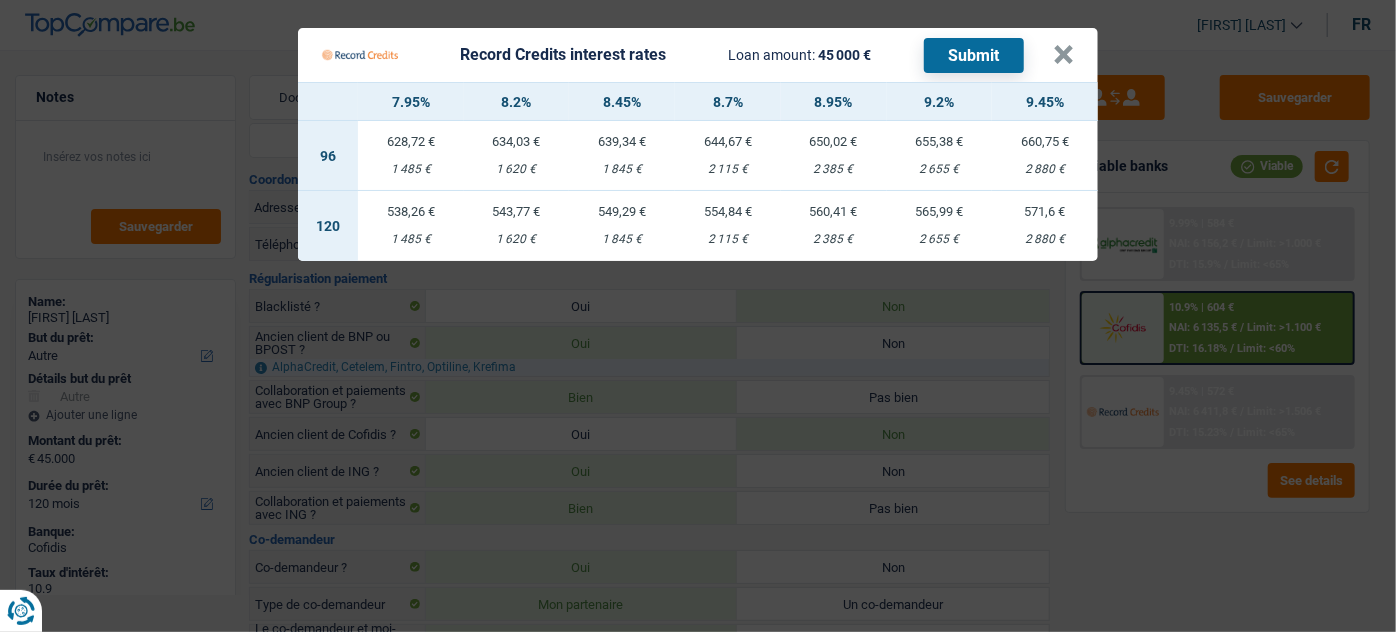 click on "Record Credits interest rates
Loan amount:
45 000 €
Submit
×
7.95%
8.2%
8.45%
8.7%
8.95%
9.2%
9.45%
96
628,72 €
1 485 €
634,03 €
1 620 €
639,34 €
1 845 €
644,67 €
120" 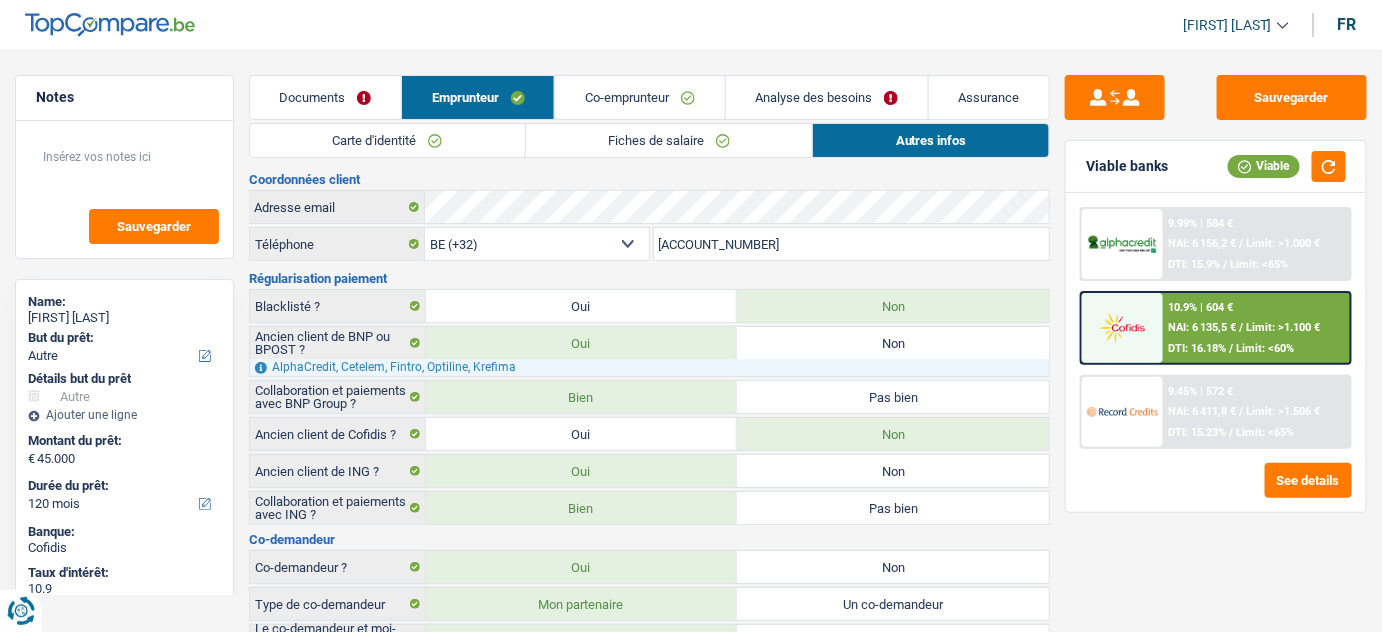 click on "NAI: 6 156,2 €" 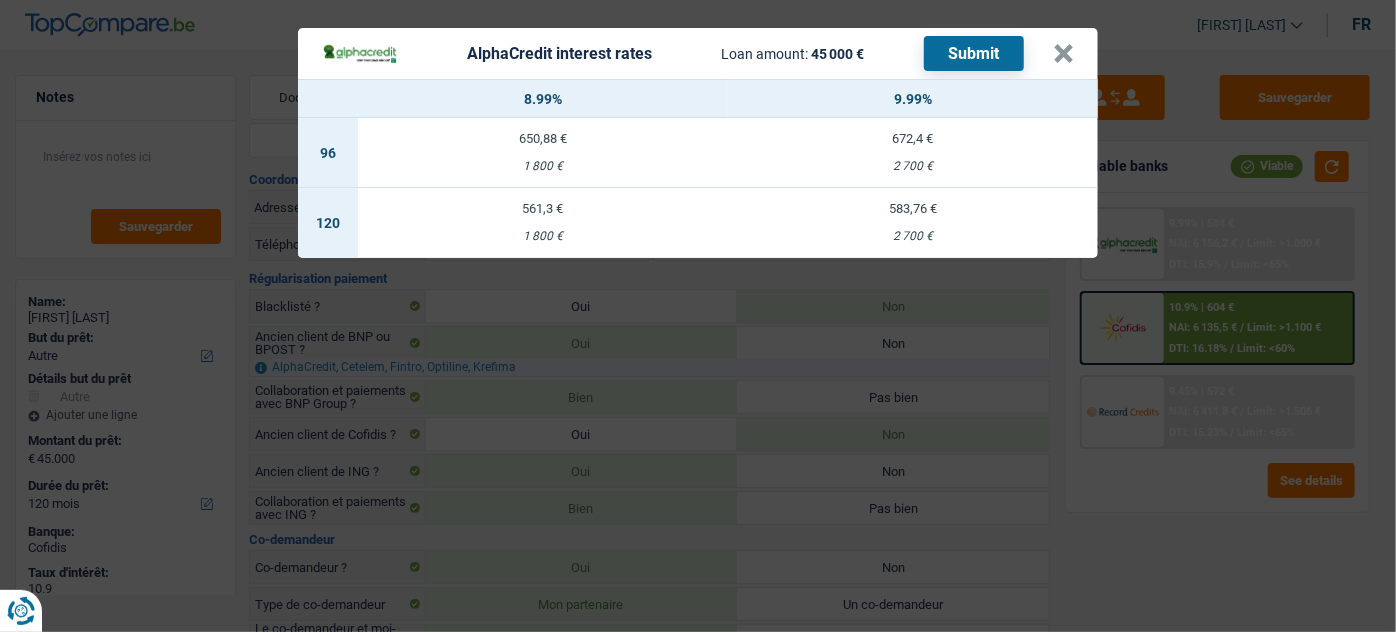 drag, startPoint x: 1051, startPoint y: 52, endPoint x: 1097, endPoint y: 87, distance: 57.801384 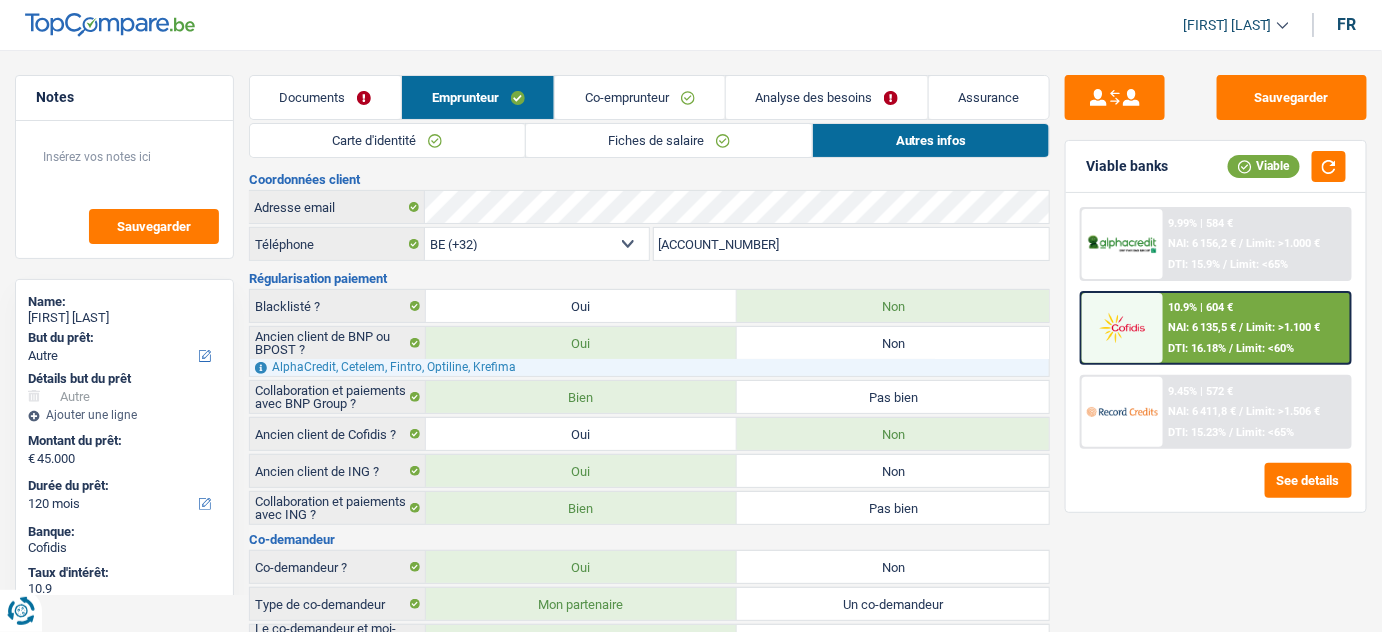 click on "NAI: 6 135,5 €" 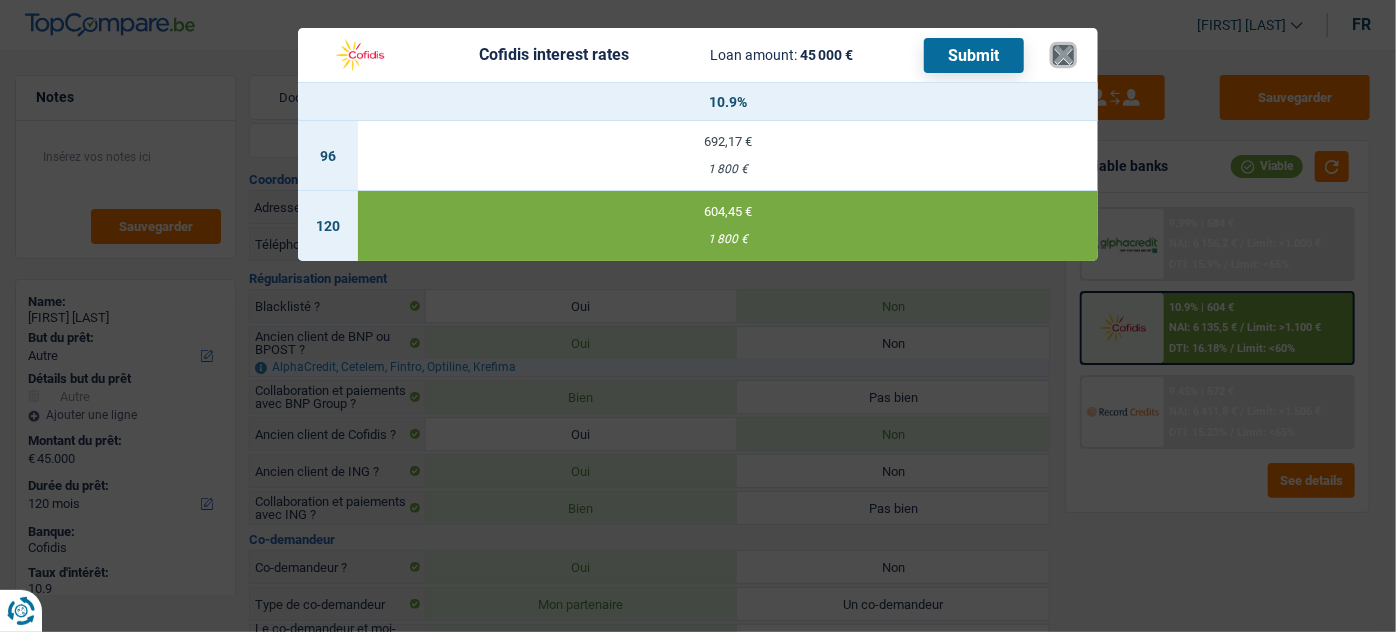 click on "×" 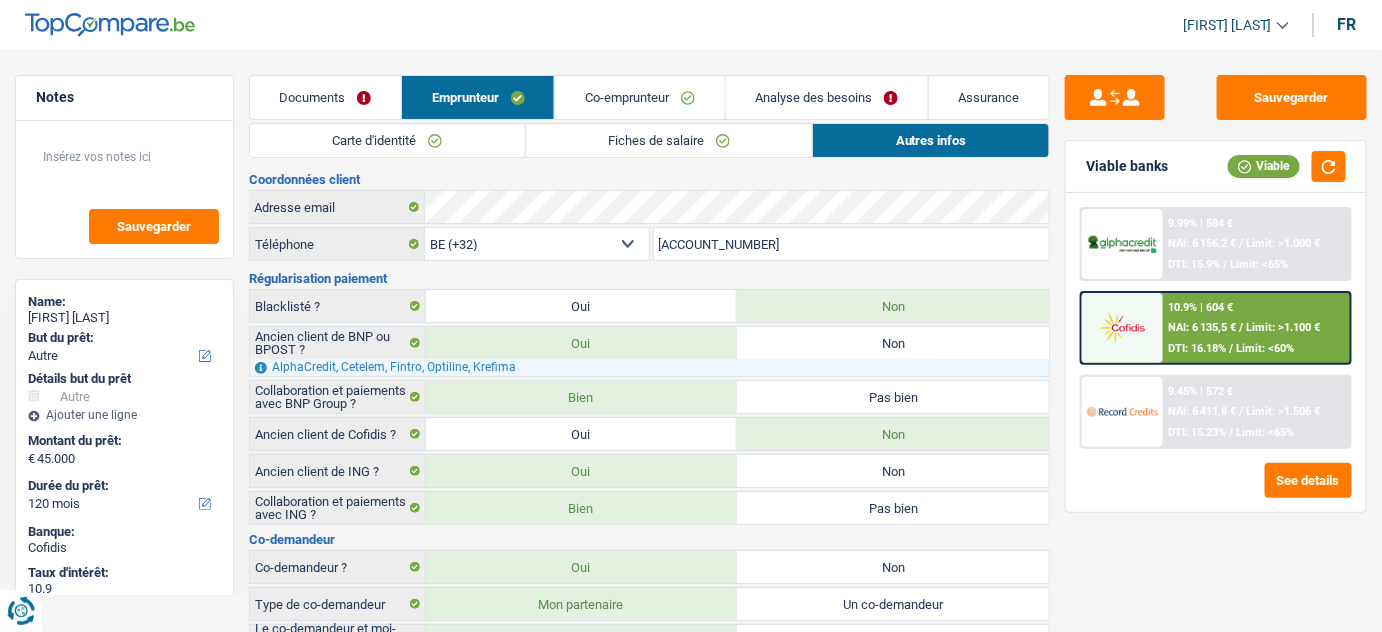 click on "Co-emprunteur" 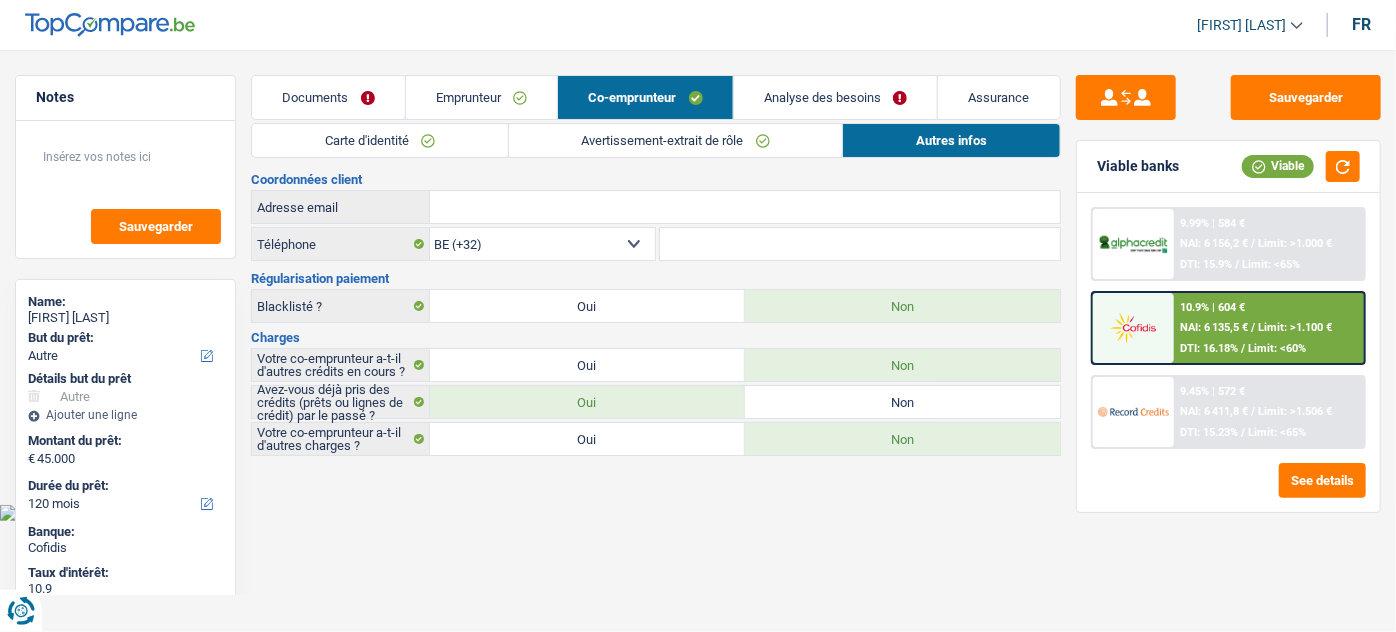click on "Emprunteur" 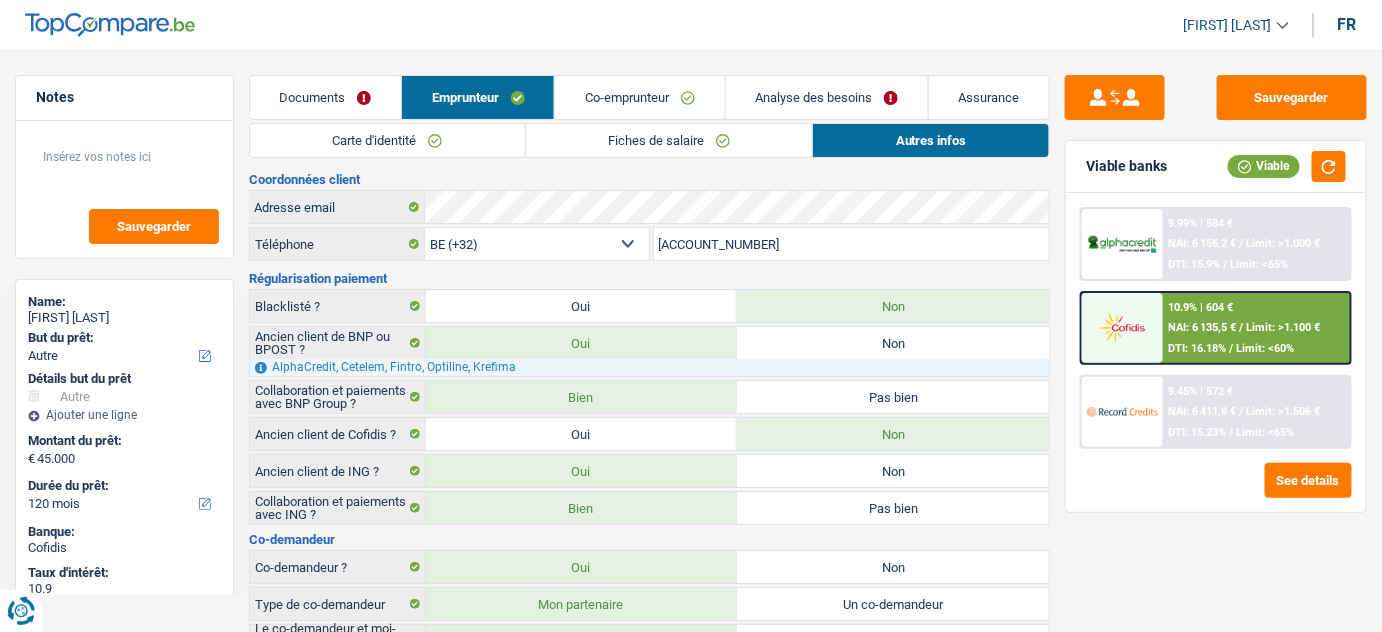 click on "Autres infos" 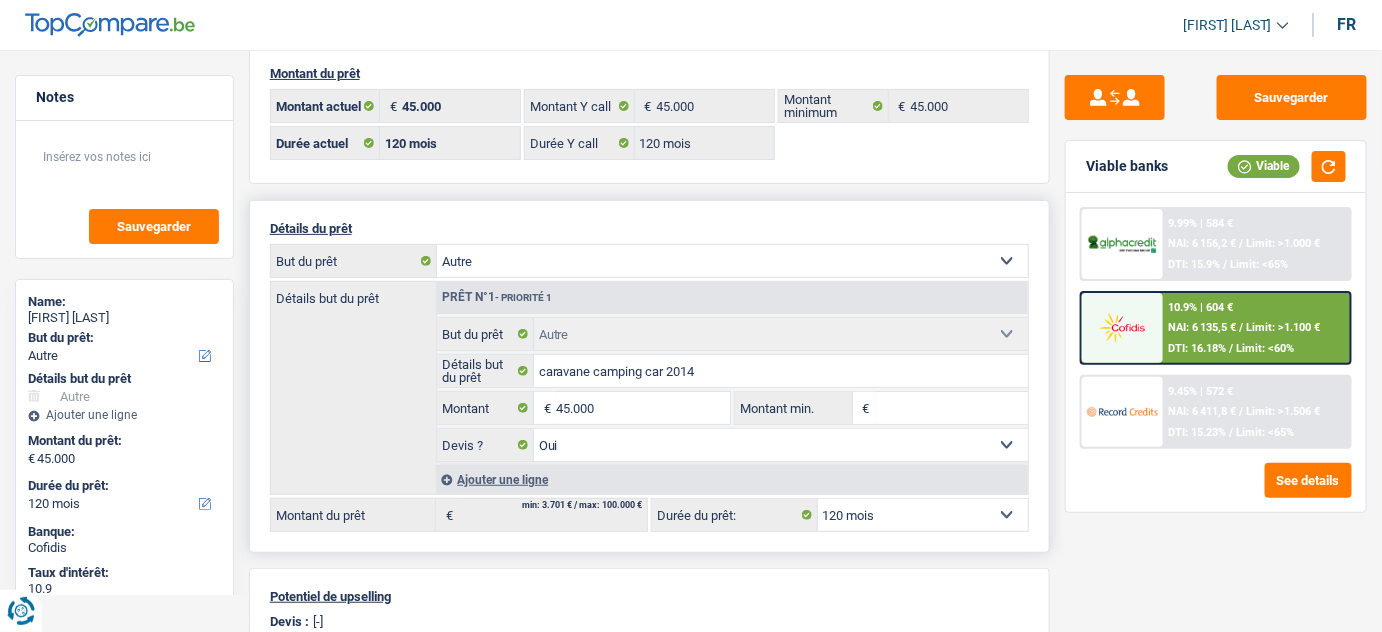 scroll, scrollTop: 90, scrollLeft: 0, axis: vertical 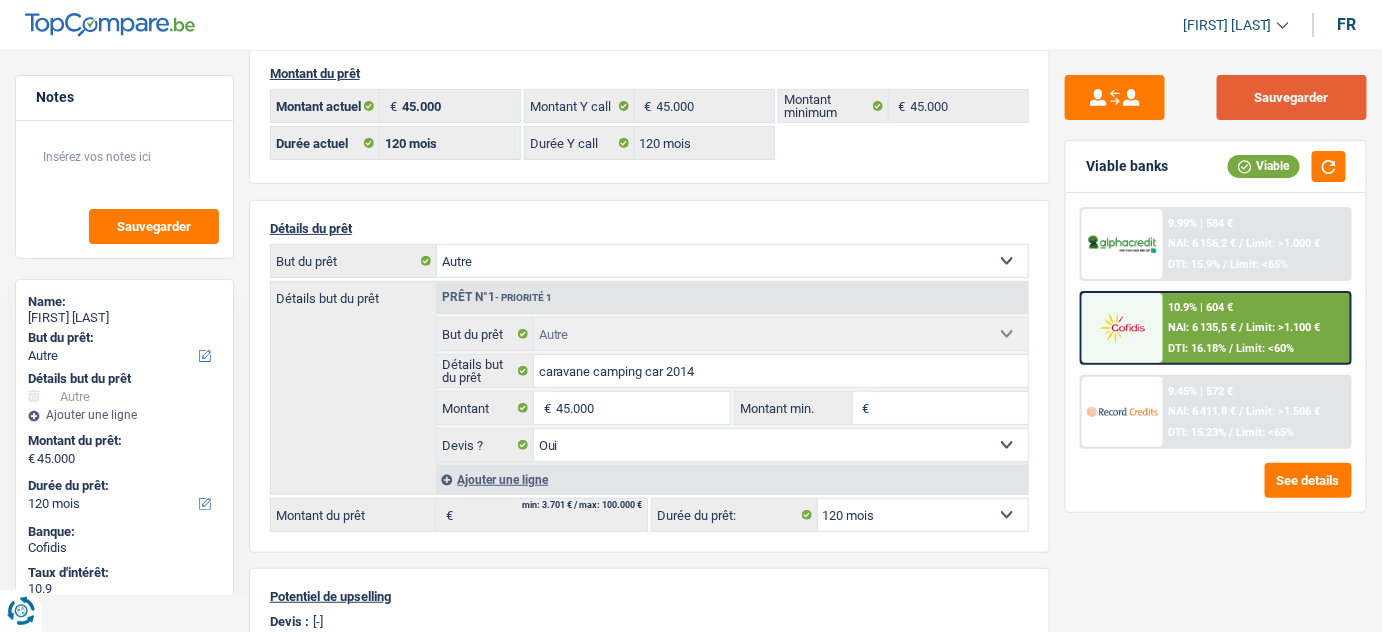 click on "Sauvegarder" 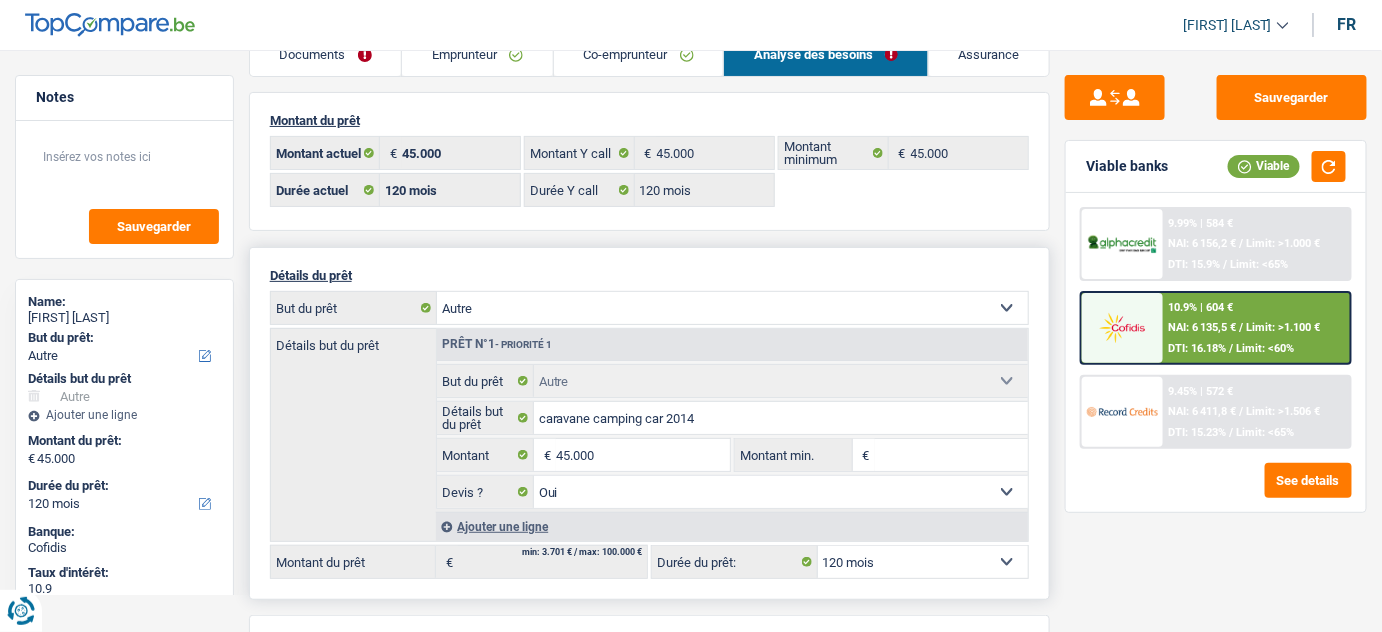 scroll, scrollTop: 0, scrollLeft: 0, axis: both 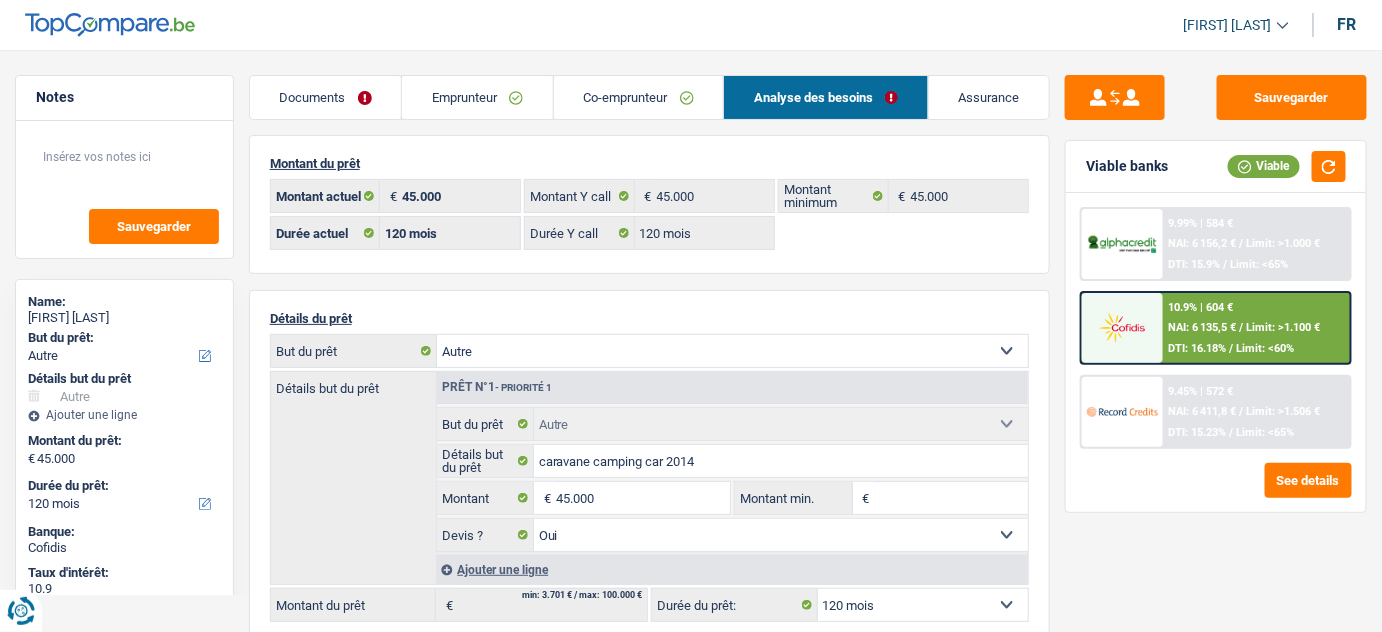 click on "Documents" 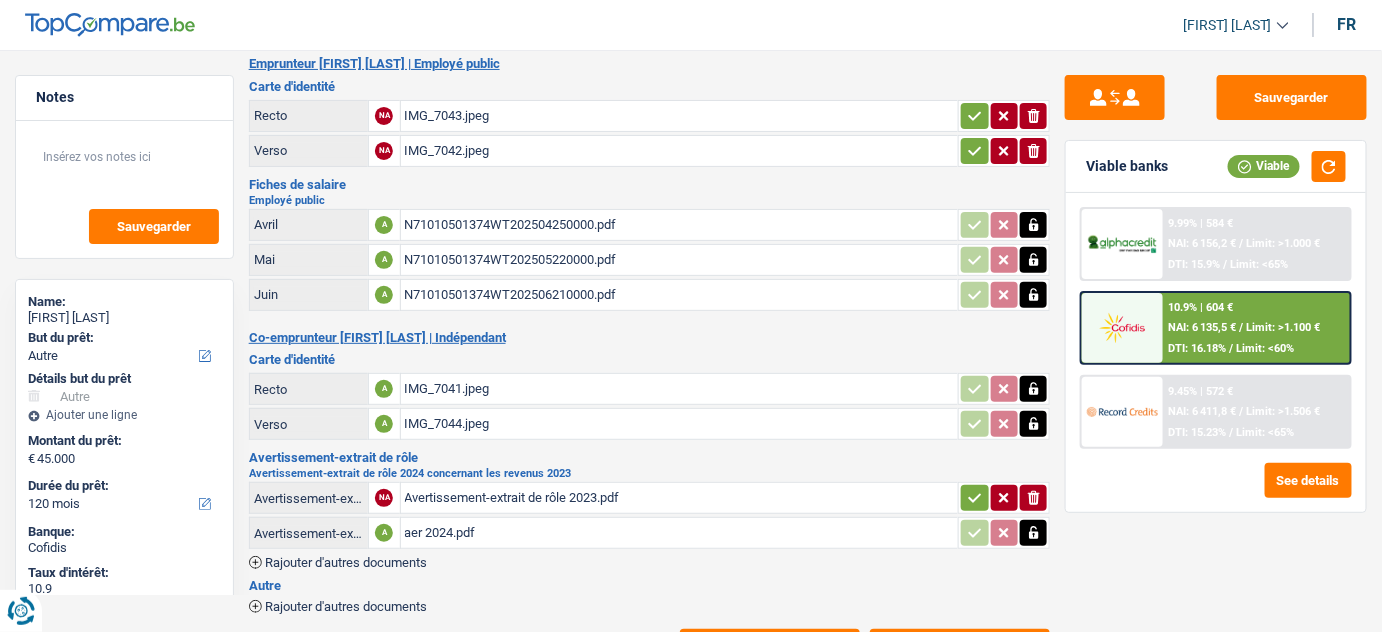 scroll, scrollTop: 151, scrollLeft: 0, axis: vertical 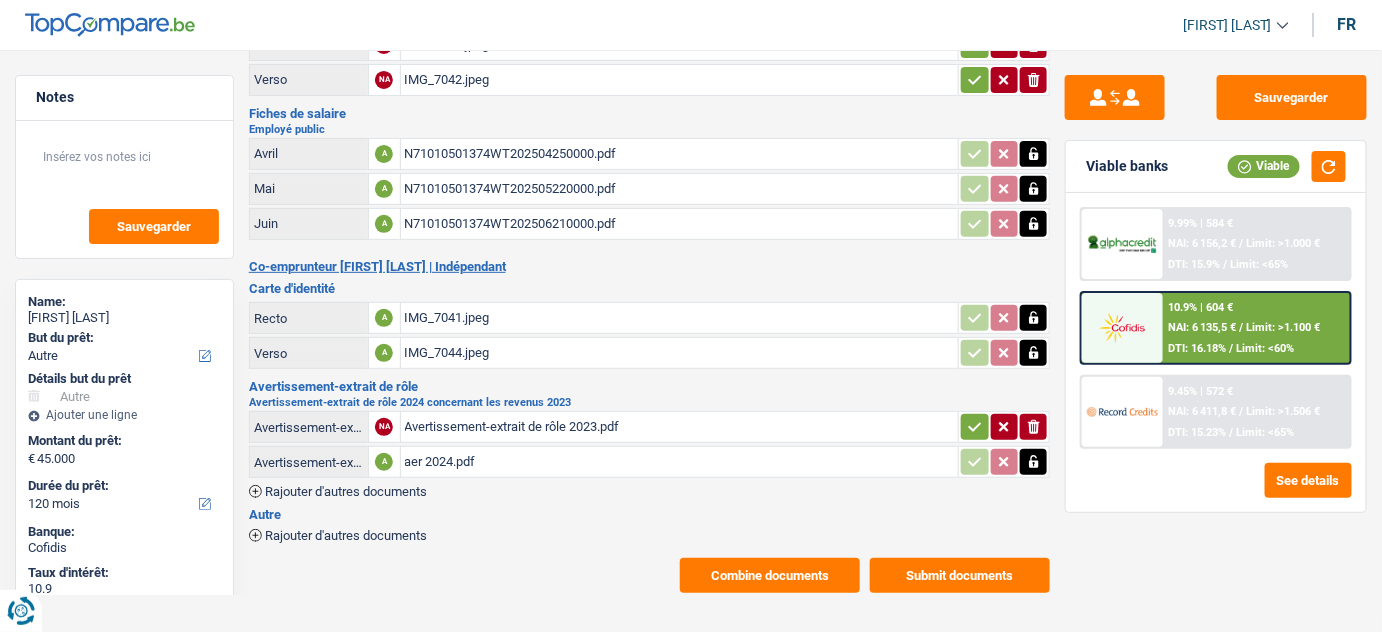 click on "aer 2024.pdf" 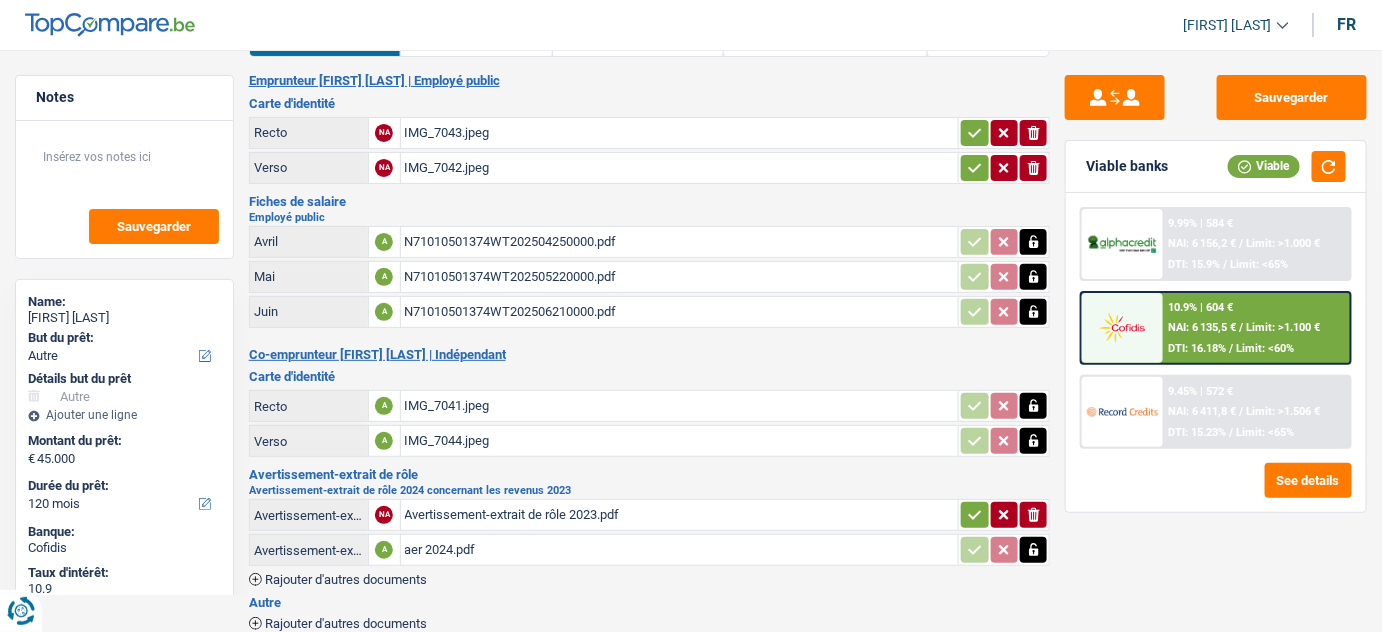 scroll, scrollTop: 151, scrollLeft: 0, axis: vertical 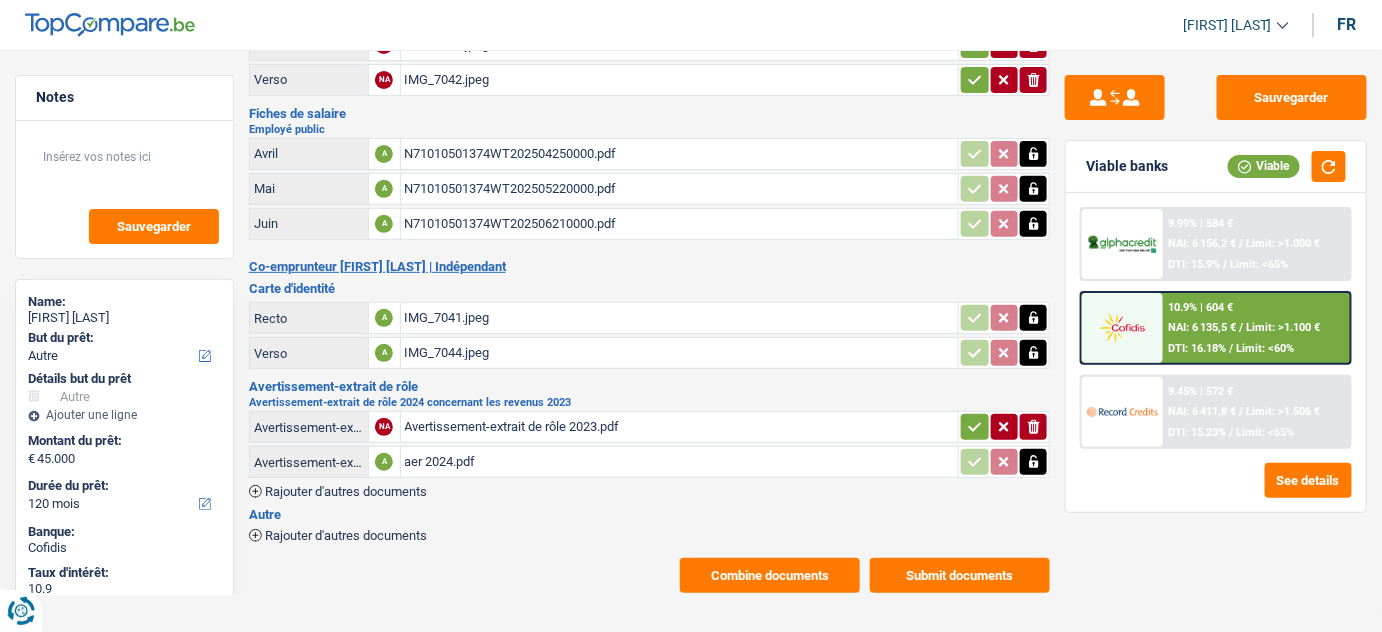 click on "Rajouter d'autres documents" 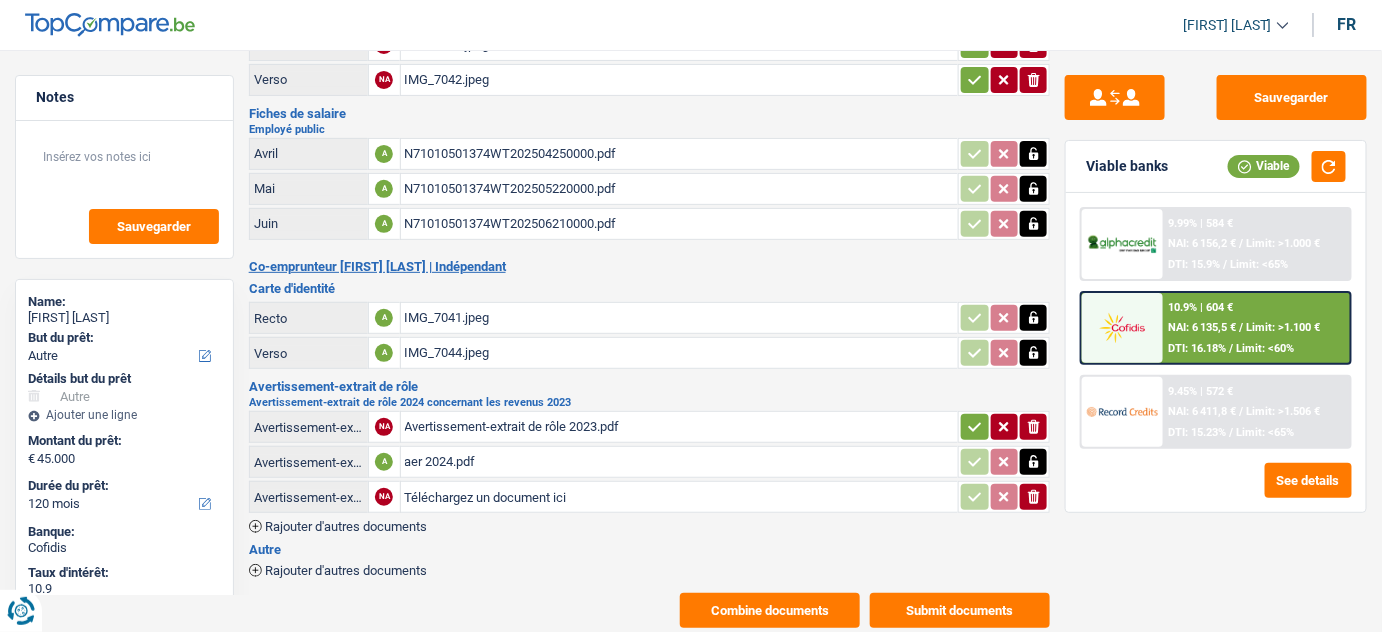click 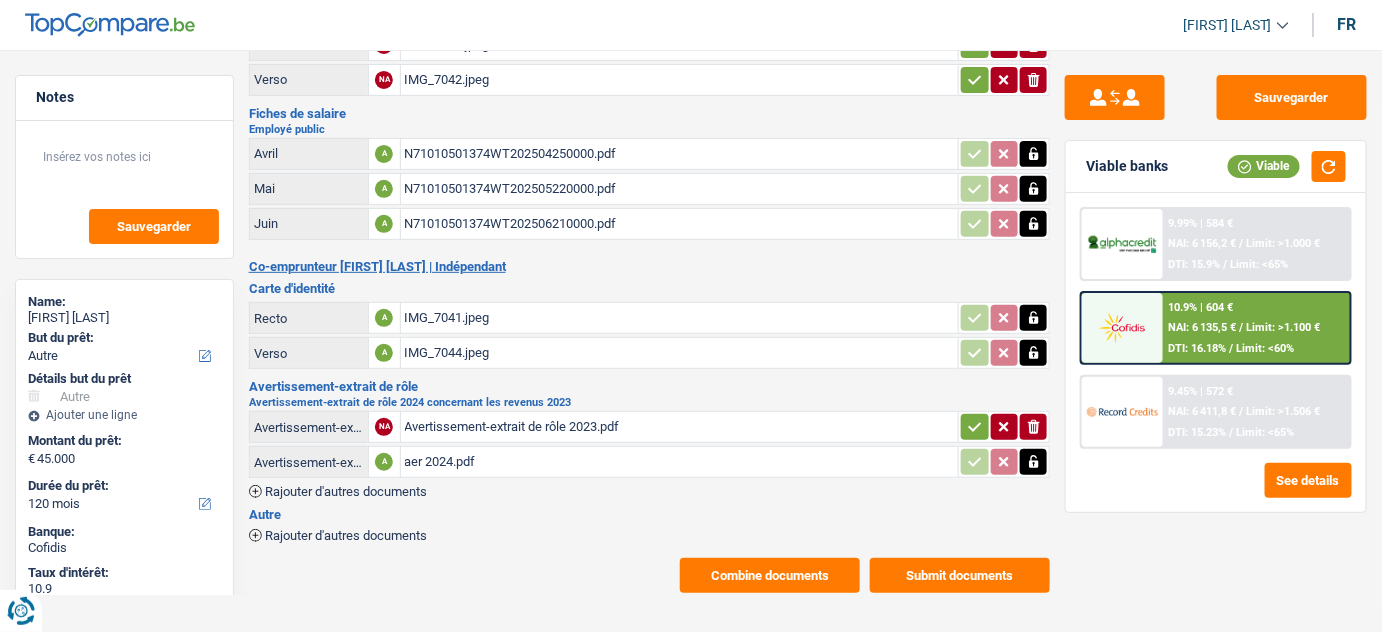 click on "Rajouter d'autres documents" 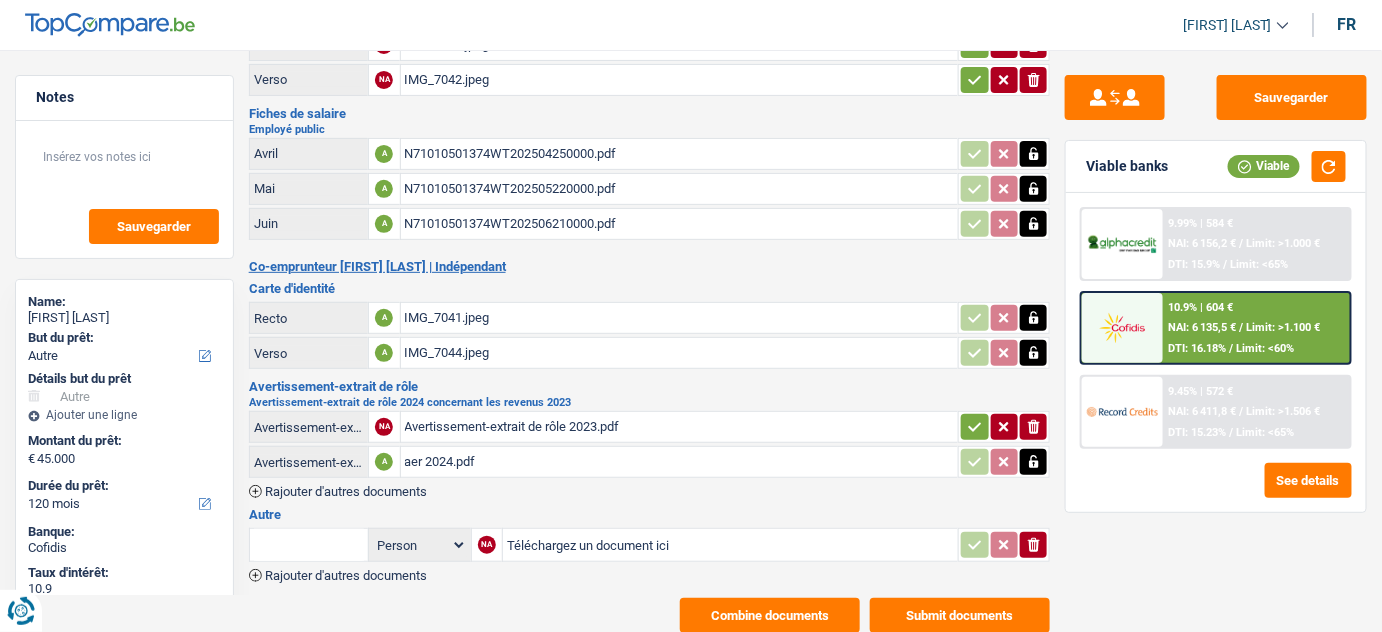 click on "Téléchargez un document ici" 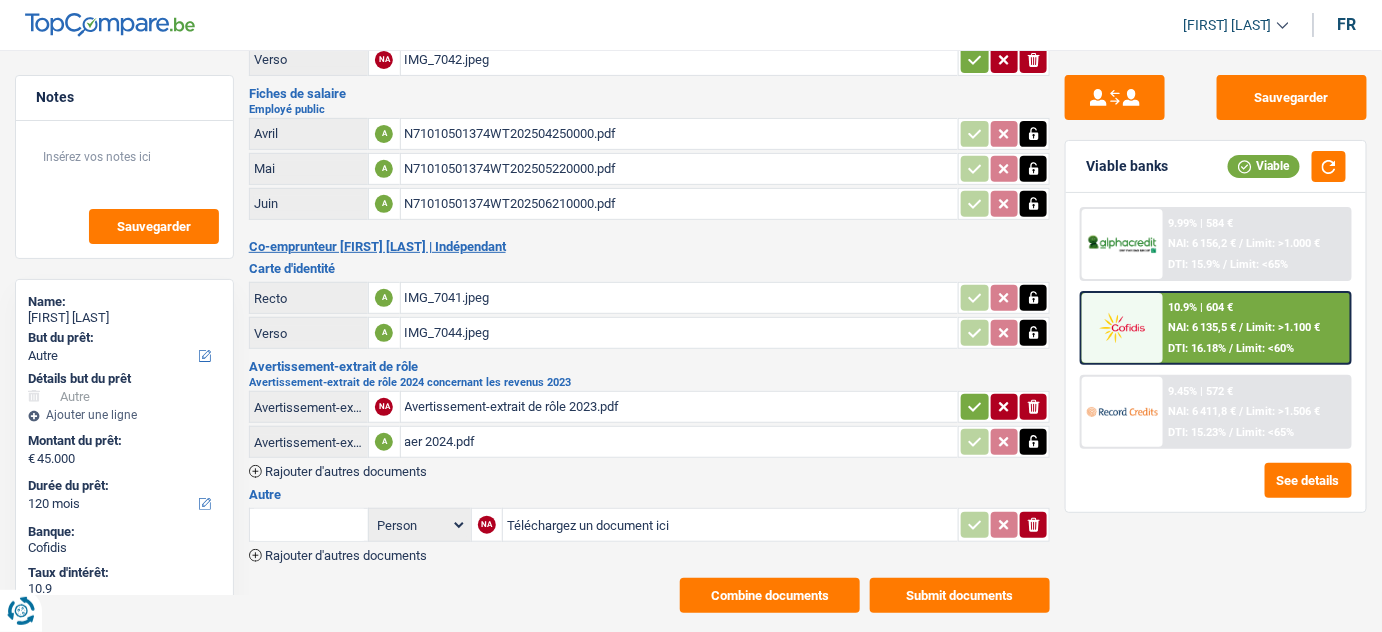 scroll, scrollTop: 190, scrollLeft: 0, axis: vertical 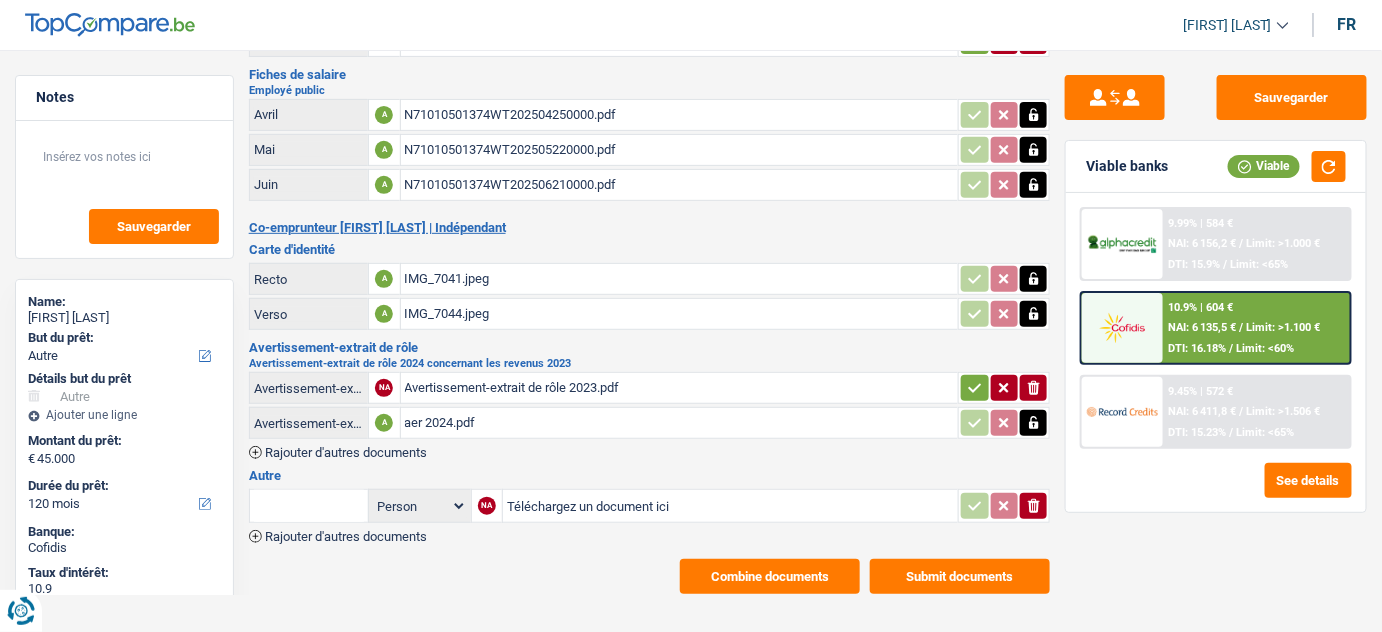 click on "Téléchargez un document ici" 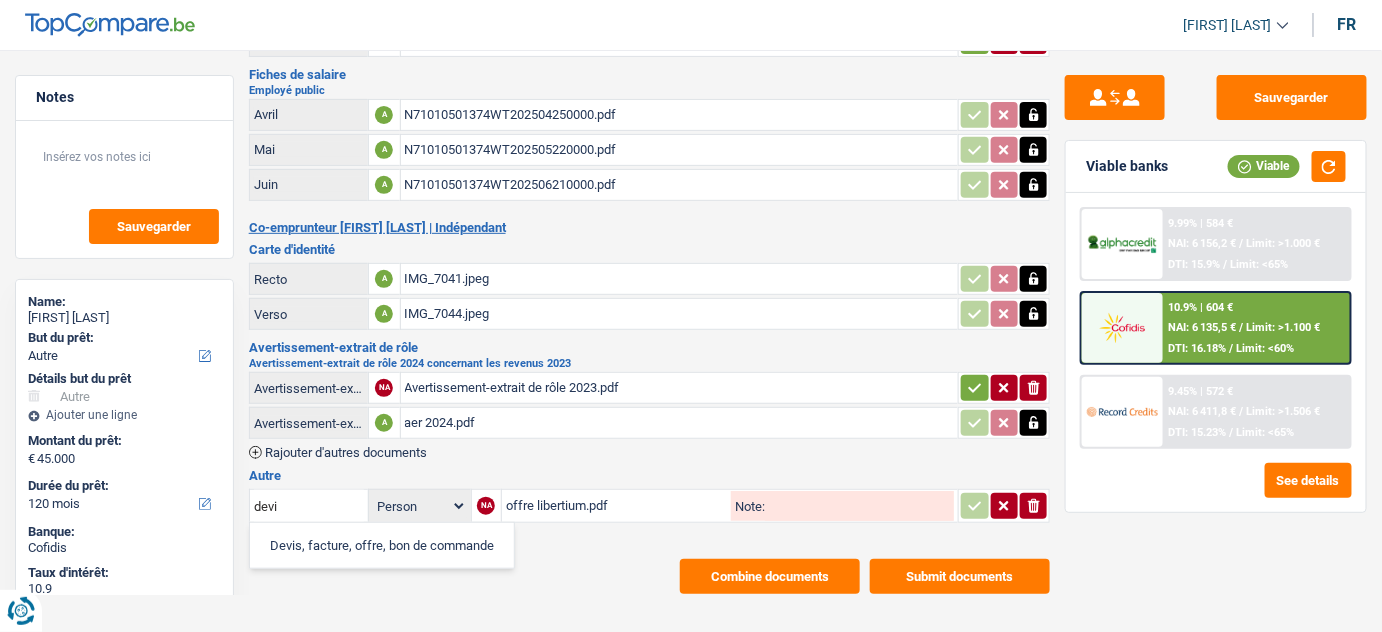 click on "Devis, facture, offre, bon de commande" 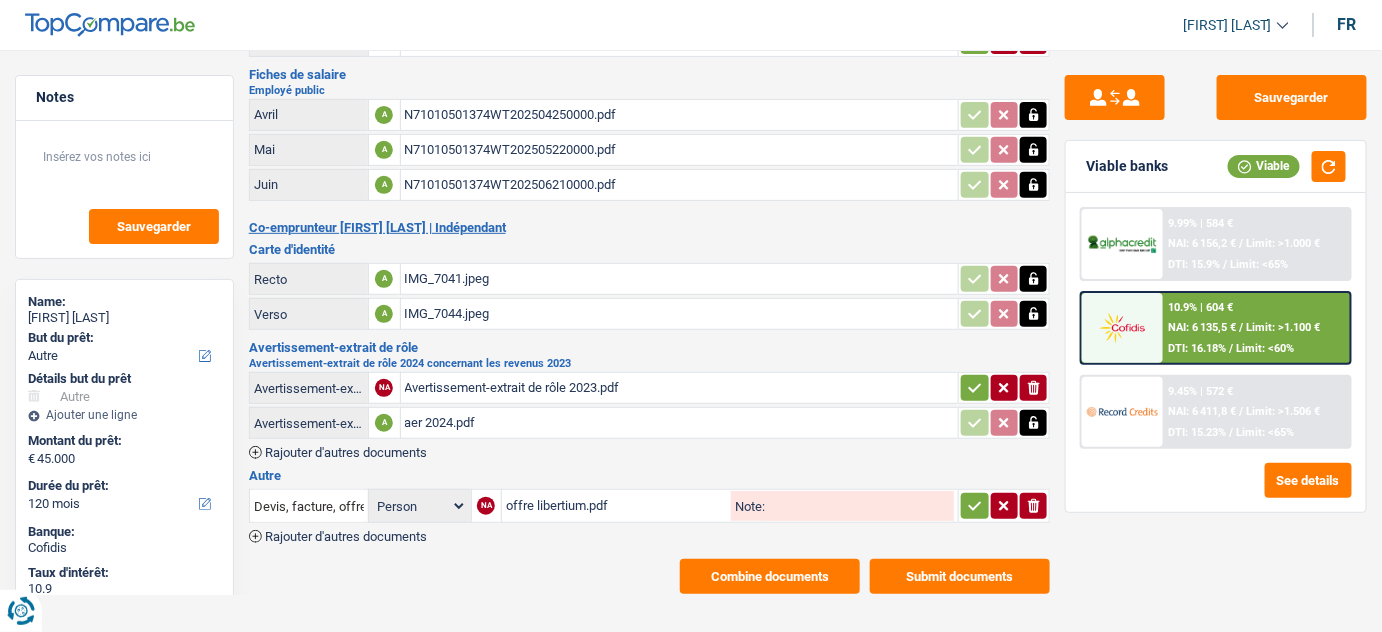click 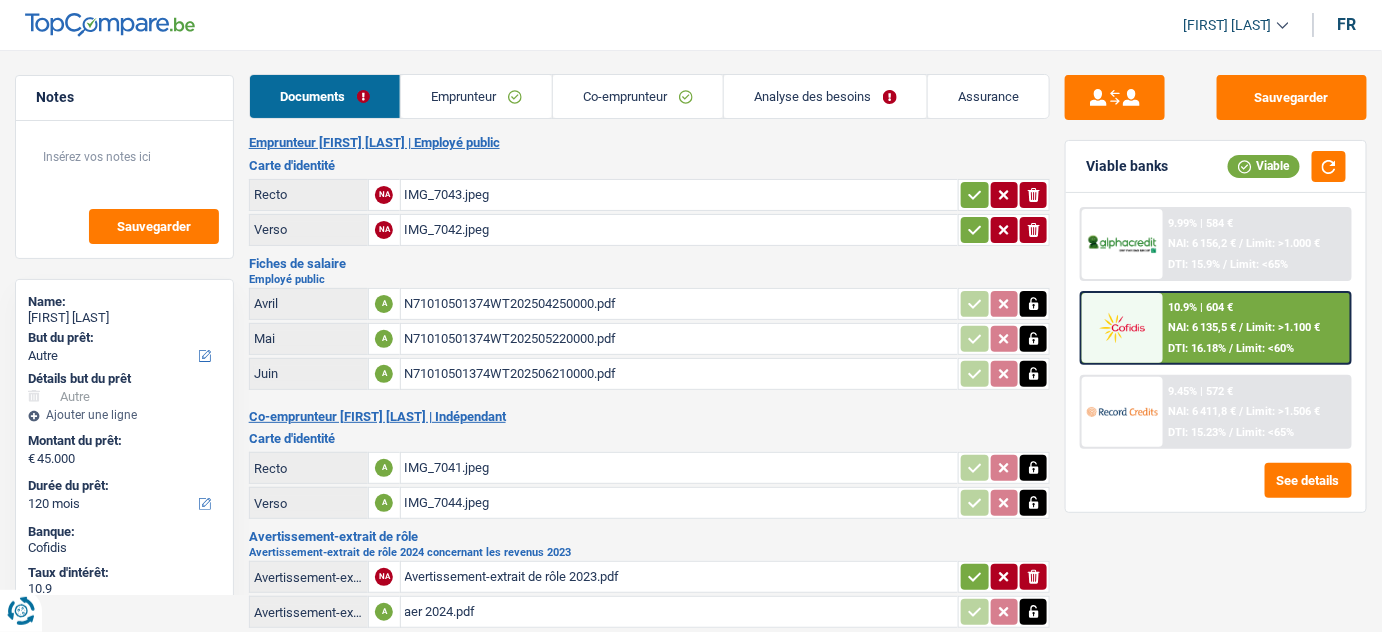 scroll, scrollTop: 0, scrollLeft: 0, axis: both 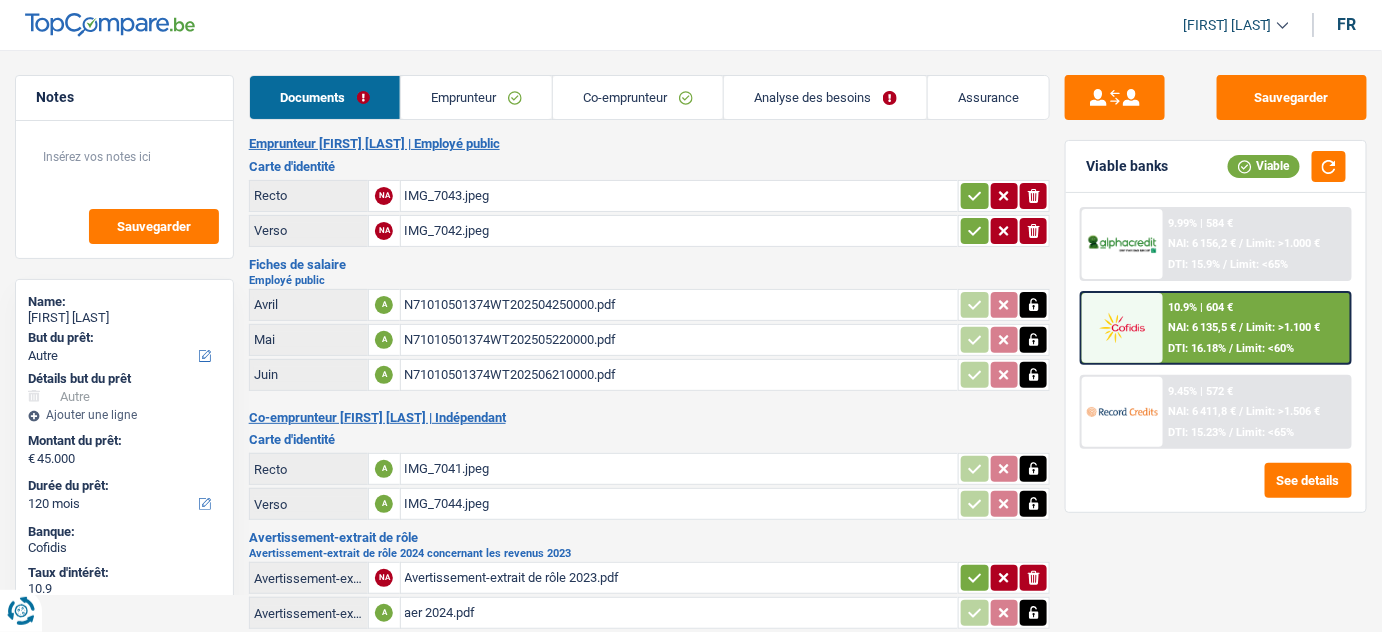 click on "Co-emprunteur" 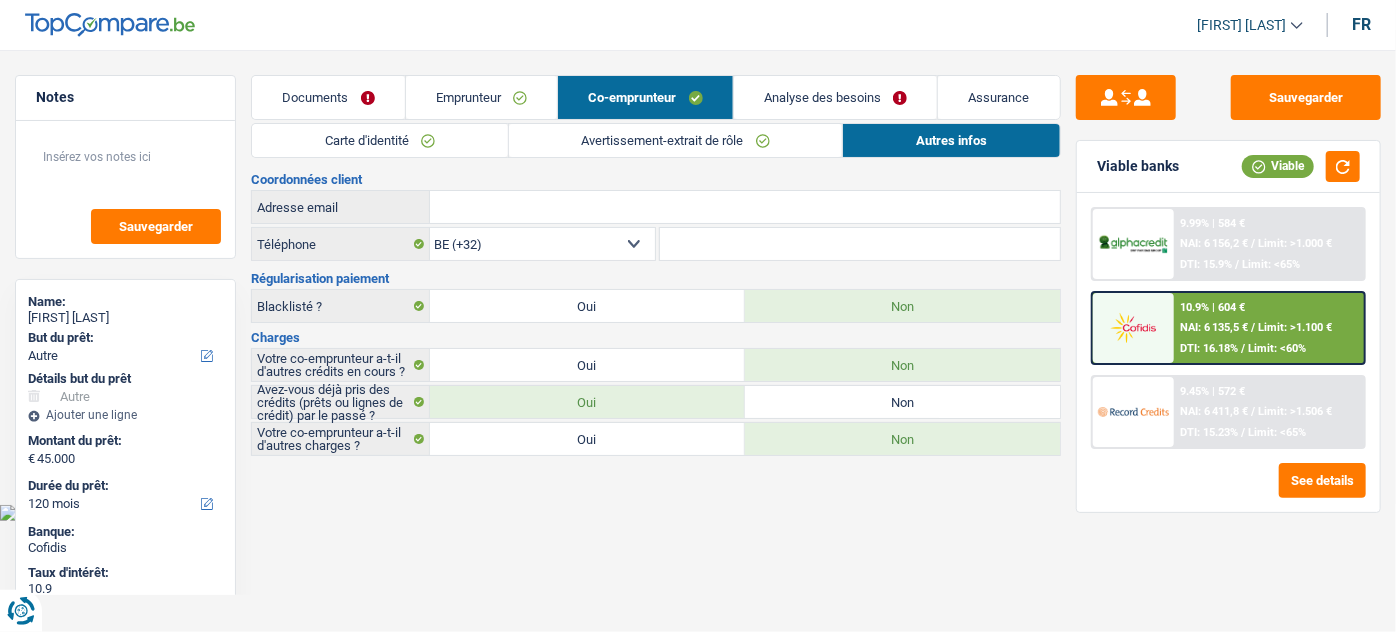 click on "Analyse des besoins" 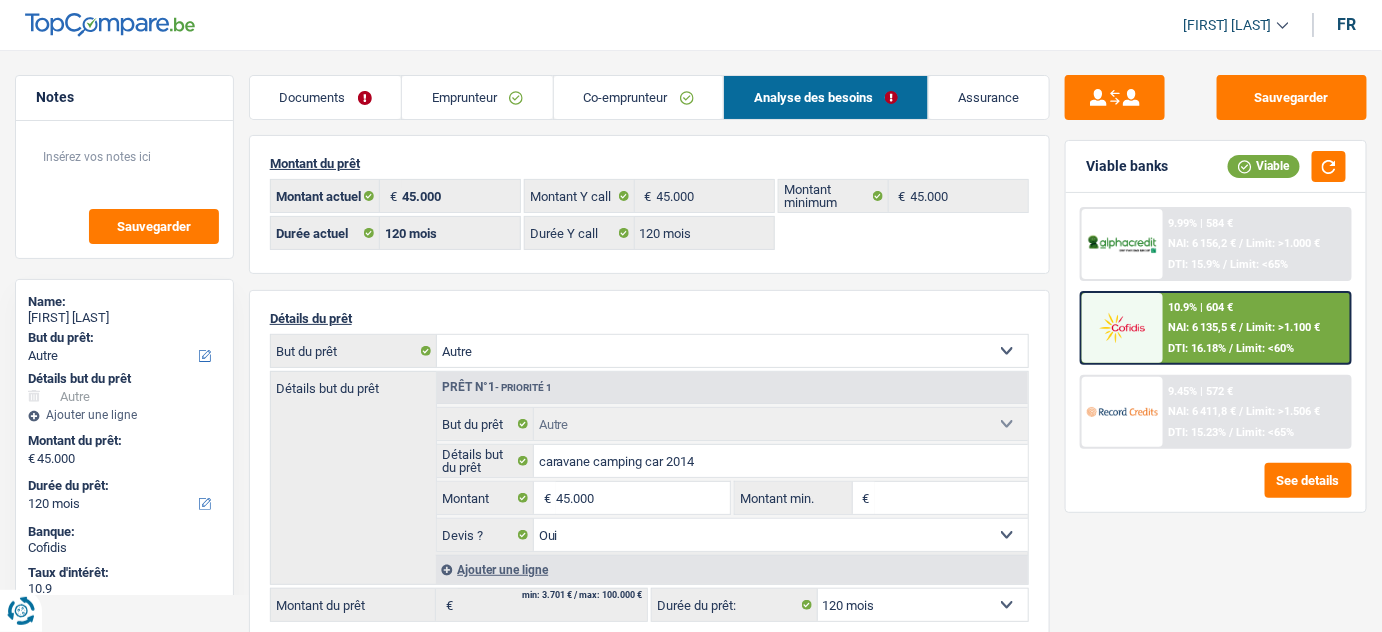 click on "Emprunteur" 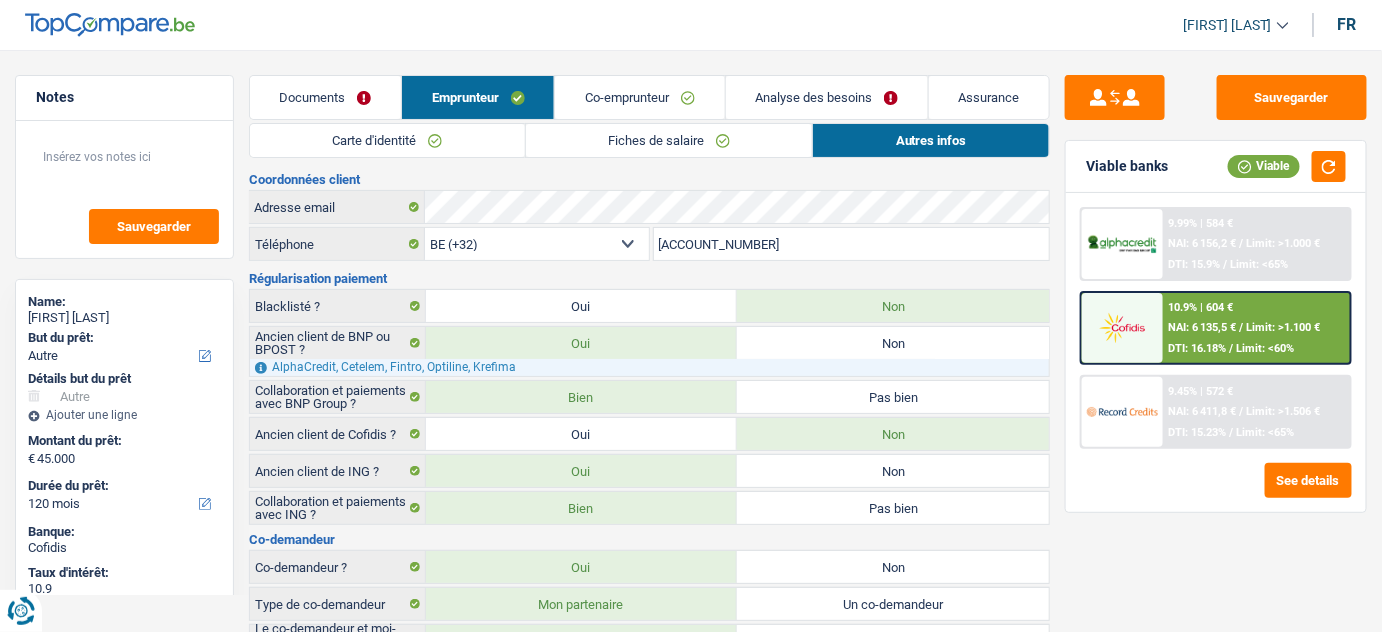 click on "Co-emprunteur" 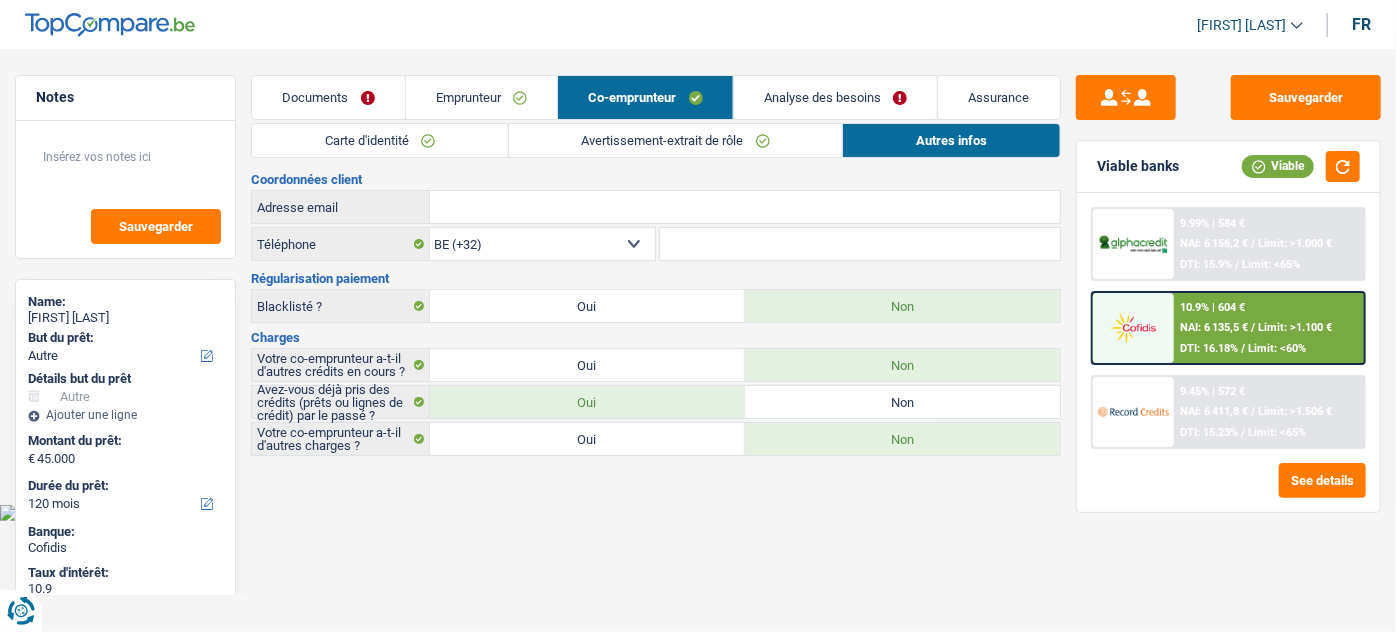 click on "Avertissement-extrait de rôle" 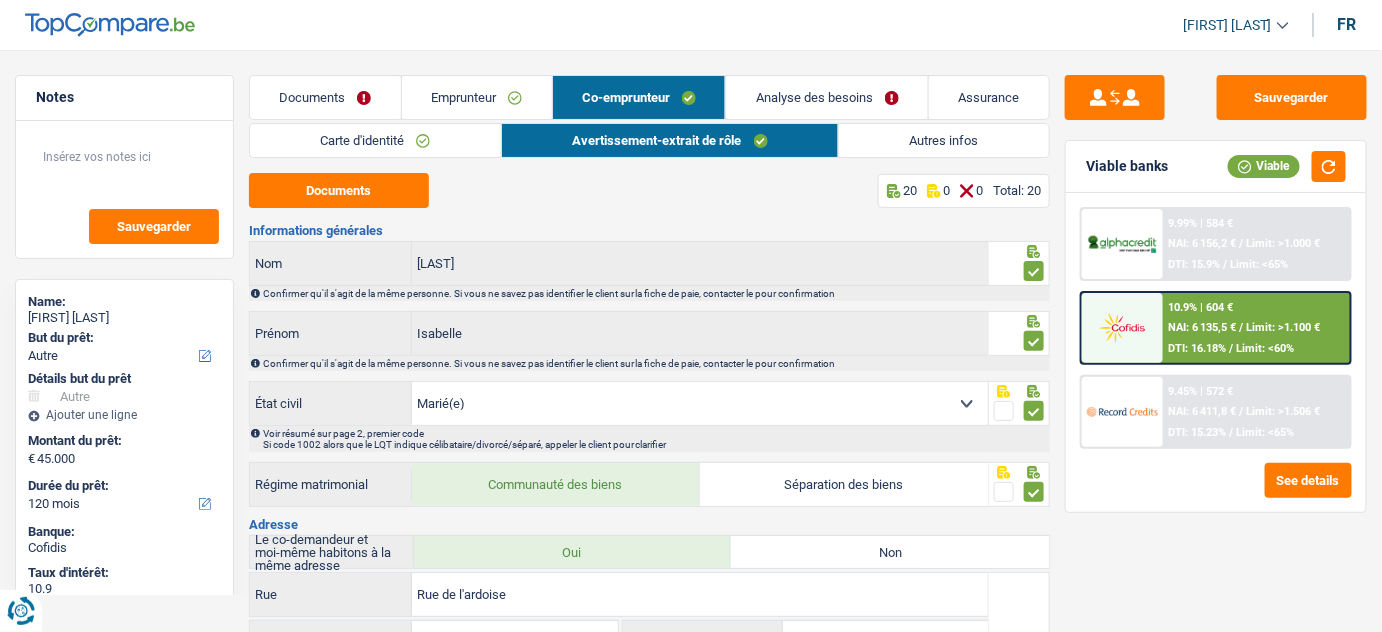 click on "Documents" 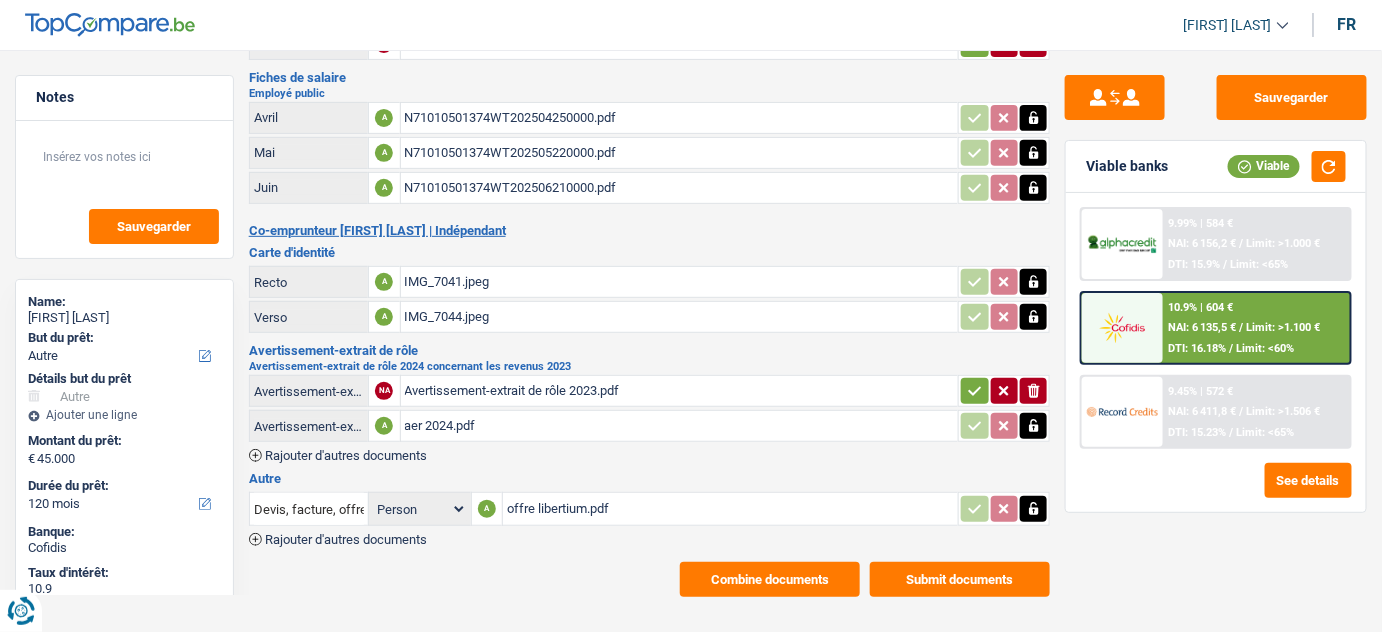scroll, scrollTop: 190, scrollLeft: 0, axis: vertical 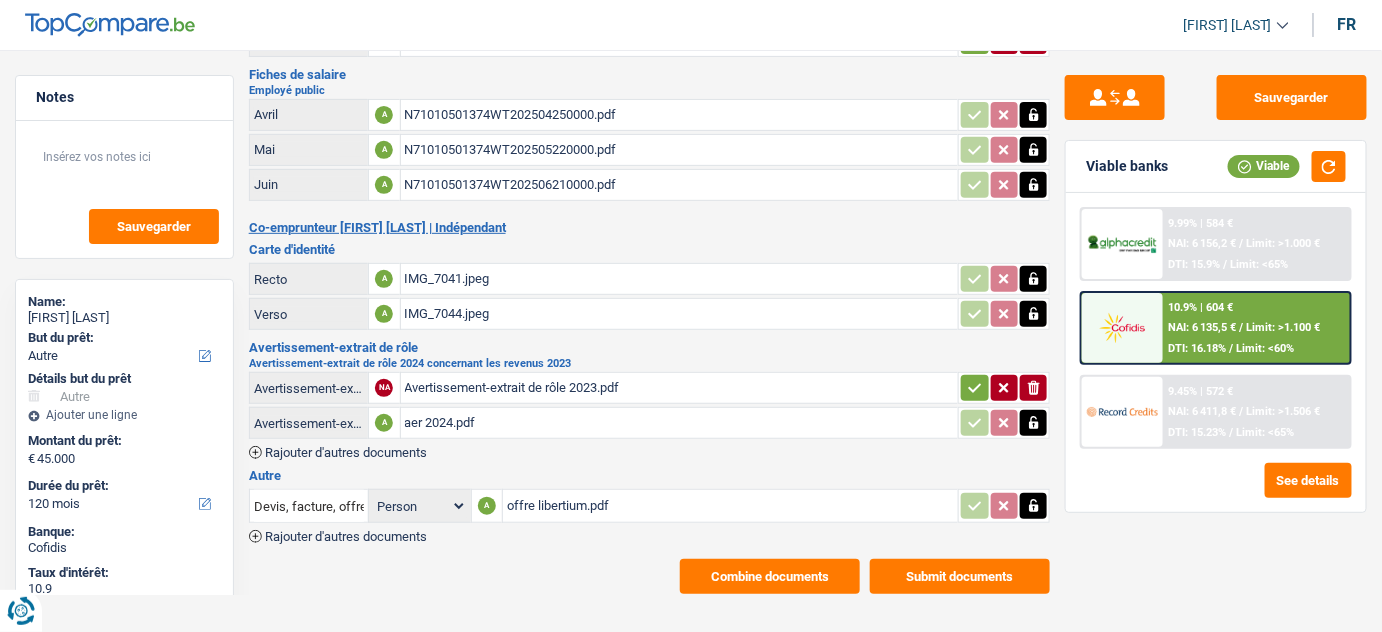 click 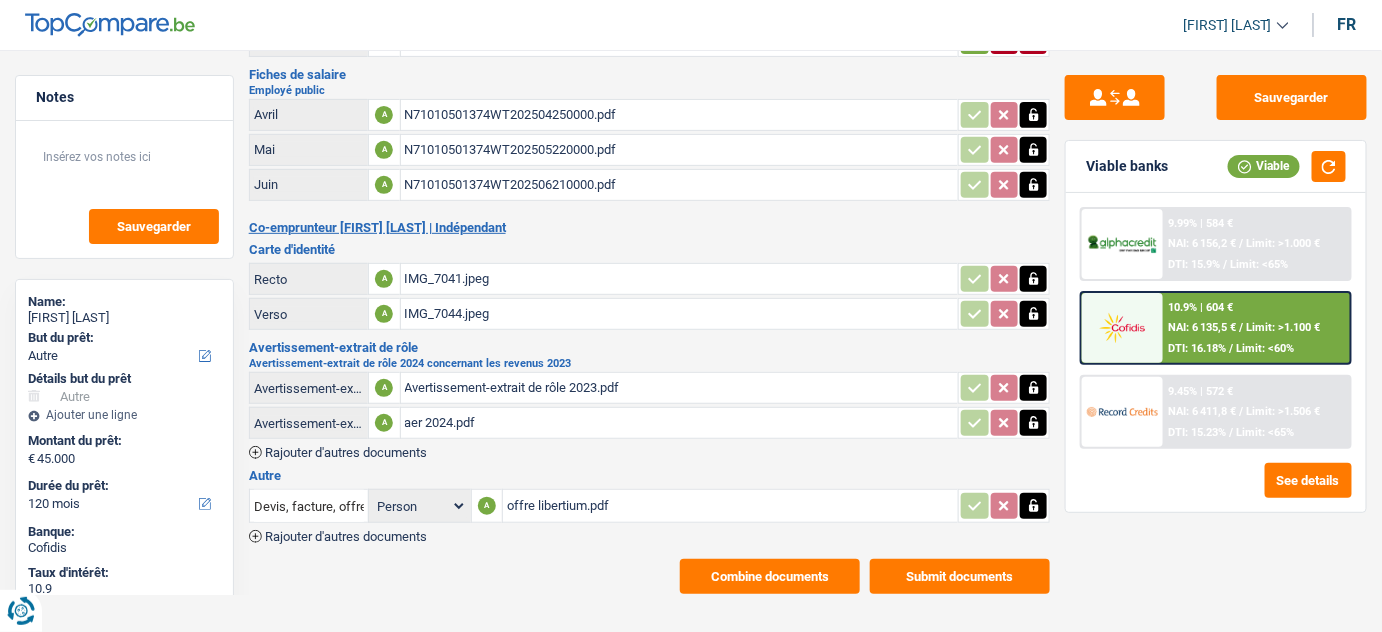 click 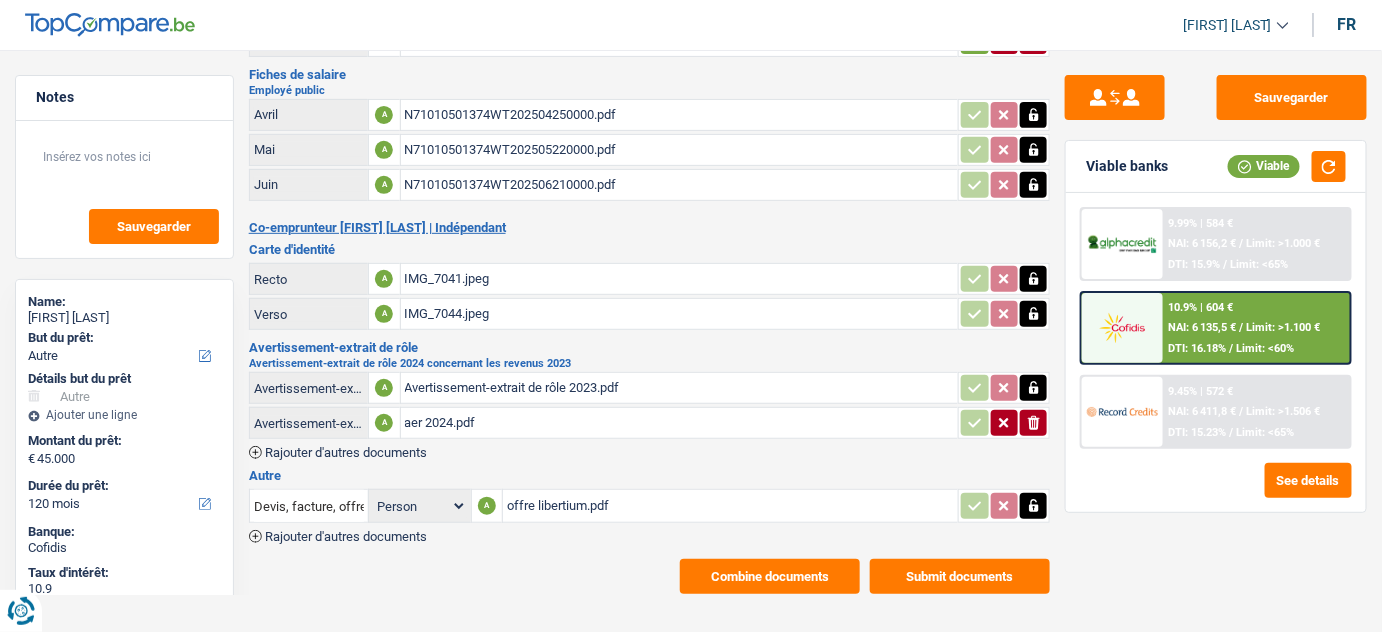 click on "ionicons-v5-e" 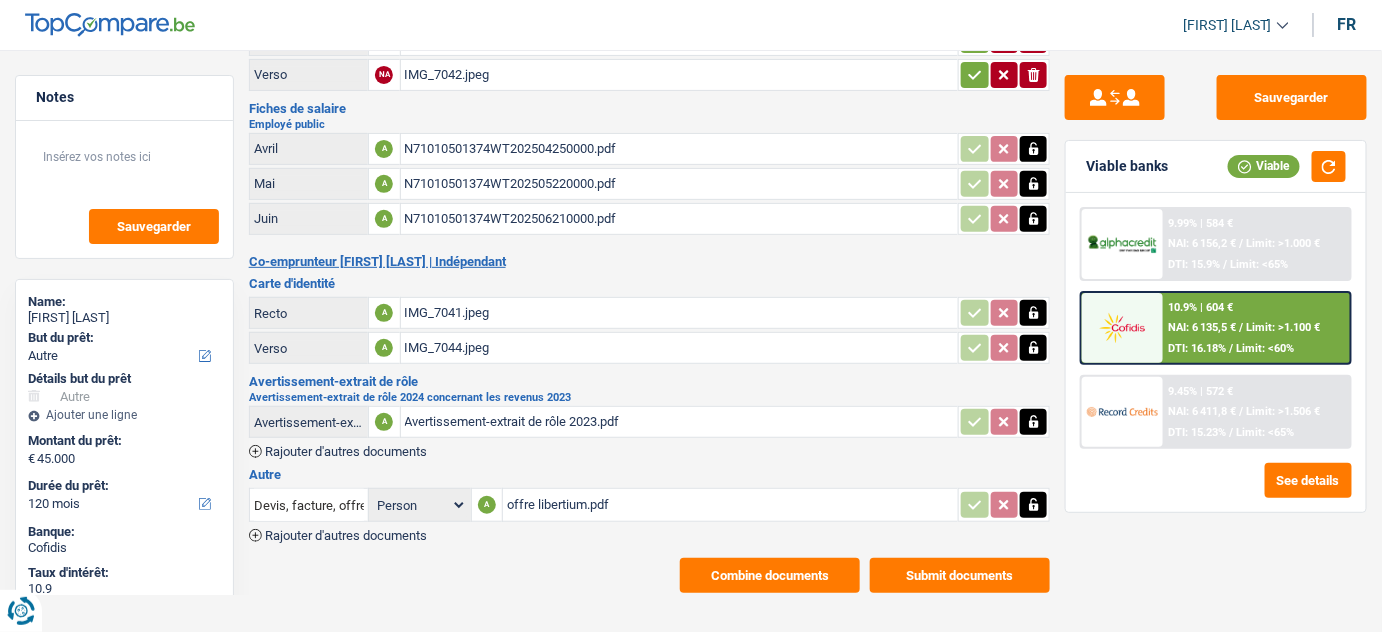 click on "Avertissement-extrait de rôle 2023.pdf" 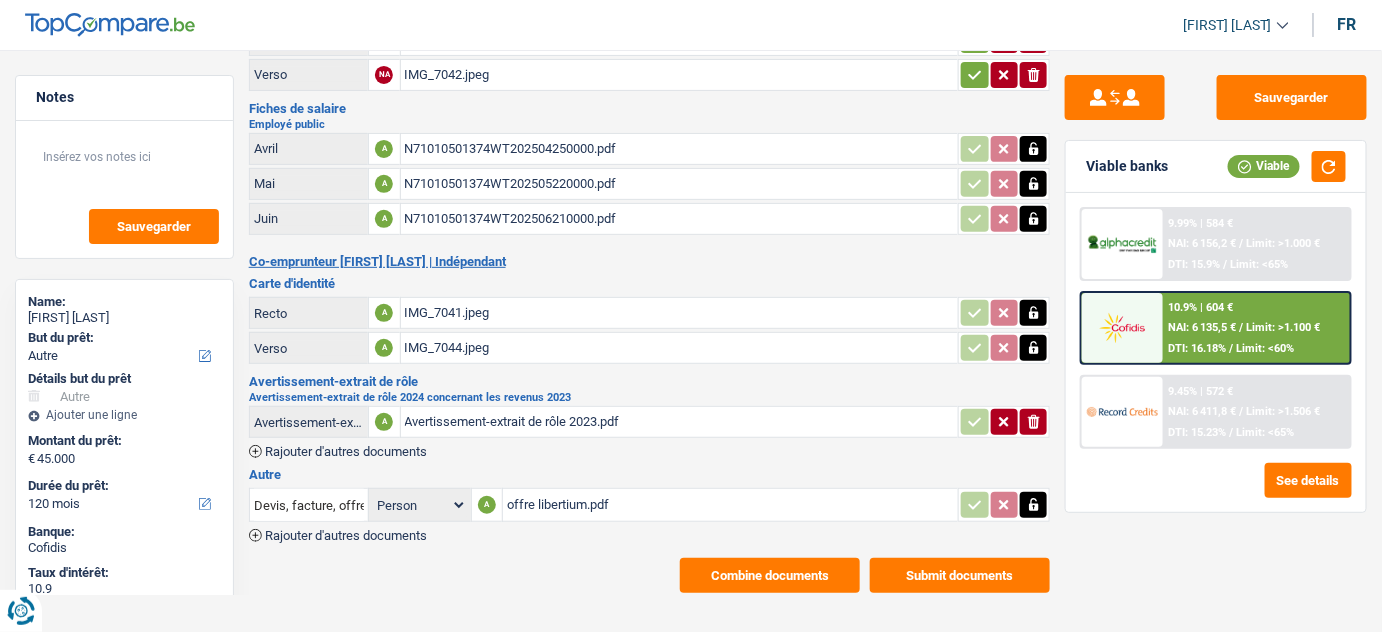 click 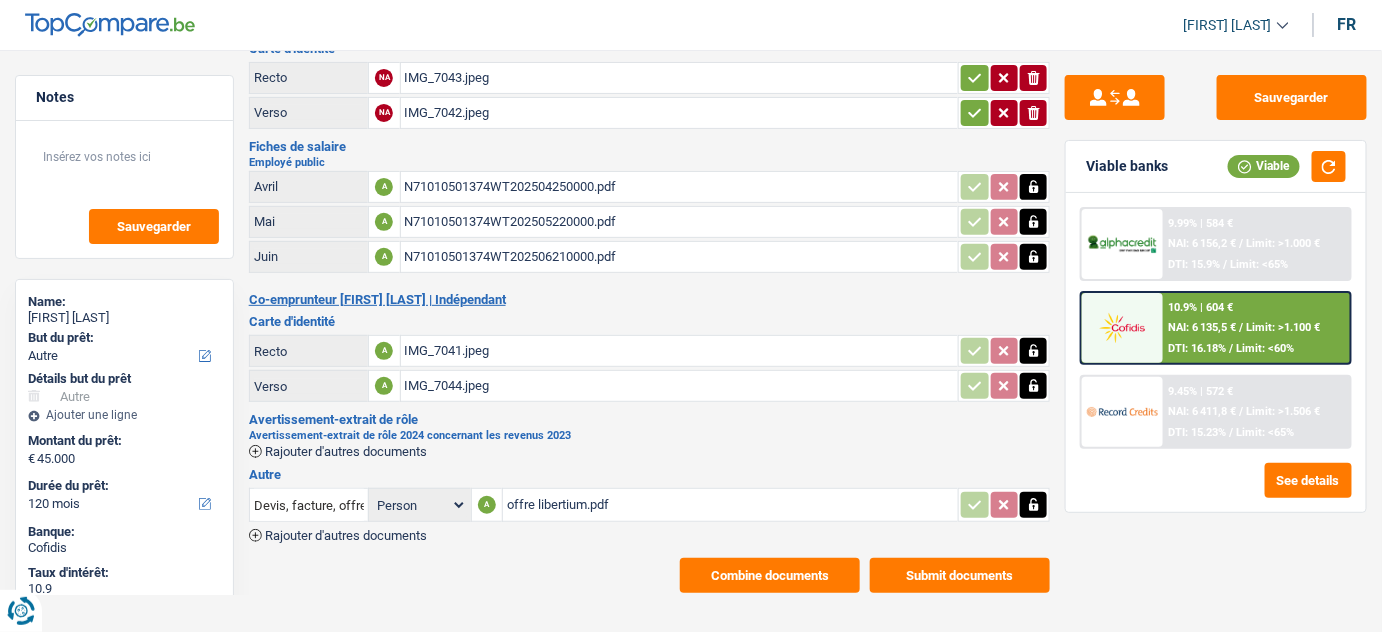 click on "Rajouter d'autres documents" 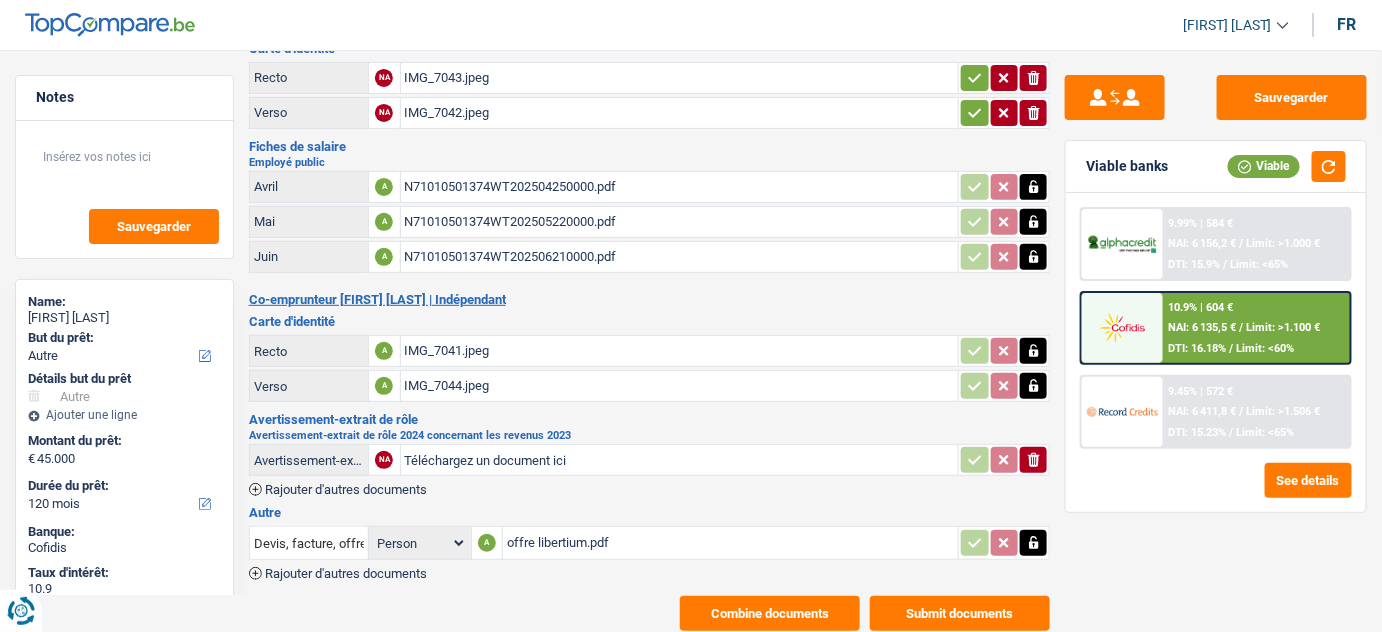 click on "Téléchargez un document ici" 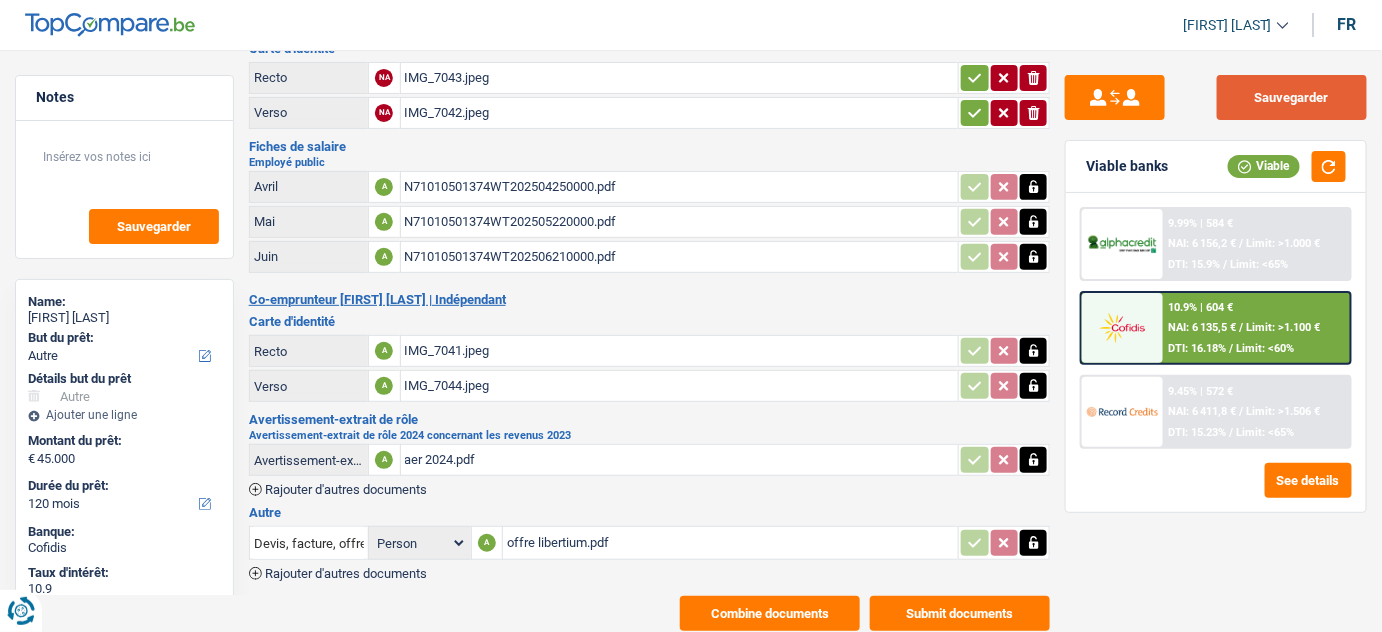 click on "Sauvegarder" 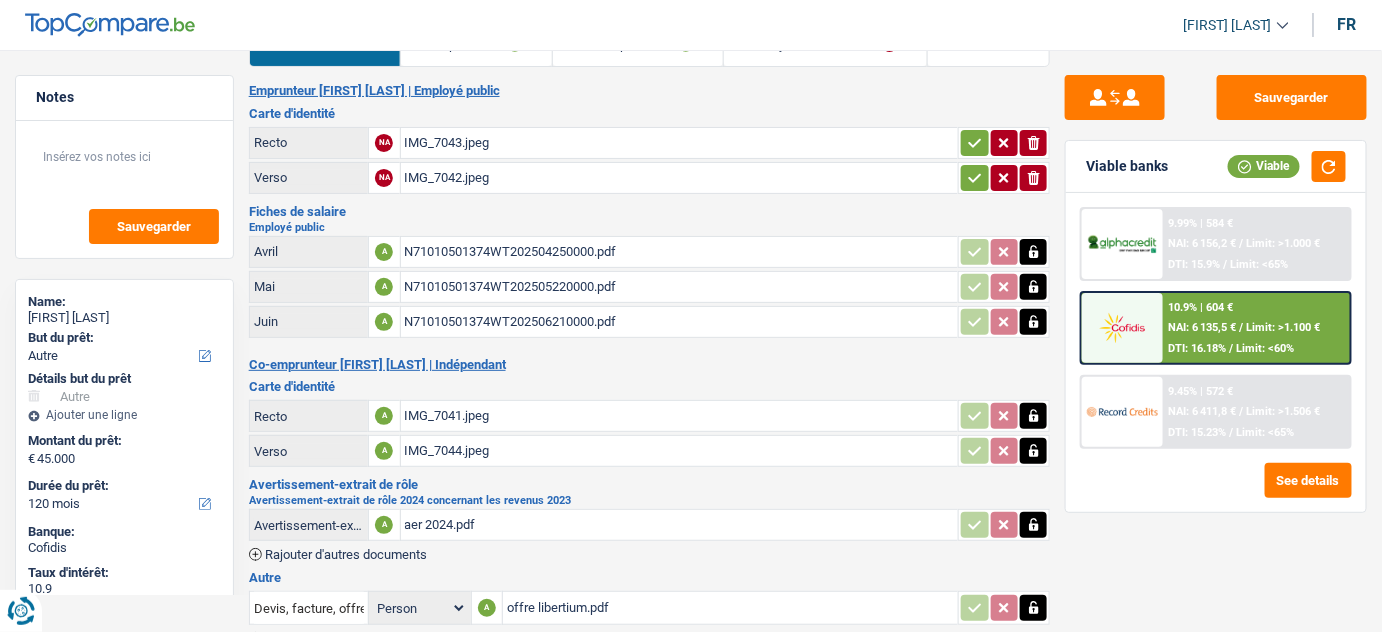 scroll, scrollTop: 0, scrollLeft: 0, axis: both 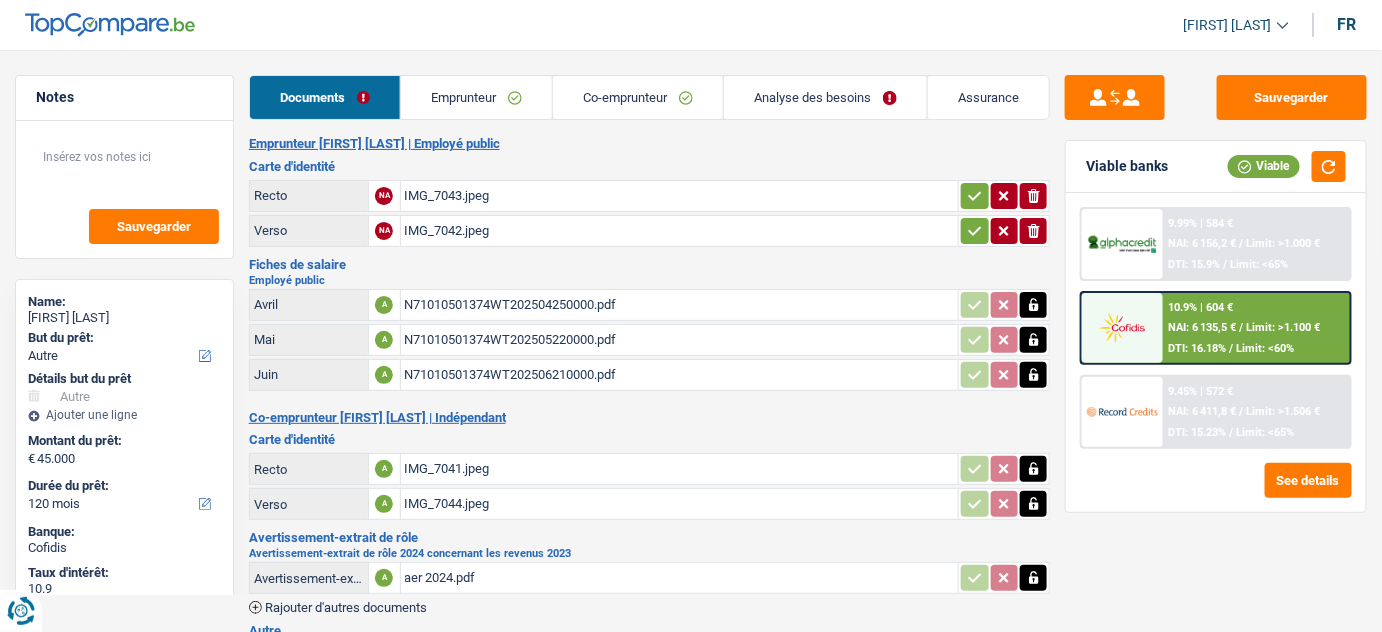 click on "Emprunteur" 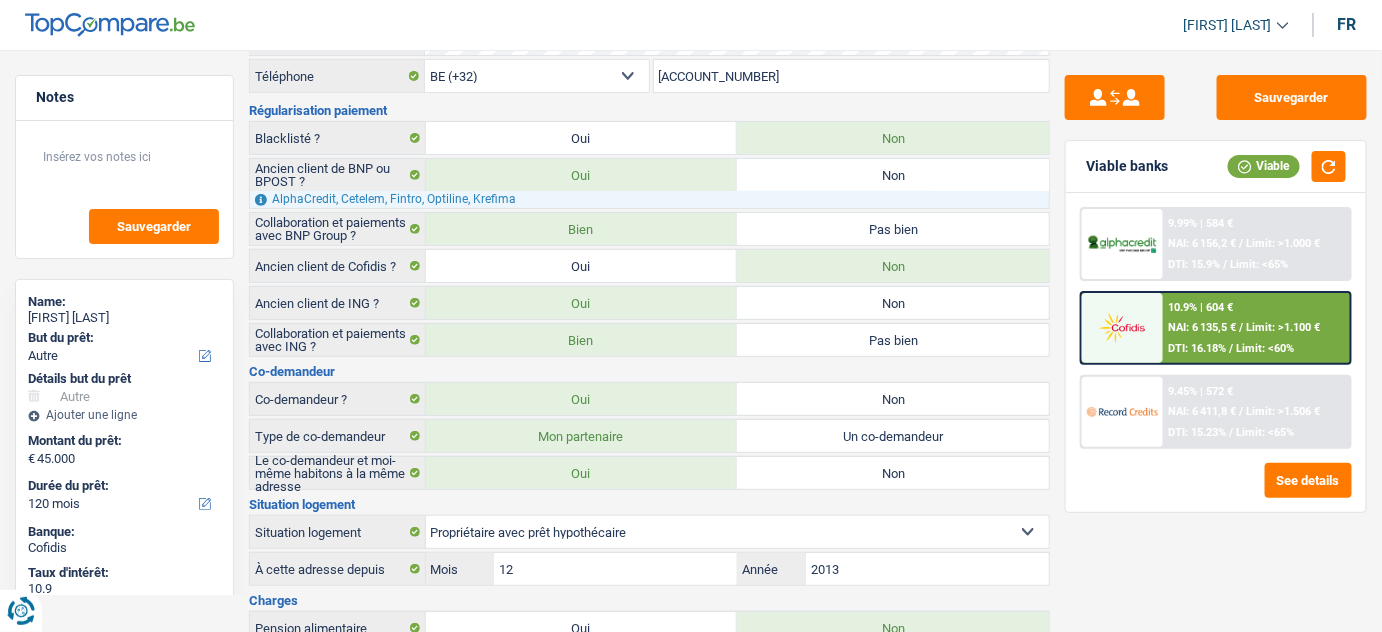scroll, scrollTop: 0, scrollLeft: 0, axis: both 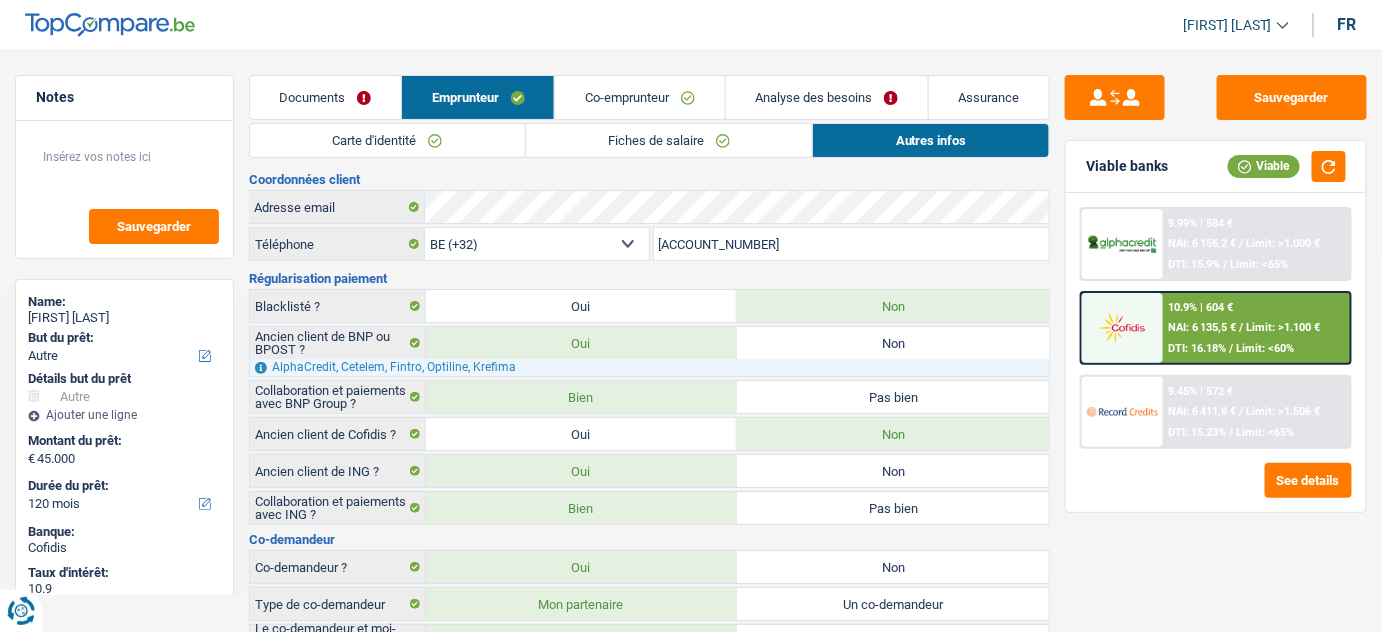click on "Fiches de salaire" 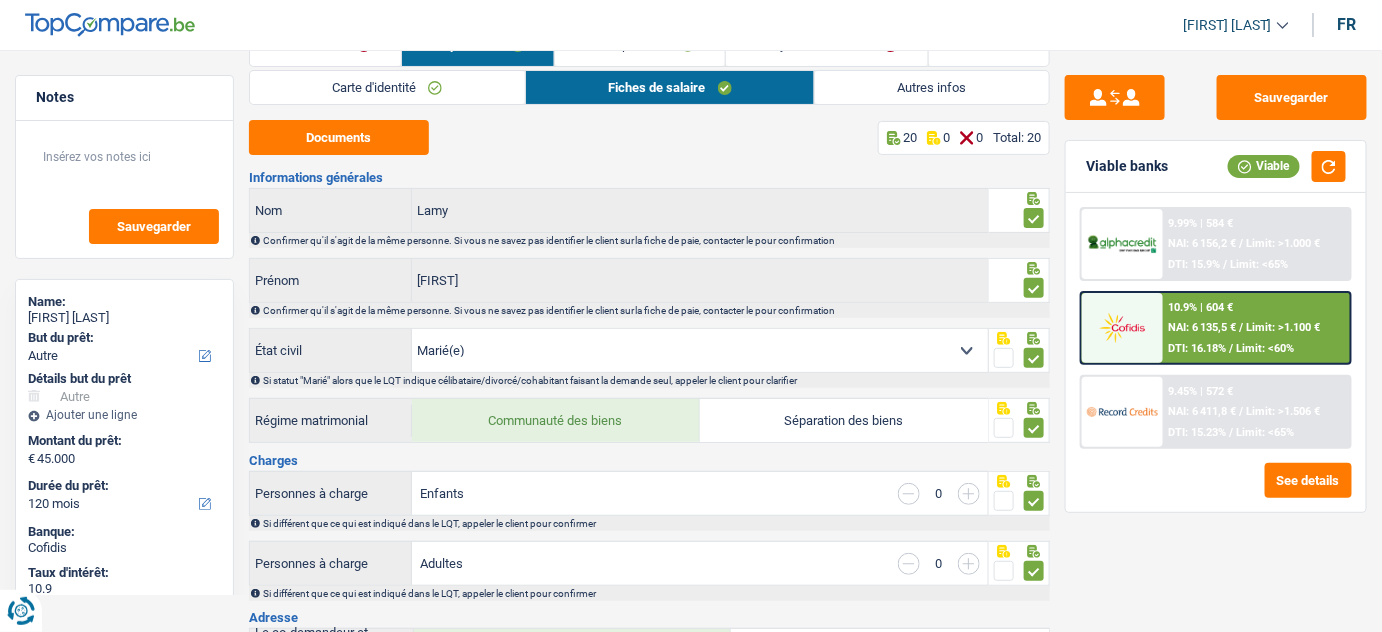 scroll, scrollTop: 0, scrollLeft: 0, axis: both 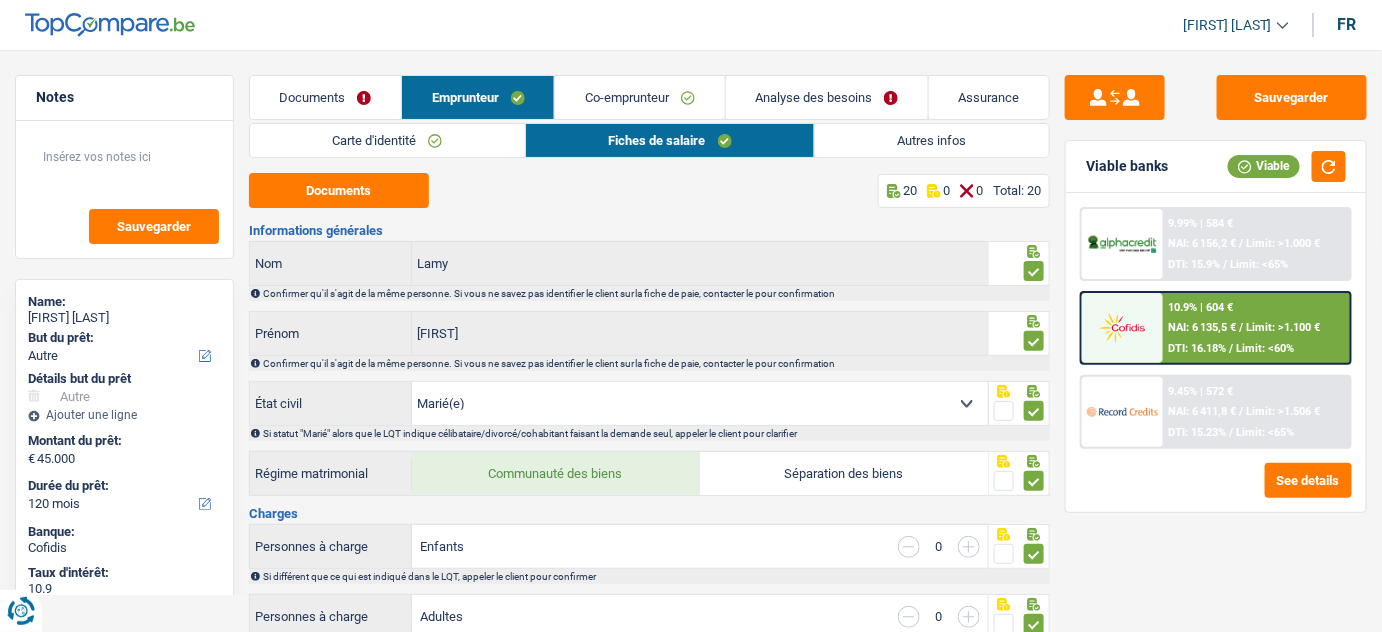 click on "Co-emprunteur" 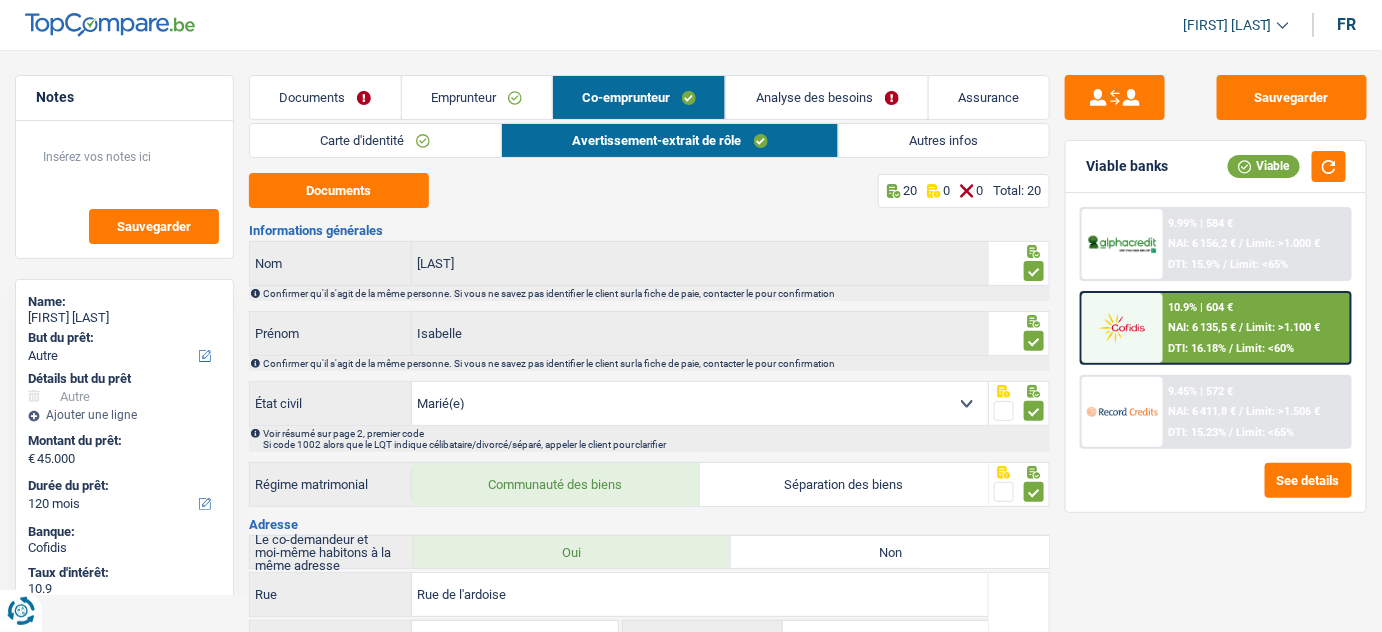 click on "Autres infos" 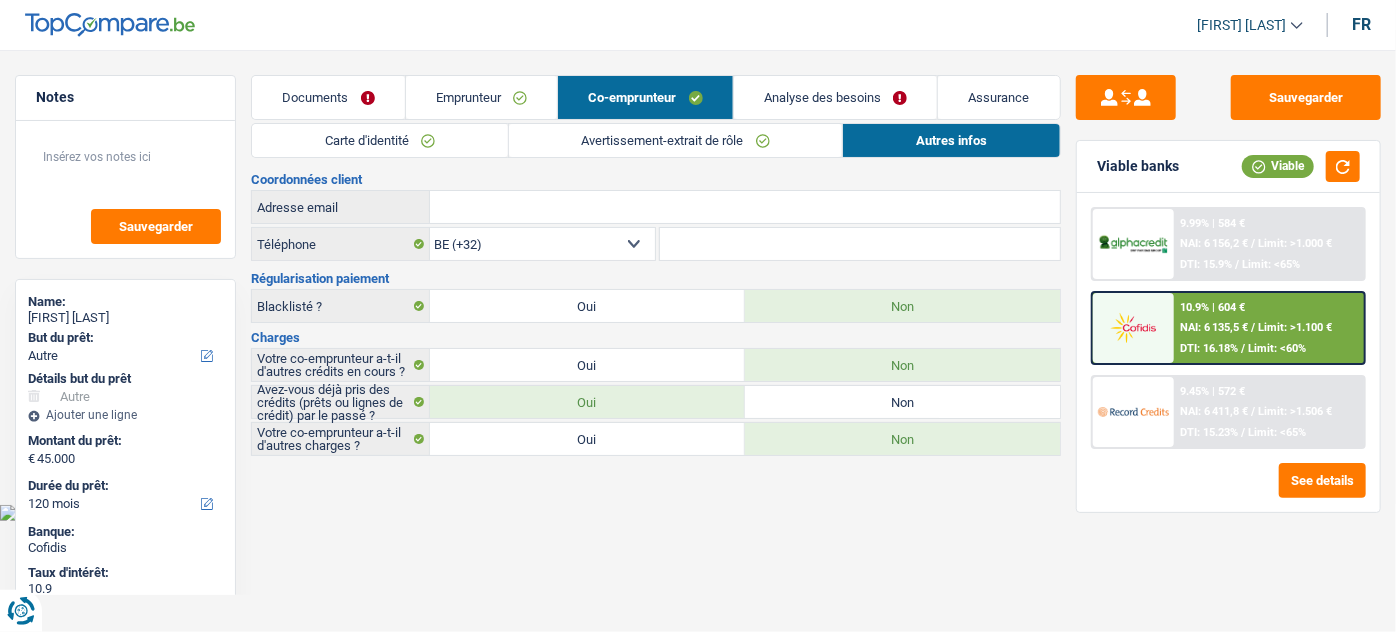 click on "Avertissement-extrait de rôle" 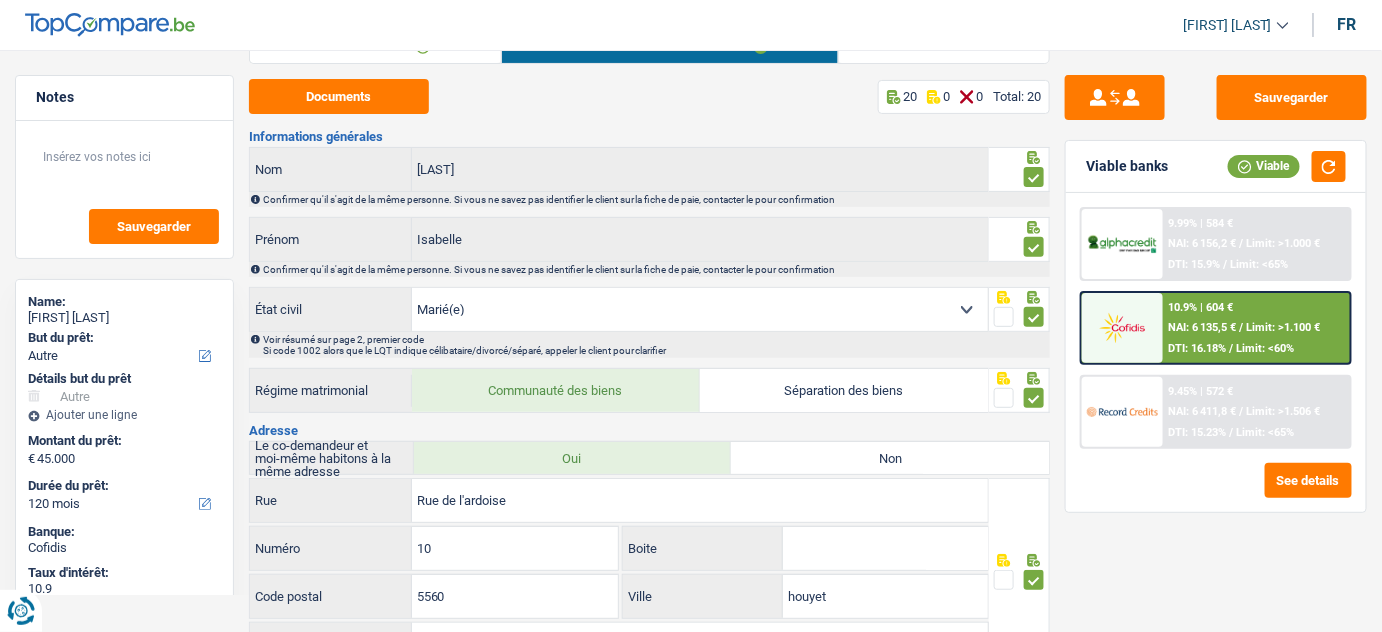 scroll, scrollTop: 0, scrollLeft: 0, axis: both 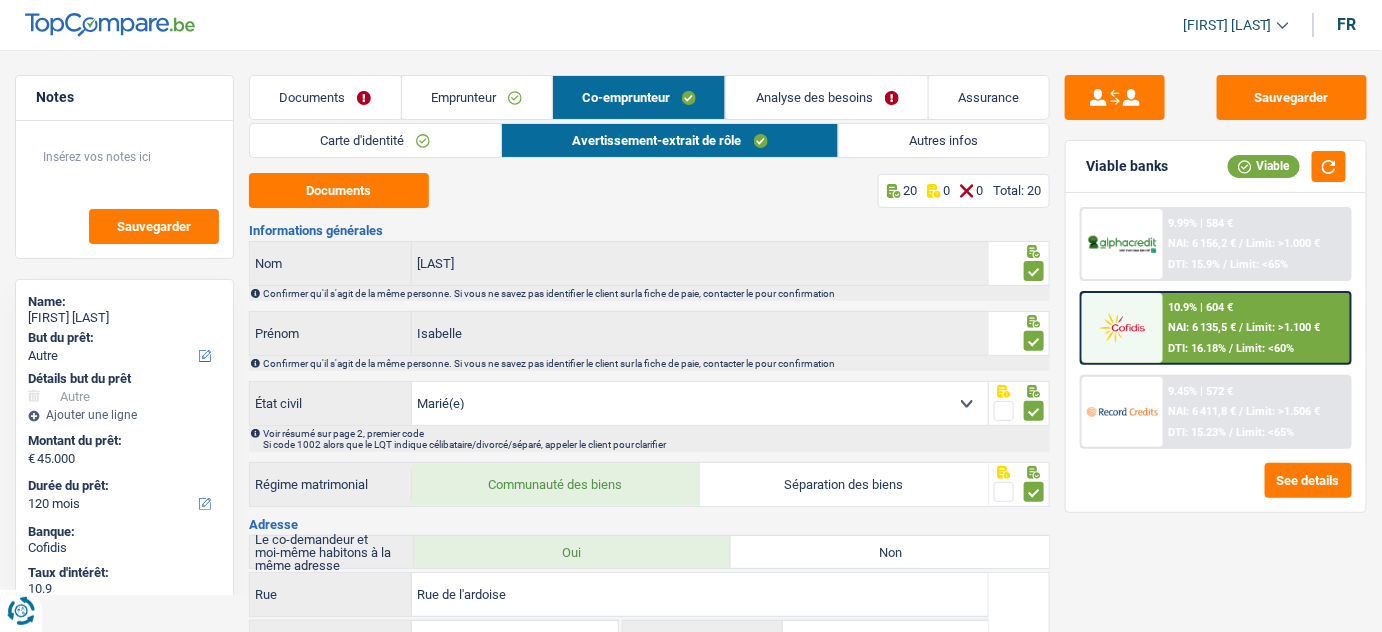 click on "Documents" 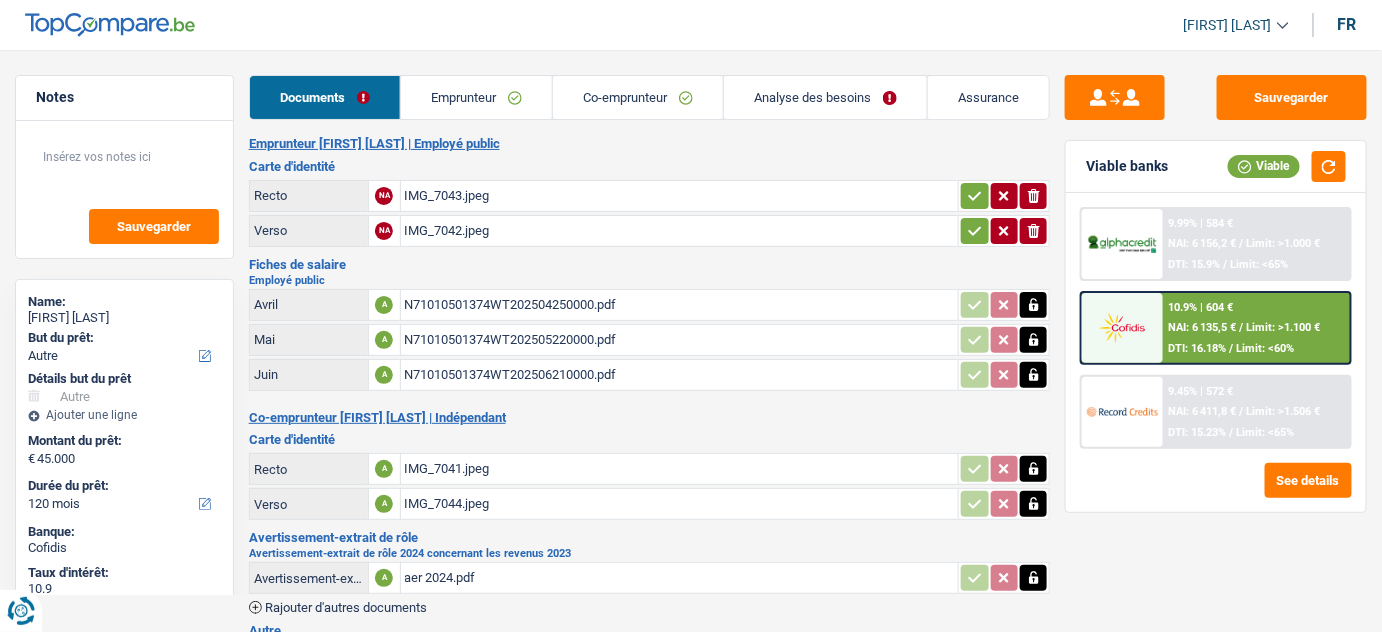 click on "N71010501374WT202506210000.pdf" 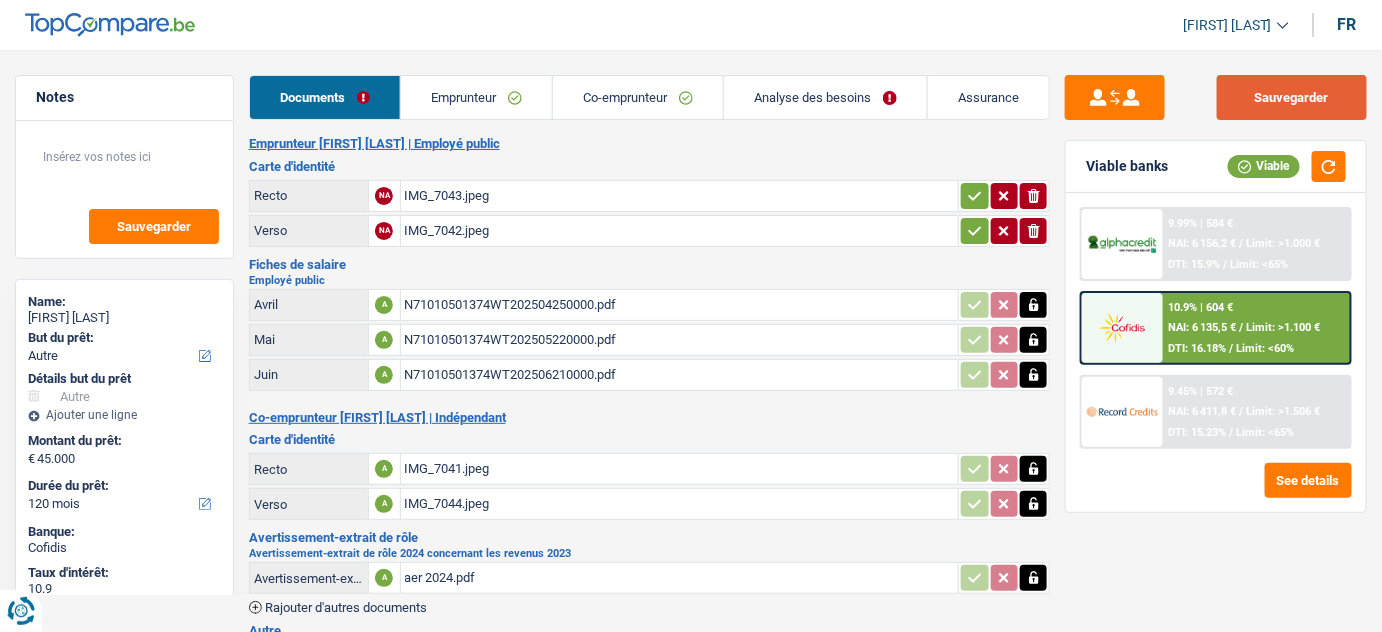 click on "Sauvegarder" 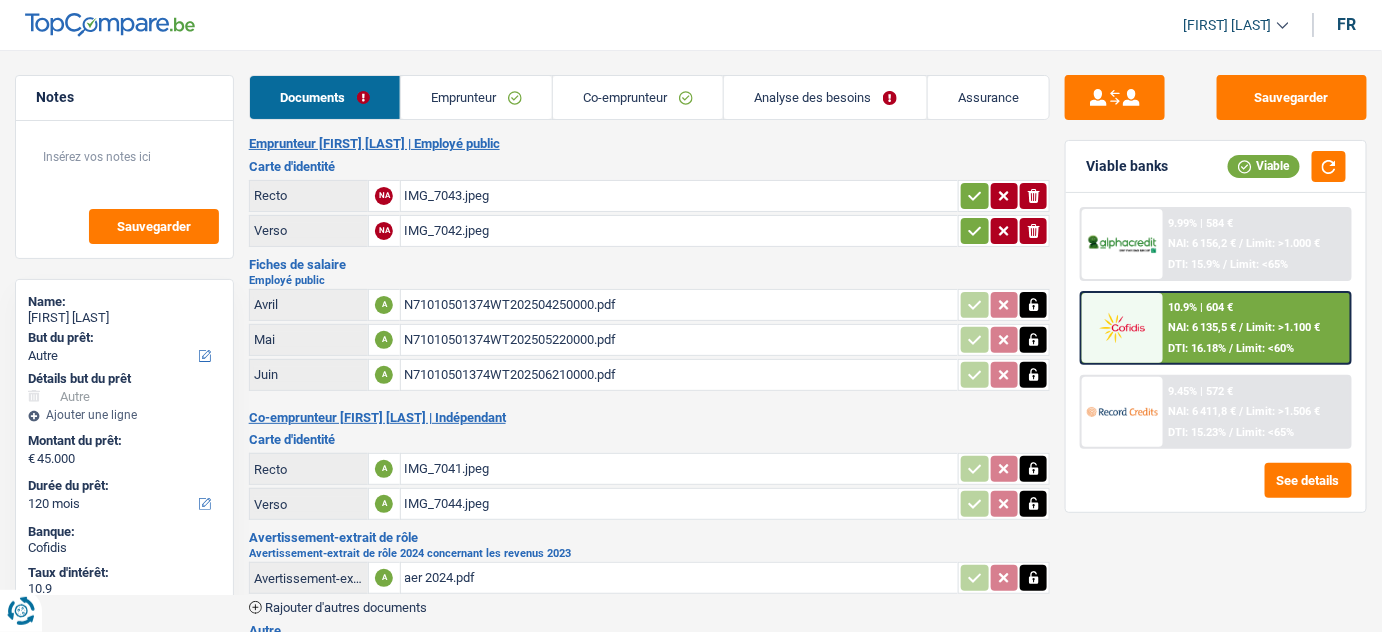 drag, startPoint x: 969, startPoint y: 189, endPoint x: 969, endPoint y: 237, distance: 48 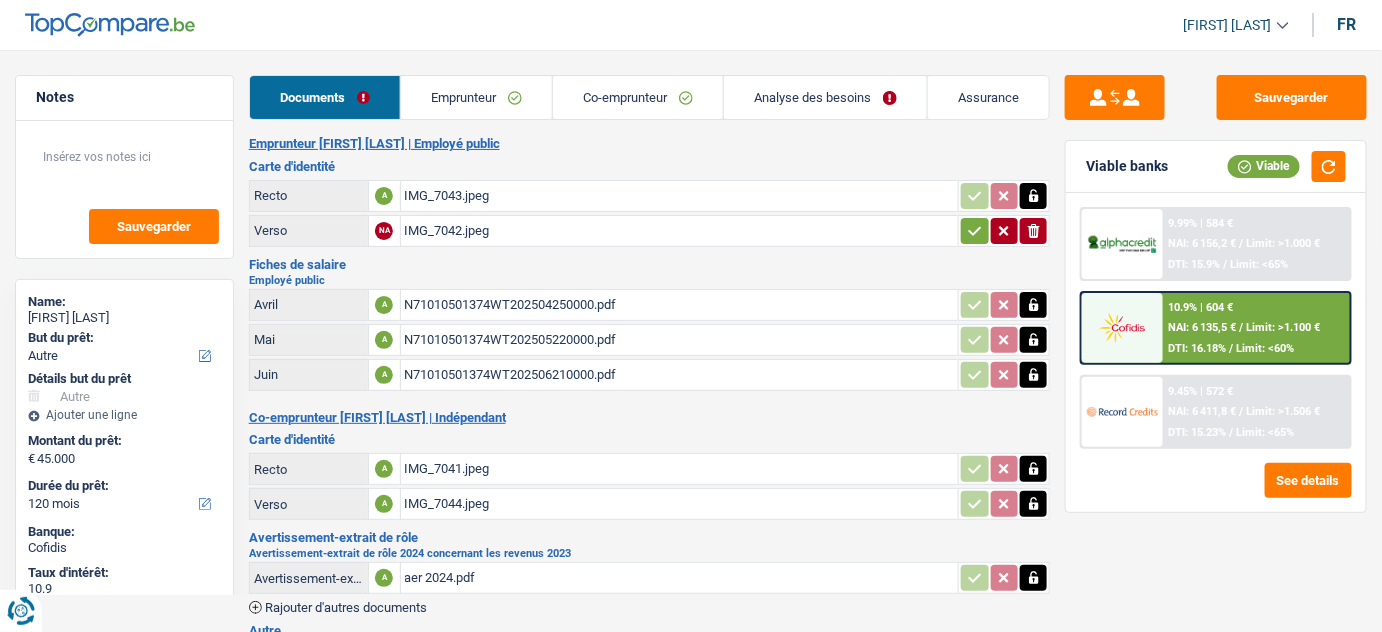 click 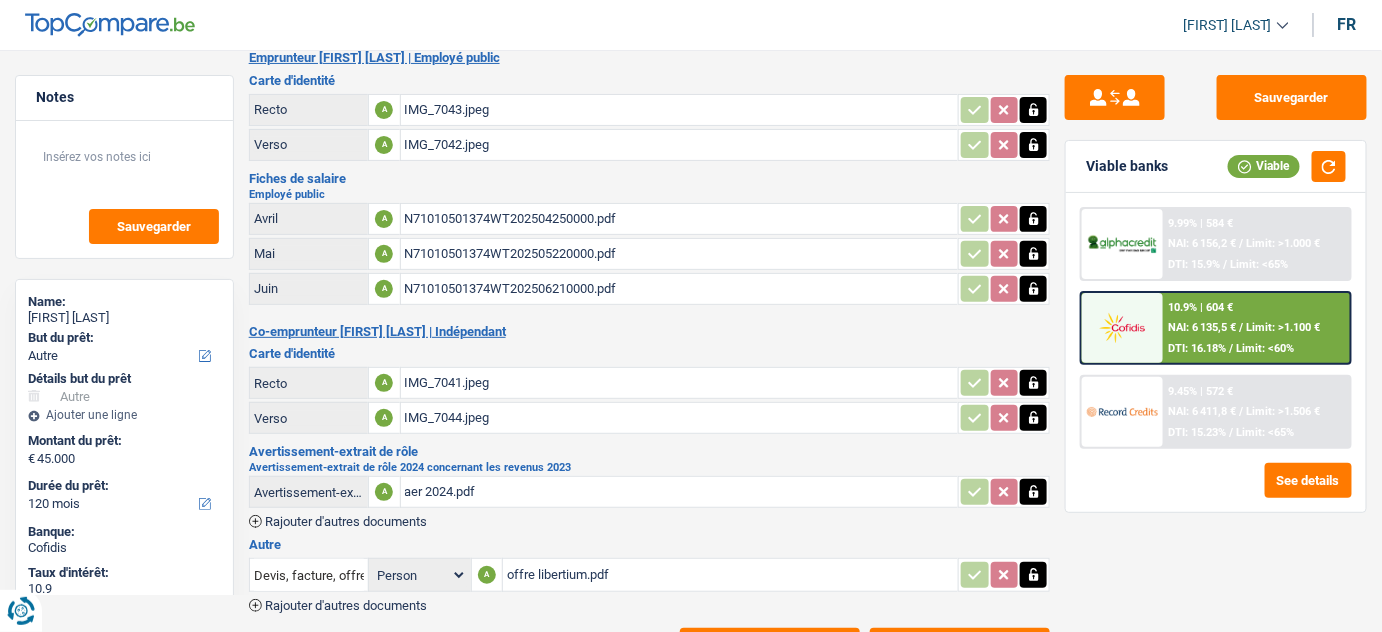 scroll, scrollTop: 156, scrollLeft: 0, axis: vertical 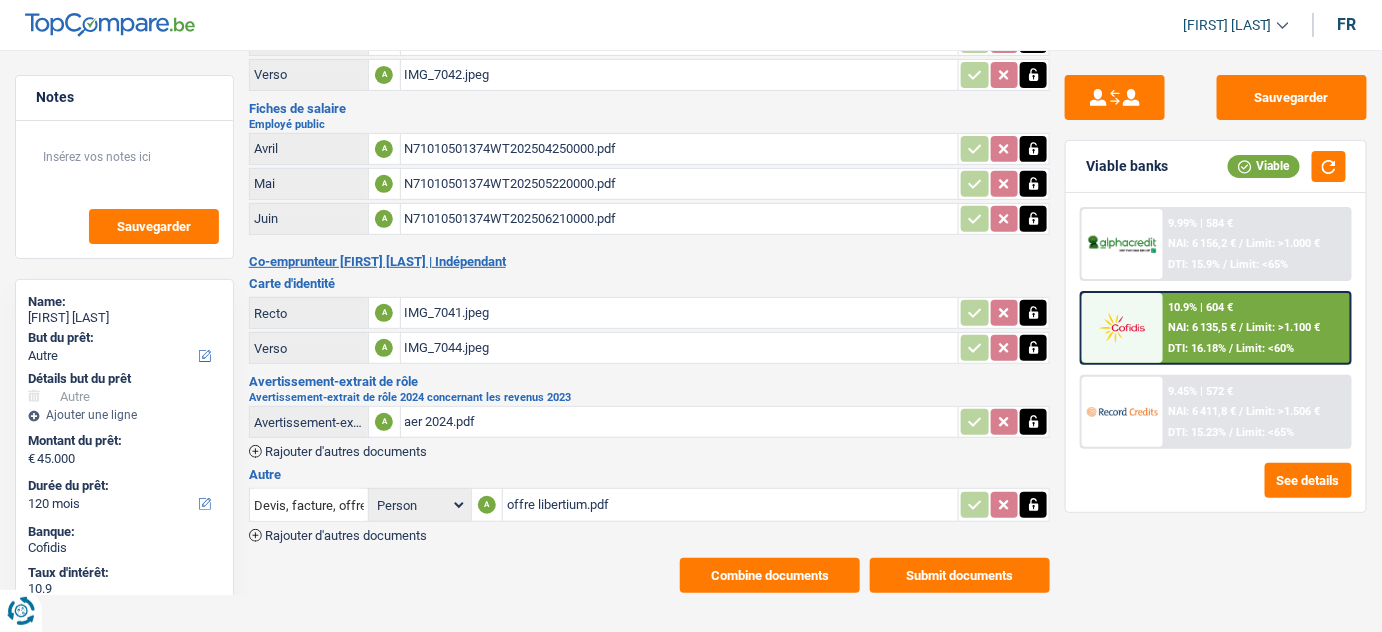 click on "offre libertium.pdf" 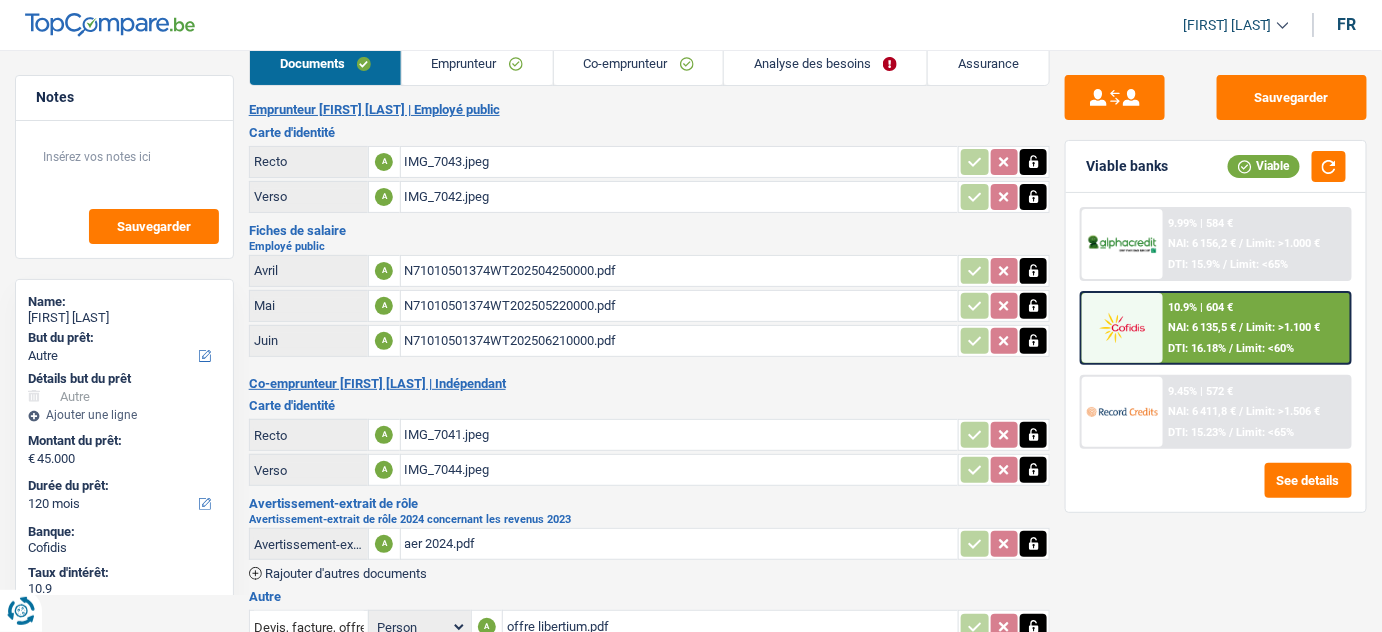 scroll, scrollTop: 0, scrollLeft: 0, axis: both 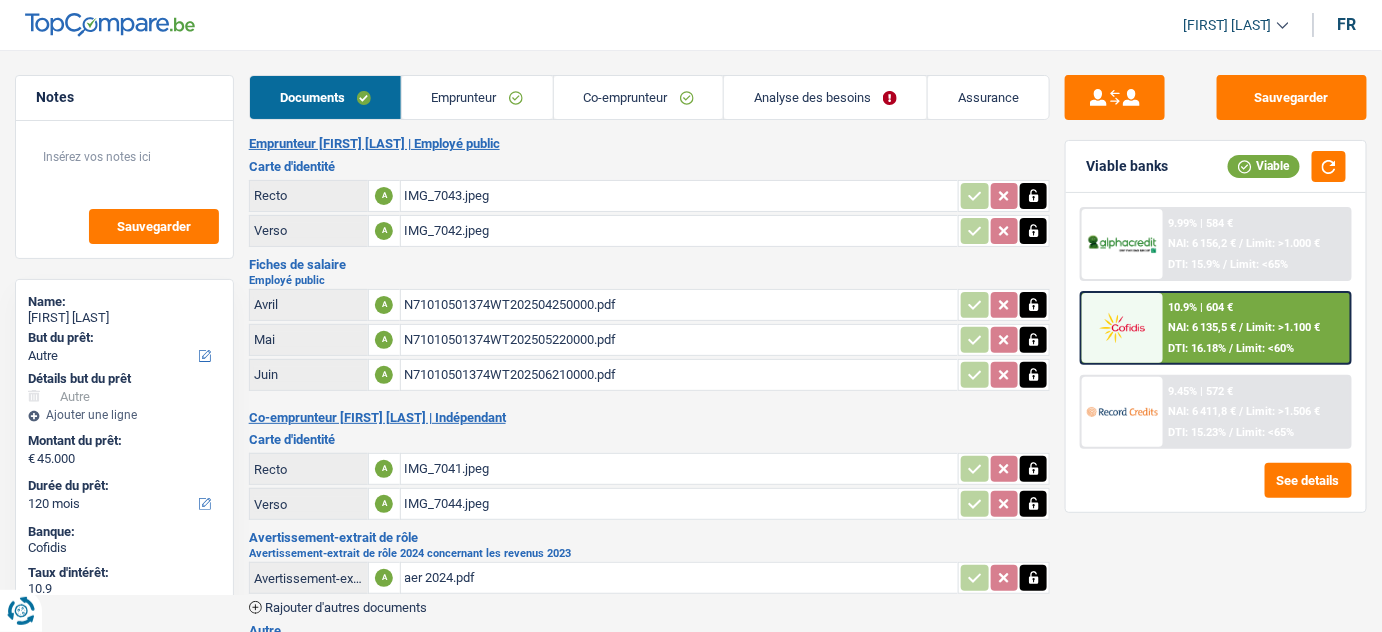 click on "Notes
Sauvegarder
Name:   Fabrice Lamy   But du prêt: Confort maison: meubles, textile, peinture, électroménager, outillage non-professionnel Hifi, multimédia, gsm, ordinateur Aménagement: frais d'installation, déménagement Evénement familial: naissance, mariage, divorce, communion, décès Frais médicaux Frais d'études Frais permis de conduire Loisirs: voyage, sport, musique Rafraîchissement: petits travaux maison et jardin Frais judiciaires Réparation voiture Prêt rénovation Prêt énergie Prêt voiture Taxes, impôts non professionnels Rénovation bien à l'étranger Dettes familiales Assurance Autre
Sélectionner une option
Détails but du prêt
Confort maison: meubles, textile, peinture, électroménager, outillage non-professionnel Hifi, multimédia, gsm, ordinateur Aménagement: frais d'installation, déménagement Frais médicaux Frais d'études Assurance" 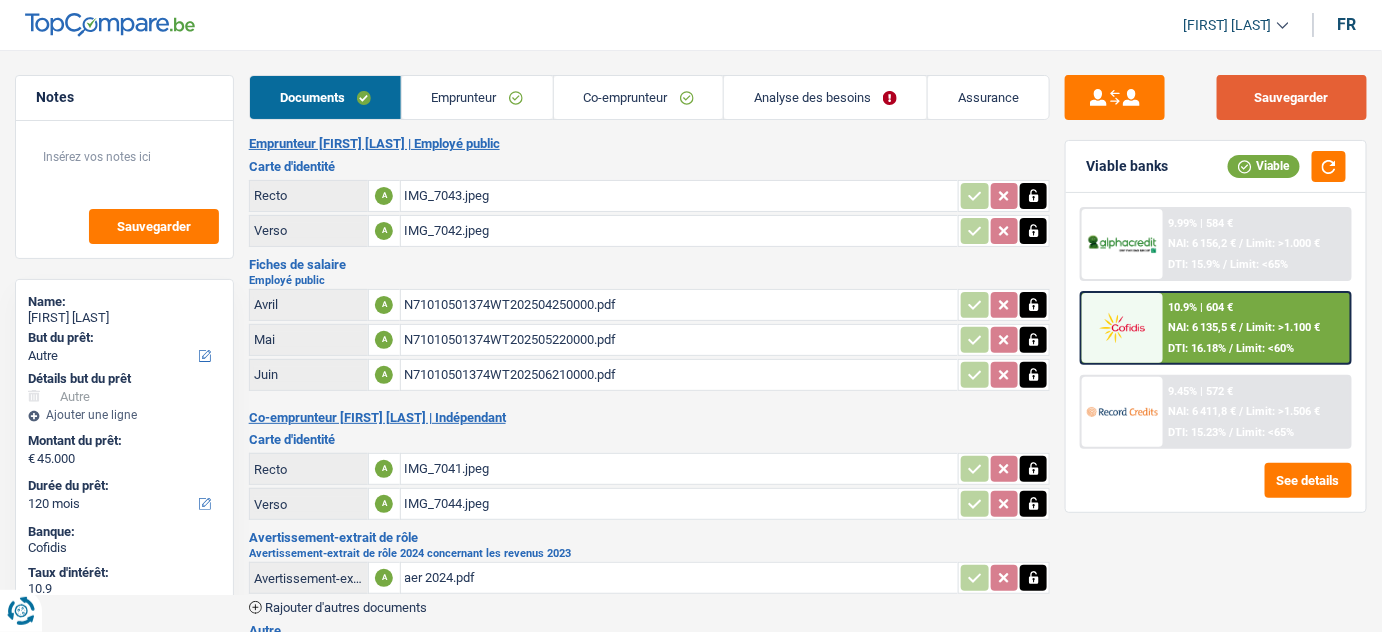 click on "Sauvegarder" 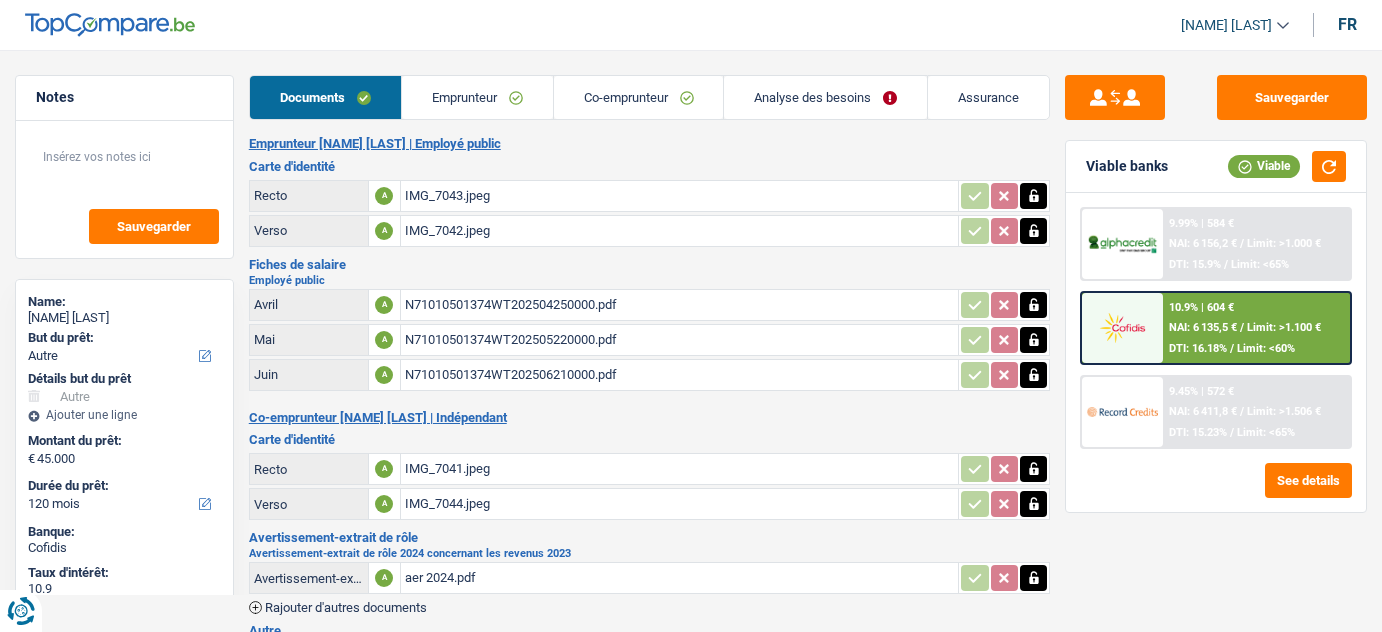 select on "other" 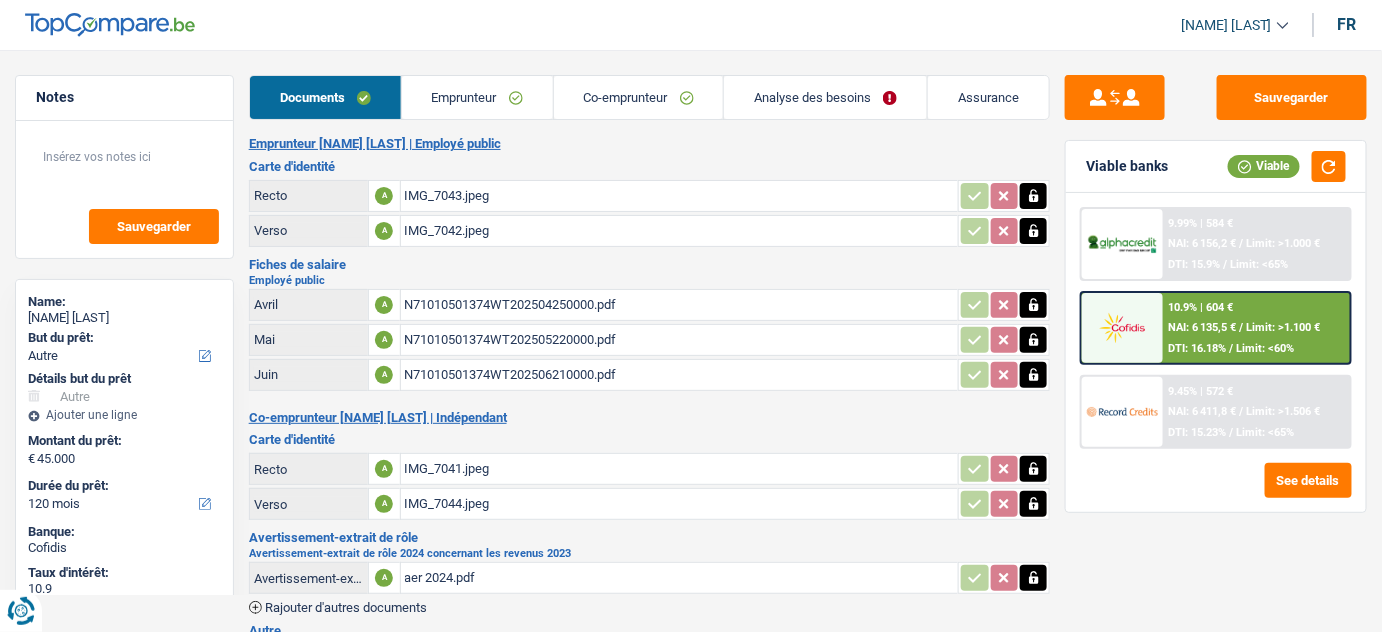 scroll, scrollTop: 0, scrollLeft: 0, axis: both 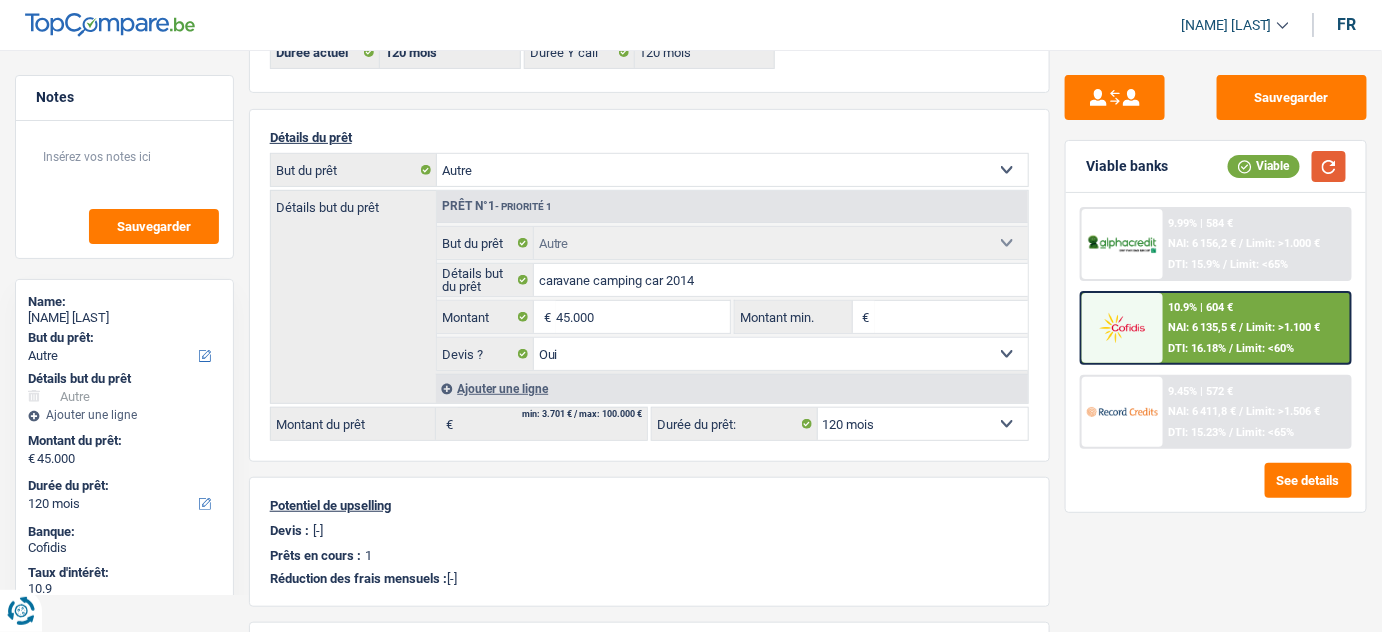 click at bounding box center (1329, 166) 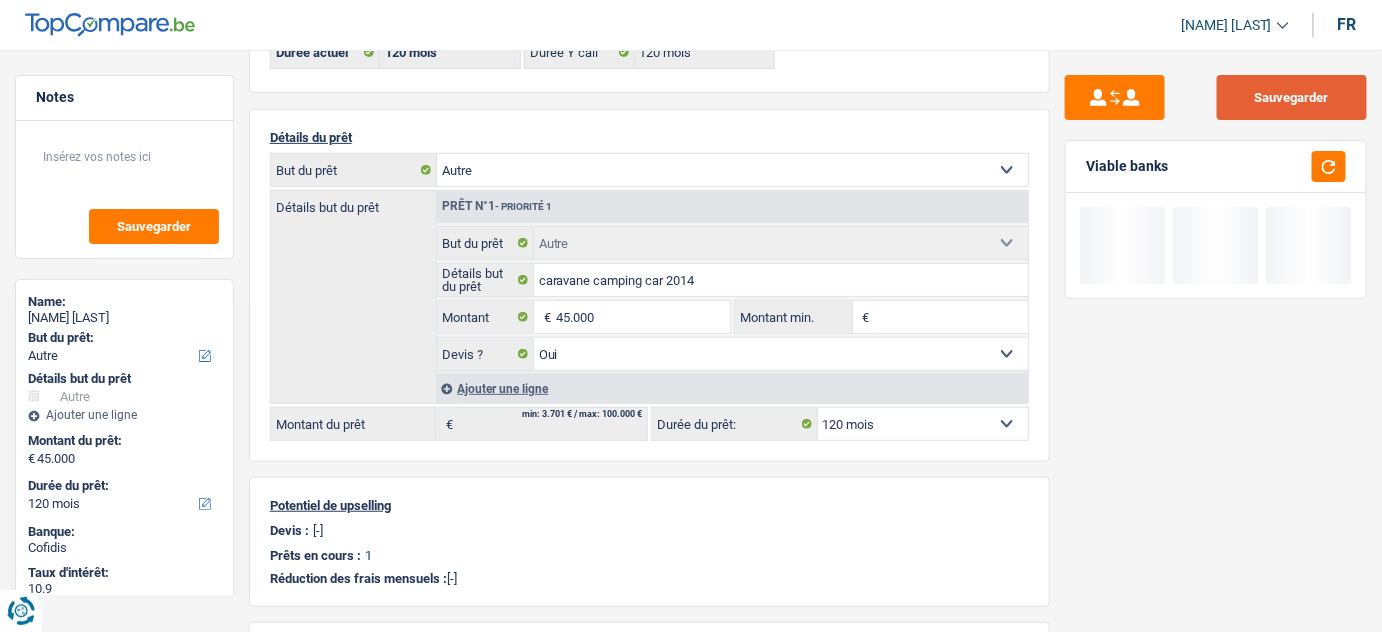 click on "Sauvegarder" at bounding box center (1292, 97) 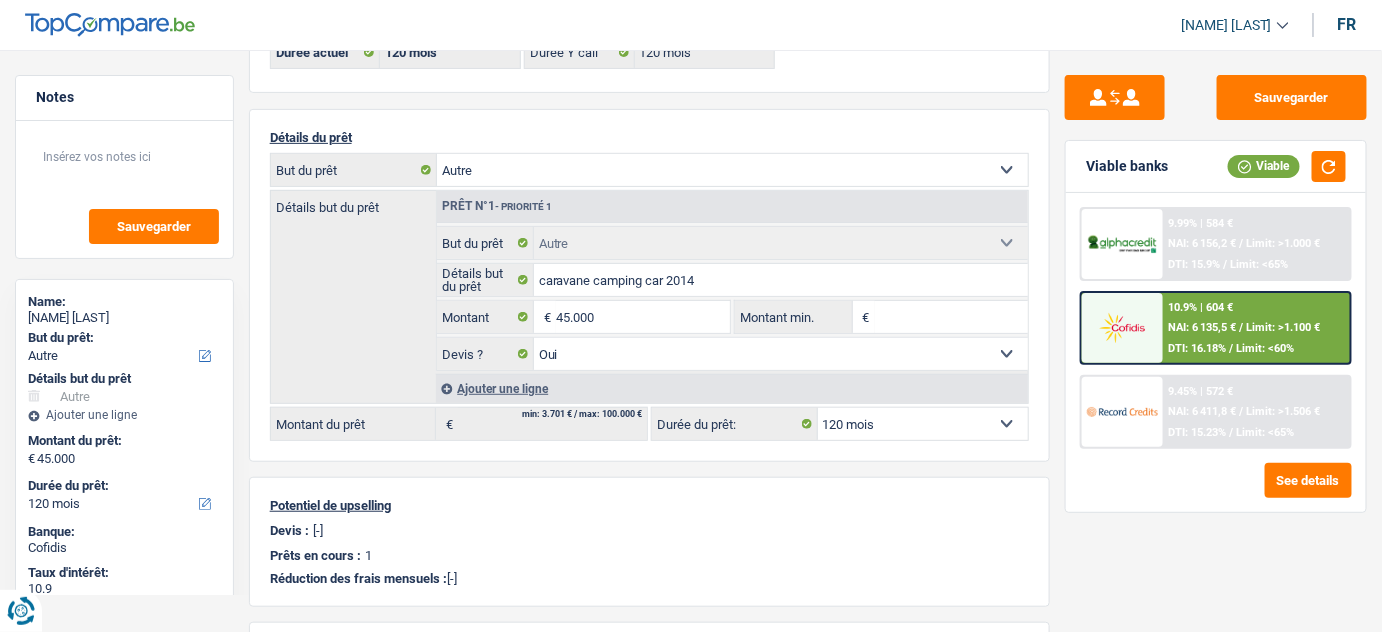 click on "9.45% | 572 €
NAI: 6 411,8 €
/
Limit: >1.506 €
DTI: 15.23%
/
Limit: <65%" at bounding box center (1256, 412) 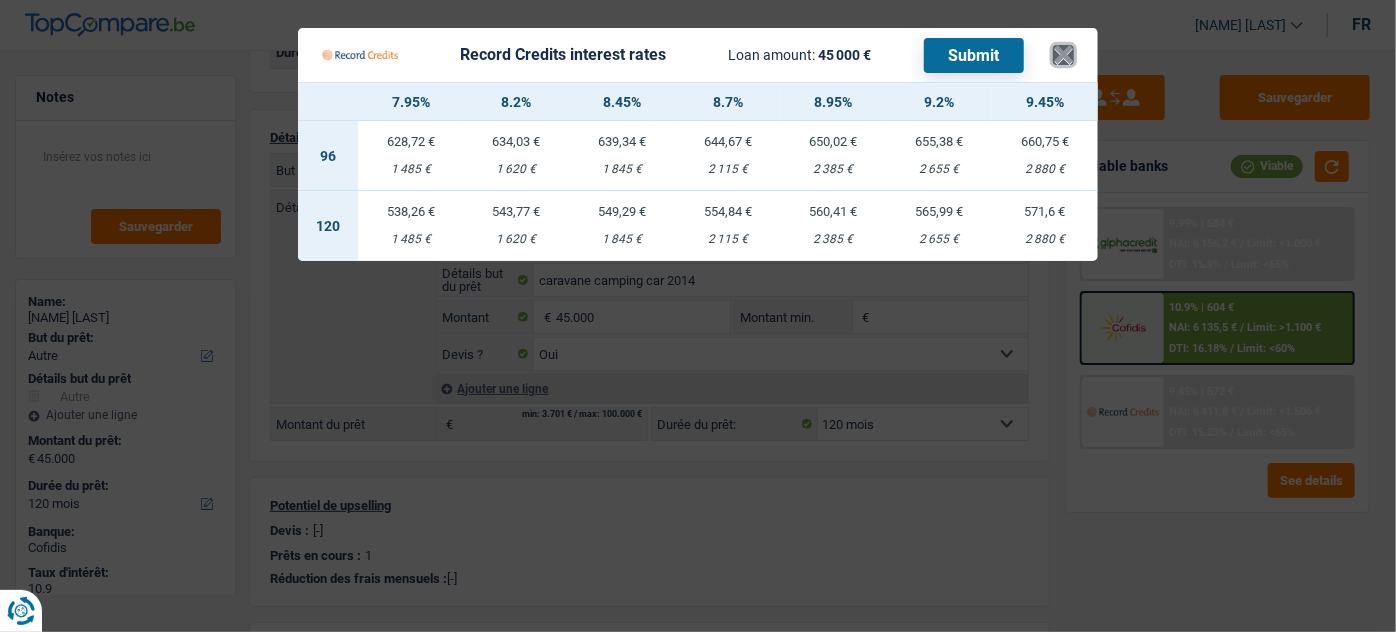 click on "×" at bounding box center (1063, 55) 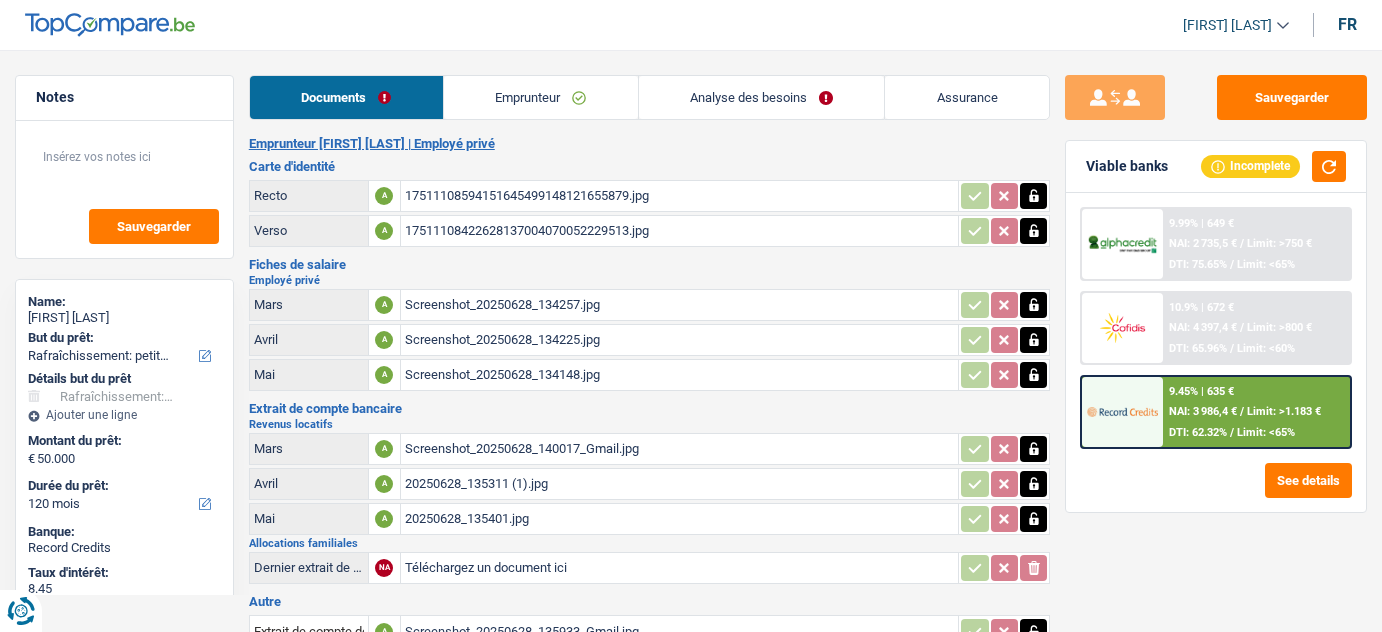 select on "houseOrGarden" 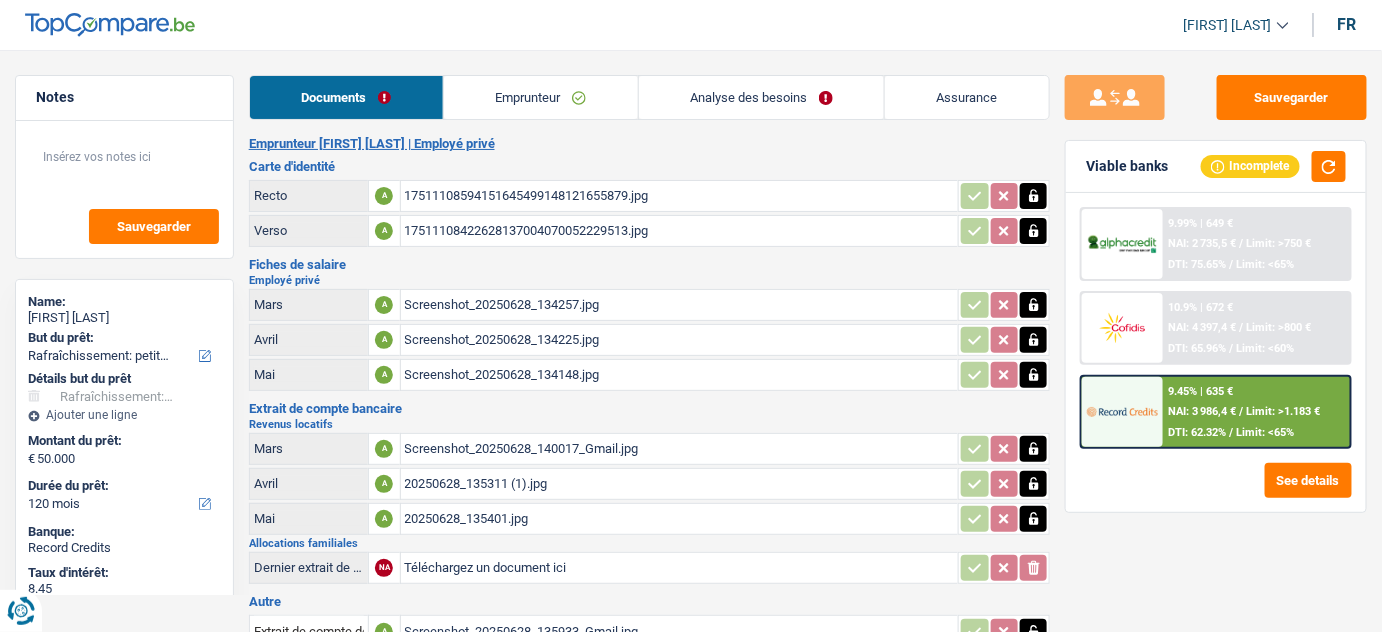 scroll, scrollTop: 0, scrollLeft: 0, axis: both 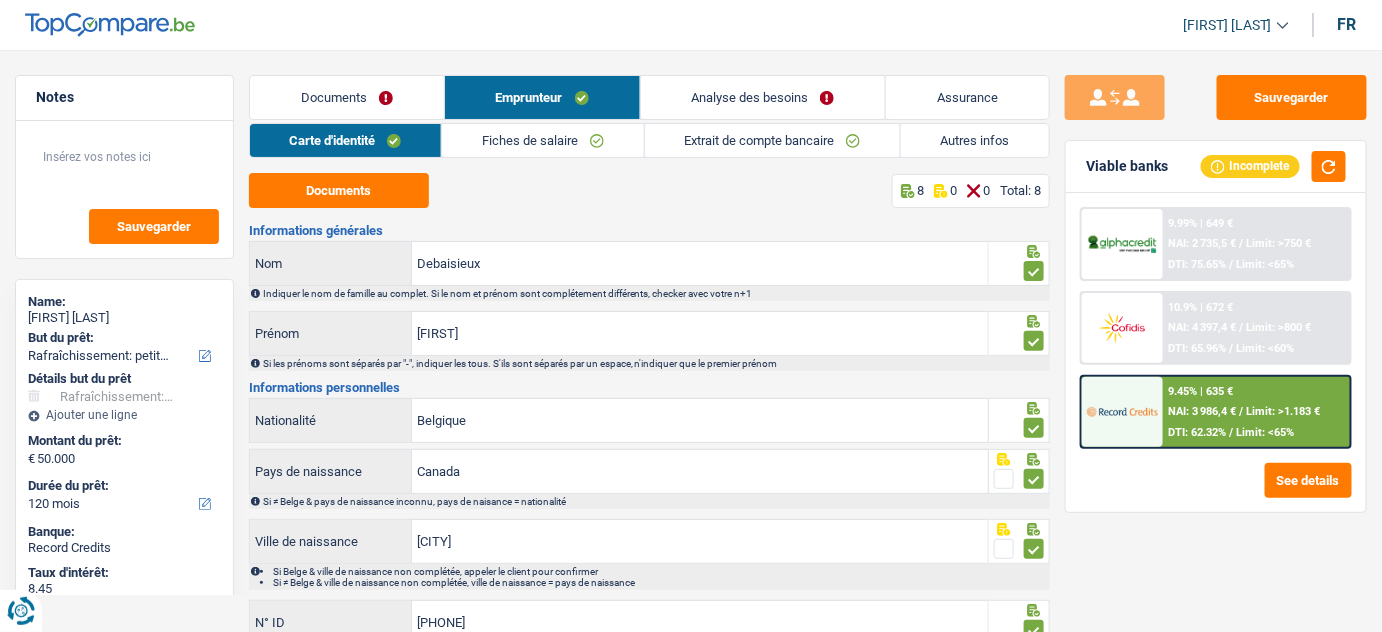 click on "Analyse des besoins" at bounding box center [763, 97] 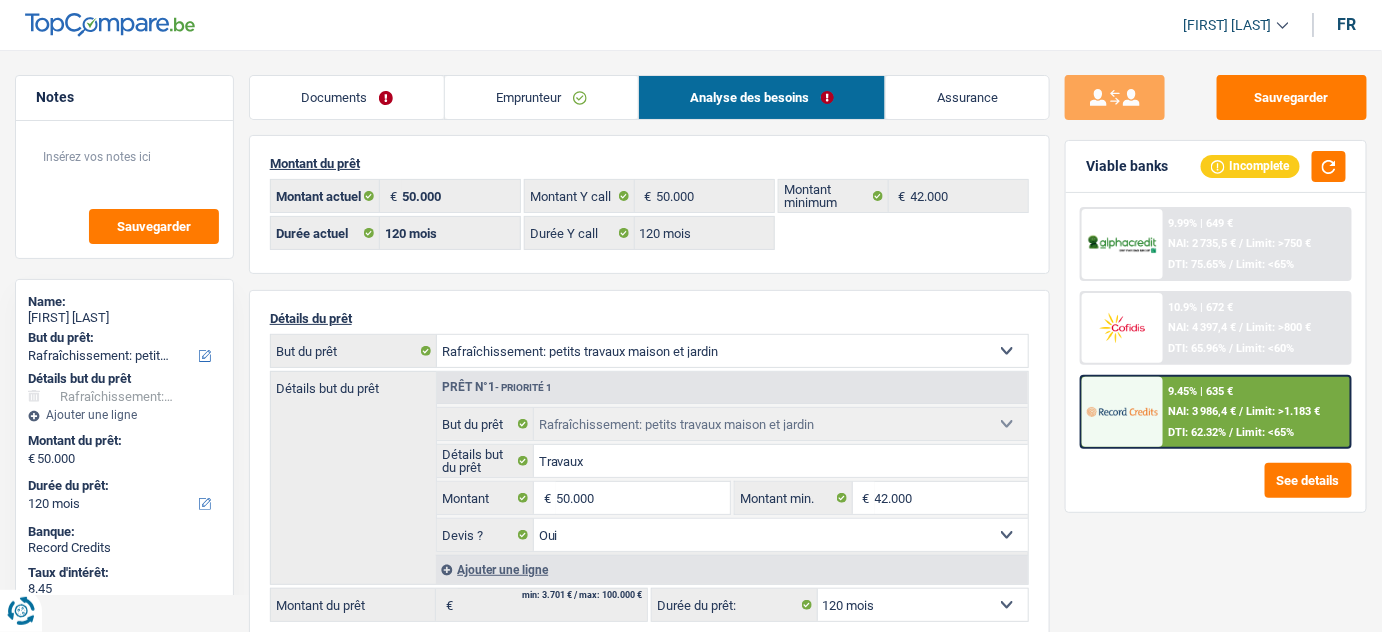 scroll, scrollTop: 0, scrollLeft: 0, axis: both 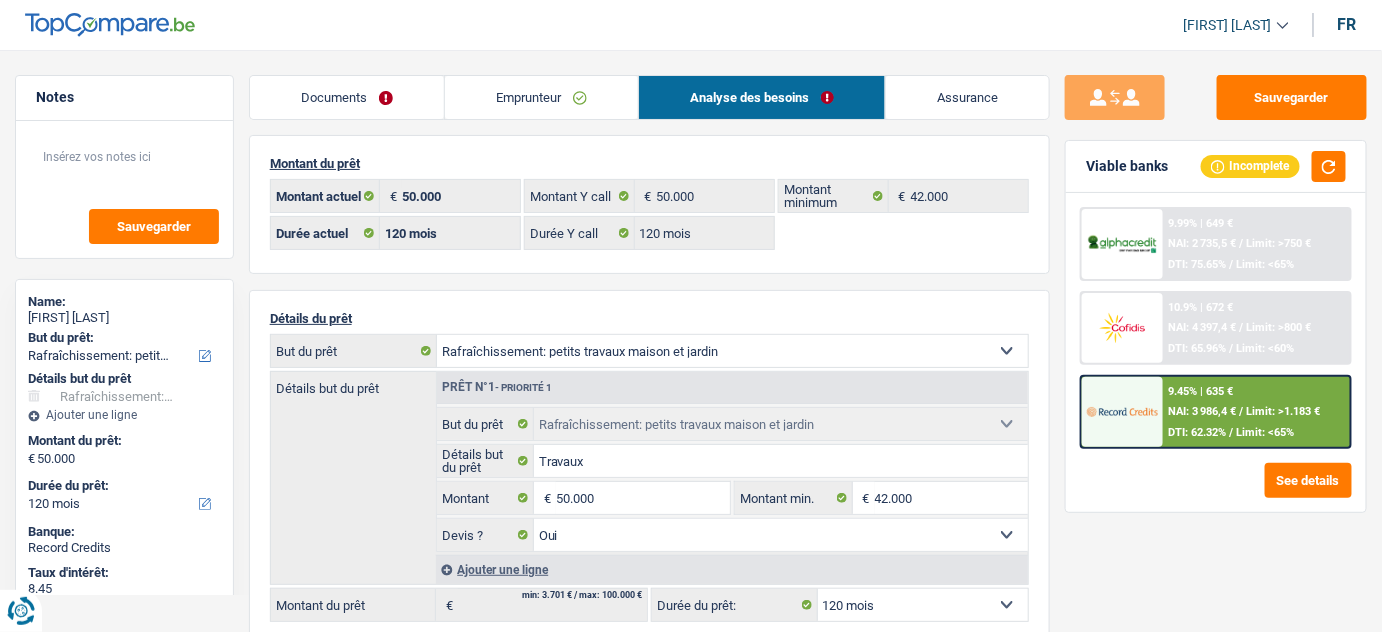 click on "Documents" at bounding box center (347, 97) 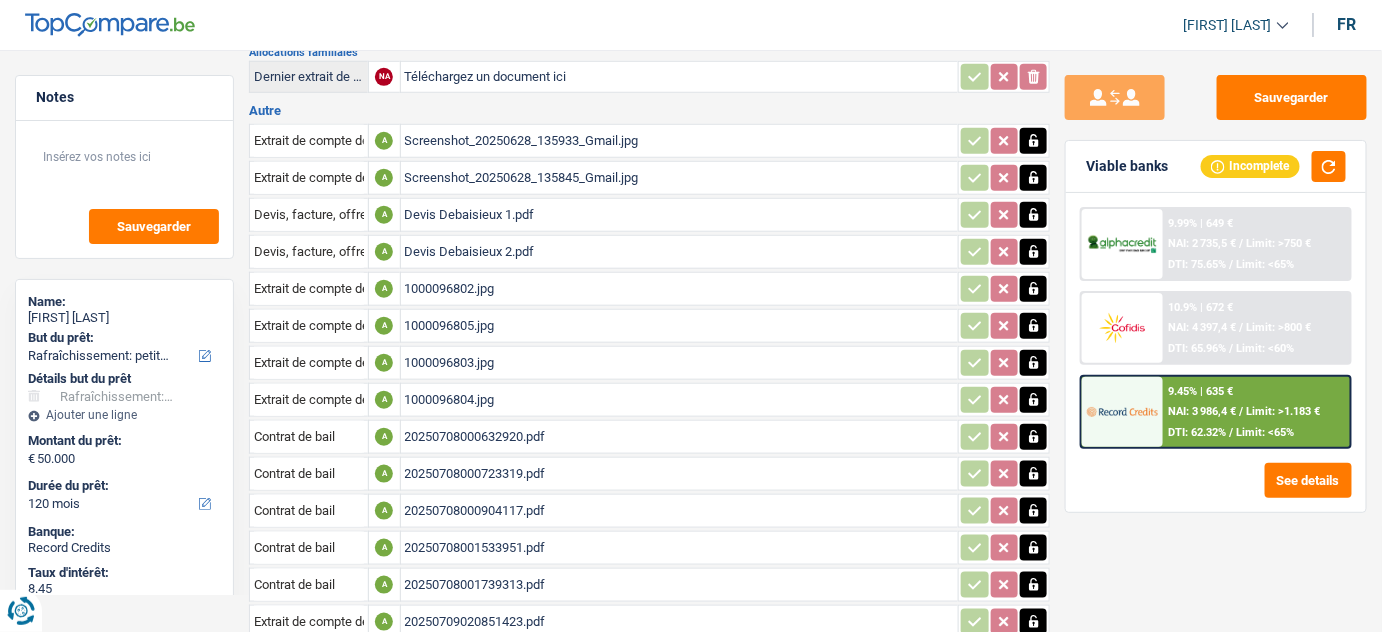 scroll, scrollTop: 598, scrollLeft: 0, axis: vertical 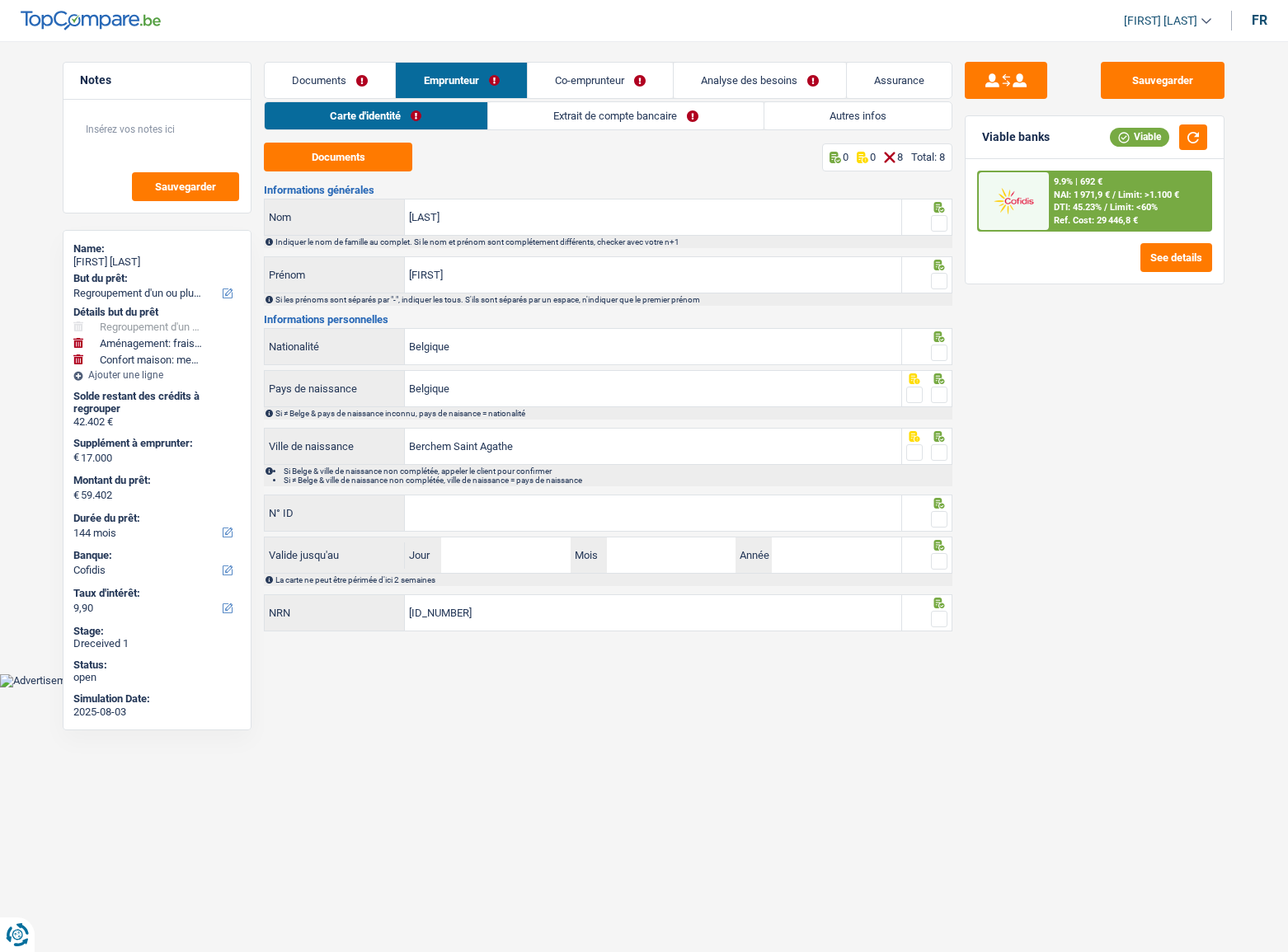 select on "refinancing" 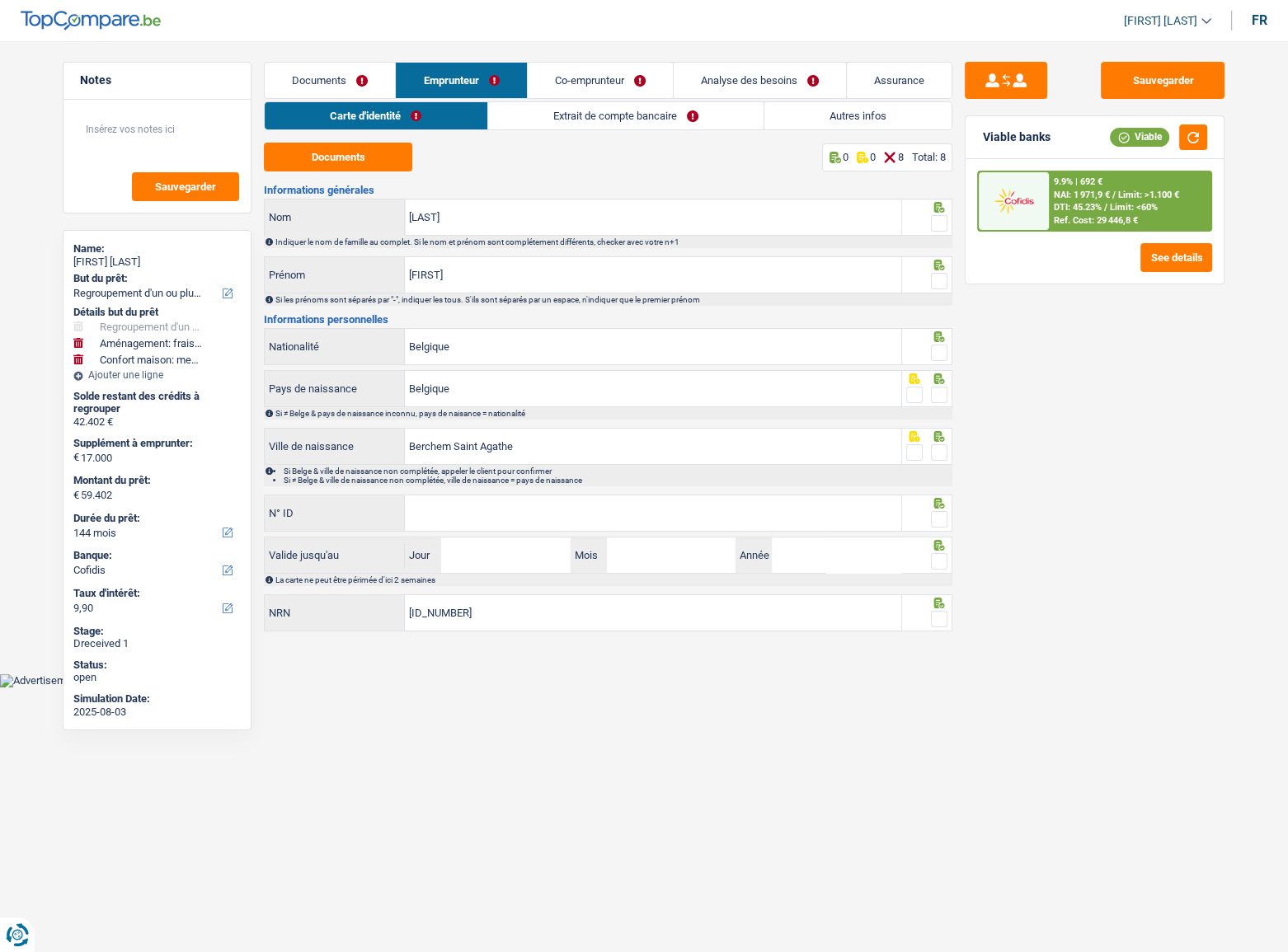 scroll, scrollTop: 0, scrollLeft: 0, axis: both 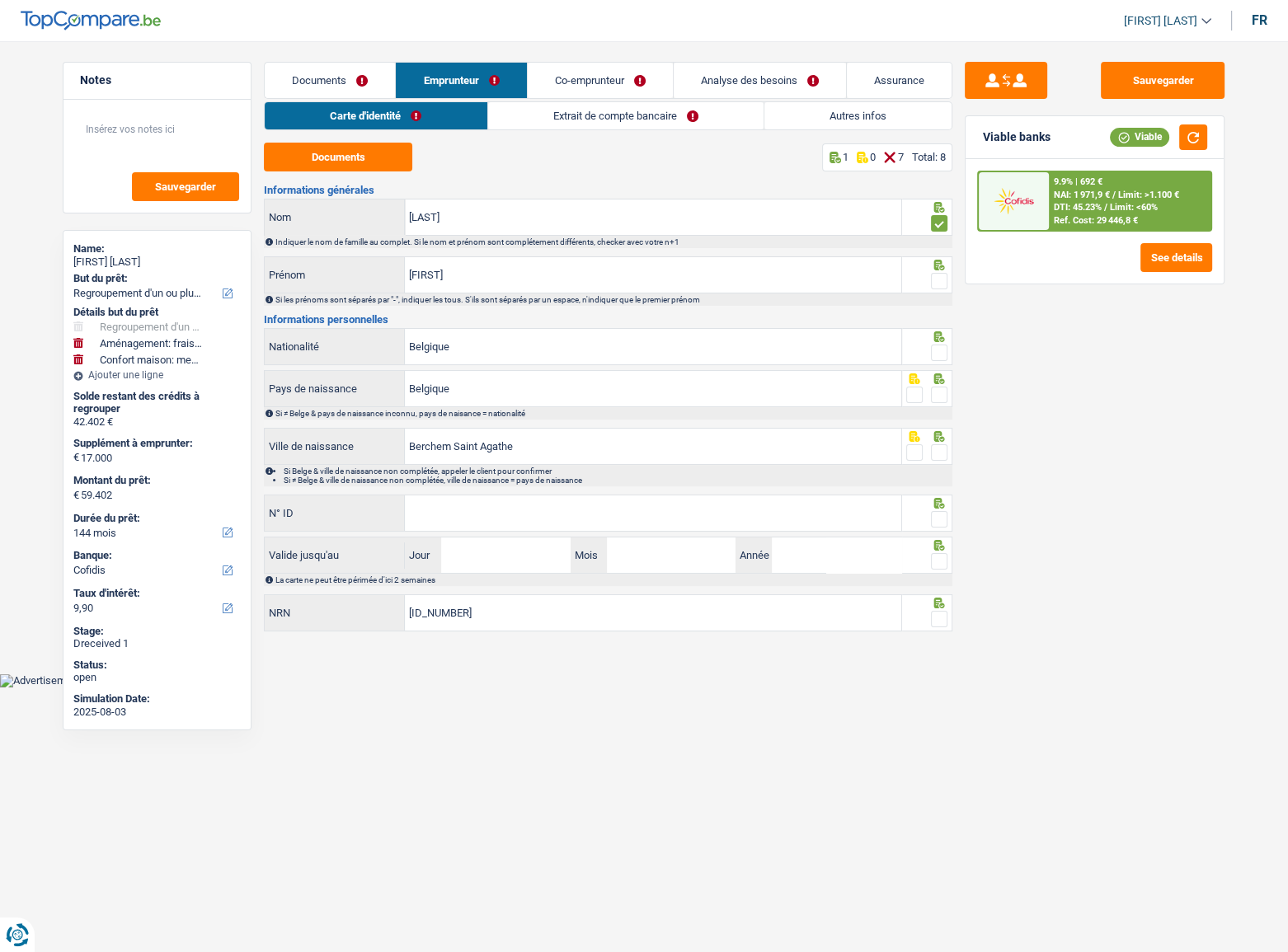 click at bounding box center [939, 281] 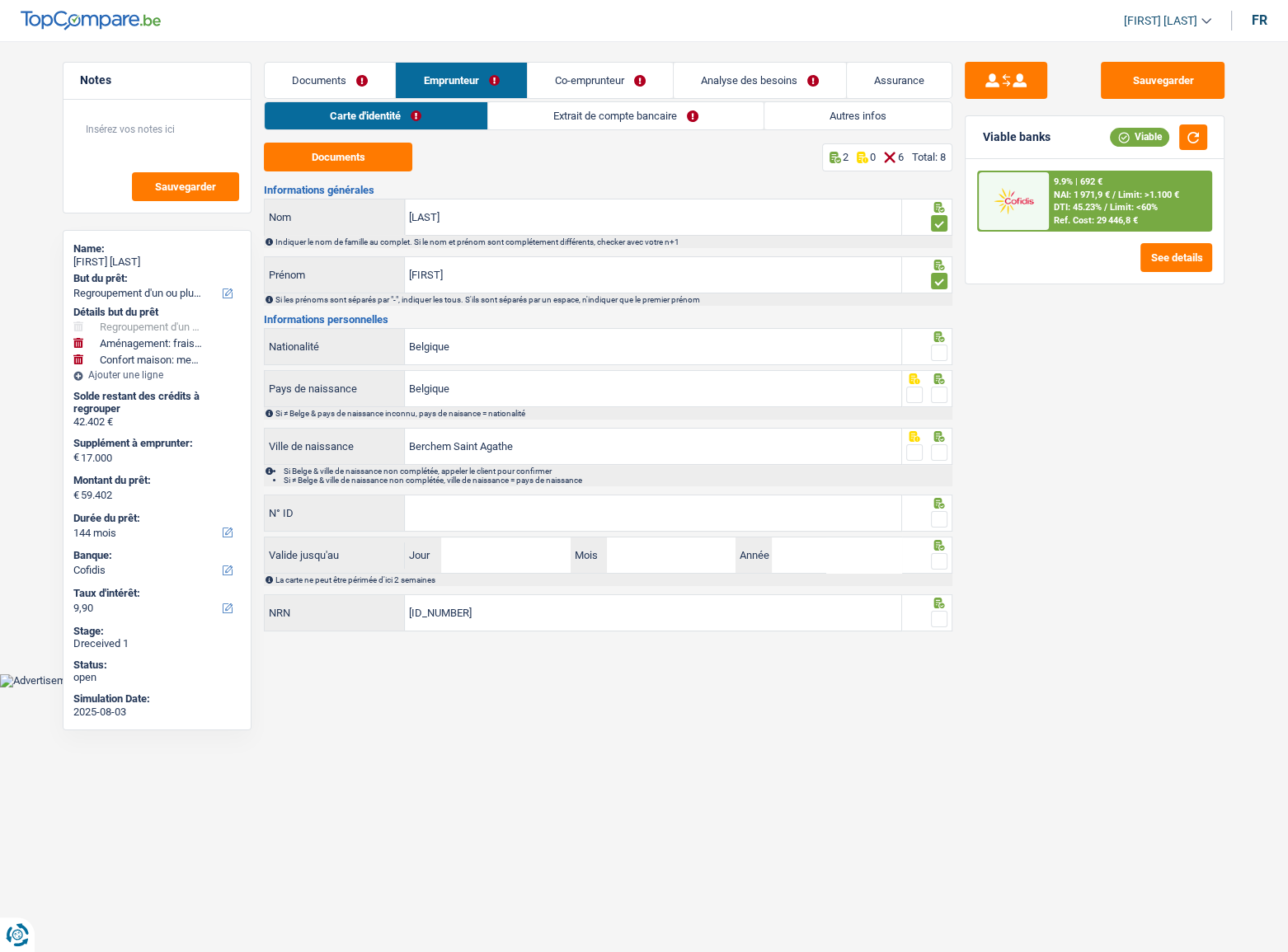 click at bounding box center (939, 353) 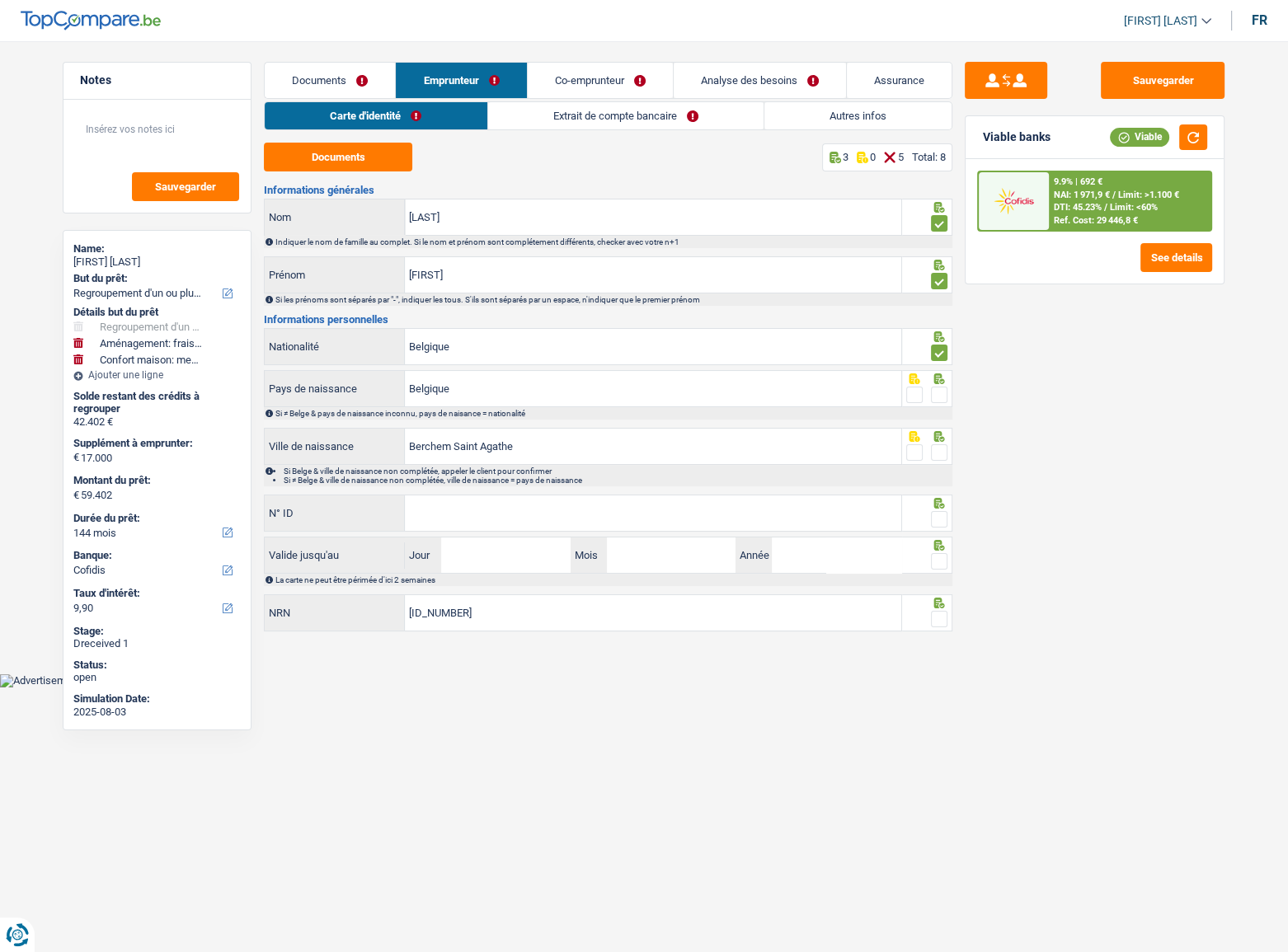 click at bounding box center (939, 395) 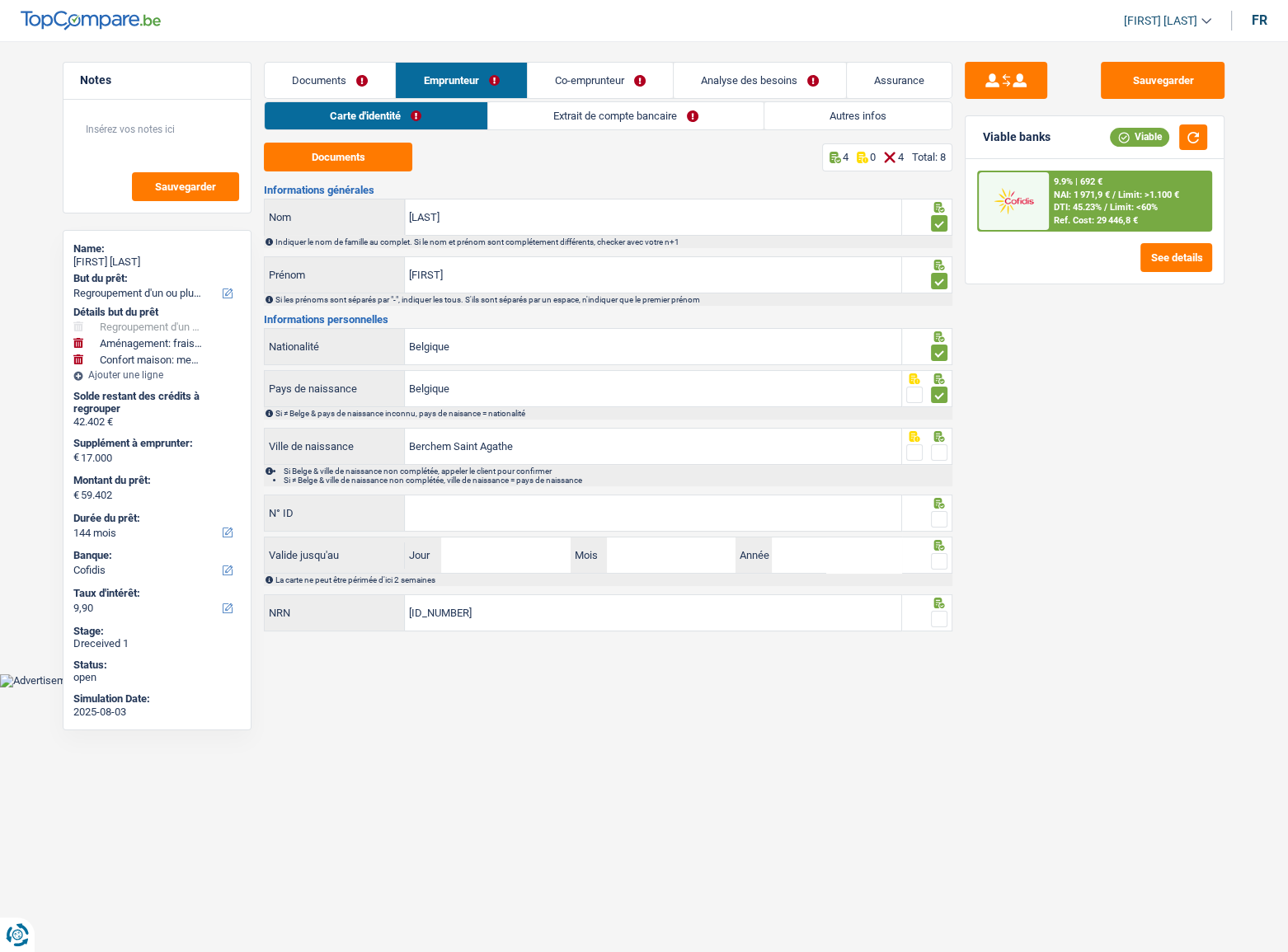 click at bounding box center (939, 453) 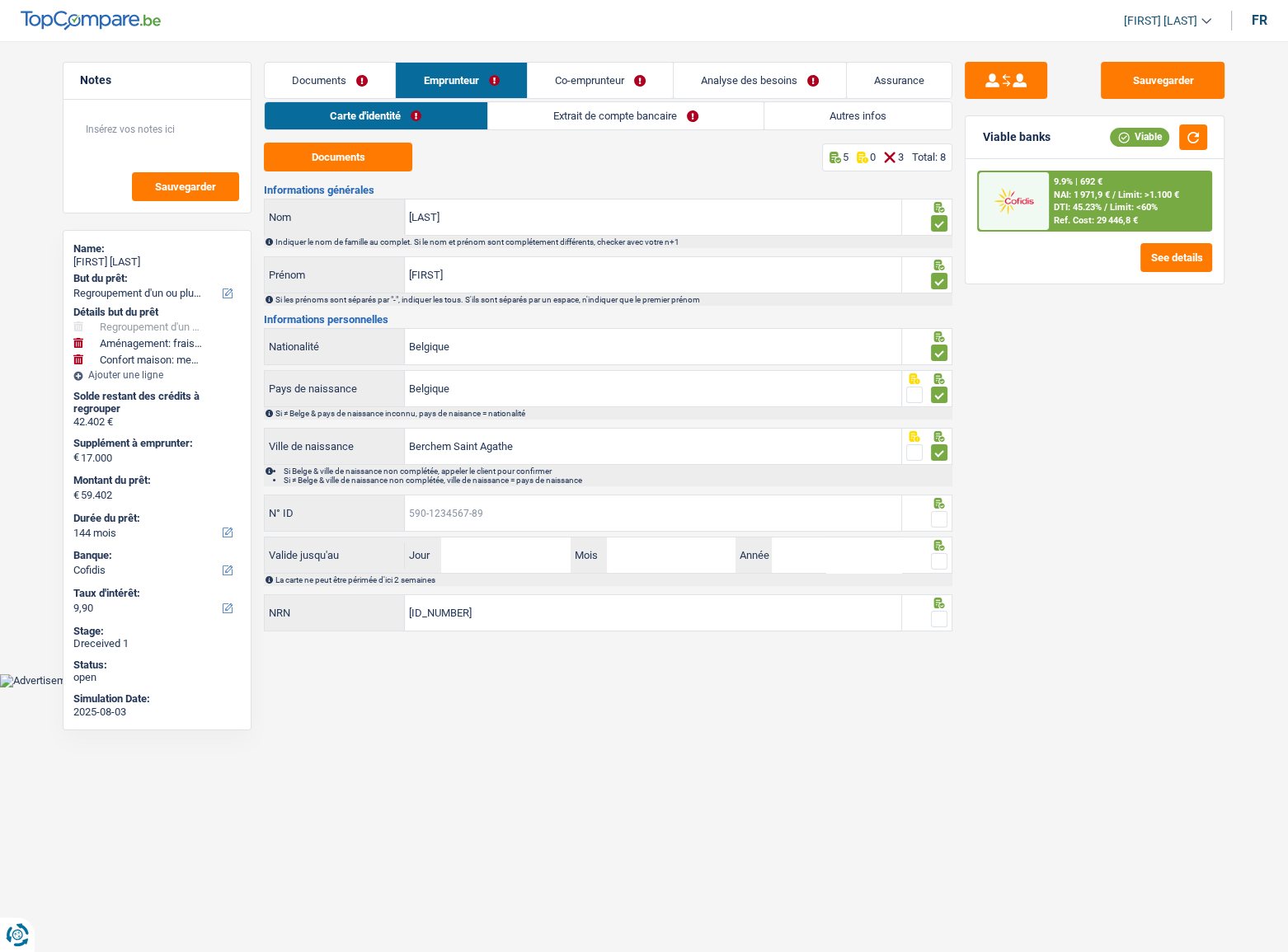 click on "N° ID" at bounding box center (653, 513) 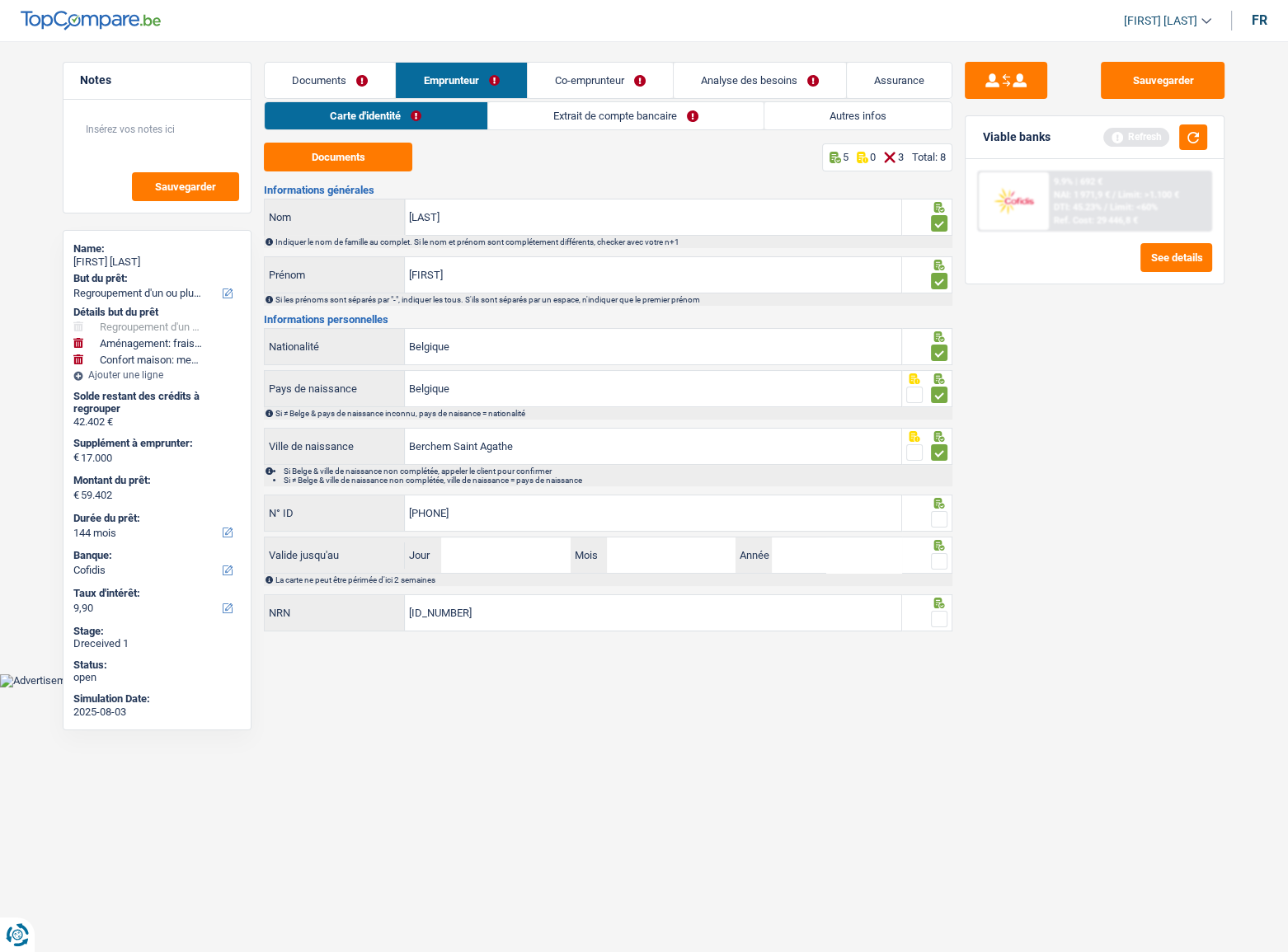 type on "592-6979629-75" 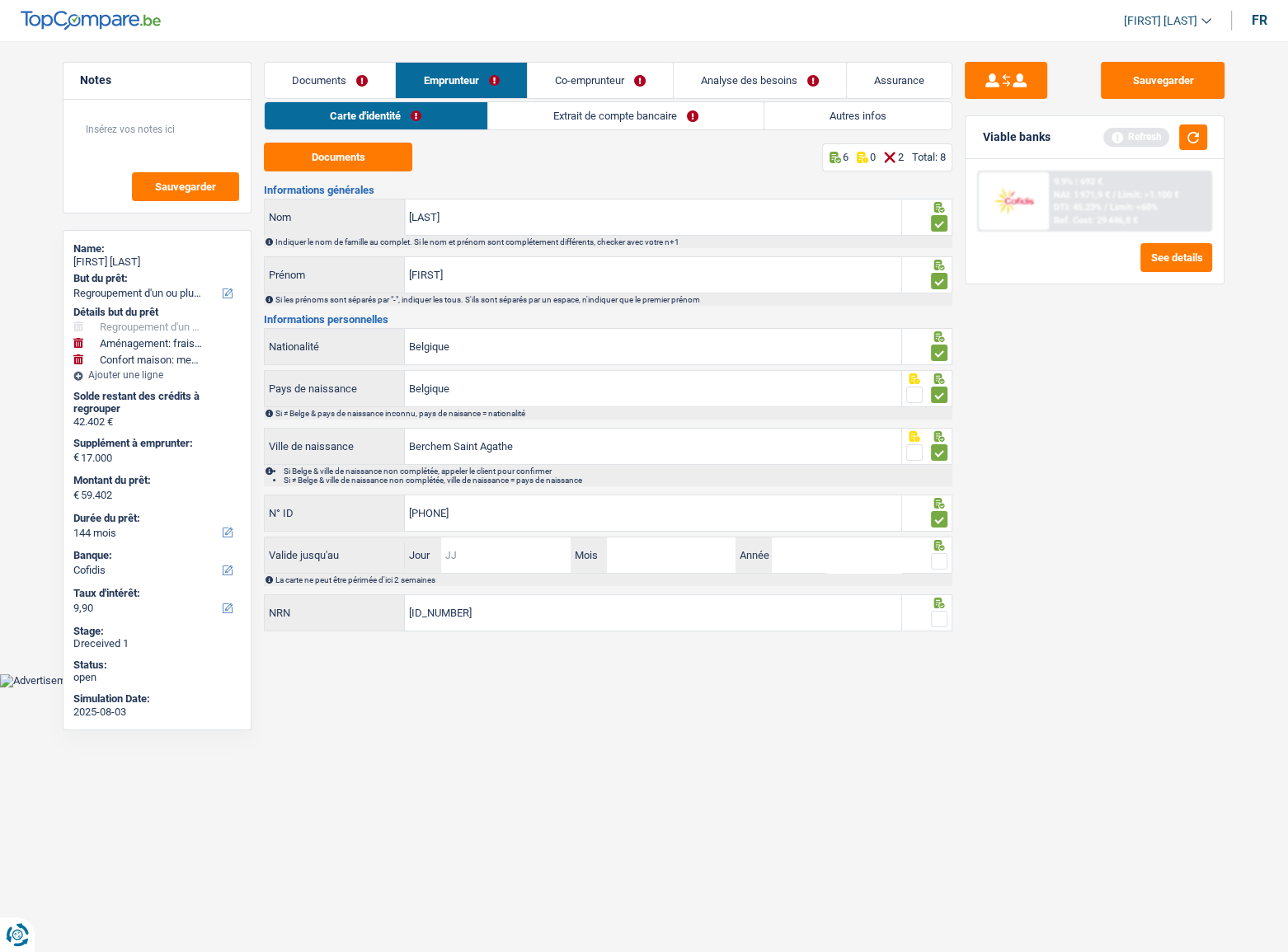 drag, startPoint x: 524, startPoint y: 560, endPoint x: 1265, endPoint y: 539, distance: 741.2975 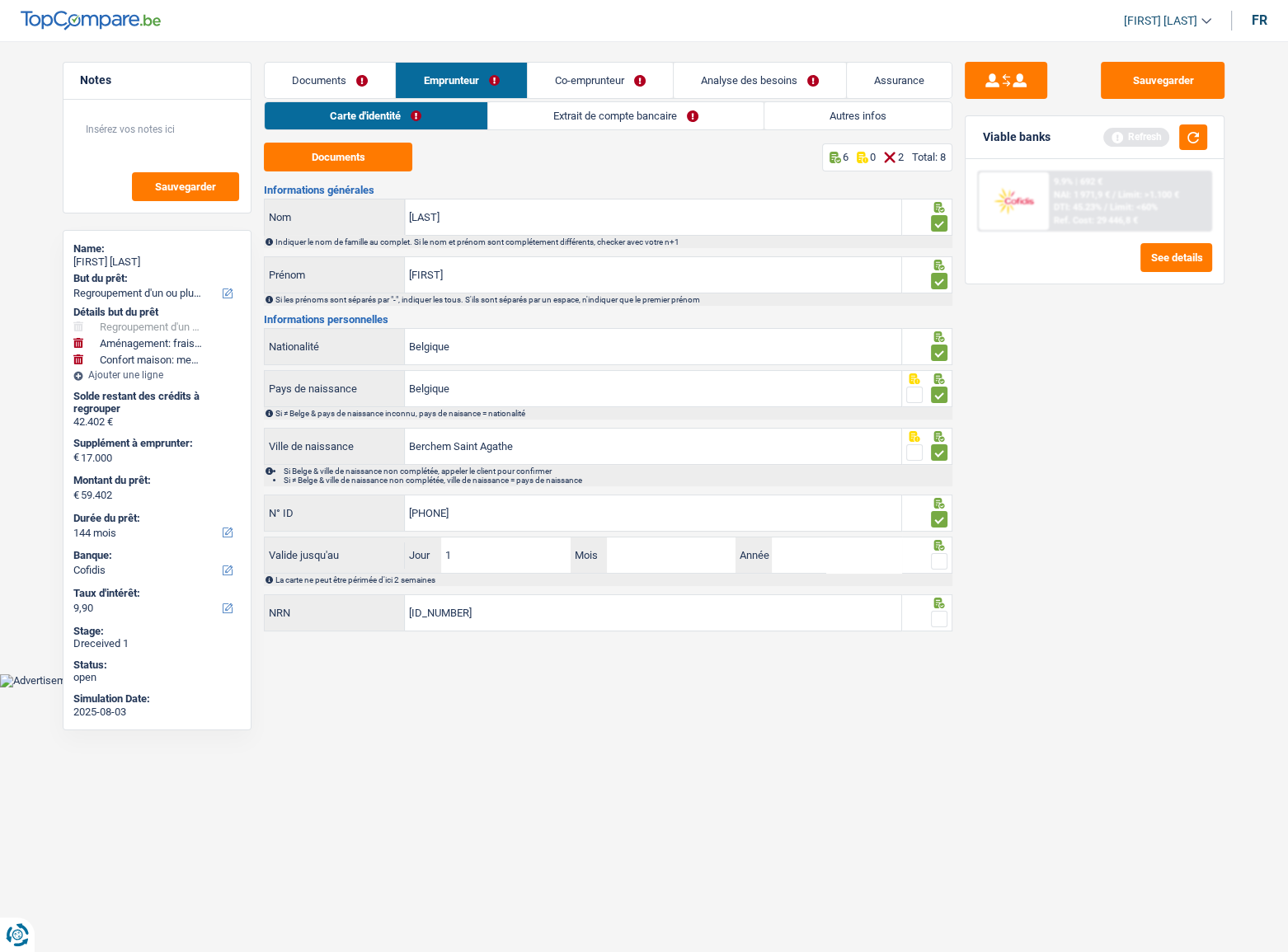 type on "15" 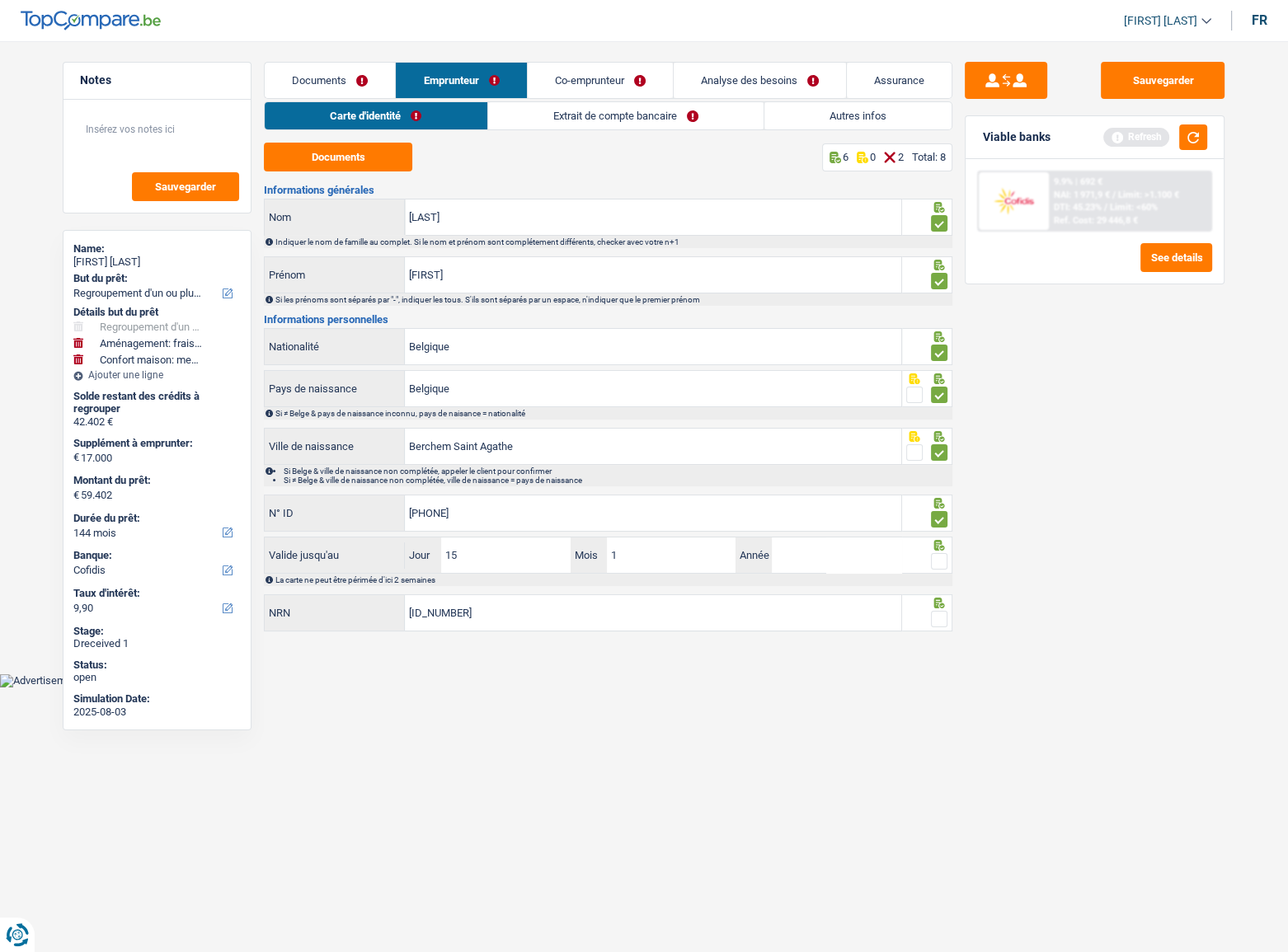 type on "11" 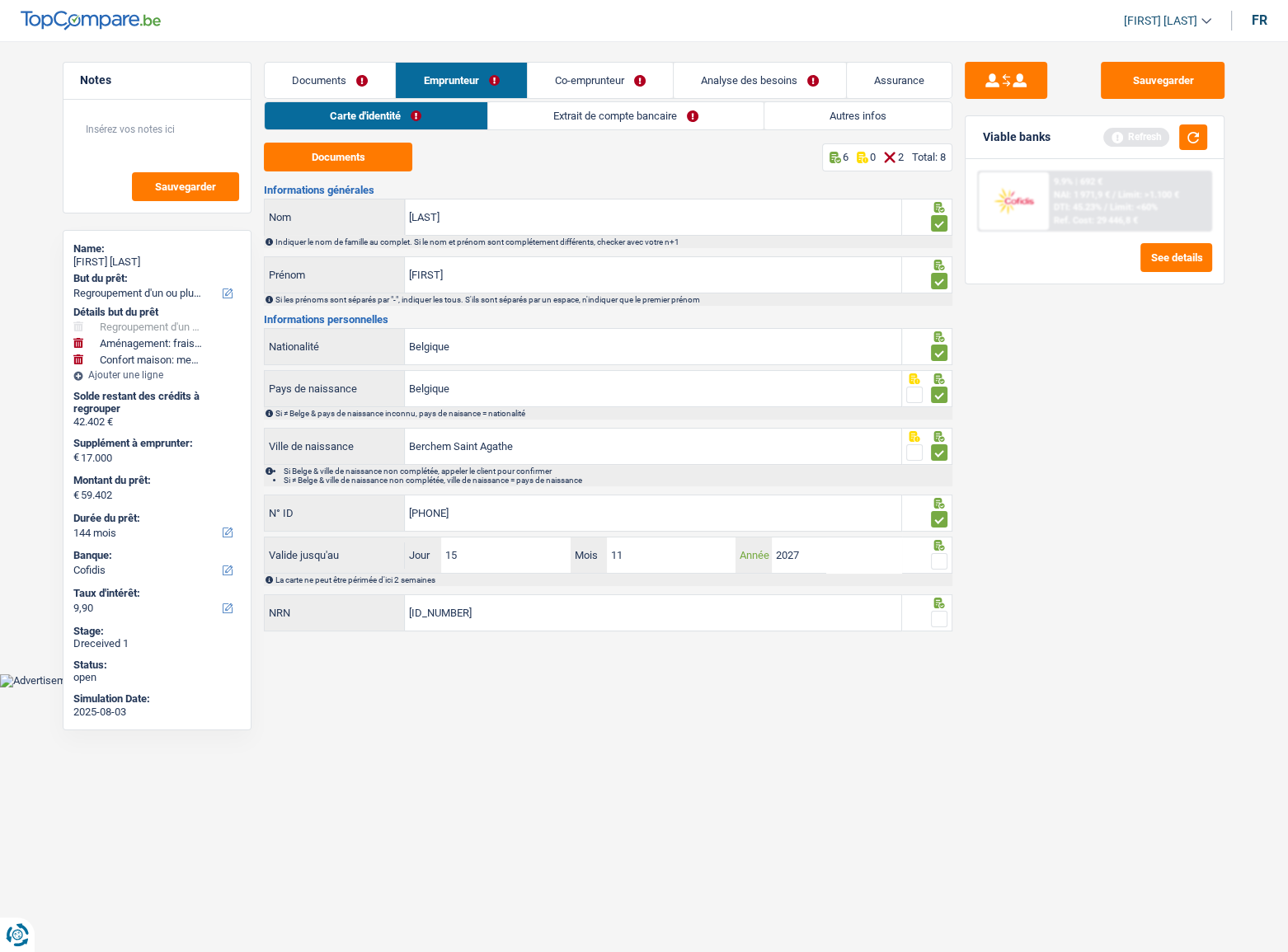 type on "2027" 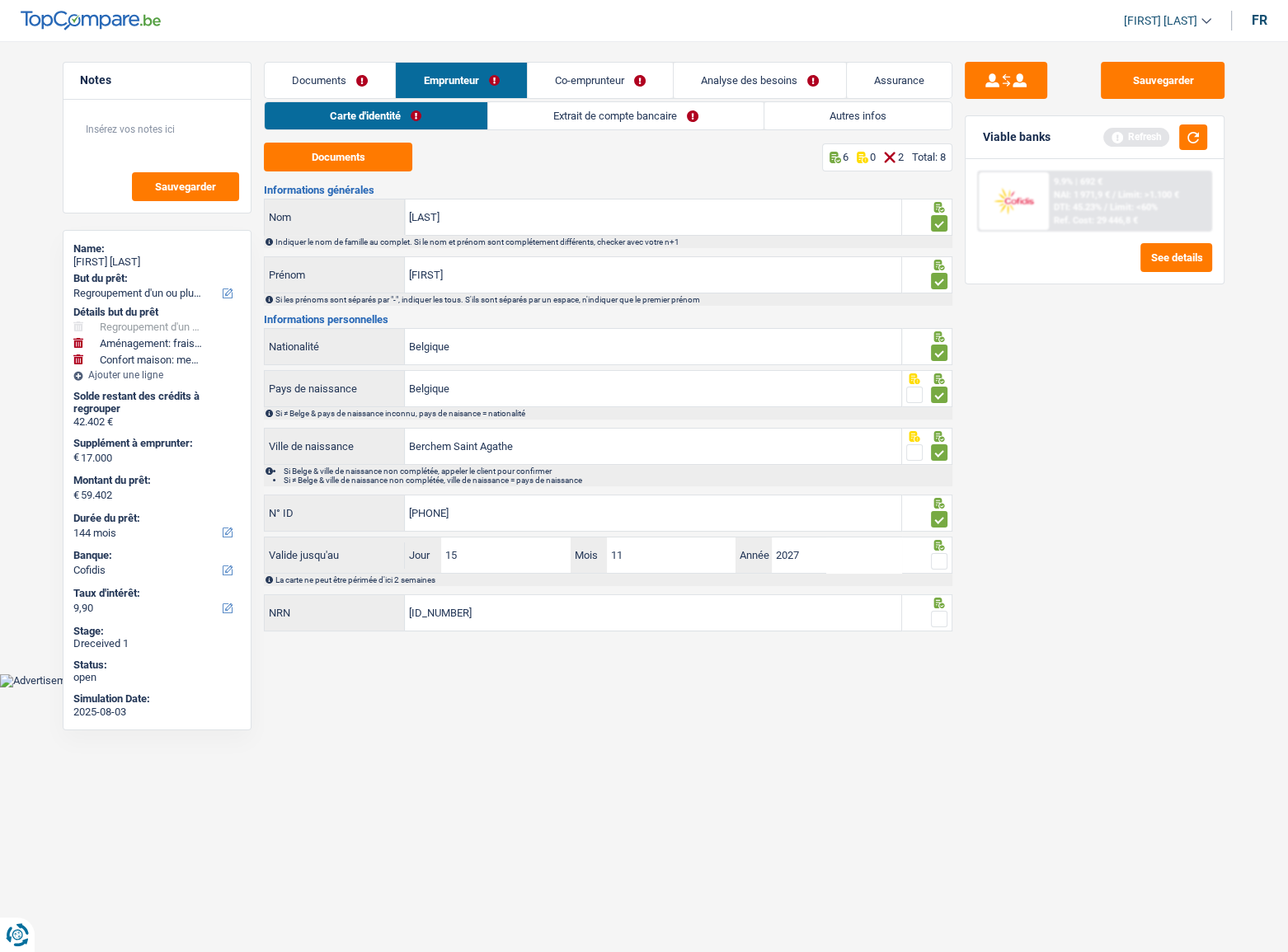 click at bounding box center (939, 561) 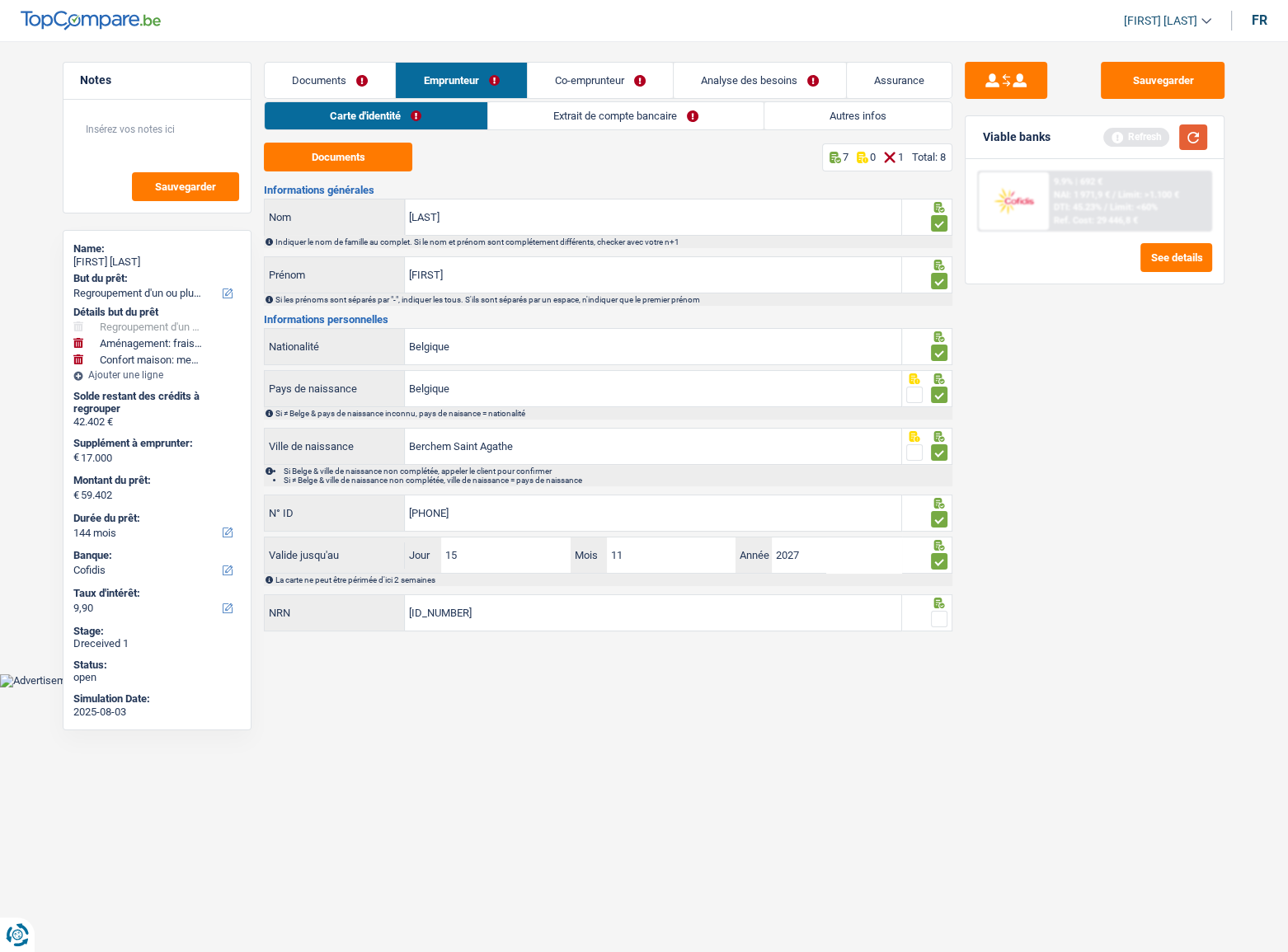 click at bounding box center (1193, 137) 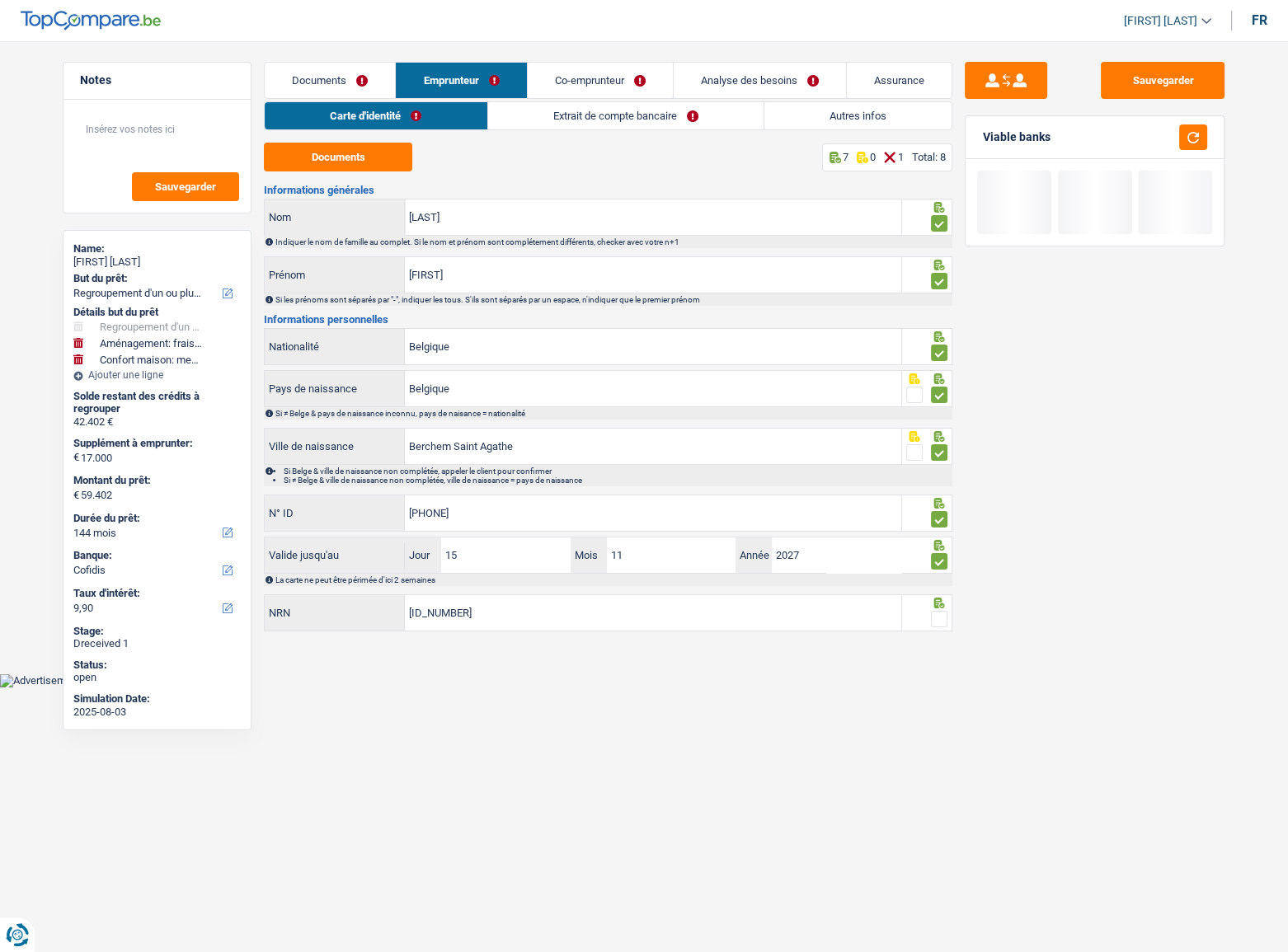click at bounding box center [939, 619] 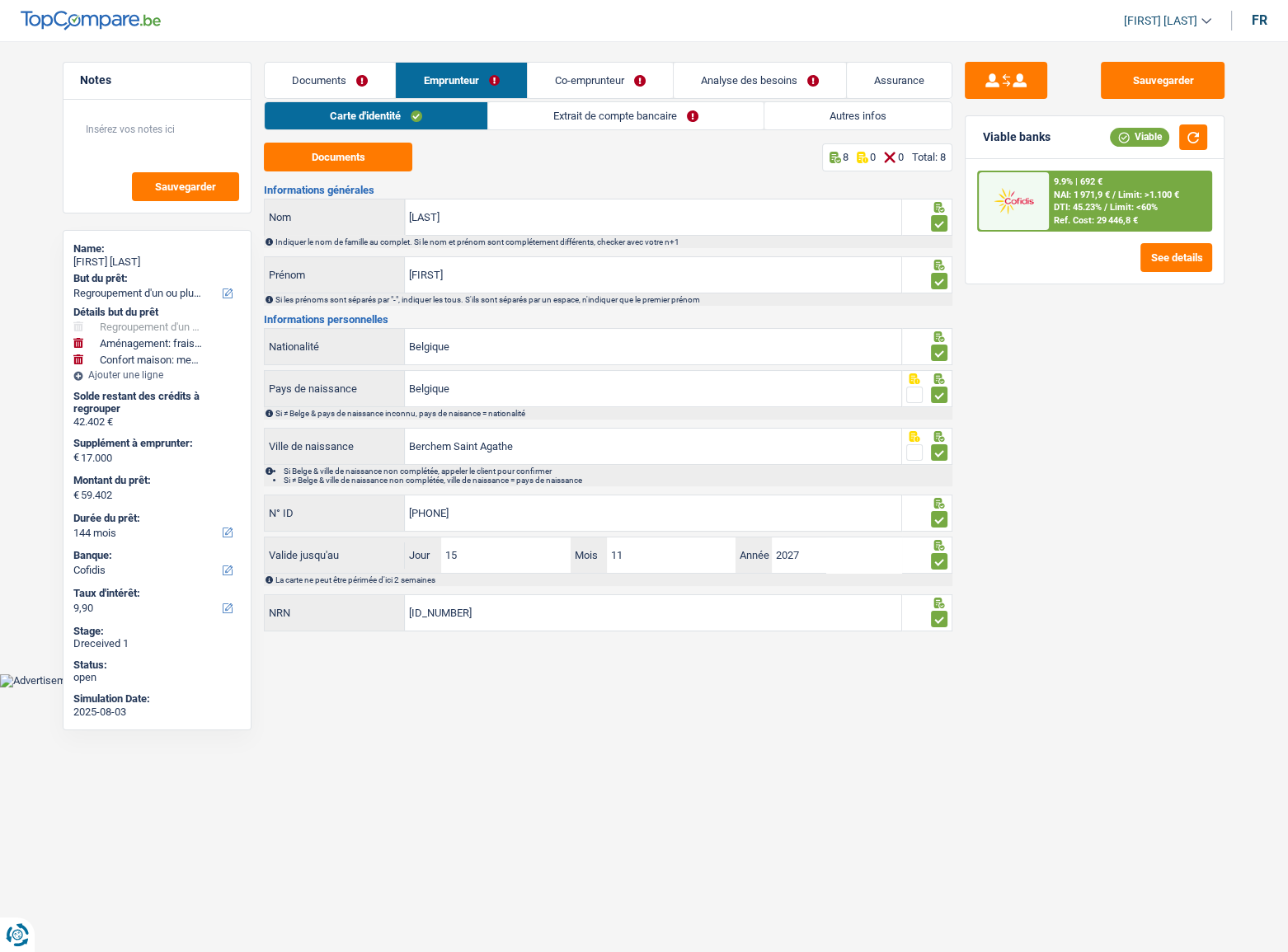 click on "Extrait de compte bancaire" at bounding box center (626, 115) 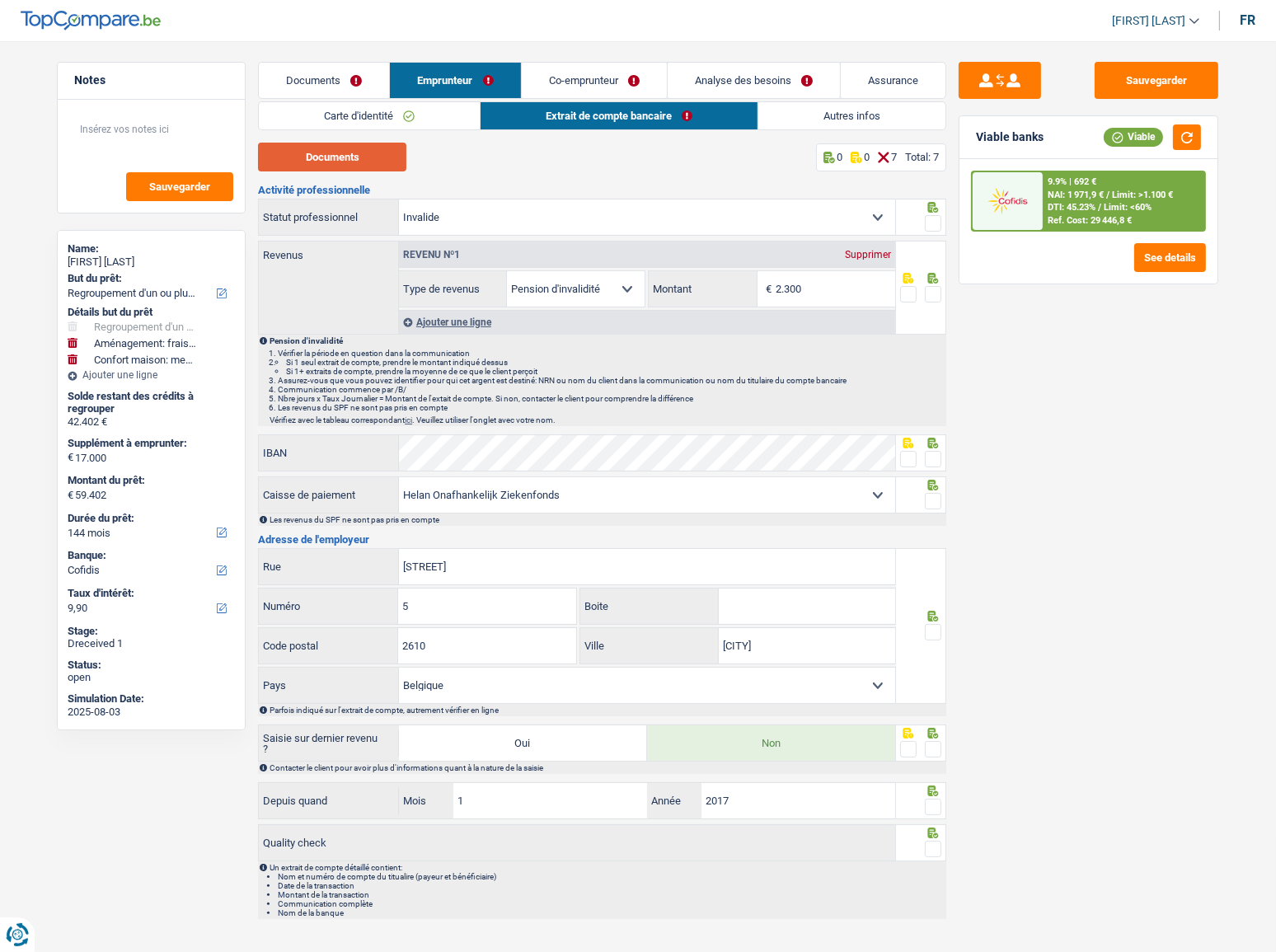 click on "Documents" at bounding box center [332, 157] 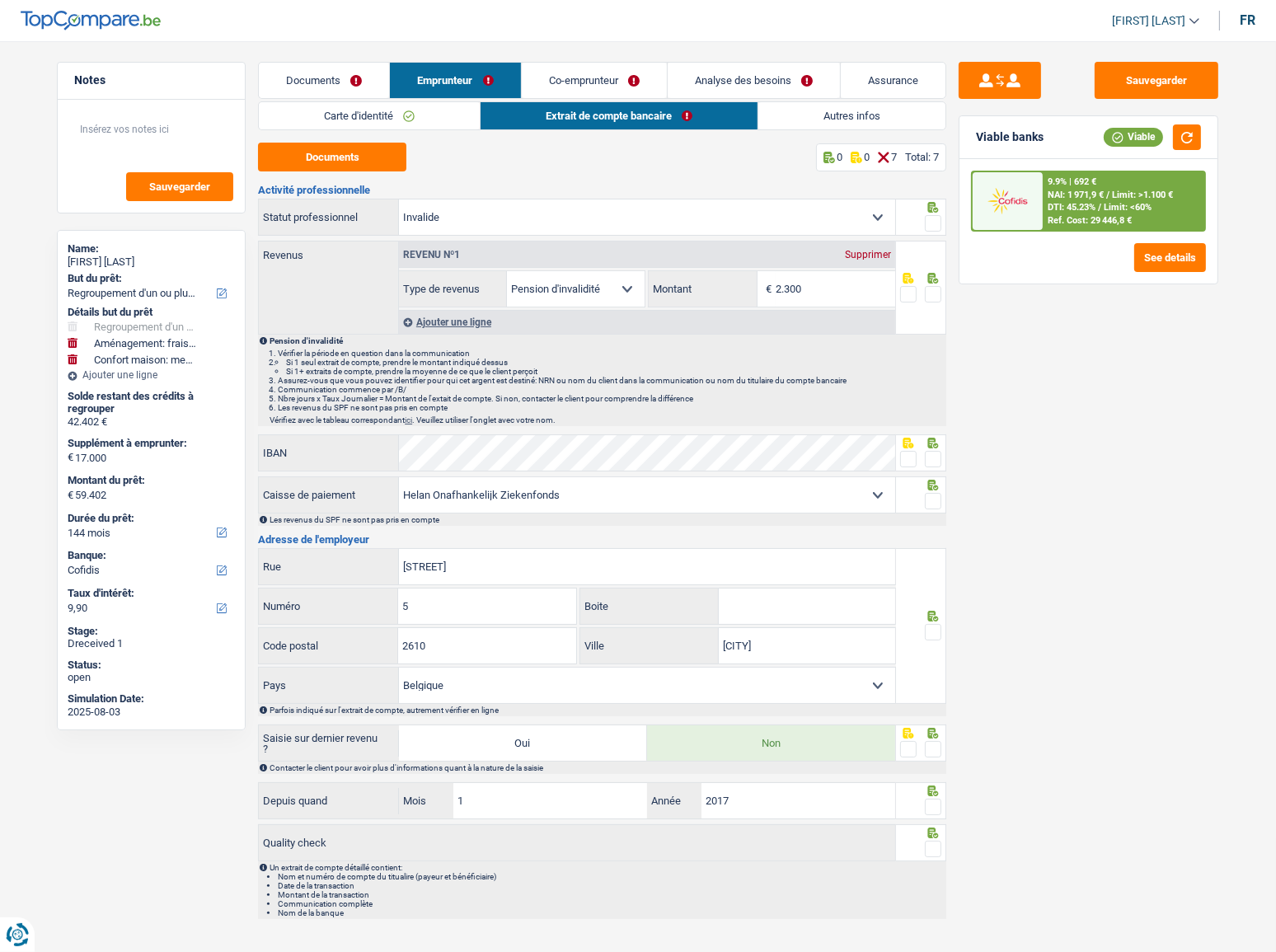 click on "Carte d'identité Extrait de compte bancaire Autres infos
Documents
8
0
0
Total: 8
Informations générales
Van Beers
Nom
Indiquer le nom de famille au complet. Si le nom et prénom sont complétement différents, checker avec votre  n+1   Clement
Prénom
Si les prénoms sont séparés par "-", indiquer les tous. S'ils sont séparés par un espace, n'indiquer que le premier prénom
Informations personnelles
Belgique
Nationalité
Belgique
Pays de naissance
Si ≠ Belge & pays de naissance inconnu, pays de naisance = nationalité   Berchem Saint Agathe
Ville de naissance" at bounding box center (602, 510) 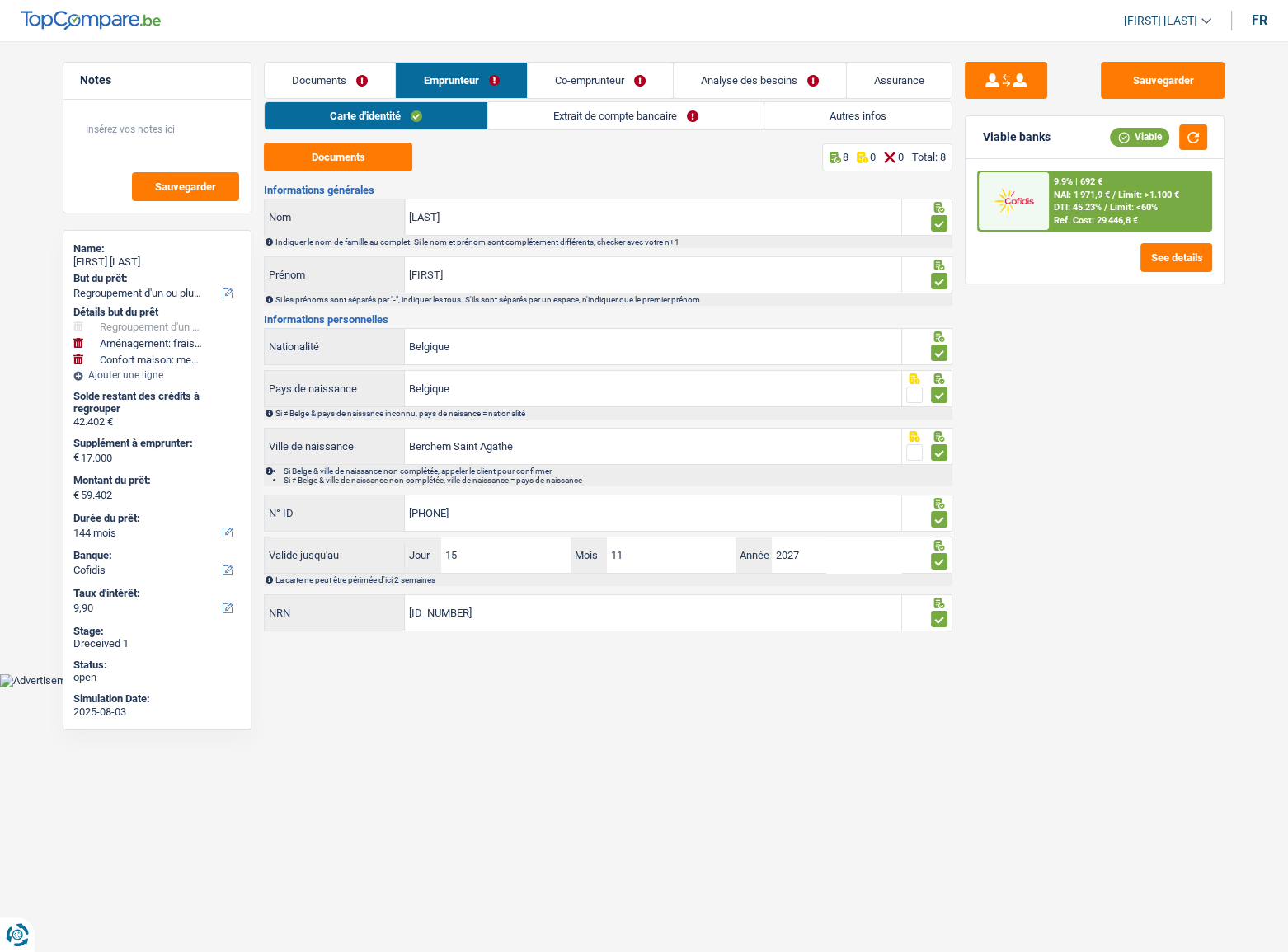 click on "Co-emprunteur" at bounding box center [600, 80] 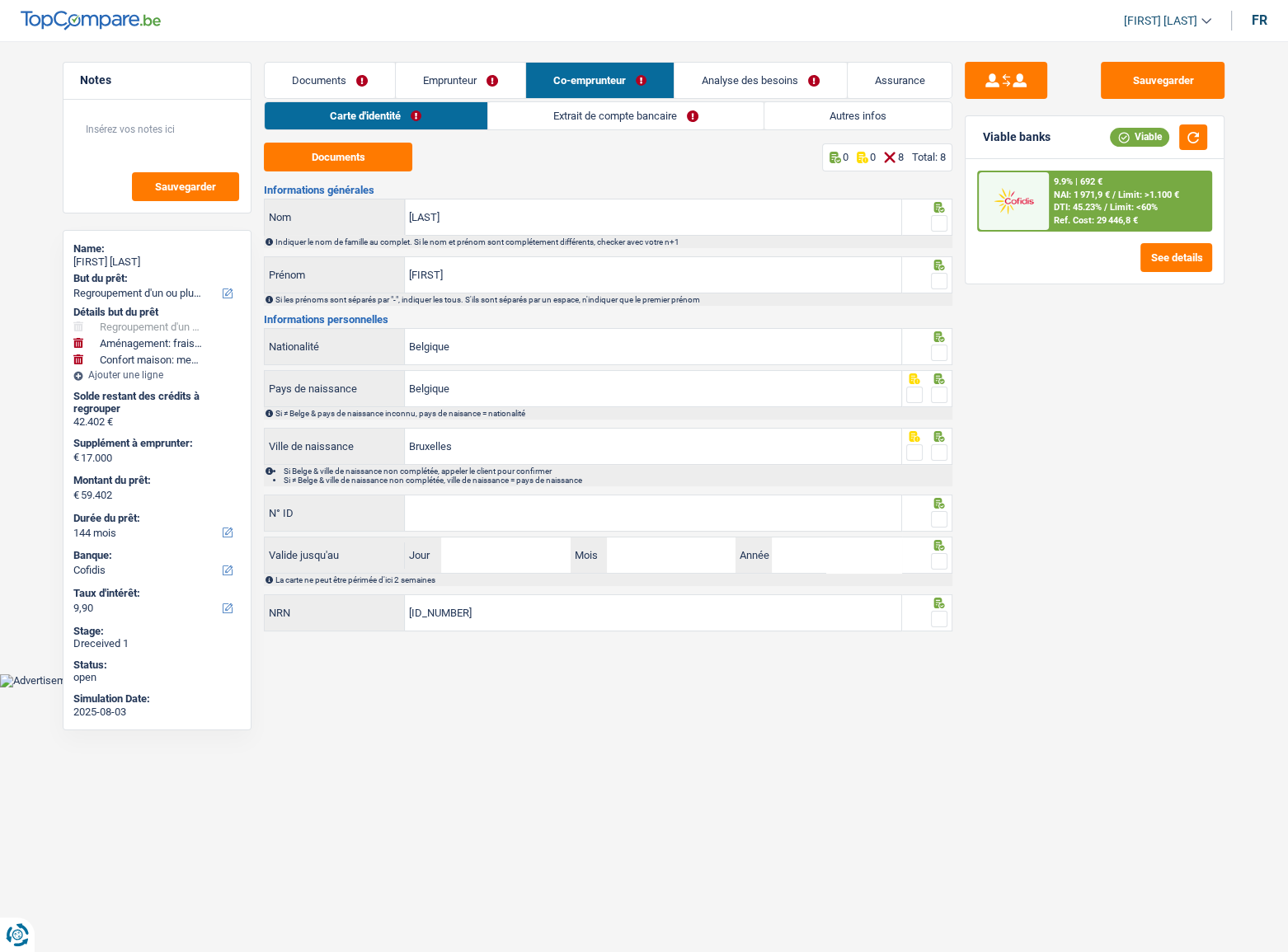click on "Documents" at bounding box center [330, 80] 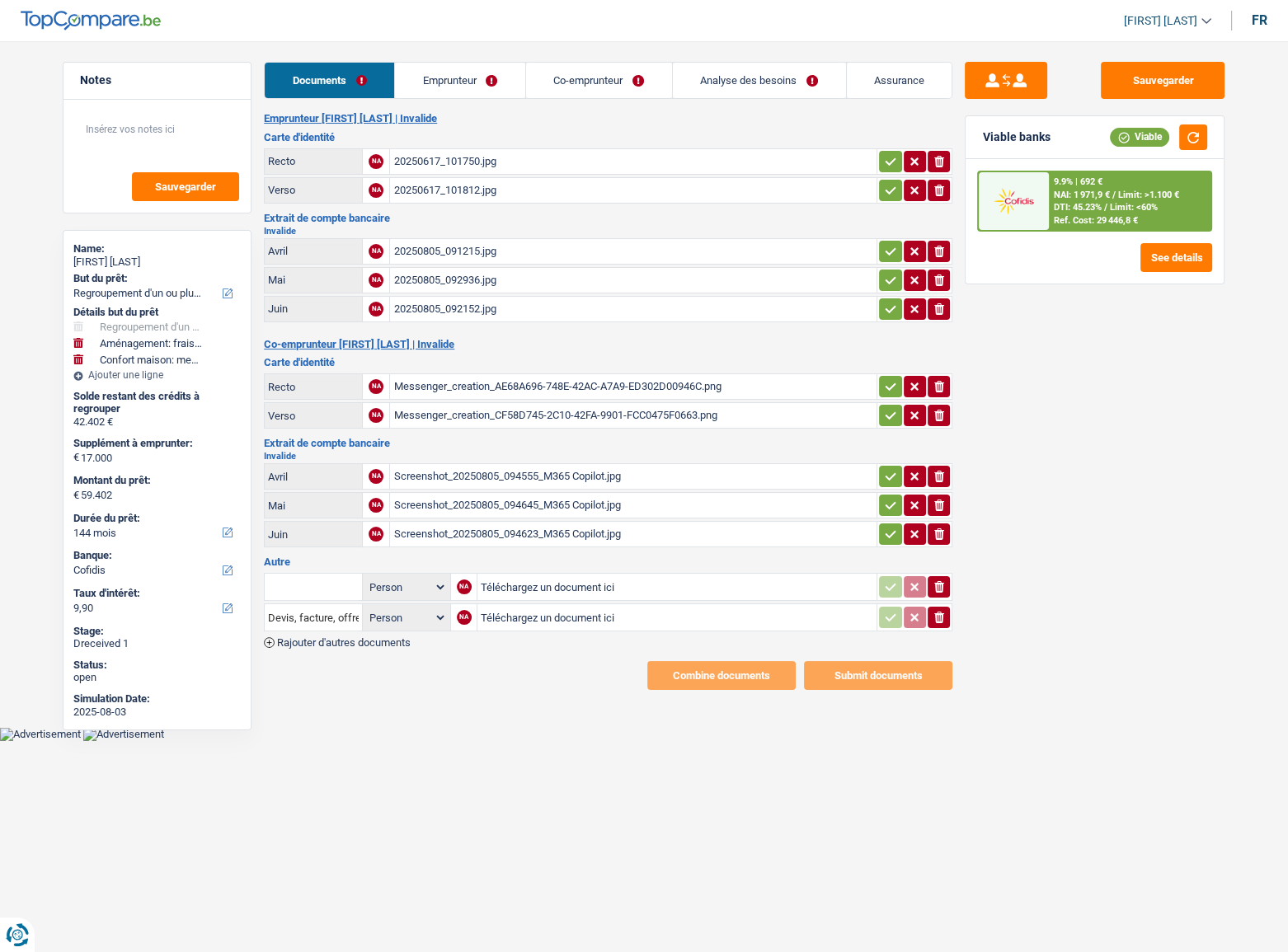 click on "ionicons-v5-e" at bounding box center (914, 587) 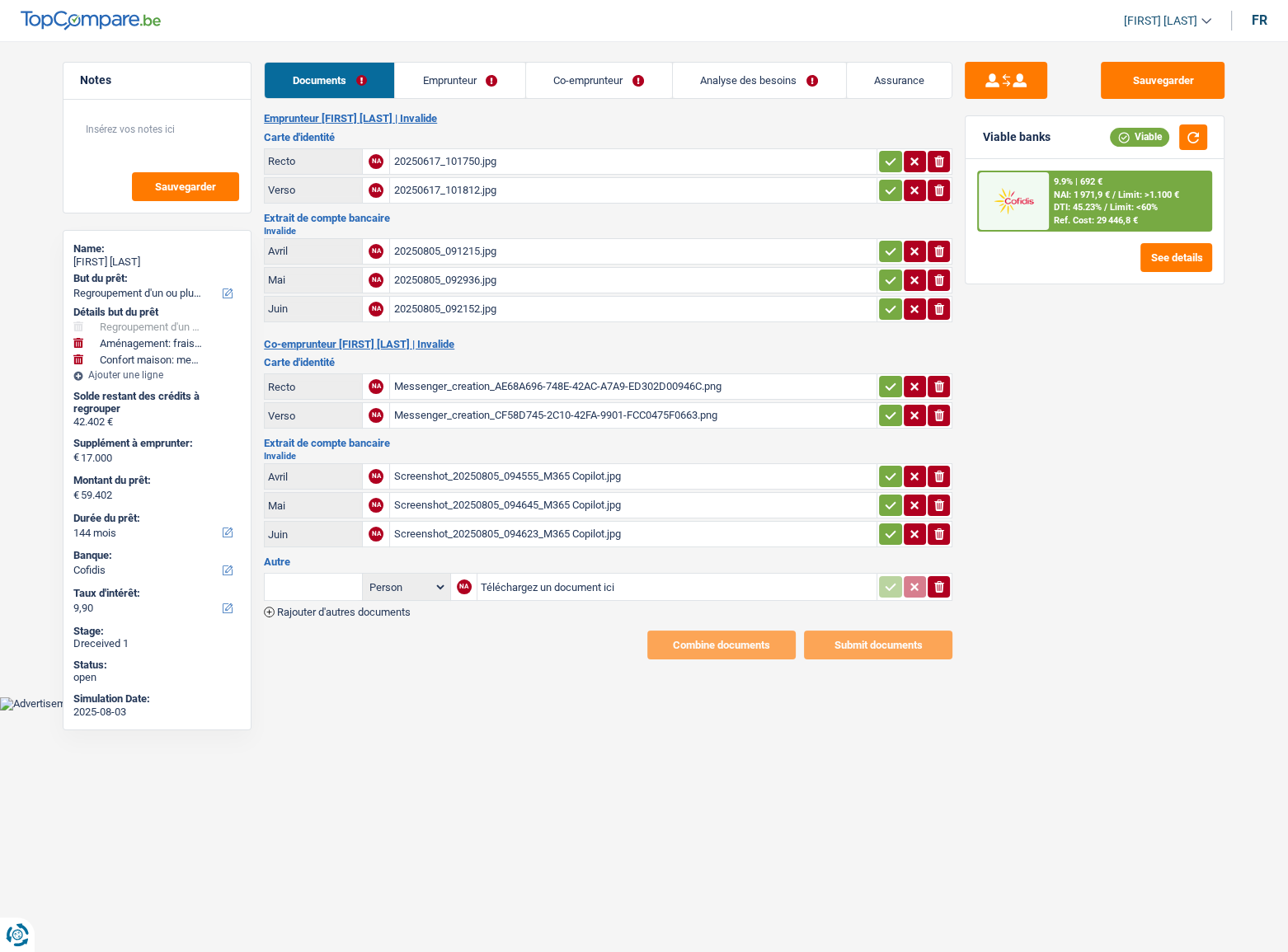 click on "Analyse des besoins" at bounding box center [759, 80] 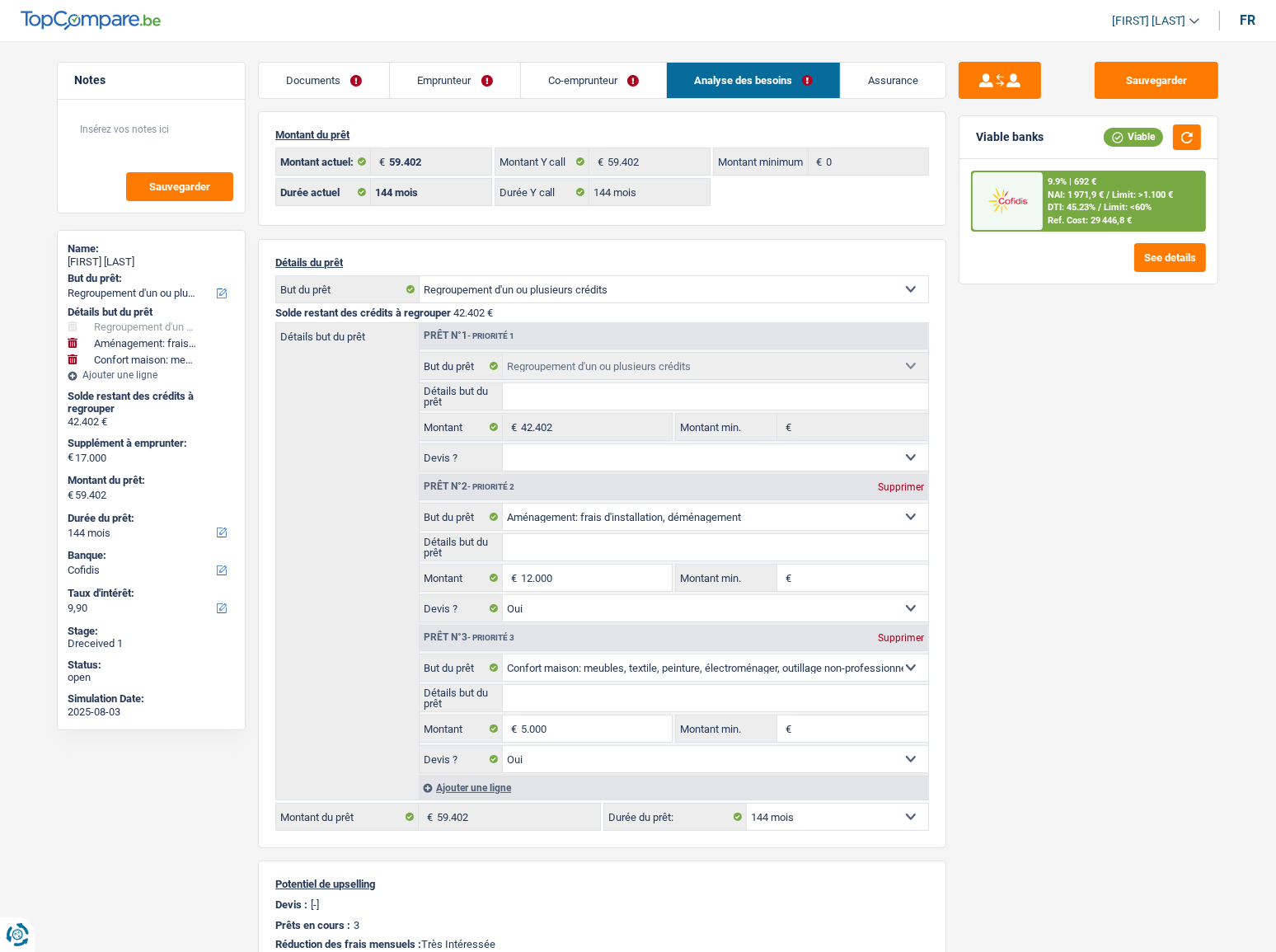 click on "Documents" at bounding box center (324, 80) 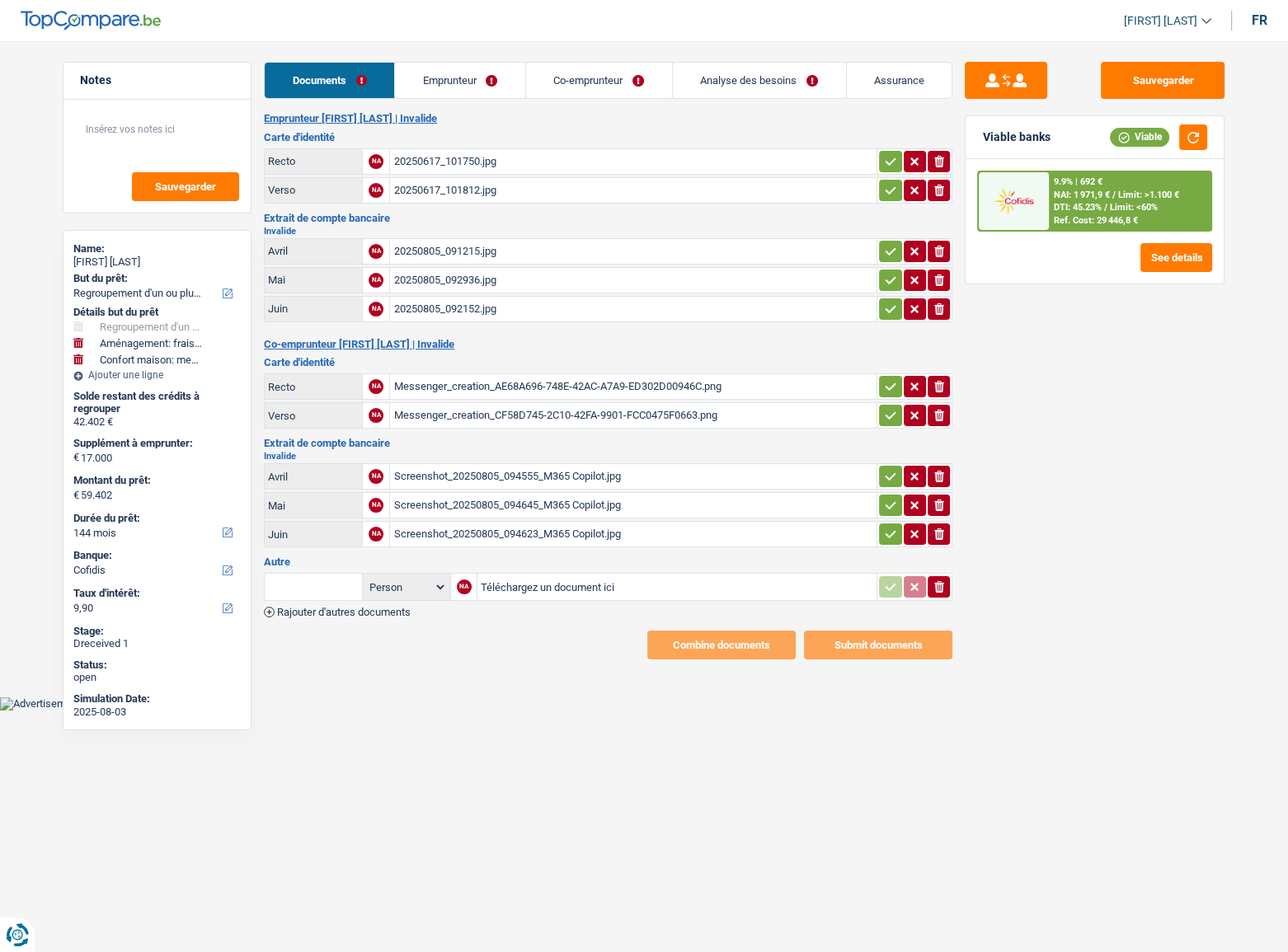 click on "Emprunteur" at bounding box center (459, 80) 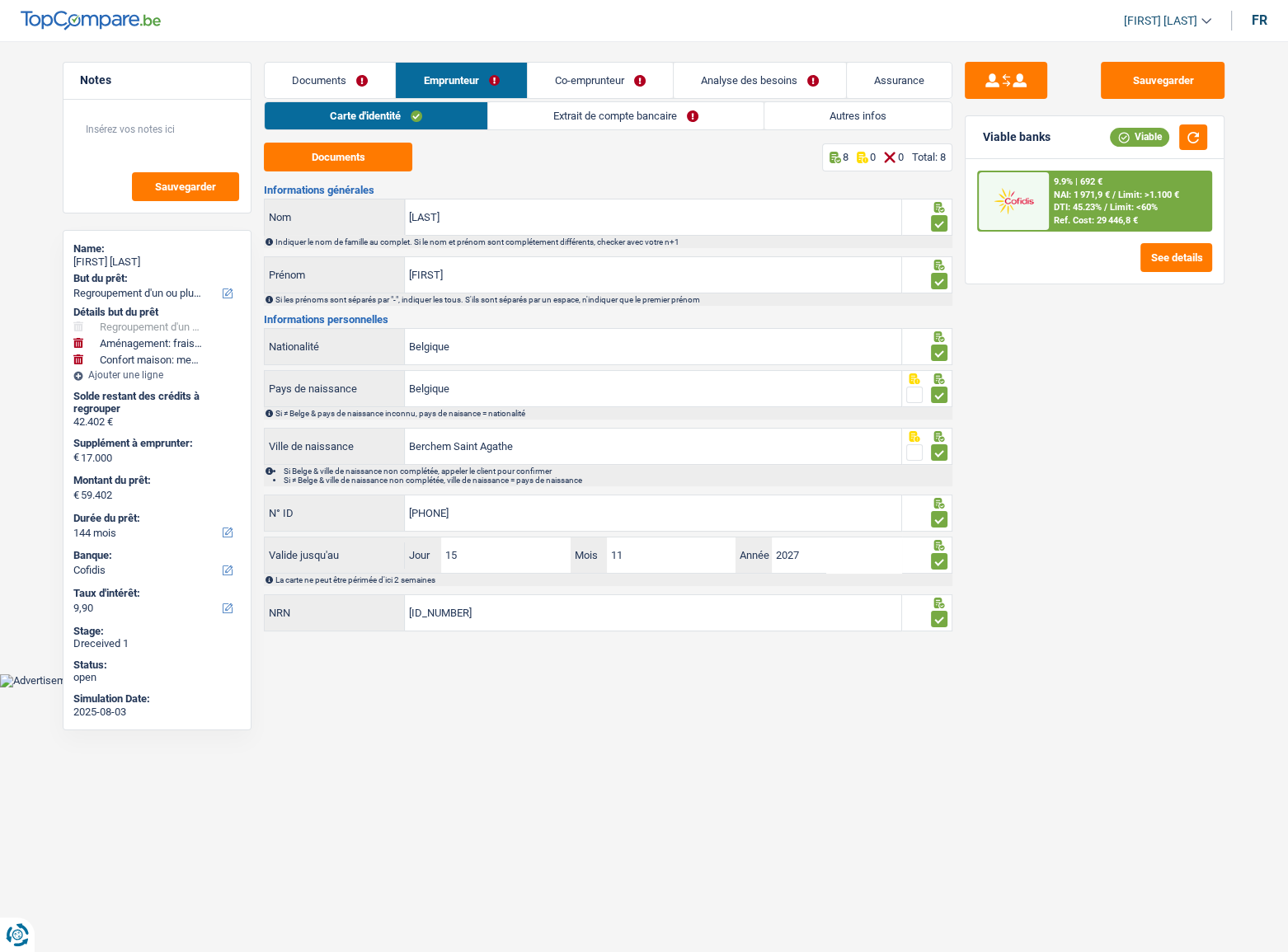click on "Co-emprunteur" at bounding box center (600, 80) 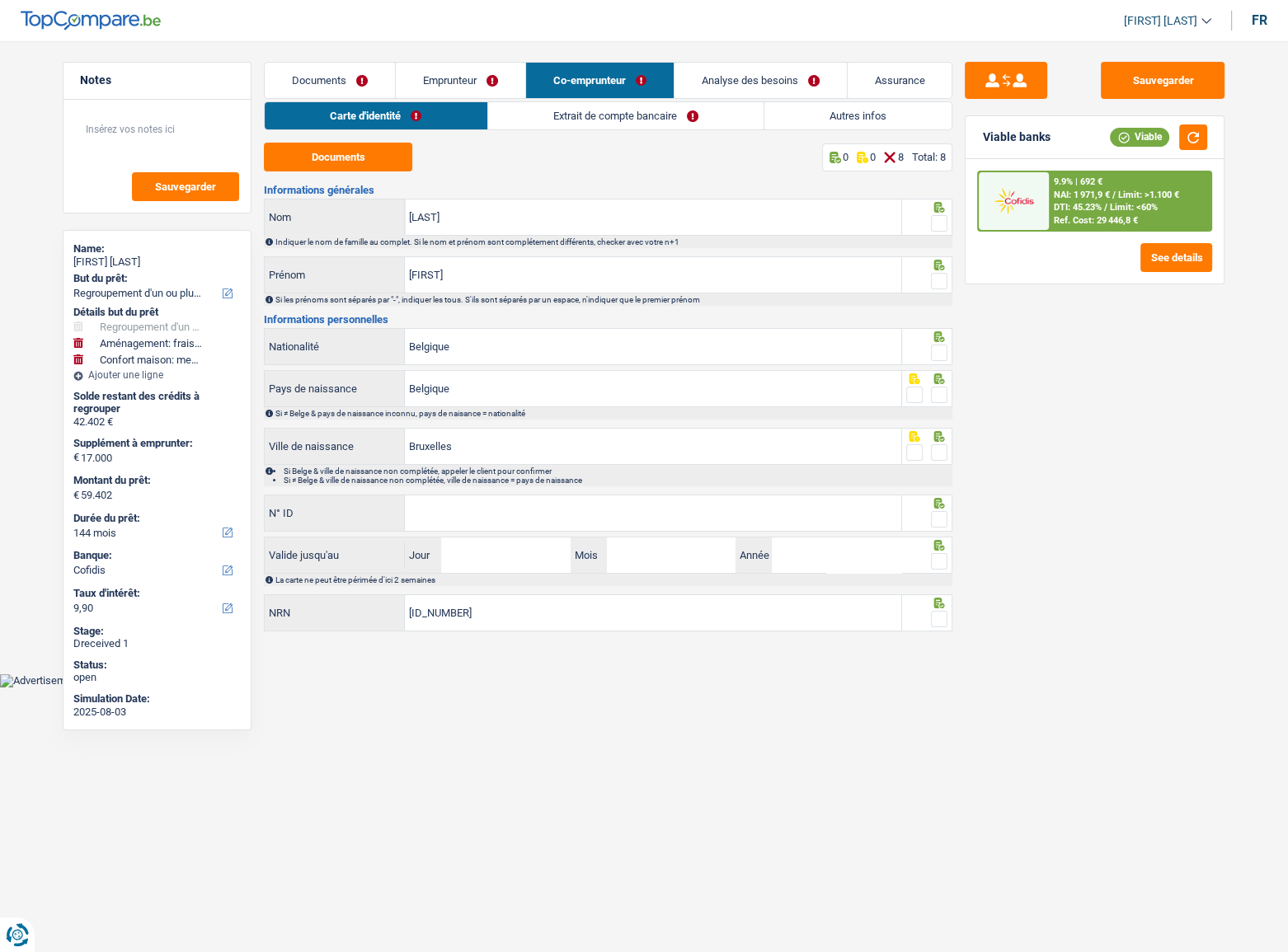 click on "Extrait de compte bancaire" at bounding box center (626, 115) 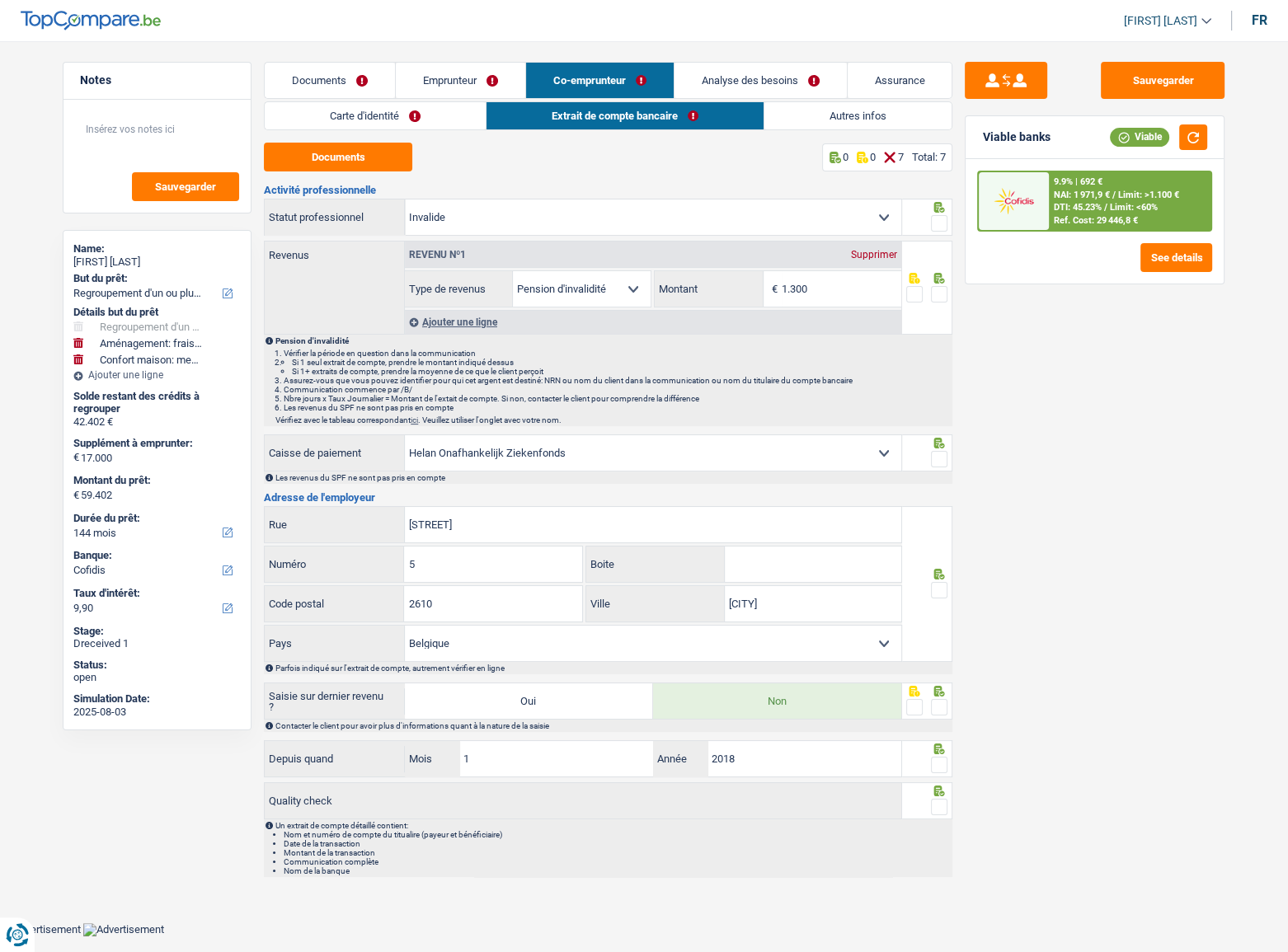 click on "Emprunteur" at bounding box center [460, 80] 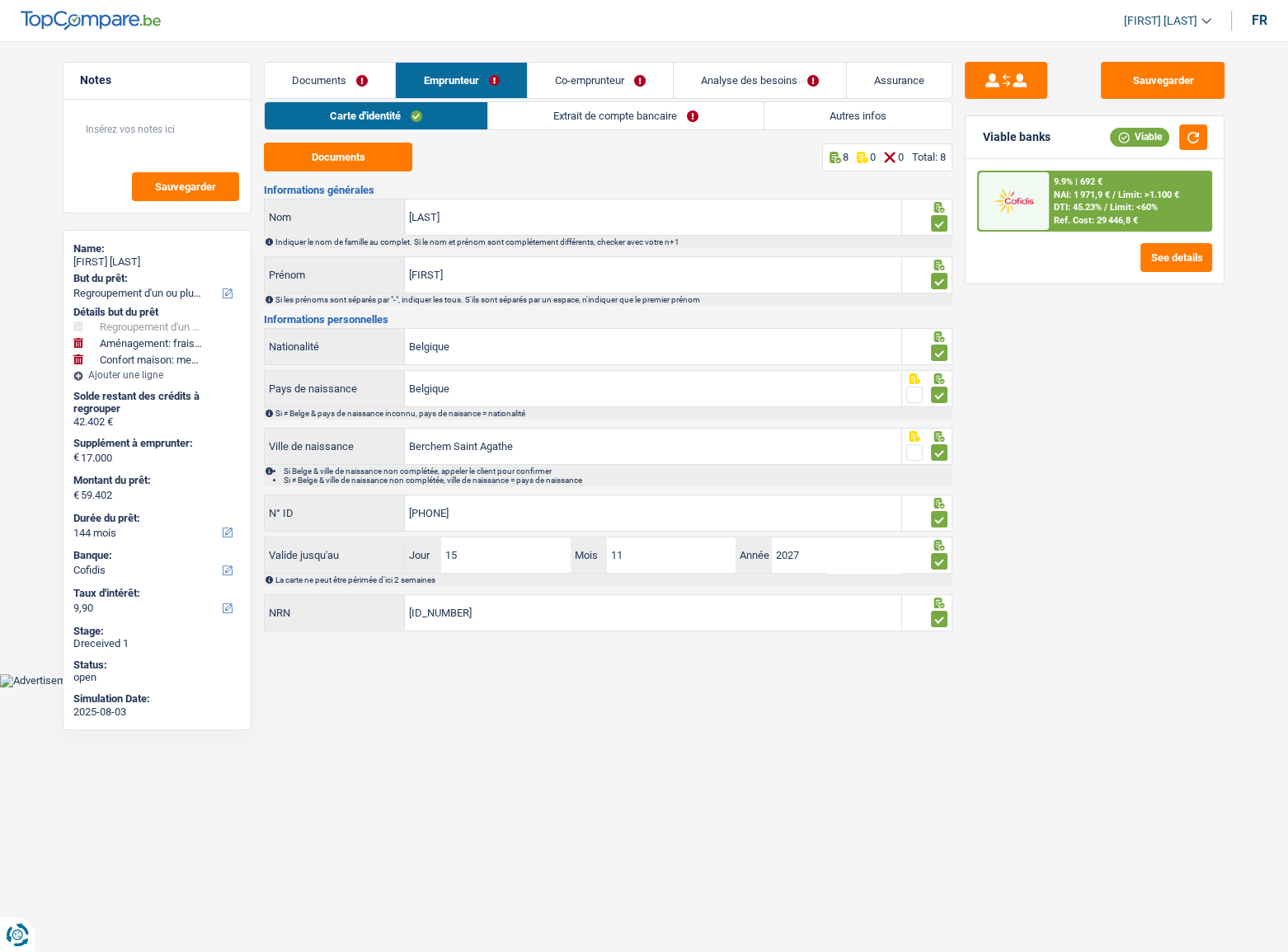 click on "Extrait de compte bancaire" at bounding box center (626, 115) 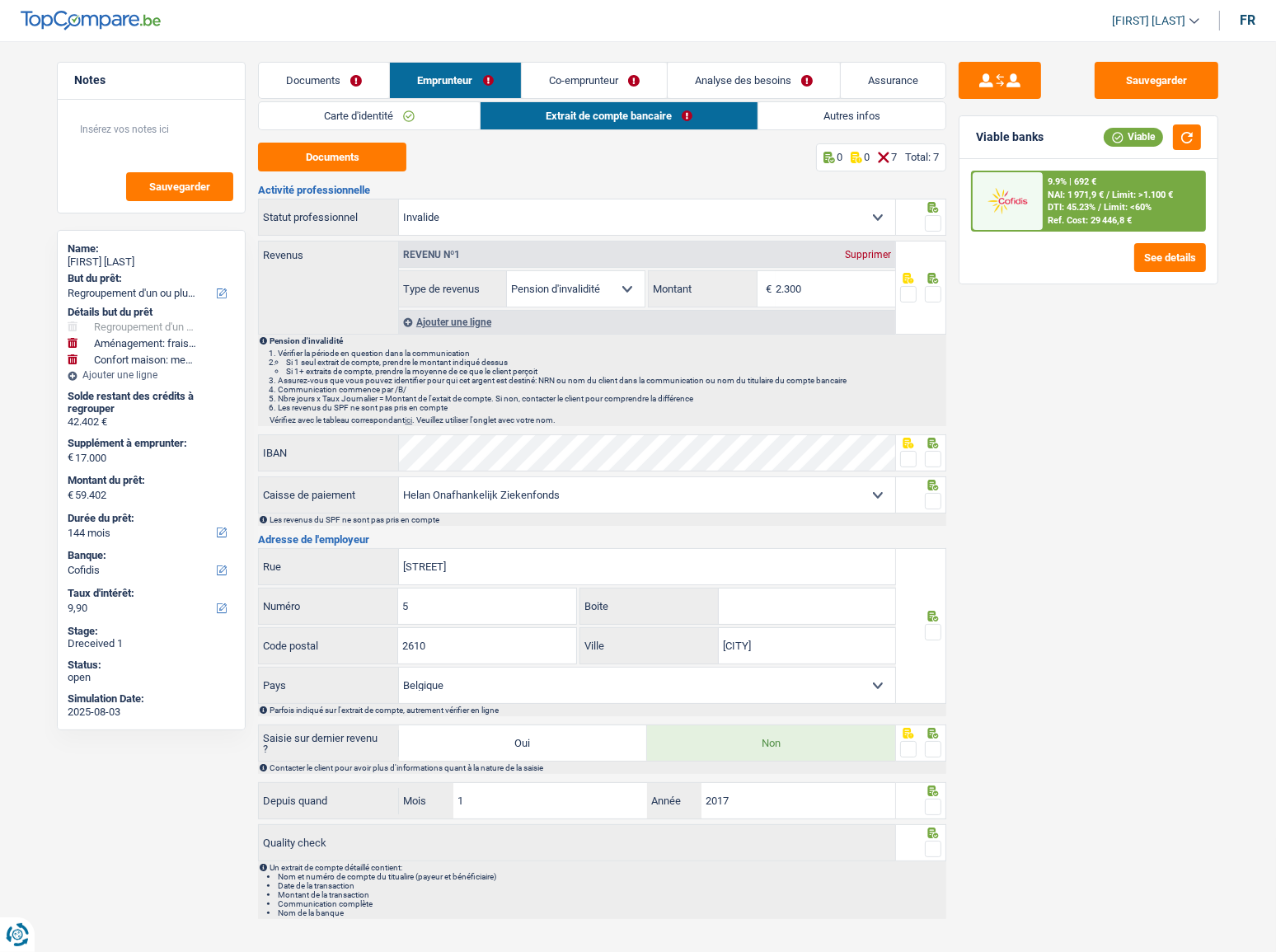 click on "Carte d'identité" at bounding box center [369, 115] 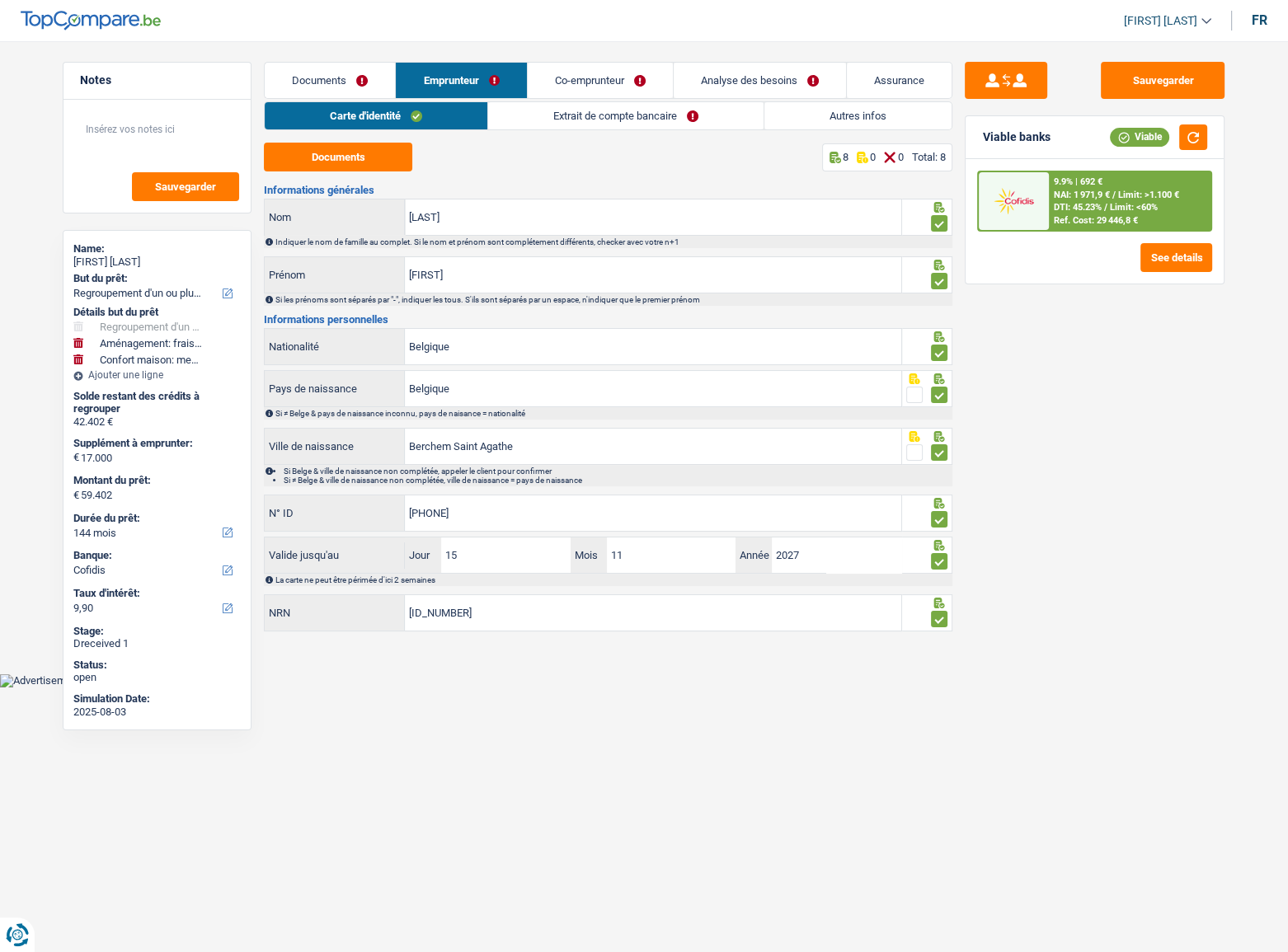 click on "Documents" at bounding box center (330, 80) 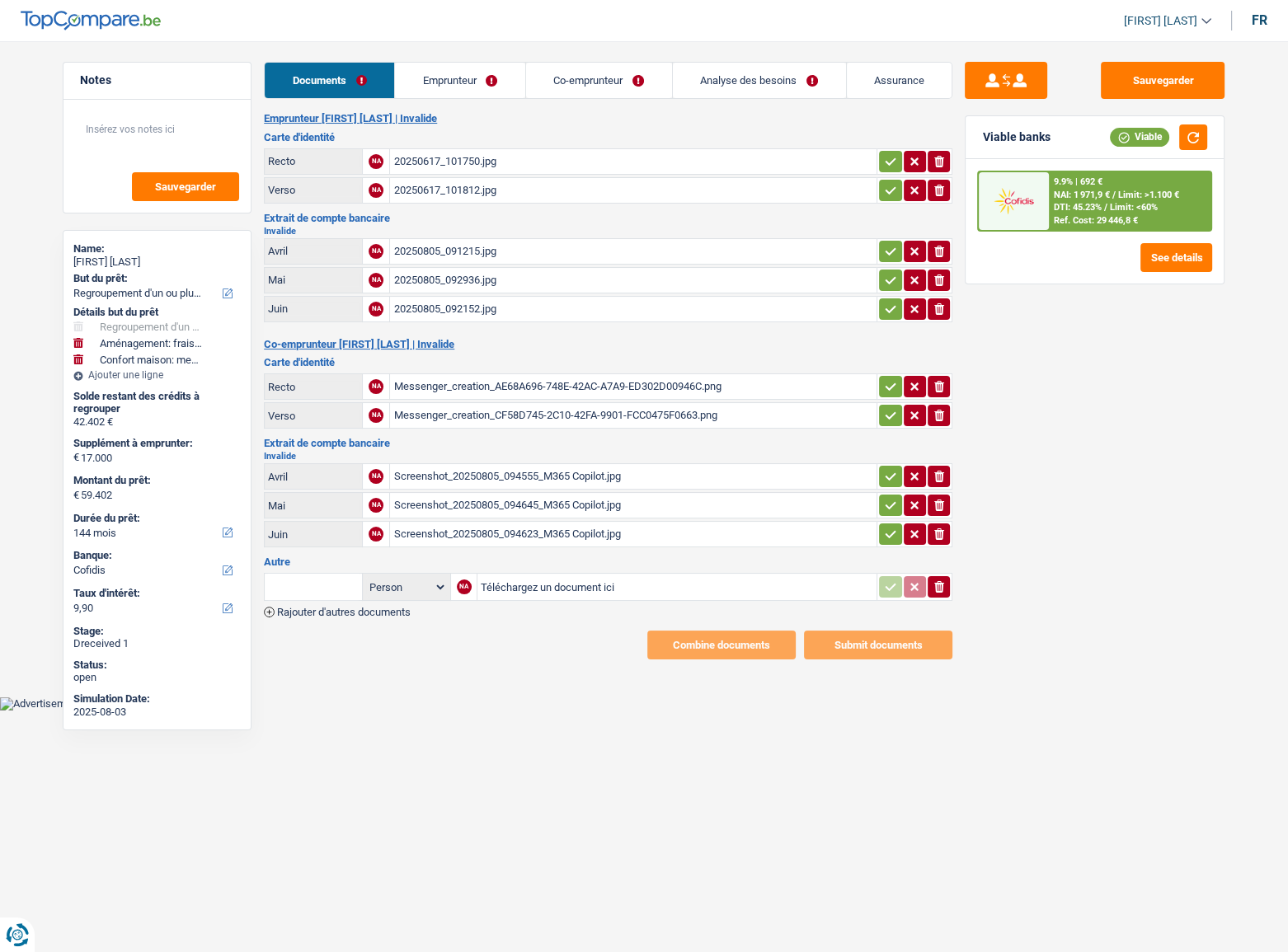 click on "Screenshot_20250805_094623_M365 Copilot.jpg" at bounding box center [633, 534] 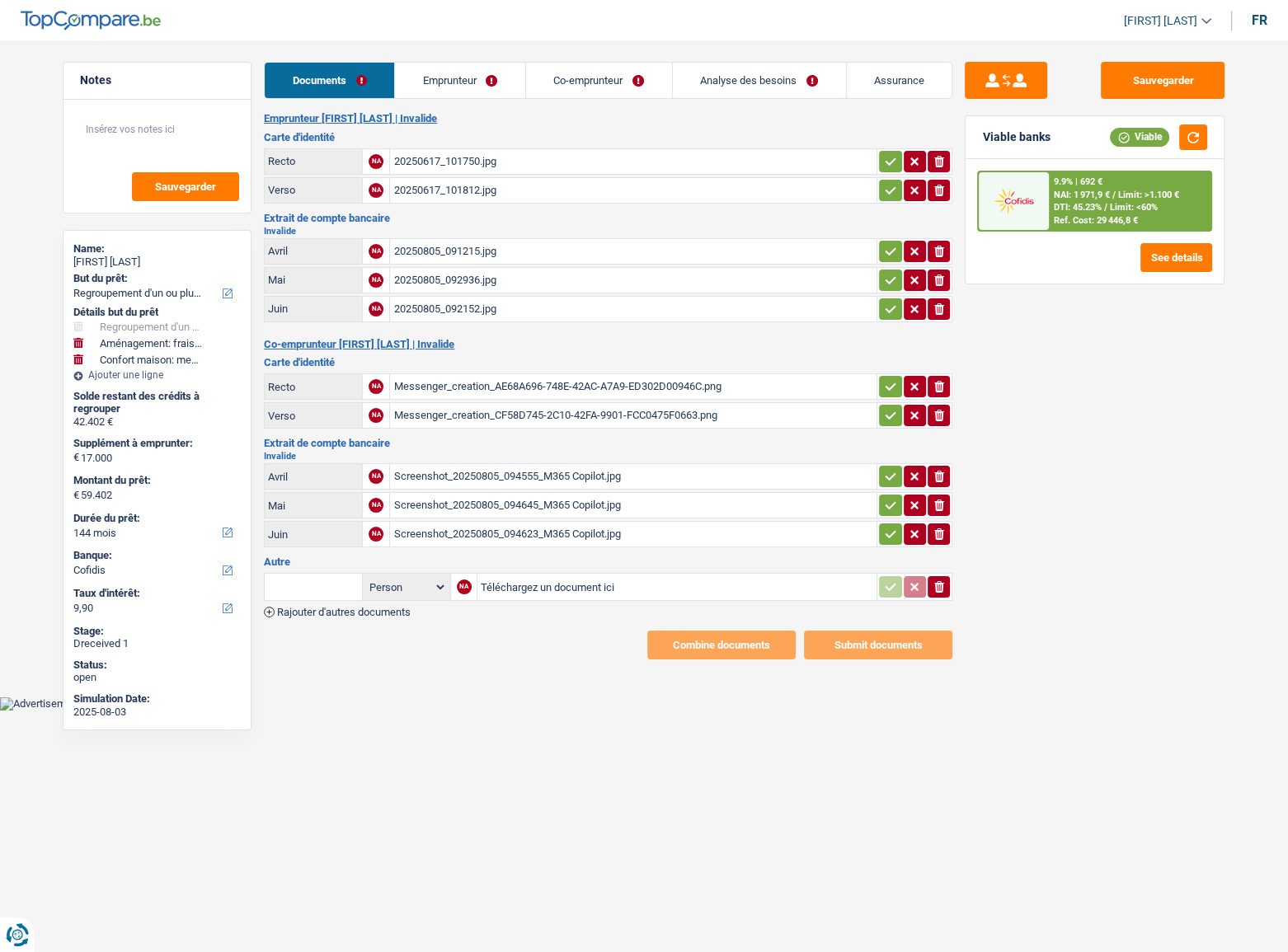 click on "20250805_092152.jpg" at bounding box center [633, 309] 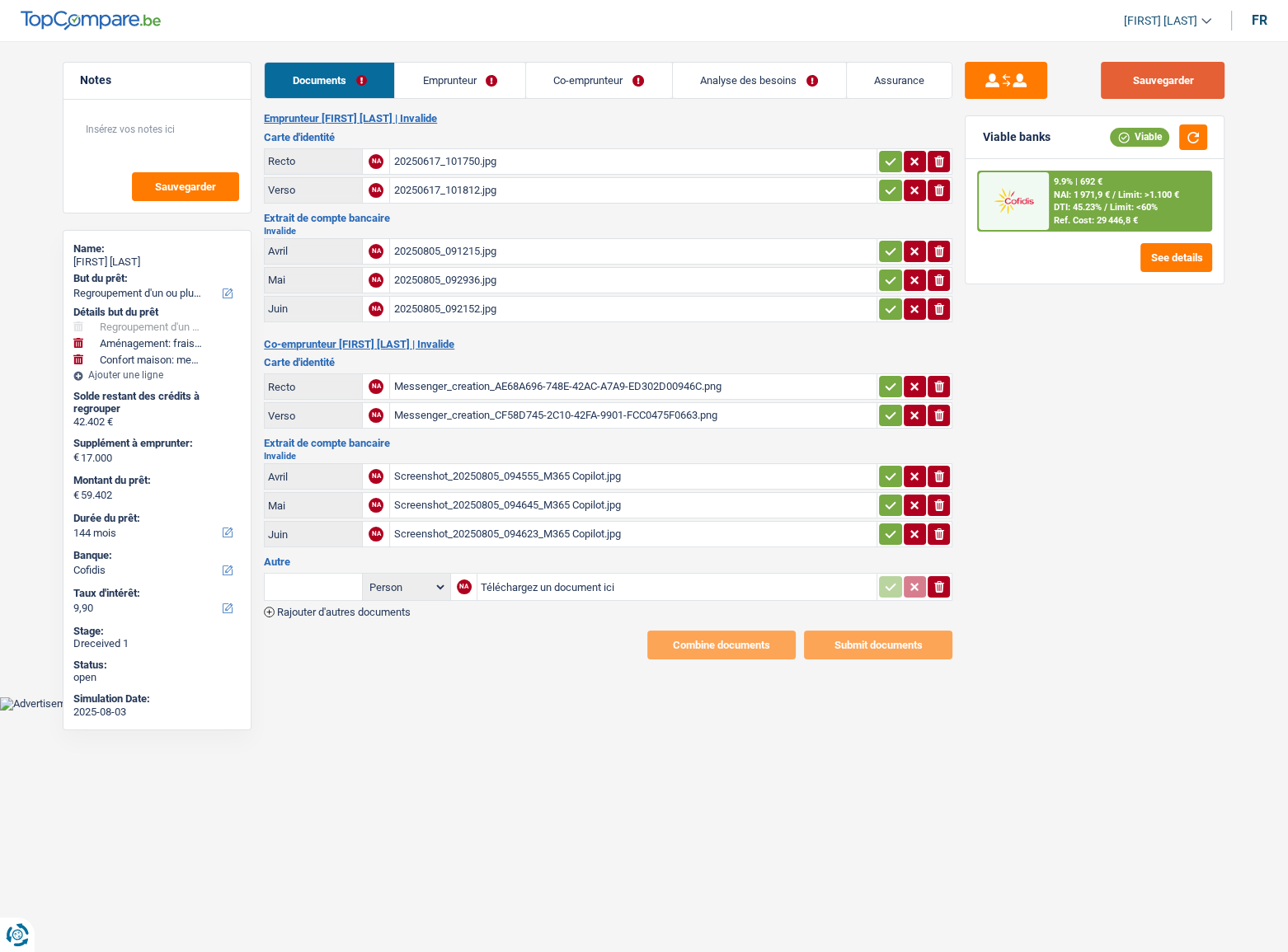 drag, startPoint x: 1145, startPoint y: 90, endPoint x: 34, endPoint y: 158, distance: 1113.0791 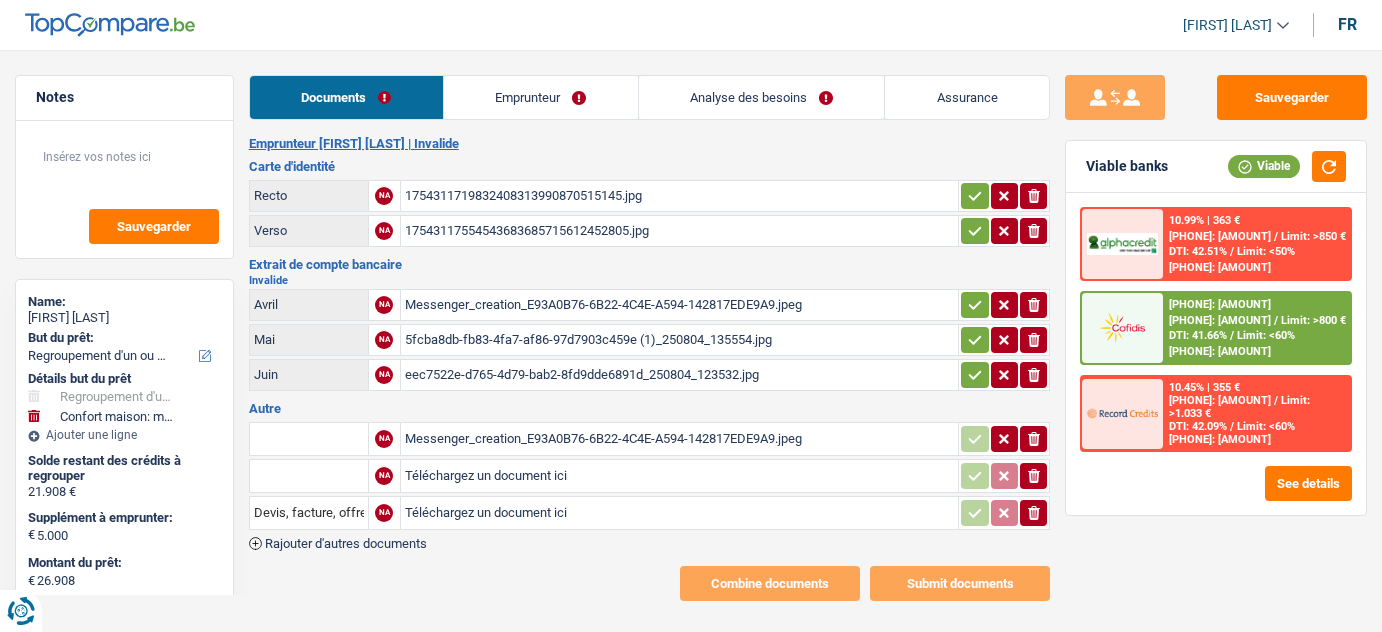 select on "refinancing" 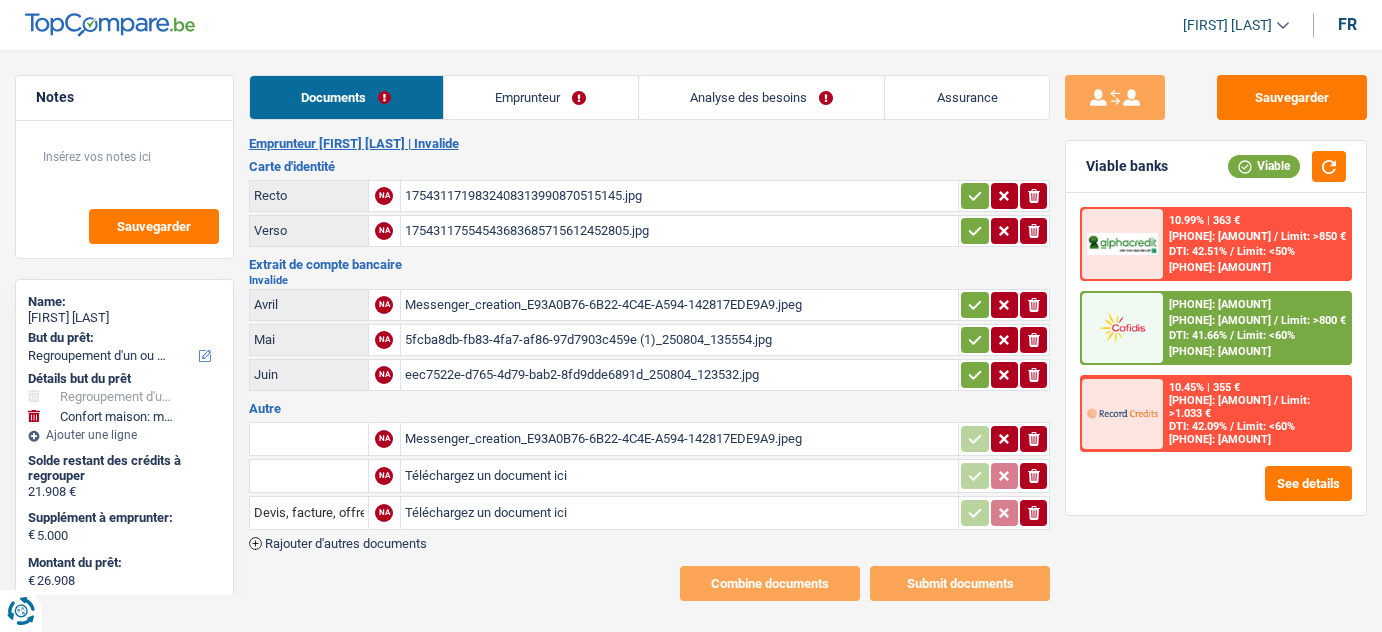 select on "refinancing" 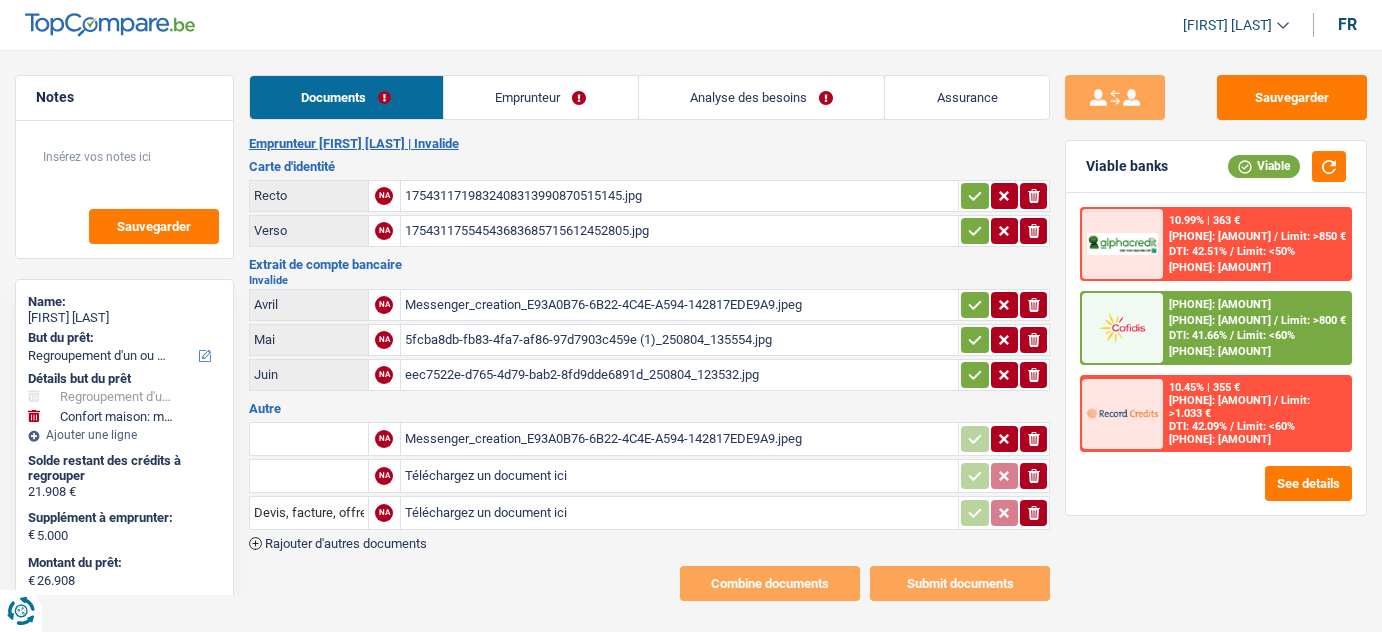 scroll, scrollTop: 0, scrollLeft: 0, axis: both 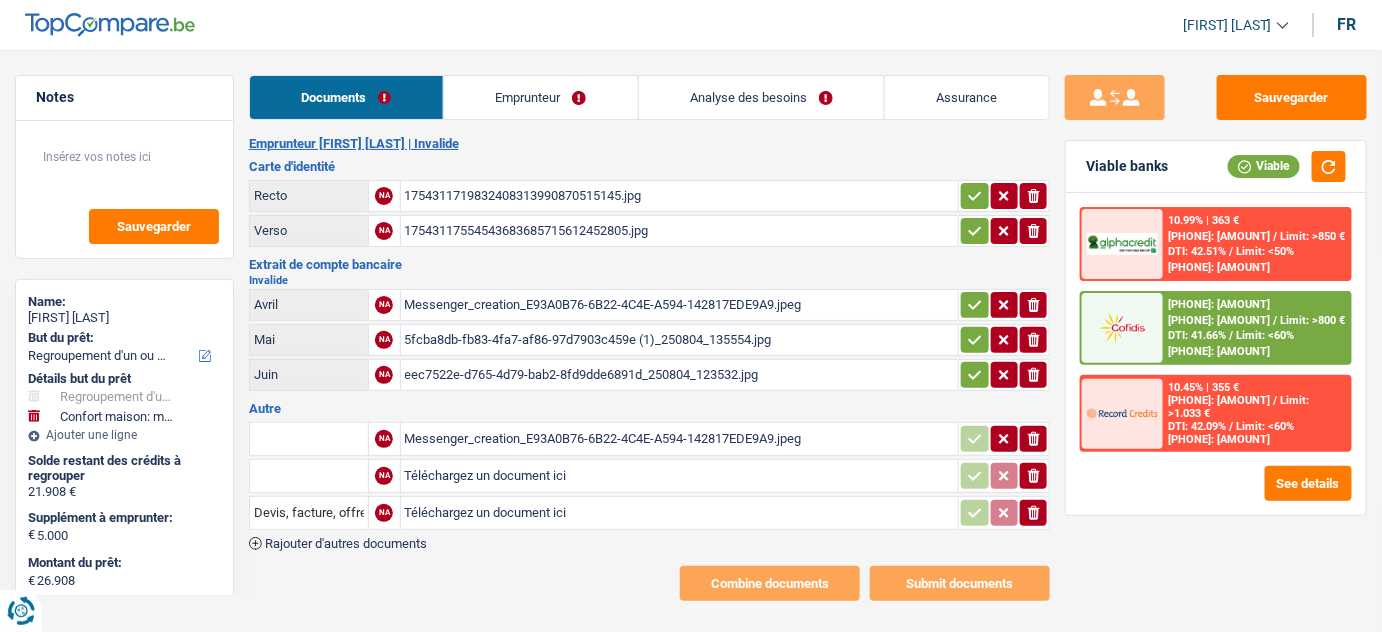 click on "ionicons-v5-e" 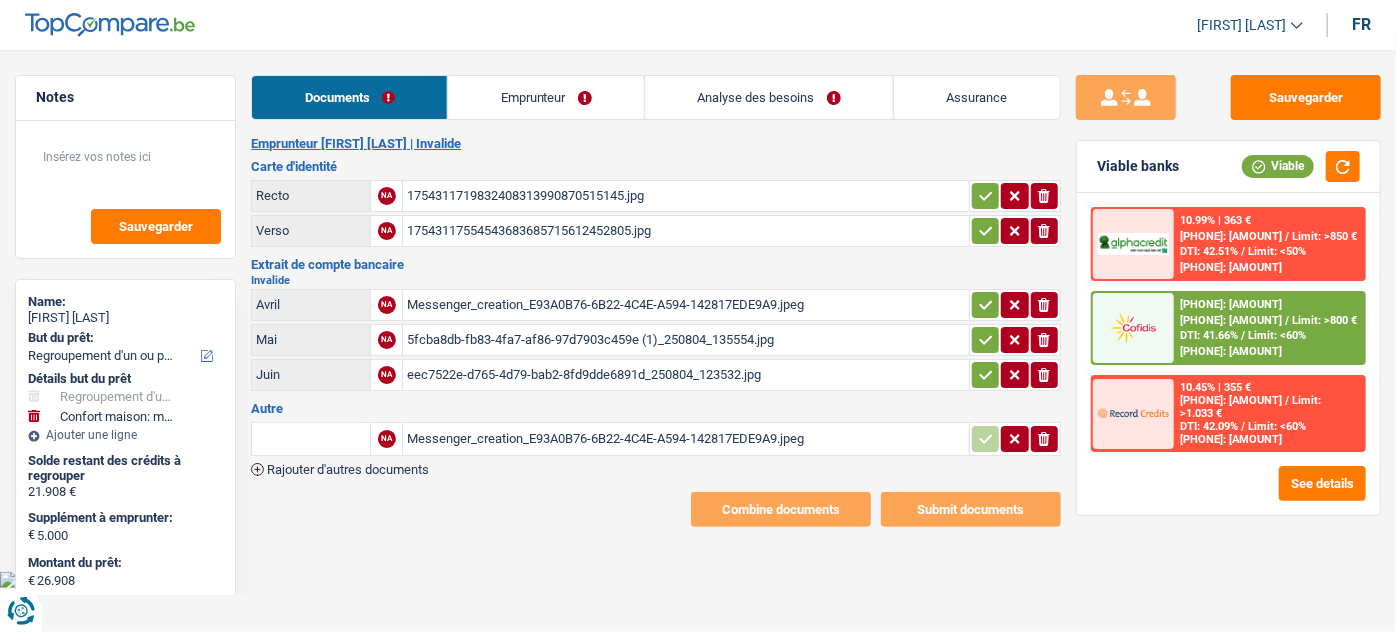 click on "Analyse des besoins" at bounding box center (769, 97) 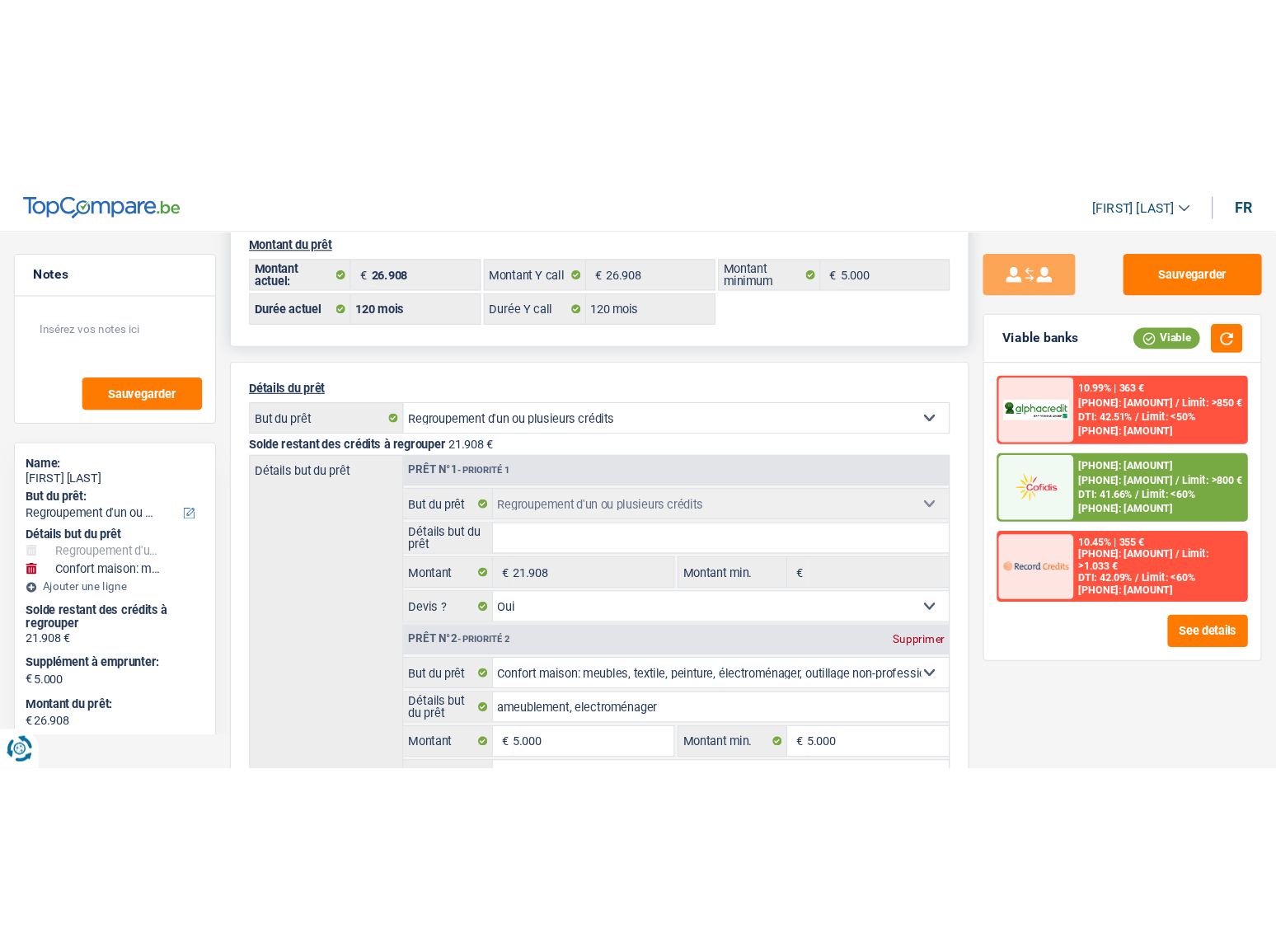 scroll, scrollTop: 0, scrollLeft: 0, axis: both 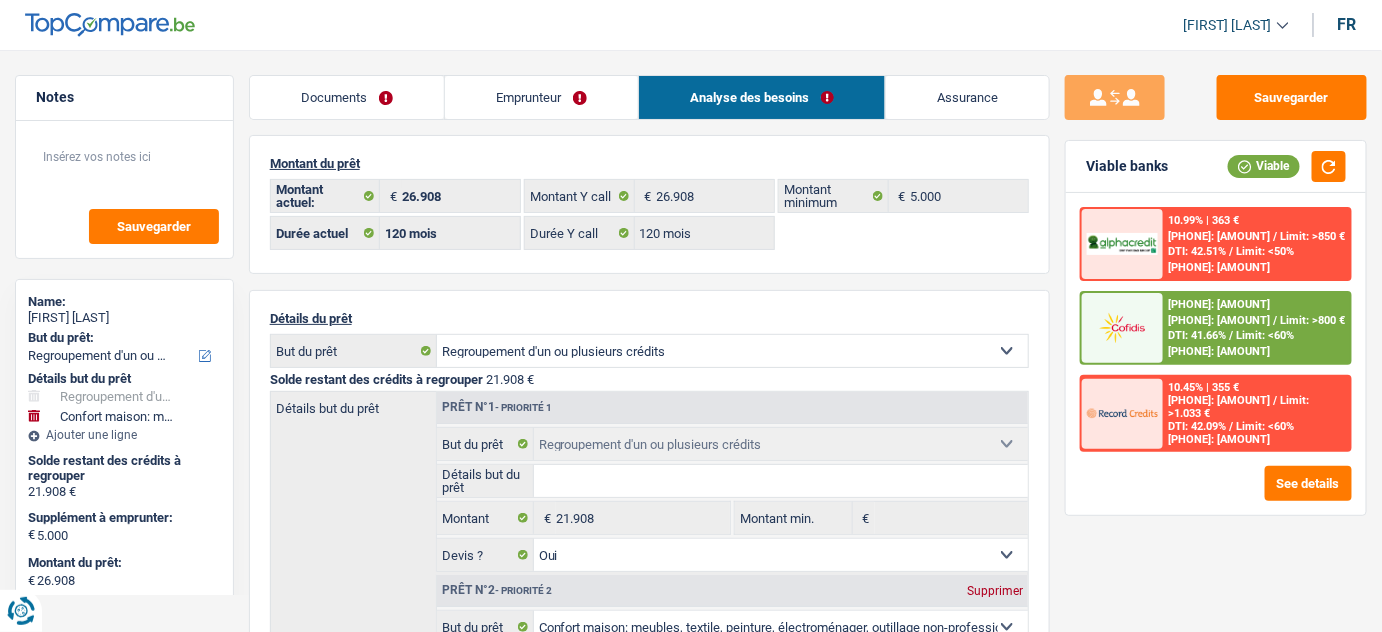 click on "Emprunteur" at bounding box center [541, 97] 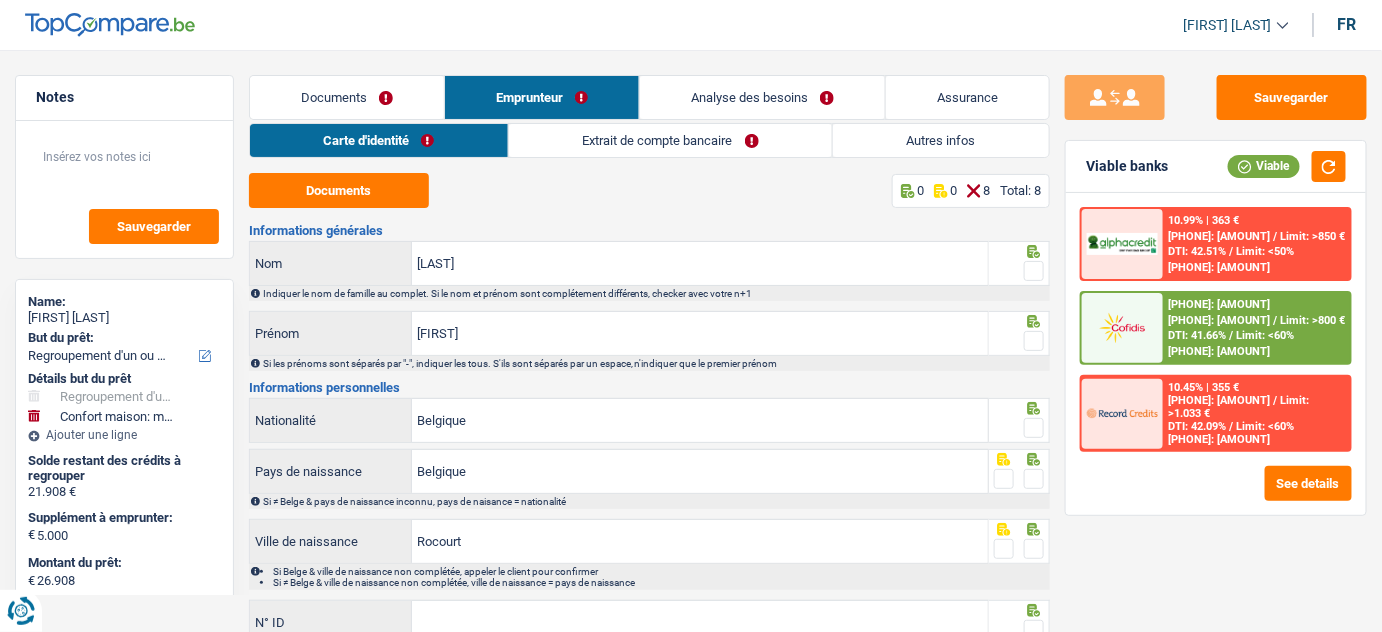 click on "Documents" at bounding box center (347, 97) 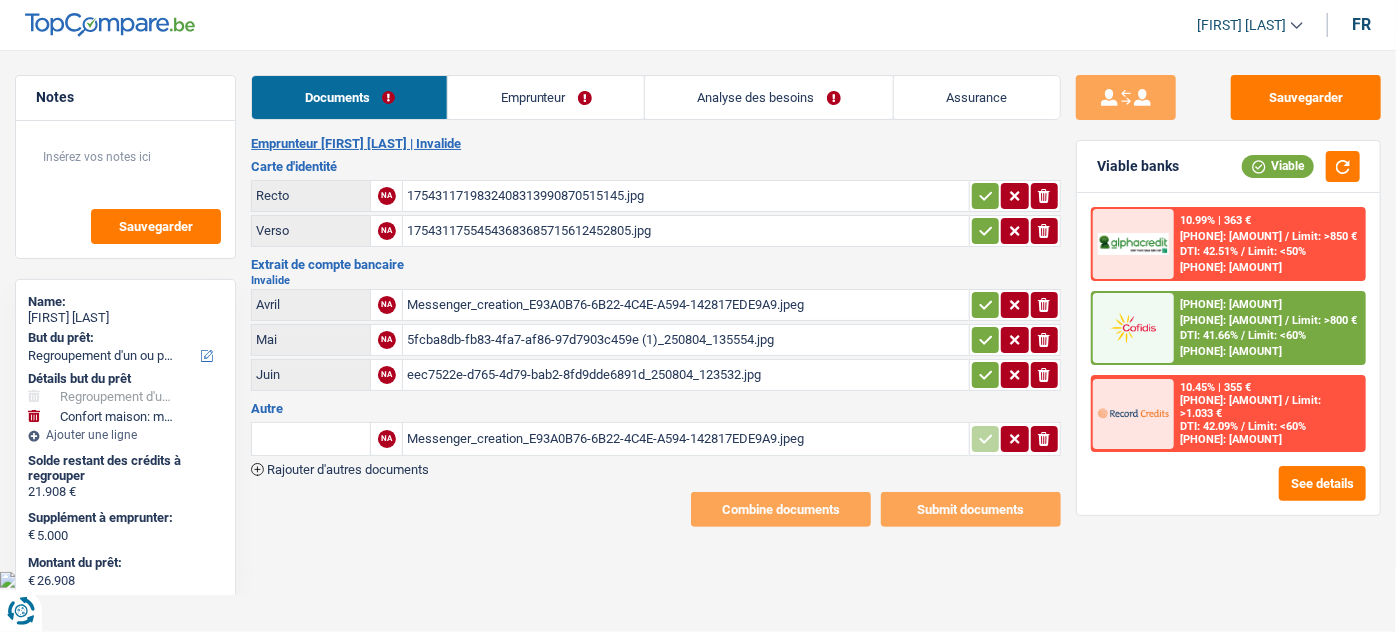 click on "eec7522e-d765-4d79-bab2-8fd9dde6891d_250804_123532.jpg" at bounding box center (685, 375) 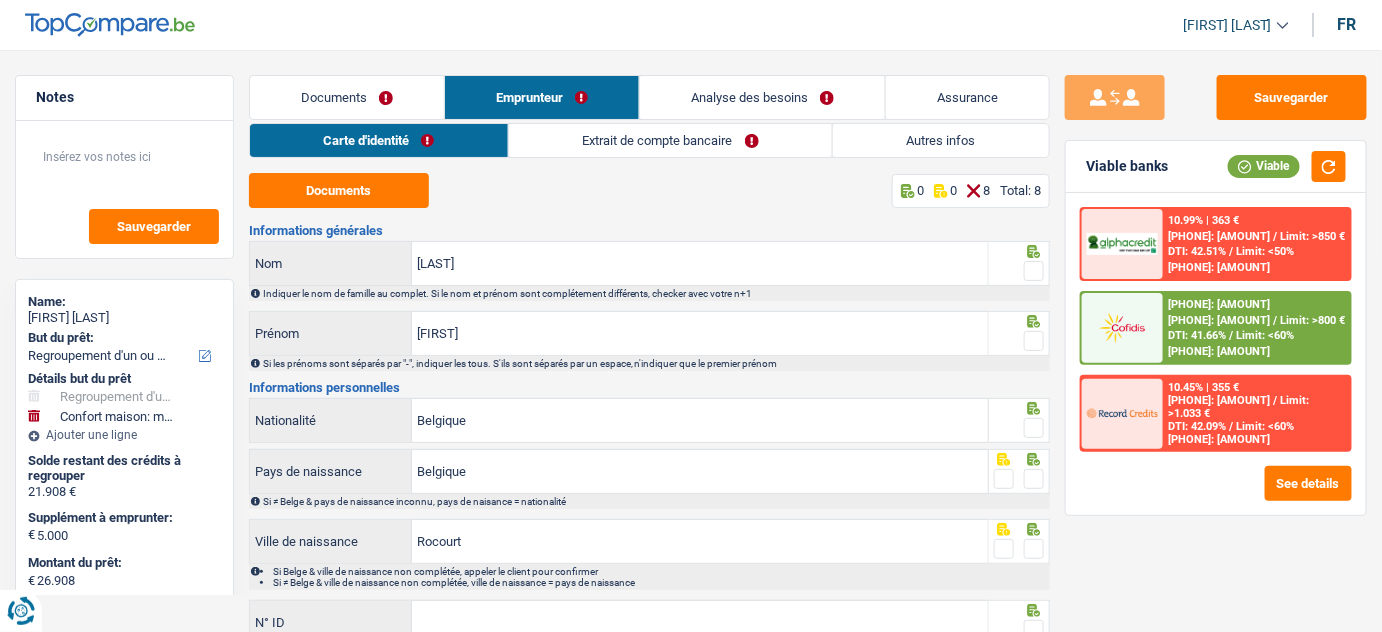 click on "Extrait de compte bancaire" at bounding box center [670, 140] 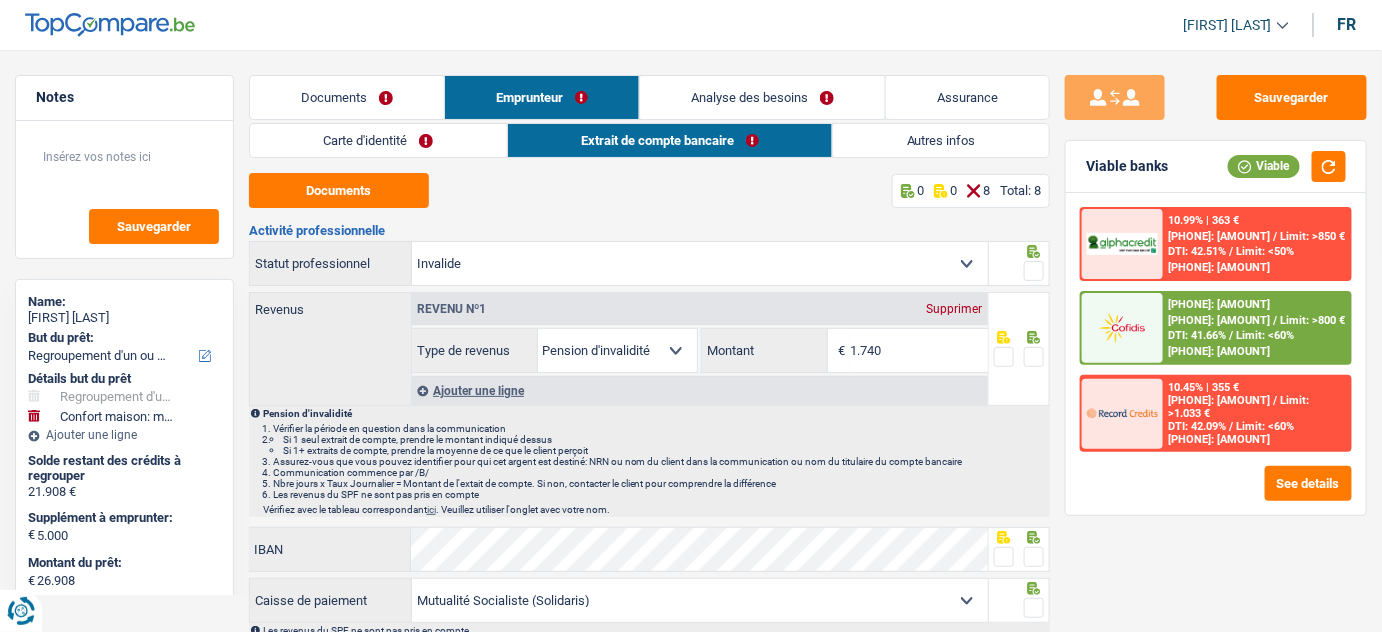 click on "Carte d'identité" at bounding box center [378, 140] 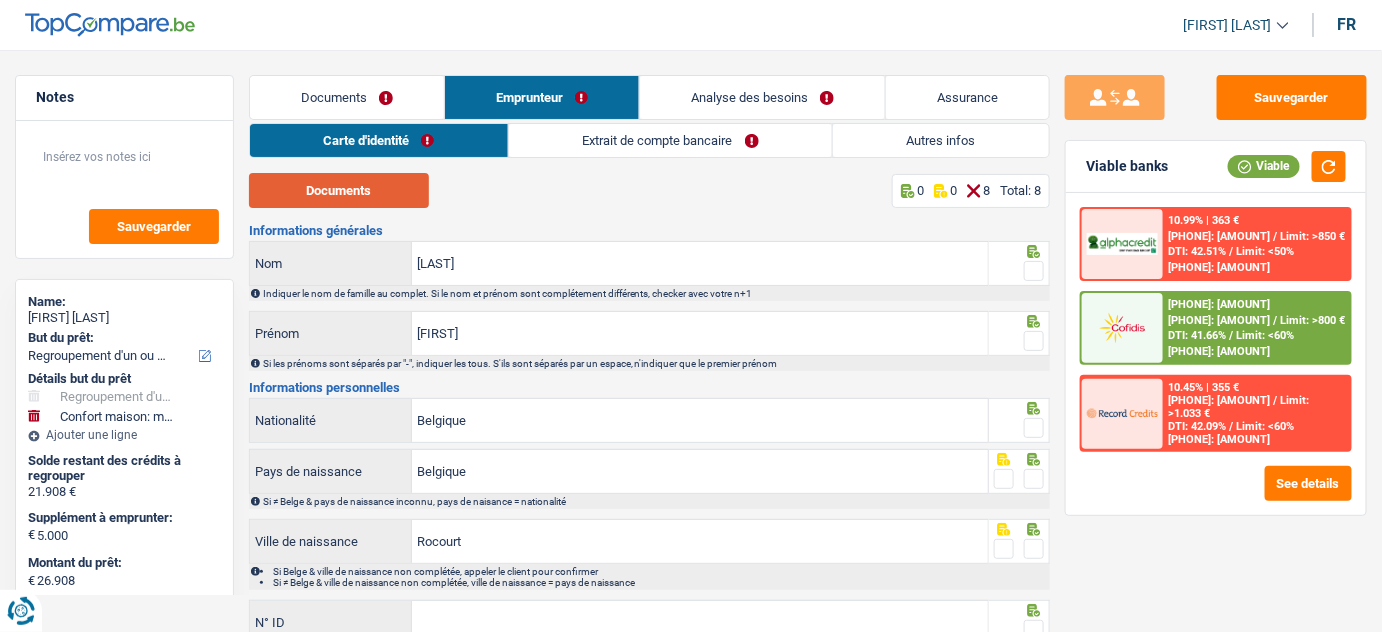 click on "Documents" at bounding box center (339, 190) 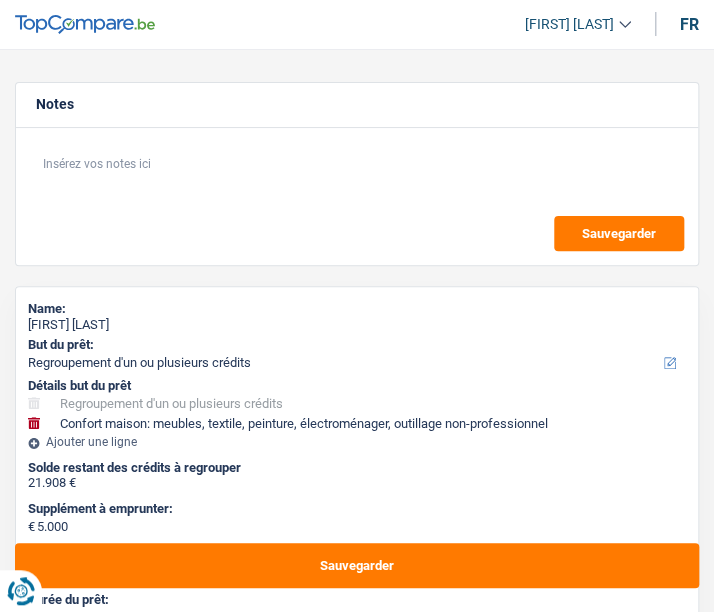 type 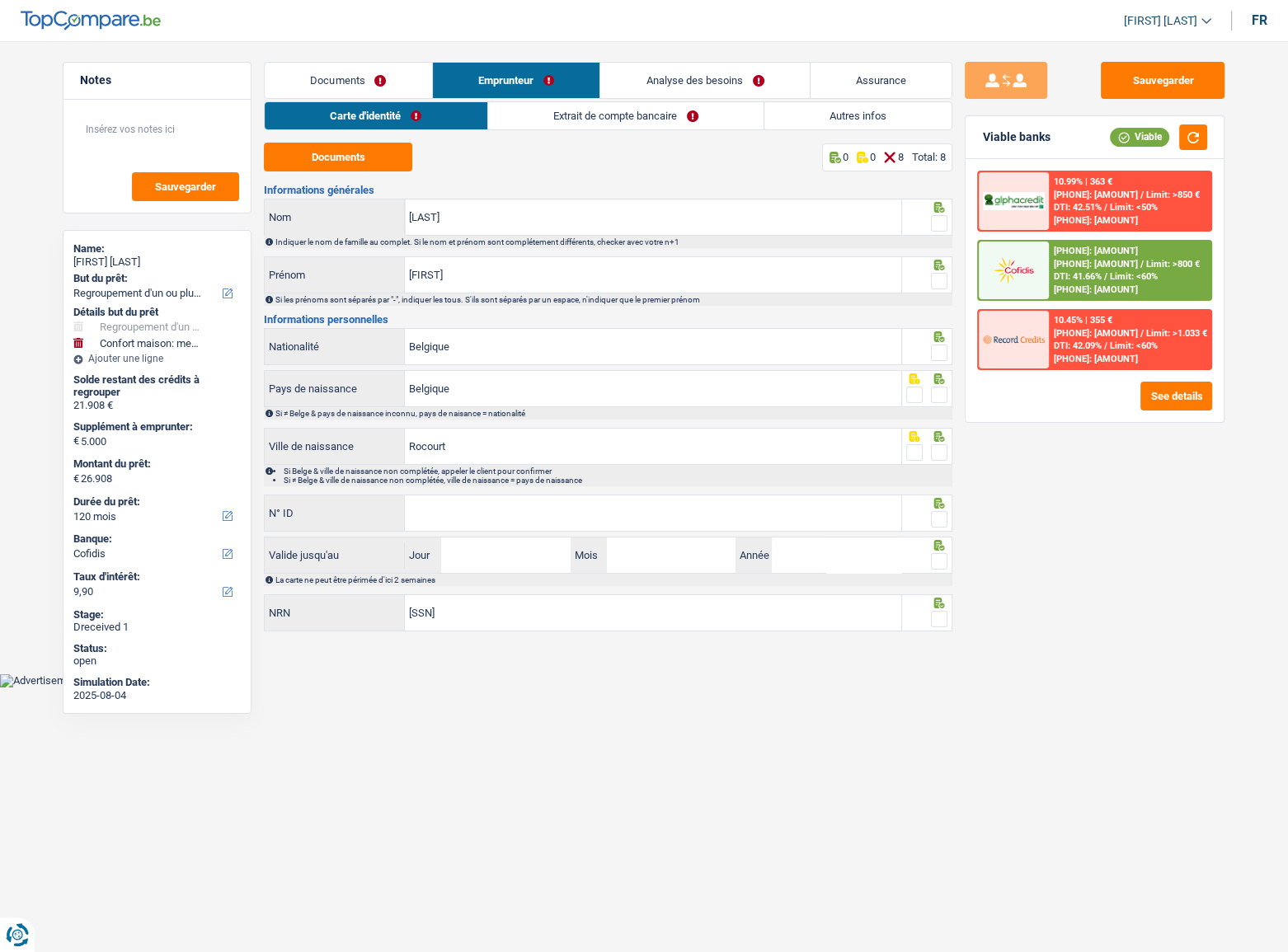 drag, startPoint x: 947, startPoint y: 221, endPoint x: 937, endPoint y: 250, distance: 31 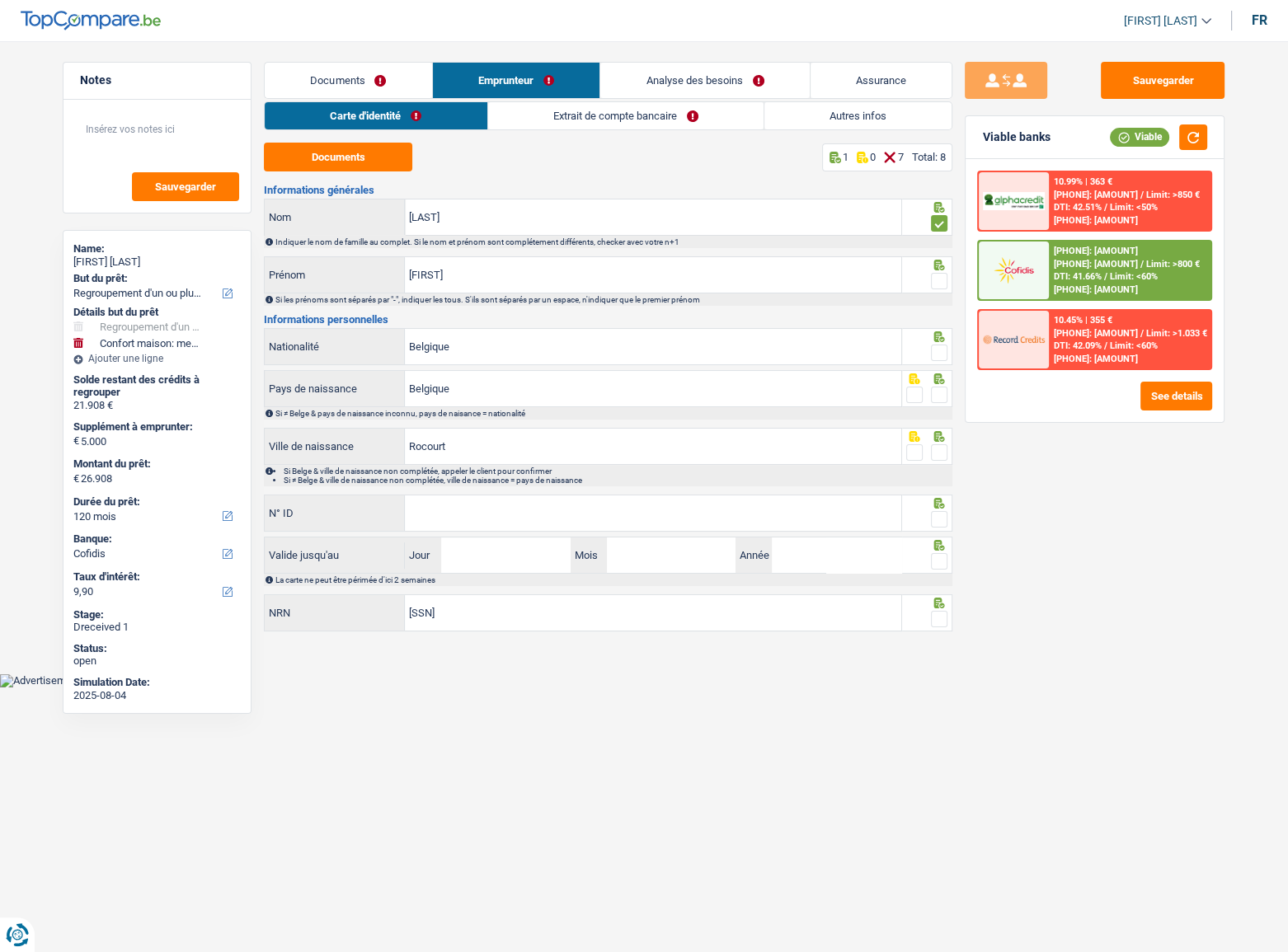 click at bounding box center (939, 281) 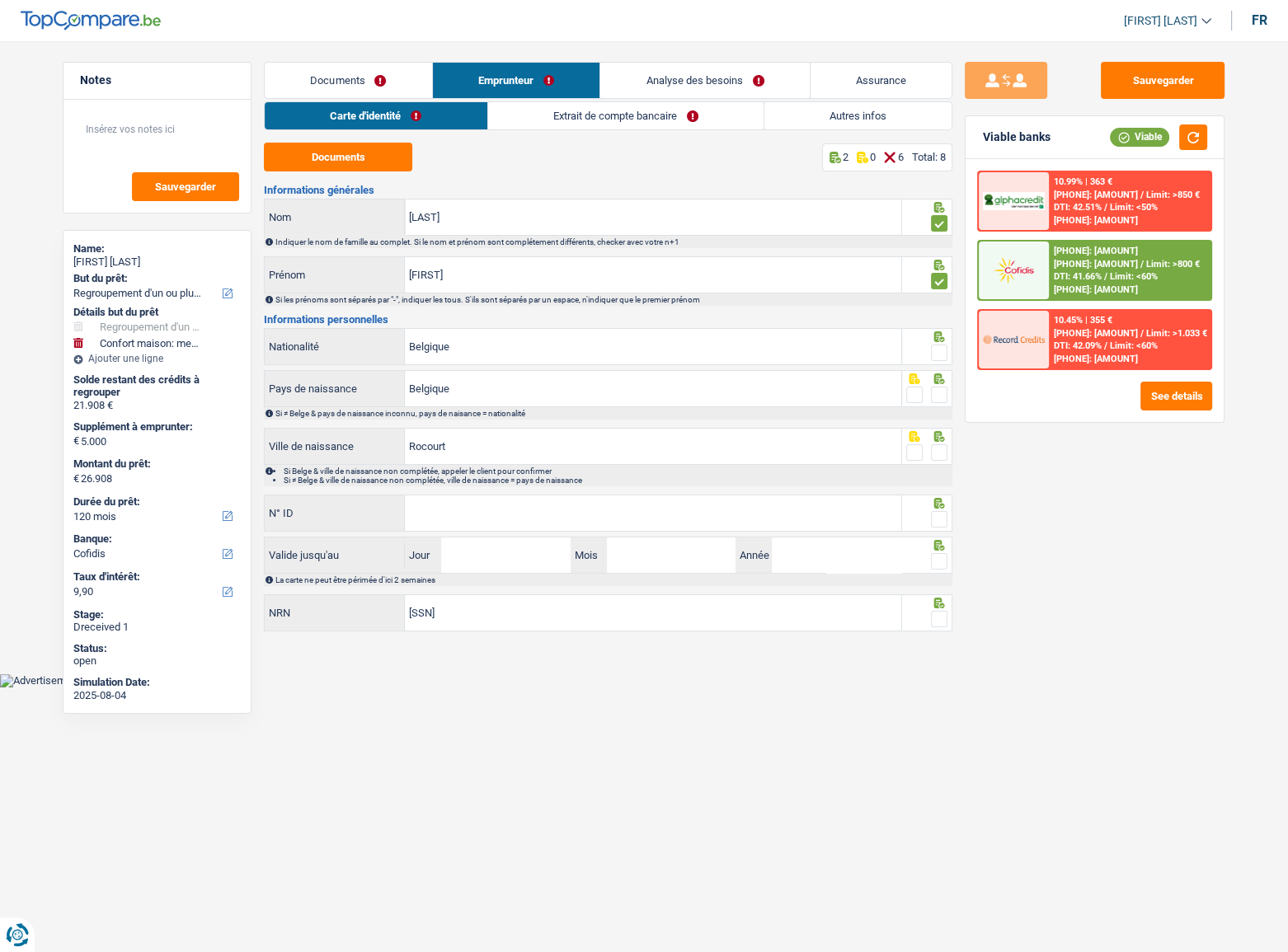 click at bounding box center (939, 353) 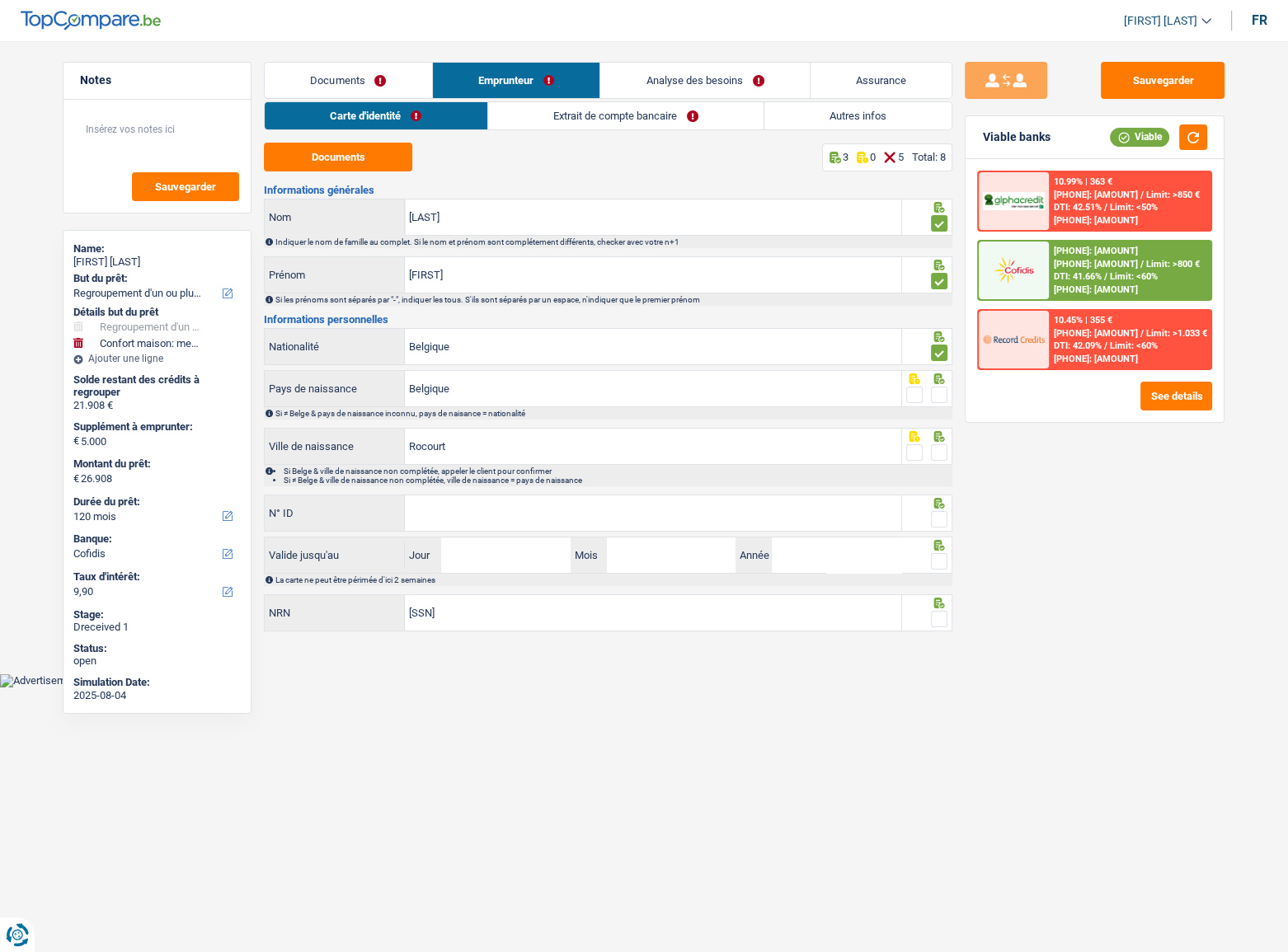 click at bounding box center [939, 395] 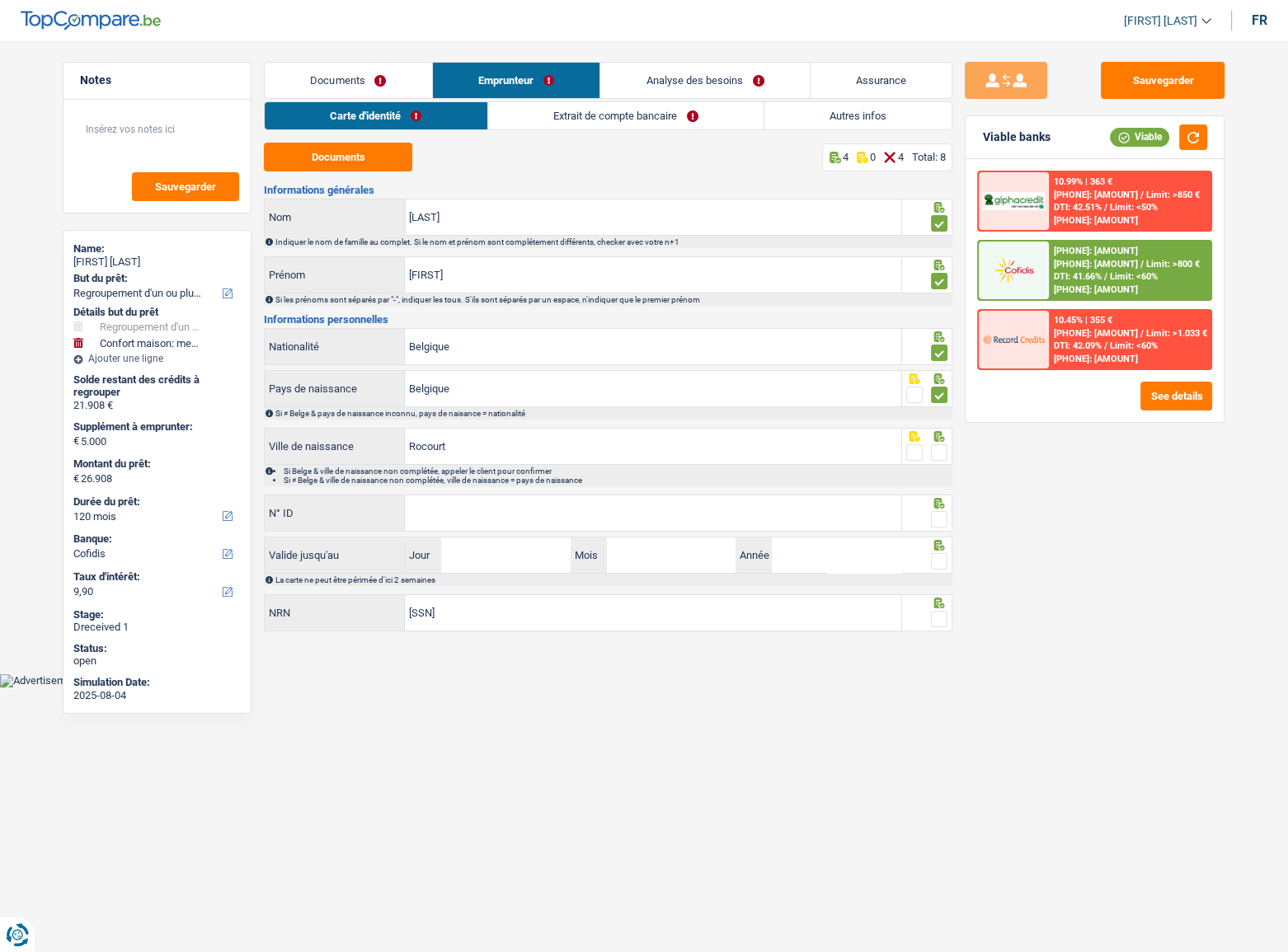 click at bounding box center (939, 453) 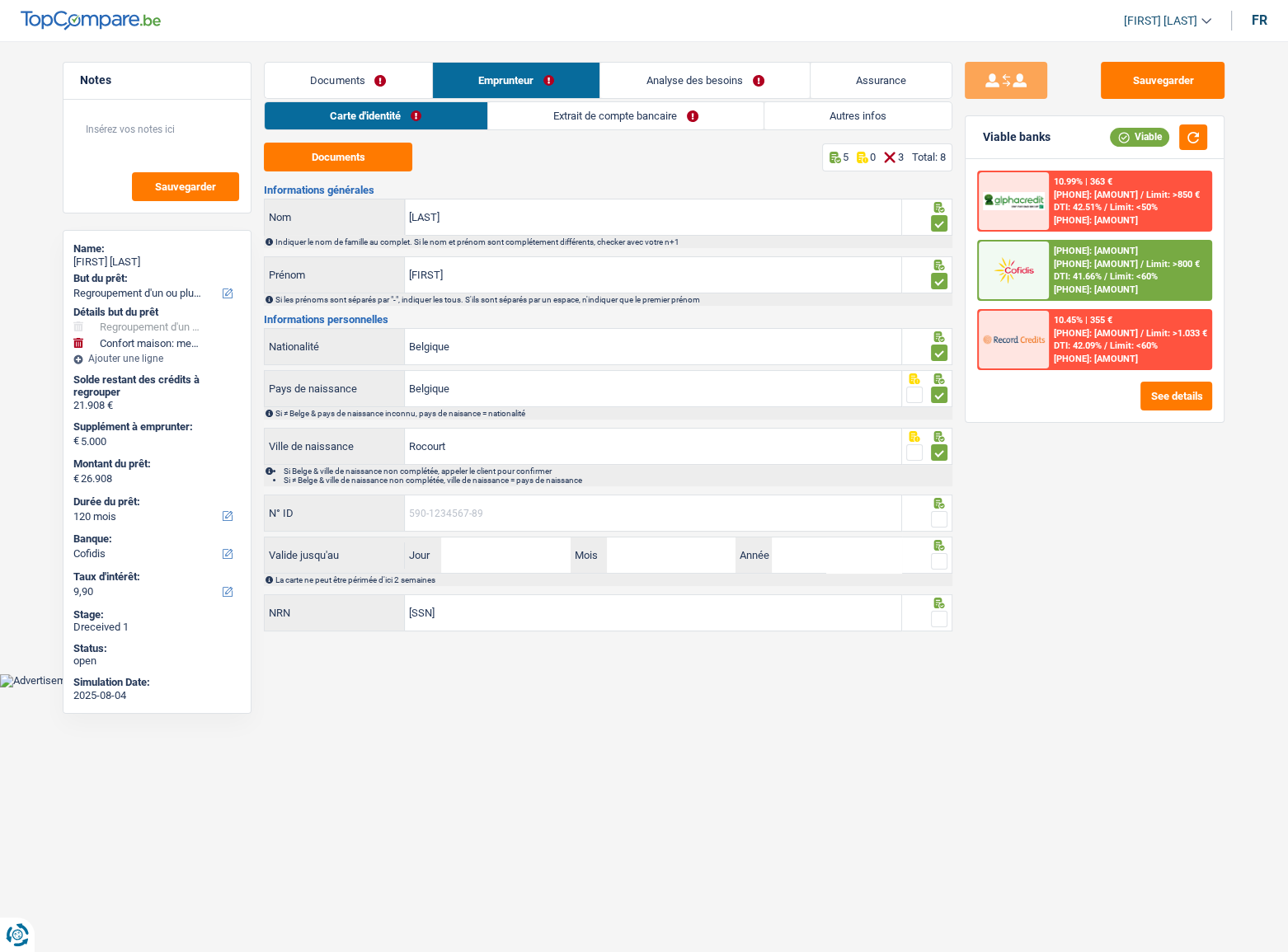 drag, startPoint x: 830, startPoint y: 510, endPoint x: 862, endPoint y: 510, distance: 32 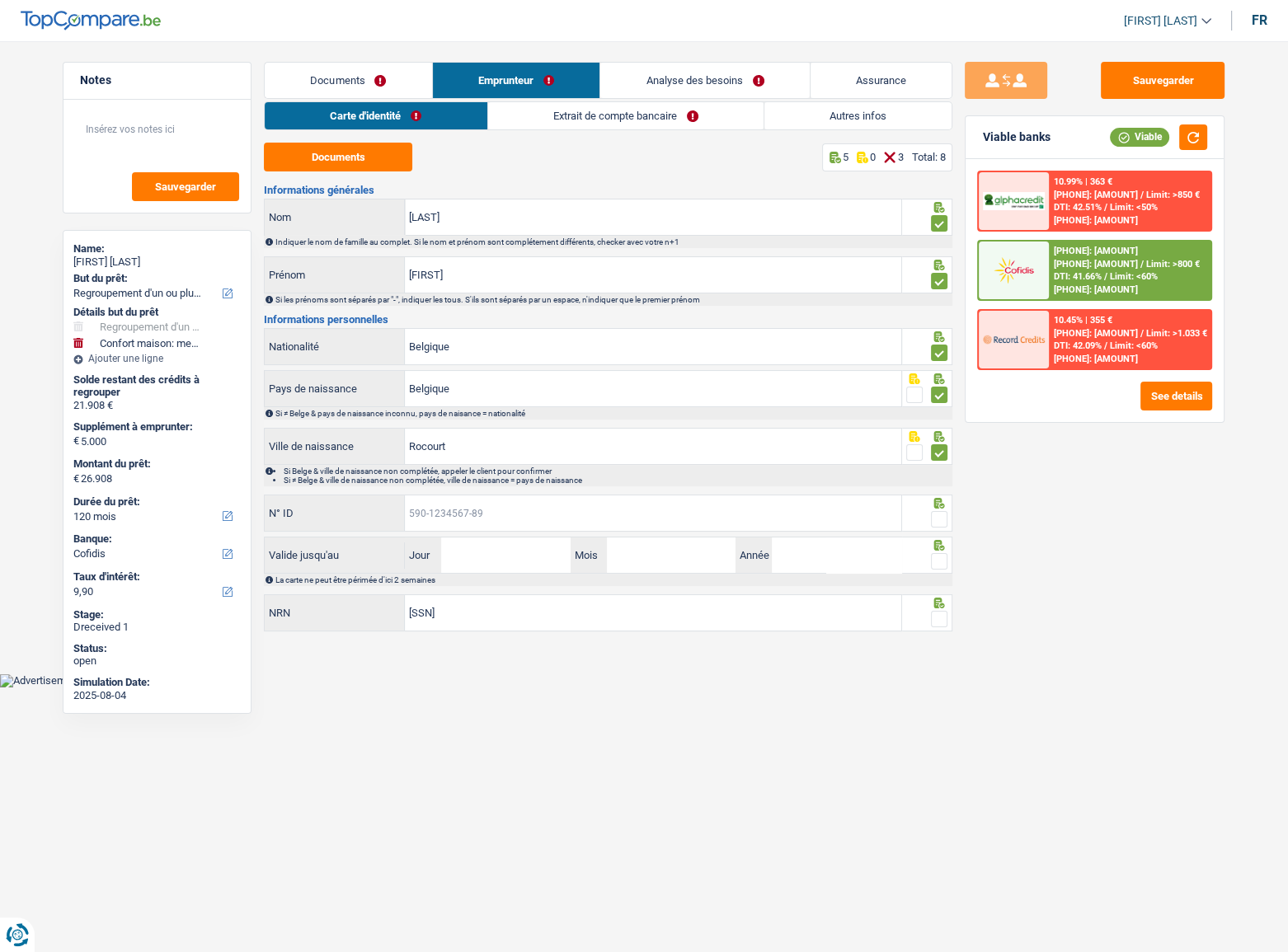 click on "N° ID" at bounding box center (653, 513) 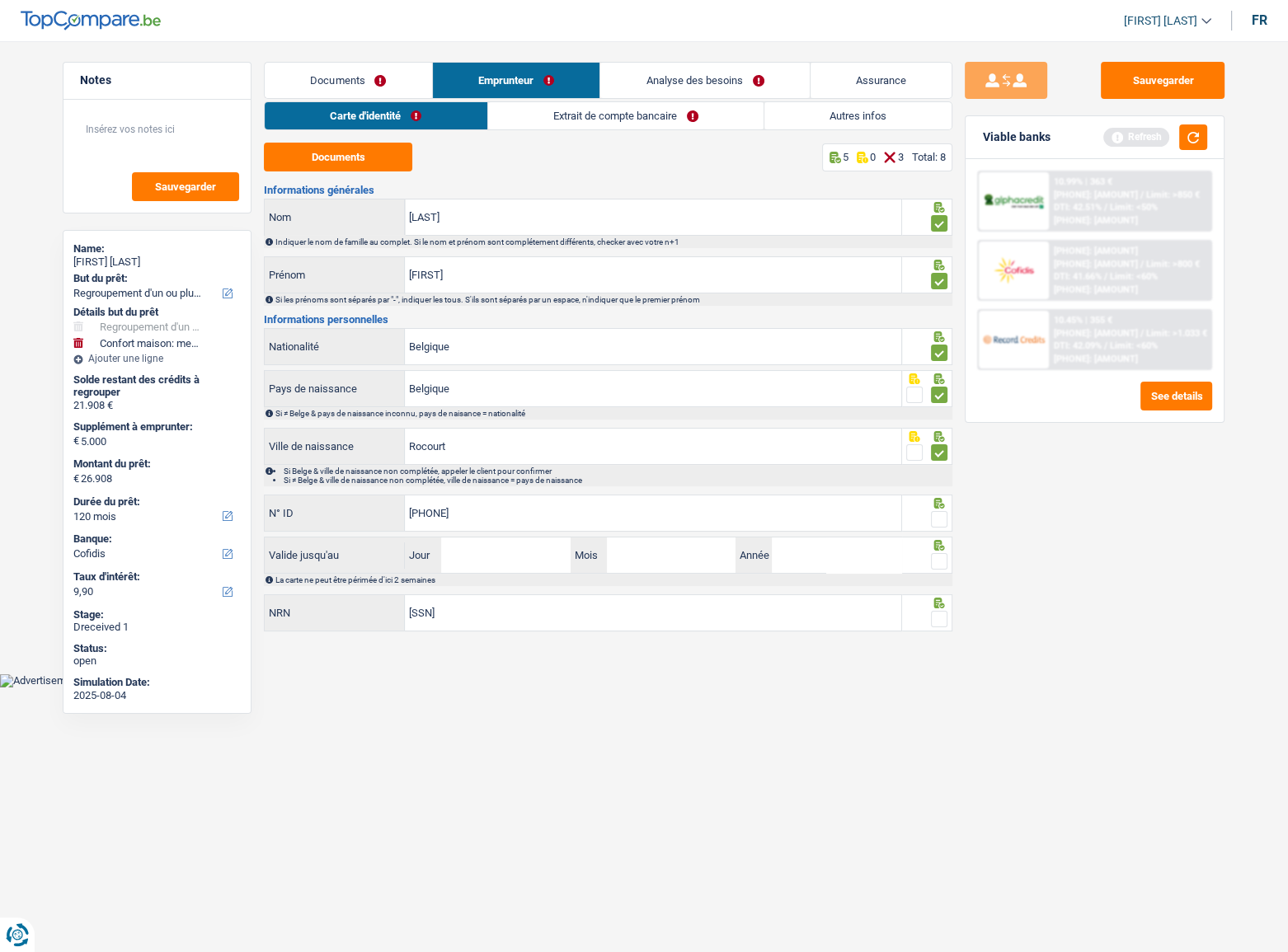 type on "[PHONE]" 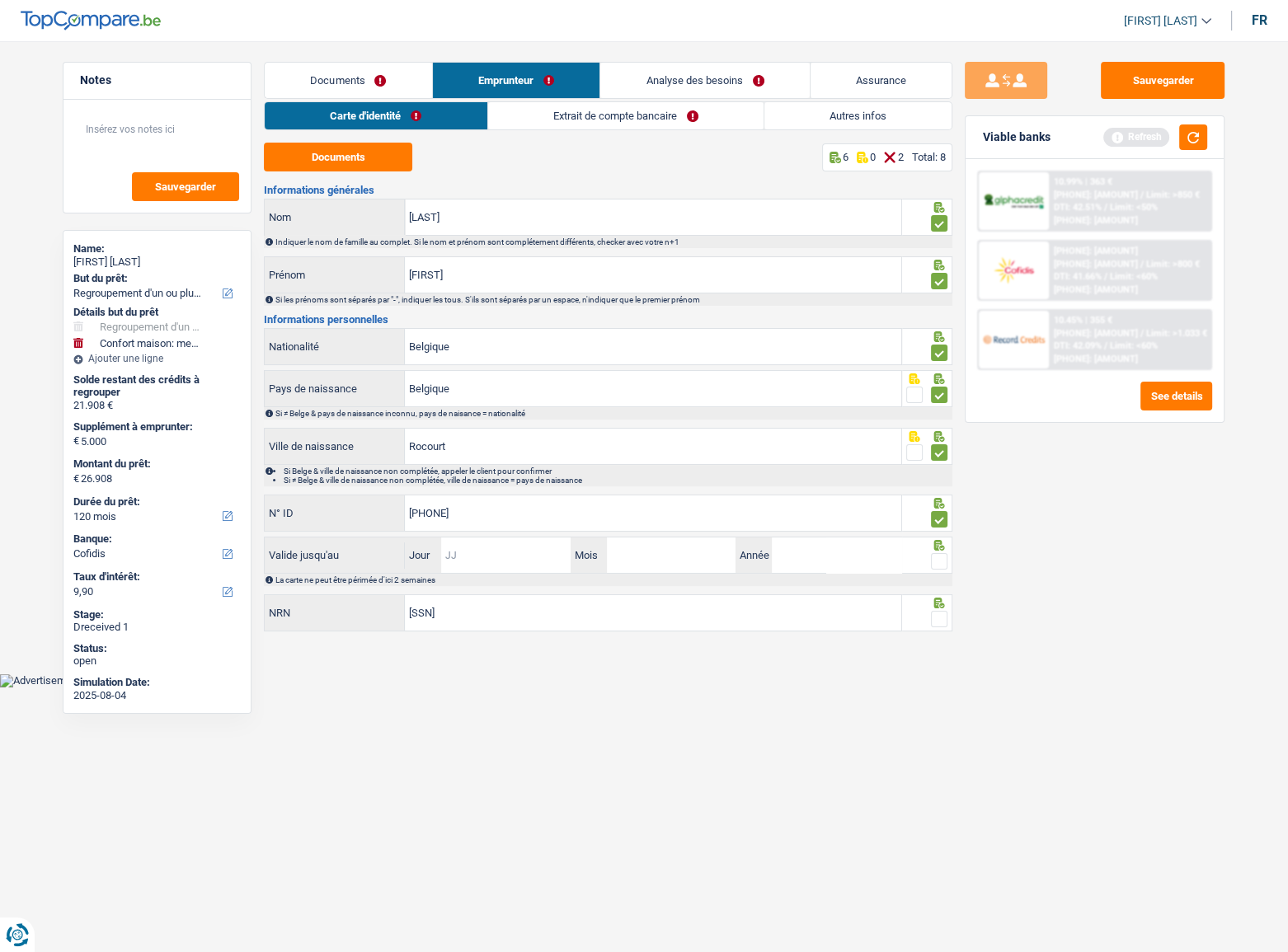 click on "Jour" at bounding box center (505, 555) 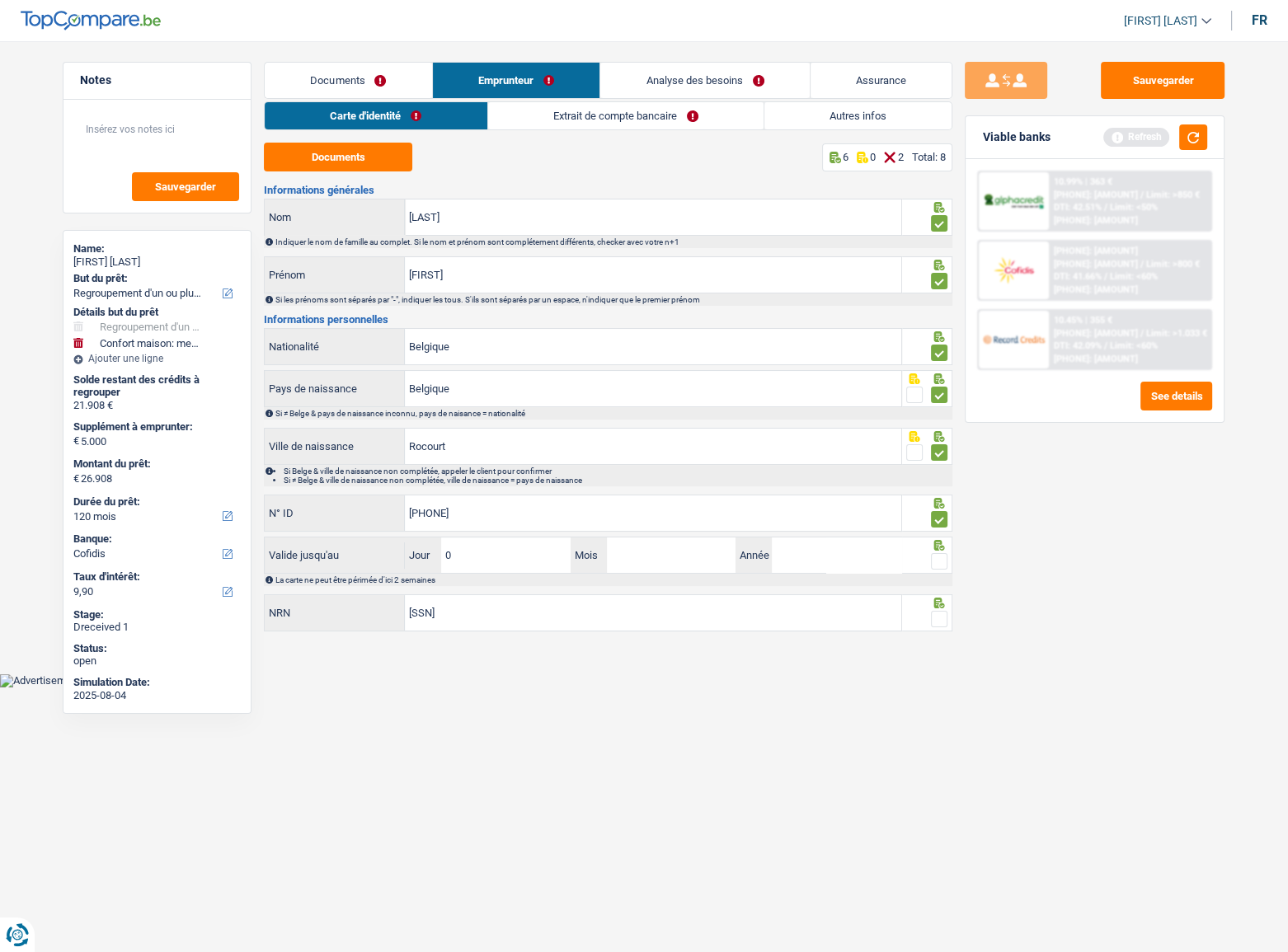 type on "07" 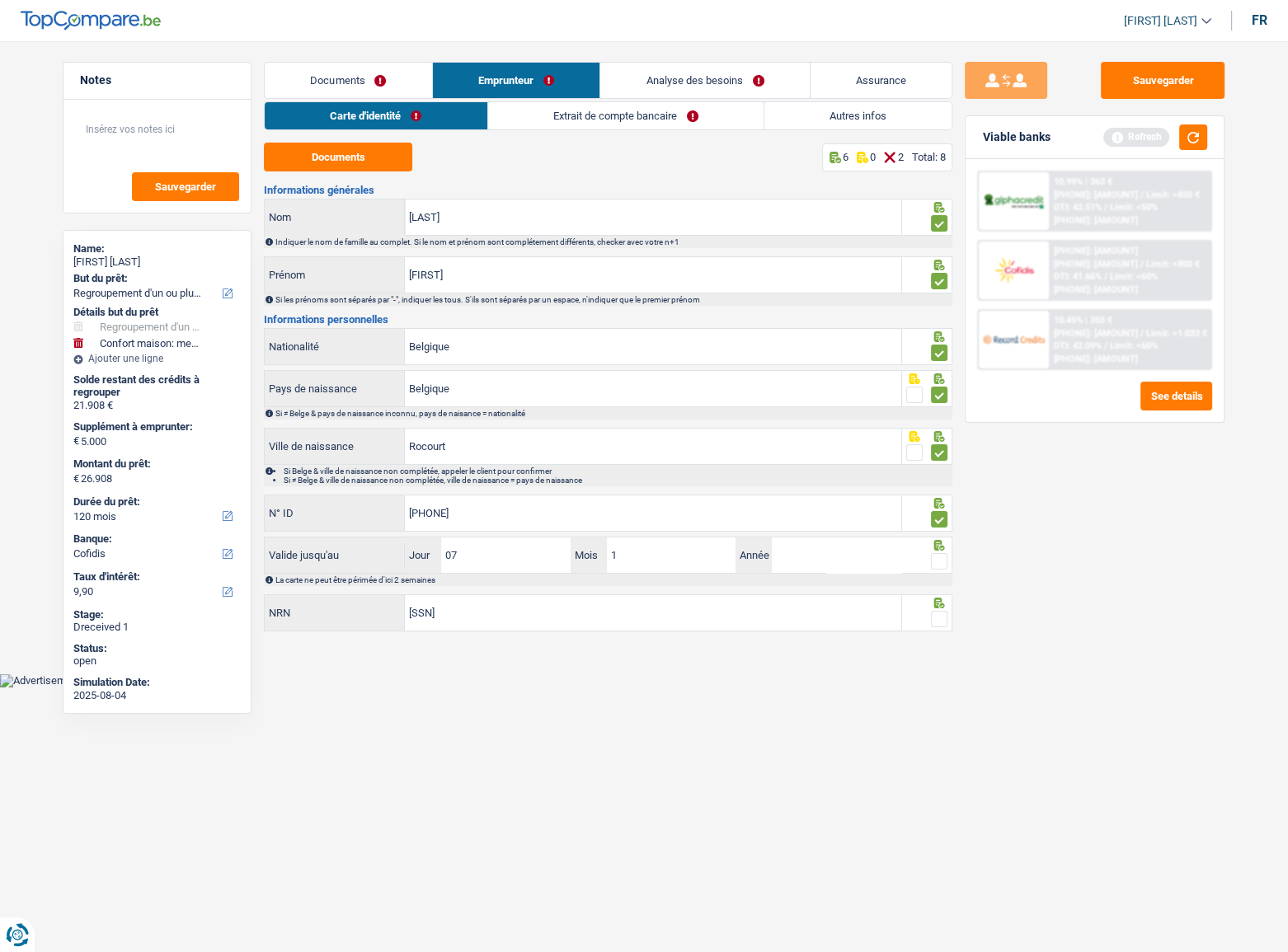 type on "12" 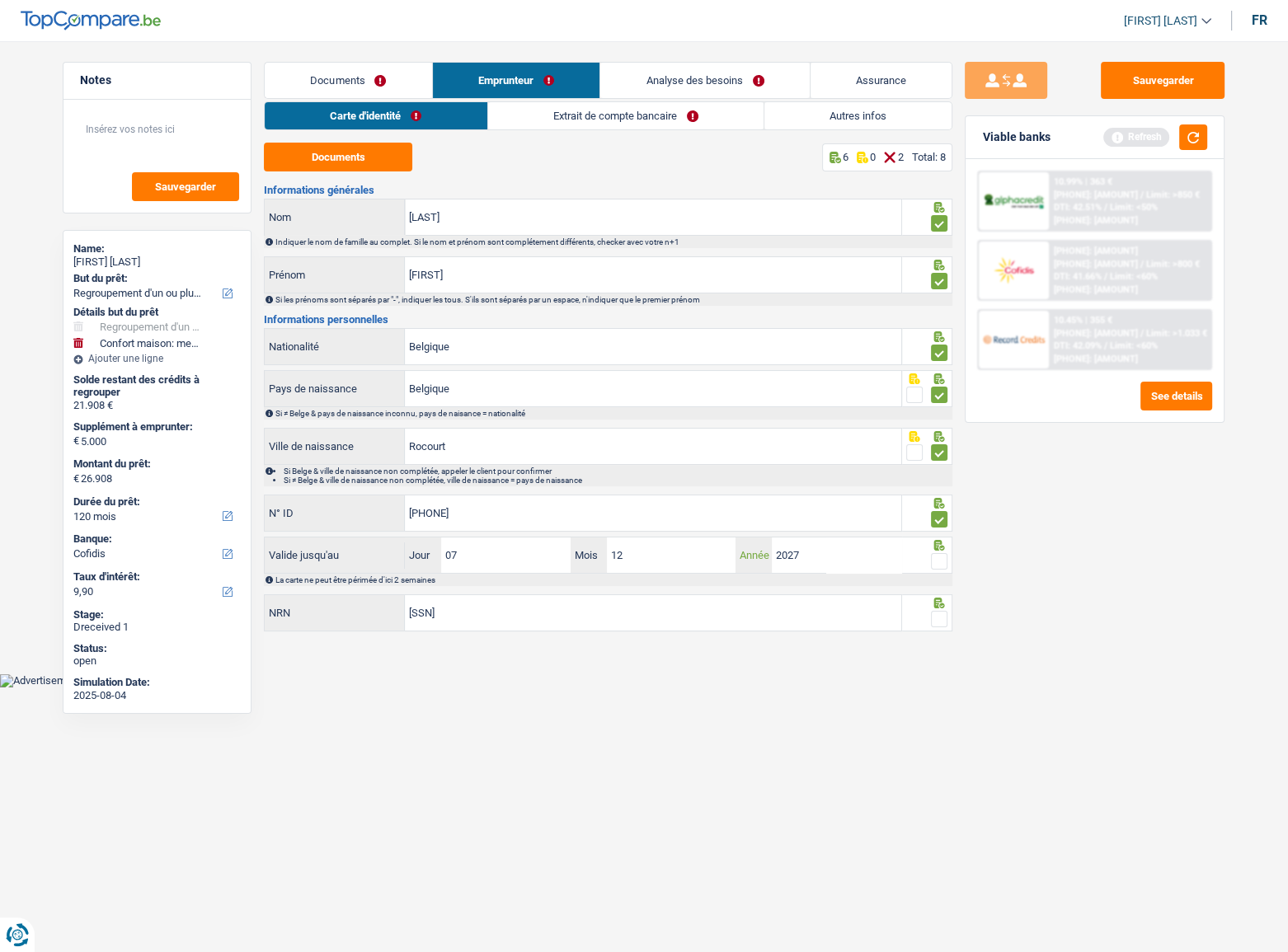 type on "2027" 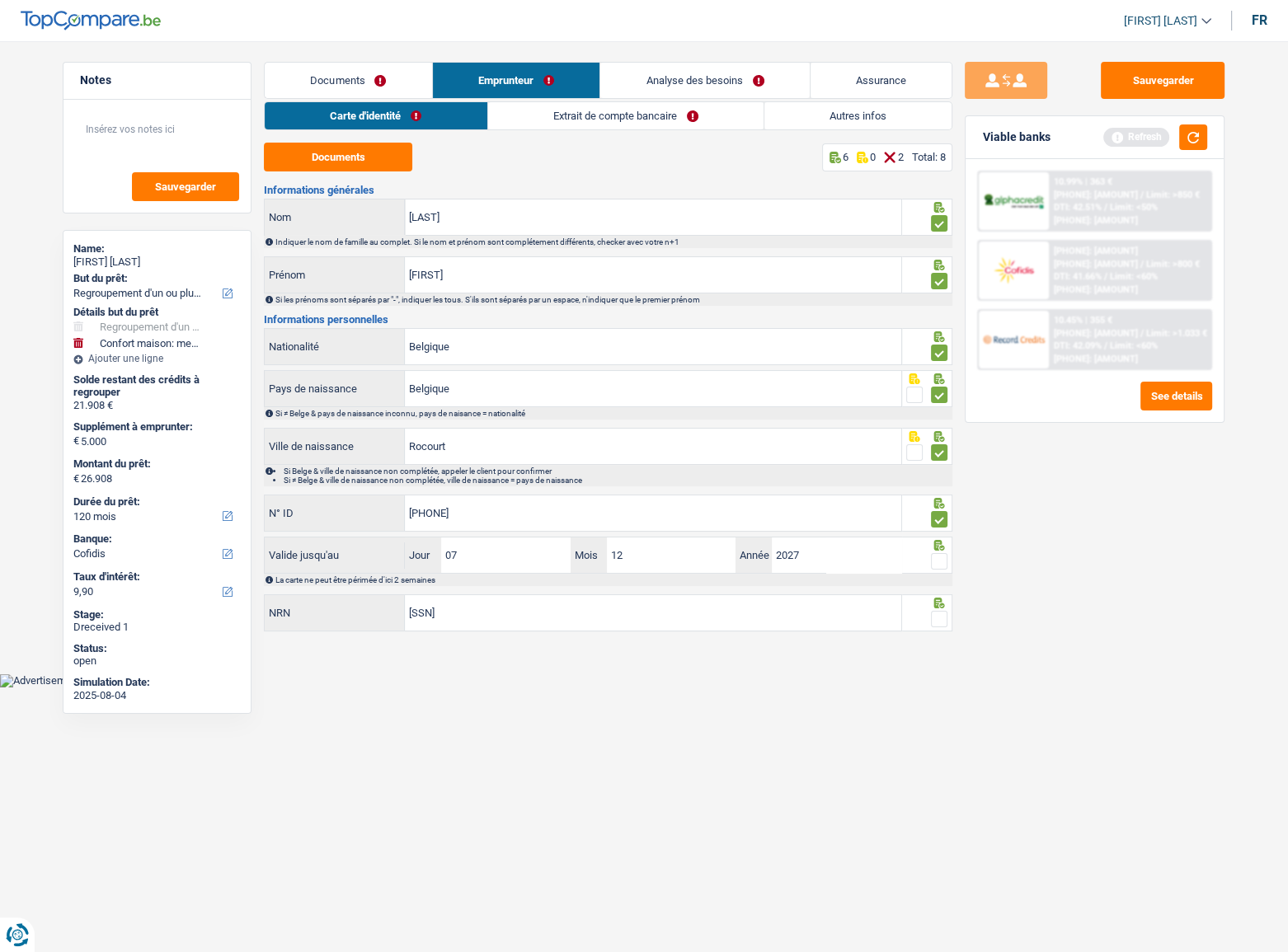 click at bounding box center [939, 561] 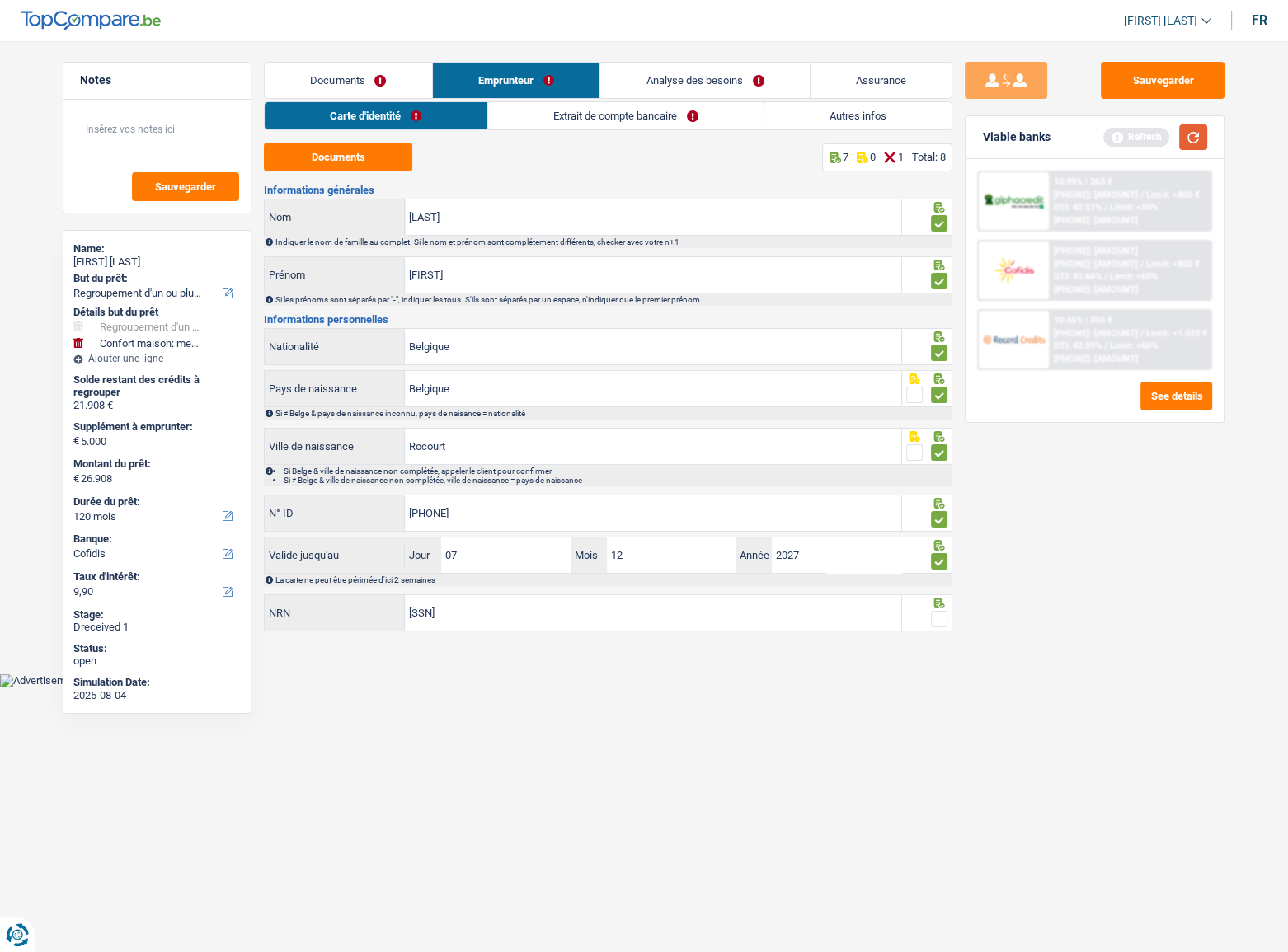 click at bounding box center [1193, 137] 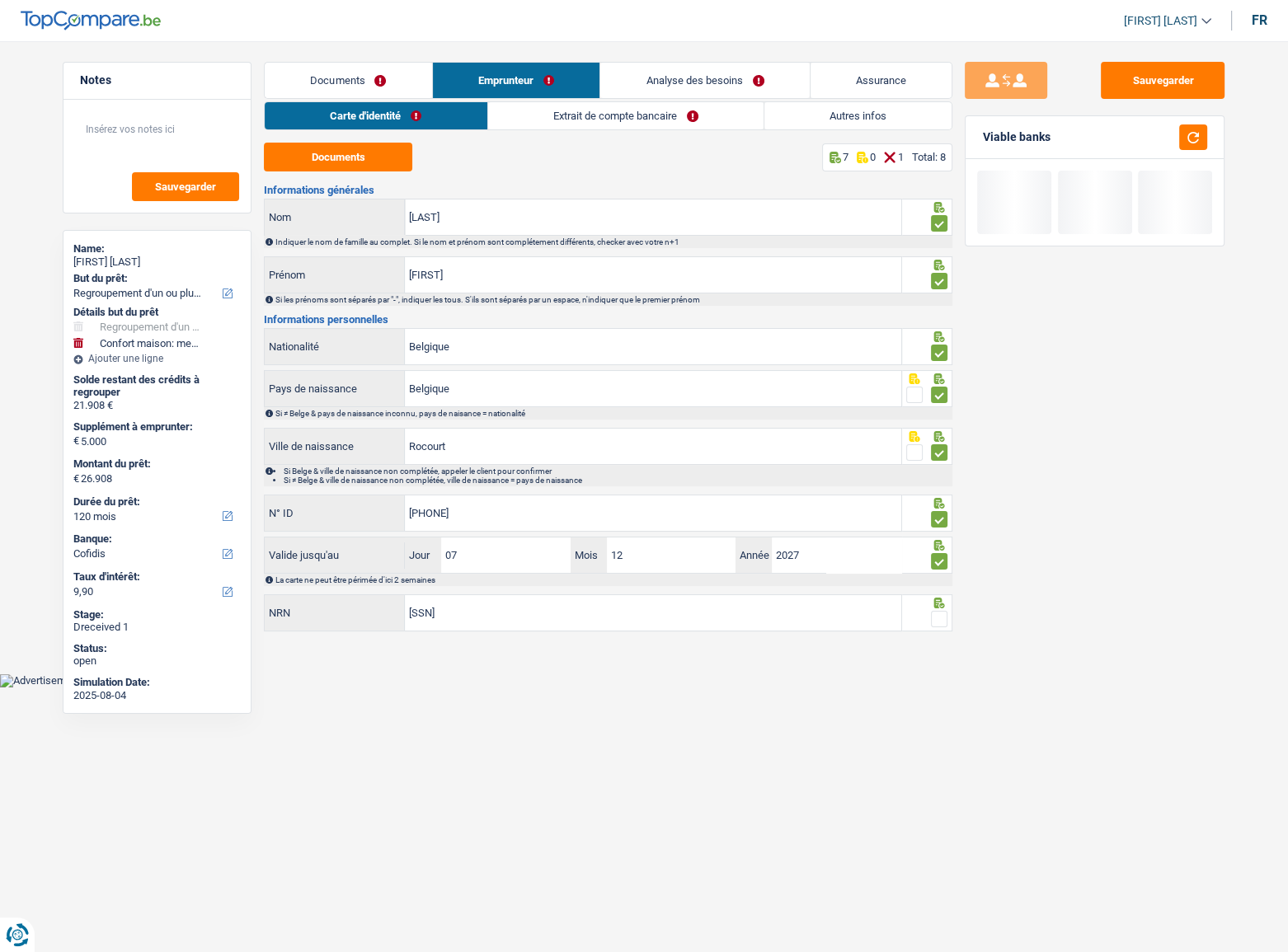 click at bounding box center (939, 619) 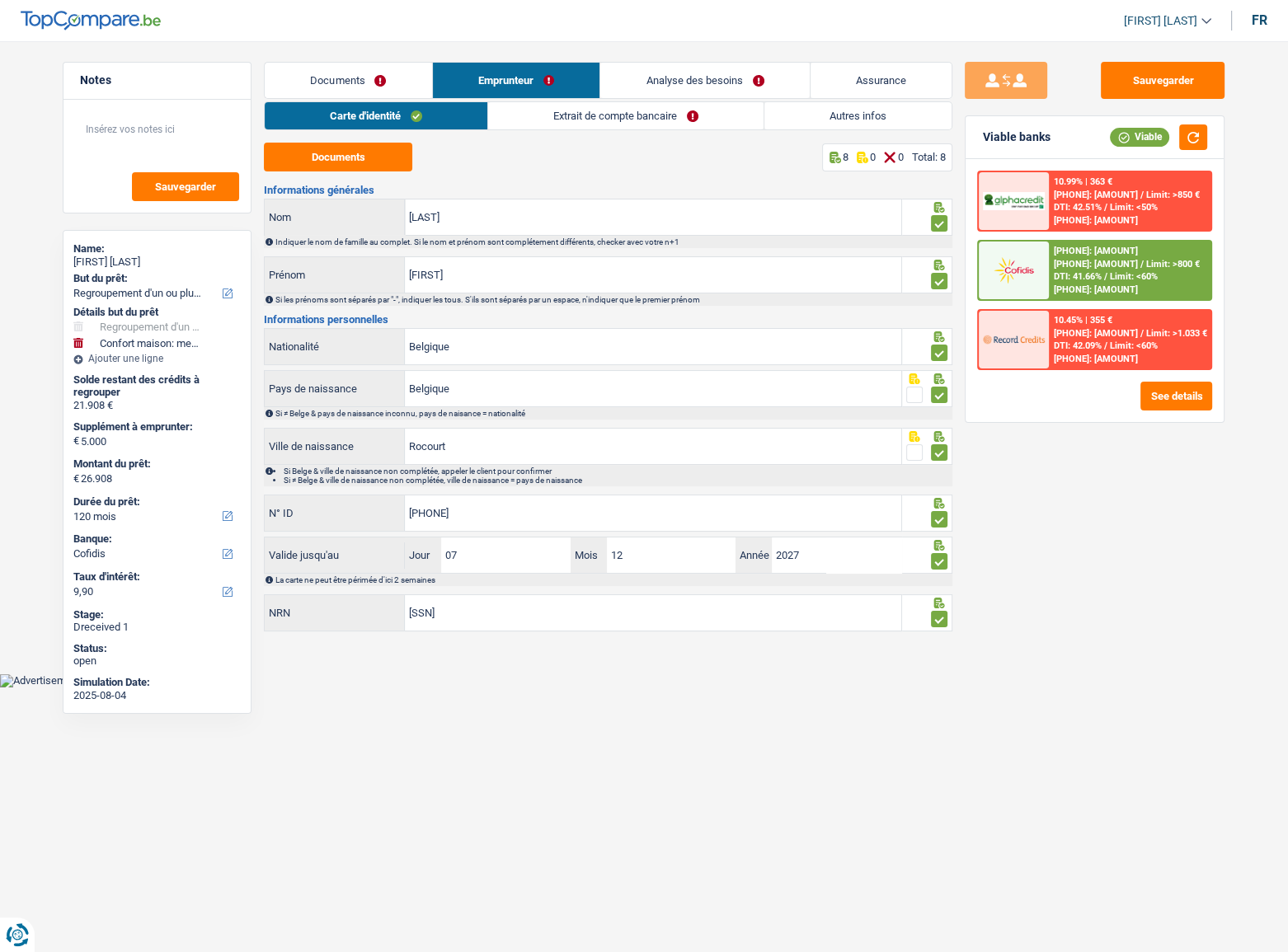 click on "Extrait de compte bancaire" at bounding box center [626, 115] 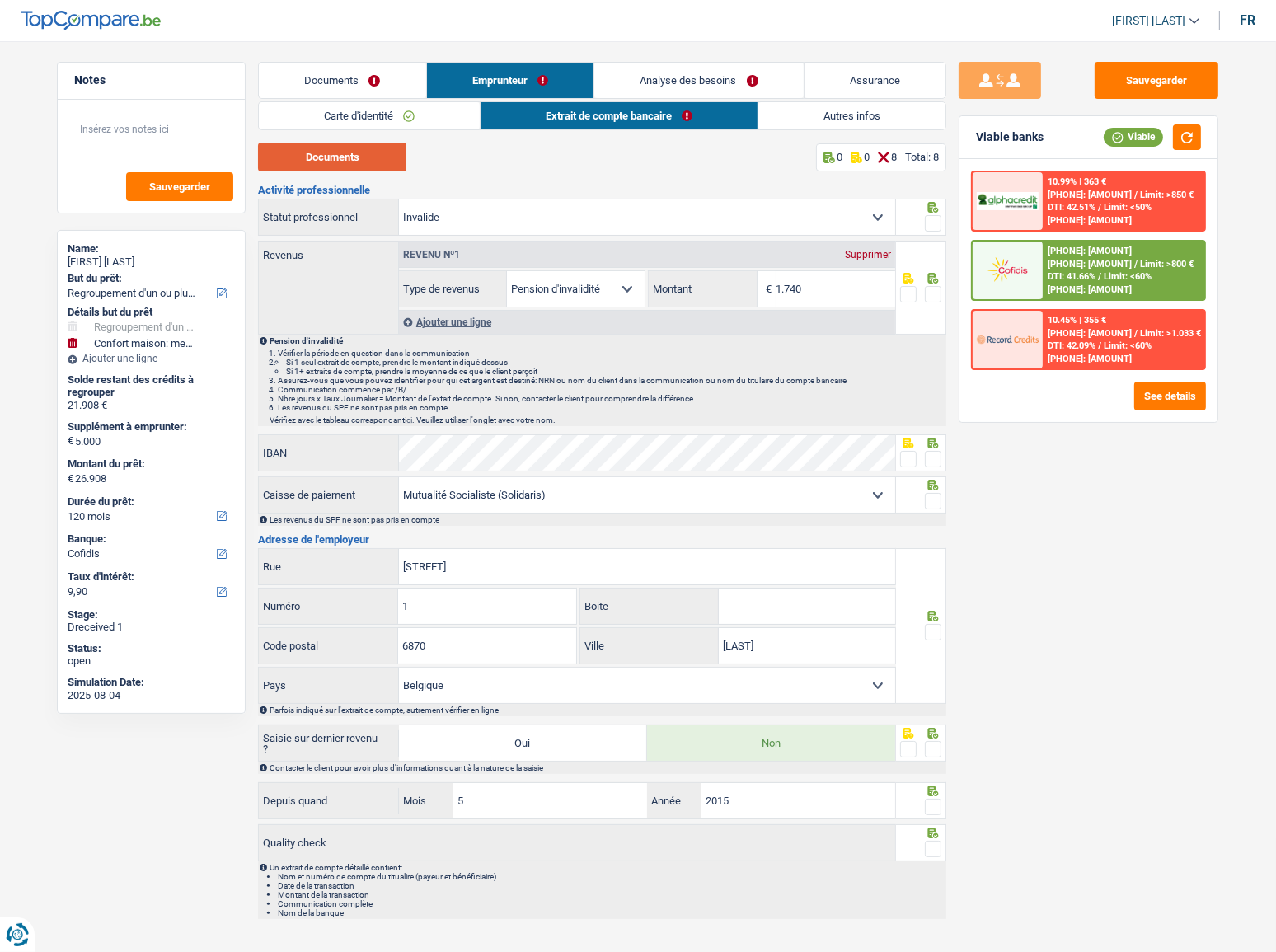 click on "Documents" at bounding box center [332, 157] 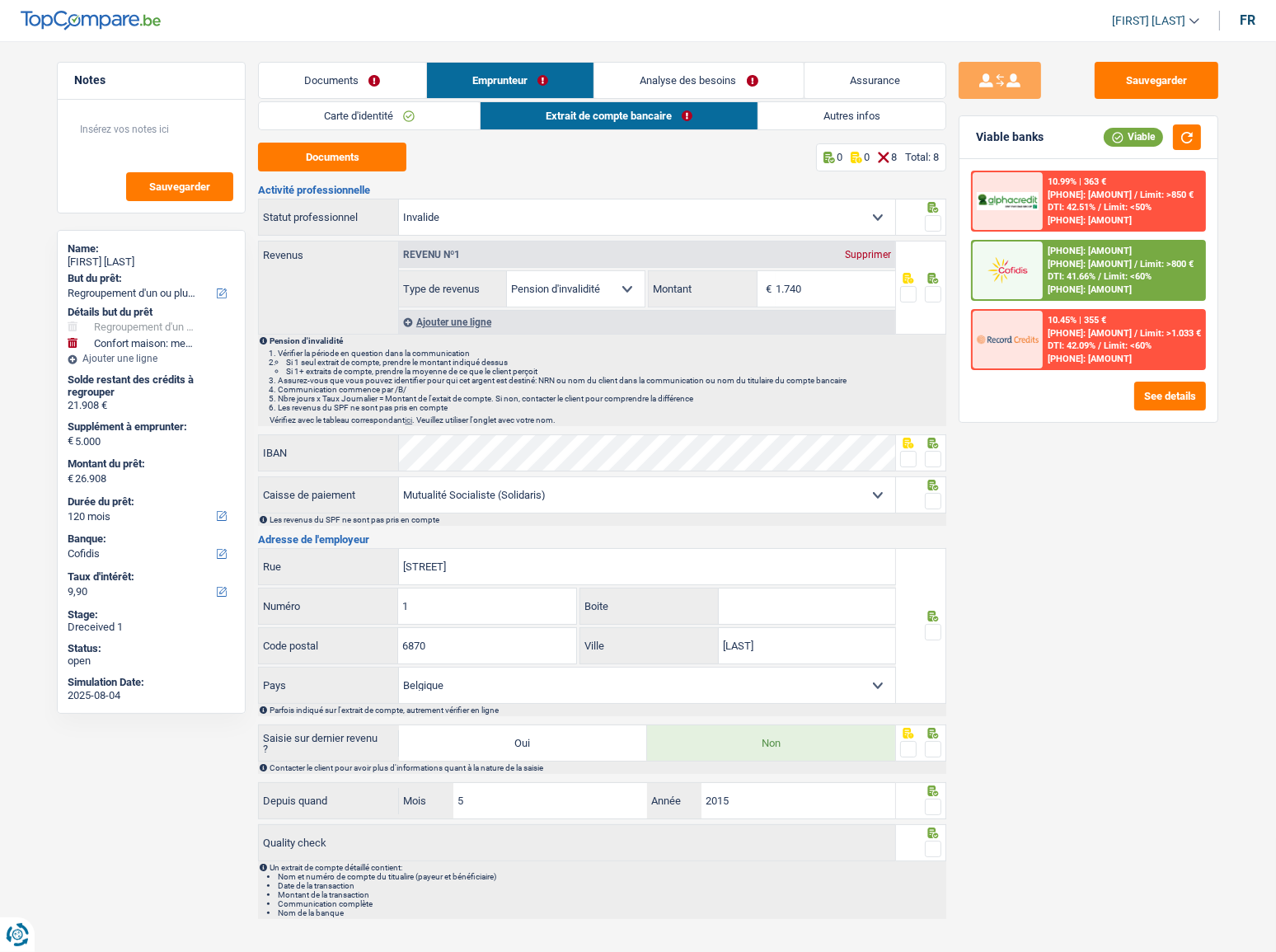 click at bounding box center [933, 223] 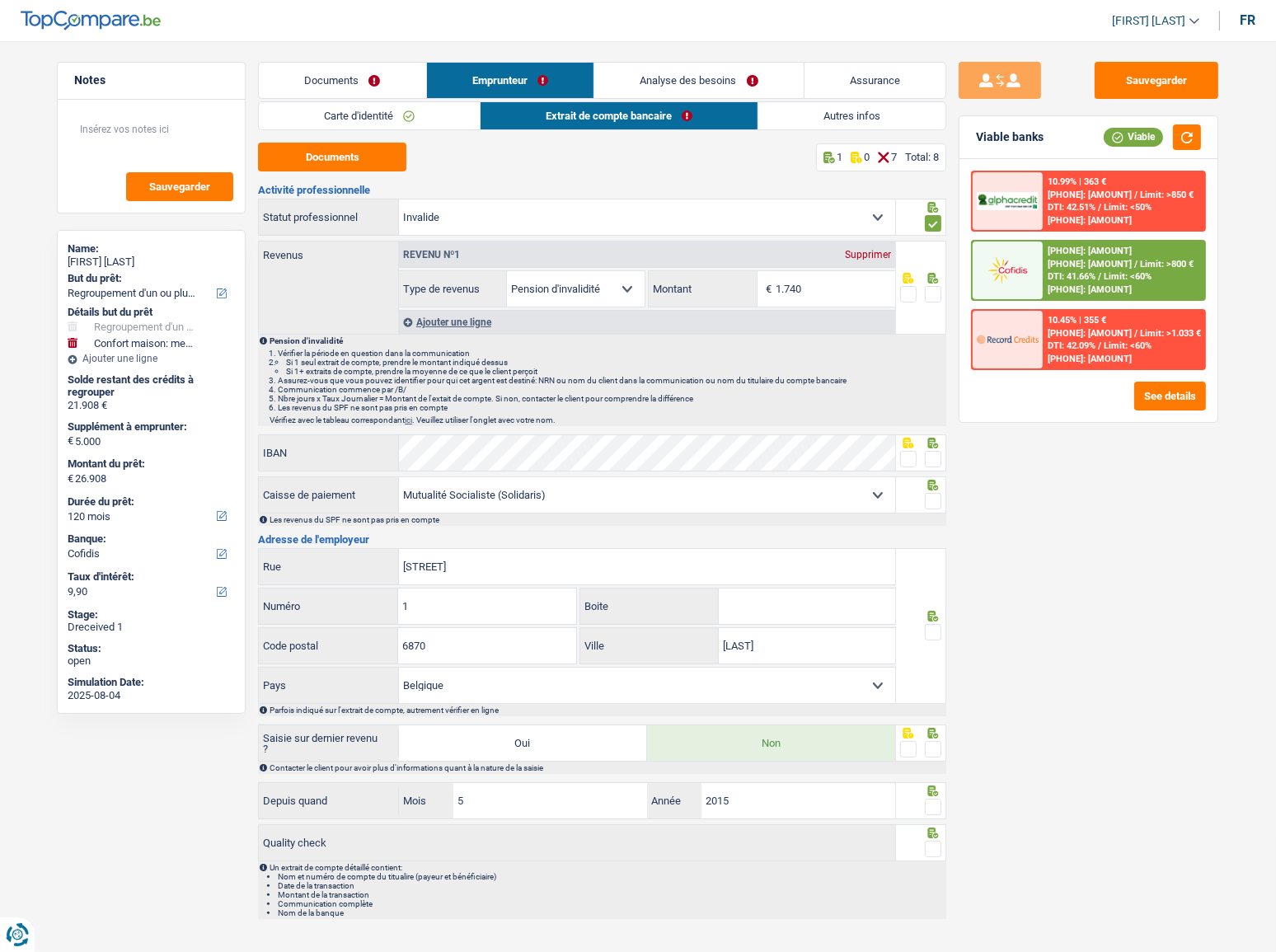 click on "Documents" at bounding box center [342, 80] 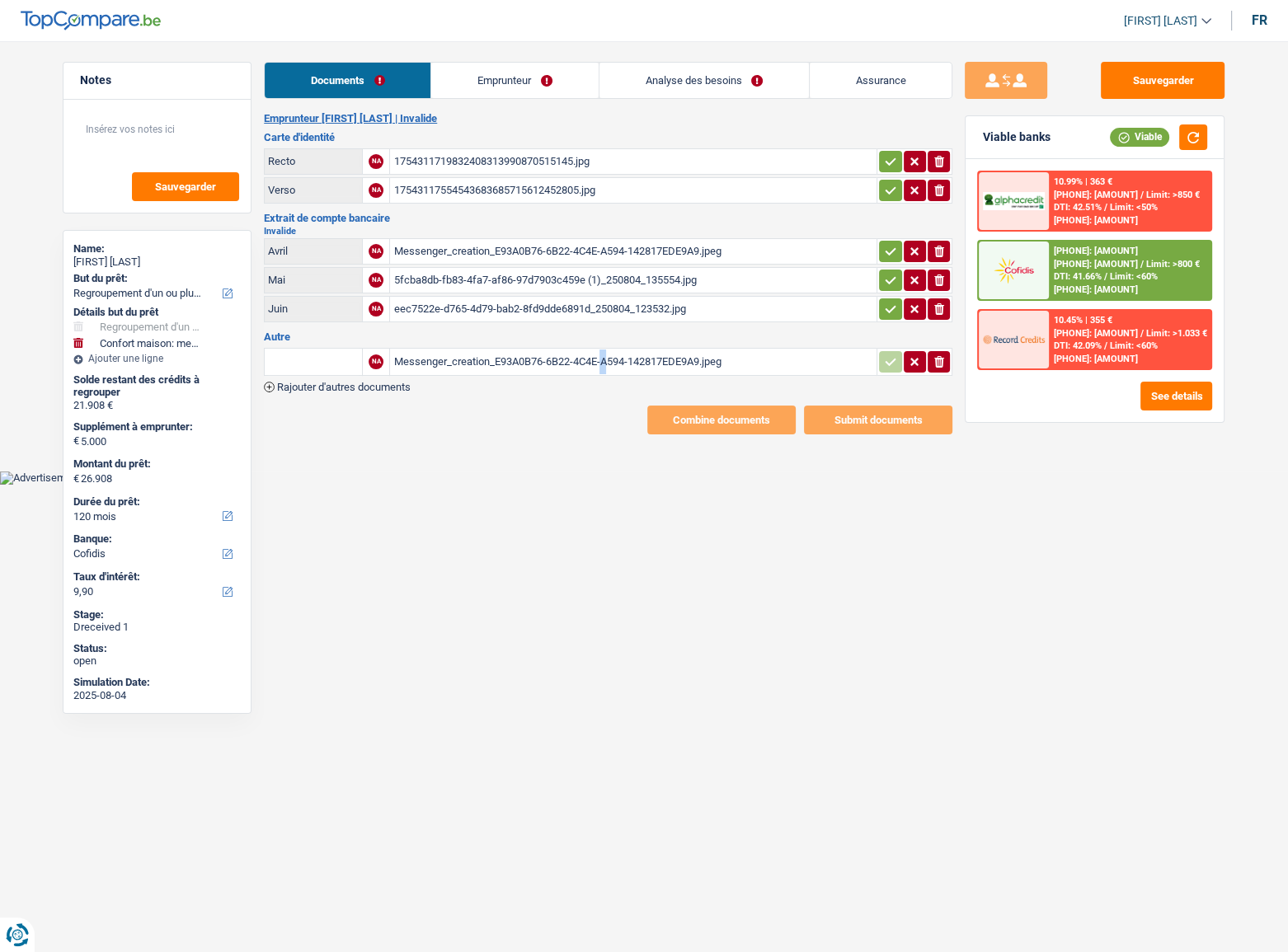 drag, startPoint x: 488, startPoint y: 346, endPoint x: 482, endPoint y: 354, distance: 10 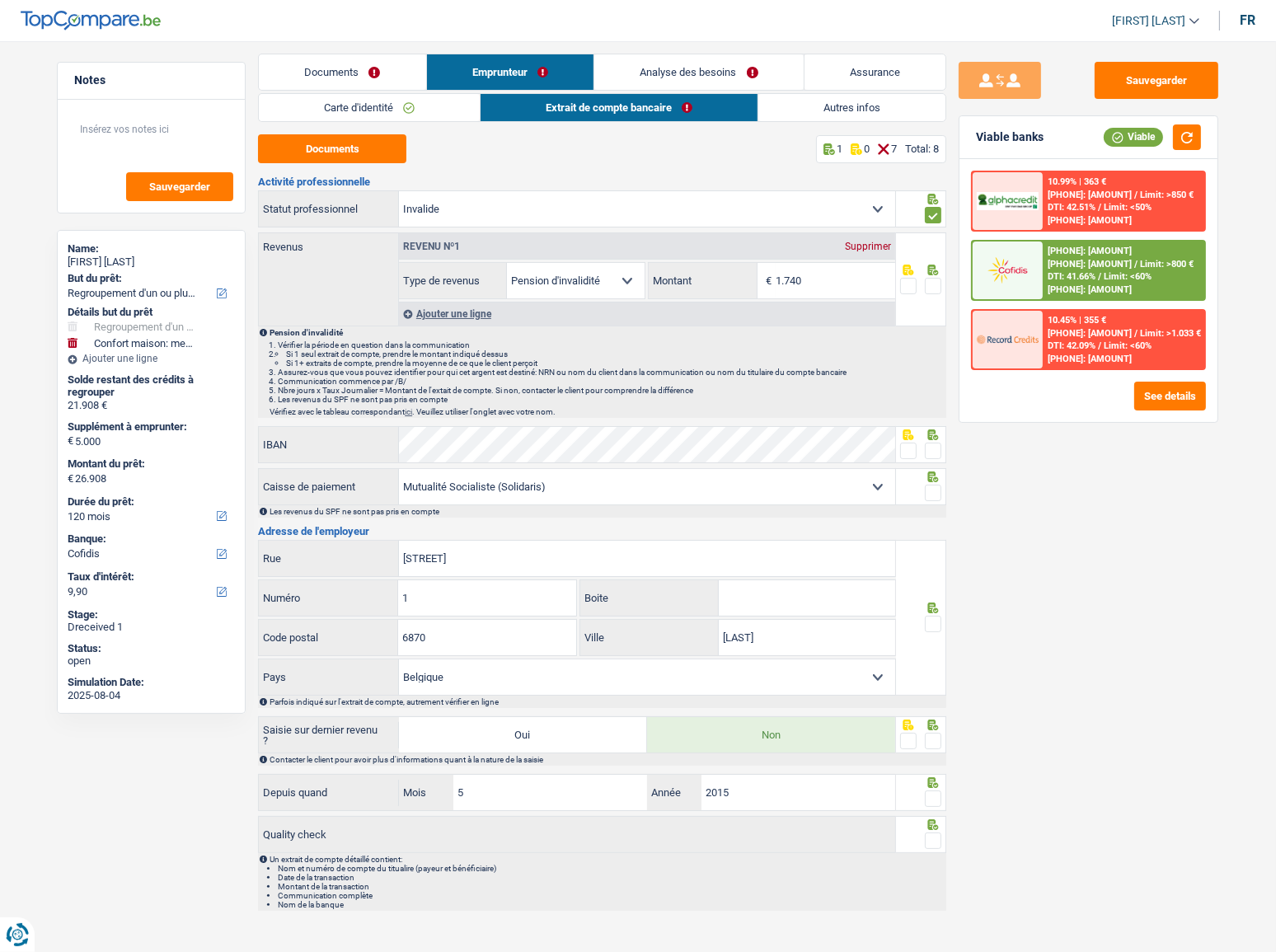 scroll, scrollTop: 10, scrollLeft: 0, axis: vertical 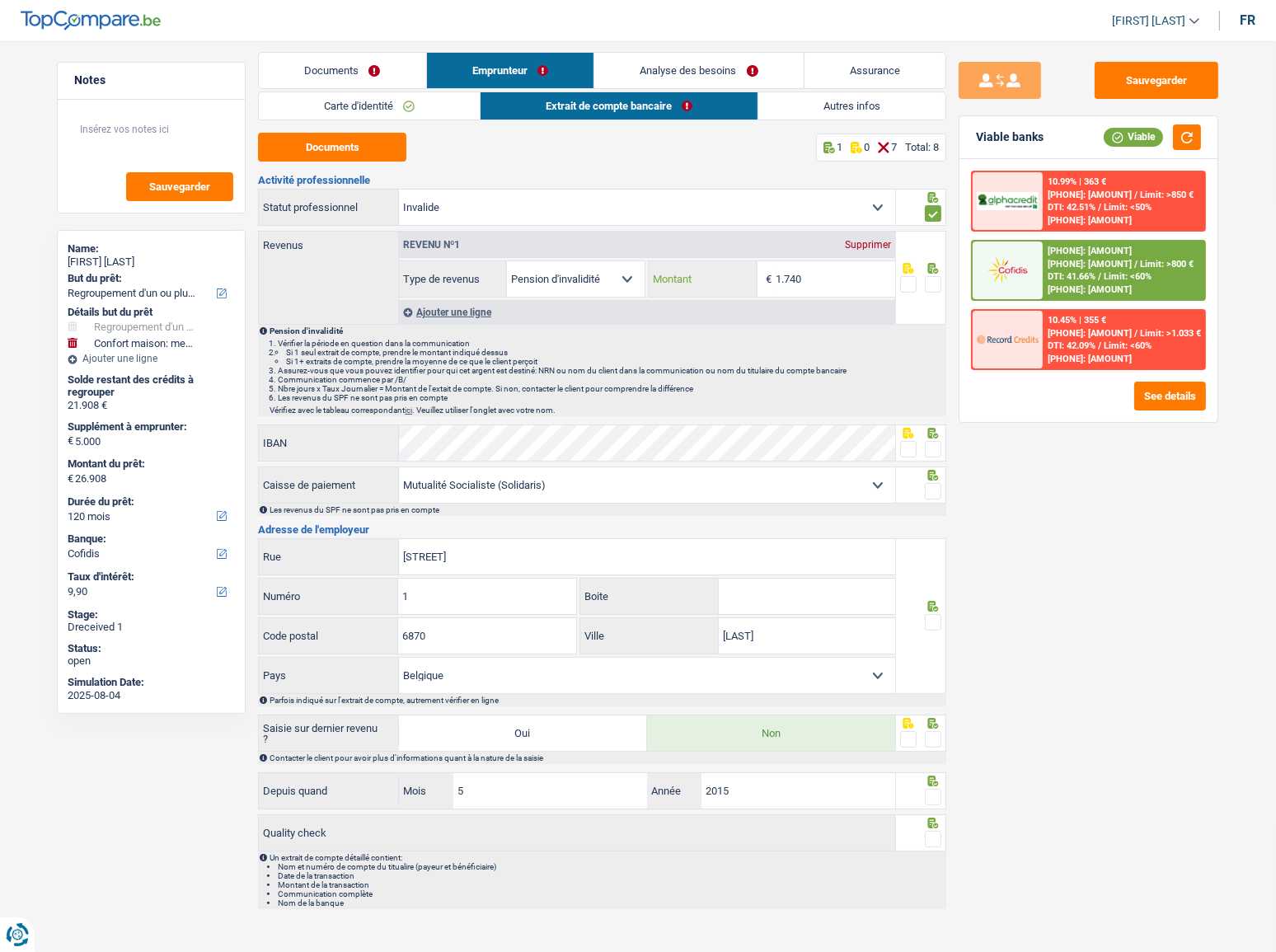 drag, startPoint x: 726, startPoint y: 279, endPoint x: 678, endPoint y: 279, distance: 48 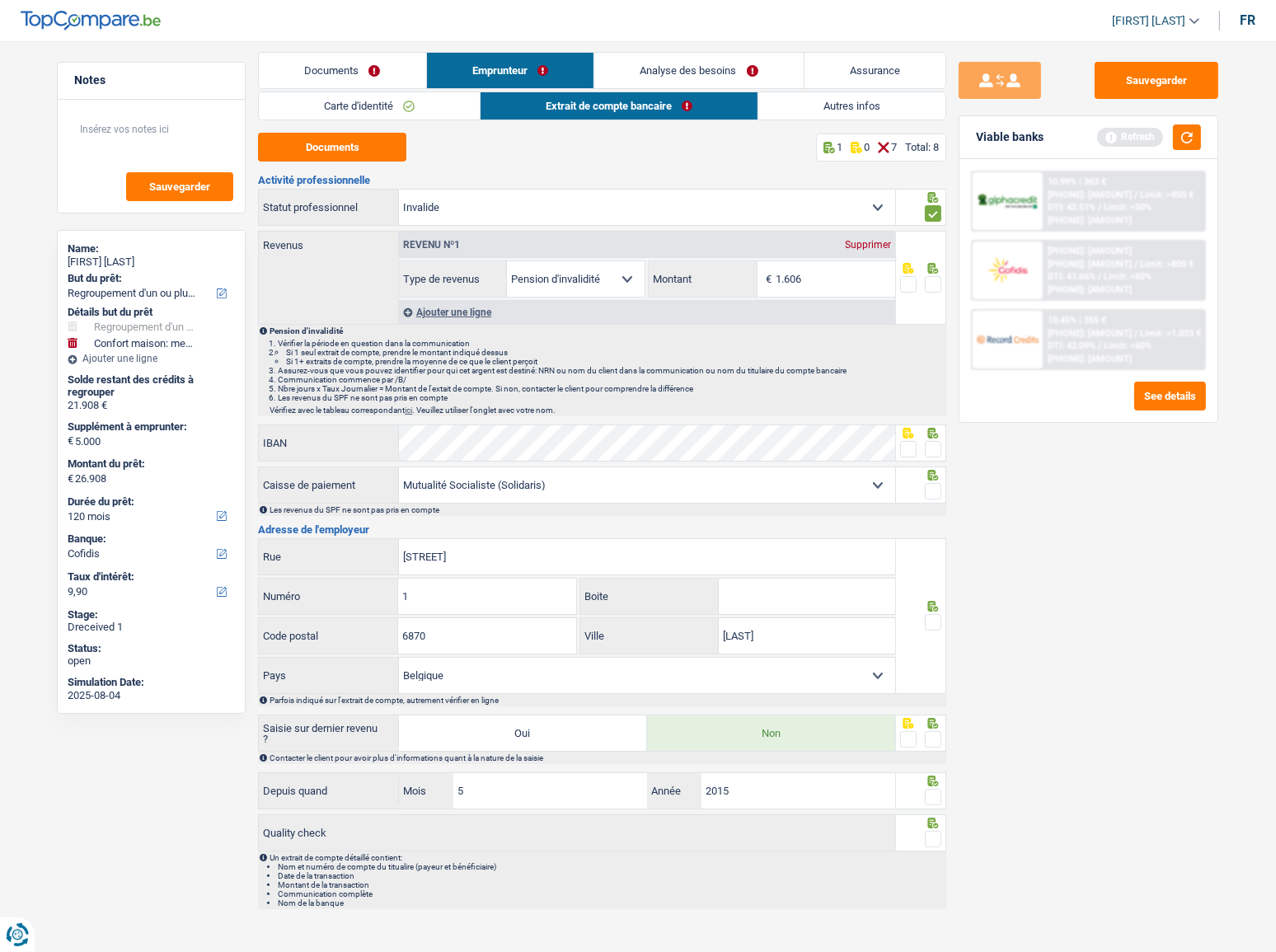 type on "1.606" 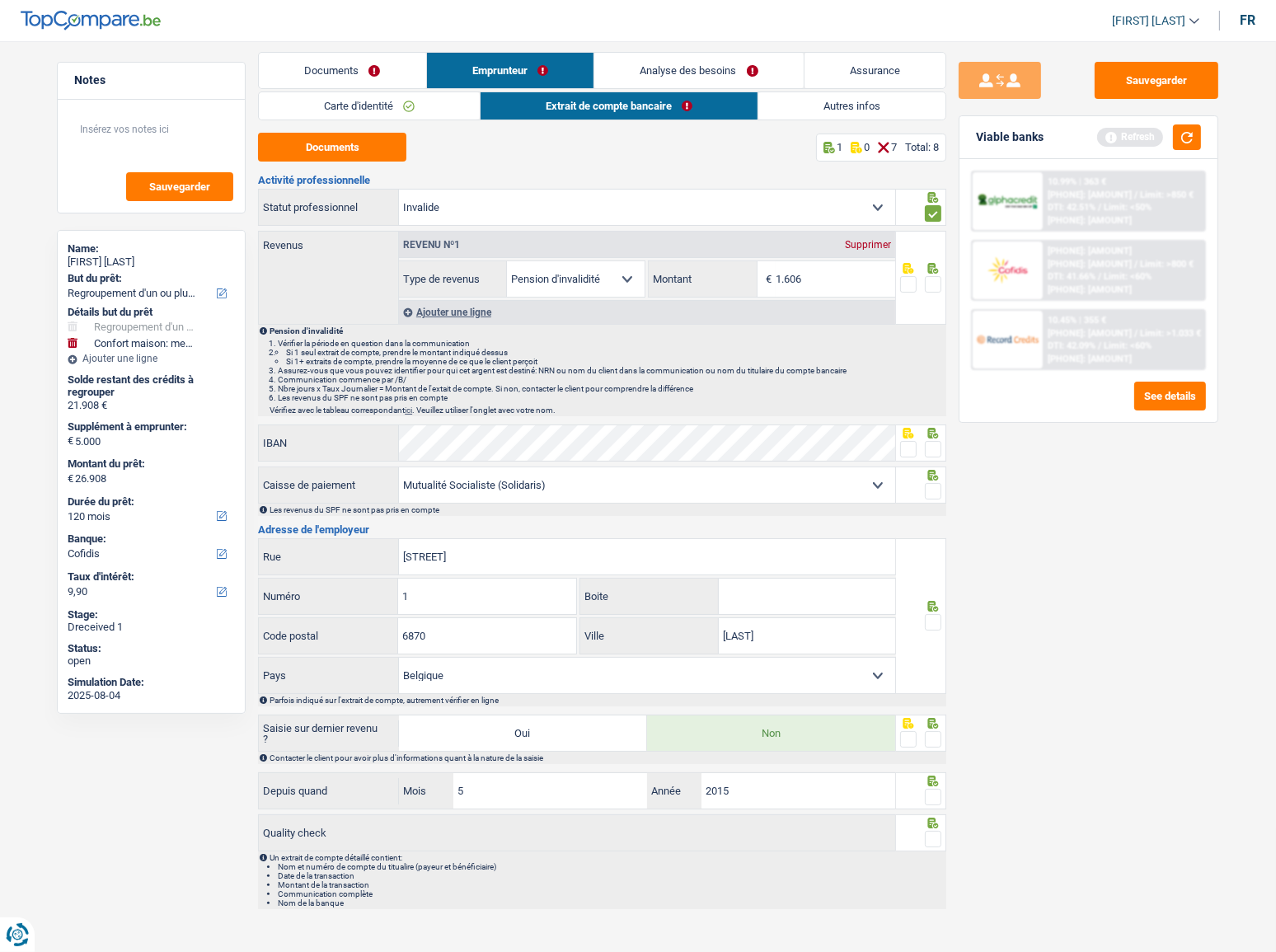 click at bounding box center (933, 284) 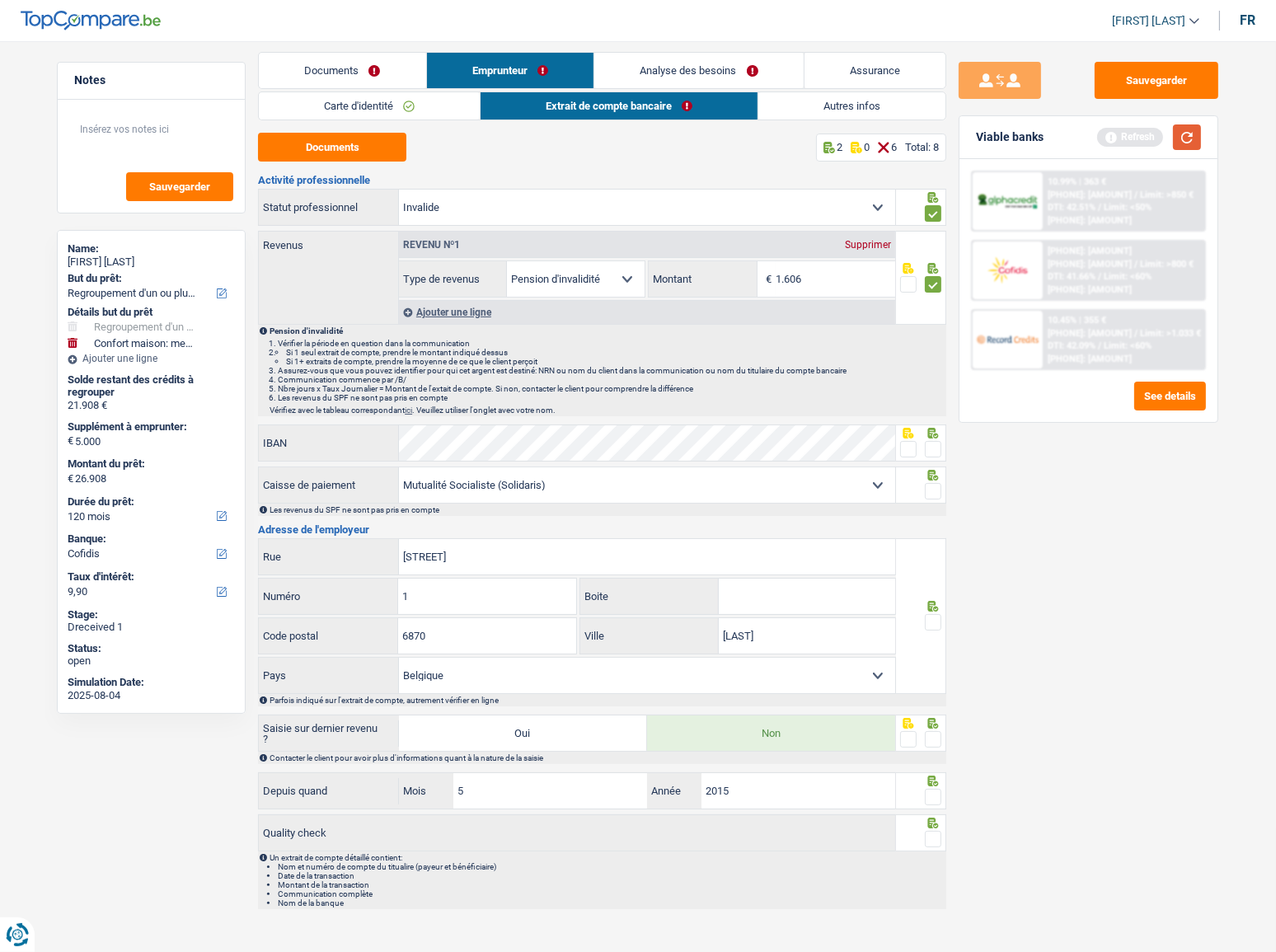 drag, startPoint x: 1185, startPoint y: 138, endPoint x: 898, endPoint y: 338, distance: 349.81281 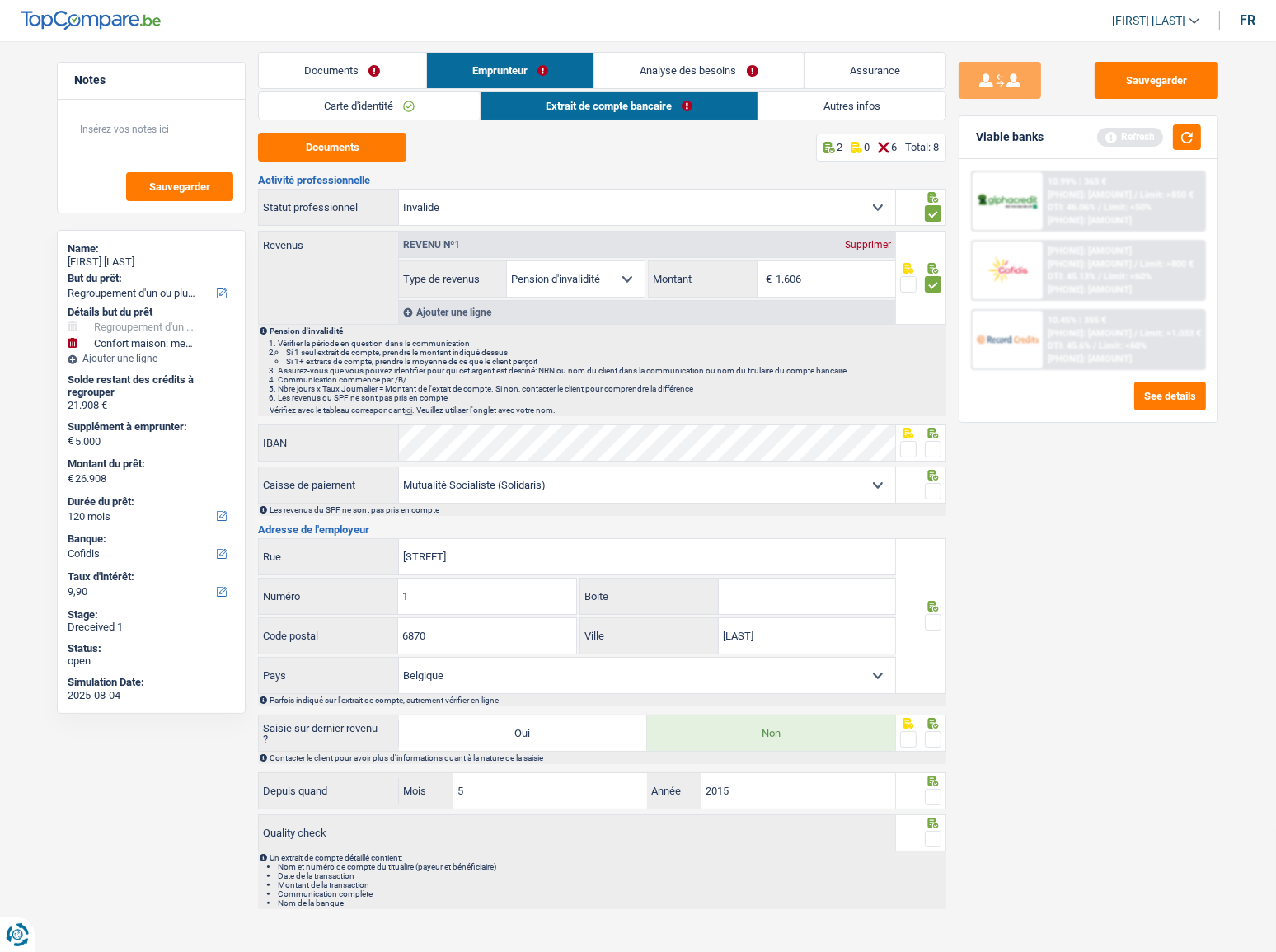 drag, startPoint x: 933, startPoint y: 452, endPoint x: 1110, endPoint y: 252, distance: 267.0749 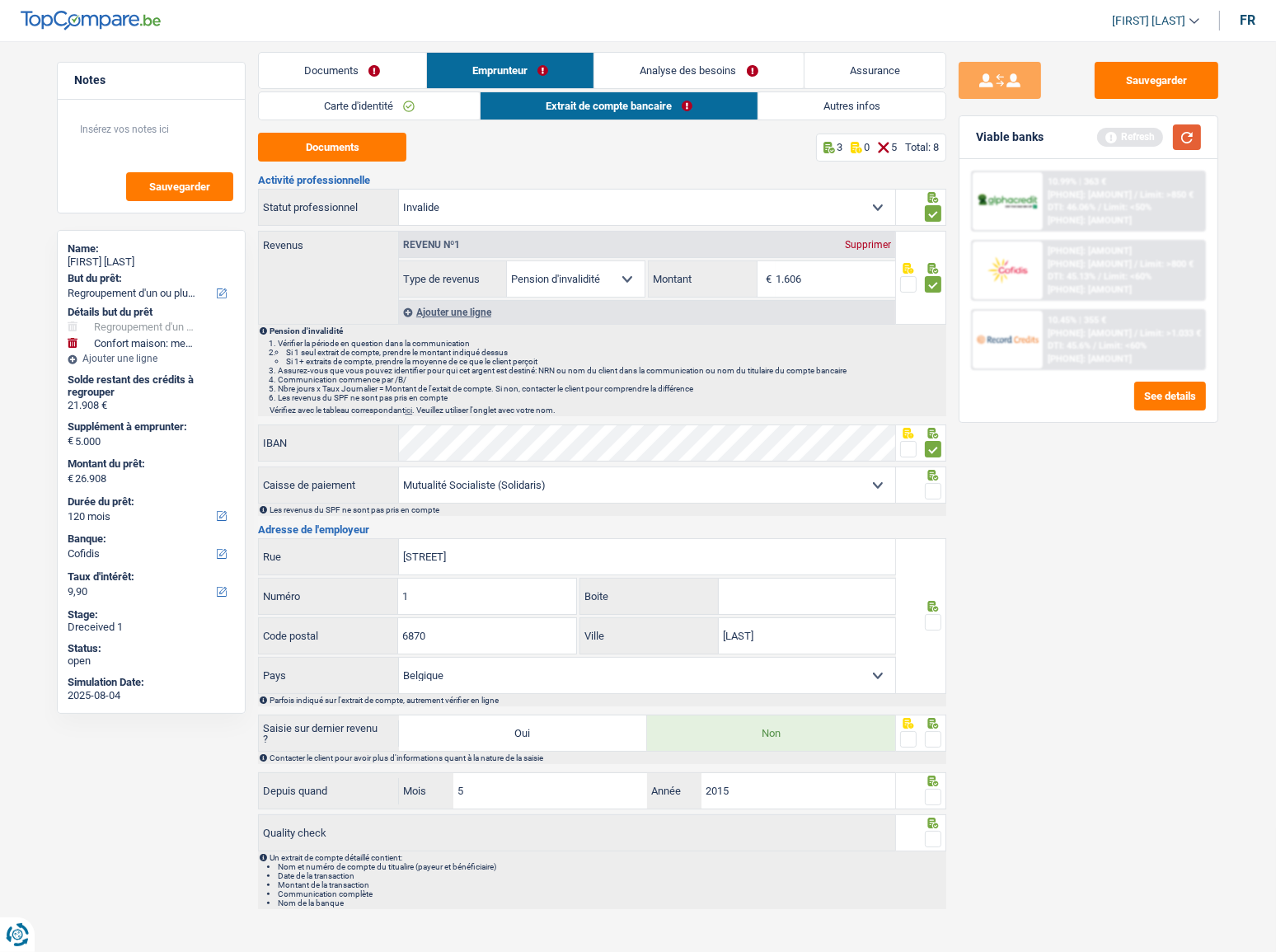 click at bounding box center [1187, 137] 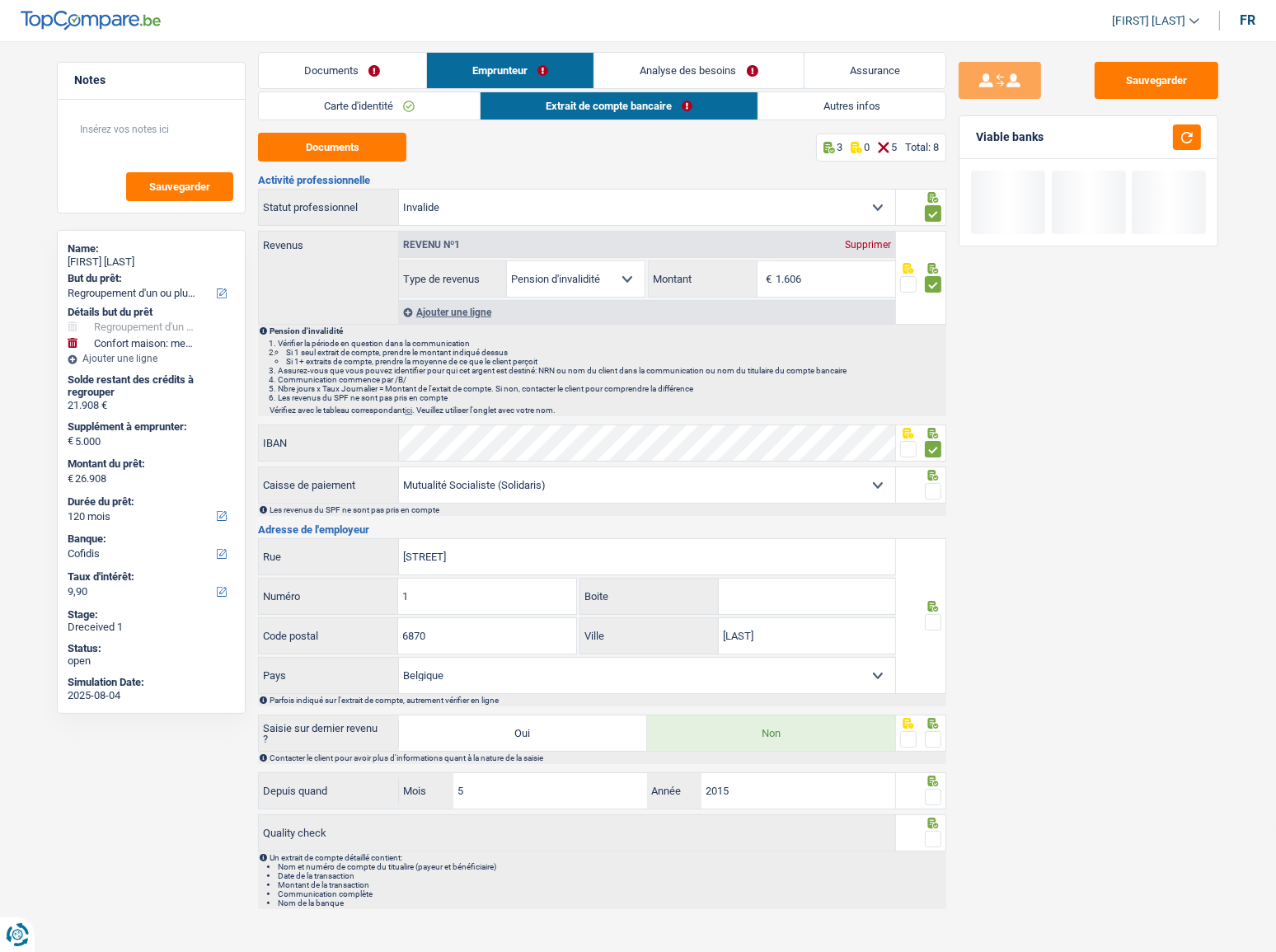 click at bounding box center (933, 491) 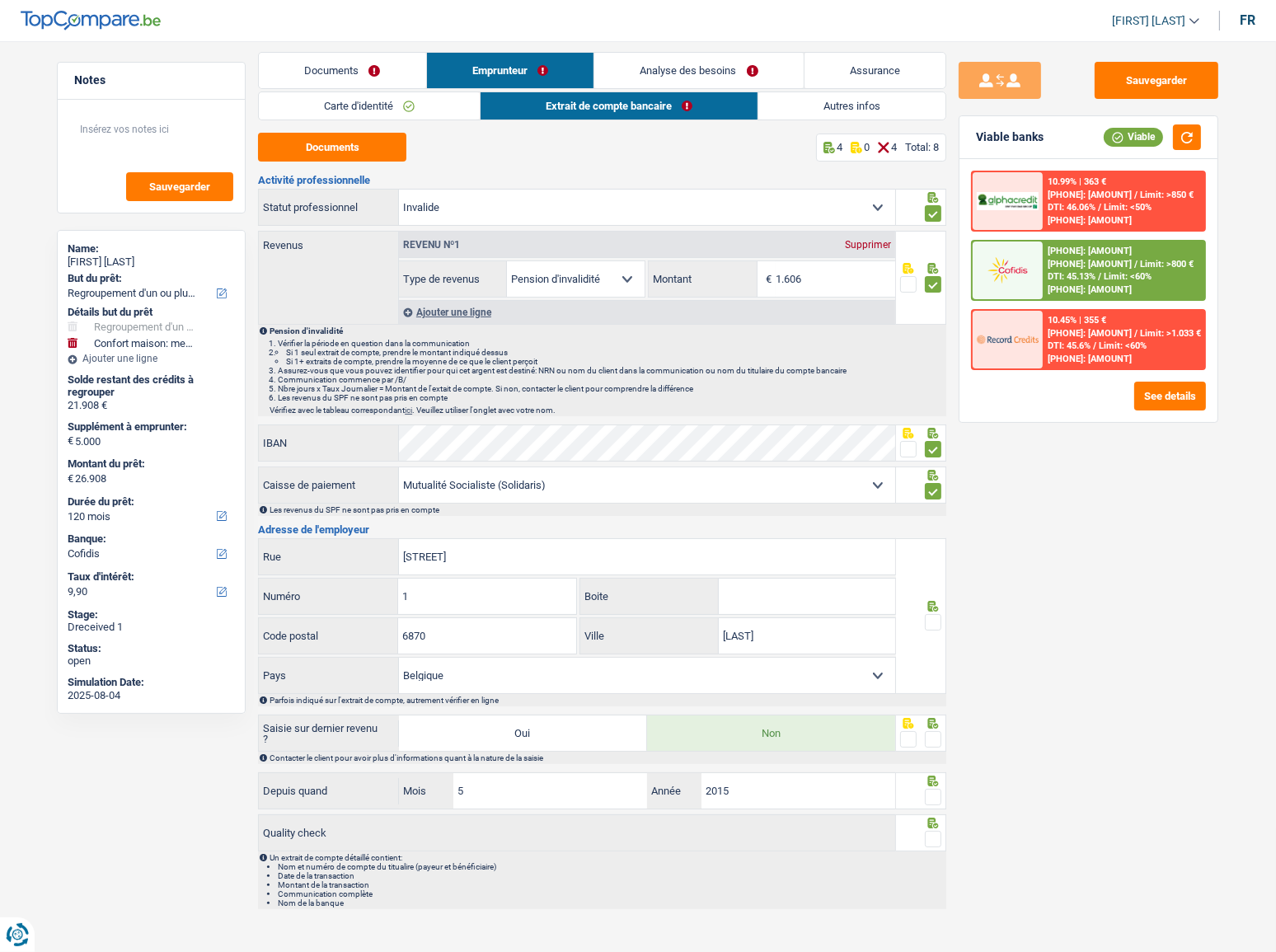 click at bounding box center [933, 622] 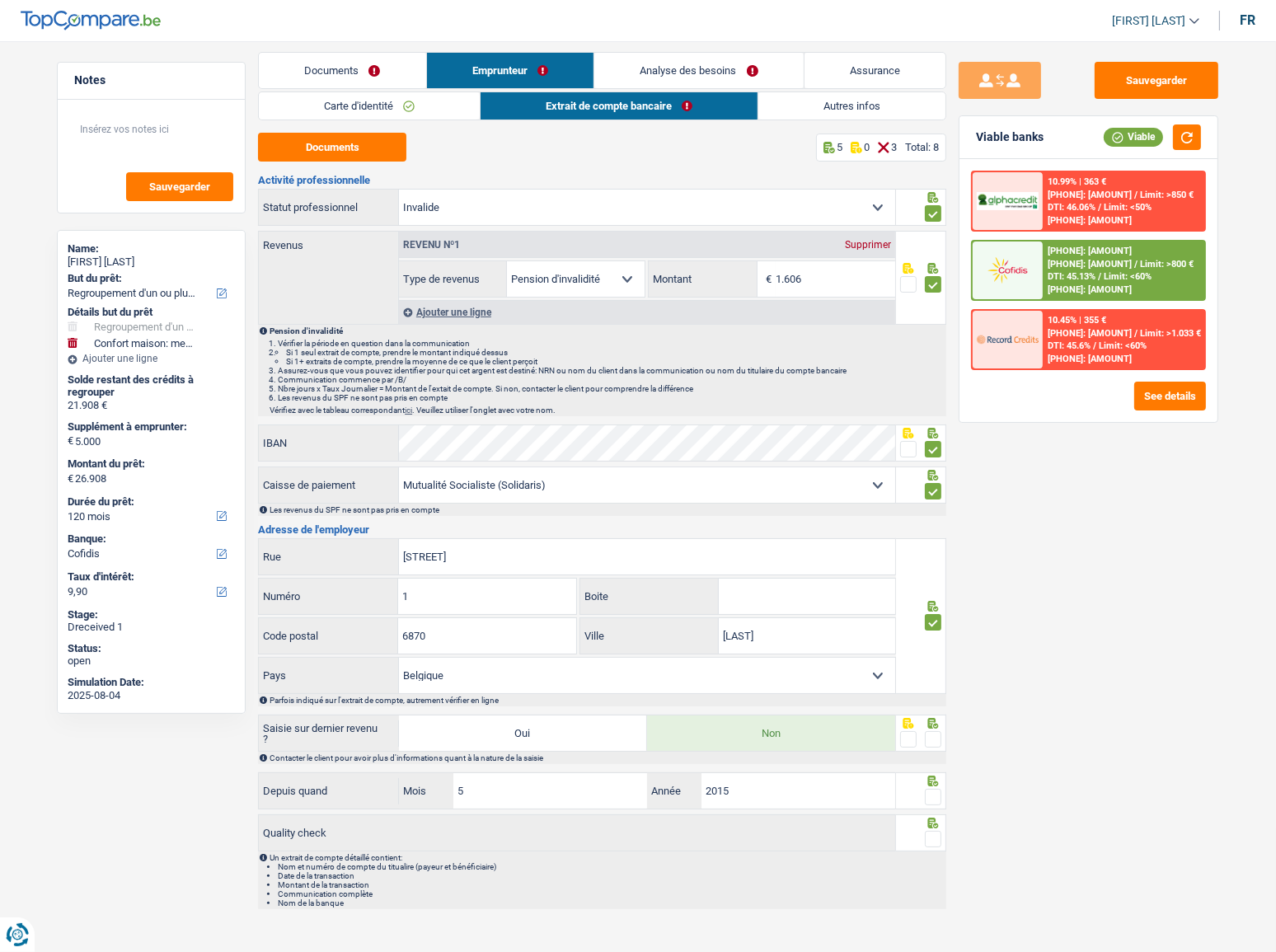click at bounding box center (933, 739) 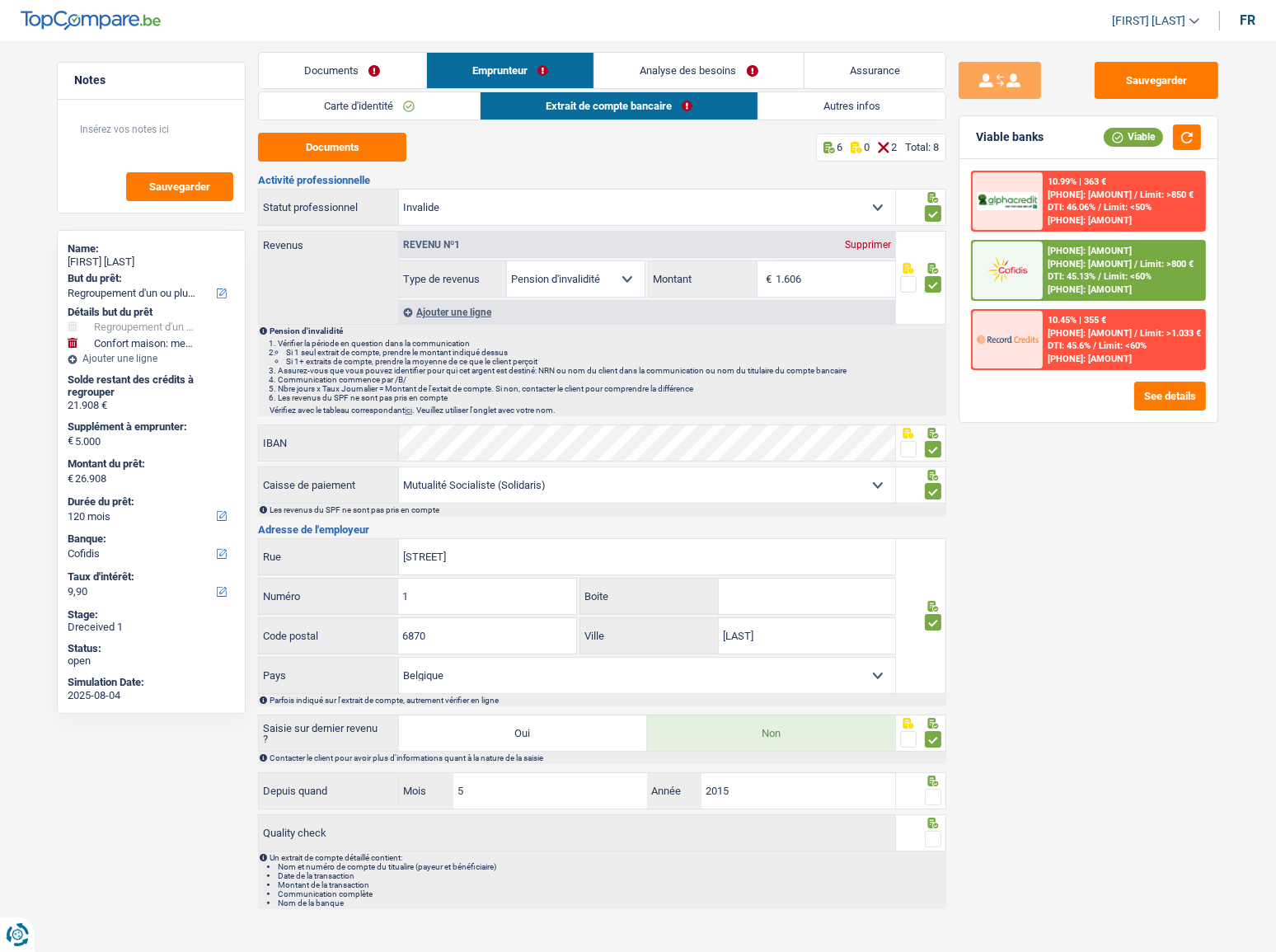drag, startPoint x: 931, startPoint y: 800, endPoint x: 935, endPoint y: 823, distance: 23.345235 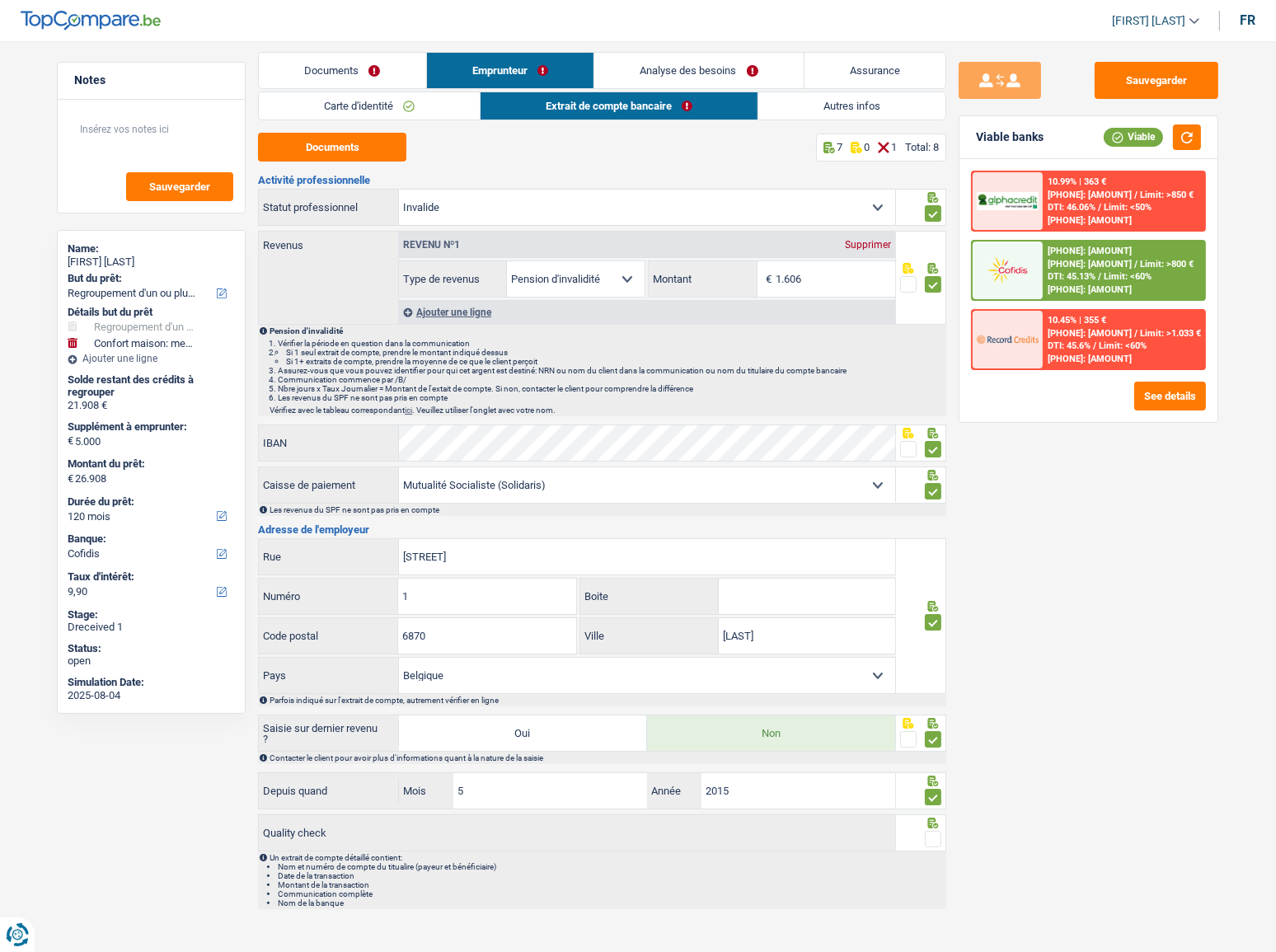 click at bounding box center [933, 839] 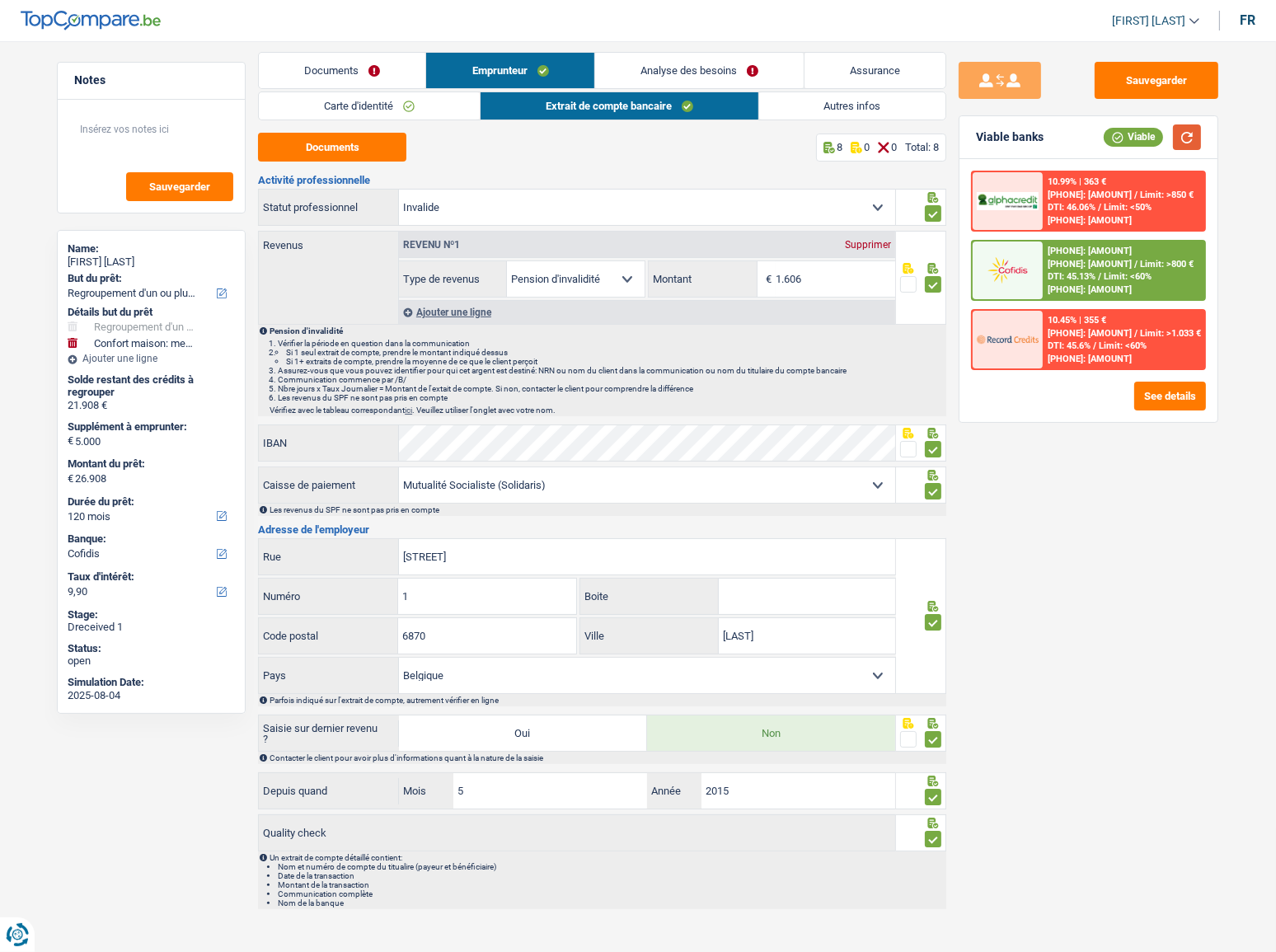 click at bounding box center (1187, 137) 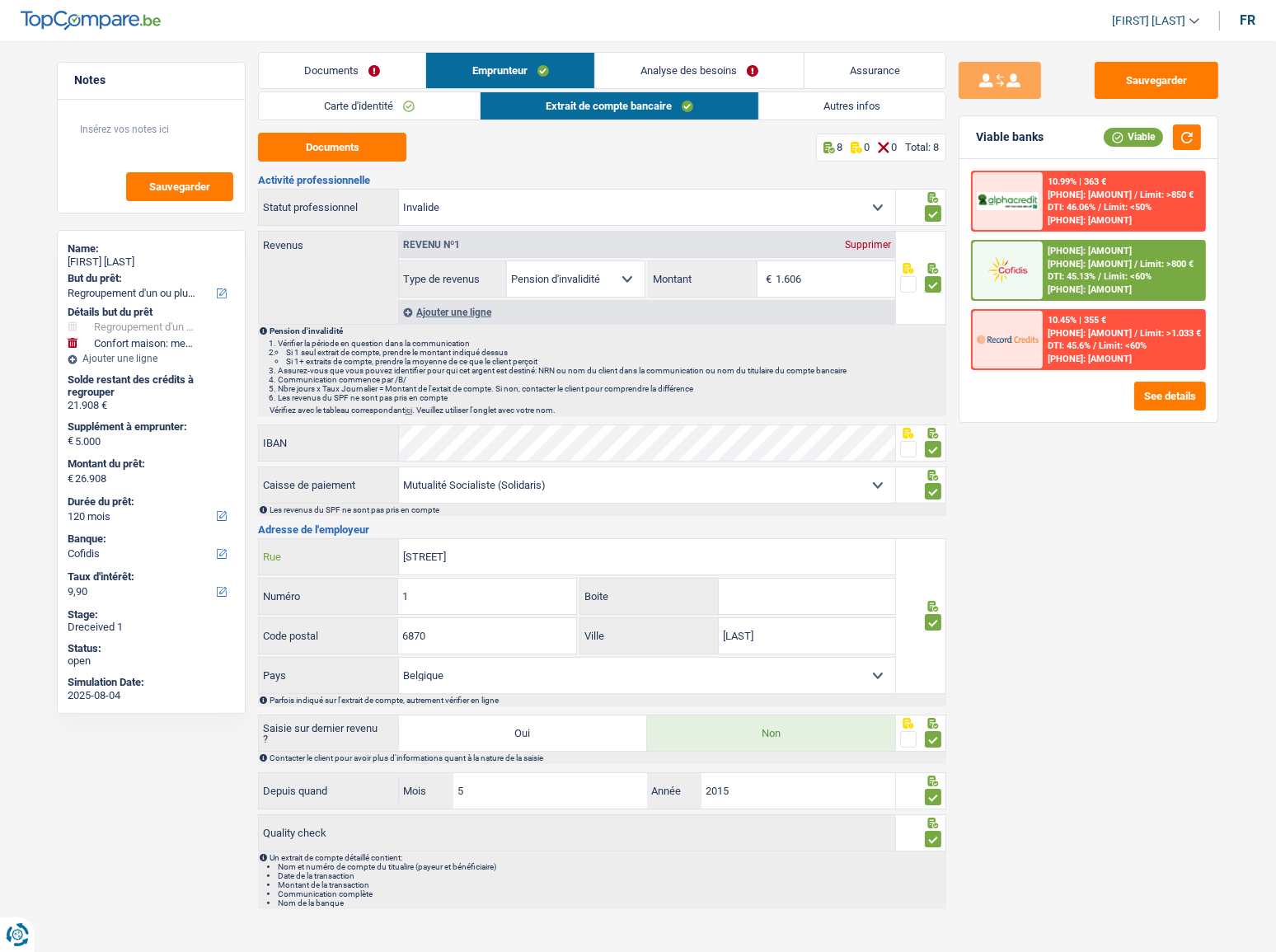 drag, startPoint x: 555, startPoint y: 544, endPoint x: 157, endPoint y: 567, distance: 398.664 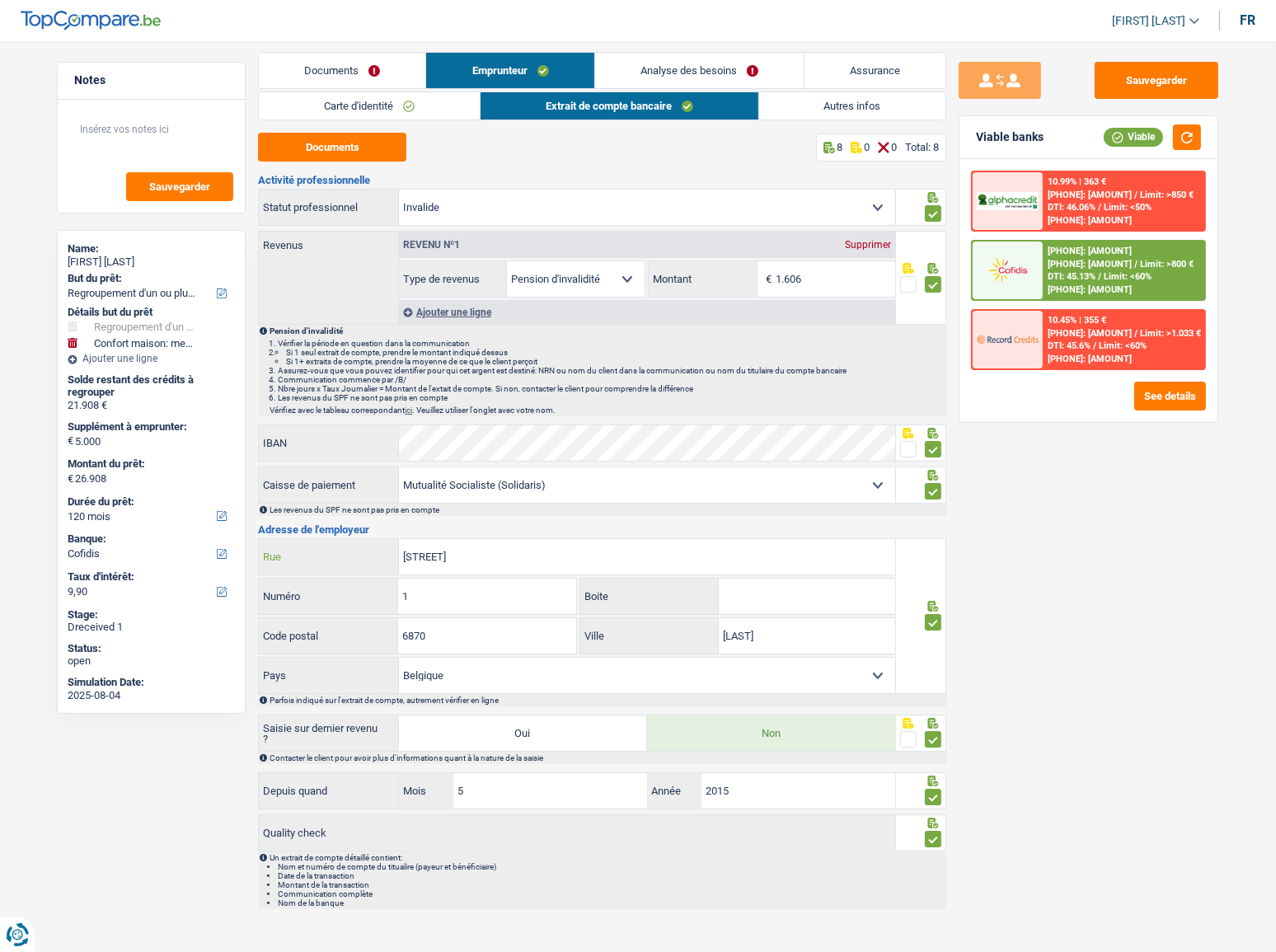 click on "[STREET]" at bounding box center [647, 556] 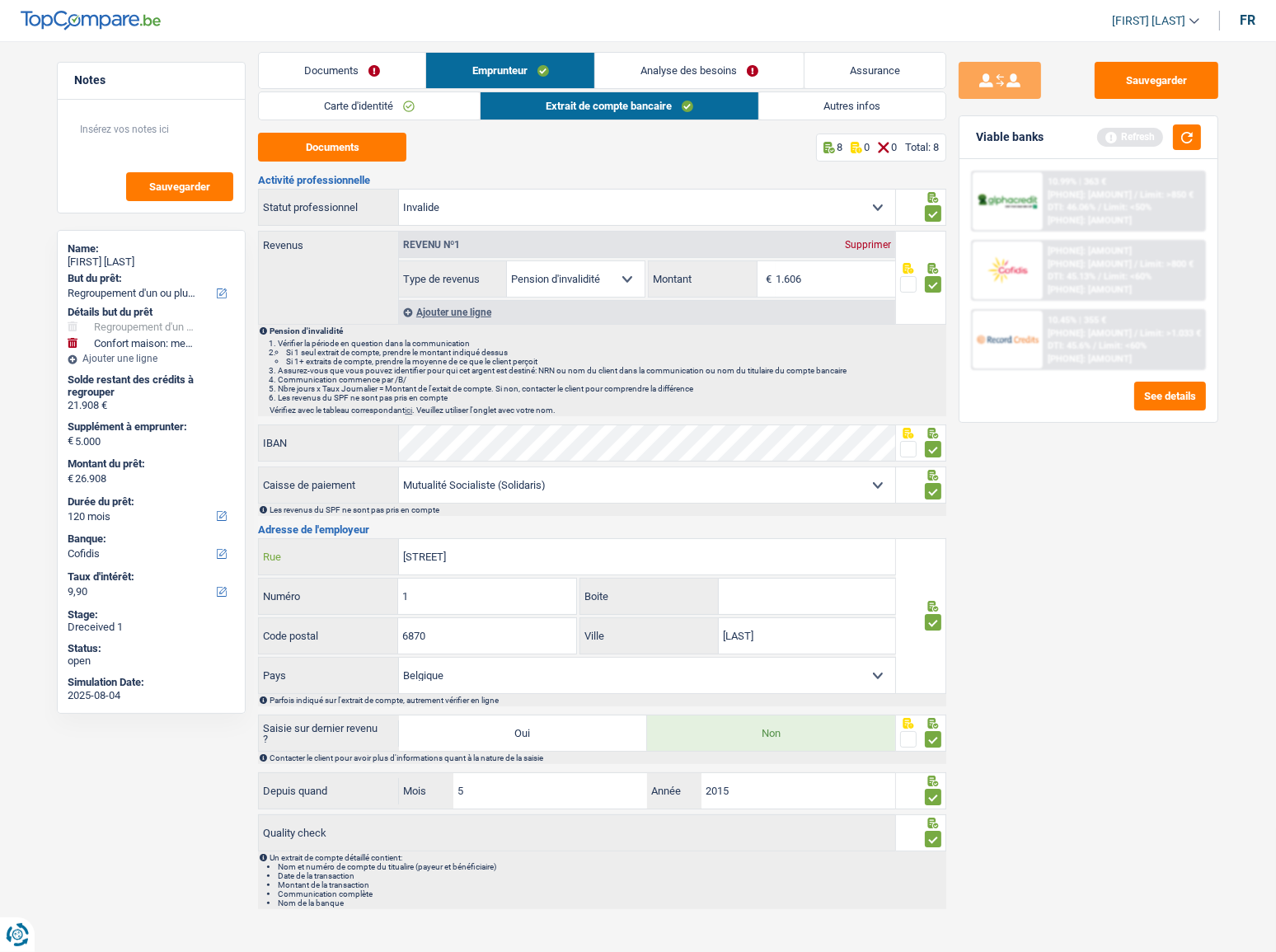 type on "[STREET]" 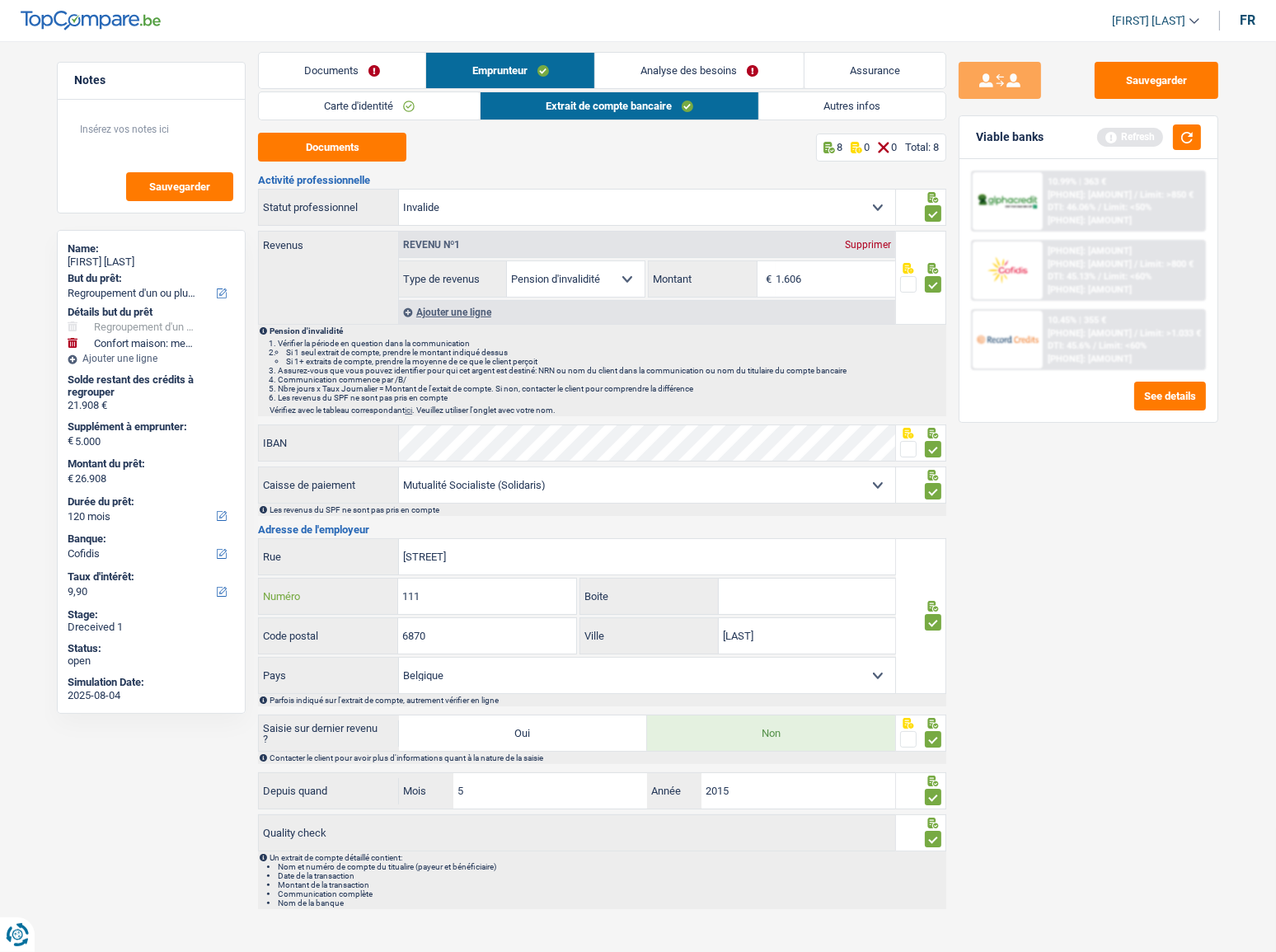 type on "111" 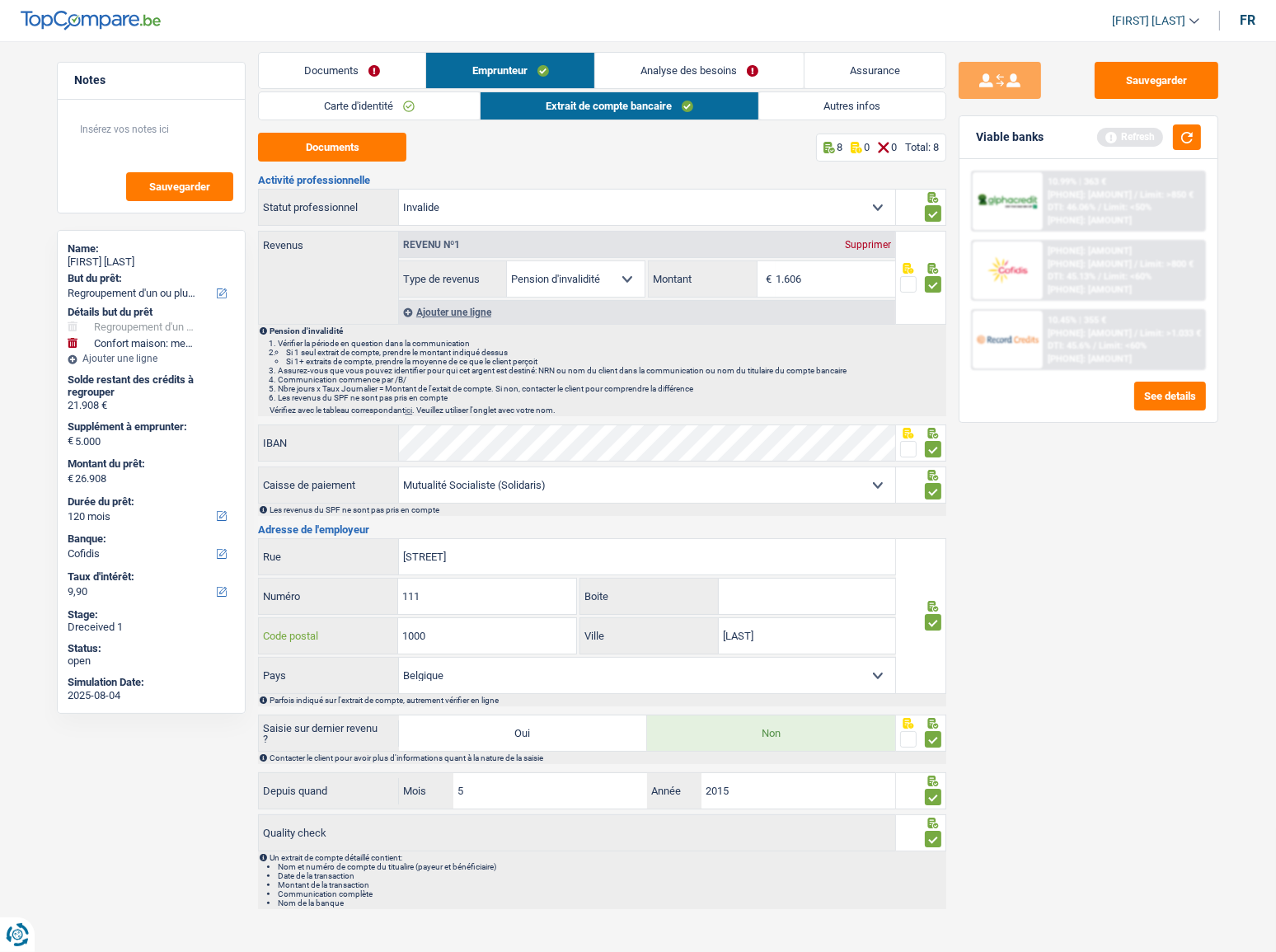 type on "1000" 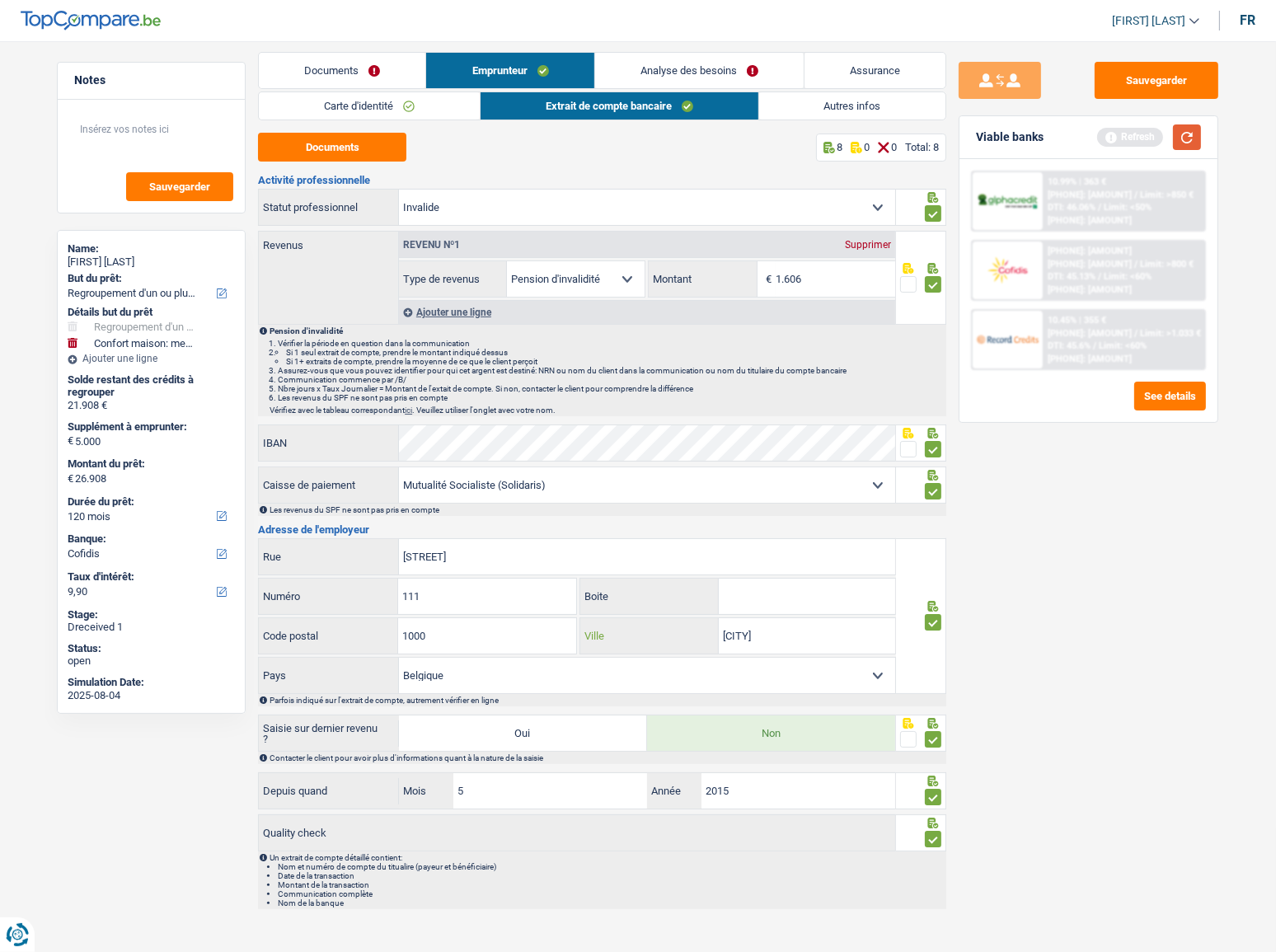 type on "[CITY]" 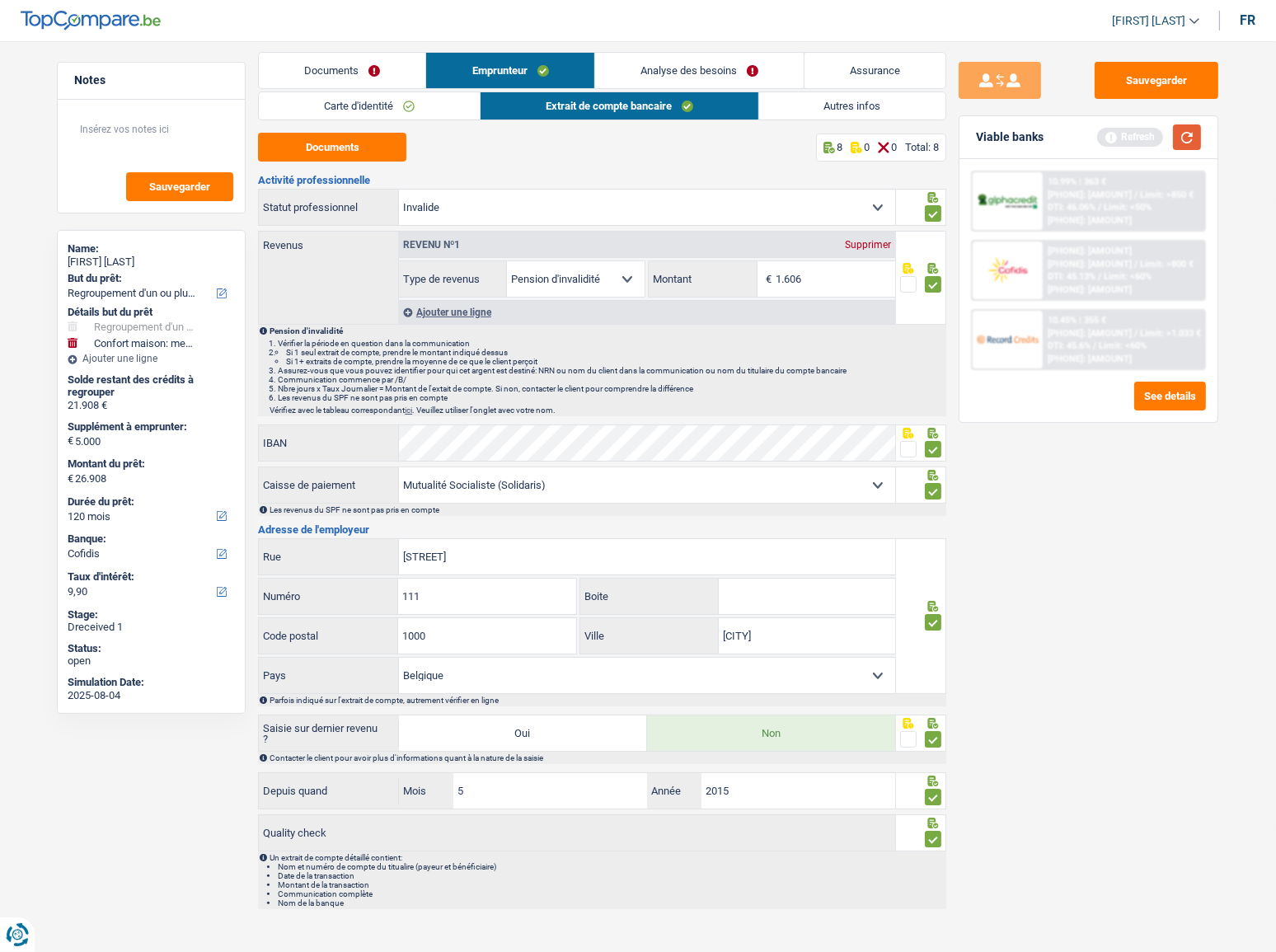 click at bounding box center [1187, 137] 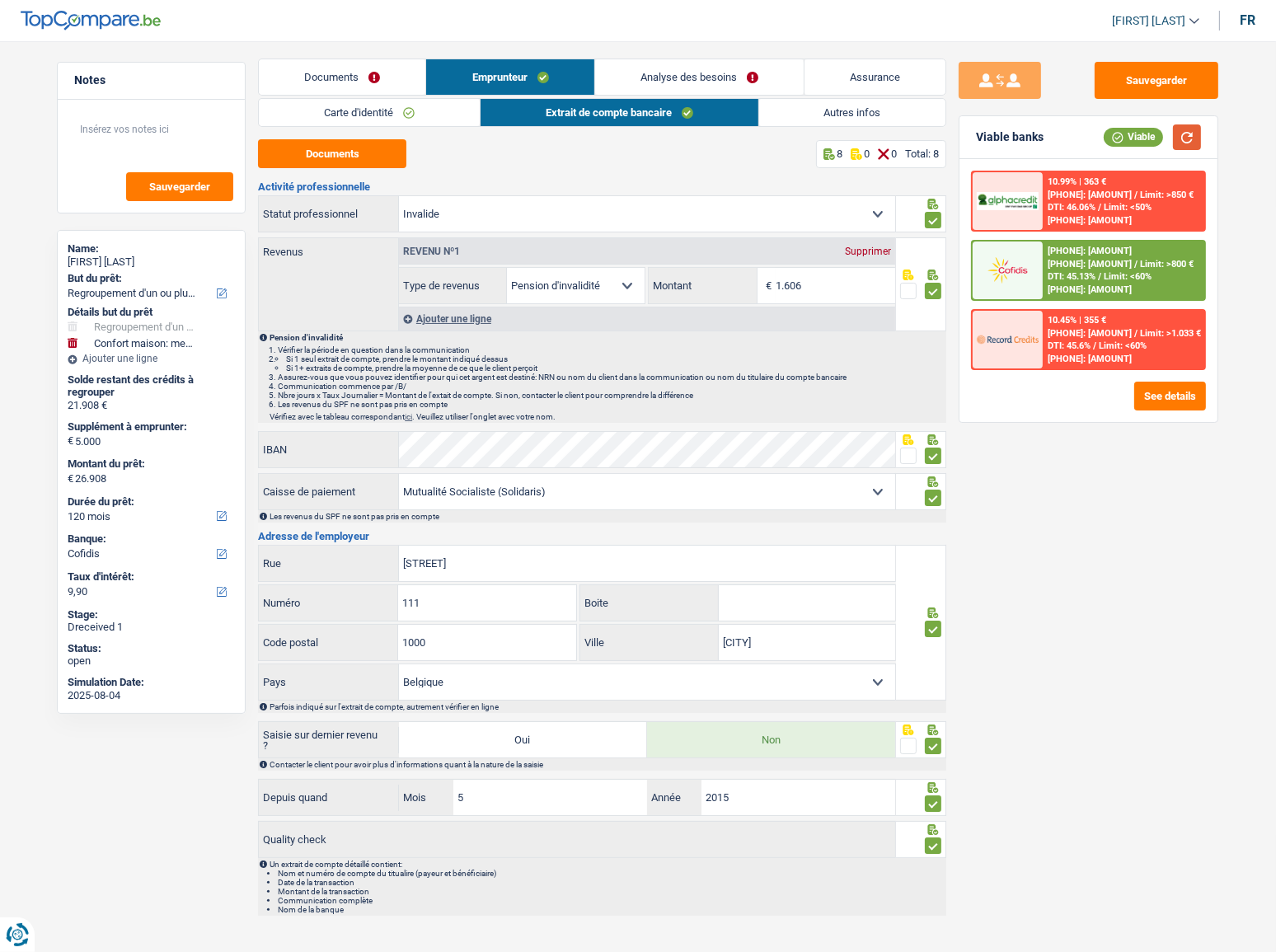 scroll, scrollTop: 0, scrollLeft: 0, axis: both 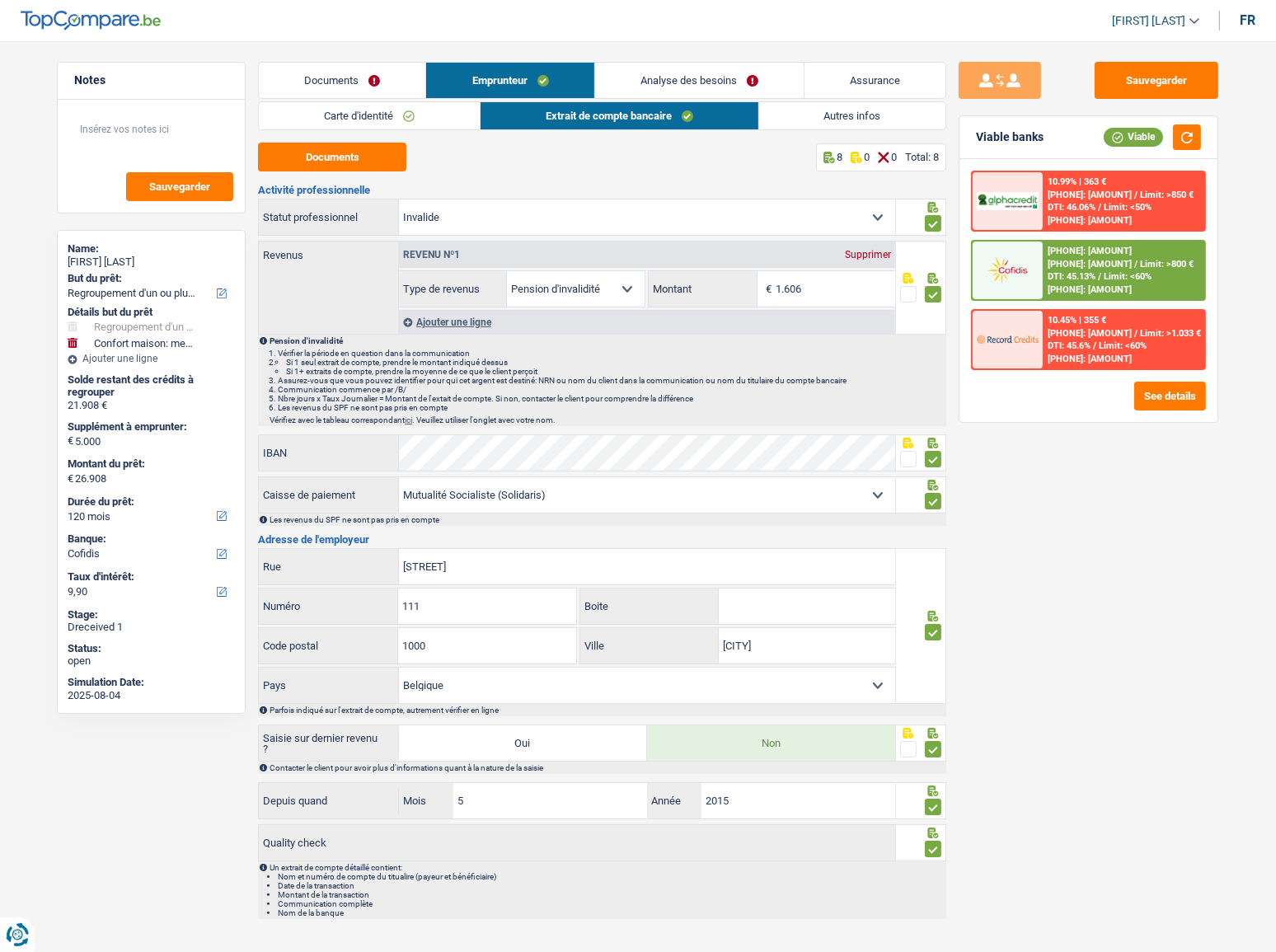click on "Analyse des besoins" at bounding box center [699, 80] 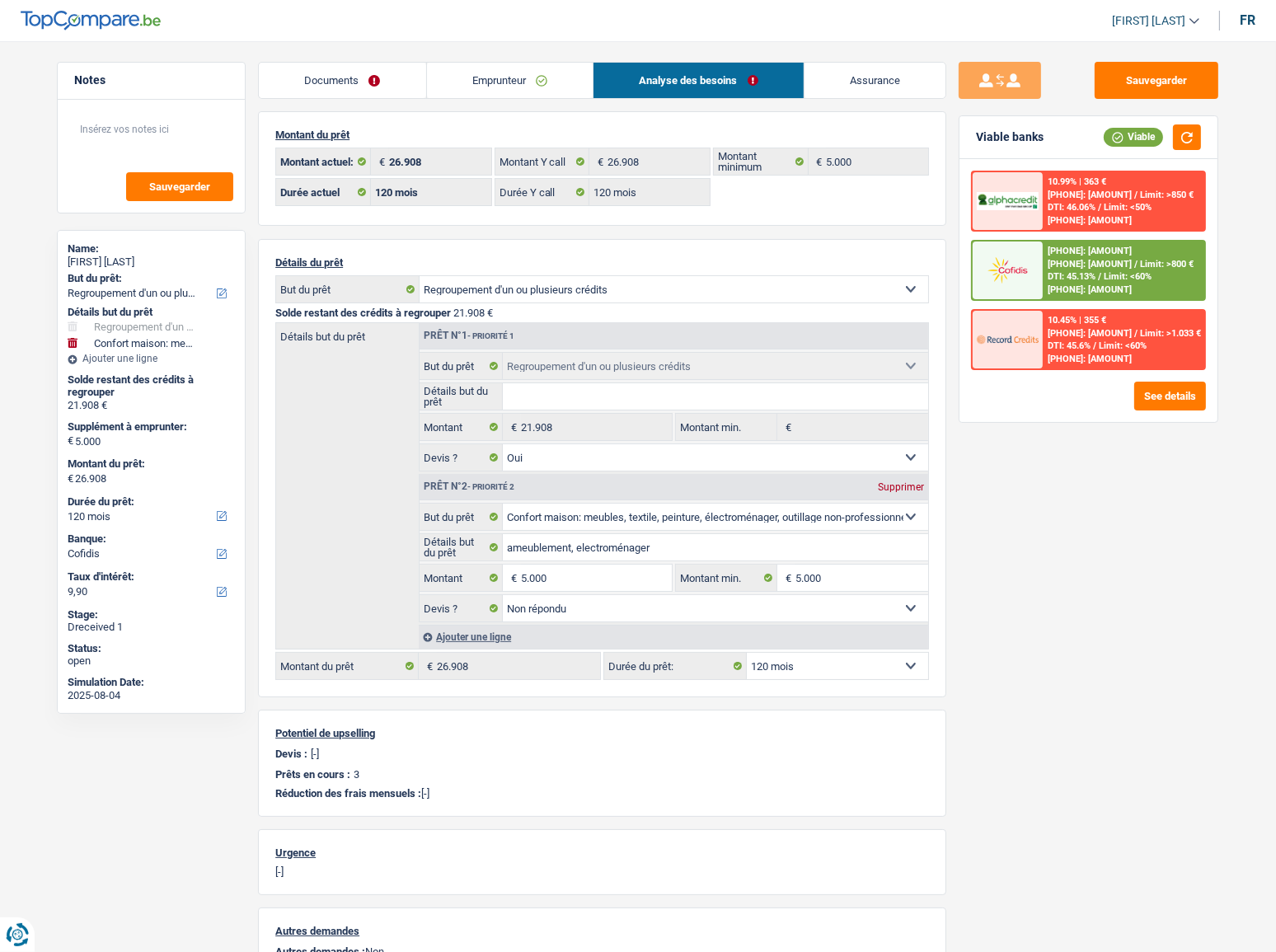 click on "Emprunteur" at bounding box center (510, 80) 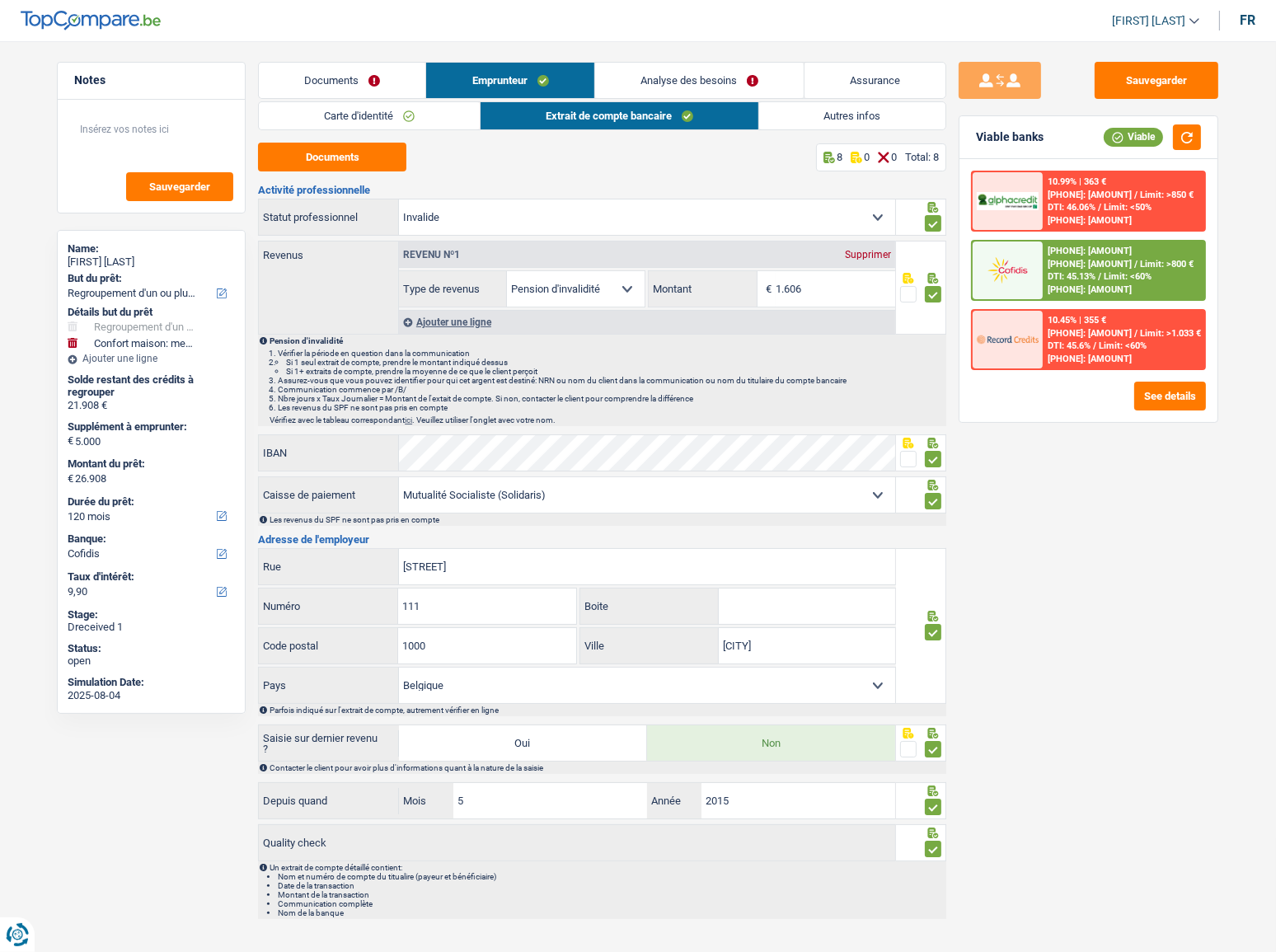 click on "Autres infos" at bounding box center (852, 115) 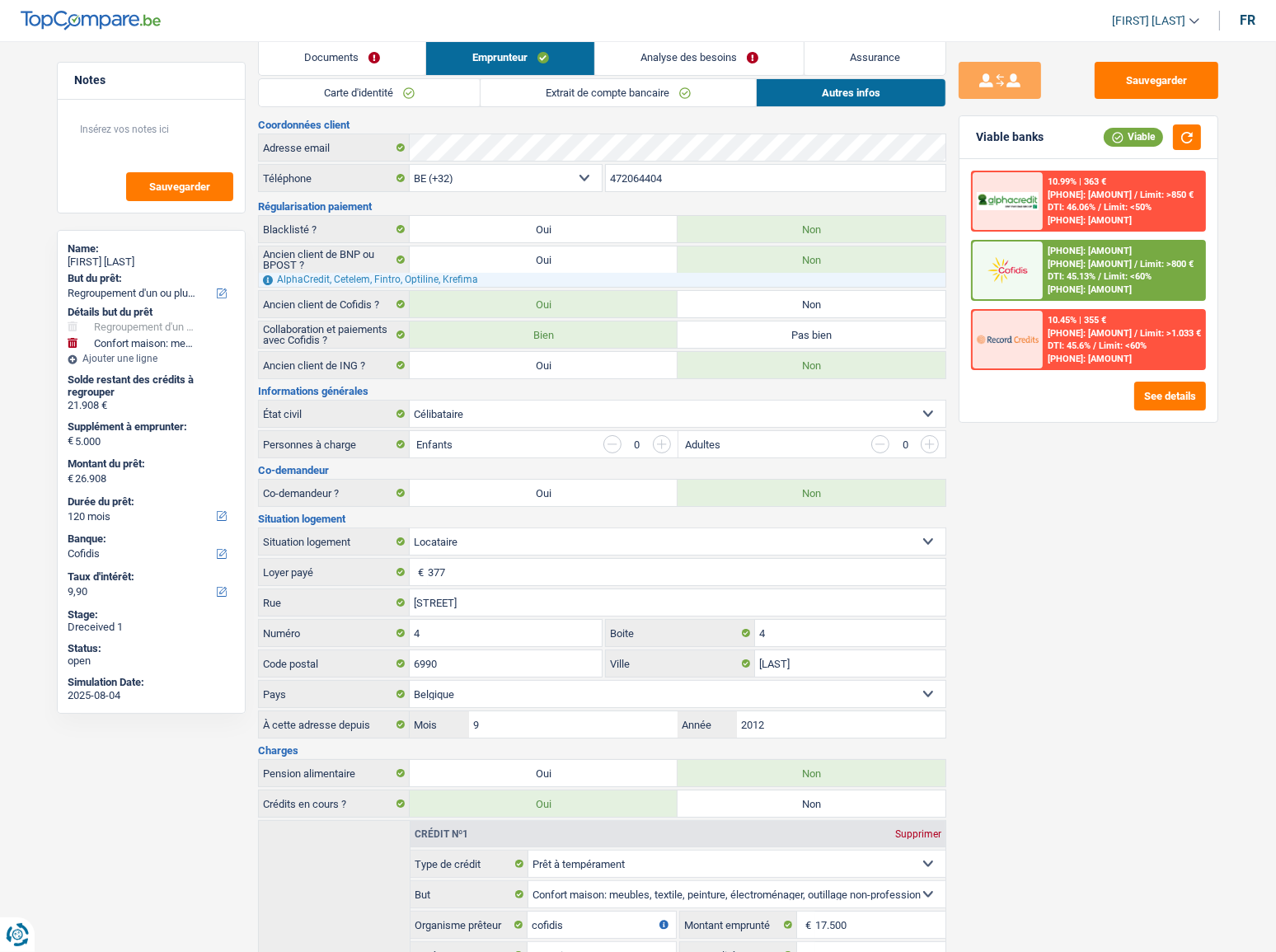 scroll, scrollTop: 0, scrollLeft: 0, axis: both 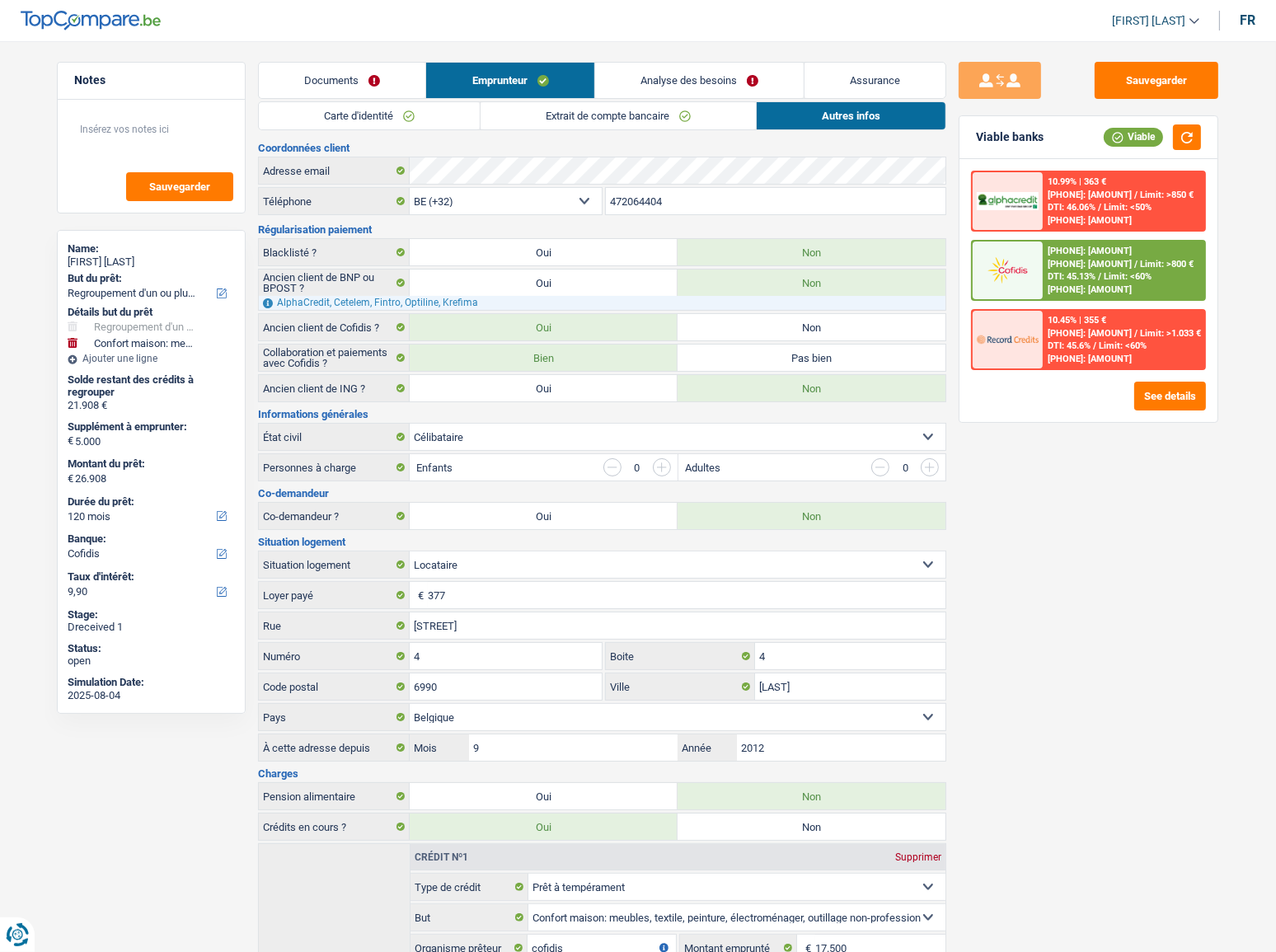 click on "Analyse des besoins" at bounding box center (699, 80) 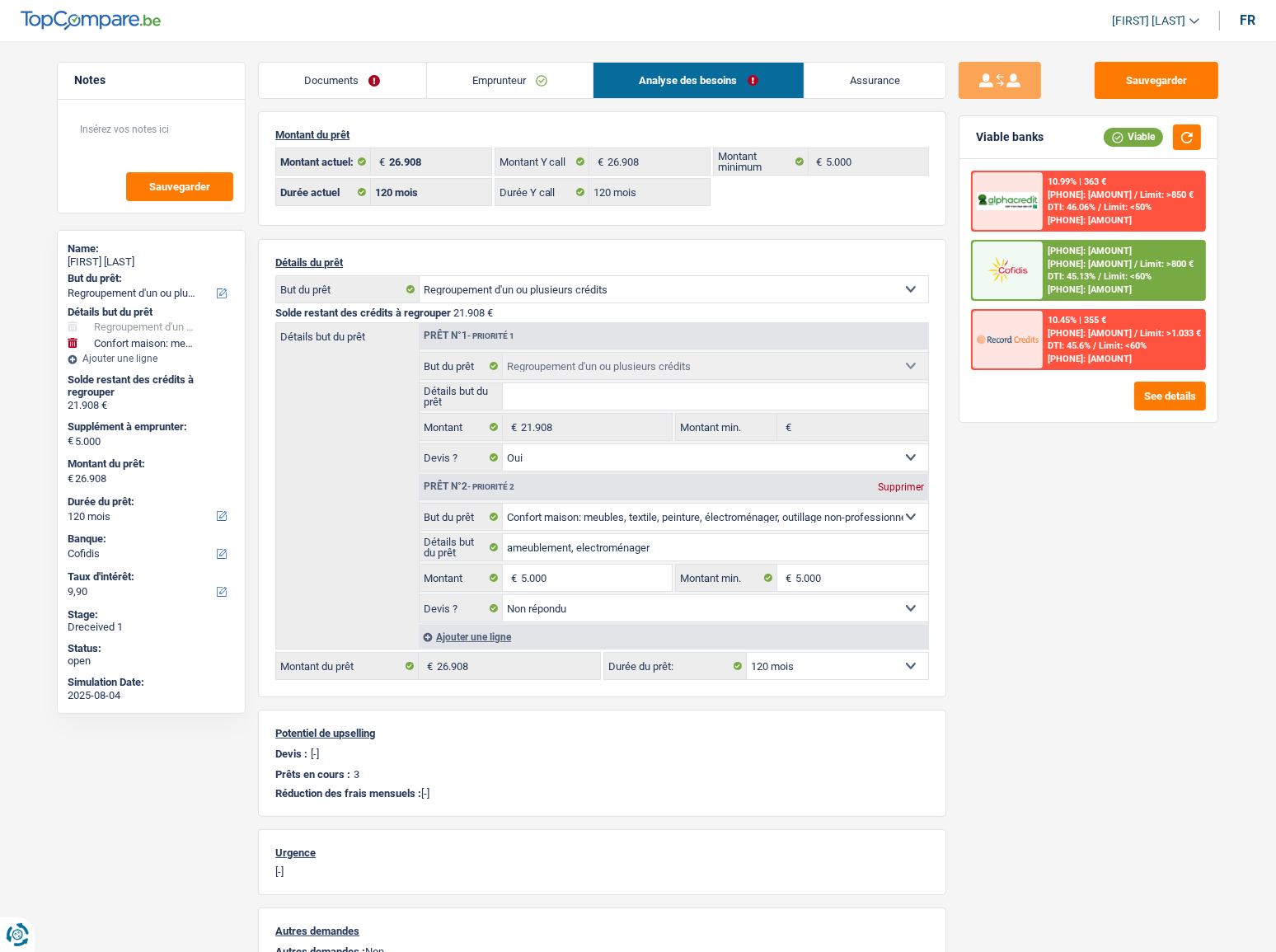 click on "DTI: 45.13%" at bounding box center [1072, 276] 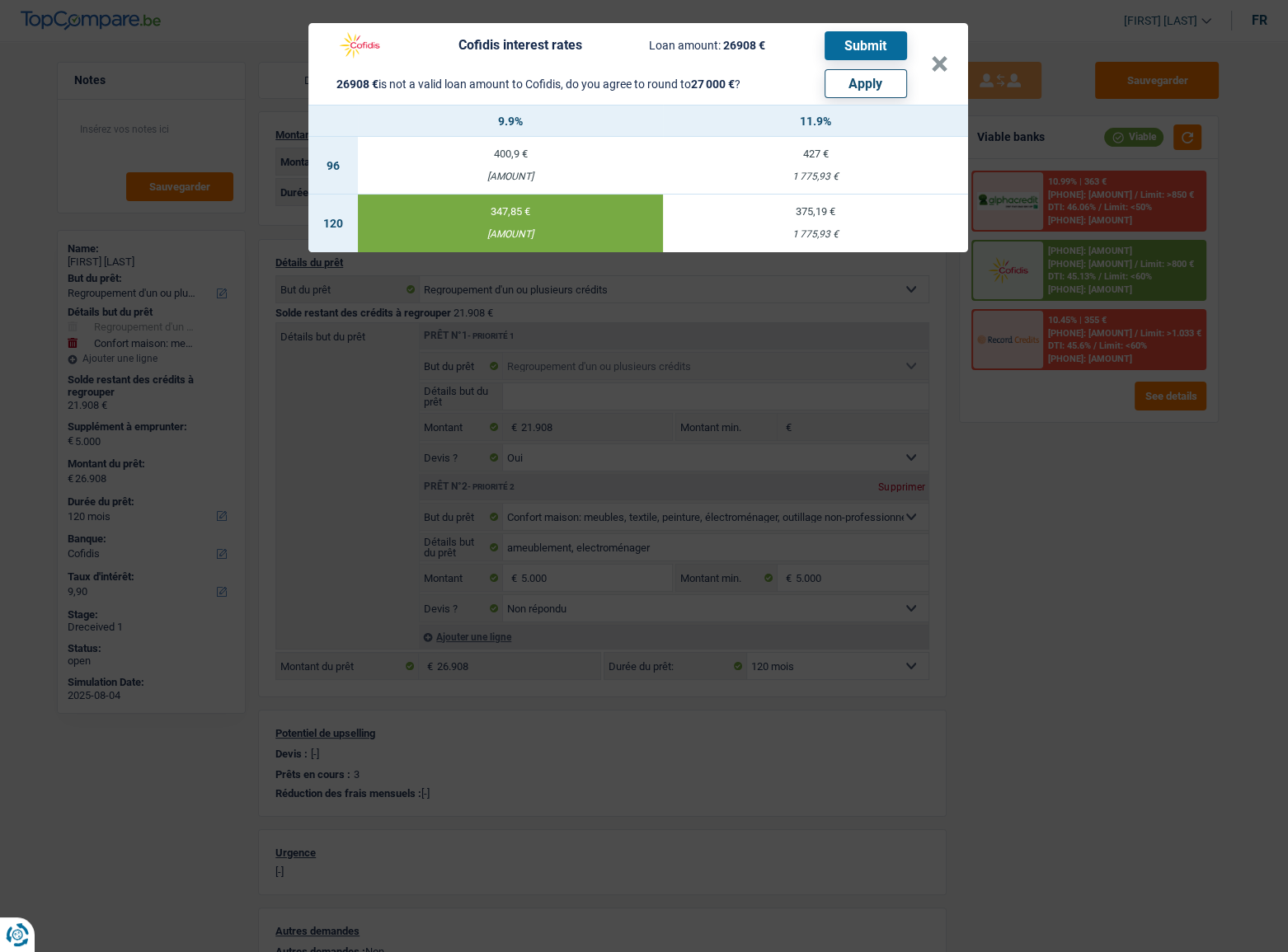 click on "Apply" at bounding box center (866, 83) 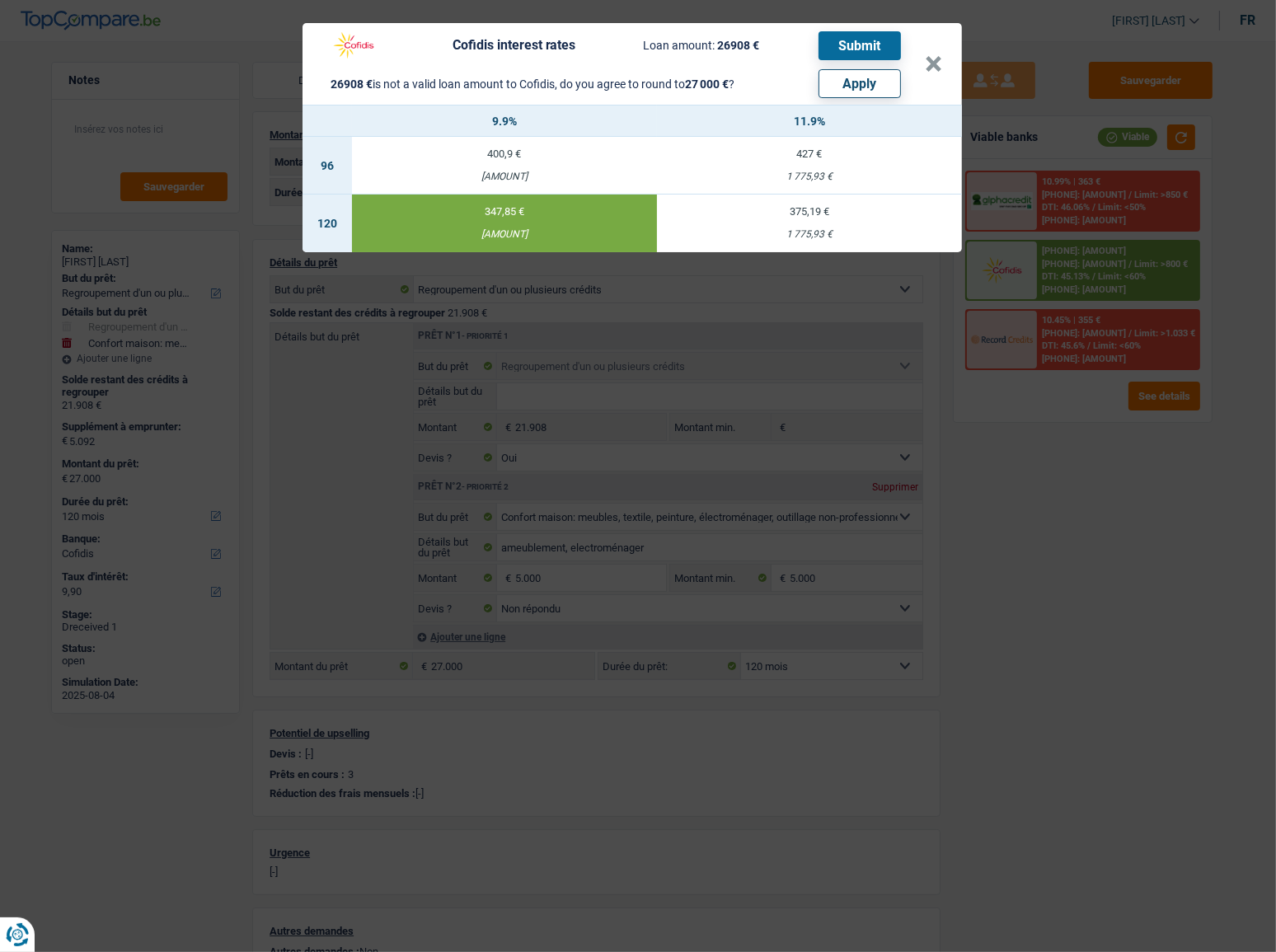 select on "other" 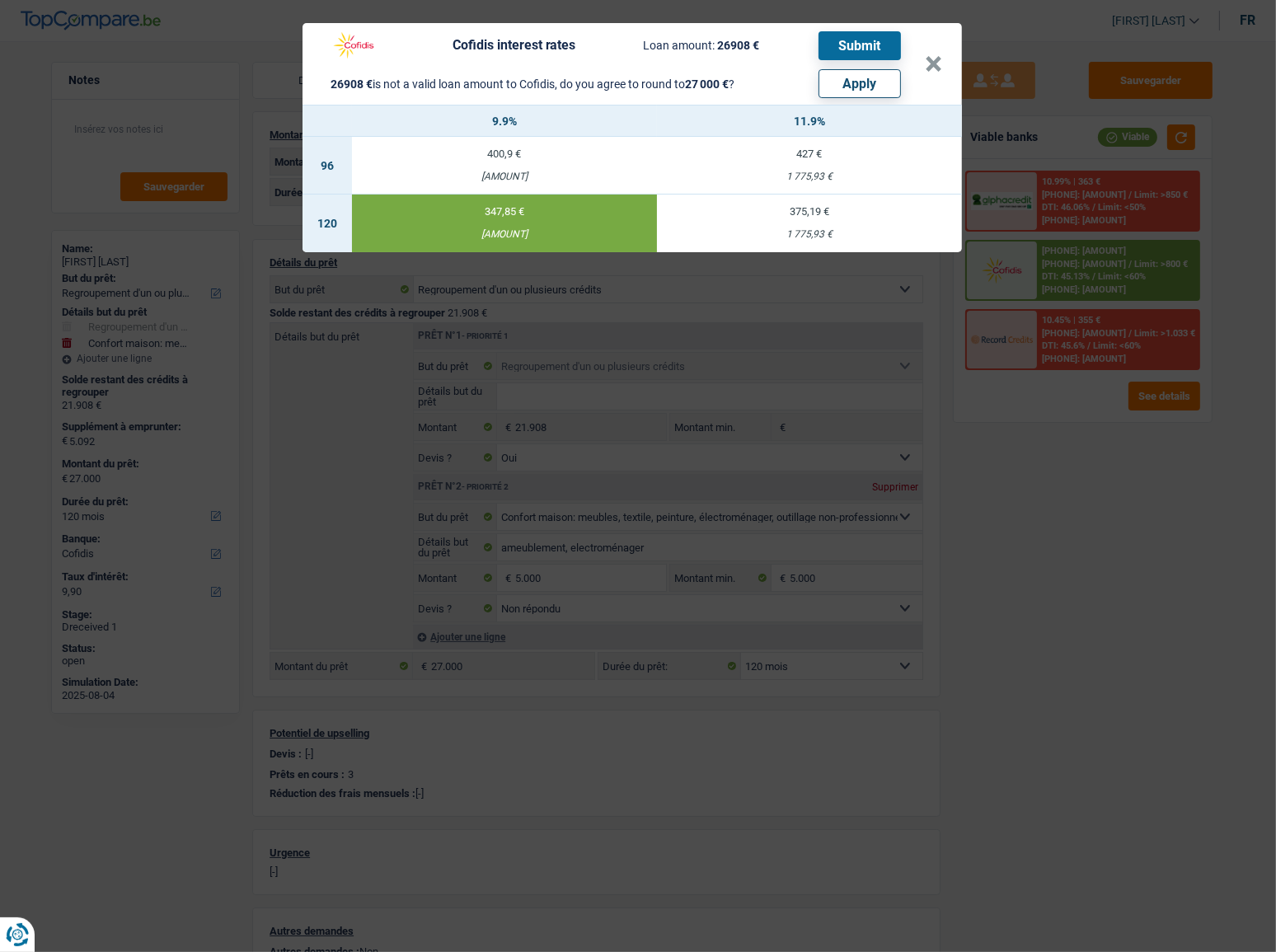select on "other" 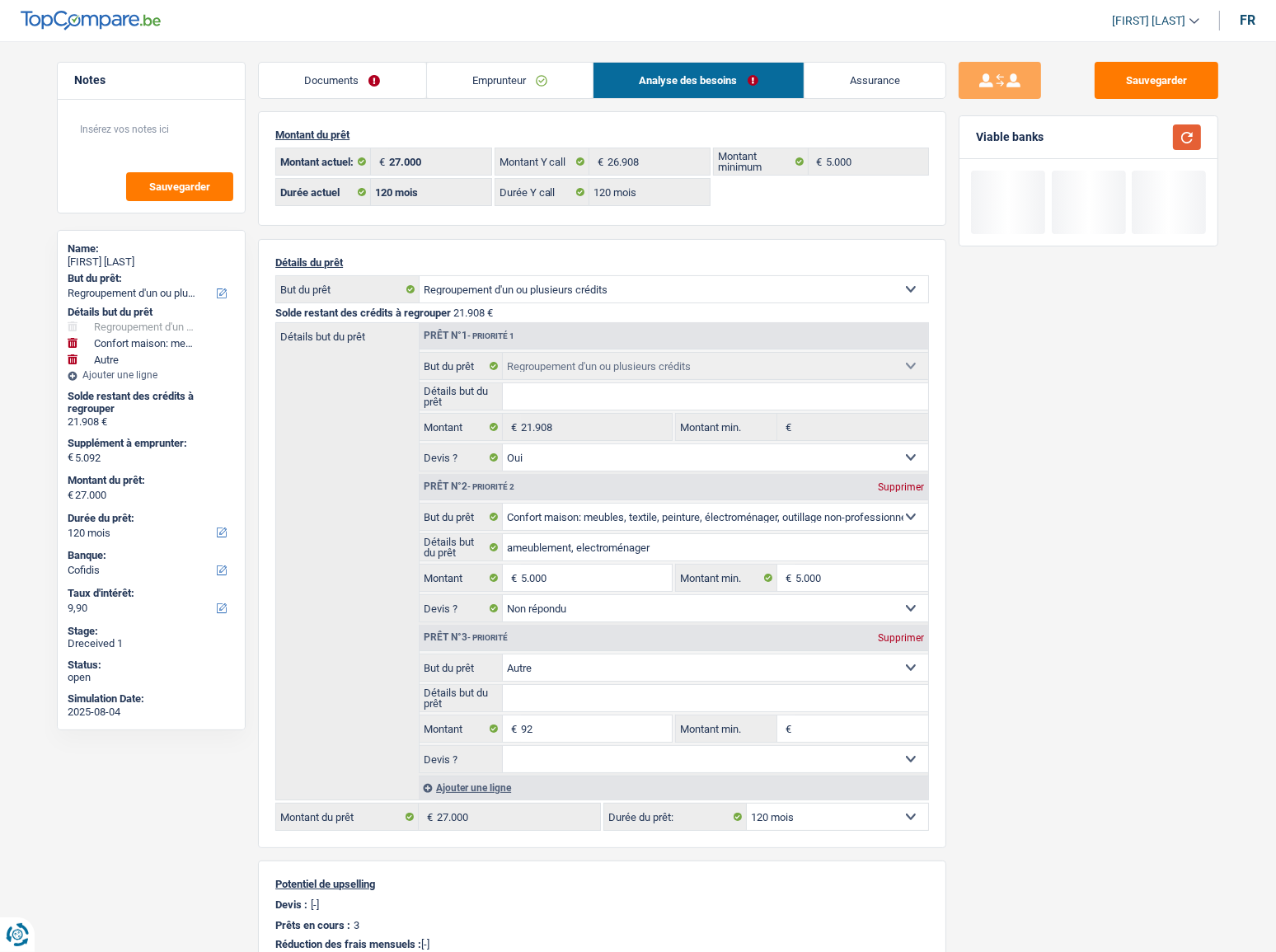 click at bounding box center (1187, 137) 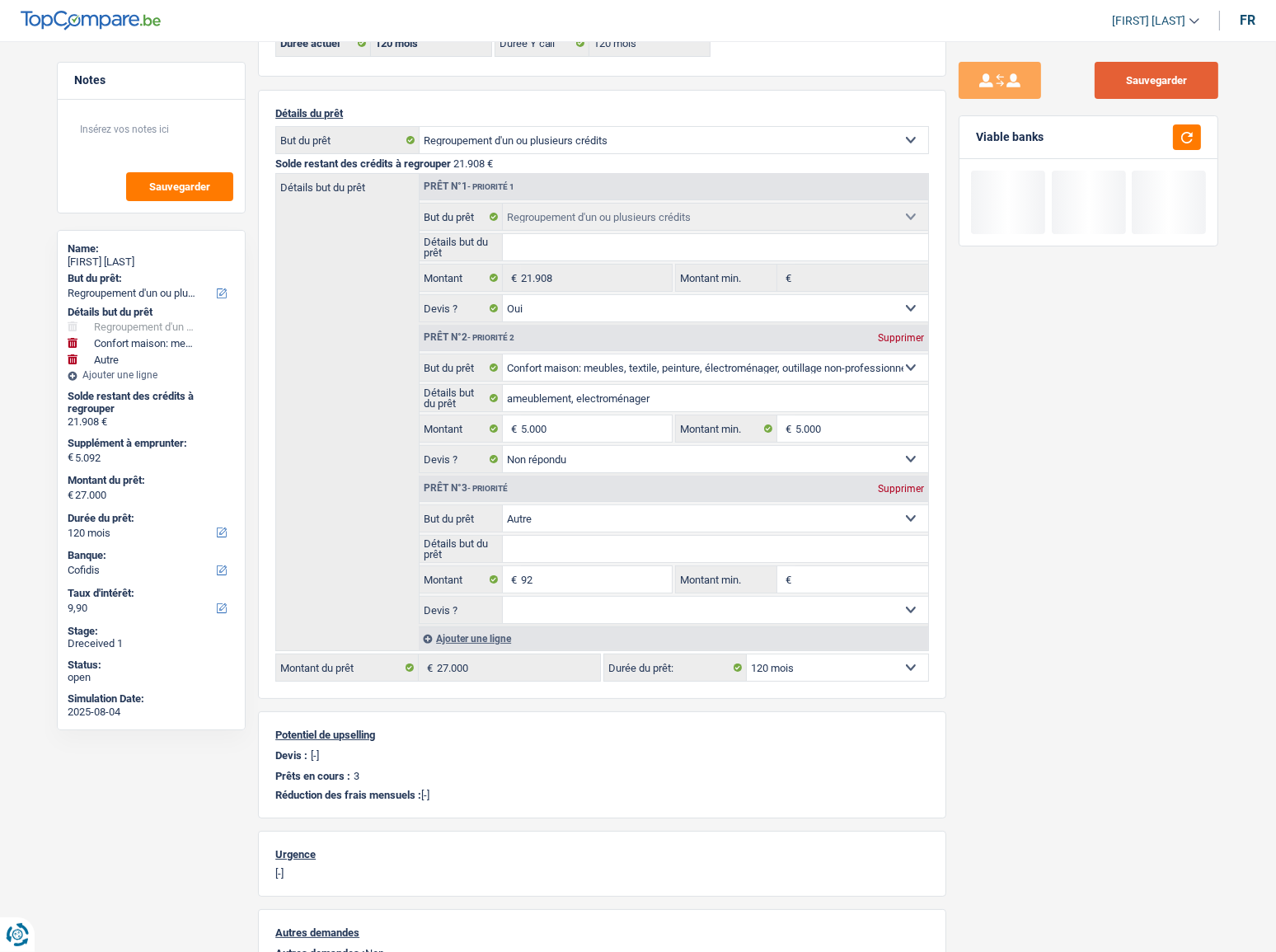 click on "Sauvegarder" at bounding box center [1156, 80] 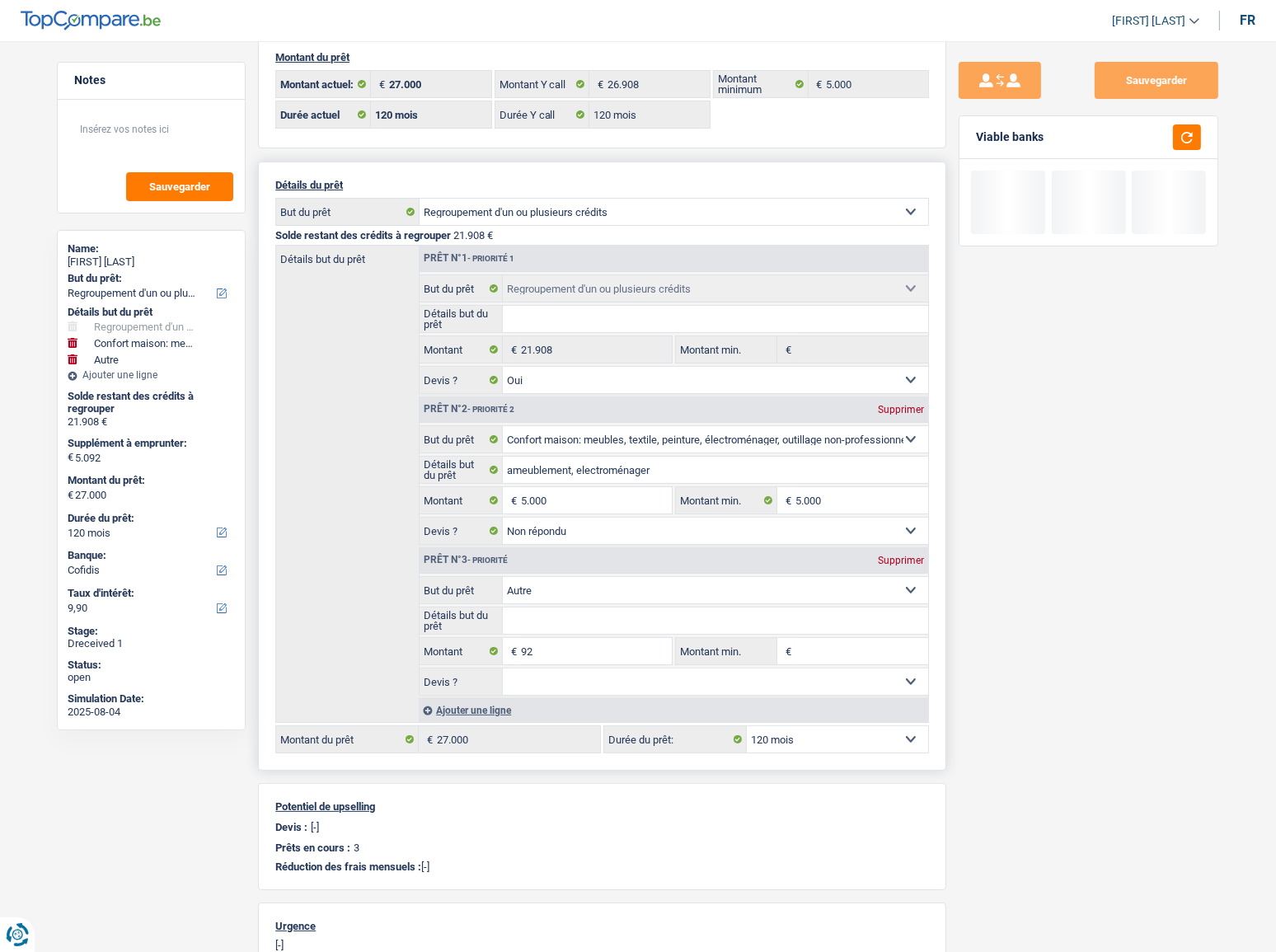scroll, scrollTop: 0, scrollLeft: 0, axis: both 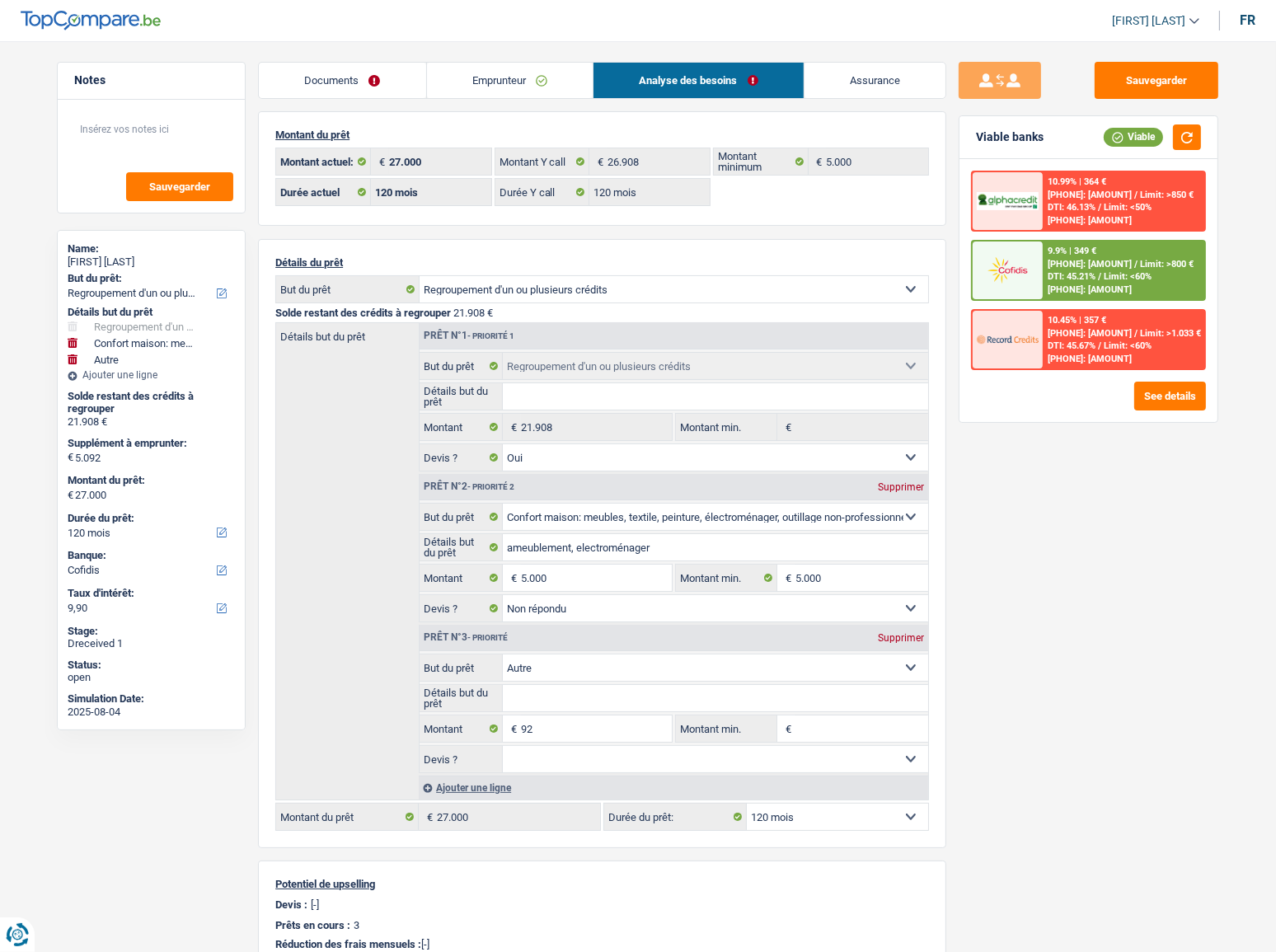 click at bounding box center [1007, 270] 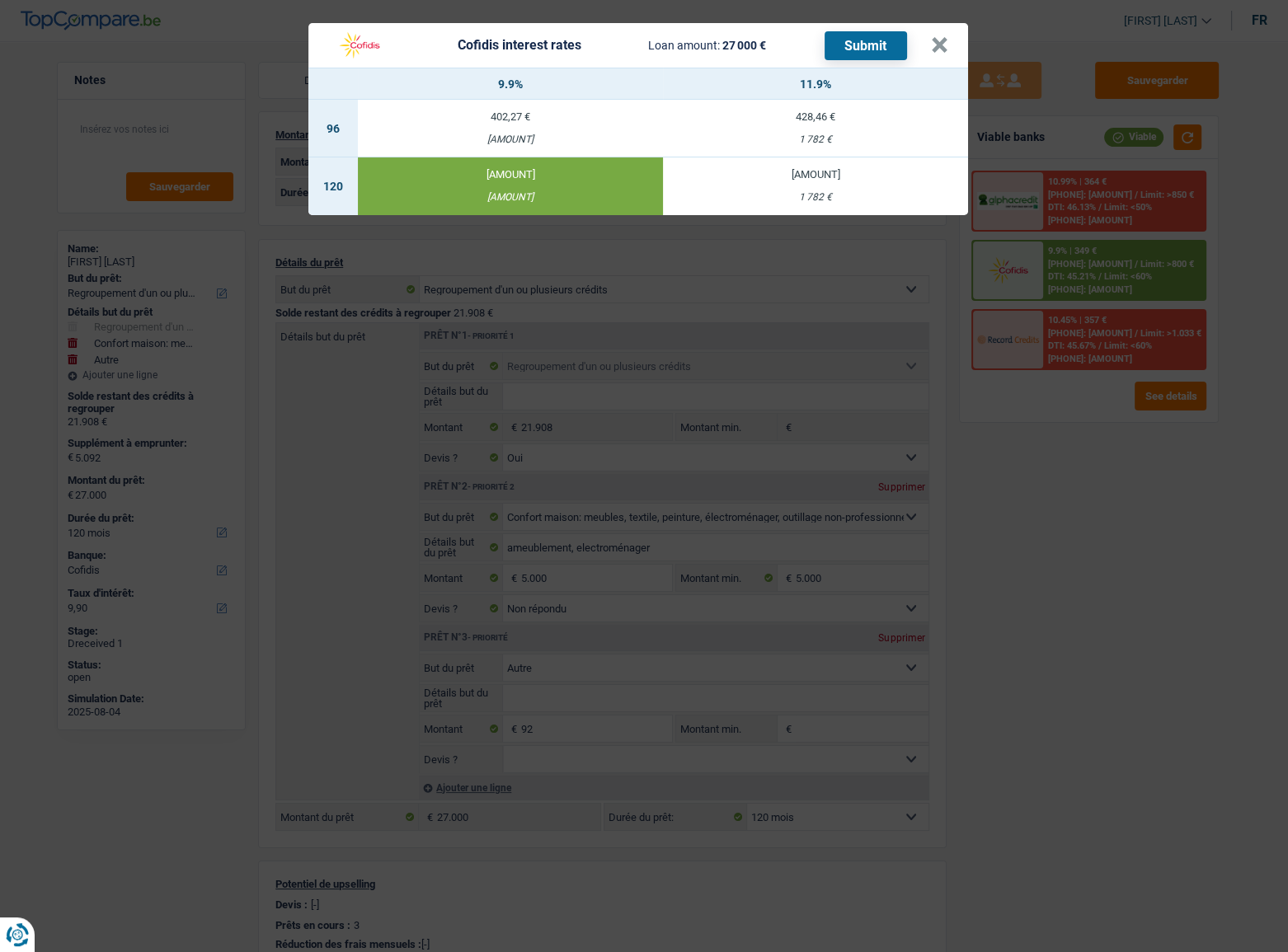 click on "Submit" at bounding box center [866, 45] 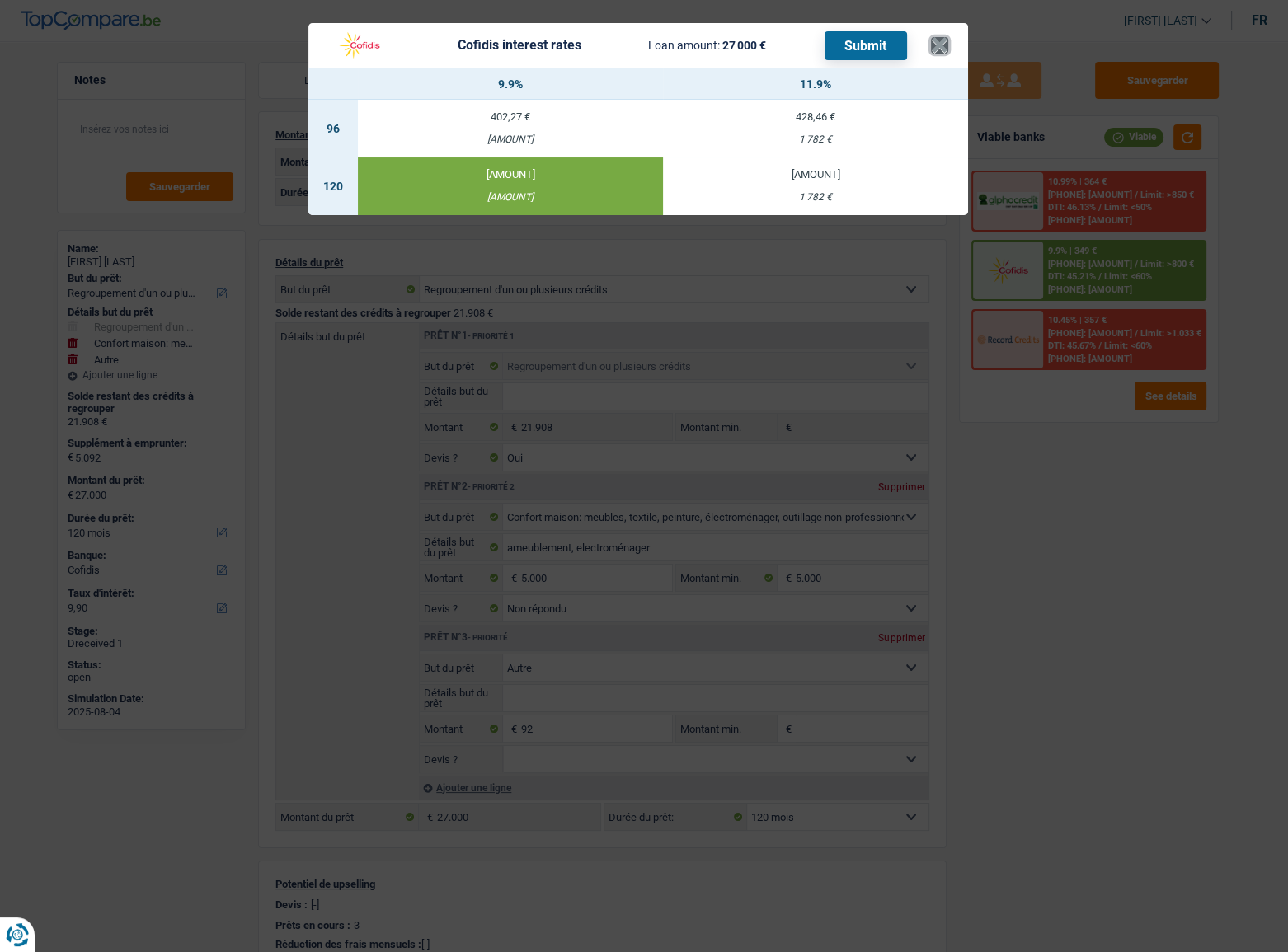 click on "×" at bounding box center [939, 45] 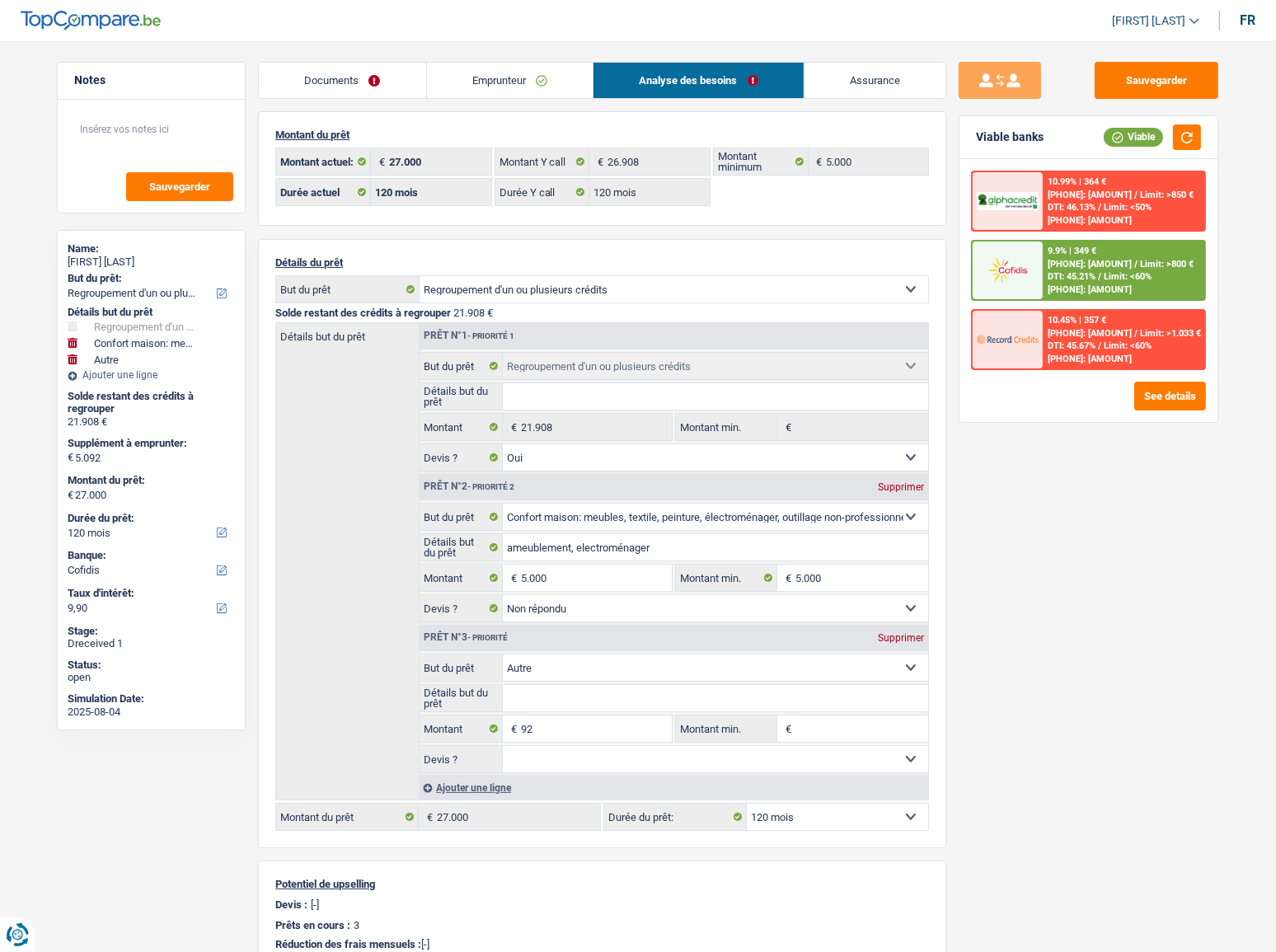 click on "Emprunteur" at bounding box center [510, 80] 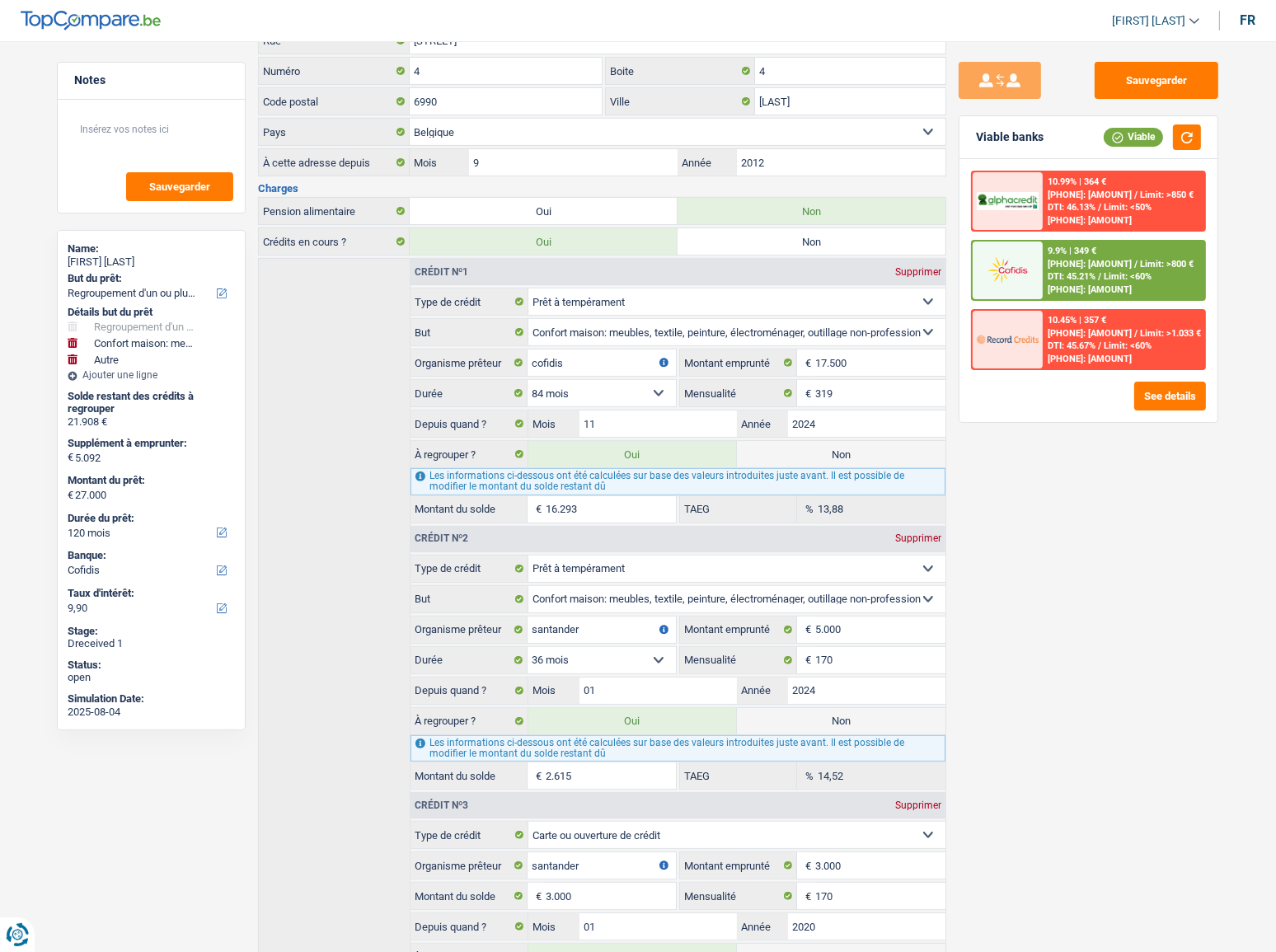 scroll, scrollTop: 668, scrollLeft: 0, axis: vertical 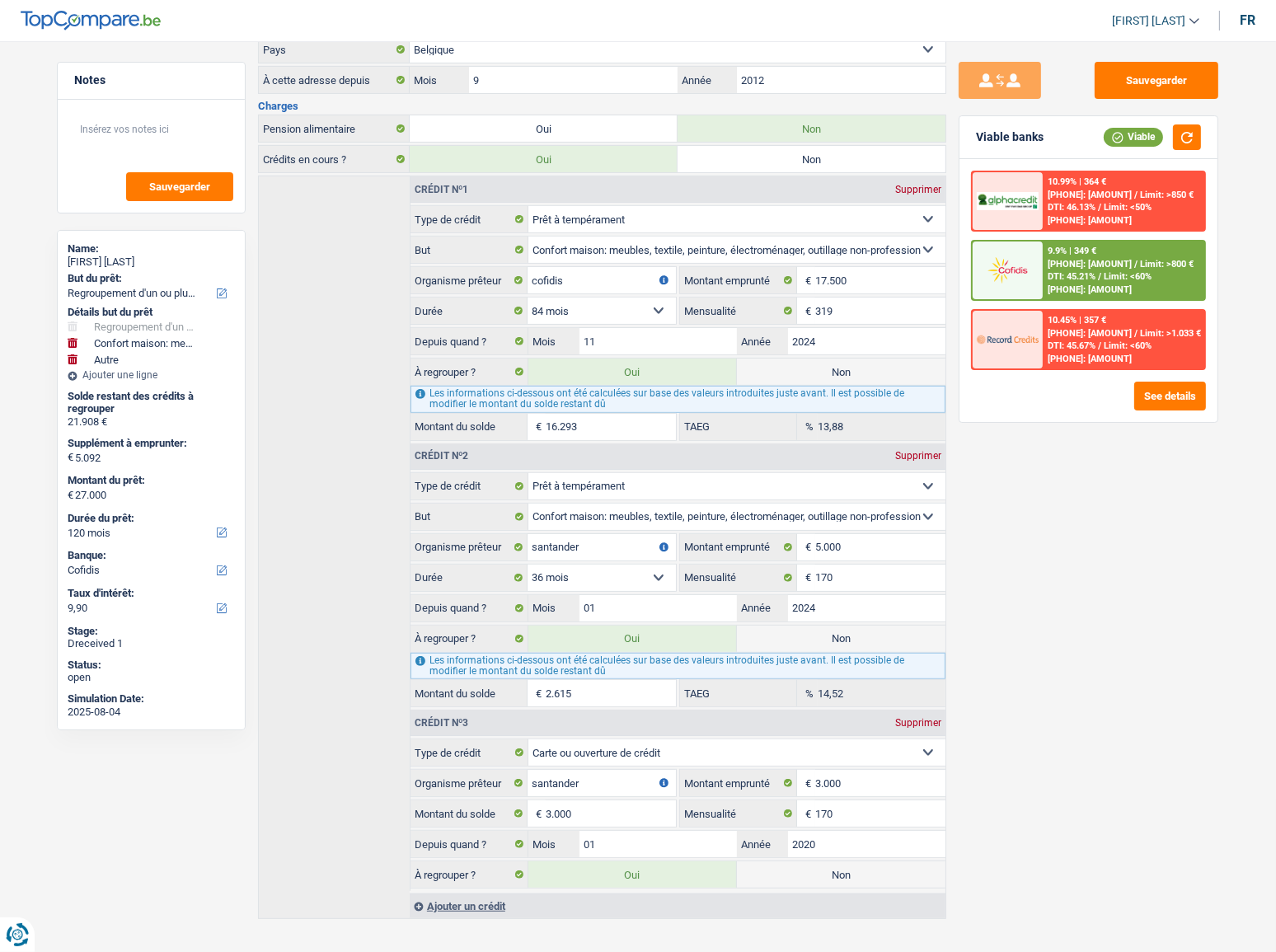 click on "Non" at bounding box center (841, 372) 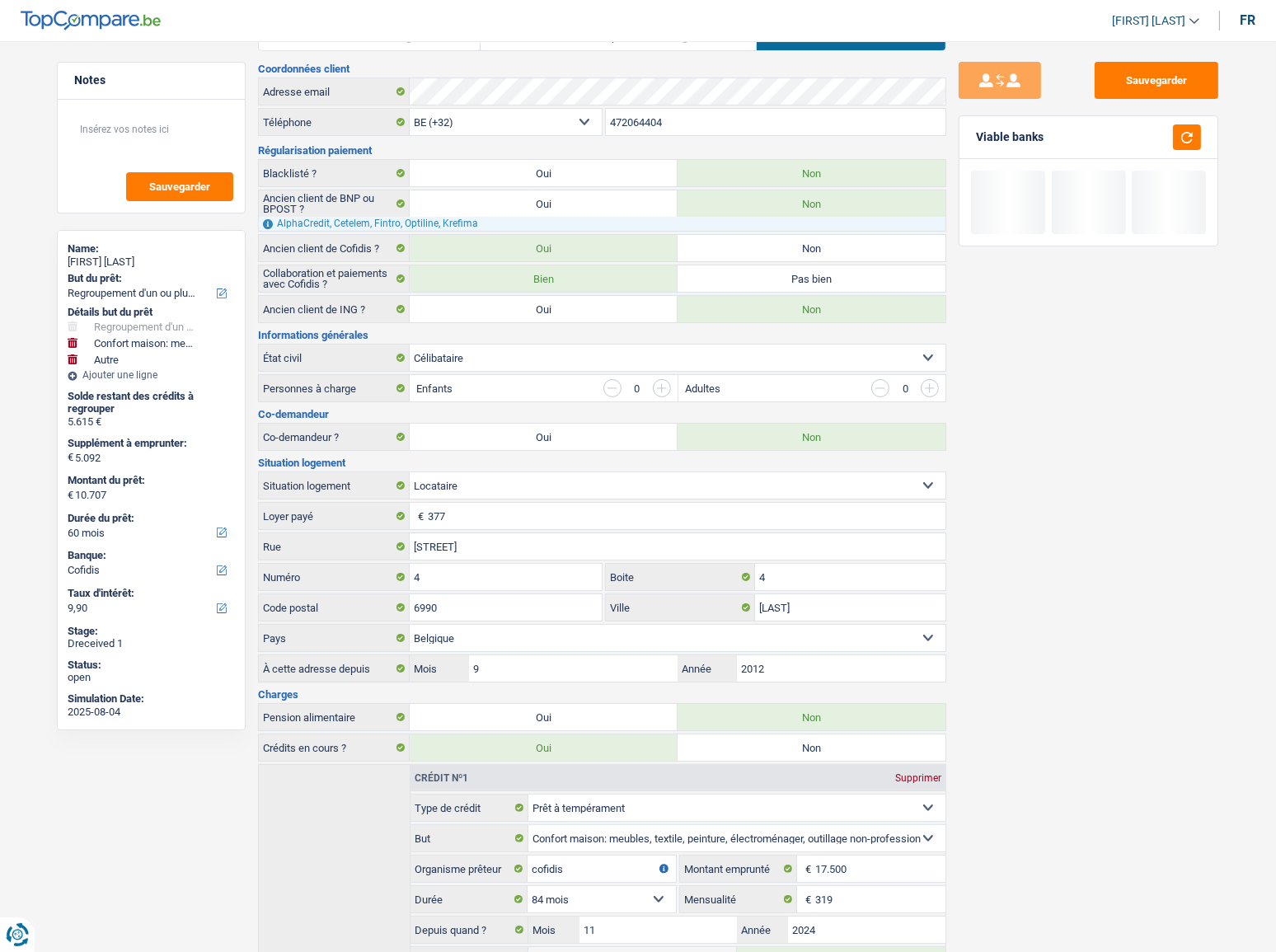 scroll, scrollTop: 0, scrollLeft: 0, axis: both 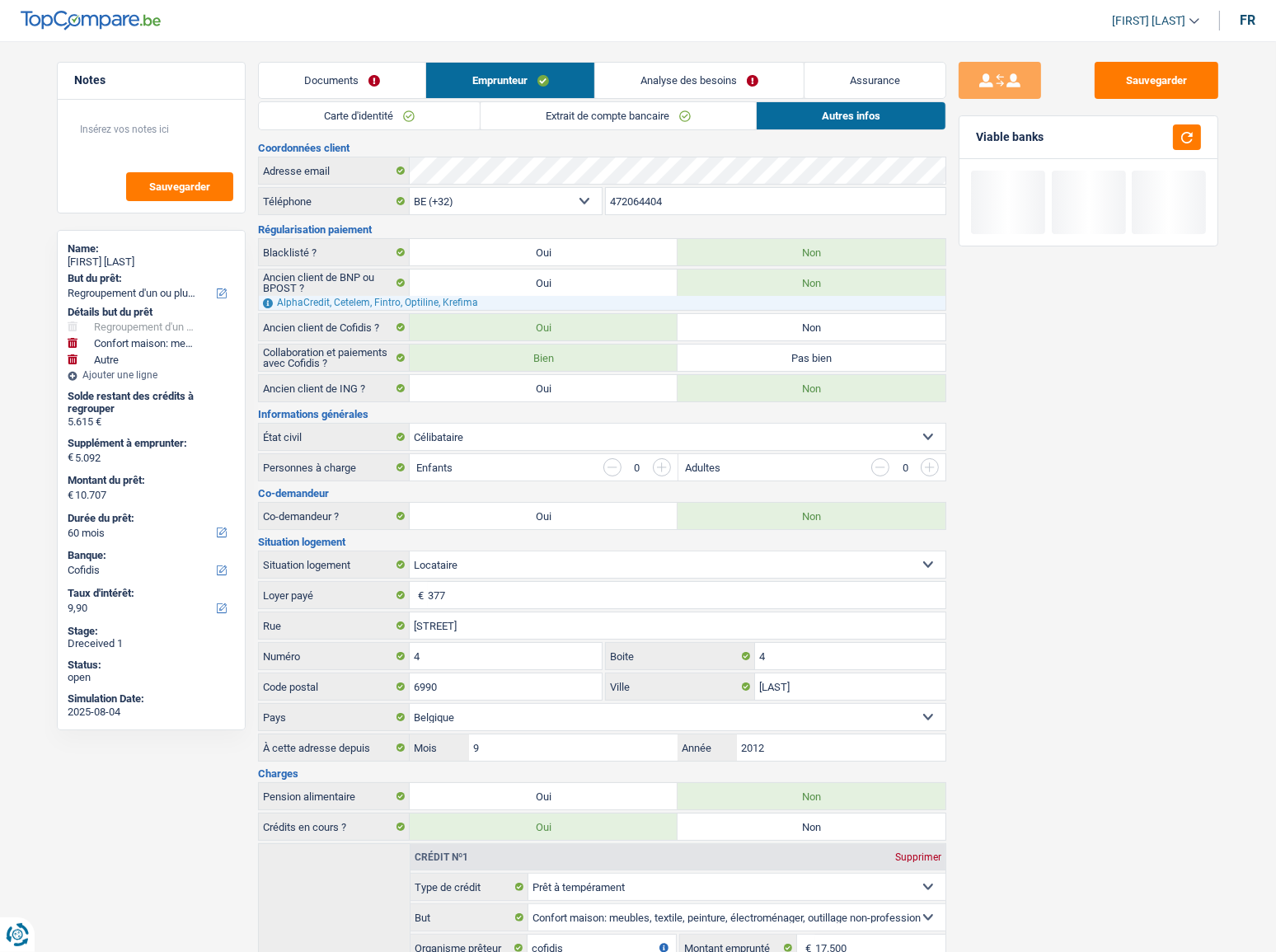 click on "Analyse des besoins" at bounding box center (699, 80) 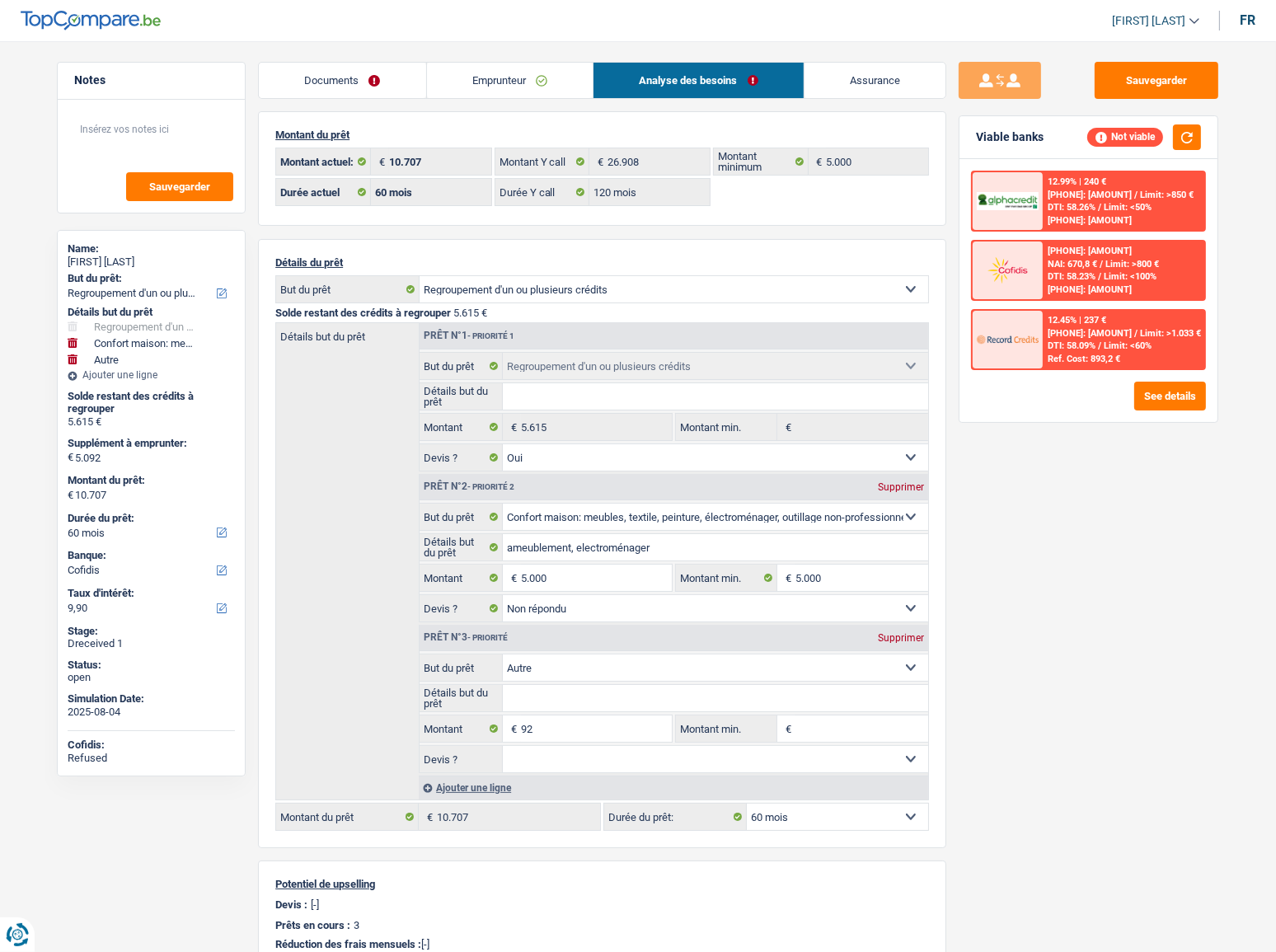 click on "Emprunteur" at bounding box center (510, 80) 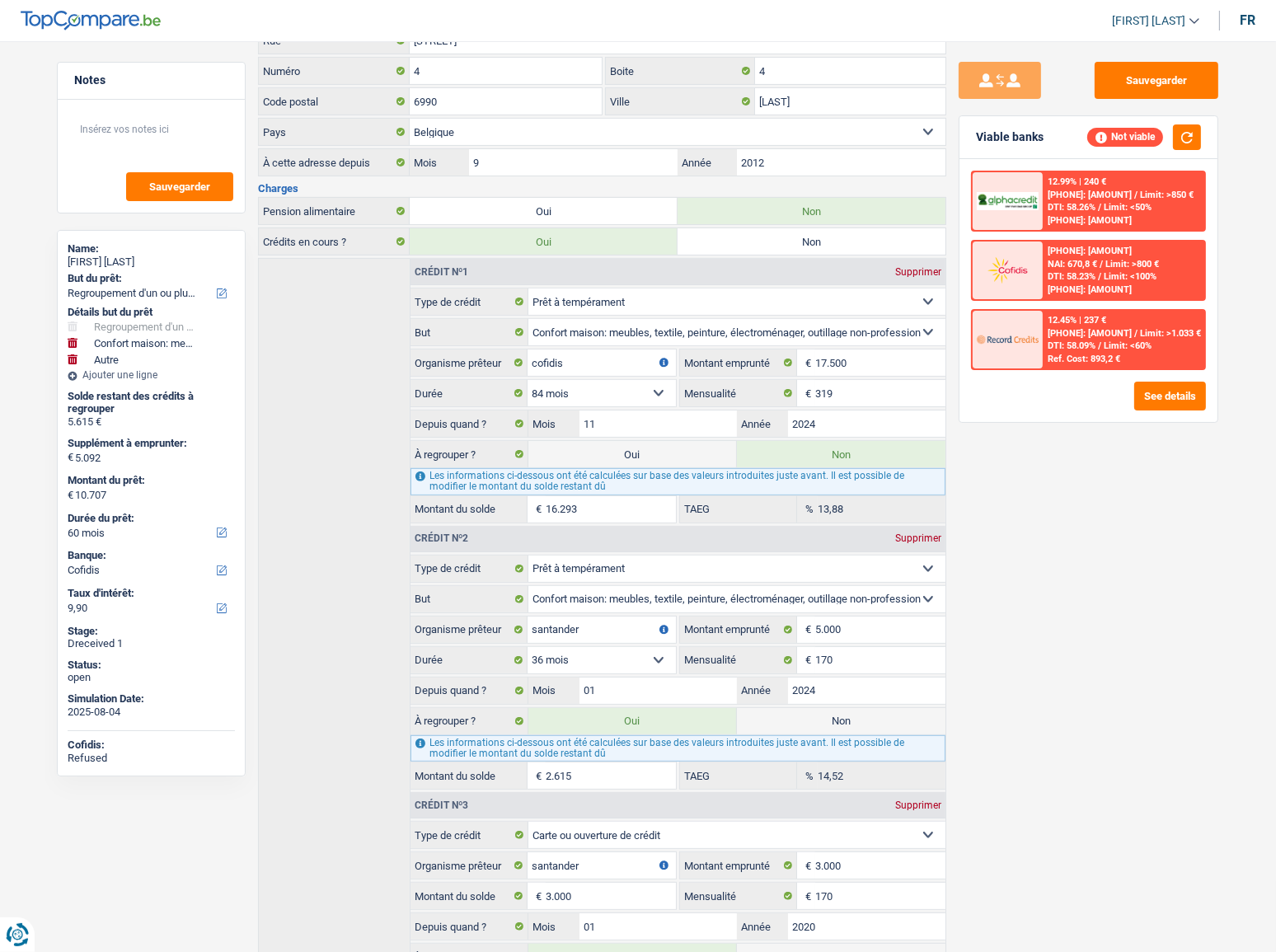 scroll, scrollTop: 668, scrollLeft: 0, axis: vertical 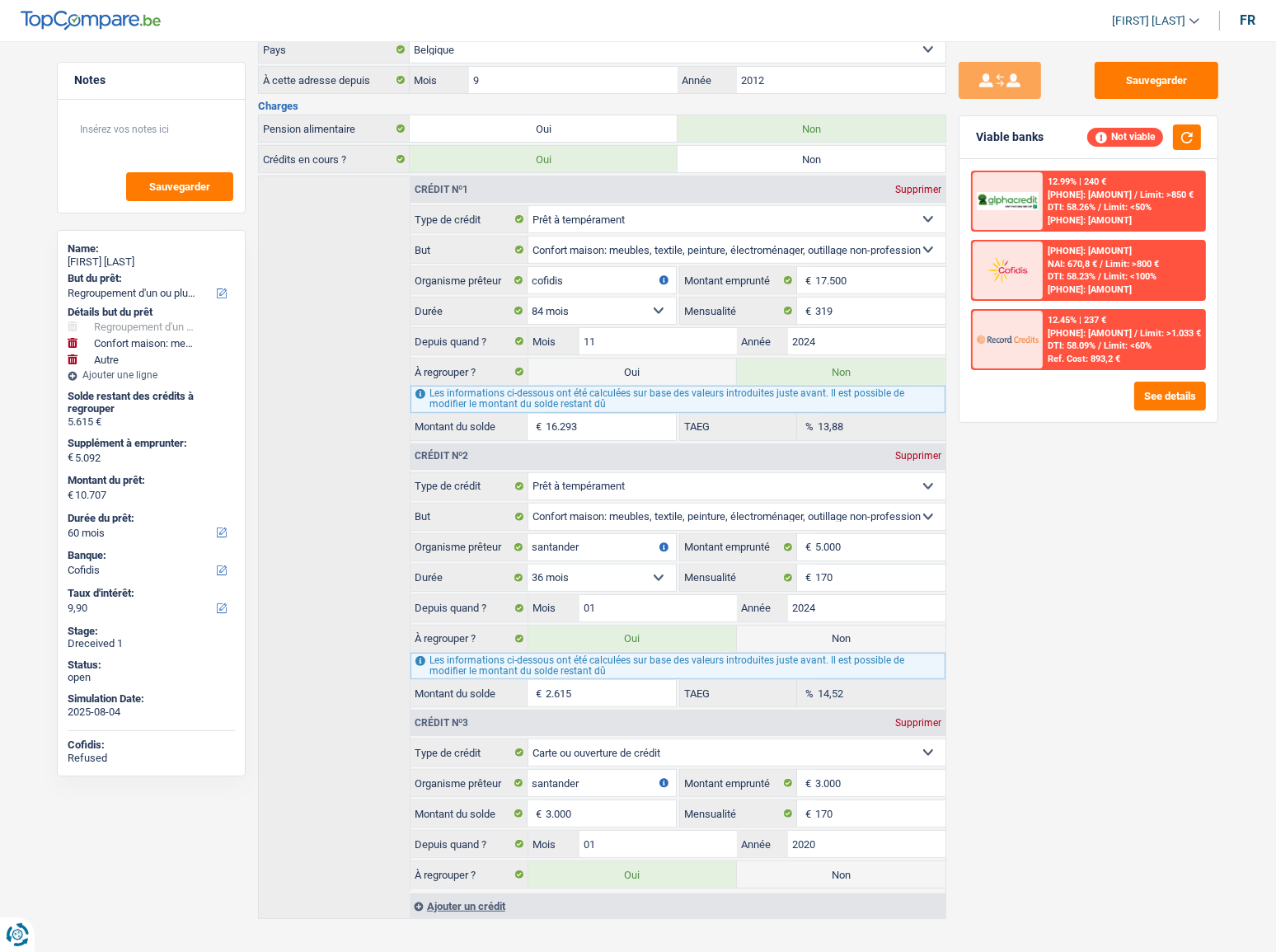 click on "Oui" at bounding box center (632, 372) 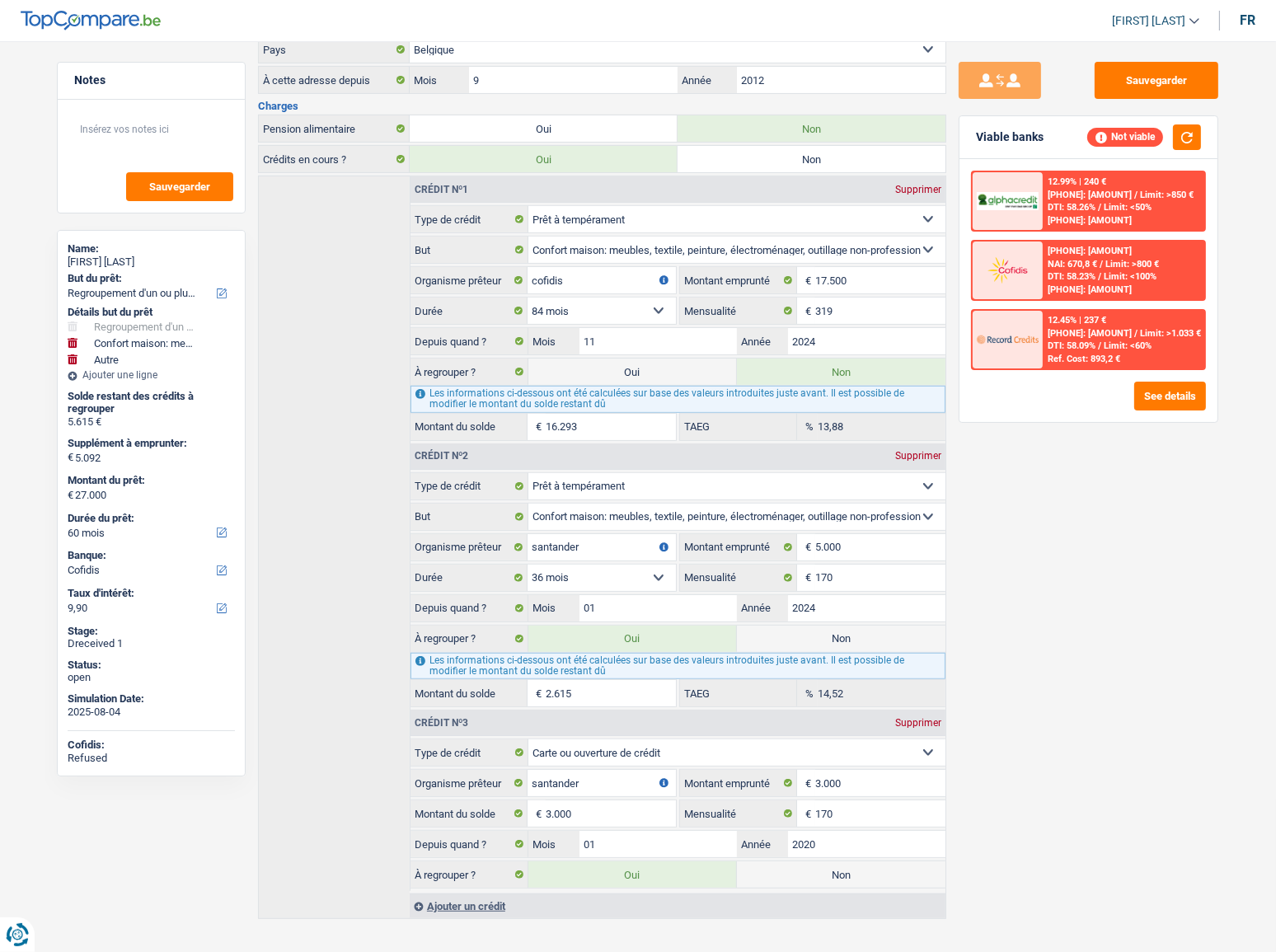 select on "120" 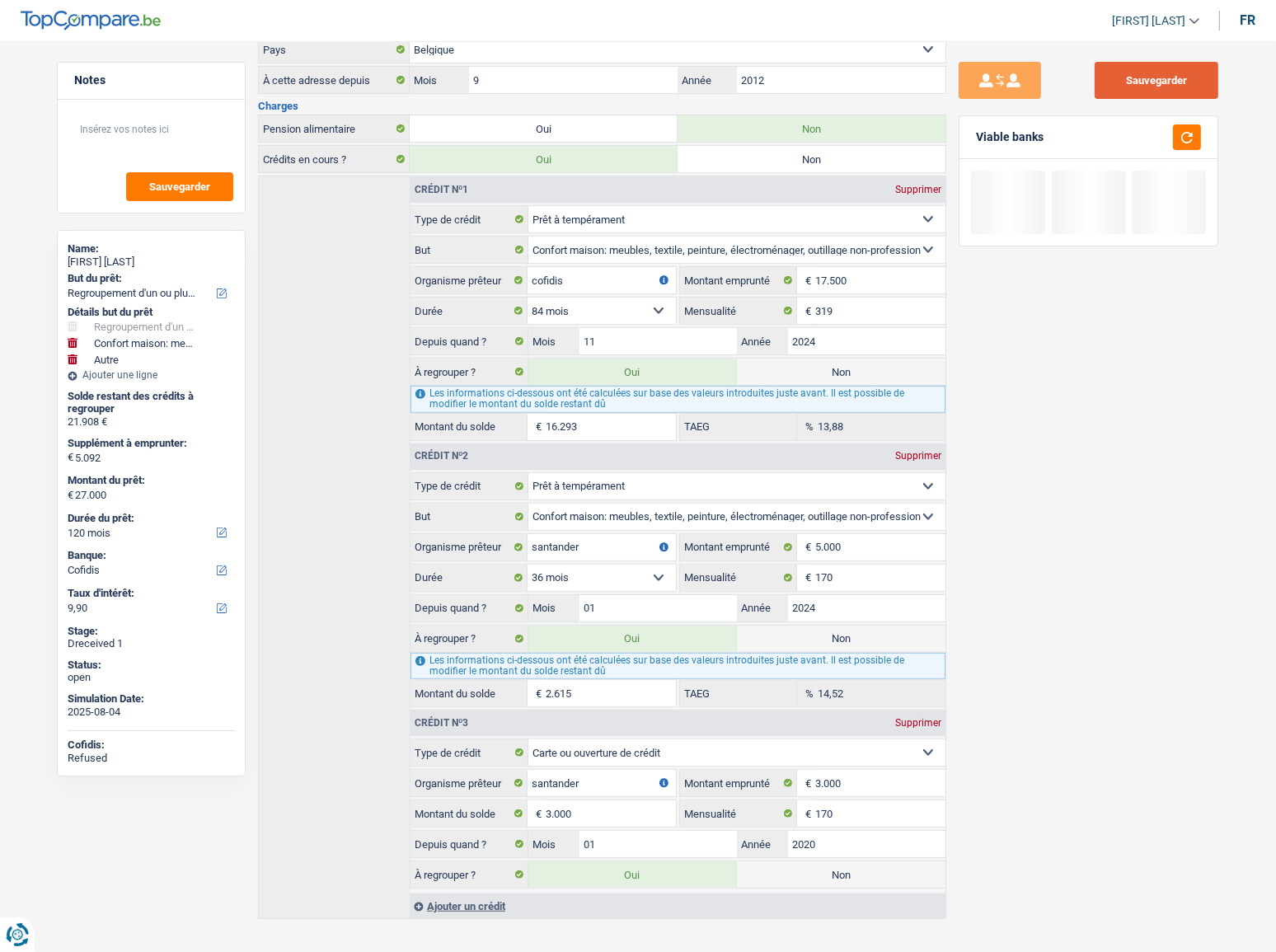 click on "Sauvegarder" at bounding box center (1156, 80) 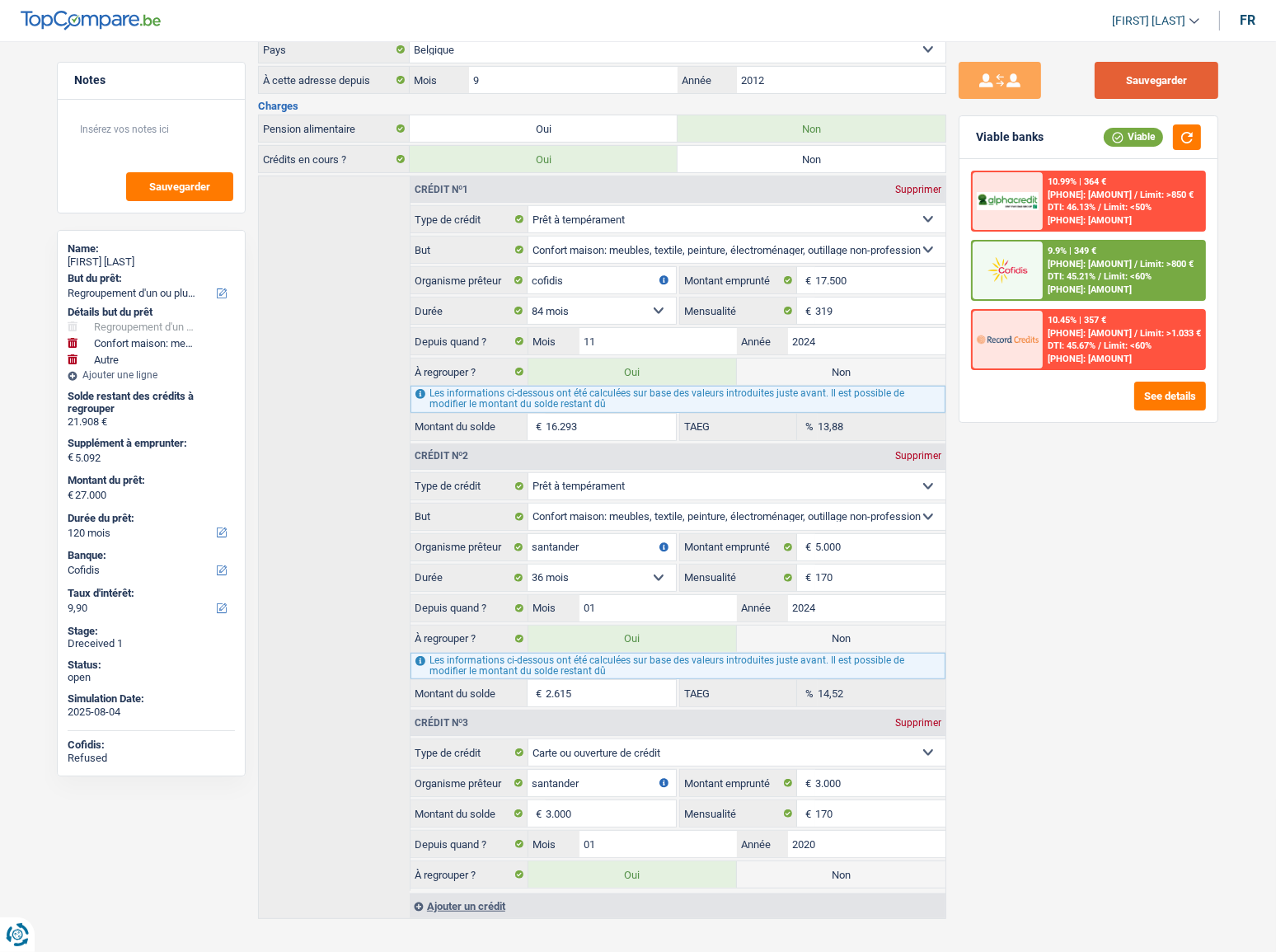 click on "Sauvegarder" at bounding box center [1156, 80] 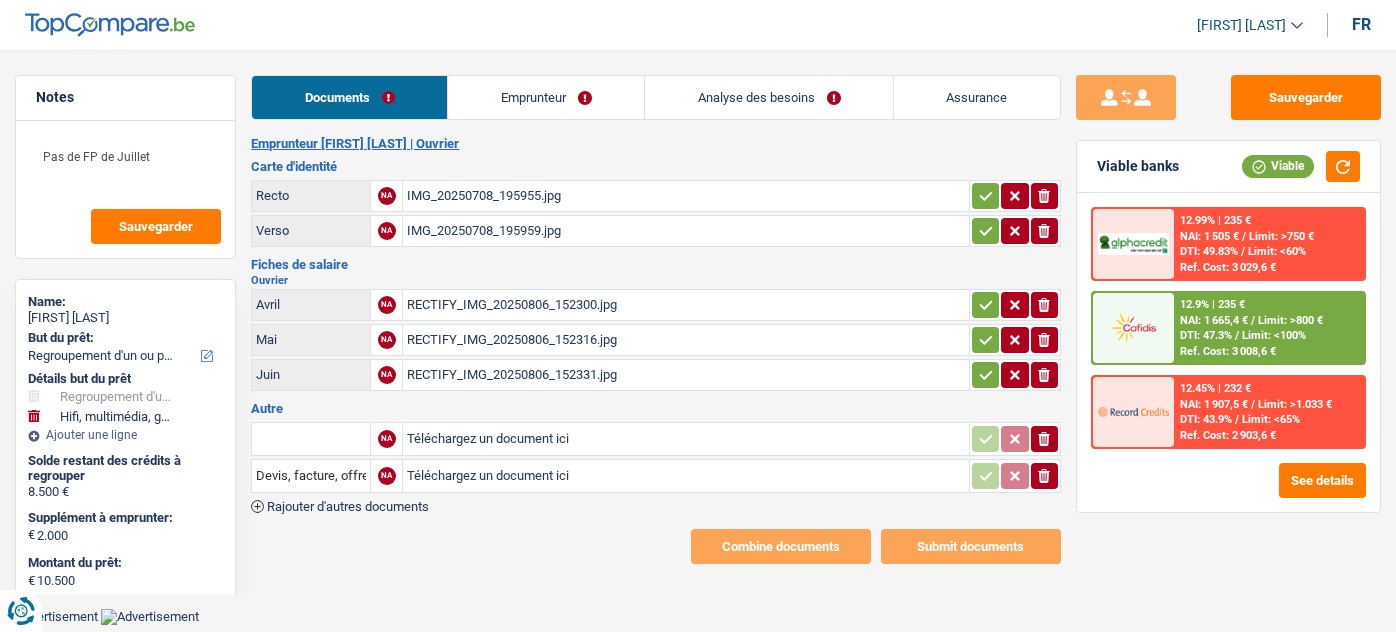 select on "refinancing" 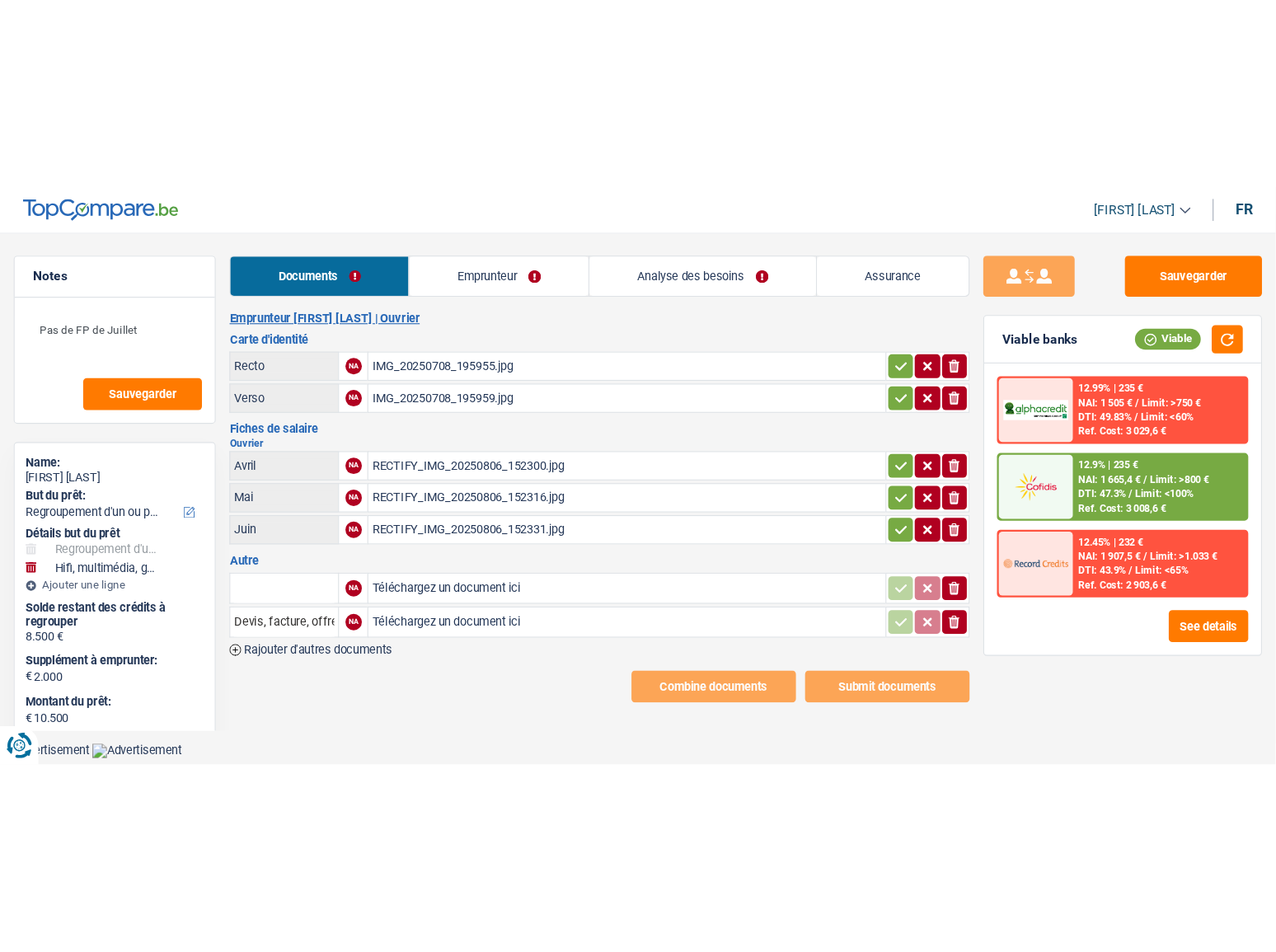 scroll, scrollTop: 0, scrollLeft: 0, axis: both 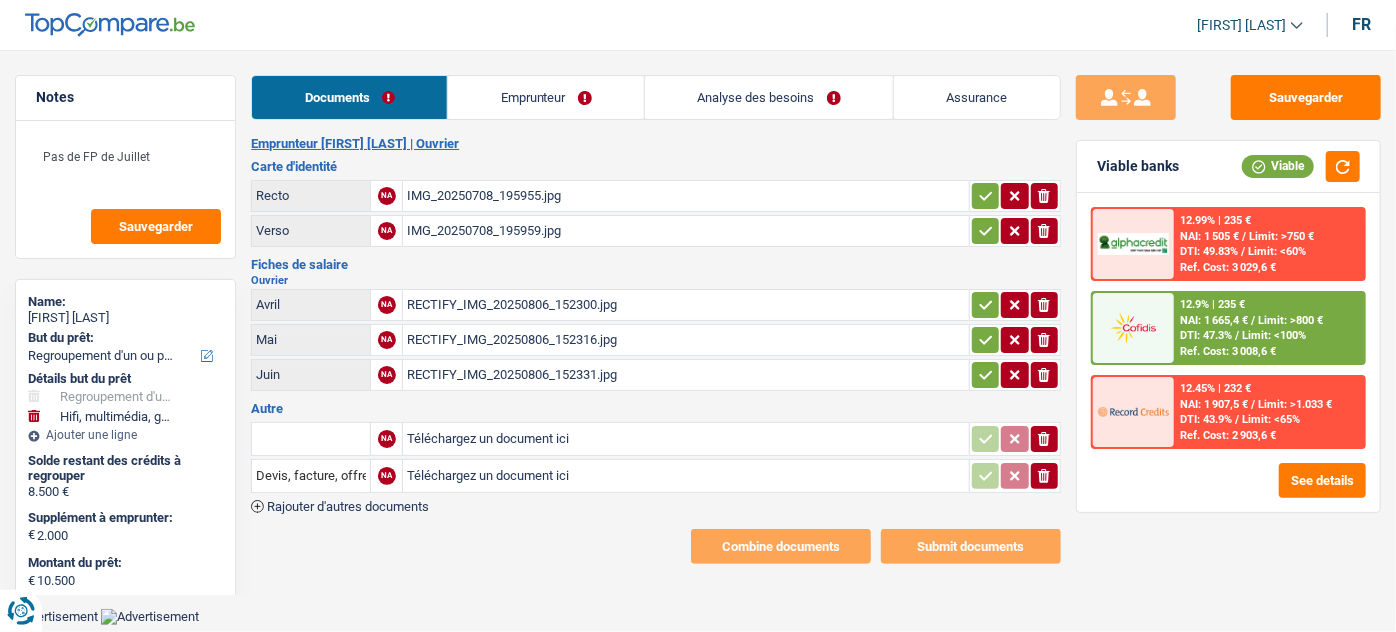 click on "Emprunteur" at bounding box center (546, 97) 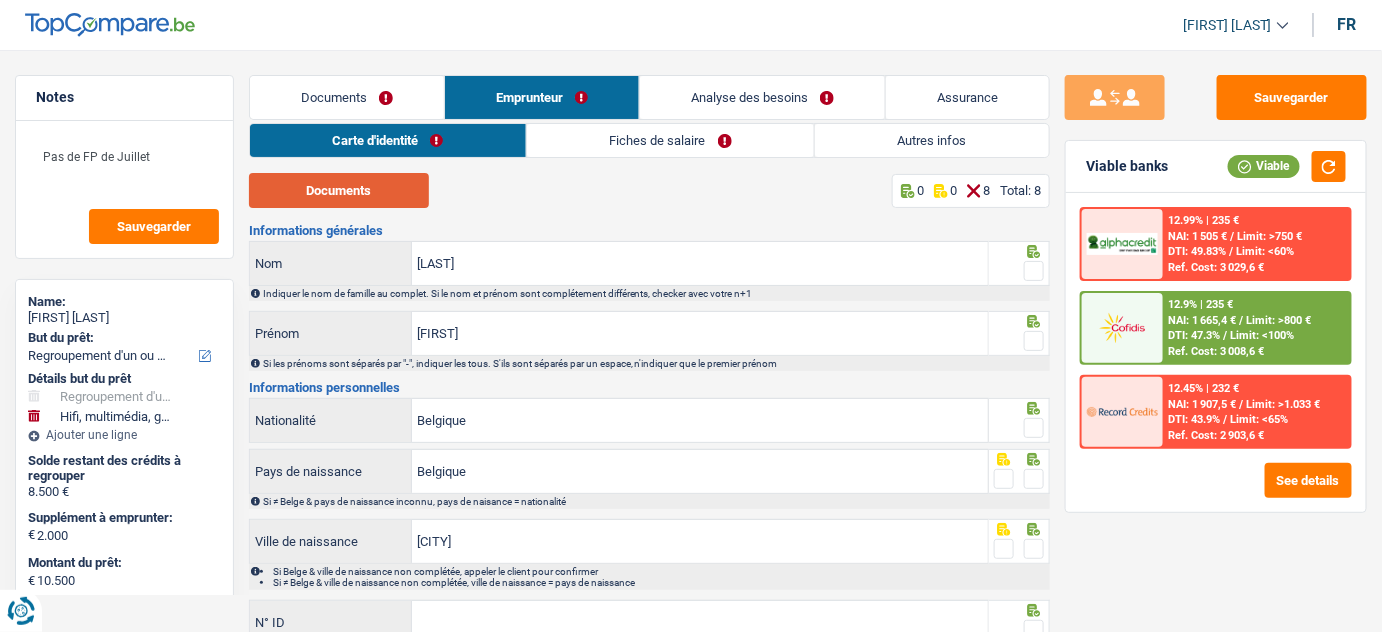 click on "Documents" at bounding box center [339, 190] 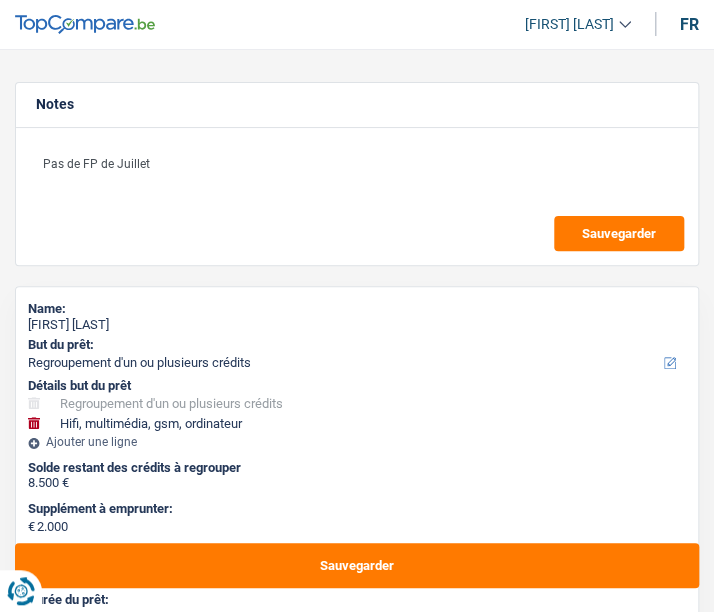 type 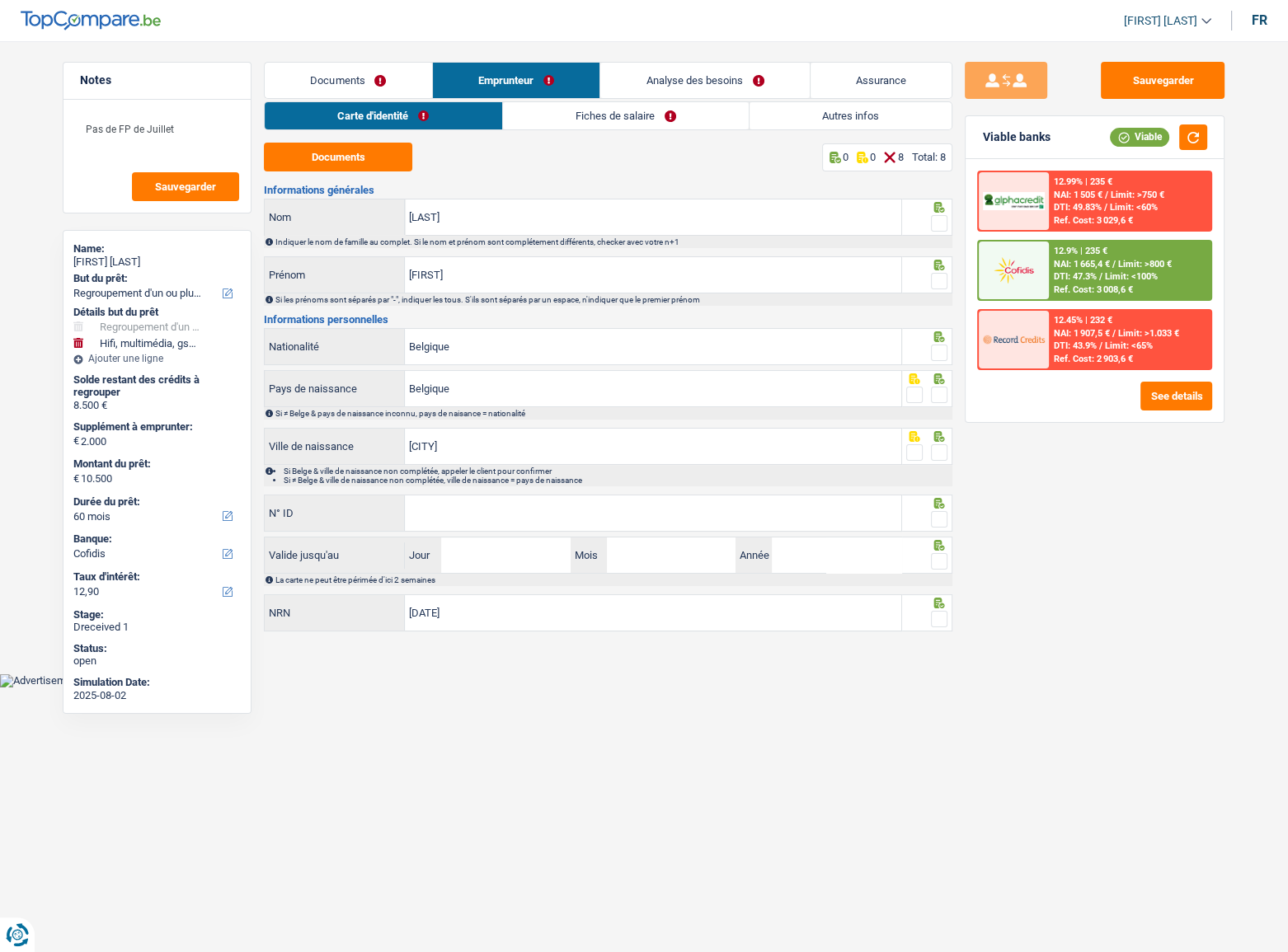 click at bounding box center [939, 223] 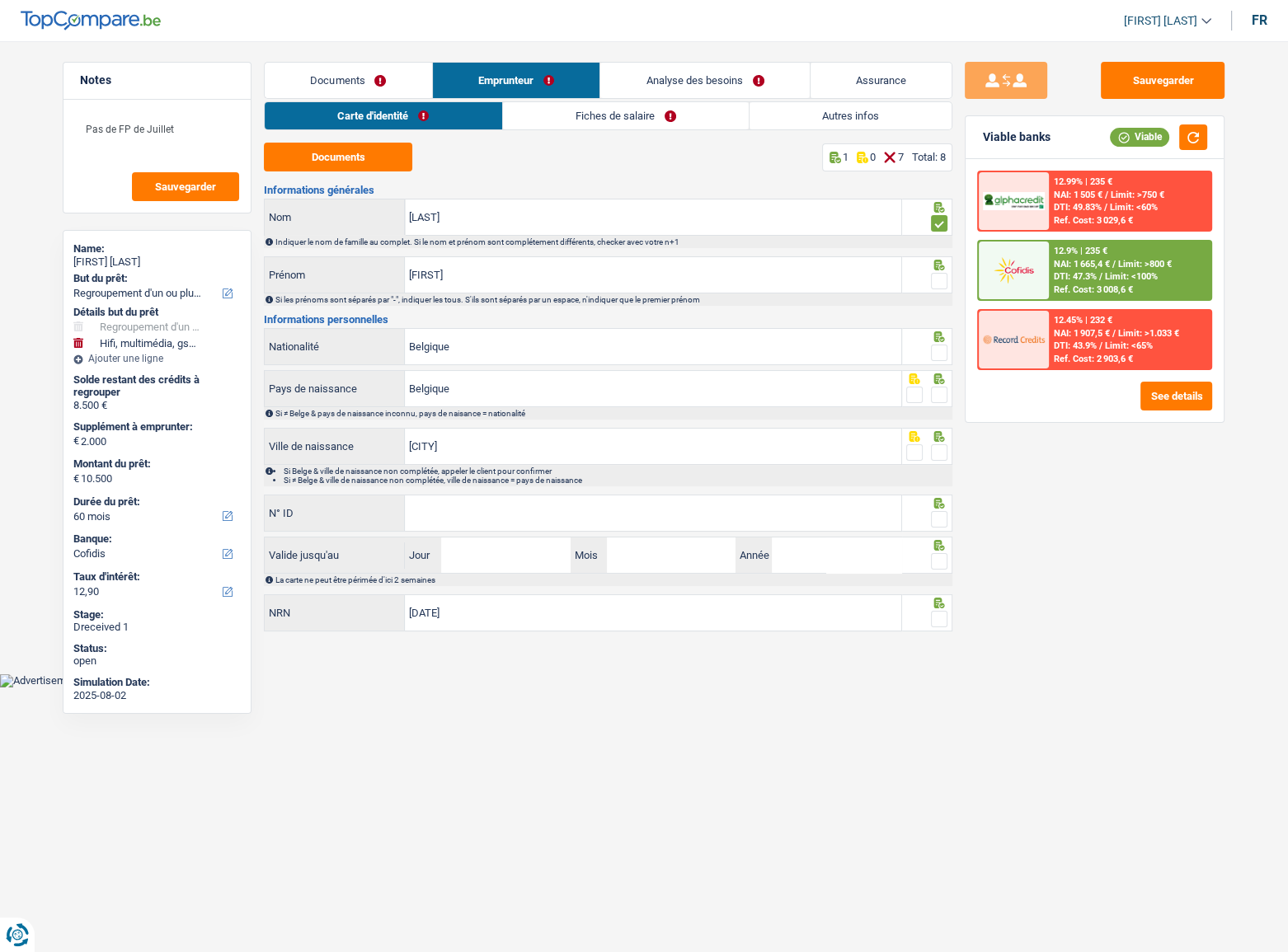 click at bounding box center [939, 281] 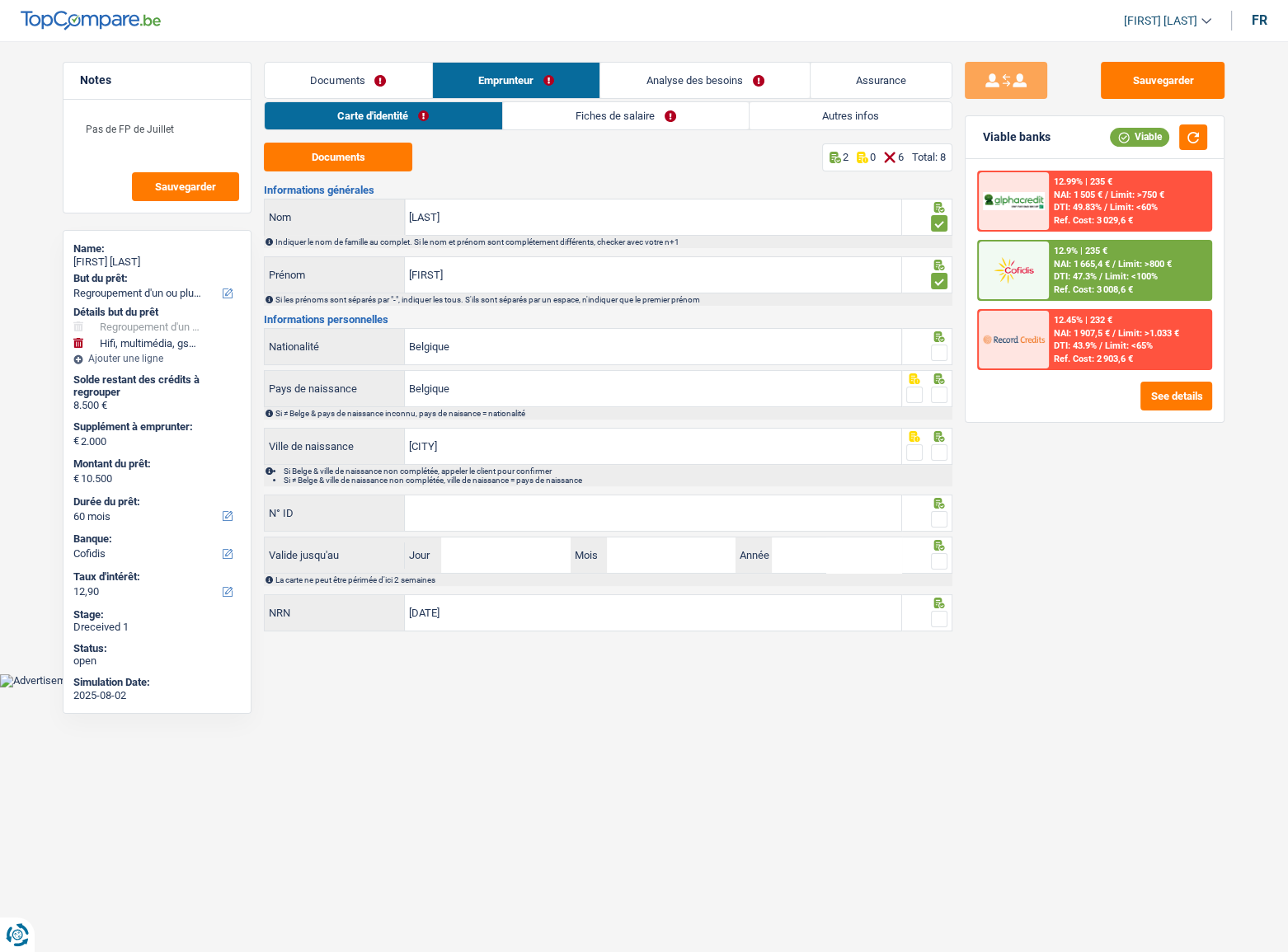 click at bounding box center [939, 353] 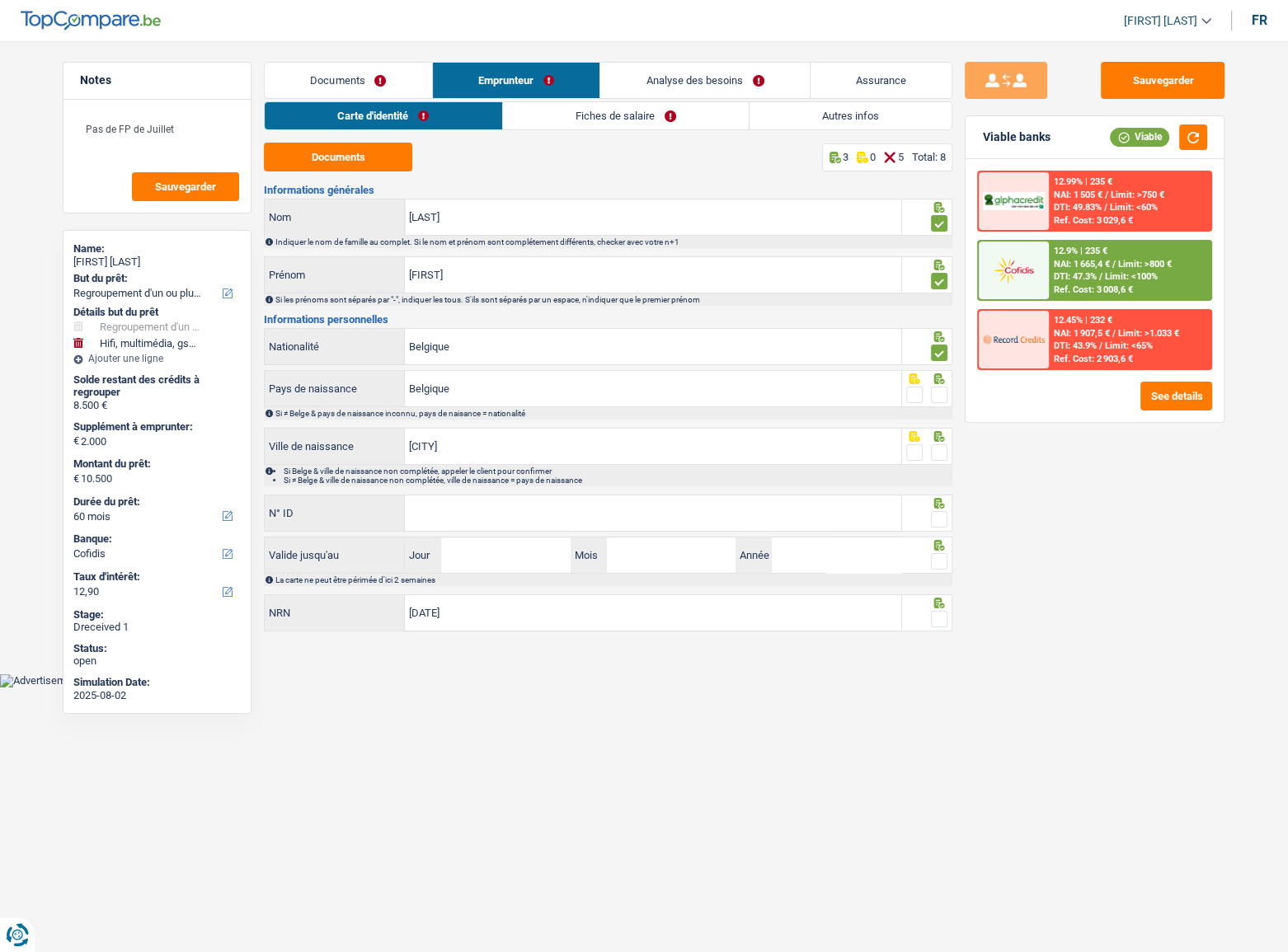 click at bounding box center (939, 395) 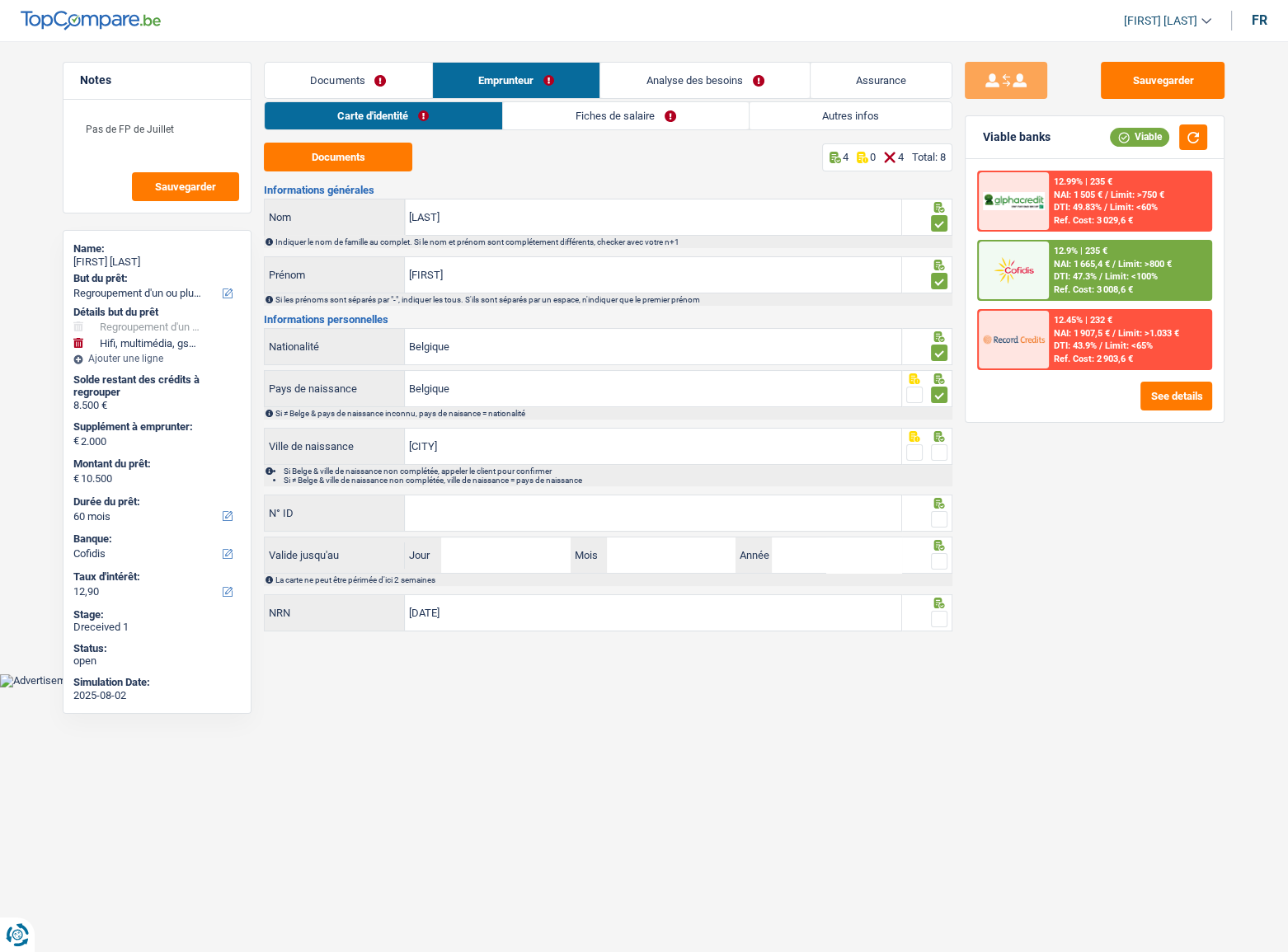 click at bounding box center [939, 453] 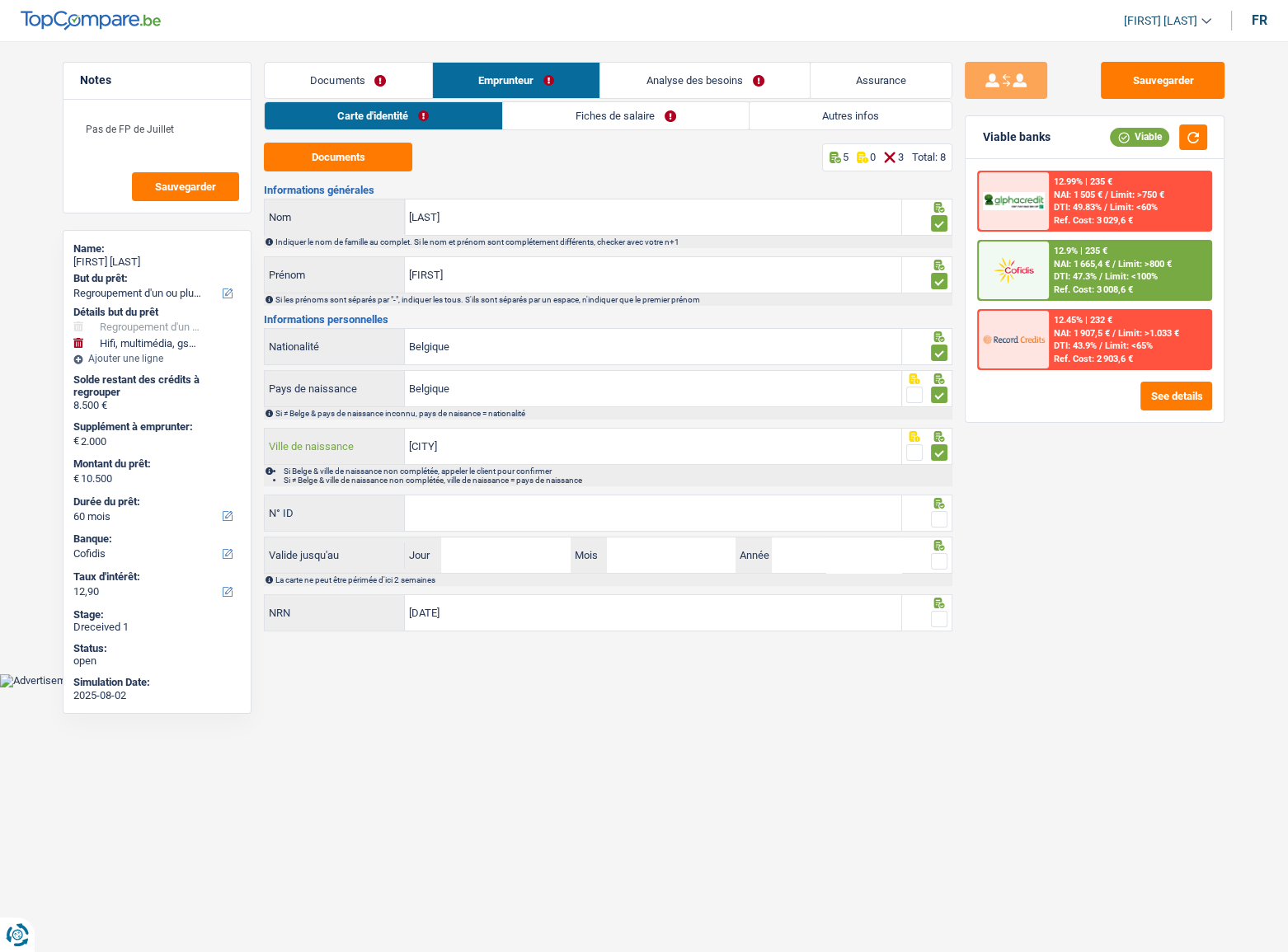 drag, startPoint x: 688, startPoint y: 443, endPoint x: 240, endPoint y: 443, distance: 448 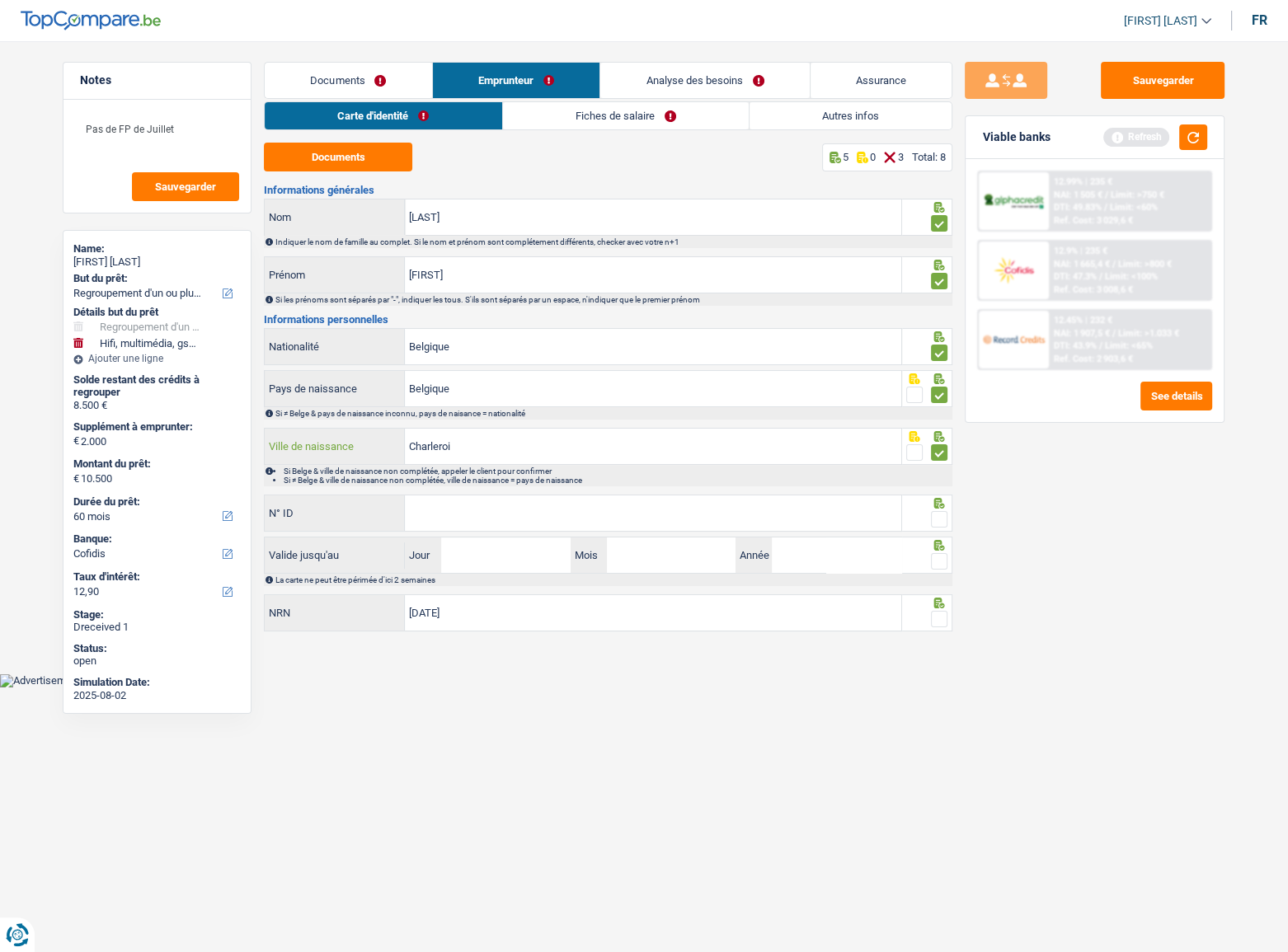 type on "Charleroi" 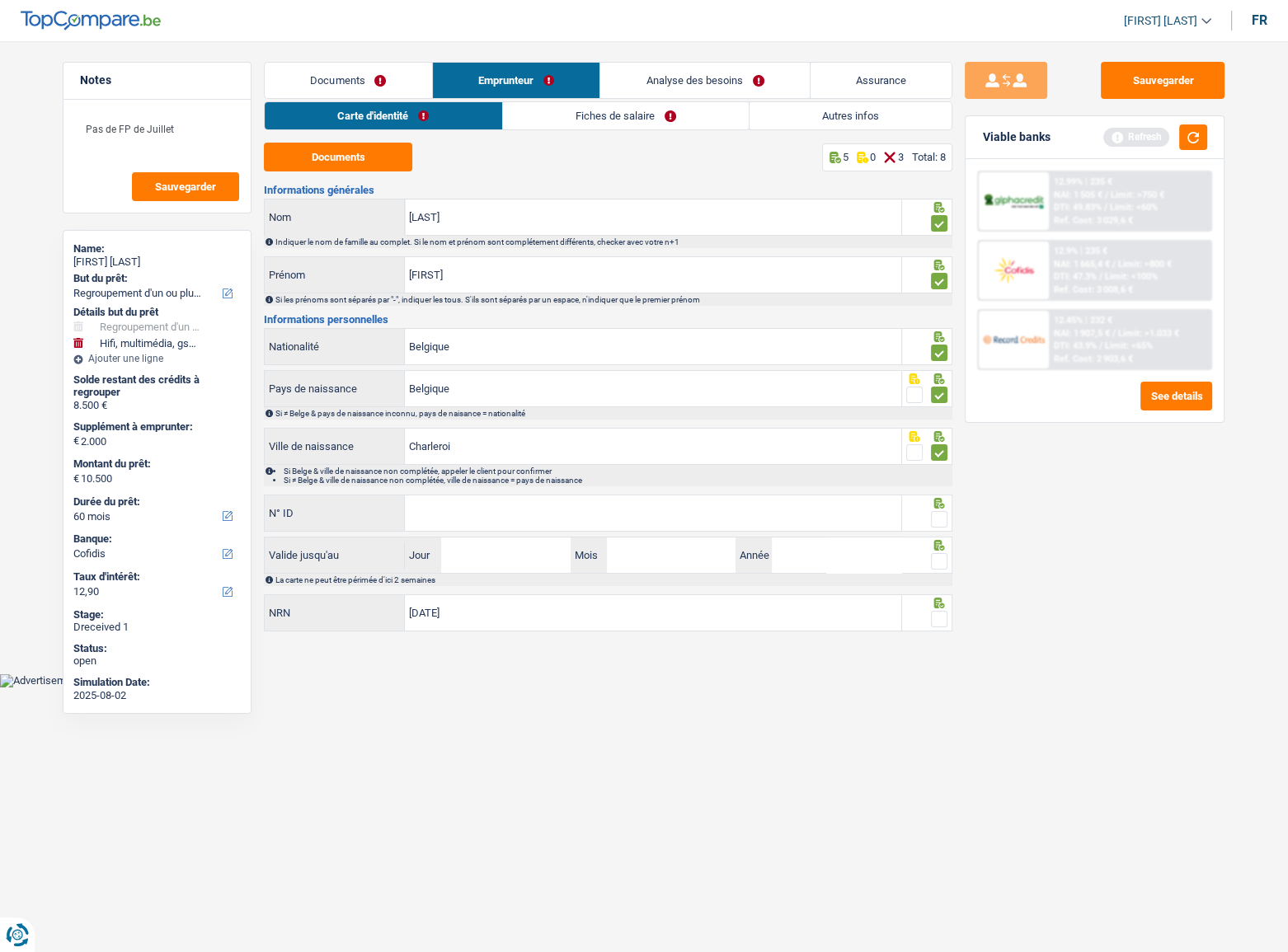 drag, startPoint x: 935, startPoint y: 514, endPoint x: 945, endPoint y: 509, distance: 11.18034 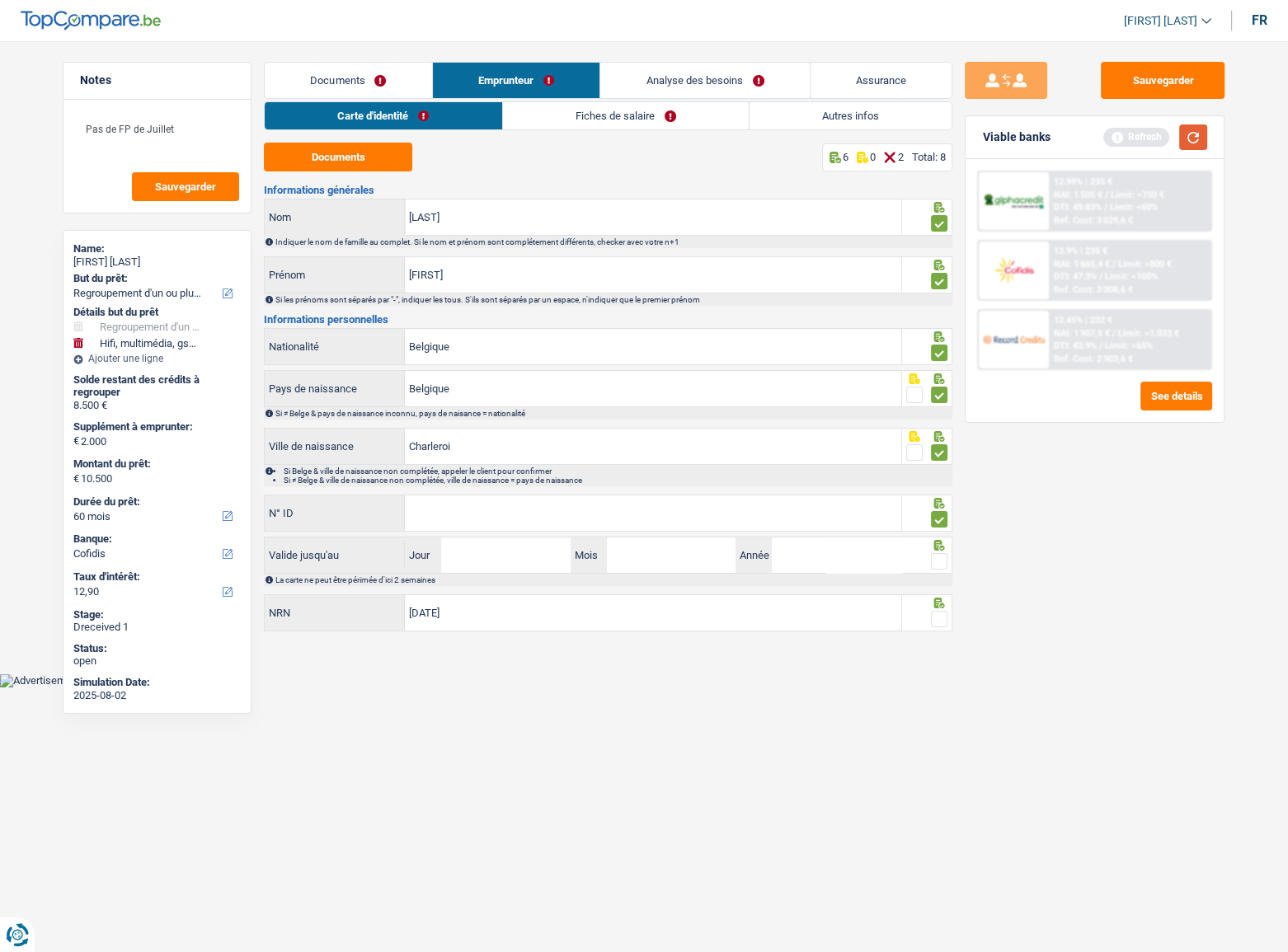 click at bounding box center [1193, 137] 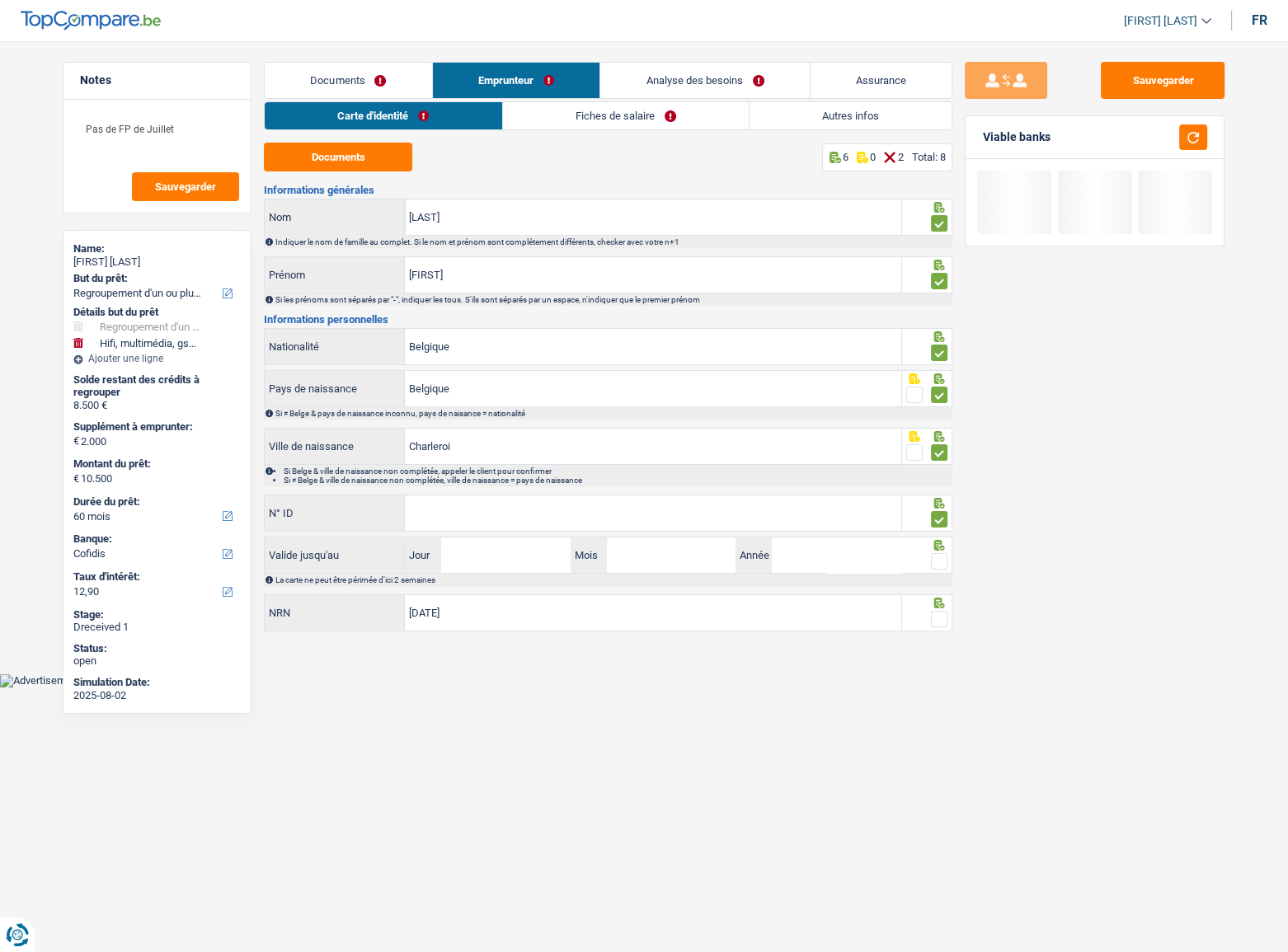 click on "N° ID
Tous les champs sont obligatoires. Veuillez fournir une réponse plus longue" at bounding box center (583, 513) 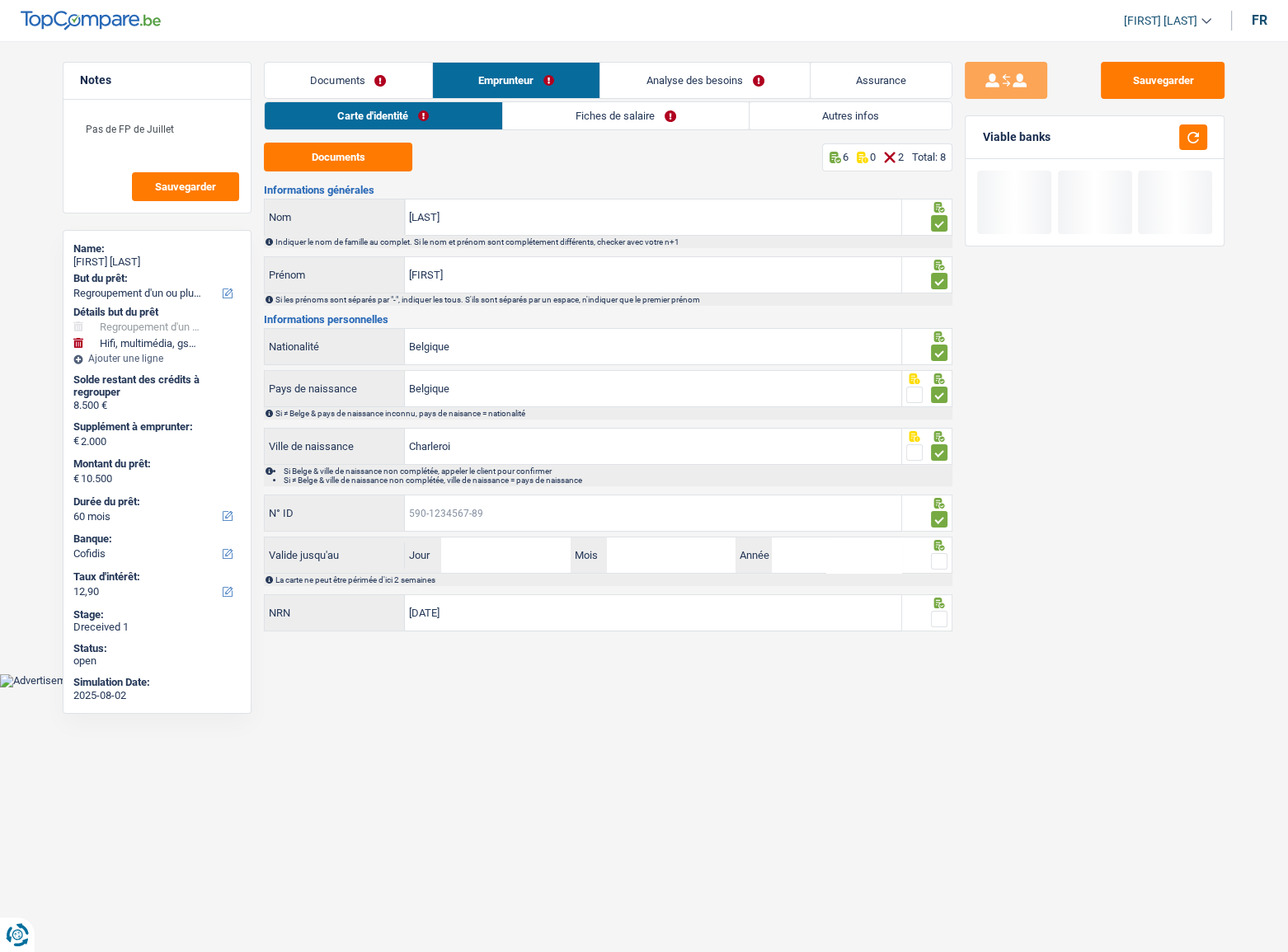 drag, startPoint x: 564, startPoint y: 514, endPoint x: 679, endPoint y: 518, distance: 115.06954 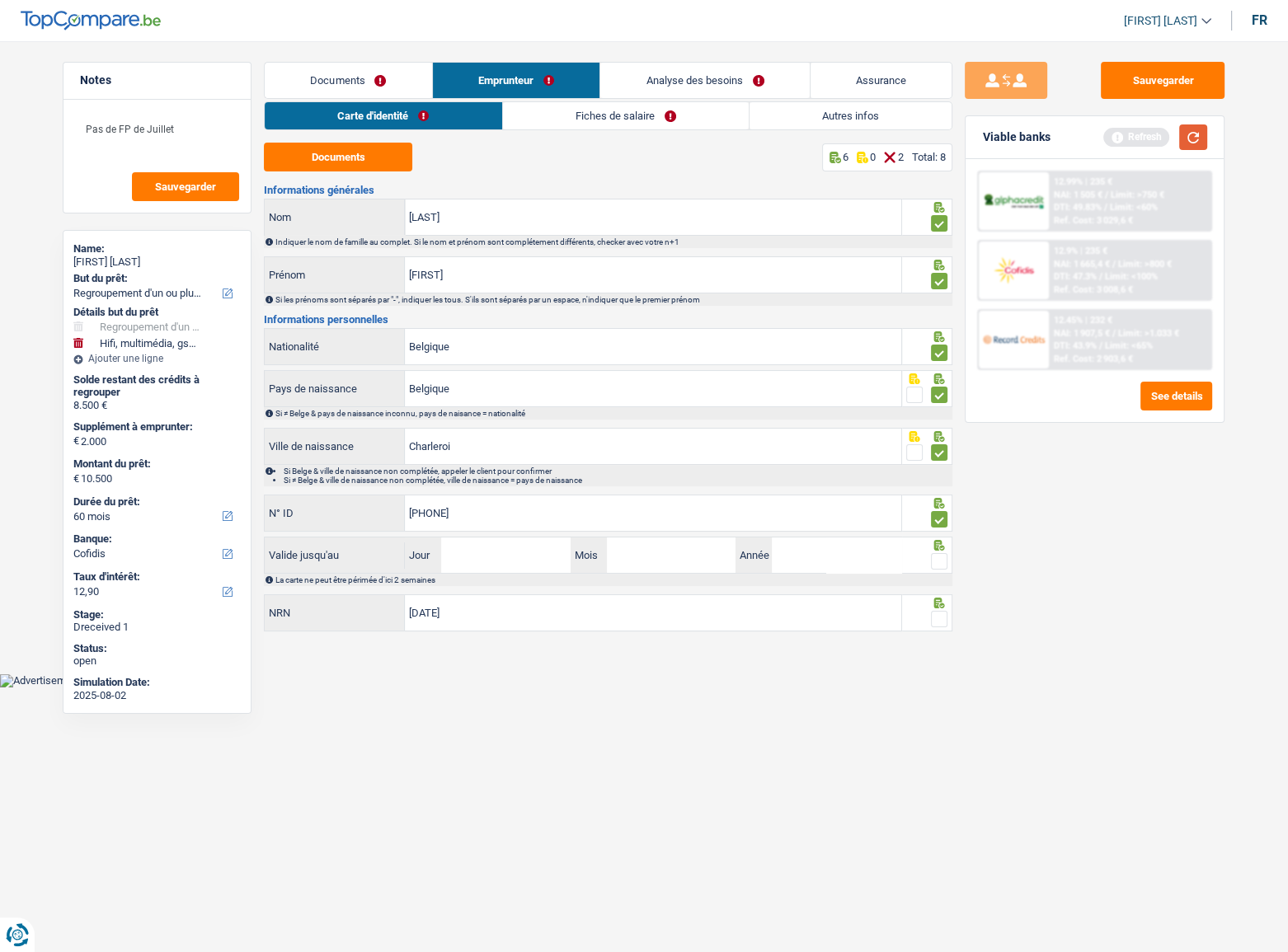 type on "592-6149711-89" 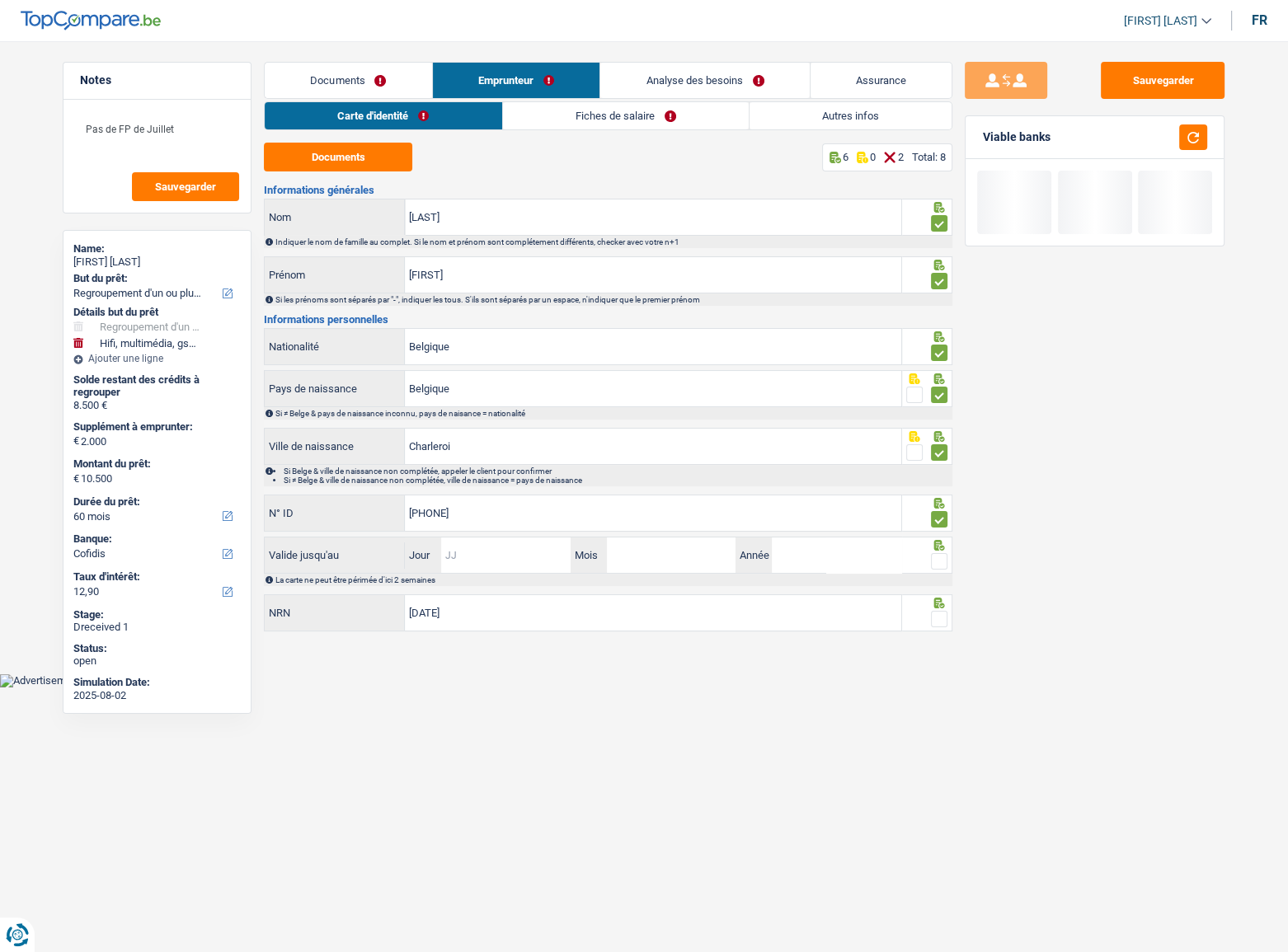 drag, startPoint x: 492, startPoint y: 546, endPoint x: 538, endPoint y: 548, distance: 46.0435 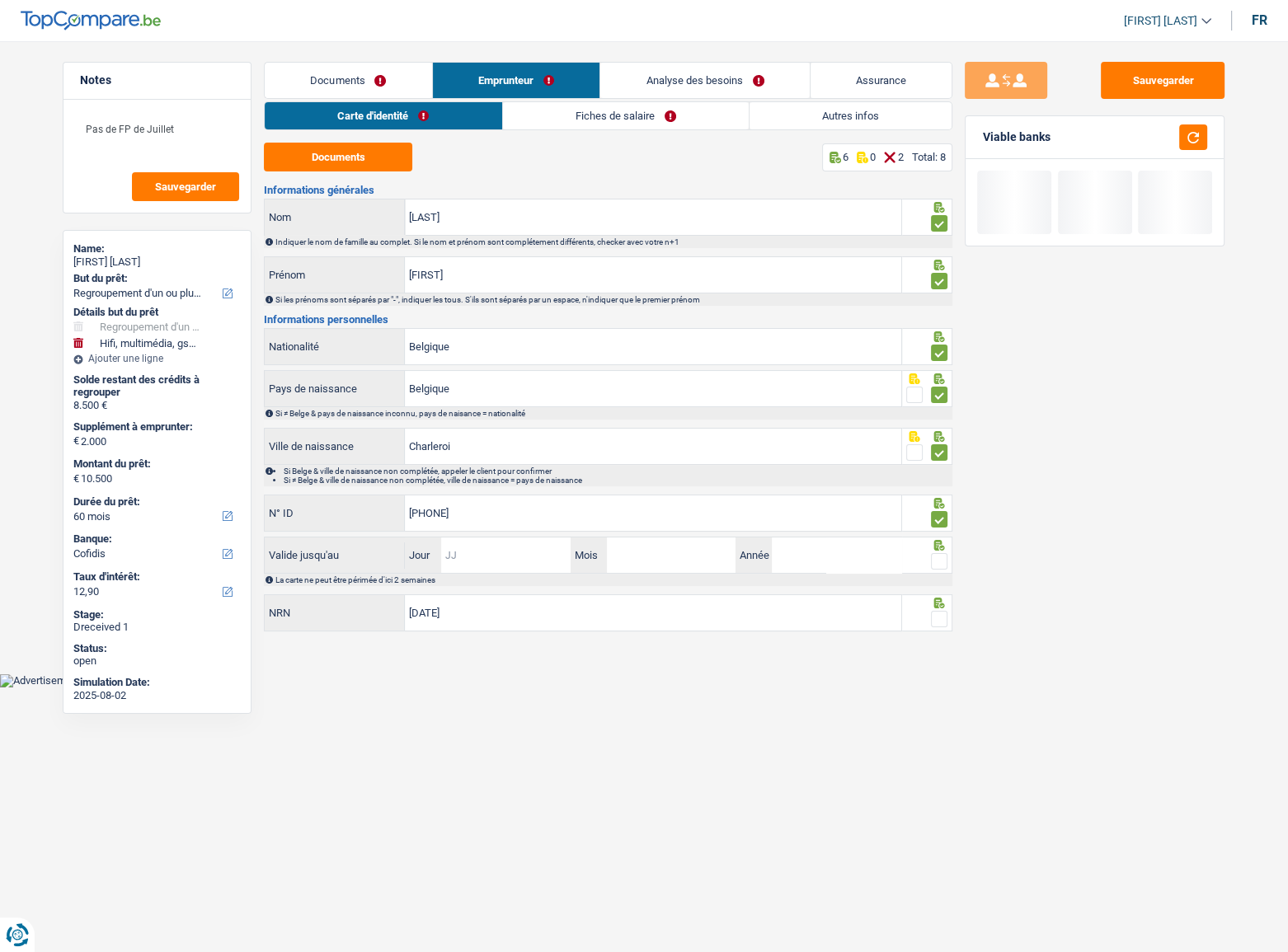 click on "Jour" at bounding box center (505, 555) 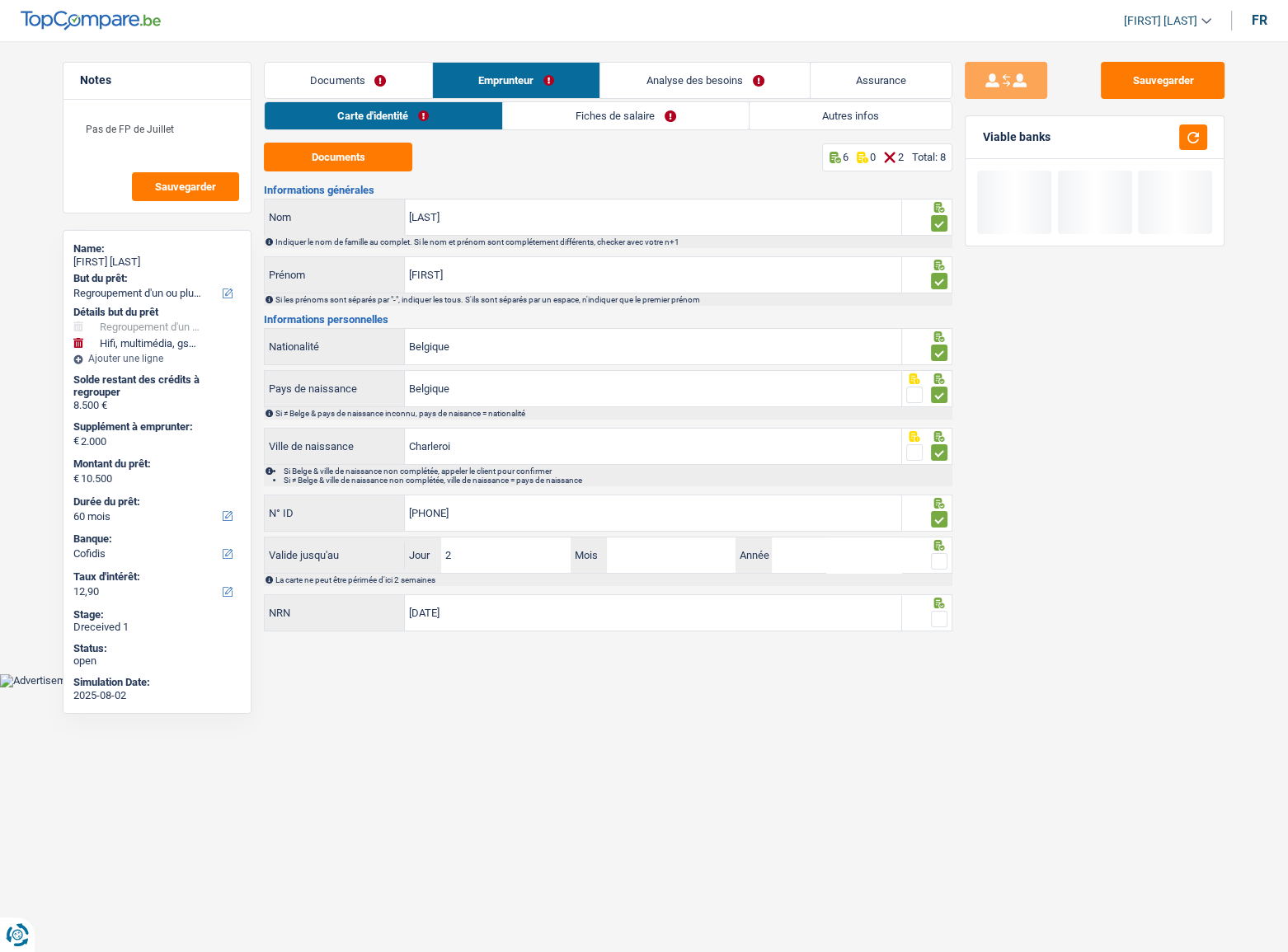 type on "23" 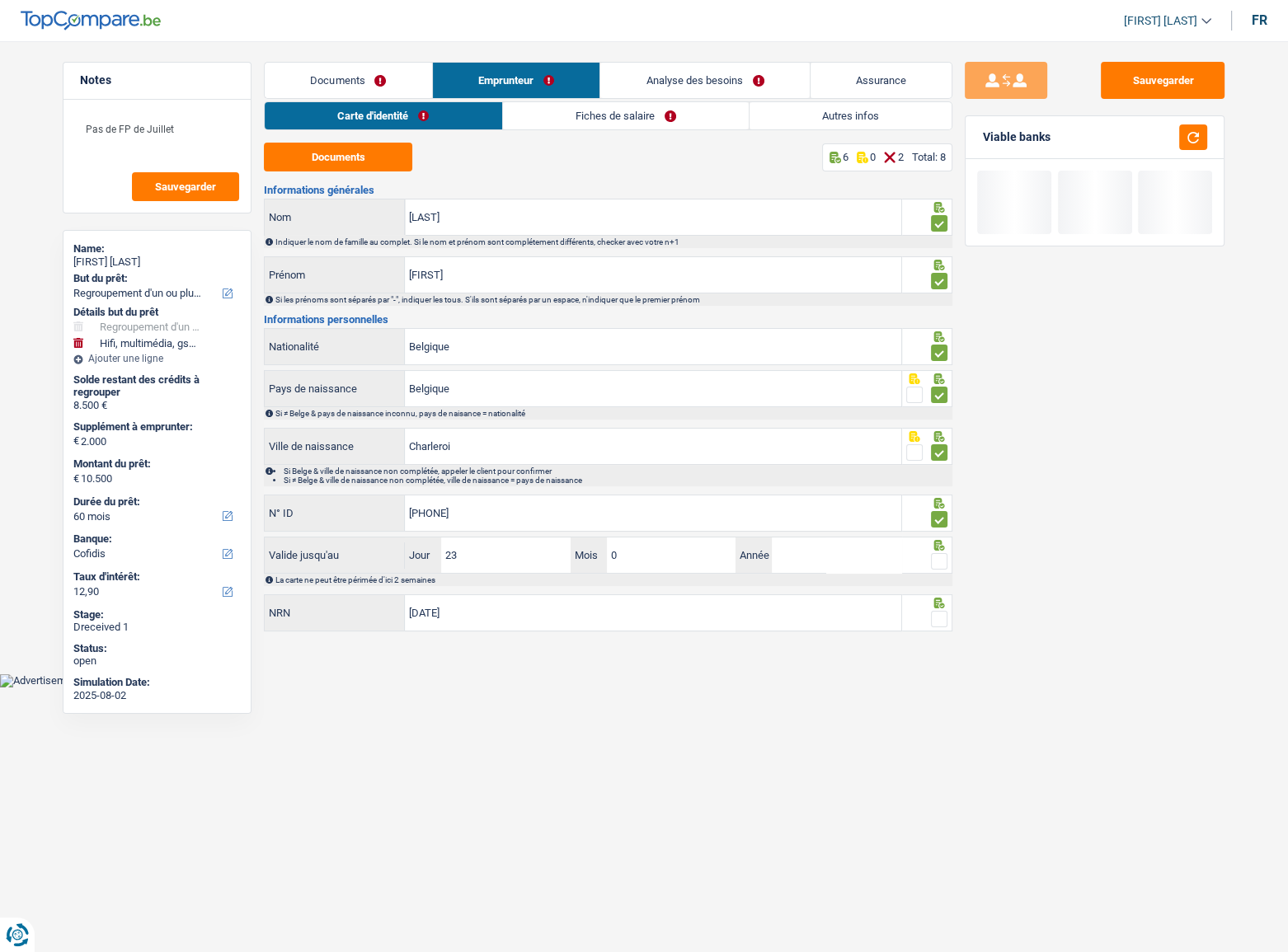 type on "06" 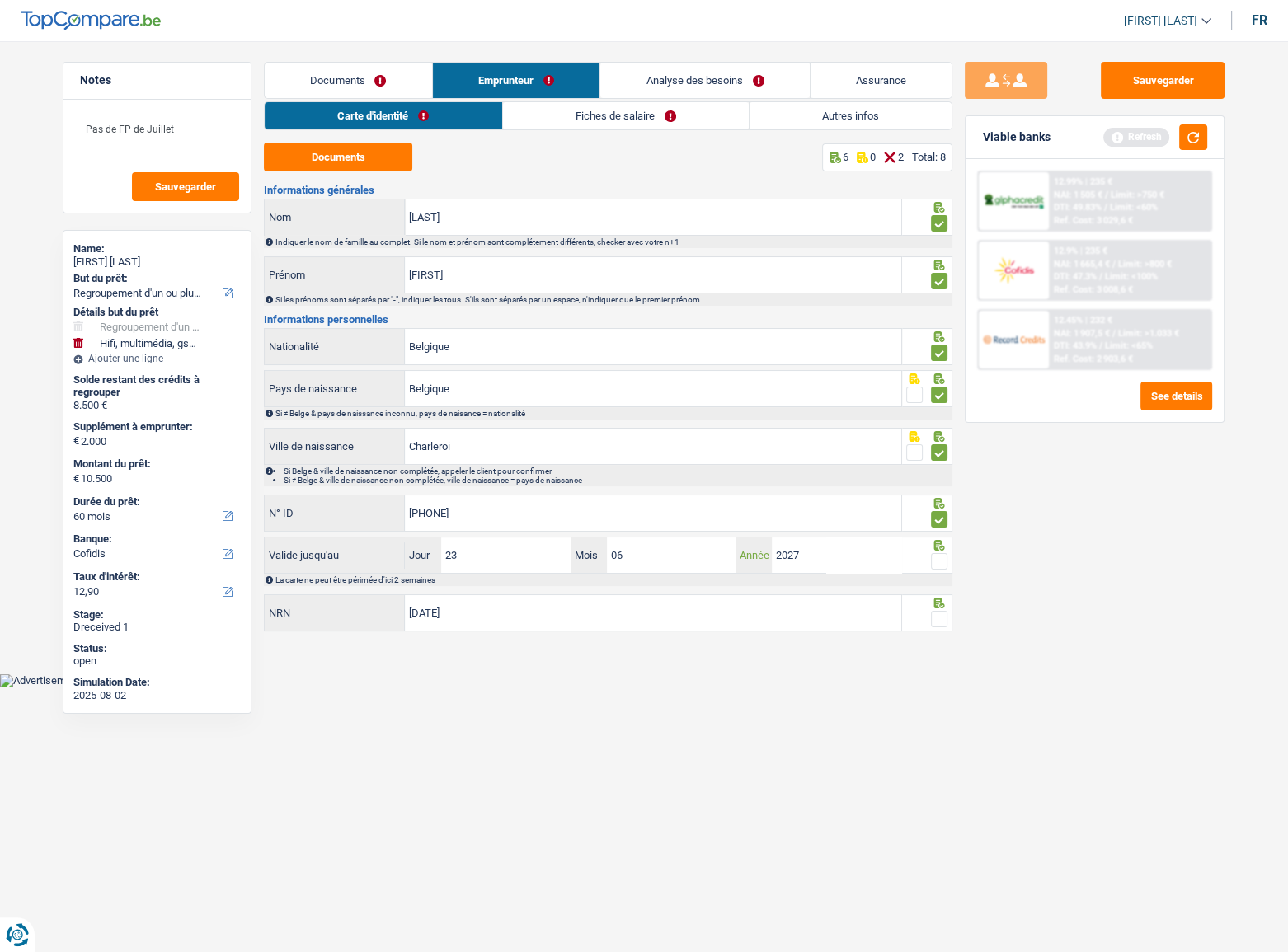 type on "2027" 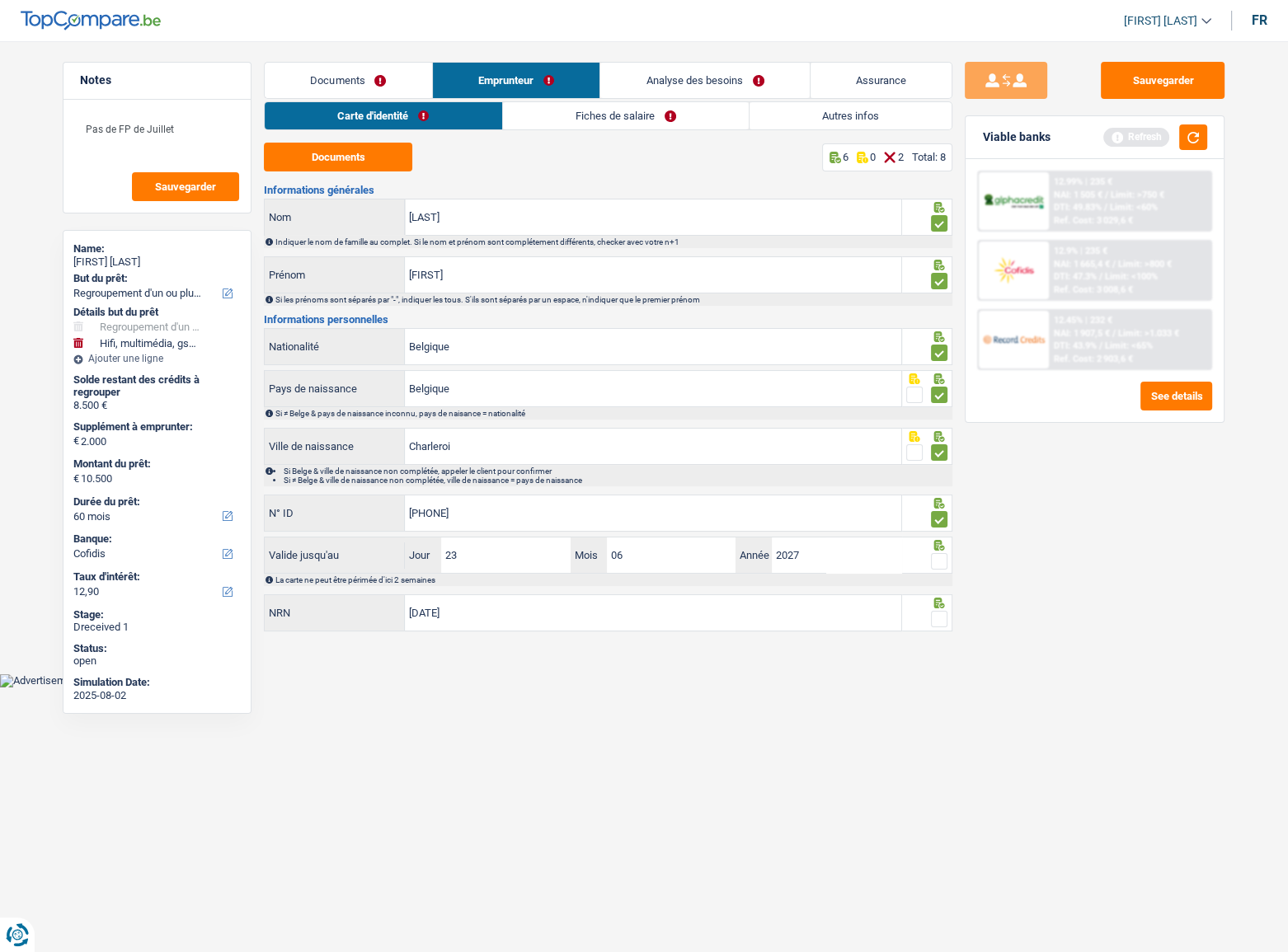 drag, startPoint x: 937, startPoint y: 565, endPoint x: 928, endPoint y: 570, distance: 10.29563 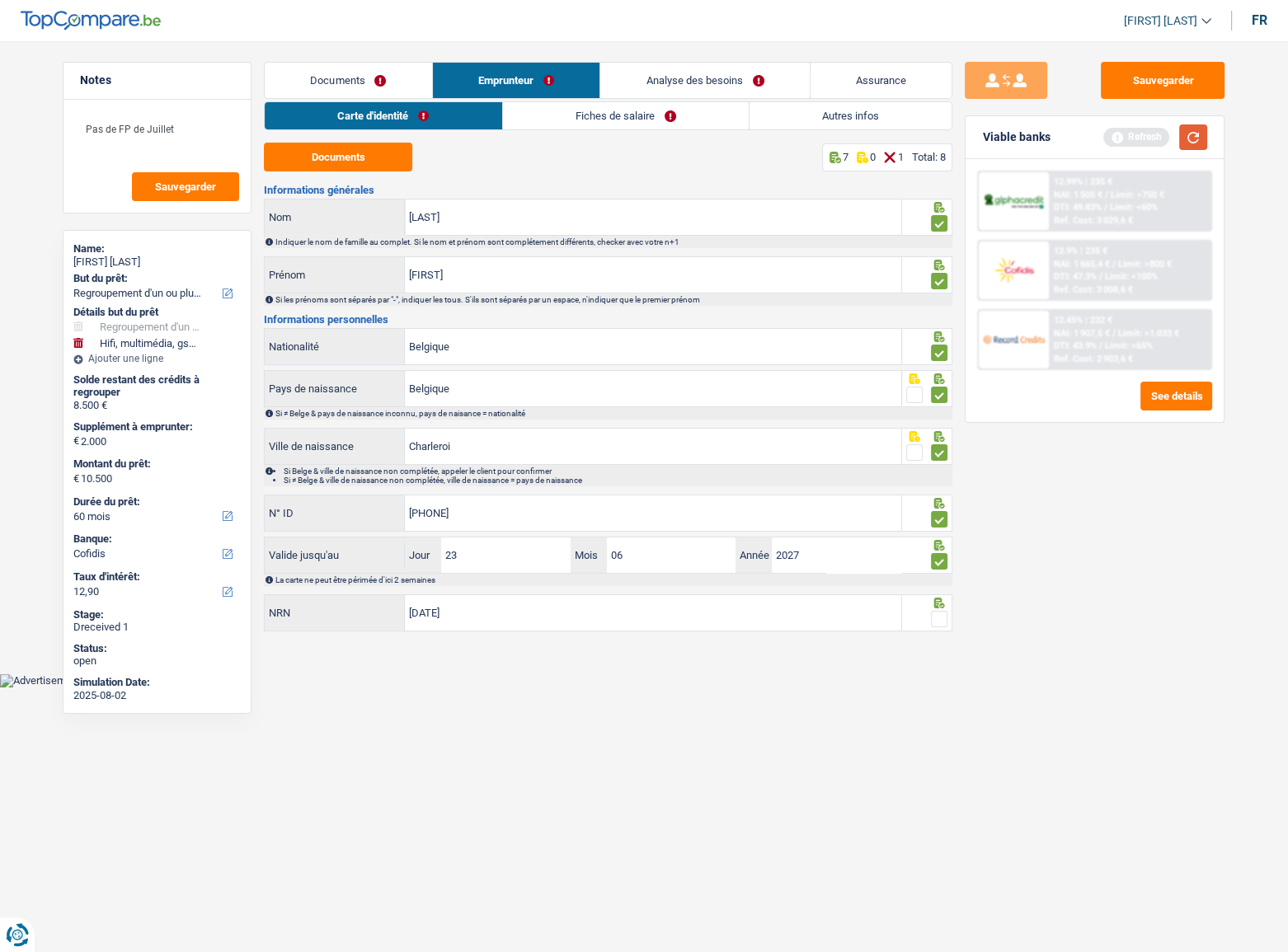 click at bounding box center [1193, 137] 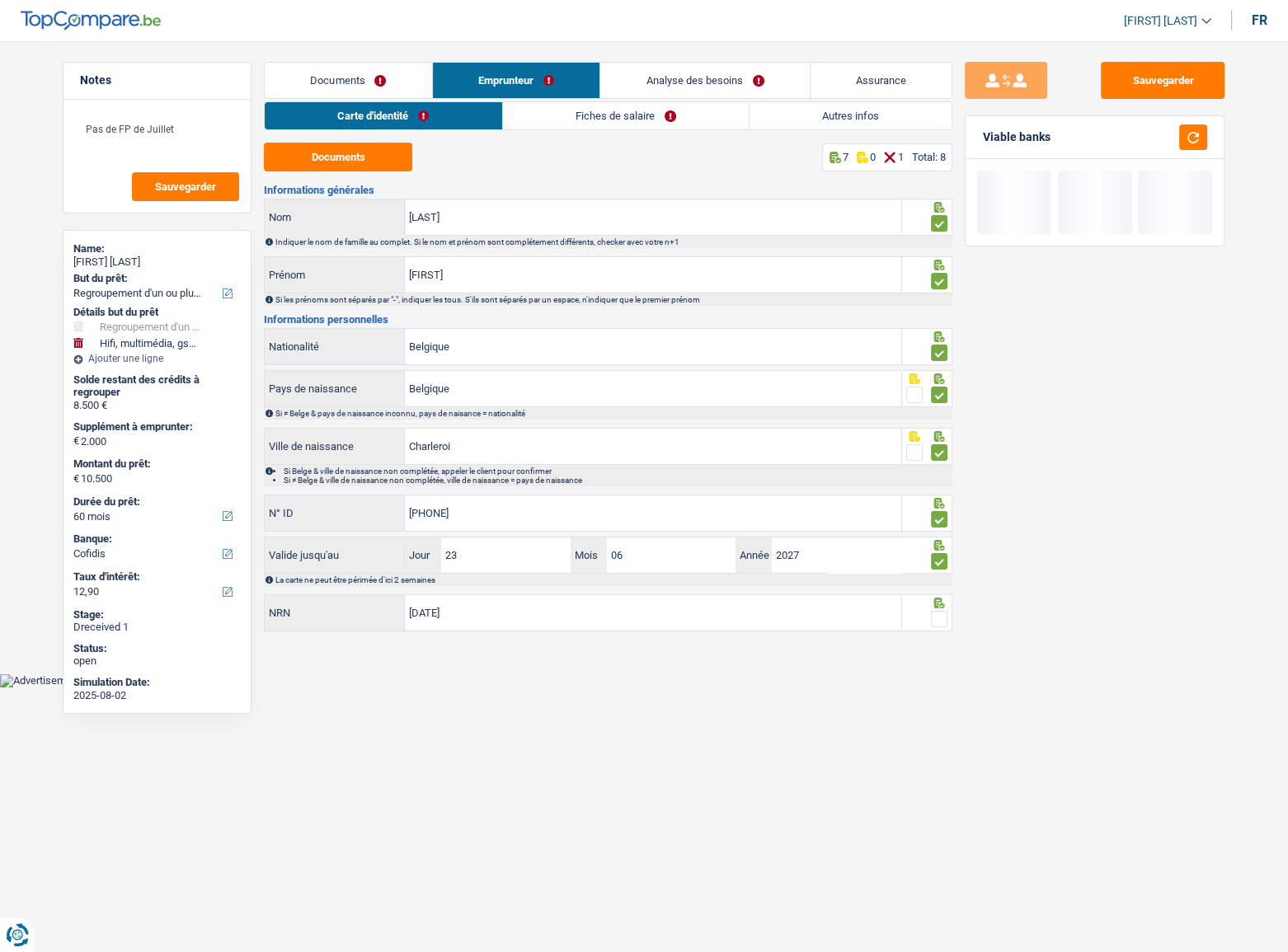 click at bounding box center (939, 619) 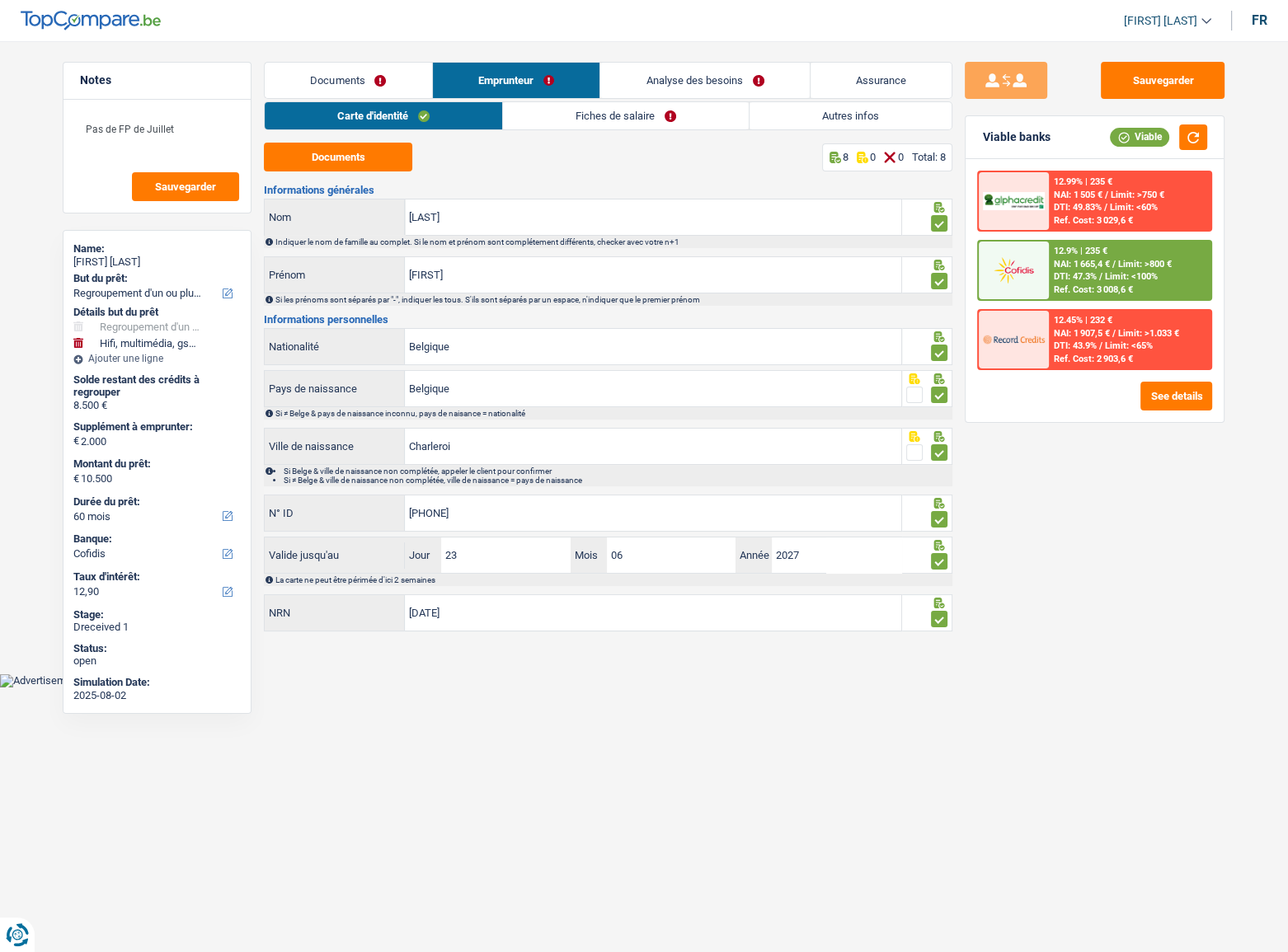 click on "Fiches de salaire" at bounding box center [626, 115] 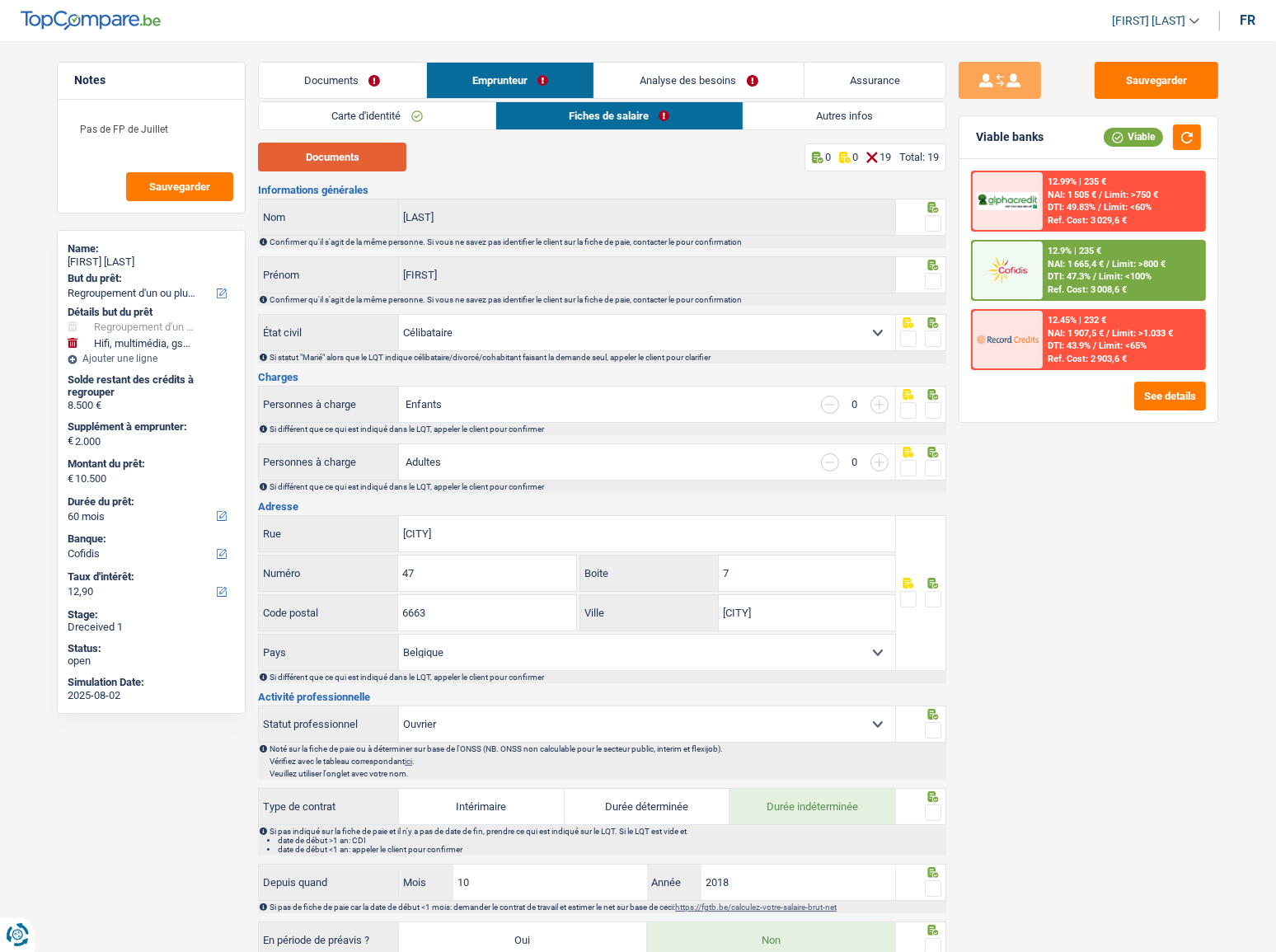 click on "Documents" at bounding box center [332, 157] 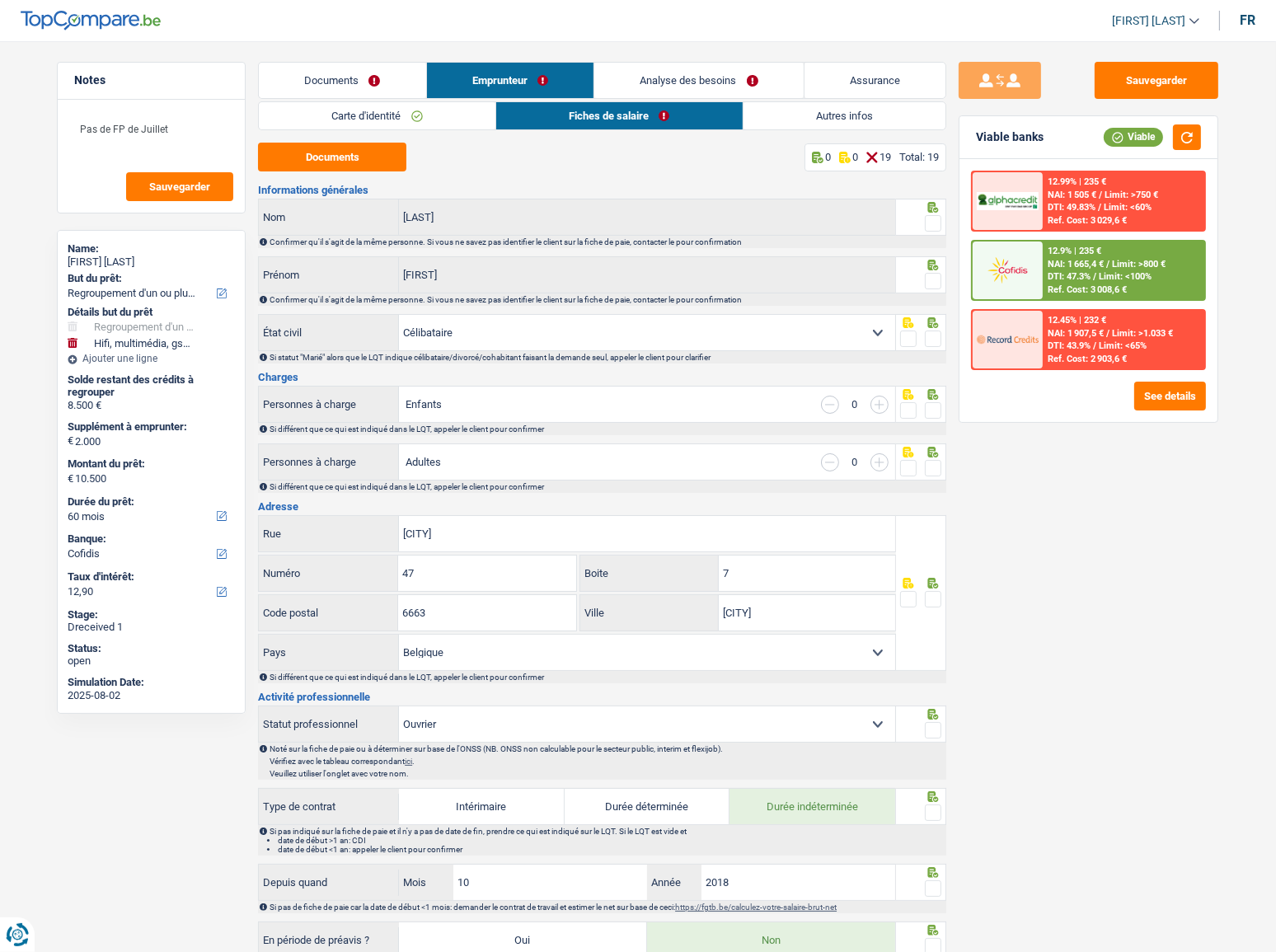 drag, startPoint x: 941, startPoint y: 222, endPoint x: 940, endPoint y: 238, distance: 16.03122 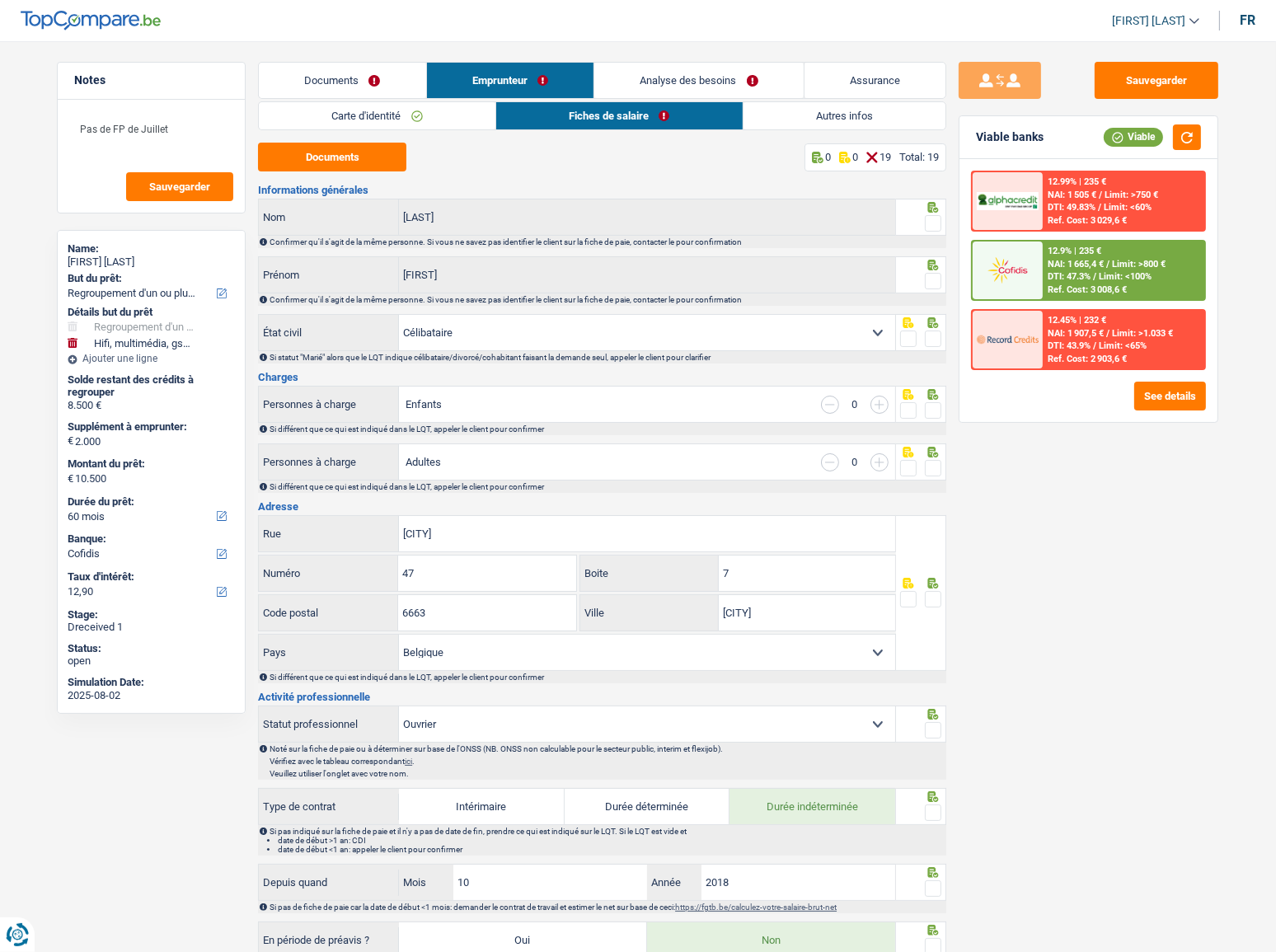 click at bounding box center [933, 223] 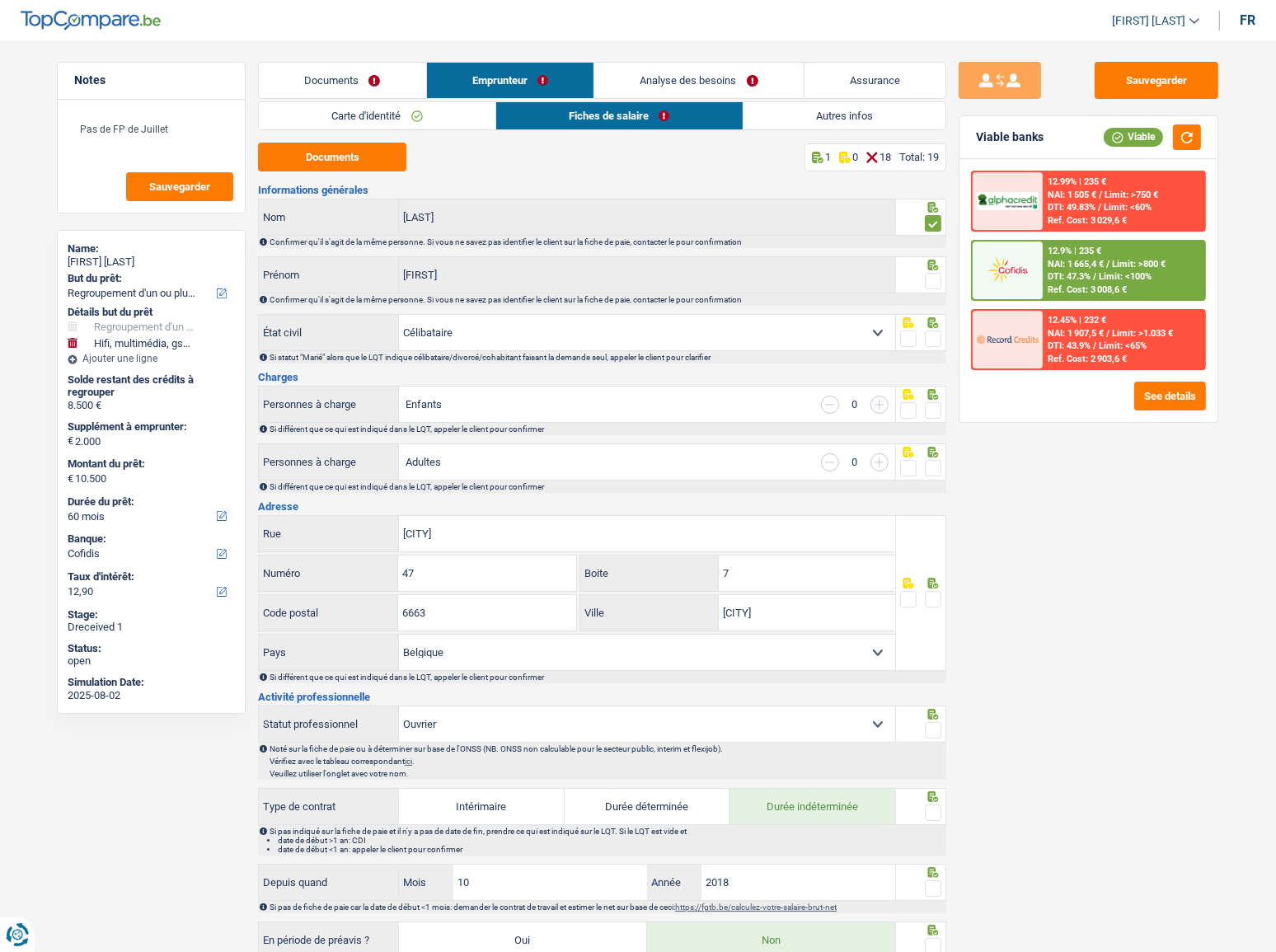 click at bounding box center [933, 281] 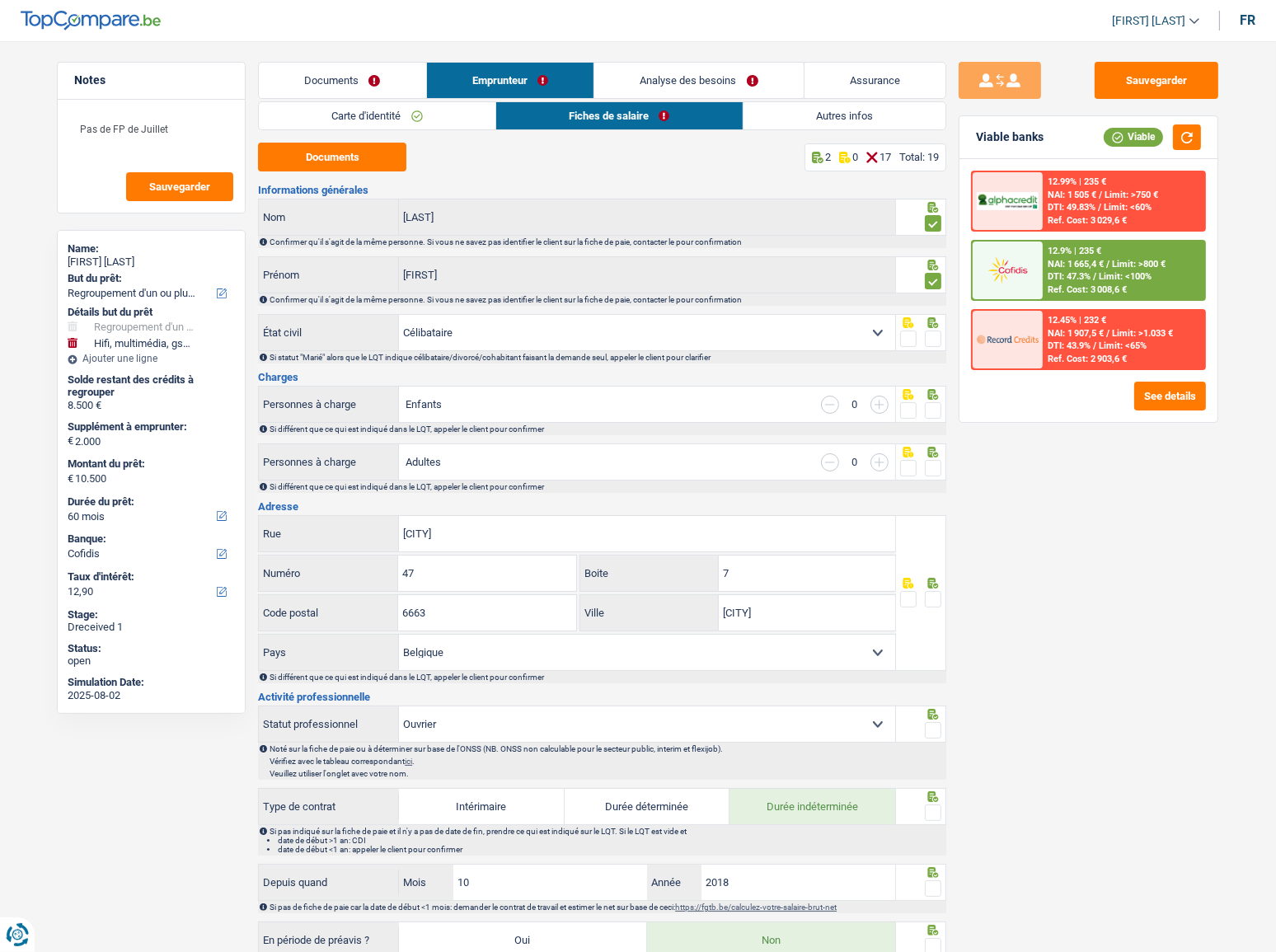 click at bounding box center [933, 339] 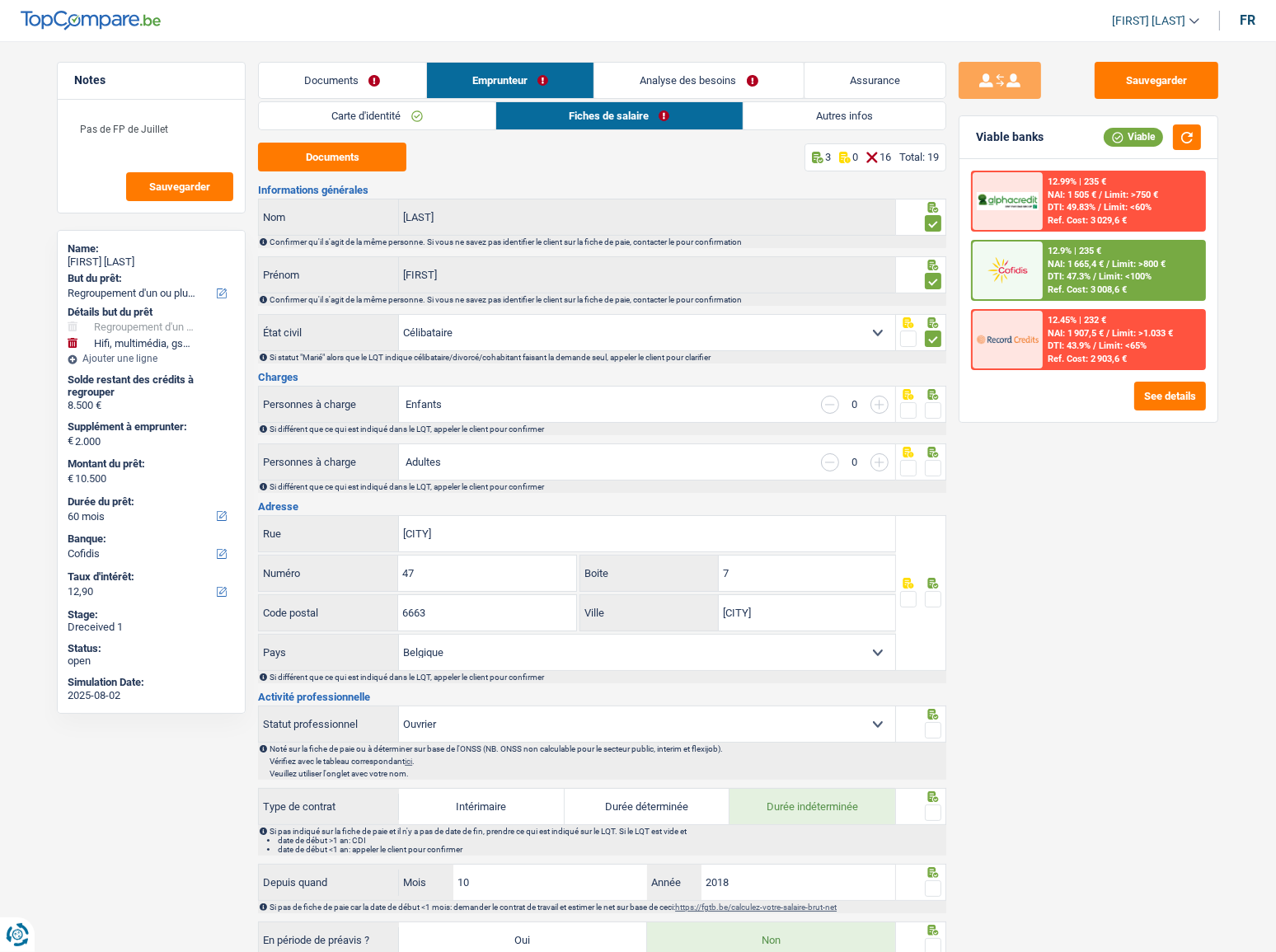 click at bounding box center [933, 410] 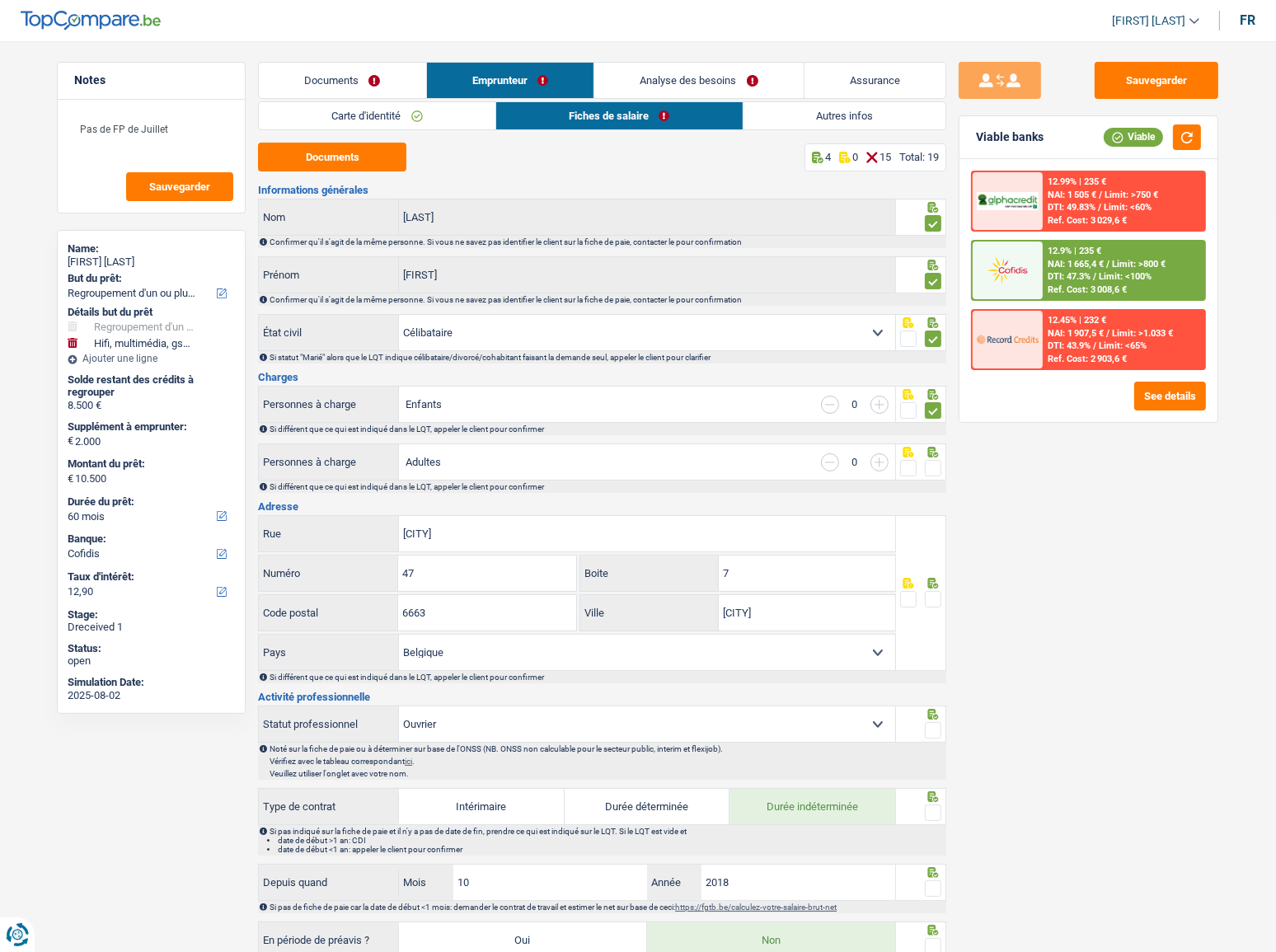 click at bounding box center (921, 468) 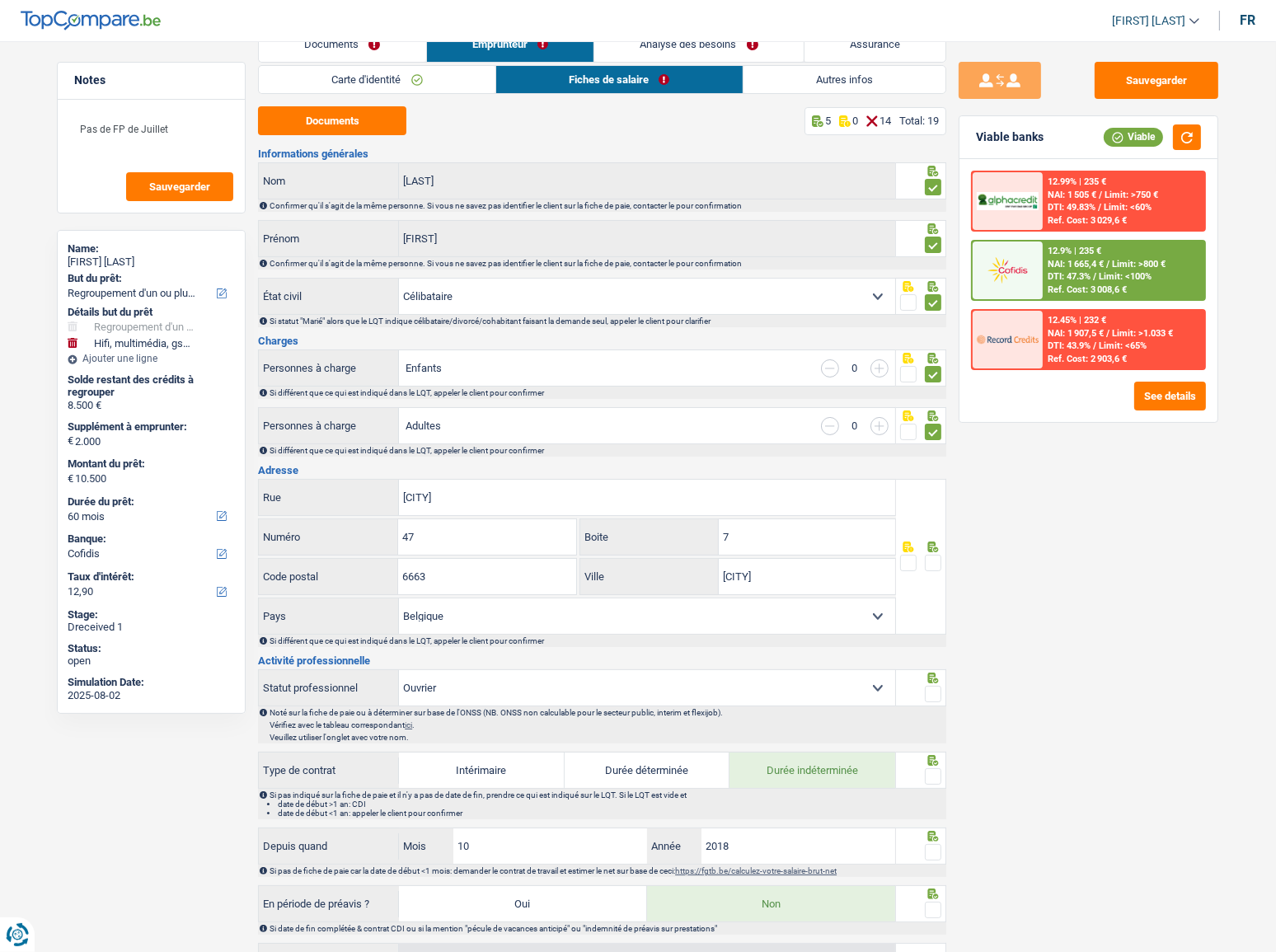 scroll, scrollTop: 0, scrollLeft: 0, axis: both 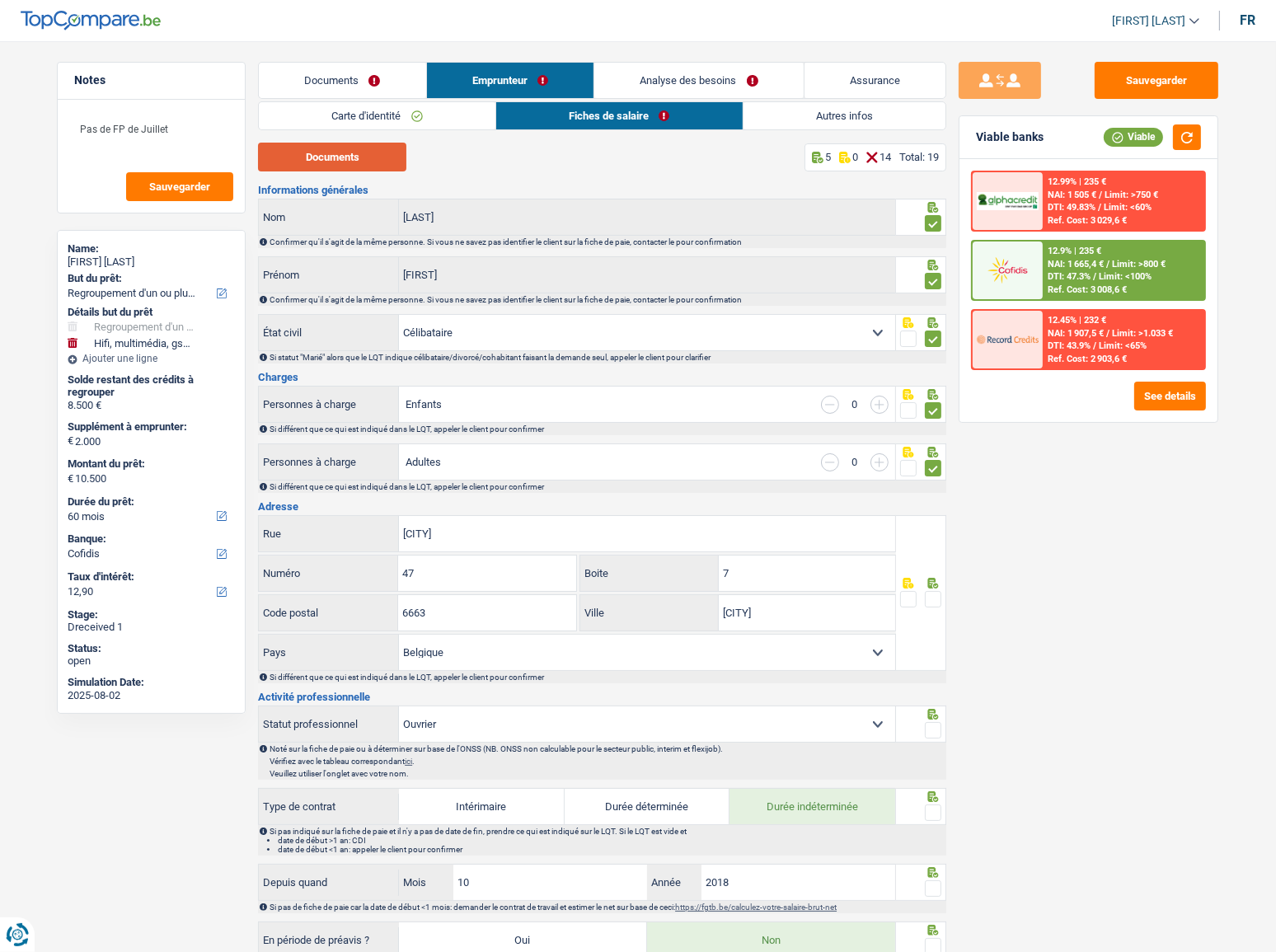 click on "Documents" at bounding box center [332, 157] 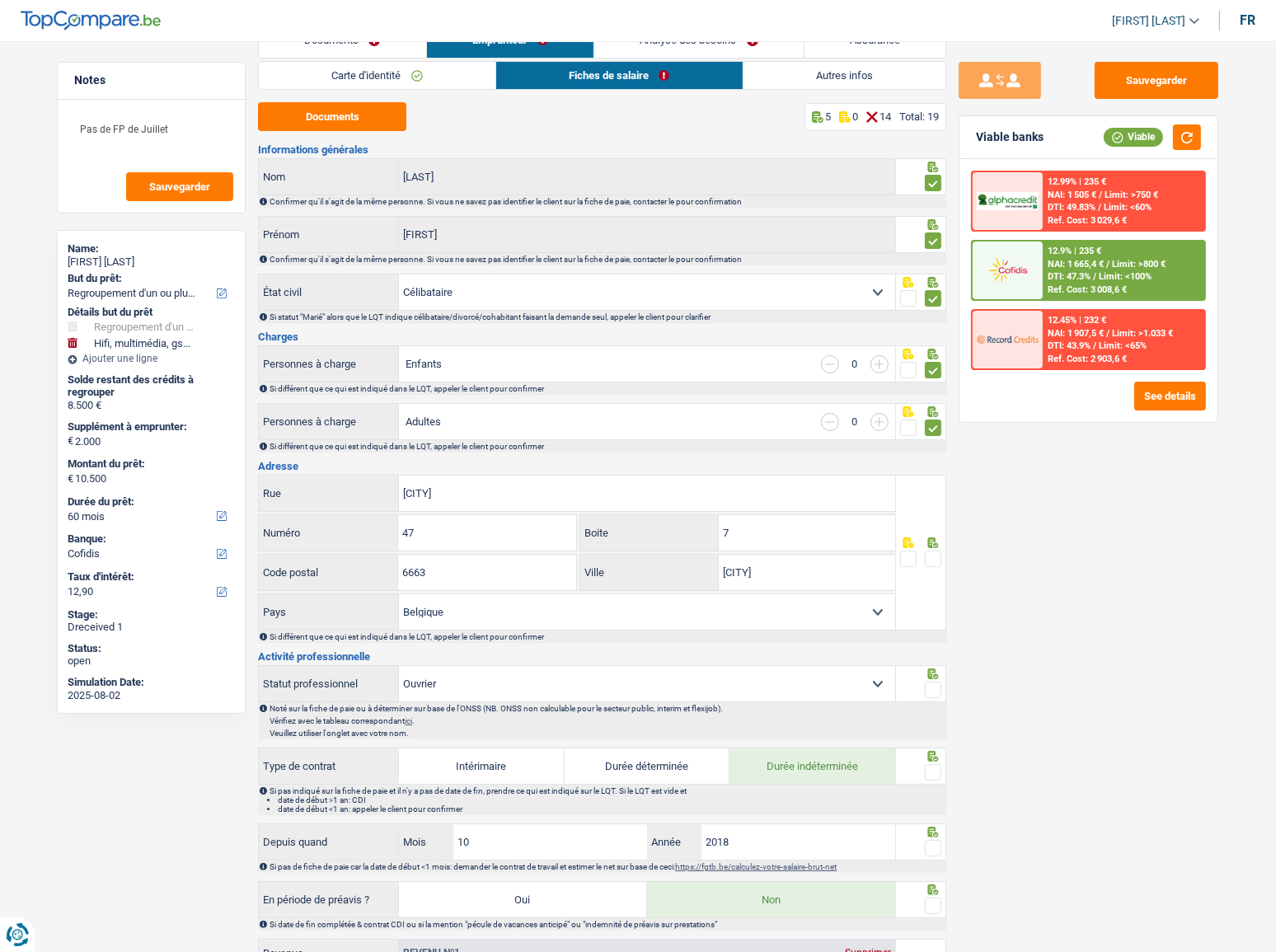 scroll, scrollTop: 149, scrollLeft: 0, axis: vertical 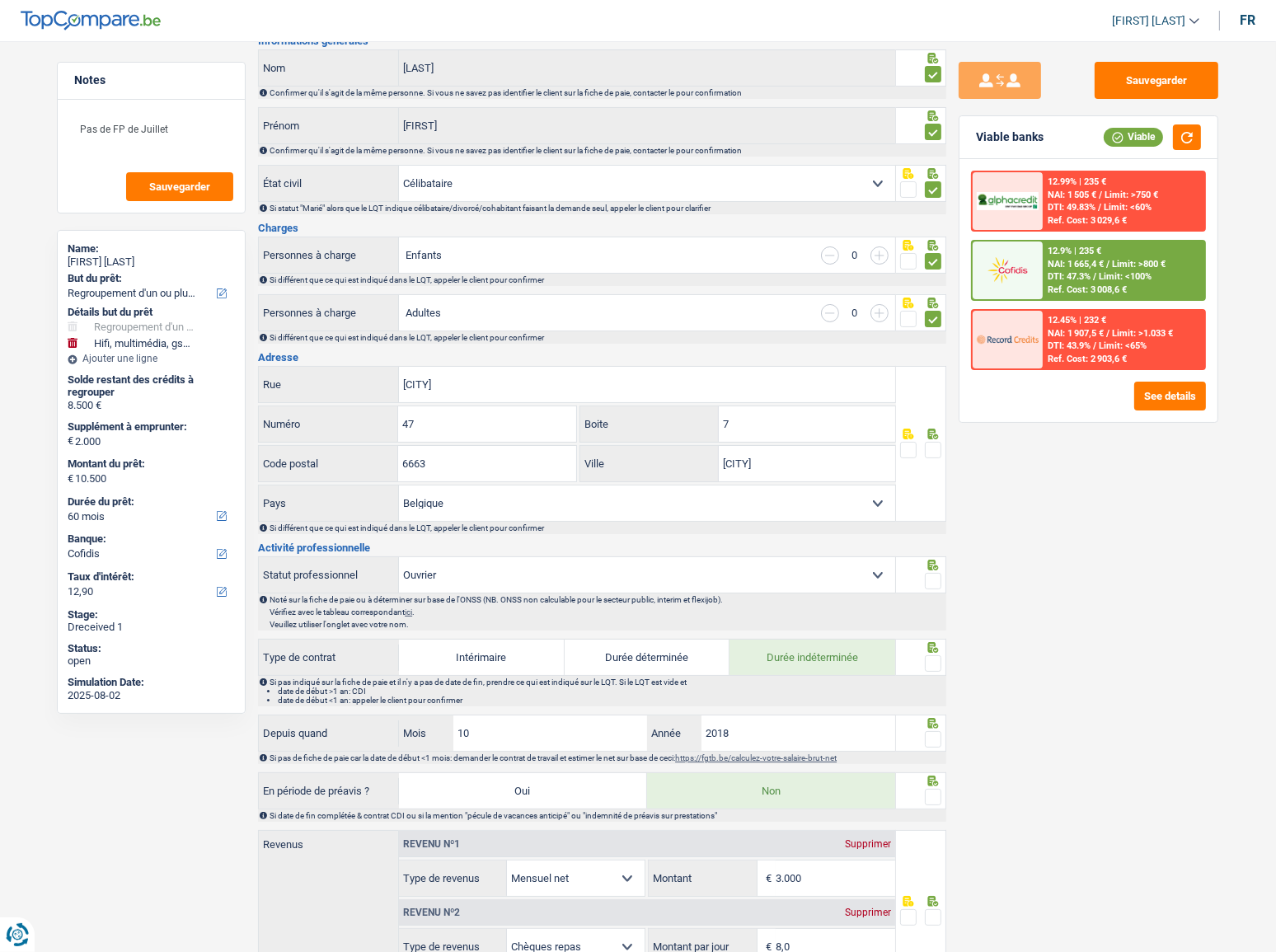 click at bounding box center [933, 450] 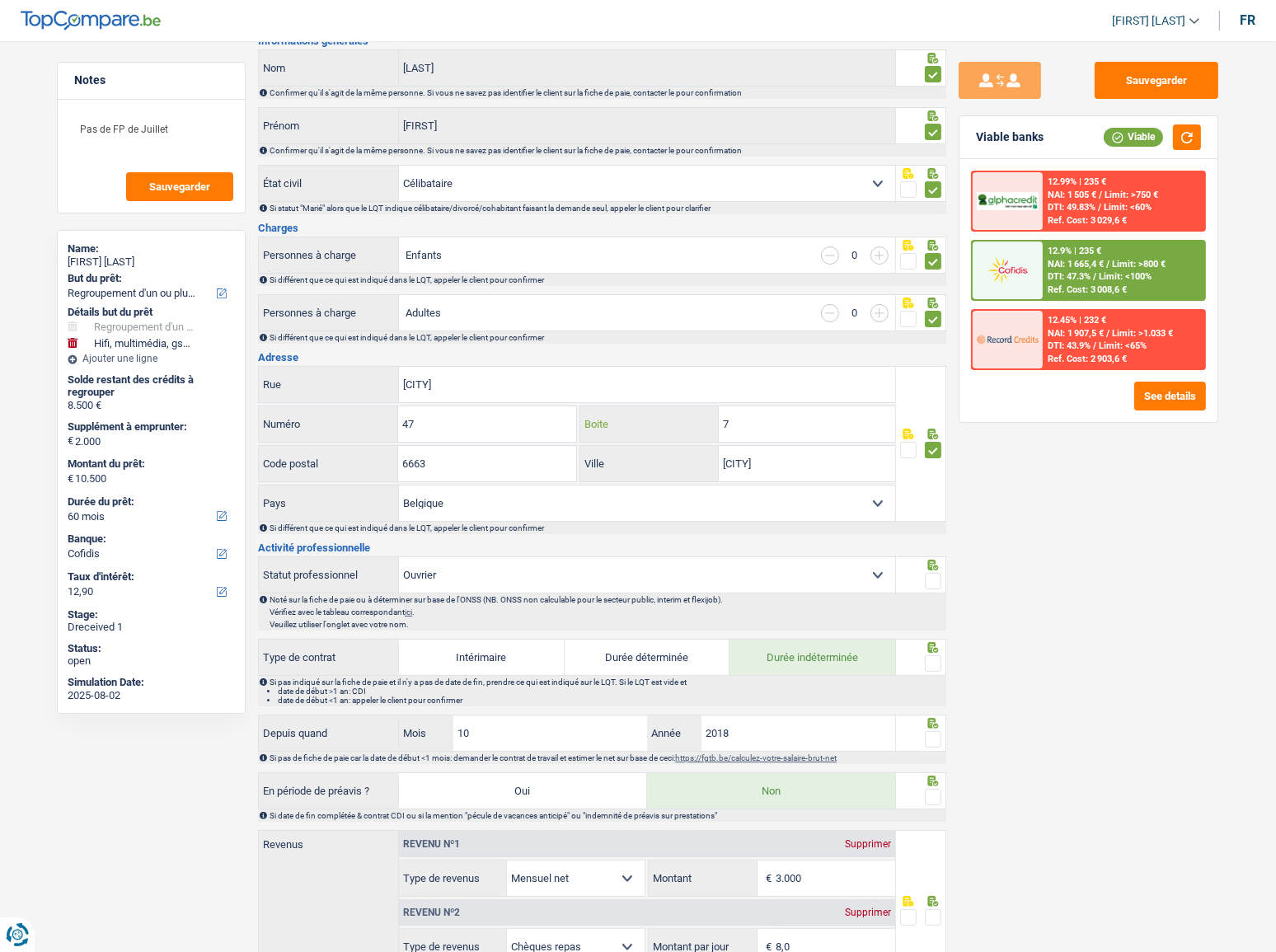 drag, startPoint x: 754, startPoint y: 417, endPoint x: 634, endPoint y: 429, distance: 120.5985 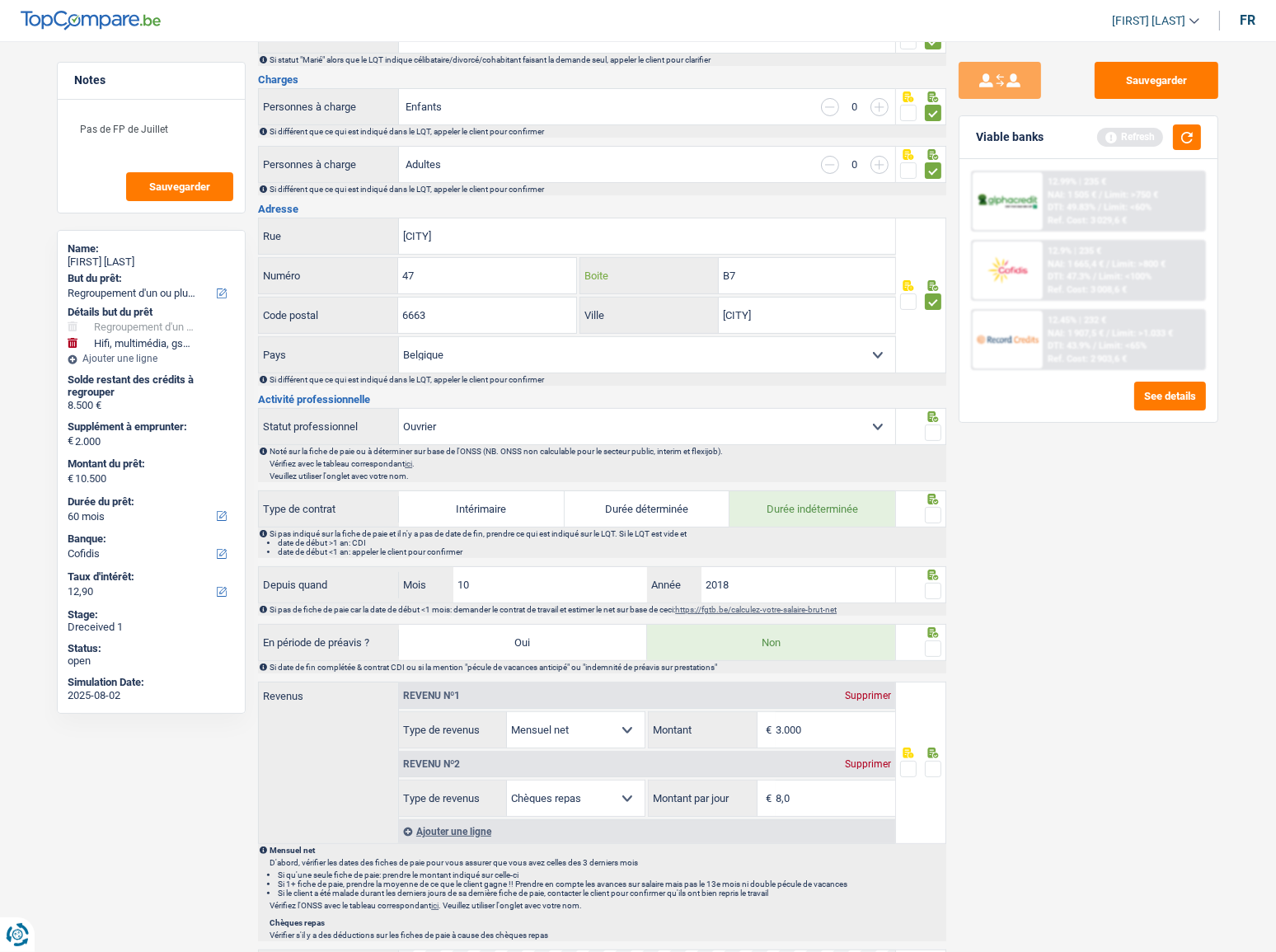 scroll, scrollTop: 299, scrollLeft: 0, axis: vertical 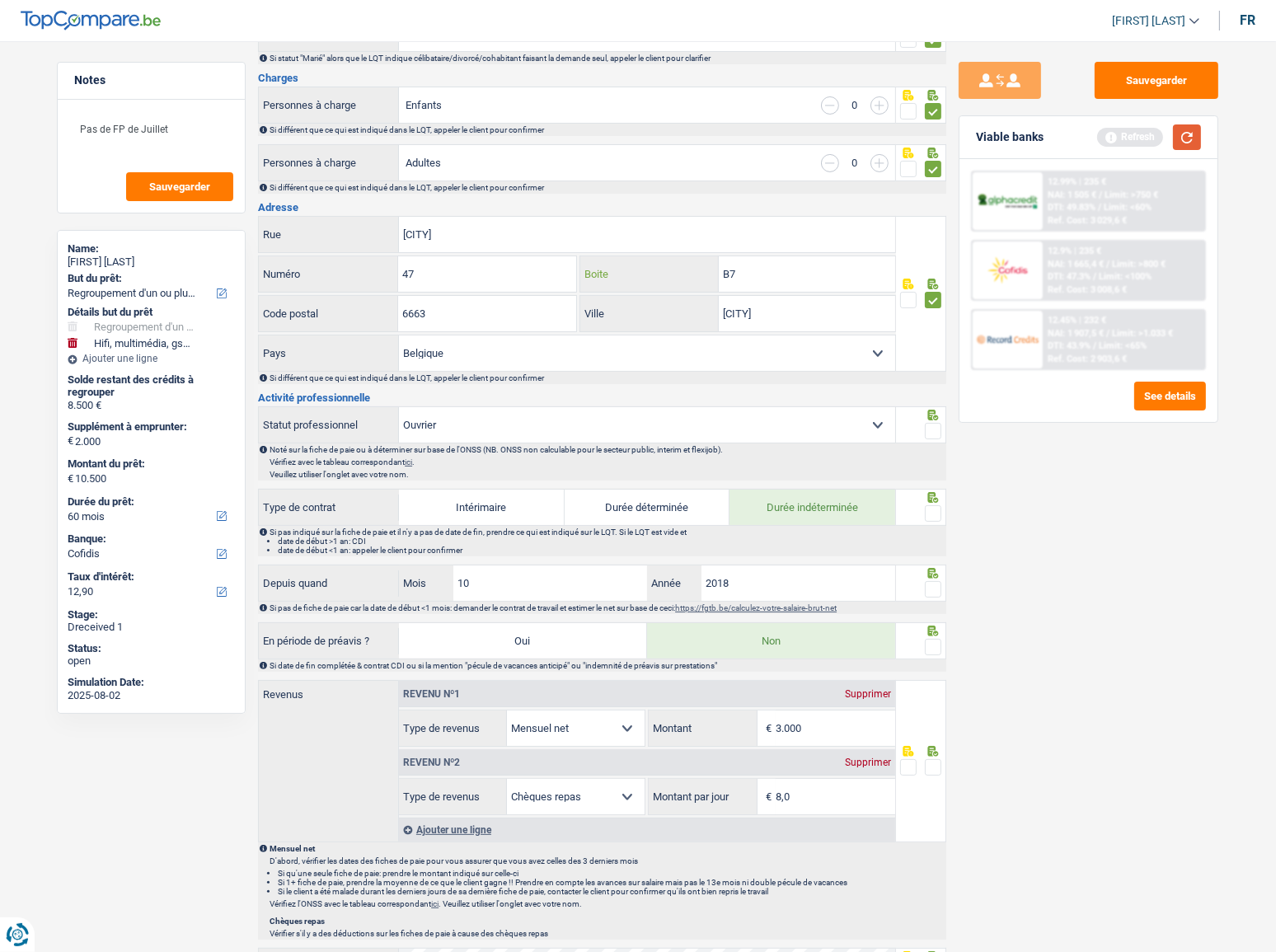 type on "B7" 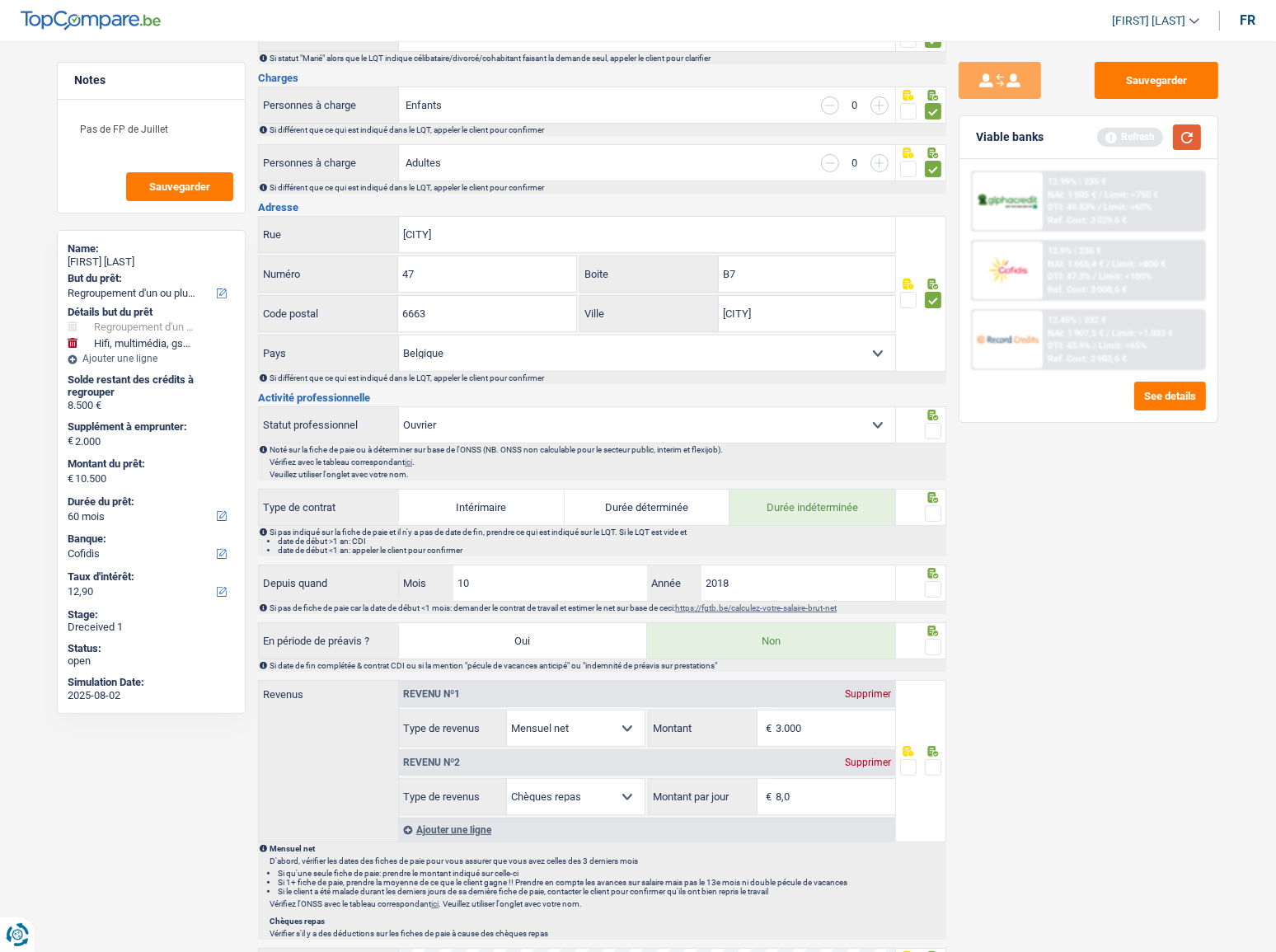 click at bounding box center [1187, 137] 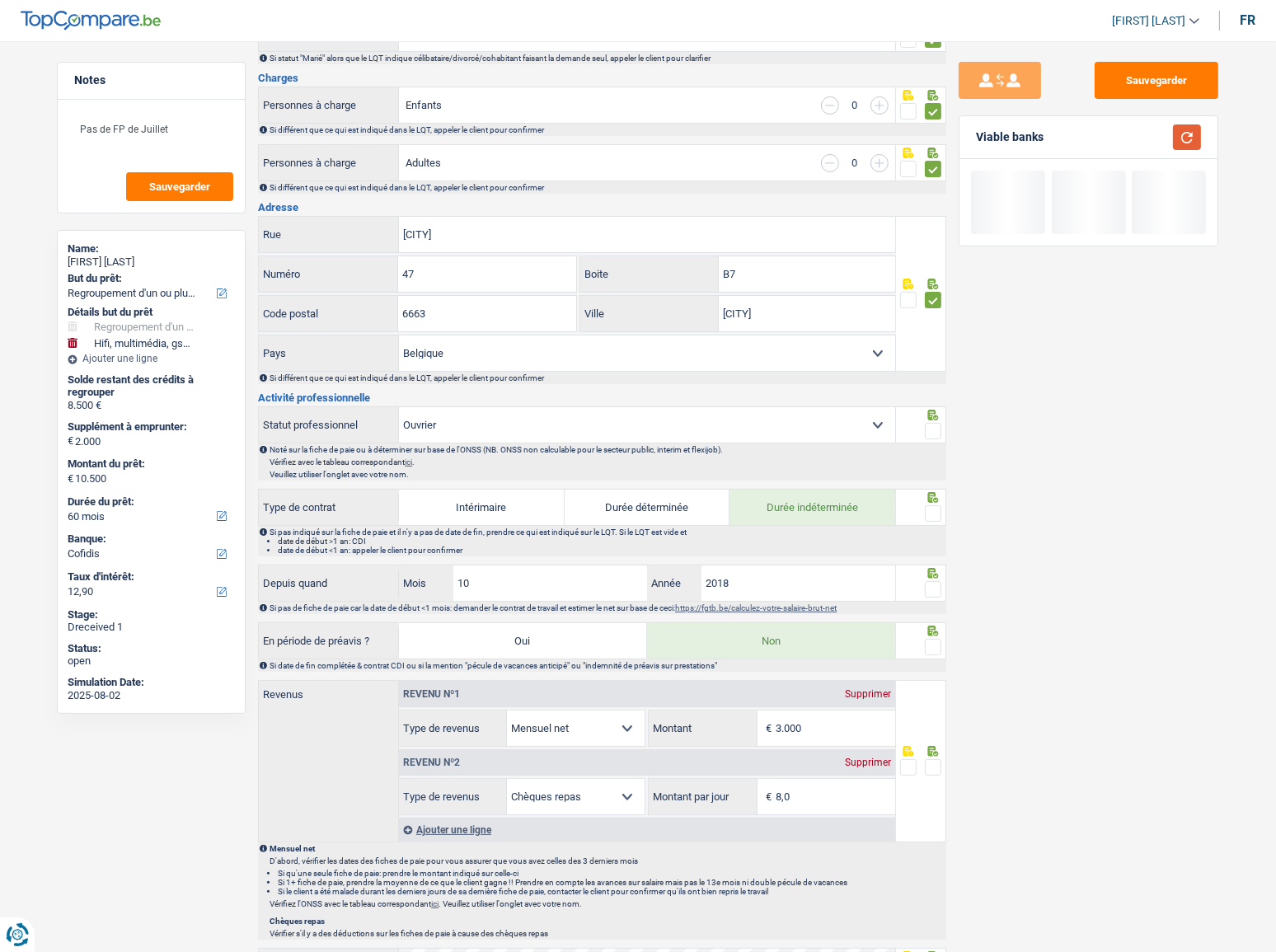 scroll, scrollTop: 449, scrollLeft: 0, axis: vertical 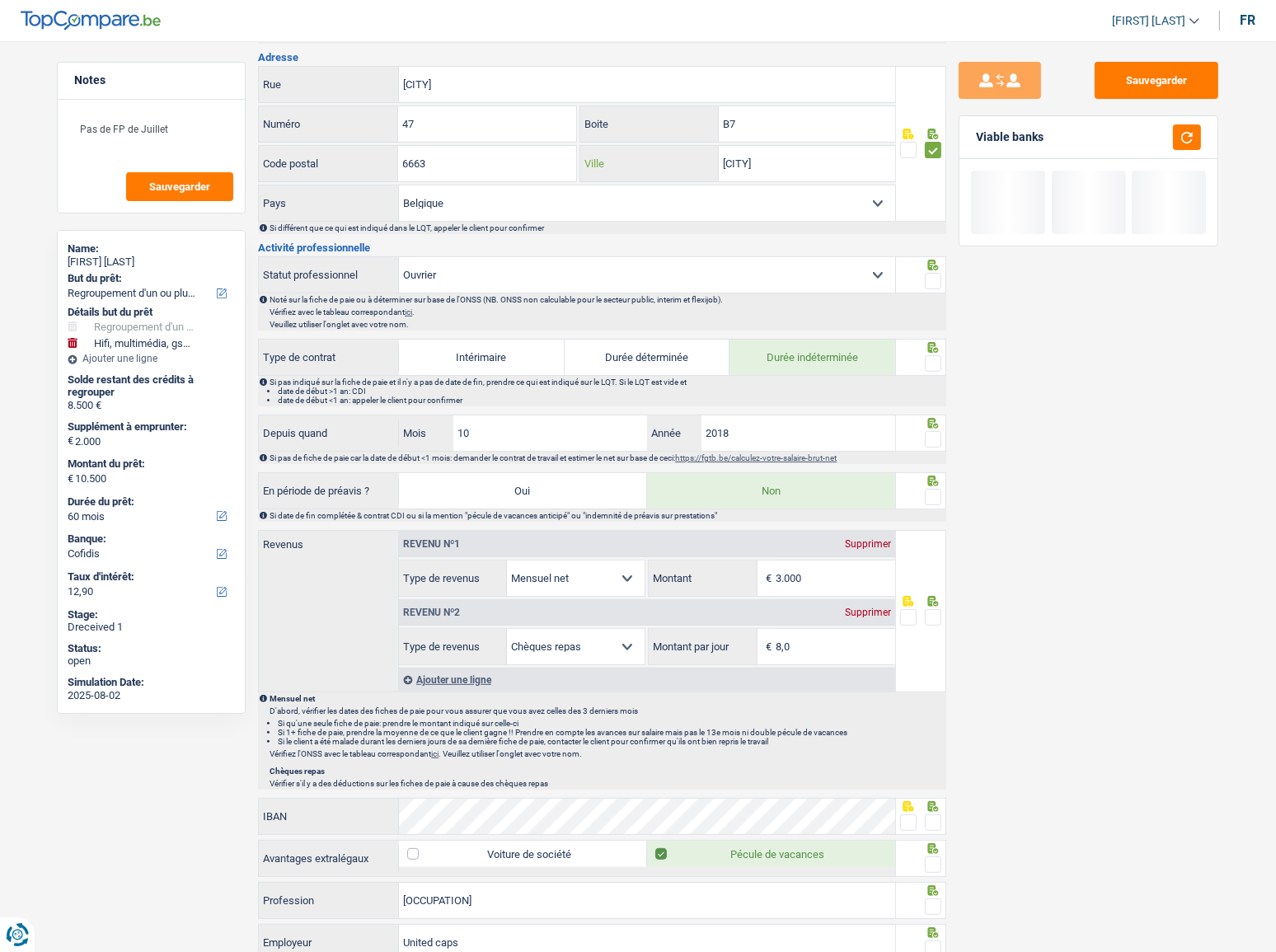 drag, startPoint x: 837, startPoint y: 162, endPoint x: 458, endPoint y: 156, distance: 379.04749 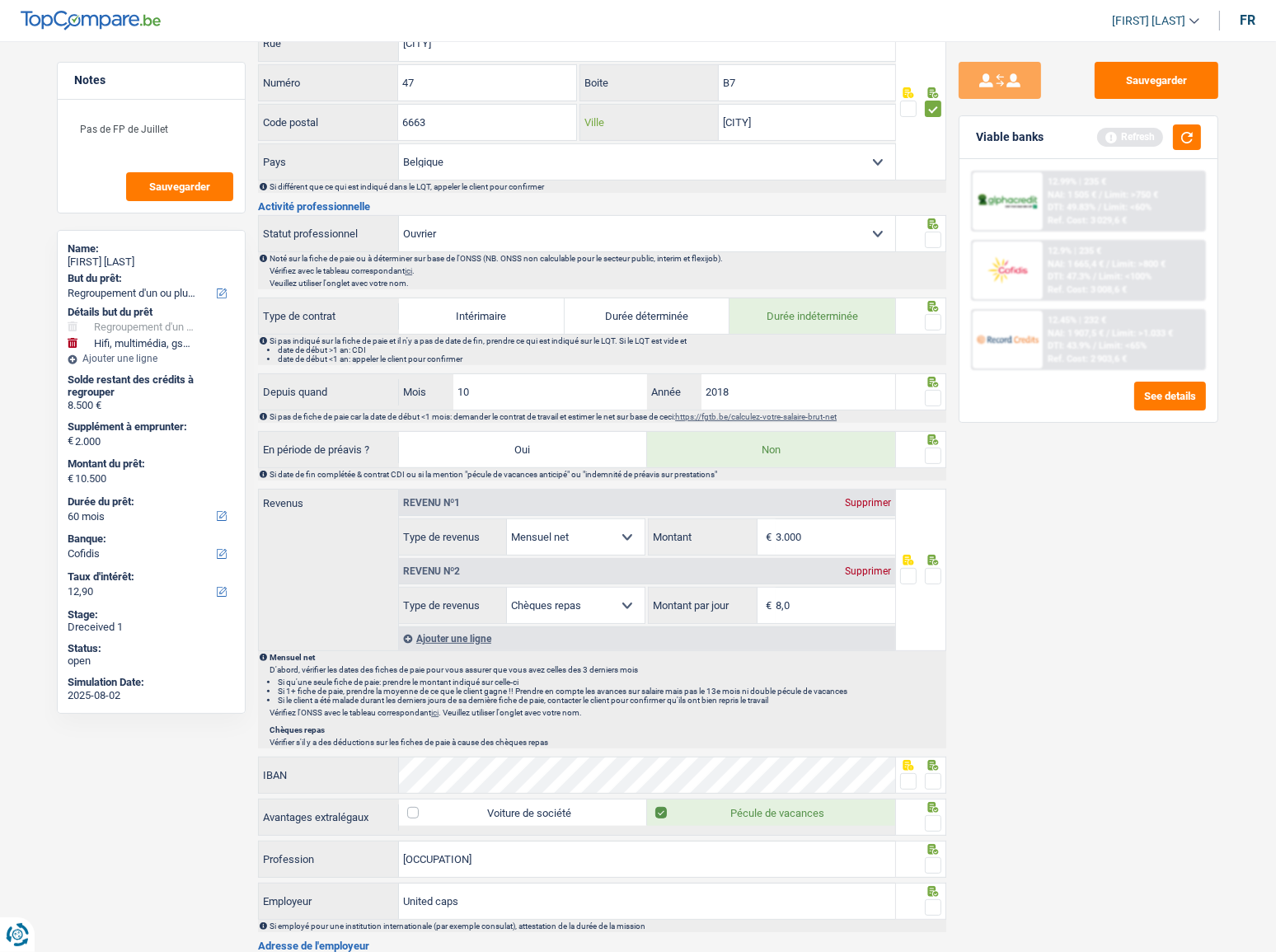 scroll, scrollTop: 524, scrollLeft: 0, axis: vertical 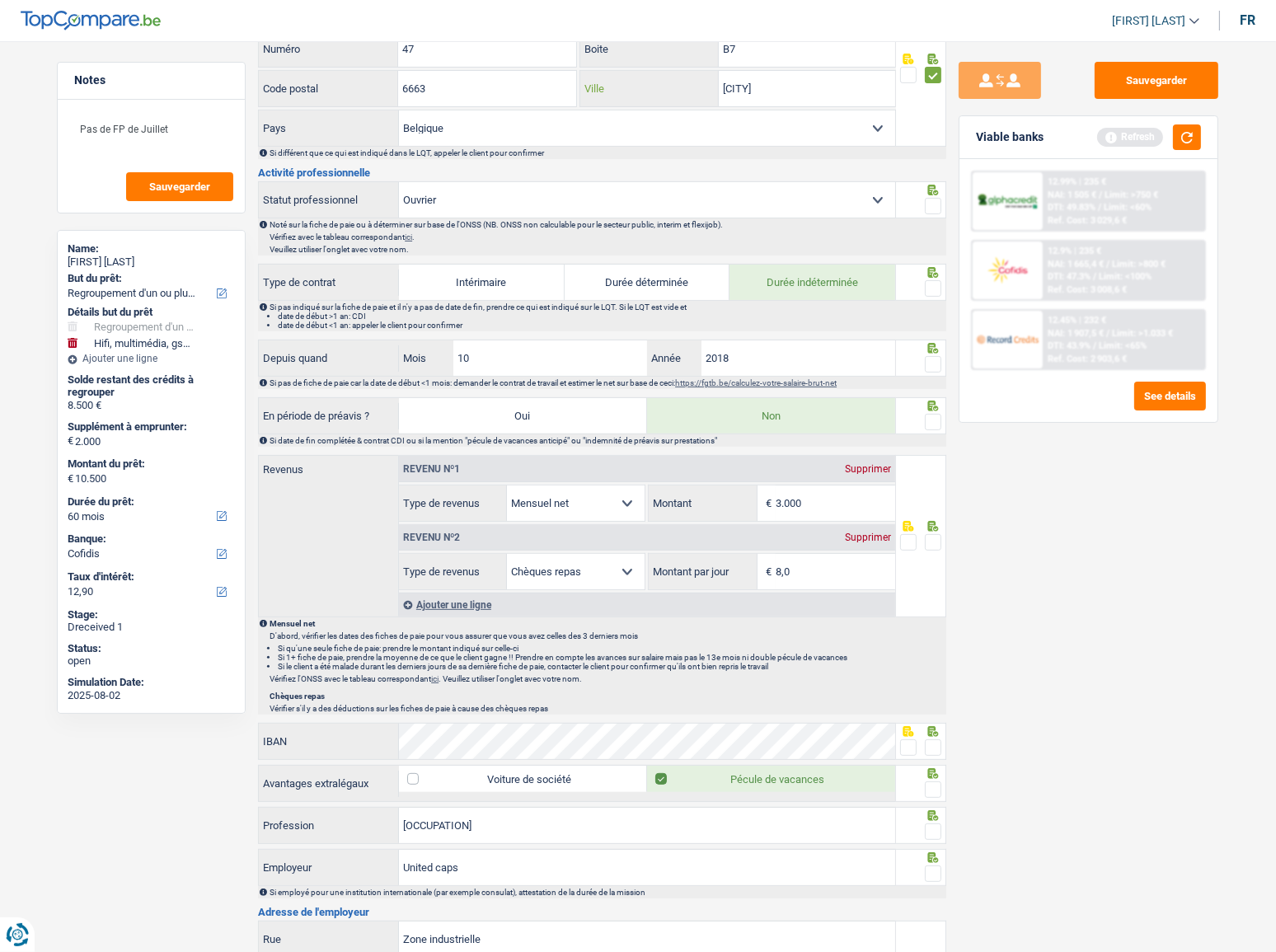 type on "vellereux" 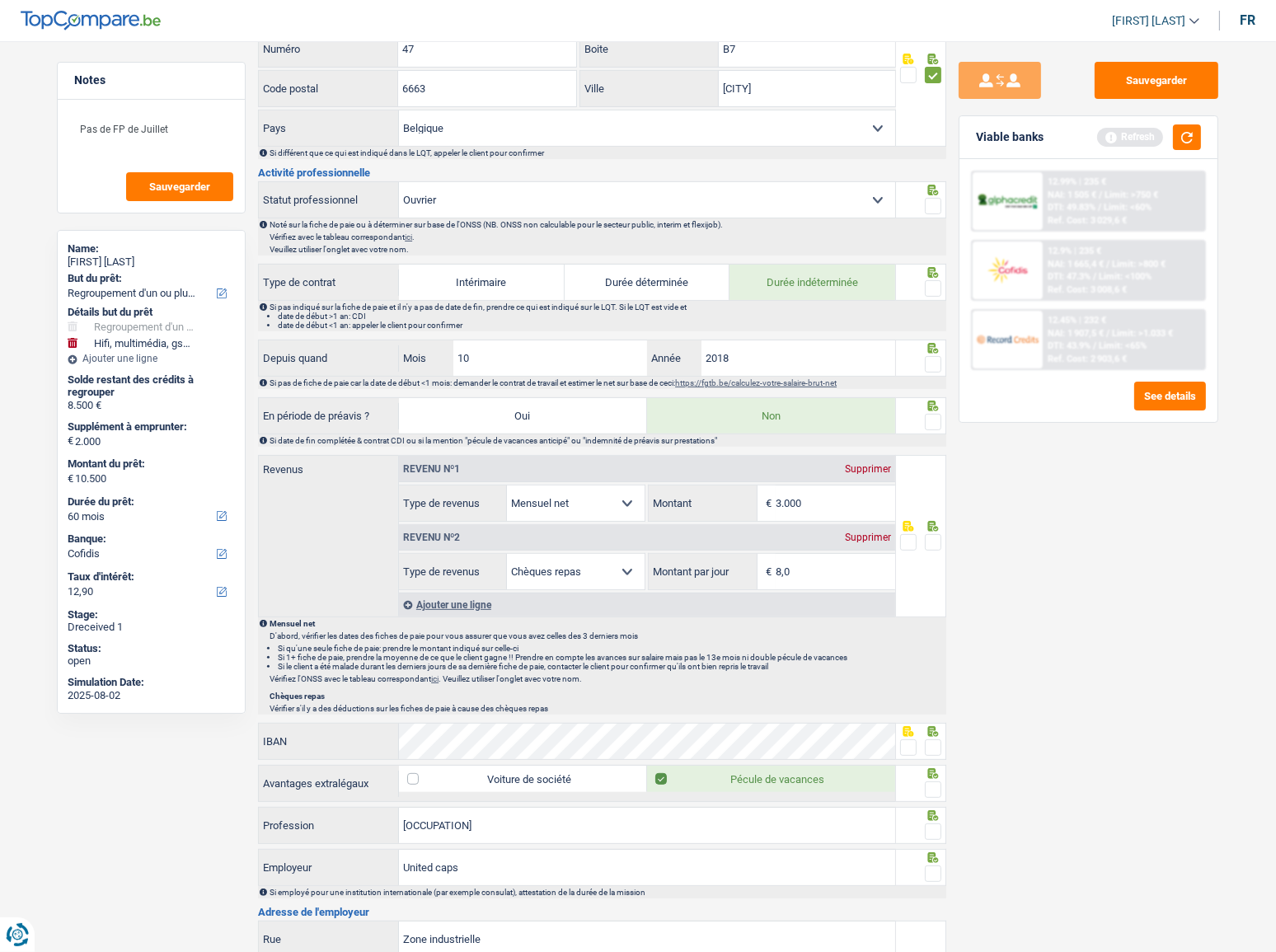 click at bounding box center [933, 206] 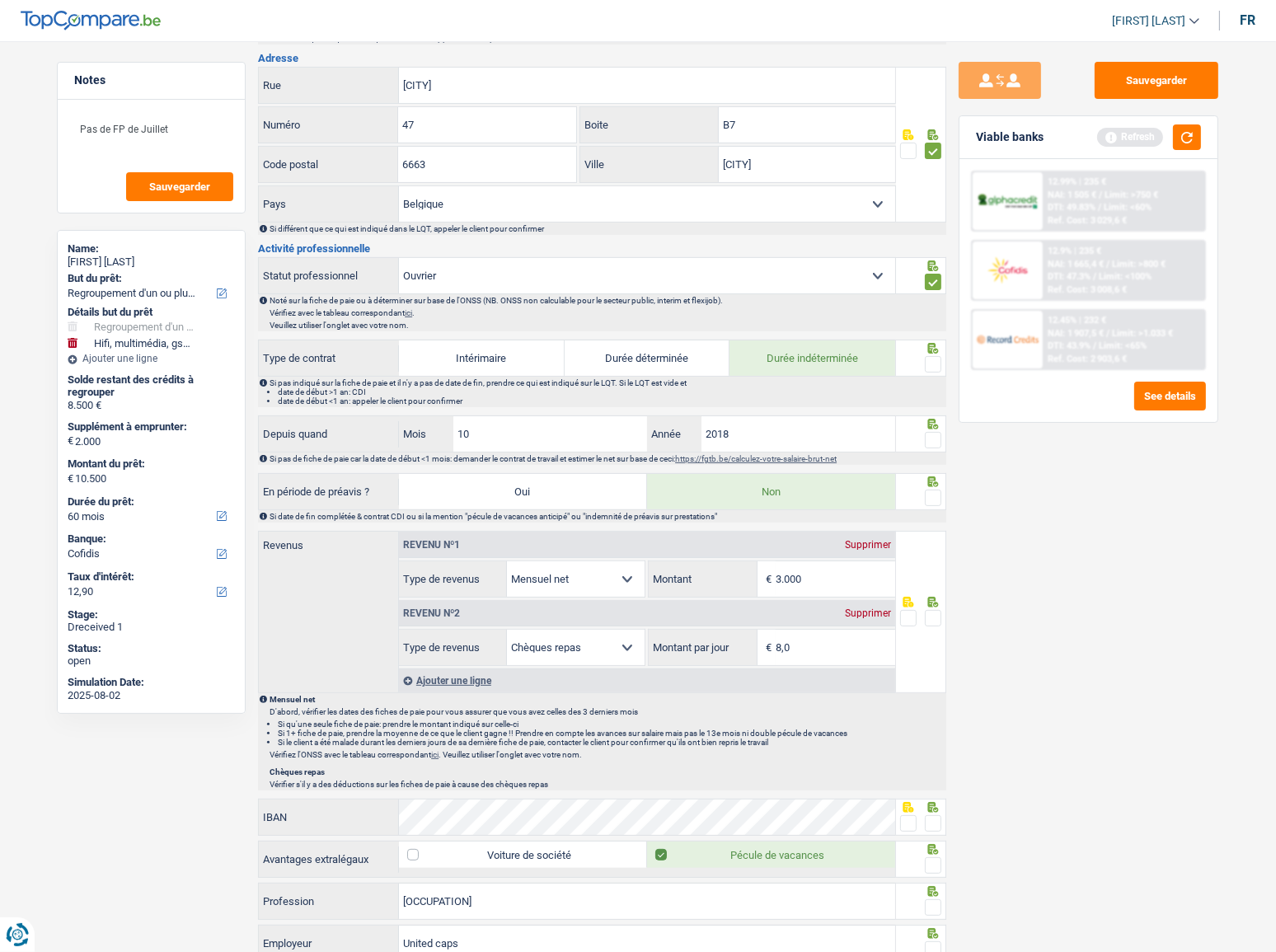 scroll, scrollTop: 449, scrollLeft: 0, axis: vertical 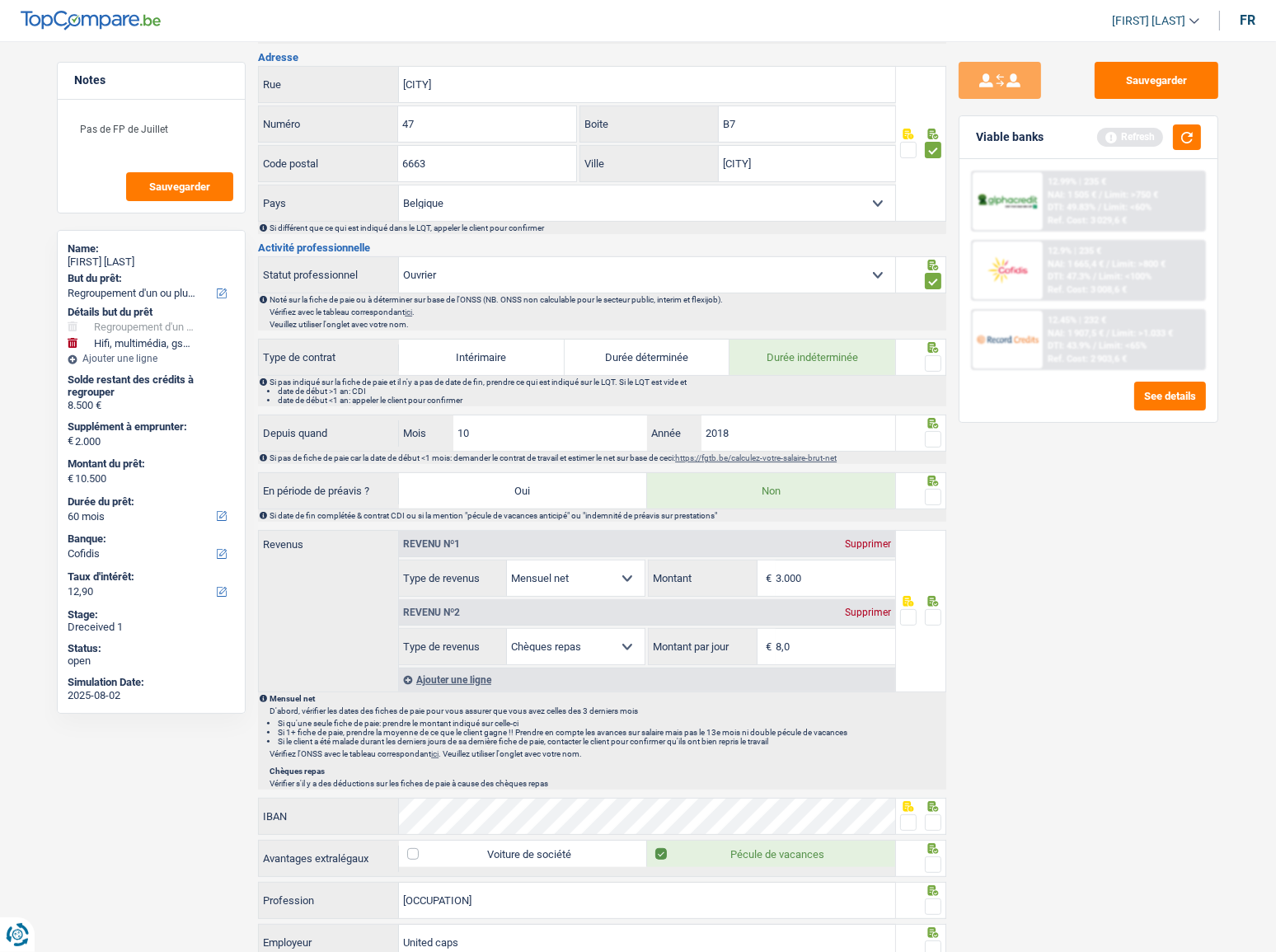 click at bounding box center (921, 363) 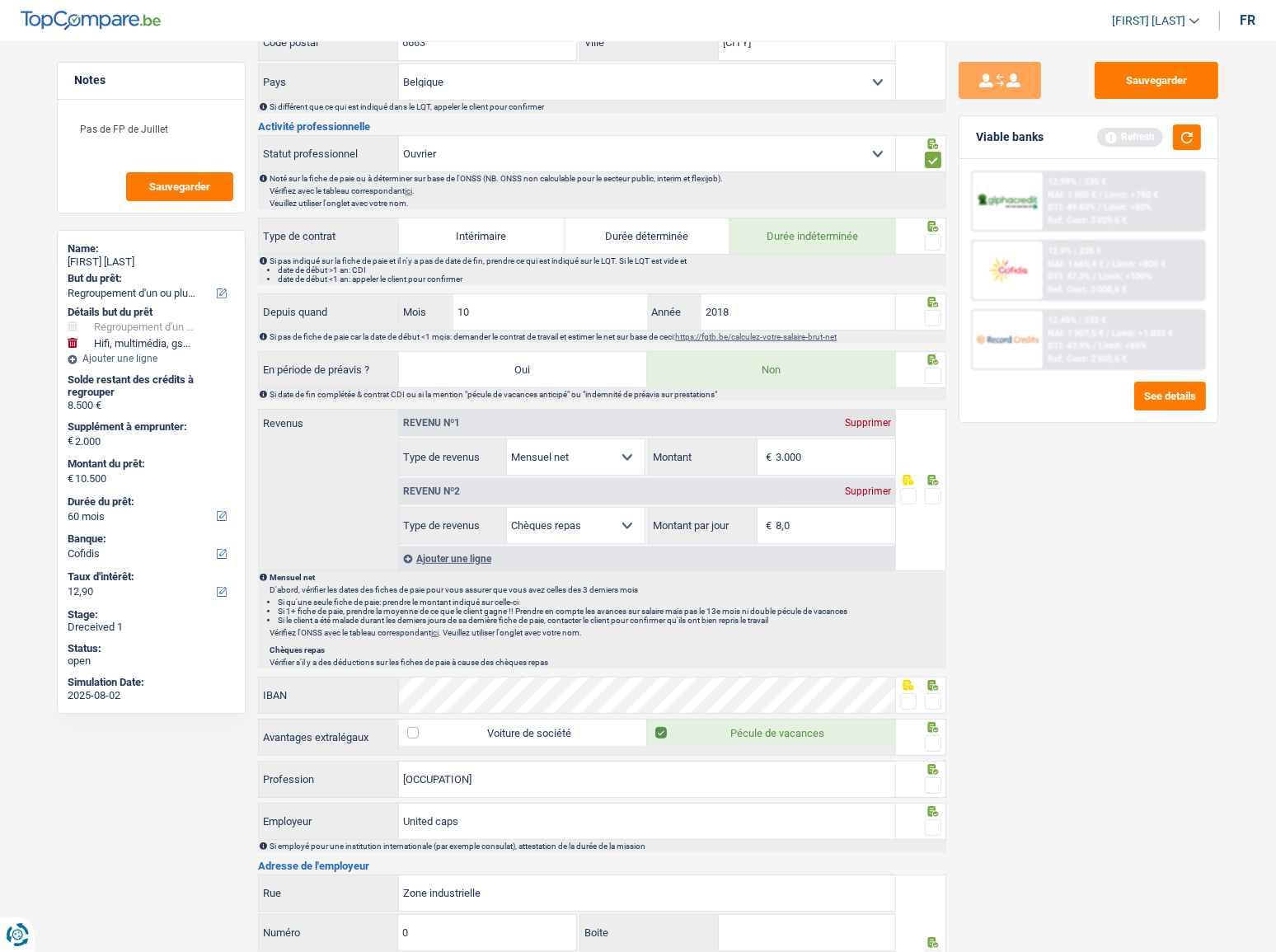 scroll, scrollTop: 599, scrollLeft: 0, axis: vertical 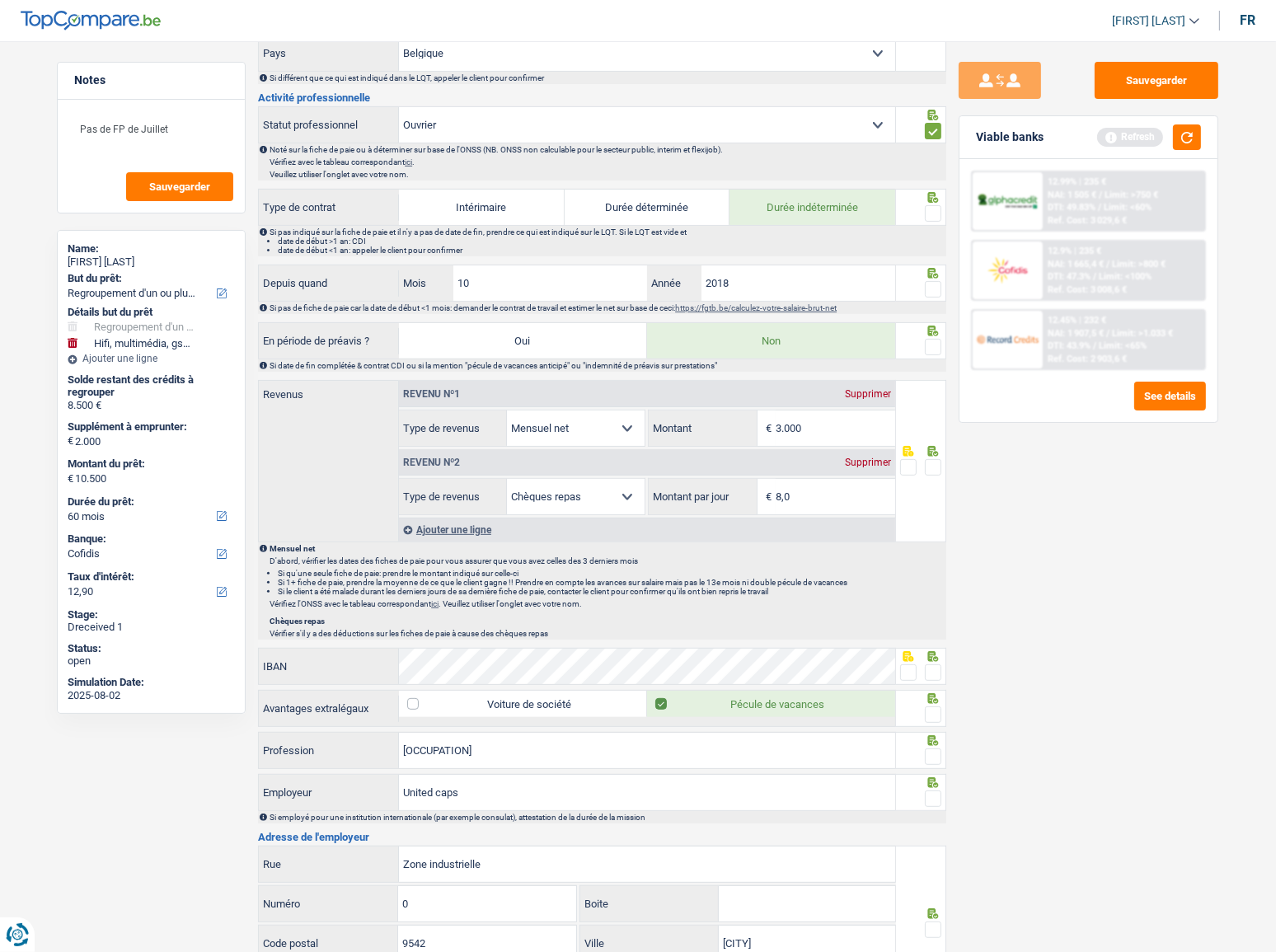 drag, startPoint x: 935, startPoint y: 214, endPoint x: 936, endPoint y: 242, distance: 28.01785 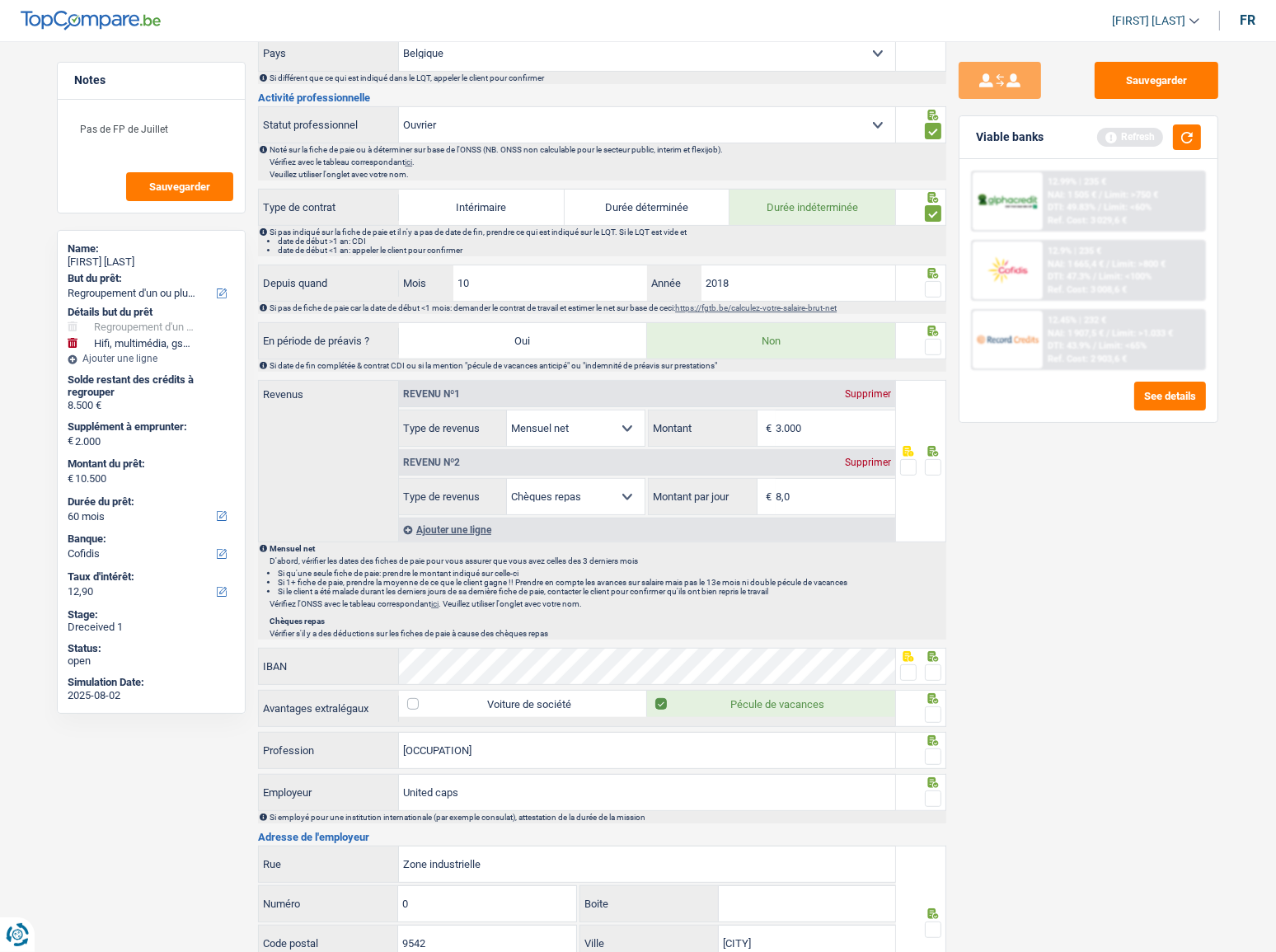 click at bounding box center [933, 289] 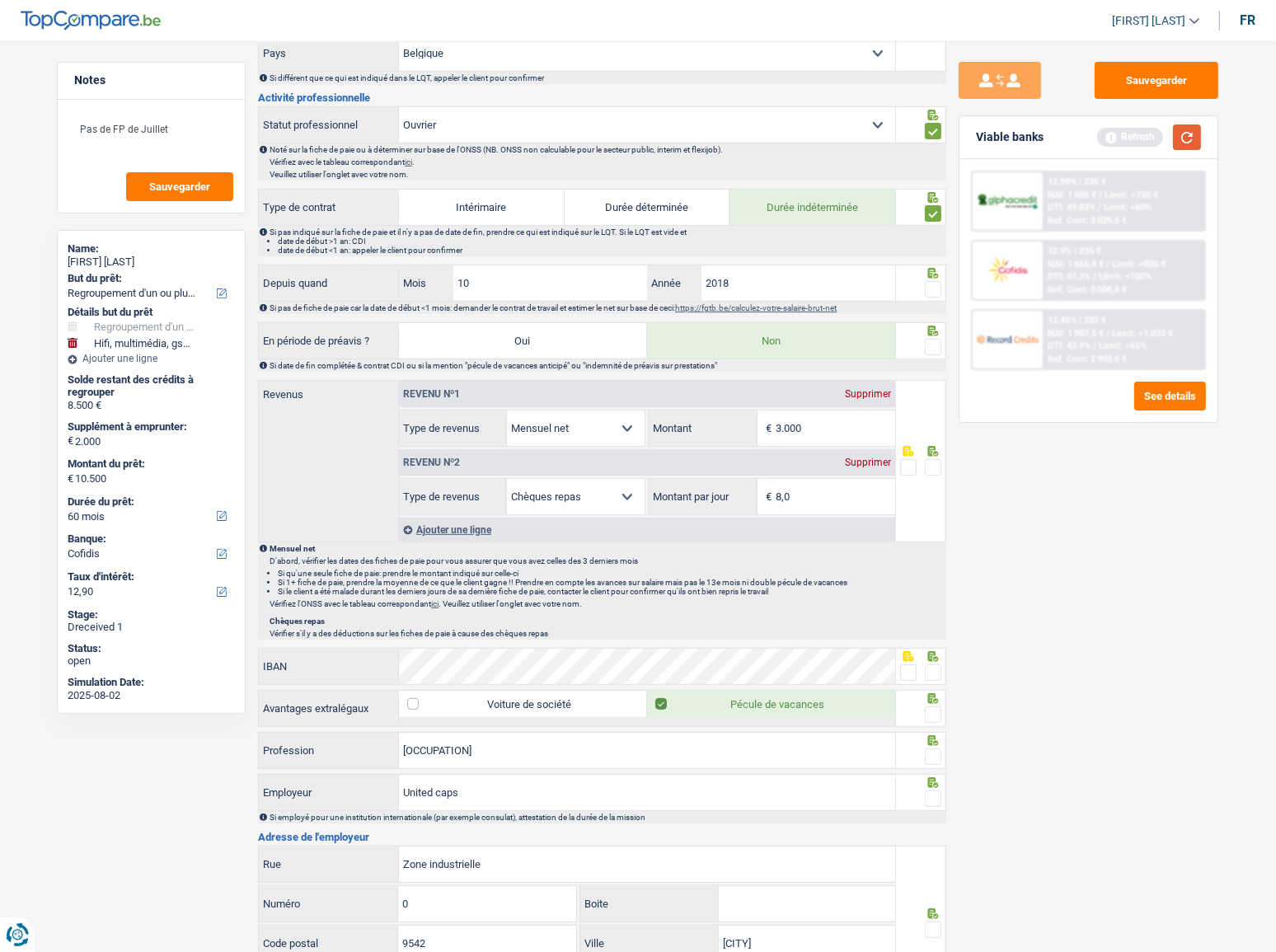 click at bounding box center (1187, 137) 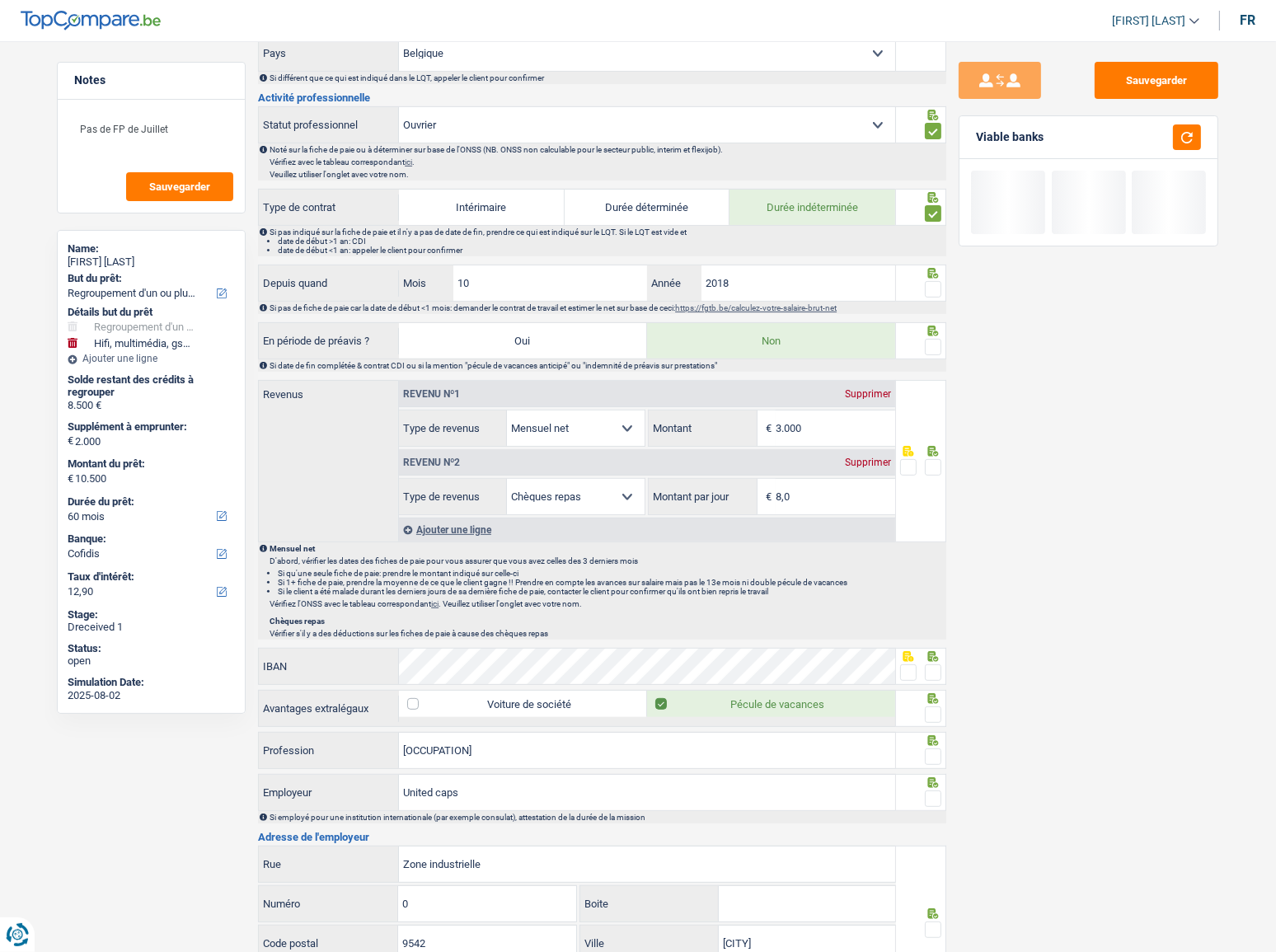 click at bounding box center (933, 289) 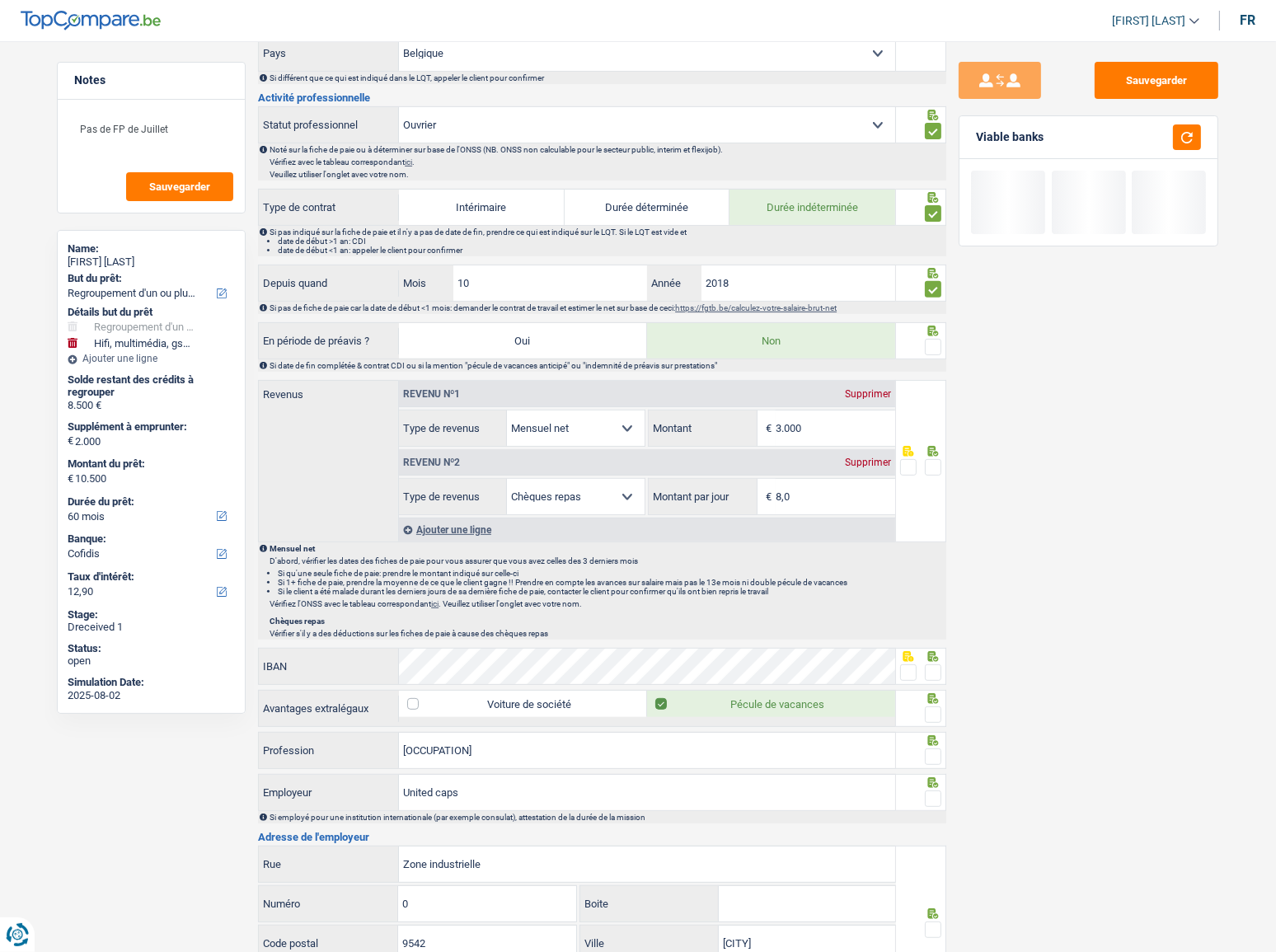 click at bounding box center [933, 347] 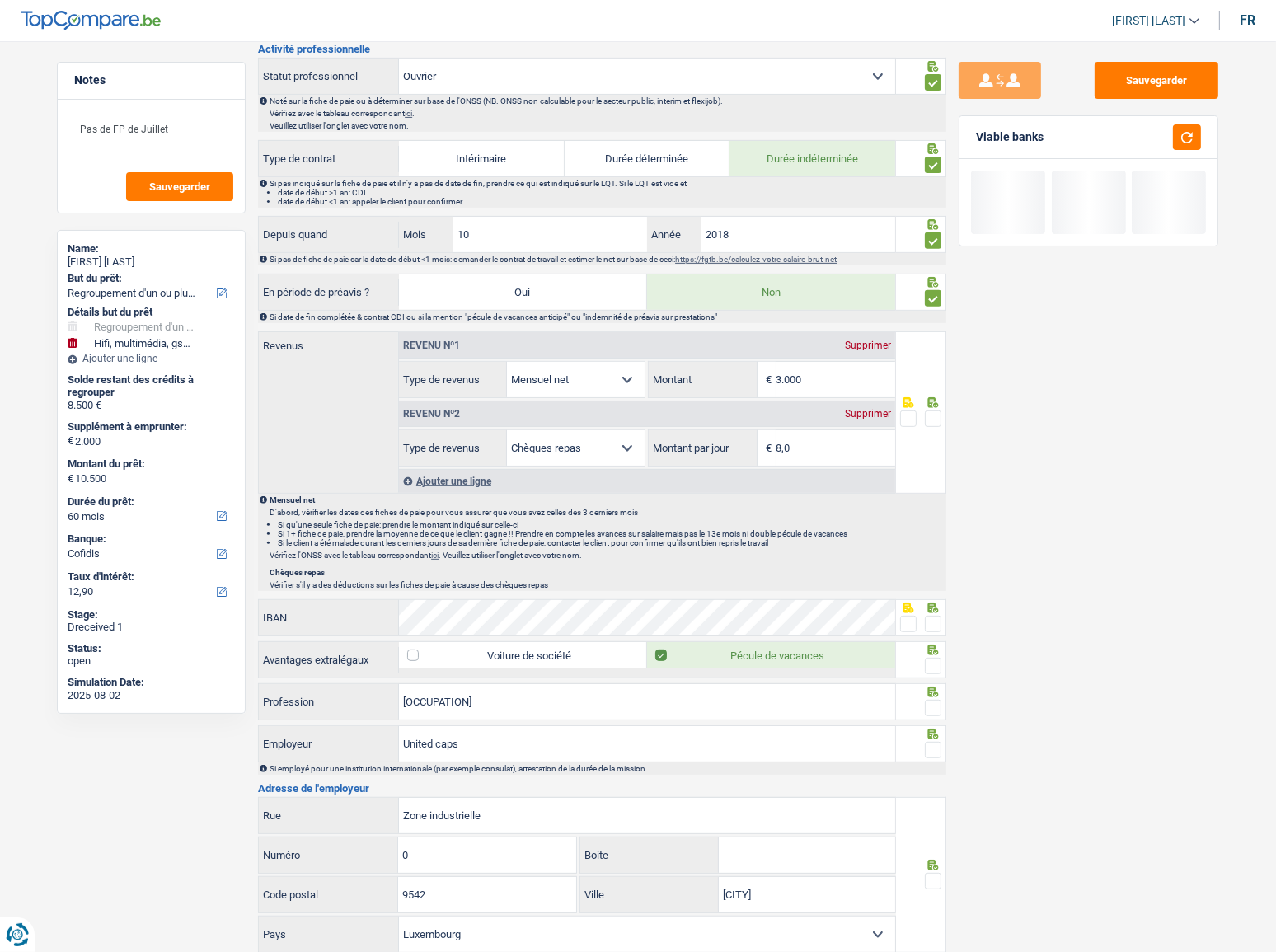scroll, scrollTop: 674, scrollLeft: 0, axis: vertical 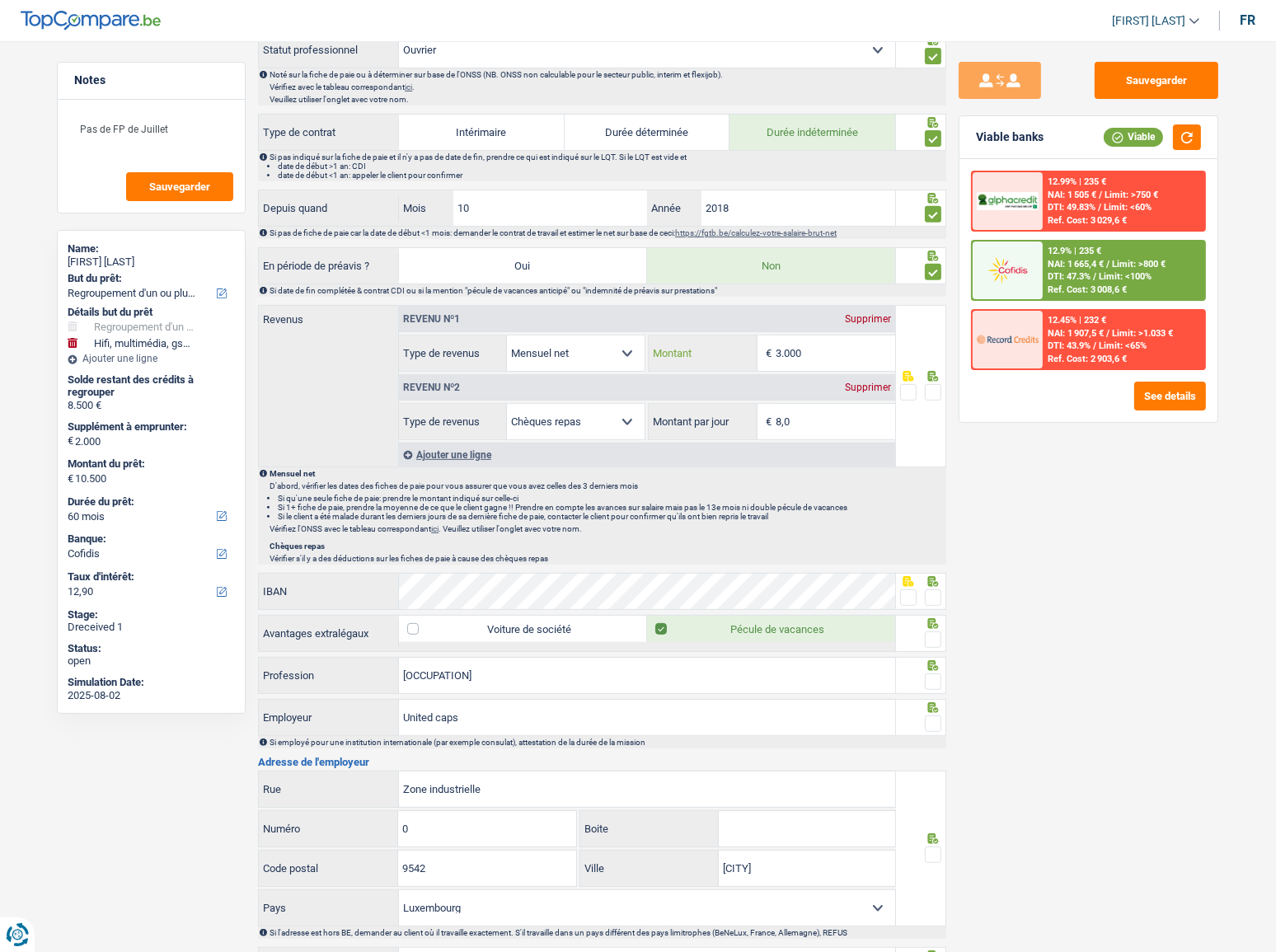 click on "3.000" at bounding box center (835, 353) 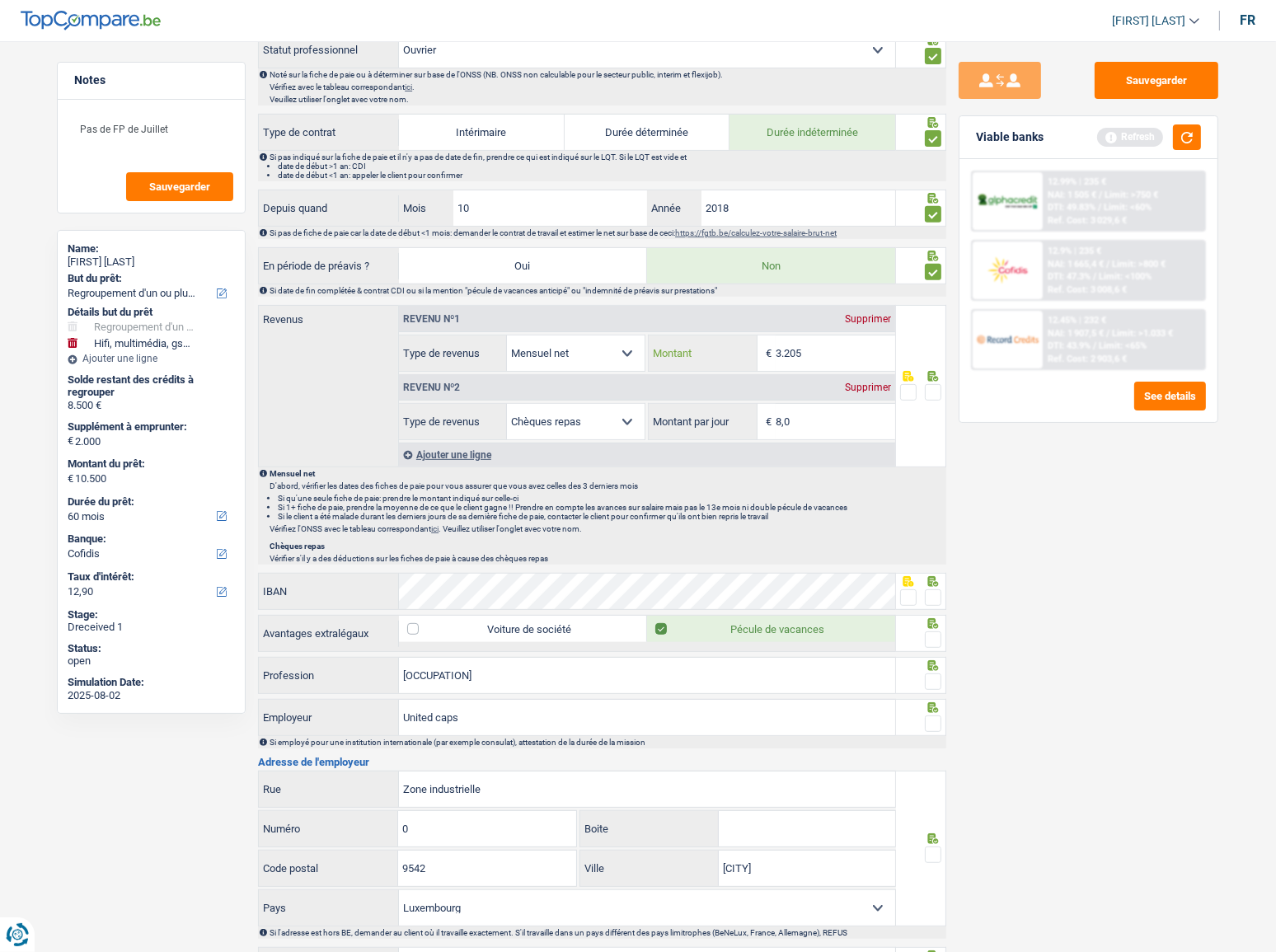 type on "3.205" 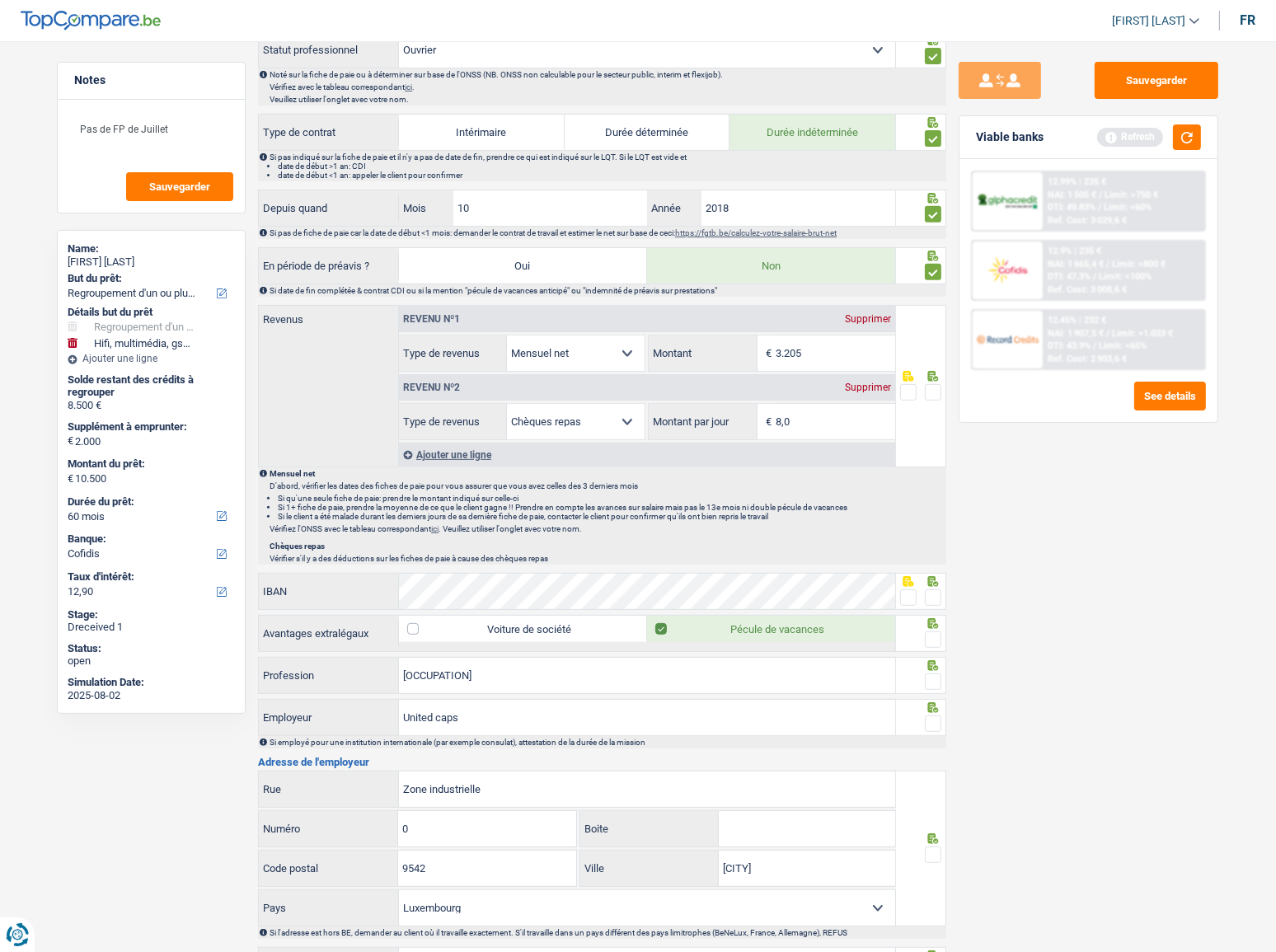 click at bounding box center (933, 392) 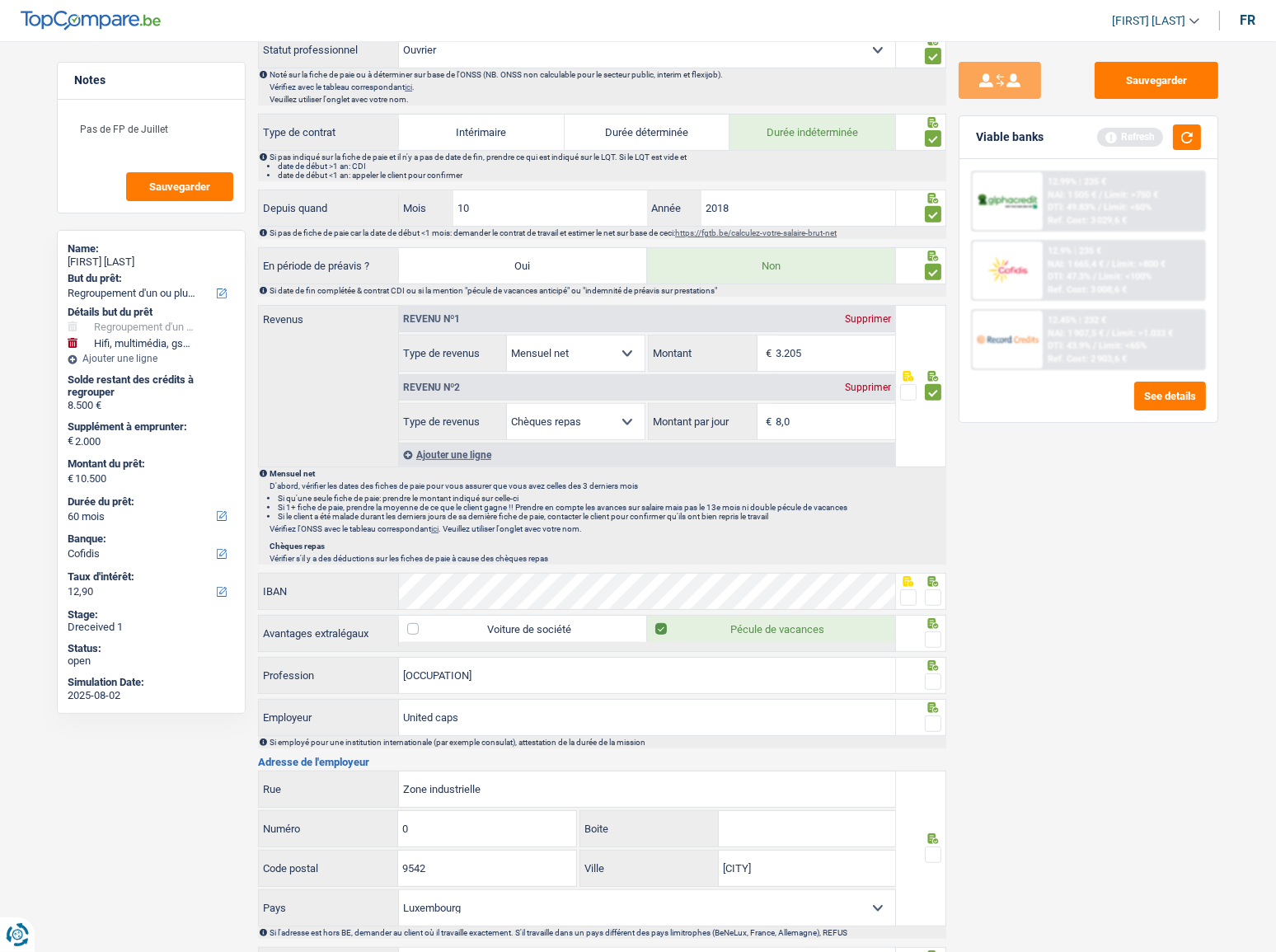click on "Revenu nº2
Supprimer" at bounding box center [647, 387] 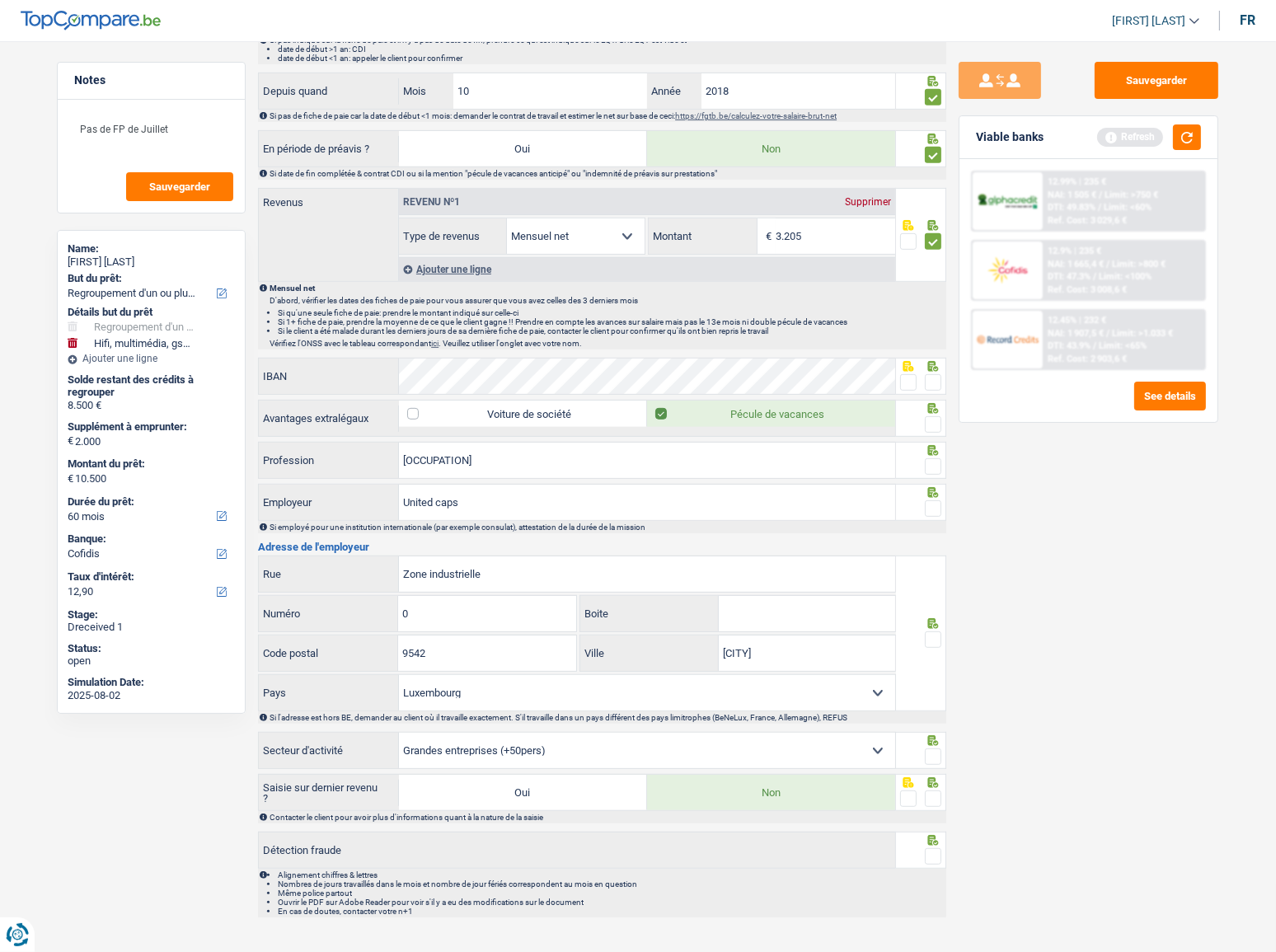scroll, scrollTop: 798, scrollLeft: 0, axis: vertical 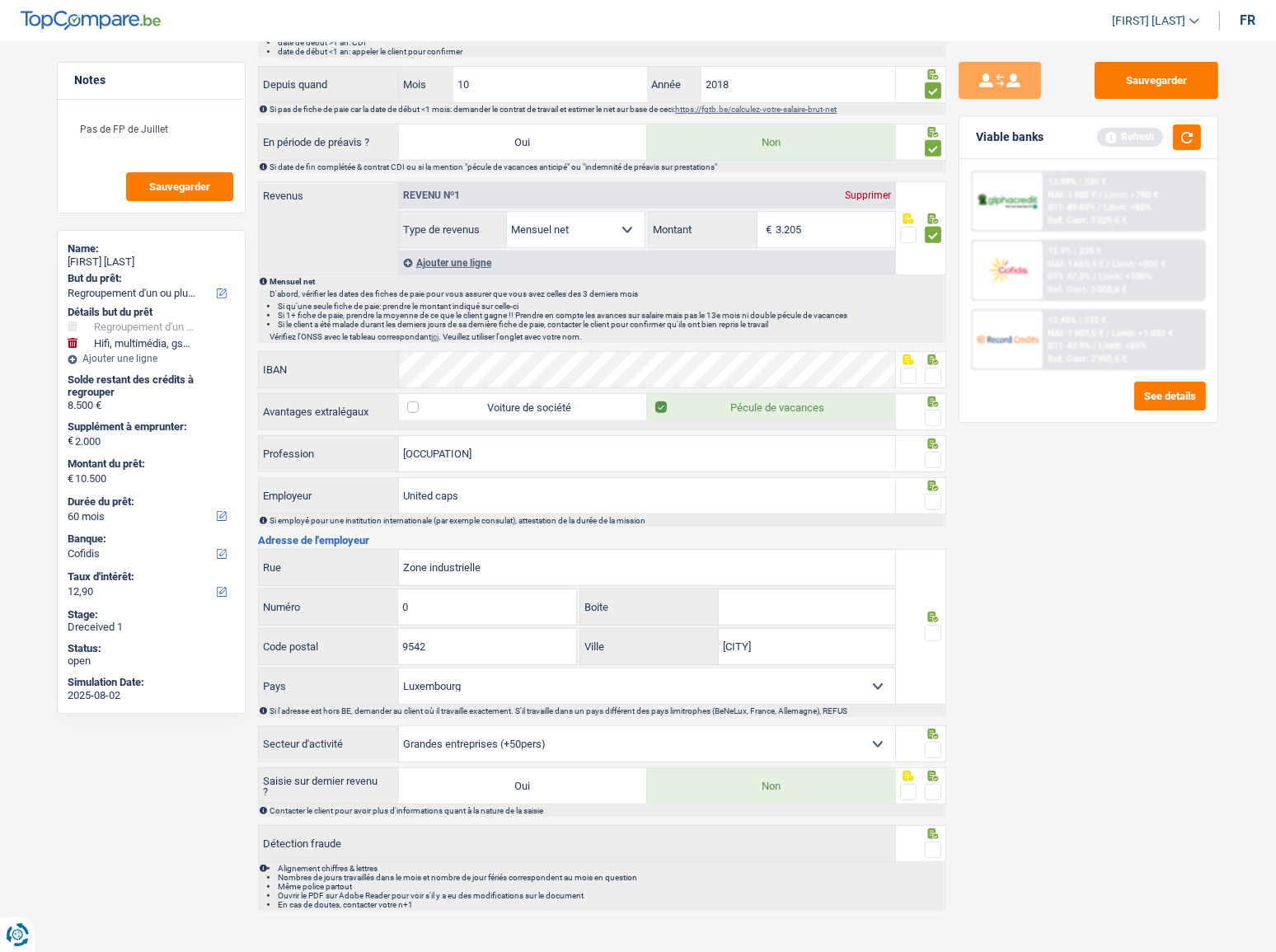 click on "Ajouter une ligne" at bounding box center (647, 262) 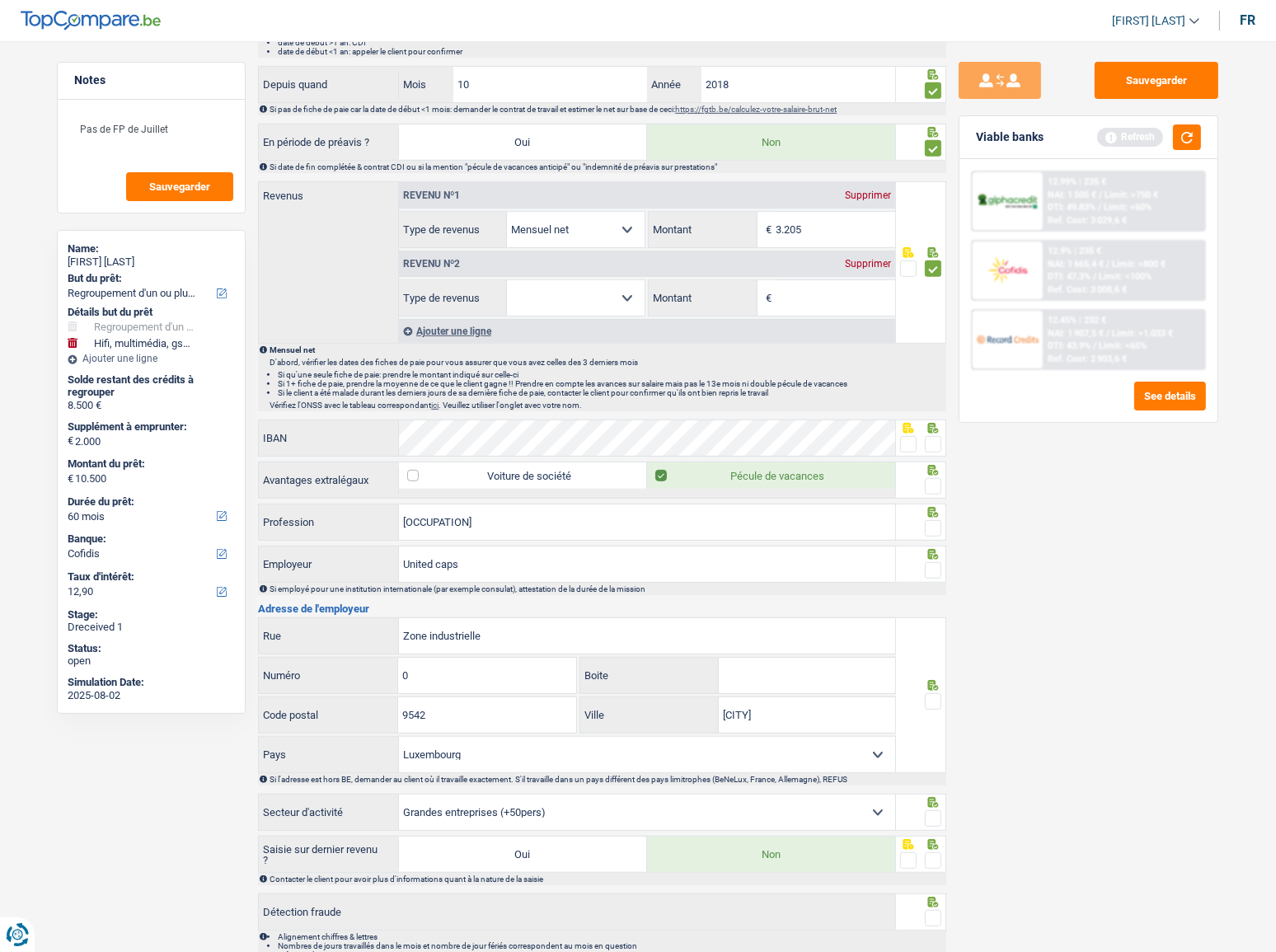 click on "Allocation d'handicap Allocations chômage Allocations familiales Chèques repas Complément d'entreprise Indemnité mutuelle Indépendant complémentaire Mensuel net Pension Pension alimentaire Pension d'invalidité Revenu d'intégration sociale Revenus locatifs Autres revenus
Sélectionner une option" at bounding box center (575, 298) 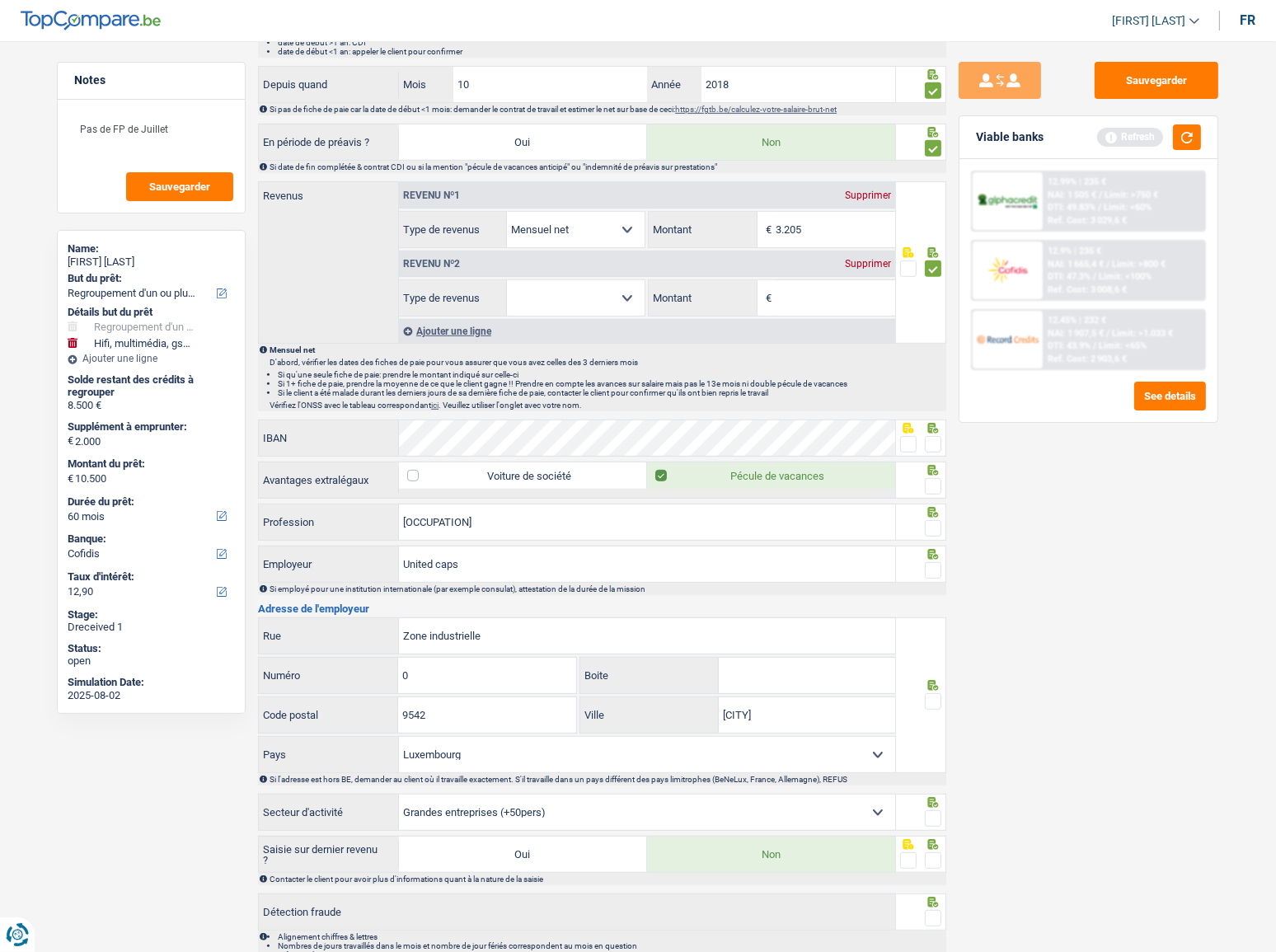 select on "mealVouchers" 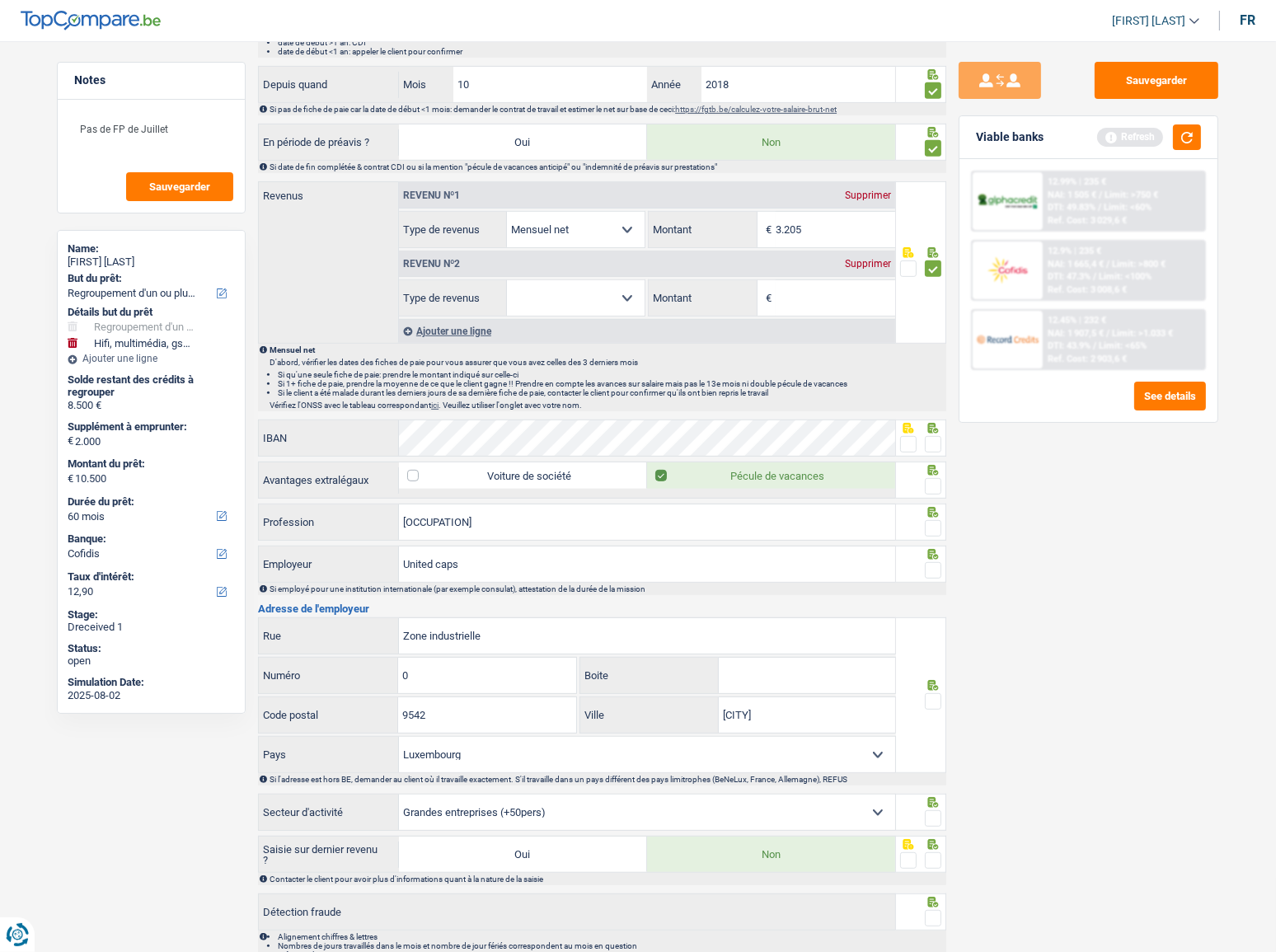 click on "Allocation d'handicap Allocations chômage Allocations familiales Chèques repas Complément d'entreprise Indemnité mutuelle Indépendant complémentaire Mensuel net Pension Pension alimentaire Pension d'invalidité Revenu d'intégration sociale Revenus locatifs Autres revenus
Sélectionner une option" at bounding box center (575, 298) 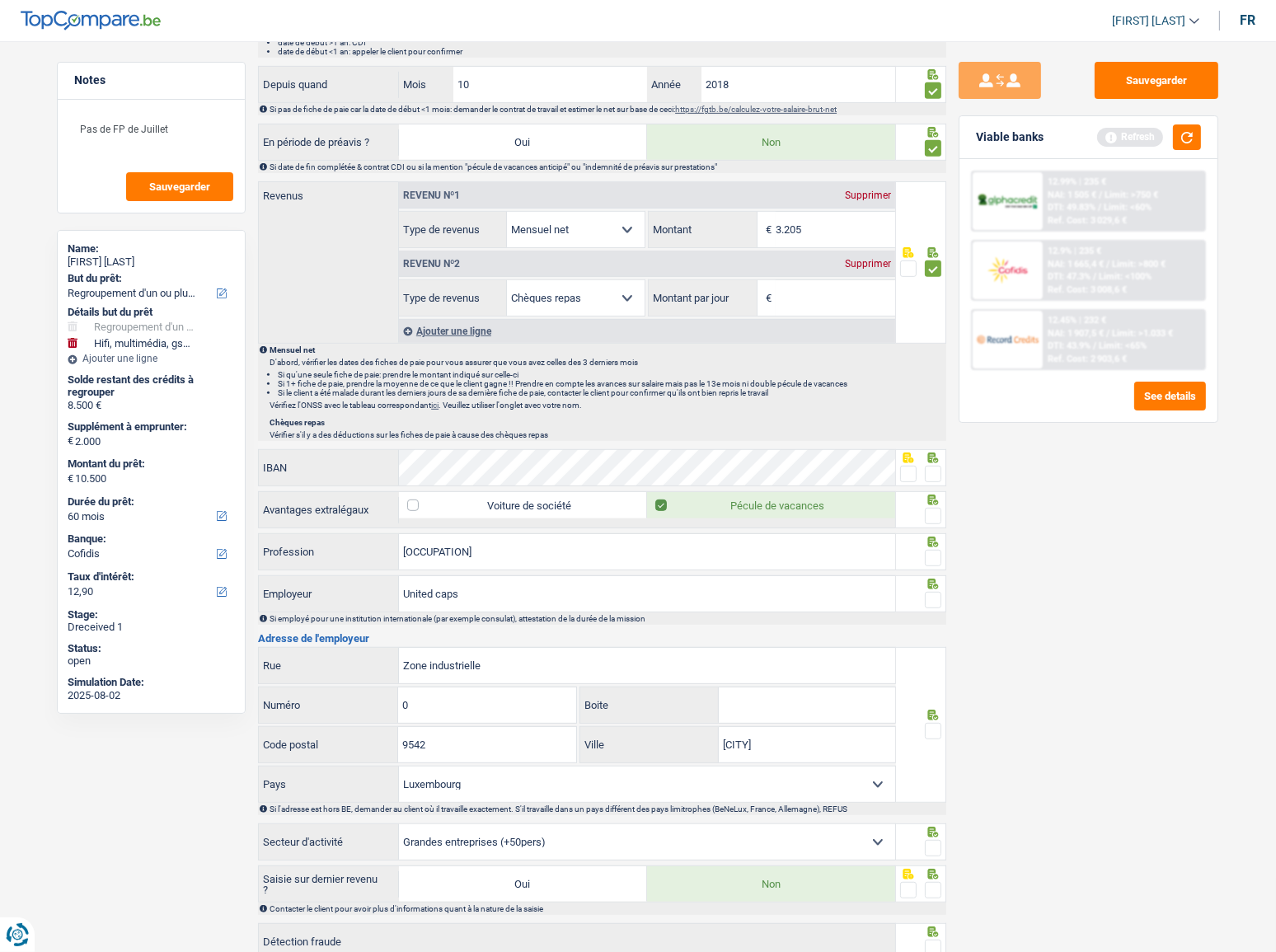 click on "Montant par jour" at bounding box center [835, 298] 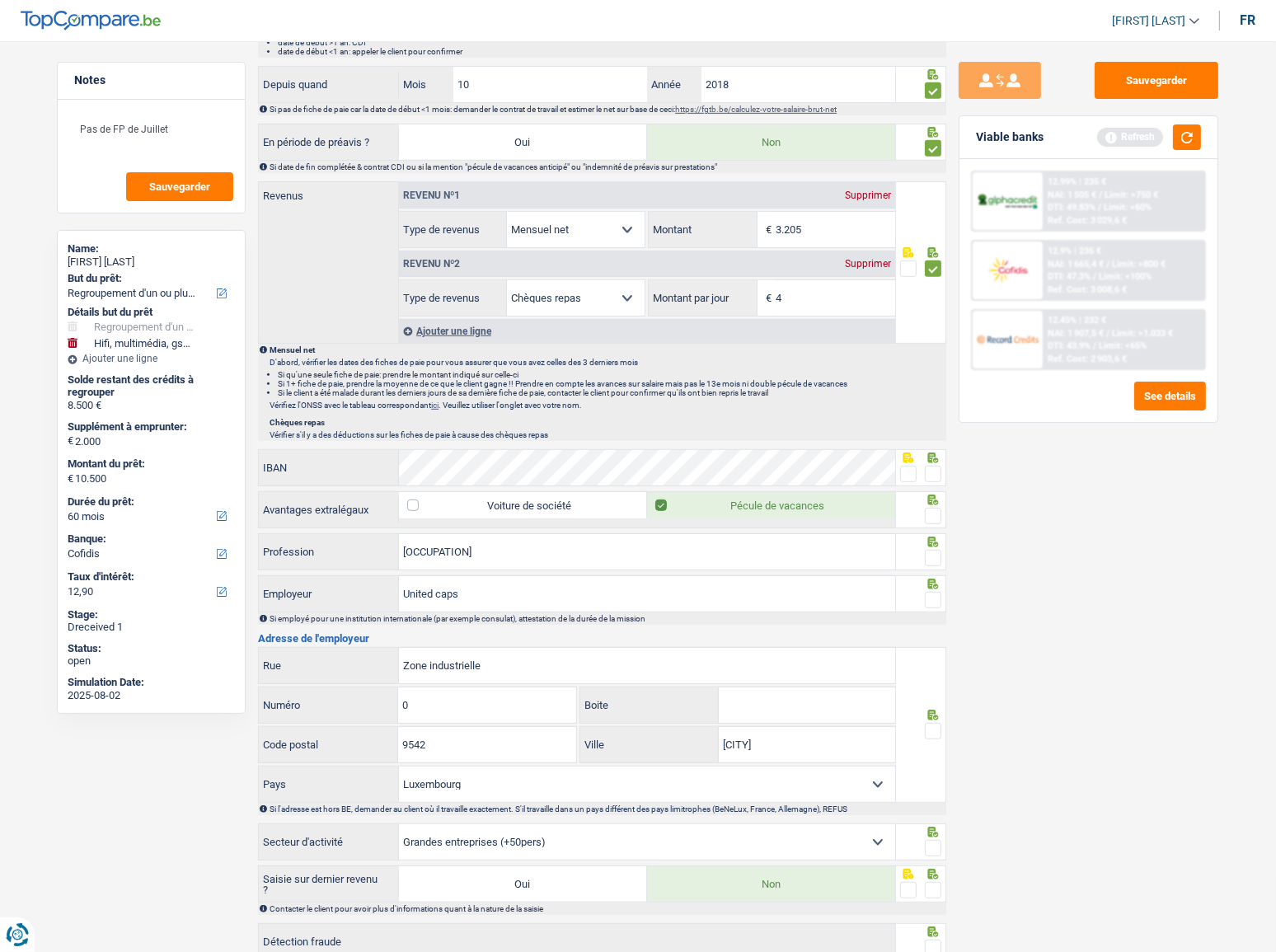 type on "4,0" 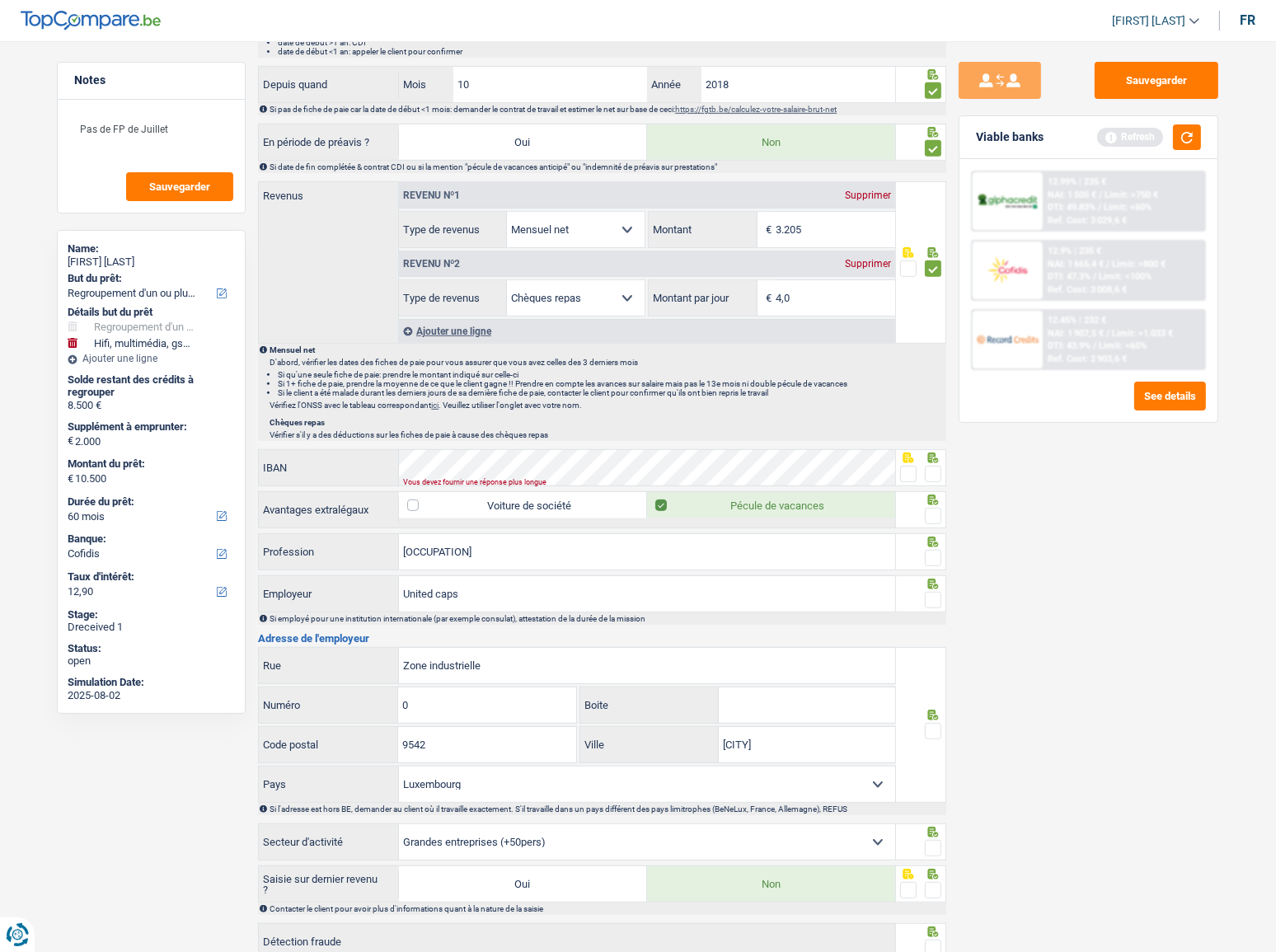 click on "Informations générales
Toffoli
Nom
Confirmer qu'il s'agit de la même personne. Si vous ne savez pas identifier le client sur la fiche de paie, contacter le pour confirmation   Mario
Prénom
Confirmer qu'il s'agit de la même personne. Si vous ne savez pas identifier le client sur la fiche de paie, contacter le pour confirmation     Célibataire Marié(e) Cohabitant(e) légal(e) Divorcé(e) Veuf(ve) Séparé (de fait)
Sélectionner une option
État civil
Si statut "Marié" alors que le LQT indique célibataire/divorcé/cohabitant faisant la demande seul, appeler le client pour clarifier
Charges
Personnes à charge
Enfants" at bounding box center [602, 198] 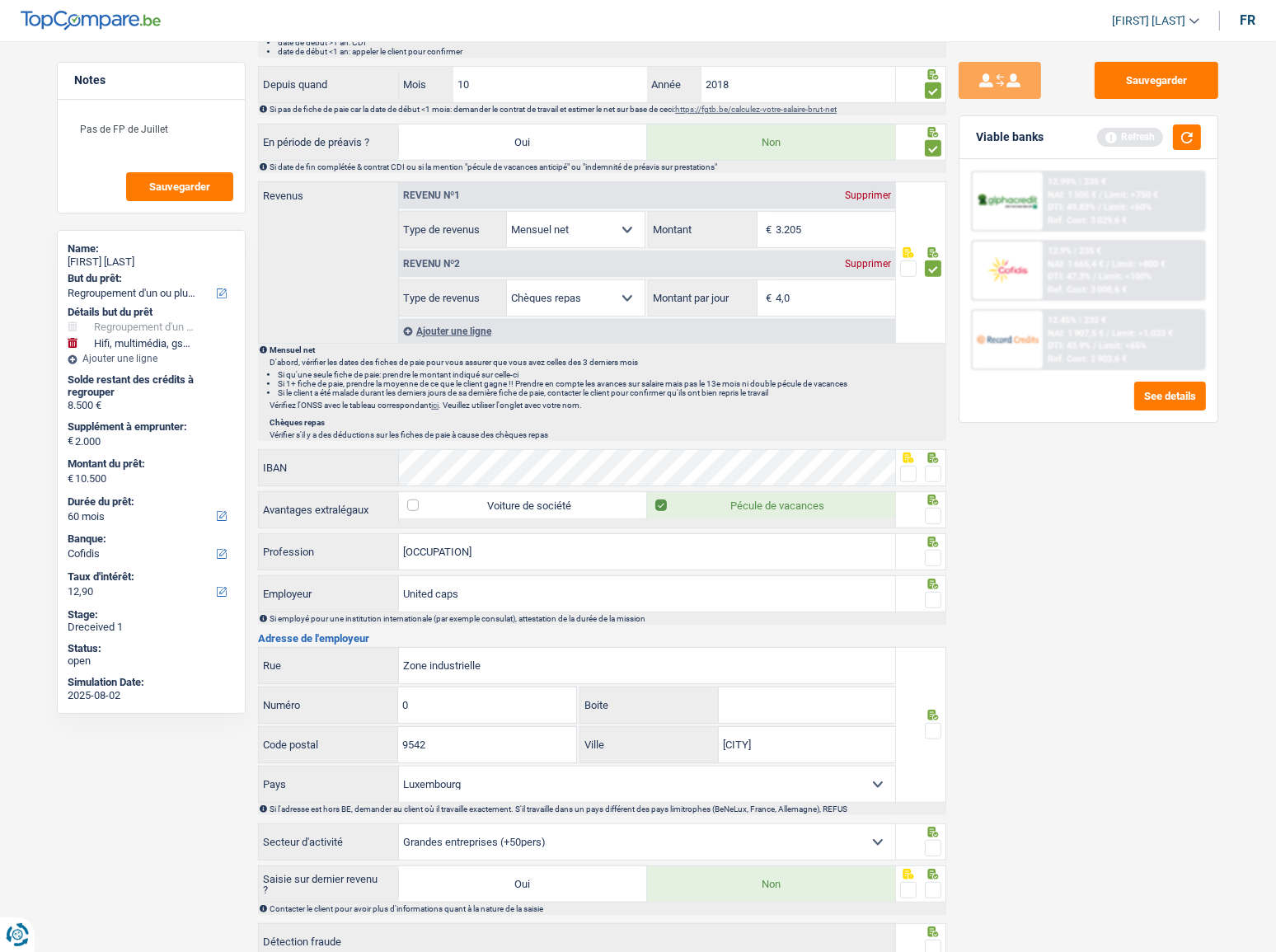 click at bounding box center [933, 474] 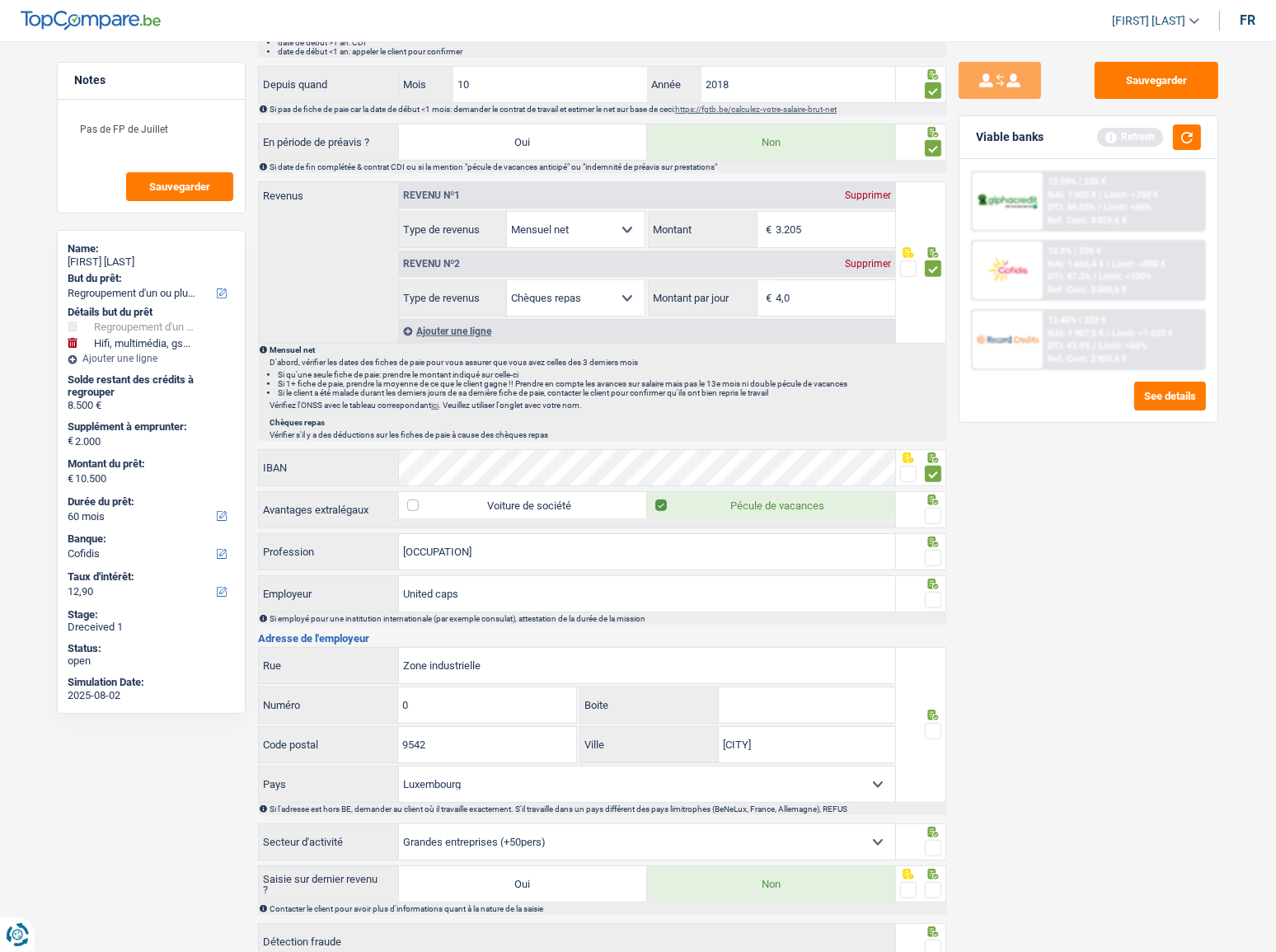 drag, startPoint x: 932, startPoint y: 514, endPoint x: 1030, endPoint y: 305, distance: 230.835 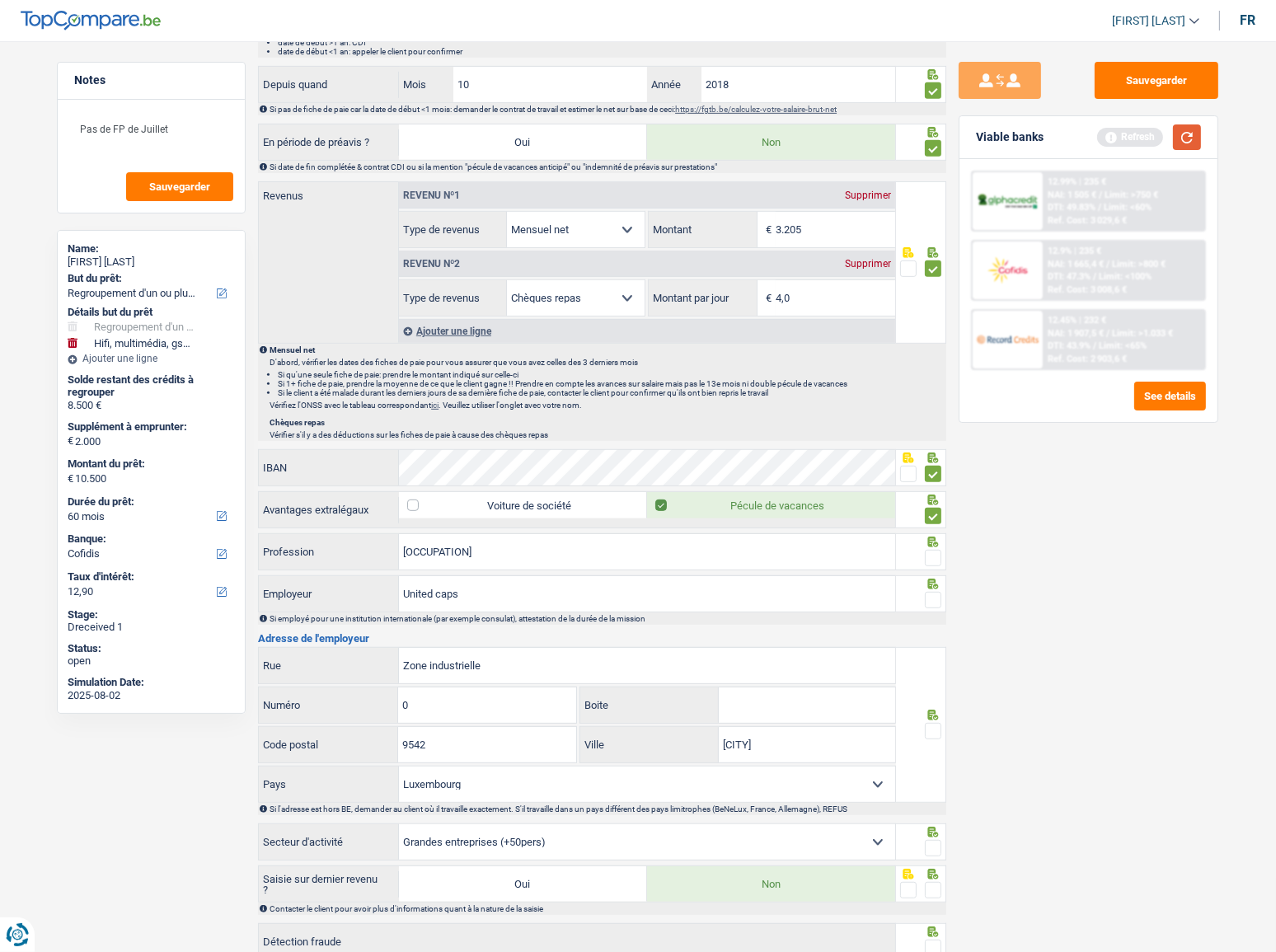 click at bounding box center [1187, 137] 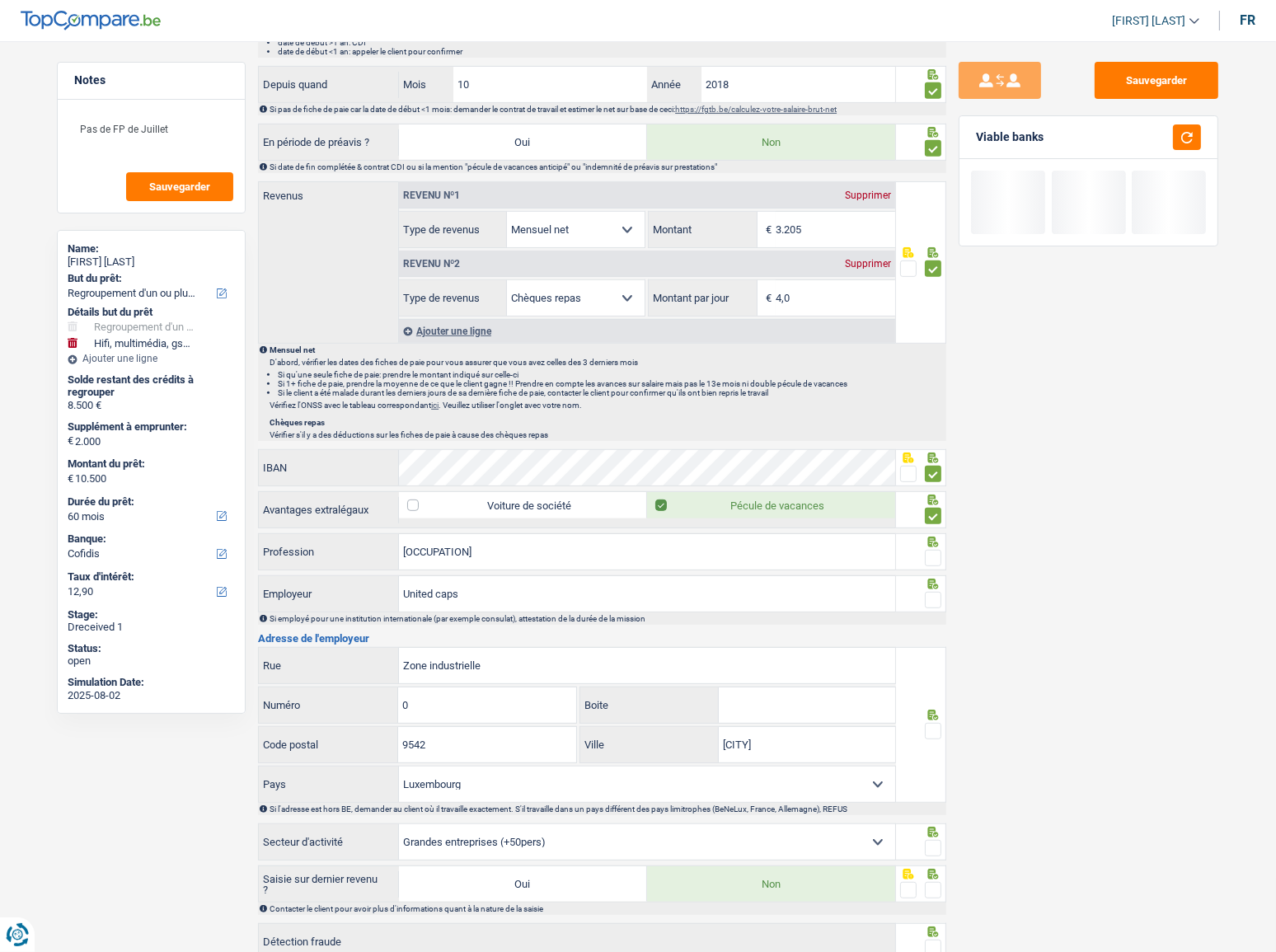 click at bounding box center (933, 558) 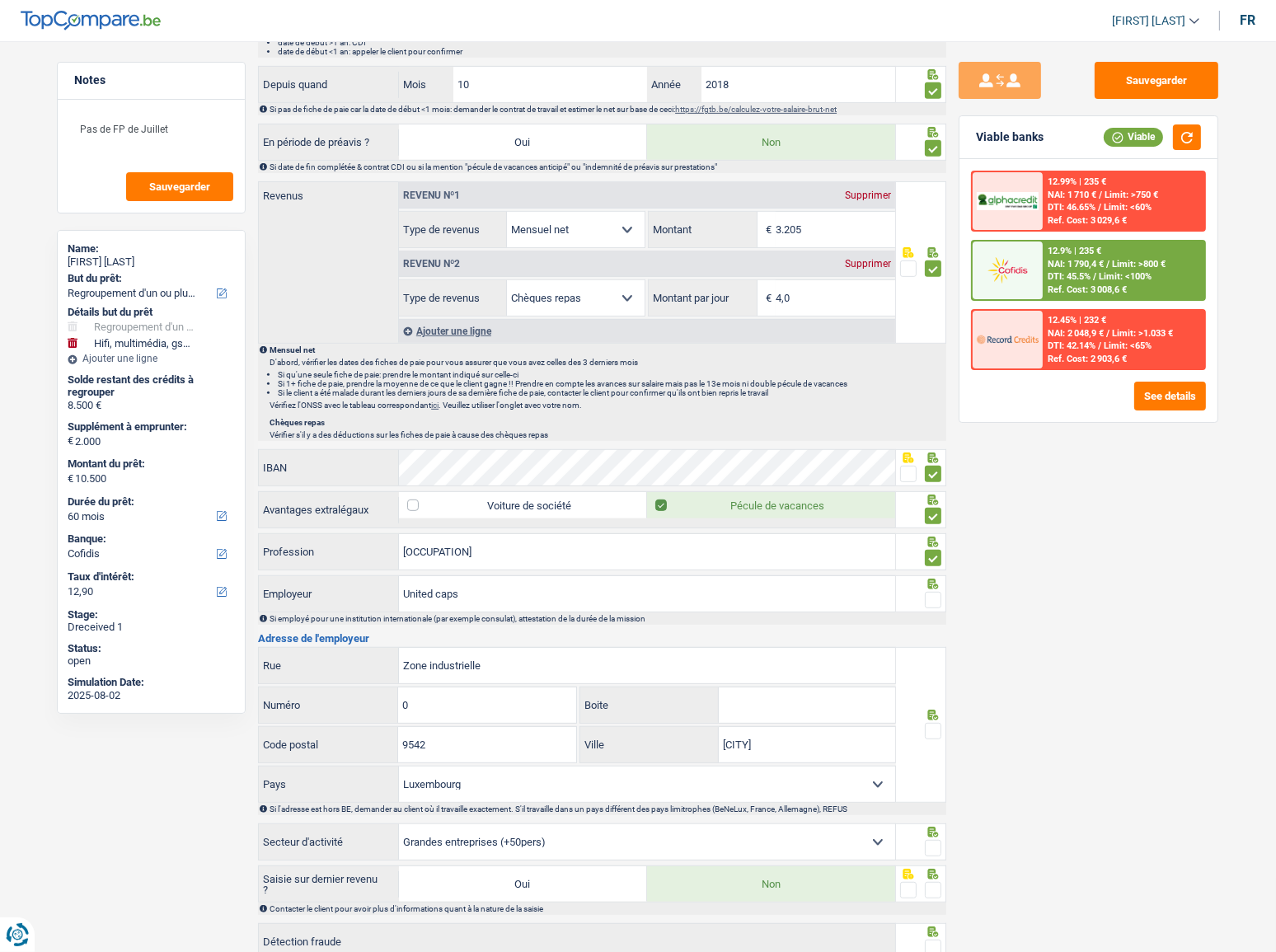 scroll, scrollTop: 896, scrollLeft: 0, axis: vertical 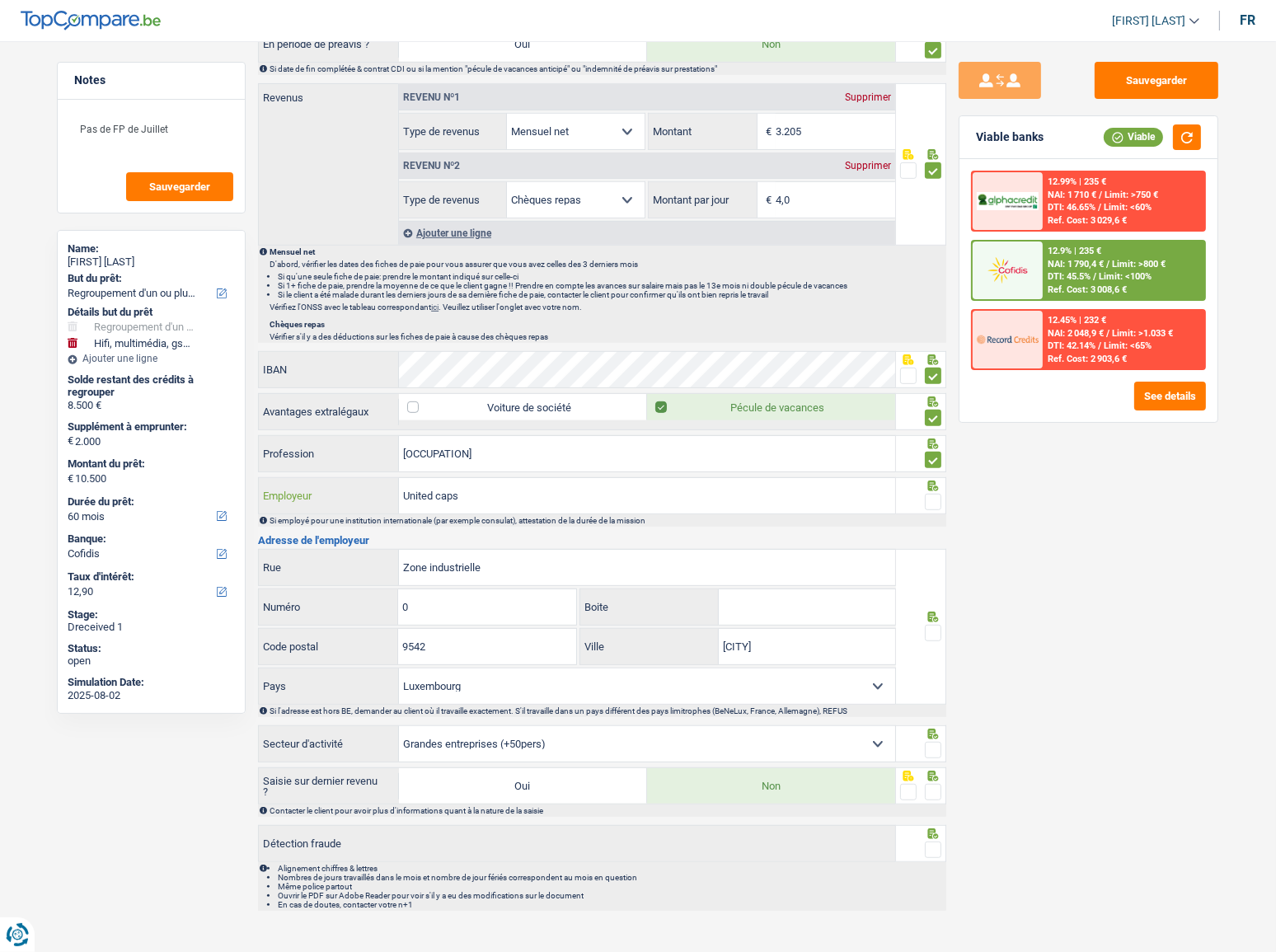 click on "United caps" at bounding box center (647, 495) 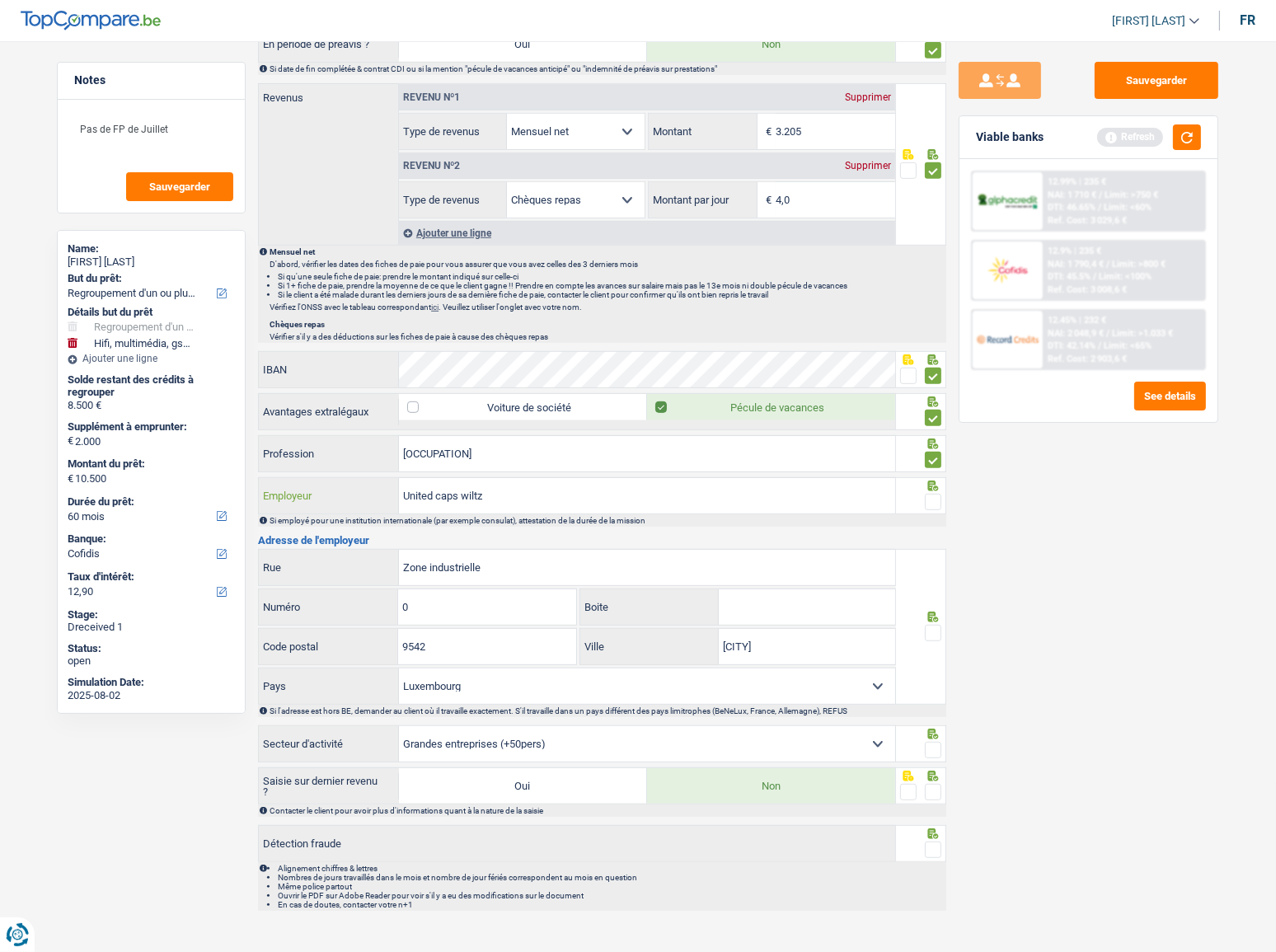 type on "United caps wiltz" 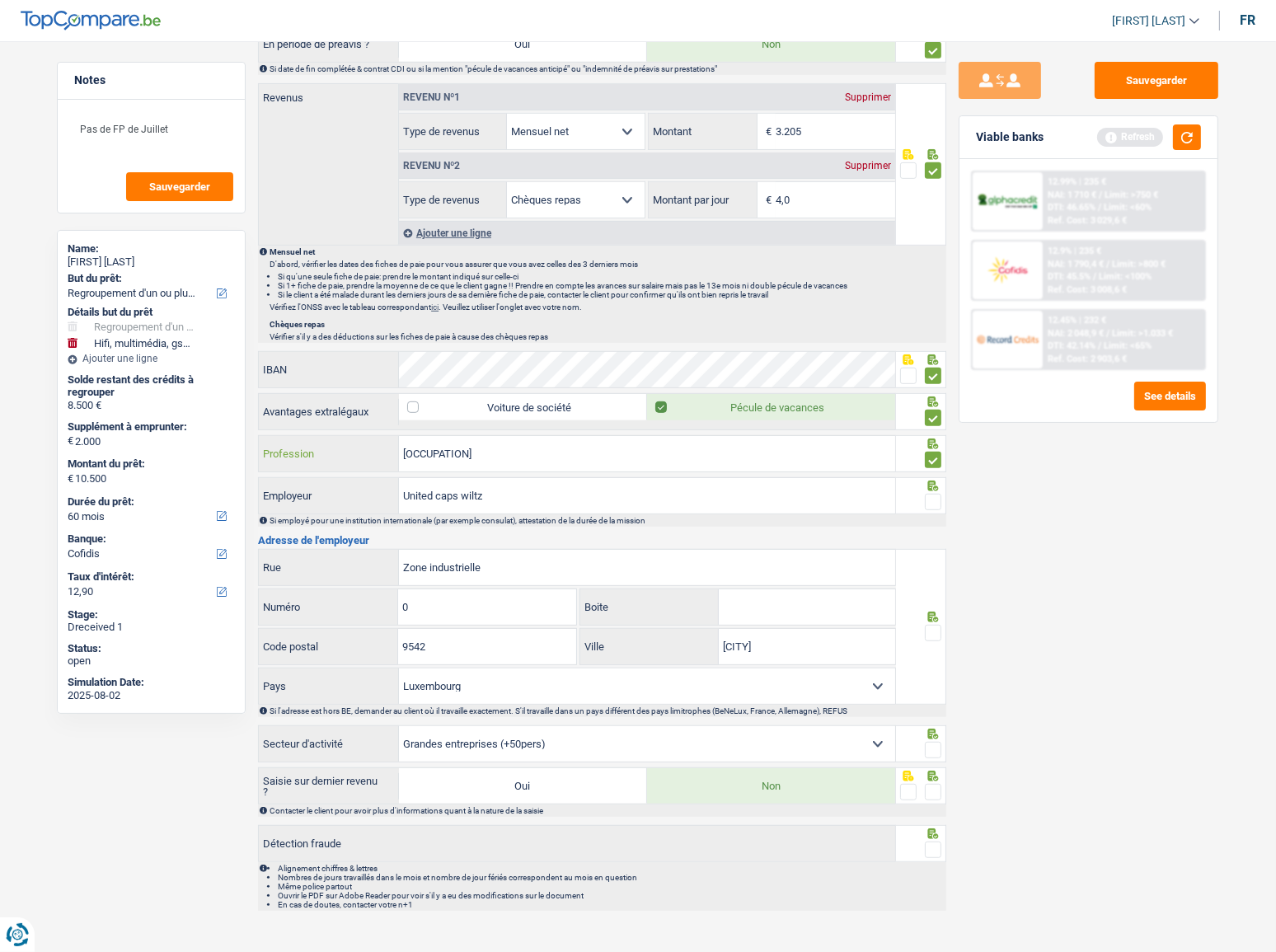 drag, startPoint x: 608, startPoint y: 457, endPoint x: 162, endPoint y: 427, distance: 447.0078 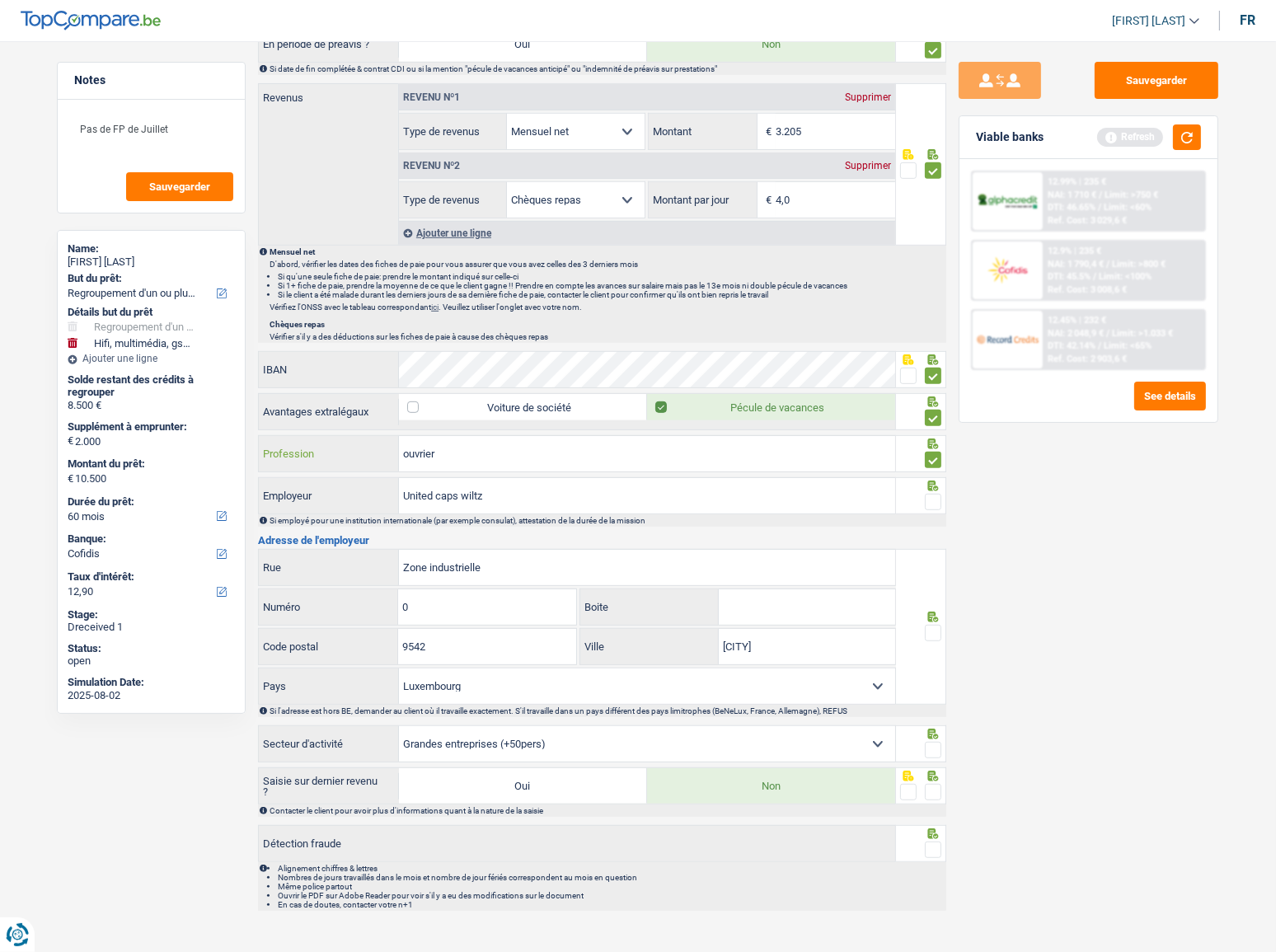 type on "ouvrier" 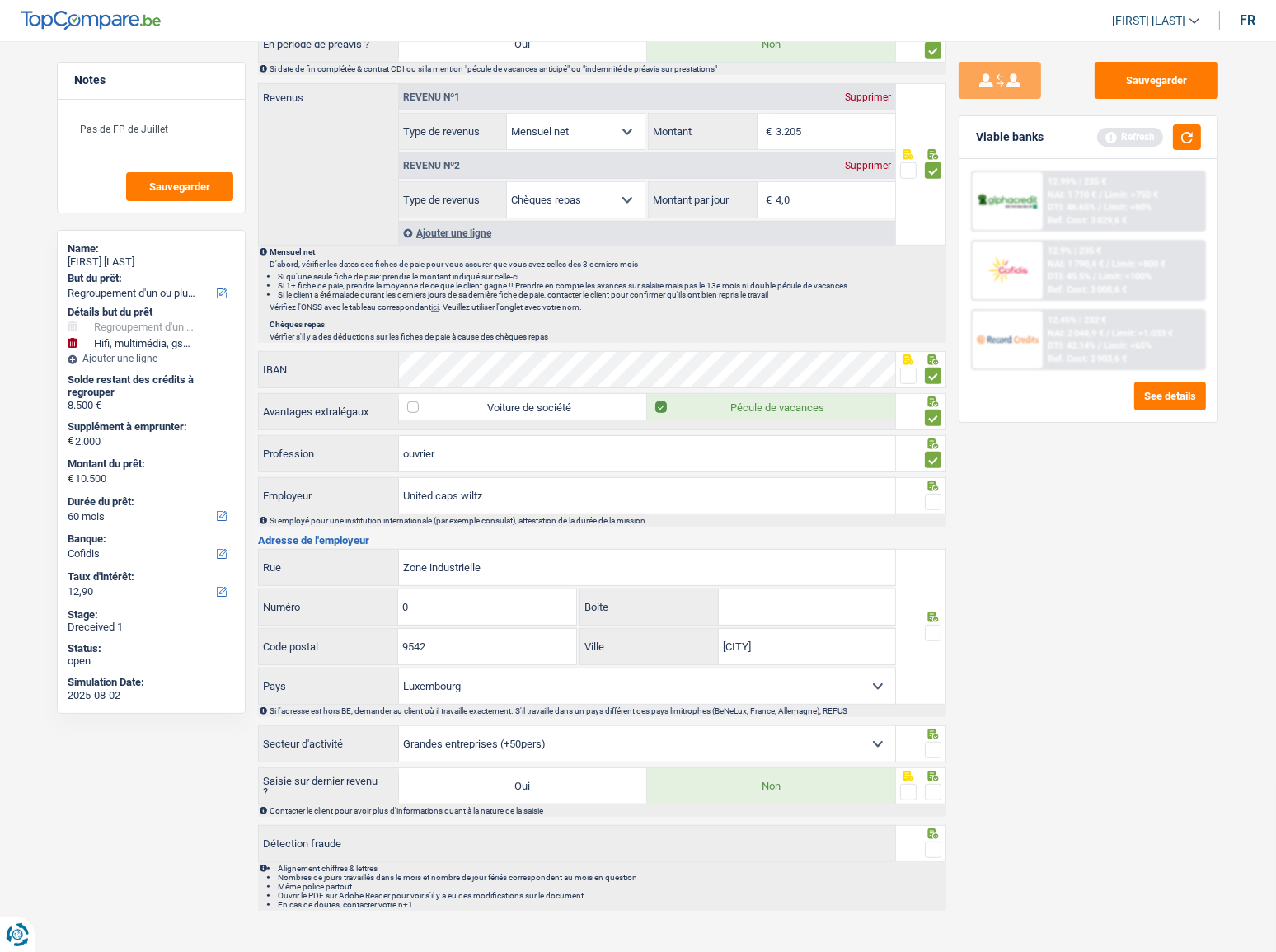 click on "Sauvegarder
Viable banks
Refresh
12.99% | 235 €
NAI: 1 710 €
/
Limit: >750 €
DTI: 46.65%
/
Limit: <60%
Ref. Cost: 3 029,6 €
12.9% | 235 €
NAI: 1 790,4 €
/
Limit: >800 €
DTI: 45.5%
/               /       /" at bounding box center (1088, 491) 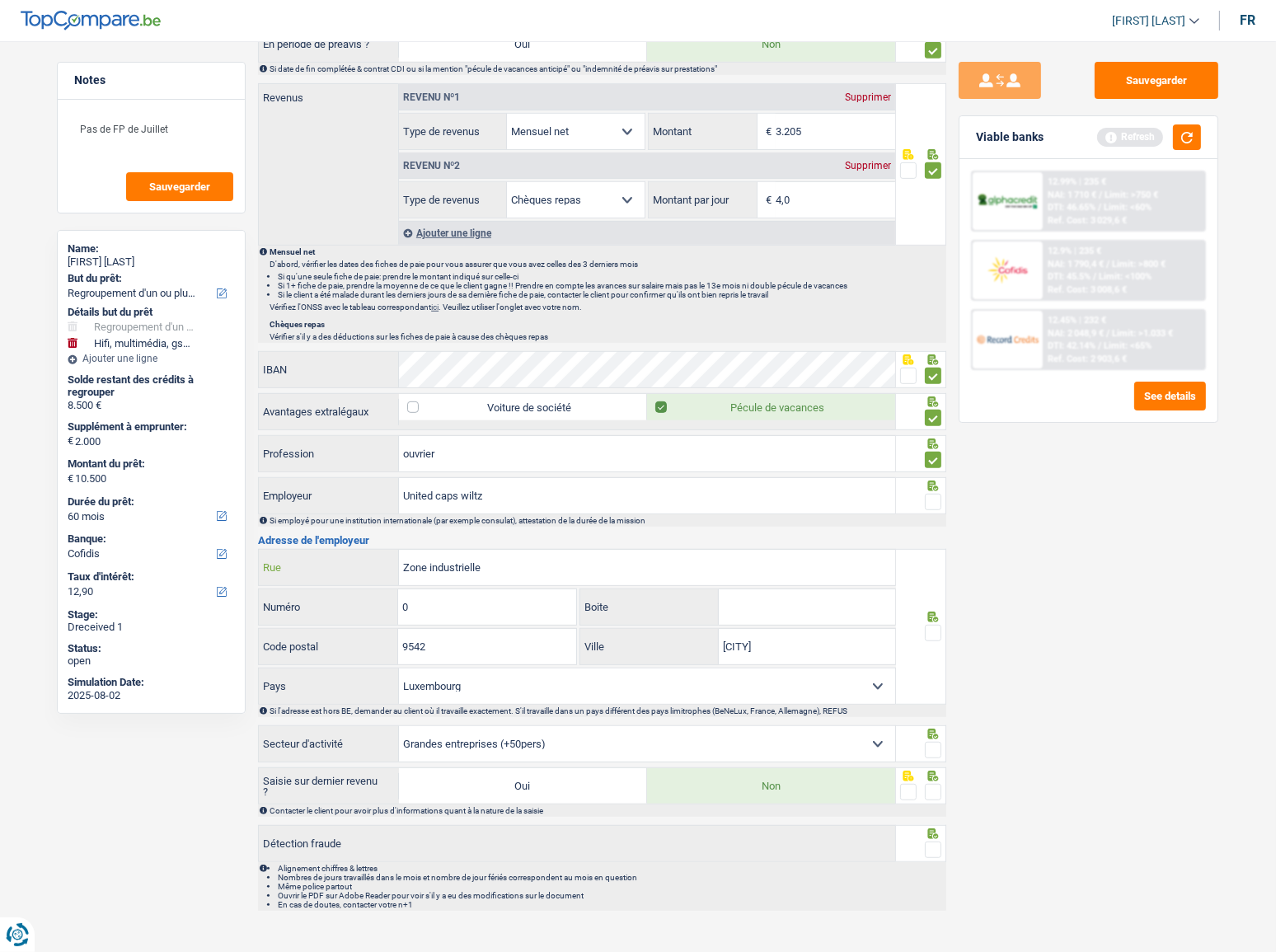 click on "Zone industrielle" at bounding box center (647, 567) 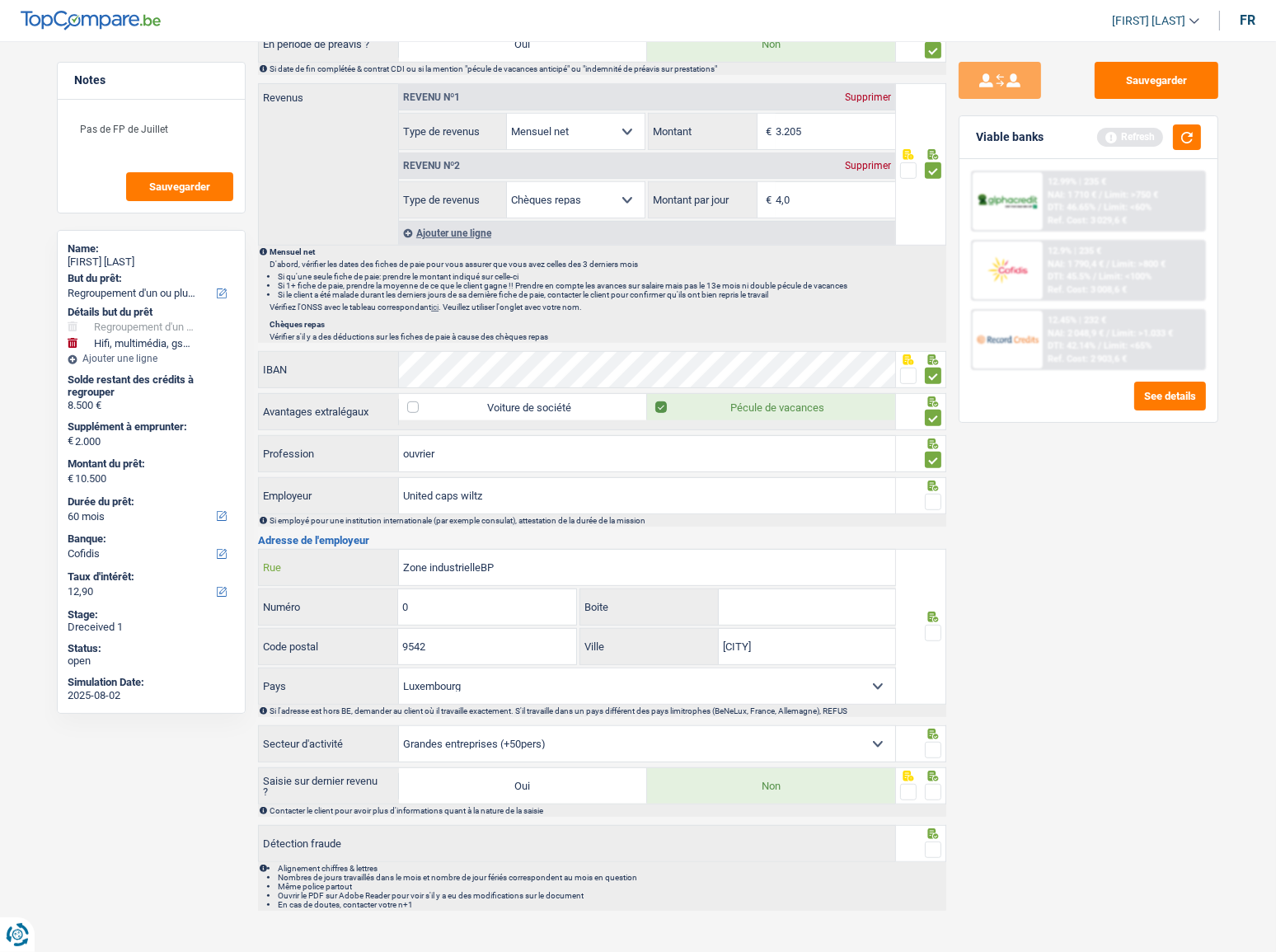click on "Zone industrielleBP" at bounding box center [647, 567] 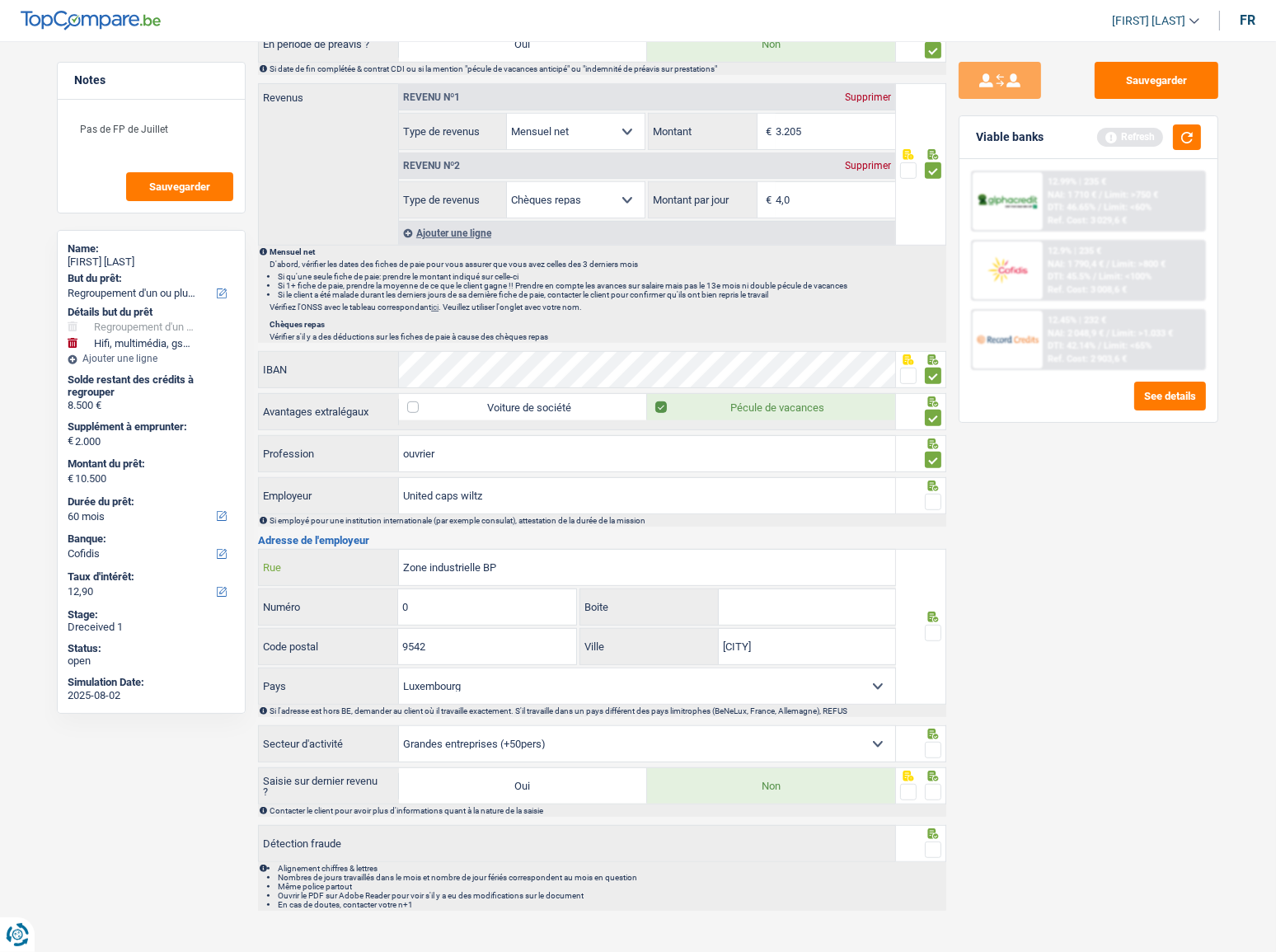 type on "Zone industrielle BP" 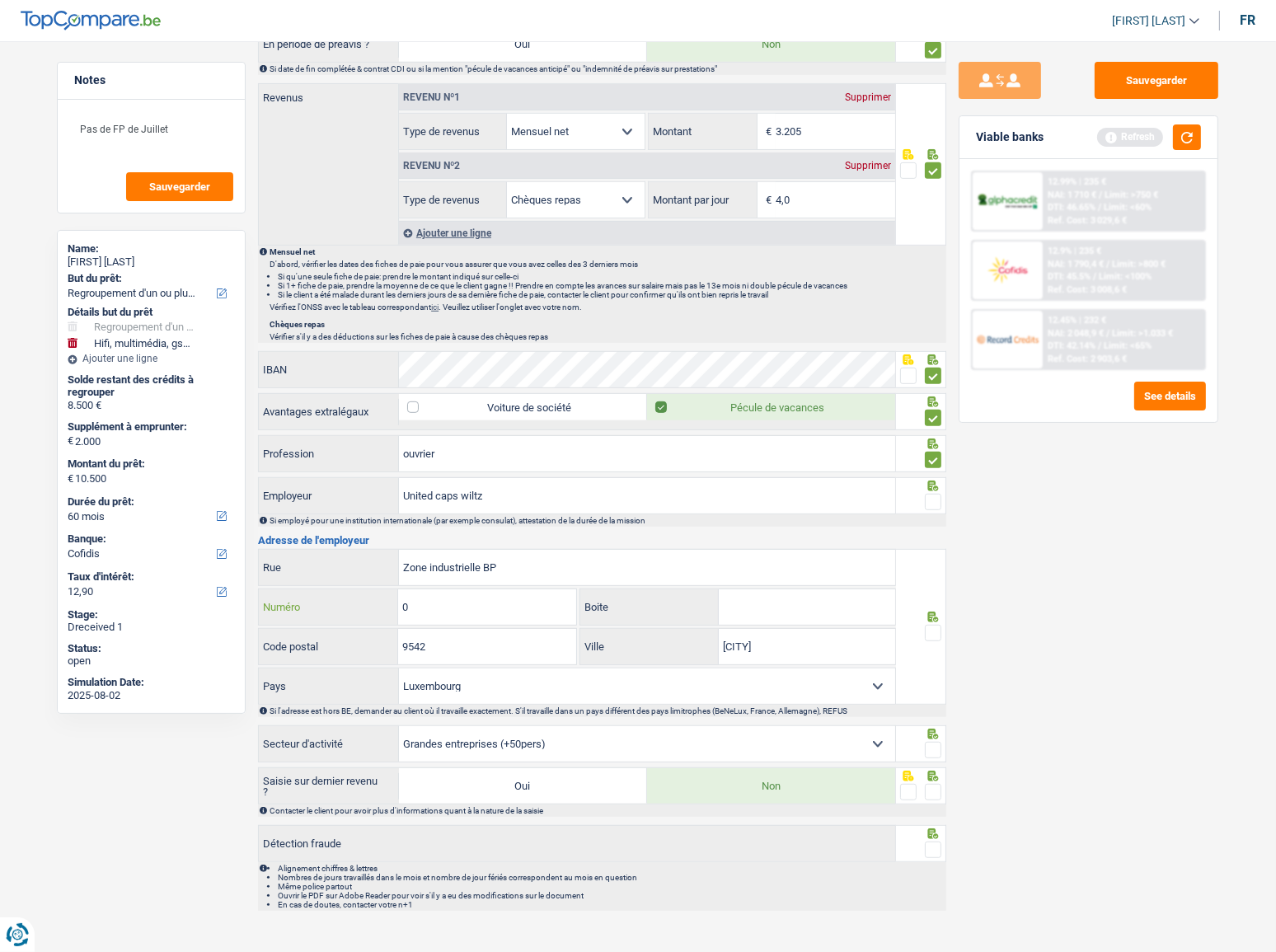 click on "0" at bounding box center (486, 607) 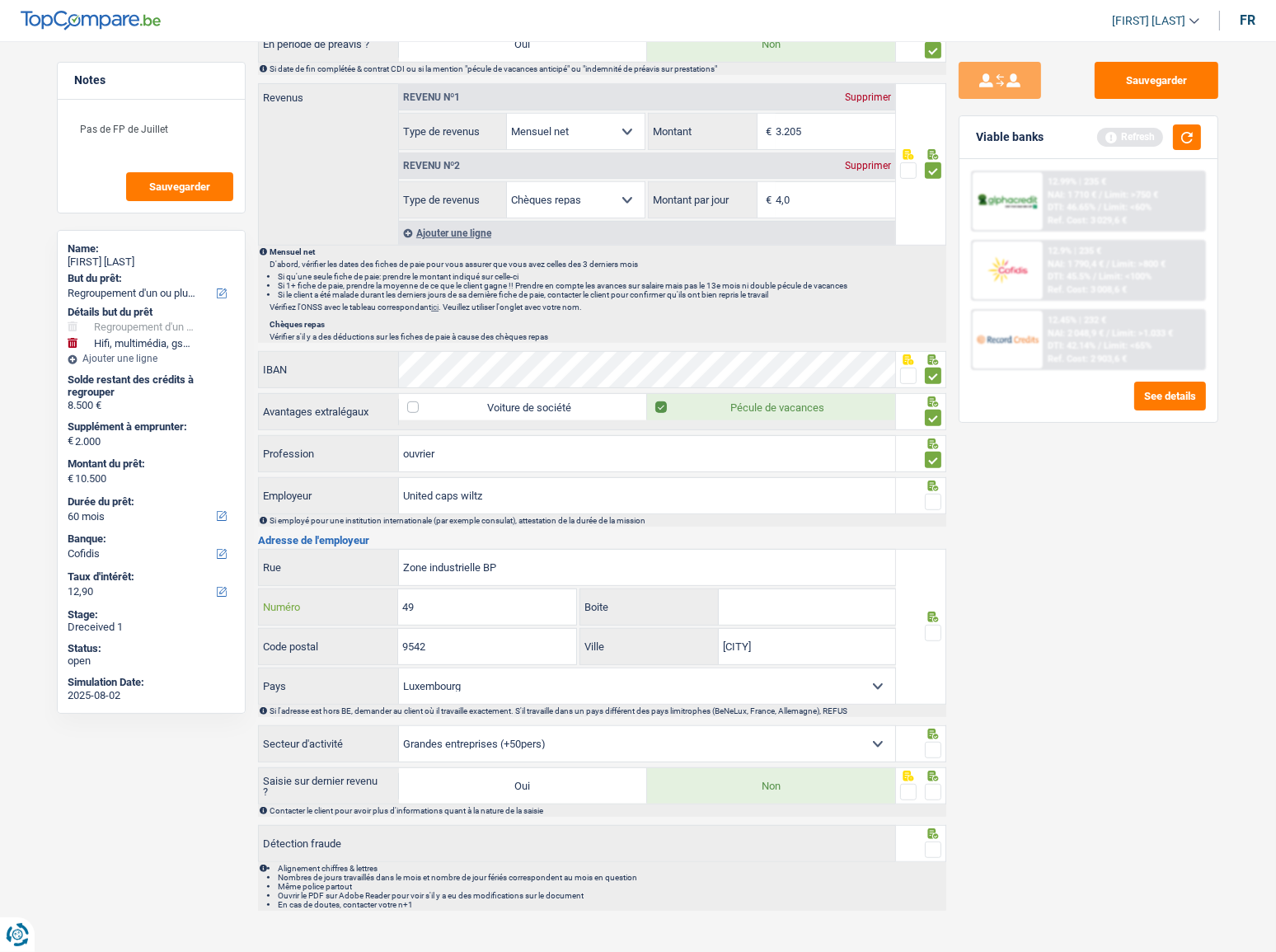 type on "49" 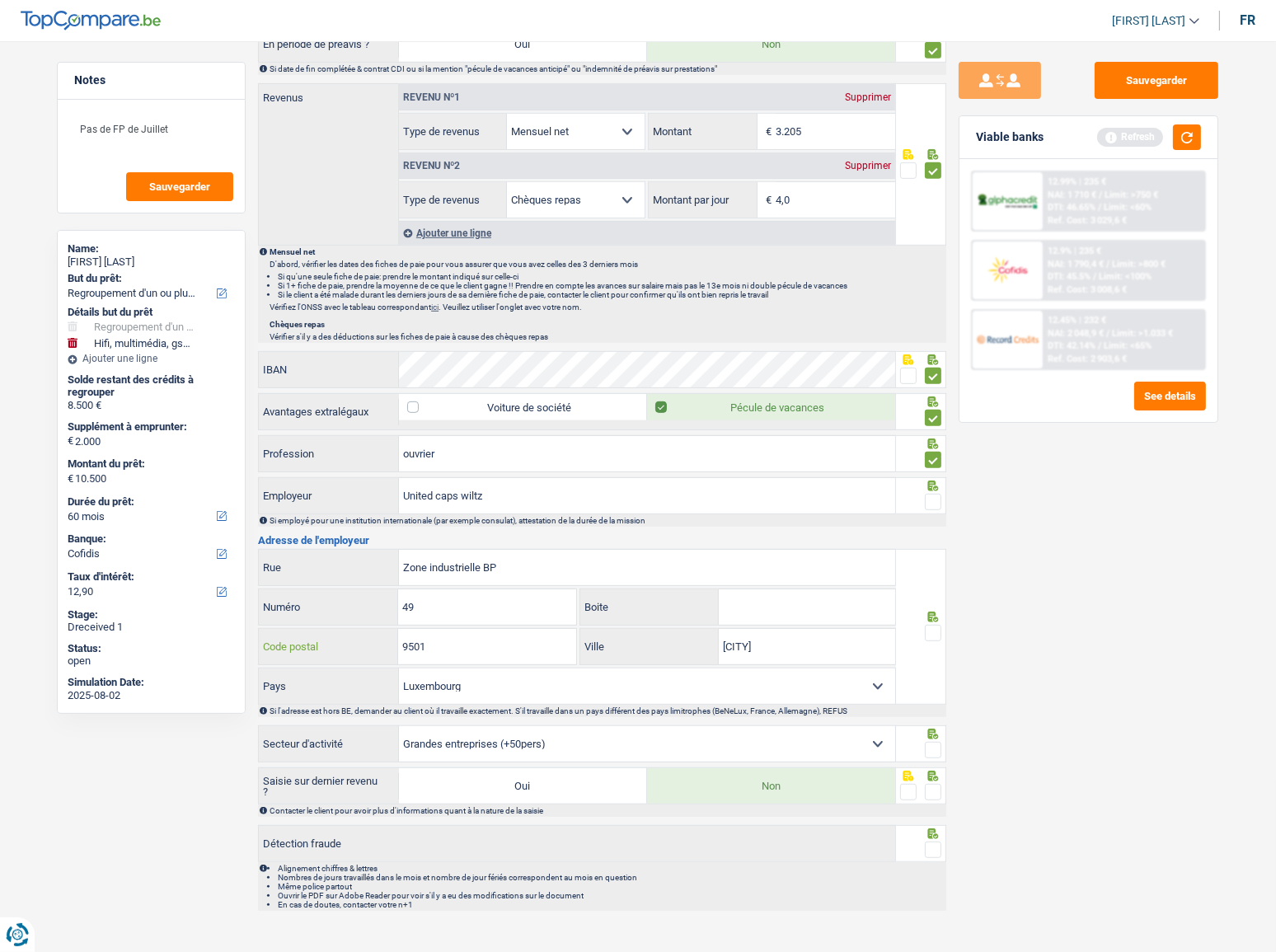 type on "9501" 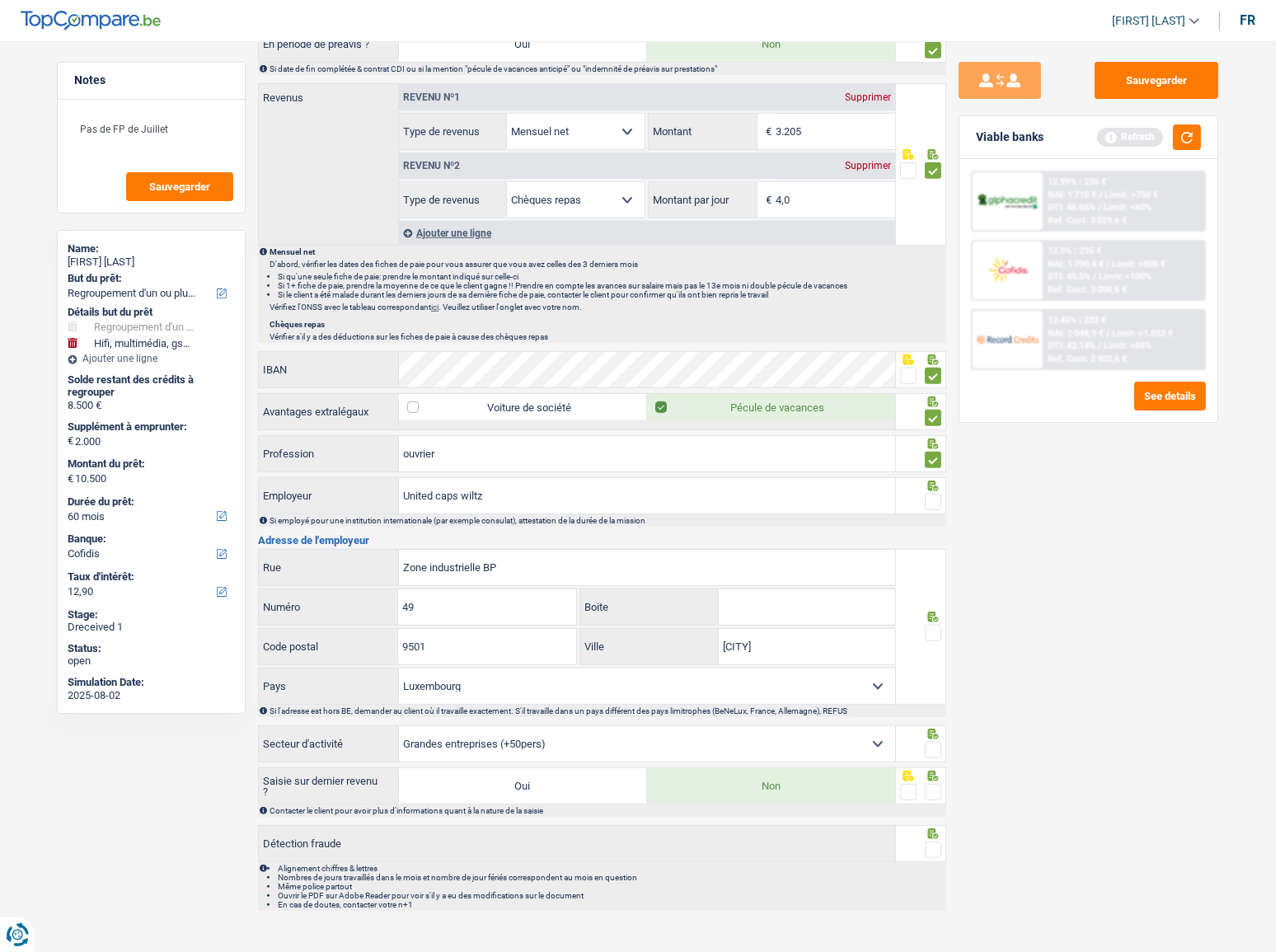 drag, startPoint x: 936, startPoint y: 616, endPoint x: 931, endPoint y: 626, distance: 11.18034 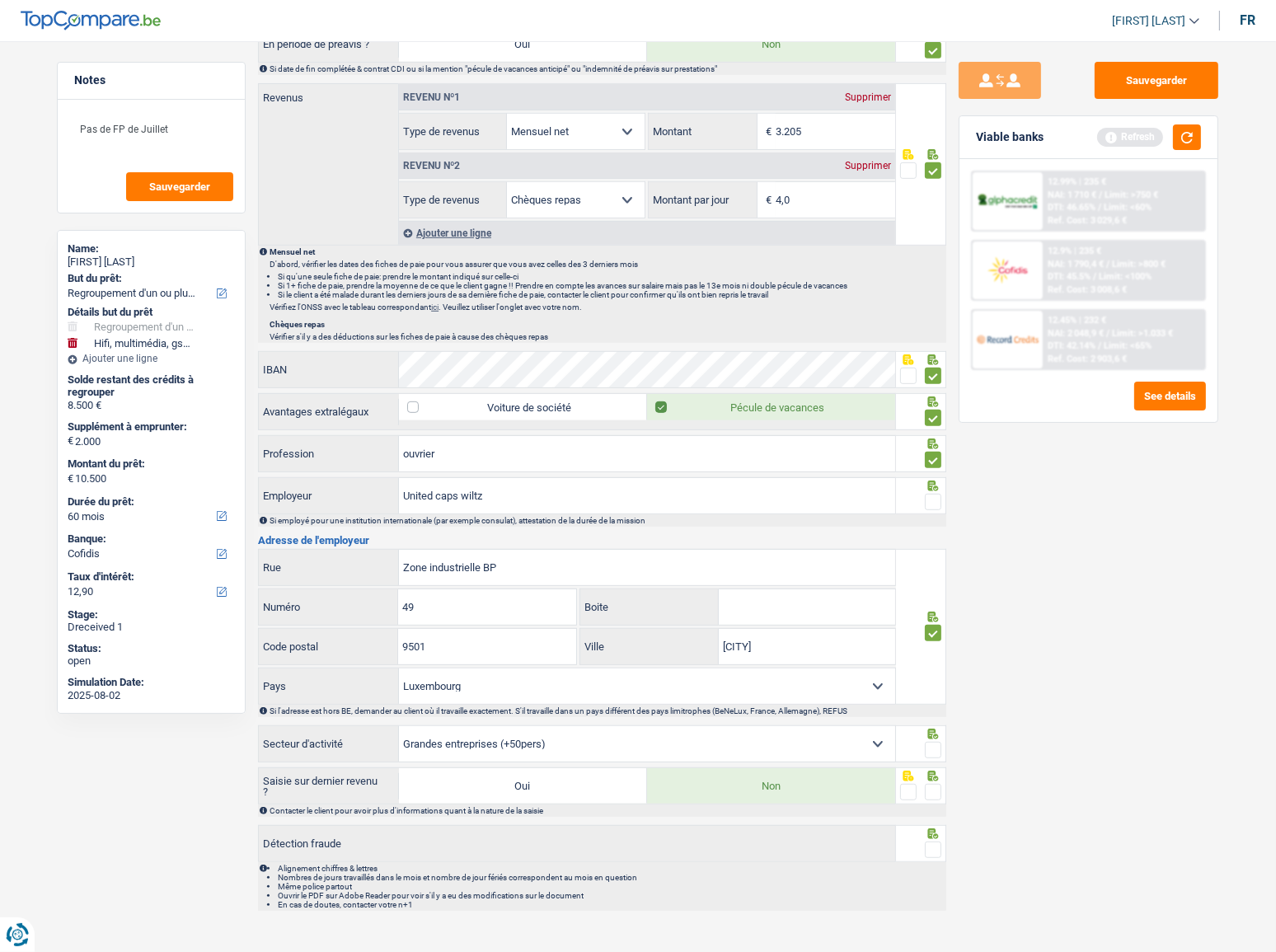 click at bounding box center [933, 502] 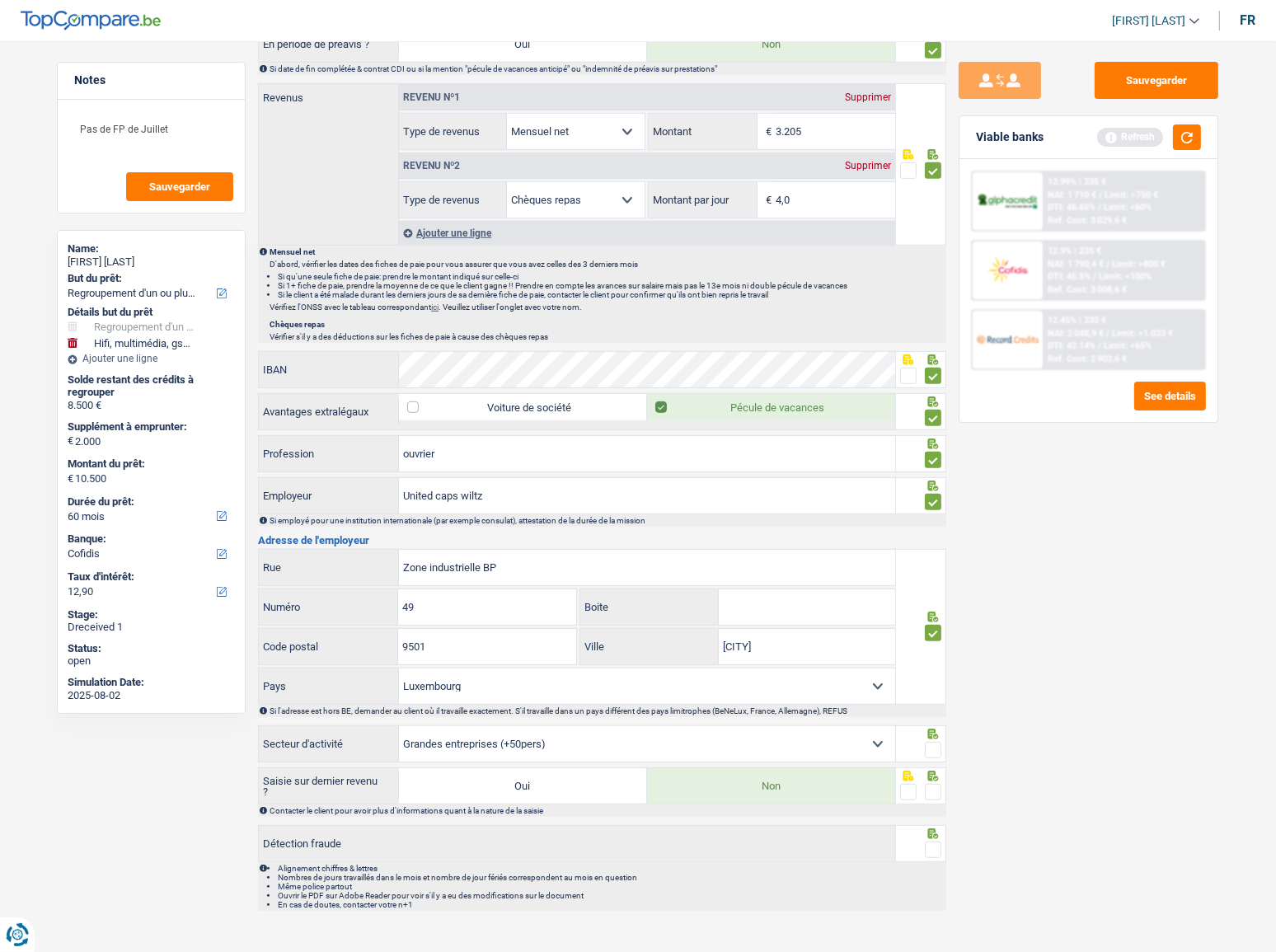 click at bounding box center [933, 750] 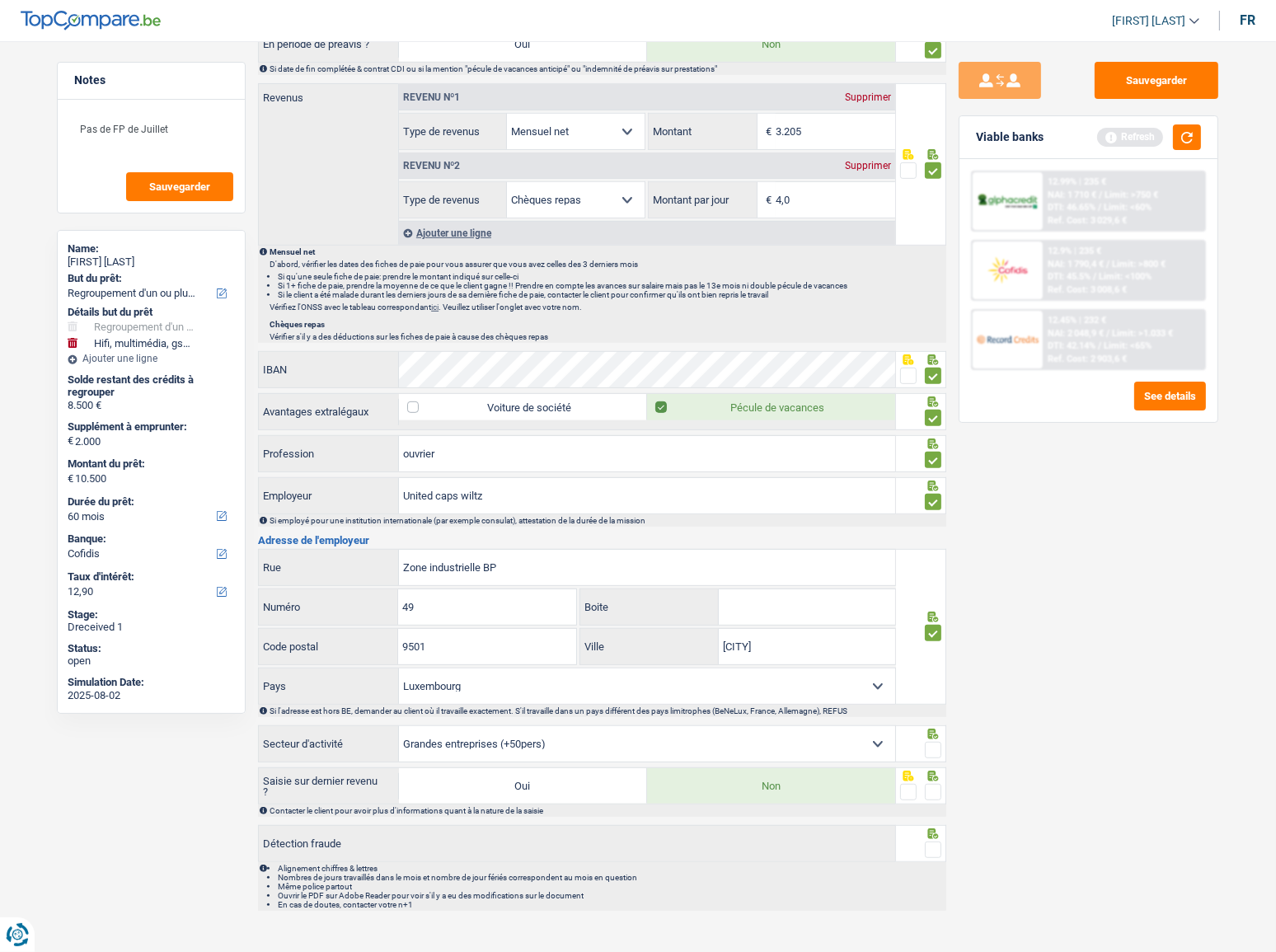 click at bounding box center (0, 0) 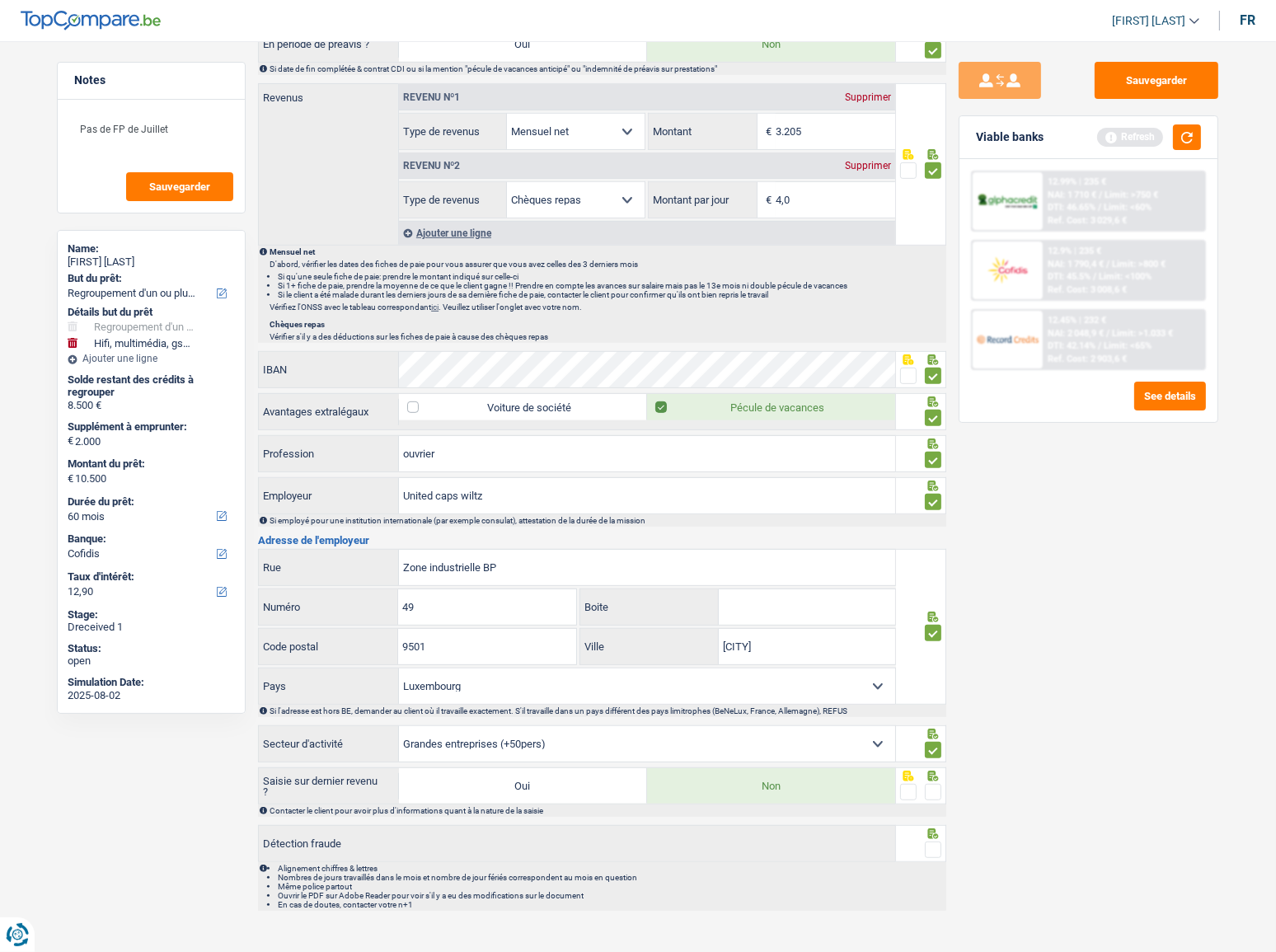 drag, startPoint x: 930, startPoint y: 789, endPoint x: 931, endPoint y: 803, distance: 14.035669 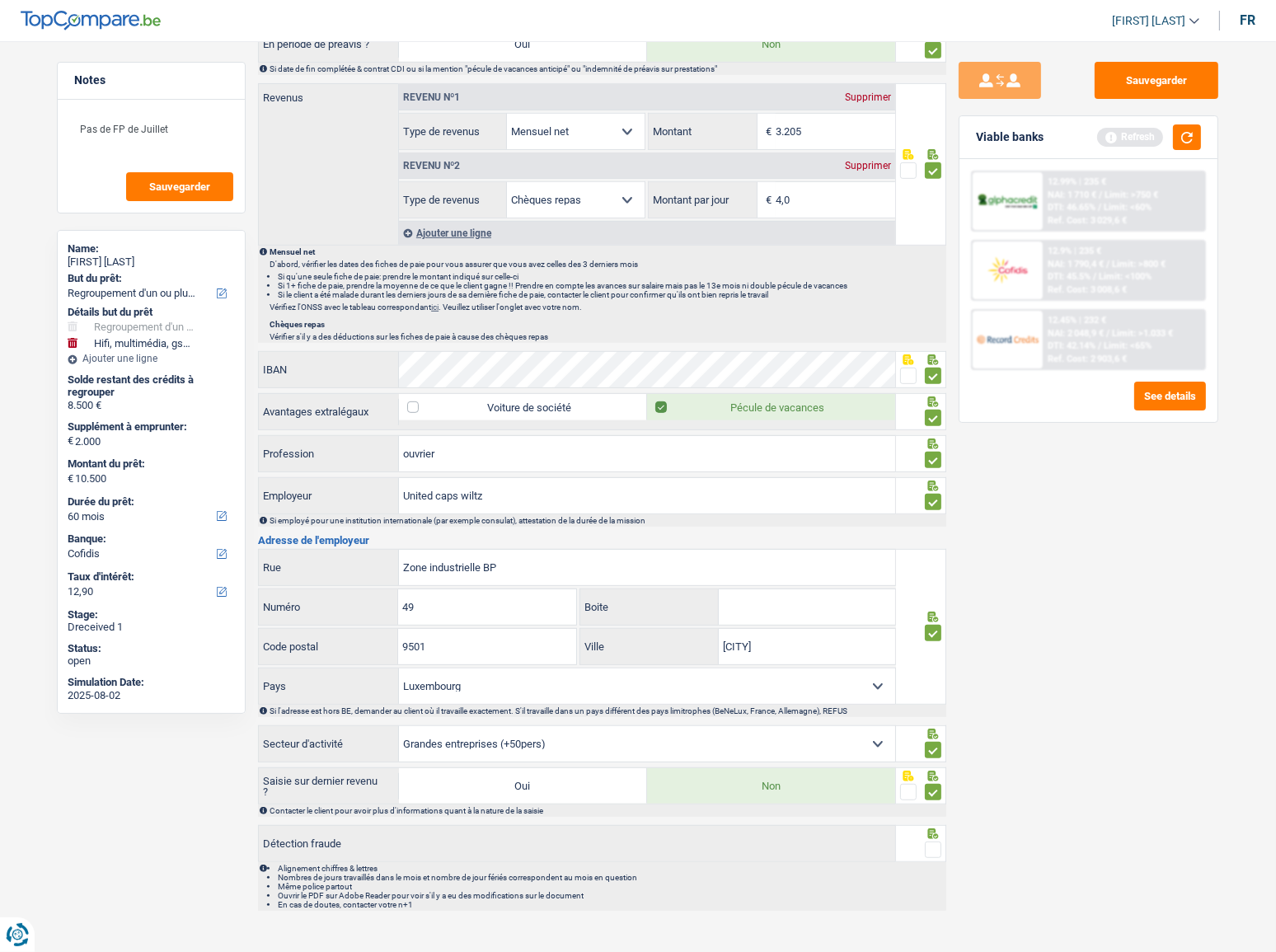 click at bounding box center [933, 850] 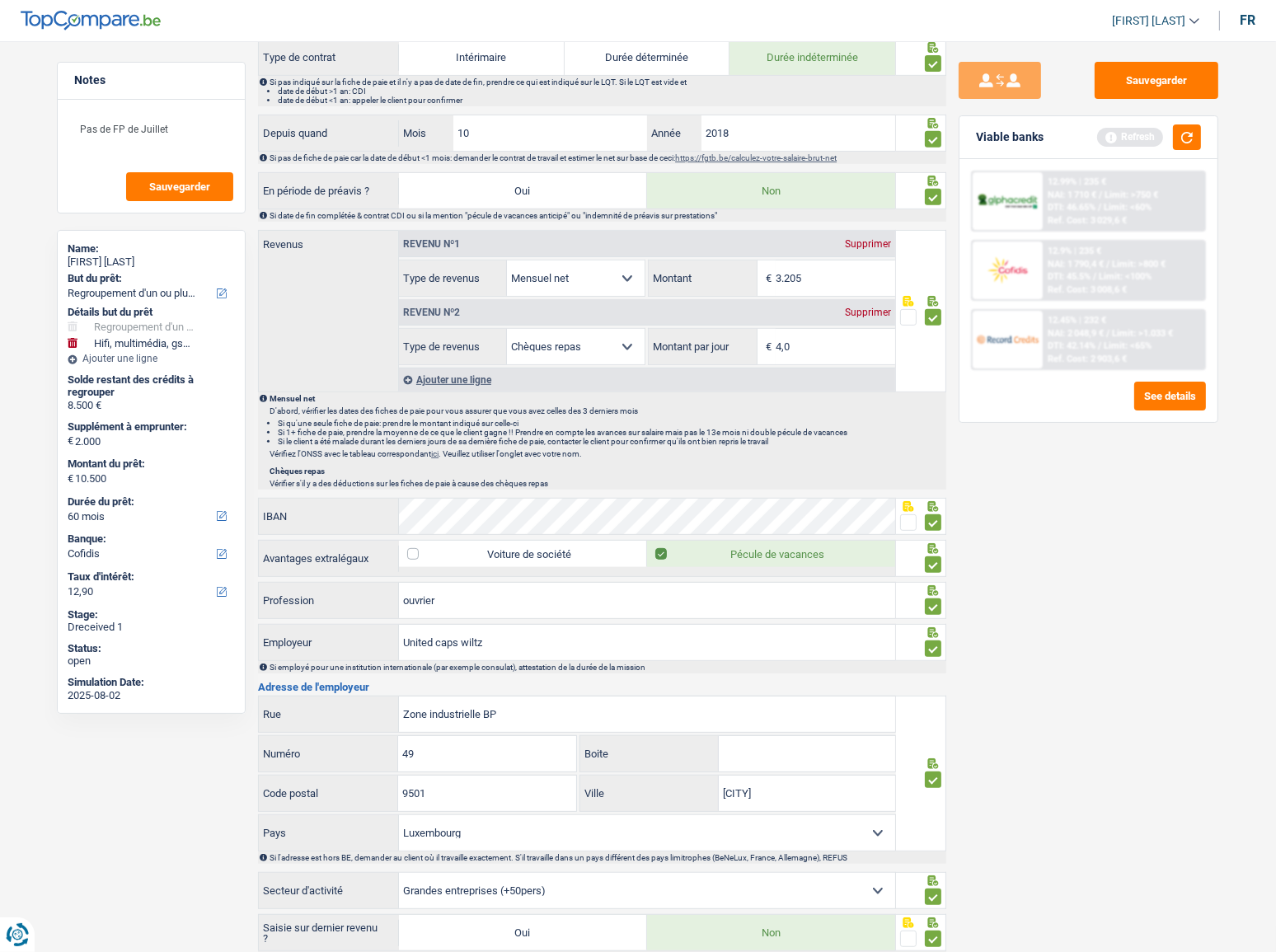 scroll, scrollTop: 896, scrollLeft: 0, axis: vertical 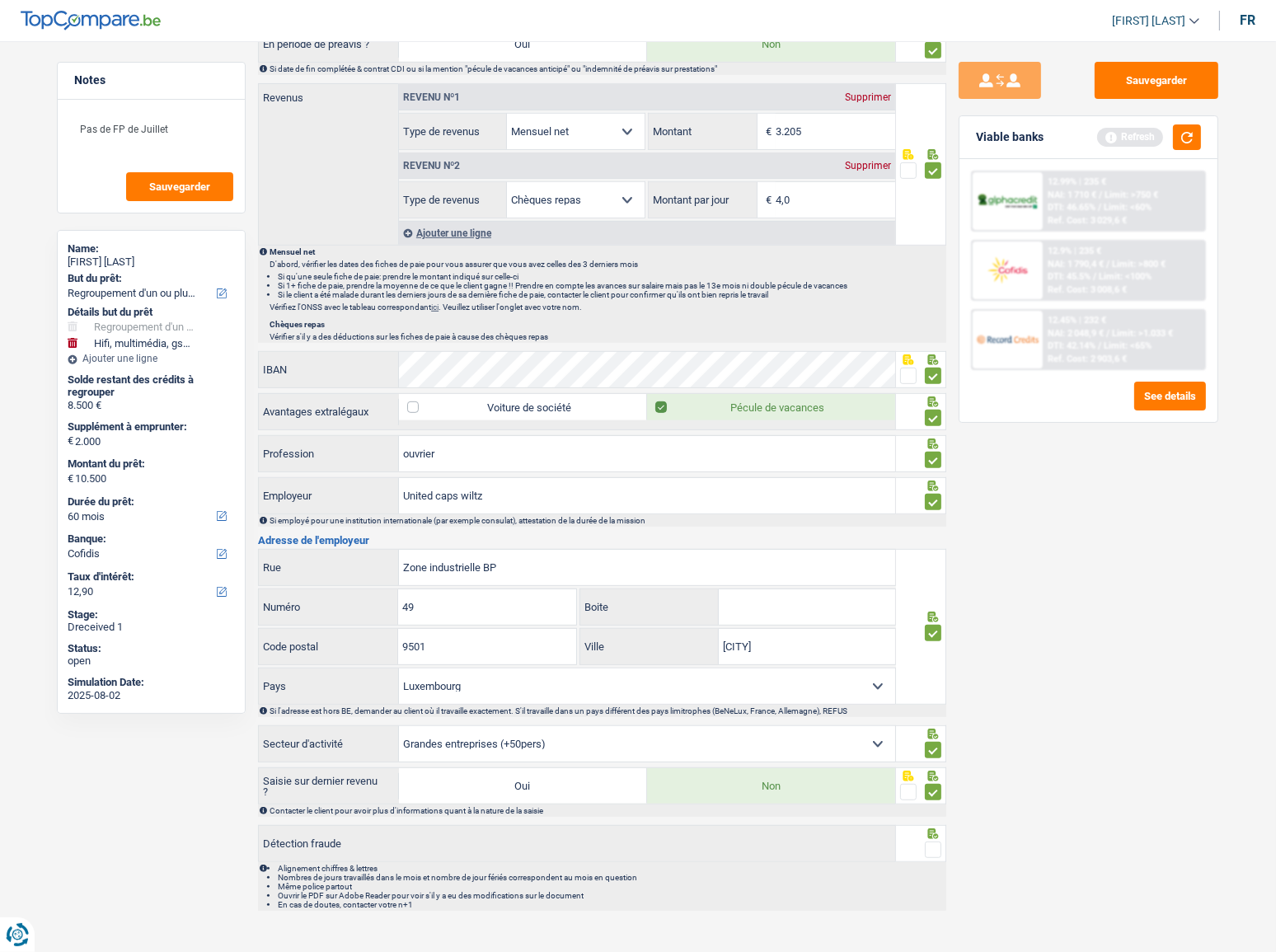 click at bounding box center (933, 850) 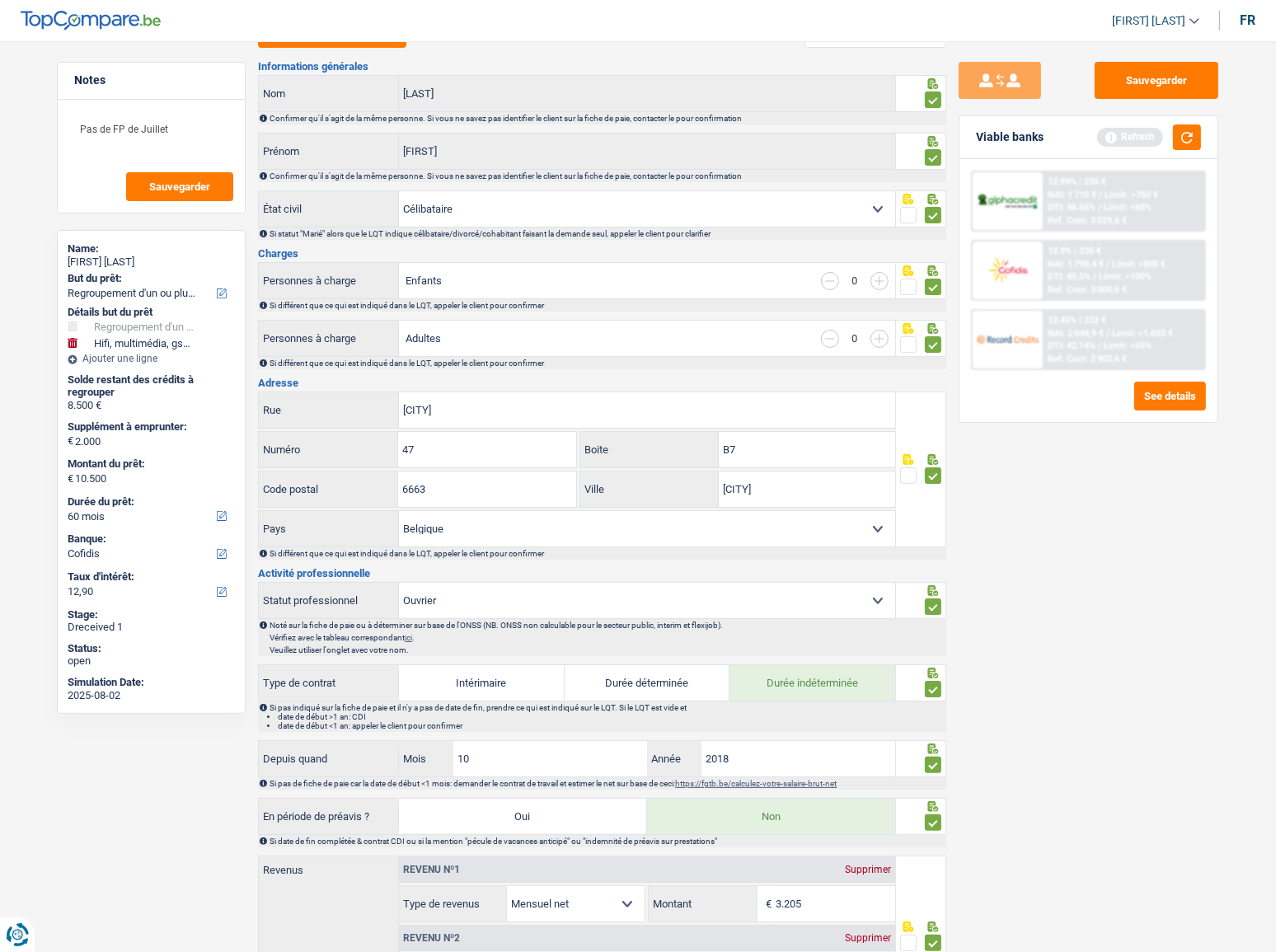scroll, scrollTop: 0, scrollLeft: 0, axis: both 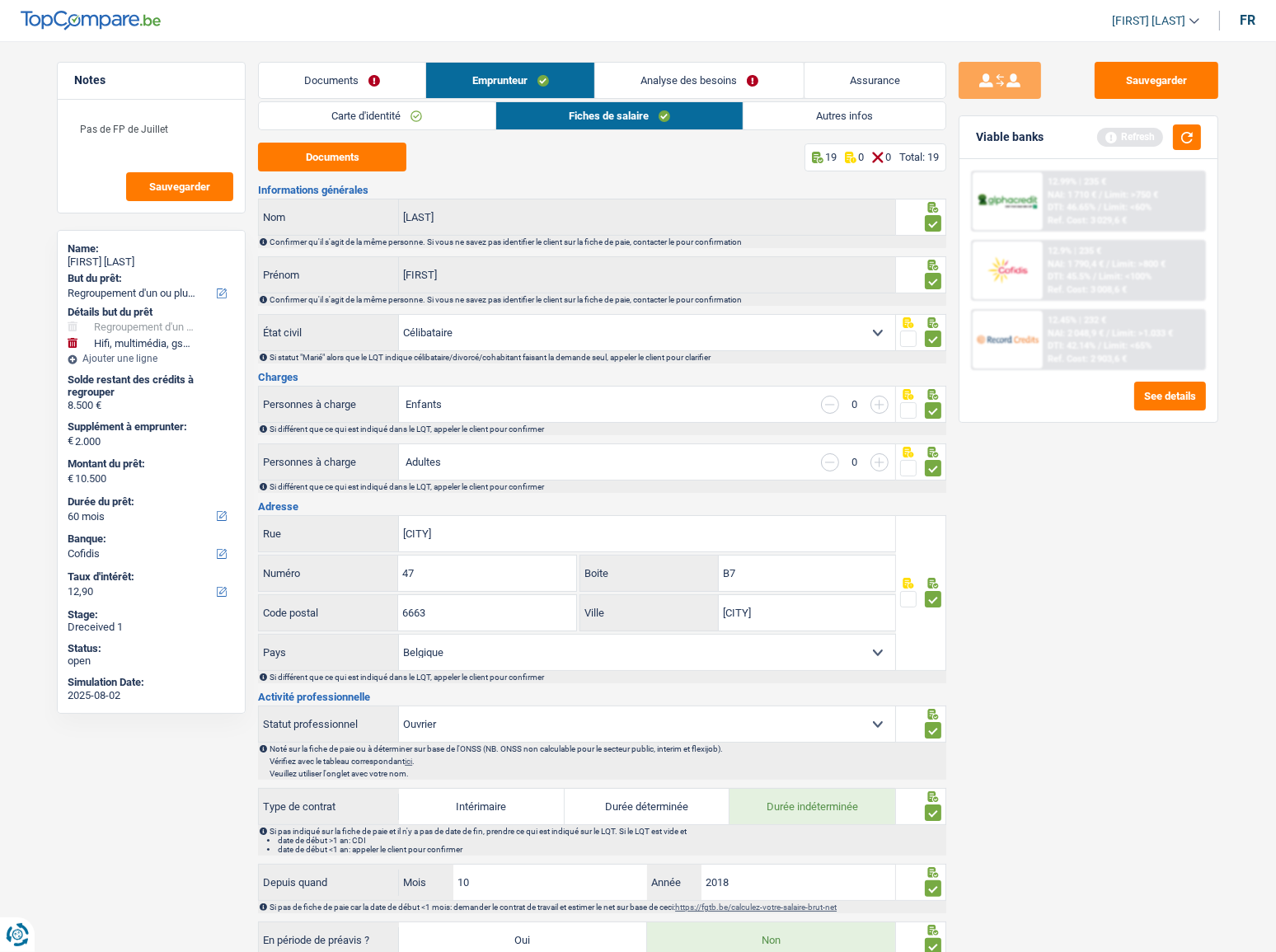 click on "Autres infos" at bounding box center [844, 115] 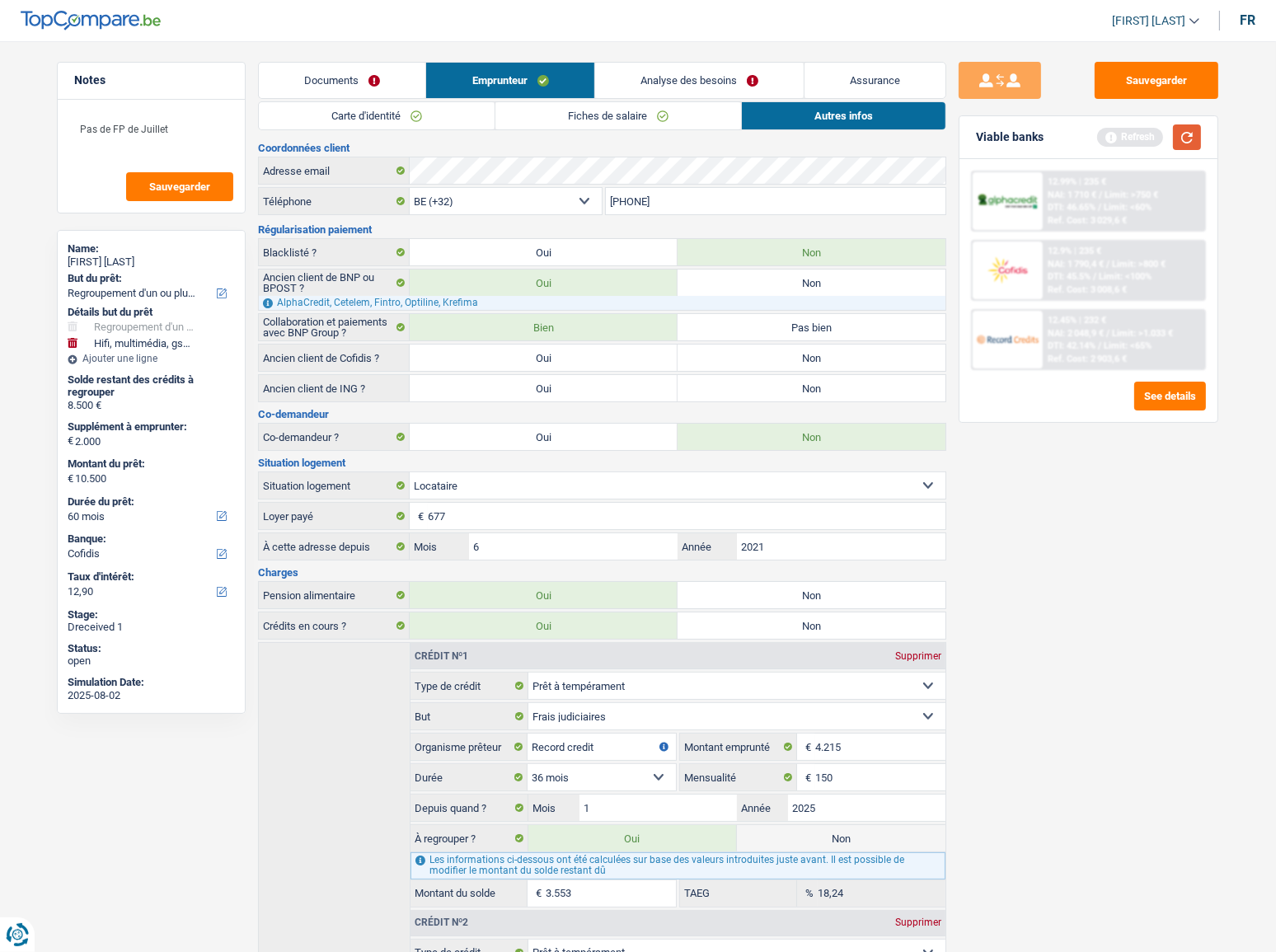 click at bounding box center [1187, 137] 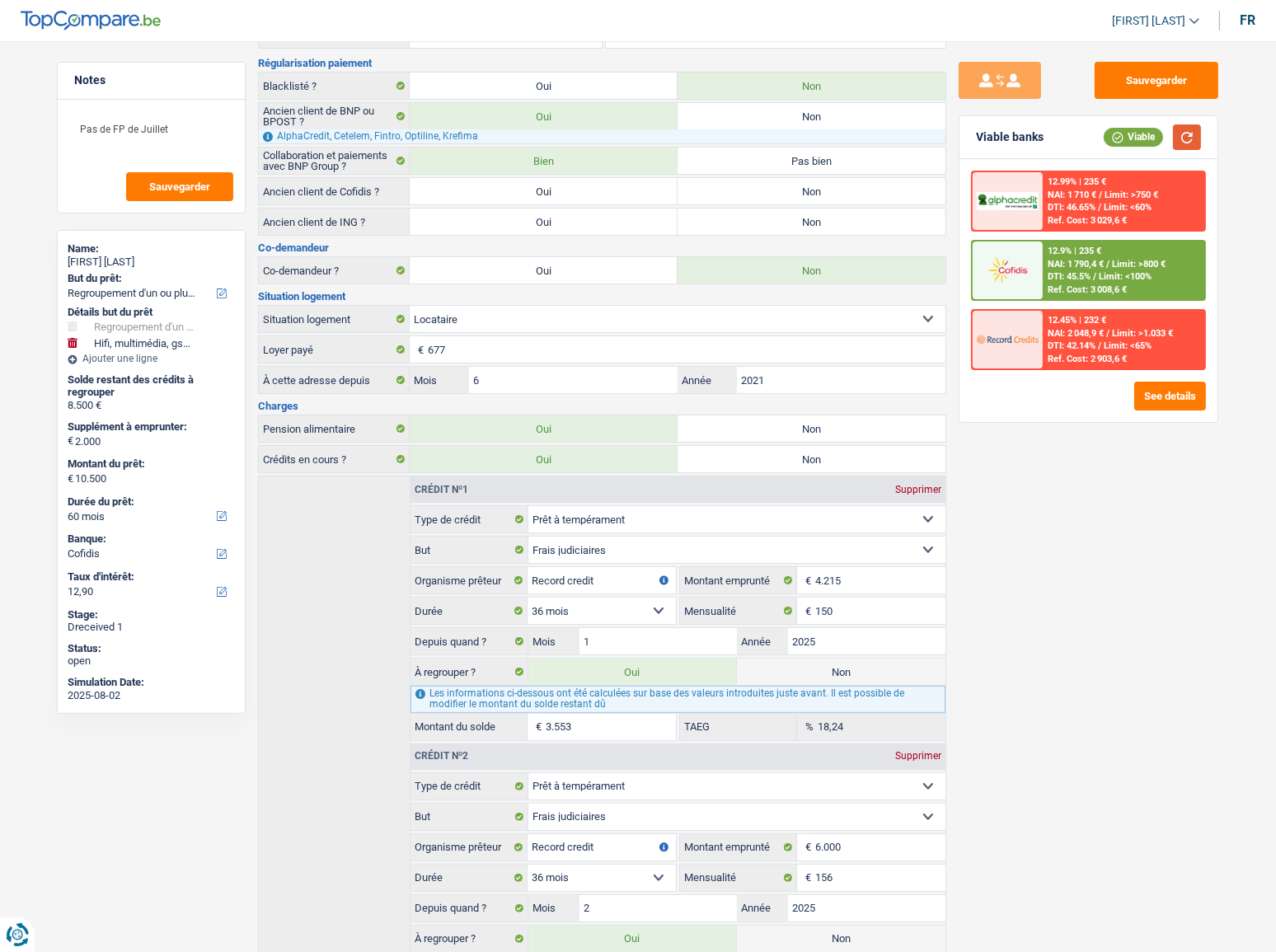 scroll, scrollTop: 0, scrollLeft: 0, axis: both 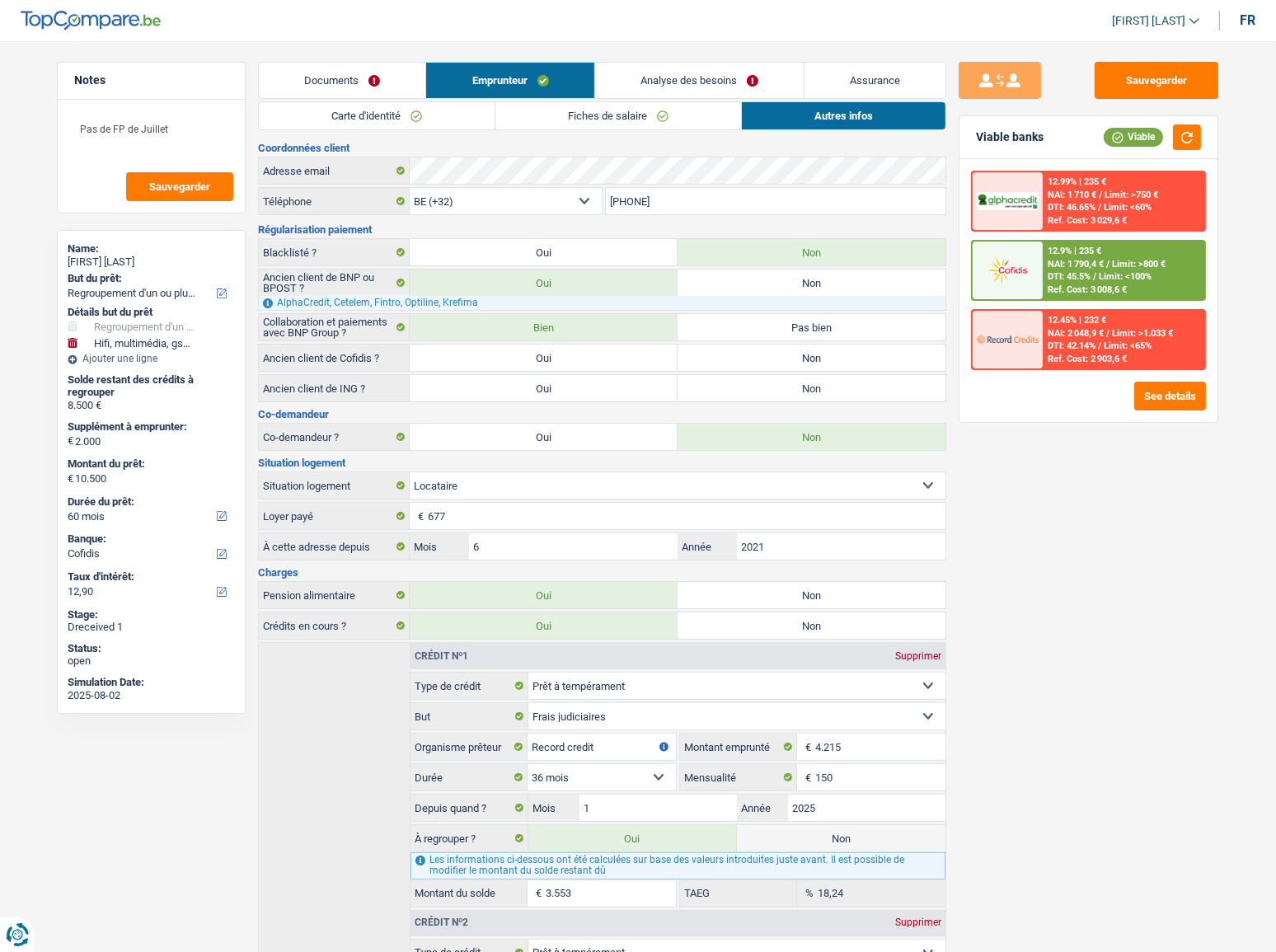 click on "Analyse des besoins" at bounding box center (699, 80) 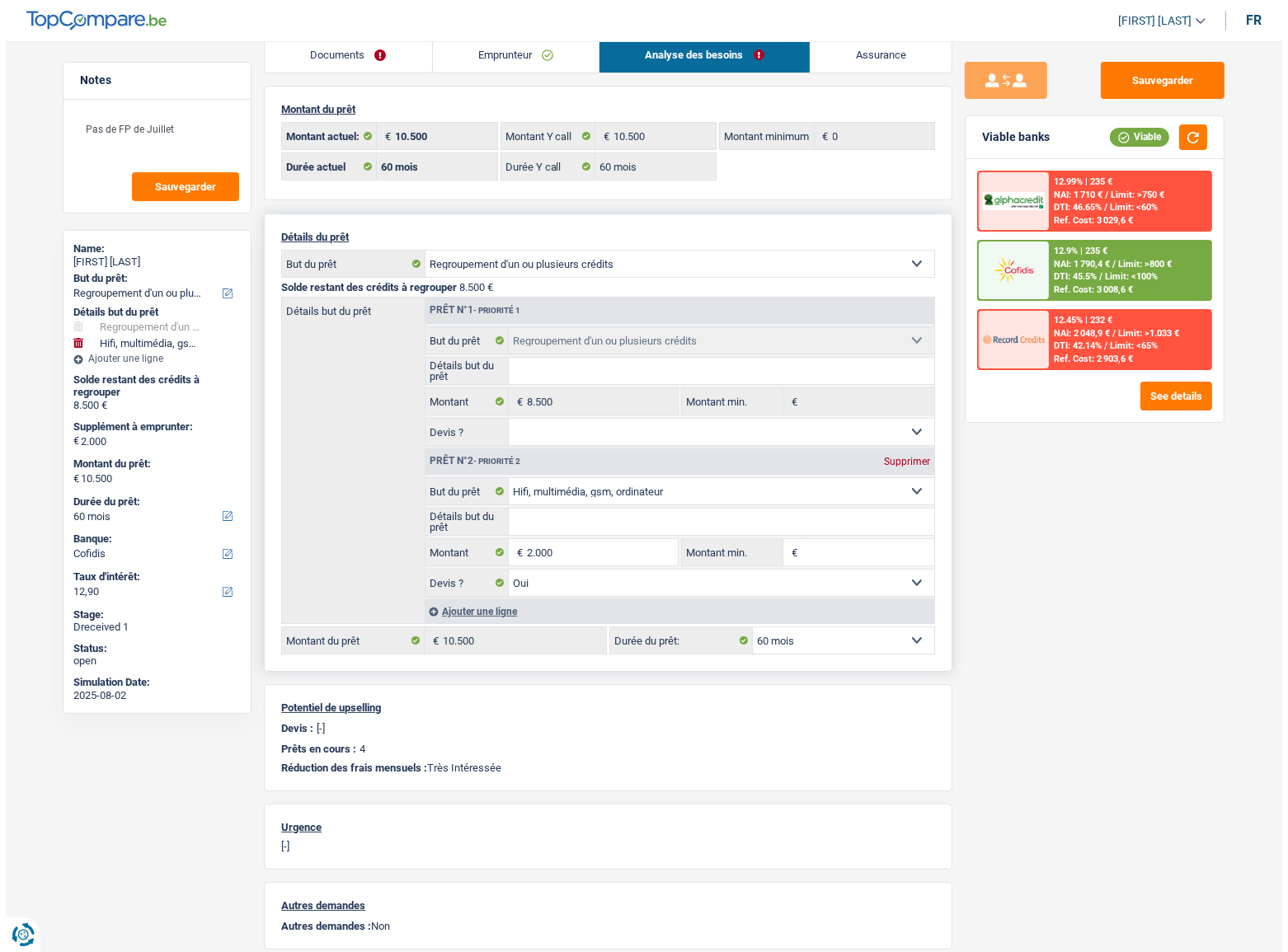 scroll, scrollTop: 0, scrollLeft: 0, axis: both 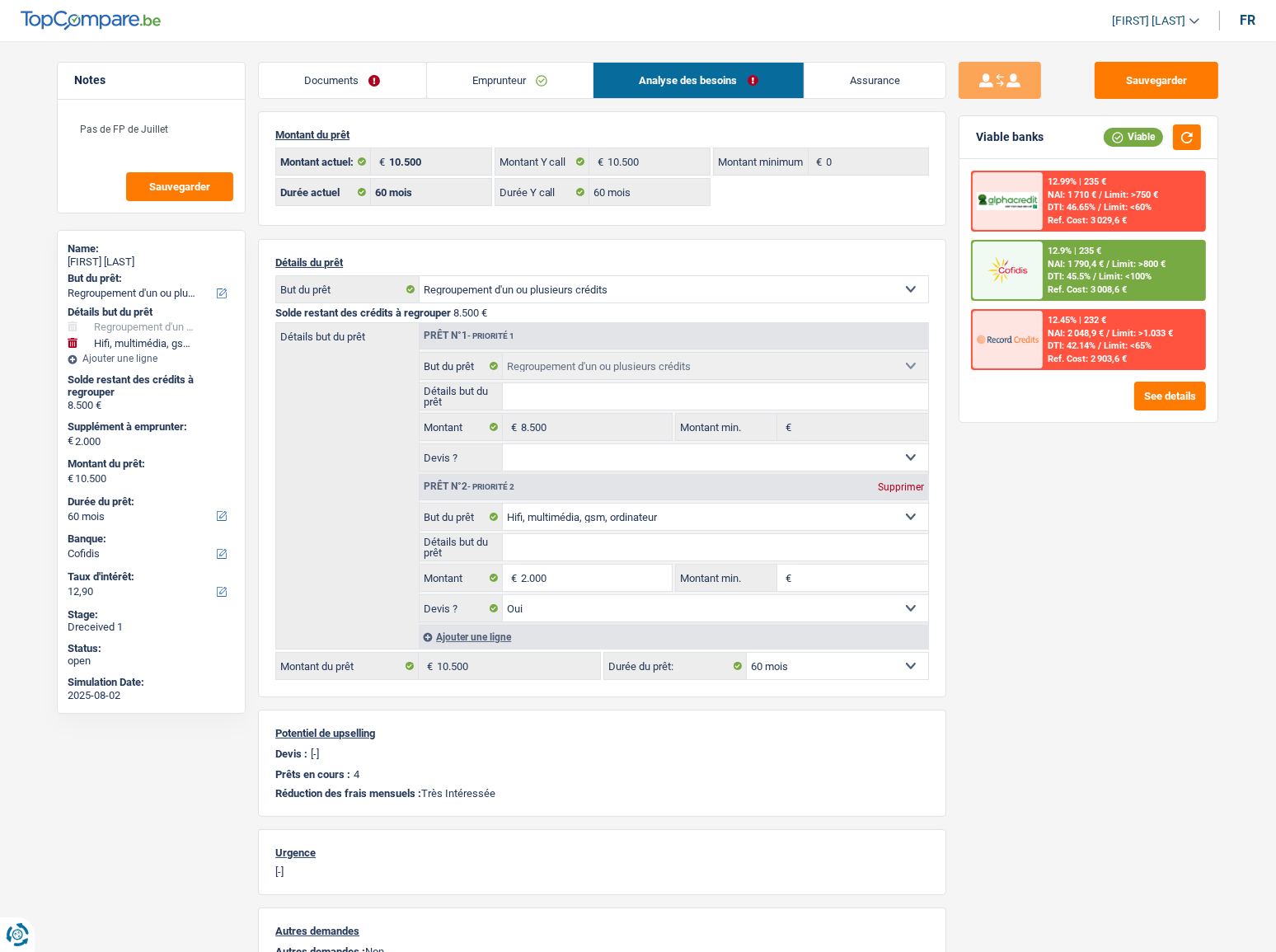 click at bounding box center [1007, 270] 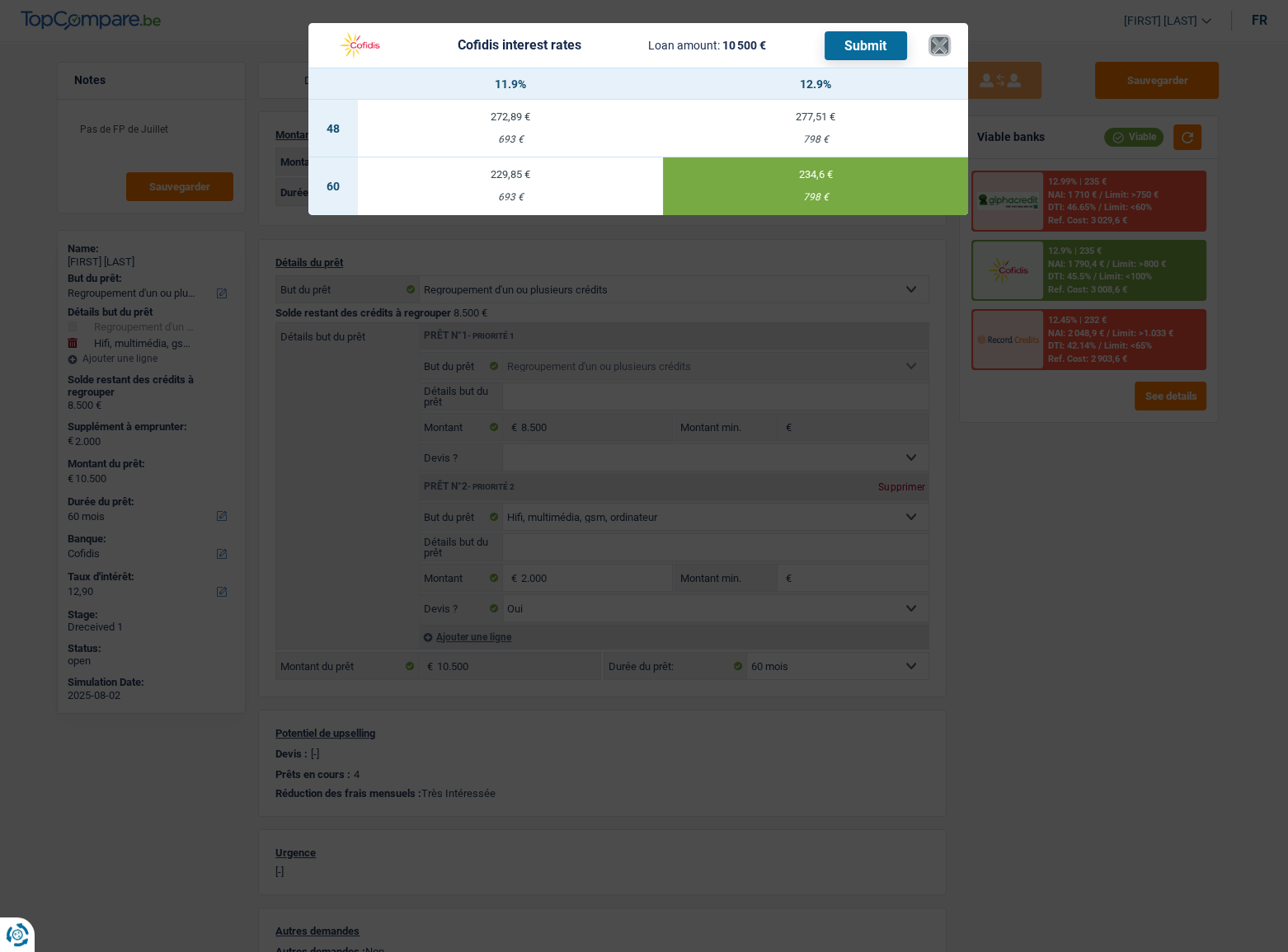 click on "×" at bounding box center (939, 45) 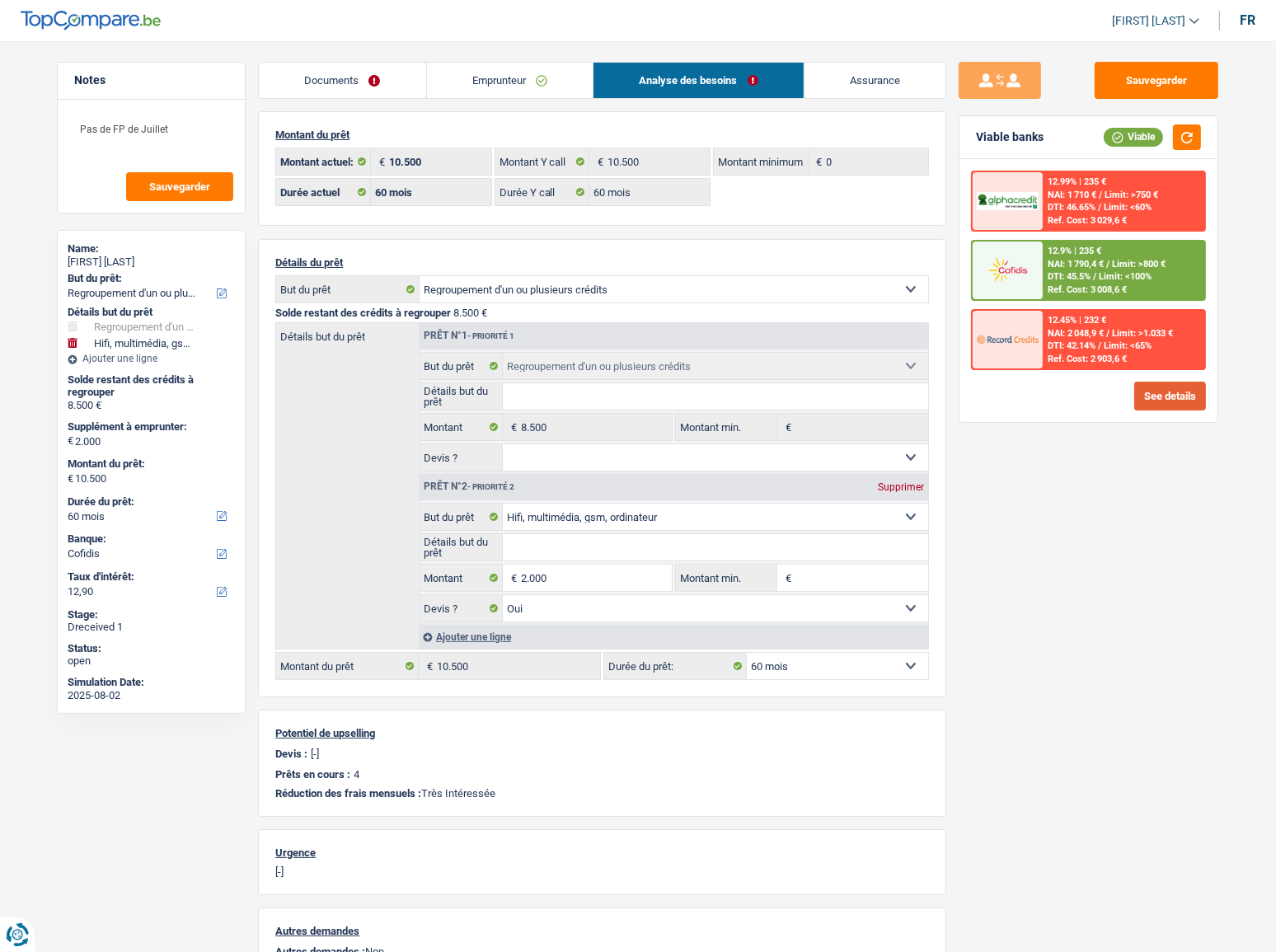 click on "See details" at bounding box center [1170, 396] 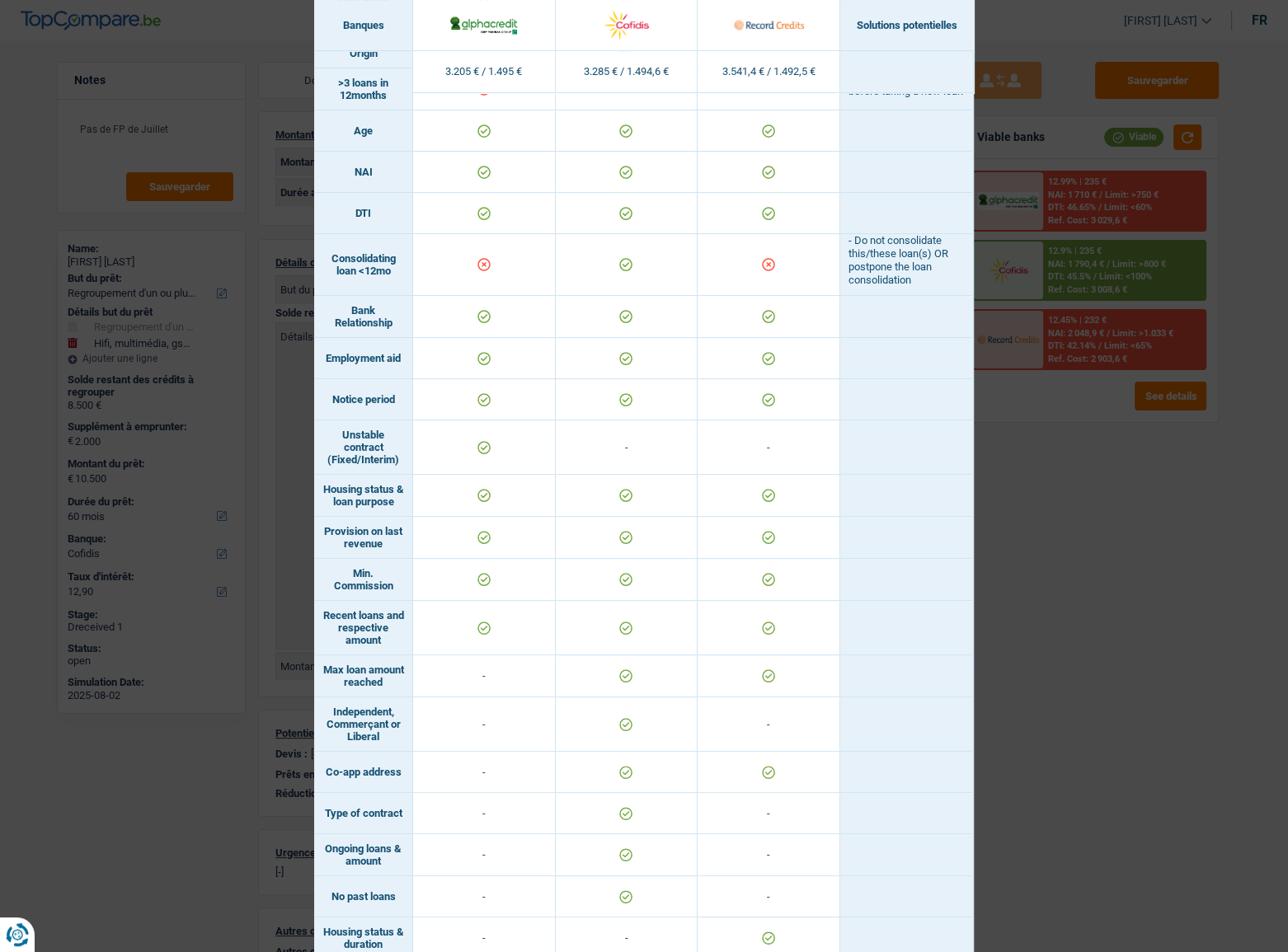 scroll, scrollTop: 495, scrollLeft: 0, axis: vertical 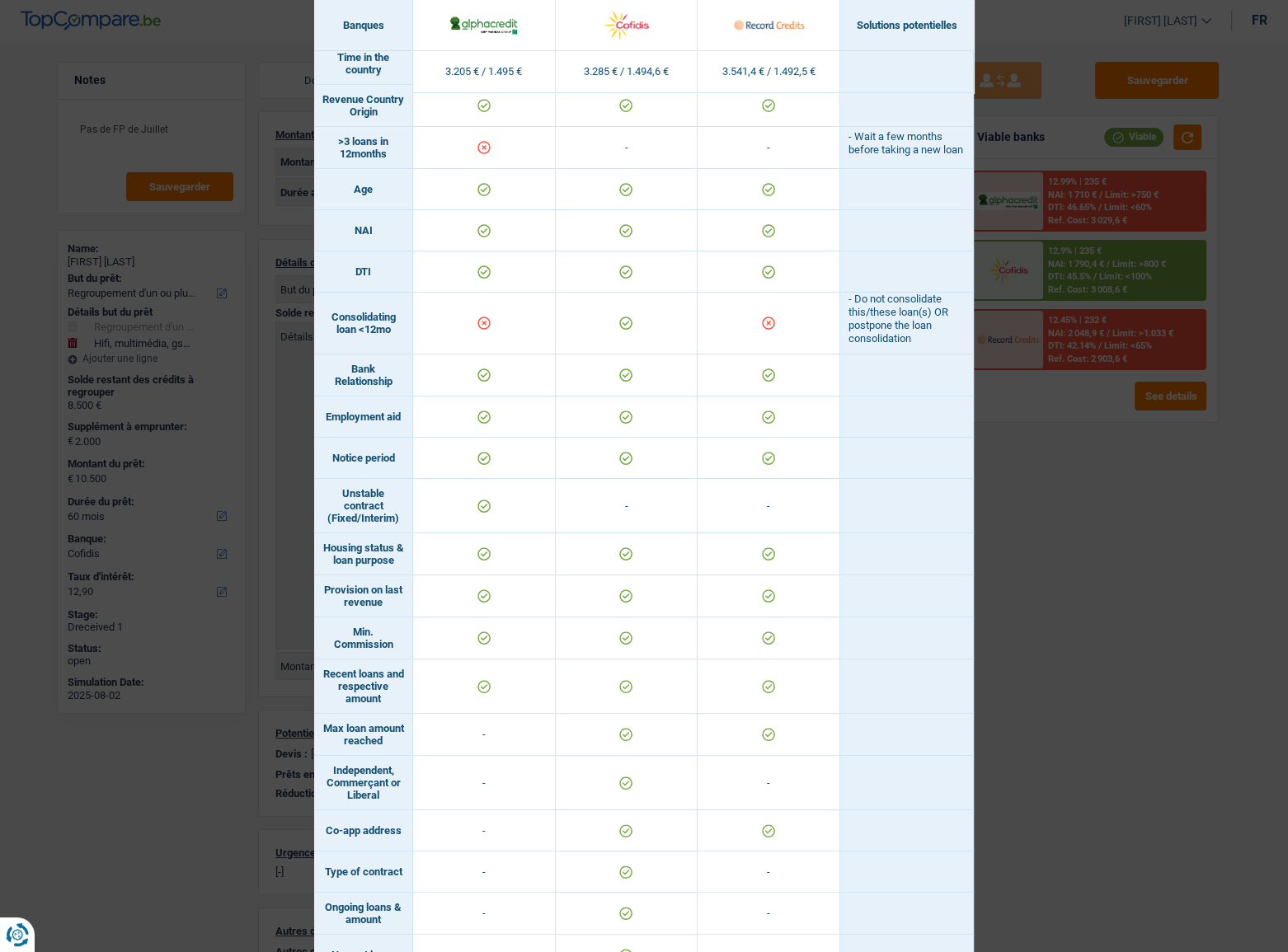drag, startPoint x: 1139, startPoint y: 565, endPoint x: 1140, endPoint y: 549, distance: 16.03122 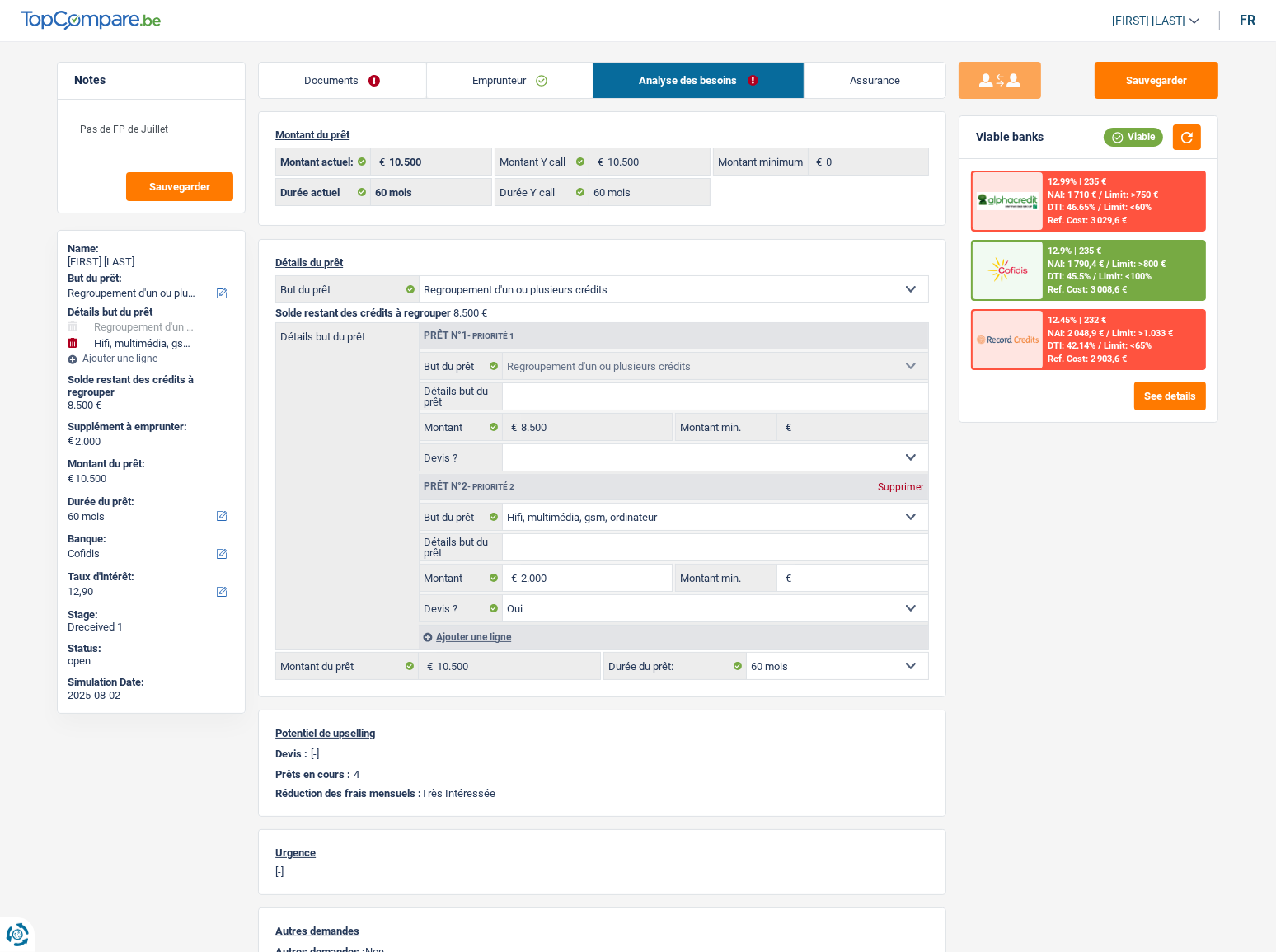 click on "DTI: 45.5%" at bounding box center (1069, 276) 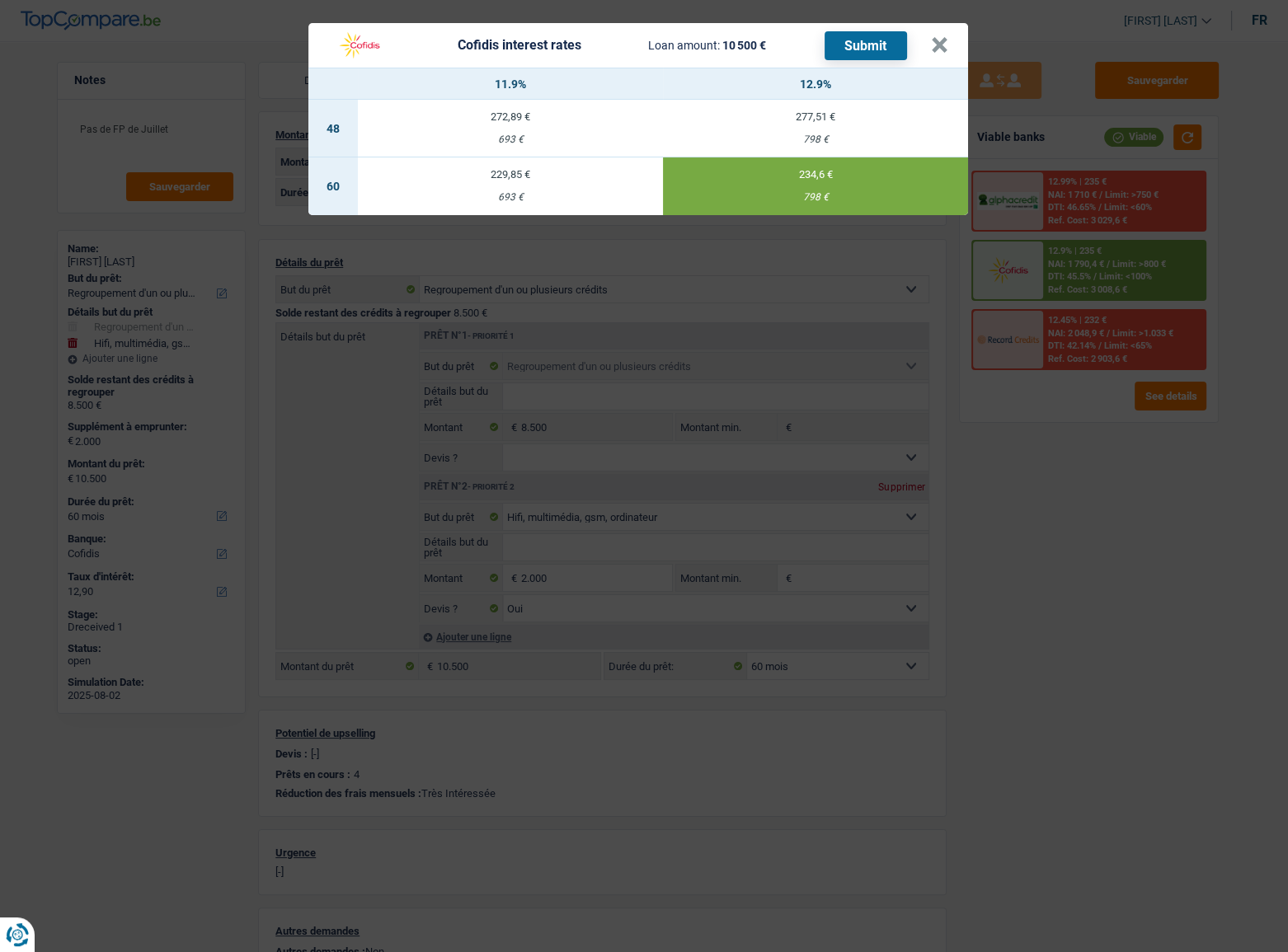 click on "Submit" at bounding box center [866, 45] 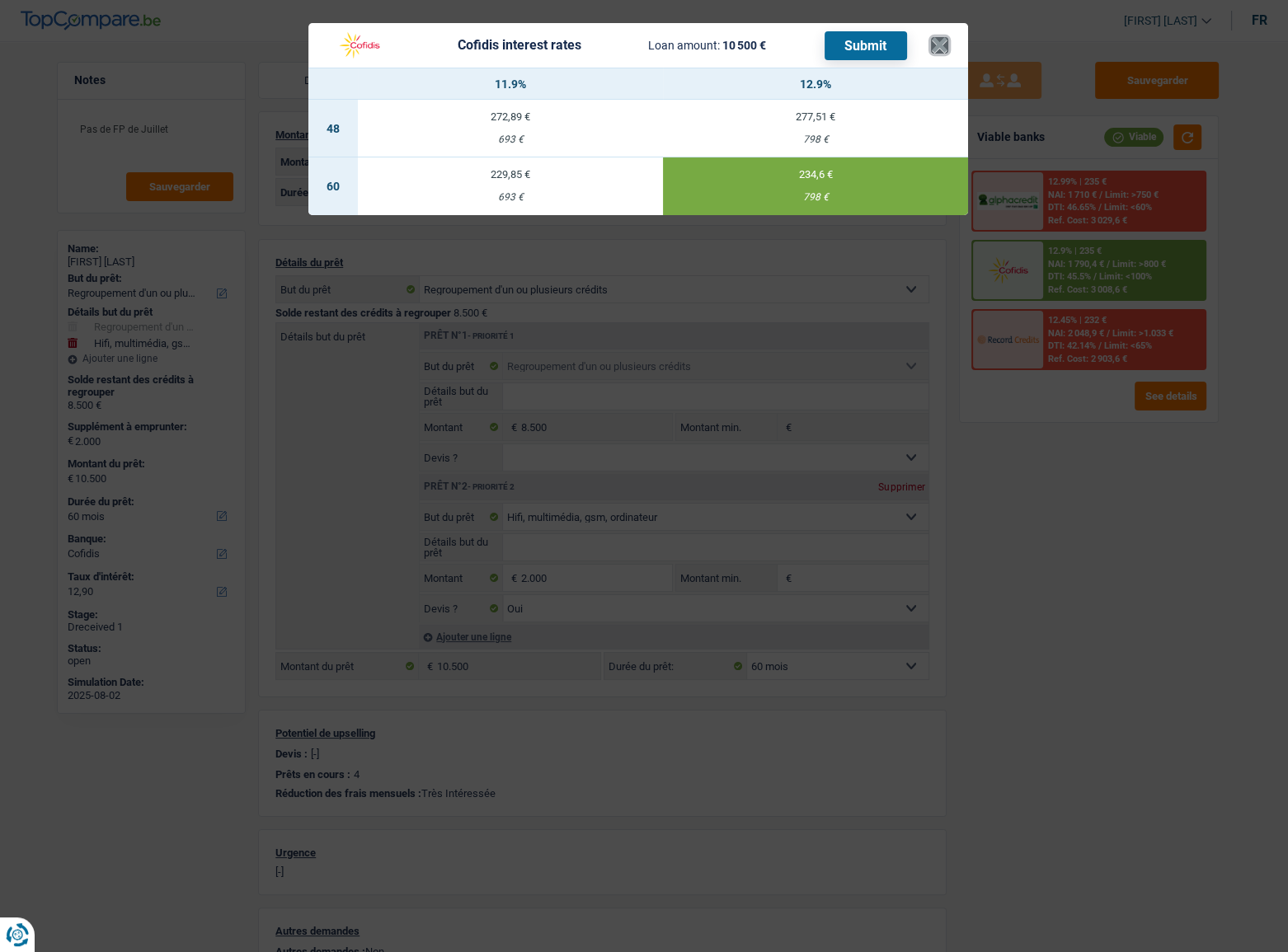 click on "×" at bounding box center (939, 45) 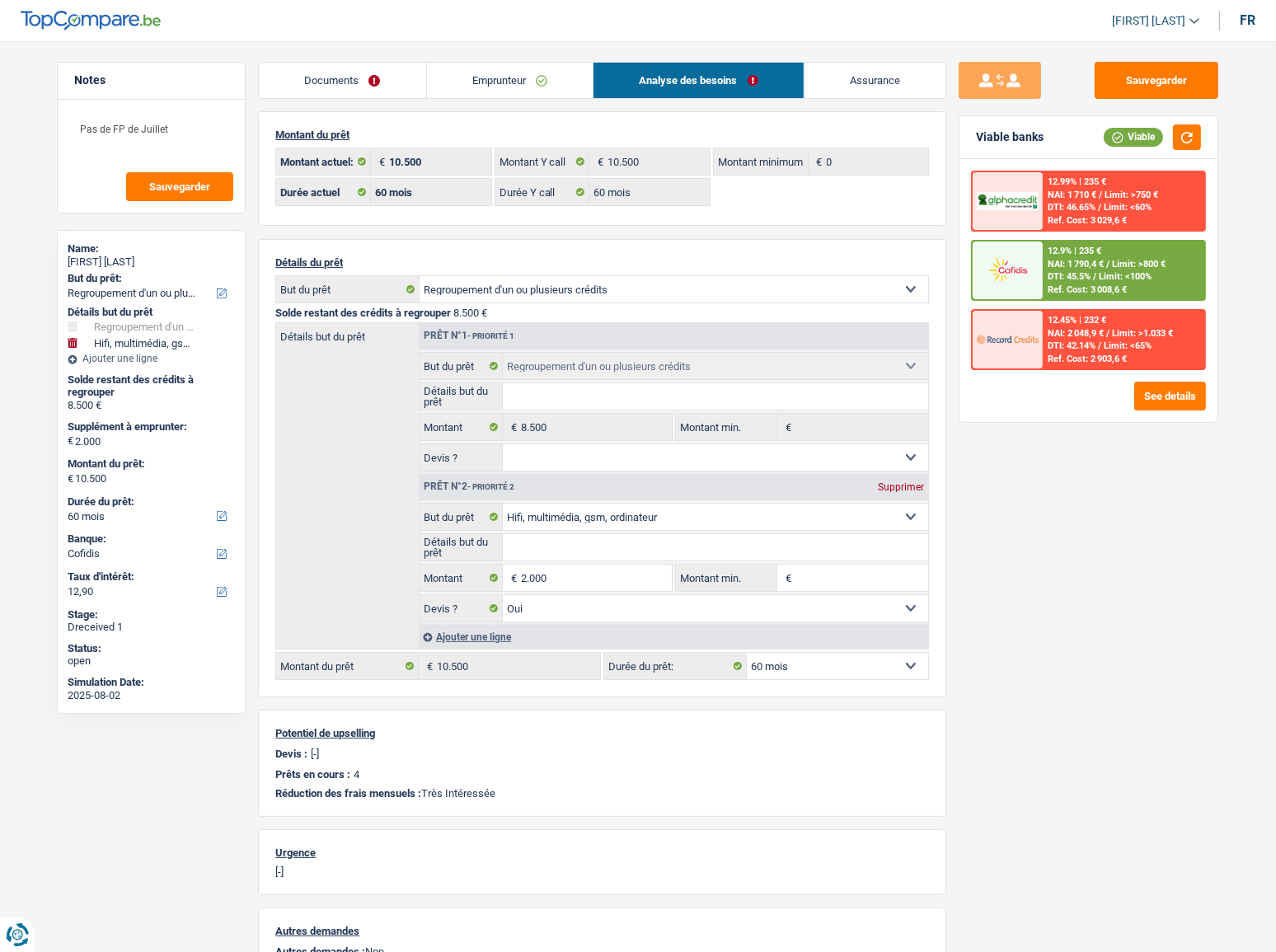 click on "Documents" at bounding box center [342, 80] 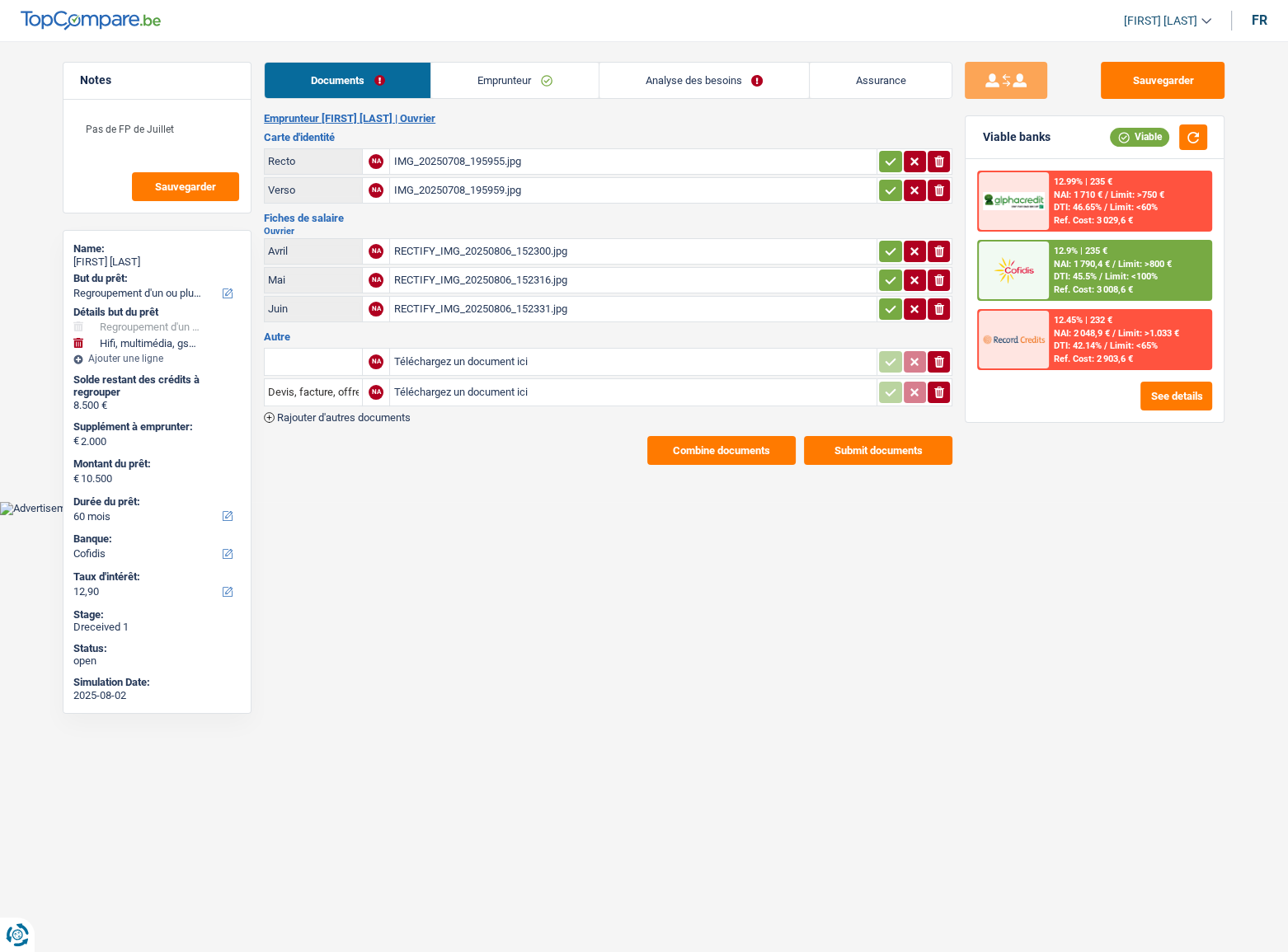 click on "Combine documents" at bounding box center [722, 450] 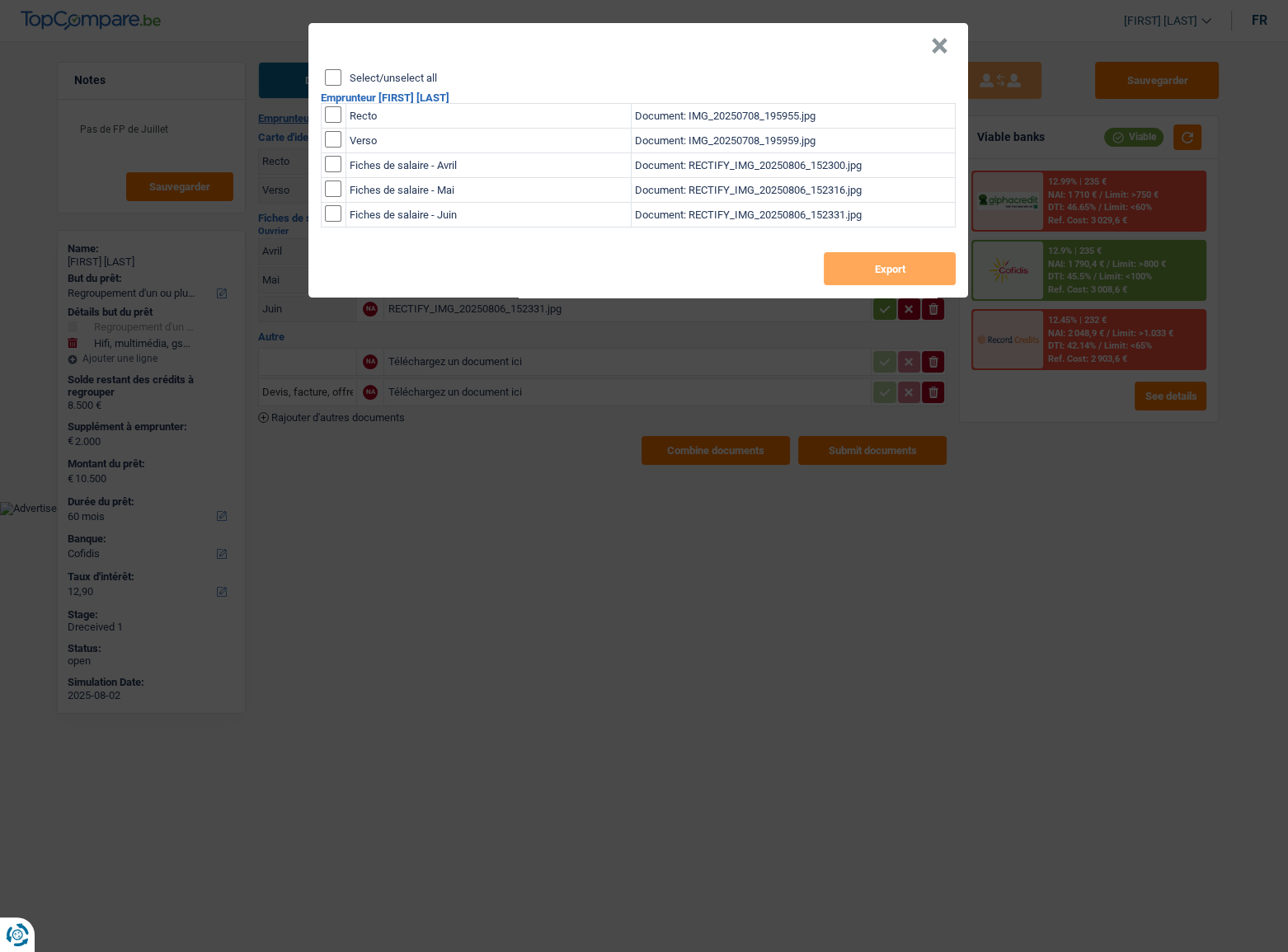 click on "Select/unselect all" at bounding box center [333, 77] 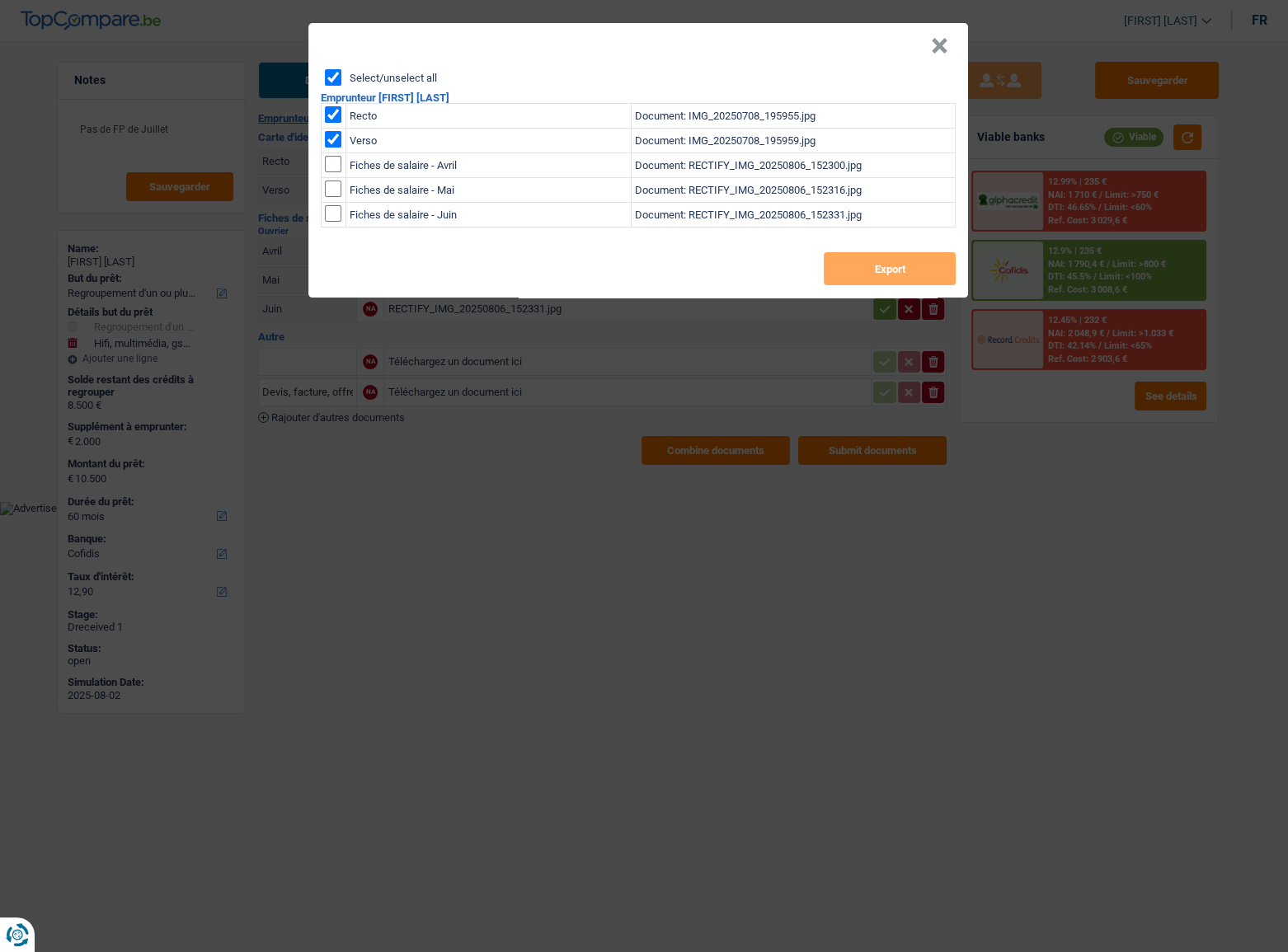 checkbox on "true" 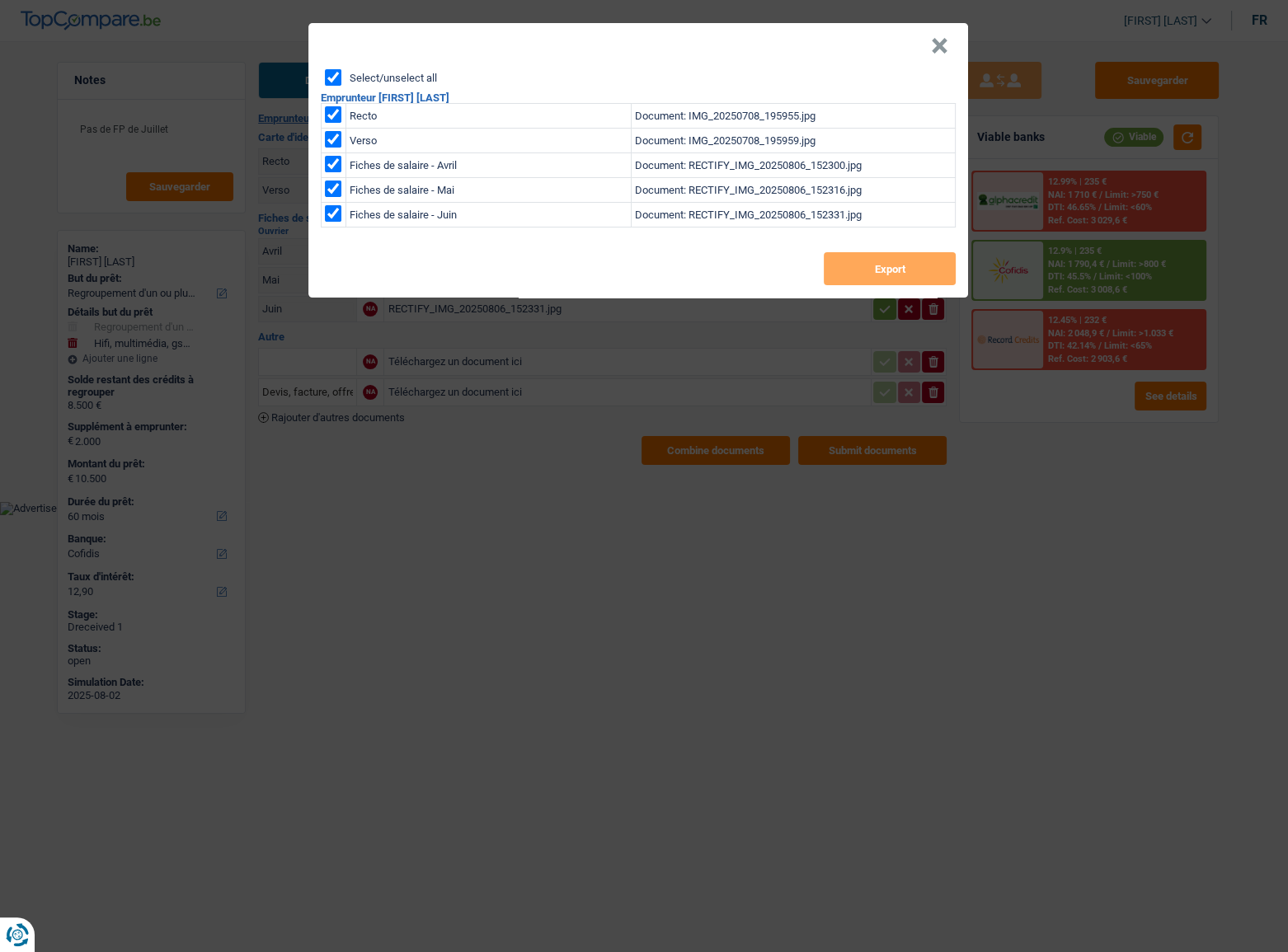 checkbox on "true" 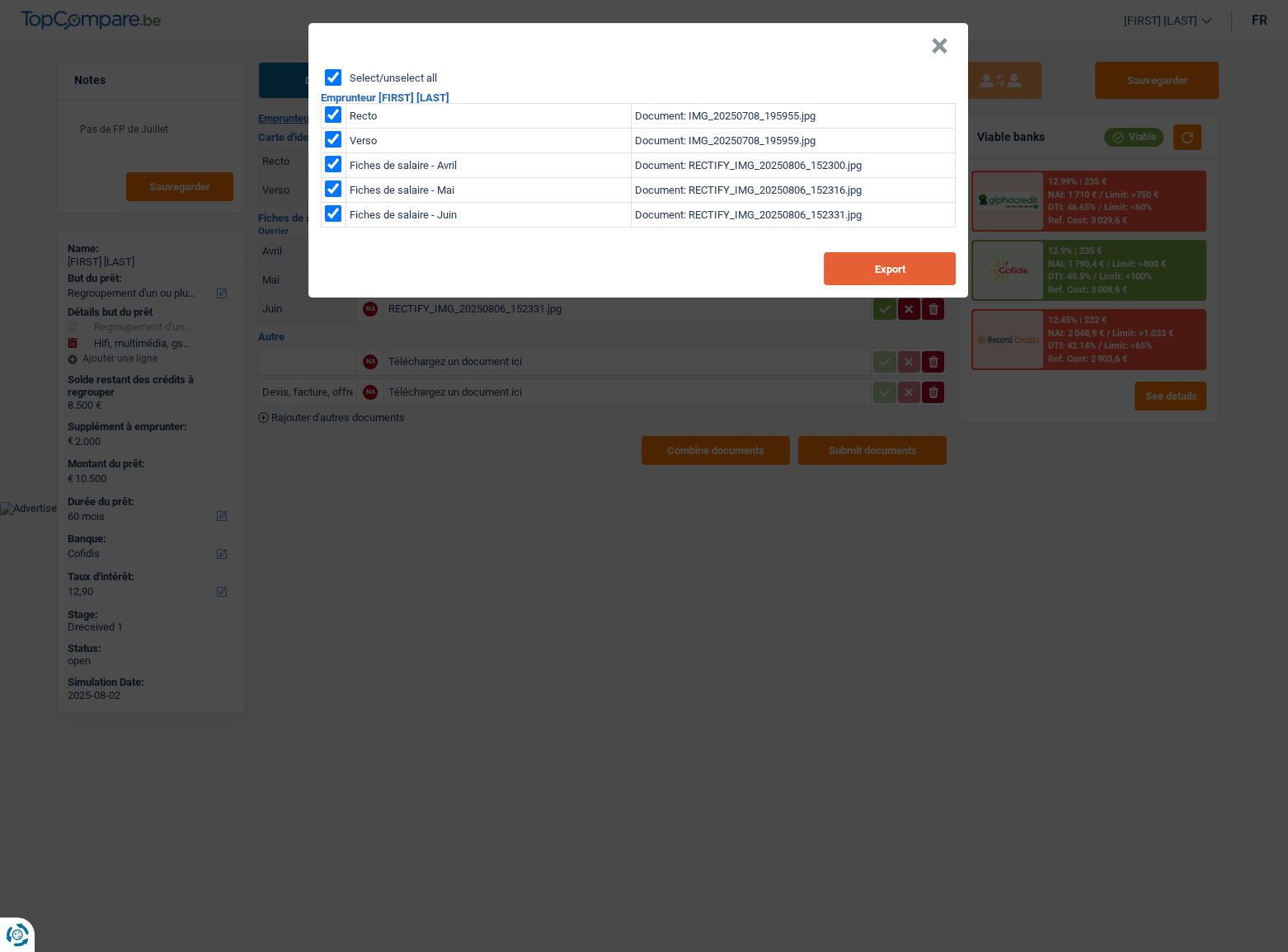 click on "Export" at bounding box center [890, 269] 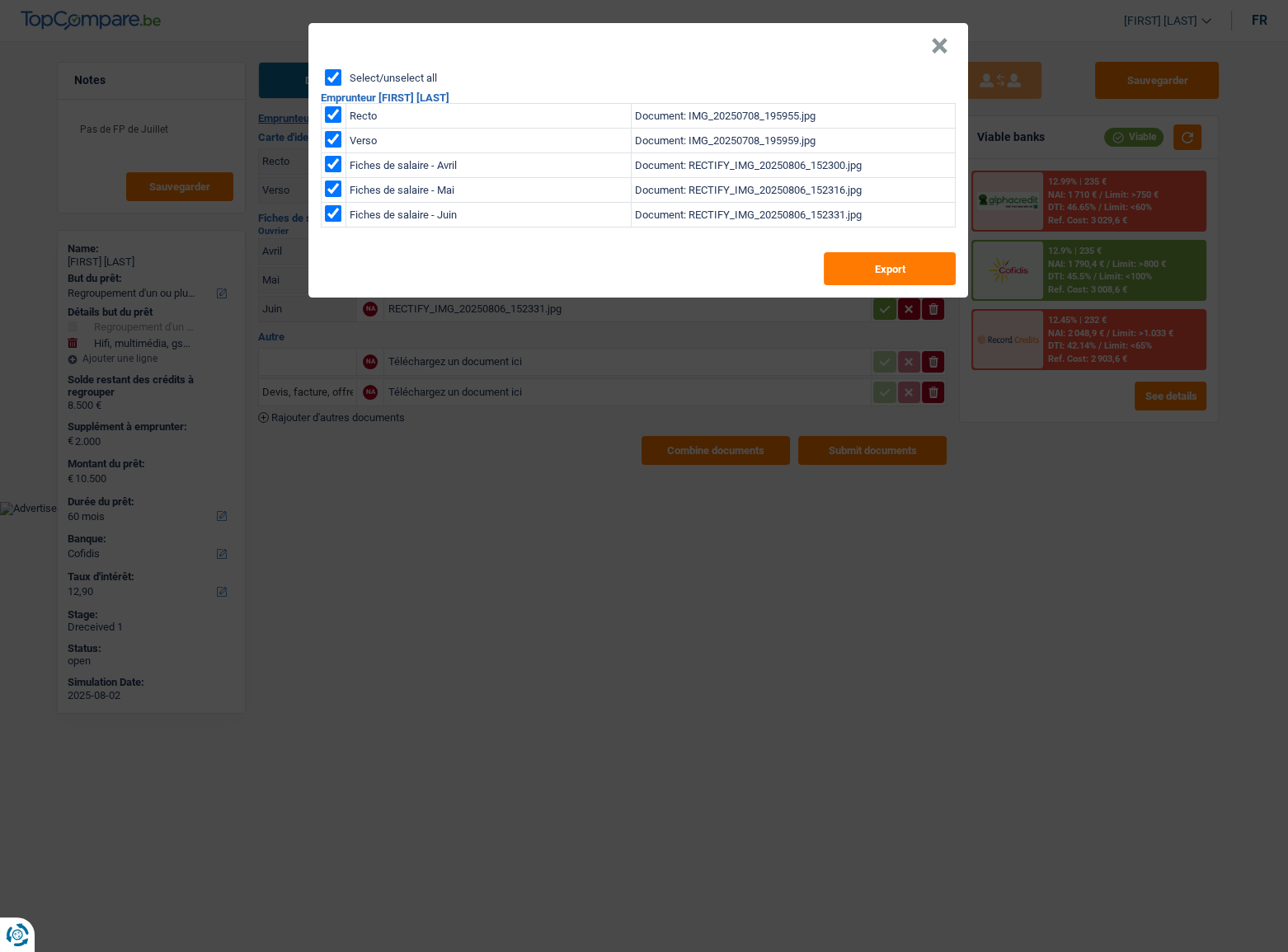 click on "×
Select/unselect all
Emprunteur Mario Toffoli
Recto
Document: IMG_20250708_195955.jpg
Verso
Document: IMG_20250708_195959.jpg
Fiches de salaire - Avril
Document: RECTIFY_IMG_20250806_152300.jpg
Fiches de salaire - Mai
Document: RECTIFY_IMG_20250806_152316.jpg
Fiches de salaire - Juin
Document: RECTIFY_IMG_20250806_152331.jpg
Export" at bounding box center [644, 476] 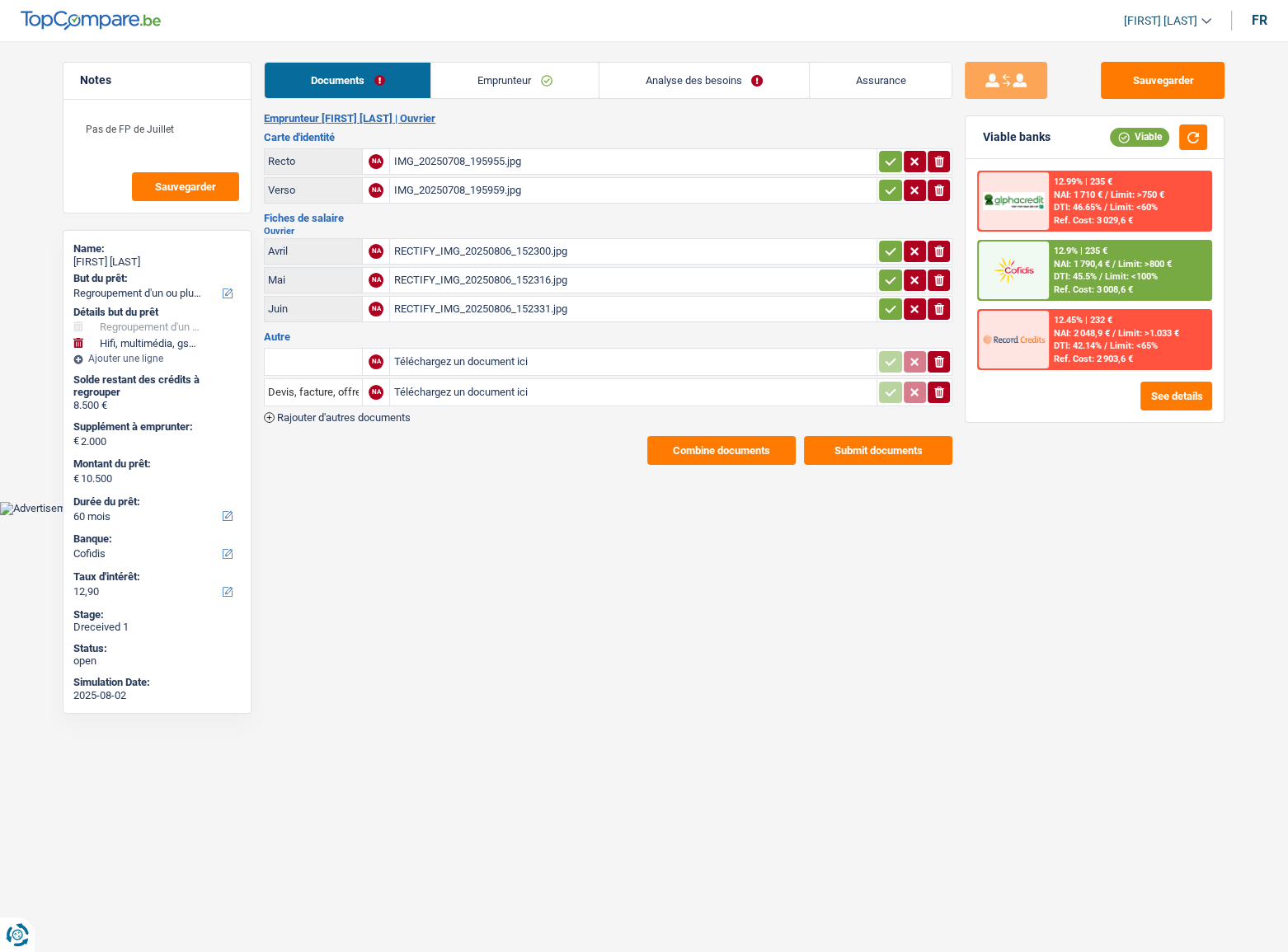 click on "Submit documents" at bounding box center (878, 450) 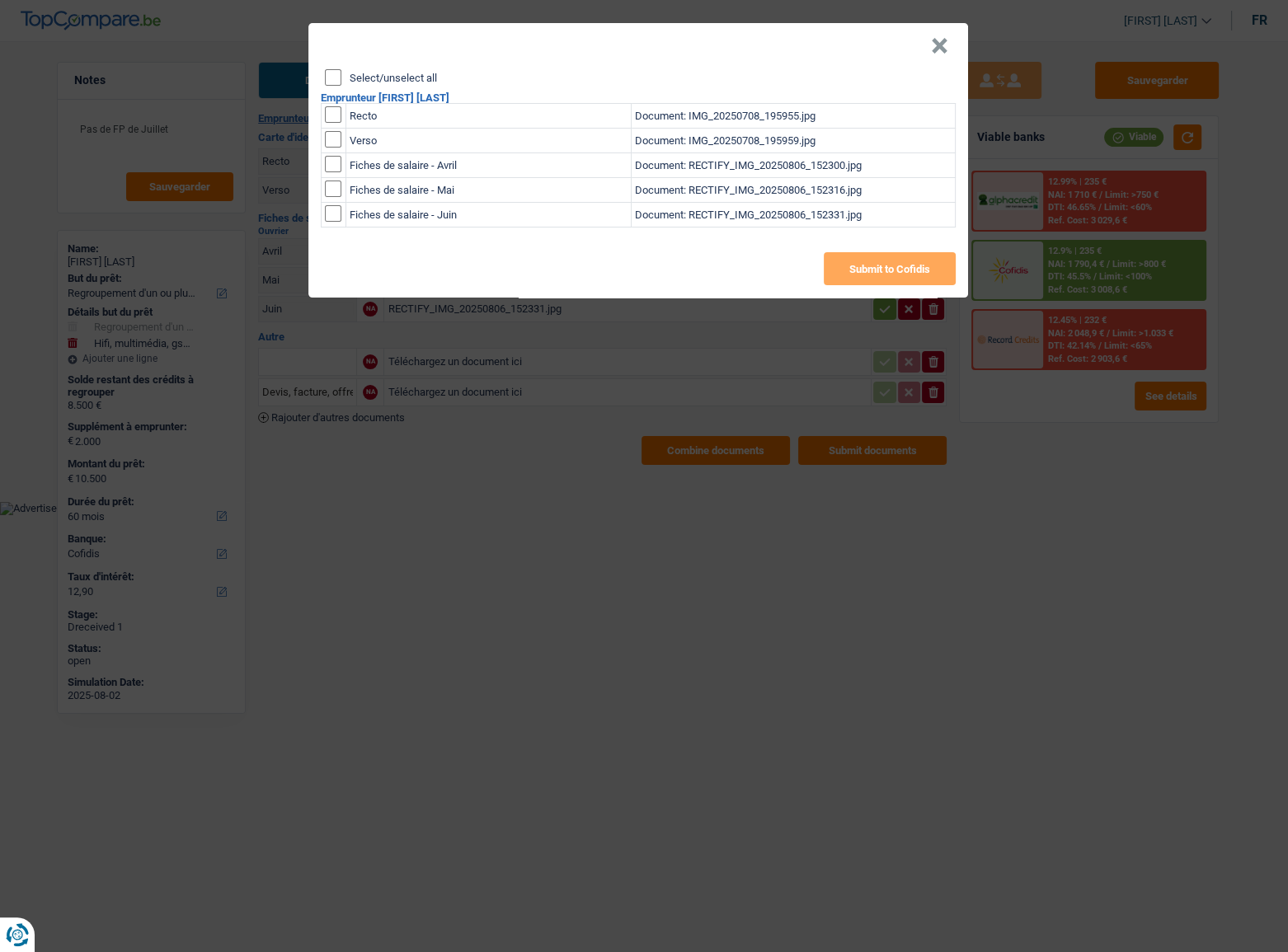 click on "Select/unselect all" at bounding box center (333, 77) 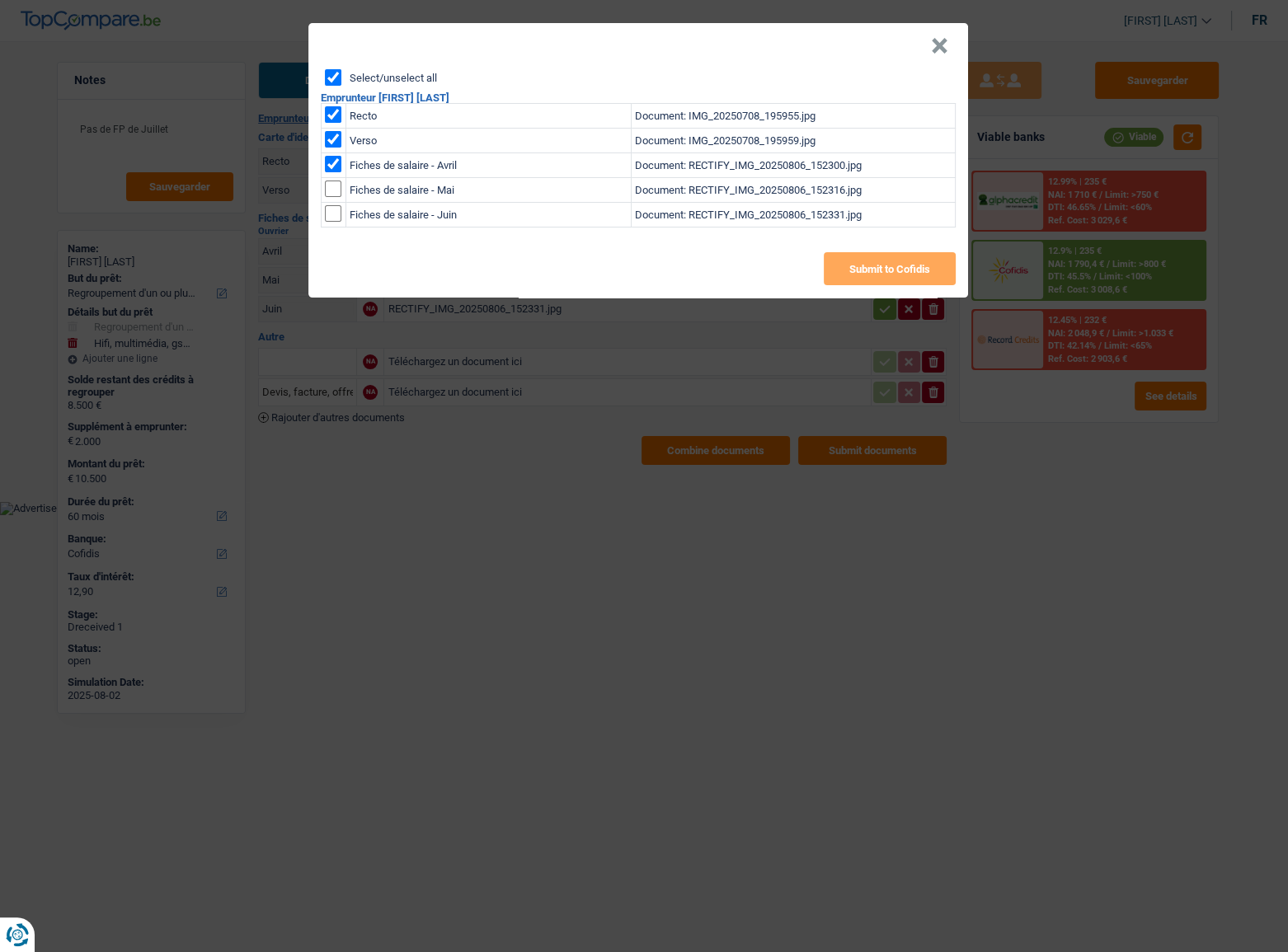 checkbox on "true" 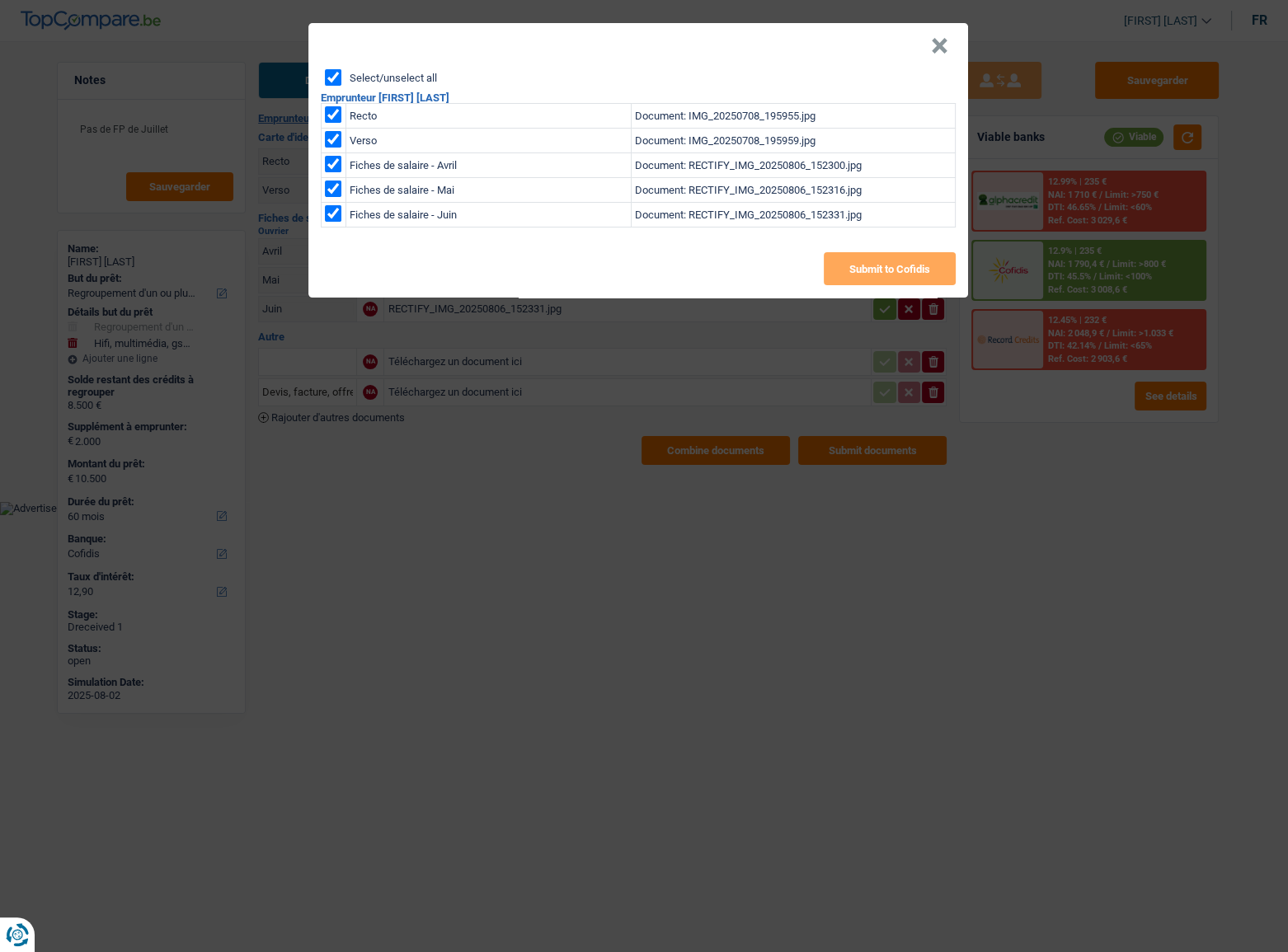 checkbox on "true" 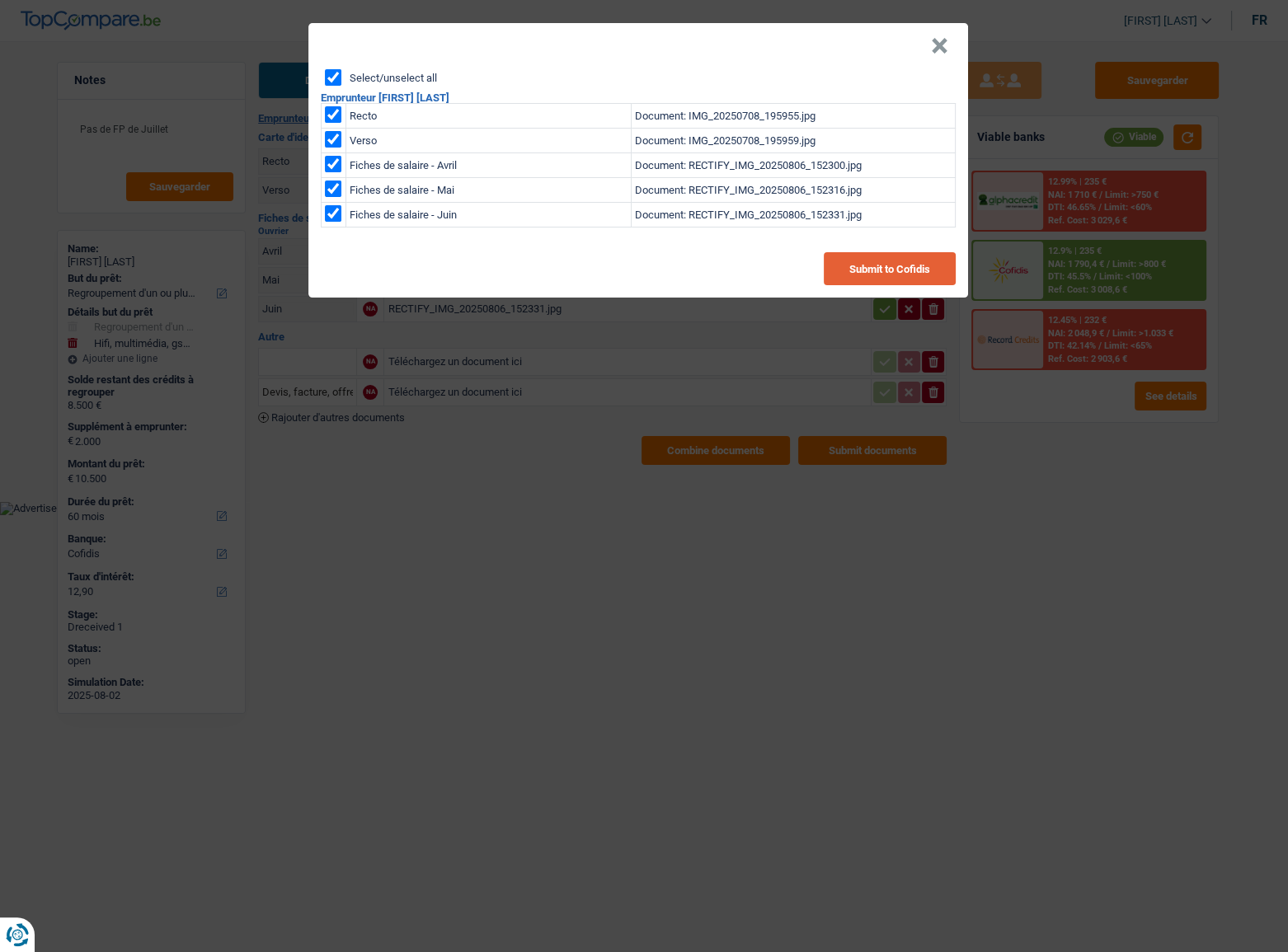 click on "Submit to Cofidis" at bounding box center (890, 269) 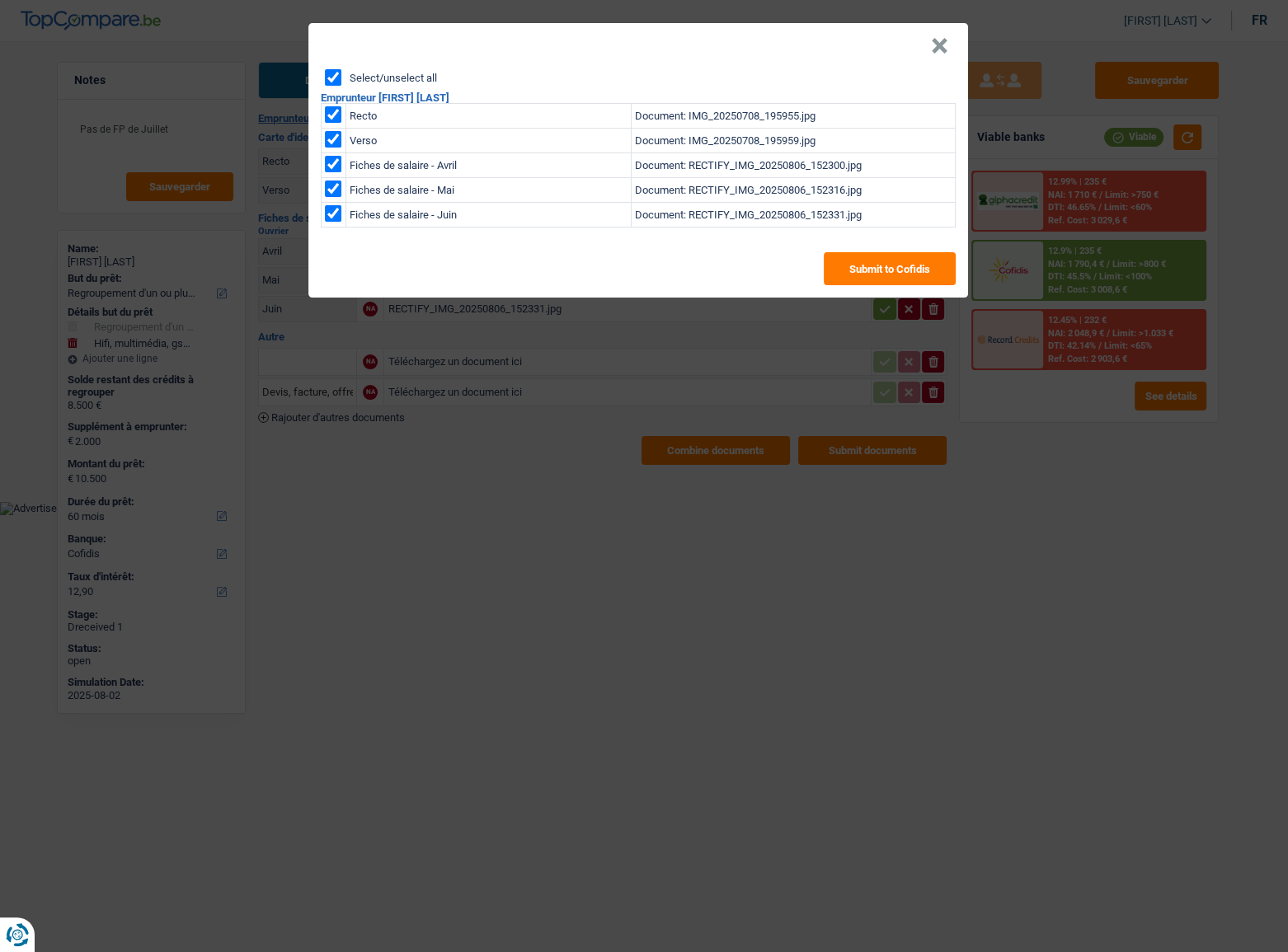 click on "×
Select/unselect all
Emprunteur Mario Toffoli
Recto
Document: IMG_20250708_195955.jpg
Verso
Document: IMG_20250708_195959.jpg
Fiches de salaire - Avril
Document: RECTIFY_IMG_20250806_152300.jpg
Fiches de salaire - Mai
Document: RECTIFY_IMG_20250806_152316.jpg
Fiches de salaire - Juin
Document: RECTIFY_IMG_20250806_152331.jpg
Submit to Cofidis" at bounding box center (644, 476) 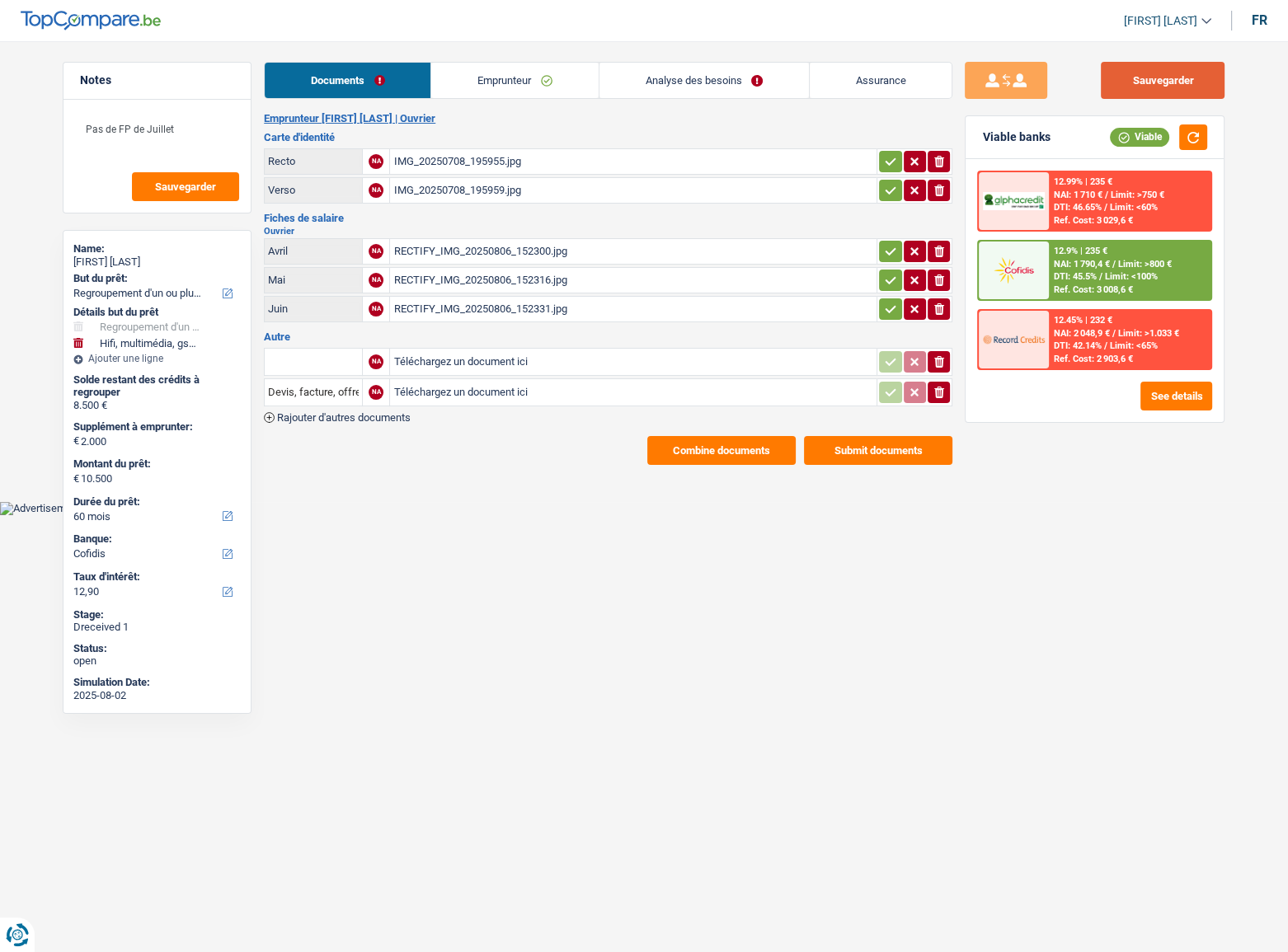 click on "Sauvegarder" at bounding box center (1163, 80) 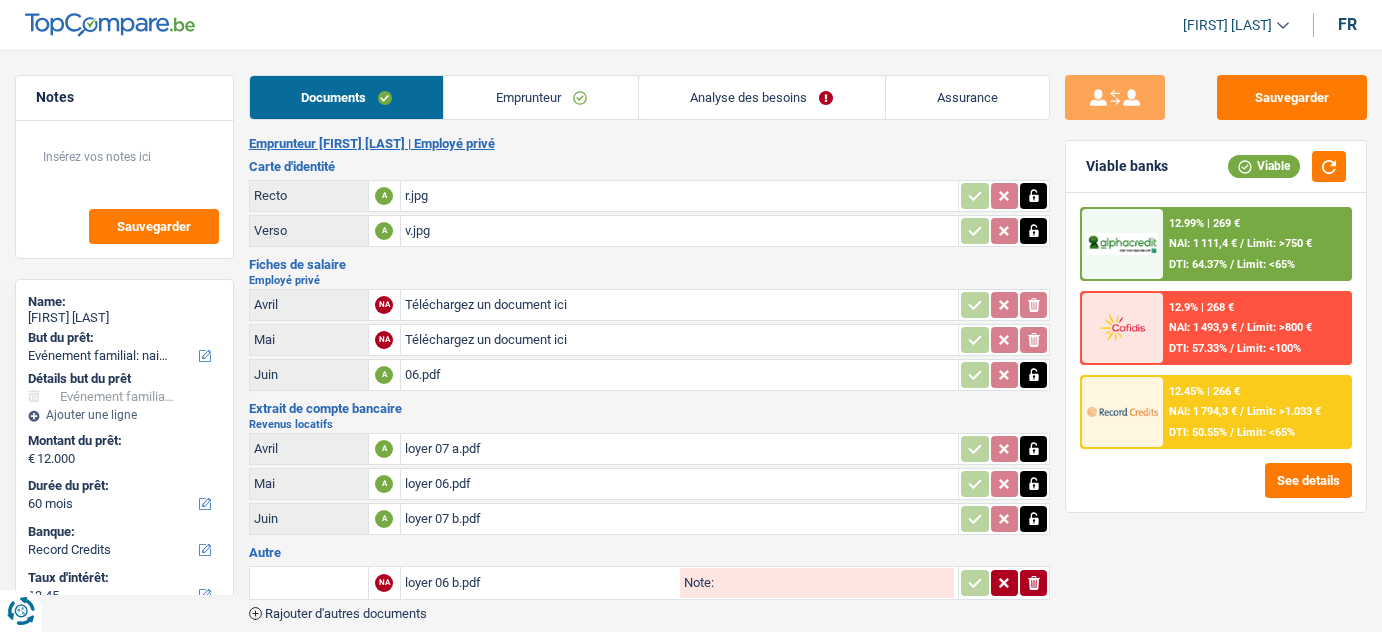 select on "familyEvent" 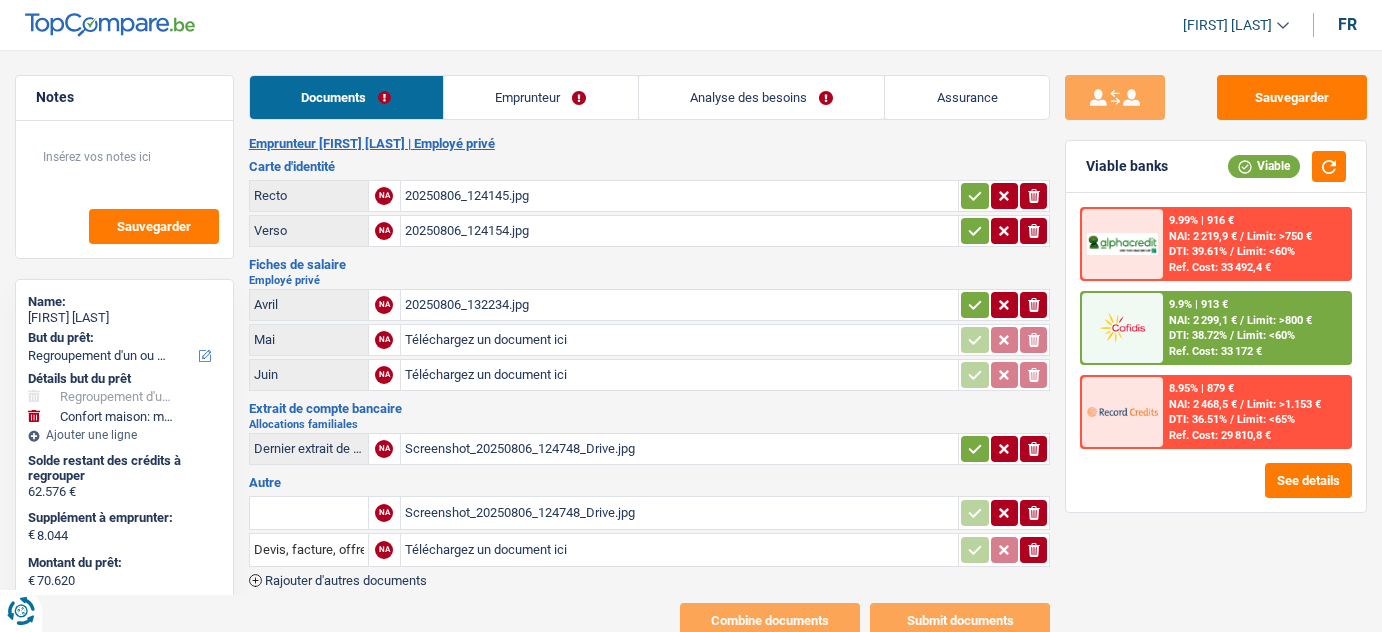 select on "refinancing" 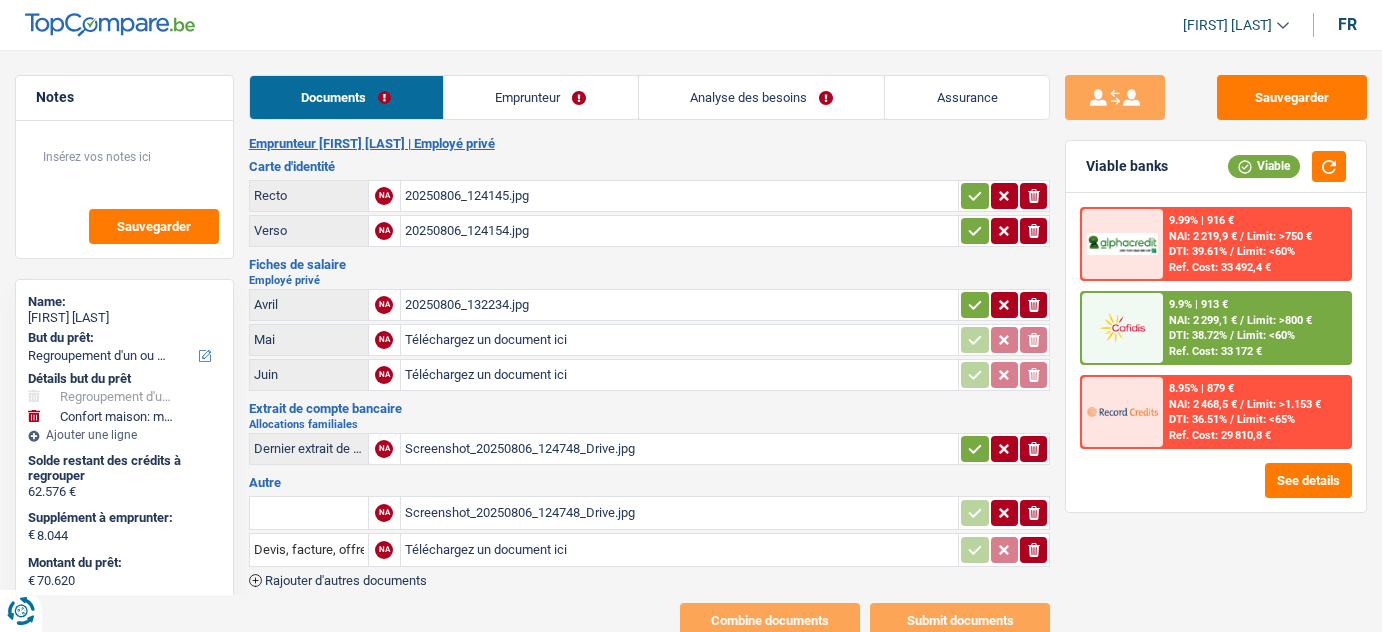 select on "refinancing" 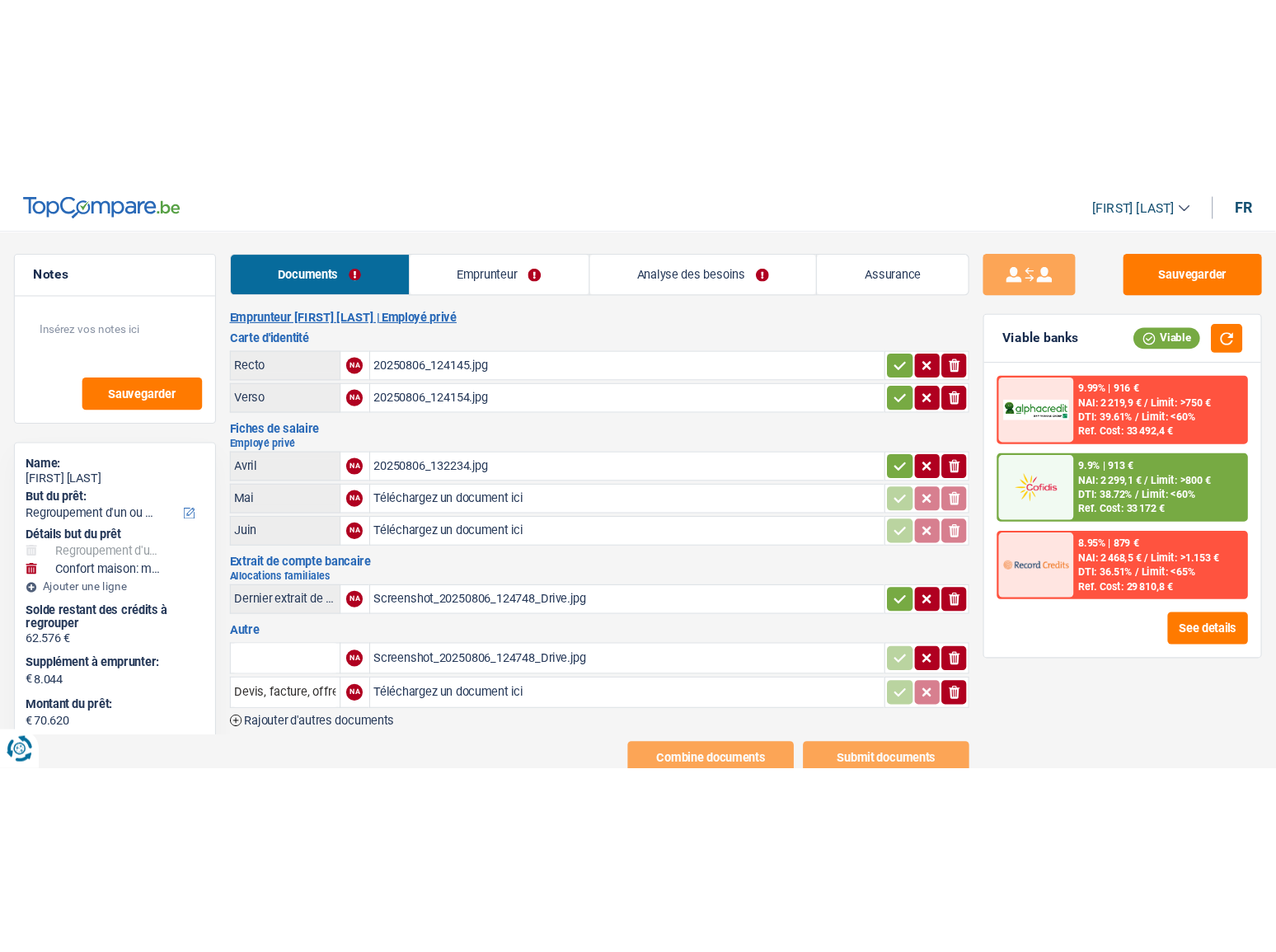 scroll, scrollTop: 0, scrollLeft: 0, axis: both 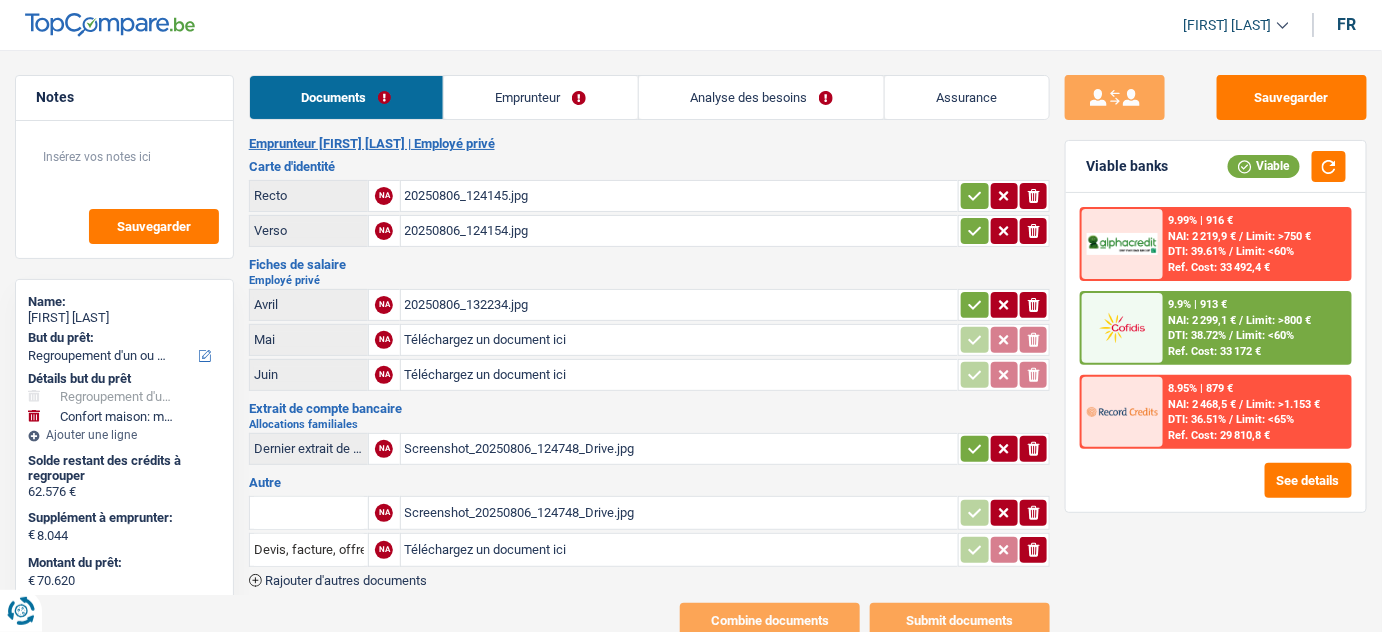 click on "20250806_132234.jpg" at bounding box center (680, 305) 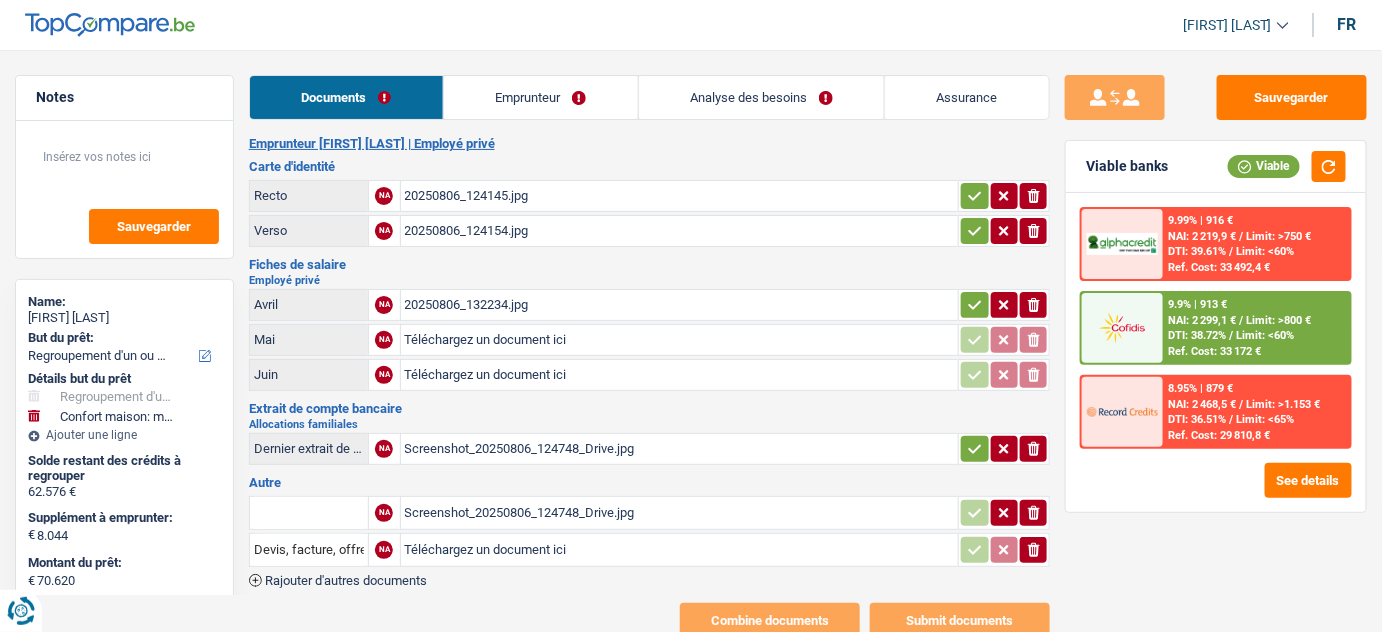 click on "Screenshot_20250806_124748_Drive.jpg" at bounding box center [680, 513] 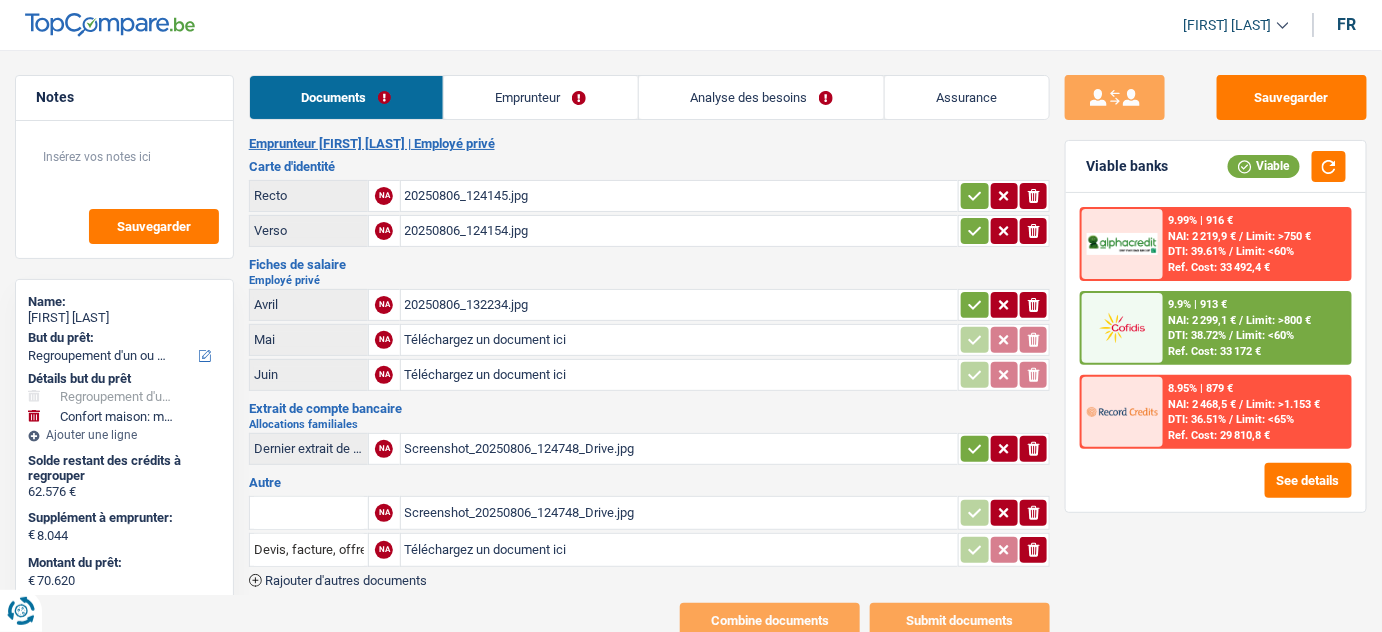 type on "C:\fakepath\05.jpg" 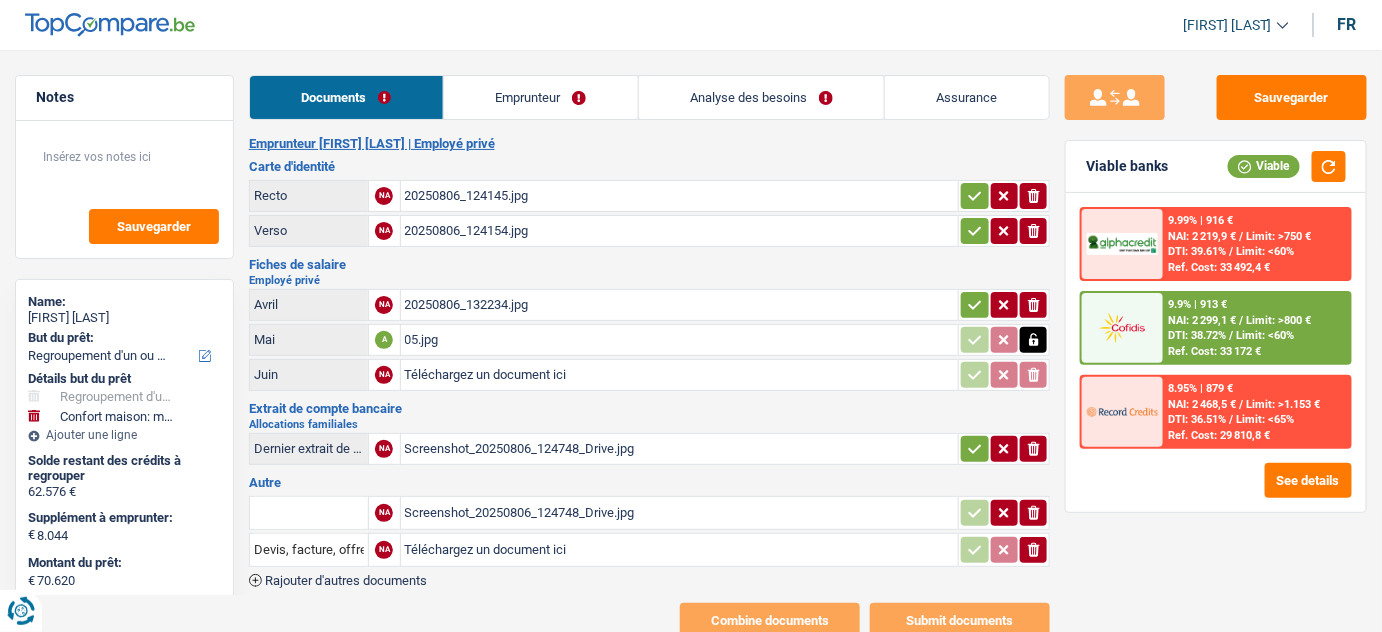 click on "Téléchargez un document ici" at bounding box center (680, 375) 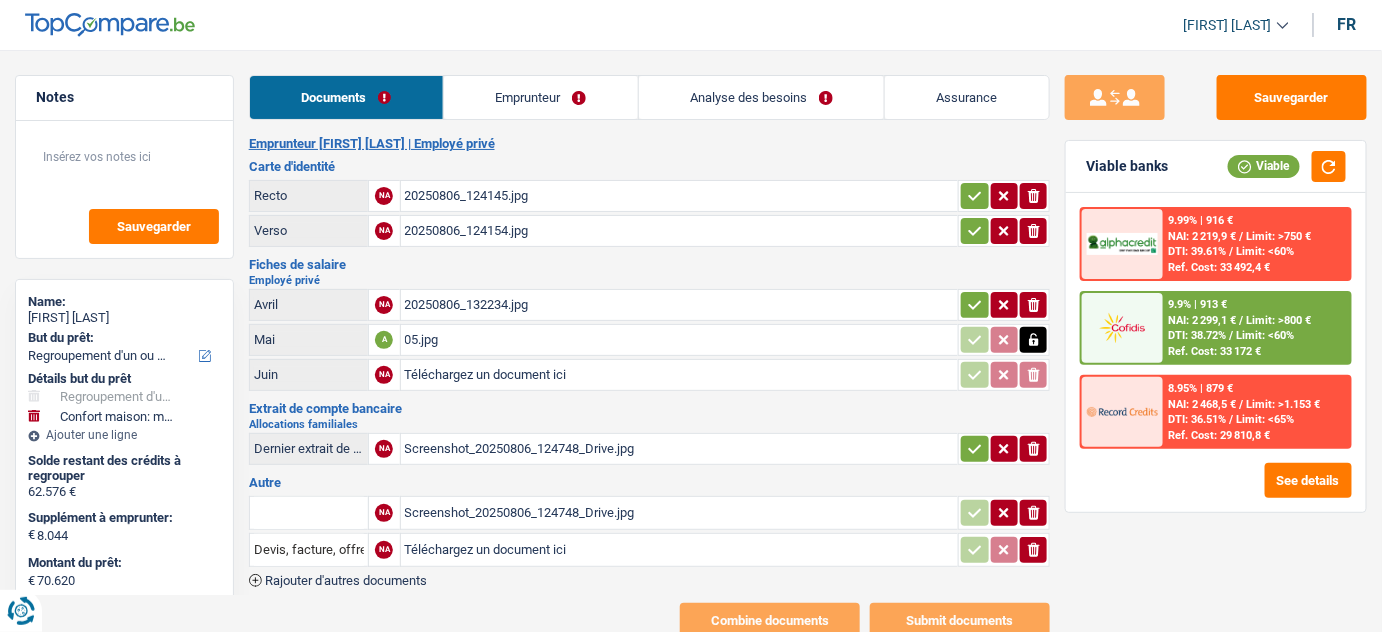 type on "C:\fakepath\06.jpg" 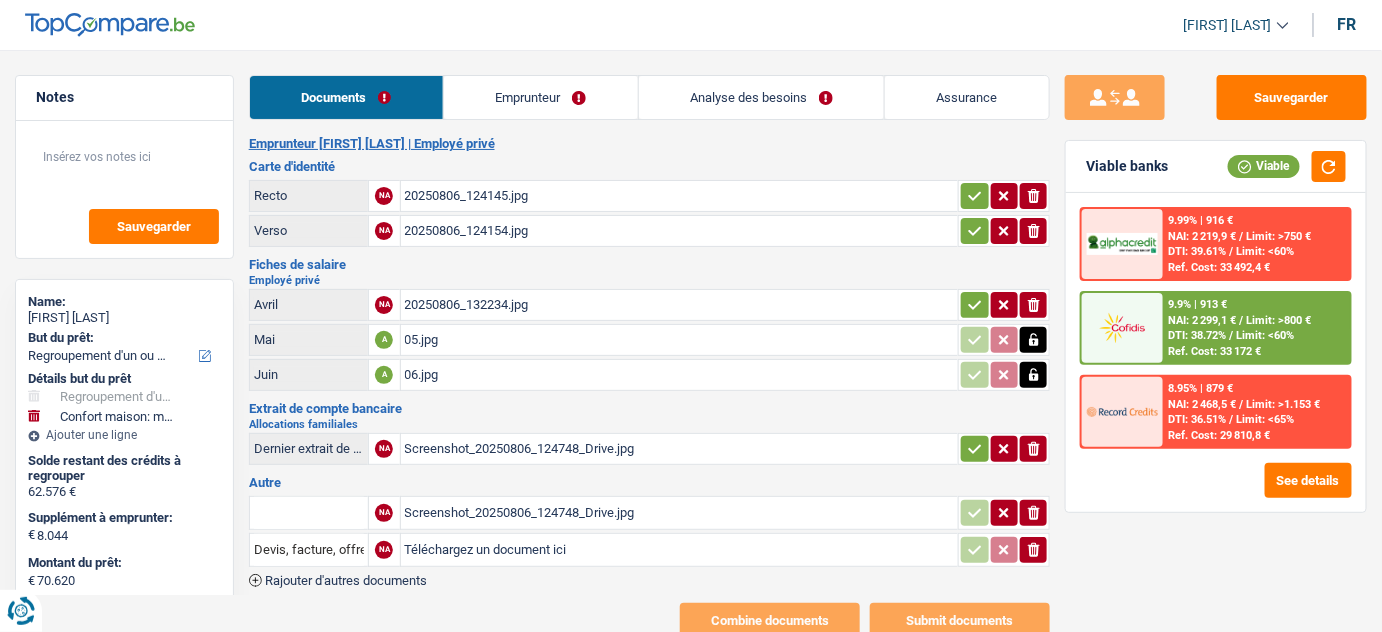 click on "Emprunteur" at bounding box center (541, 97) 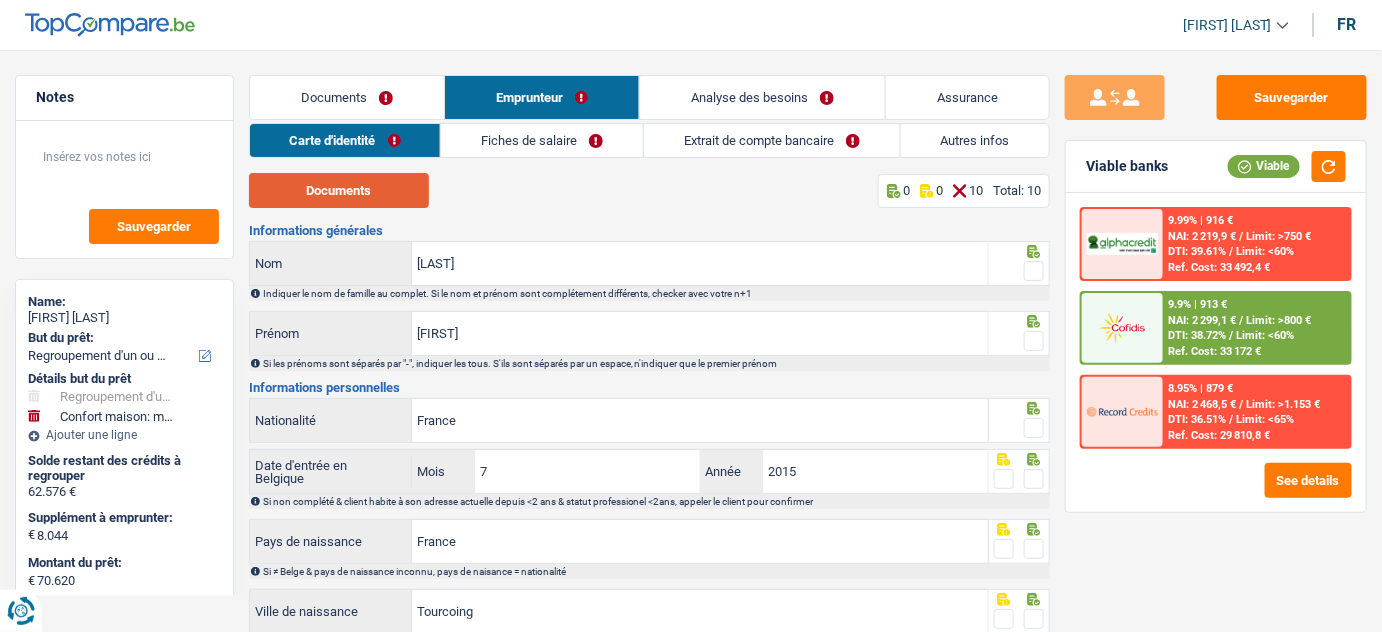 drag, startPoint x: 357, startPoint y: 196, endPoint x: 381, endPoint y: 159, distance: 44.102154 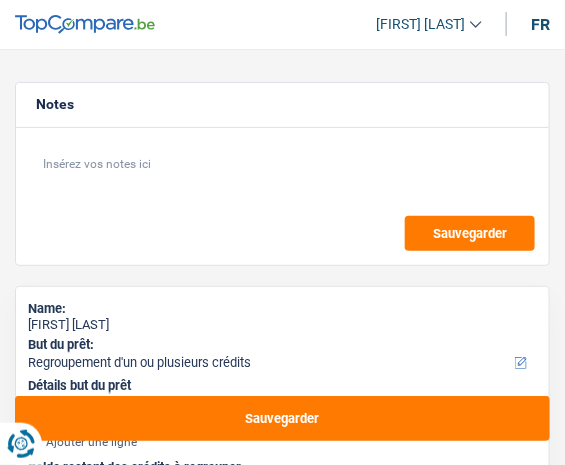 type 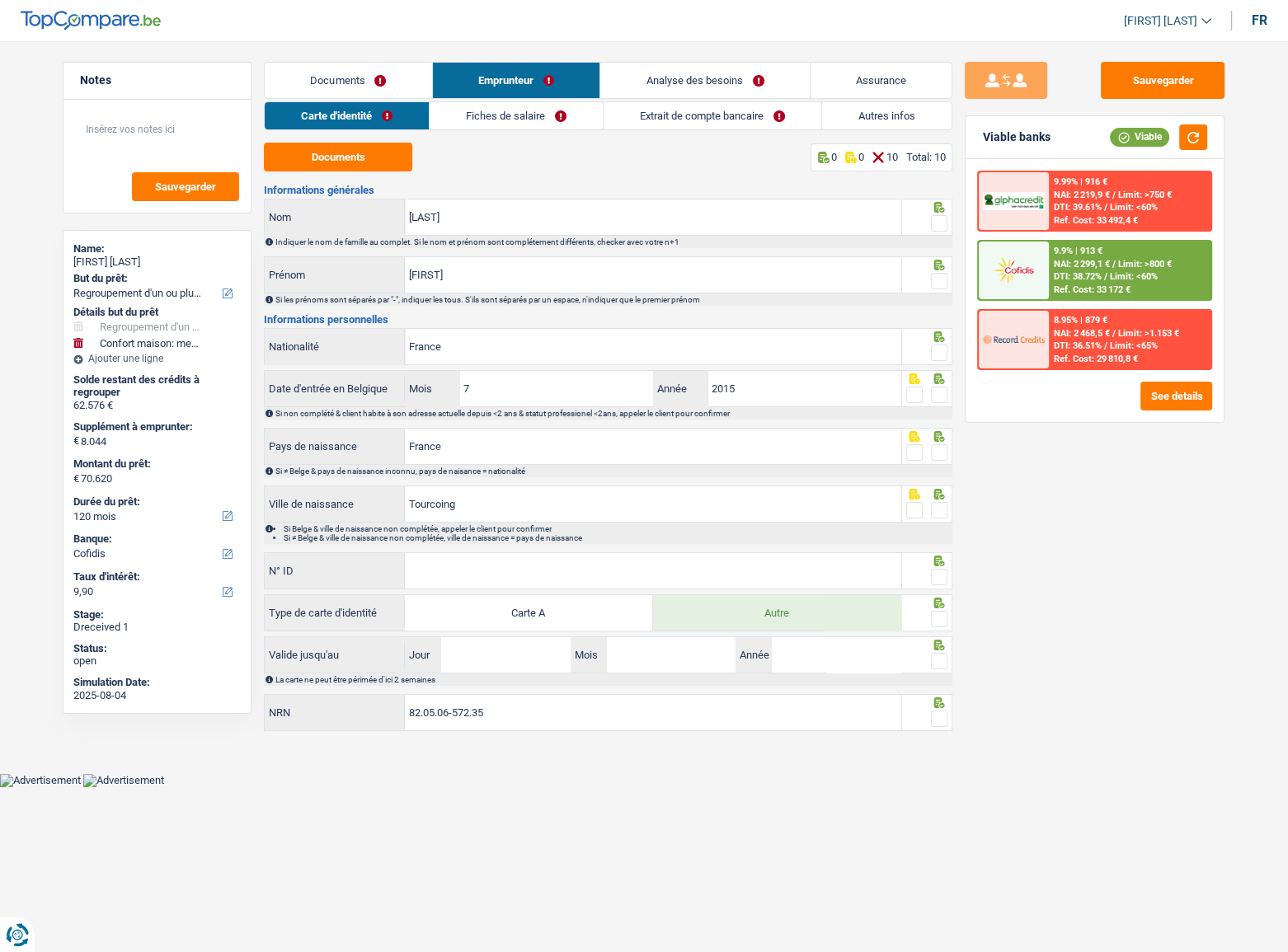 click at bounding box center (939, 223) 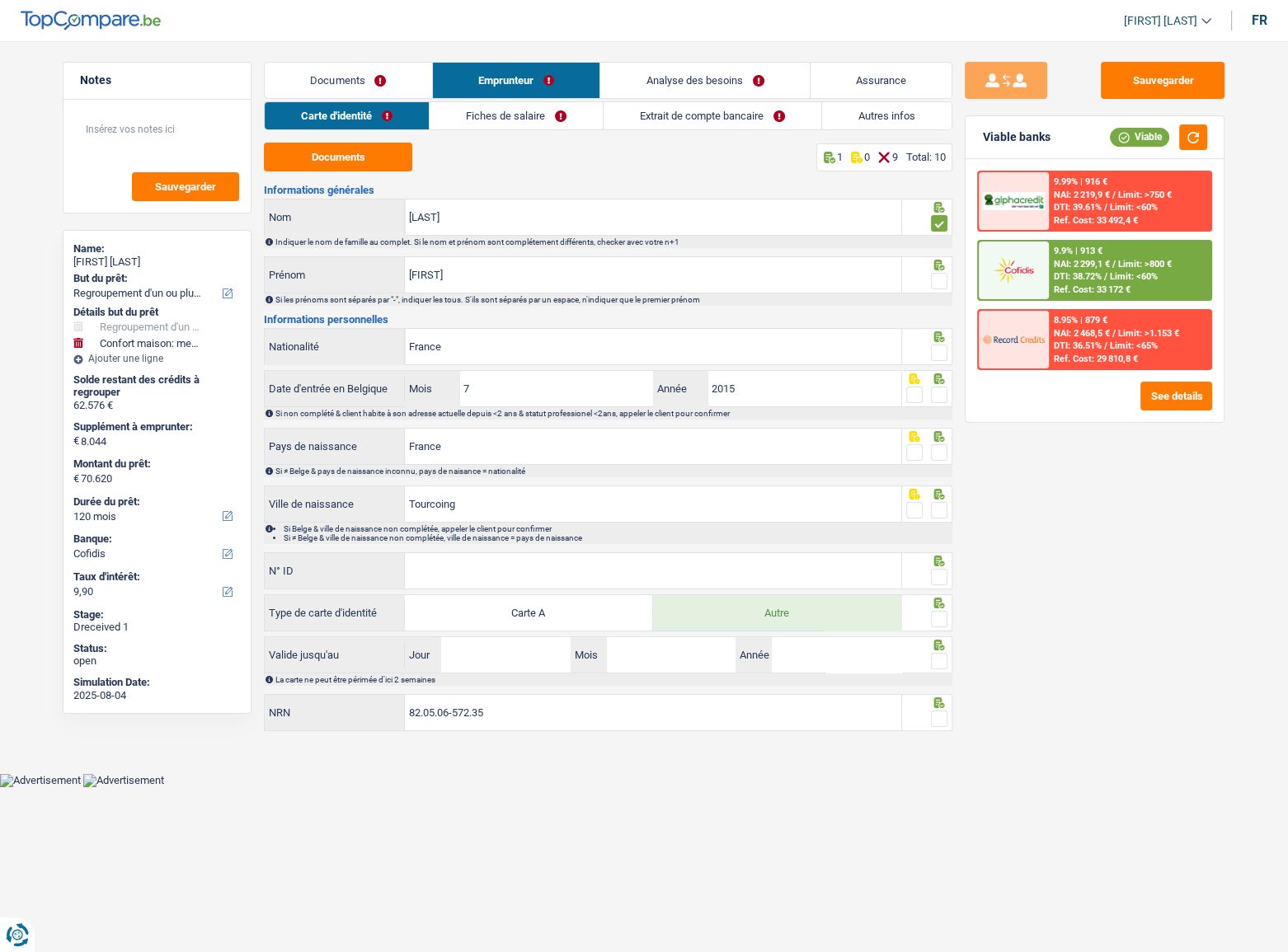 click at bounding box center [939, 281] 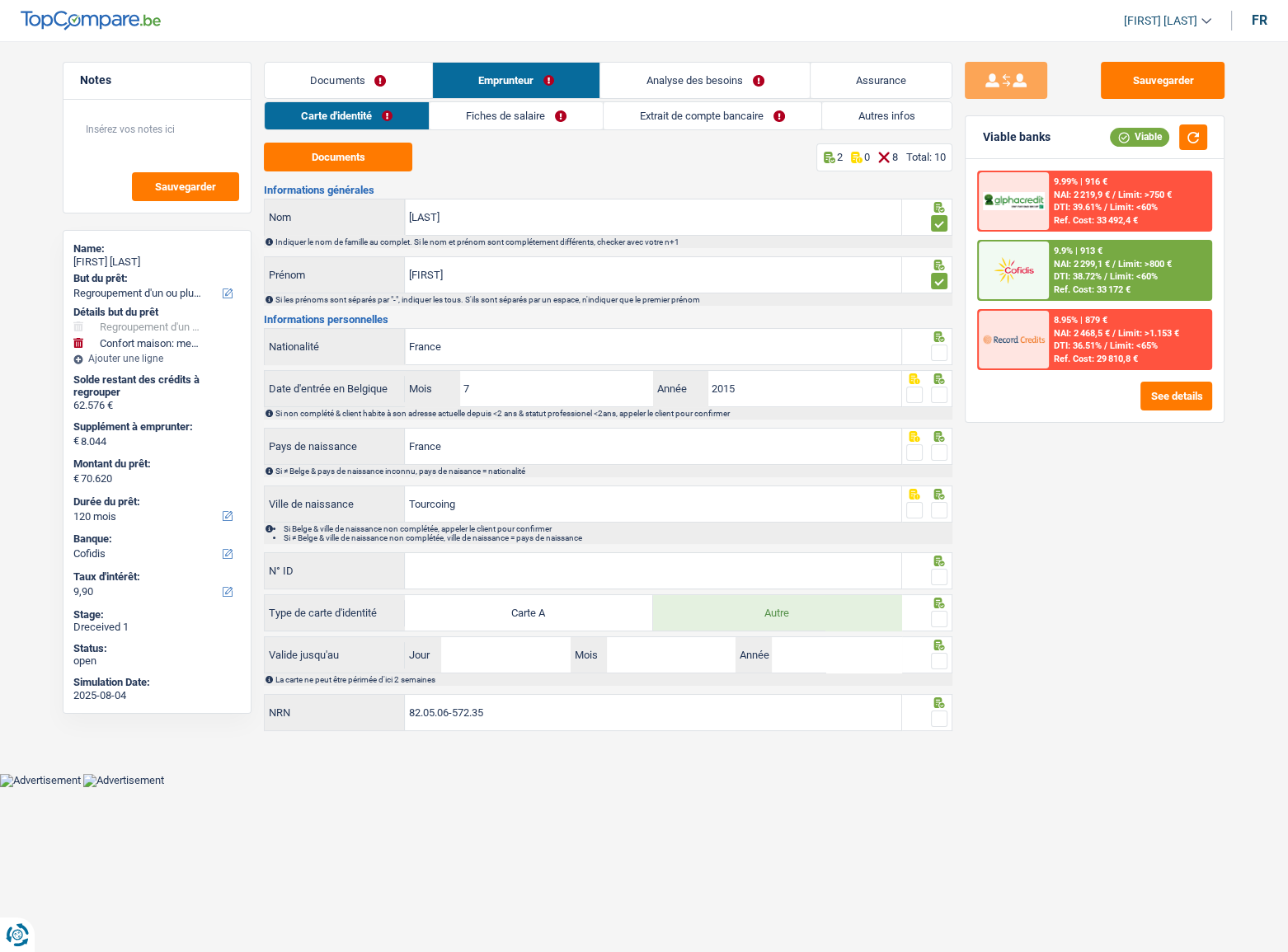 click at bounding box center [939, 353] 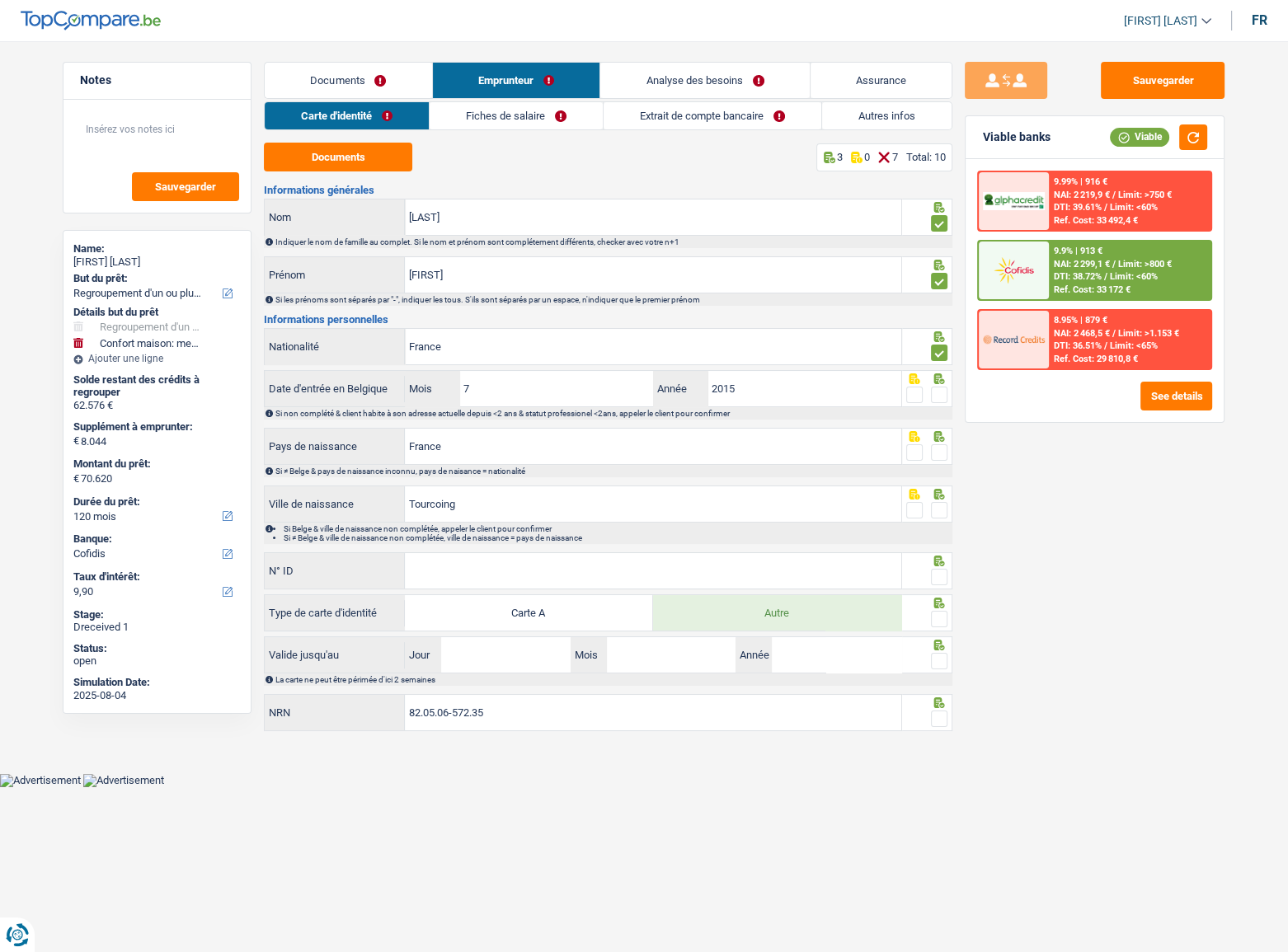 click at bounding box center [939, 395] 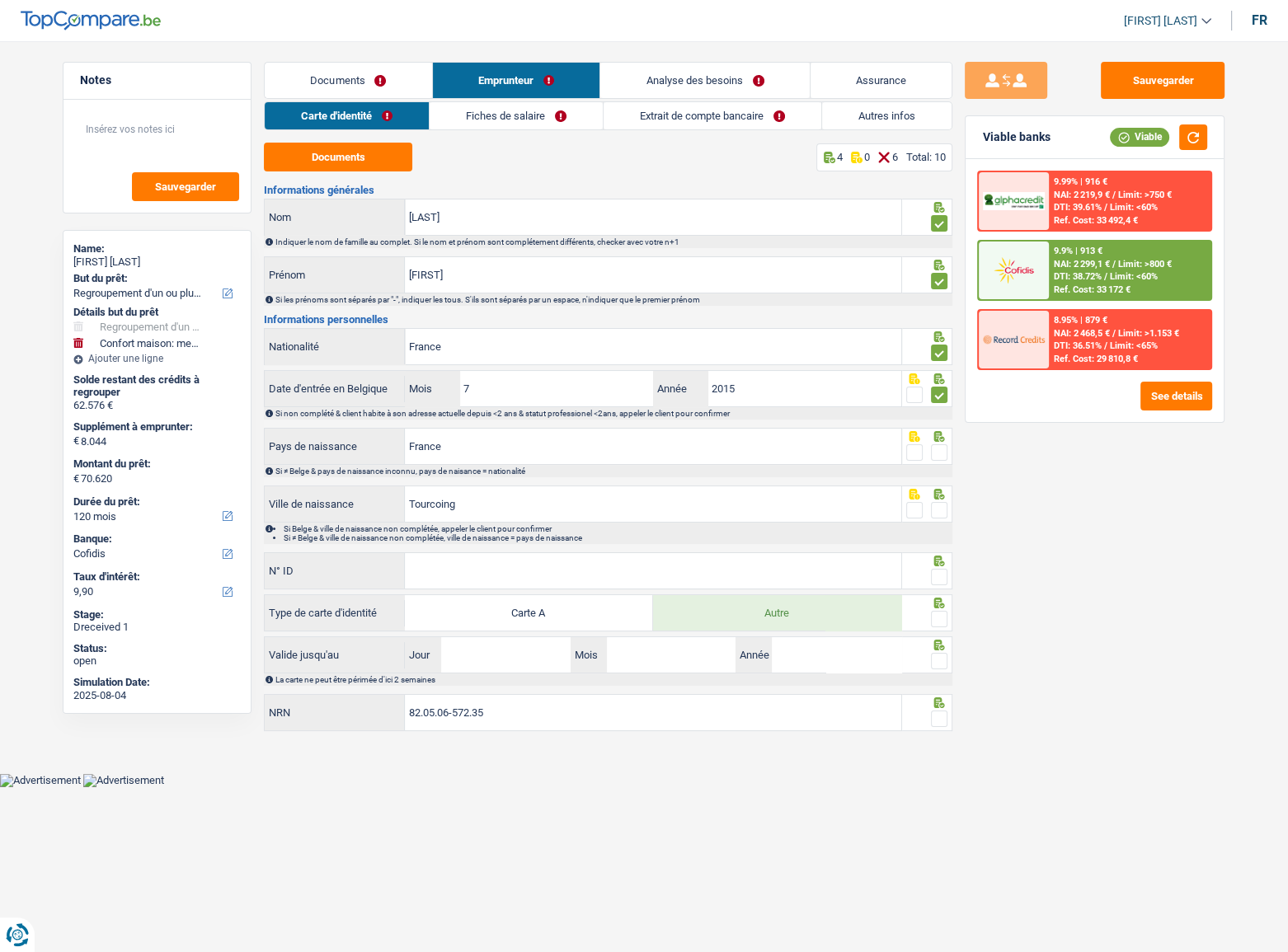 click at bounding box center [939, 453] 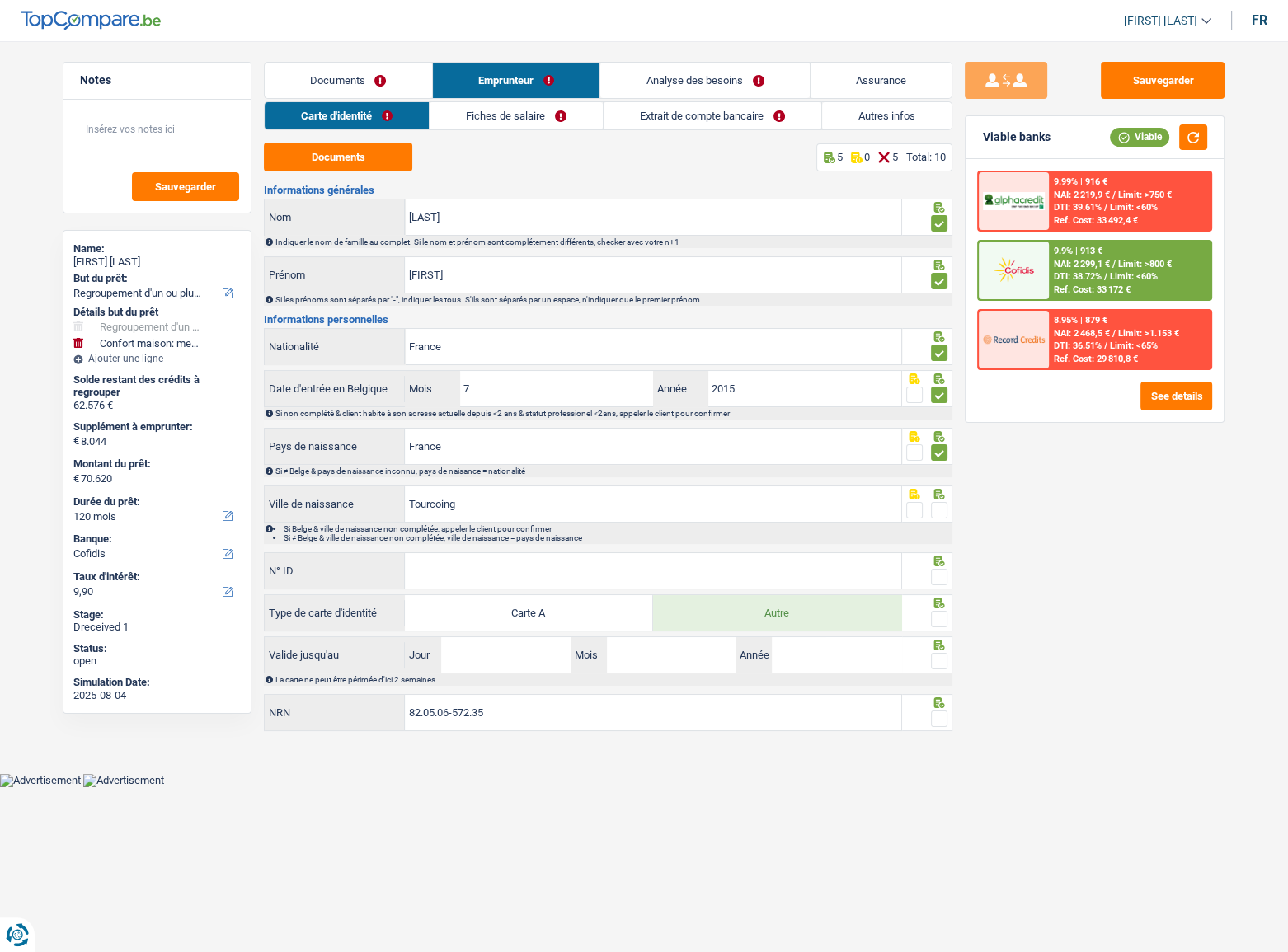 drag, startPoint x: 936, startPoint y: 512, endPoint x: 893, endPoint y: 528, distance: 45.880279 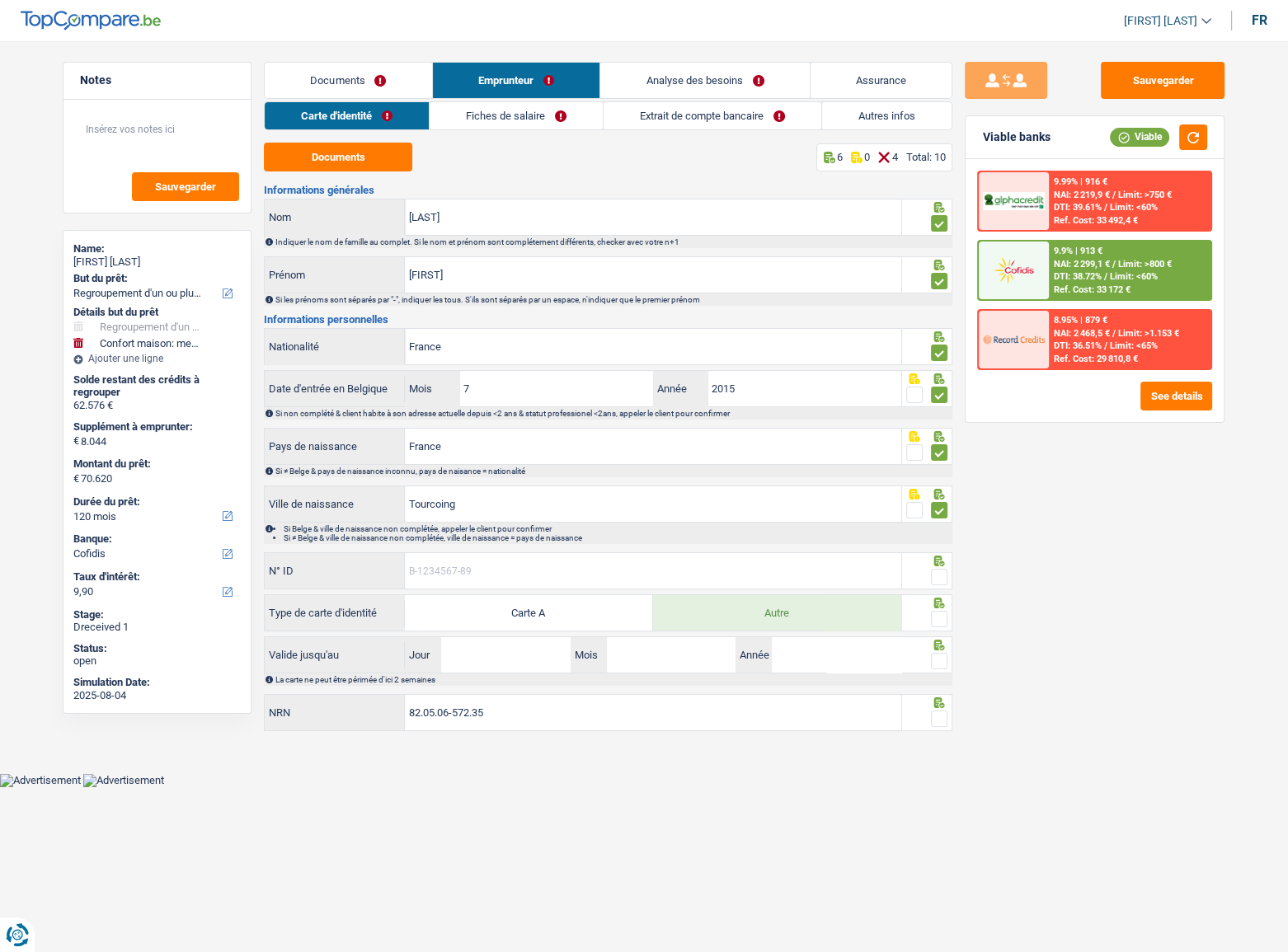 drag, startPoint x: 642, startPoint y: 575, endPoint x: 1281, endPoint y: 589, distance: 639.1533 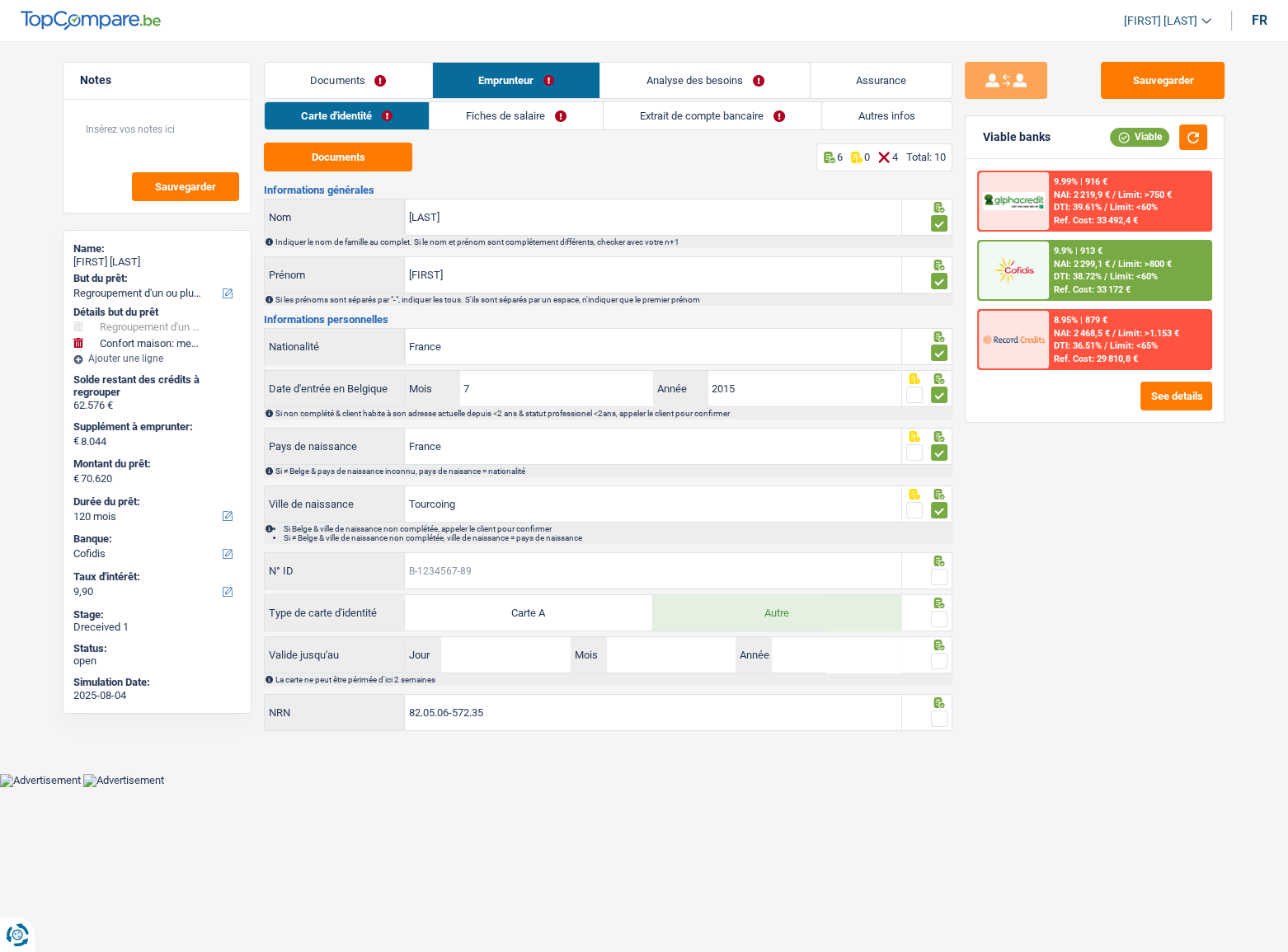 click on "N° ID" at bounding box center [653, 570] 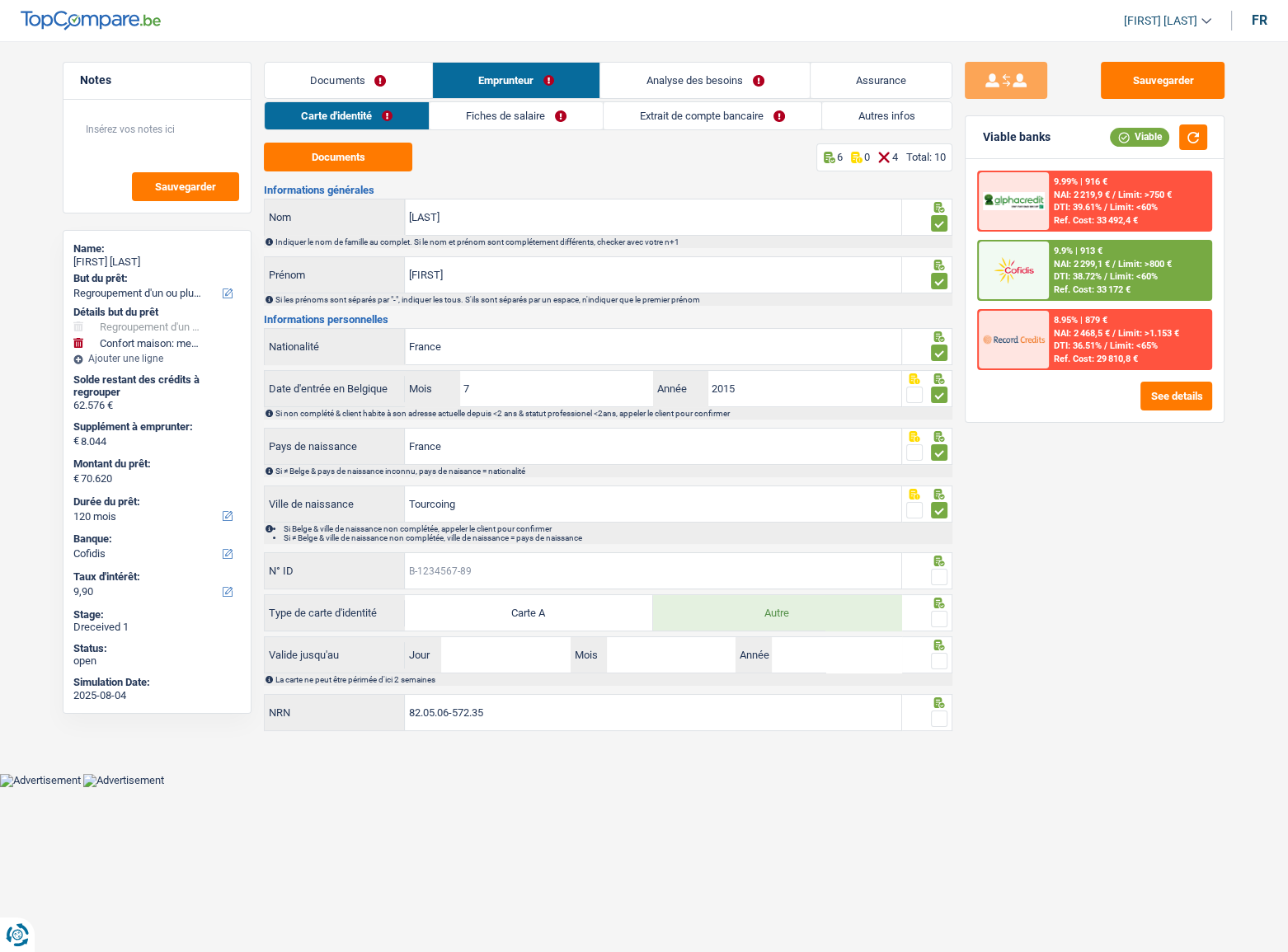 drag, startPoint x: 595, startPoint y: 569, endPoint x: 764, endPoint y: 558, distance: 169.35761 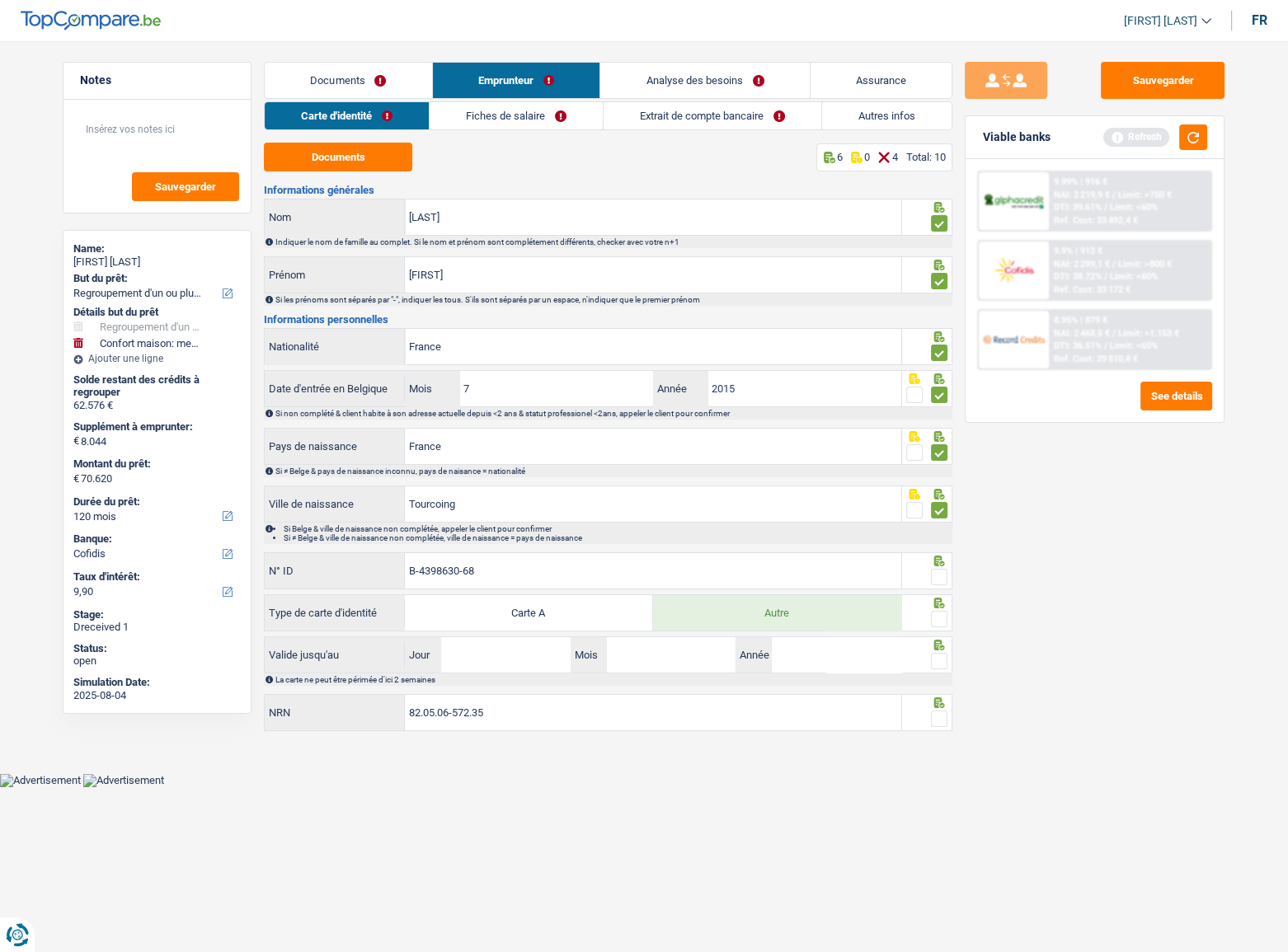 type on "B-4398630-68" 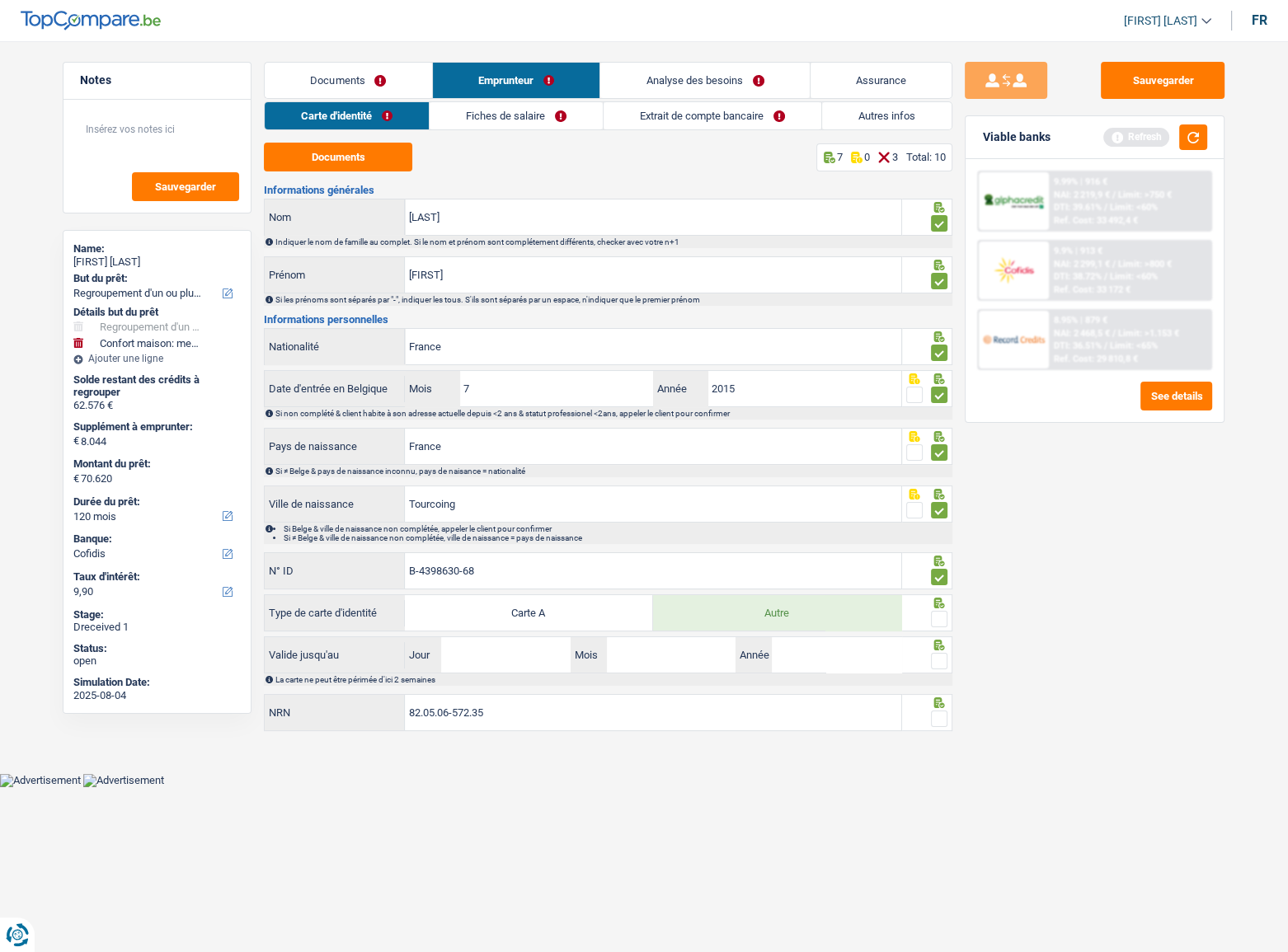 click at bounding box center (939, 619) 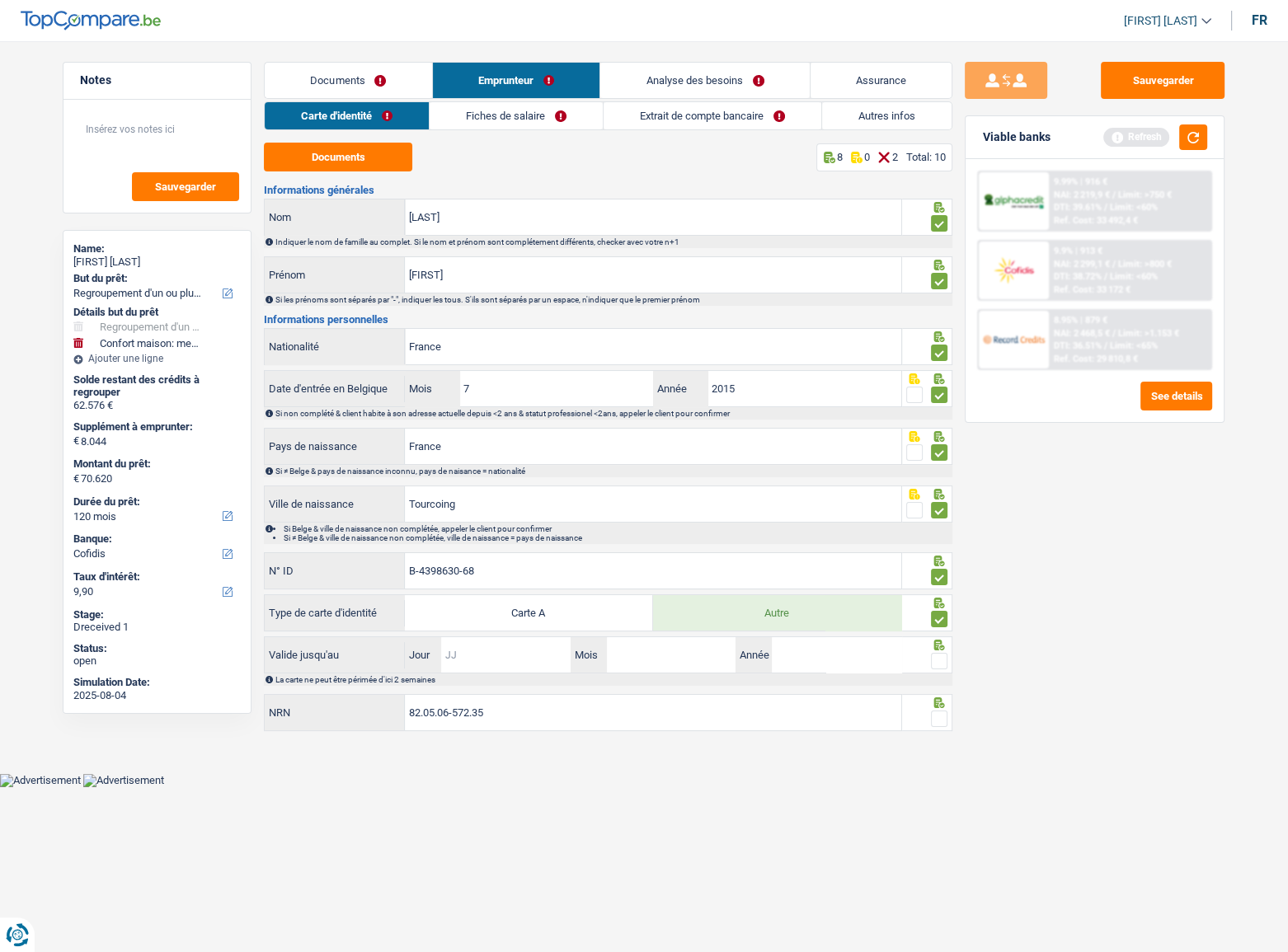 click on "Jour" at bounding box center [505, 654] 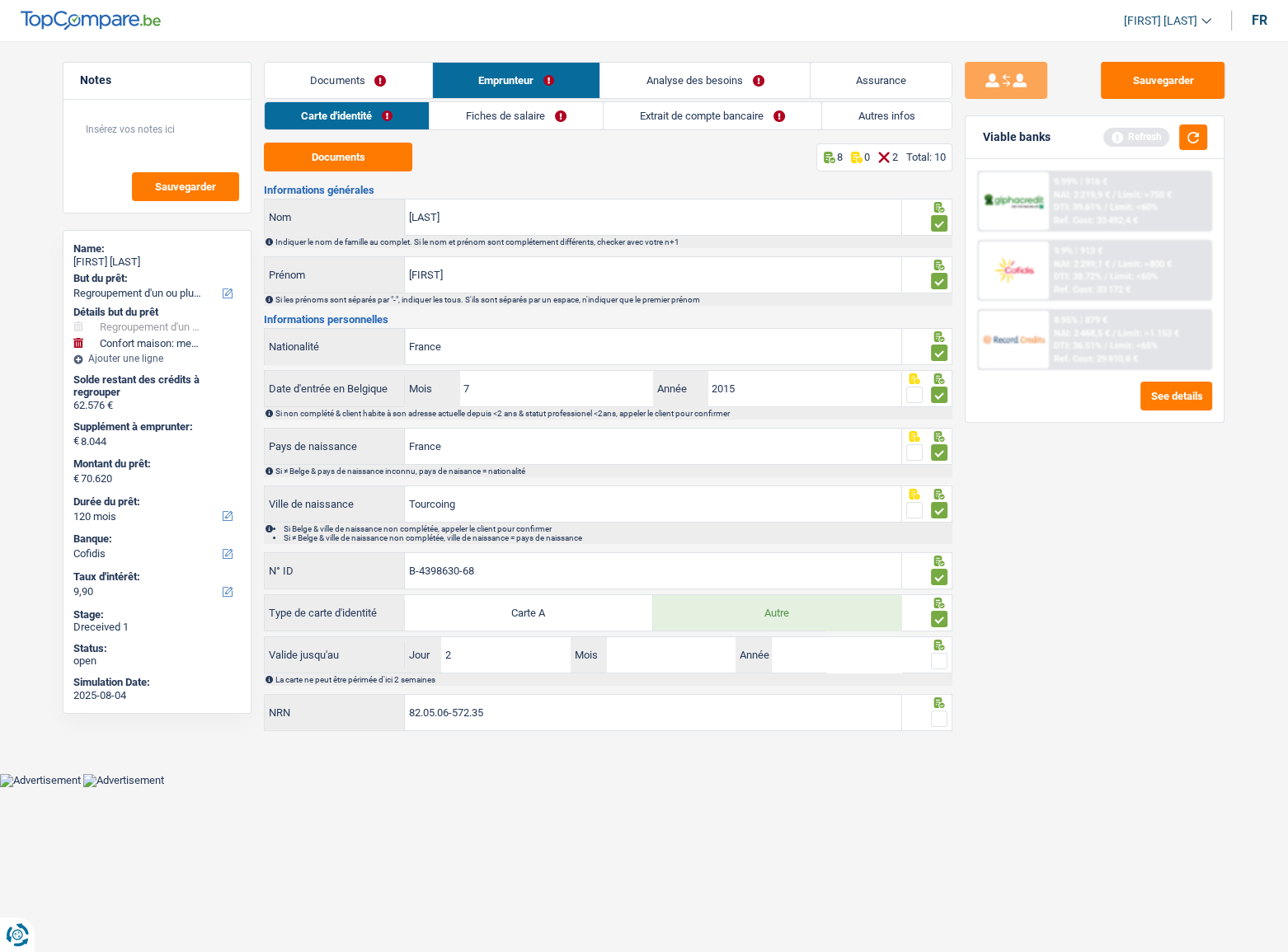 type on "20" 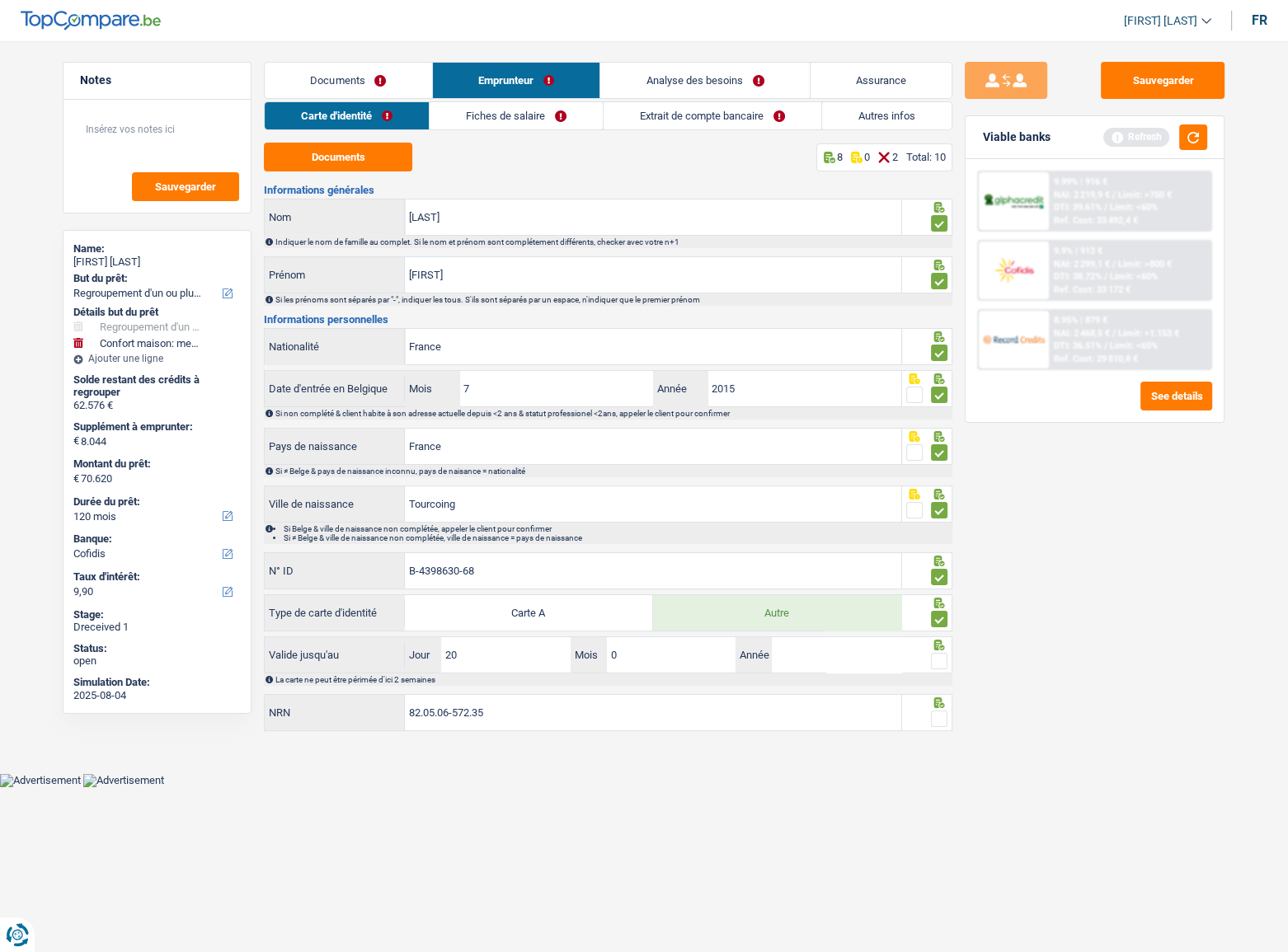 type on "01" 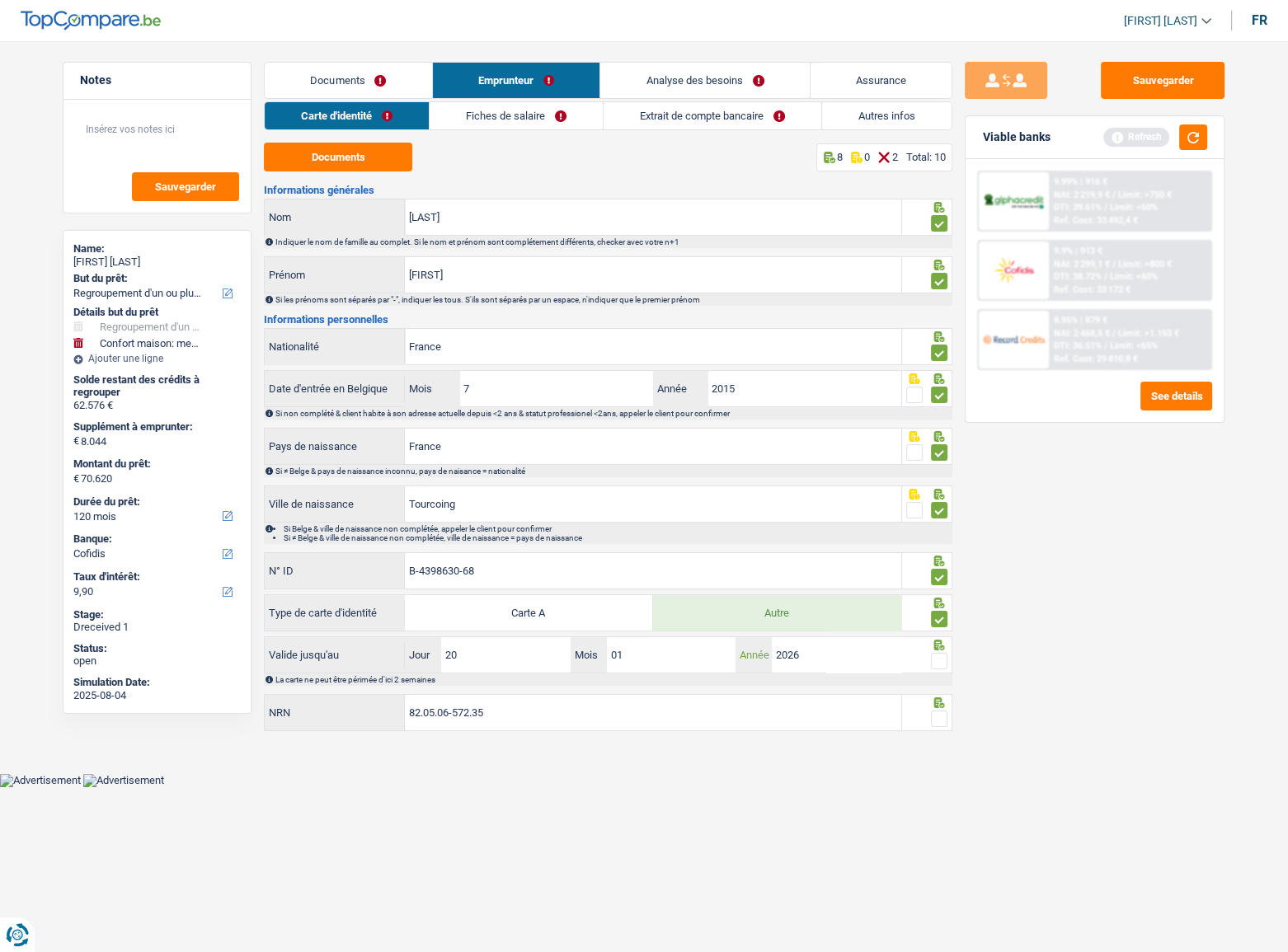 type on "2026" 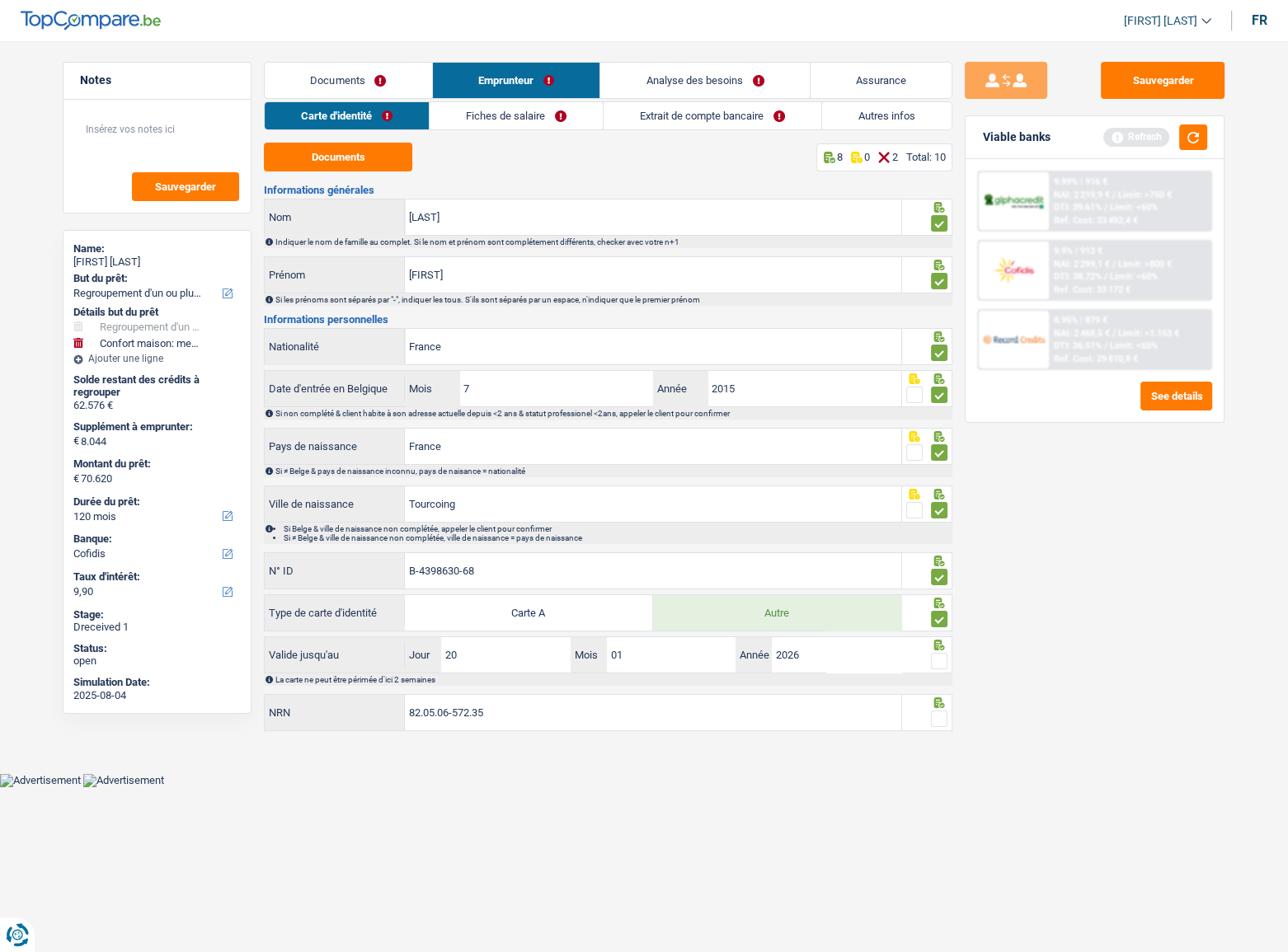 click at bounding box center [939, 661] 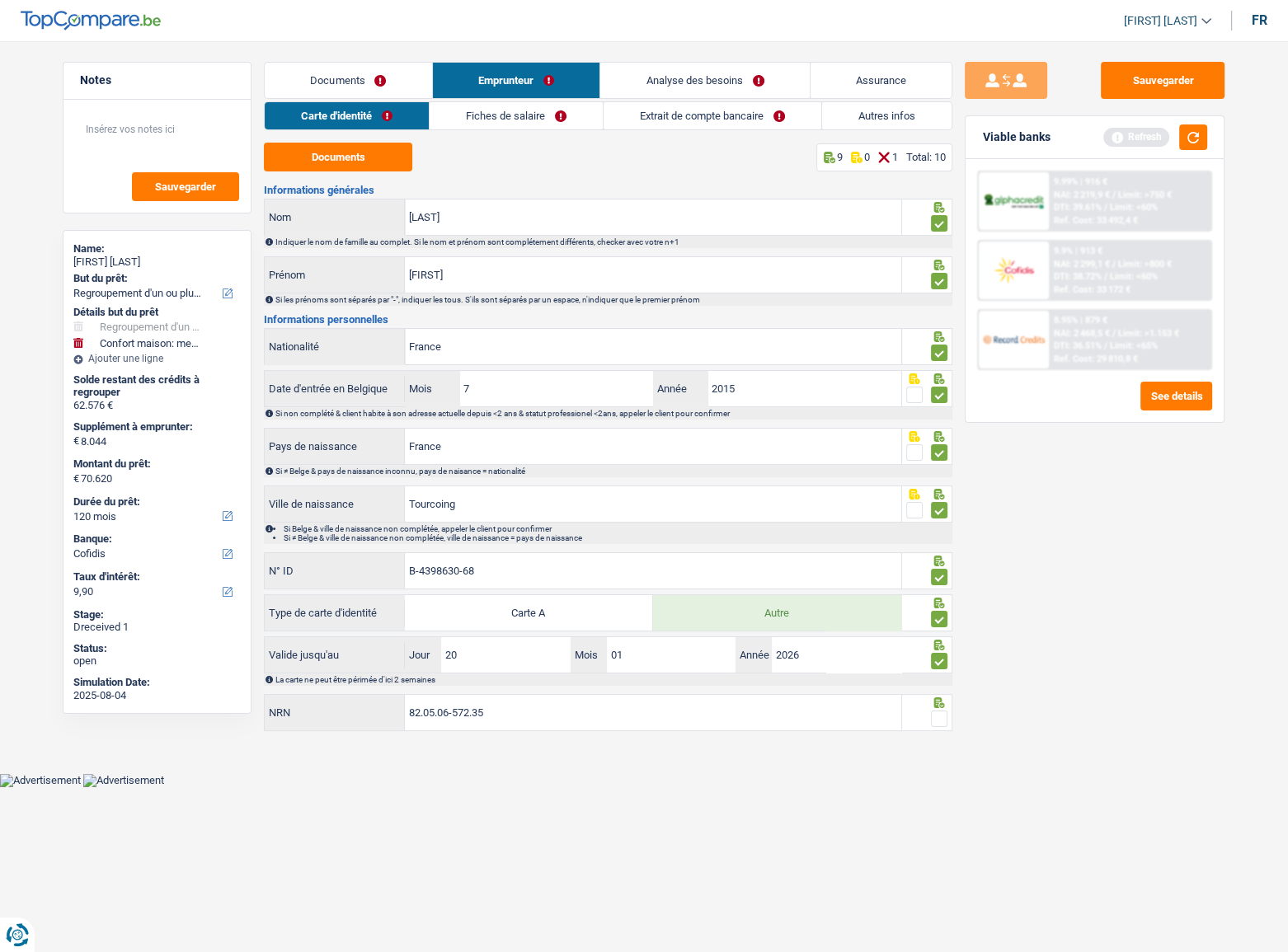 drag, startPoint x: 938, startPoint y: 720, endPoint x: 1140, endPoint y: 690, distance: 204.21557 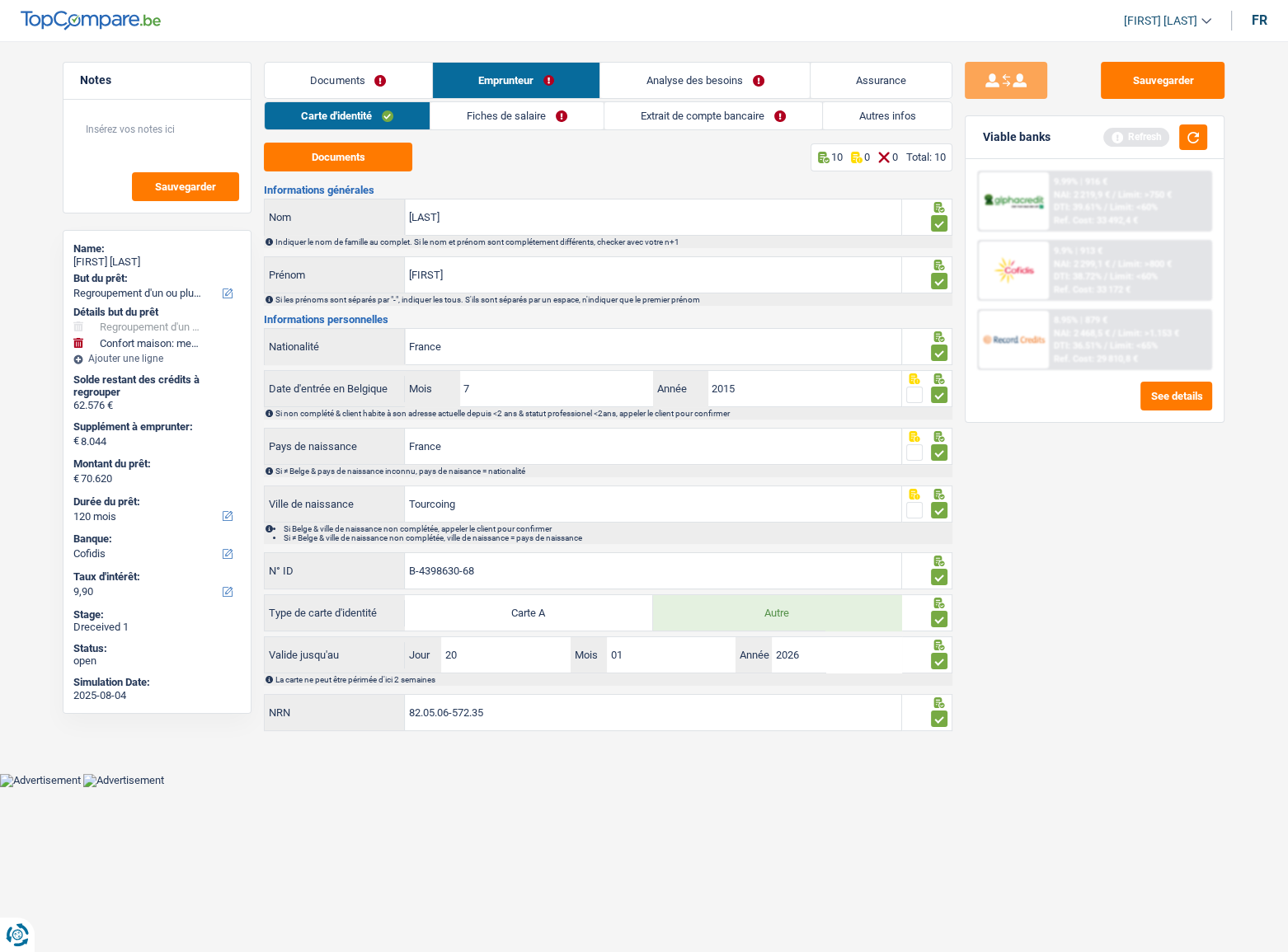 click on "Fiches de salaire" at bounding box center (517, 115) 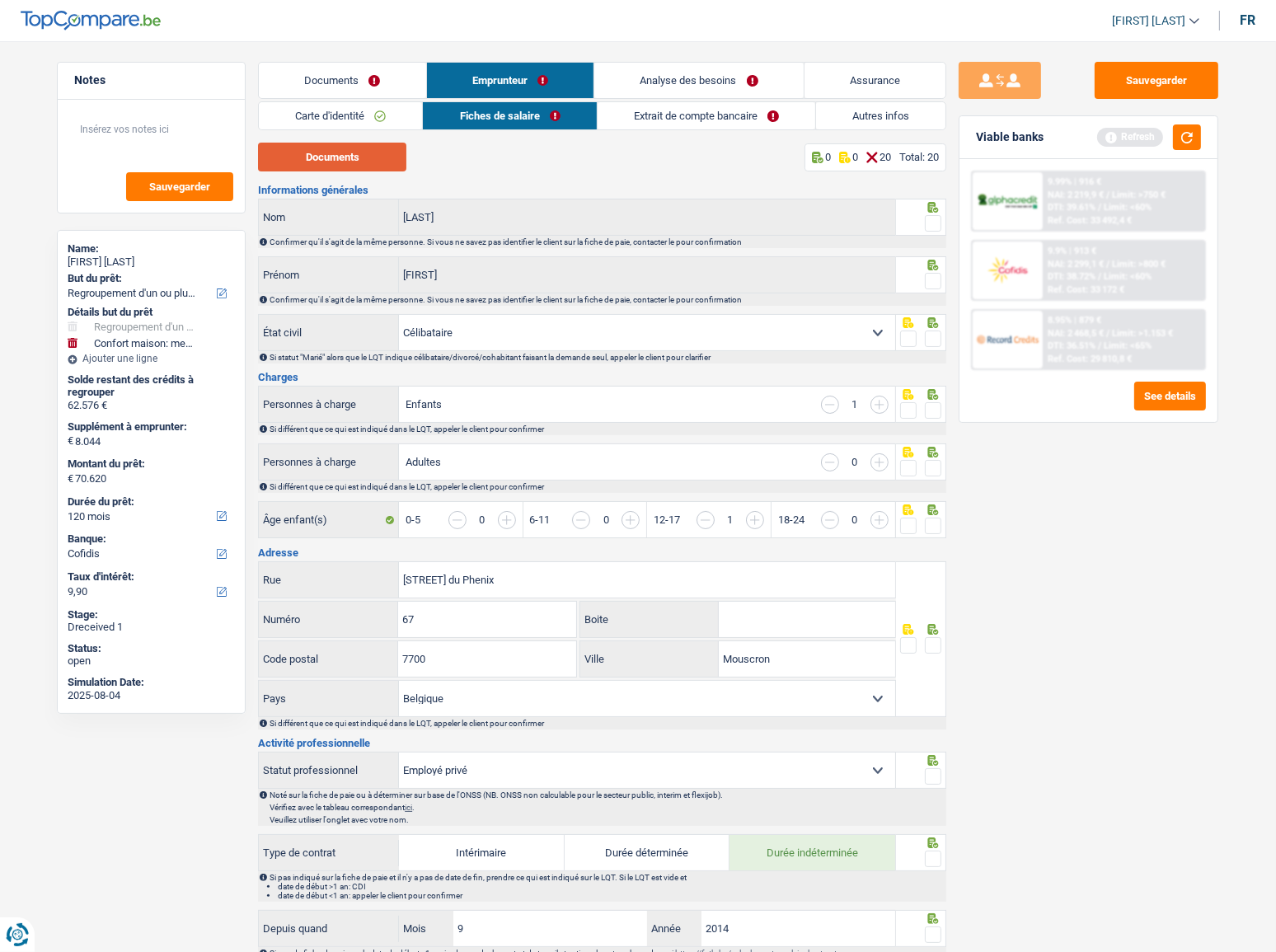 click on "Documents" at bounding box center (332, 157) 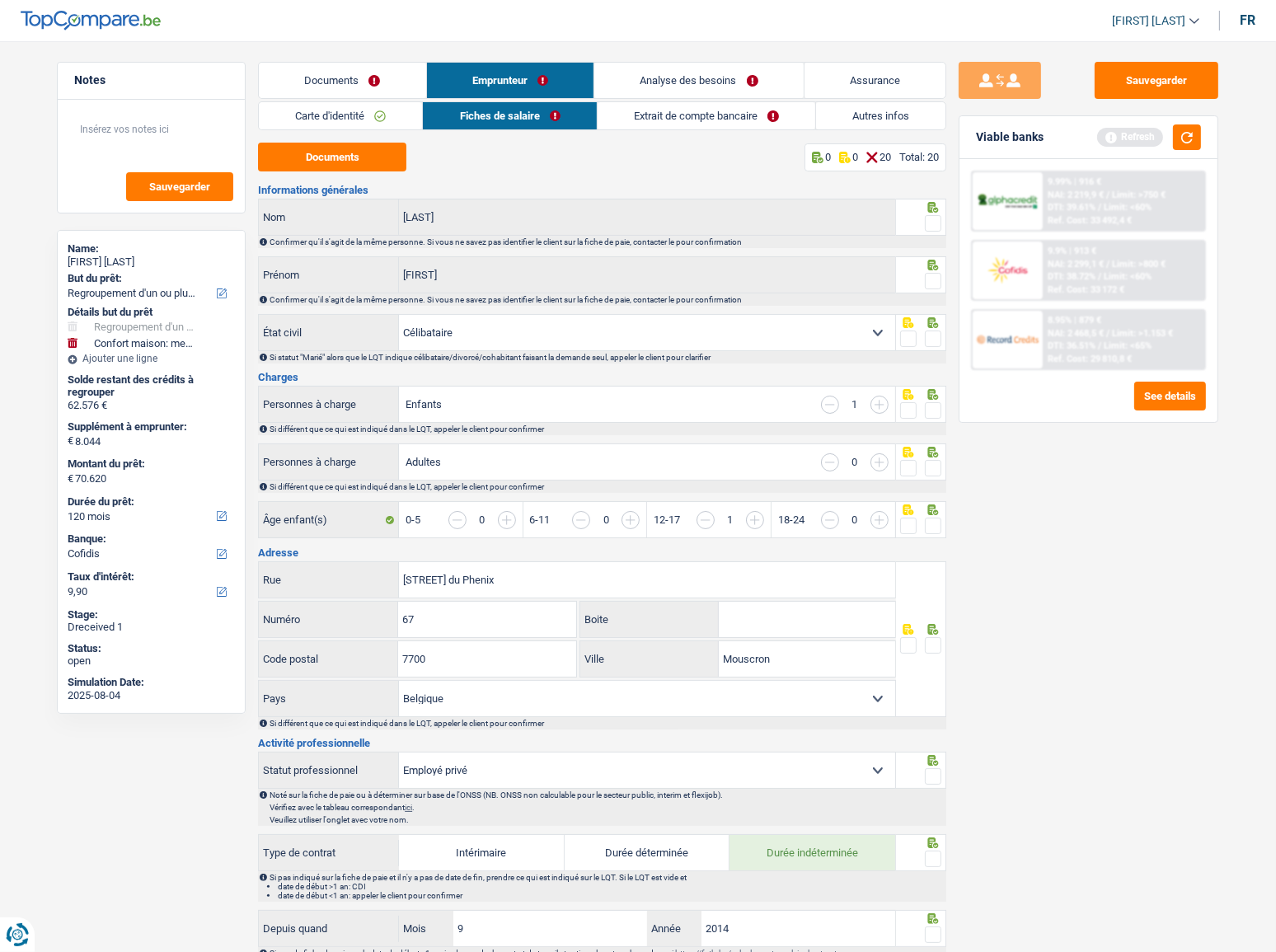 click at bounding box center (933, 223) 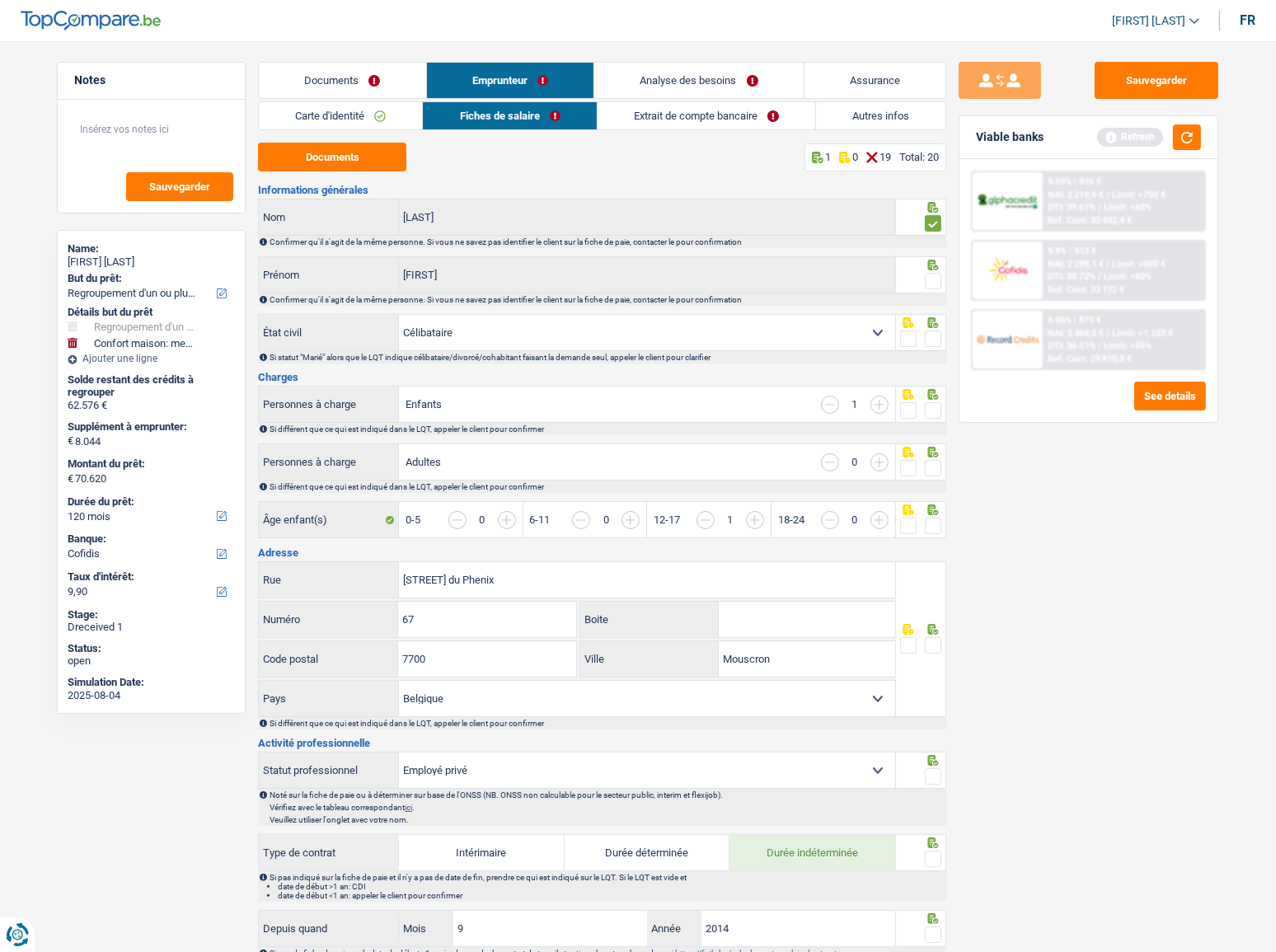 click at bounding box center (933, 281) 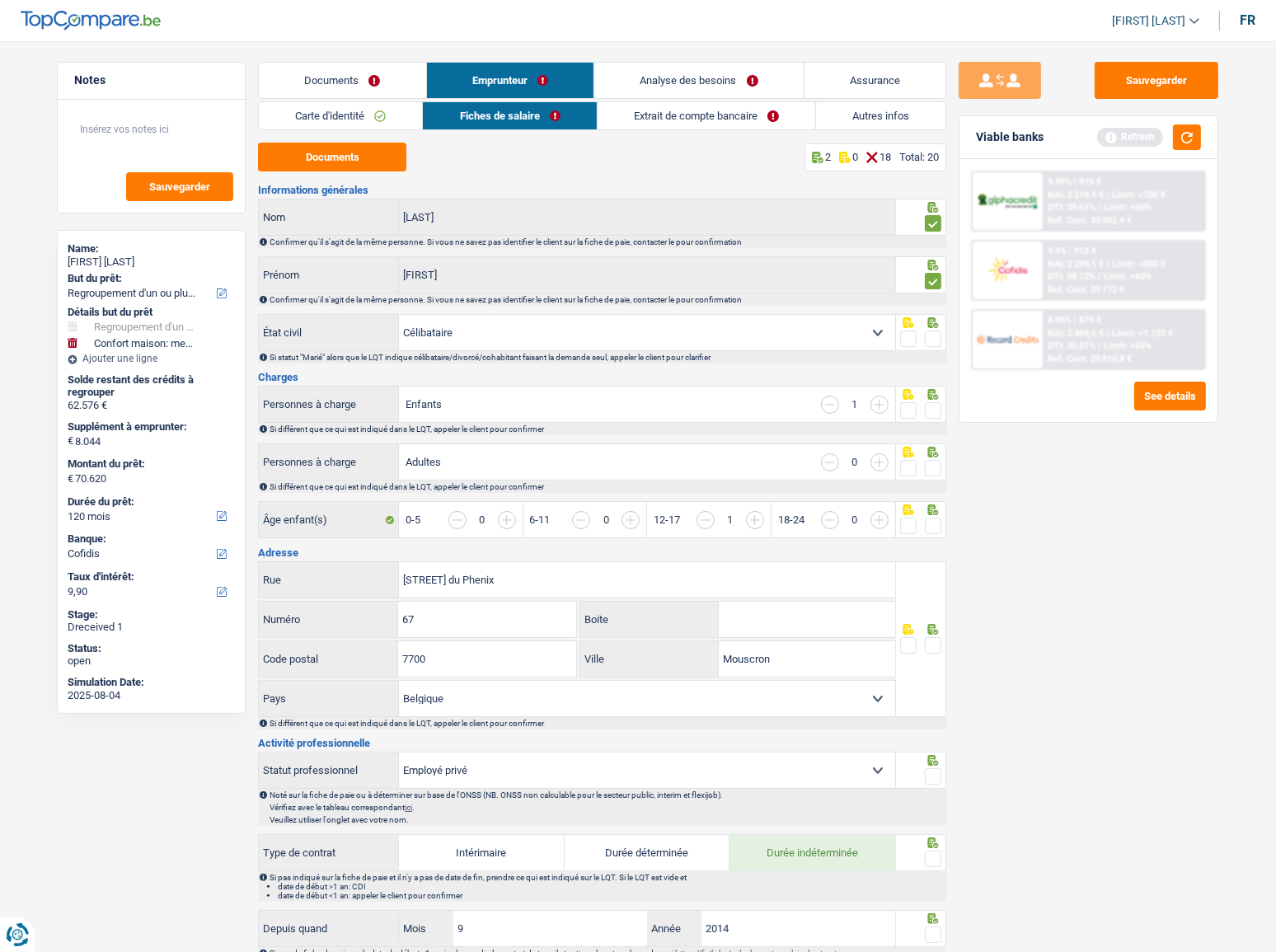 click at bounding box center (933, 339) 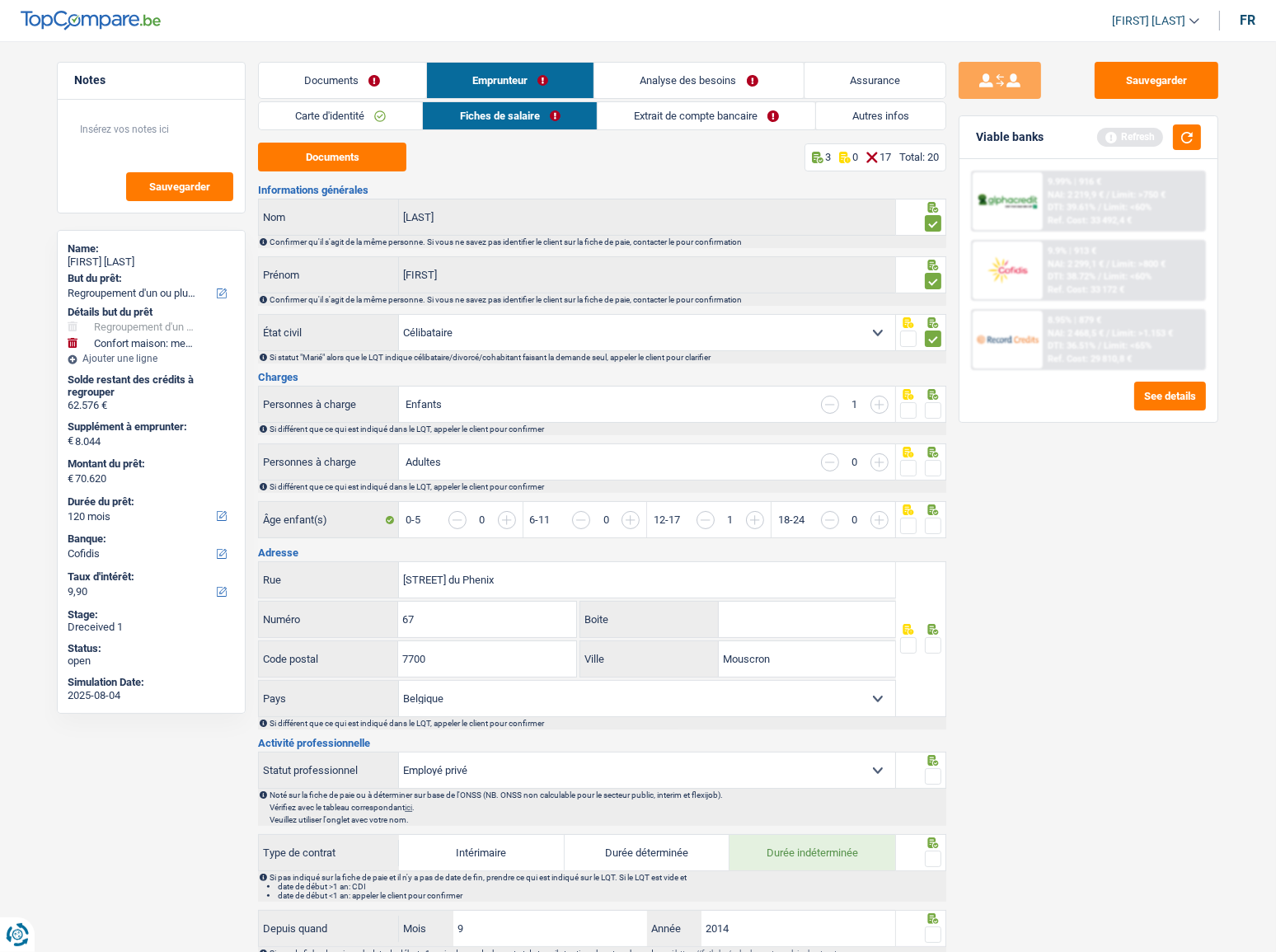 click at bounding box center (933, 410) 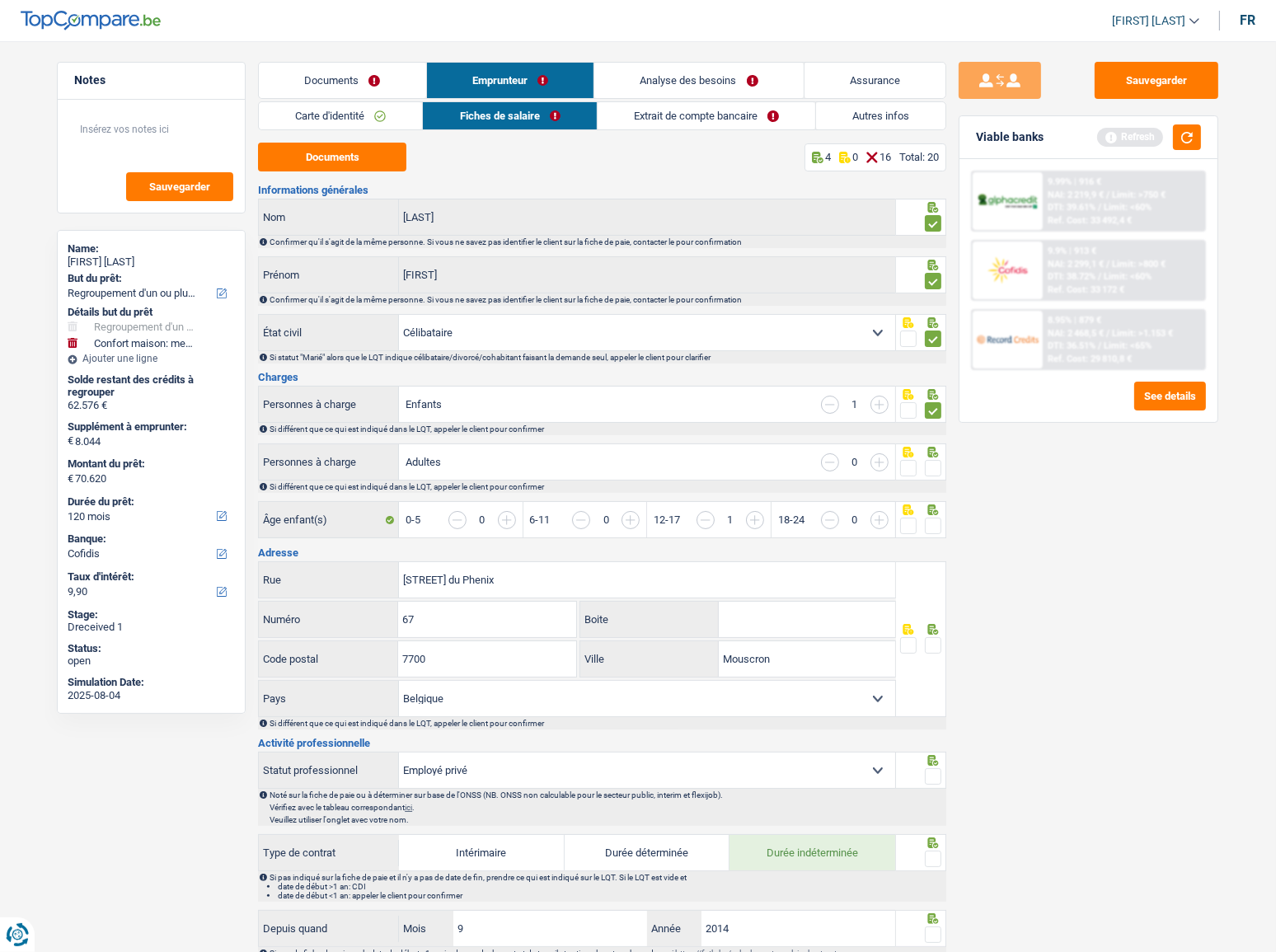 click at bounding box center [933, 468] 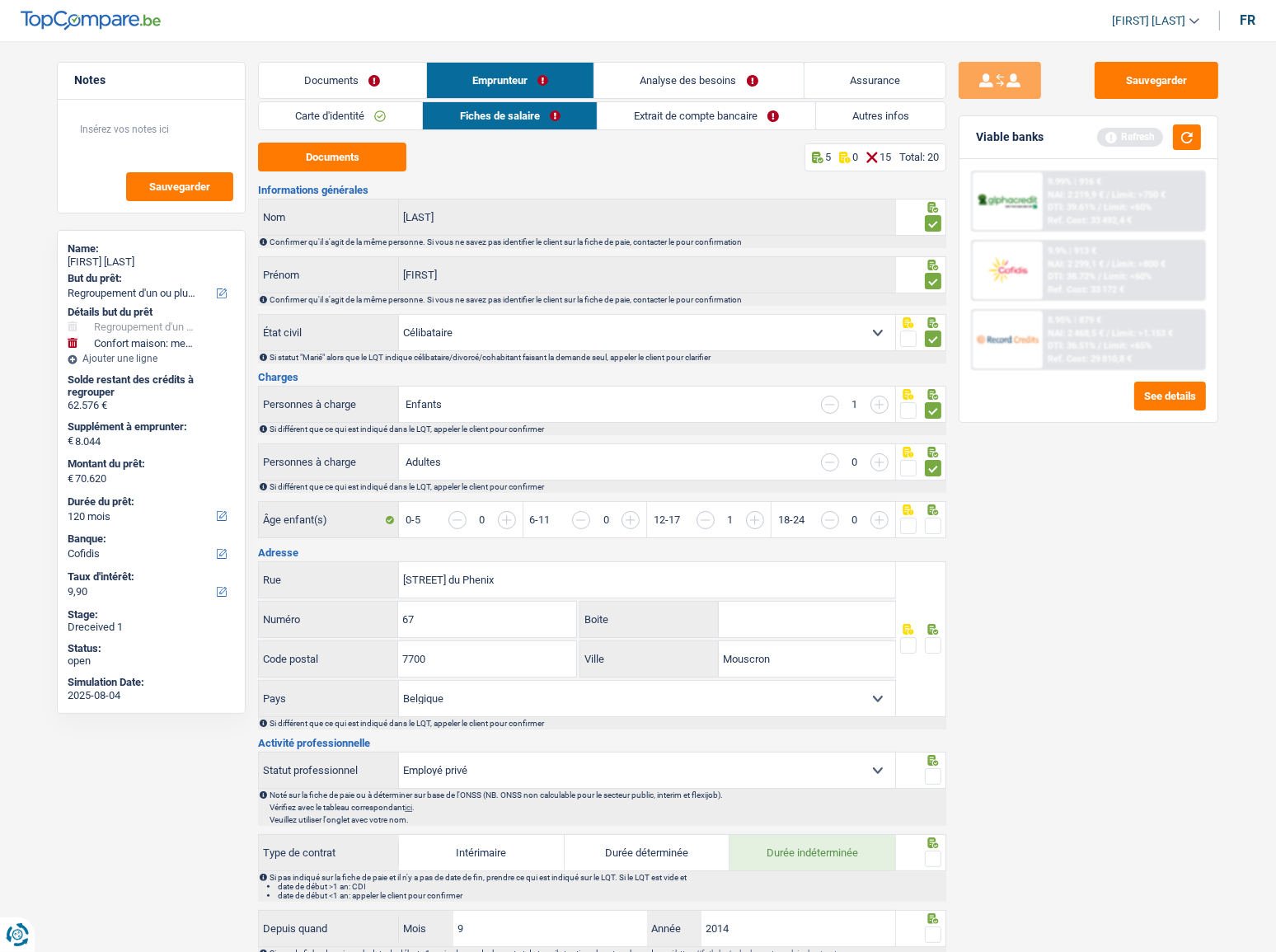 click at bounding box center [933, 526] 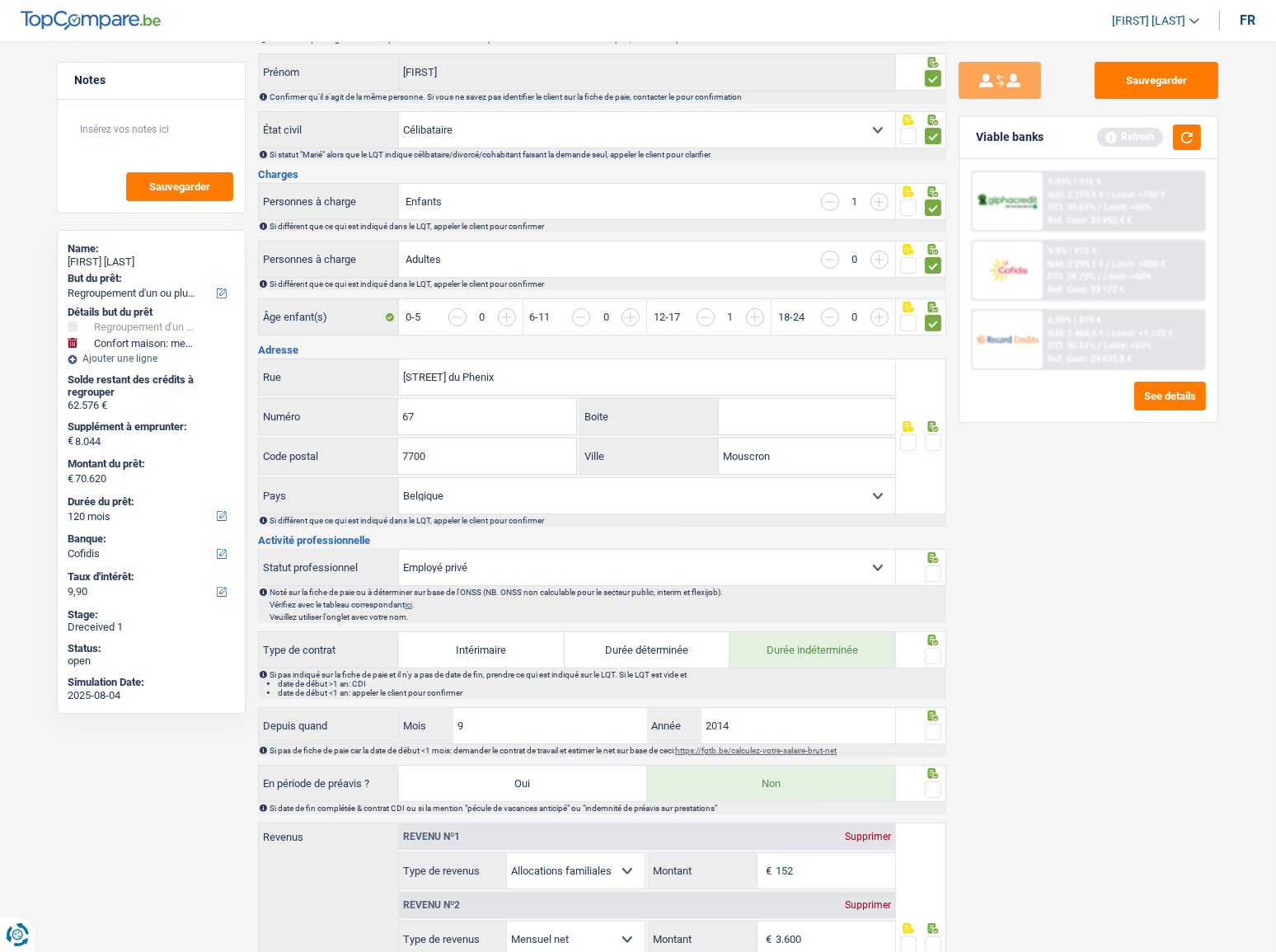 scroll, scrollTop: 224, scrollLeft: 0, axis: vertical 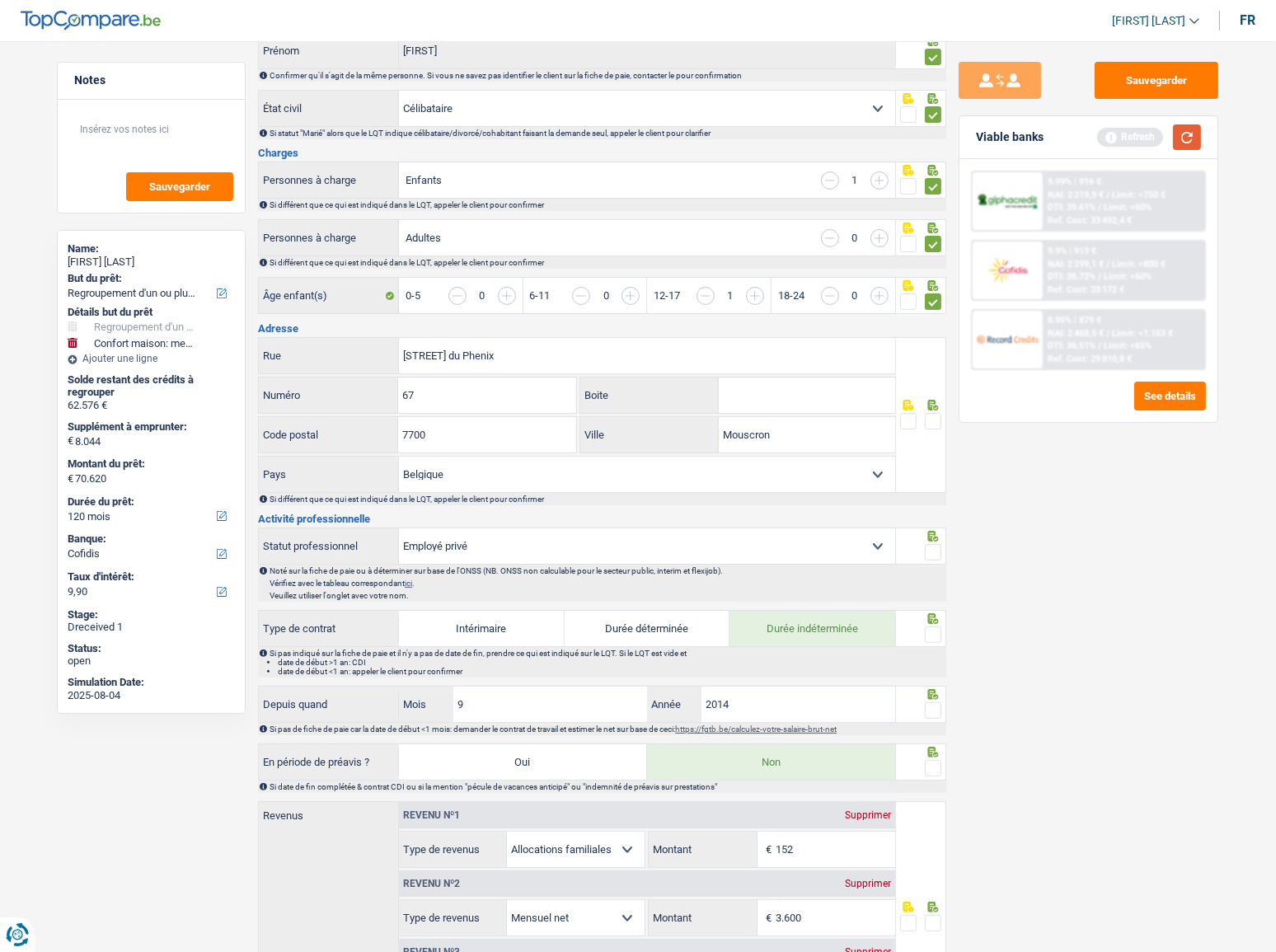 click at bounding box center [1187, 137] 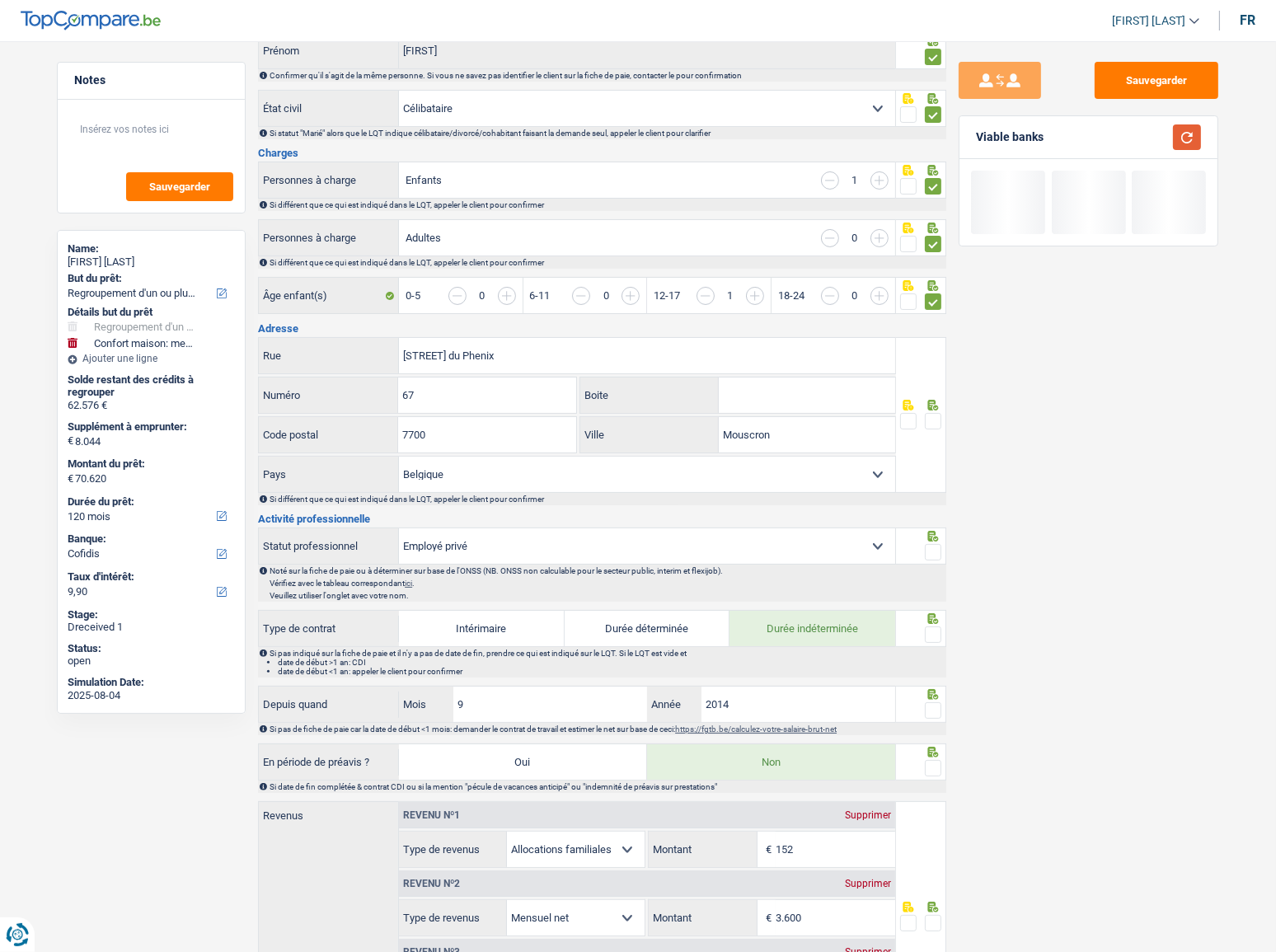 scroll, scrollTop: 299, scrollLeft: 0, axis: vertical 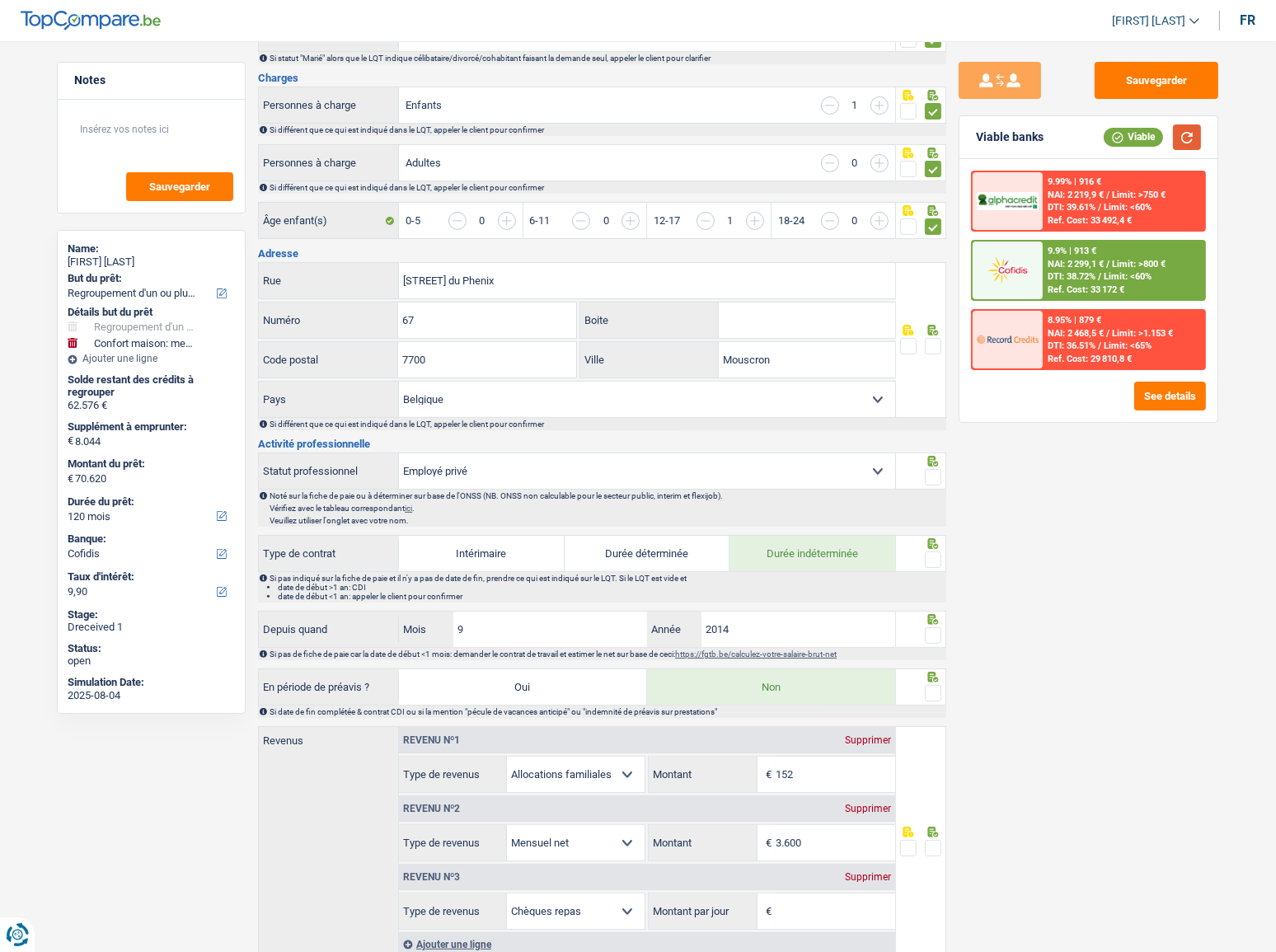 type 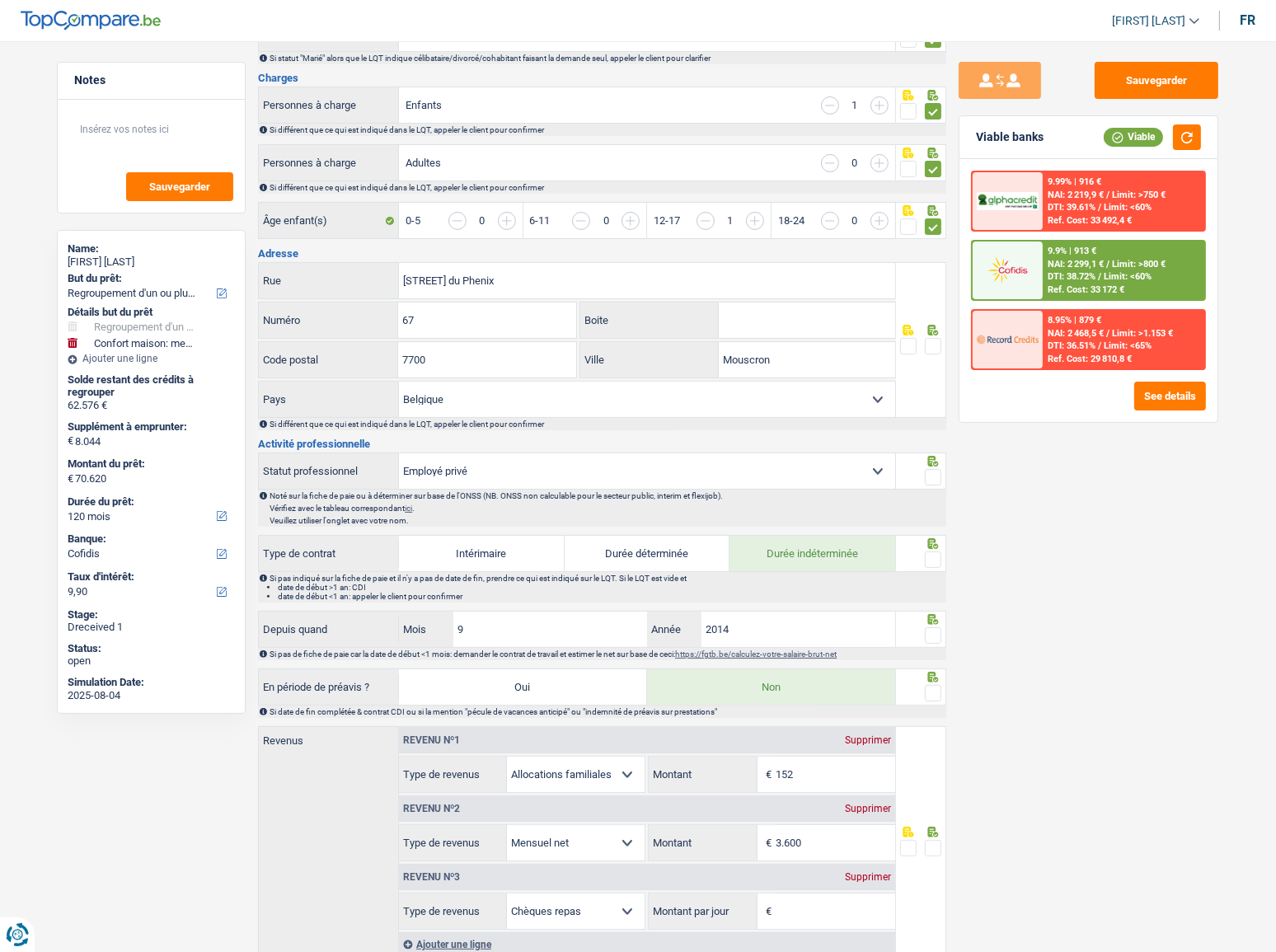 click at bounding box center [933, 346] 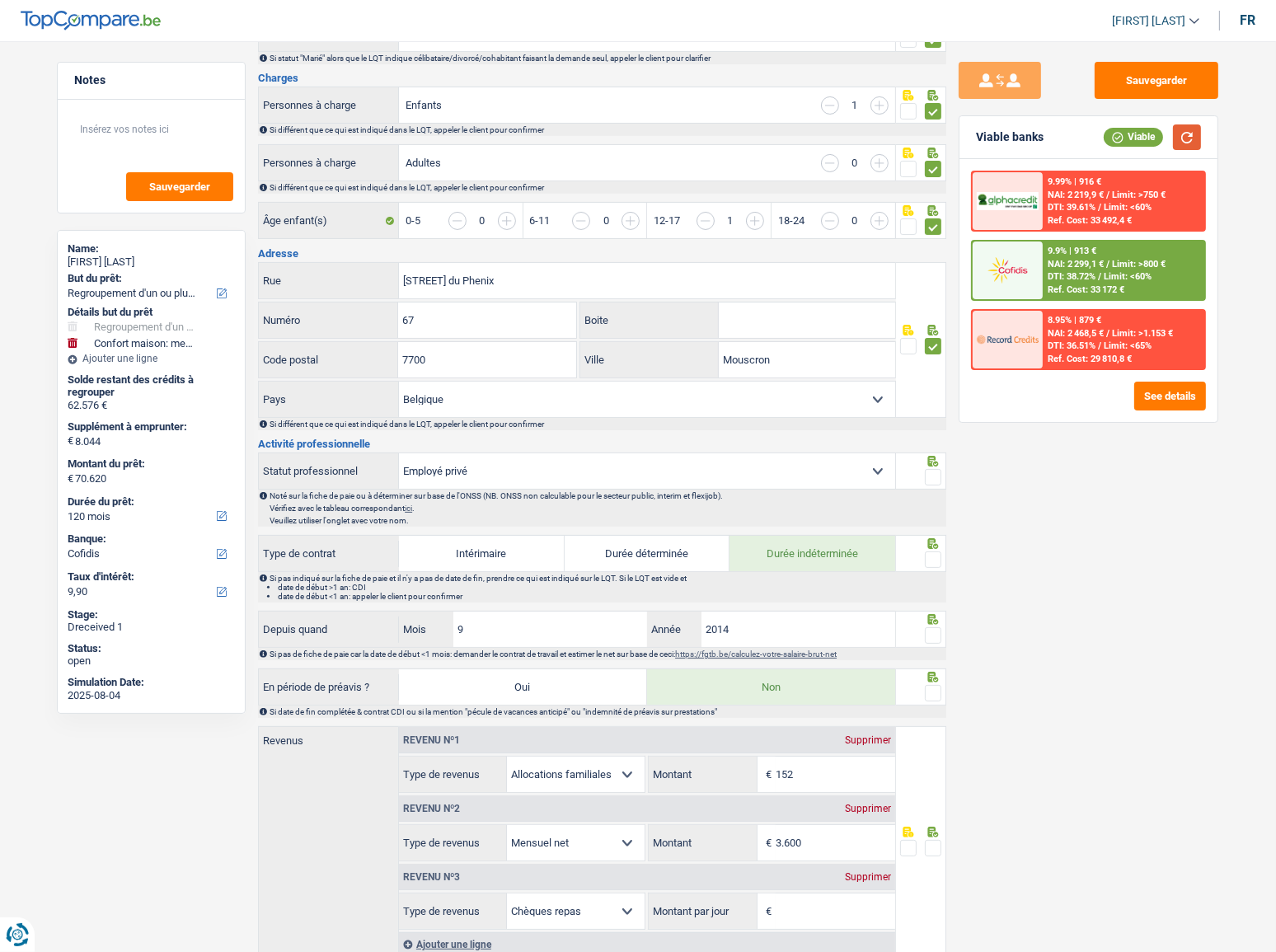 drag, startPoint x: 1184, startPoint y: 132, endPoint x: 858, endPoint y: 265, distance: 352.0866 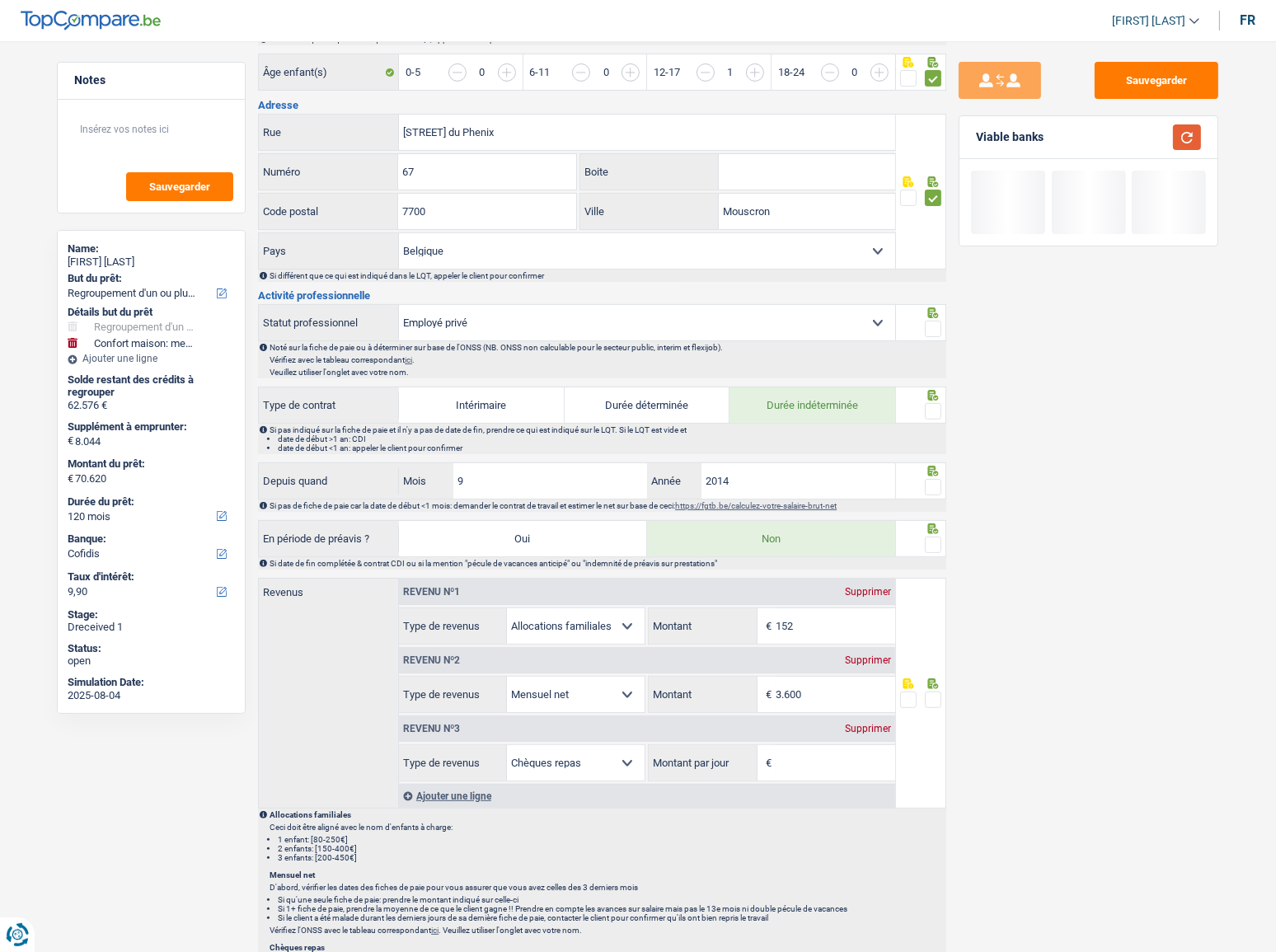 scroll, scrollTop: 449, scrollLeft: 0, axis: vertical 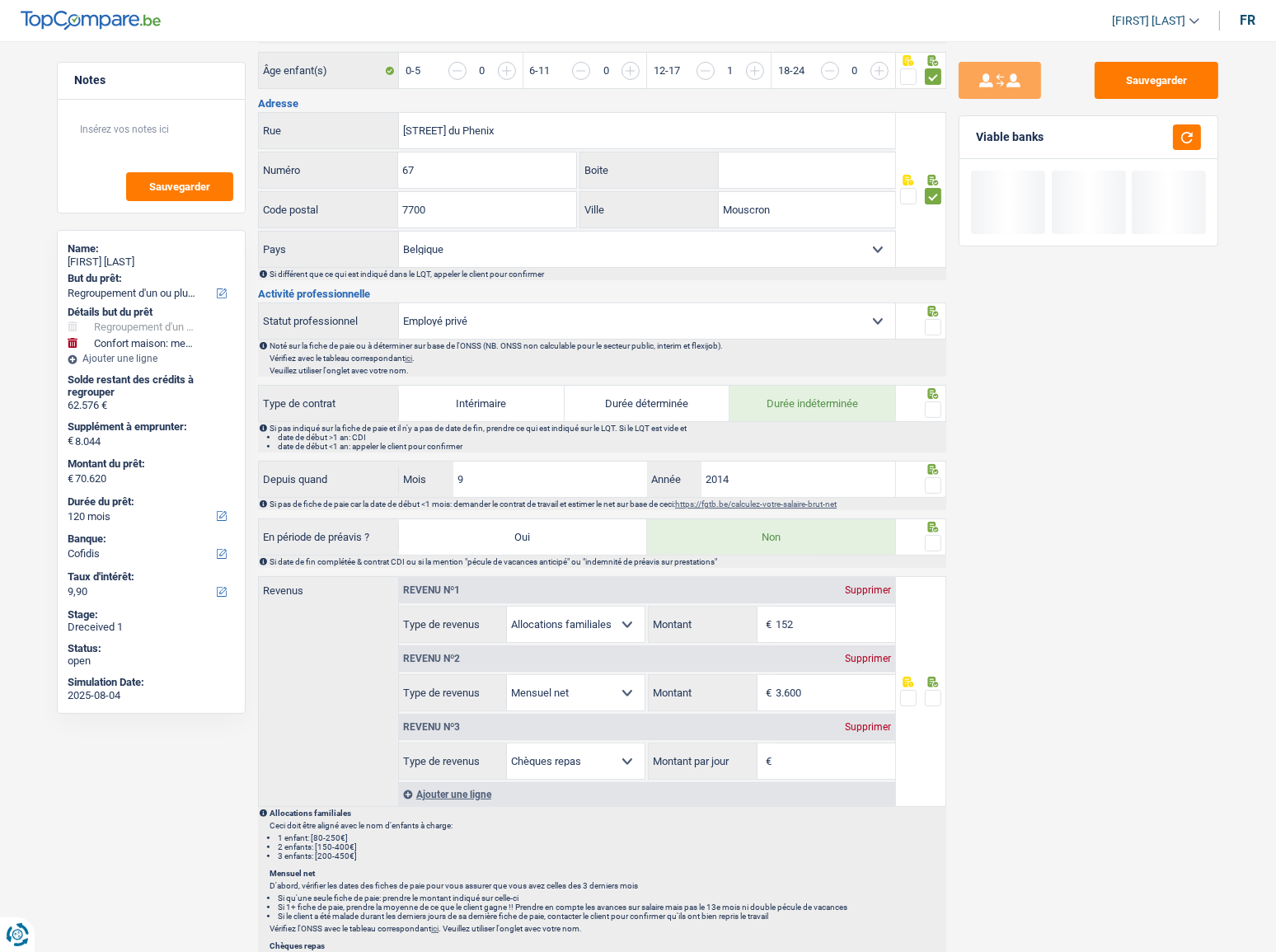 click at bounding box center (933, 327) 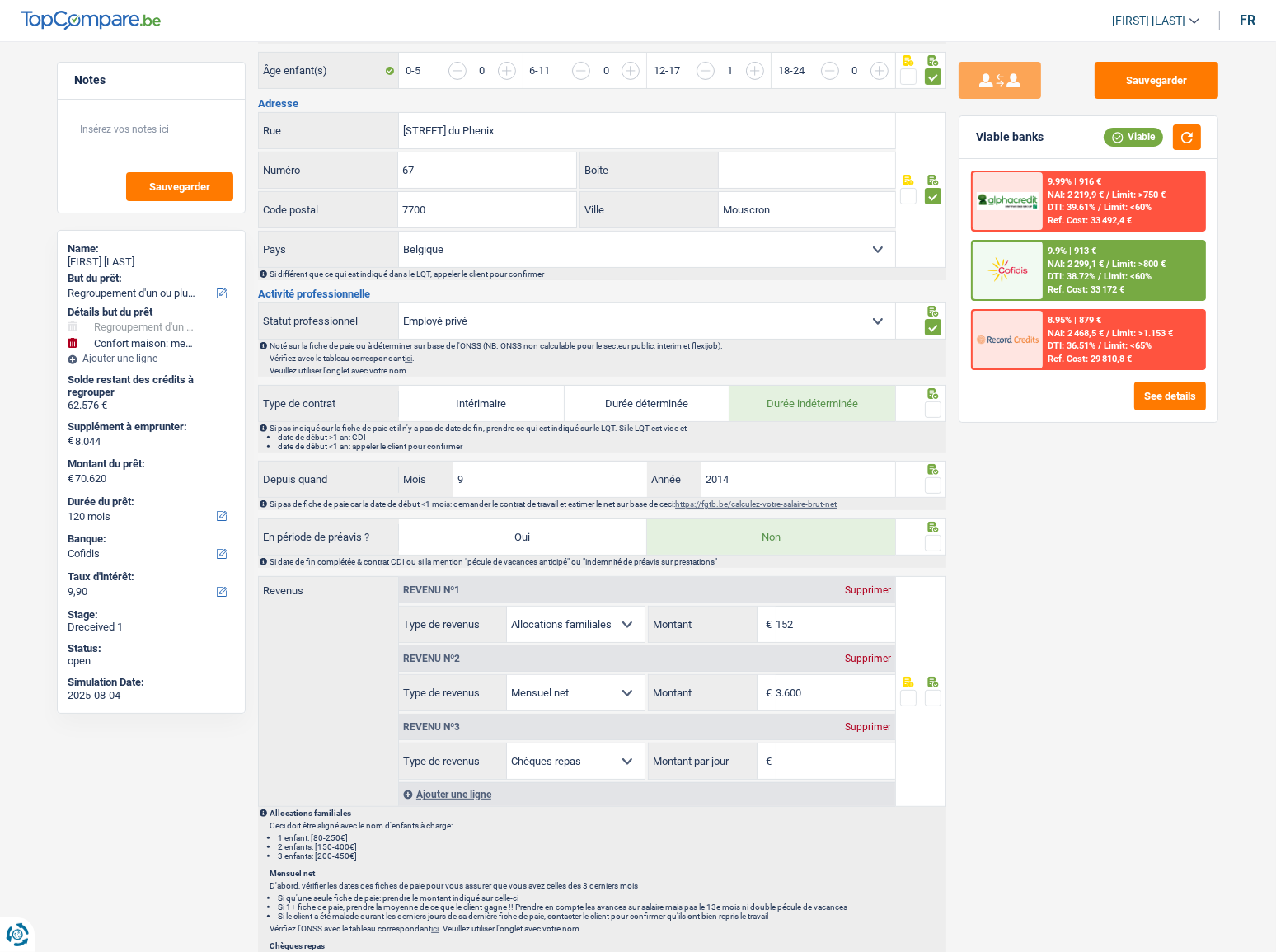 click at bounding box center [933, 410] 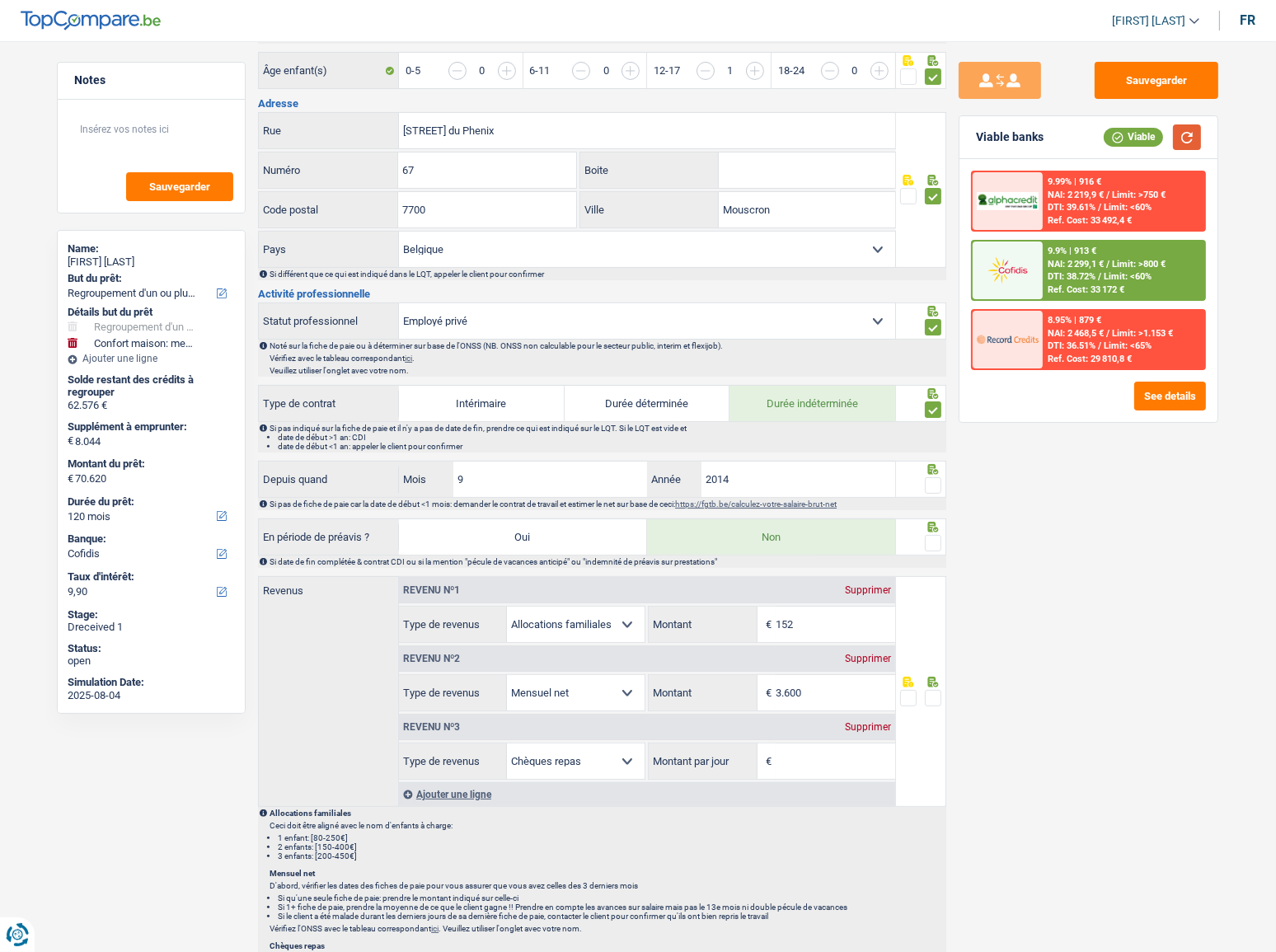 click at bounding box center (1187, 137) 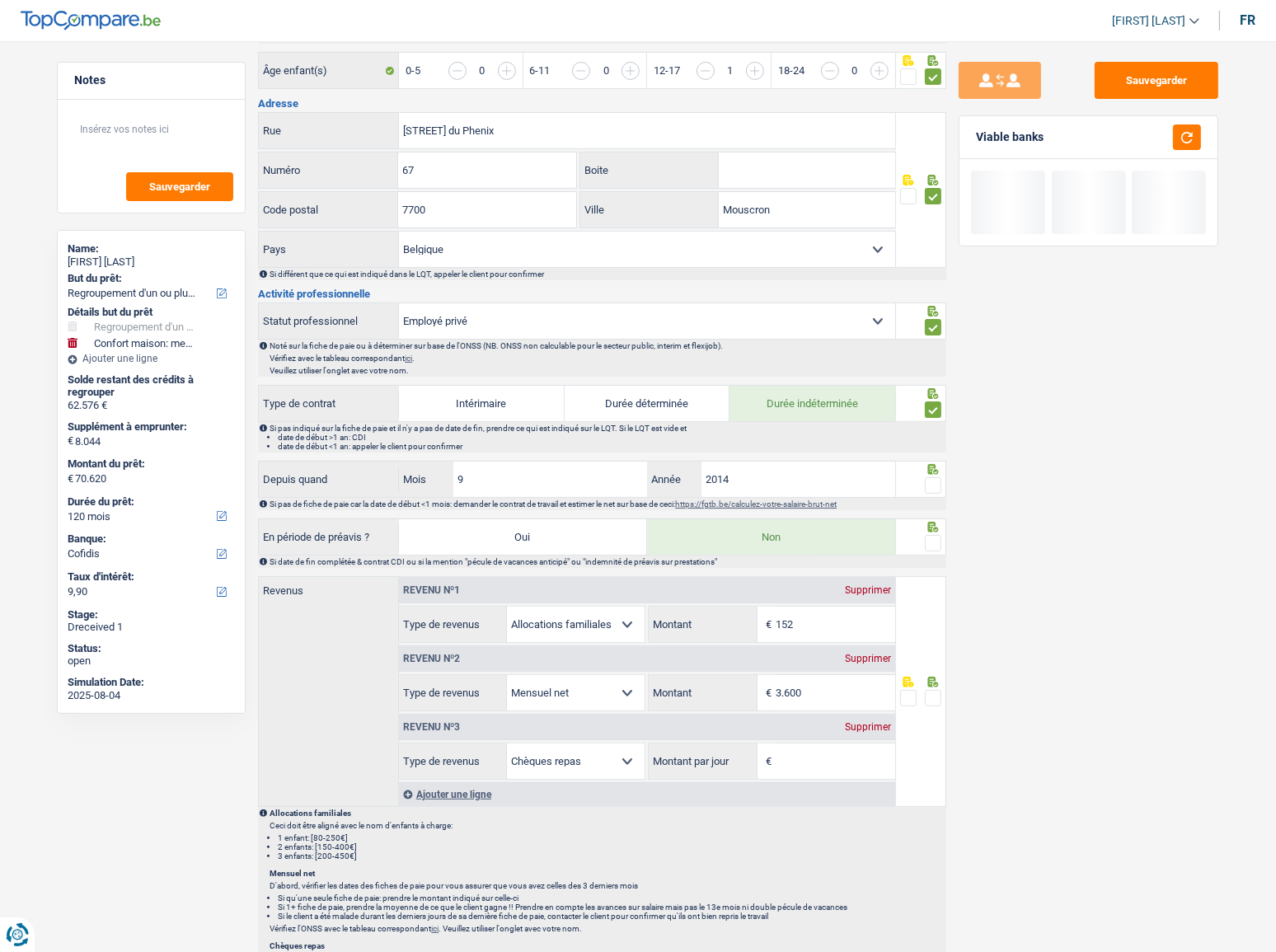 drag, startPoint x: 940, startPoint y: 481, endPoint x: 928, endPoint y: 471, distance: 15.620499 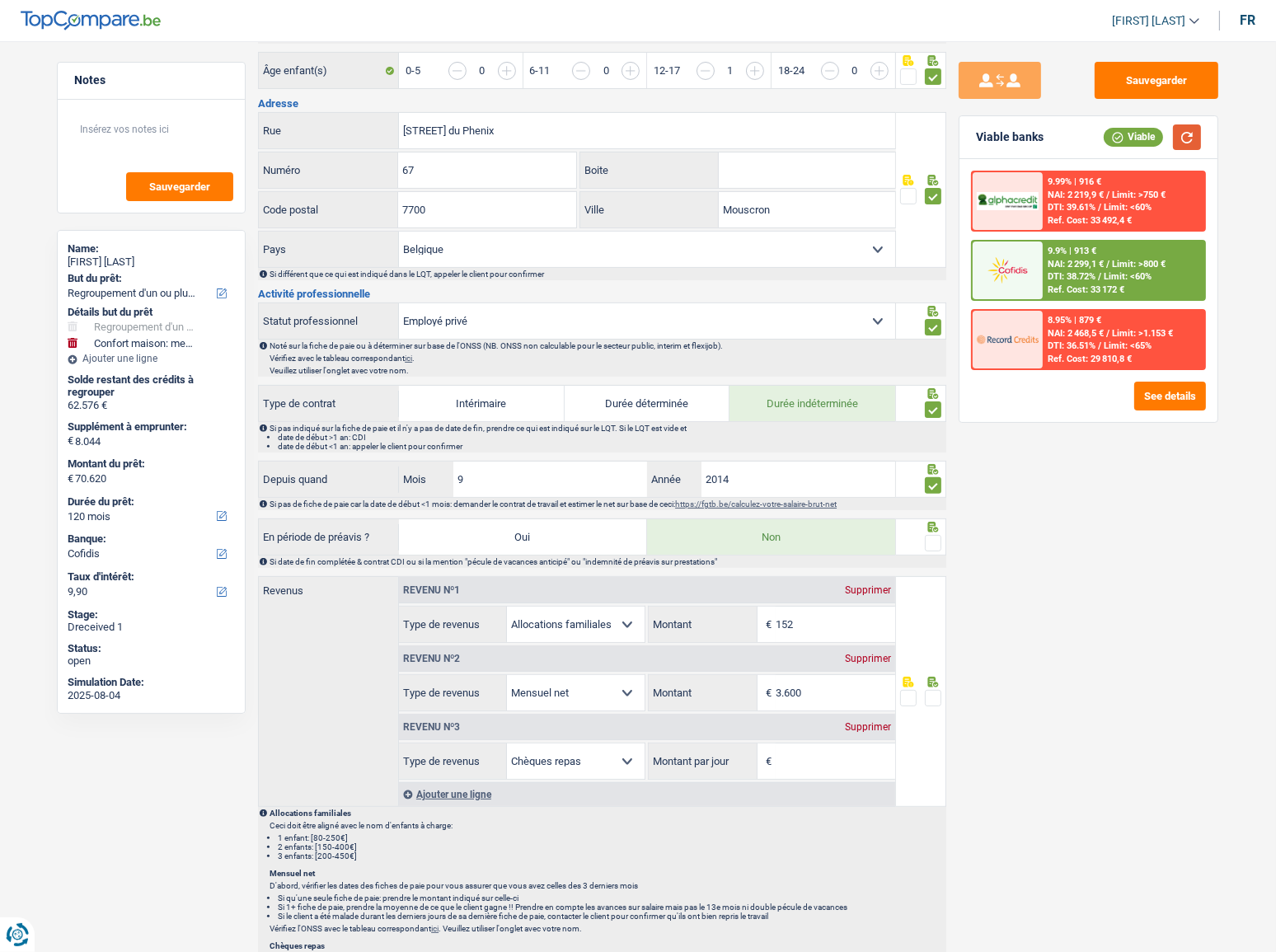 click at bounding box center (1187, 137) 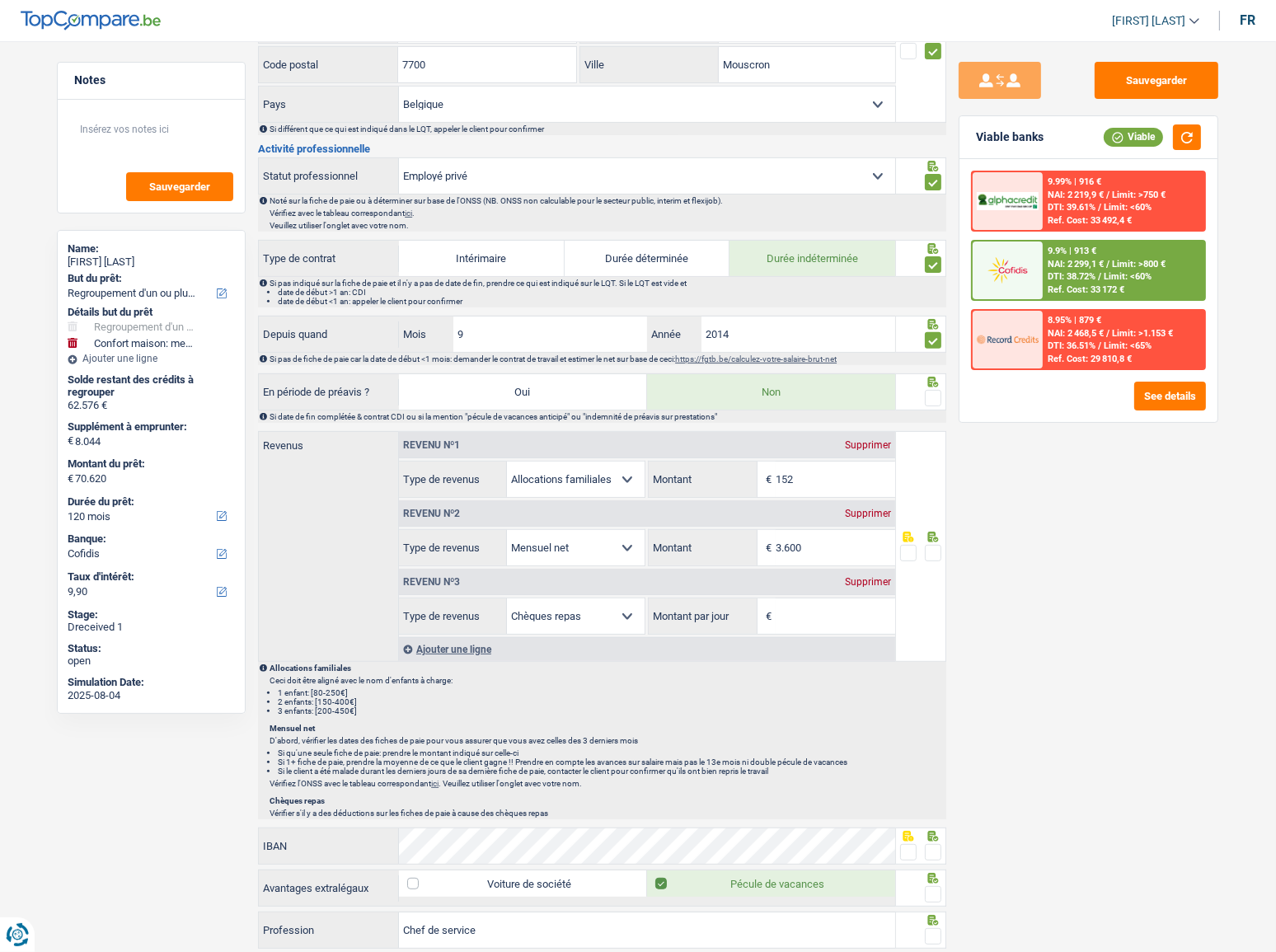 scroll, scrollTop: 599, scrollLeft: 0, axis: vertical 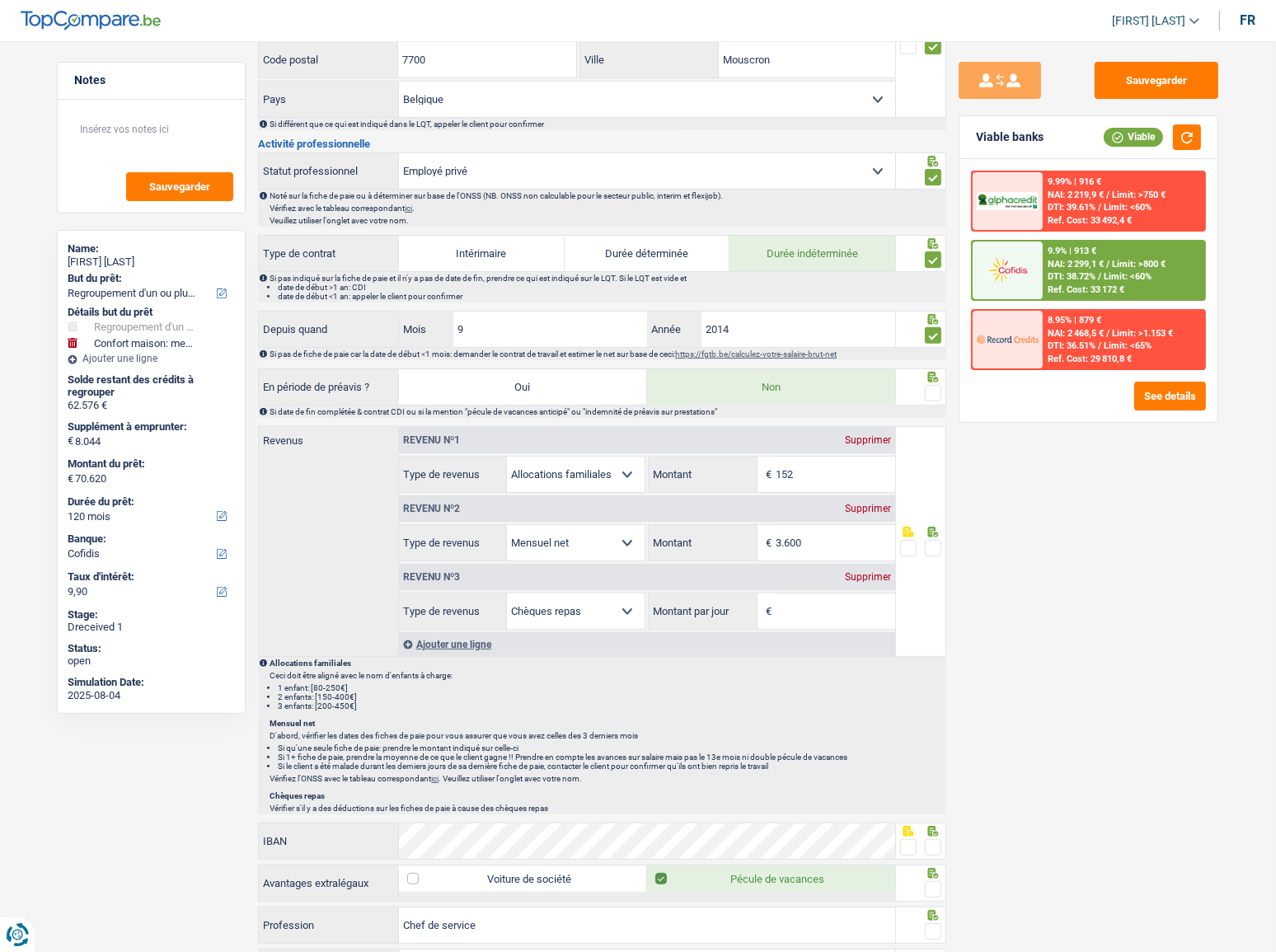 drag, startPoint x: 931, startPoint y: 393, endPoint x: 964, endPoint y: 395, distance: 33.06055 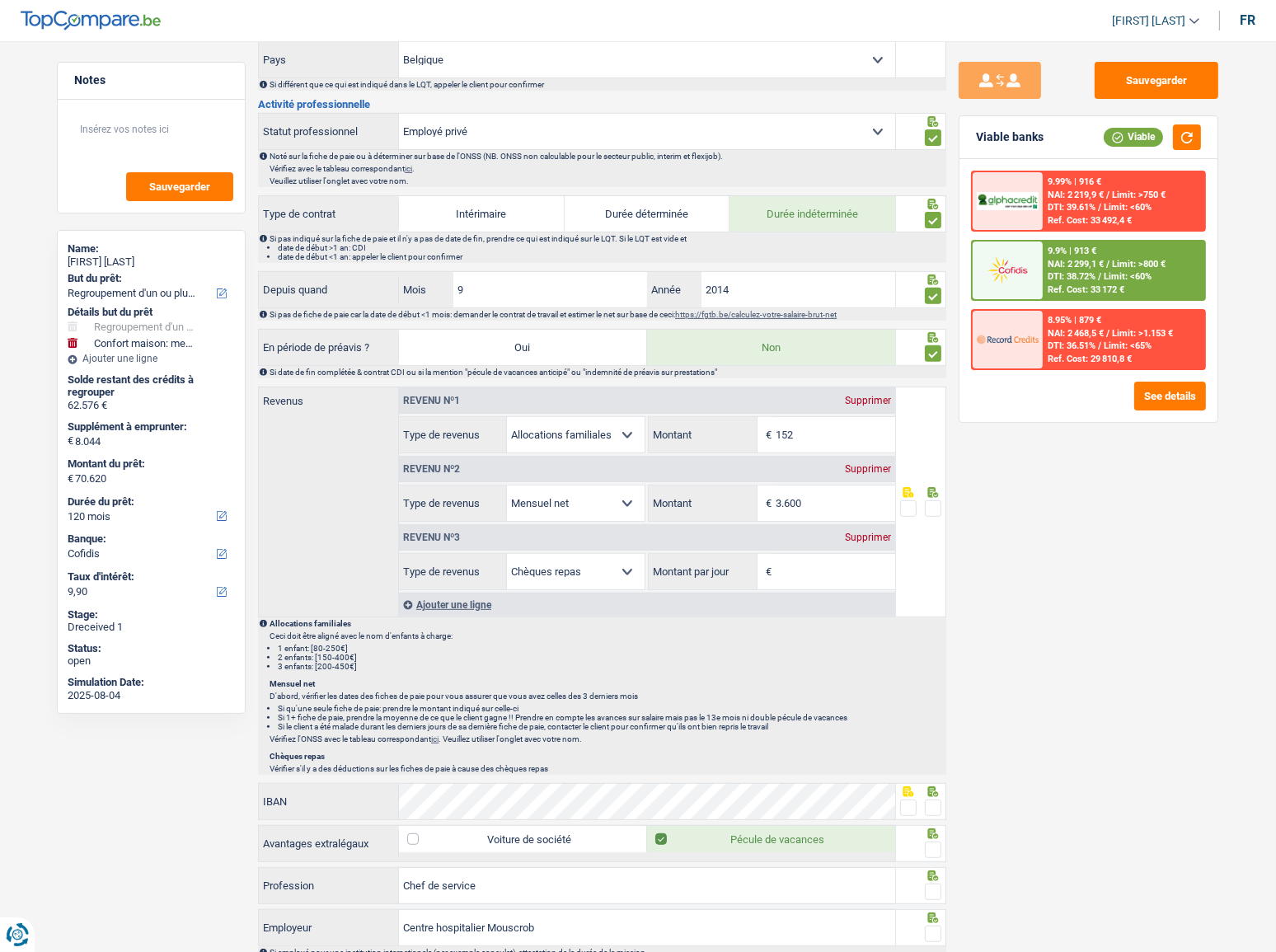 scroll, scrollTop: 674, scrollLeft: 0, axis: vertical 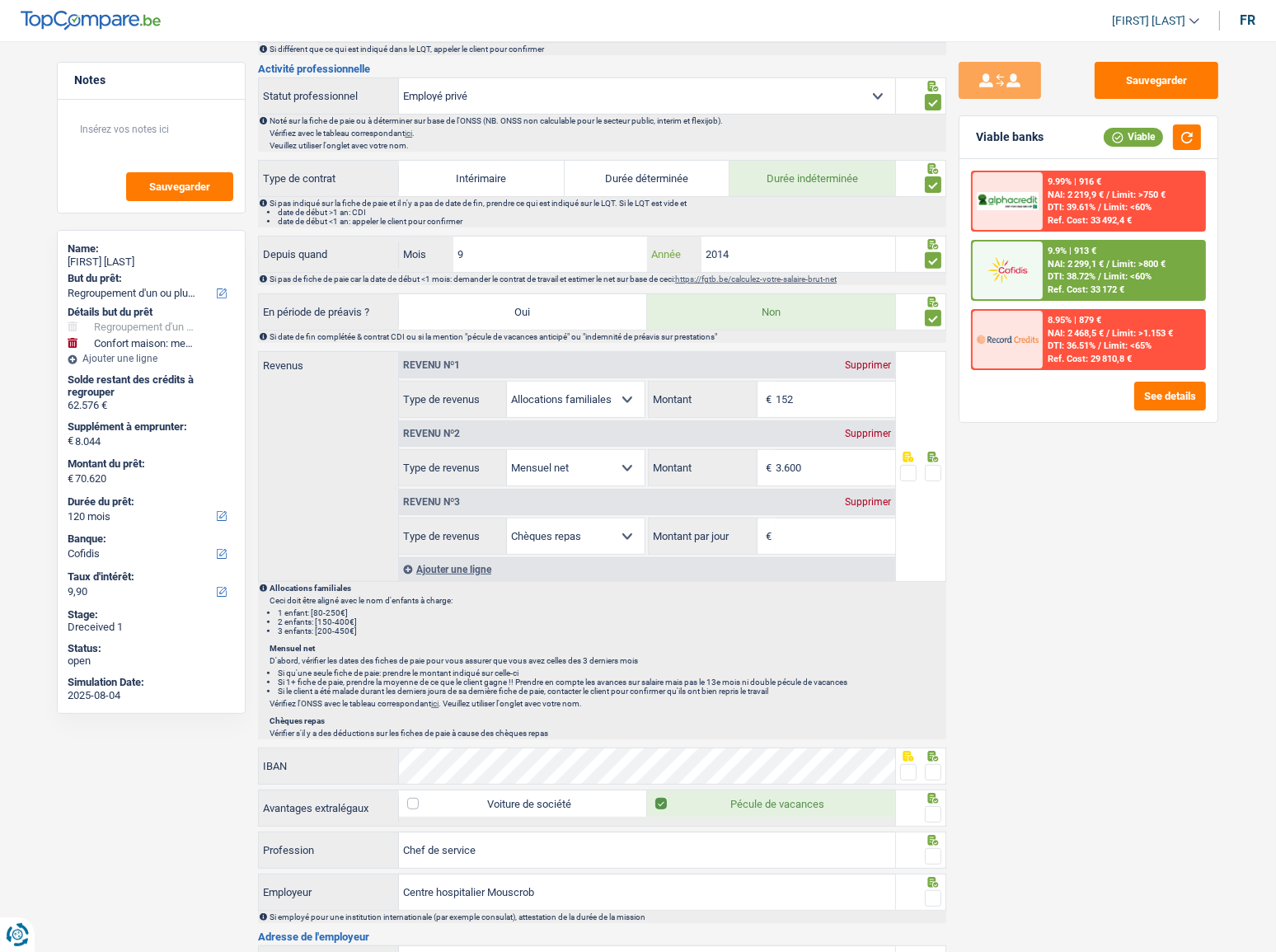 click on "2014" at bounding box center [798, 254] 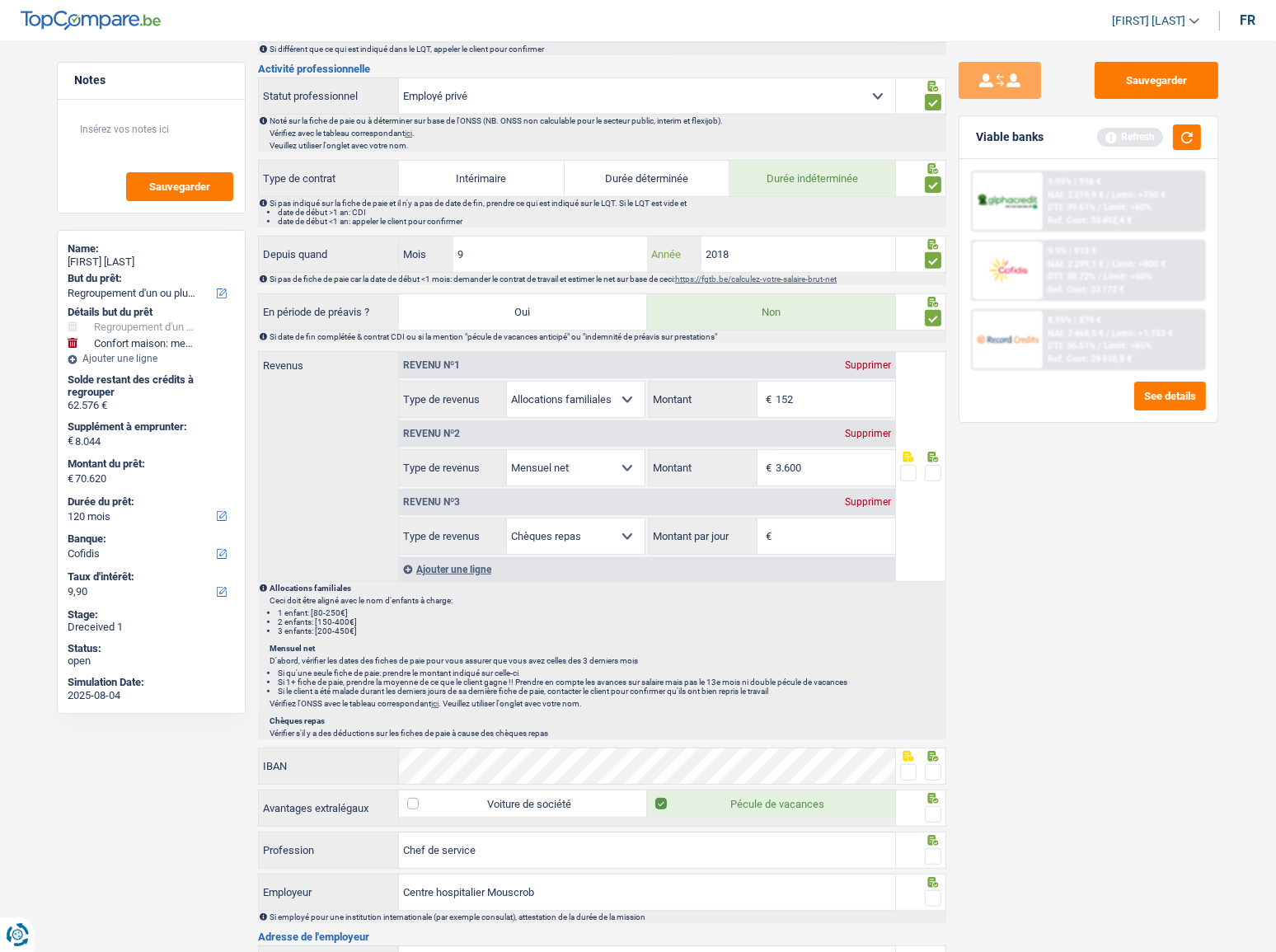 type on "2018" 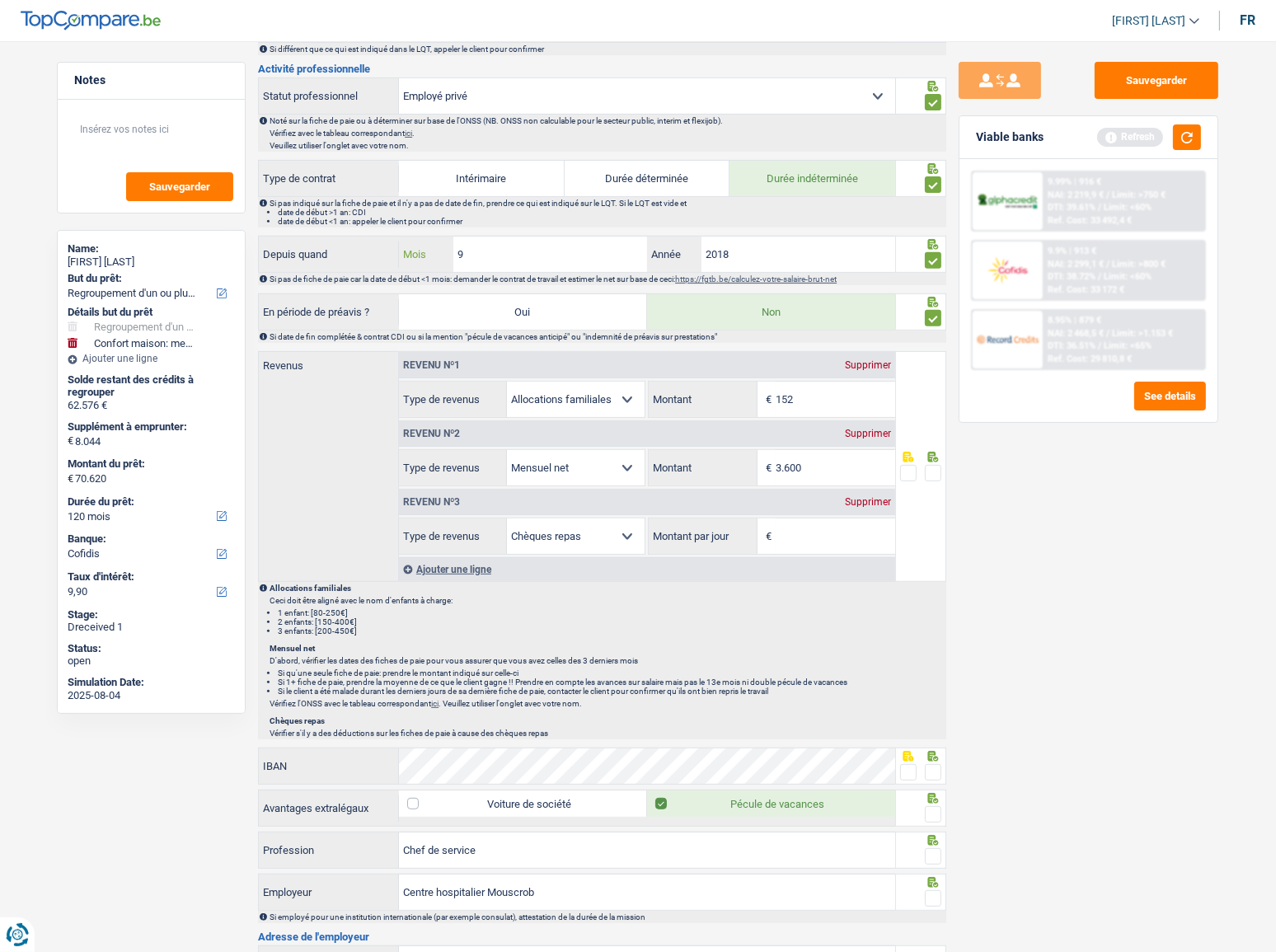 click on "9" at bounding box center [550, 254] 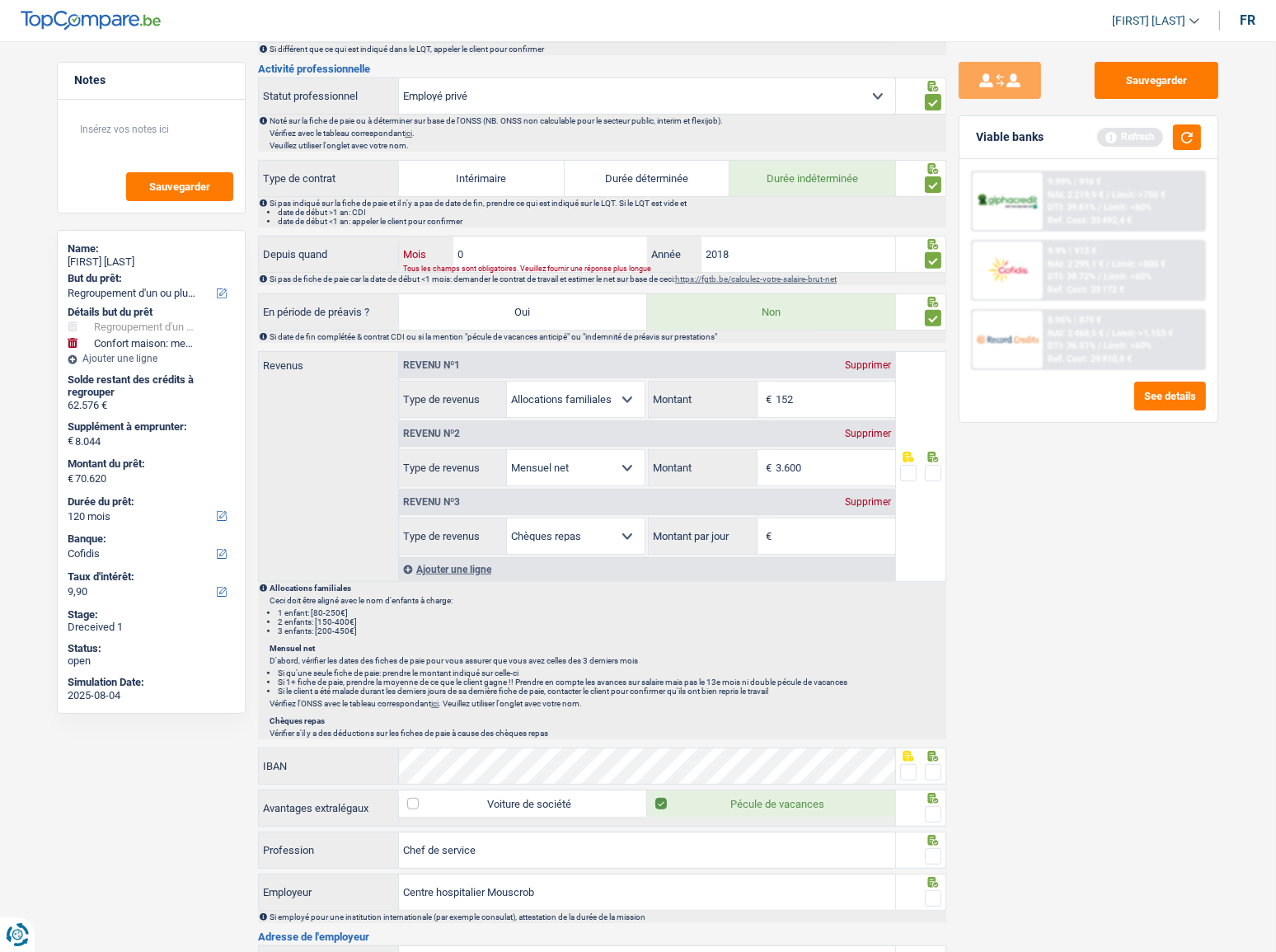 type on "01" 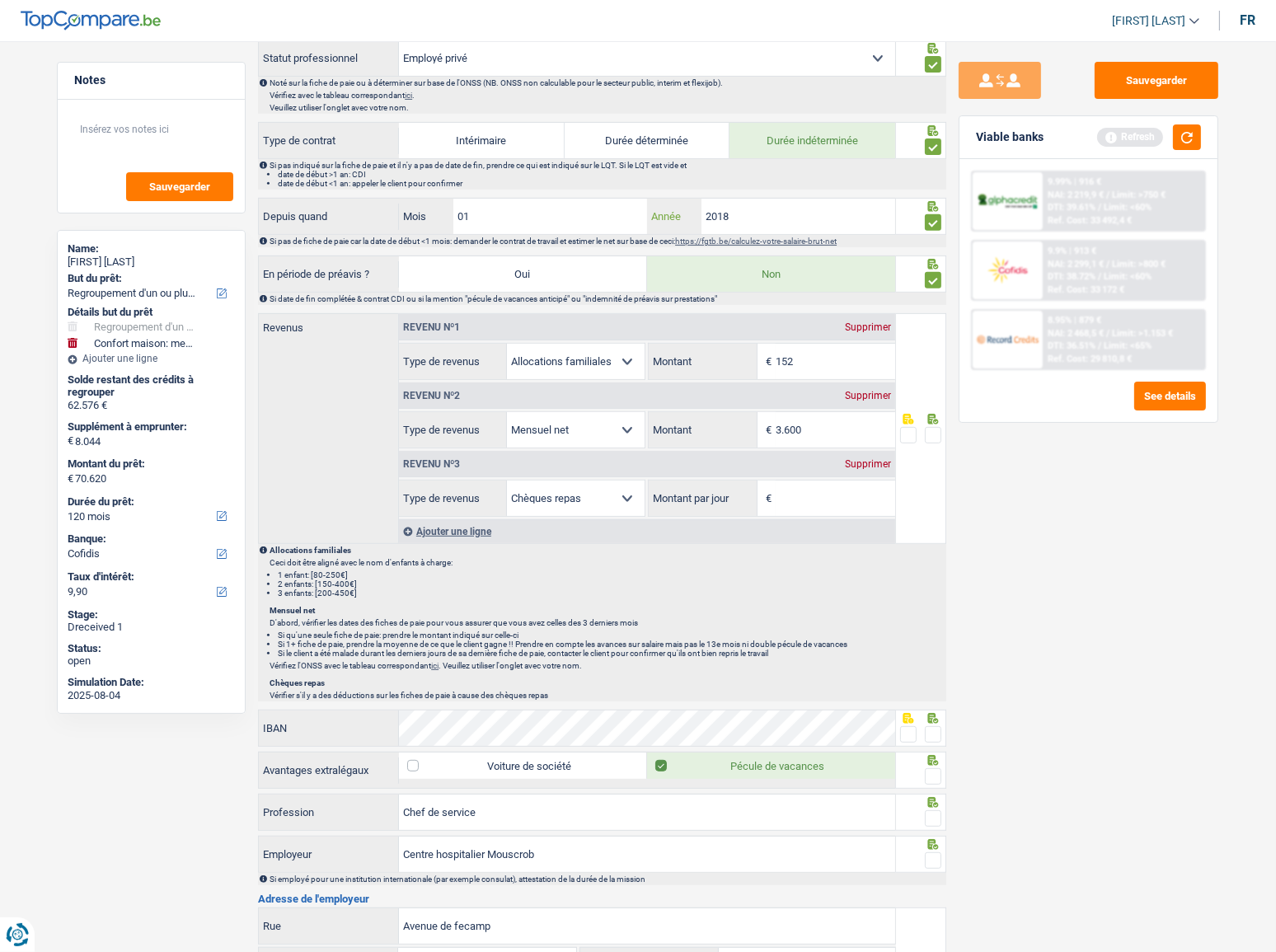 scroll, scrollTop: 749, scrollLeft: 0, axis: vertical 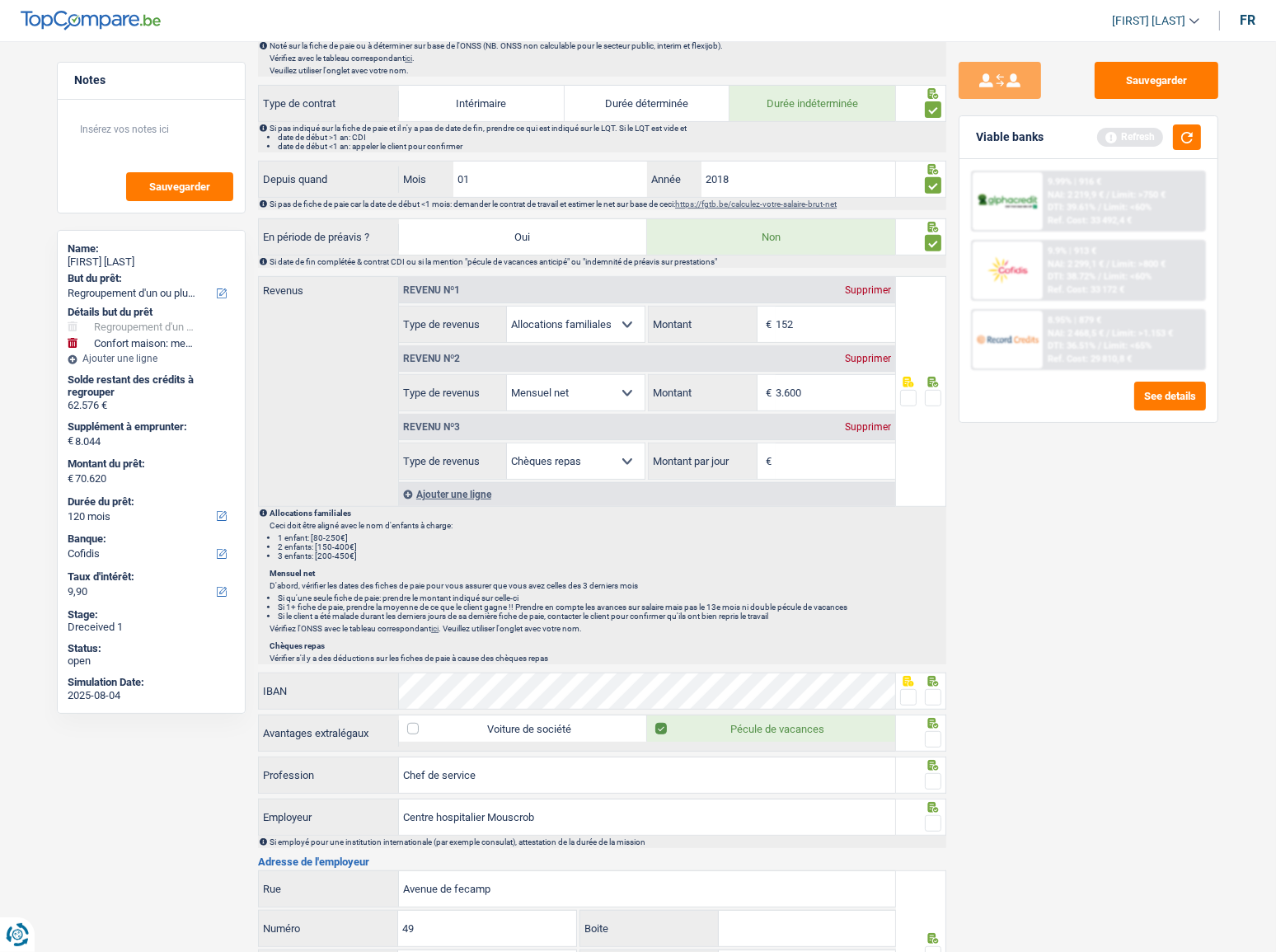 click on "Supprimer" at bounding box center (868, 427) 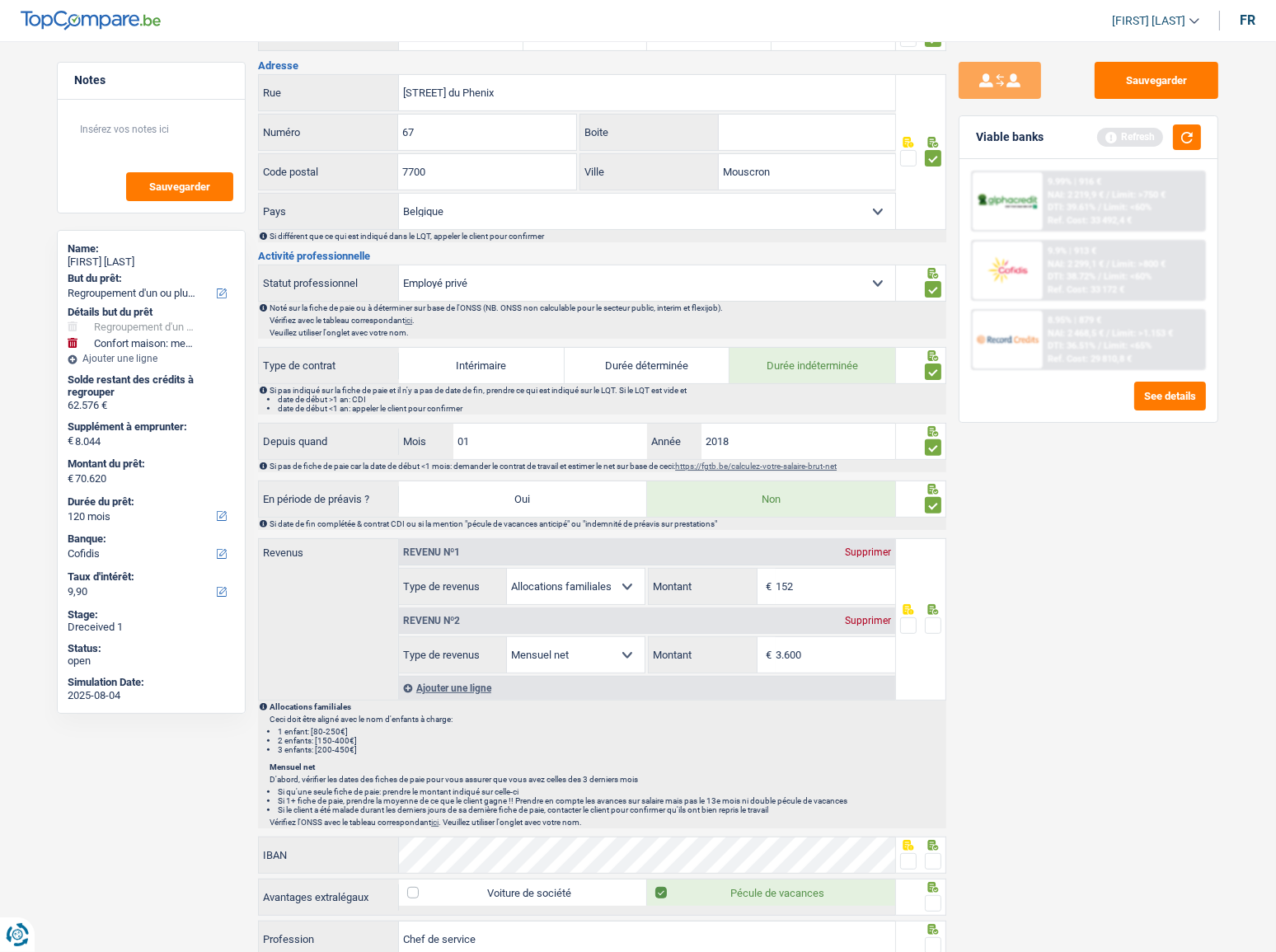 scroll, scrollTop: 523, scrollLeft: 0, axis: vertical 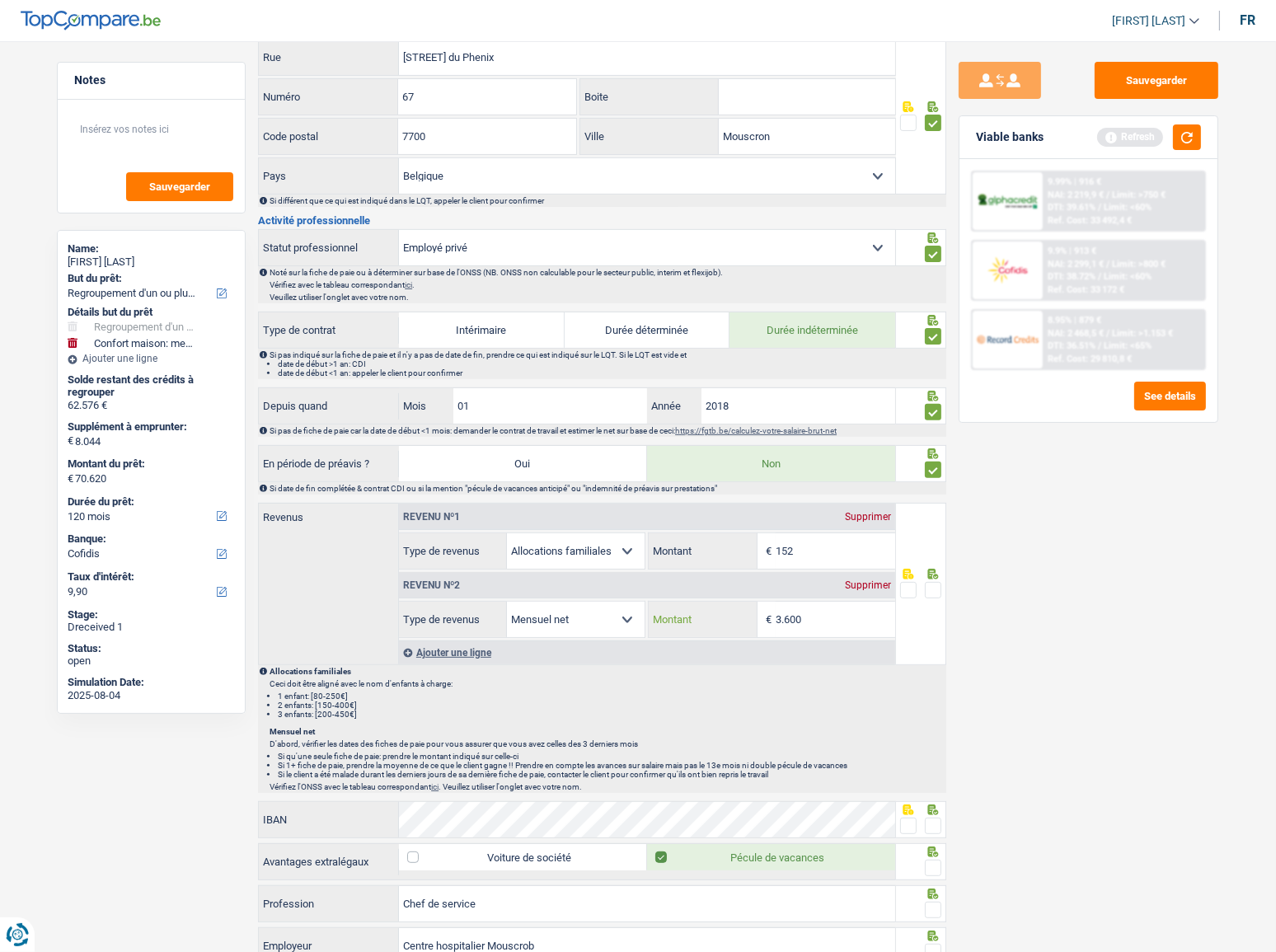 click on "3.600" at bounding box center [835, 619] 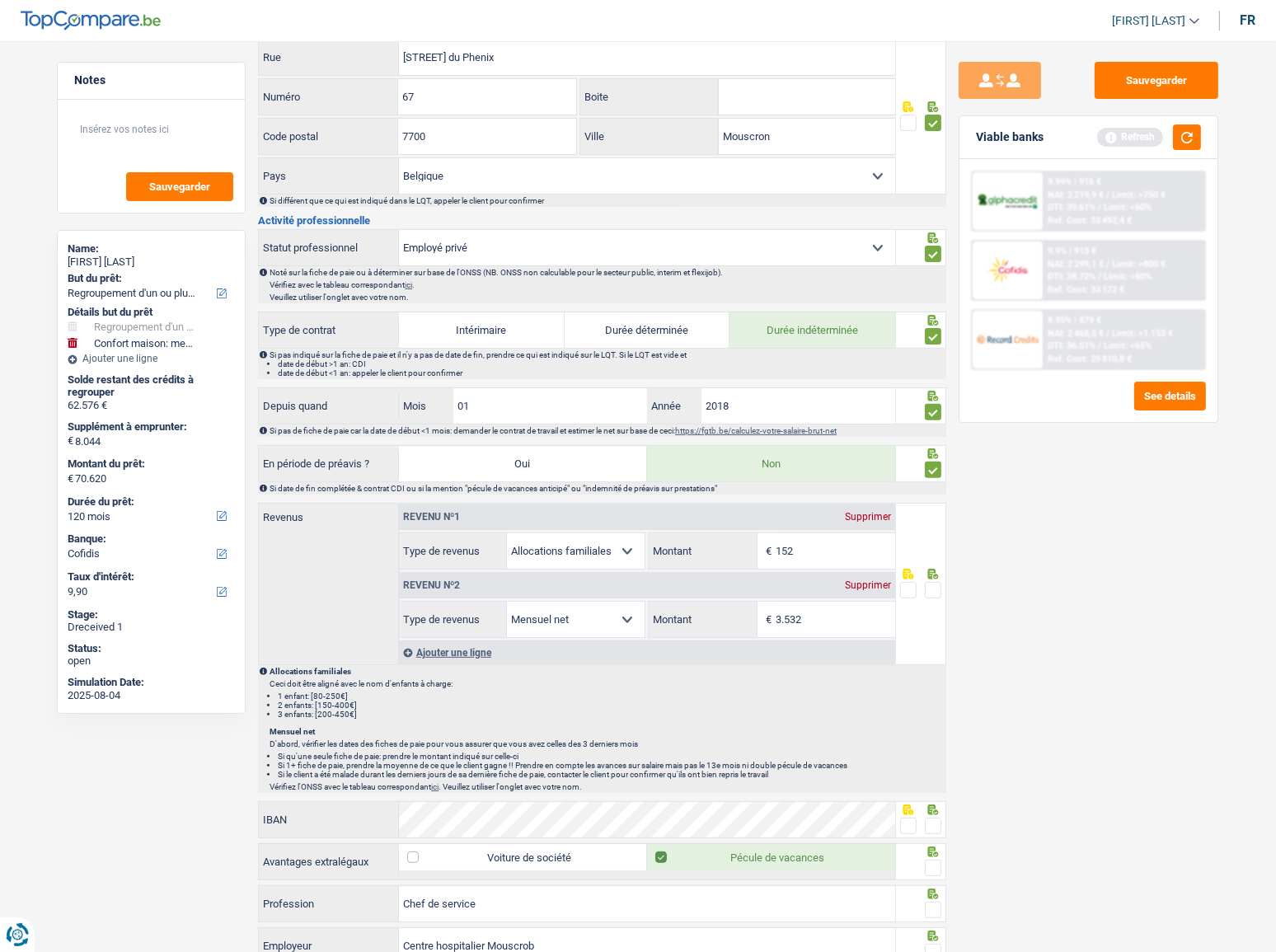 scroll, scrollTop: 598, scrollLeft: 0, axis: vertical 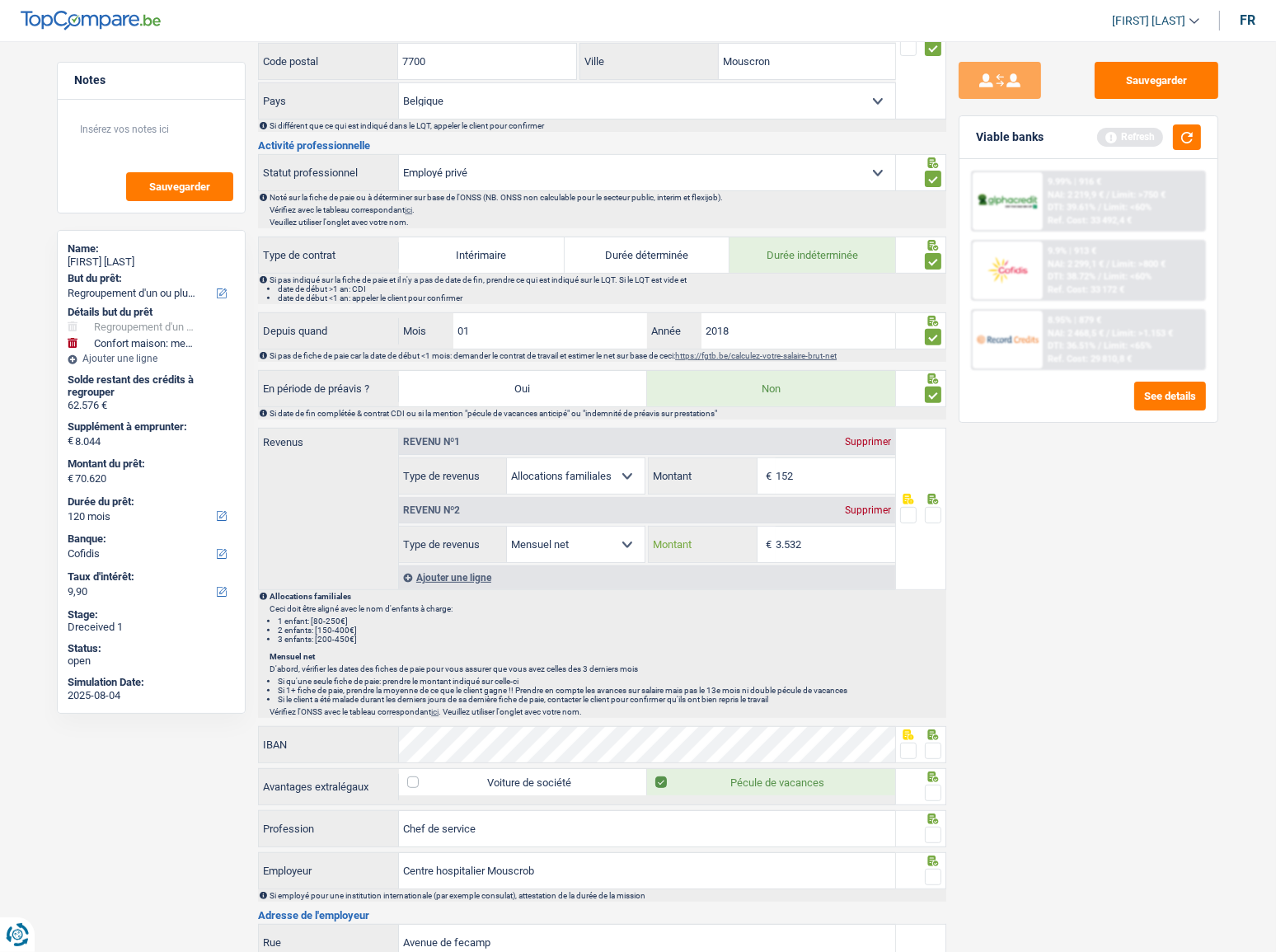 type on "3.532" 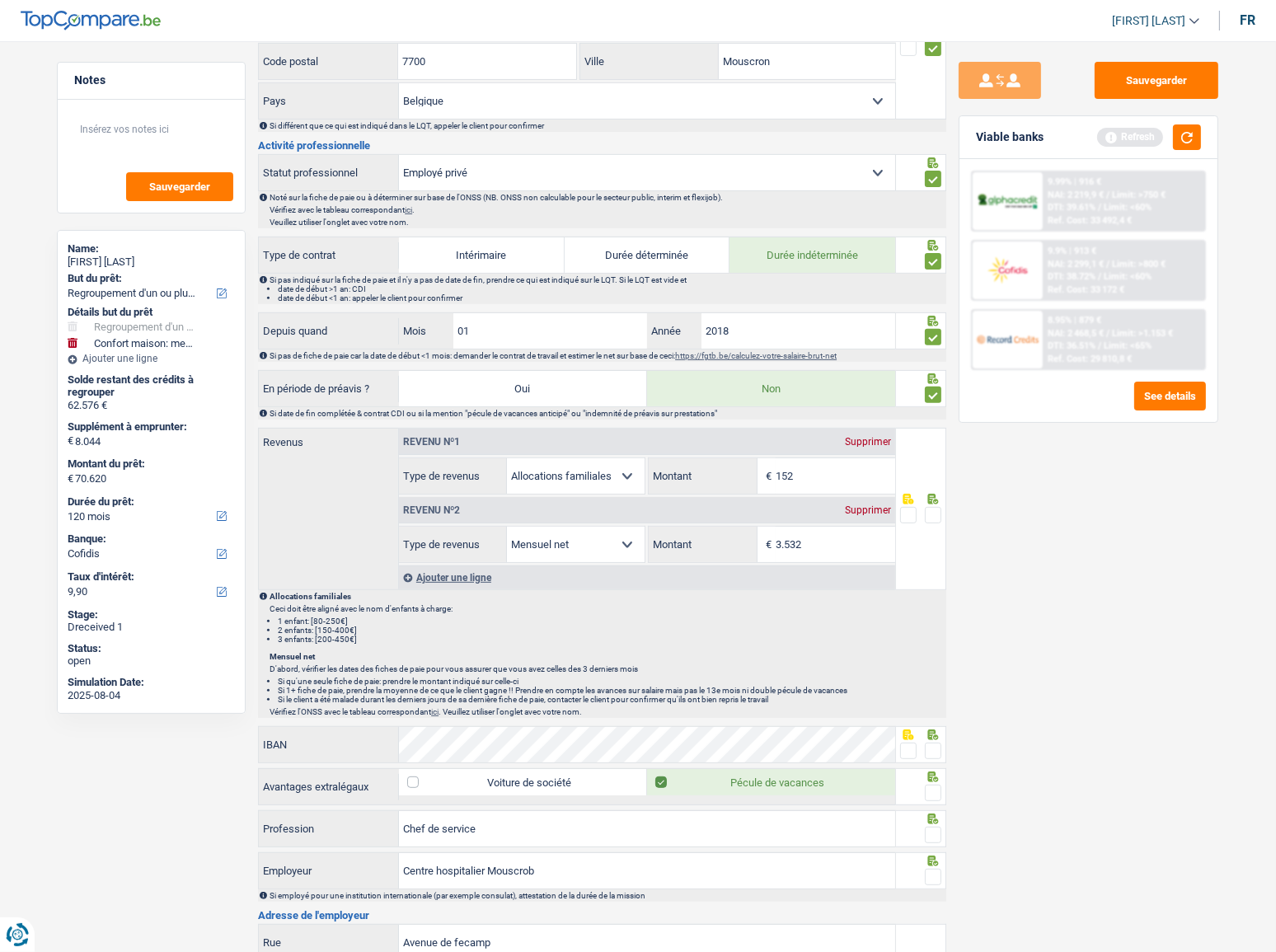 click at bounding box center [933, 515] 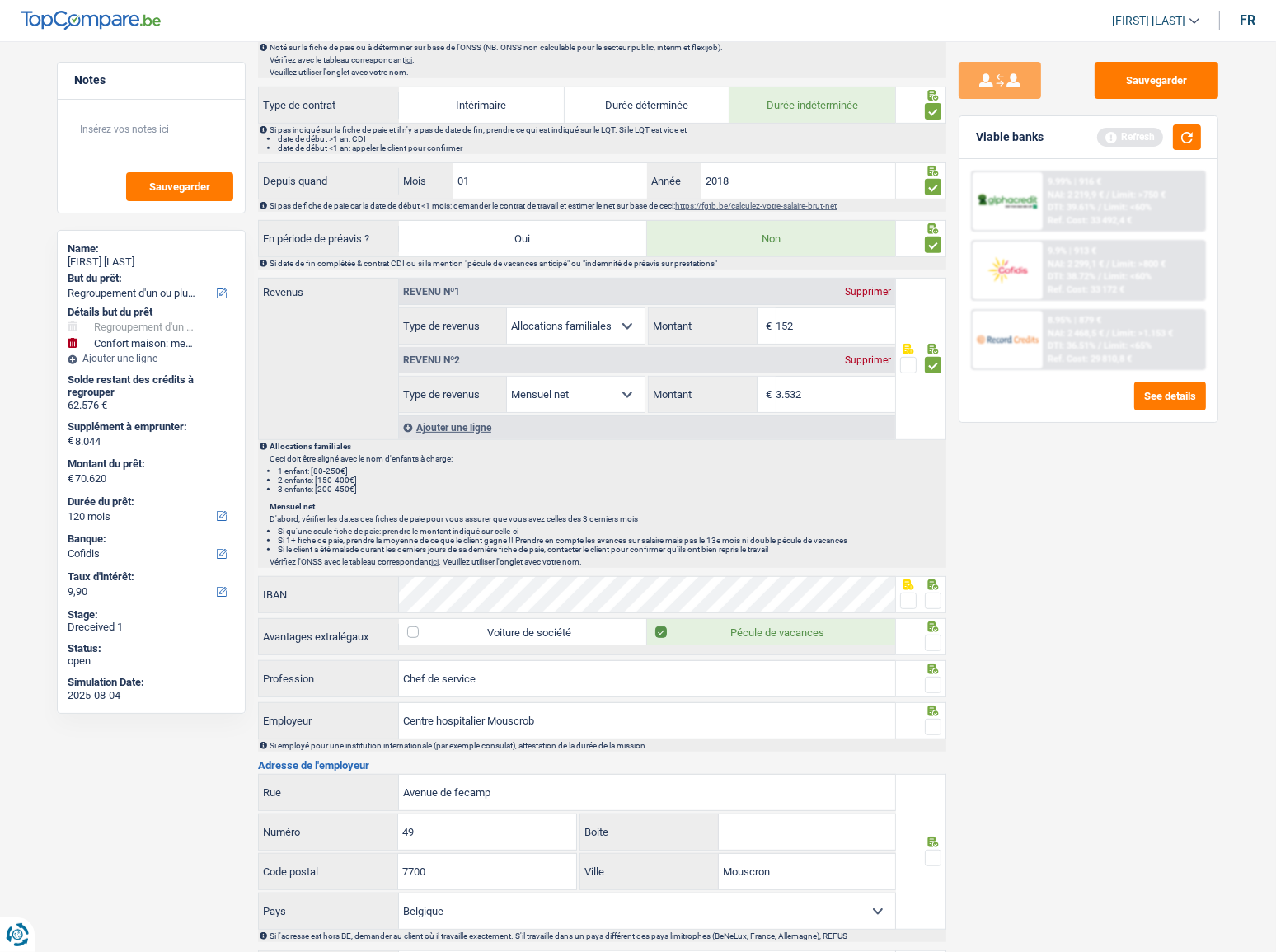 scroll, scrollTop: 898, scrollLeft: 0, axis: vertical 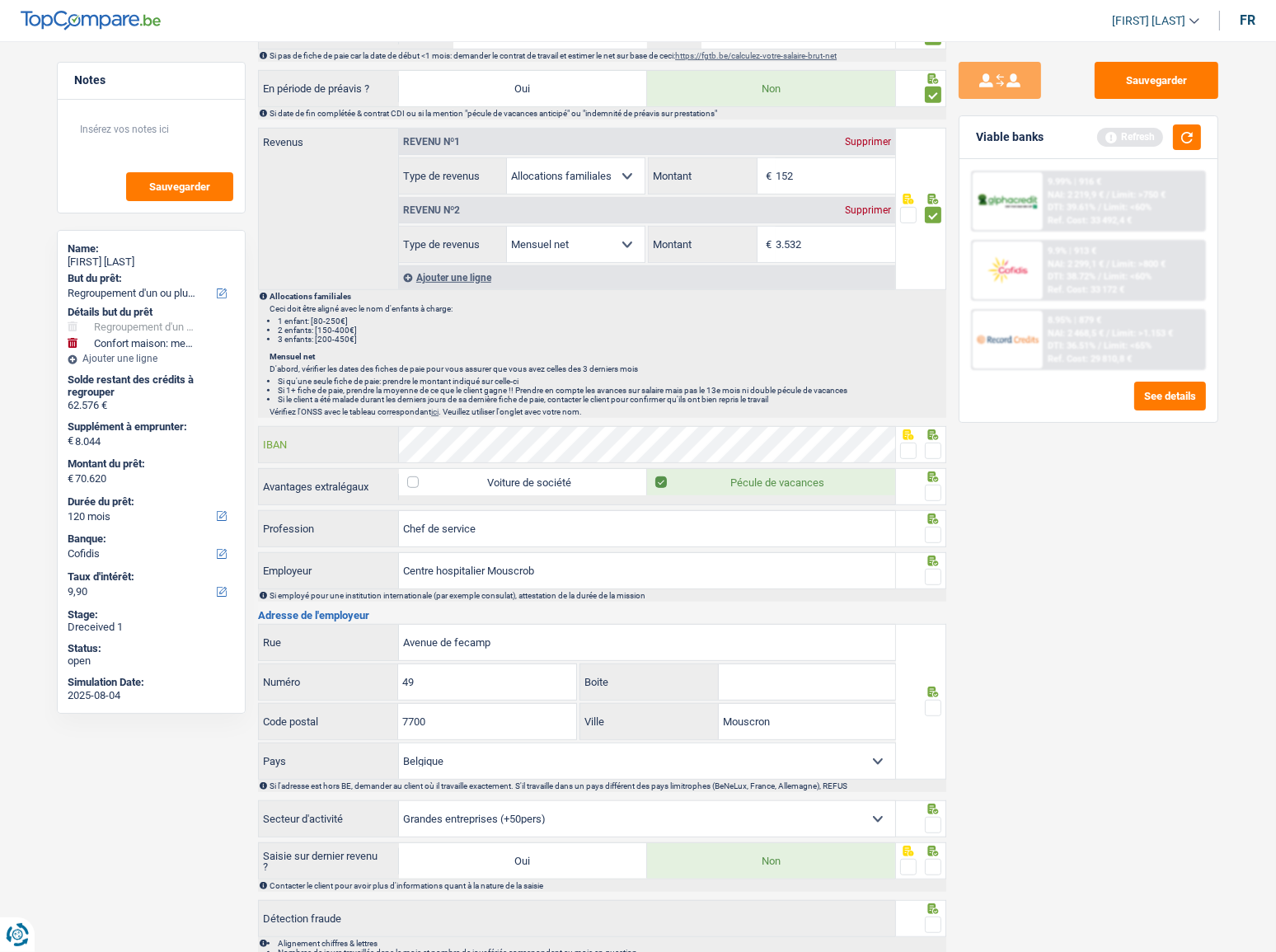 click on "IBAN" at bounding box center (577, 444) 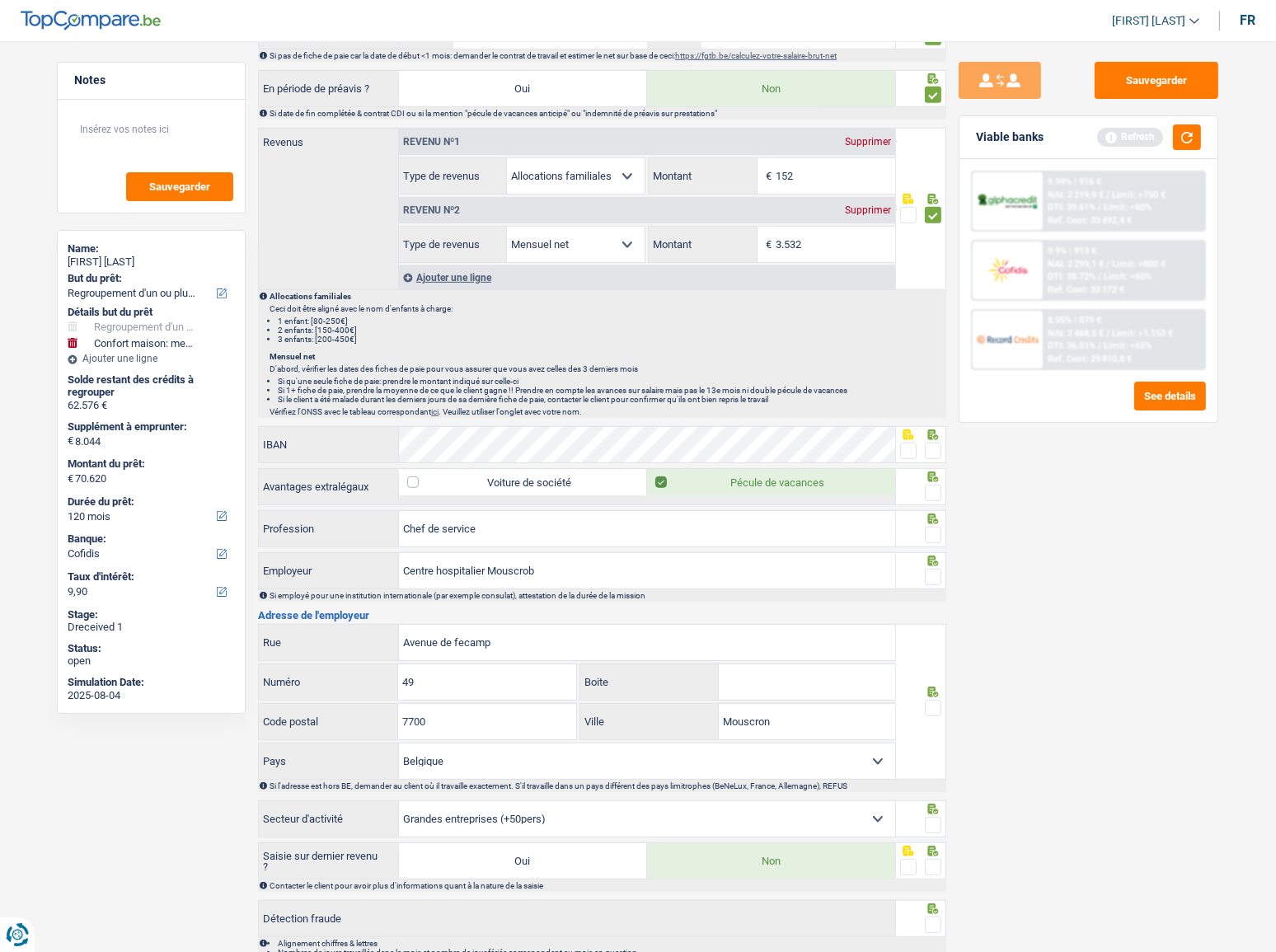 click at bounding box center (908, 451) 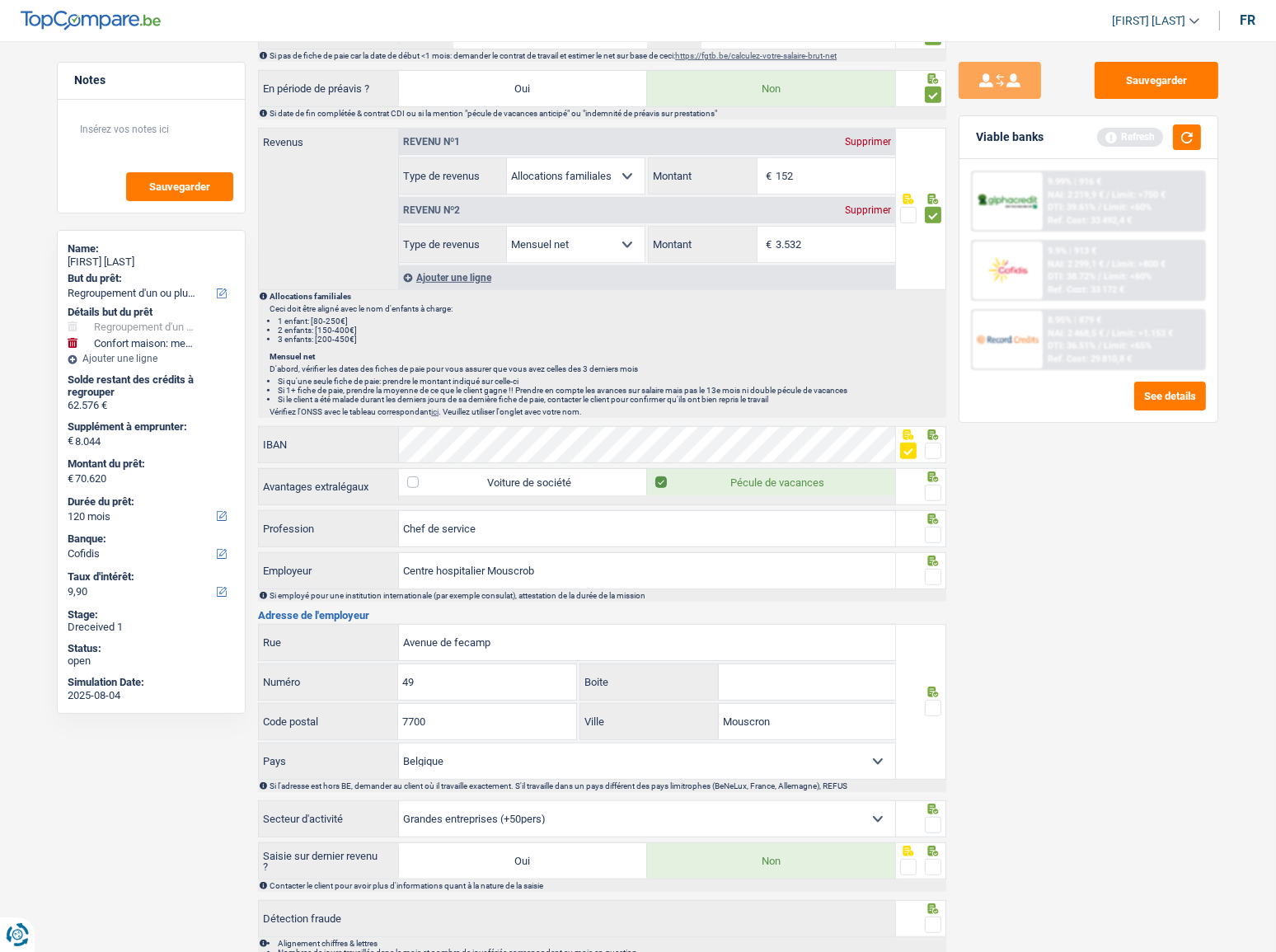 drag, startPoint x: 933, startPoint y: 491, endPoint x: 933, endPoint y: 503, distance: 12 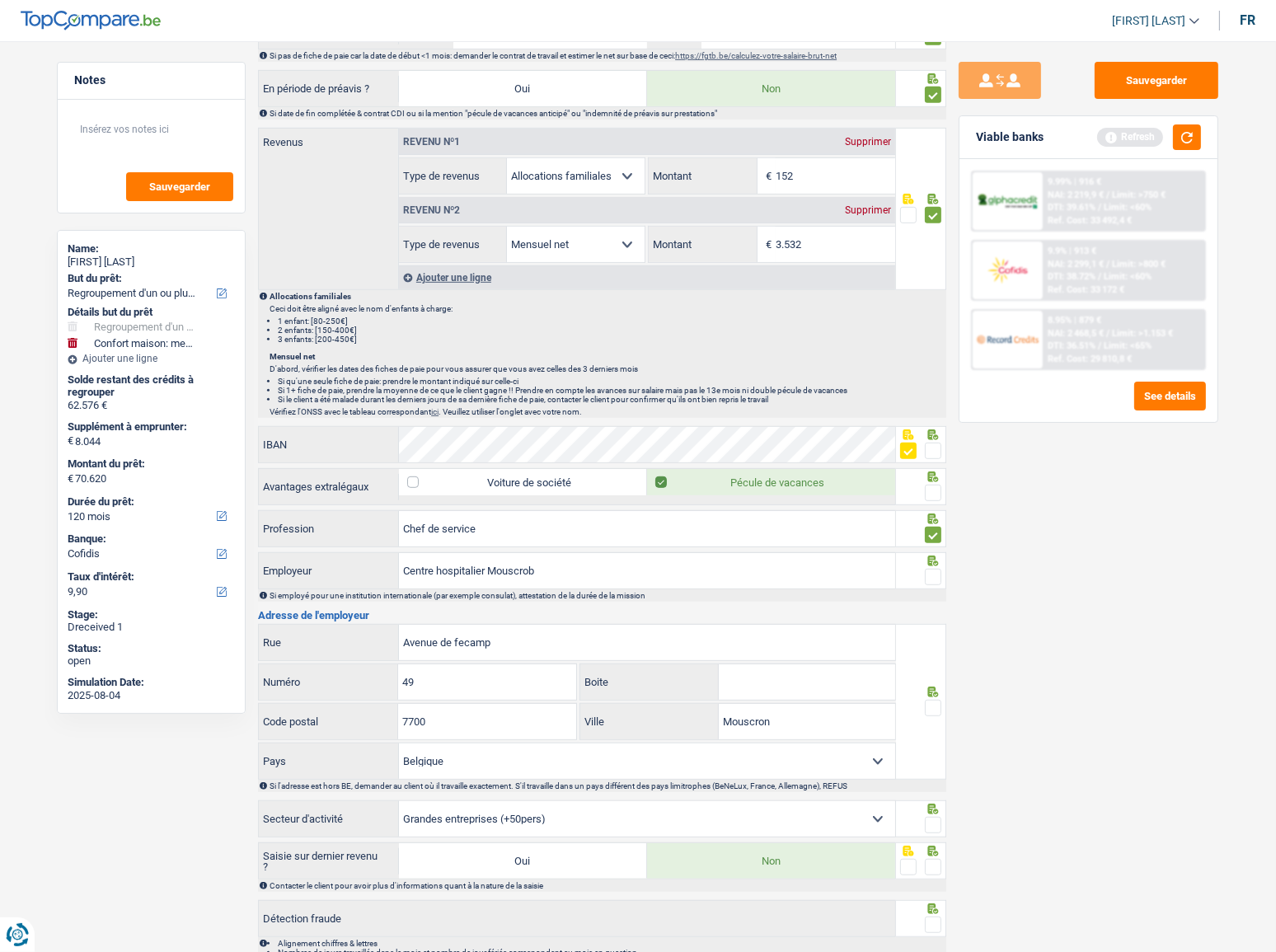 click at bounding box center (933, 493) 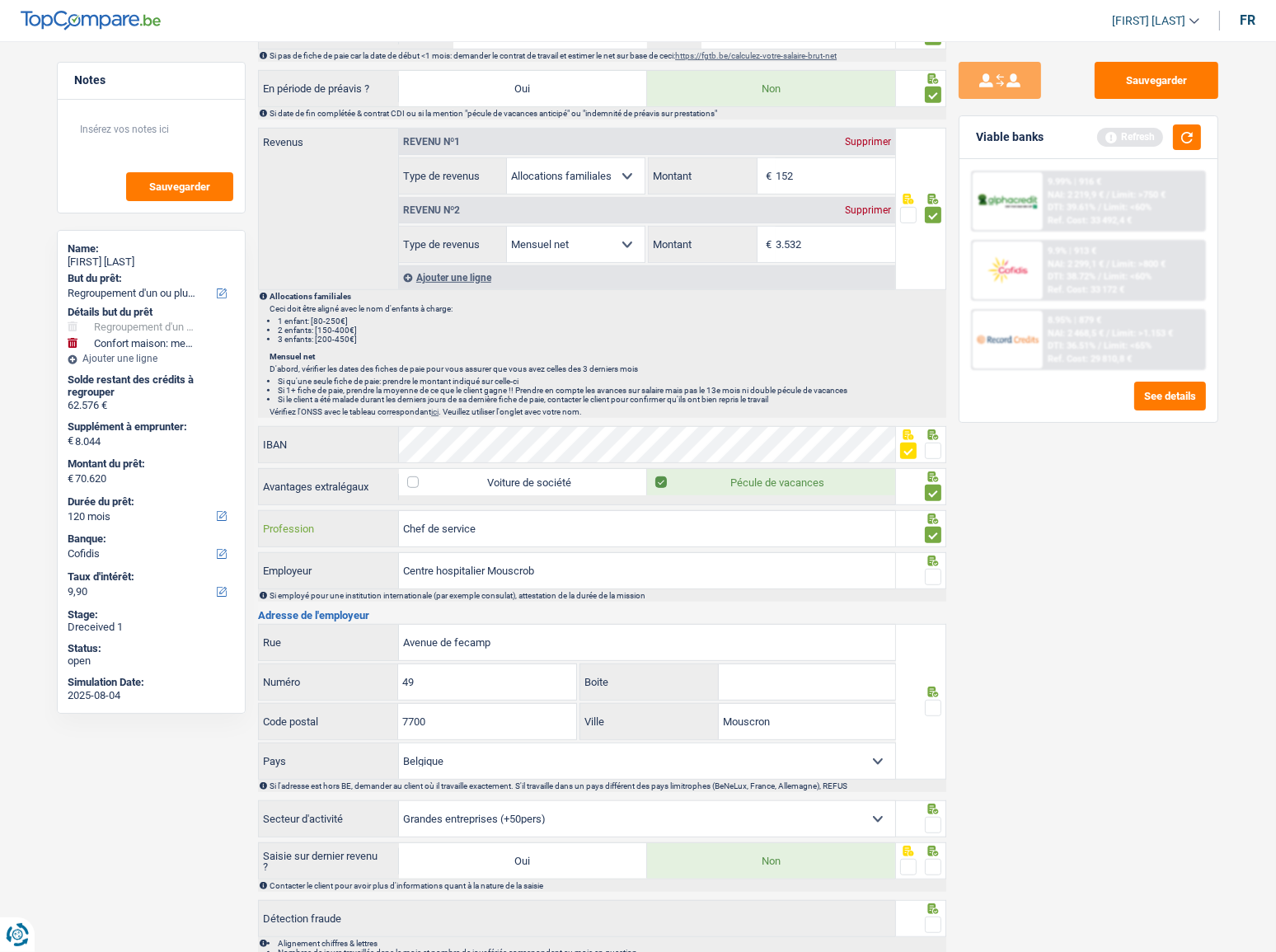 click on "Chef de service" at bounding box center [647, 528] 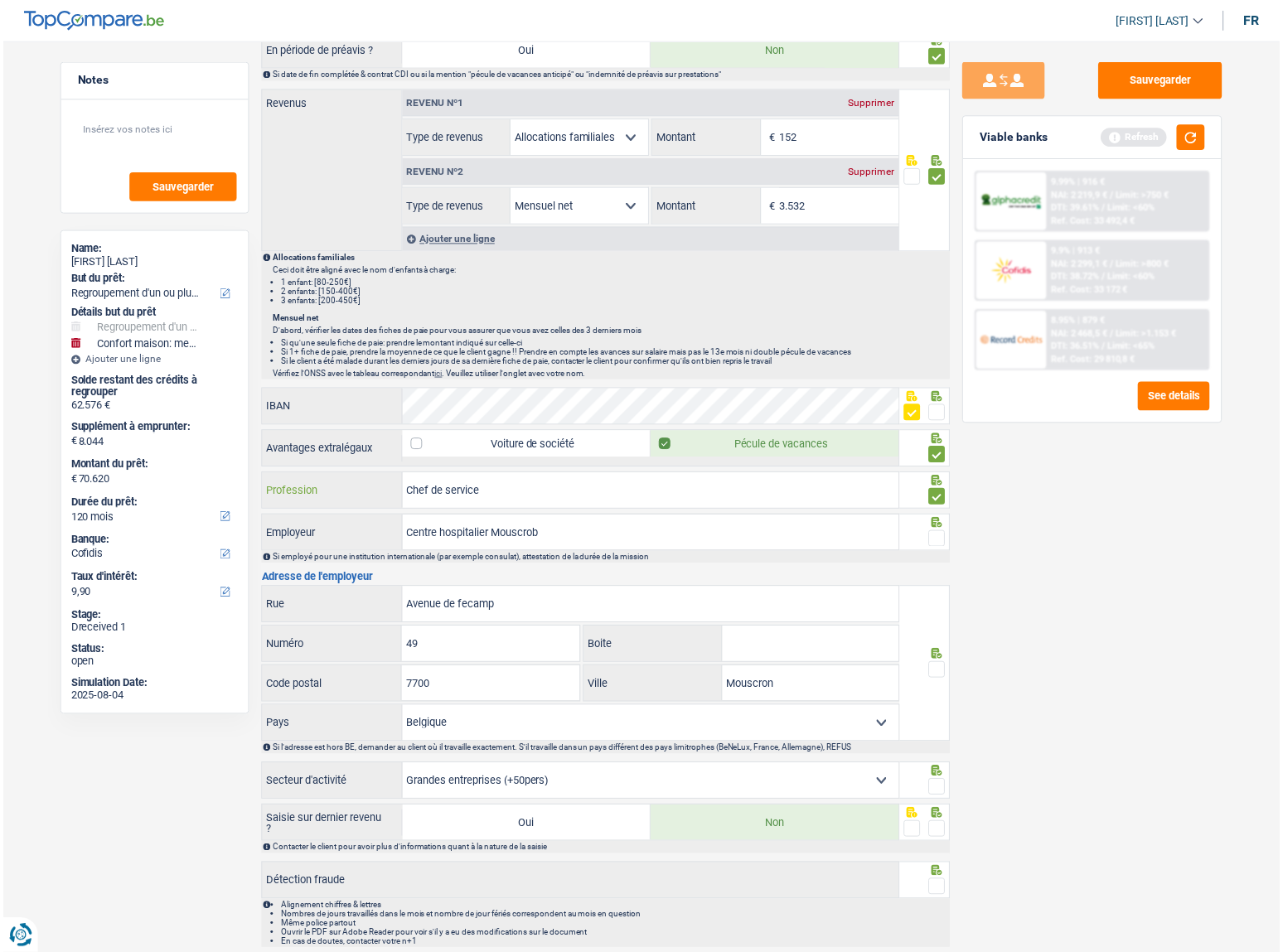 scroll, scrollTop: 978, scrollLeft: 0, axis: vertical 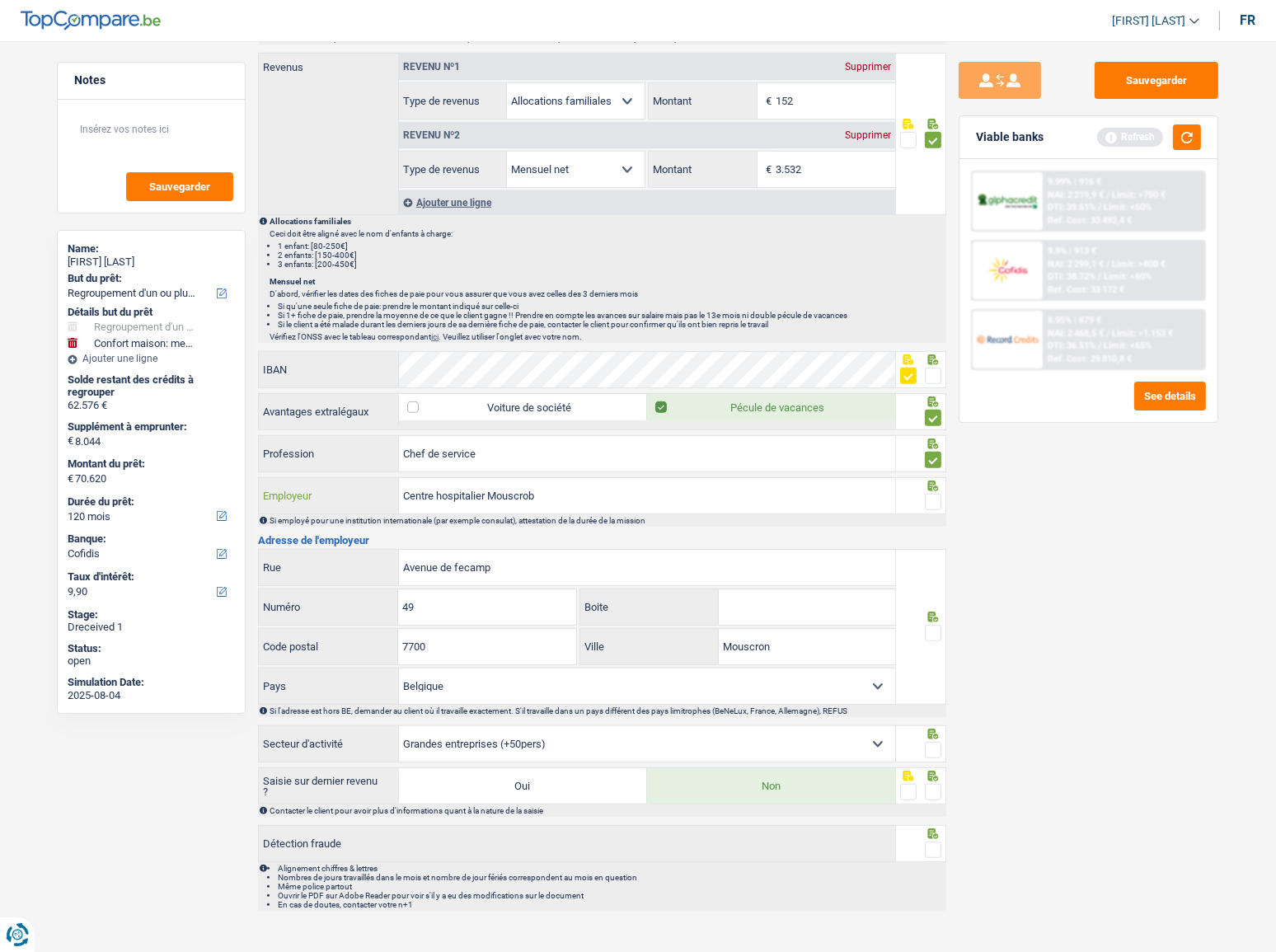 click on "Centre hospitalier Mouscrob" at bounding box center (647, 495) 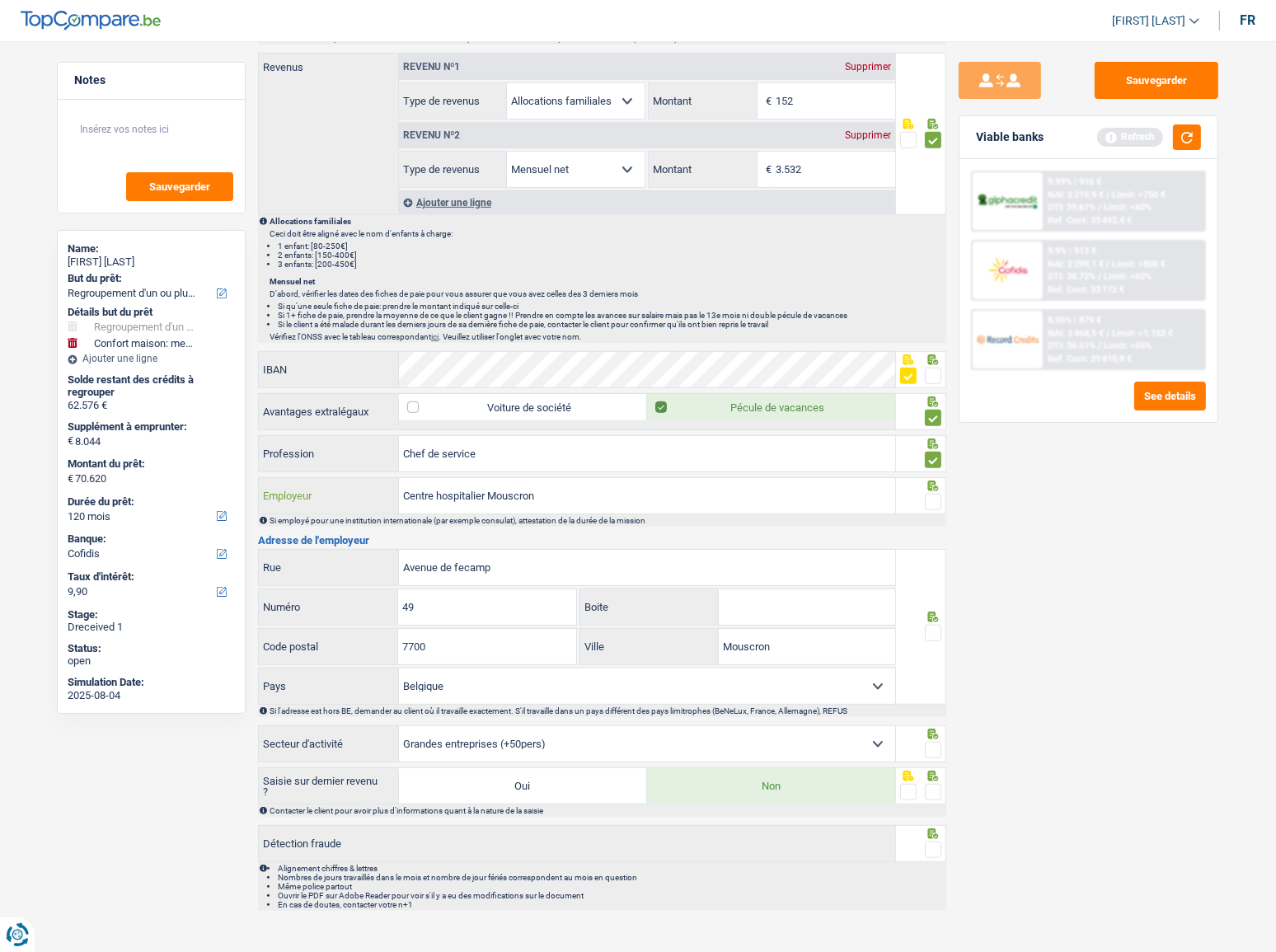 click on "Centre hospitalier Mouscron" at bounding box center (647, 495) 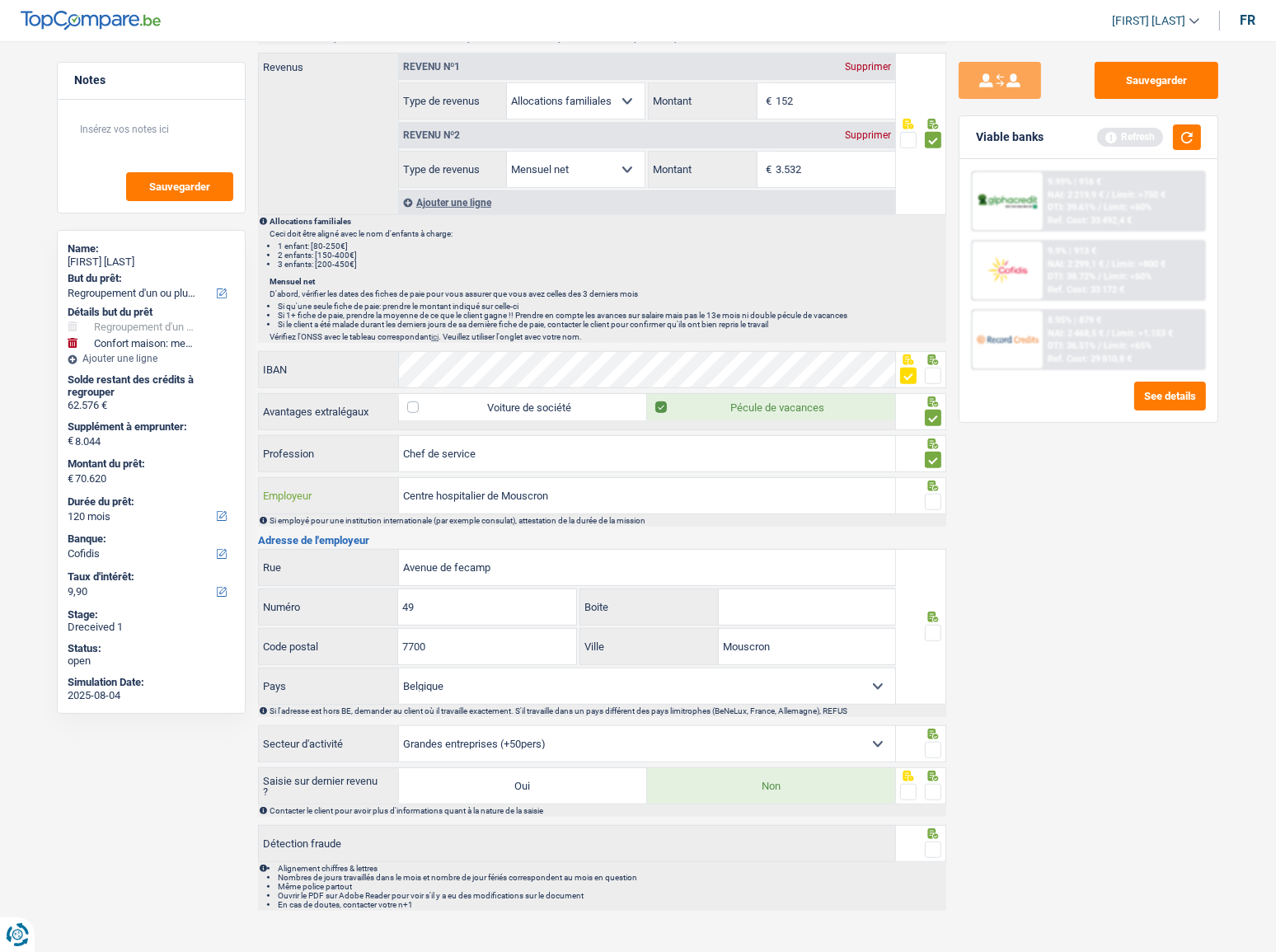 type on "Centre hospitalier de Mouscron" 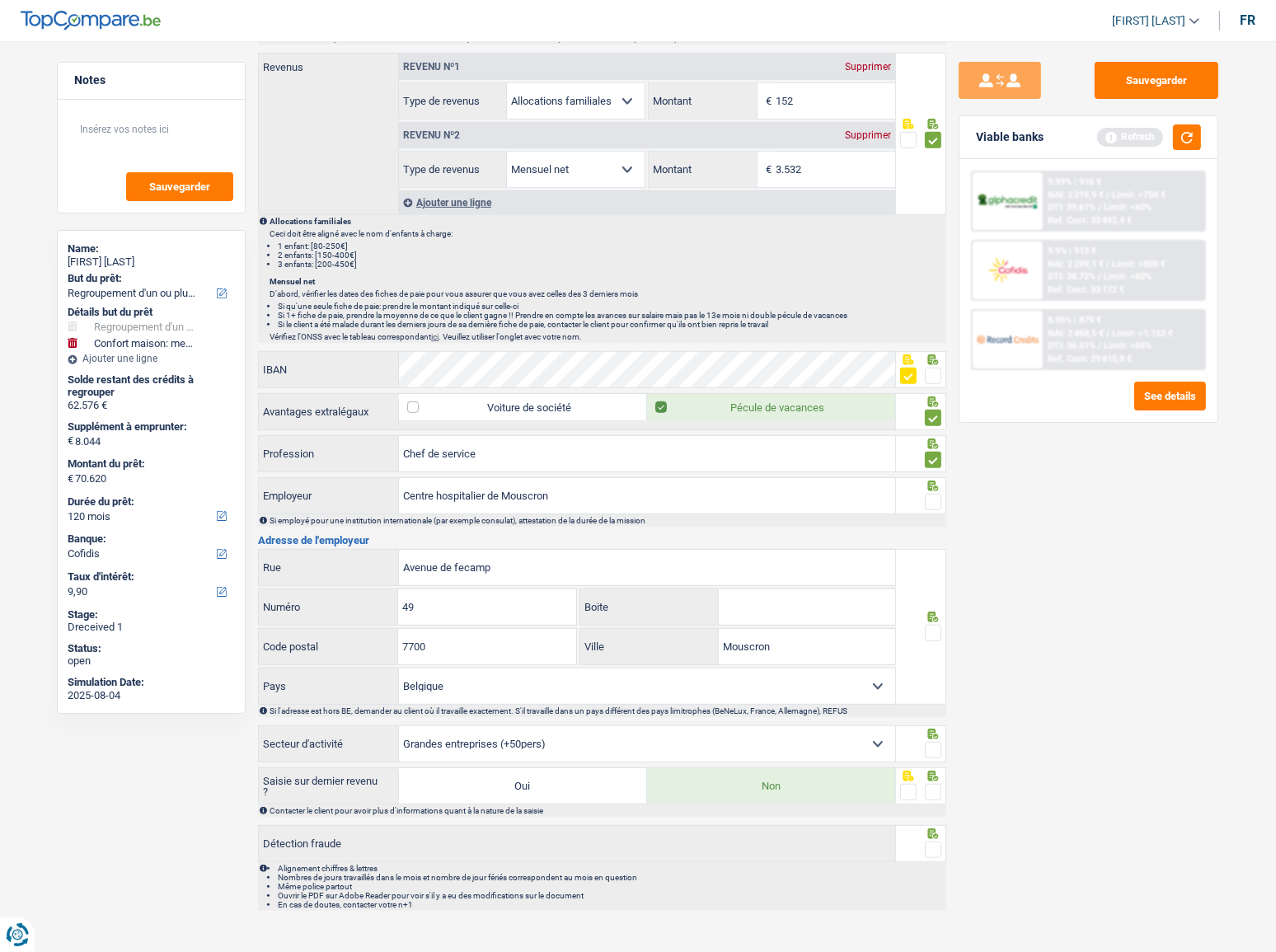 click at bounding box center (933, 502) 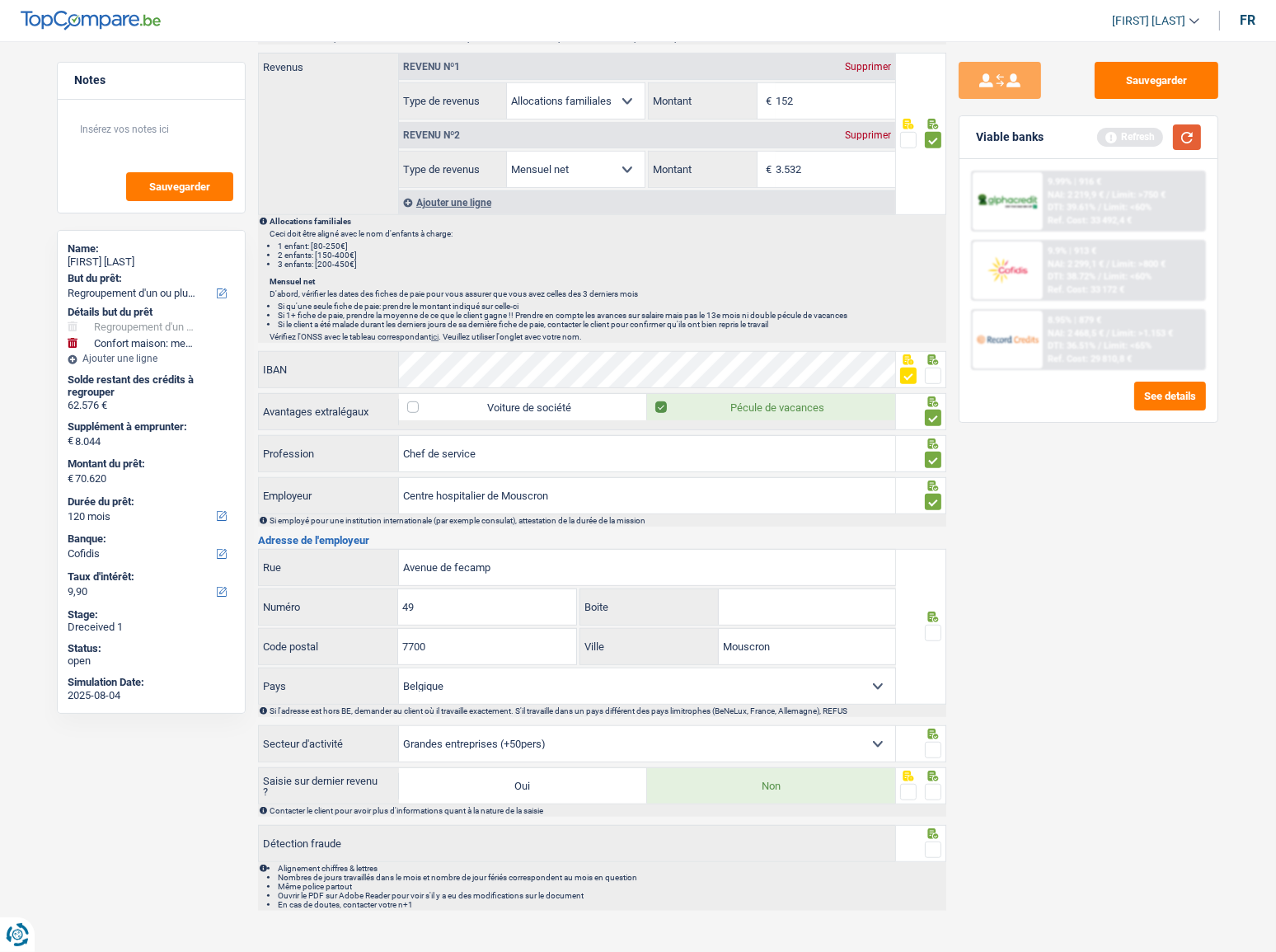 click at bounding box center (1187, 137) 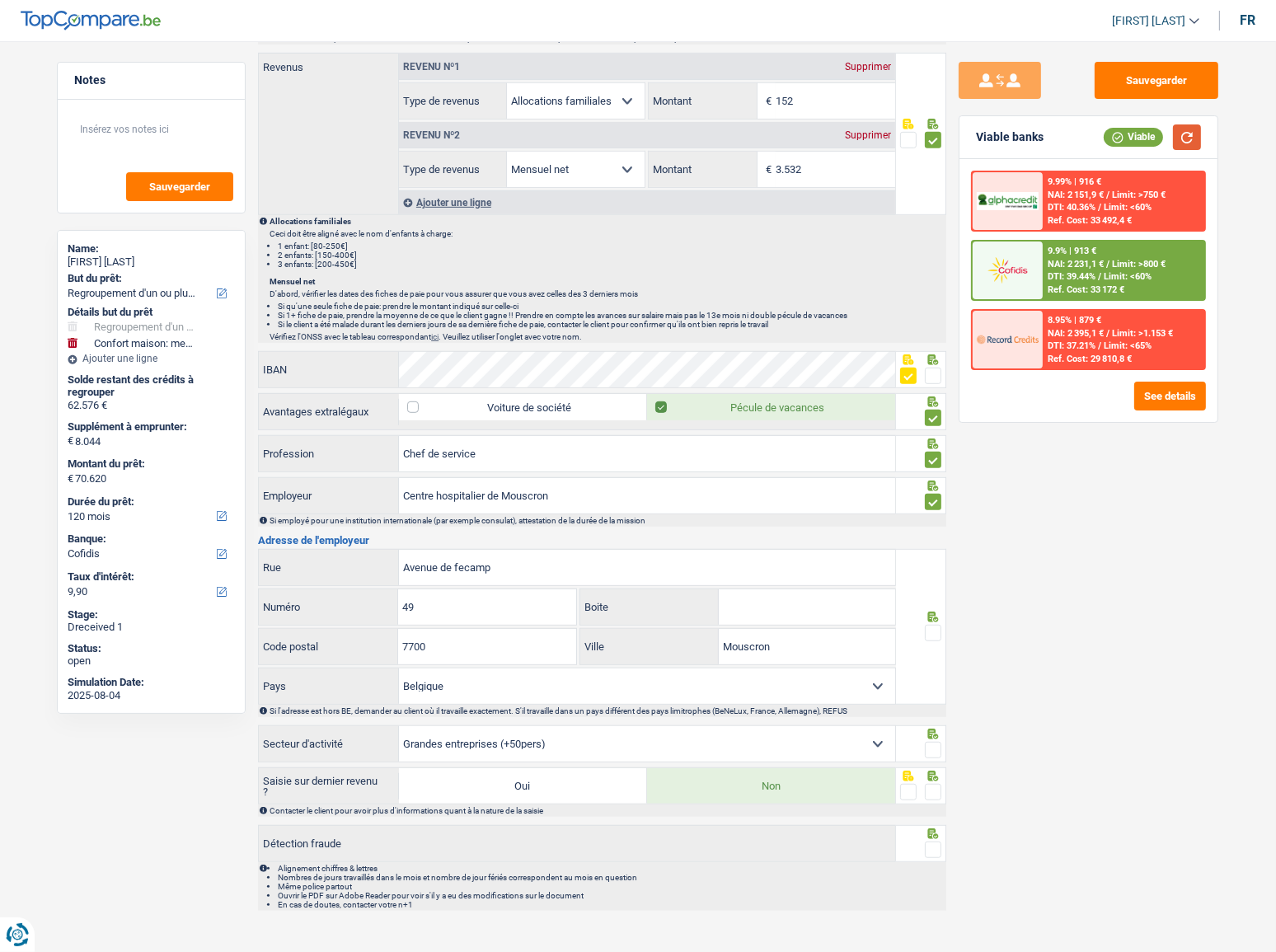 drag, startPoint x: 1193, startPoint y: 136, endPoint x: 1203, endPoint y: 137, distance: 10.049876 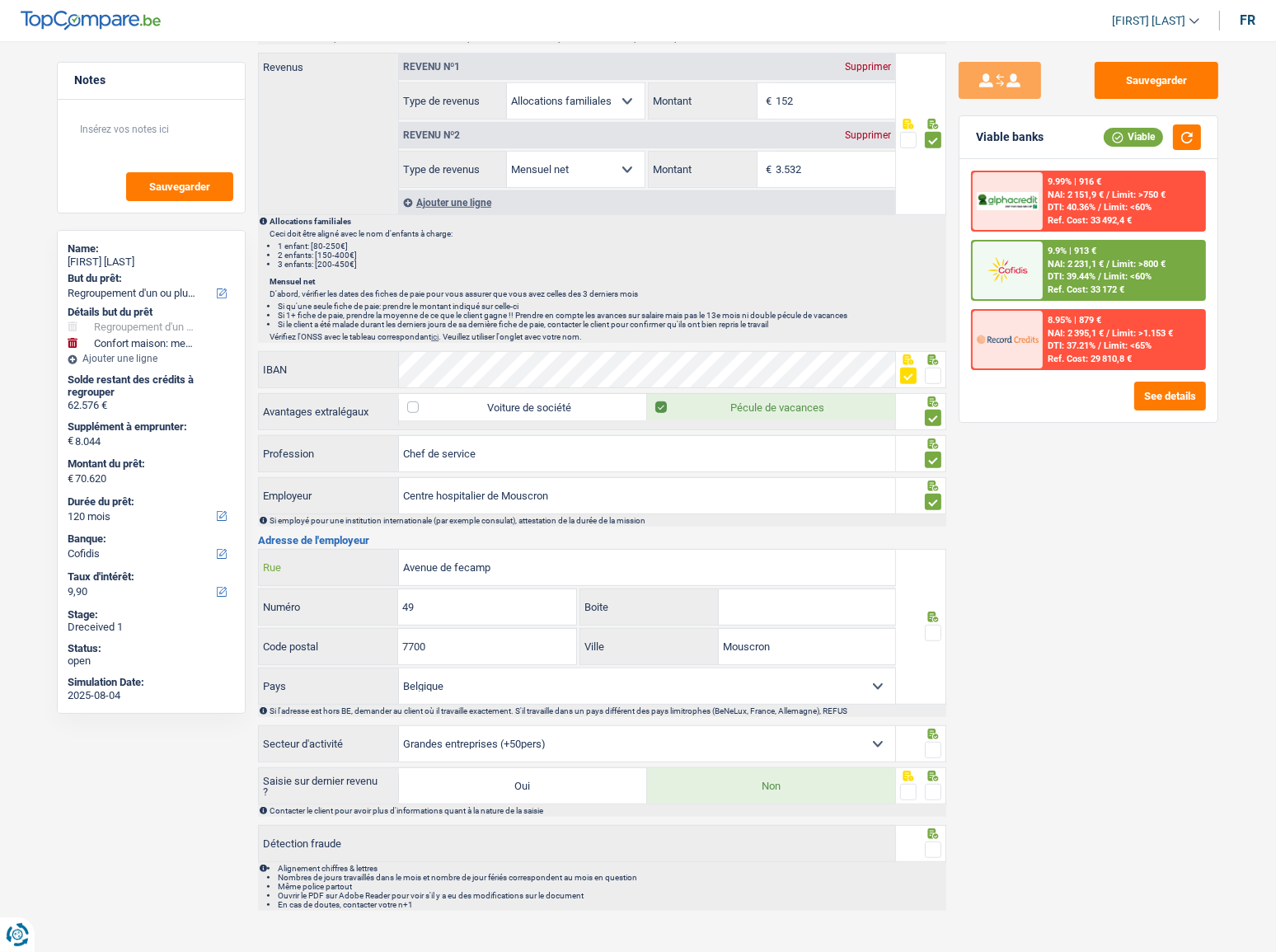 click on "Avenue de fecamp" at bounding box center (647, 567) 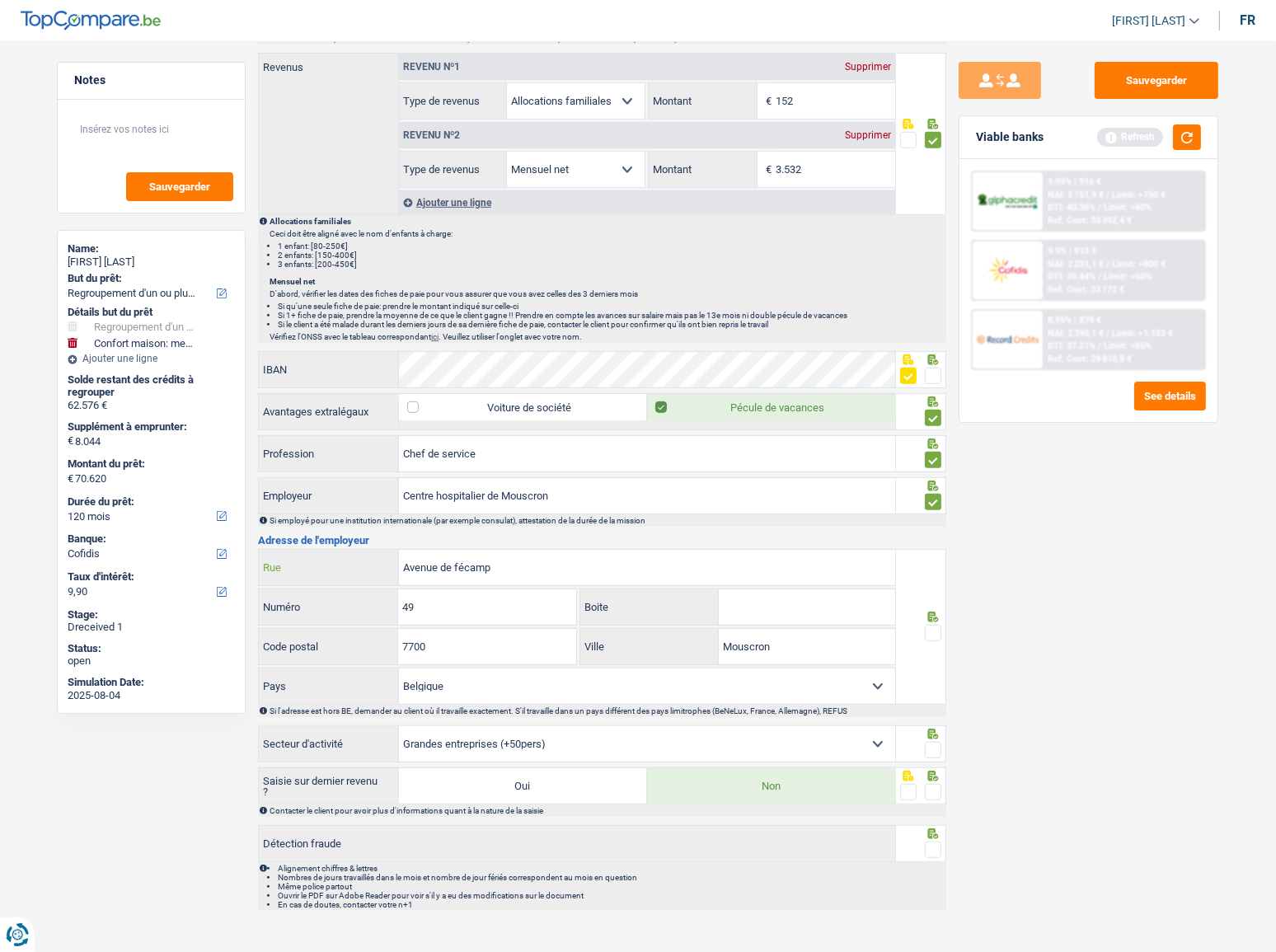 type on "Avenue de fécamp" 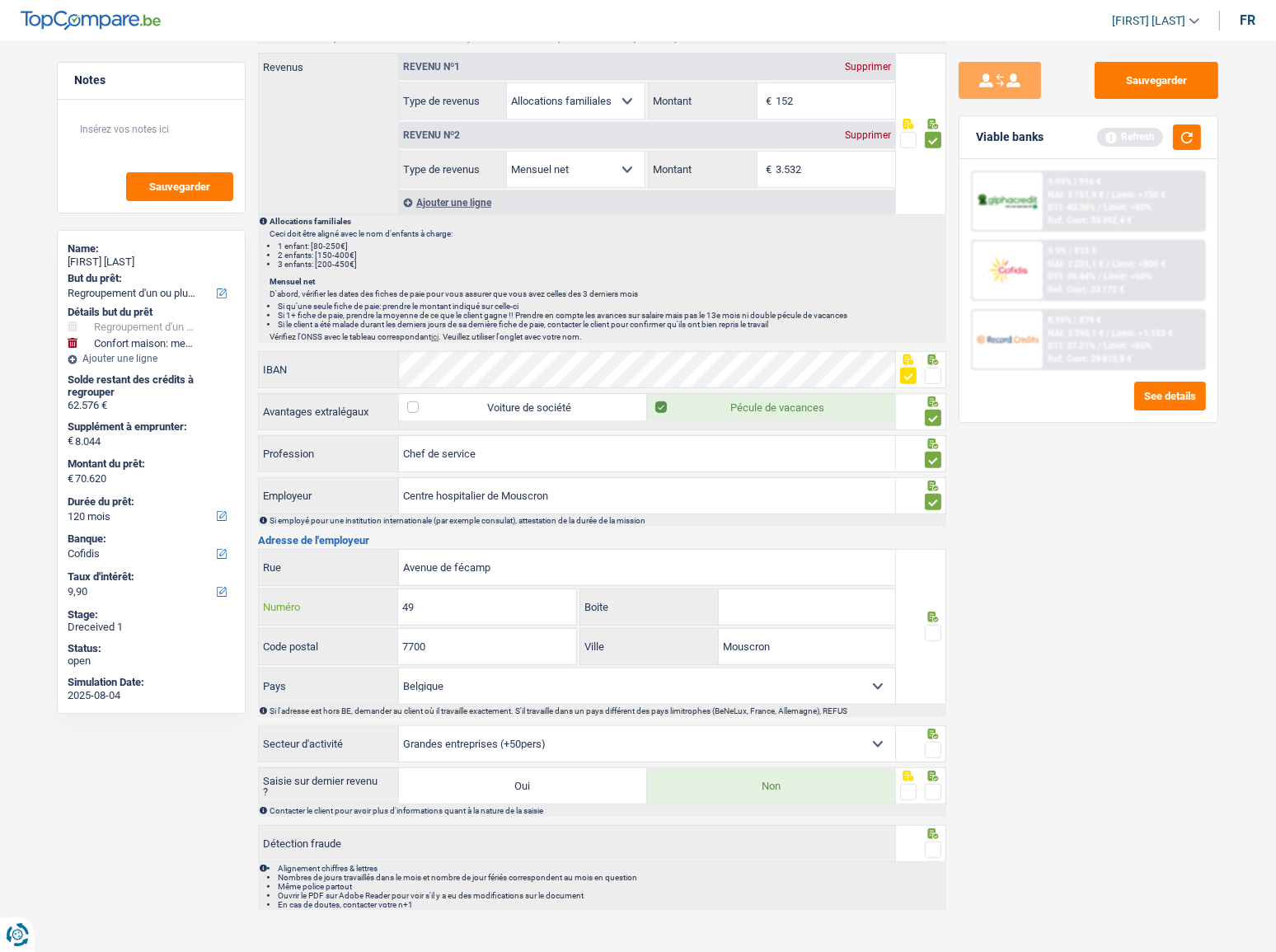 click on "49" at bounding box center [486, 607] 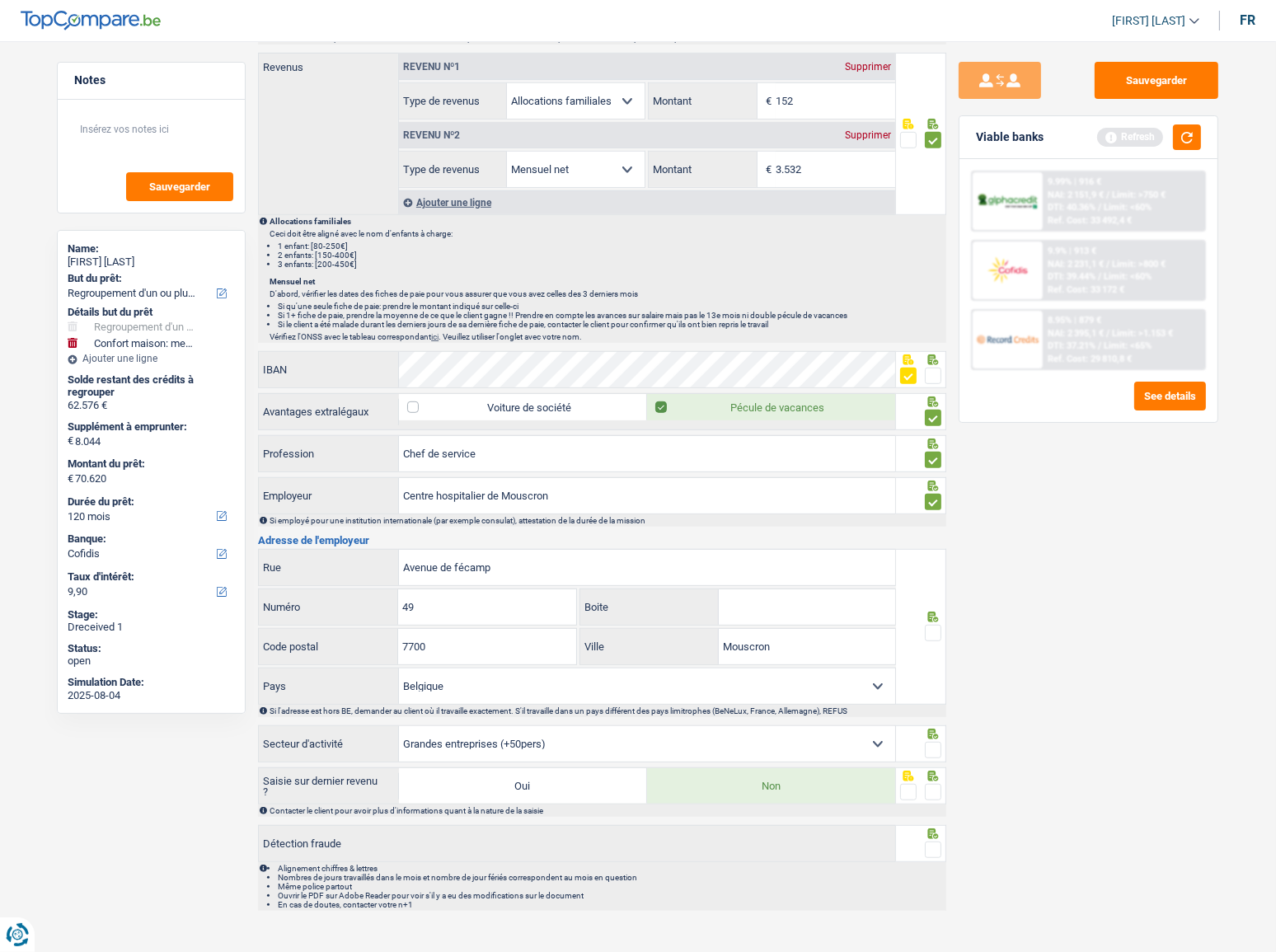 drag, startPoint x: 936, startPoint y: 631, endPoint x: 1140, endPoint y: 306, distance: 383.71995 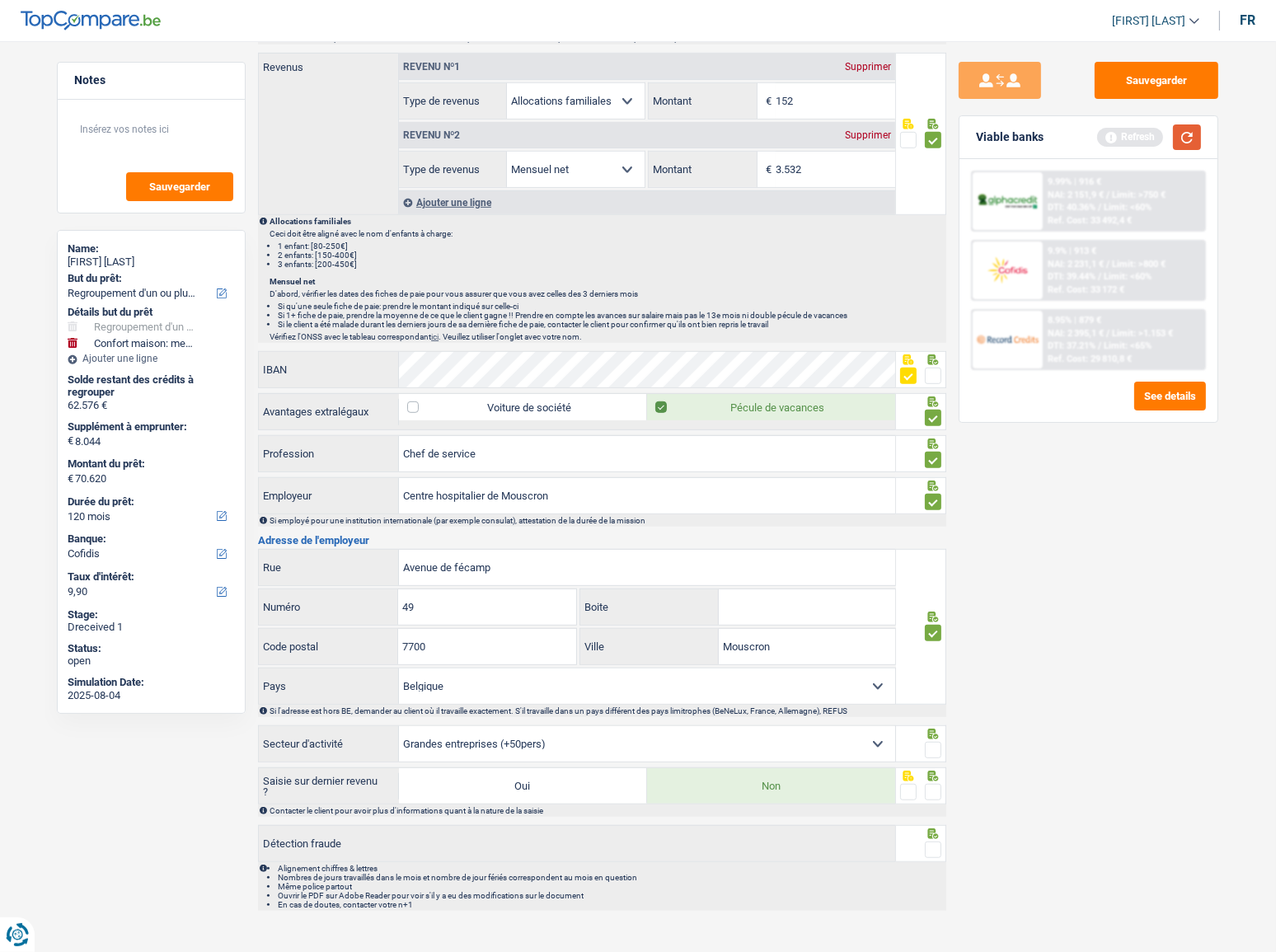 click at bounding box center (1187, 137) 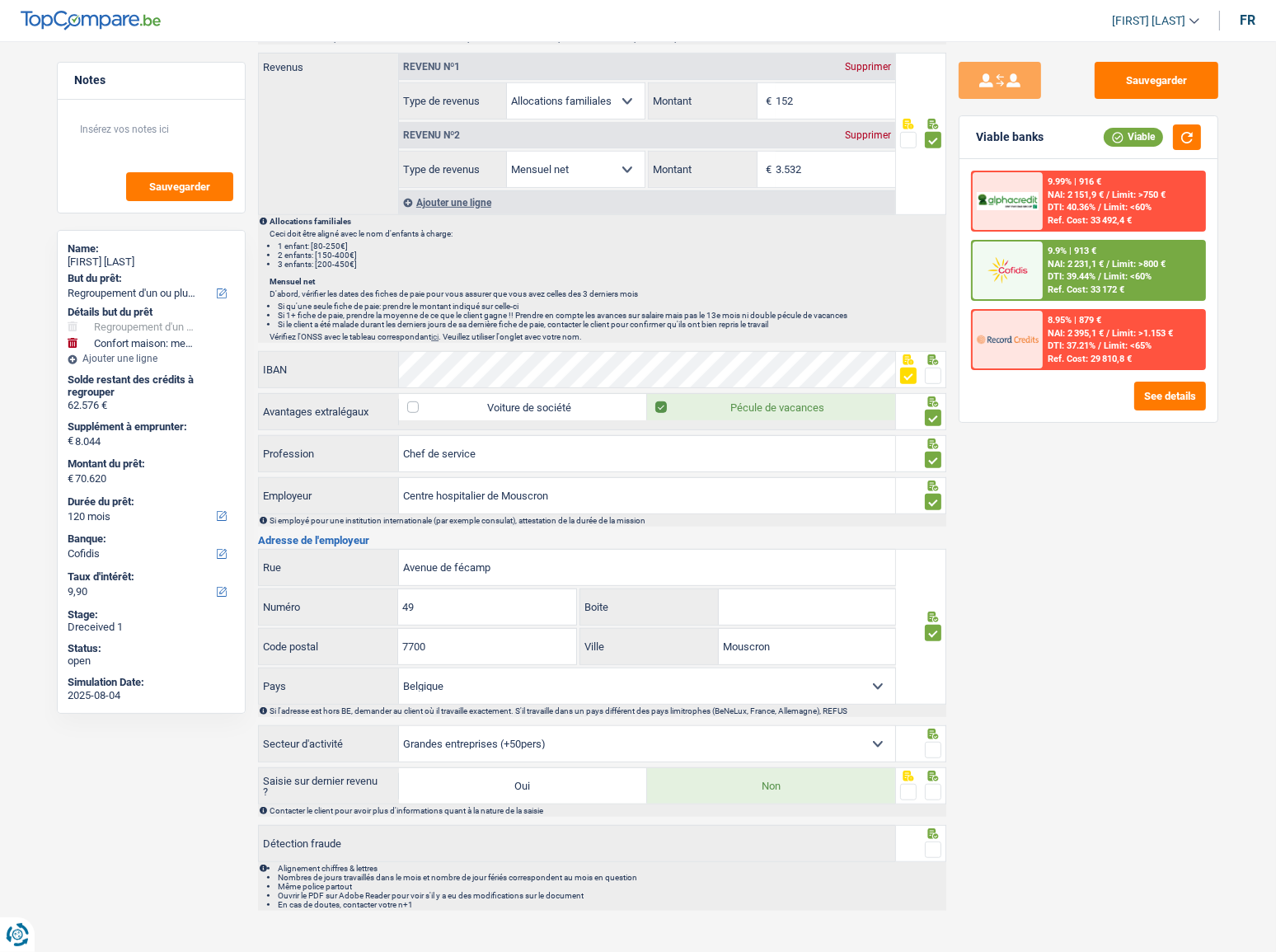 click at bounding box center [933, 750] 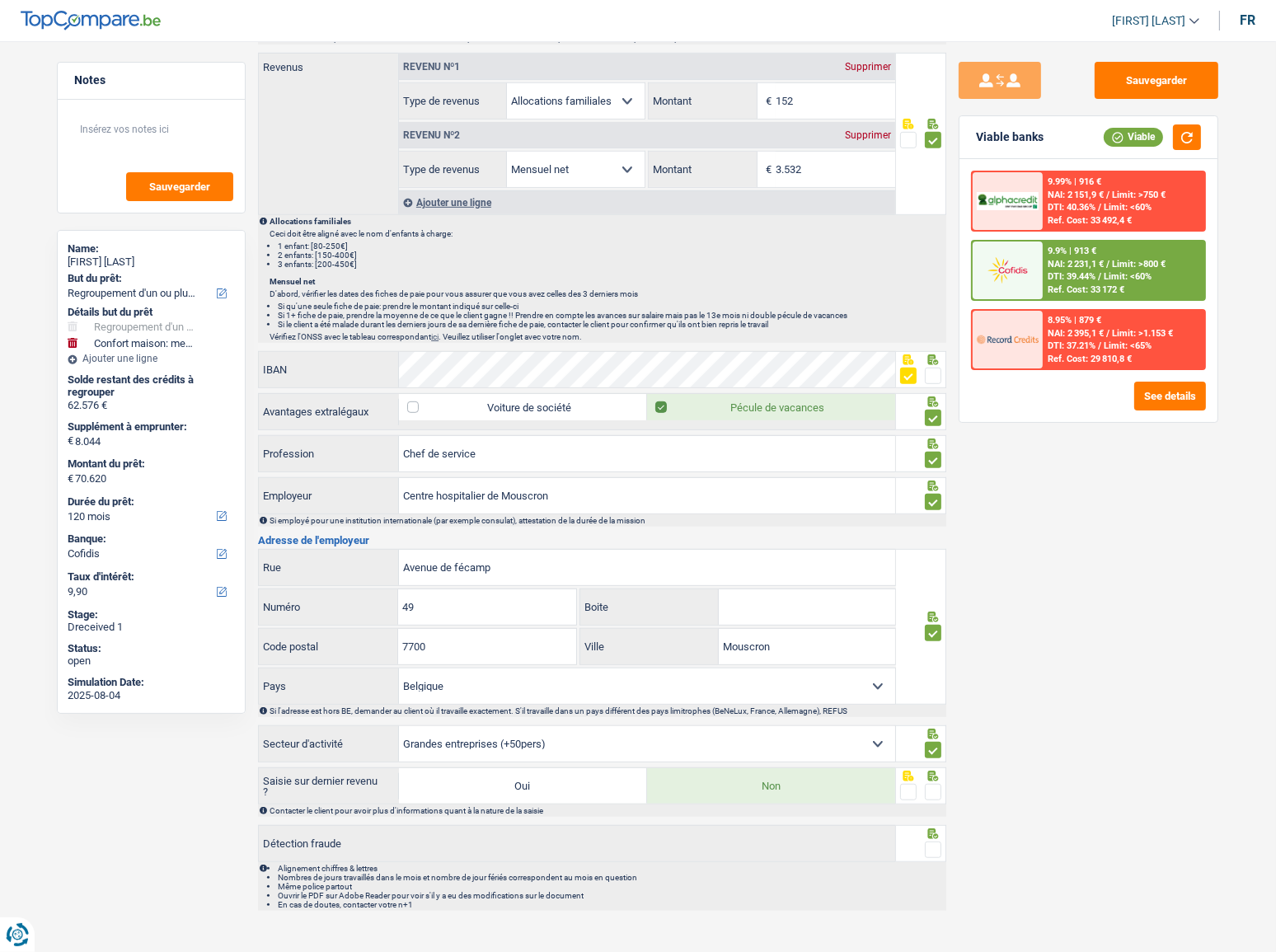 click at bounding box center [933, 792] 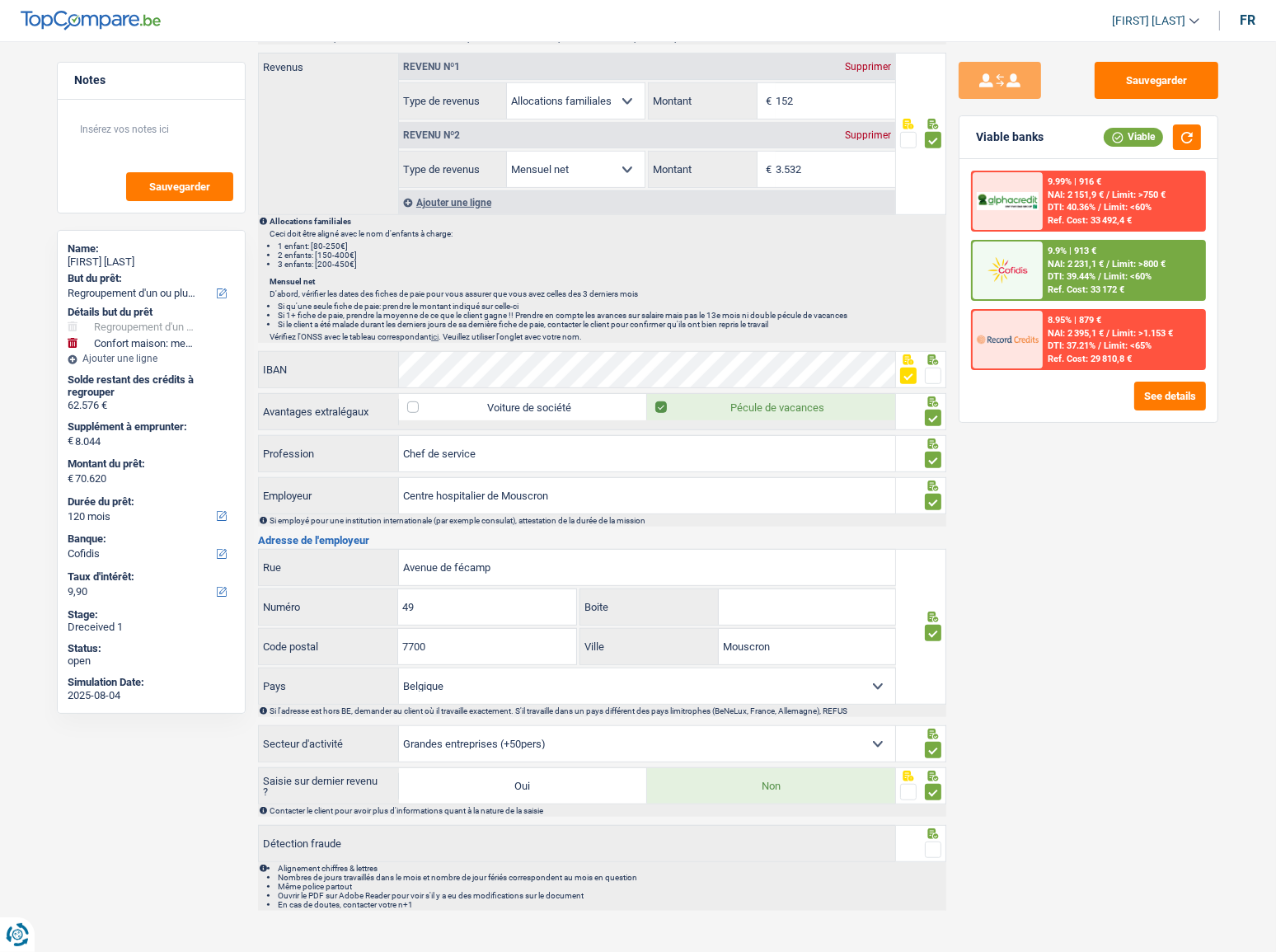 click at bounding box center (933, 850) 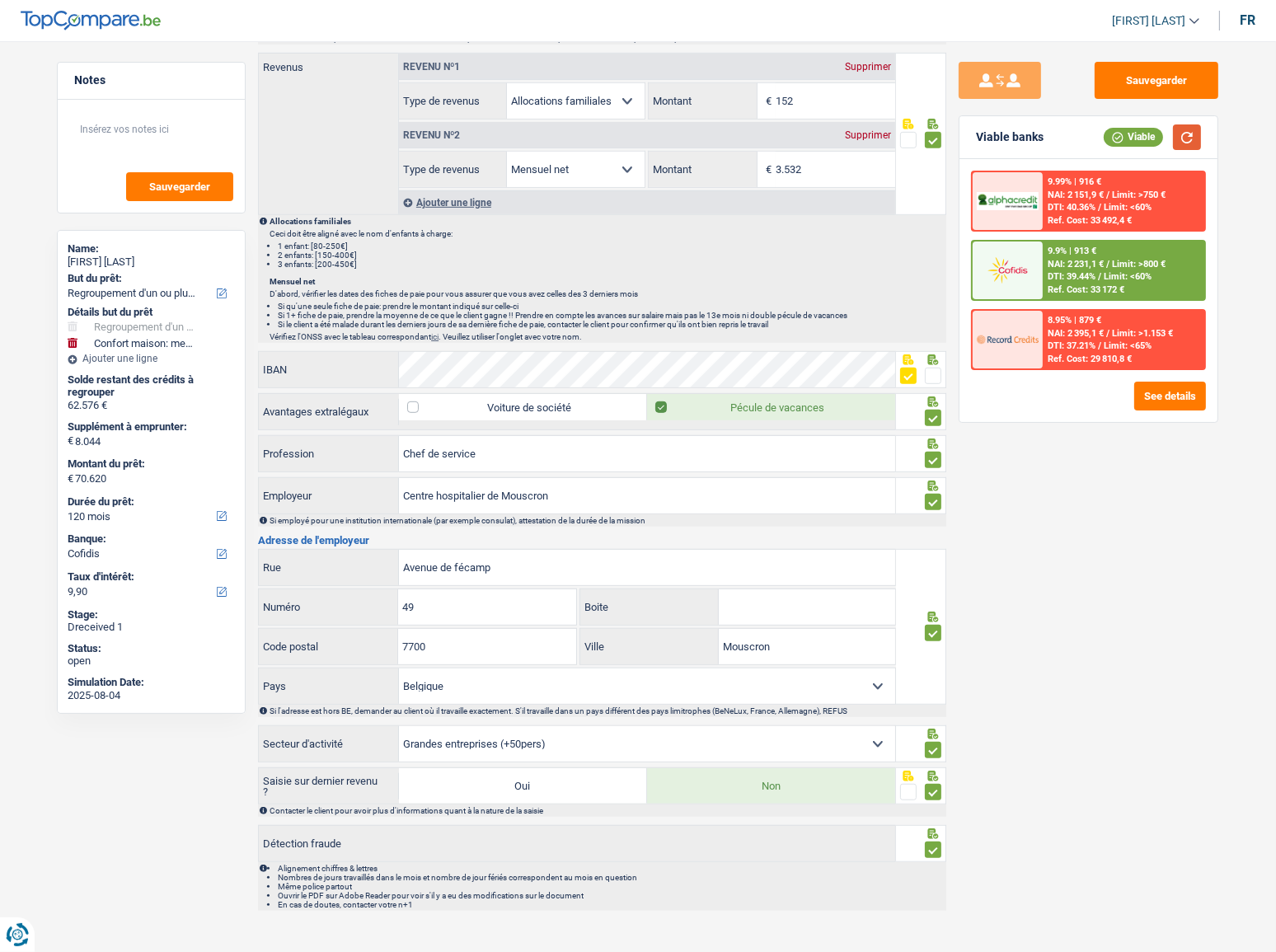 click at bounding box center [1187, 137] 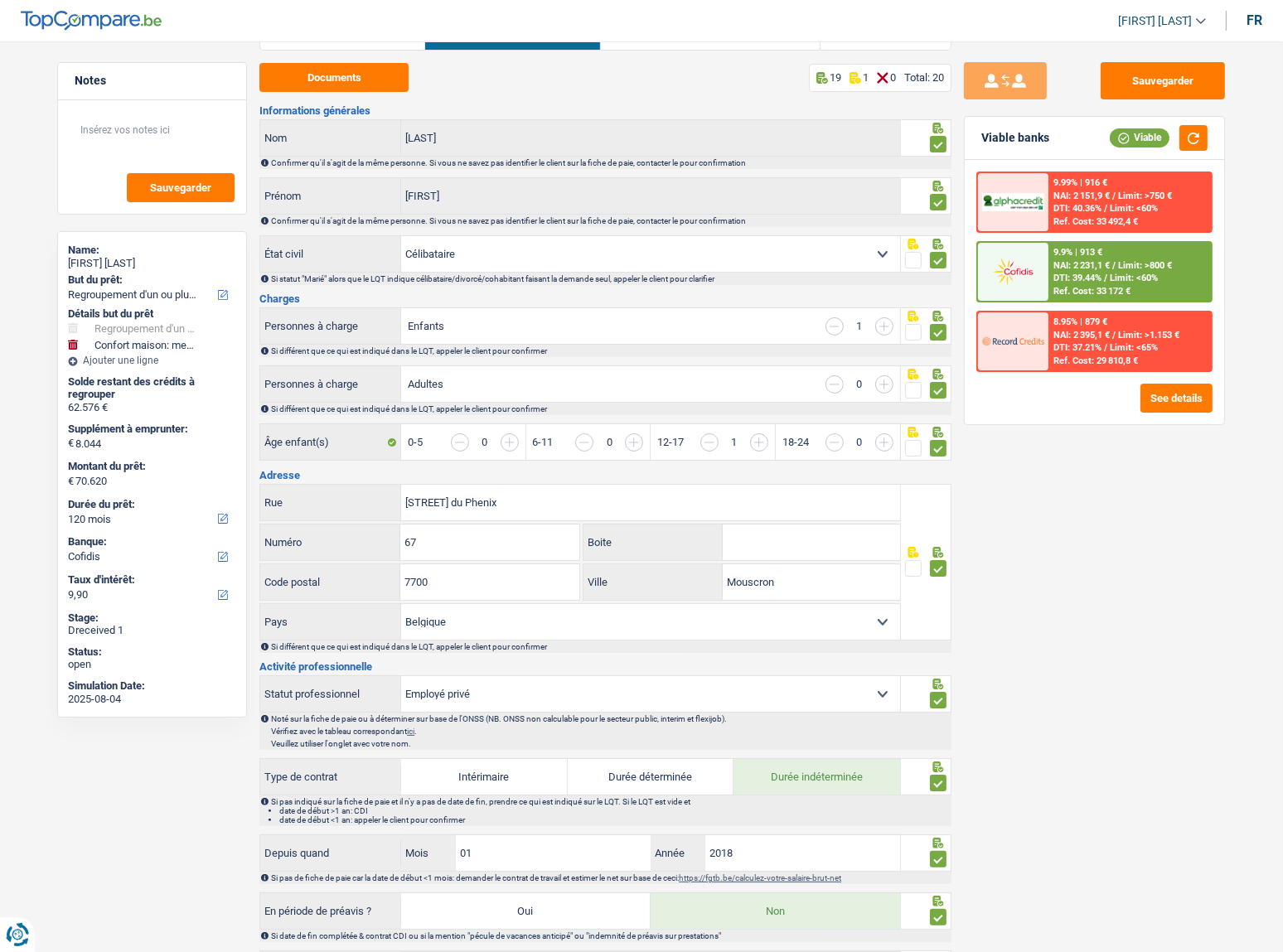 scroll, scrollTop: 0, scrollLeft: 0, axis: both 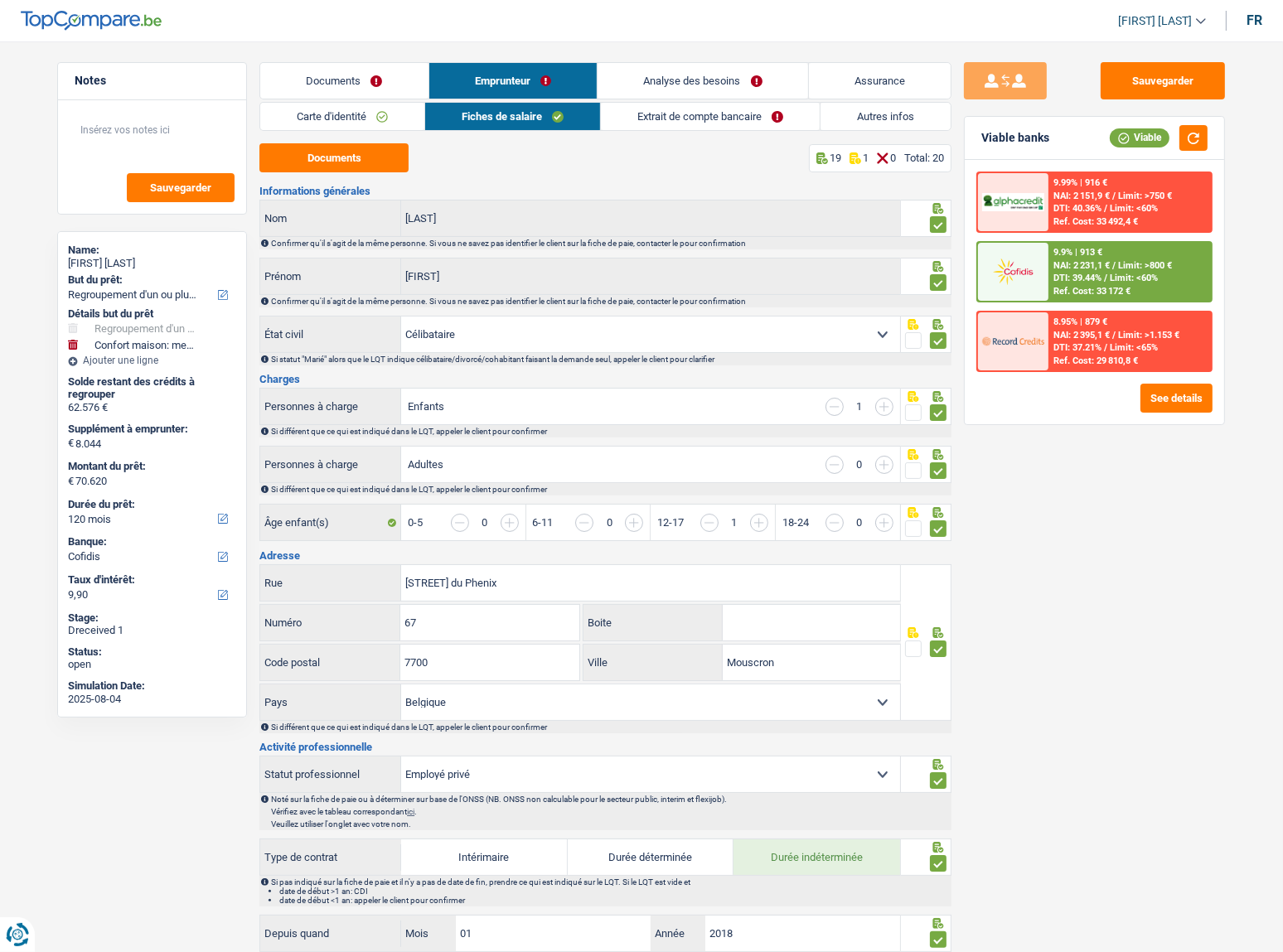 click on "Extrait de compte bancaire" at bounding box center [710, 116] 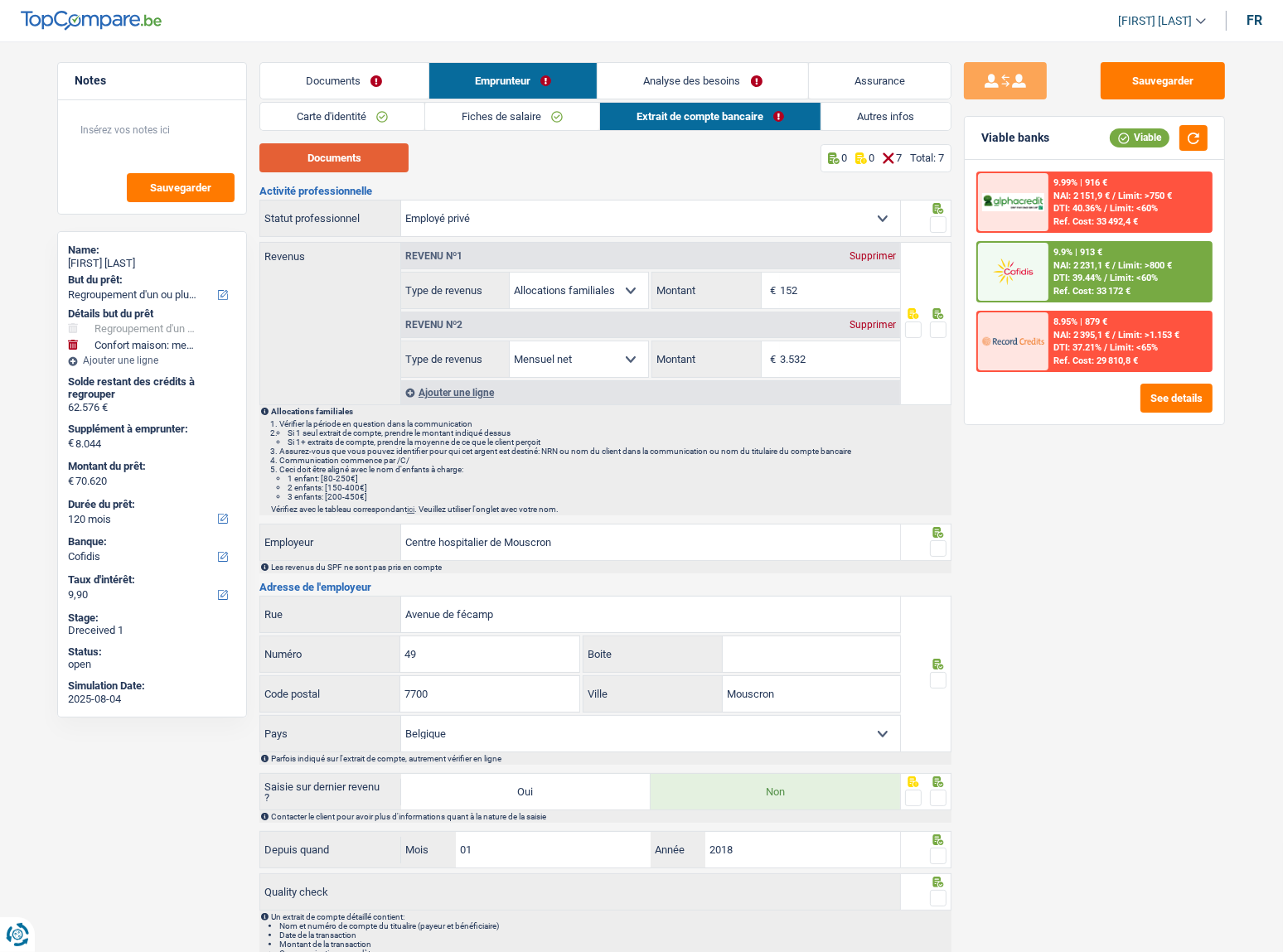 click on "Documents" at bounding box center [334, 157] 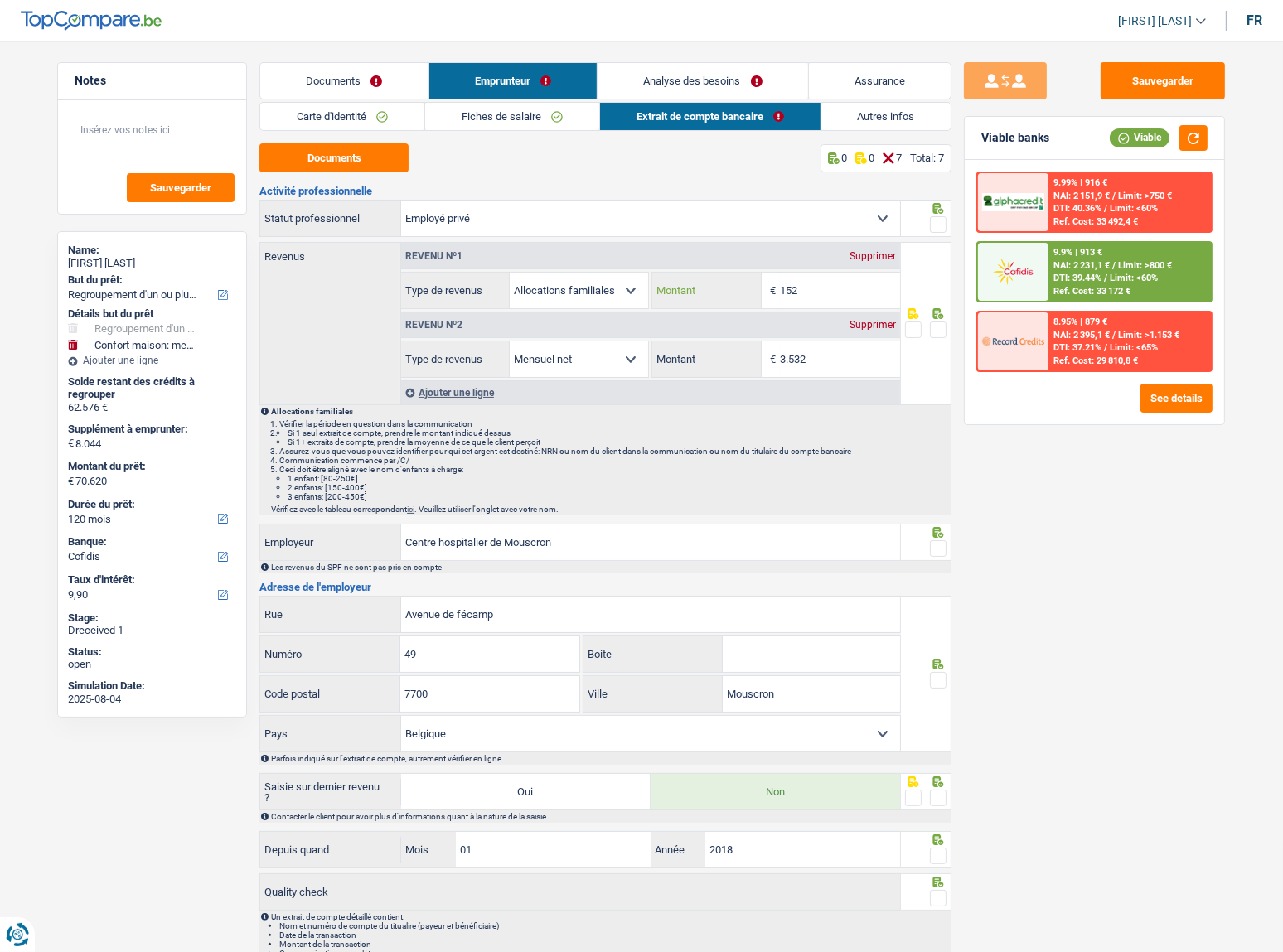 click on "152" at bounding box center [840, 290] 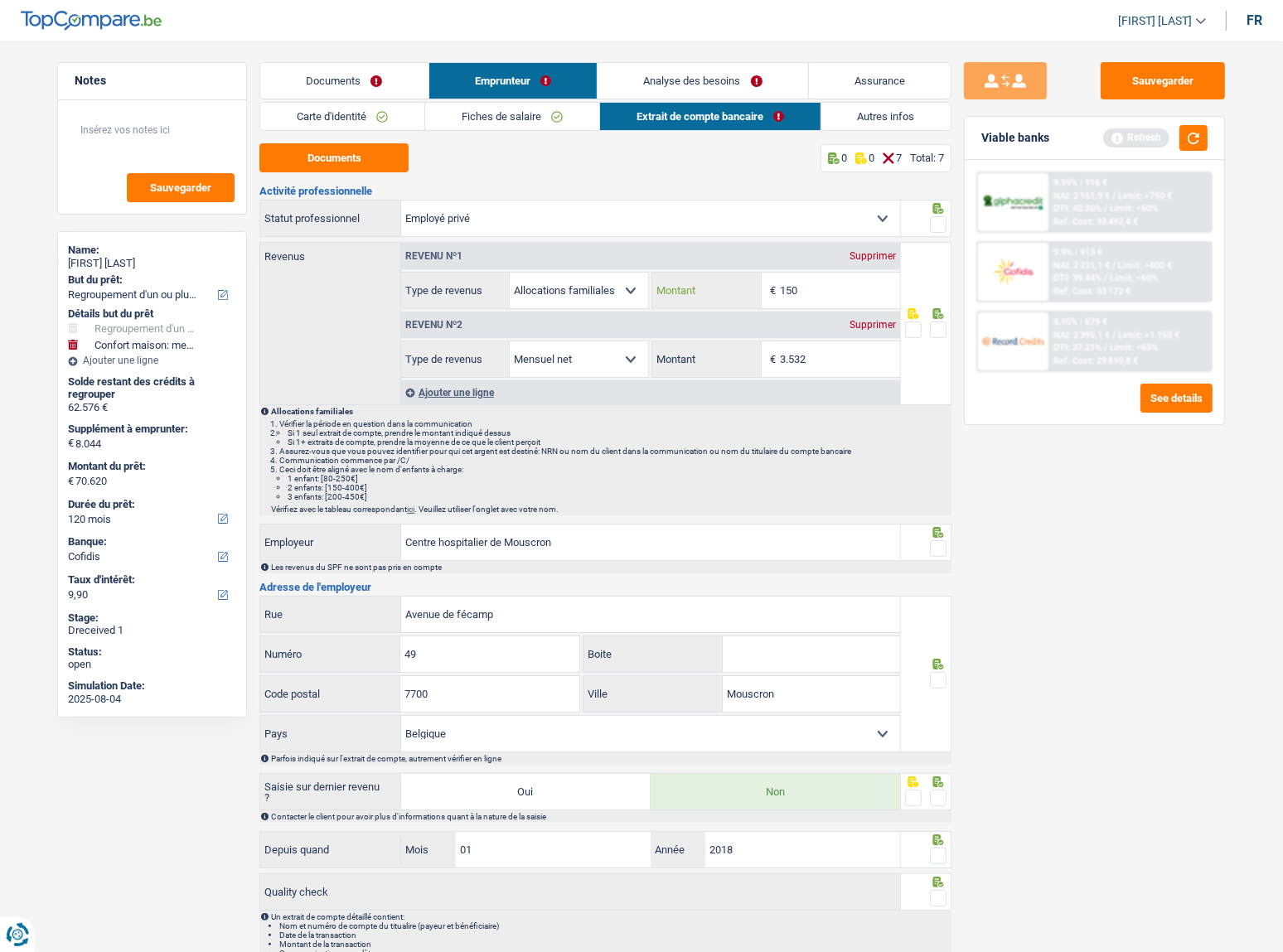 type on "150" 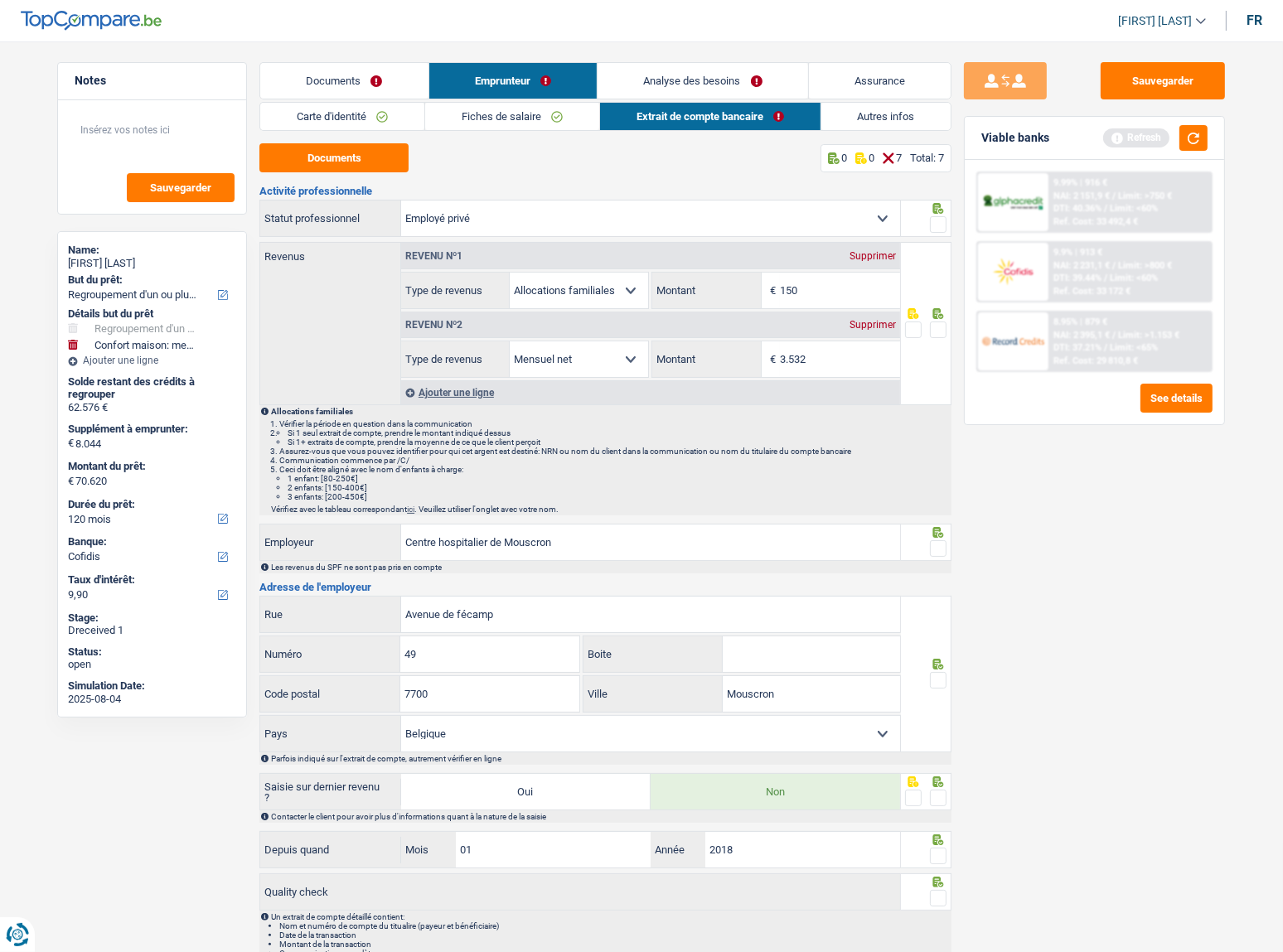 click at bounding box center (938, 225) 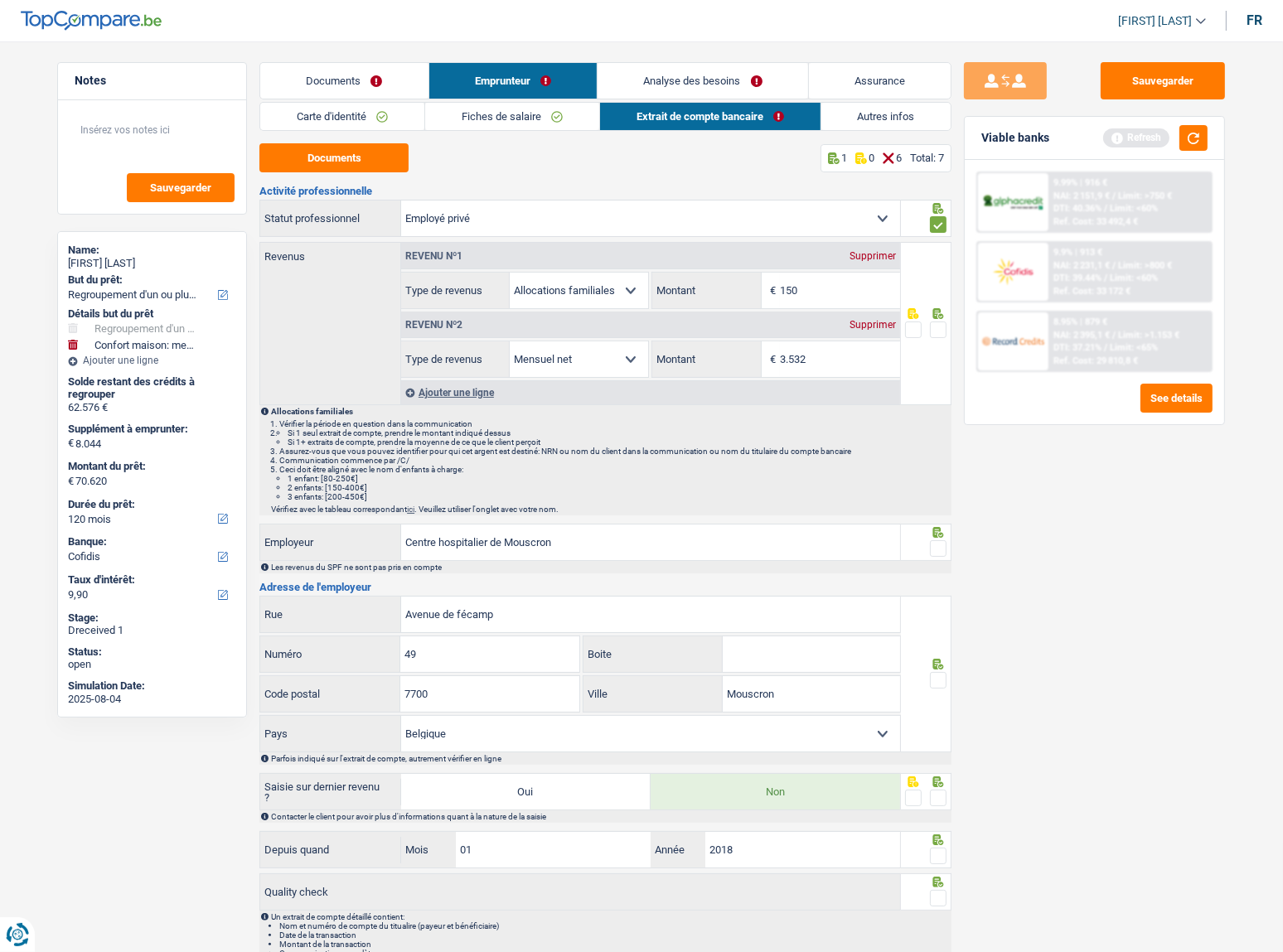 drag, startPoint x: 942, startPoint y: 325, endPoint x: 1135, endPoint y: 179, distance: 242.00207 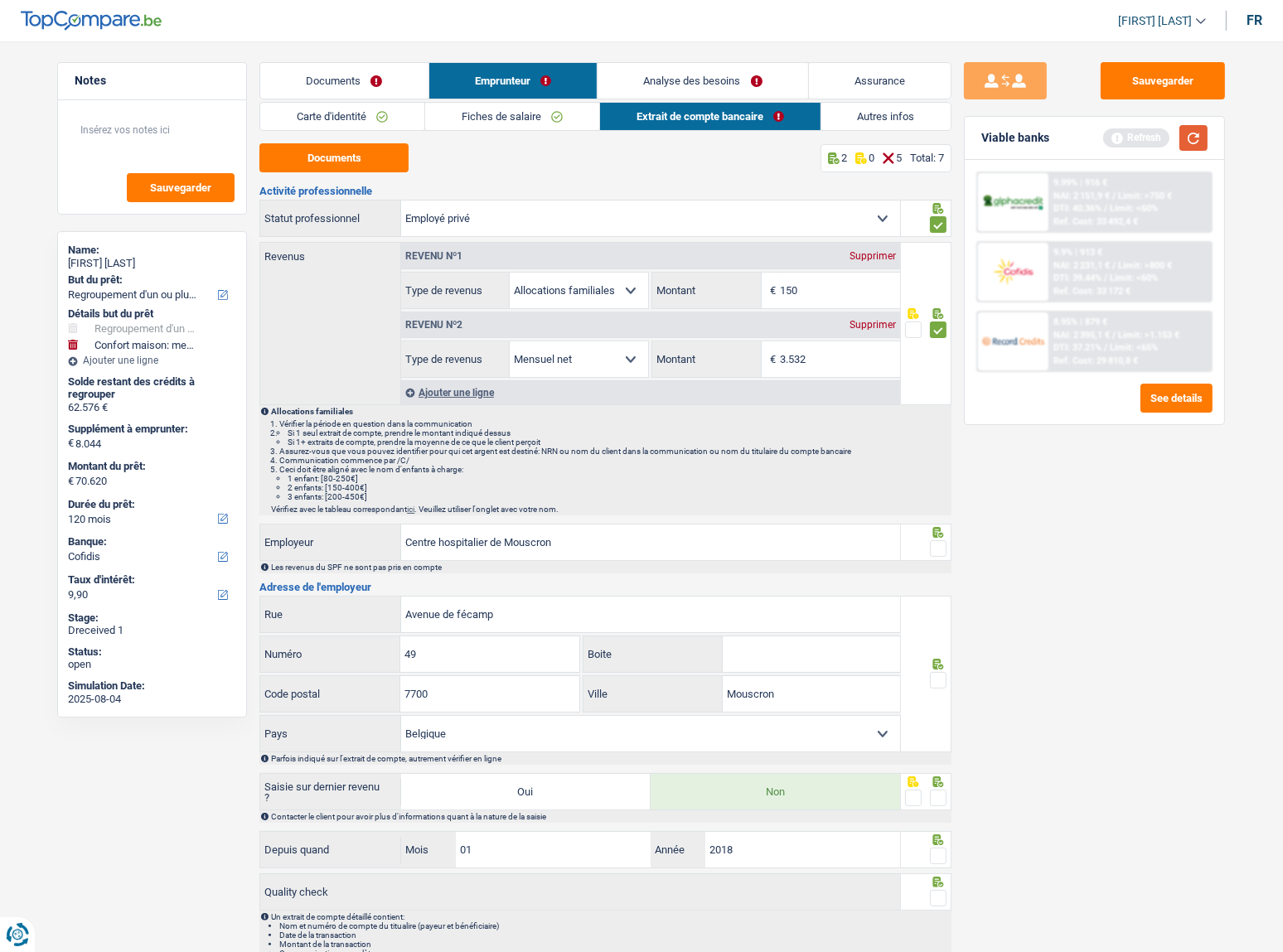 click at bounding box center [1193, 138] 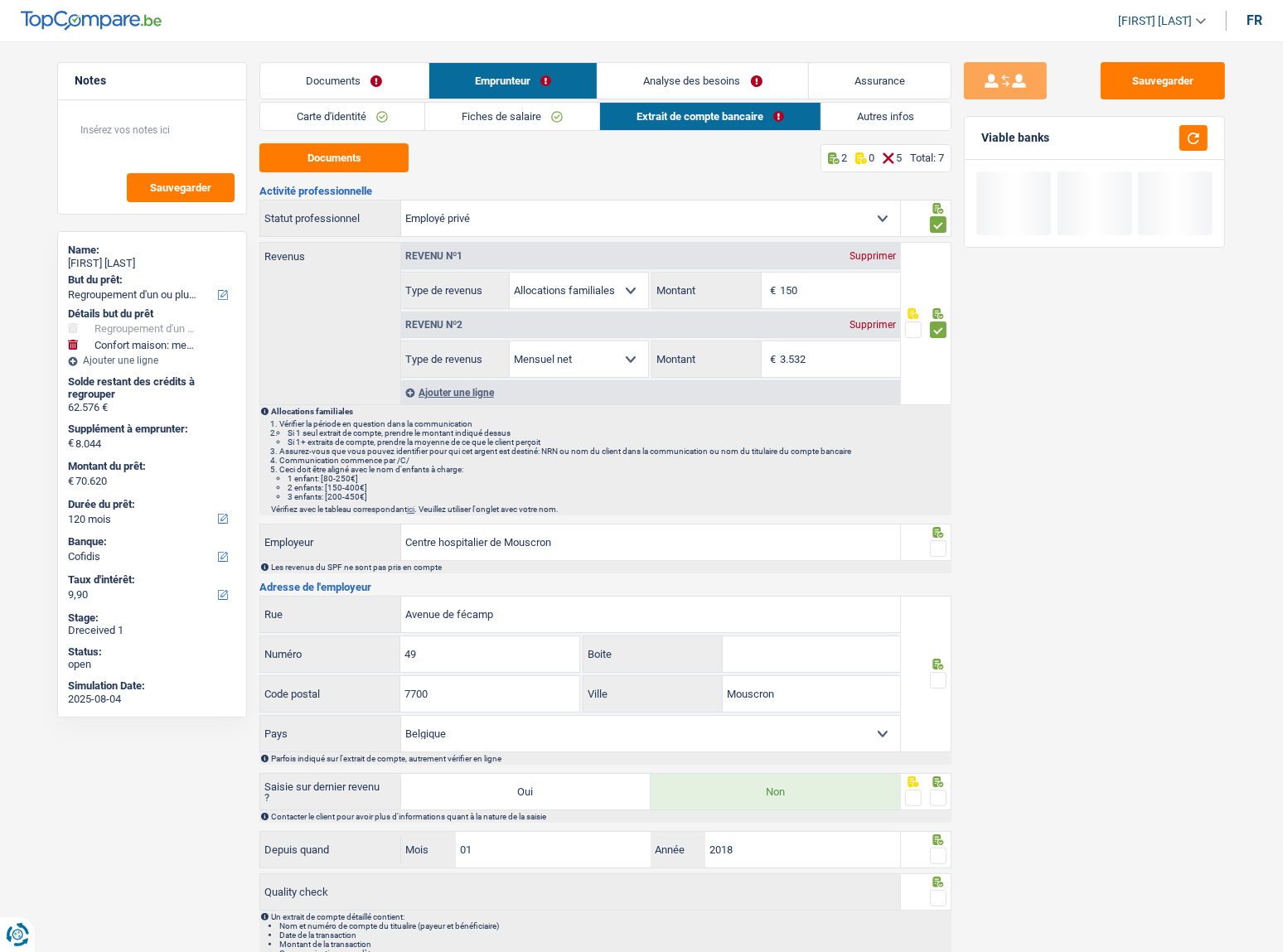 click at bounding box center [938, 548] 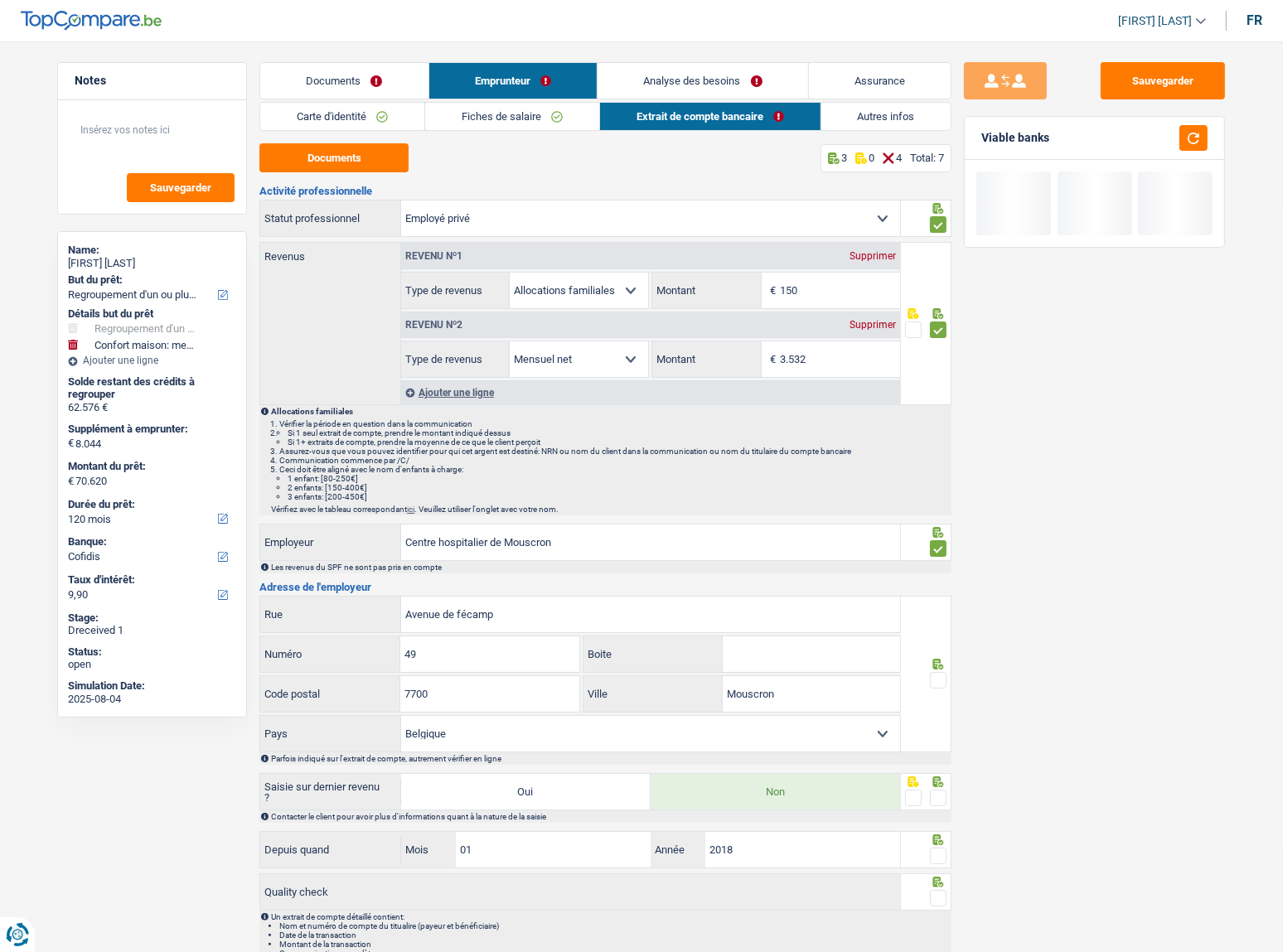 click at bounding box center [938, 680] 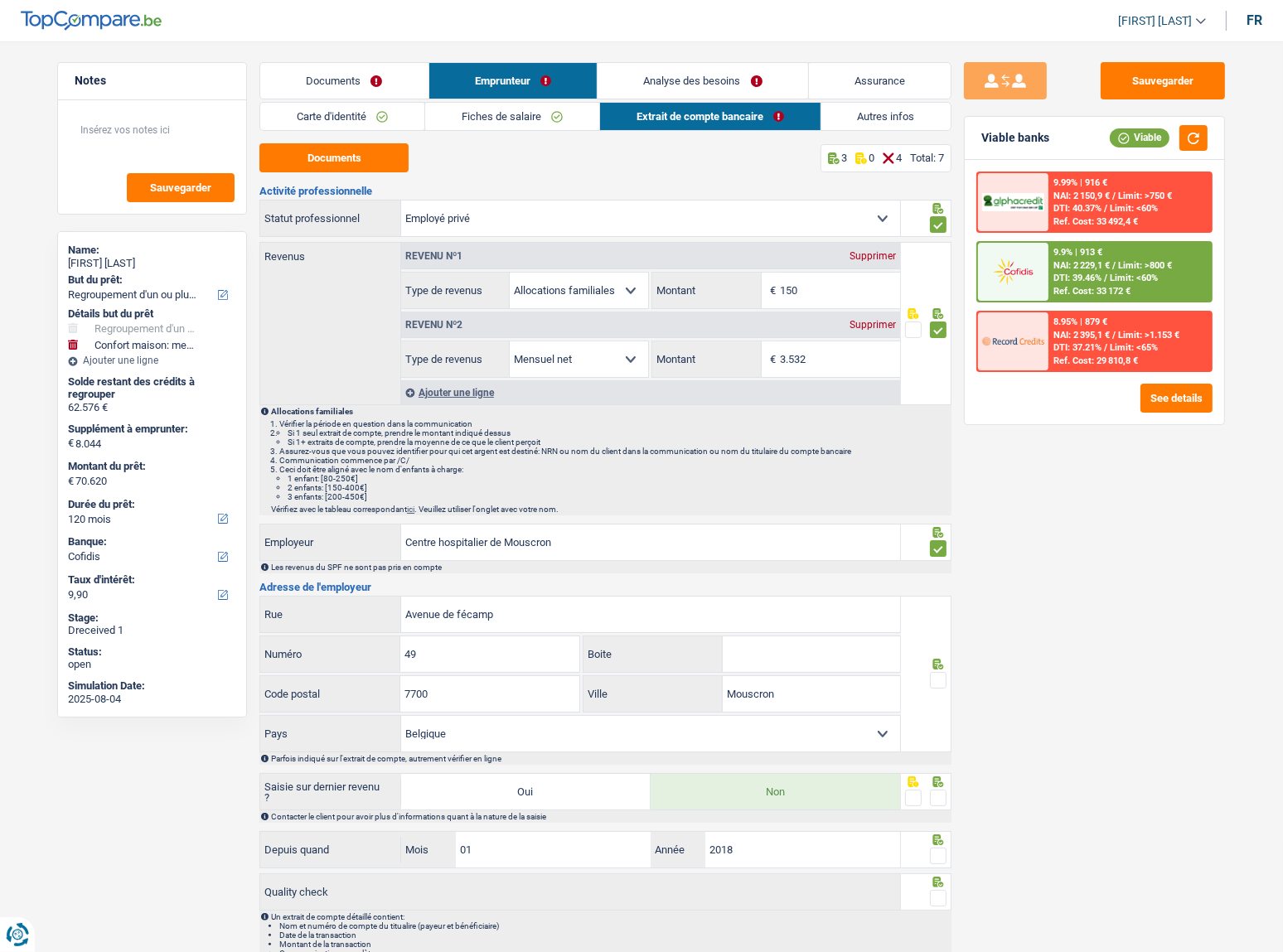 drag, startPoint x: 937, startPoint y: 673, endPoint x: 957, endPoint y: 778, distance: 106.88779 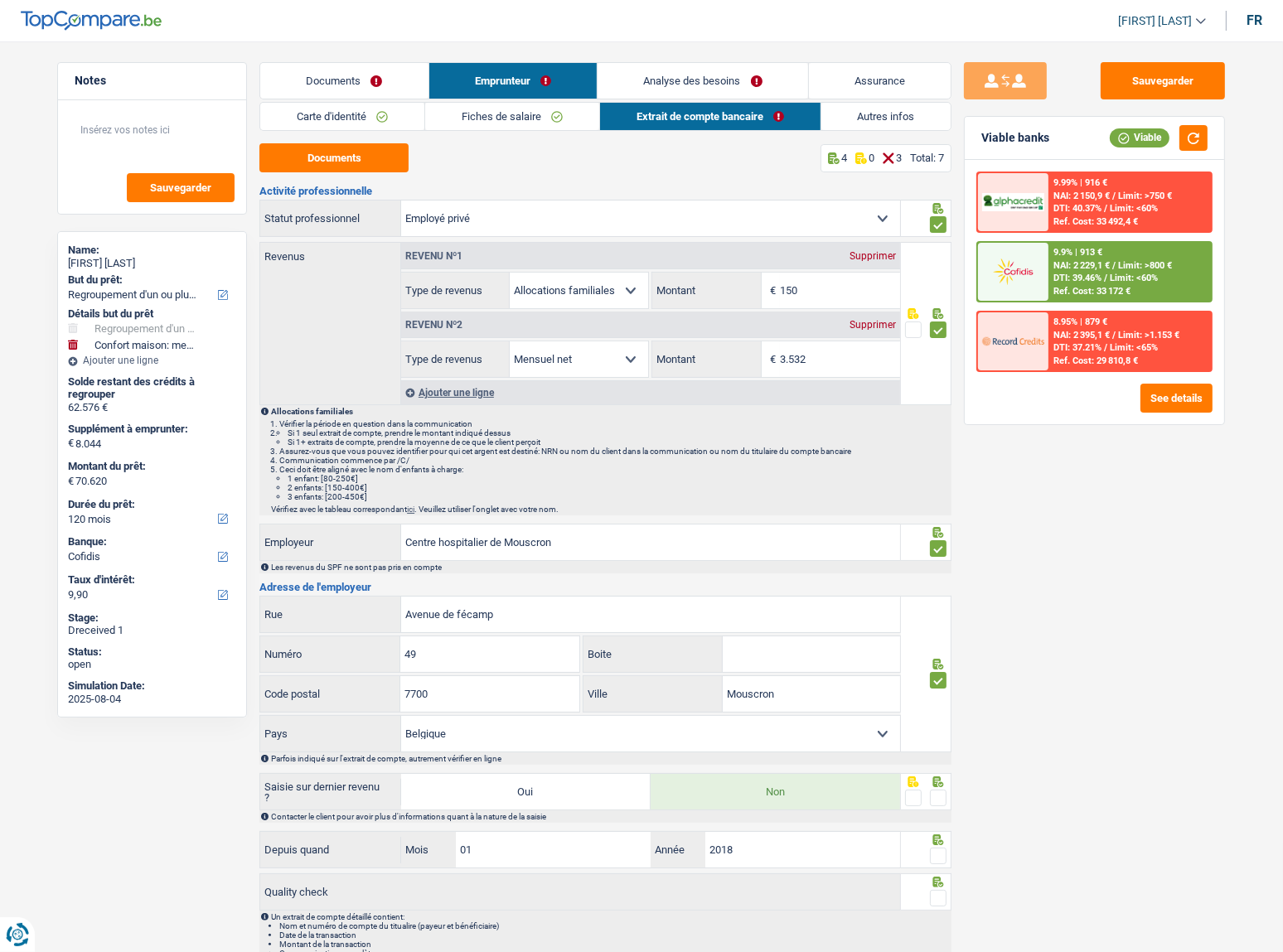 click at bounding box center [938, 798] 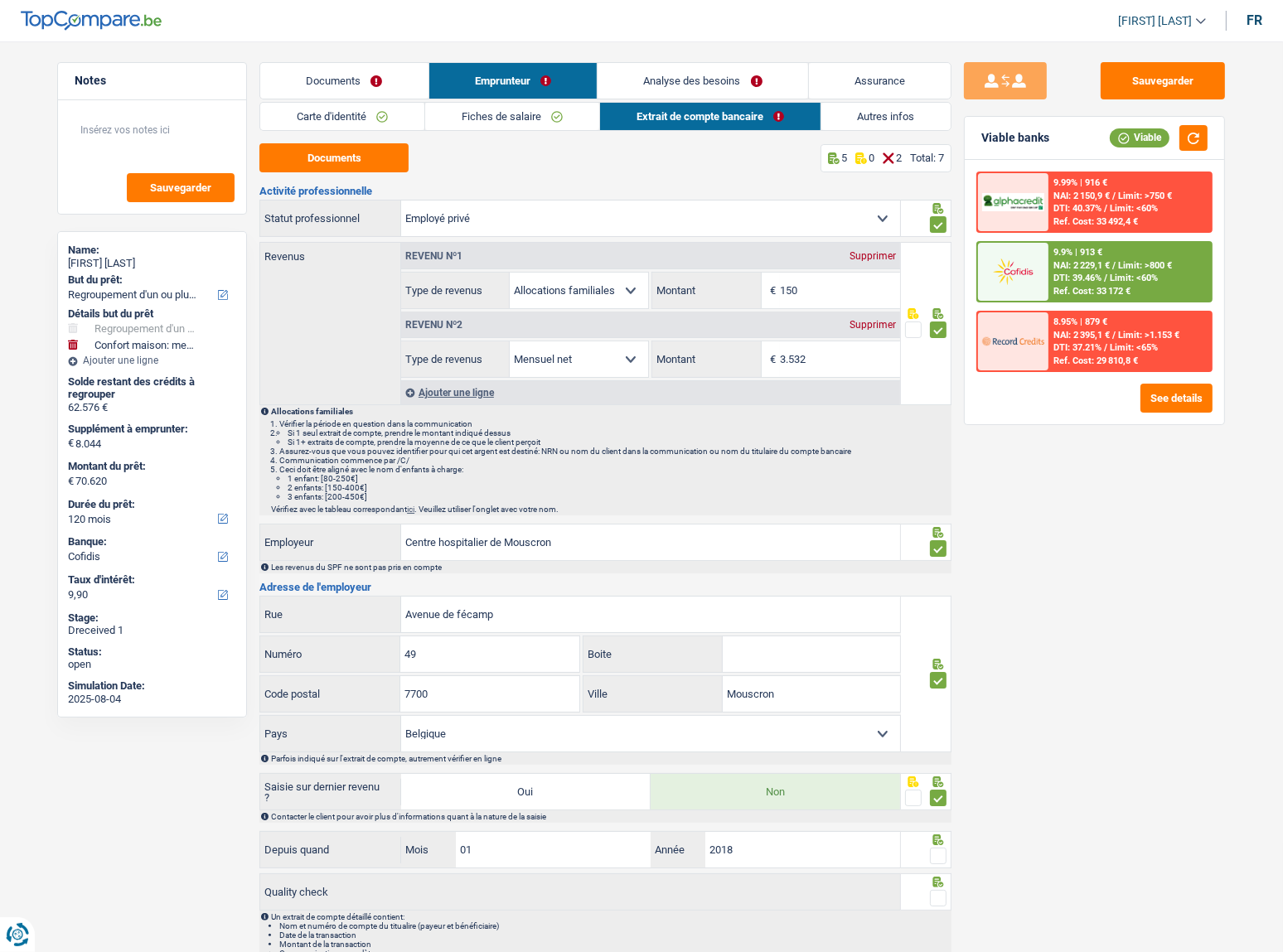 click at bounding box center (938, 856) 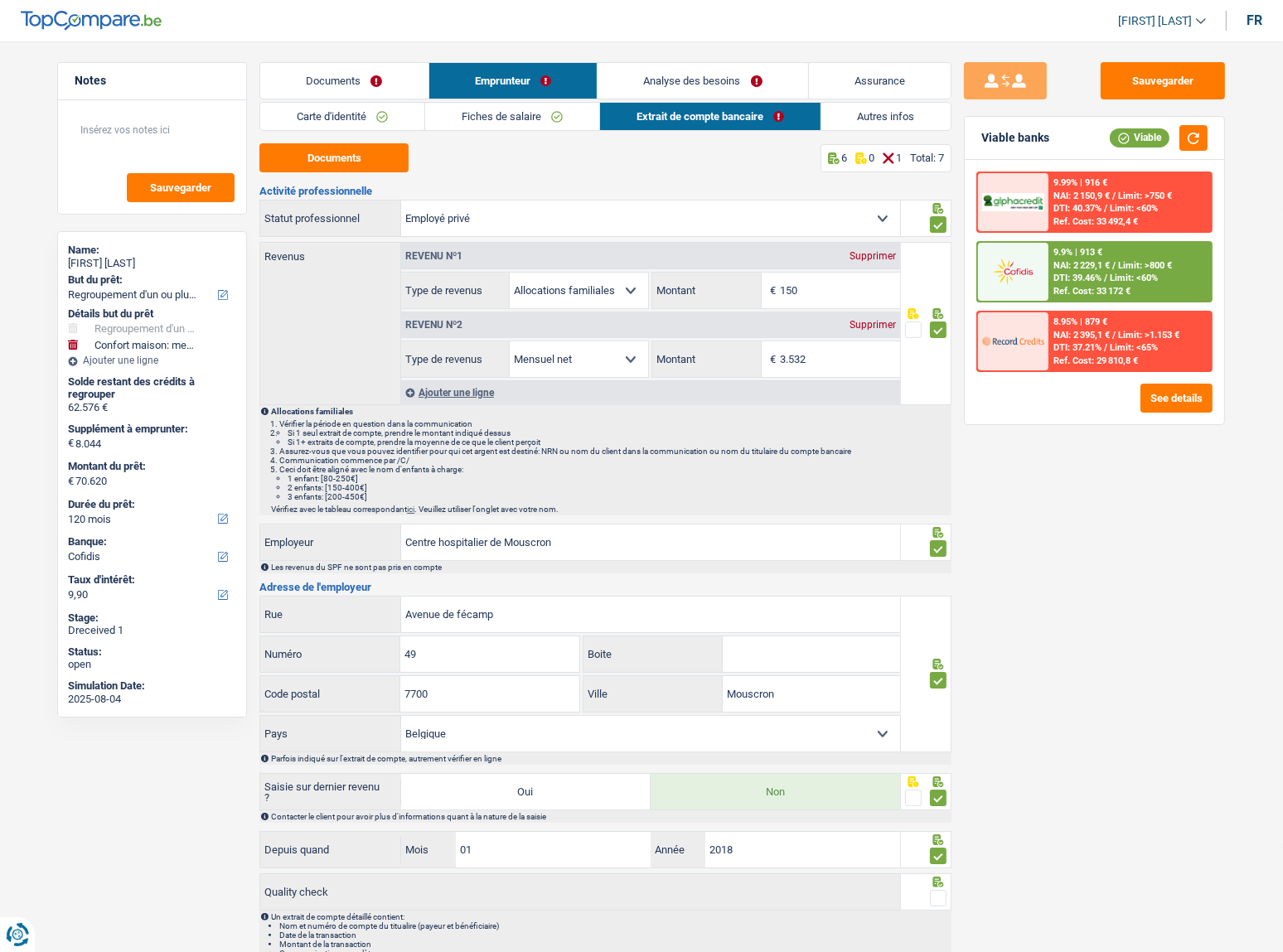 drag, startPoint x: 938, startPoint y: 887, endPoint x: 829, endPoint y: 749, distance: 175.85505 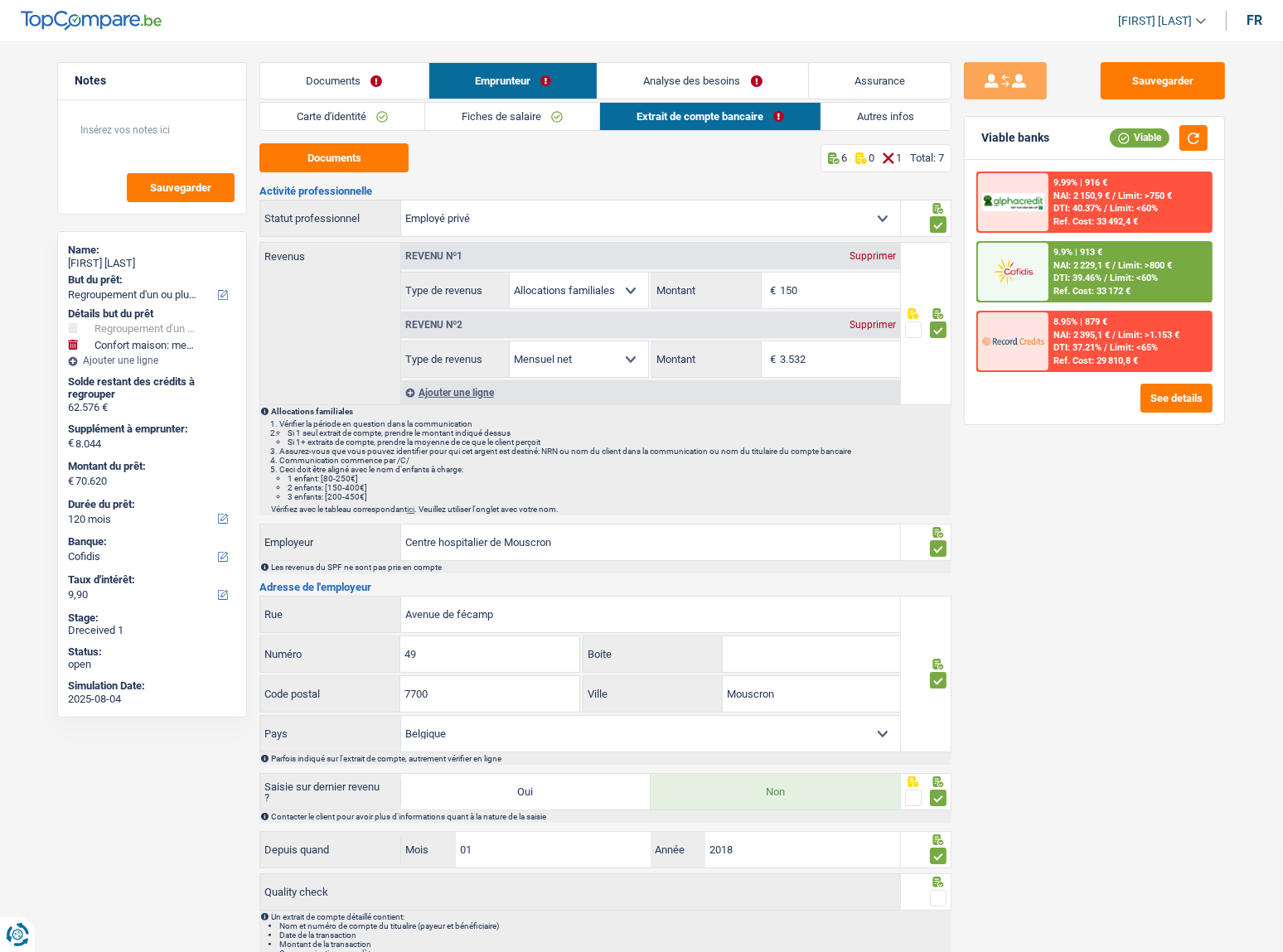 click at bounding box center (0, 0) 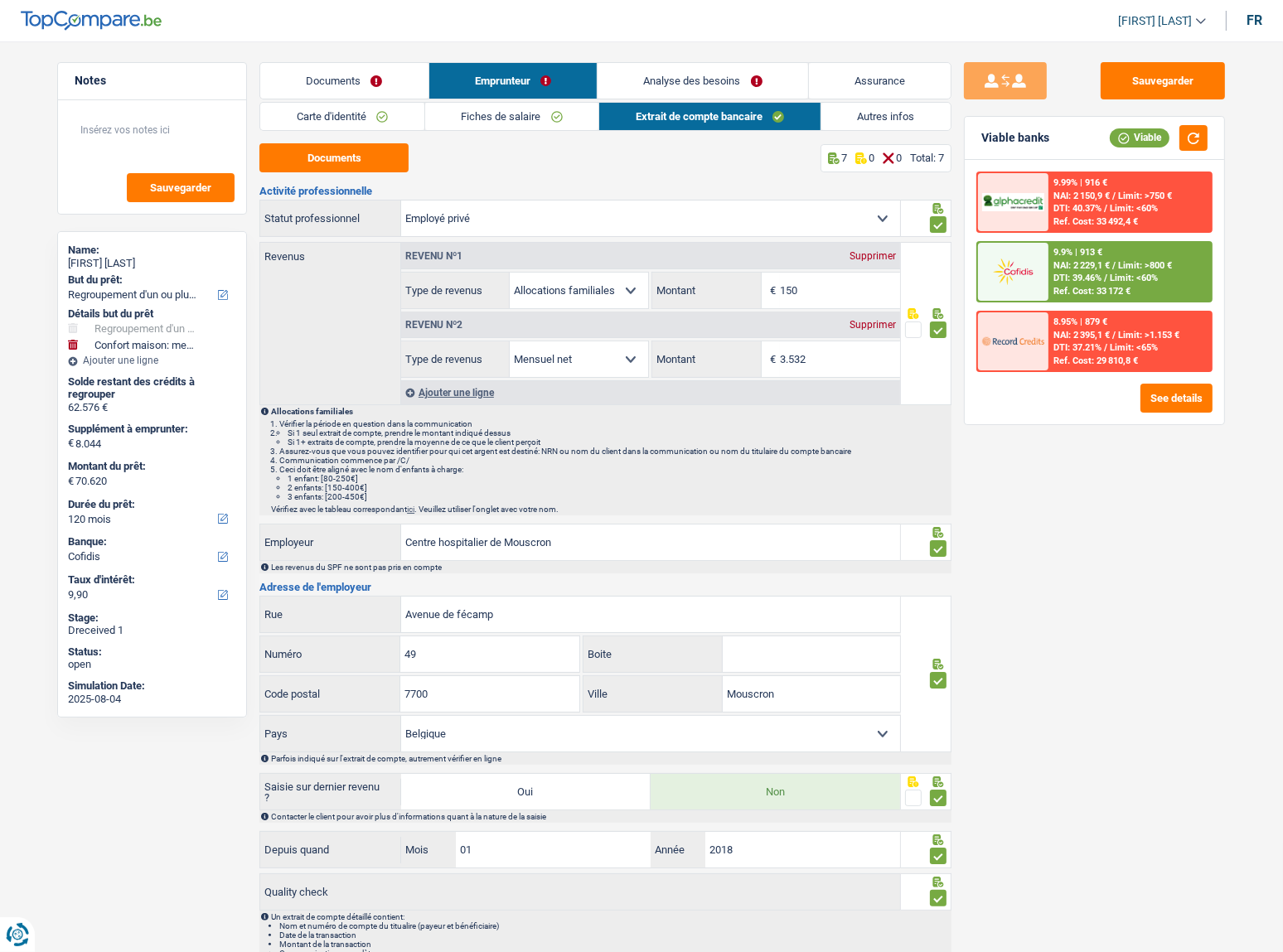 click on "Fiches de salaire" at bounding box center [512, 116] 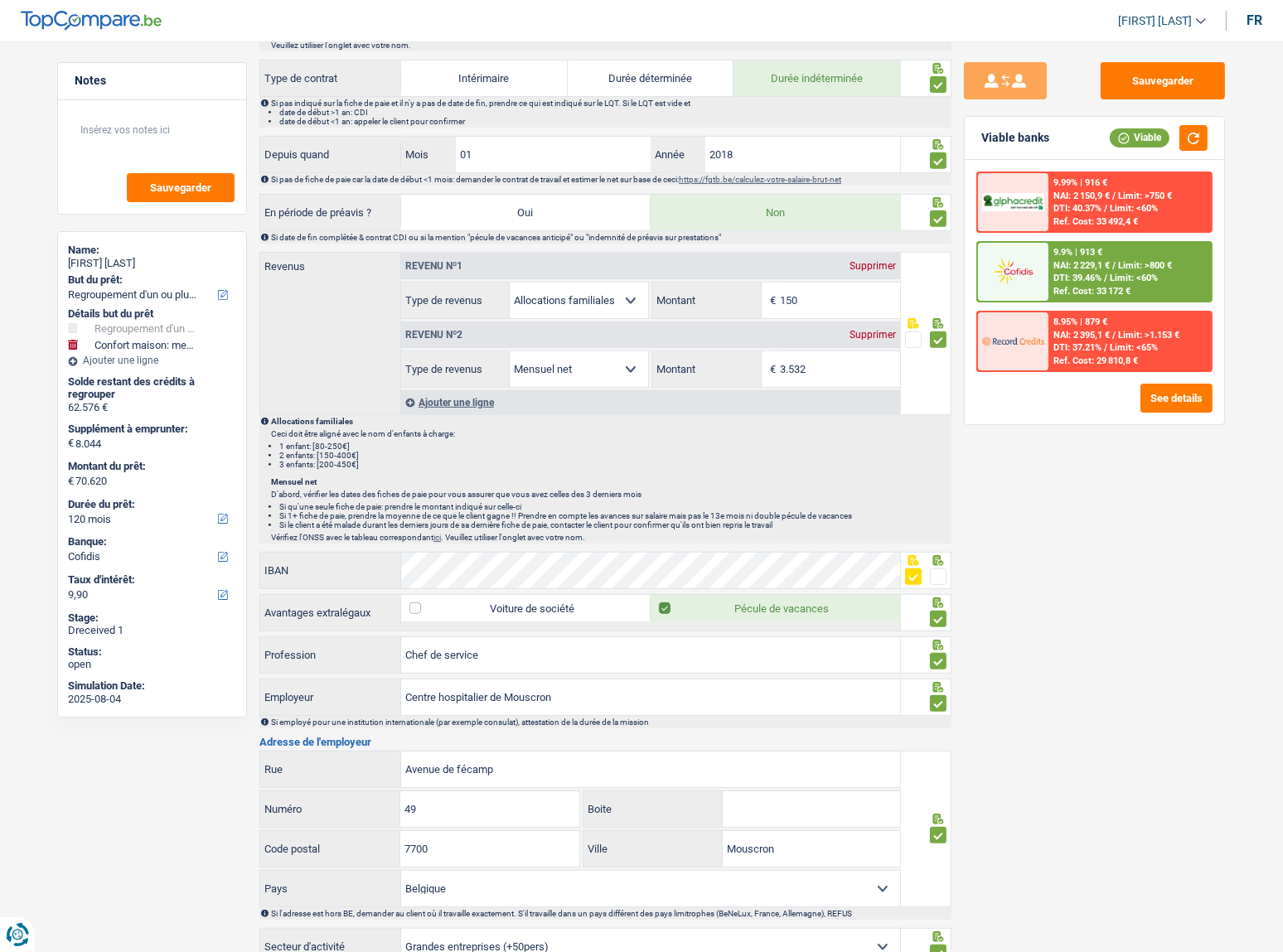 scroll, scrollTop: 903, scrollLeft: 0, axis: vertical 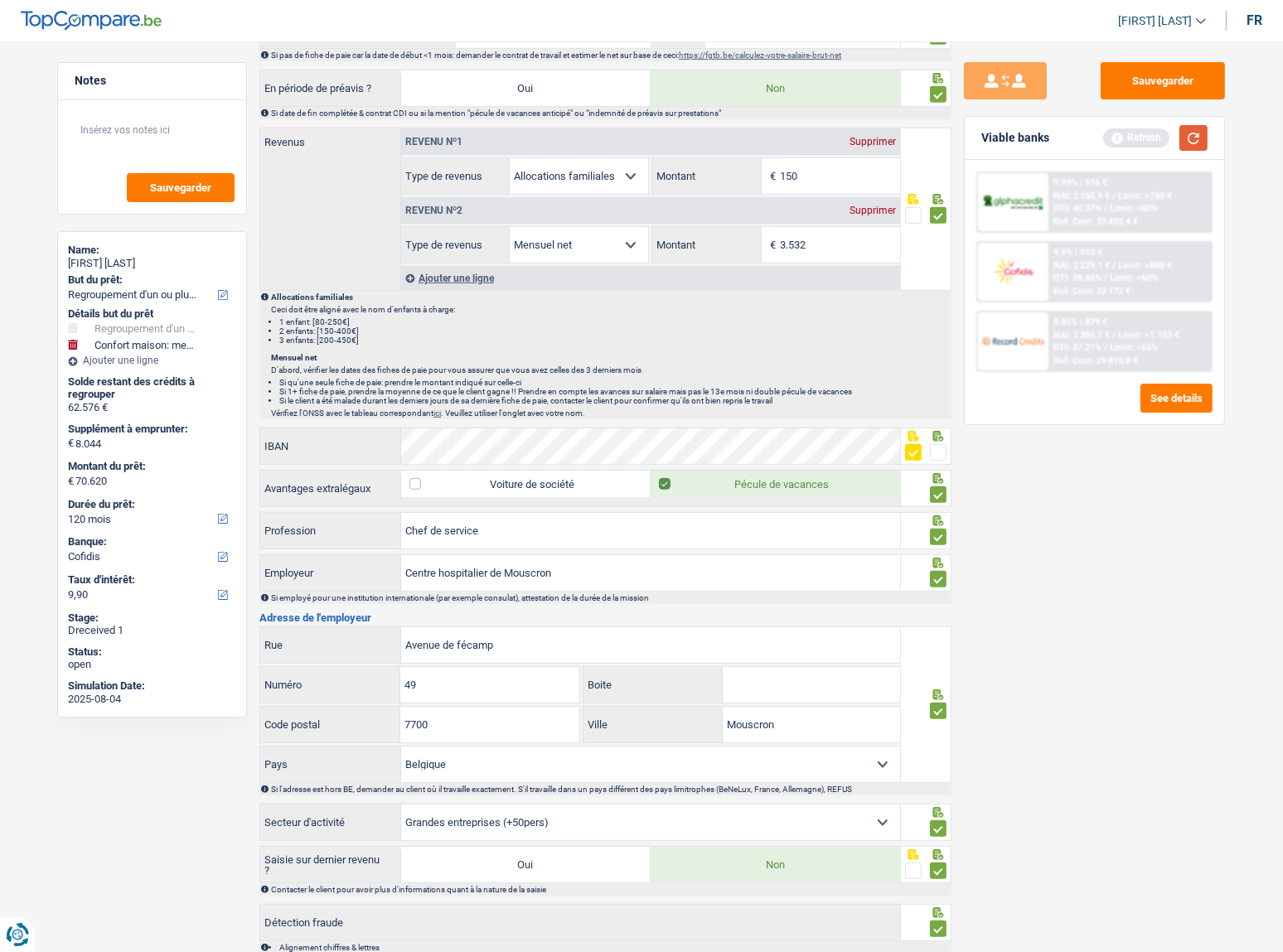 drag, startPoint x: 1194, startPoint y: 139, endPoint x: 1183, endPoint y: 84, distance: 56.08921 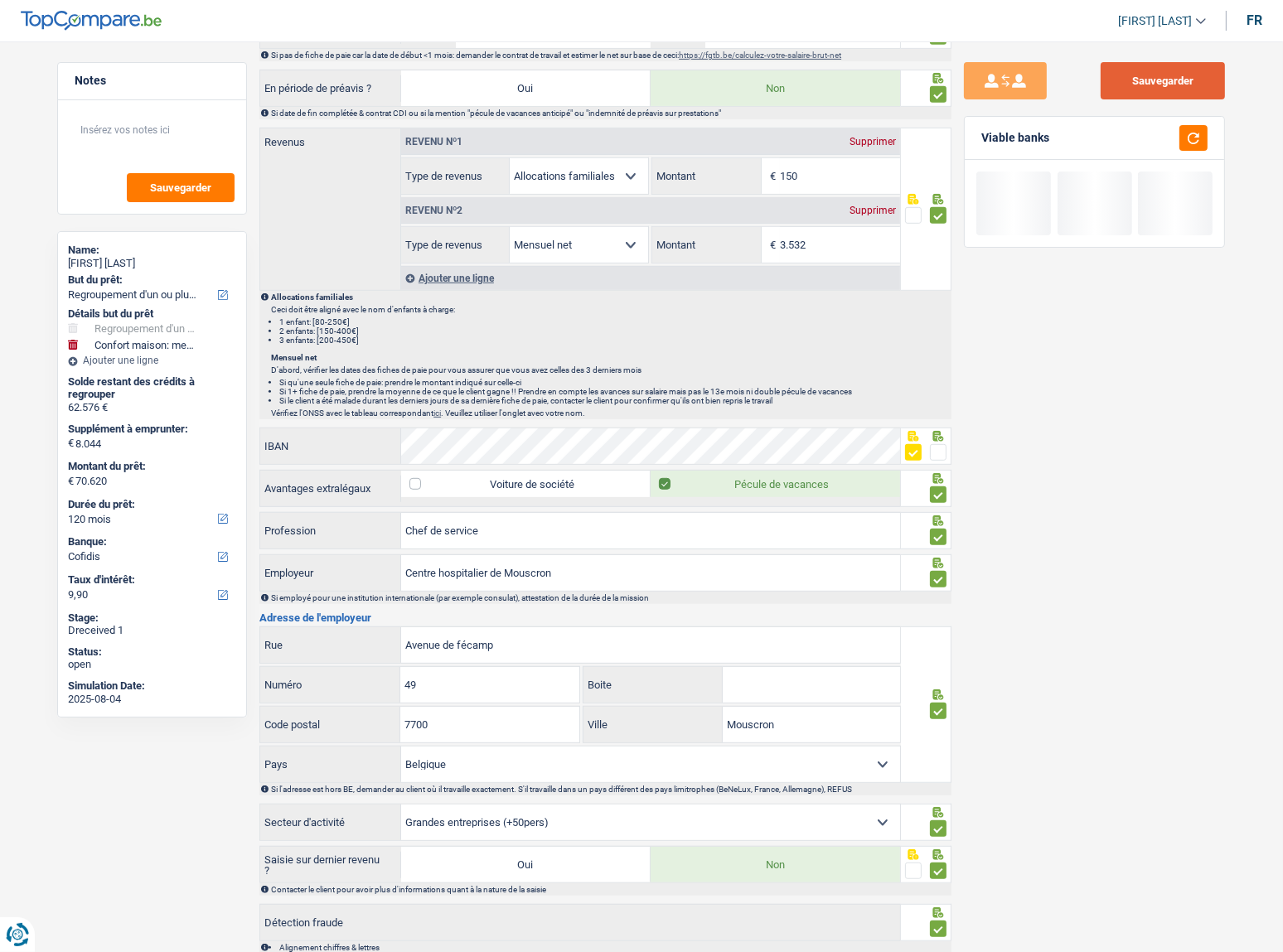click on "Sauvegarder" at bounding box center (1163, 80) 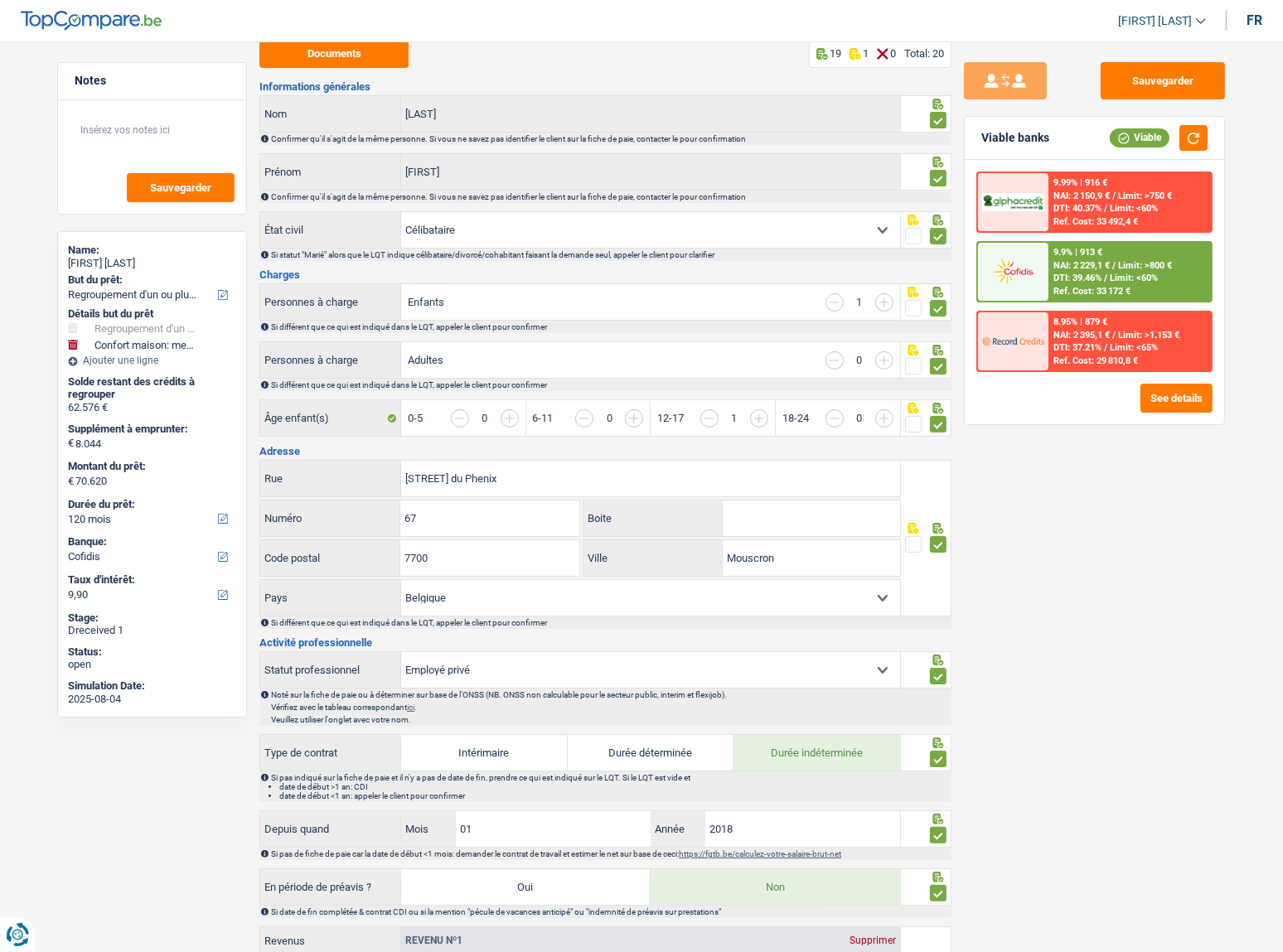 scroll, scrollTop: 0, scrollLeft: 0, axis: both 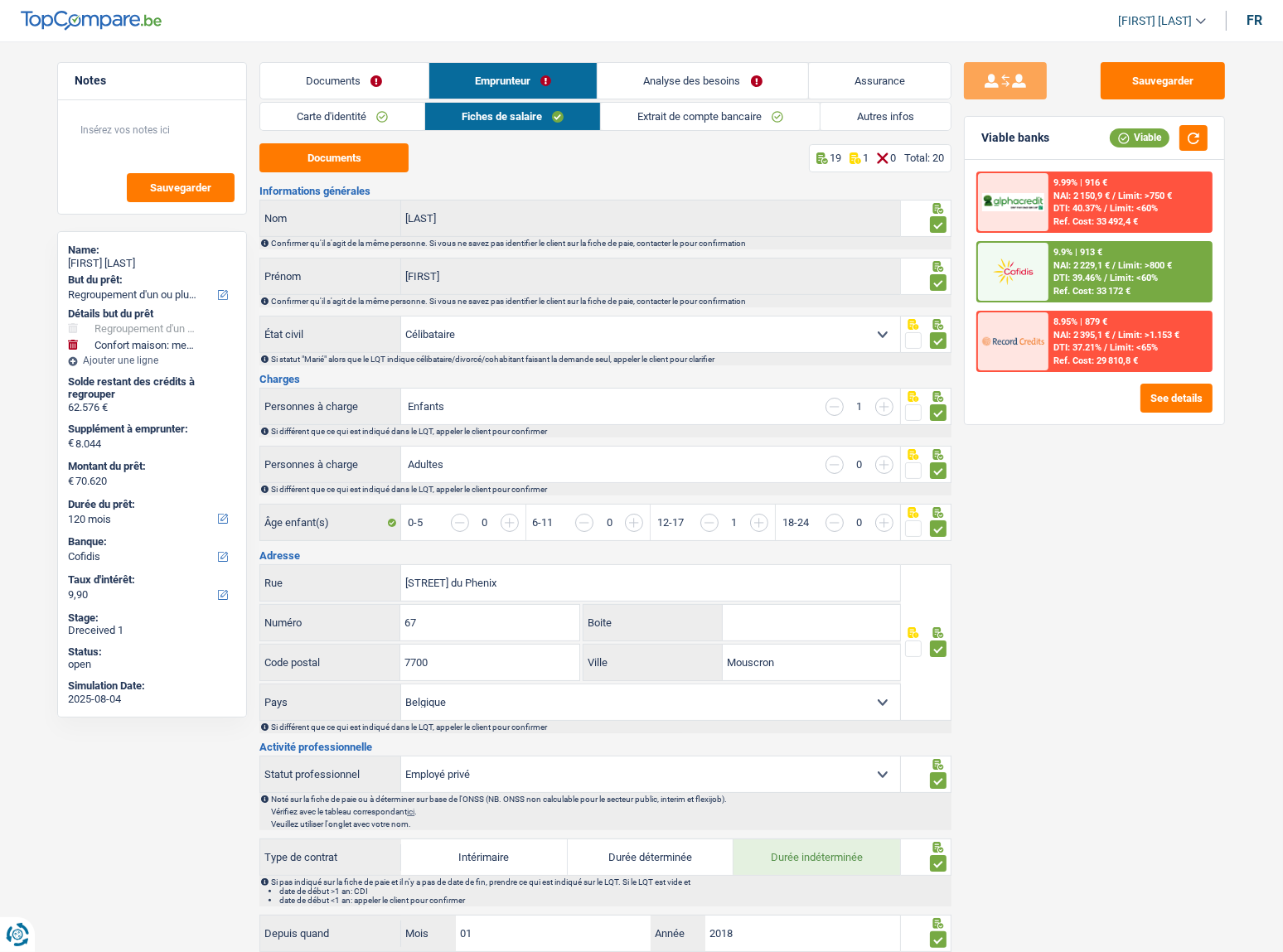 click on "Analyse des besoins" at bounding box center [703, 80] 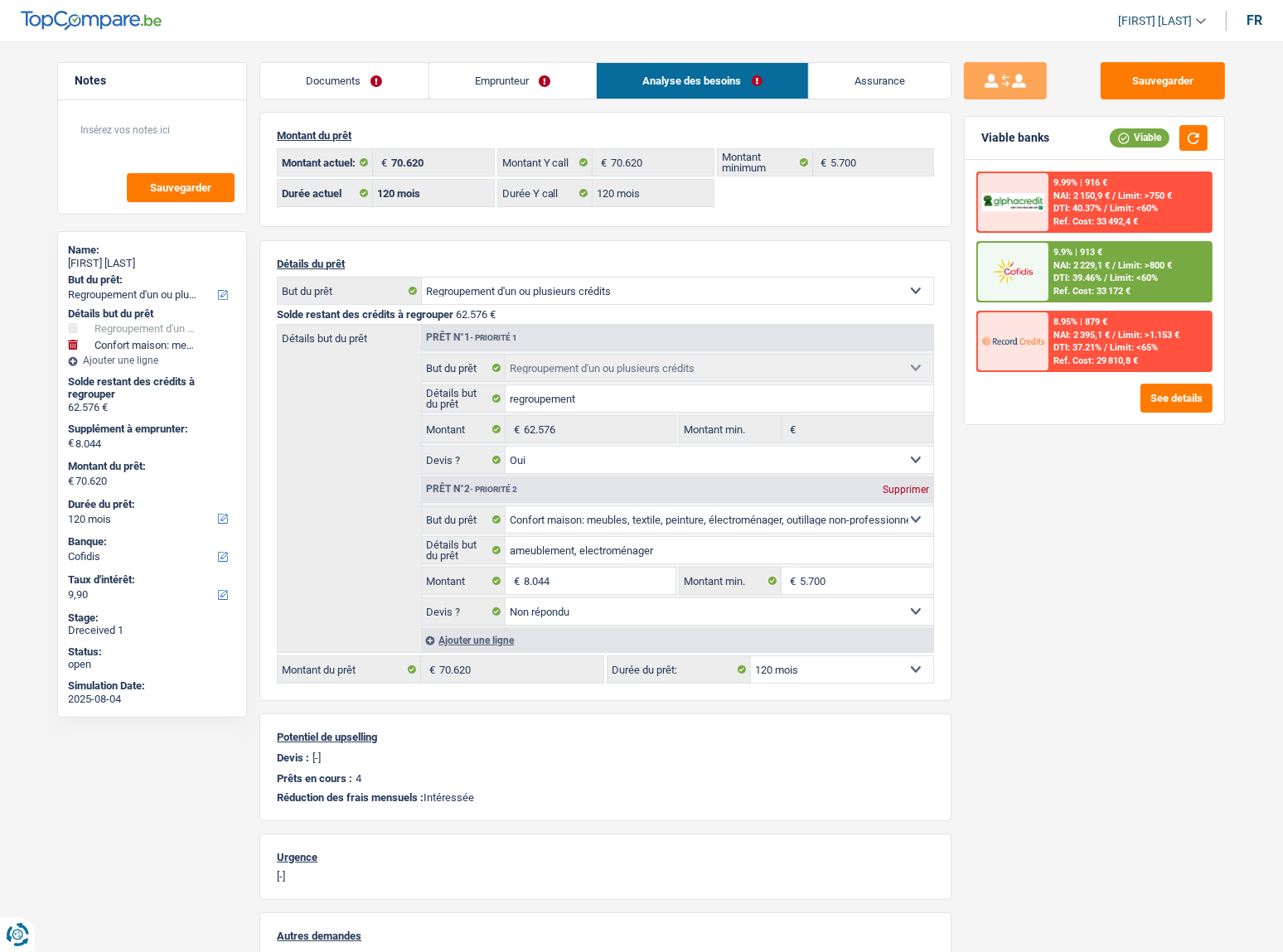 click on "Emprunteur" at bounding box center [513, 80] 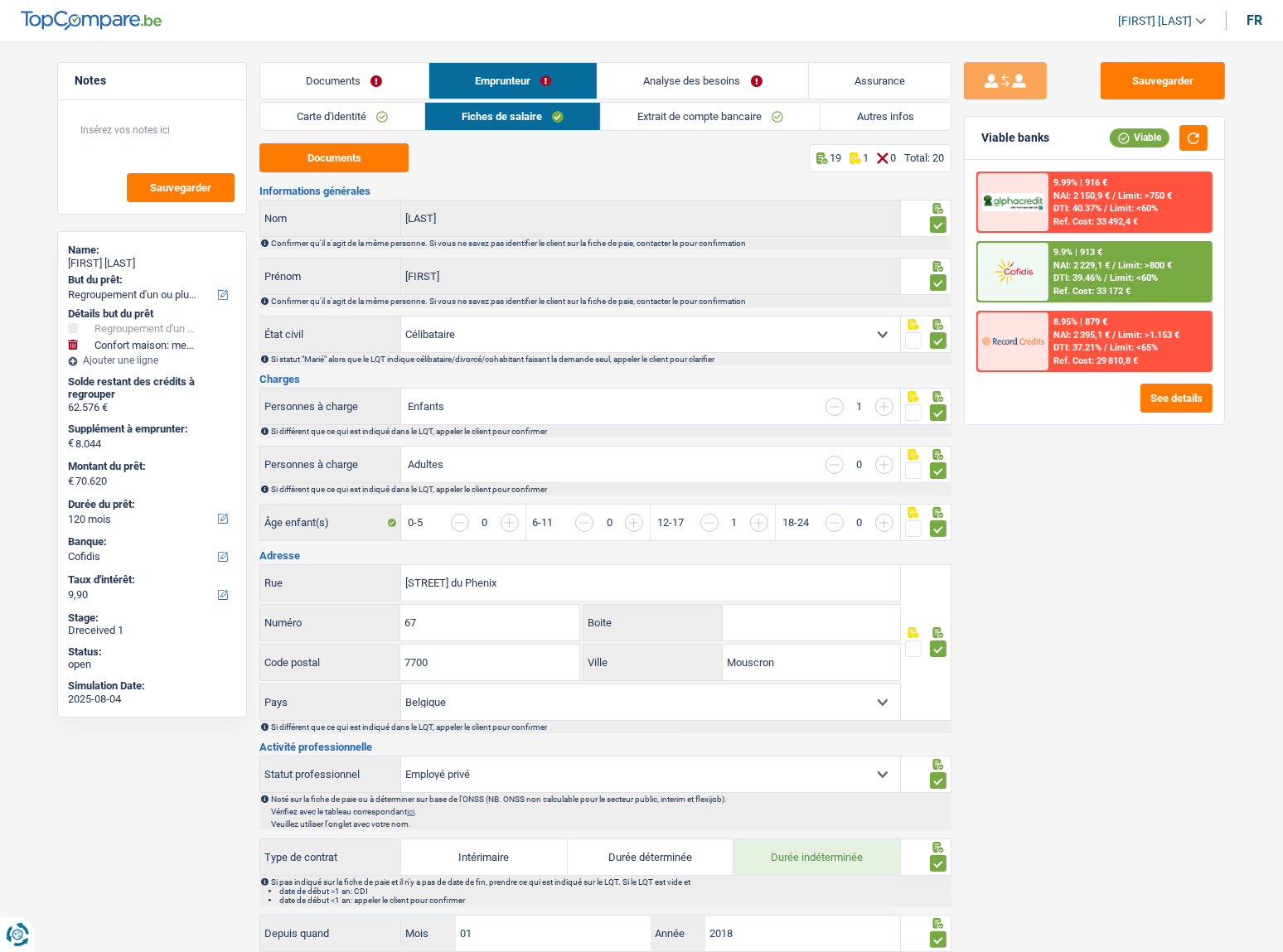 click on "Autres infos" at bounding box center [885, 116] 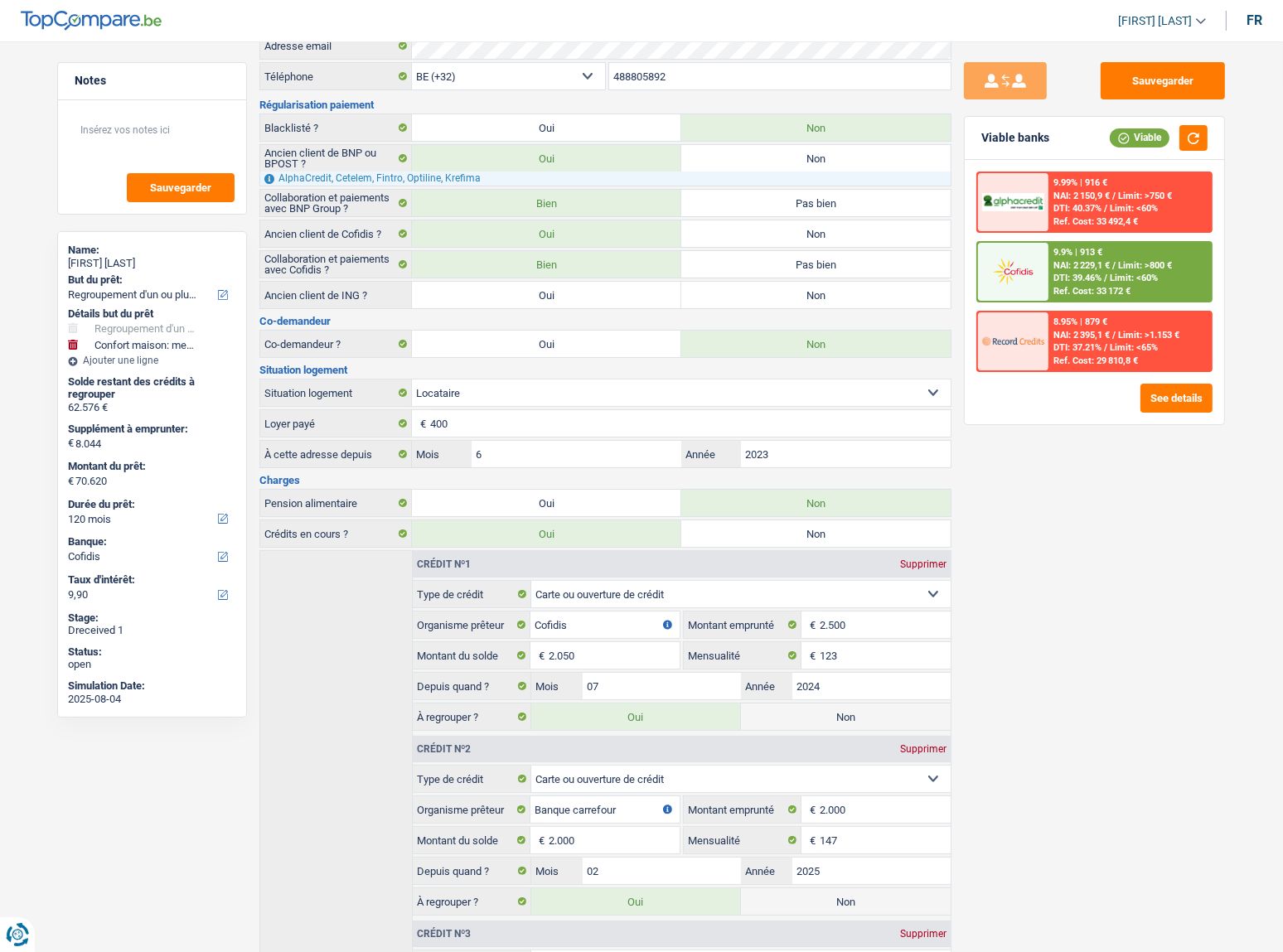 scroll, scrollTop: 0, scrollLeft: 0, axis: both 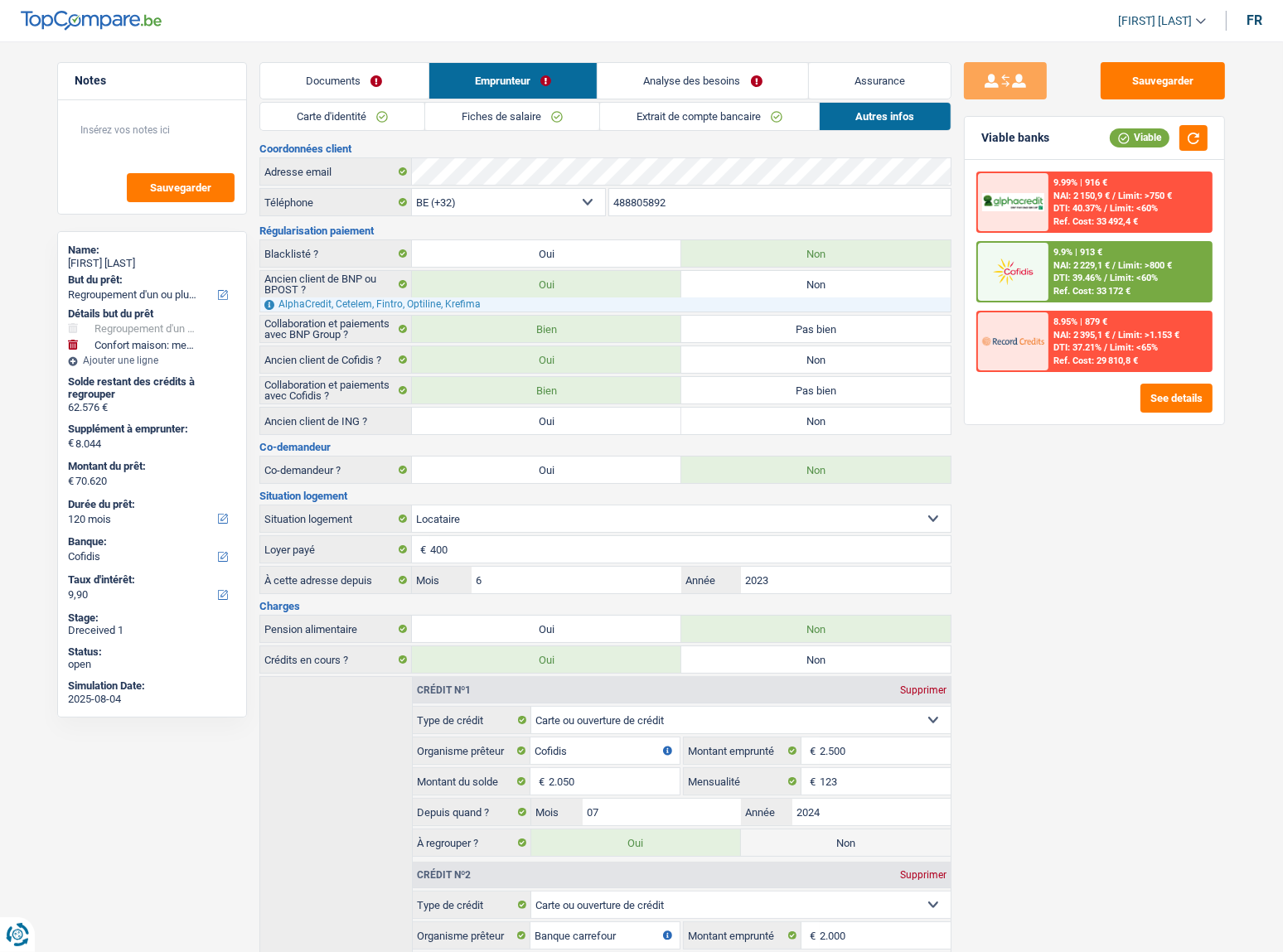 click on "Notes
Sauvegarder
Name:   Melanie Lanssens   But du prêt: Confort maison: meubles, textile, peinture, électroménager, outillage non-professionnel Hifi, multimédia, gsm, ordinateur Aménagement: frais d'installation, déménagement Evénement familial: naissance, mariage, divorce, communion, décès Frais médicaux Frais d'études Frais permis de conduire Regroupement d'un ou plusieurs crédits Loisirs: voyage, sport, musique Rafraîchissement: petits travaux maison et jardin Frais judiciaires Réparation voiture Prêt rénovation (non disponible pour les non-propriétaires) Prêt énergie (non disponible pour les non-propriétaires) Prêt voiture Taxes, impôts non professionnels Rénovation bien à l'étranger Dettes familiales Assurance Autre
Sélectionner une option
Détails but du prêt
Hifi, multimédia, gsm, ordinateur Aménagement: frais d'installation, déménagement" at bounding box center [642, 821] 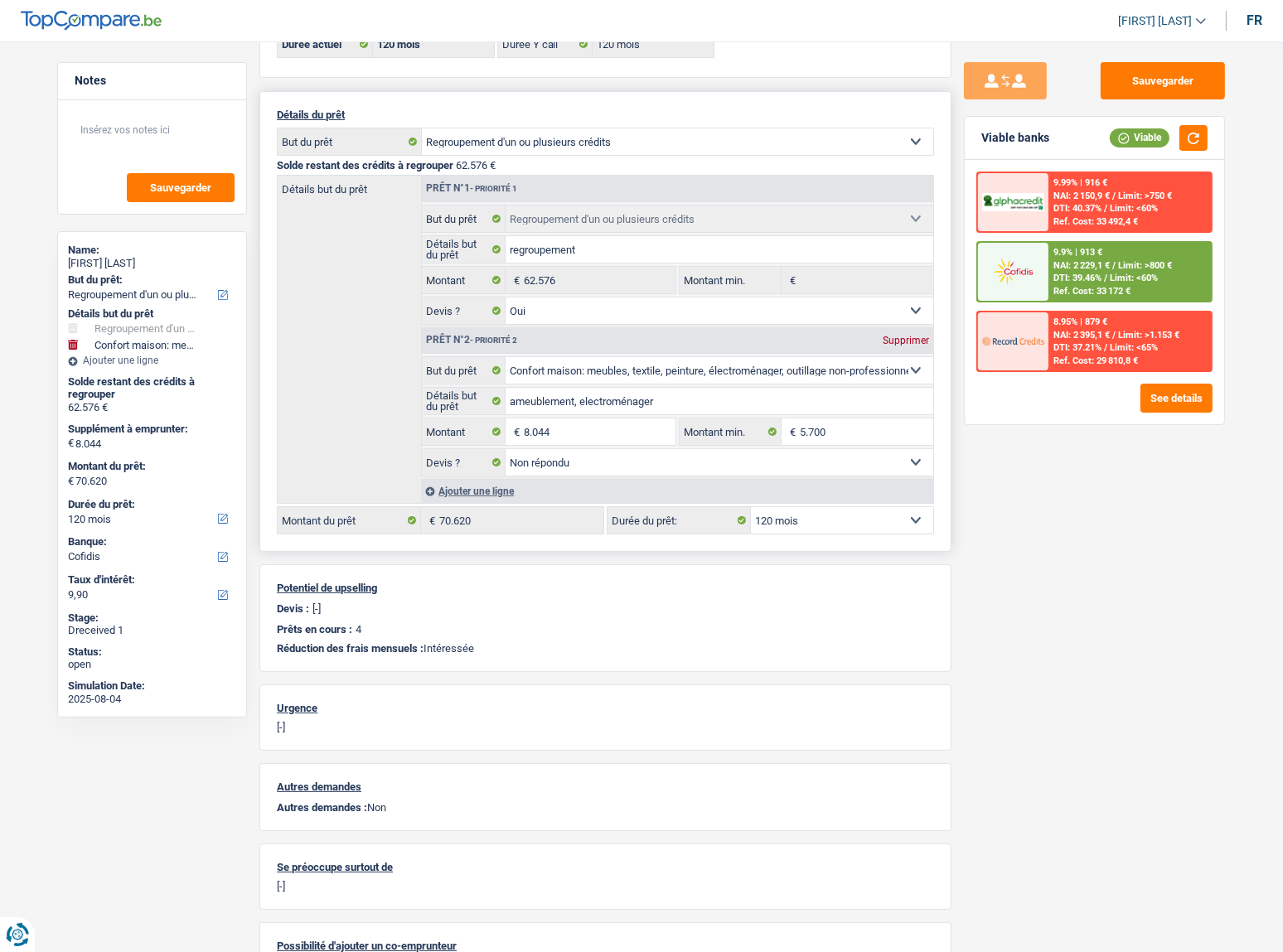 scroll, scrollTop: 150, scrollLeft: 0, axis: vertical 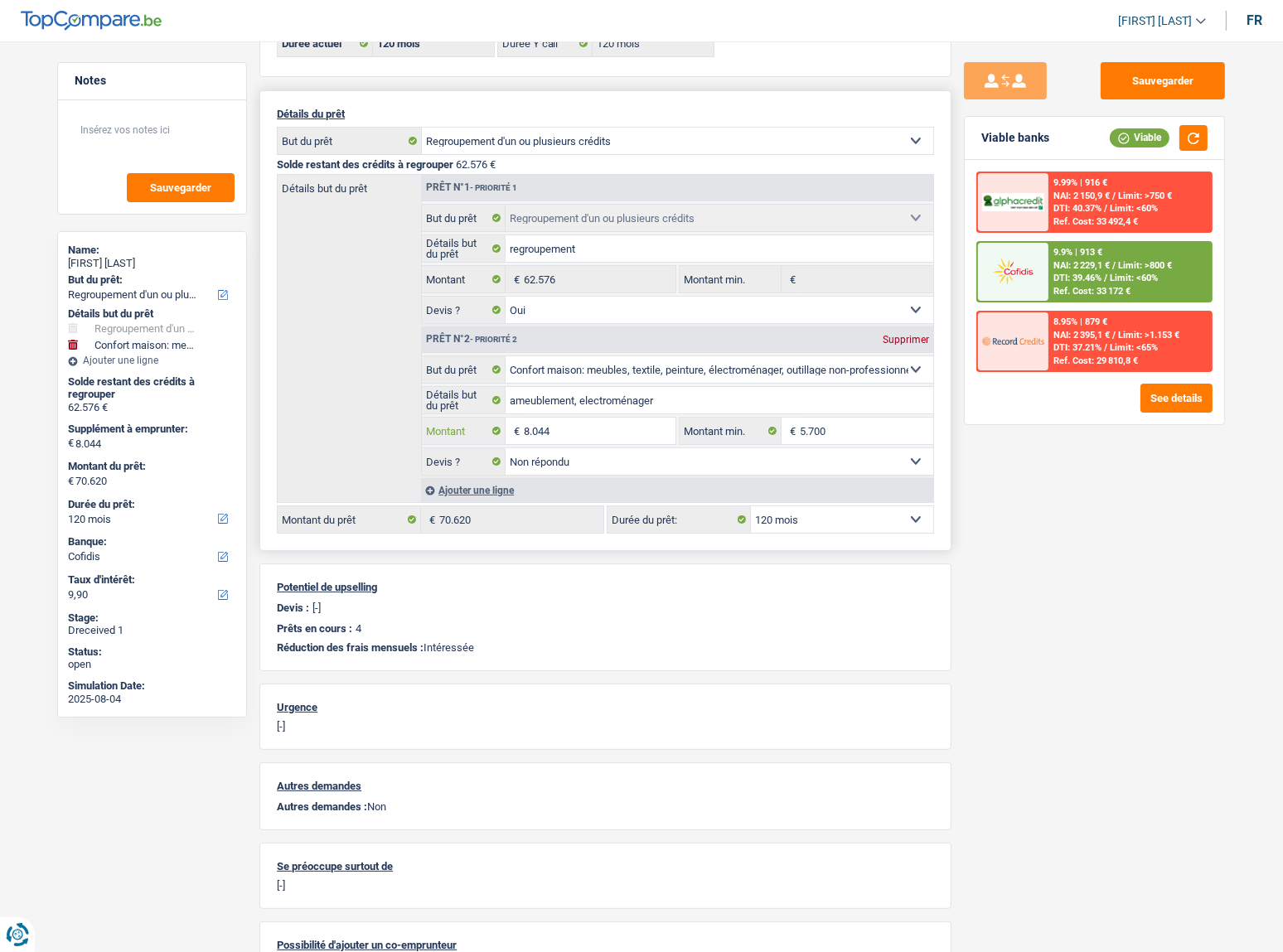 click on "8.044" at bounding box center [599, 431] 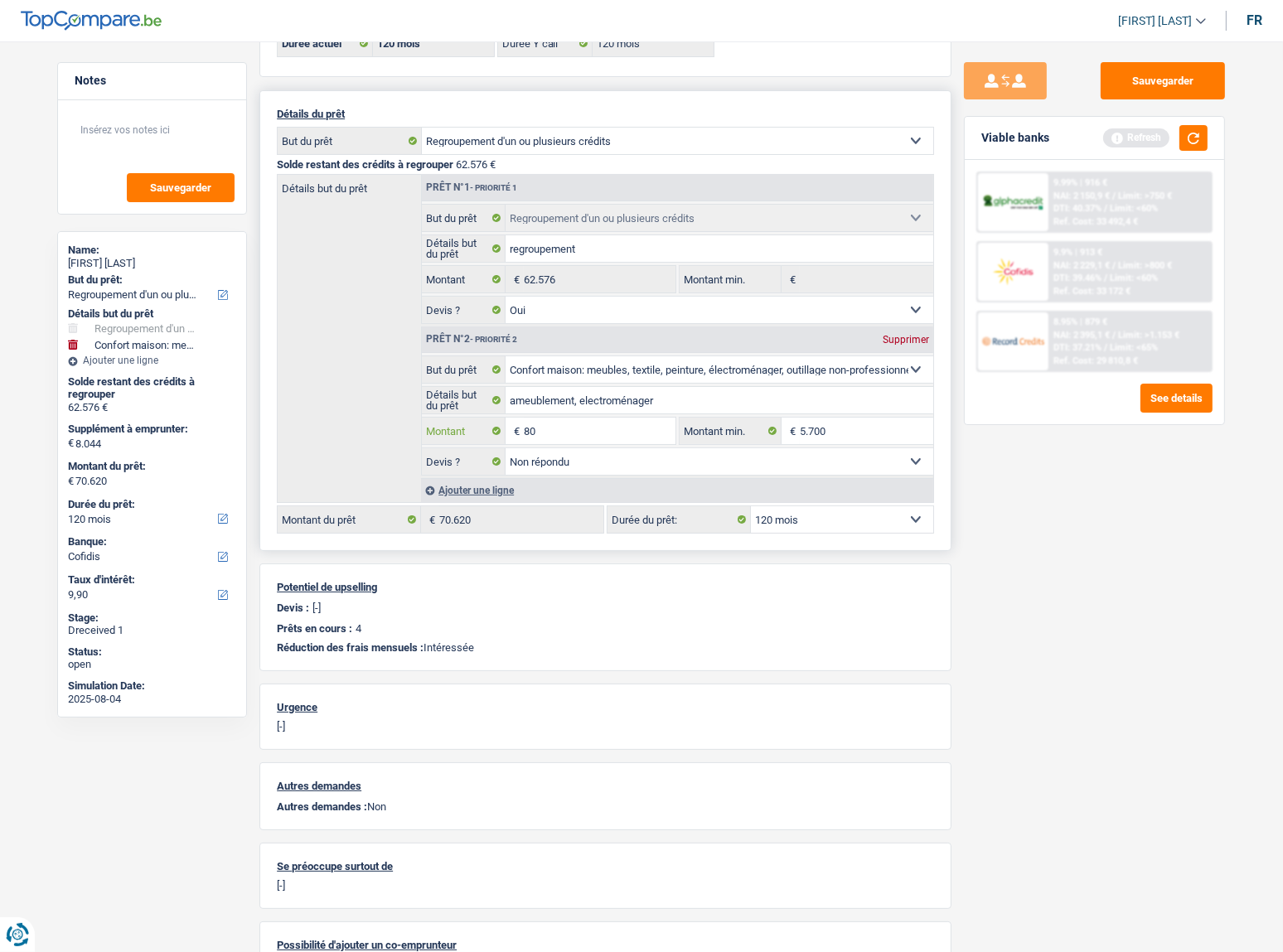 type on "8" 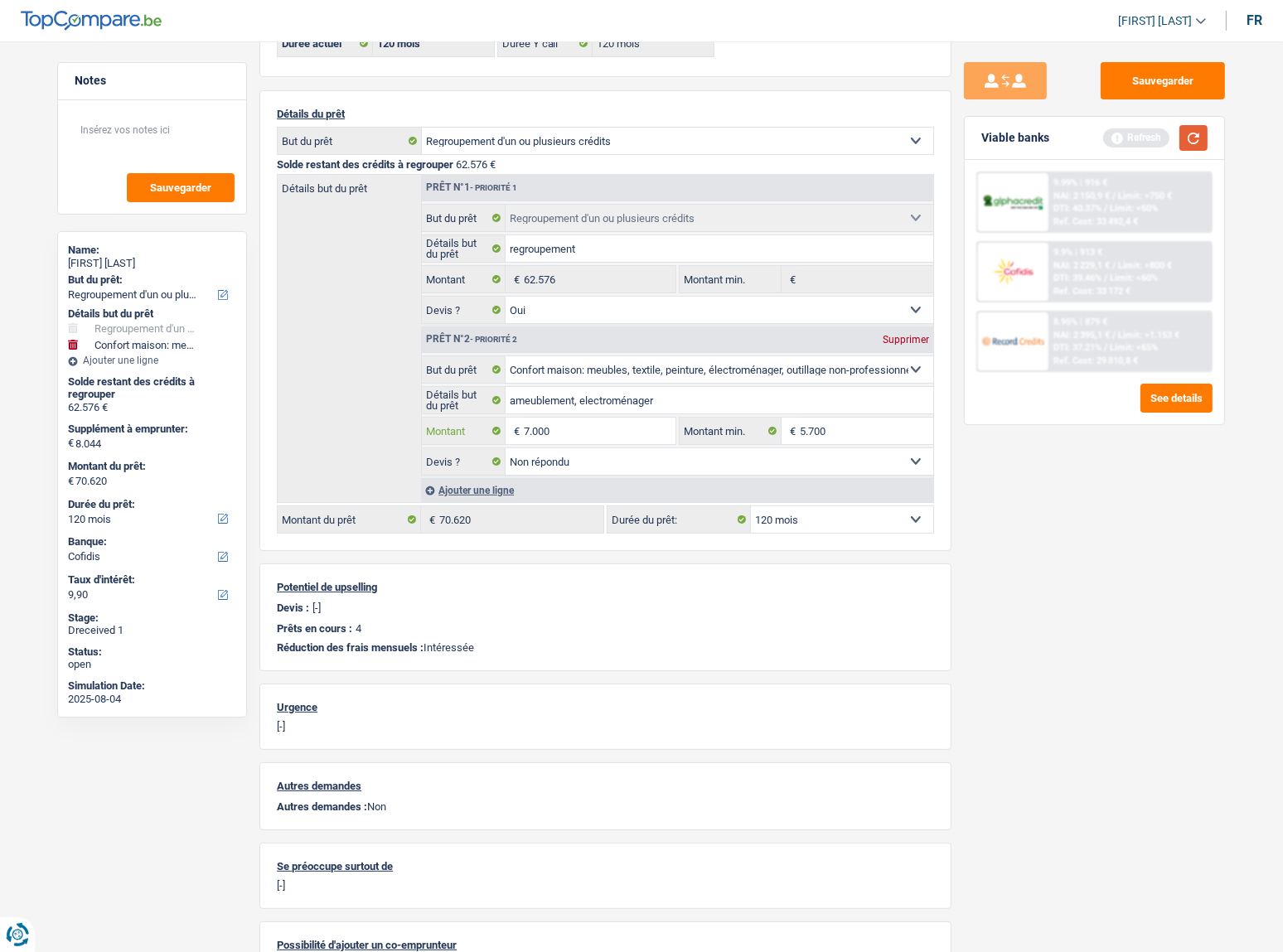 type on "7.000" 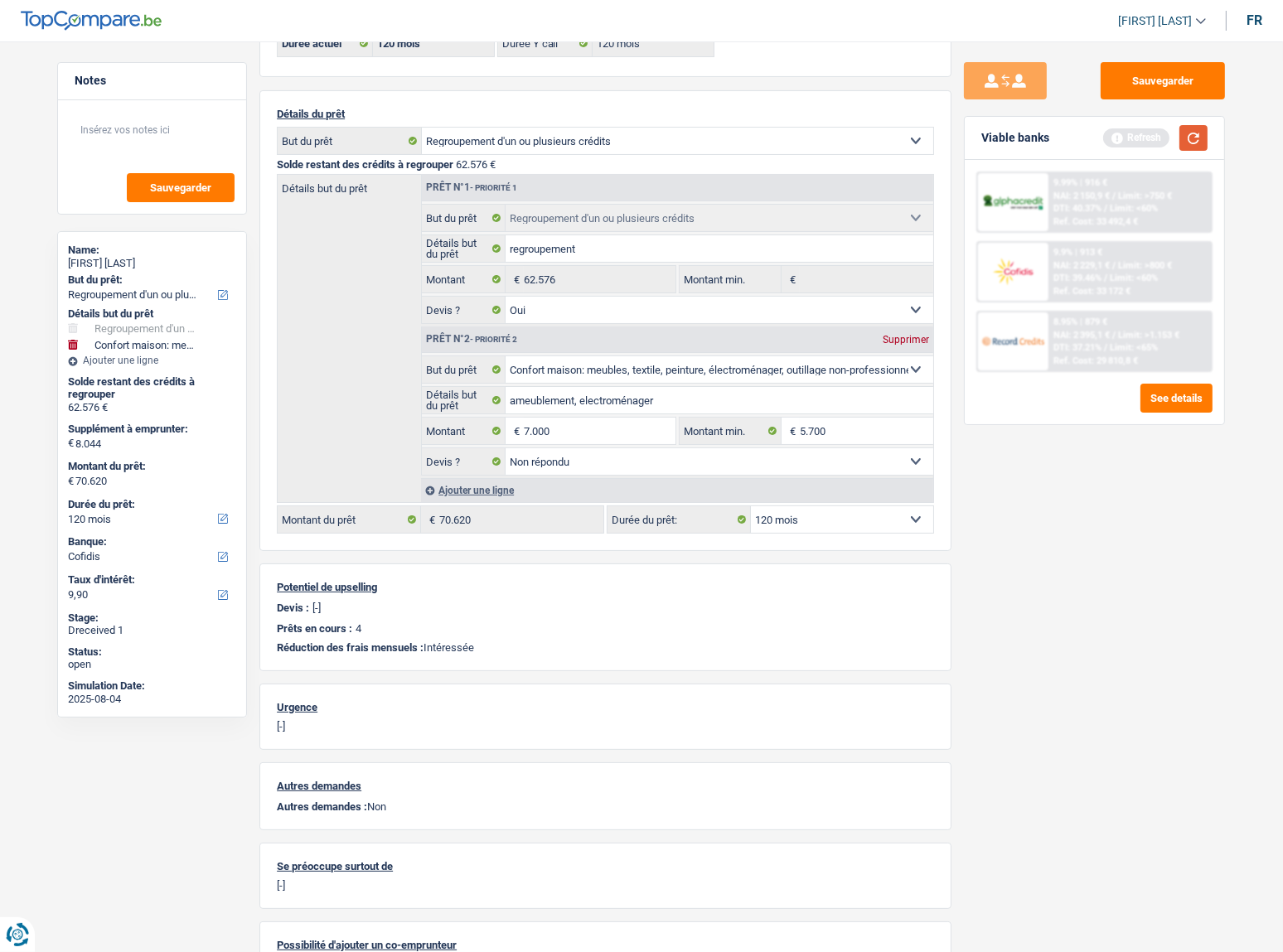 type on "7.000" 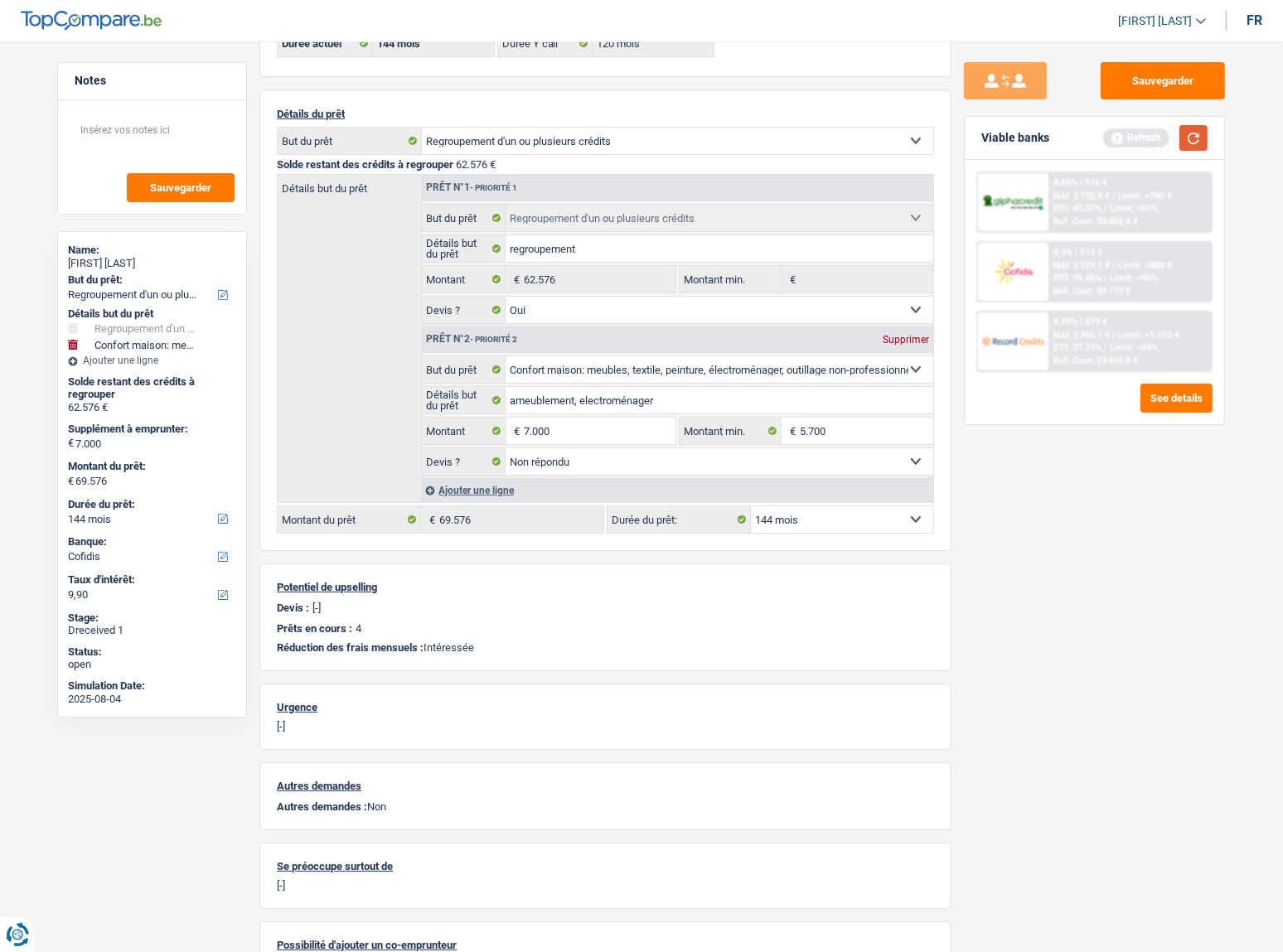 click at bounding box center [1193, 138] 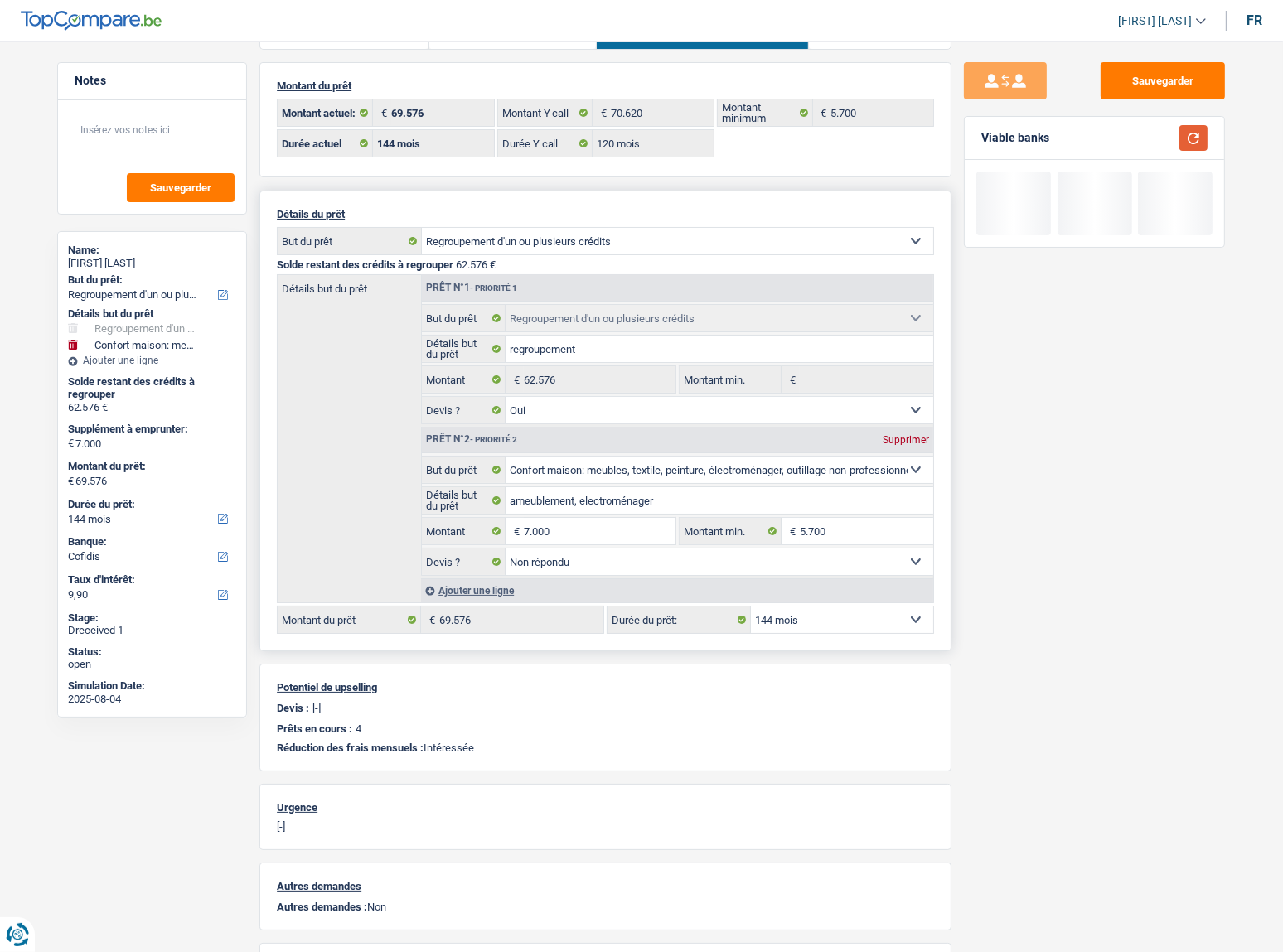 scroll, scrollTop: 0, scrollLeft: 0, axis: both 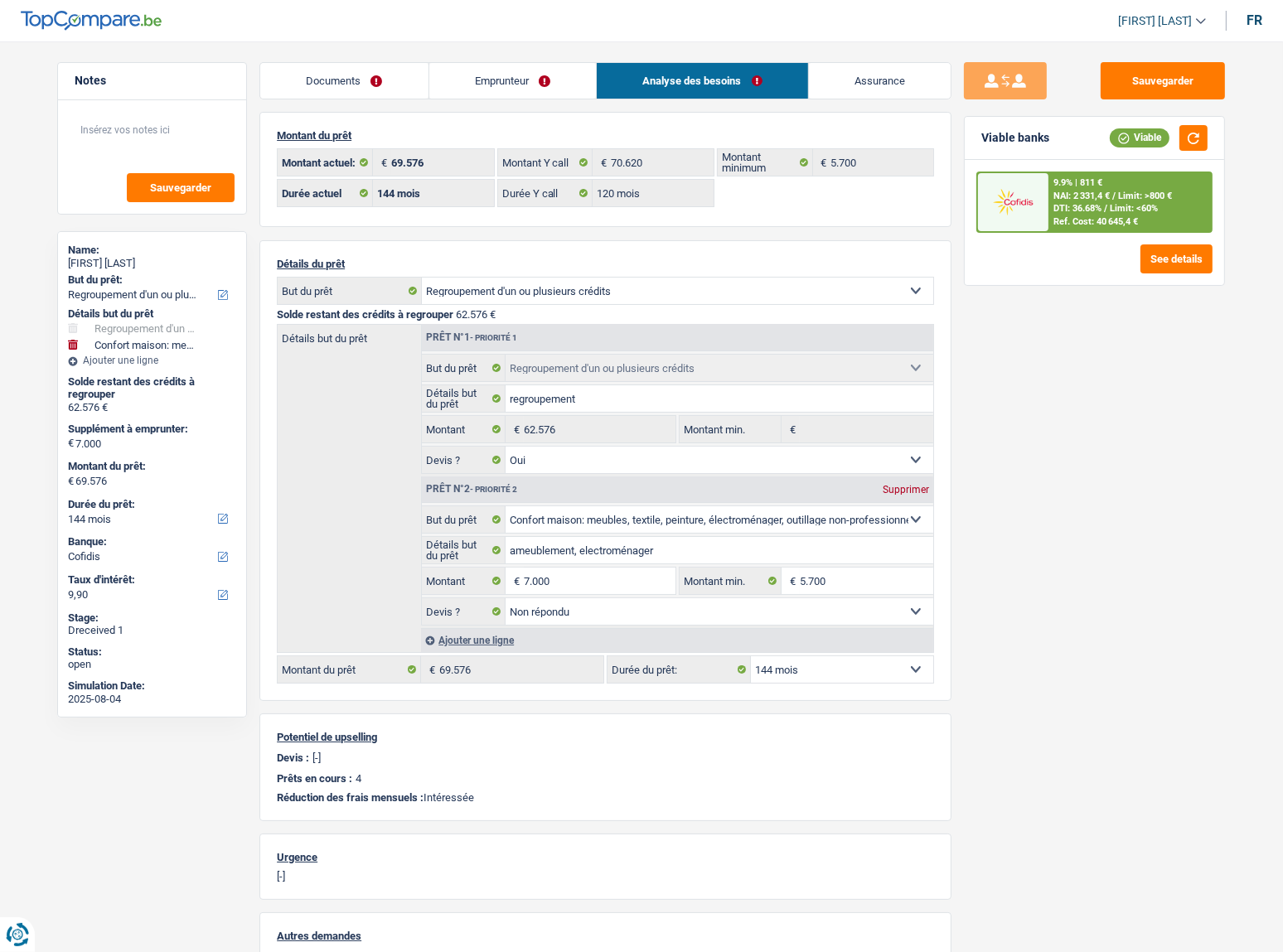 click on "Limit: <60%" at bounding box center [1134, 208] 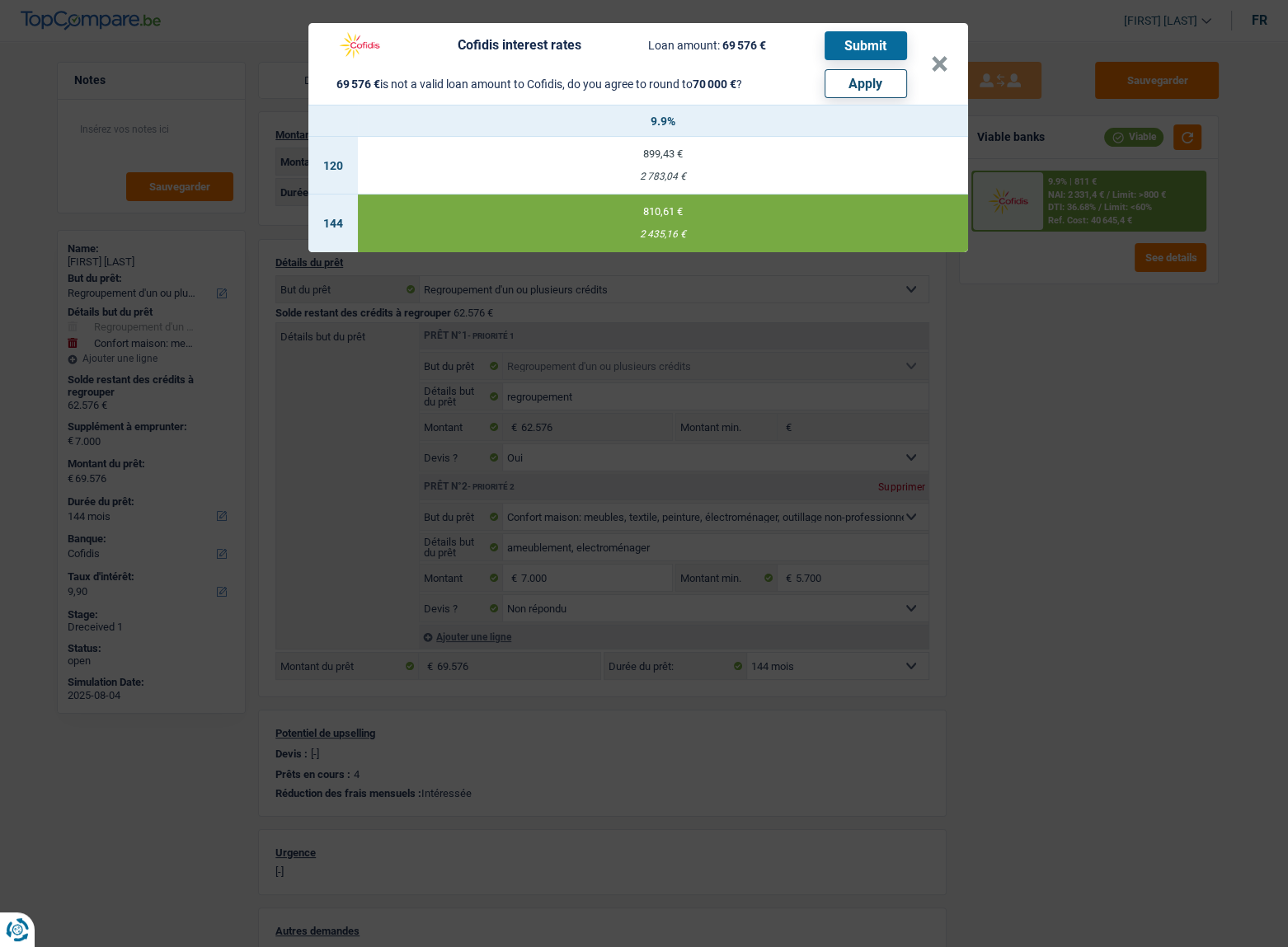 click on "899,43 €" at bounding box center [663, 153] 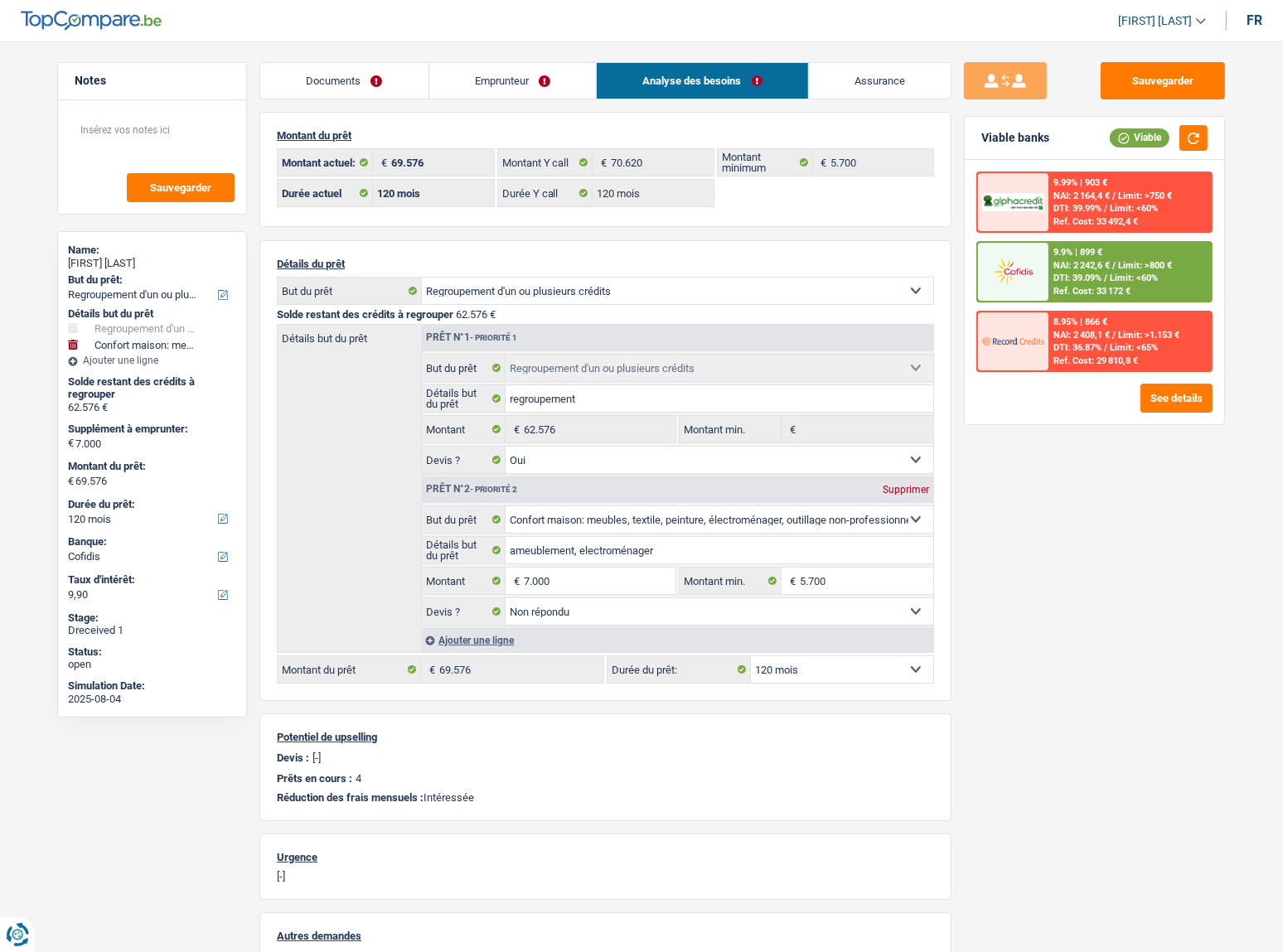 click on "9.9% | 899 €
NAI: 2 242,6 €
/
Limit: >800 €
DTI: 39.09%
/
Limit: <60%
Ref. Cost: 33 172 €" at bounding box center [1130, 272] 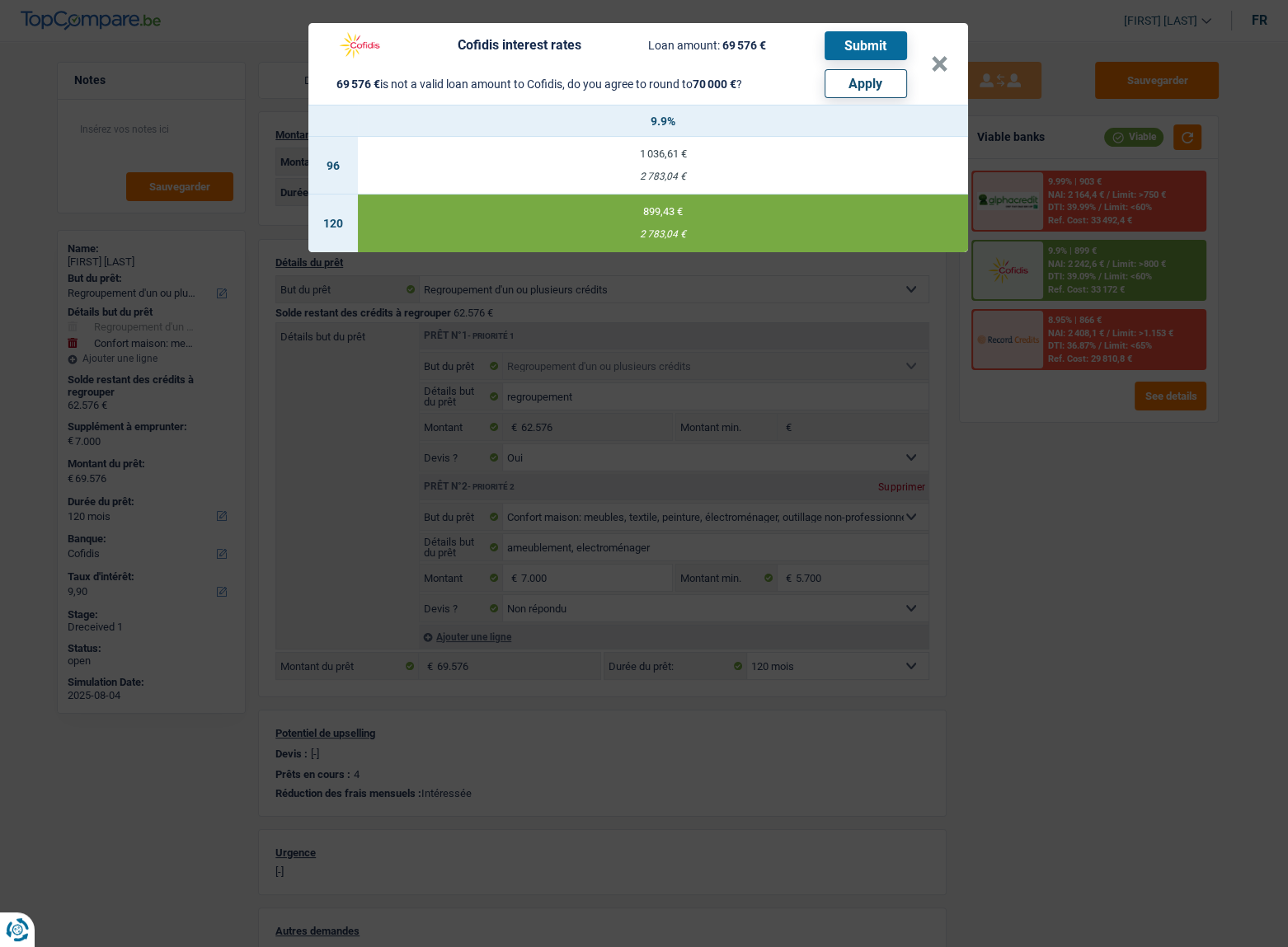 click on "Apply" at bounding box center (866, 83) 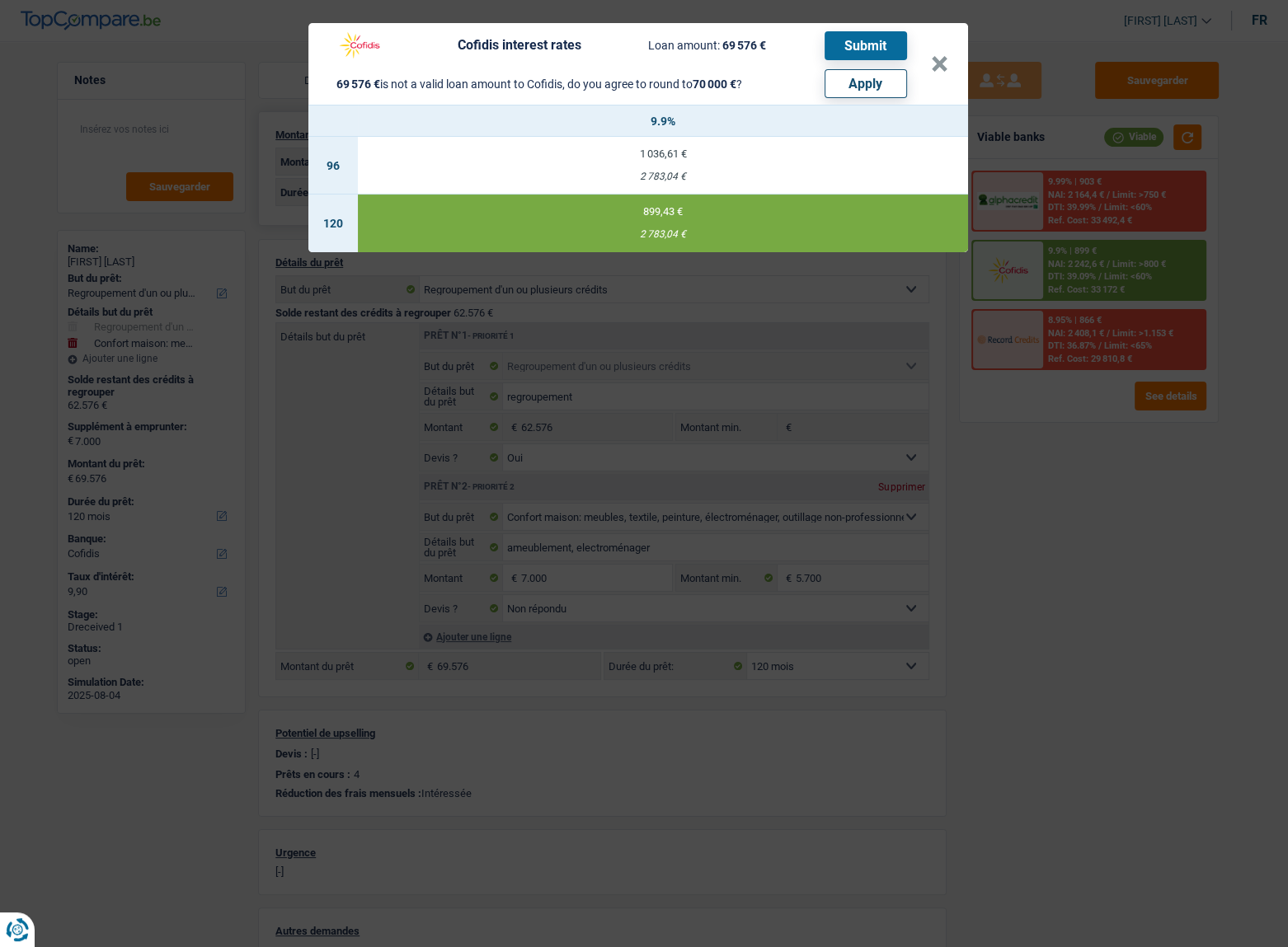 type on "7.424" 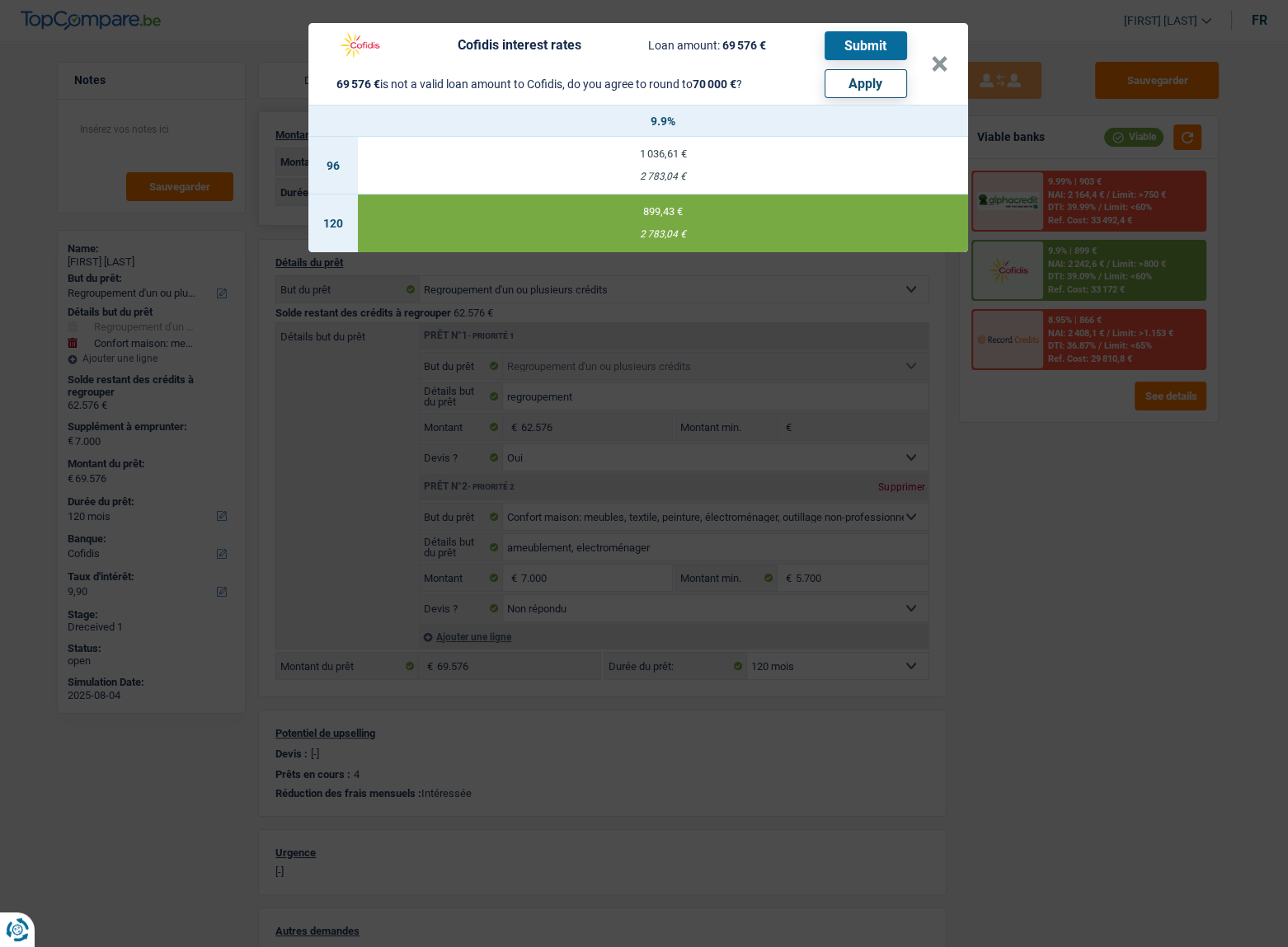 type on "70.000" 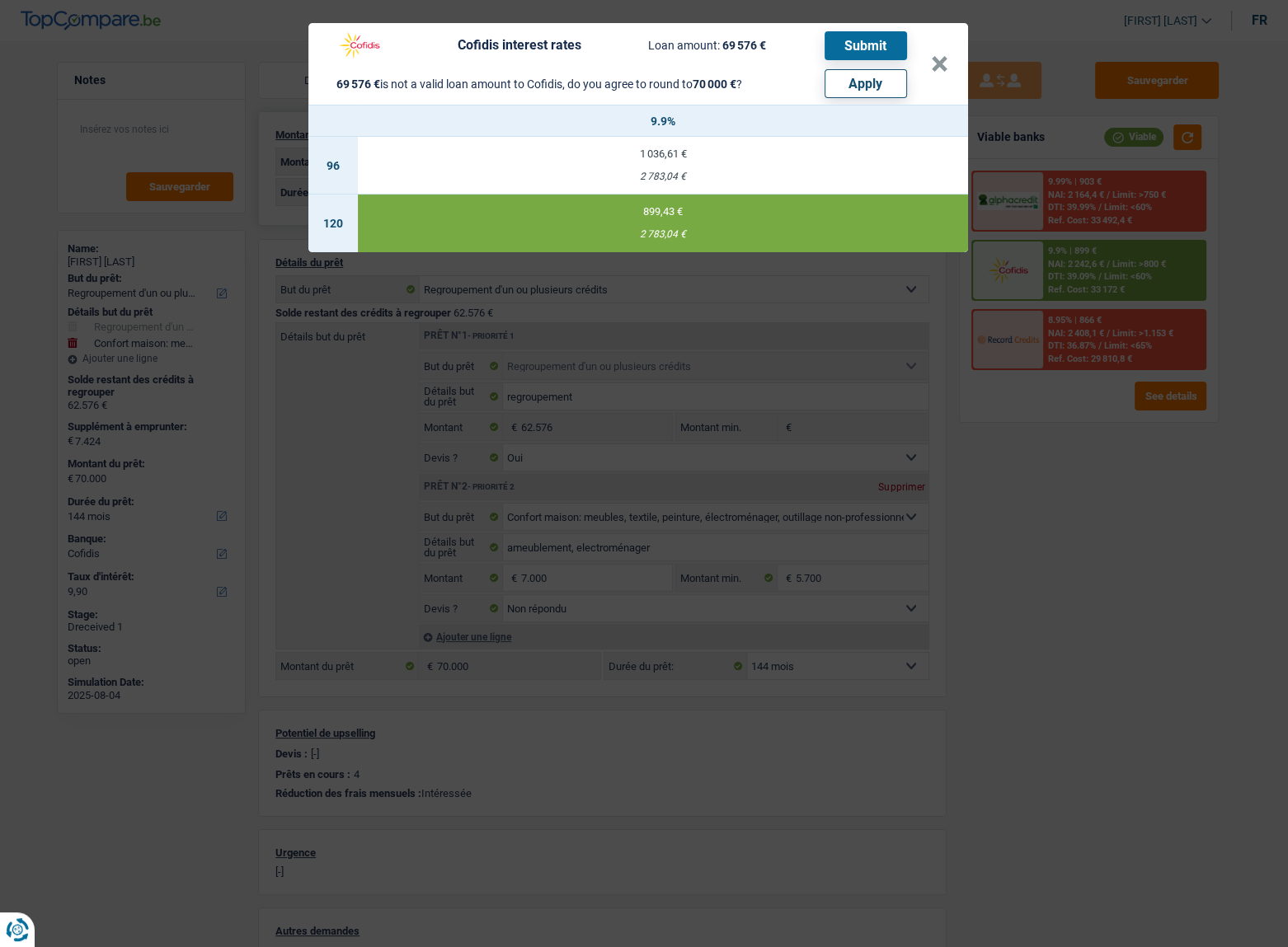 select on "other" 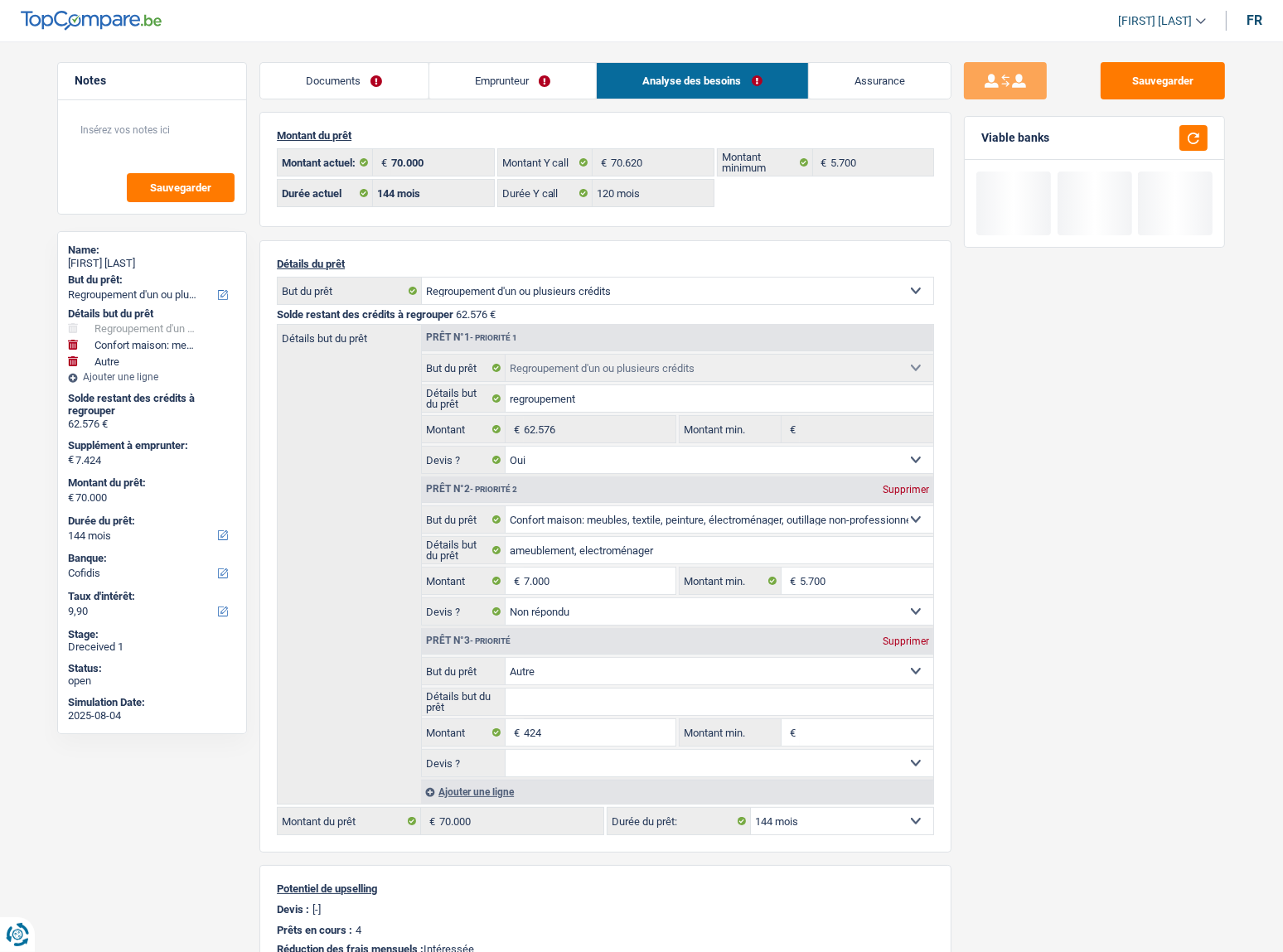 click on "Sauvegarder
Viable banks" at bounding box center [1094, 491] 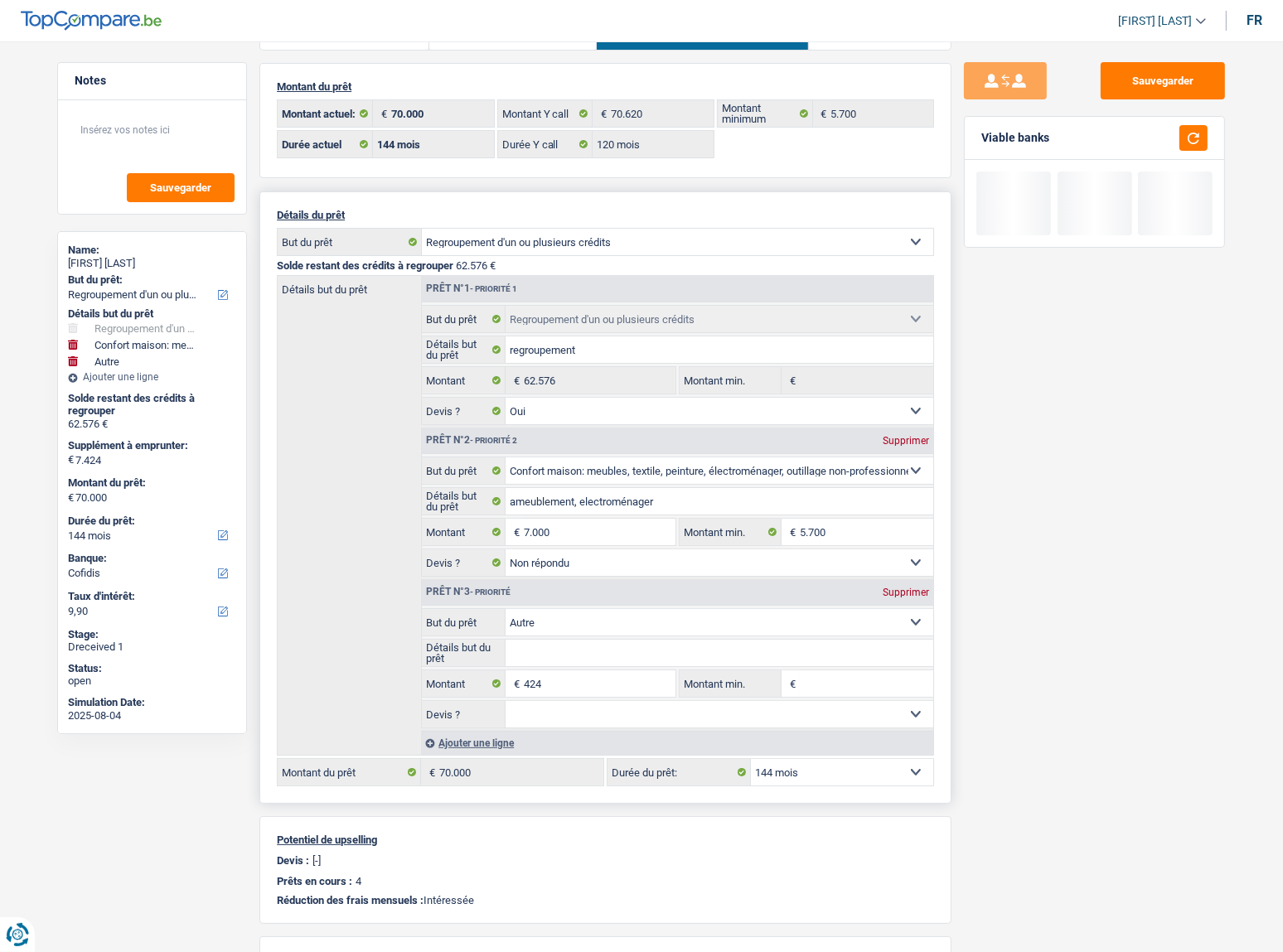 scroll, scrollTop: 75, scrollLeft: 0, axis: vertical 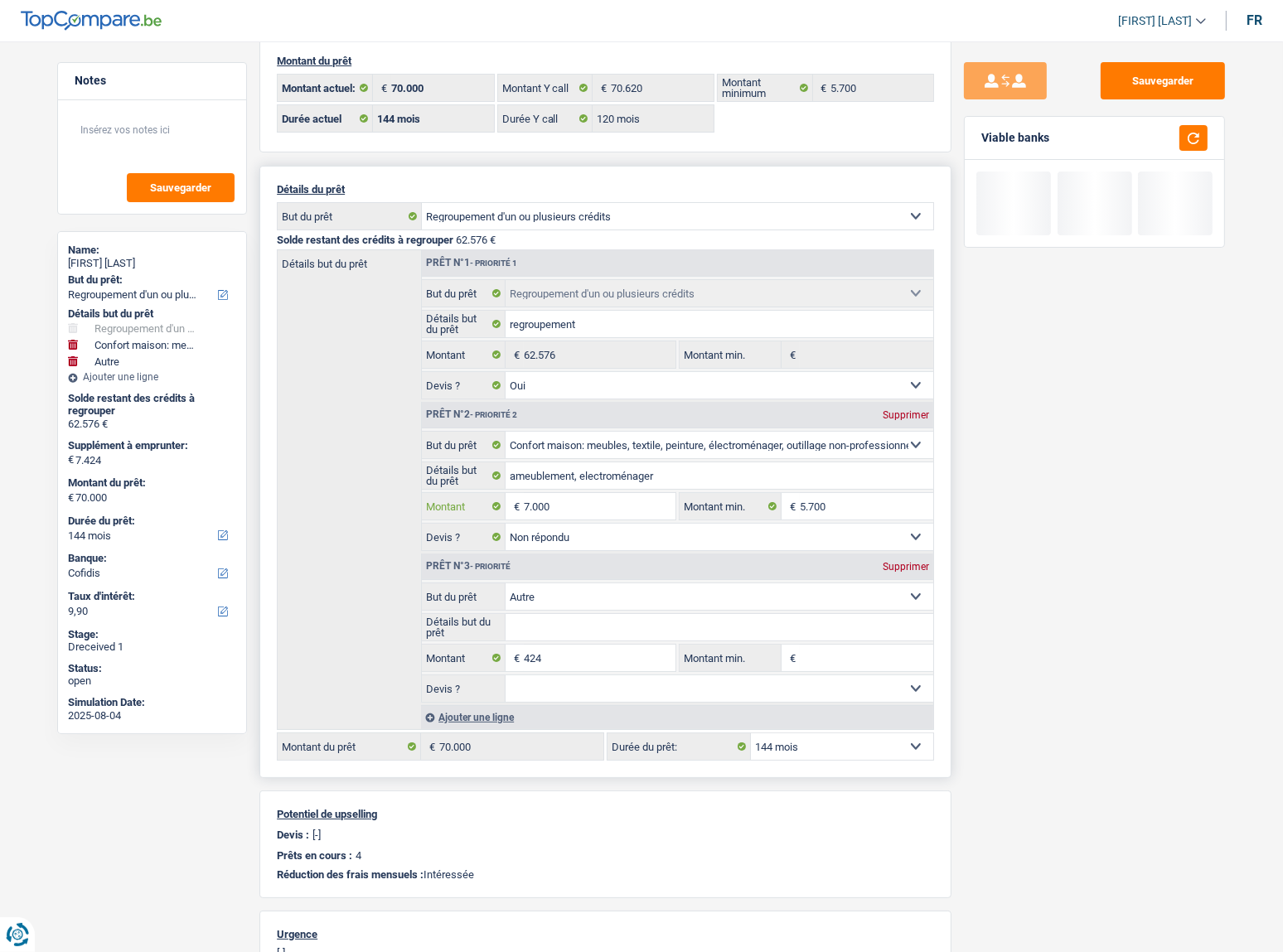 click on "7.000" at bounding box center [599, 506] 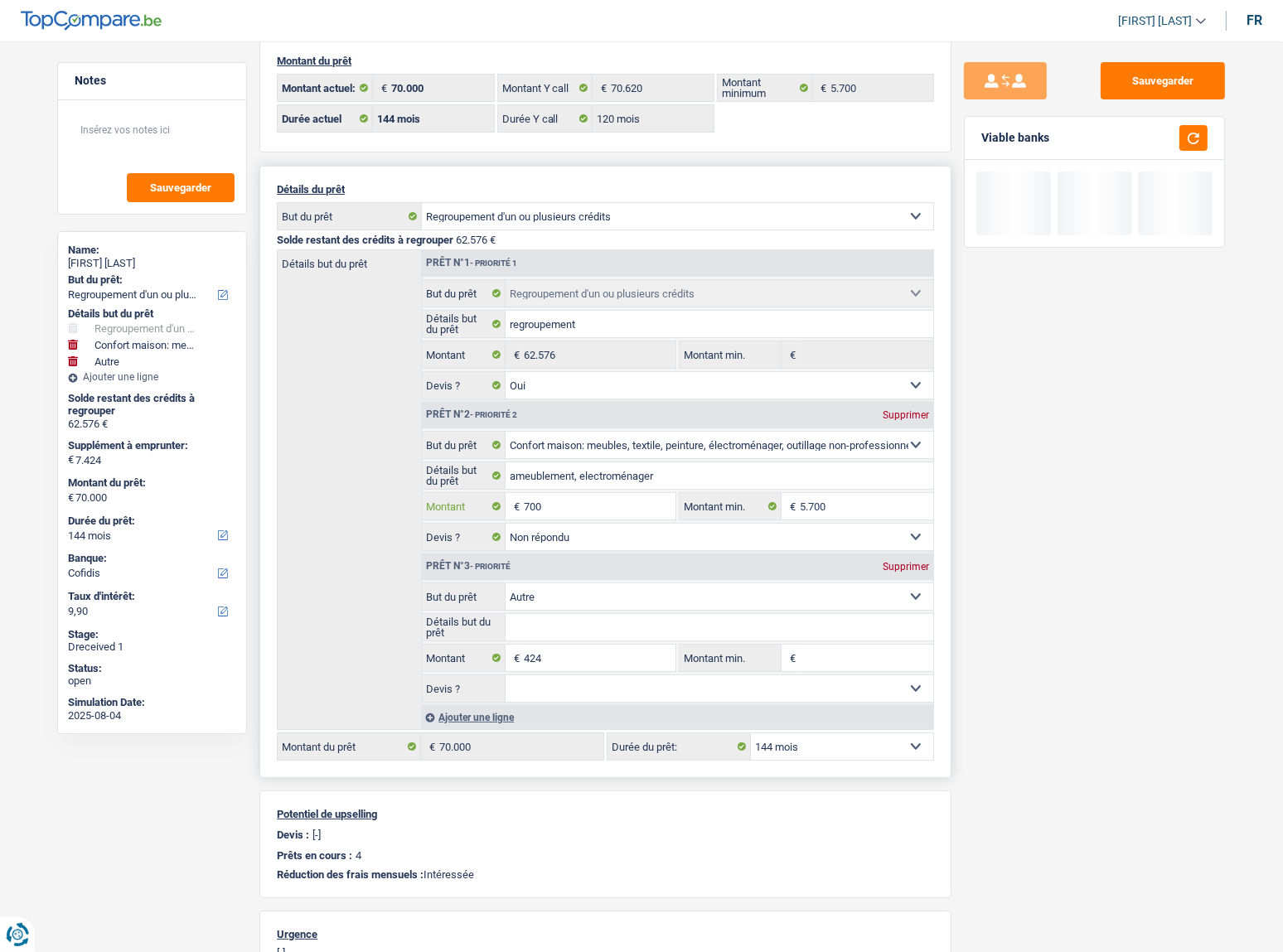 type on "70" 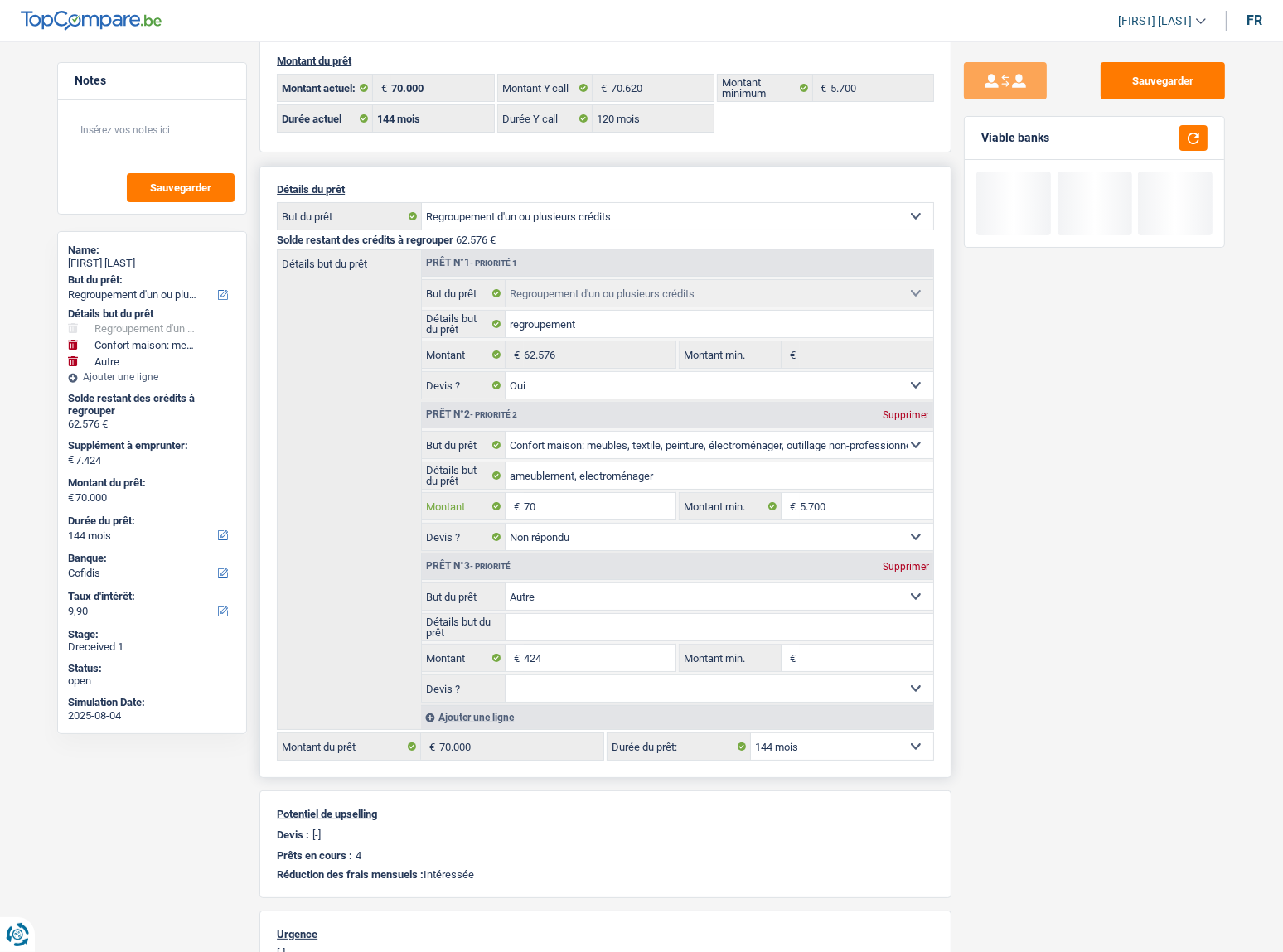 type on "7" 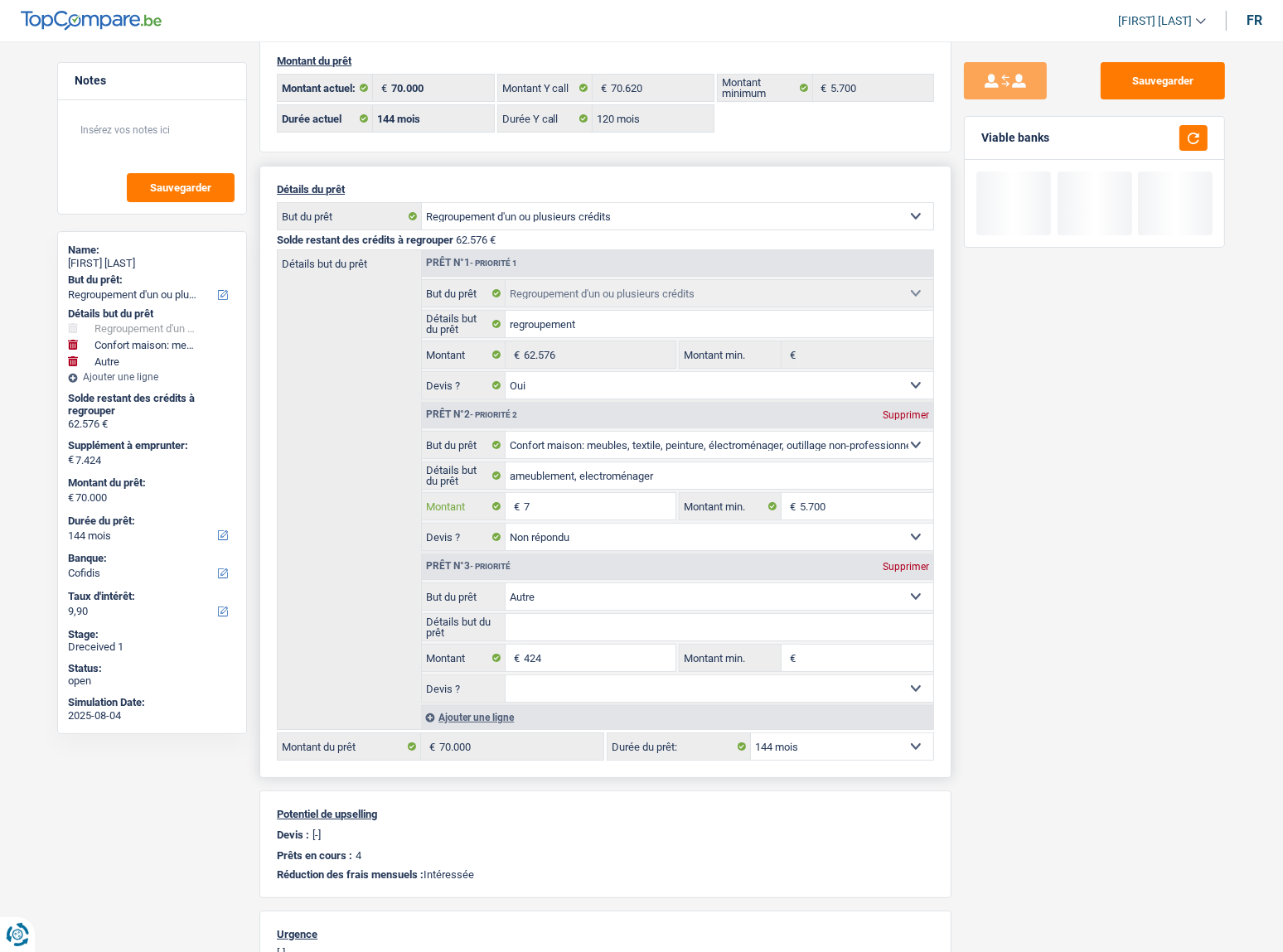 type on "74" 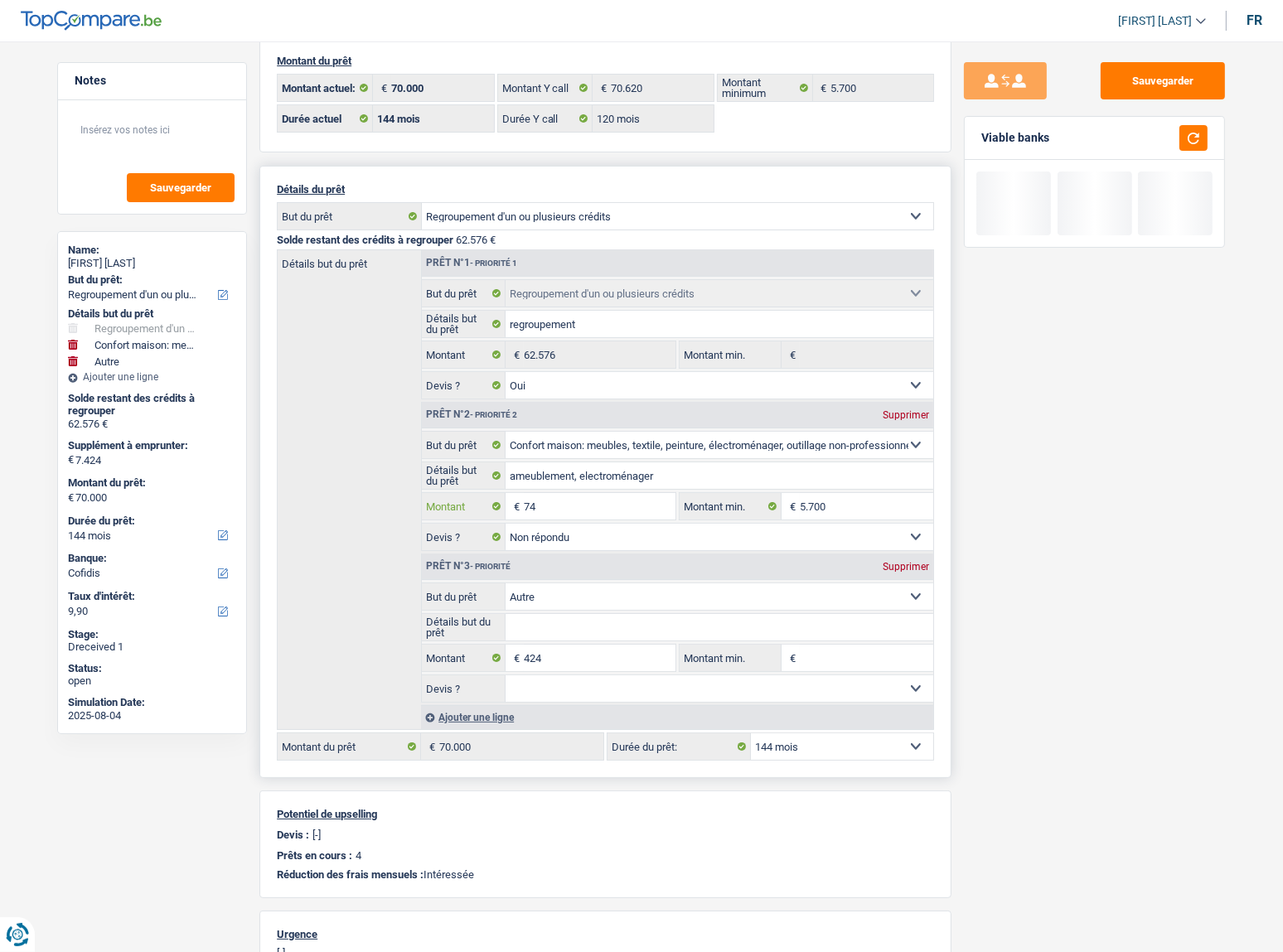 type on "742" 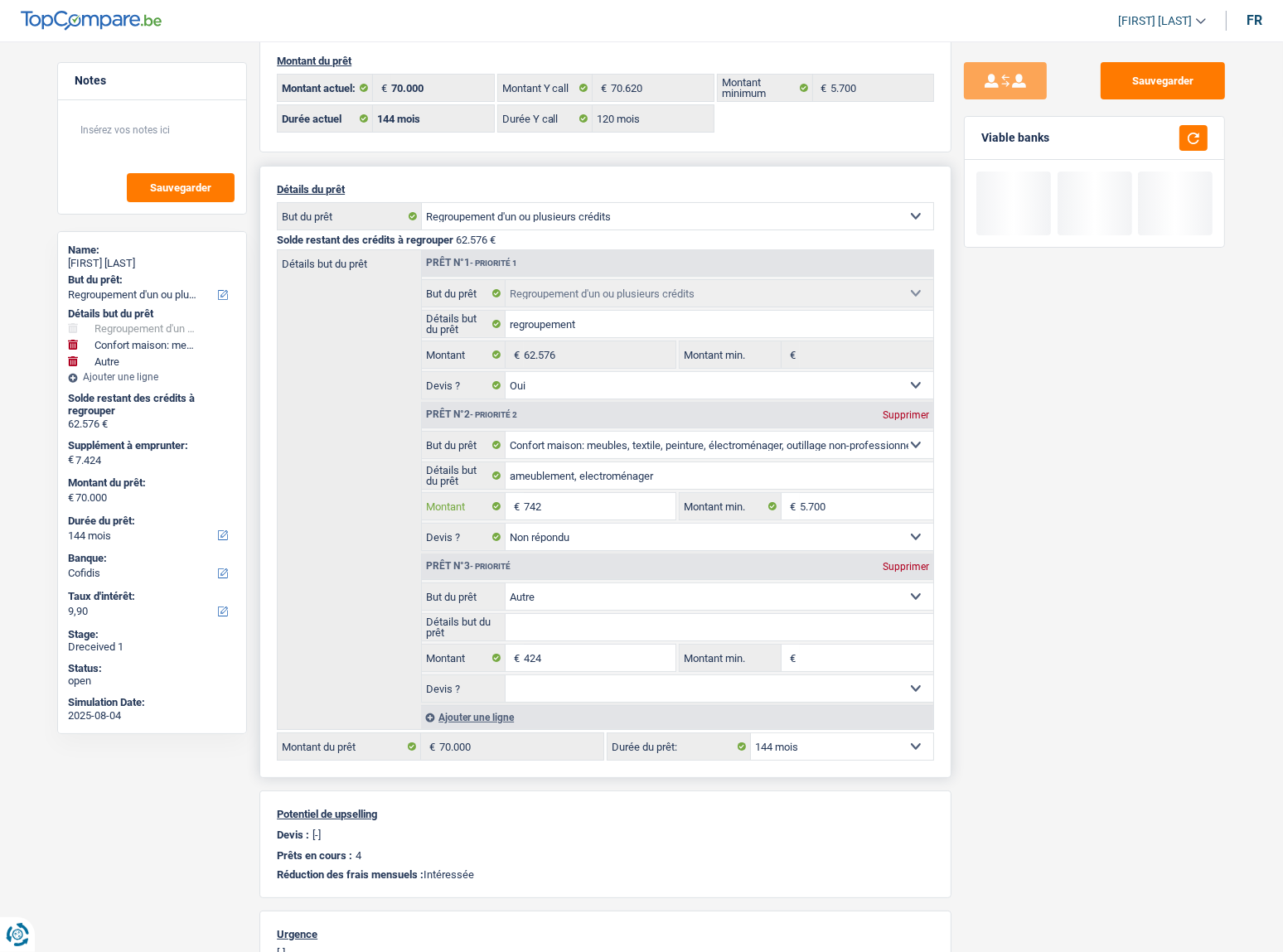 type on "7.424" 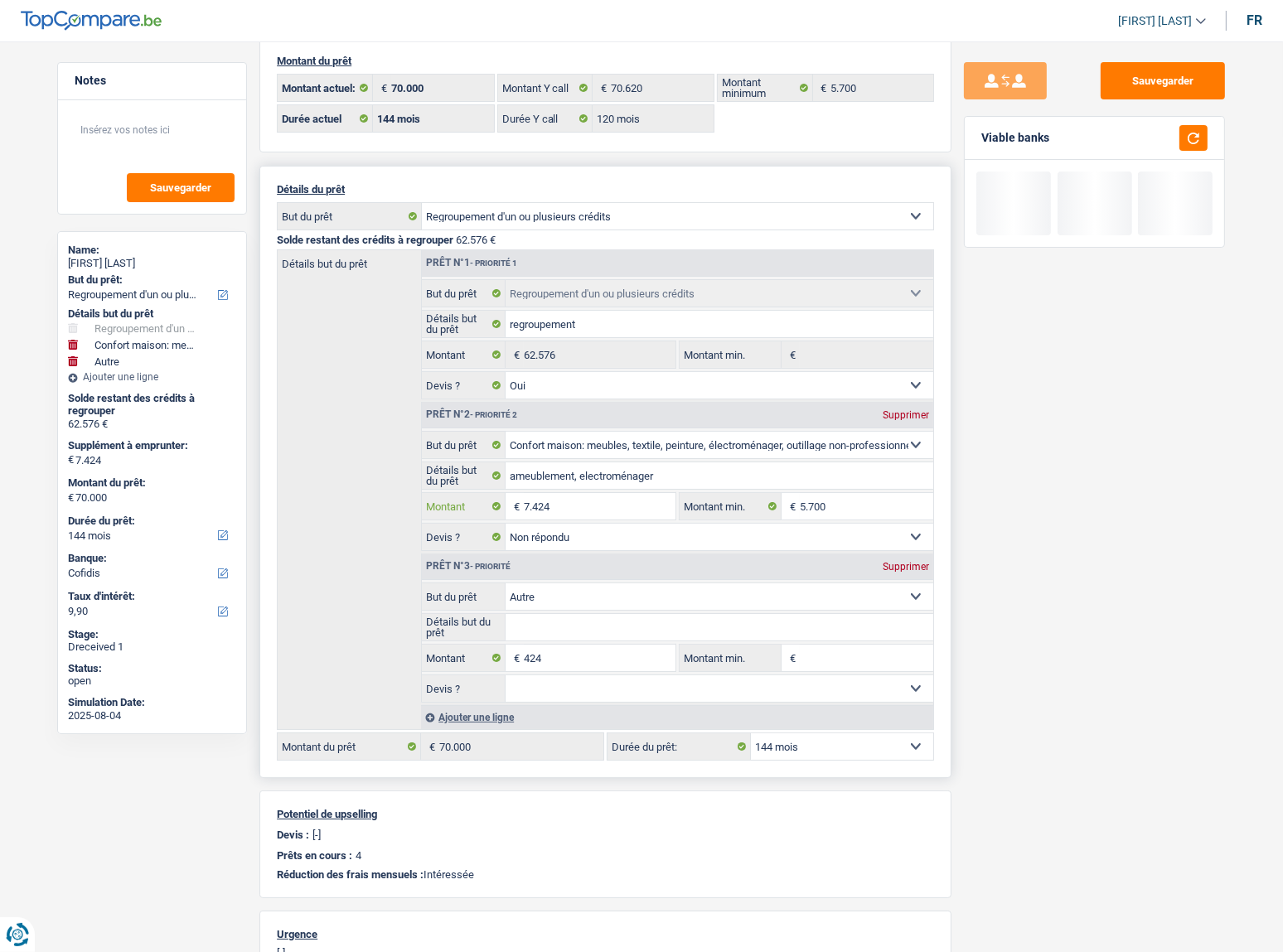 type on "7.424" 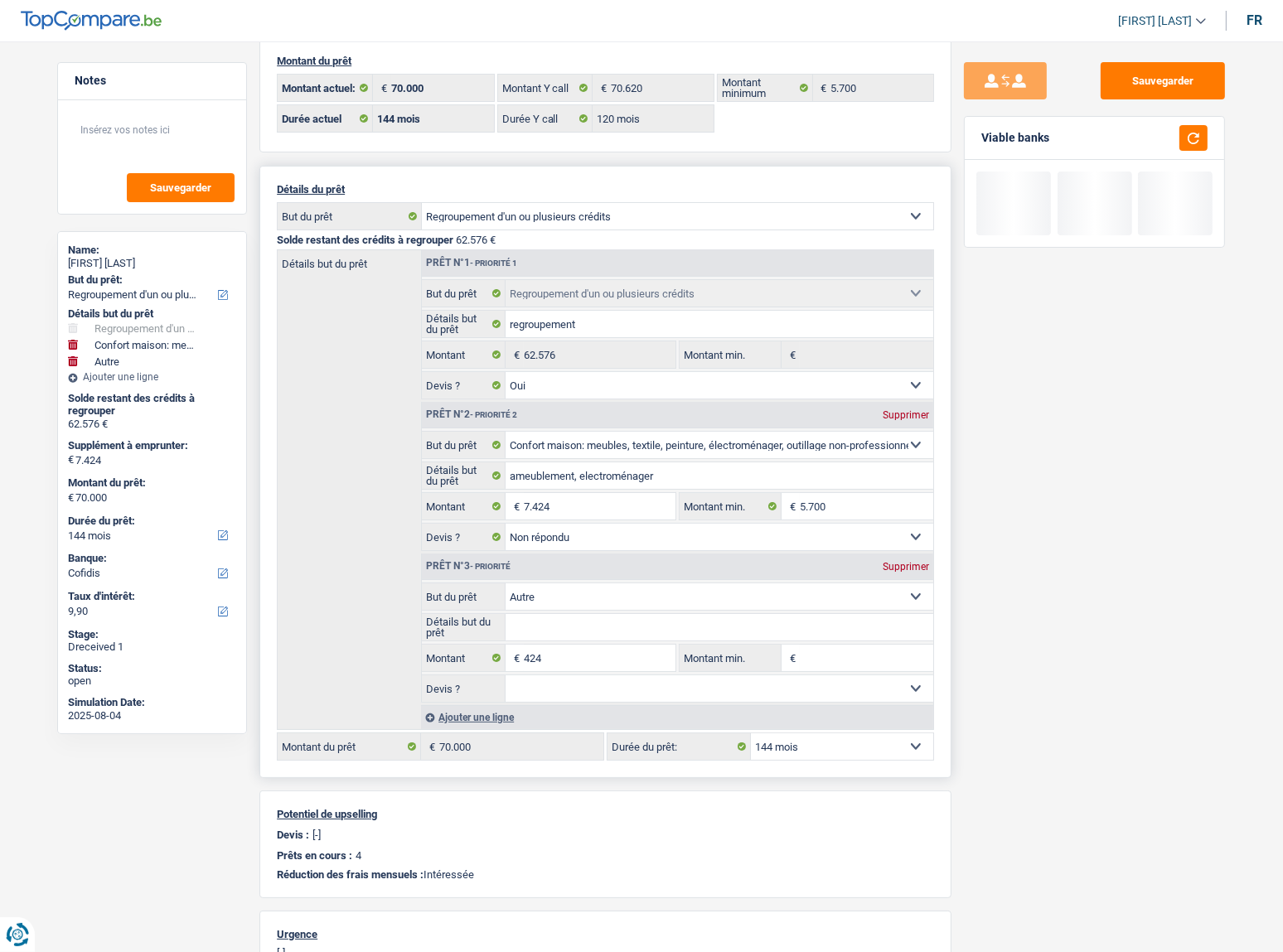 type on "7.848" 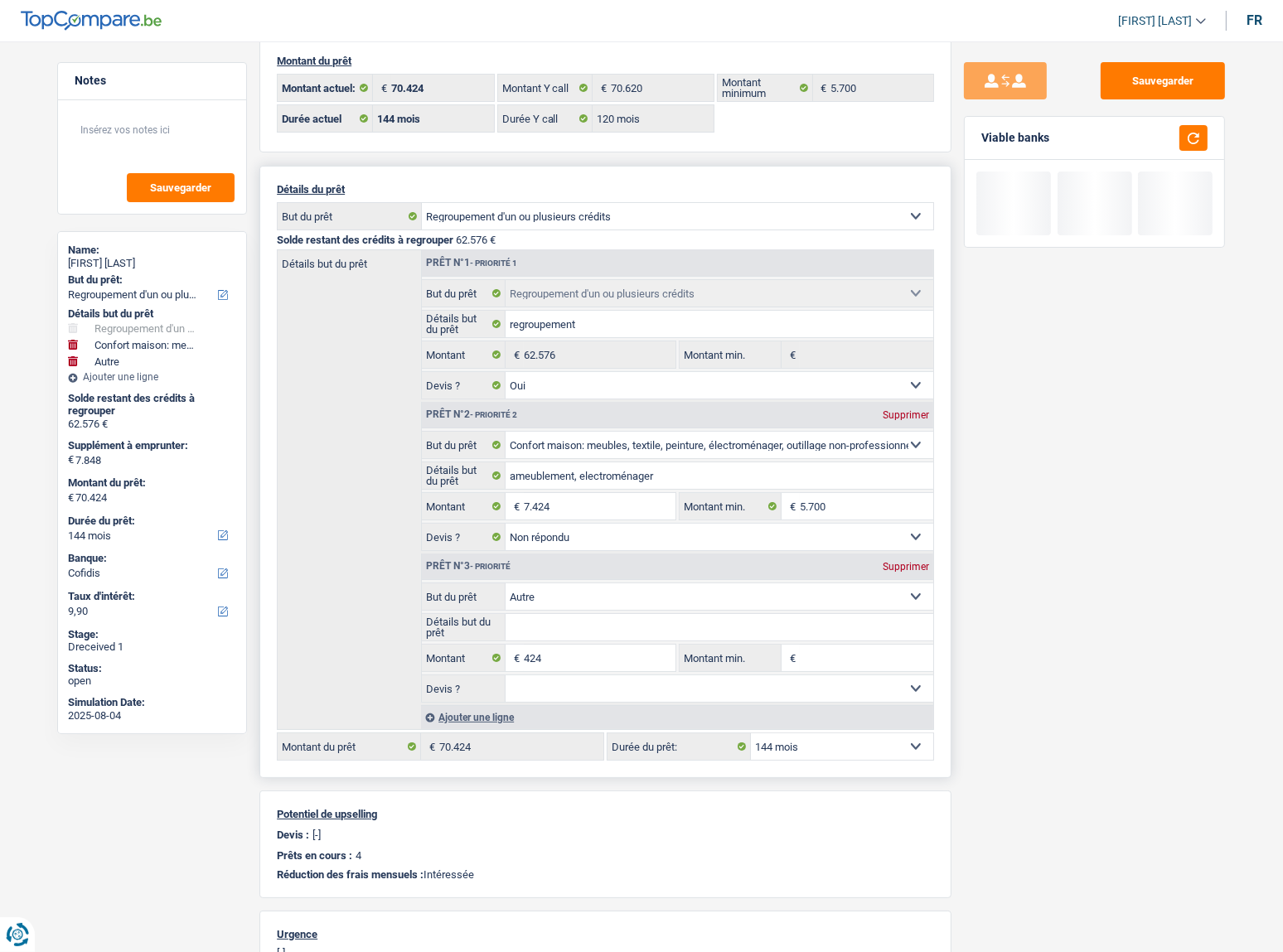 click on "Supprimer" at bounding box center (906, 567) 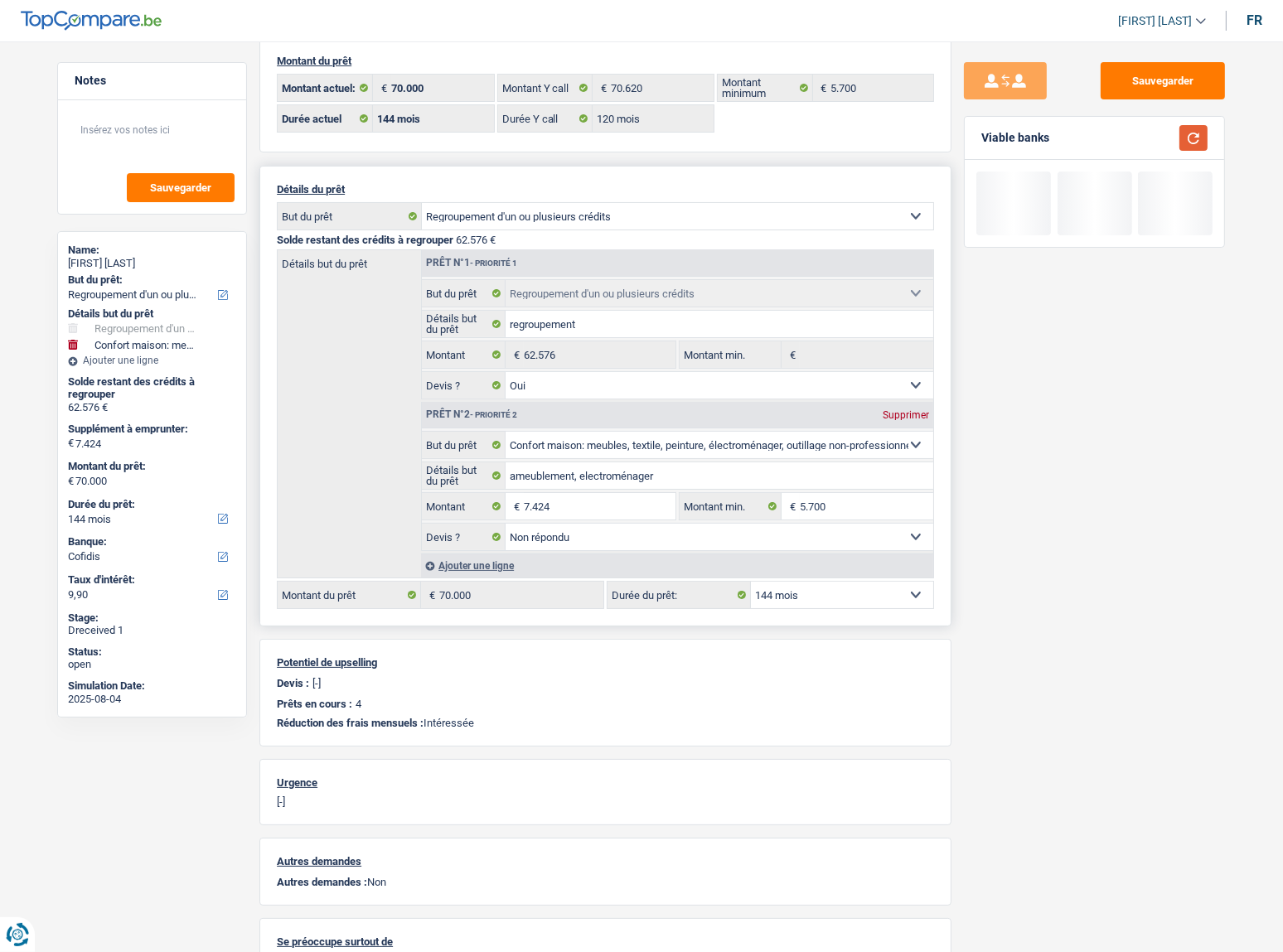 click at bounding box center [1193, 138] 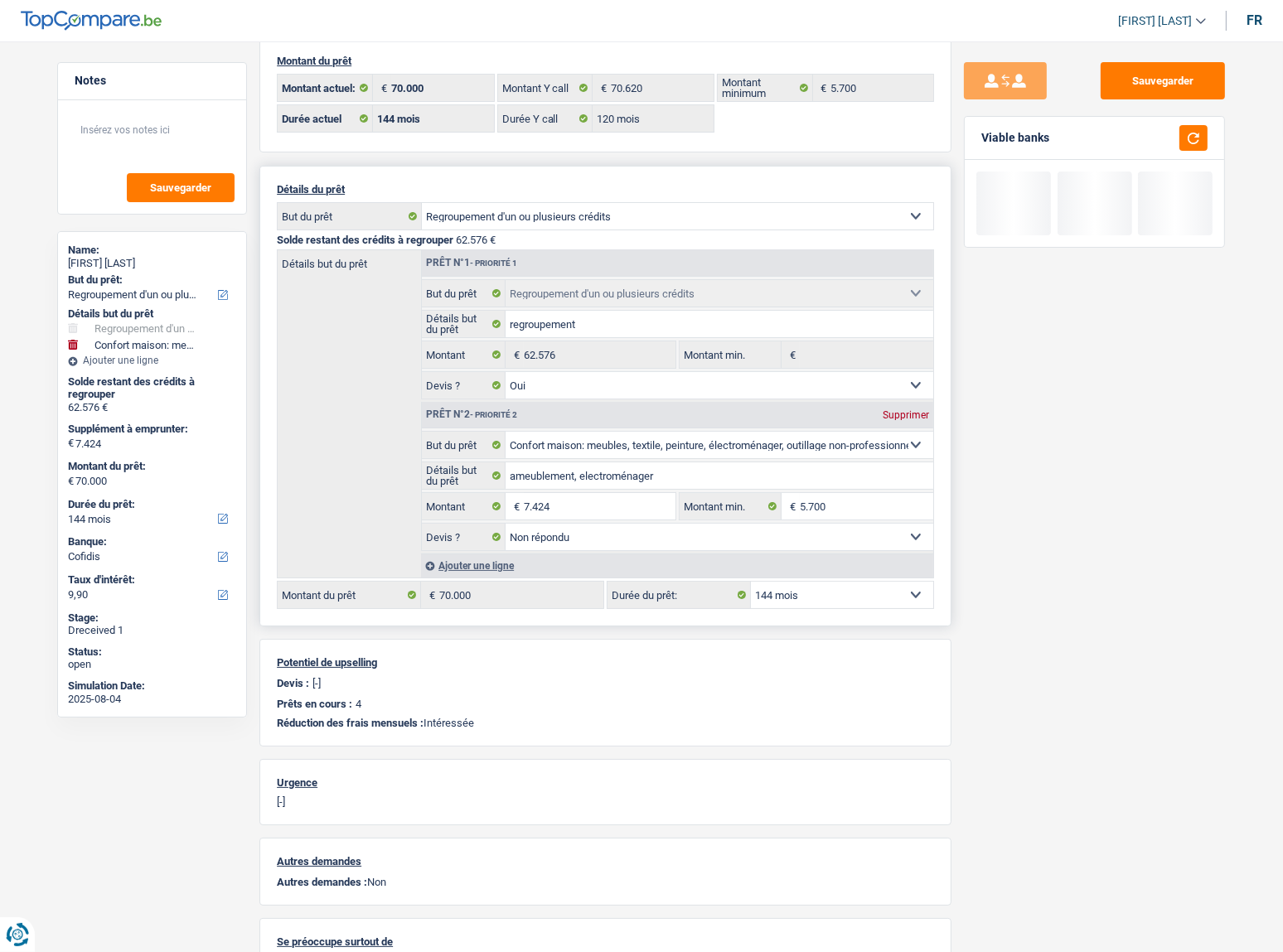 click on "12 mois 18 mois 24 mois 30 mois 36 mois 42 mois 48 mois 60 mois 72 mois 84 mois 96 mois 120 mois 132 mois 144 mois
Sélectionner une option" at bounding box center (842, 595) 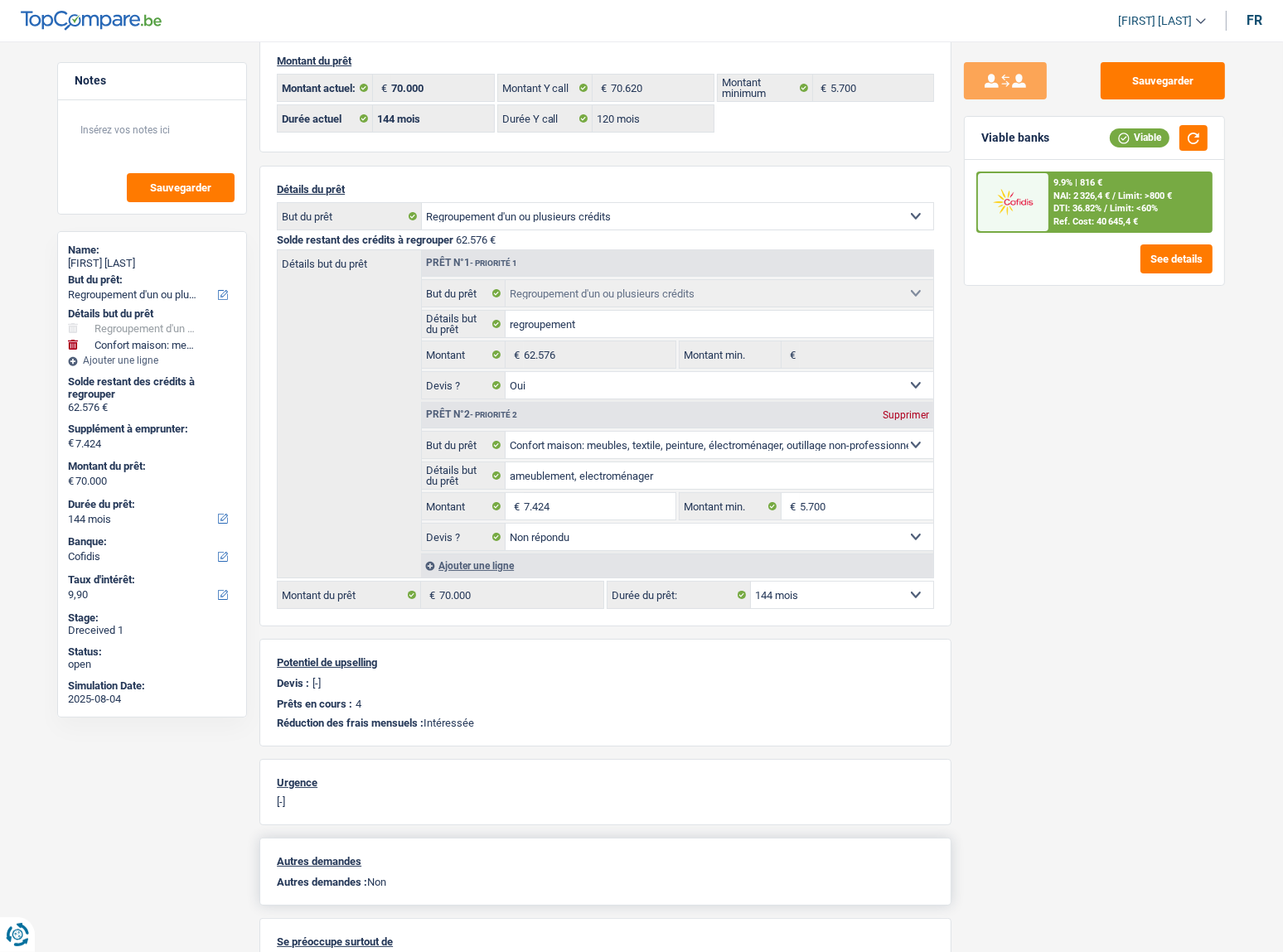 select on "120" 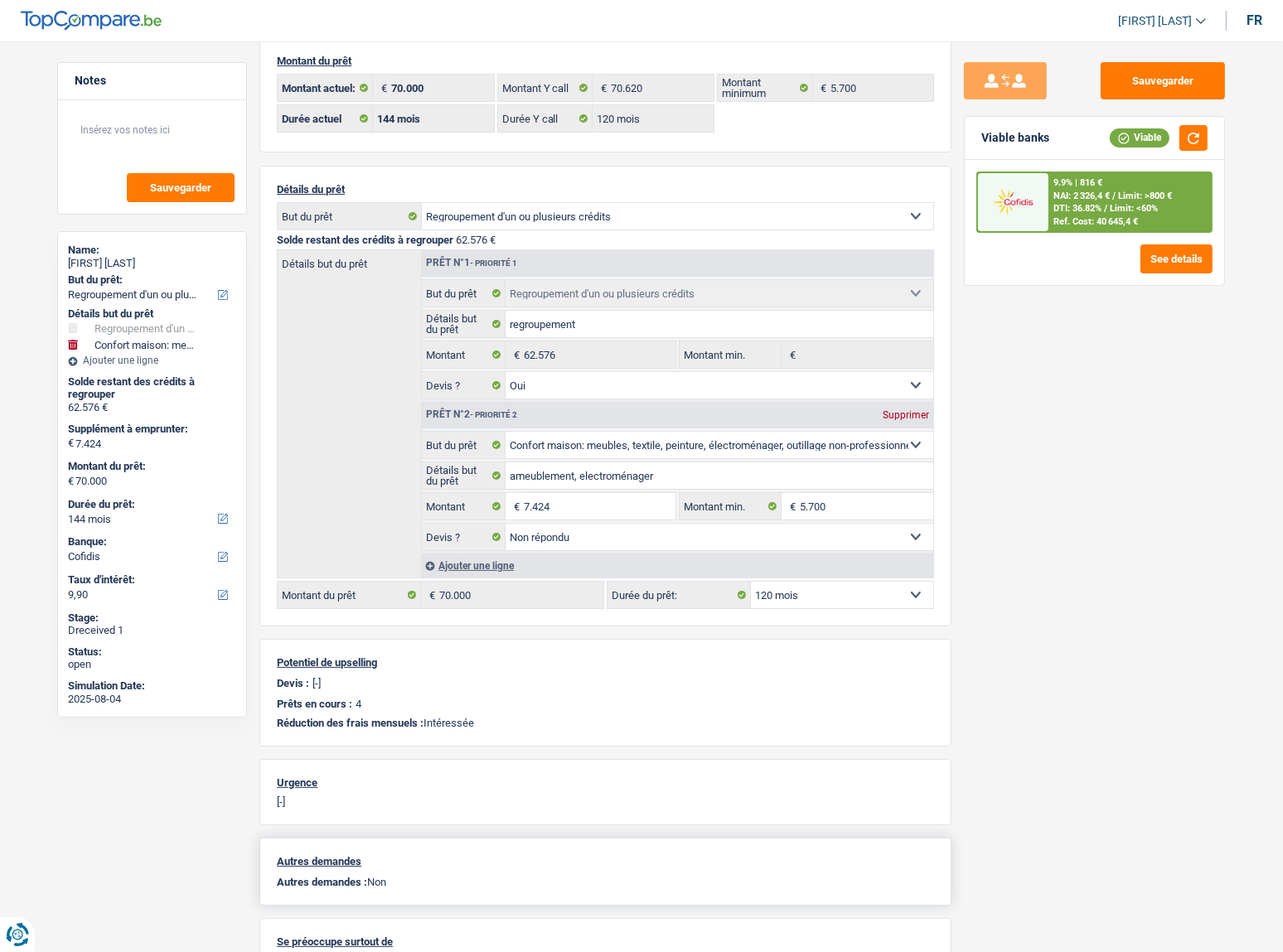 click on "12 mois 18 mois 24 mois 30 mois 36 mois 42 mois 48 mois 60 mois 72 mois 84 mois 96 mois 120 mois 132 mois 144 mois
Sélectionner une option" at bounding box center (842, 595) 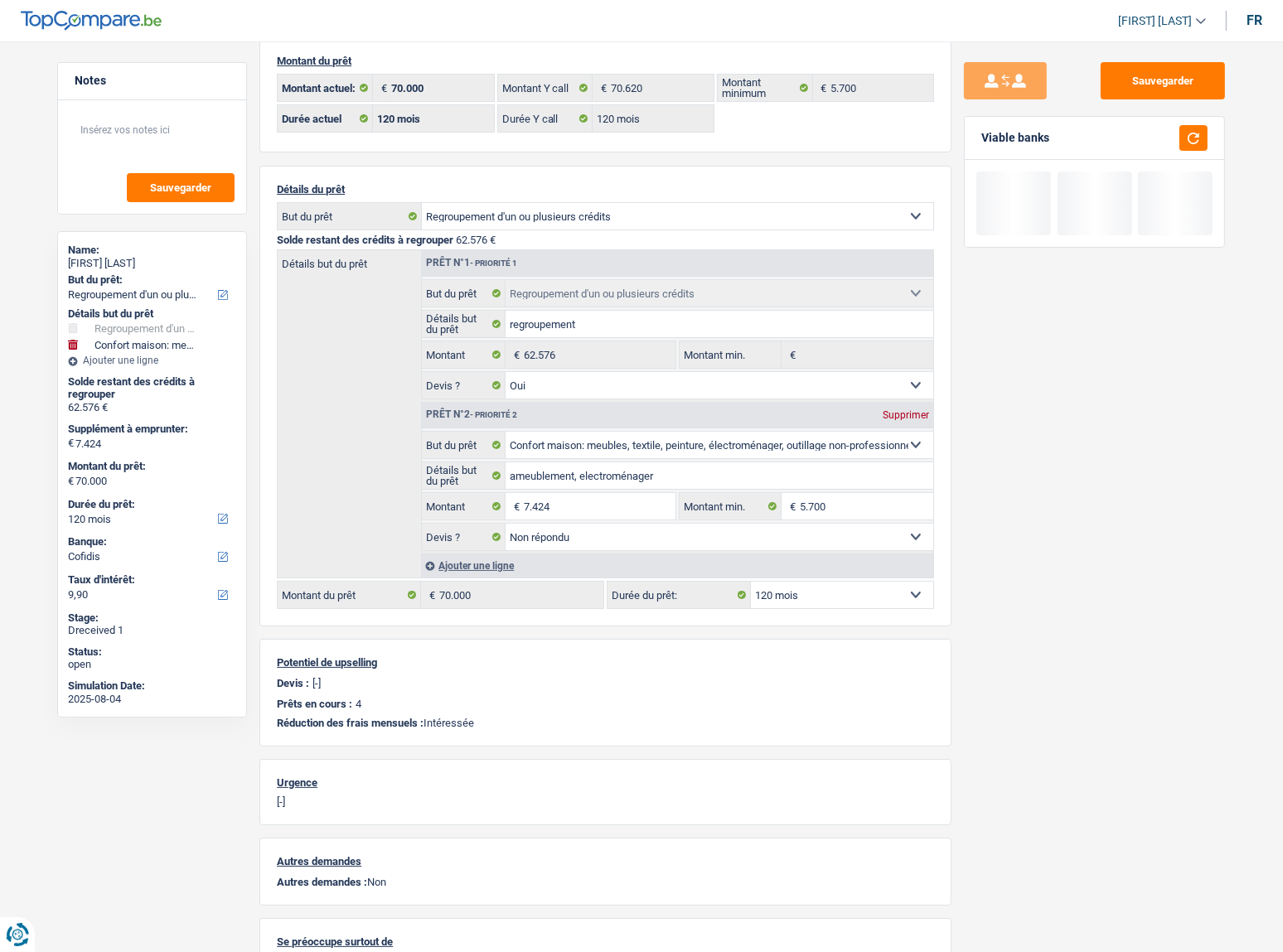 drag, startPoint x: 1227, startPoint y: 522, endPoint x: 1270, endPoint y: 524, distance: 43.04649 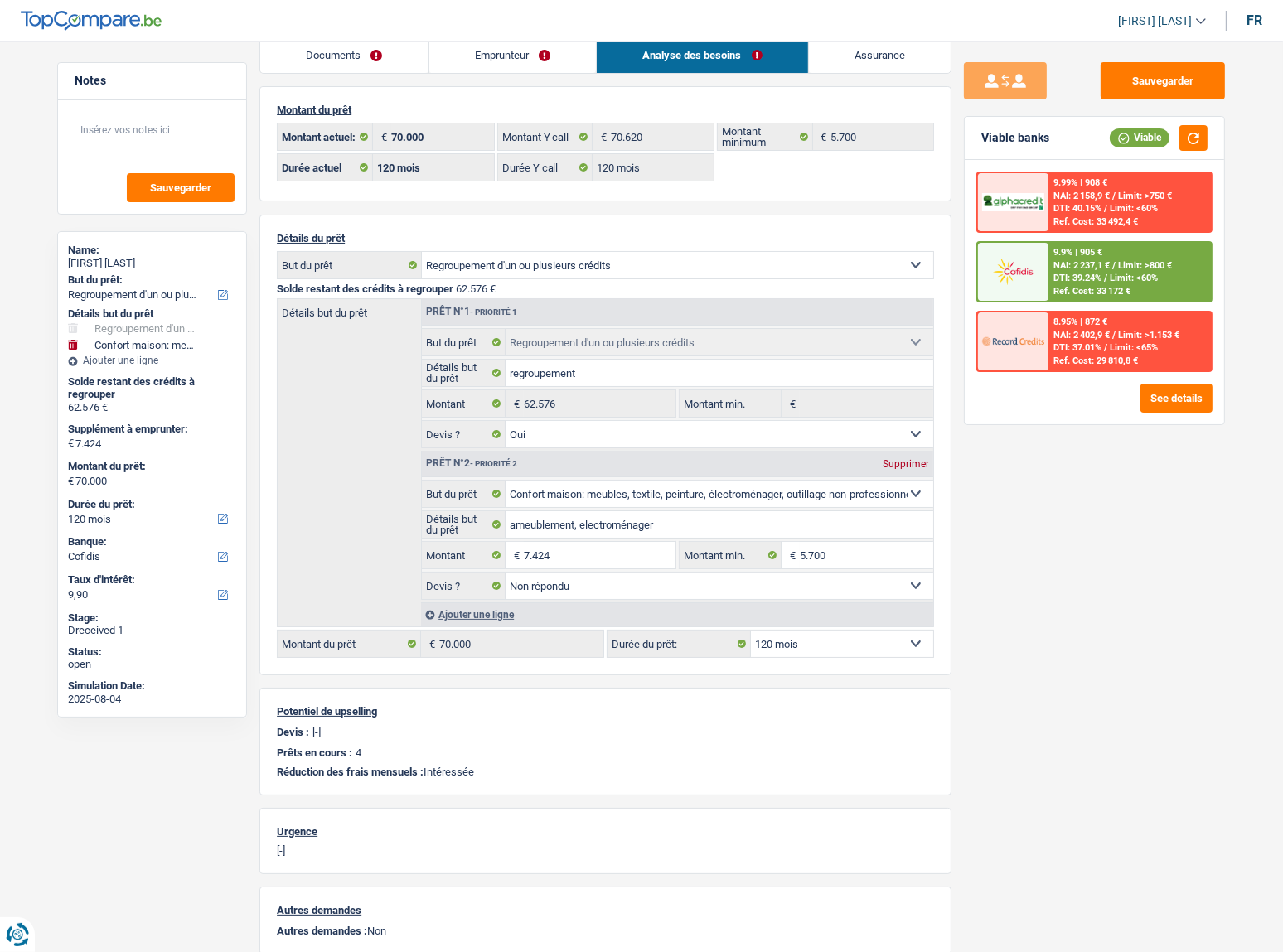 scroll, scrollTop: 0, scrollLeft: 0, axis: both 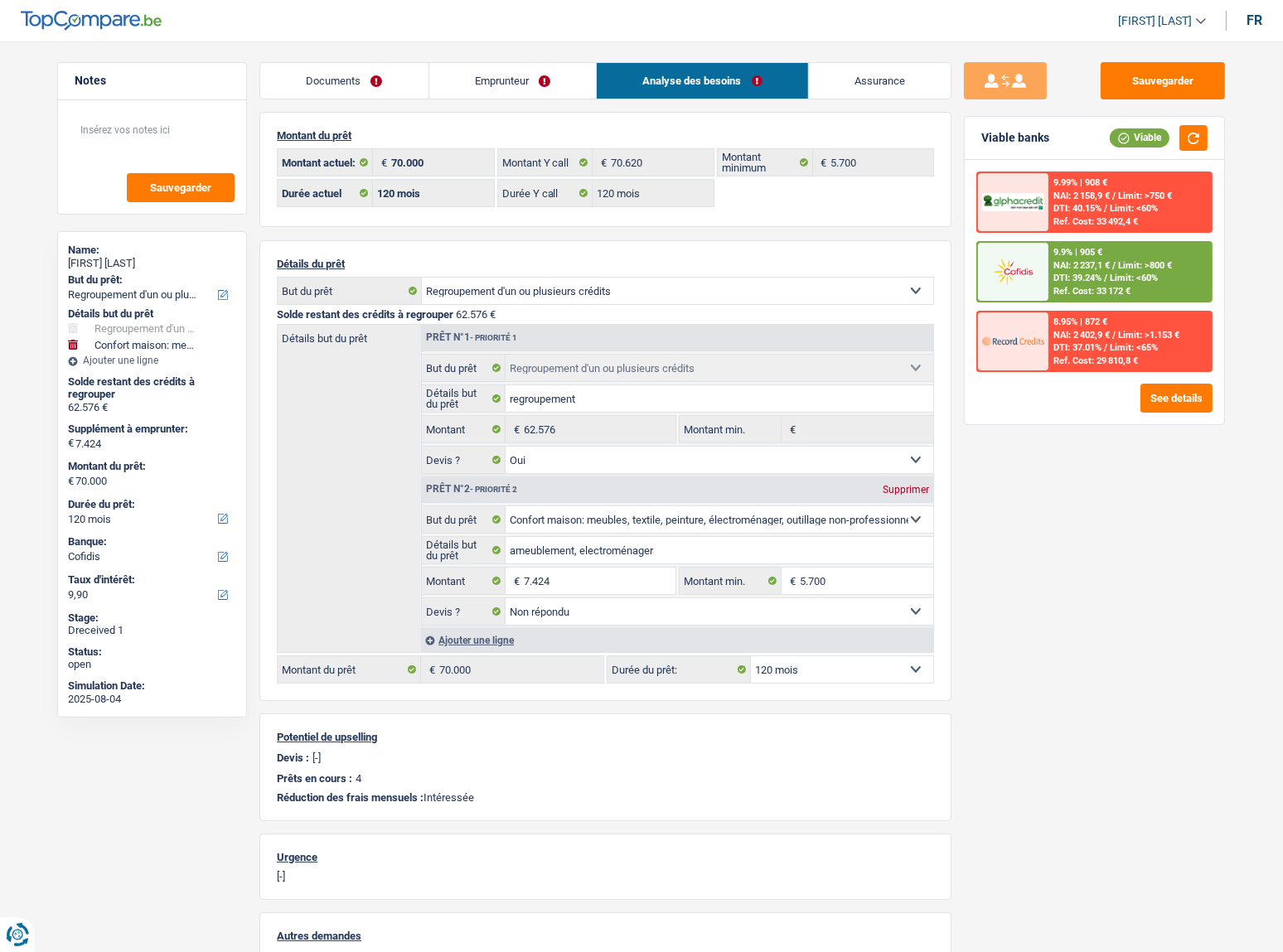 click on "Emprunteur" at bounding box center (513, 80) 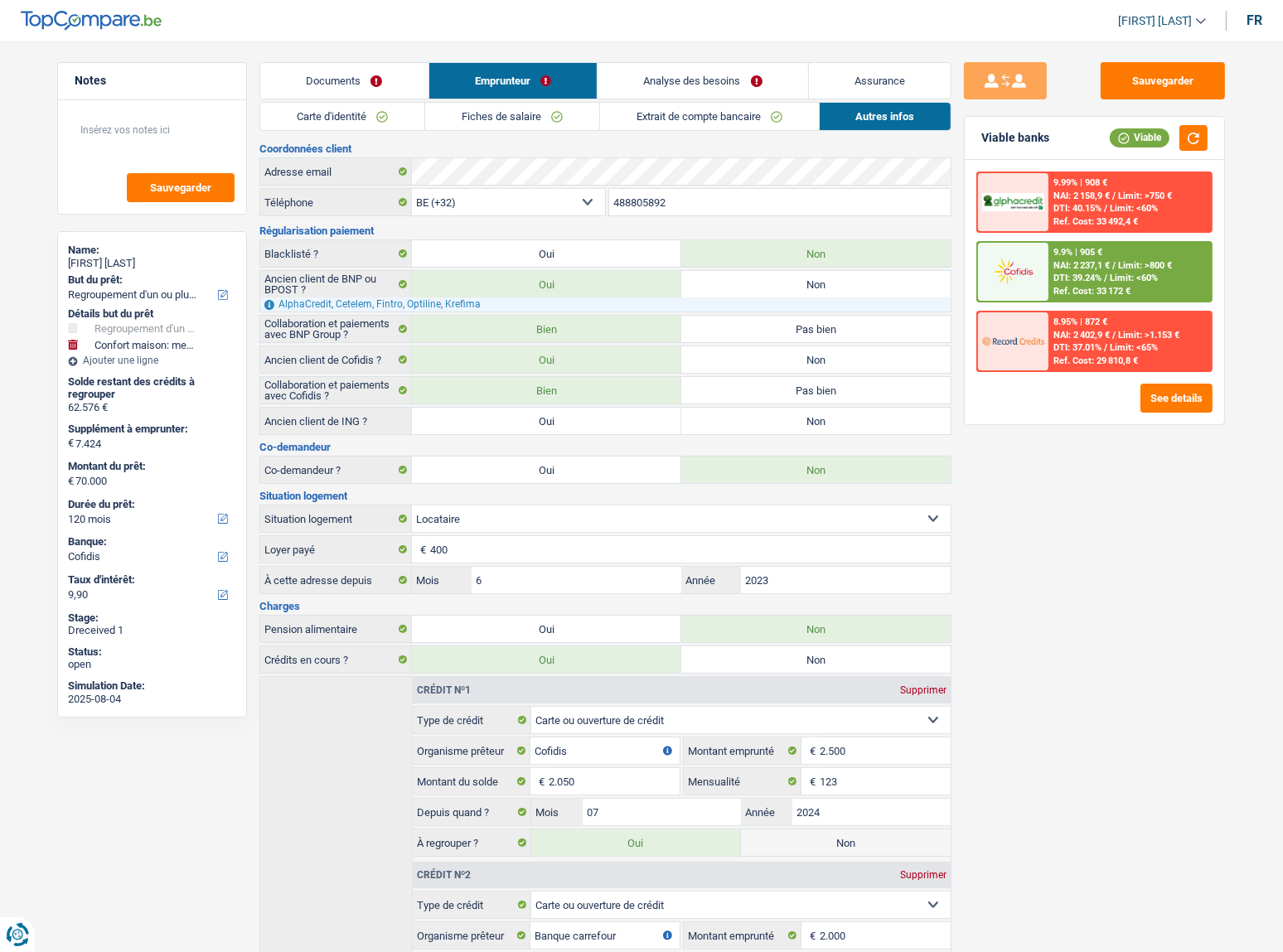 click on "Extrait de compte bancaire" at bounding box center [709, 116] 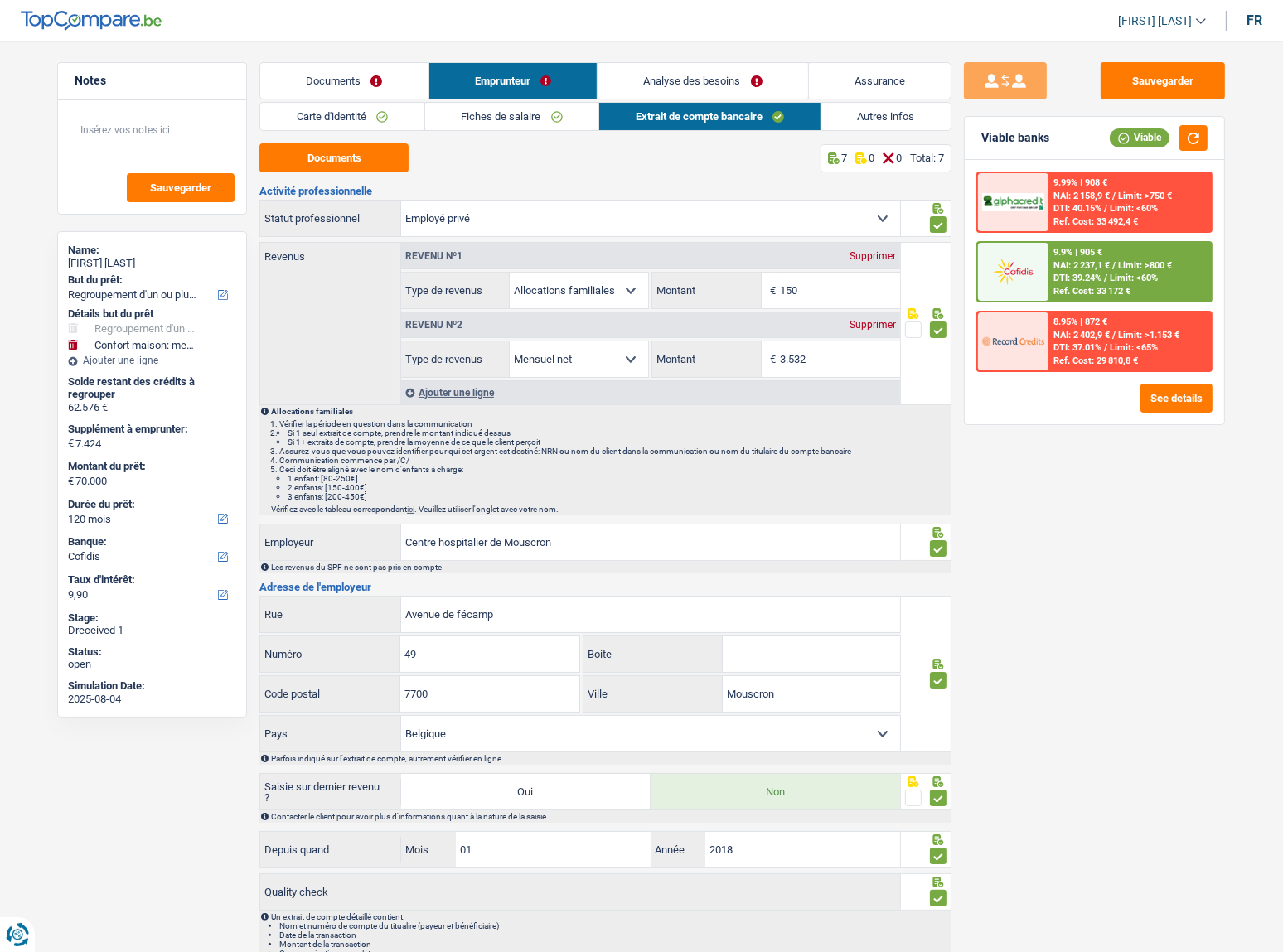 click on "Fiches de salaire" at bounding box center [512, 116] 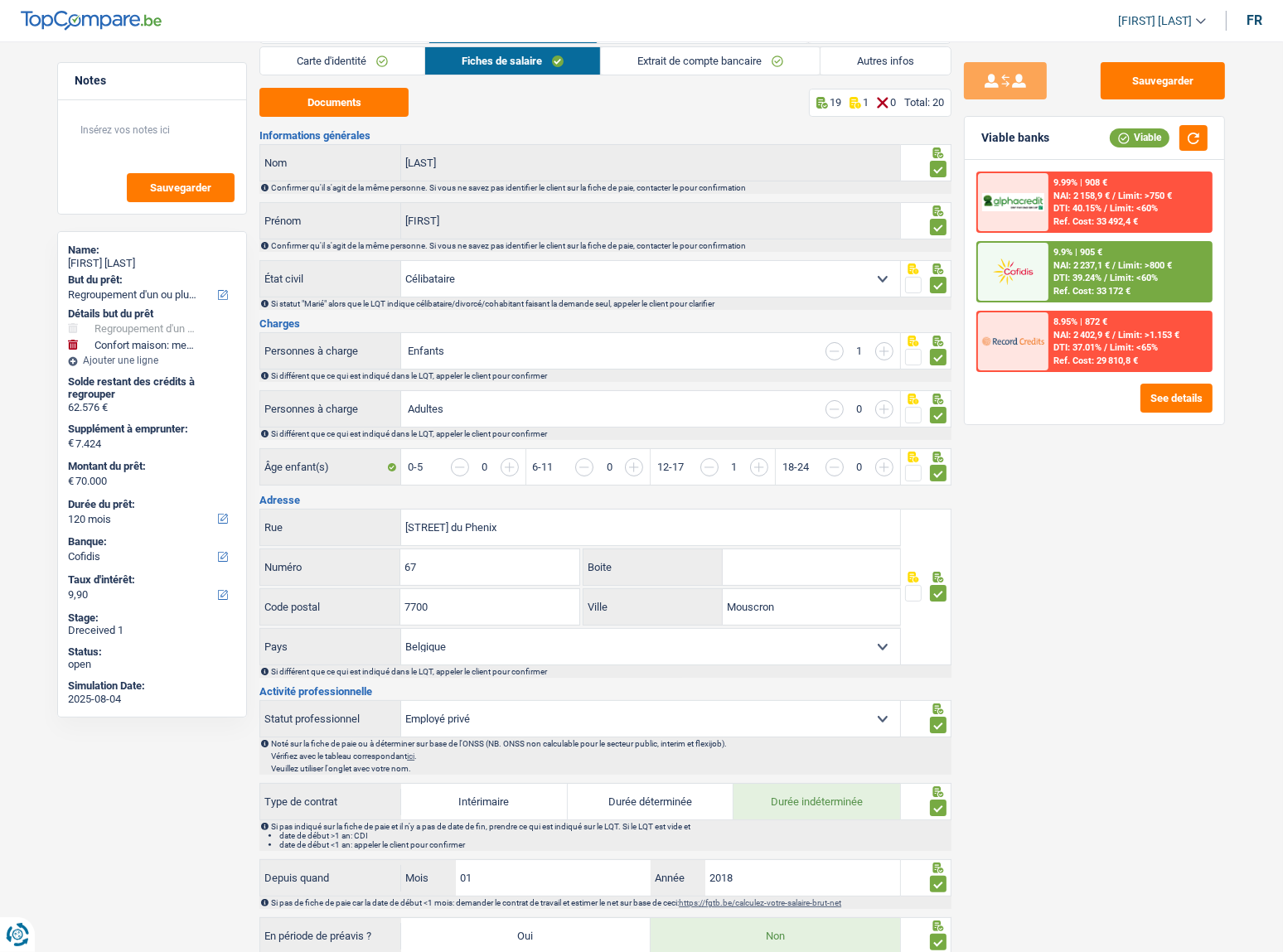 scroll, scrollTop: 0, scrollLeft: 0, axis: both 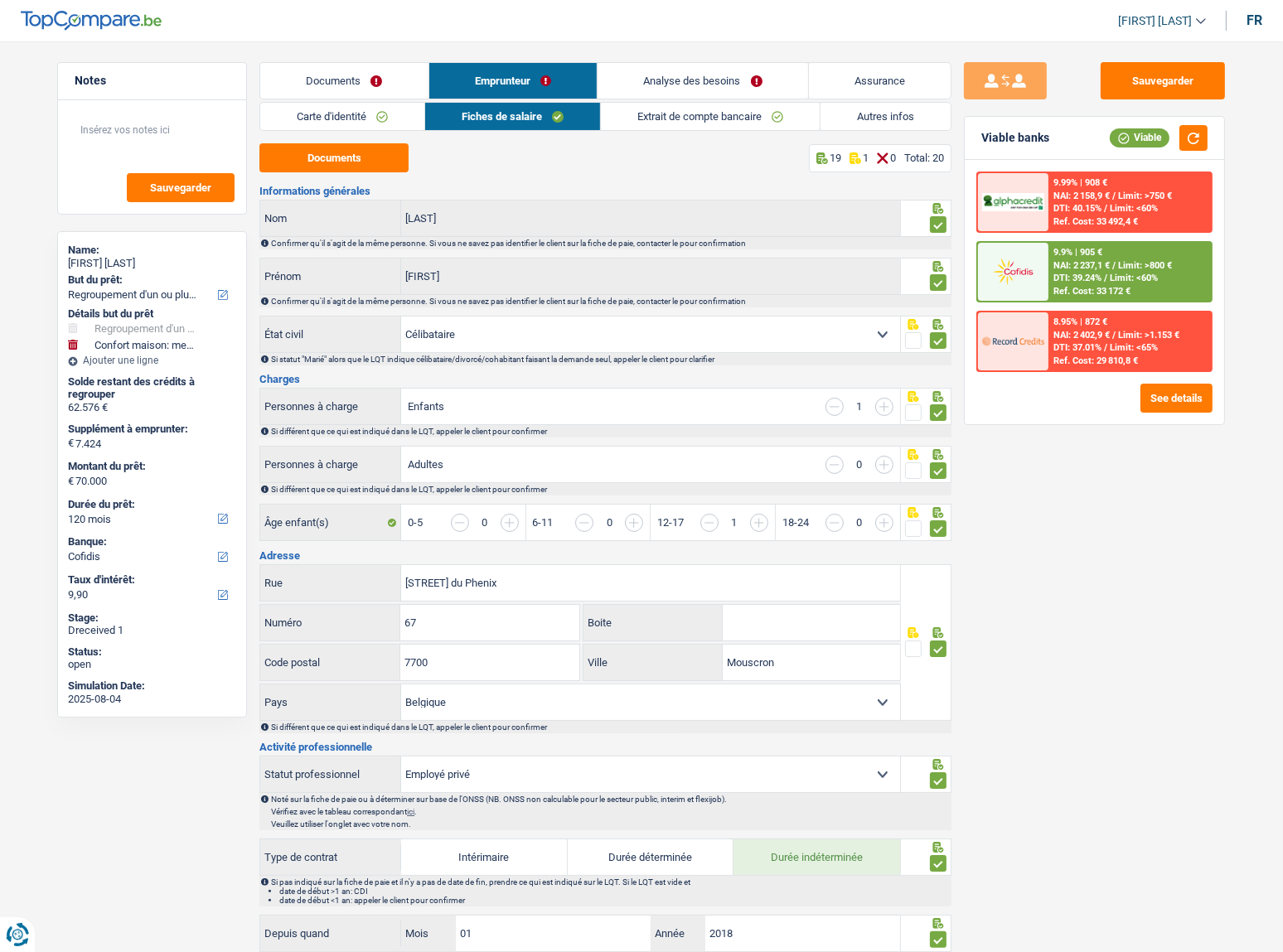 click on "9.9% | 905 €" at bounding box center (1077, 252) 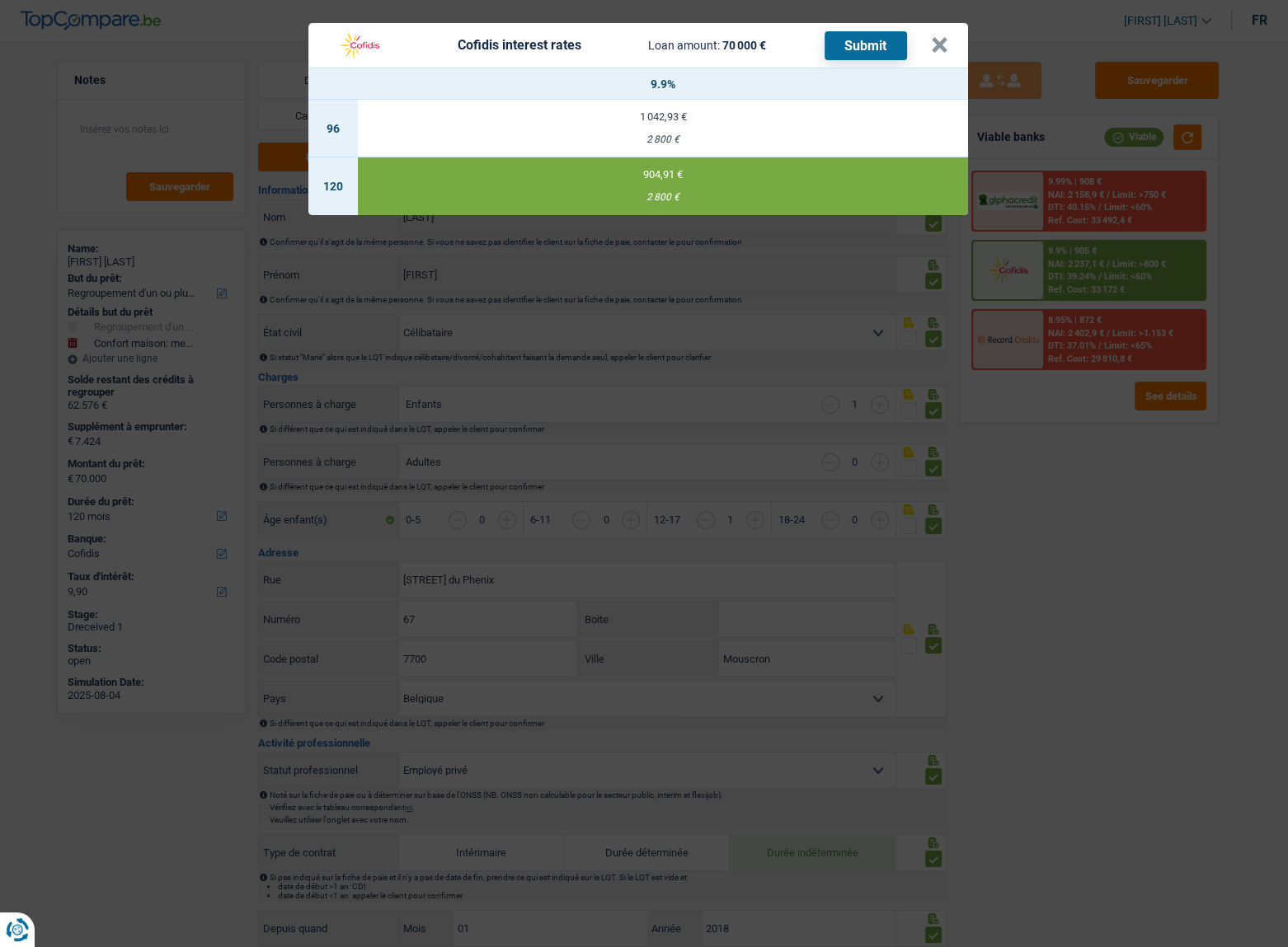 click on "Submit" at bounding box center (866, 45) 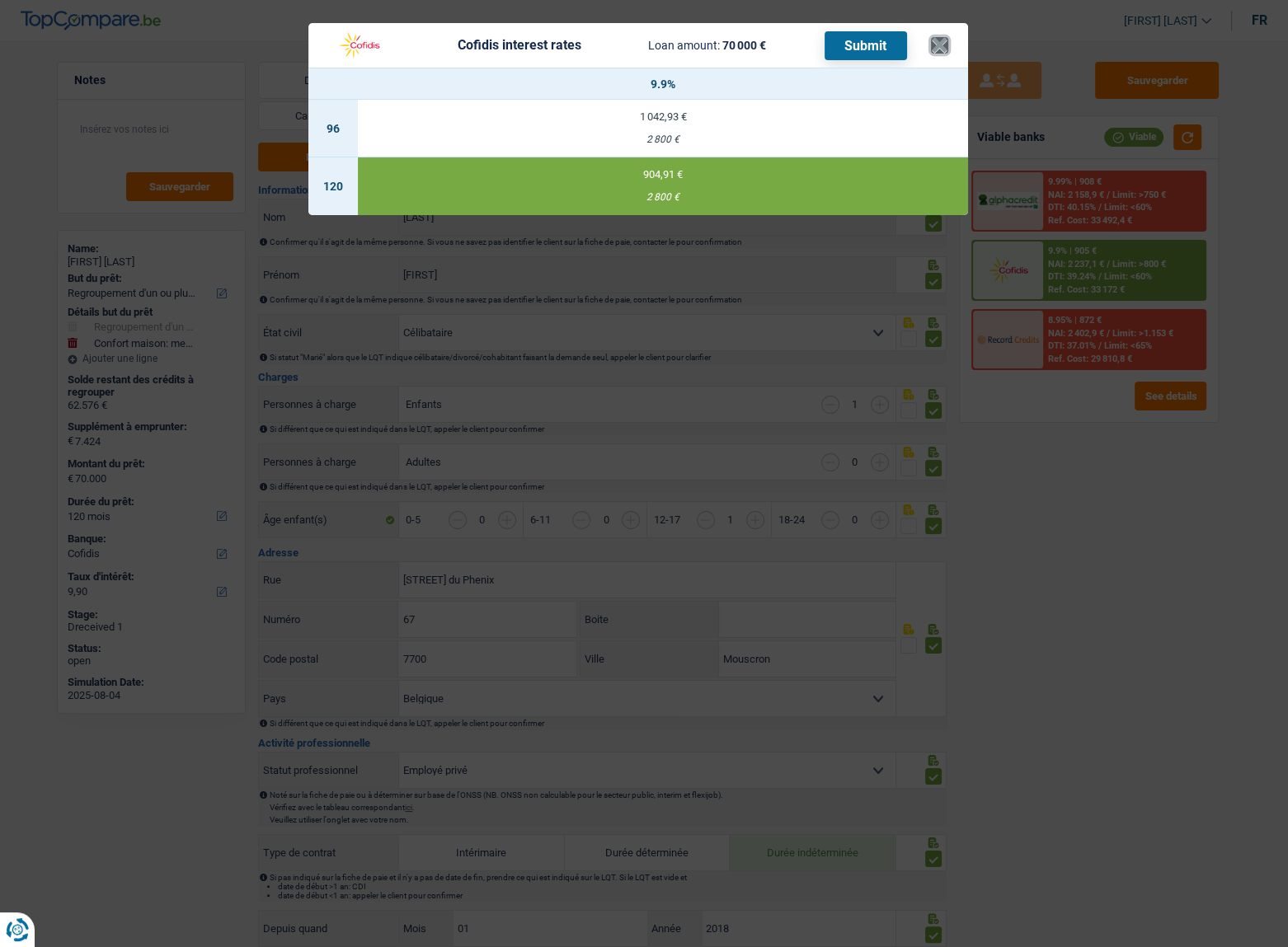 drag, startPoint x: 938, startPoint y: 53, endPoint x: 939, endPoint y: 80, distance: 27.01851 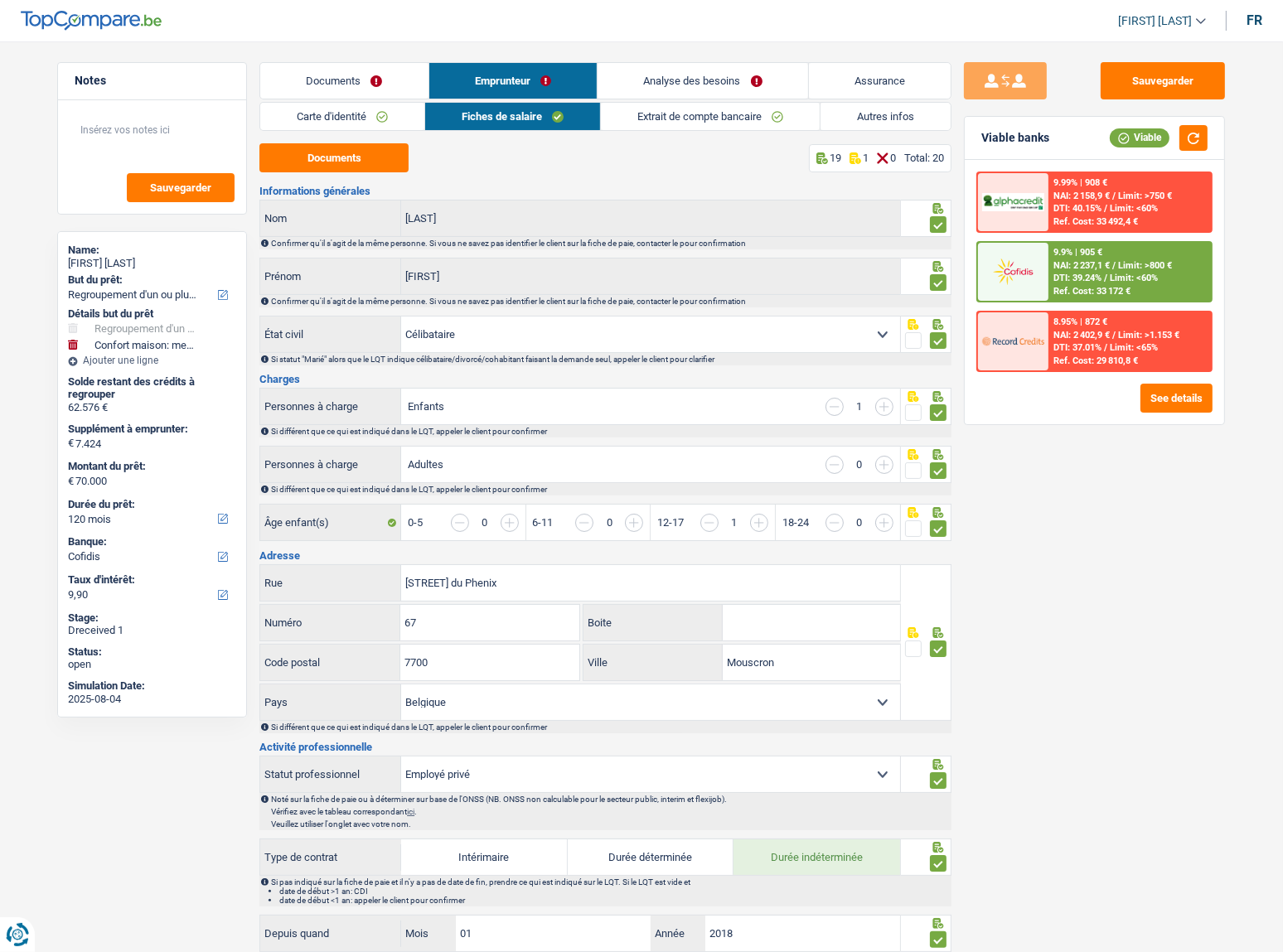 click on "Autres infos" at bounding box center [885, 116] 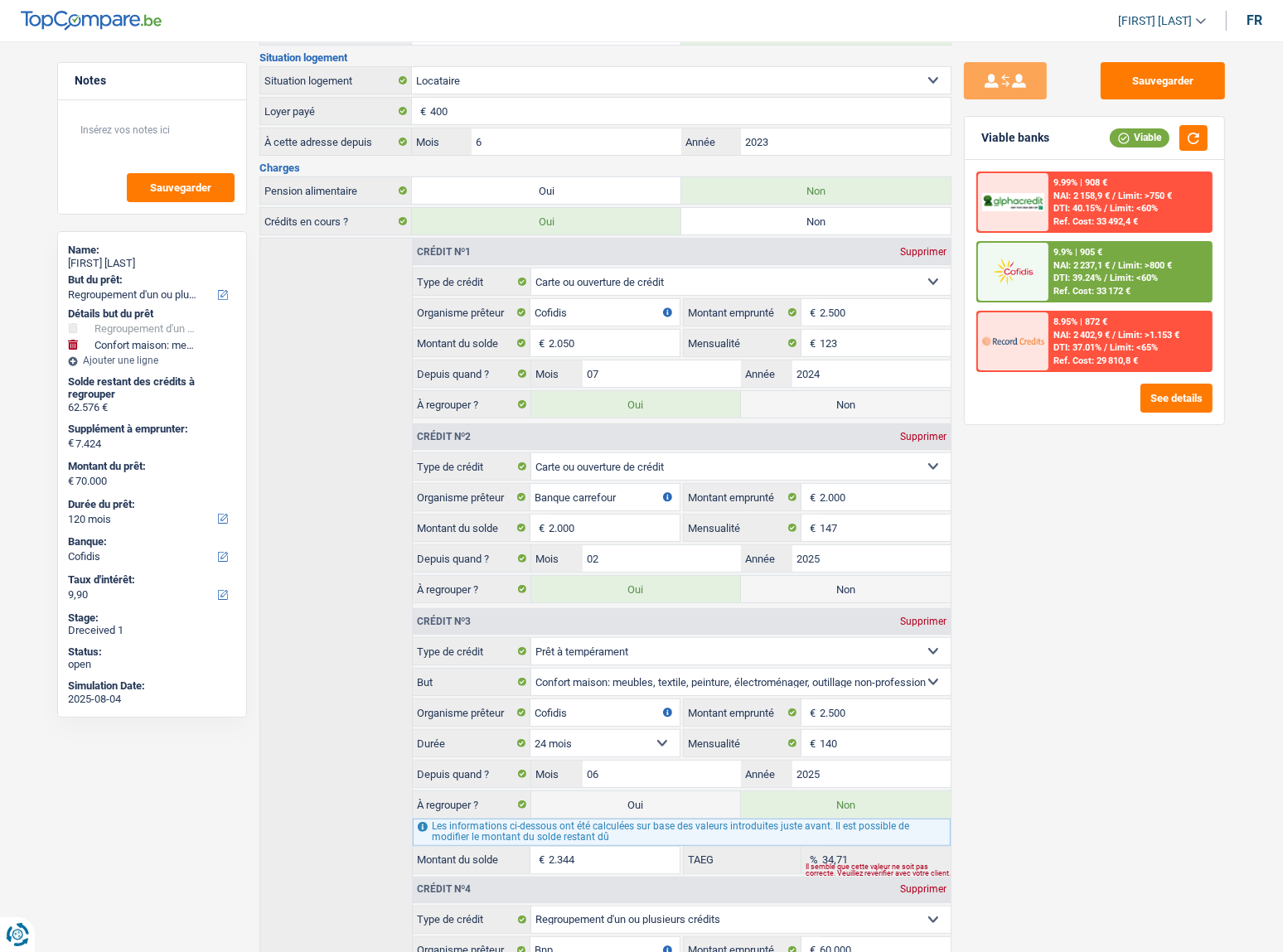 scroll, scrollTop: 282, scrollLeft: 0, axis: vertical 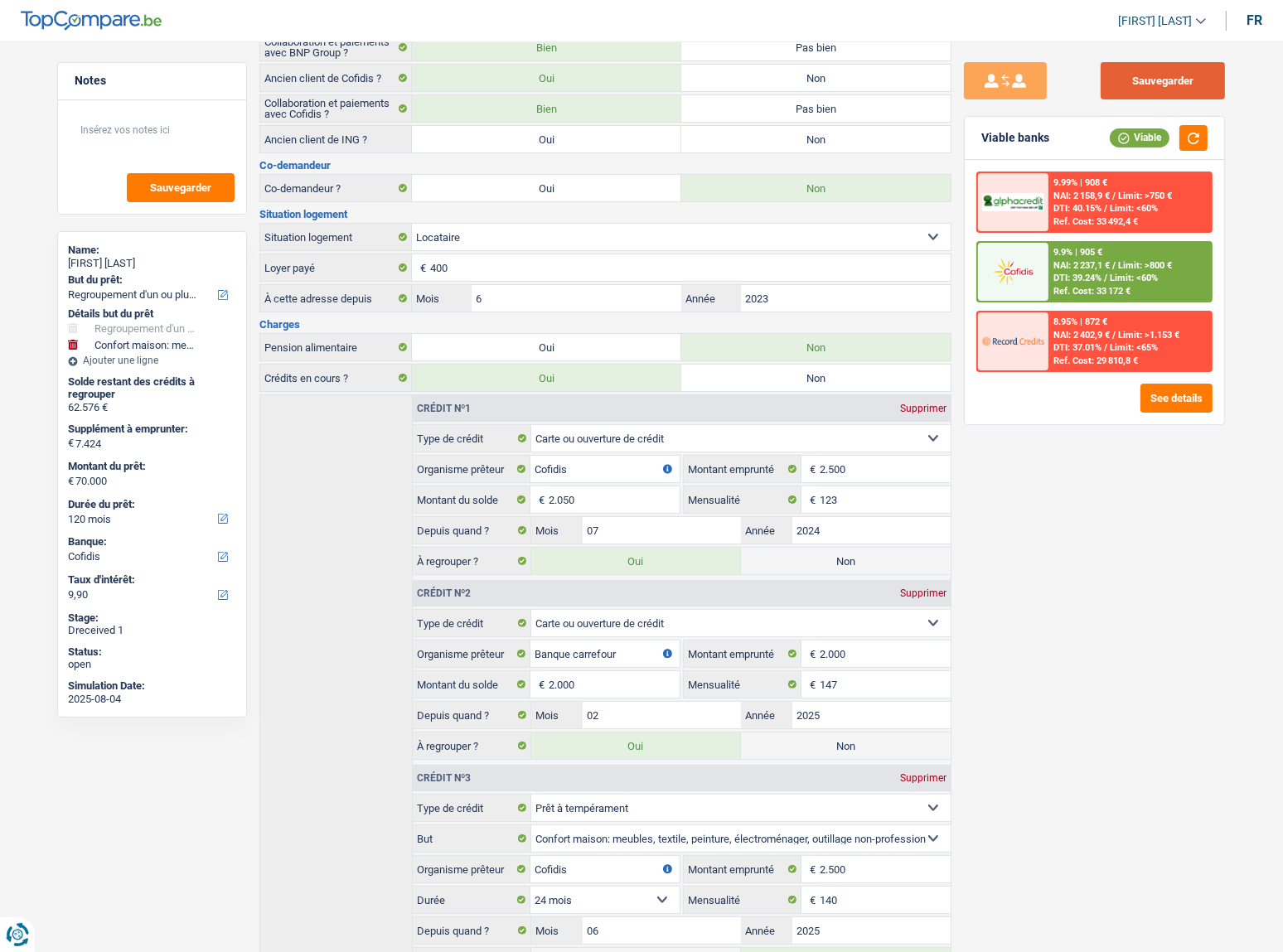click on "Sauvegarder" at bounding box center (1163, 80) 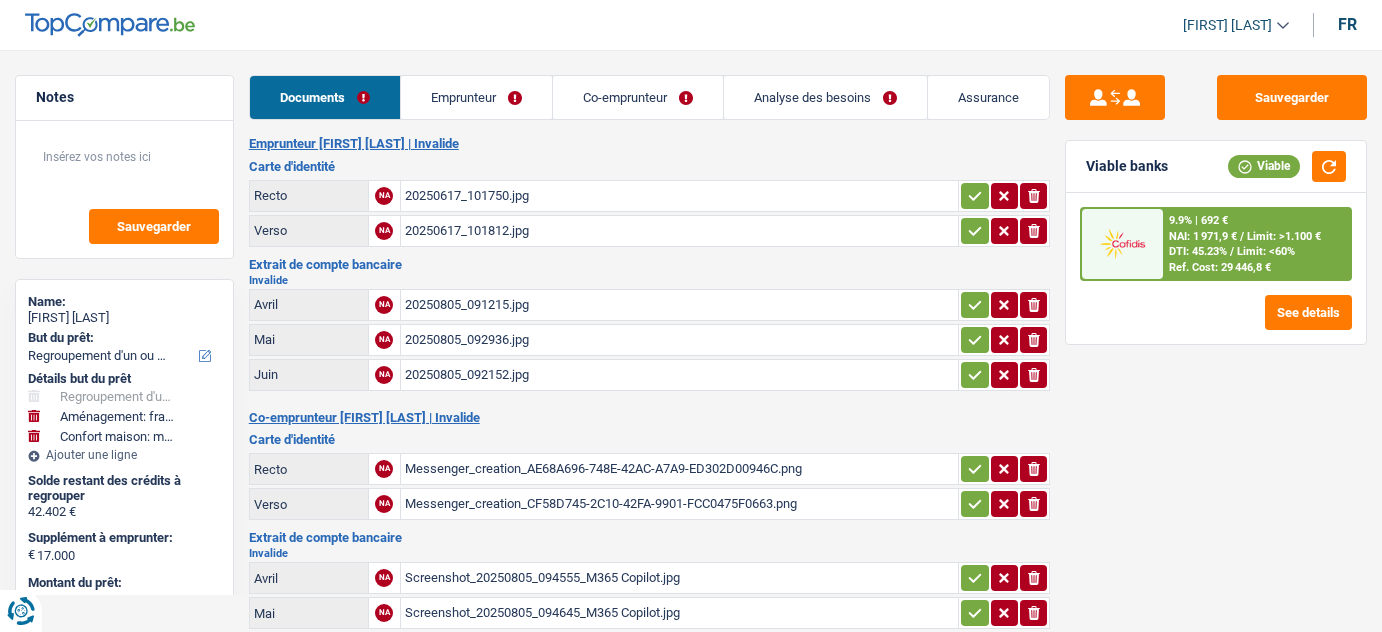 select on "refinancing" 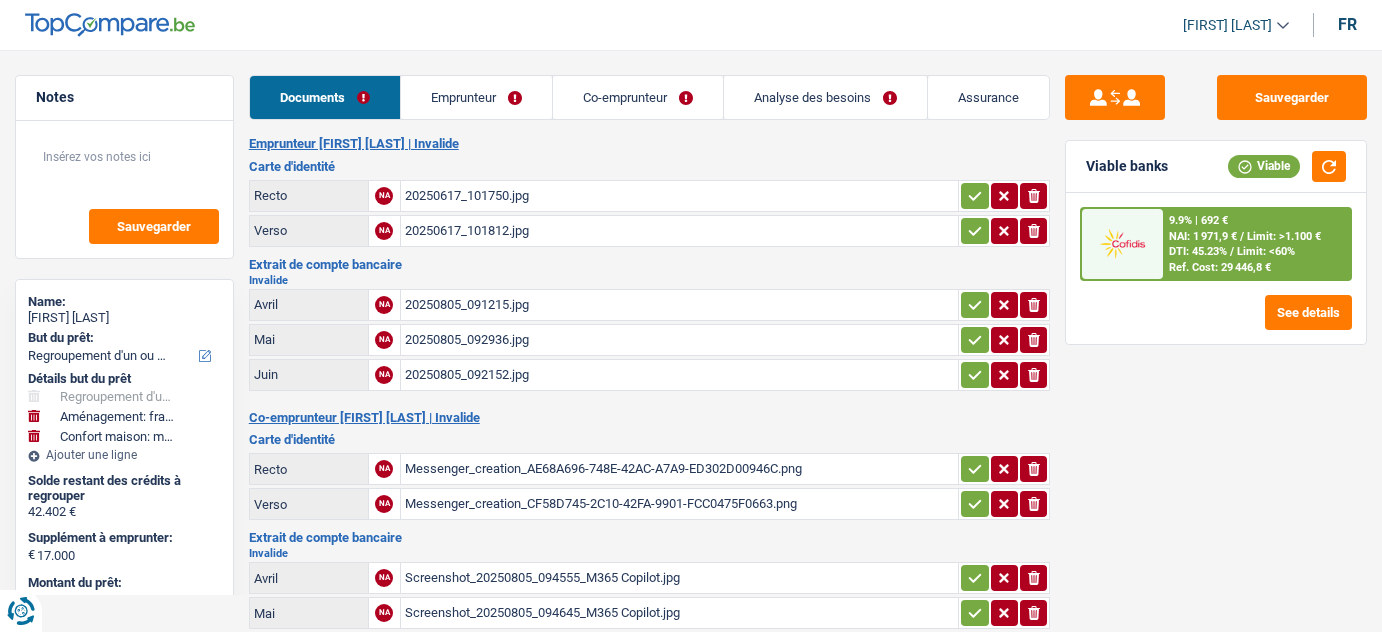 select on "refinancing" 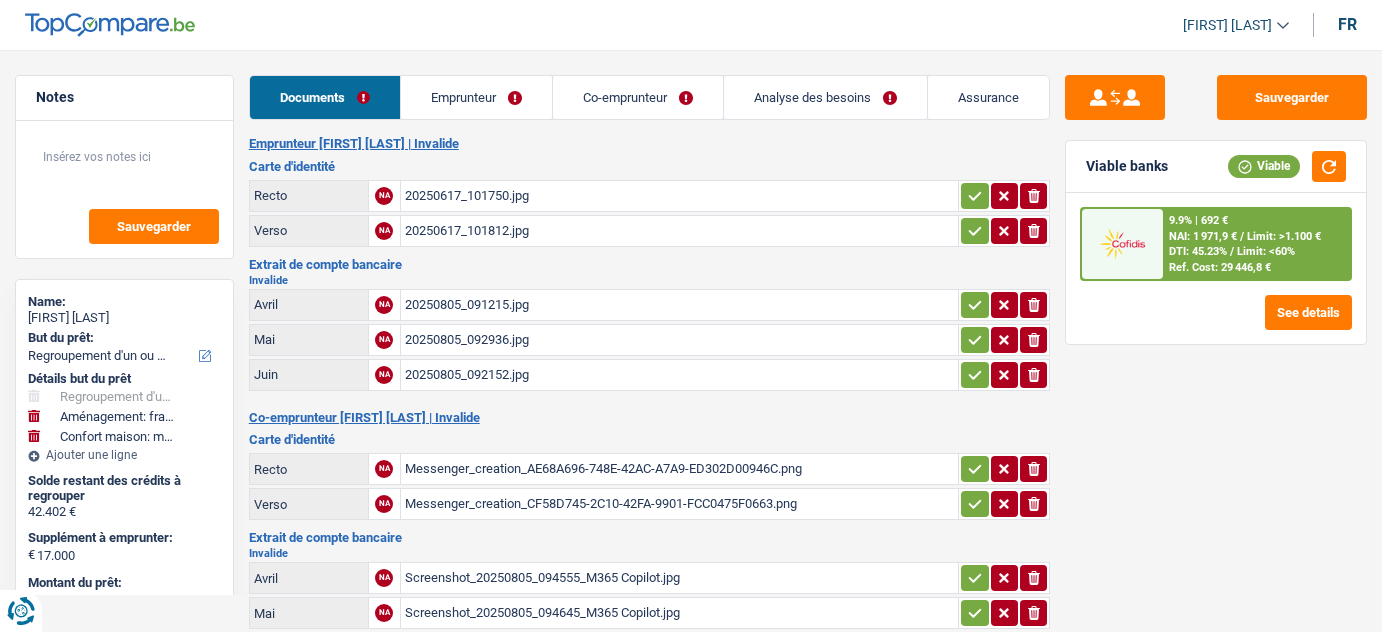 select on "movingOrInstallation" 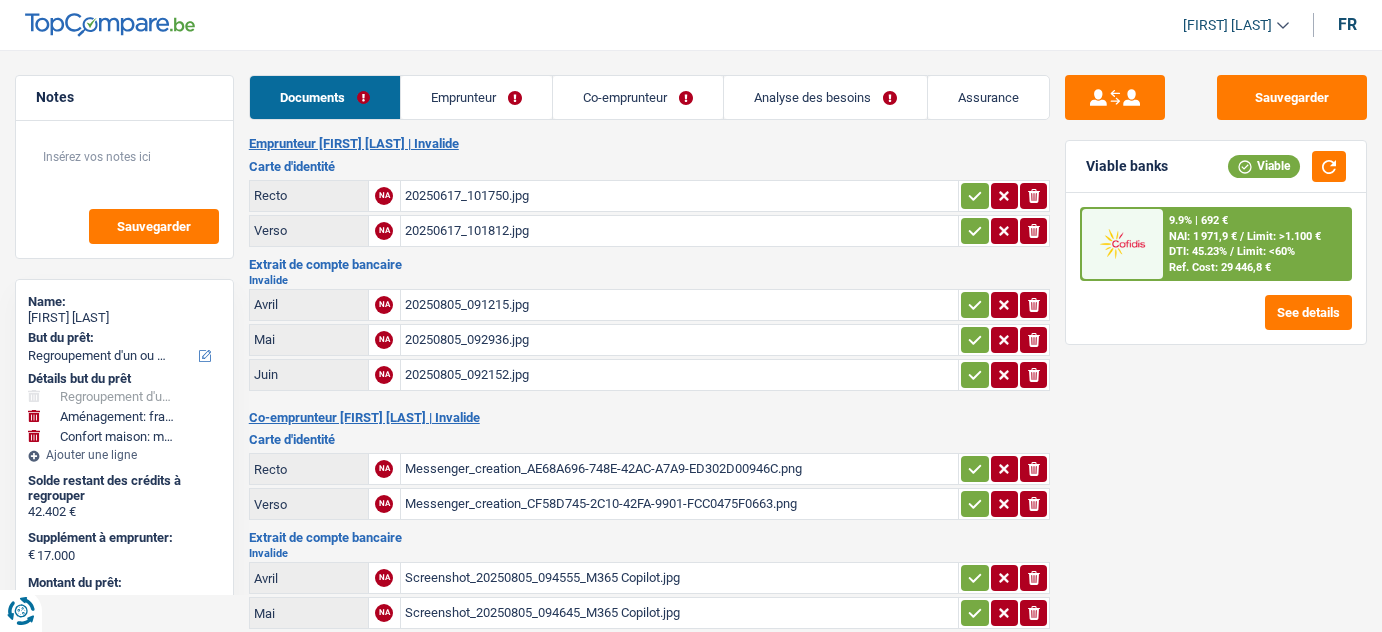 select on "household" 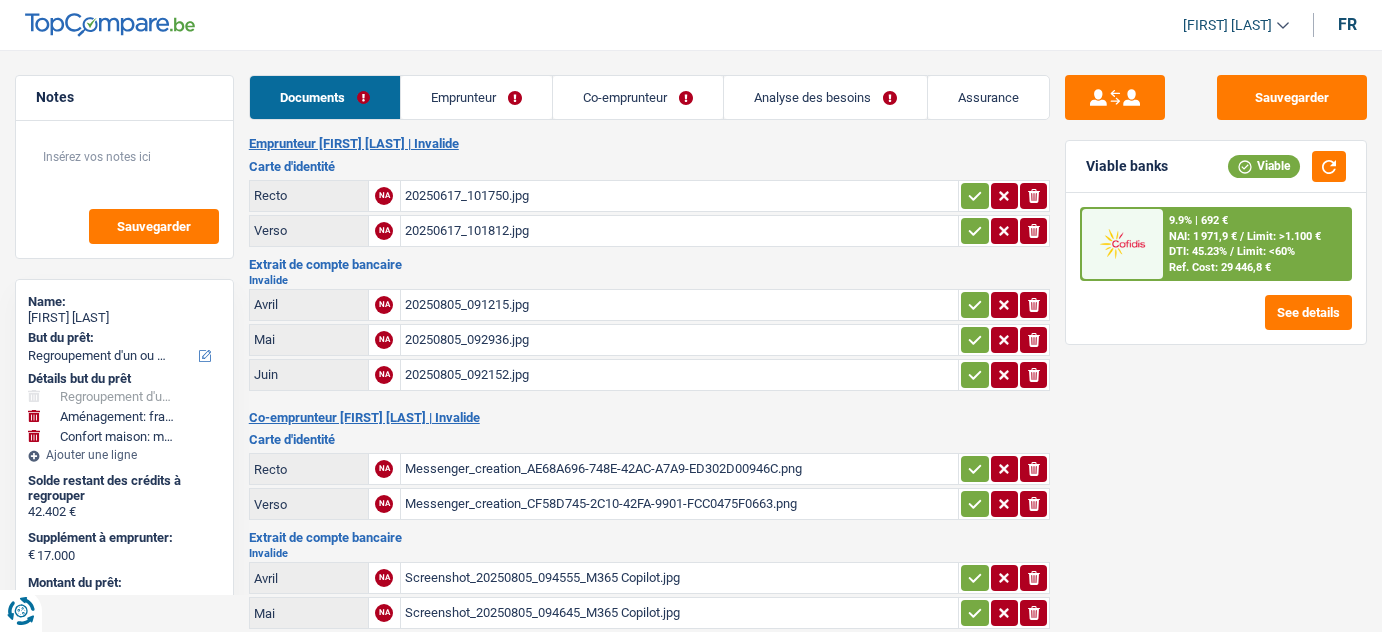 select on "144" 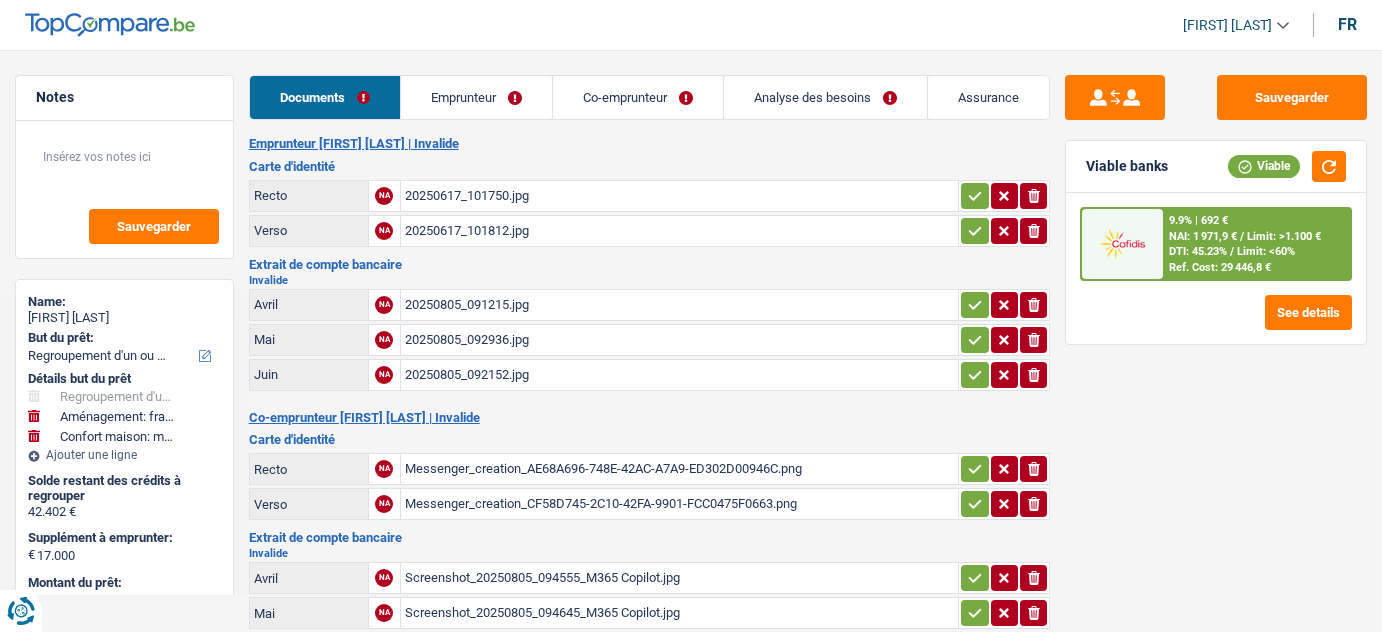 select on "cofidis" 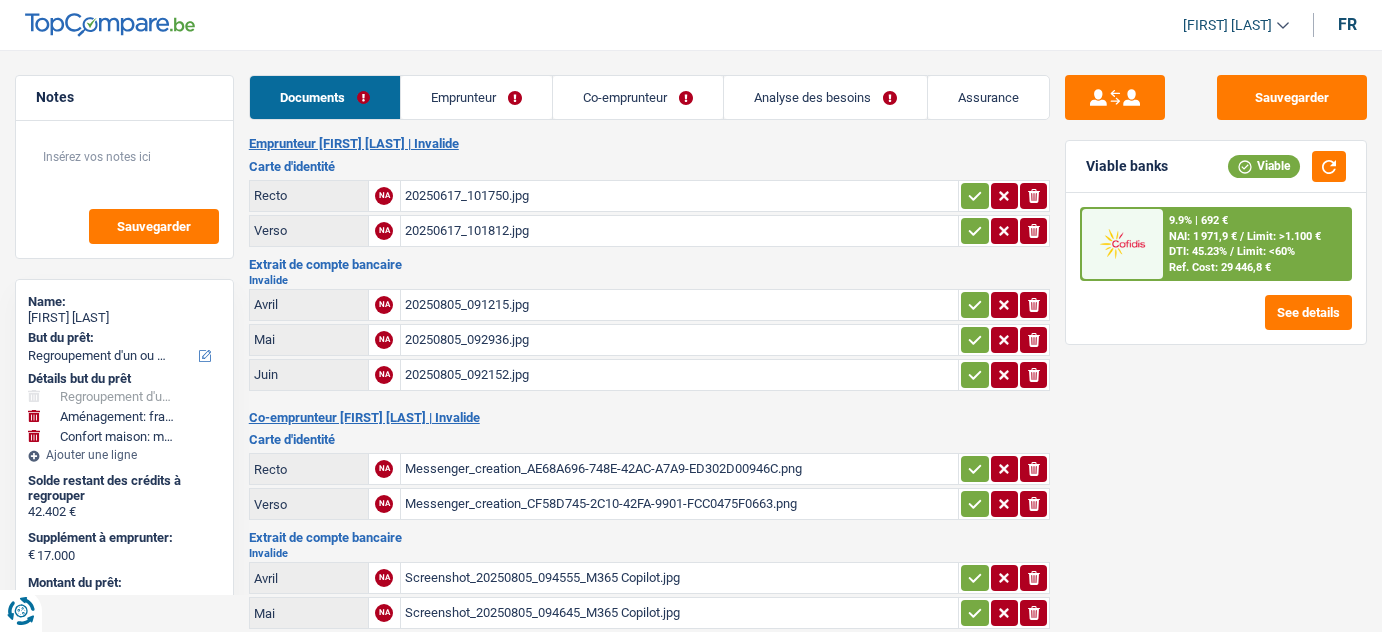 scroll, scrollTop: 0, scrollLeft: 0, axis: both 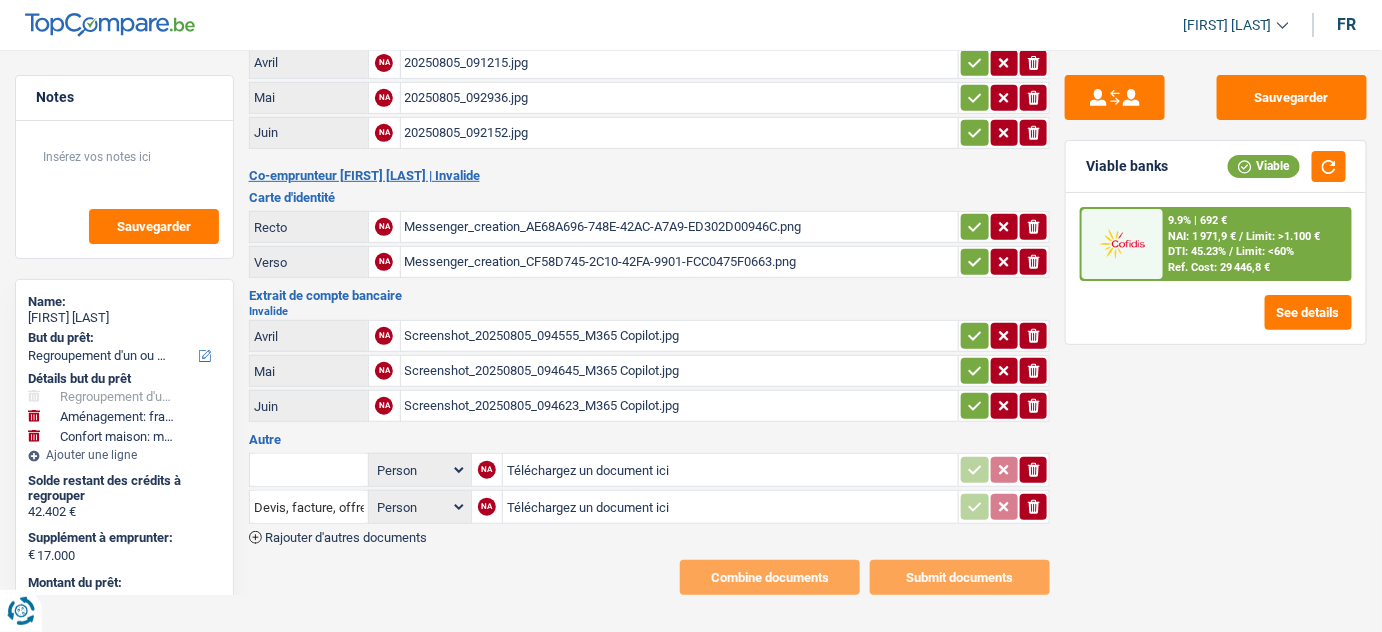 click on "Screenshot_20250805_094623_M365 Copilot.jpg" at bounding box center [680, 406] 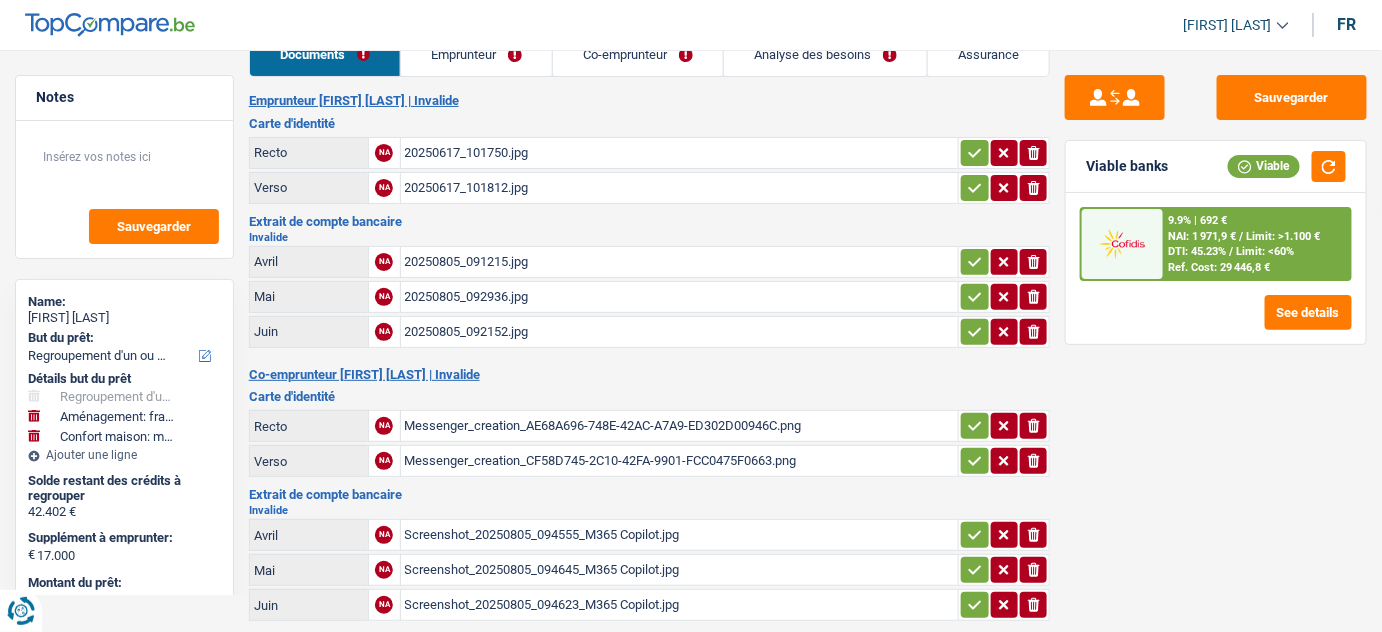 scroll, scrollTop: 0, scrollLeft: 0, axis: both 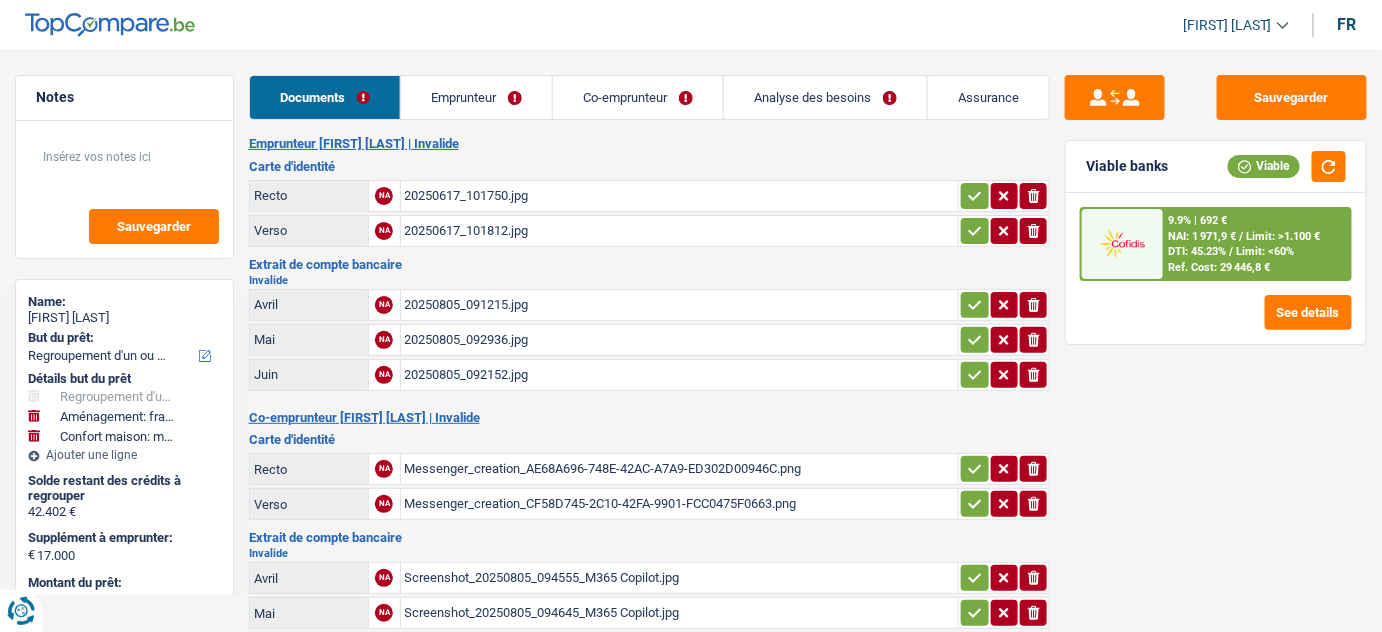 click on "20250805_091215.jpg" at bounding box center [680, 305] 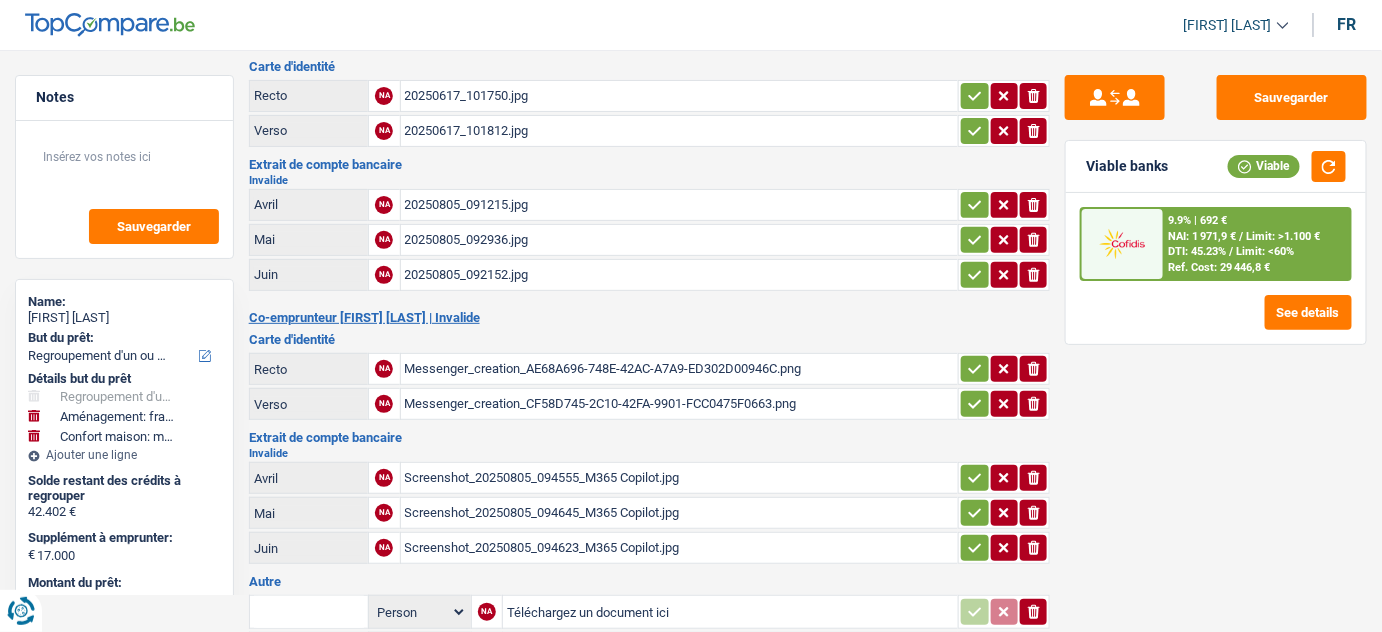 scroll, scrollTop: 242, scrollLeft: 0, axis: vertical 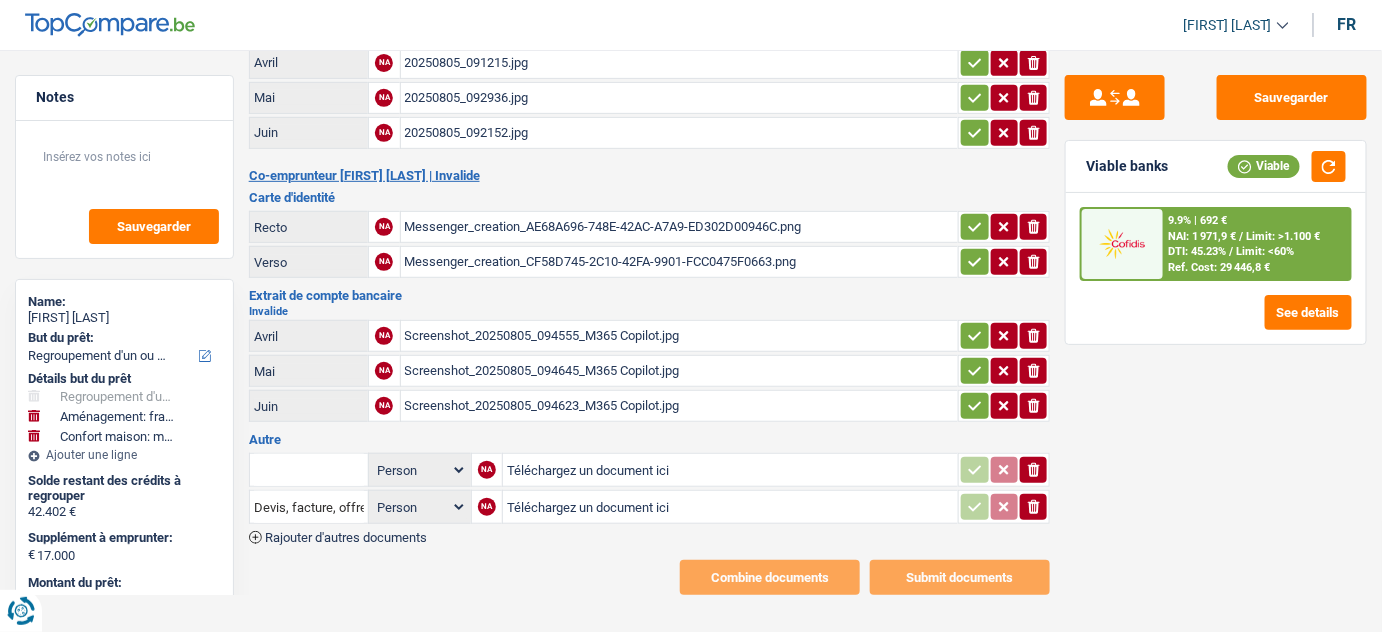 click on "Screenshot_20250805_094645_M365 Copilot.jpg" at bounding box center [680, 371] 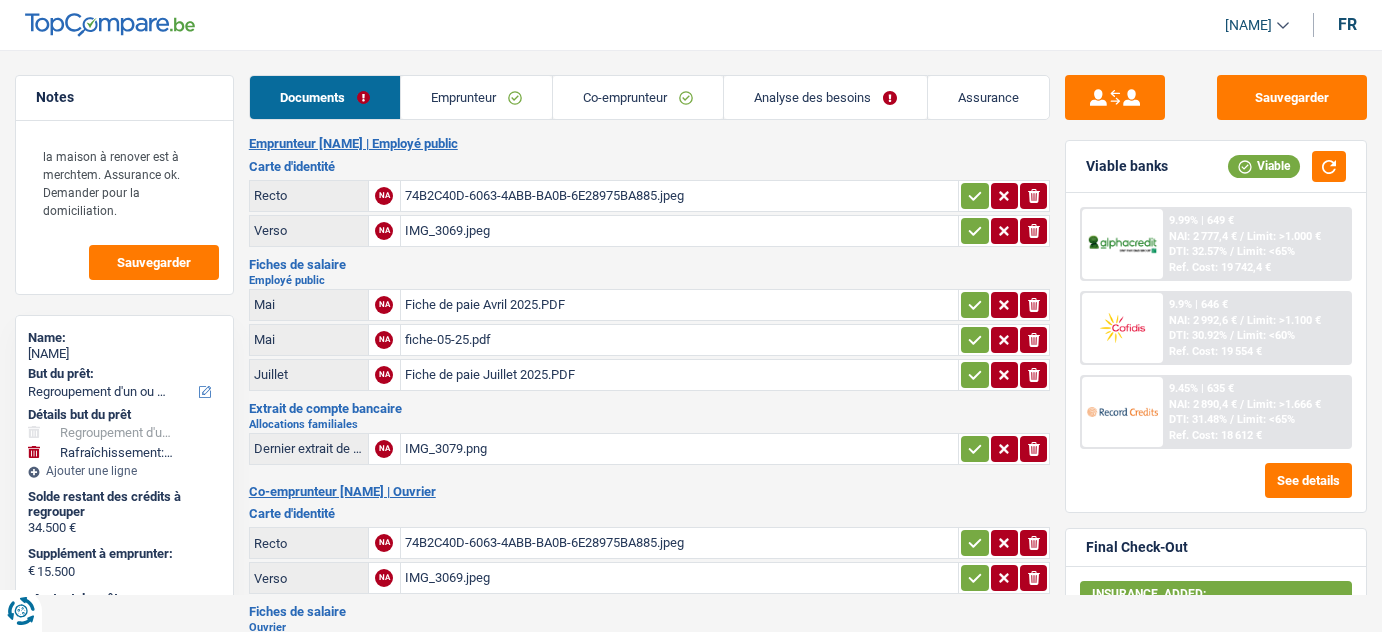 select on "refinancing" 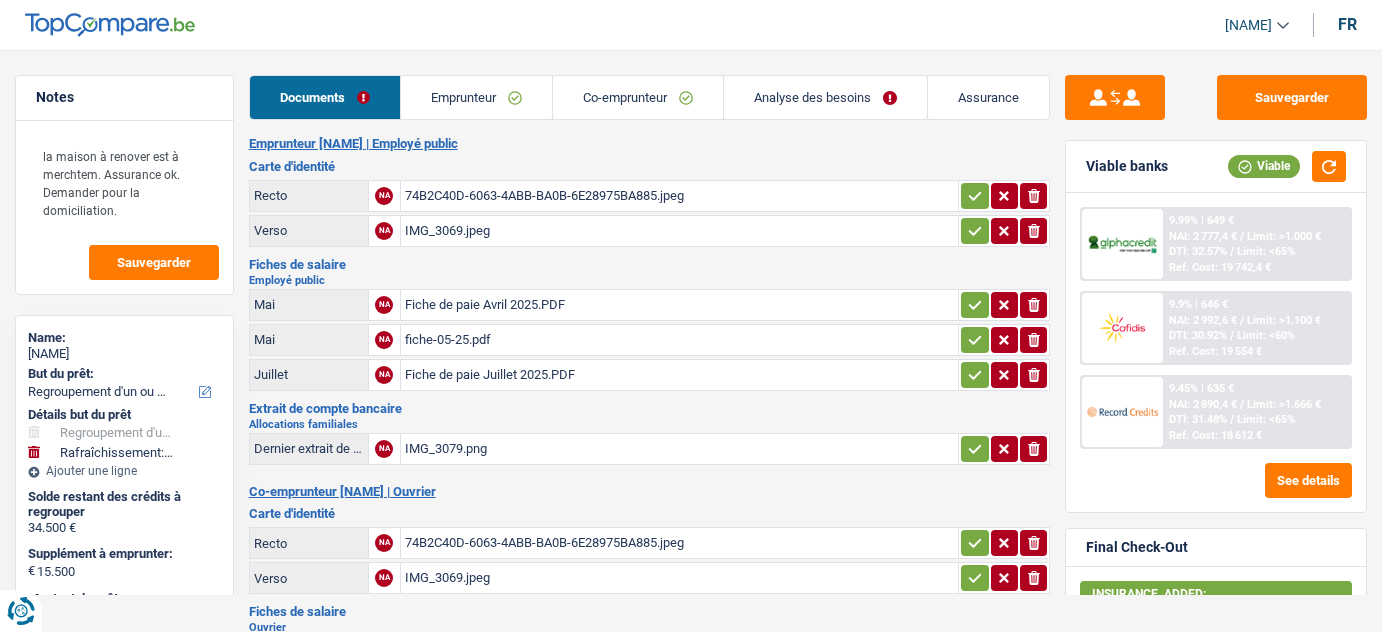 select on "refinancing" 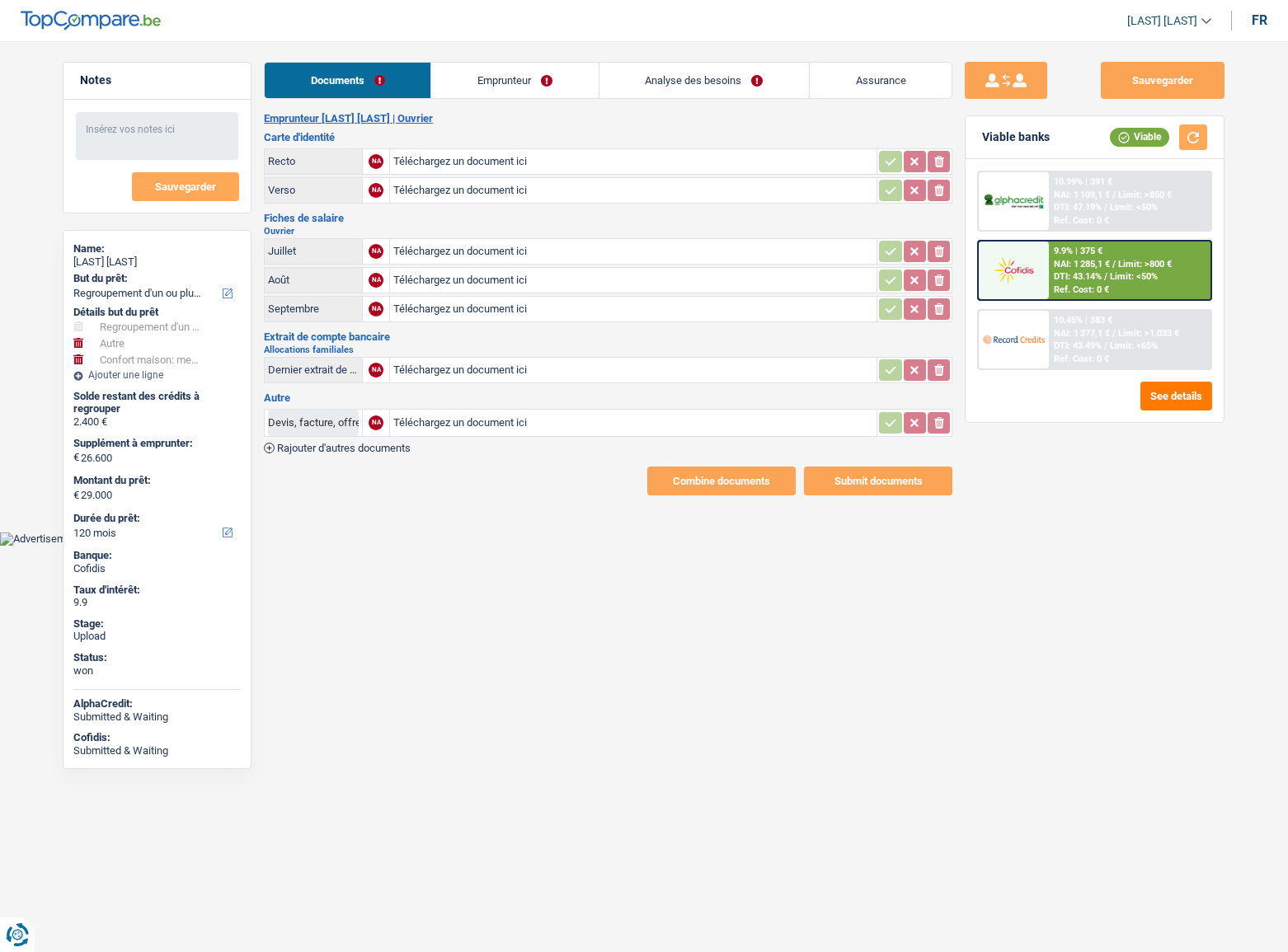 select on "refinancing" 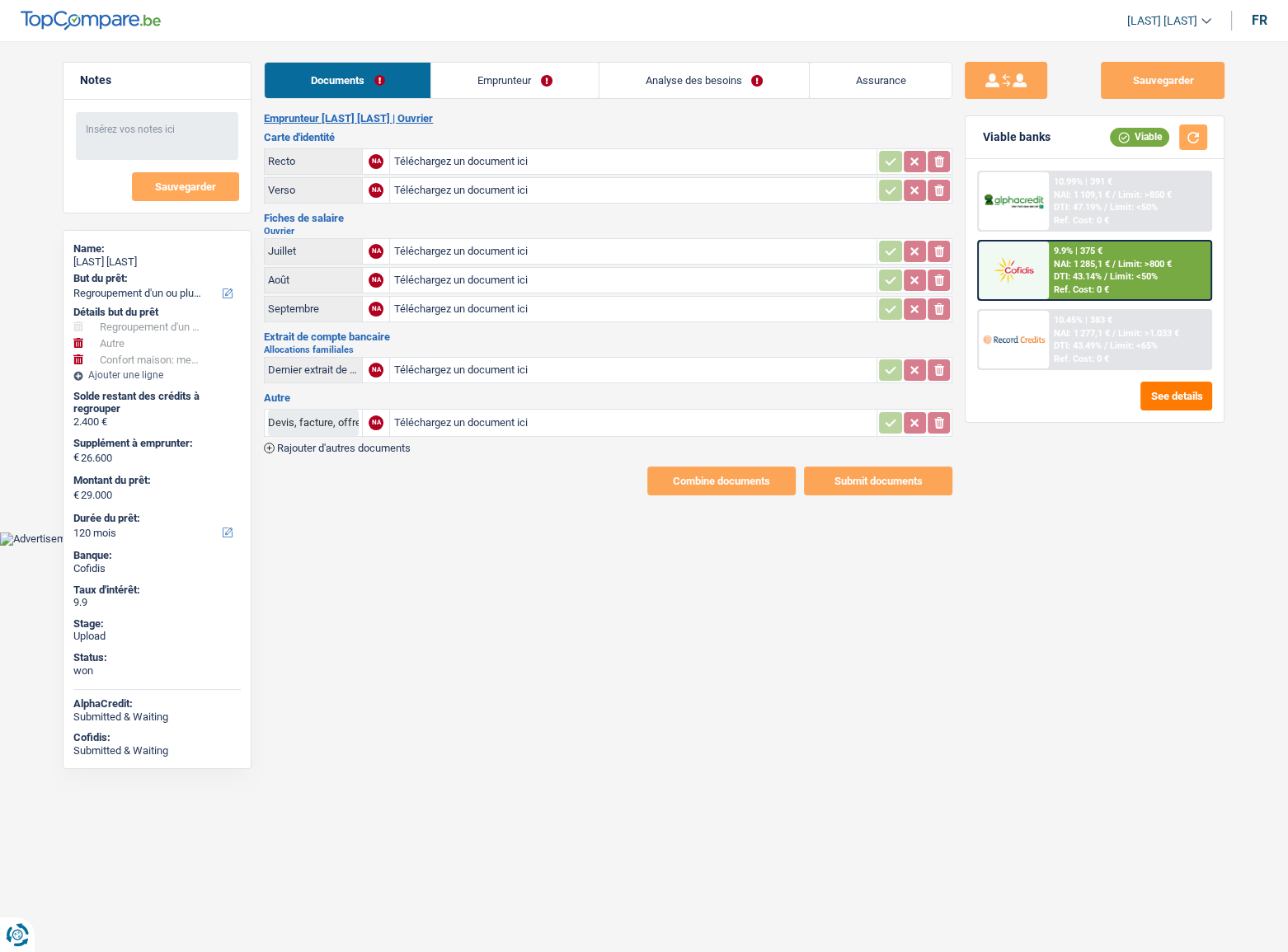 scroll, scrollTop: 0, scrollLeft: 0, axis: both 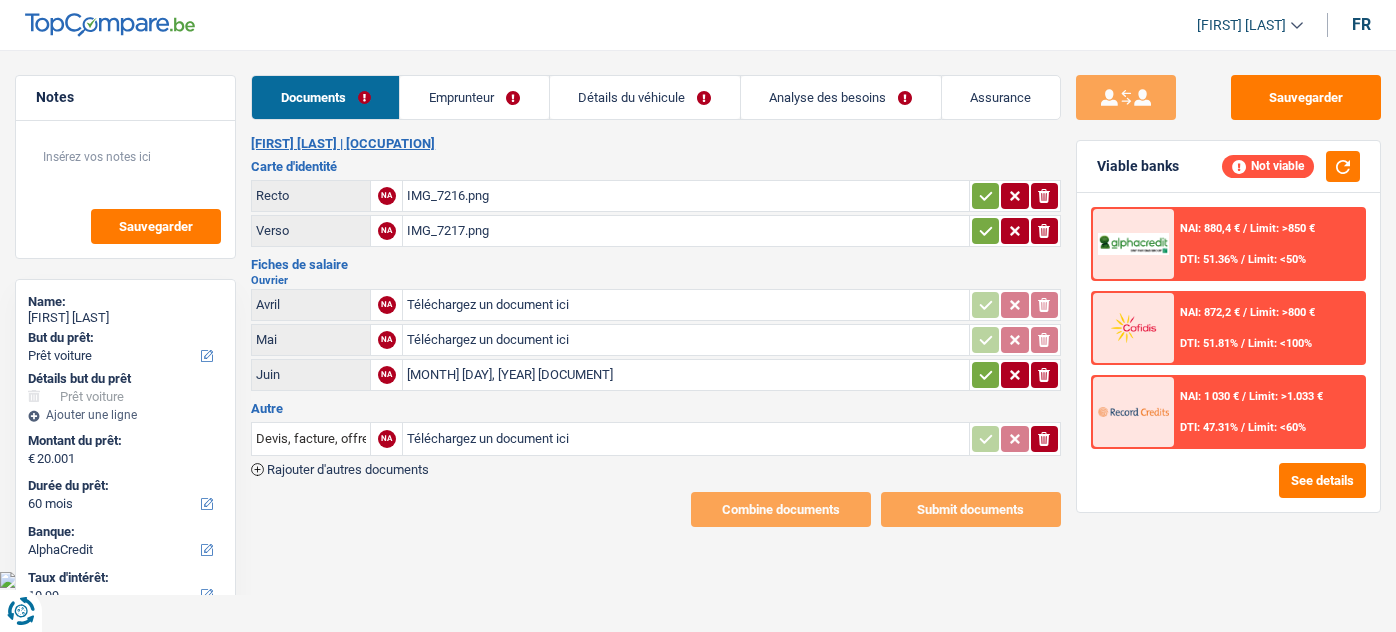 select on "car" 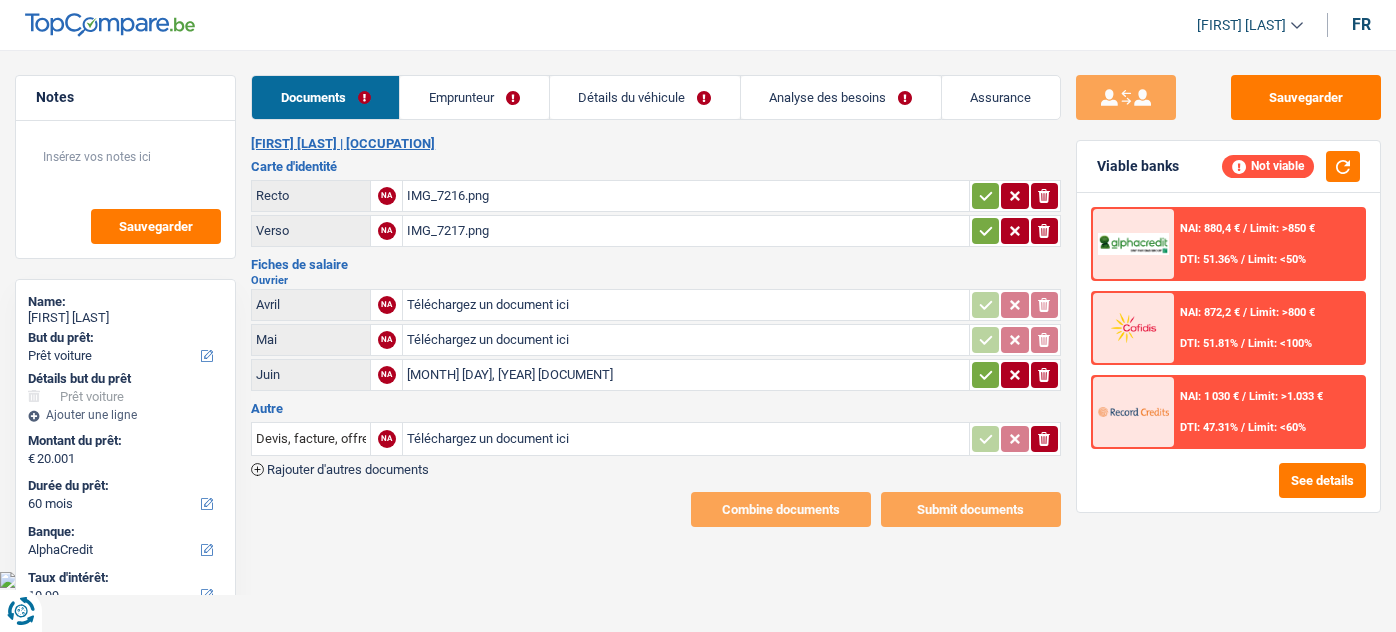 select on "car" 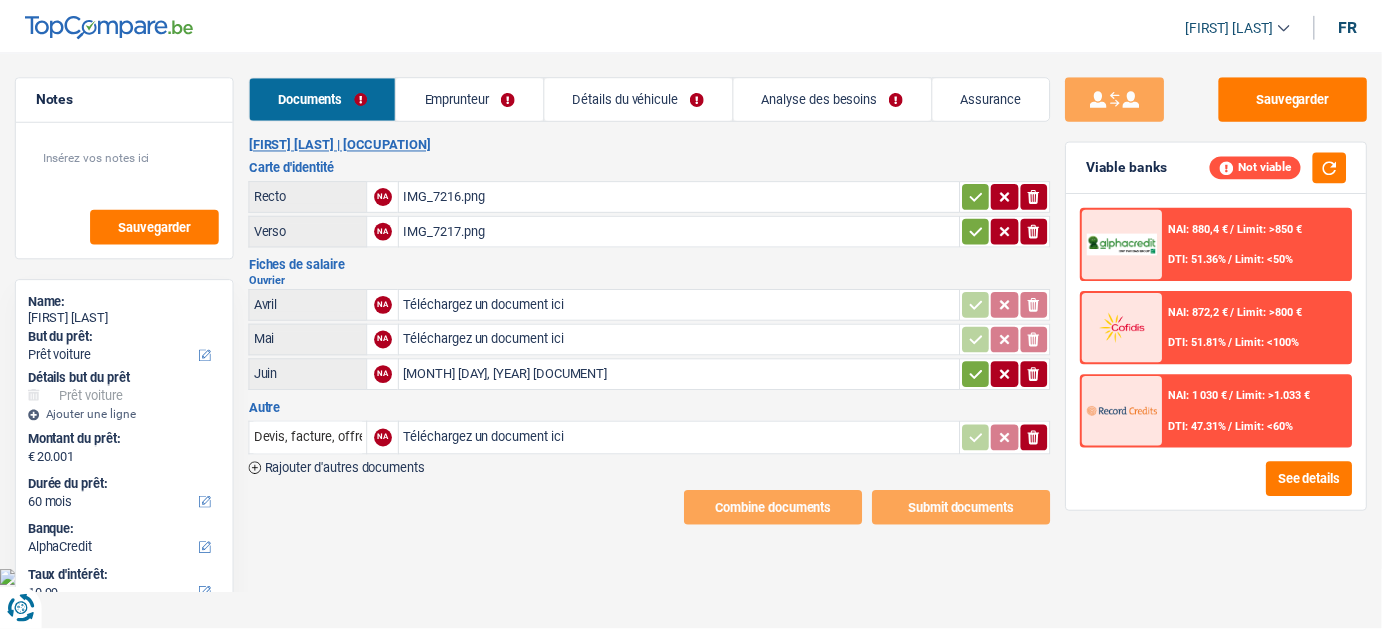 scroll, scrollTop: 0, scrollLeft: 0, axis: both 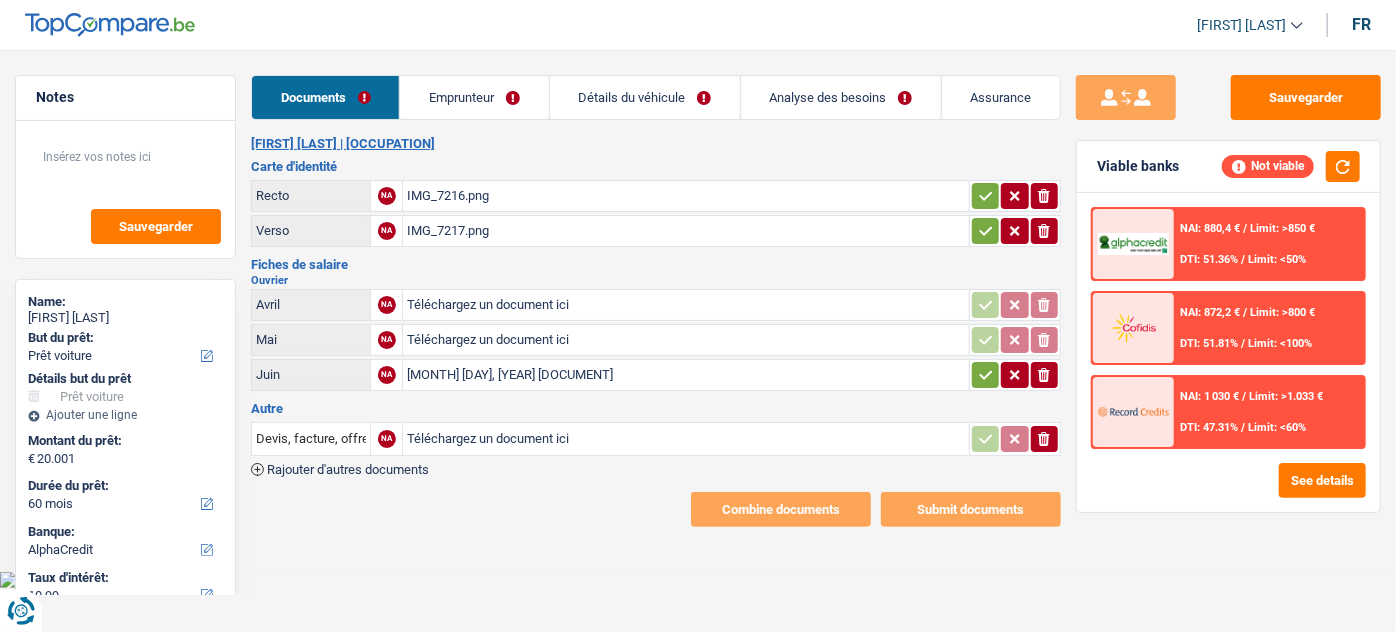 click on "Jul 27, 2025 Doc.pdf" at bounding box center (685, 375) 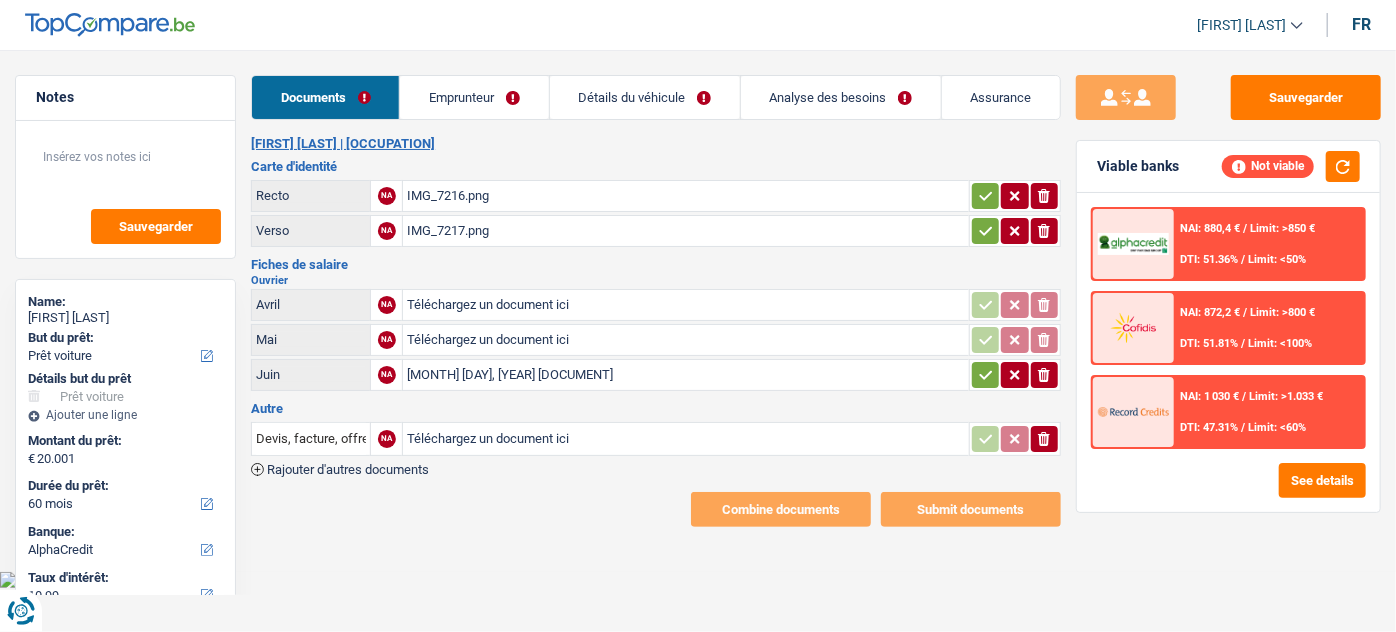 click on "Détails du véhicule" at bounding box center [645, 97] 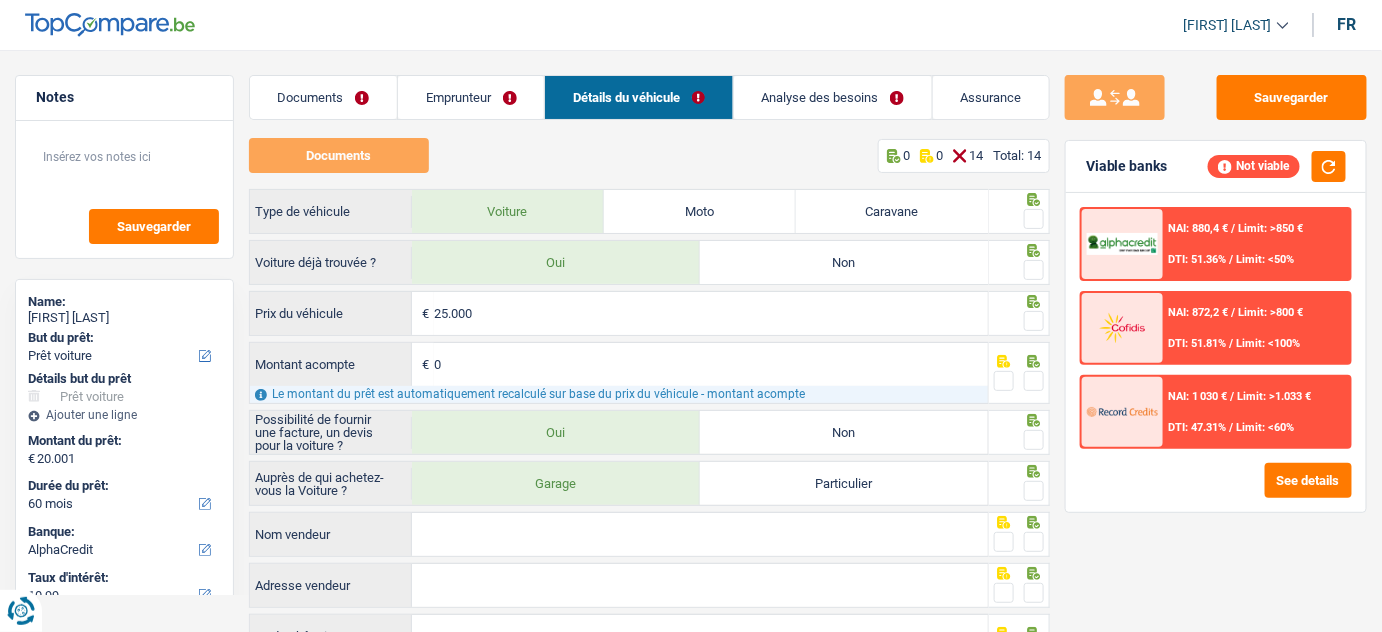 click on "Emprunteur" at bounding box center [471, 97] 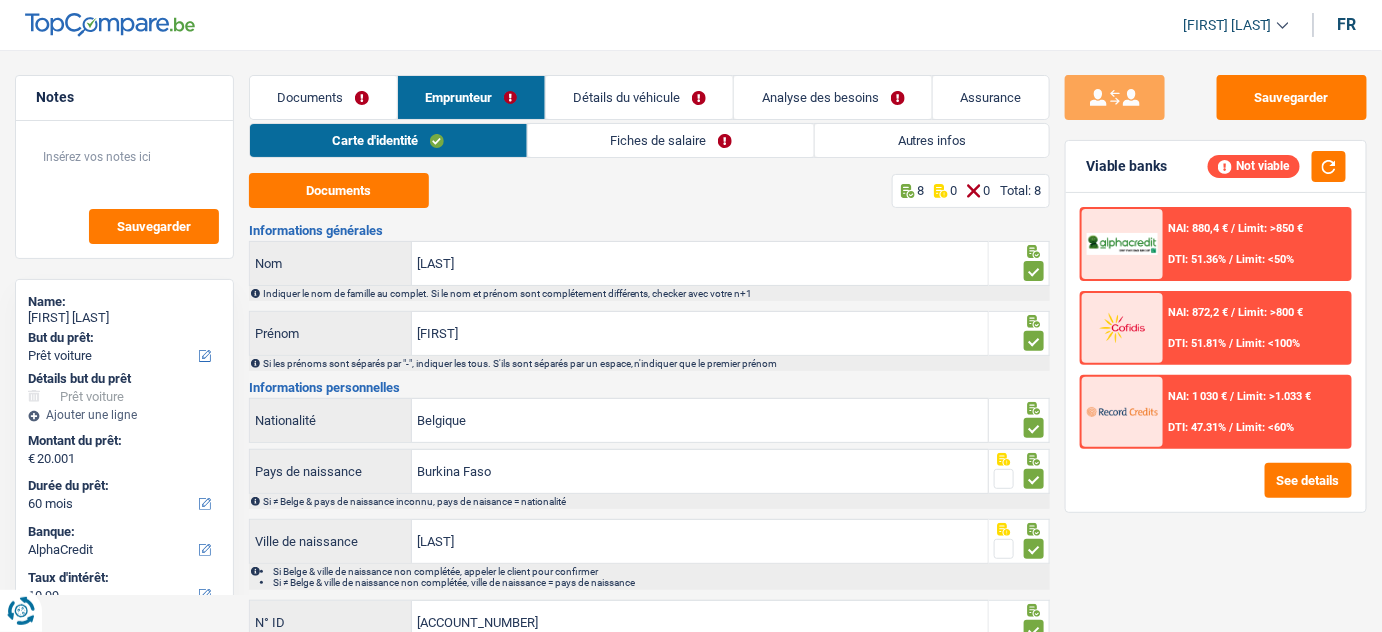 click on "Autres infos" at bounding box center (932, 140) 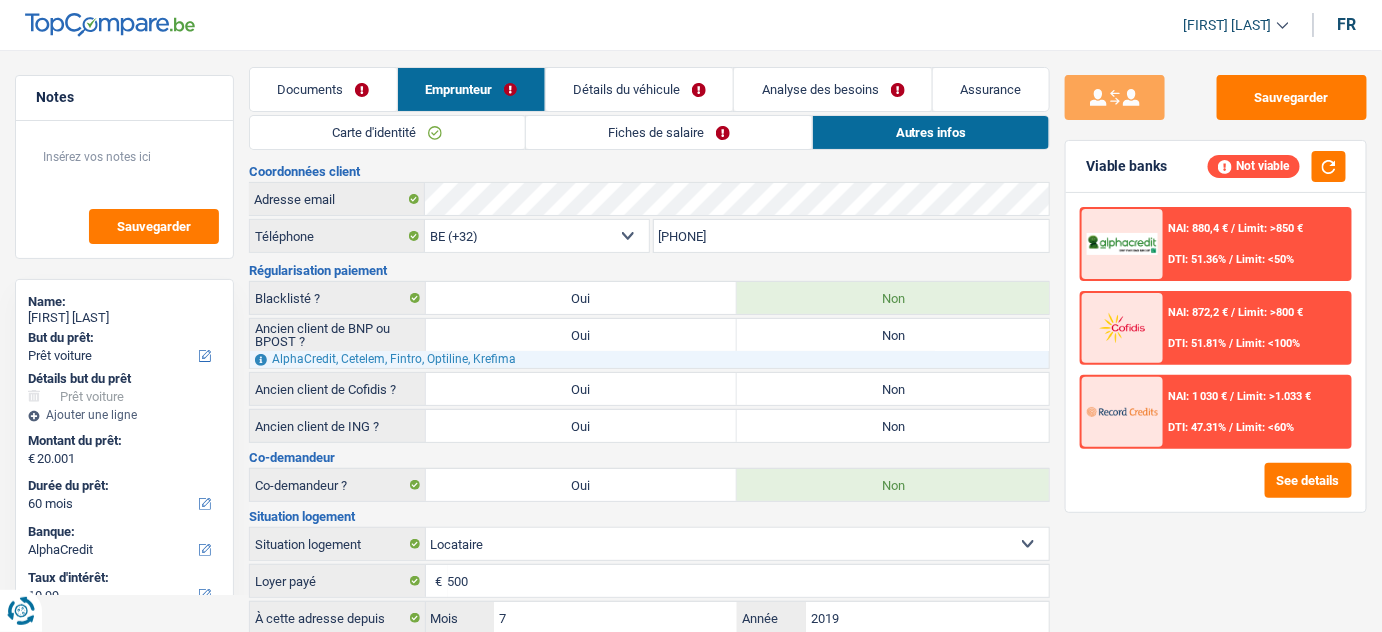 scroll, scrollTop: 0, scrollLeft: 0, axis: both 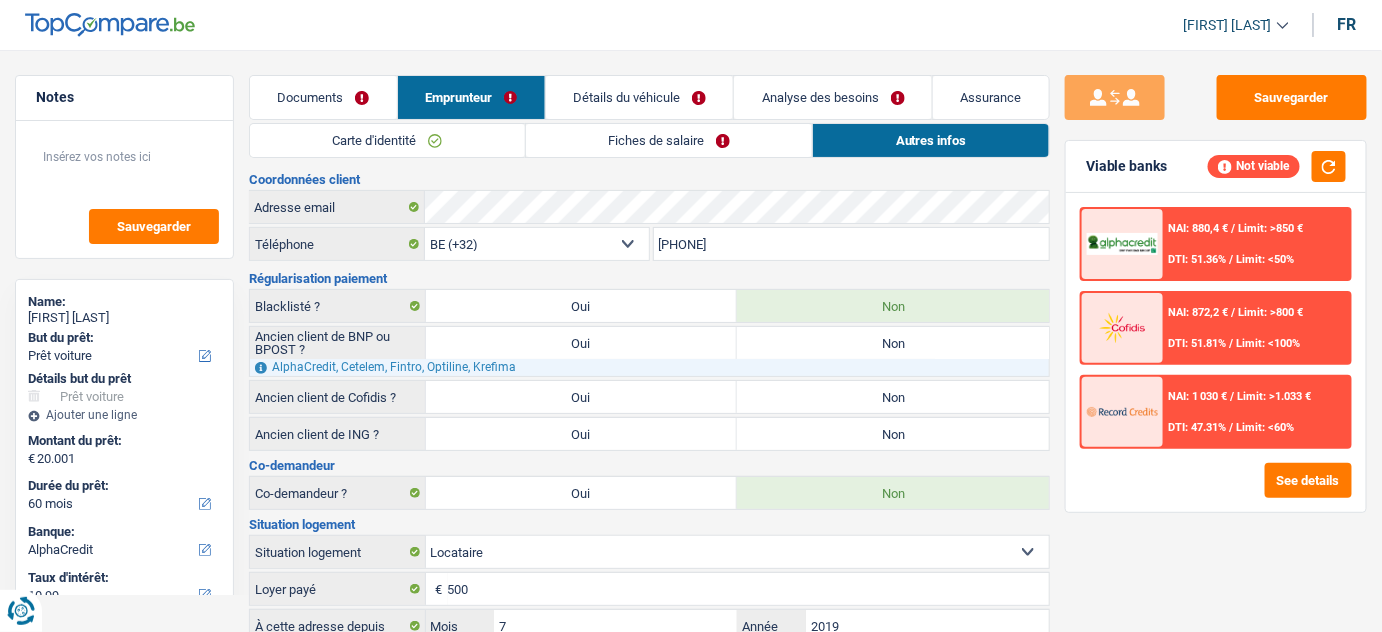 click on "Analyse des besoins" at bounding box center [833, 97] 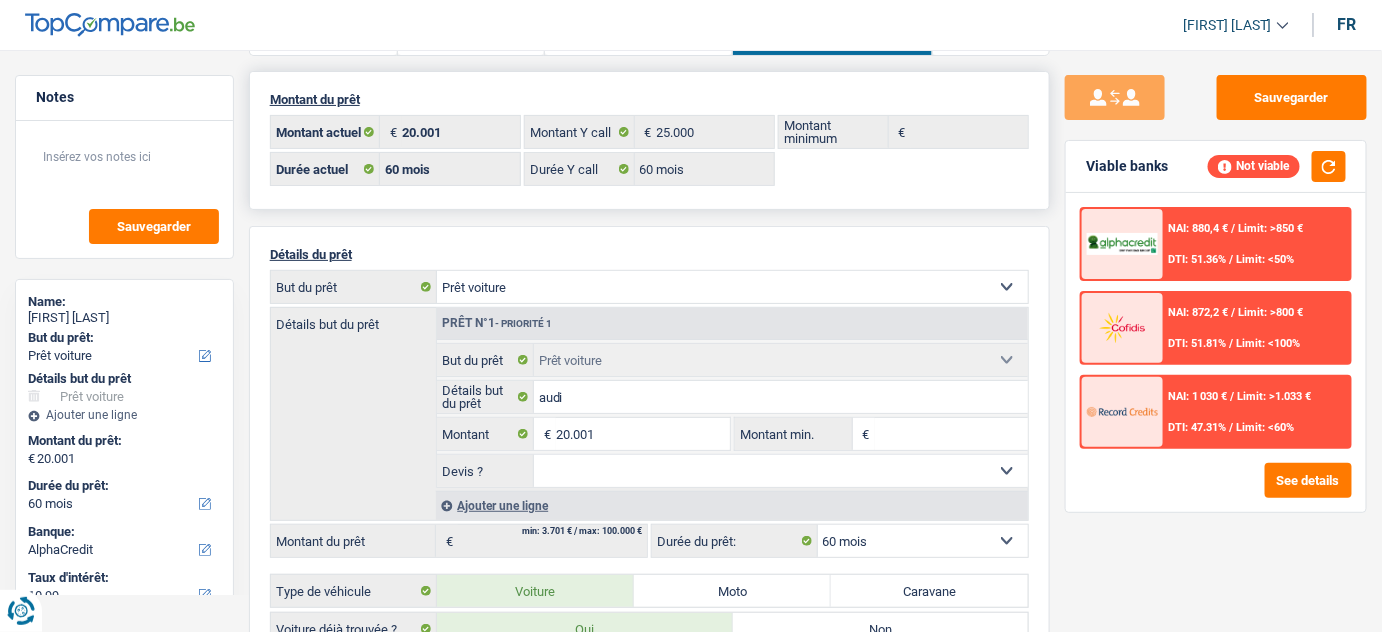 scroll, scrollTop: 0, scrollLeft: 0, axis: both 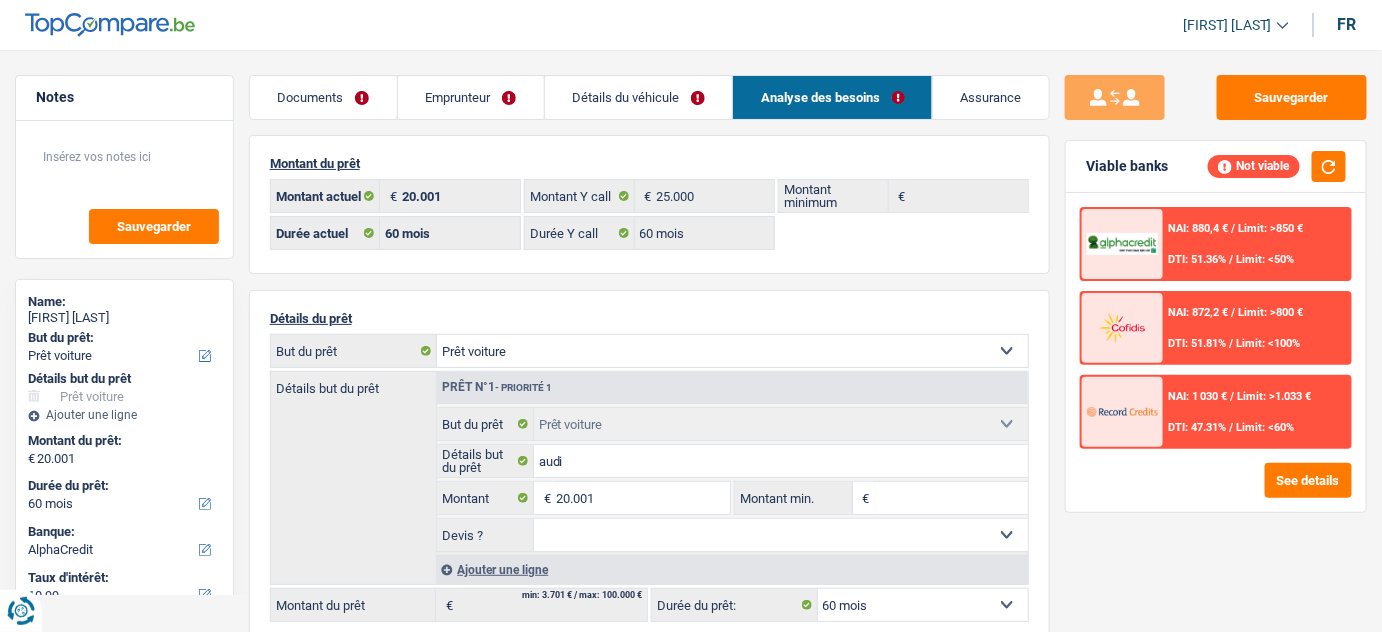 click on "Emprunteur" at bounding box center (471, 97) 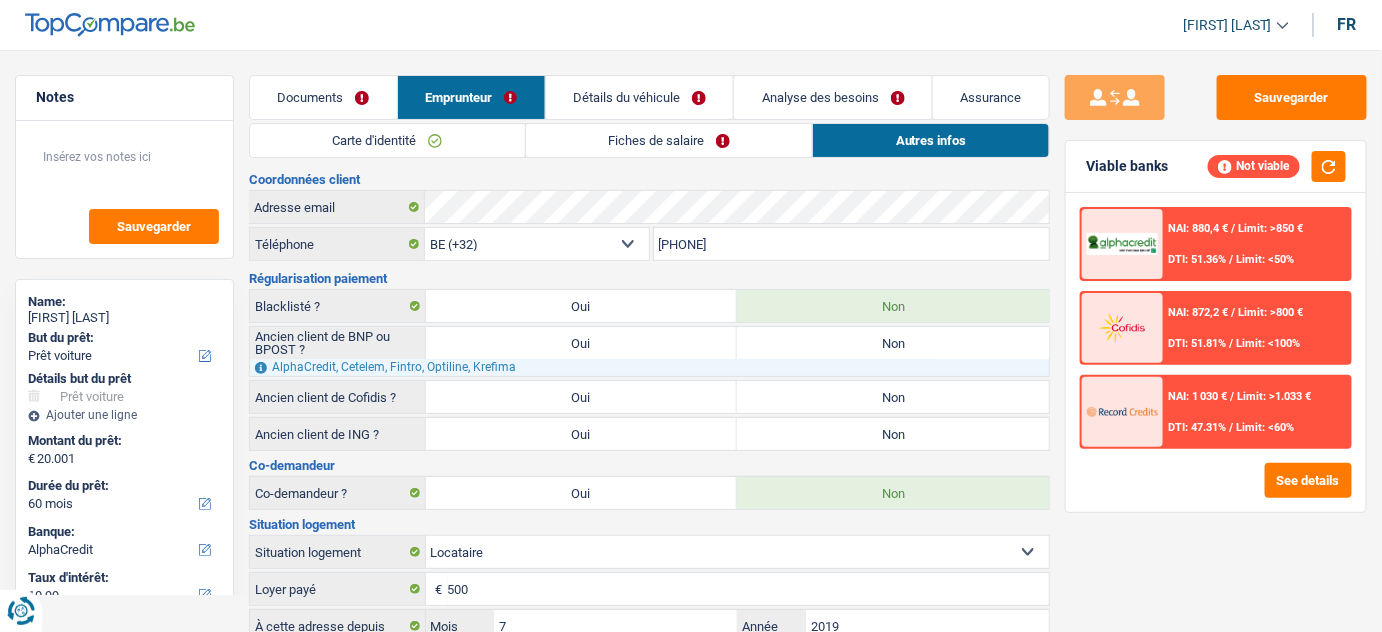 scroll, scrollTop: 0, scrollLeft: 0, axis: both 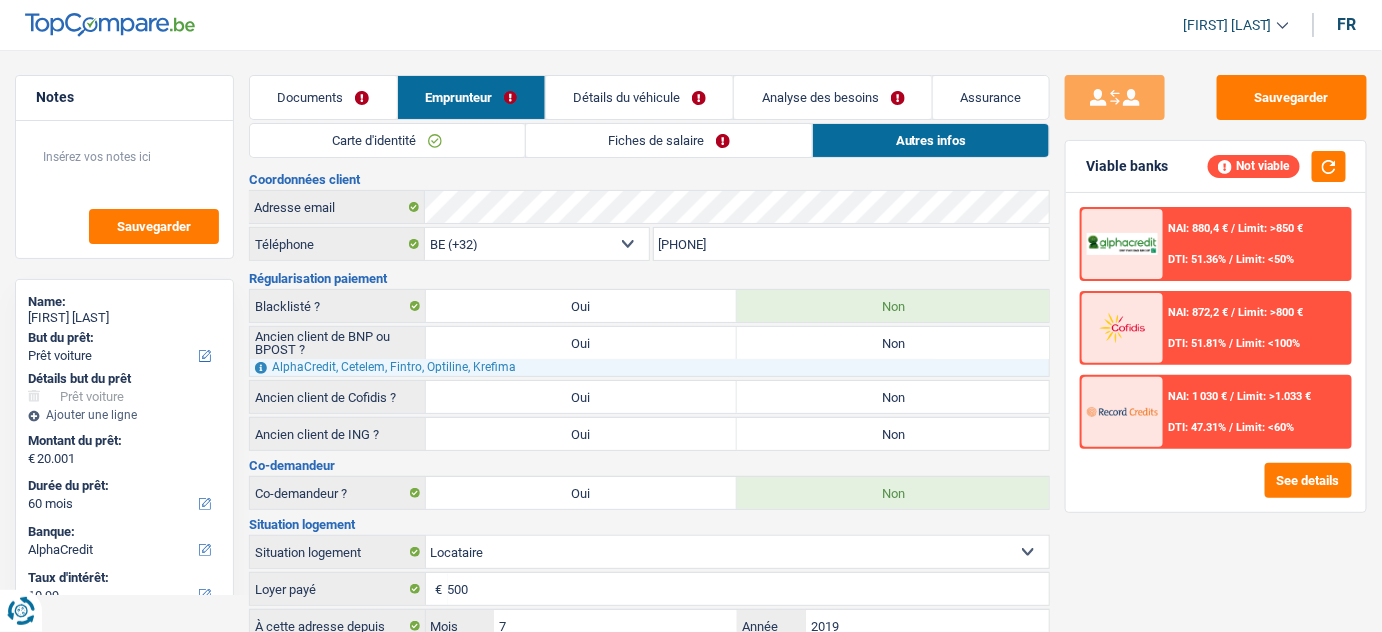 click on "Analyse des besoins" at bounding box center (833, 97) 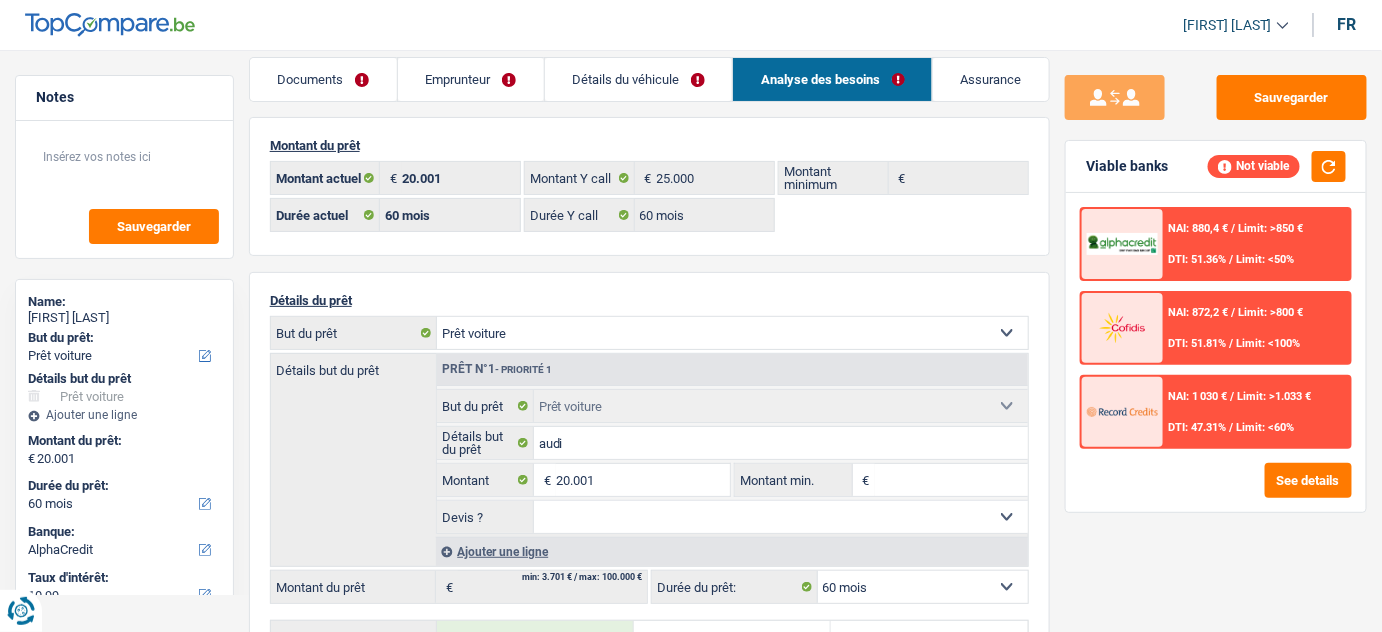 scroll, scrollTop: 0, scrollLeft: 0, axis: both 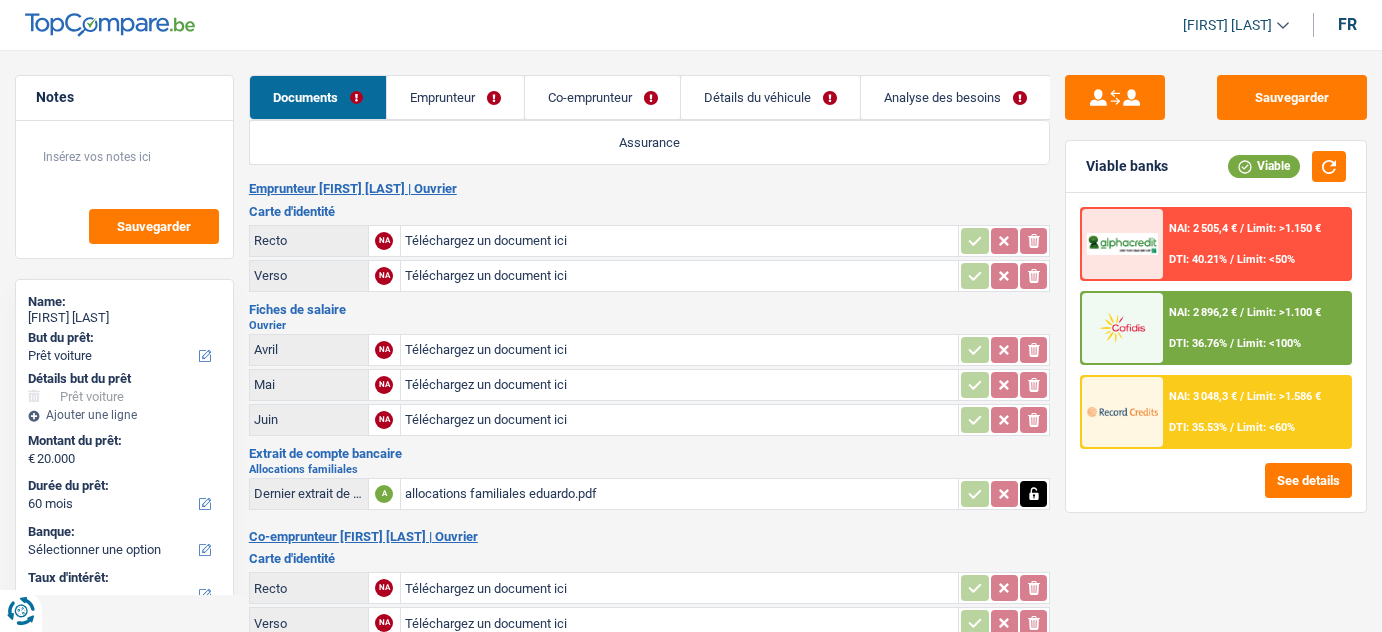 select on "car" 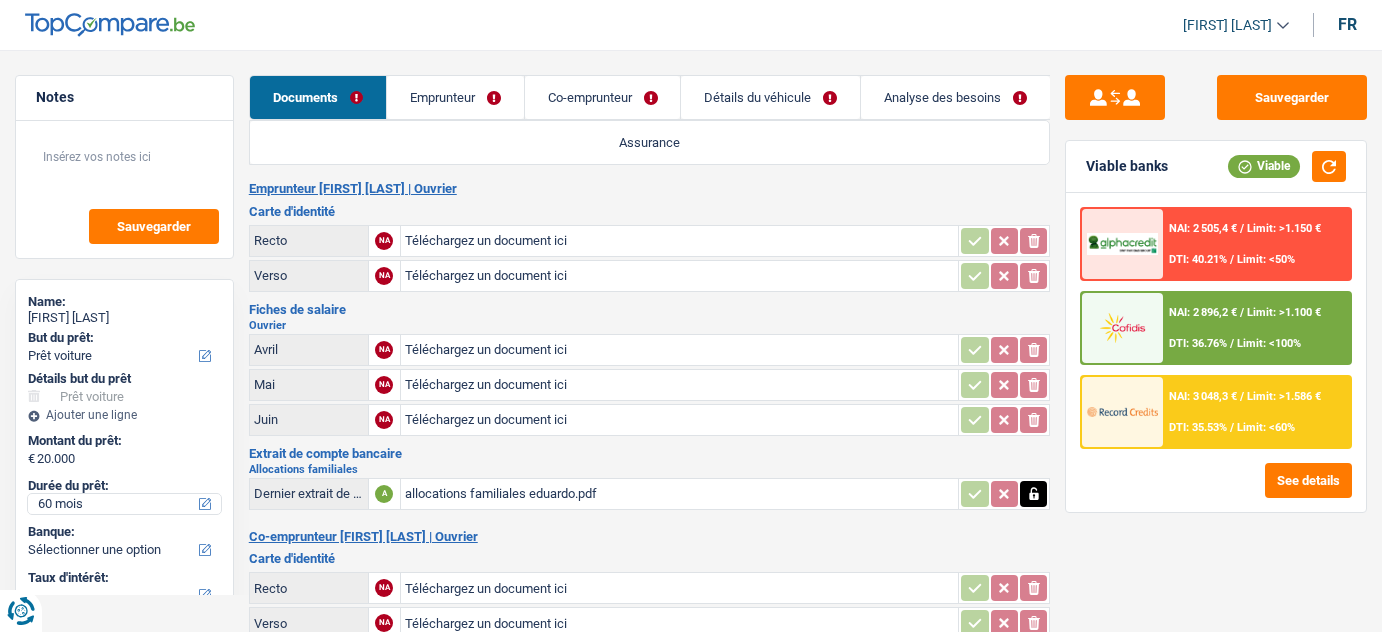 scroll, scrollTop: 0, scrollLeft: 0, axis: both 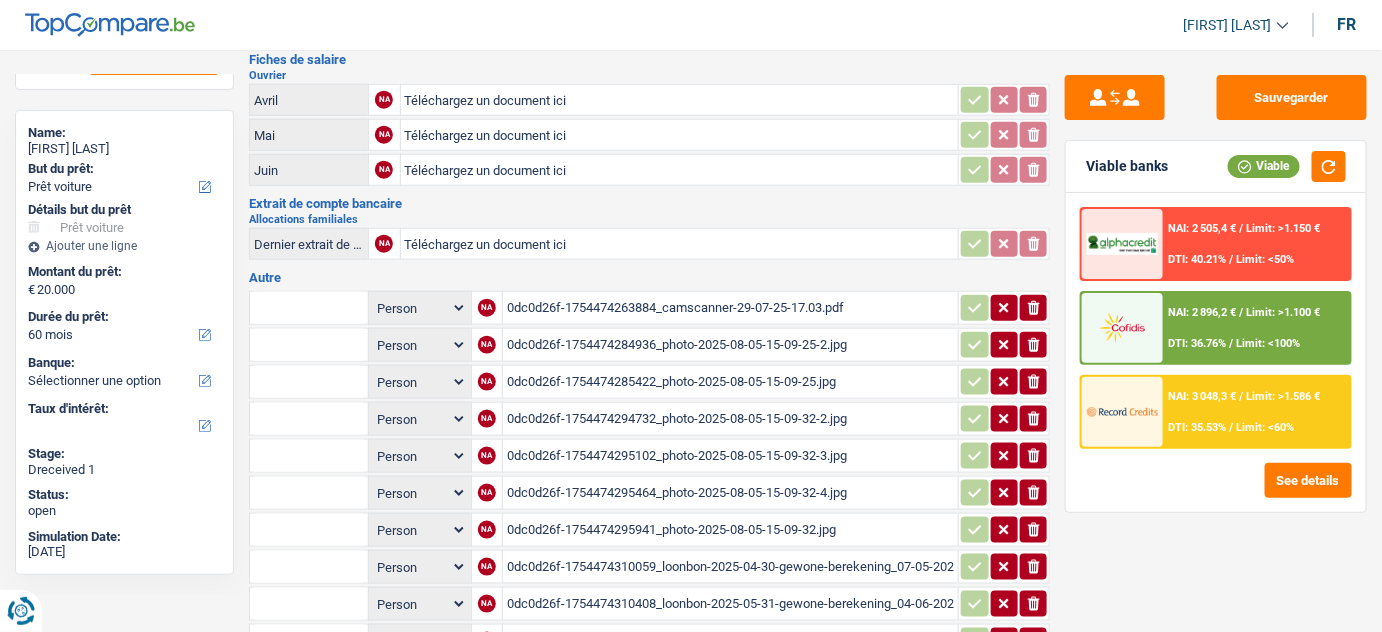 click on "0dc0d26f-1754474263884_camscanner-29-07-25-17.03.pdf" at bounding box center [730, 308] 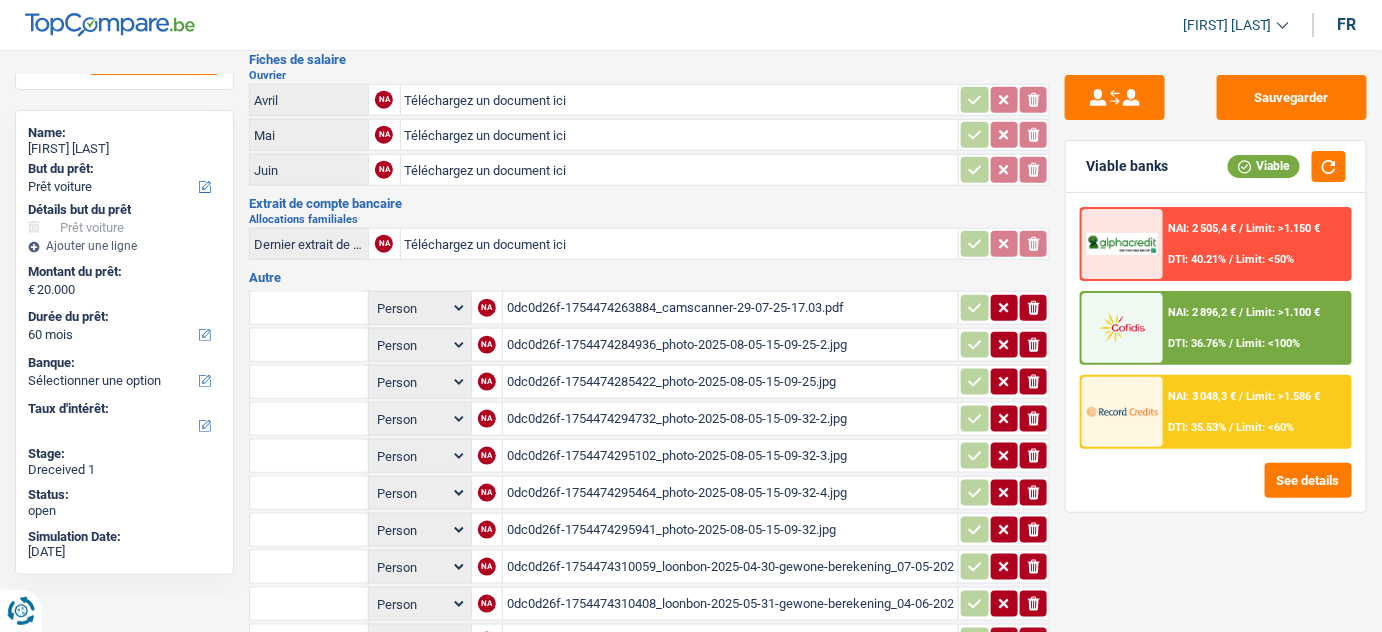 click at bounding box center (309, 308) 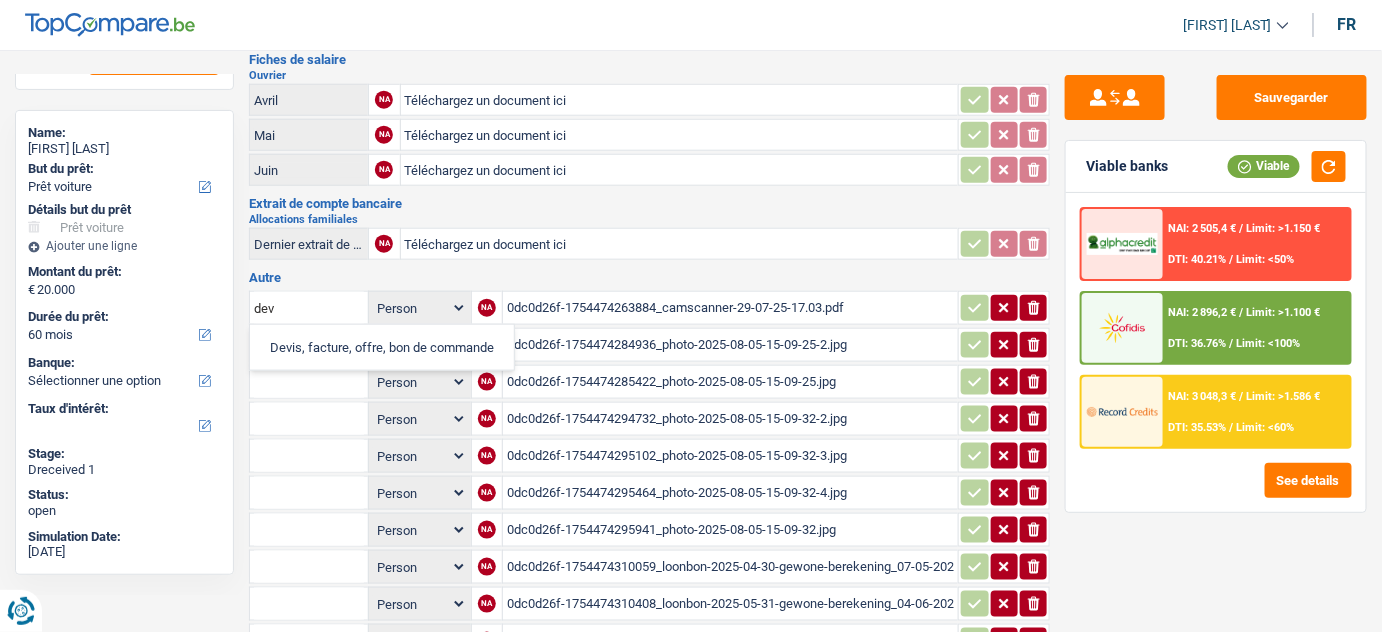 click on "Devis, facture, offre, bon de commande" at bounding box center [382, 347] 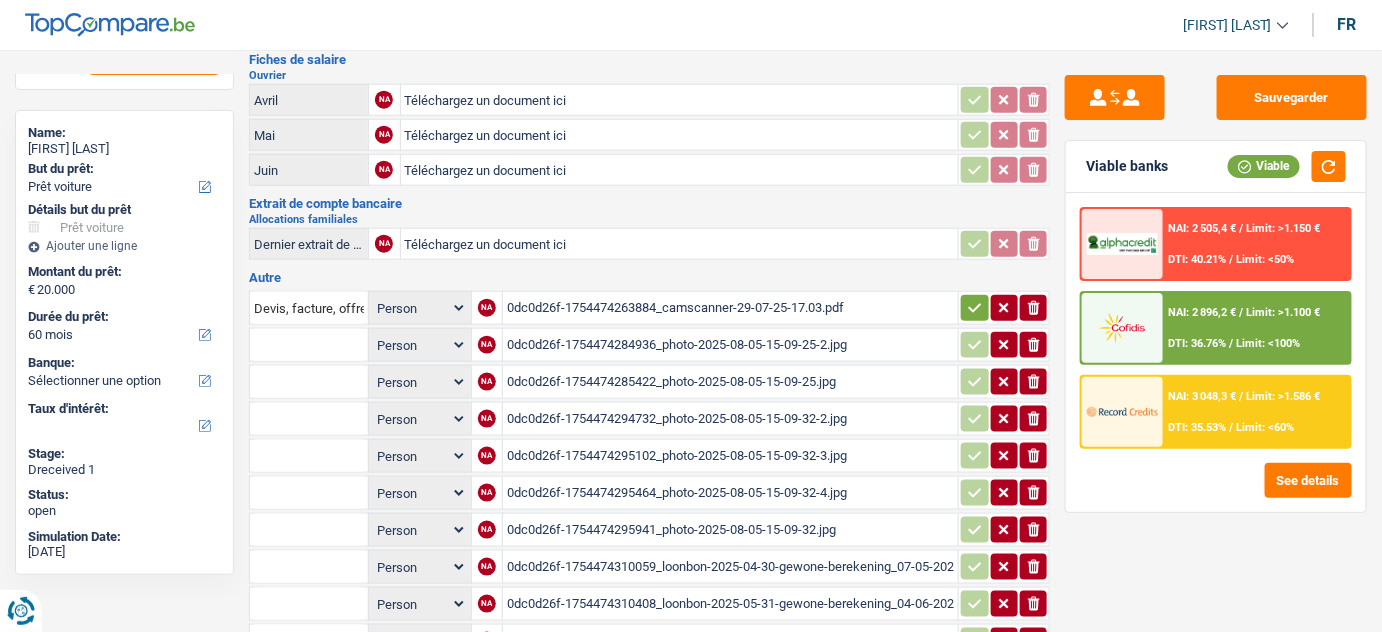 click on "0dc0d26f-1754474284936_photo-2025-08-05-15-09-25-2.jpg" at bounding box center (730, 345) 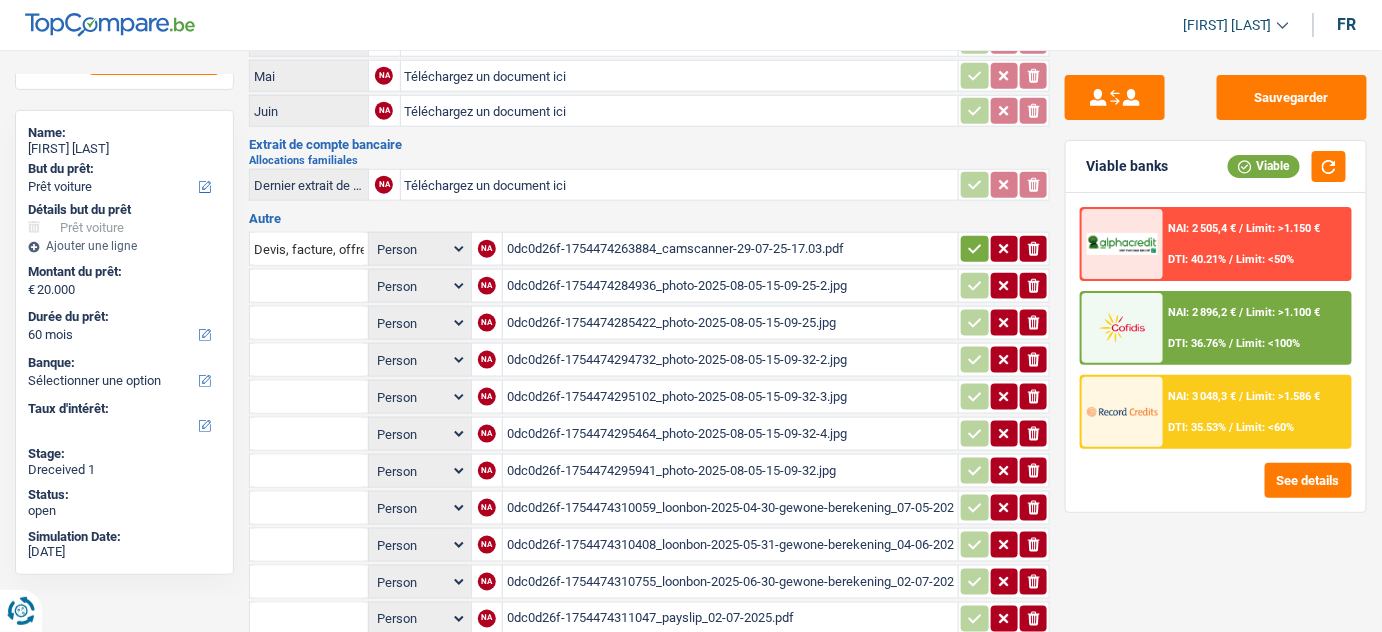 scroll, scrollTop: 688, scrollLeft: 0, axis: vertical 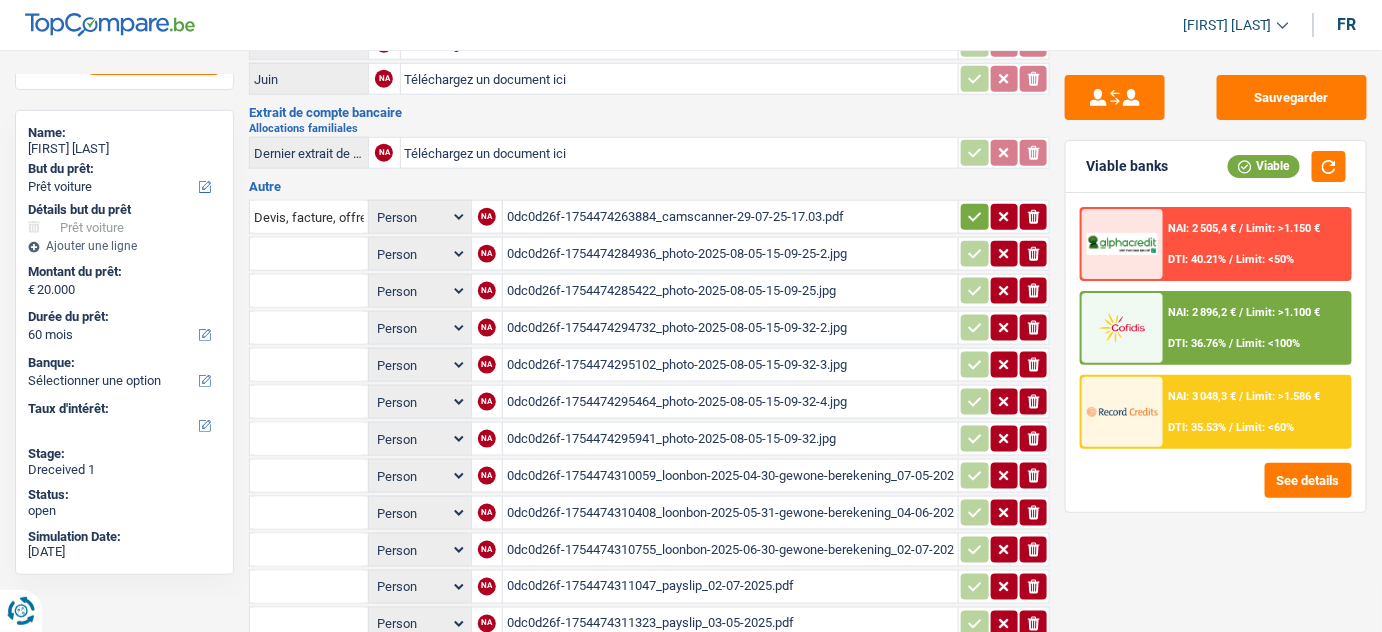 click on "ionicons-v5-e" 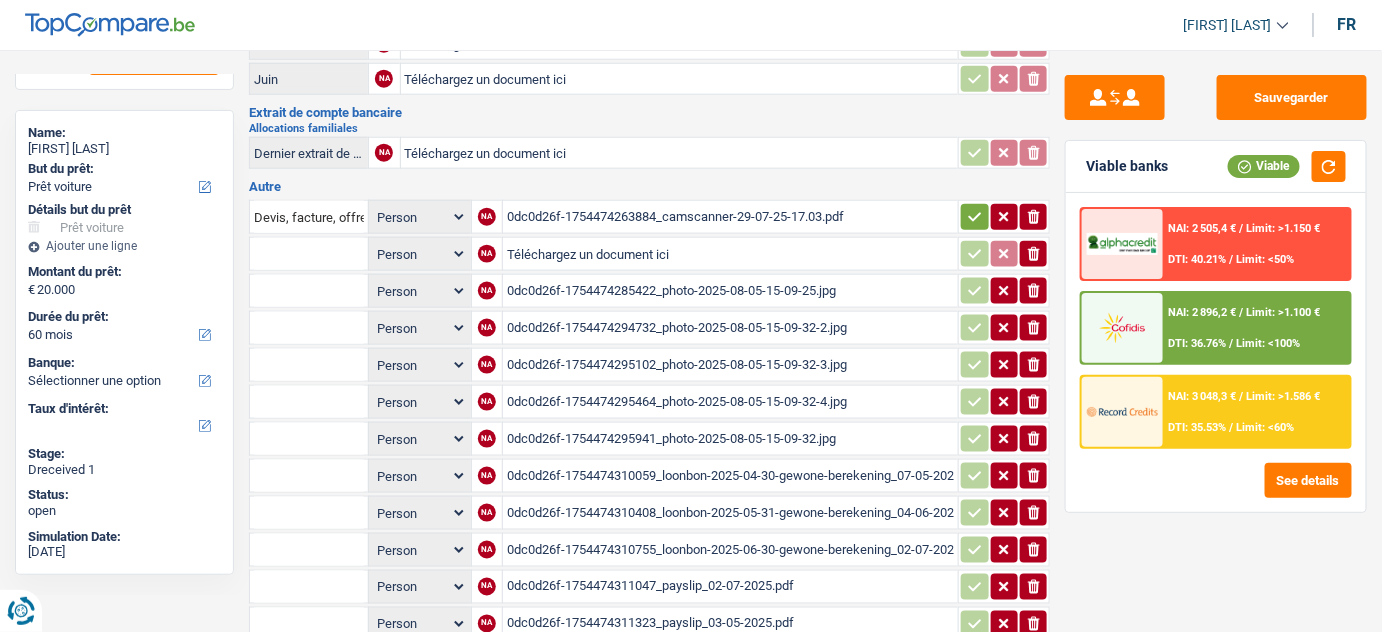 click 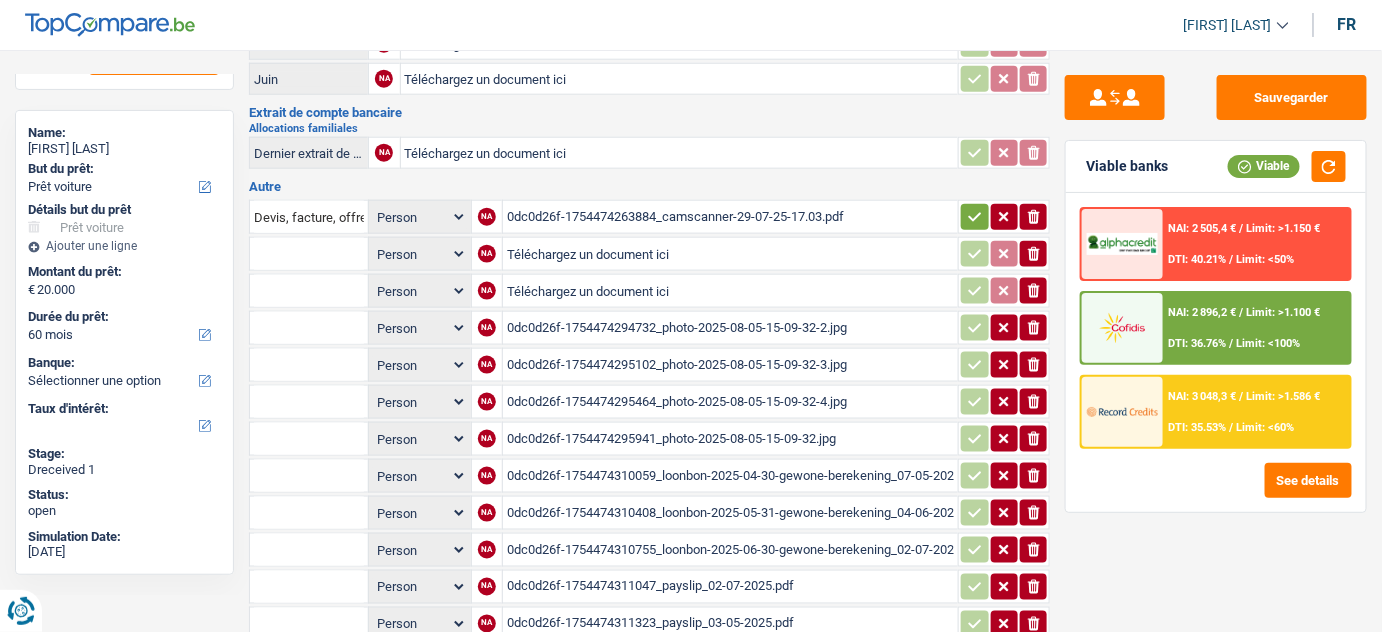 click on "0dc0d26f-1754474294732_photo-2025-08-05-15-09-32-2.jpg" at bounding box center (730, 328) 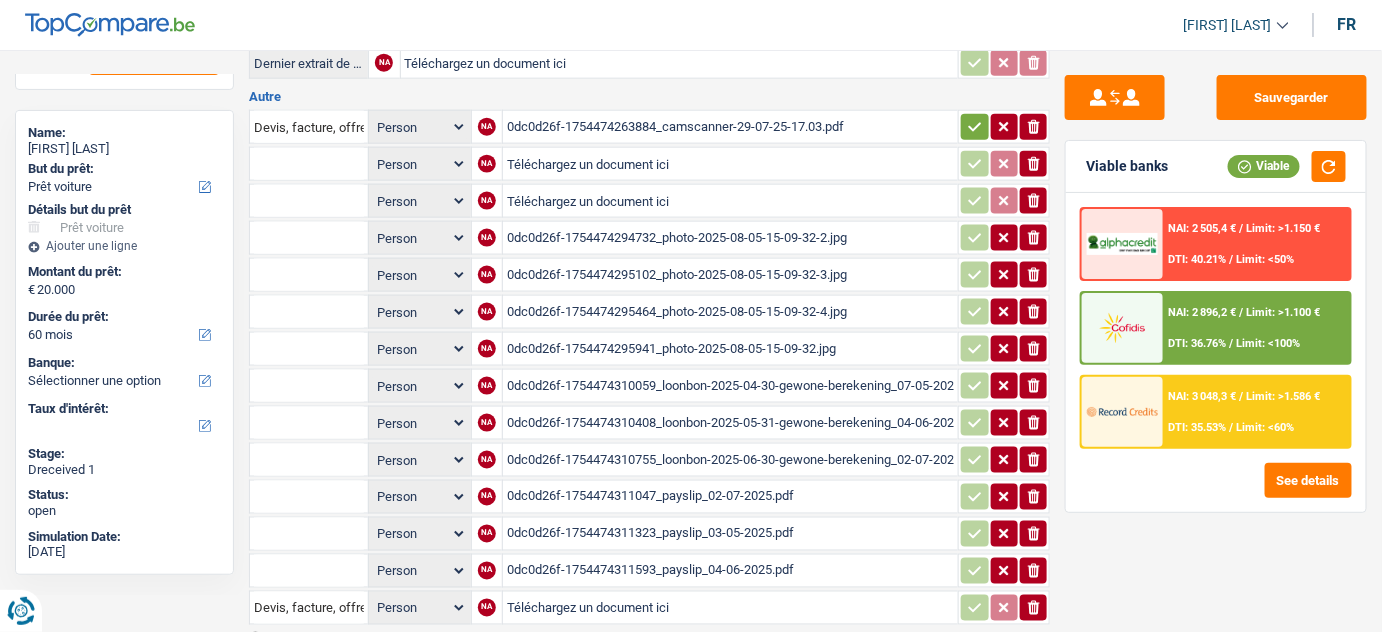 click on "ionicons-v5-e" 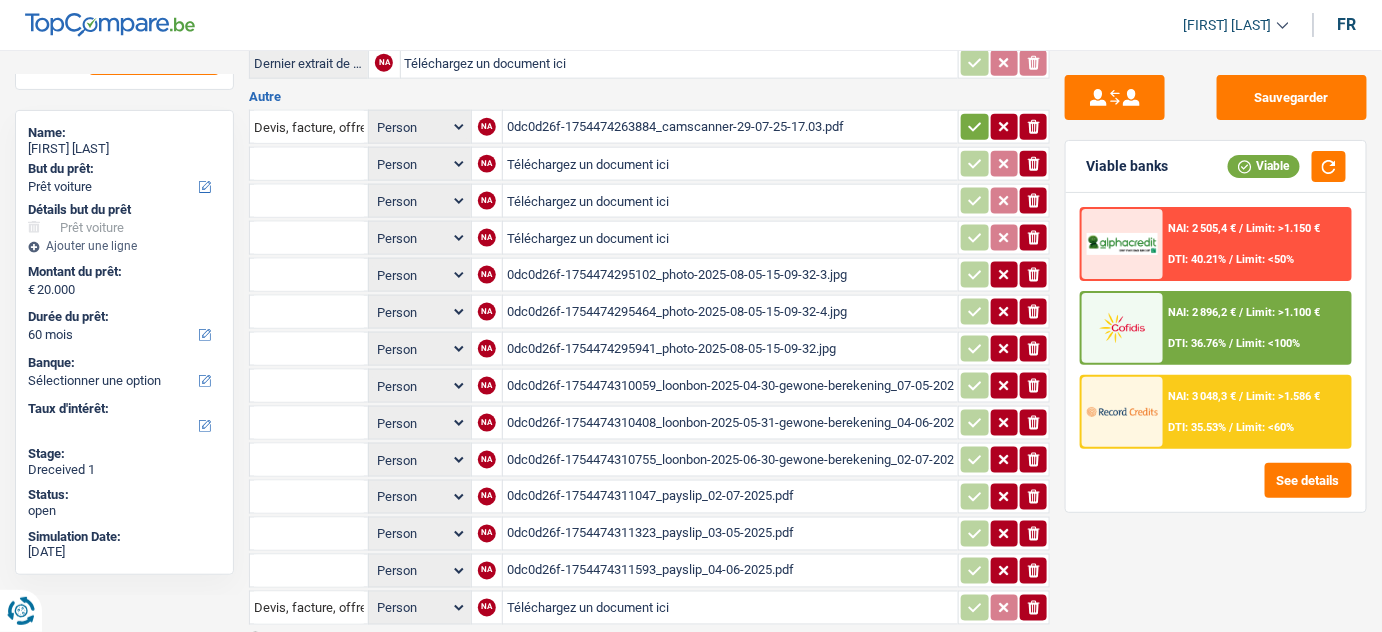 click on "ionicons-v5-e" at bounding box center [1033, 275] 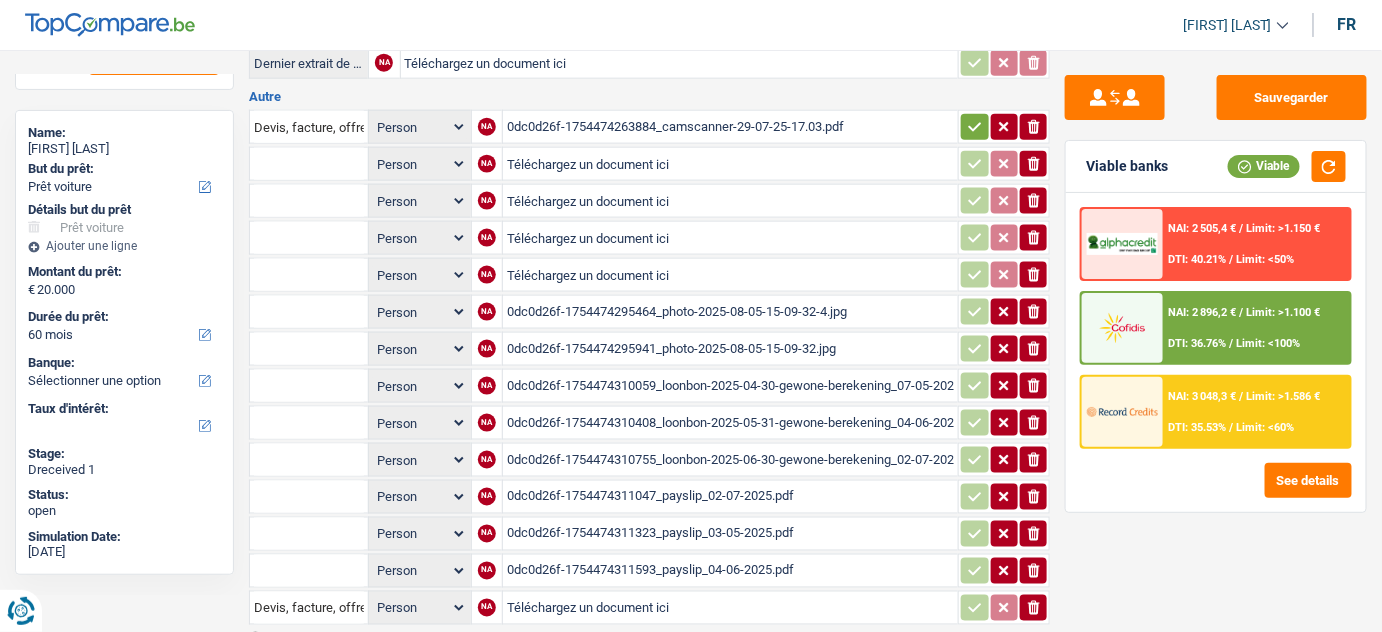click on "0dc0d26f-1754474295464_photo-2025-08-05-15-09-32-4.jpg" at bounding box center [730, 312] 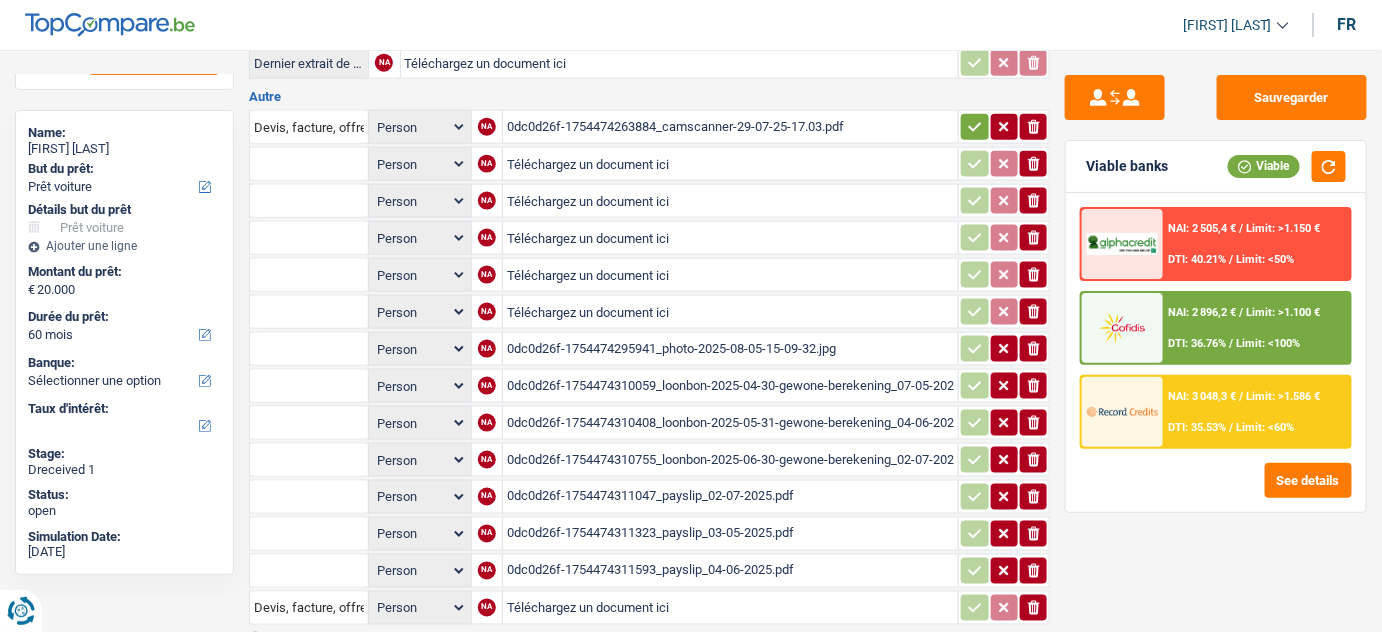 click on "0dc0d26f-1754474295941_photo-2025-08-05-15-09-32.jpg" at bounding box center (730, 349) 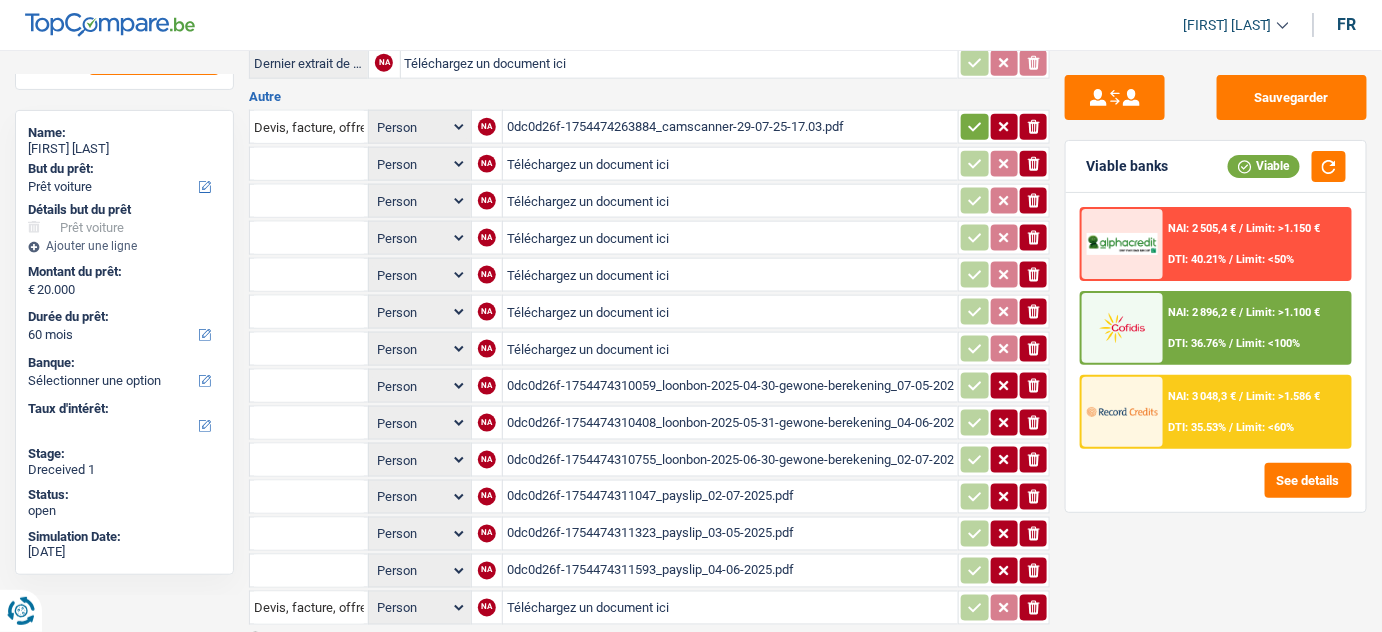 click on "0dc0d26f-1754474310059_loonbon-2025-04-30-gewone-berekening_07-05-2025.pdf" at bounding box center [730, 386] 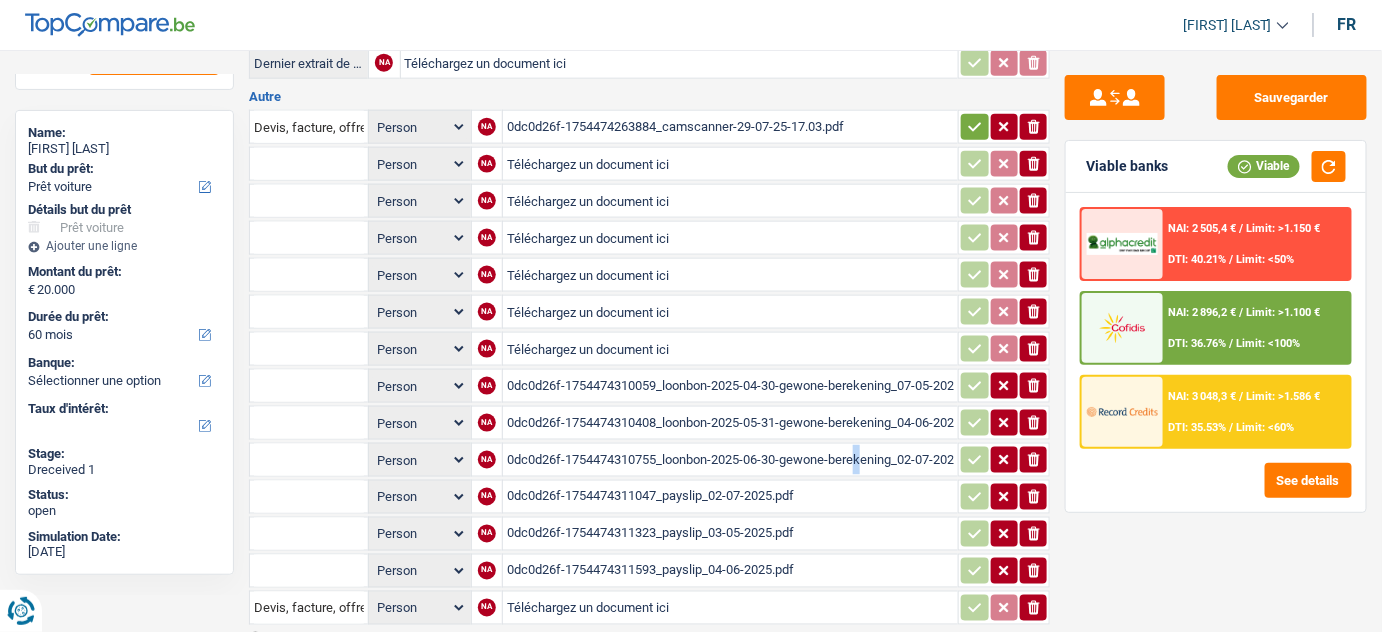 click on "0dc0d26f-1754474310755_loonbon-2025-06-30-gewone-berekening_02-07-2025.pdf" at bounding box center [730, 460] 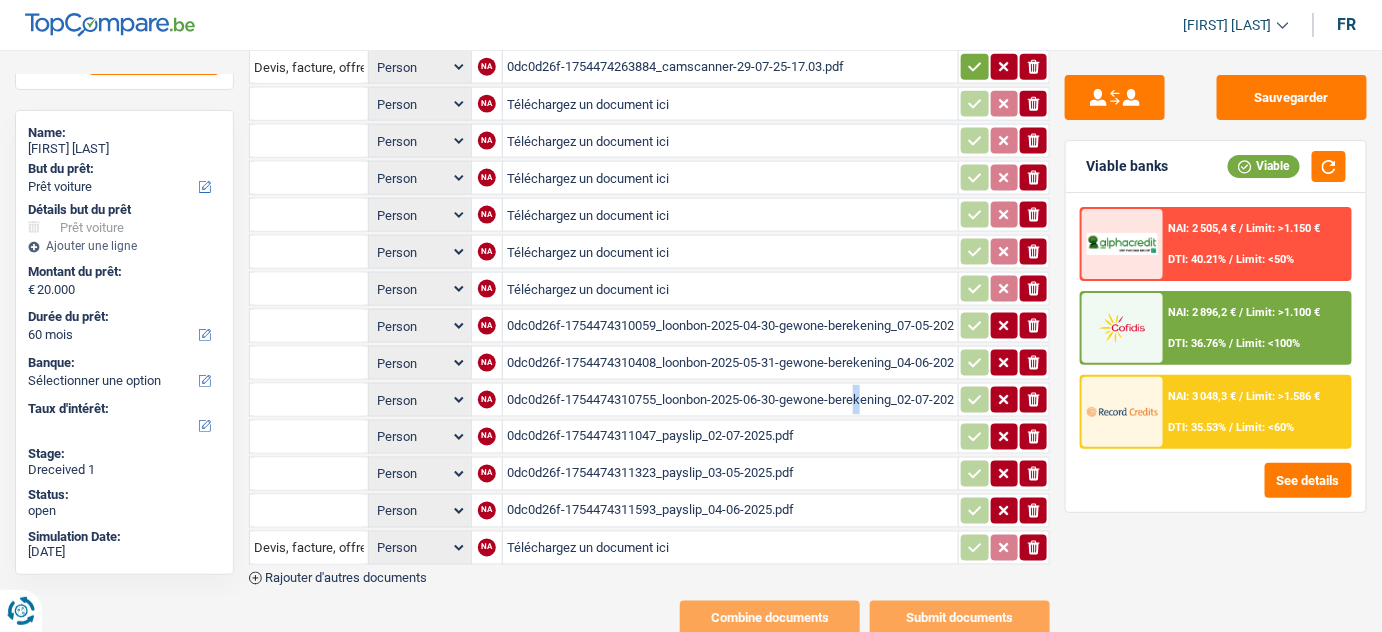 scroll, scrollTop: 869, scrollLeft: 0, axis: vertical 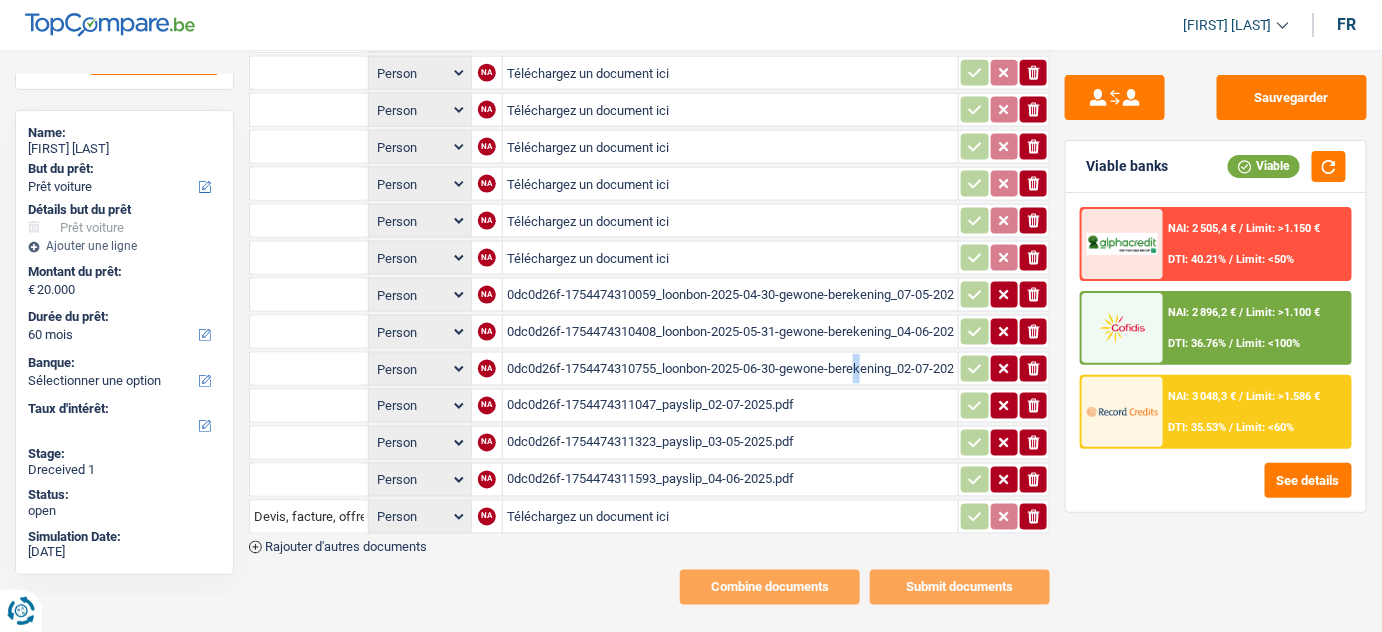 click 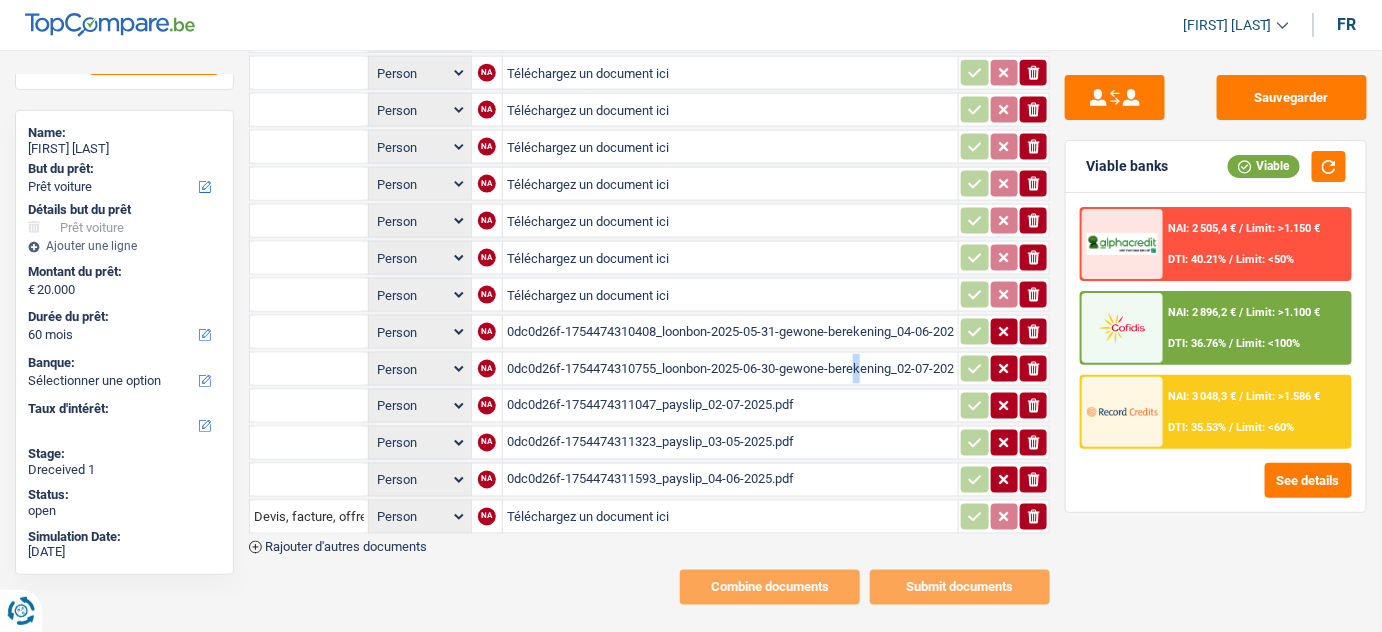 click 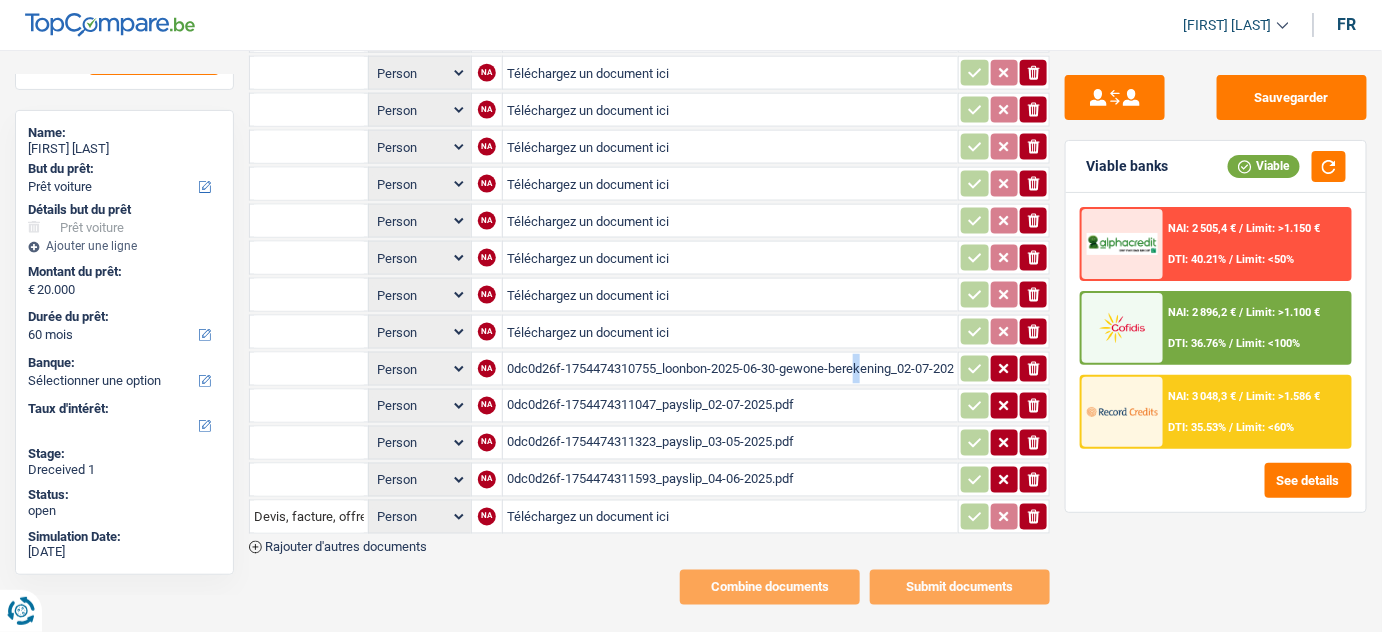 click 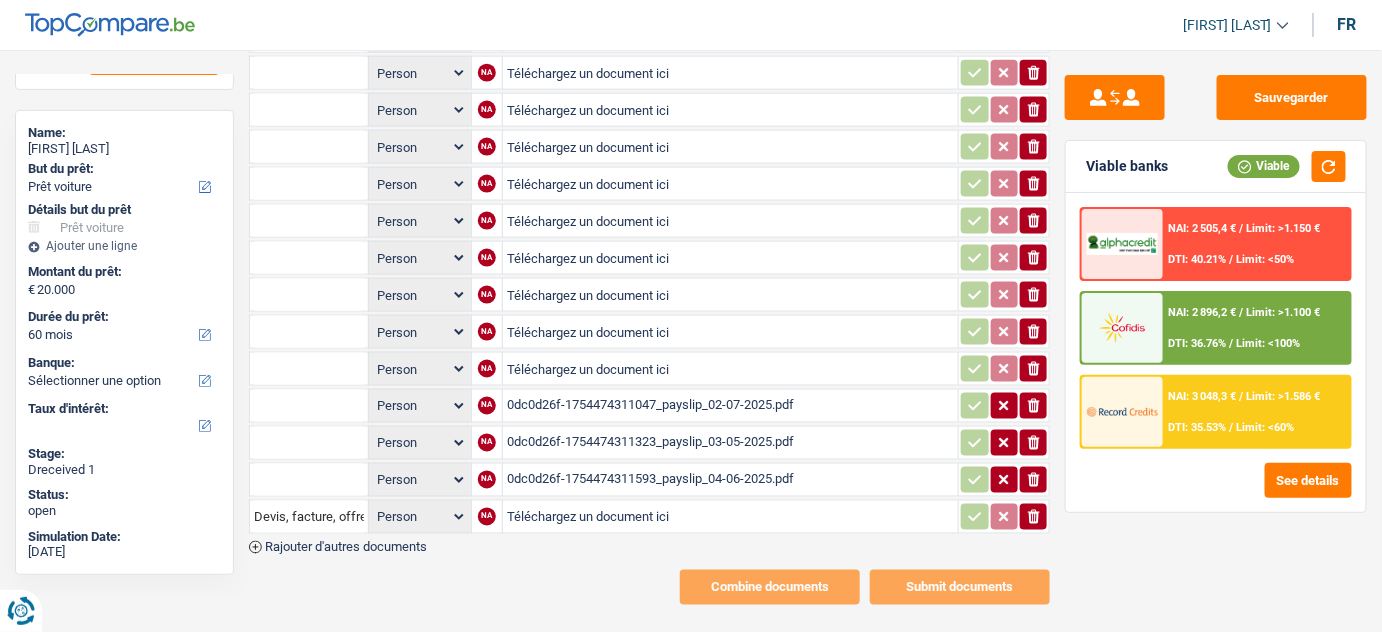 click on "0dc0d26f-1754474311047_payslip_02-07-2025.pdf" at bounding box center [730, 406] 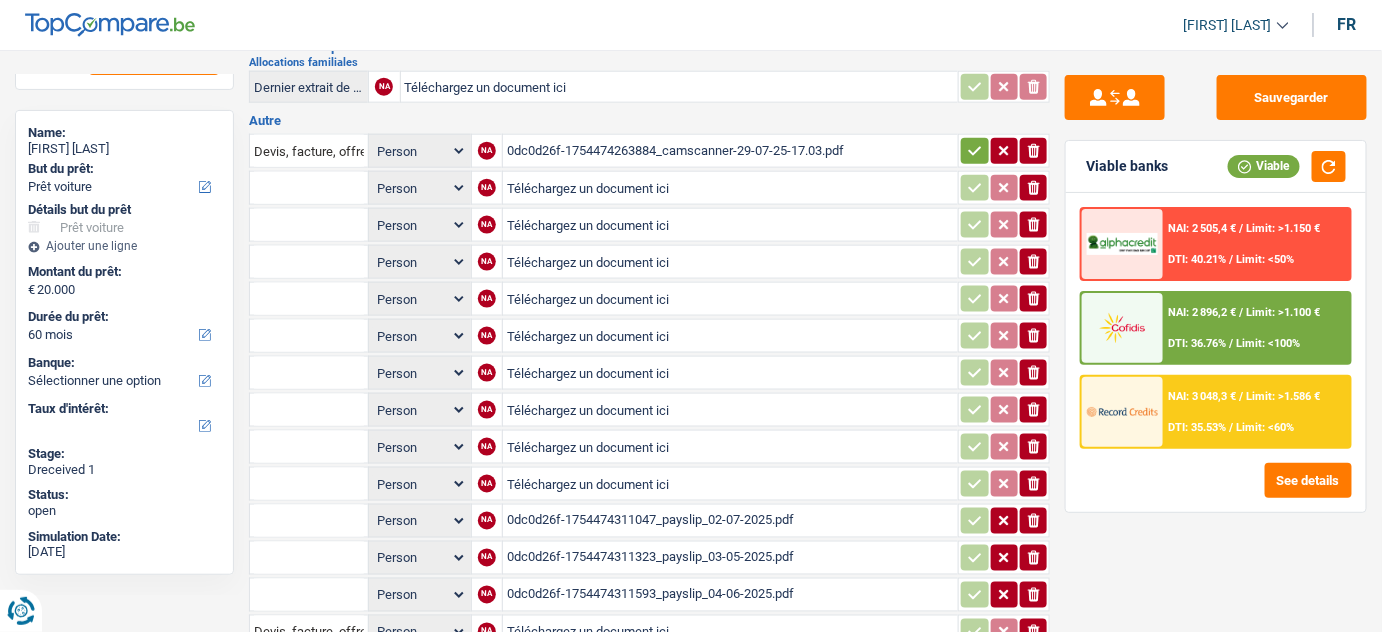 scroll, scrollTop: 869, scrollLeft: 0, axis: vertical 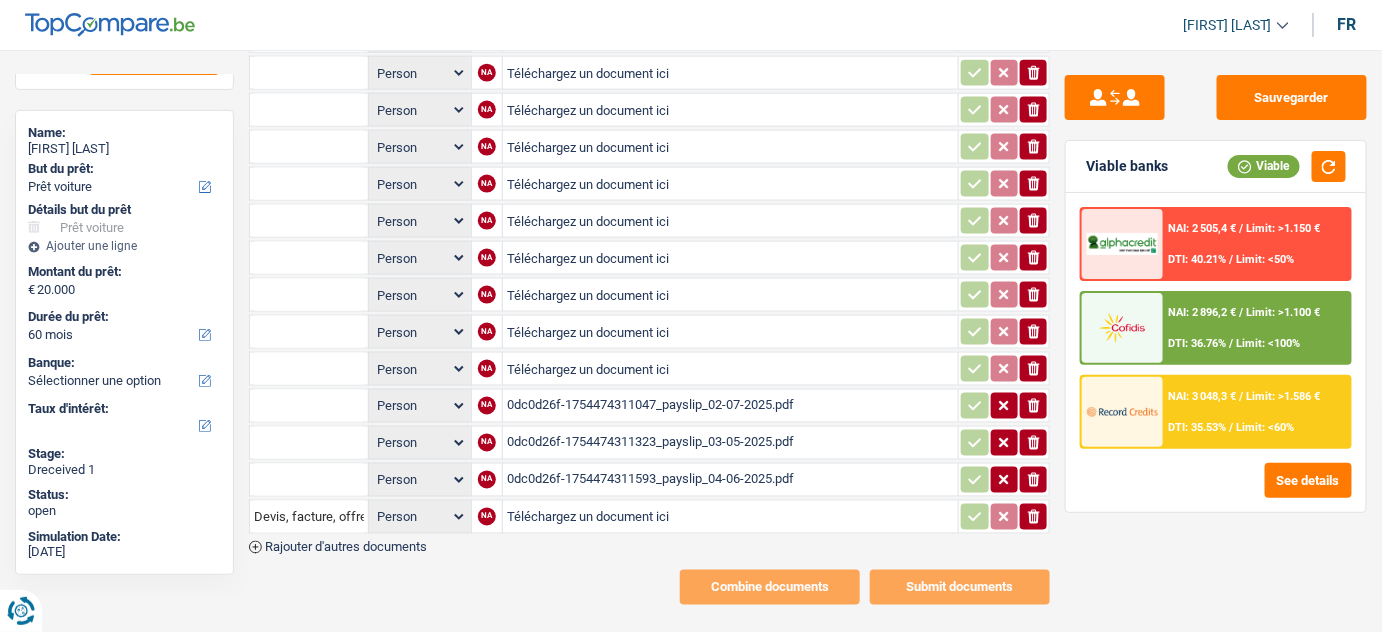 click on "0dc0d26f-1754474311047_payslip_02-07-2025.pdf" at bounding box center (730, 406) 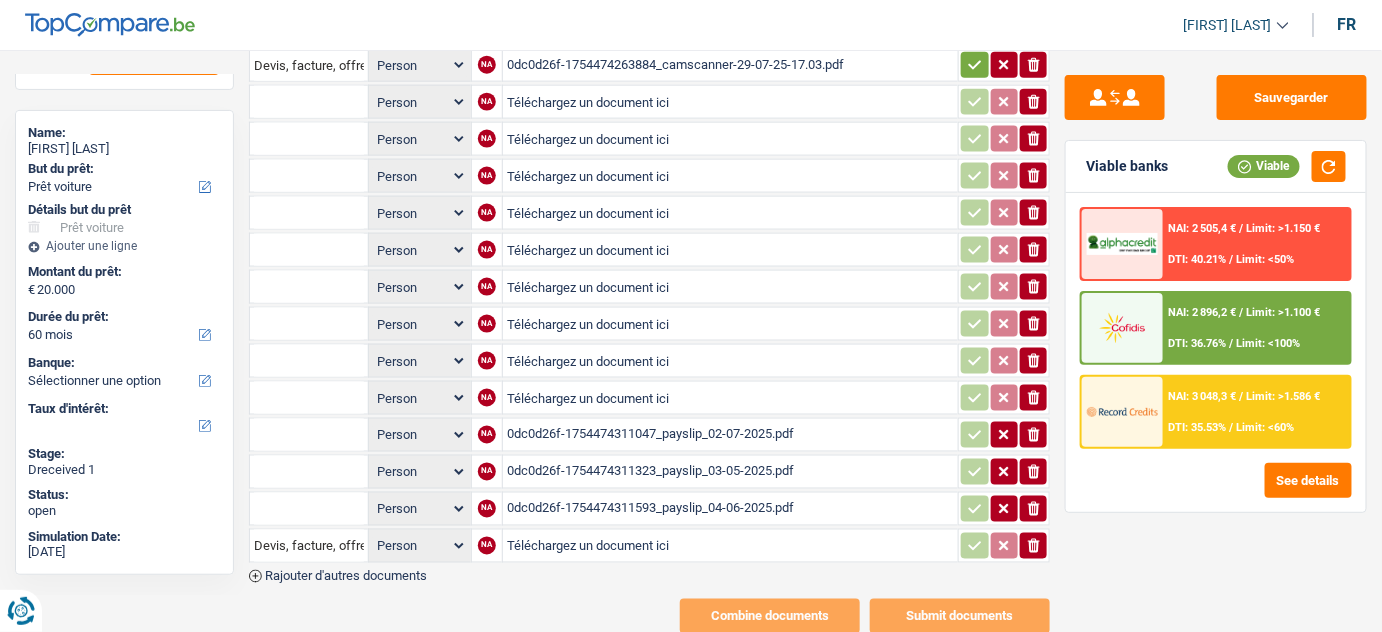 scroll, scrollTop: 869, scrollLeft: 0, axis: vertical 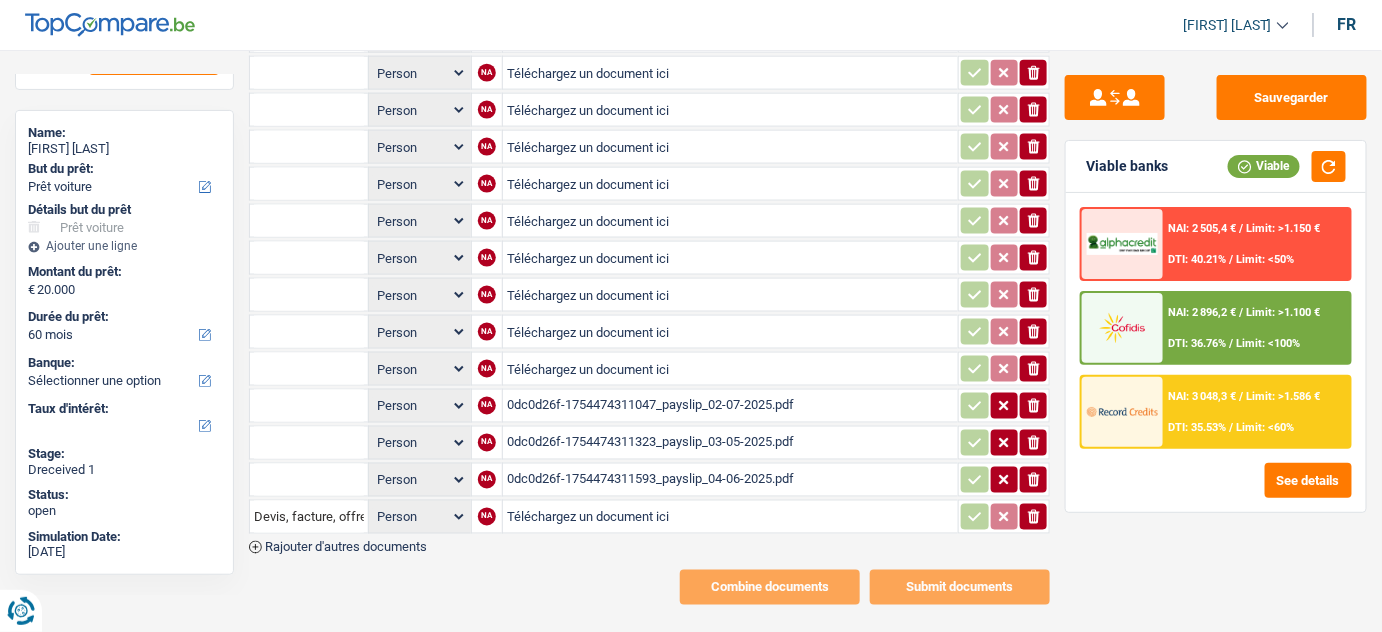 click on "0dc0d26f-1754474311047_payslip_02-07-2025.pdf" at bounding box center [730, 406] 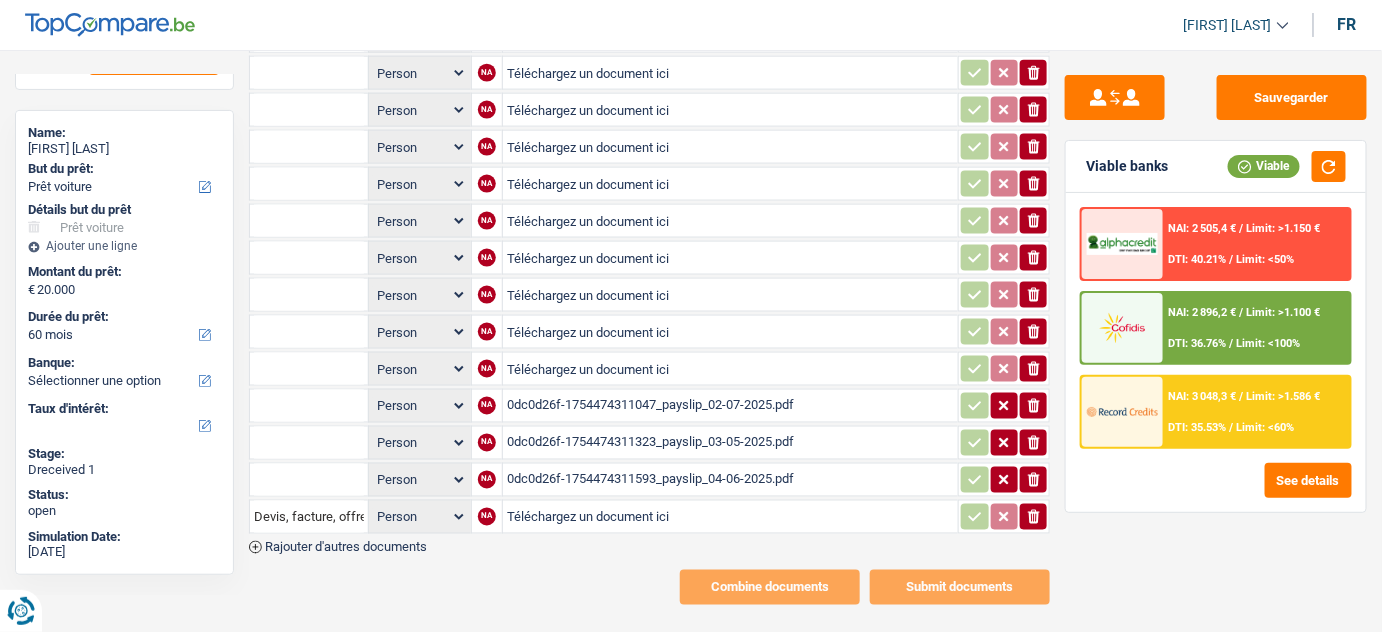 click on "0dc0d26f-1754474311323_payslip_03-05-2025.pdf" at bounding box center (730, 443) 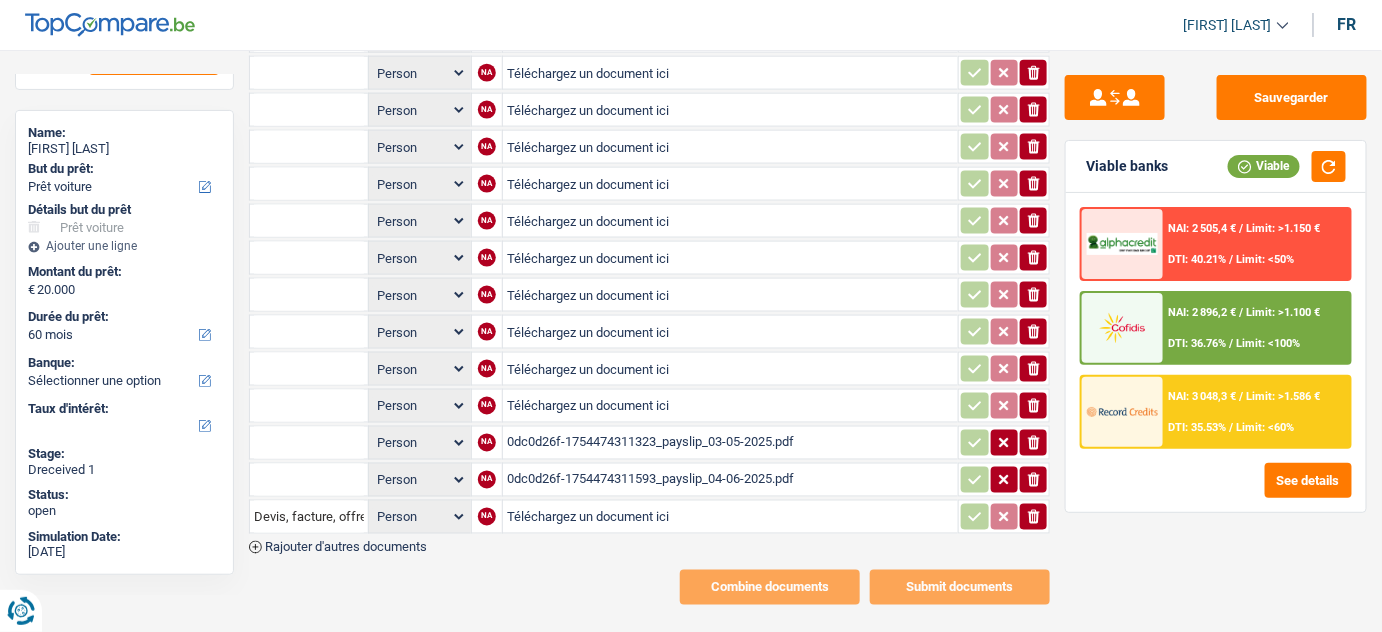 click on "ionicons-v5-e" 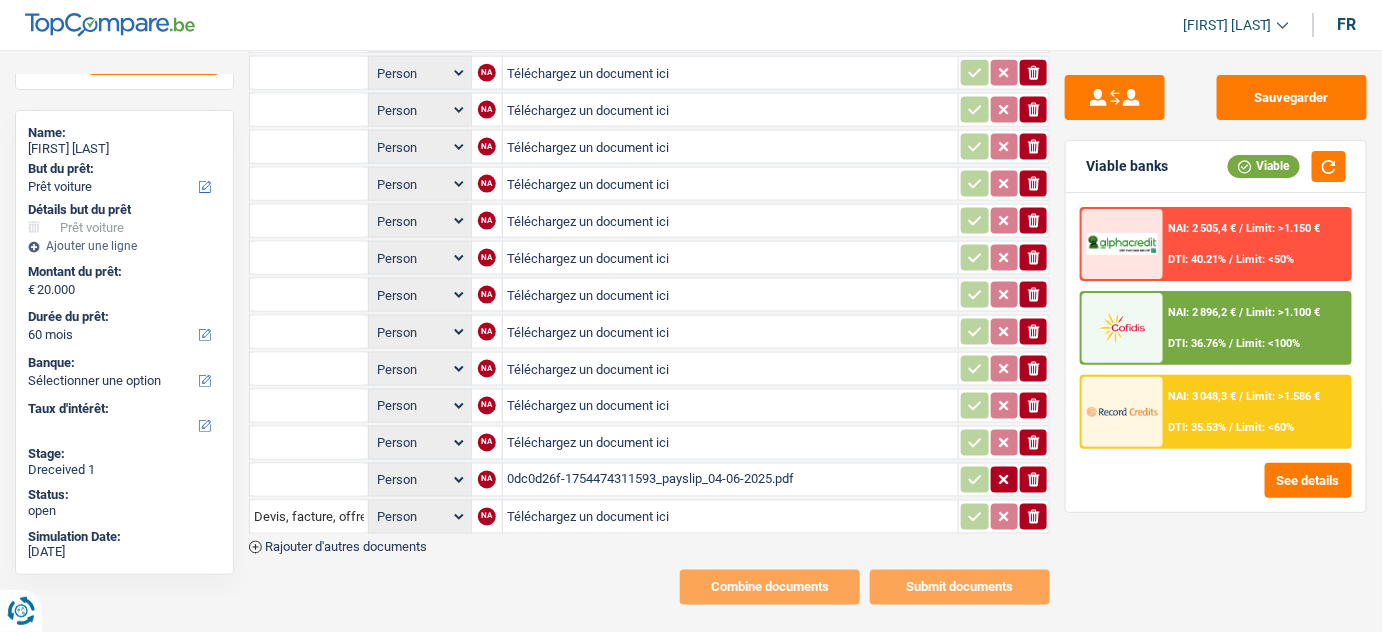 click 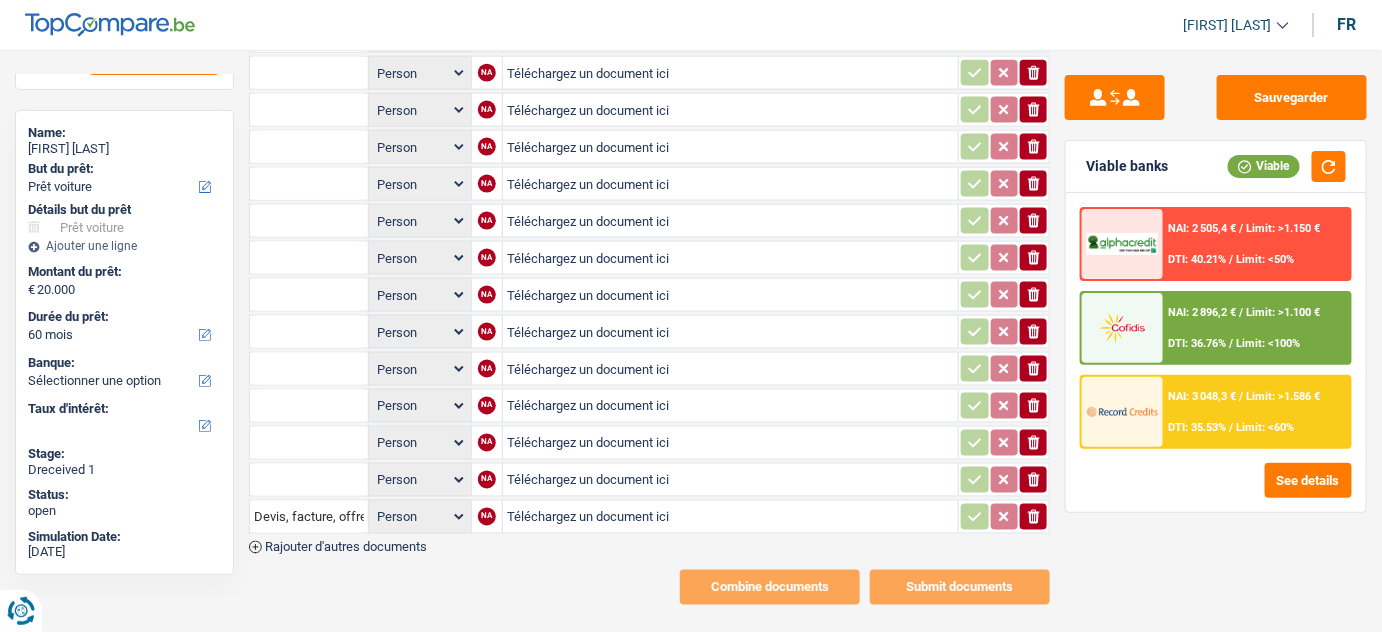 click 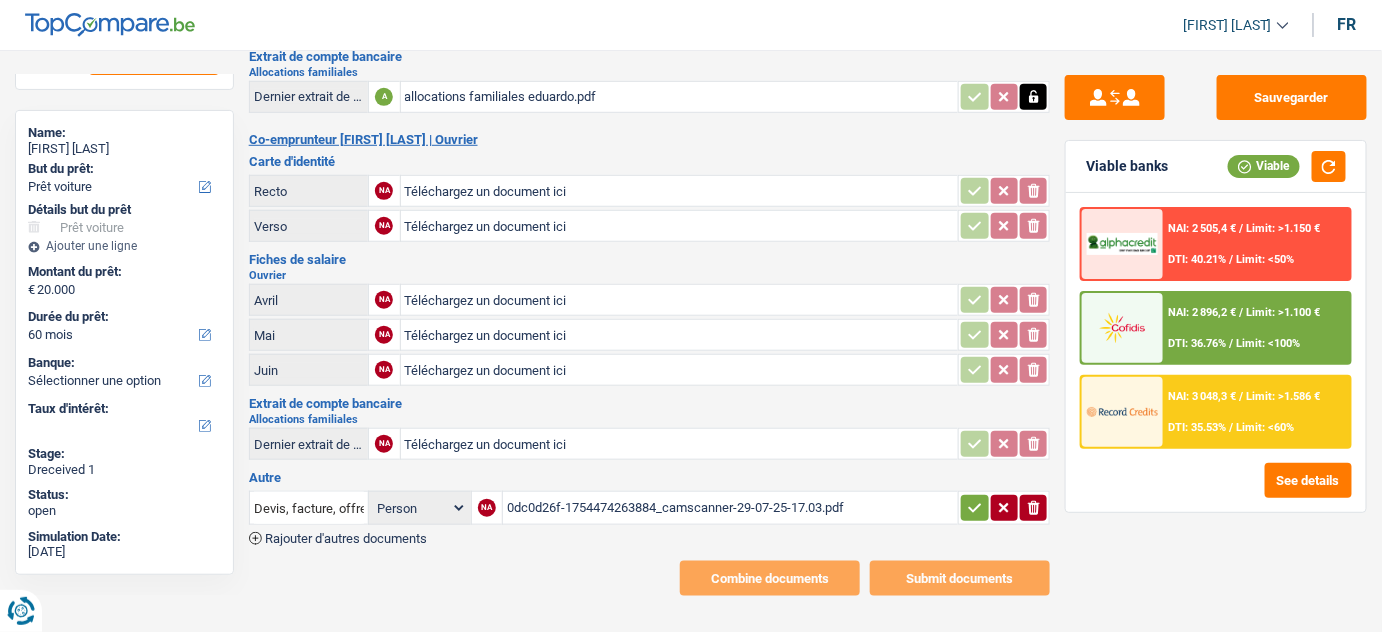 click on "0dc0d26f-1754474263884_camscanner-29-07-25-17.03.pdf" at bounding box center [730, 508] 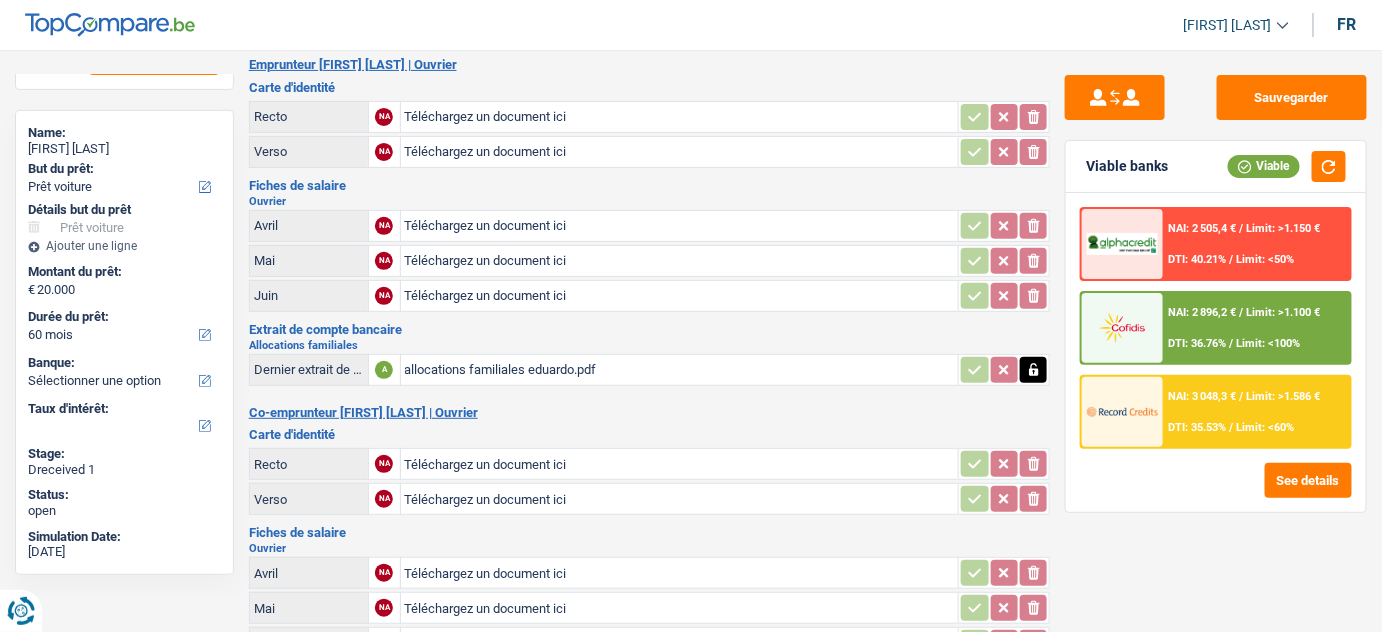 click on "Téléchargez un document ici" at bounding box center (680, 117) 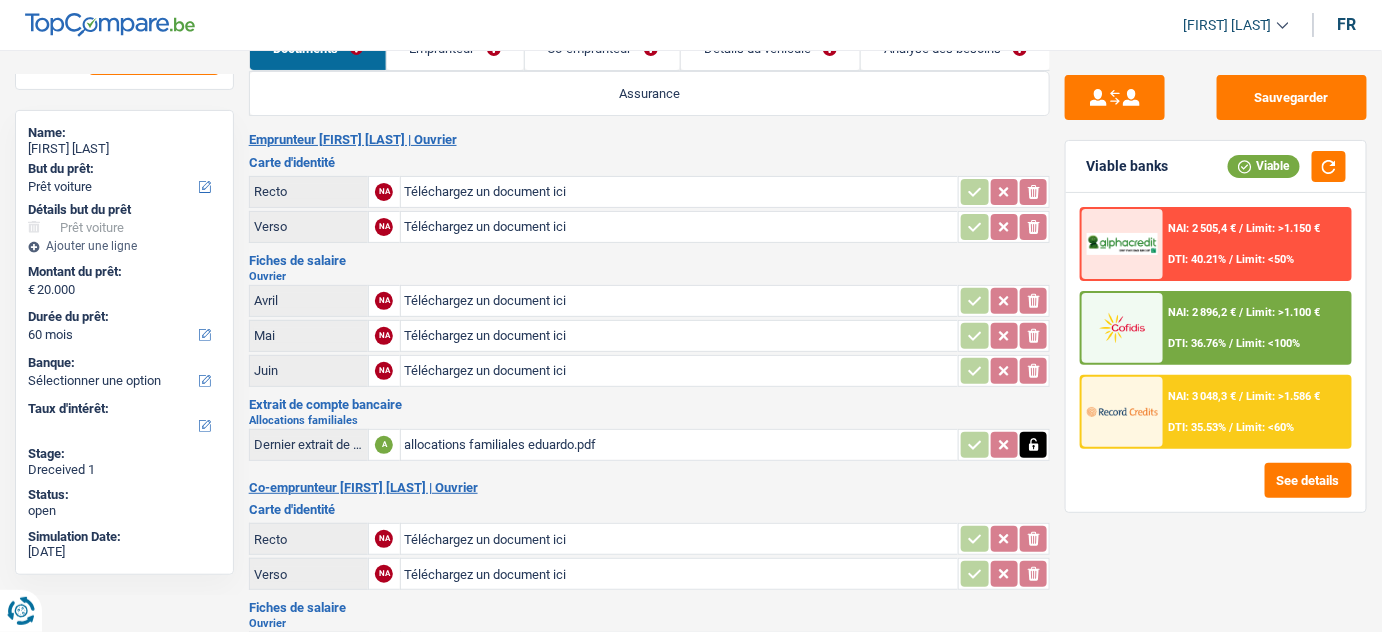 scroll, scrollTop: 0, scrollLeft: 0, axis: both 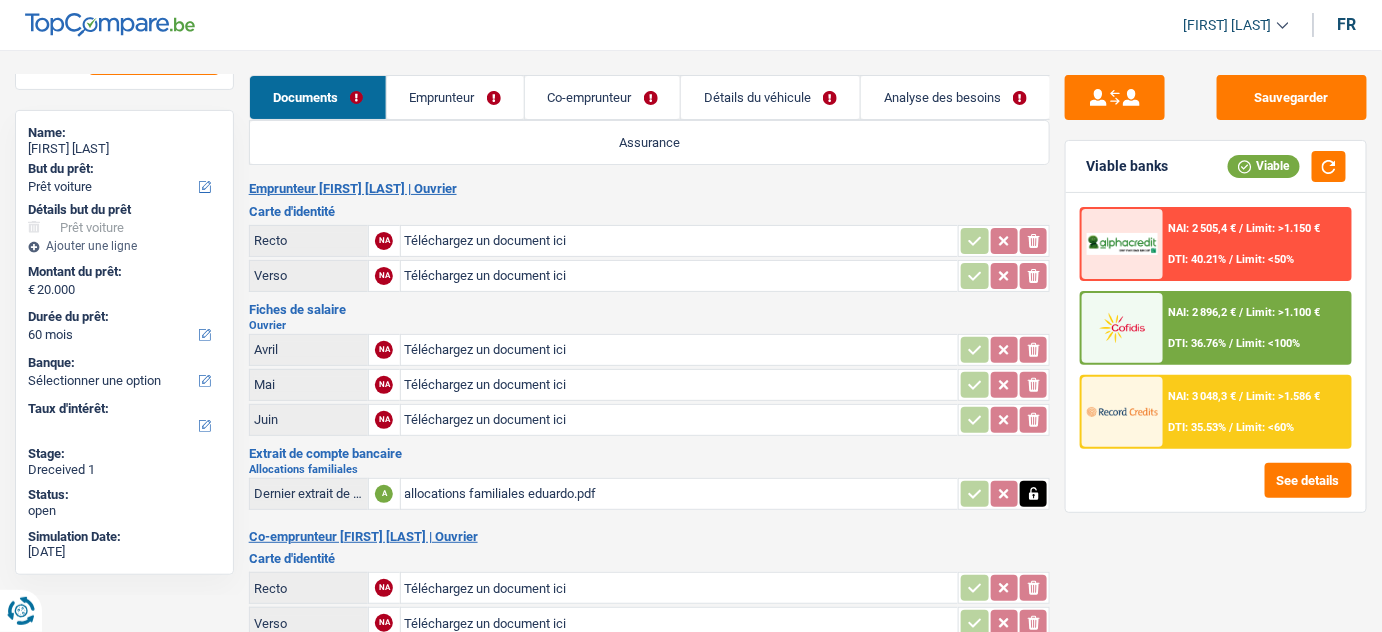 click on "Téléchargez un document ici" at bounding box center (680, 241) 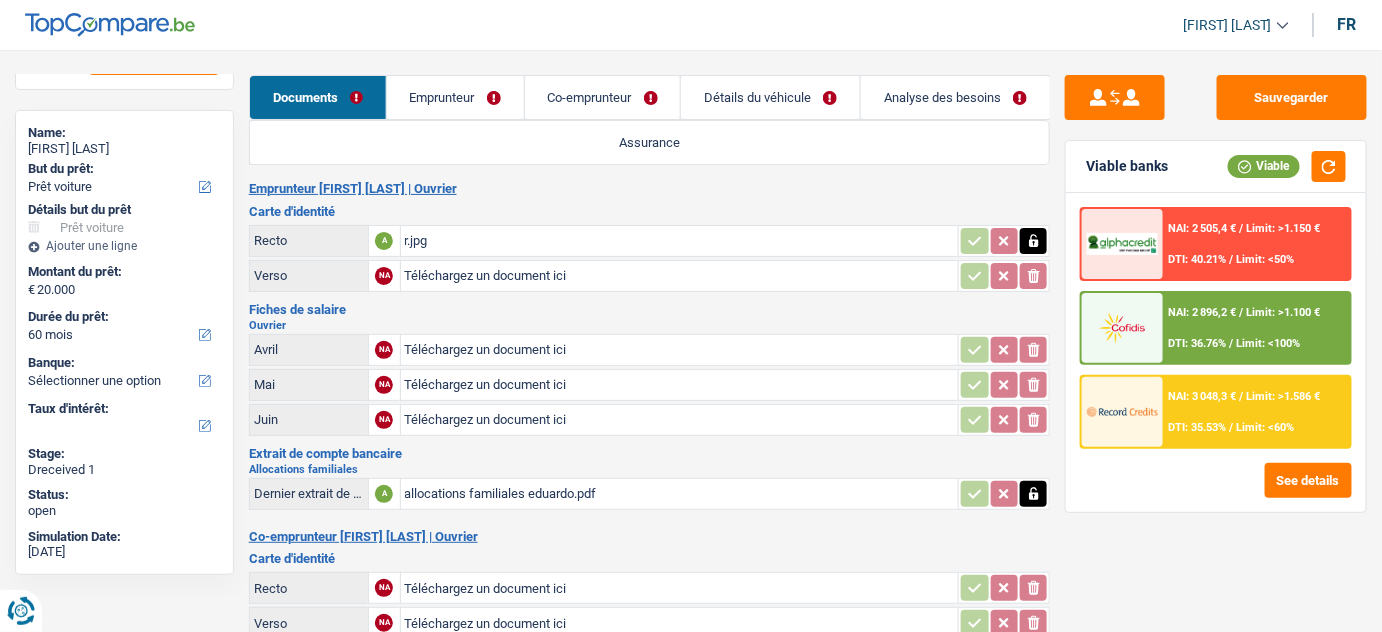 click on "Téléchargez un document ici" at bounding box center [680, 276] 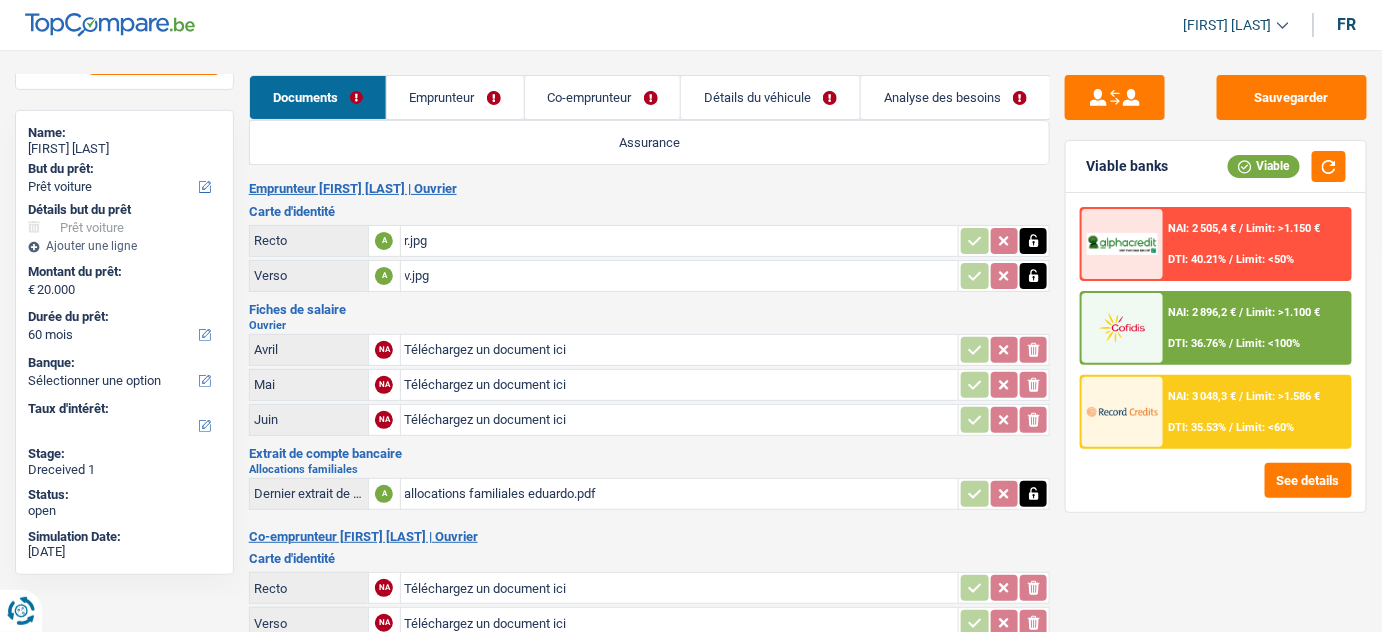click on "r.jpg" at bounding box center [680, 241] 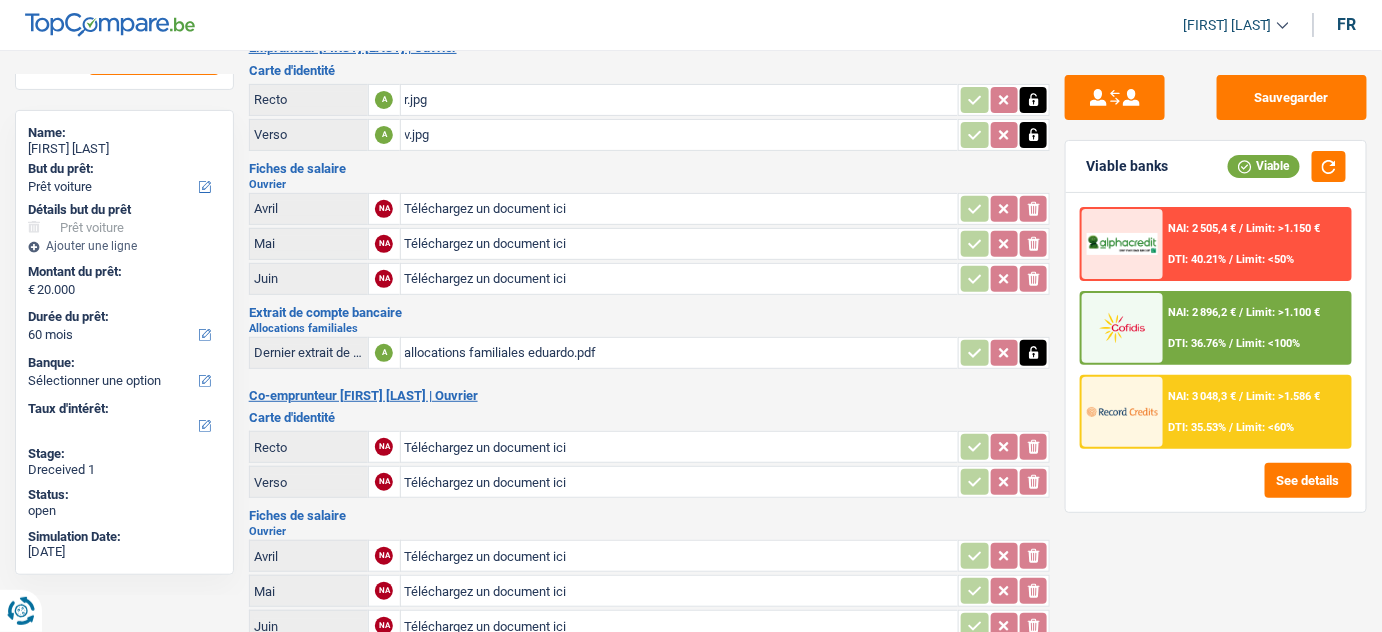 scroll, scrollTop: 181, scrollLeft: 0, axis: vertical 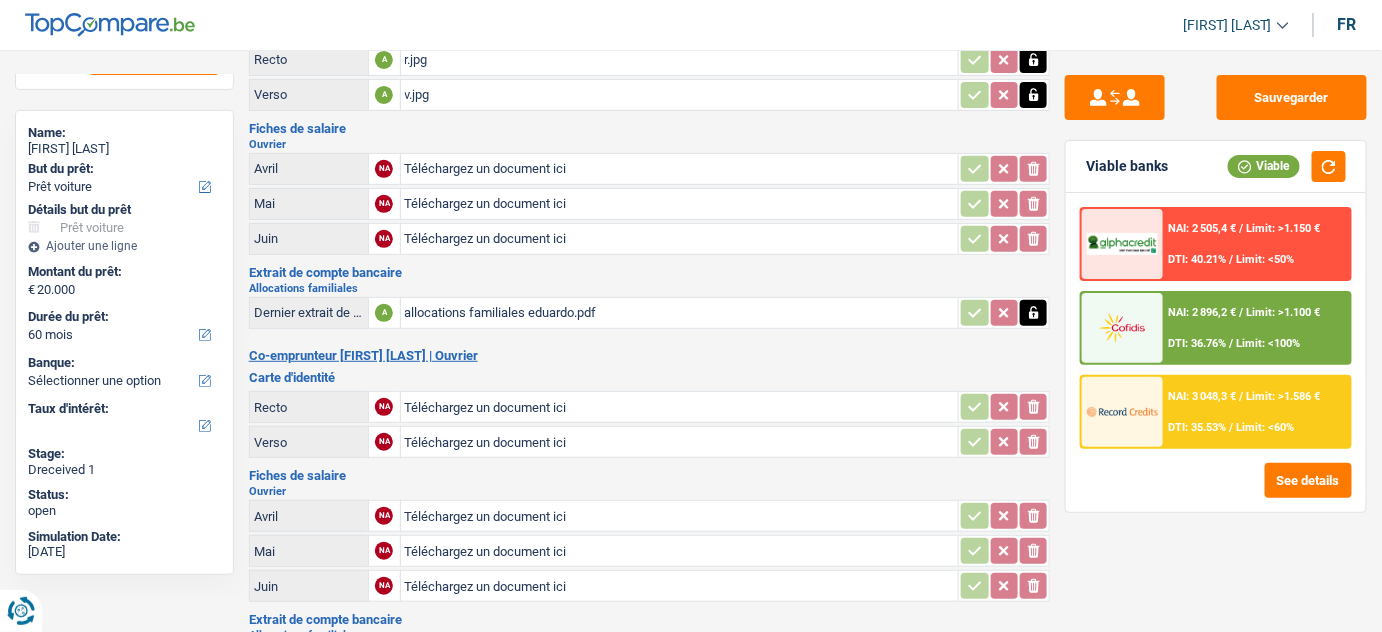 click on "Téléchargez un document ici" at bounding box center [680, 407] 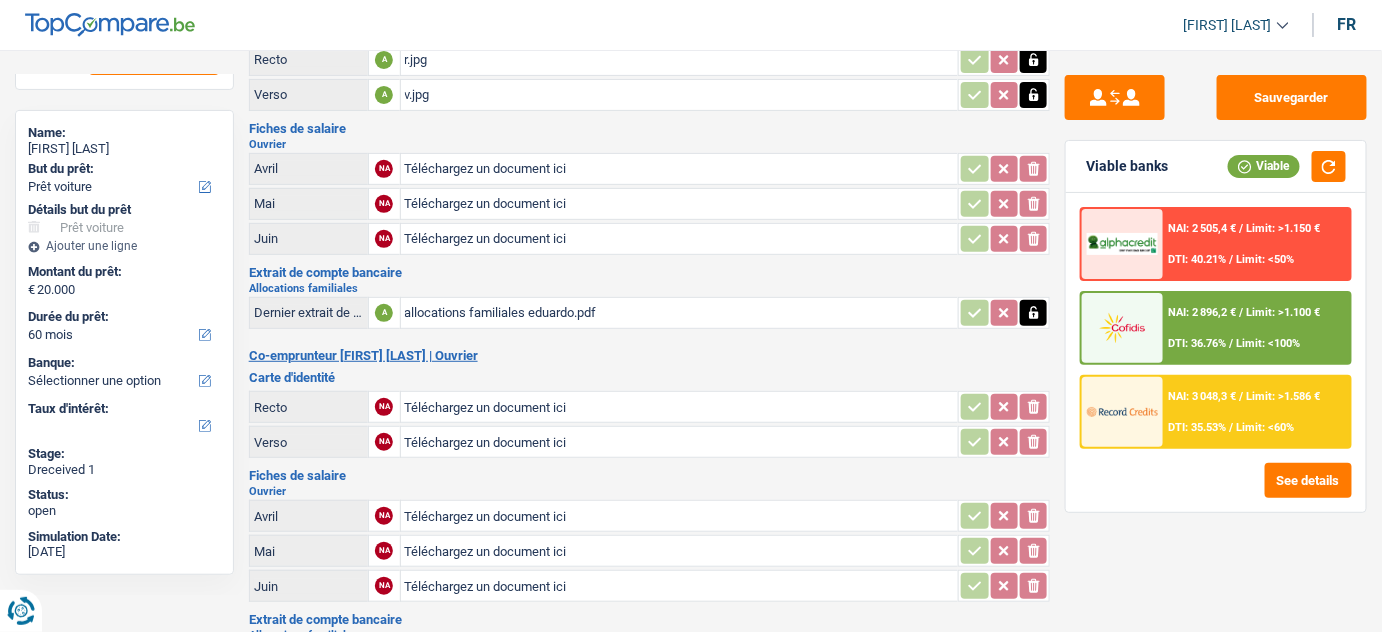 type on "C:\fakepath\rr.jpg" 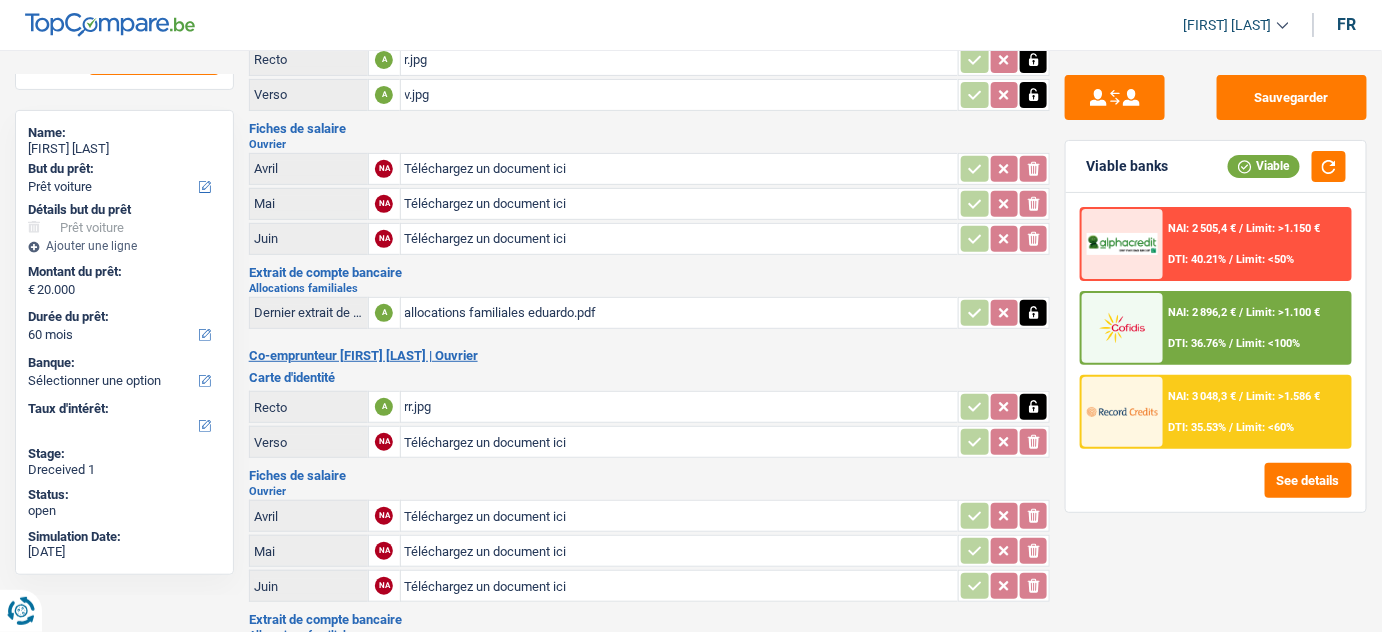 click on "rr.jpg" at bounding box center (680, 407) 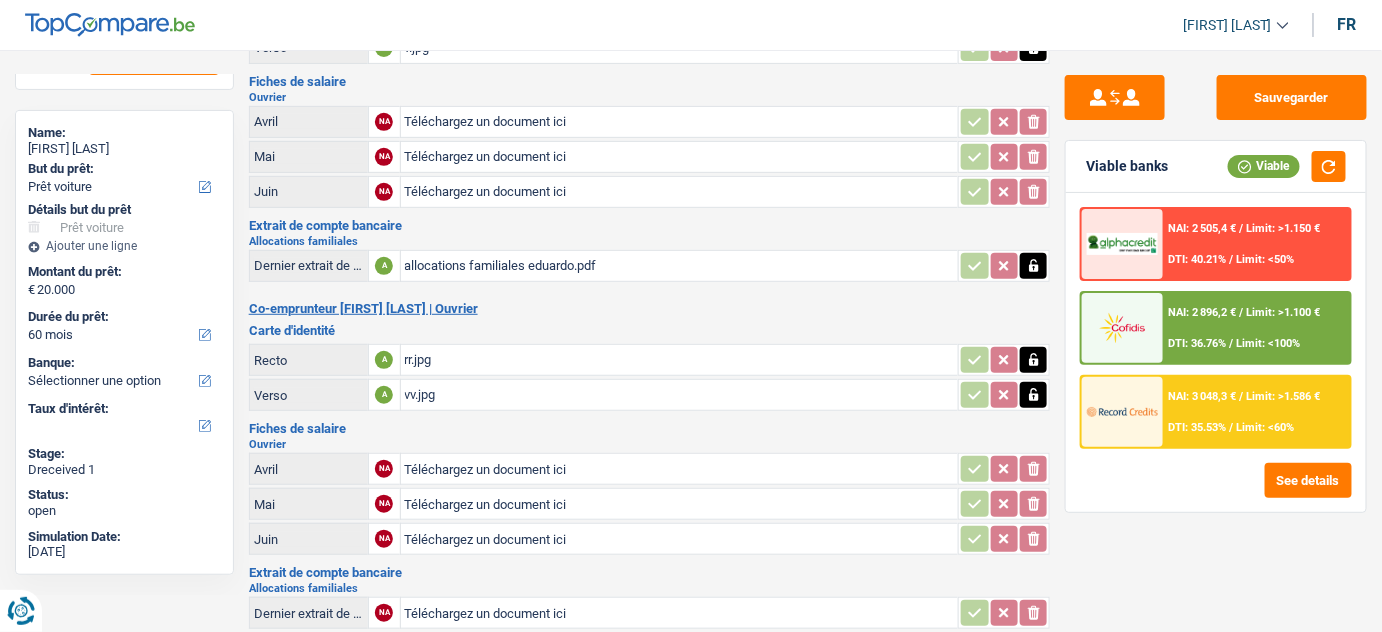 scroll, scrollTop: 0, scrollLeft: 0, axis: both 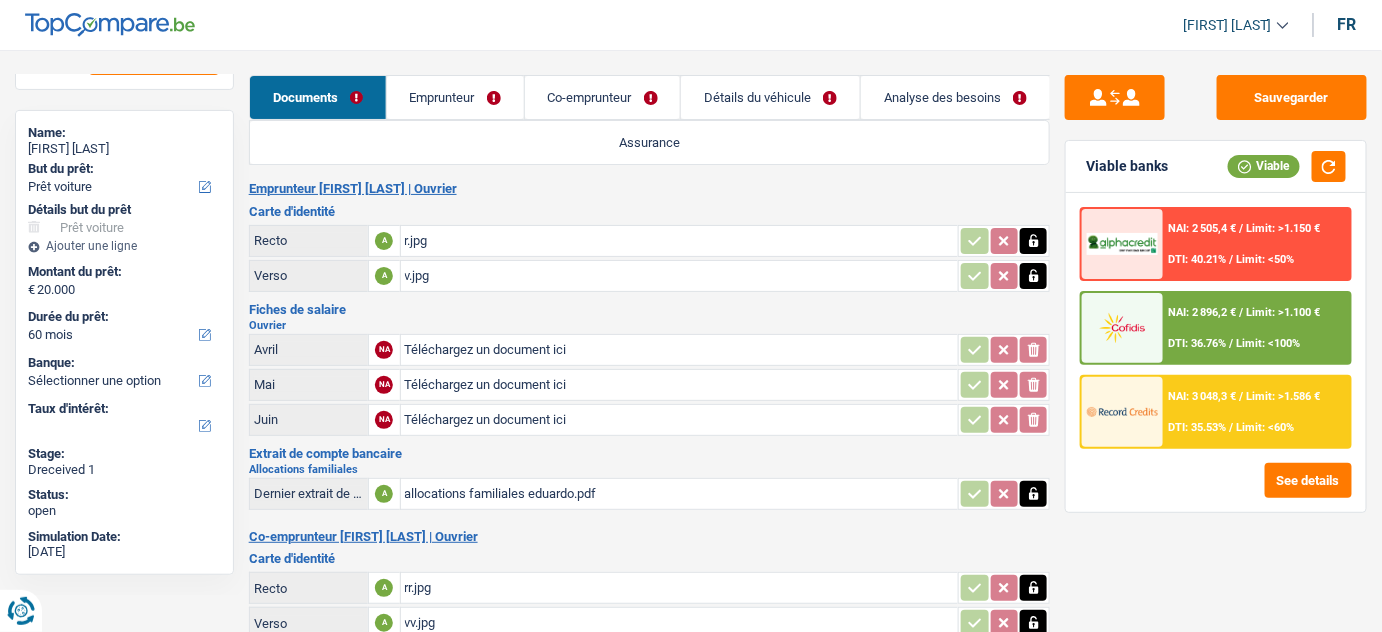 click on "Téléchargez un document ici" at bounding box center [680, 350] 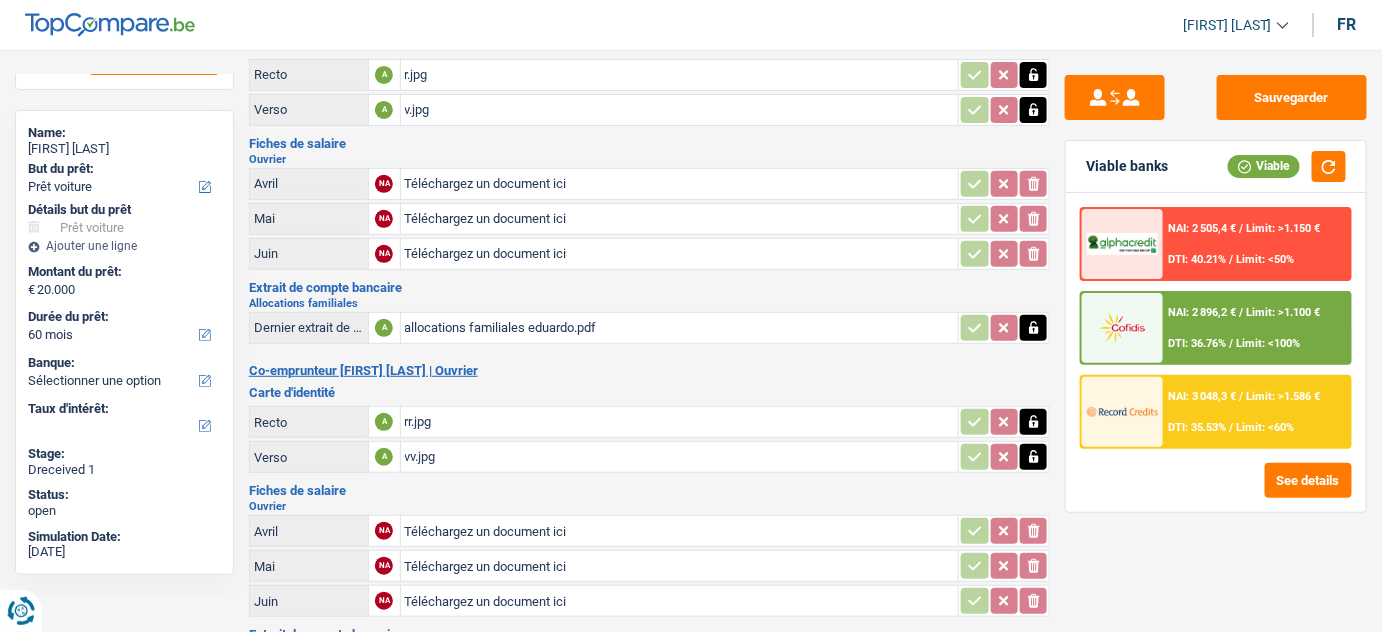 scroll, scrollTop: 363, scrollLeft: 0, axis: vertical 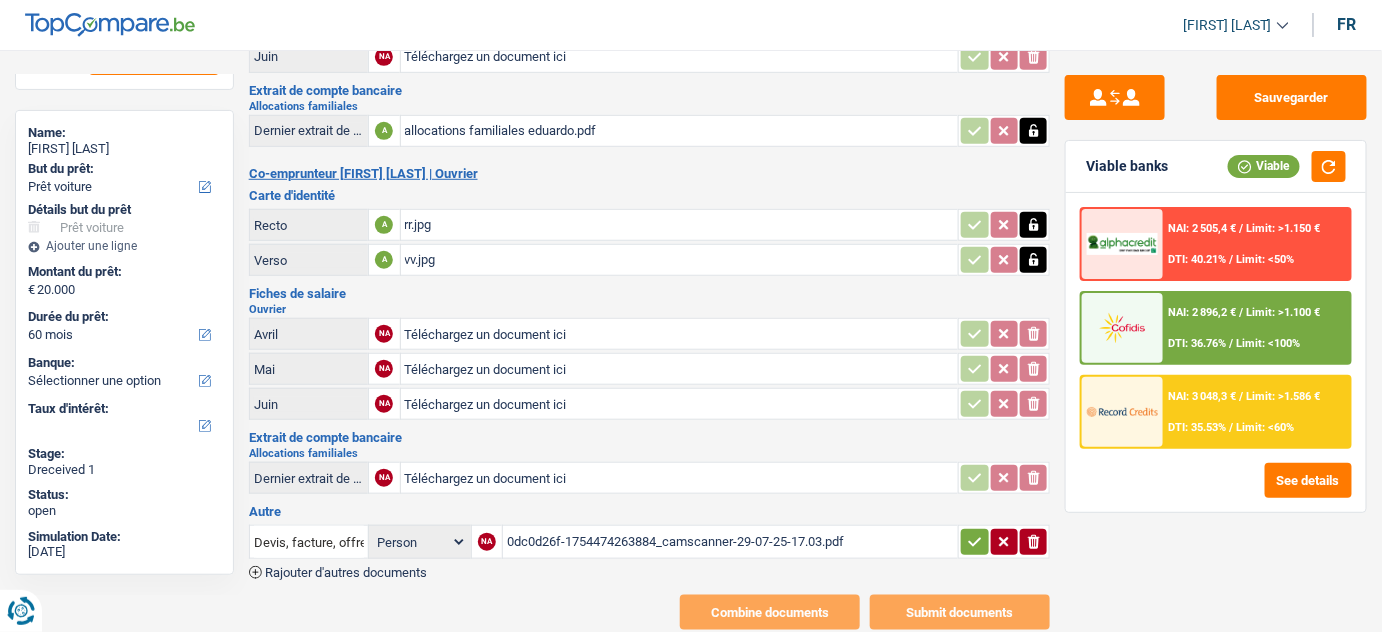 click on "Téléchargez un document ici" at bounding box center [680, 334] 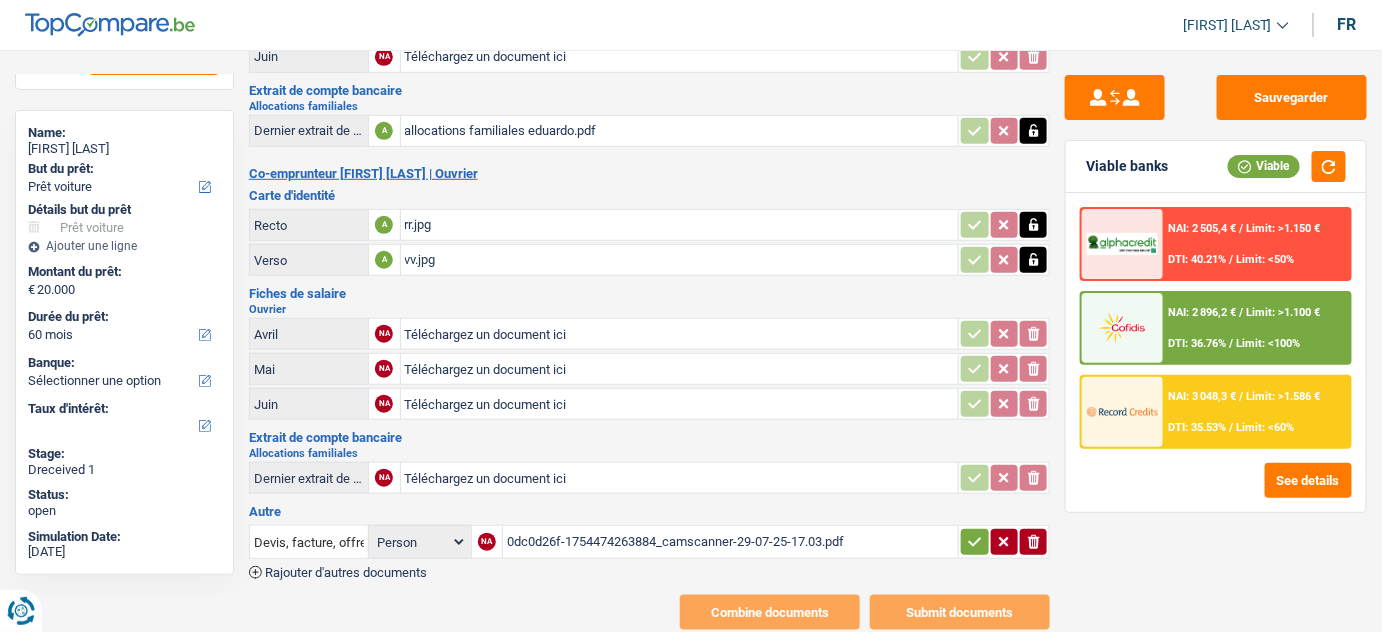 type on "C:\fakepath\04 m.pdf" 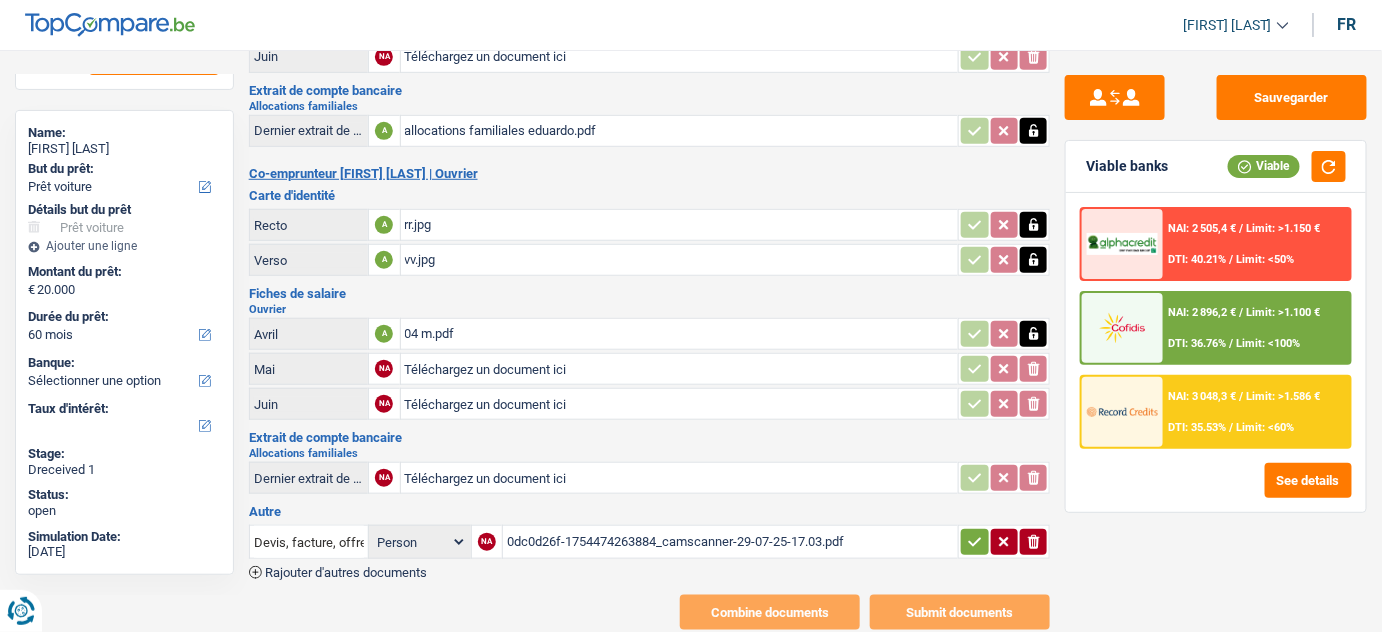 click on "Téléchargez un document ici" at bounding box center [680, 369] 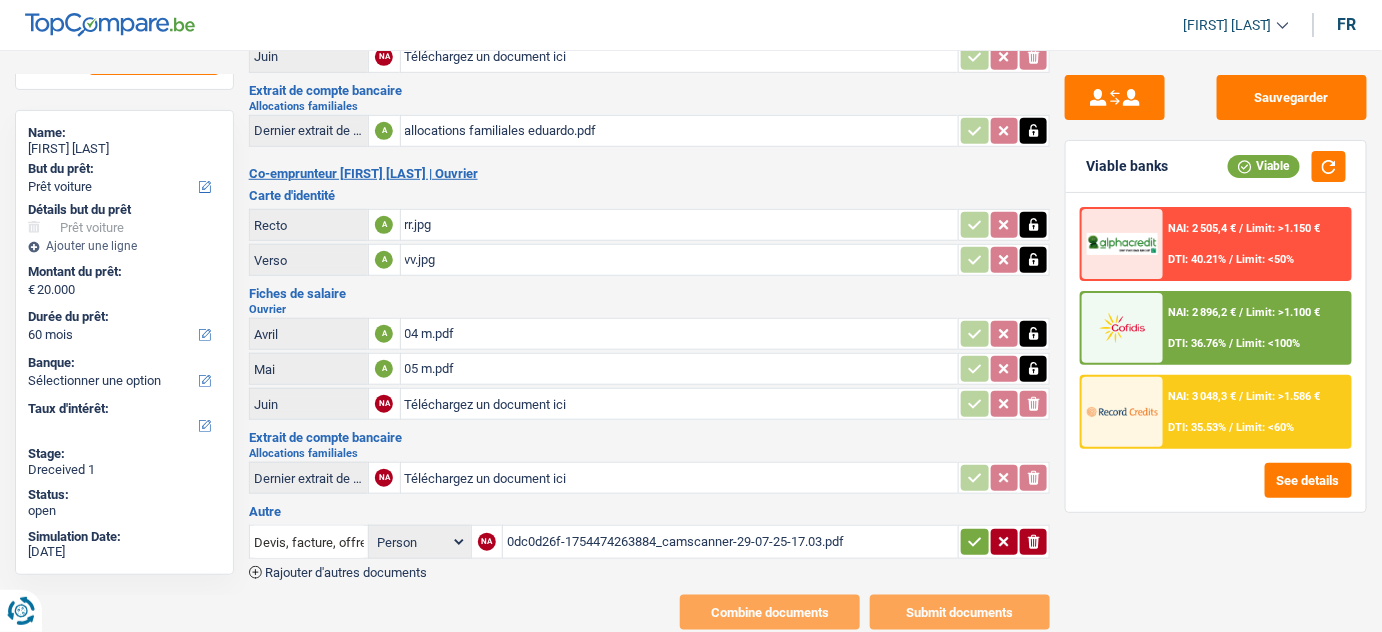 click on "Téléchargez un document ici" at bounding box center [680, 404] 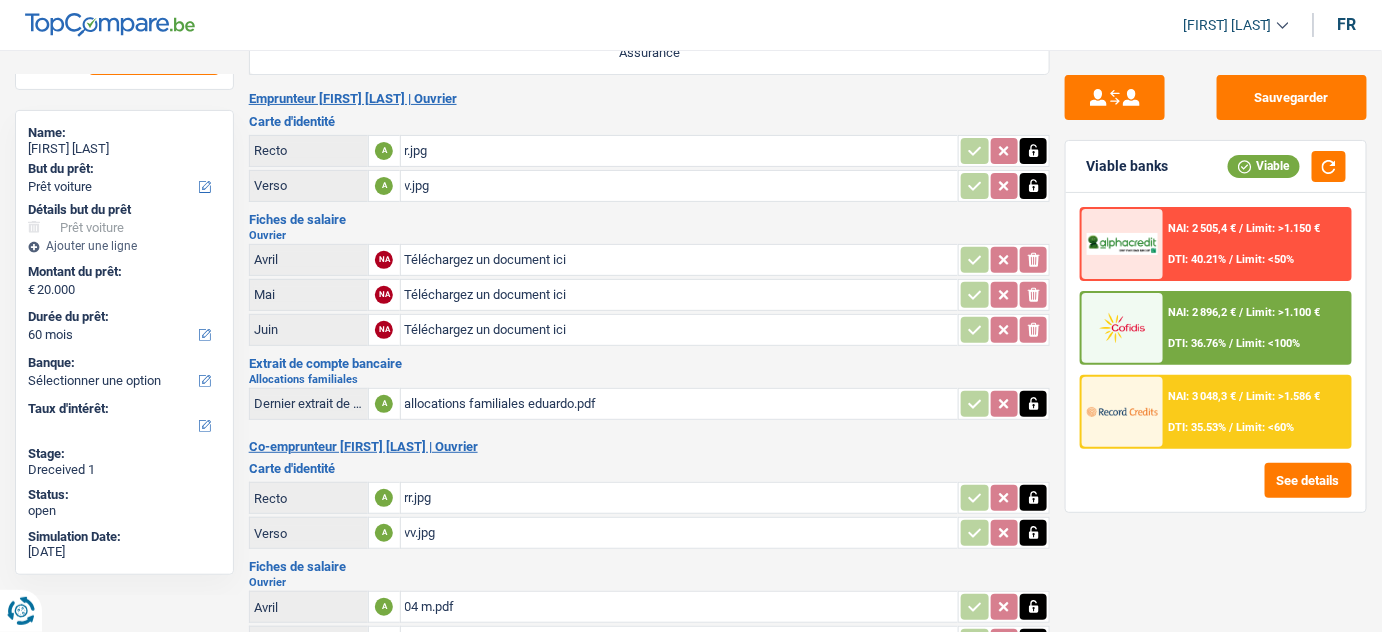 click on "Téléchargez un document ici" at bounding box center [680, 260] 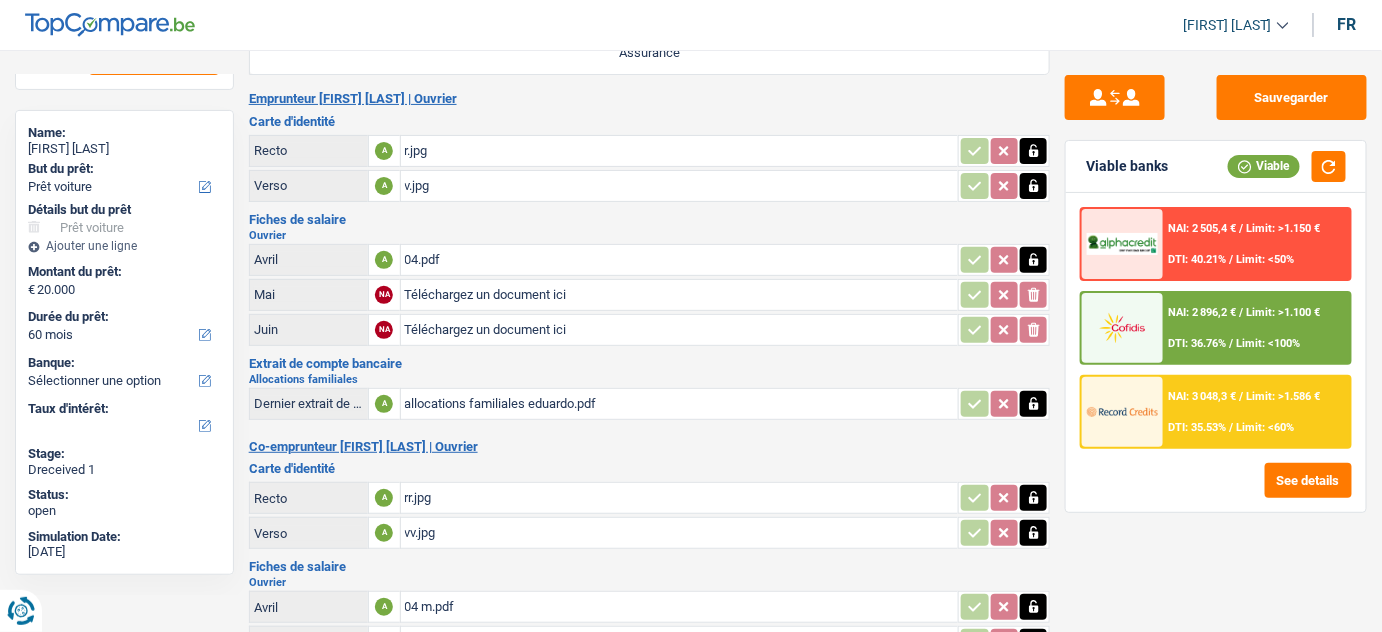 click on "Téléchargez un document ici" at bounding box center [680, 295] 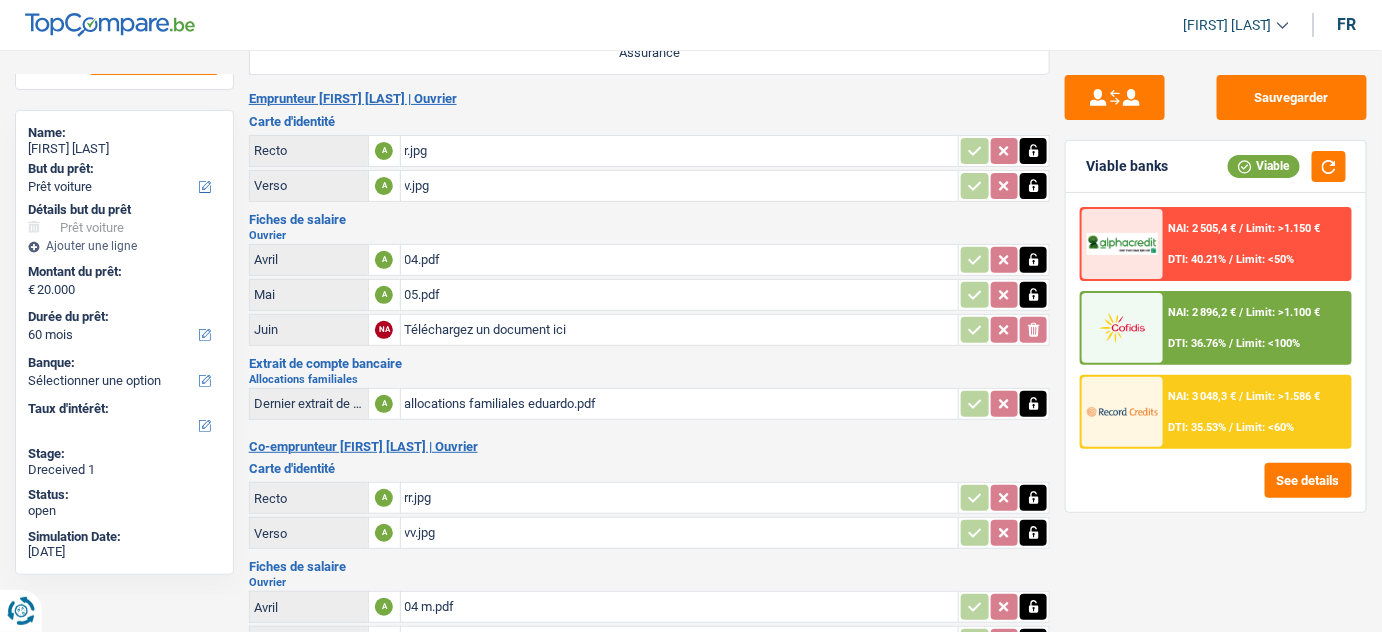 click on "Téléchargez un document ici" at bounding box center [680, 330] 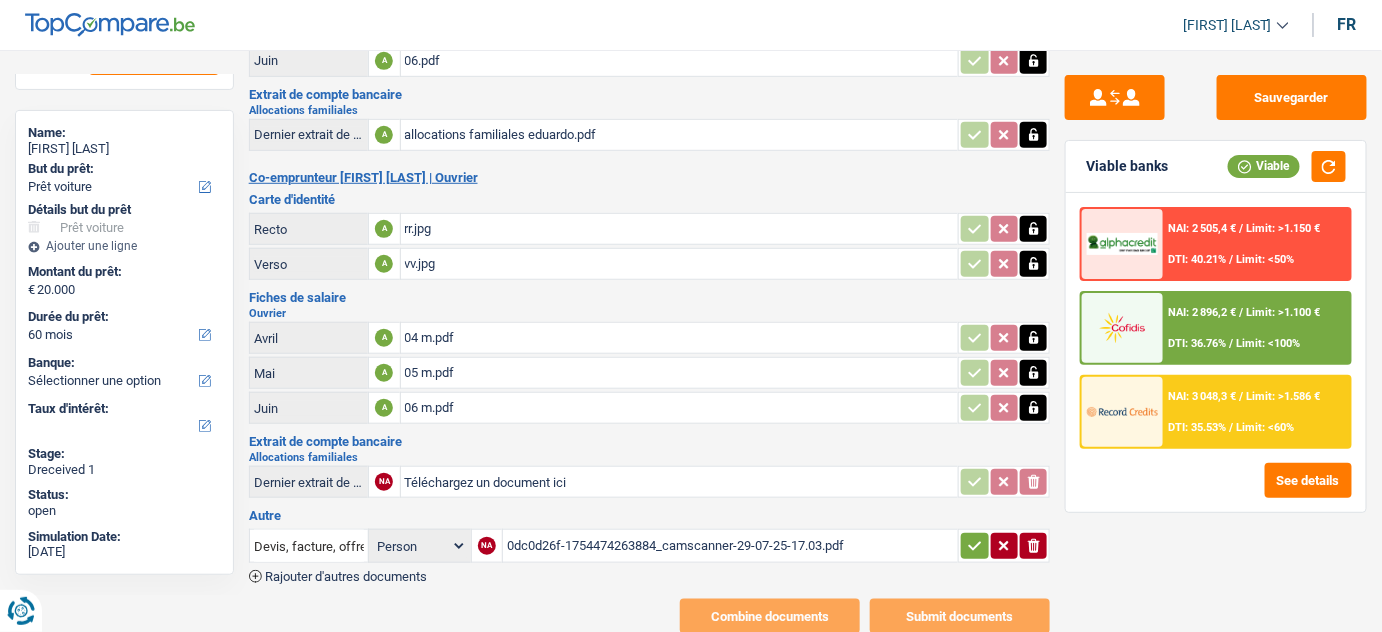 scroll, scrollTop: 397, scrollLeft: 0, axis: vertical 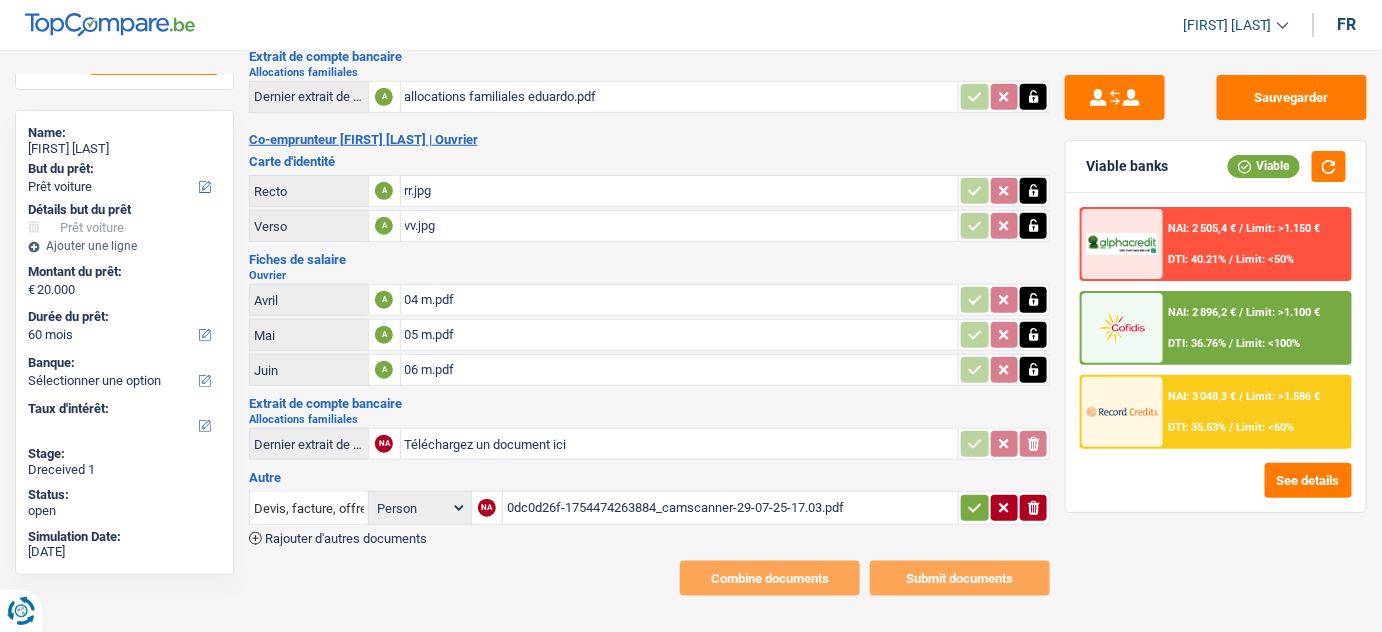 click on "Téléchargez un document ici" at bounding box center (680, 444) 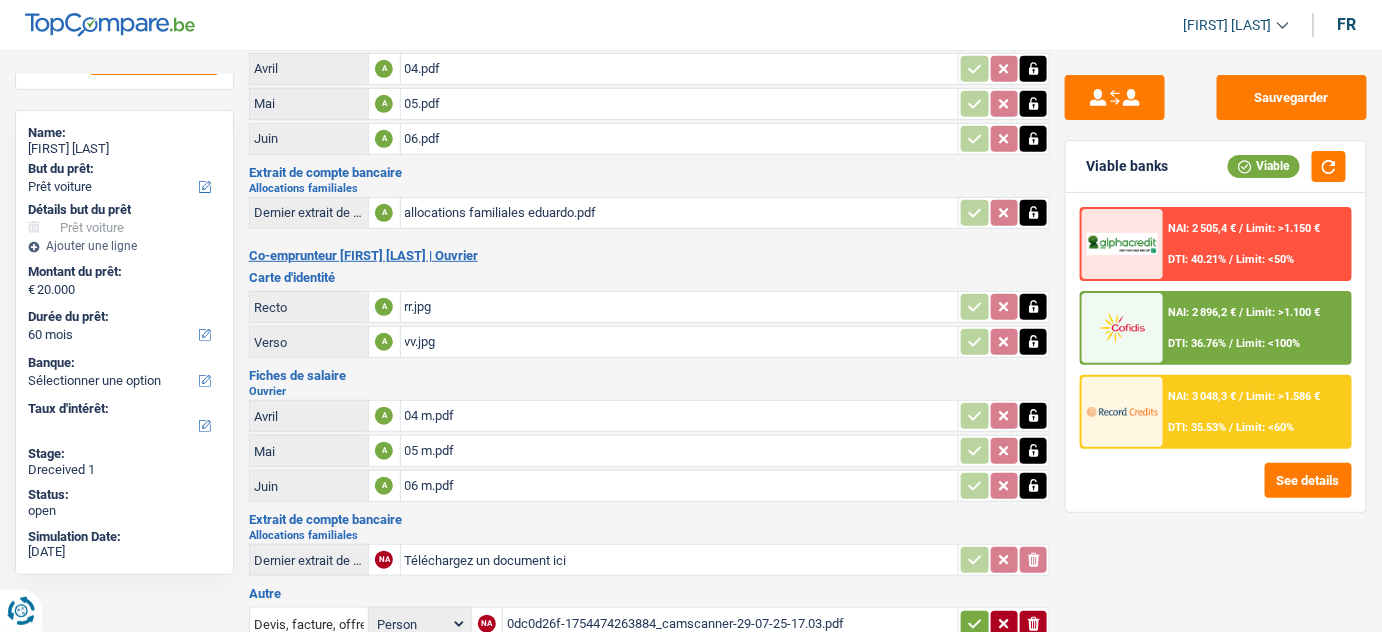 scroll, scrollTop: 124, scrollLeft: 0, axis: vertical 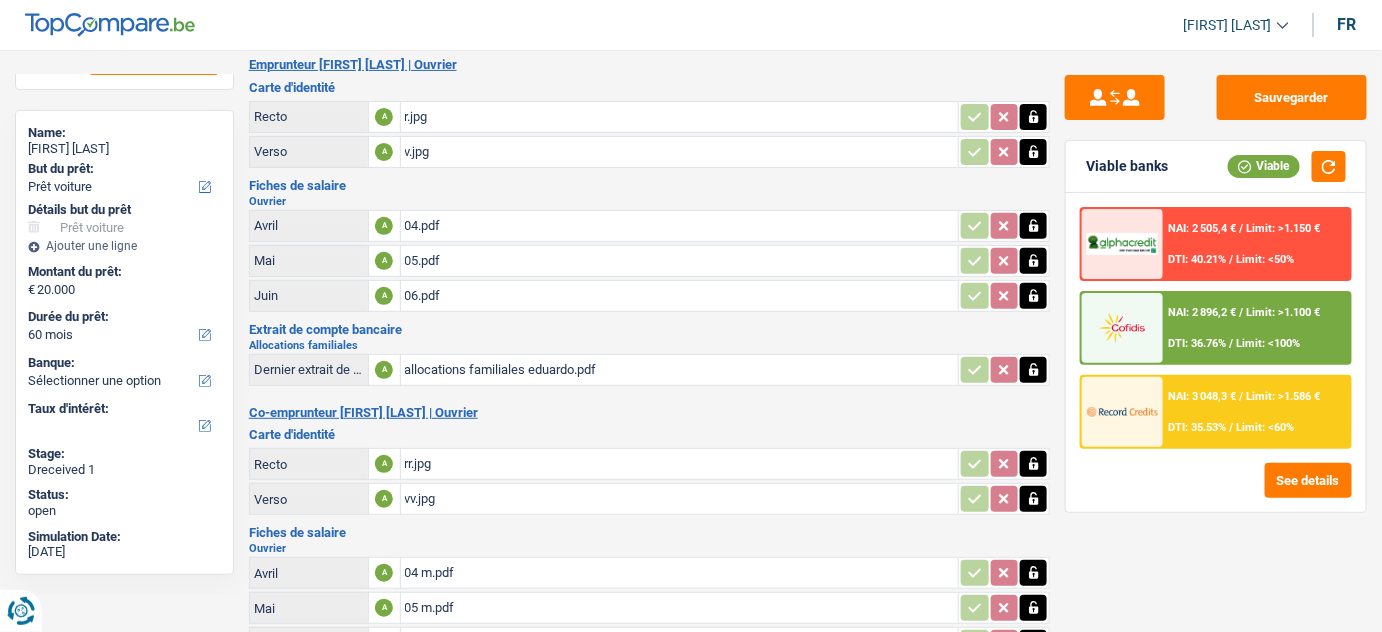 click on "allocations familiales eduardo.pdf" at bounding box center (680, 370) 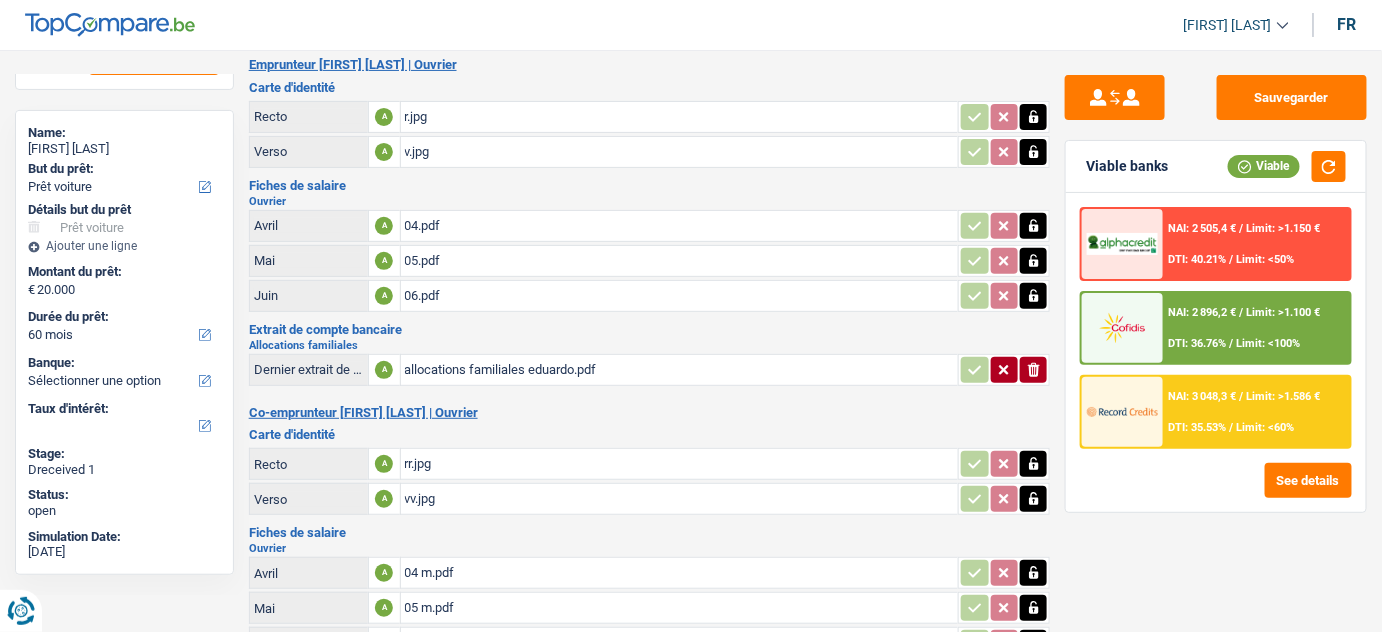 drag, startPoint x: 1040, startPoint y: 368, endPoint x: 970, endPoint y: 367, distance: 70.00714 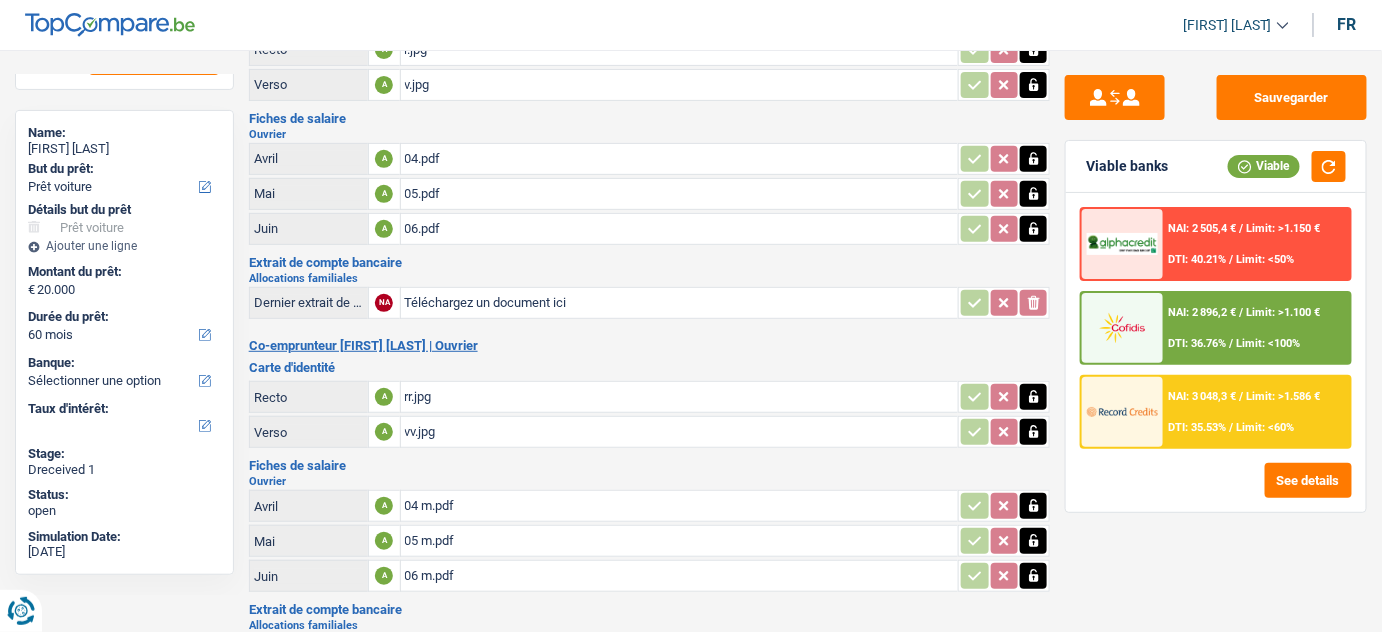 scroll, scrollTop: 397, scrollLeft: 0, axis: vertical 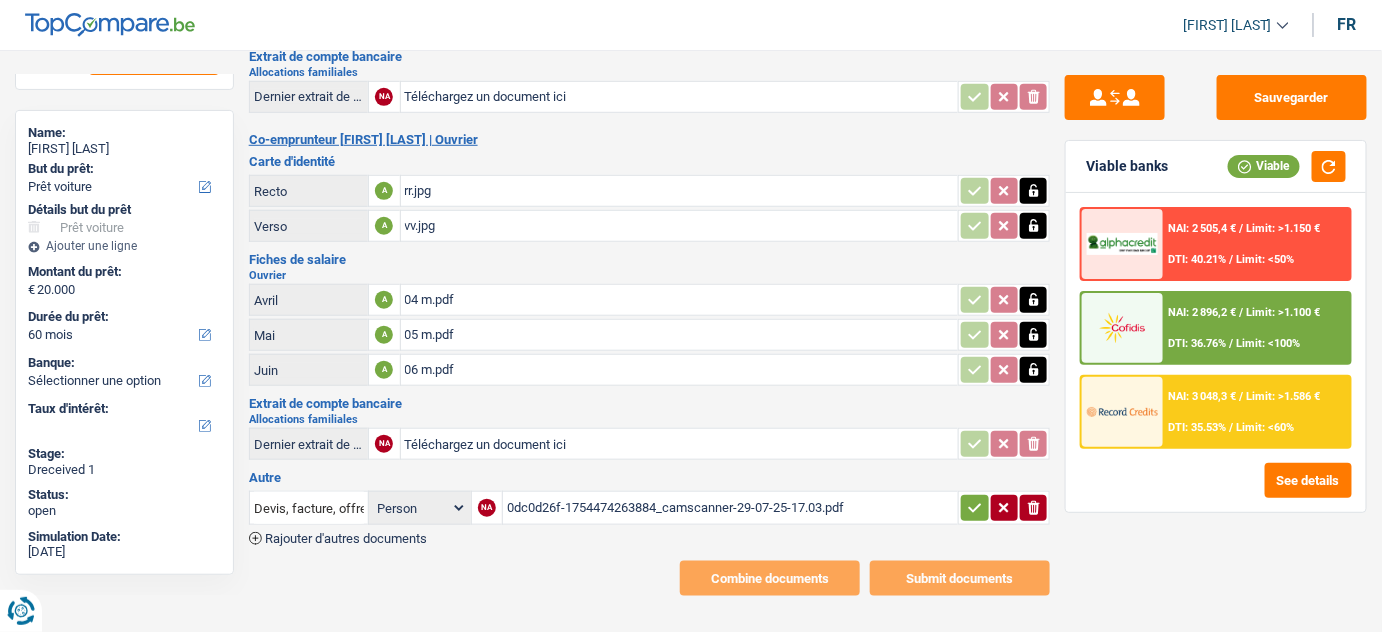 click on "Téléchargez un document ici" at bounding box center (680, 444) 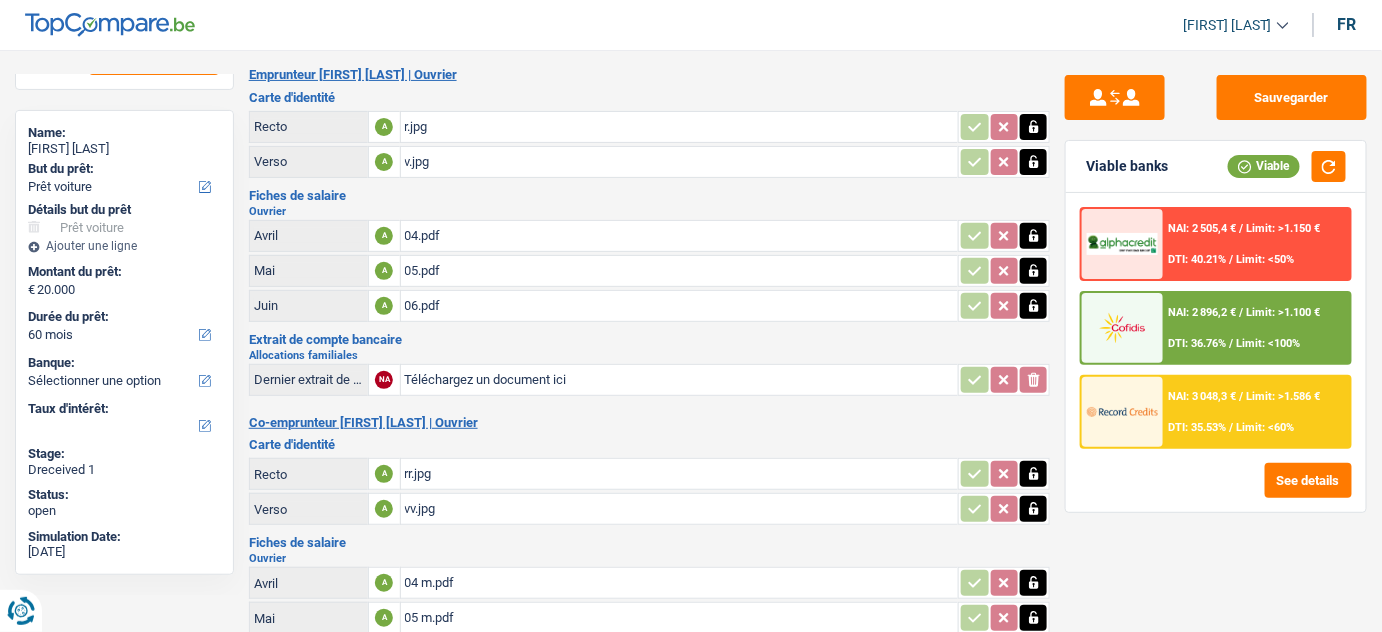 scroll, scrollTop: 0, scrollLeft: 0, axis: both 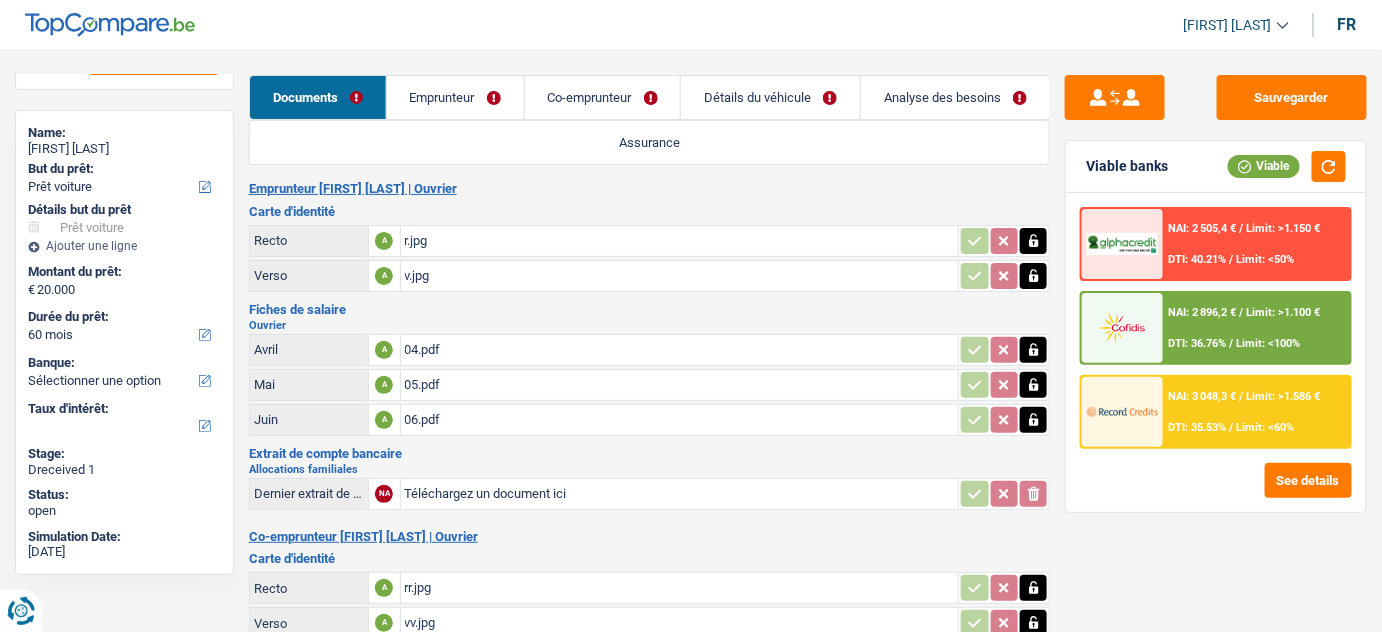 click on "Assurance" at bounding box center [650, 142] 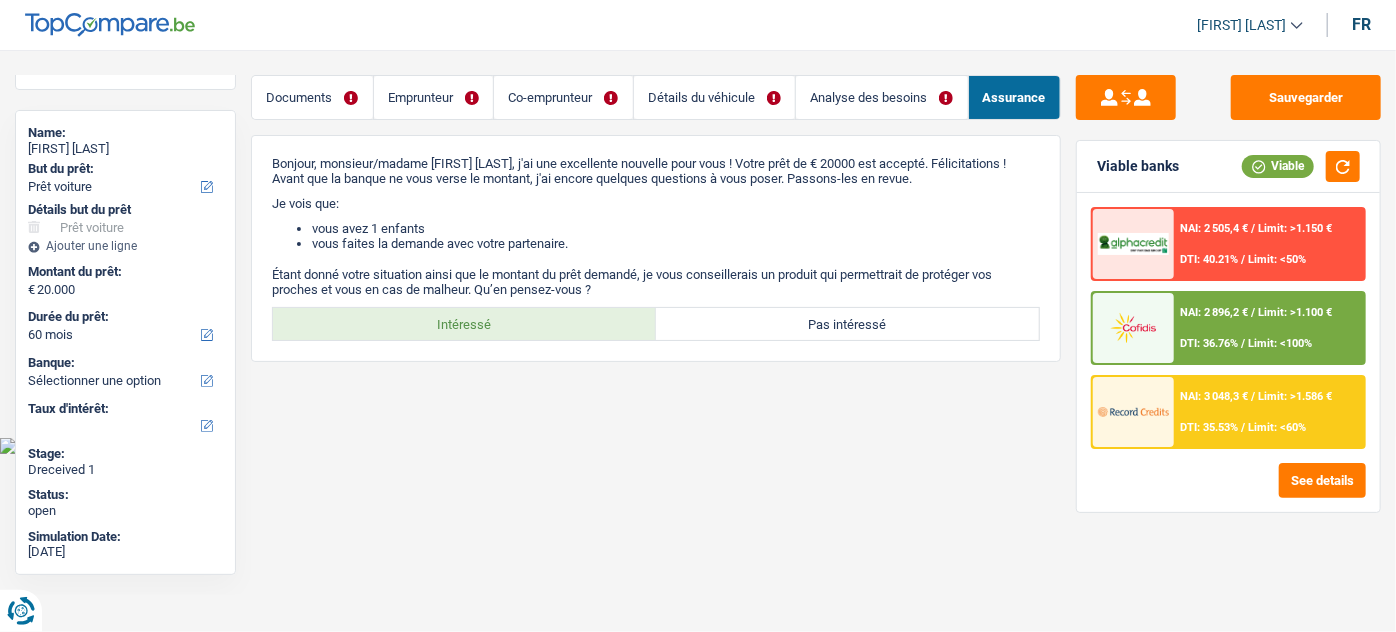 click on "Emprunteur" at bounding box center (433, 97) 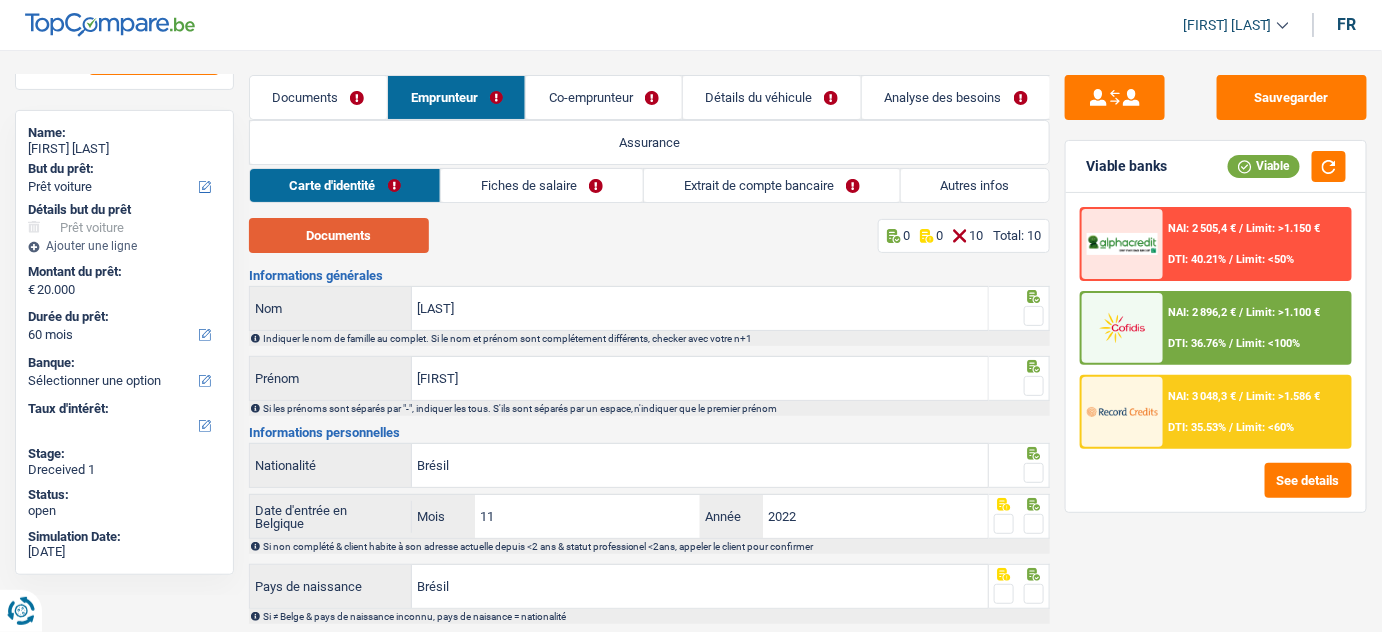 click on "Documents" at bounding box center (339, 235) 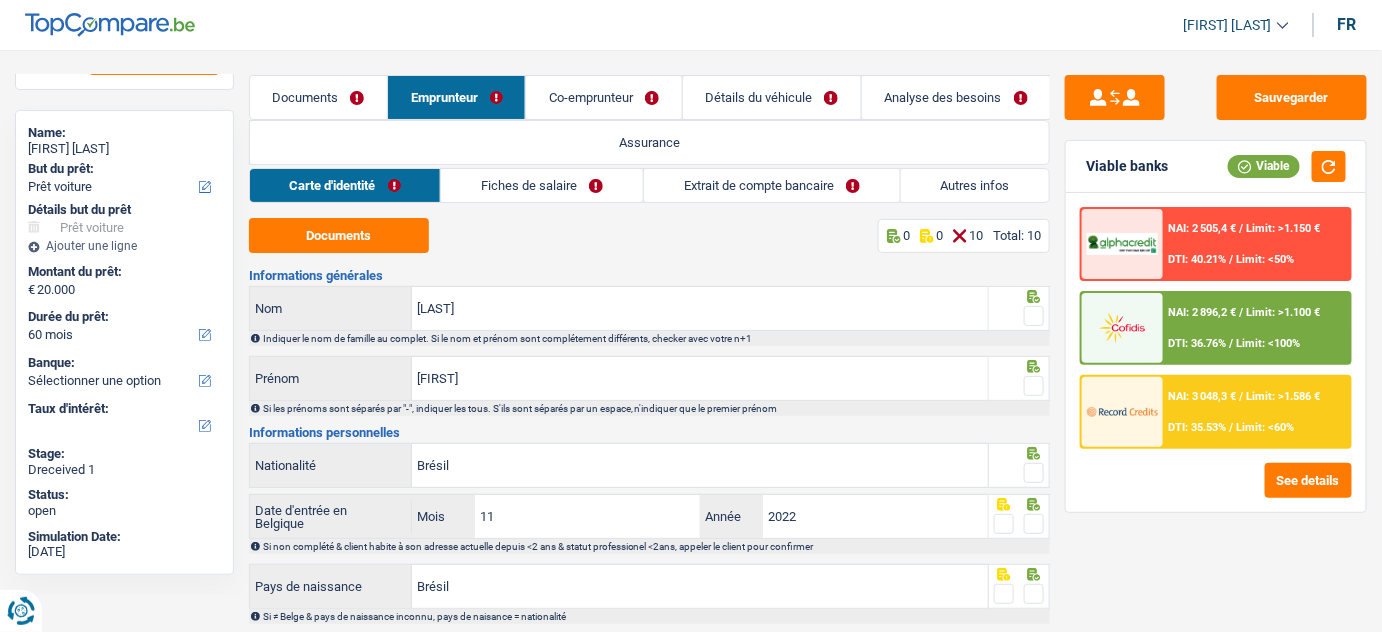 click at bounding box center (1034, 316) 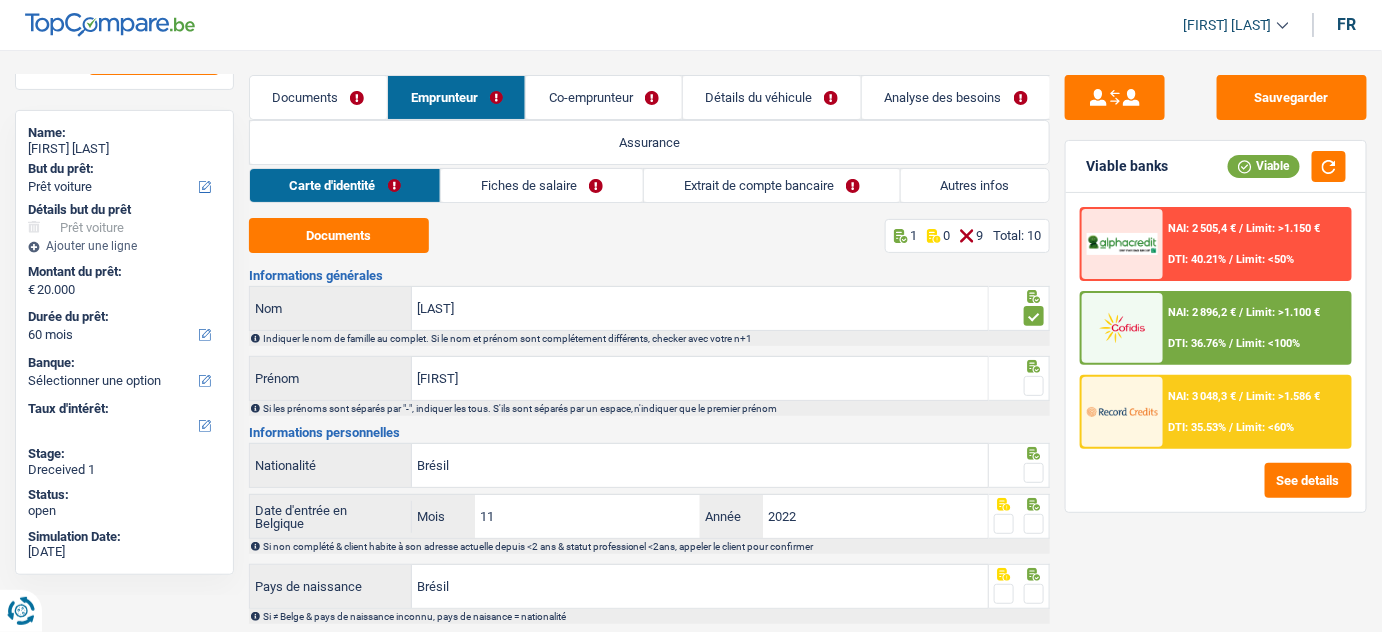 click at bounding box center [1034, 386] 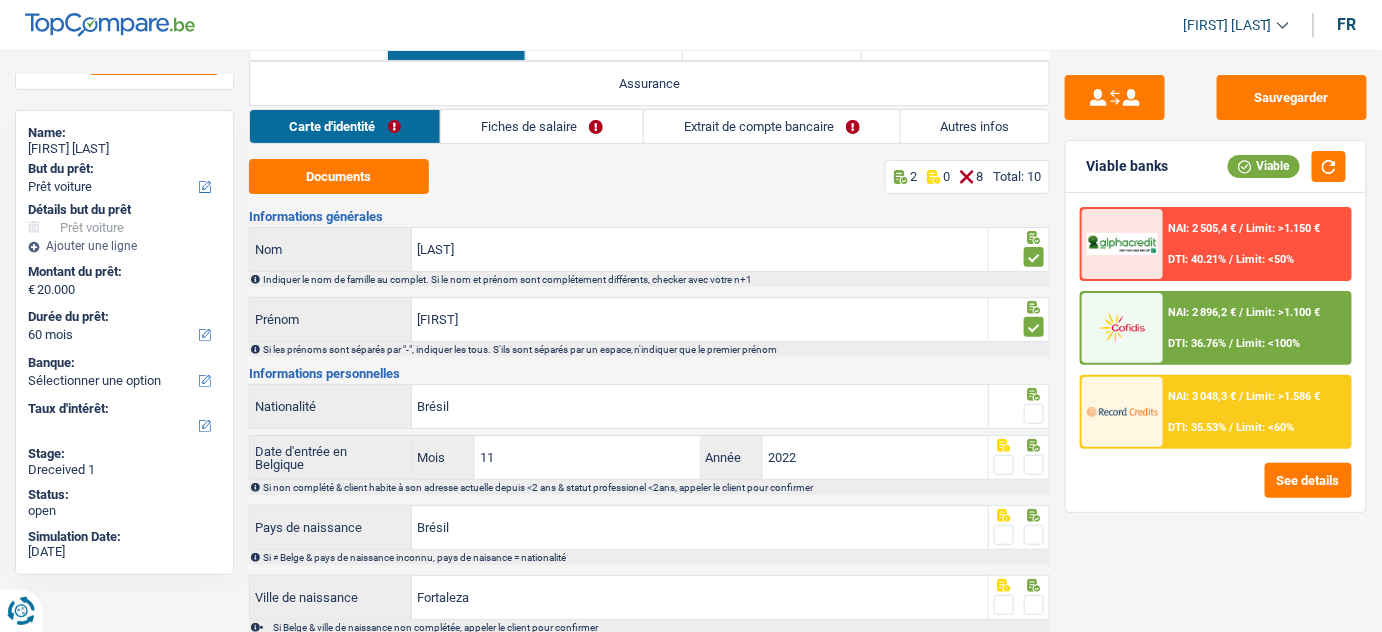 scroll, scrollTop: 90, scrollLeft: 0, axis: vertical 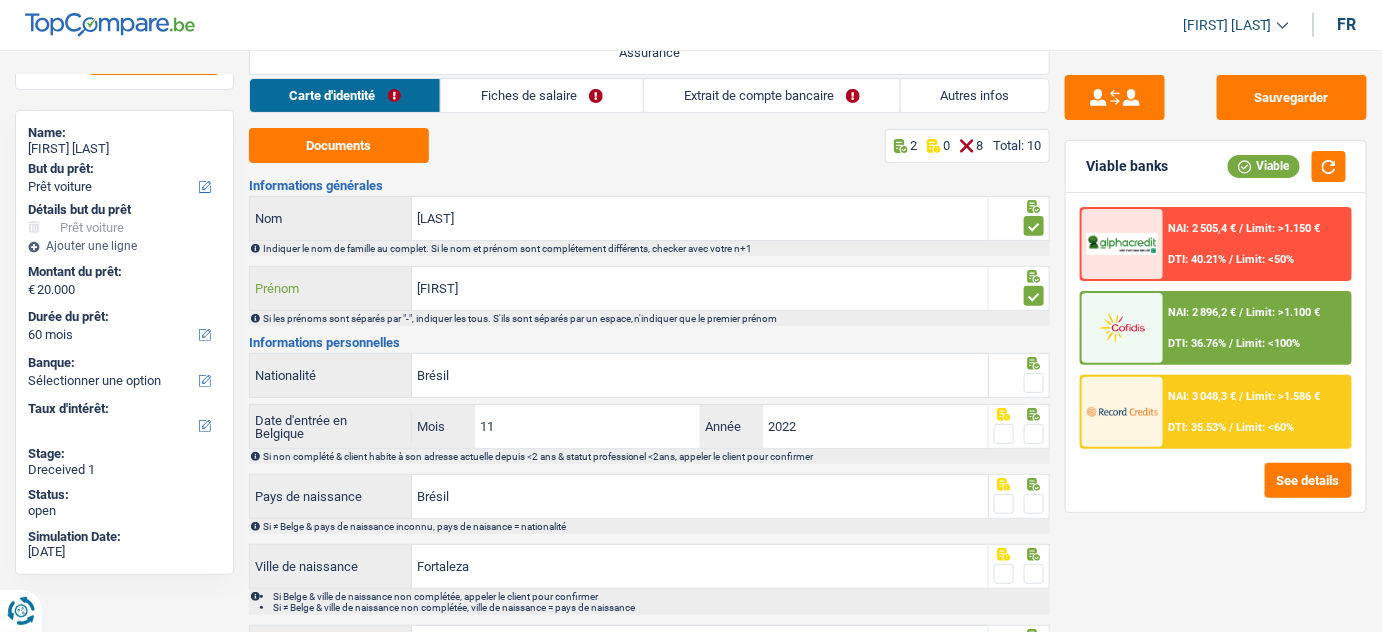 click on "EDUARDO VITOR" at bounding box center [700, 288] 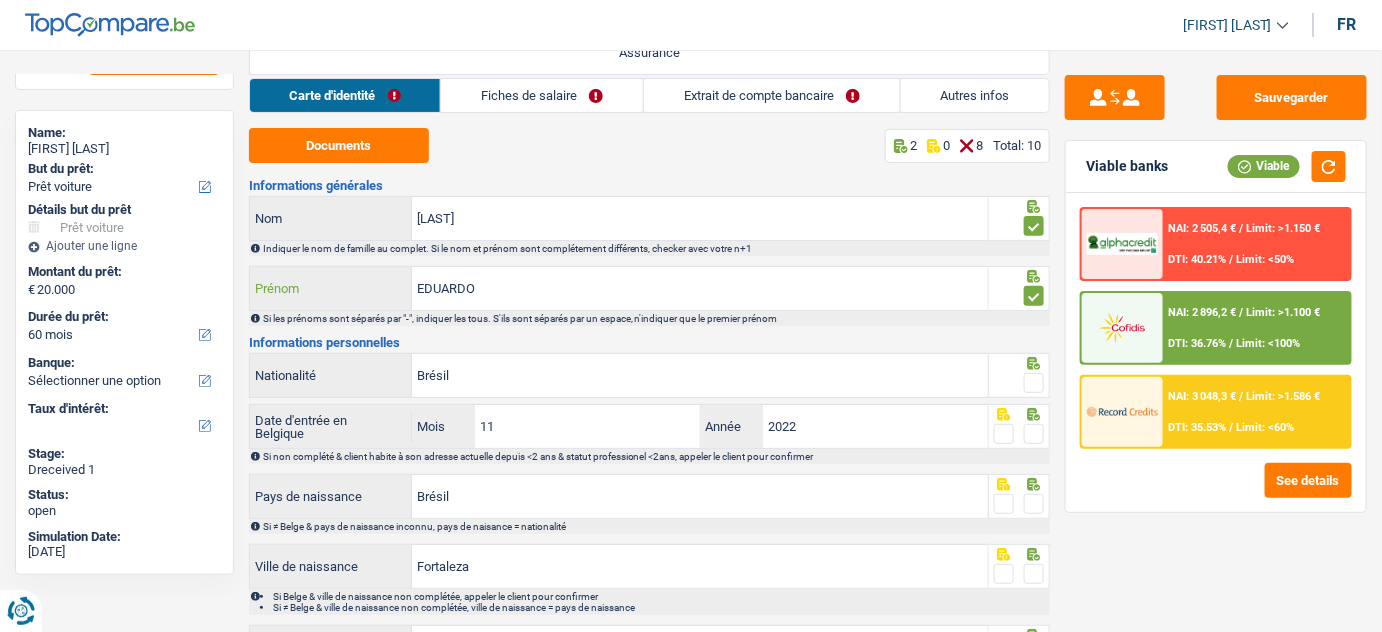scroll, scrollTop: 168, scrollLeft: 0, axis: vertical 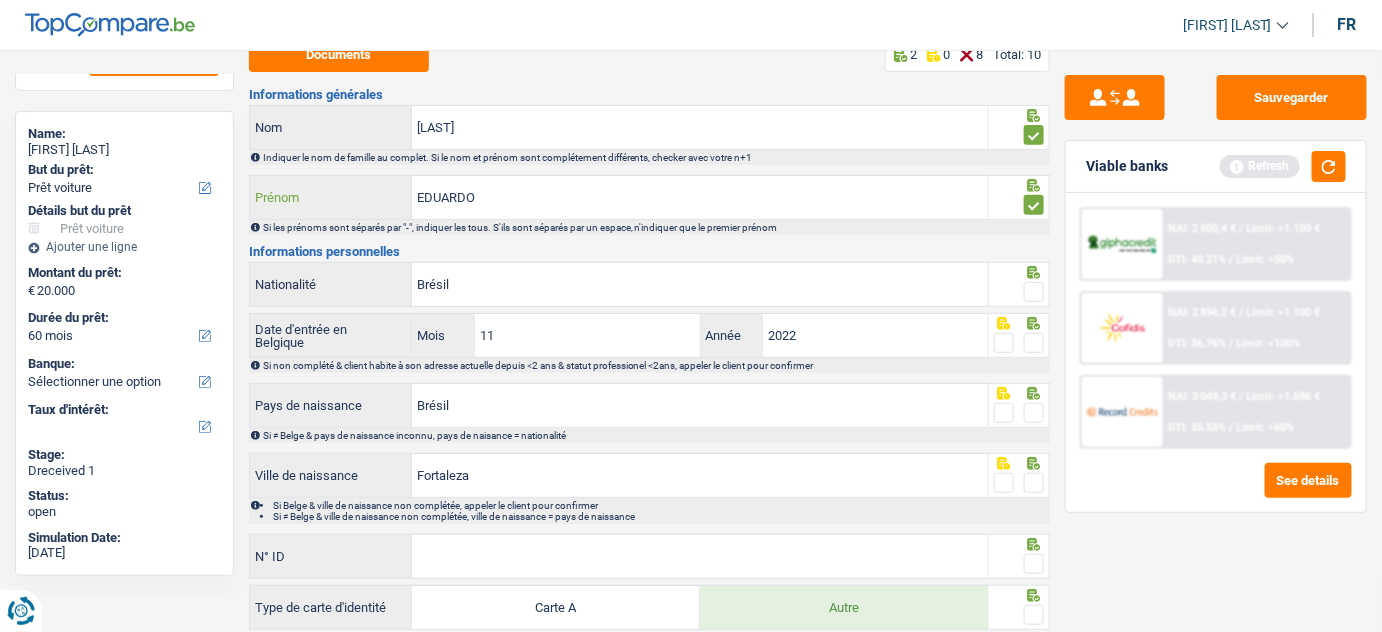 type on "EDUARDO" 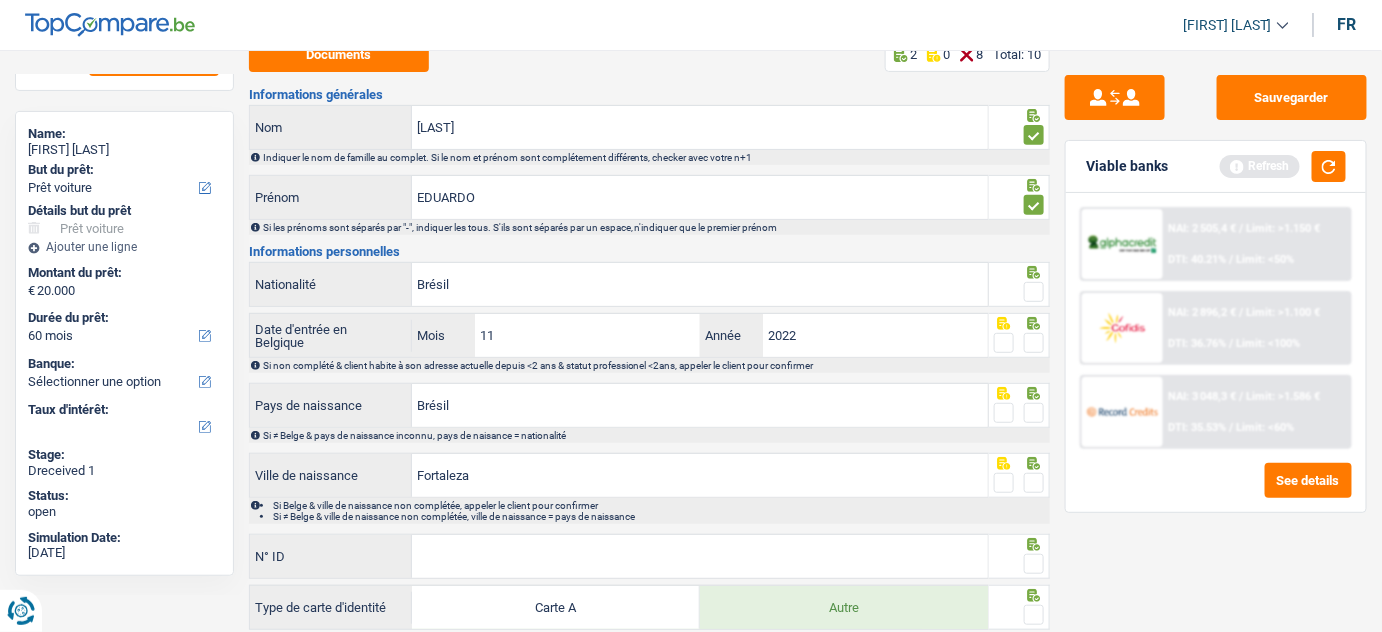 click at bounding box center (1019, 292) 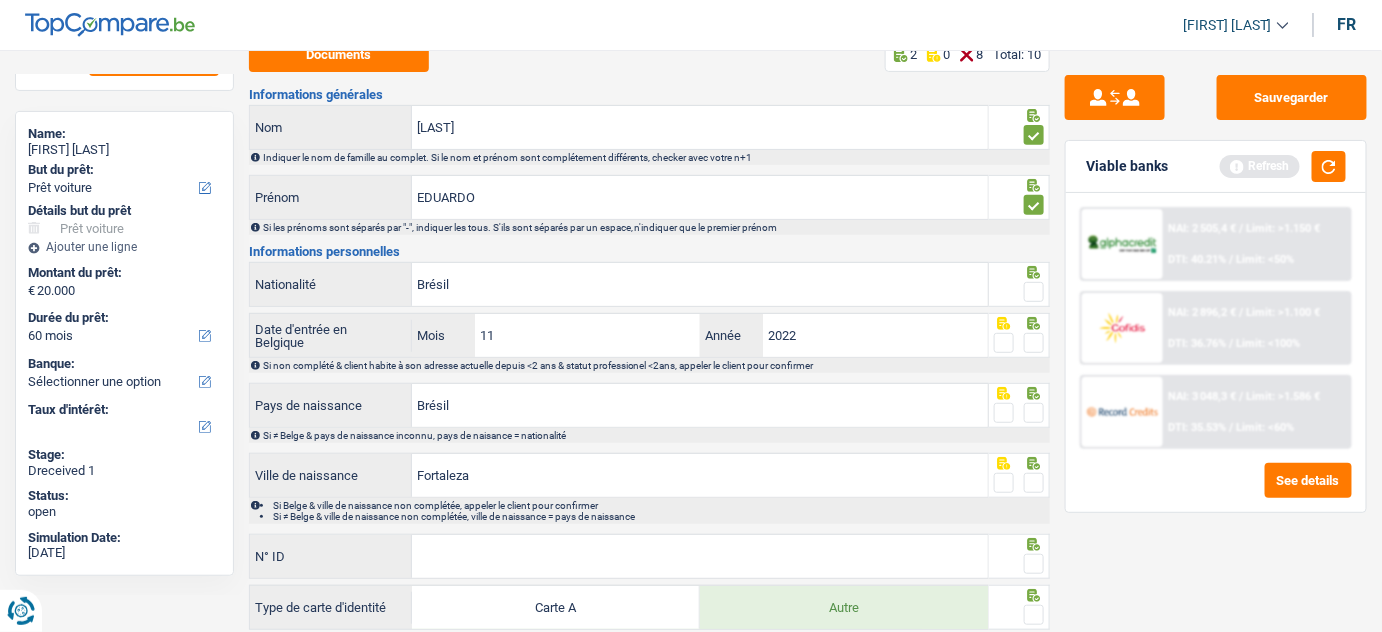 drag, startPoint x: 1036, startPoint y: 288, endPoint x: 1107, endPoint y: 244, distance: 83.528435 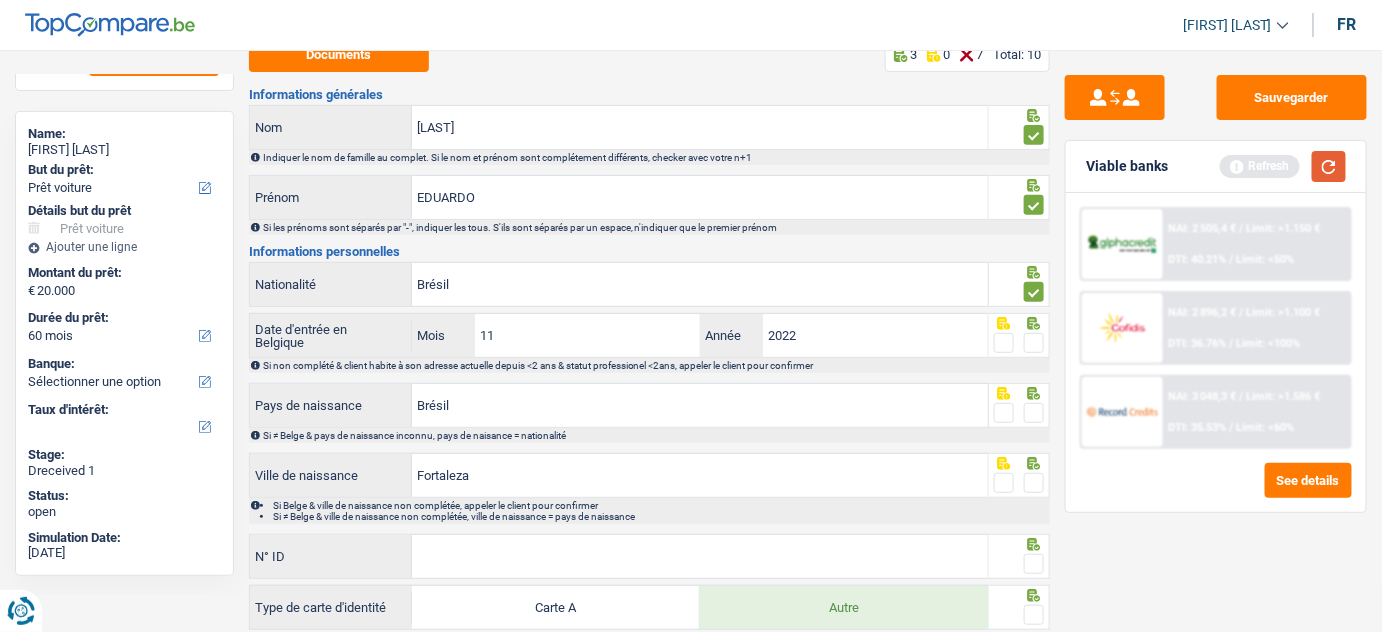 click at bounding box center [1329, 166] 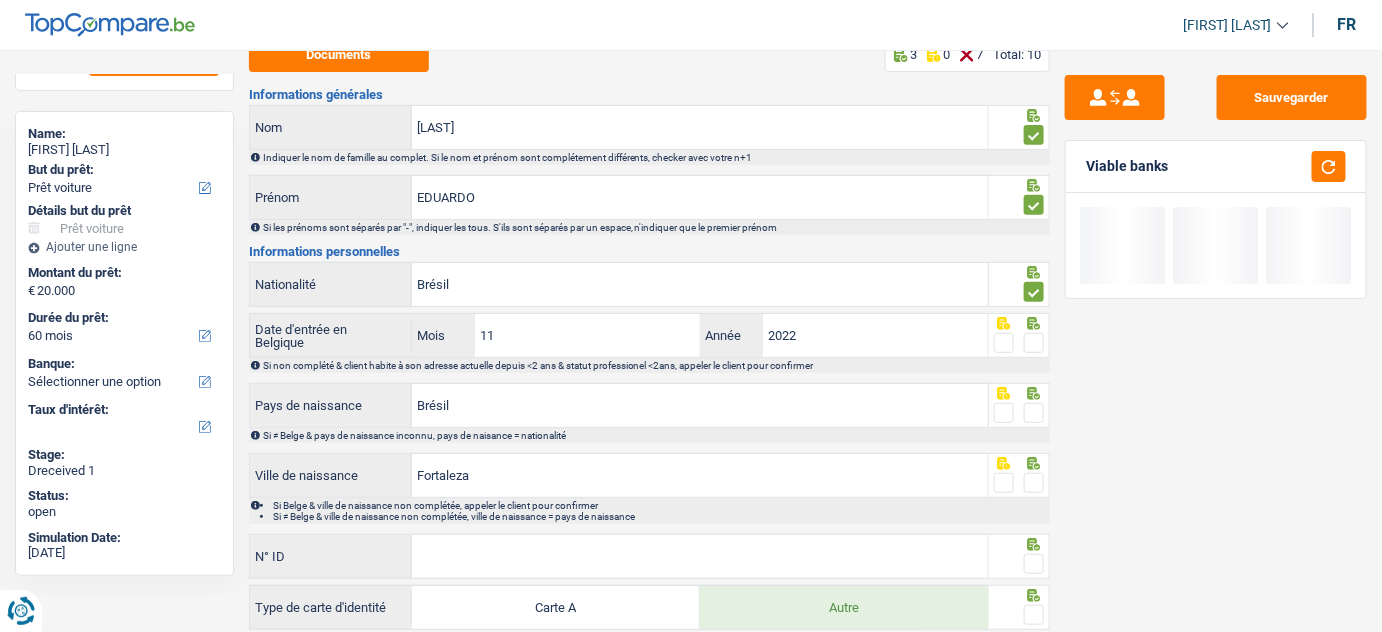 click at bounding box center [1034, 343] 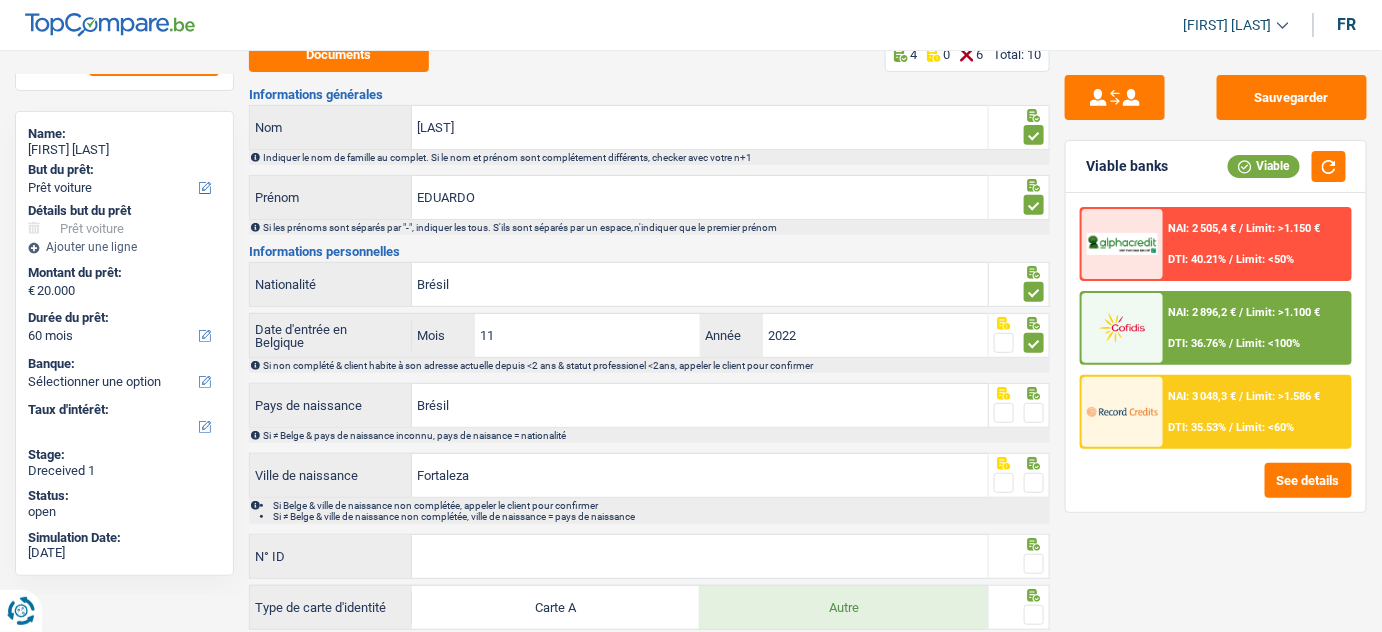 click 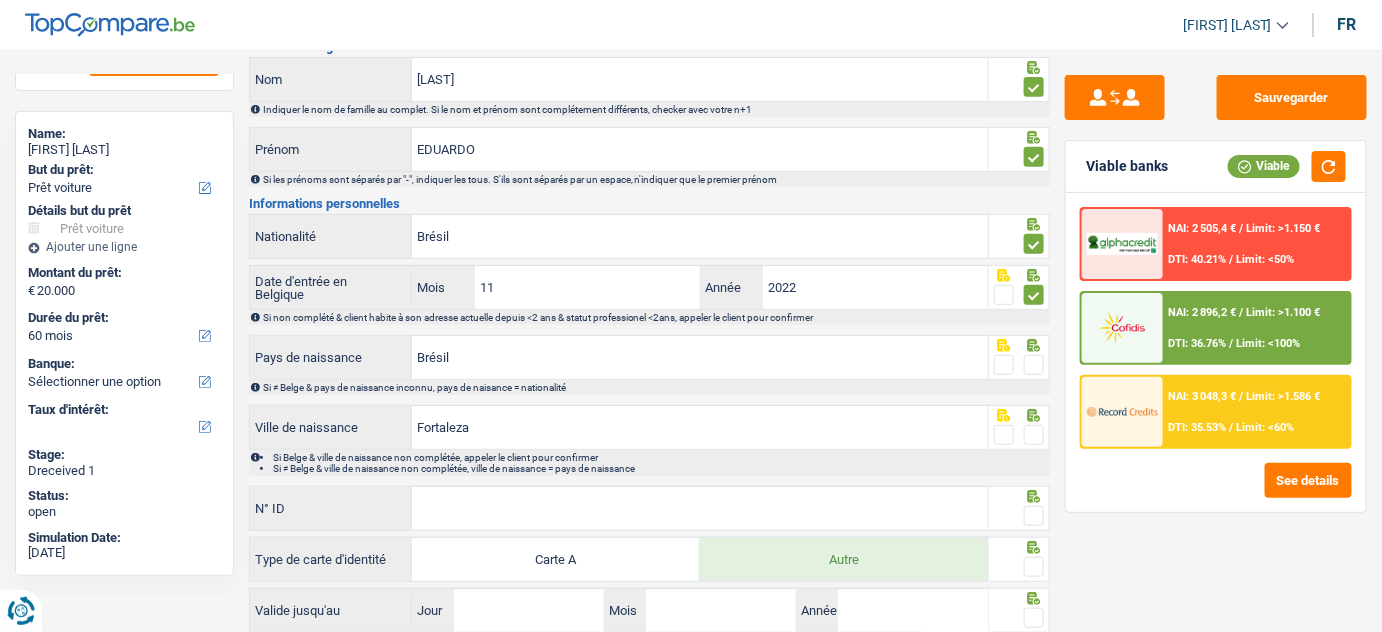 scroll, scrollTop: 272, scrollLeft: 0, axis: vertical 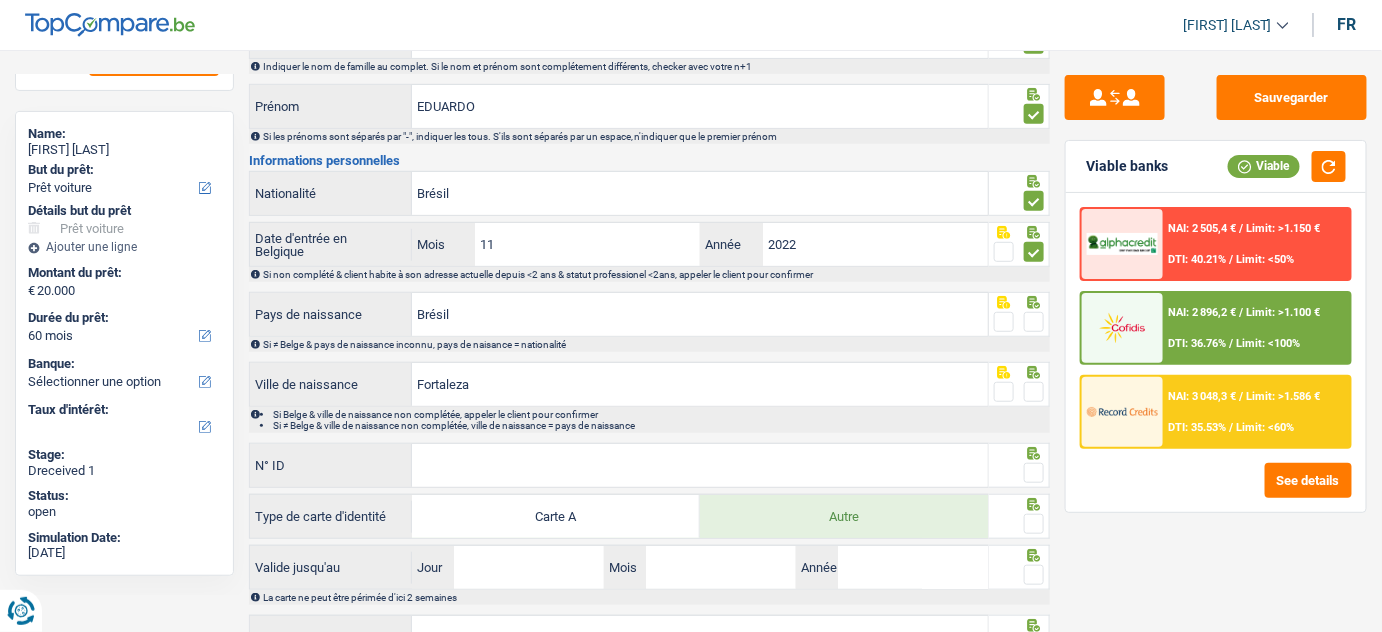 click at bounding box center (1034, 392) 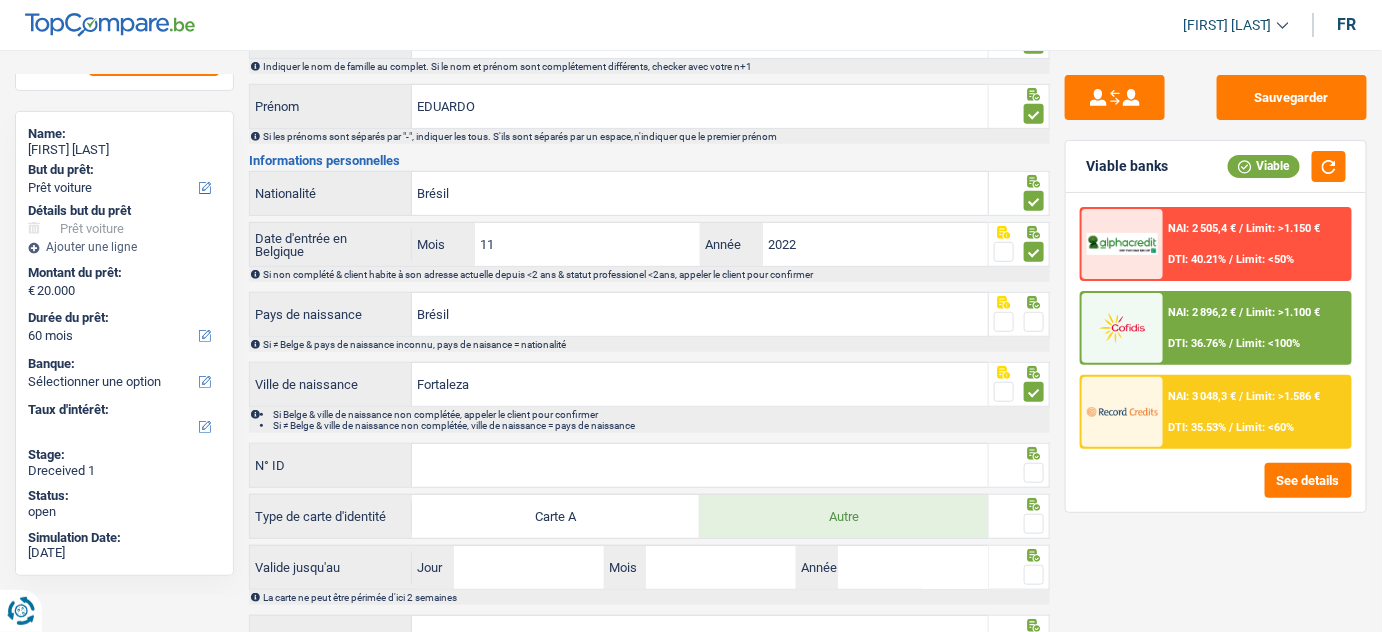 click at bounding box center (1034, 322) 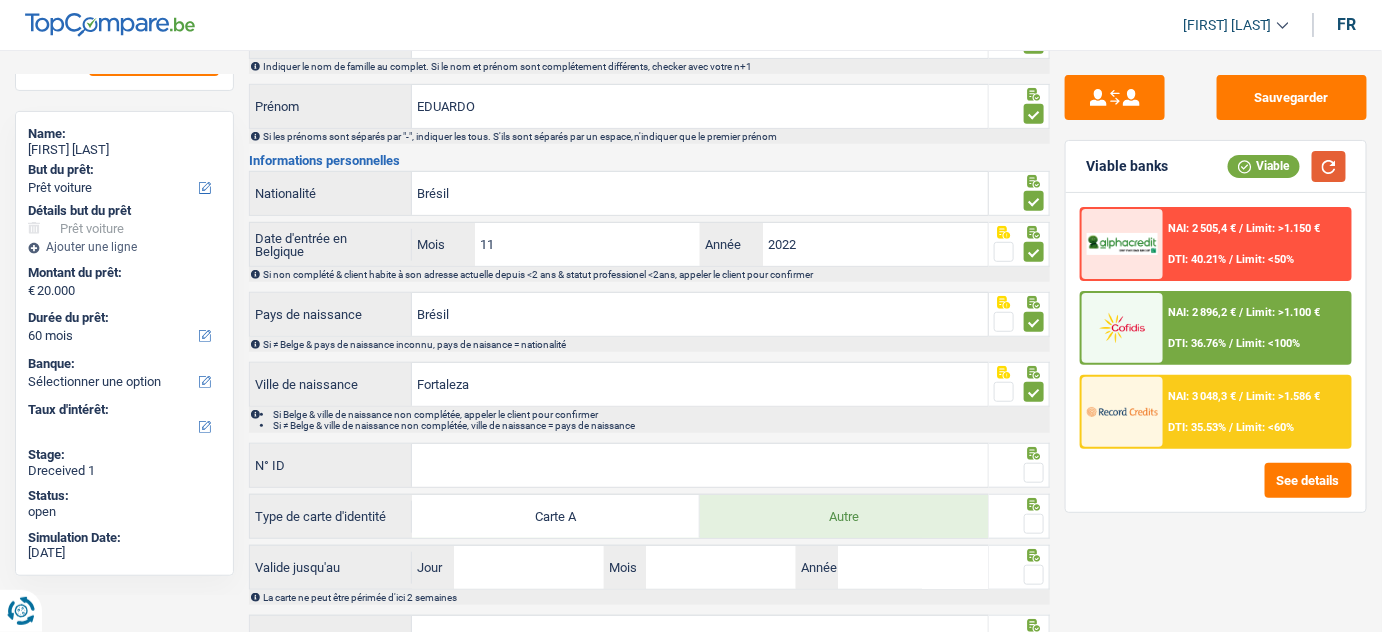 drag, startPoint x: 1336, startPoint y: 169, endPoint x: 458, endPoint y: 312, distance: 889.569 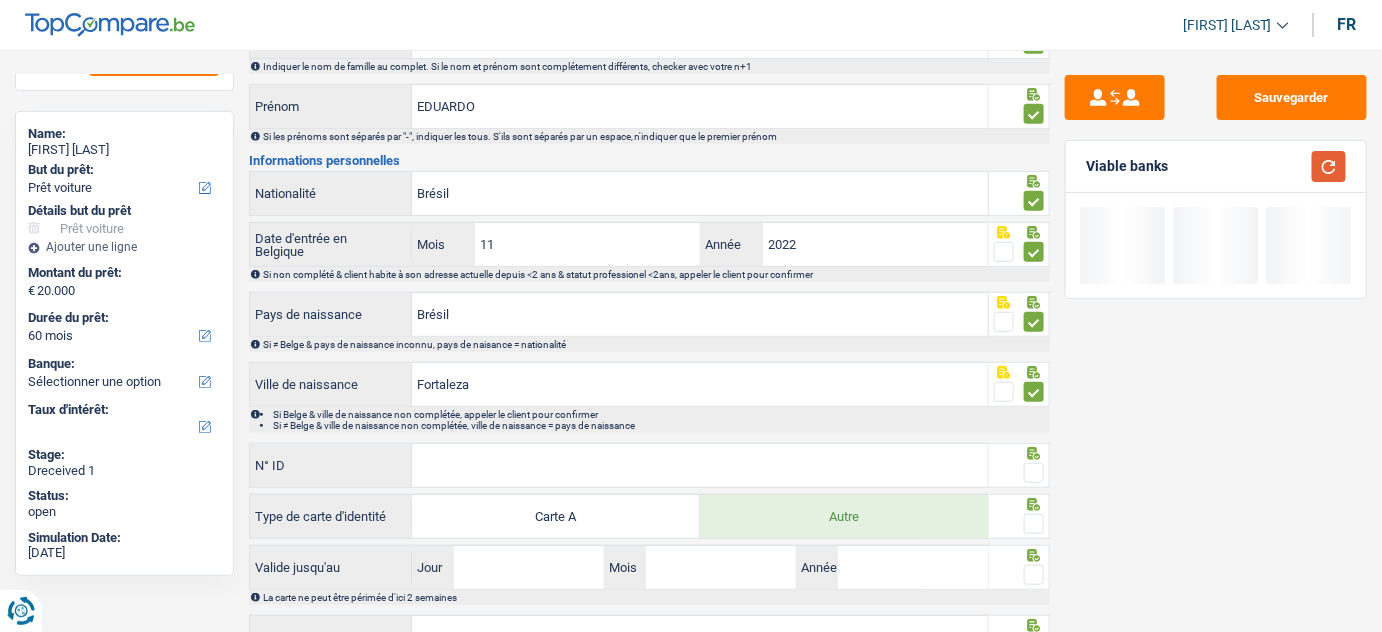 scroll, scrollTop: 345, scrollLeft: 0, axis: vertical 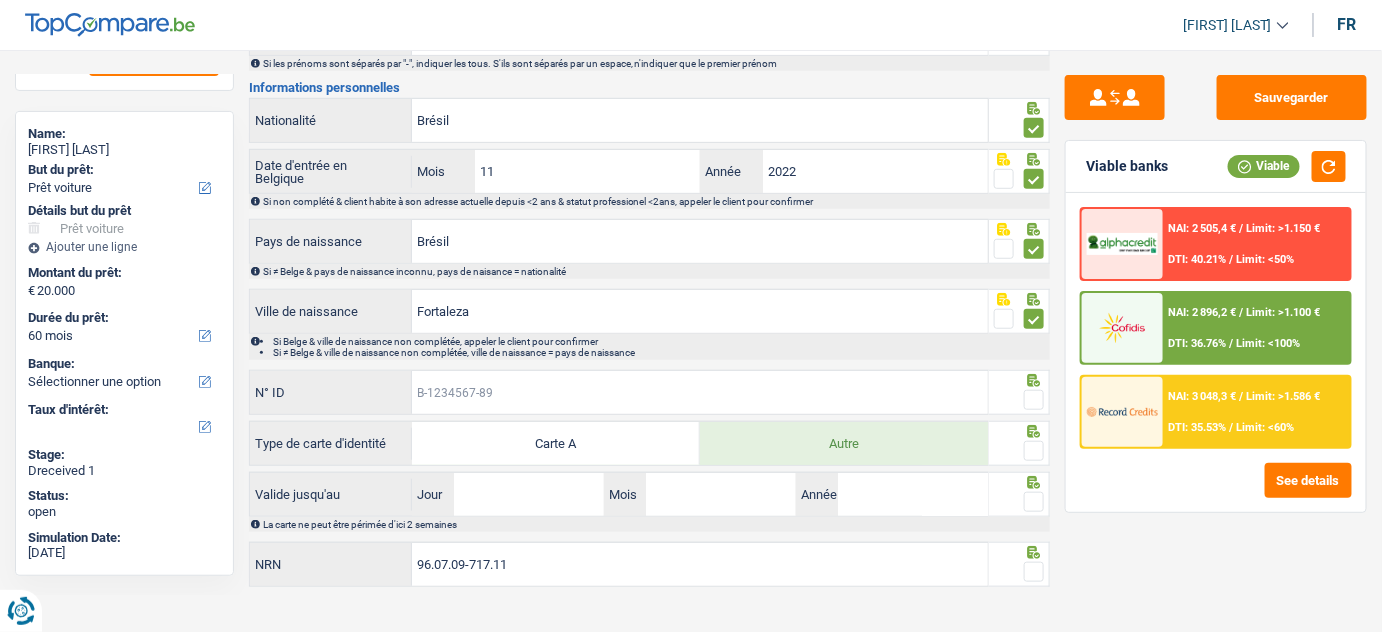 click on "N° ID" at bounding box center [700, 392] 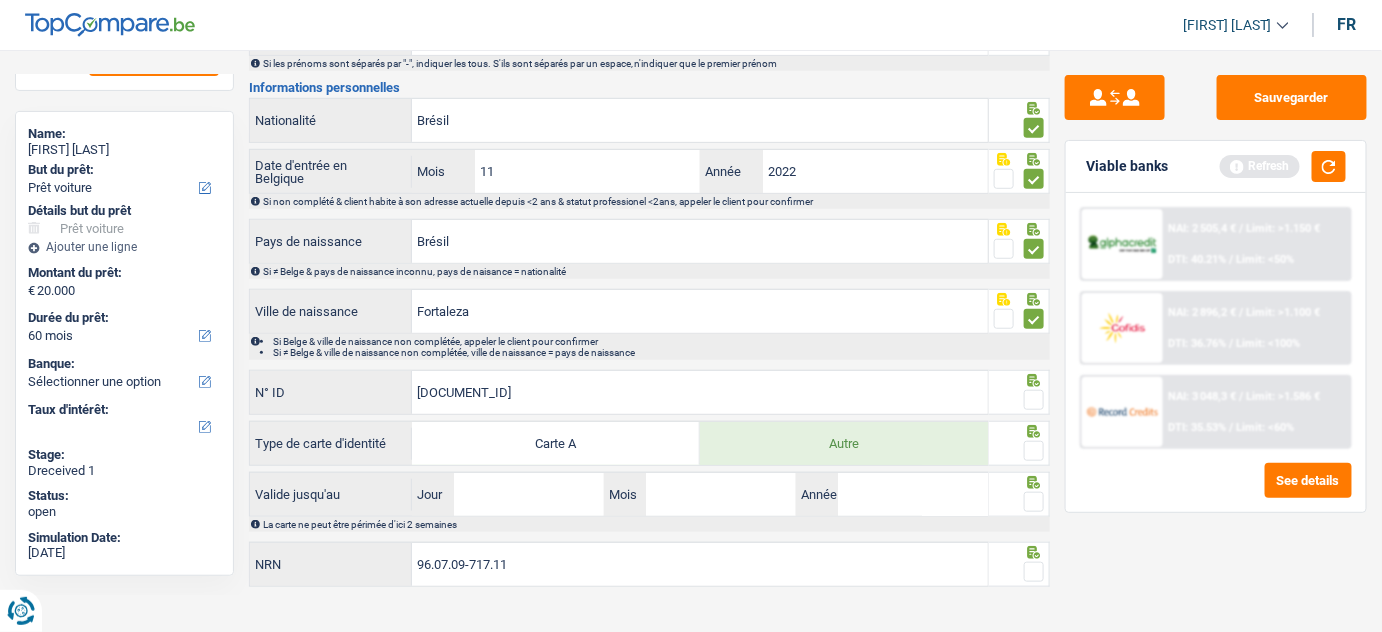 type on "B-6111375-84" 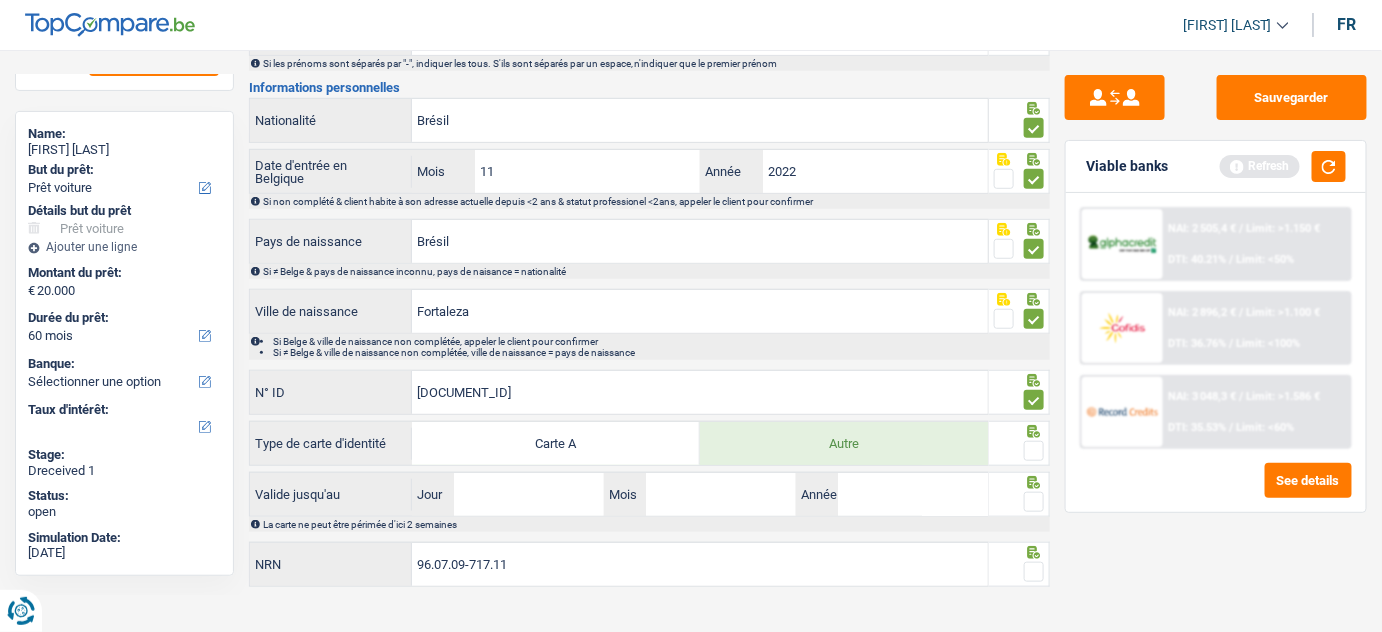 click at bounding box center (1034, 451) 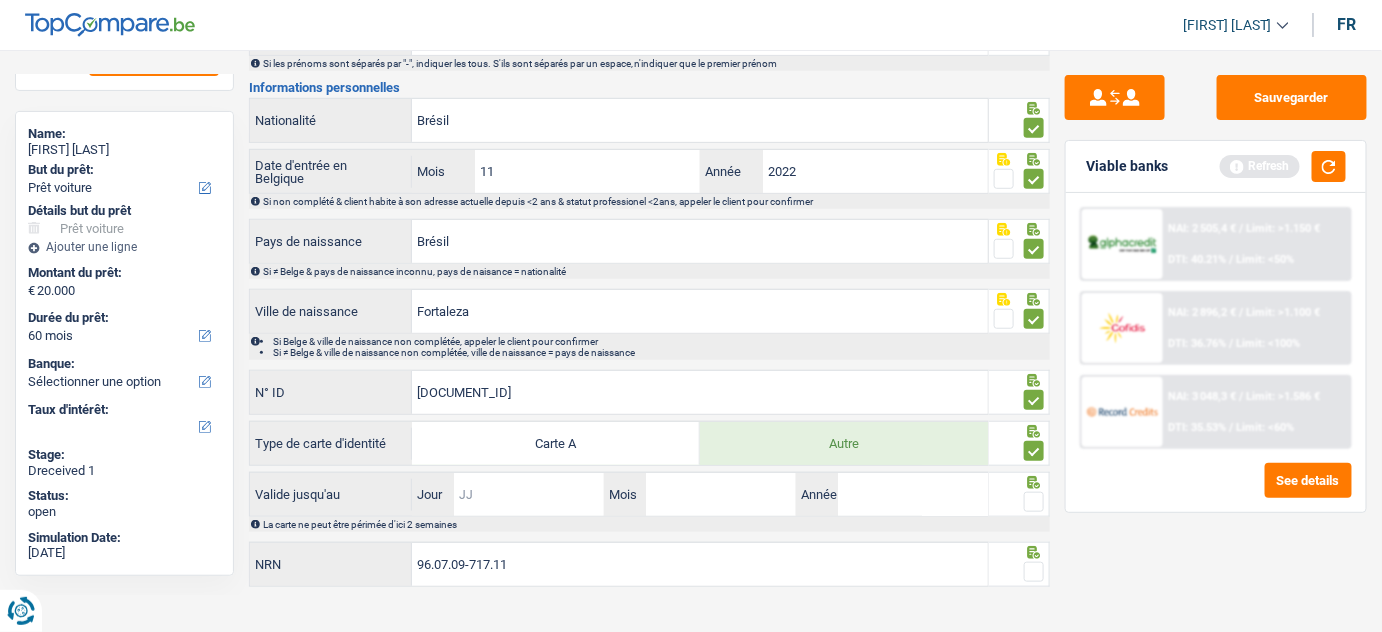 click on "Jour" at bounding box center [529, 494] 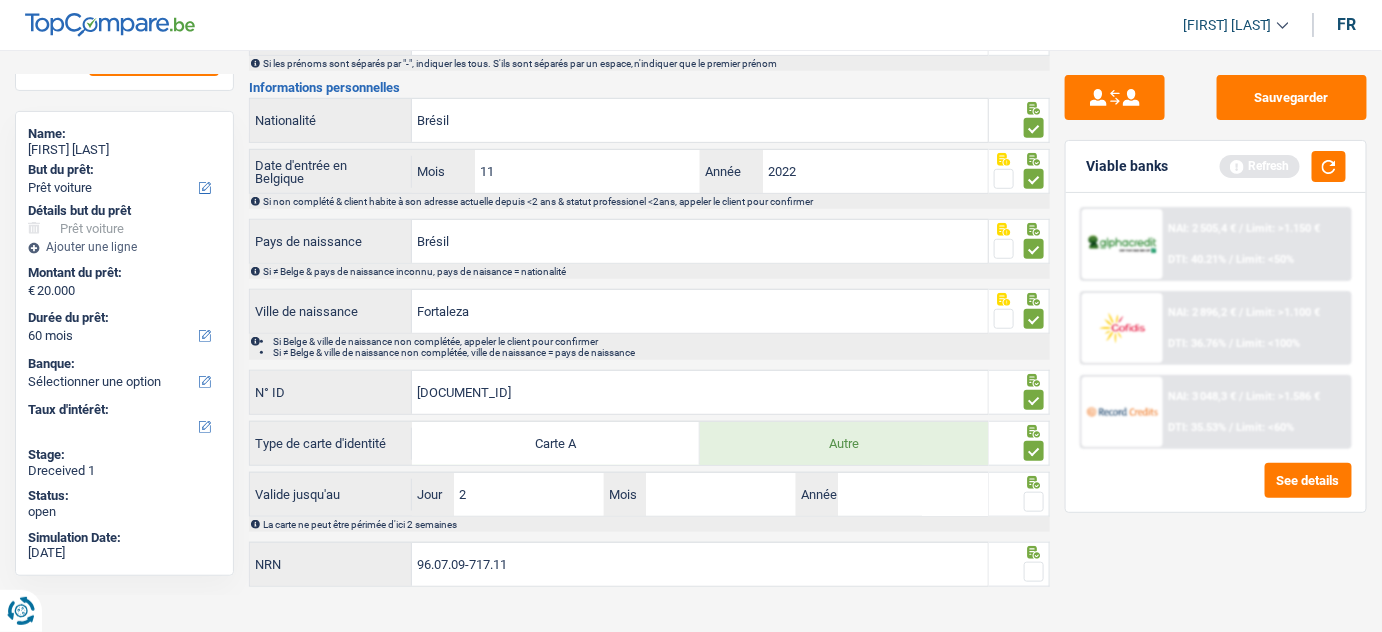 type on "26" 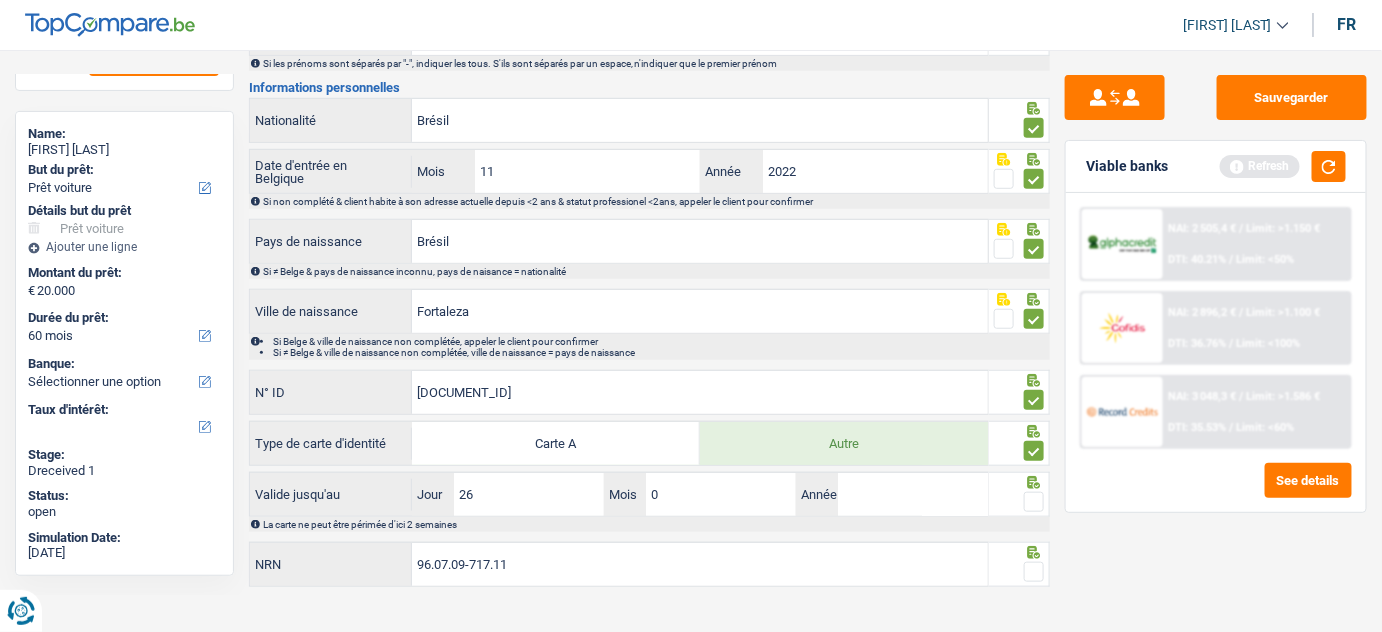 type on "07" 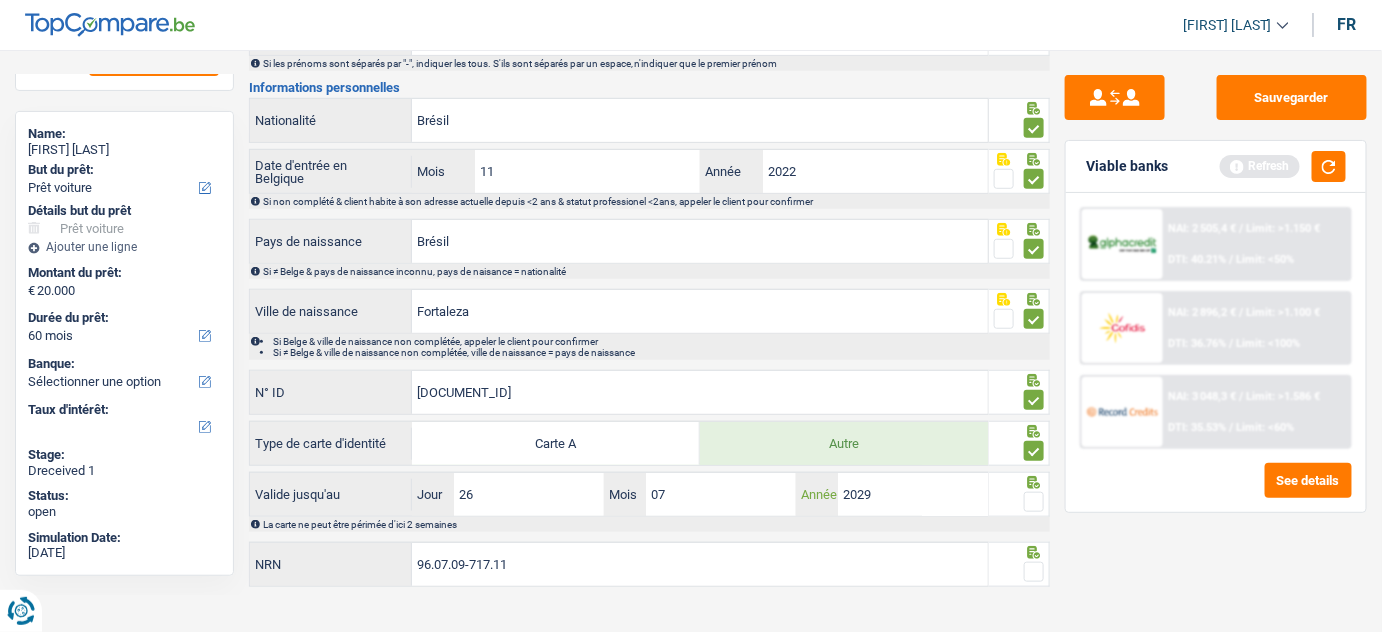 type on "2029" 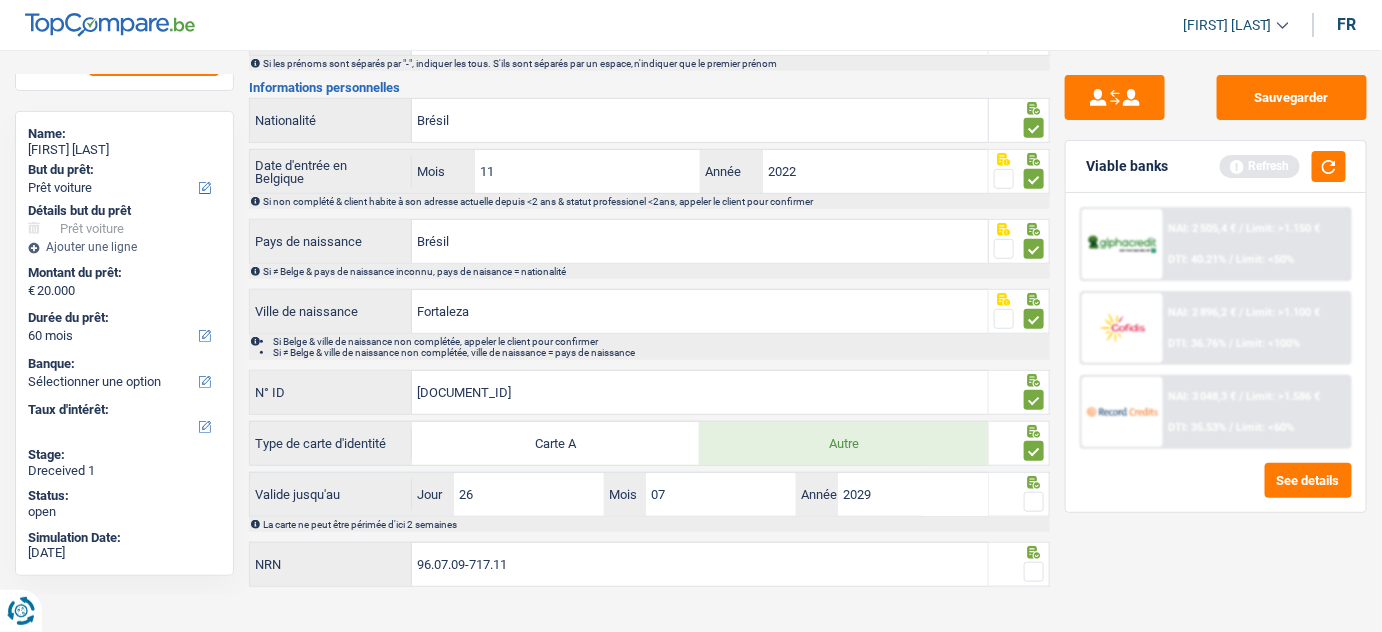 click at bounding box center (1034, 502) 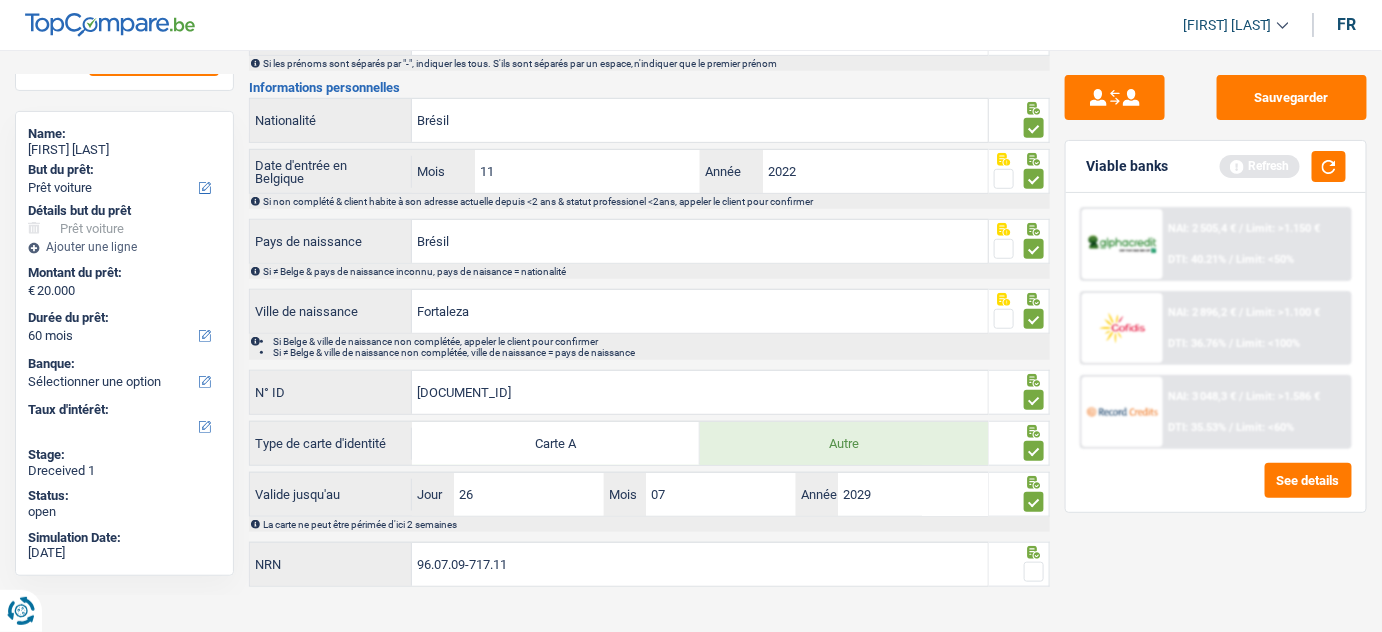 click on "Viable banks
Refresh" at bounding box center (1216, 167) 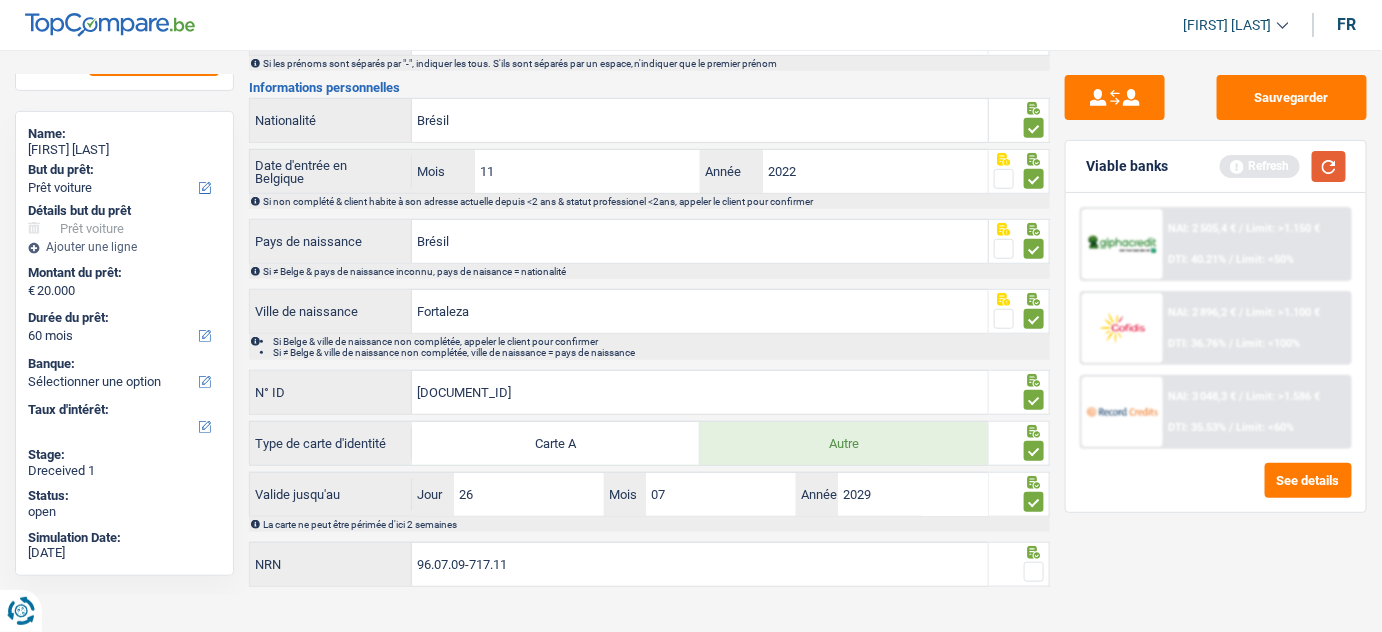 click at bounding box center [1329, 166] 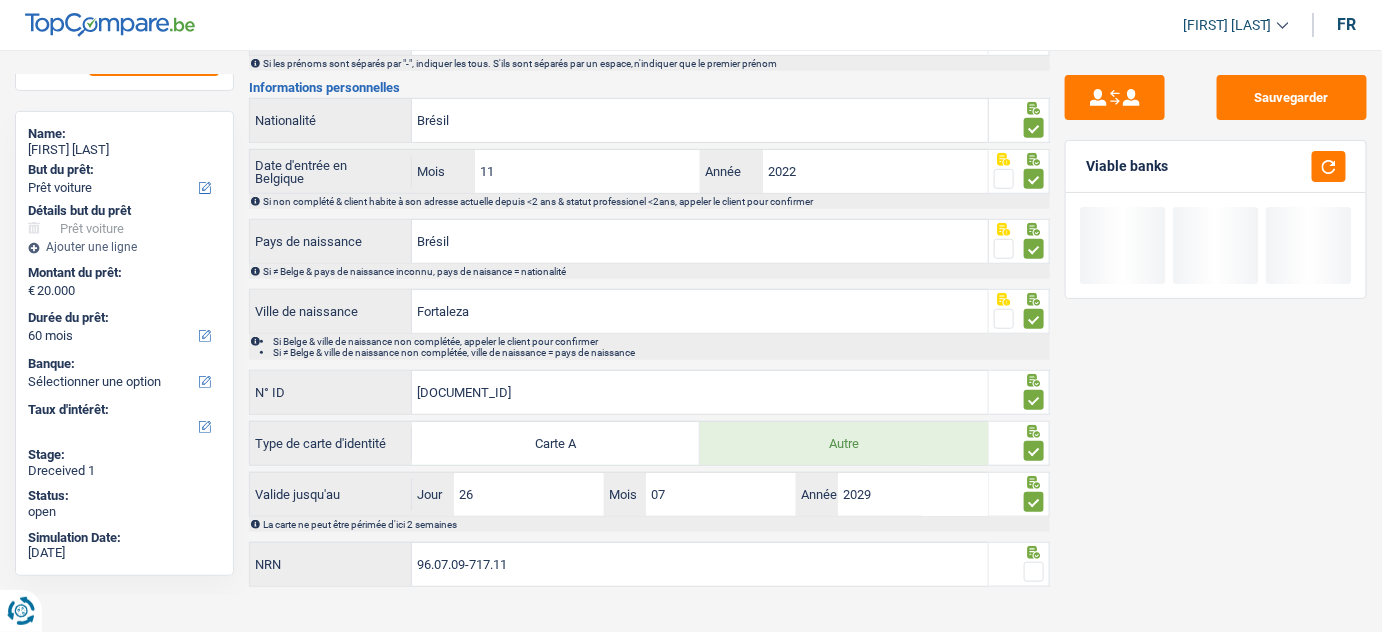 click at bounding box center (1034, 572) 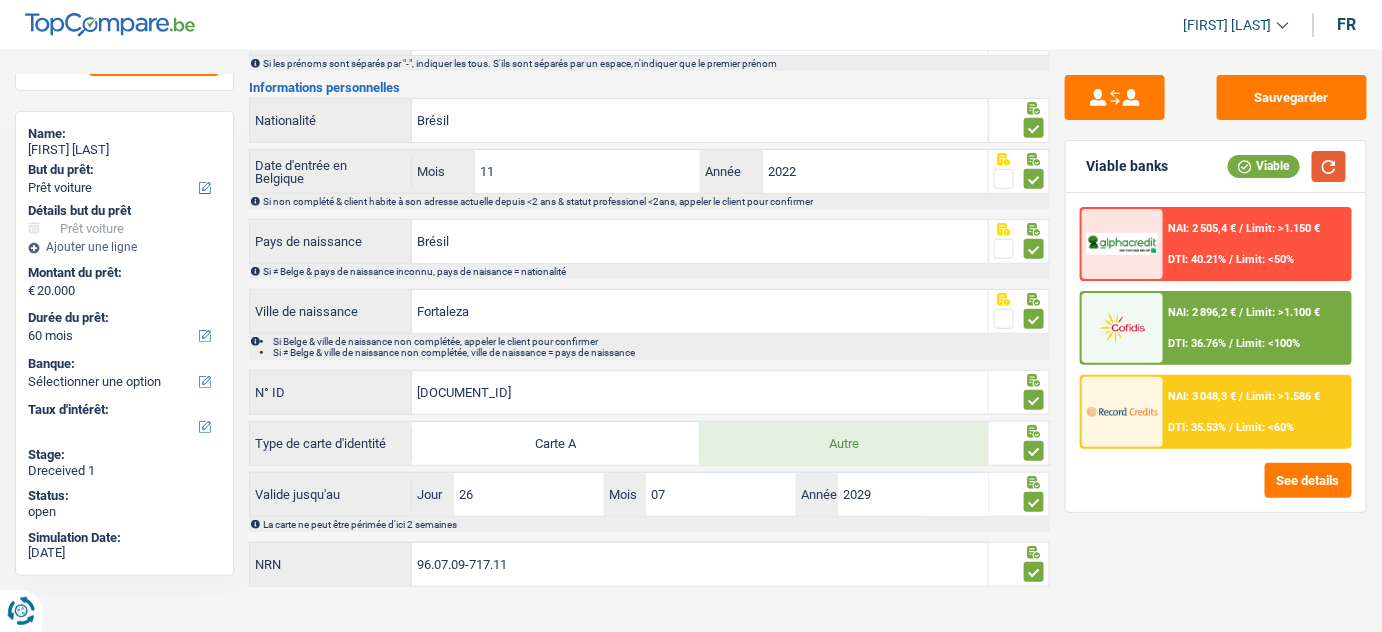 click at bounding box center (1329, 166) 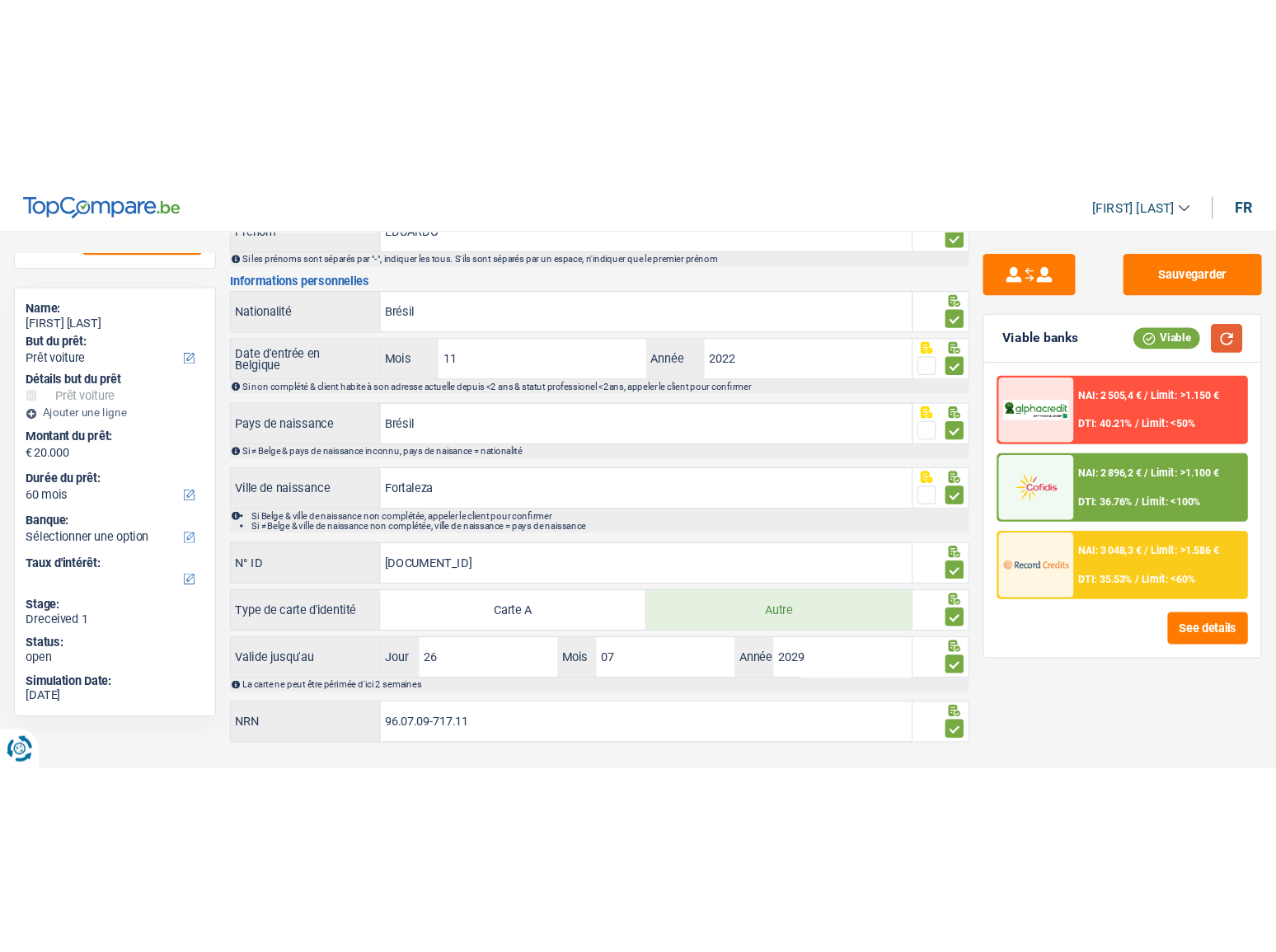 scroll, scrollTop: 0, scrollLeft: 0, axis: both 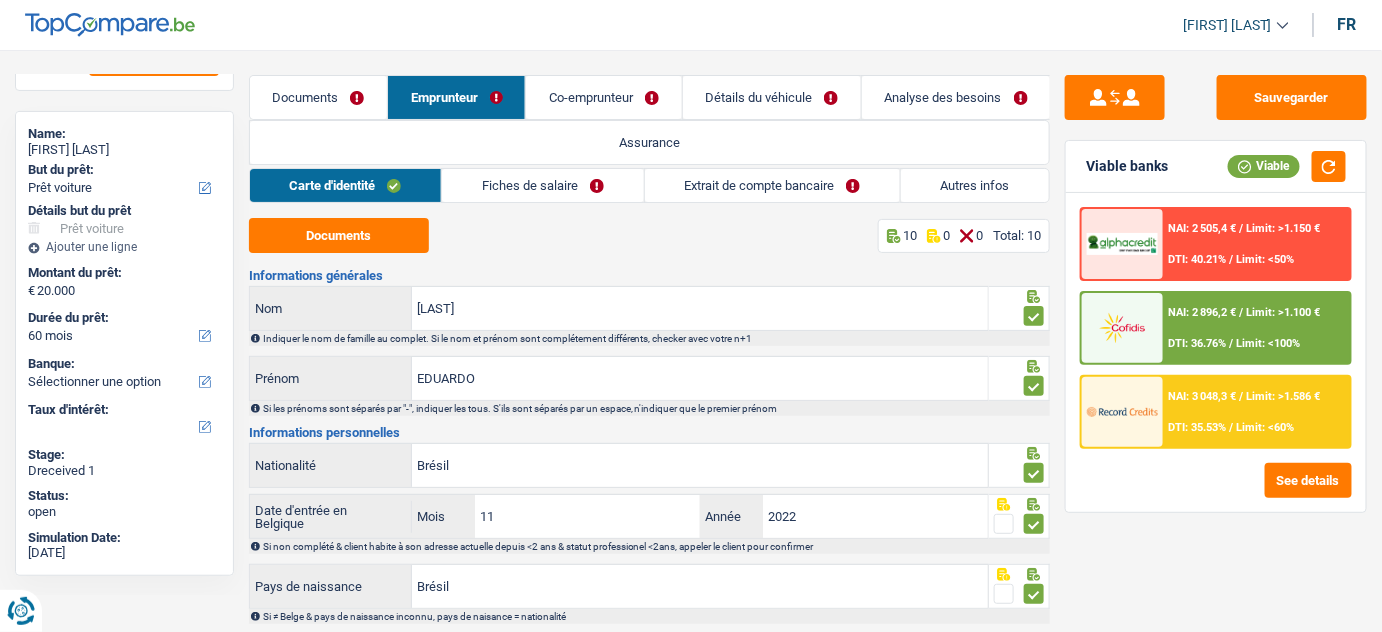click on "Fiches de salaire" at bounding box center [542, 185] 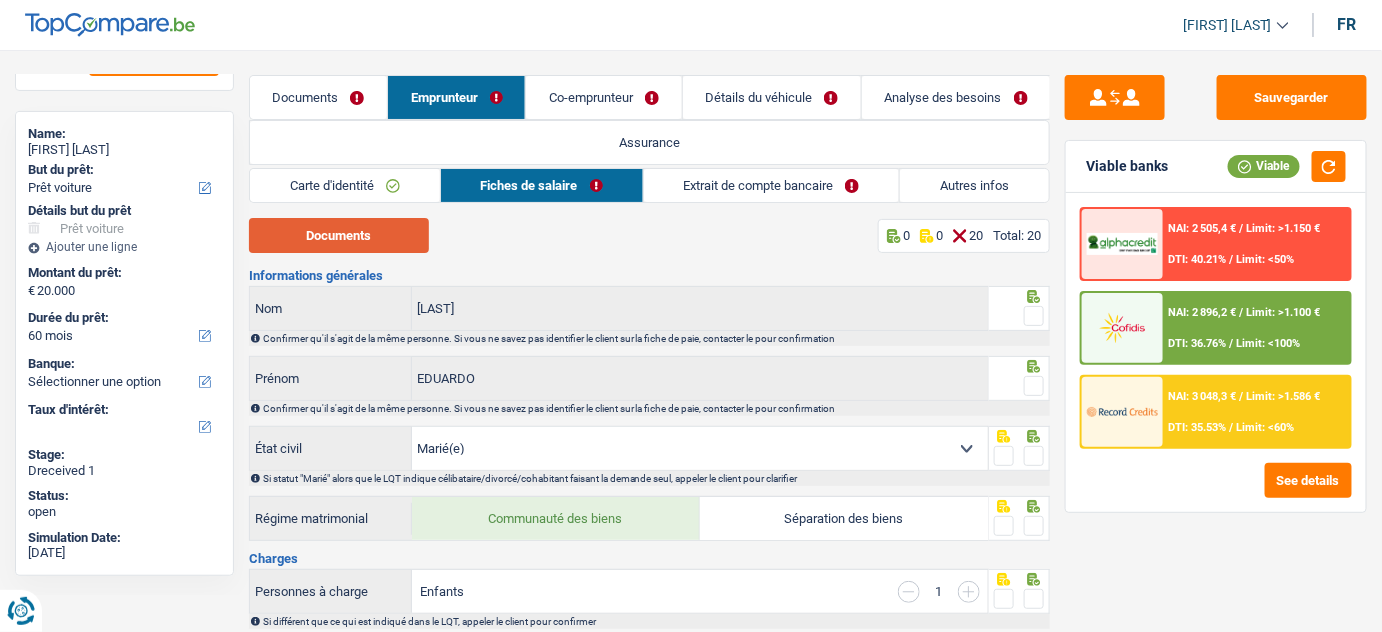 click on "Documents" at bounding box center (339, 235) 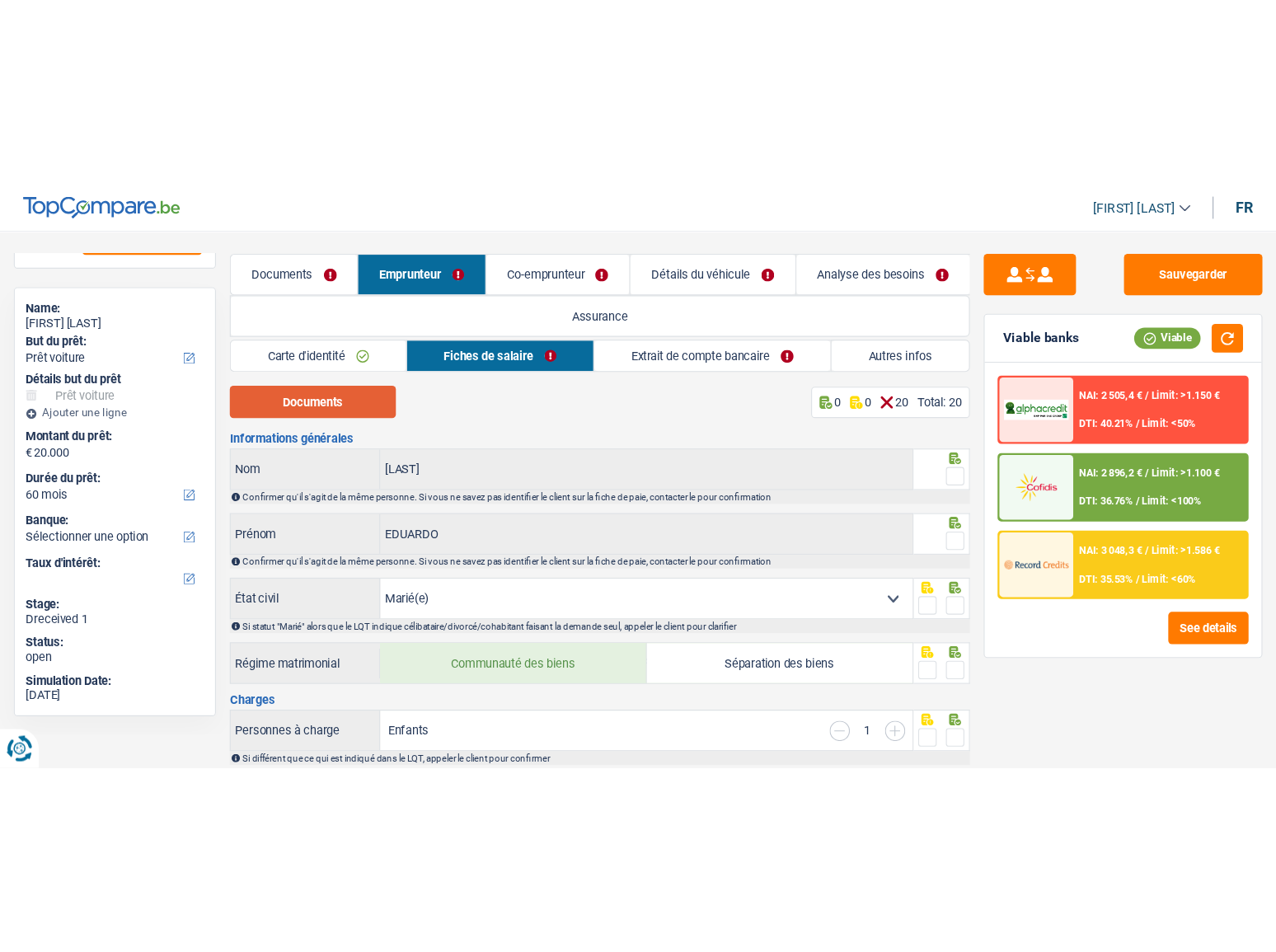 scroll, scrollTop: 0, scrollLeft: 0, axis: both 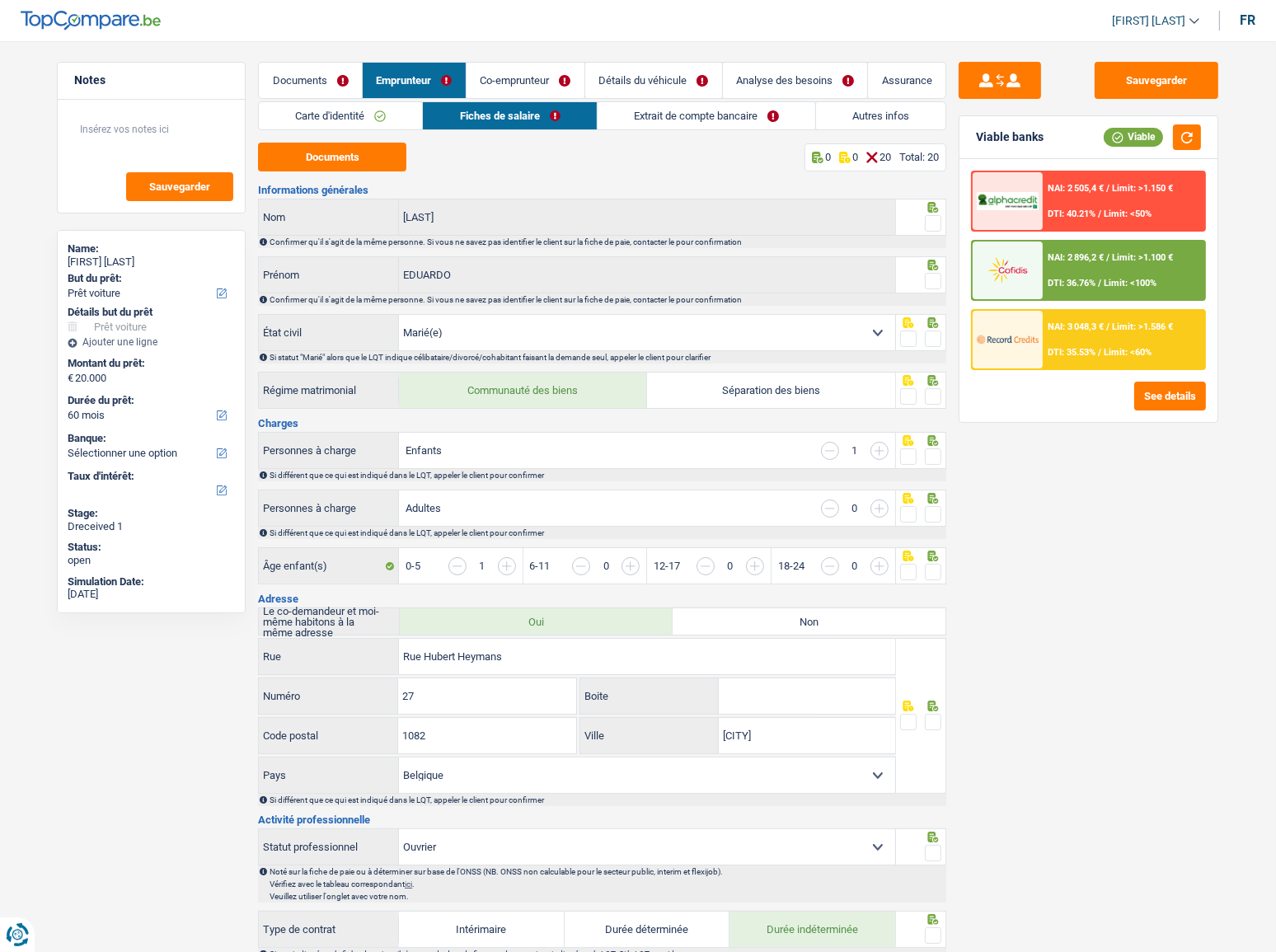 drag, startPoint x: 932, startPoint y: 216, endPoint x: 937, endPoint y: 247, distance: 31.400637 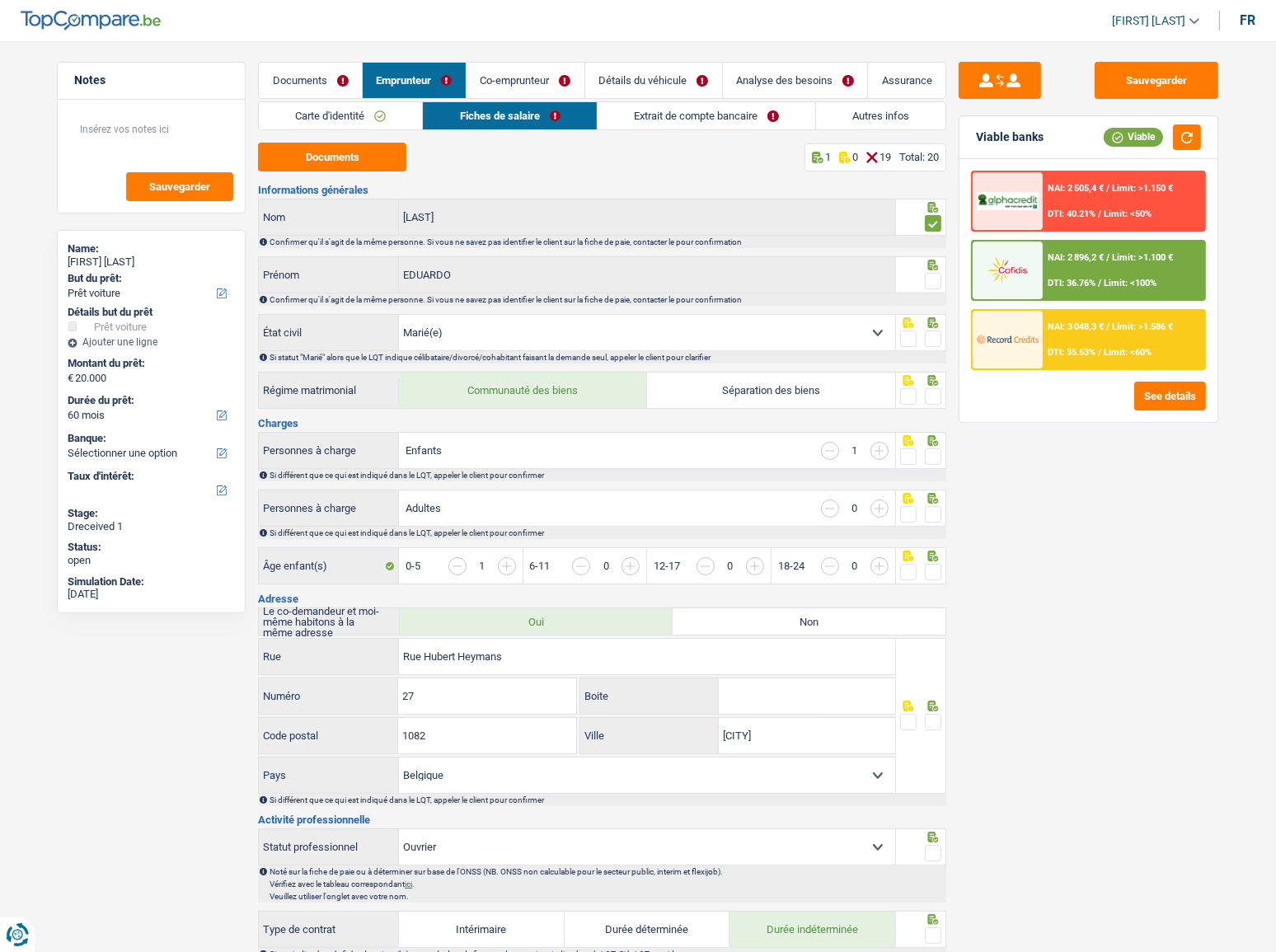 click at bounding box center [933, 281] 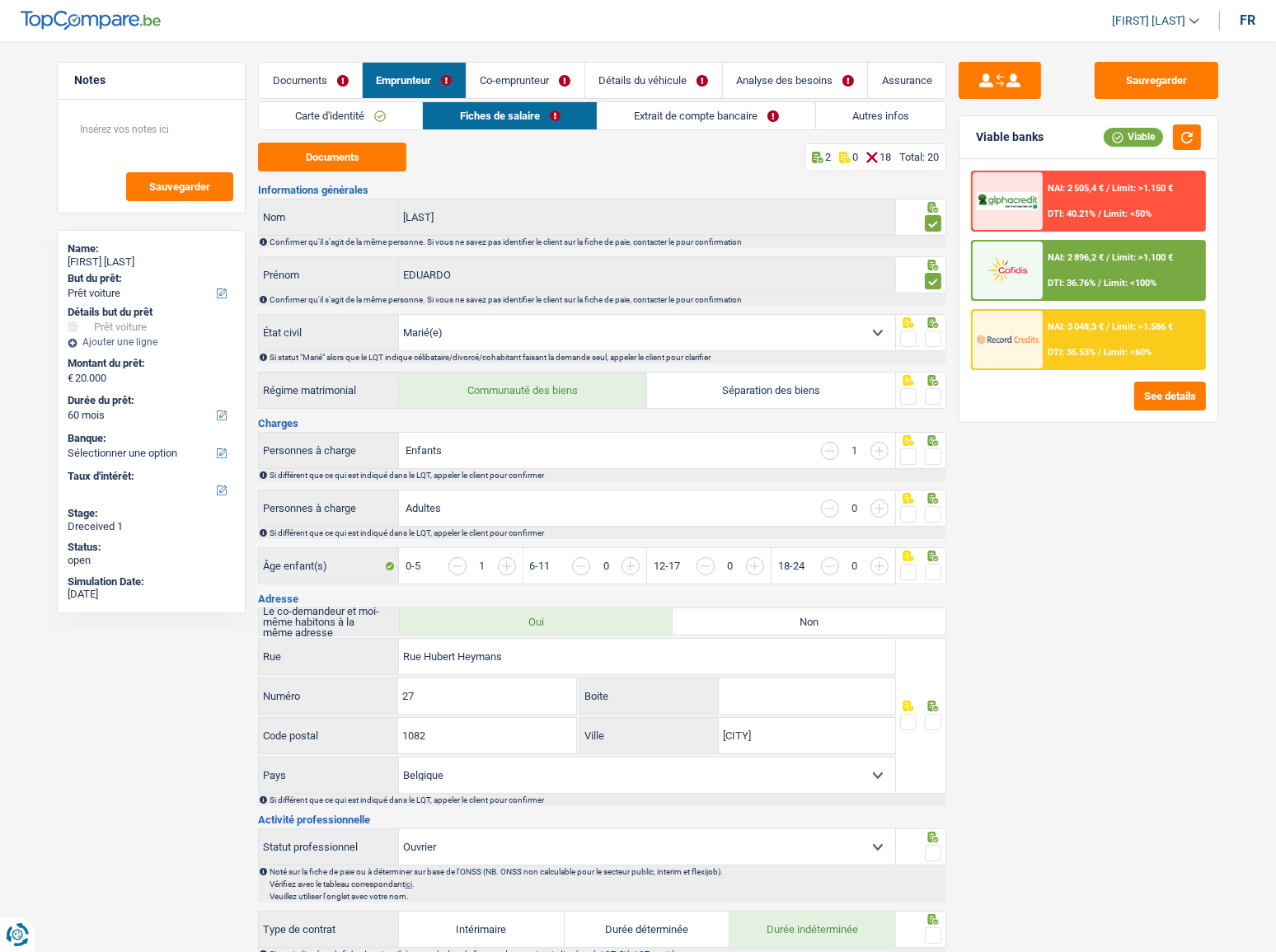 click at bounding box center [933, 339] 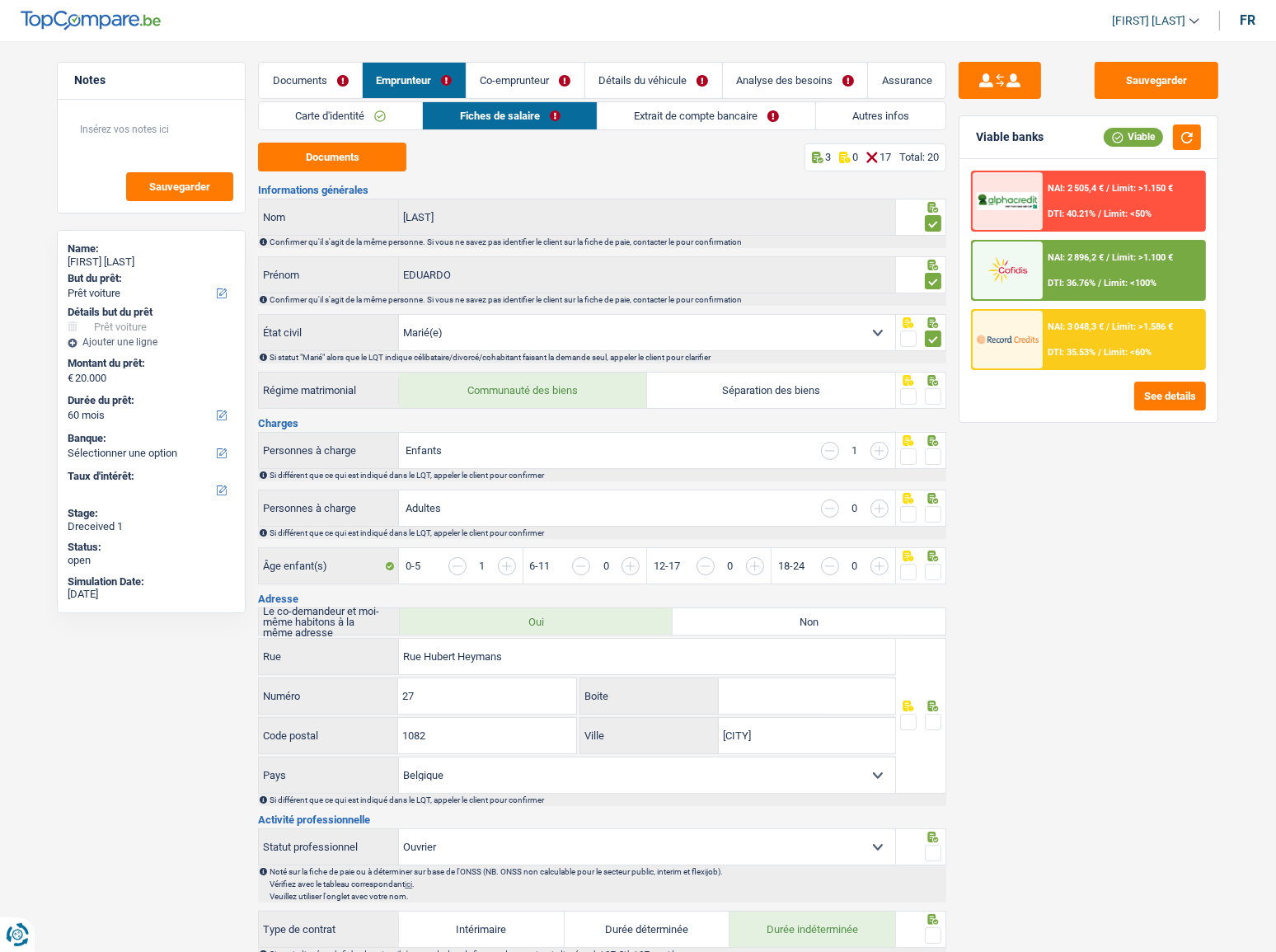 click at bounding box center (933, 396) 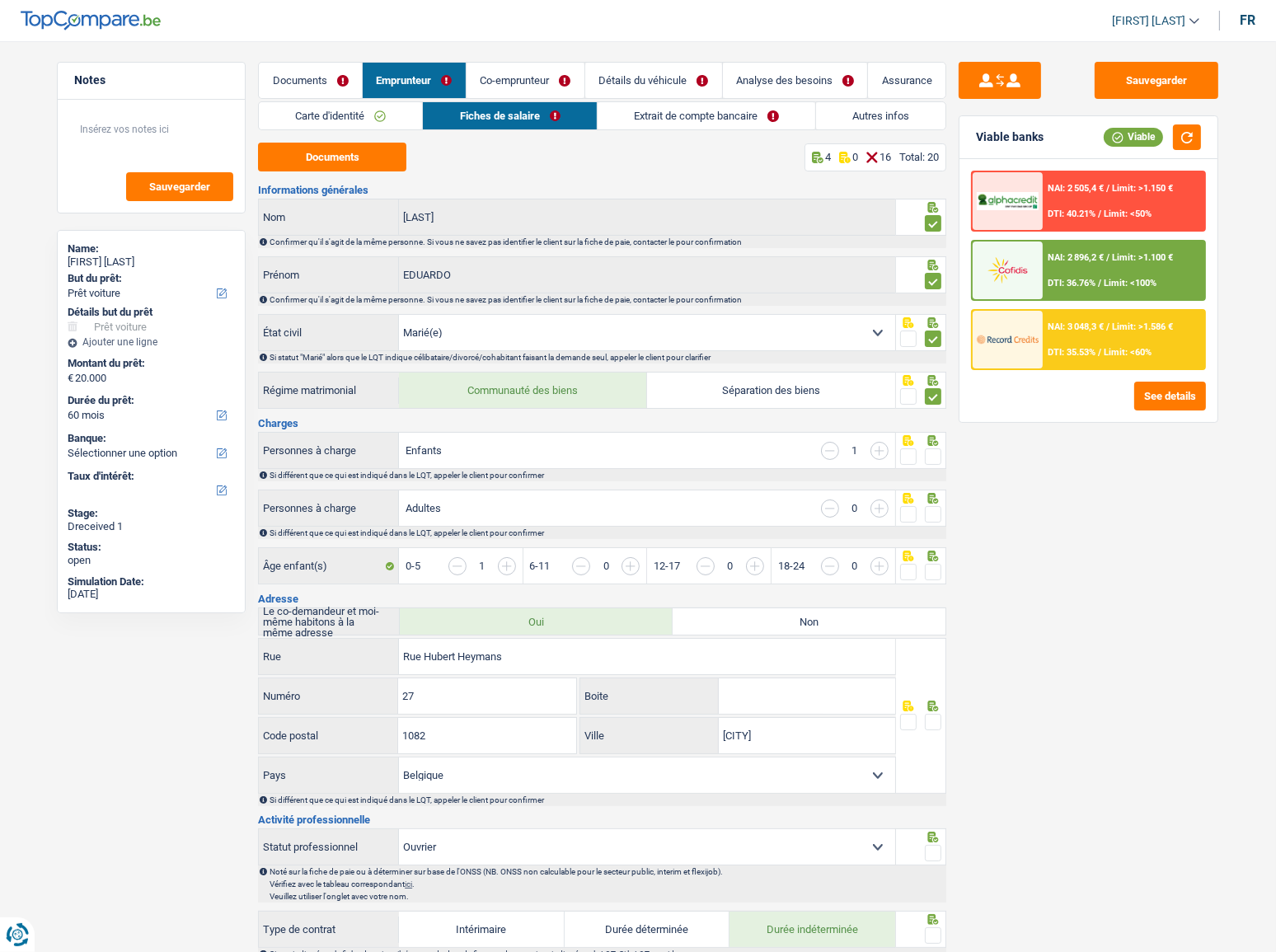 click at bounding box center [933, 457] 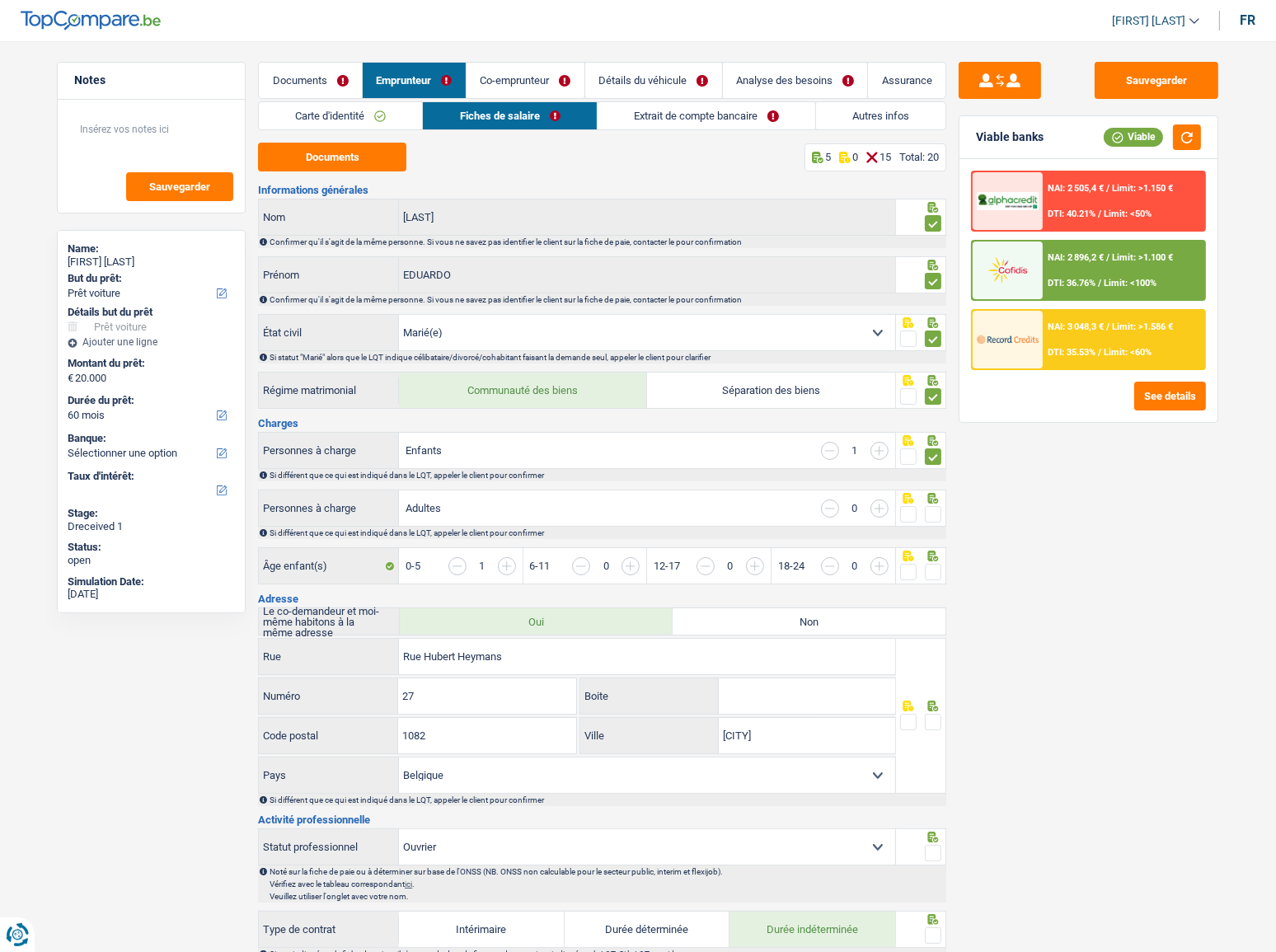click at bounding box center (933, 514) 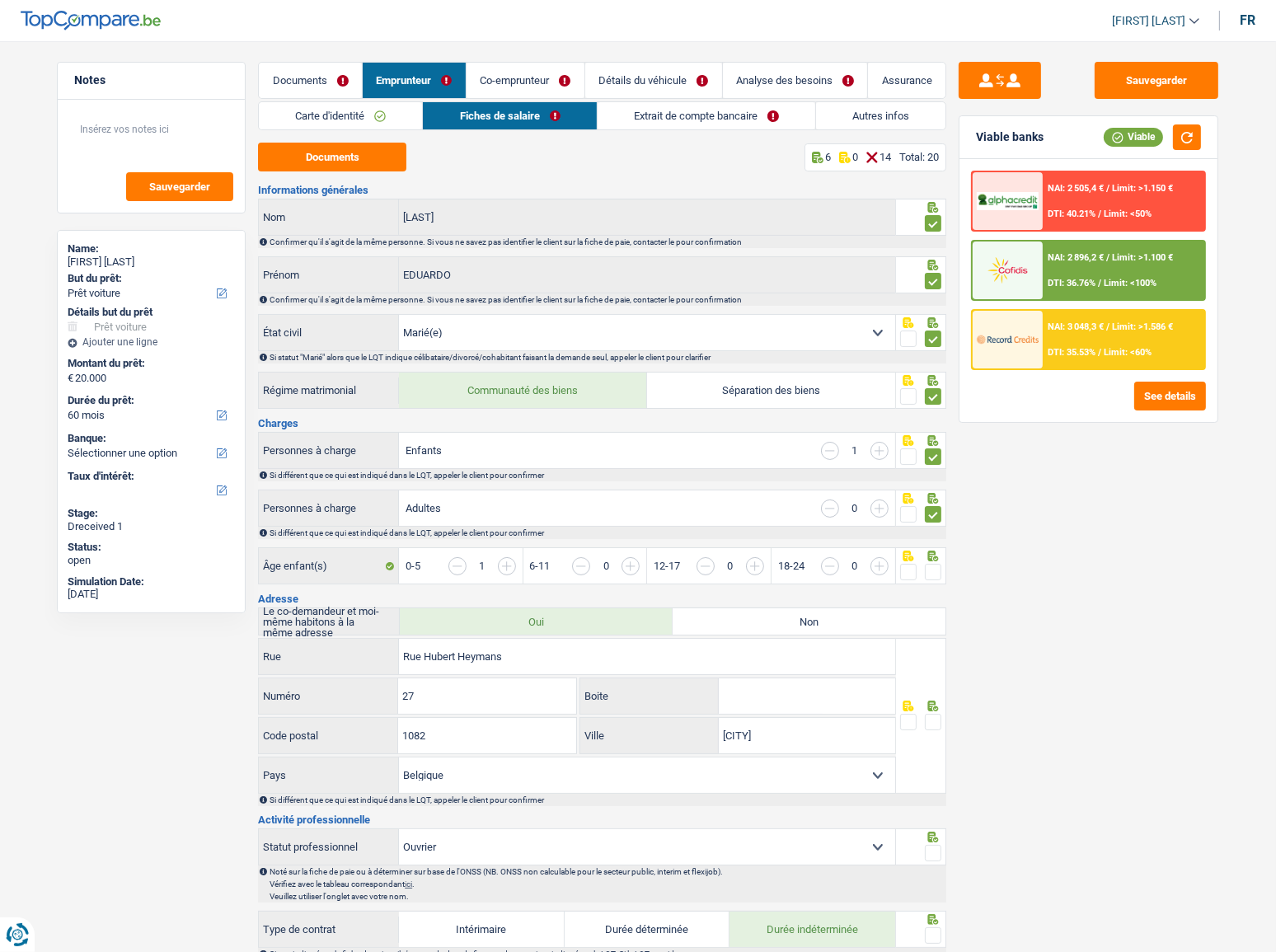 click at bounding box center (933, 572) 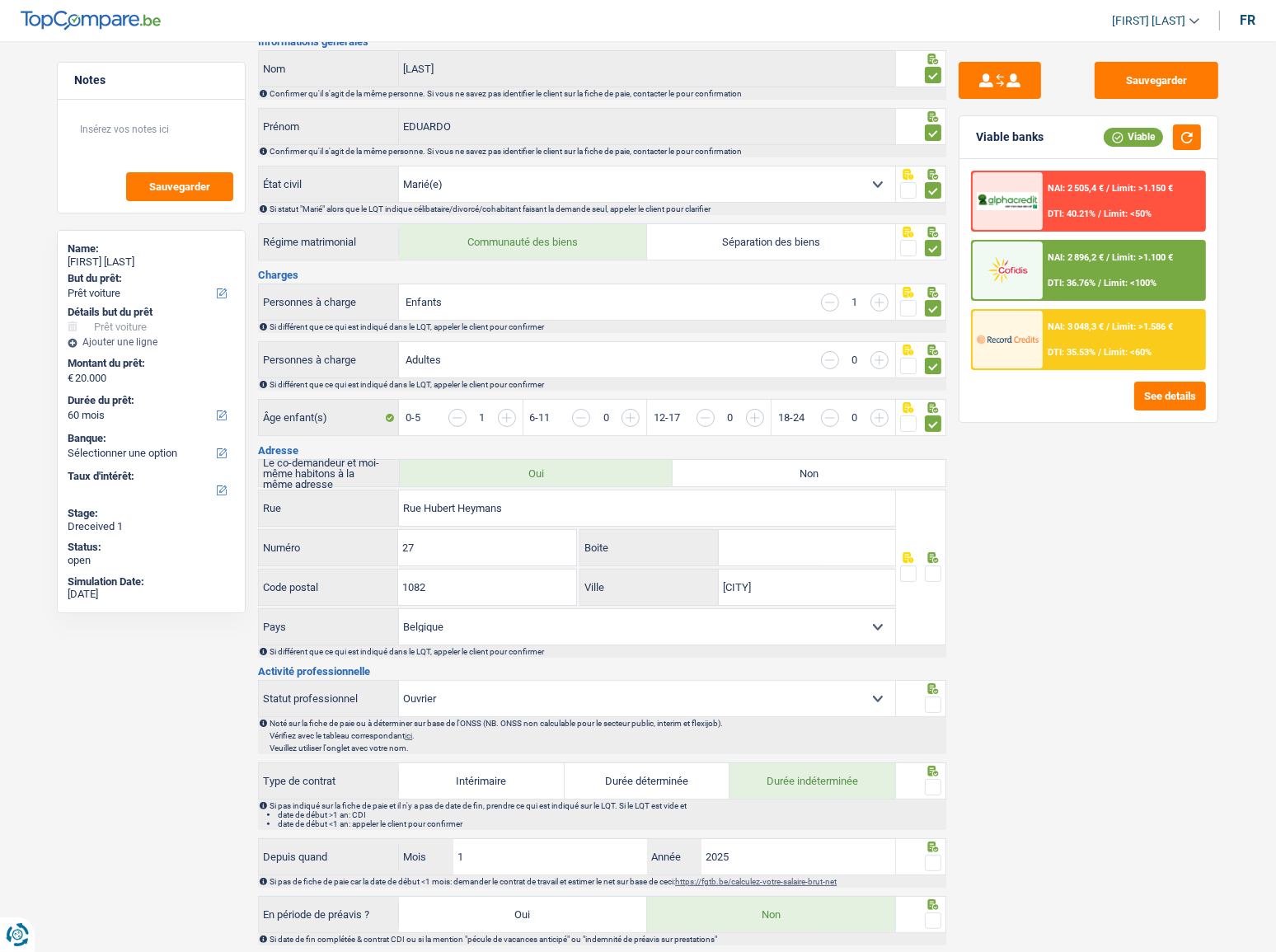 scroll, scrollTop: 149, scrollLeft: 0, axis: vertical 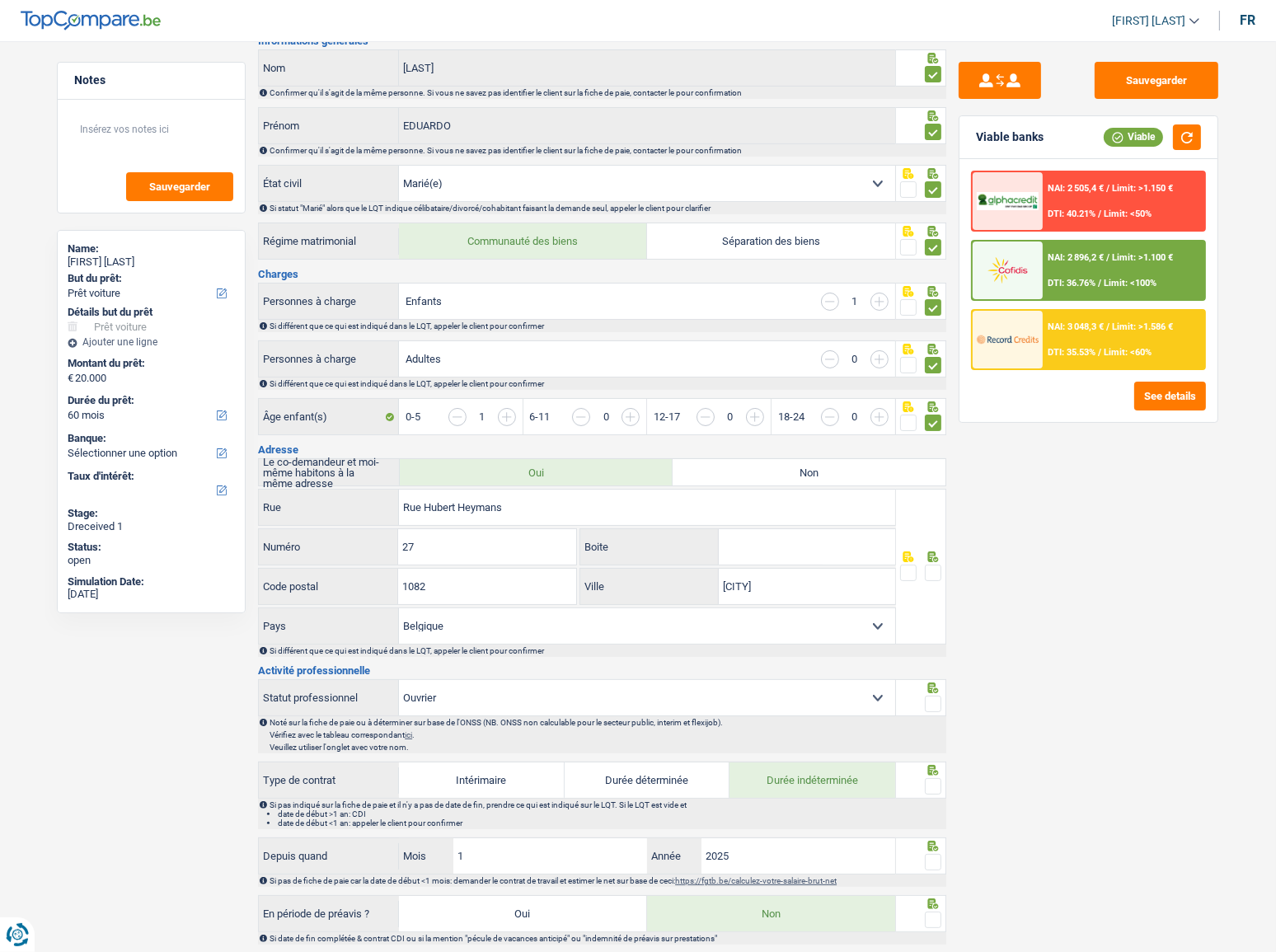click at bounding box center (933, 573) 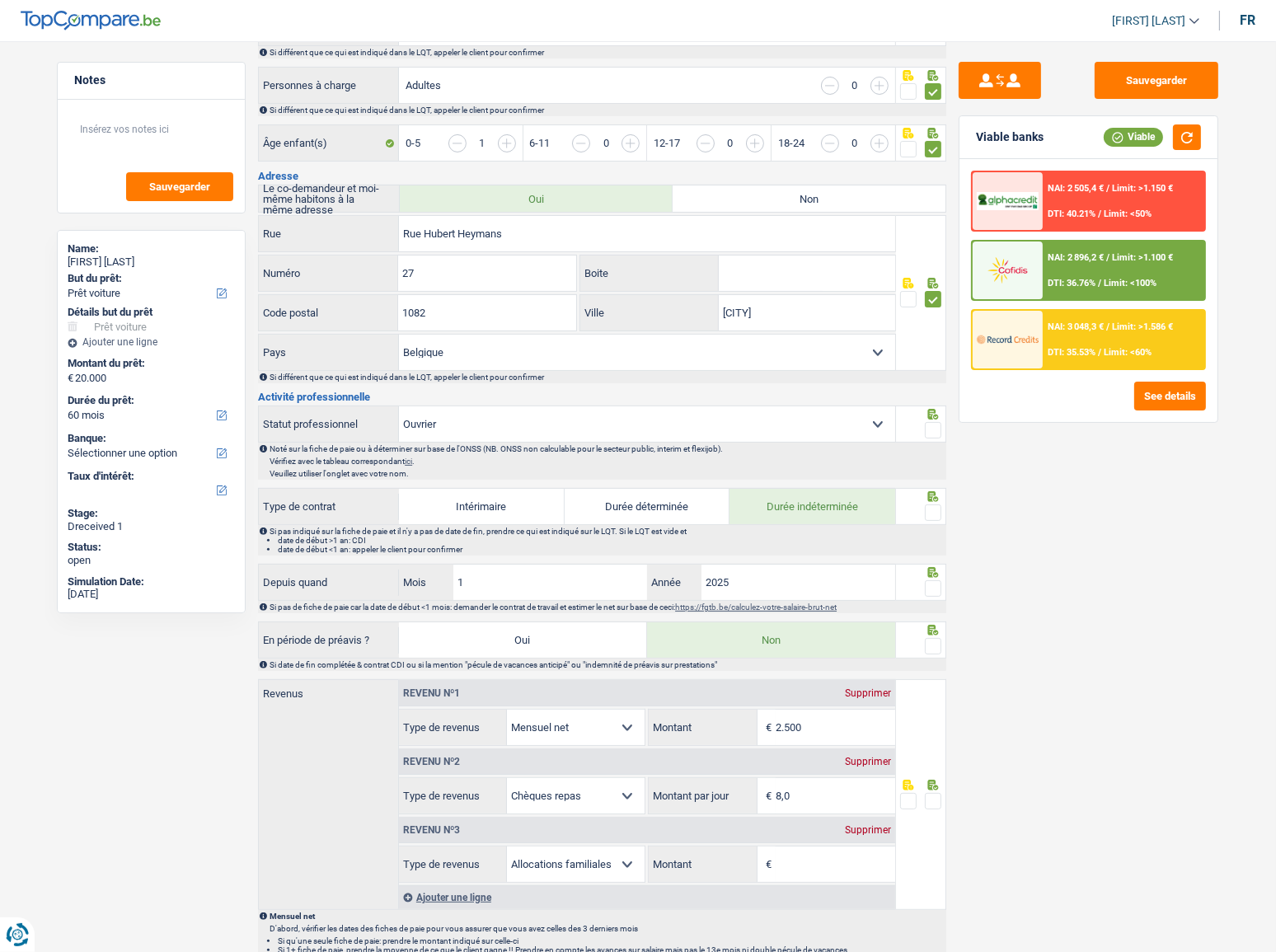scroll, scrollTop: 449, scrollLeft: 0, axis: vertical 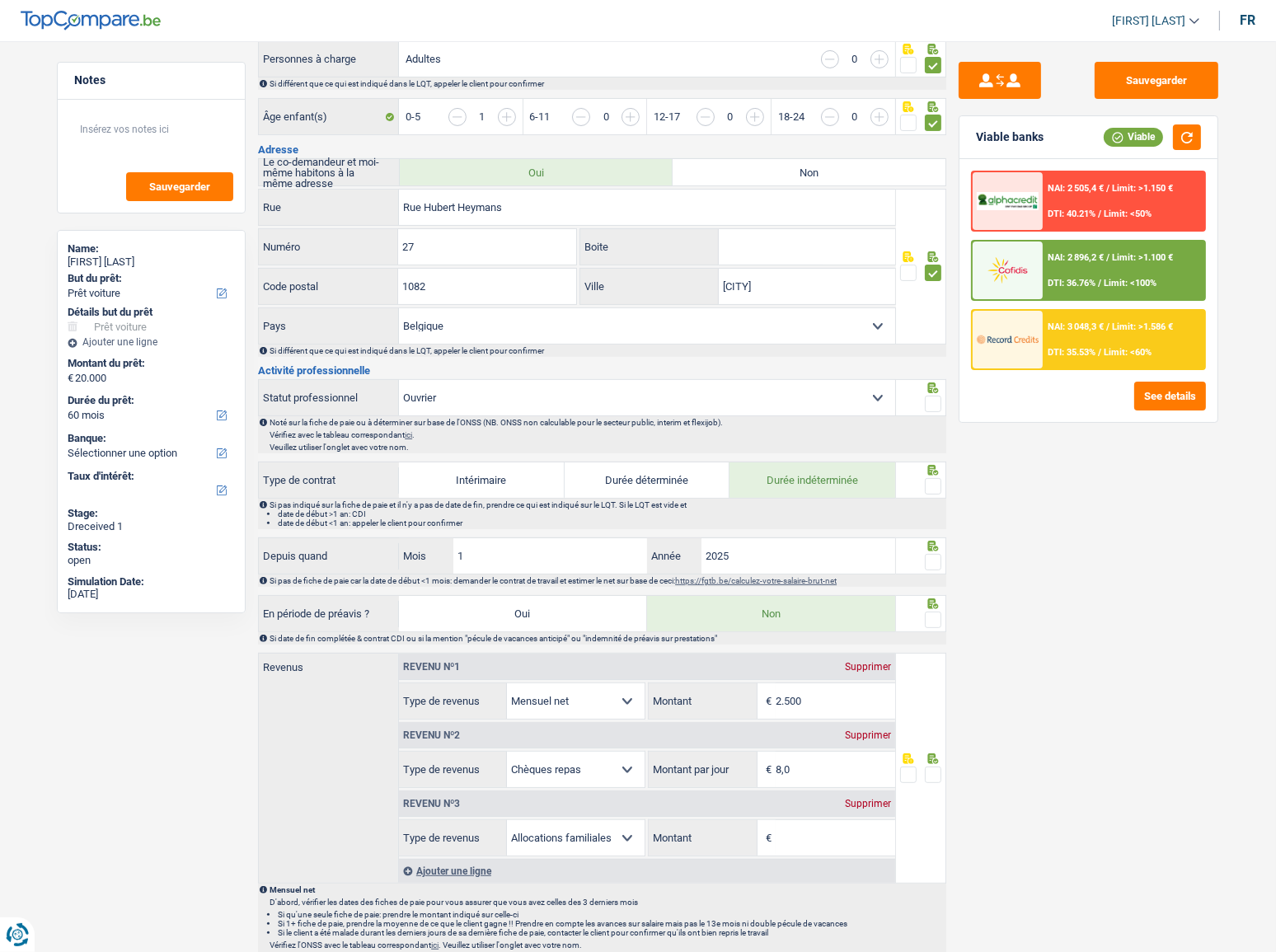 click at bounding box center (933, 404) 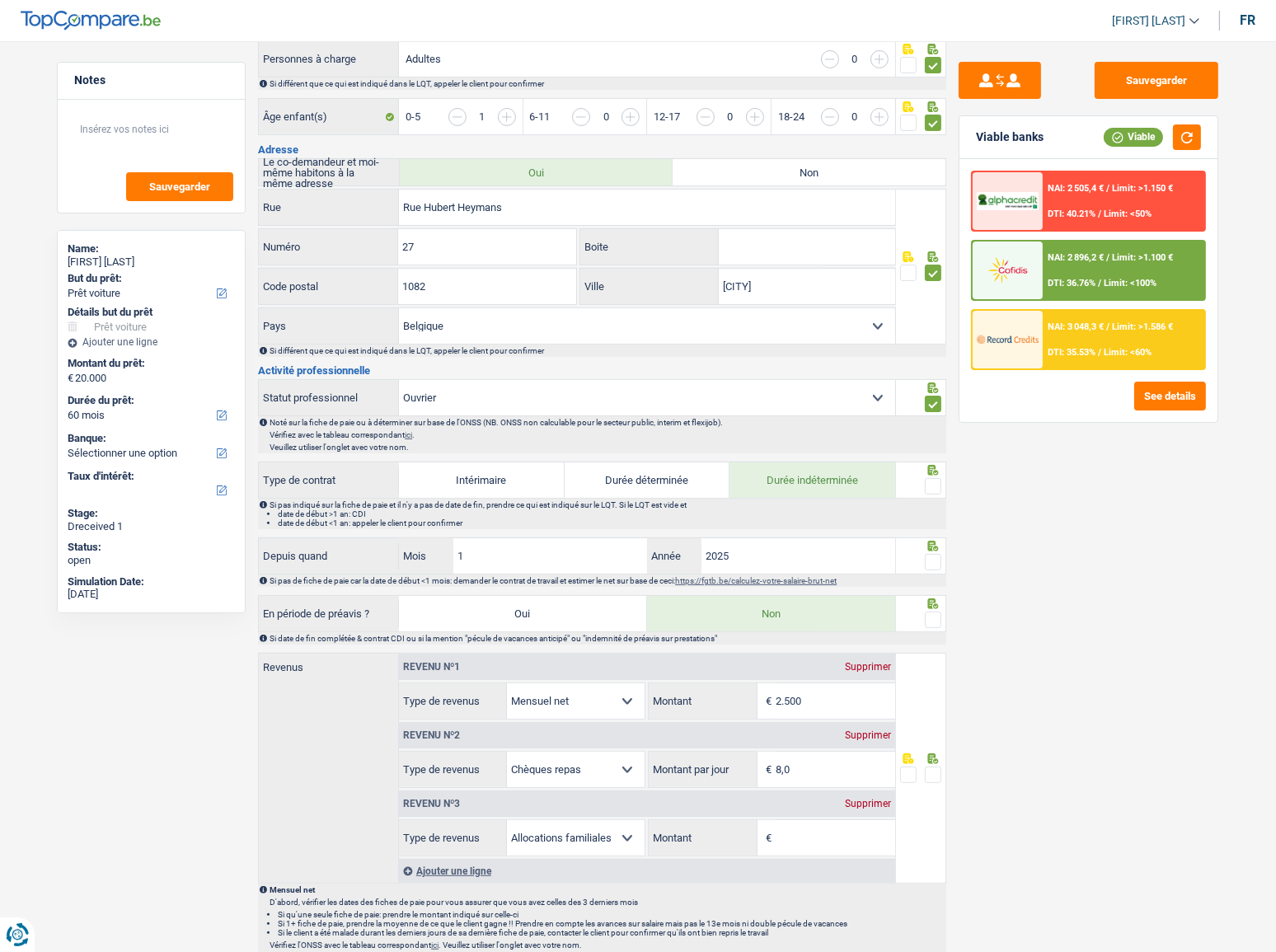 scroll, scrollTop: 599, scrollLeft: 0, axis: vertical 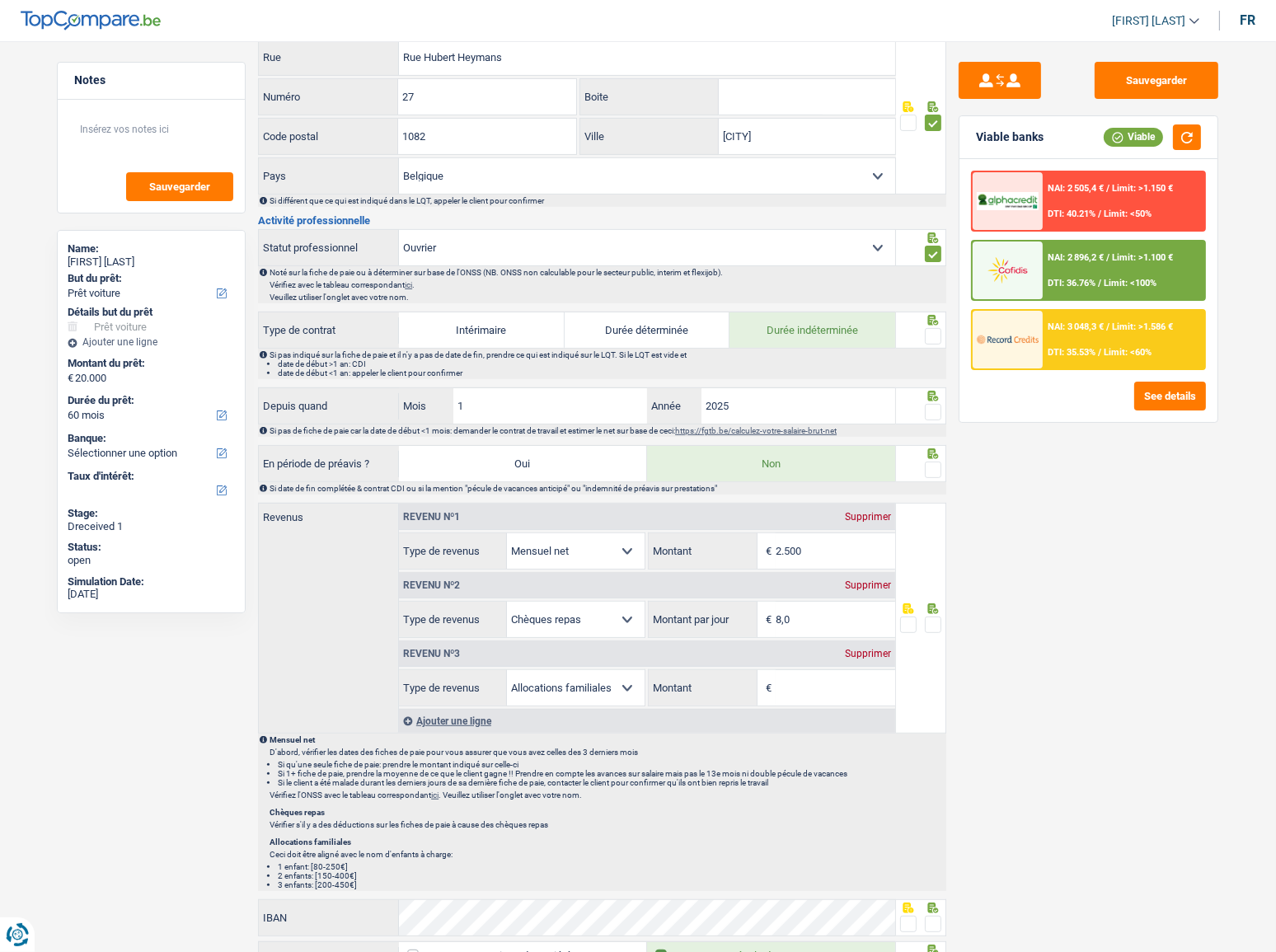 click on "Sauvegarder
Viable banks
Viable
NAI: 2 505,4 €
/
Limit: >1.150 €
DTI: 40.21%
/
Limit: <50%
NAI: 2 896,2 €
/
Limit: >1.100 €
DTI: 36.76%
/
Limit: <100%
NAI: 3 048,3 €
/       /
See details" at bounding box center [1088, 491] 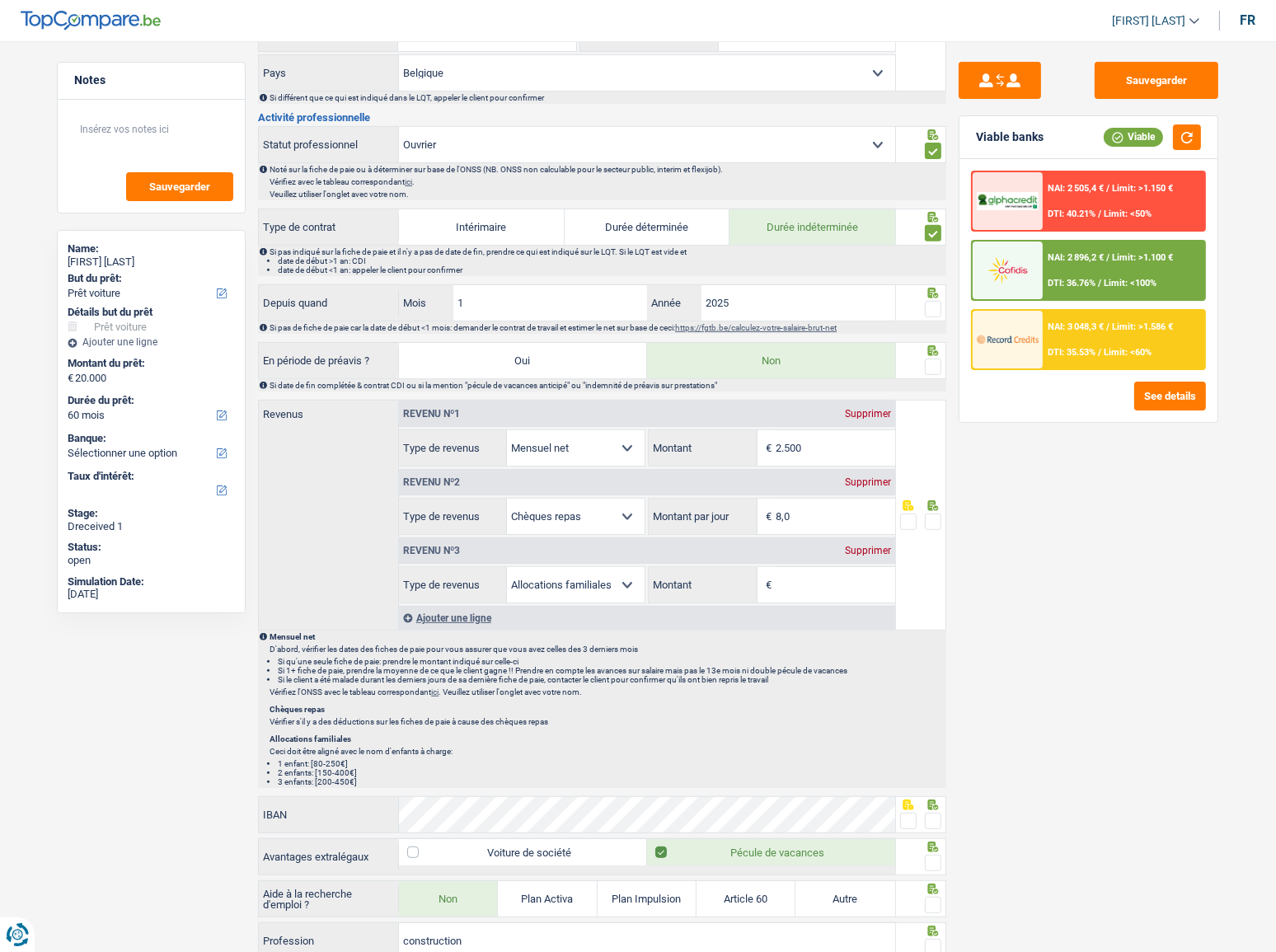scroll, scrollTop: 749, scrollLeft: 0, axis: vertical 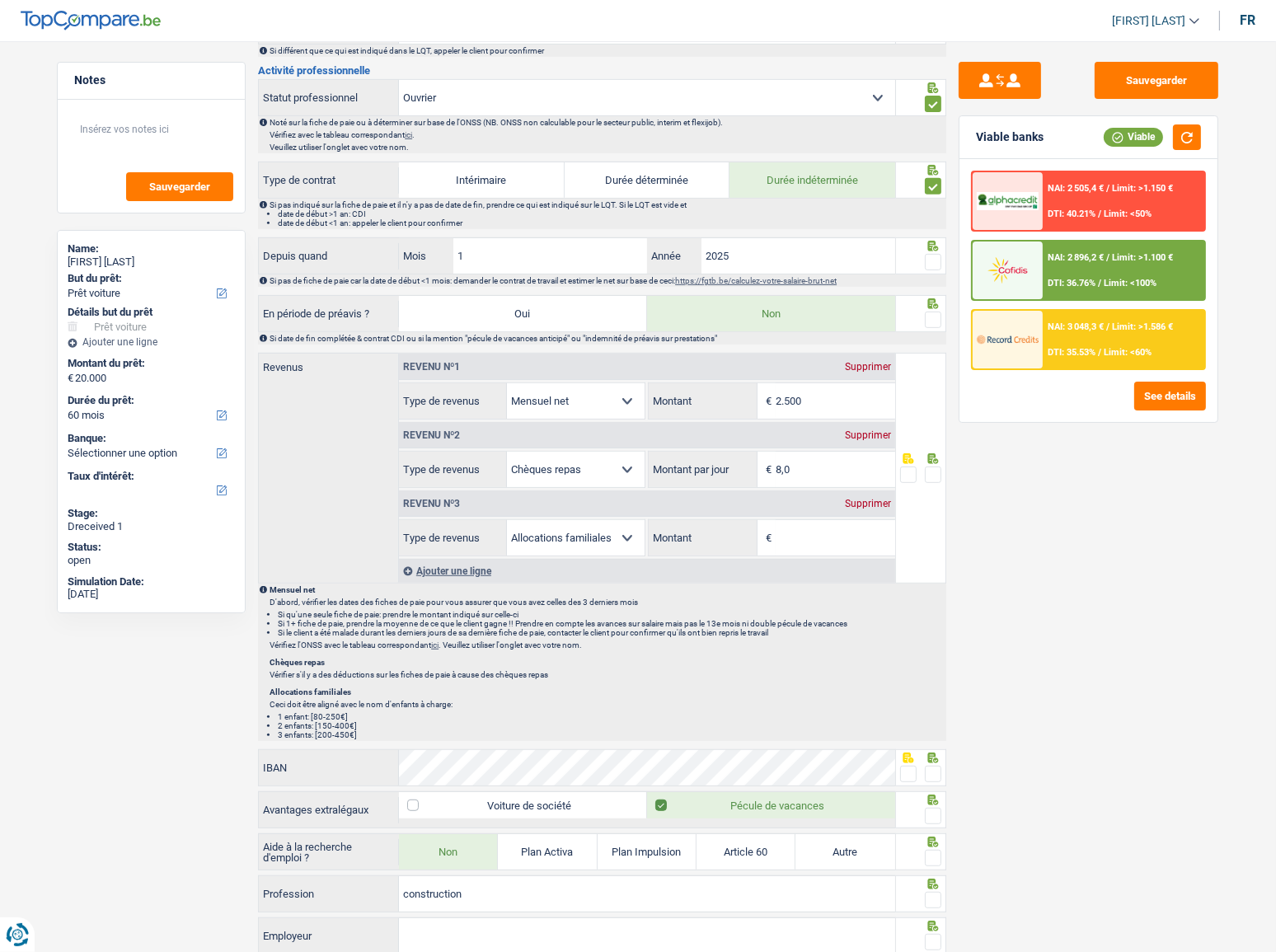 click at bounding box center [933, 262] 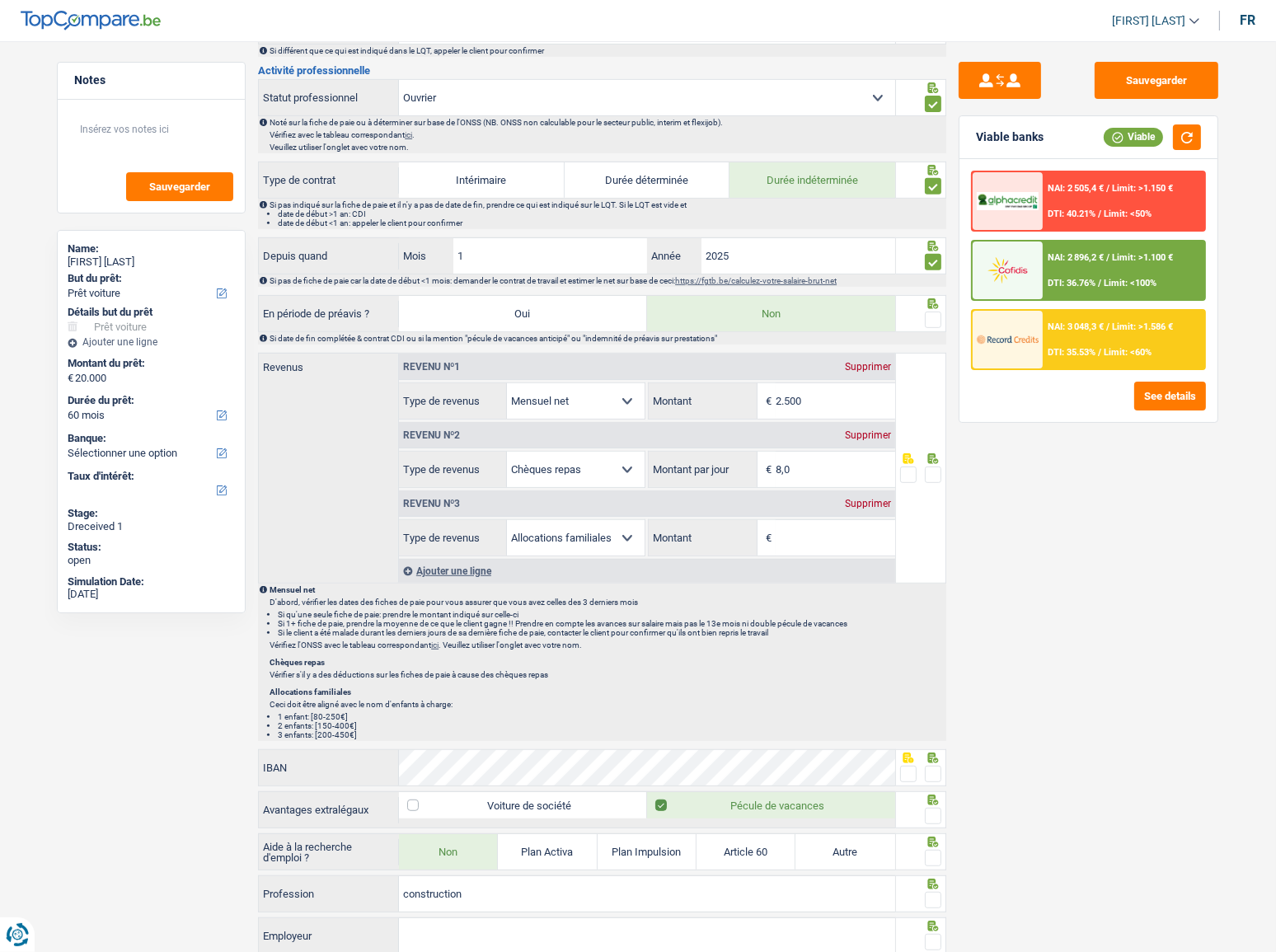click at bounding box center [933, 320] 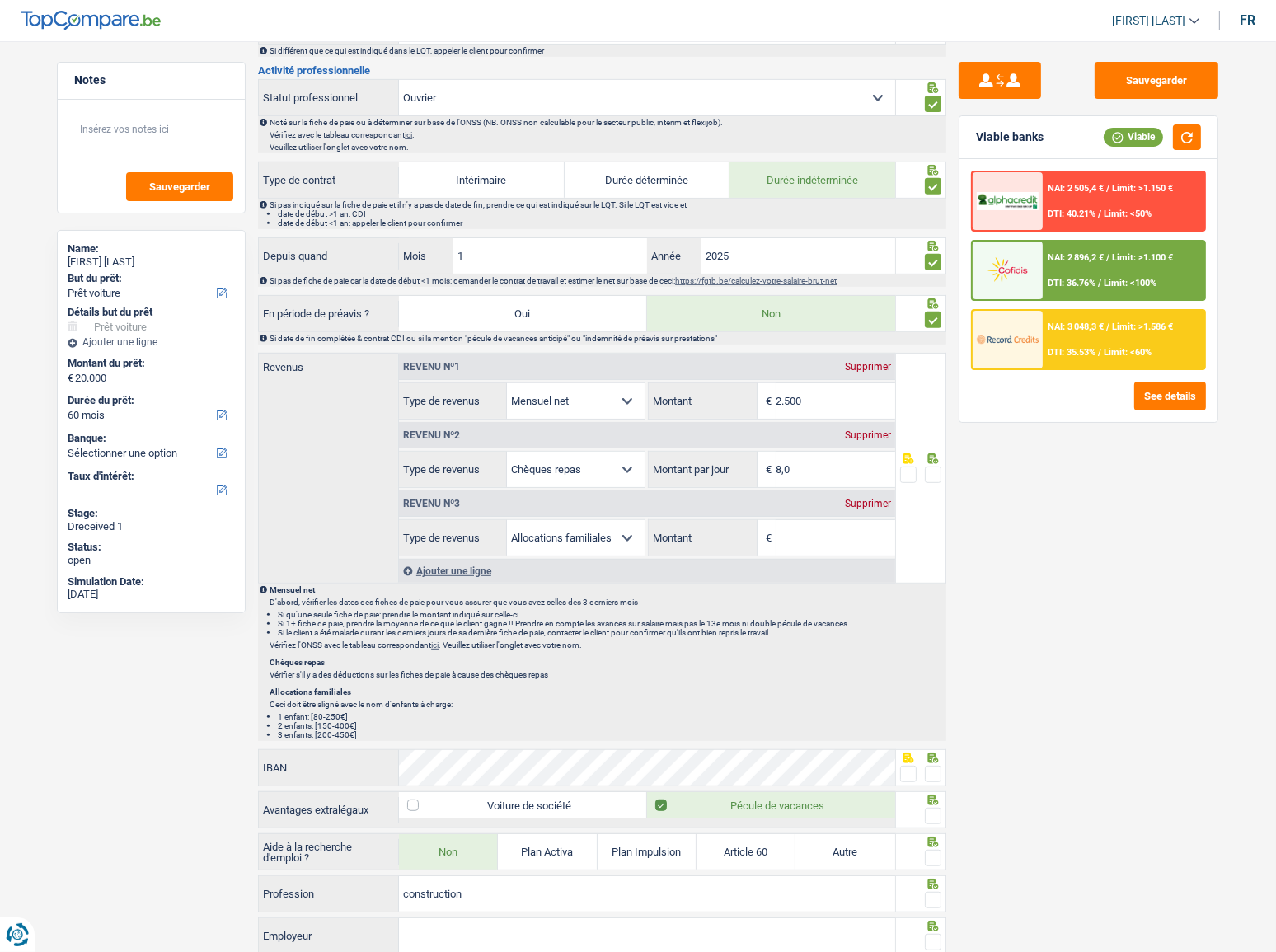 click on "Supprimer" at bounding box center [868, 504] 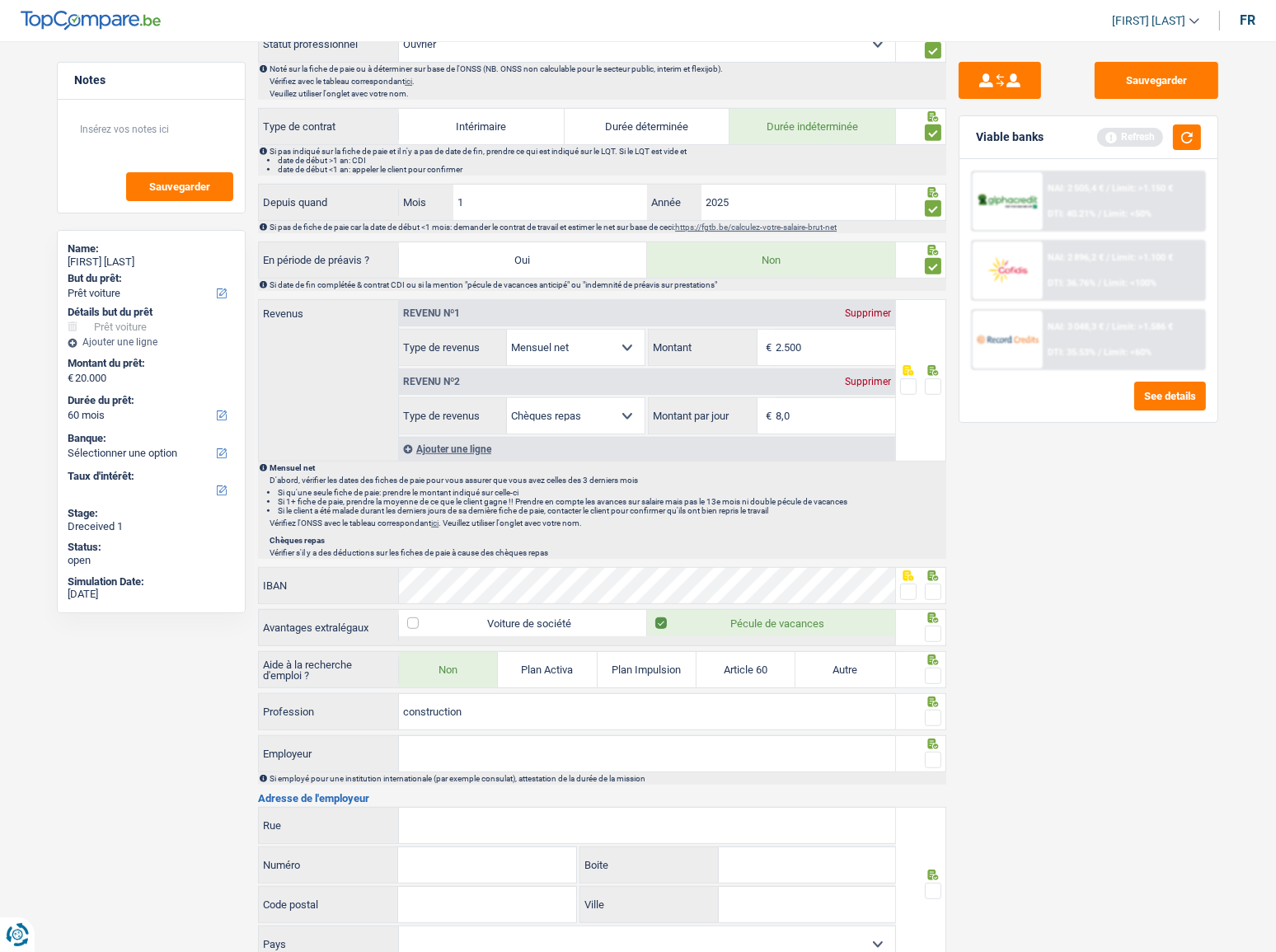 scroll, scrollTop: 973, scrollLeft: 0, axis: vertical 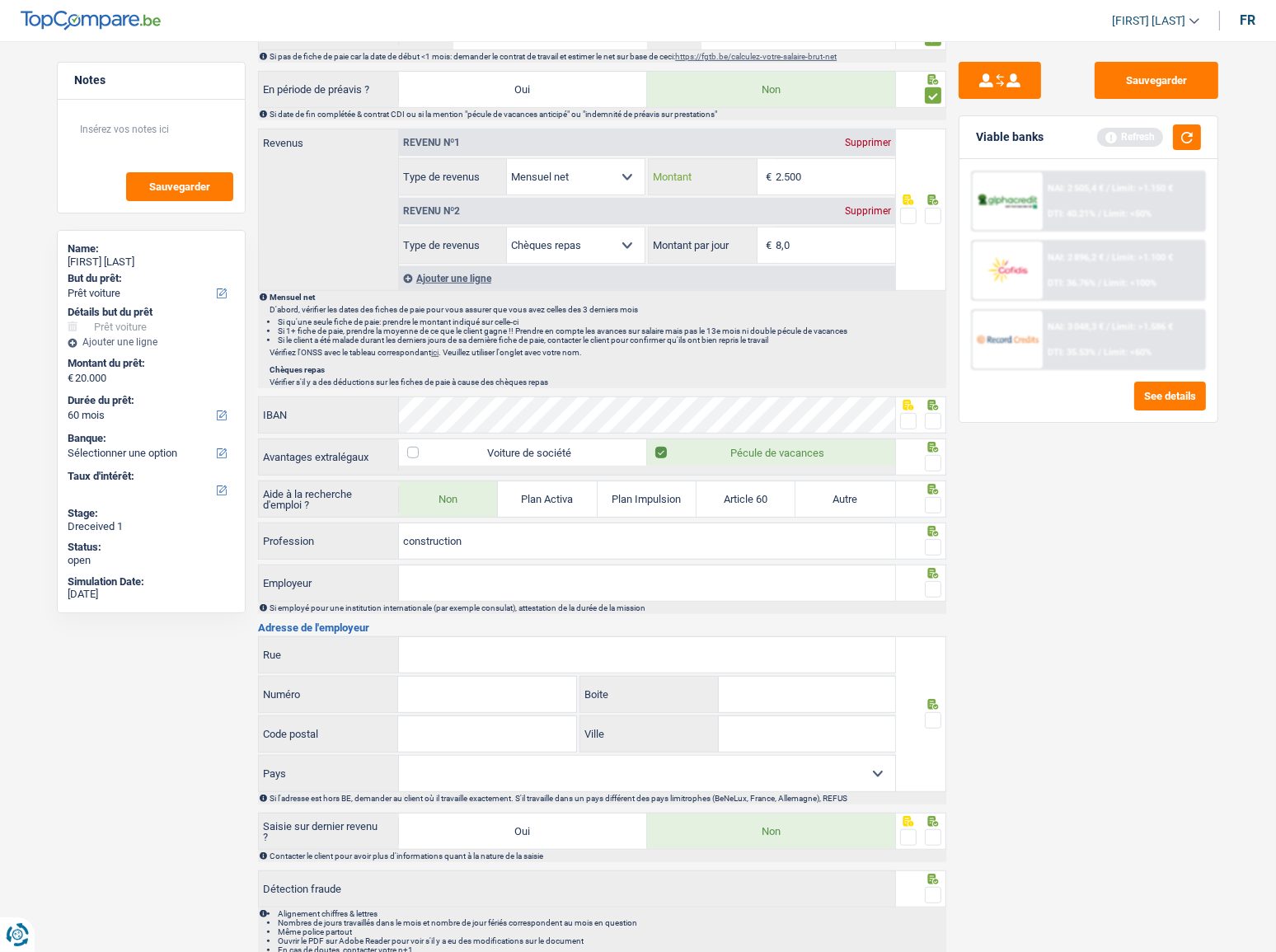 drag, startPoint x: 813, startPoint y: 175, endPoint x: 785, endPoint y: 169, distance: 28.635642 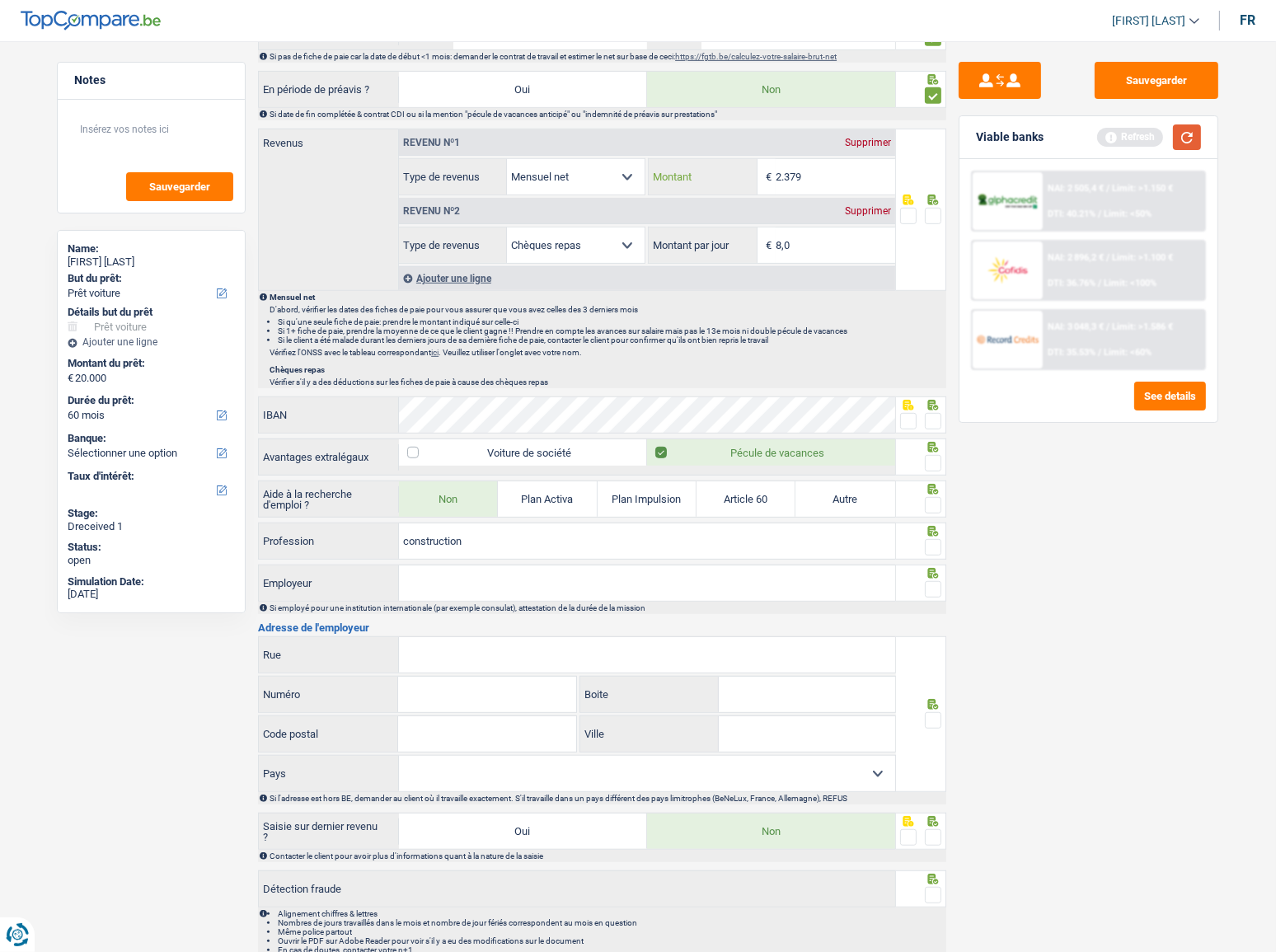 type on "2.379" 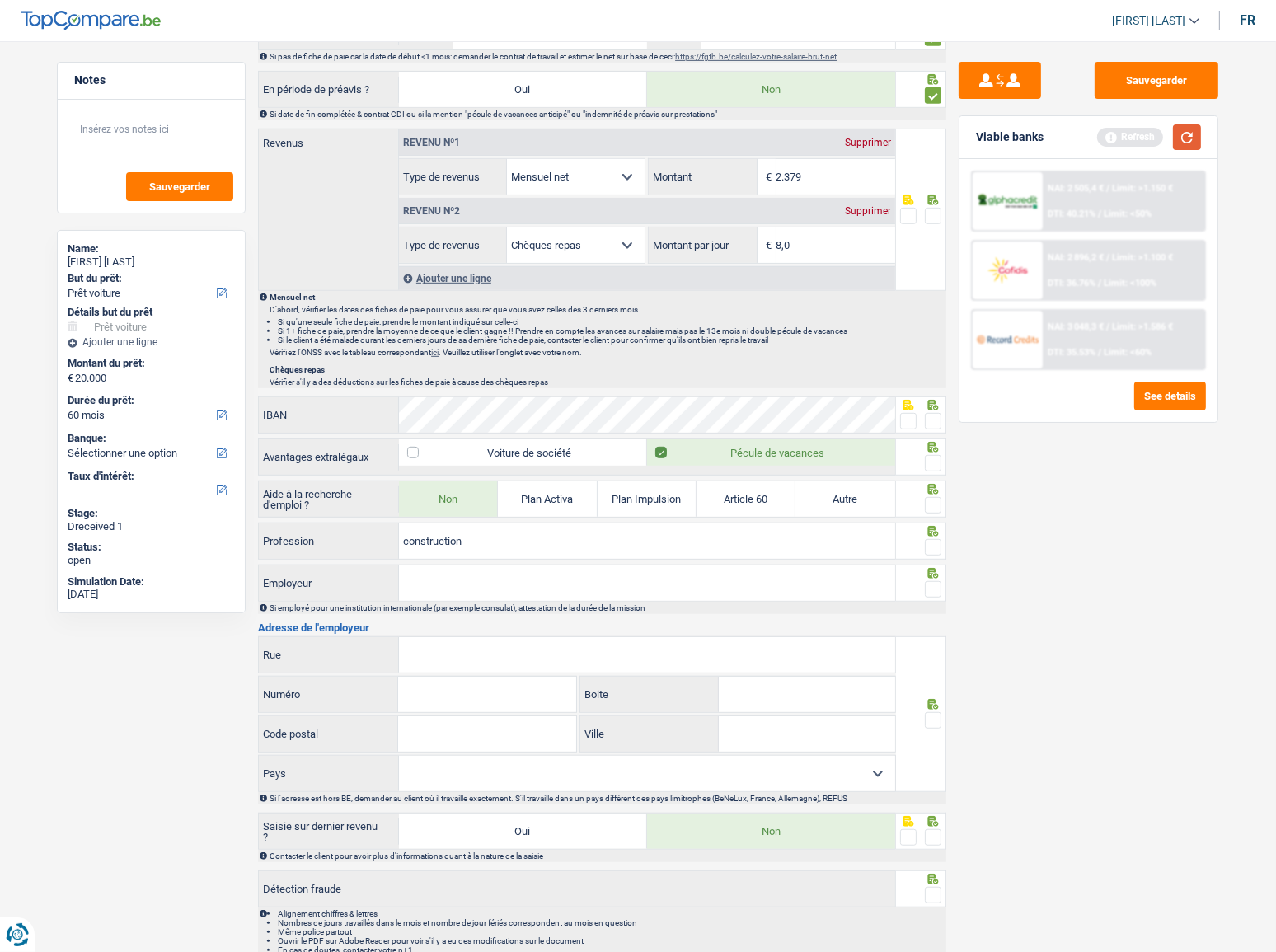 click at bounding box center (1187, 137) 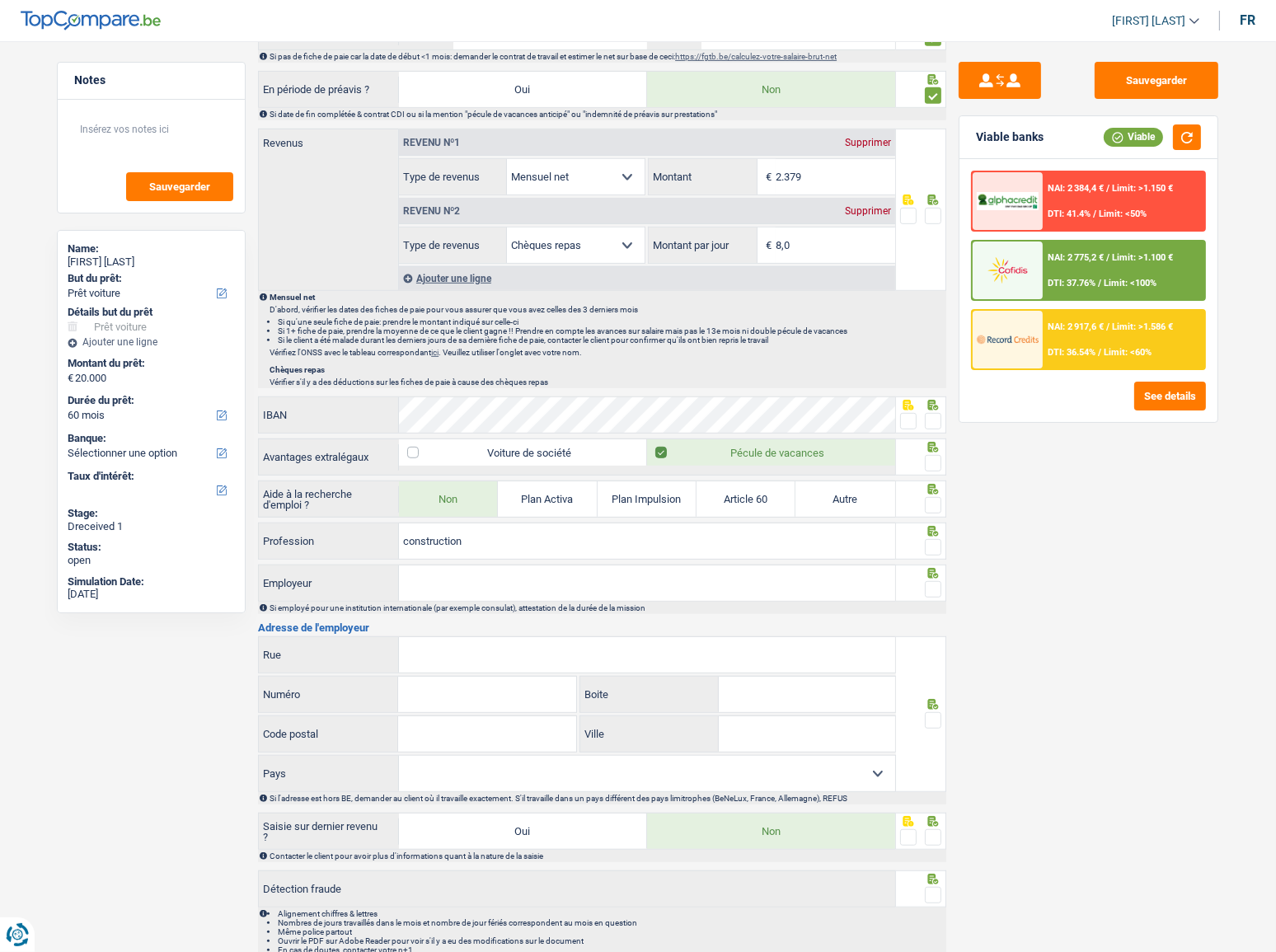 click at bounding box center [933, 216] 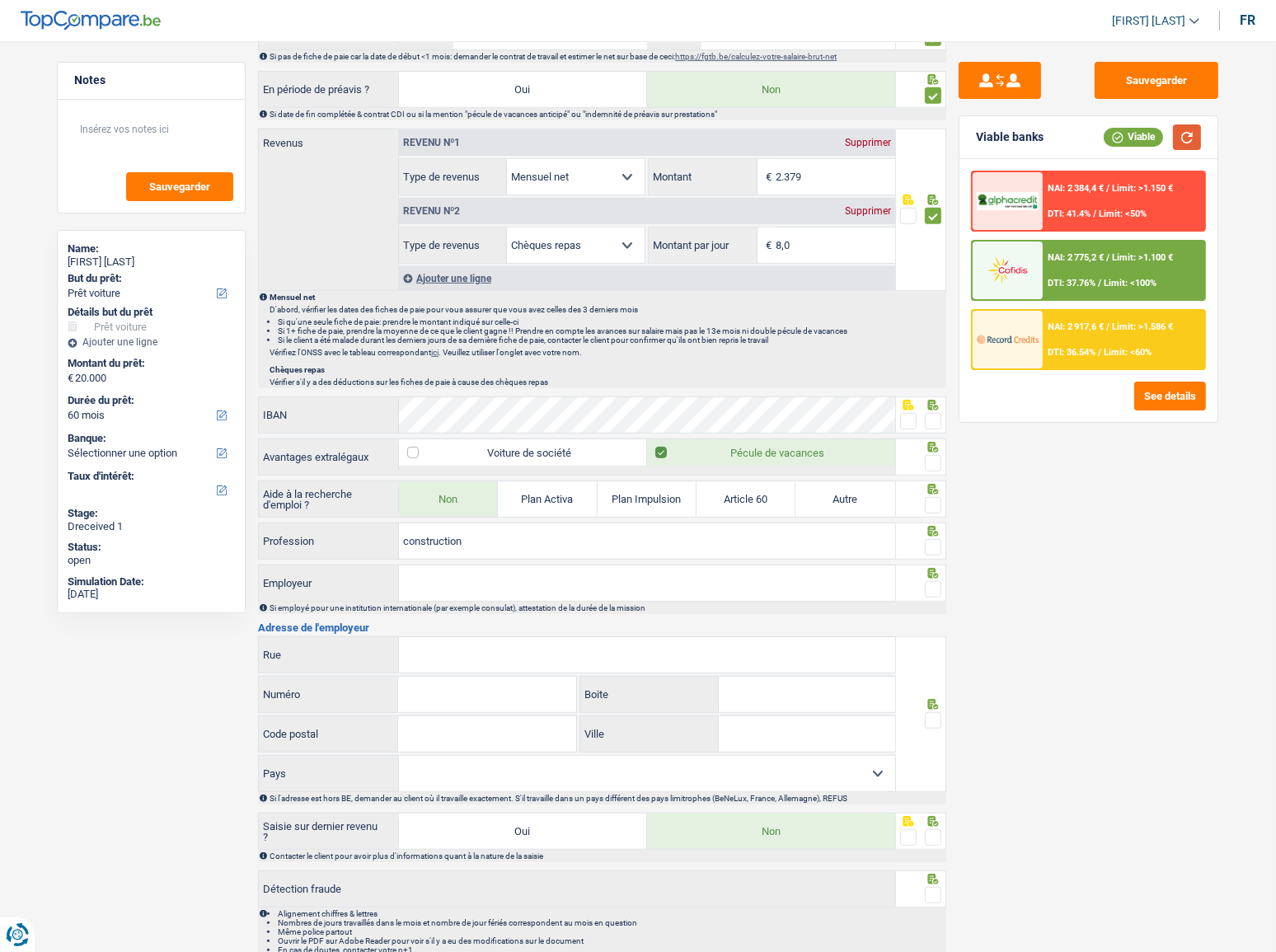 click at bounding box center (1187, 137) 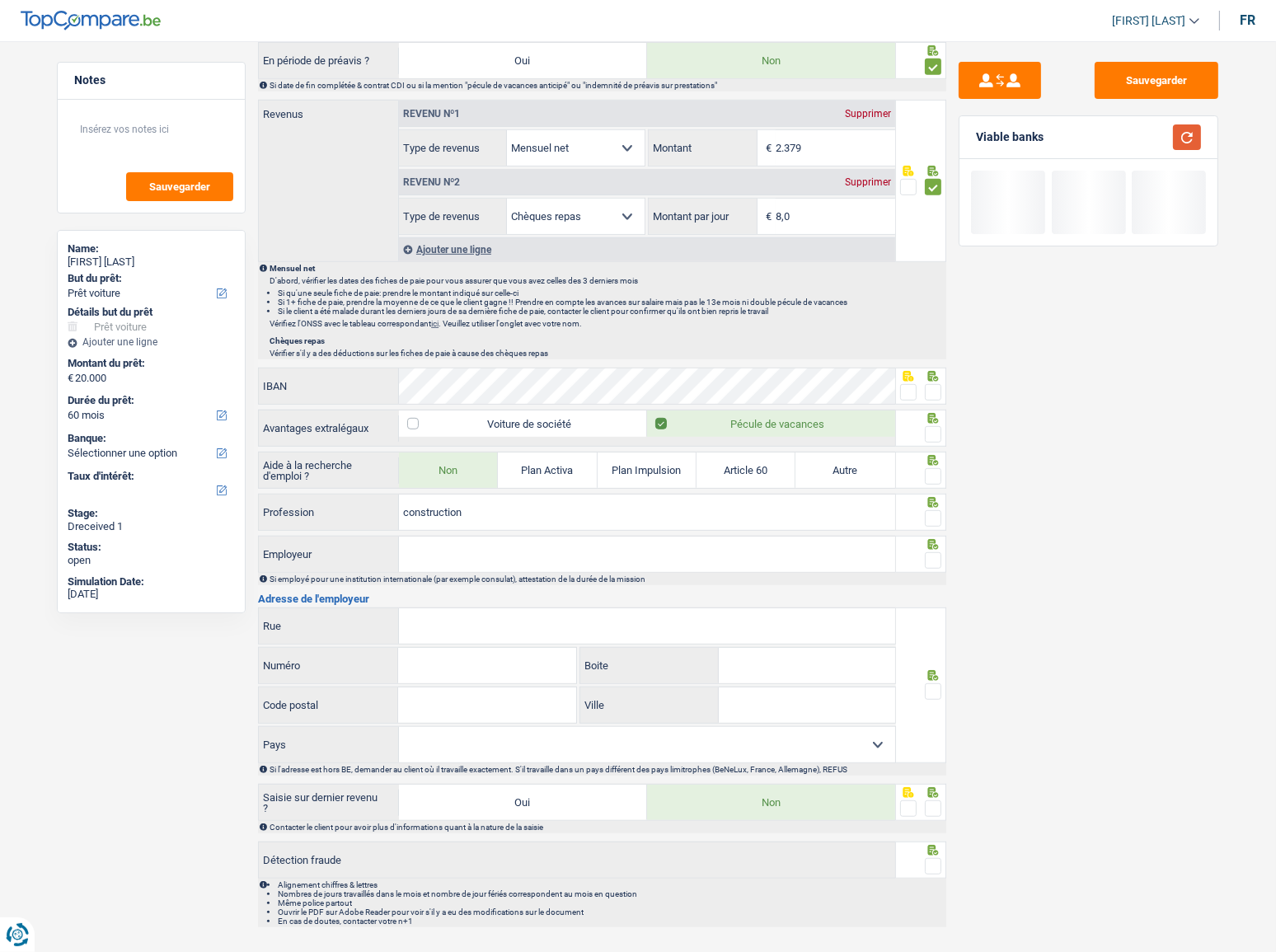 scroll, scrollTop: 1018, scrollLeft: 0, axis: vertical 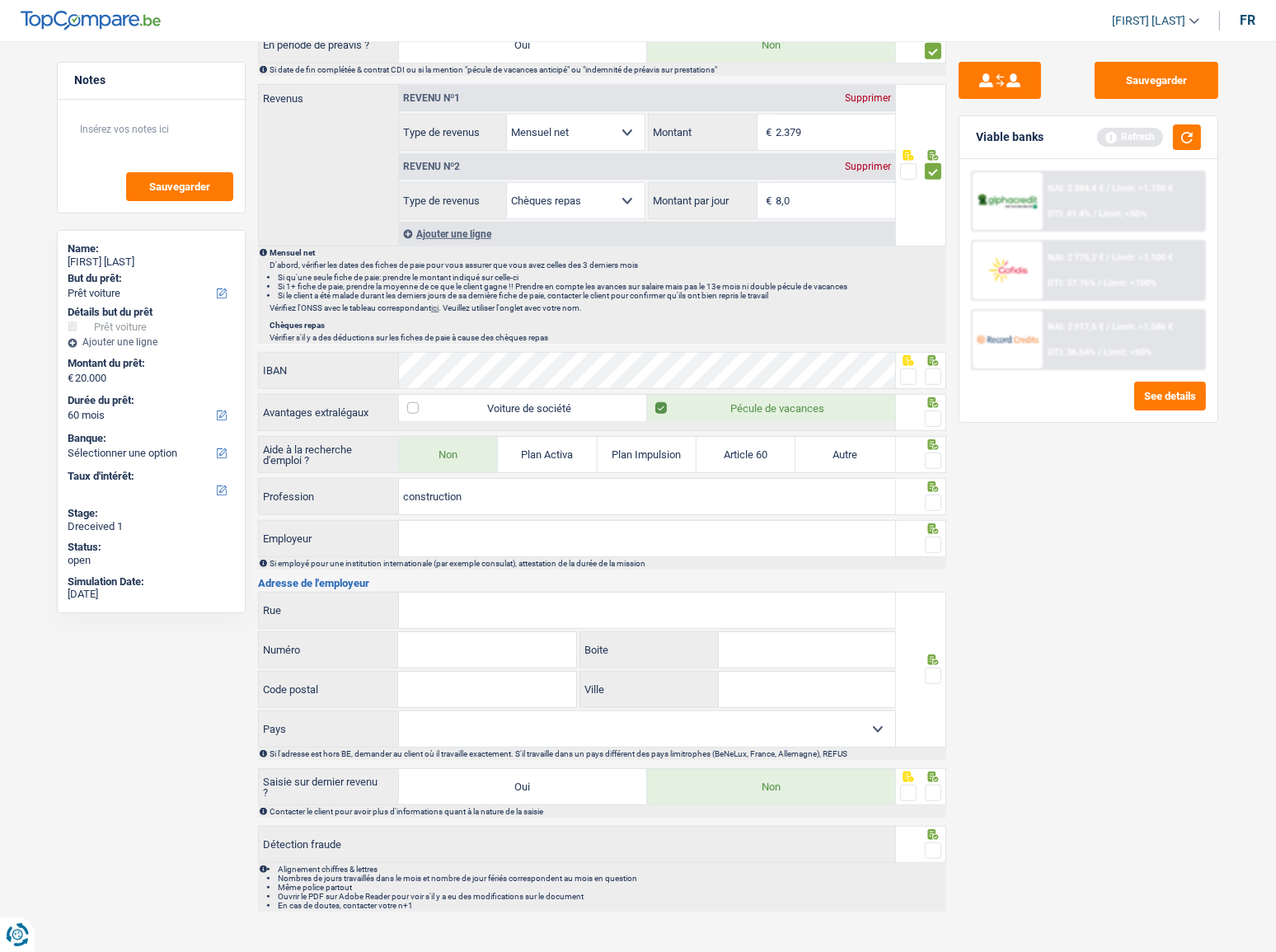 click at bounding box center [933, 377] 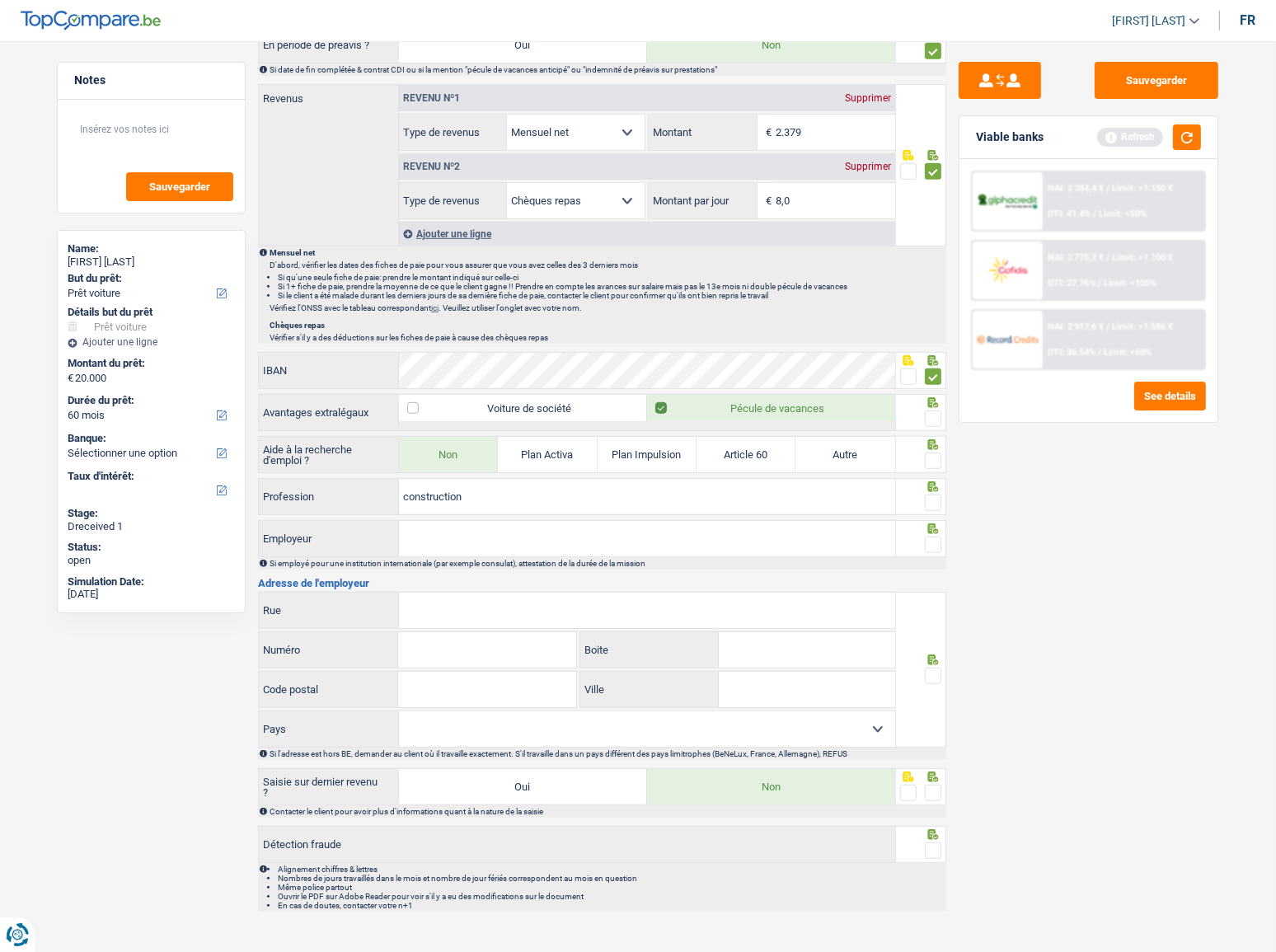 click at bounding box center [933, 419] 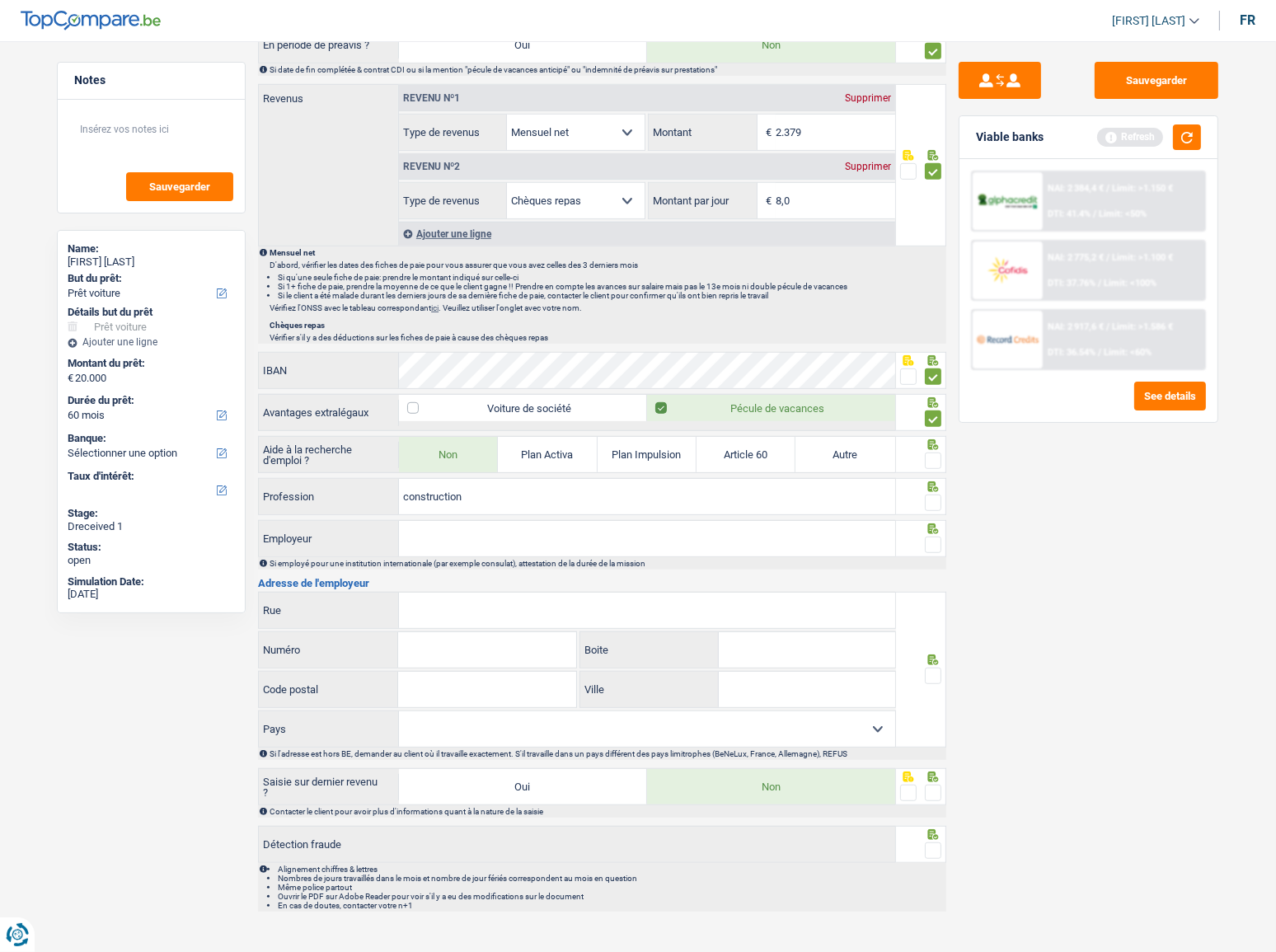 click at bounding box center (933, 461) 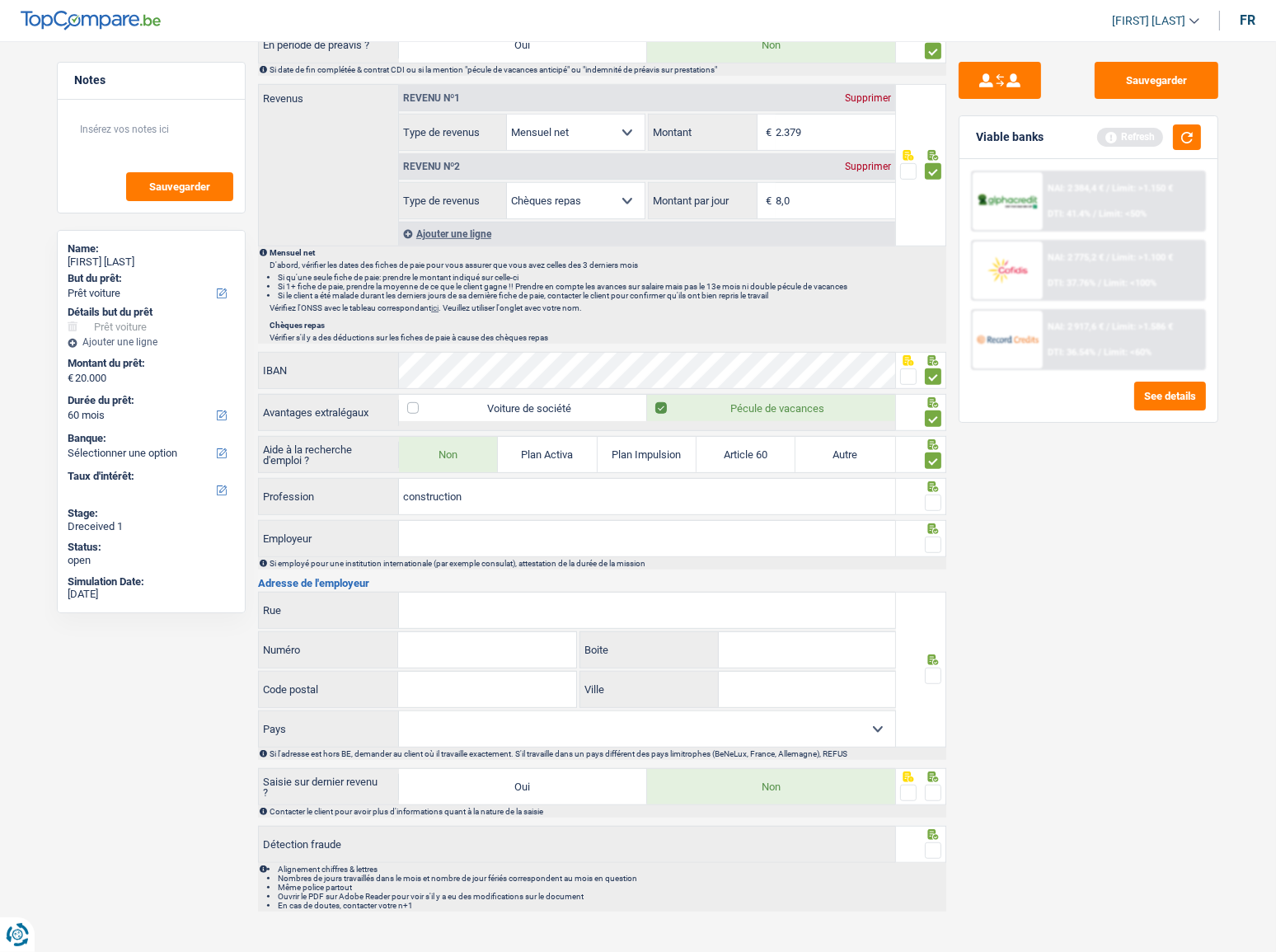 click at bounding box center [933, 503] 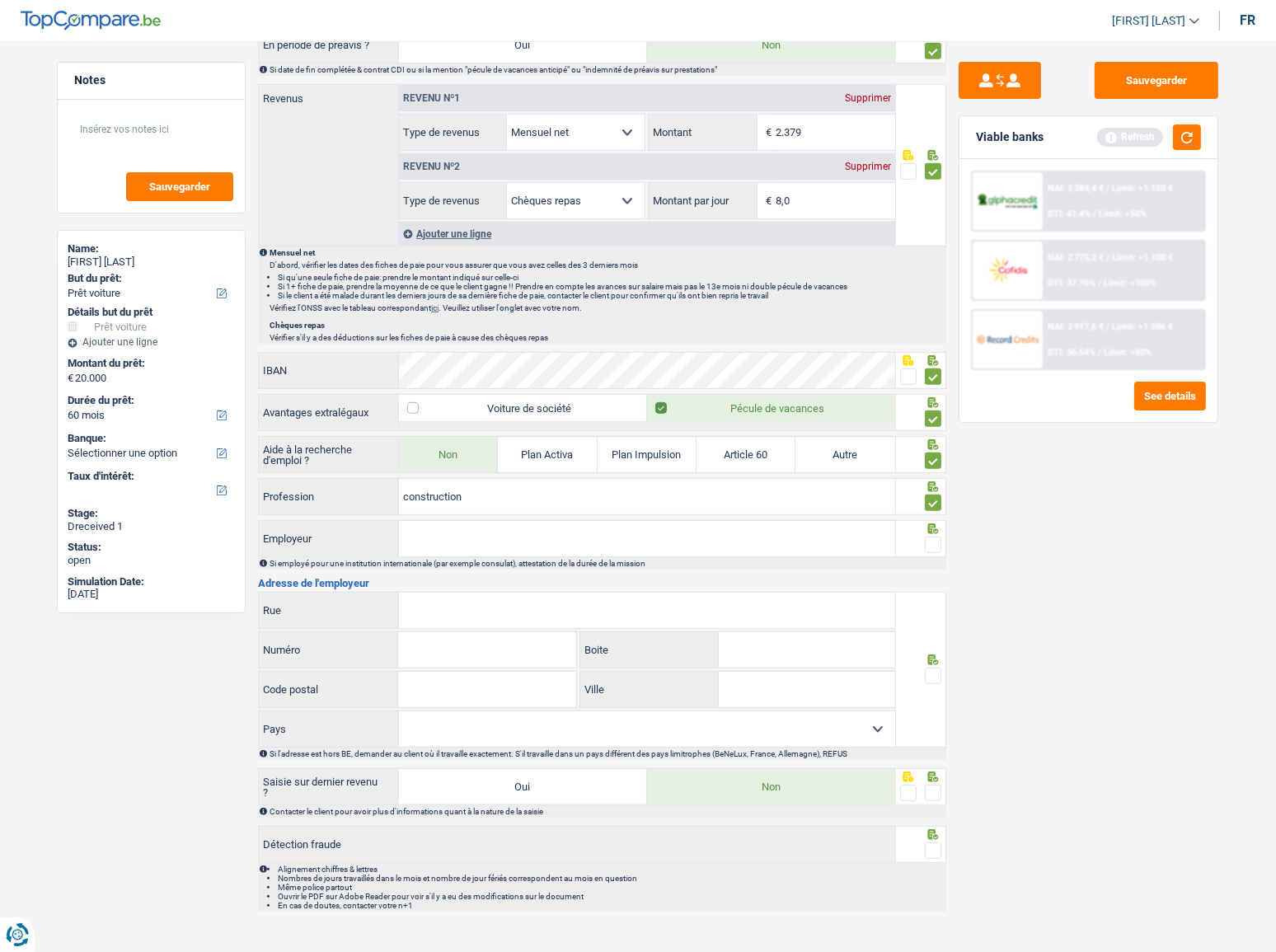 click on "Employeur" at bounding box center [647, 538] 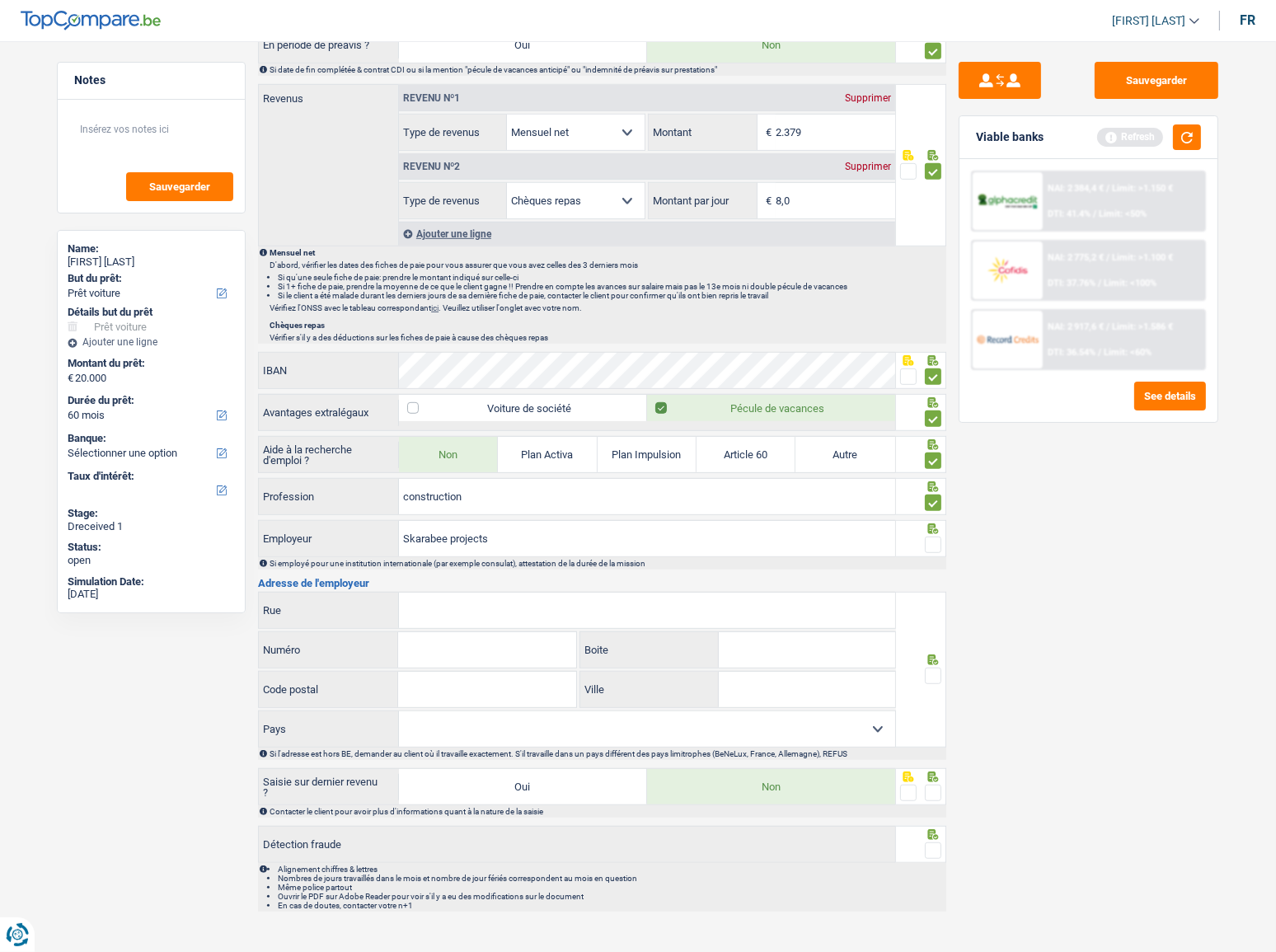 type on "Skarabee projects" 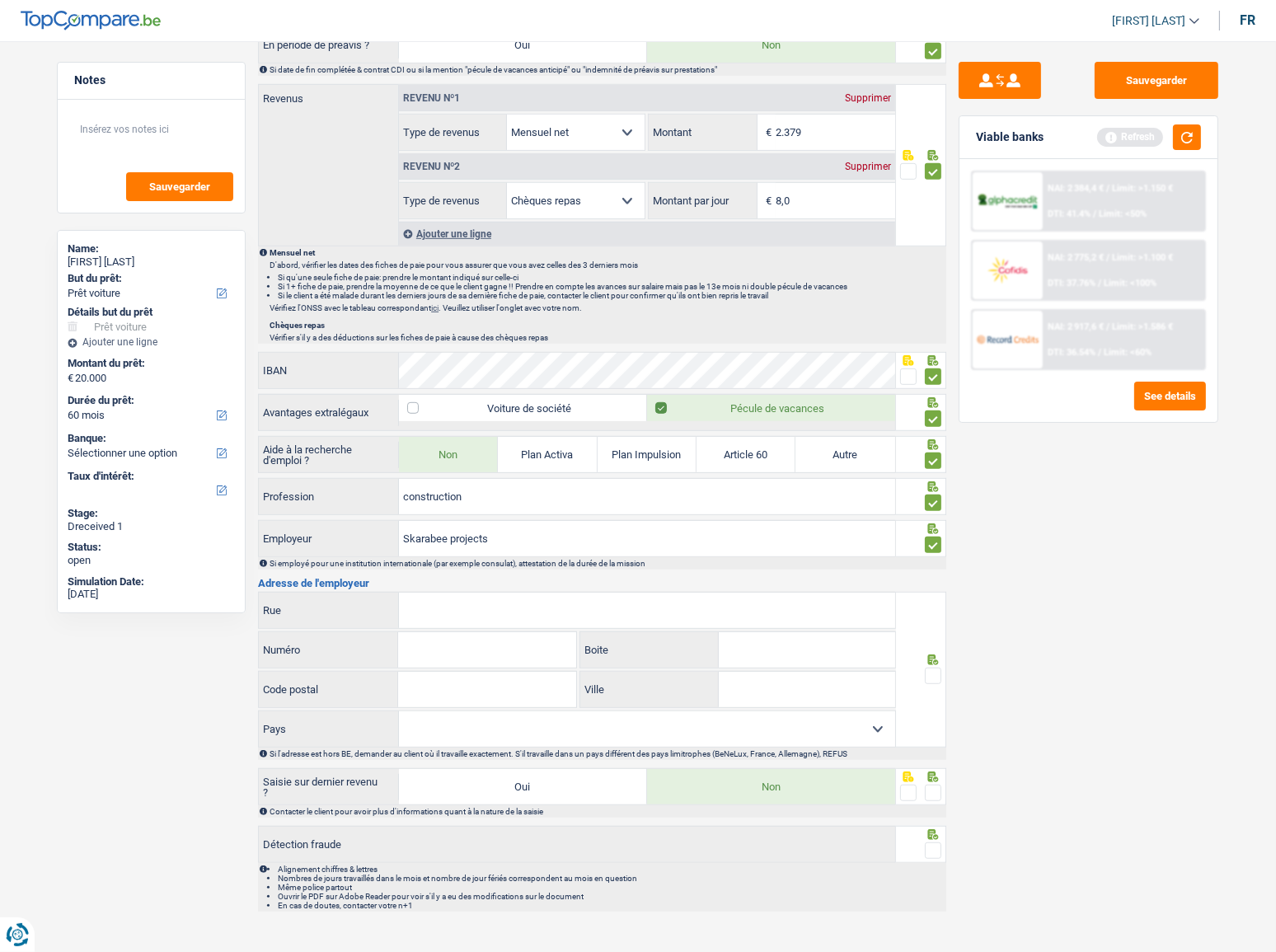click on "Rue" at bounding box center [647, 610] 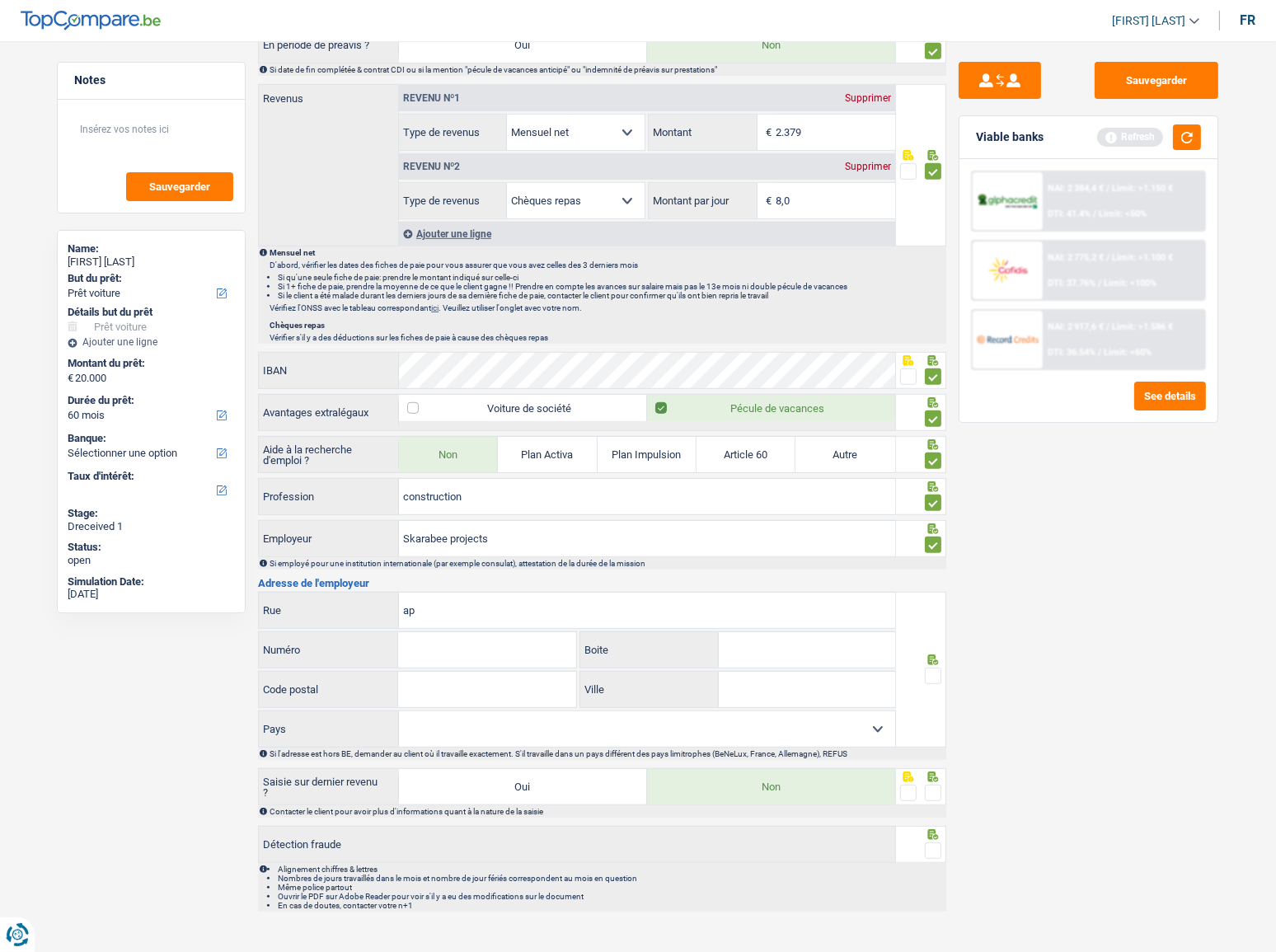 type on "a" 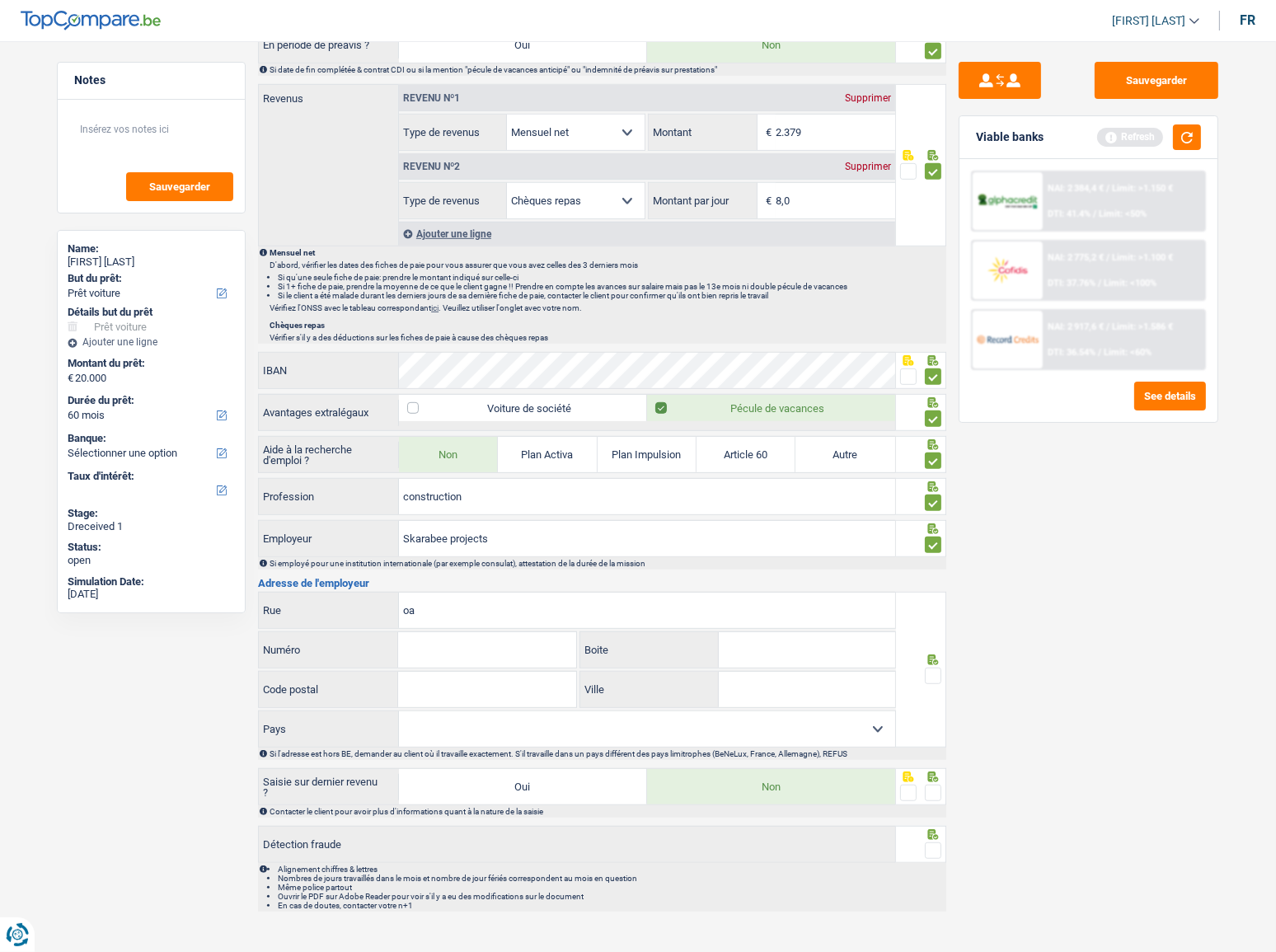 type on "o" 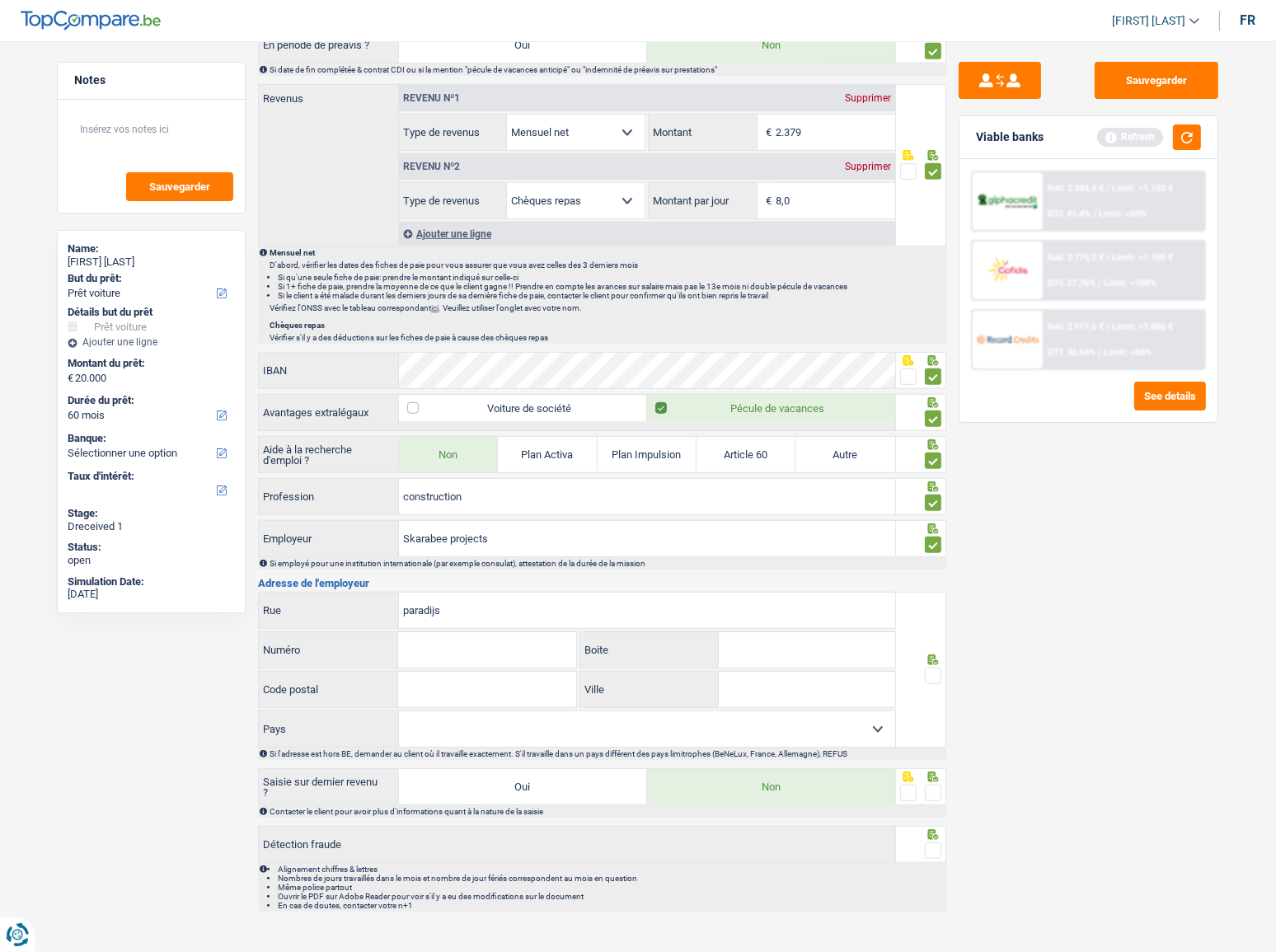 type on "paradijs" 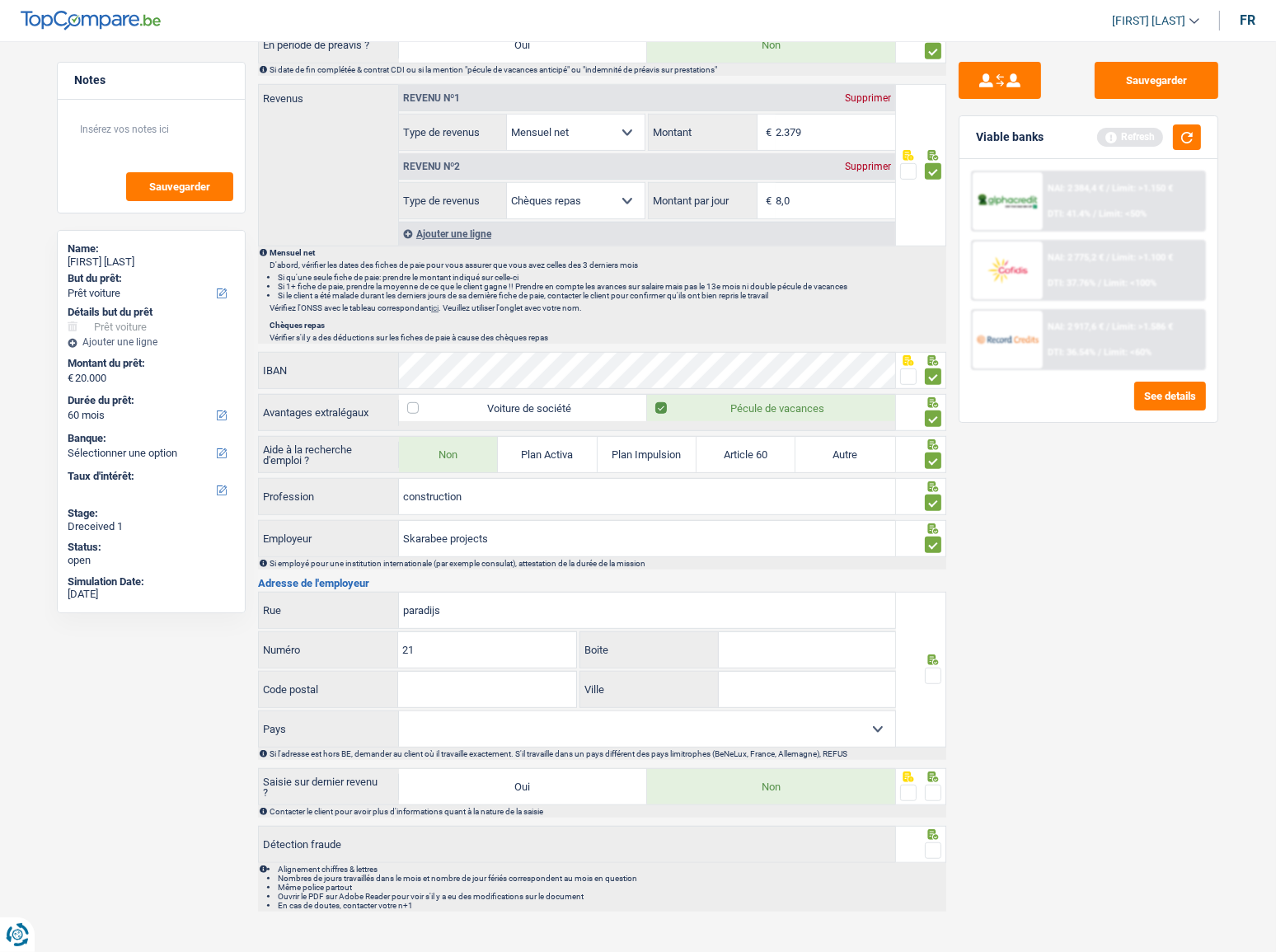 type on "21" 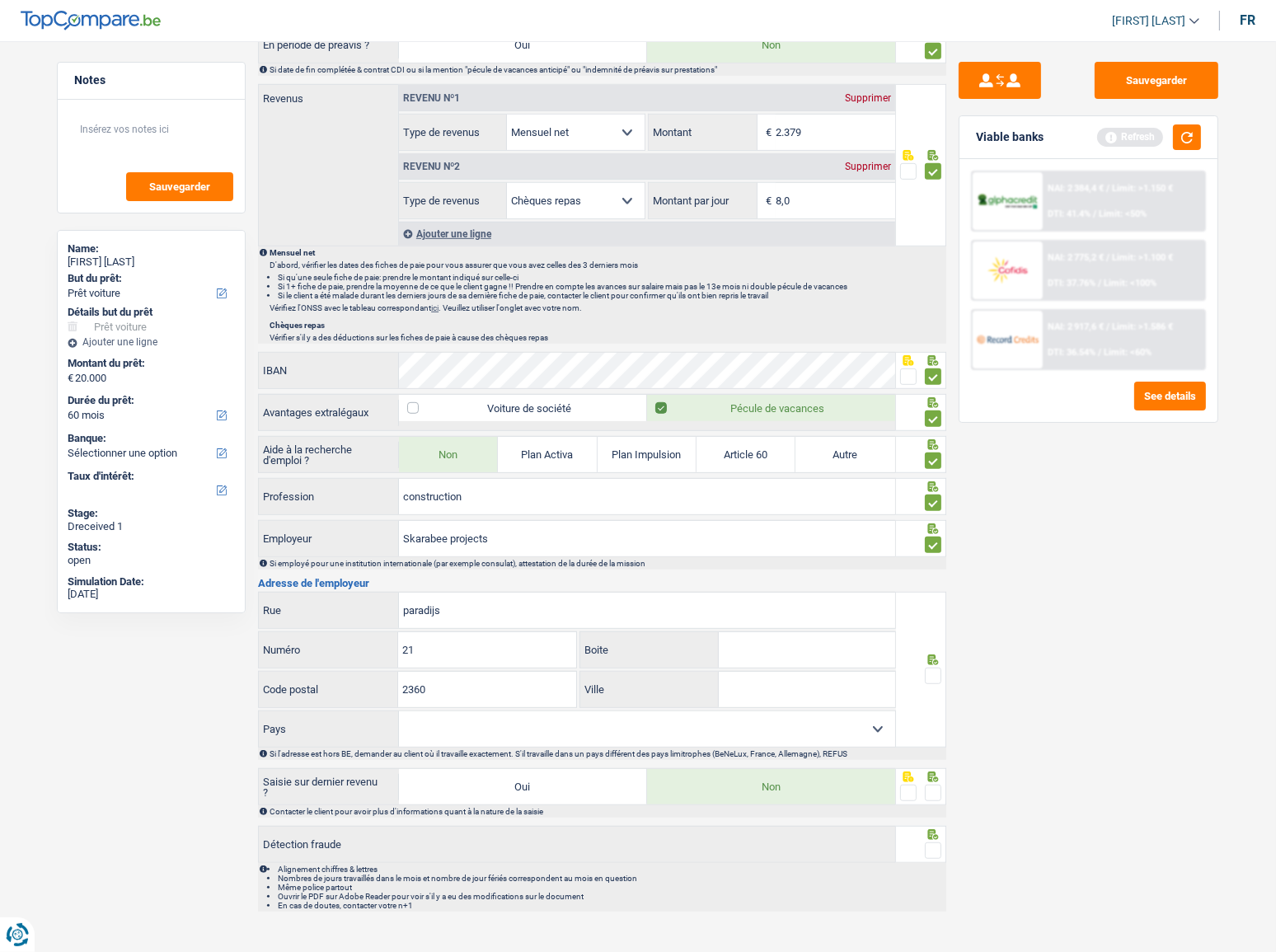 type on "2360" 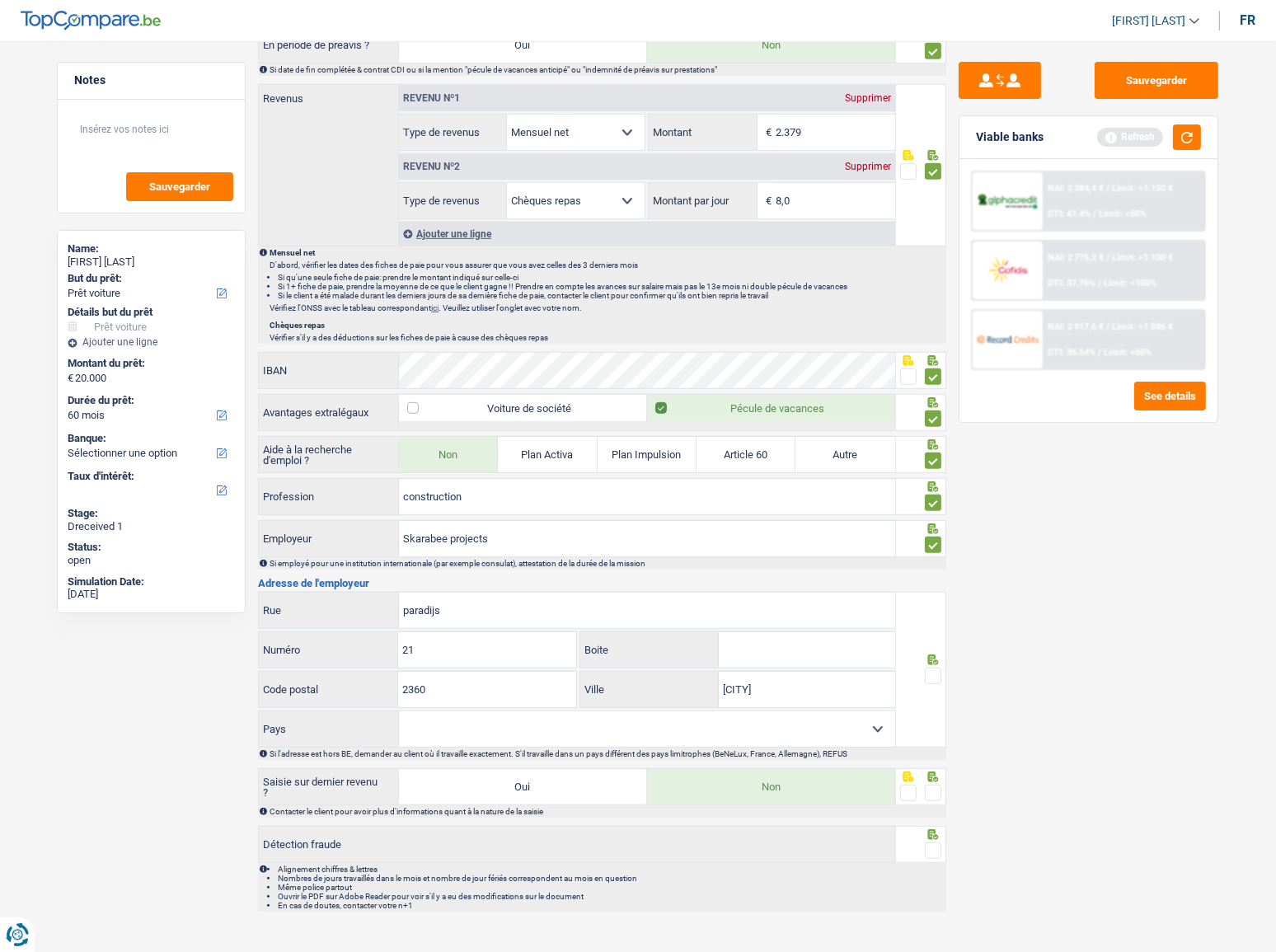 type on "OUD-TURNHOUT" 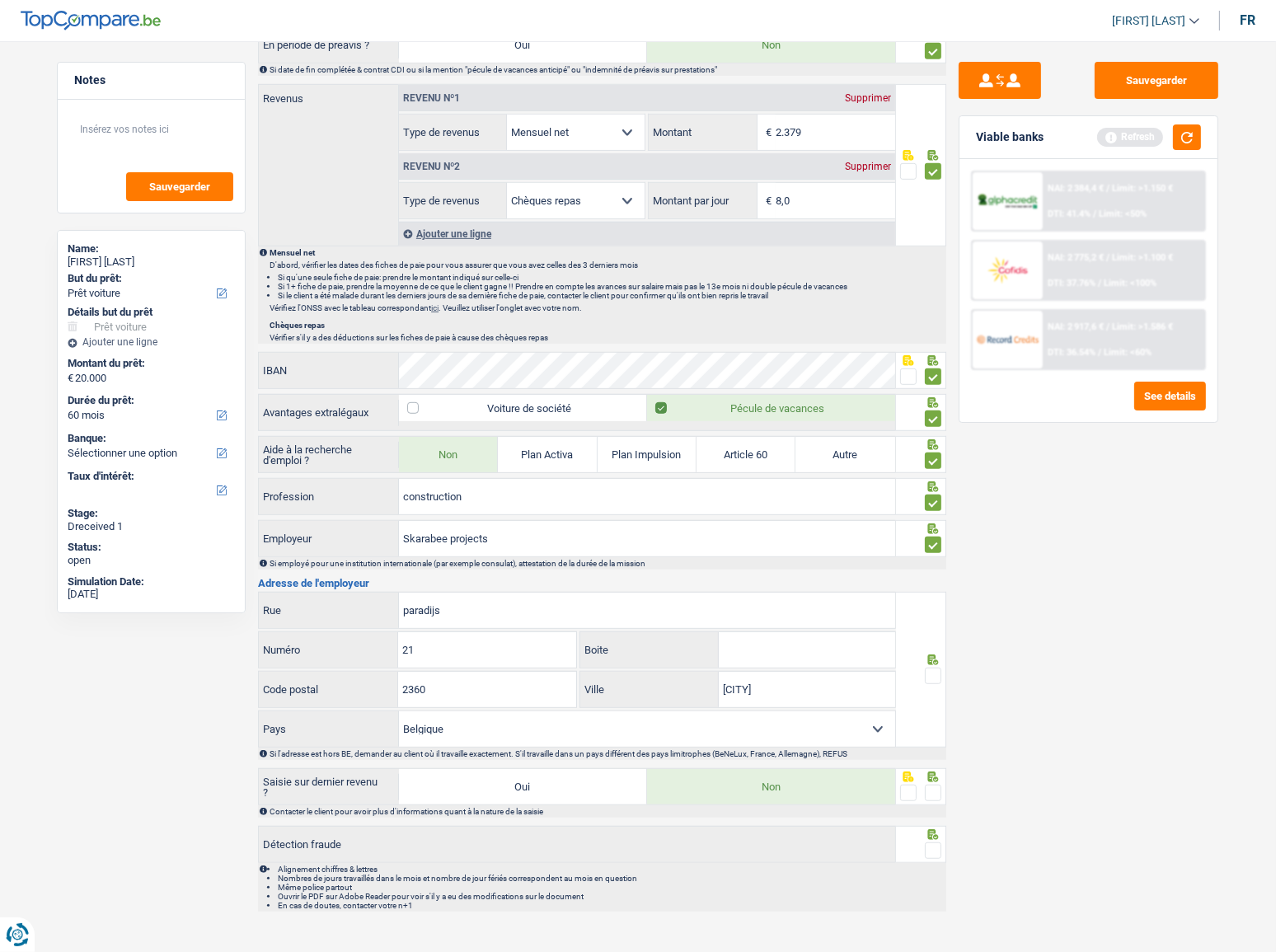 click at bounding box center (933, 676) 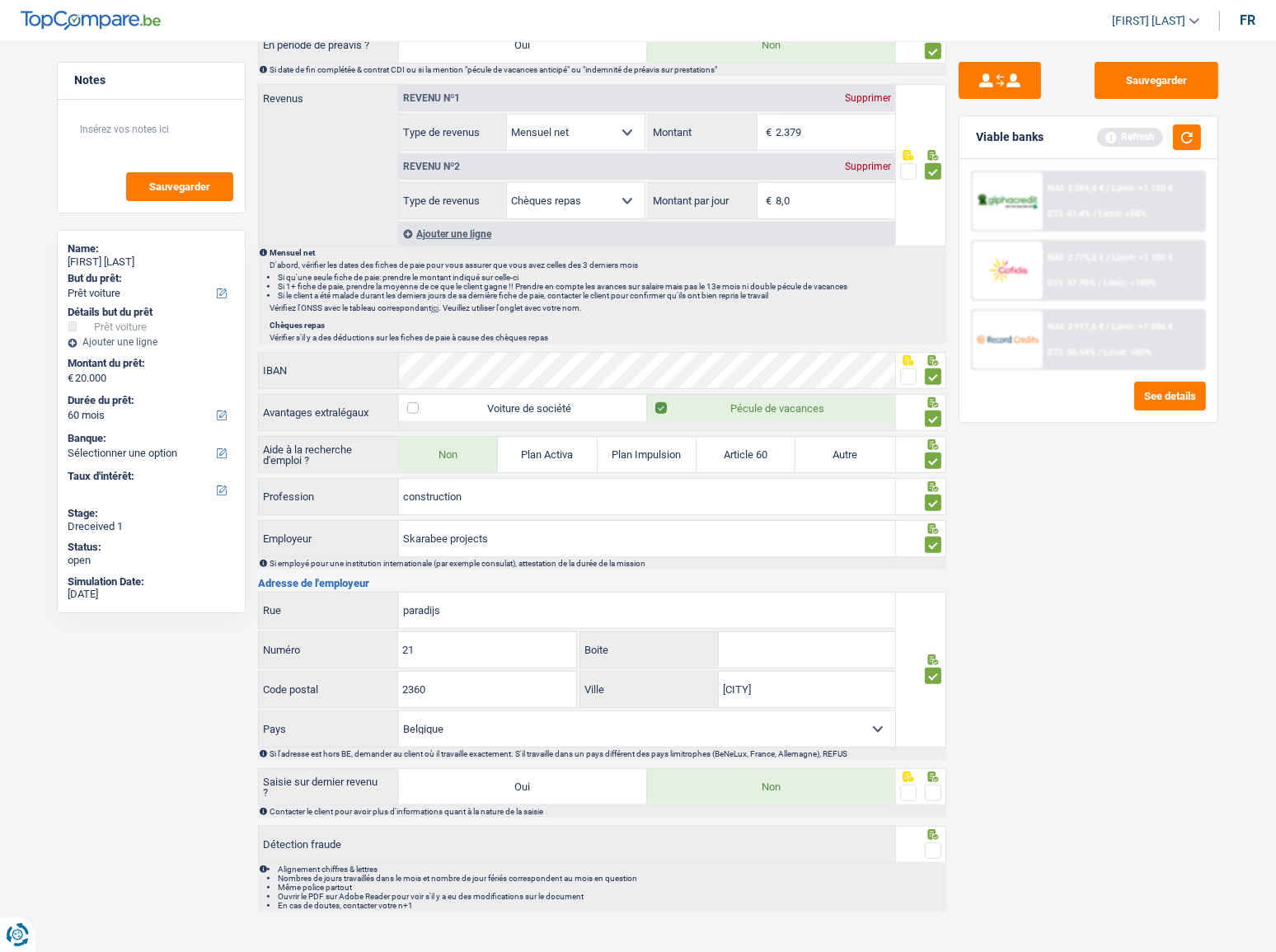 drag, startPoint x: 938, startPoint y: 776, endPoint x: 934, endPoint y: 789, distance: 13.601471 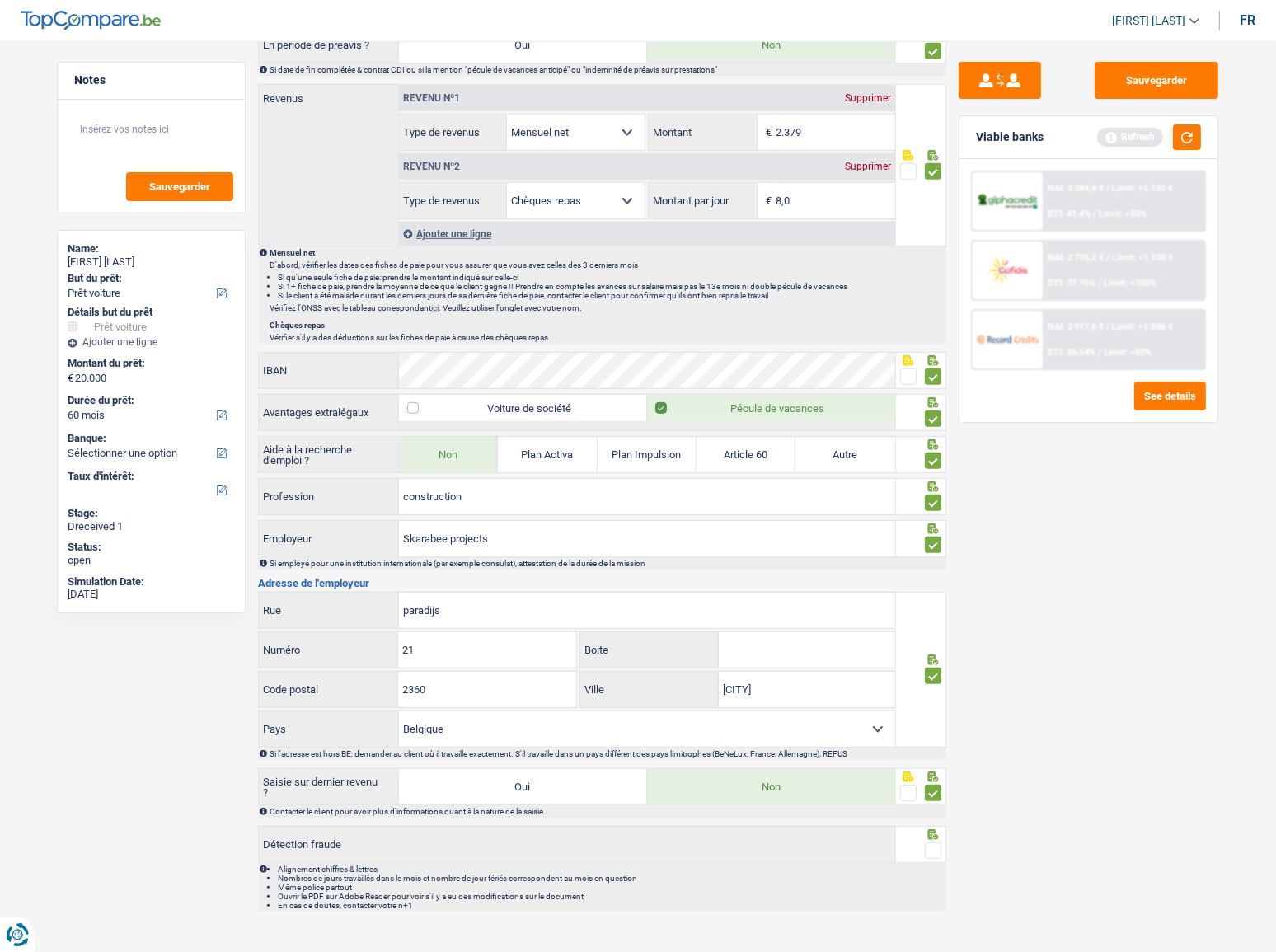 click at bounding box center [933, 851] 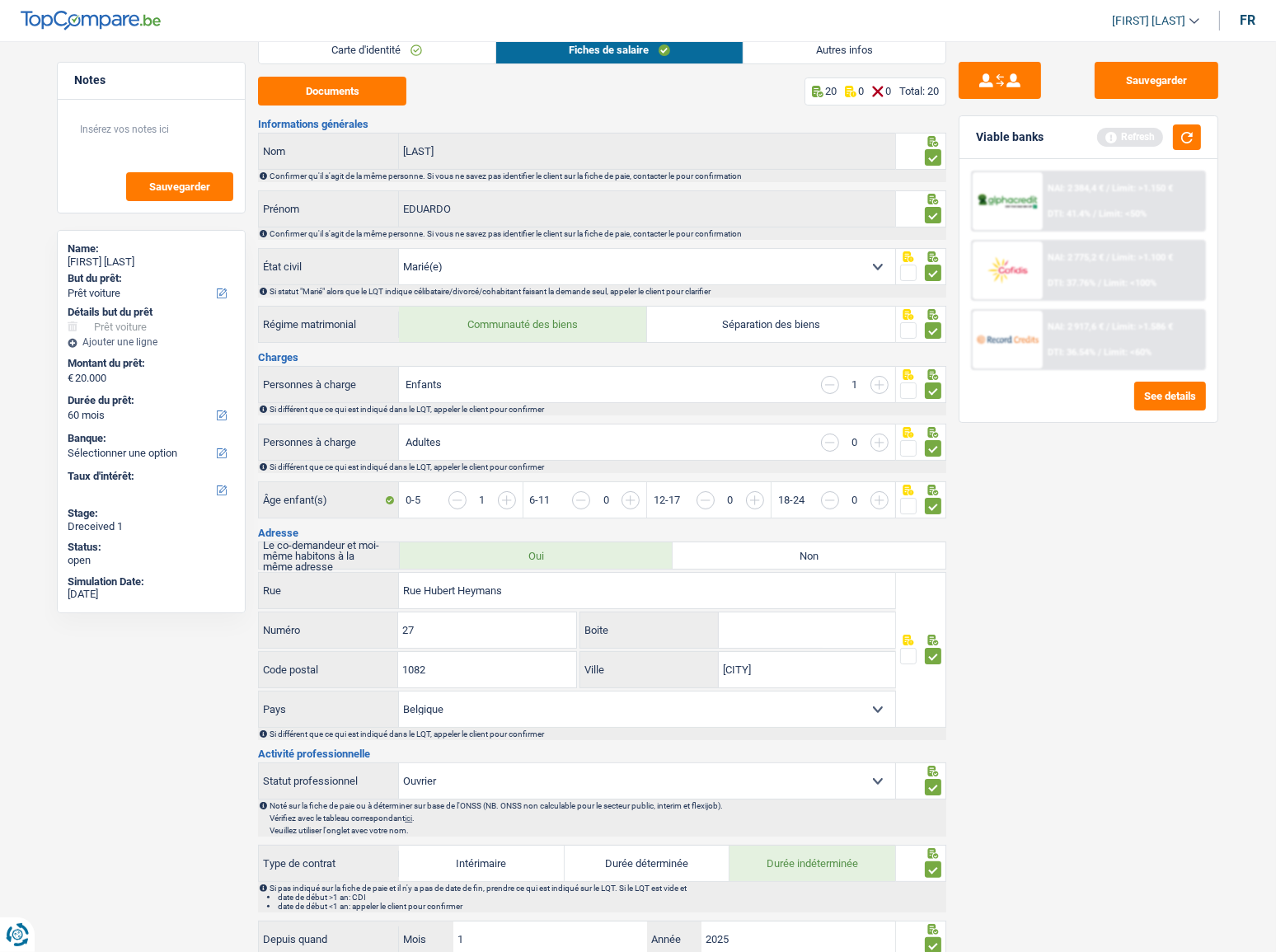 scroll, scrollTop: 0, scrollLeft: 0, axis: both 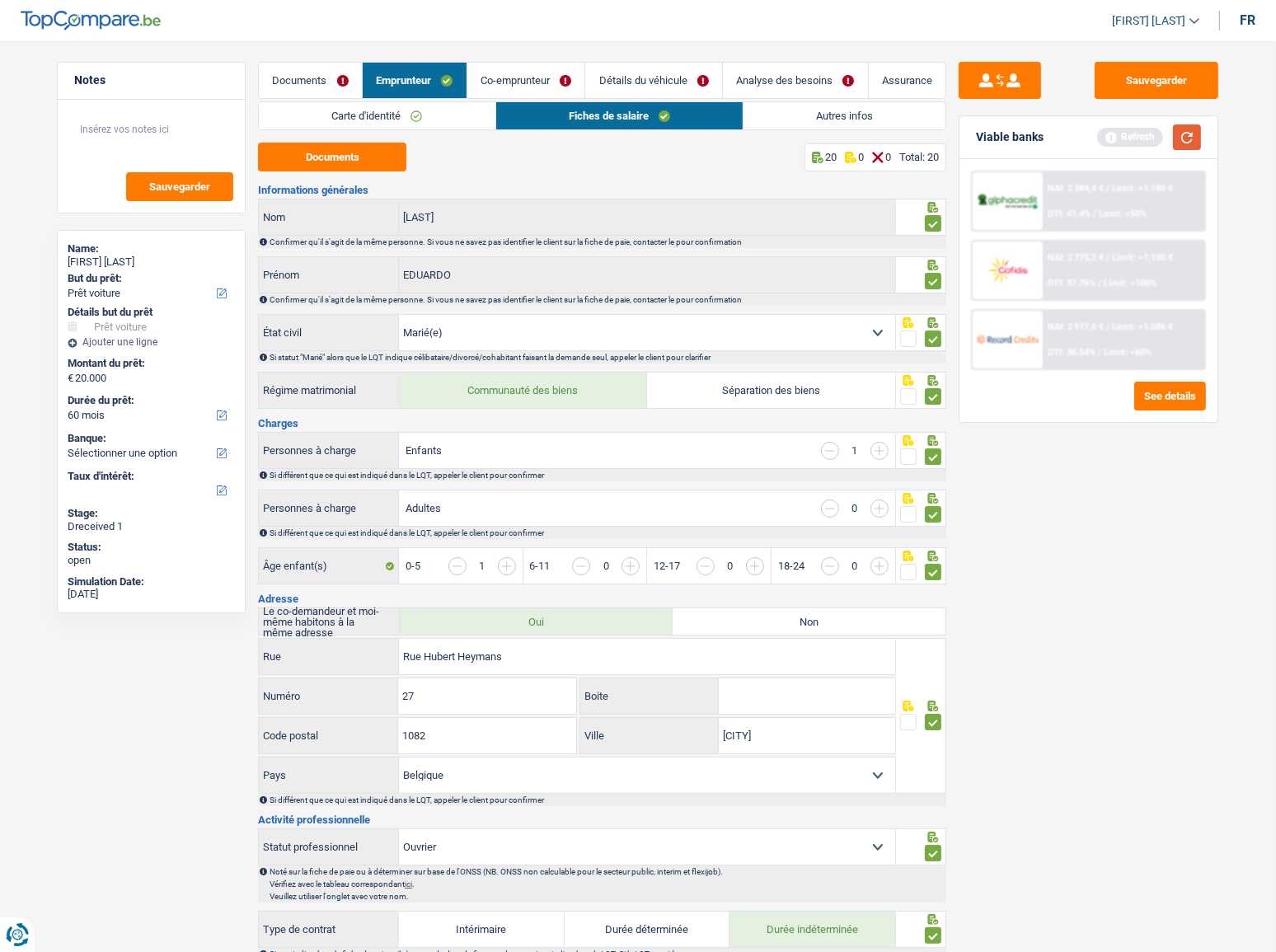 drag, startPoint x: 1177, startPoint y: 143, endPoint x: 1059, endPoint y: 146, distance: 118.03813 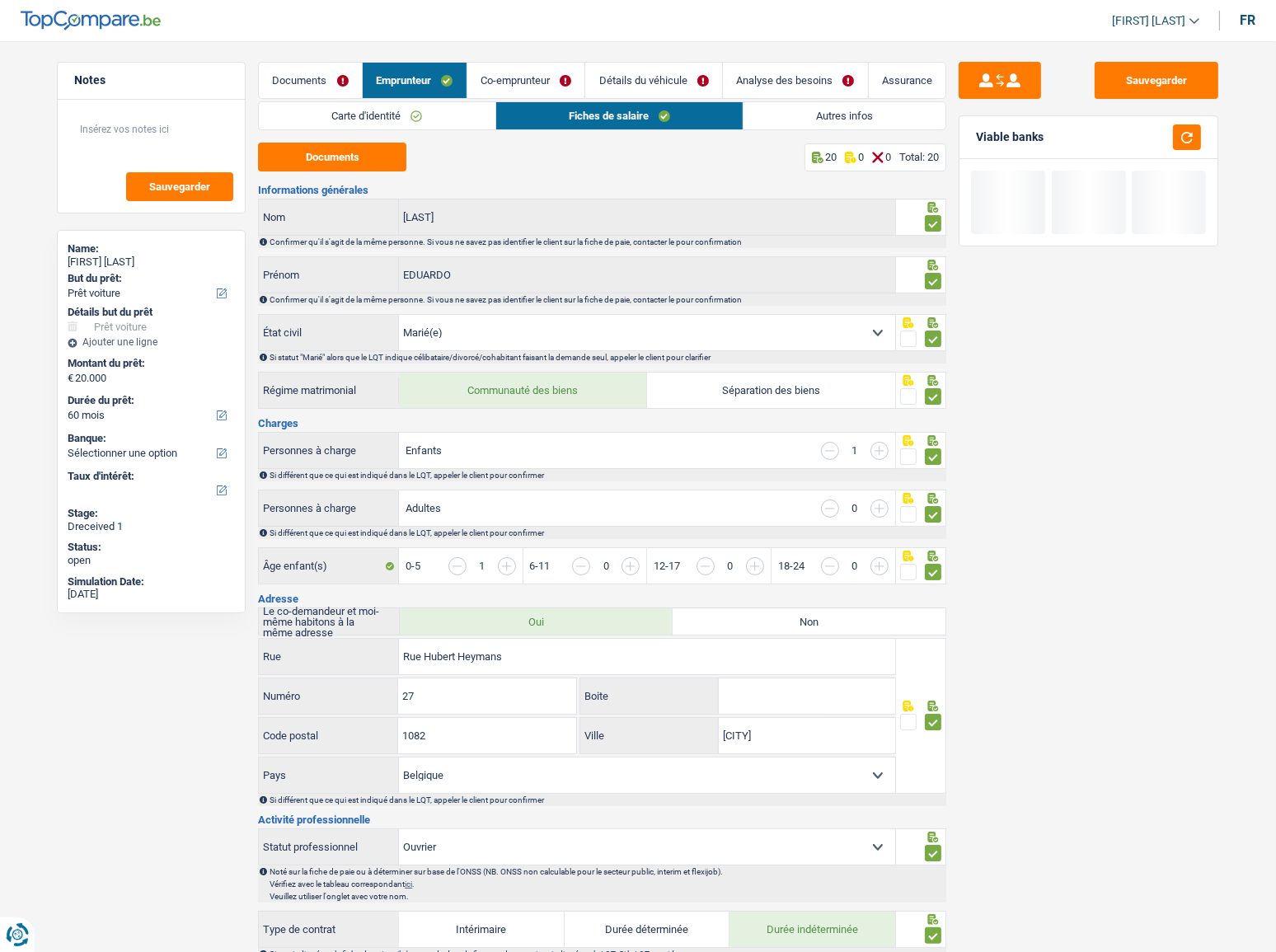 click on "Autres infos" at bounding box center [844, 115] 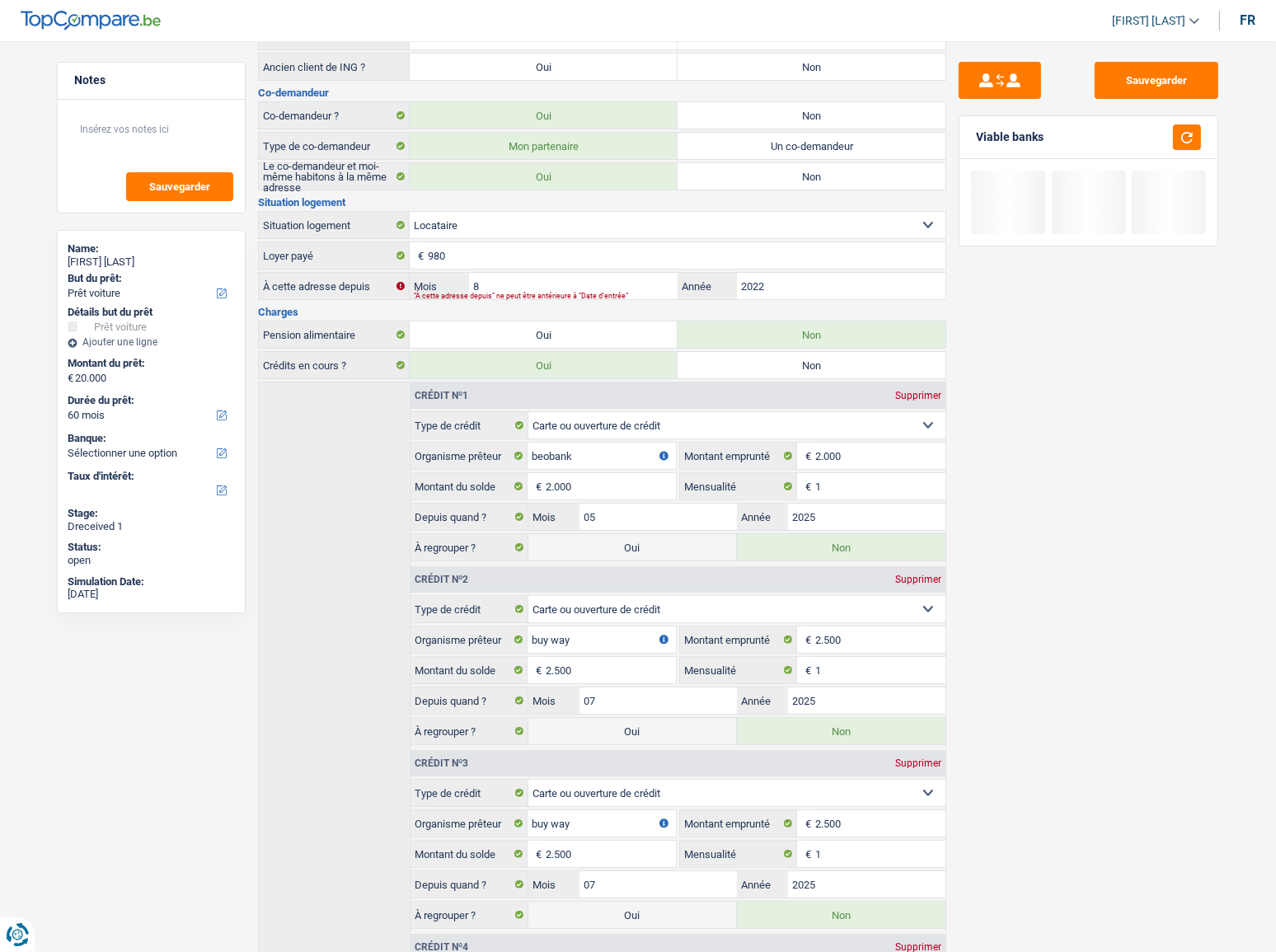 scroll, scrollTop: 0, scrollLeft: 0, axis: both 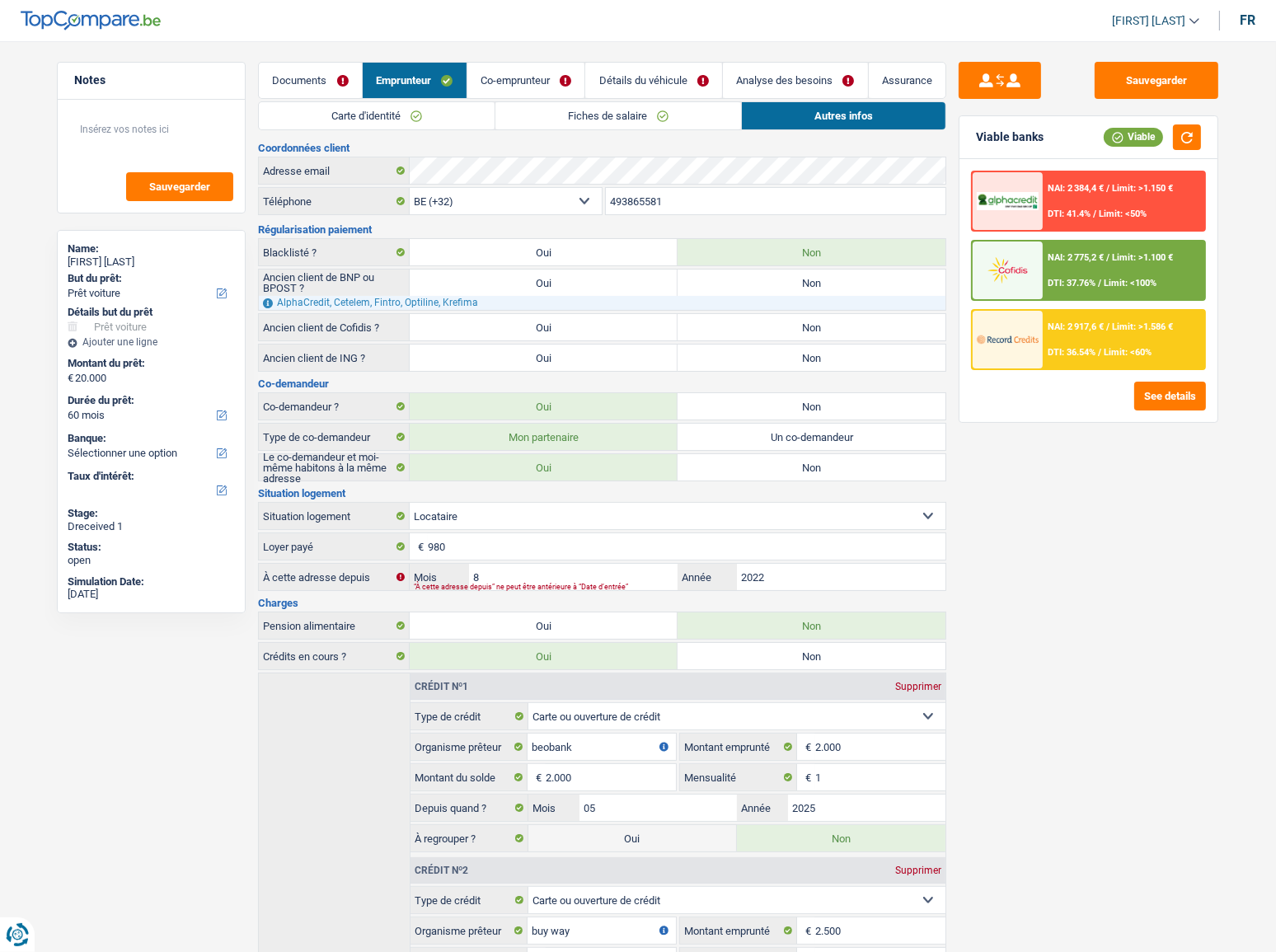 click on "Carte d'identité" at bounding box center [377, 115] 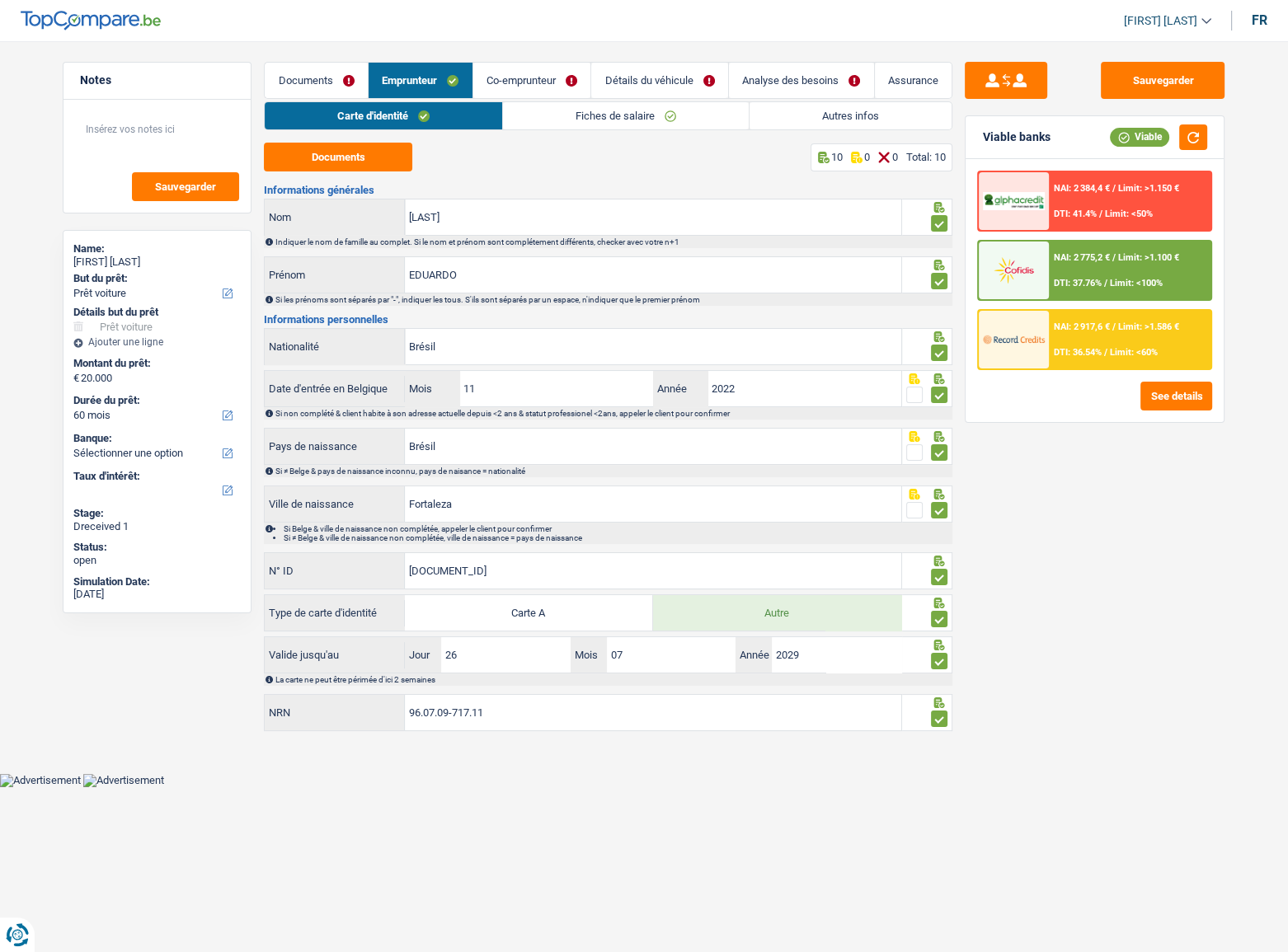 click on "Autres infos" at bounding box center (850, 115) 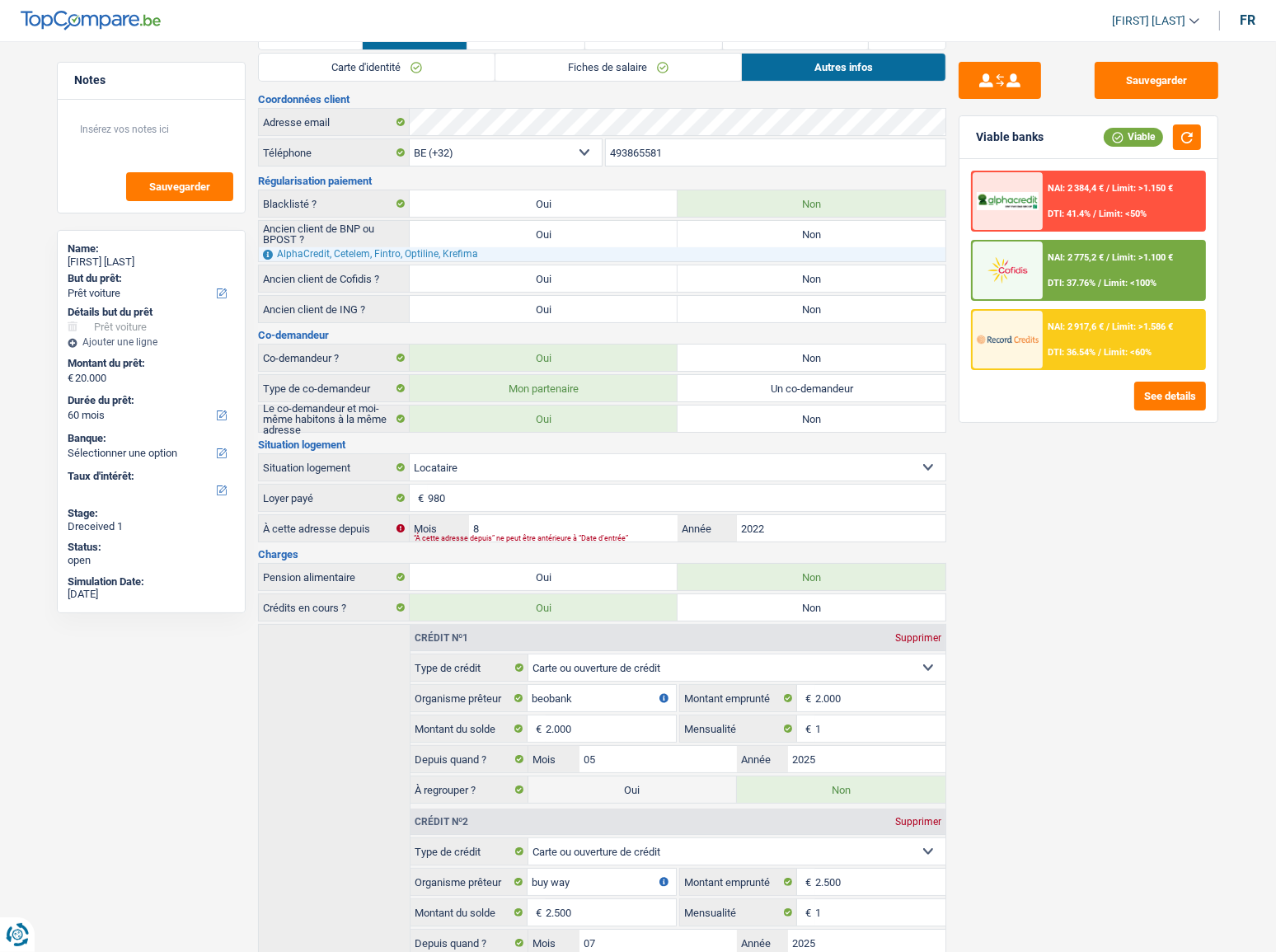 scroll, scrollTop: 74, scrollLeft: 0, axis: vertical 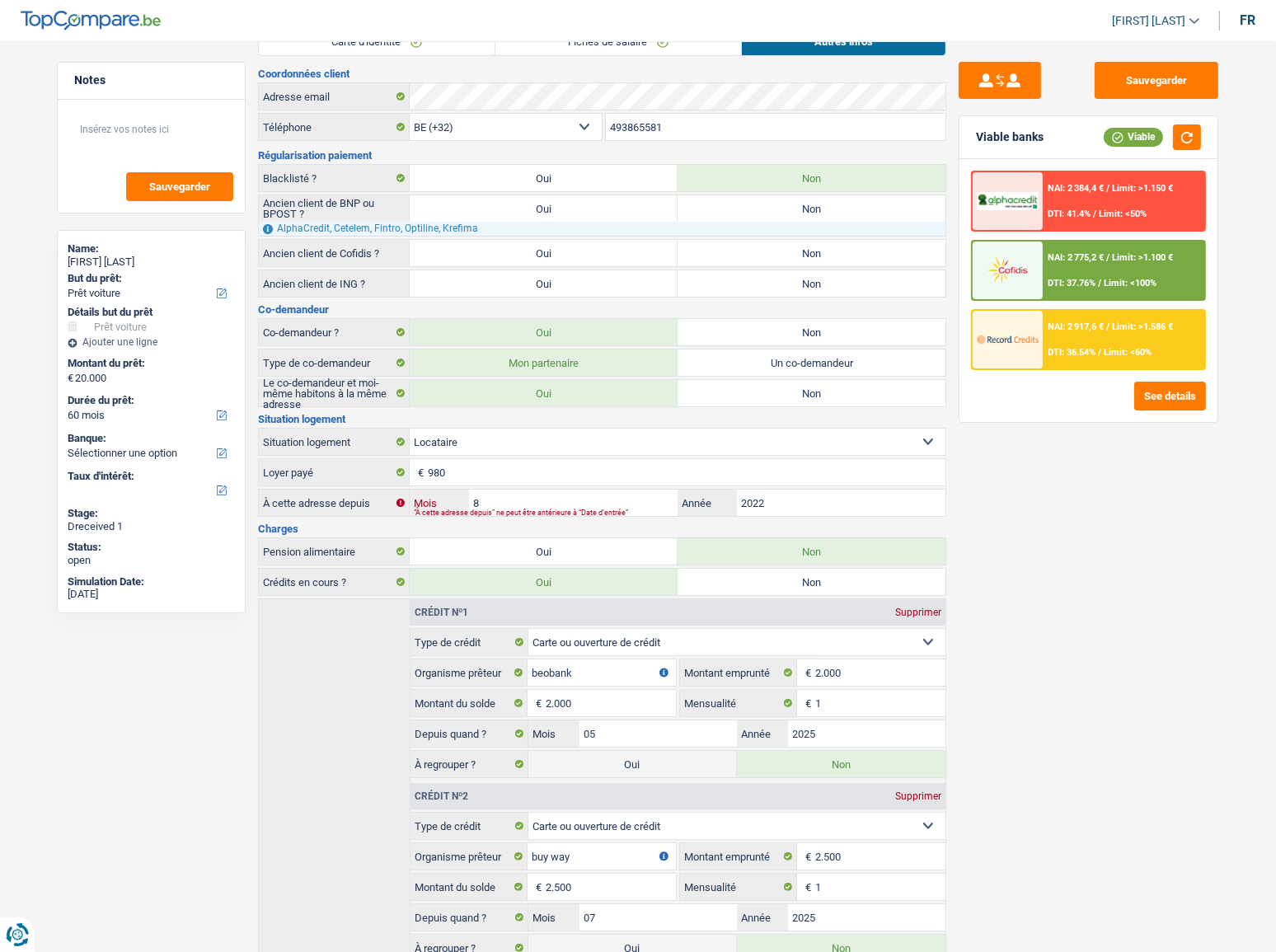 drag, startPoint x: 516, startPoint y: 489, endPoint x: 445, endPoint y: 498, distance: 71.56815 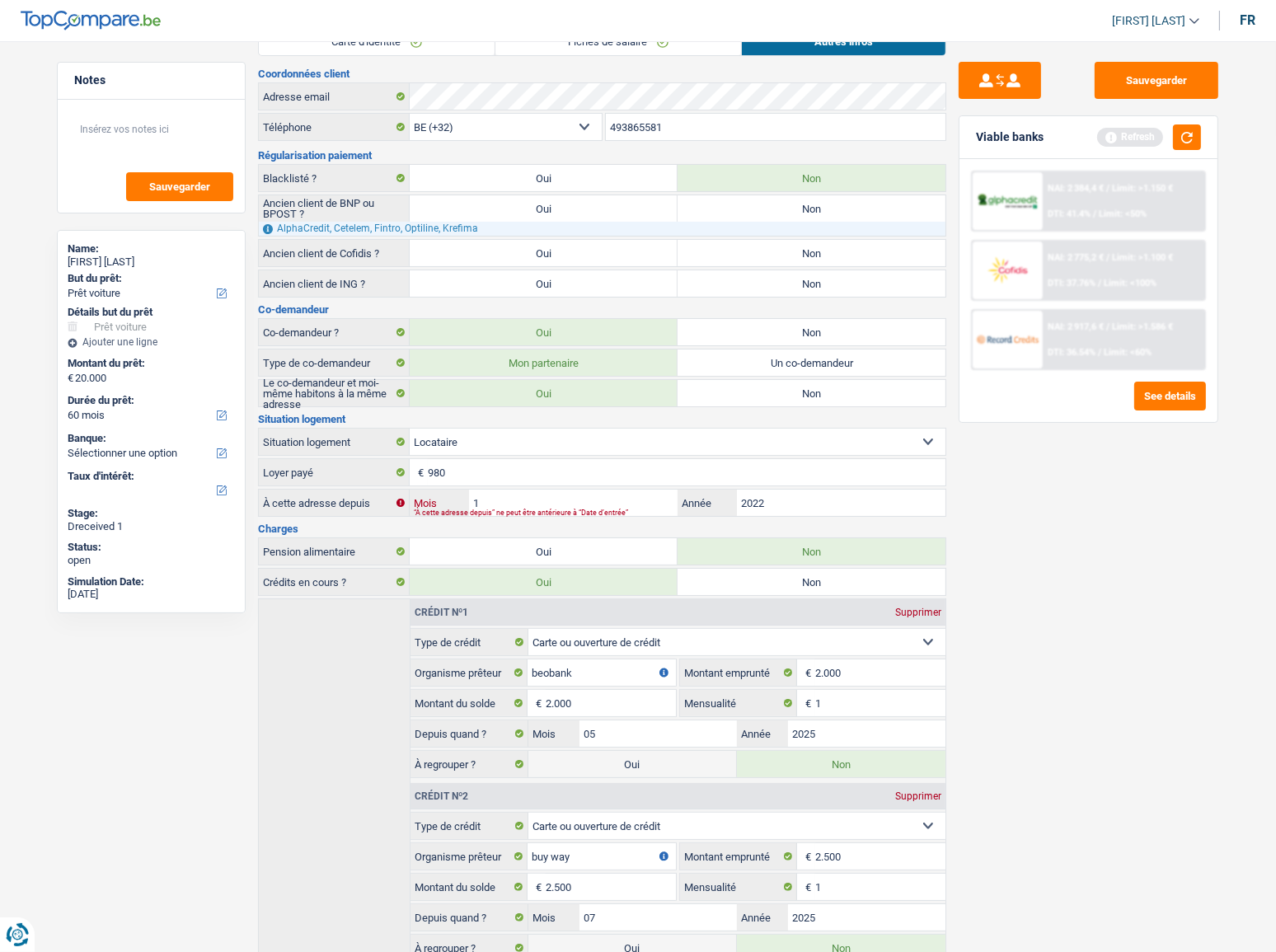 type on "12" 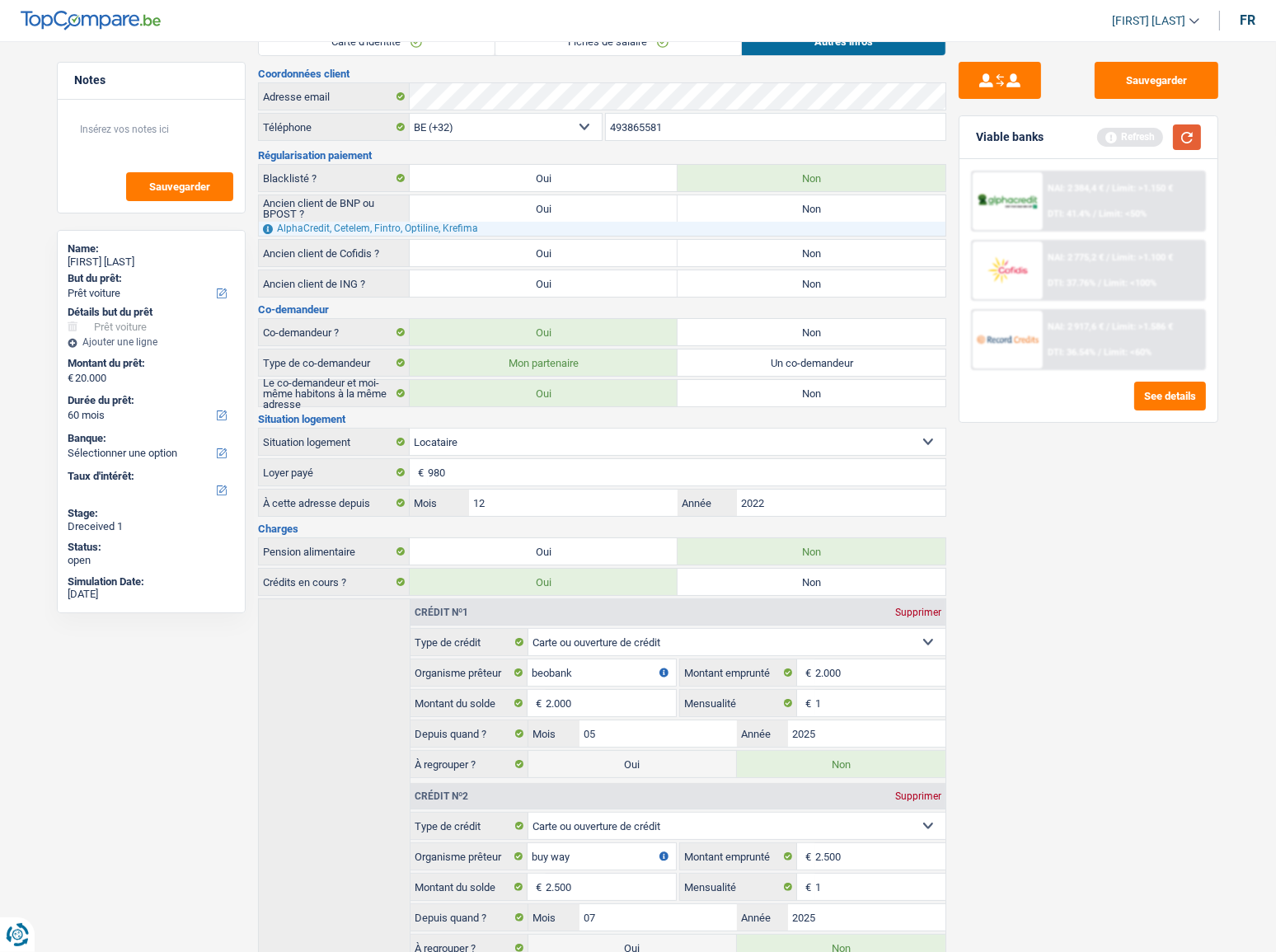 drag, startPoint x: 1175, startPoint y: 142, endPoint x: 1146, endPoint y: 148, distance: 29.61419 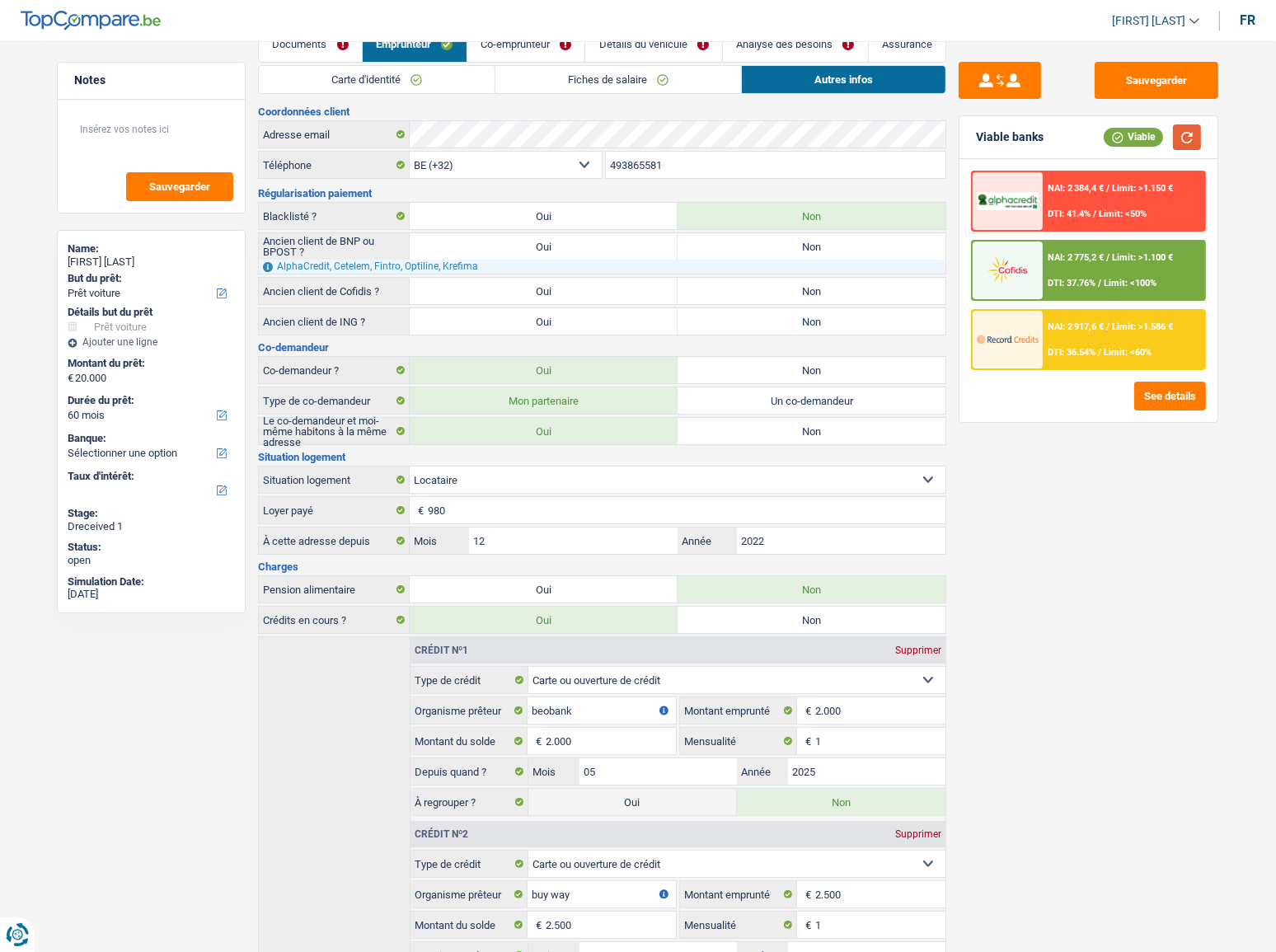 scroll, scrollTop: 0, scrollLeft: 0, axis: both 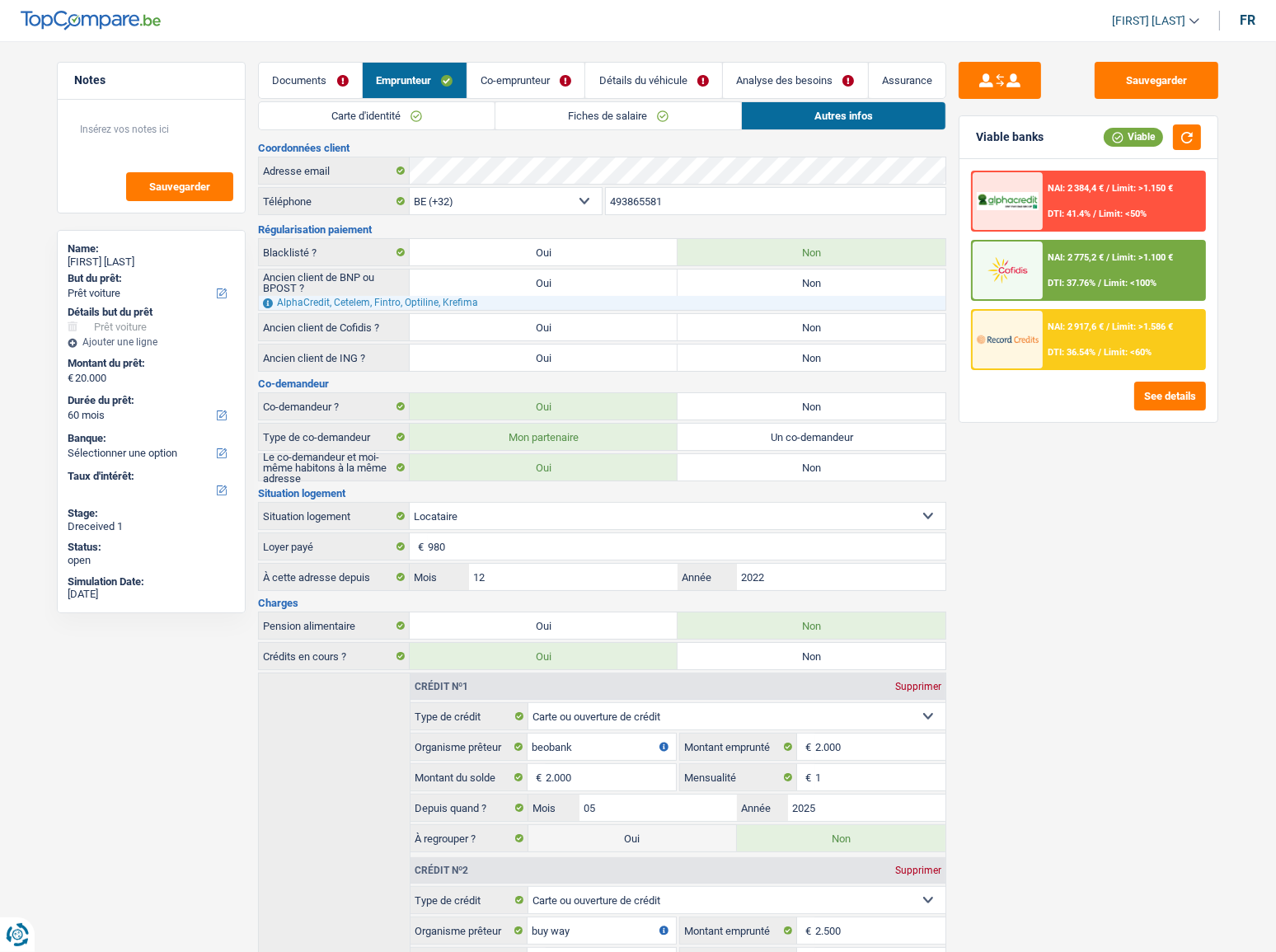 click on "Co-emprunteur" at bounding box center (526, 80) 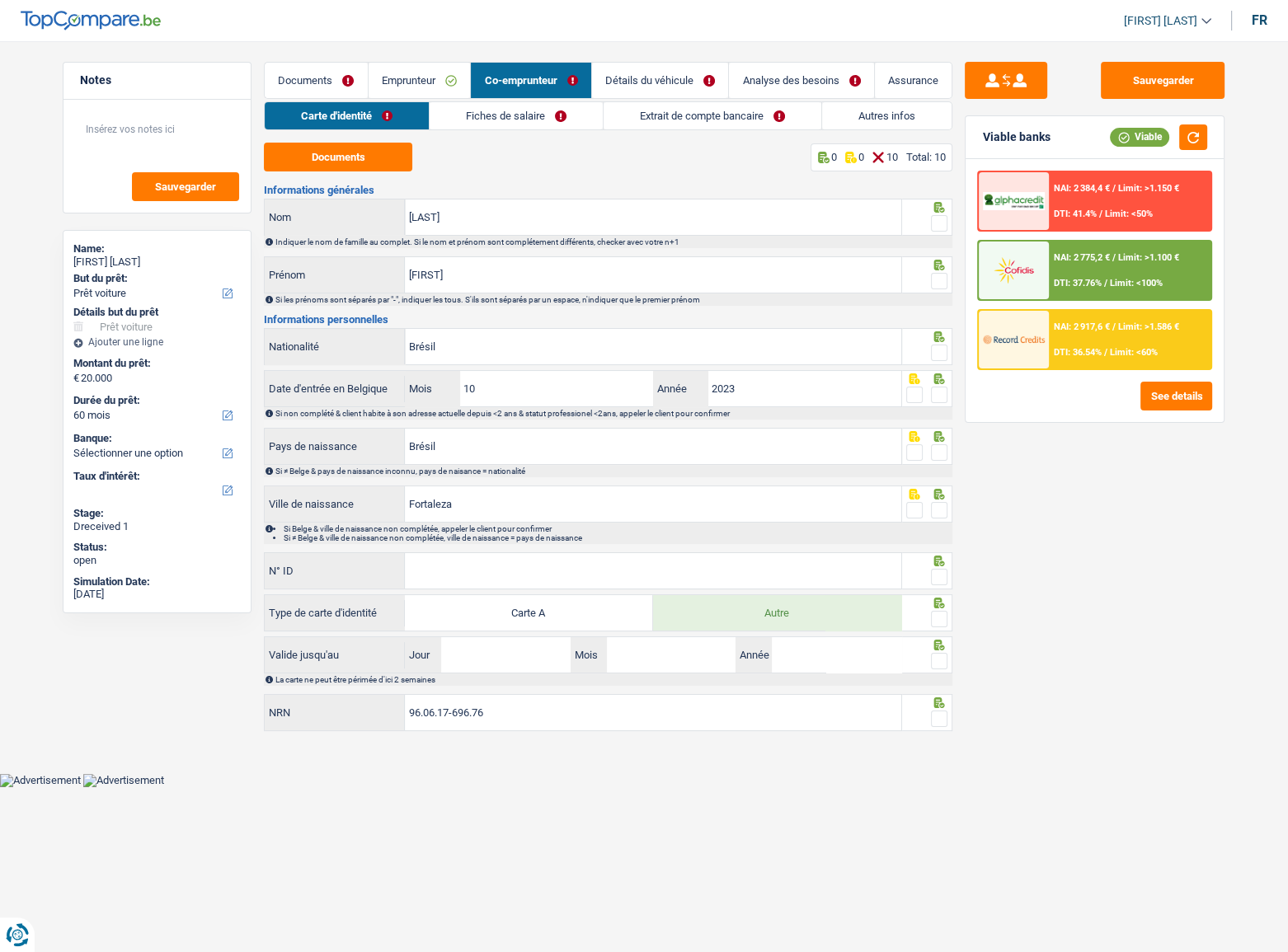 click on "Emprunteur" at bounding box center (420, 80) 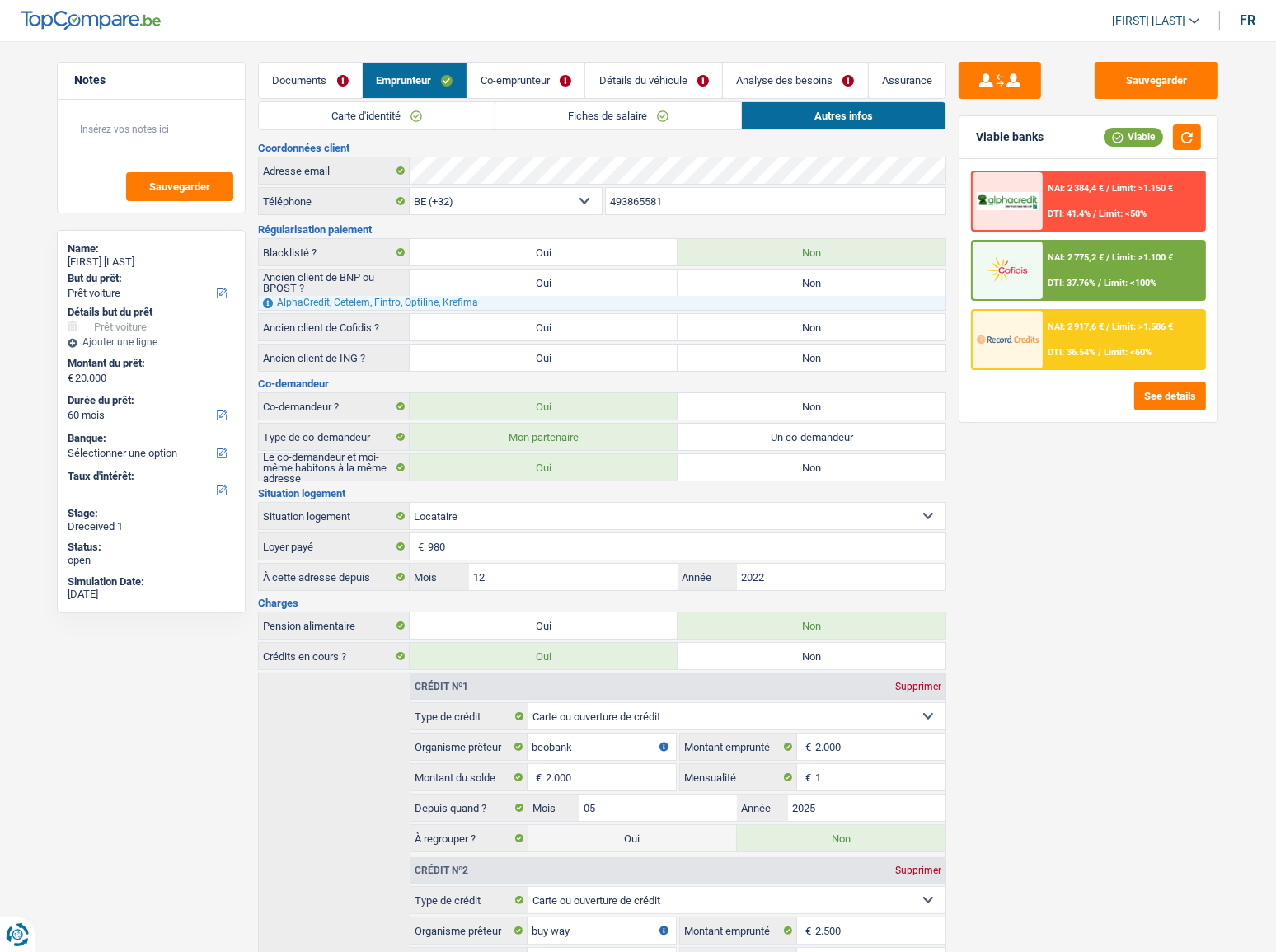 click on "Co-emprunteur" at bounding box center [526, 80] 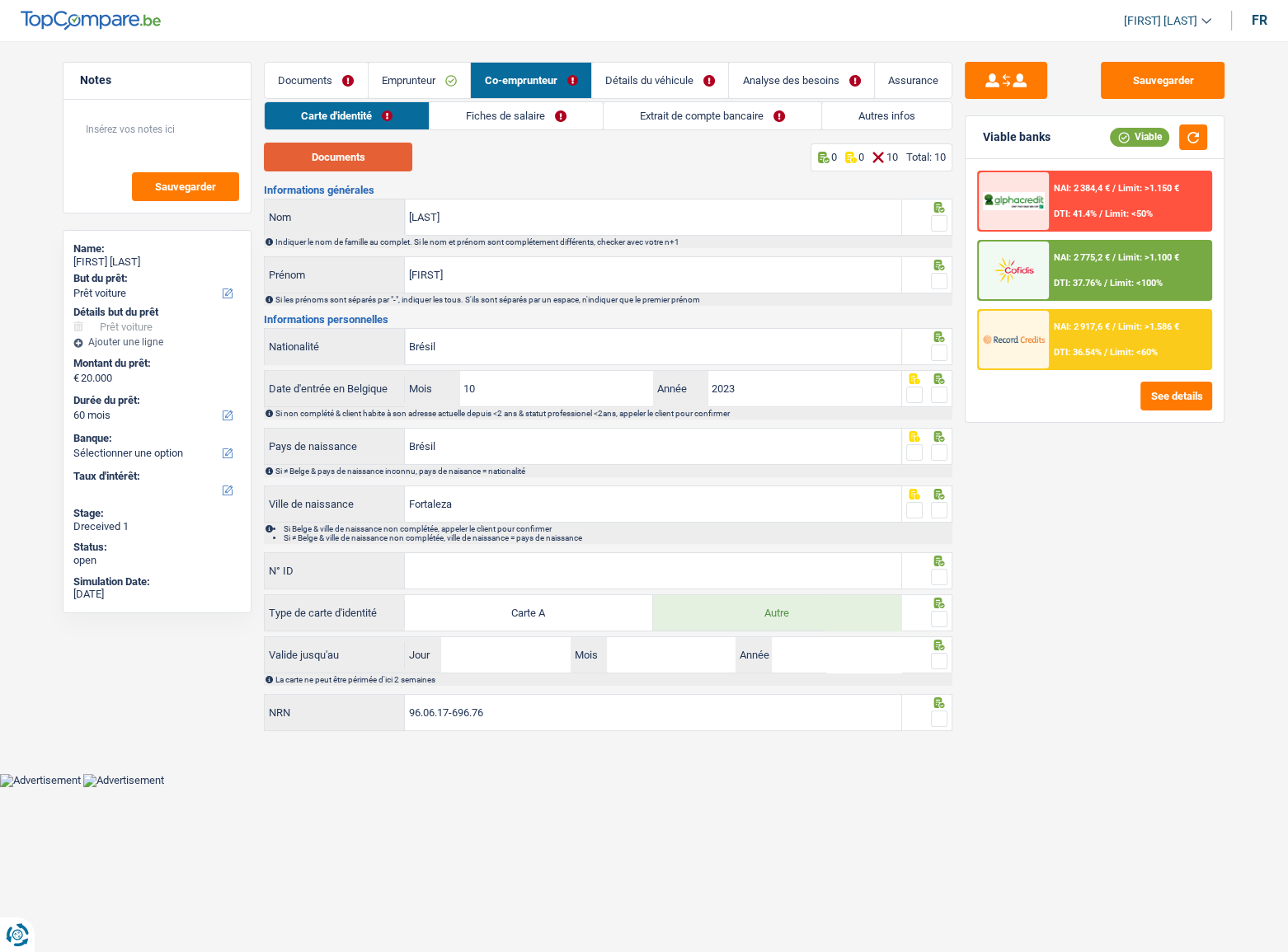 drag, startPoint x: 355, startPoint y: 152, endPoint x: 1227, endPoint y: 298, distance: 884.138 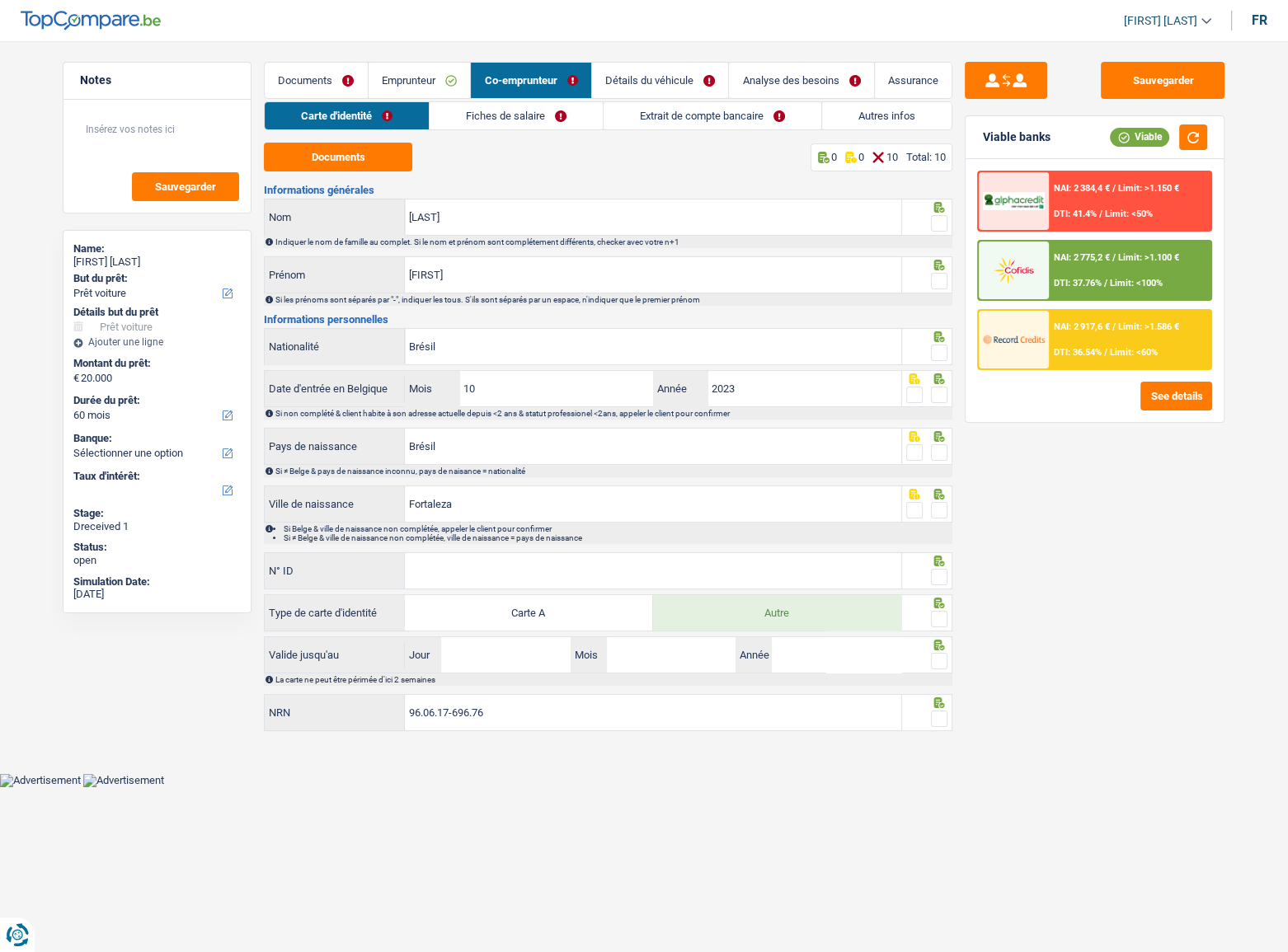 click at bounding box center (939, 223) 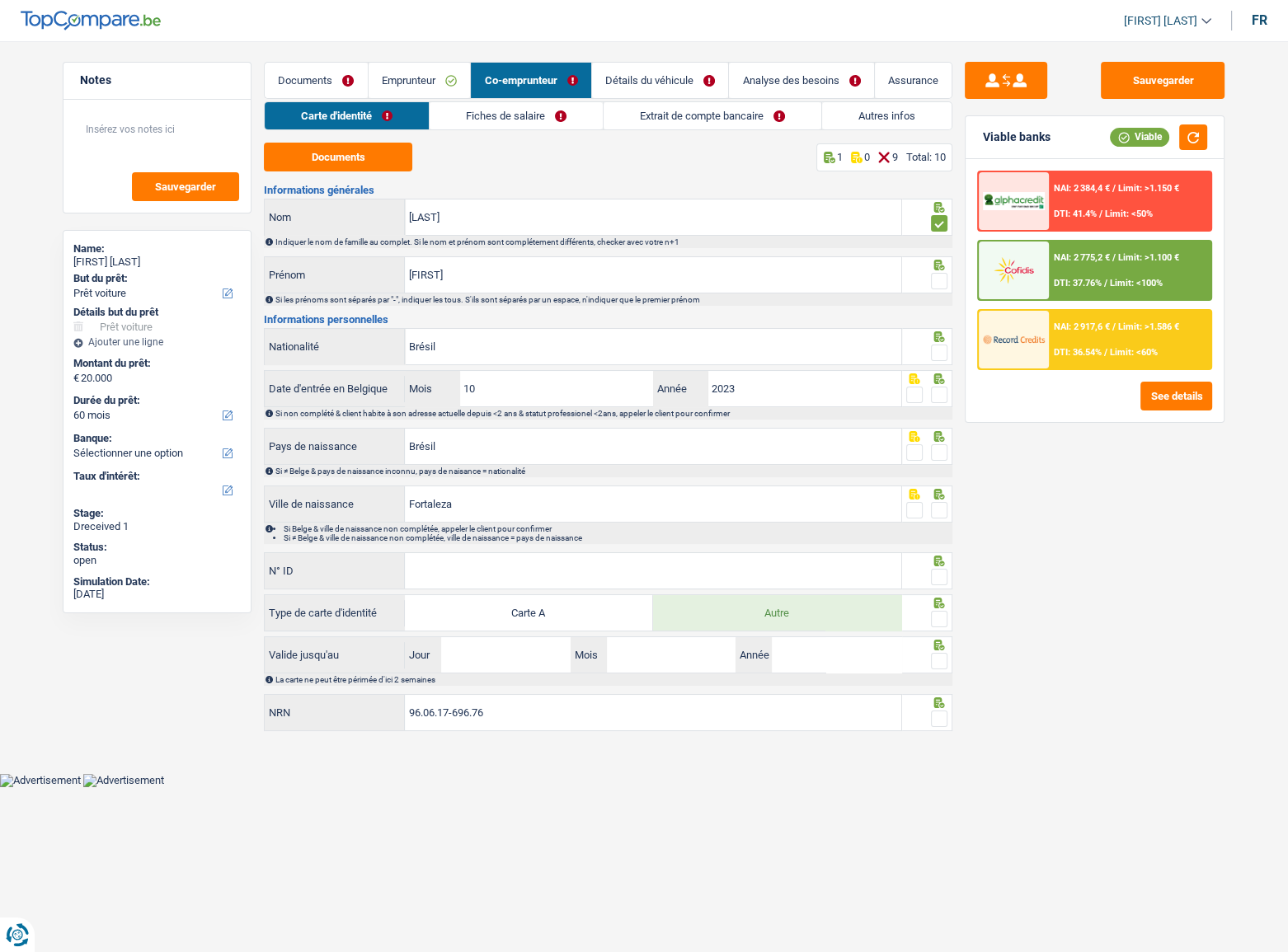 click at bounding box center [939, 281] 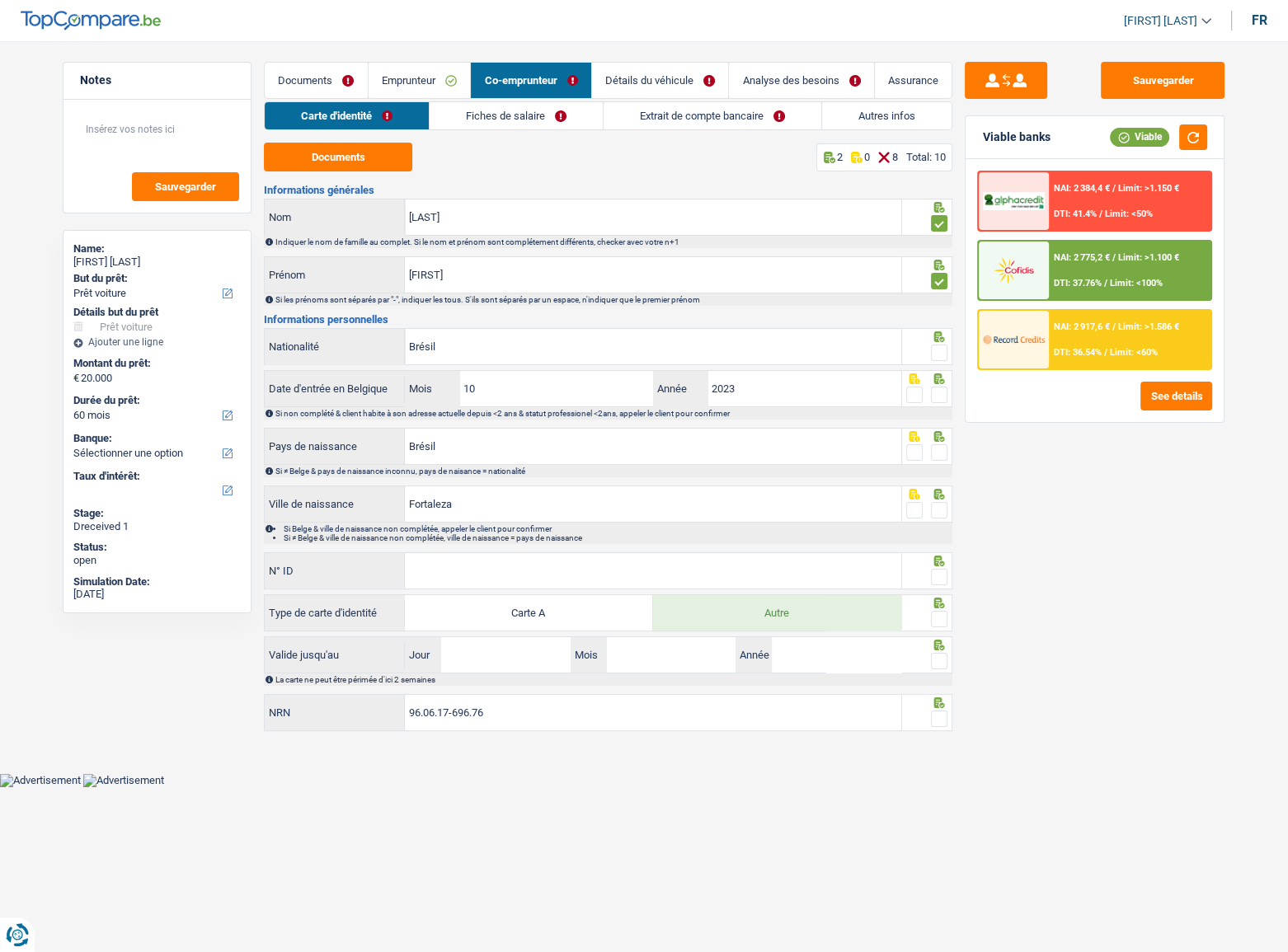 drag, startPoint x: 937, startPoint y: 346, endPoint x: 944, endPoint y: 370, distance: 25 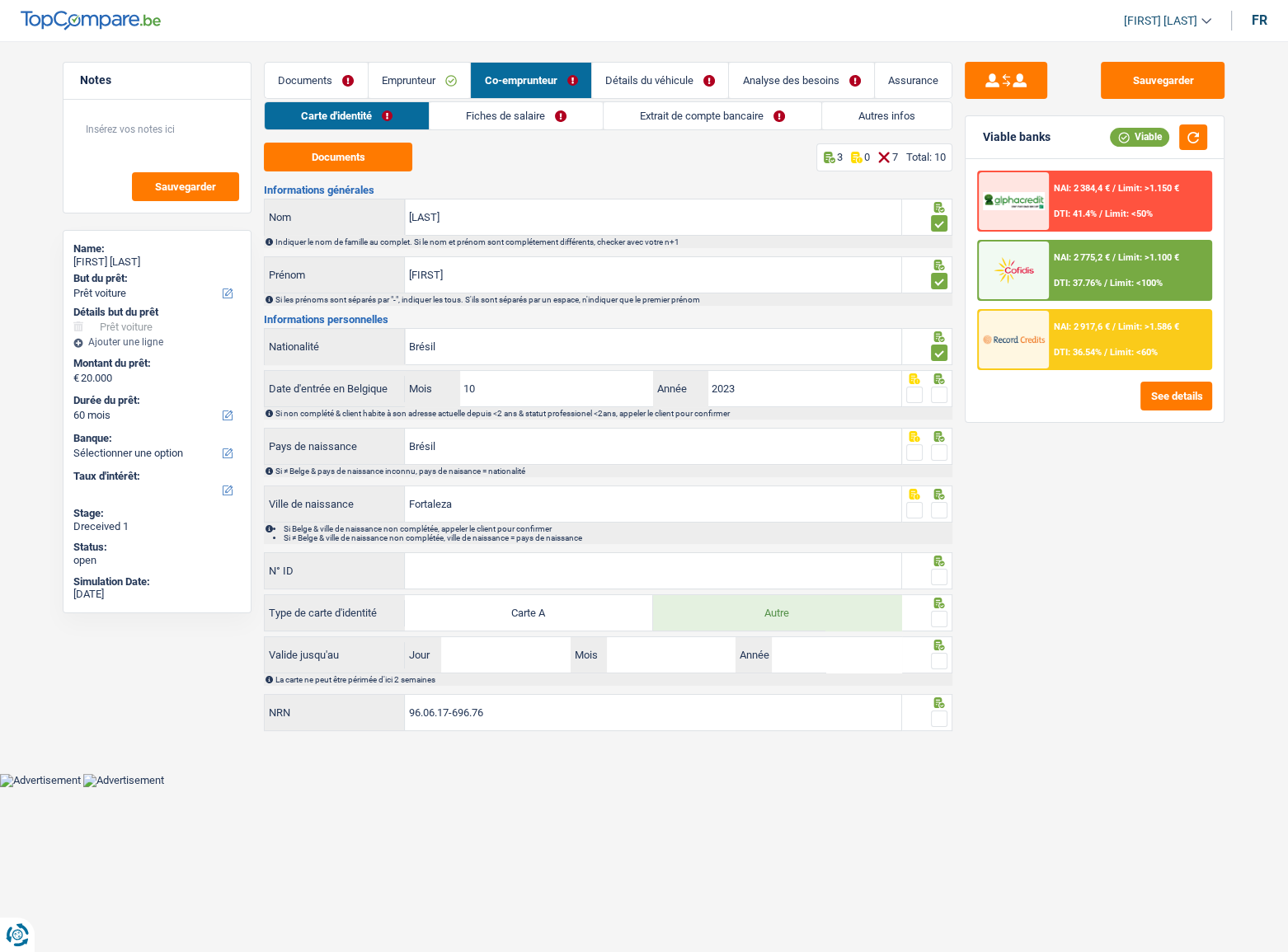 click at bounding box center (939, 395) 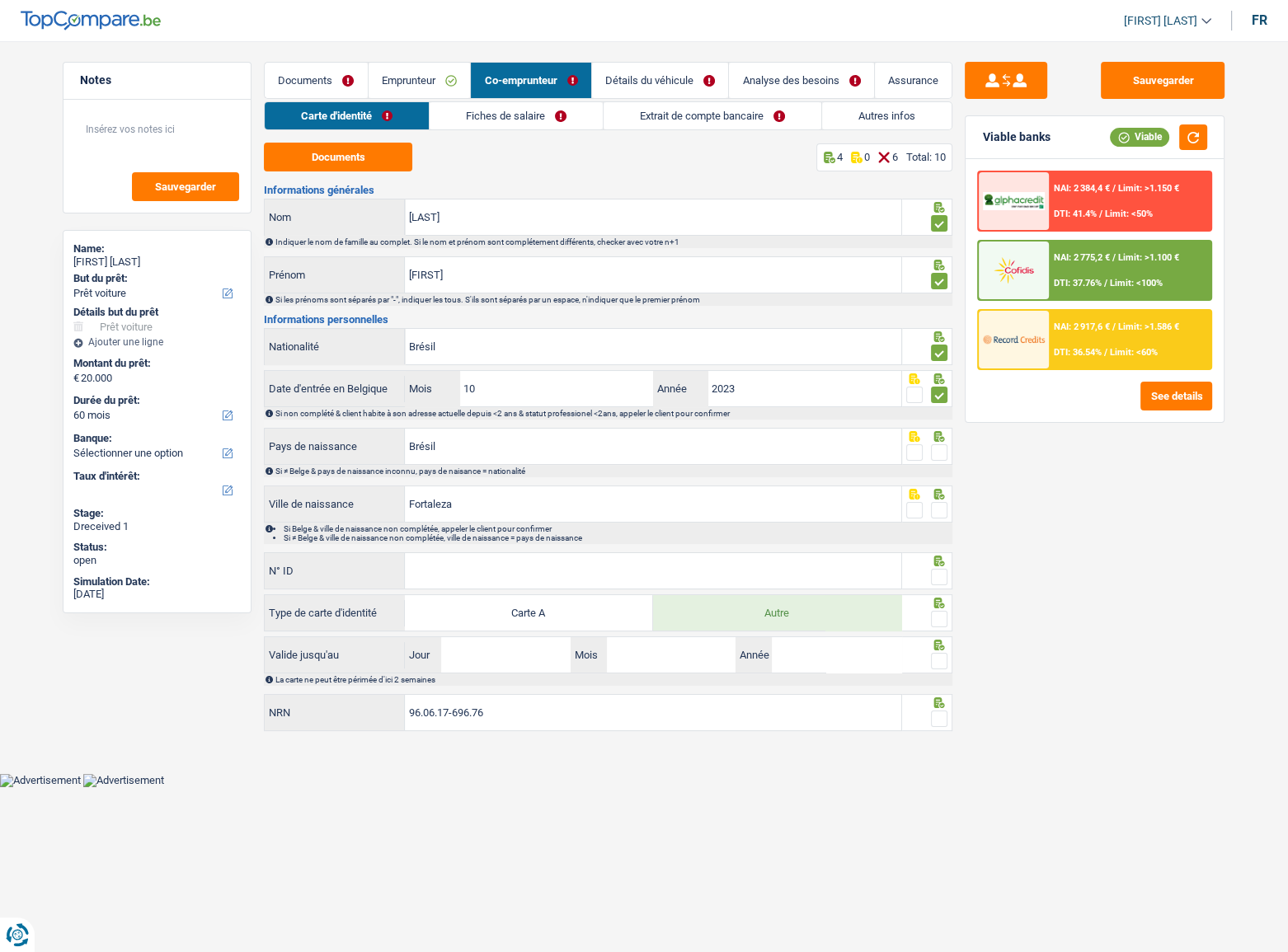 click at bounding box center (939, 453) 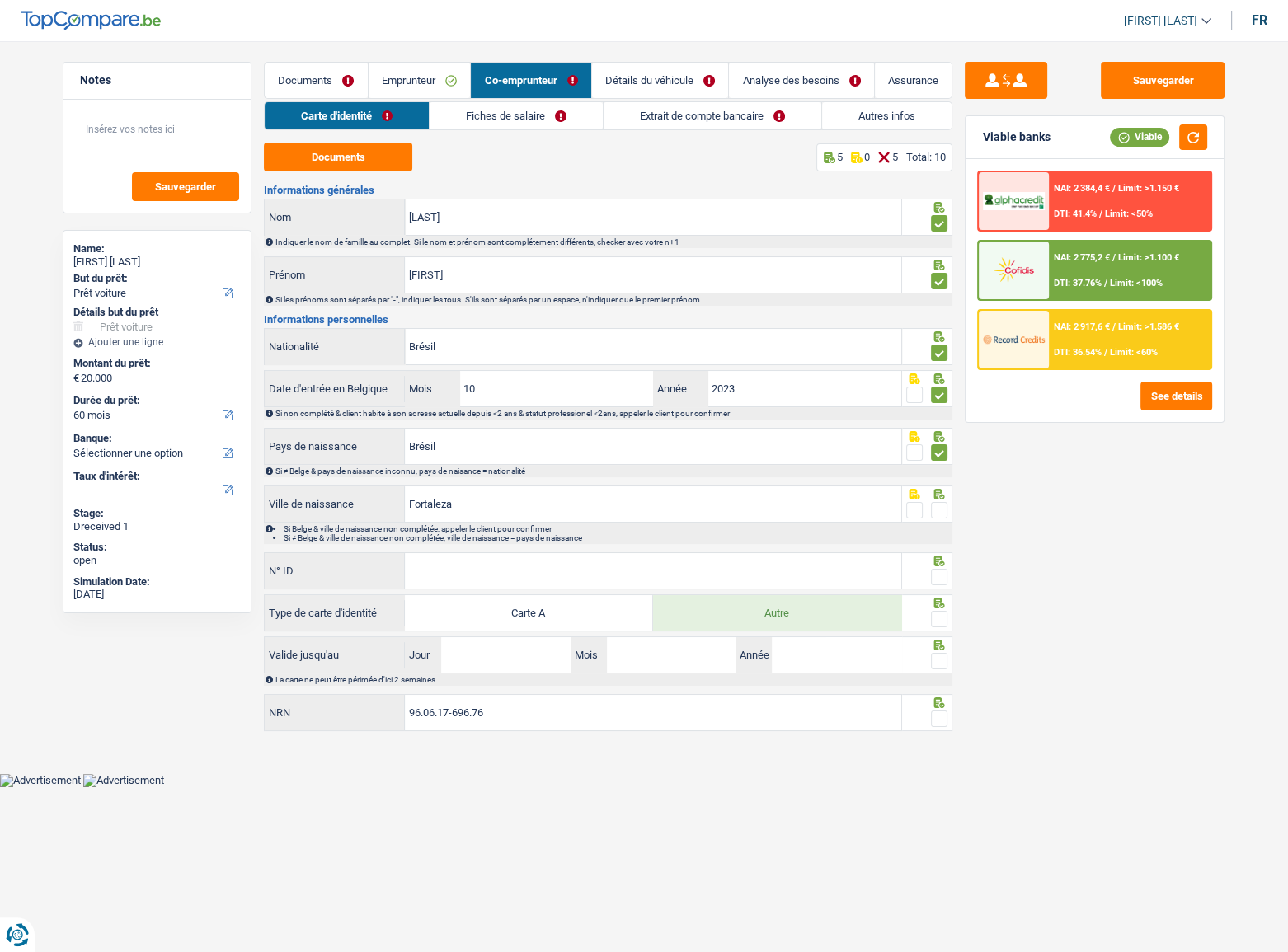 drag, startPoint x: 935, startPoint y: 504, endPoint x: 1273, endPoint y: 508, distance: 338.0237 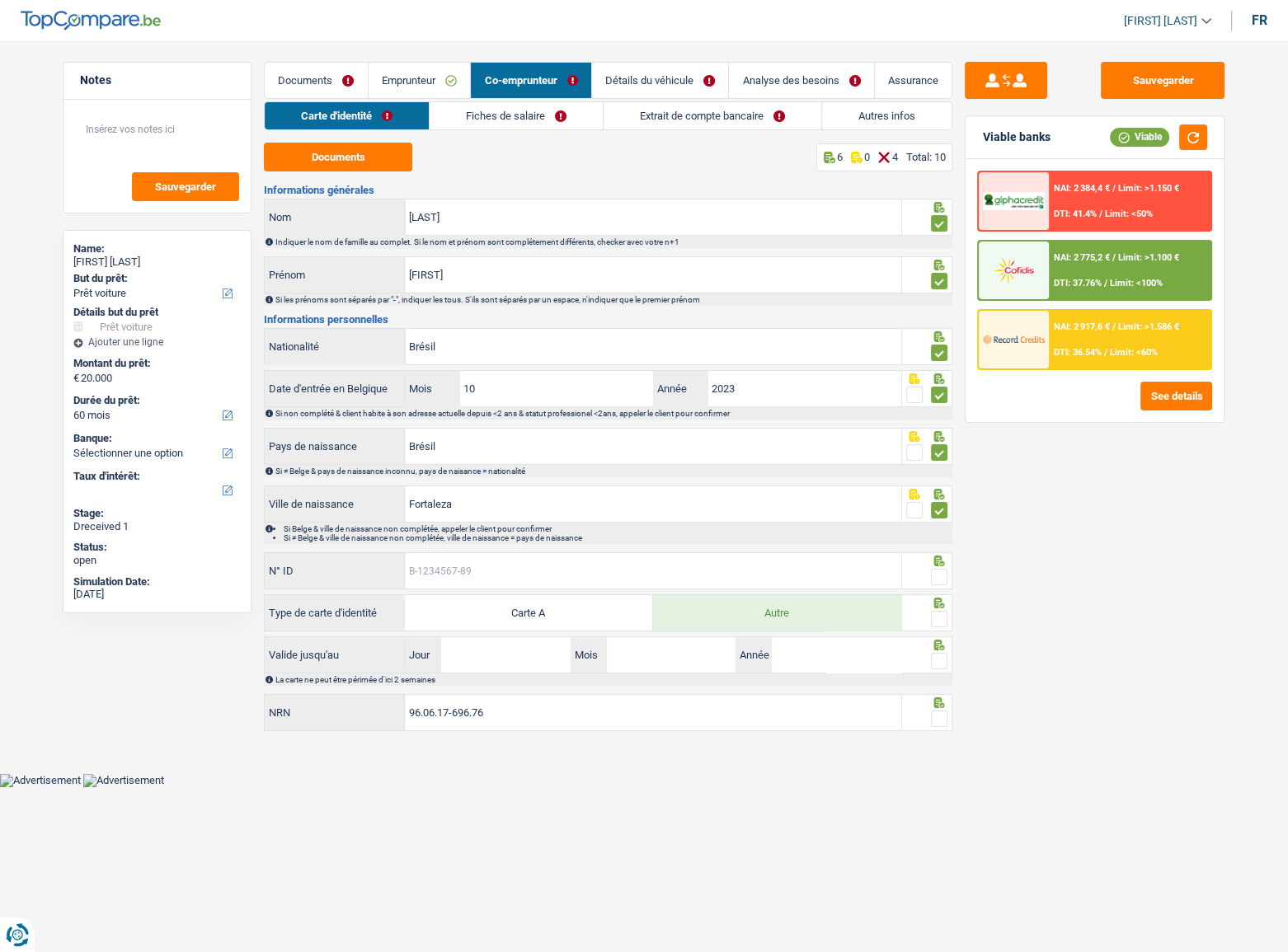 drag, startPoint x: 750, startPoint y: 580, endPoint x: 759, endPoint y: 580, distance: 9 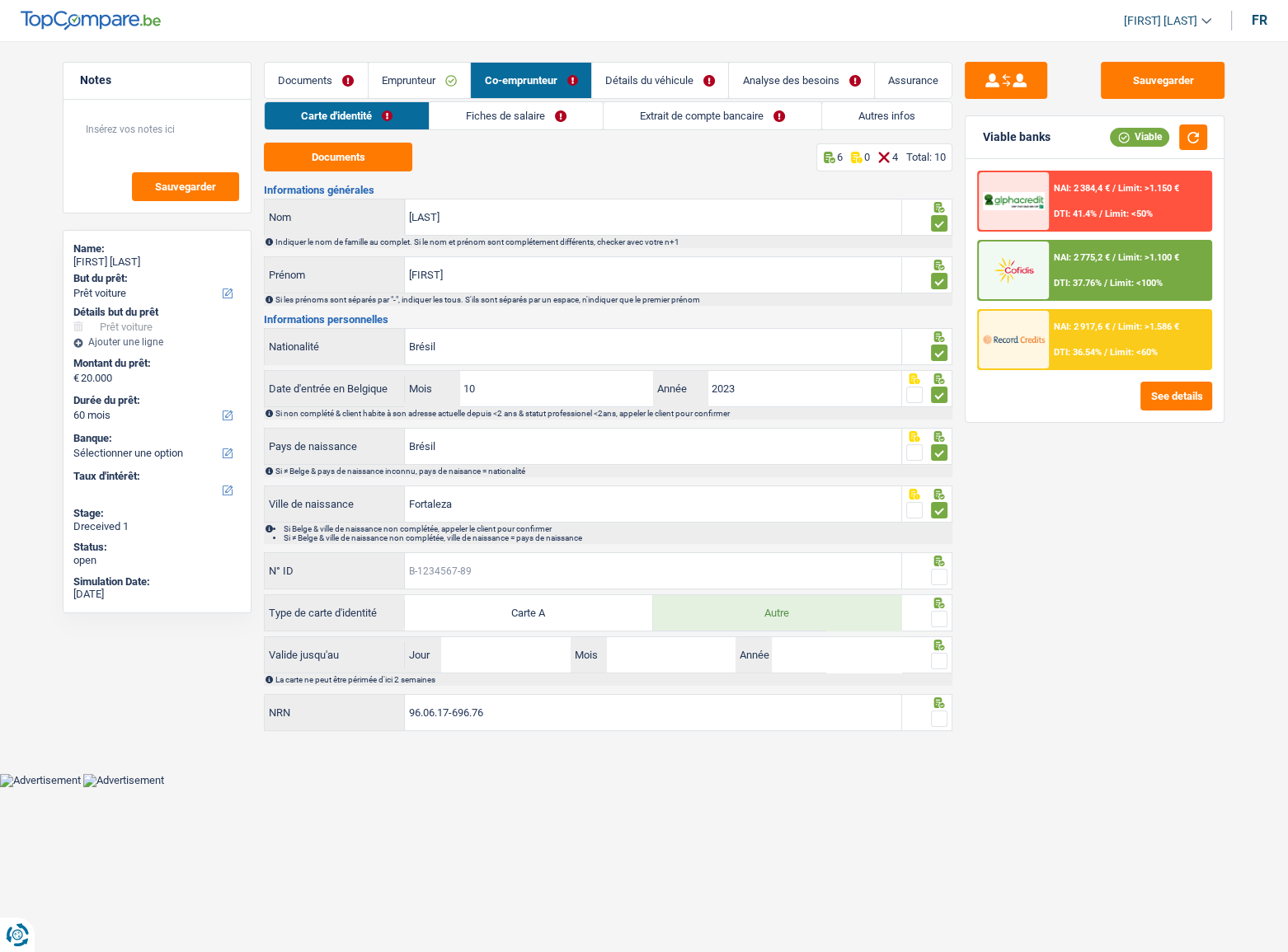 click on "N° ID" at bounding box center [653, 570] 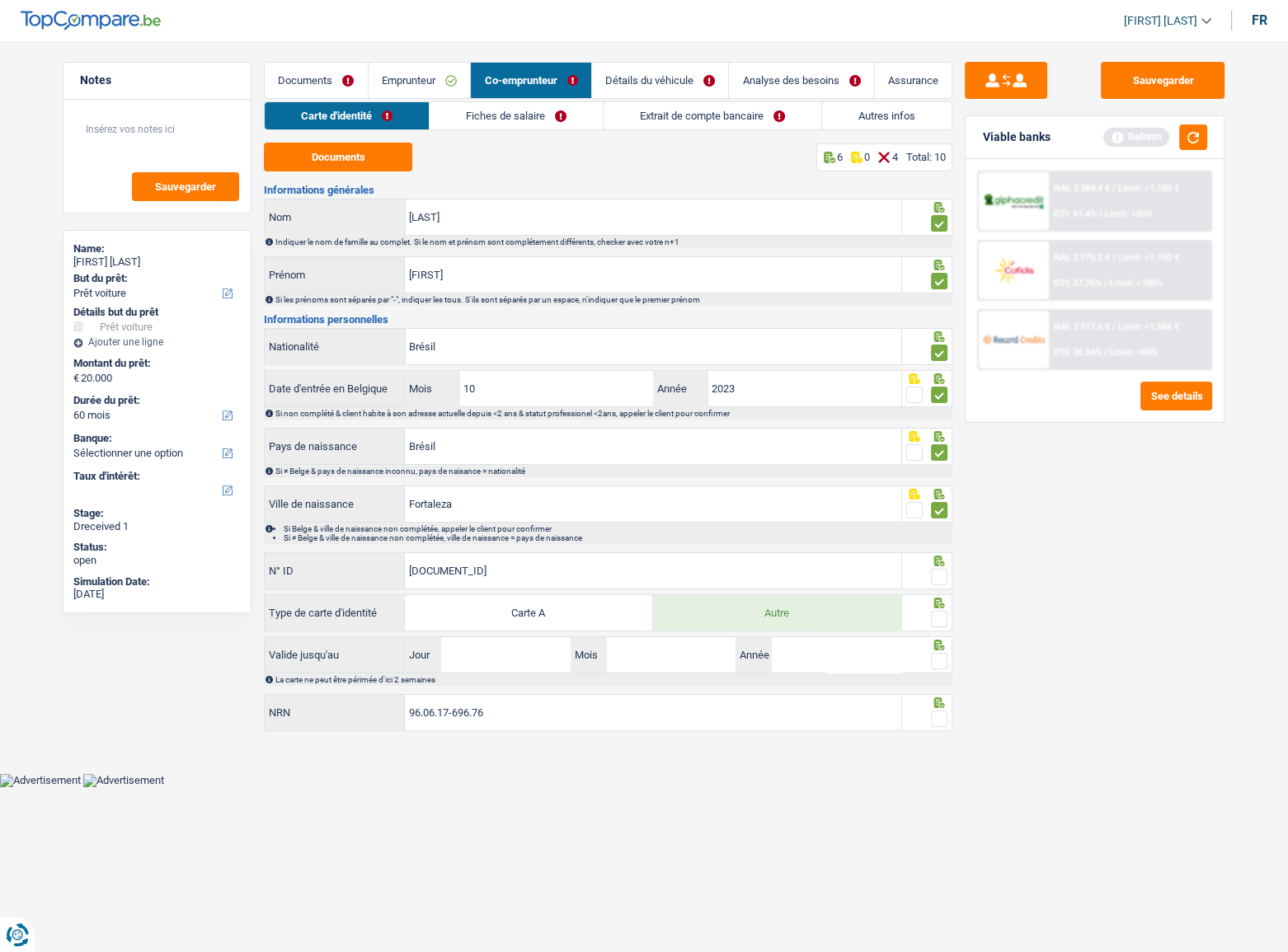 type on "B-6111348-57" 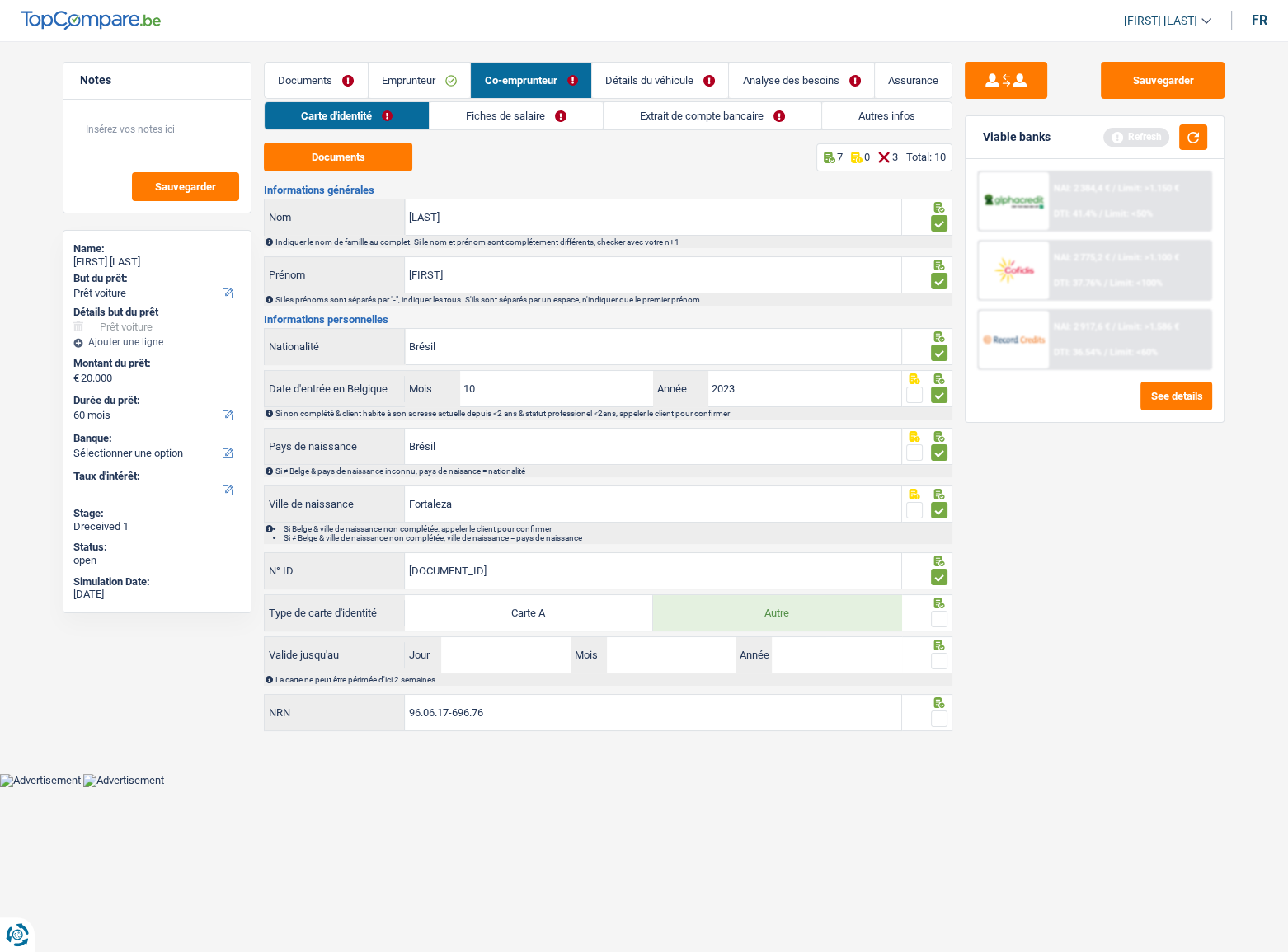 click at bounding box center (939, 619) 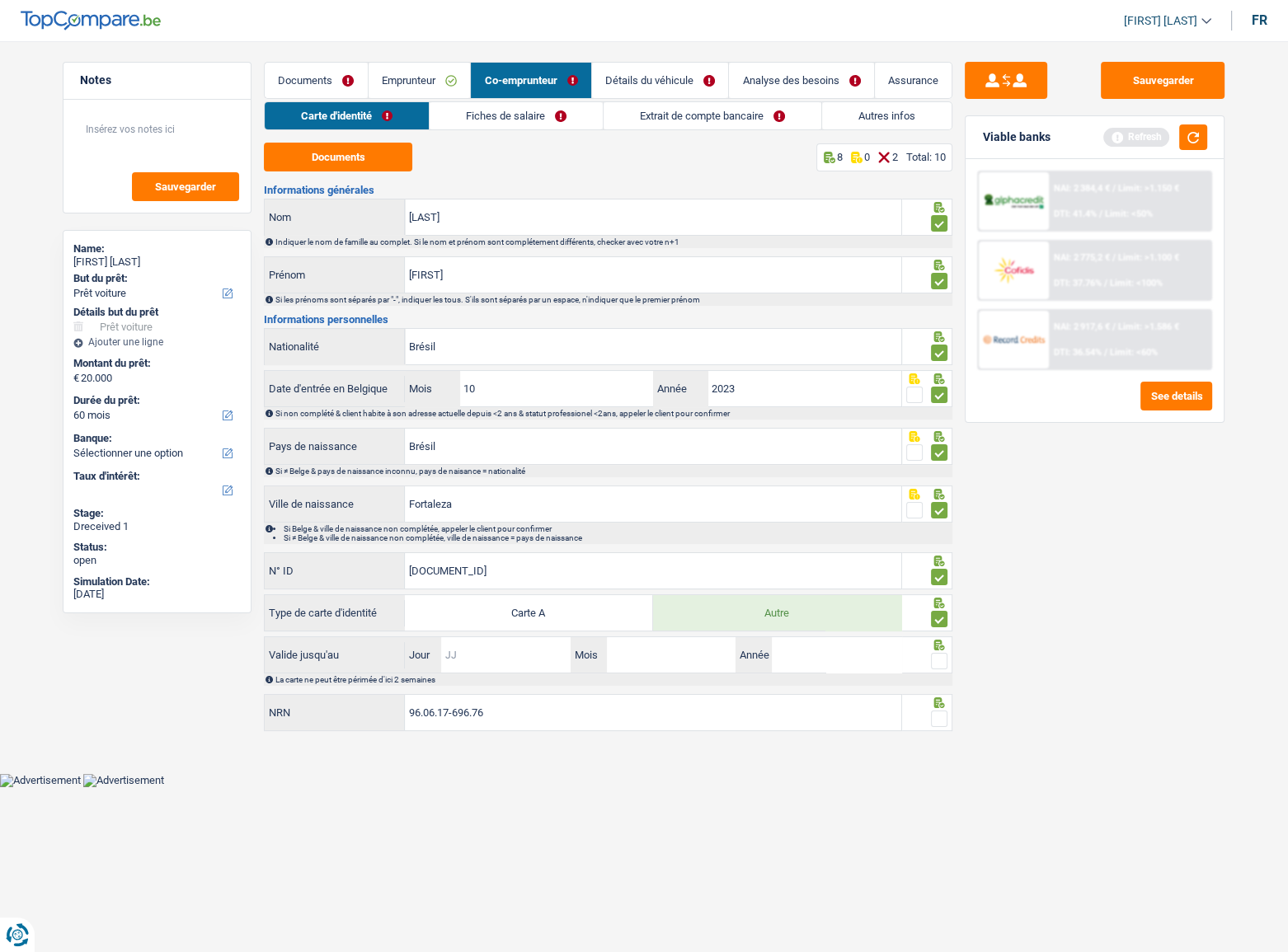 click on "Jour" at bounding box center (505, 654) 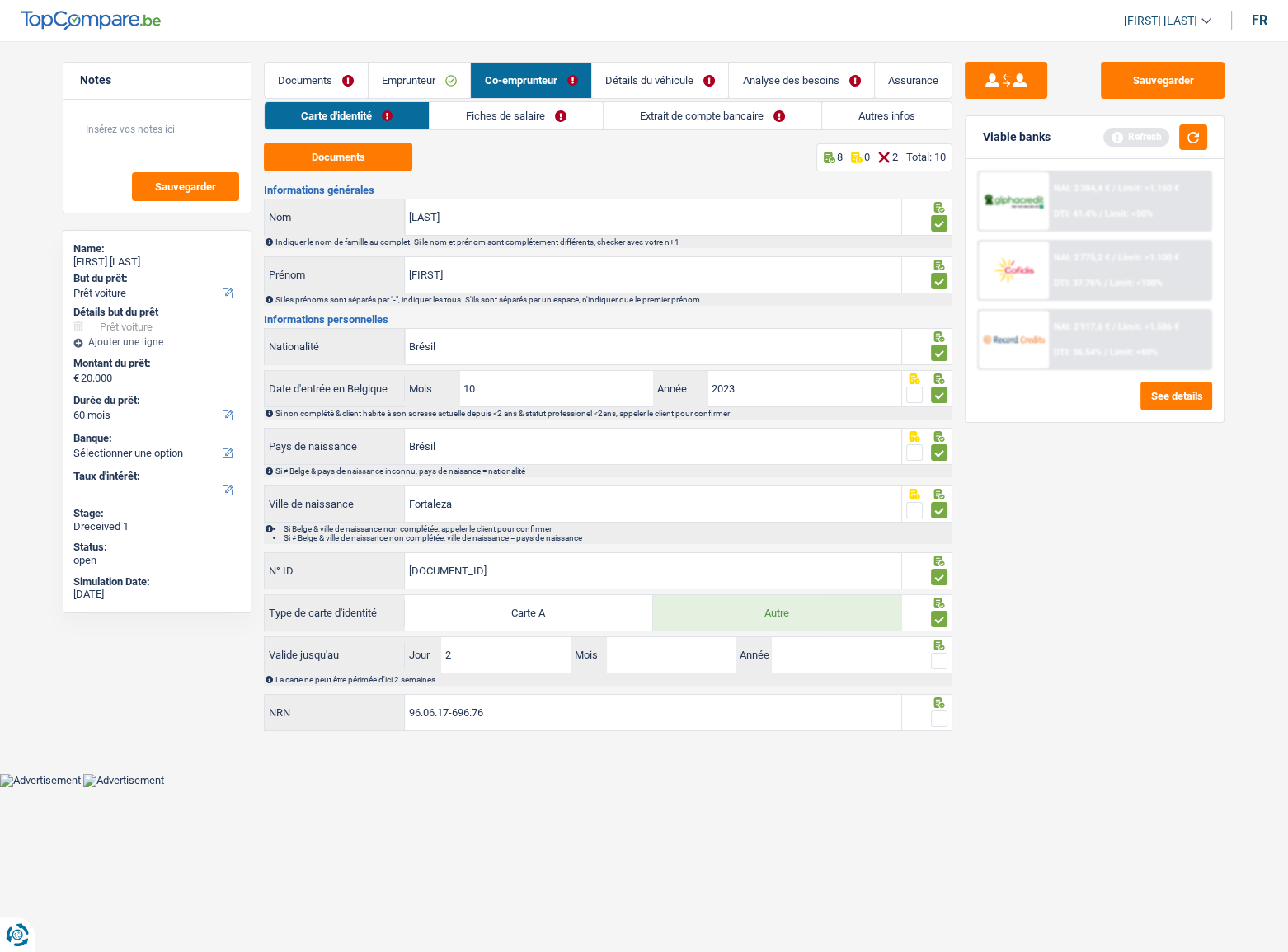 type on "26" 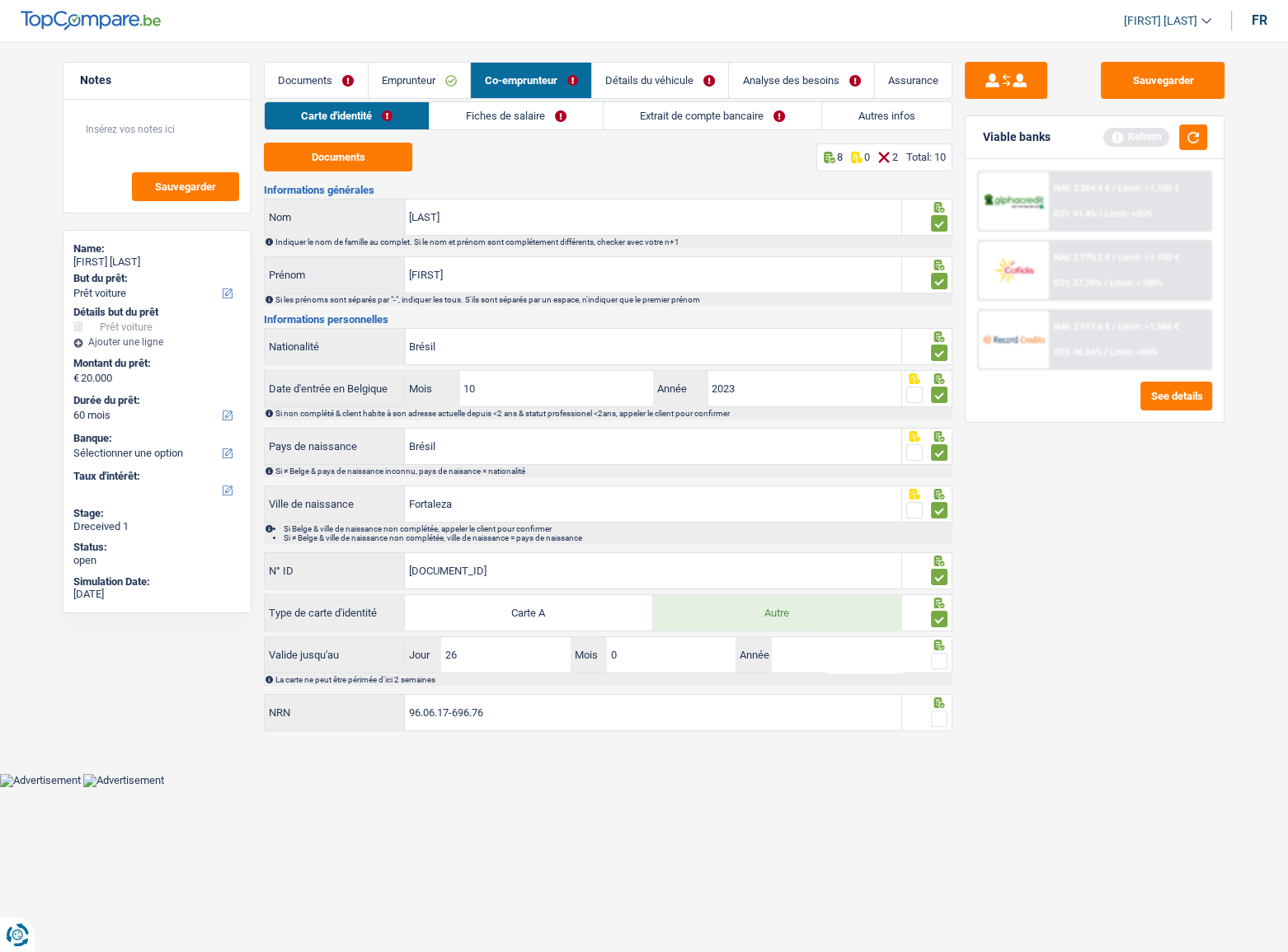 type on "07" 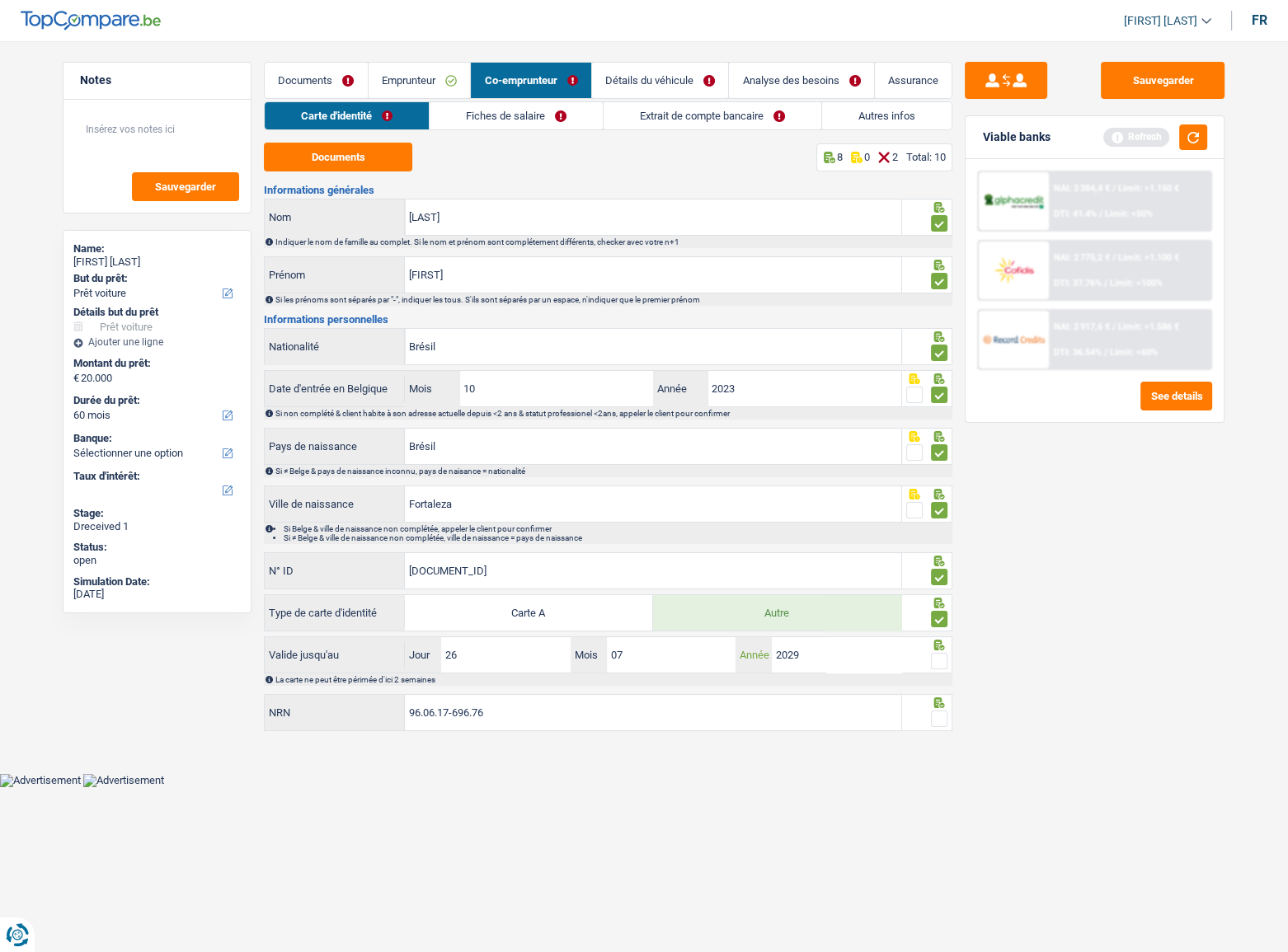 type on "2029" 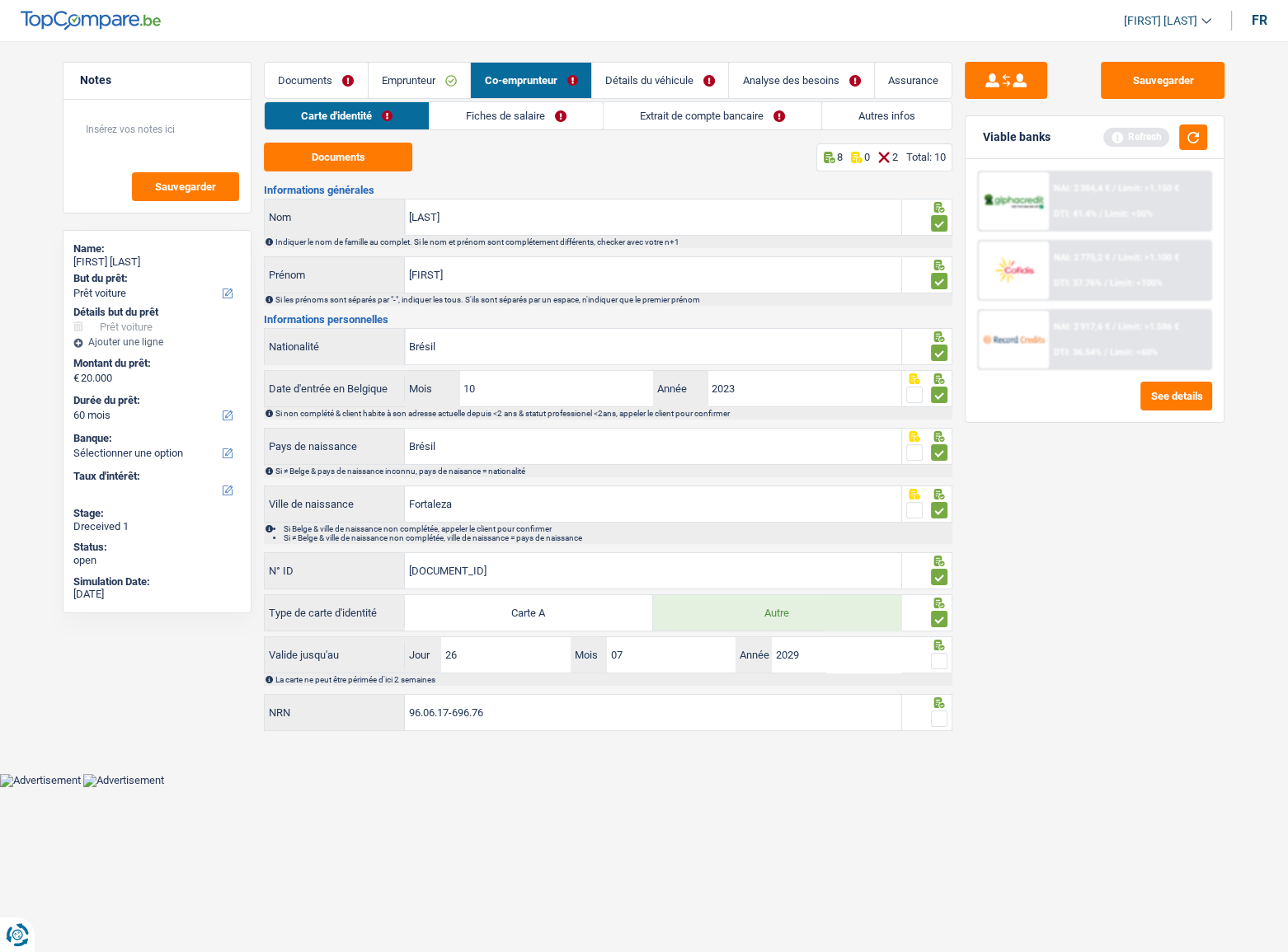 click at bounding box center (939, 661) 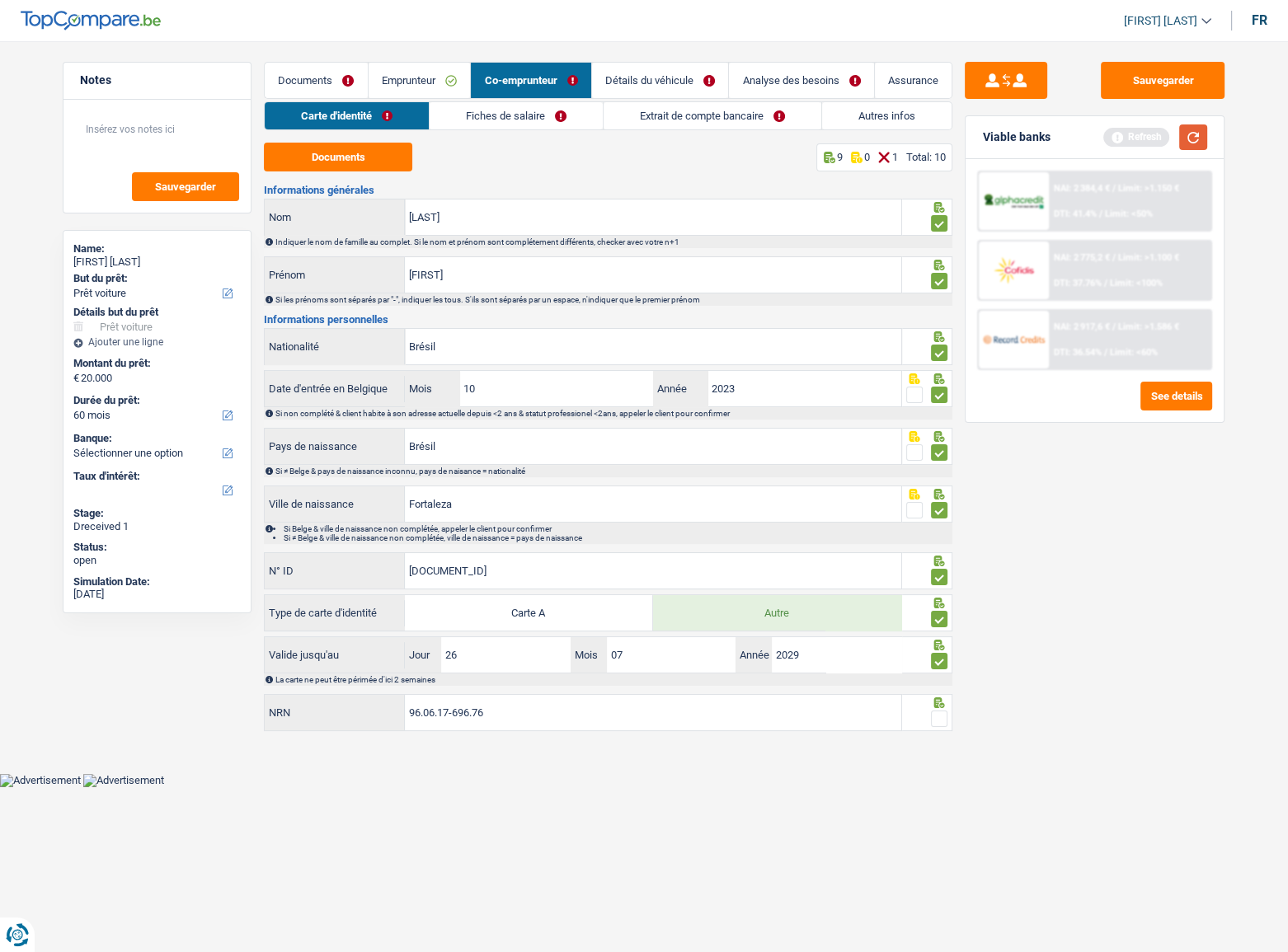click at bounding box center (1193, 137) 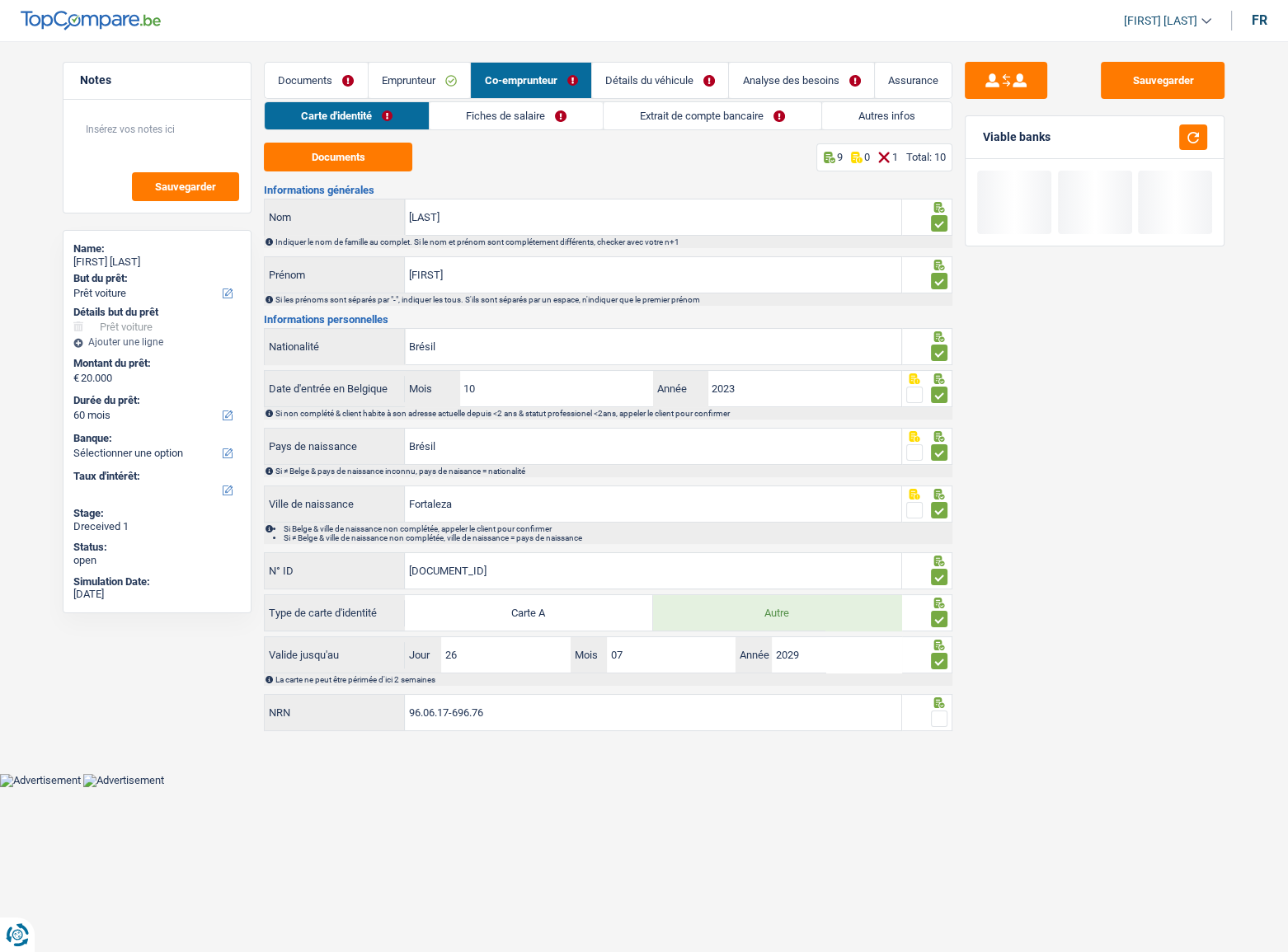 drag, startPoint x: 939, startPoint y: 714, endPoint x: 942, endPoint y: 705, distance: 9.486833 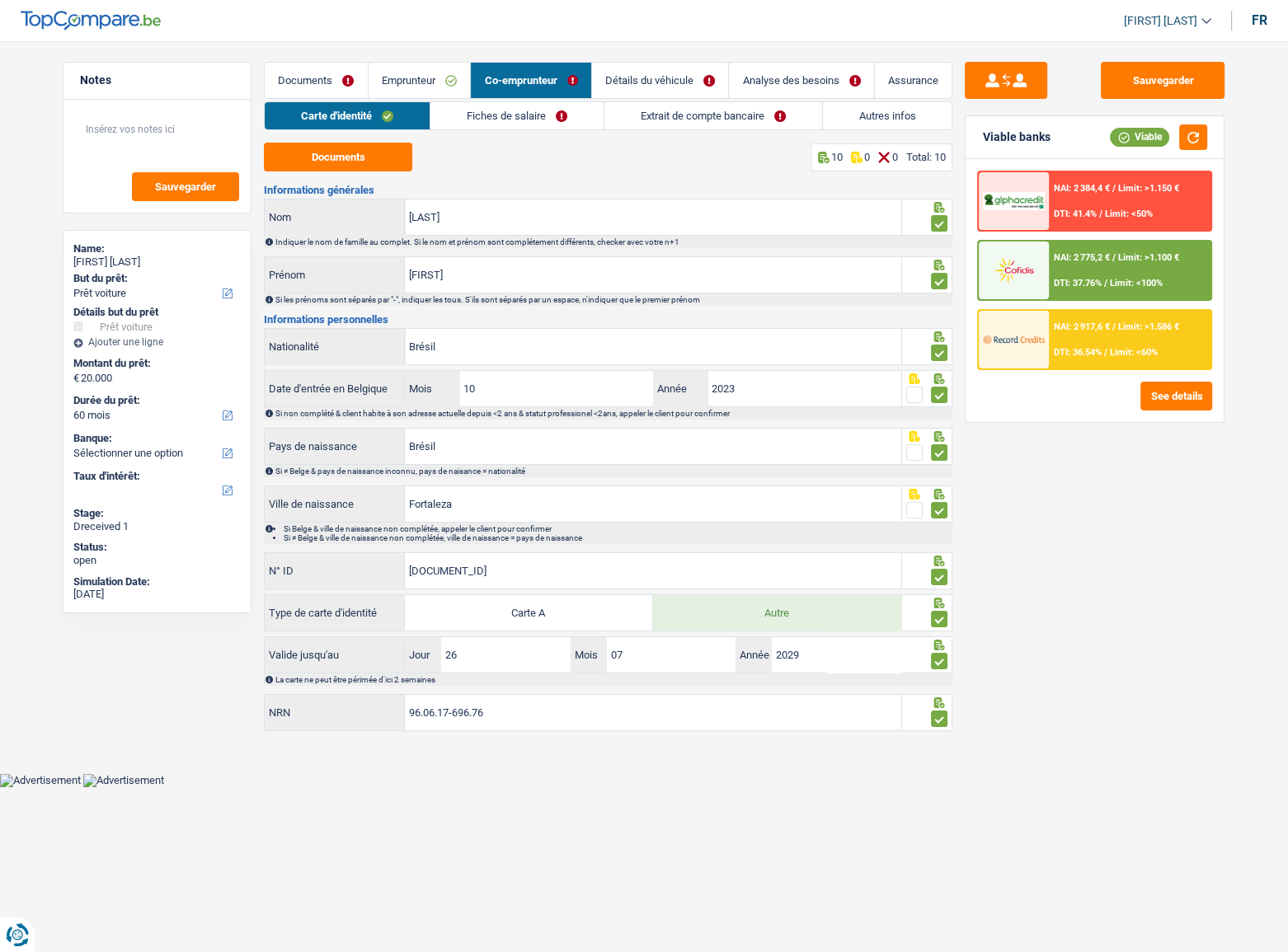 click on "Fiches de salaire" at bounding box center (517, 115) 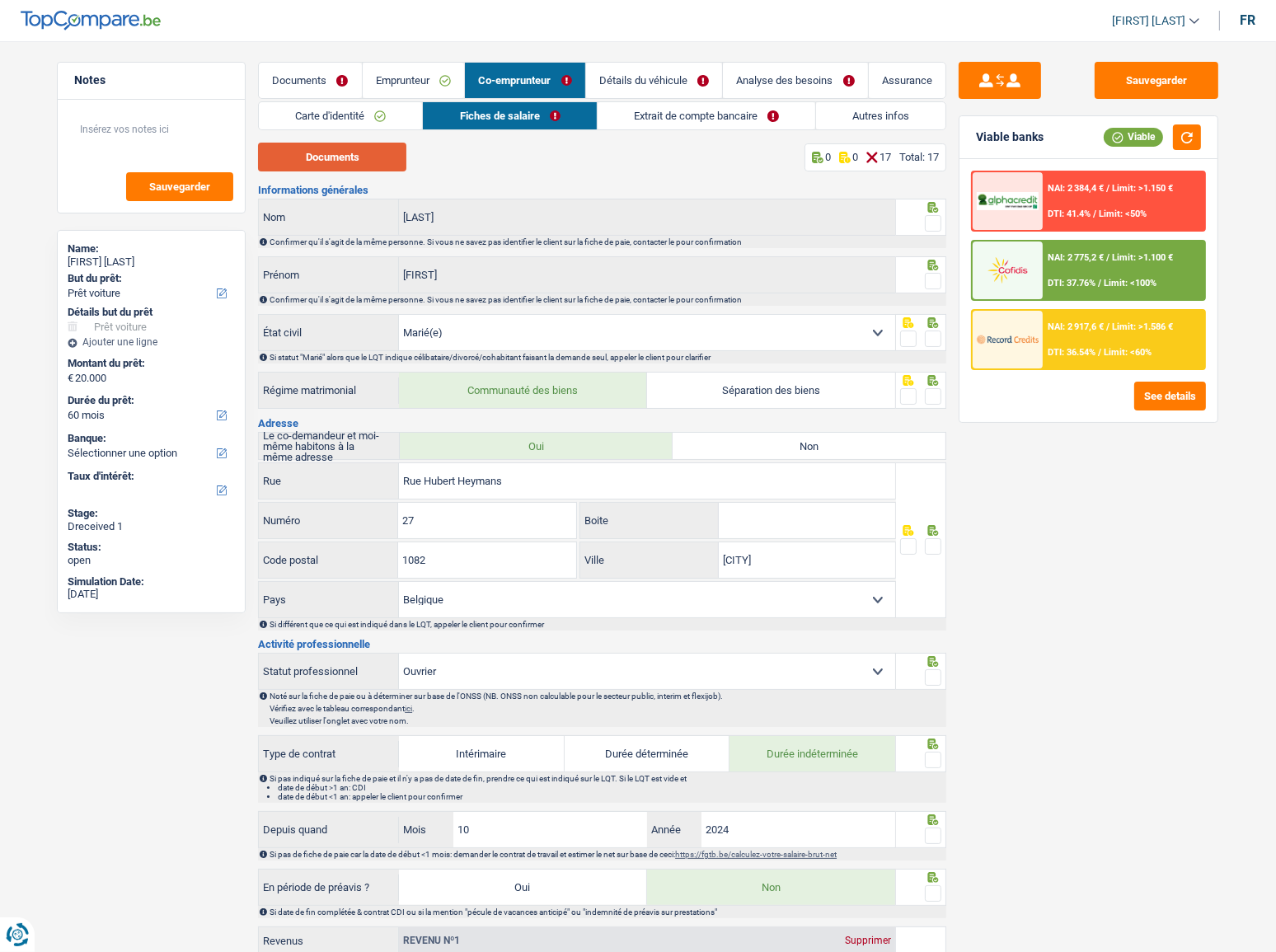 click on "Documents" at bounding box center (332, 157) 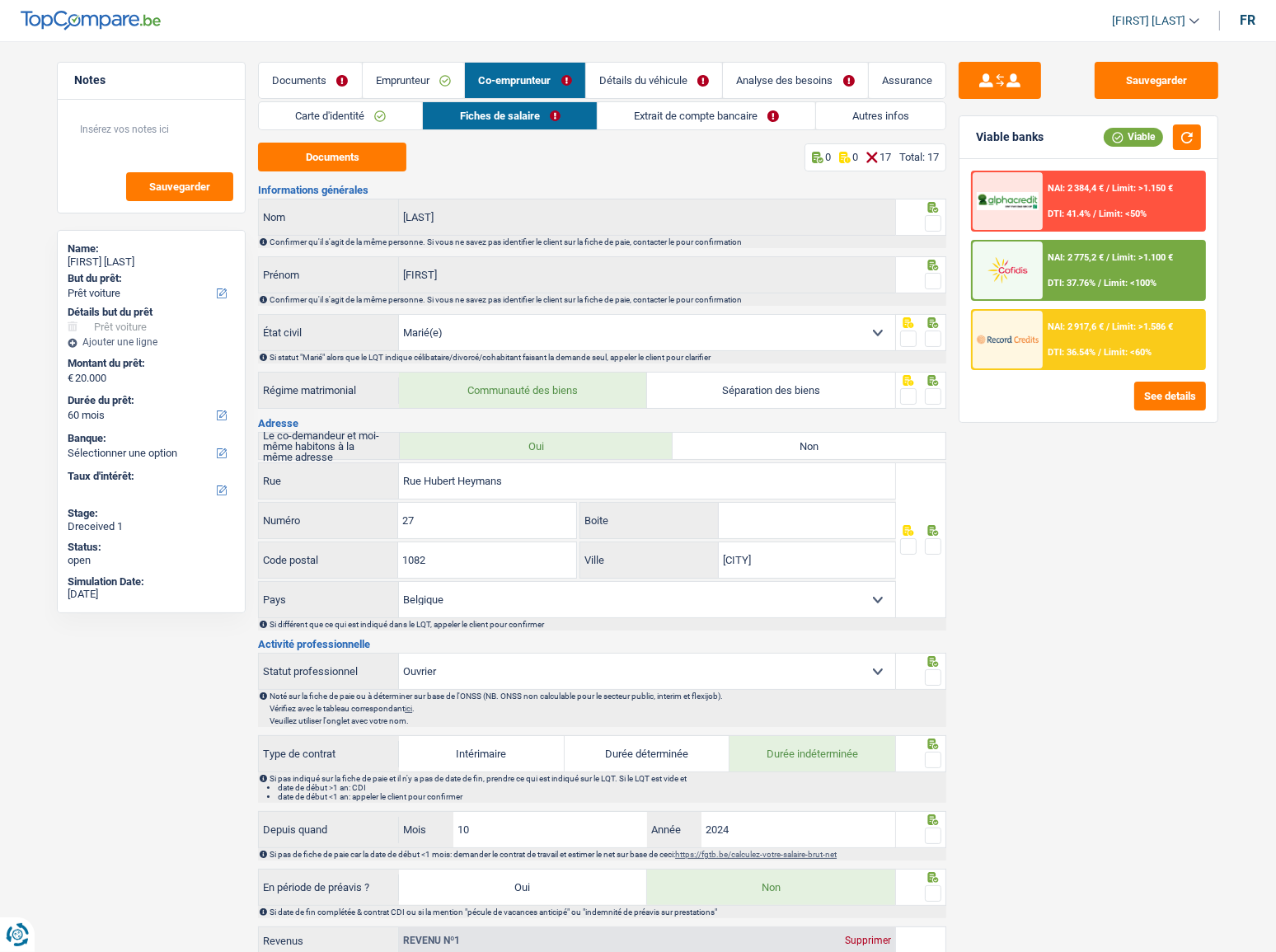 click at bounding box center [933, 223] 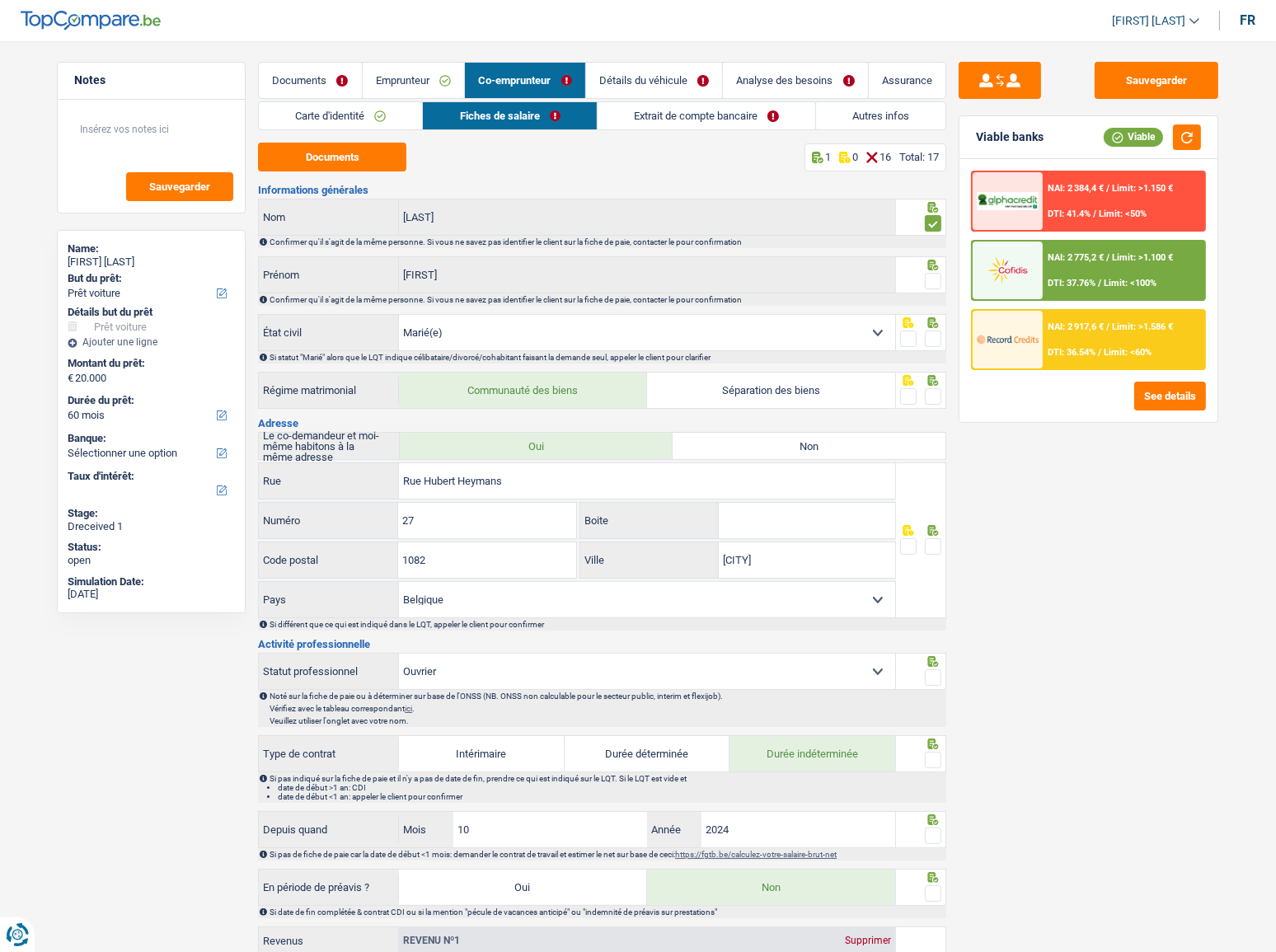 click at bounding box center (933, 281) 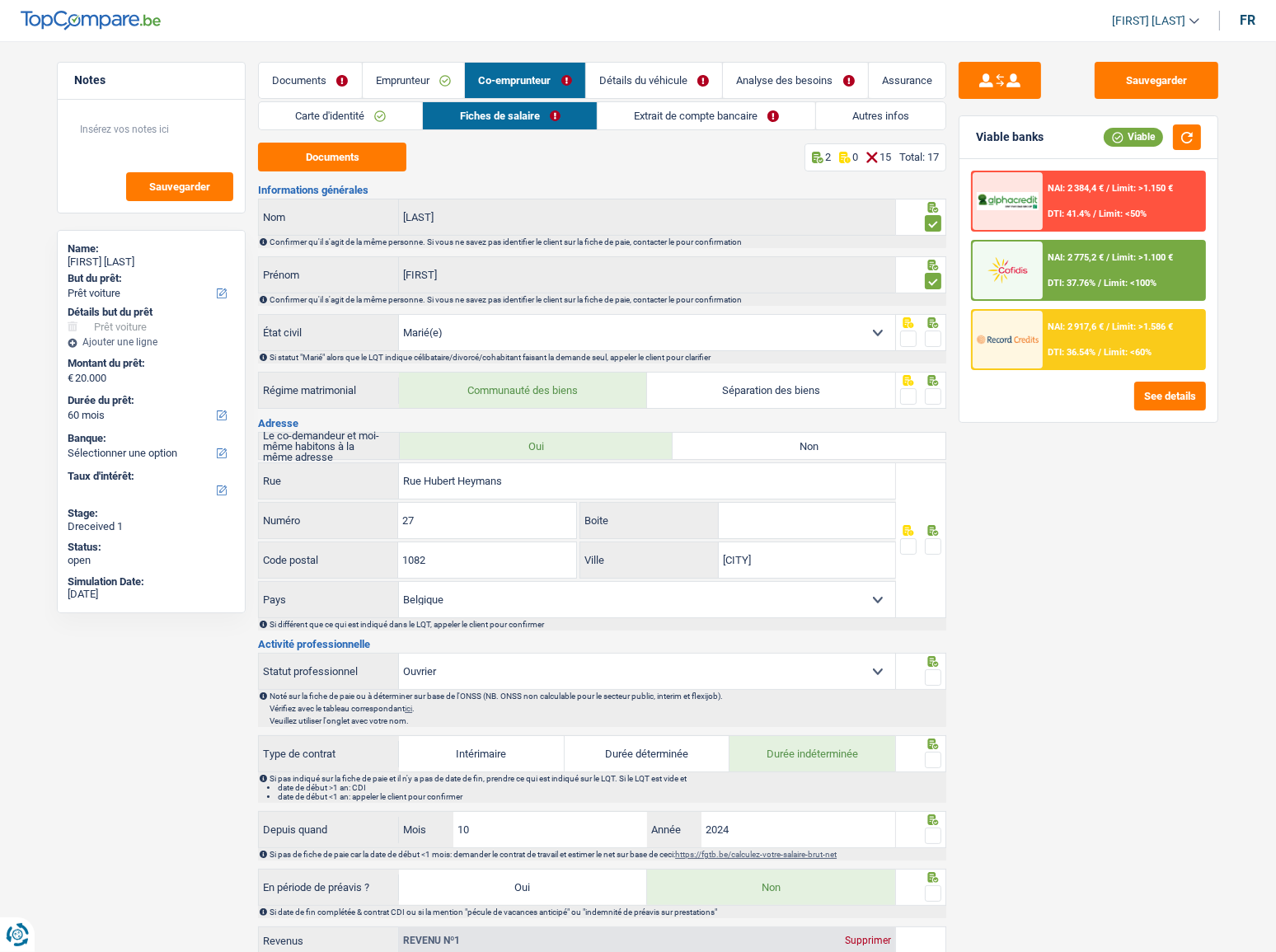 drag, startPoint x: 931, startPoint y: 334, endPoint x: 937, endPoint y: 387, distance: 53.338541 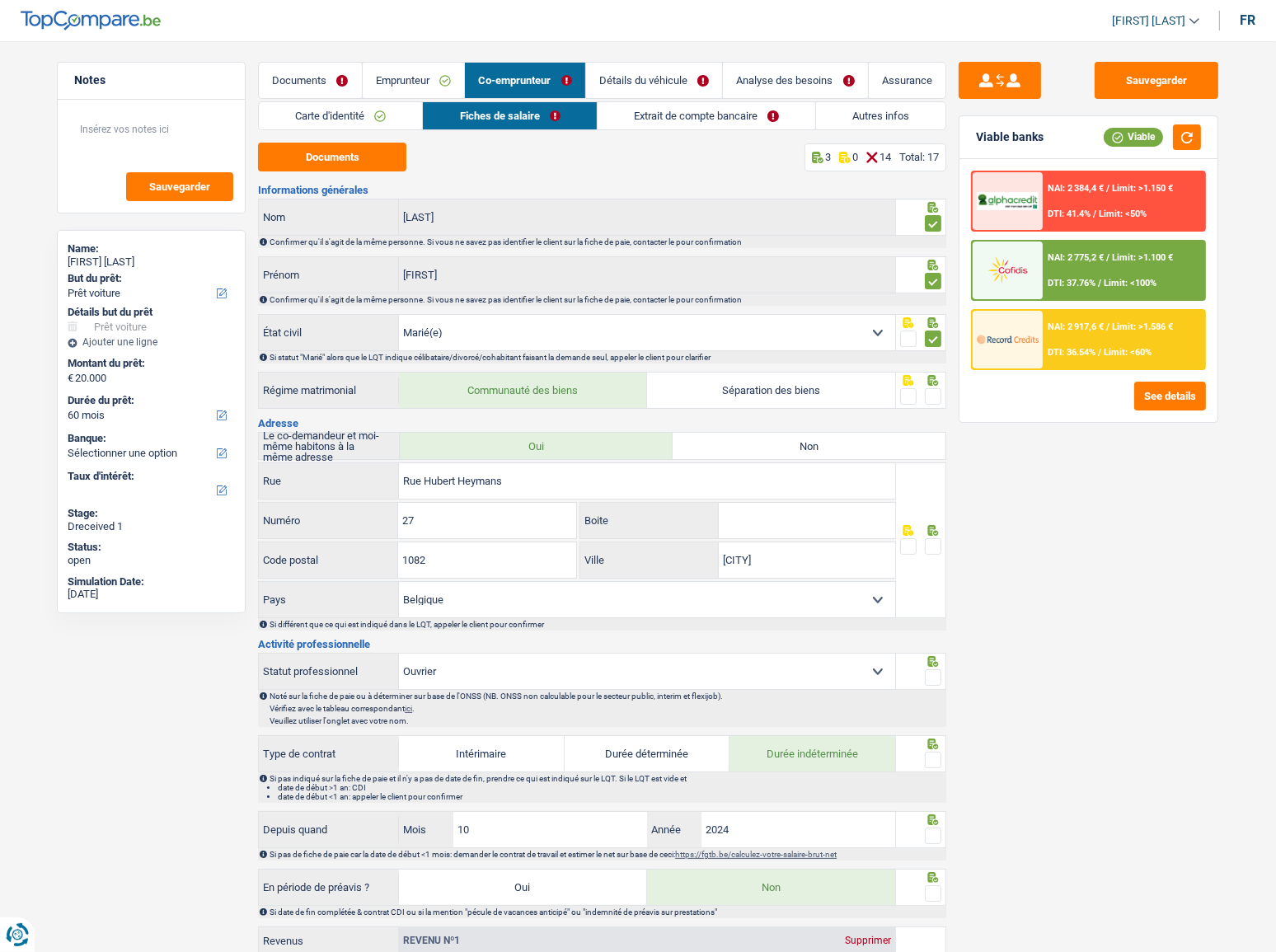 click at bounding box center (933, 396) 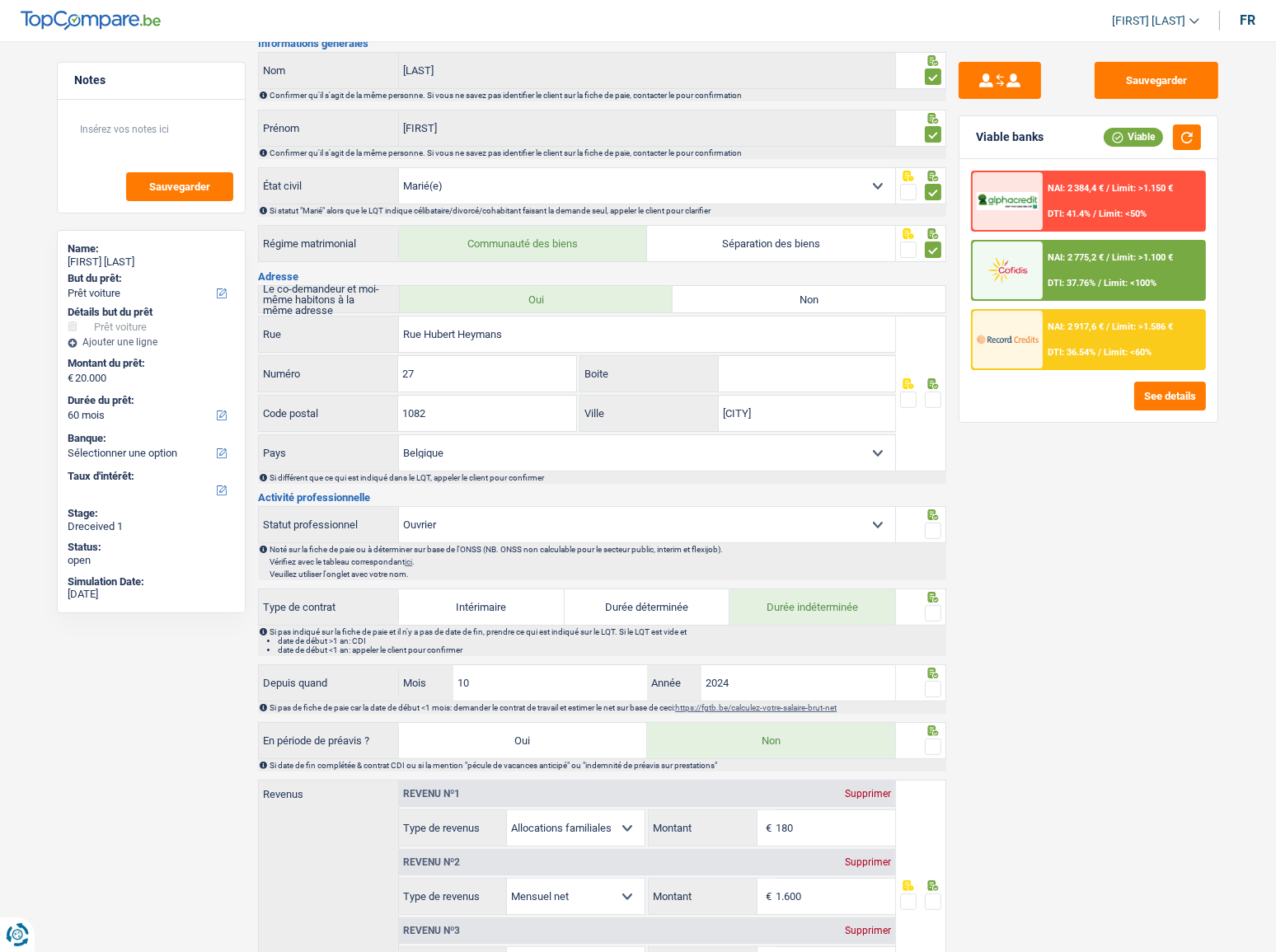 scroll, scrollTop: 149, scrollLeft: 0, axis: vertical 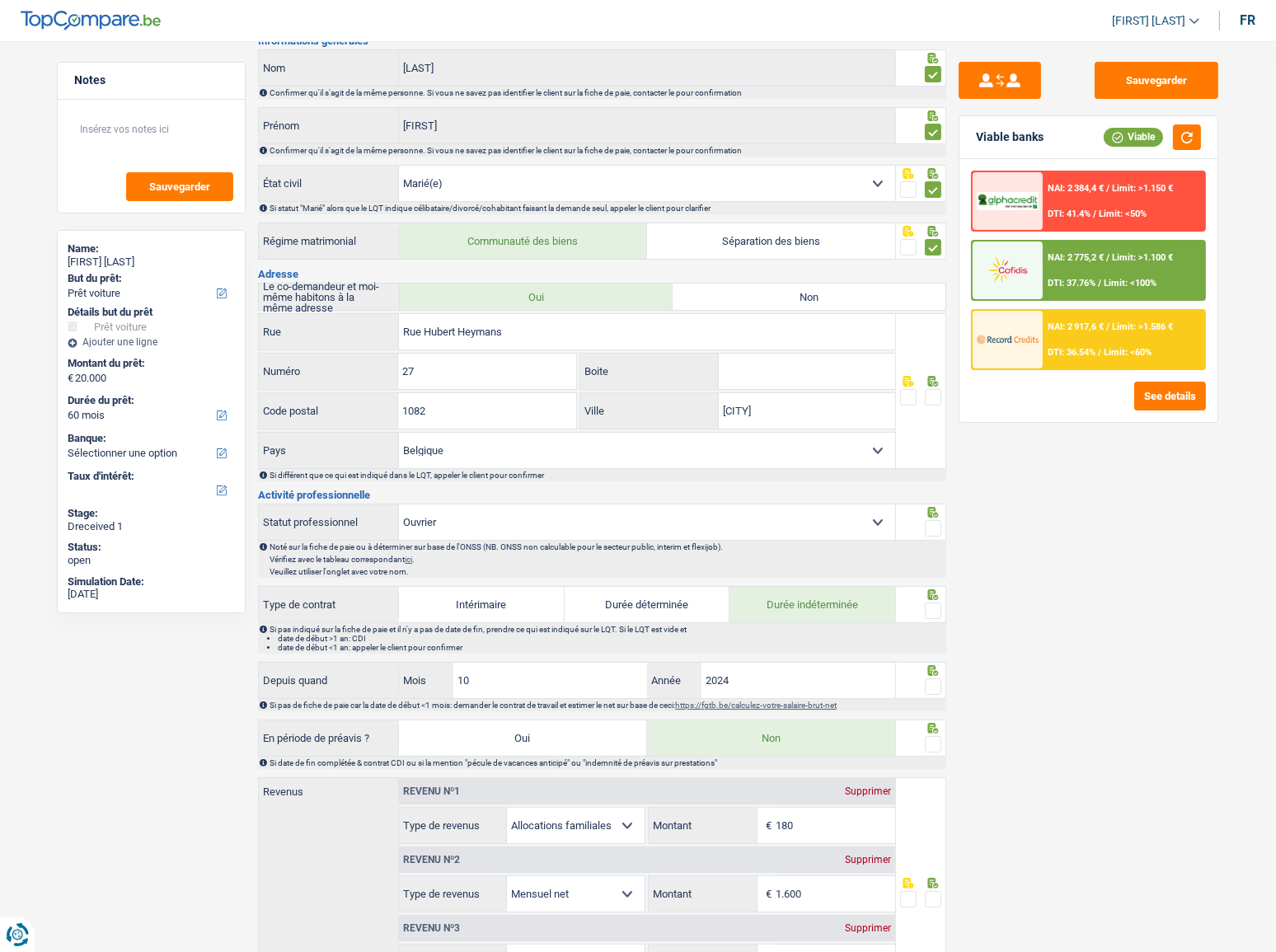 click at bounding box center [933, 397] 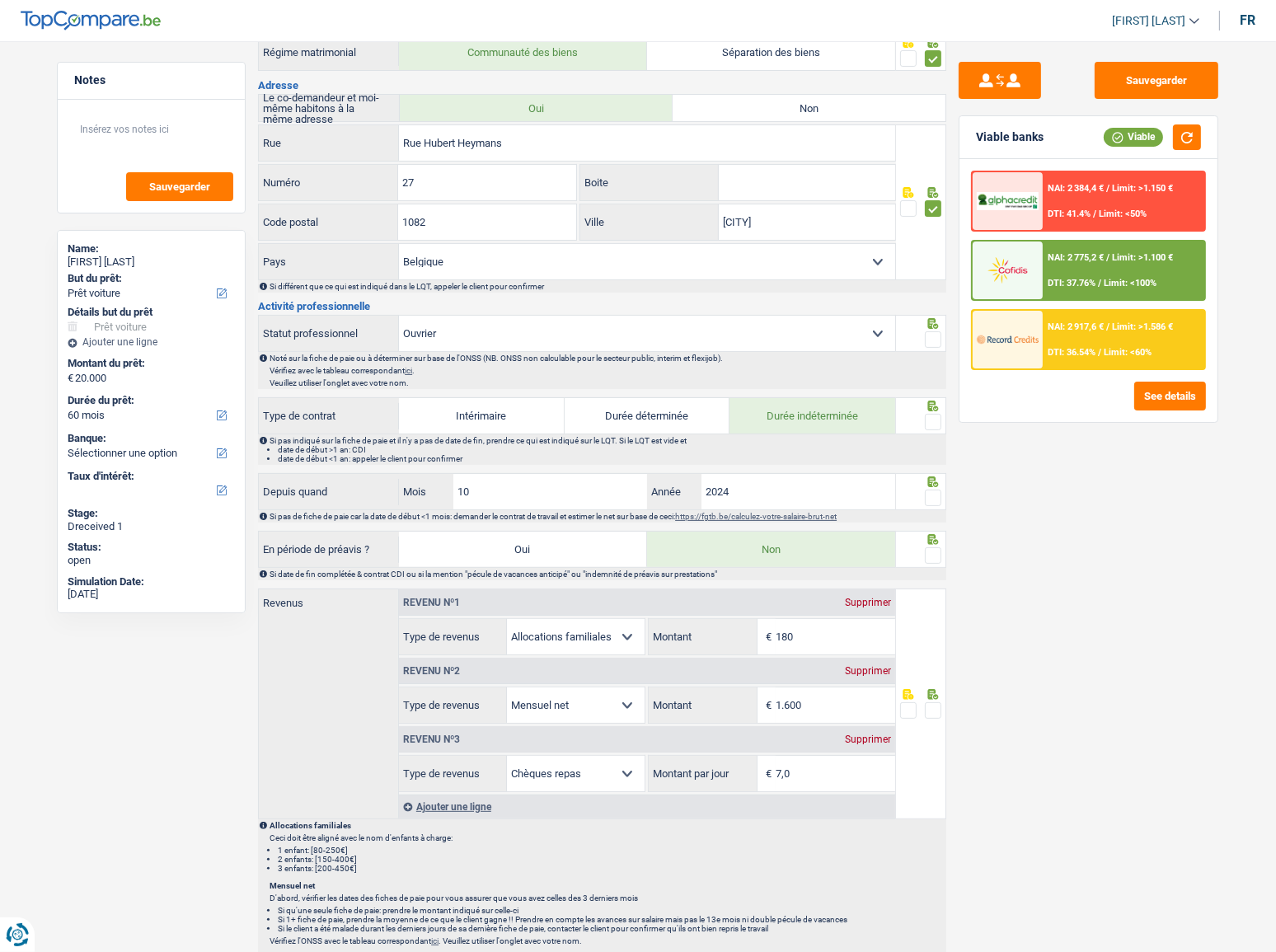 scroll, scrollTop: 374, scrollLeft: 0, axis: vertical 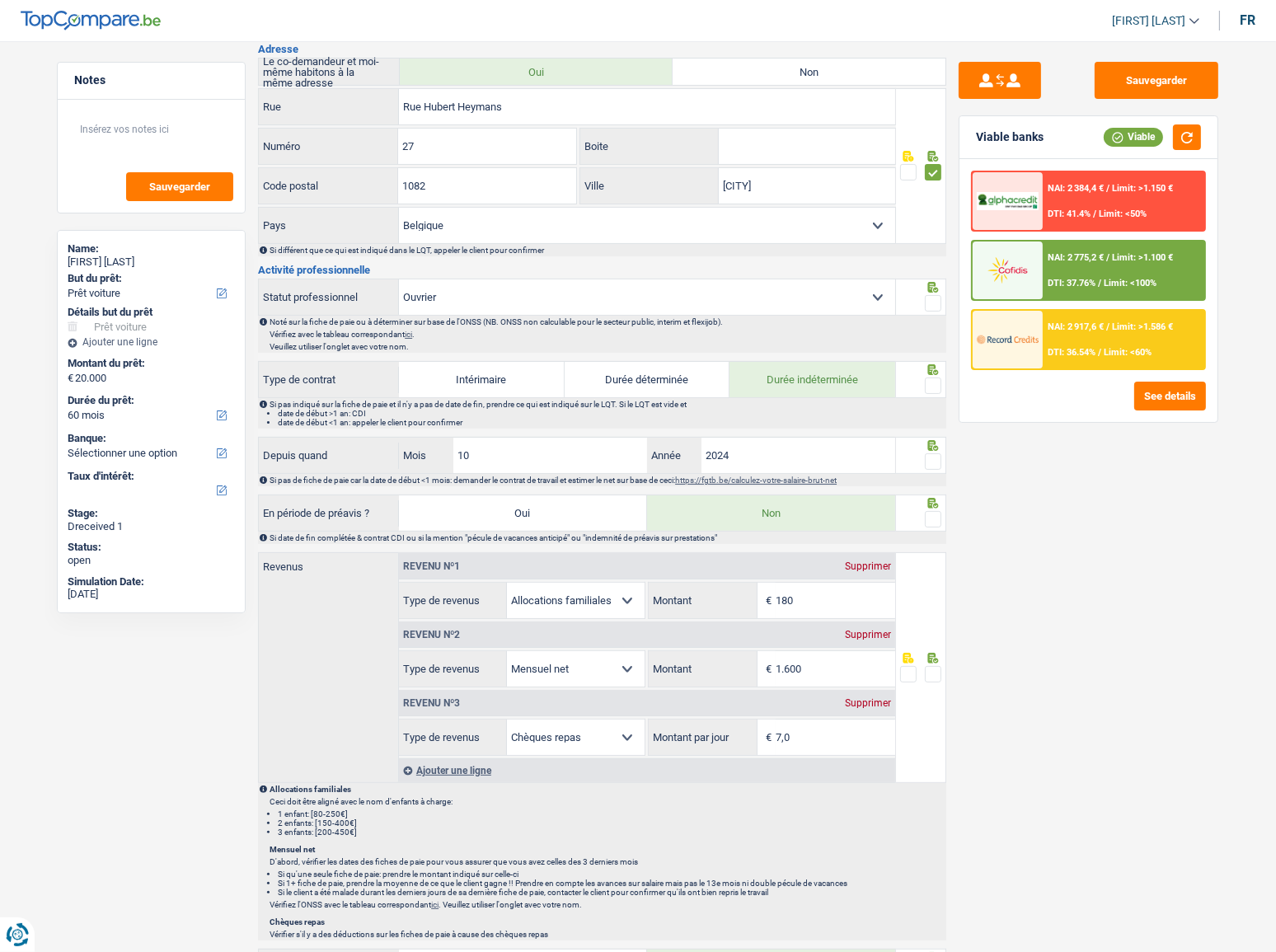 click at bounding box center (933, 303) 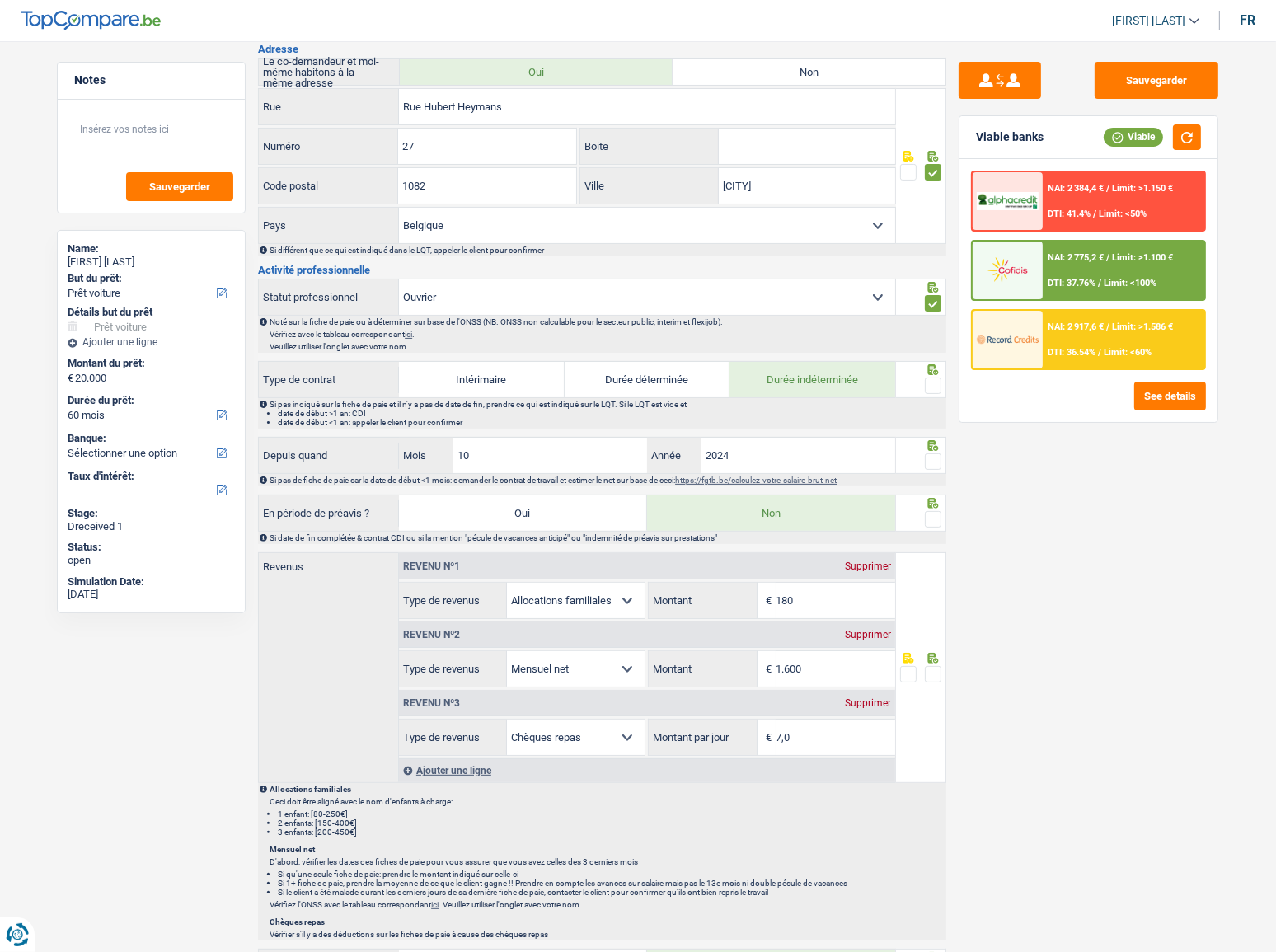 click at bounding box center (933, 386) 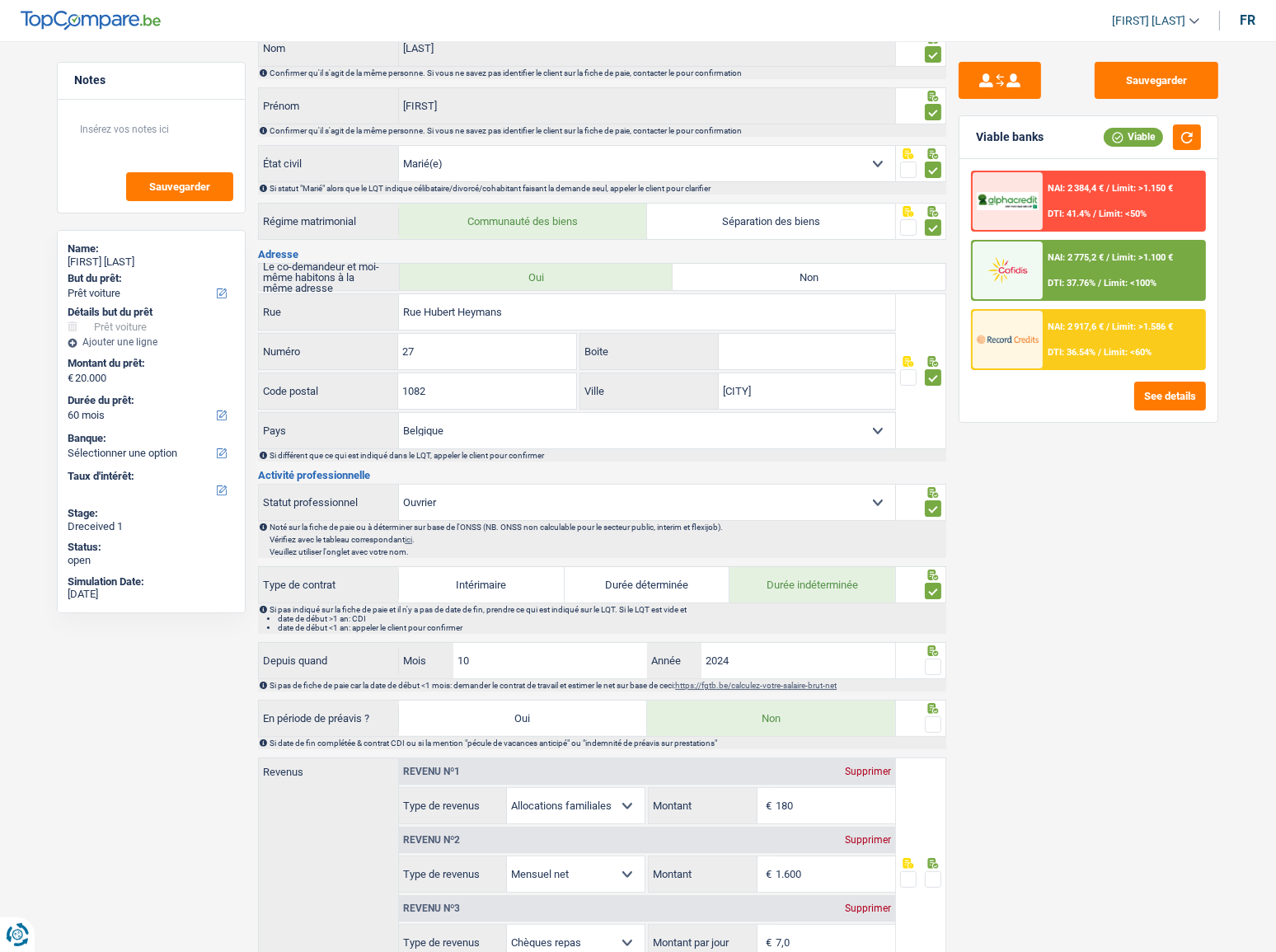 scroll, scrollTop: 374, scrollLeft: 0, axis: vertical 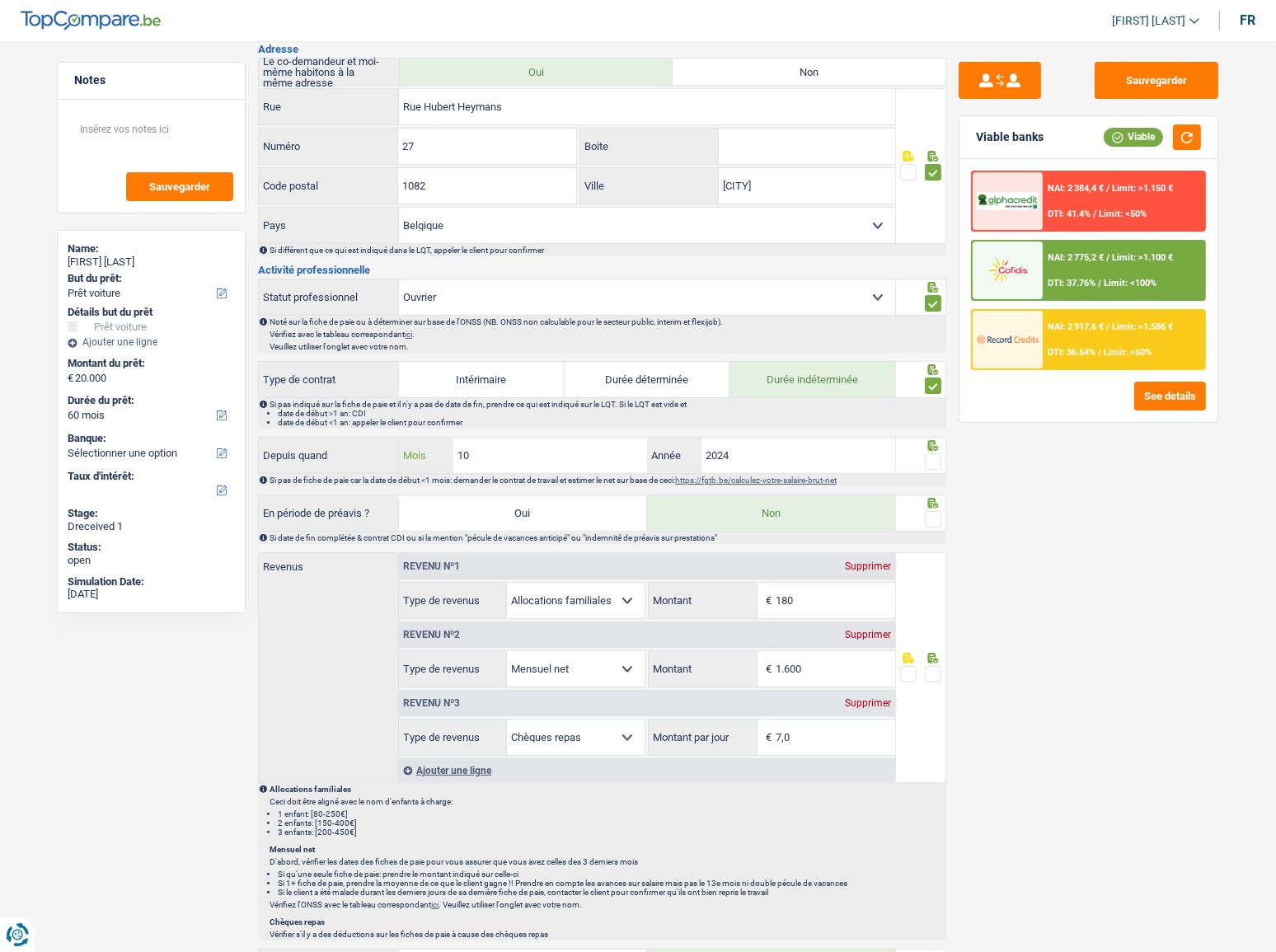drag, startPoint x: 572, startPoint y: 447, endPoint x: 289, endPoint y: 461, distance: 283.3461 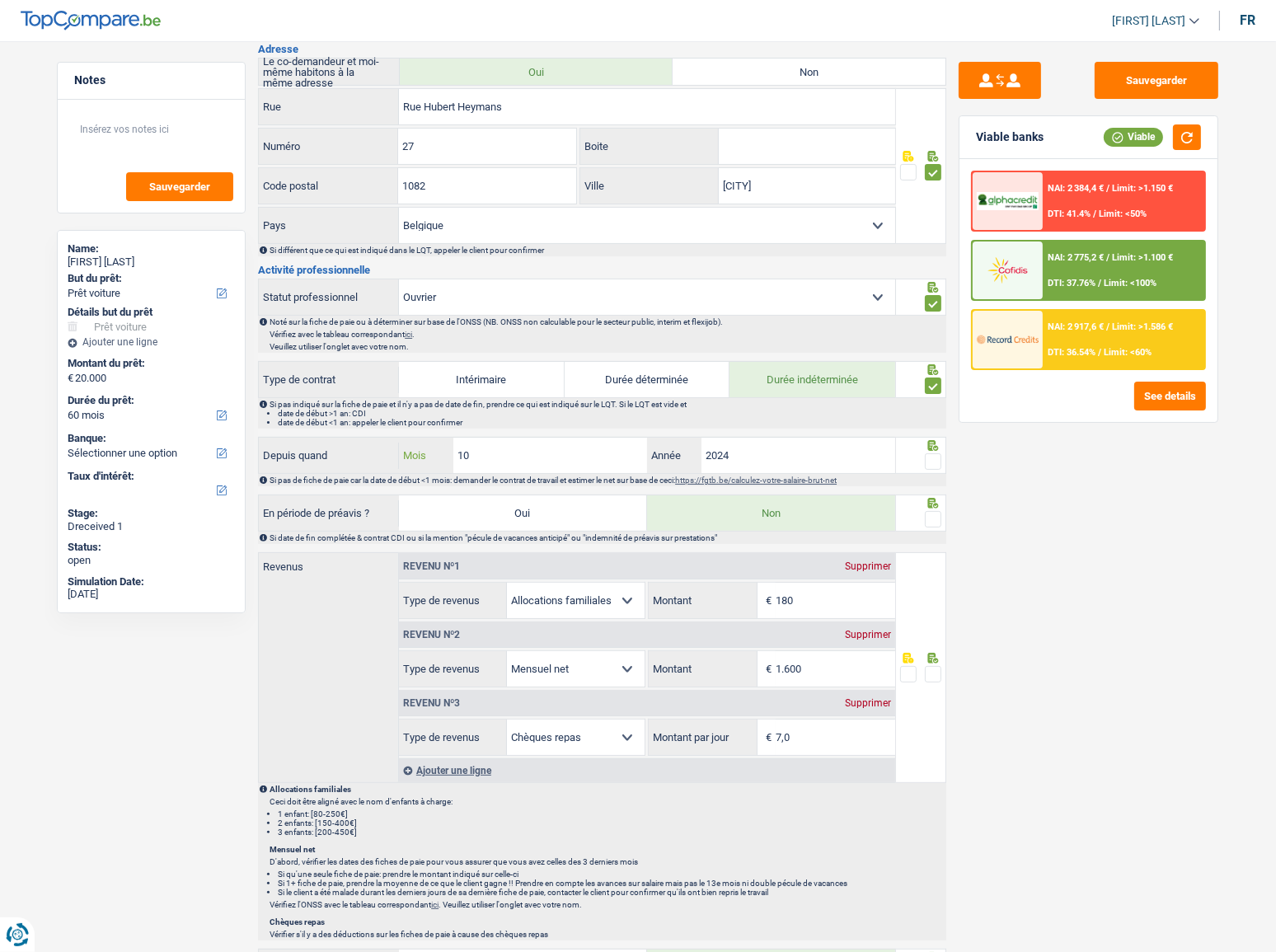 click on "Depuis quand     10
Mois
/   2024
Année" at bounding box center [577, 455] 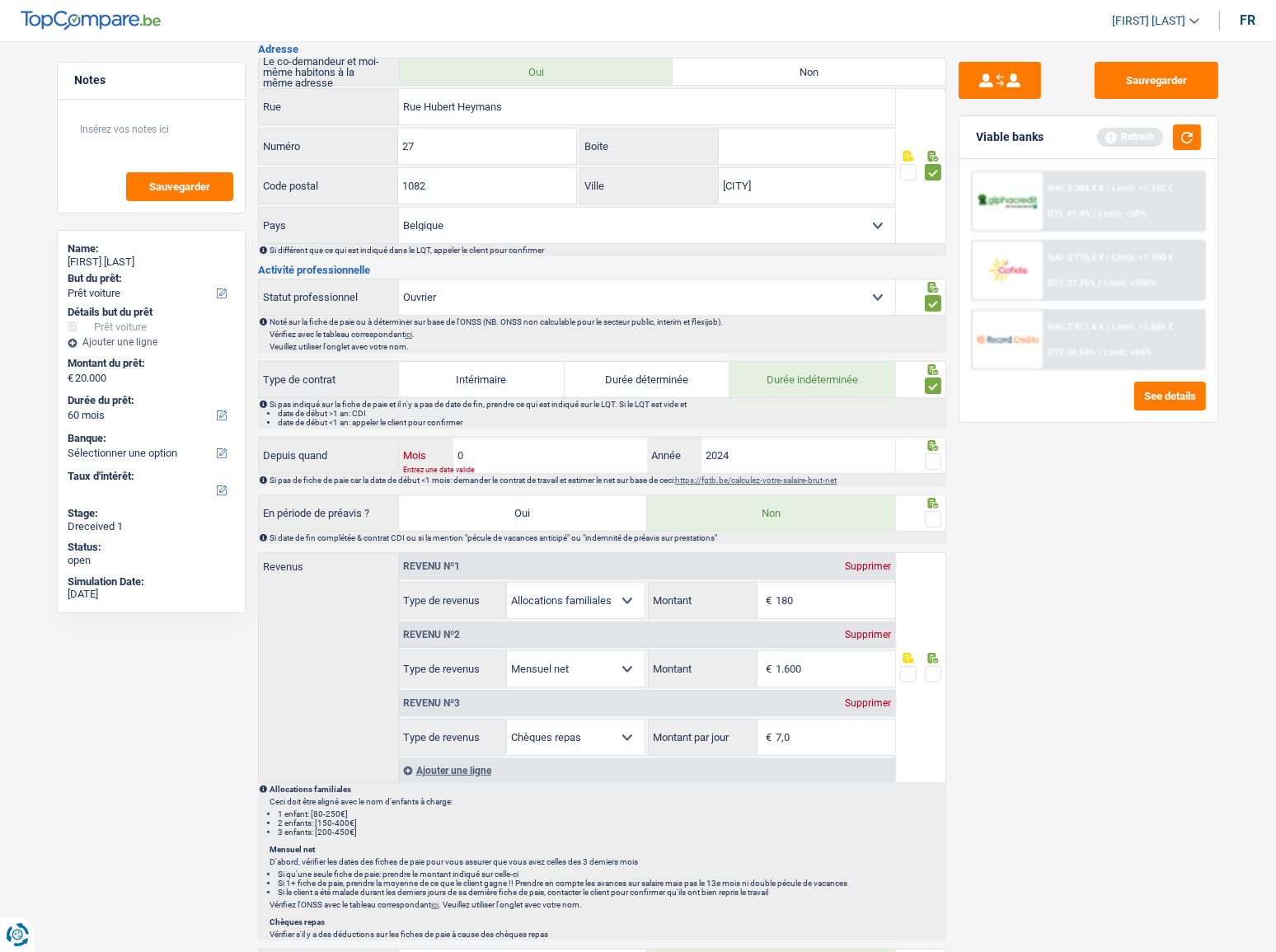 type on "04" 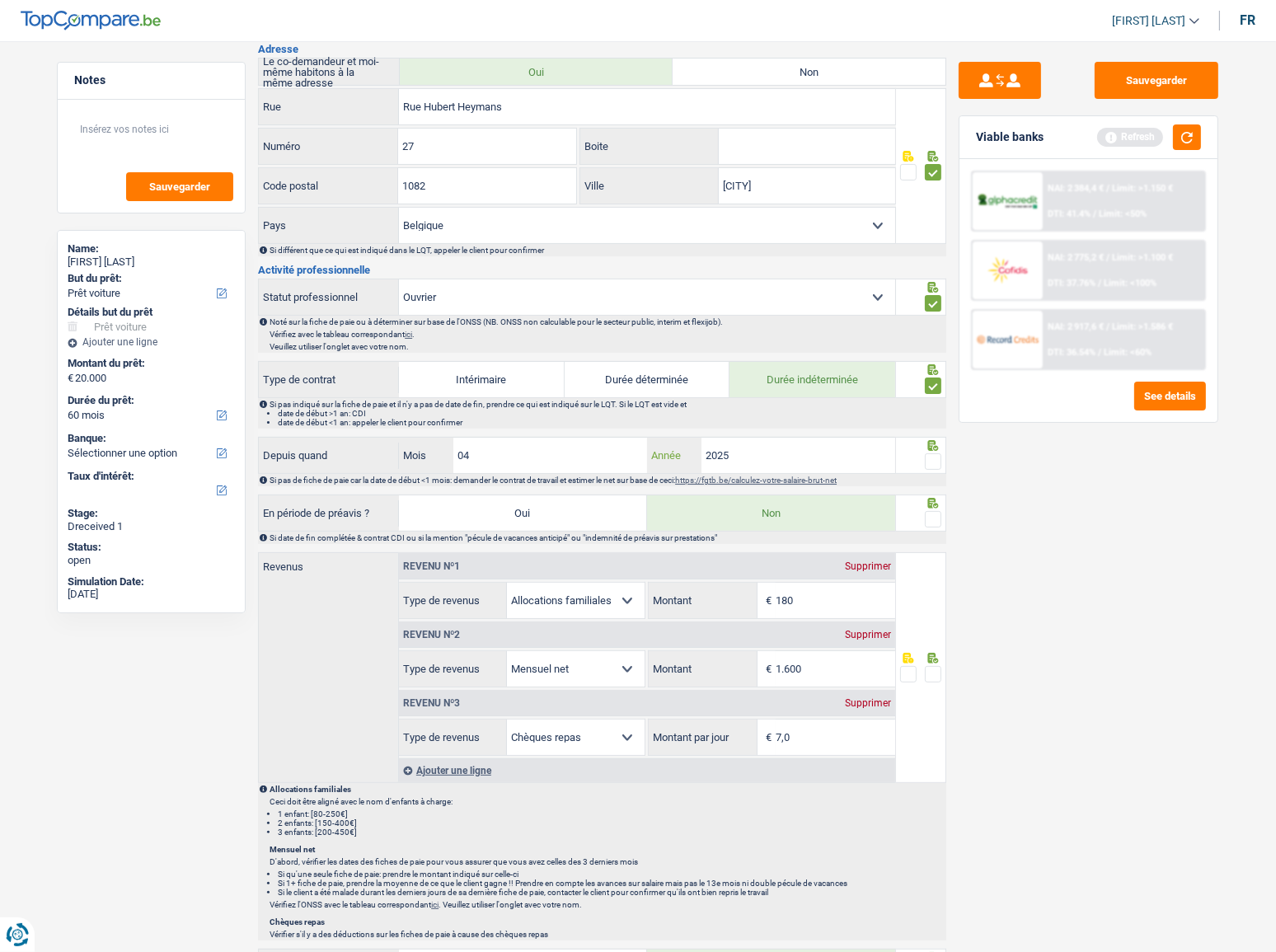 type on "2025" 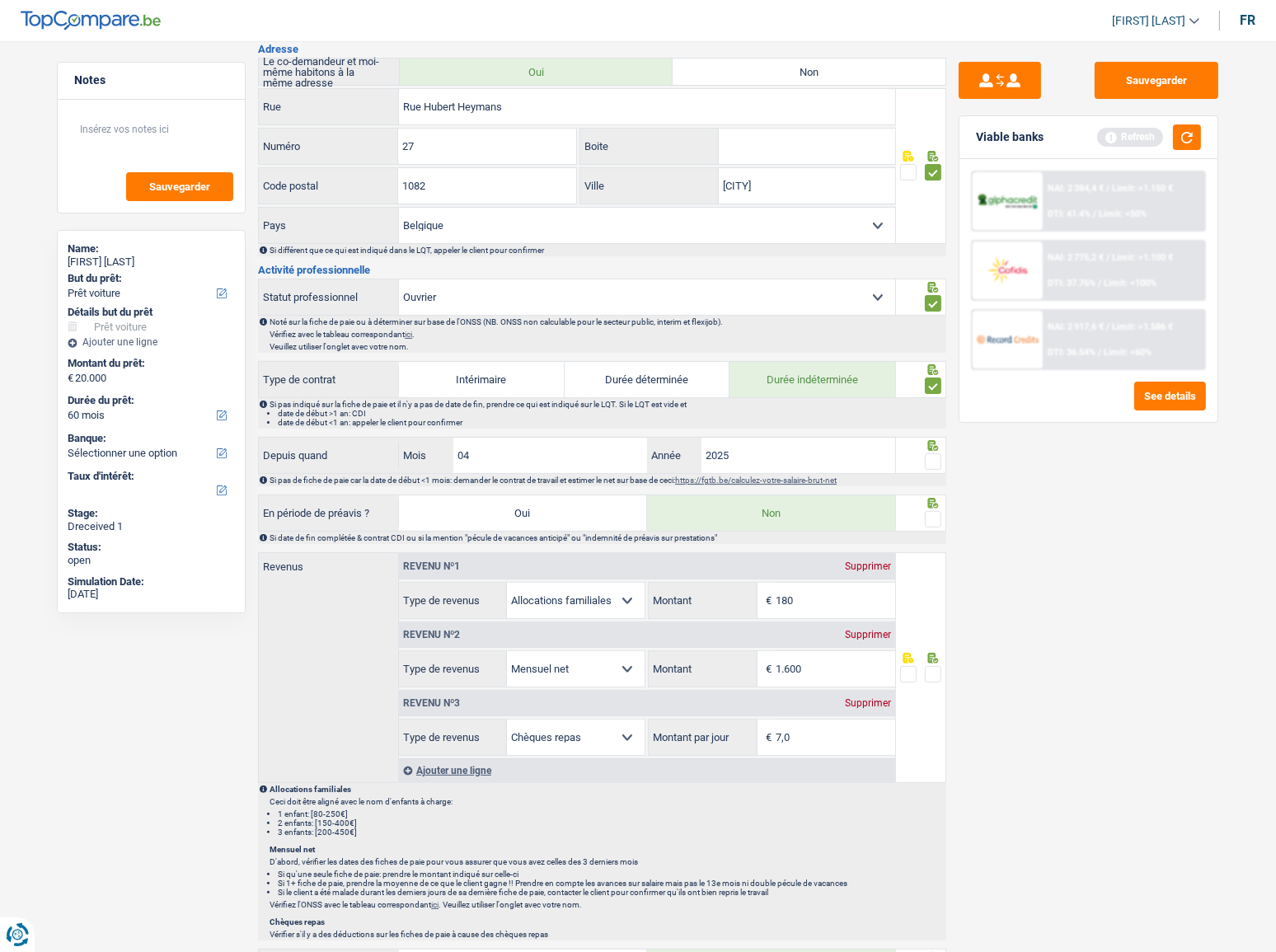 click at bounding box center [922, 455] 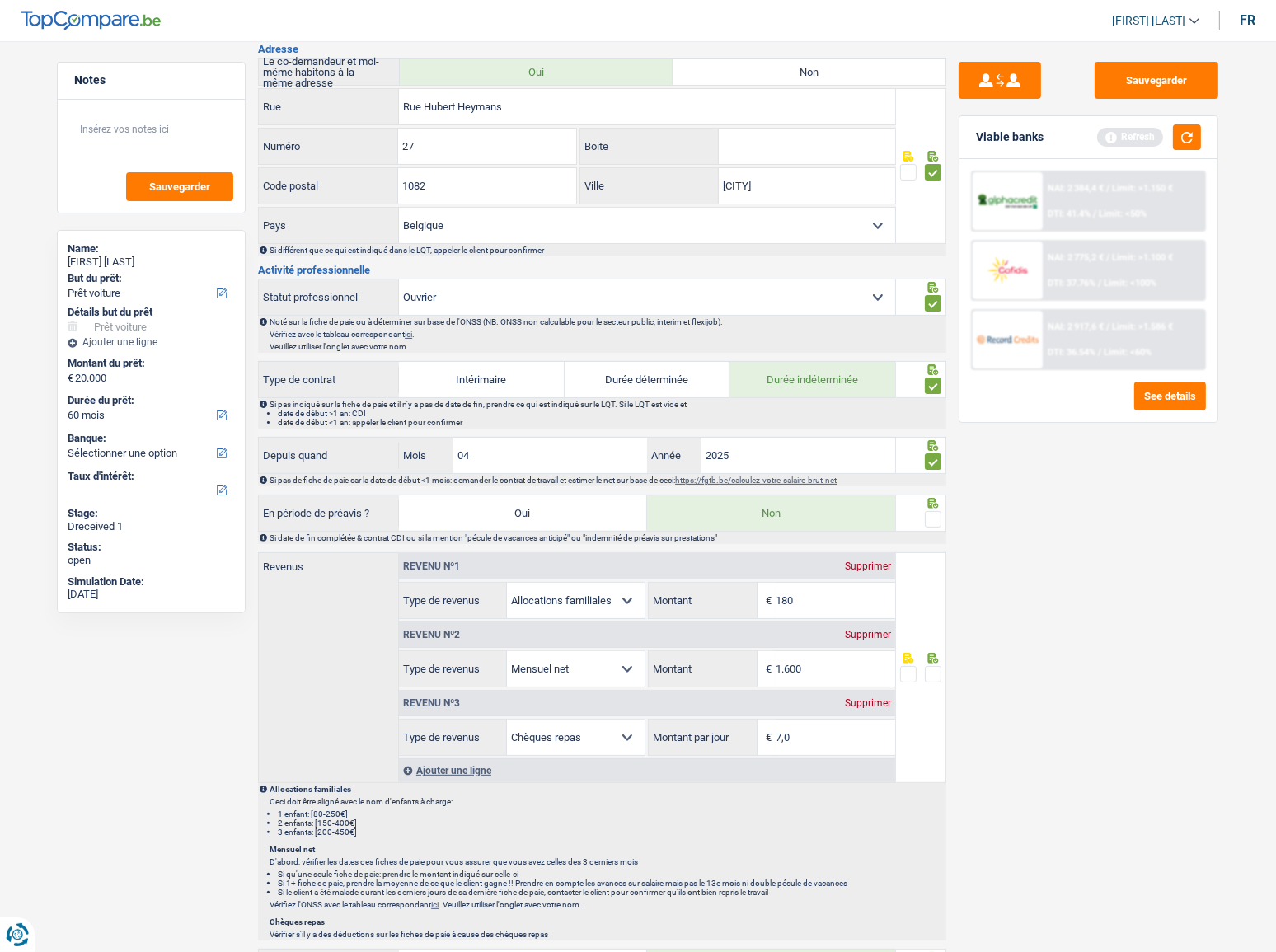 drag, startPoint x: 931, startPoint y: 511, endPoint x: 940, endPoint y: 502, distance: 12.727922 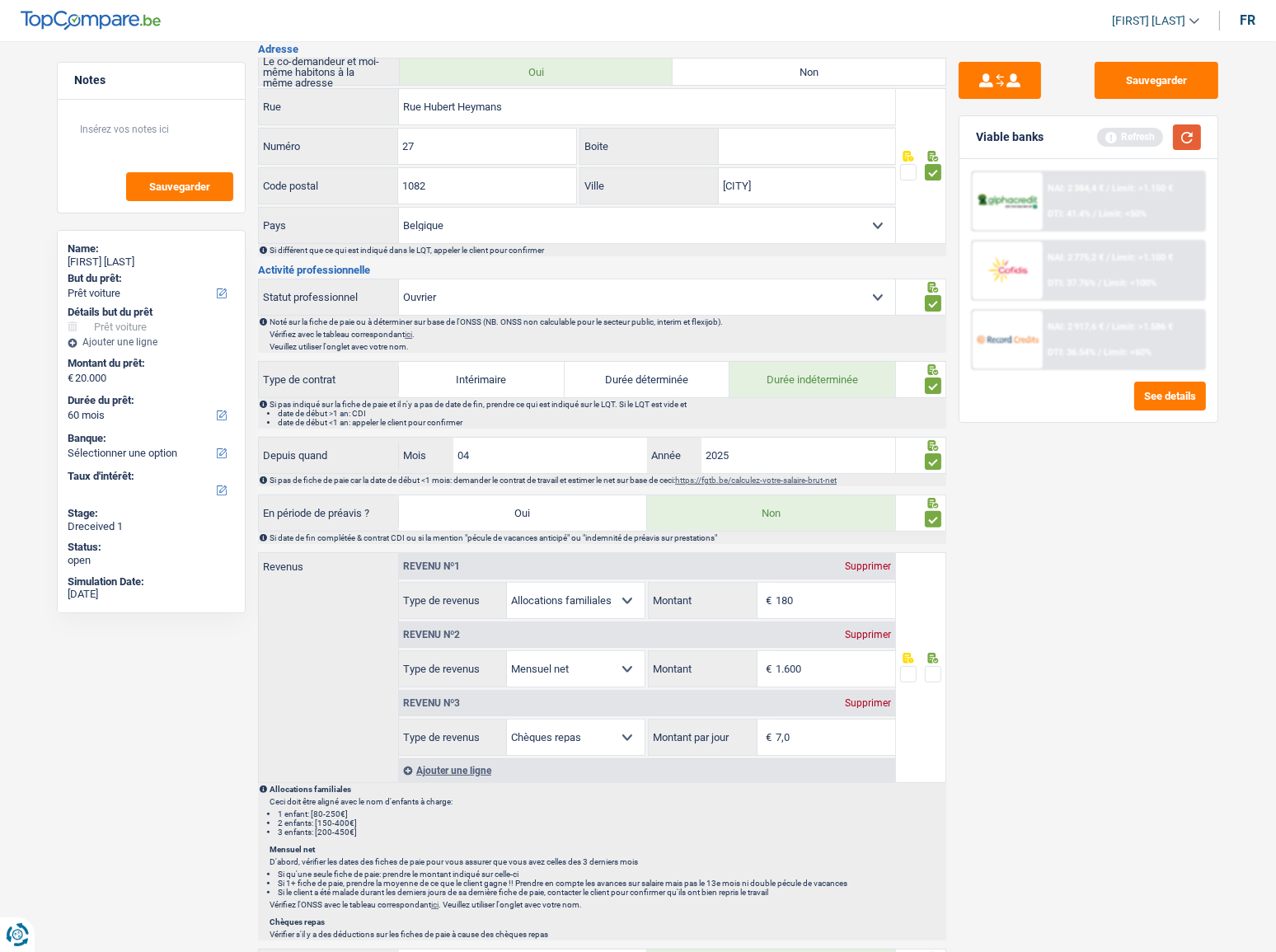 click at bounding box center (1187, 137) 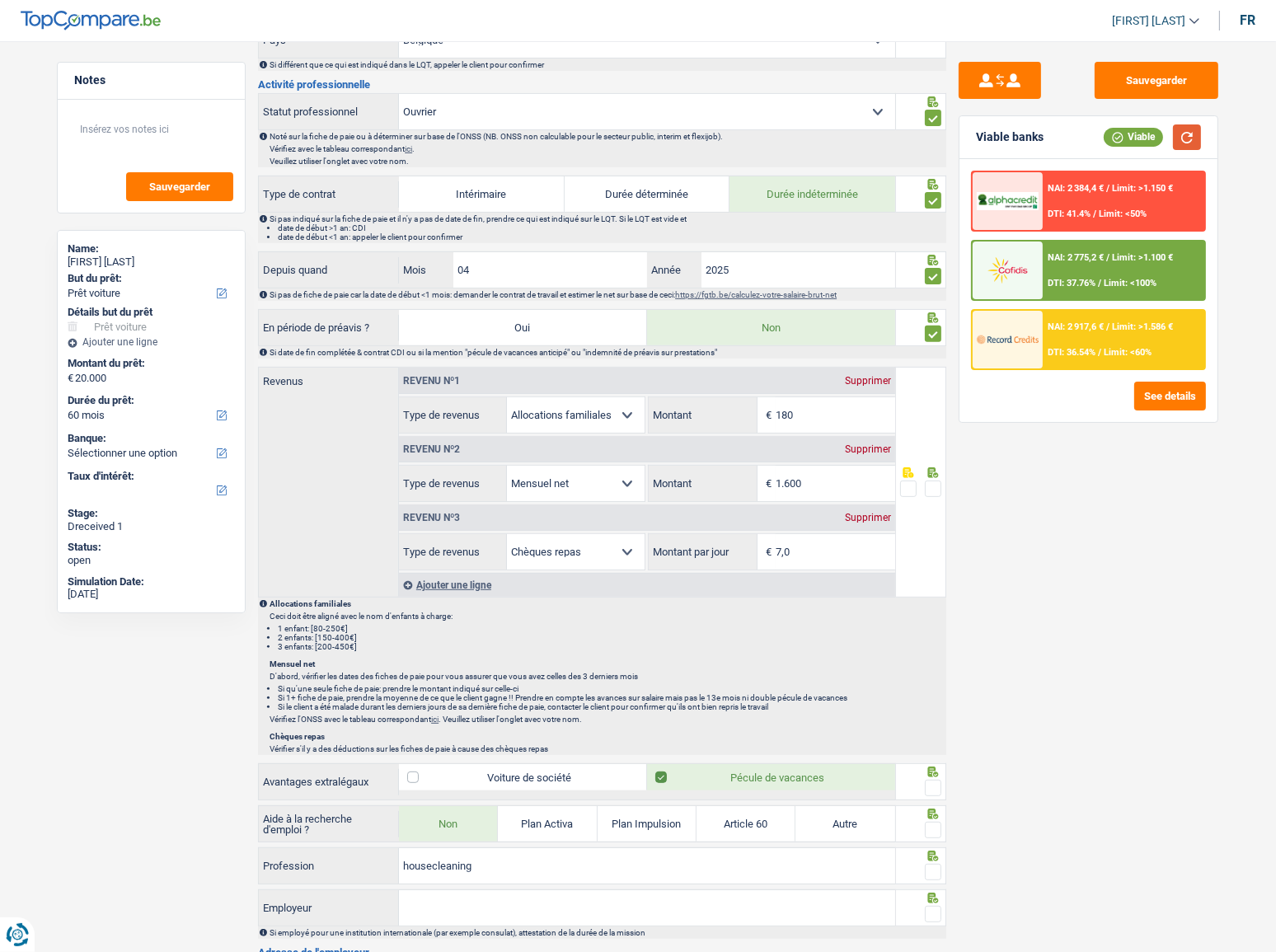 scroll, scrollTop: 674, scrollLeft: 0, axis: vertical 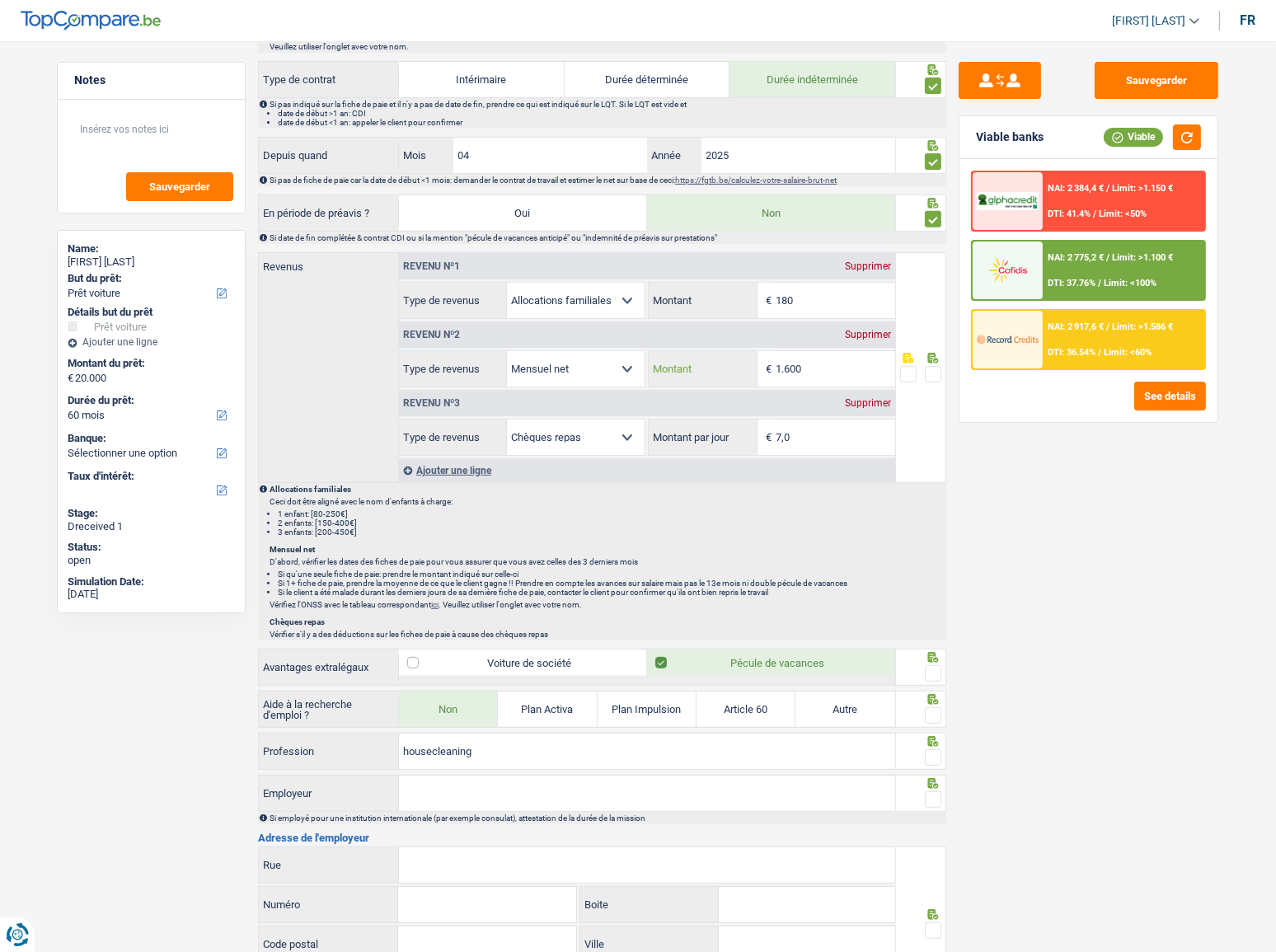 drag, startPoint x: 817, startPoint y: 370, endPoint x: 750, endPoint y: 365, distance: 67.18631 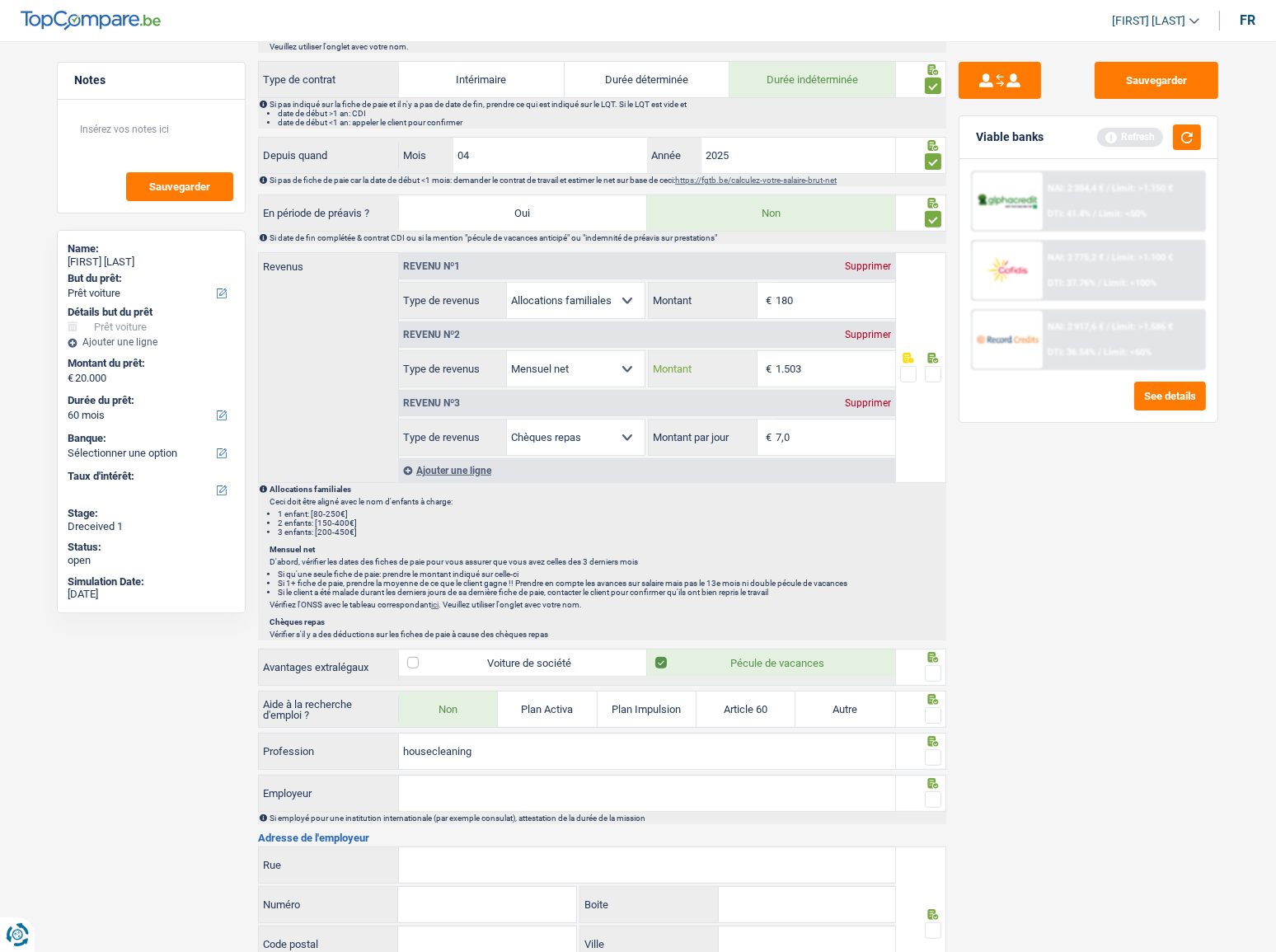 type on "1.503" 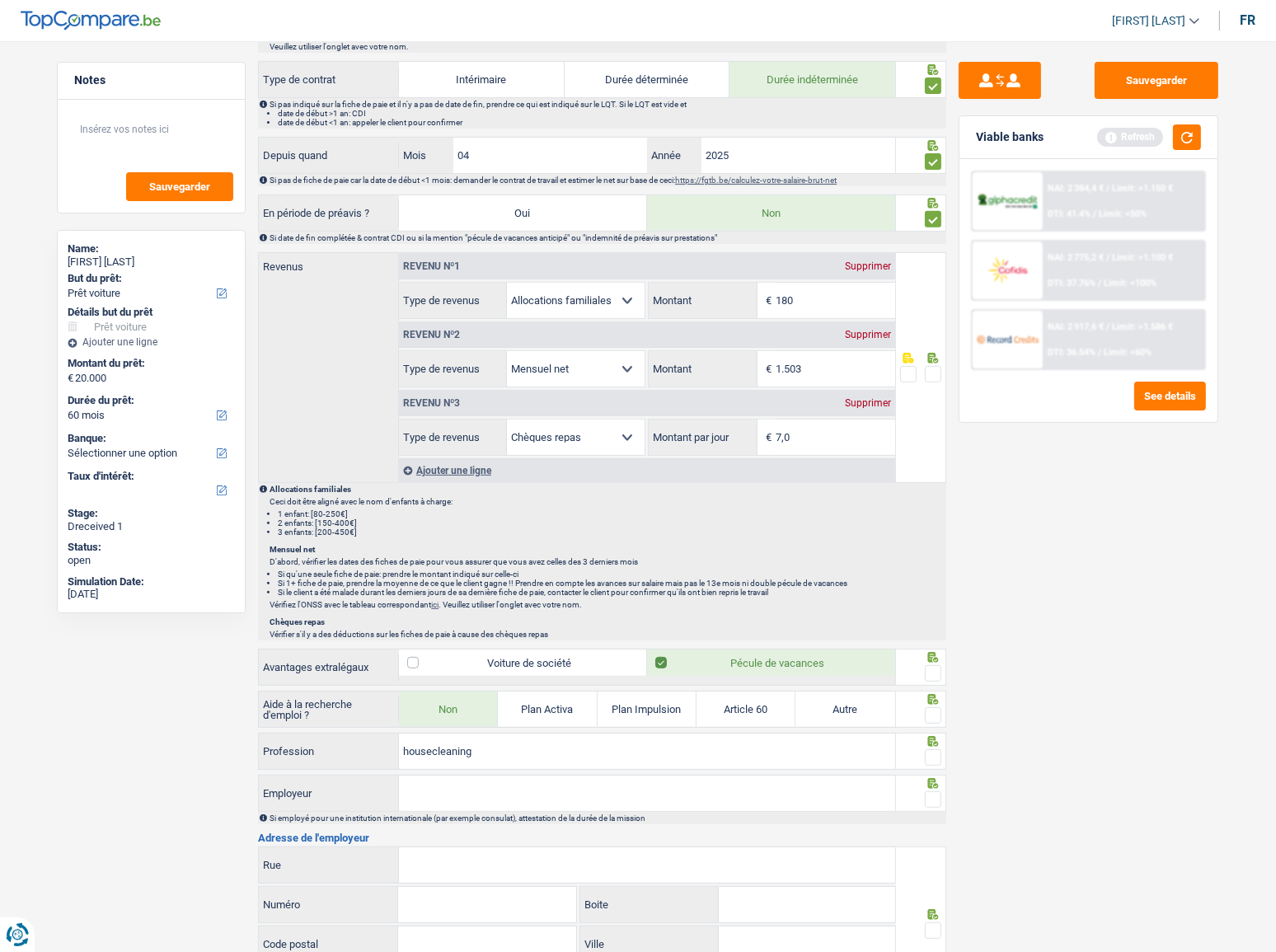 click at bounding box center (933, 374) 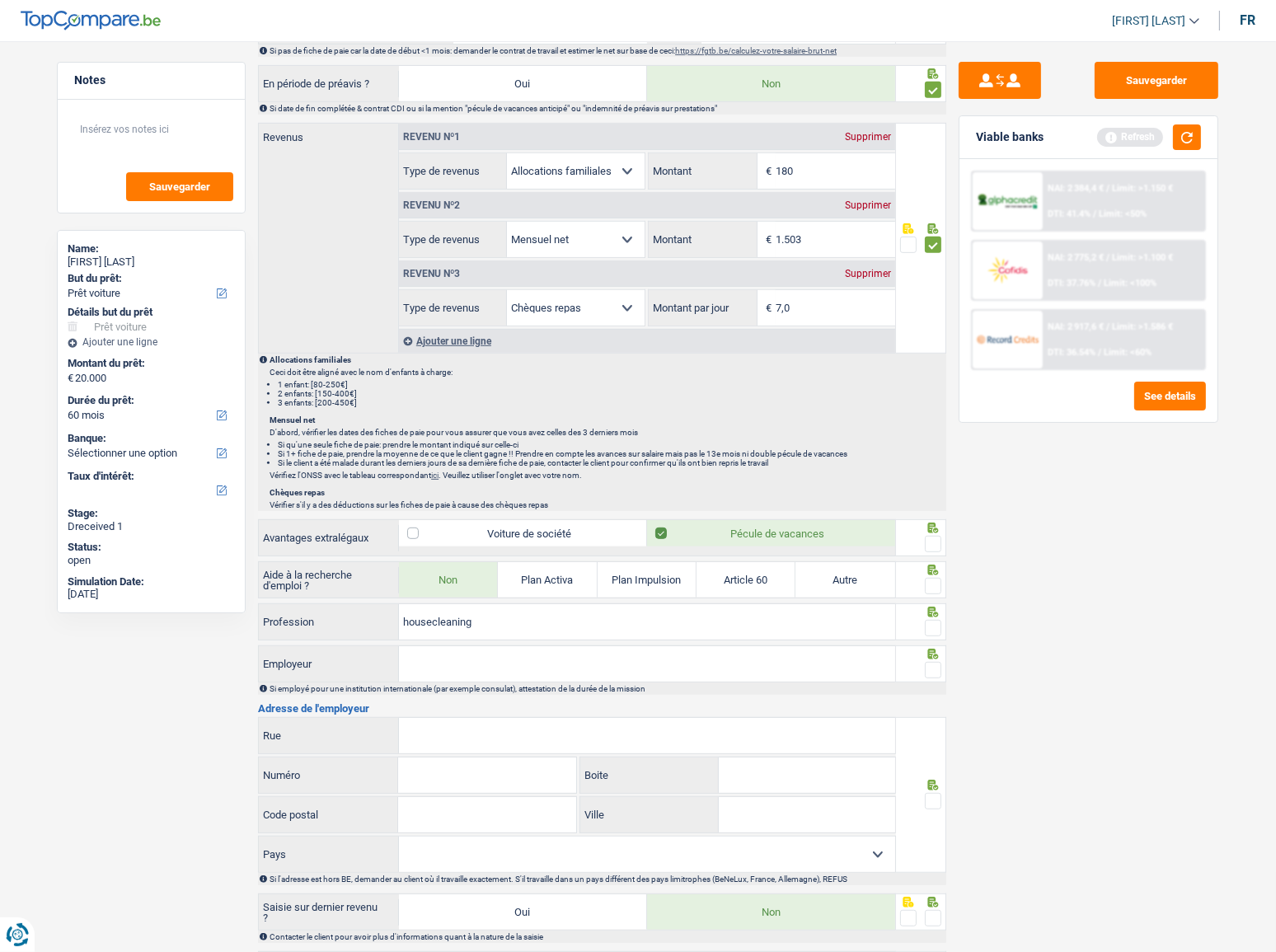 scroll, scrollTop: 930, scrollLeft: 0, axis: vertical 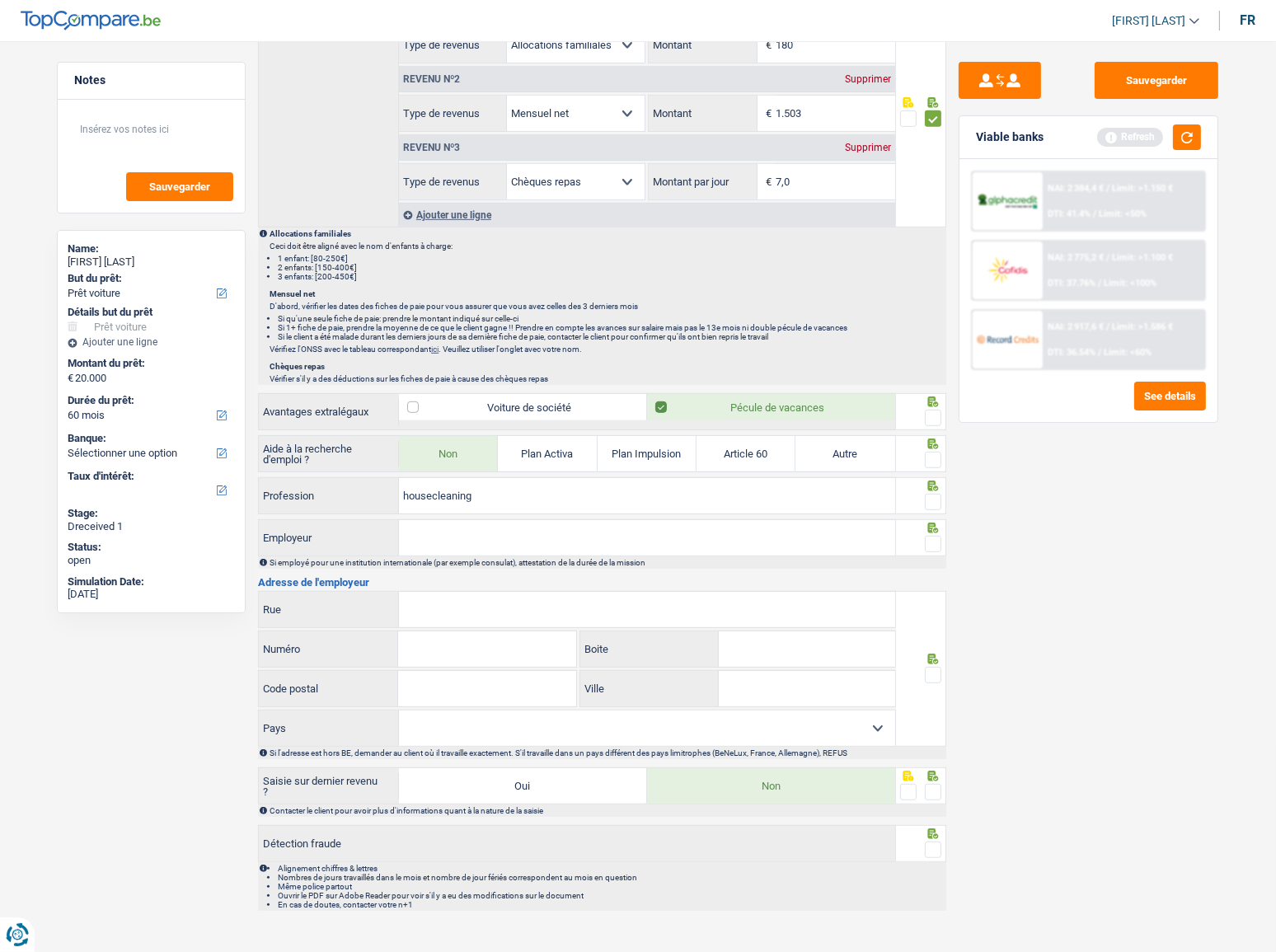drag, startPoint x: 940, startPoint y: 413, endPoint x: 936, endPoint y: 437, distance: 24.33105 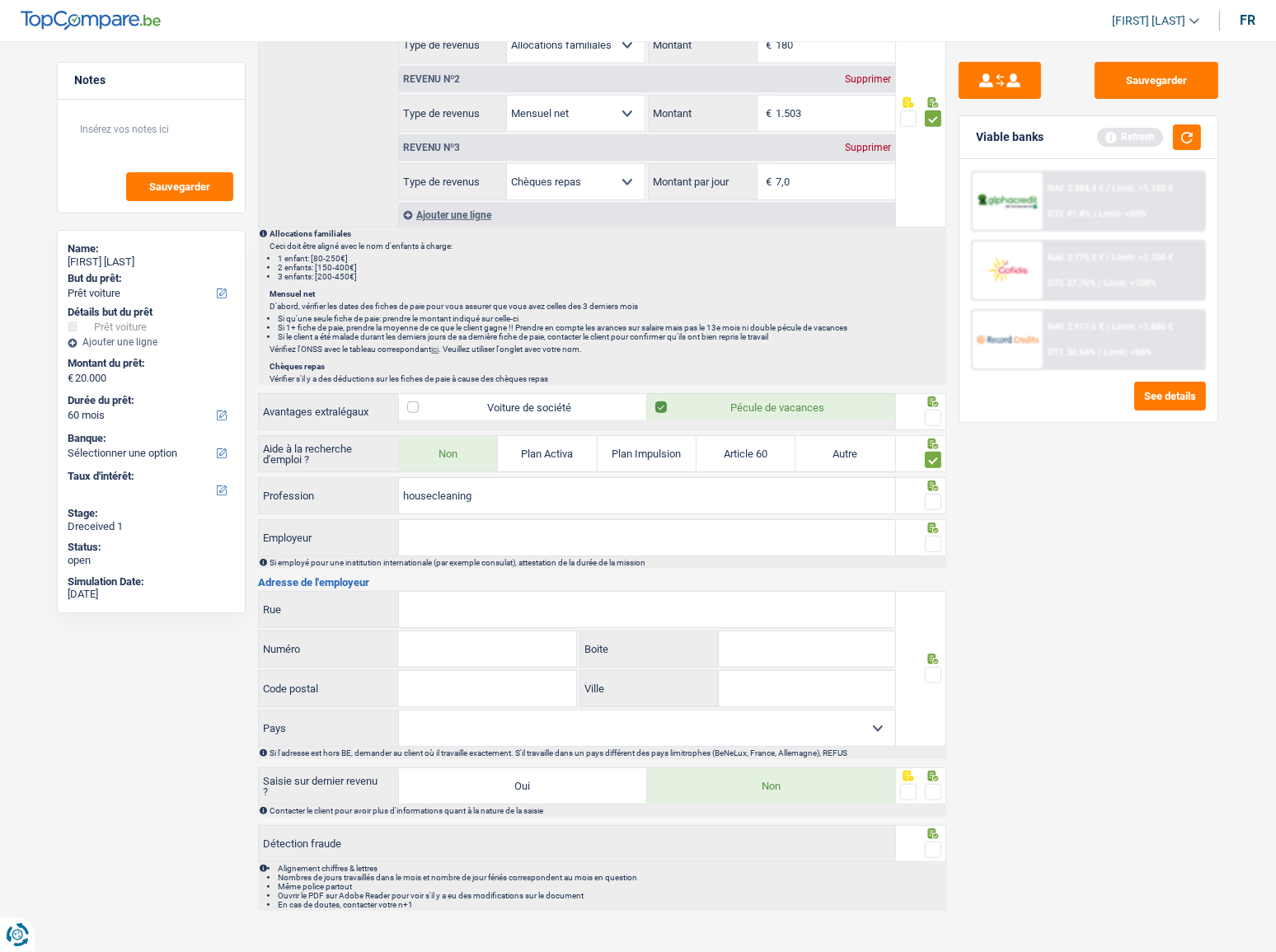 click at bounding box center [933, 418] 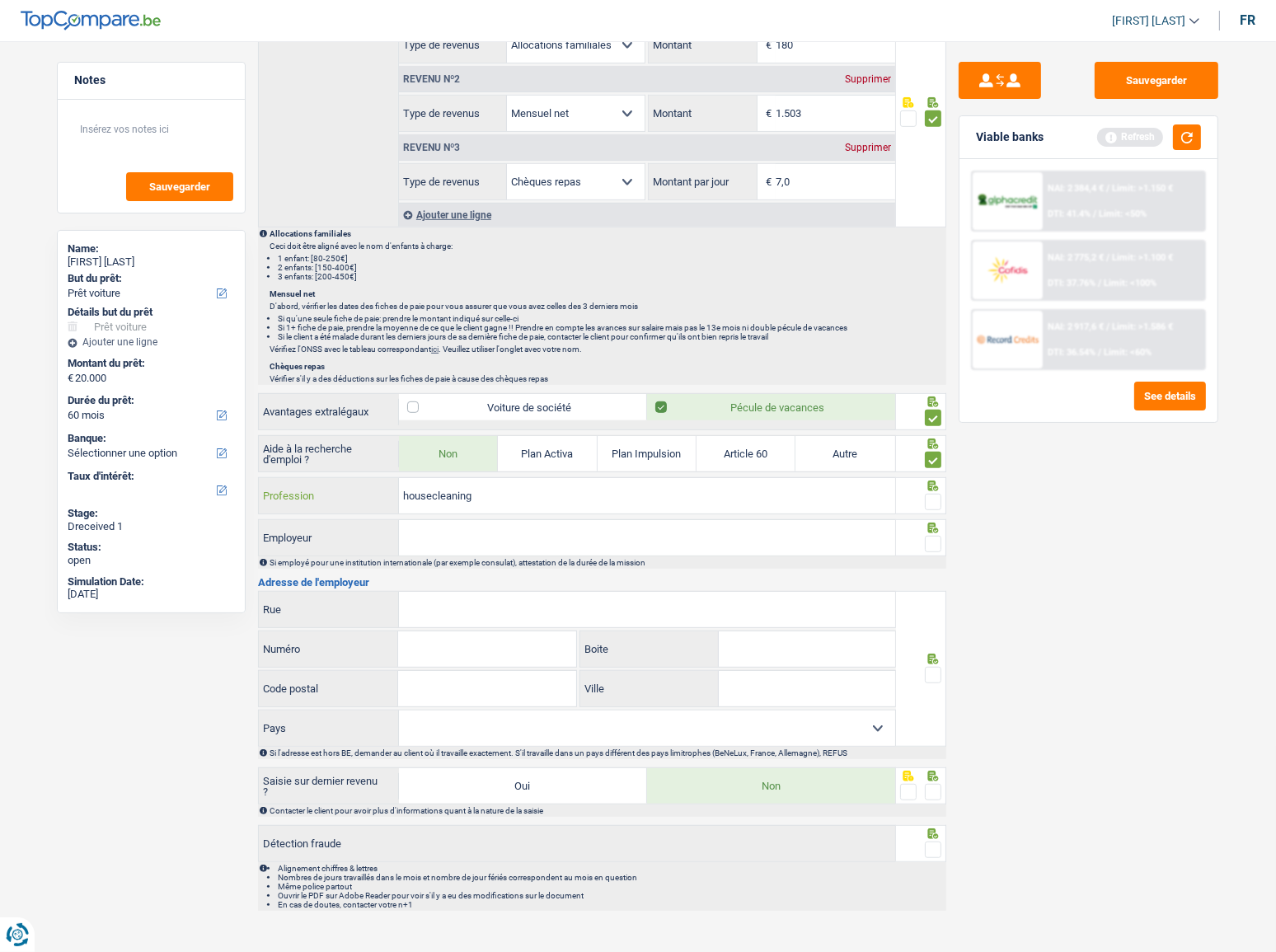 drag, startPoint x: 358, startPoint y: 499, endPoint x: 149, endPoint y: 499, distance: 209 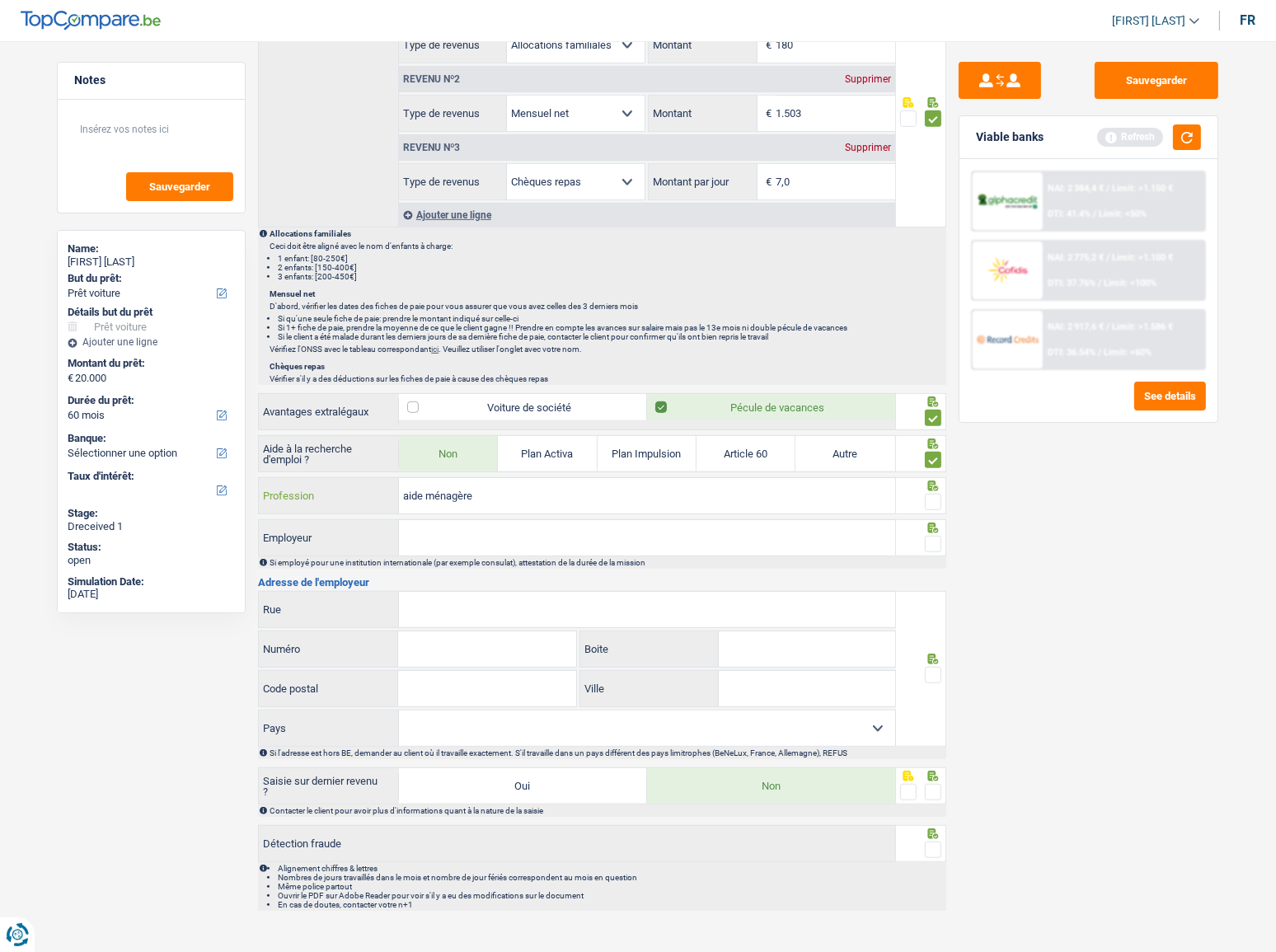 type on "aide ménagère" 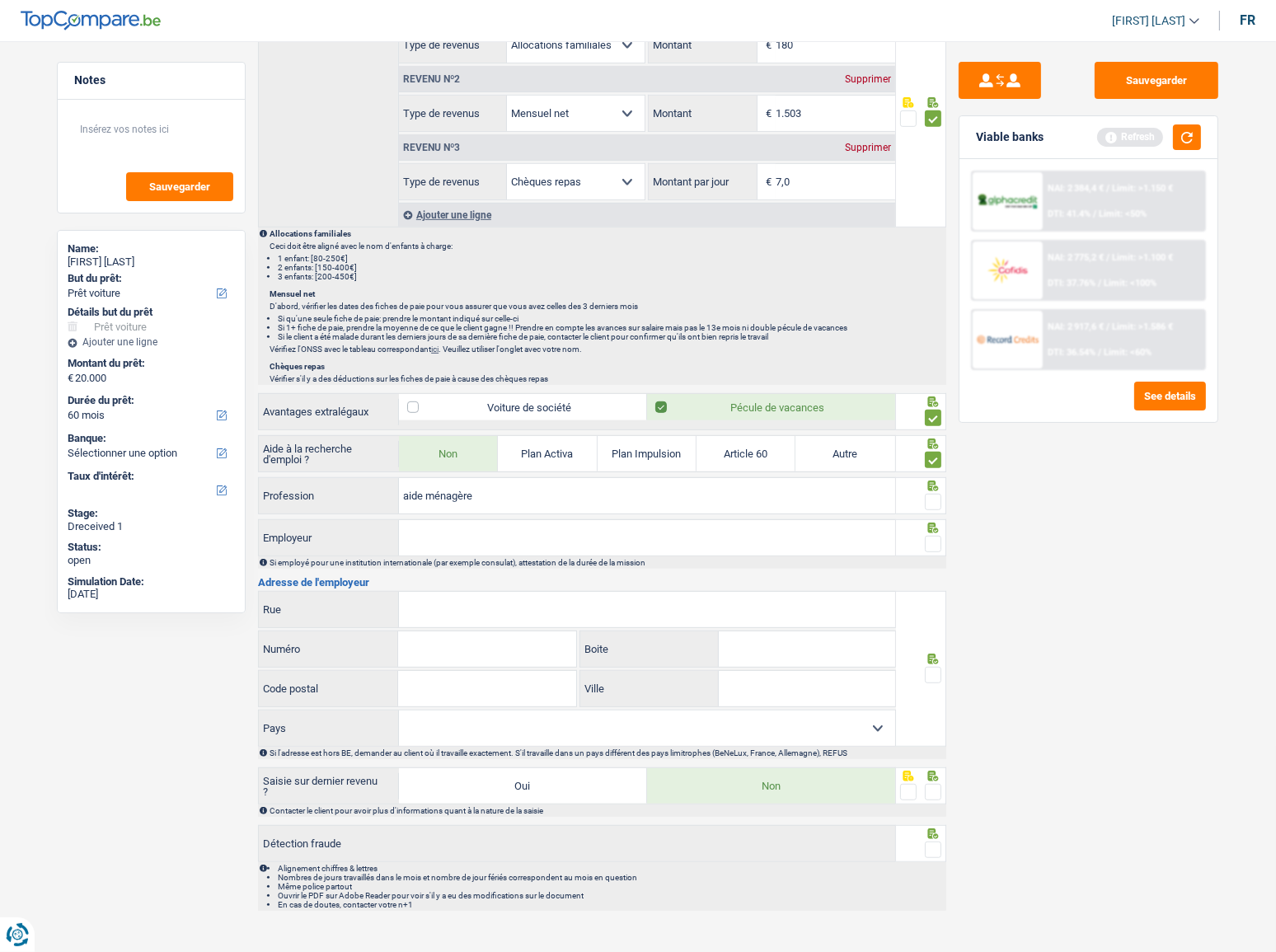 click at bounding box center [933, 502] 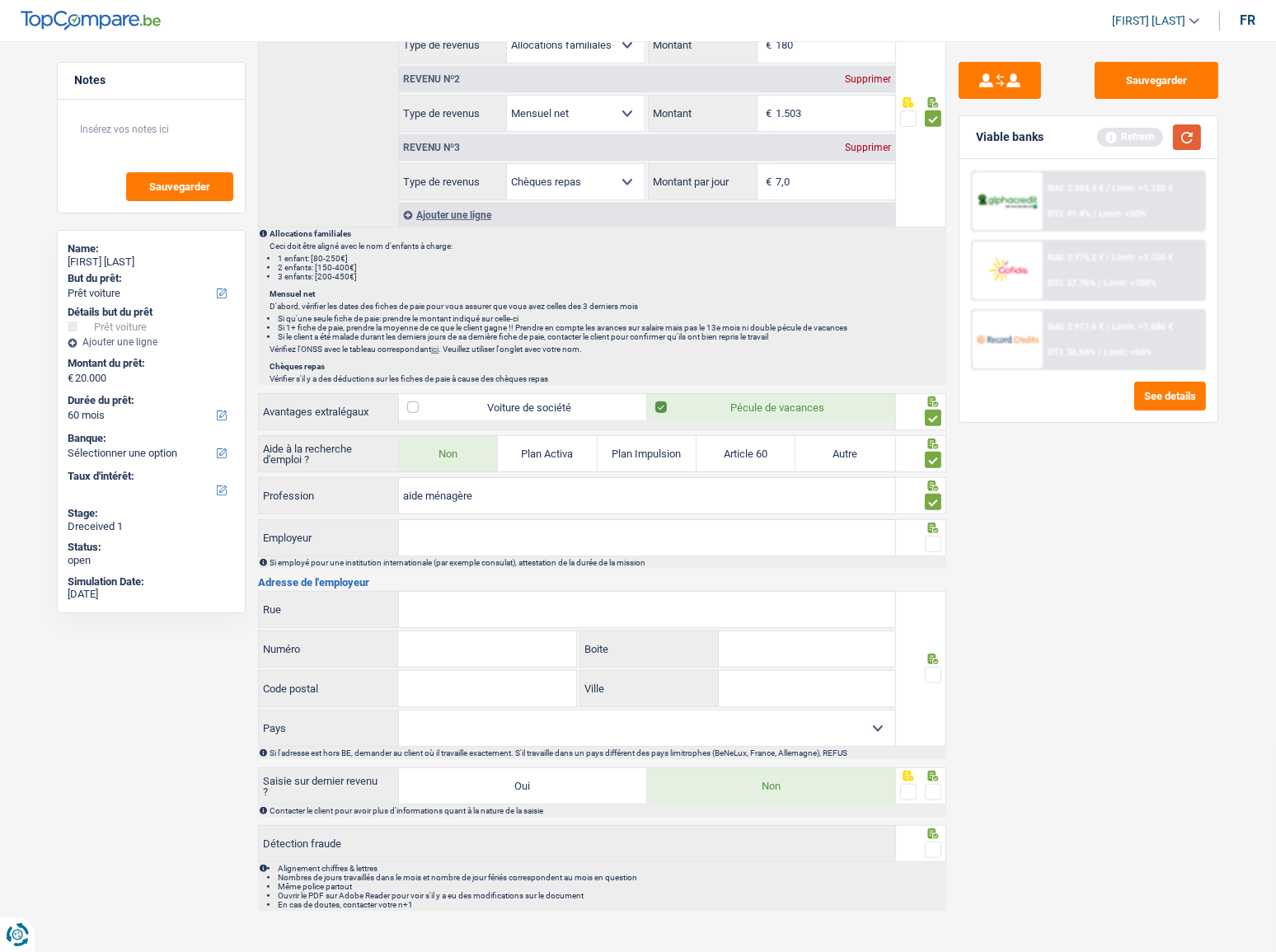 click at bounding box center (1187, 137) 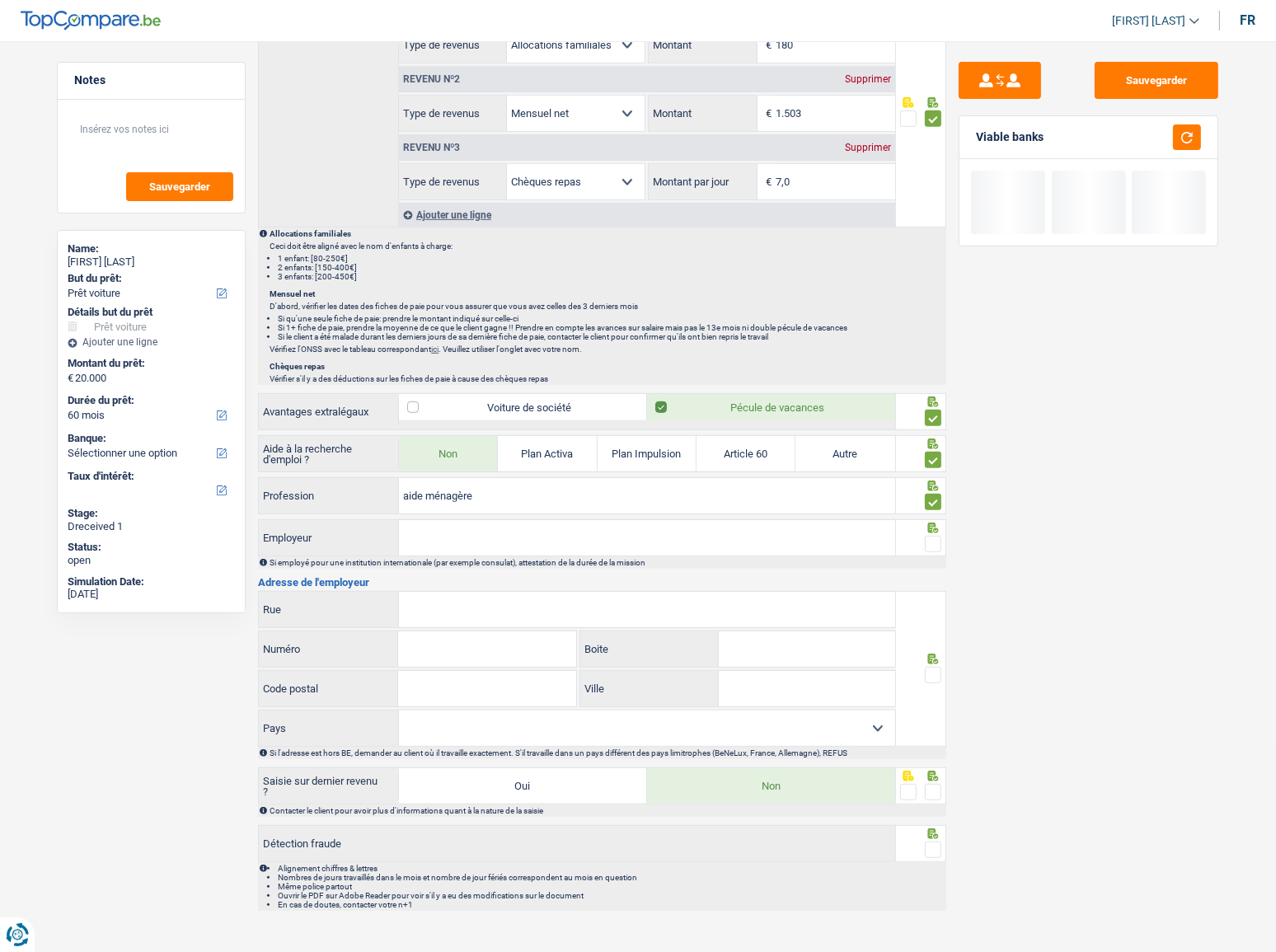 drag, startPoint x: 586, startPoint y: 532, endPoint x: 608, endPoint y: 530, distance: 22.090722 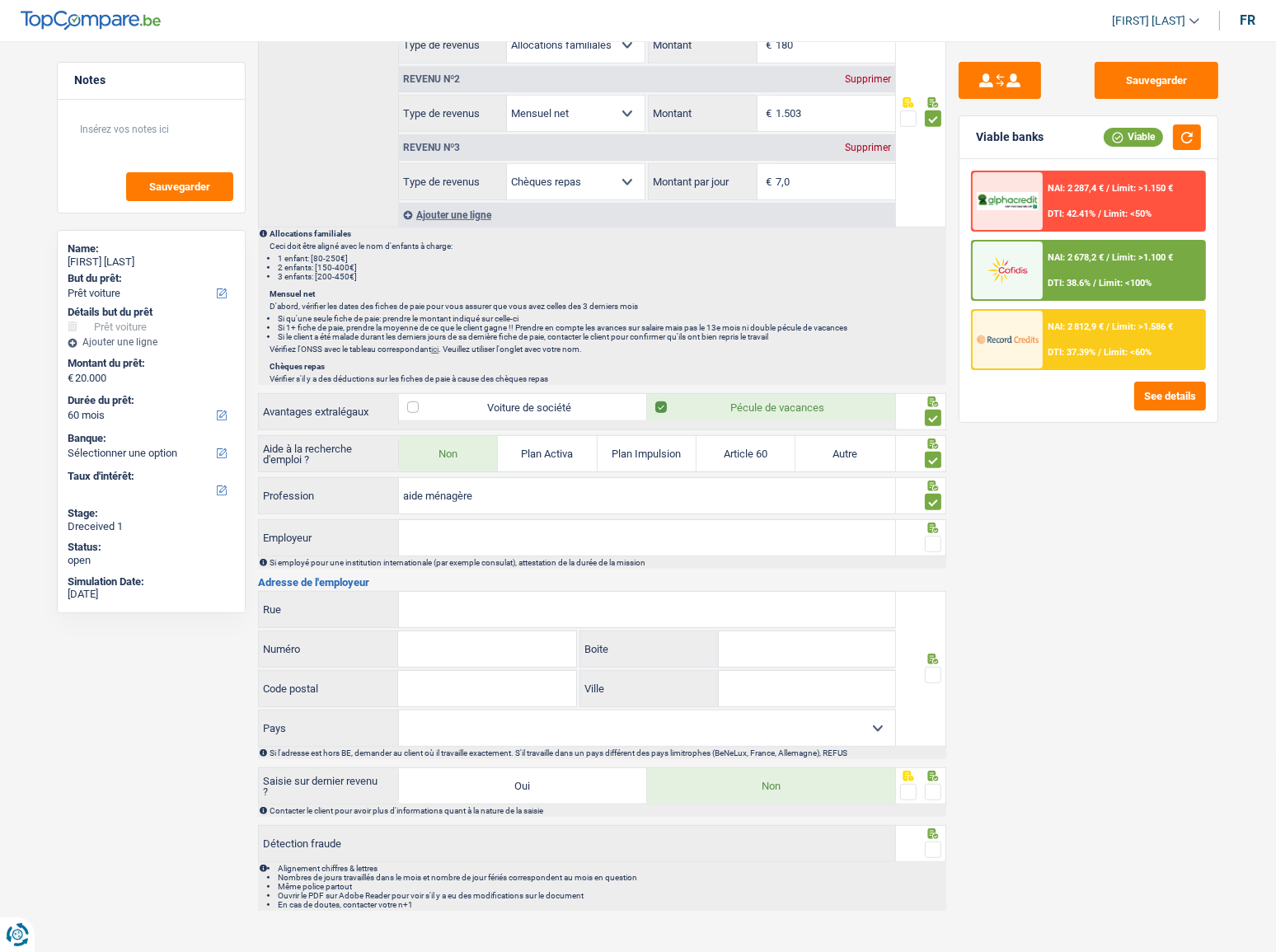 click on "Employeur" at bounding box center (647, 537) 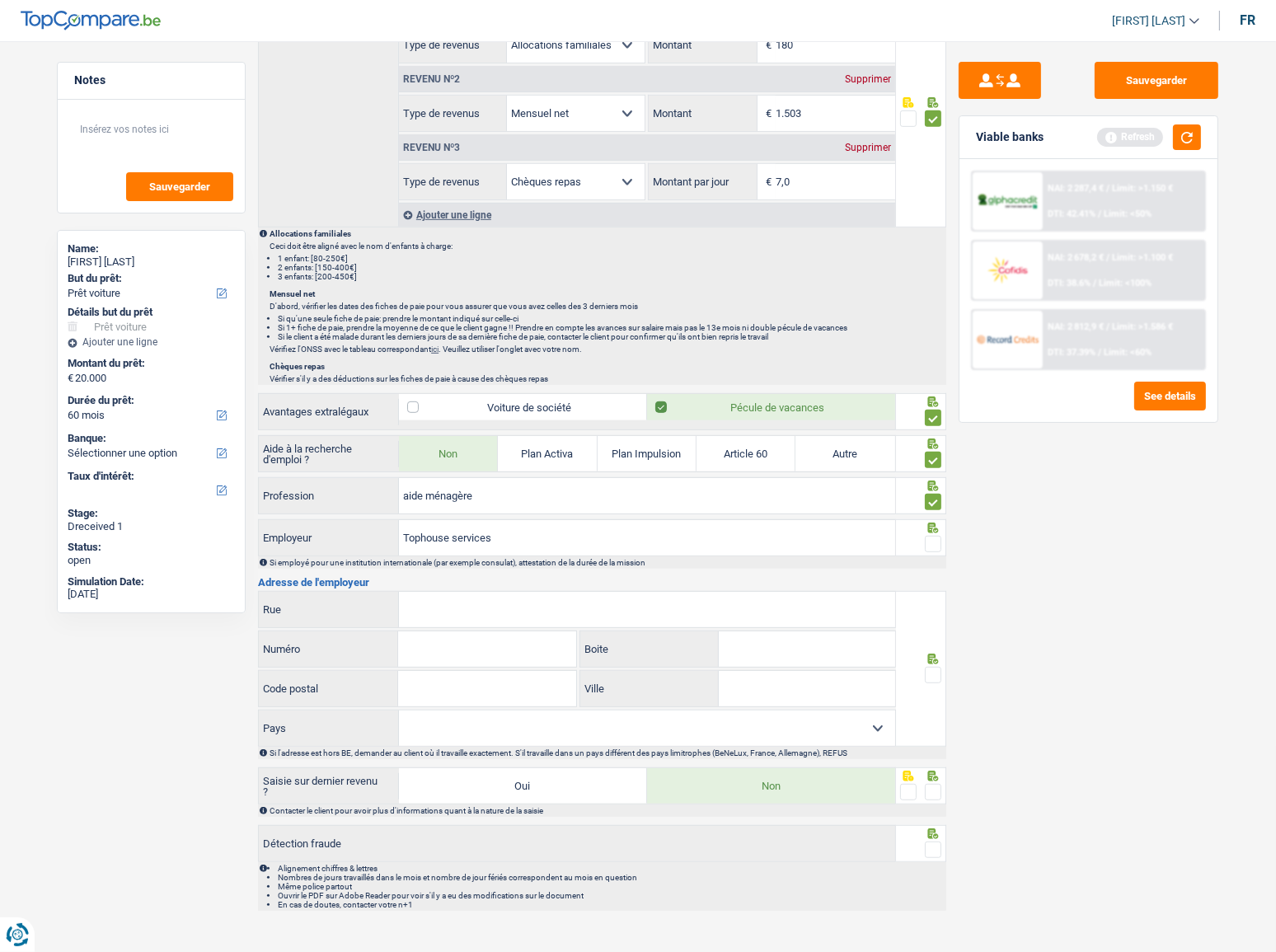 type on "Tophouse services" 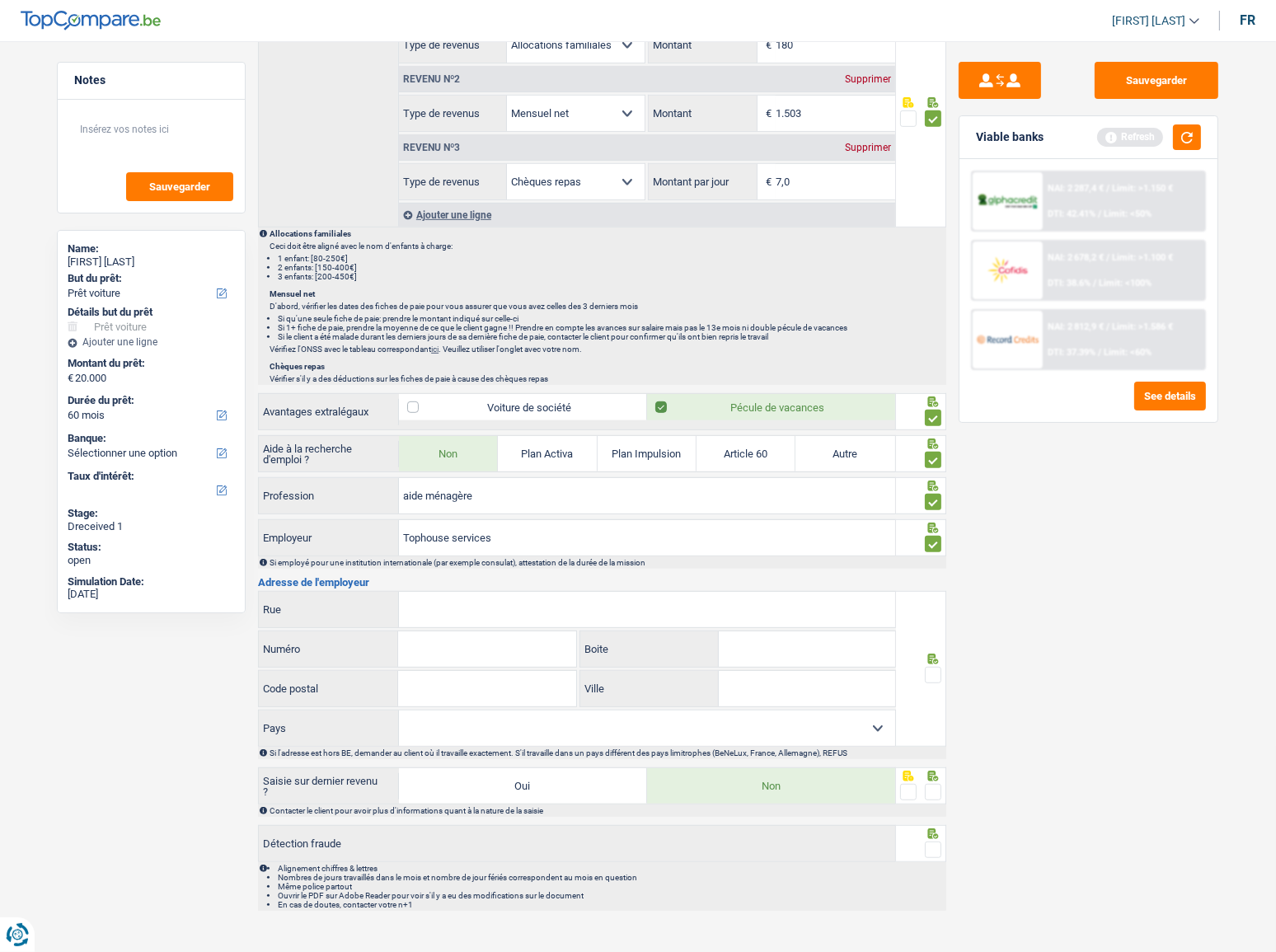 drag, startPoint x: 512, startPoint y: 602, endPoint x: 683, endPoint y: 615, distance: 171.49344 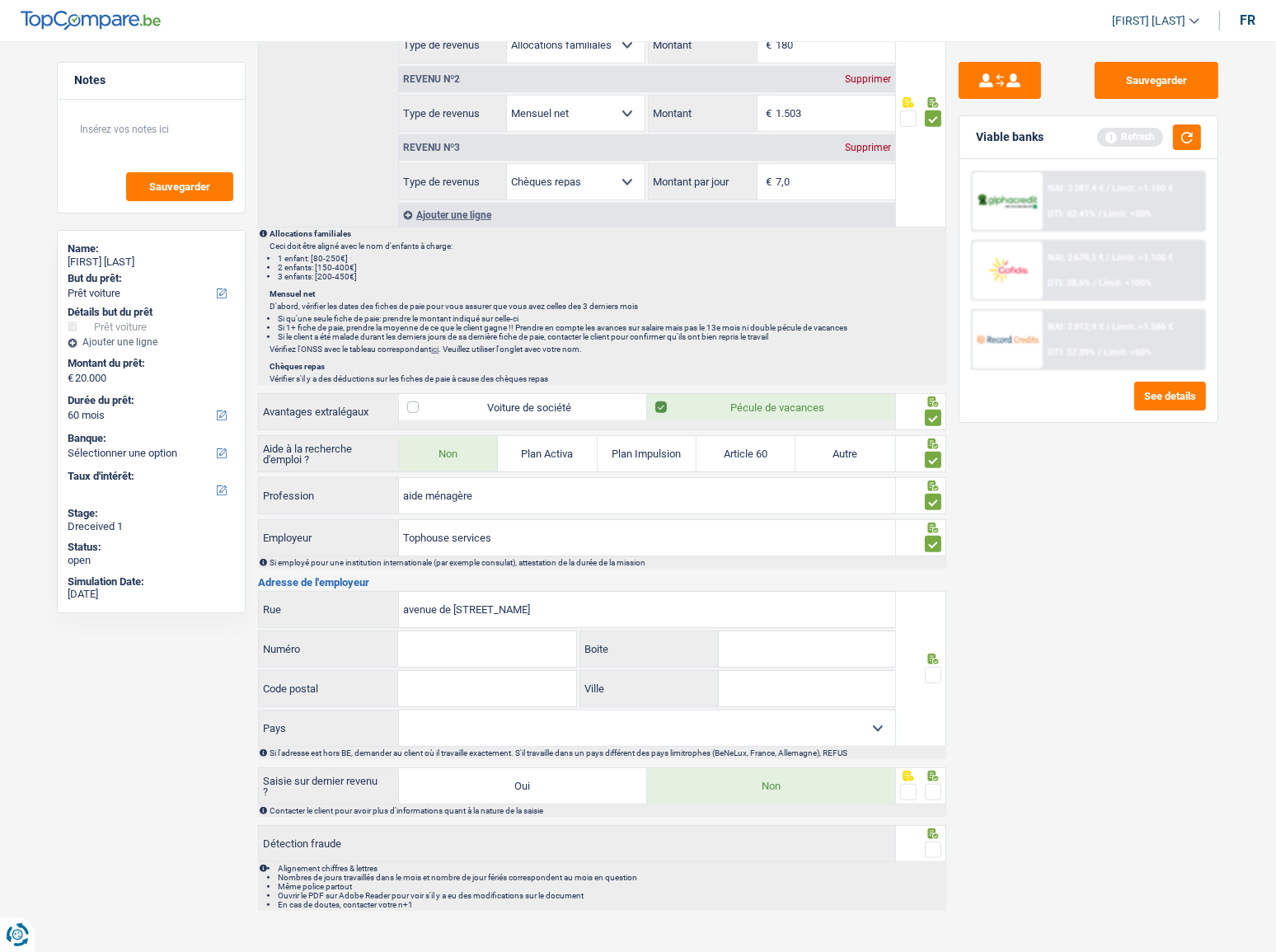 type on "avenue de fré" 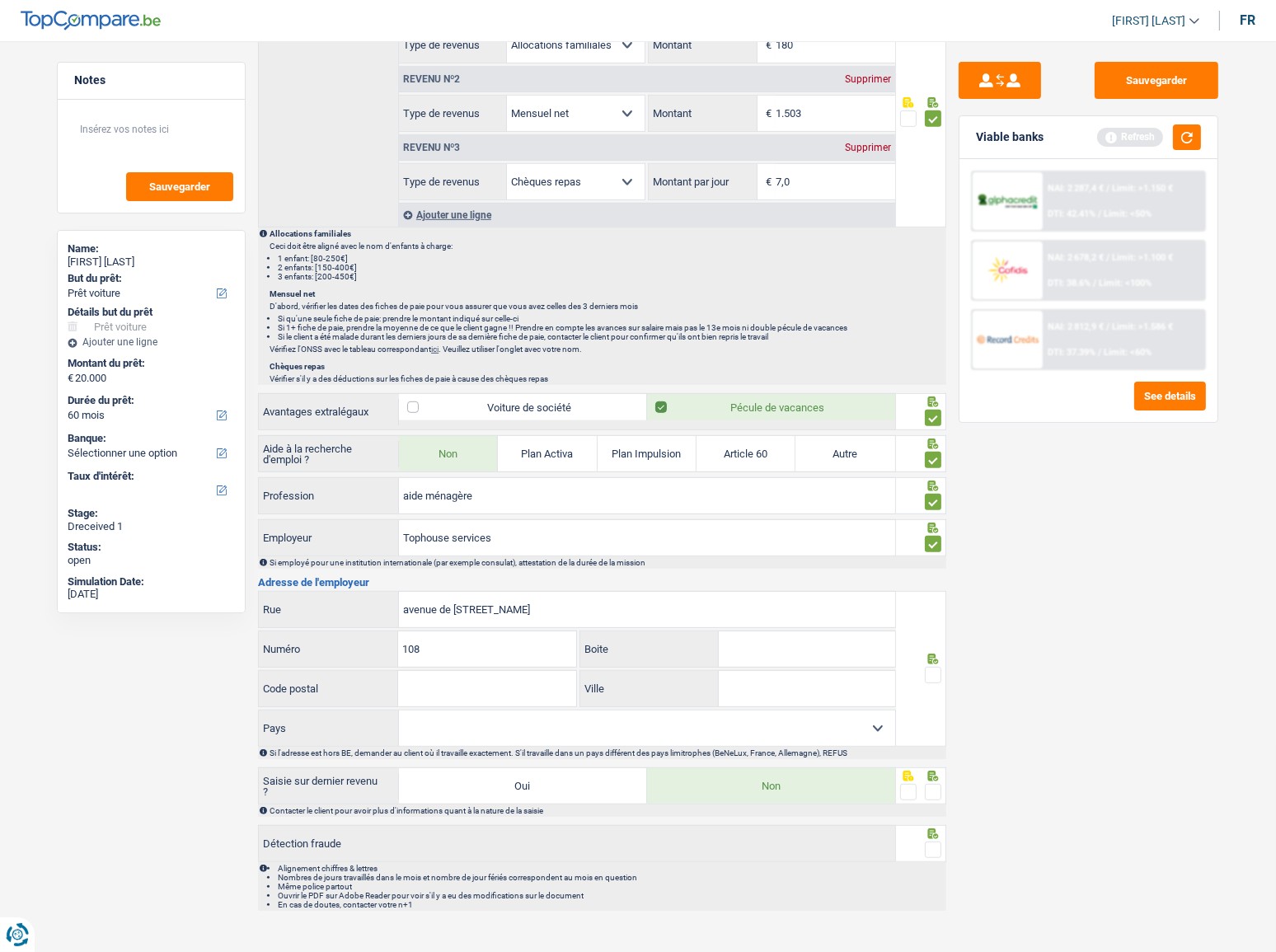 type on "108" 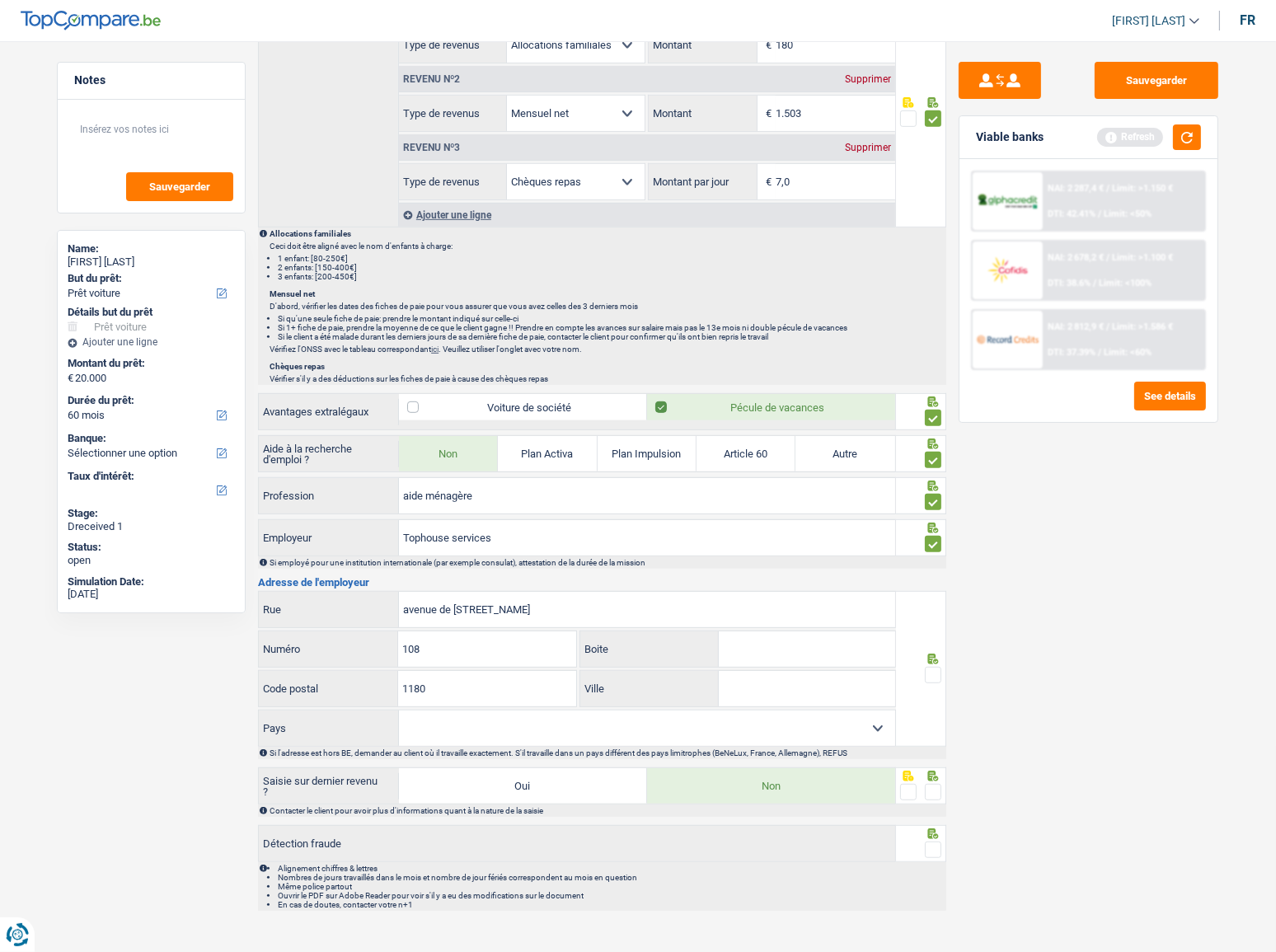 type on "1180" 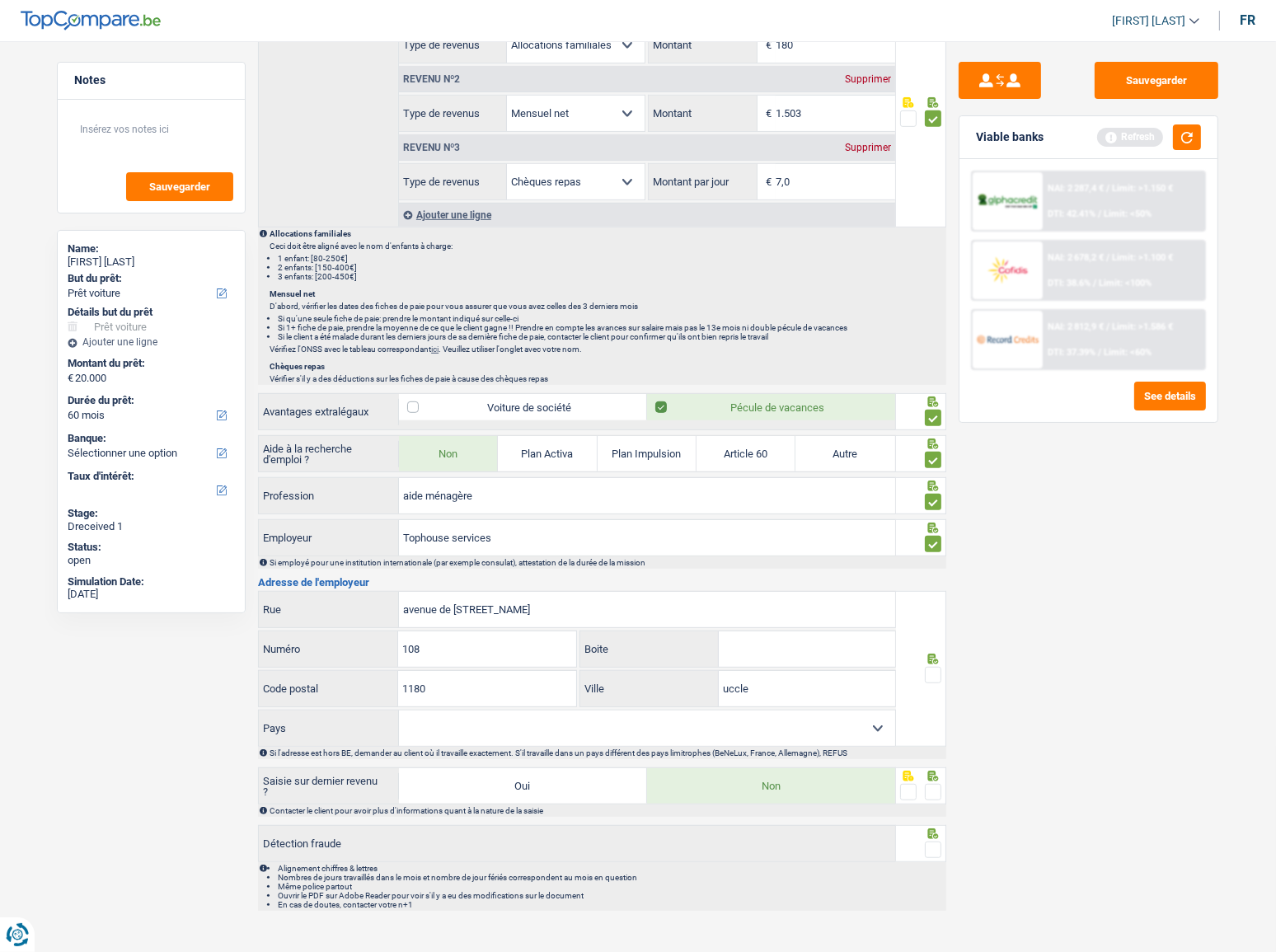 type on "uccle" 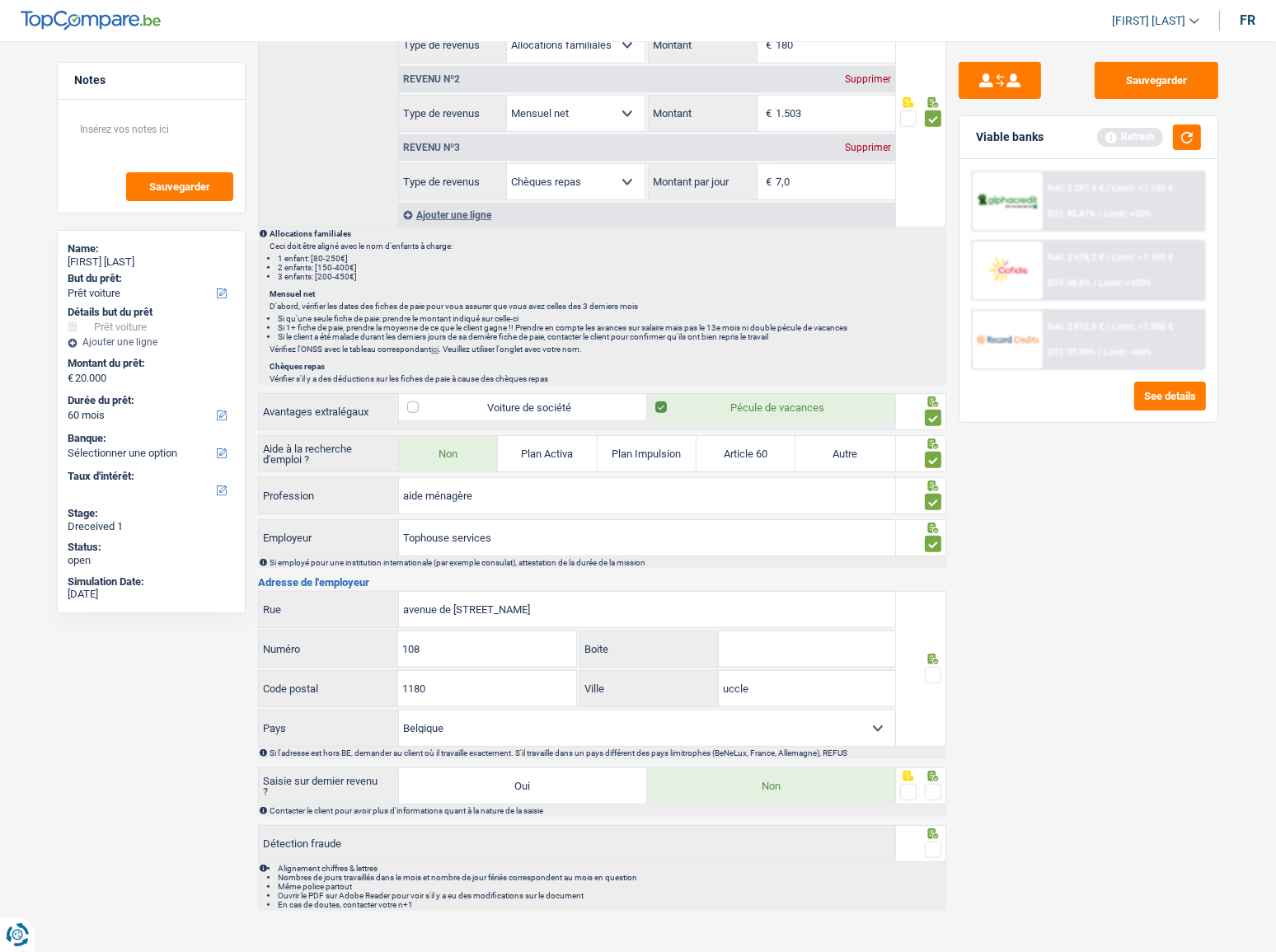 click at bounding box center [933, 675] 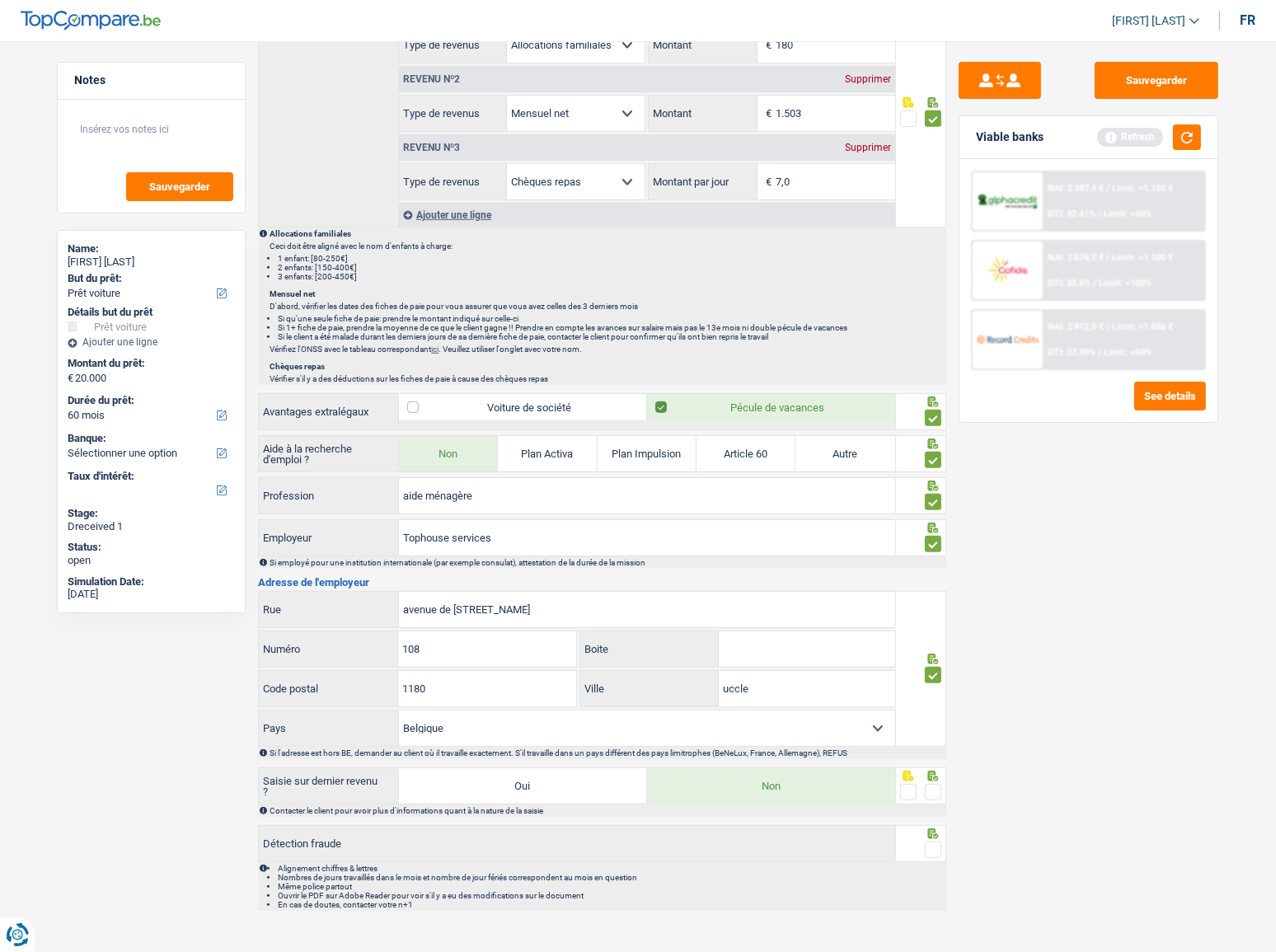 click at bounding box center (933, 792) 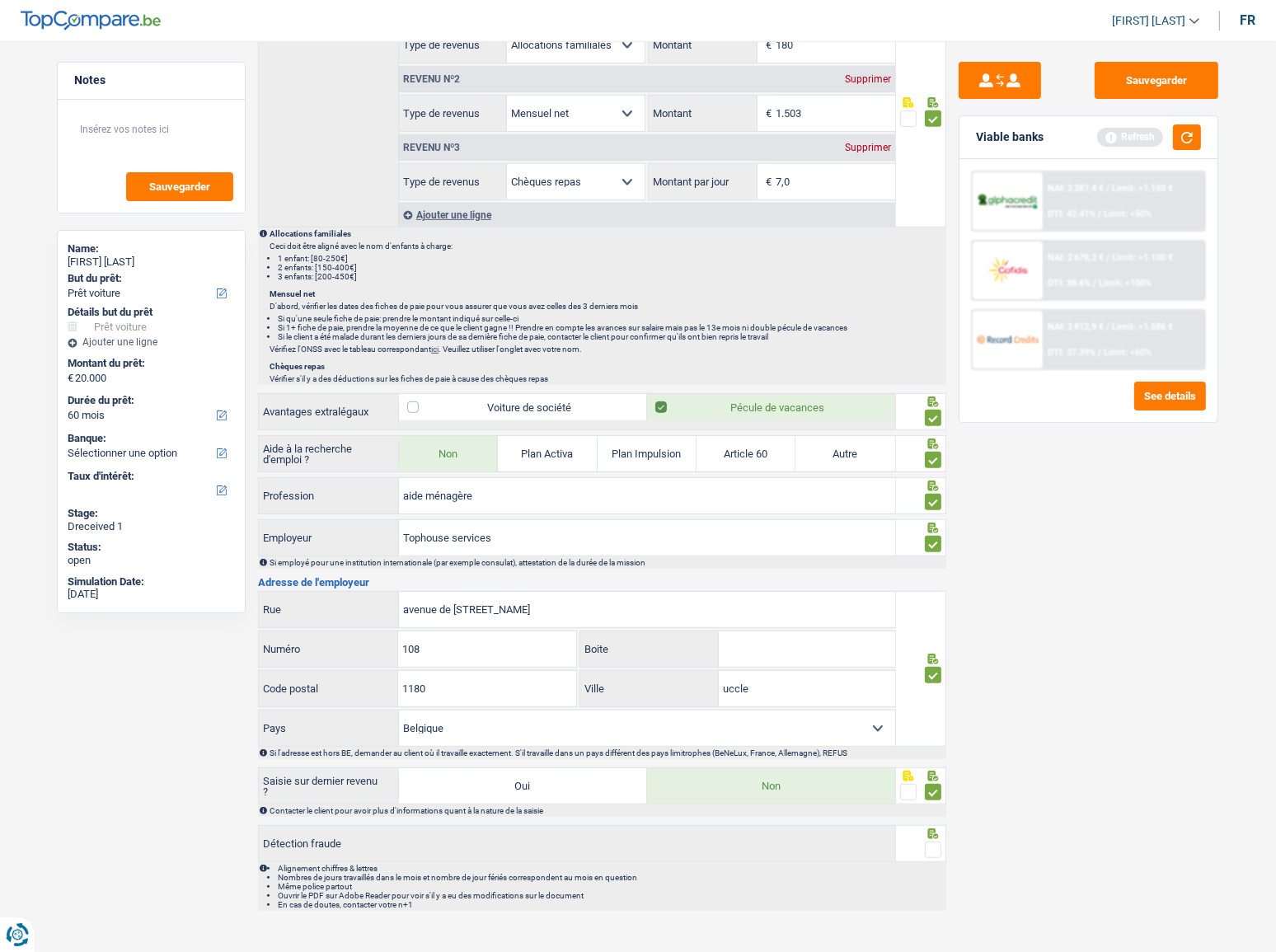 drag, startPoint x: 935, startPoint y: 846, endPoint x: 1033, endPoint y: 579, distance: 284.41695 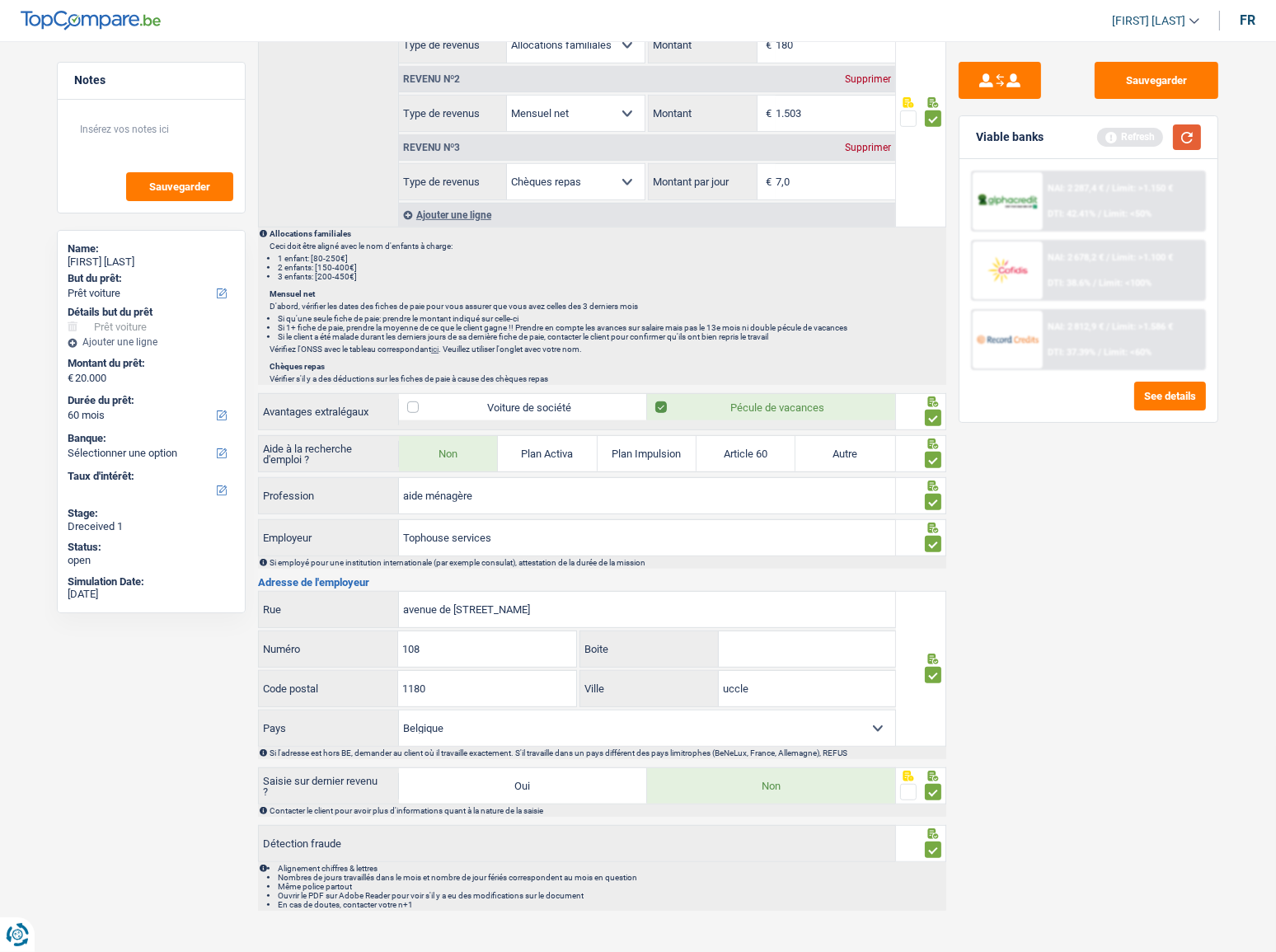 click at bounding box center [1187, 137] 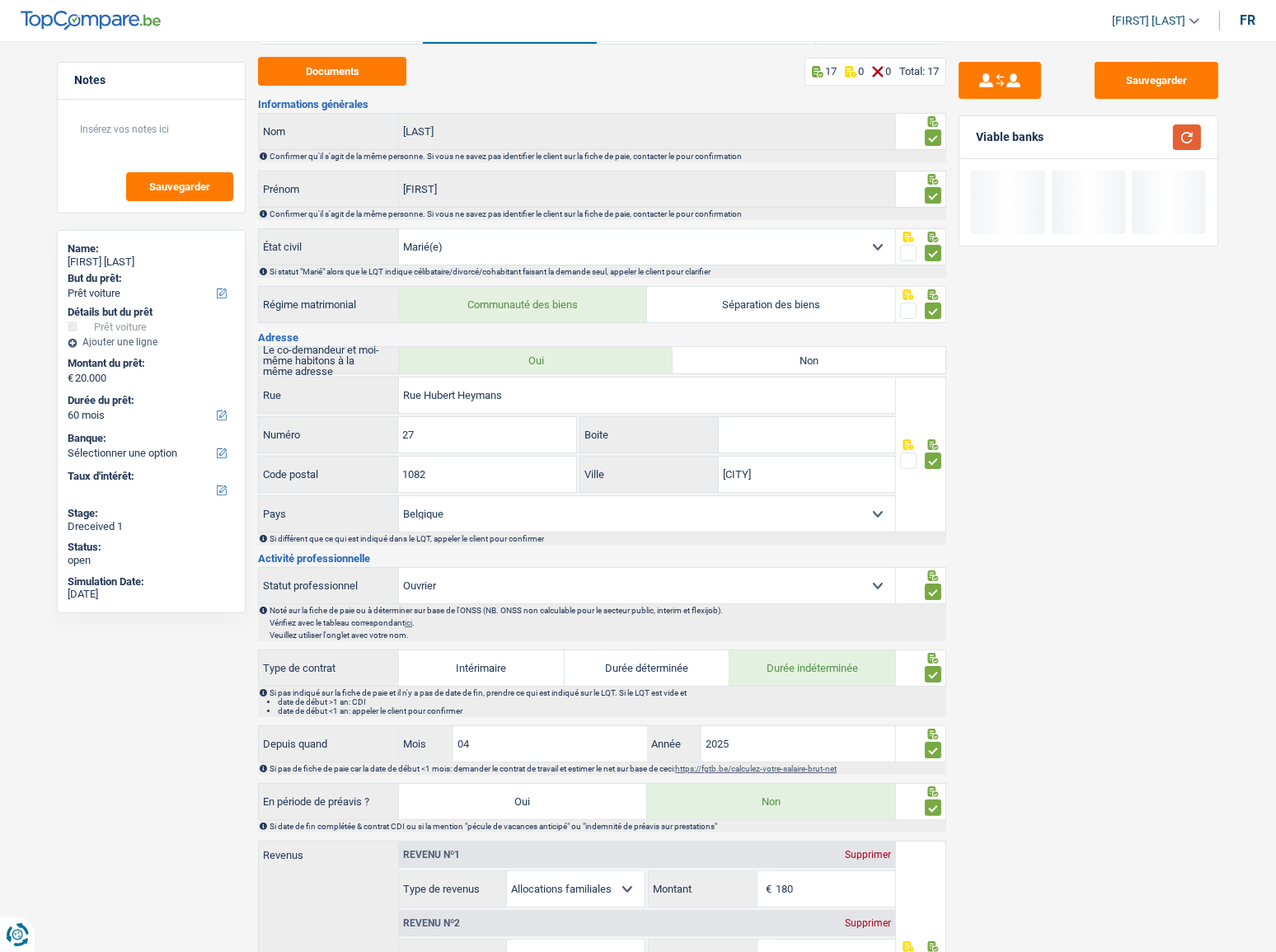 scroll, scrollTop: 0, scrollLeft: 0, axis: both 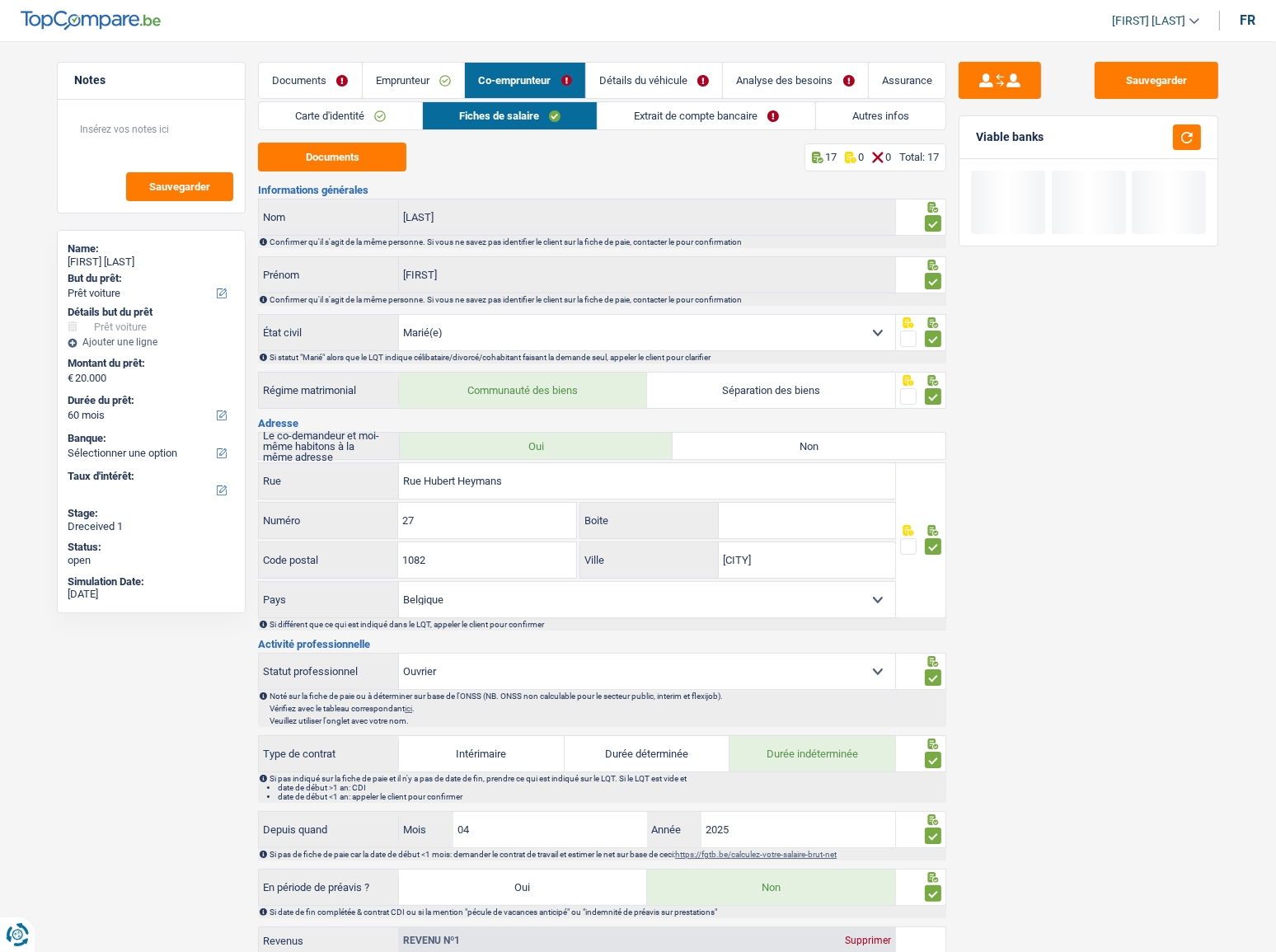 click on "Extrait de compte bancaire" at bounding box center (706, 115) 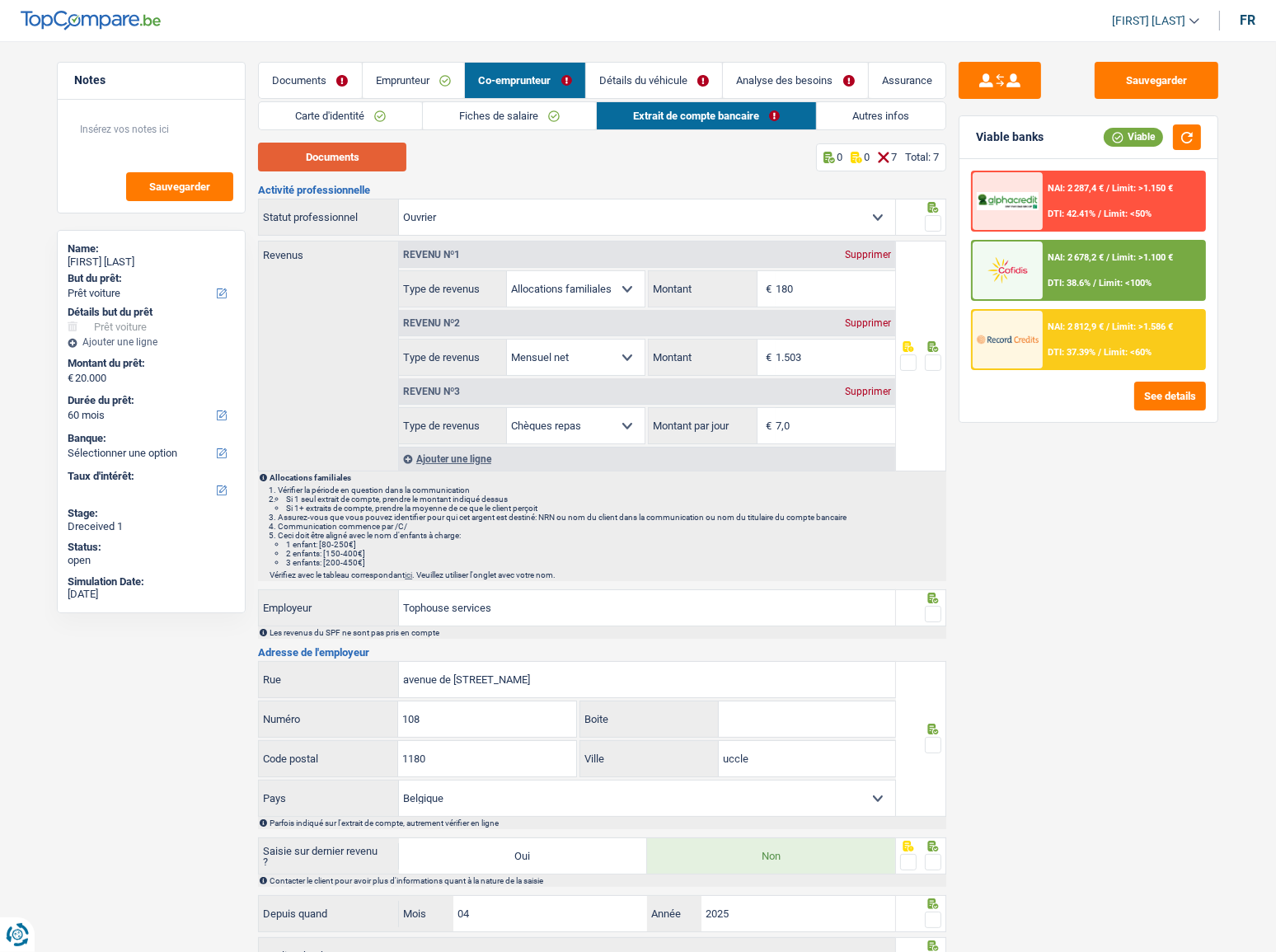 click on "Documents" at bounding box center [332, 157] 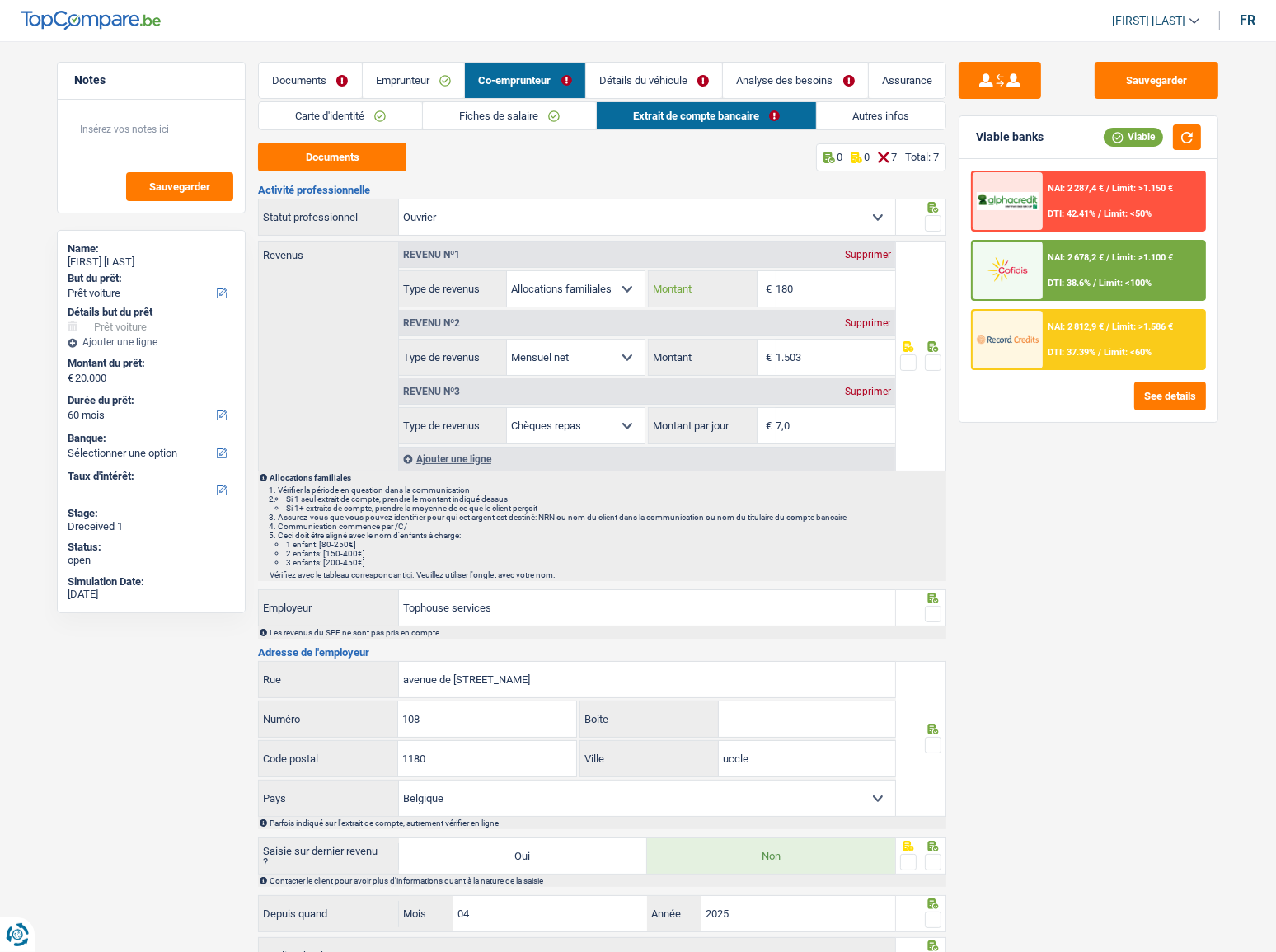 click on "180" at bounding box center (835, 288) 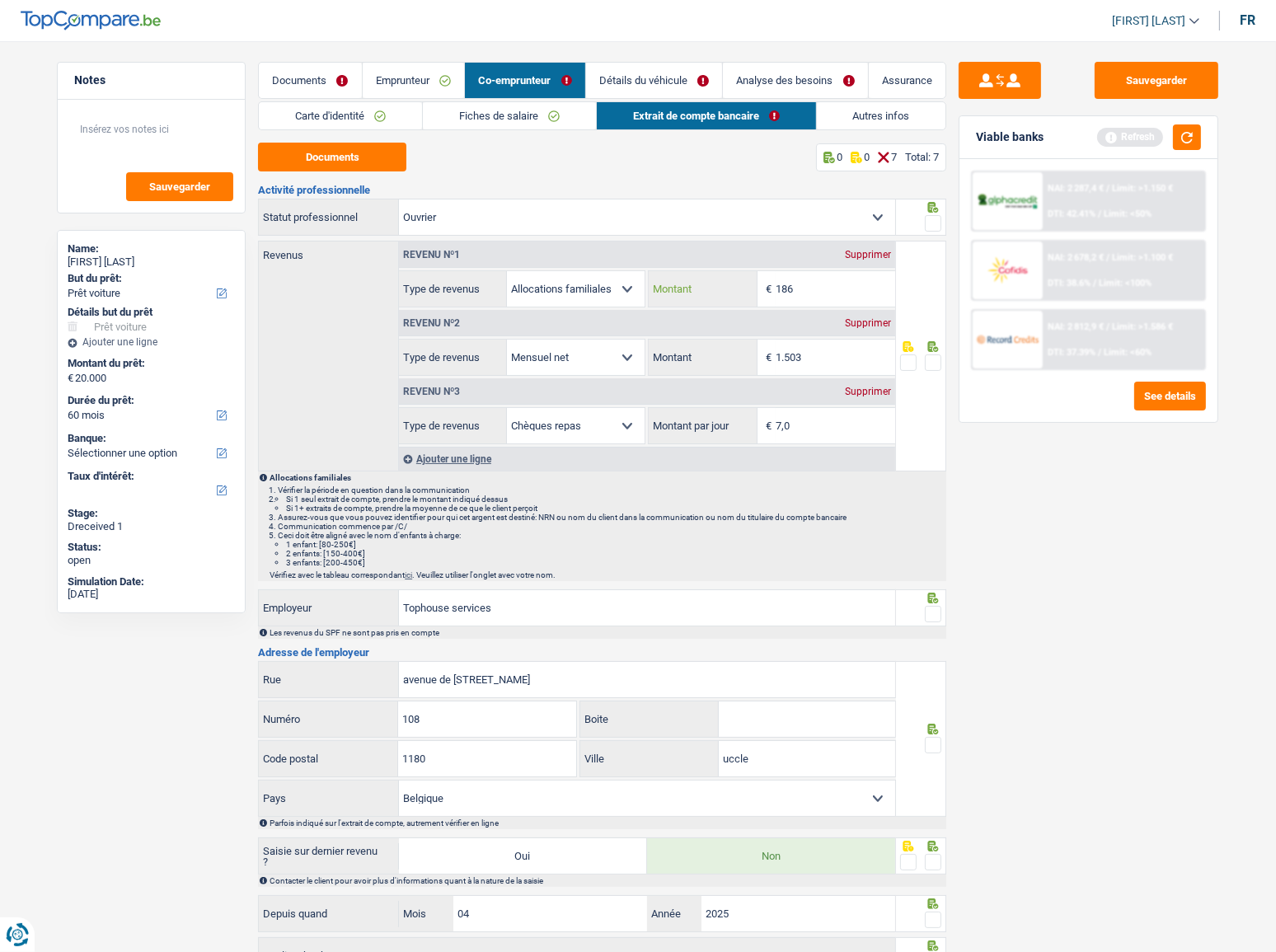 type on "186" 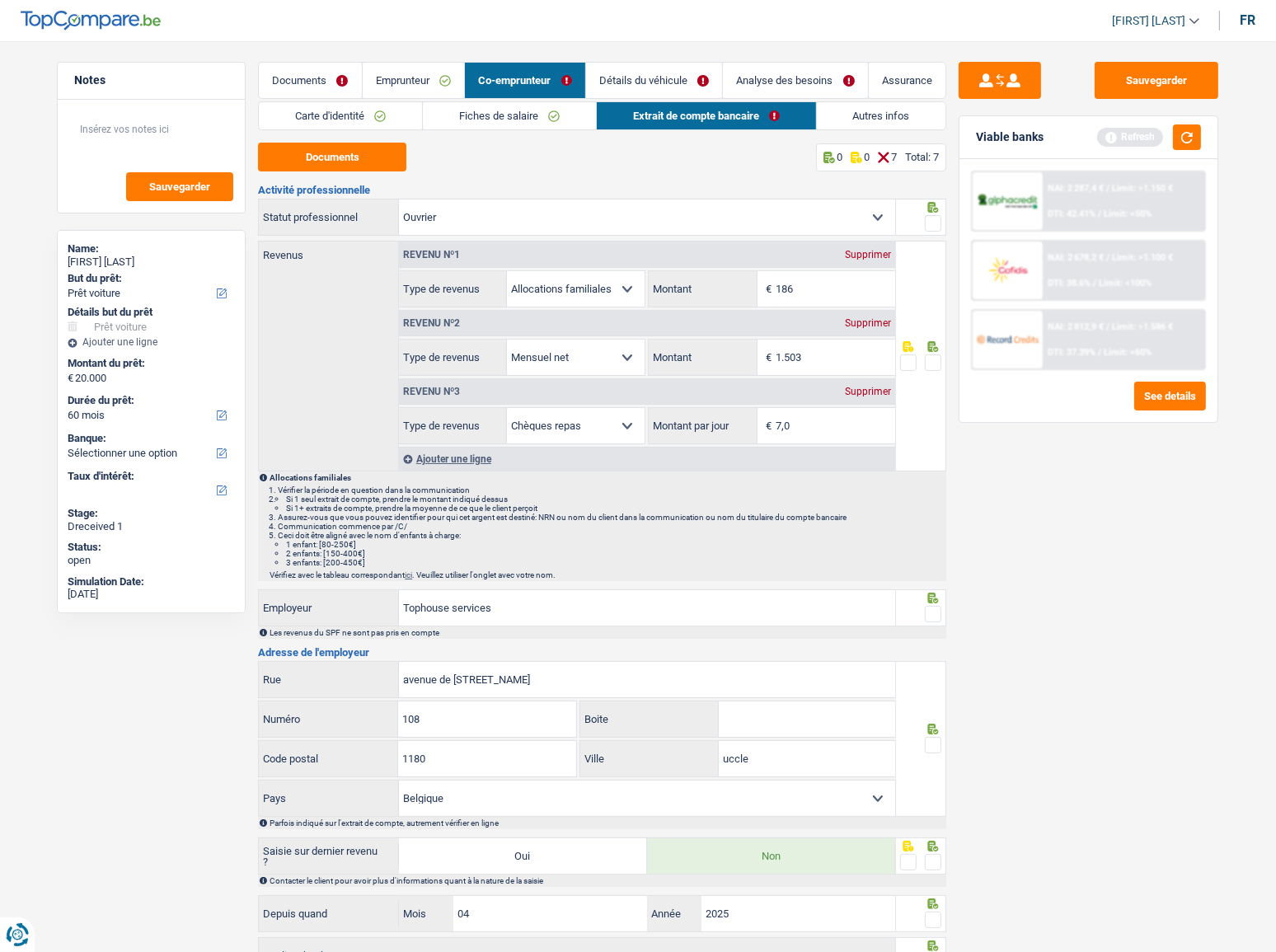 click at bounding box center [933, 223] 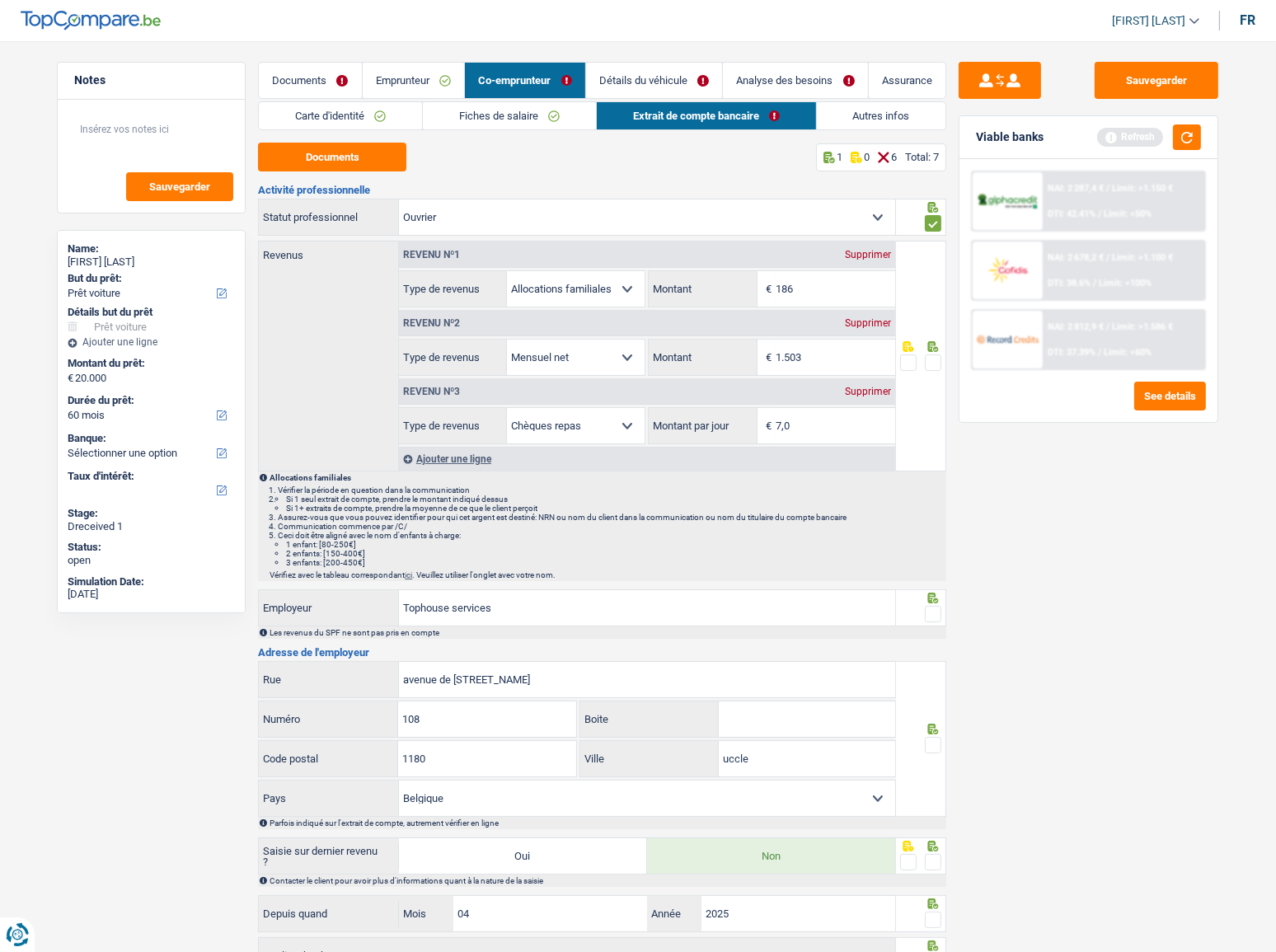 click at bounding box center [933, 363] 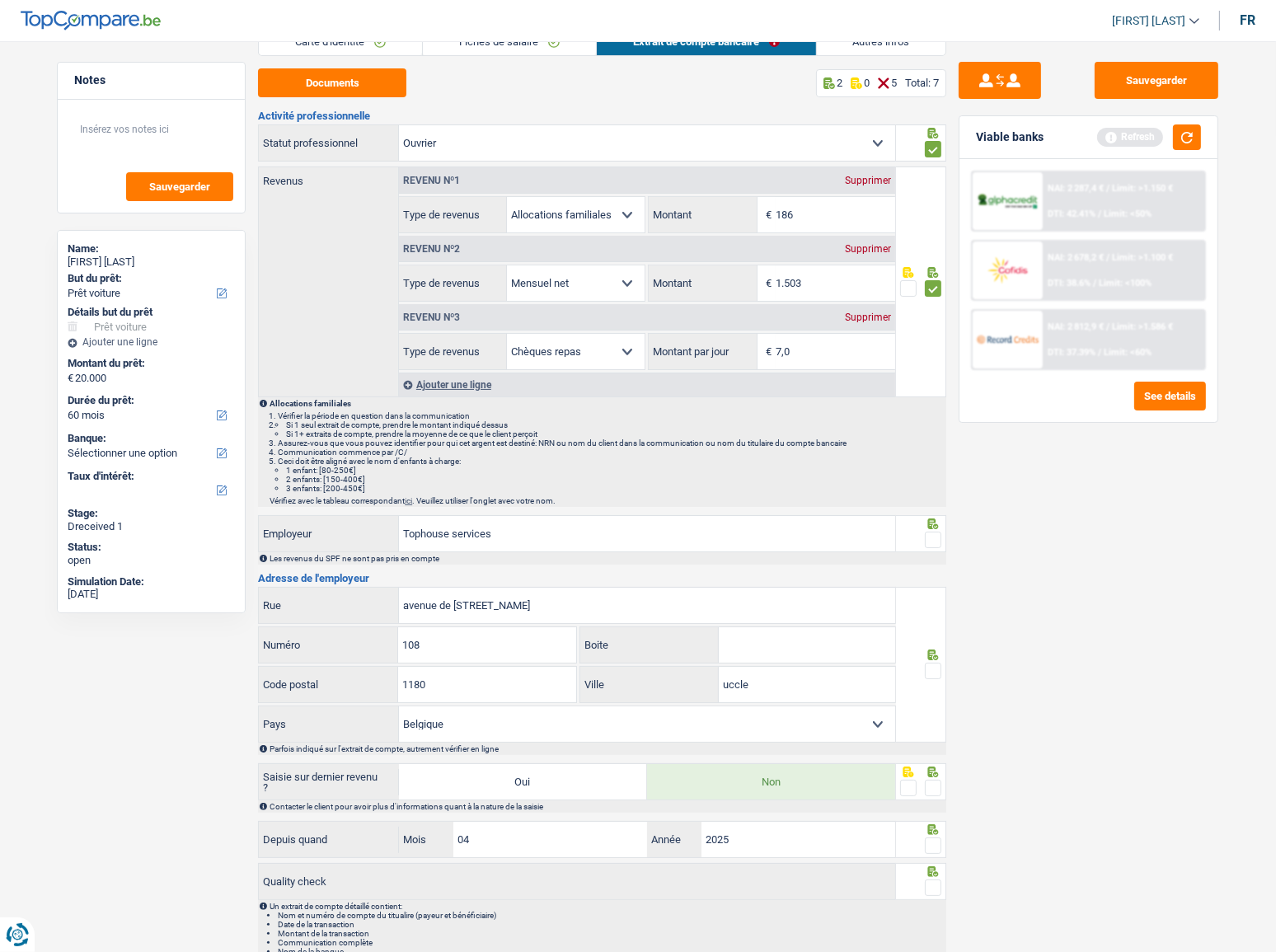 scroll, scrollTop: 124, scrollLeft: 0, axis: vertical 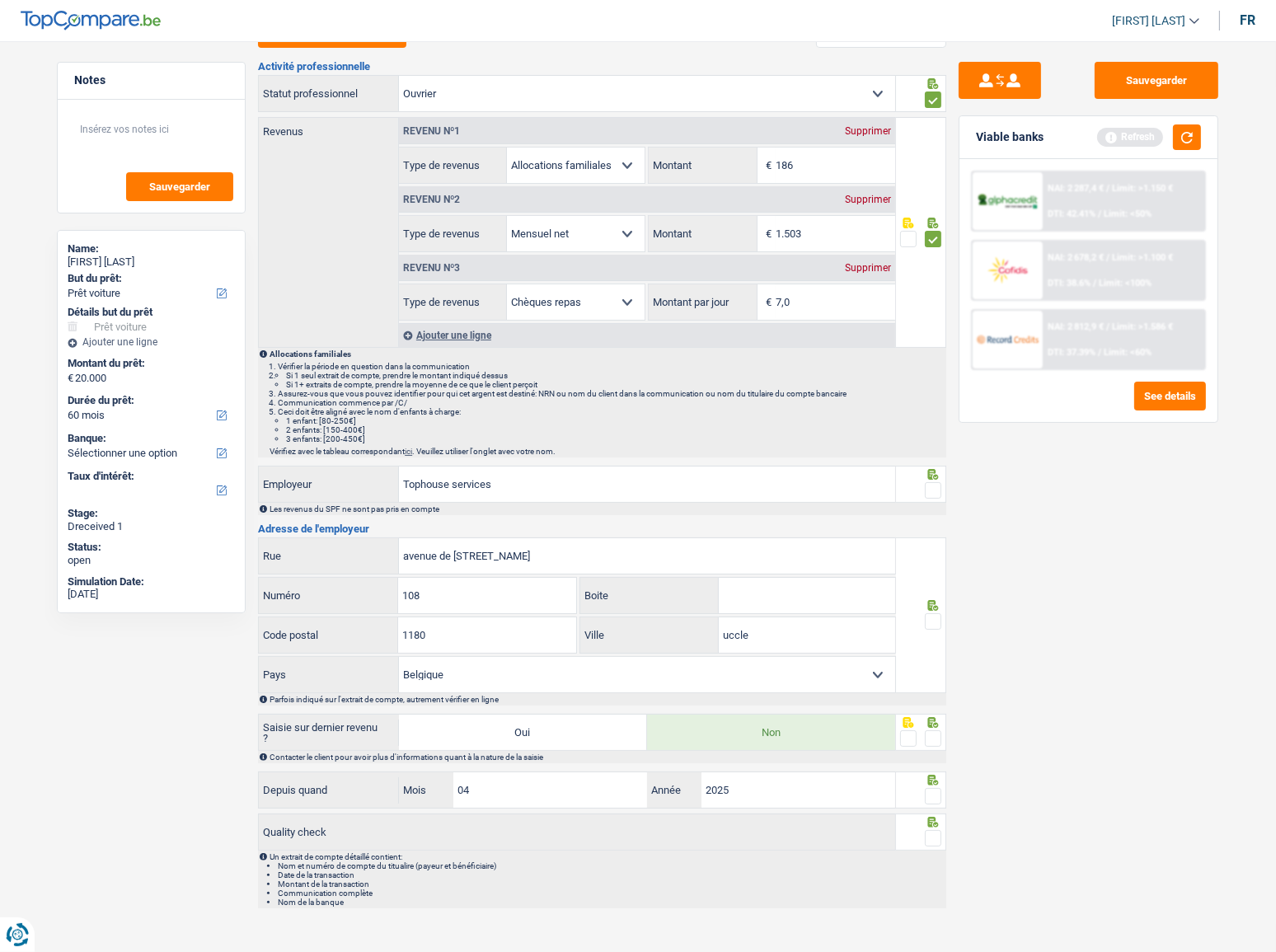 click at bounding box center (933, 490) 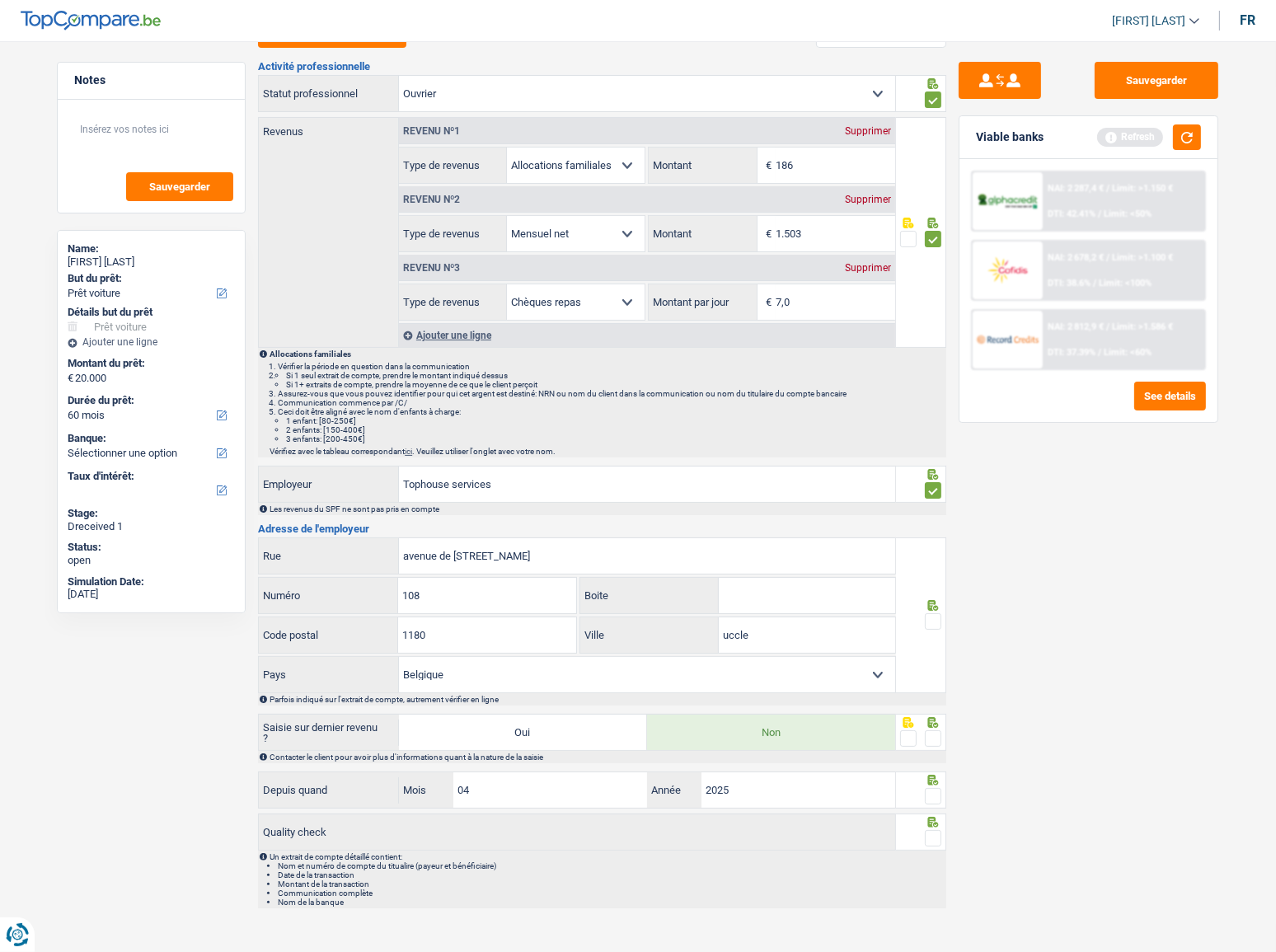drag, startPoint x: 938, startPoint y: 618, endPoint x: 932, endPoint y: 626, distance: 10 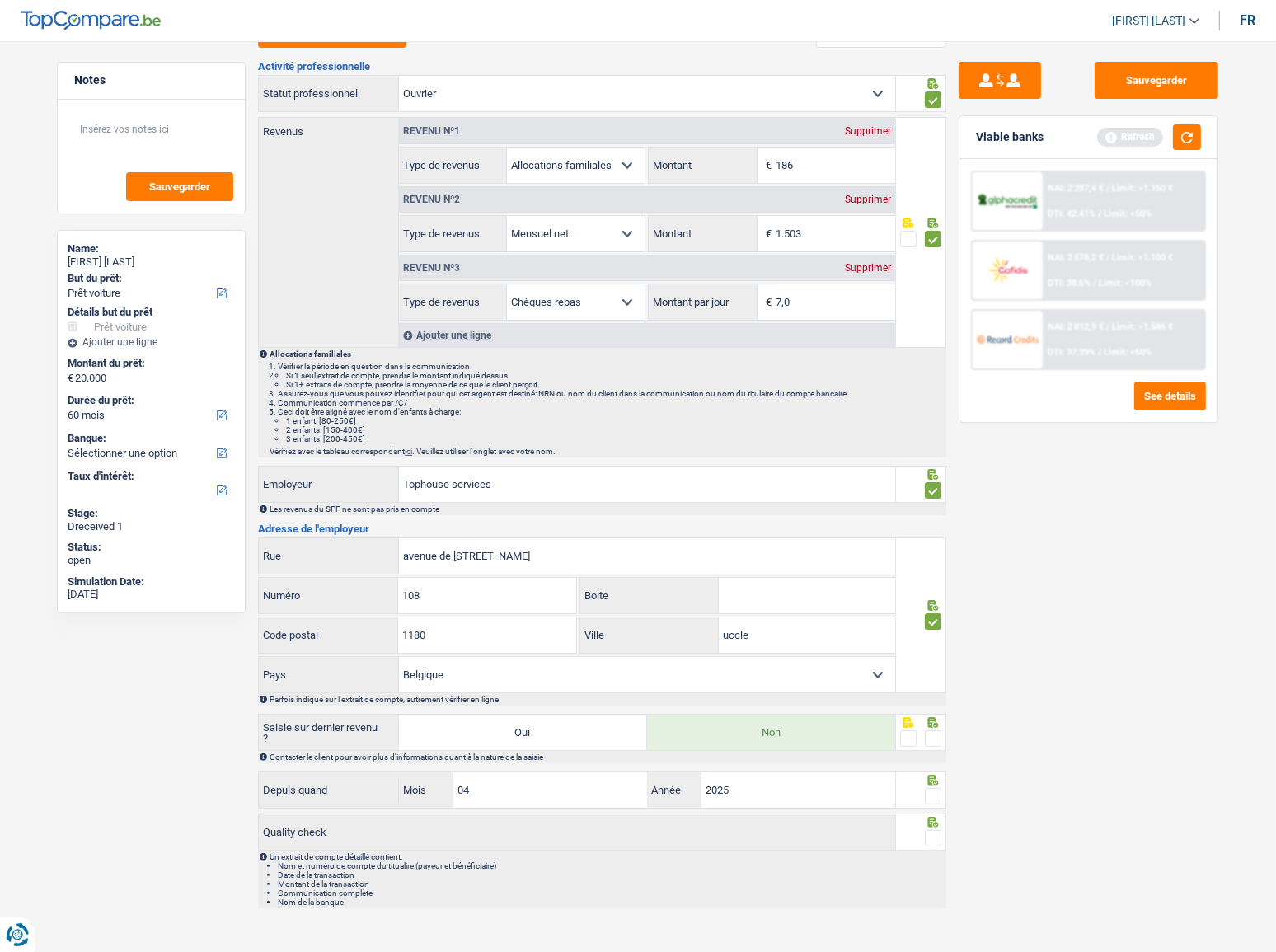 drag, startPoint x: 929, startPoint y: 732, endPoint x: 946, endPoint y: 774, distance: 45.310043 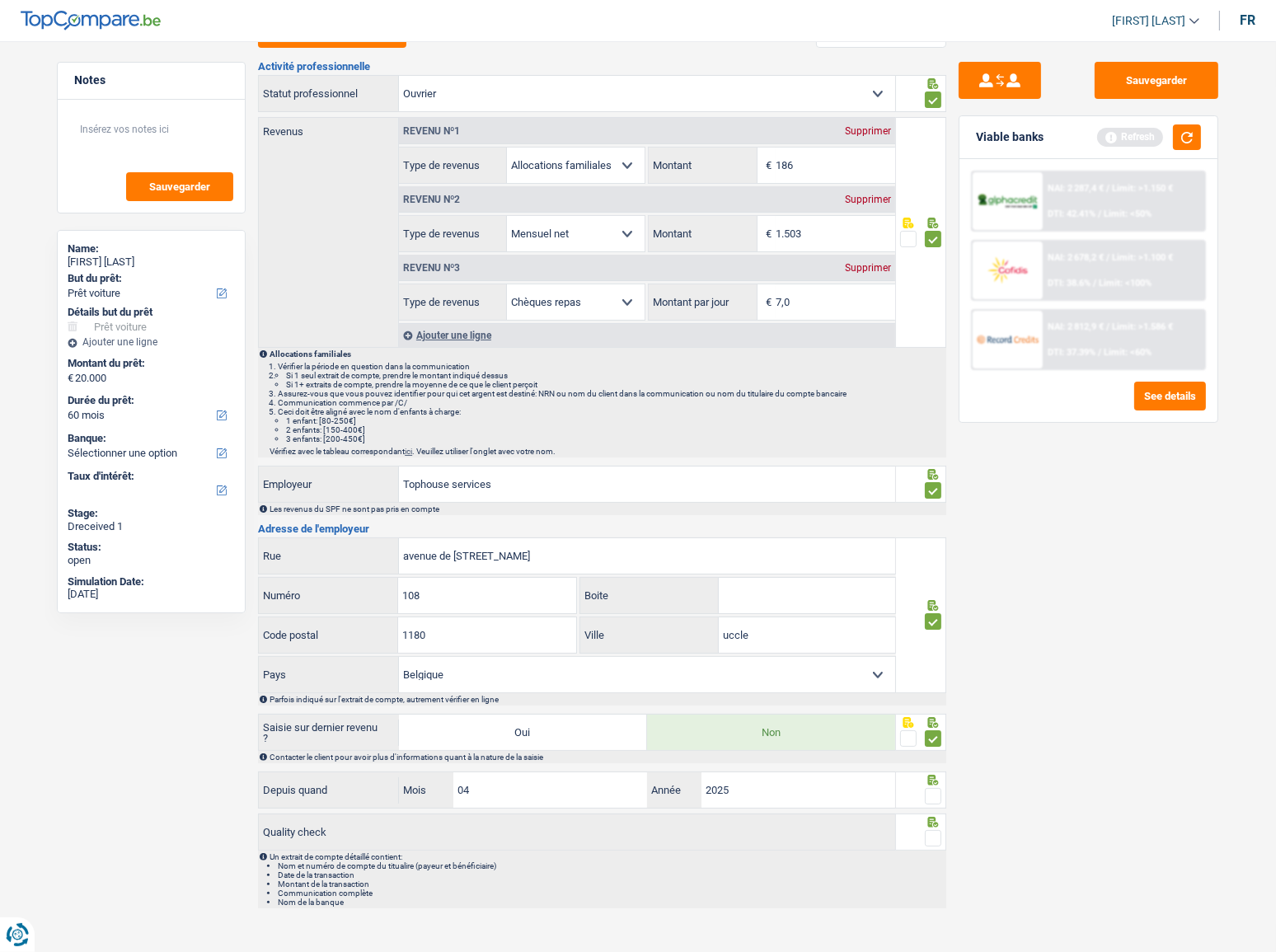 drag, startPoint x: 932, startPoint y: 792, endPoint x: 930, endPoint y: 823, distance: 31.06445 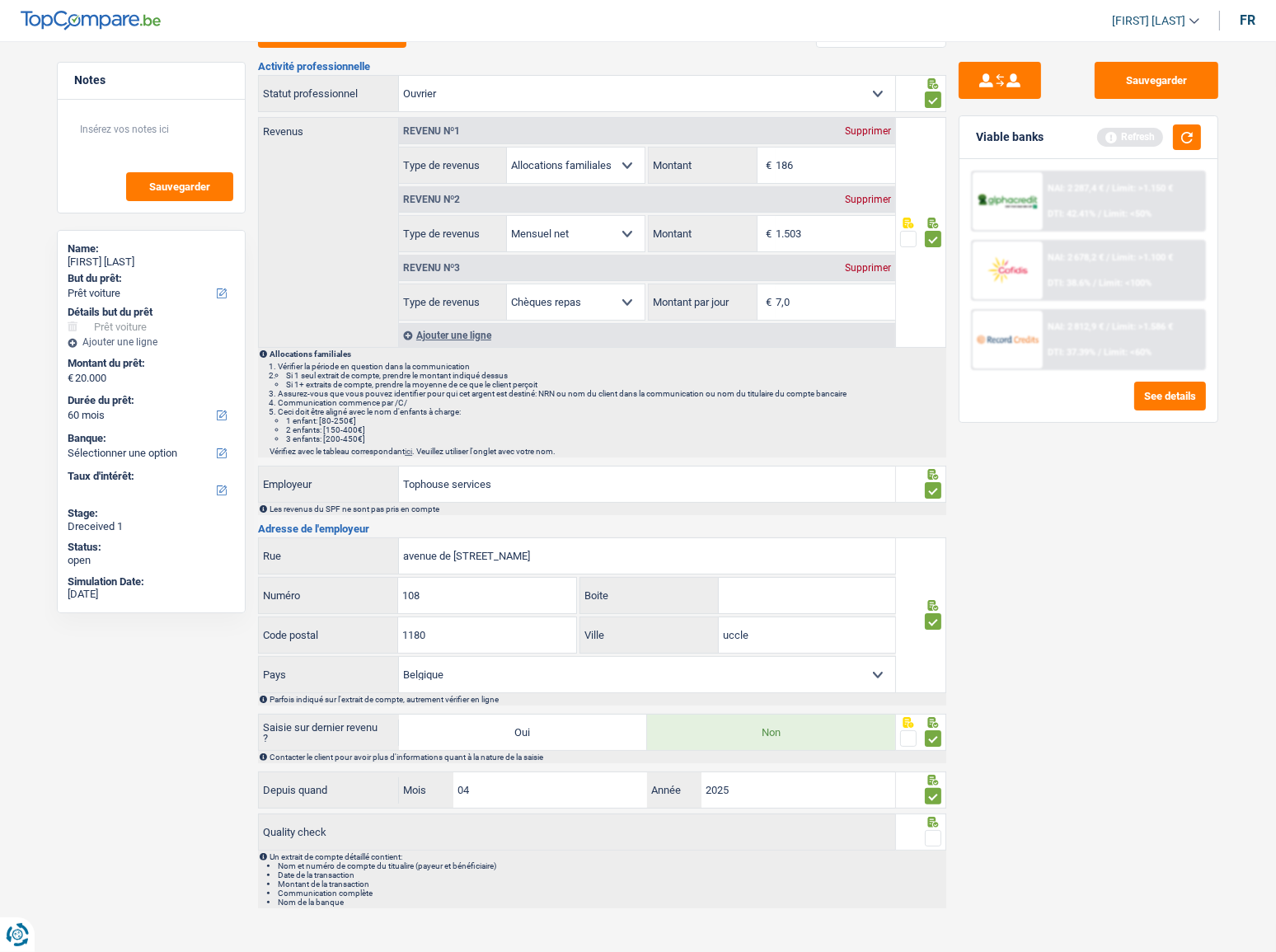 click at bounding box center [933, 838] 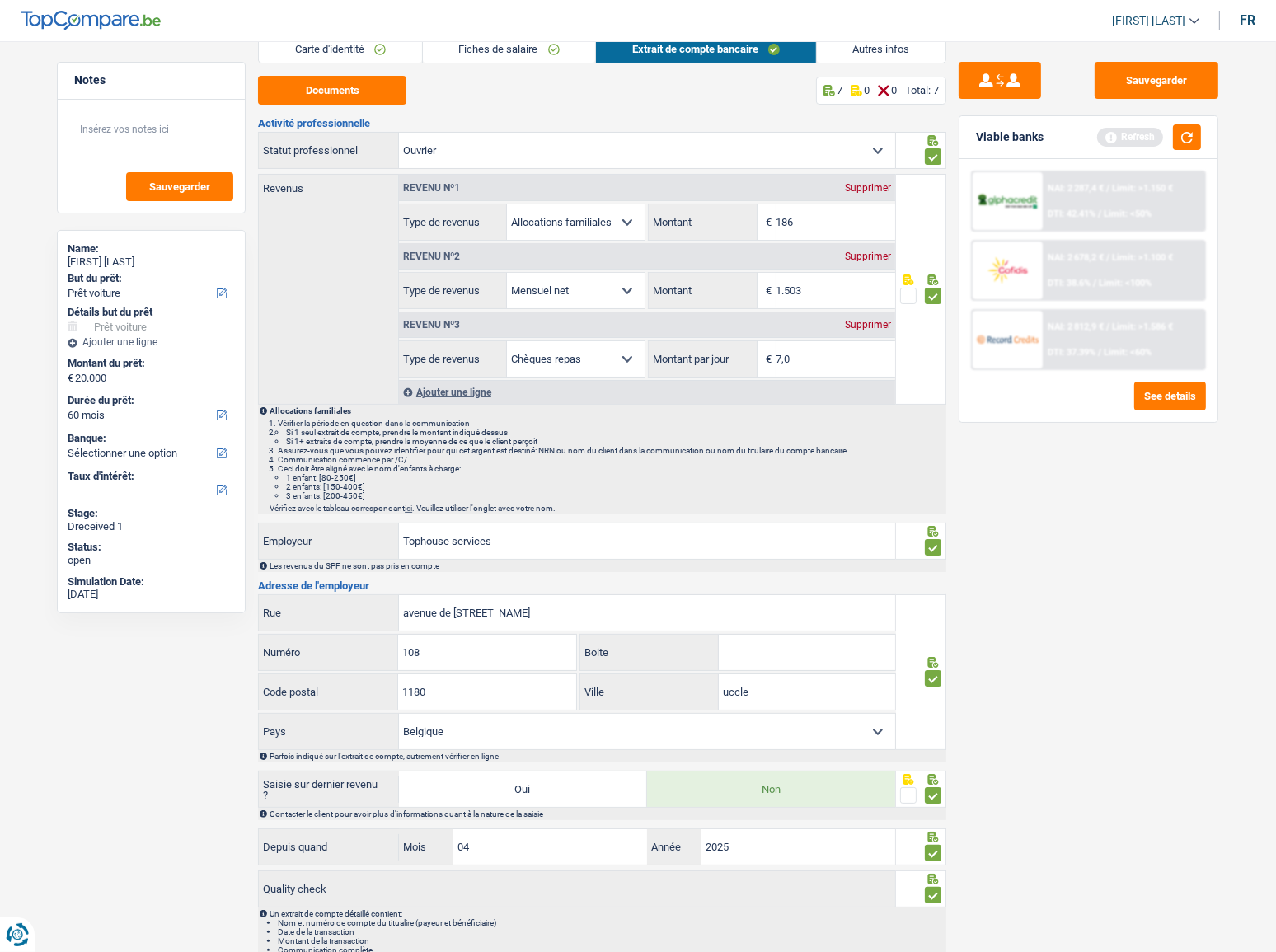 scroll, scrollTop: 0, scrollLeft: 0, axis: both 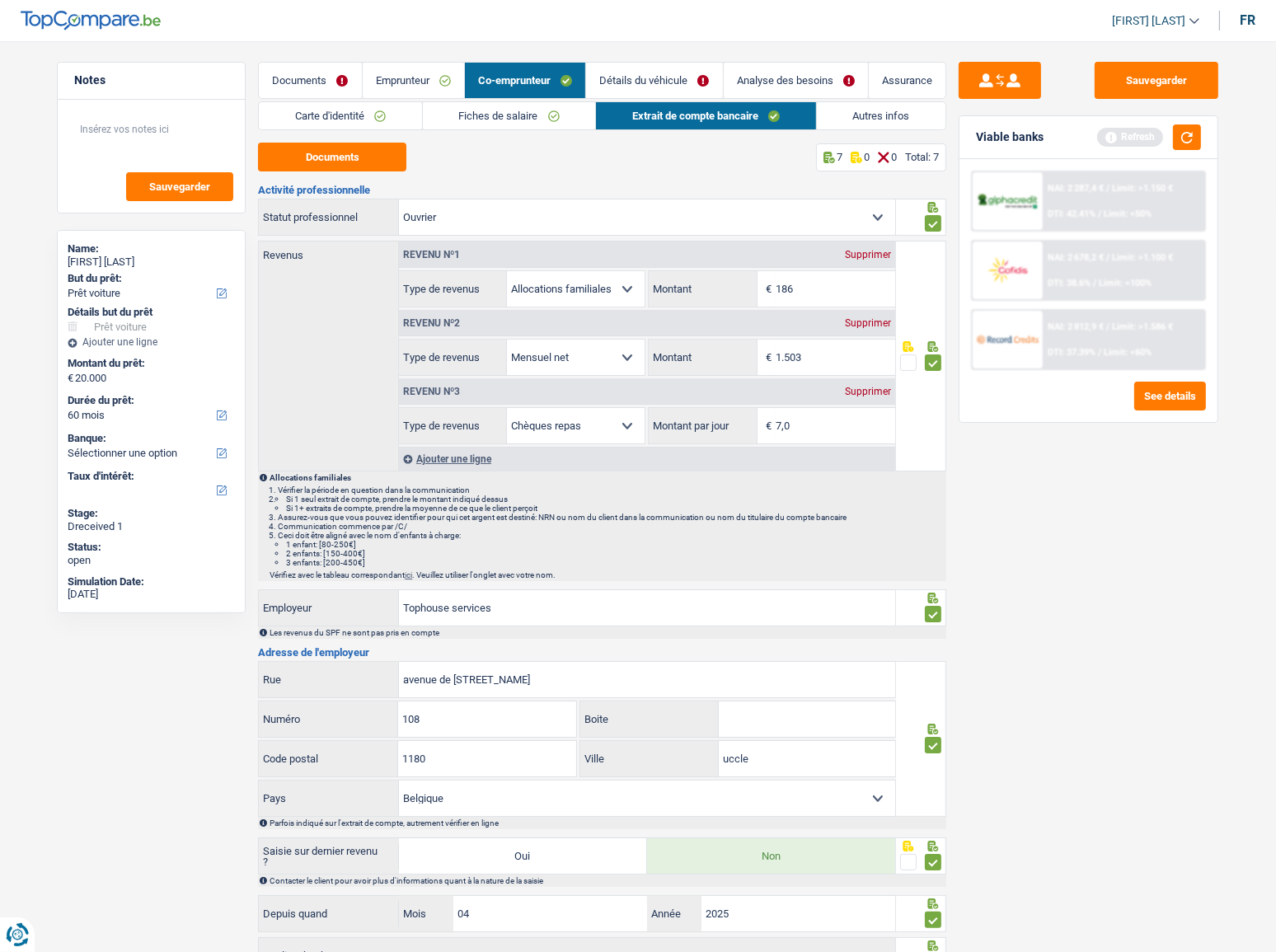 click on "Détails du véhicule" at bounding box center (654, 80) 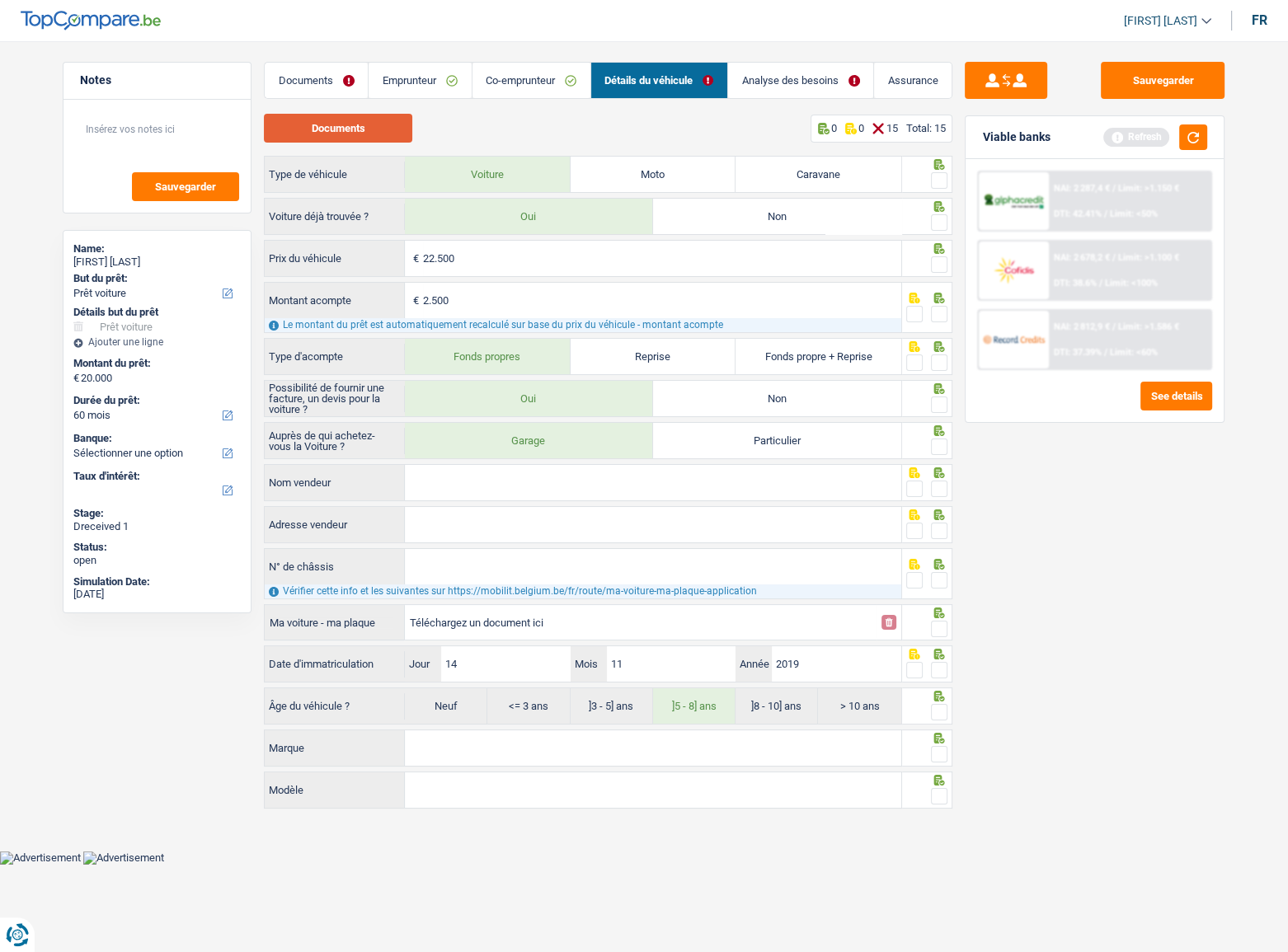 click on "Documents" at bounding box center (338, 128) 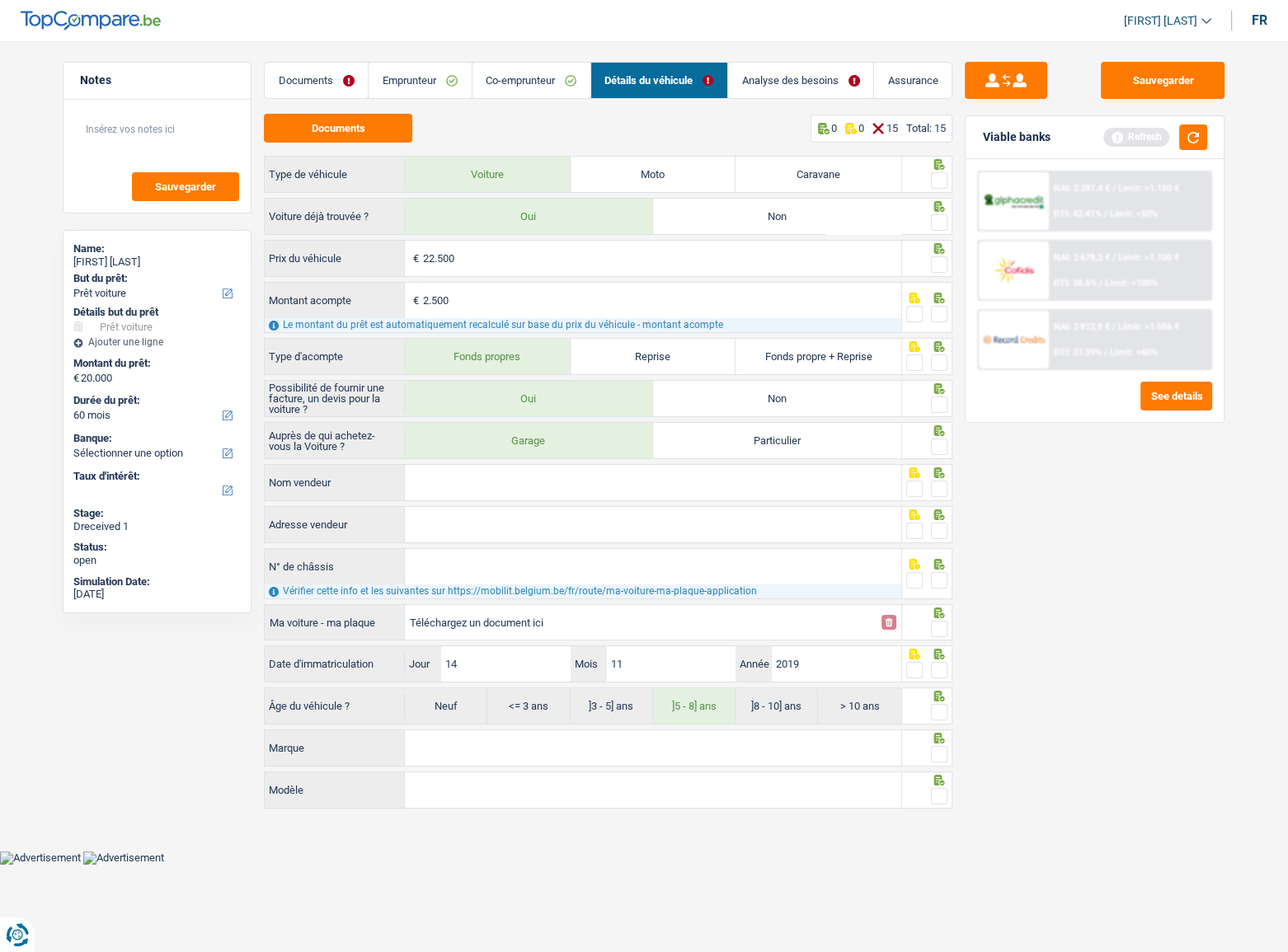 click at bounding box center [939, 181] 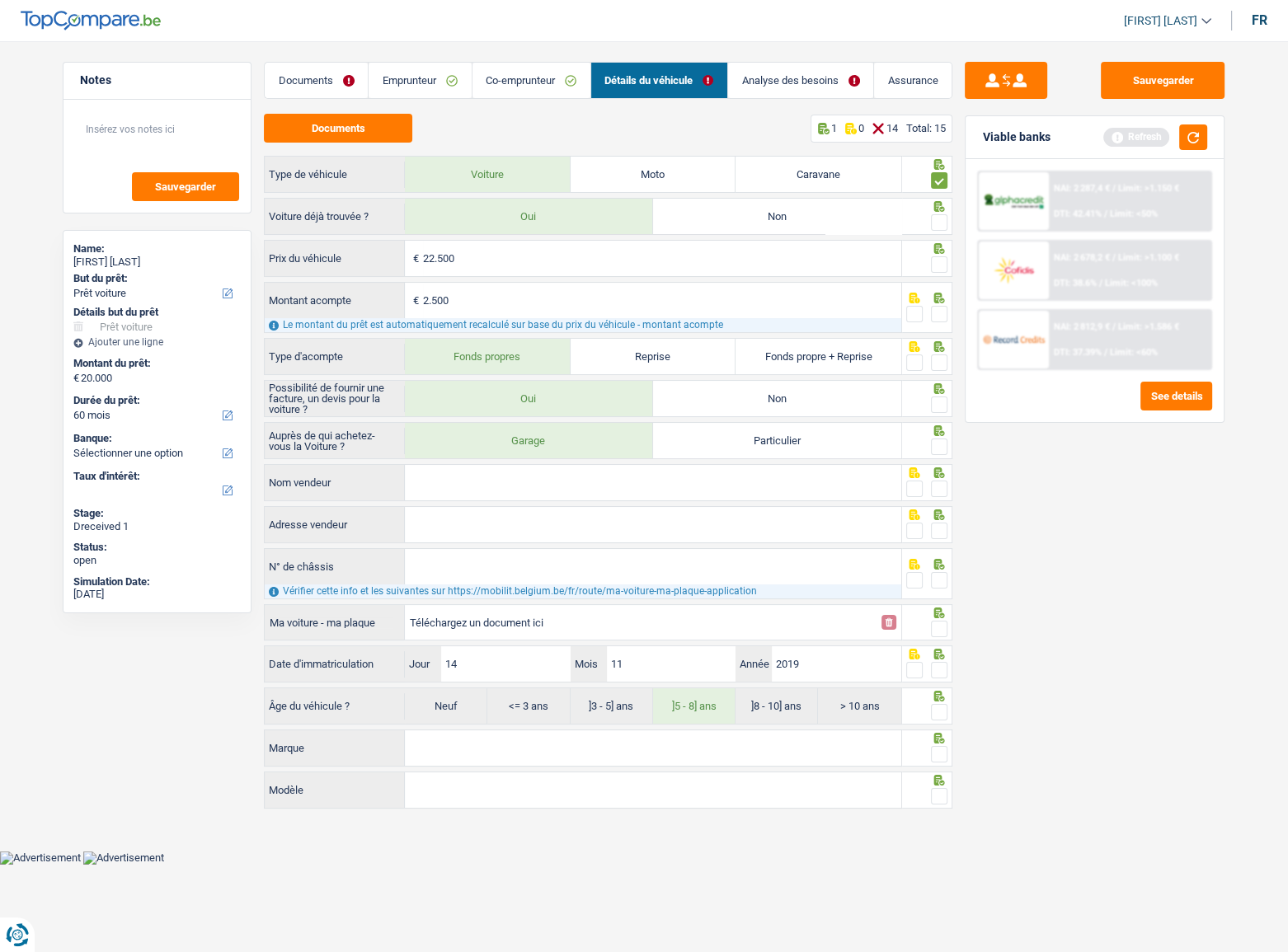 click at bounding box center (939, 223) 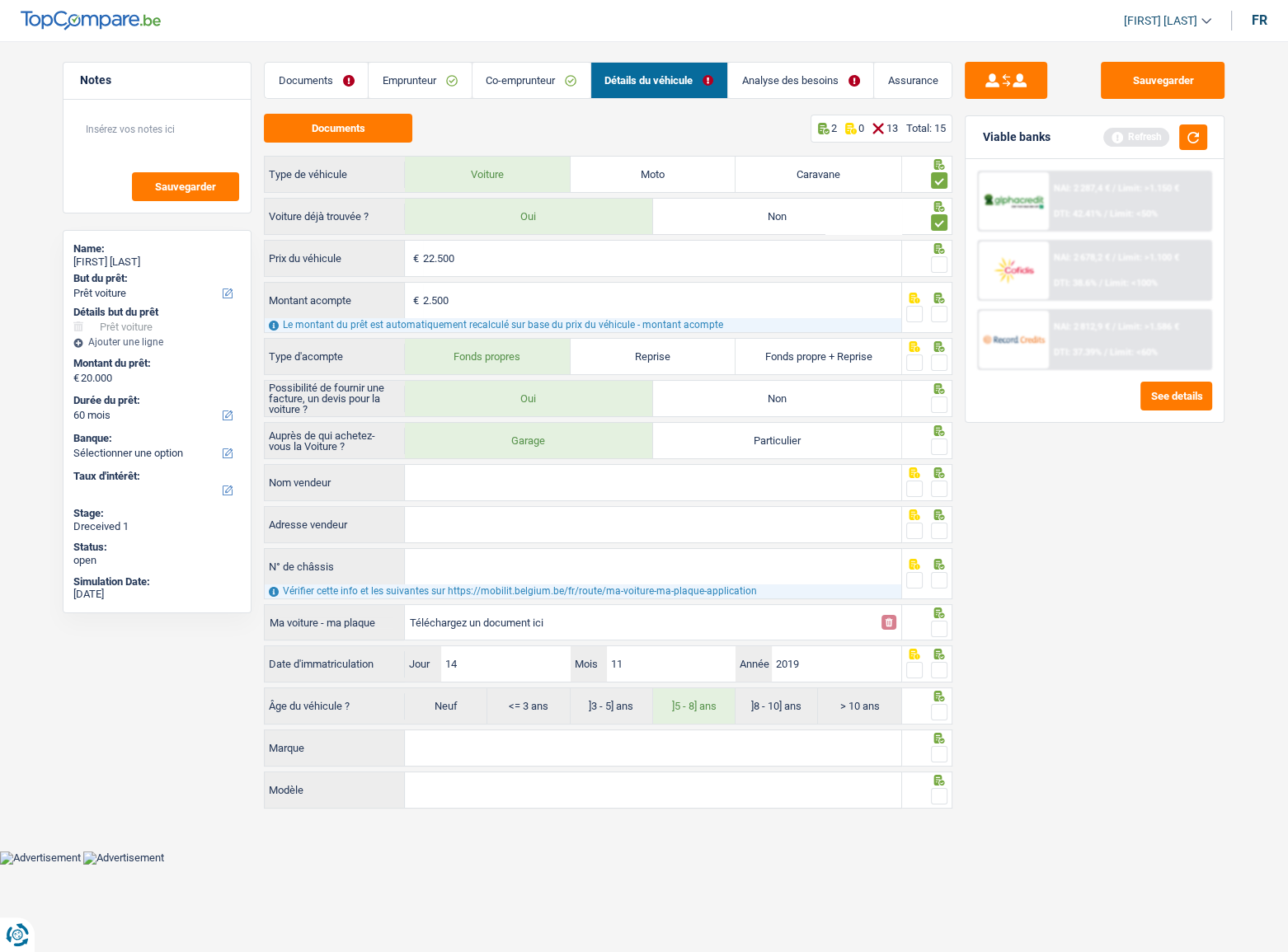 click at bounding box center [939, 265] 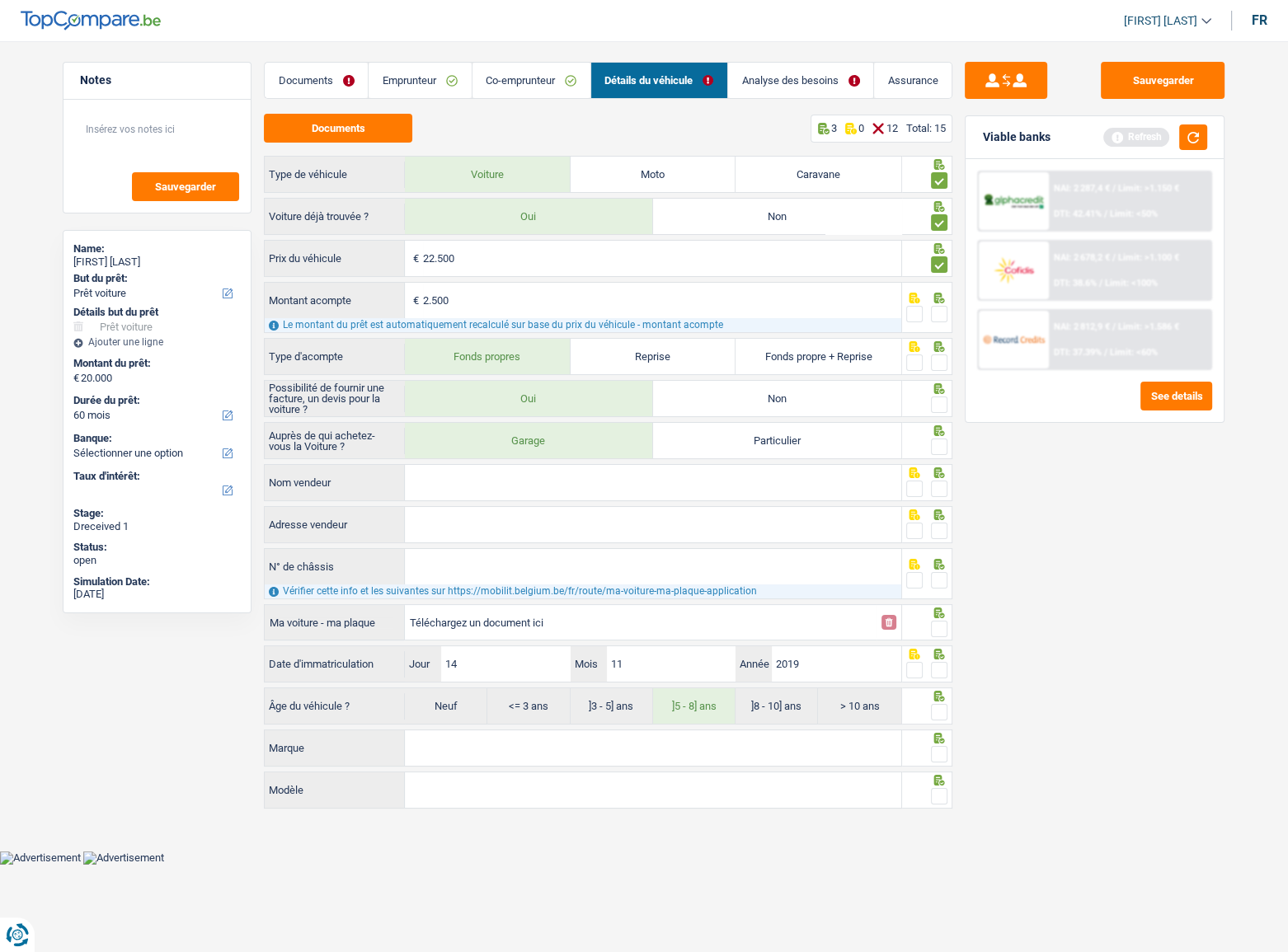 click at bounding box center (939, 314) 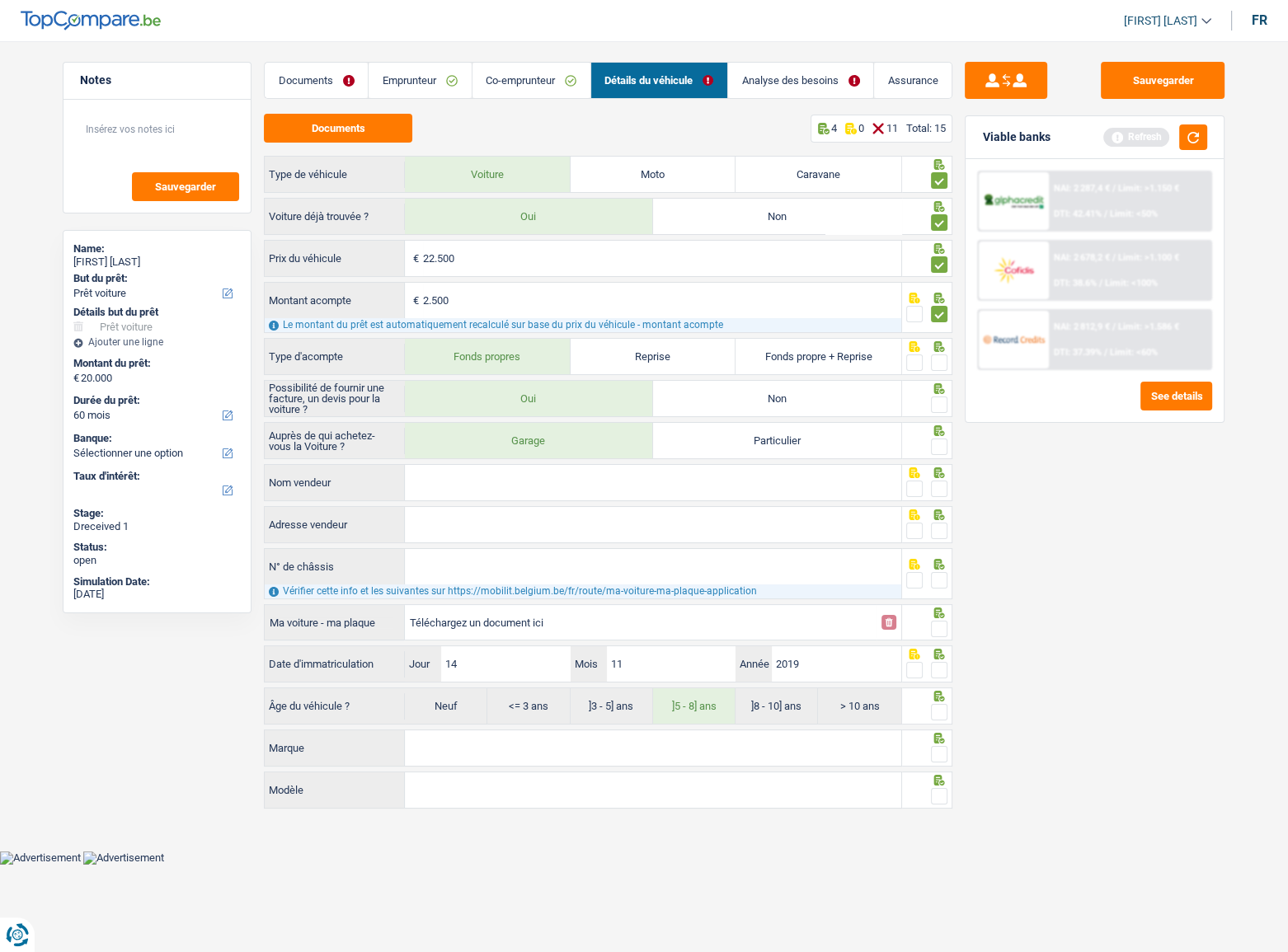 click at bounding box center (939, 363) 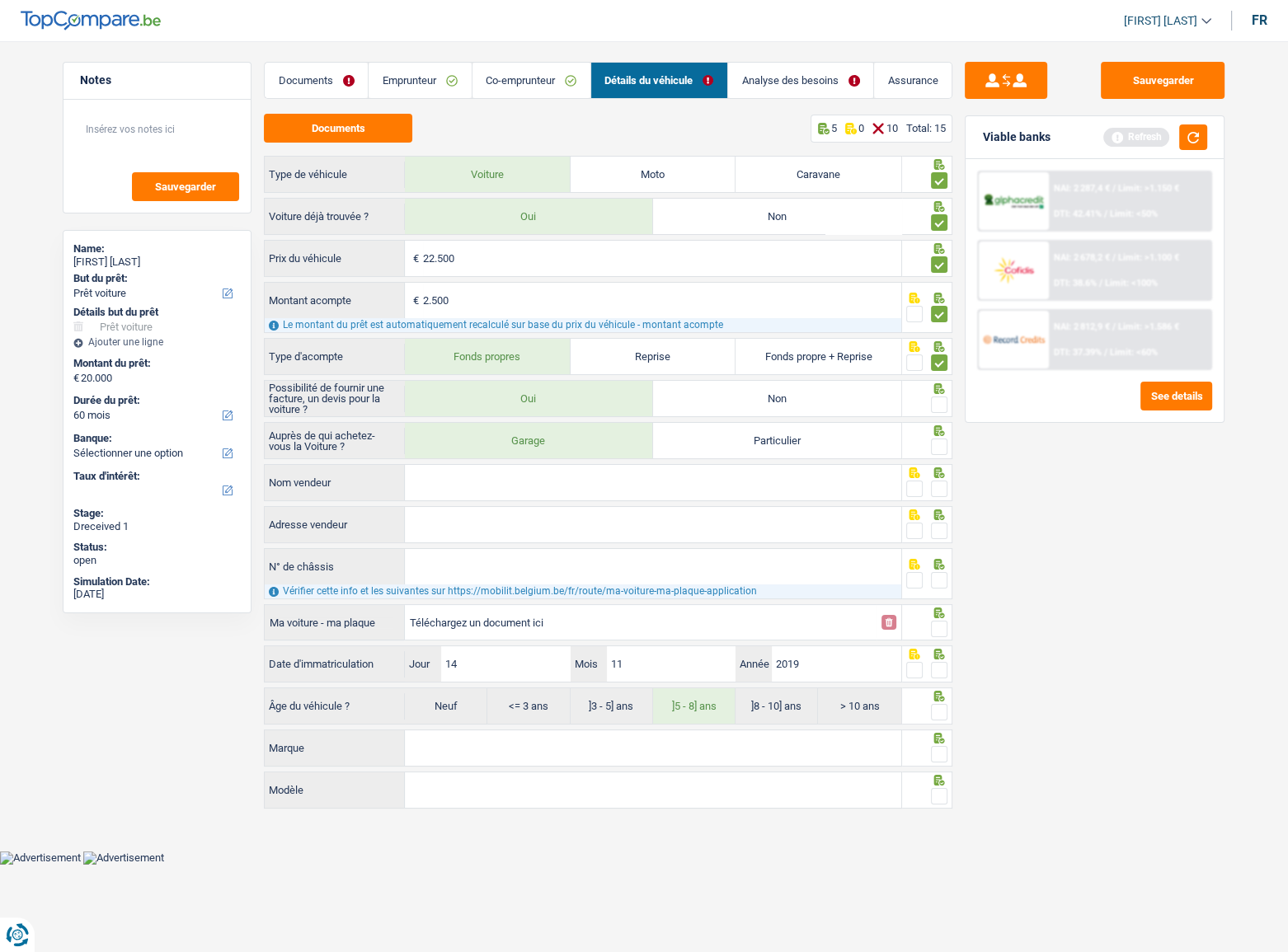 drag, startPoint x: 935, startPoint y: 402, endPoint x: 939, endPoint y: 435, distance: 33.24154 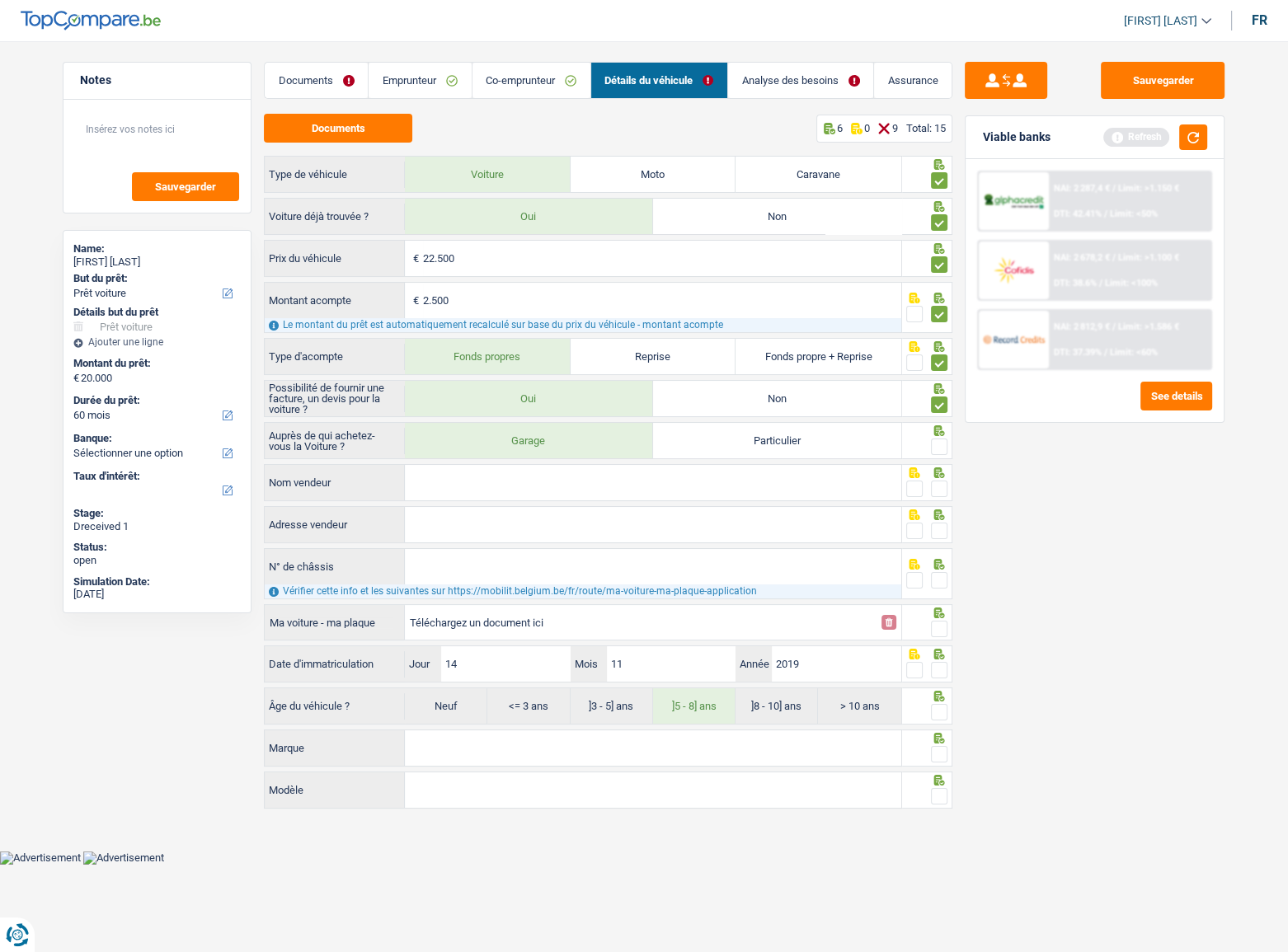 drag, startPoint x: 937, startPoint y: 443, endPoint x: 698, endPoint y: 486, distance: 242.83739 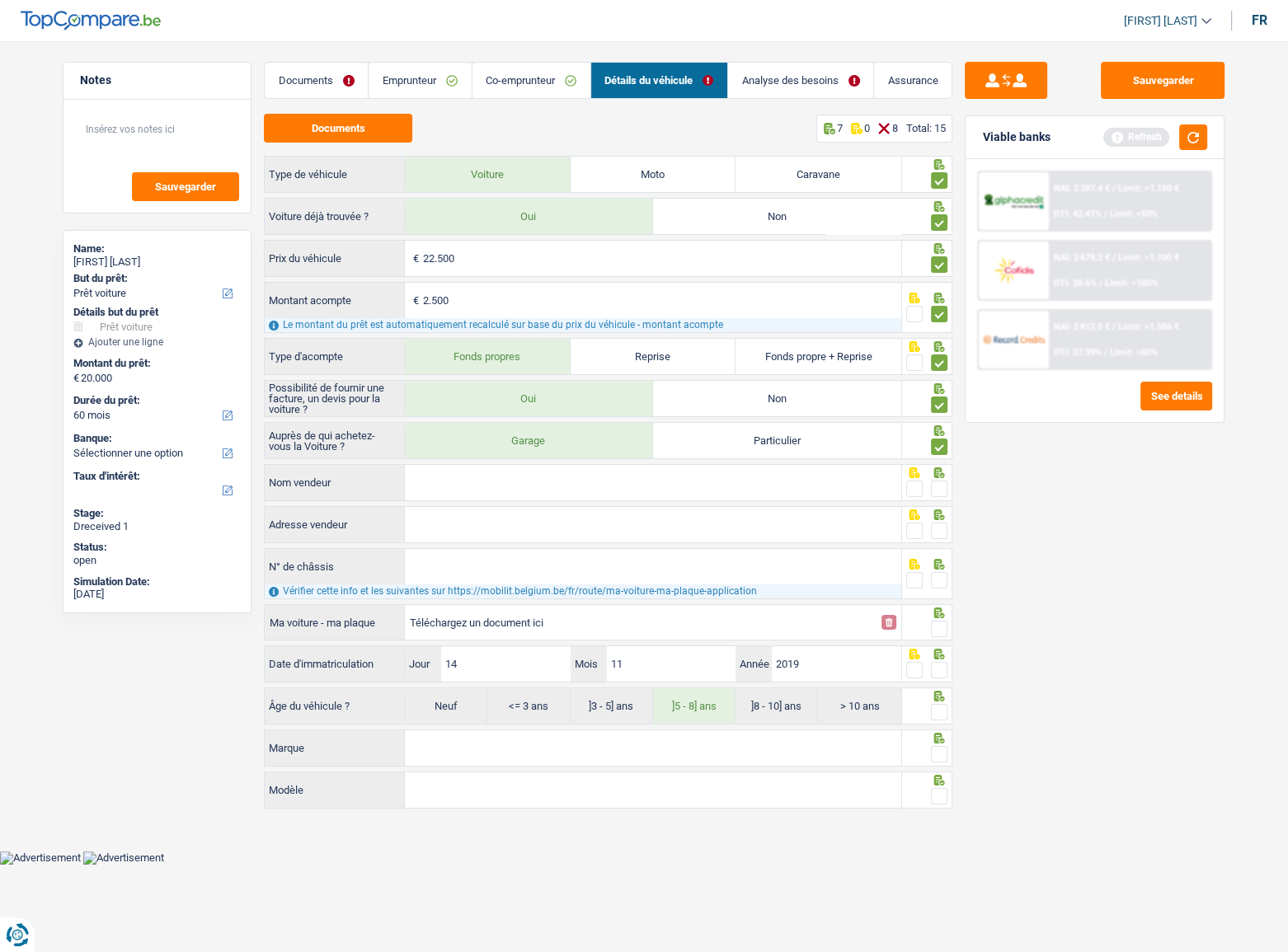 click on "Nom vendeur" at bounding box center [653, 482] 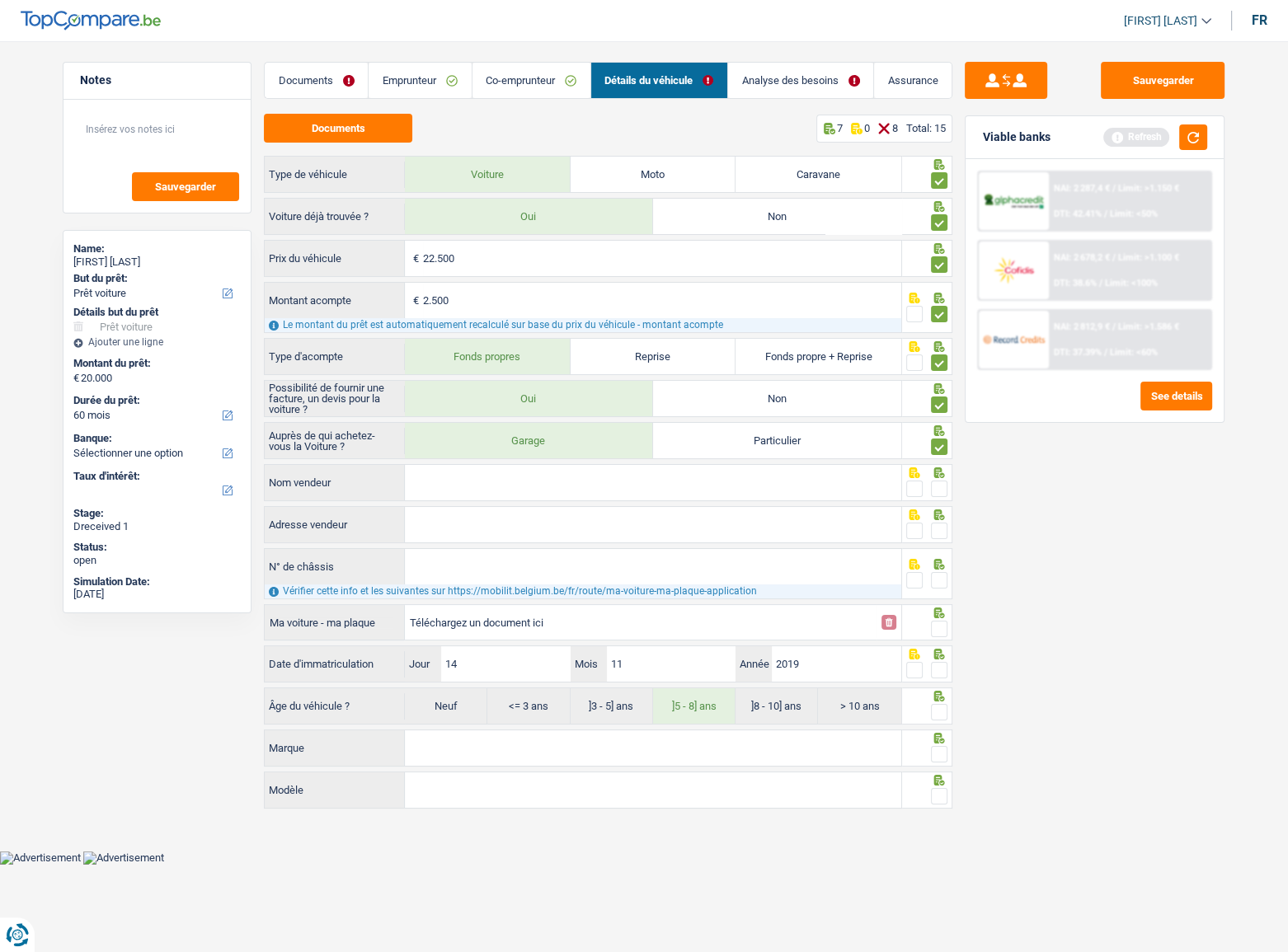 paste on "TRENDY CAR" 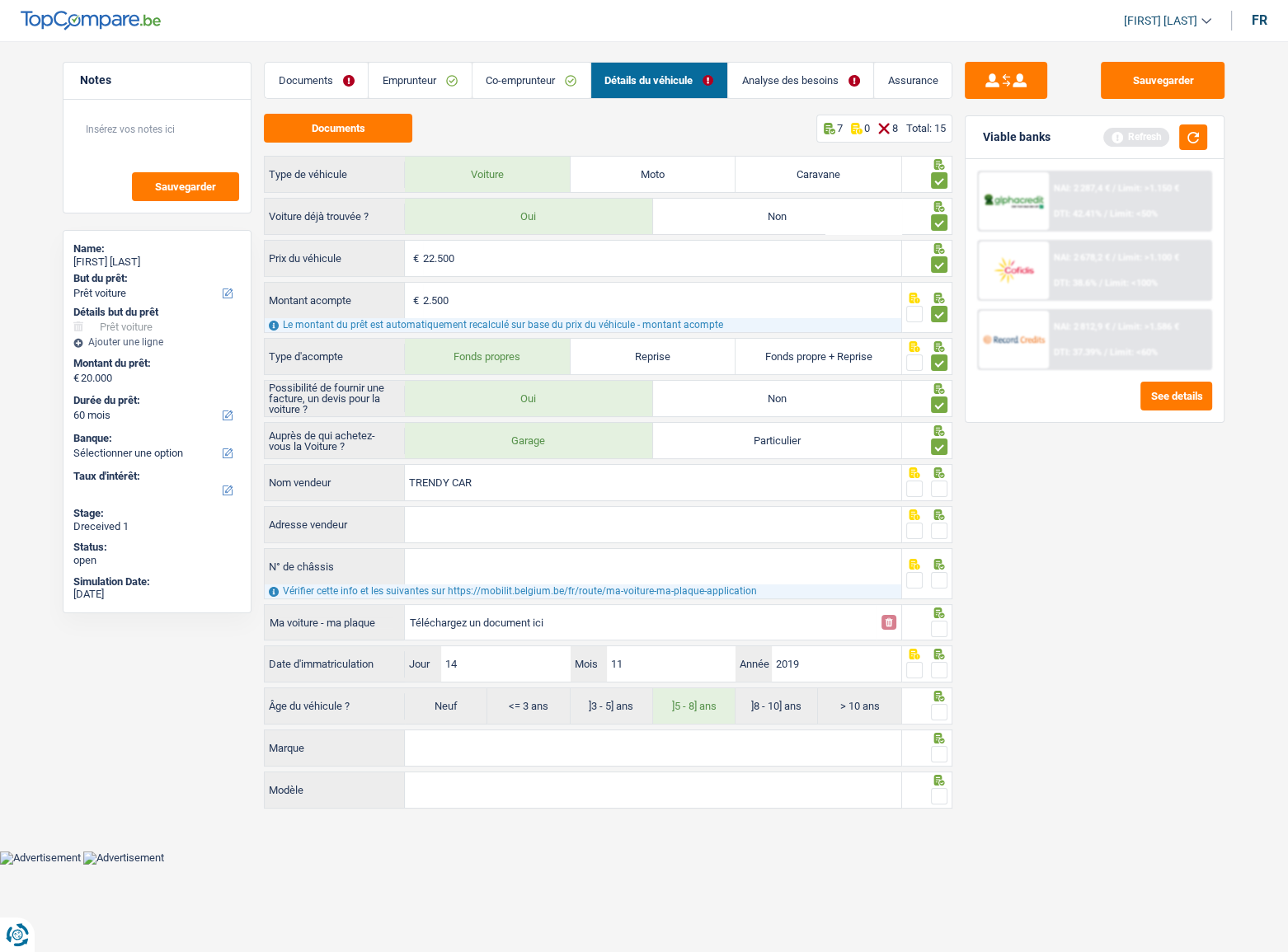 type on "TRENDY CAR" 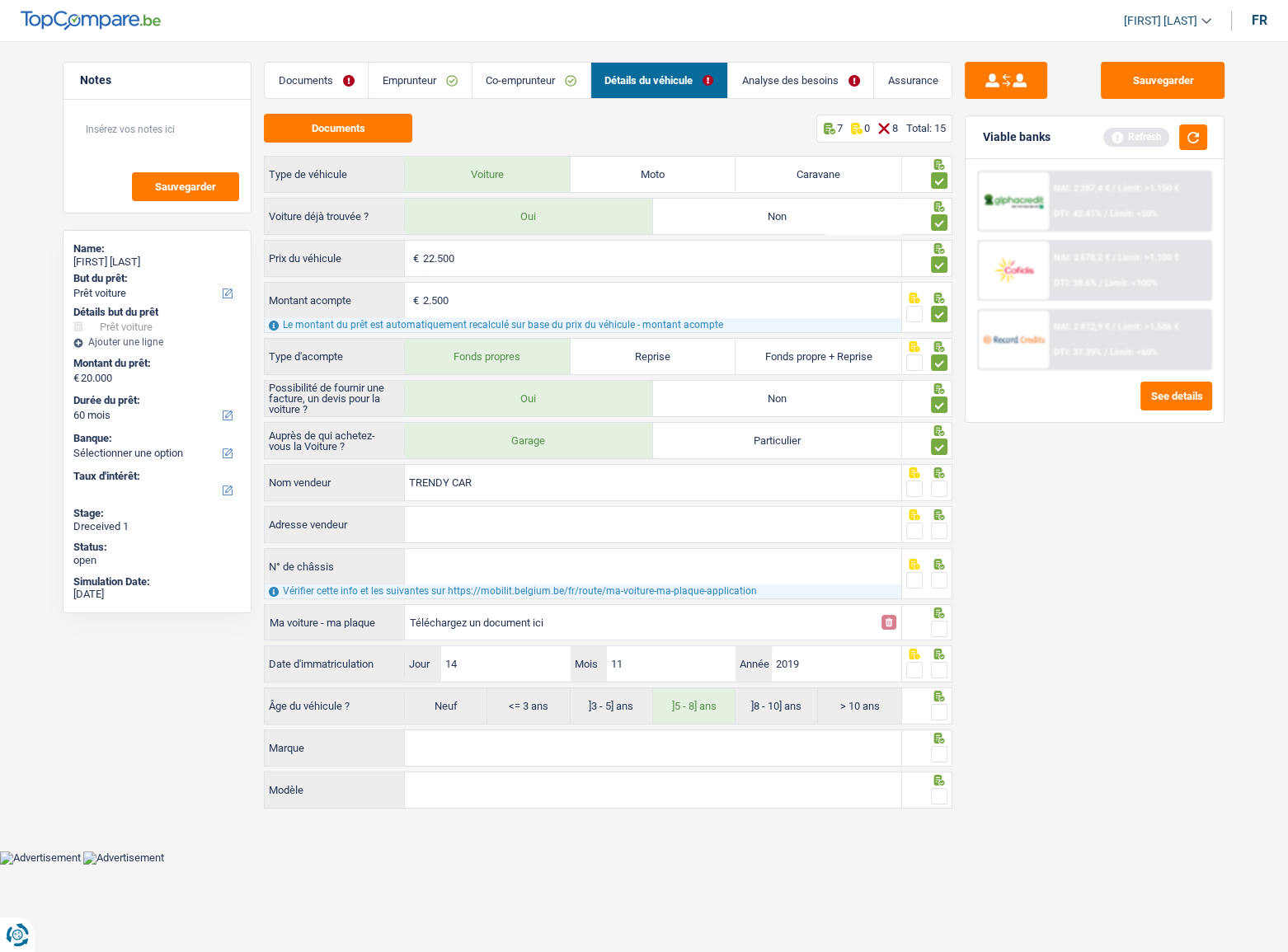 drag, startPoint x: 936, startPoint y: 477, endPoint x: 915, endPoint y: 479, distance: 21.095023 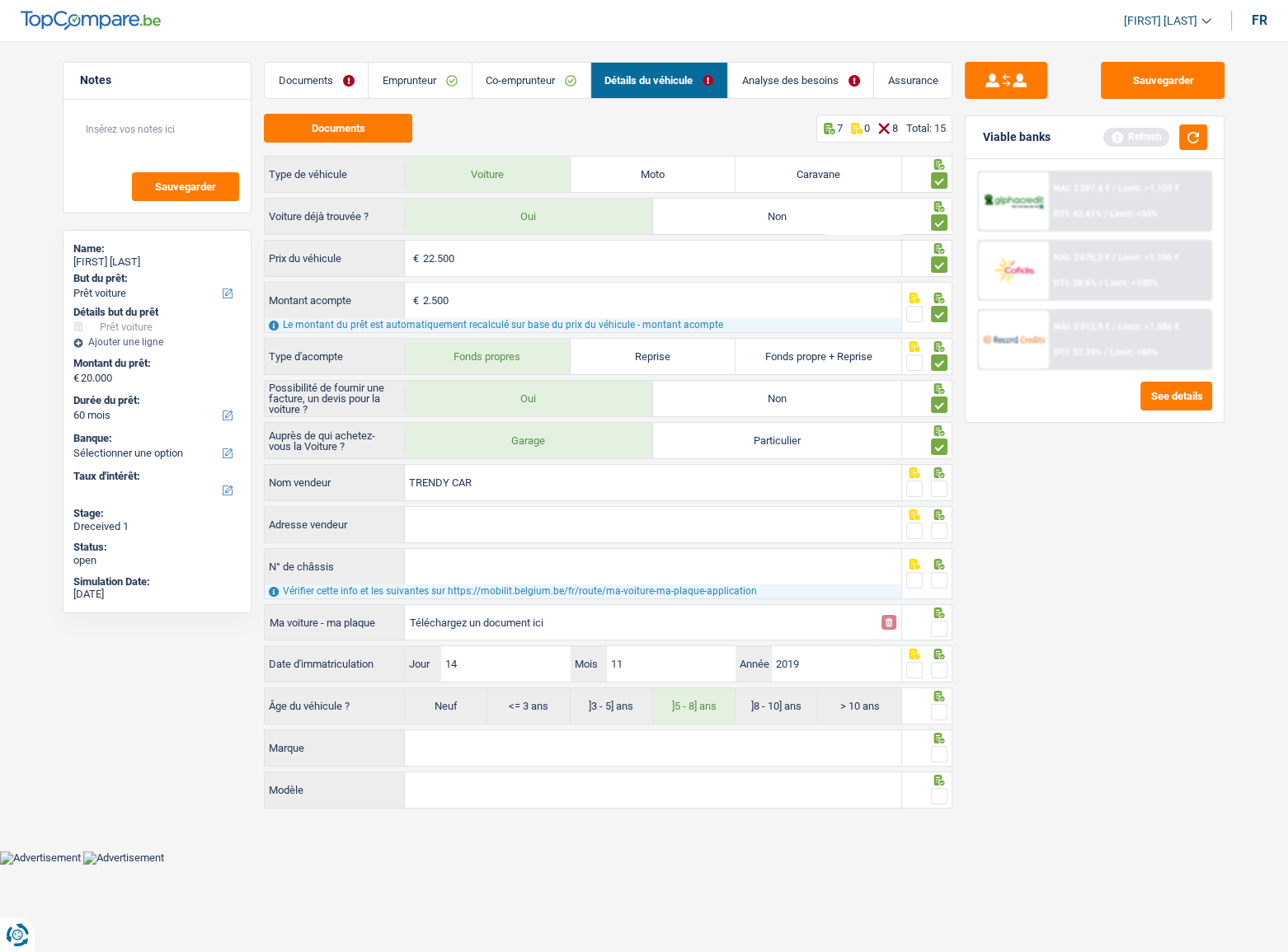 click at bounding box center [939, 489] 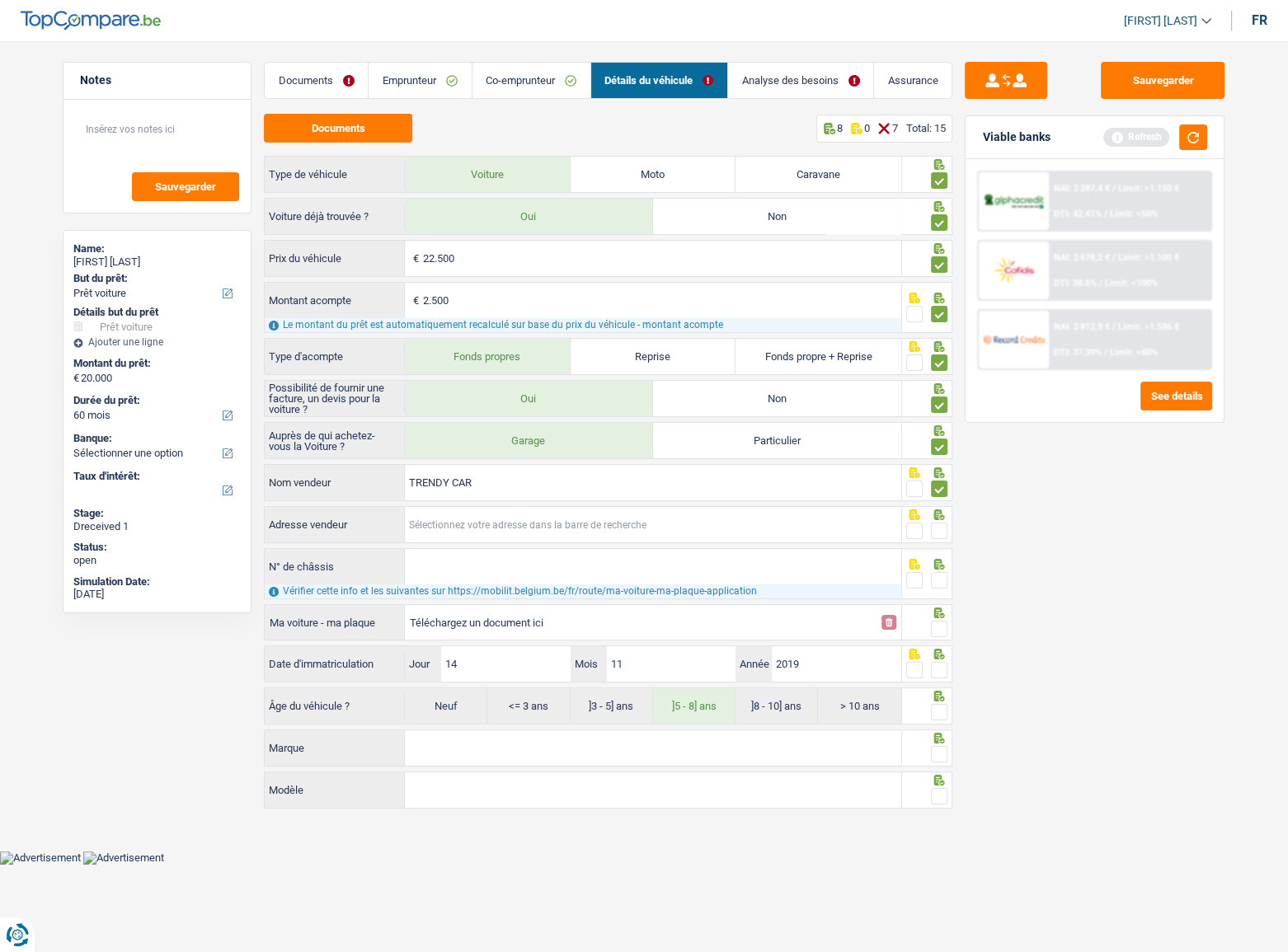 click on "Adresse vendeur" at bounding box center (653, 524) 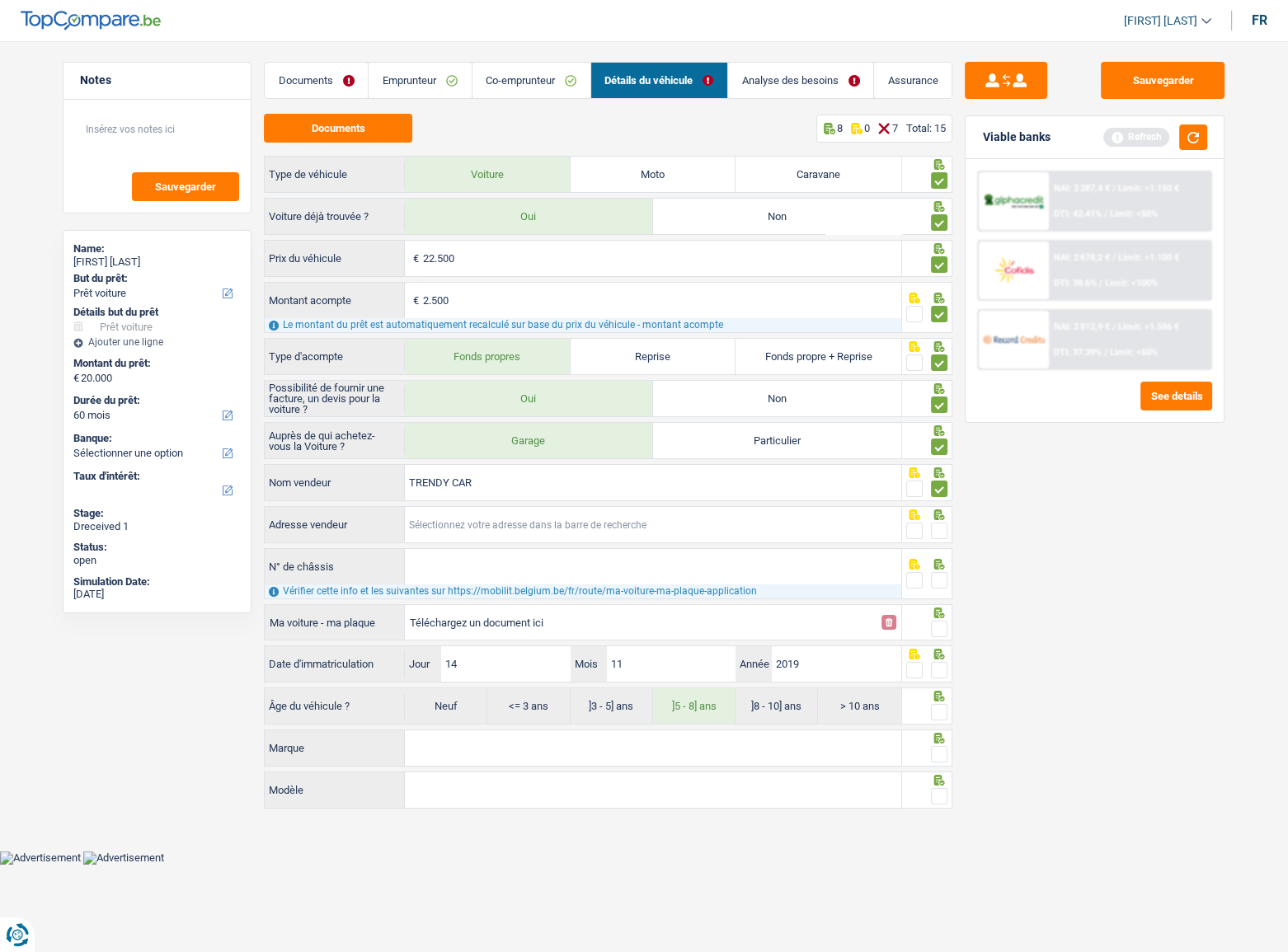 click on "Adresse vendeur" at bounding box center [653, 524] 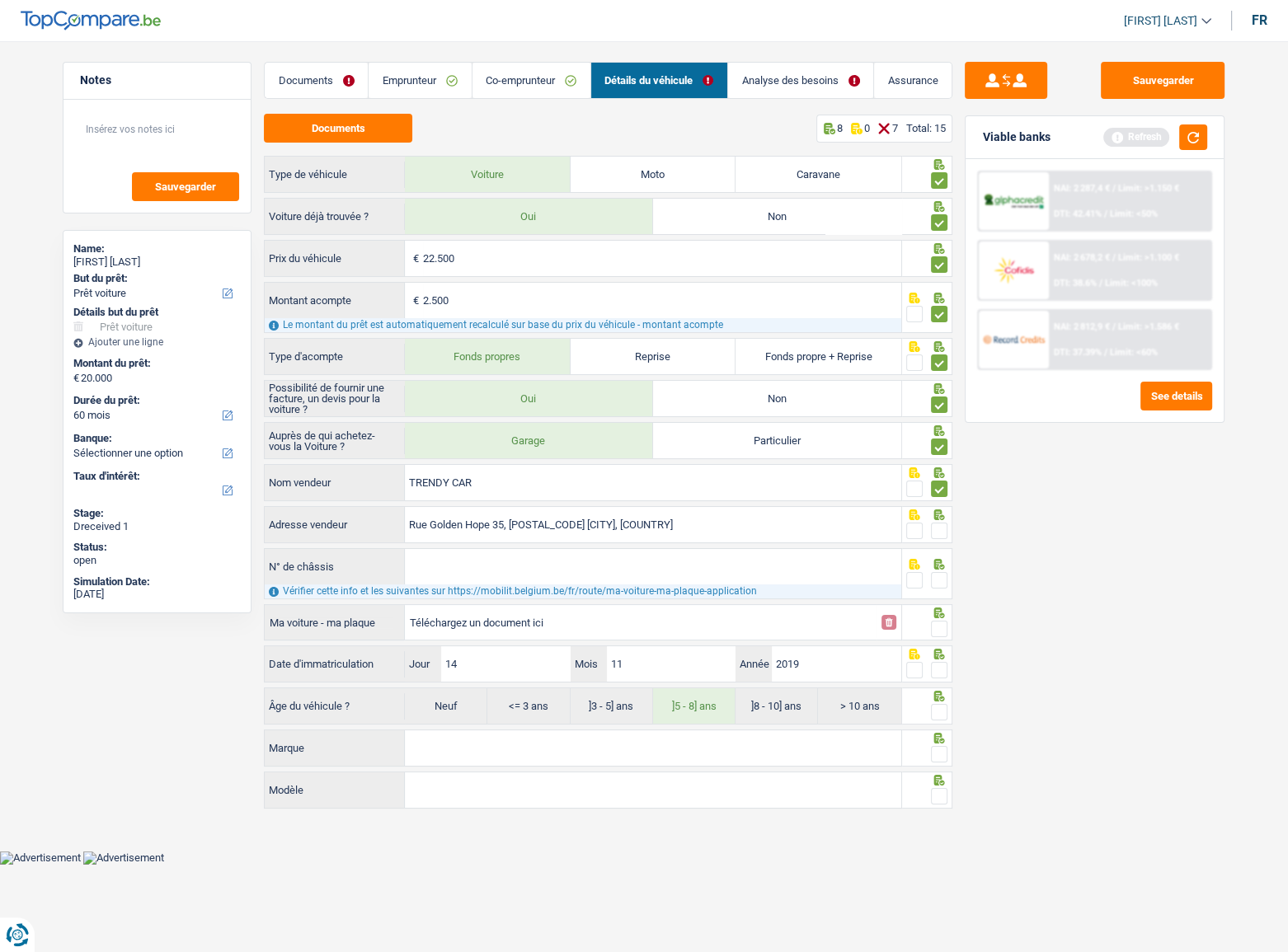 type on "Rue Golden Hope; 35; 1620; Drogenbos; BE" 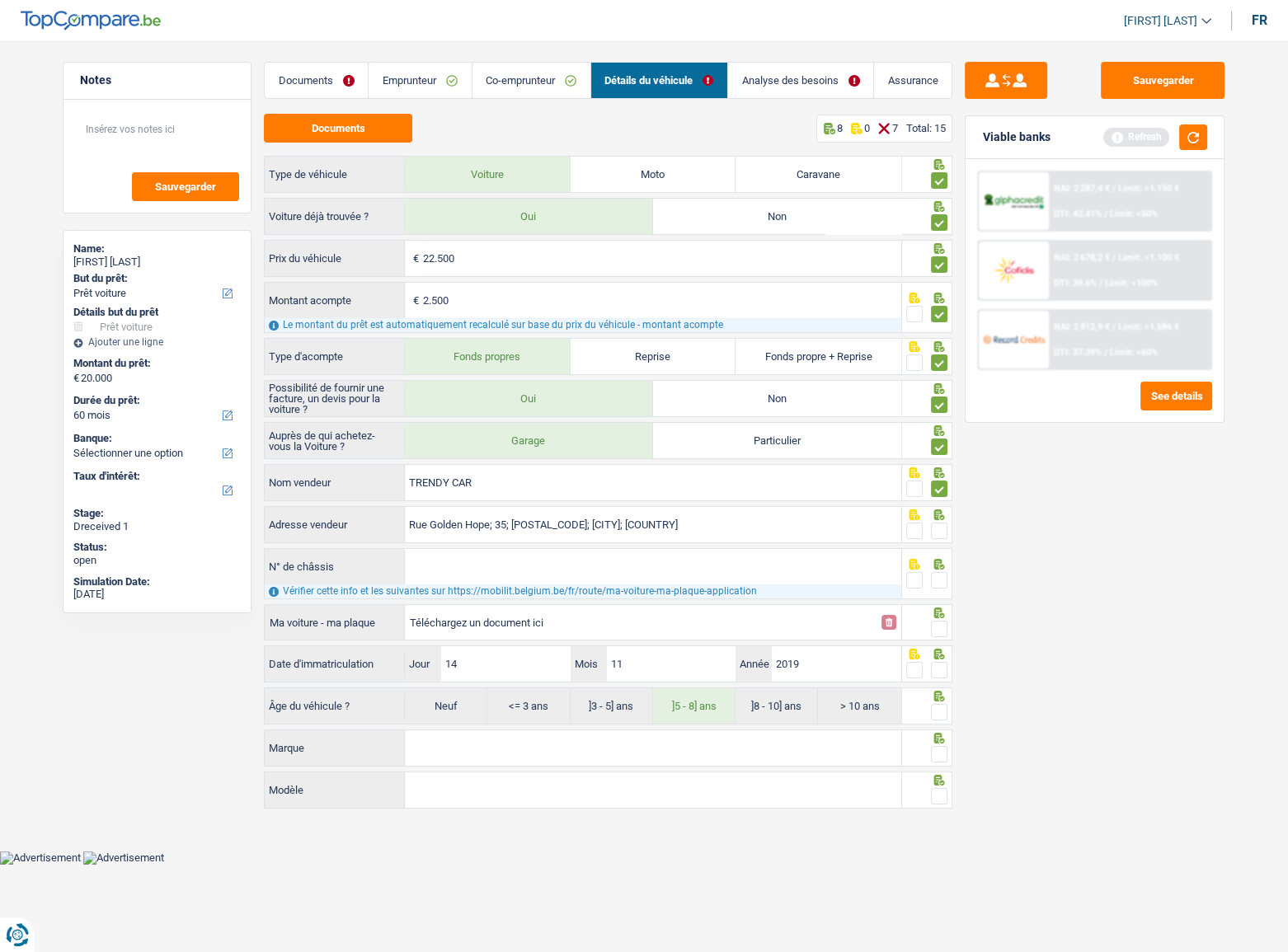 click at bounding box center [939, 531] 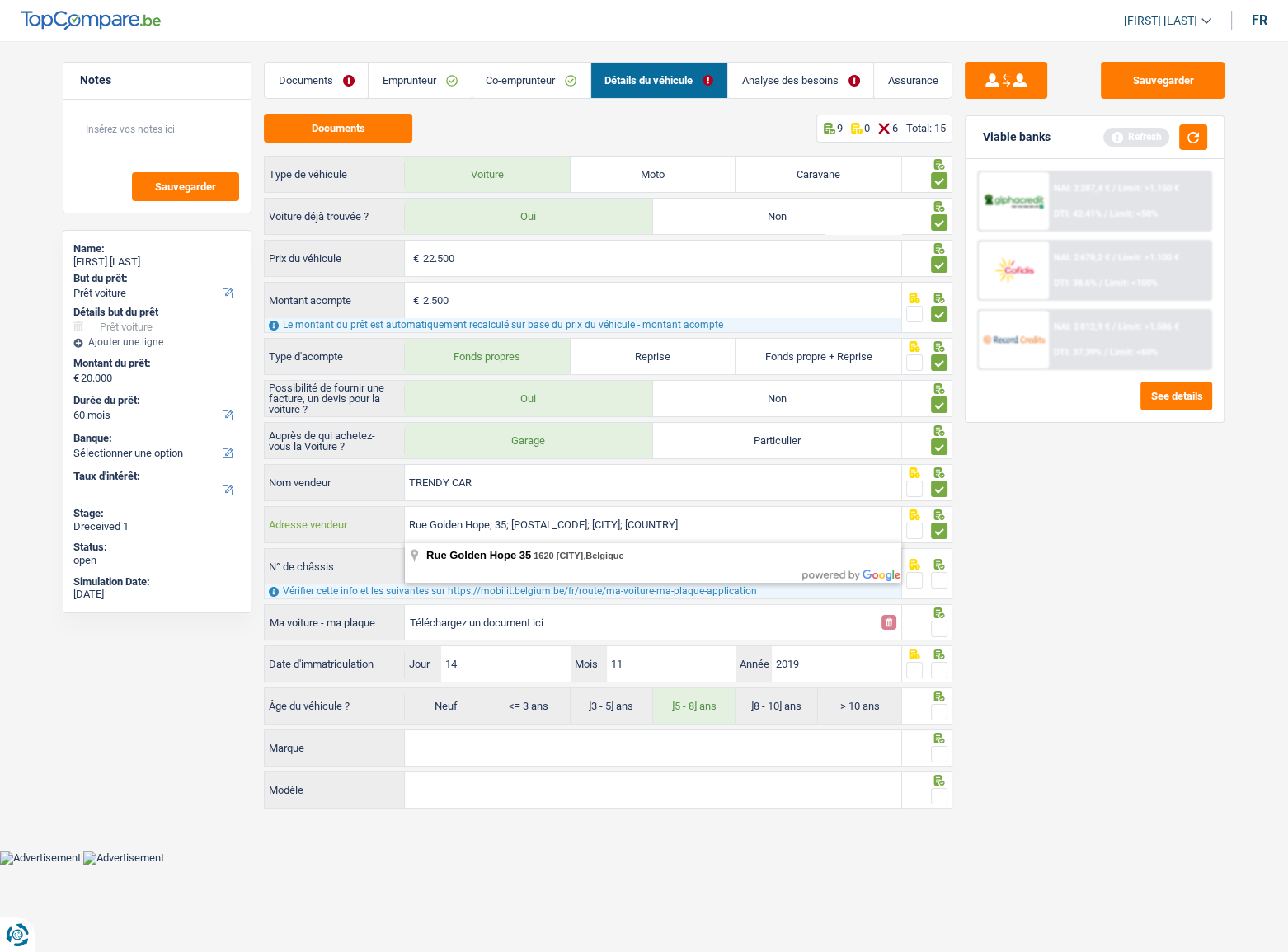 click on "Rue Golden Hope; 35; 1620; Drogenbos; BE" at bounding box center (653, 524) 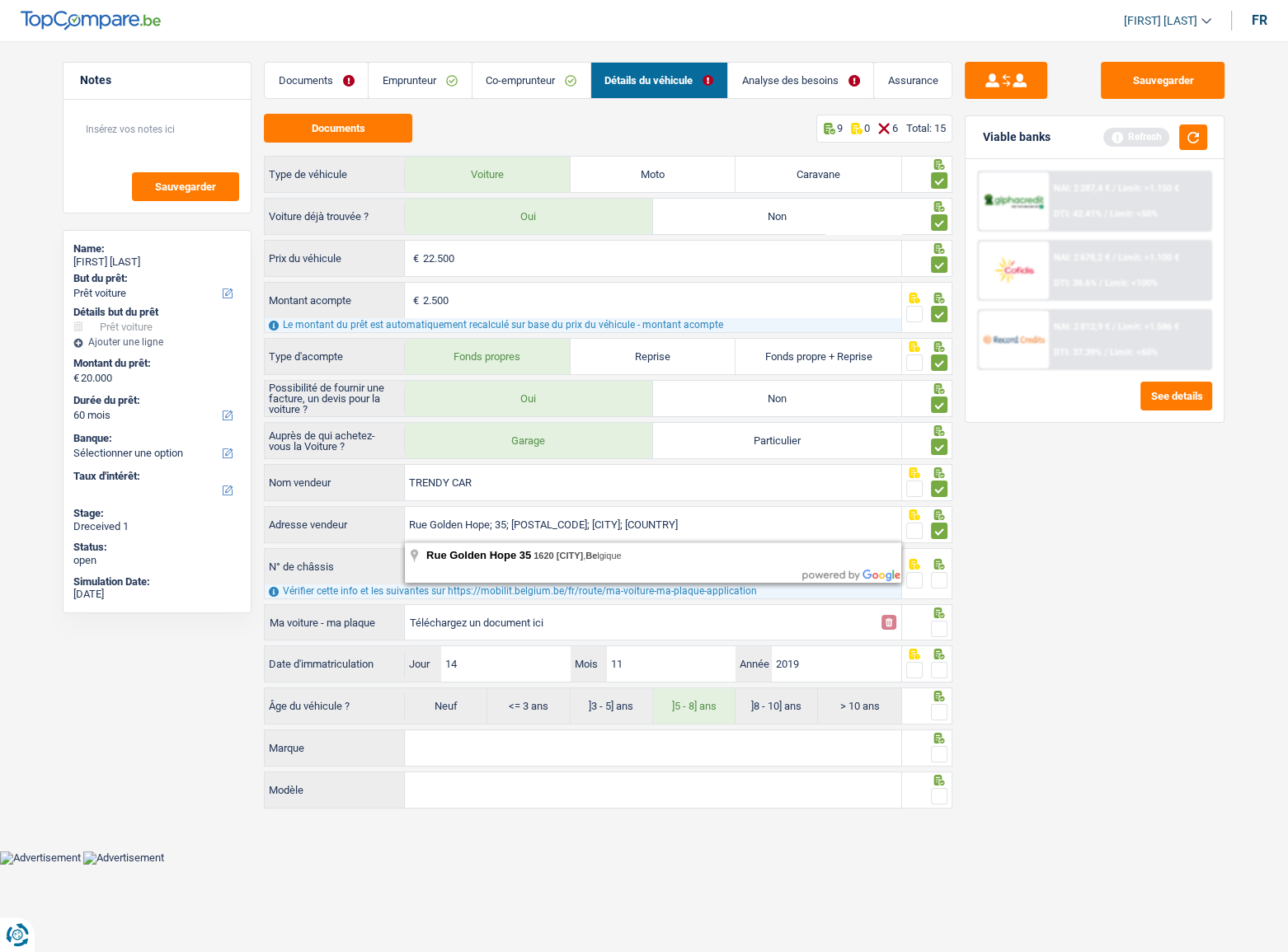 drag, startPoint x: 1126, startPoint y: 581, endPoint x: 1067, endPoint y: 592, distance: 60.01666 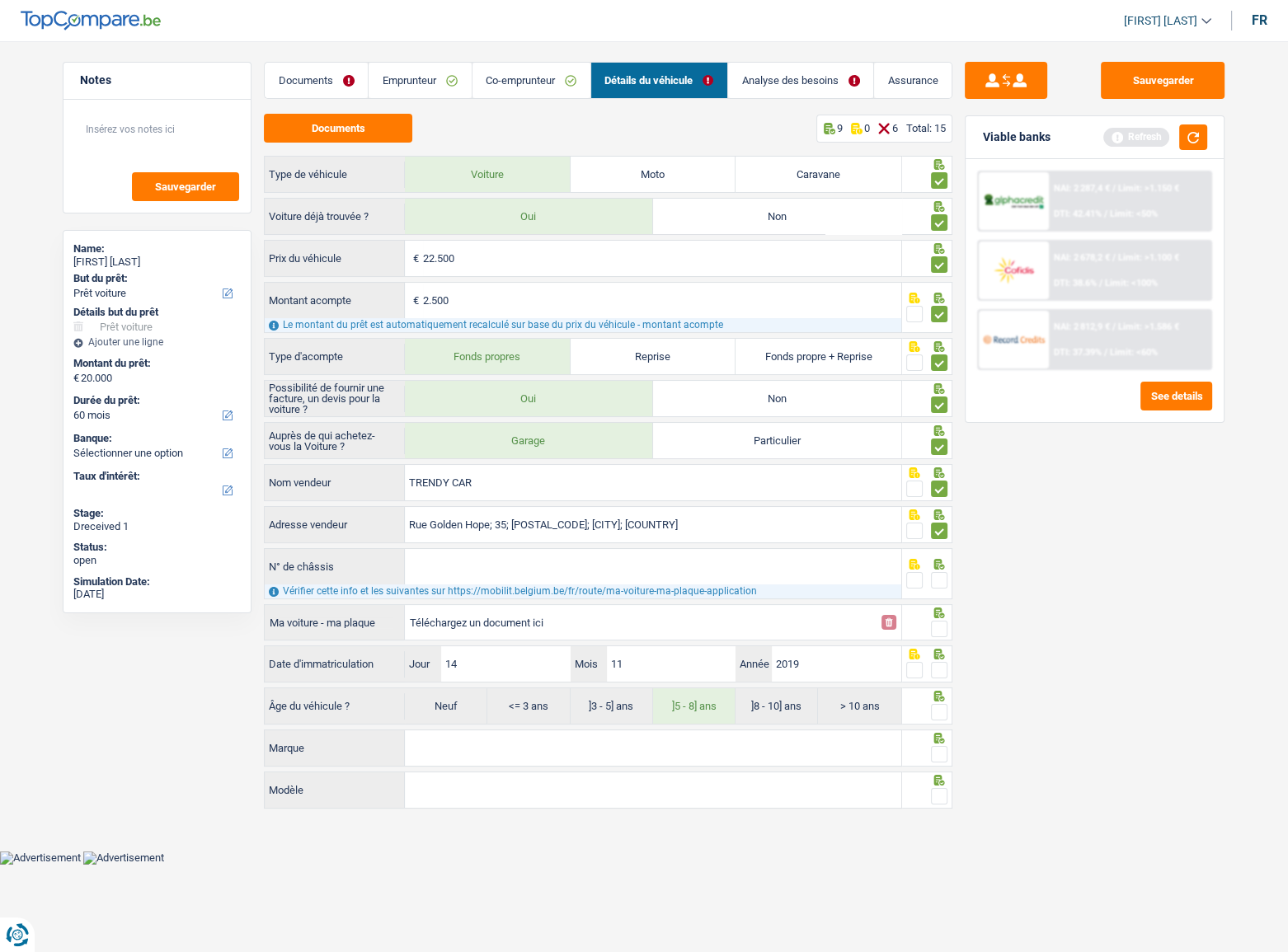 click on "N° de châssis" at bounding box center (653, 566) 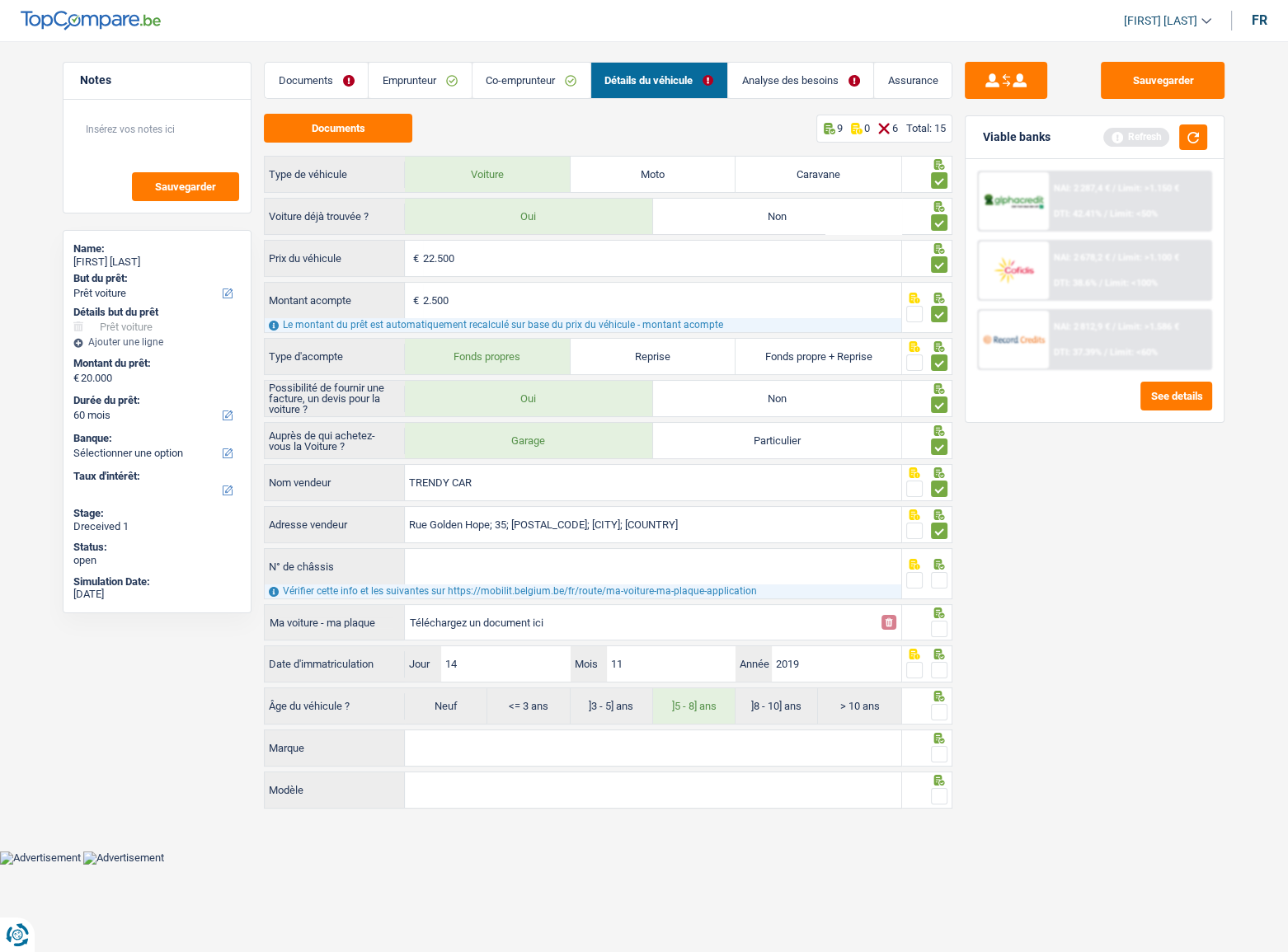 type on "C:\fakepath\ch.png" 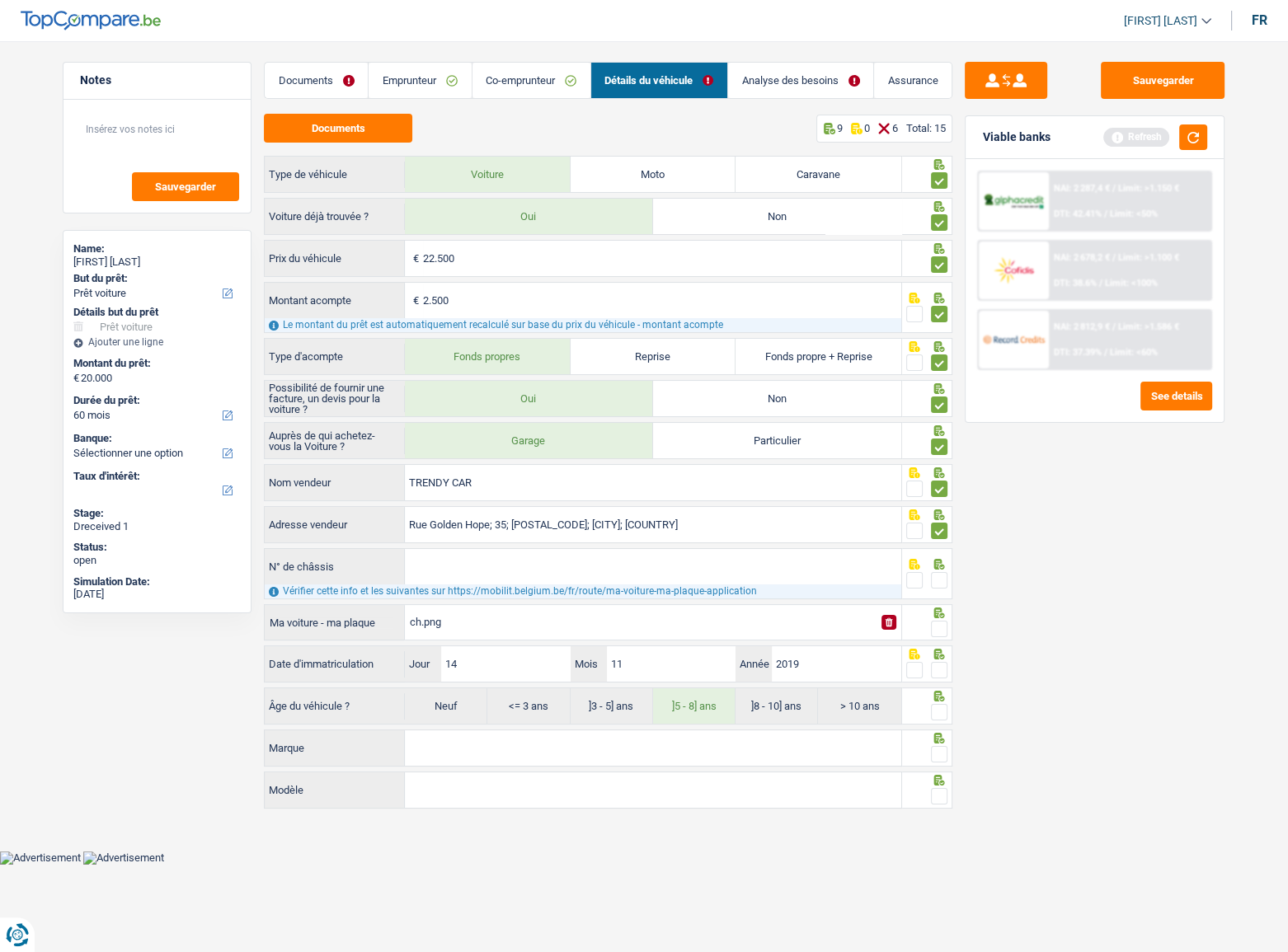 click on "N° de châssis" at bounding box center [653, 566] 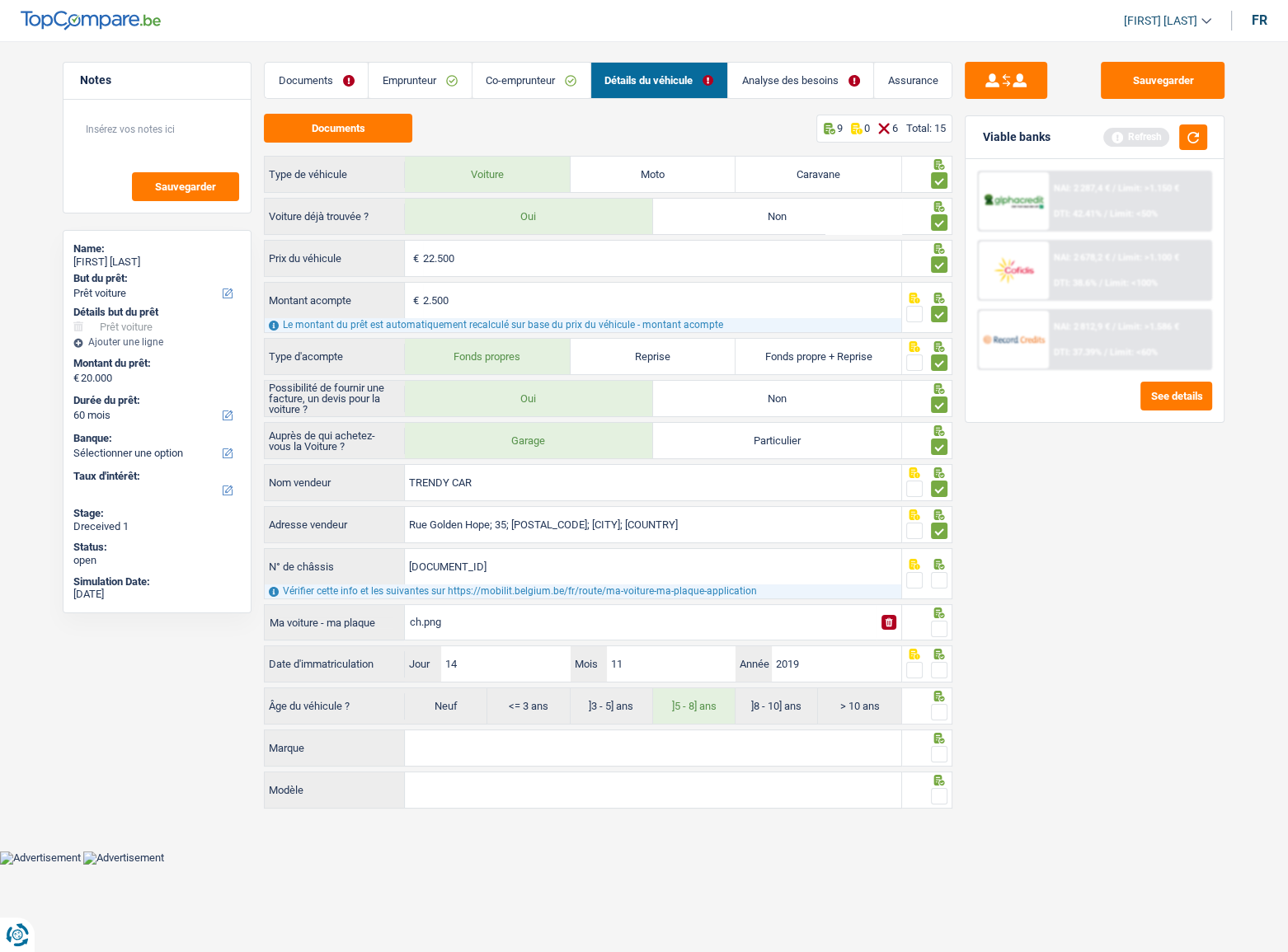 type on "WBAYK510X05P26179" 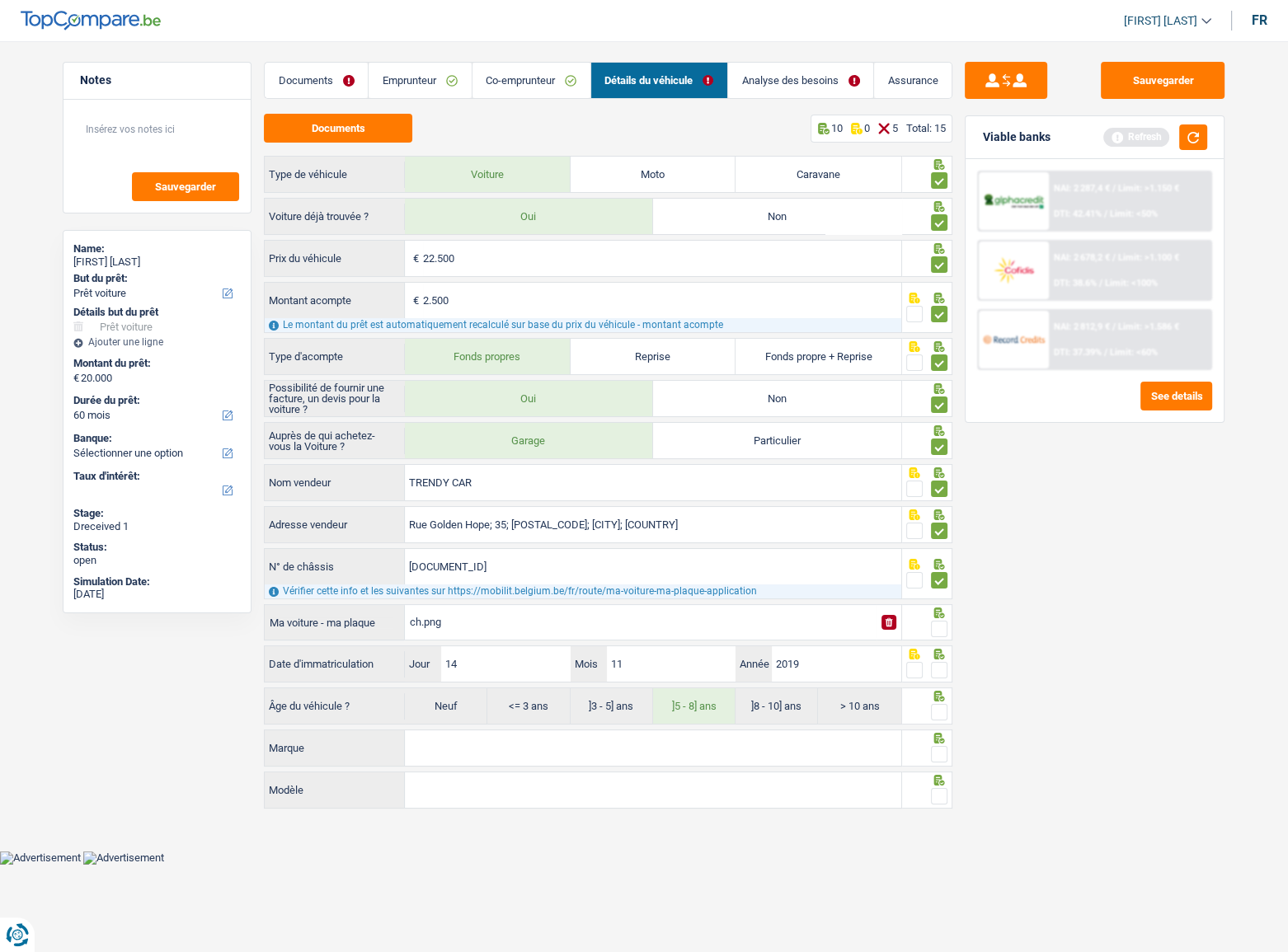 click at bounding box center [939, 629] 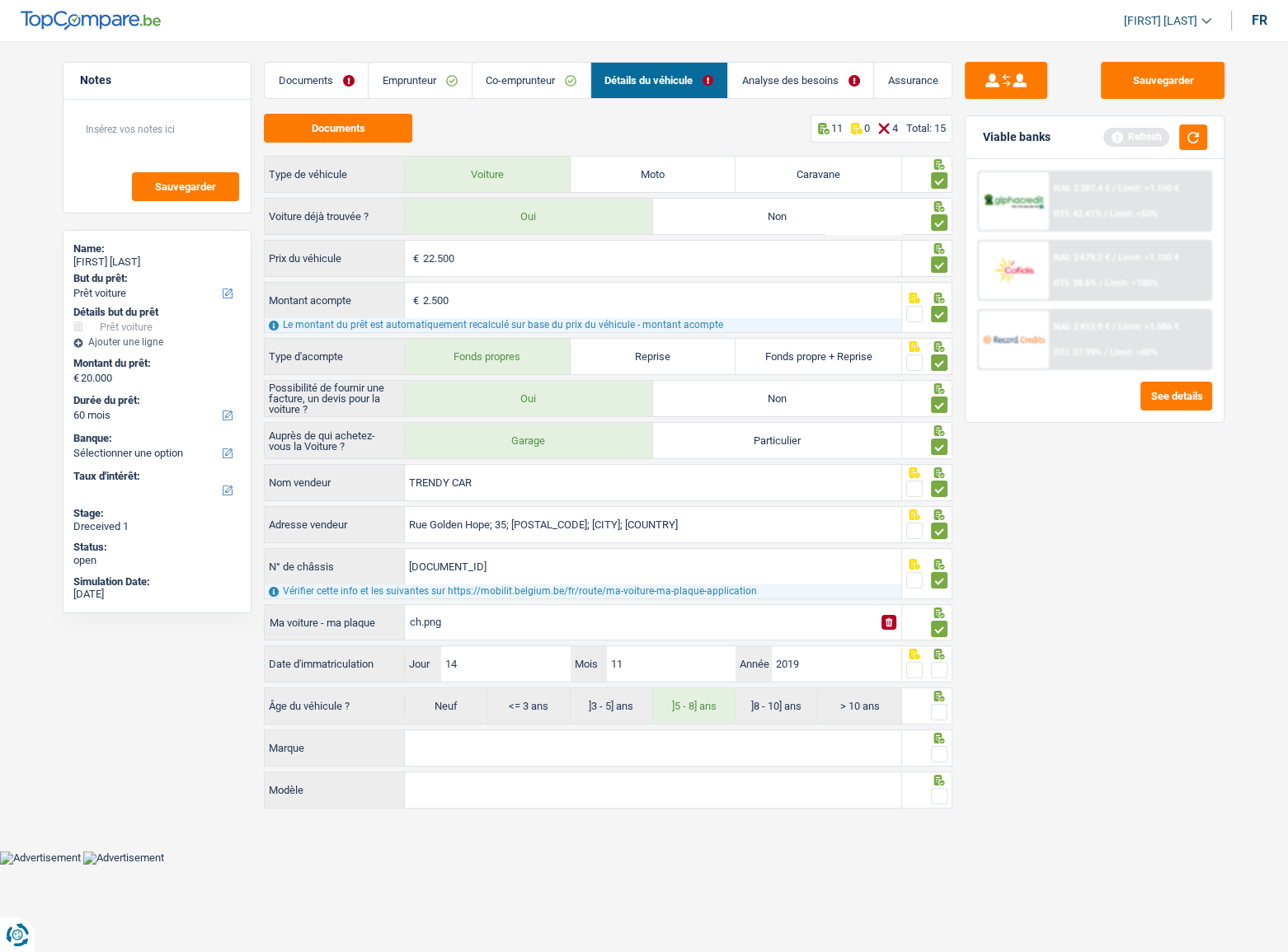 click at bounding box center (939, 670) 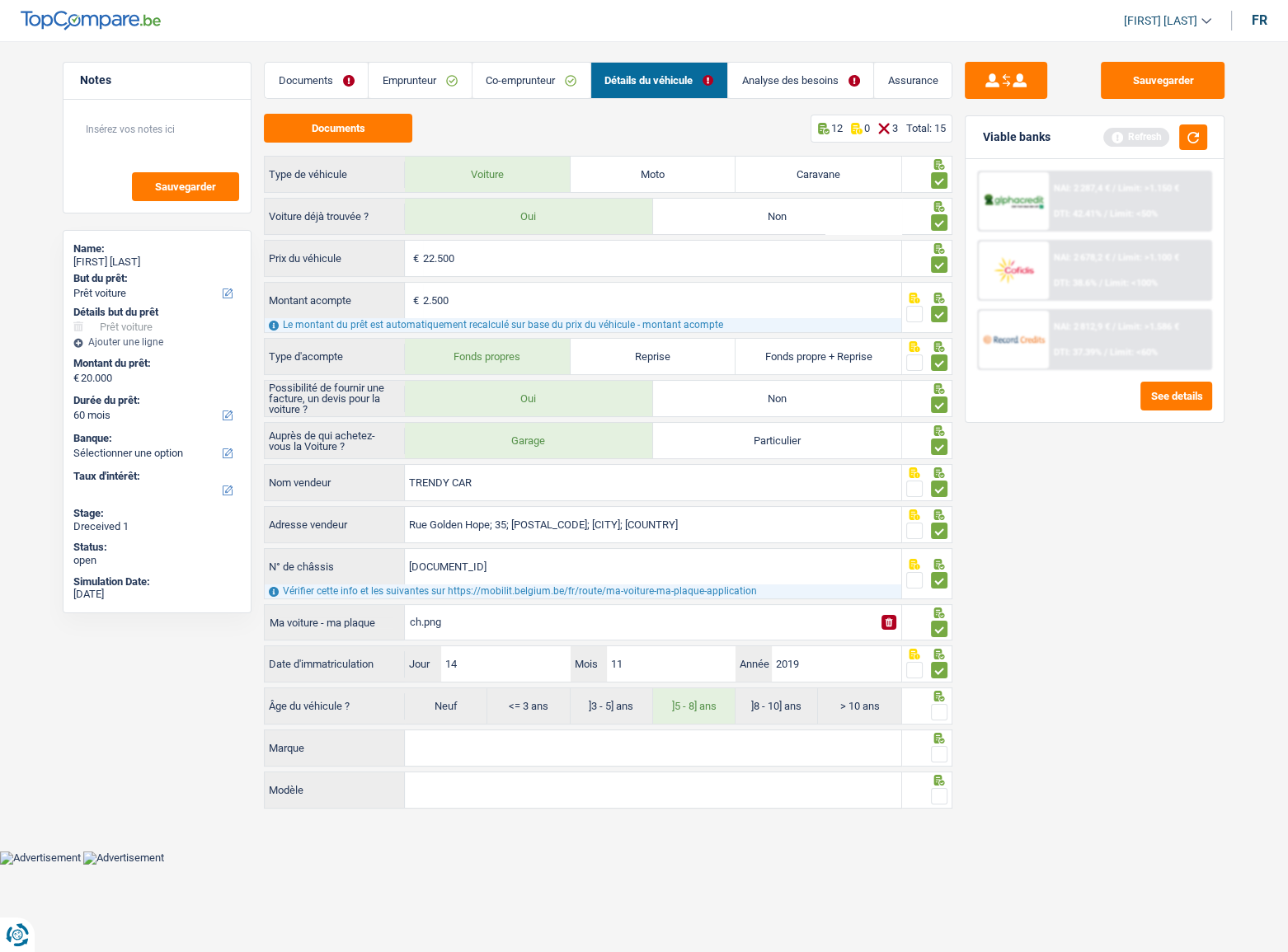 click at bounding box center [939, 712] 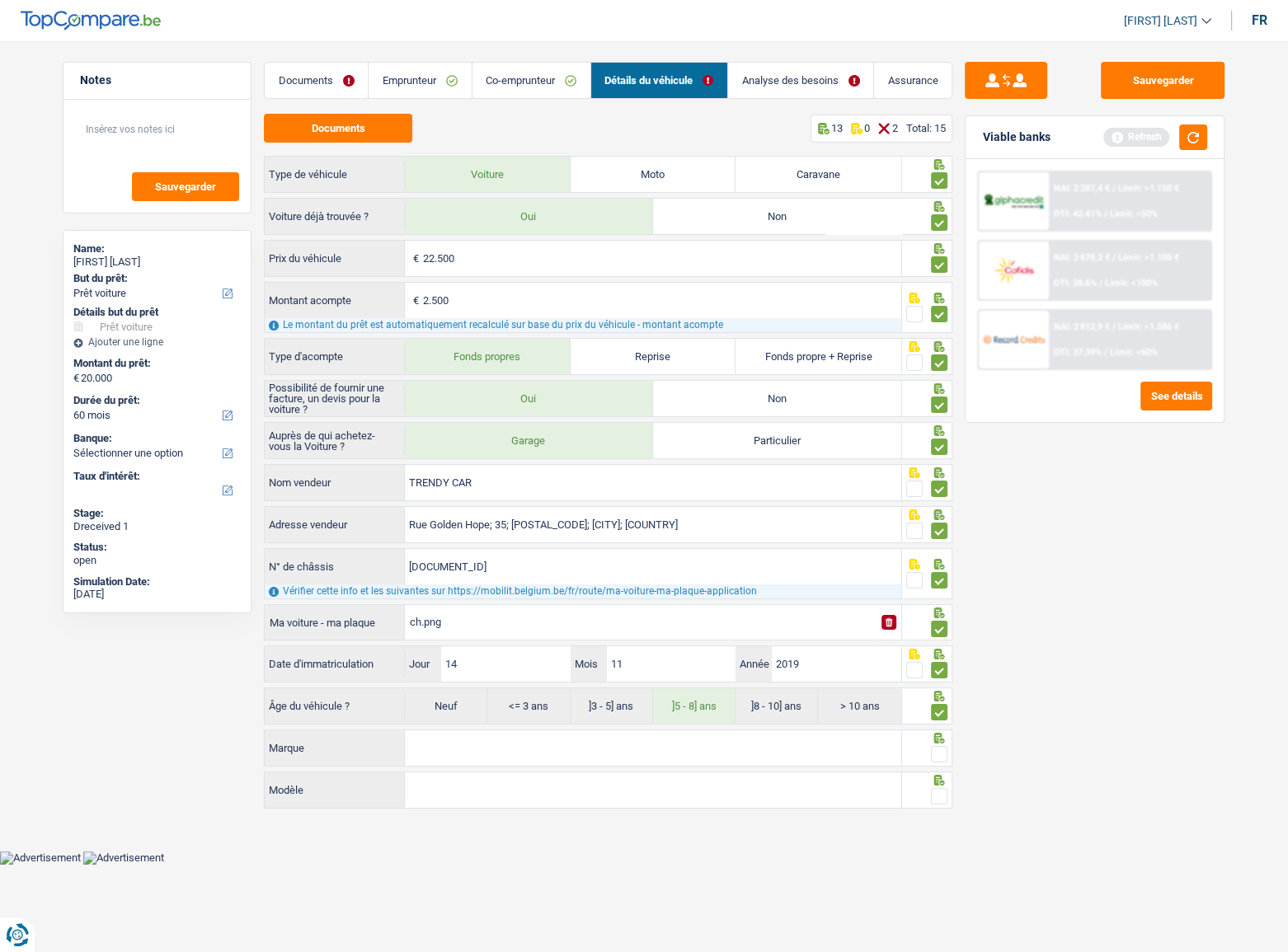 click on "Marque" at bounding box center [653, 748] 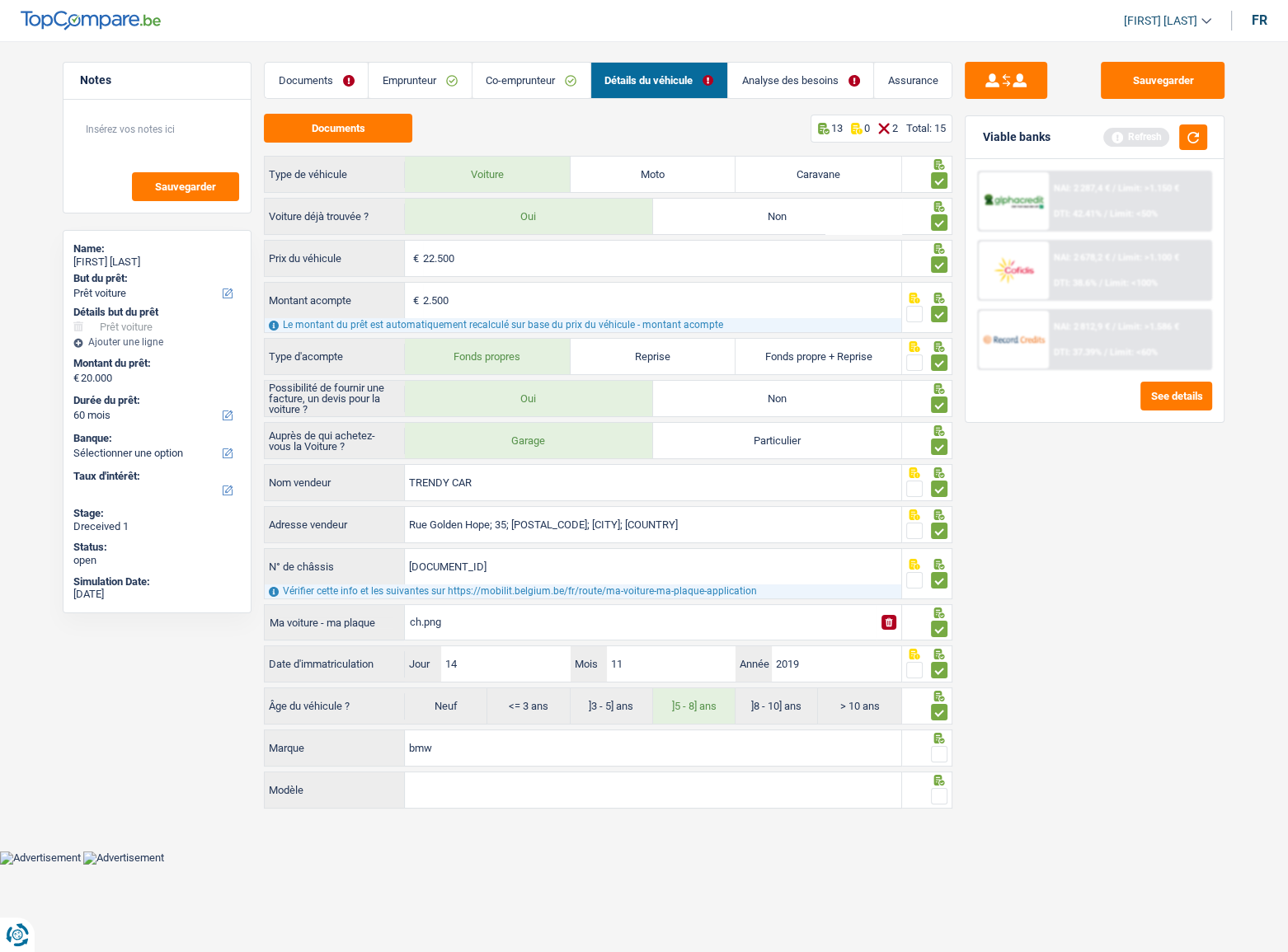 type on "bmw" 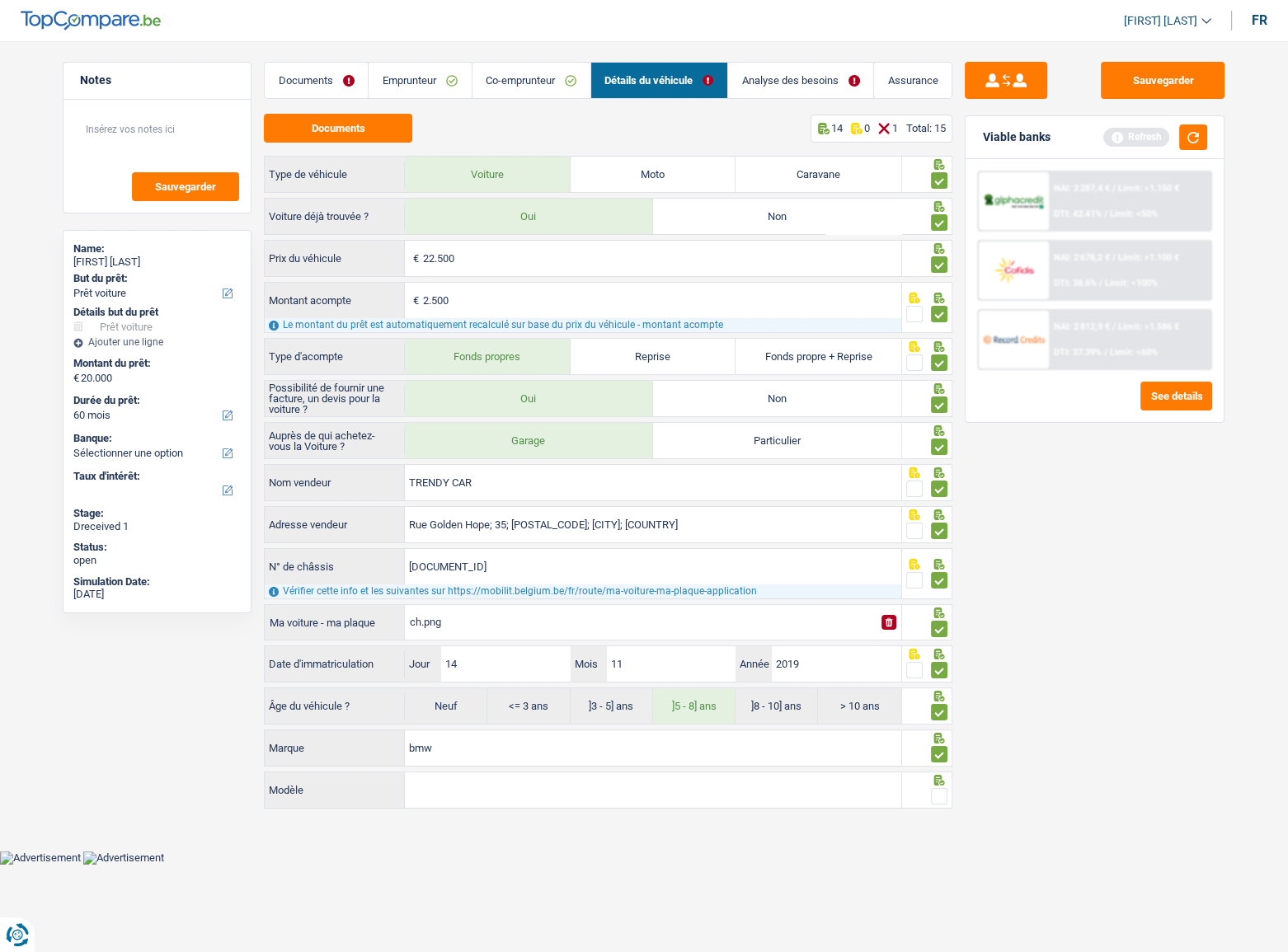 drag, startPoint x: 722, startPoint y: 792, endPoint x: 742, endPoint y: 790, distance: 20.099751 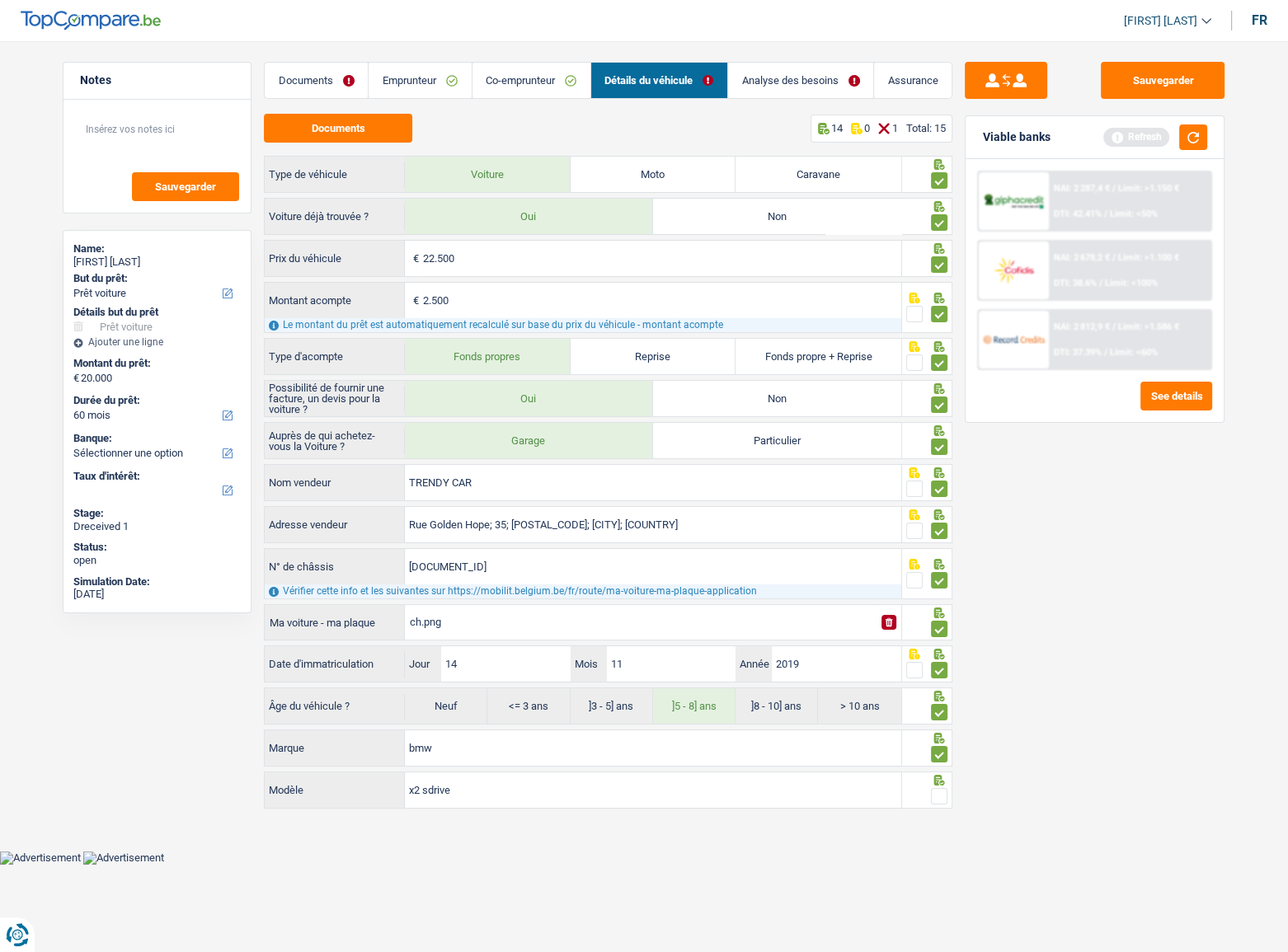 click at bounding box center (939, 796) 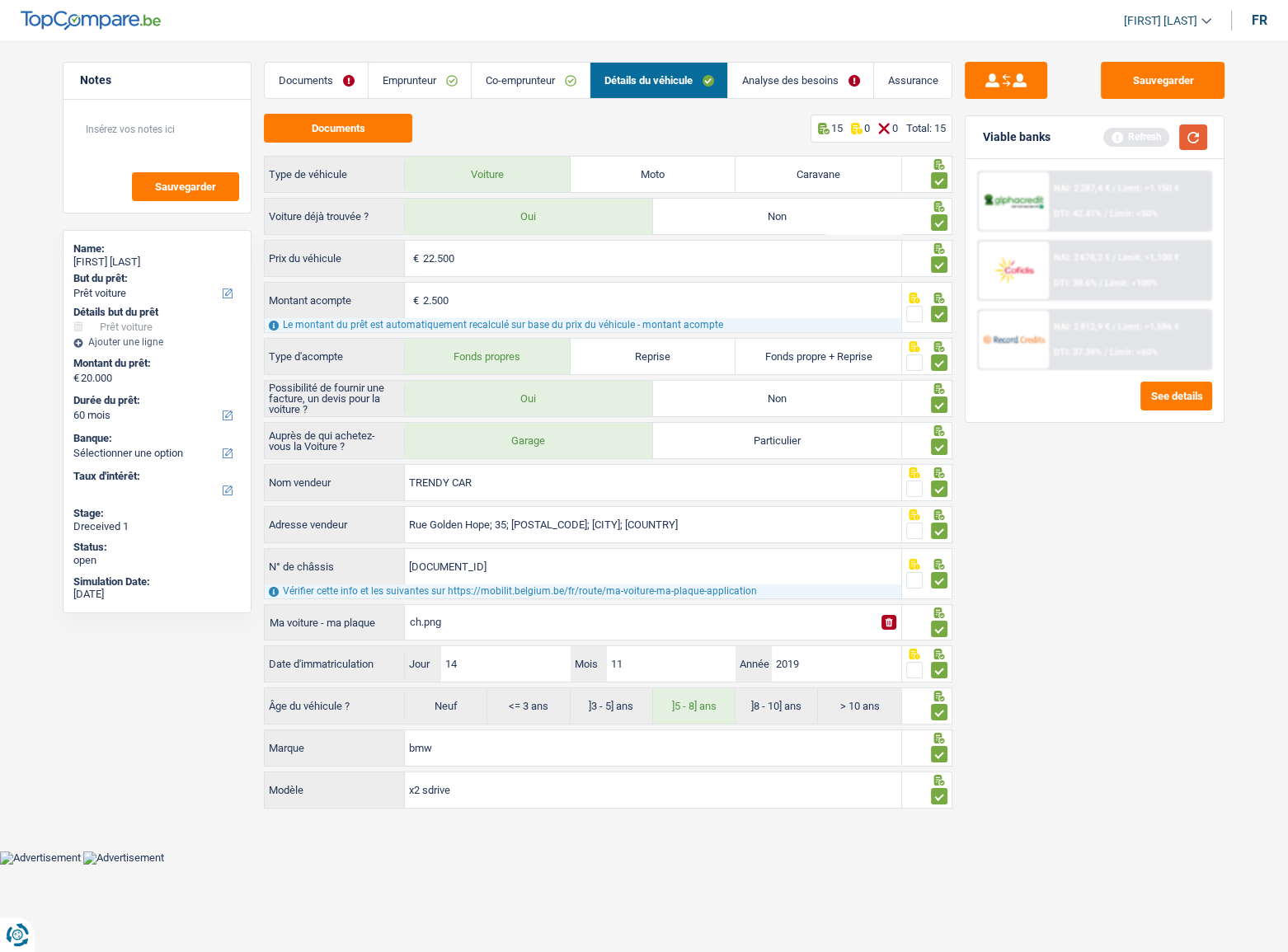 click at bounding box center (1193, 137) 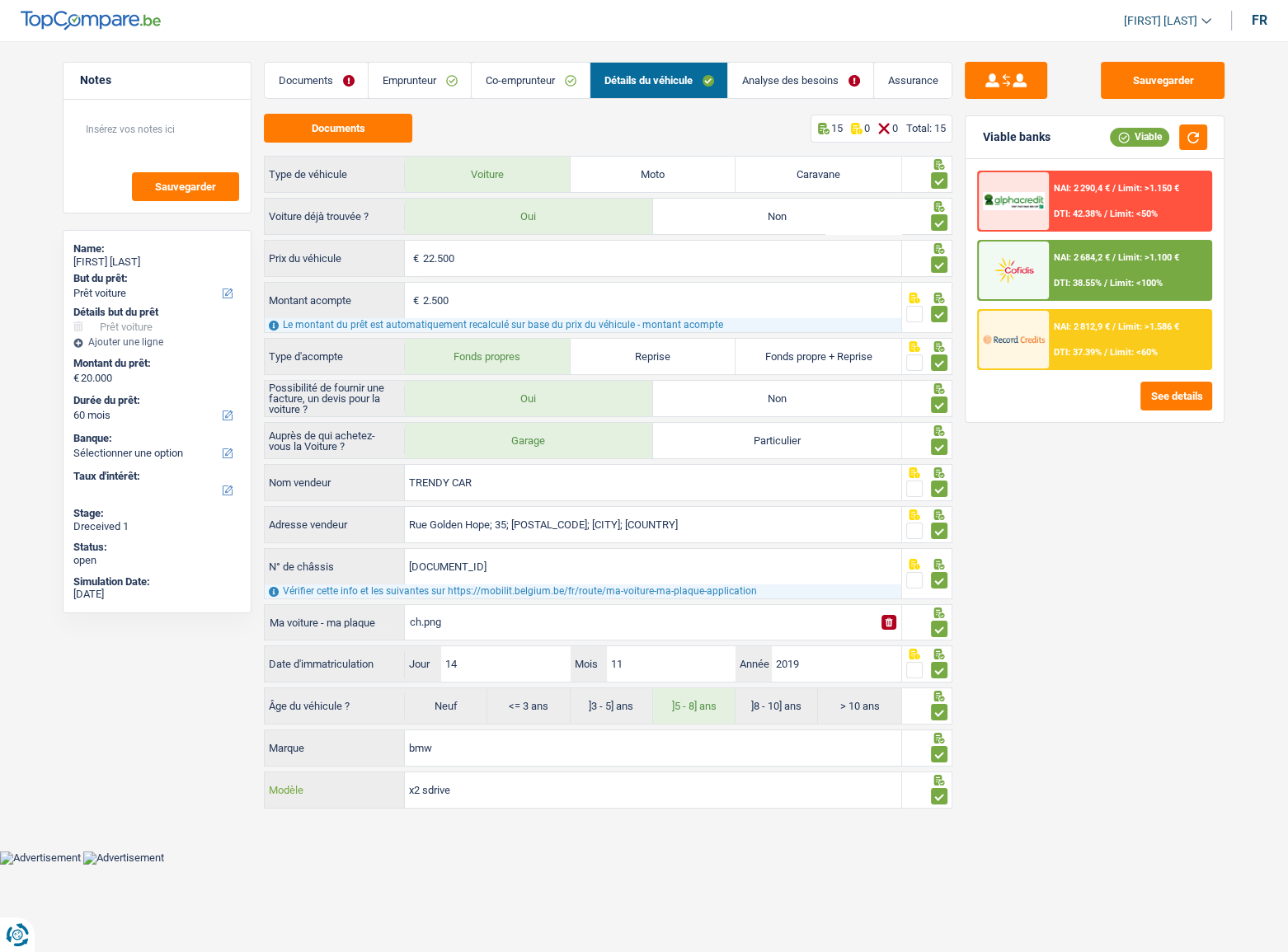 click on "x2 sdrive" at bounding box center [653, 790] 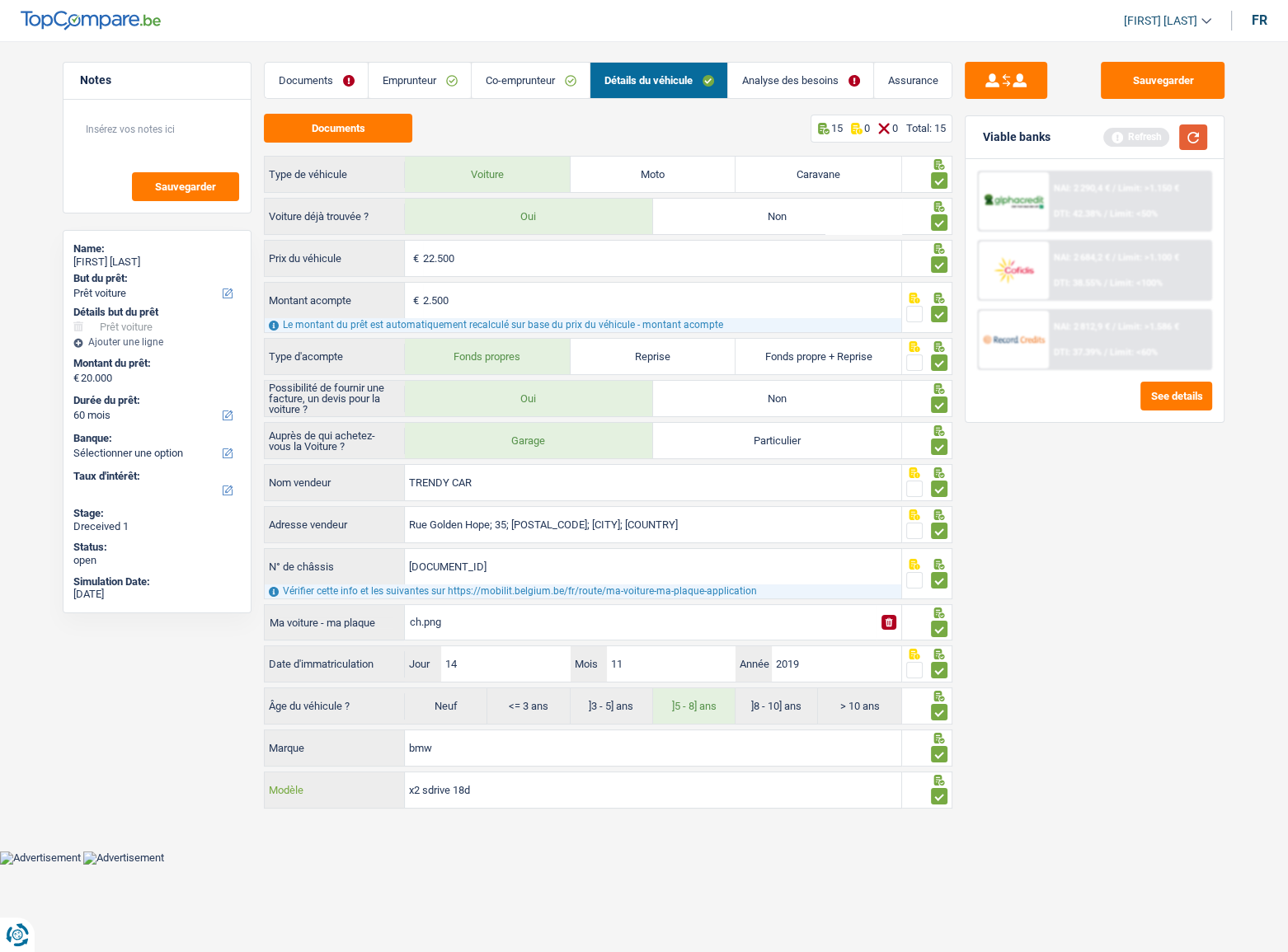 type on "x2 sdrive 18d" 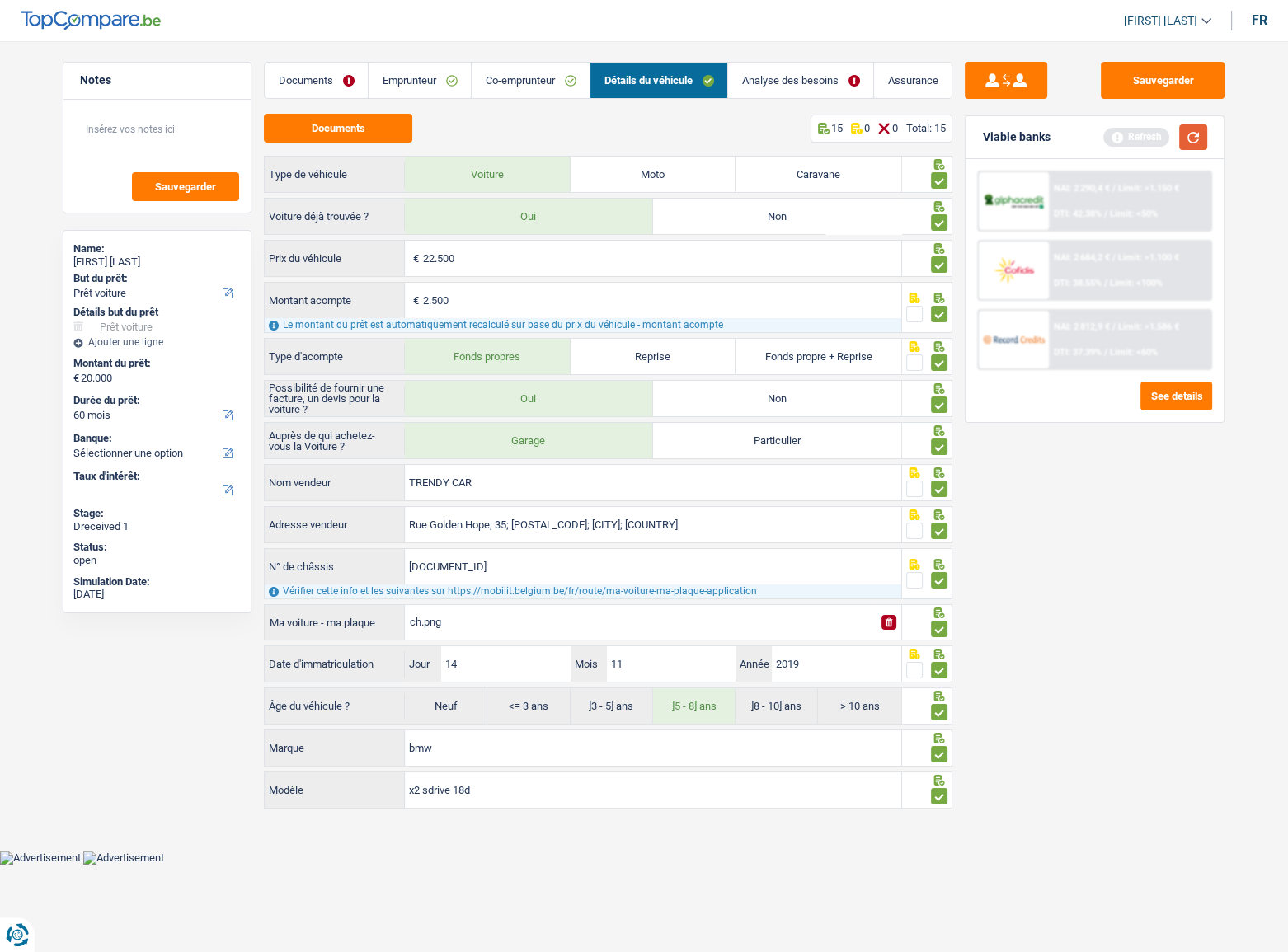 click at bounding box center (1193, 137) 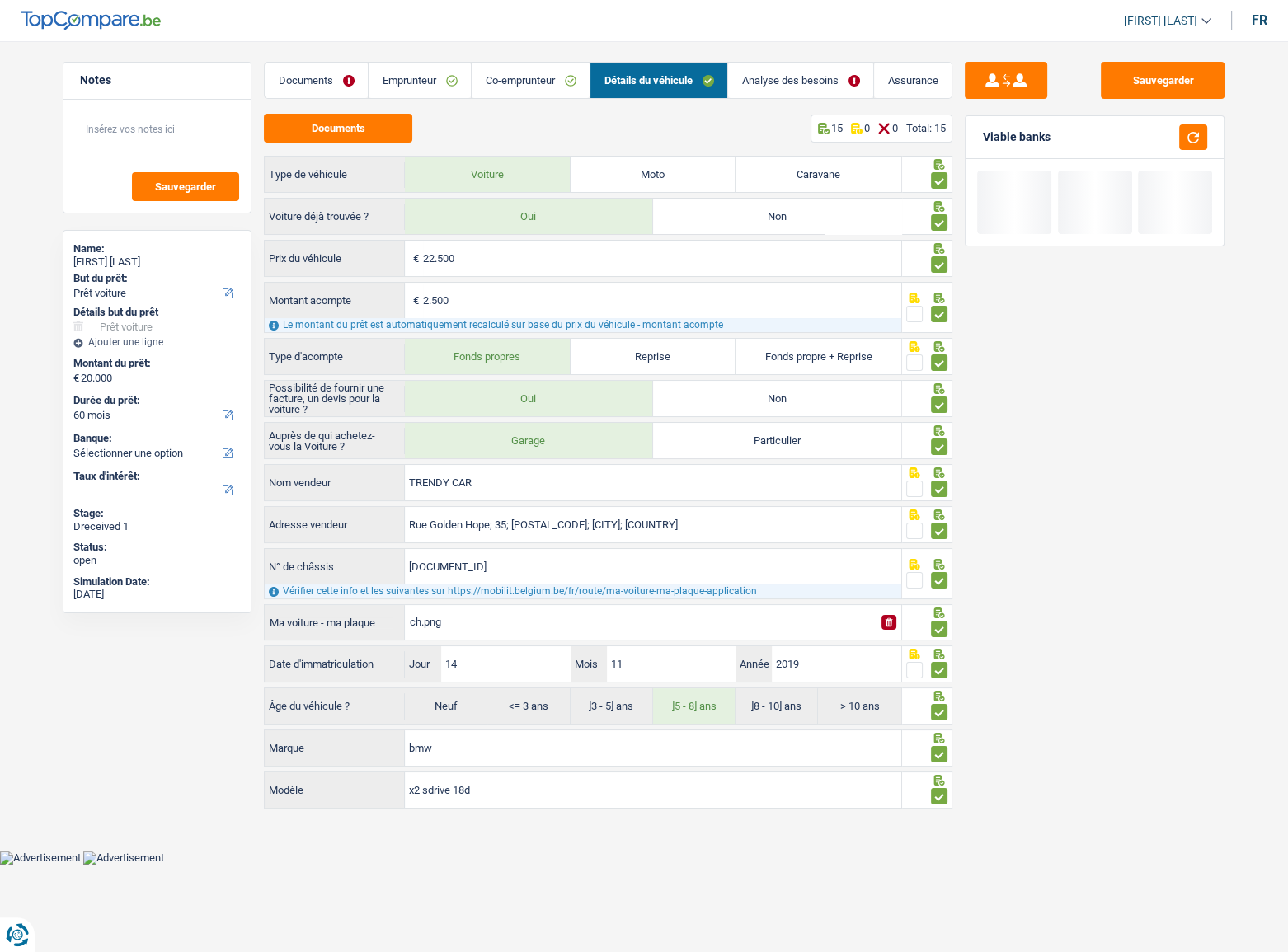 click on "Analyse des besoins" at bounding box center [801, 80] 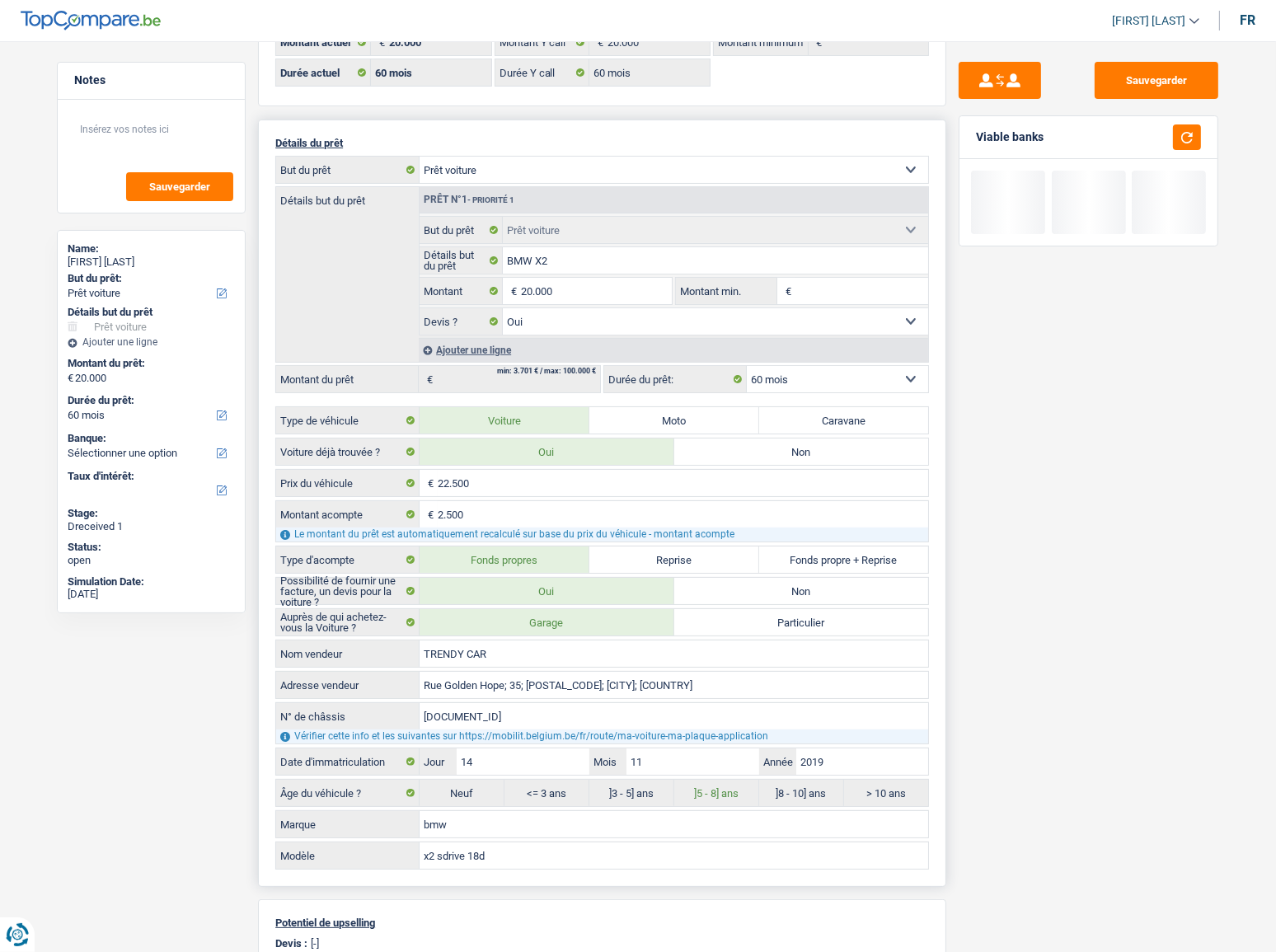 scroll, scrollTop: 0, scrollLeft: 0, axis: both 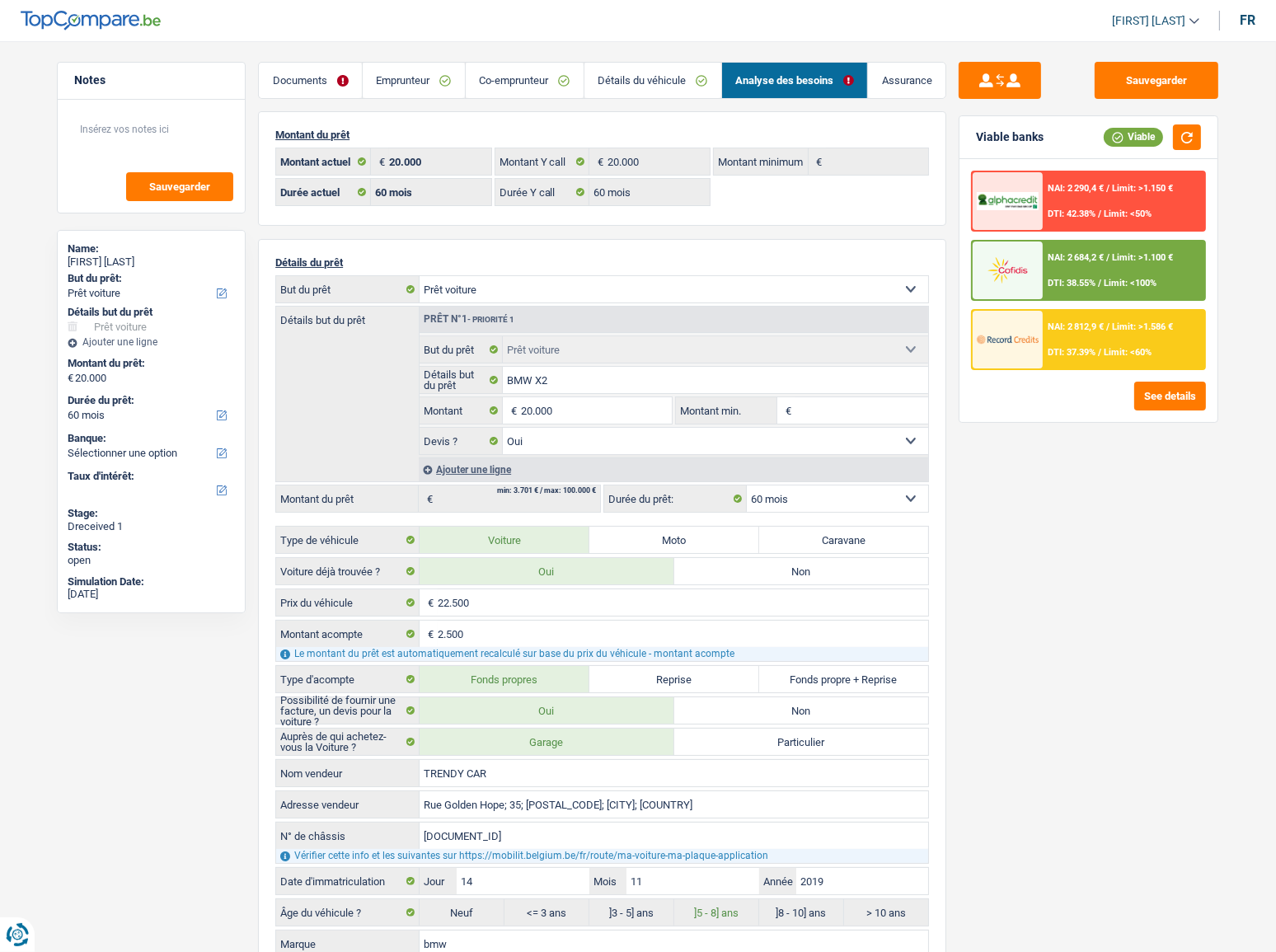 click on "Limit: <100%" at bounding box center (1130, 283) 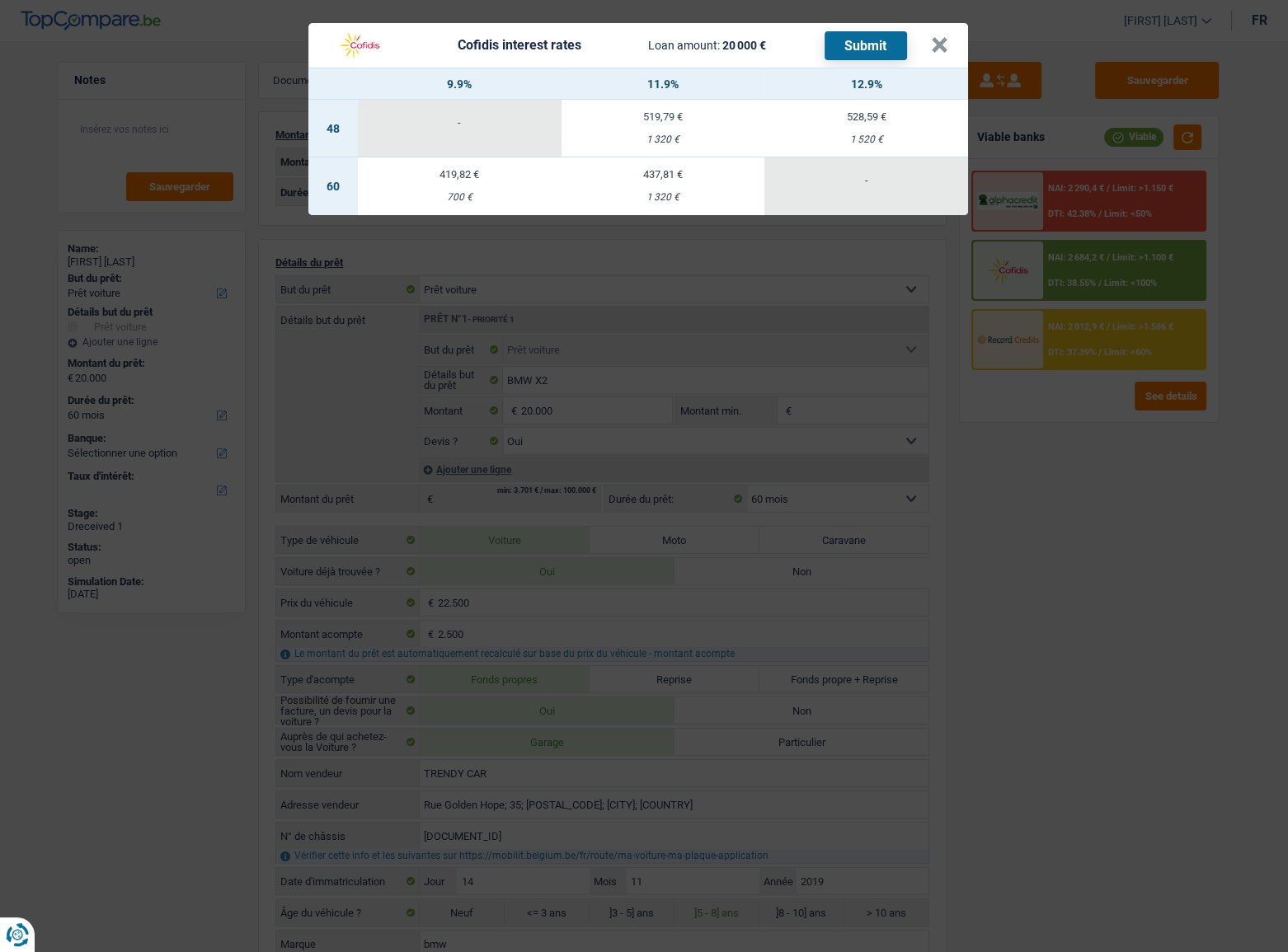 click on "Cofidis interest rates
Loan amount:
20 000 €
Submit" at bounding box center (629, 45) 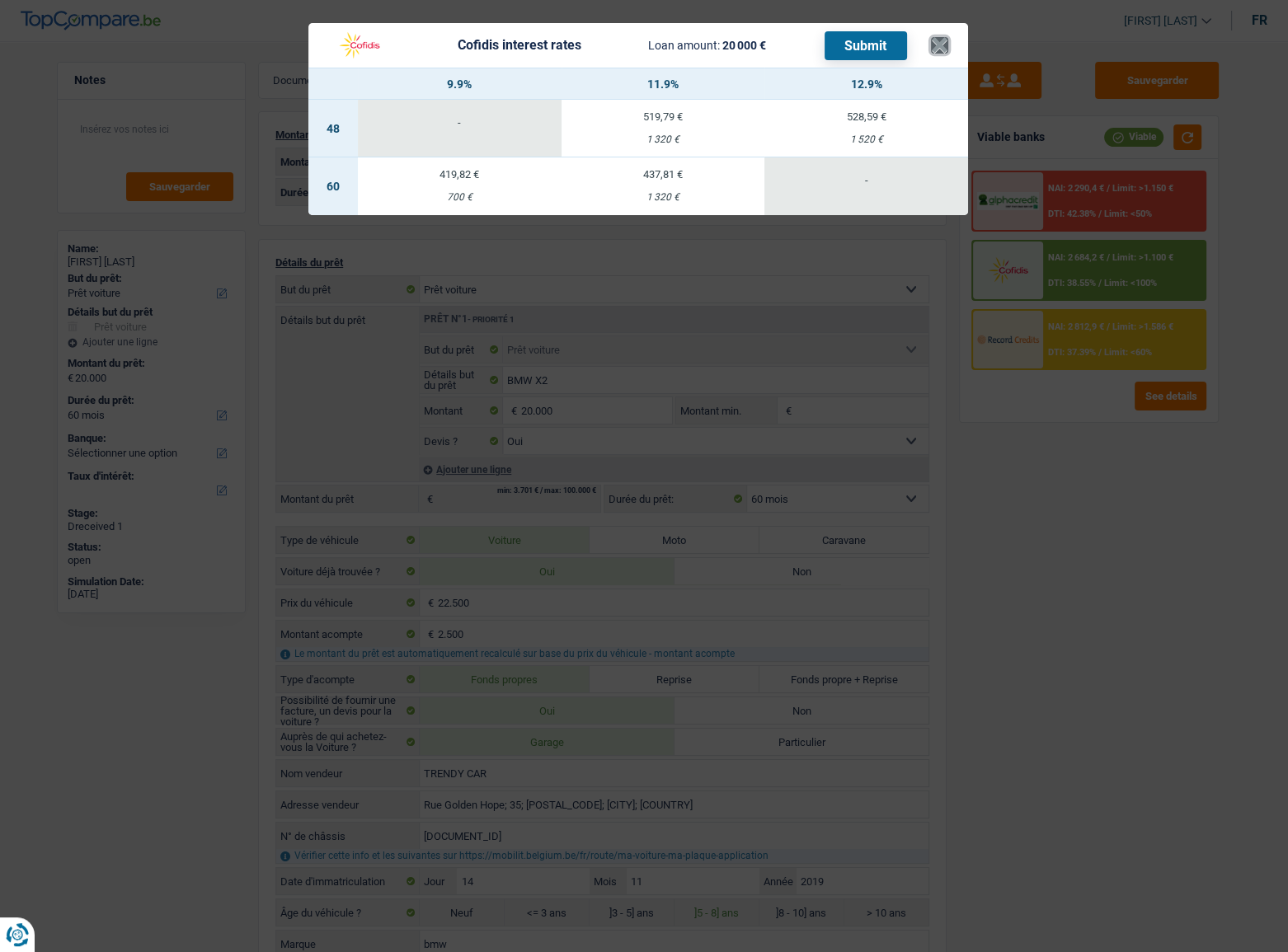 click on "×" at bounding box center [939, 45] 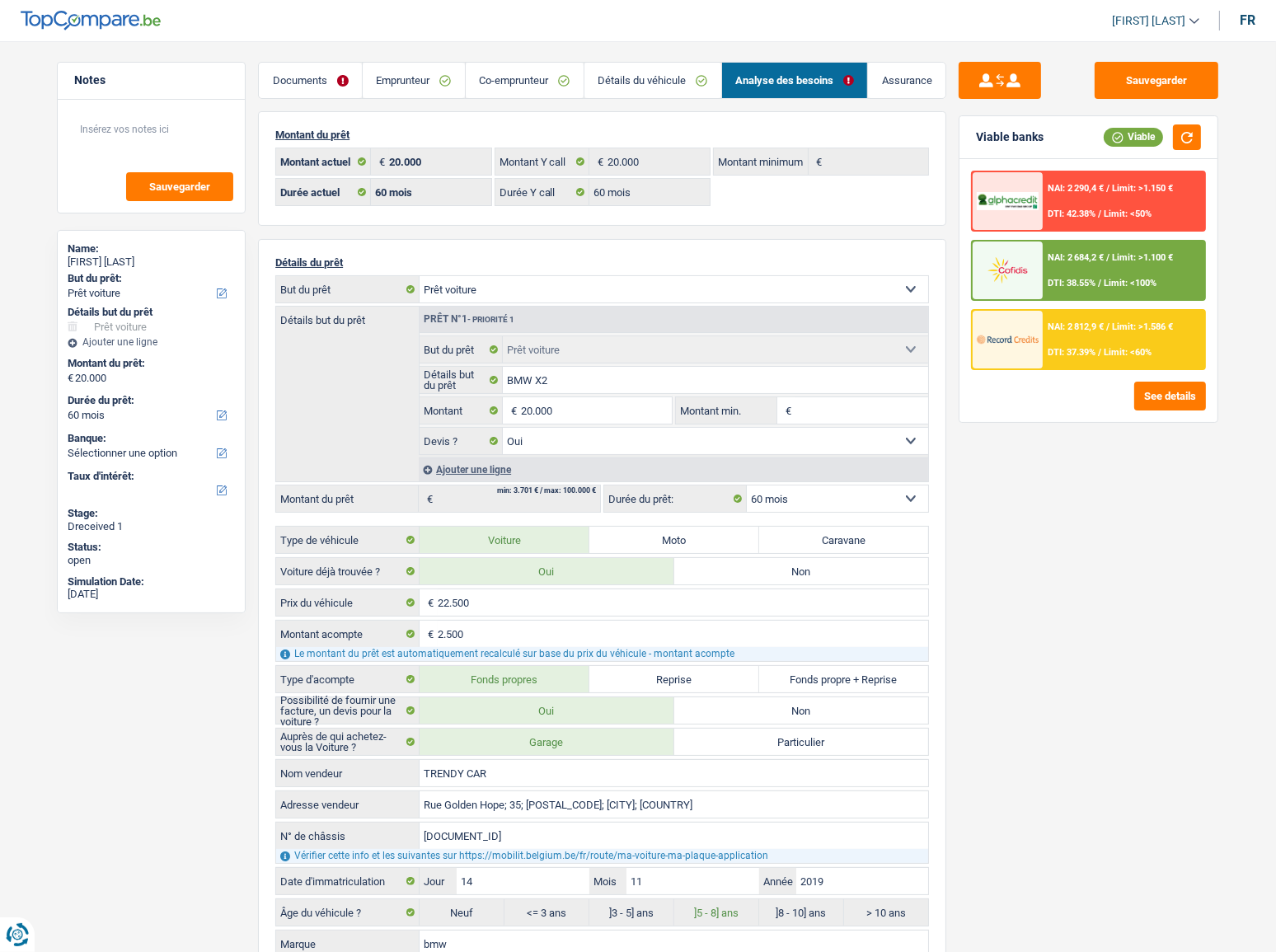 click on "Limit: <60%" at bounding box center (1128, 352) 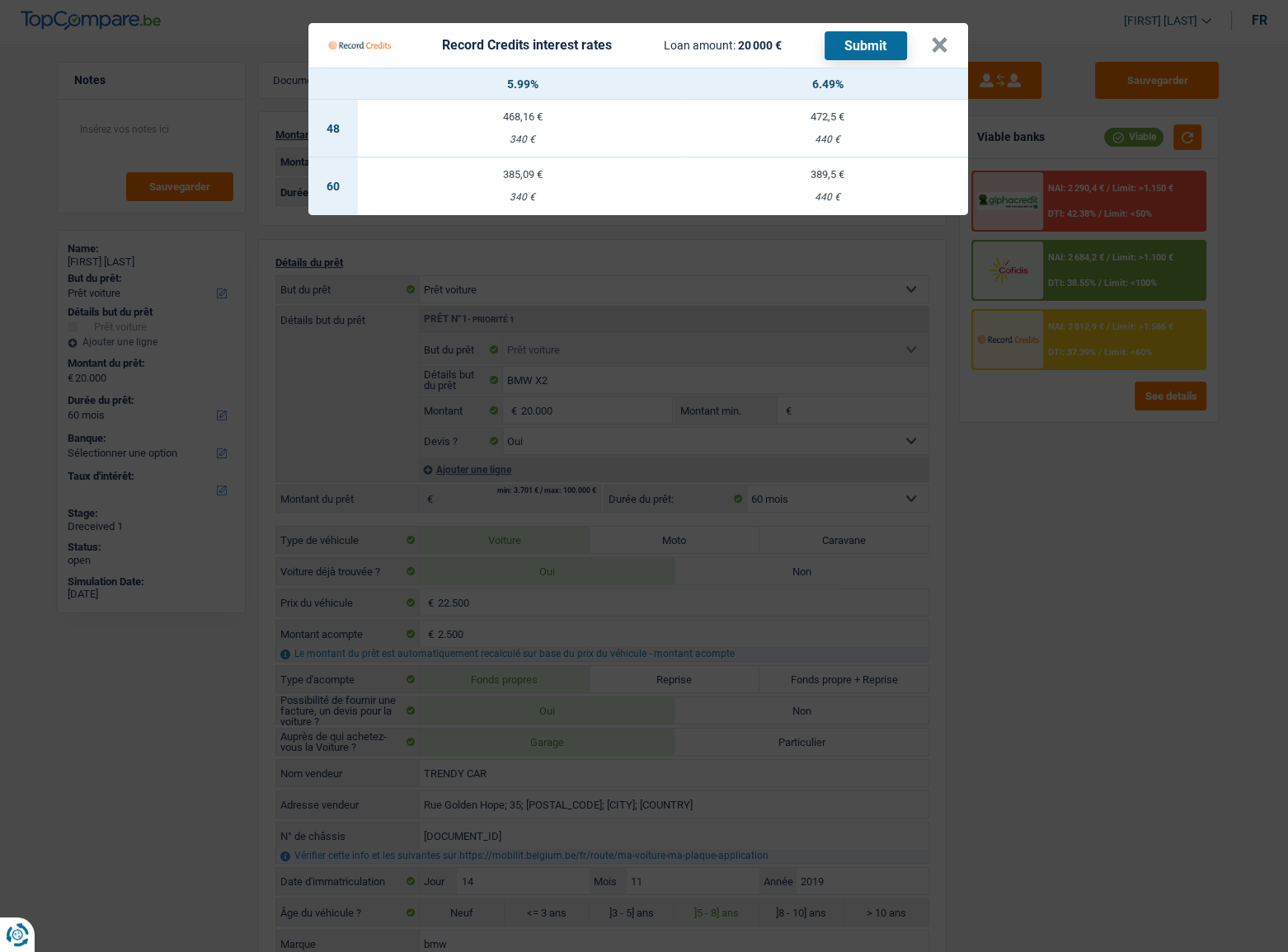 click on "389,5 €
440 €" at bounding box center (827, 186) 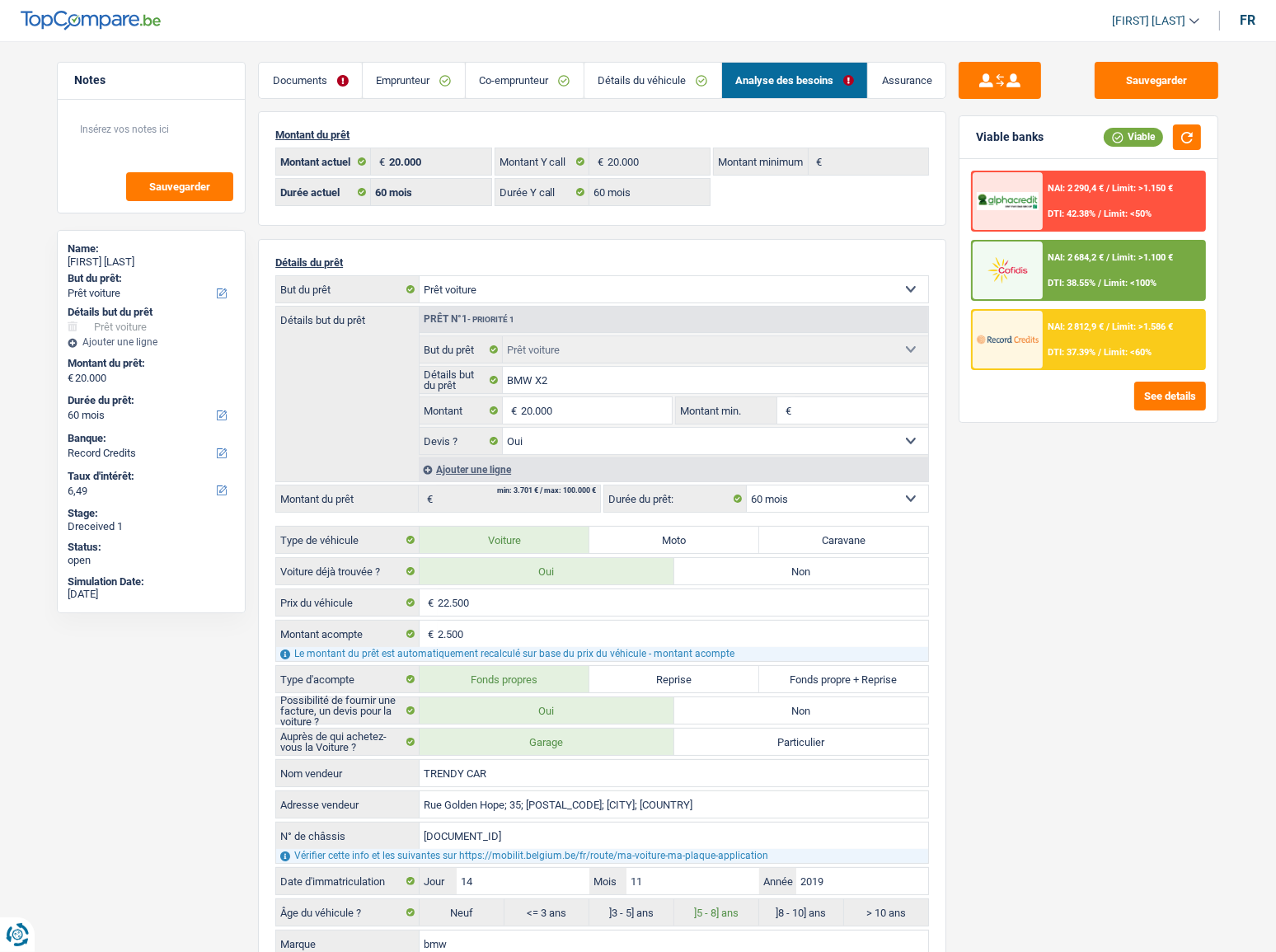 click on "NAI: 2 812,9 €
/
Limit: >1.586 €
DTI: 37.39%
/
Limit: <60%" at bounding box center (1124, 340) 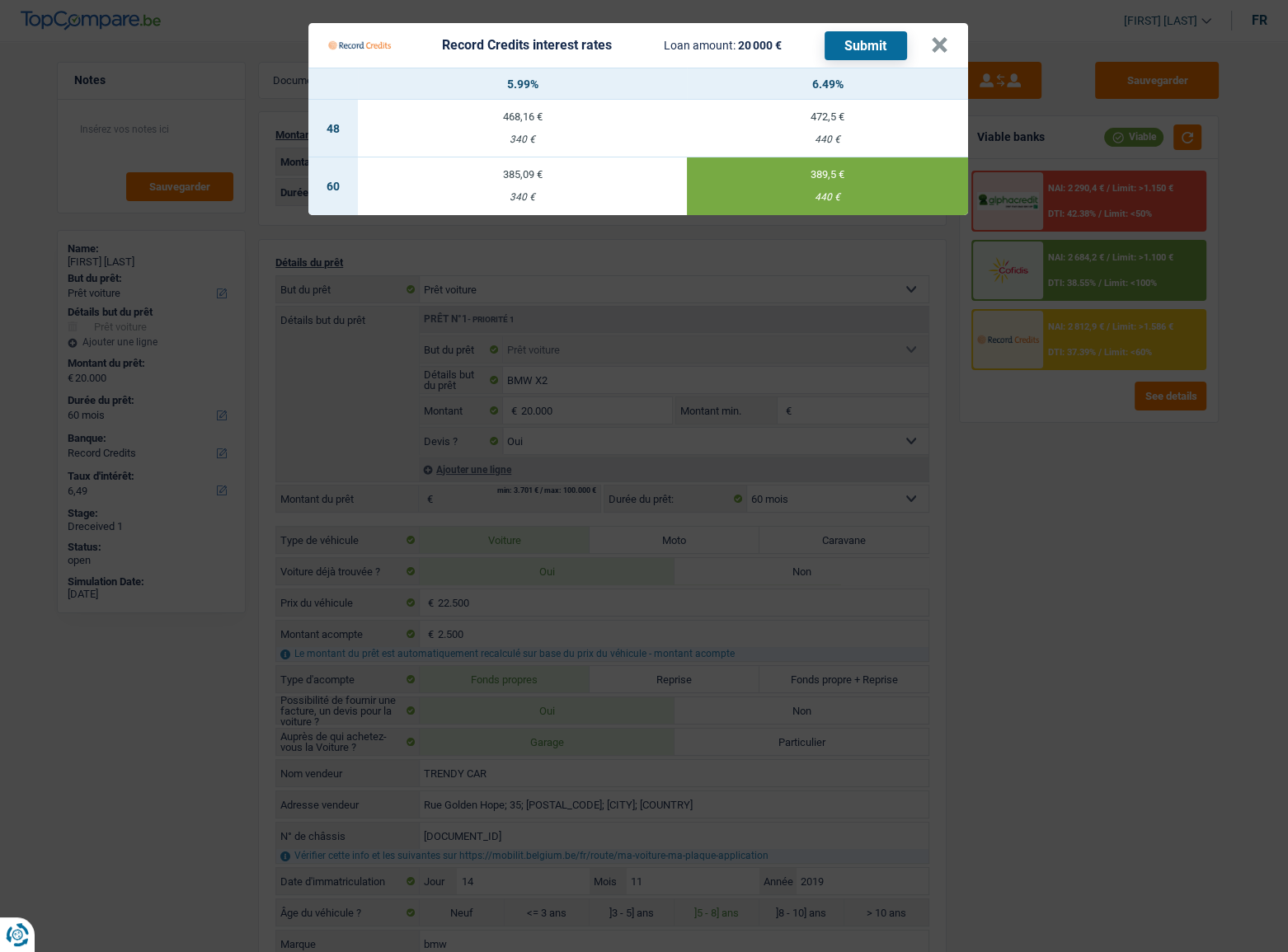 click on "Submit" at bounding box center [866, 45] 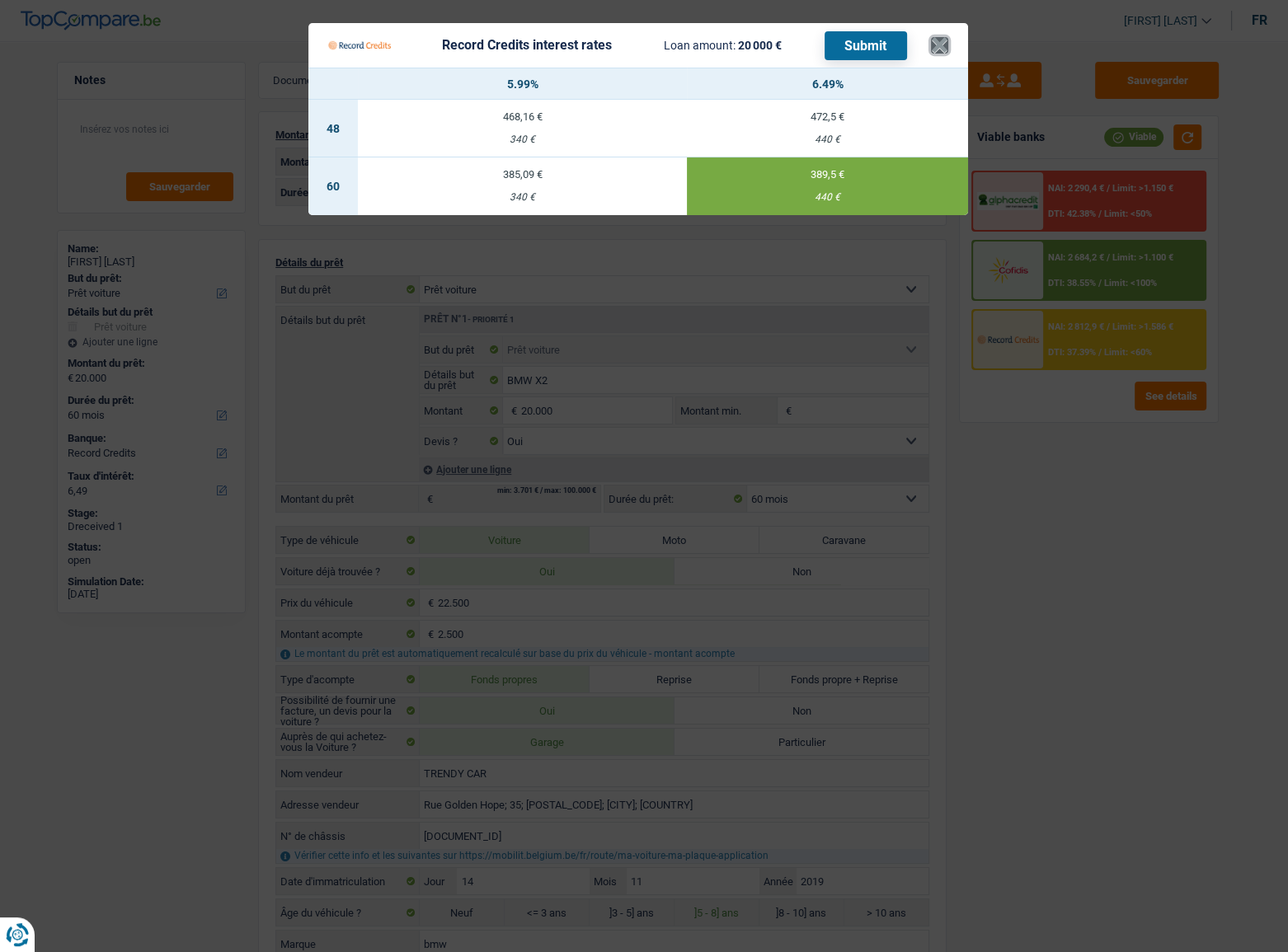 click on "×" at bounding box center [939, 45] 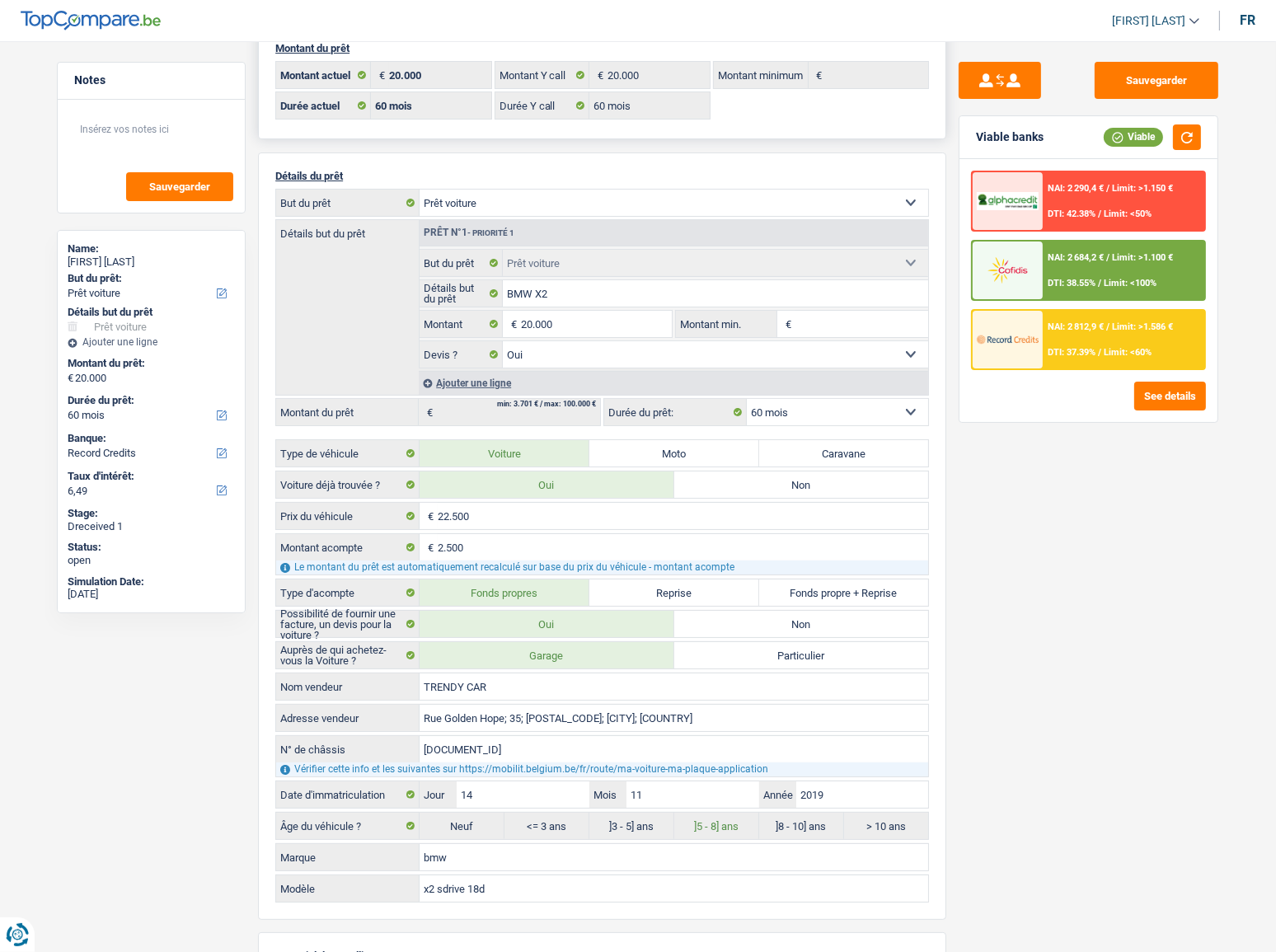 scroll, scrollTop: 0, scrollLeft: 0, axis: both 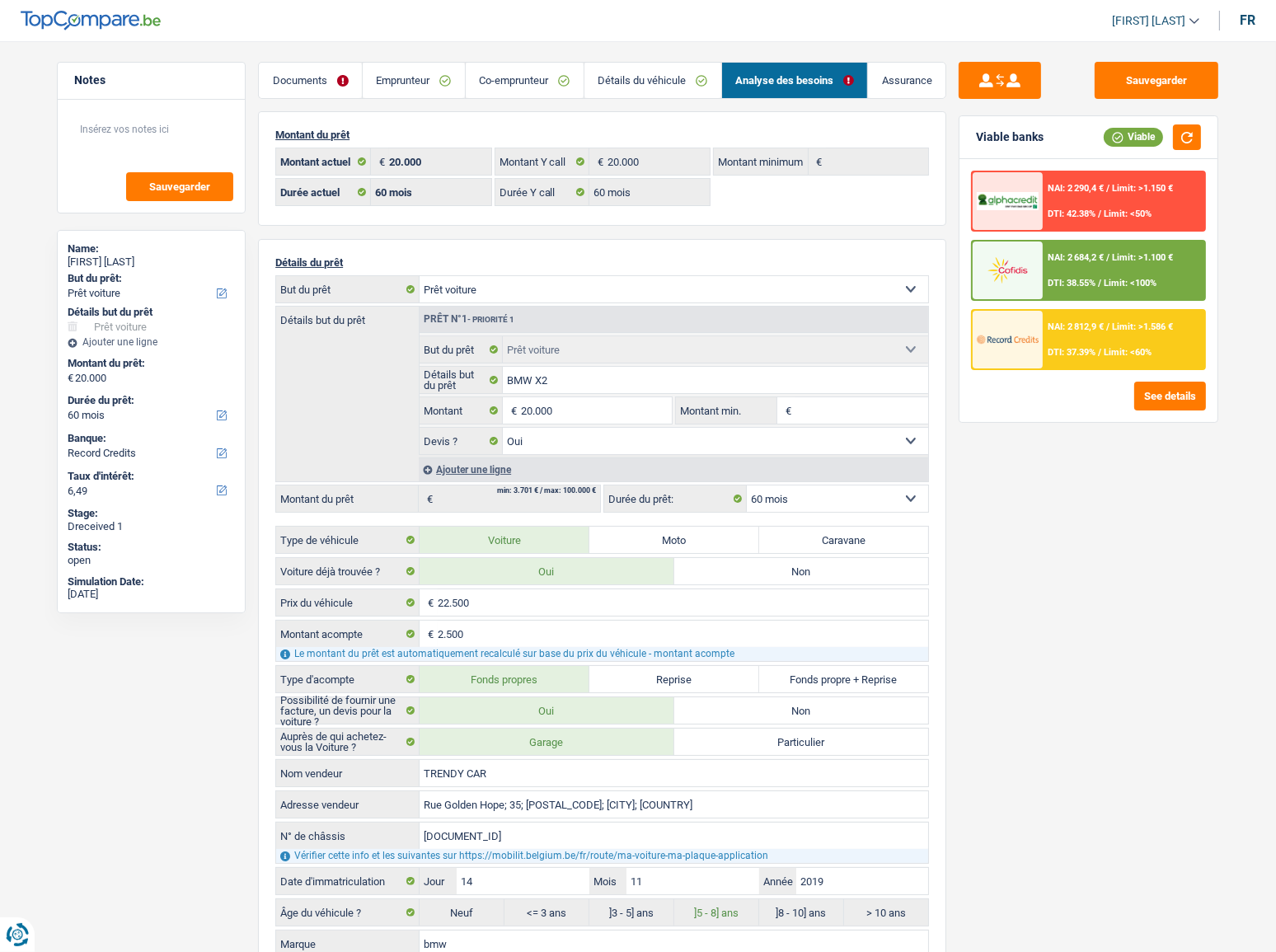 click on "Documents" at bounding box center (310, 80) 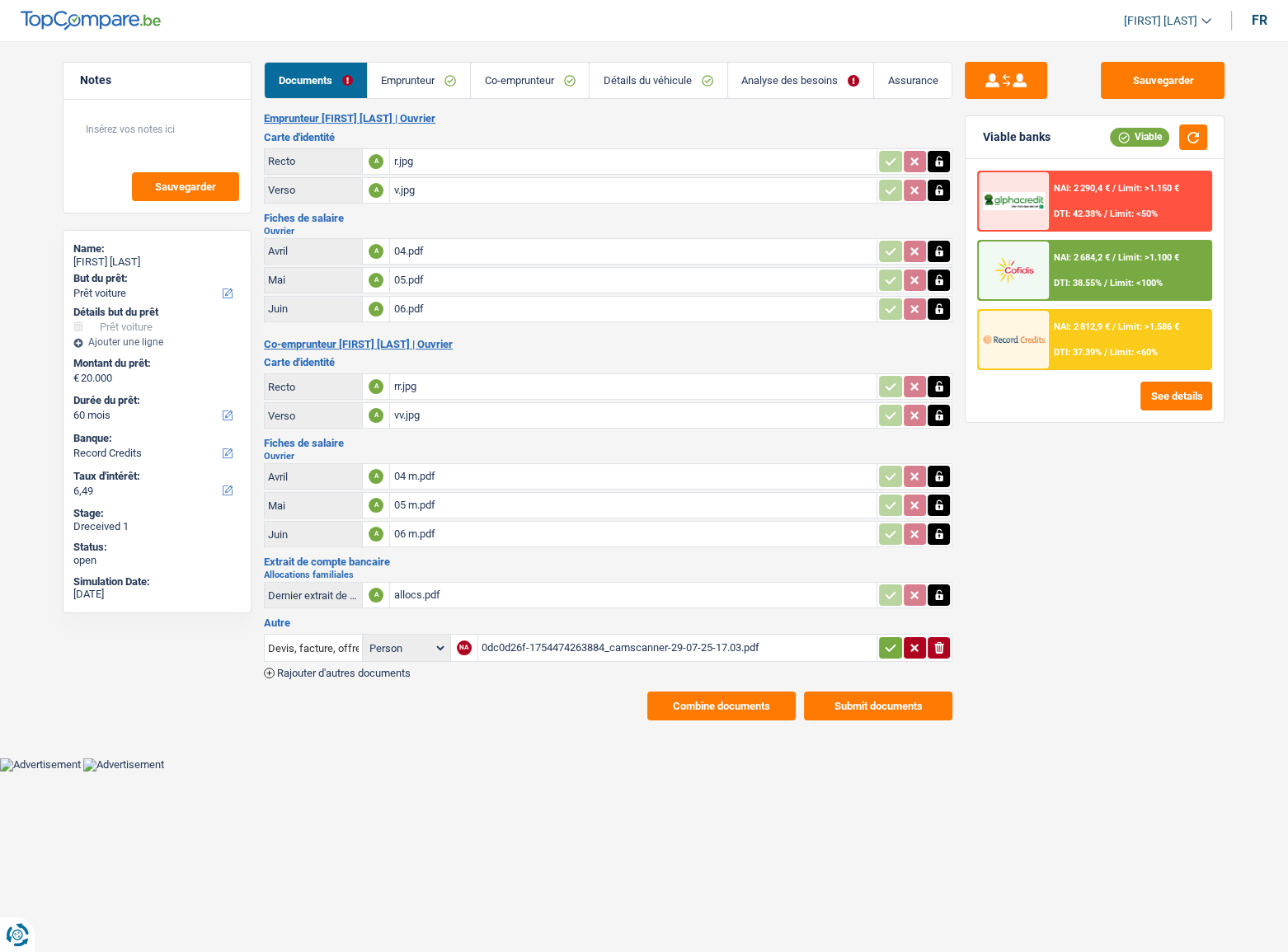 click on "Combine documents" at bounding box center (722, 706) 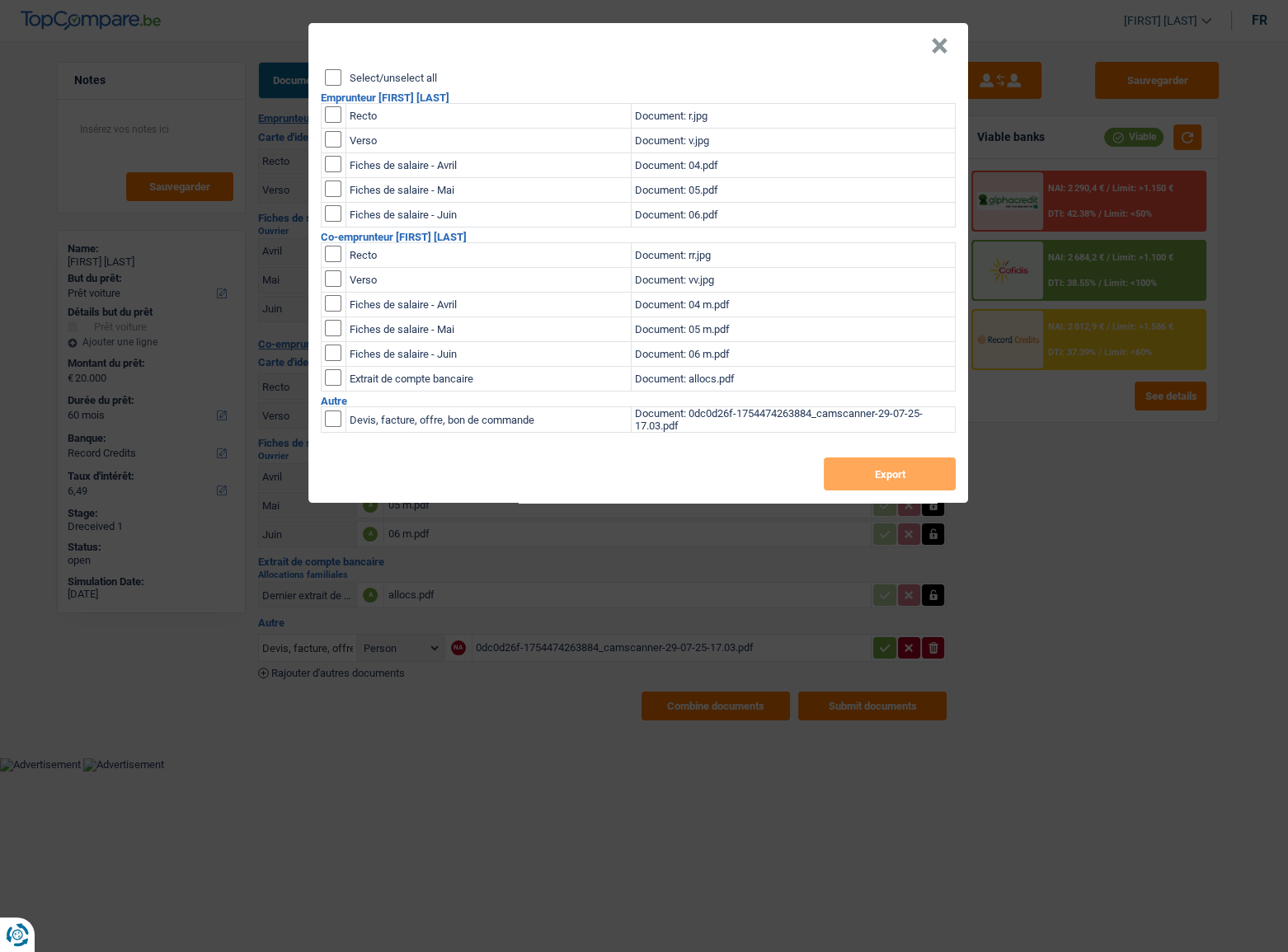 click on "Select/unselect all" at bounding box center (333, 77) 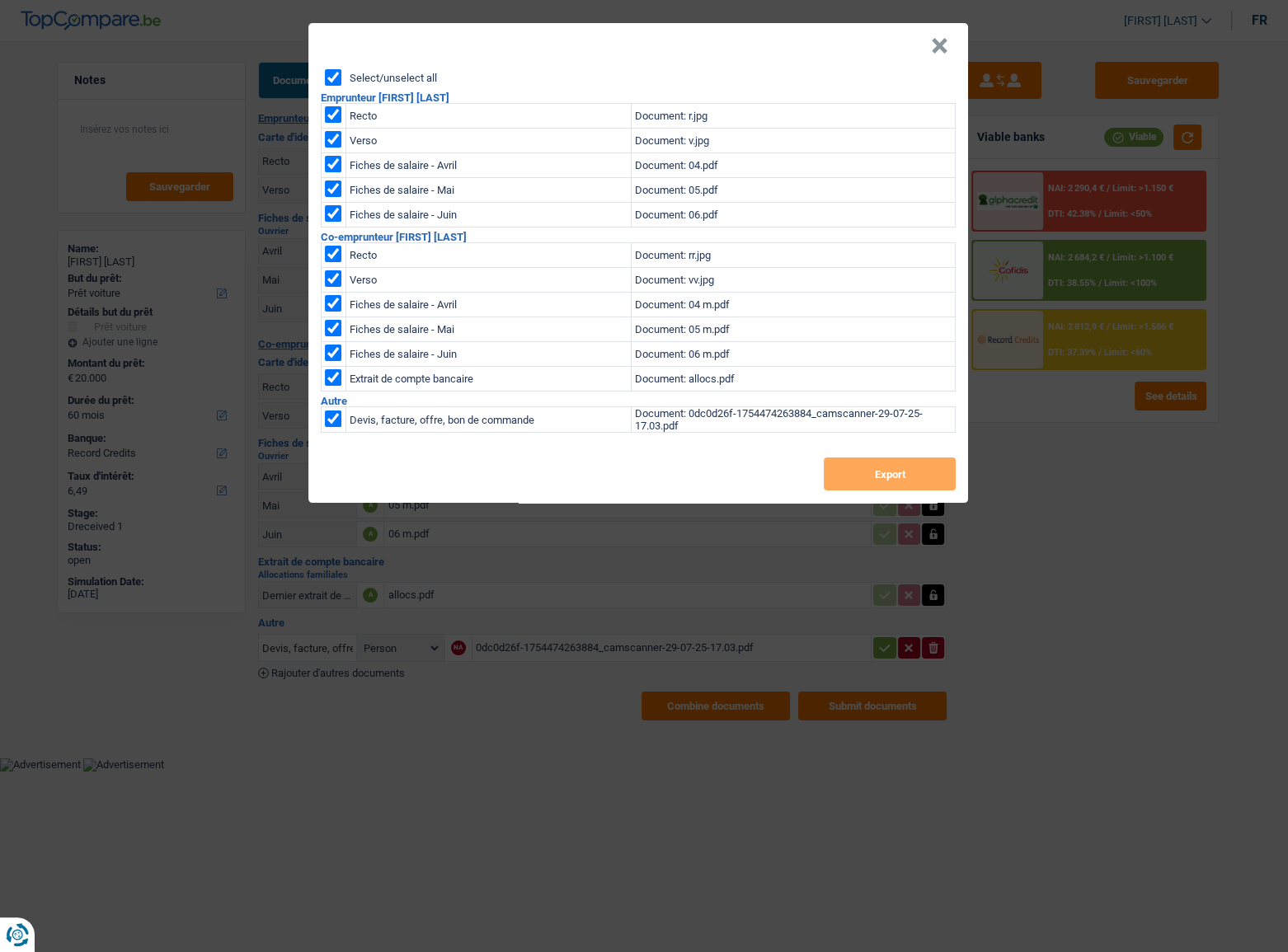 checkbox on "true" 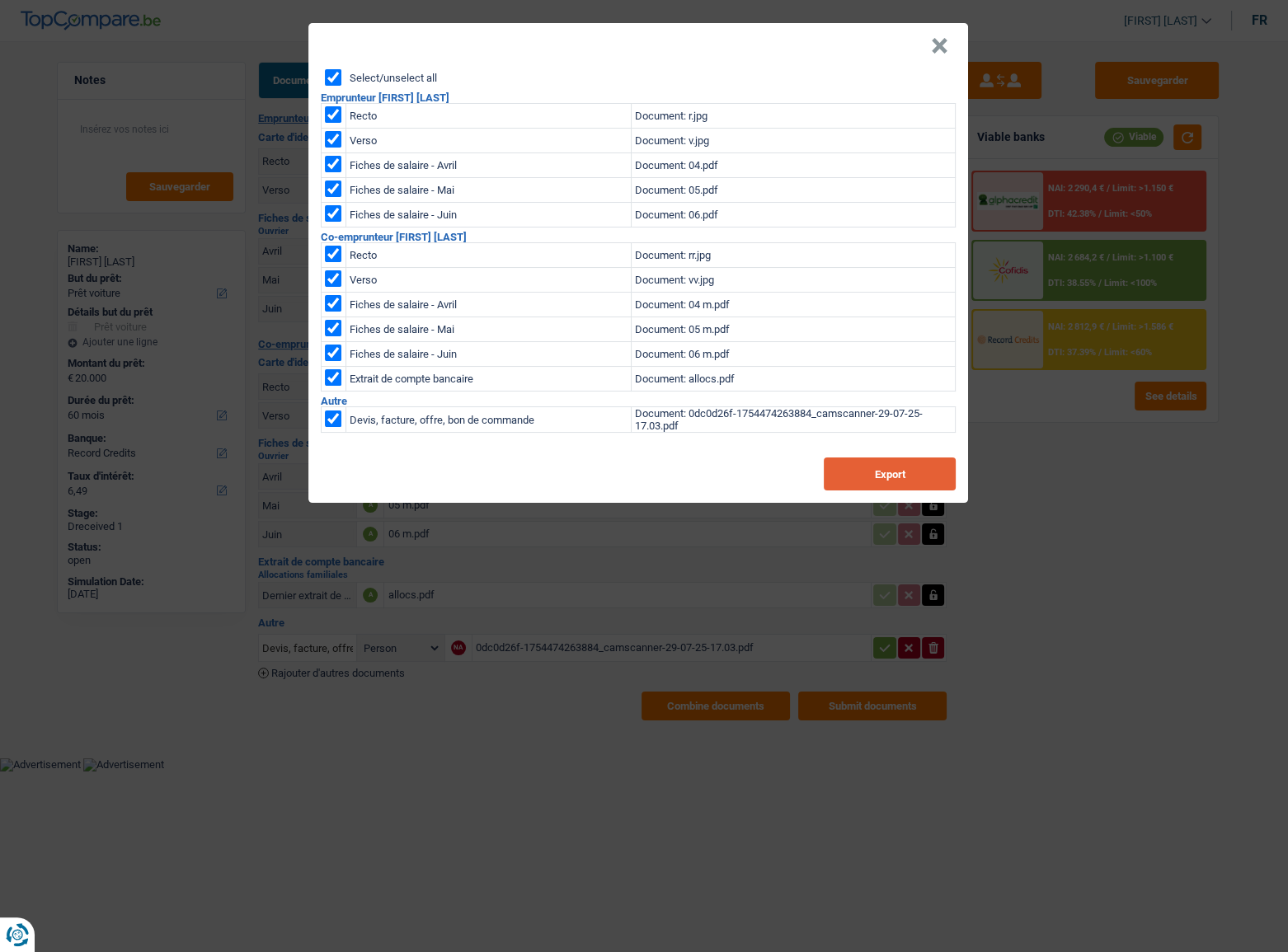 click on "Export" at bounding box center [890, 474] 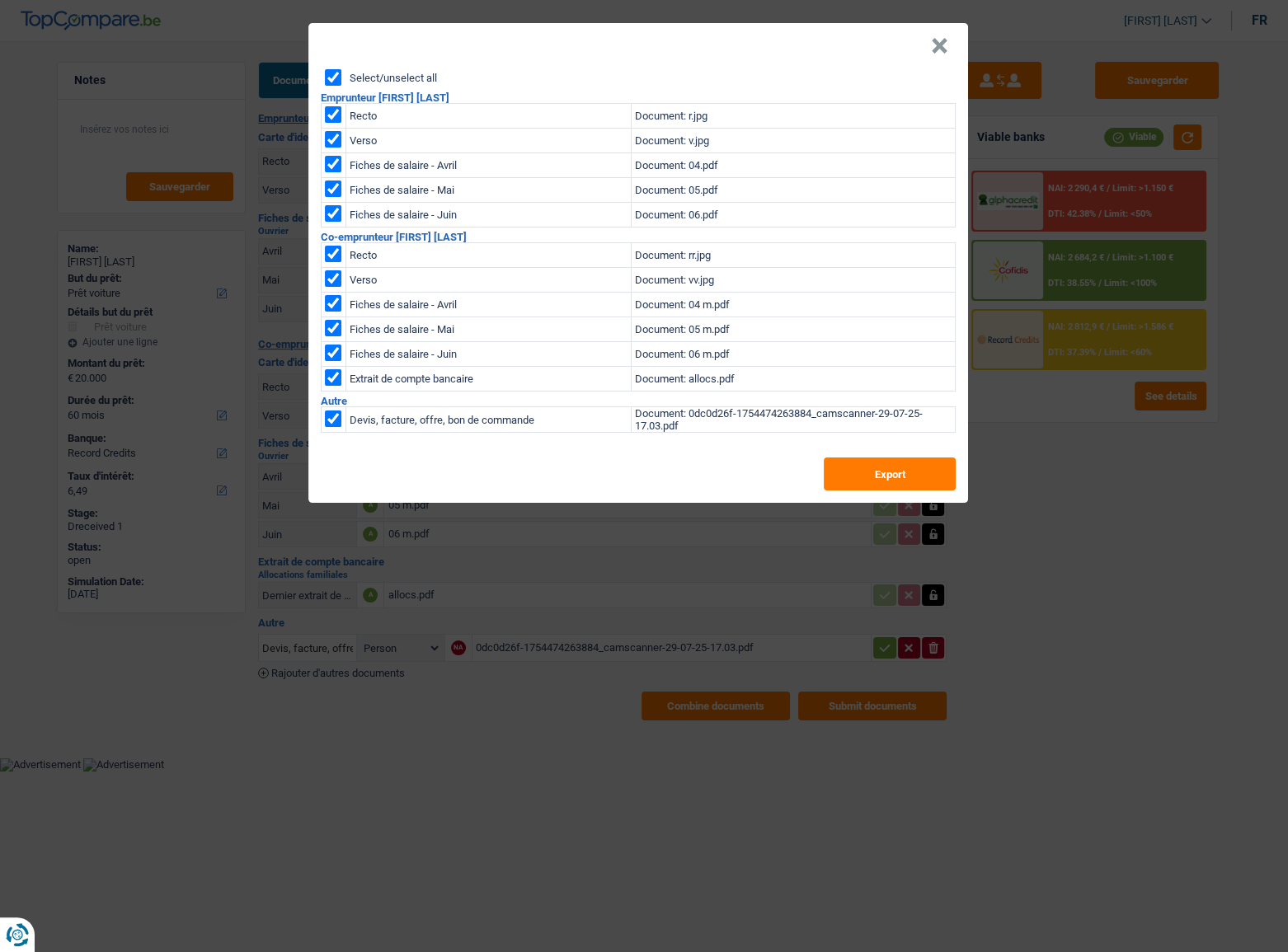 click on "×" at bounding box center [939, 46] 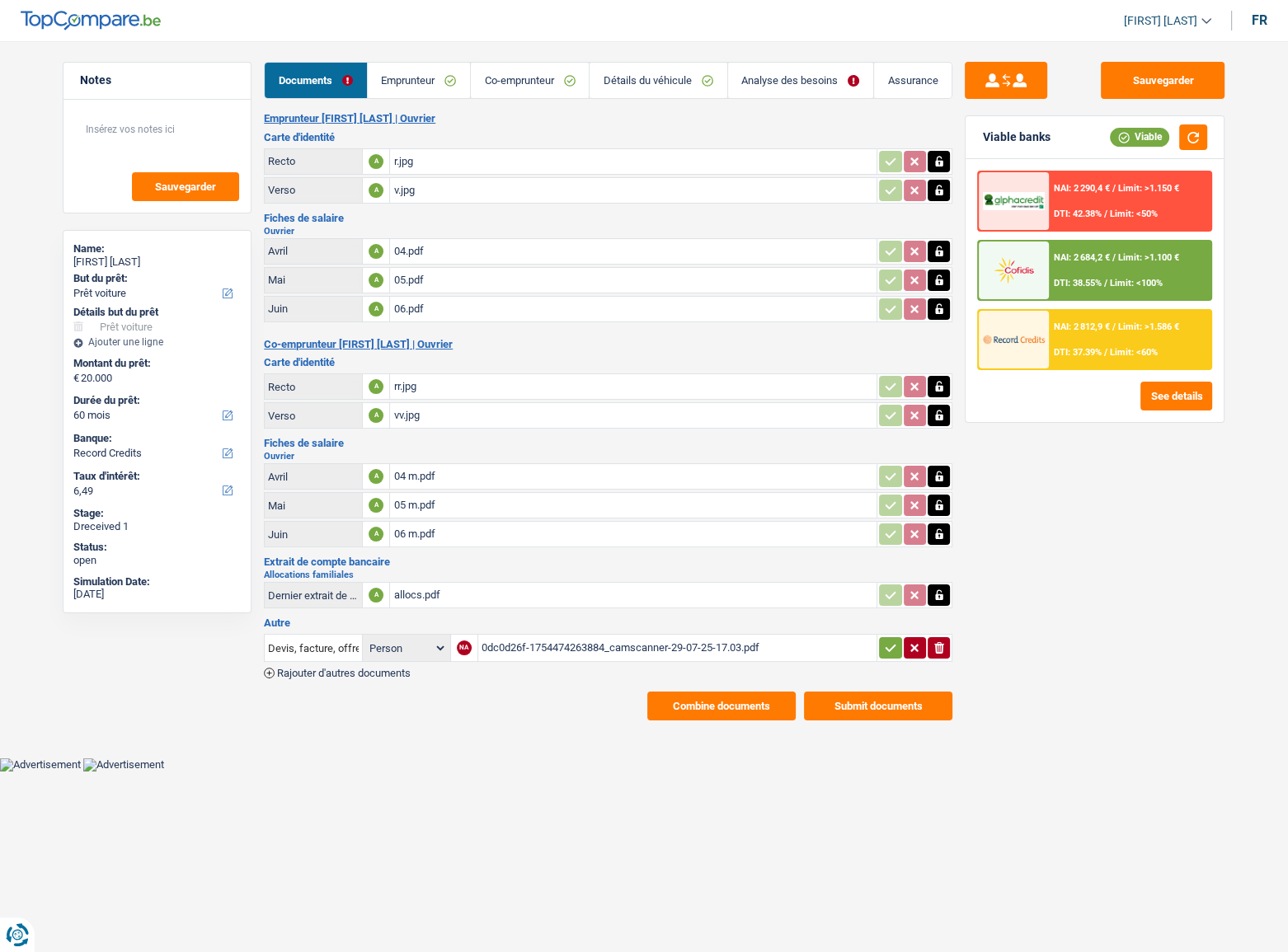 click on "NAI: 2 684,2 €
/
Limit: >1.100 €
DTI: 38.55%
/
Limit: <100%" at bounding box center (1130, 270) 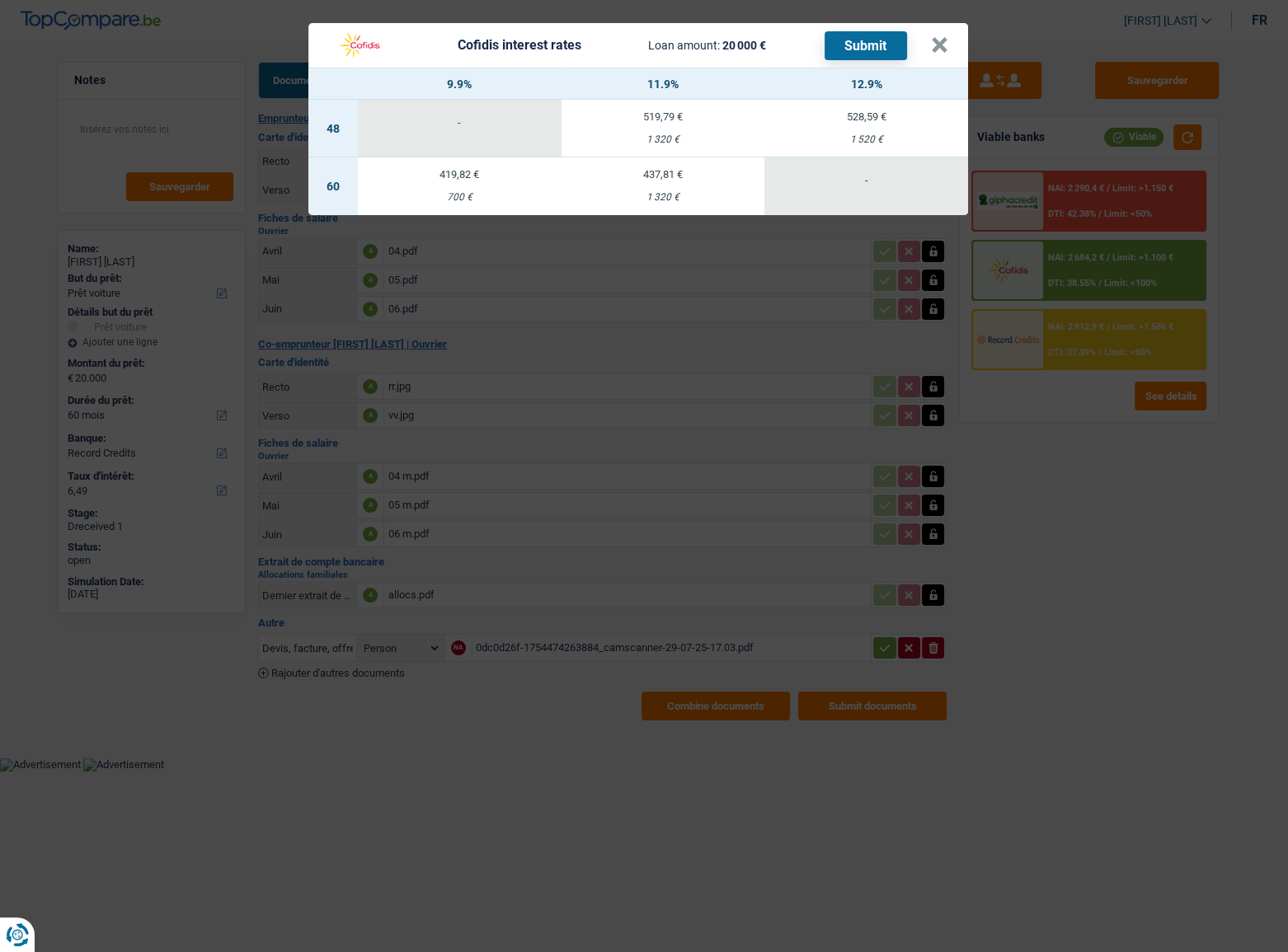 click on "700 €" at bounding box center [459, 197] 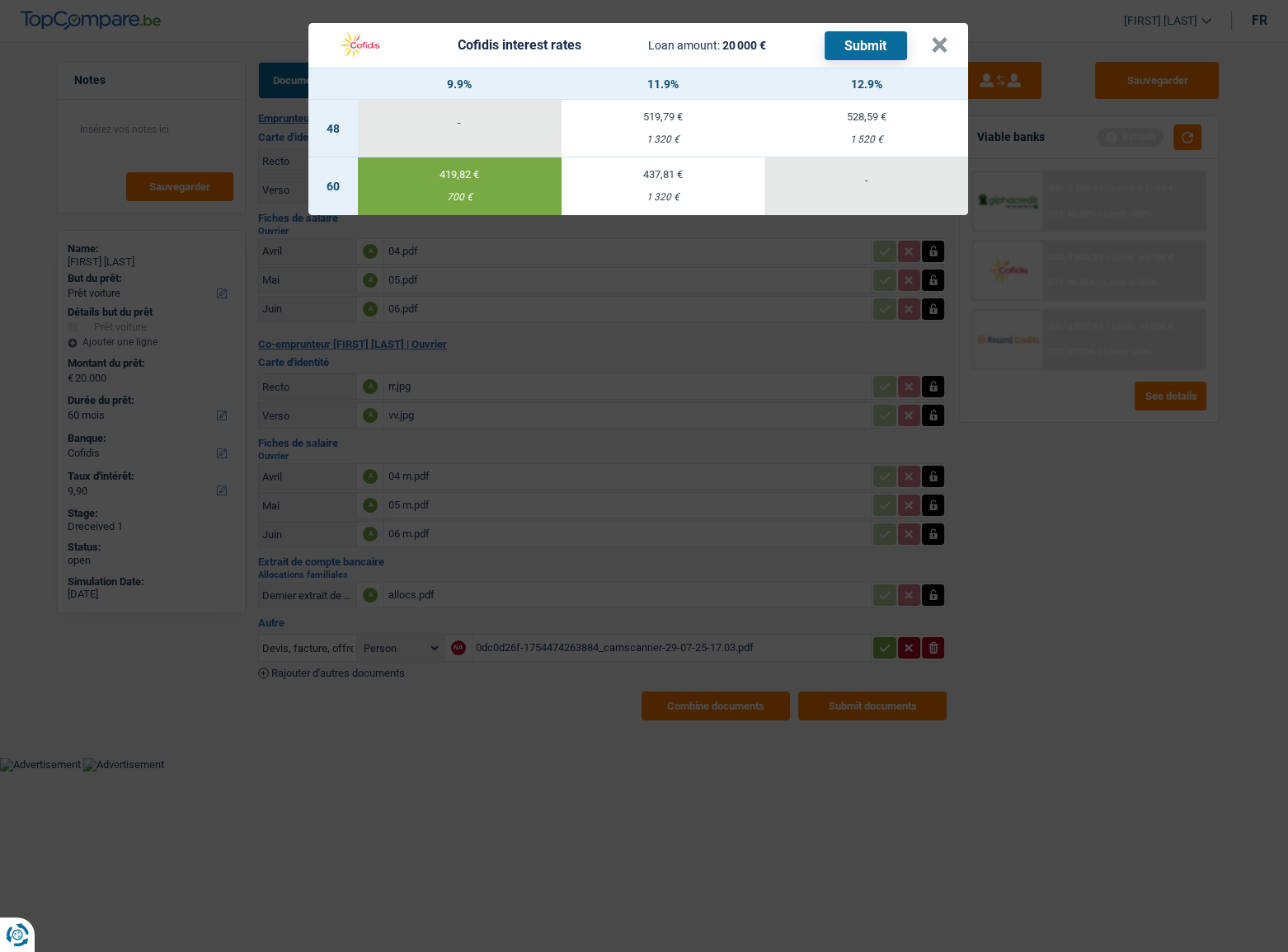 click on "Submit" at bounding box center [866, 45] 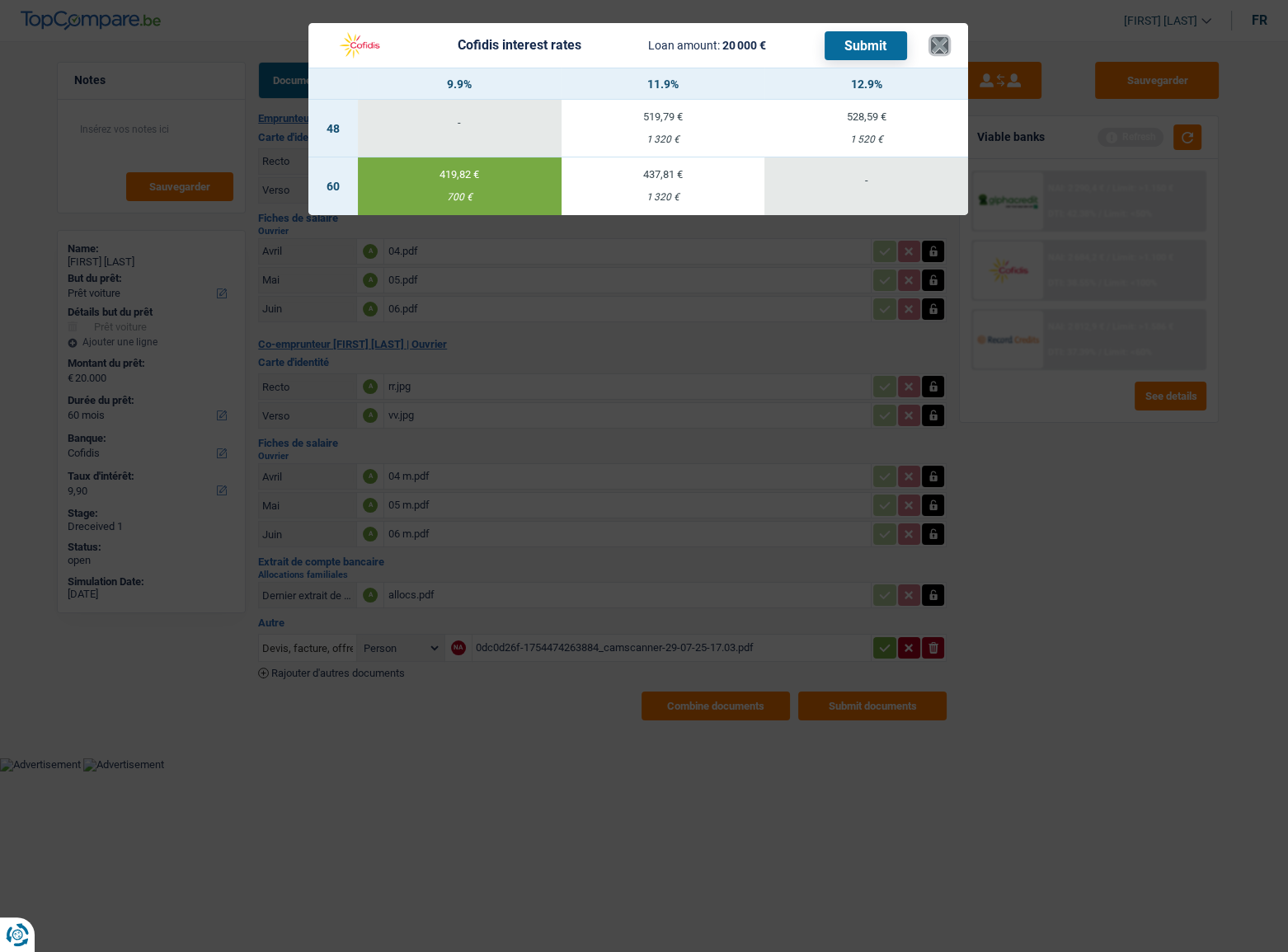 click on "×" at bounding box center (939, 45) 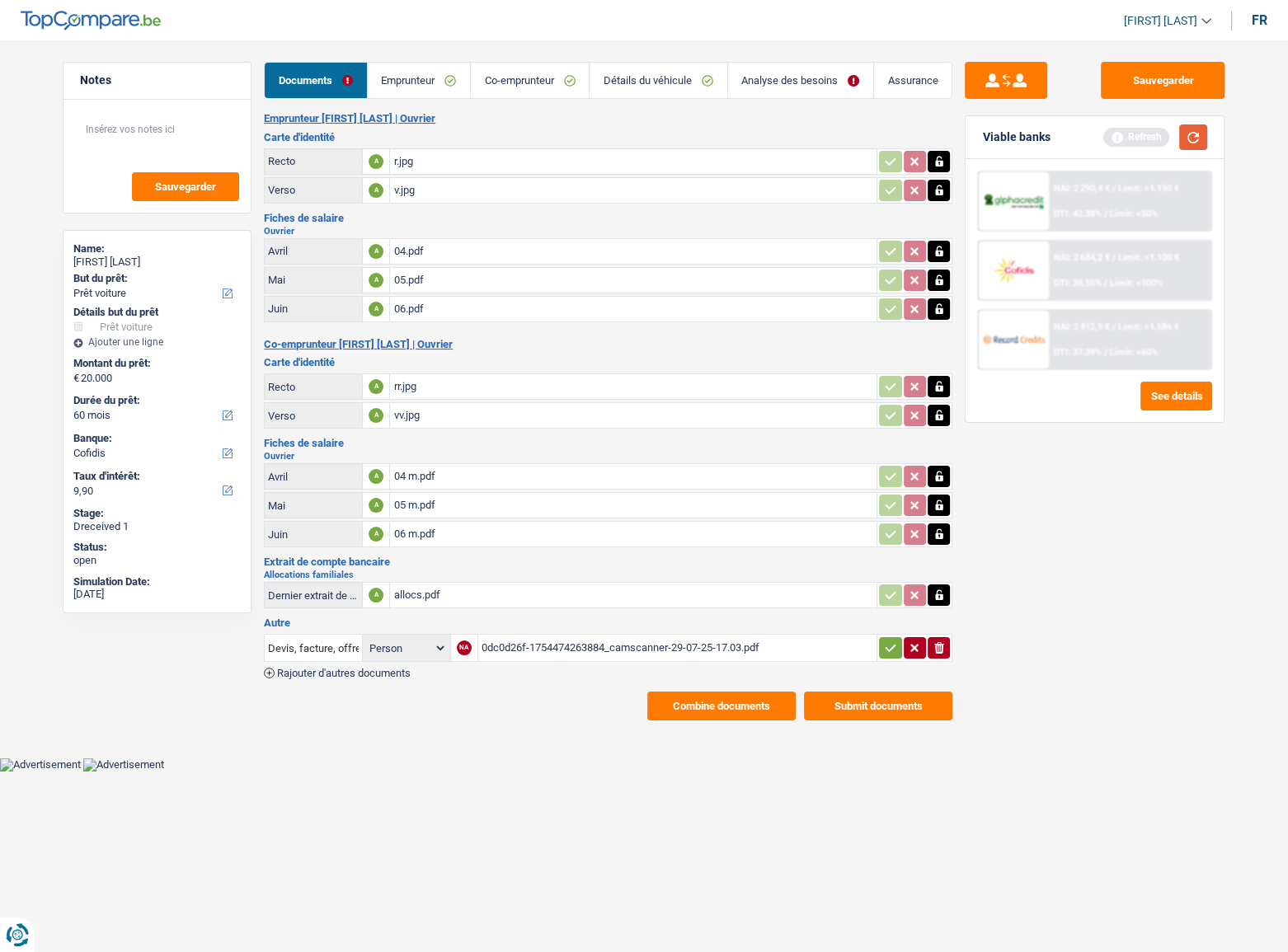 click at bounding box center (1193, 137) 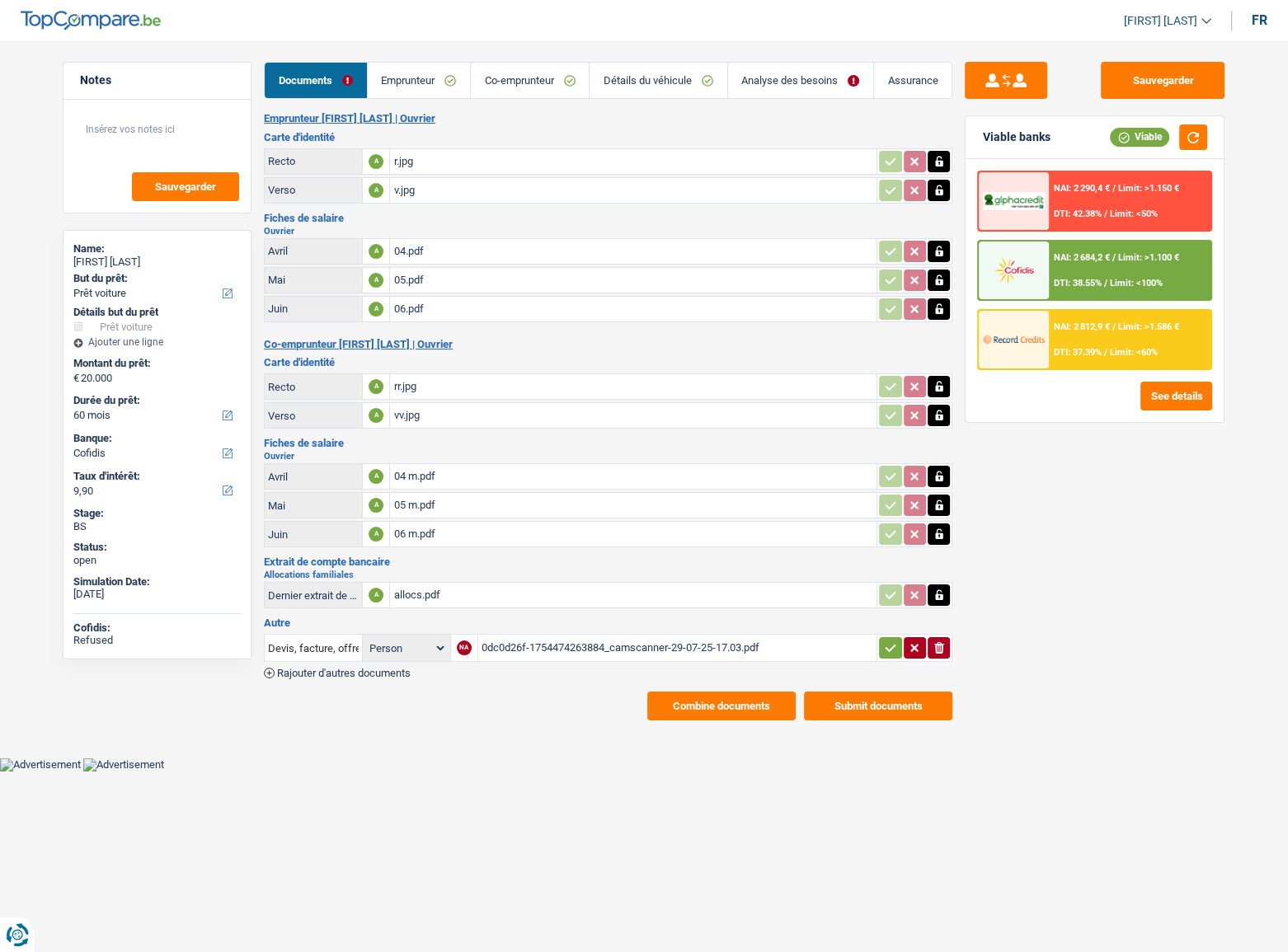 click on "Emprunteur" at bounding box center (419, 80) 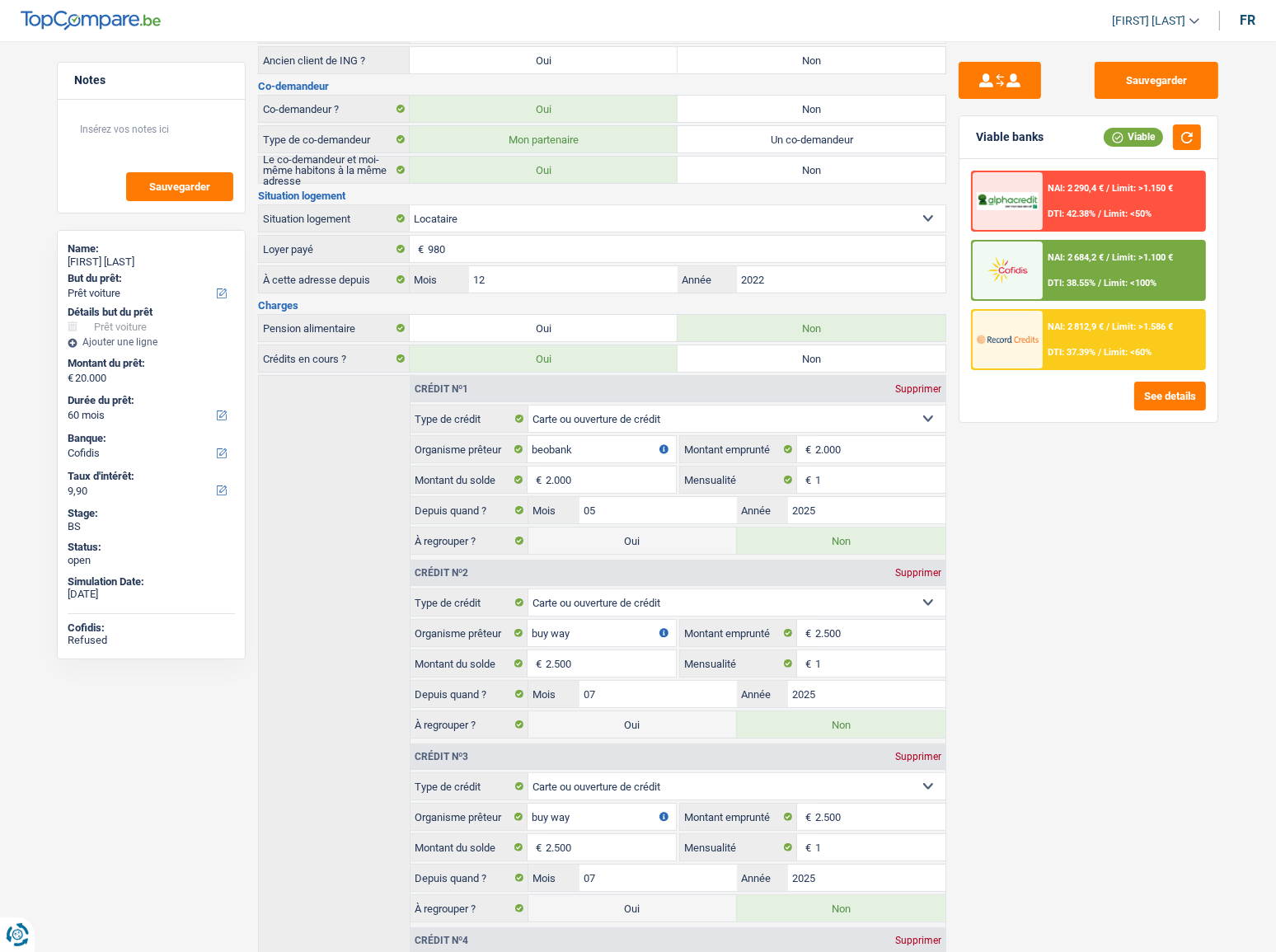 scroll, scrollTop: 149, scrollLeft: 0, axis: vertical 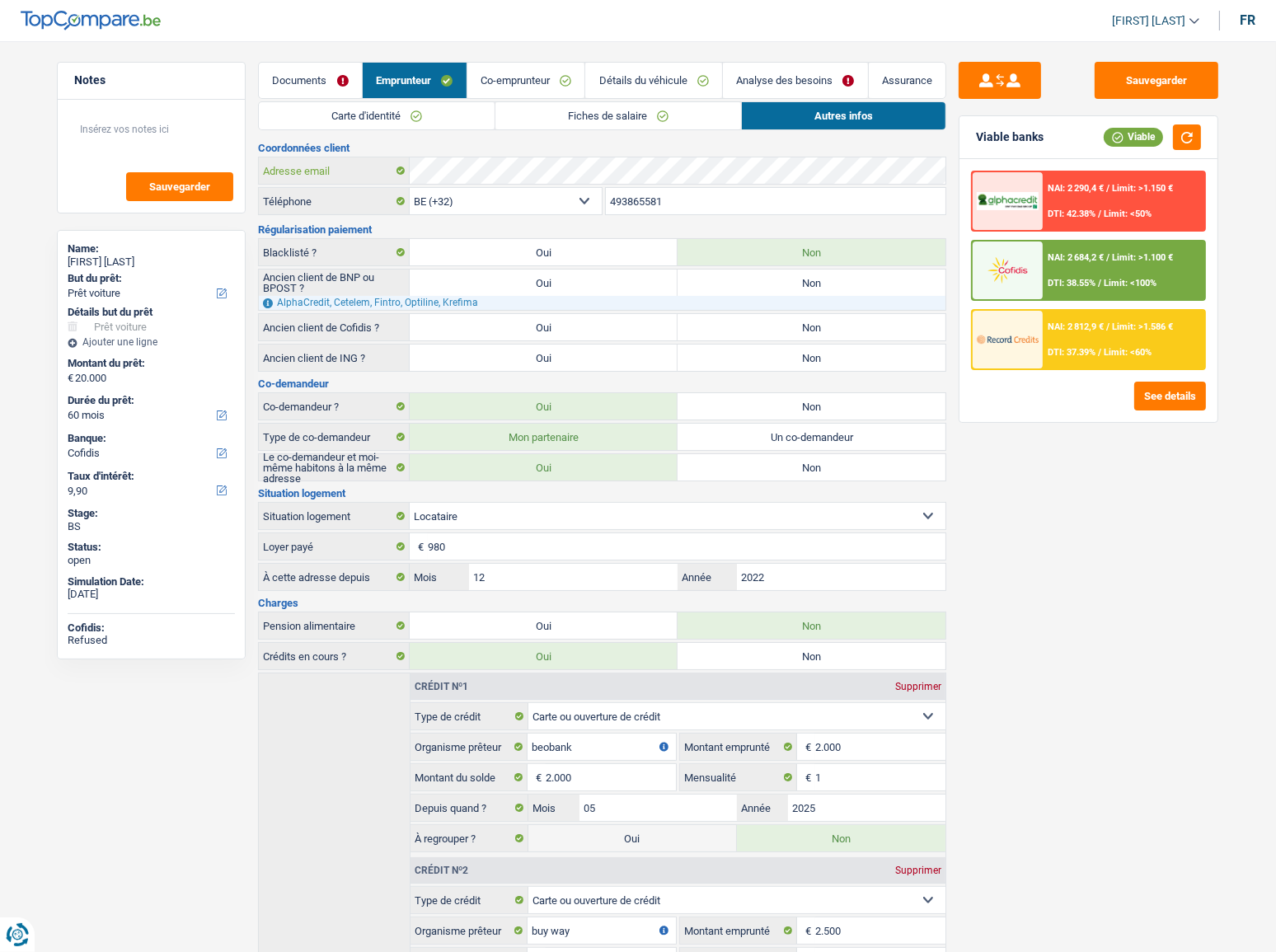 click on "Adresse email" at bounding box center (602, 171) 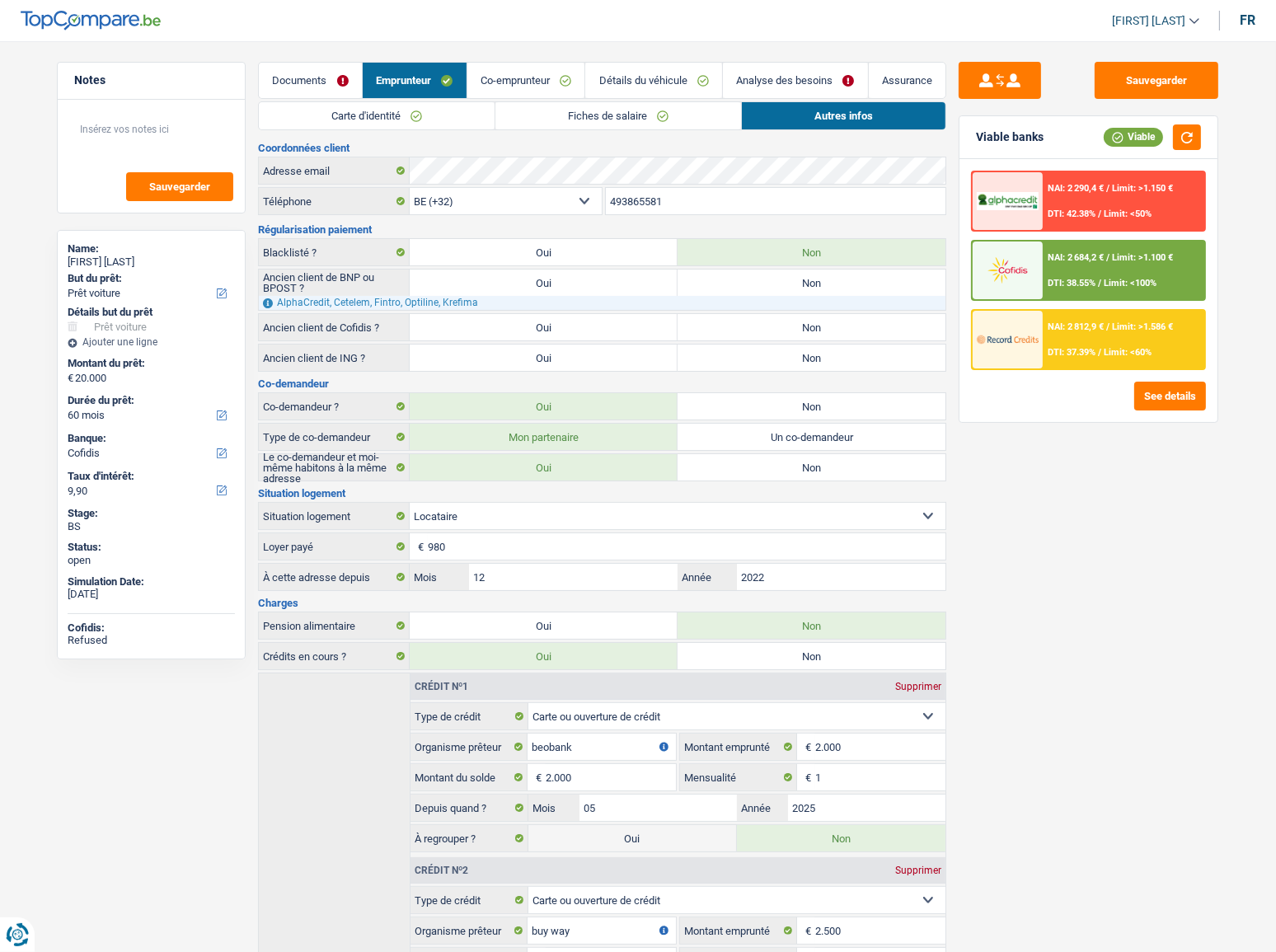 click on "Détails du véhicule" at bounding box center (654, 80) 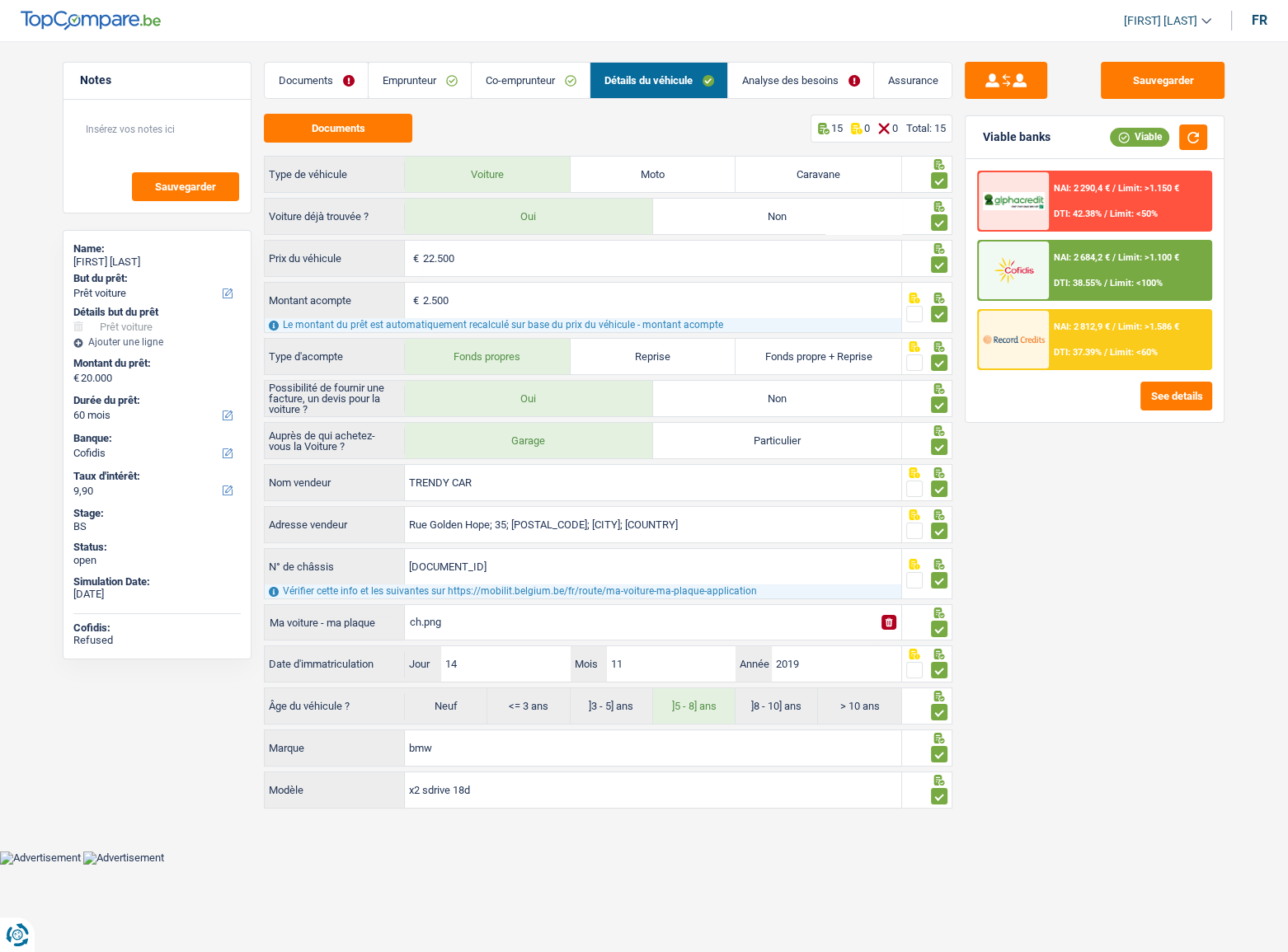 click on "Co-emprunteur" at bounding box center [530, 80] 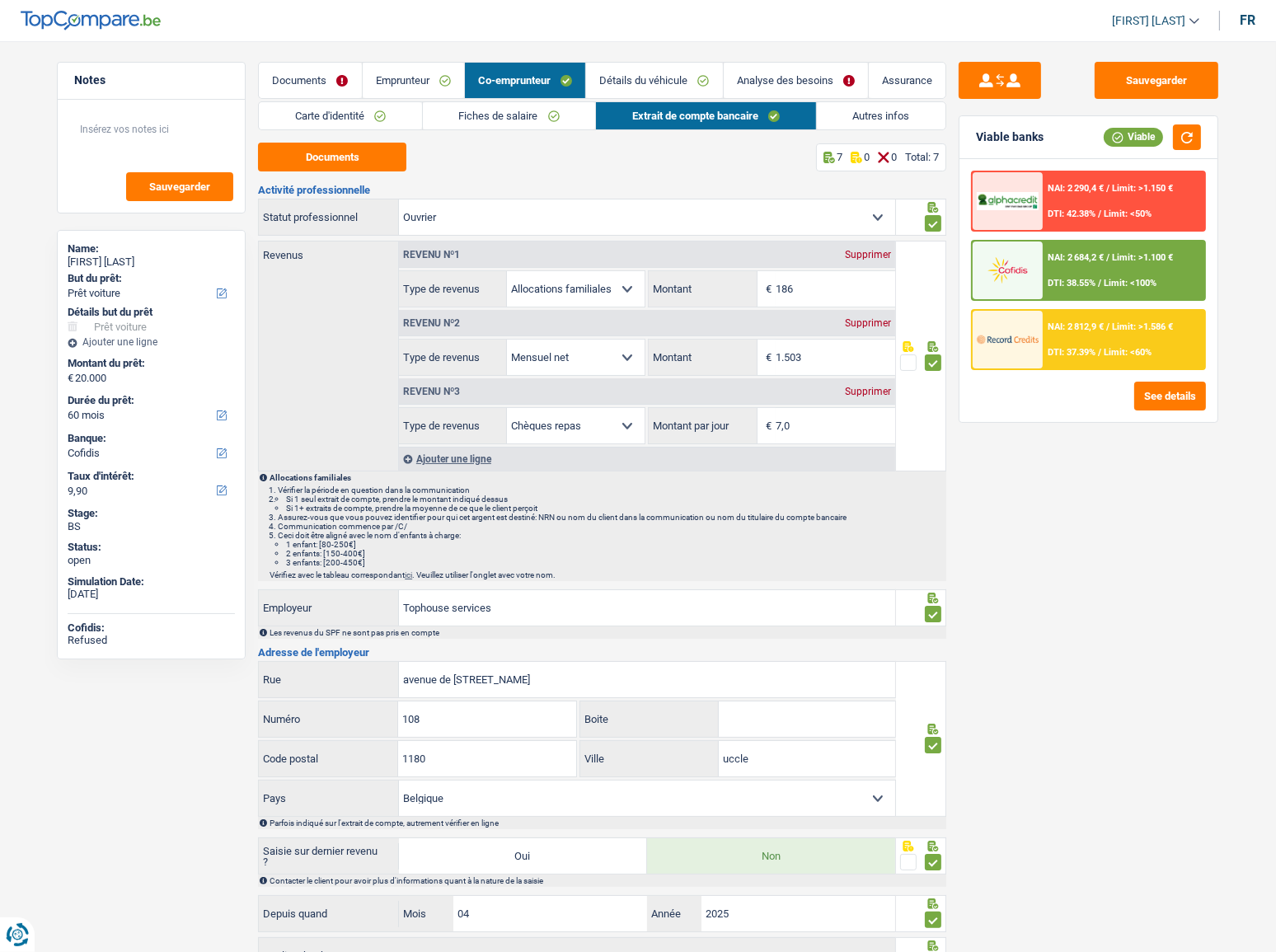 click on "Documents
7
0
0
Total: 7
Activité professionnelle
Ouvrier Employé privé Employé public Invalide Indépendant Pensionné Chômeur Mutuelle Femme au foyer Sans profession Allocataire sécurité/Intégration social (SPF Sécurité Sociale, CPAS) Etudiant Profession libérale Commerçant Rentier Pré-pensionné
Sélectionner une option
Statut professionnel
Revenus
Revenu nº1
Supprimer
Allocation d'handicap Allocations chômage Allocations familiales Chèques repas Complément d'entreprise Indemnité mutuelle Indépendant complémentaire Mensuel net Pension Pension alimentaire Pension d'invalidité Revenu d'intégration sociale Revenus locatifs Autres revenus       186   €" at bounding box center (602, 587) 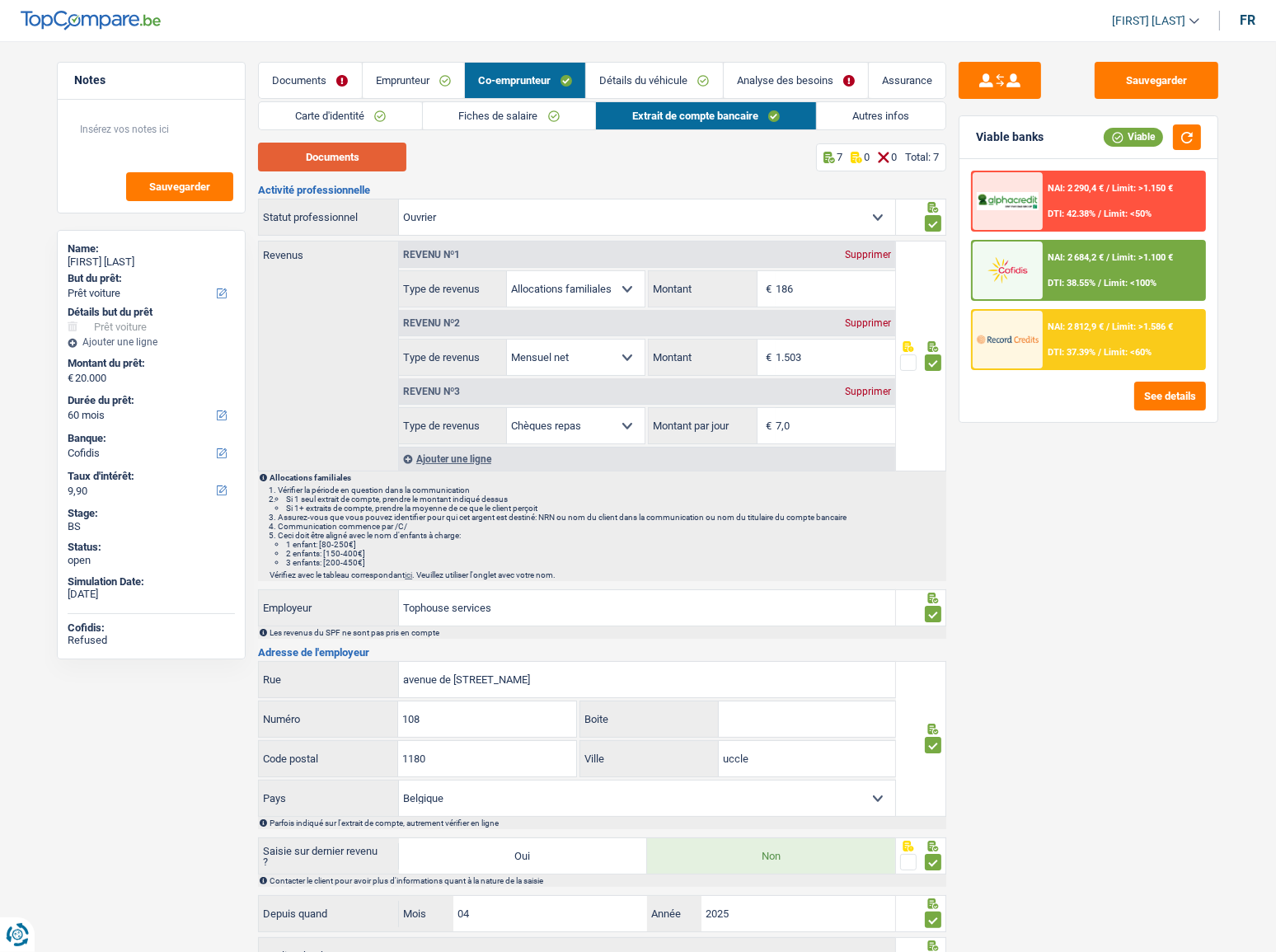 click on "Documents" at bounding box center (332, 157) 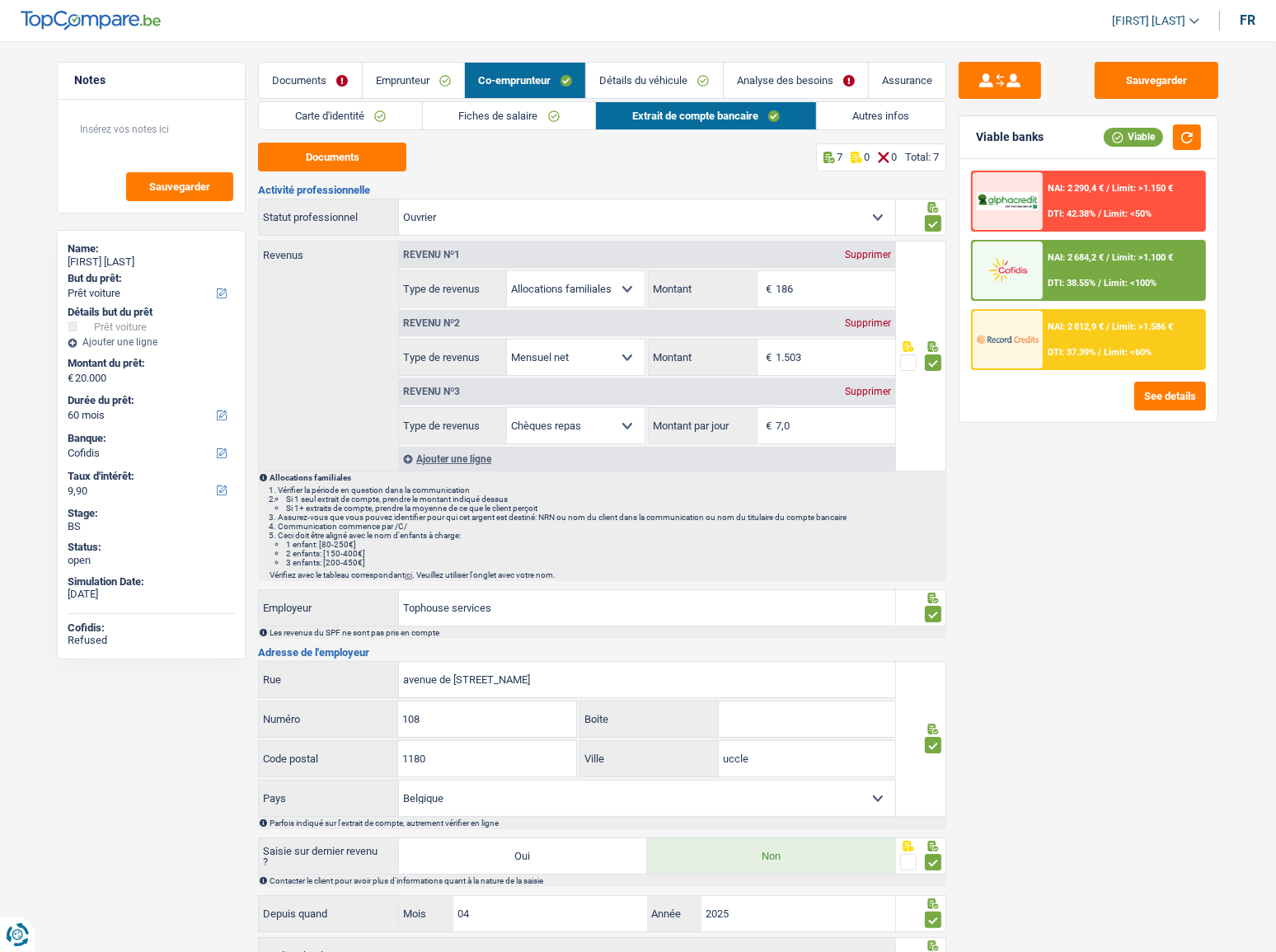 click on "Analyse des besoins" at bounding box center (795, 80) 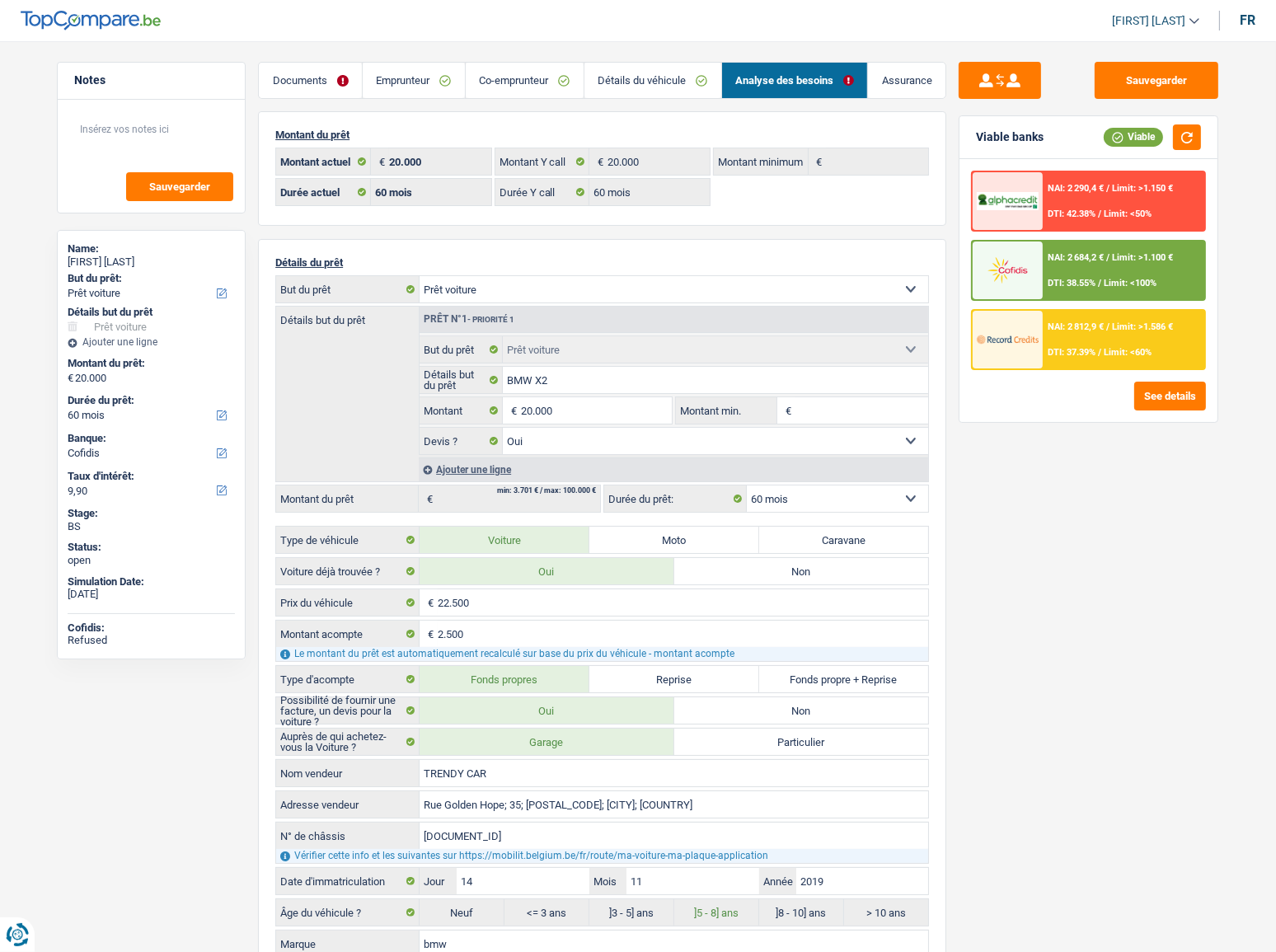 click on "Détails du véhicule" at bounding box center (653, 80) 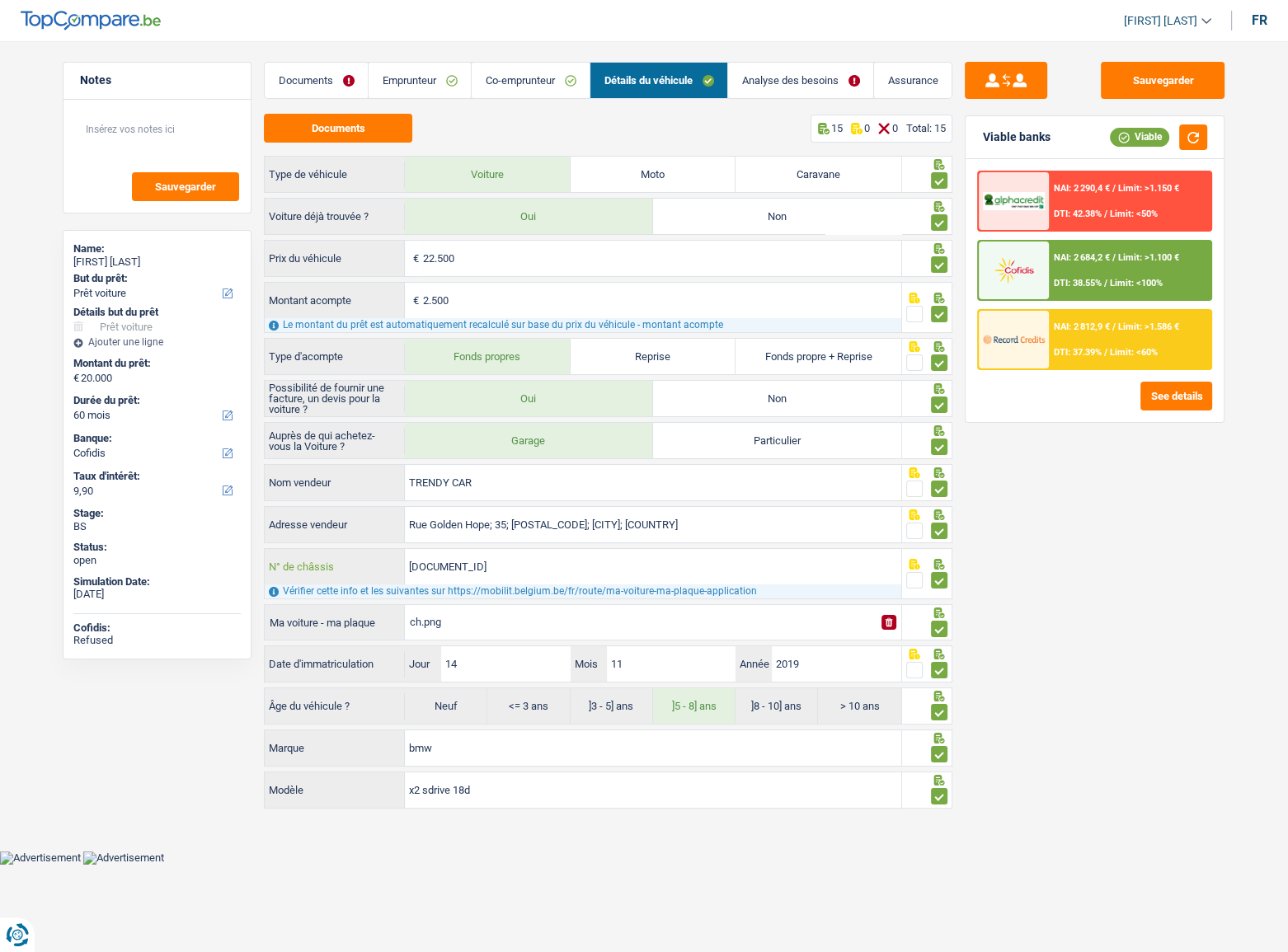 click on "WBAYK510X05P26179" at bounding box center (653, 566) 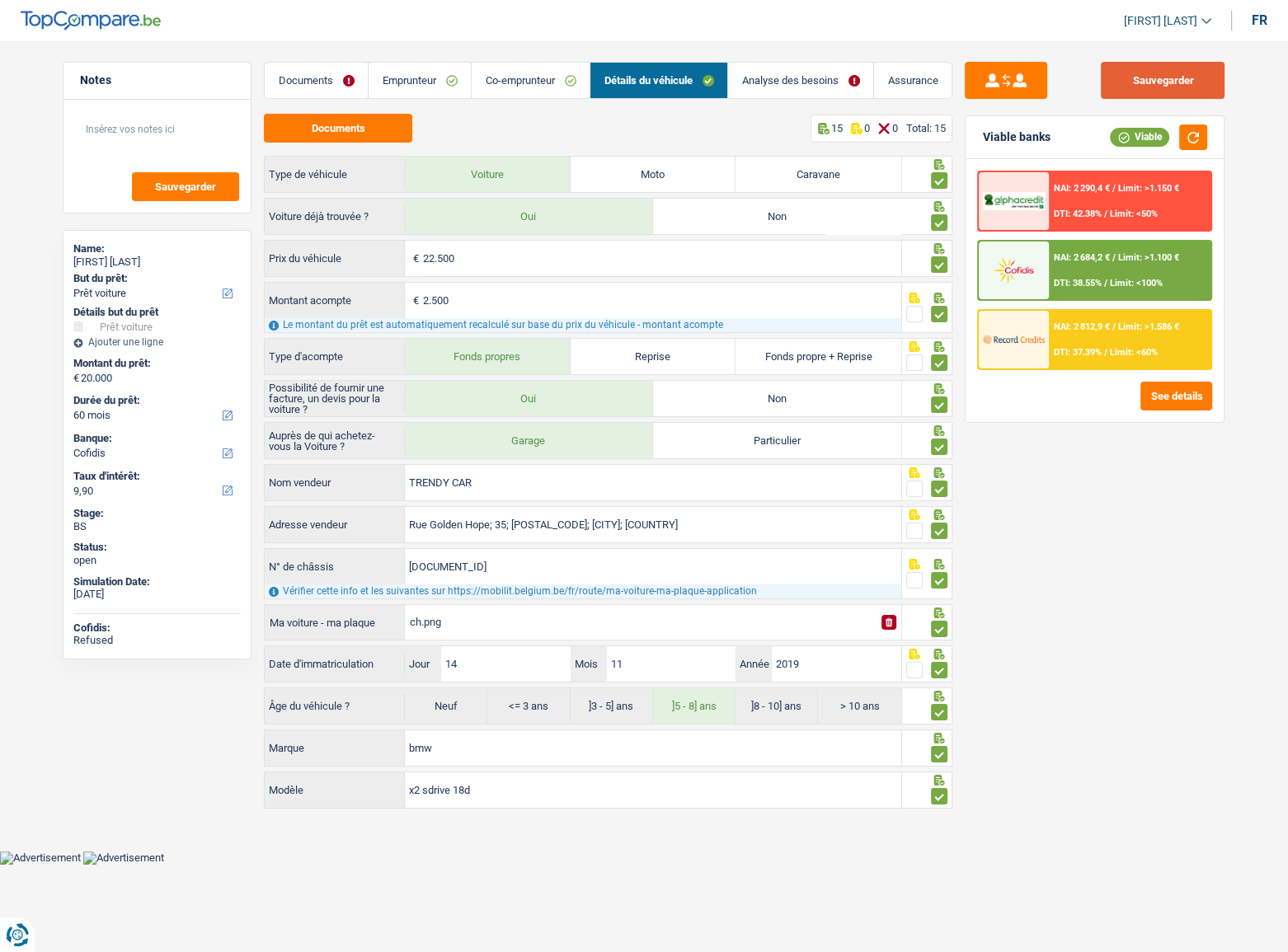click on "Sauvegarder" at bounding box center [1163, 80] 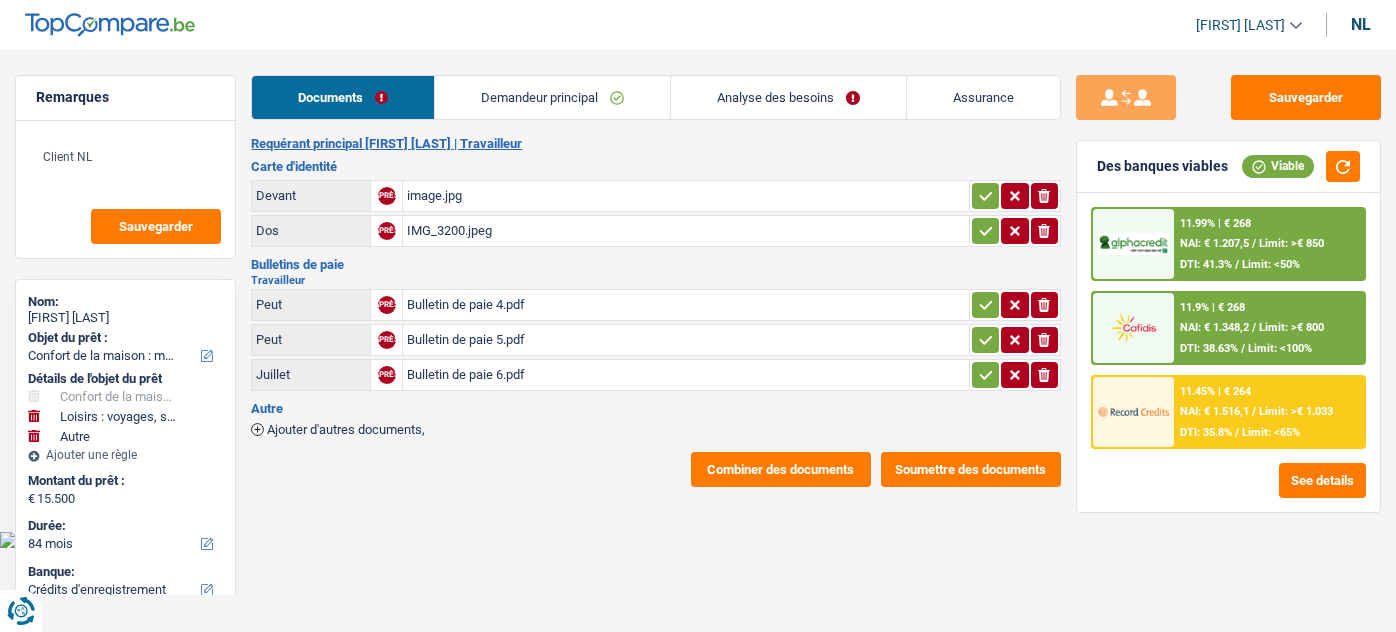 select on "household" 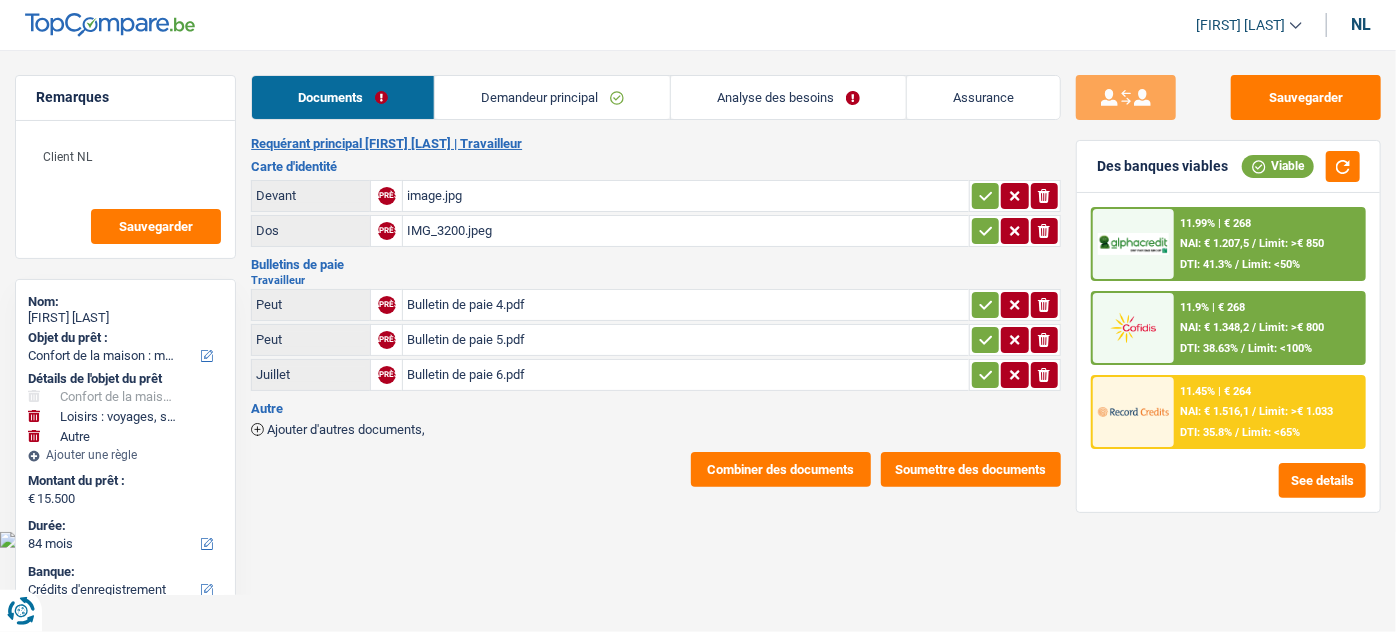 scroll, scrollTop: 0, scrollLeft: 0, axis: both 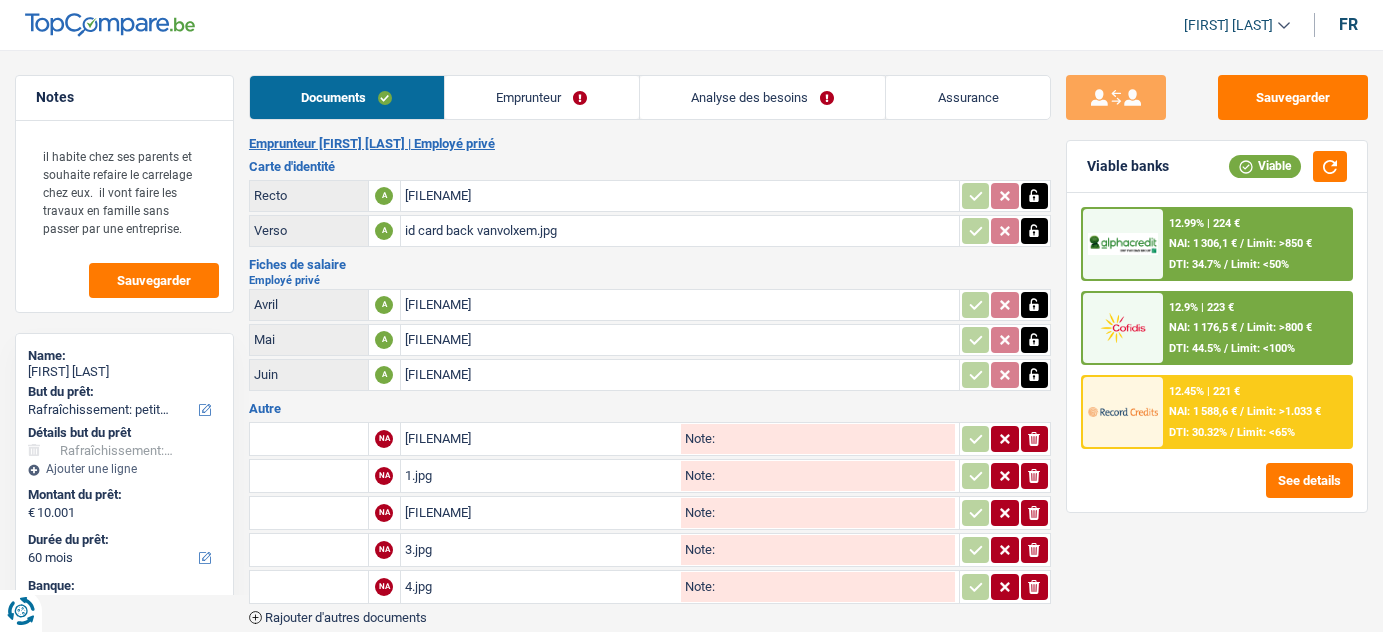 select on "houseOrGarden" 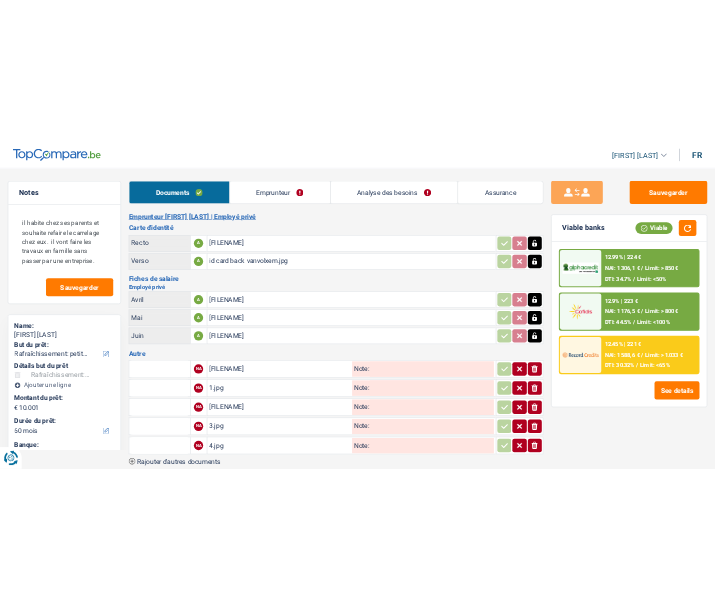 scroll, scrollTop: 0, scrollLeft: 0, axis: both 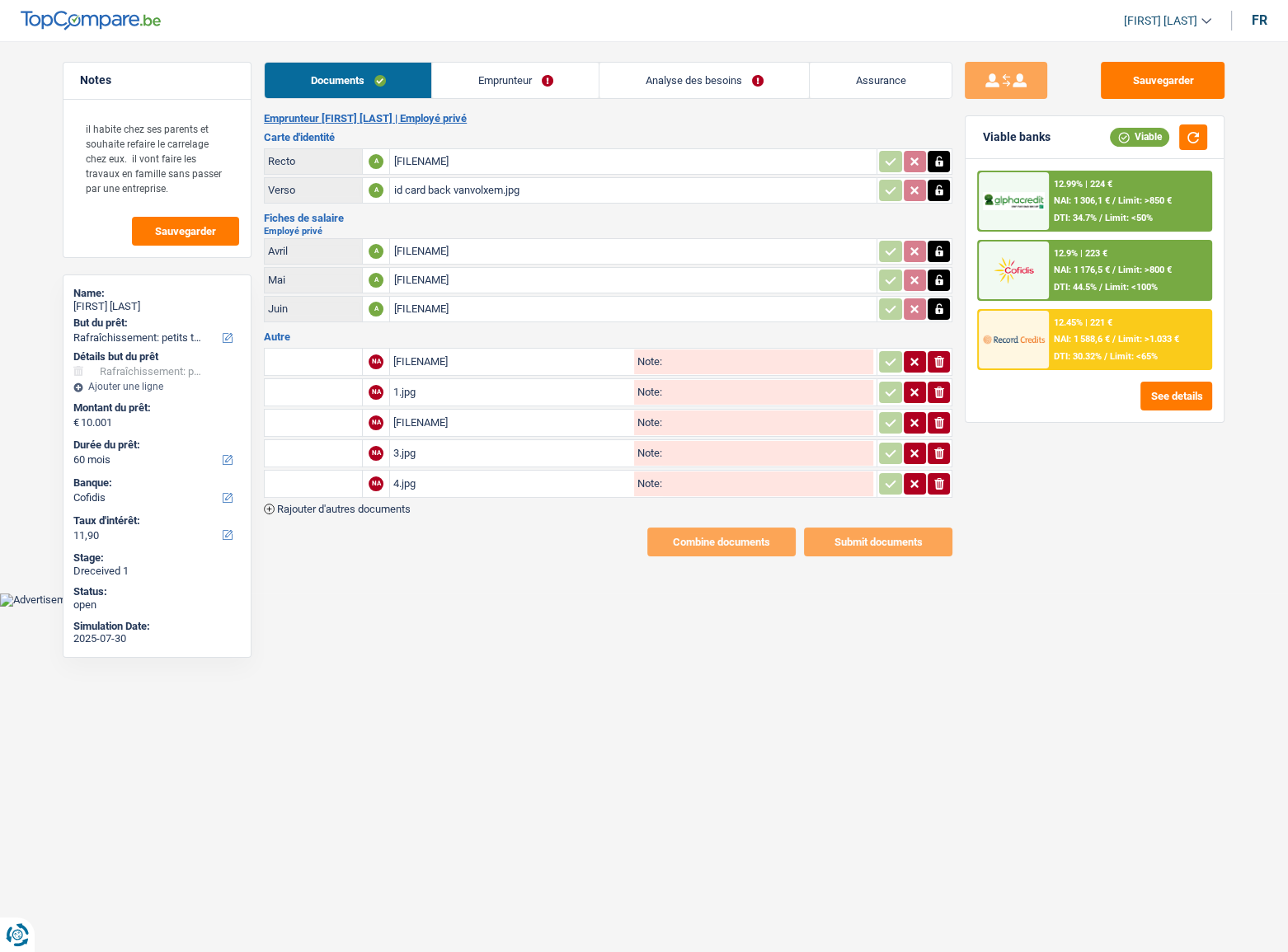 click on "Emprunteur" at bounding box center [515, 80] 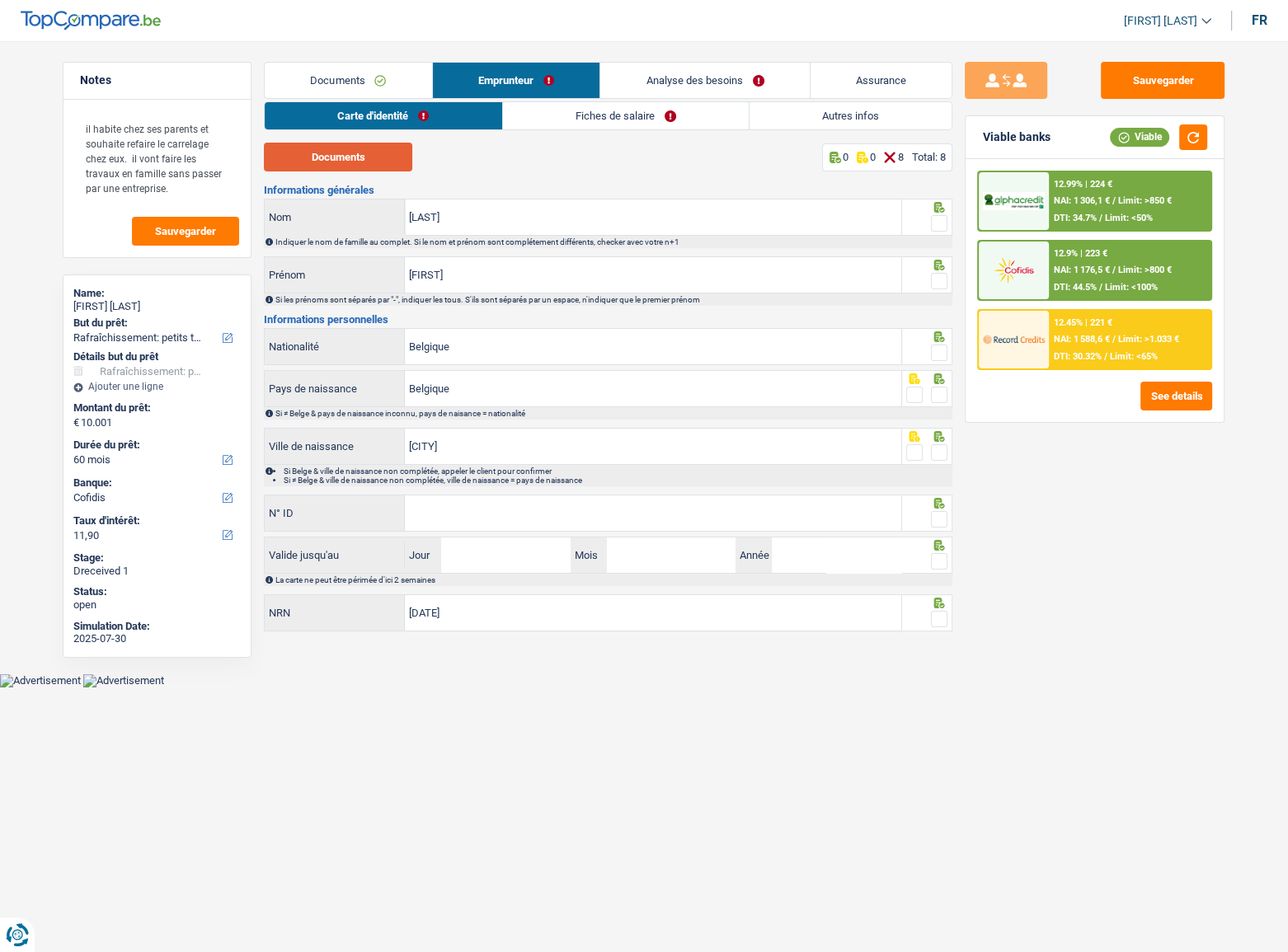 click on "Documents" at bounding box center (338, 157) 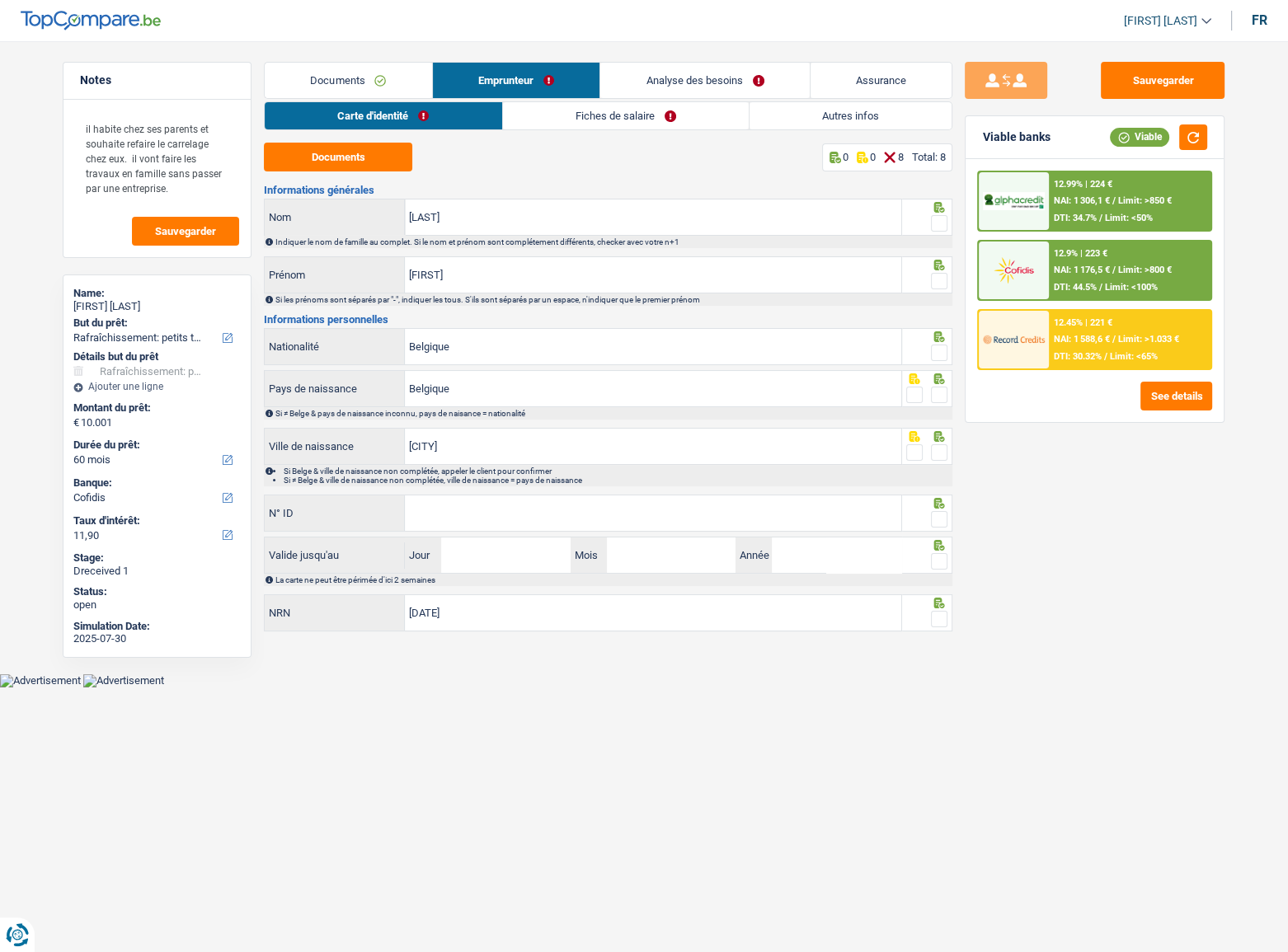 click at bounding box center (939, 223) 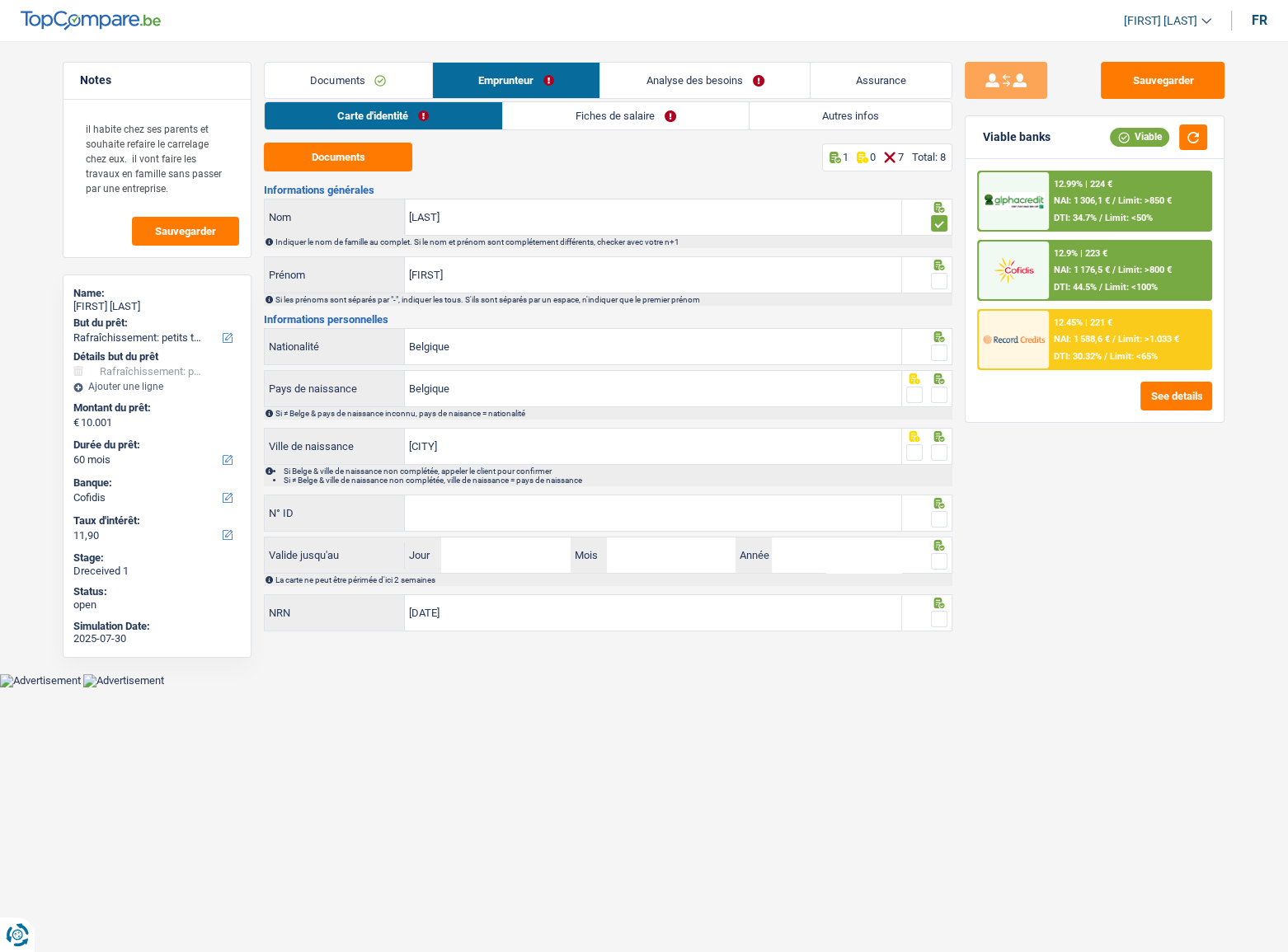 click at bounding box center (939, 281) 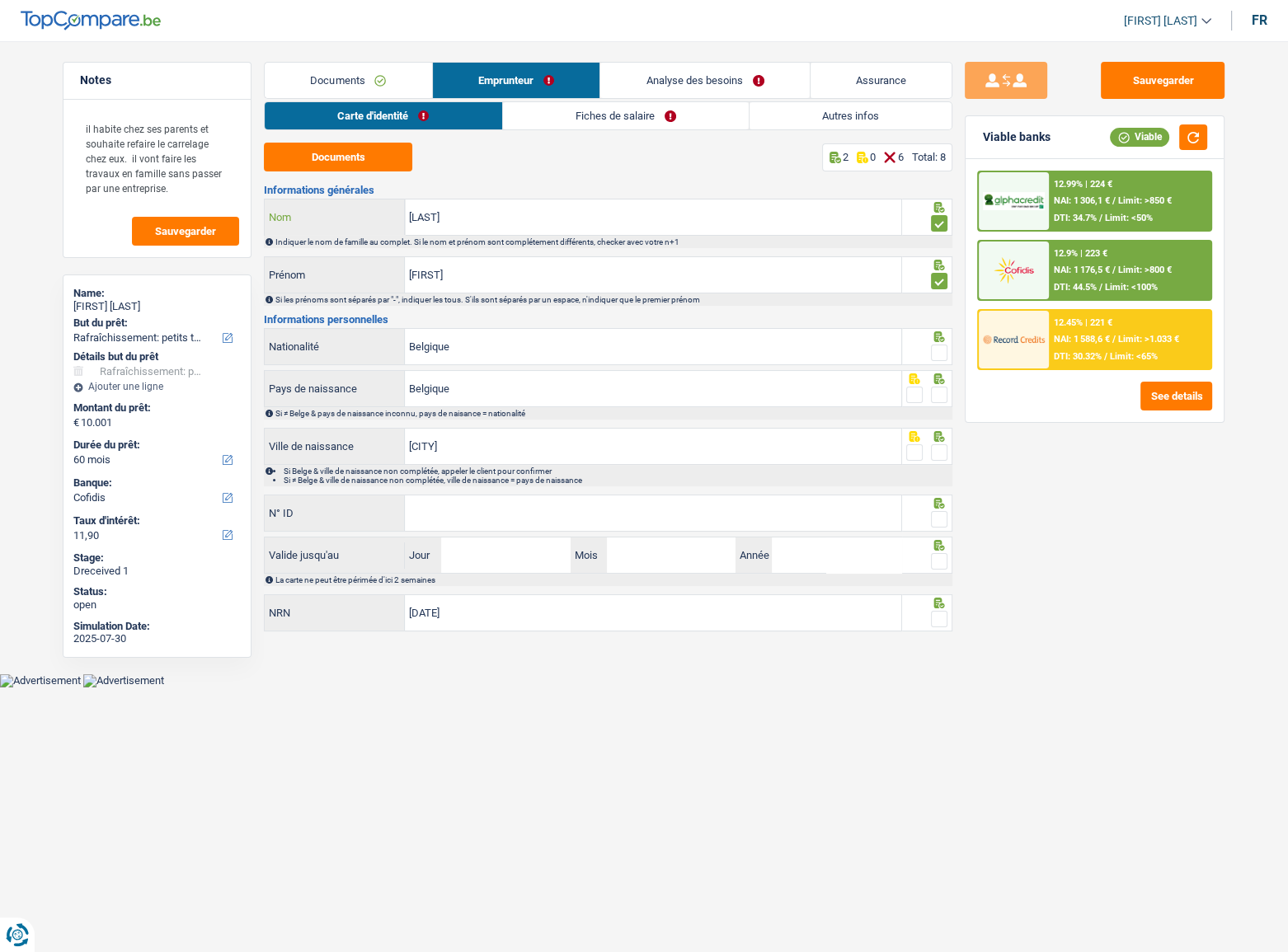 click on "[LAST]" at bounding box center (653, 217) 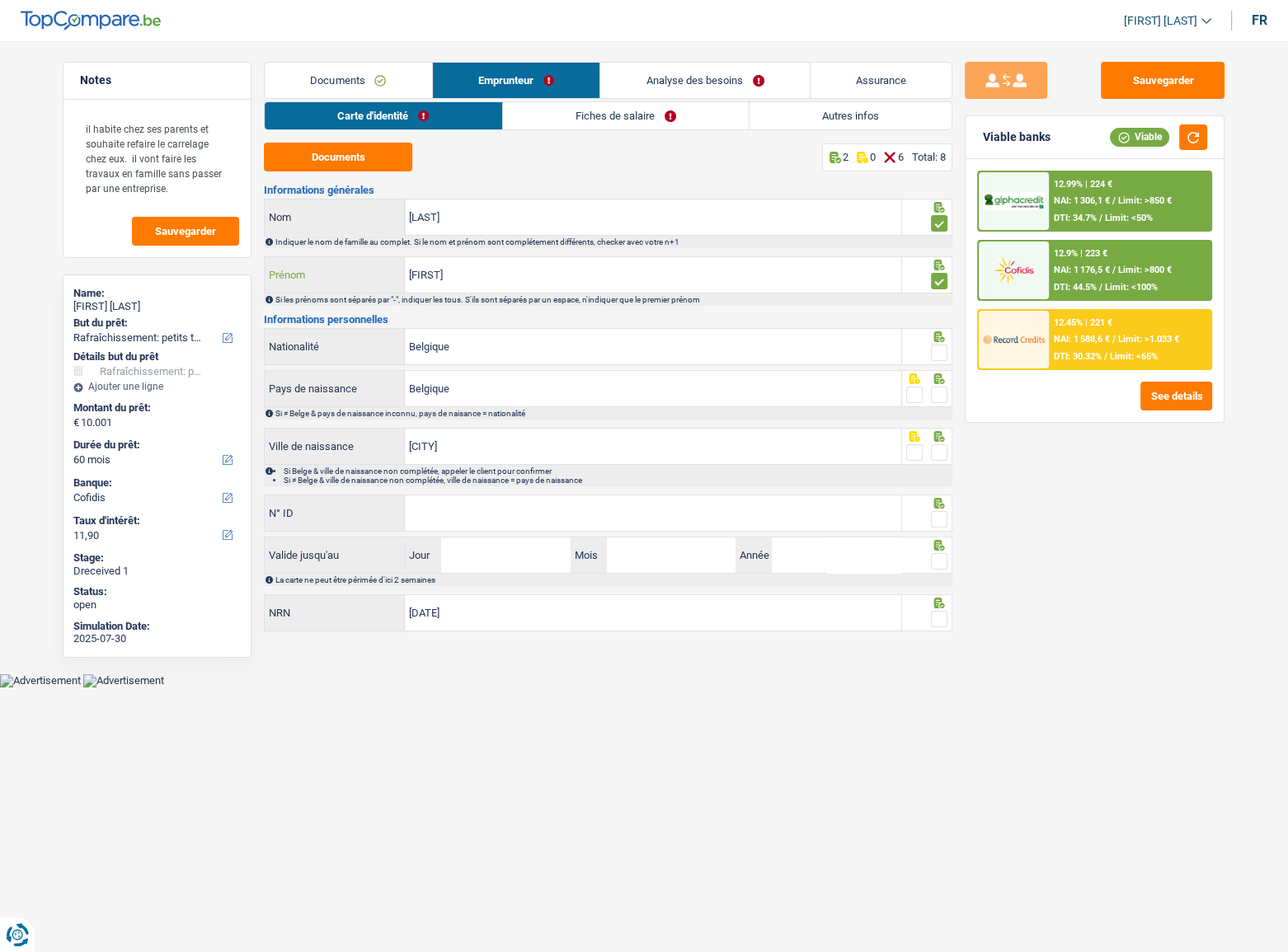 click on "[FIRST]" at bounding box center (653, 274) 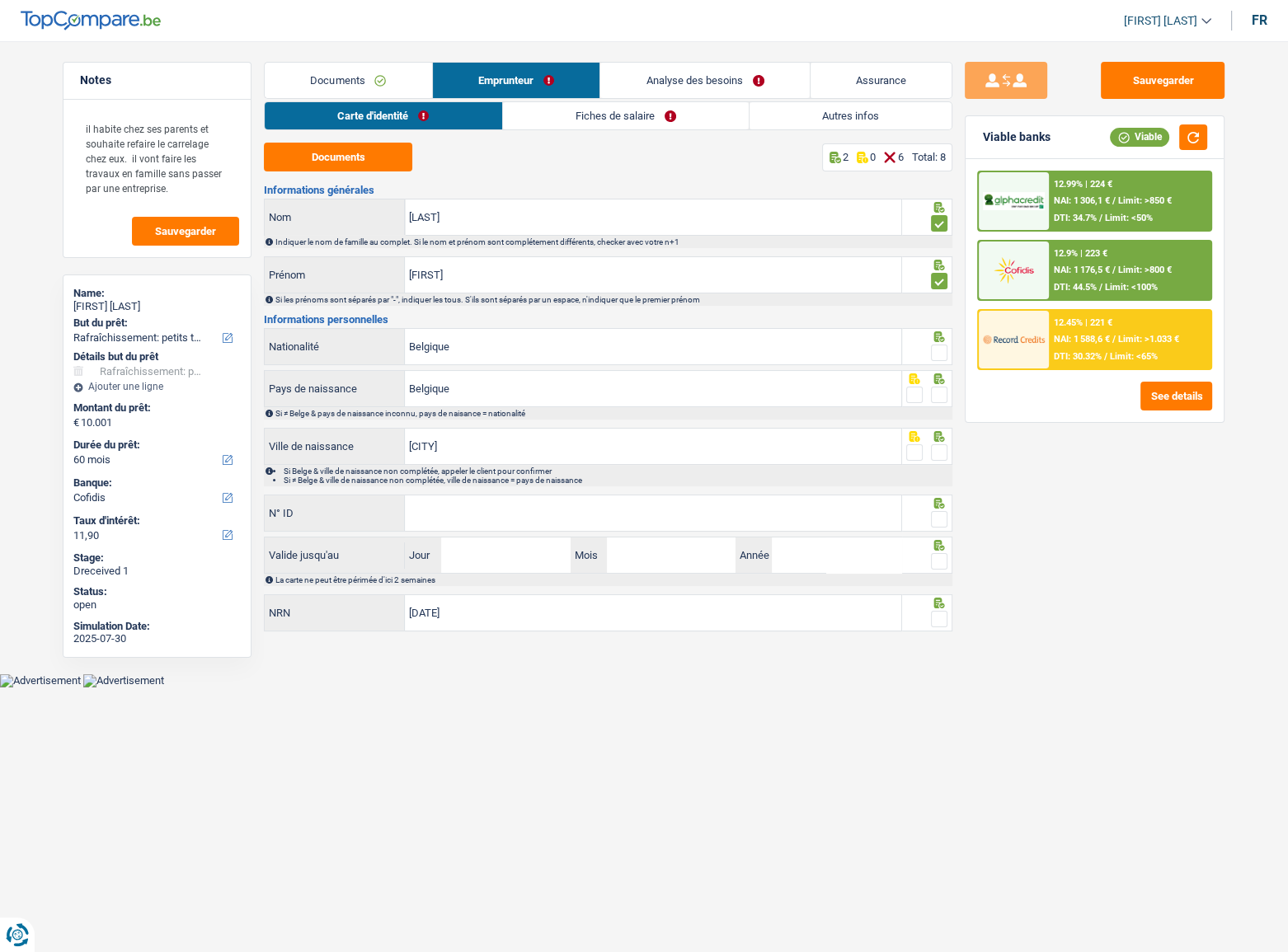 click at bounding box center (939, 353) 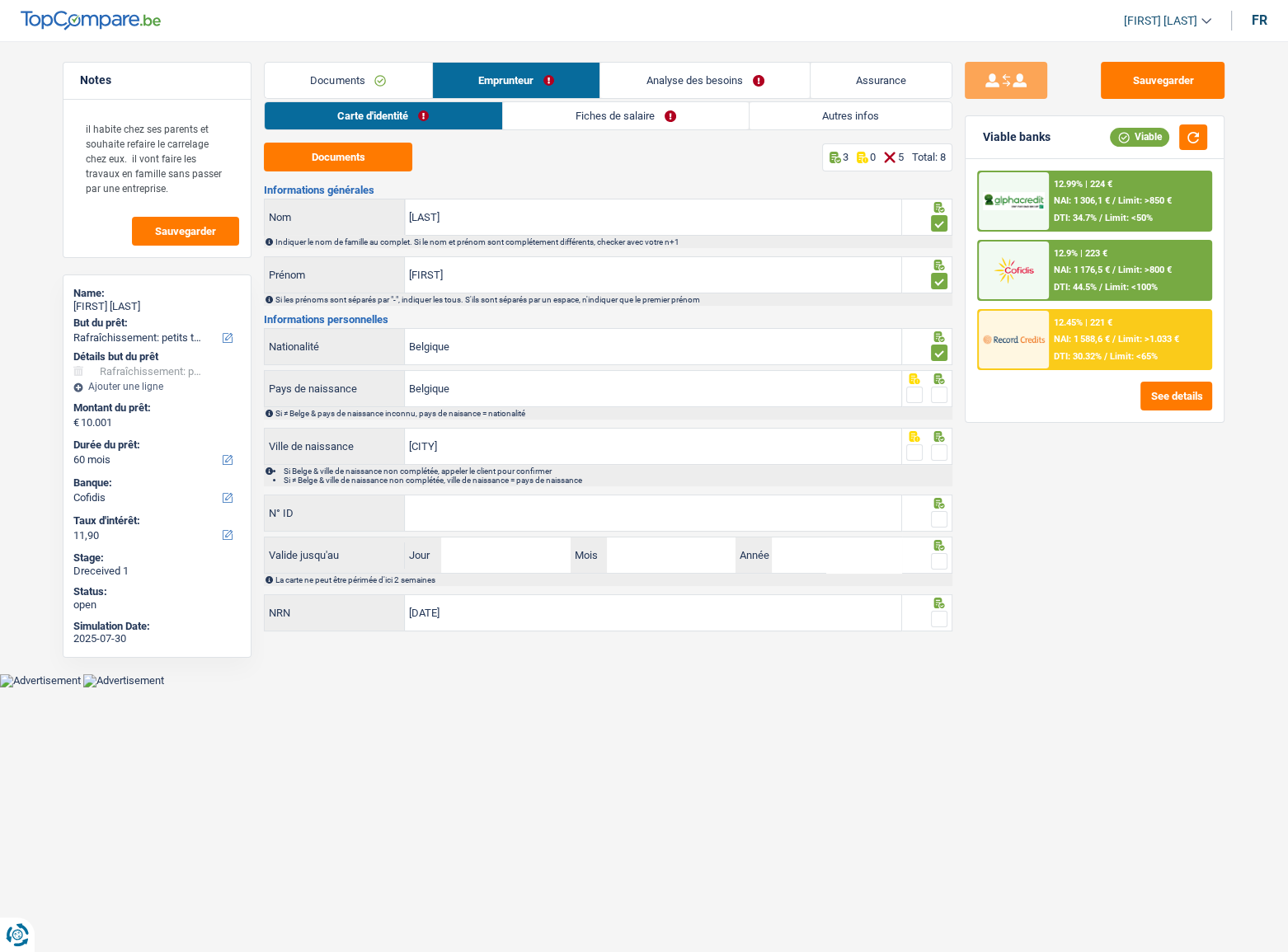 click at bounding box center [939, 395] 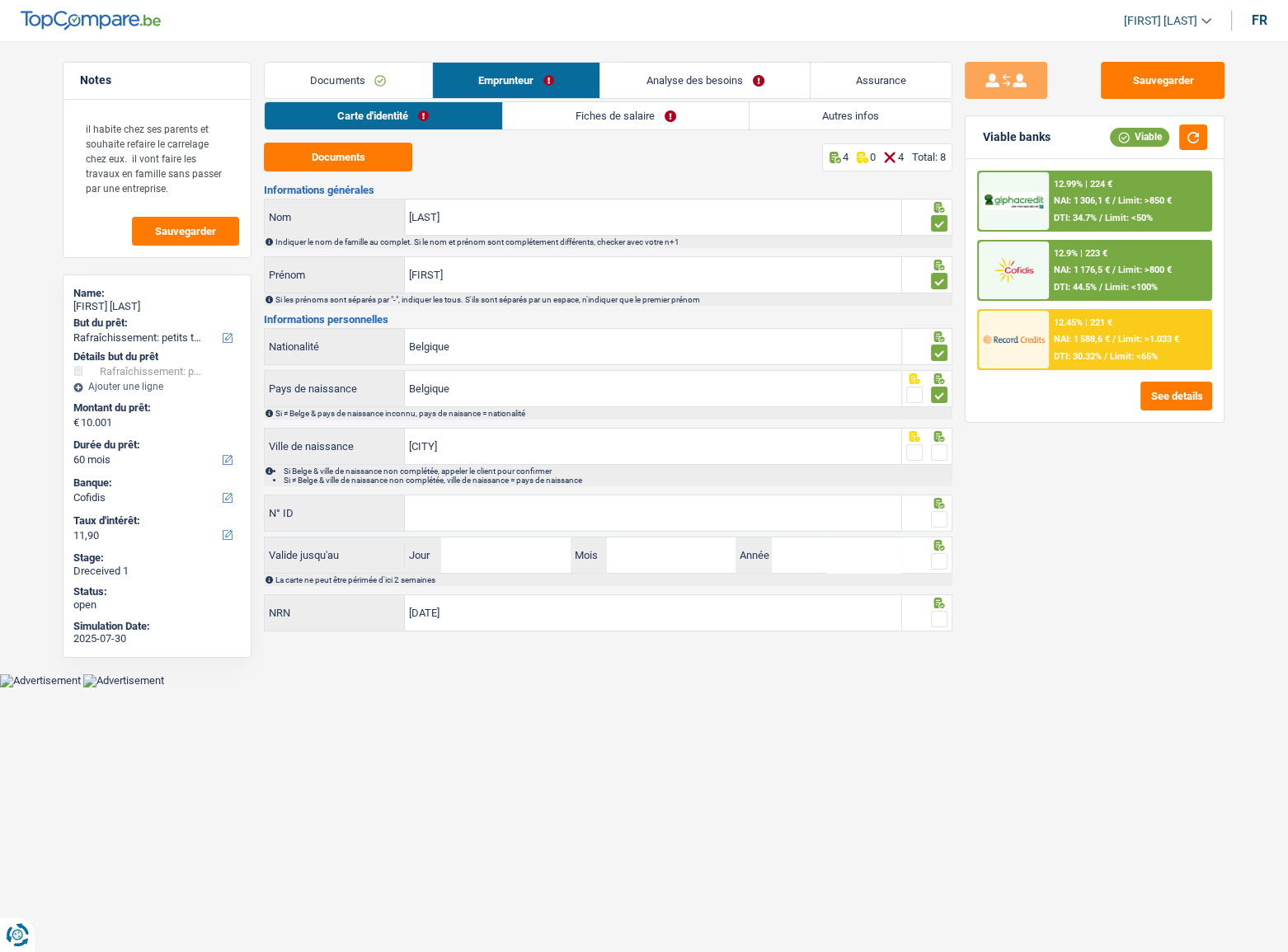 click at bounding box center [939, 453] 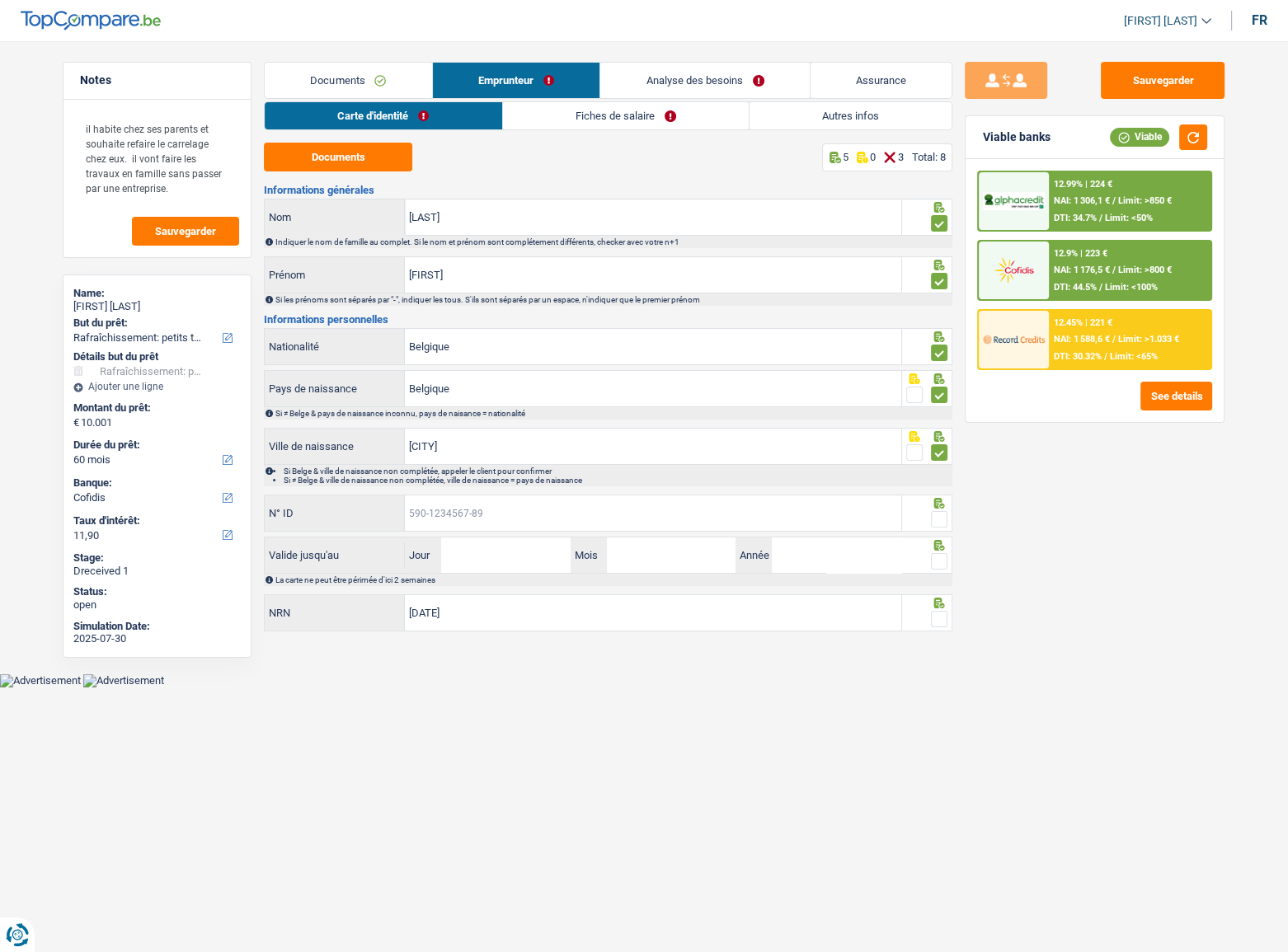 drag, startPoint x: 651, startPoint y: 525, endPoint x: 676, endPoint y: 519, distance: 25.70992 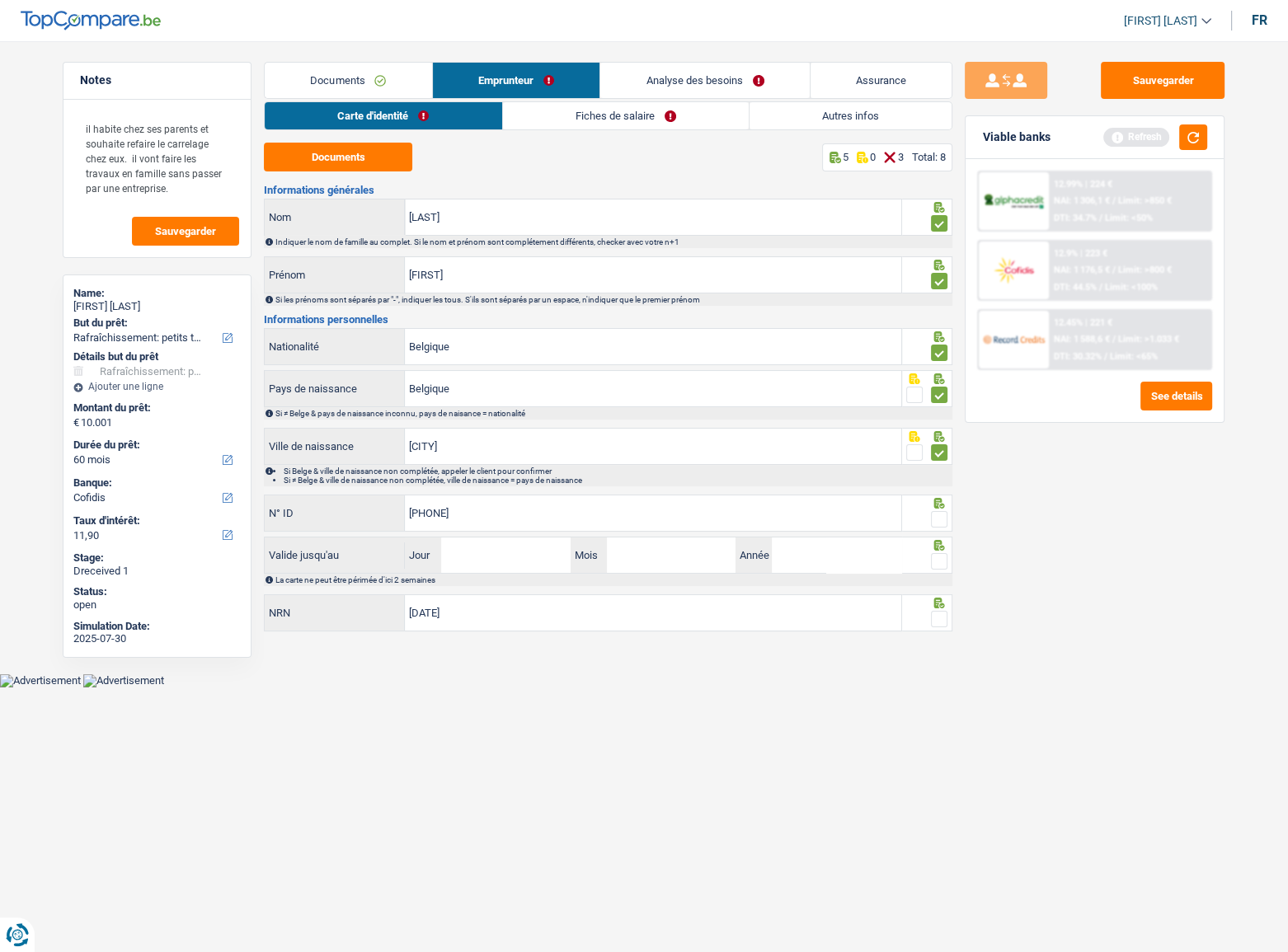type on "[PHONE]" 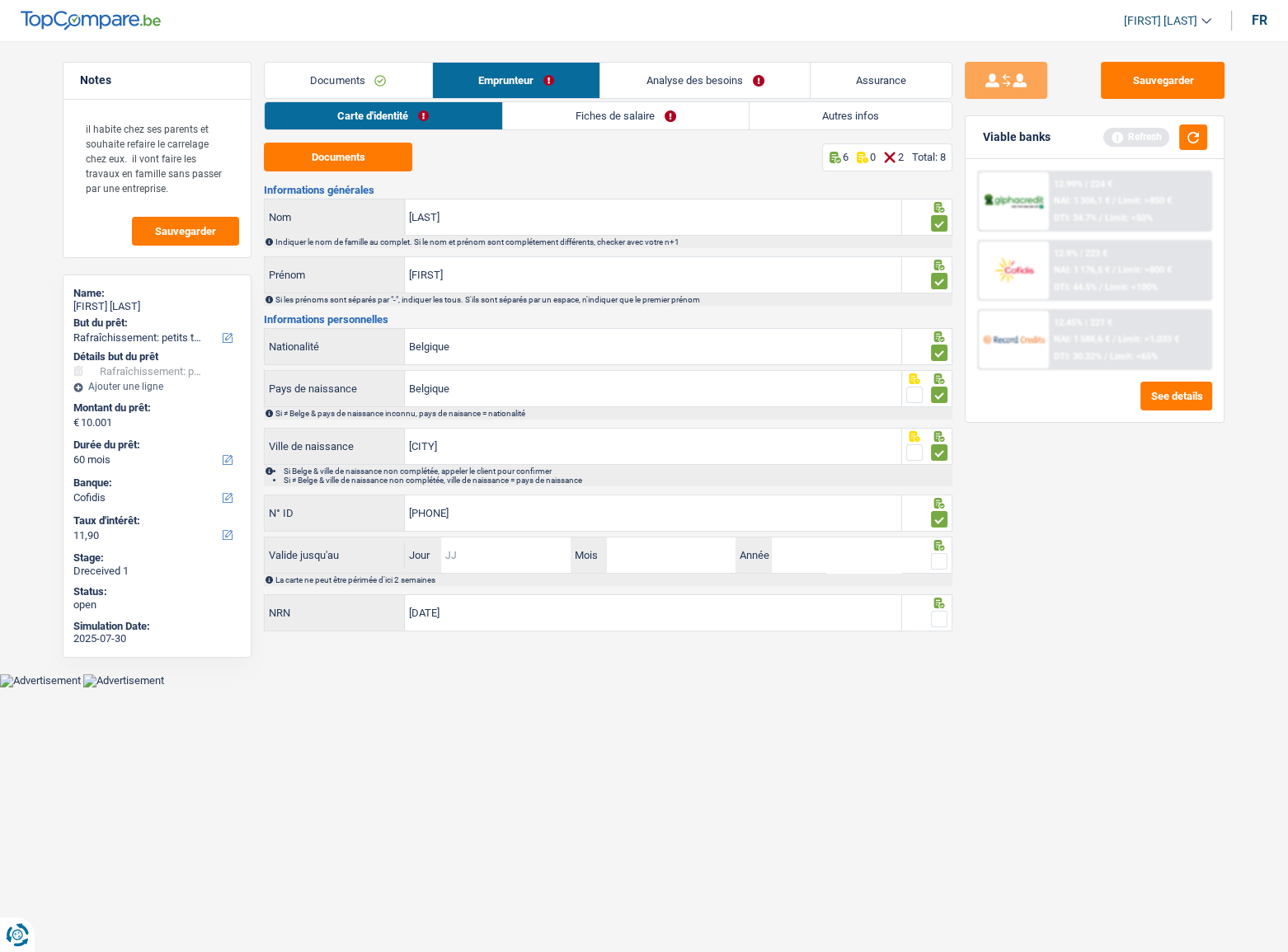 click on "Jour" at bounding box center (505, 555) 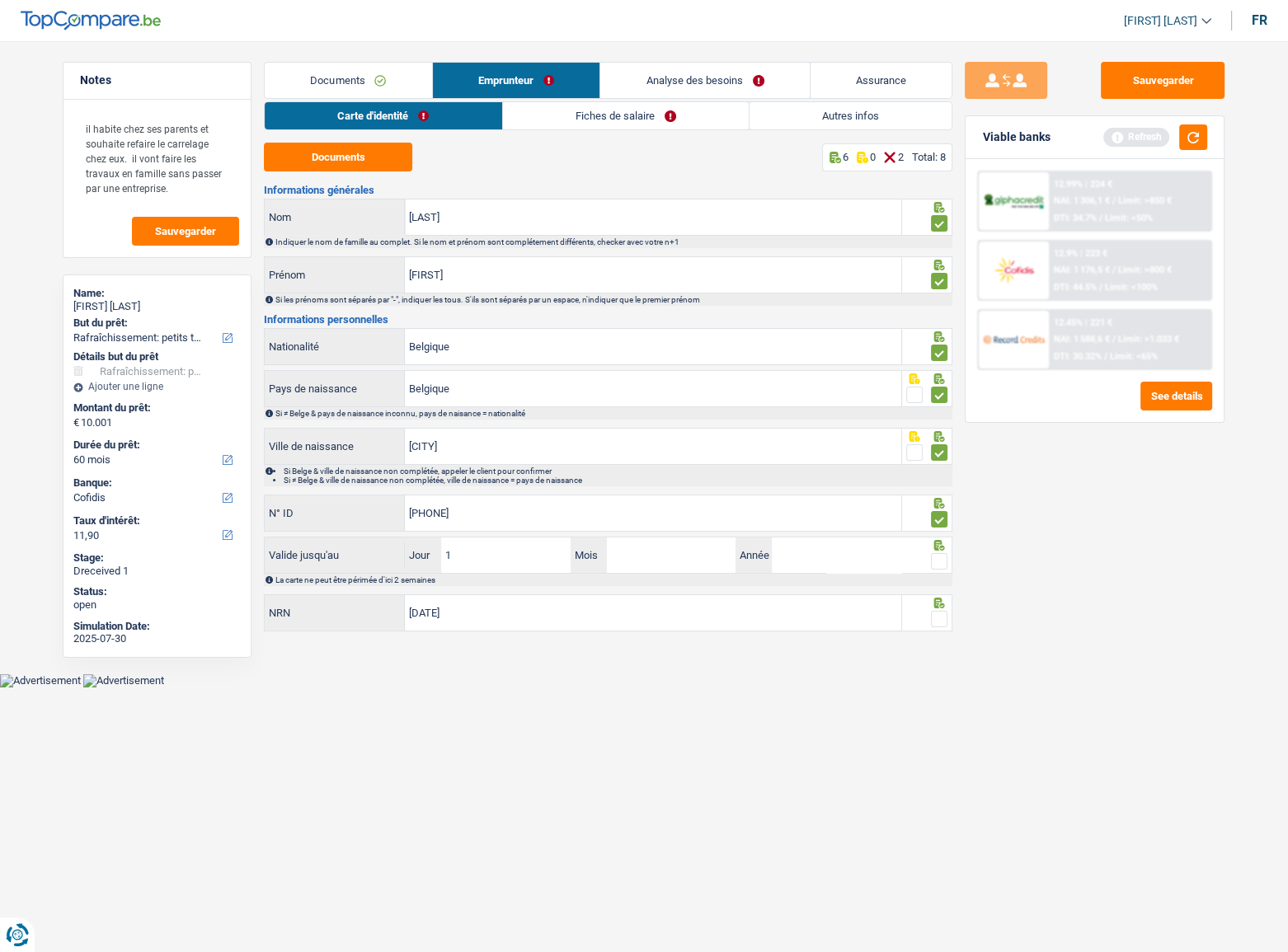 type on "18" 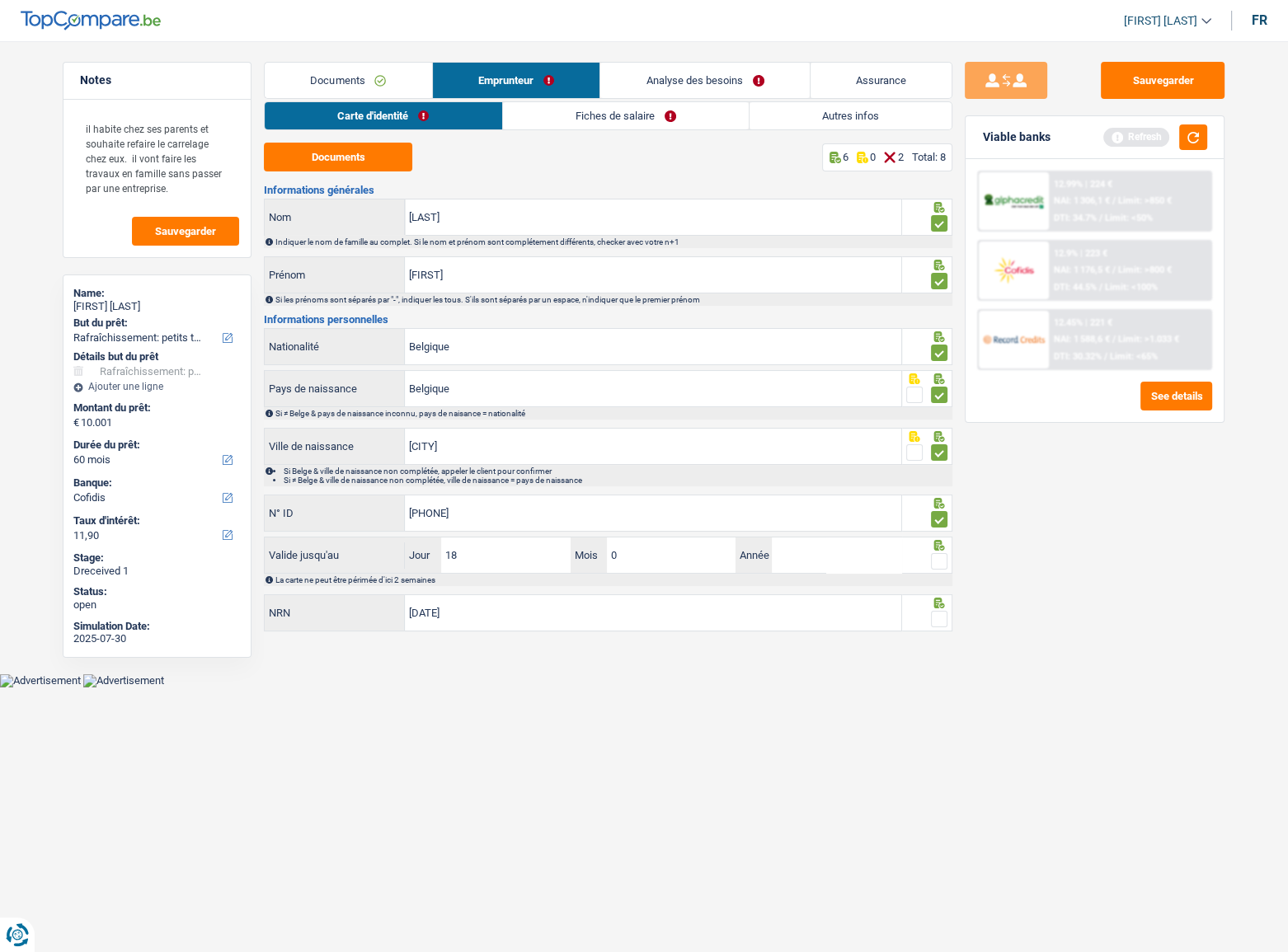 type on "06" 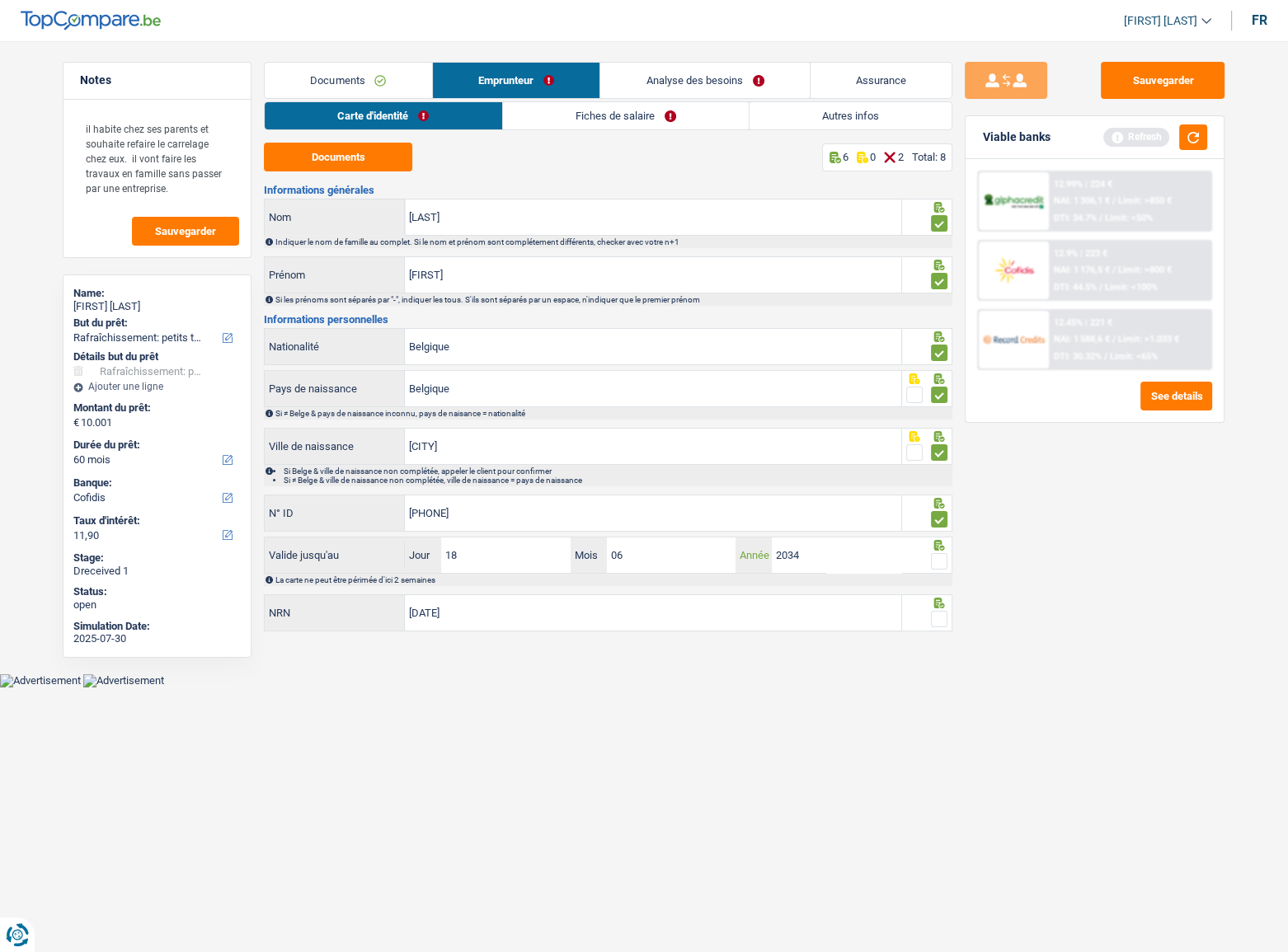 type on "2034" 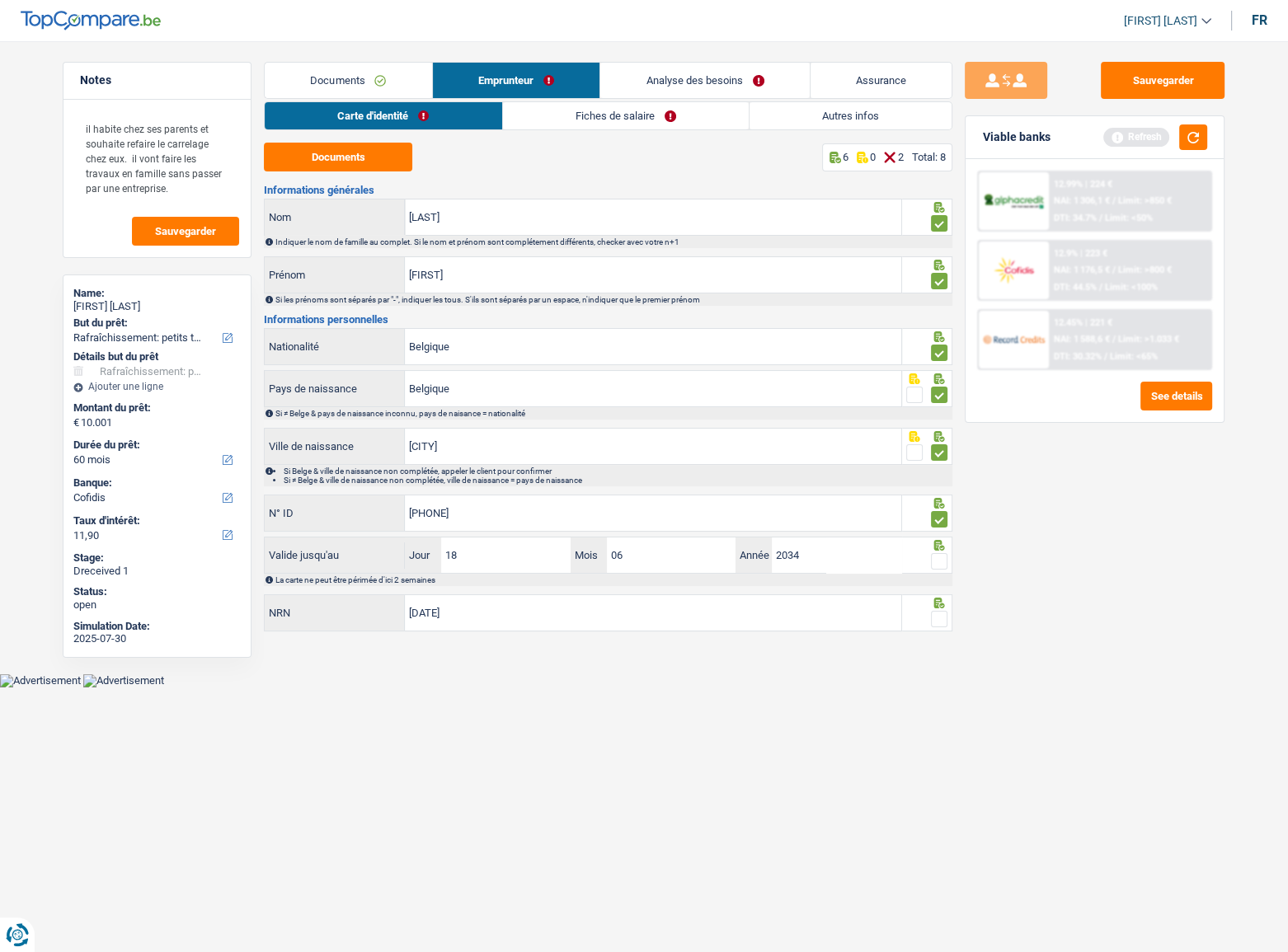 drag, startPoint x: 930, startPoint y: 558, endPoint x: 1014, endPoint y: 490, distance: 108.07405 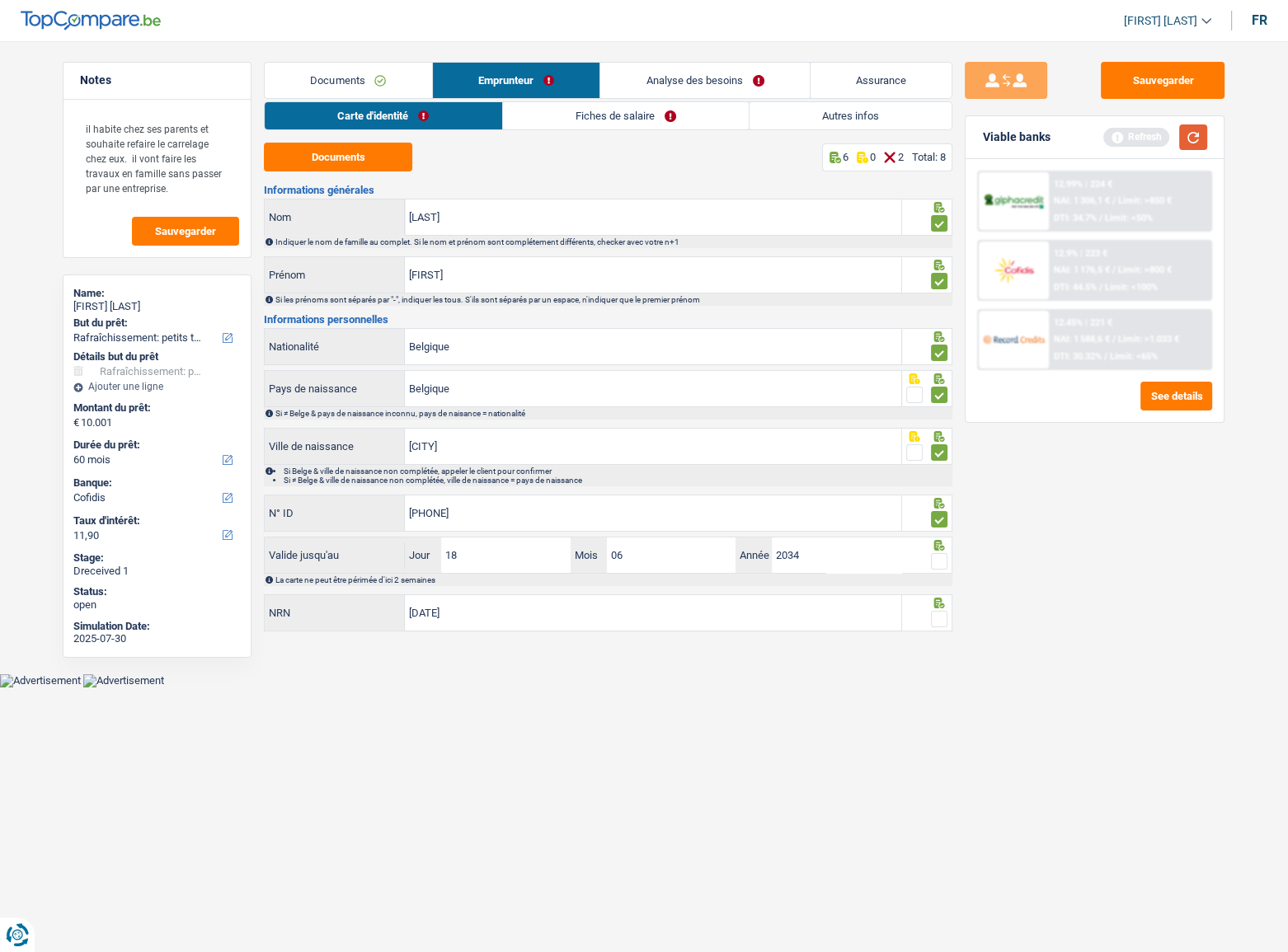 click at bounding box center (1193, 137) 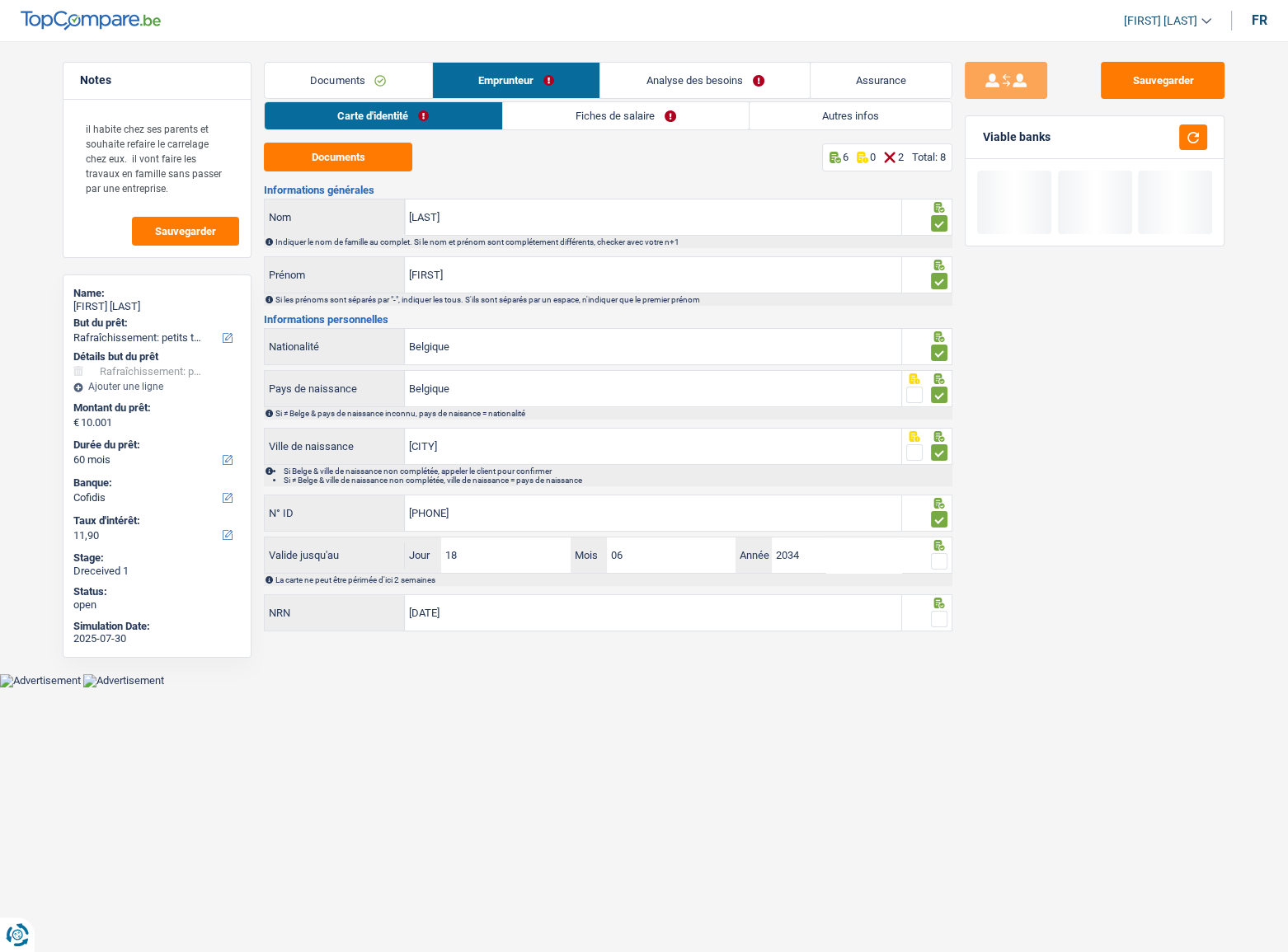 click at bounding box center (939, 561) 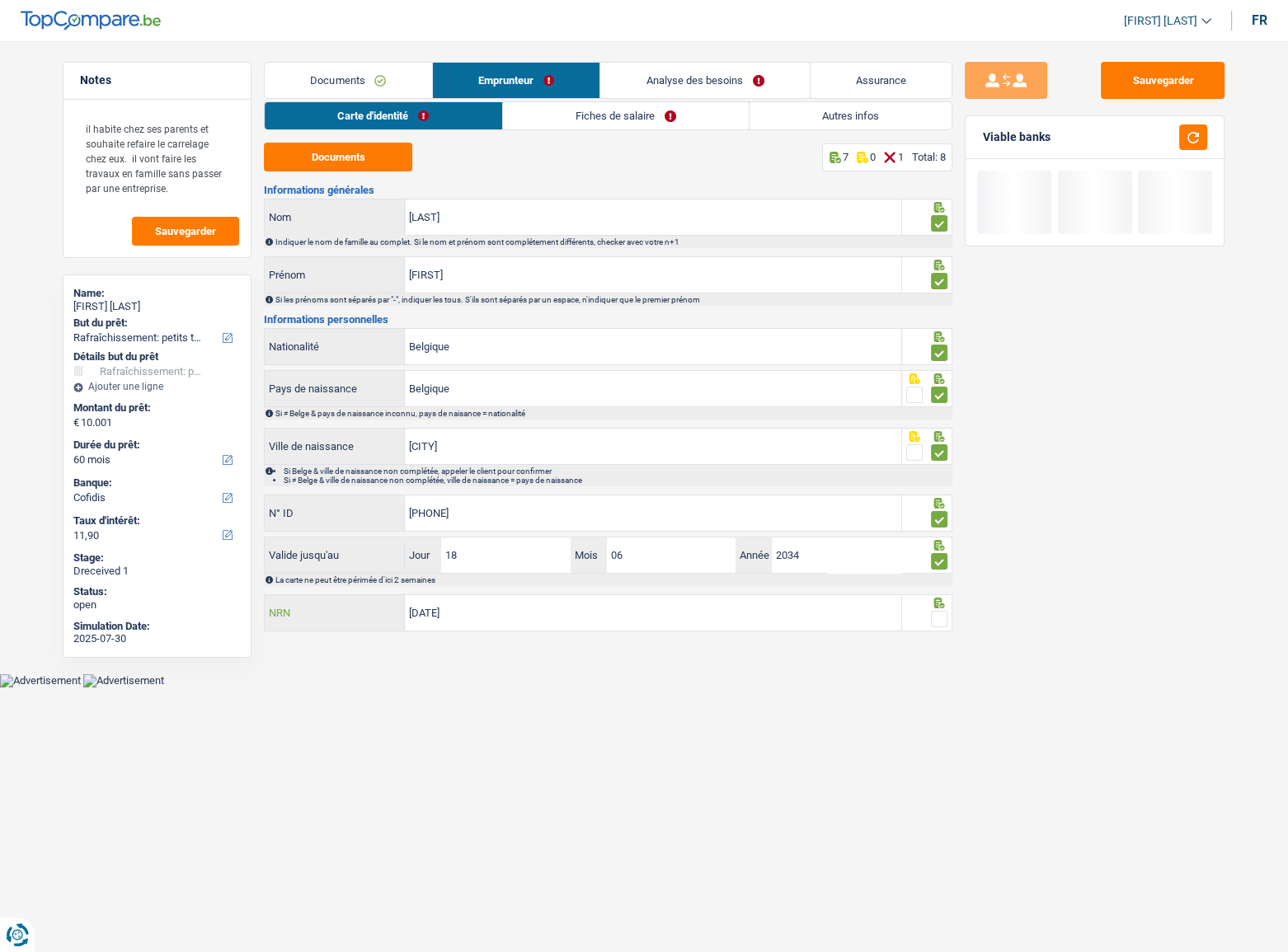 drag, startPoint x: 826, startPoint y: 625, endPoint x: 835, endPoint y: 622, distance: 9.486833 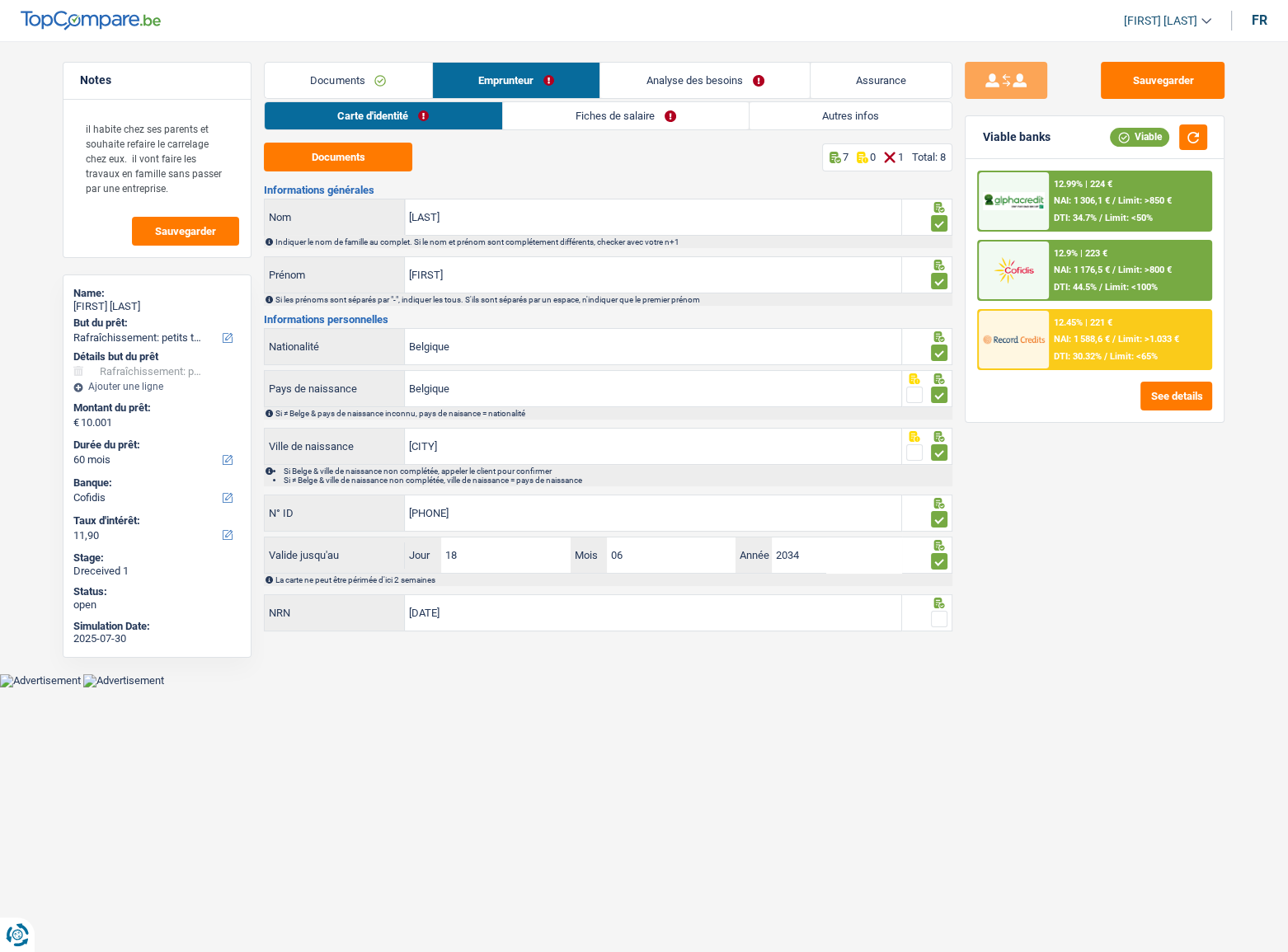 click at bounding box center [939, 619] 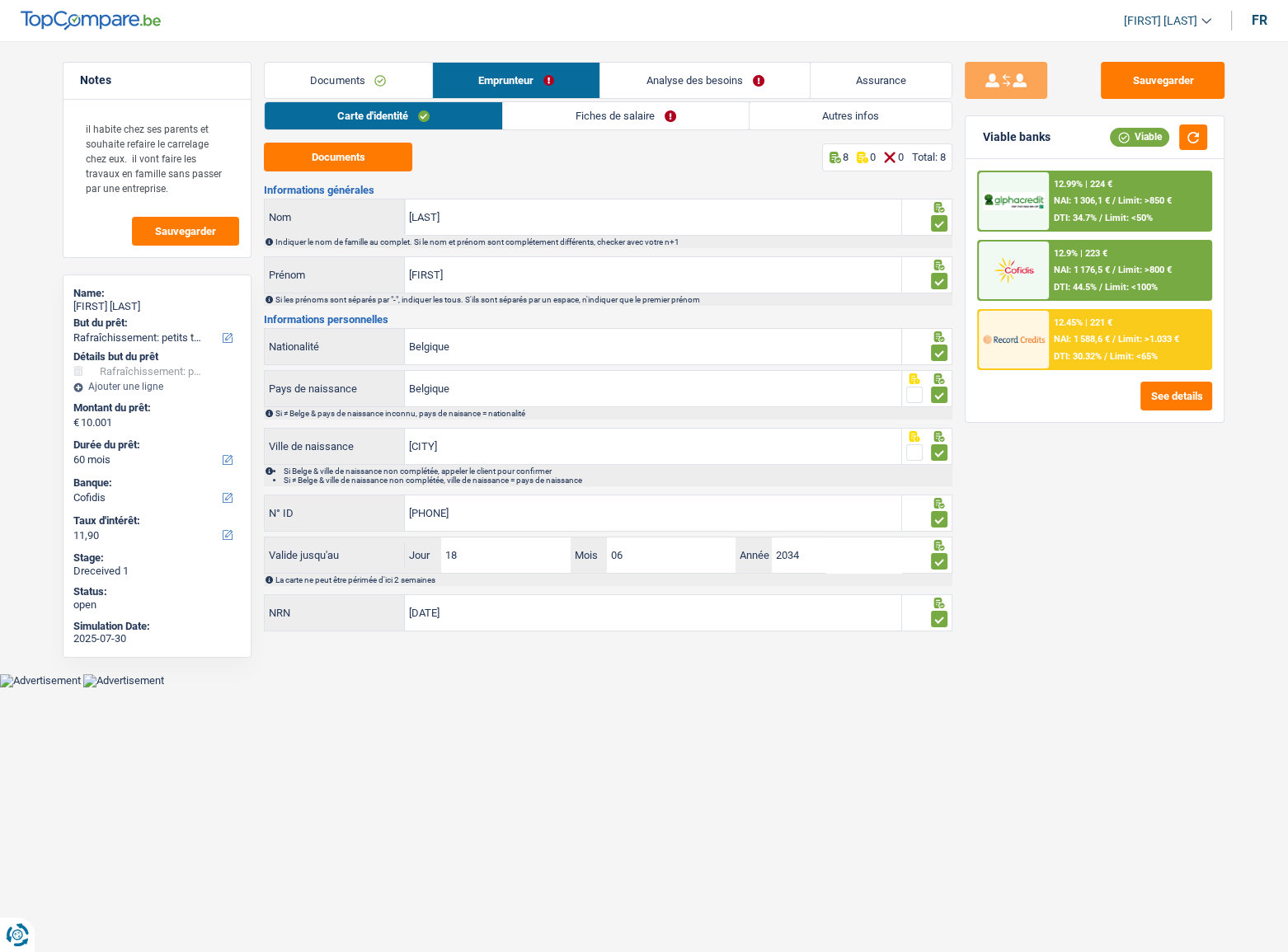 click on "Fiches de salaire" at bounding box center (626, 115) 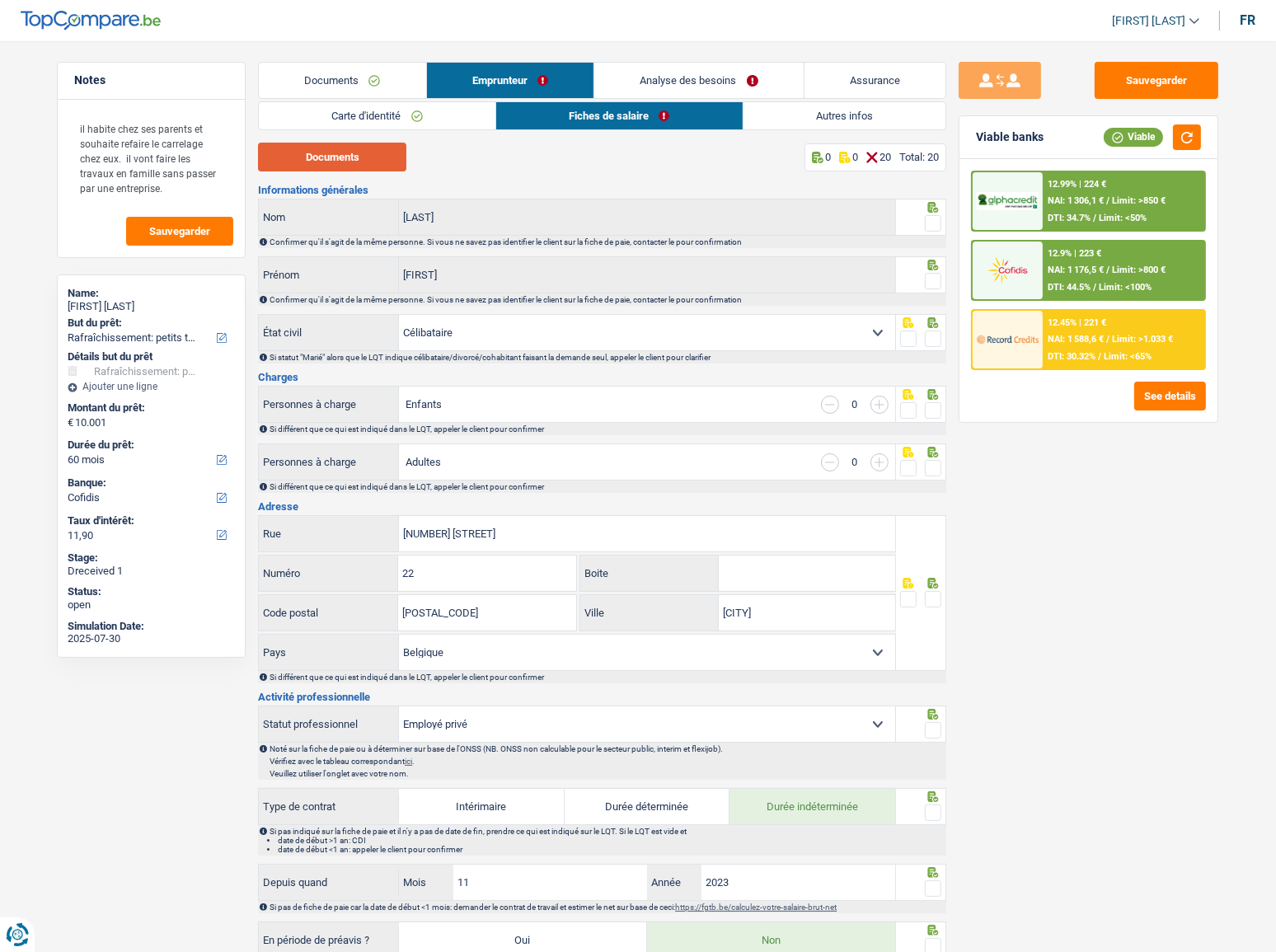 click on "Documents" at bounding box center (332, 157) 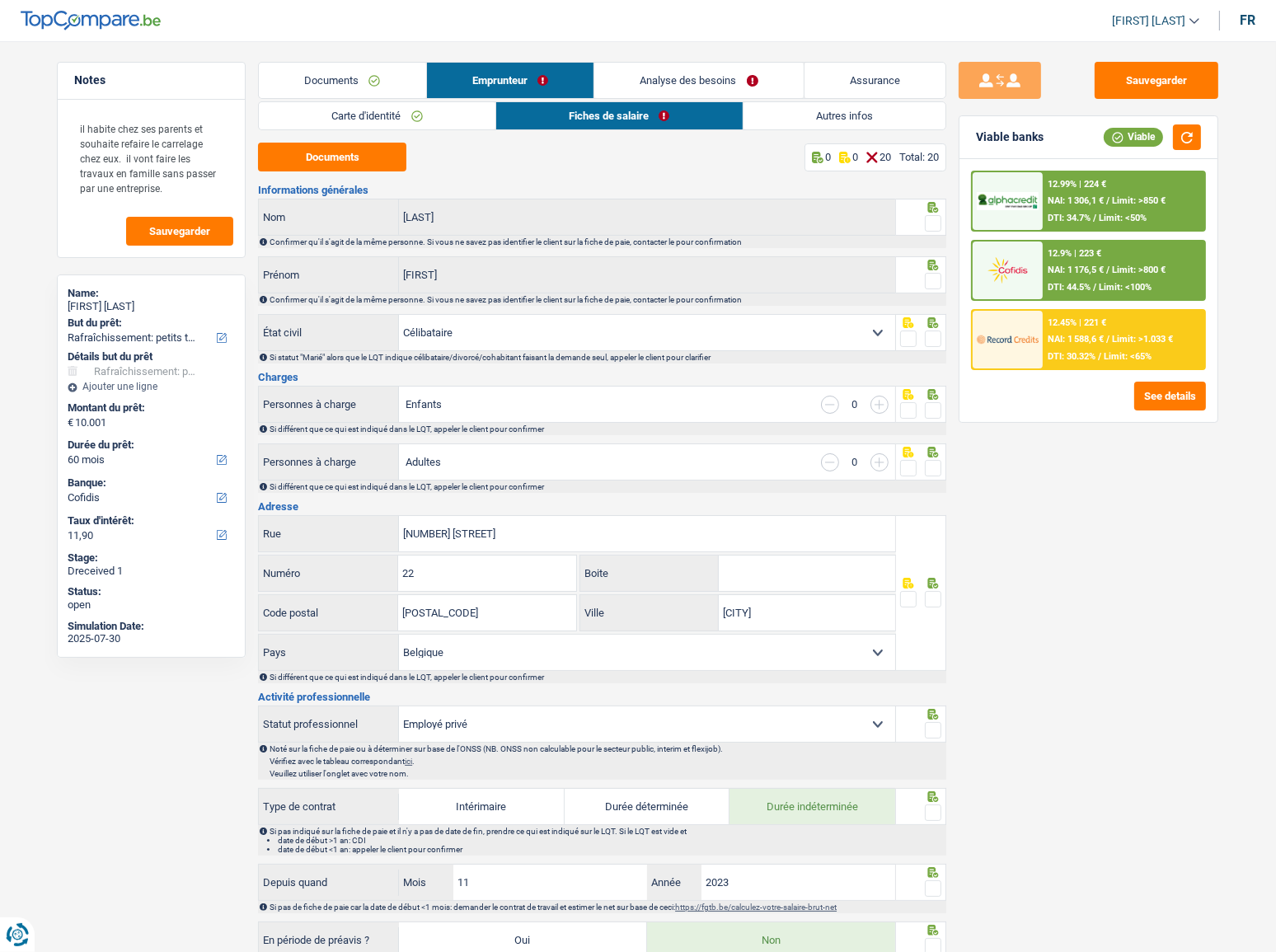 click at bounding box center (933, 223) 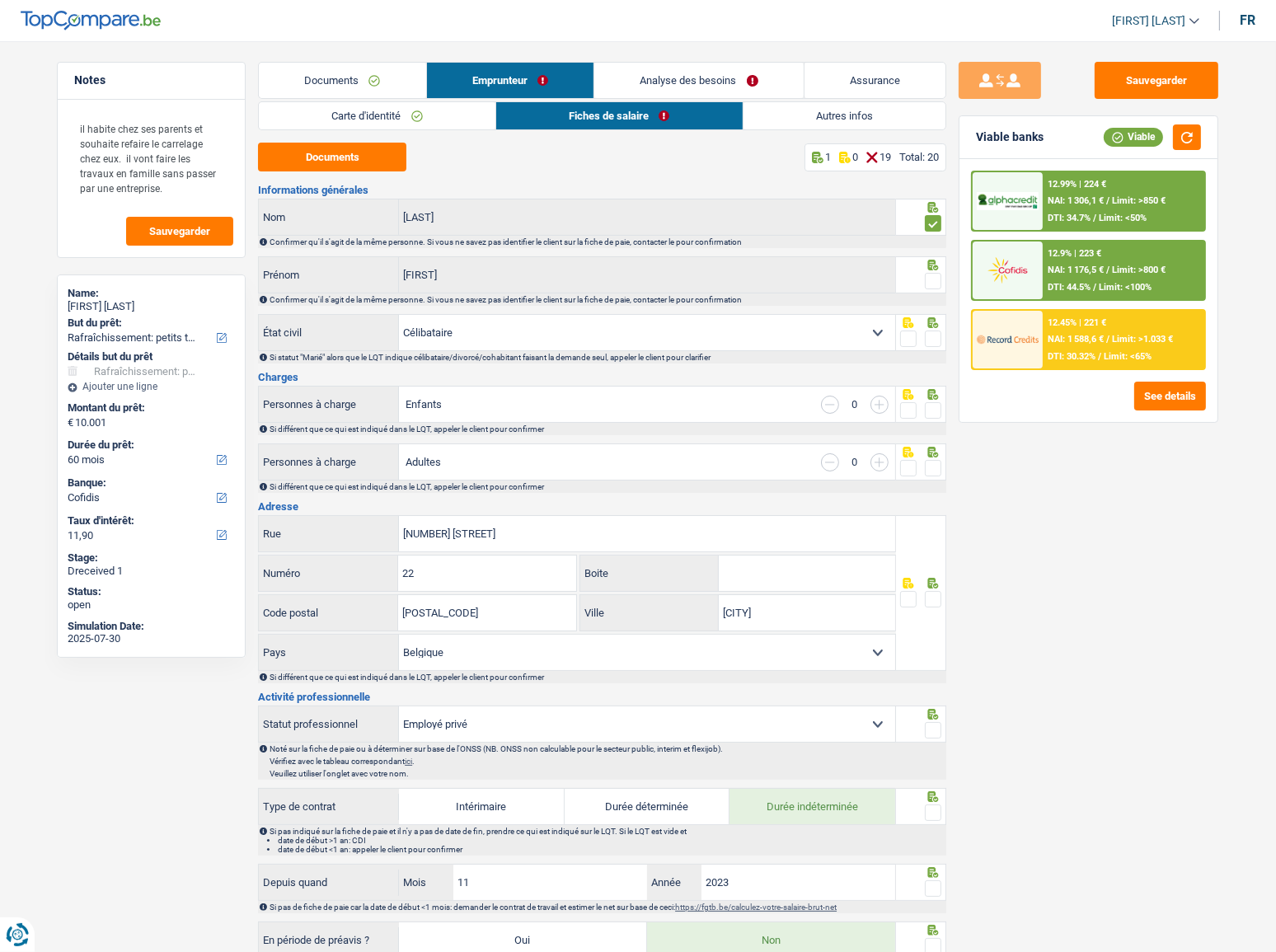 drag, startPoint x: 937, startPoint y: 281, endPoint x: 927, endPoint y: 331, distance: 50.990195 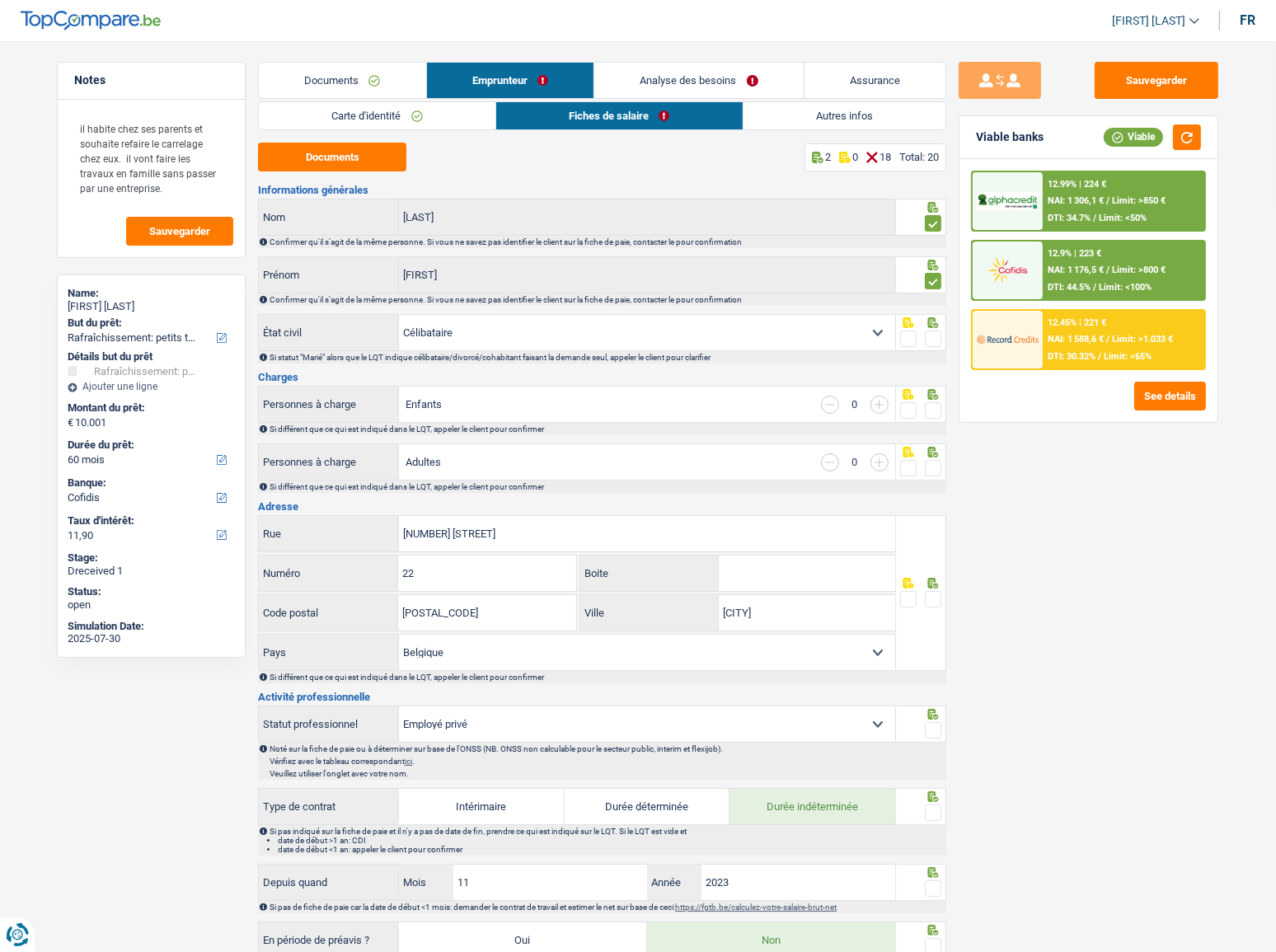 click at bounding box center [933, 339] 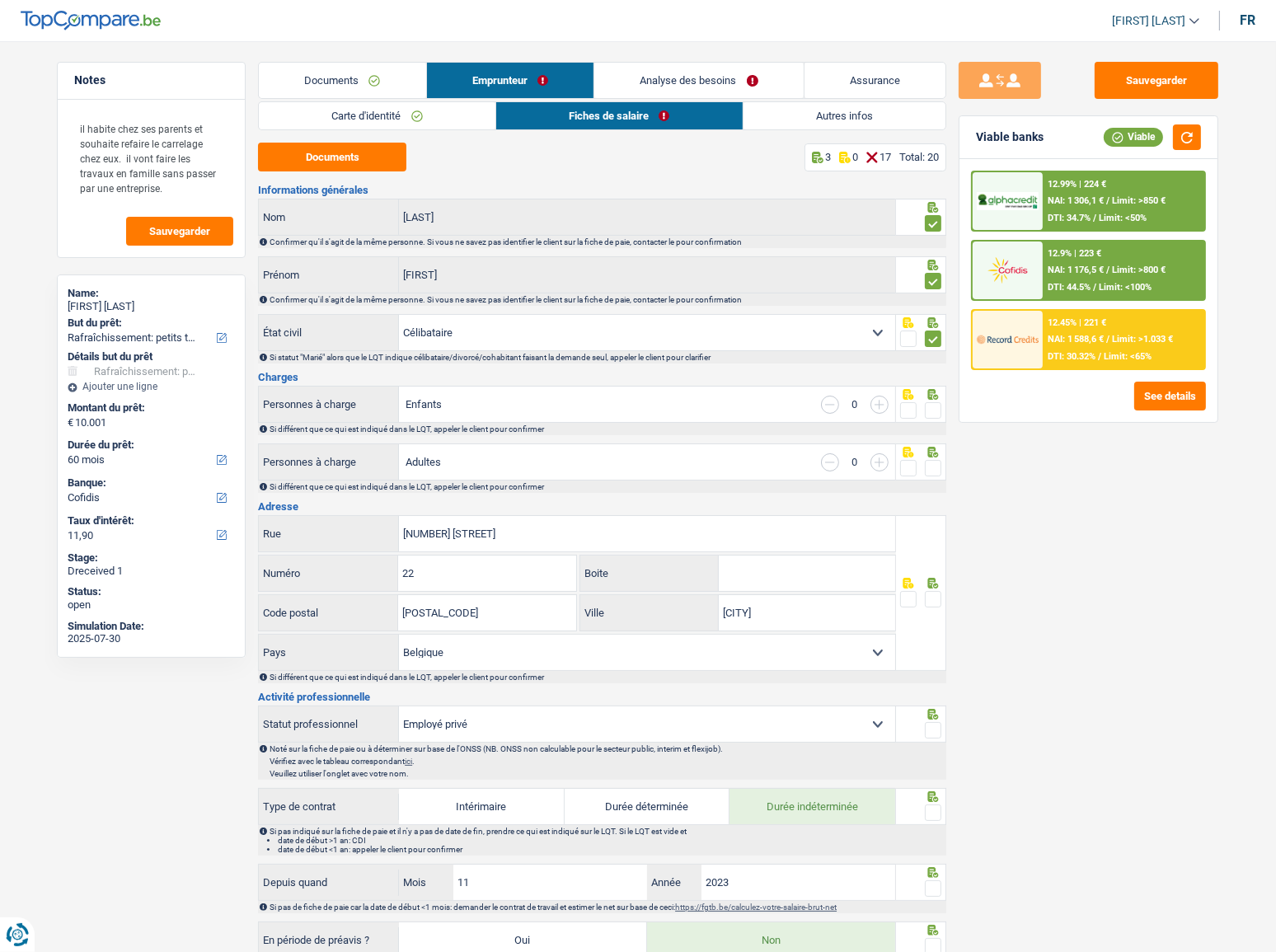 scroll, scrollTop: 74, scrollLeft: 0, axis: vertical 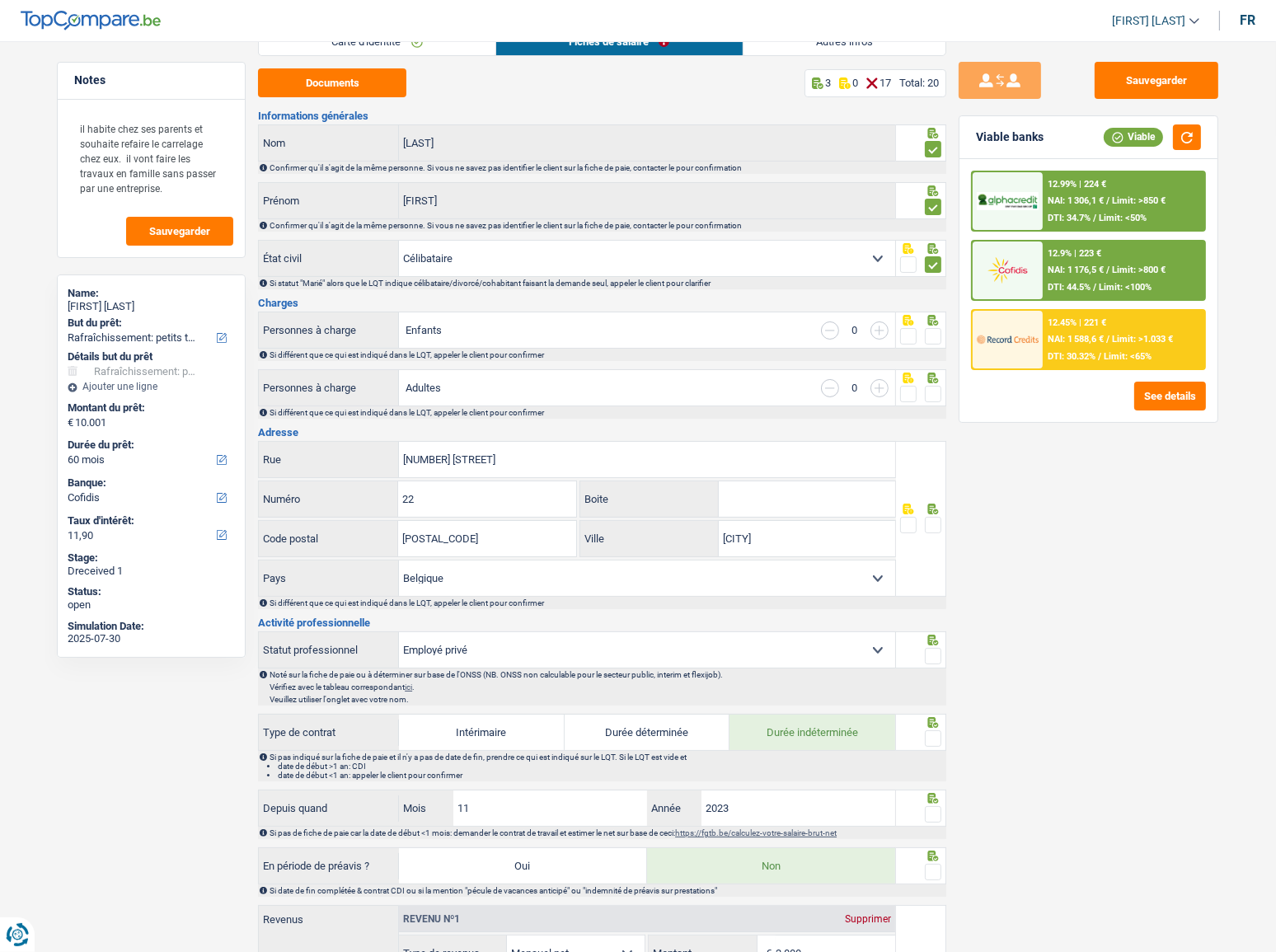 drag, startPoint x: 931, startPoint y: 335, endPoint x: 942, endPoint y: 365, distance: 31.95309 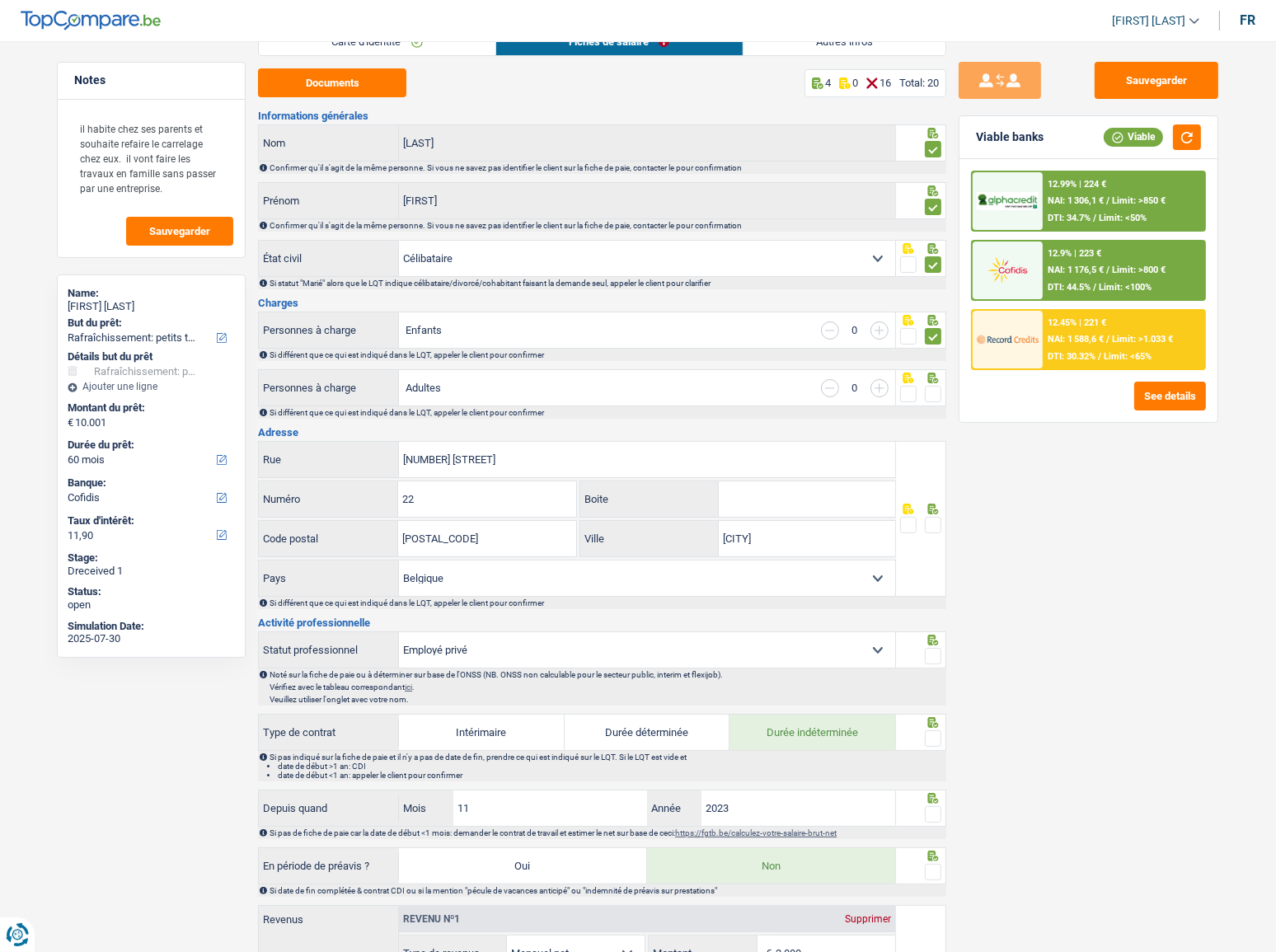 click at bounding box center [933, 394] 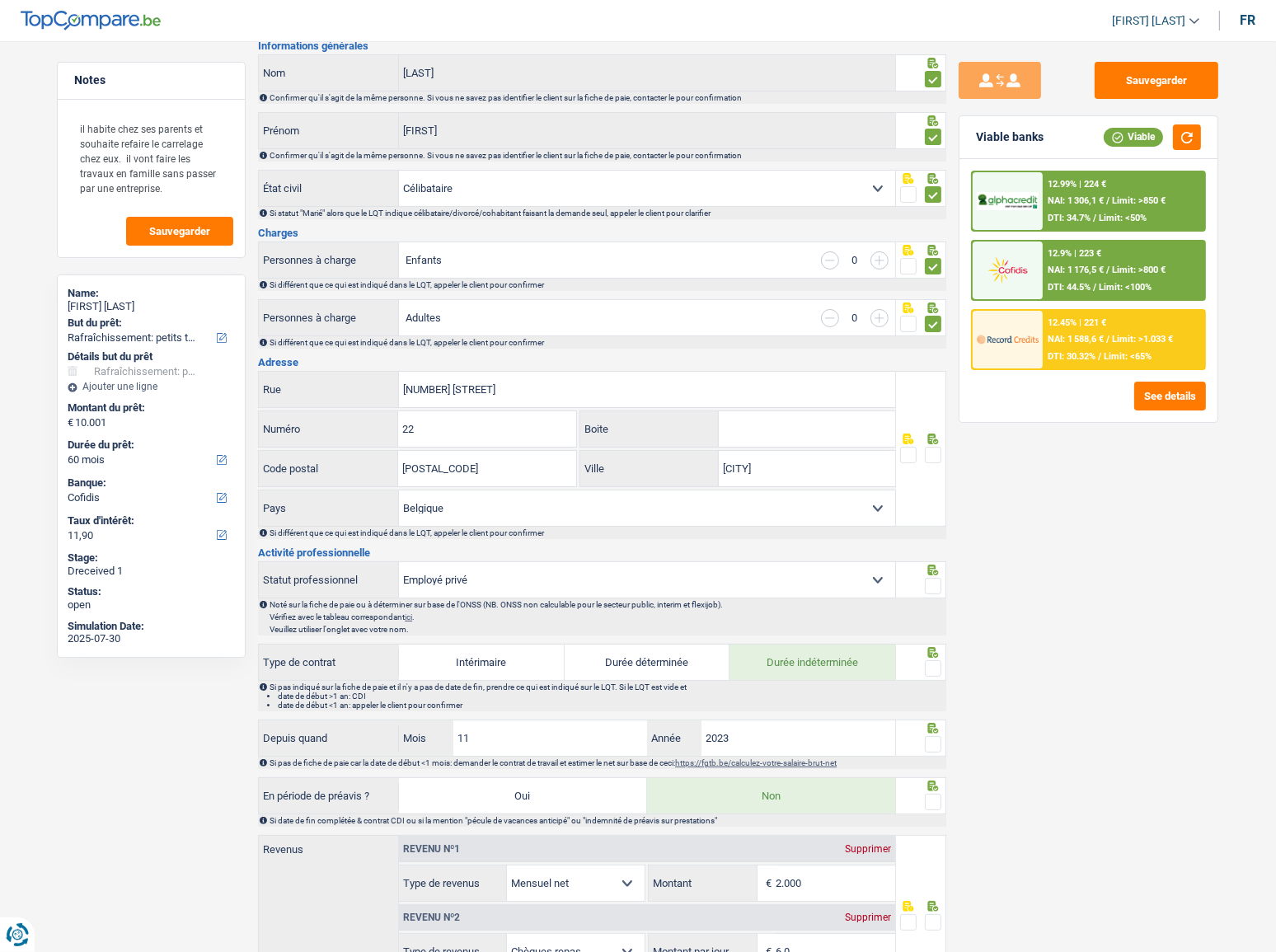 scroll, scrollTop: 224, scrollLeft: 0, axis: vertical 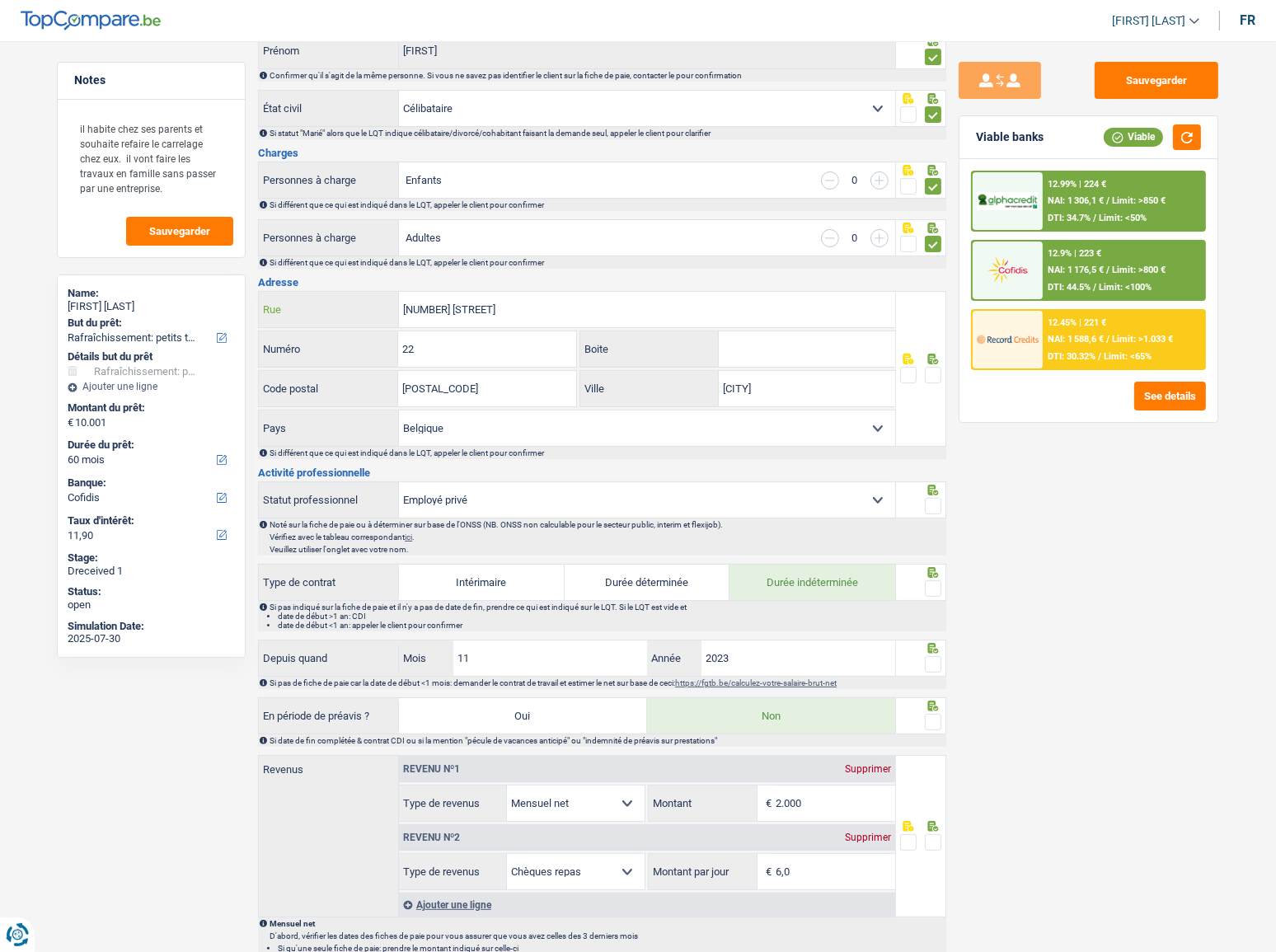 click on "22 Rue seraphin antoine" at bounding box center [647, 309] 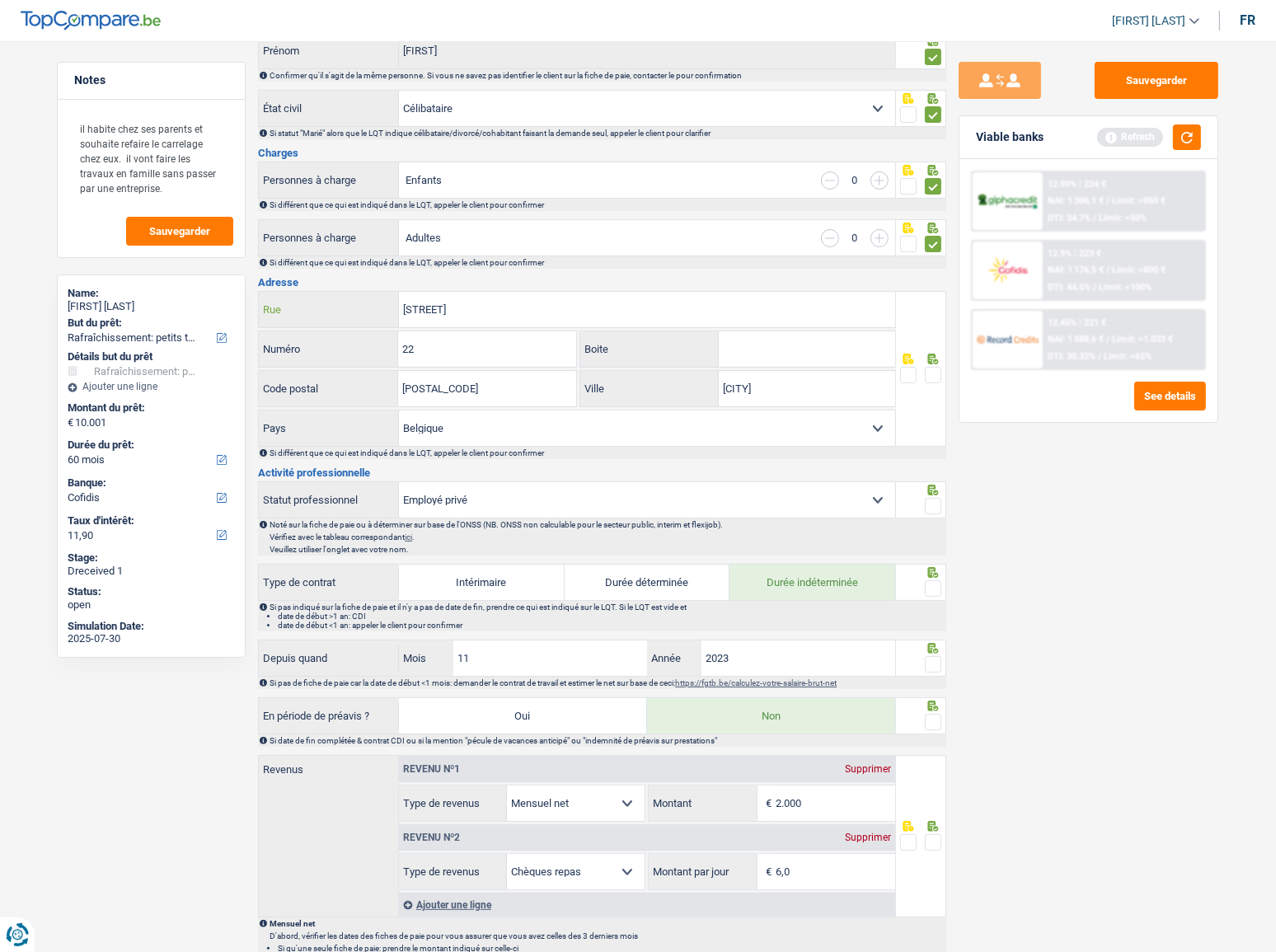 type on "Rue seraphin antoine" 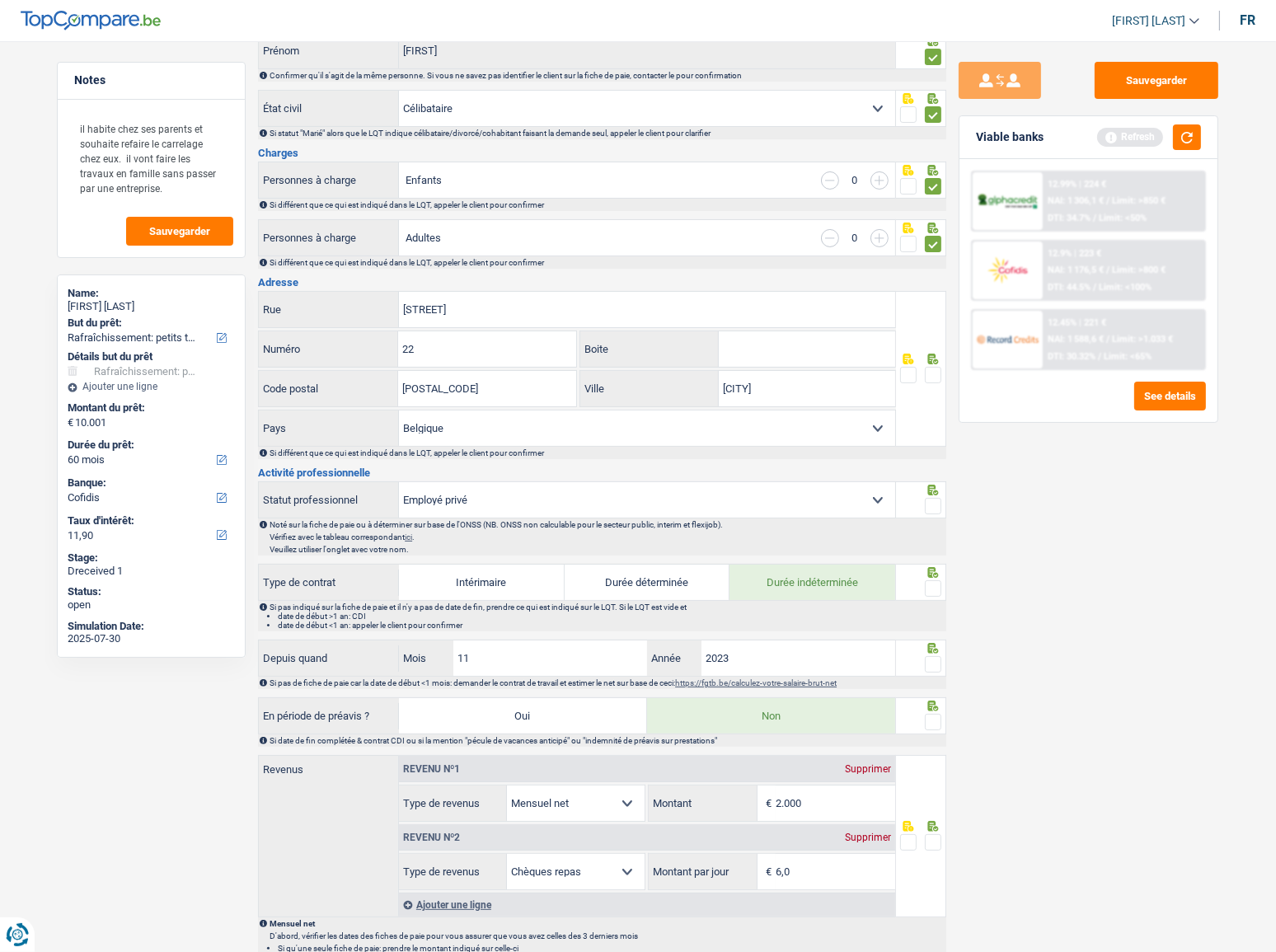 click on "Boite" at bounding box center [807, 349] 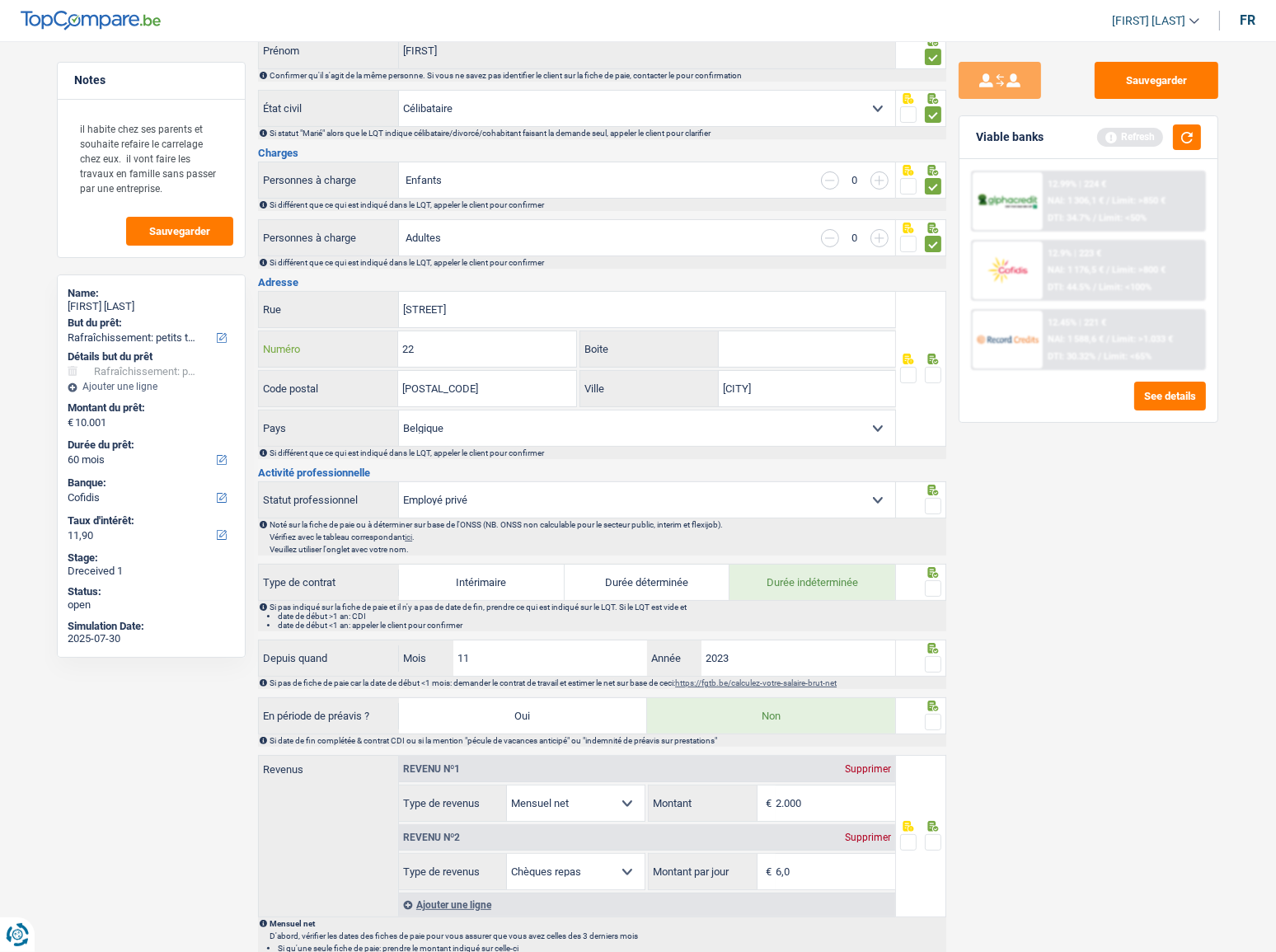click on "22" at bounding box center [486, 349] 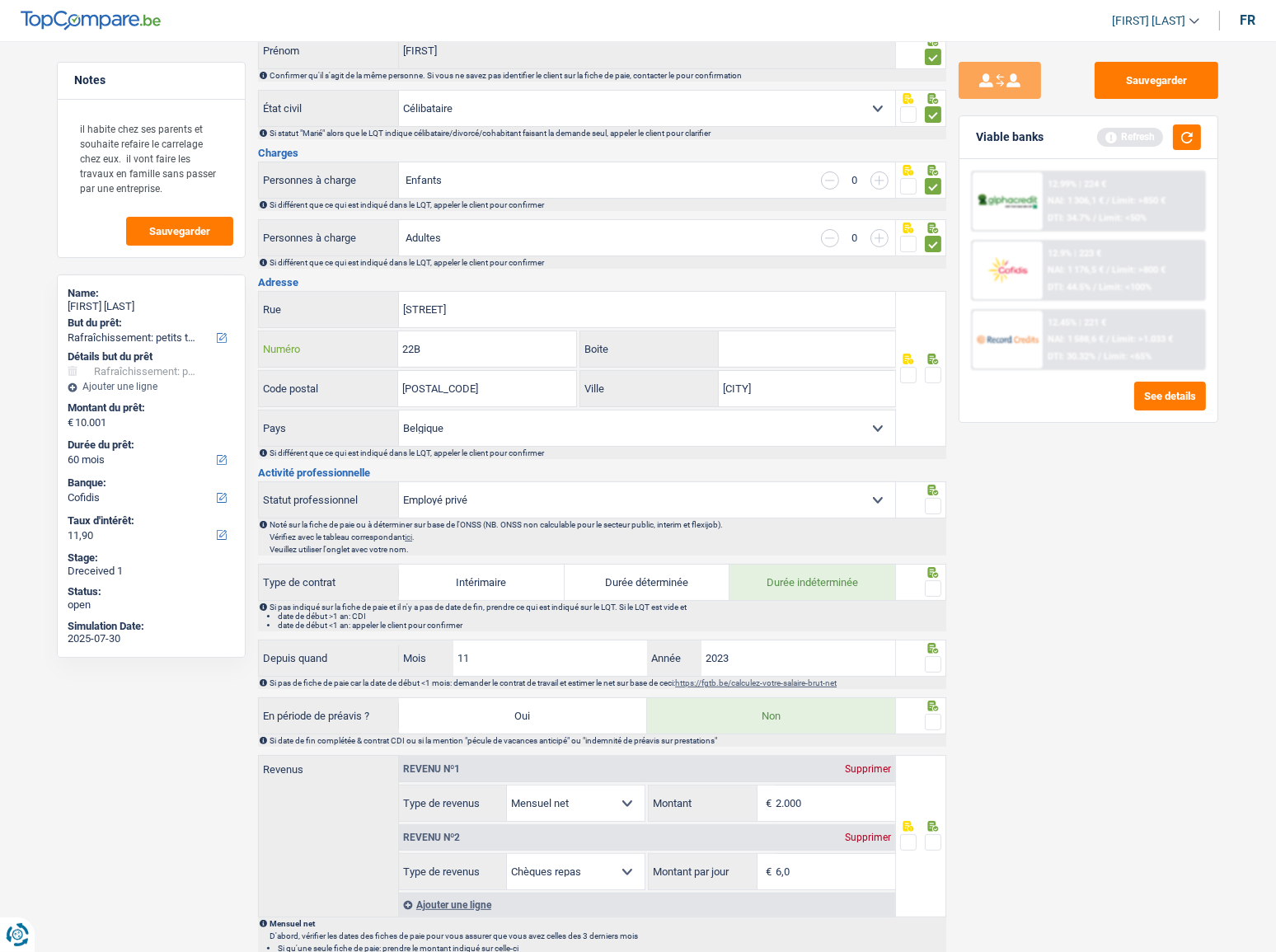 type on "22" 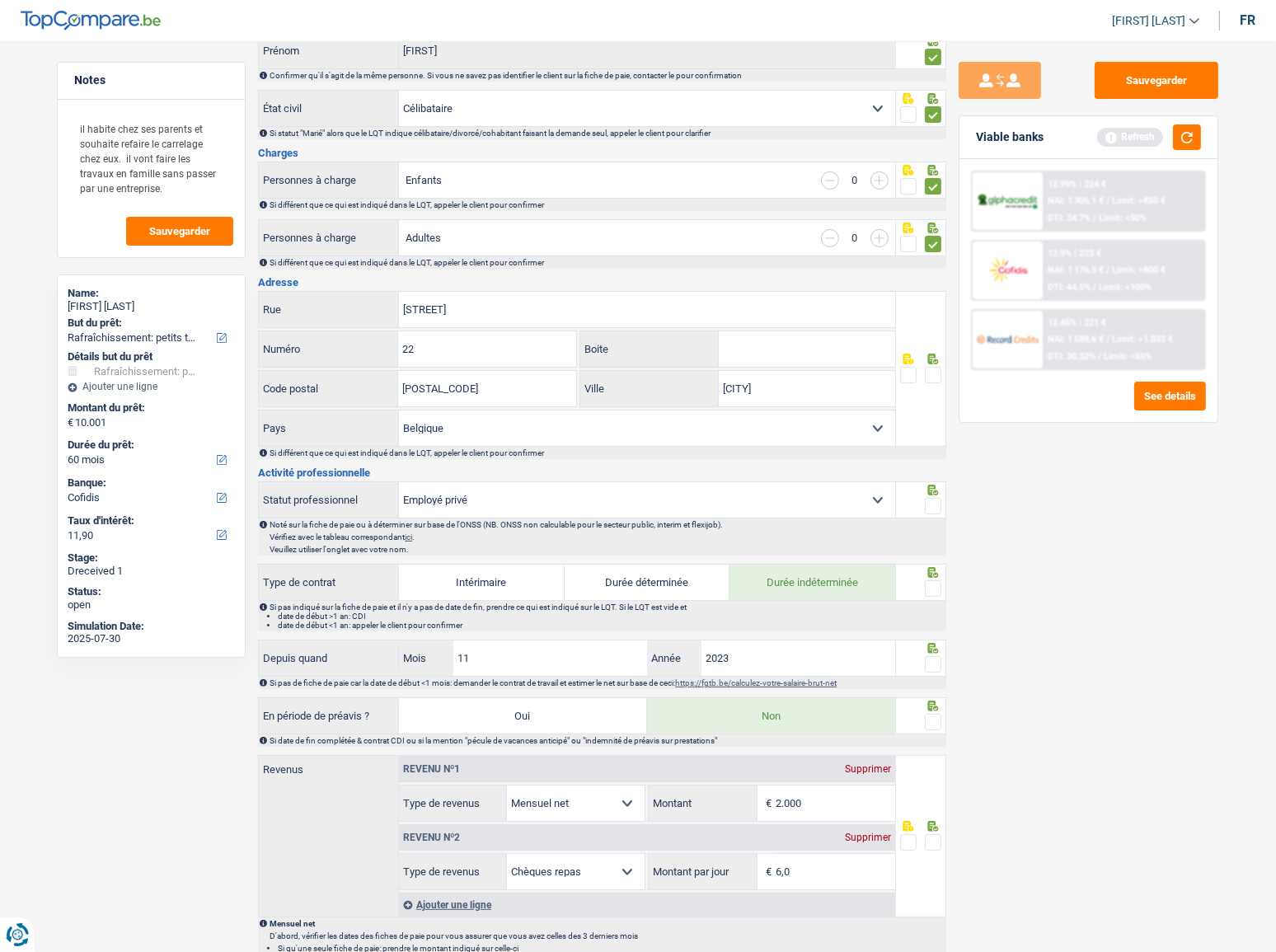 click on "Boite" at bounding box center (807, 349) 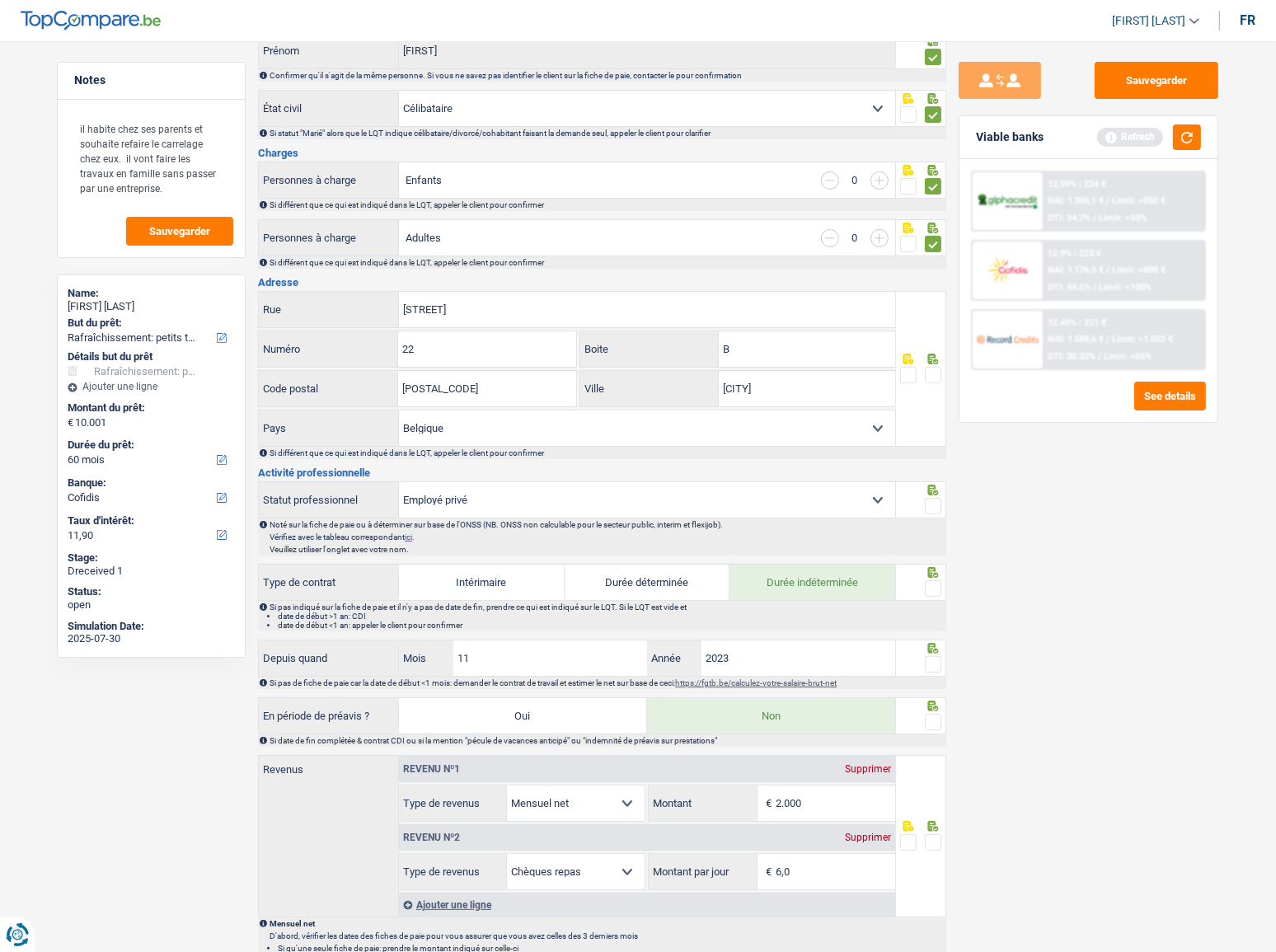type on "B" 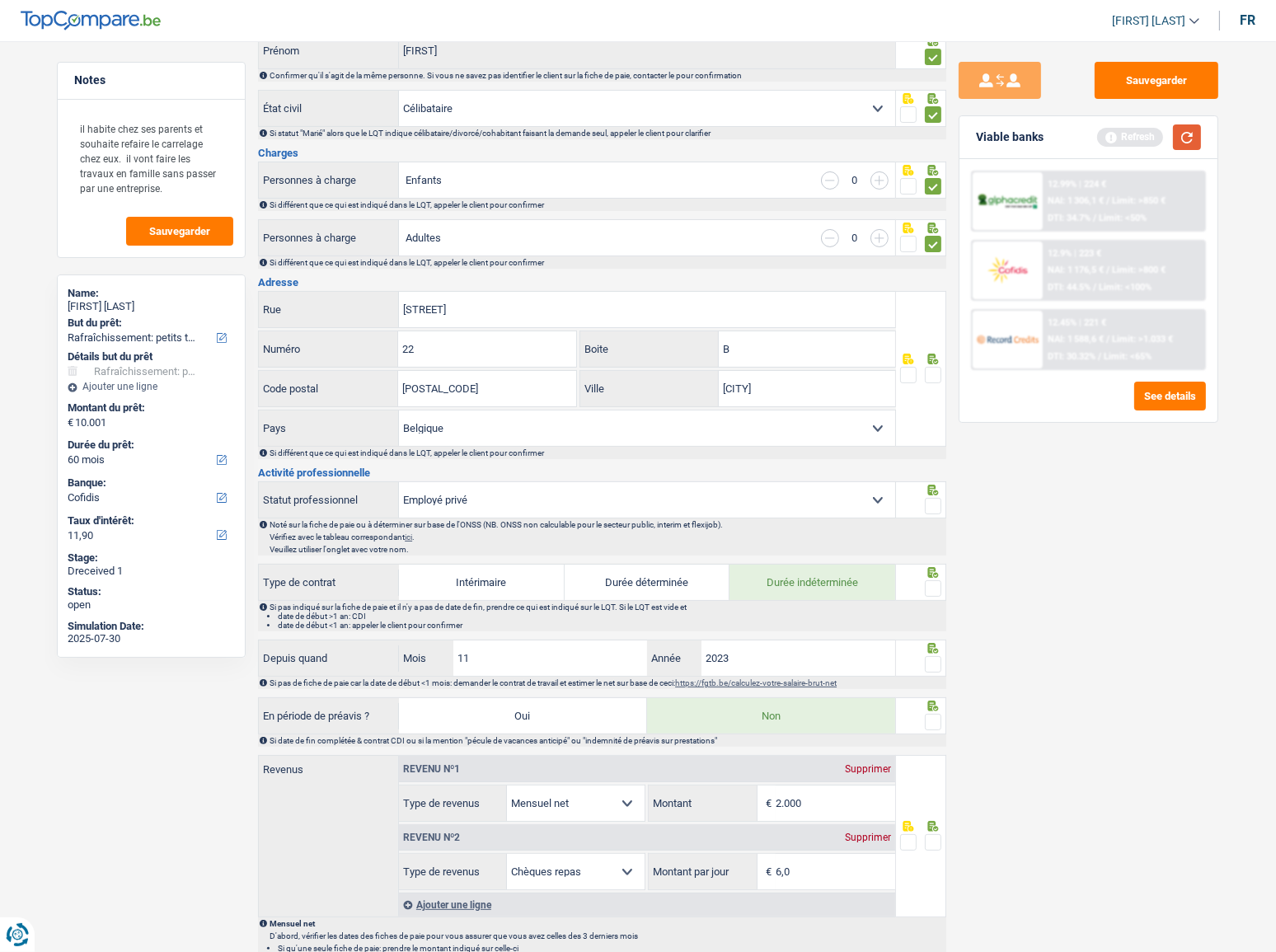 click at bounding box center [1187, 137] 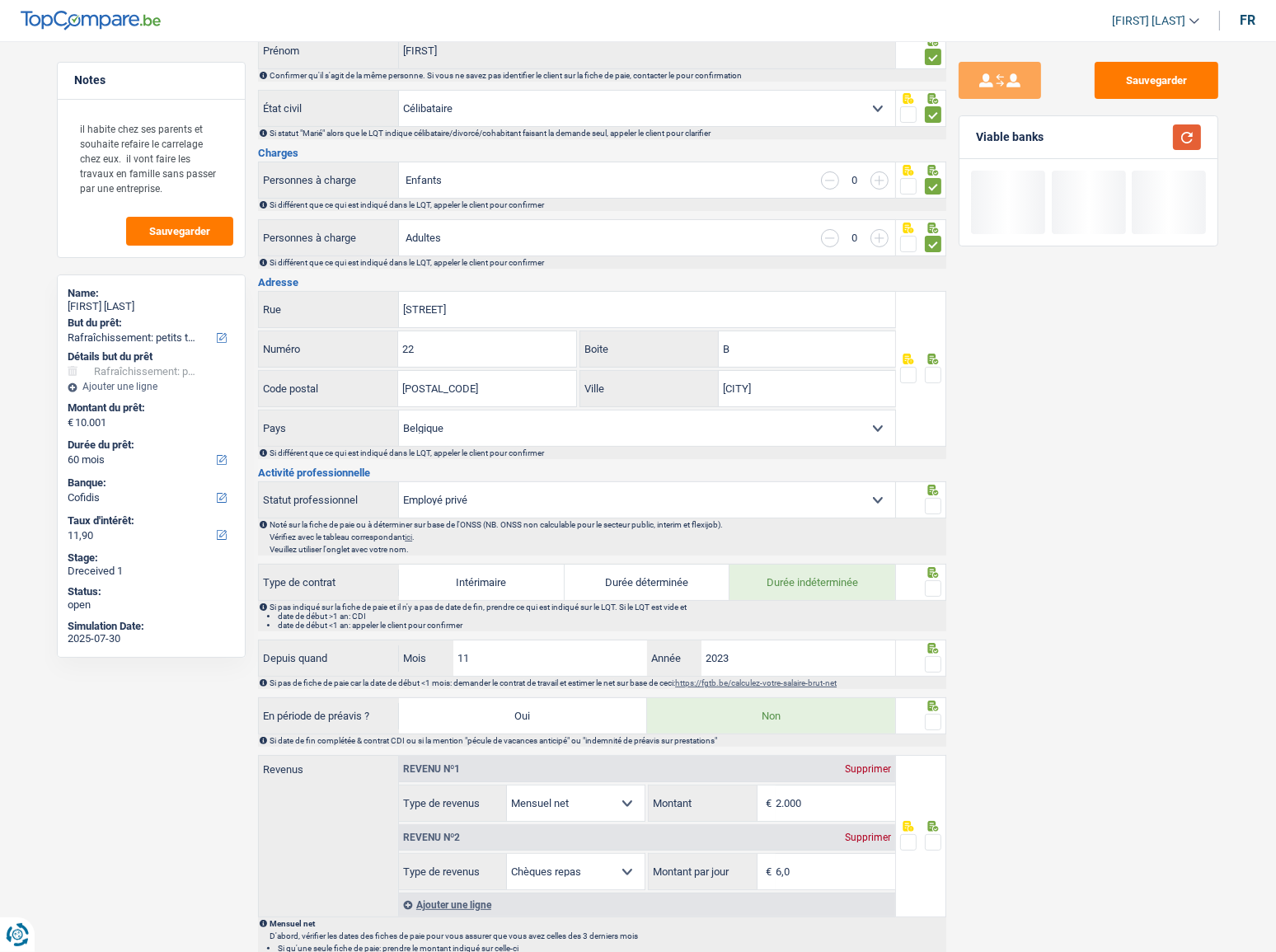scroll, scrollTop: 299, scrollLeft: 0, axis: vertical 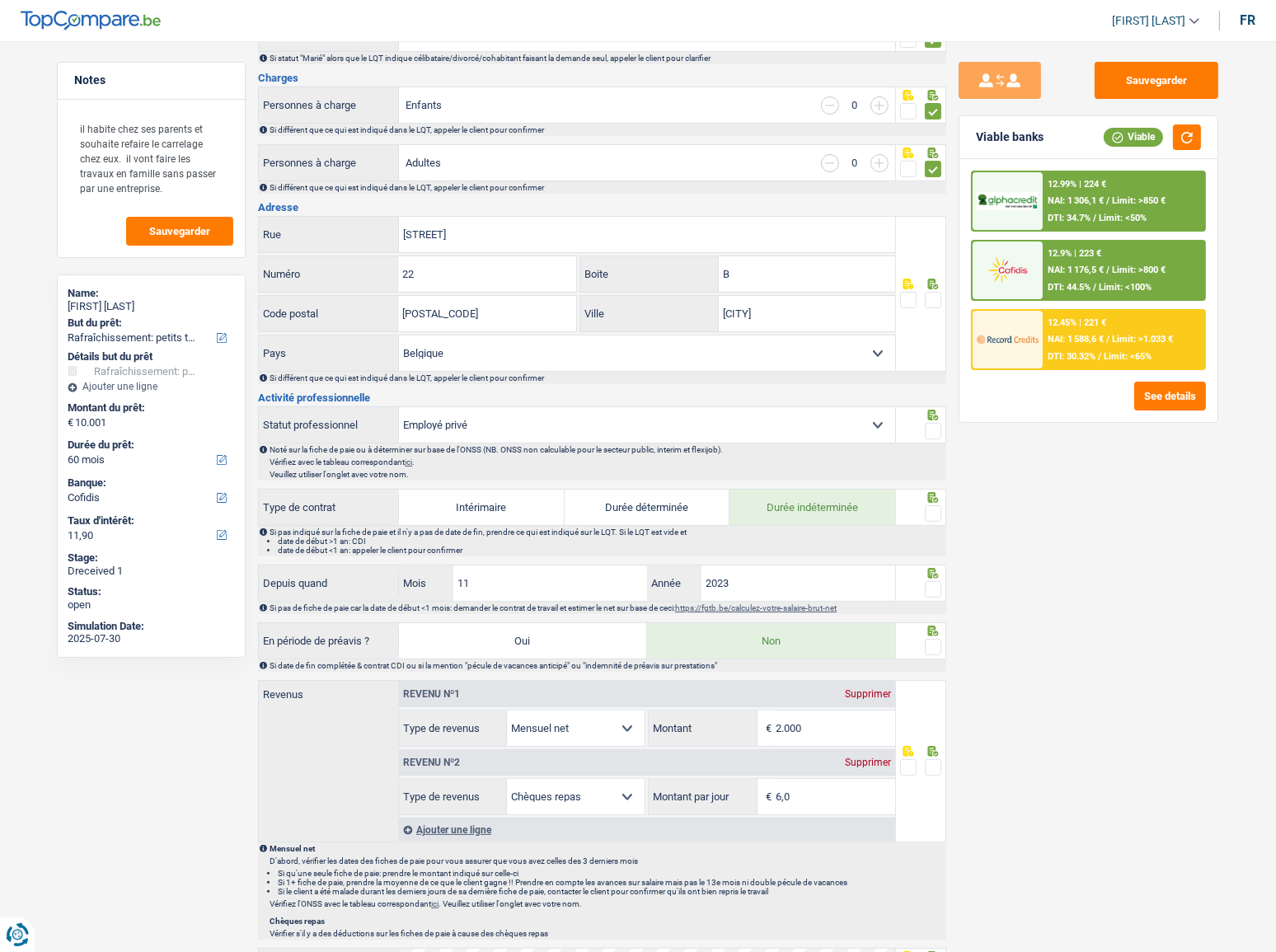 click at bounding box center [933, 300] 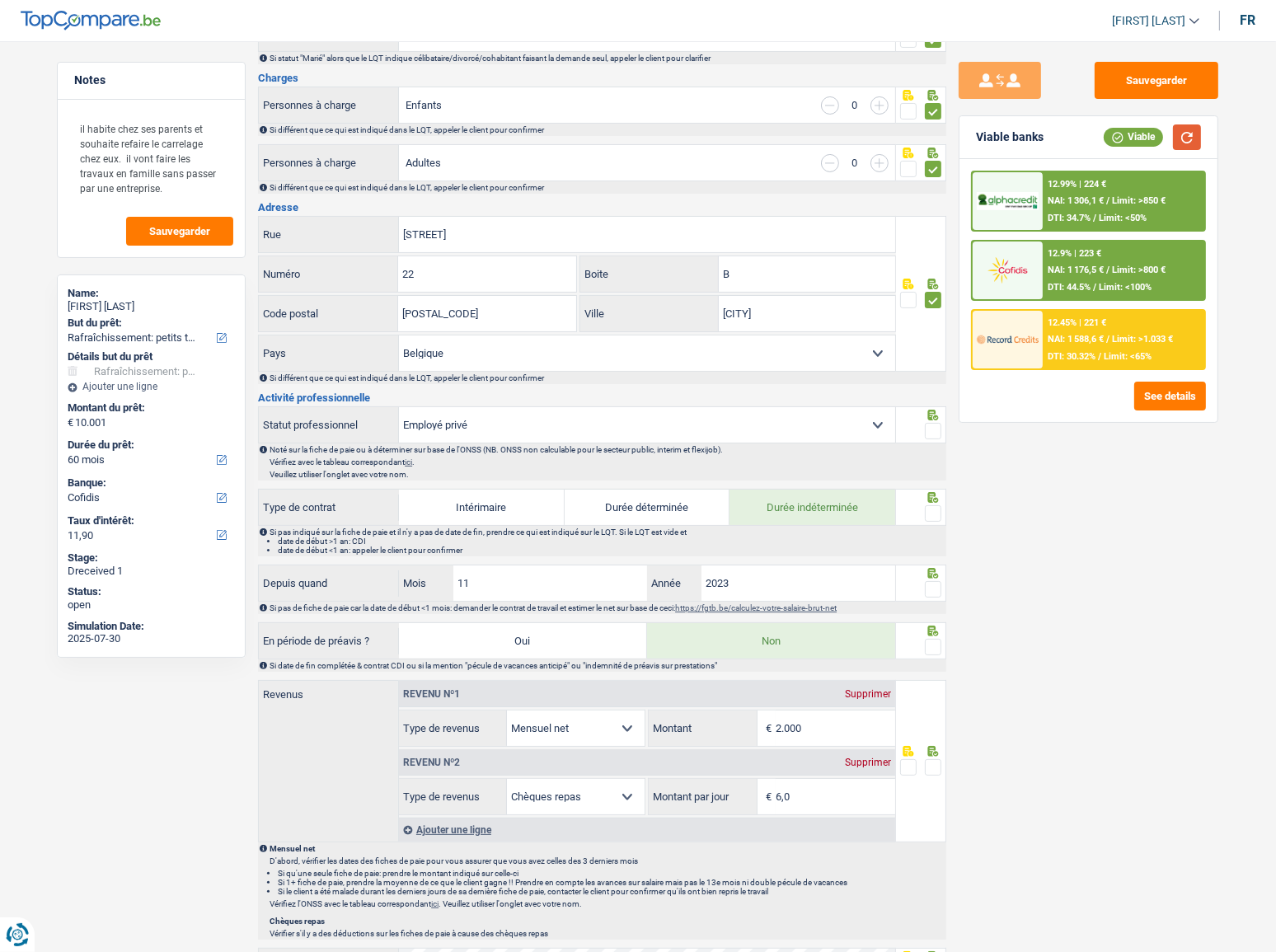 click at bounding box center [1187, 137] 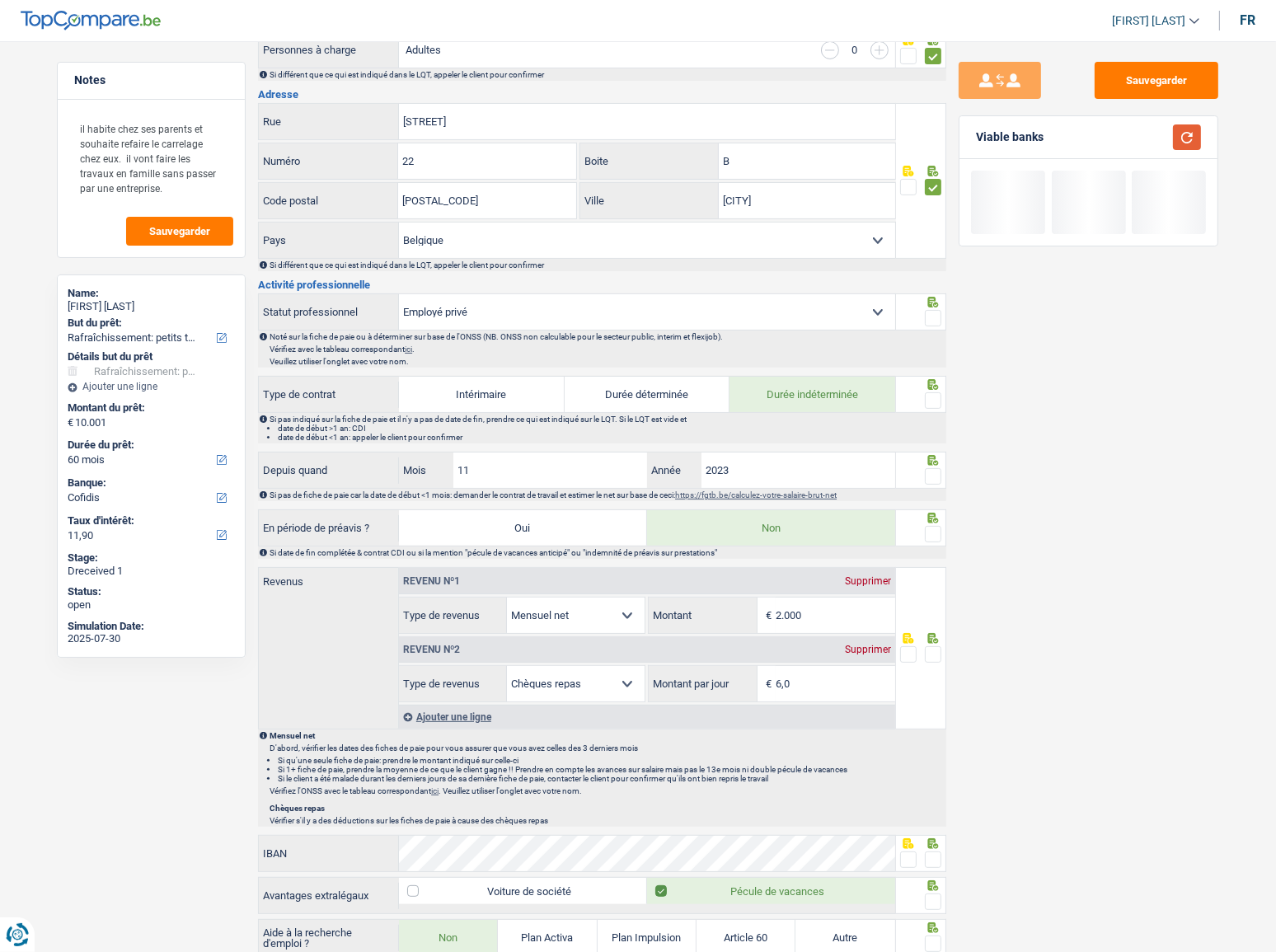 scroll, scrollTop: 449, scrollLeft: 0, axis: vertical 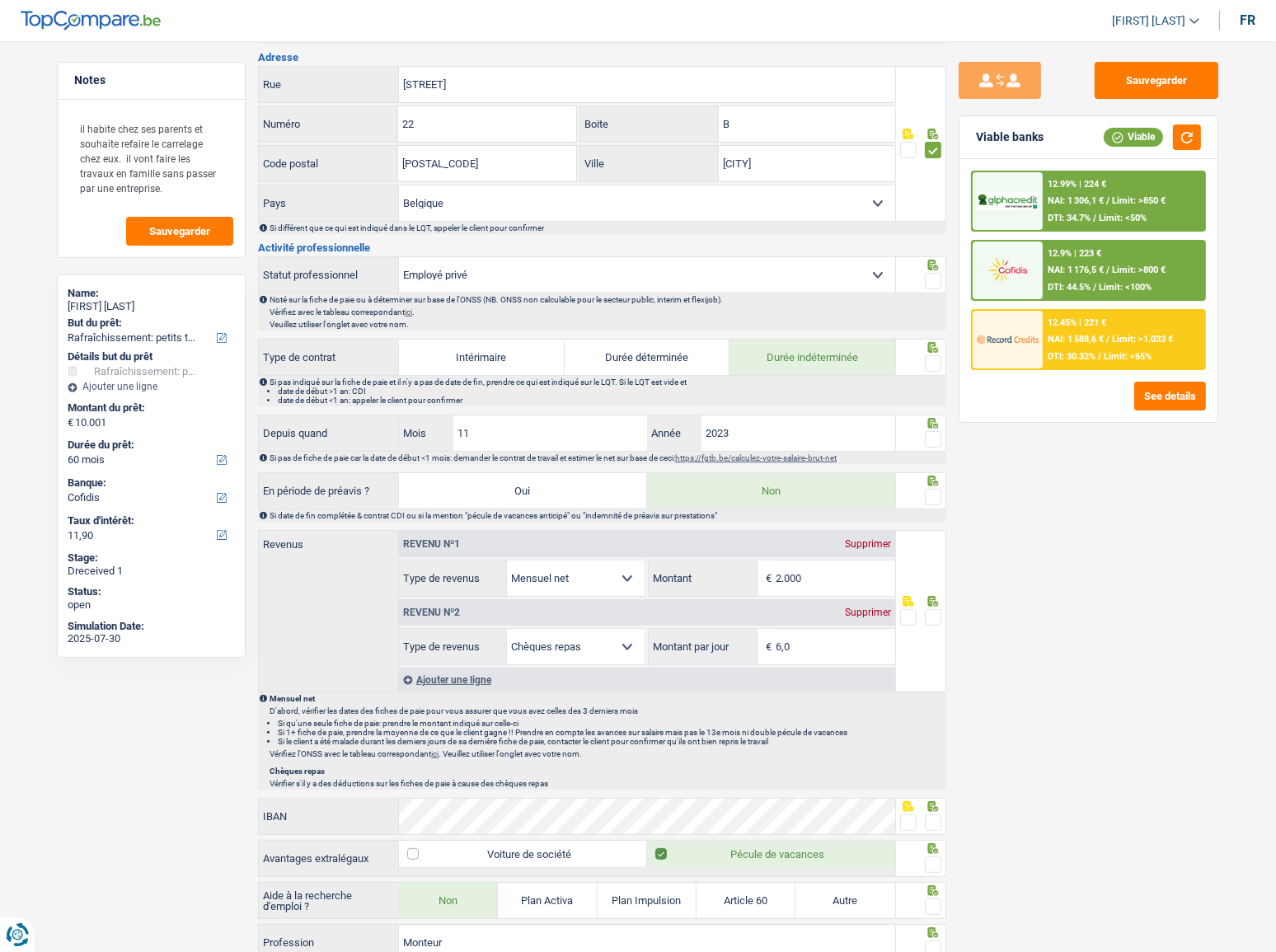 click on "Informations générales
Vanvolxem
Nom
Confirmer qu'il s'agit de la même personne. Si vous ne savez pas identifier le client sur la fiche de paie, contacter le pour confirmation   Romain
Prénom
Confirmer qu'il s'agit de la même personne. Si vous ne savez pas identifier le client sur la fiche de paie, contacter le pour confirmation     Célibataire Marié(e) Cohabitant(e) légal(e) Divorcé(e) Veuf(ve) Séparé (de fait)
Sélectionner une option
État civil
Si statut "Marié" alors que le LQT indique célibataire/divorcé/cohabitant faisant la demande seul, appeler le client pour clarifier
Charges
Personnes à charge
Enfants" at bounding box center (602, 567) 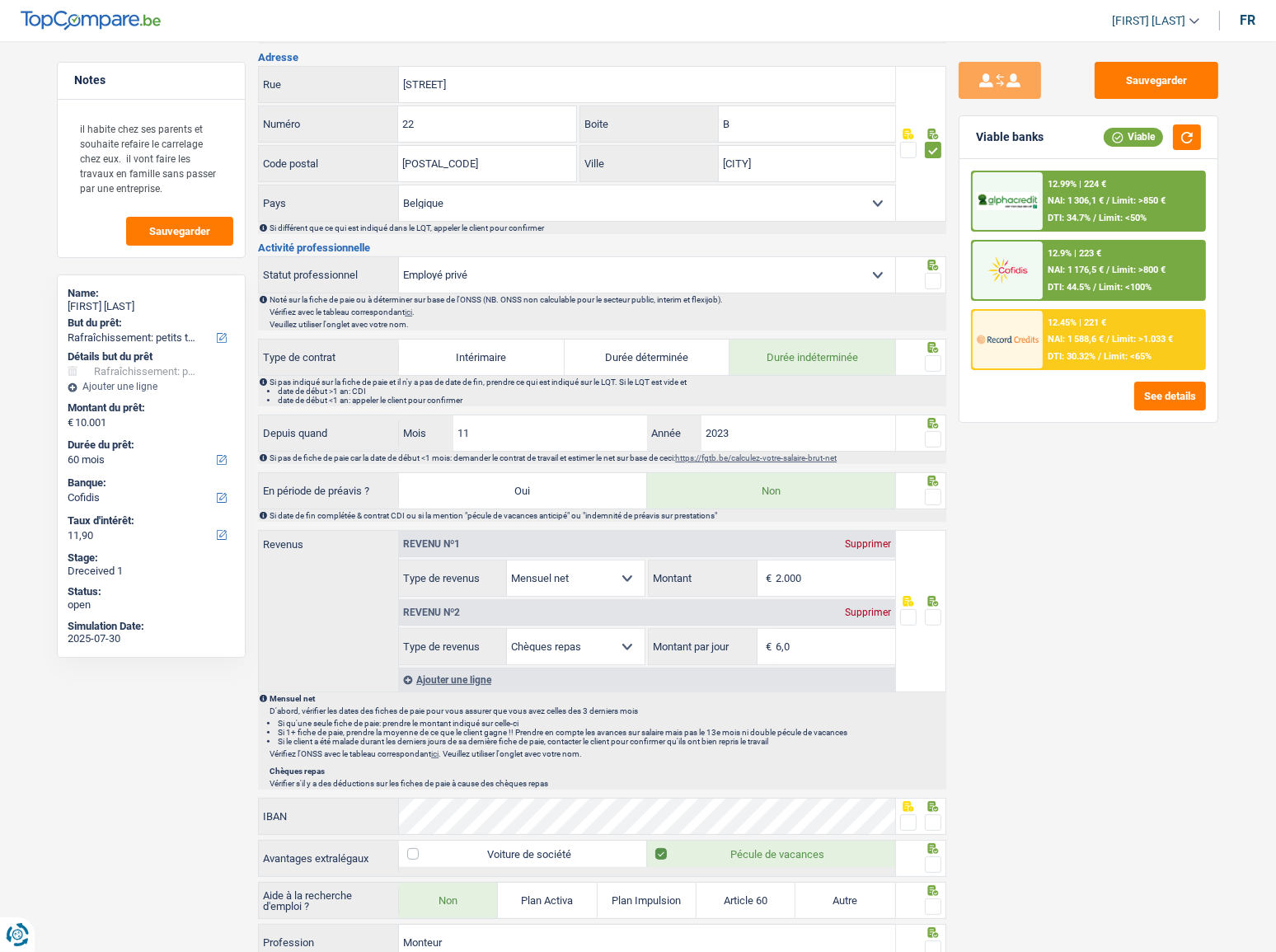 select on "worker" 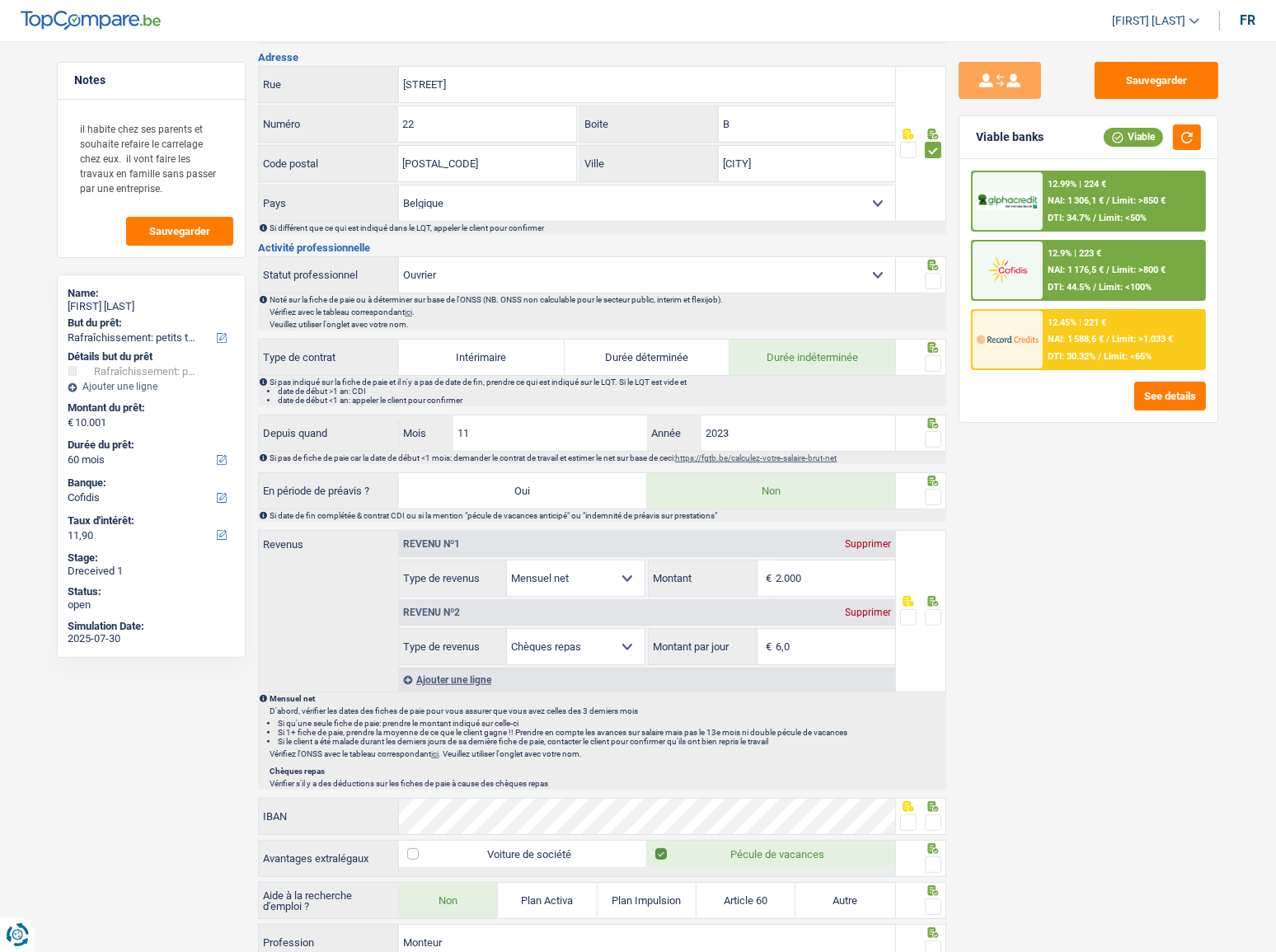 click on "Ouvrier Employé privé Employé public Invalide Indépendant Pensionné Chômeur Mutuelle Femme au foyer Sans profession Allocataire sécurité/Intégration social (SPF Sécurité Sociale, CPAS) Etudiant Profession libérale Commerçant Rentier Pré-pensionné
Sélectionner une option" at bounding box center [647, 274] 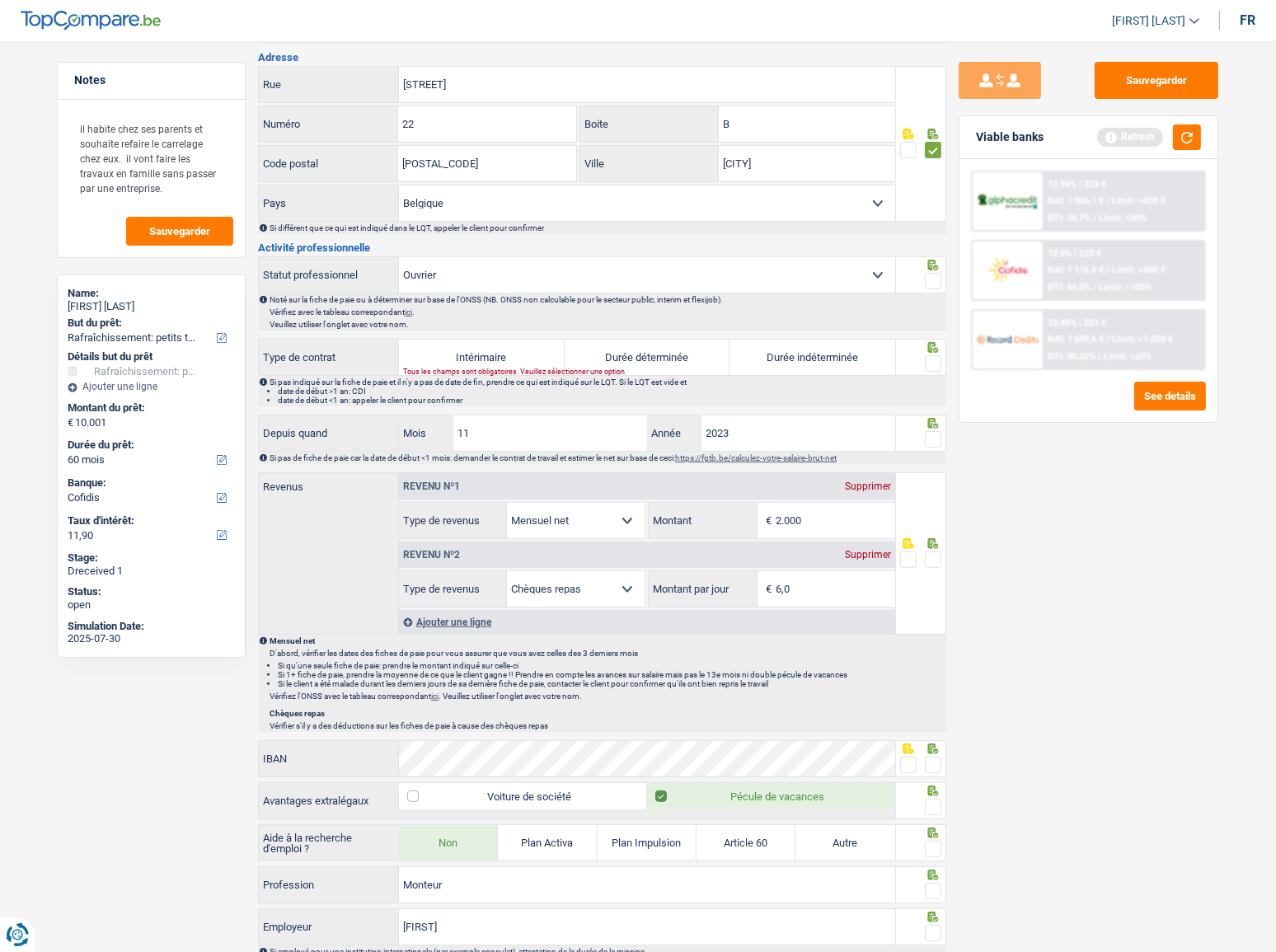click at bounding box center [933, 281] 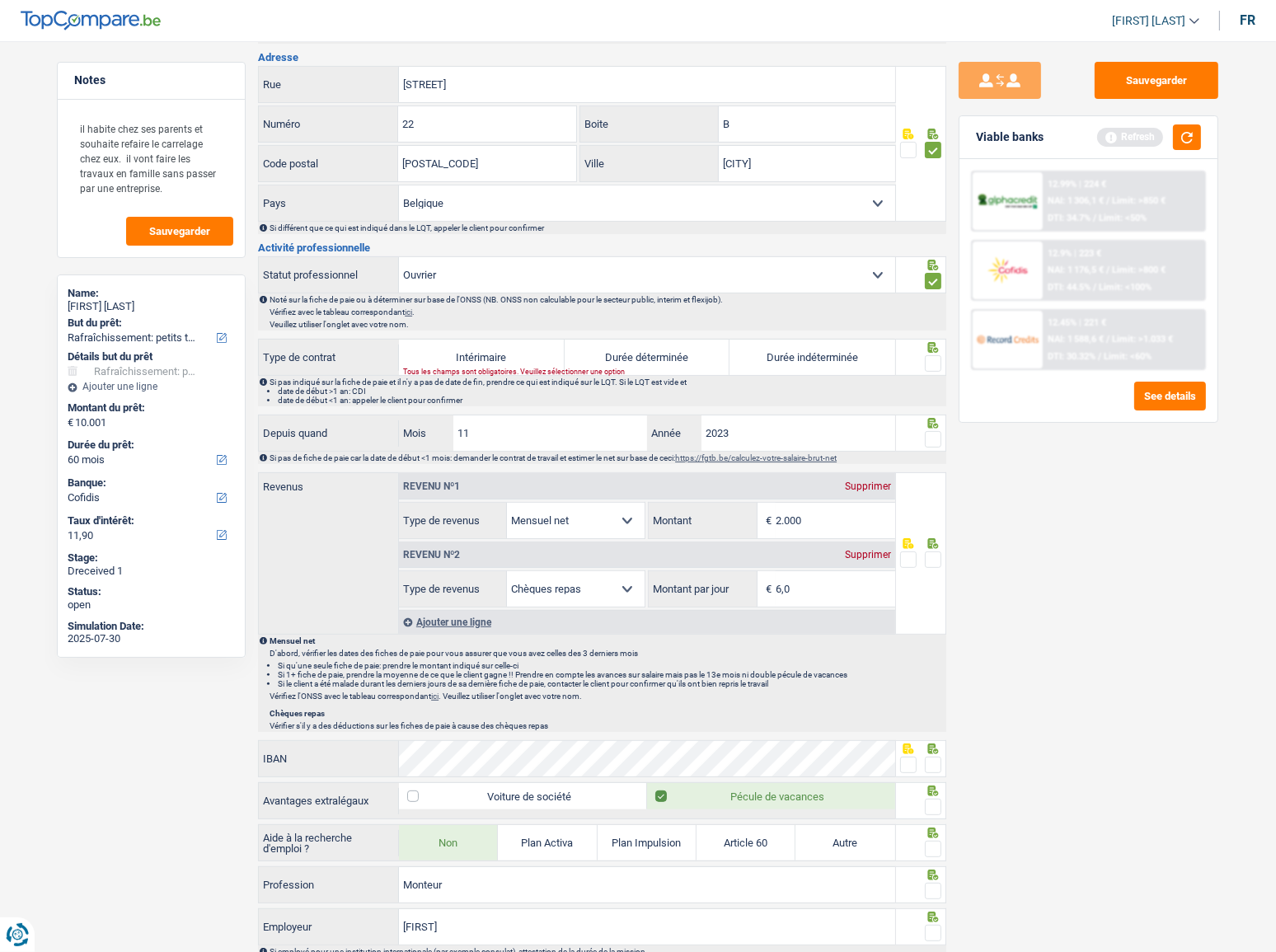 click on "Durée indéterminée" at bounding box center [812, 357] 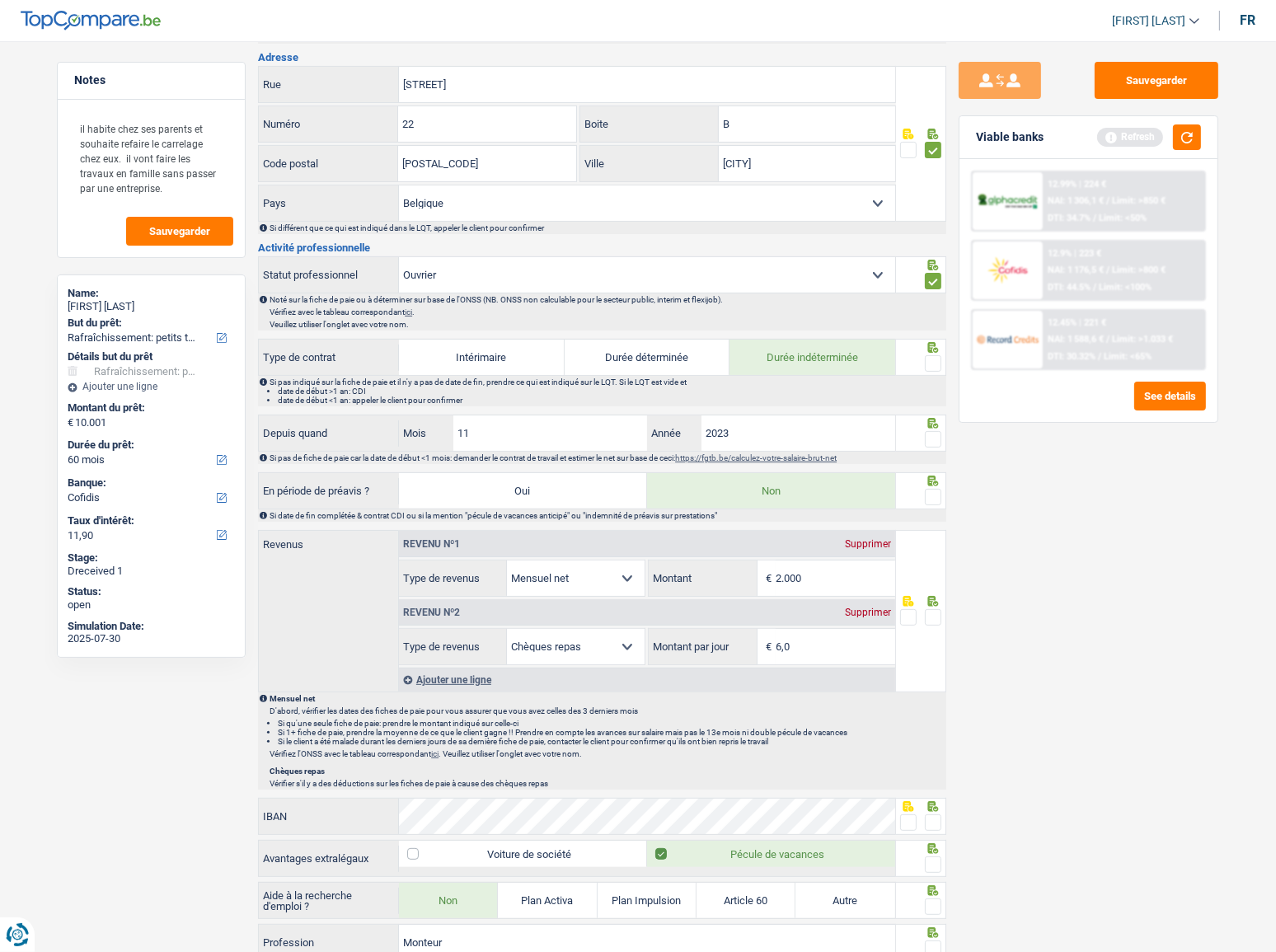click at bounding box center (933, 363) 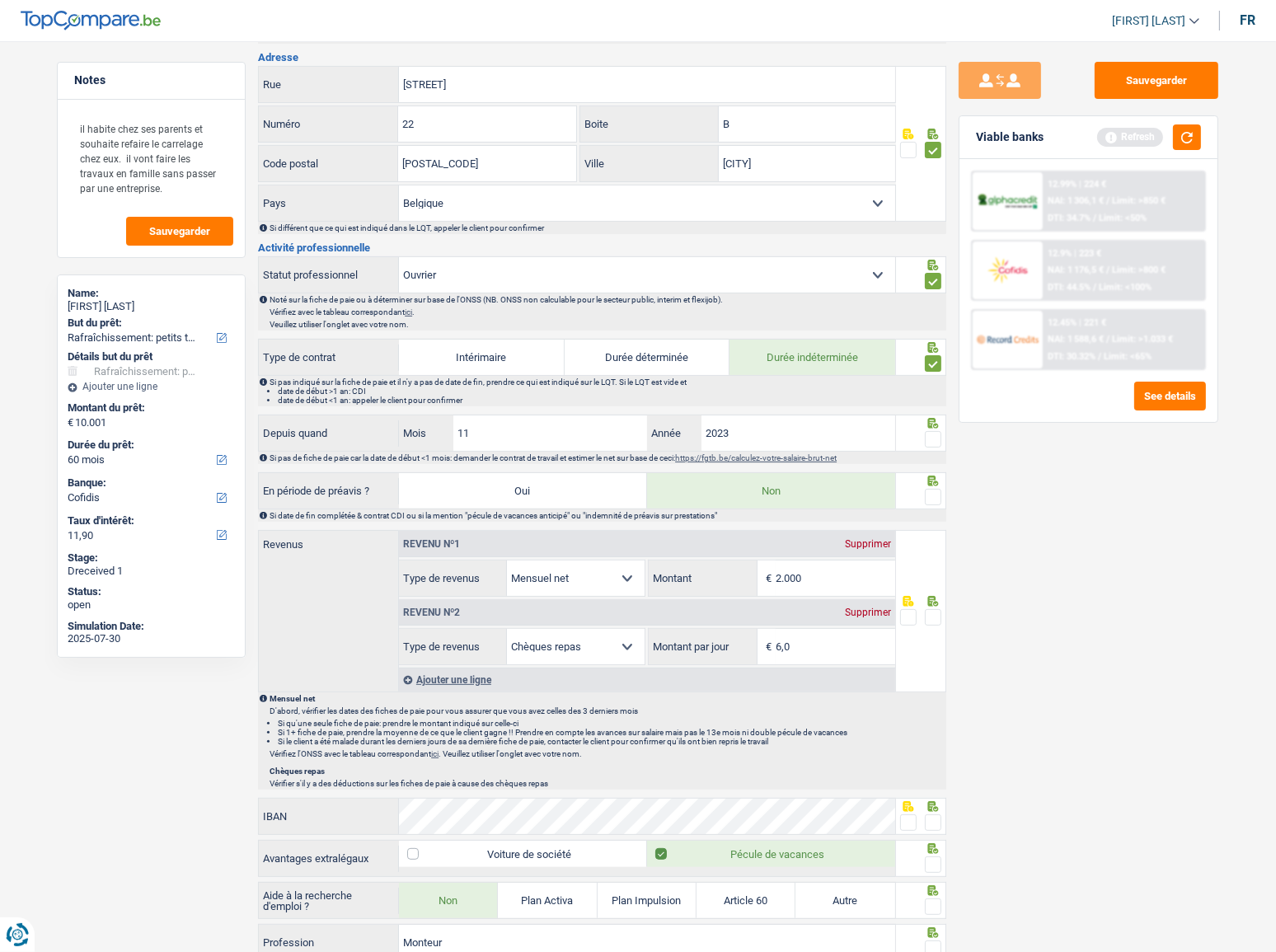 click at bounding box center [933, 439] 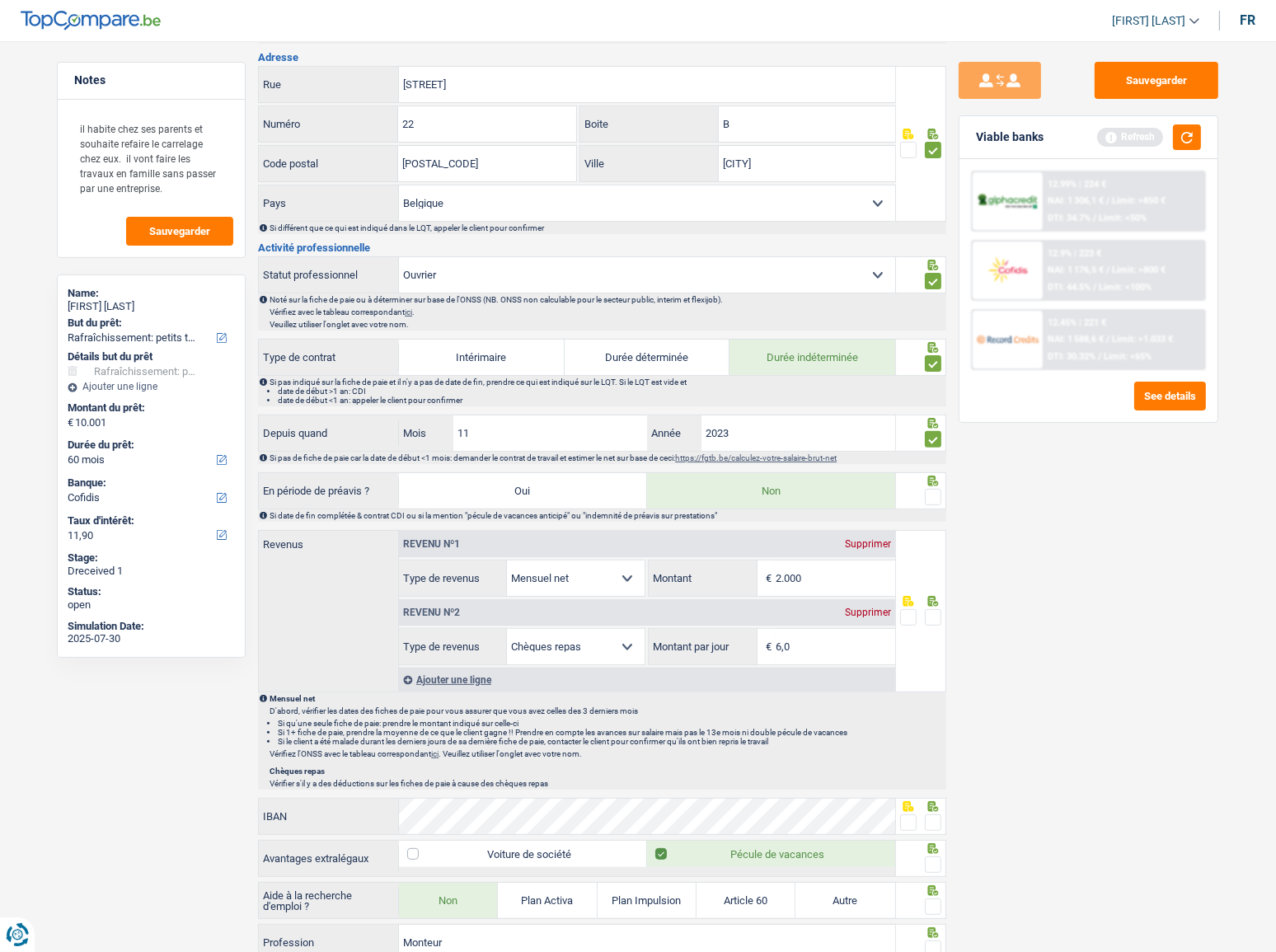 drag, startPoint x: 934, startPoint y: 490, endPoint x: 927, endPoint y: 478, distance: 14 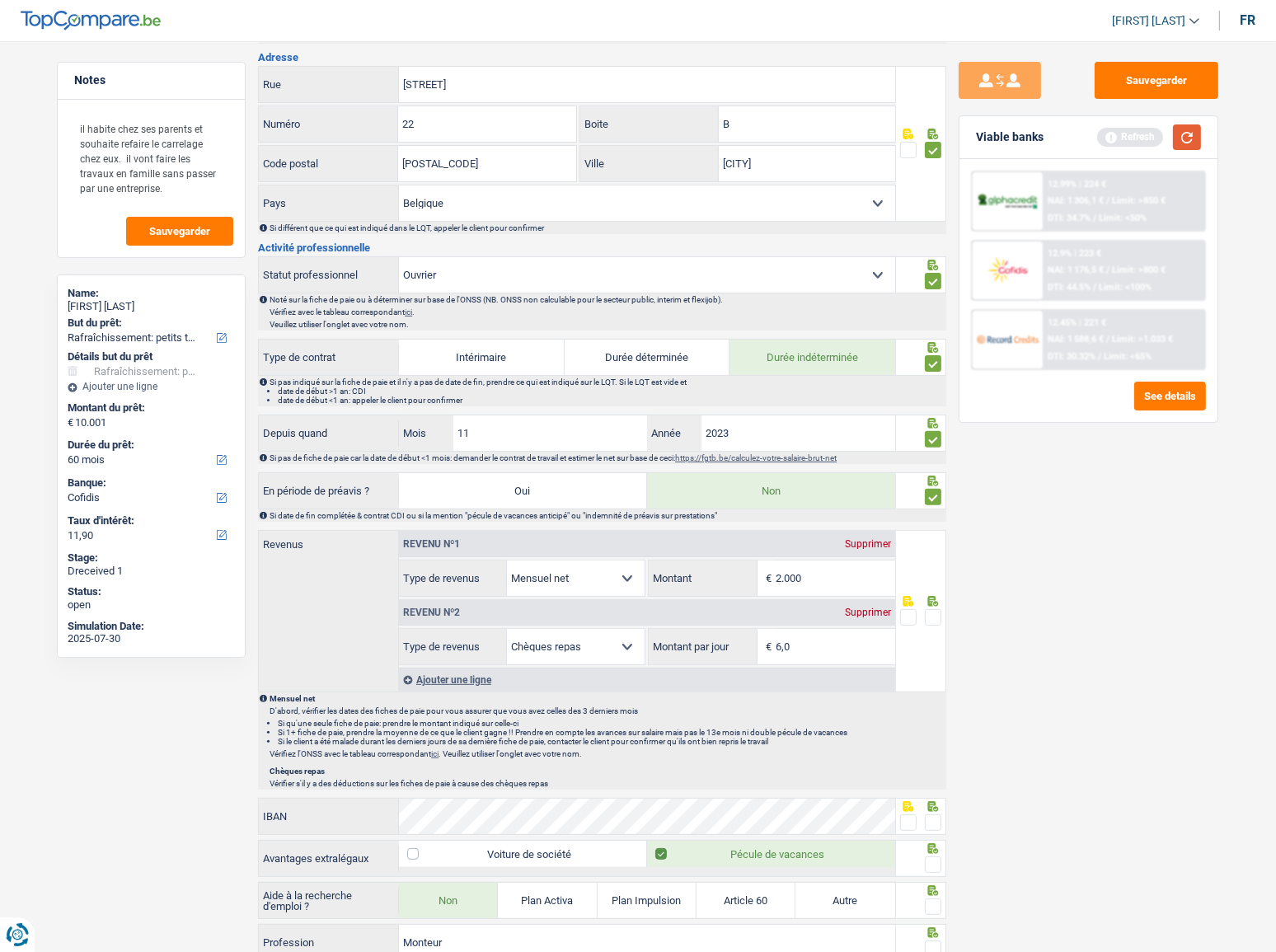 click at bounding box center [1187, 137] 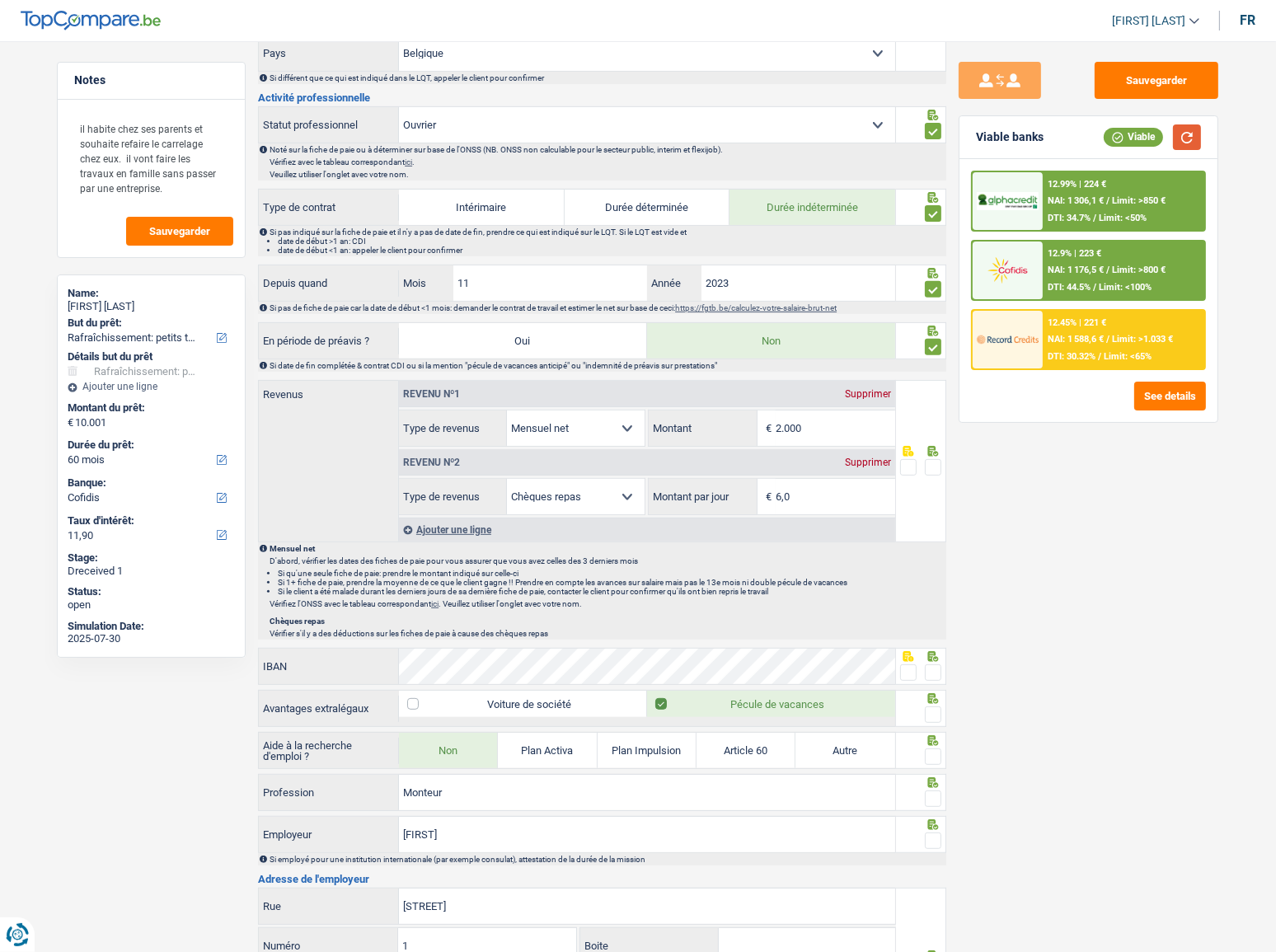 scroll, scrollTop: 674, scrollLeft: 0, axis: vertical 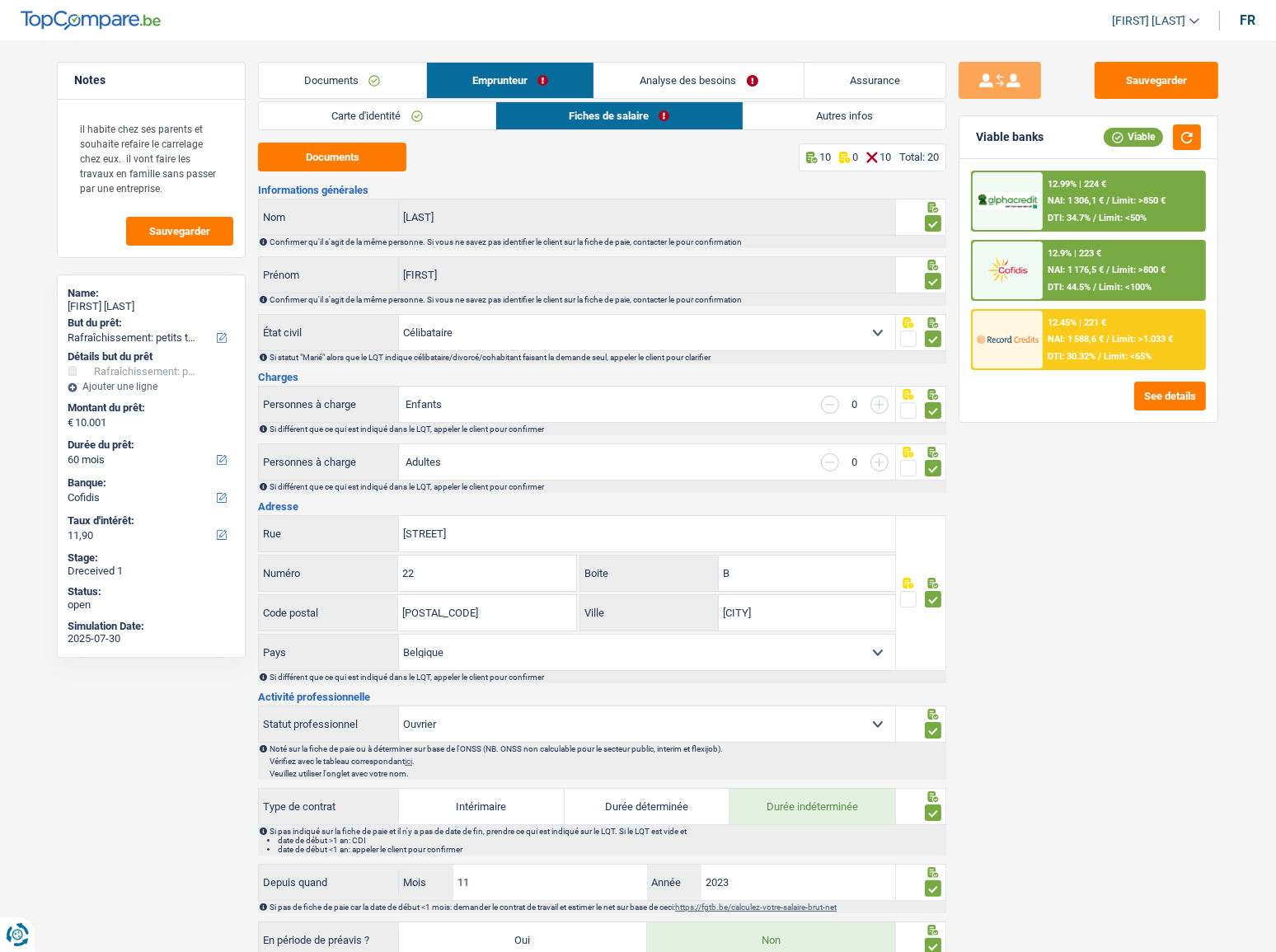 click on "Documents" at bounding box center [342, 80] 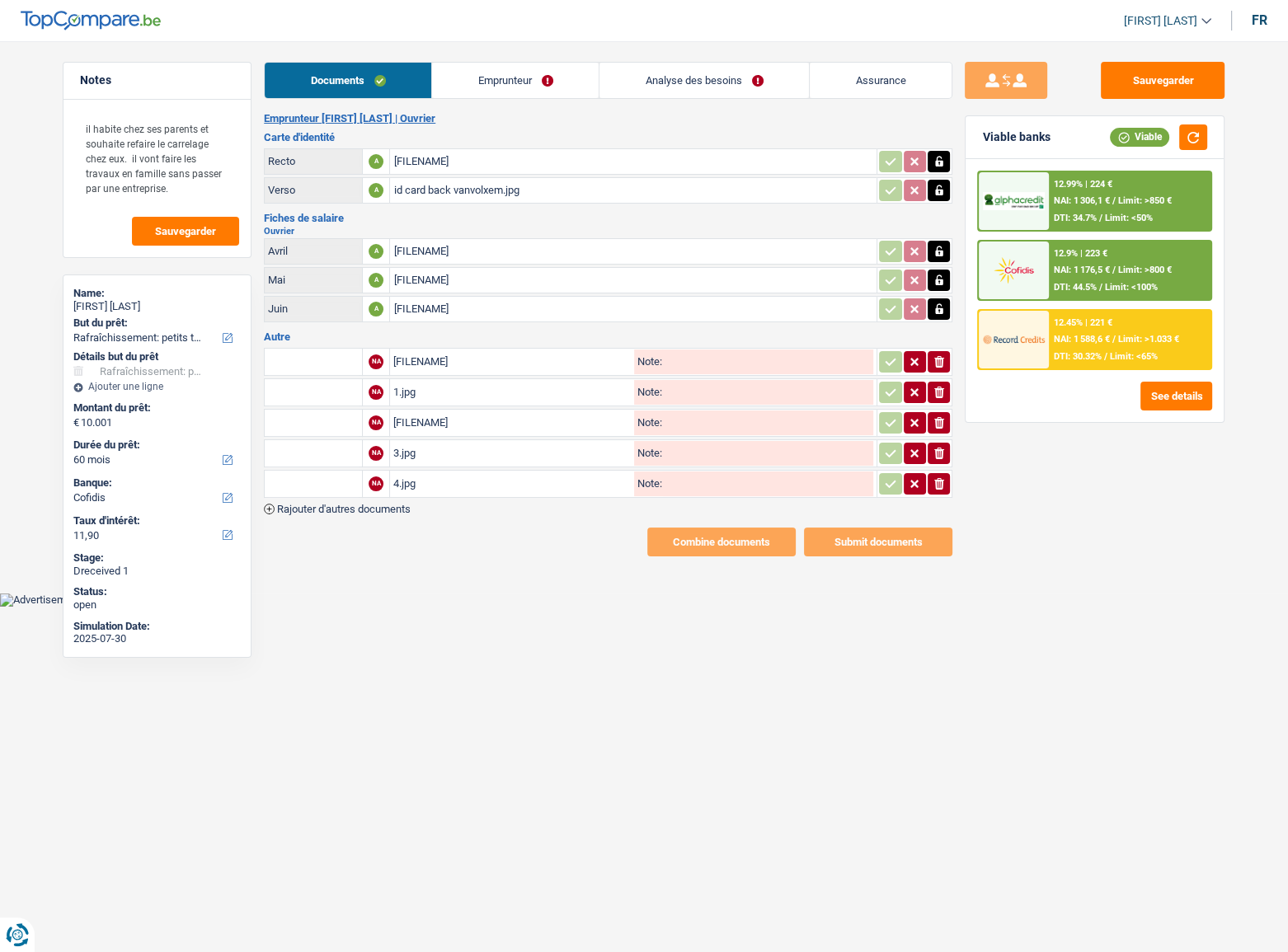 click on "1.jpg" at bounding box center [512, 392] 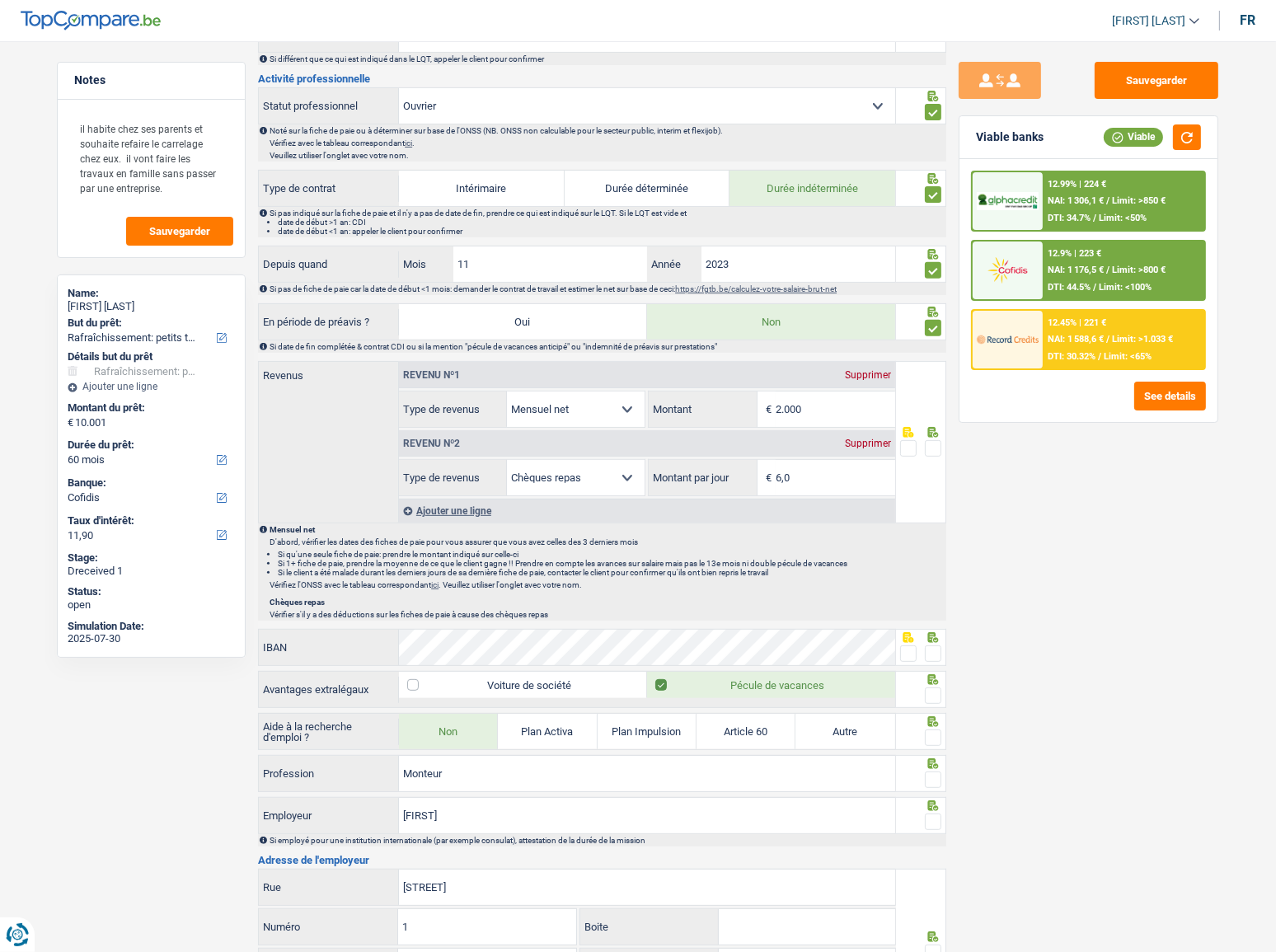 scroll, scrollTop: 749, scrollLeft: 0, axis: vertical 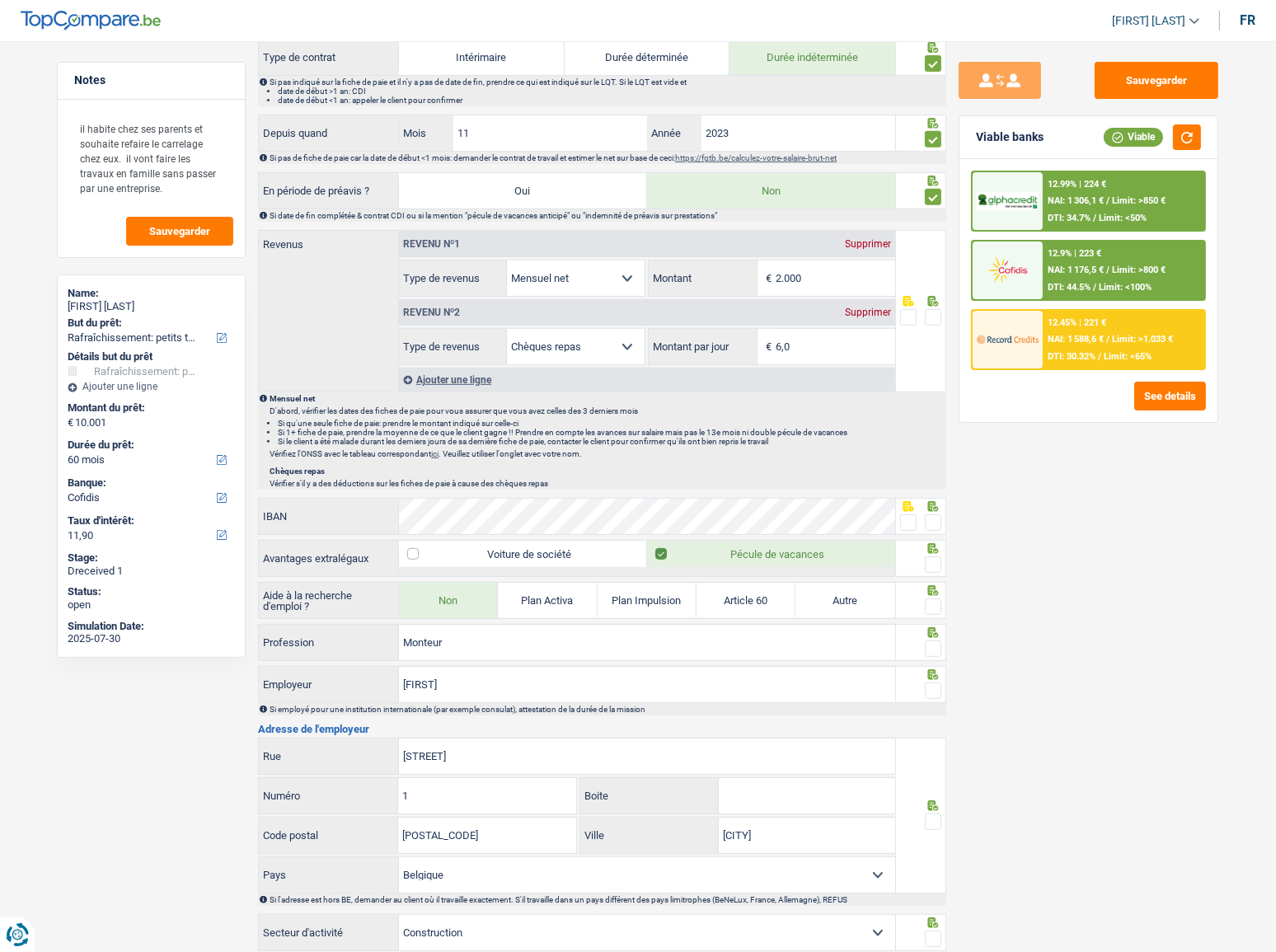 click on "2.000" at bounding box center (835, 278) 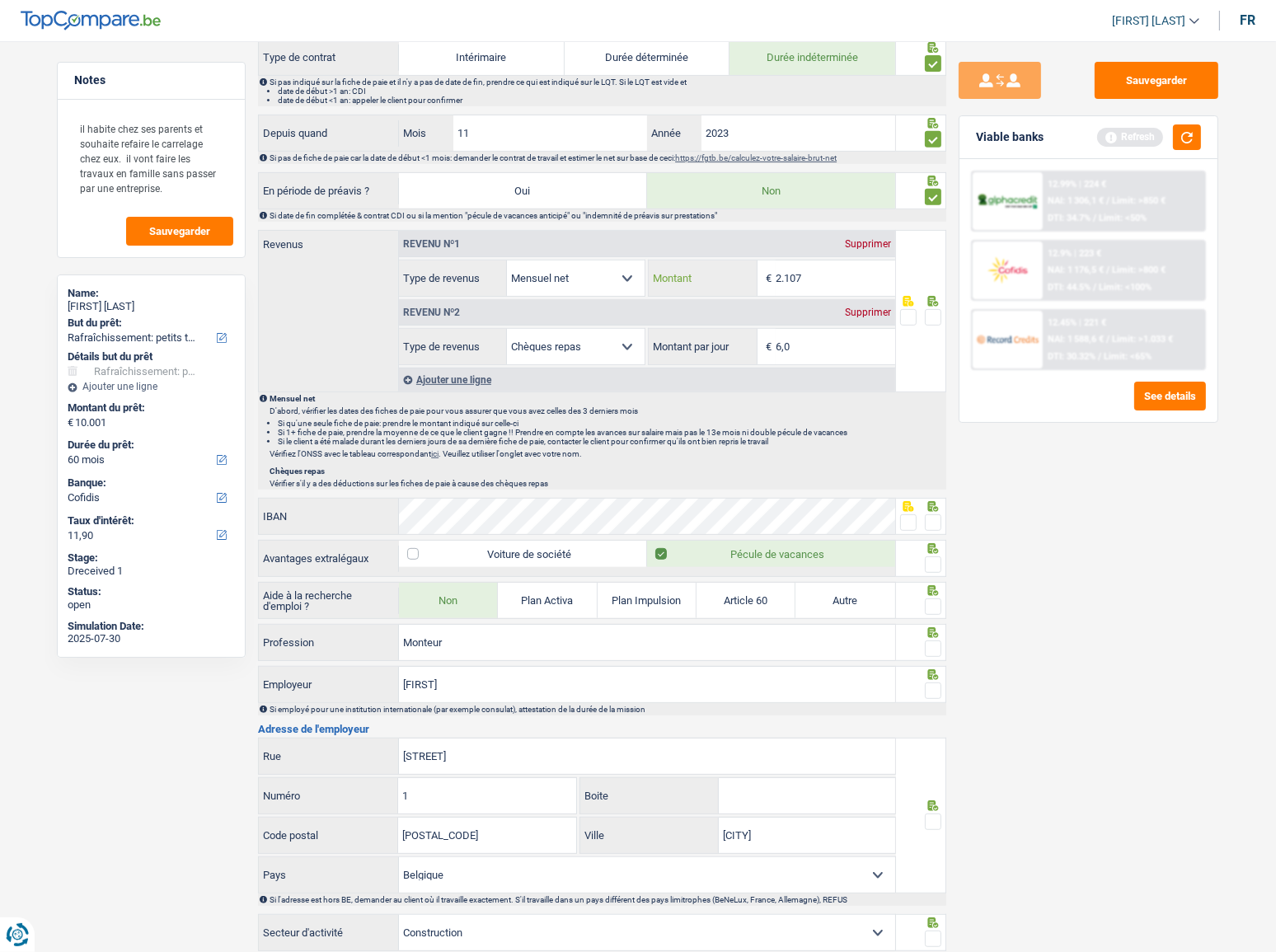 type on "2.107" 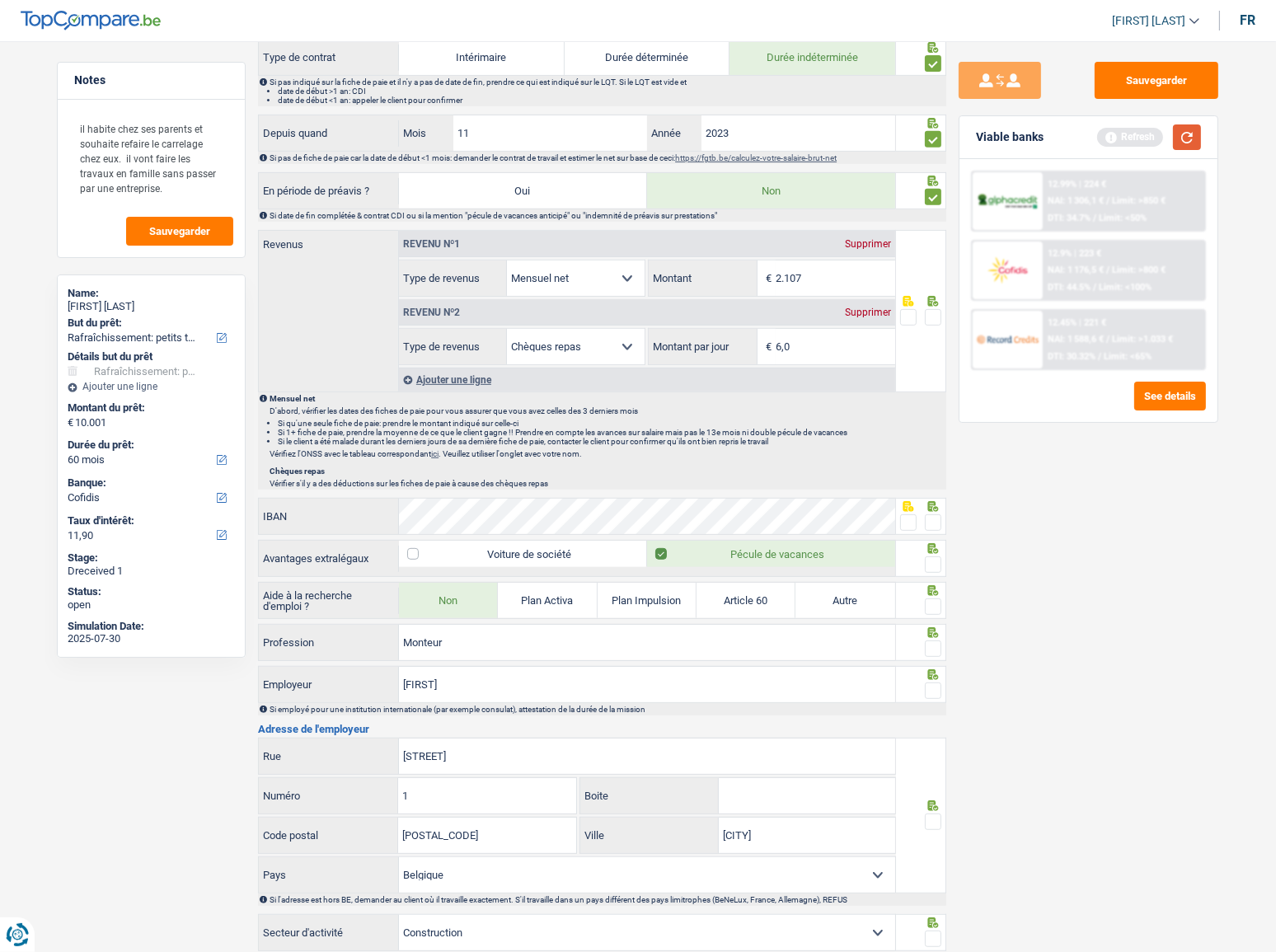 drag, startPoint x: 1187, startPoint y: 137, endPoint x: 173, endPoint y: 256, distance: 1020.9589 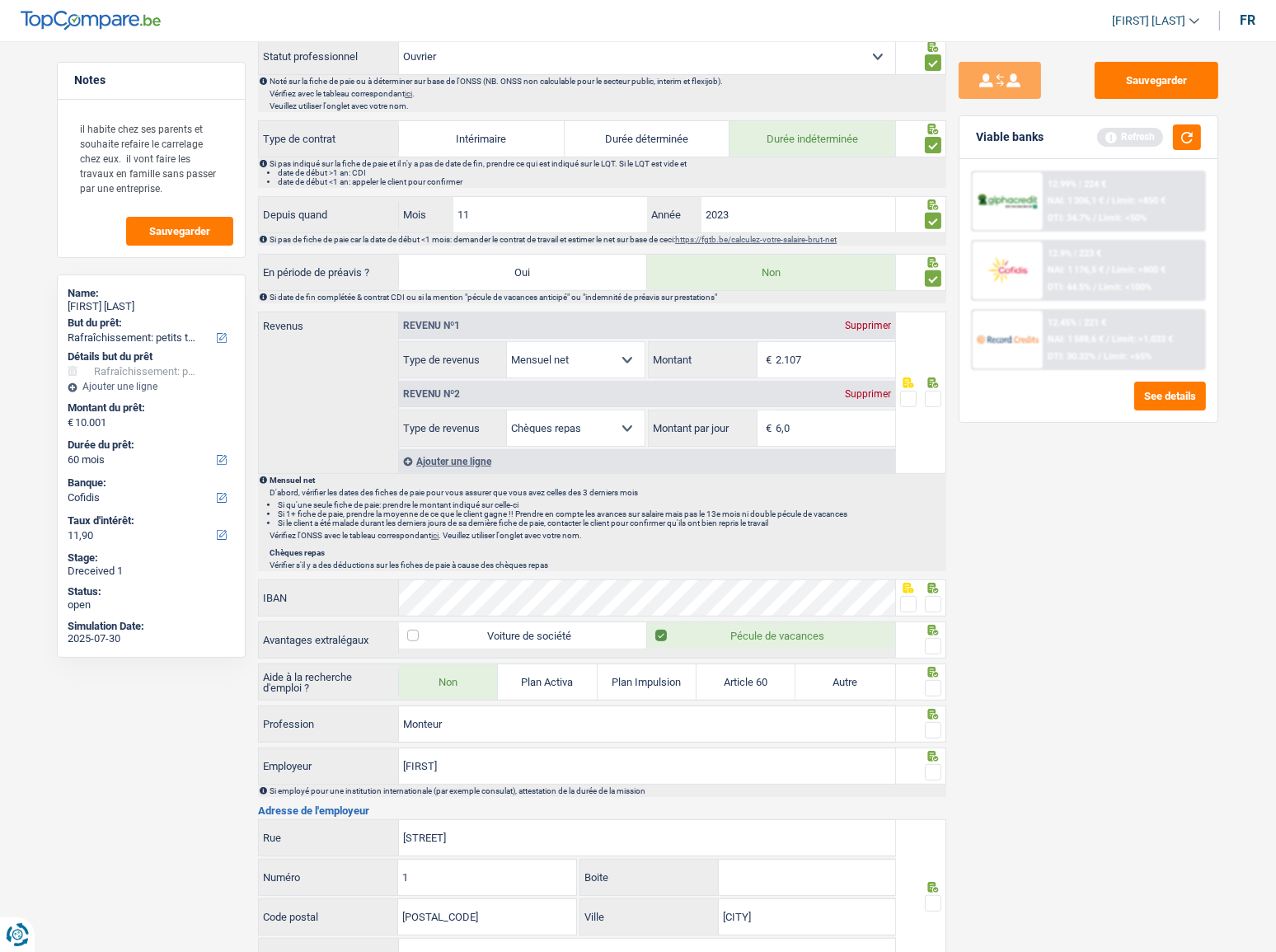 scroll, scrollTop: 449, scrollLeft: 0, axis: vertical 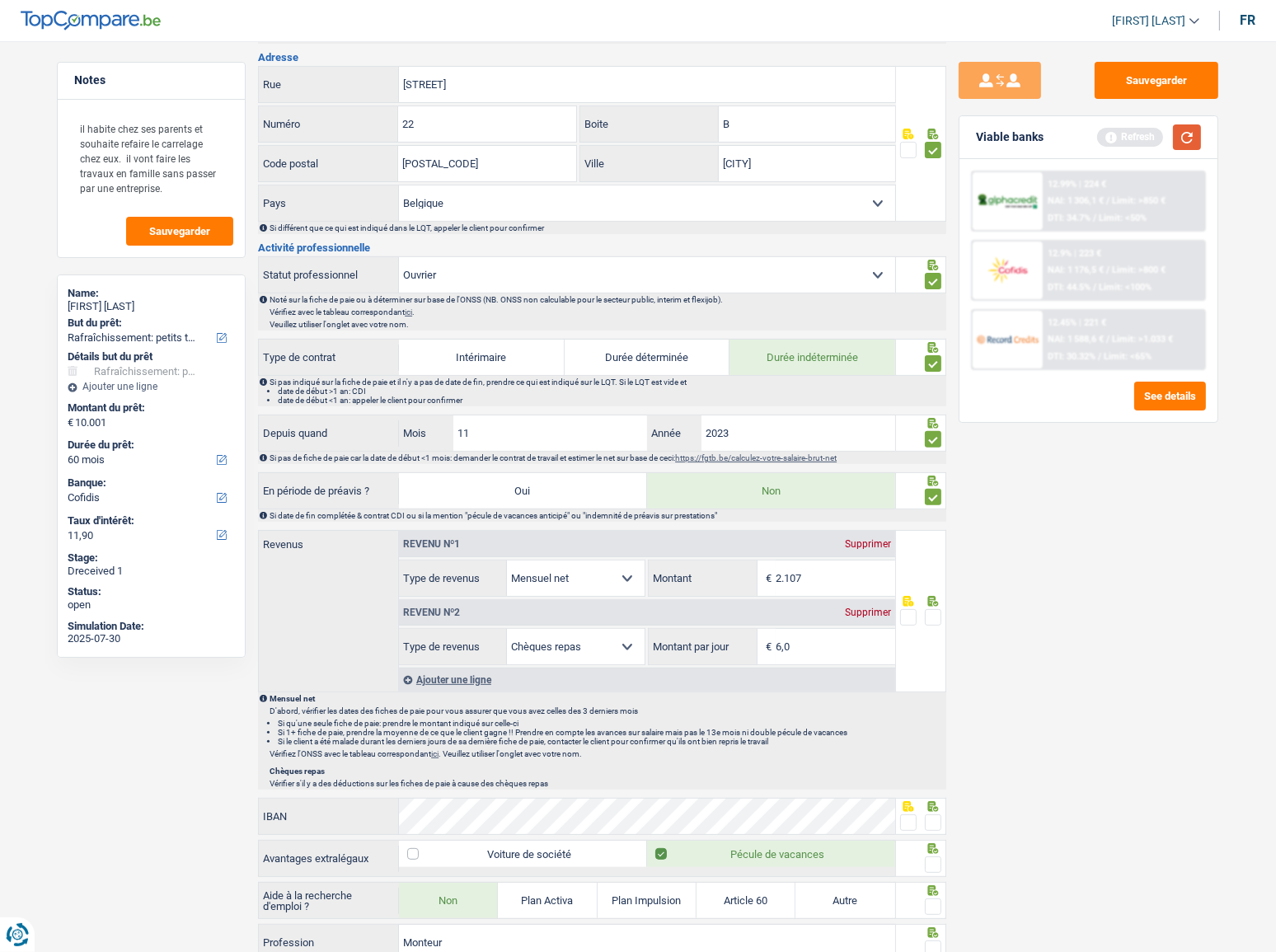 click at bounding box center (1187, 137) 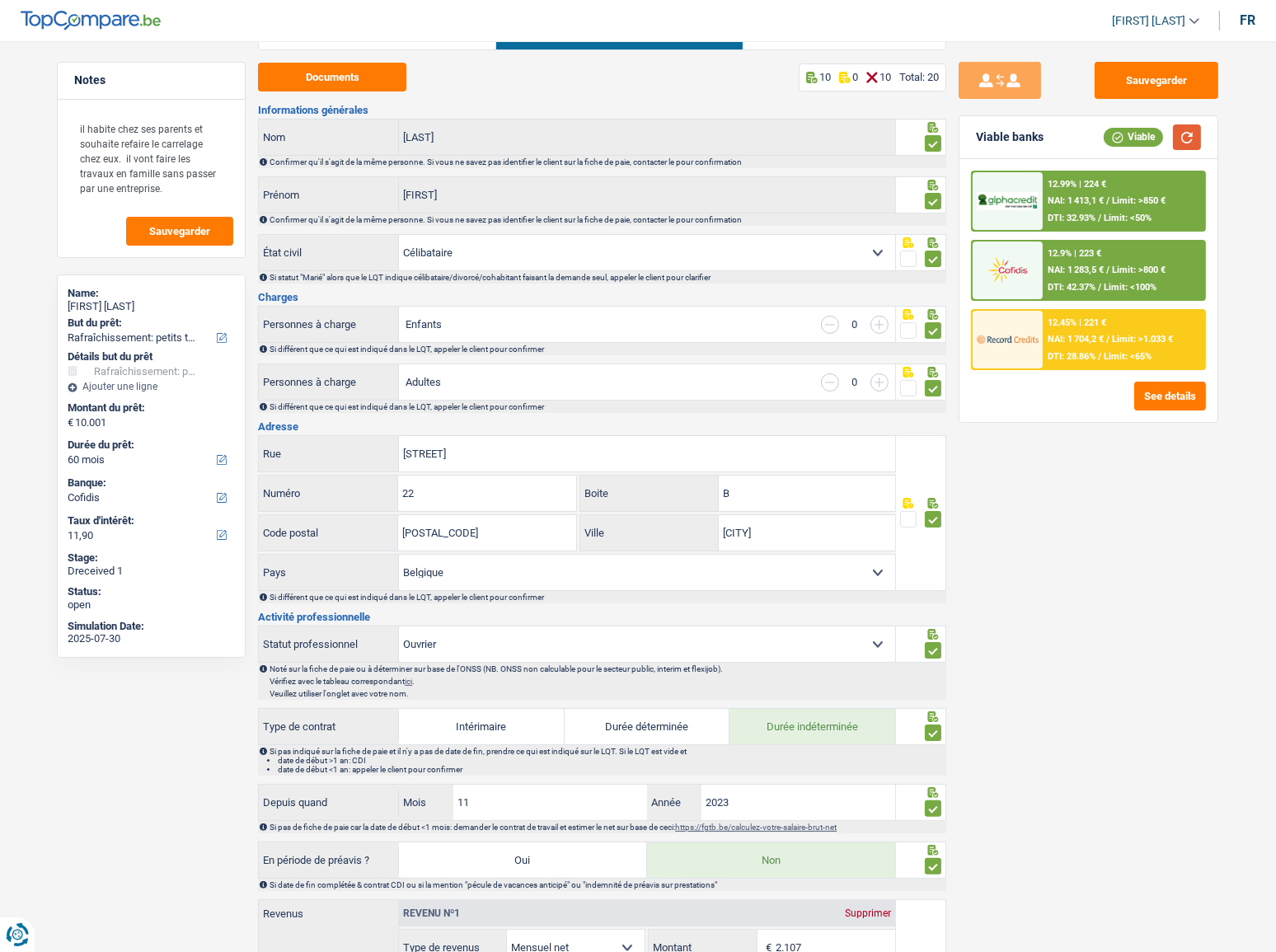 scroll, scrollTop: 0, scrollLeft: 0, axis: both 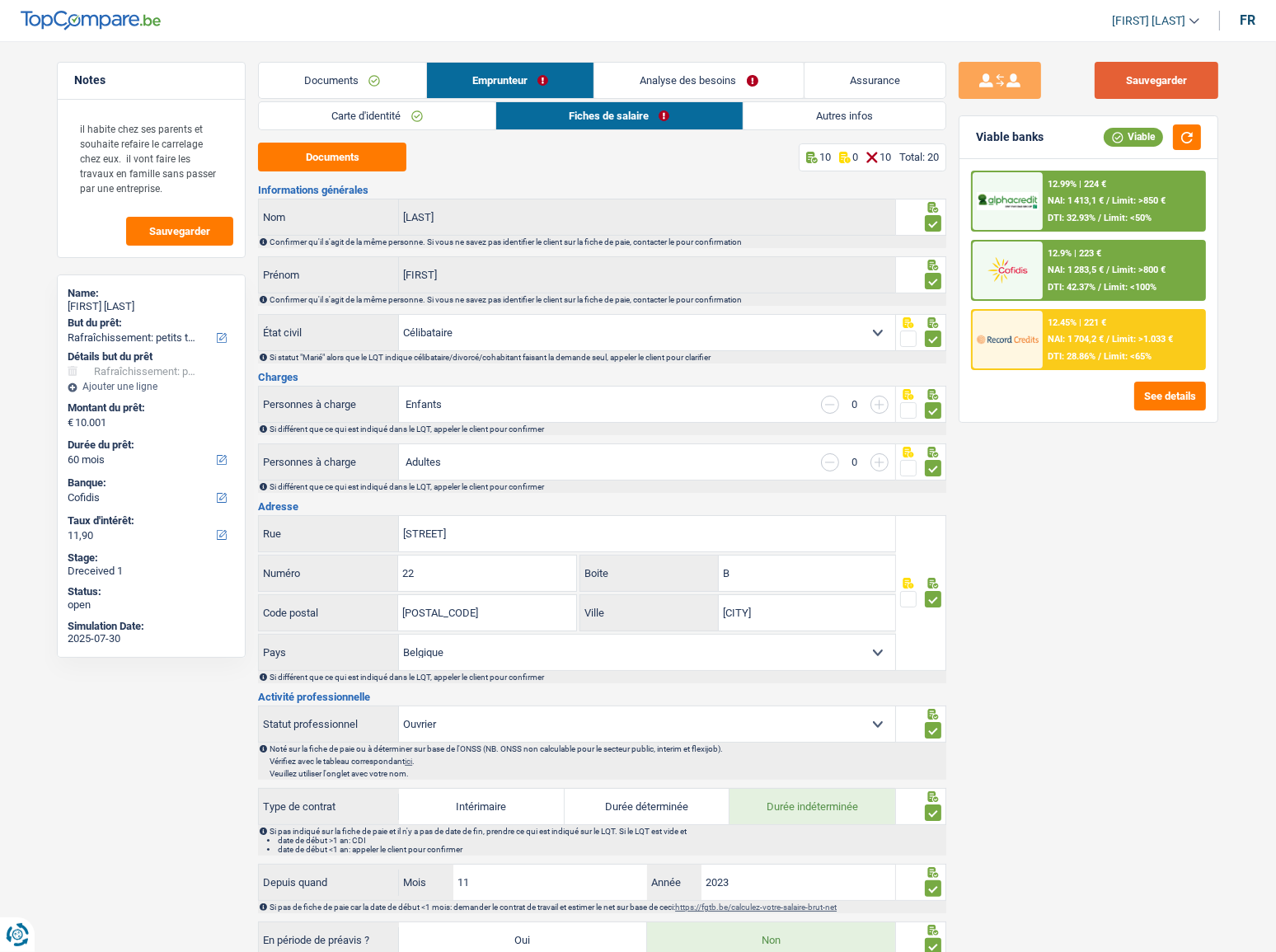 click on "Sauvegarder" at bounding box center [1156, 80] 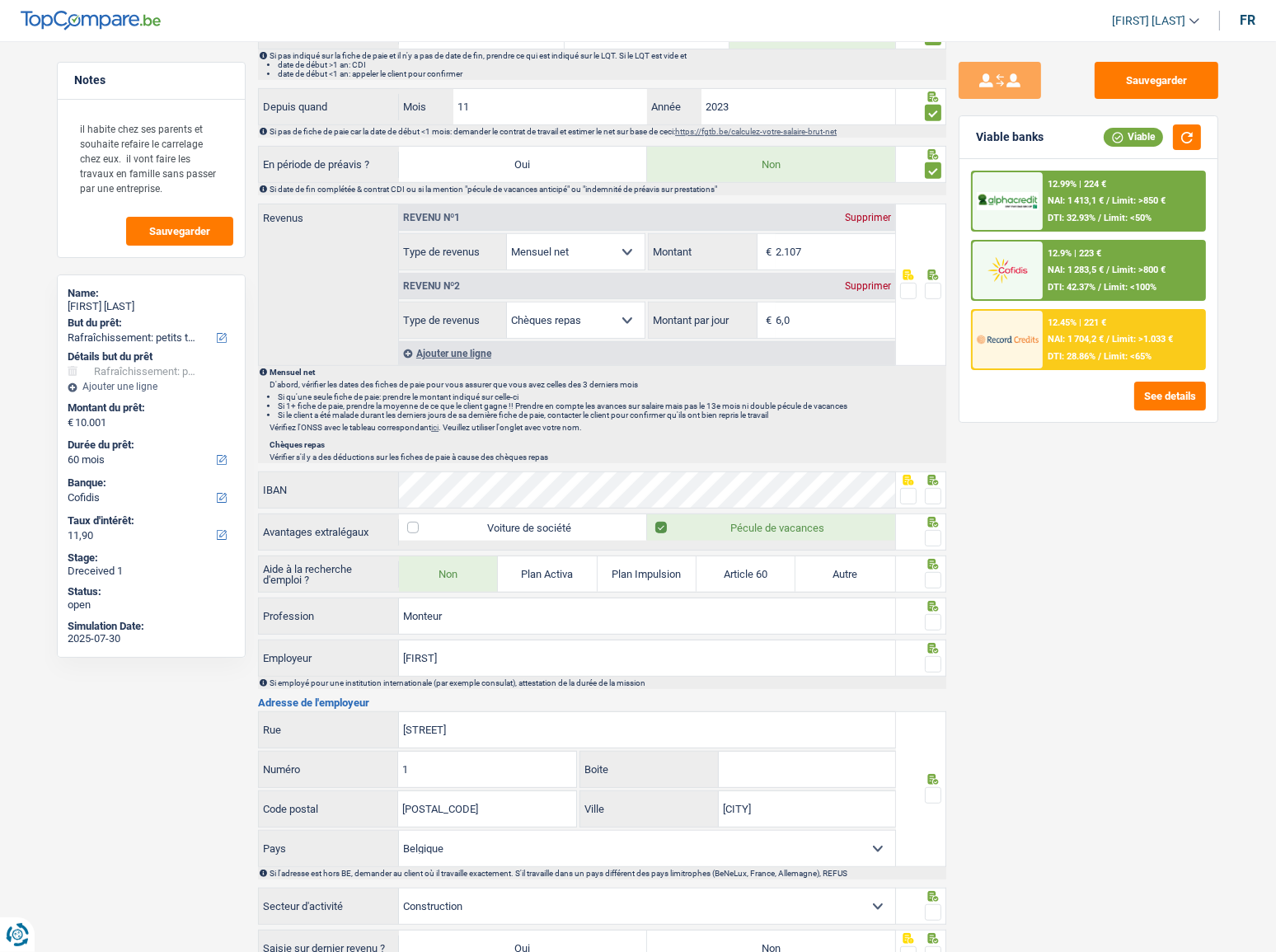 scroll, scrollTop: 749, scrollLeft: 0, axis: vertical 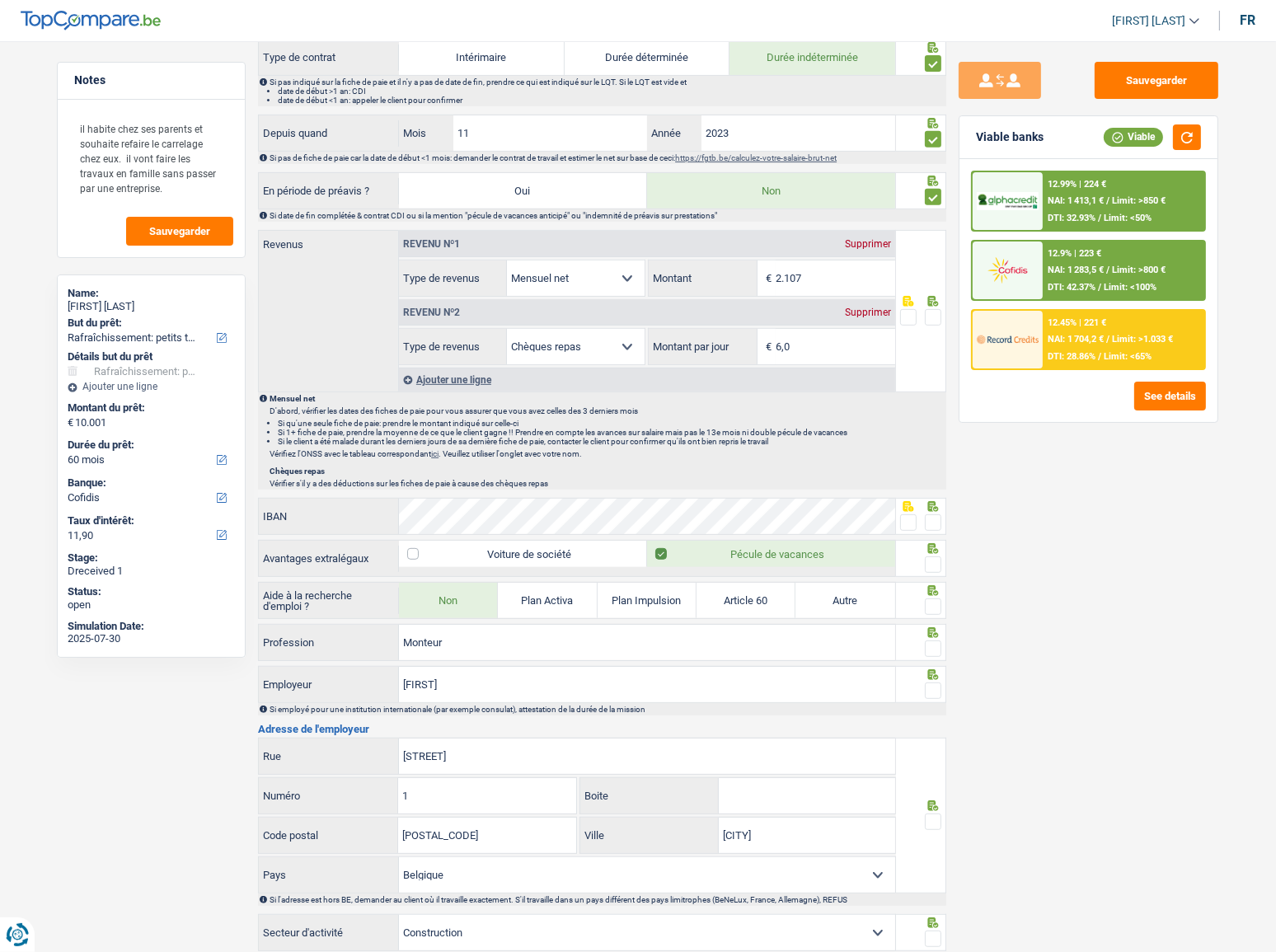 click at bounding box center (933, 317) 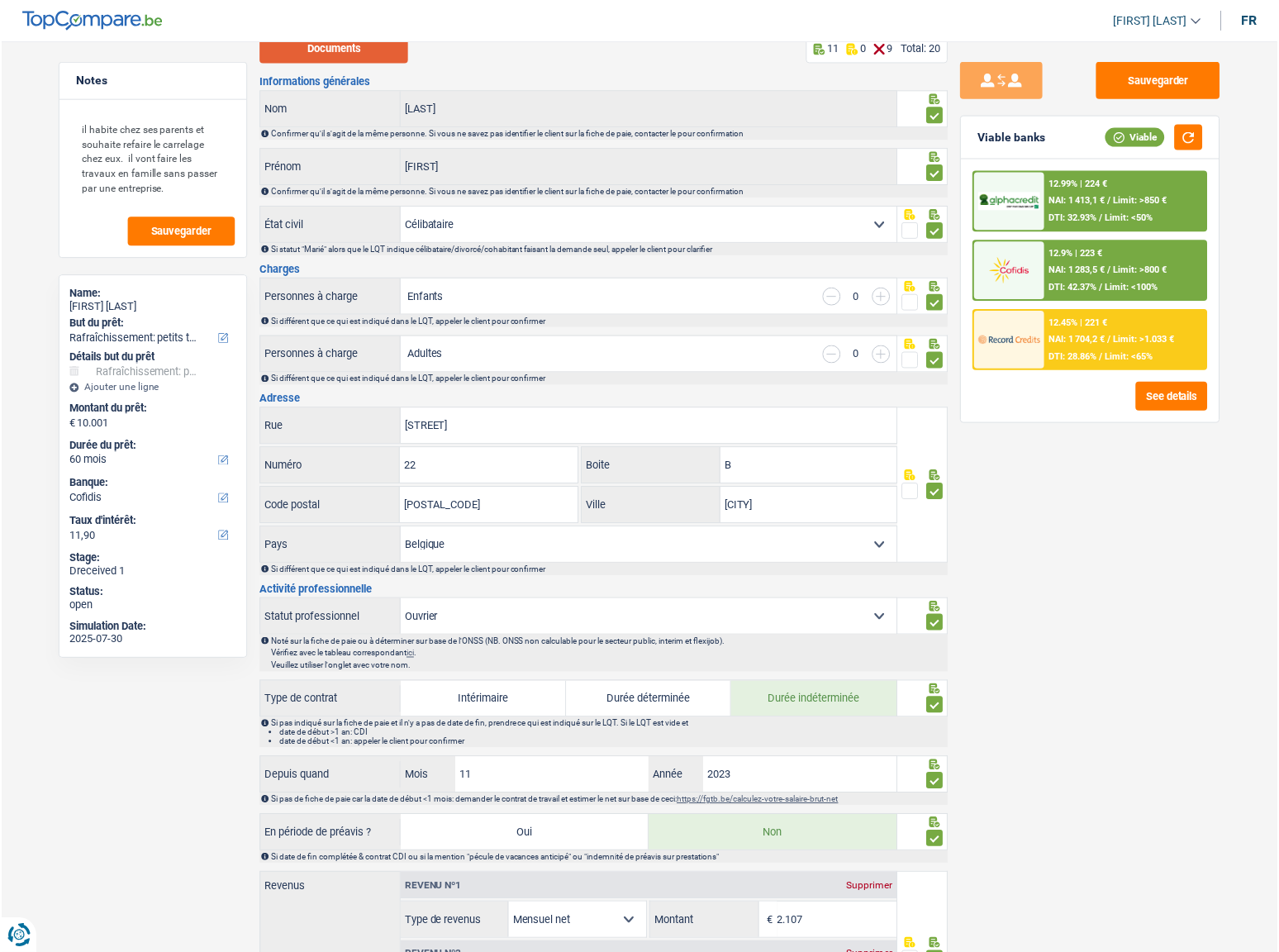 scroll, scrollTop: 0, scrollLeft: 0, axis: both 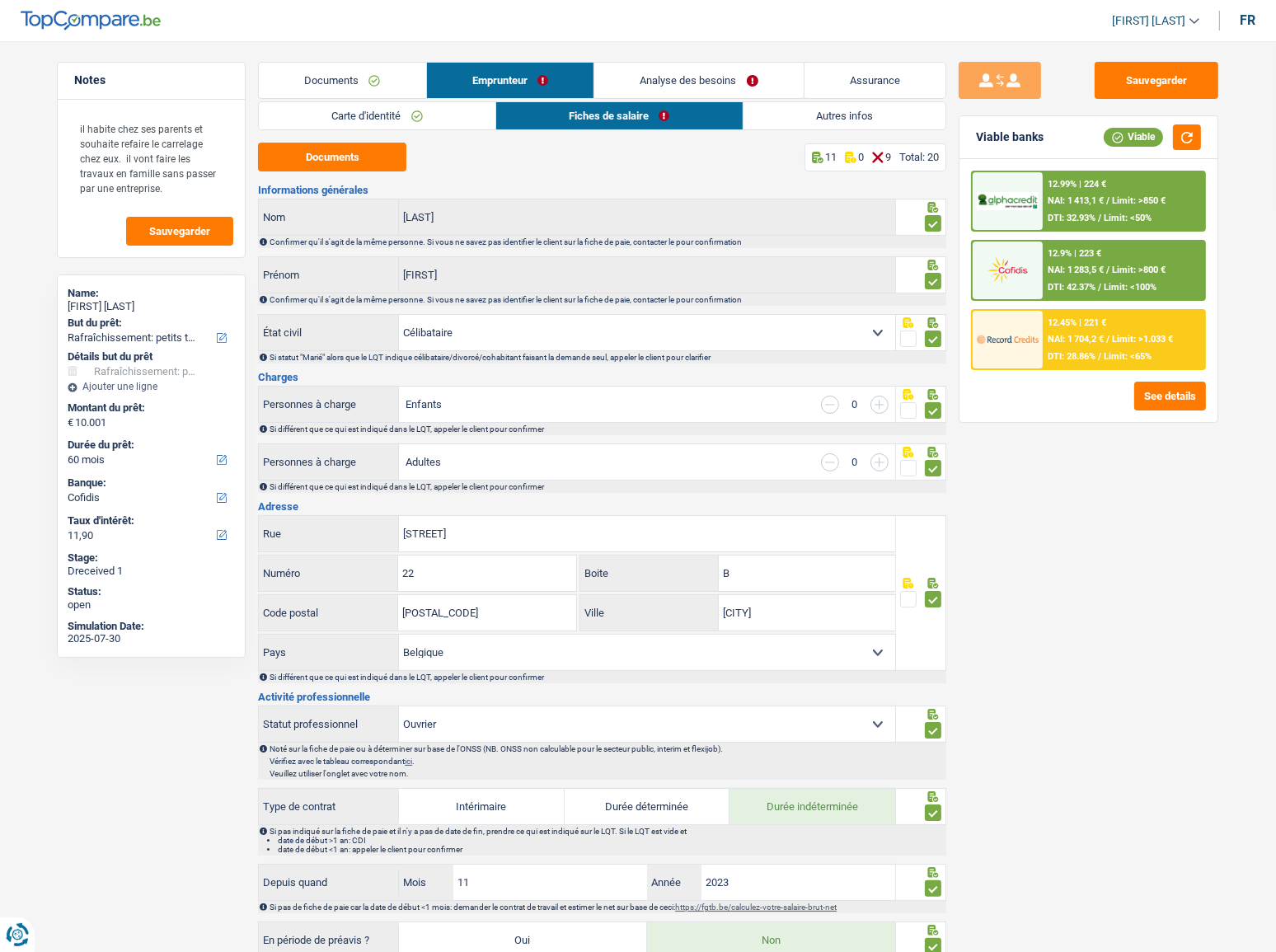 click on "Documents" at bounding box center (342, 80) 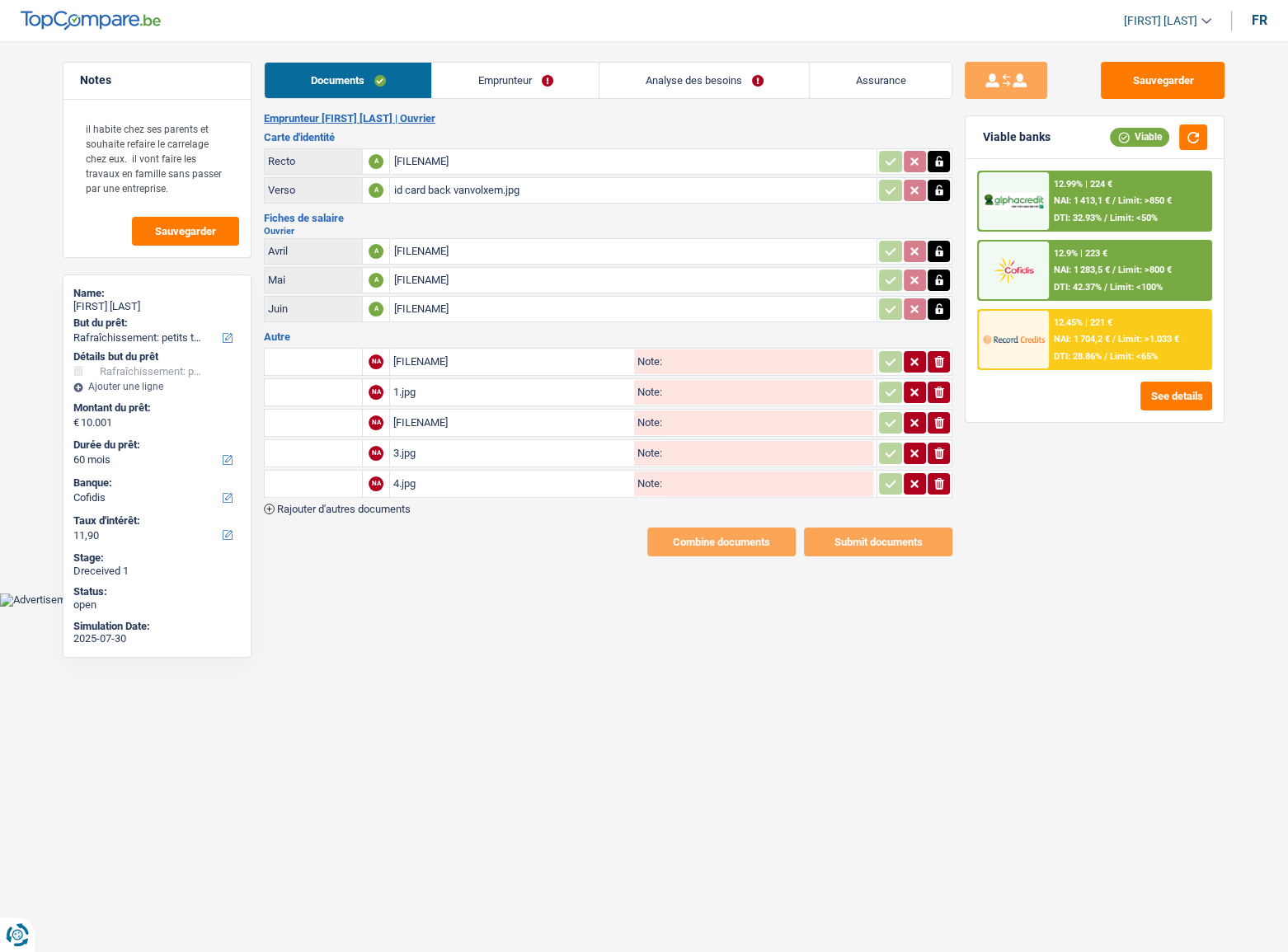 click on "FP JUILLET VANVOLXEM.jpg" at bounding box center (512, 362) 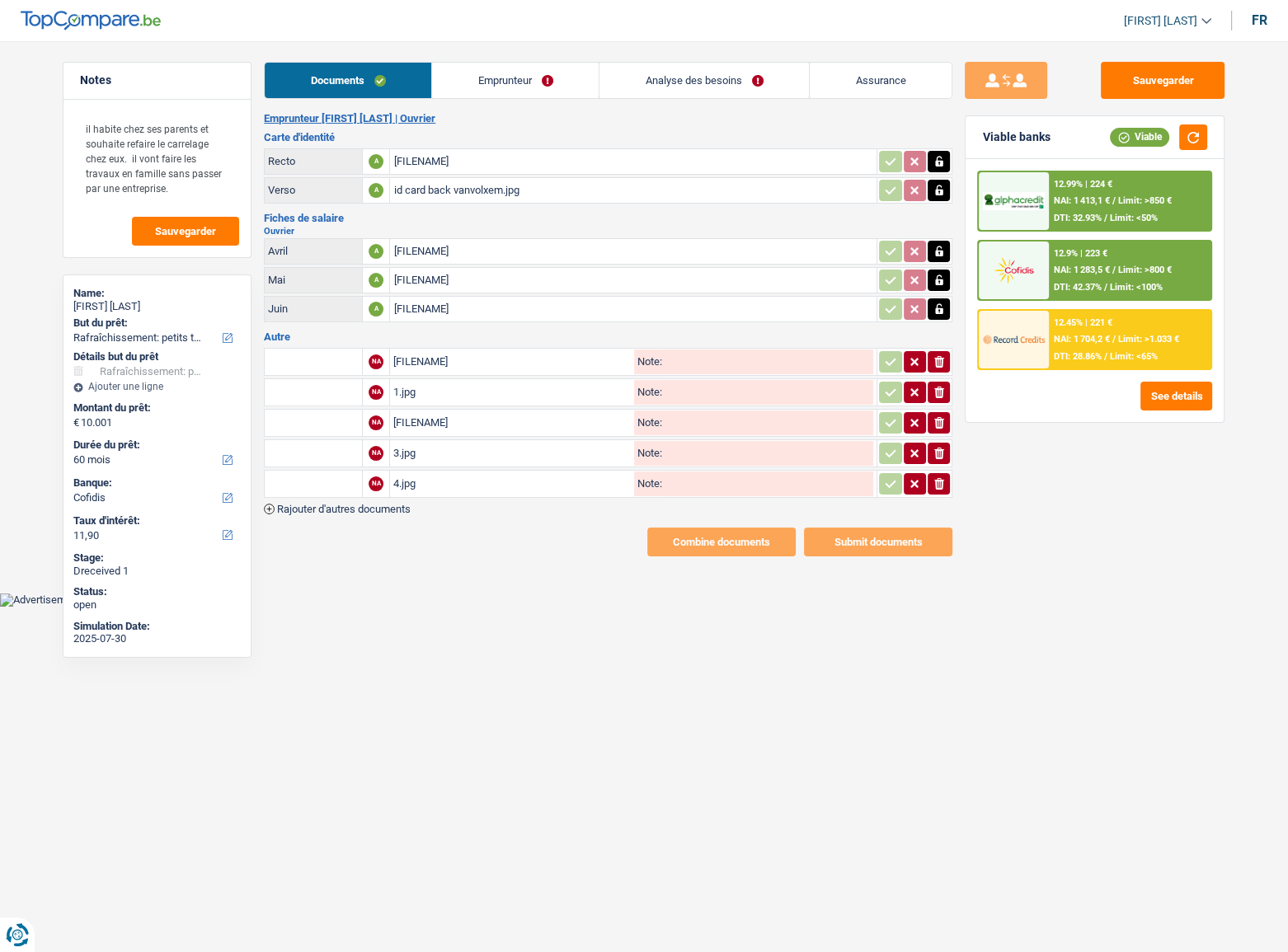 click on "2.jpg" at bounding box center [512, 423] 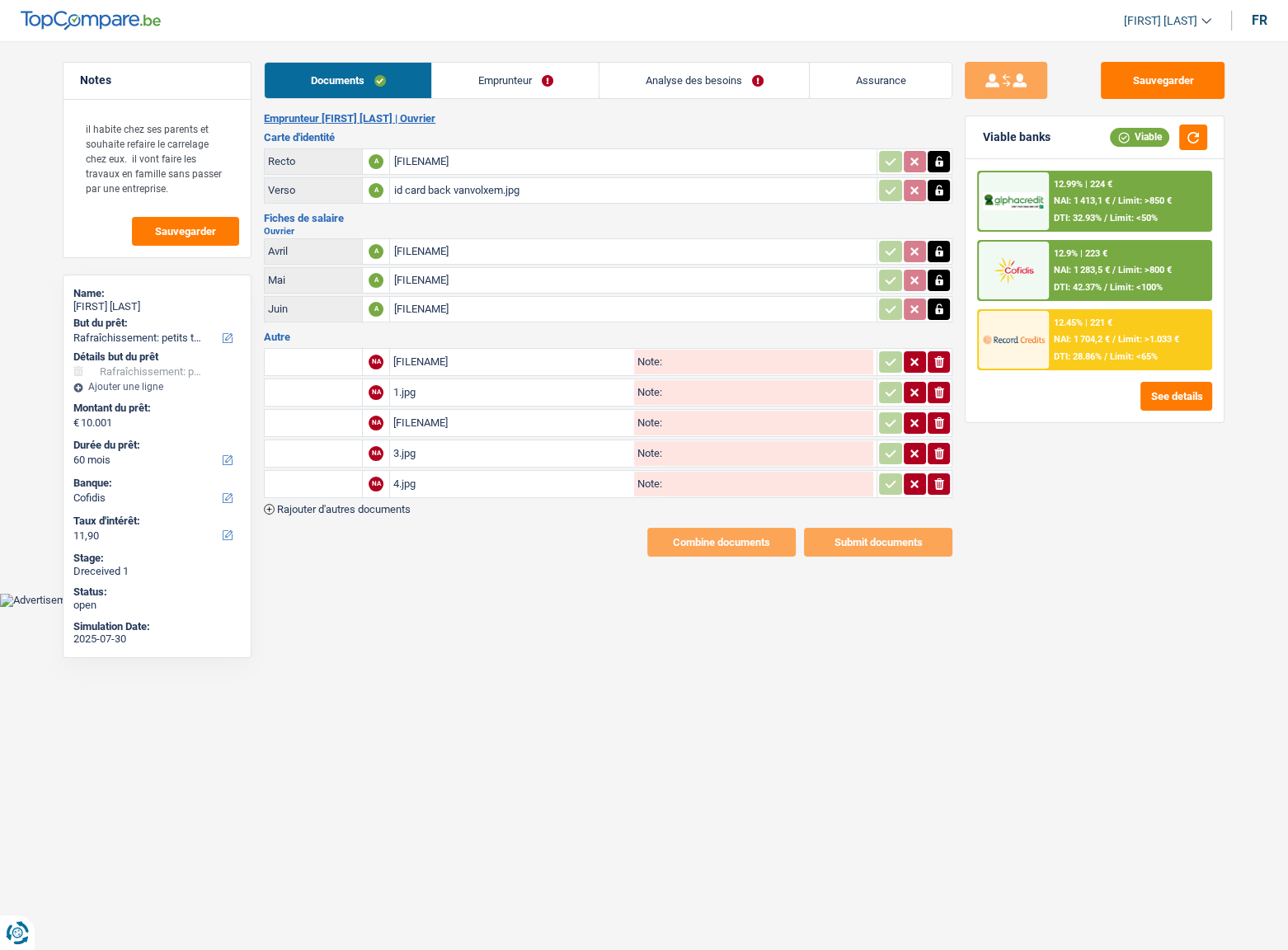 drag, startPoint x: 522, startPoint y: 99, endPoint x: 557, endPoint y: 95, distance: 35.22783 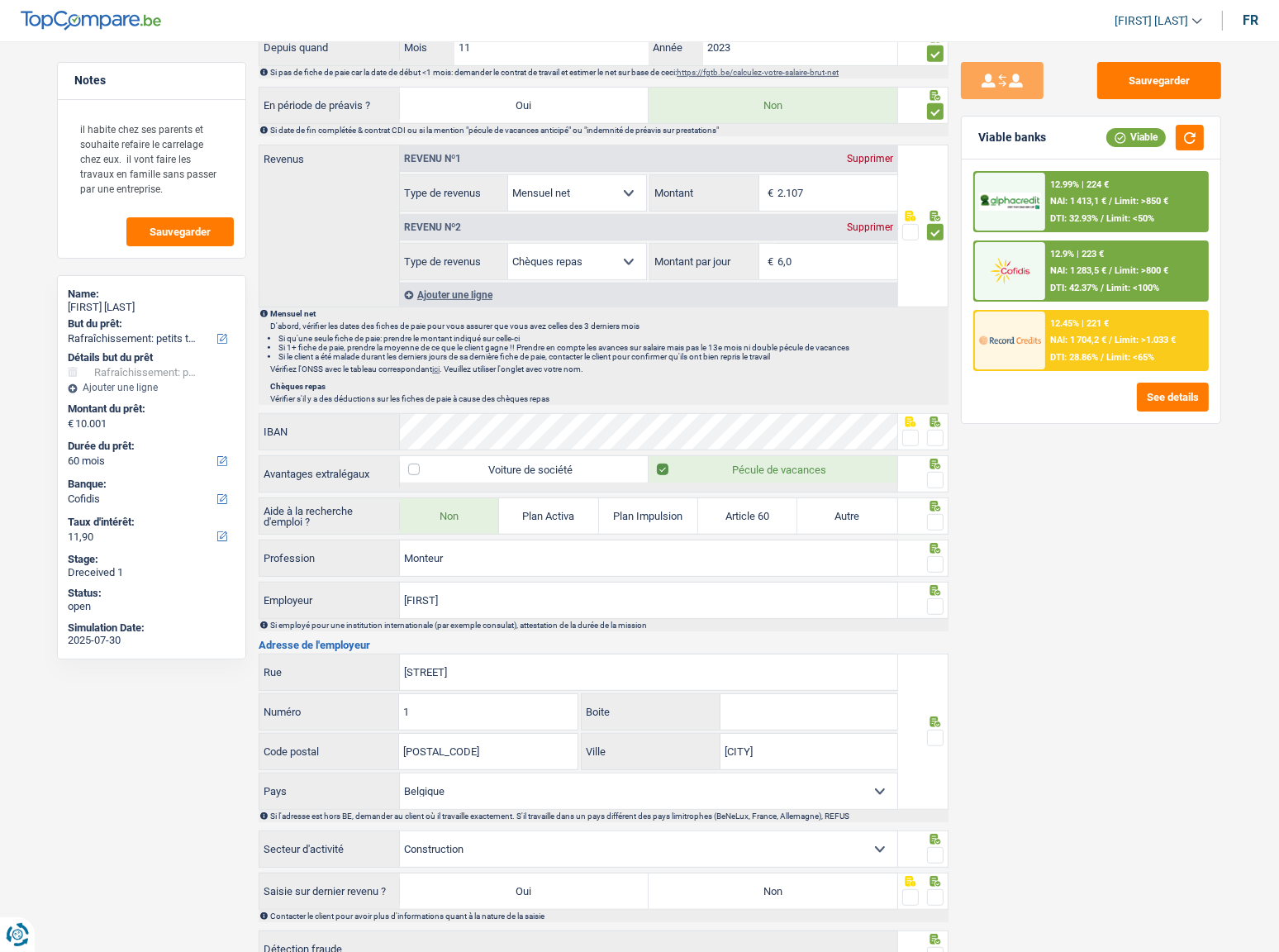 scroll, scrollTop: 942, scrollLeft: 0, axis: vertical 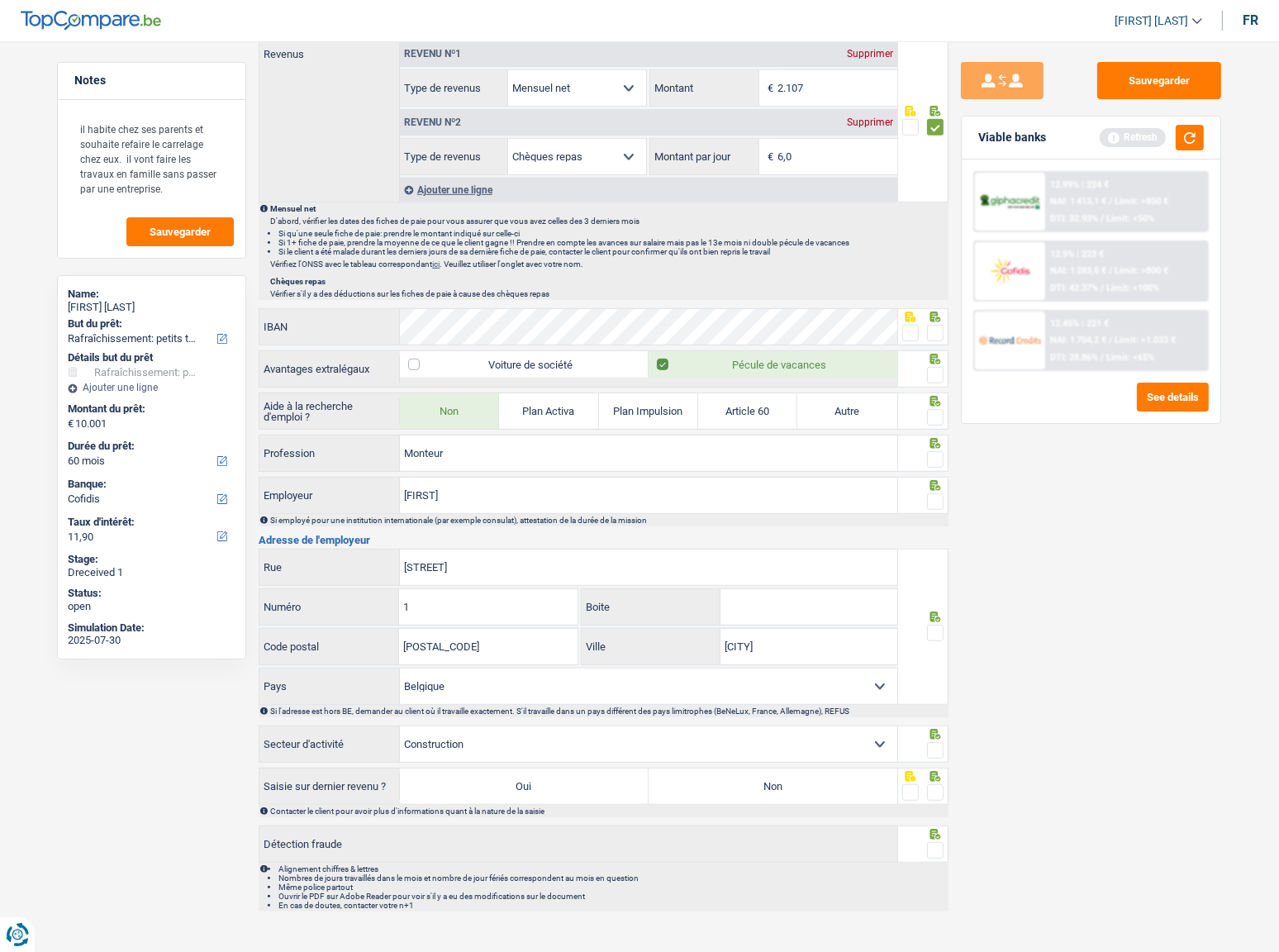 click at bounding box center (935, 333) 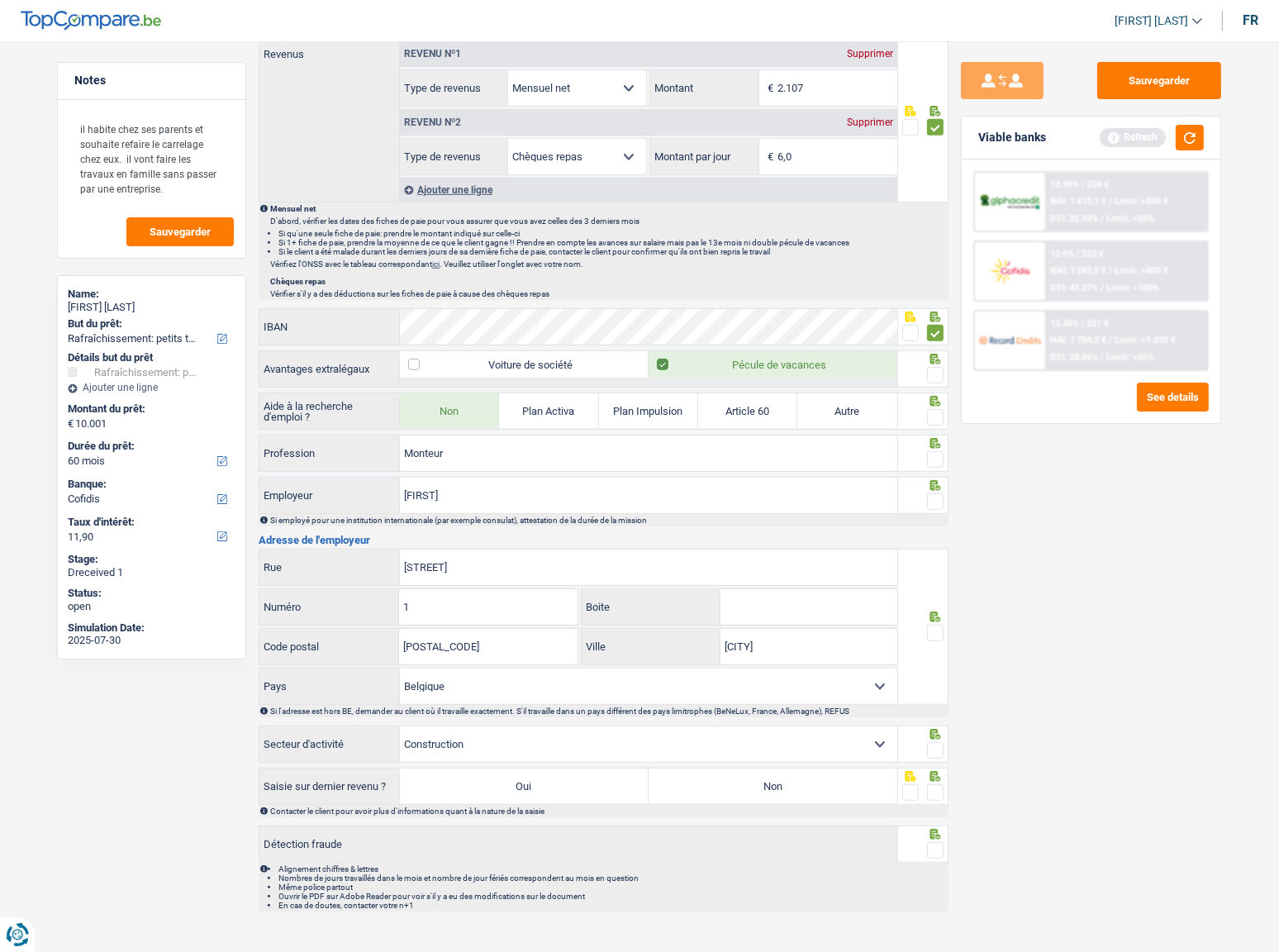 drag, startPoint x: 934, startPoint y: 361, endPoint x: 938, endPoint y: 353, distance: 8.94427 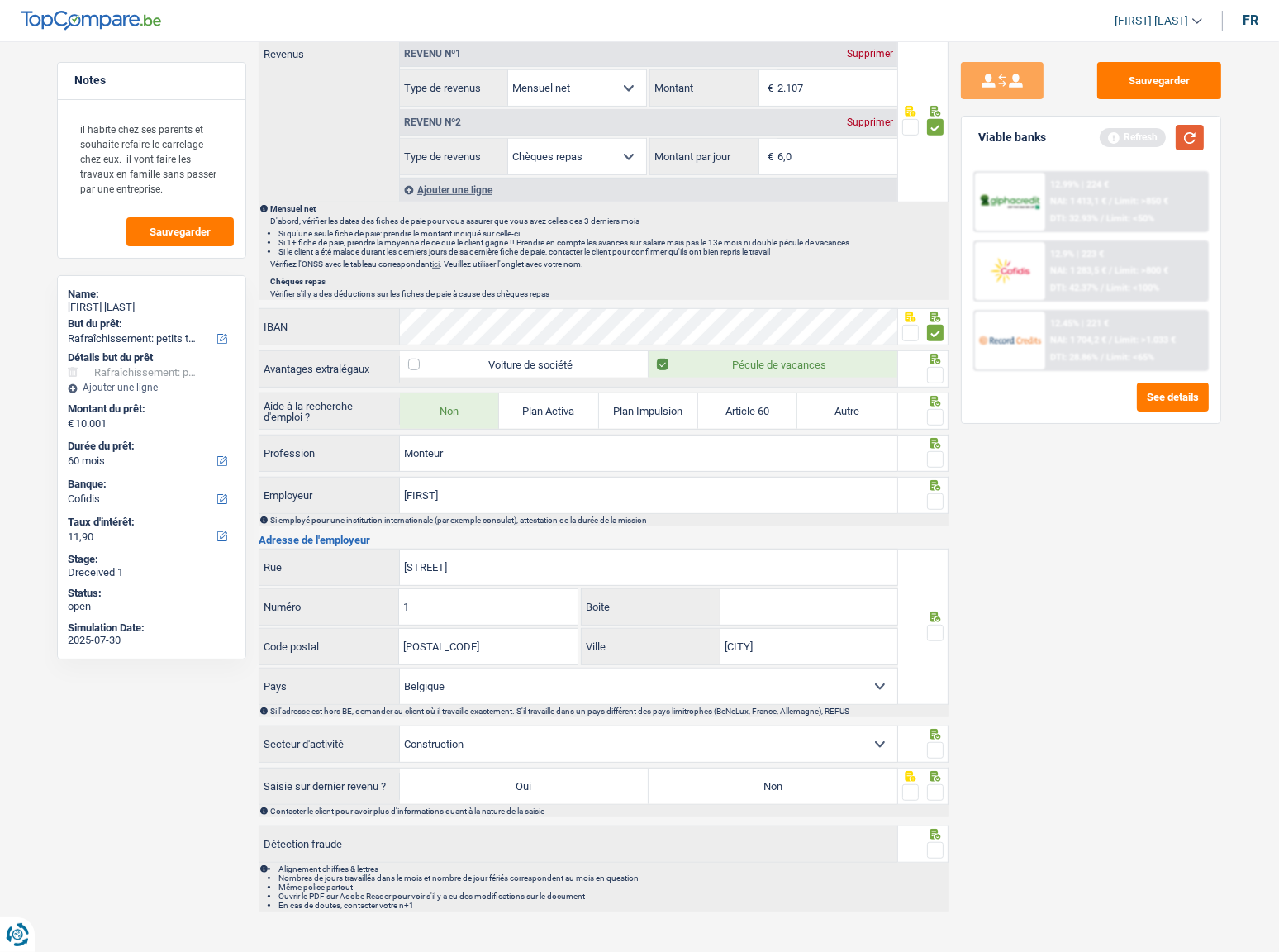 click at bounding box center (1190, 137) 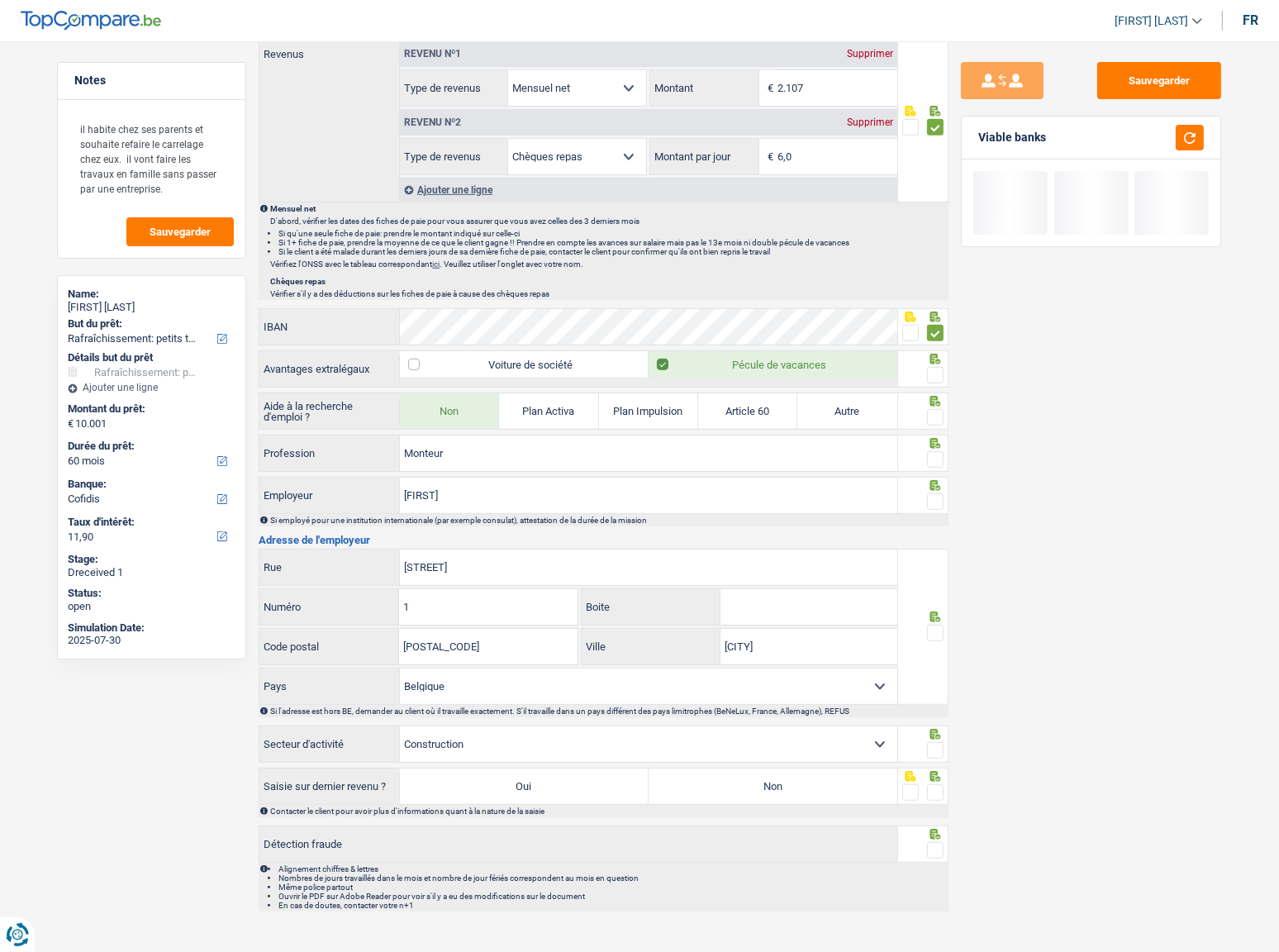 click at bounding box center [935, 375] 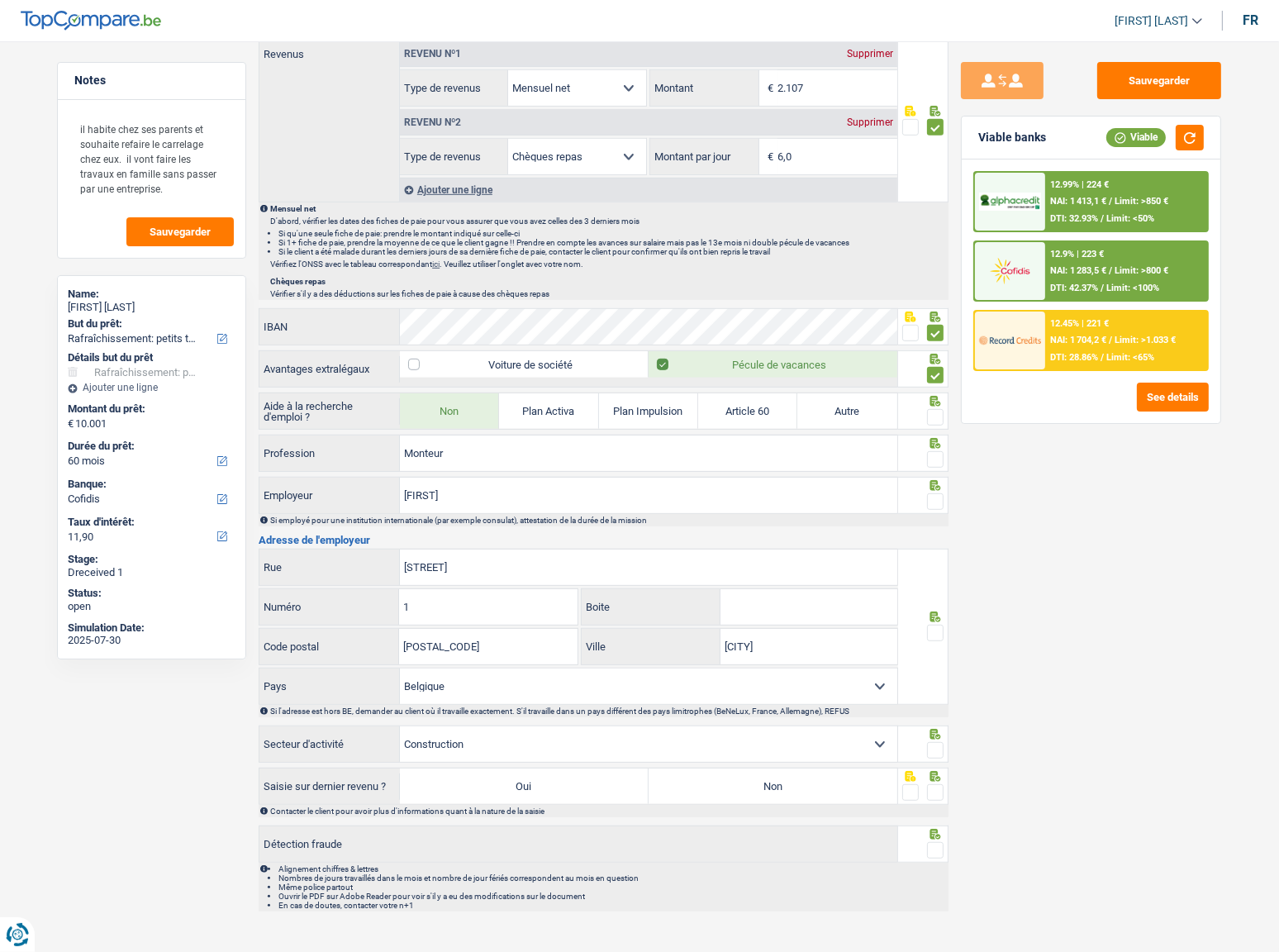 click at bounding box center (935, 417) 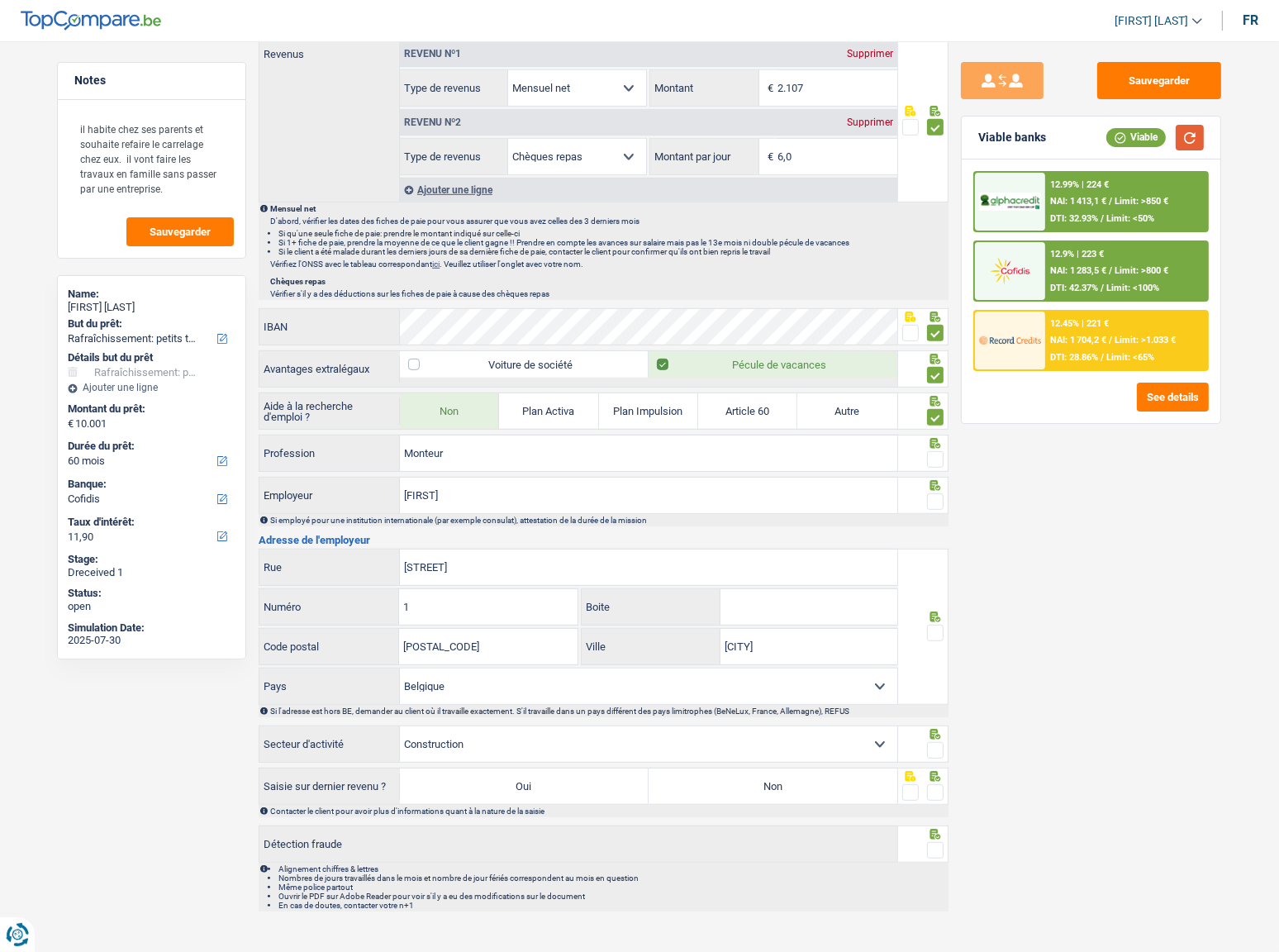 click at bounding box center [1190, 137] 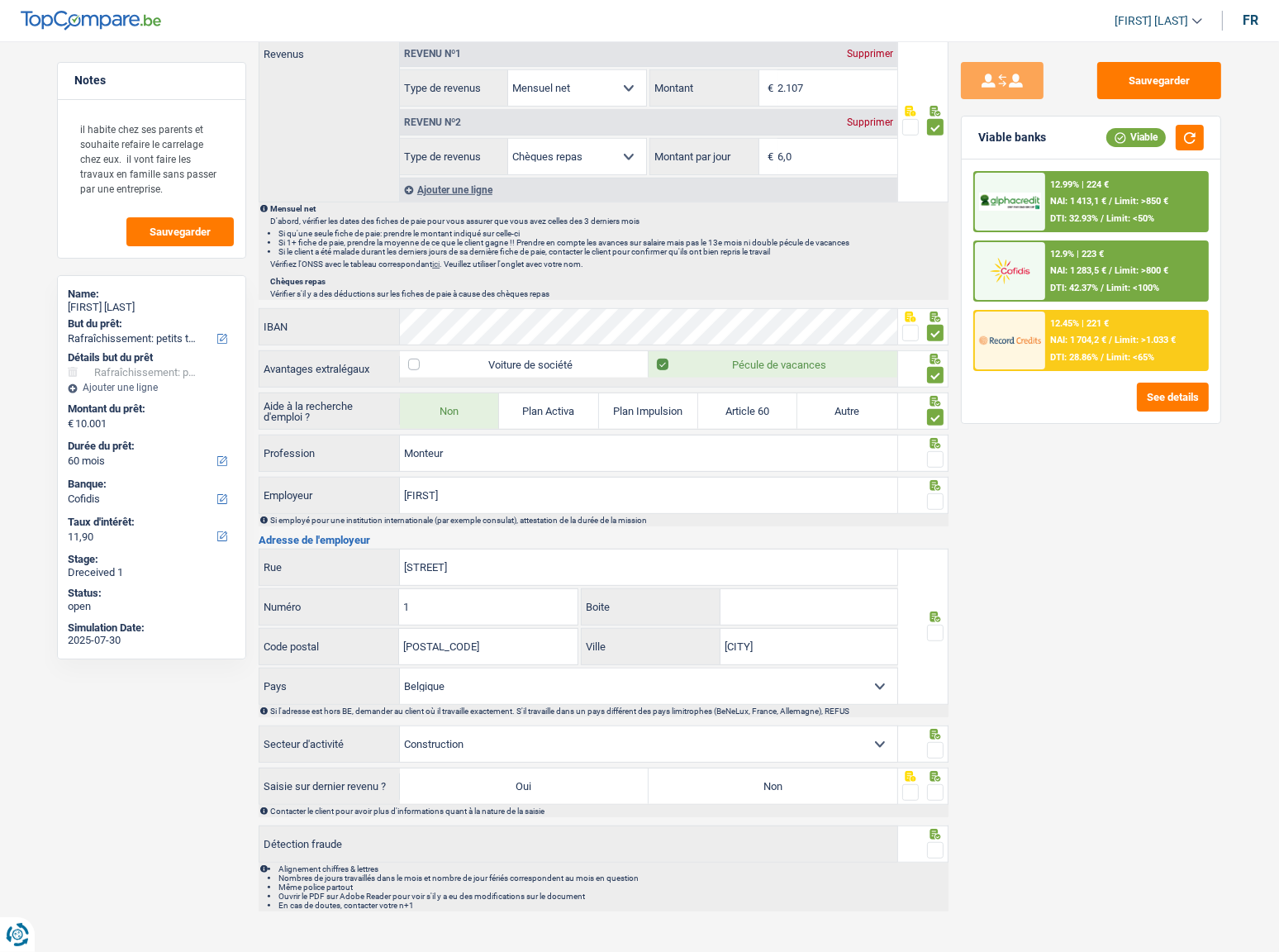 click at bounding box center (935, 459) 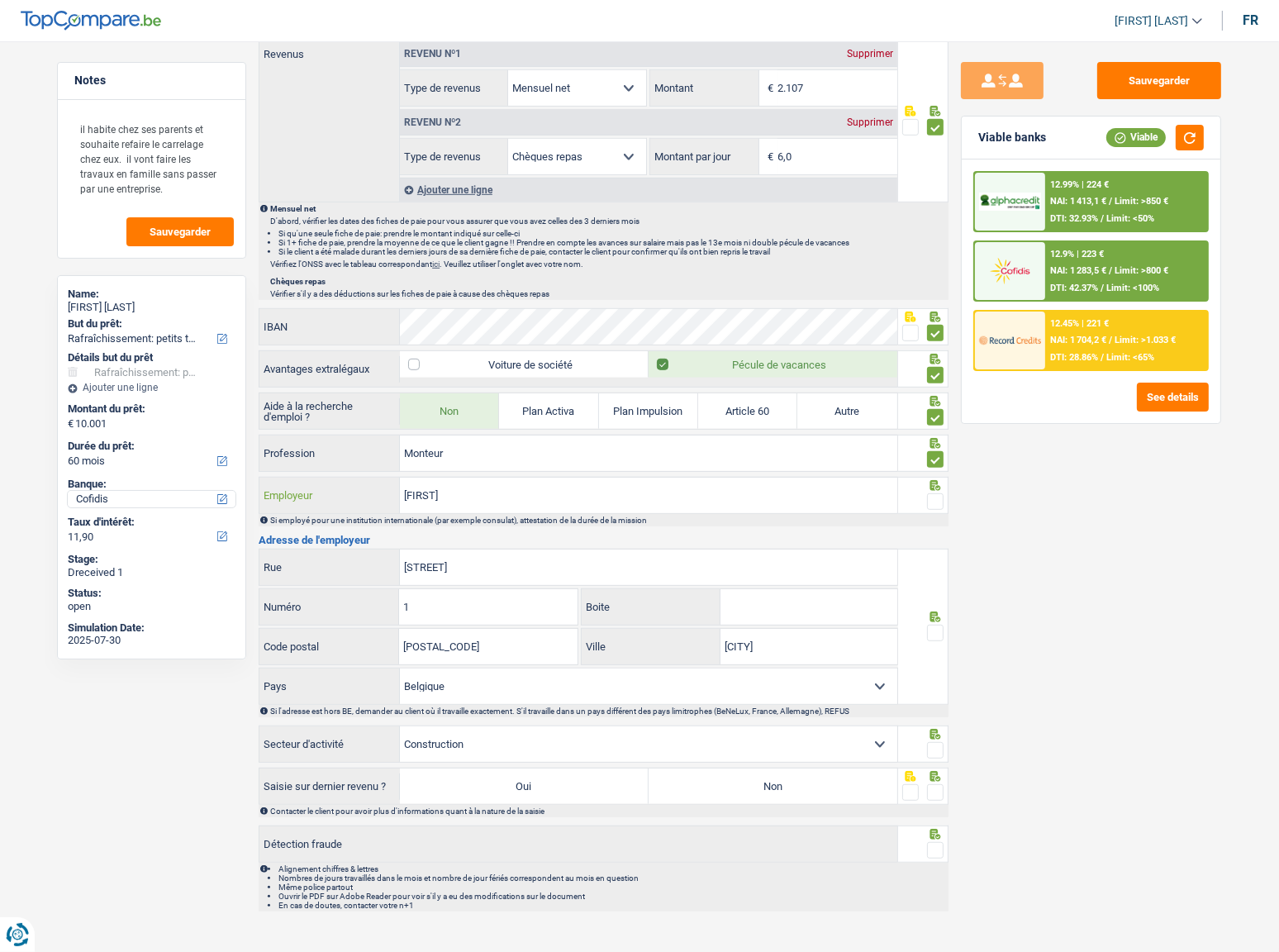 drag, startPoint x: 473, startPoint y: 493, endPoint x: 188, endPoint y: 489, distance: 285.02807 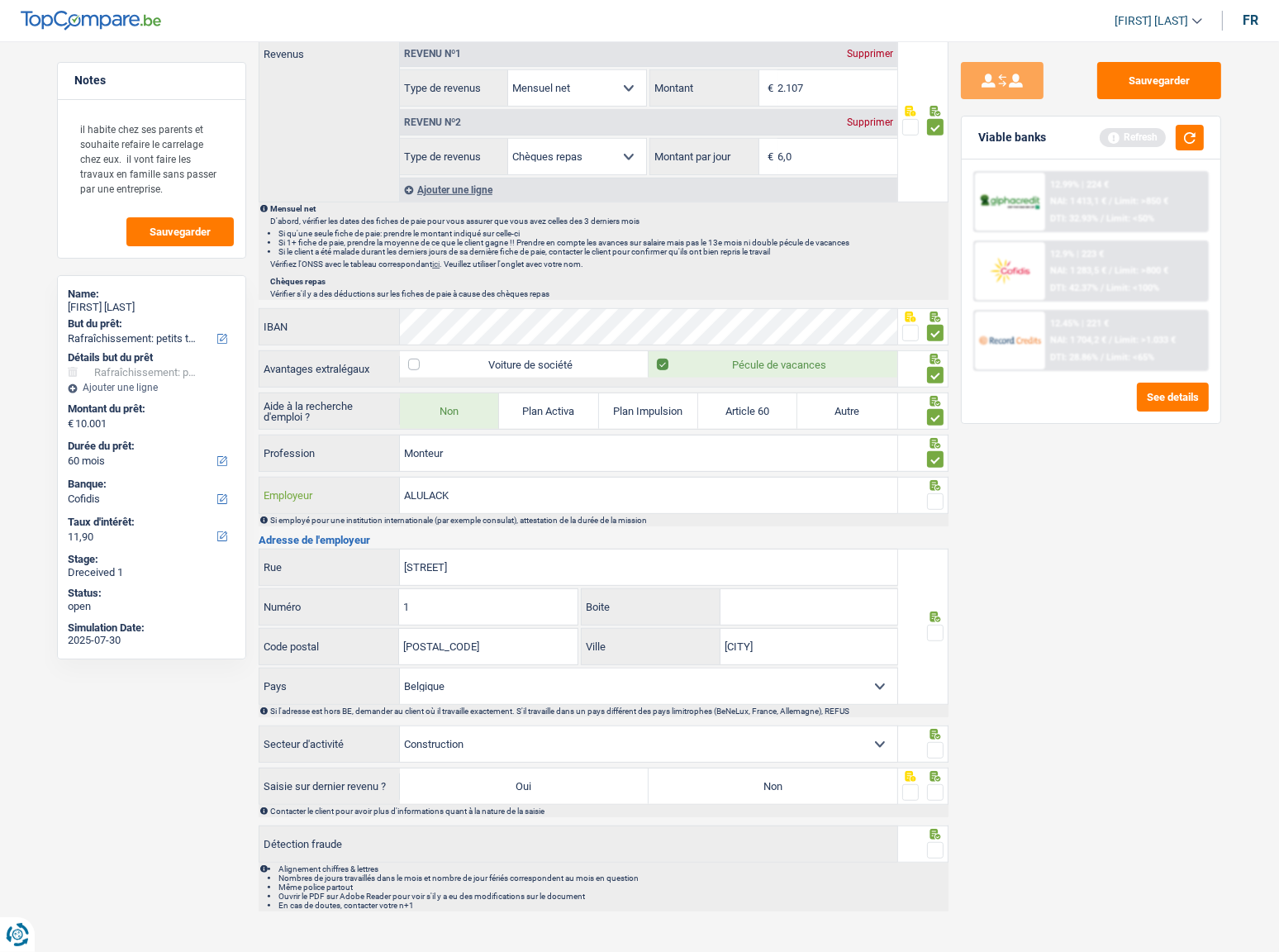 type on "ALULACK" 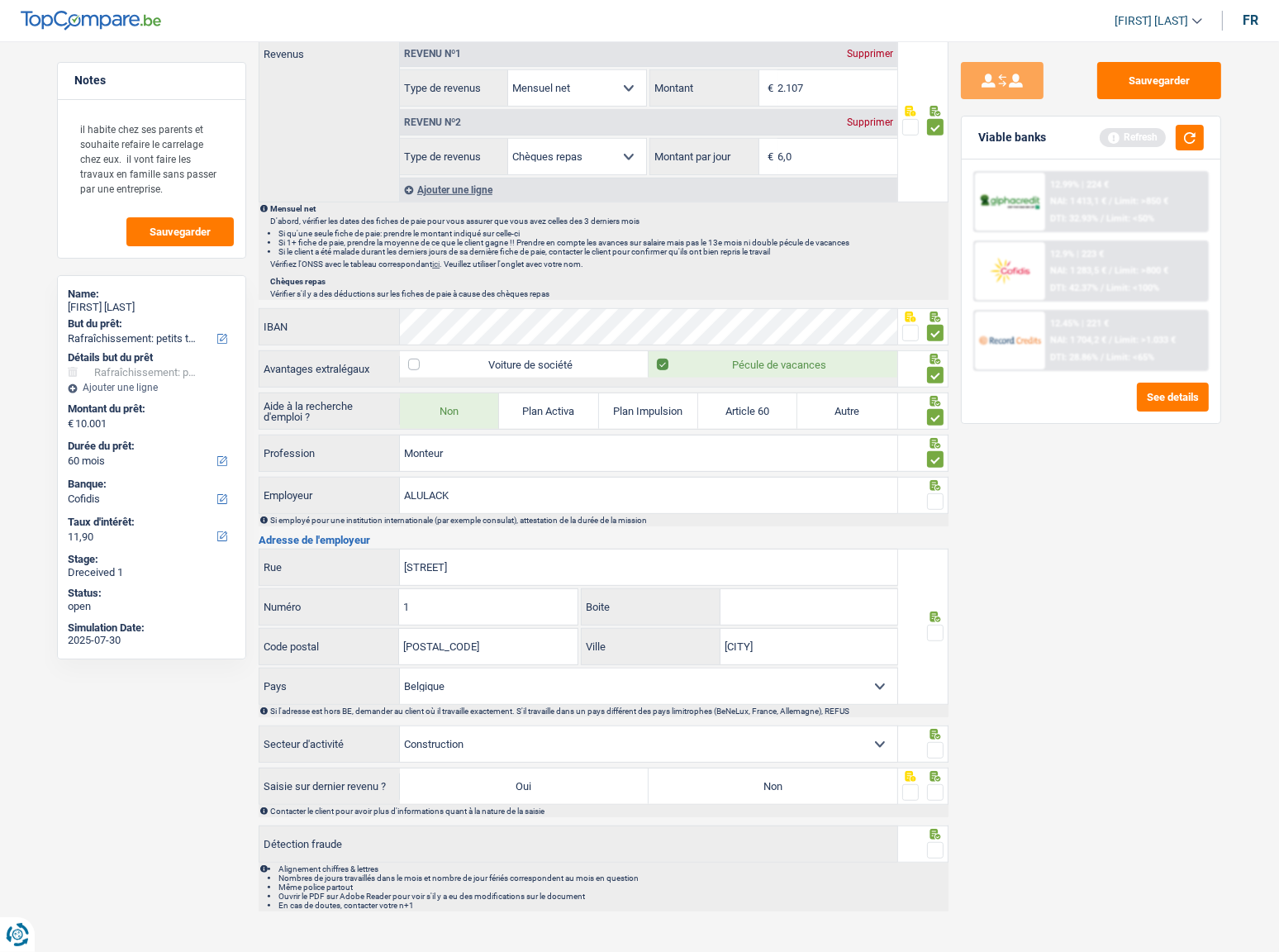 click at bounding box center (924, 495) 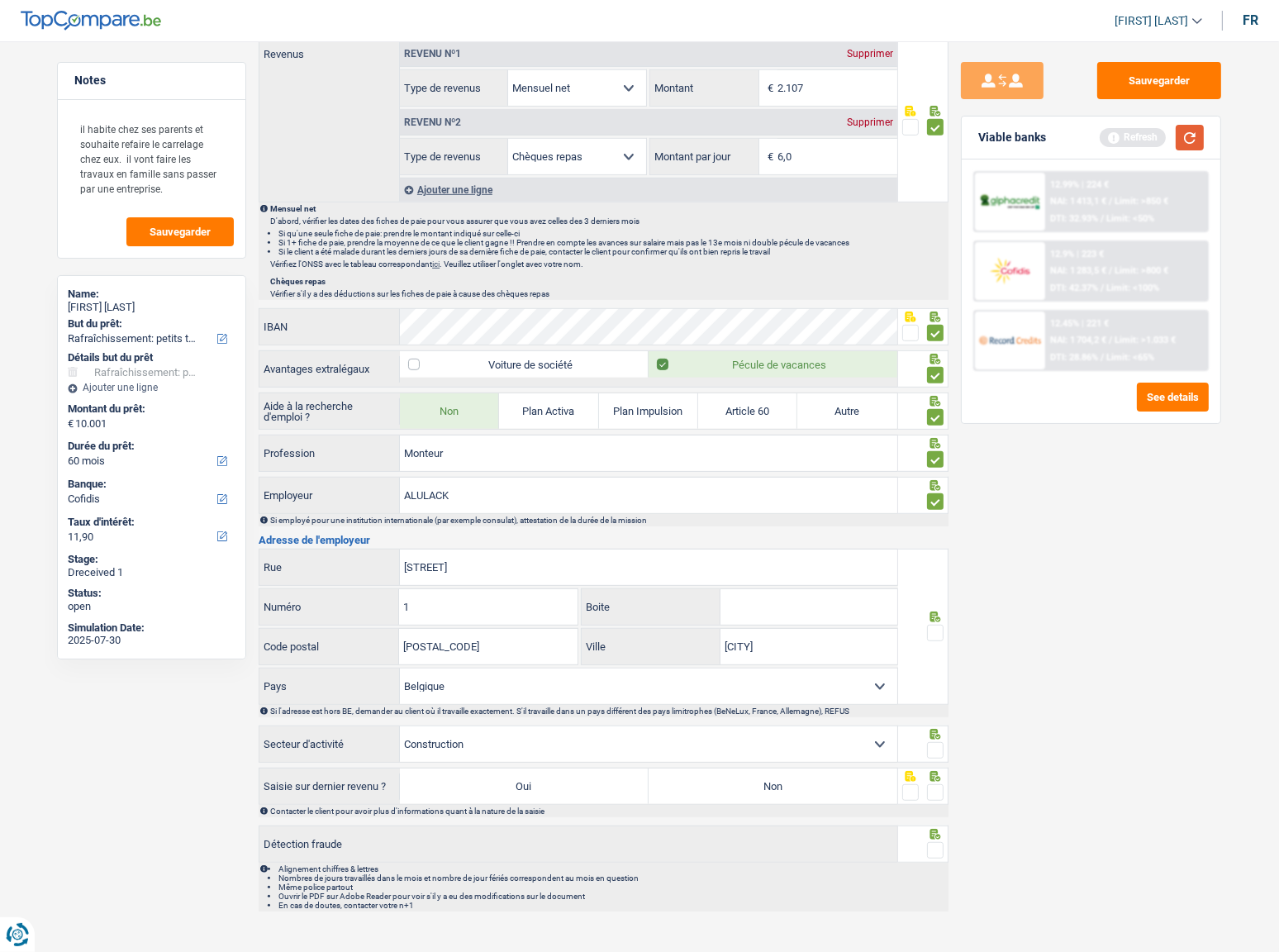 click at bounding box center [1190, 137] 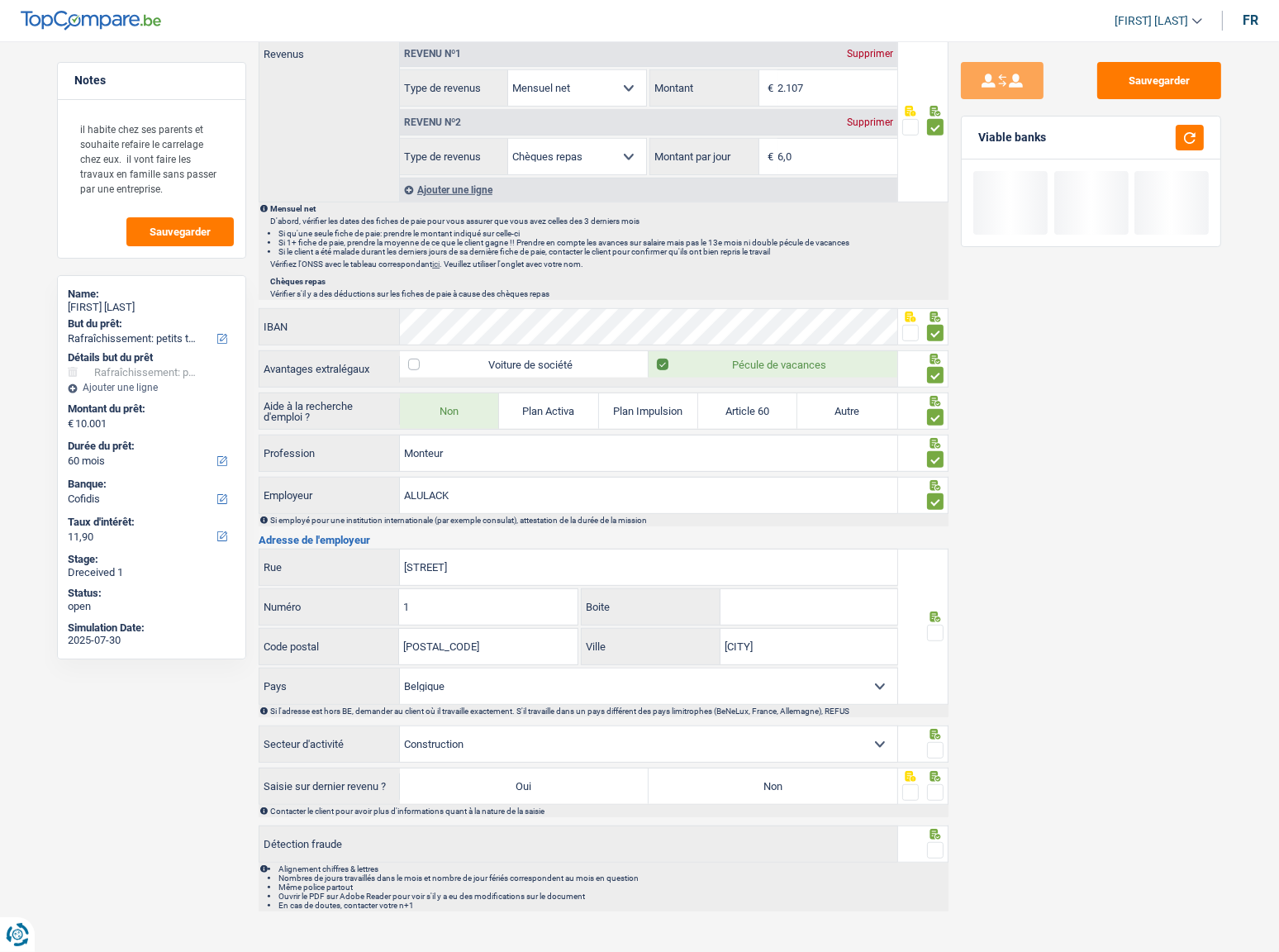 click at bounding box center (935, 633) 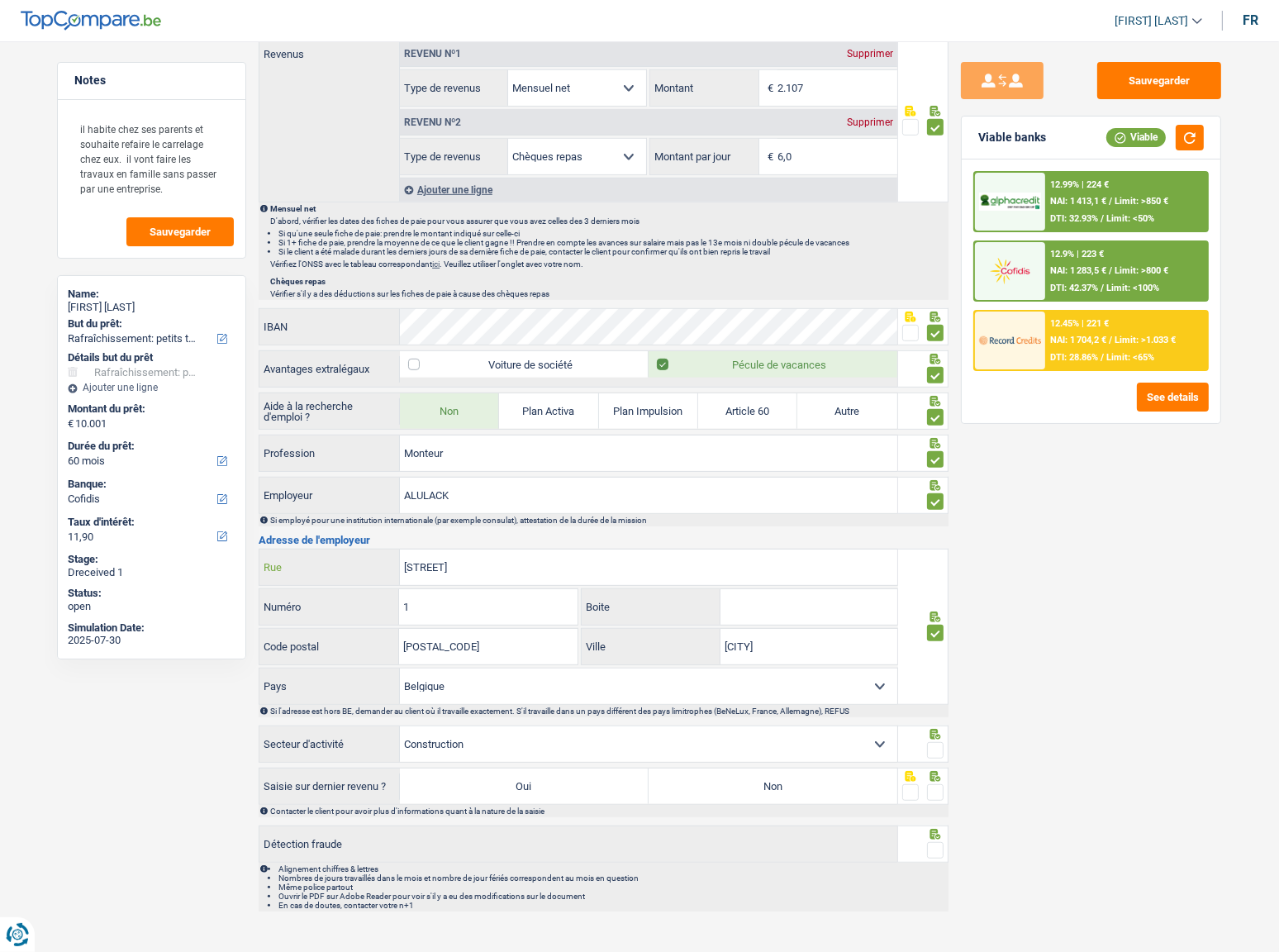 click on "Rue de liege" at bounding box center [649, 567] 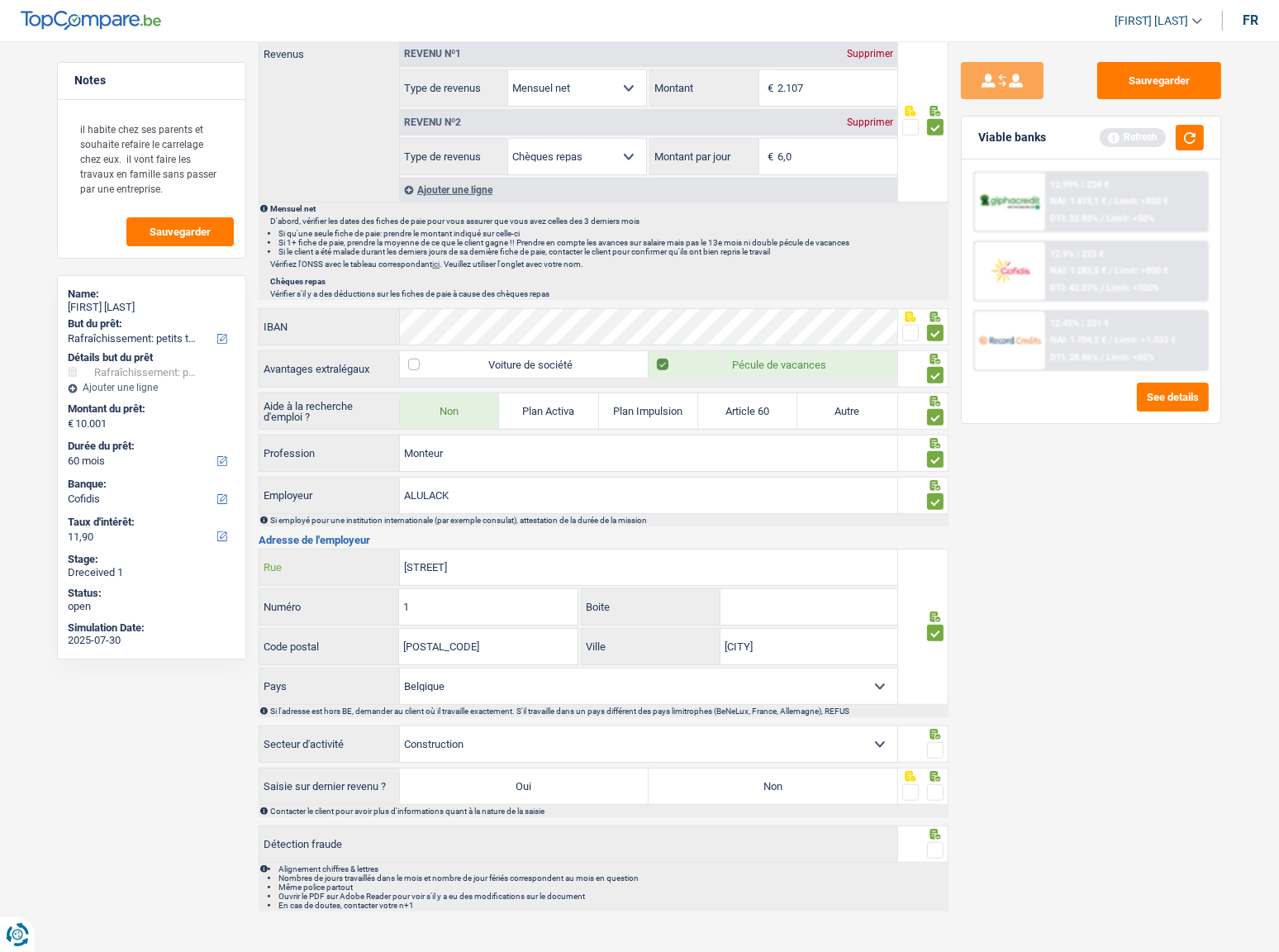 type on "LEUVENSESTEENWEG" 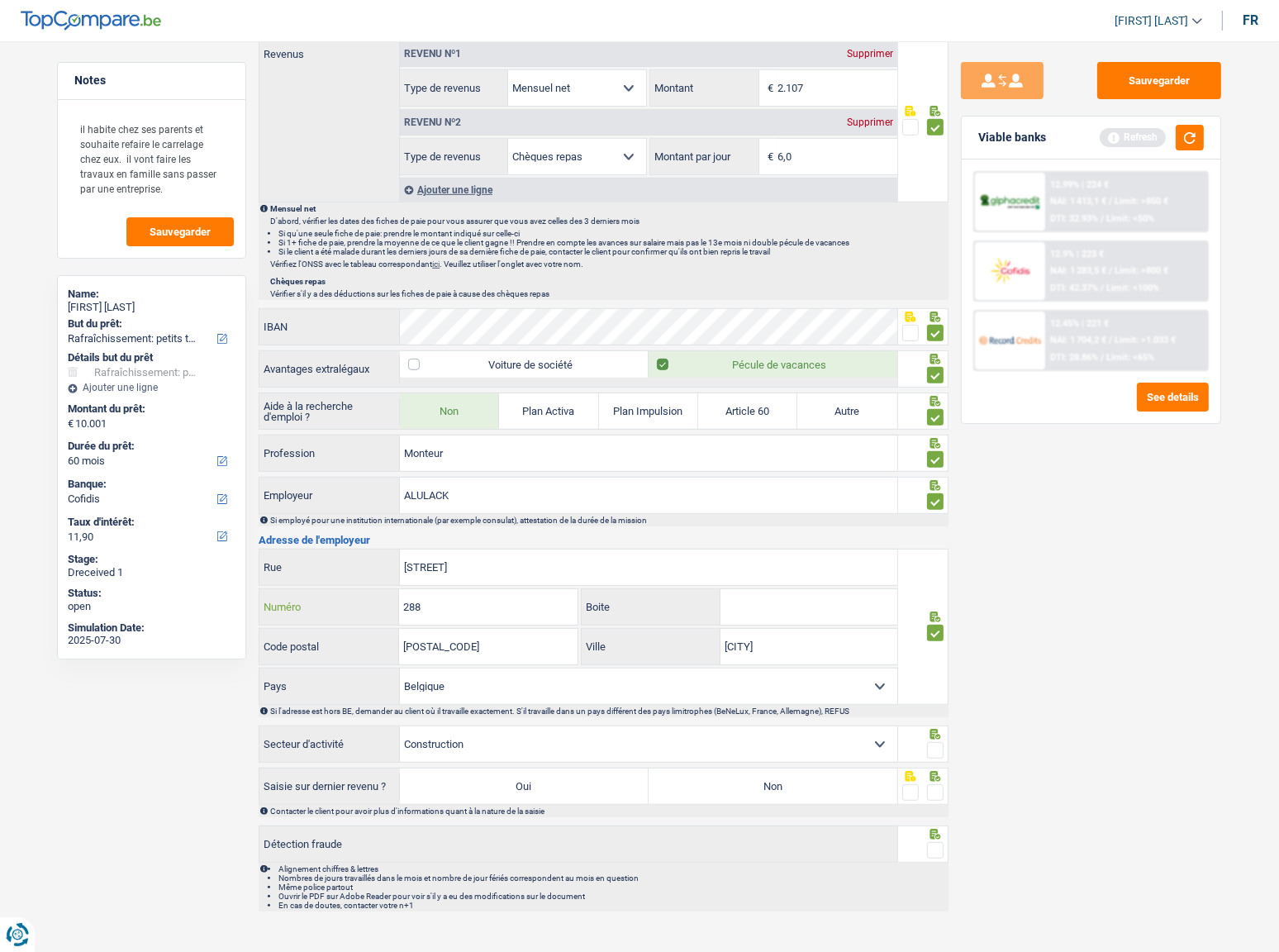 type on "288" 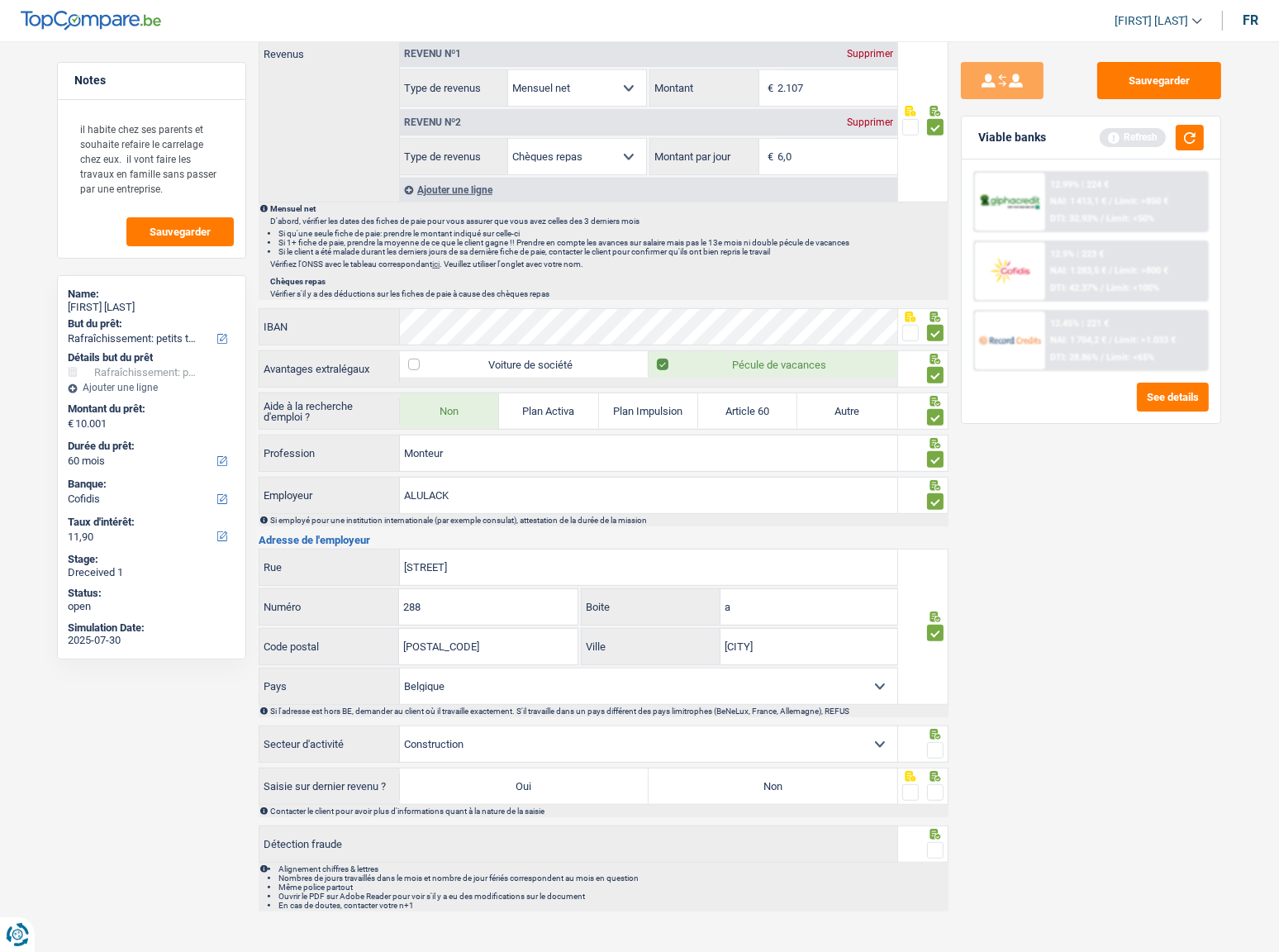 type on "a" 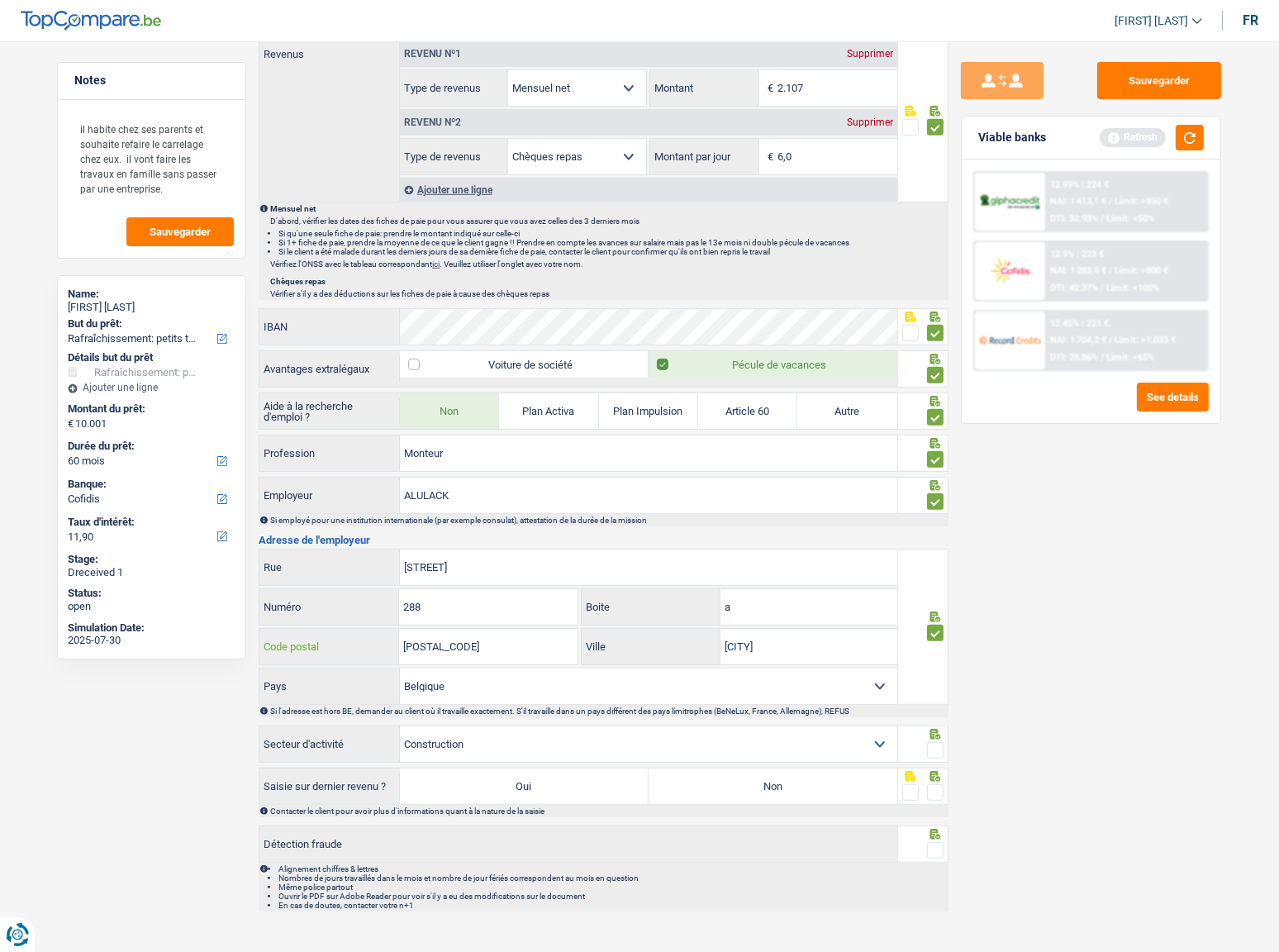 drag, startPoint x: 459, startPoint y: 635, endPoint x: 354, endPoint y: 653, distance: 106.53169 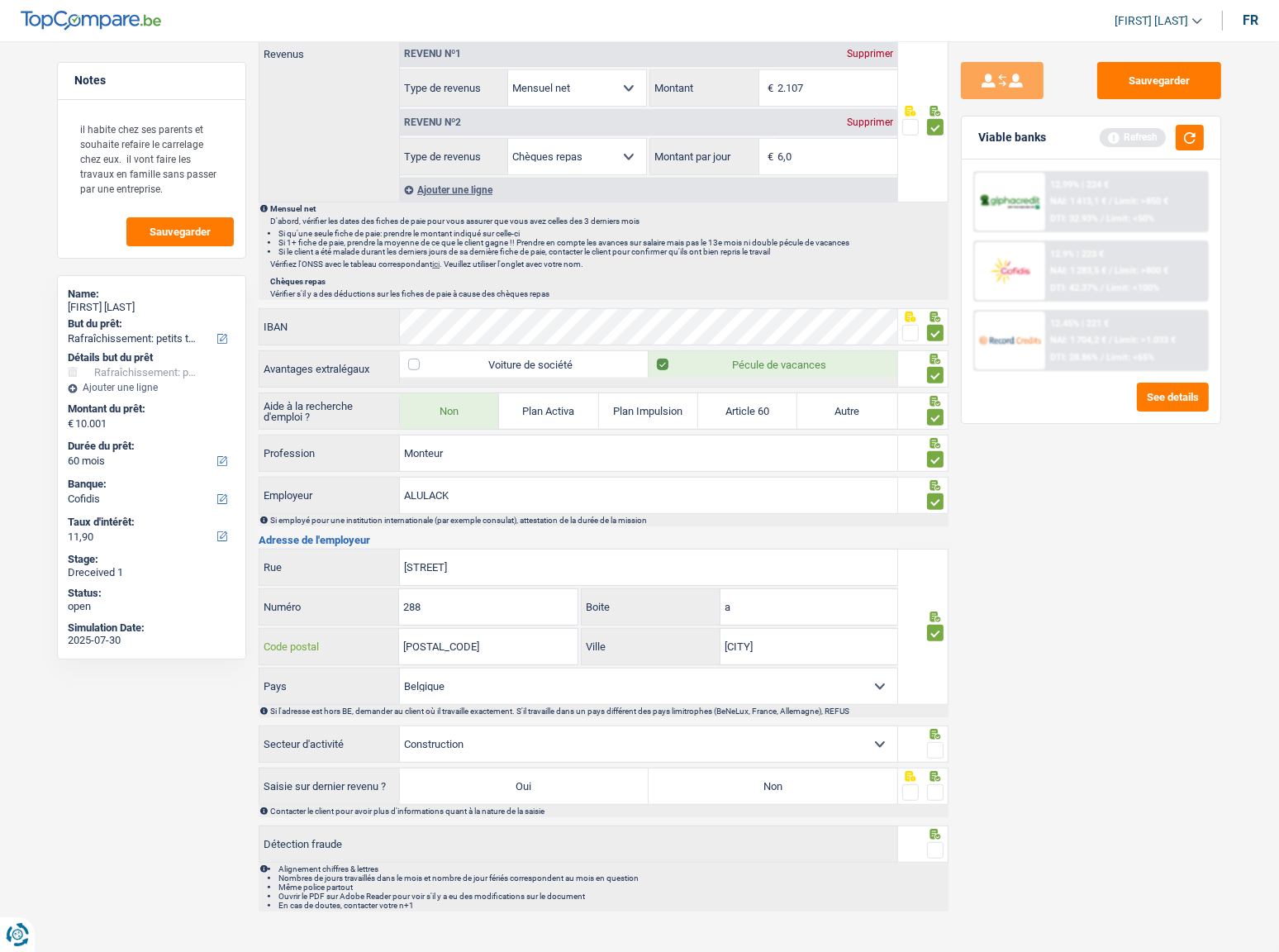 type on "3190" 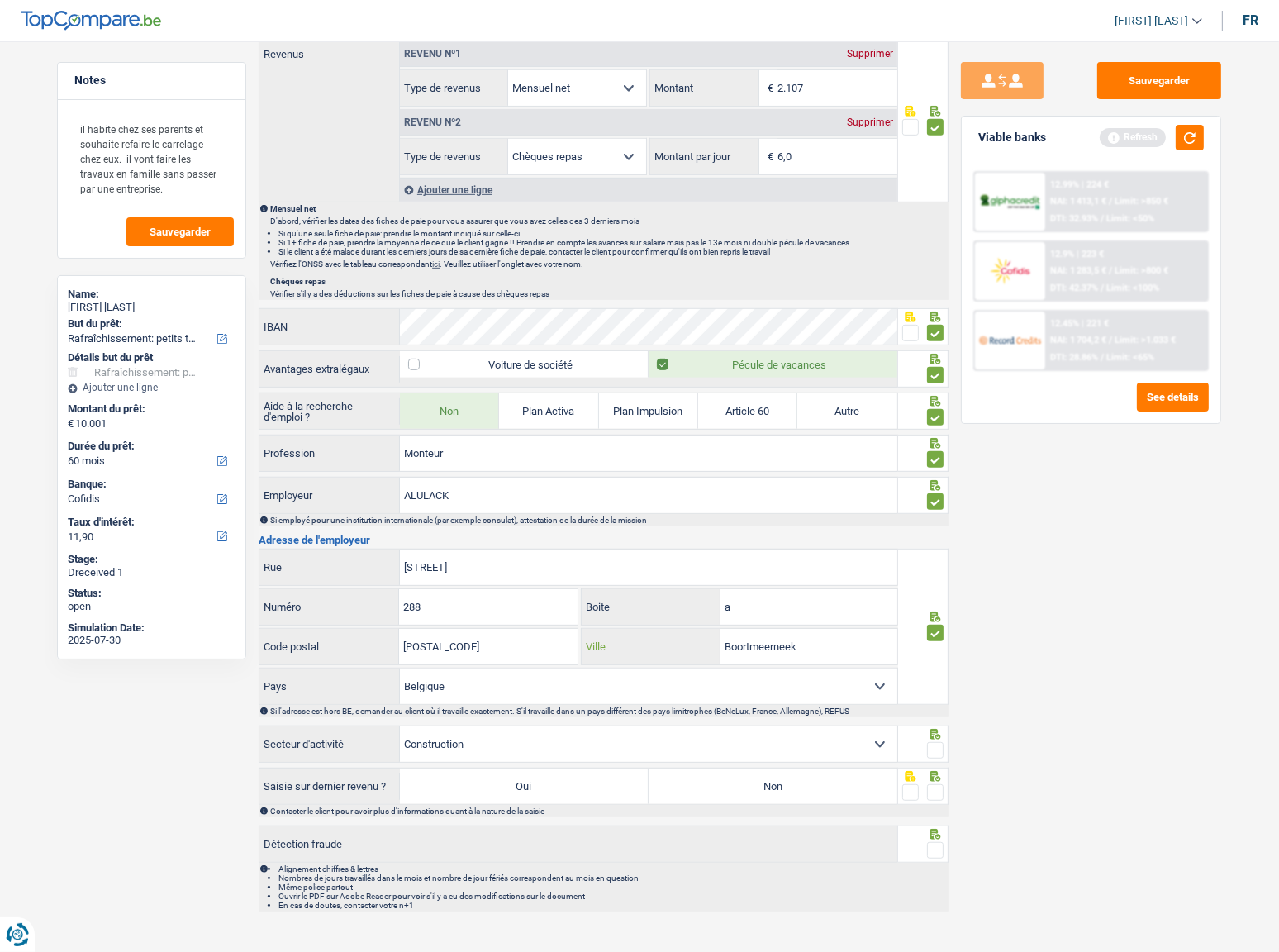 click on "Boortmeerneek" at bounding box center (809, 646) 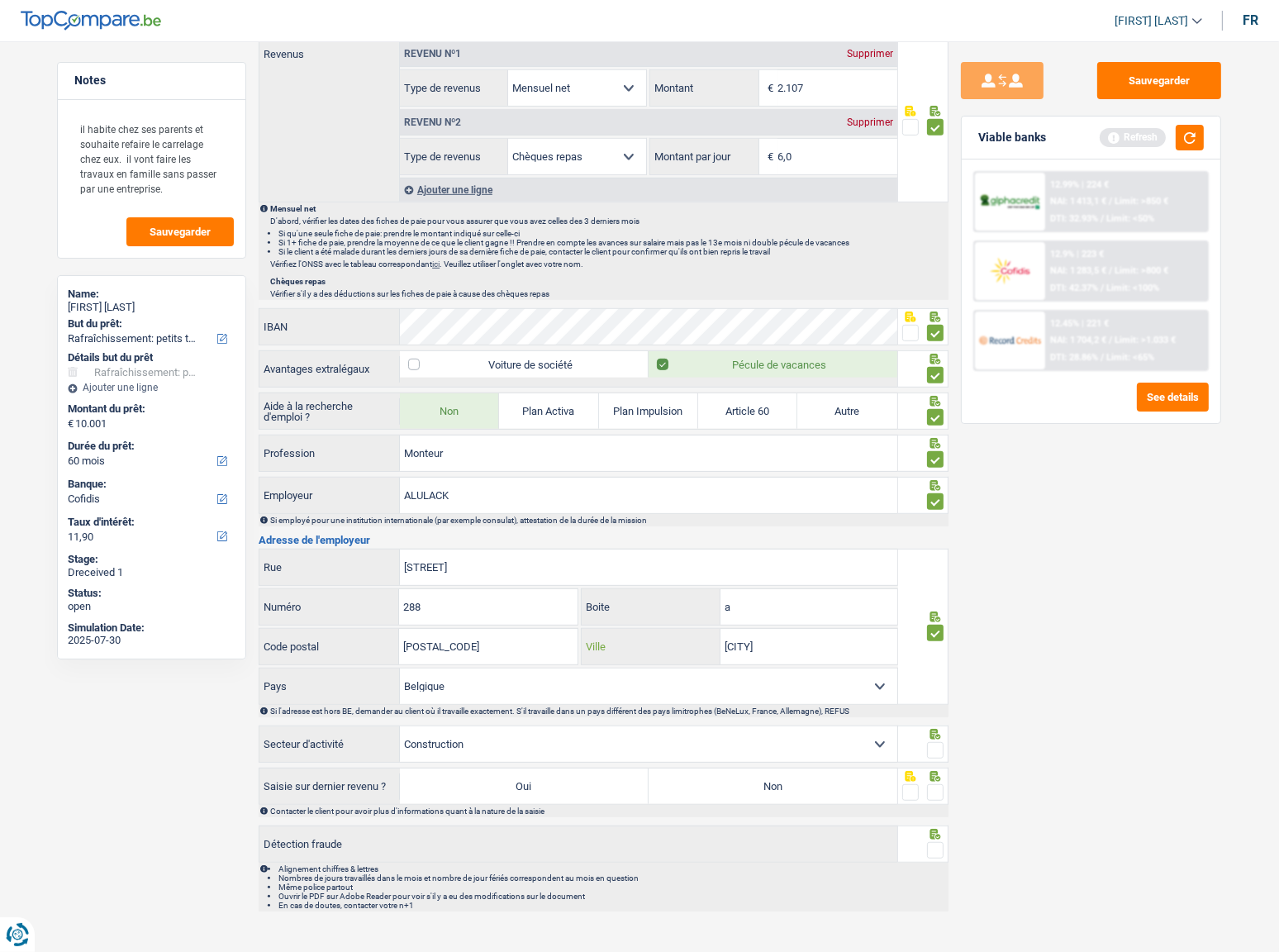 type on "Boortmeerbeek" 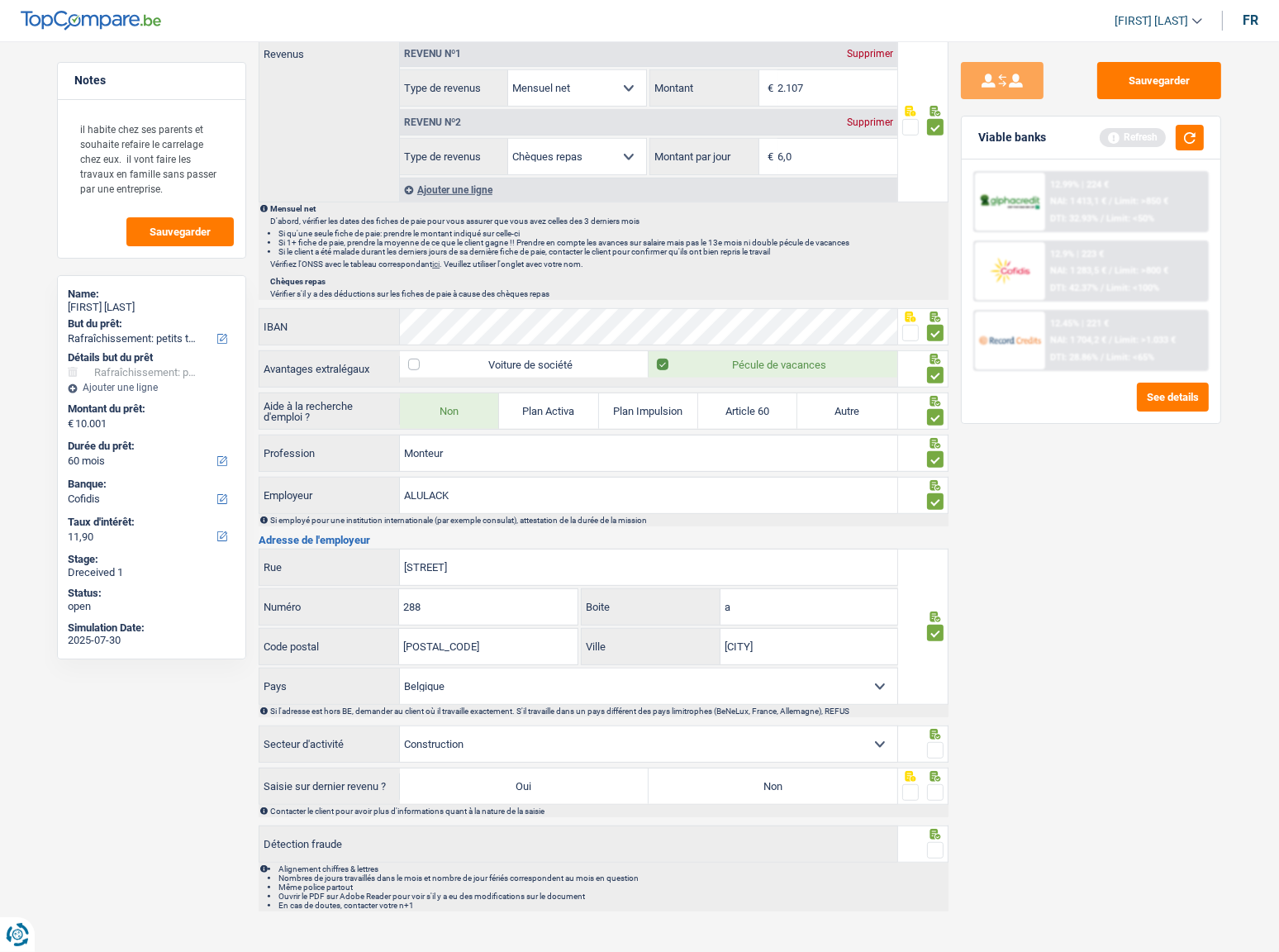 click on "Agriculture/Pêche Industrie Horeca Courier/Fitness/Taxi Construction Banques/Assurances Etat/Université ou Union Européenne Petites entreprises (-50pers) Grandes entreprises (+50pers) Autres institutions internationales
Sélectionner une option" at bounding box center [649, 744] 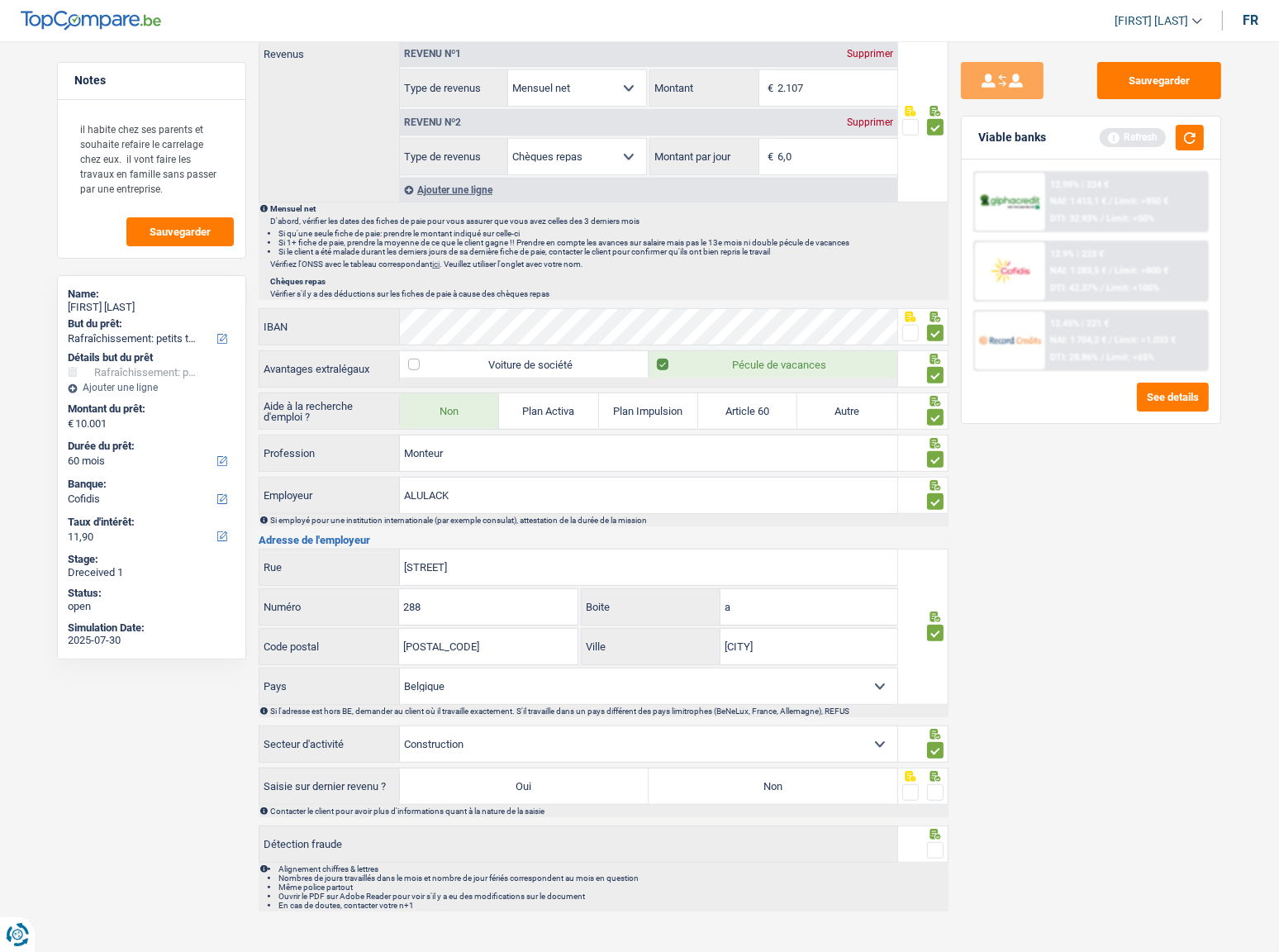 click on "Non" at bounding box center [773, 786] 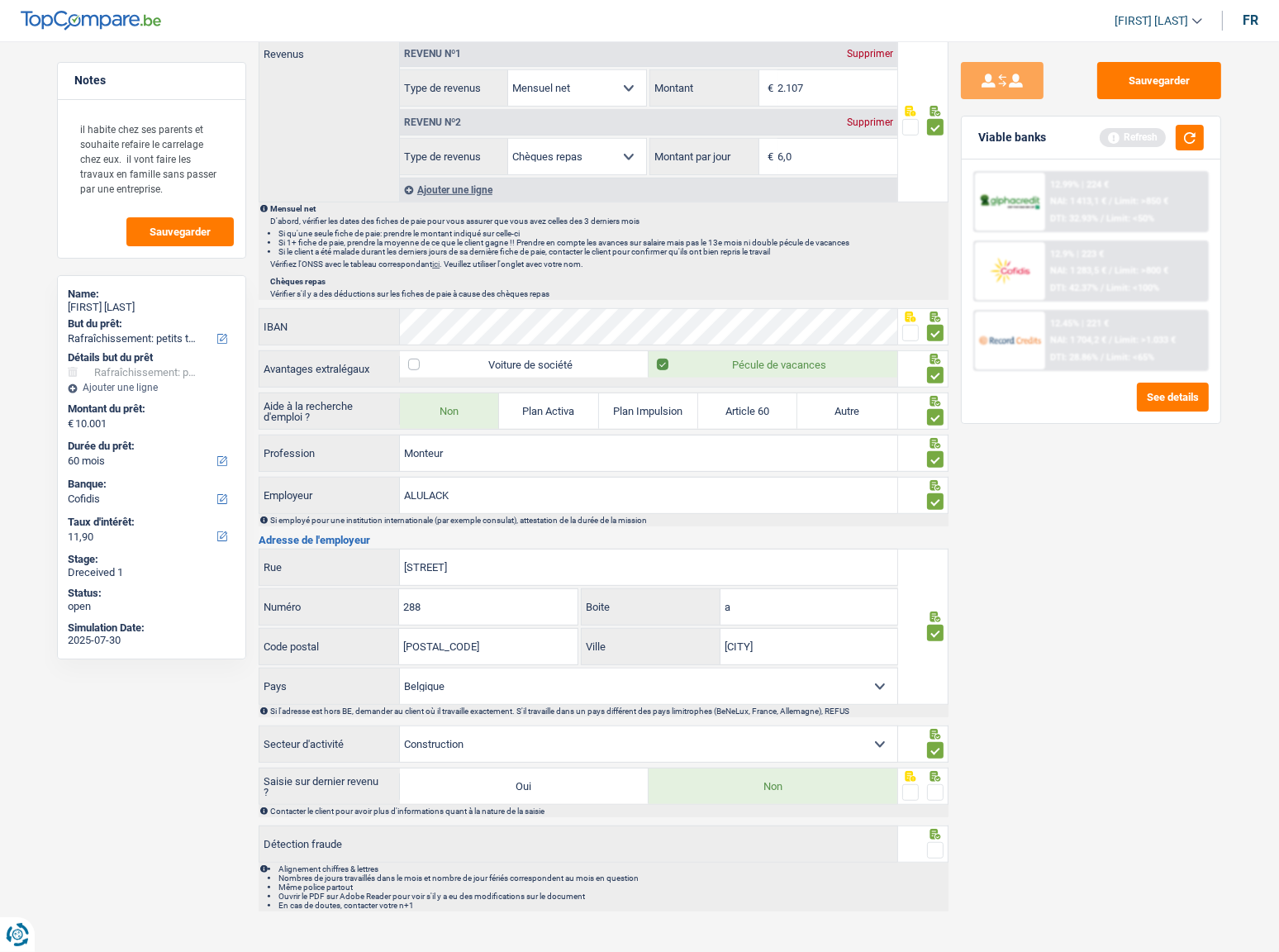 click at bounding box center (935, 793) 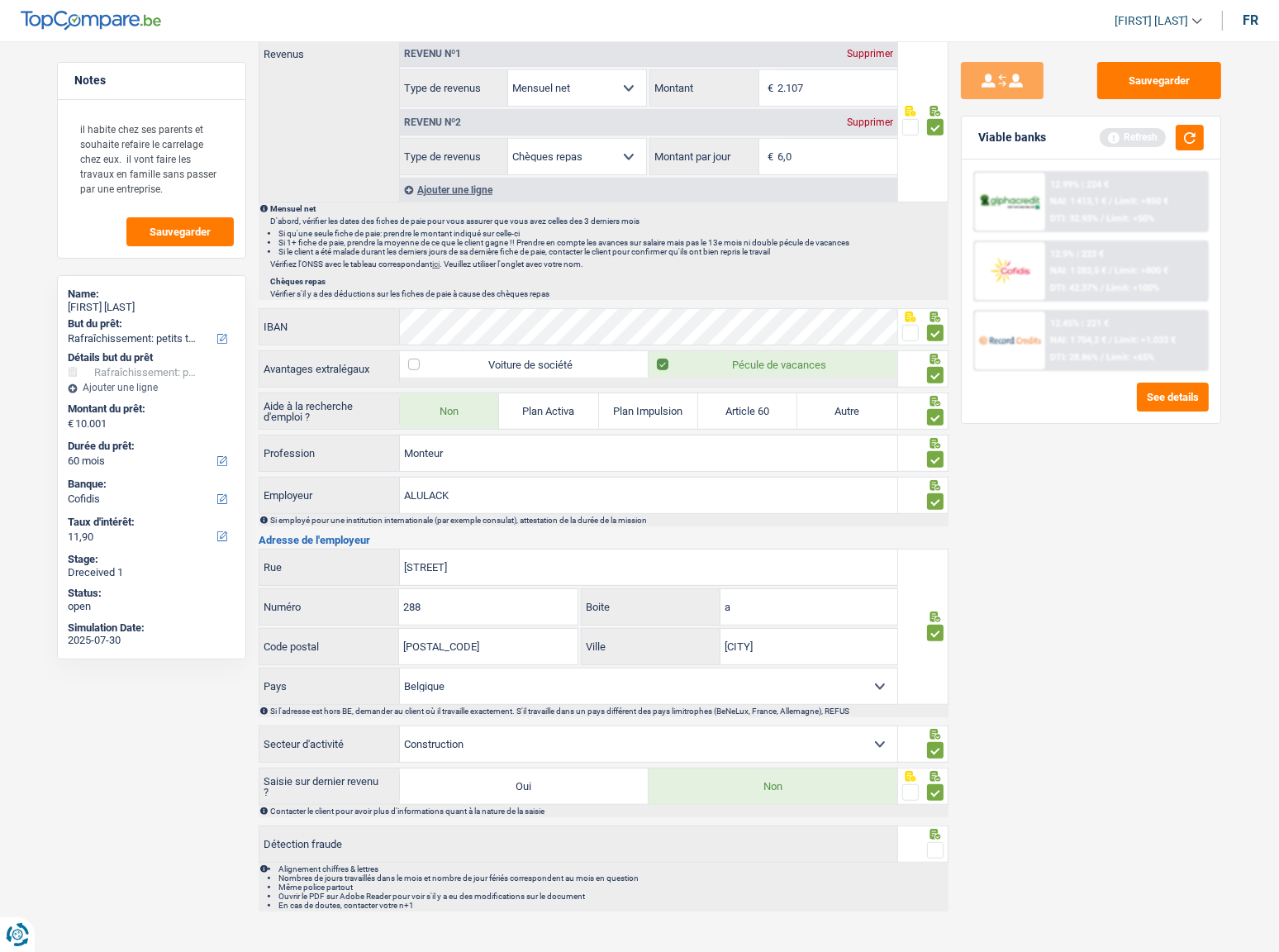 drag, startPoint x: 934, startPoint y: 843, endPoint x: 1259, endPoint y: 747, distance: 338.882 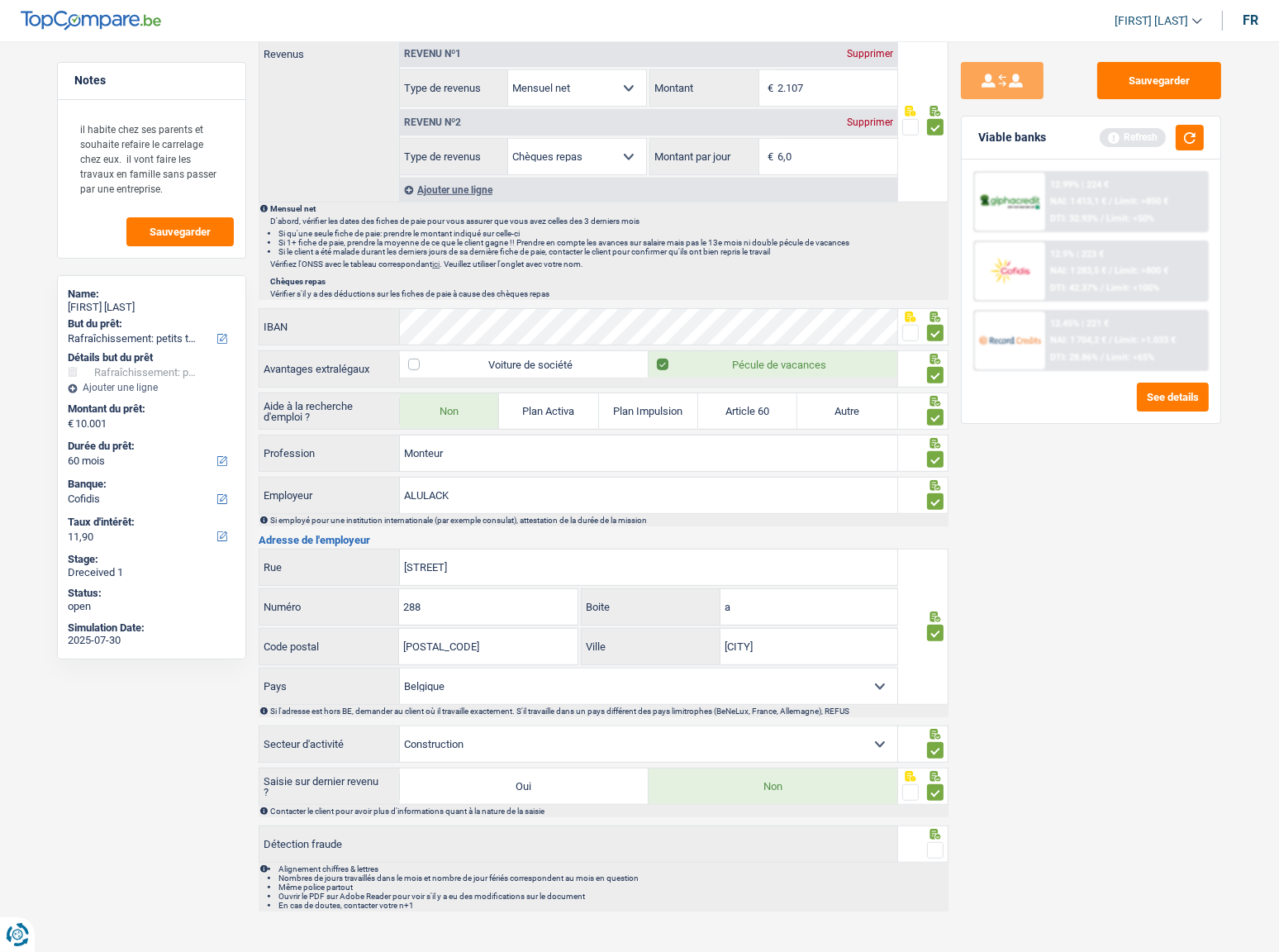 click at bounding box center [935, 850] 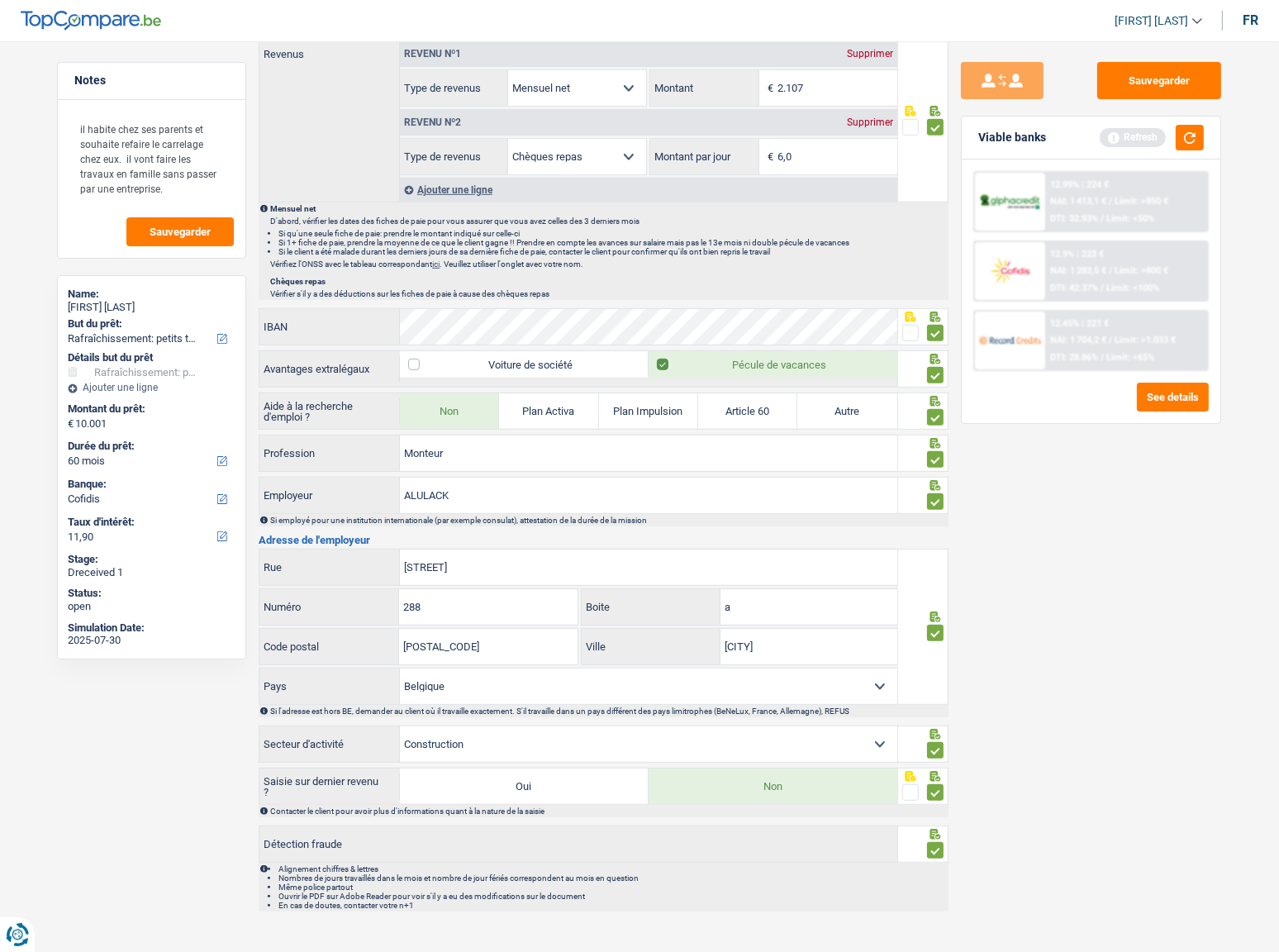 click on "Sauvegarder
Viable banks
Refresh
12.99% | 224 €
NAI: 1 413,1 €
/
Limit: >850 €
DTI: 32.93%
/
Limit: <50%
12.9% | 223 €
NAI: 1 283,5 €
/
Limit: >800 €
DTI: 42.37%
/
Limit: <100%
/       /" at bounding box center (1091, 492) 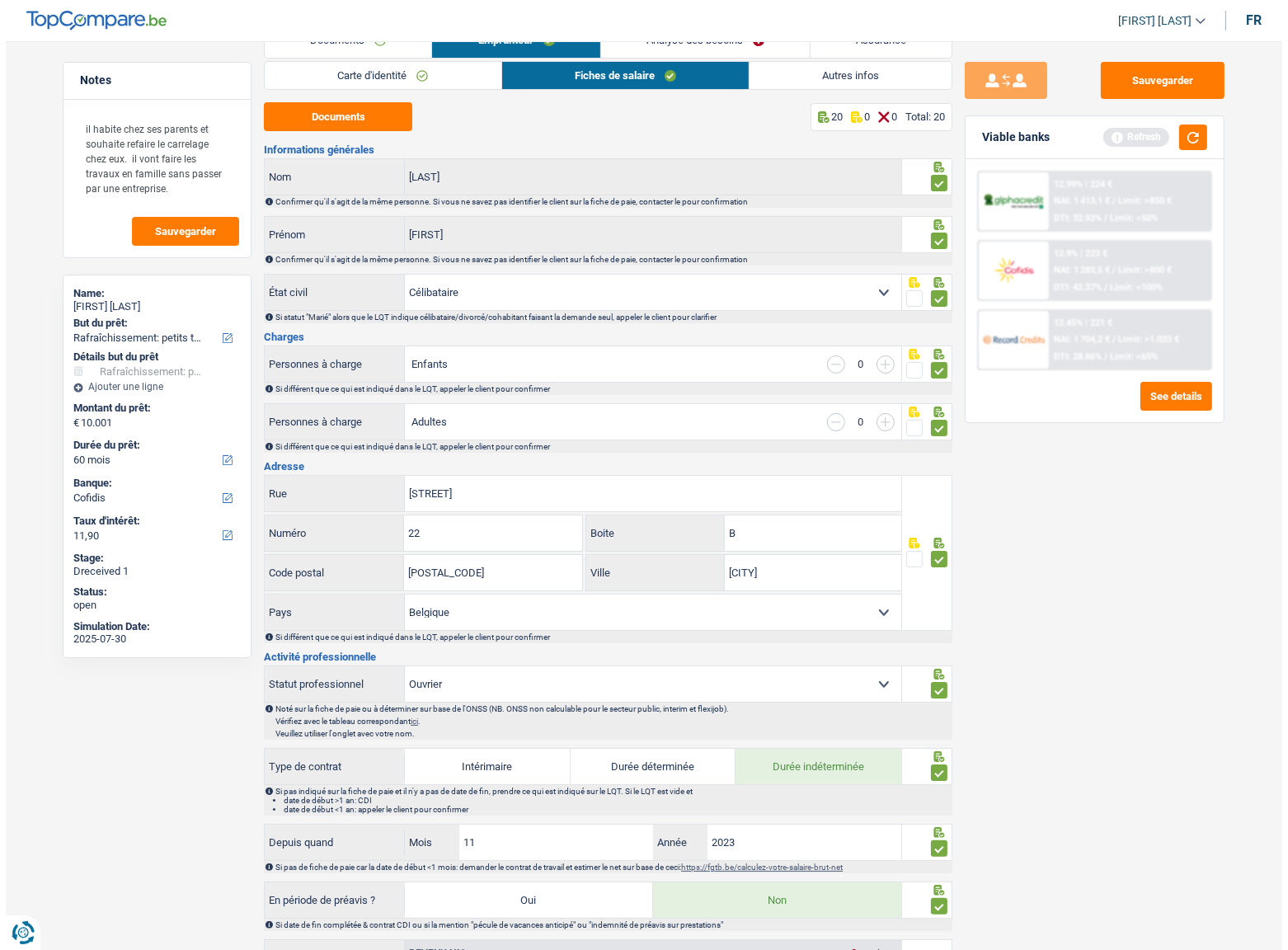 scroll, scrollTop: 0, scrollLeft: 0, axis: both 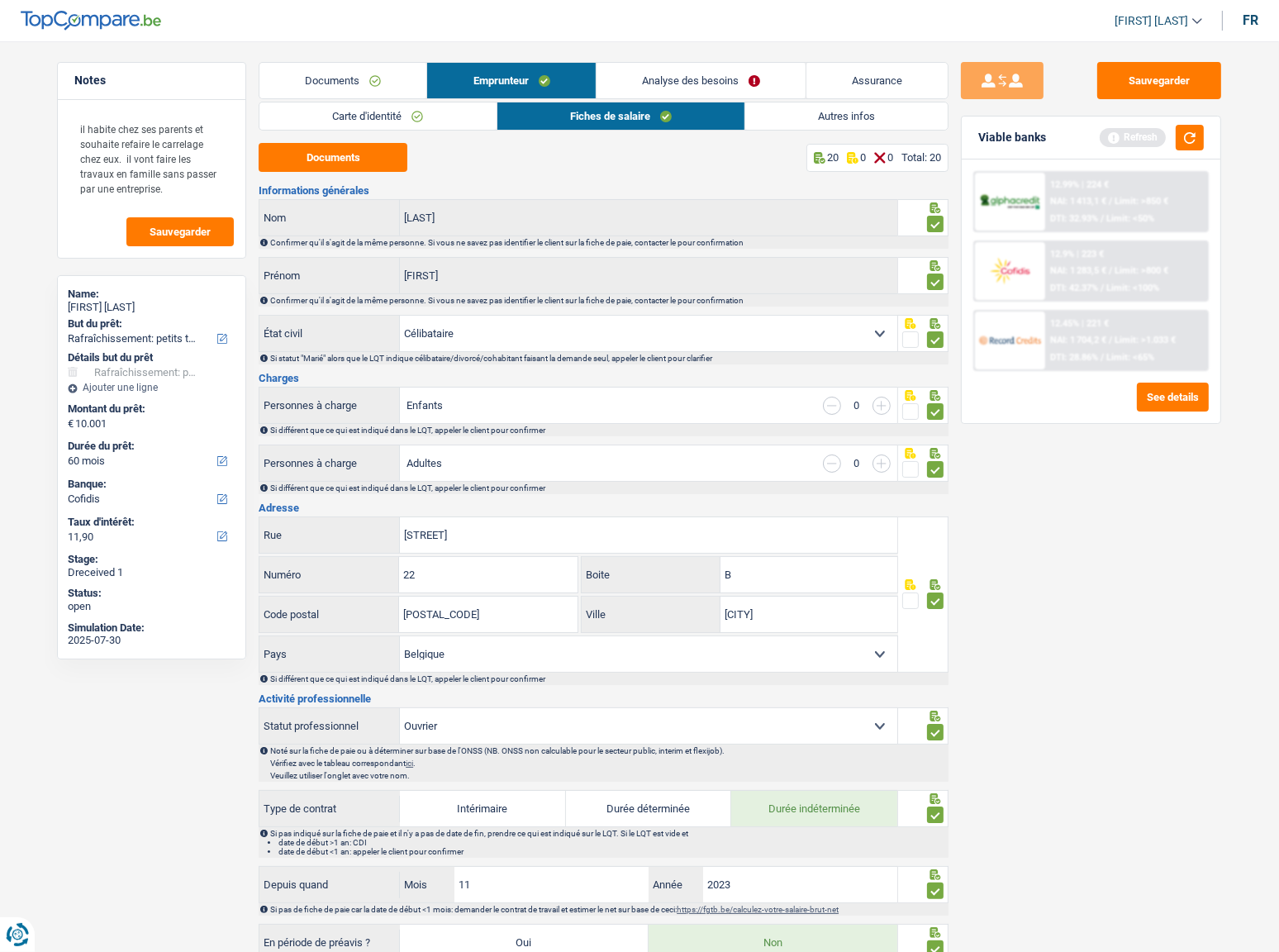 click on "Autres infos" at bounding box center (846, 116) 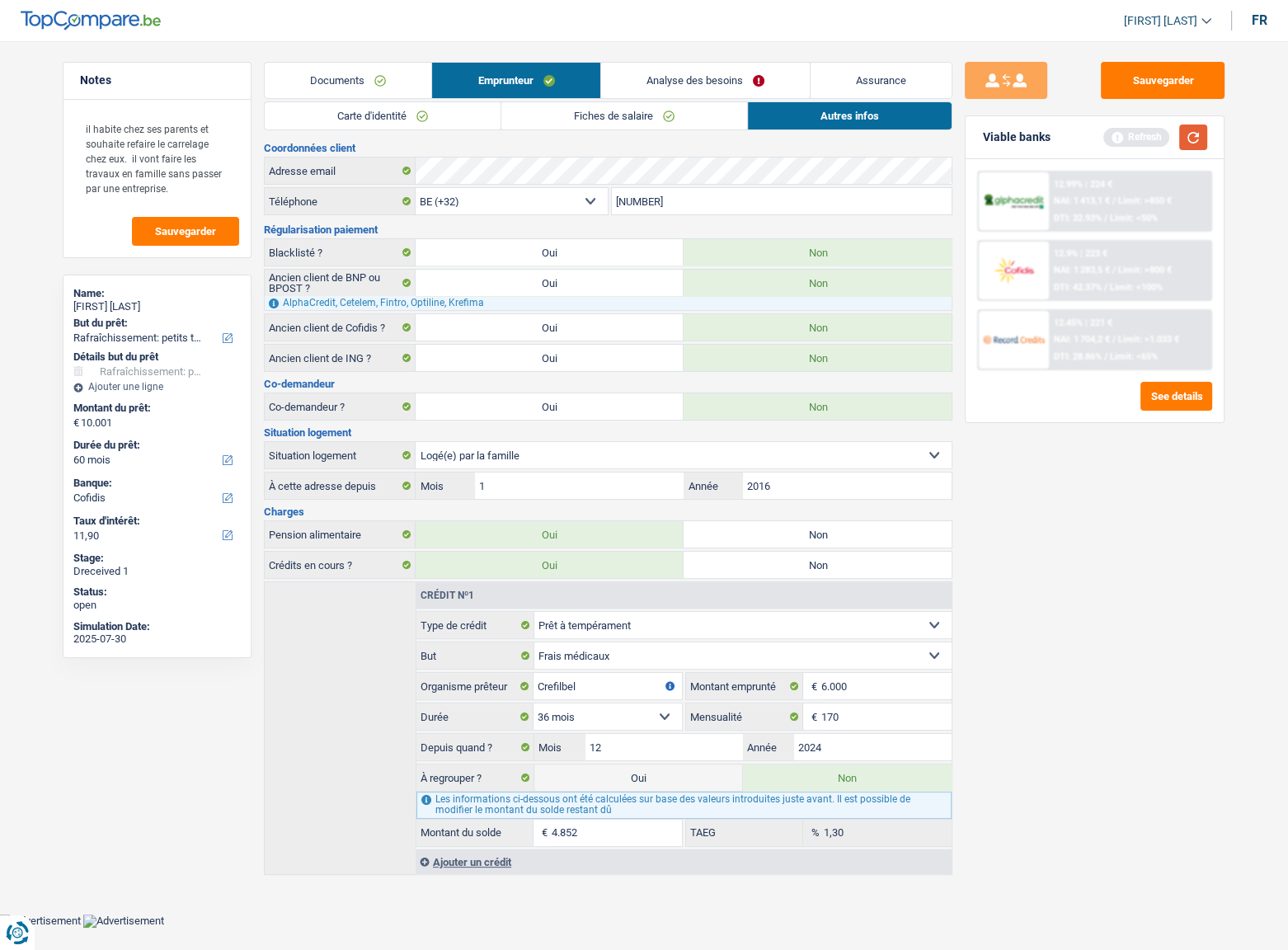click at bounding box center [1193, 137] 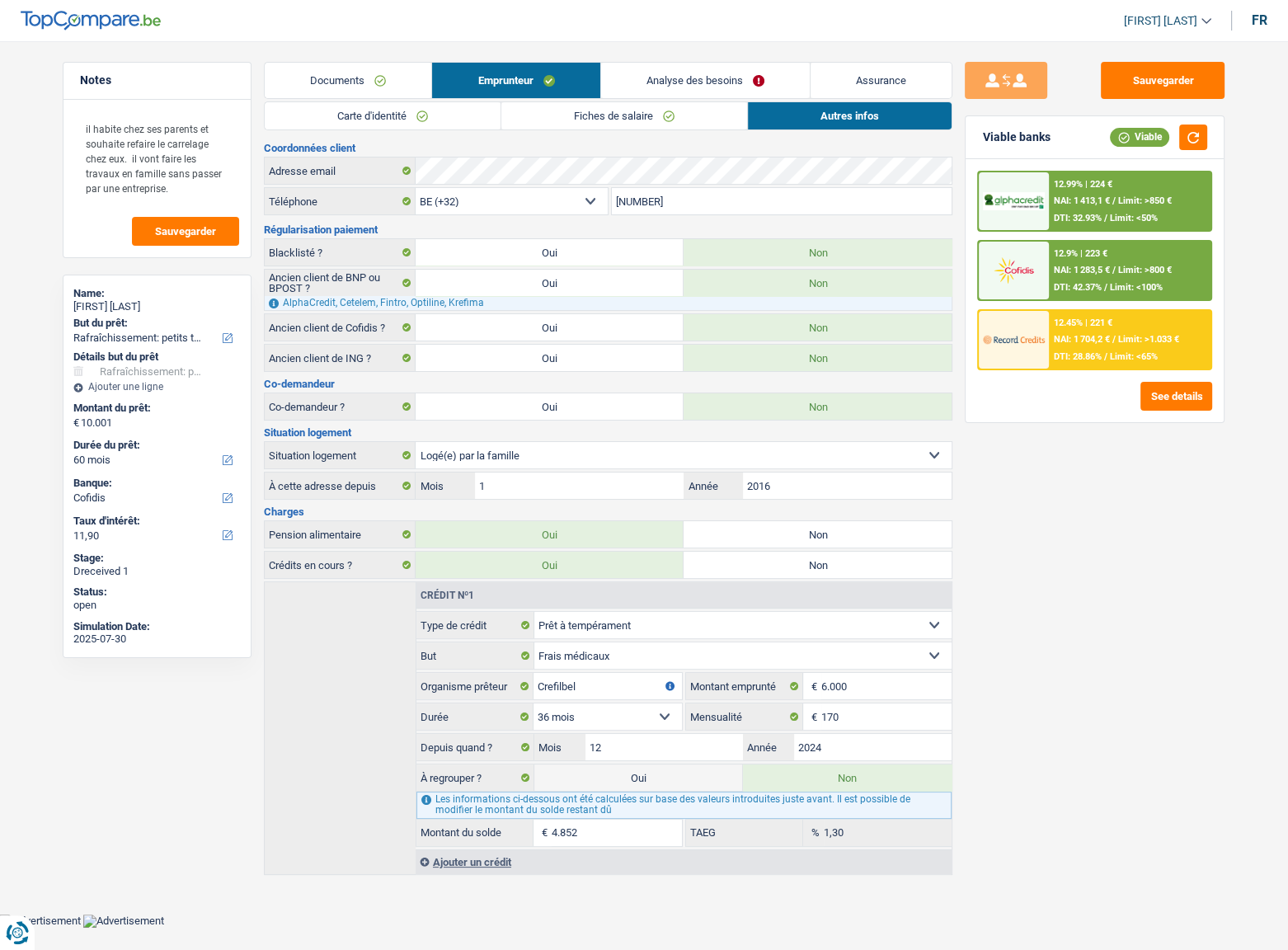 click on "Analyse des besoins" at bounding box center (705, 80) 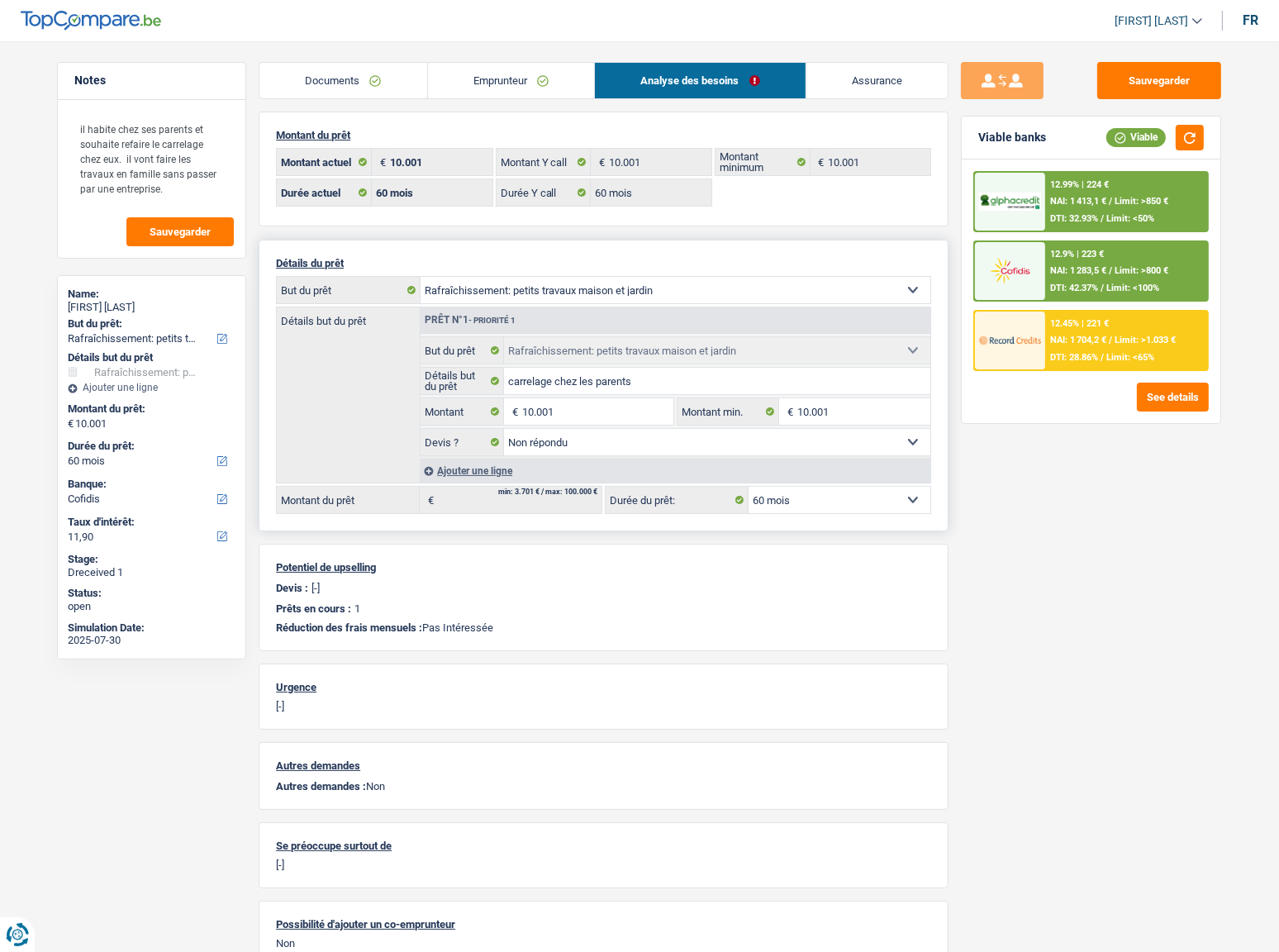 click on "Confort maison: meubles, textile, peinture, électroménager, outillage non-professionnel Hifi, multimédia, gsm, ordinateur Aménagement: frais d'installation, déménagement Evénement familial: naissance, mariage, divorce, communion, décès Frais médicaux Frais d'études Frais permis de conduire Loisirs: voyage, sport, musique Rafraîchissement: petits travaux maison et jardin Frais judiciaires Réparation voiture Prêt rénovation (non disponible pour les non-propriétaires) Prêt énergie (non disponible pour les non-propriétaires) Prêt voiture Taxes, impôts non professionnels Rénovation bien à l'étranger Dettes familiales Assurance Autre
Sélectionner une option" at bounding box center (675, 290) 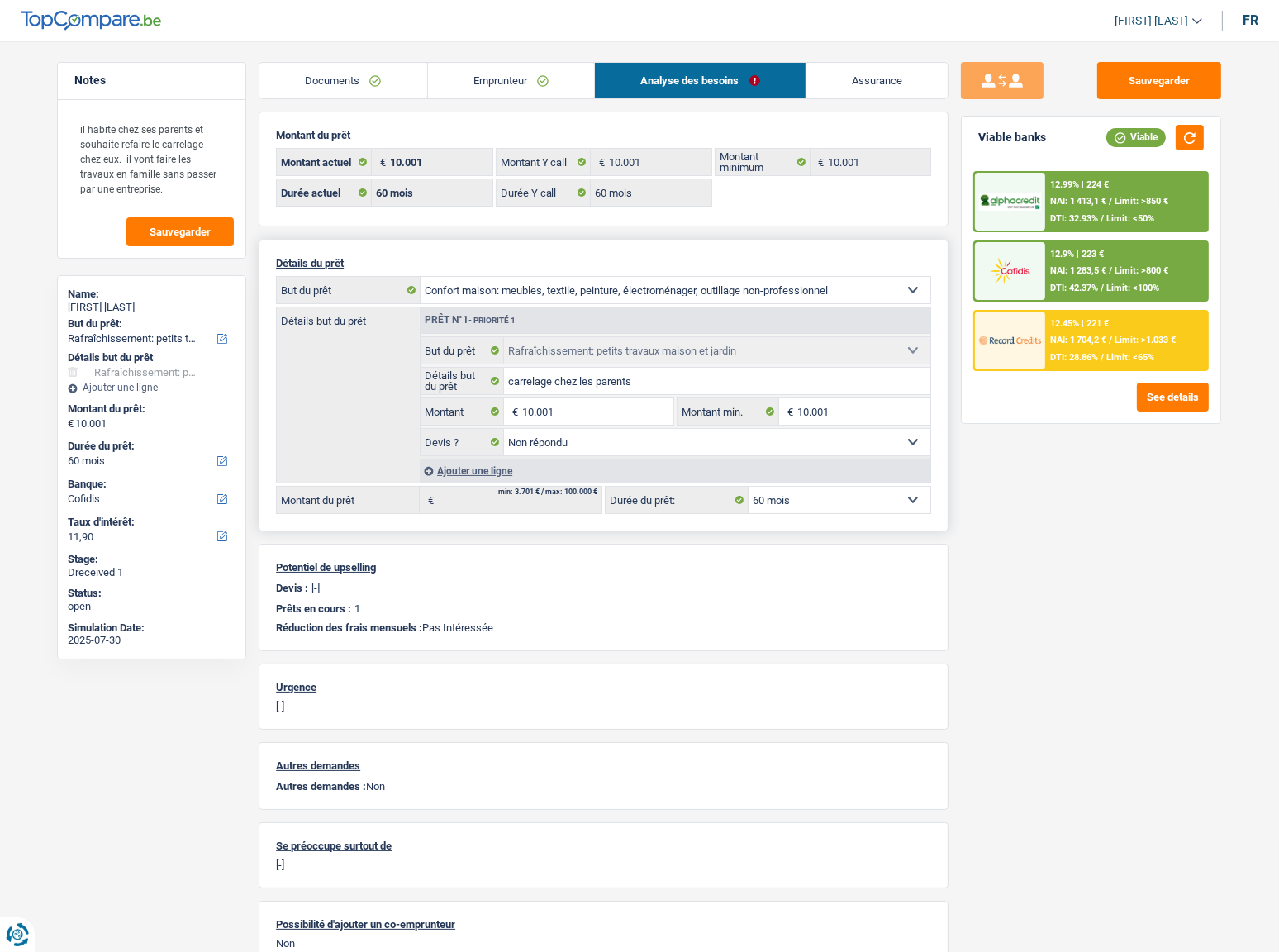 click on "Confort maison: meubles, textile, peinture, électroménager, outillage non-professionnel Hifi, multimédia, gsm, ordinateur Aménagement: frais d'installation, déménagement Evénement familial: naissance, mariage, divorce, communion, décès Frais médicaux Frais d'études Frais permis de conduire Loisirs: voyage, sport, musique Rafraîchissement: petits travaux maison et jardin Frais judiciaires Réparation voiture Prêt rénovation (non disponible pour les non-propriétaires) Prêt énergie (non disponible pour les non-propriétaires) Prêt voiture Taxes, impôts non professionnels Rénovation bien à l'étranger Dettes familiales Assurance Autre
Sélectionner une option" at bounding box center (675, 290) 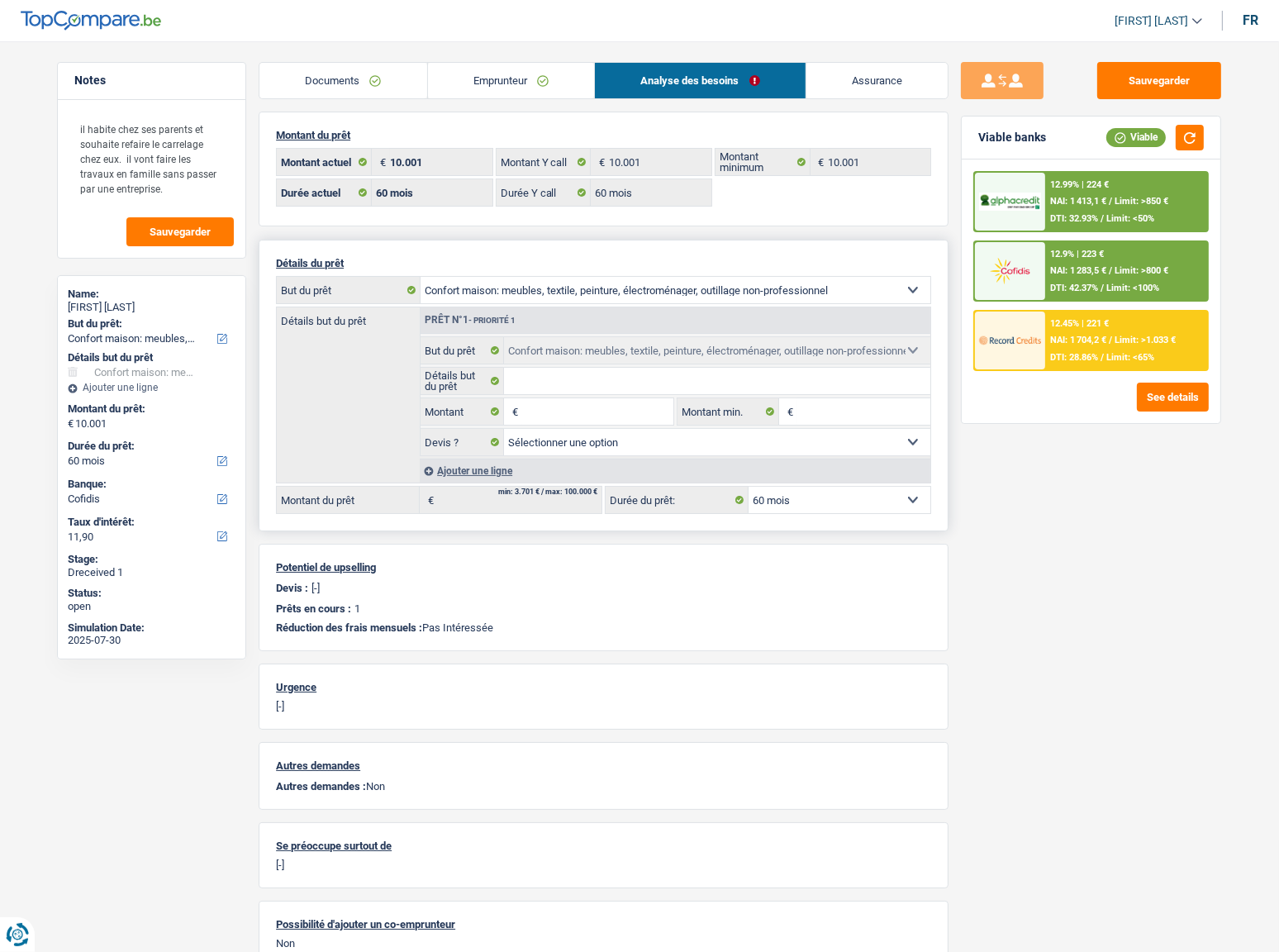select on "houseOrGarden" 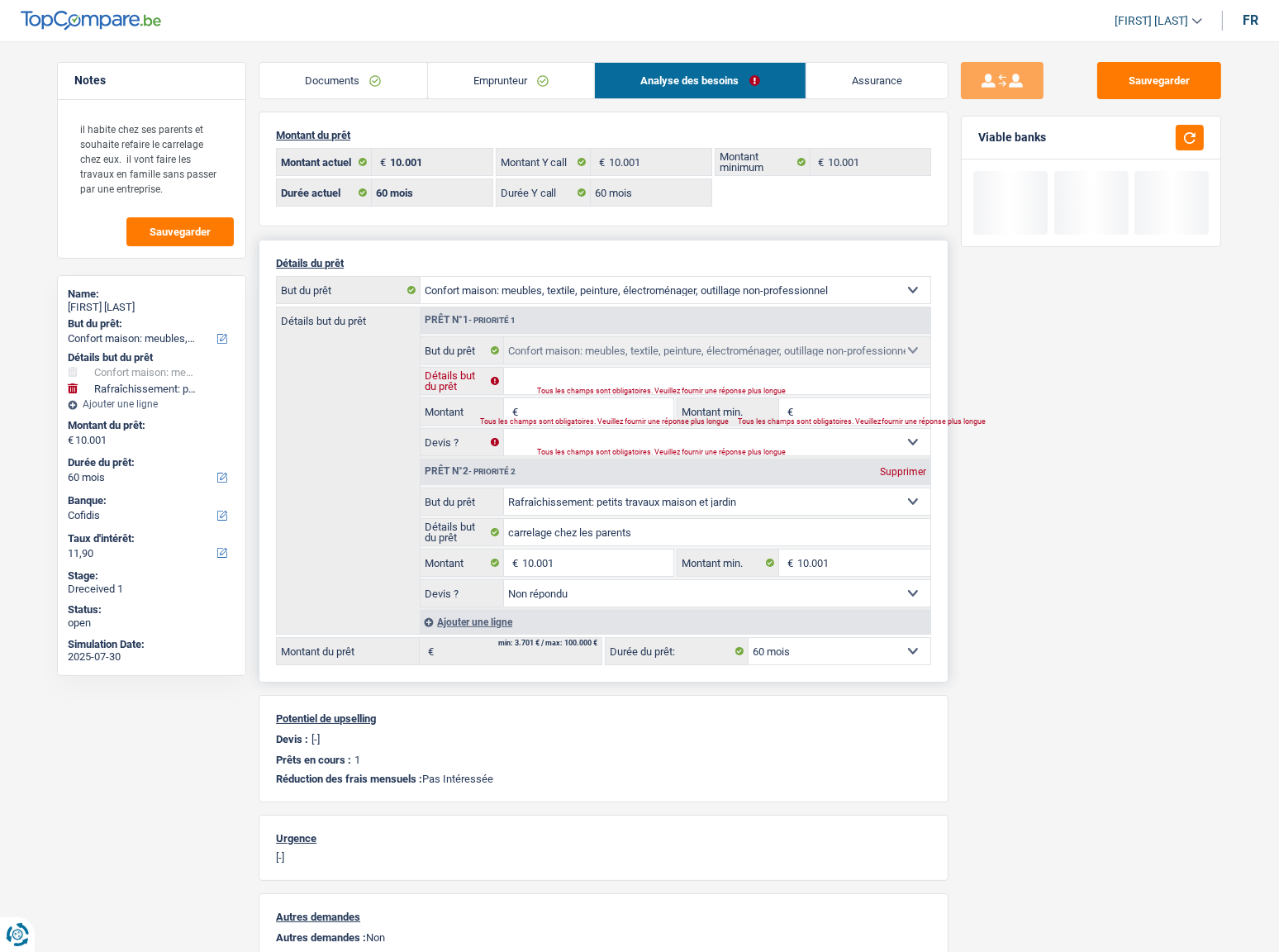 click on "Détails but du prêt" at bounding box center (717, 381) 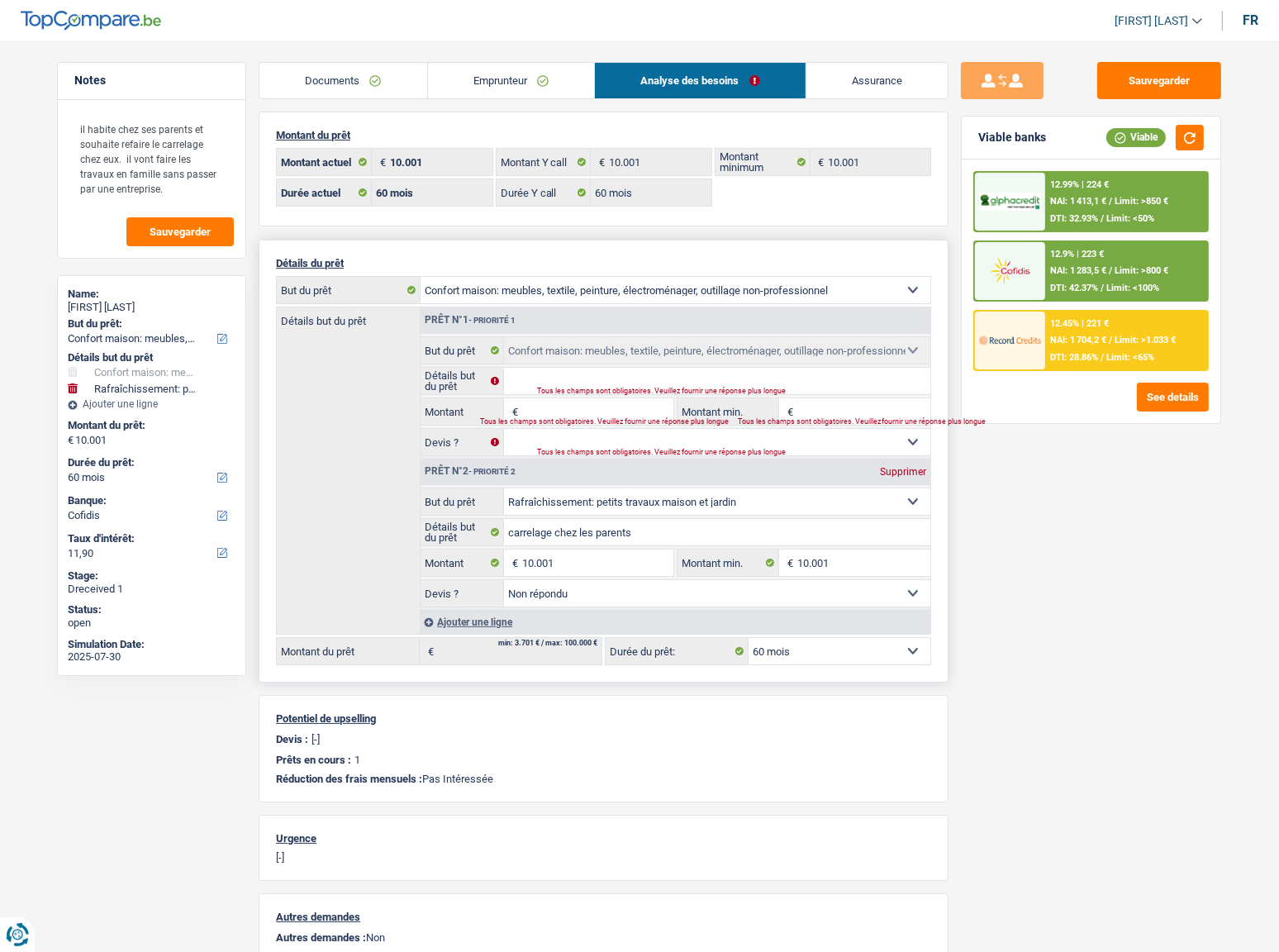 click on "Confort maison: meubles, textile, peinture, électroménager, outillage non-professionnel Hifi, multimédia, gsm, ordinateur Aménagement: frais d'installation, déménagement Evénement familial: naissance, mariage, divorce, communion, décès Frais médicaux Frais d'études Frais permis de conduire Loisirs: voyage, sport, musique Rafraîchissement: petits travaux maison et jardin Frais judiciaires Réparation voiture Prêt rénovation (non disponible pour les non-propriétaires) Prêt énergie (non disponible pour les non-propriétaires) Prêt voiture Taxes, impôts non professionnels Rénovation bien à l'étranger Dettes familiales Assurance Autre
Sélectionner une option" at bounding box center (717, 502) 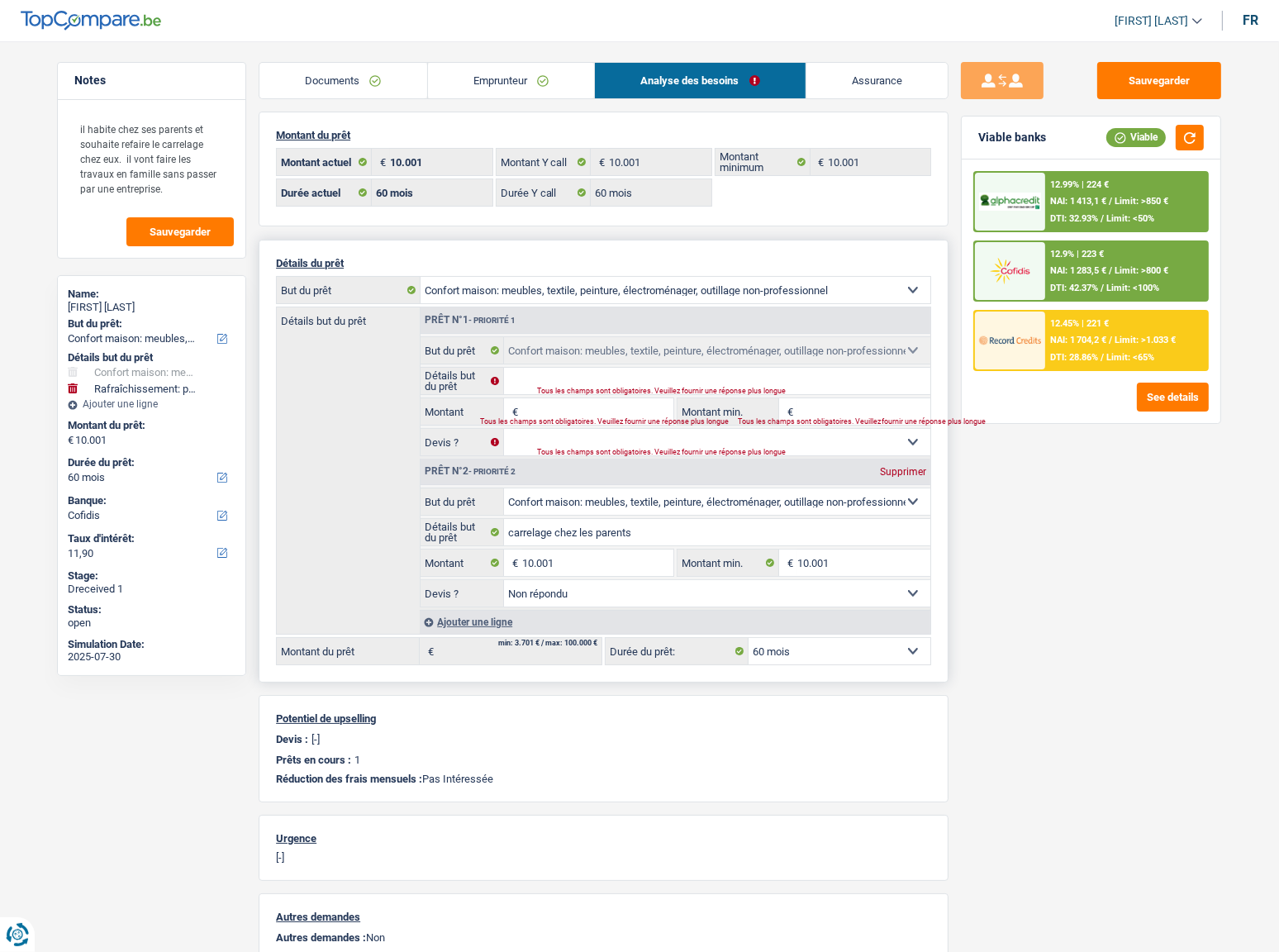 click on "Confort maison: meubles, textile, peinture, électroménager, outillage non-professionnel Hifi, multimédia, gsm, ordinateur Aménagement: frais d'installation, déménagement Evénement familial: naissance, mariage, divorce, communion, décès Frais médicaux Frais d'études Frais permis de conduire Loisirs: voyage, sport, musique Rafraîchissement: petits travaux maison et jardin Frais judiciaires Réparation voiture Prêt rénovation (non disponible pour les non-propriétaires) Prêt énergie (non disponible pour les non-propriétaires) Prêt voiture Taxes, impôts non professionnels Rénovation bien à l'étranger Dettes familiales Assurance Autre
Sélectionner une option" at bounding box center (717, 502) 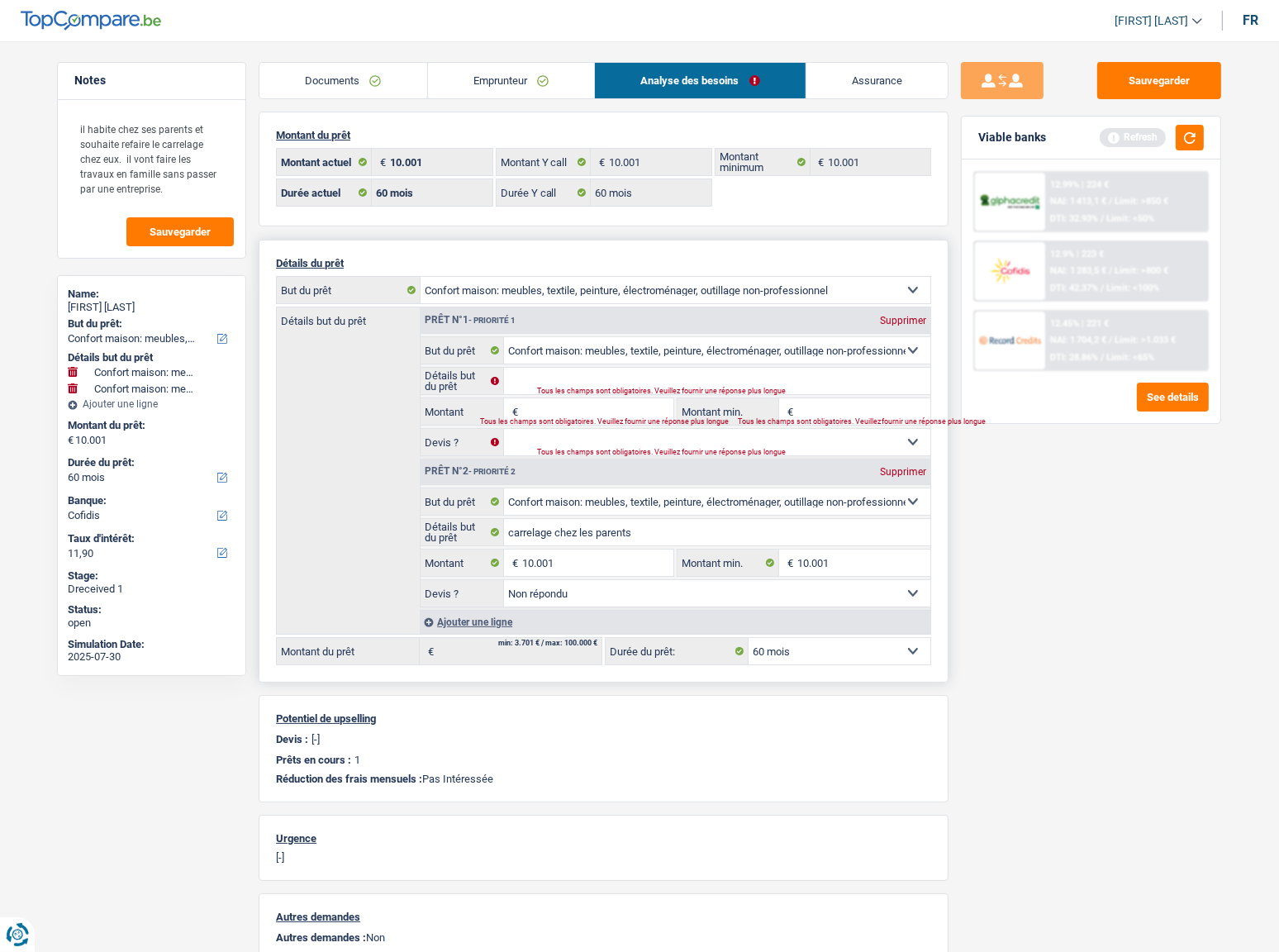 click on "Confort maison: meubles, textile, peinture, électroménager, outillage non-professionnel Hifi, multimédia, gsm, ordinateur Aménagement: frais d'installation, déménagement Evénement familial: naissance, mariage, divorce, communion, décès Frais médicaux Frais d'études Frais permis de conduire Loisirs: voyage, sport, musique Rafraîchissement: petits travaux maison et jardin Frais judiciaires Réparation voiture Prêt rénovation (non disponible pour les non-propriétaires) Prêt énergie (non disponible pour les non-propriétaires) Prêt voiture Taxes, impôts non professionnels Rénovation bien à l'étranger Dettes familiales Assurance Autre
Sélectionner une option" at bounding box center [717, 350] 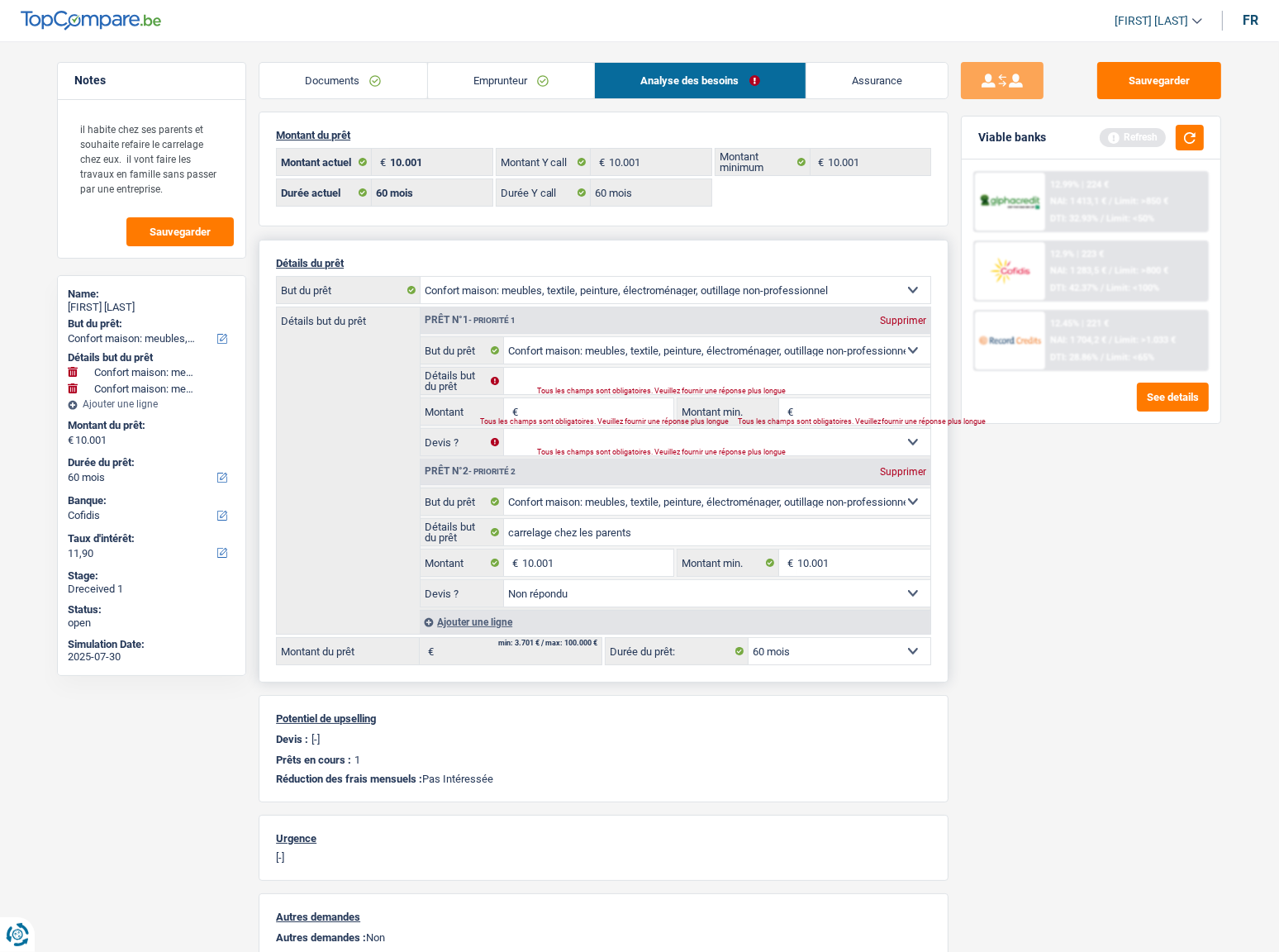 select on "hobbies" 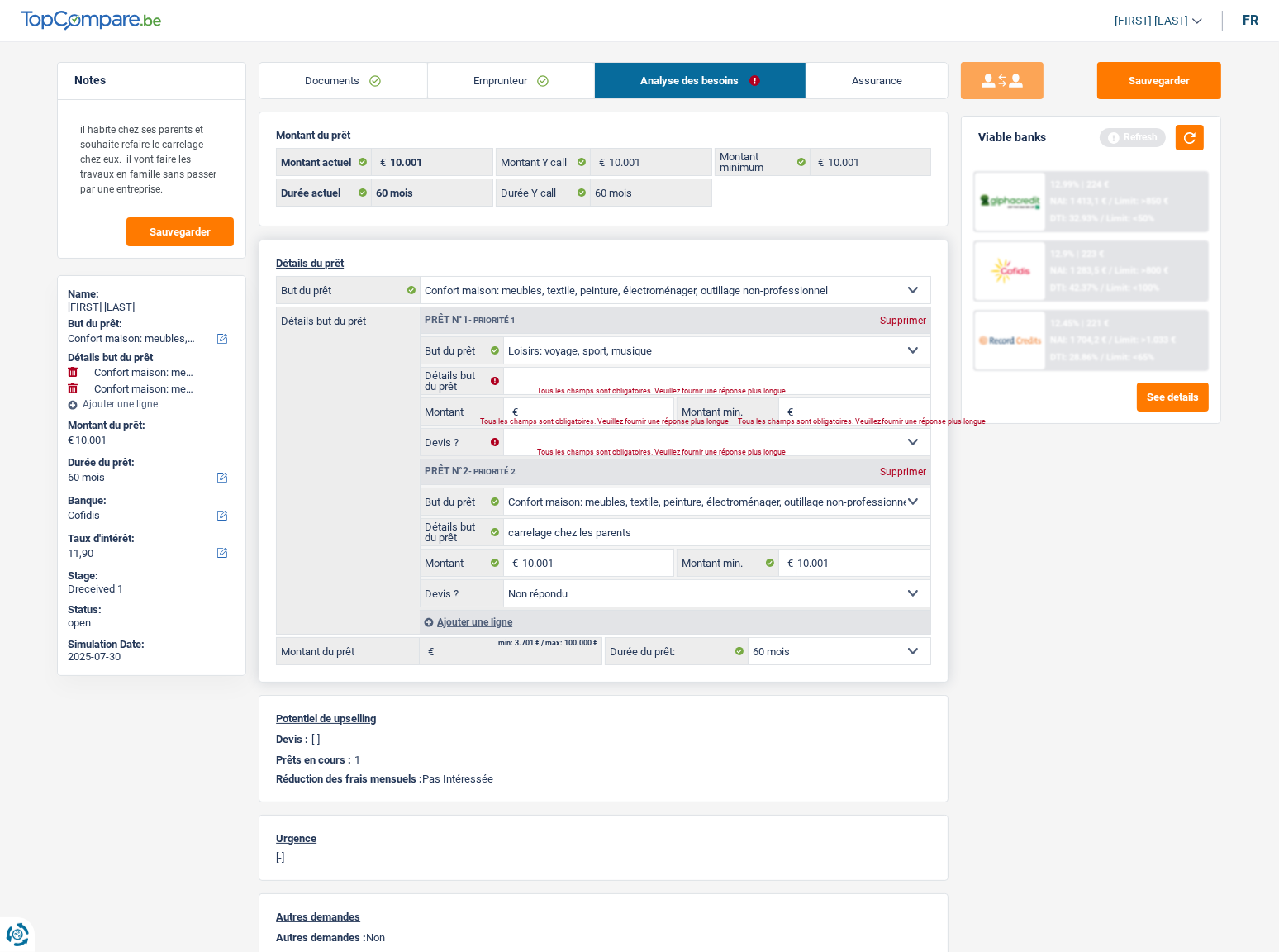 select on "hobbies" 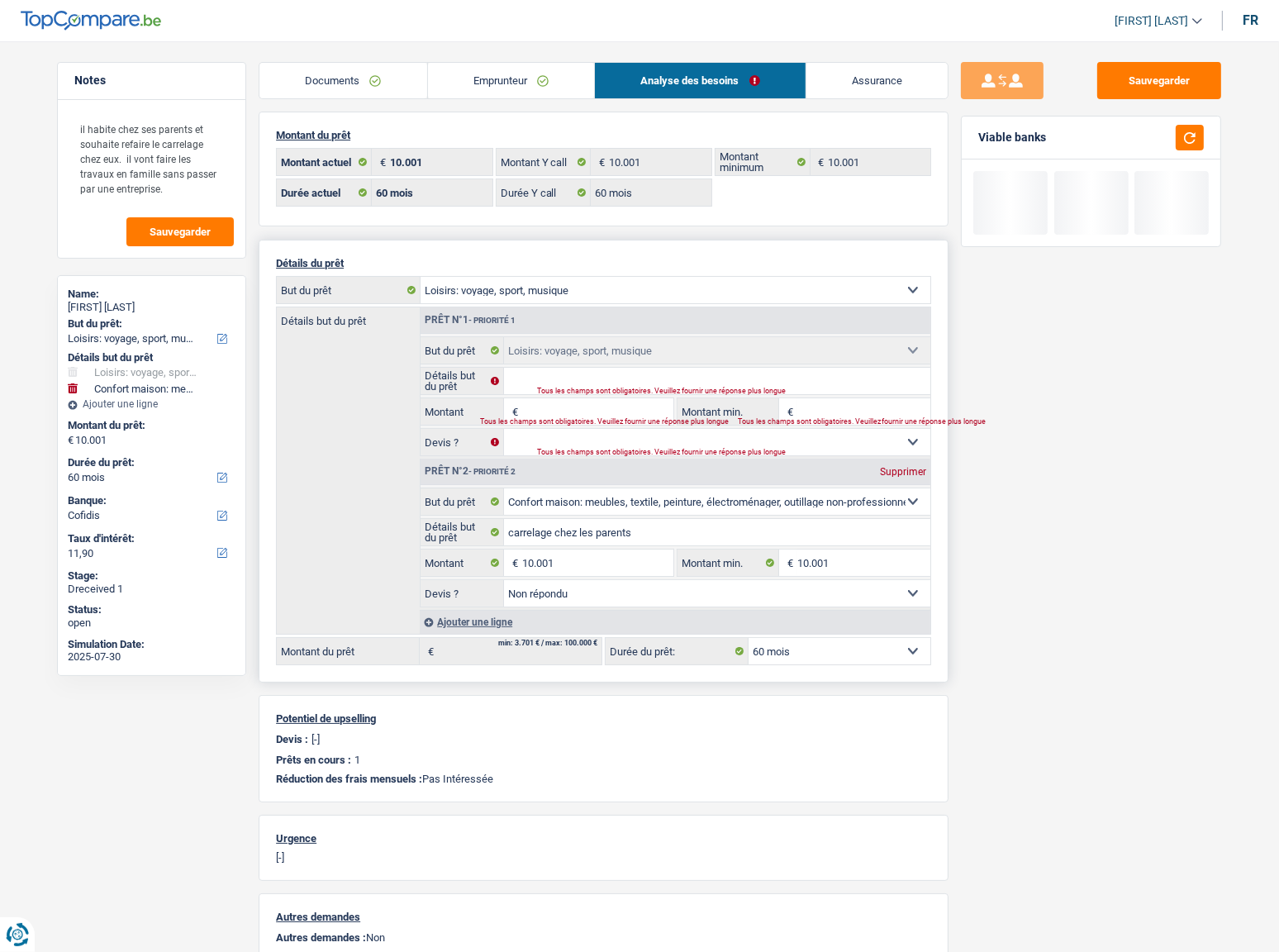 drag, startPoint x: 571, startPoint y: 408, endPoint x: 563, endPoint y: 421, distance: 15.264338 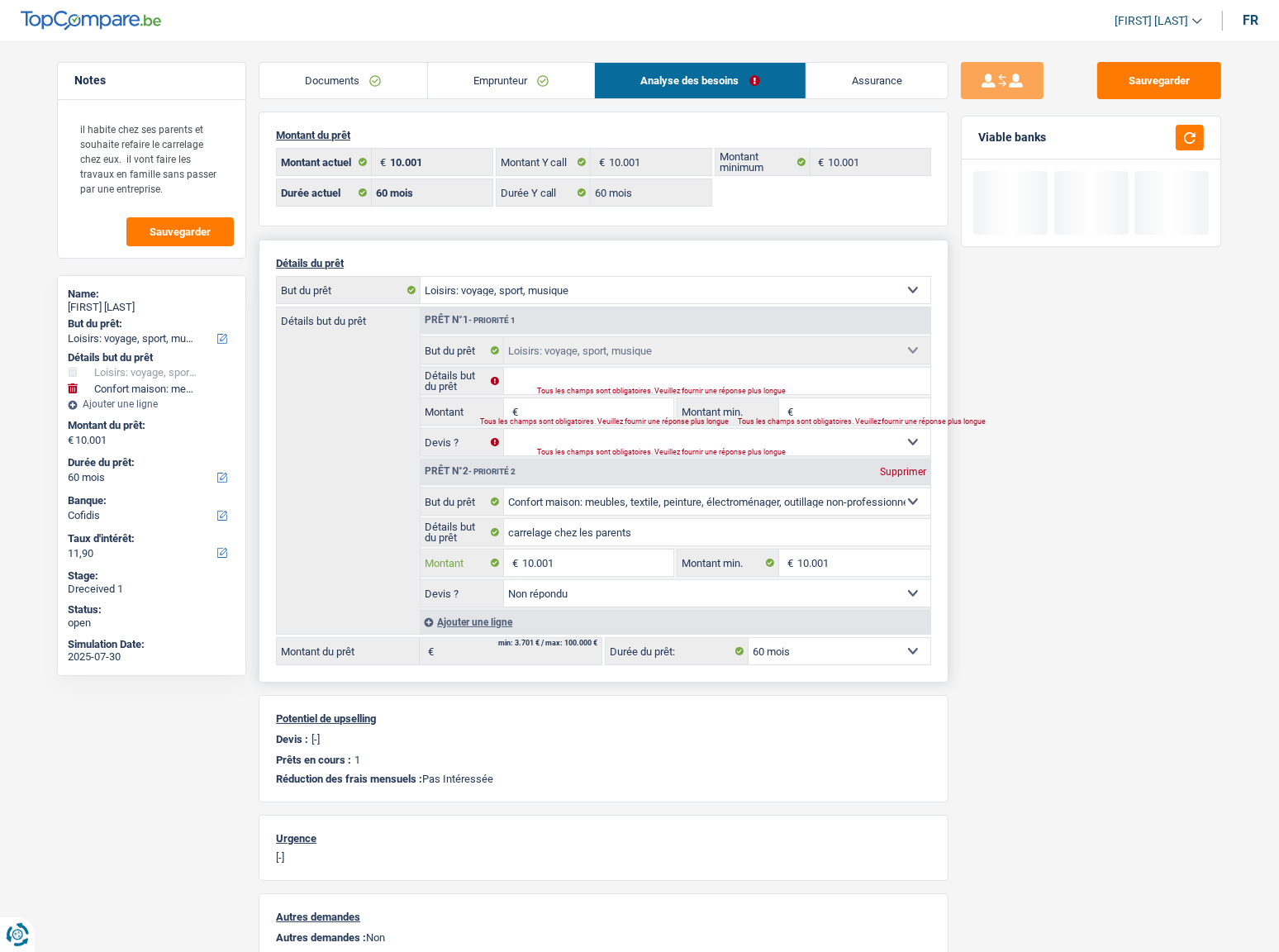 click on "10.001" at bounding box center (597, 563) 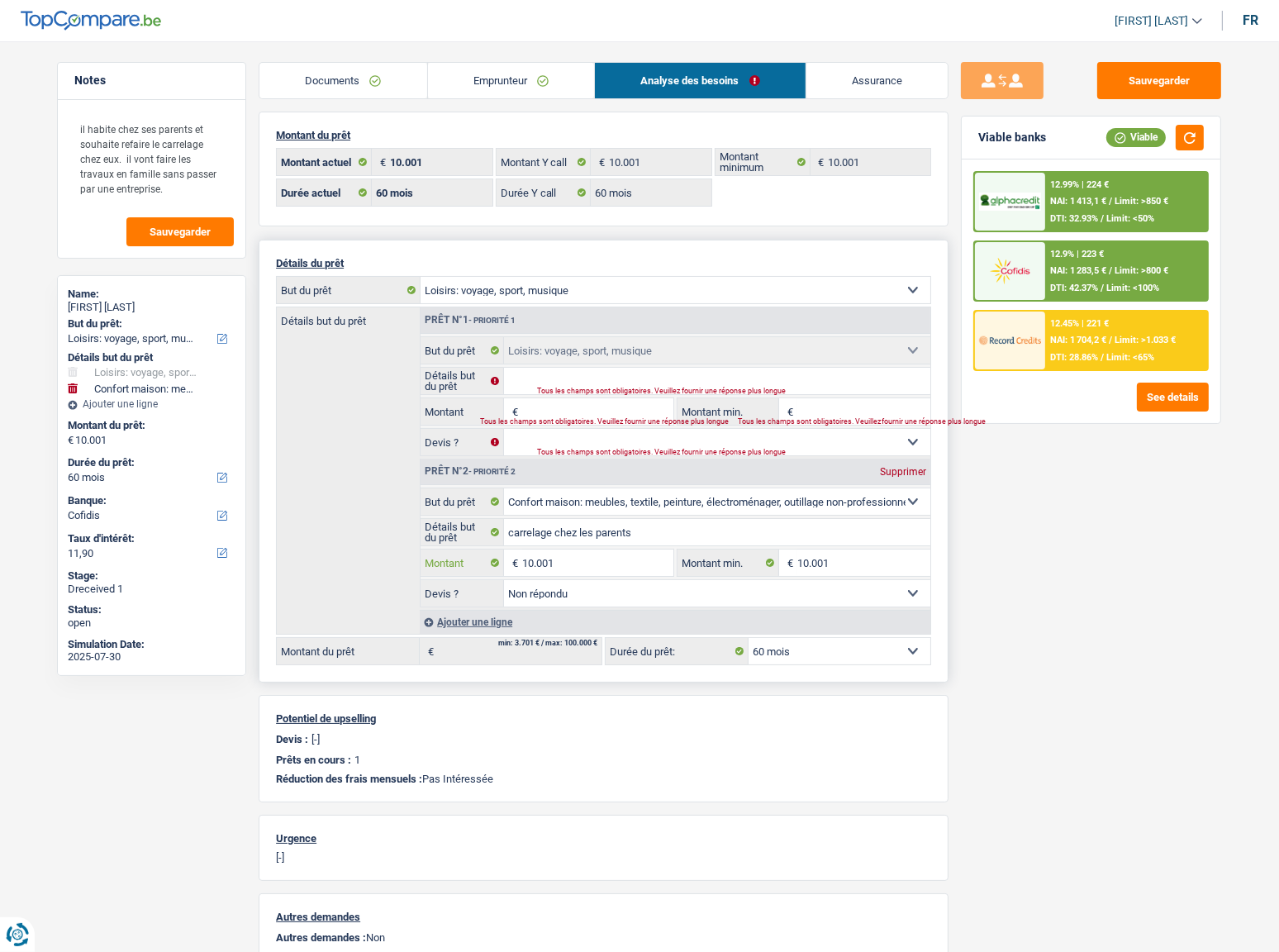 click on "10.001" at bounding box center (597, 563) 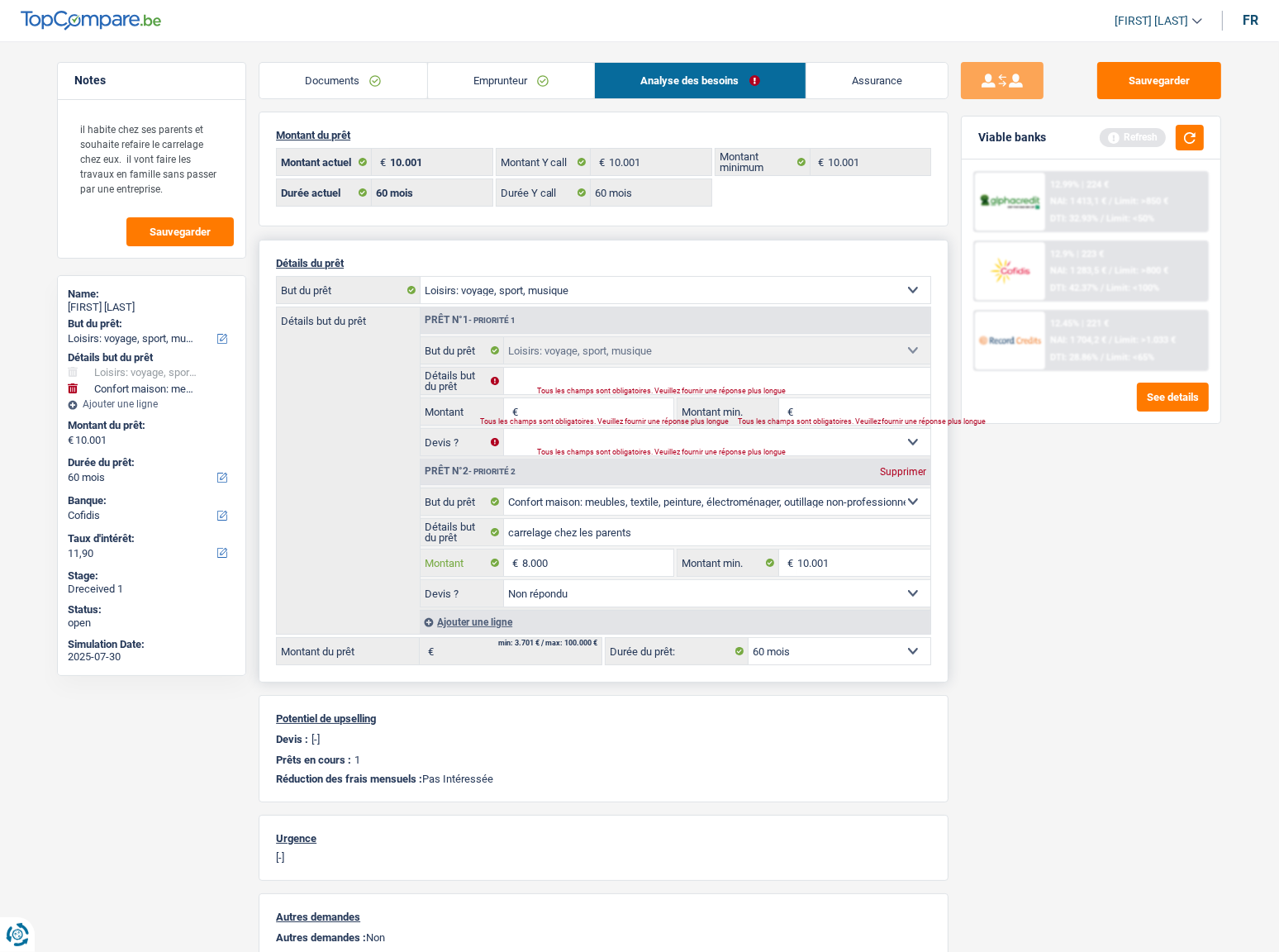 type on "8.000" 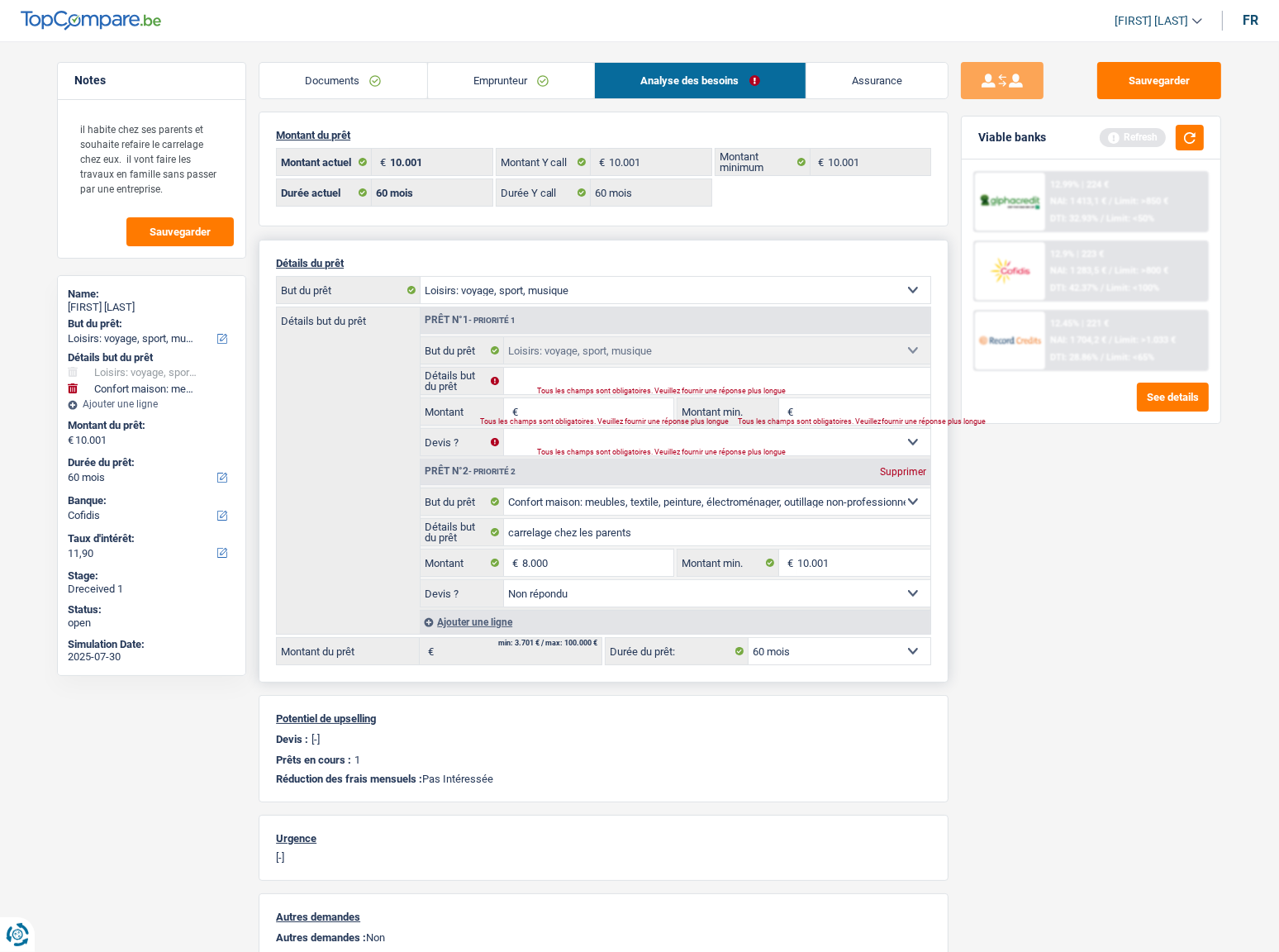 type on "8.000" 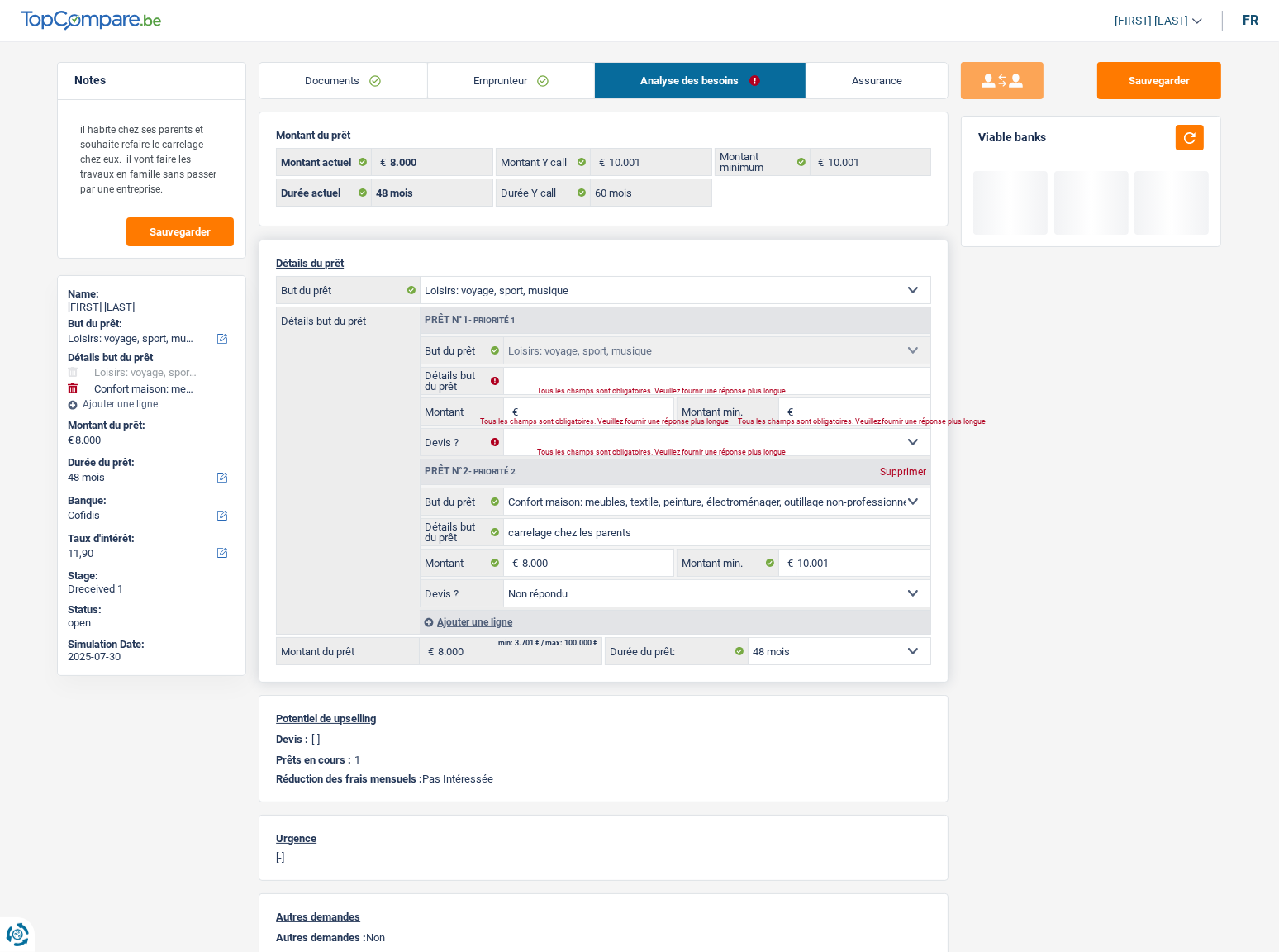 click on "Montant" at bounding box center [597, 412] 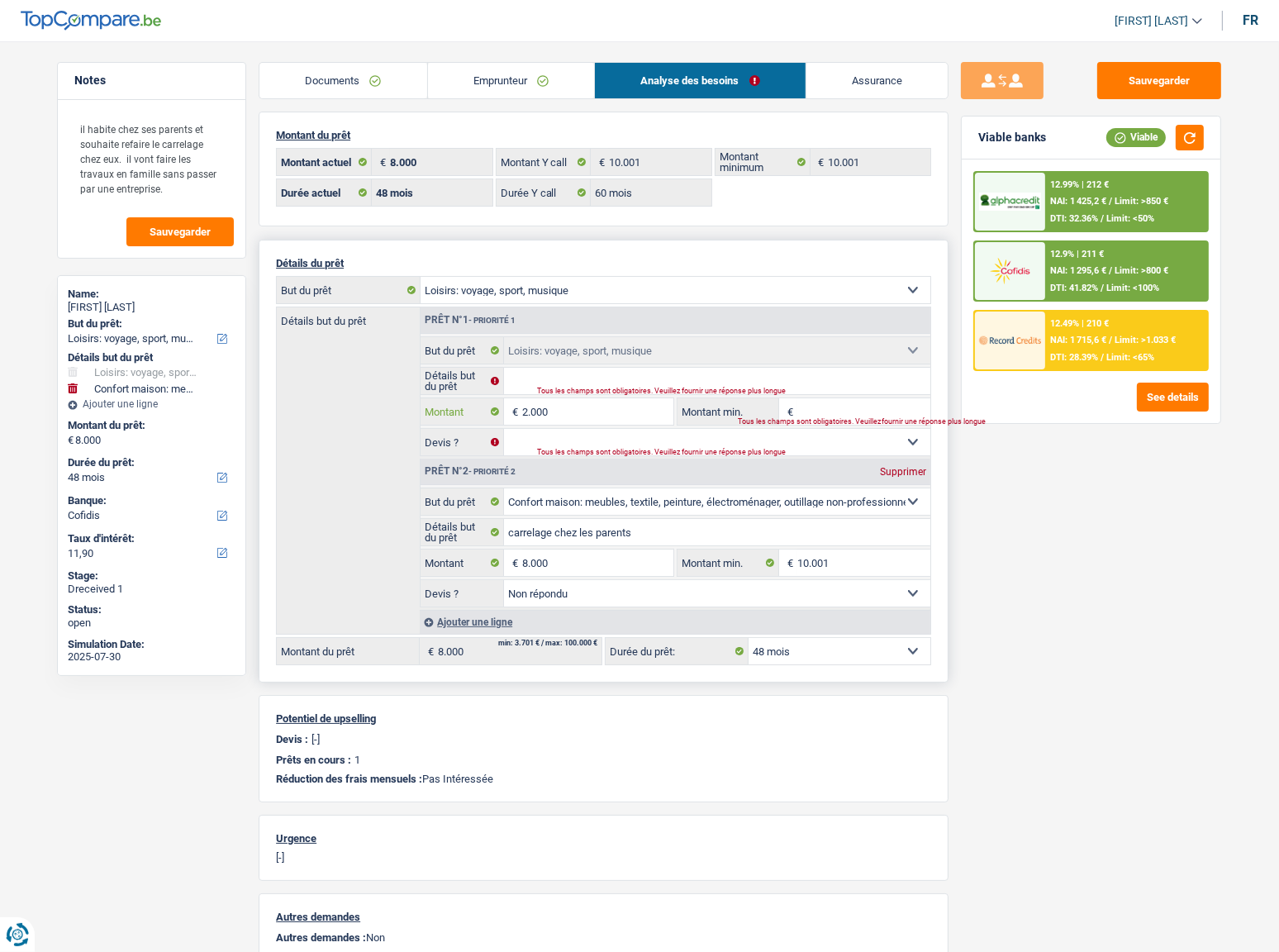 type on "2.000" 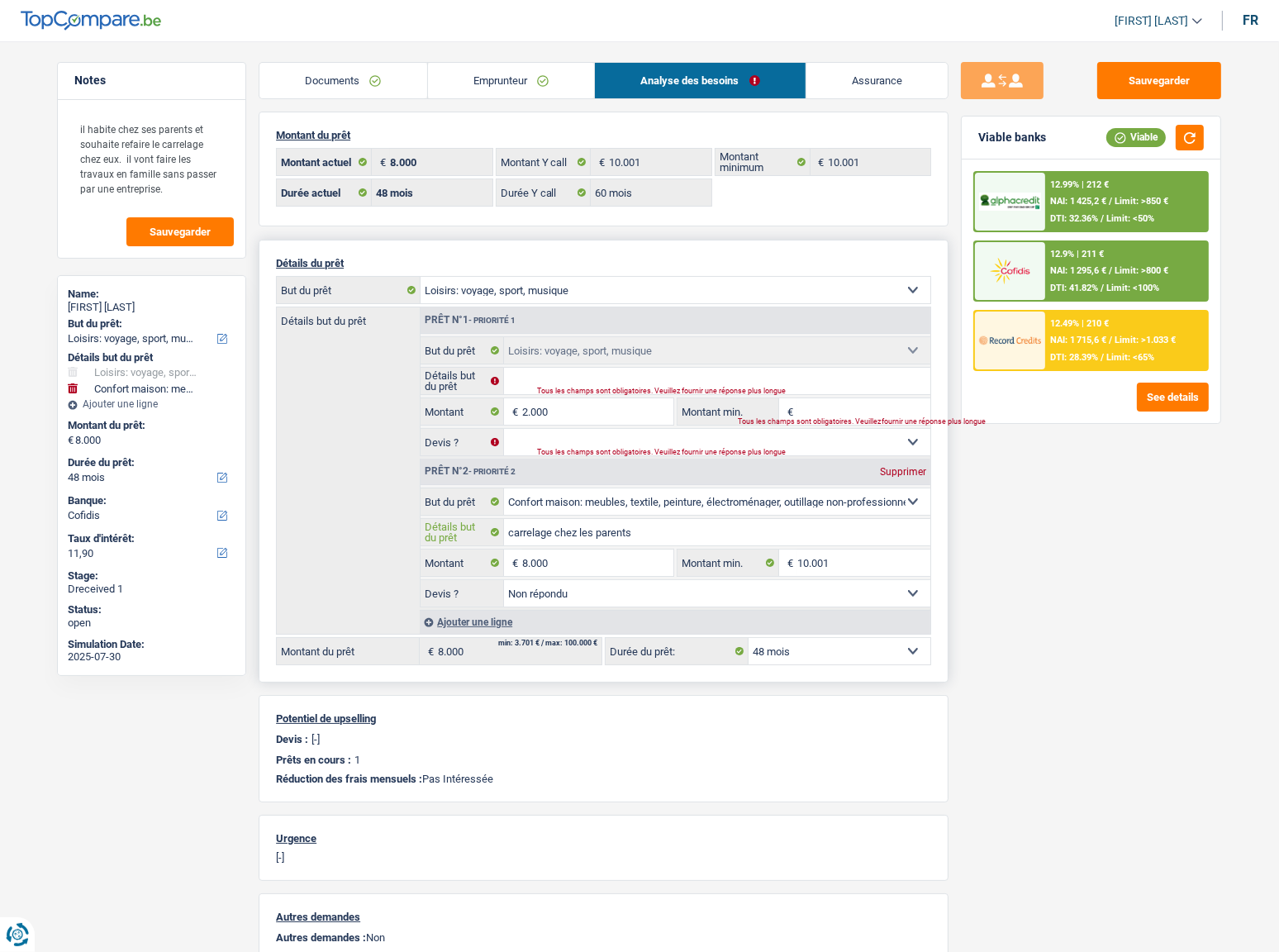 type on "10.000" 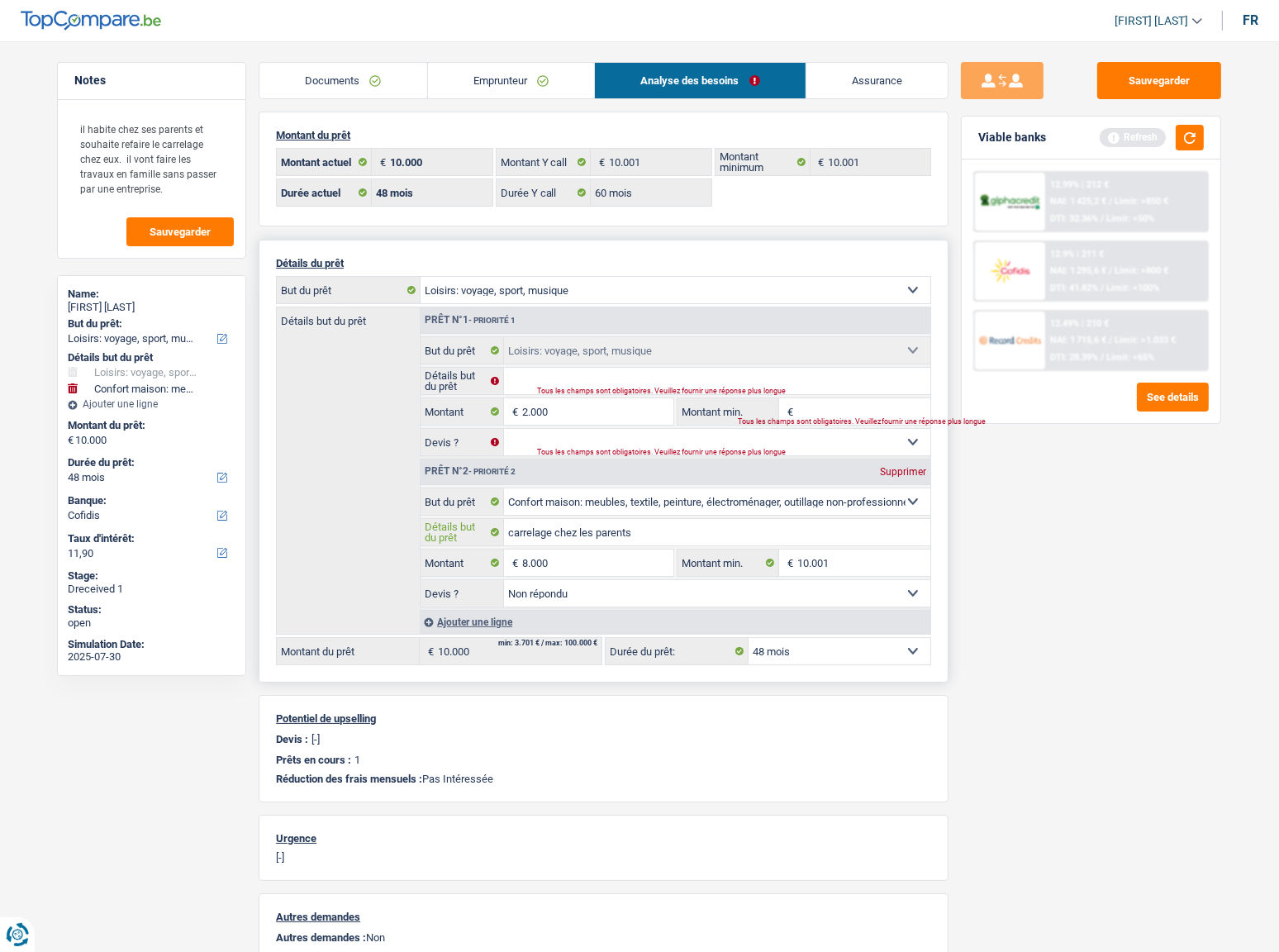 click on "carrelage chez les parents" at bounding box center (717, 532) 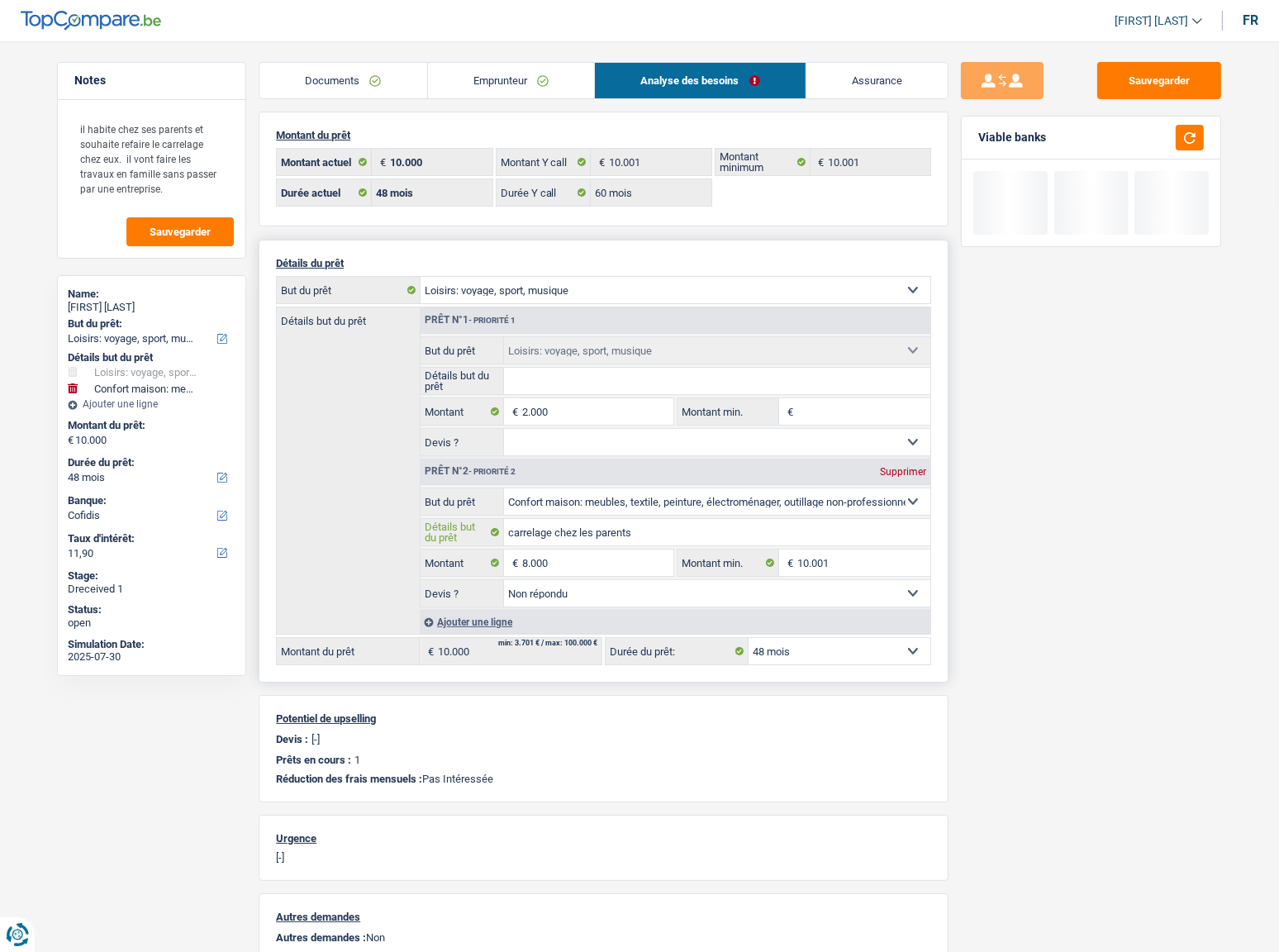 click on "carrelage chez les parents" at bounding box center (717, 532) 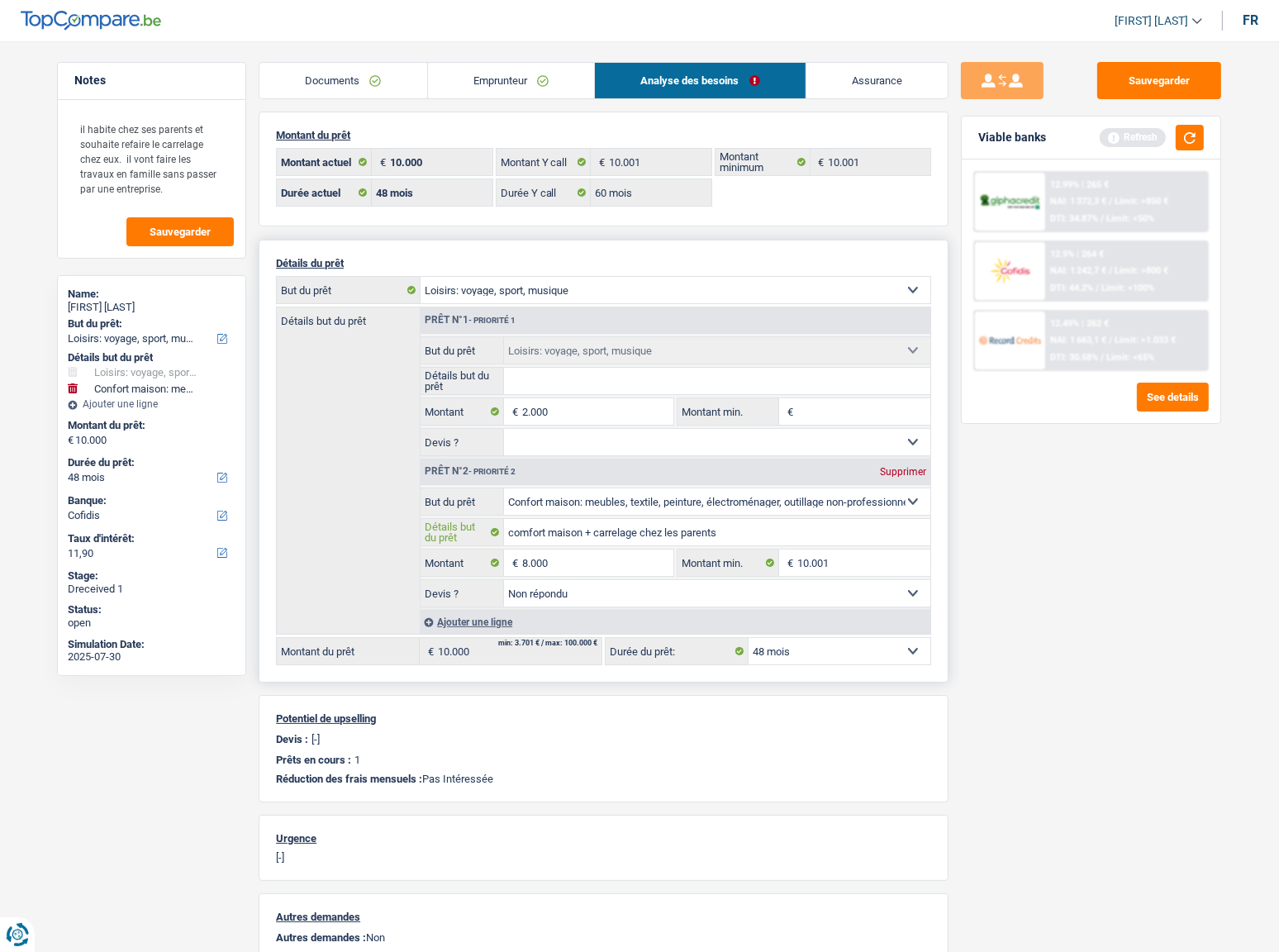 type on "comfort maison + carrelage chez les parents" 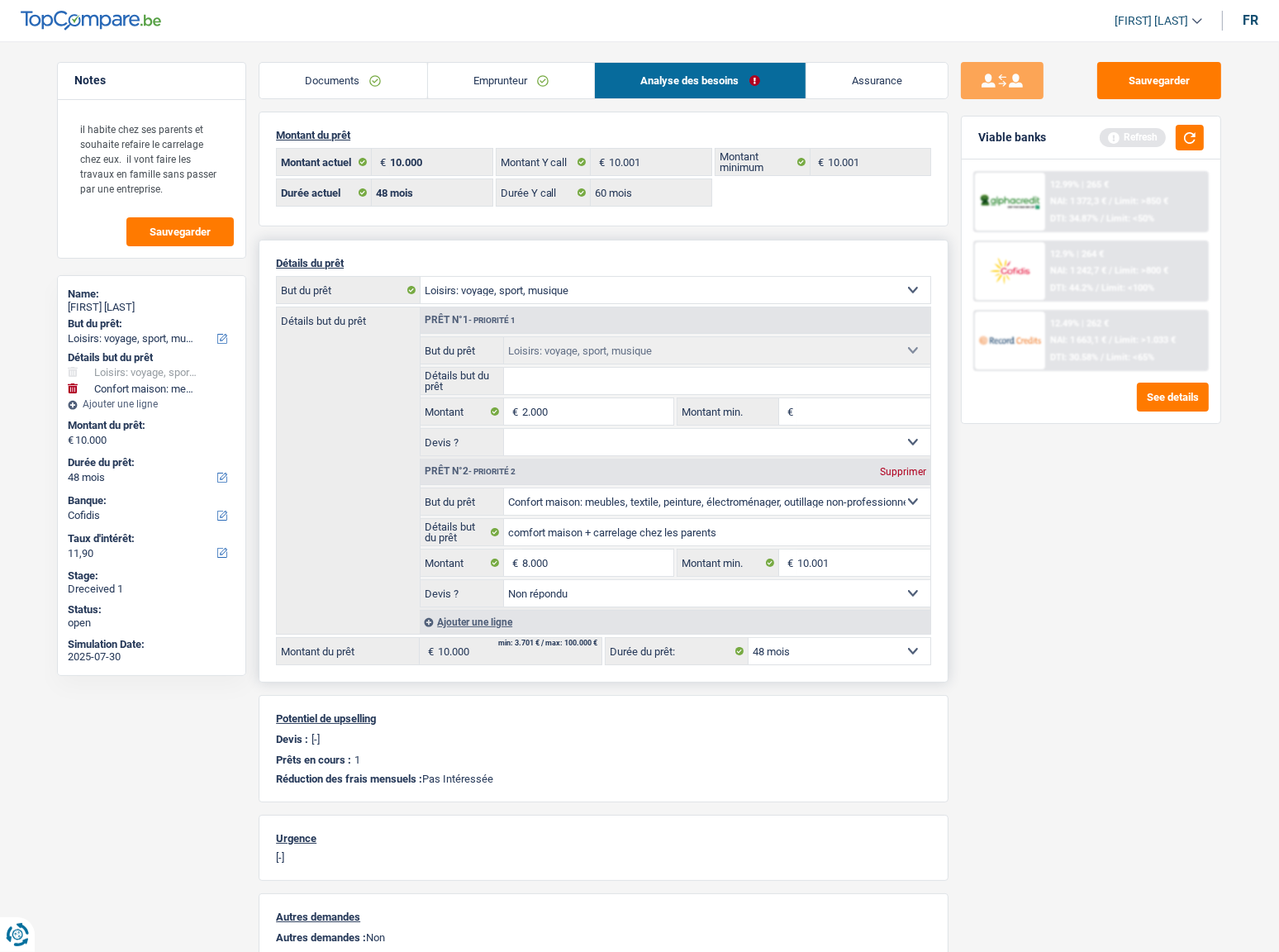 drag, startPoint x: 608, startPoint y: 448, endPoint x: 607, endPoint y: 438, distance: 10.0498756 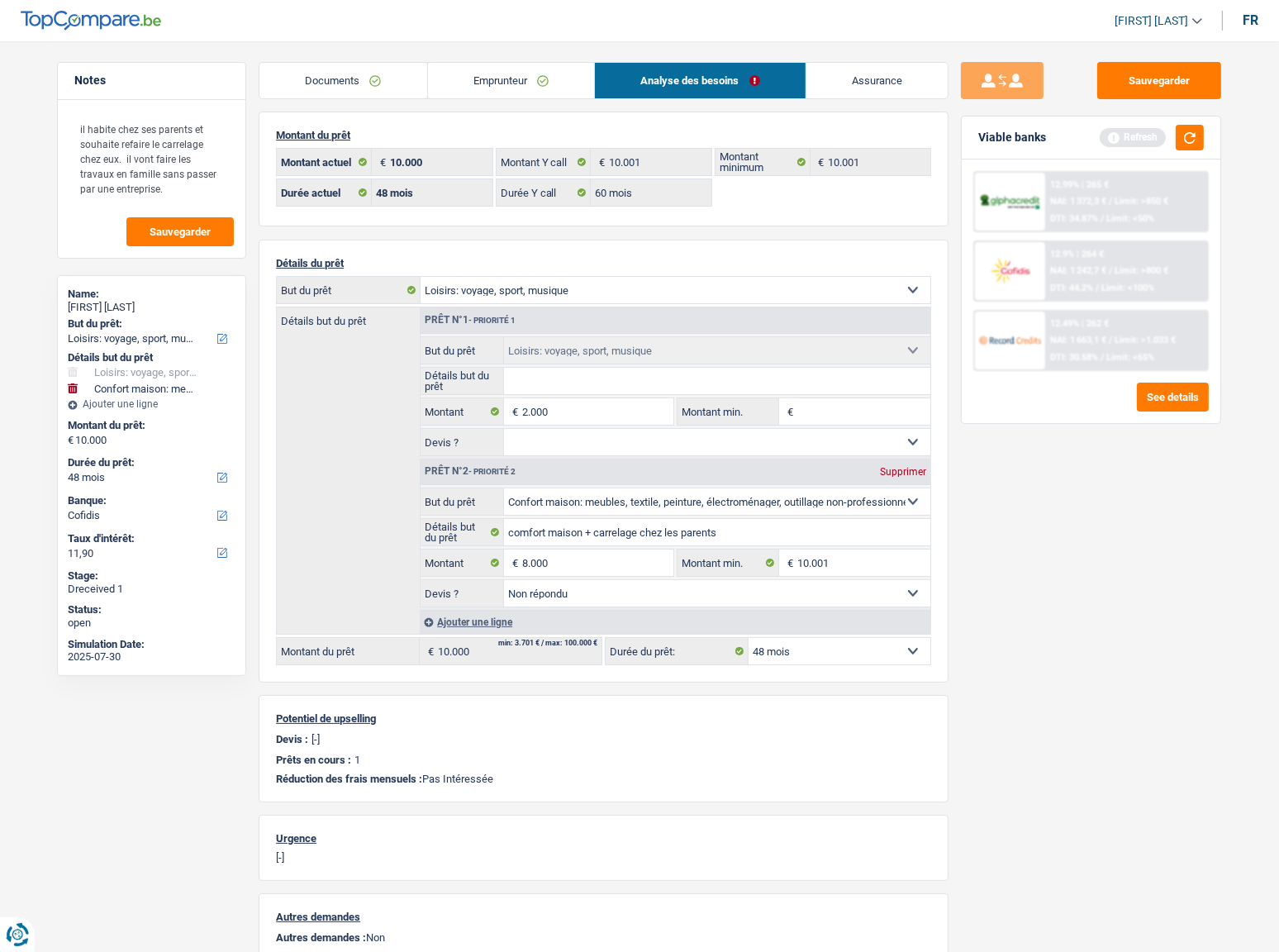 drag, startPoint x: 1082, startPoint y: 538, endPoint x: 1126, endPoint y: 231, distance: 310.13707 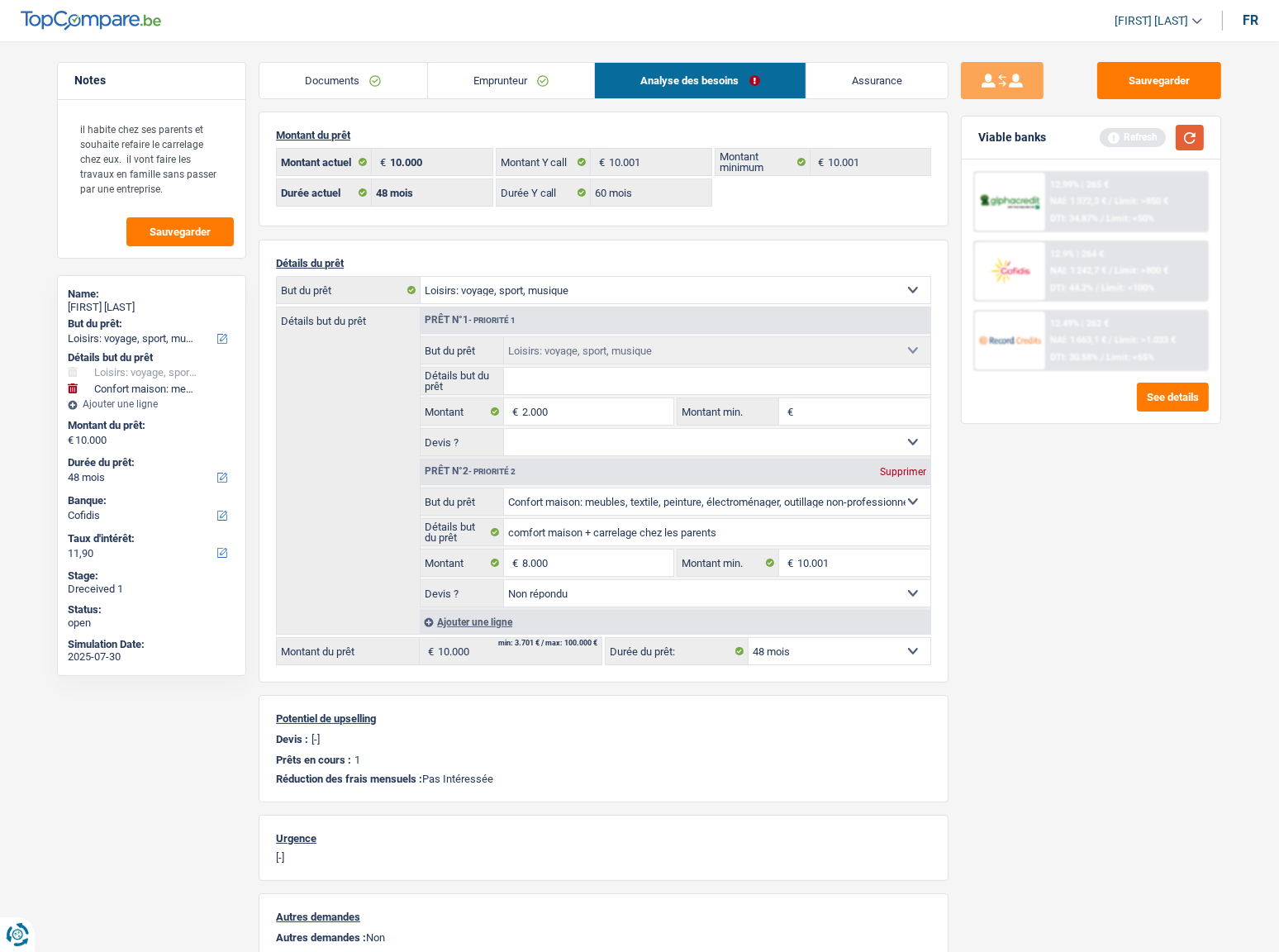 click at bounding box center (1190, 137) 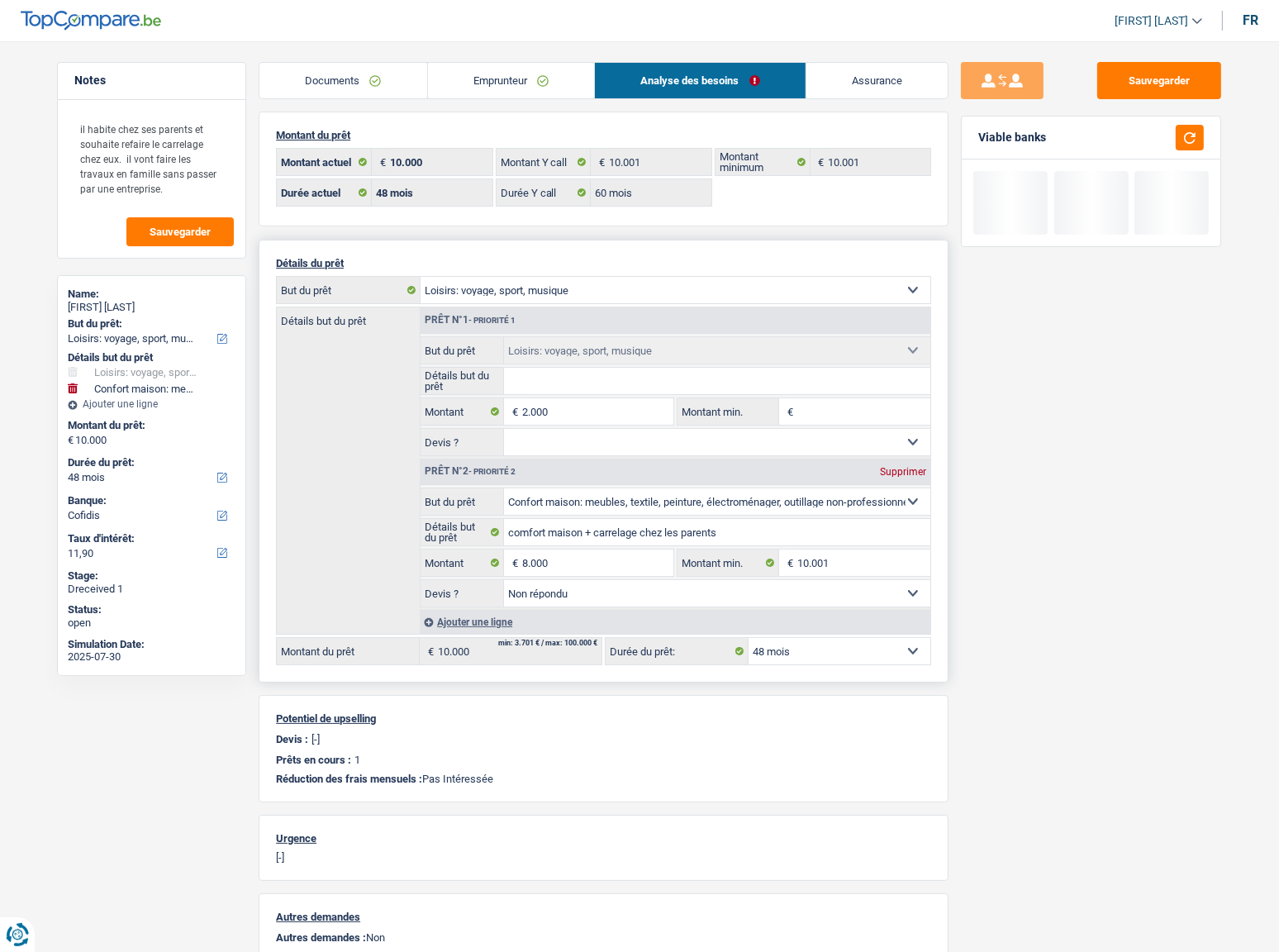 click on "12 mois 18 mois 24 mois 30 mois 36 mois 42 mois 48 mois
Sélectionner une option" at bounding box center (839, 651) 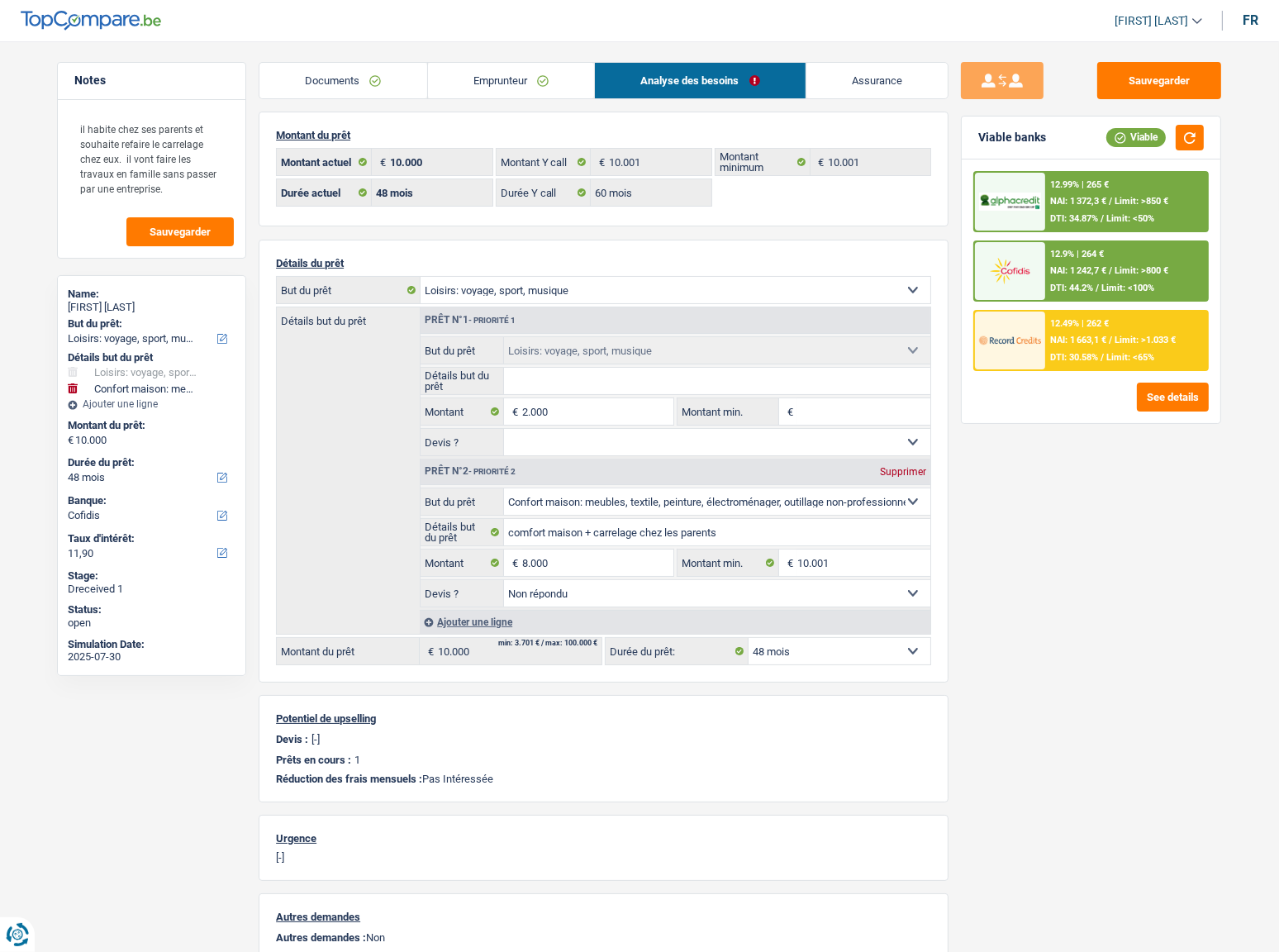 click on "Sauvegarder
Viable banks
Viable
12.99% | 265 €
NAI: 1 372,3 €
/
Limit: >850 €
DTI: 34.87%
/
Limit: <50%
12.9% | 264 €
NAI: 1 242,7 €
/
Limit: >800 €
DTI: 44.2%
/
Limit: <100%
/       /" at bounding box center (1091, 492) 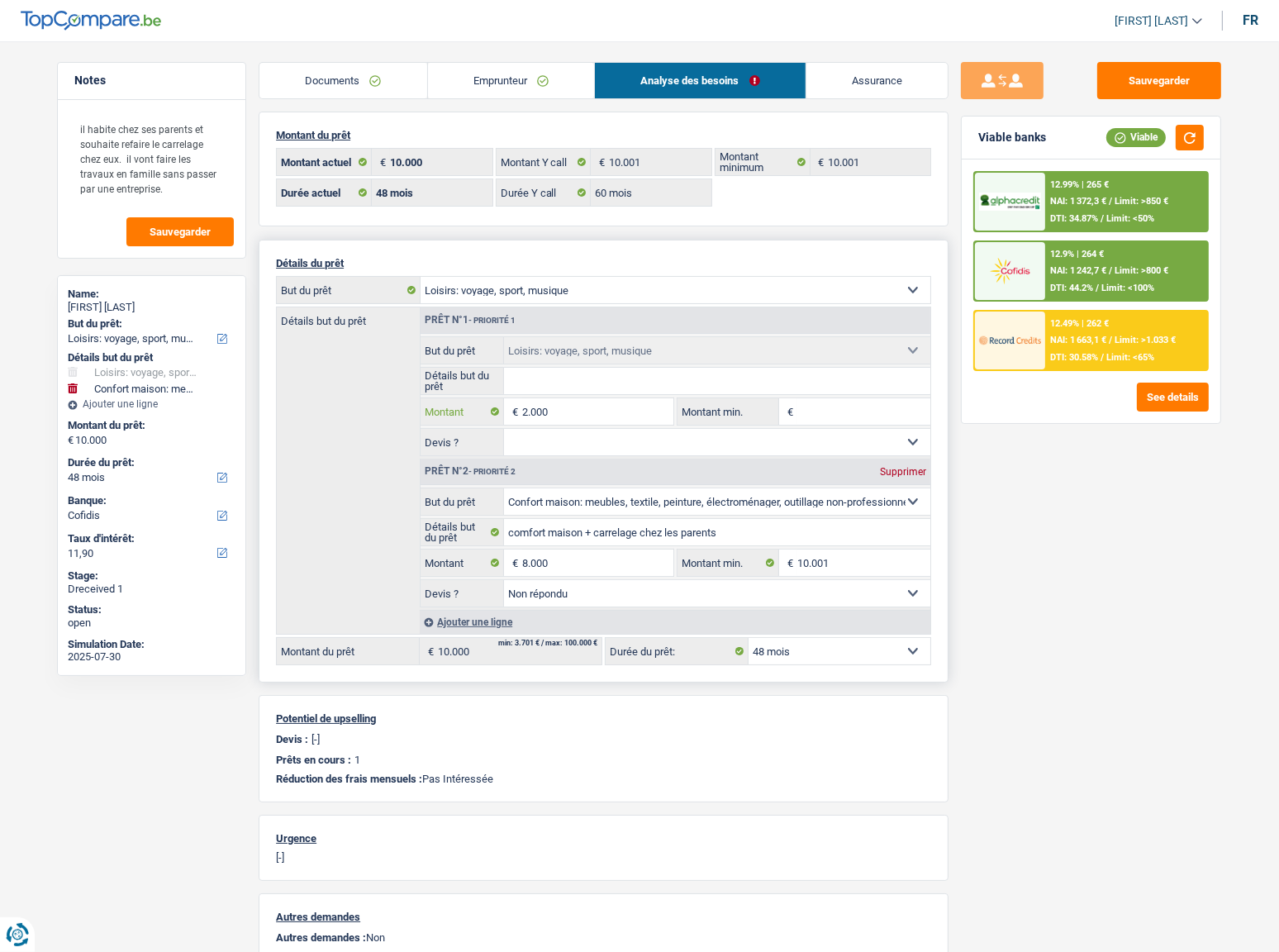 click on "2.000" at bounding box center [597, 412] 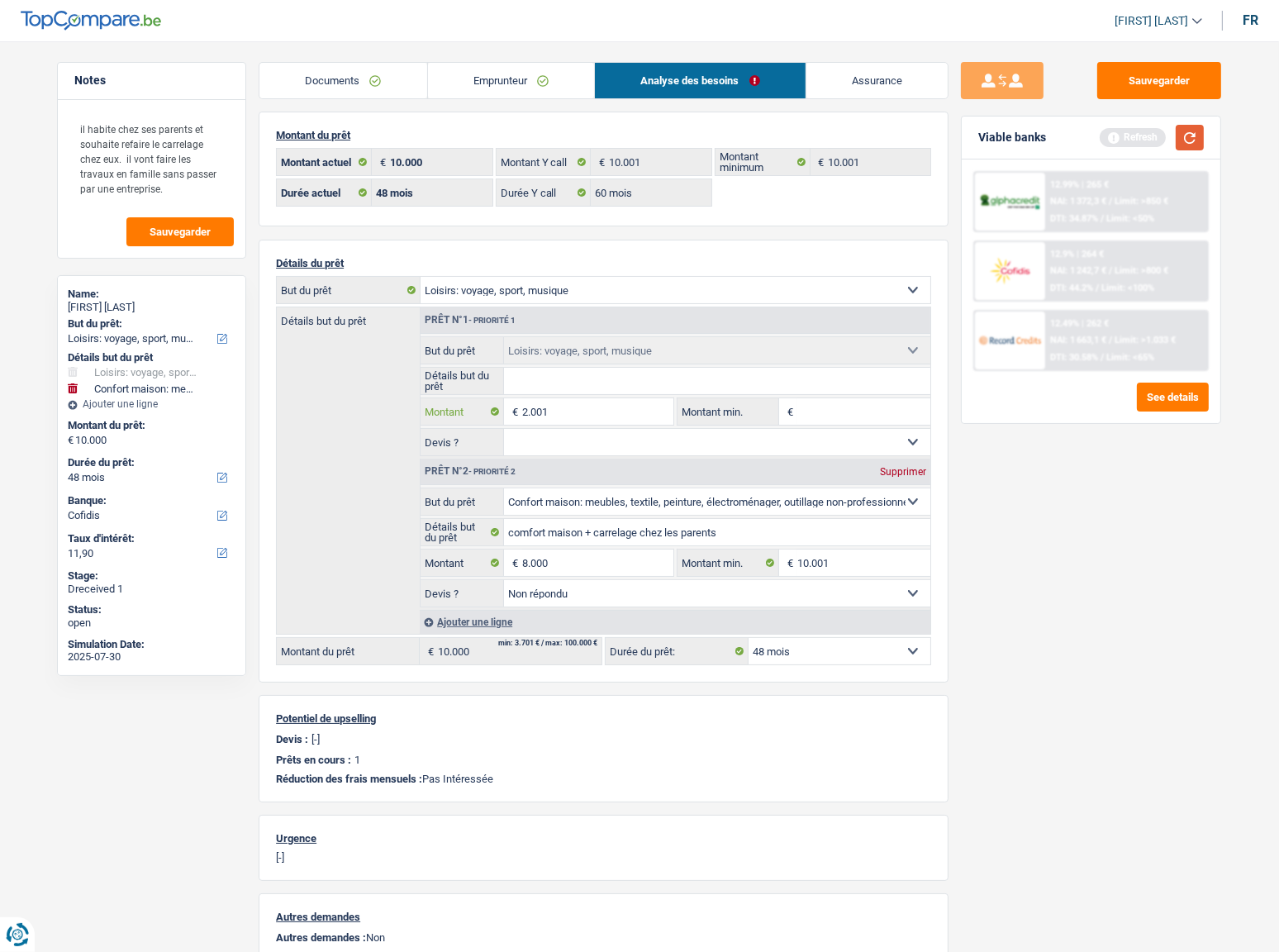 type on "2.001" 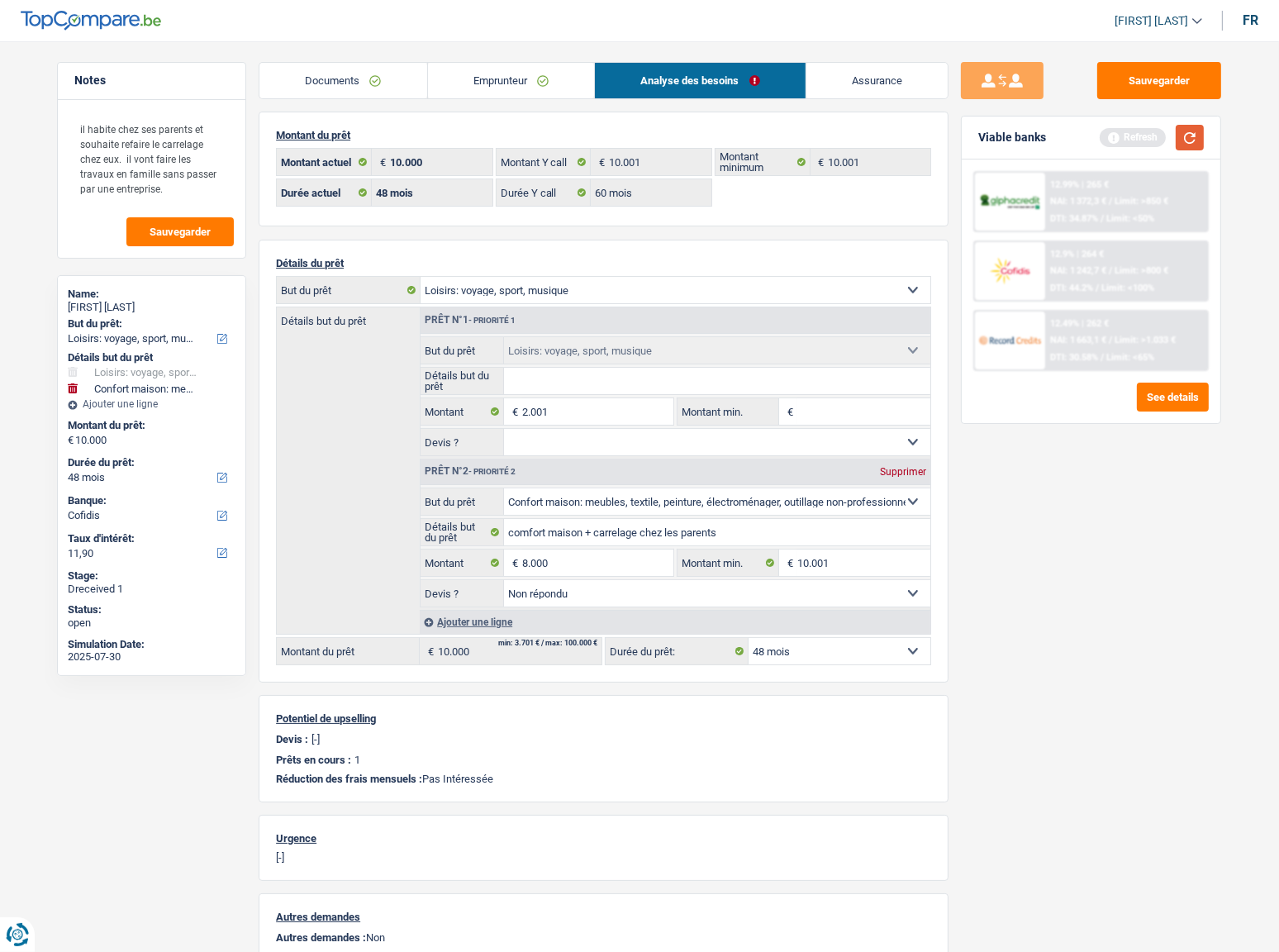 type on "10.001" 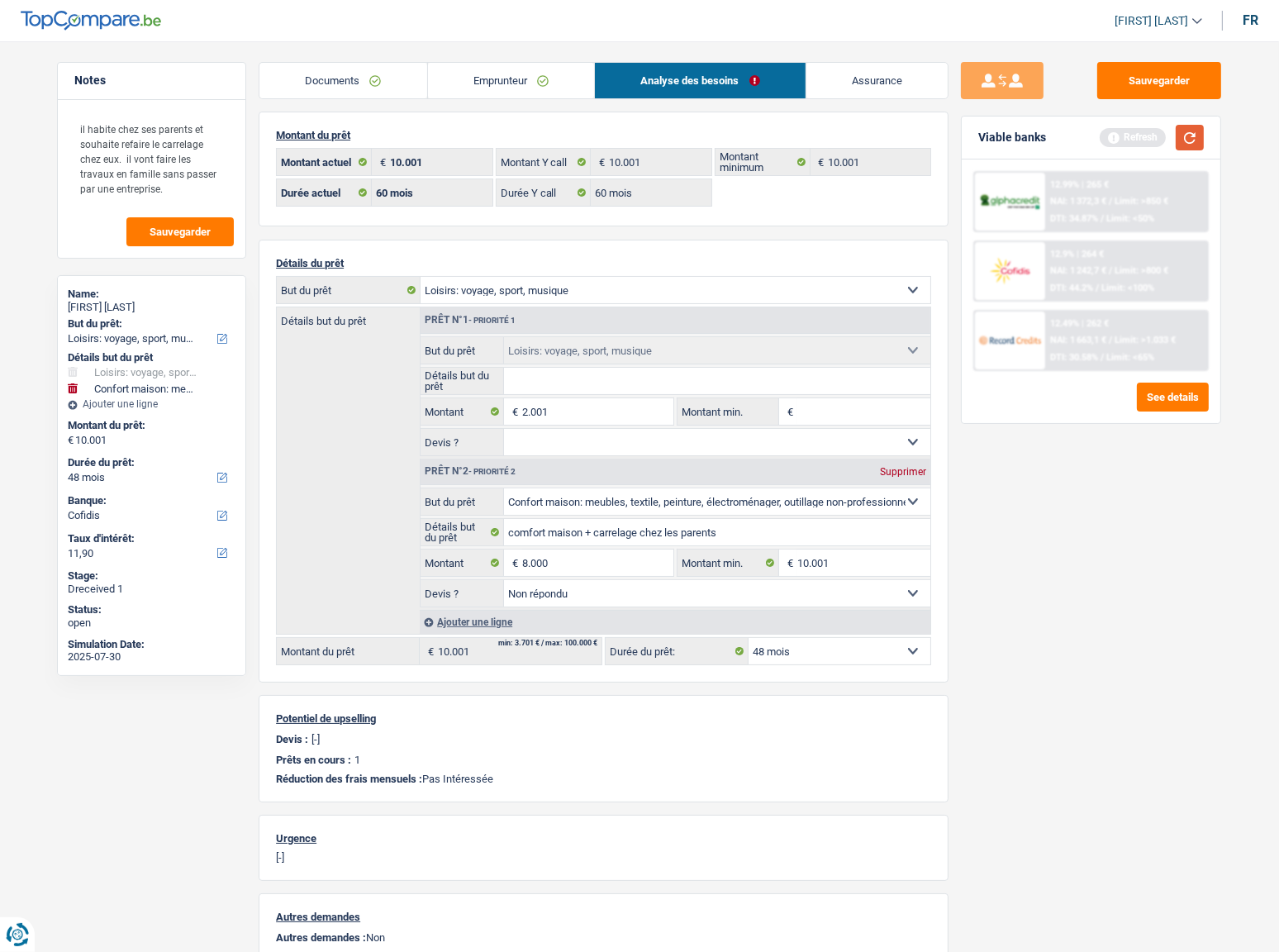 click at bounding box center (1190, 137) 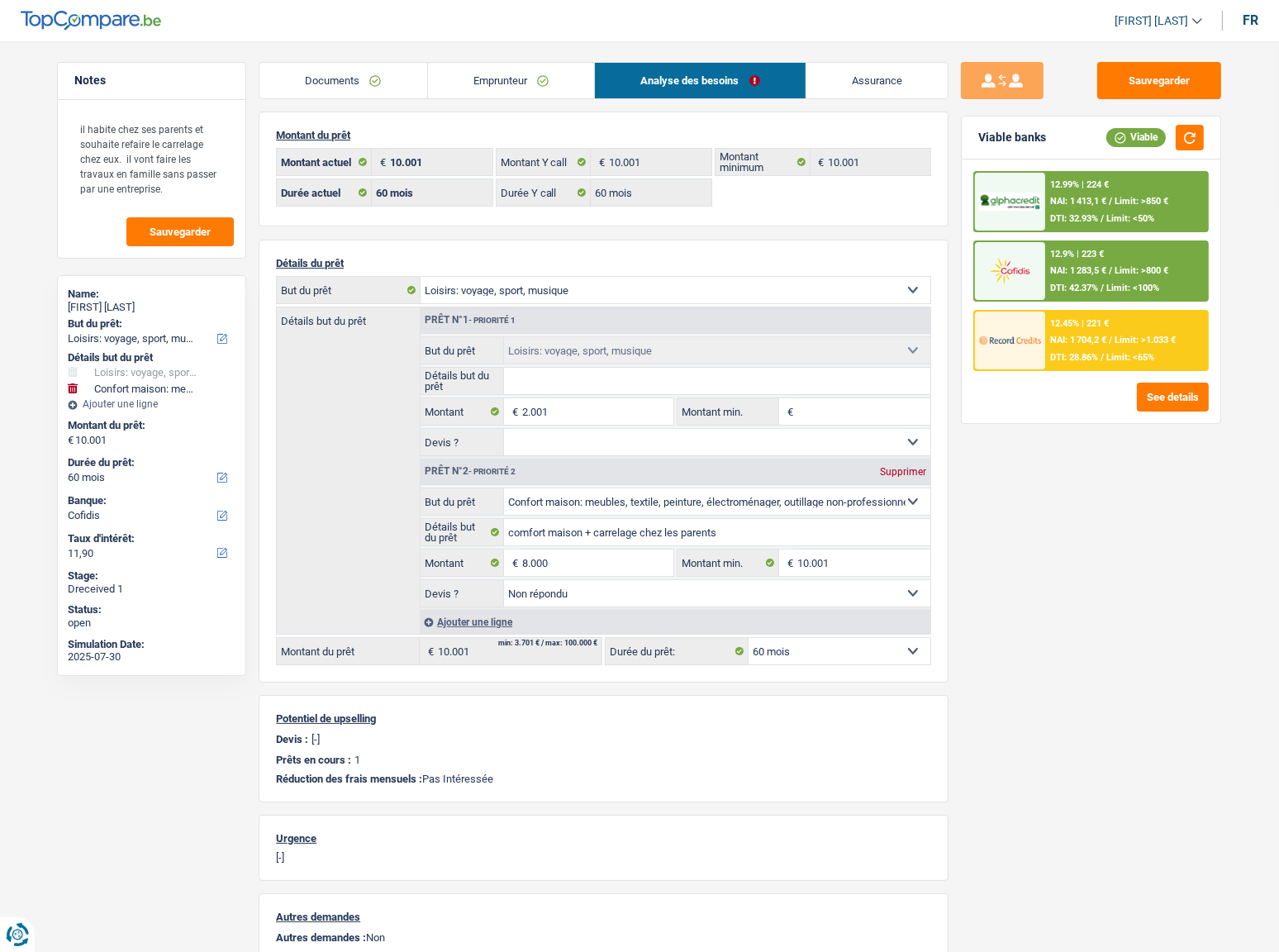 click on "12.99% | 224 €" at bounding box center (1079, 184) 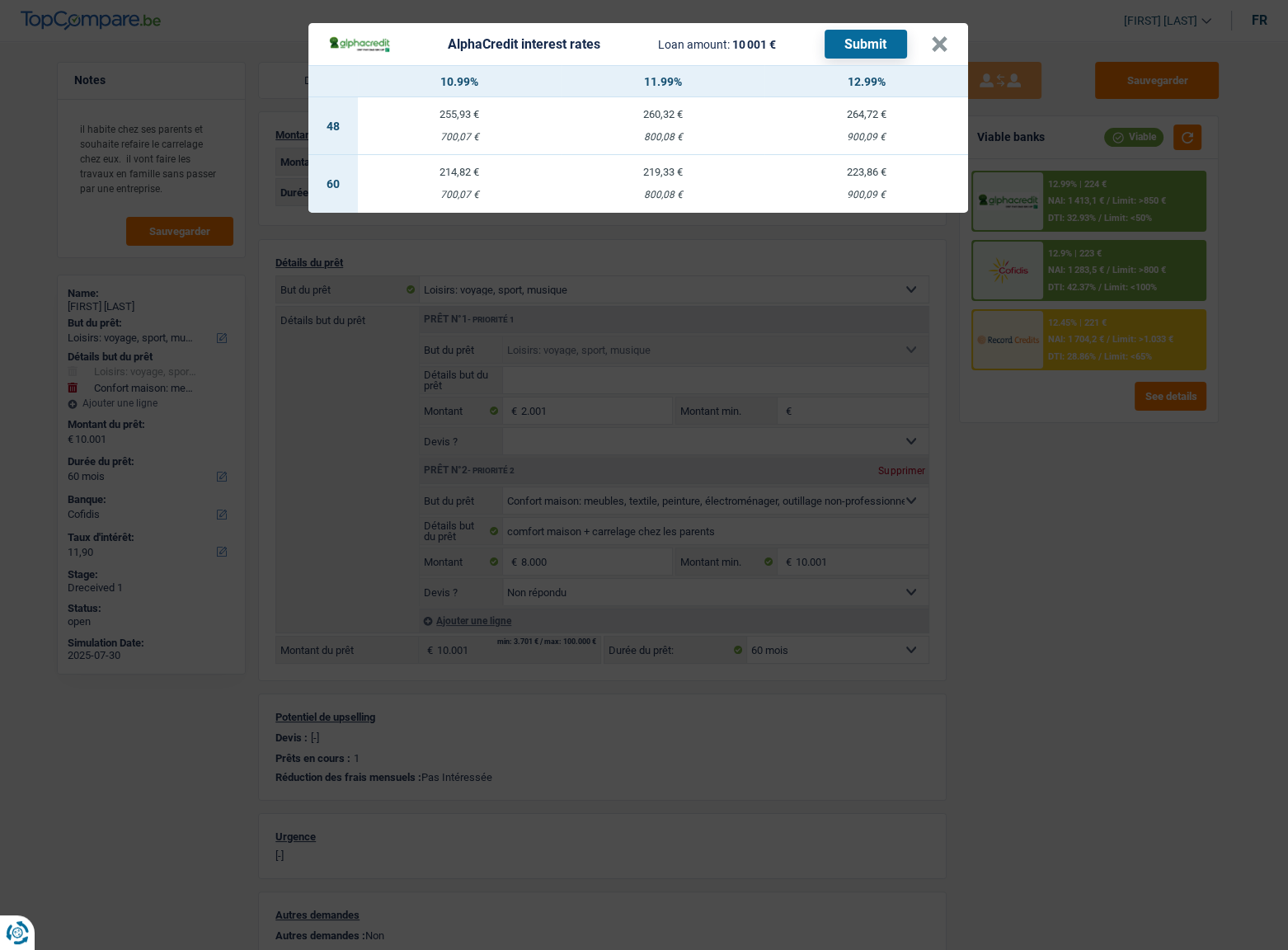 click on "900,09 €" at bounding box center [866, 195] 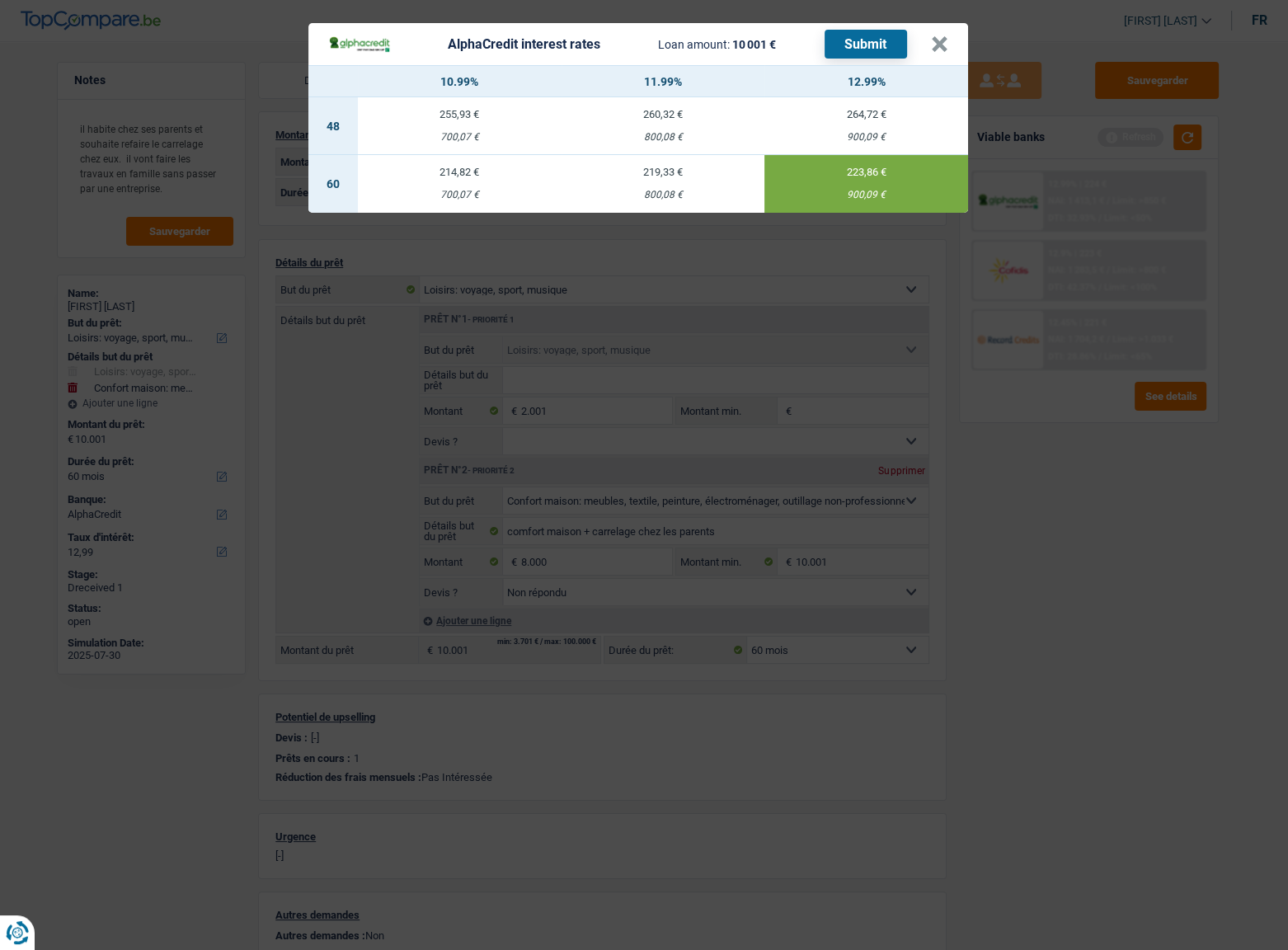 click on "Submit" at bounding box center [866, 44] 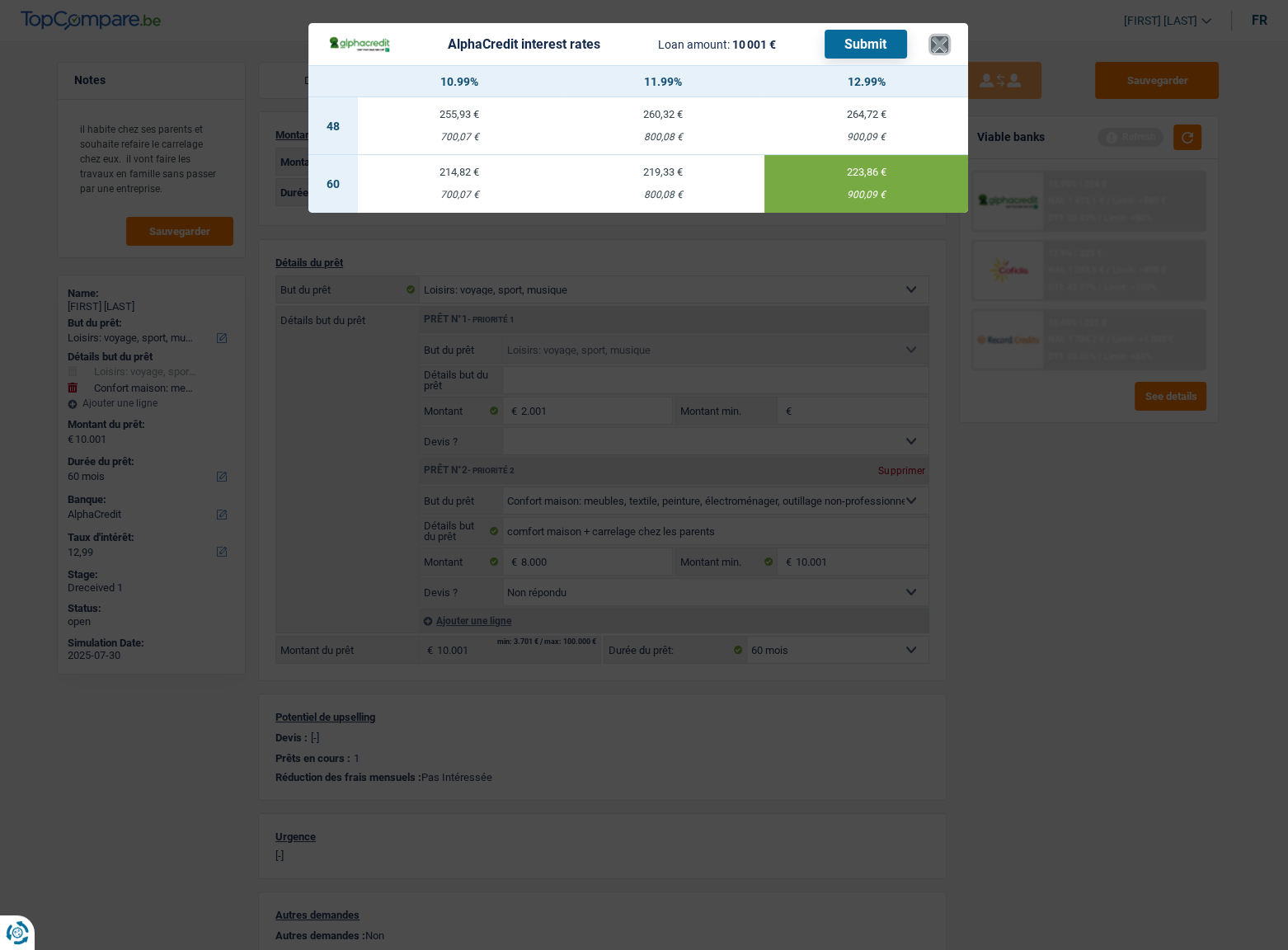 click on "×" at bounding box center (939, 45) 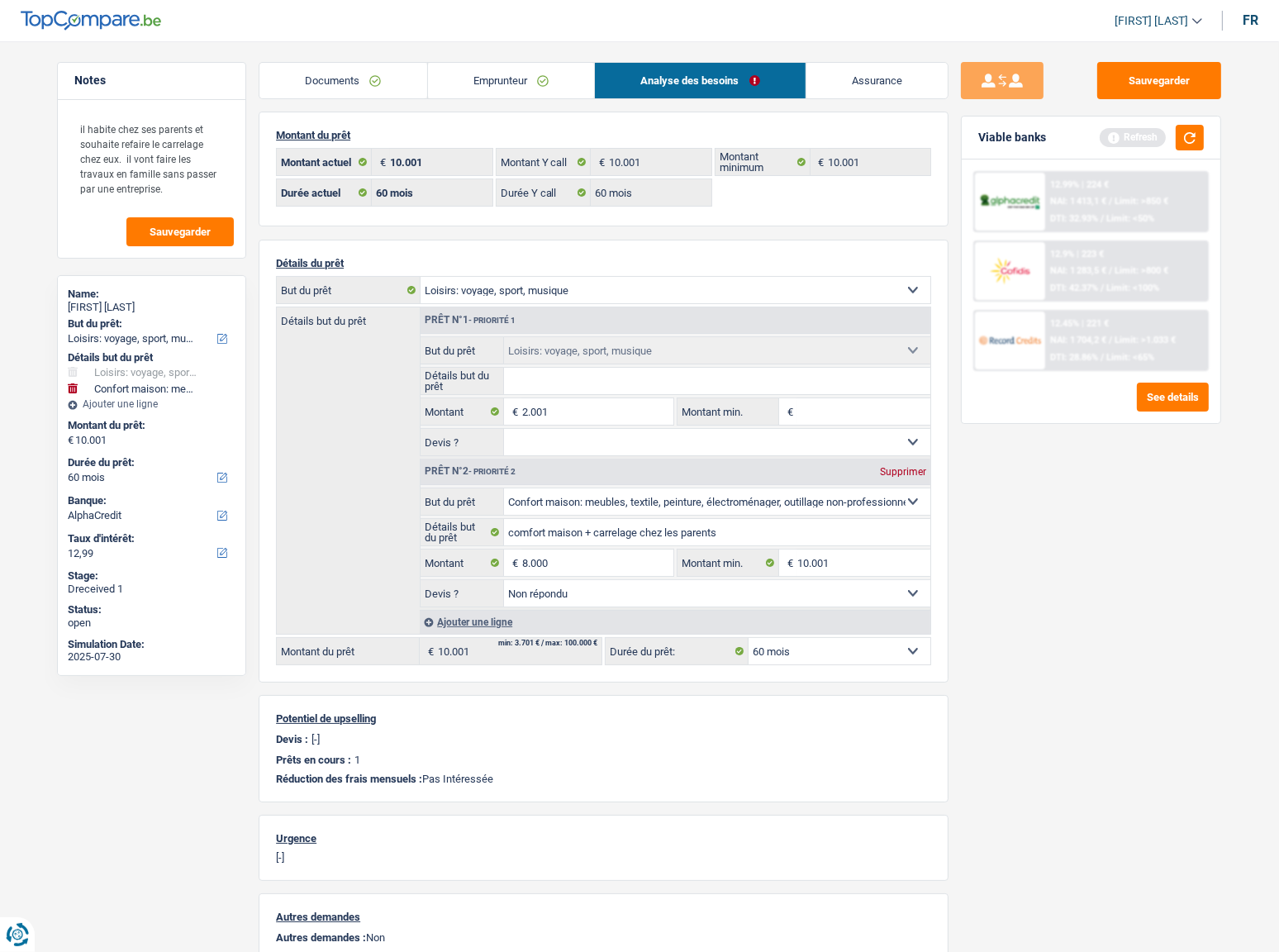click on "NAI: 1 283,5 €" at bounding box center (1078, 270) 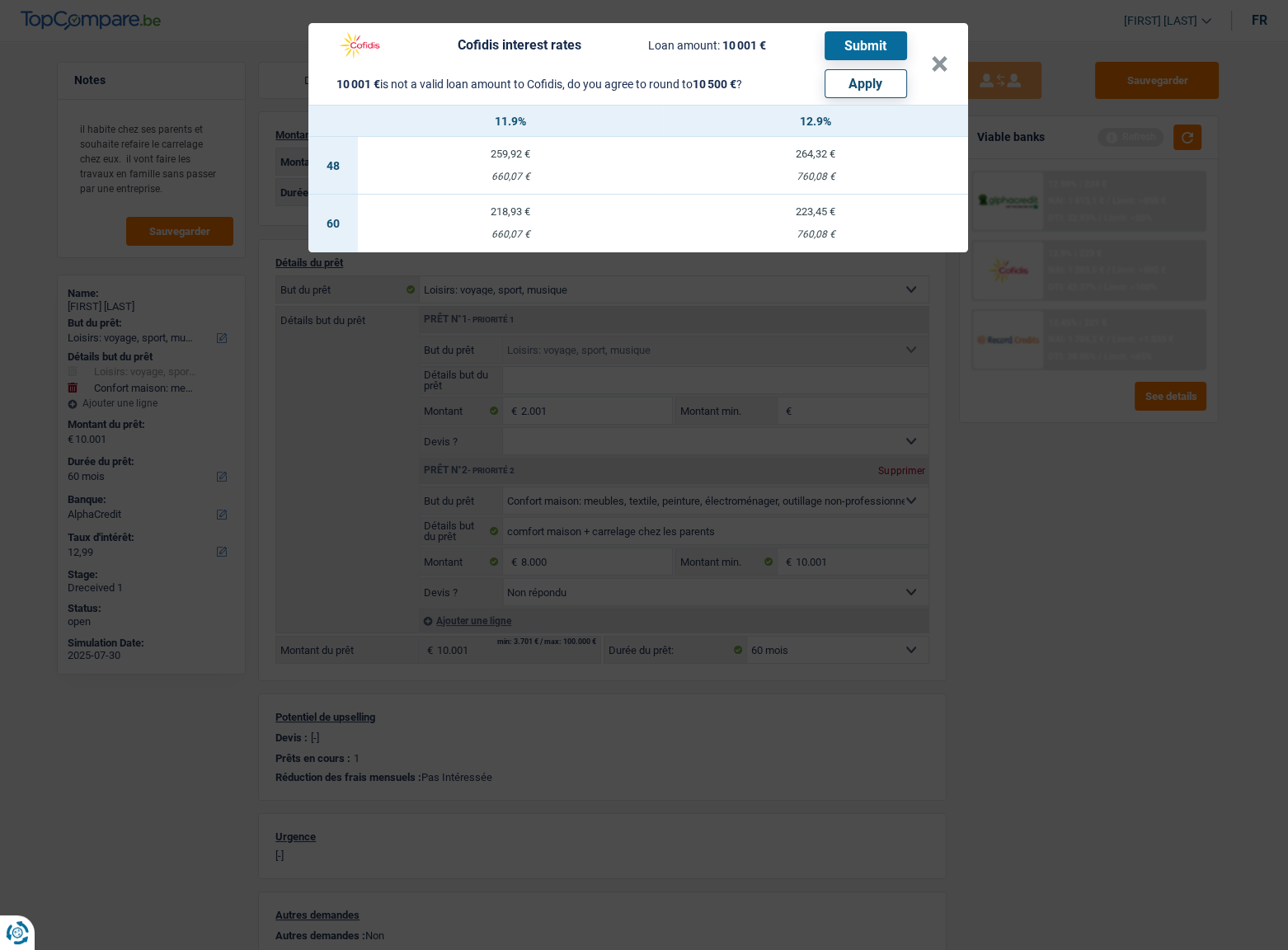 click on "Apply" at bounding box center [866, 83] 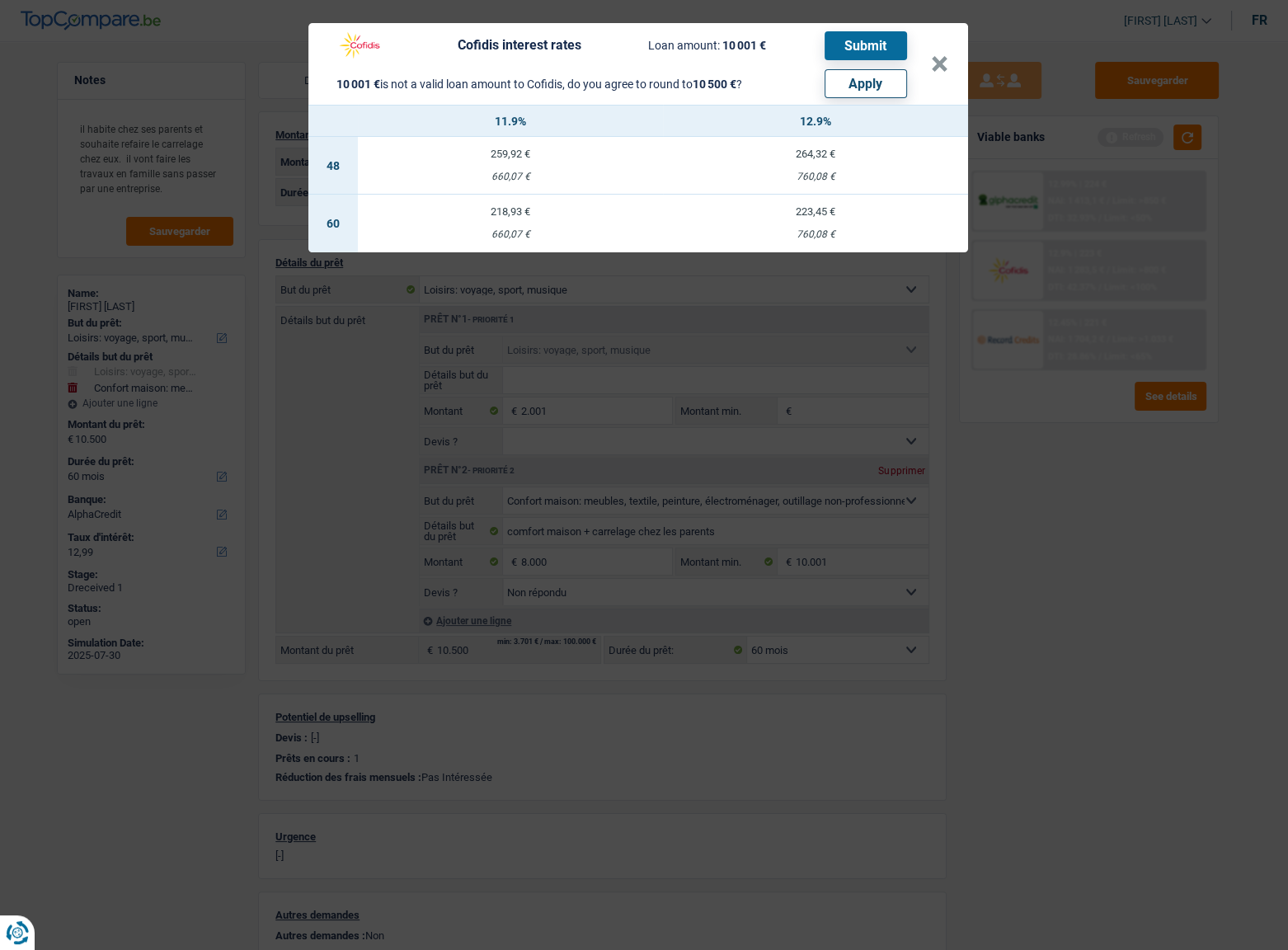select on "other" 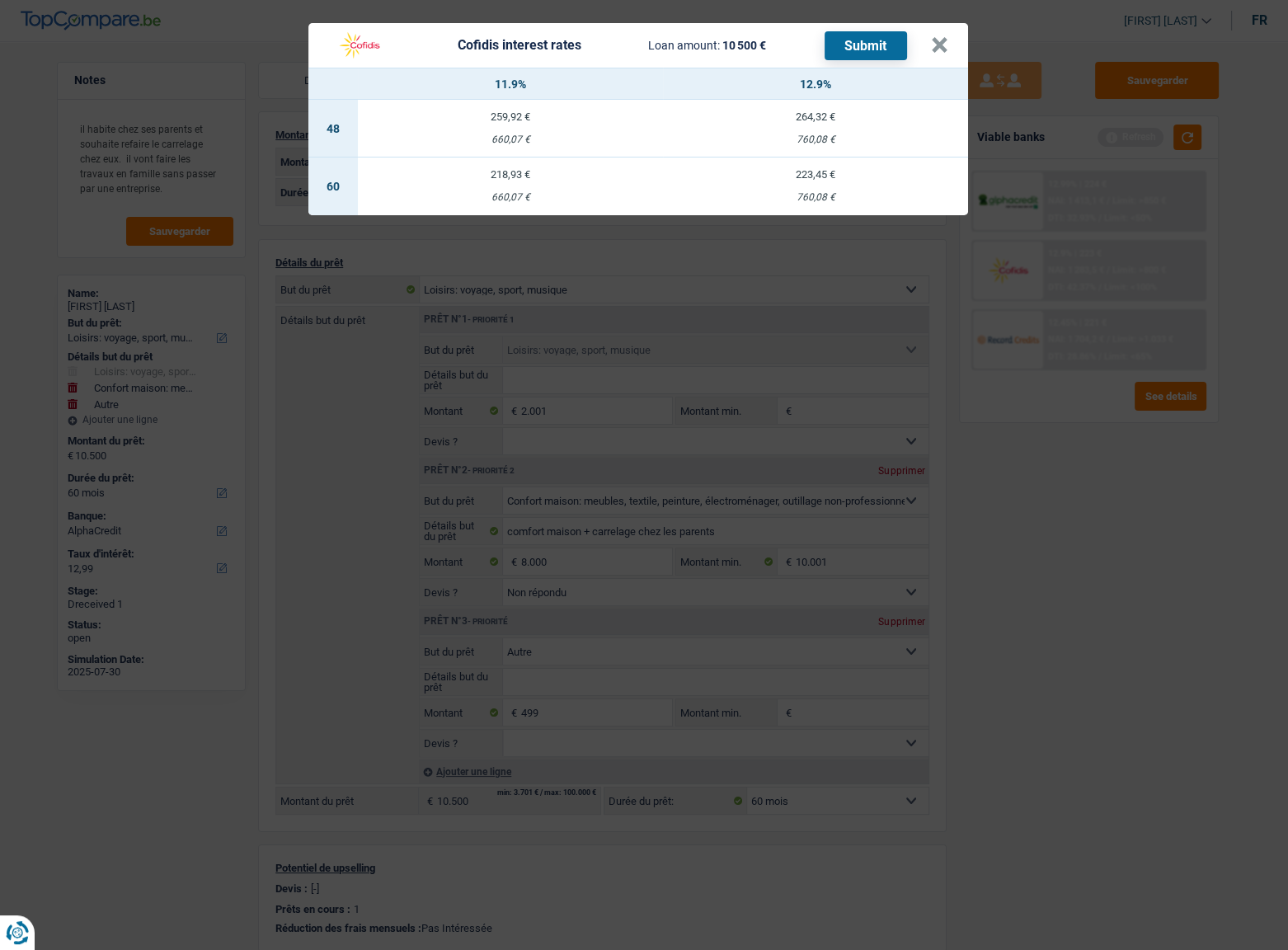 click on "223,45 €
760,08 €" at bounding box center (816, 186) 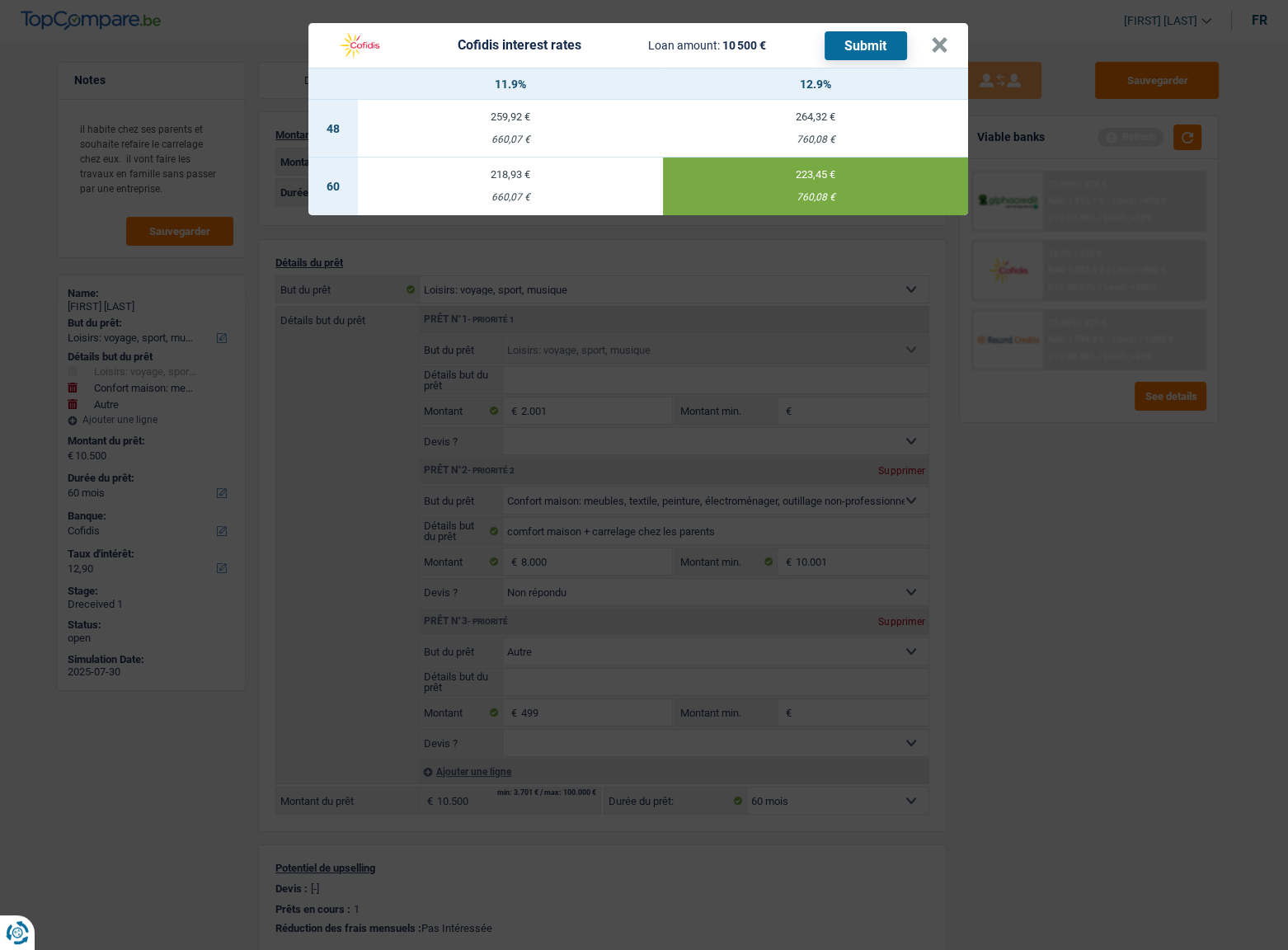 click on "Submit" at bounding box center [866, 45] 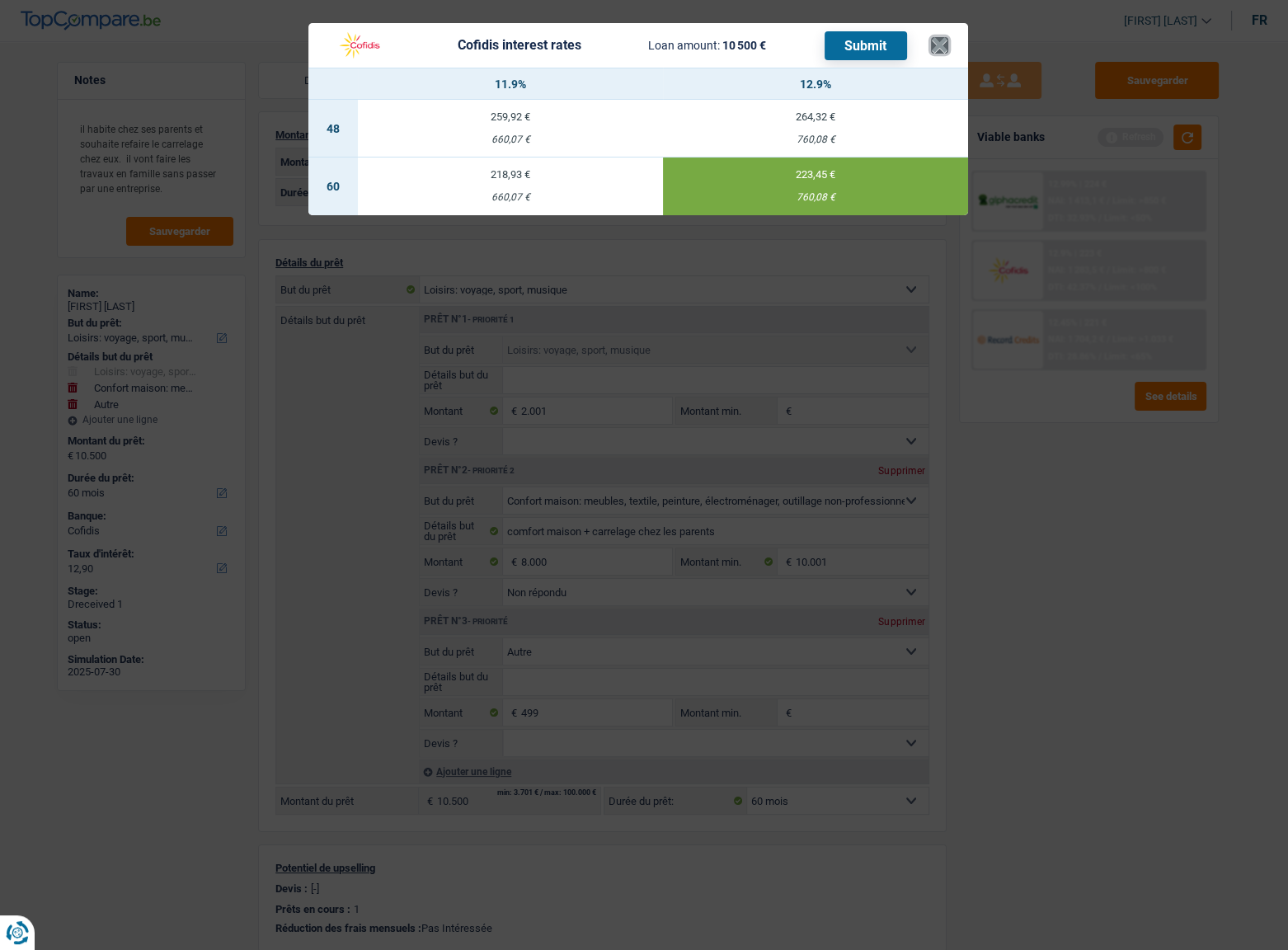click on "×" at bounding box center [939, 45] 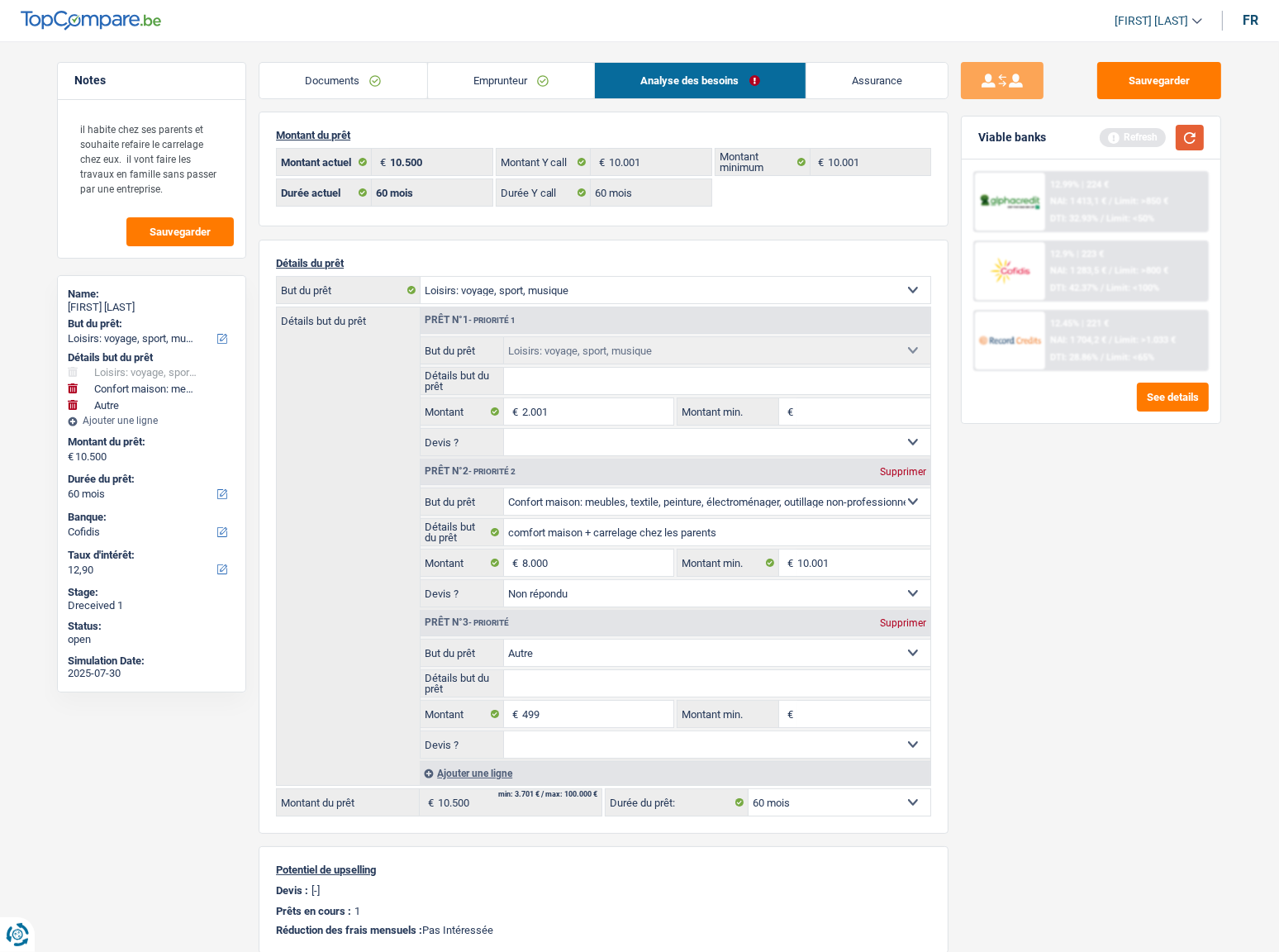 click at bounding box center [1190, 137] 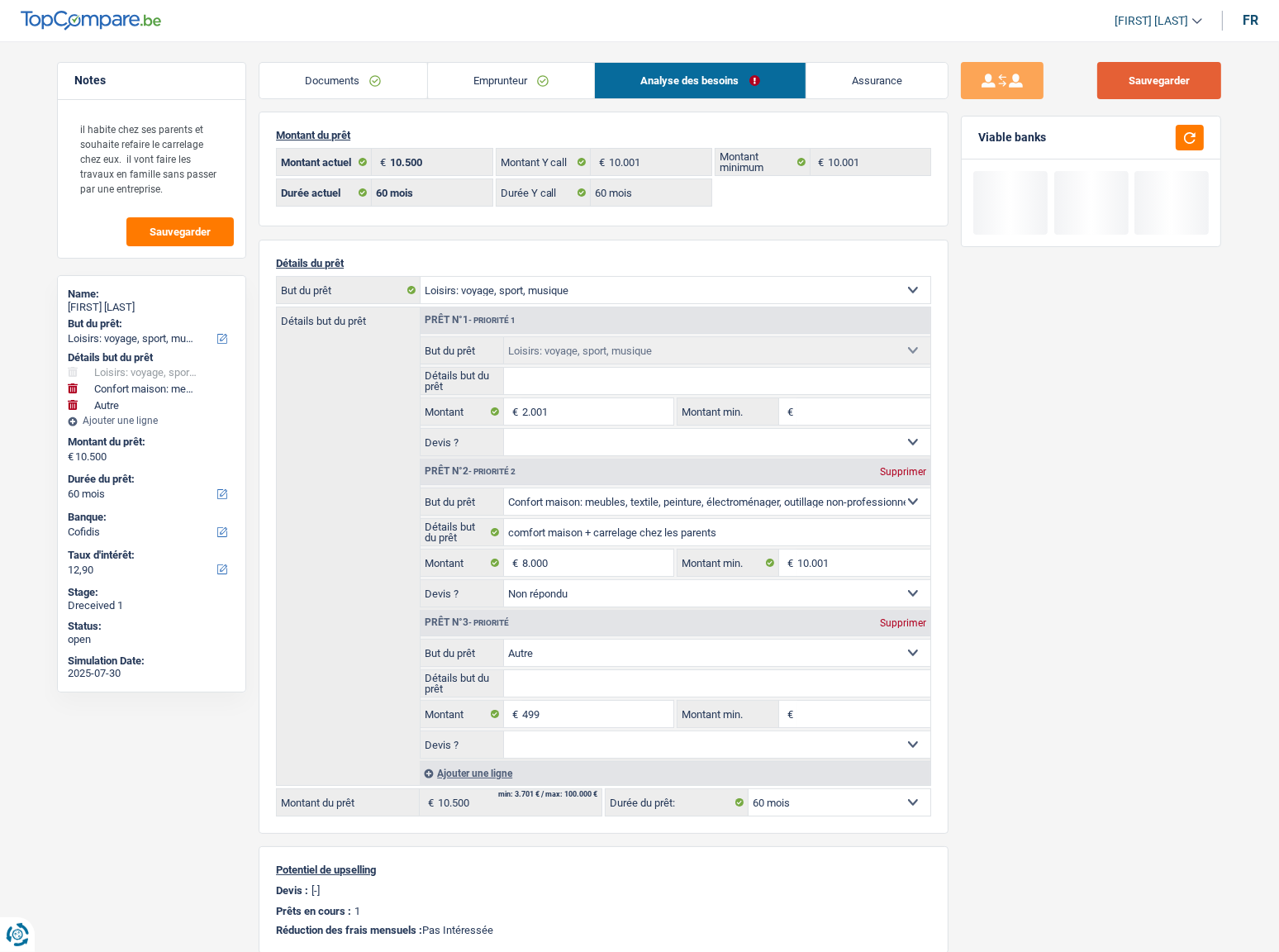 click on "Sauvegarder" at bounding box center (1159, 80) 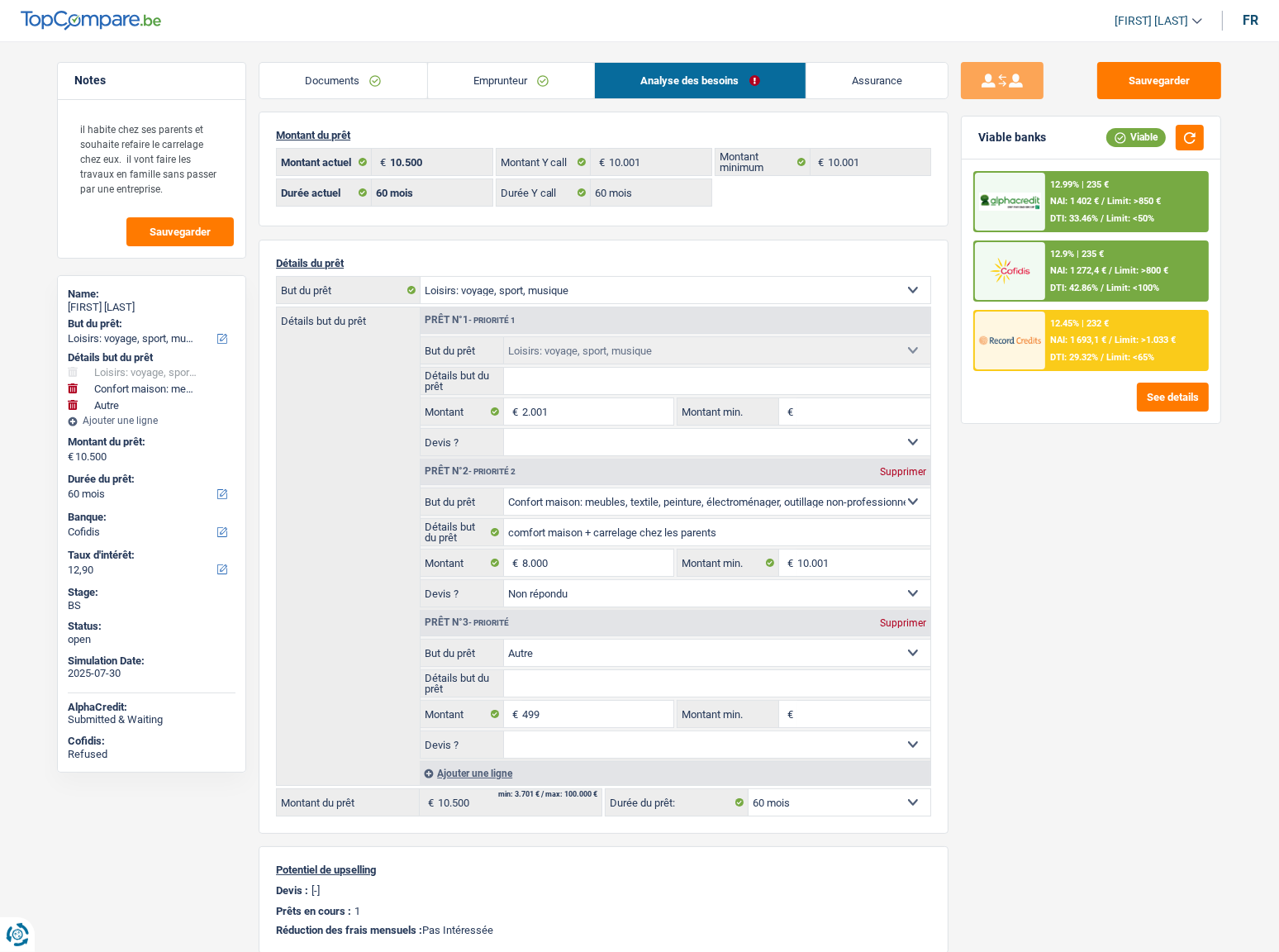 drag, startPoint x: 388, startPoint y: 80, endPoint x: 414, endPoint y: 99, distance: 32.20248 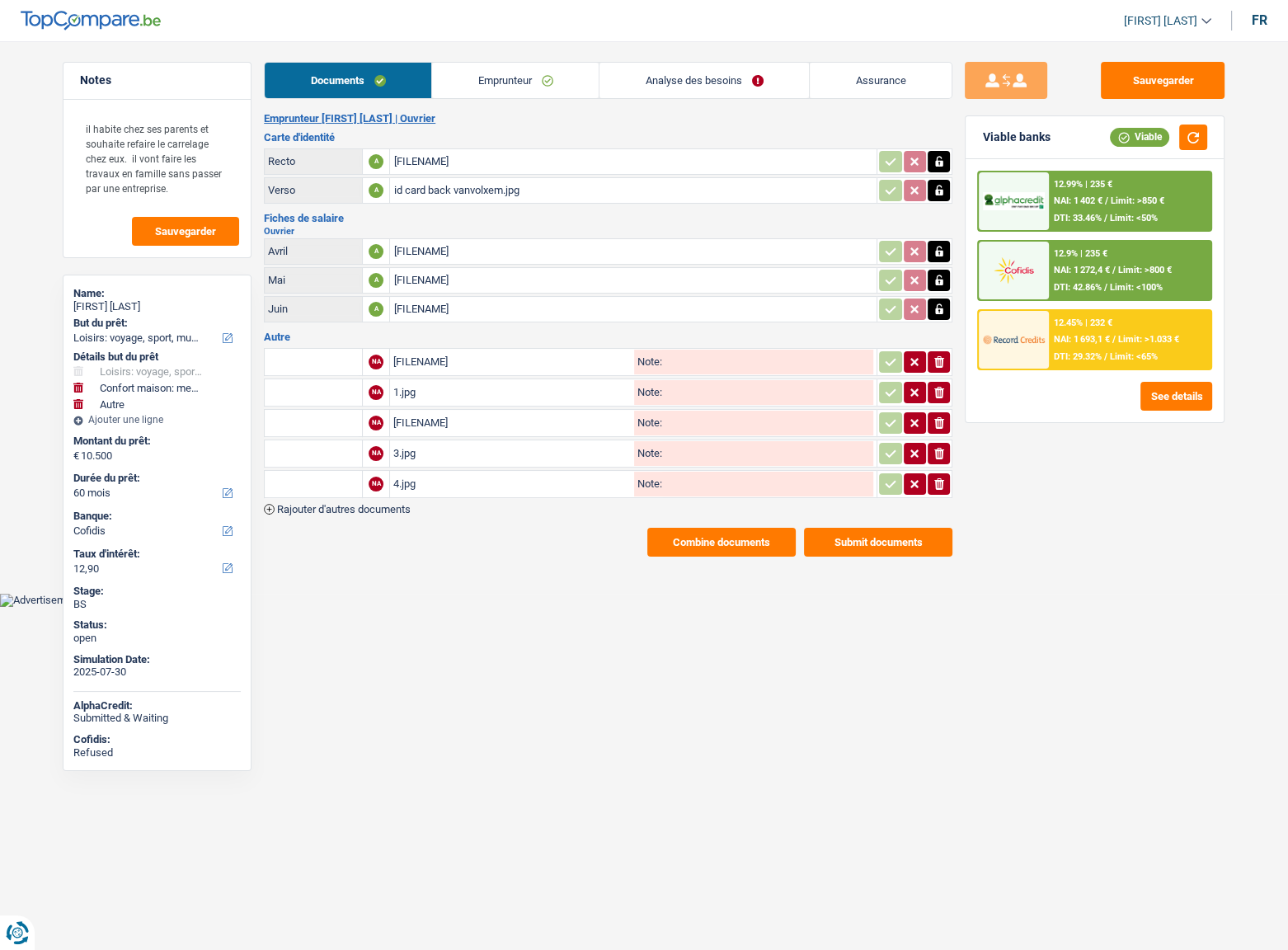 click on "Combine documents" at bounding box center [722, 542] 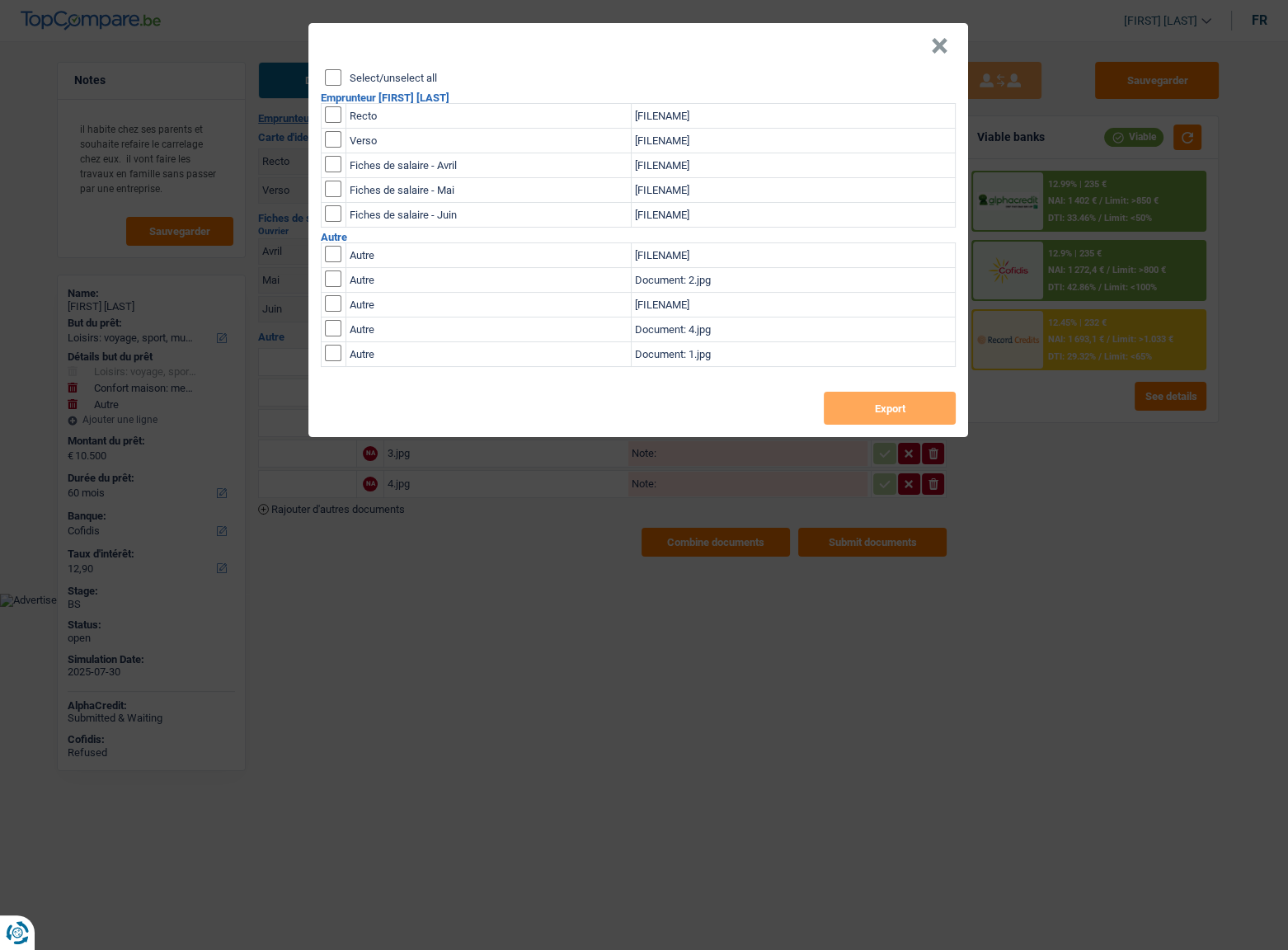 click on "Select/unselect all" at bounding box center (333, 78) 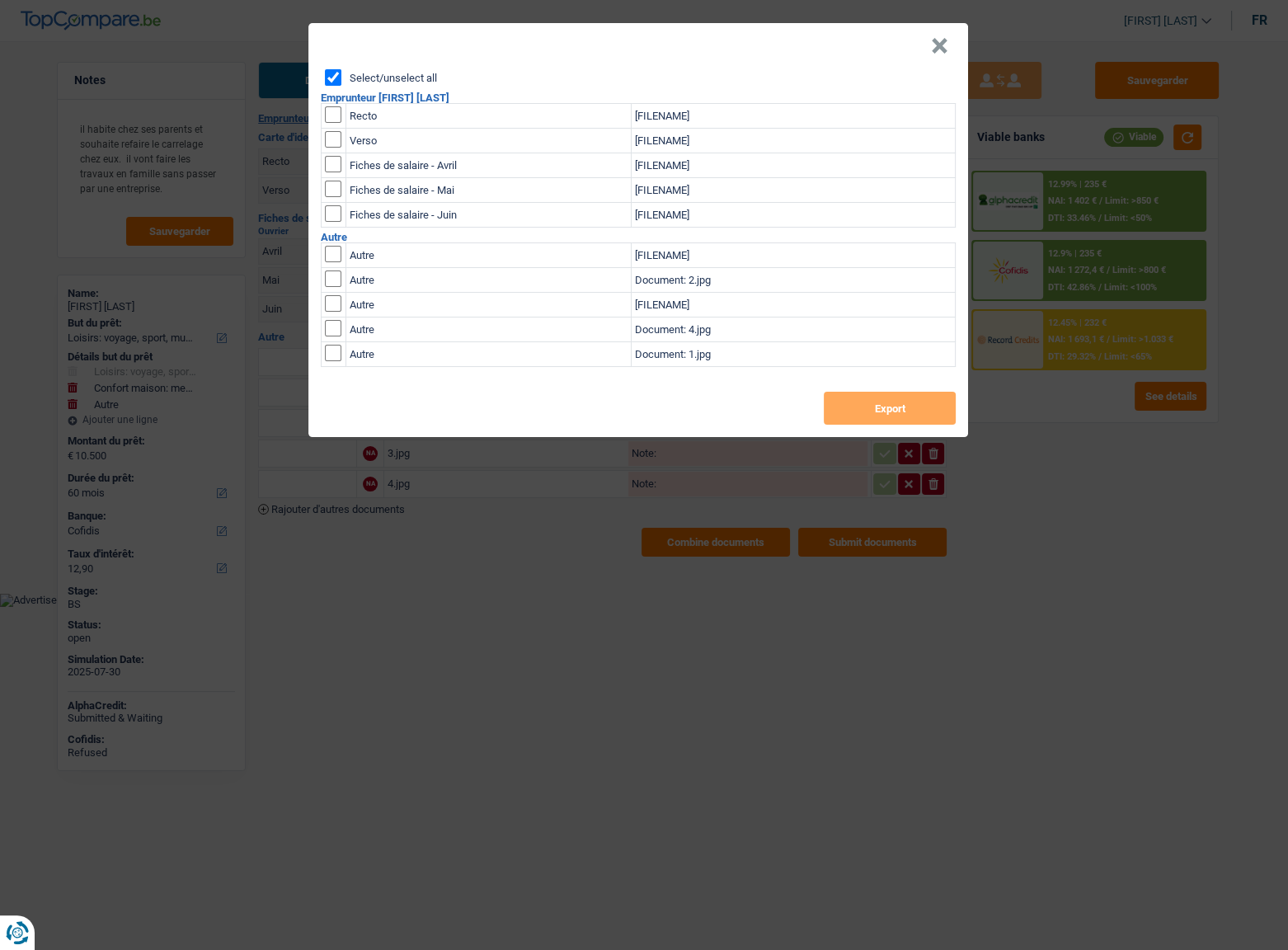 checkbox on "true" 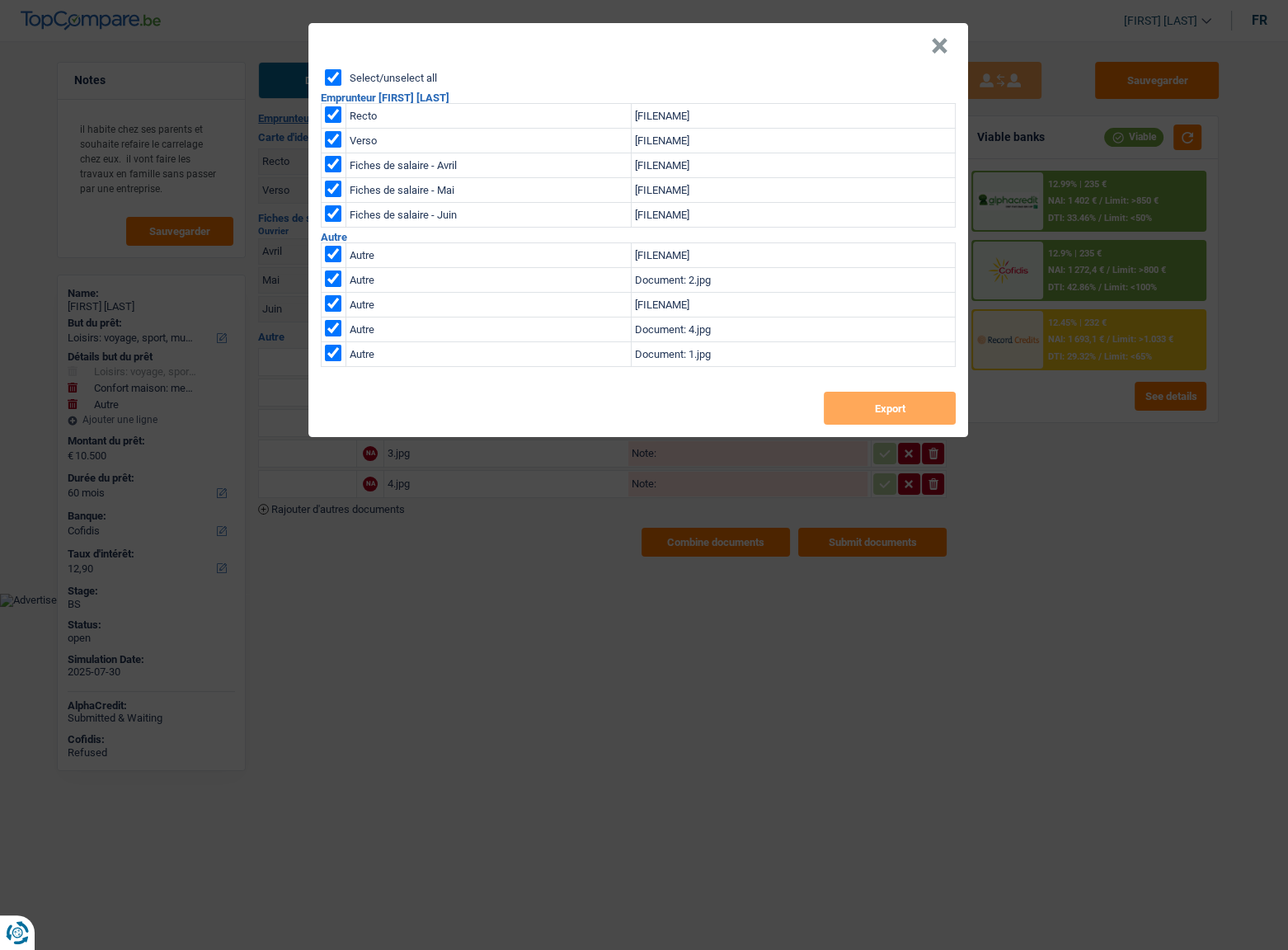 checkbox on "true" 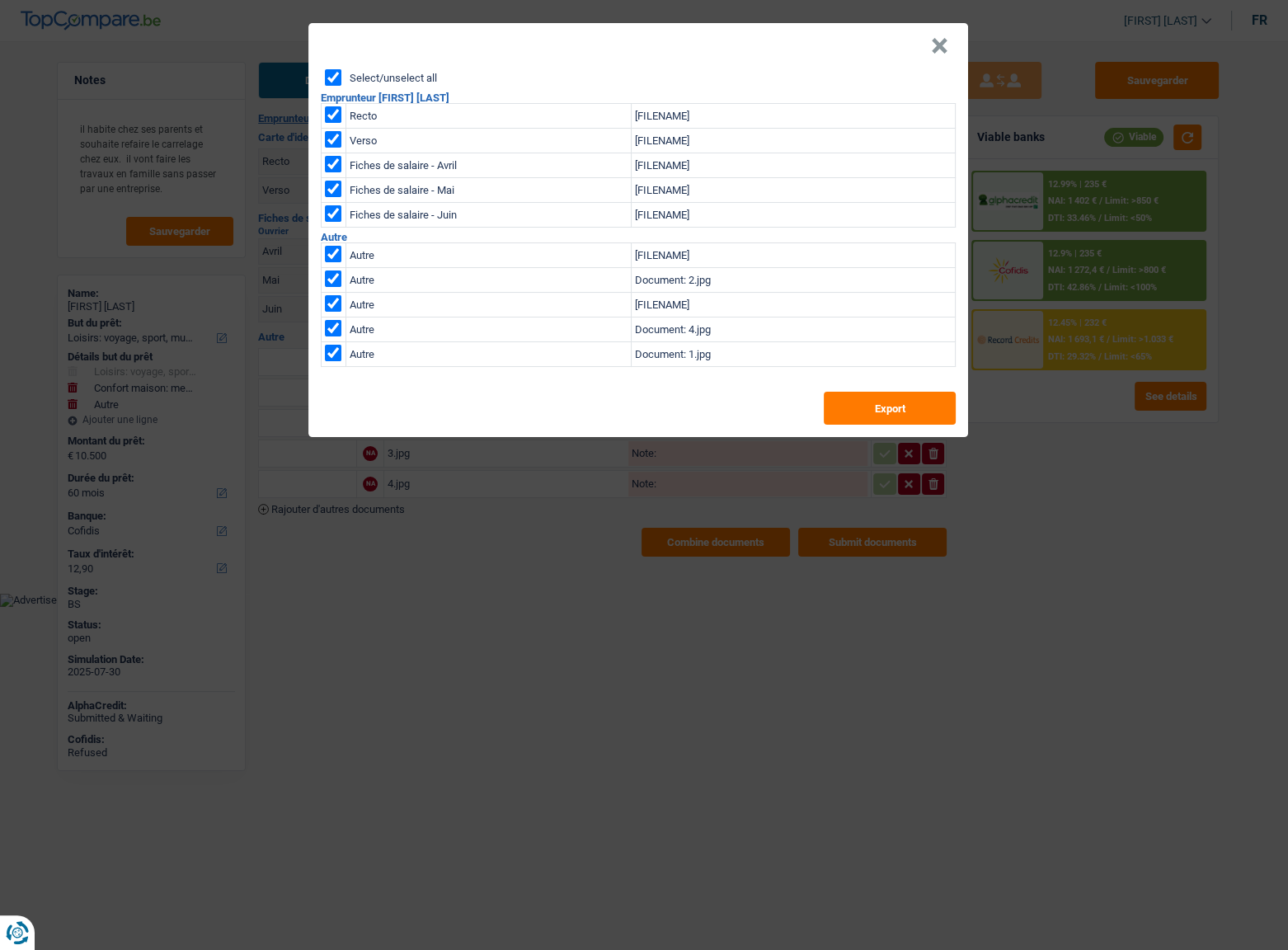 click at bounding box center (333, 164) 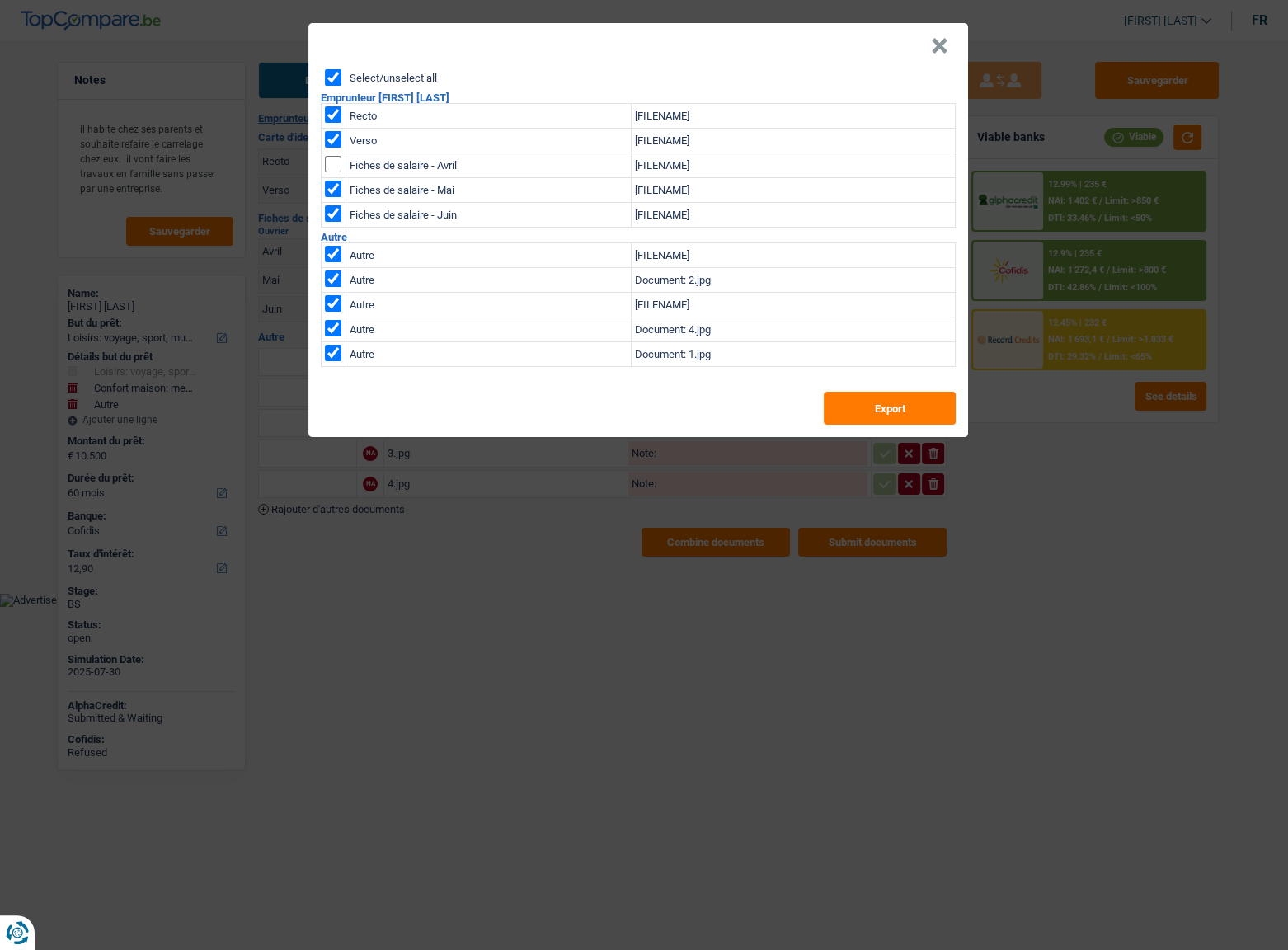 click at bounding box center [333, 254] 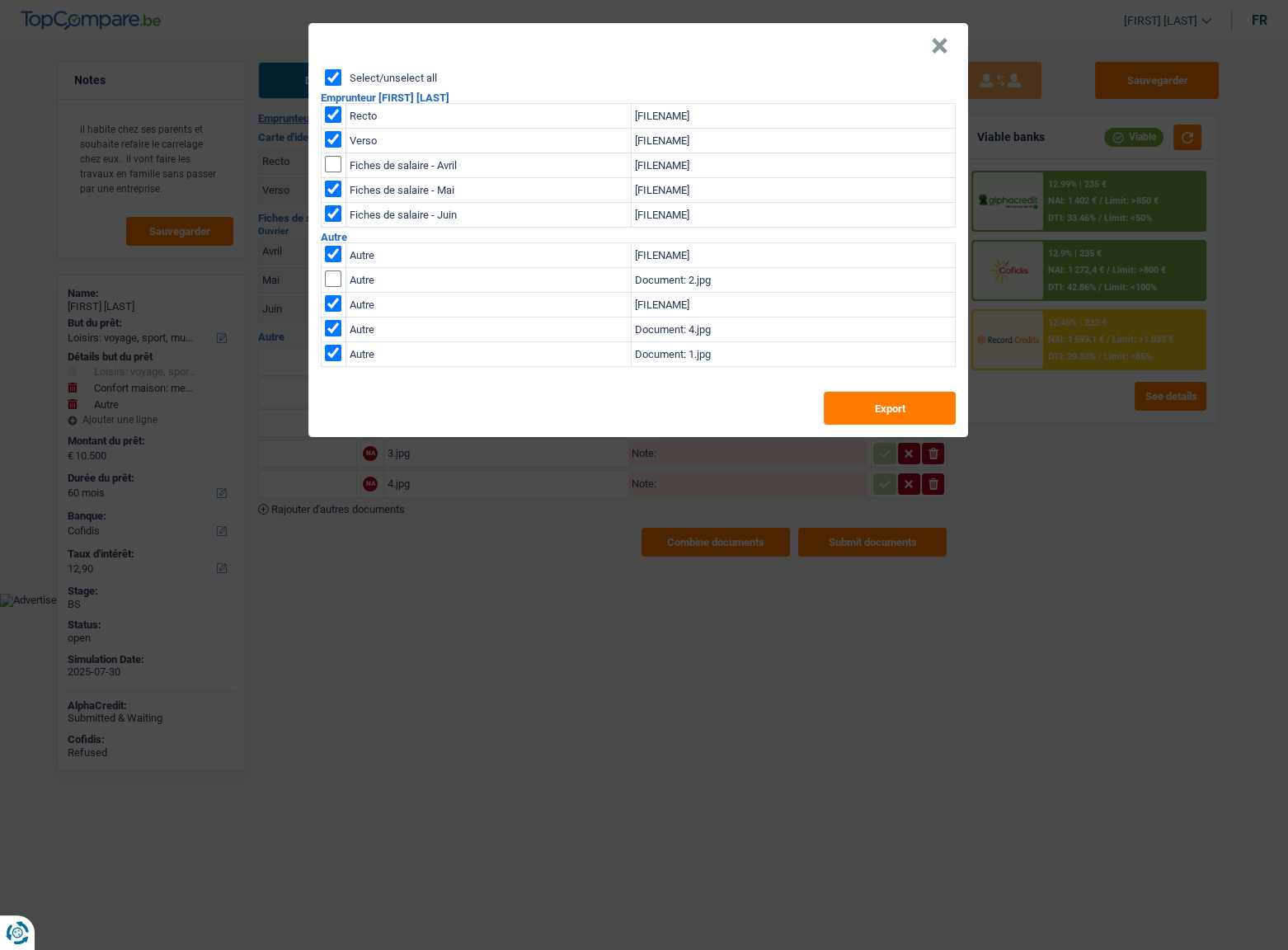 click at bounding box center (333, 254) 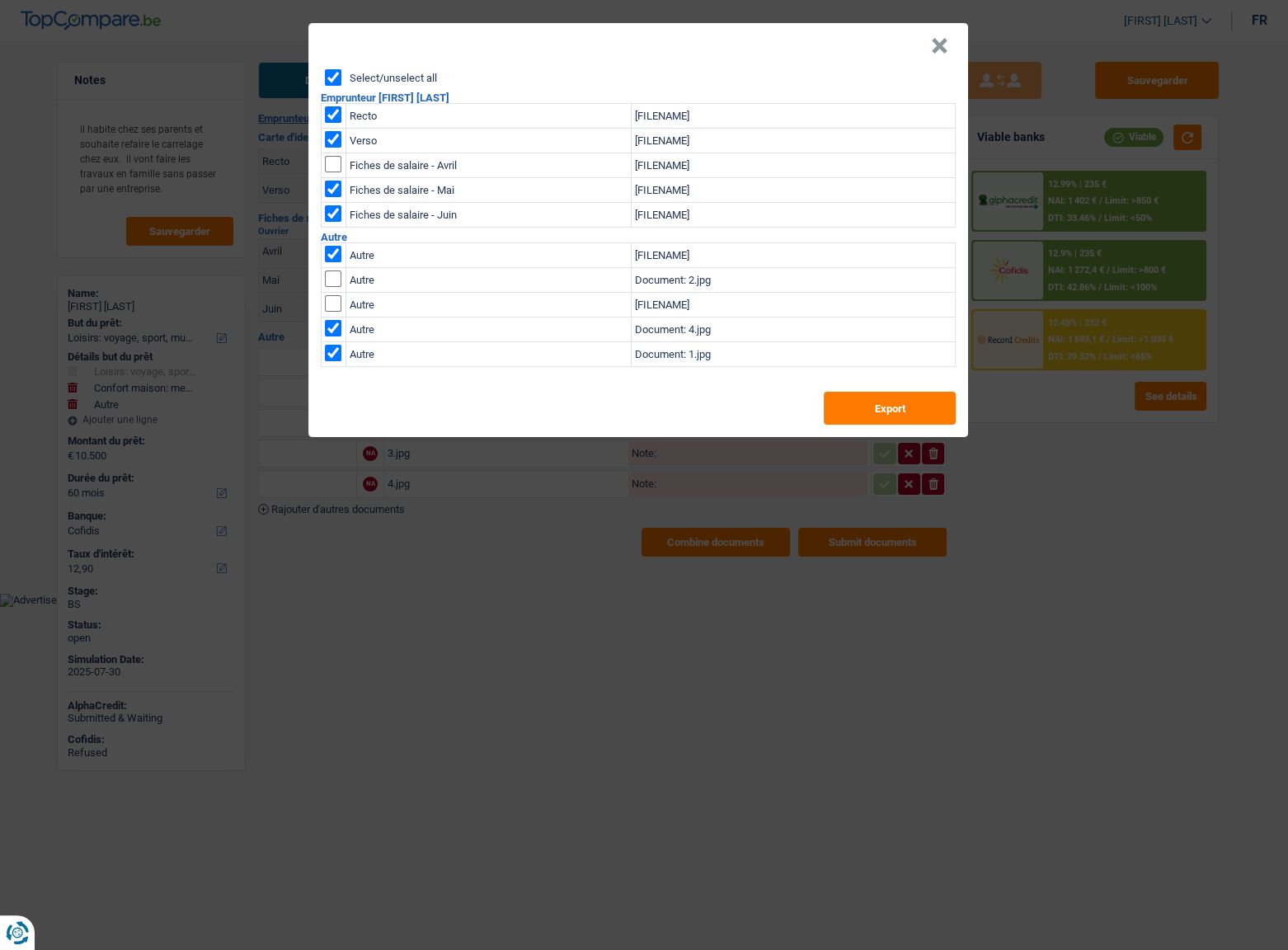 click at bounding box center [333, 254] 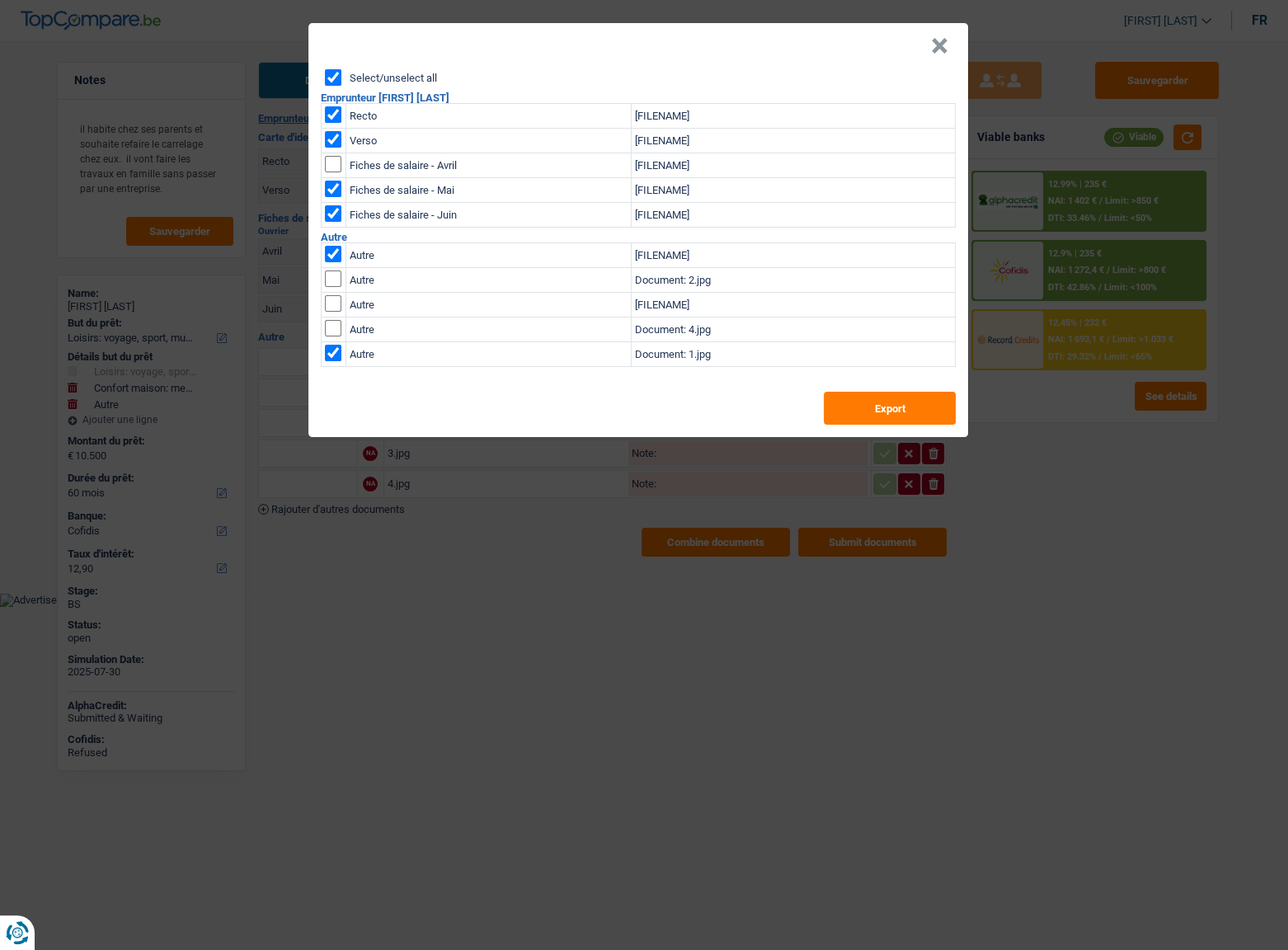 click at bounding box center (333, 254) 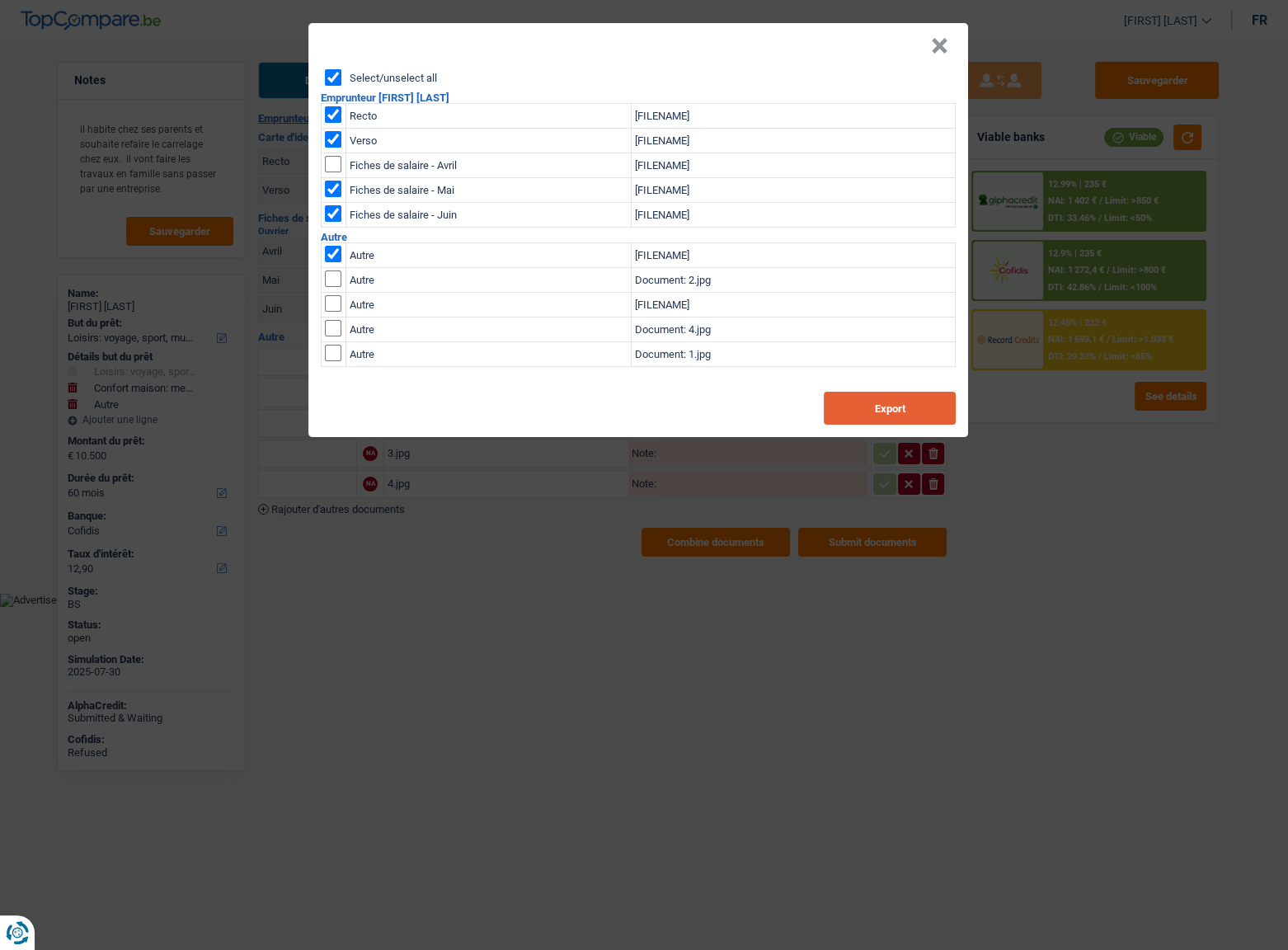 click on "Export" at bounding box center (890, 408) 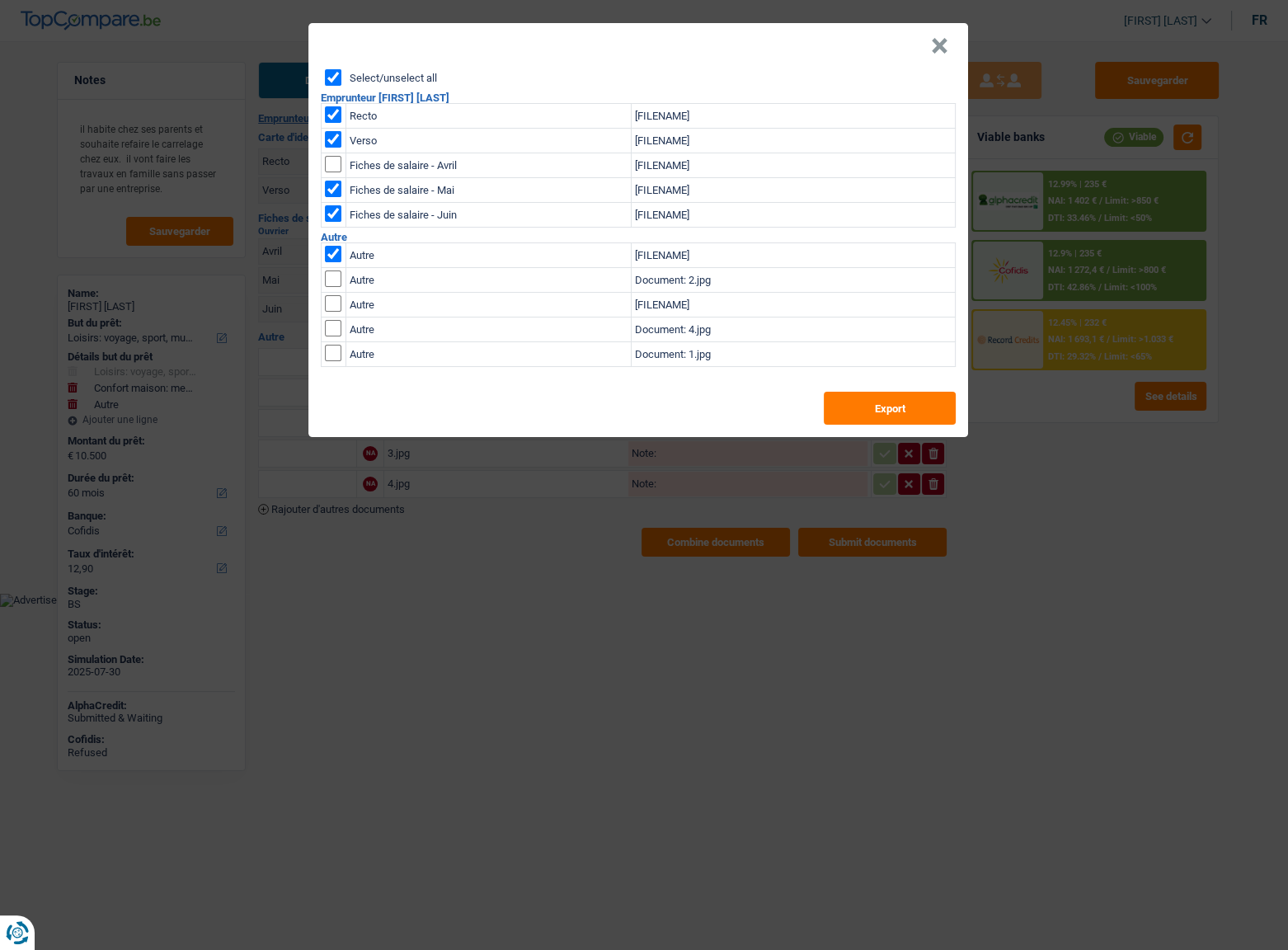 click on "×" at bounding box center [638, 46] 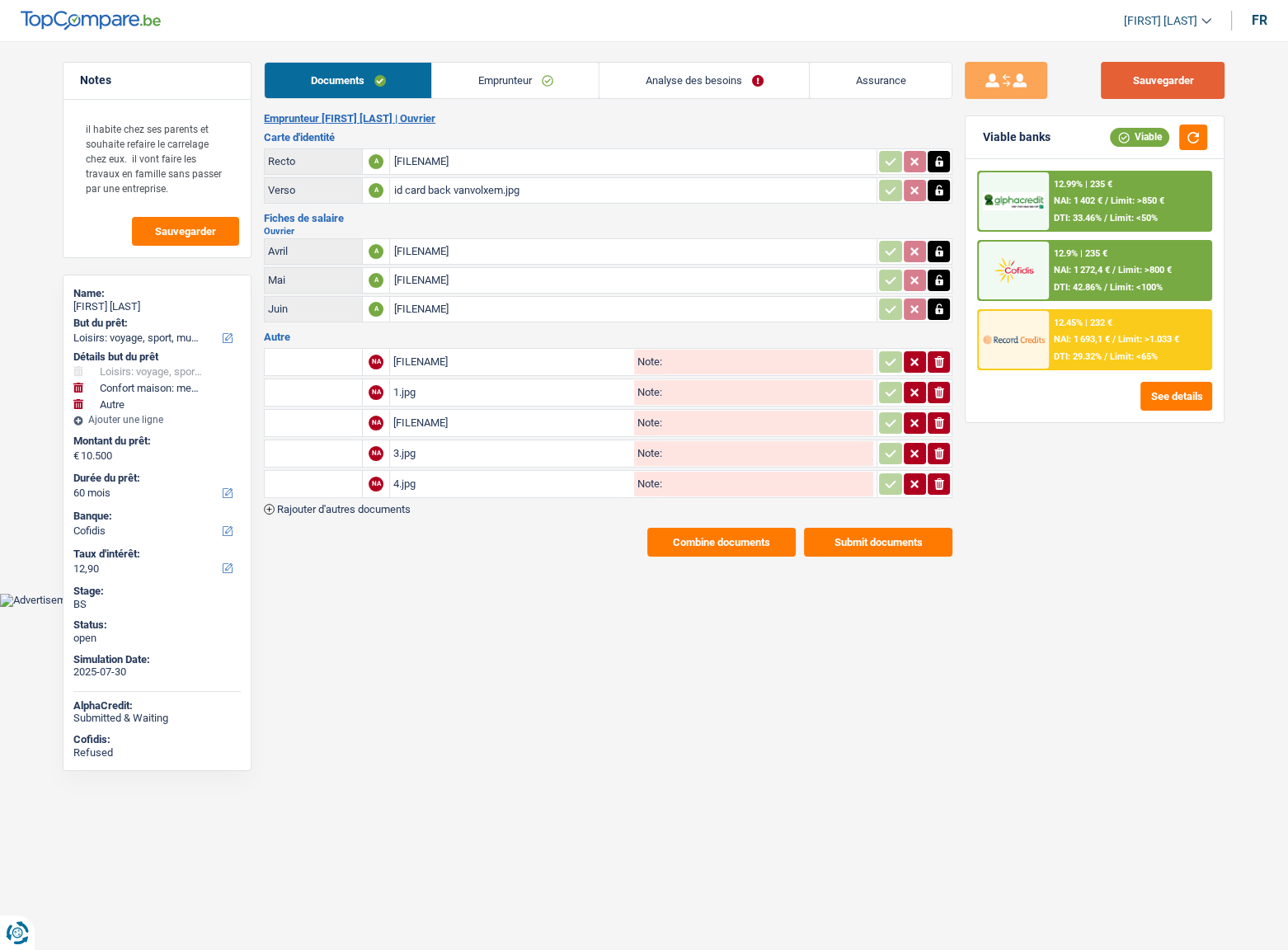drag, startPoint x: 1166, startPoint y: 85, endPoint x: 1254, endPoint y: 130, distance: 98.83825 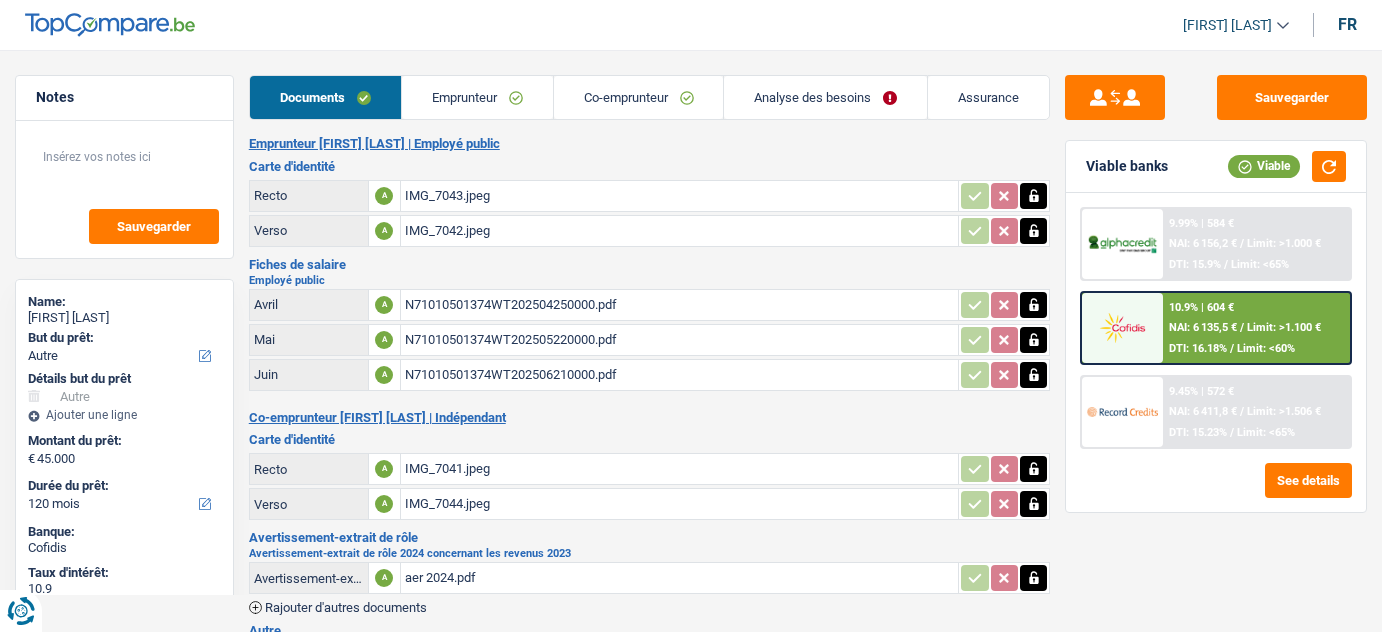 select on "other" 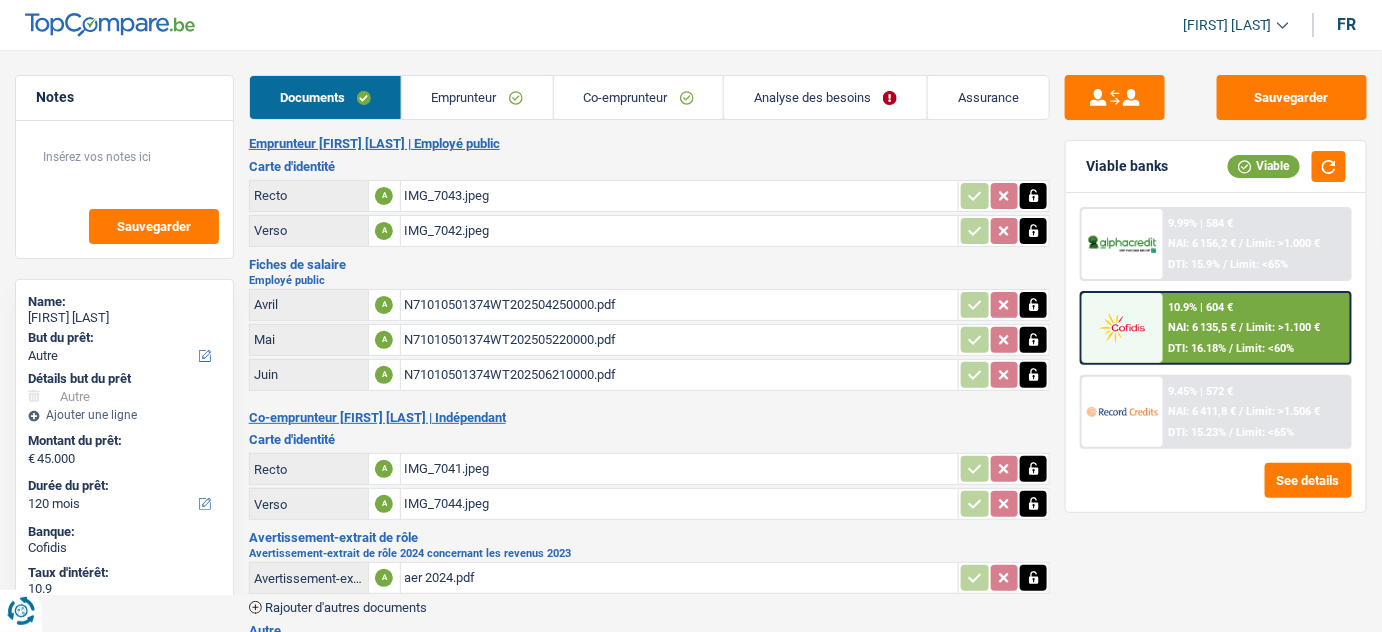 scroll, scrollTop: 0, scrollLeft: 0, axis: both 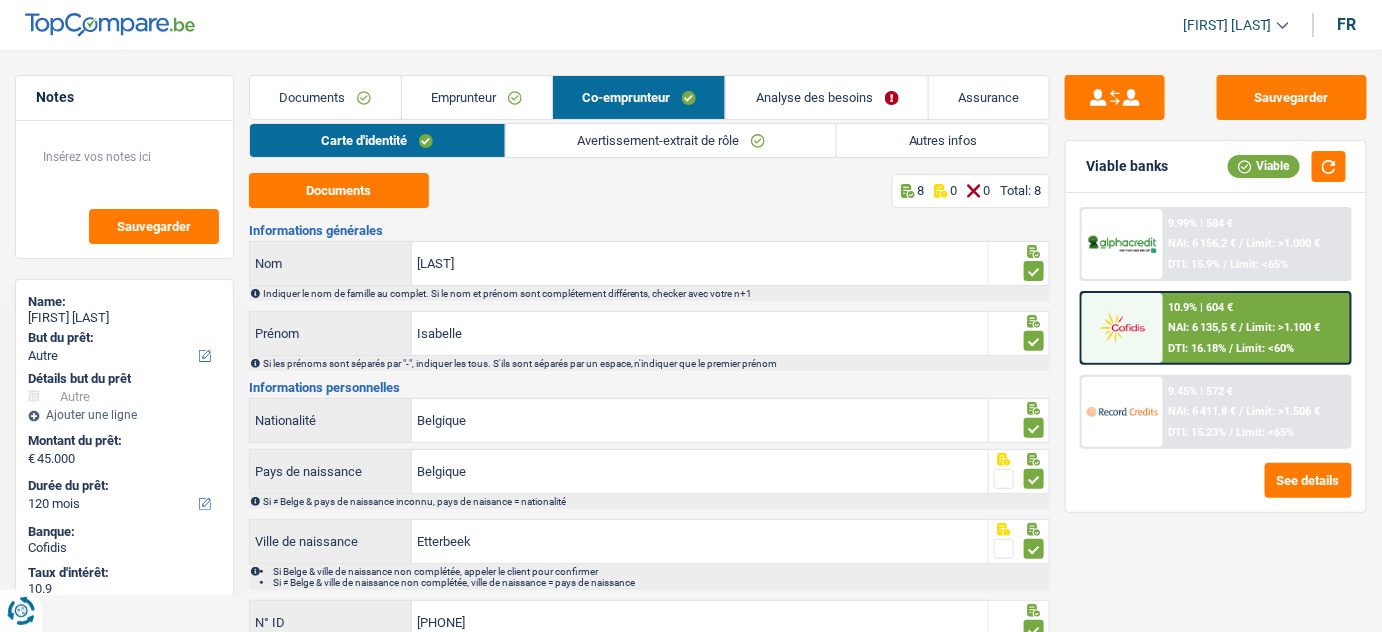 click on "Avertissement-extrait de rôle" at bounding box center [671, 140] 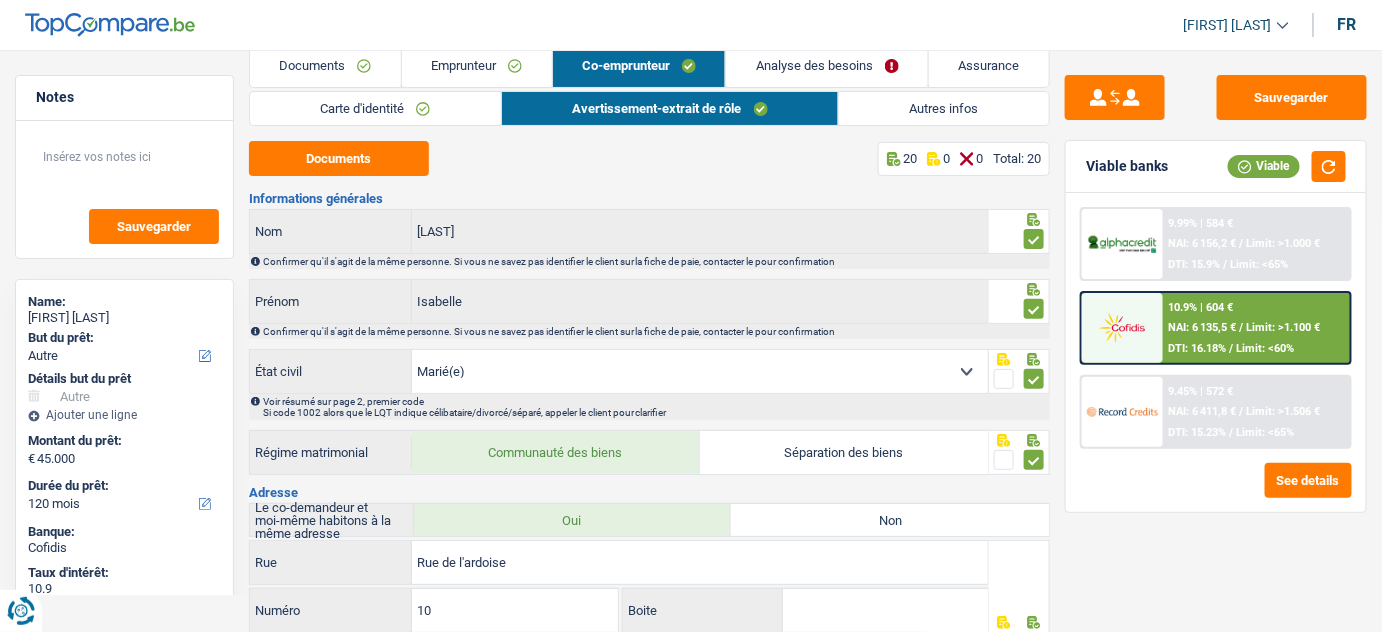 scroll, scrollTop: 0, scrollLeft: 0, axis: both 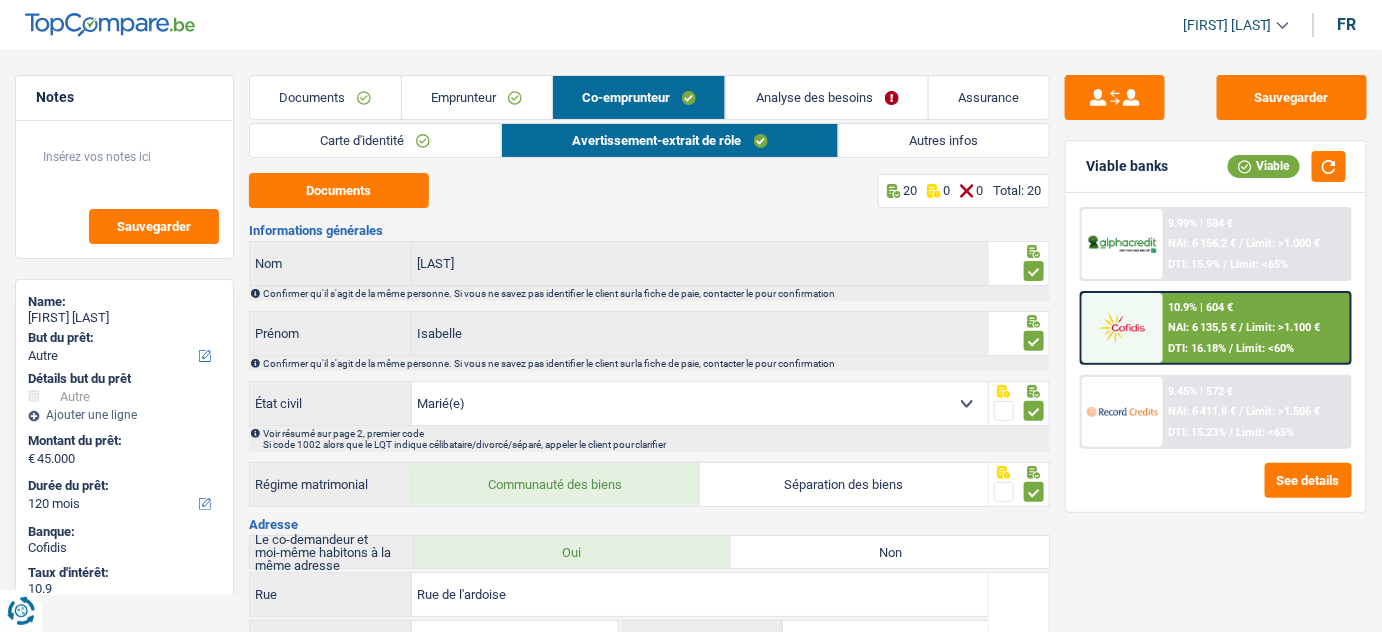 click on "Notes
Sauvegarder
Name:   [FIRST] [LAST]   But du prêt: Confort maison: meubles, textile, peinture, électroménager, outillage non-professionnel Hifi, multimédia, gsm, ordinateur Aménagement: frais d'installation, déménagement Evénement familial: naissance, mariage, divorce, communion, décès Frais médicaux Frais d'études Frais permis de conduire Loisirs: voyage, sport, musique Rafraîchissement: petits travaux maison et jardin Frais judiciaires Réparation voiture Prêt rénovation Prêt énergie Prêt voiture Taxes, impôts non professionnels Rénovation bien à l'étranger Dettes familiales Assurance Autre
Sélectionner une option
Détails but du prêt
Confort maison: meubles, textile, peinture, électroménager, outillage non-professionnel Hifi, multimédia, gsm, ordinateur Aménagement: frais d'installation, déménagement Frais médicaux Frais d'études Assurance" at bounding box center [691, 1090] 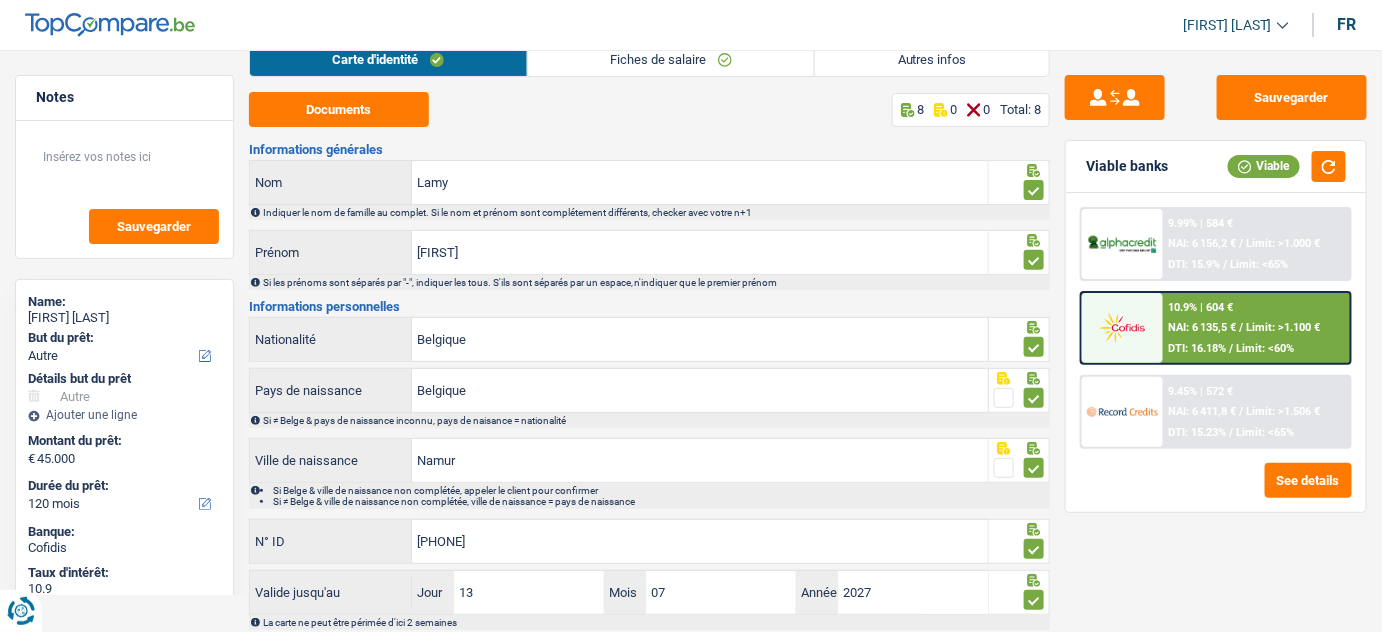 scroll, scrollTop: 0, scrollLeft: 0, axis: both 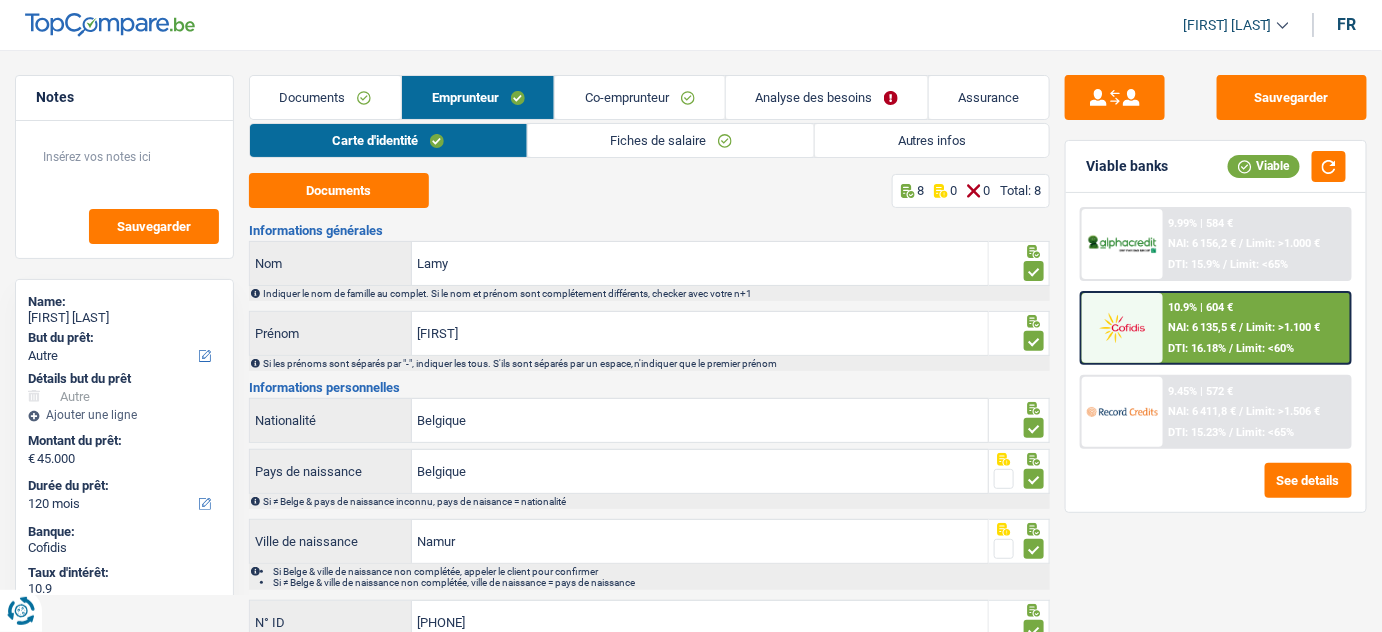click on "Fiches de salaire" at bounding box center [671, 140] 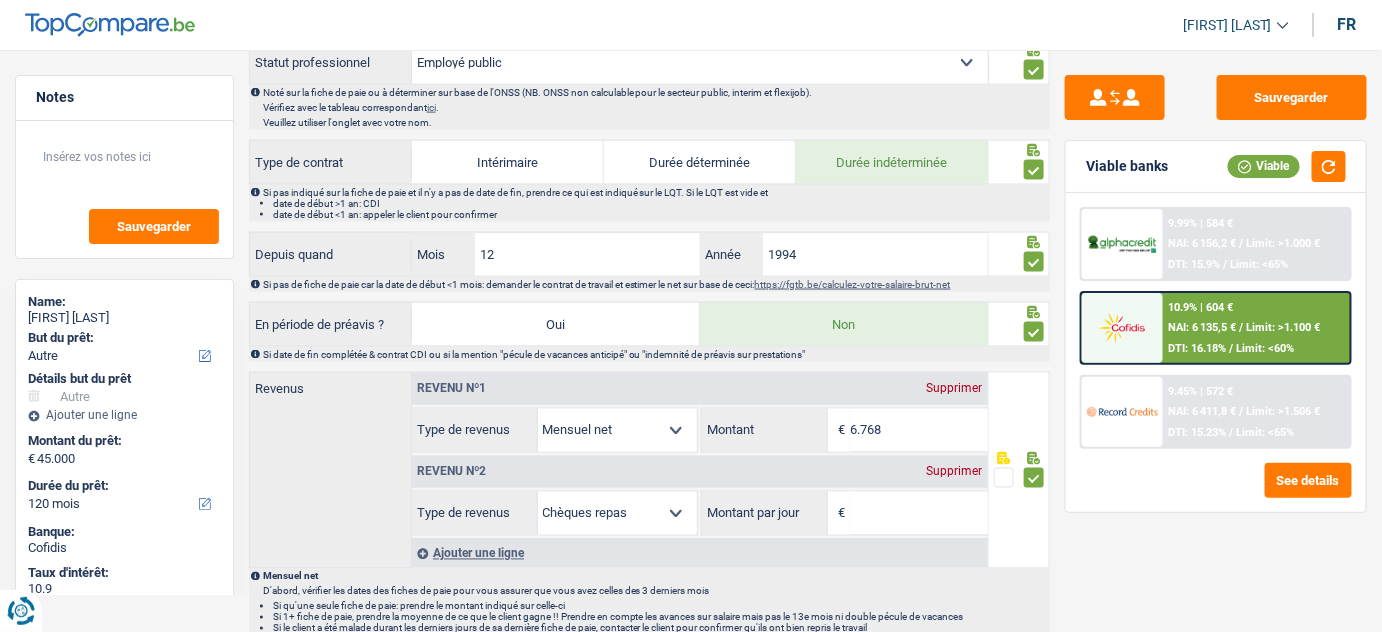 scroll, scrollTop: 909, scrollLeft: 0, axis: vertical 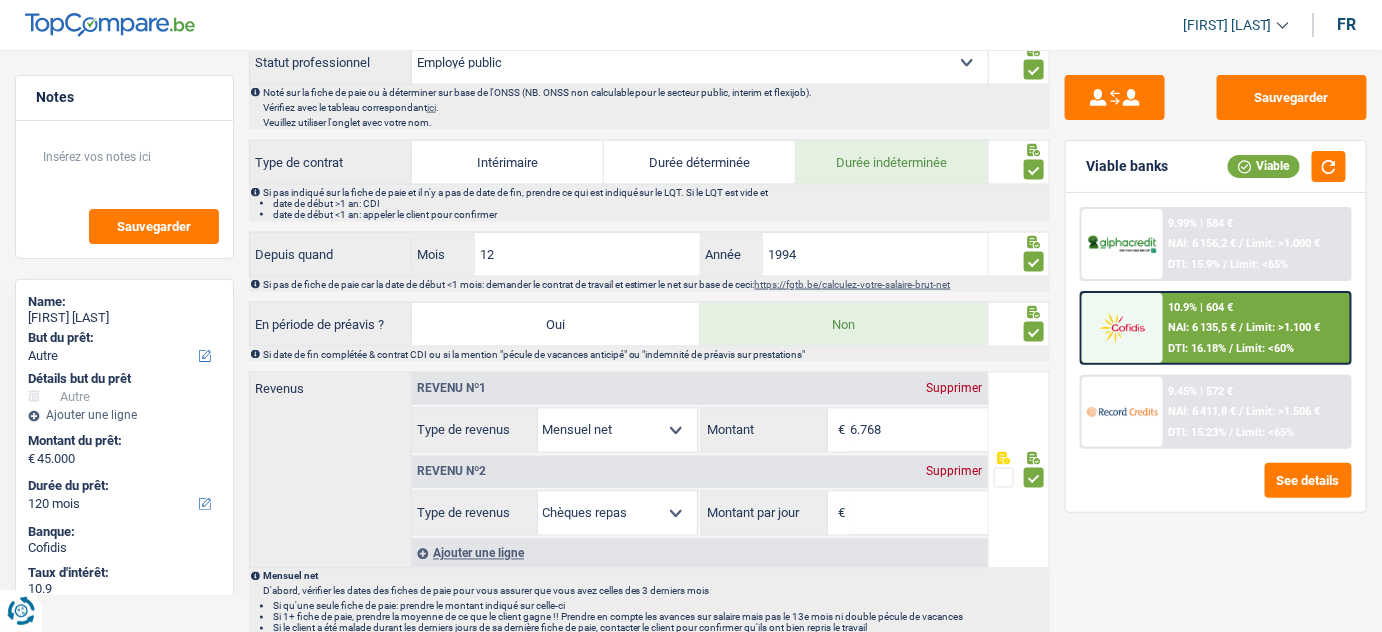 drag, startPoint x: 969, startPoint y: 463, endPoint x: 1158, endPoint y: 333, distance: 229.39267 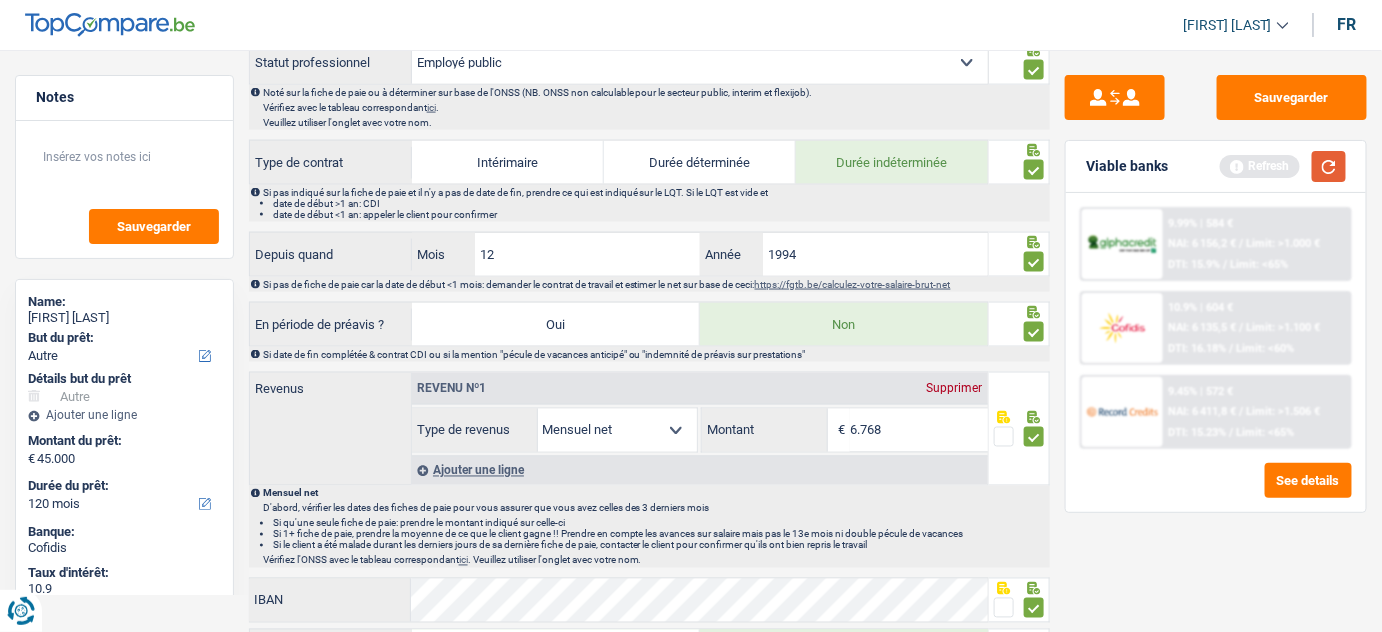 click at bounding box center [1329, 166] 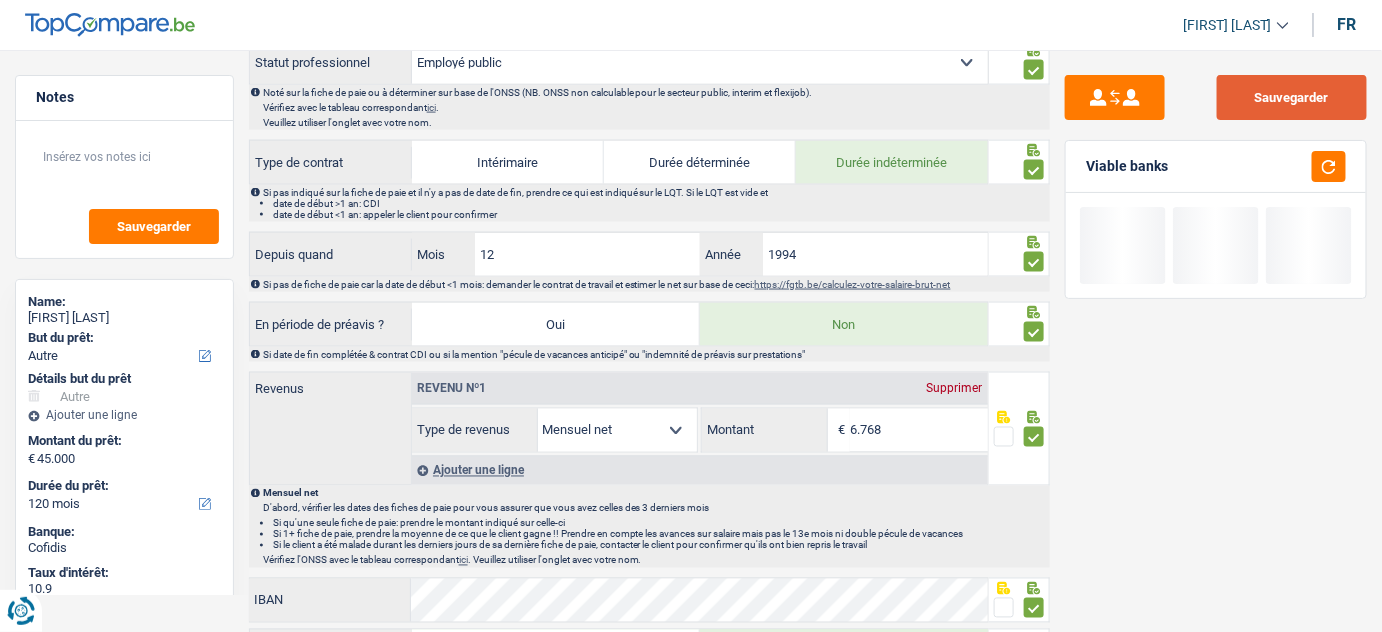 click on "Sauvegarder" at bounding box center [1292, 97] 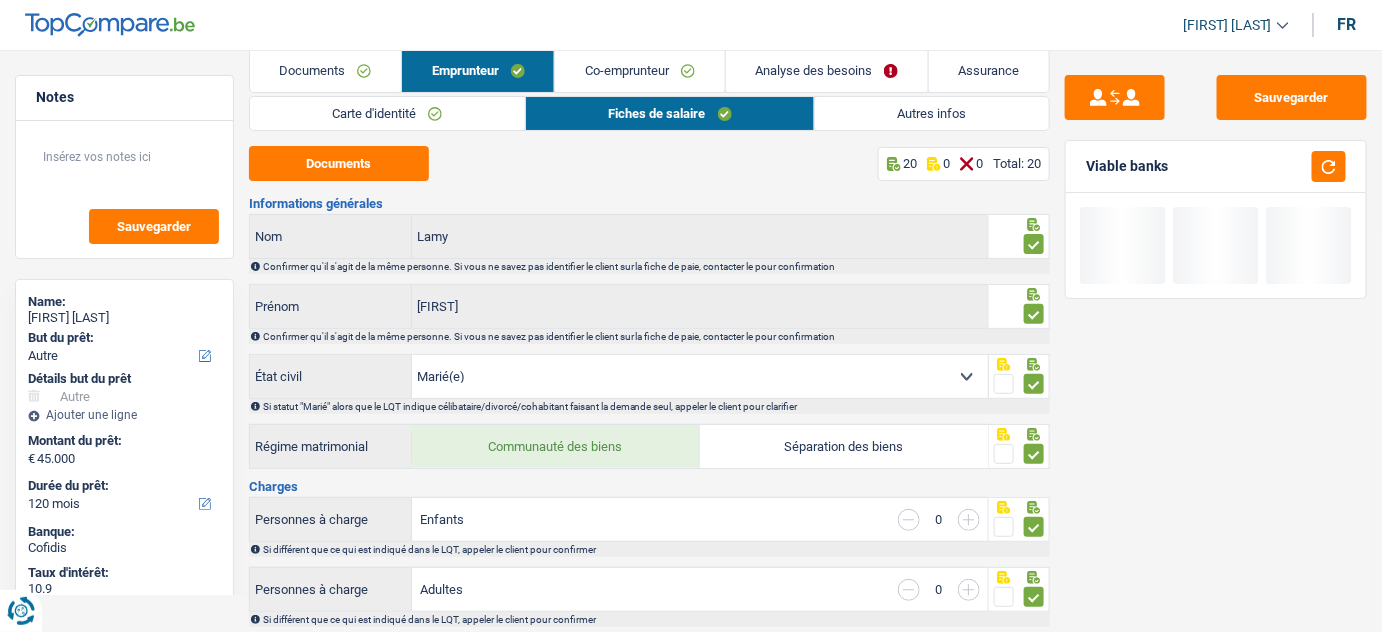 scroll, scrollTop: 0, scrollLeft: 0, axis: both 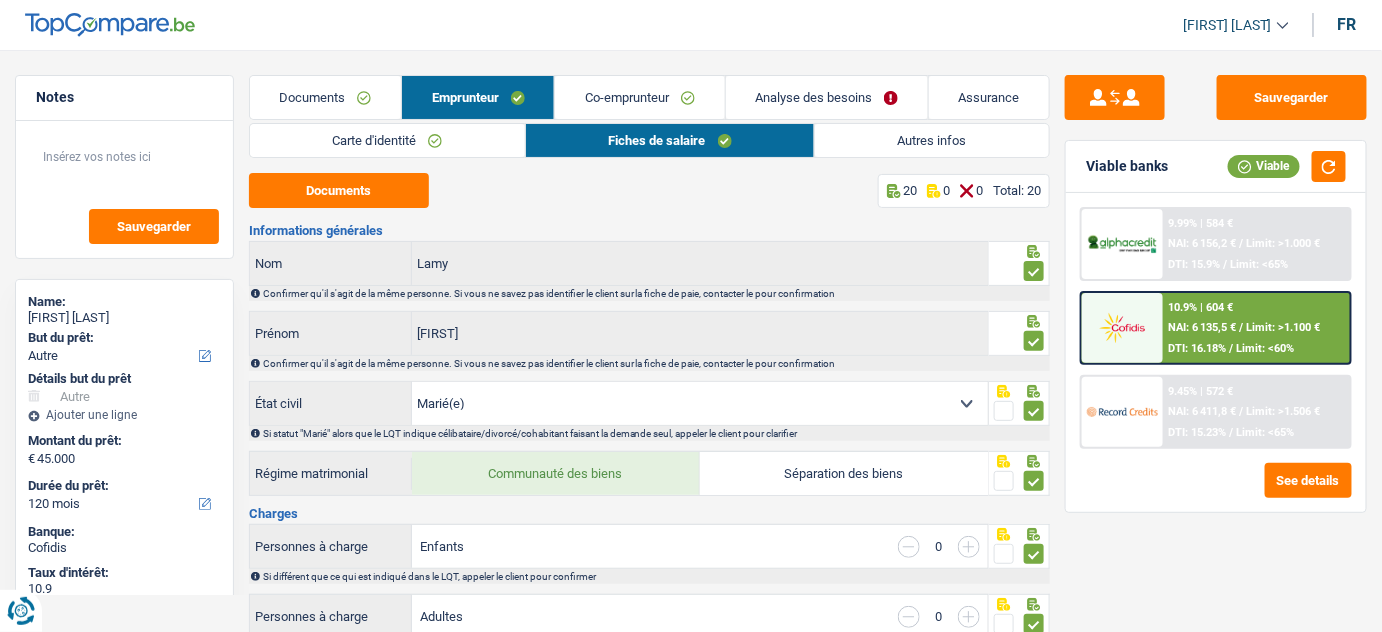 click on "Co-emprunteur" at bounding box center [639, 97] 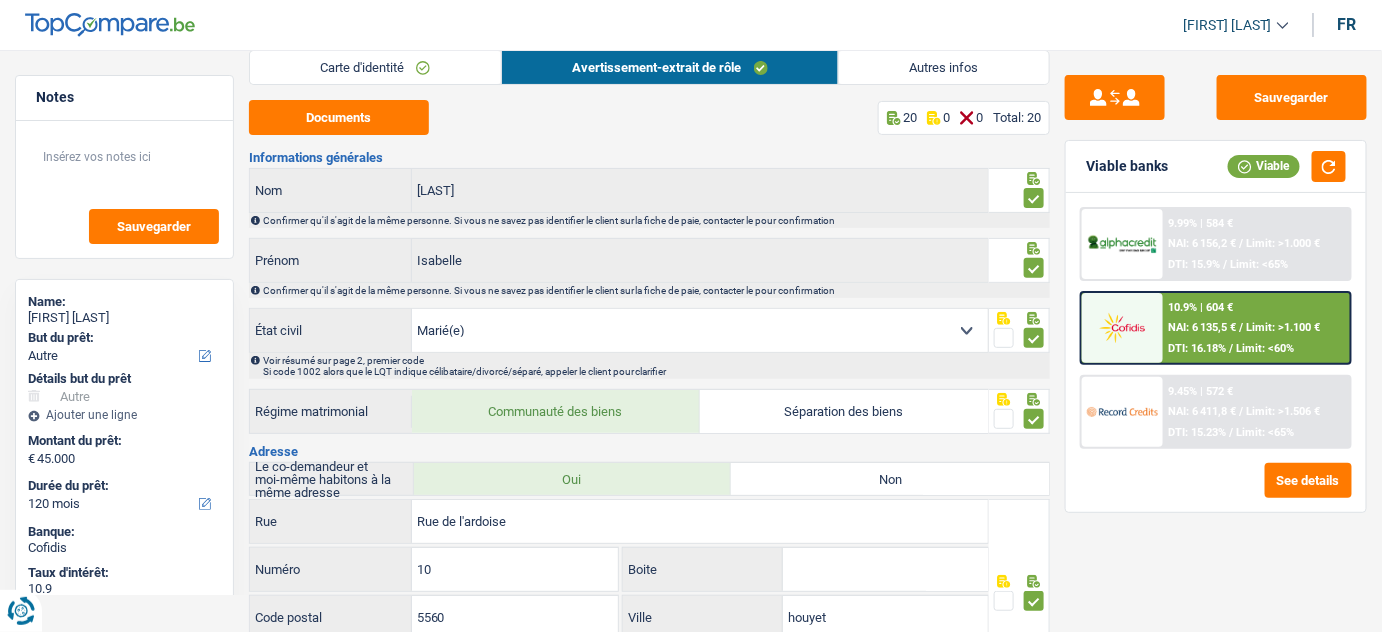 scroll, scrollTop: 0, scrollLeft: 0, axis: both 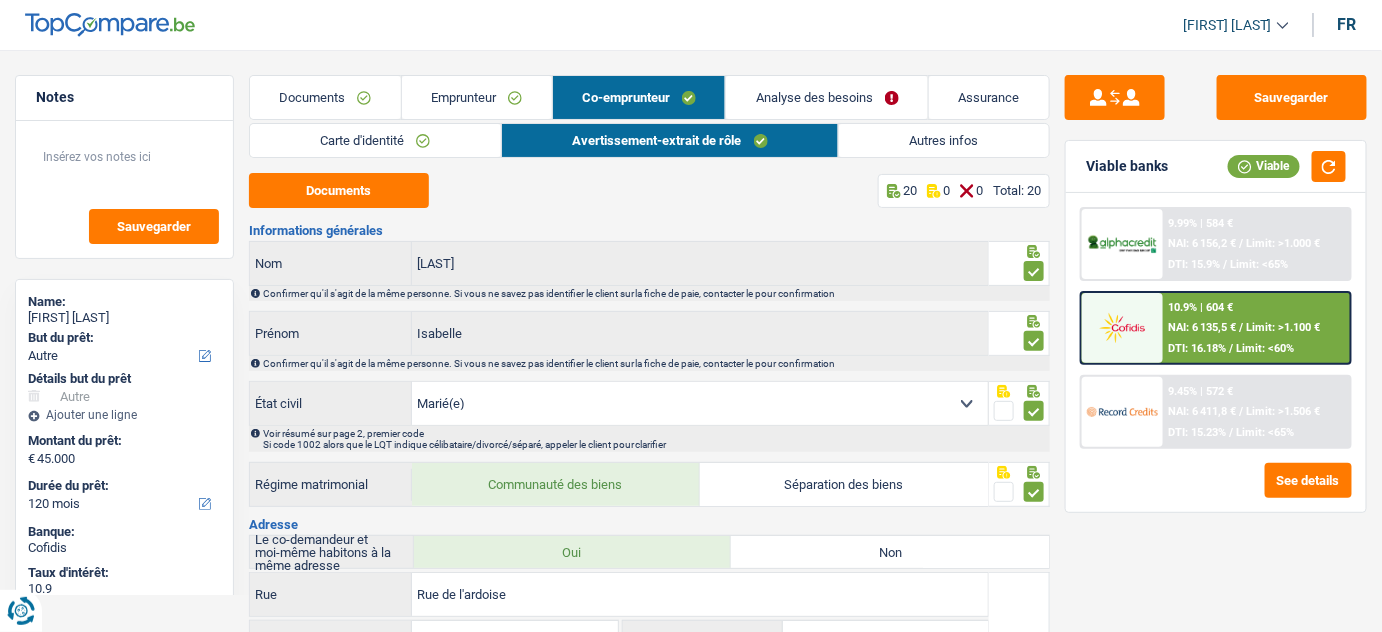 click on "Documents" at bounding box center (325, 97) 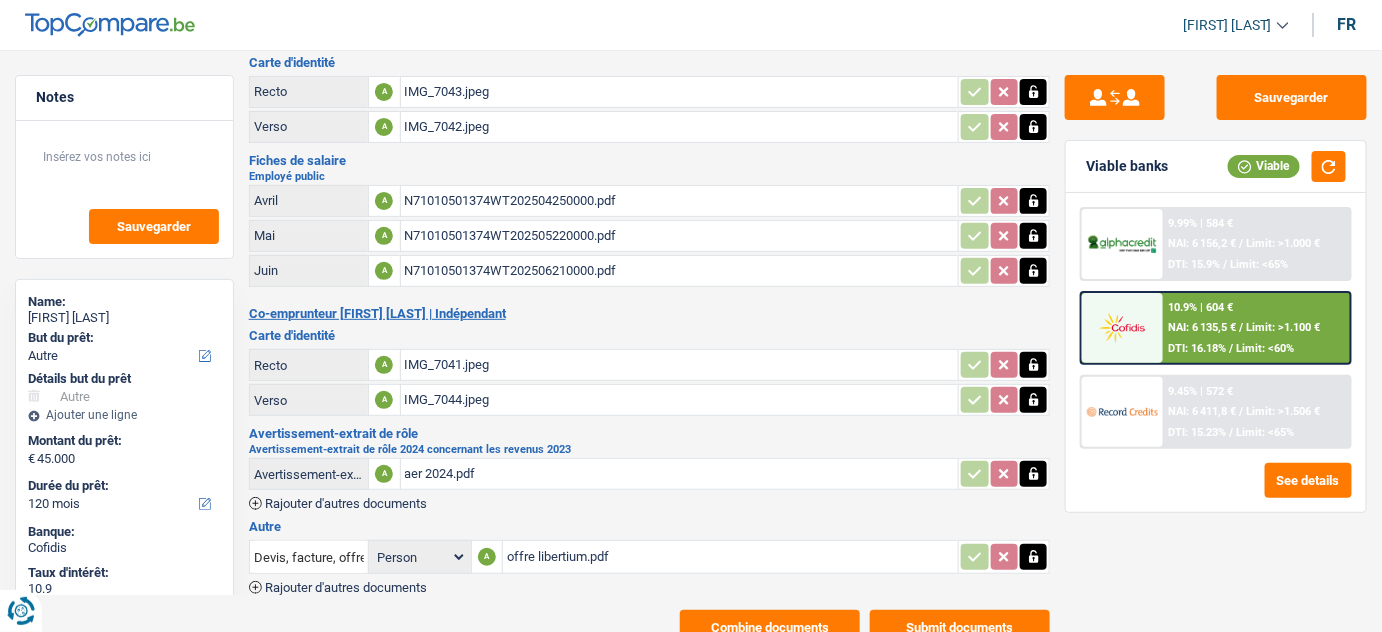 scroll, scrollTop: 156, scrollLeft: 0, axis: vertical 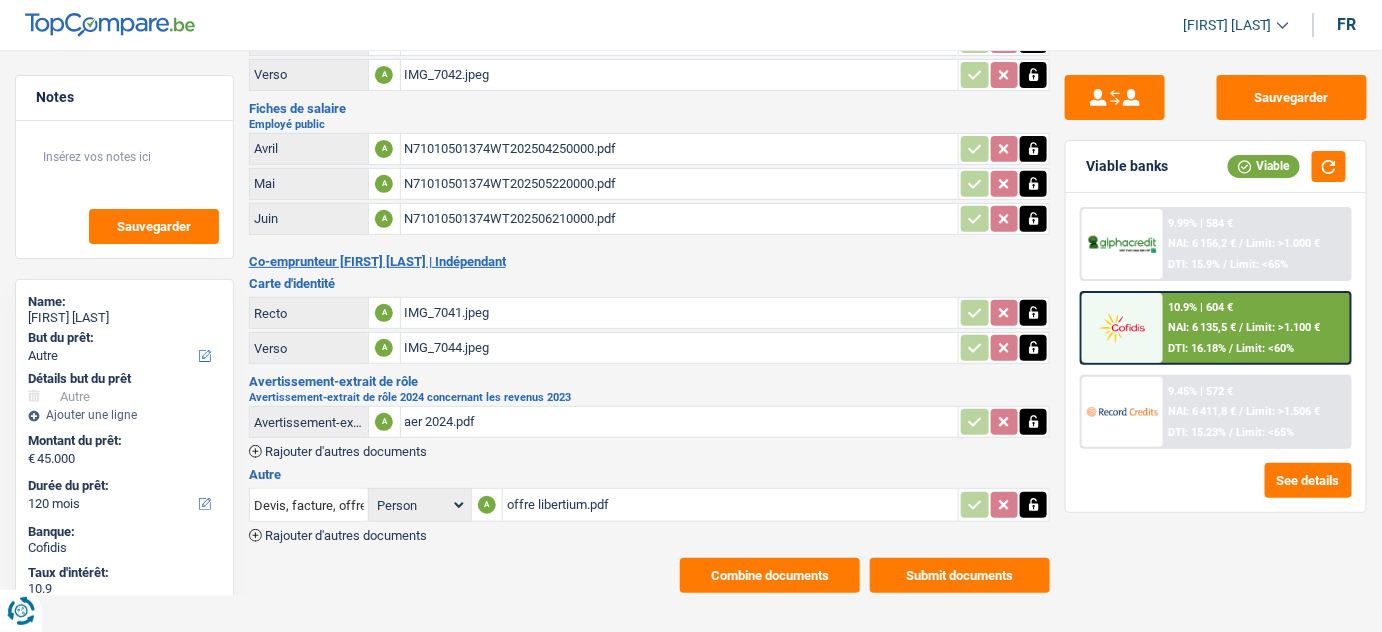 click on "aer 2024.pdf" at bounding box center (680, 422) 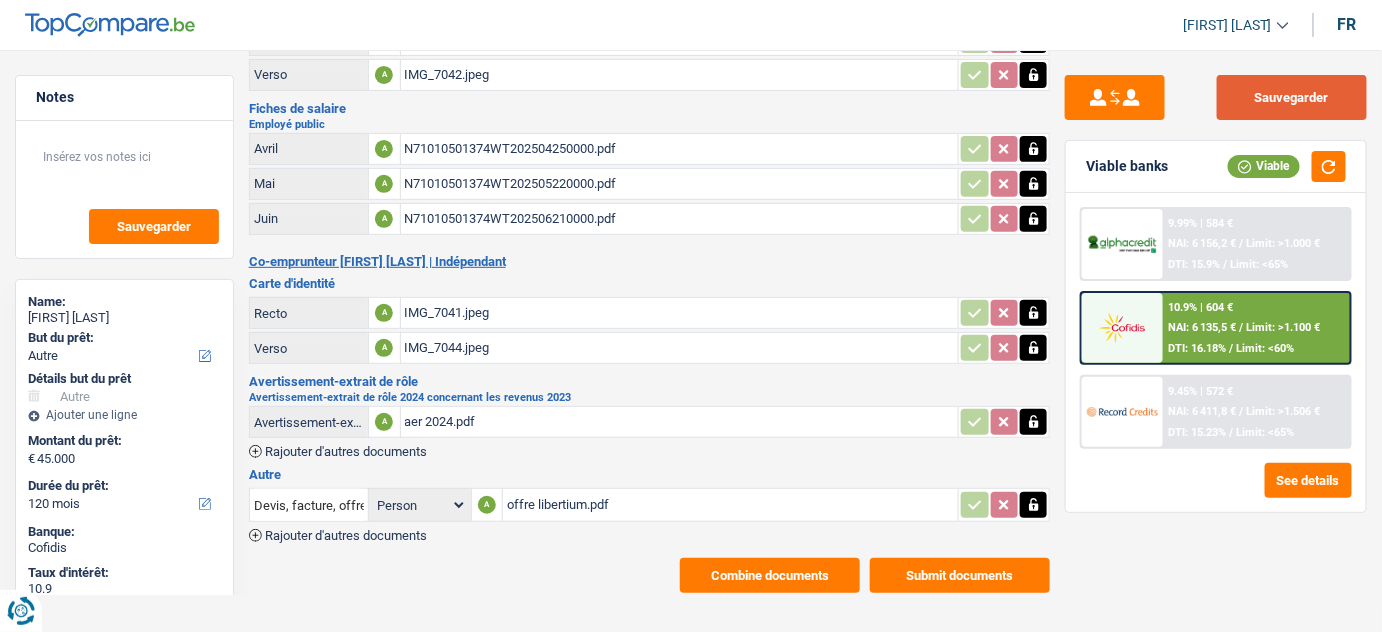 click on "Sauvegarder" at bounding box center [1292, 97] 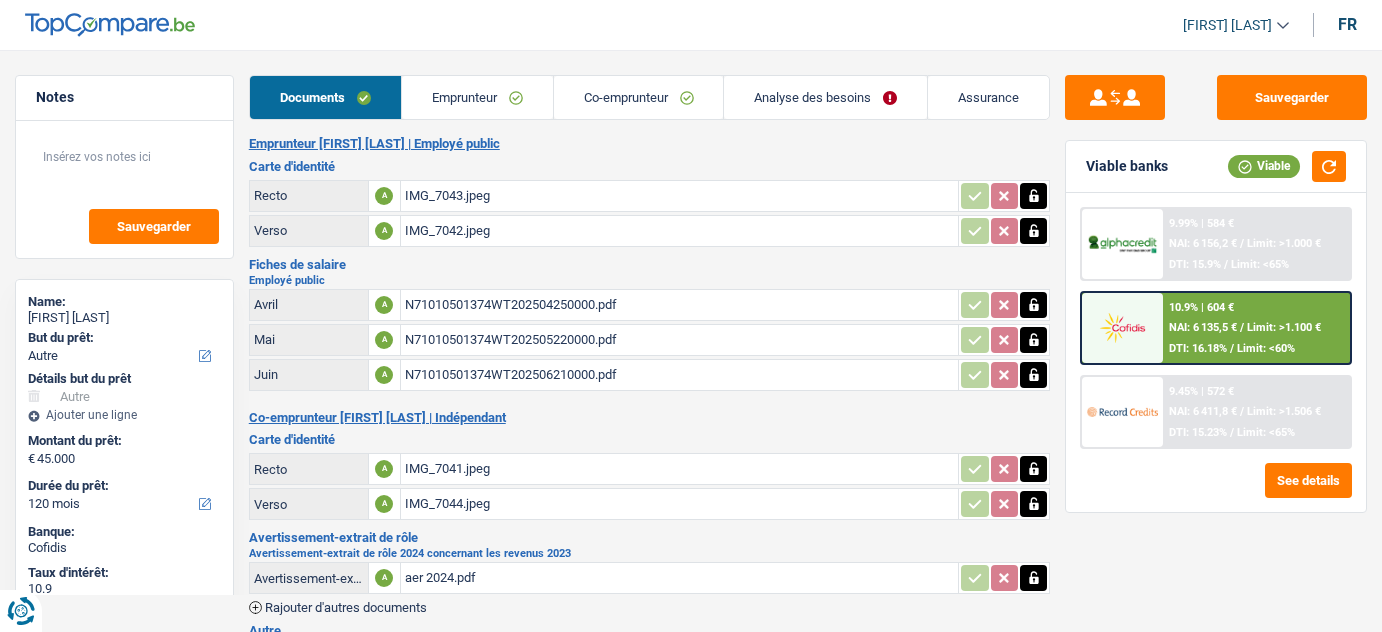 select on "other" 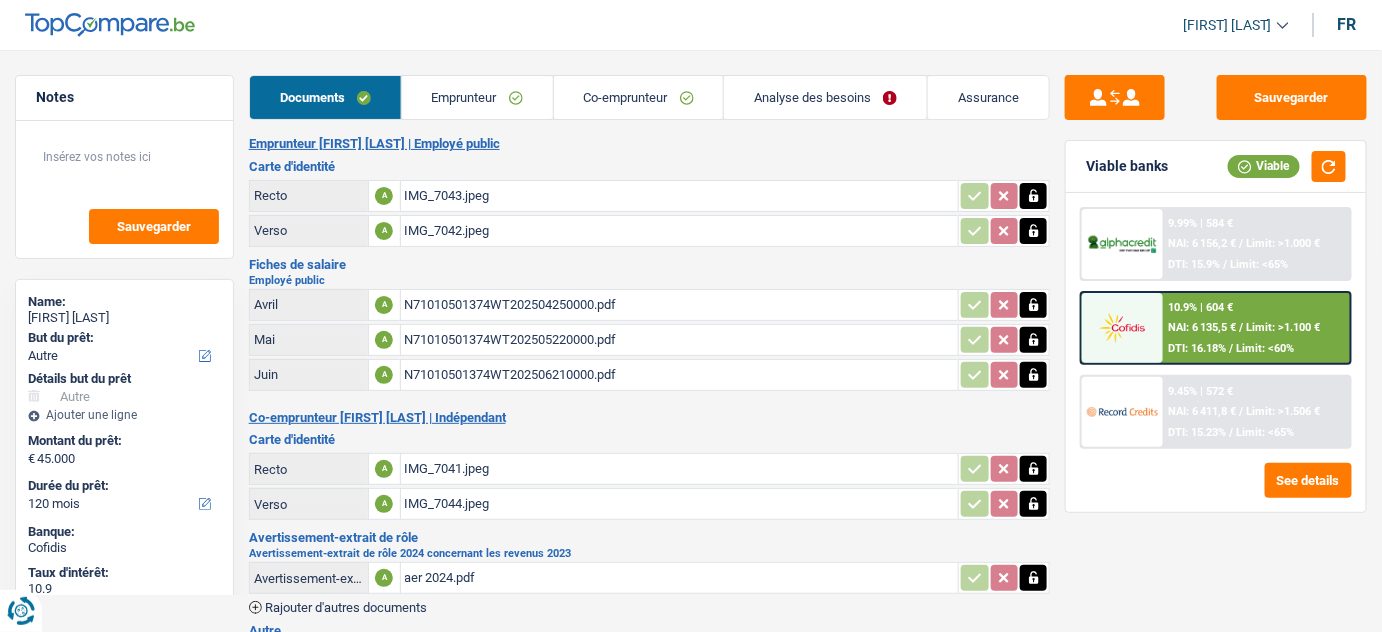 click on "NAI: 6 135,5 €" at bounding box center (1203, 327) 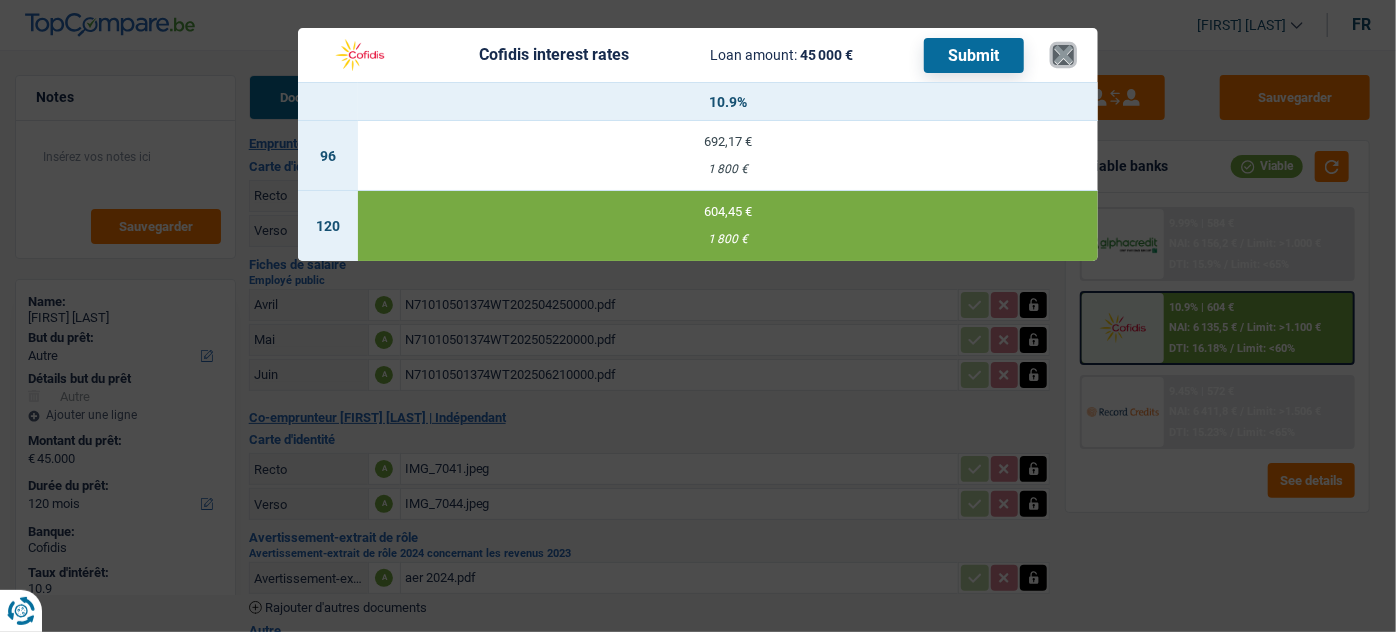 click on "×" at bounding box center [1063, 55] 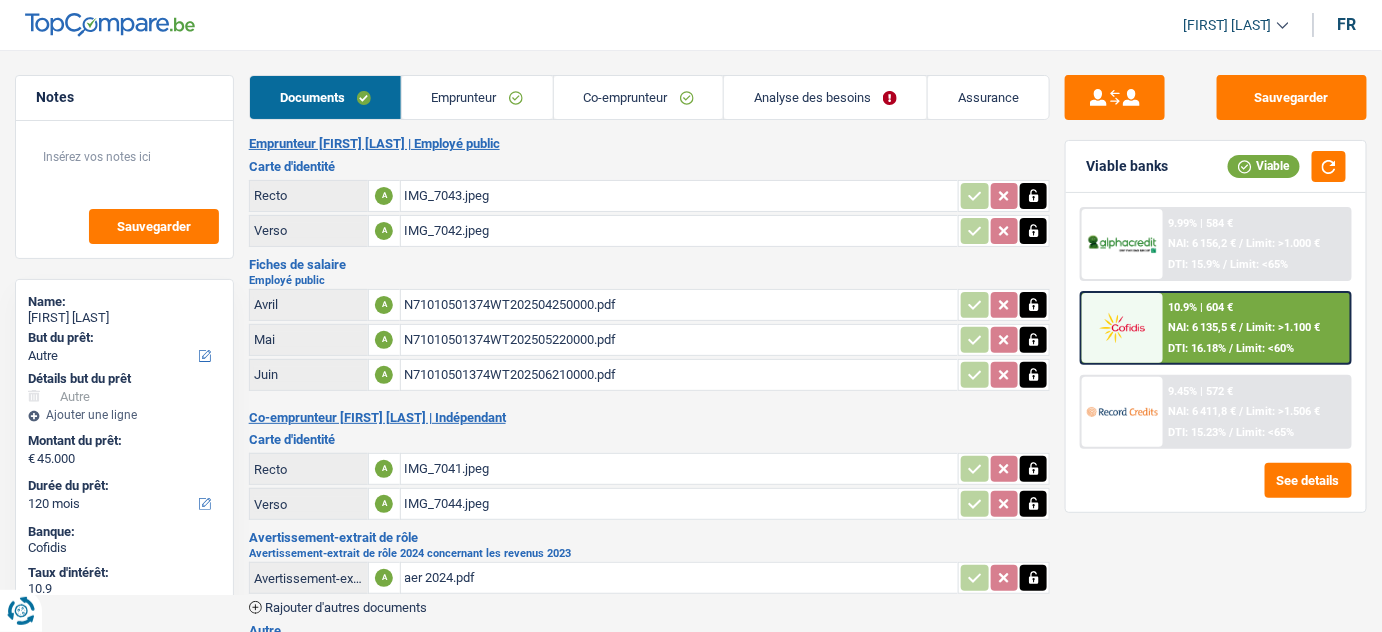 click on "10.9% | 604 €" at bounding box center [1201, 307] 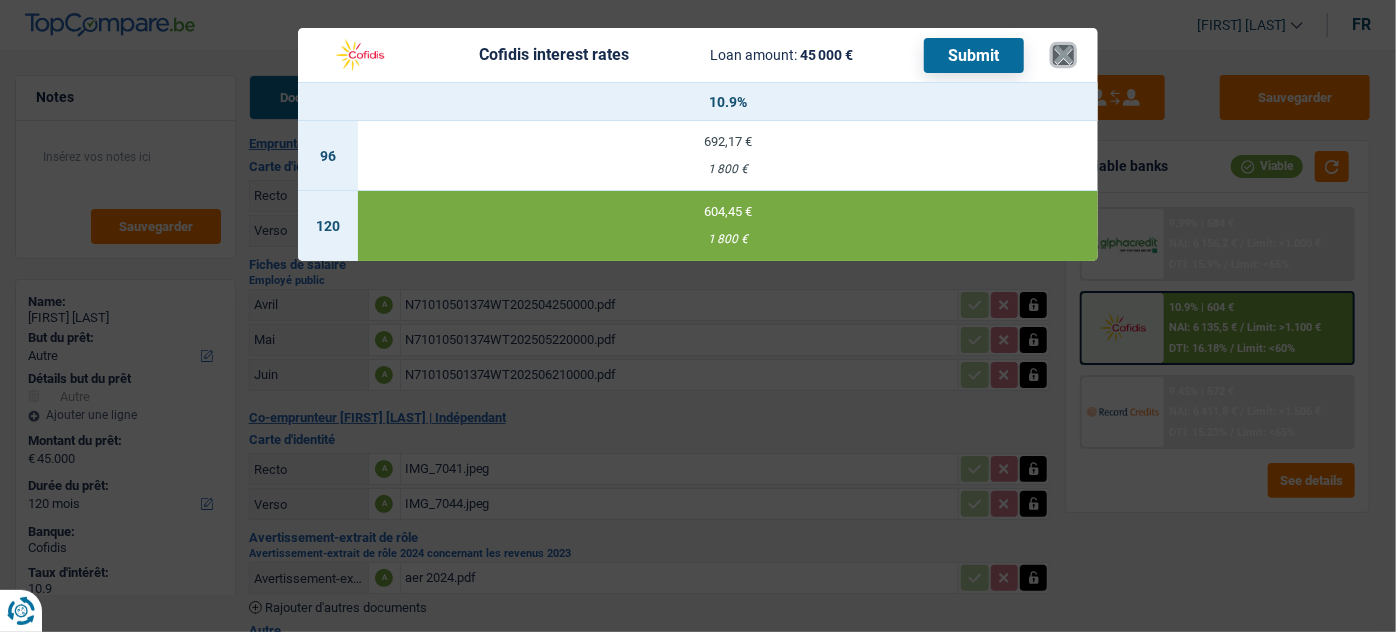 click on "×" at bounding box center (1063, 55) 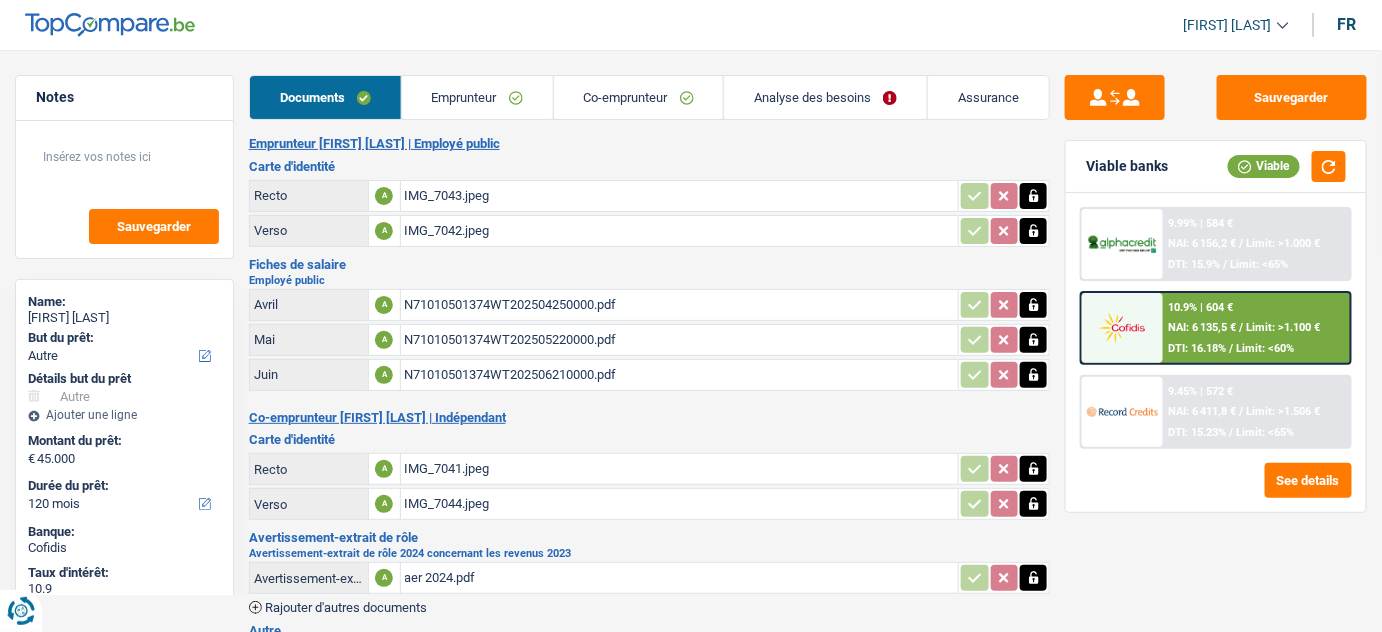 click on "10.9% | 604 €" at bounding box center [1201, 307] 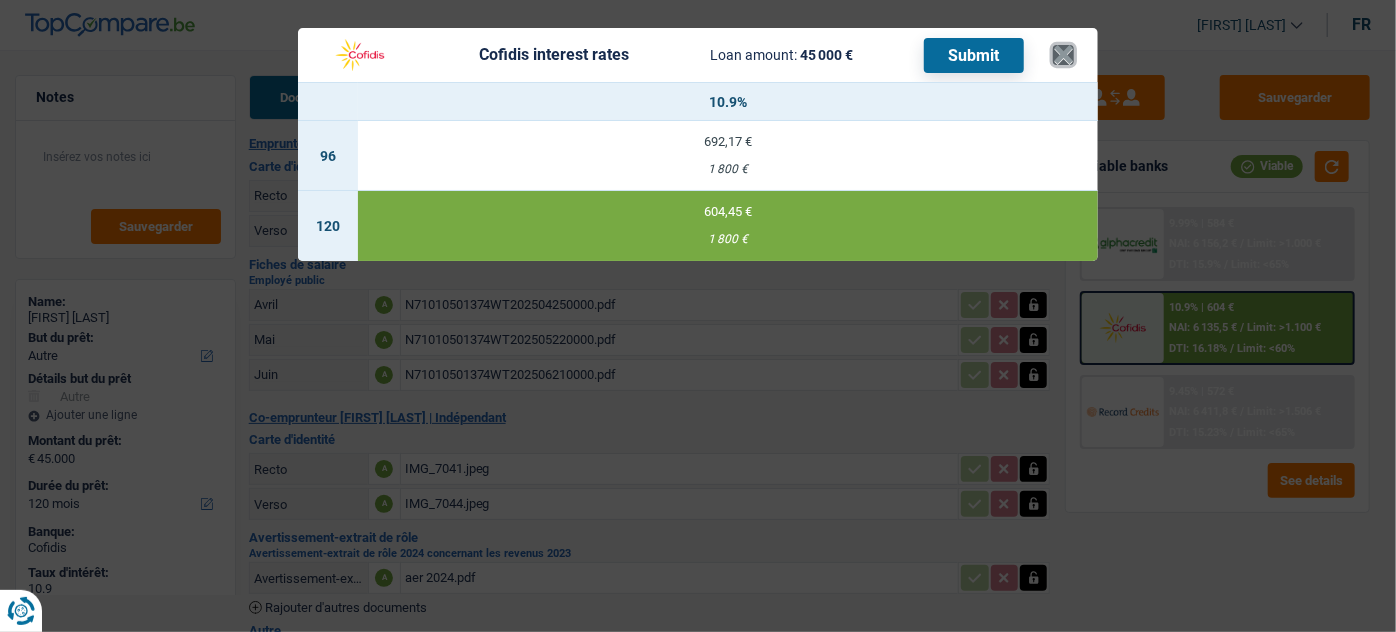 click on "×" at bounding box center [1063, 55] 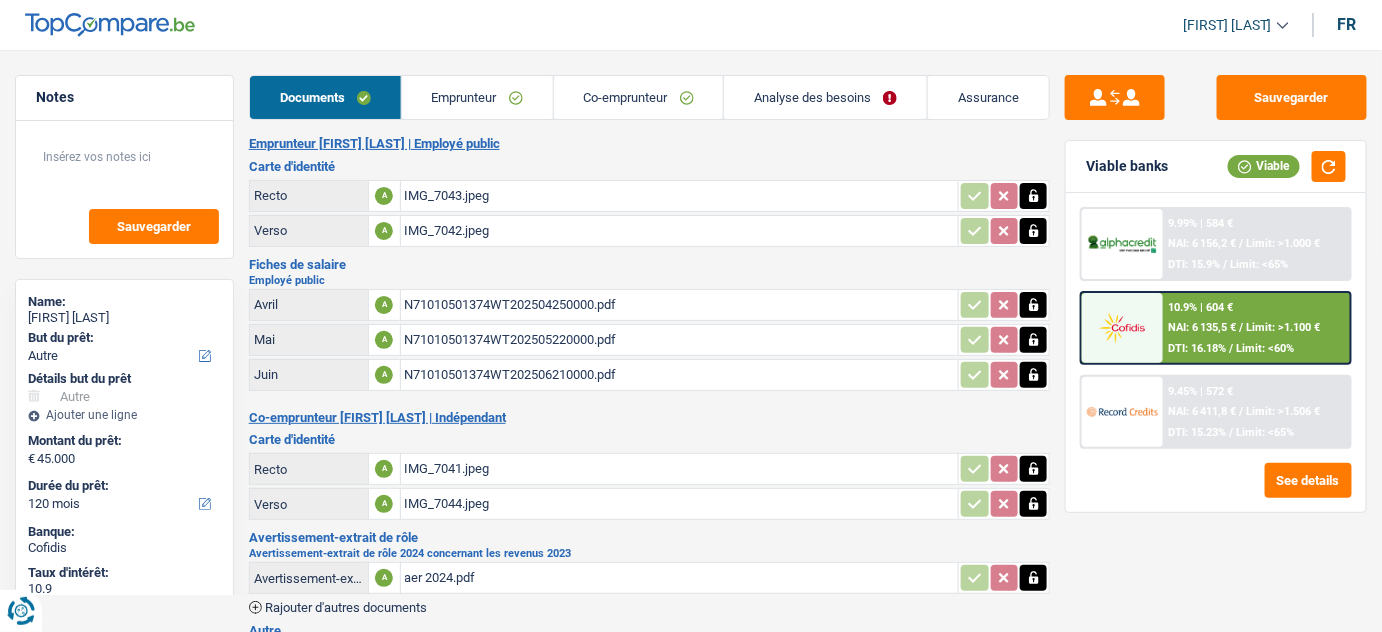 click on "Emprunteur" at bounding box center [477, 97] 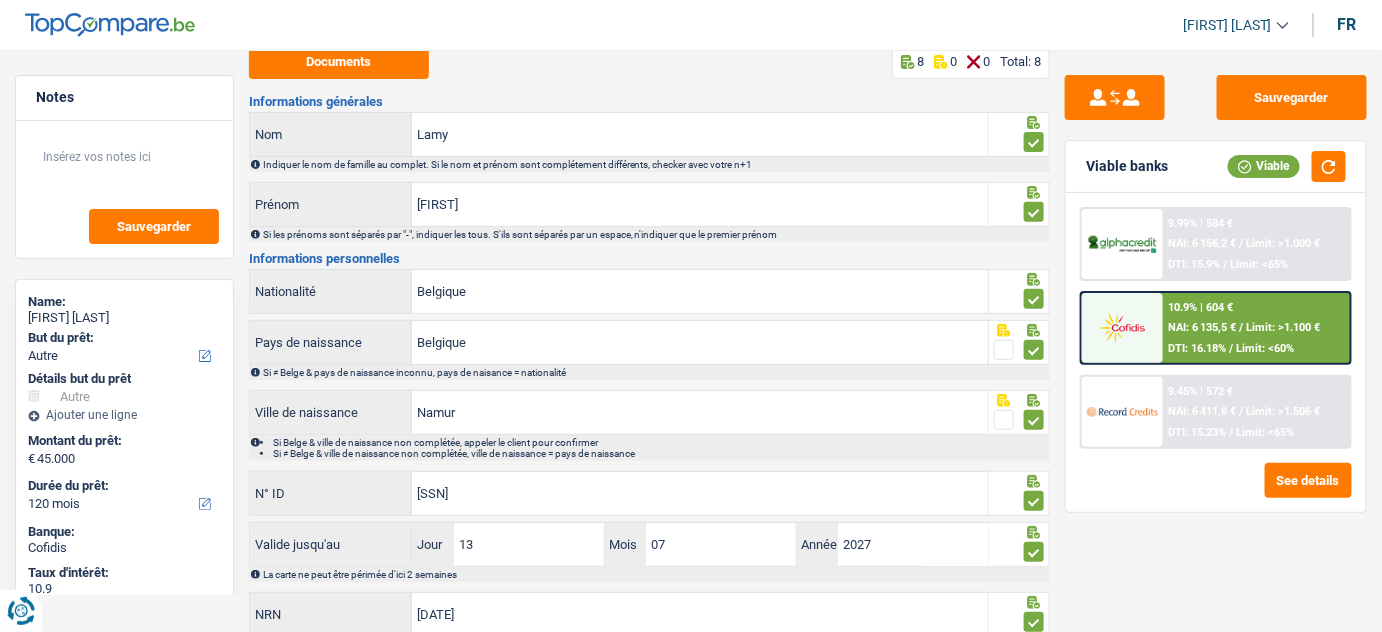 scroll, scrollTop: 180, scrollLeft: 0, axis: vertical 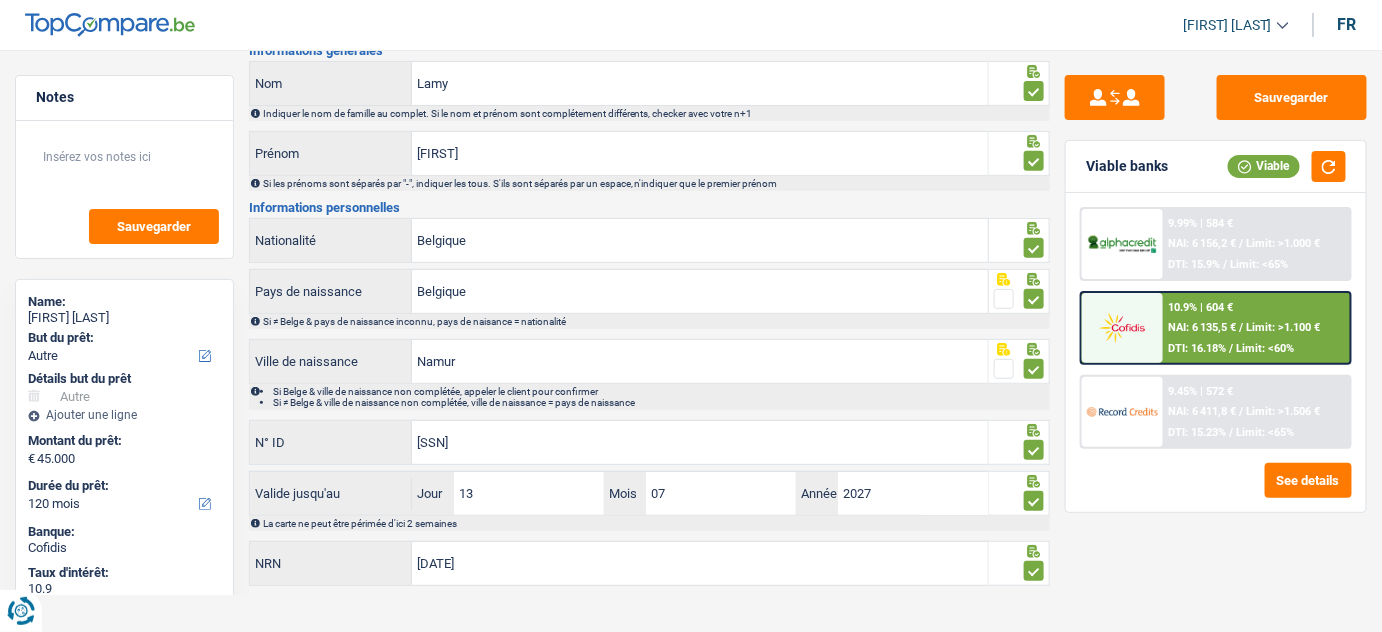 click on "NAI: 6 135,5 €" at bounding box center (1203, 327) 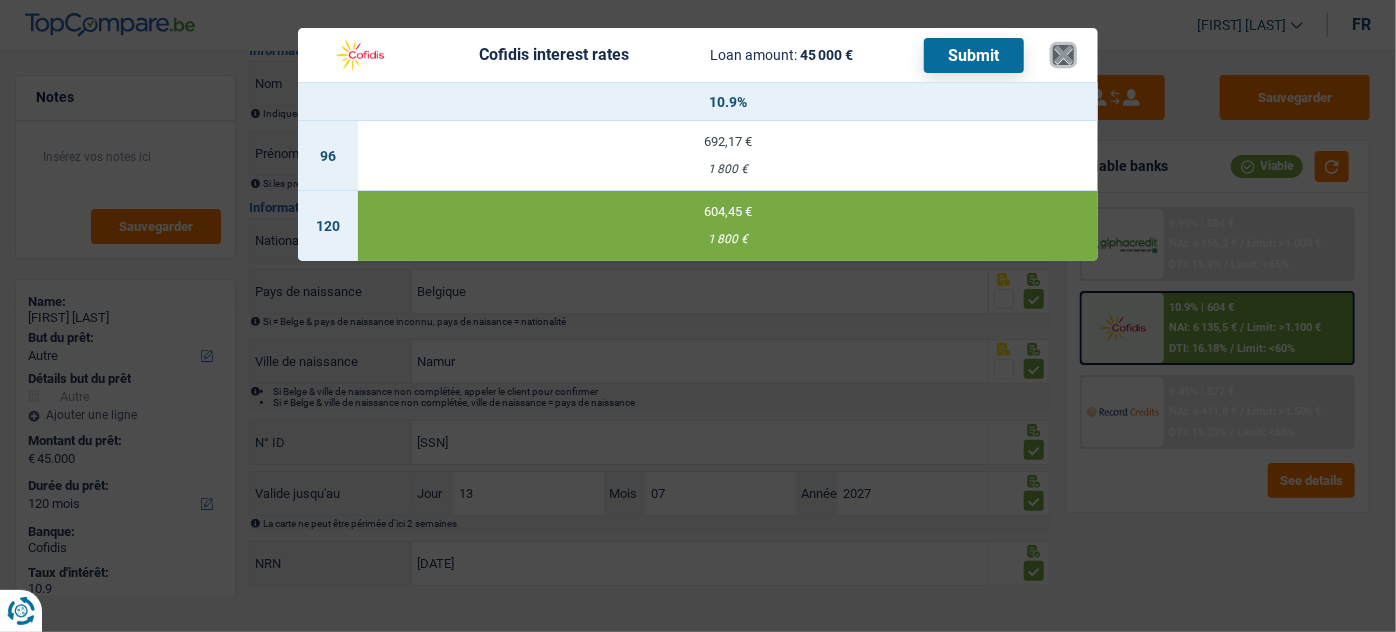 click on "×" at bounding box center [1063, 55] 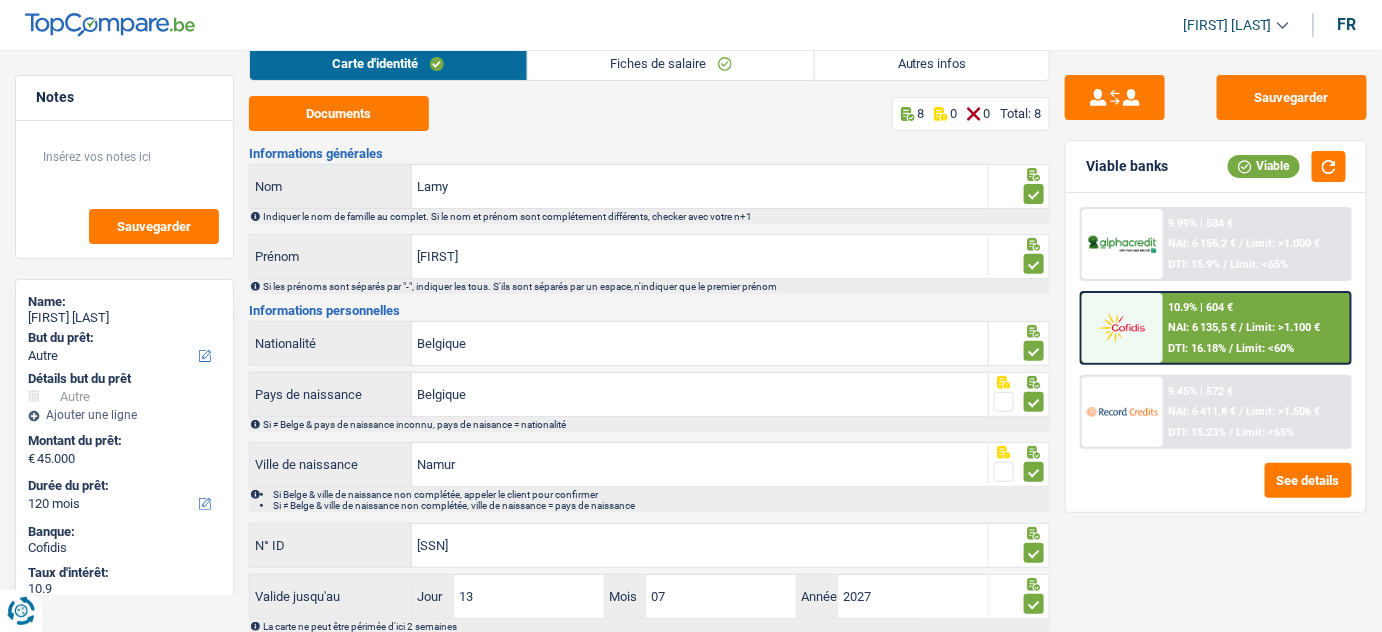scroll, scrollTop: 0, scrollLeft: 0, axis: both 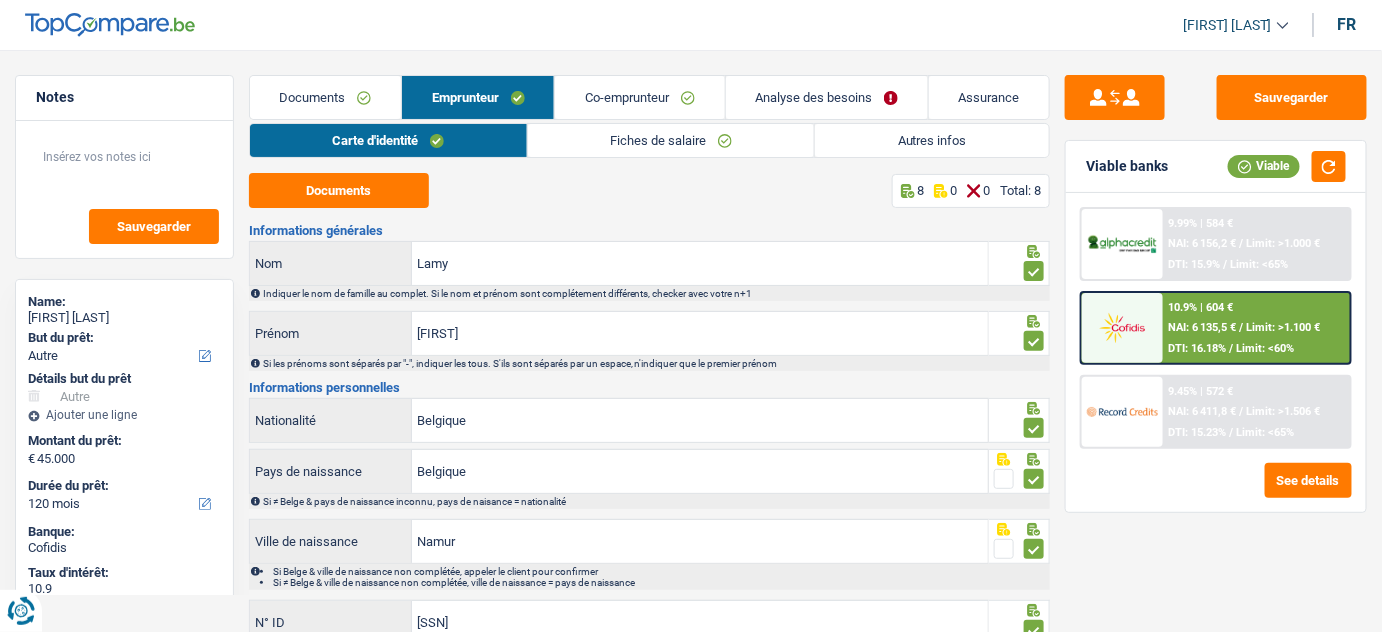 click on "Analyse des besoins" at bounding box center (827, 97) 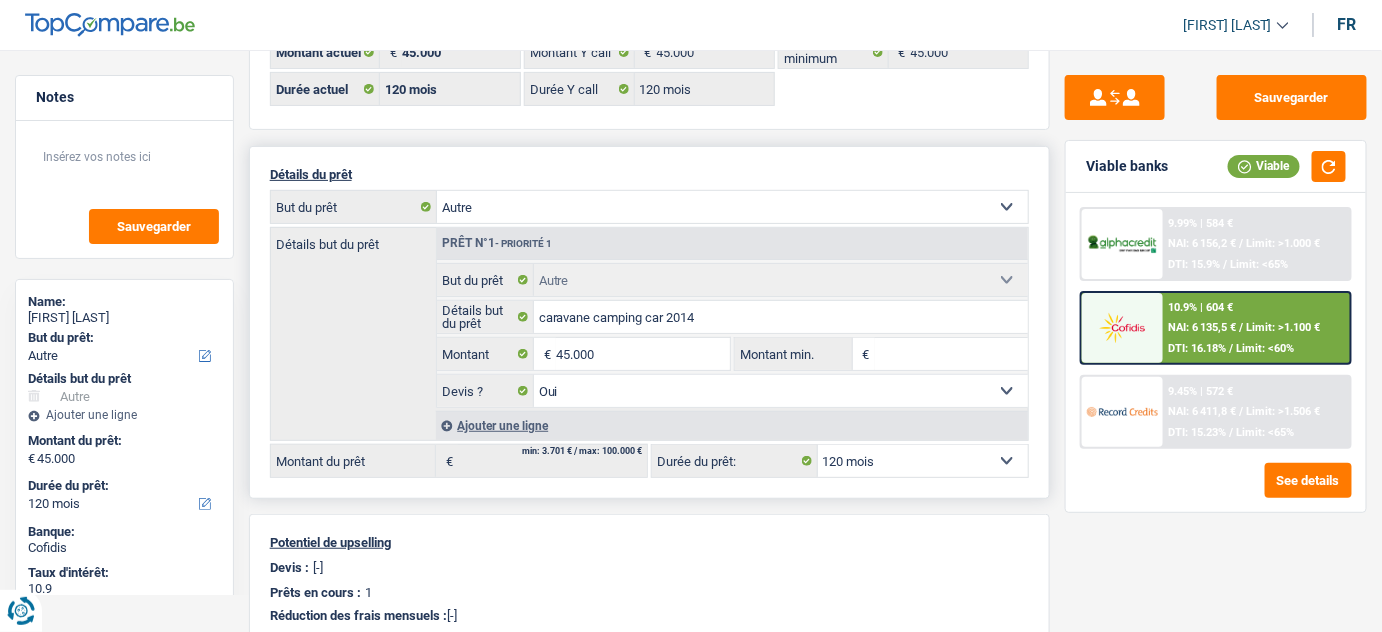scroll, scrollTop: 363, scrollLeft: 0, axis: vertical 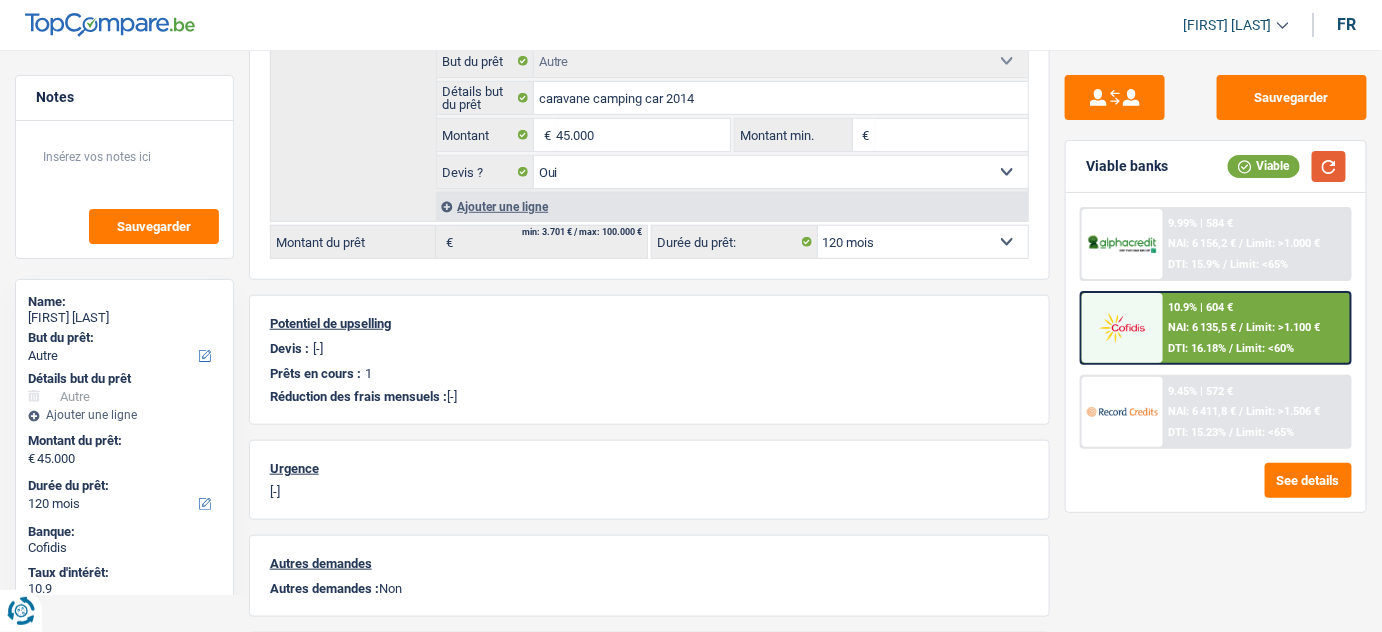 click at bounding box center (1329, 166) 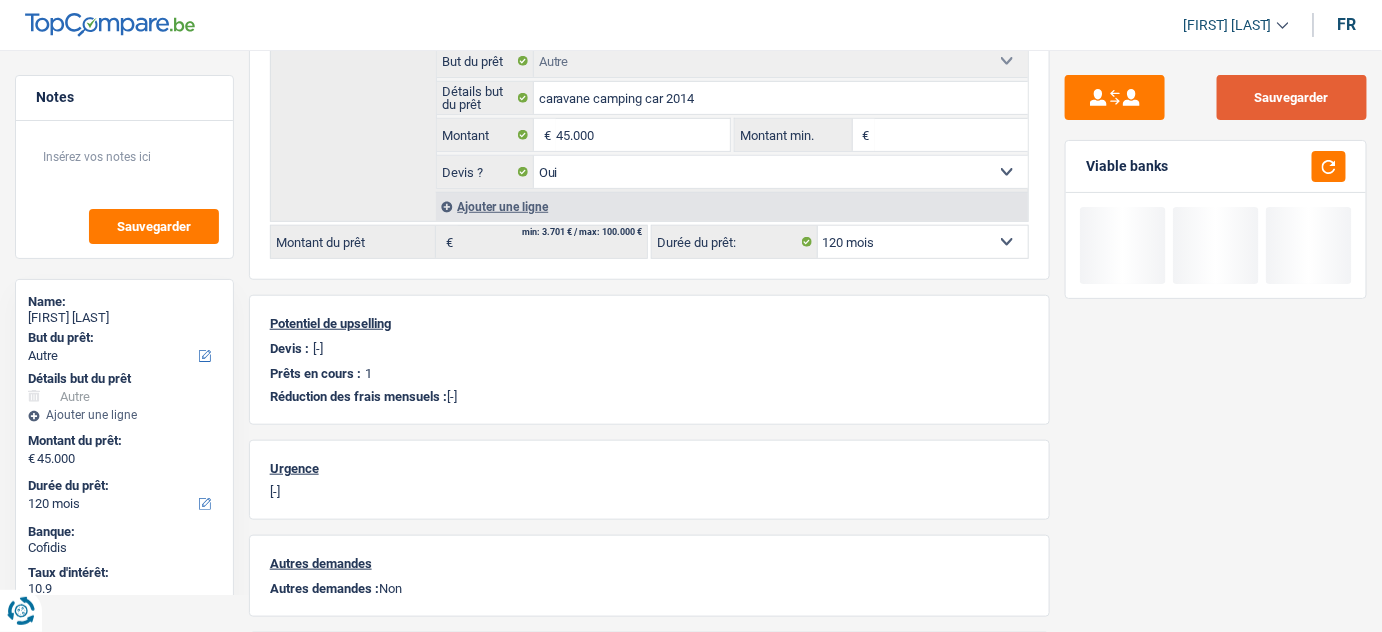 click on "Sauvegarder" at bounding box center [1292, 97] 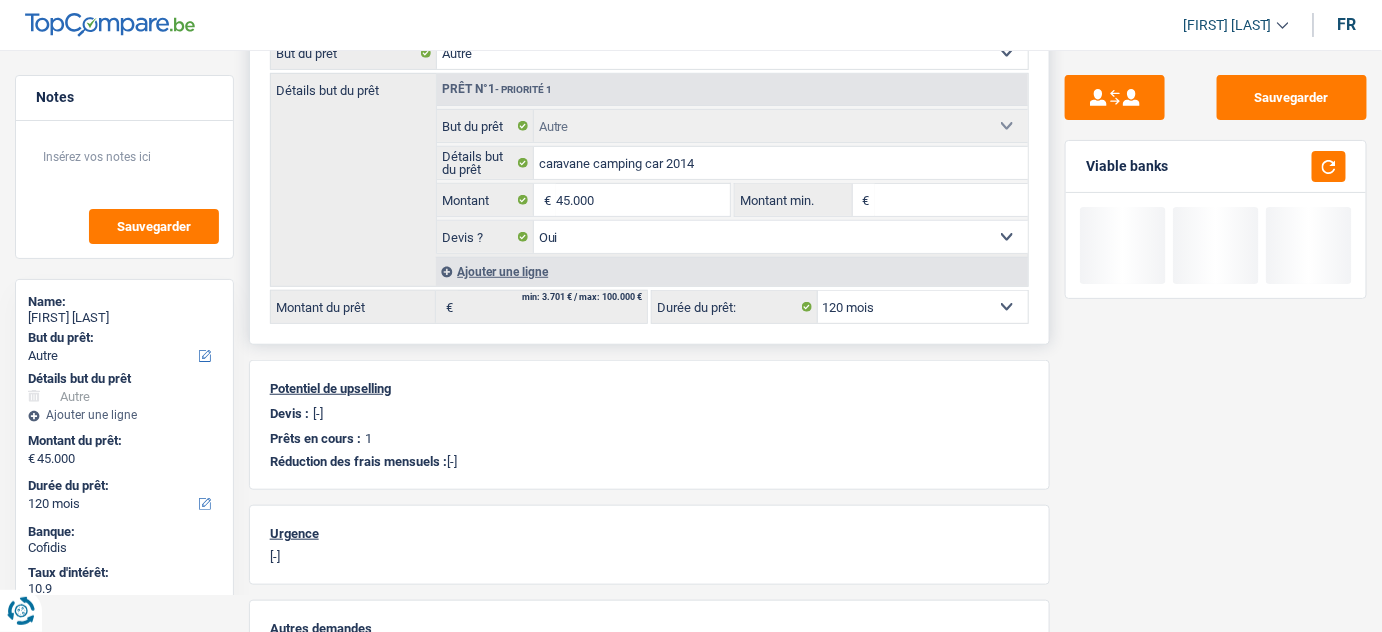scroll, scrollTop: 0, scrollLeft: 0, axis: both 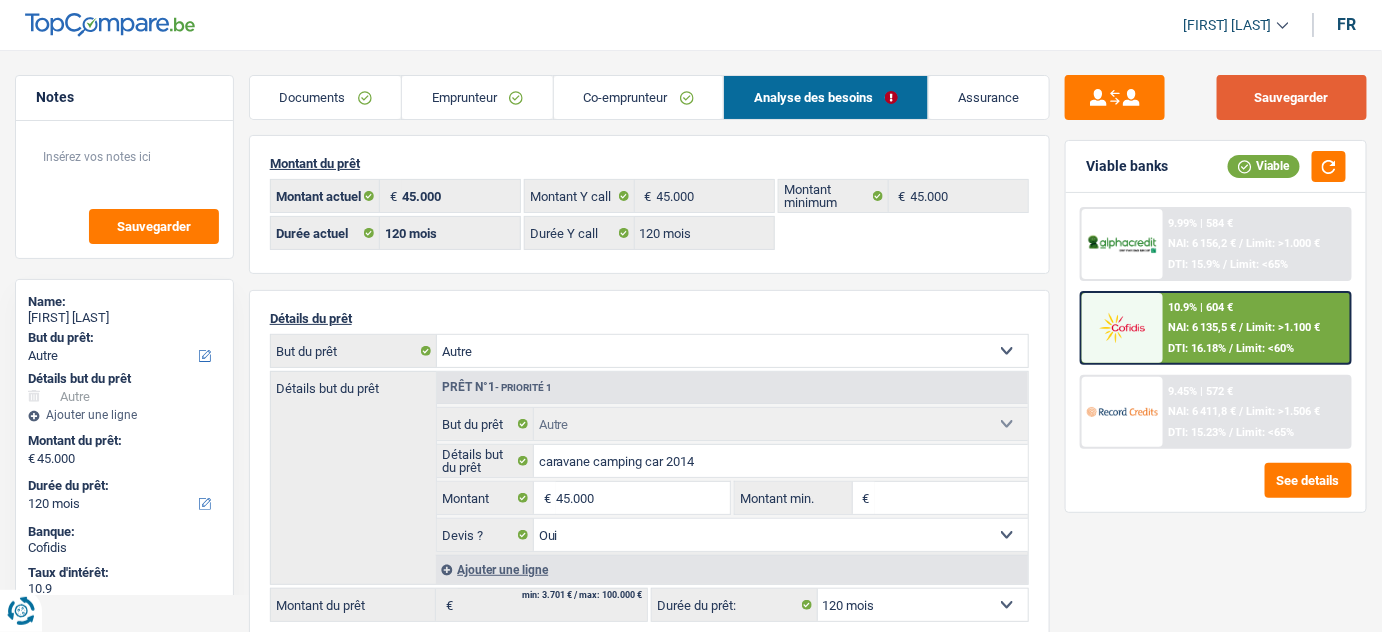 click on "Sauvegarder" at bounding box center [1292, 97] 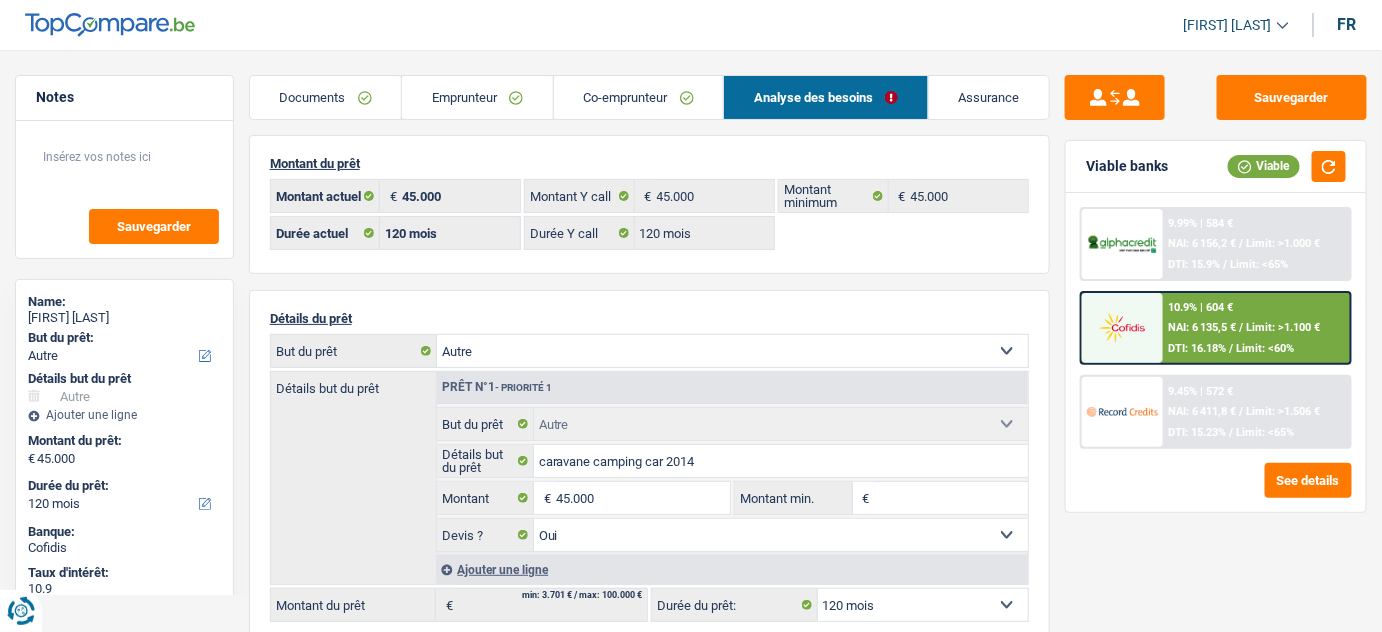 click on "Emprunteur" at bounding box center [477, 97] 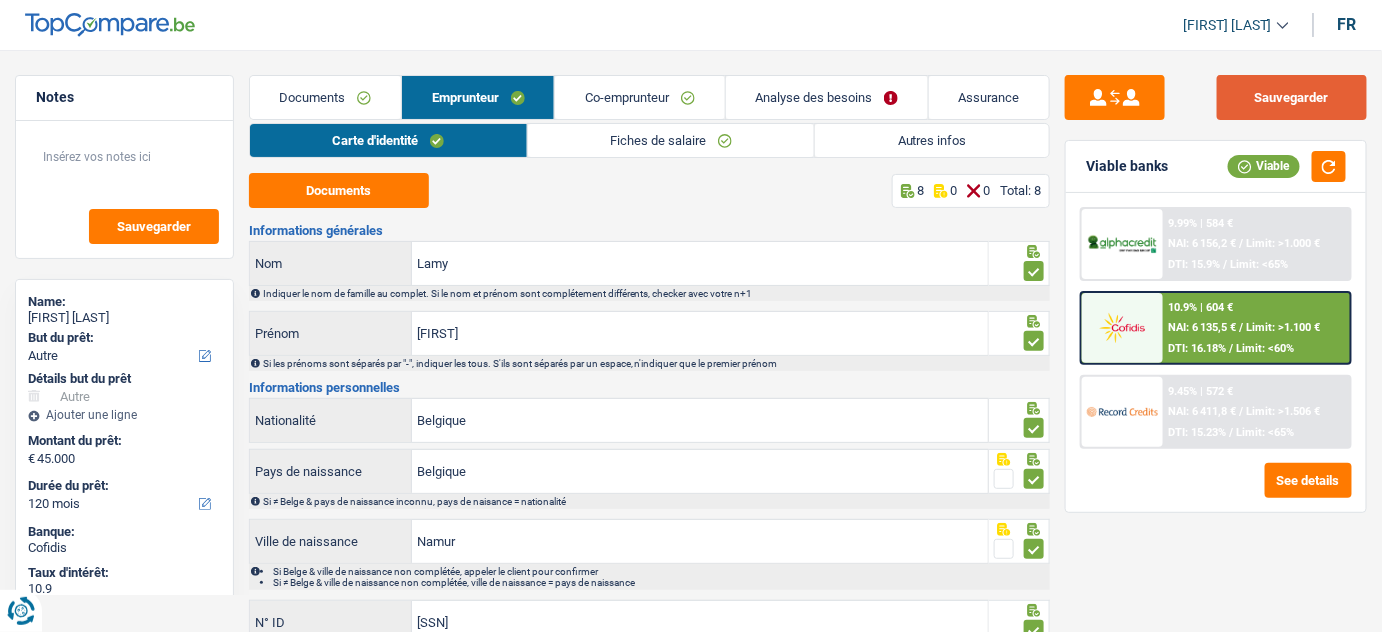 click on "Sauvegarder" at bounding box center (1292, 97) 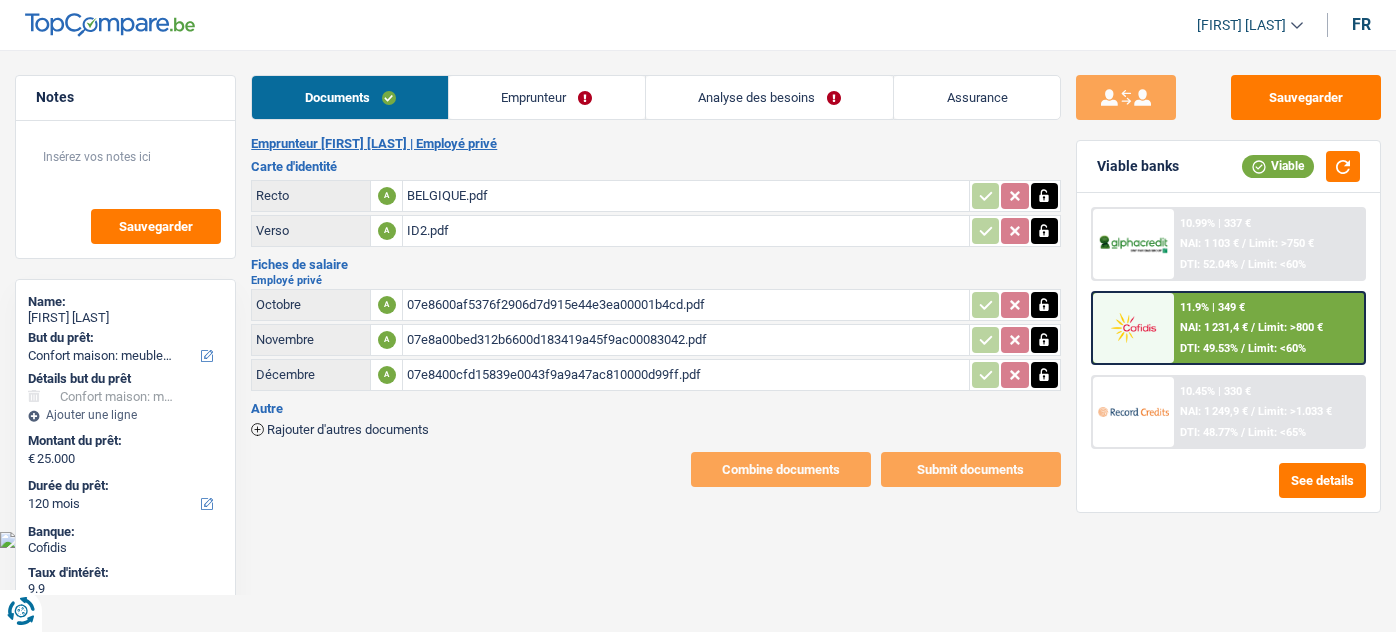 select on "household" 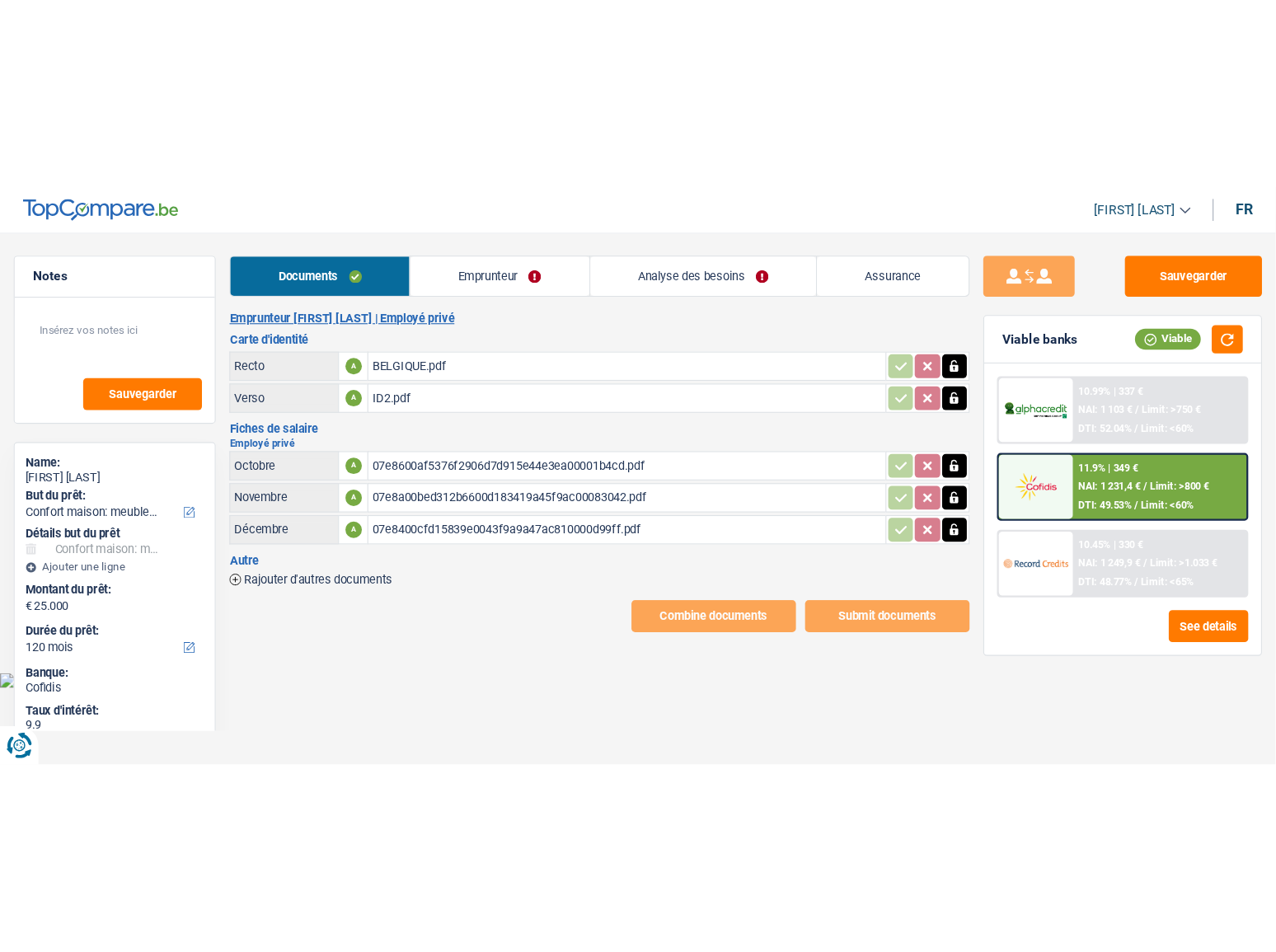 scroll, scrollTop: 0, scrollLeft: 0, axis: both 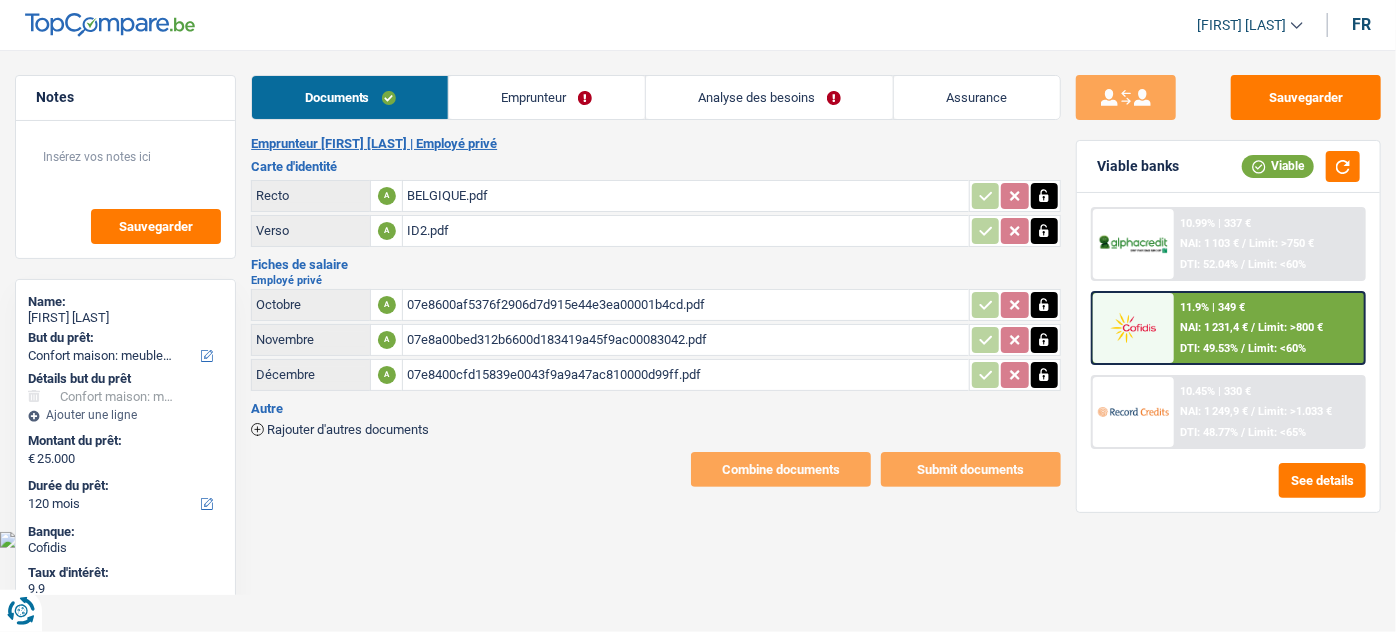 click 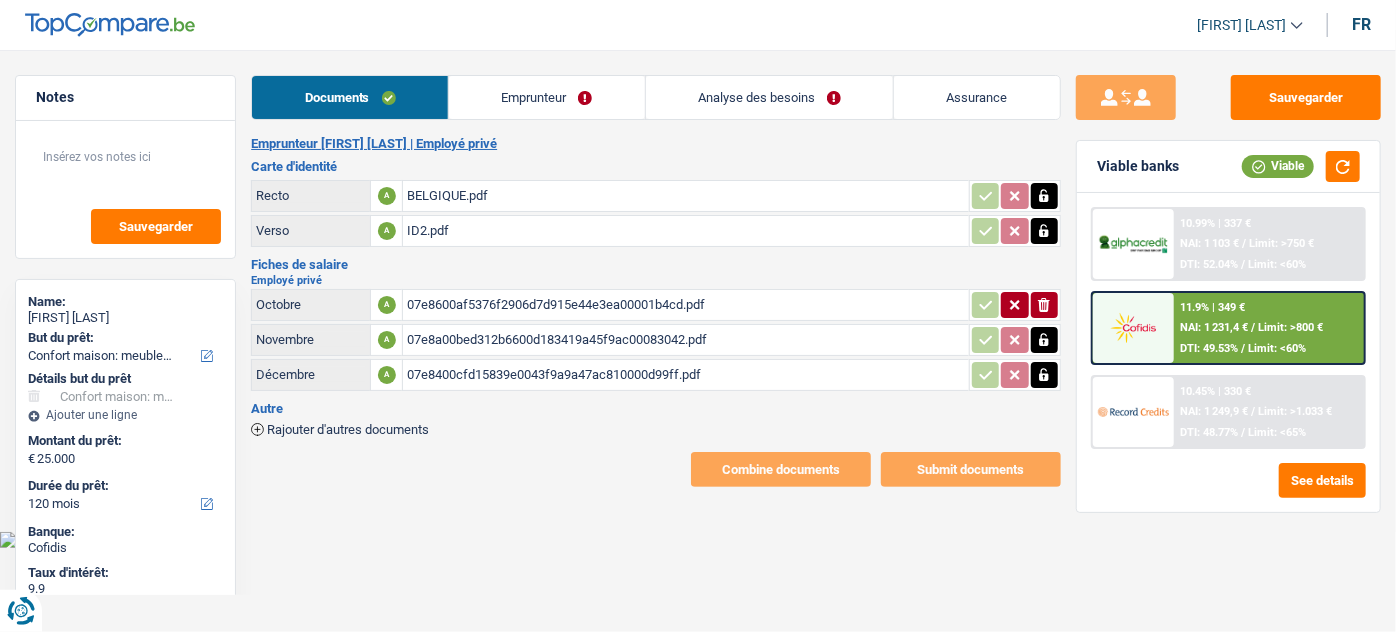 drag, startPoint x: 1051, startPoint y: 324, endPoint x: 1048, endPoint y: 359, distance: 35.128338 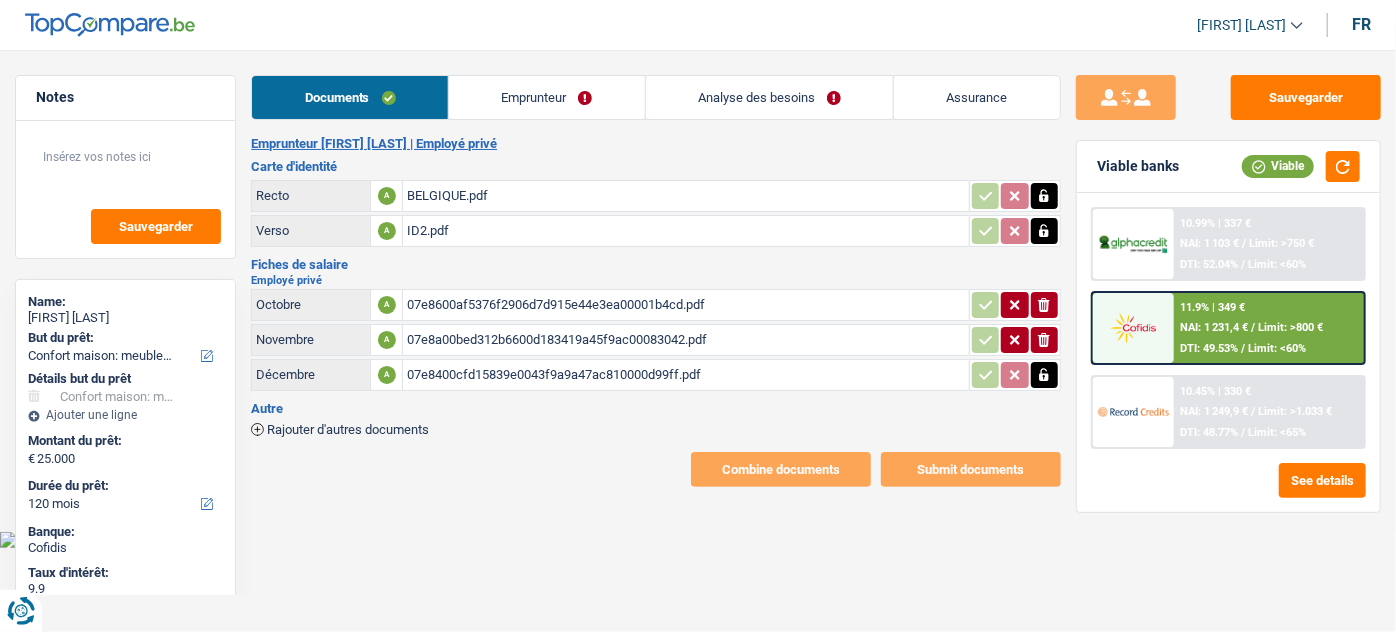 click 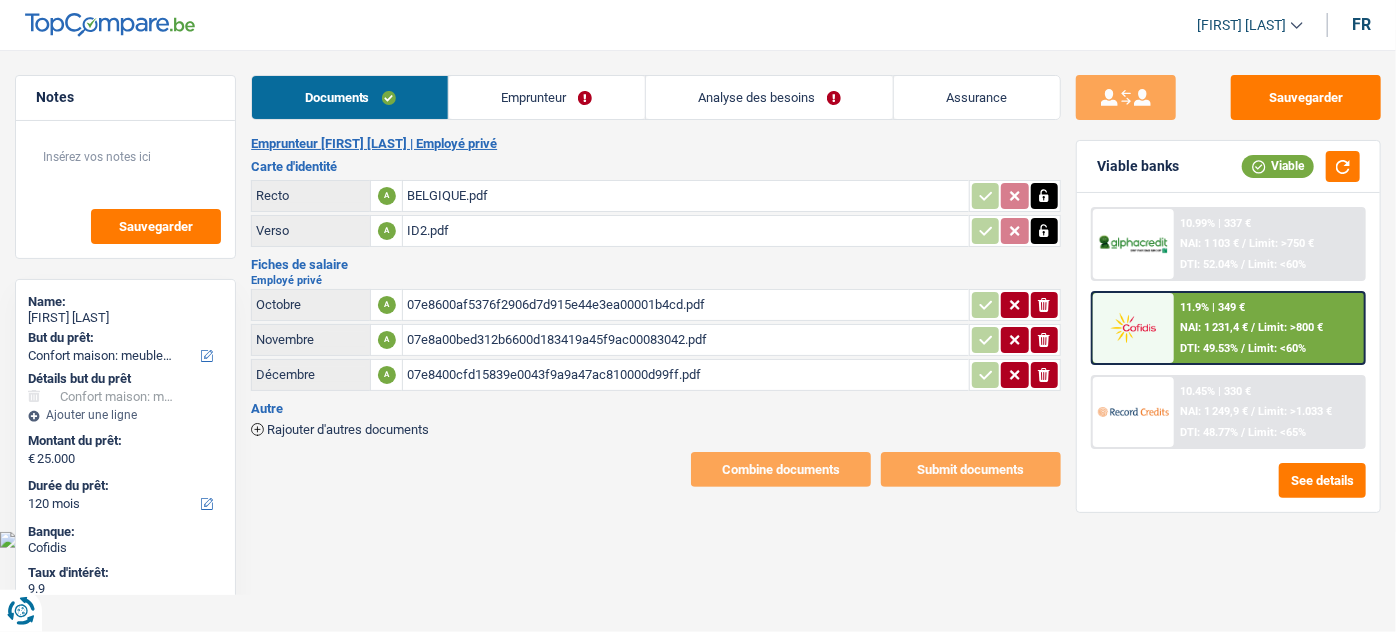 click on "ionicons-v5-e" 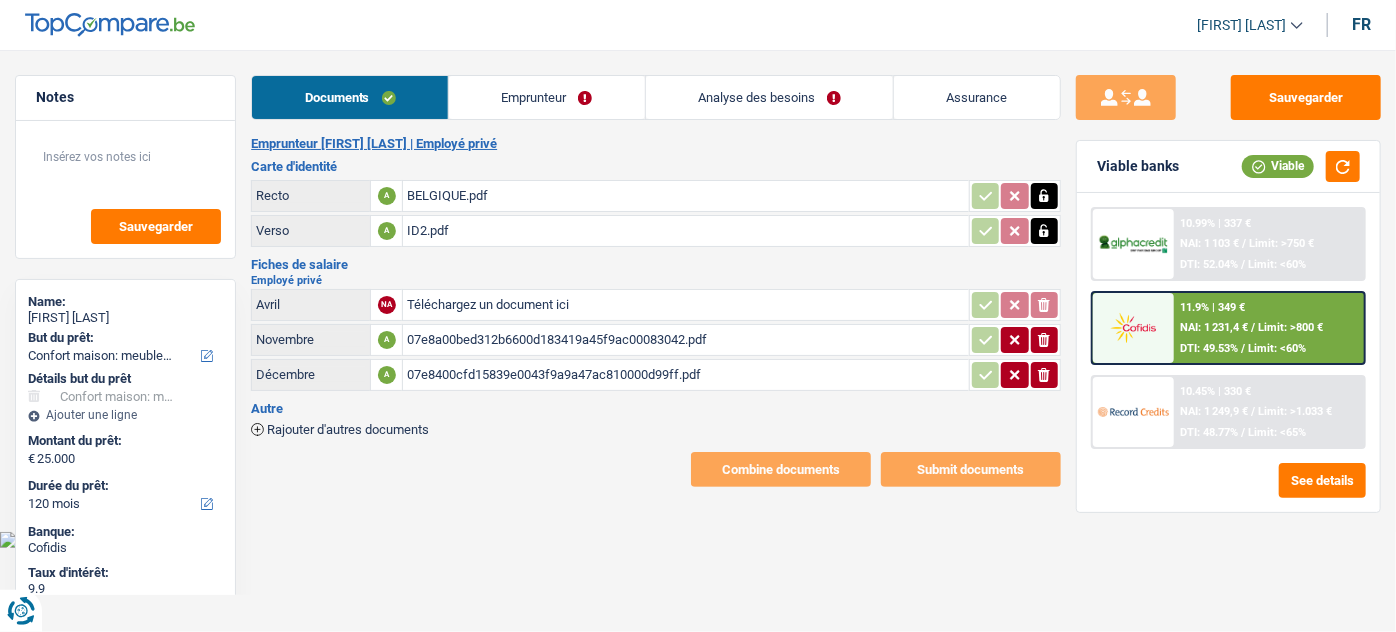 click on "ionicons-v5-e" 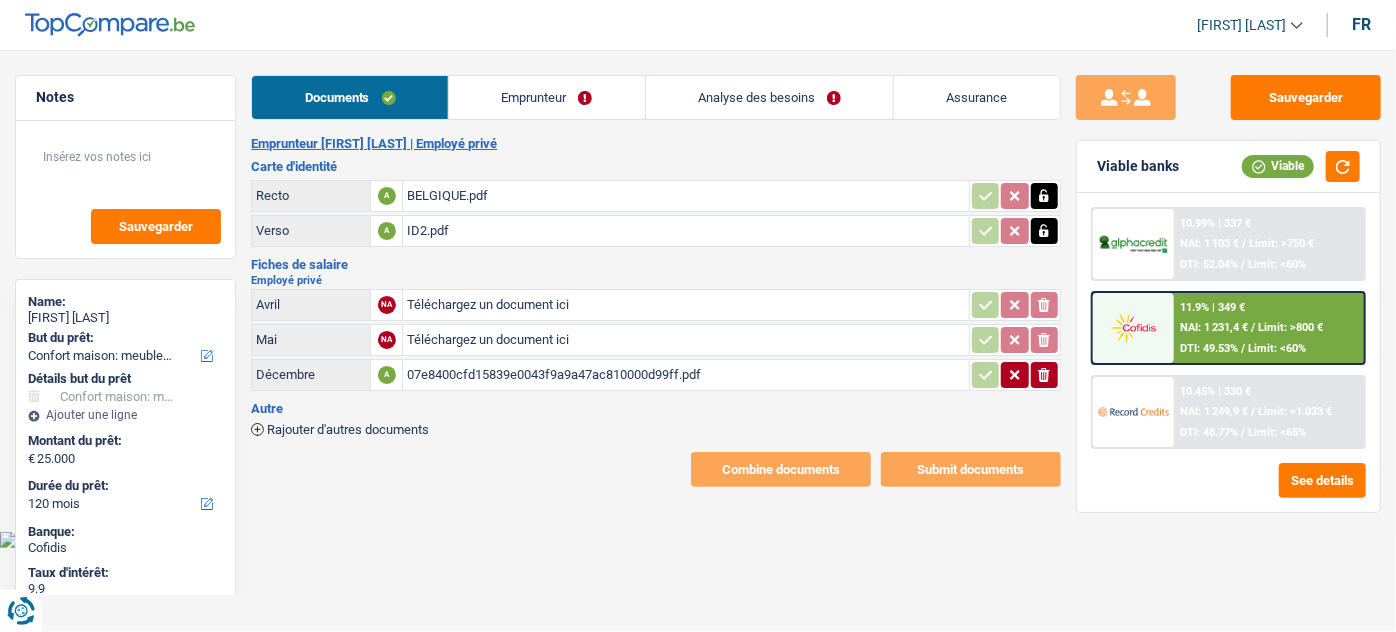 drag, startPoint x: 1048, startPoint y: 375, endPoint x: 1038, endPoint y: 376, distance: 10.049875 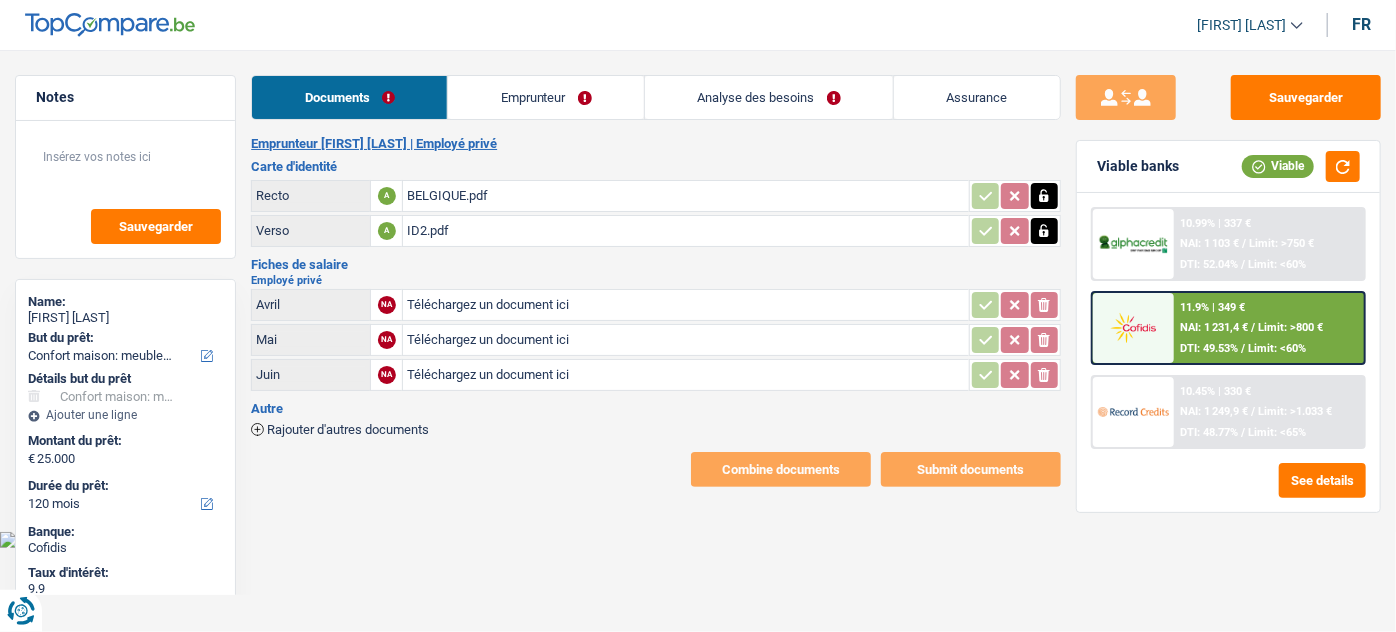 click on "Téléchargez un document ici" at bounding box center (685, 375) 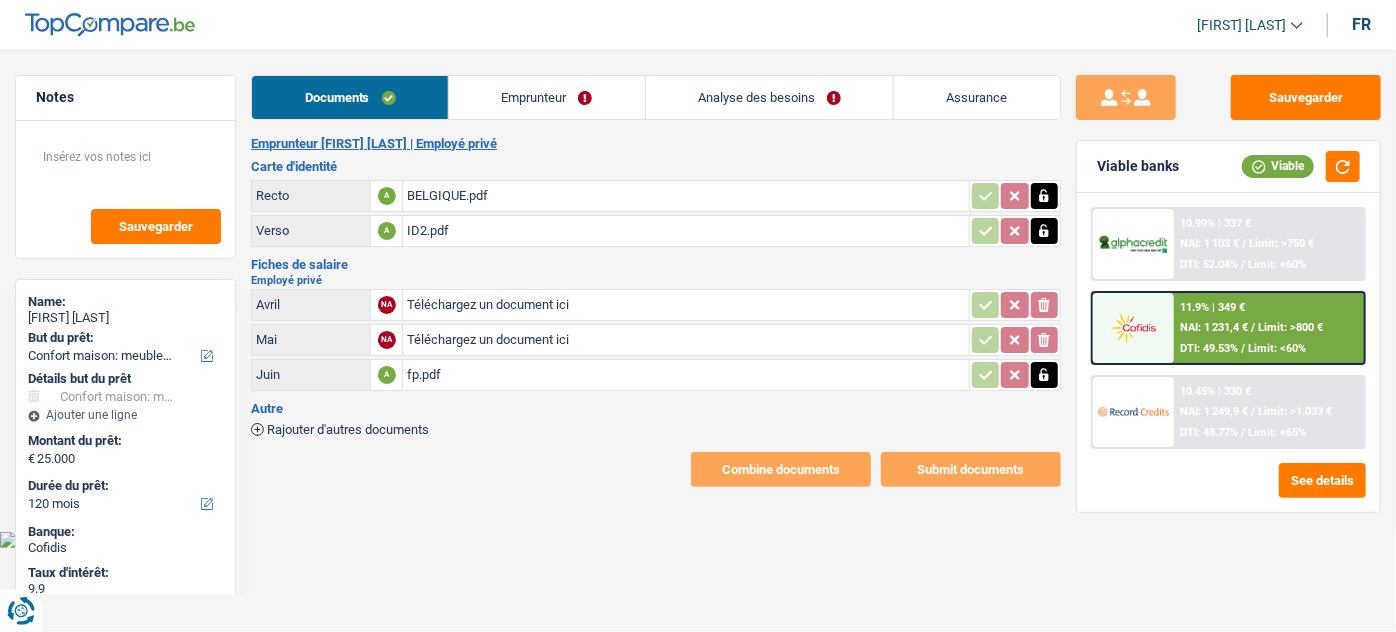 click on "Emprunteur" at bounding box center (547, 97) 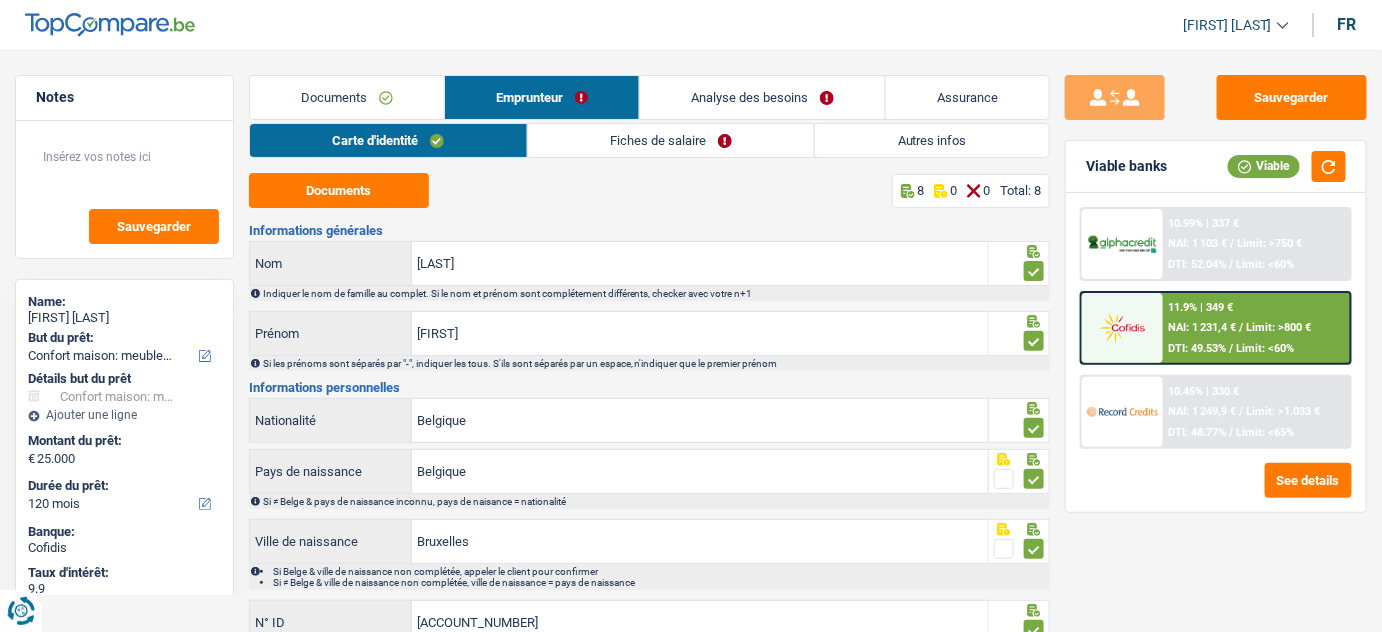 click on "Carte d'identité Fiches de salaire Autres infos
Documents
8
0
0
Total: 8
Informations générales
EL Arroud
Nom
Indiquer le nom de famille au complet. Si le nom et prénom sont complétement différents, checker avec votre  n+1   Sarah
Prénom
Si les prénoms sont séparés par "-", indiquer les tous. S'ils sont séparés par un espace, n'indiquer que le premier prénom
Informations personnelles
Belgique
Nationalité
Belgique
Pays de naissance
Si ≠ Belge & pays de naissance inconnu, pays de naisance = nationalité   Bruxelles
Ville de naissance
592-6251476-04" at bounding box center (650, 446) 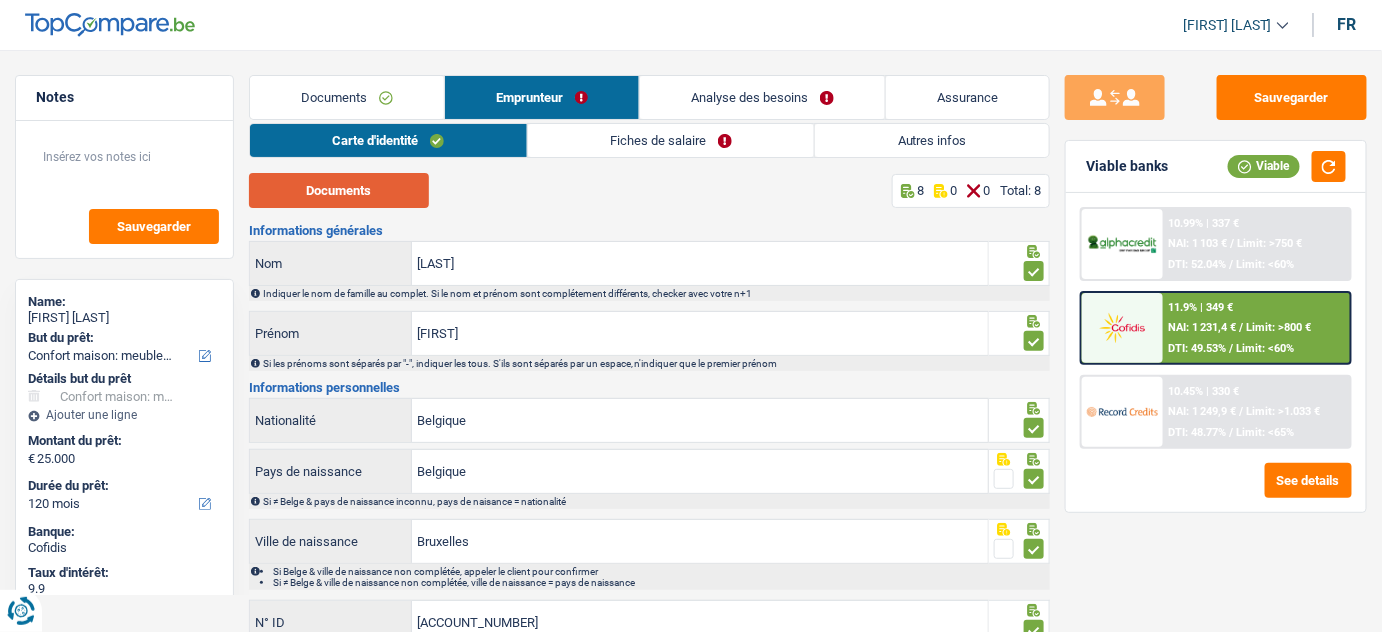 drag, startPoint x: 357, startPoint y: 186, endPoint x: 406, endPoint y: 141, distance: 66.52819 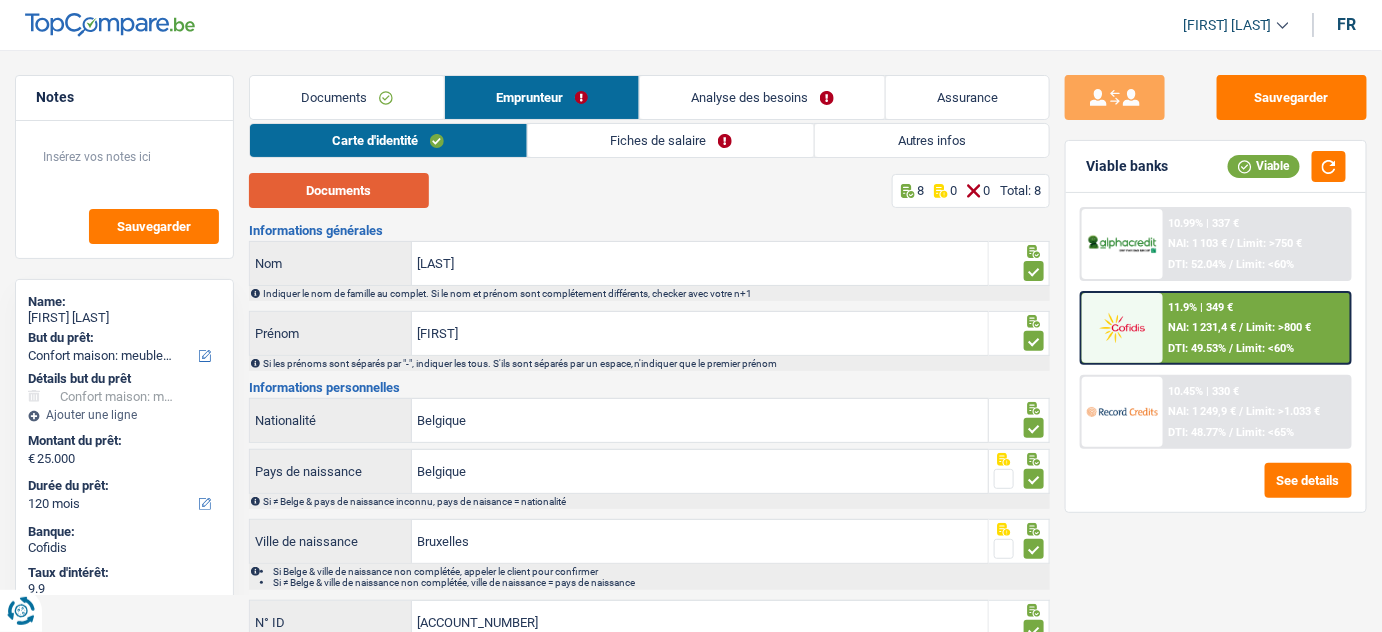 click on "Documents" at bounding box center (339, 190) 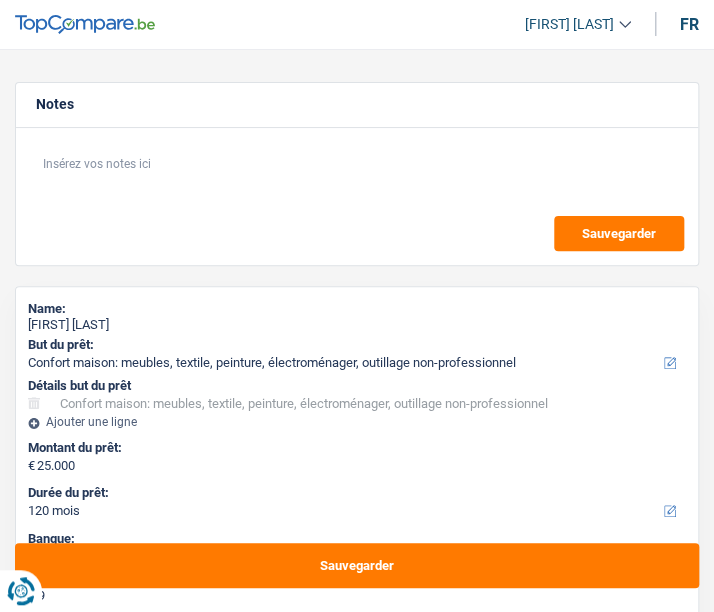 type 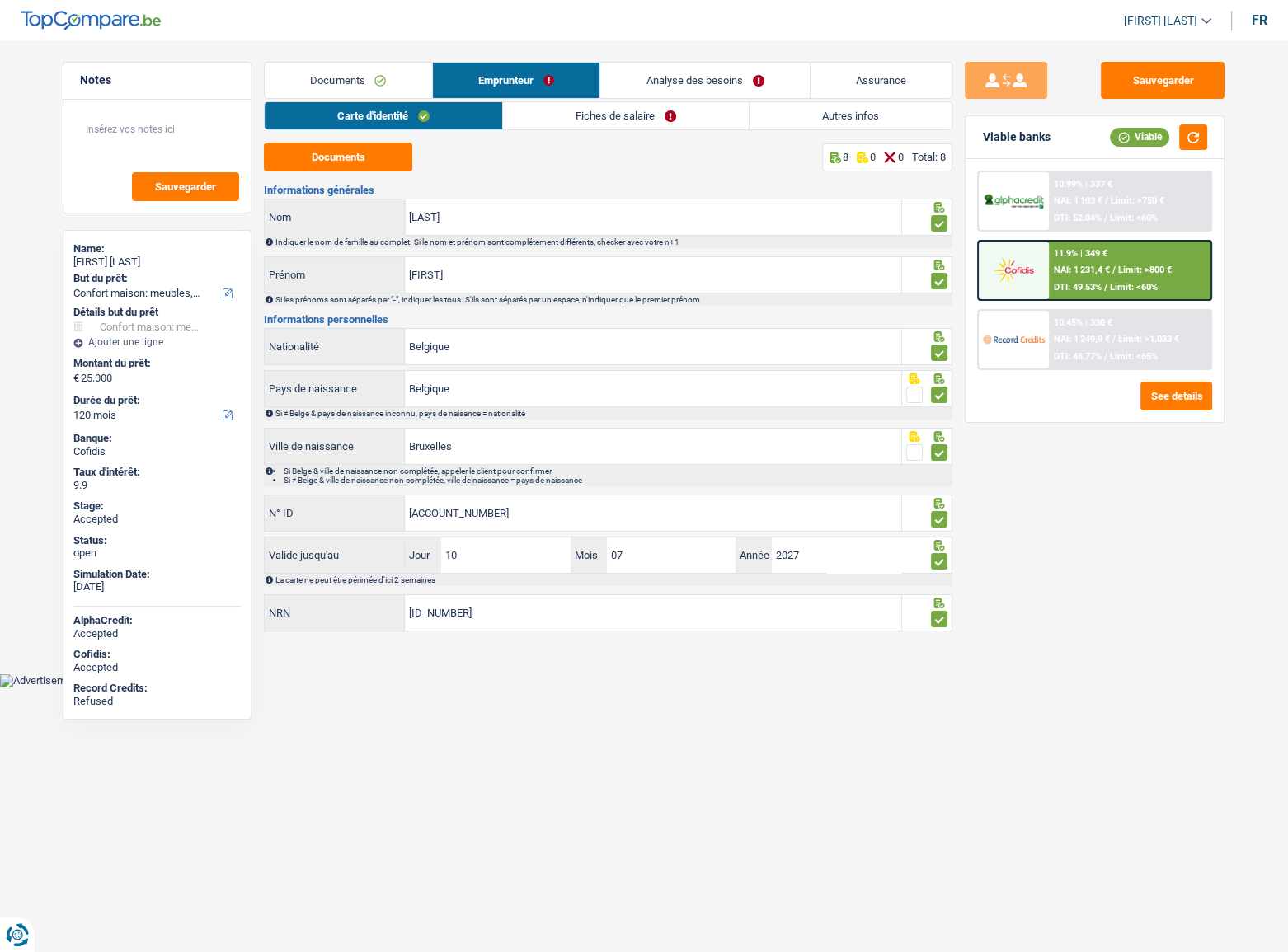 click on "Fiches de salaire" at bounding box center [626, 115] 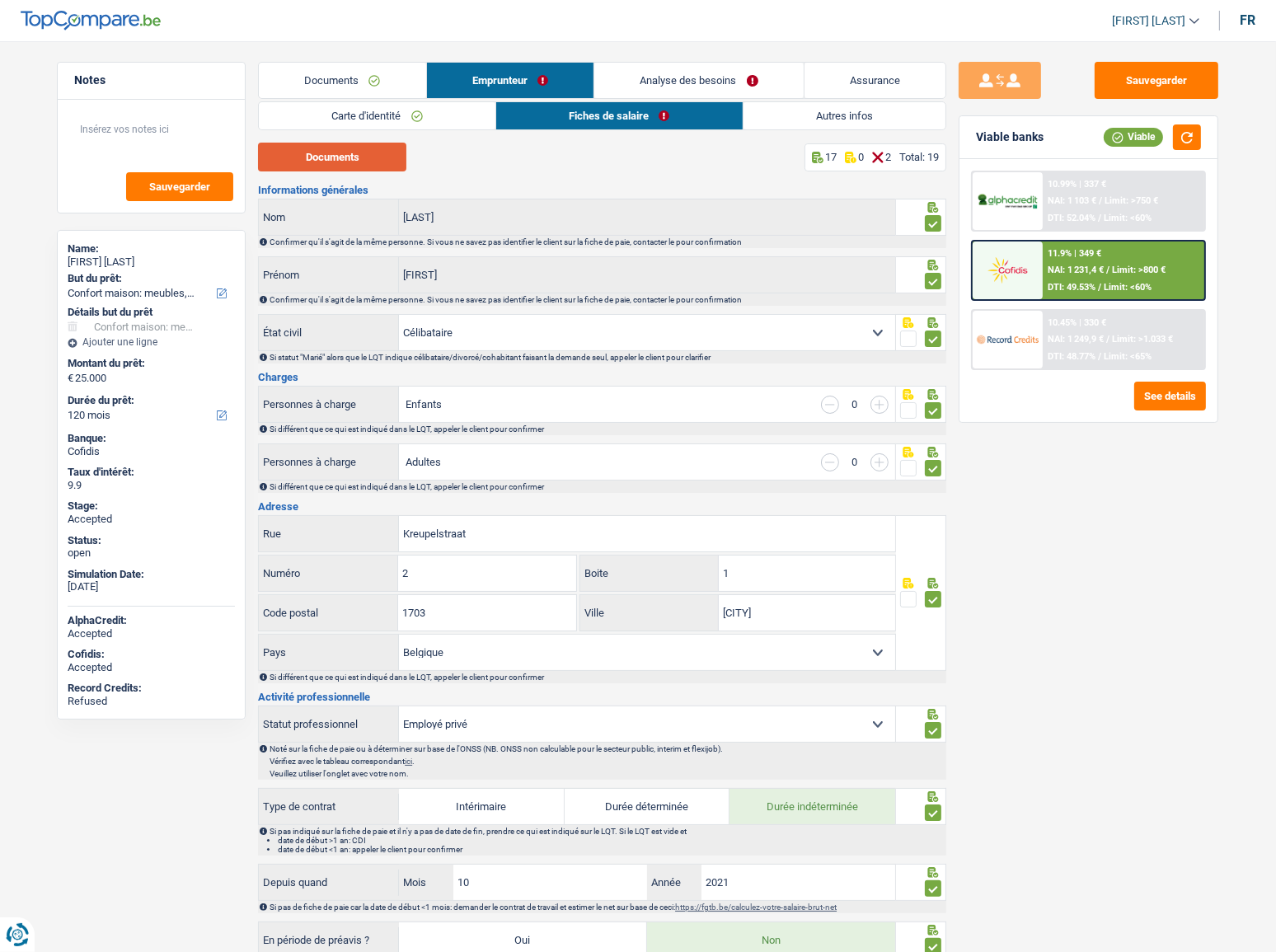 click on "Documents" at bounding box center (332, 157) 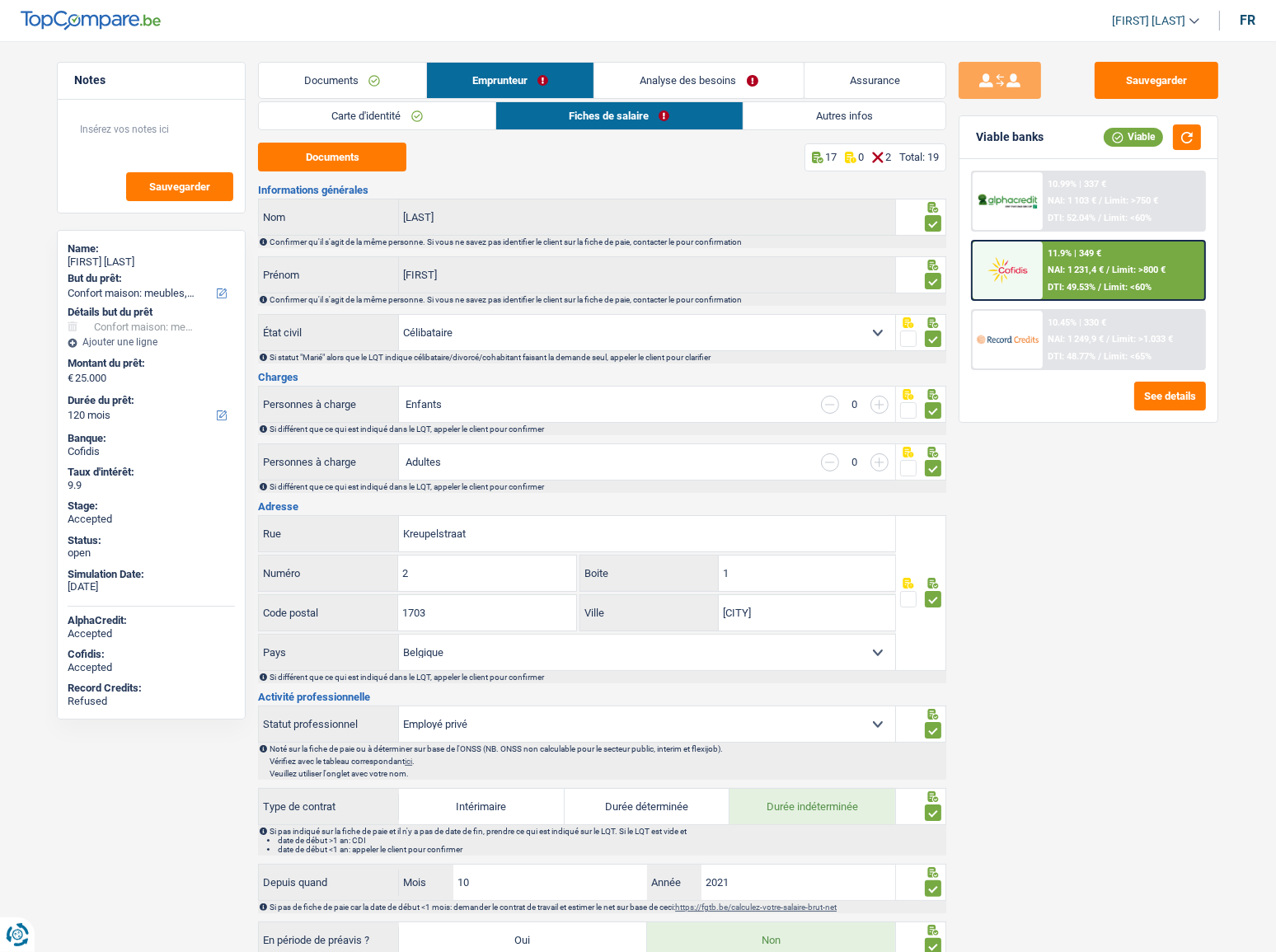 click on "Documents" at bounding box center (342, 80) 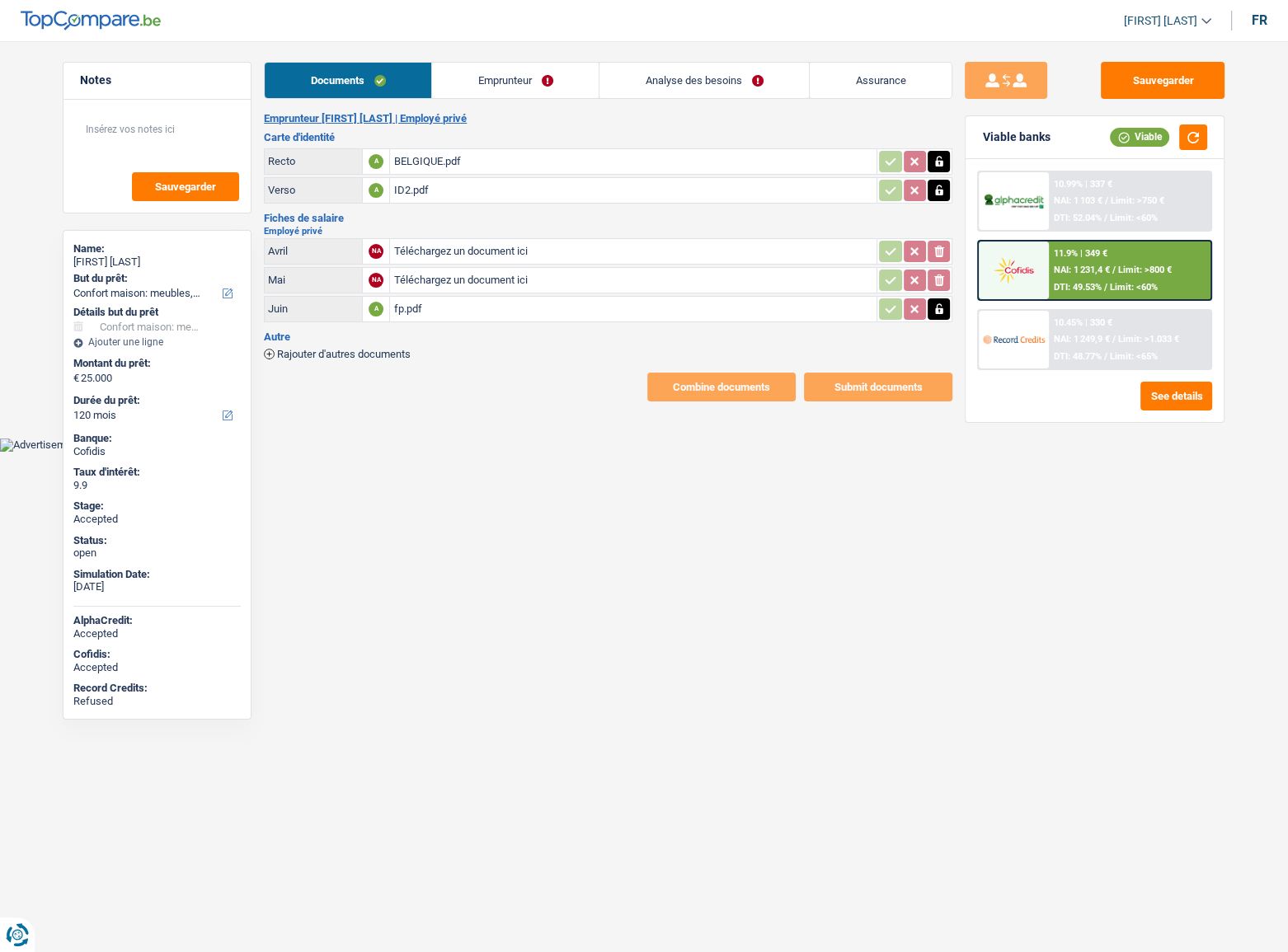 click on "Emprunteur" at bounding box center [515, 80] 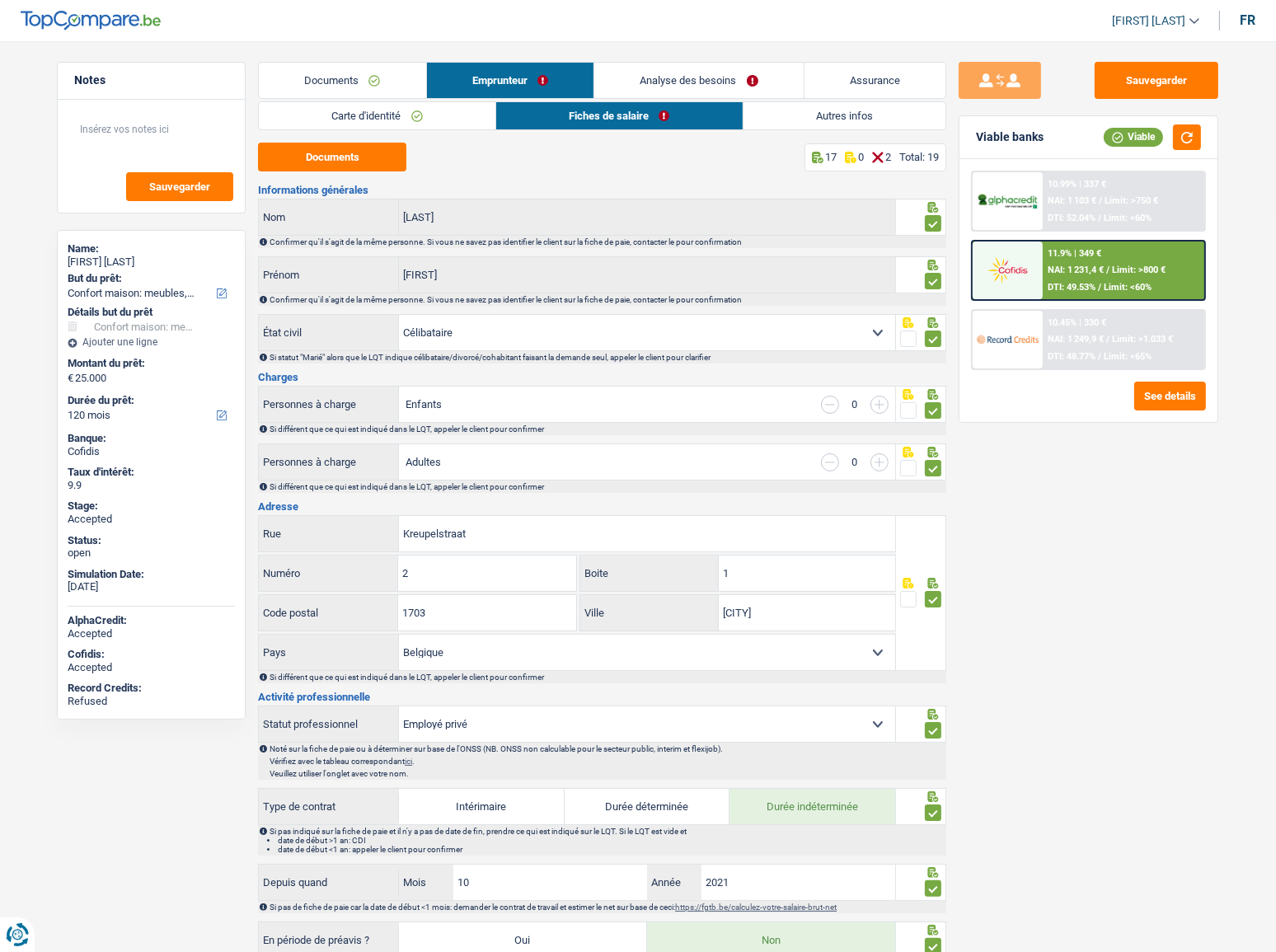 click on "Autres infos" at bounding box center (845, 115) 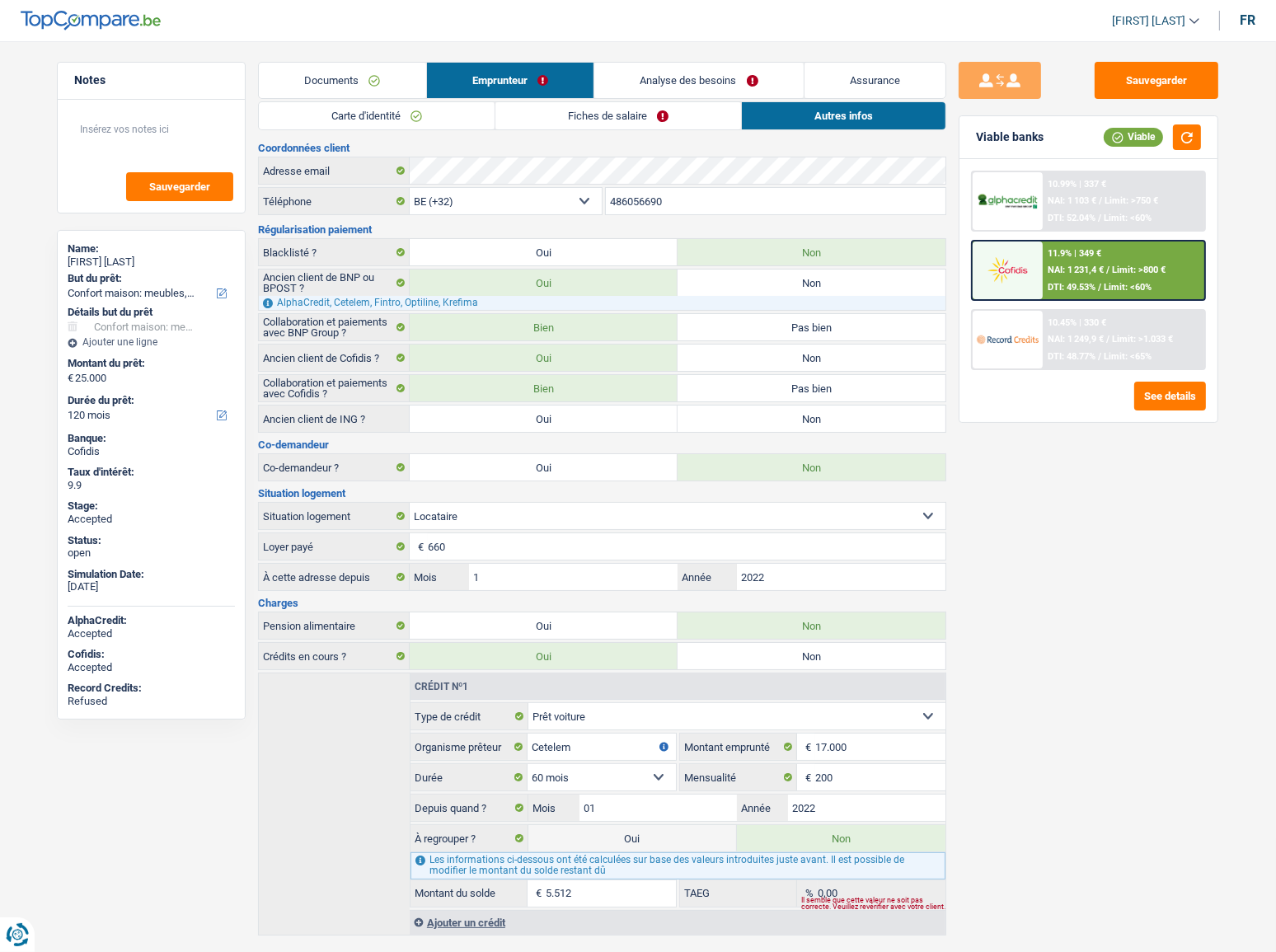 click on "Documents" at bounding box center [342, 80] 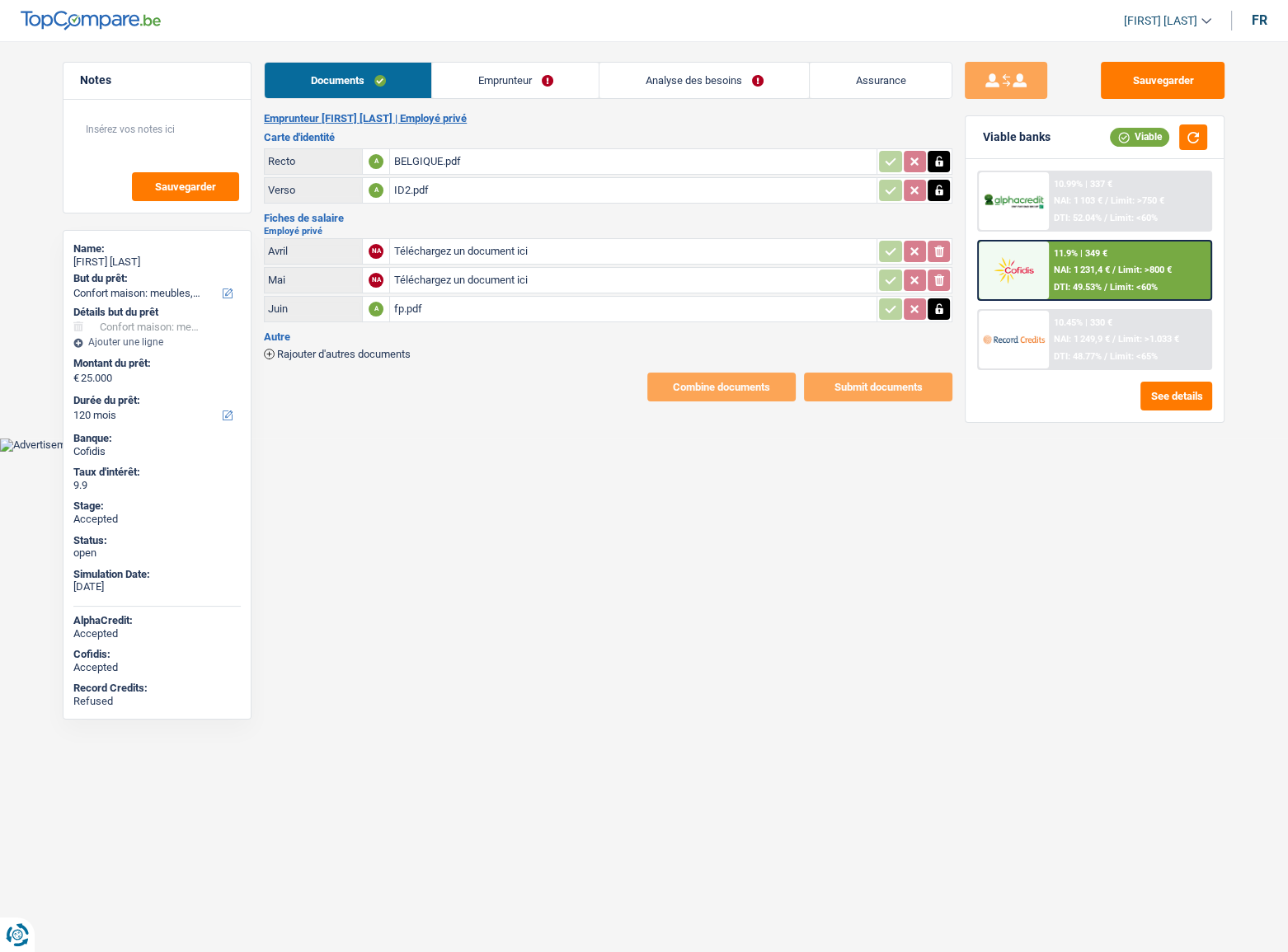 click on "fp.pdf" at bounding box center [633, 309] 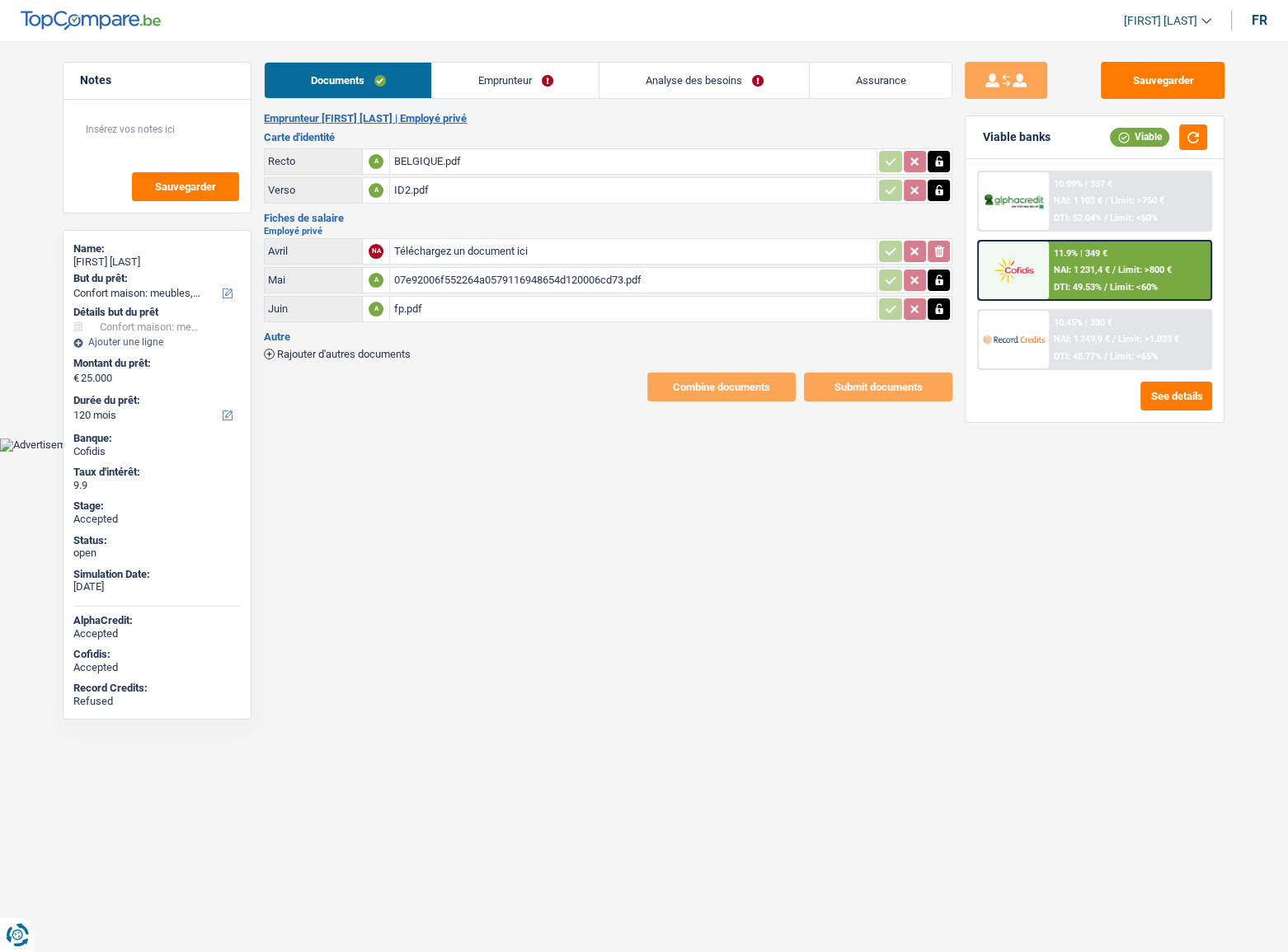 click on "Téléchargez un document ici" at bounding box center [633, 251] 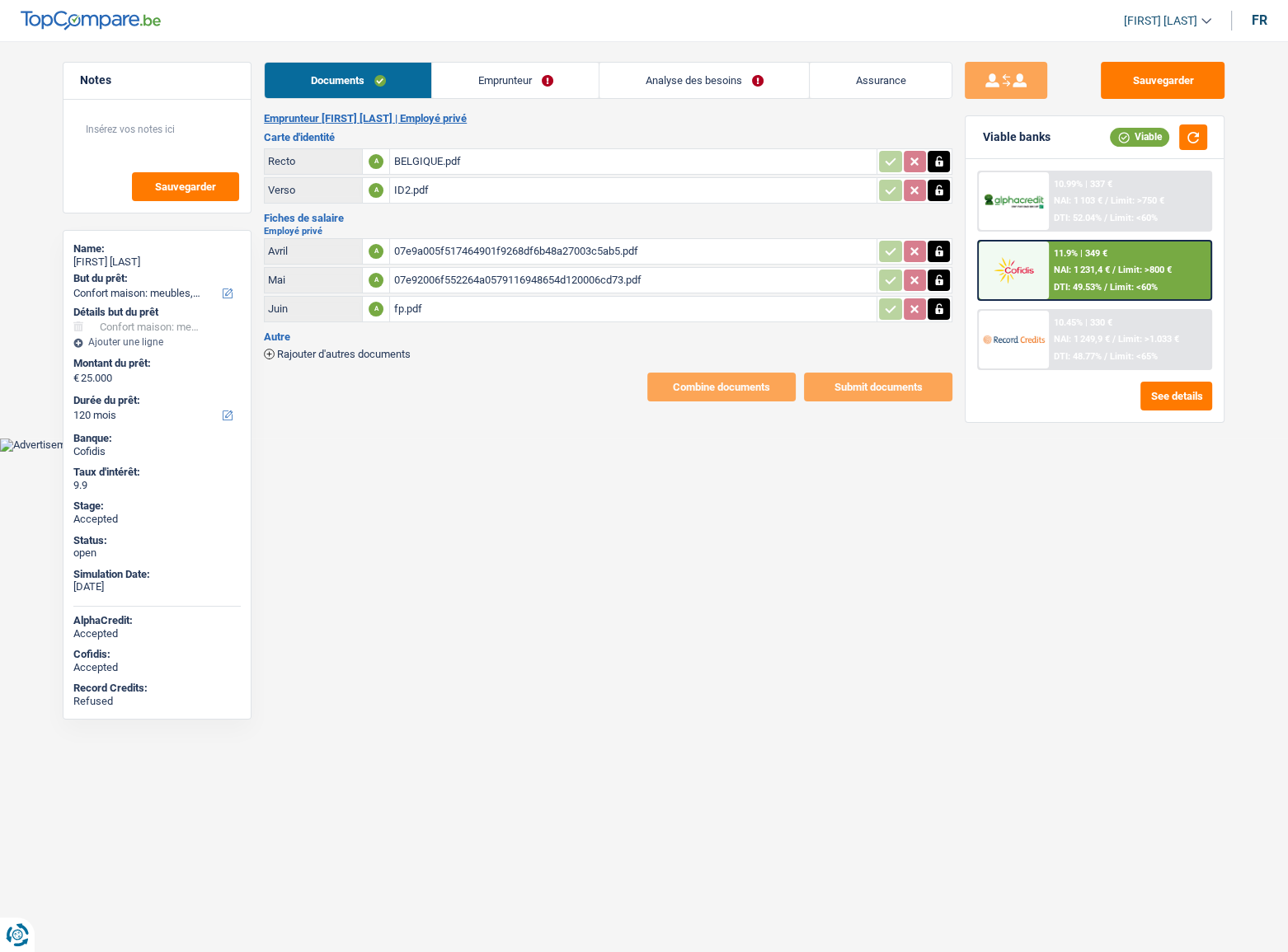 click on "Emprunteur" at bounding box center (515, 80) 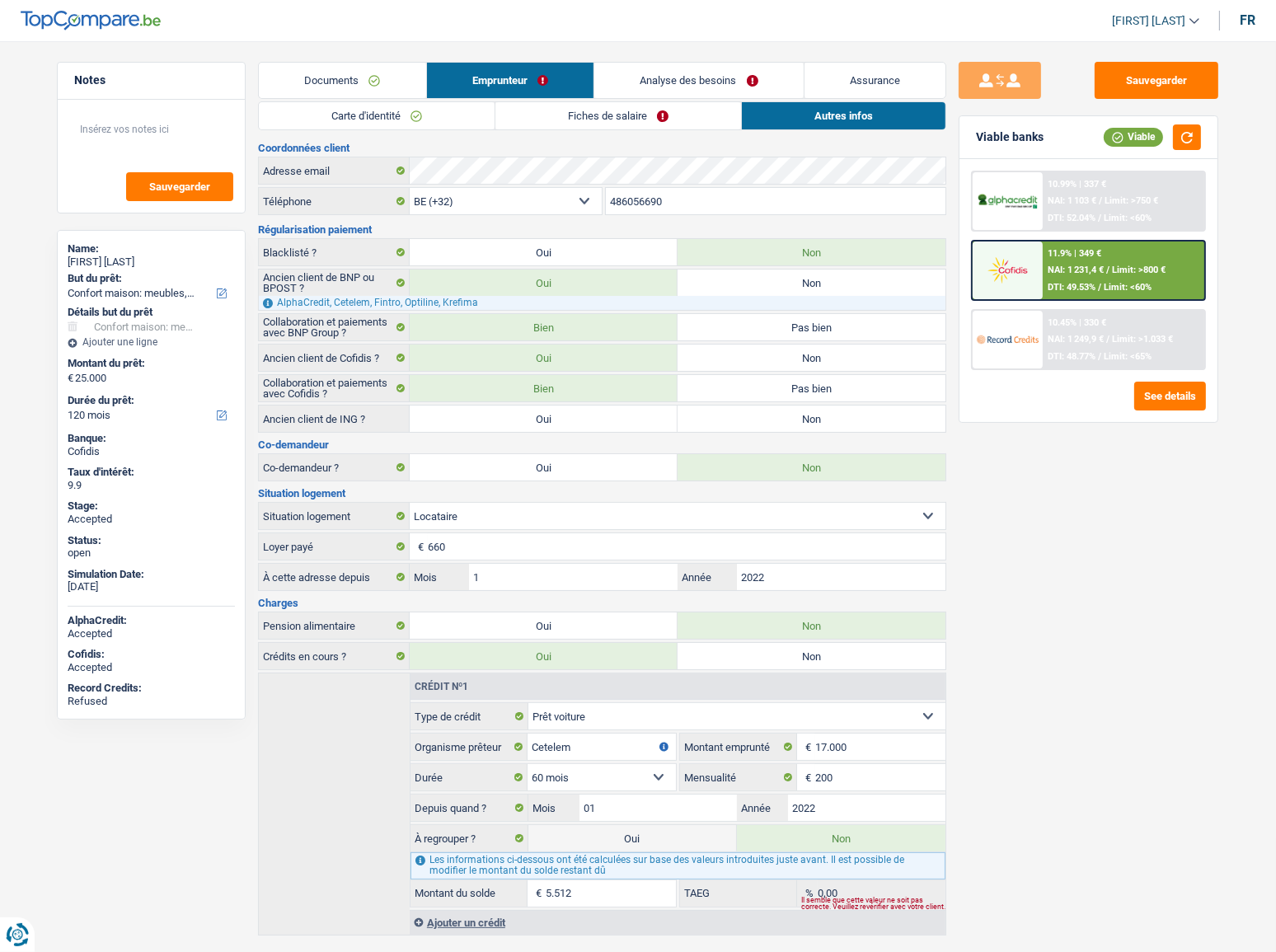 click on "Fiches de salaire" at bounding box center [618, 115] 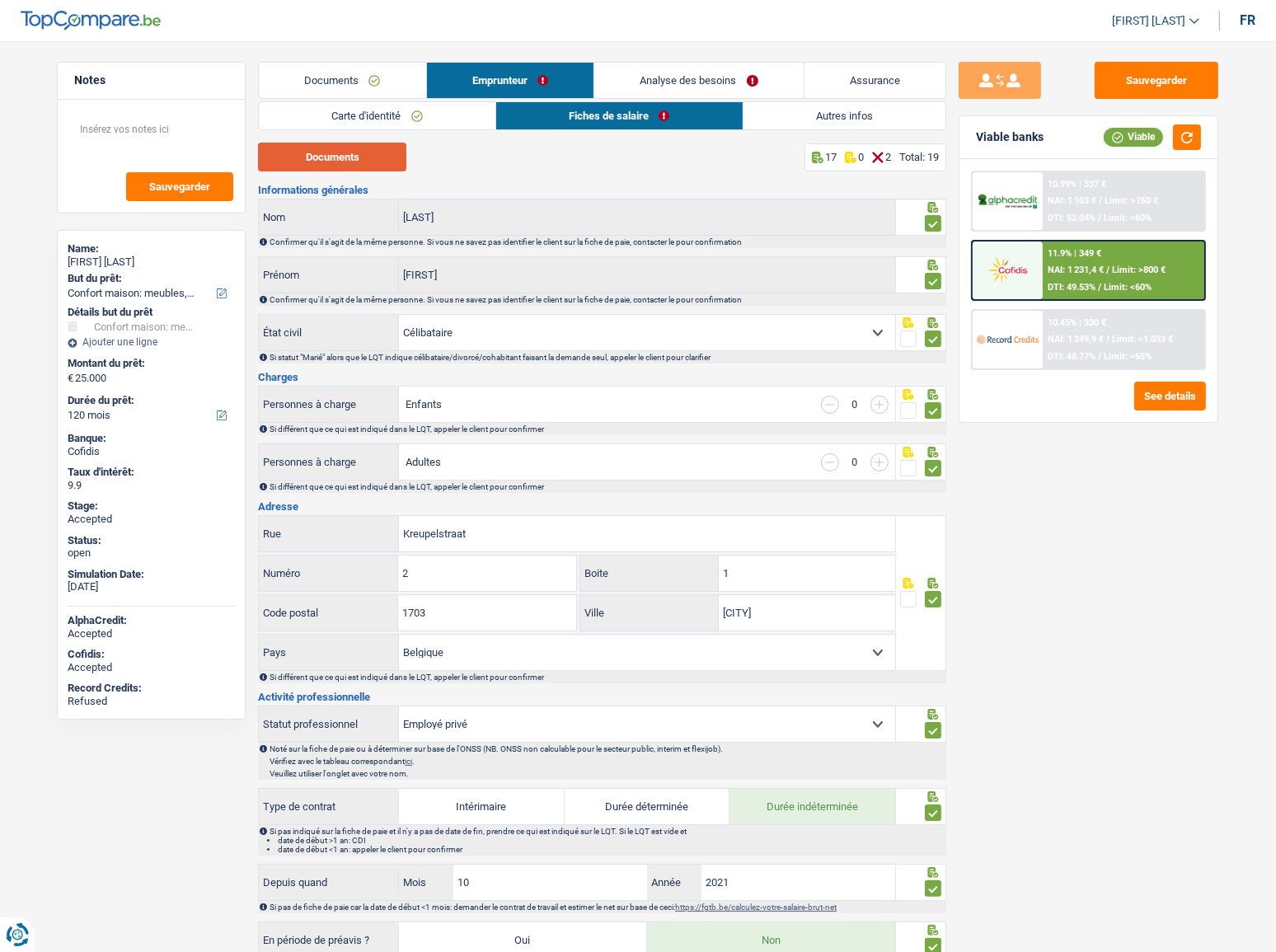 click on "Documents" at bounding box center (332, 157) 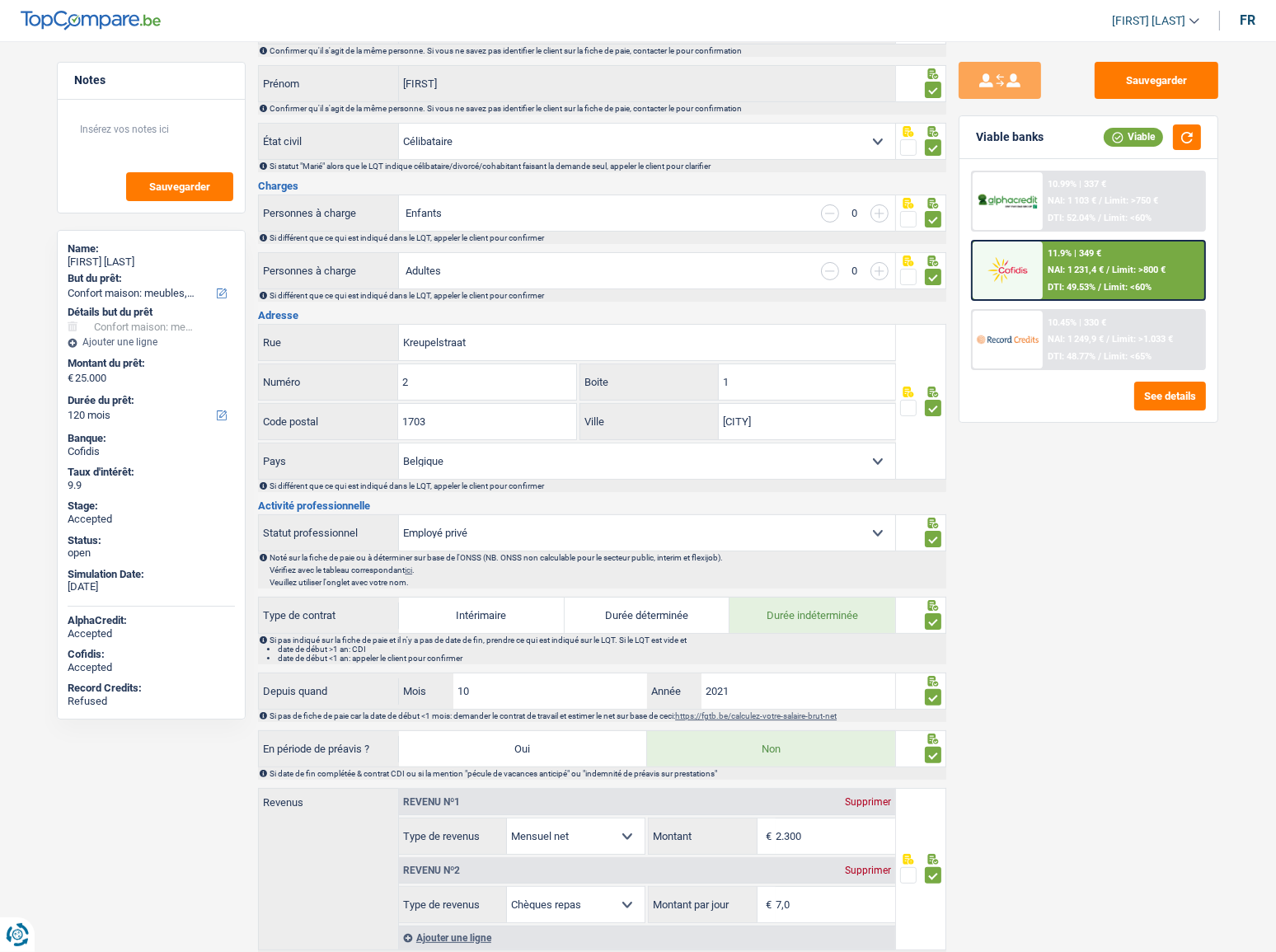 scroll, scrollTop: 224, scrollLeft: 0, axis: vertical 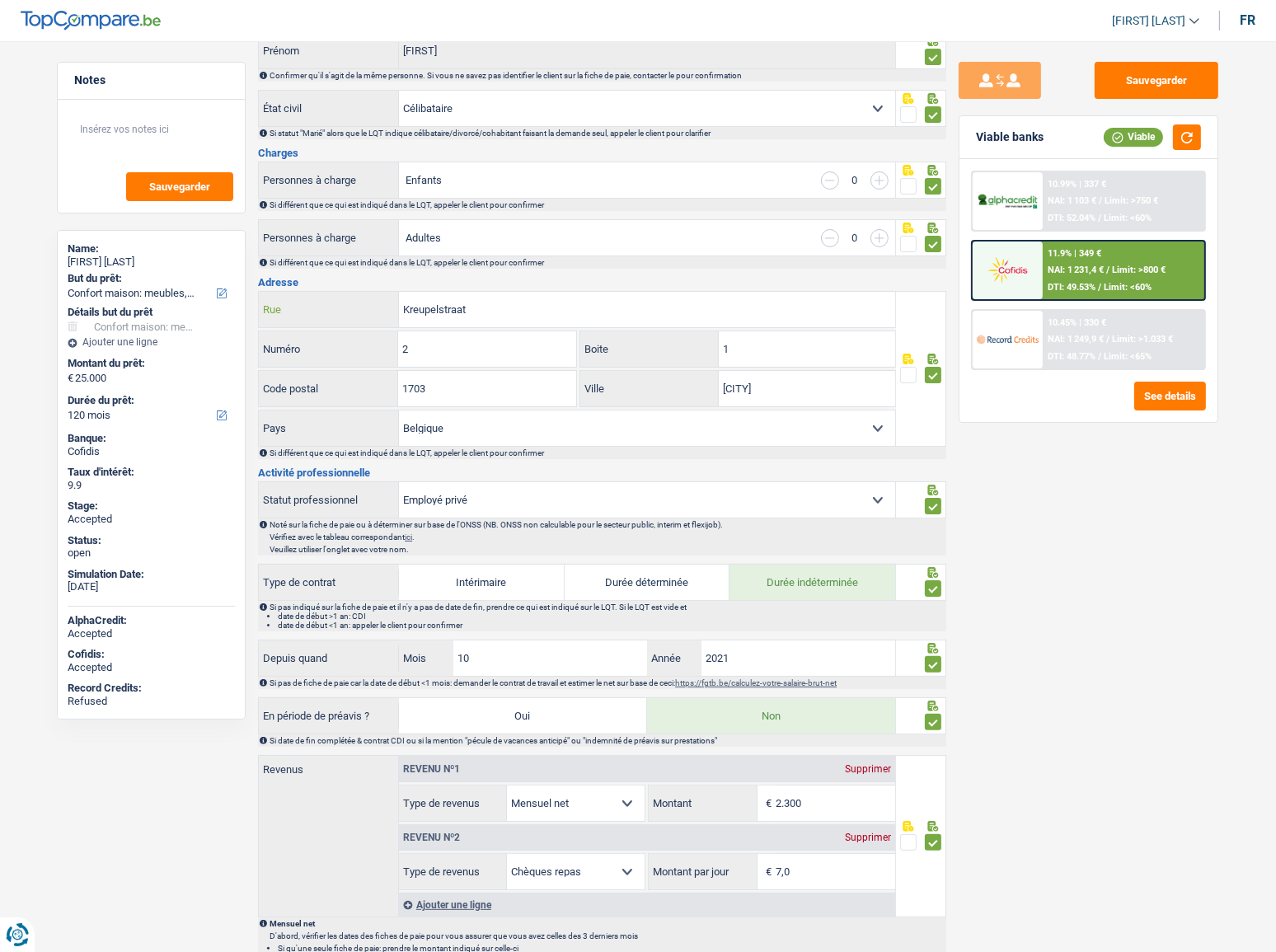 drag, startPoint x: 494, startPoint y: 309, endPoint x: 255, endPoint y: 309, distance: 239 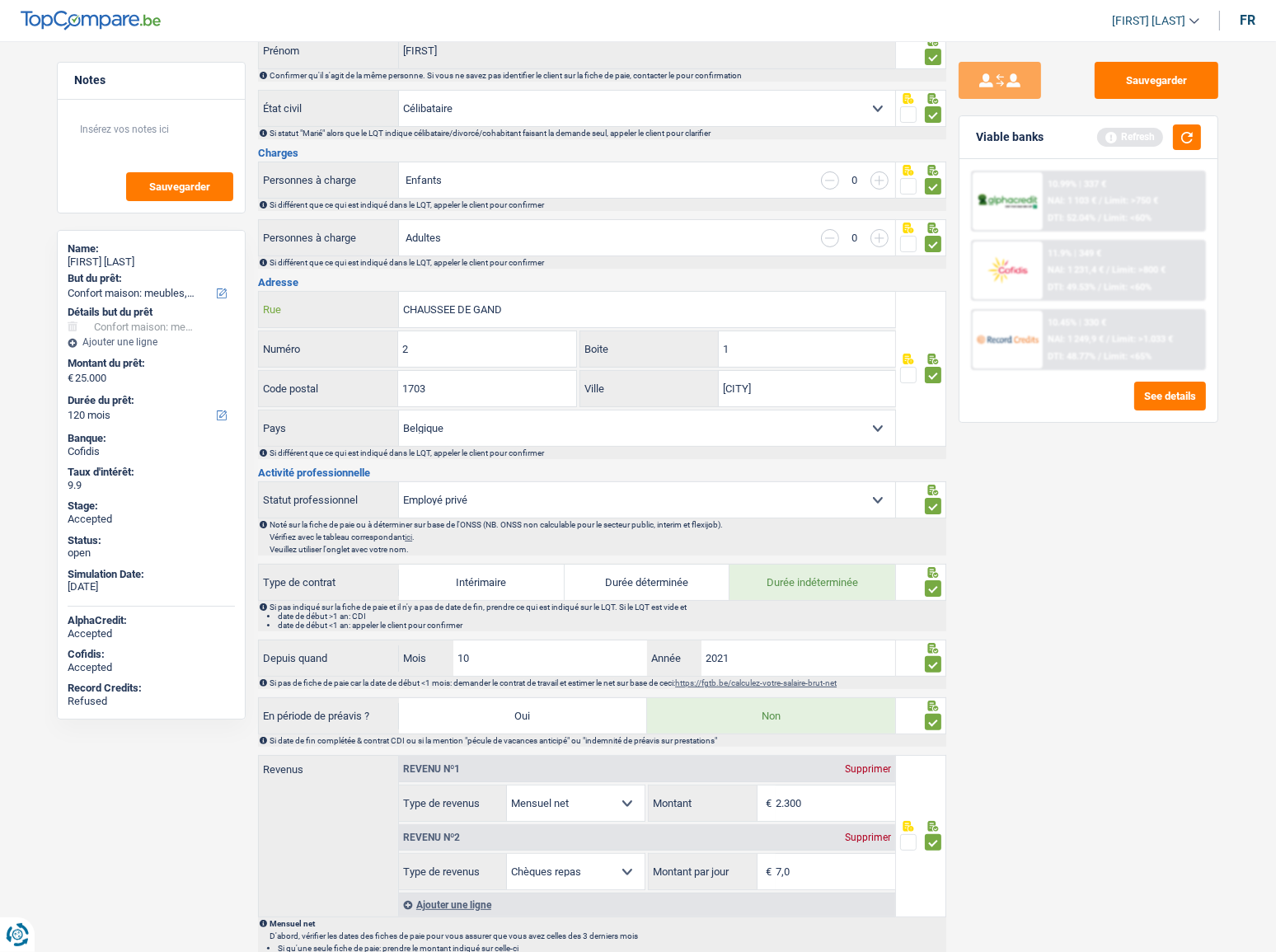 type on "CHAUSSEE DE GAND" 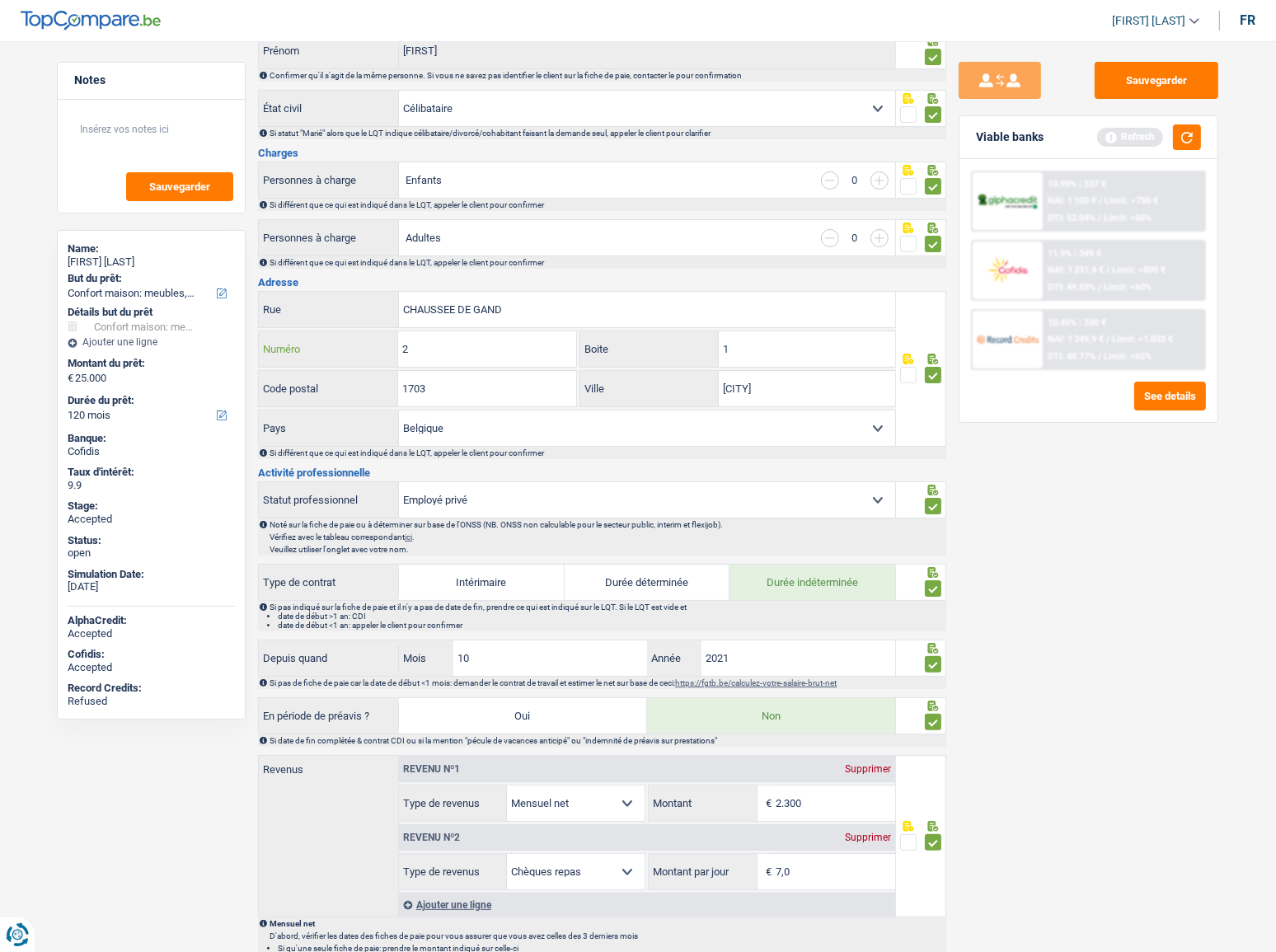 drag, startPoint x: 407, startPoint y: 350, endPoint x: 257, endPoint y: 359, distance: 150.26976 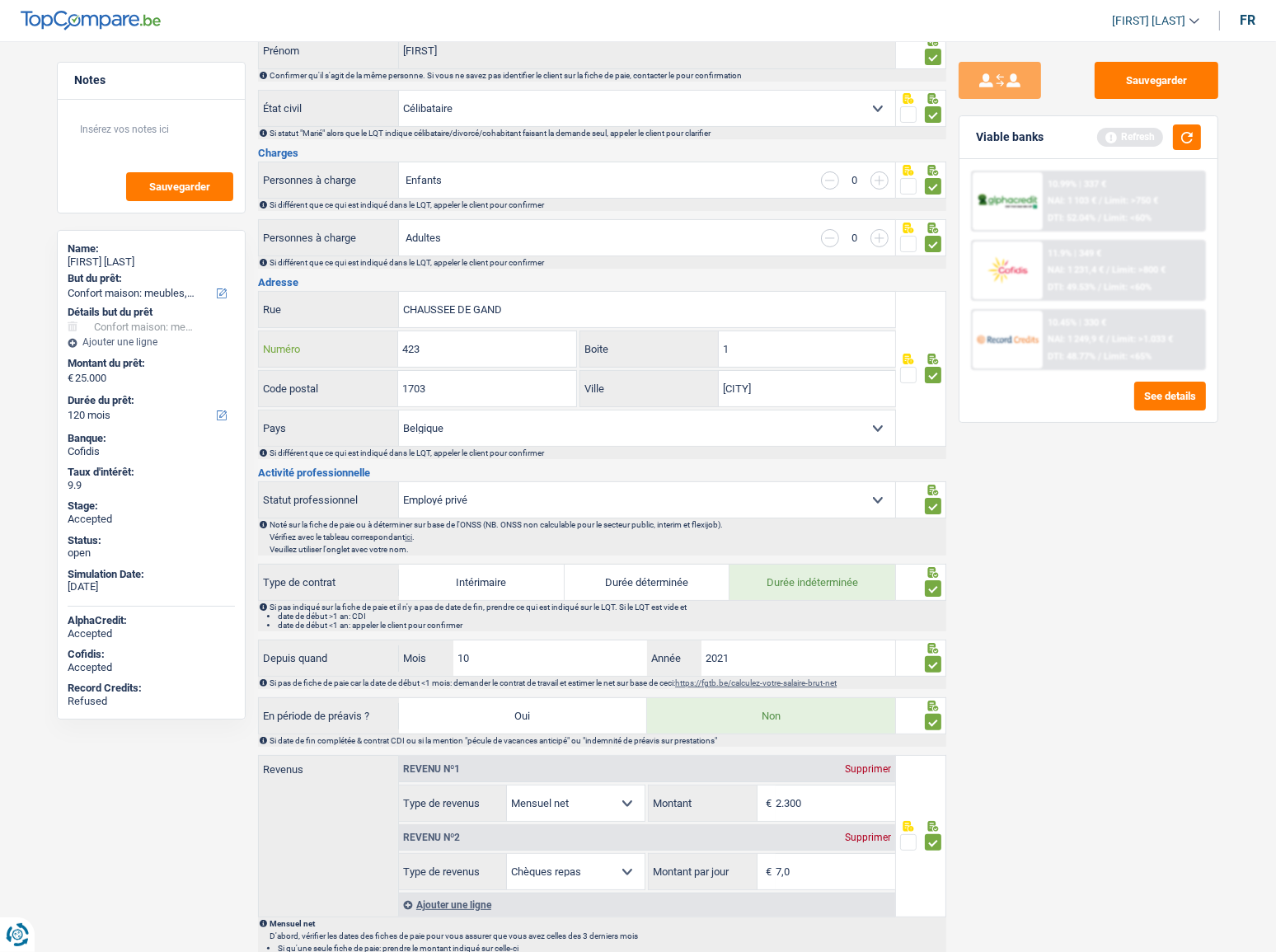 type on "423" 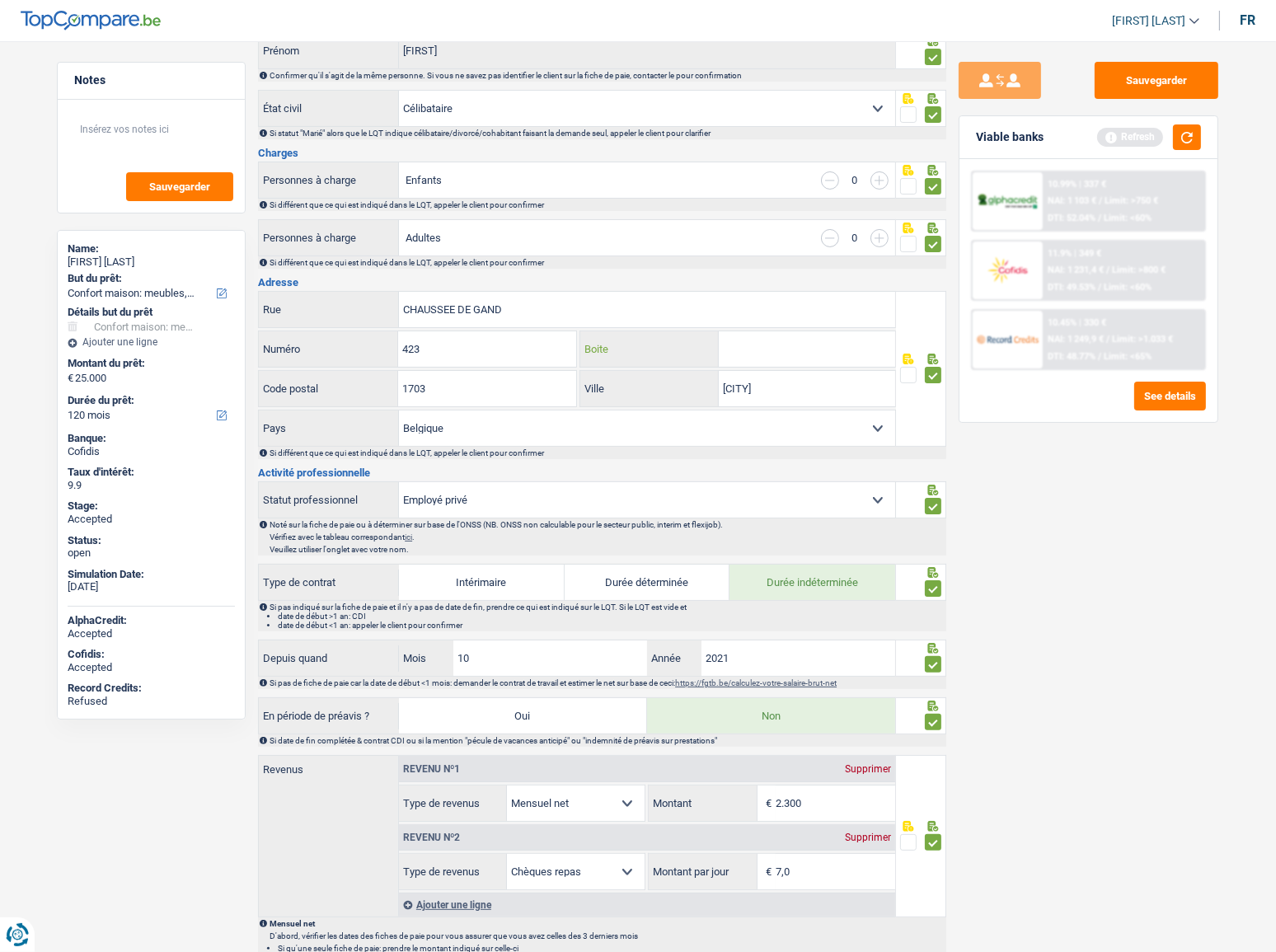 type 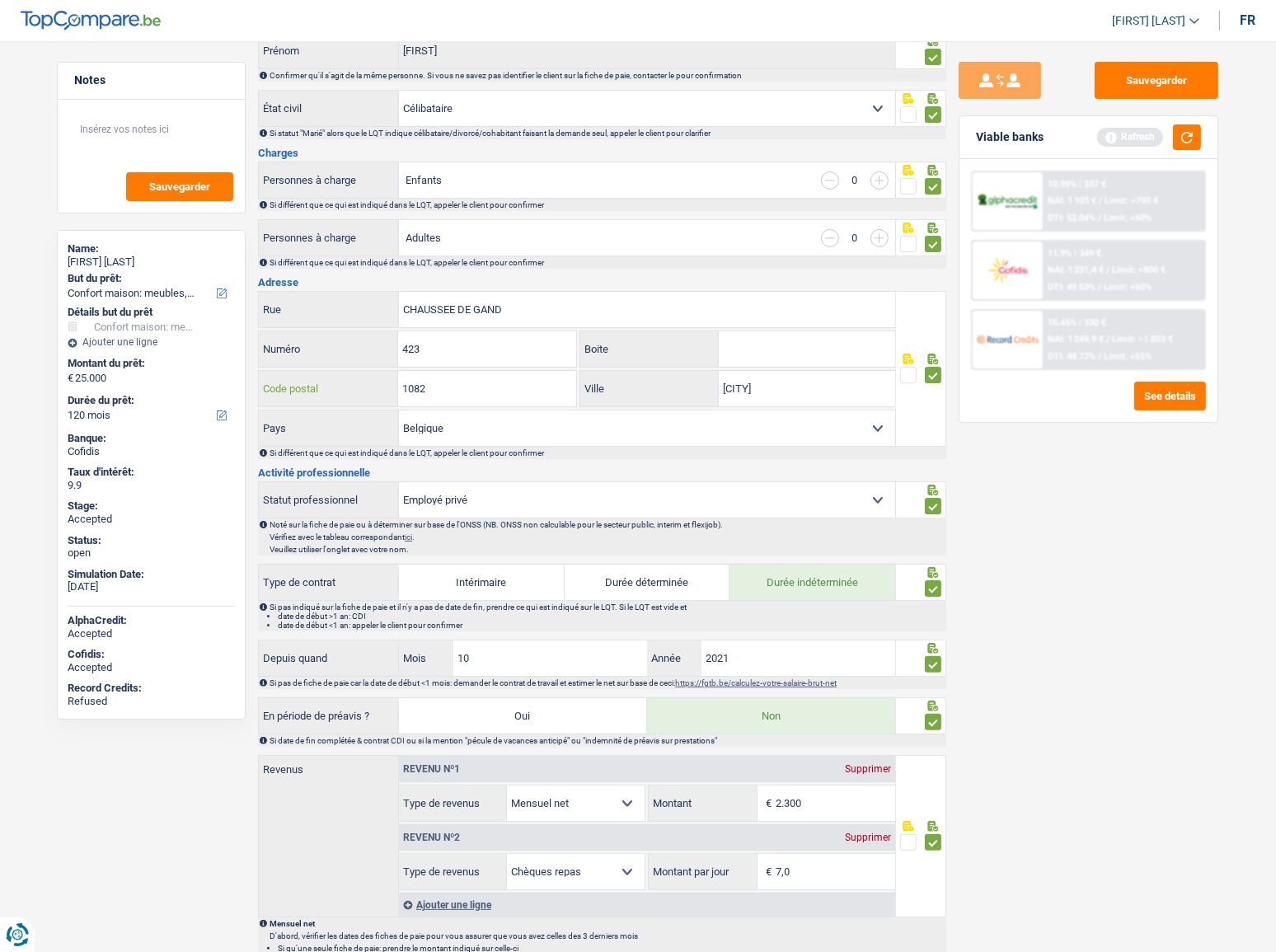 type on "1082" 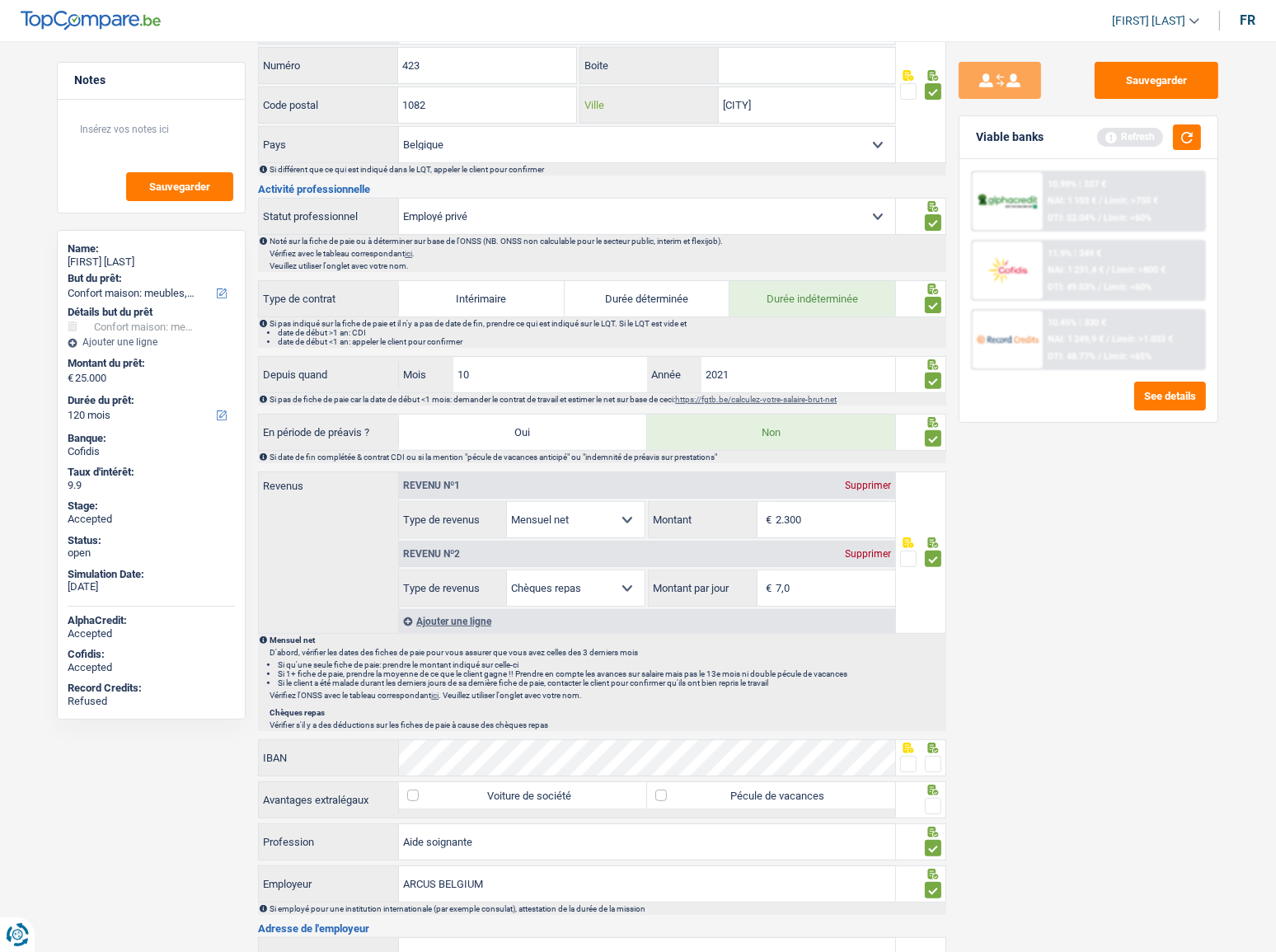 scroll, scrollTop: 524, scrollLeft: 0, axis: vertical 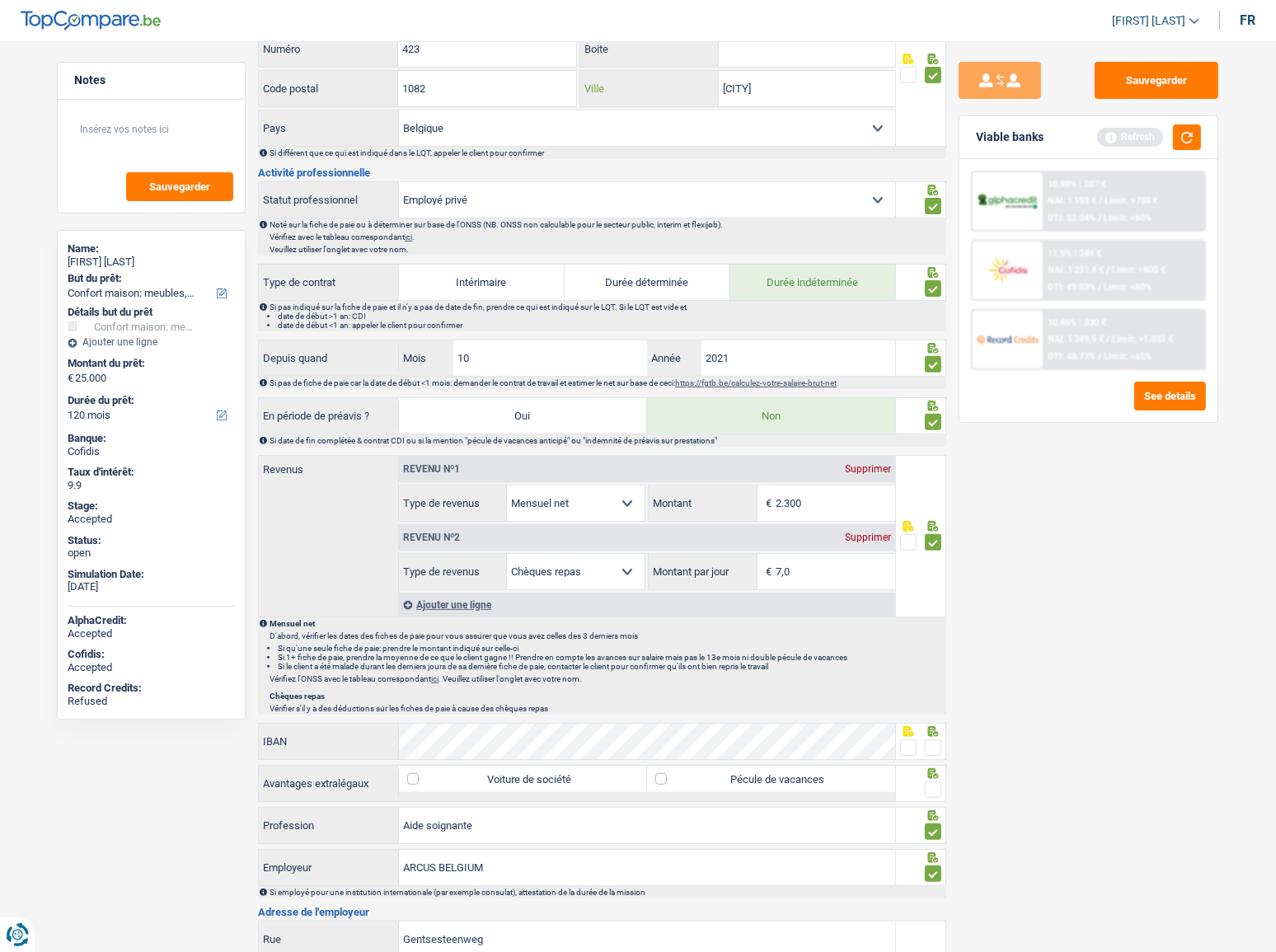 type on "dilbeek" 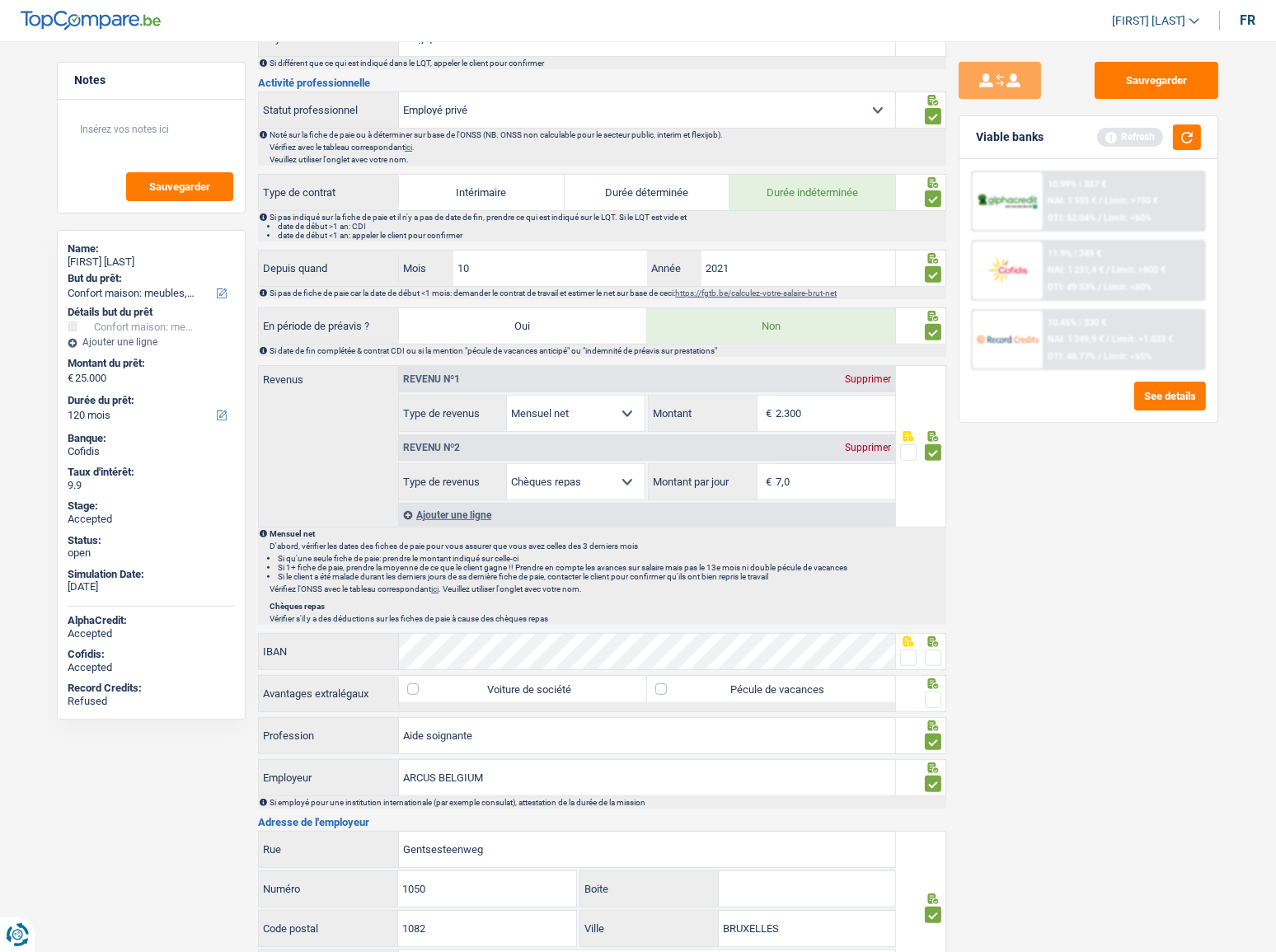 scroll, scrollTop: 524, scrollLeft: 0, axis: vertical 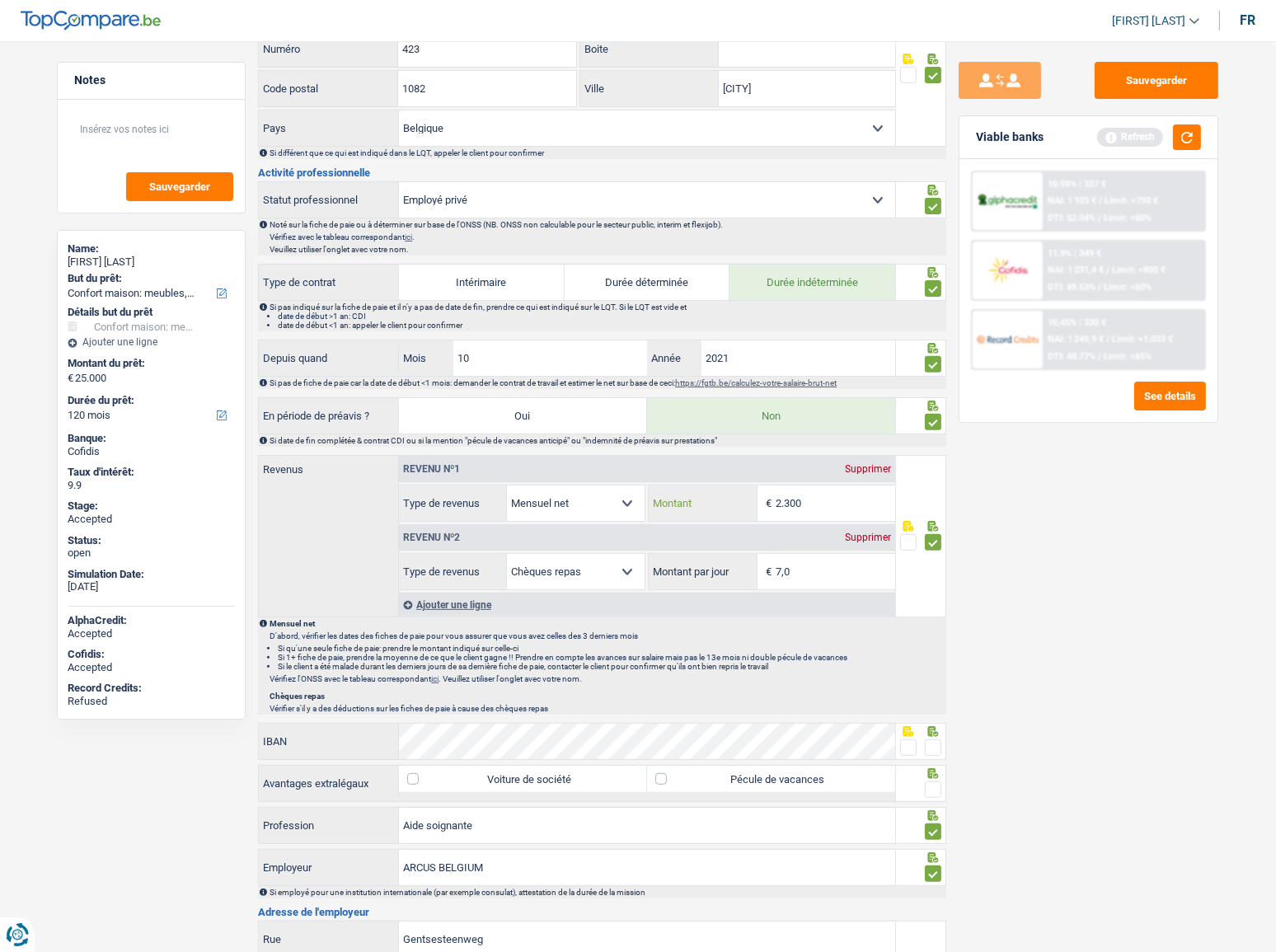 drag, startPoint x: 819, startPoint y: 507, endPoint x: 353, endPoint y: 475, distance: 467.09742 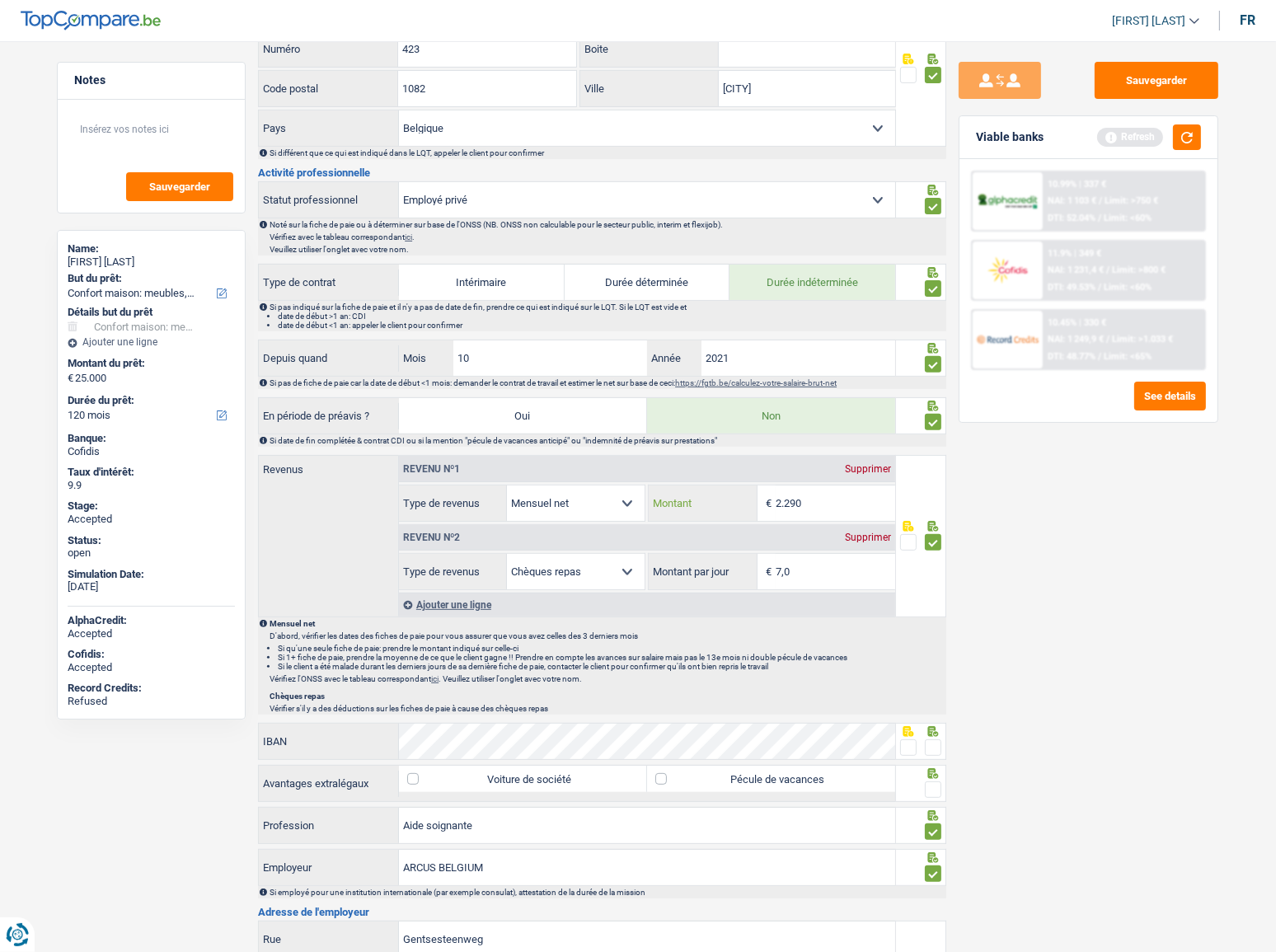 scroll, scrollTop: 149, scrollLeft: 0, axis: vertical 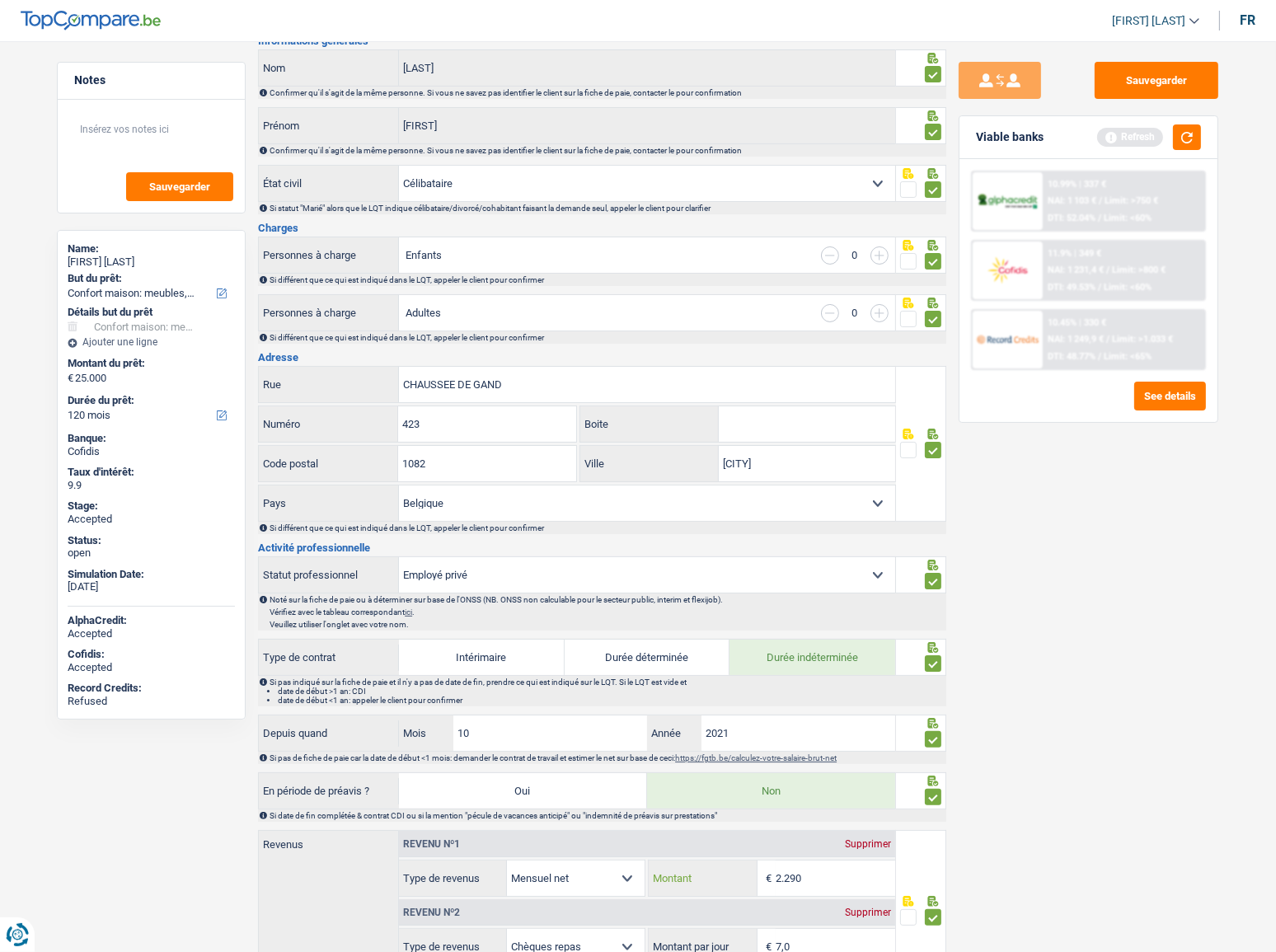 type on "2.290" 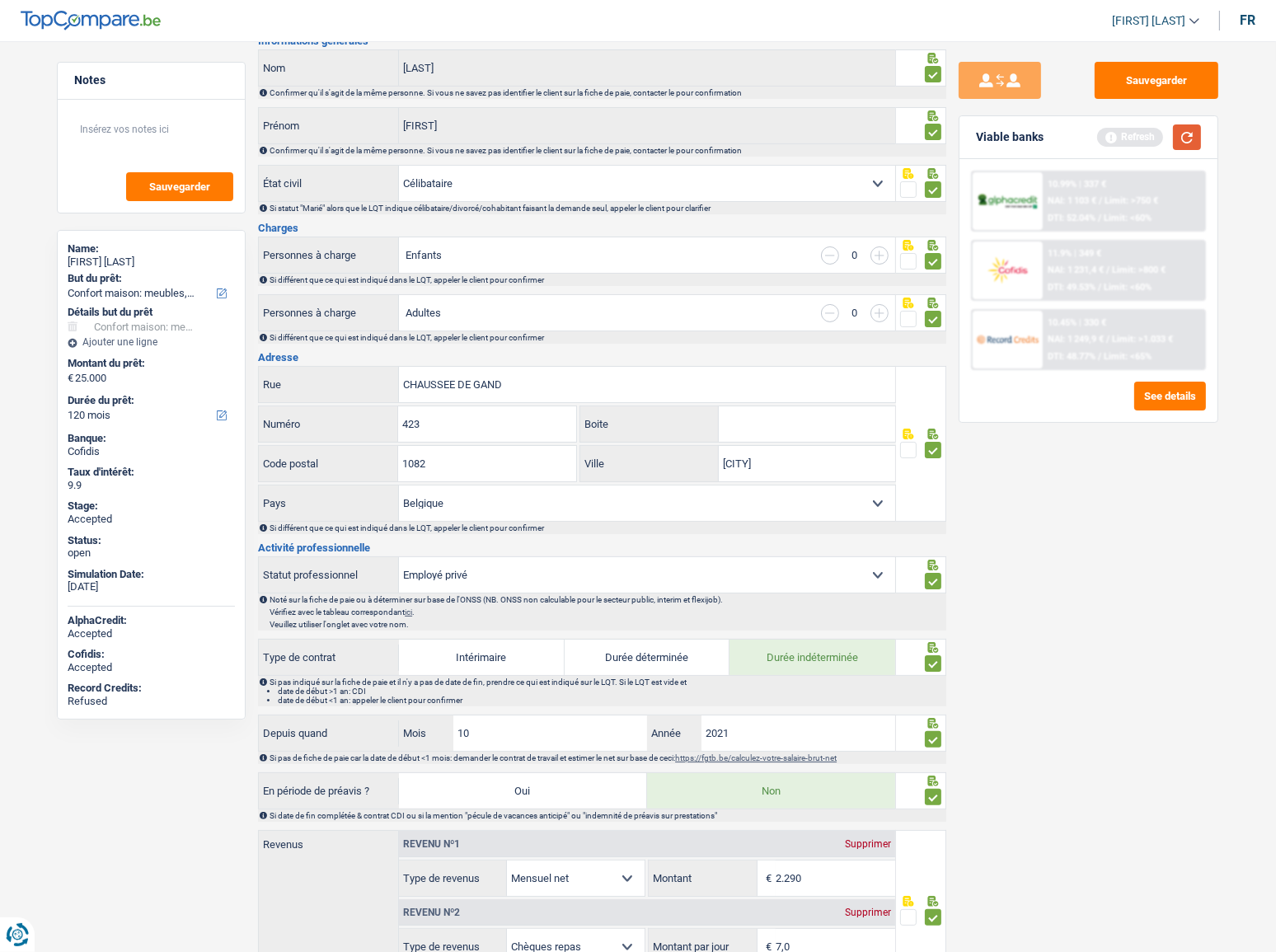 click at bounding box center [1187, 137] 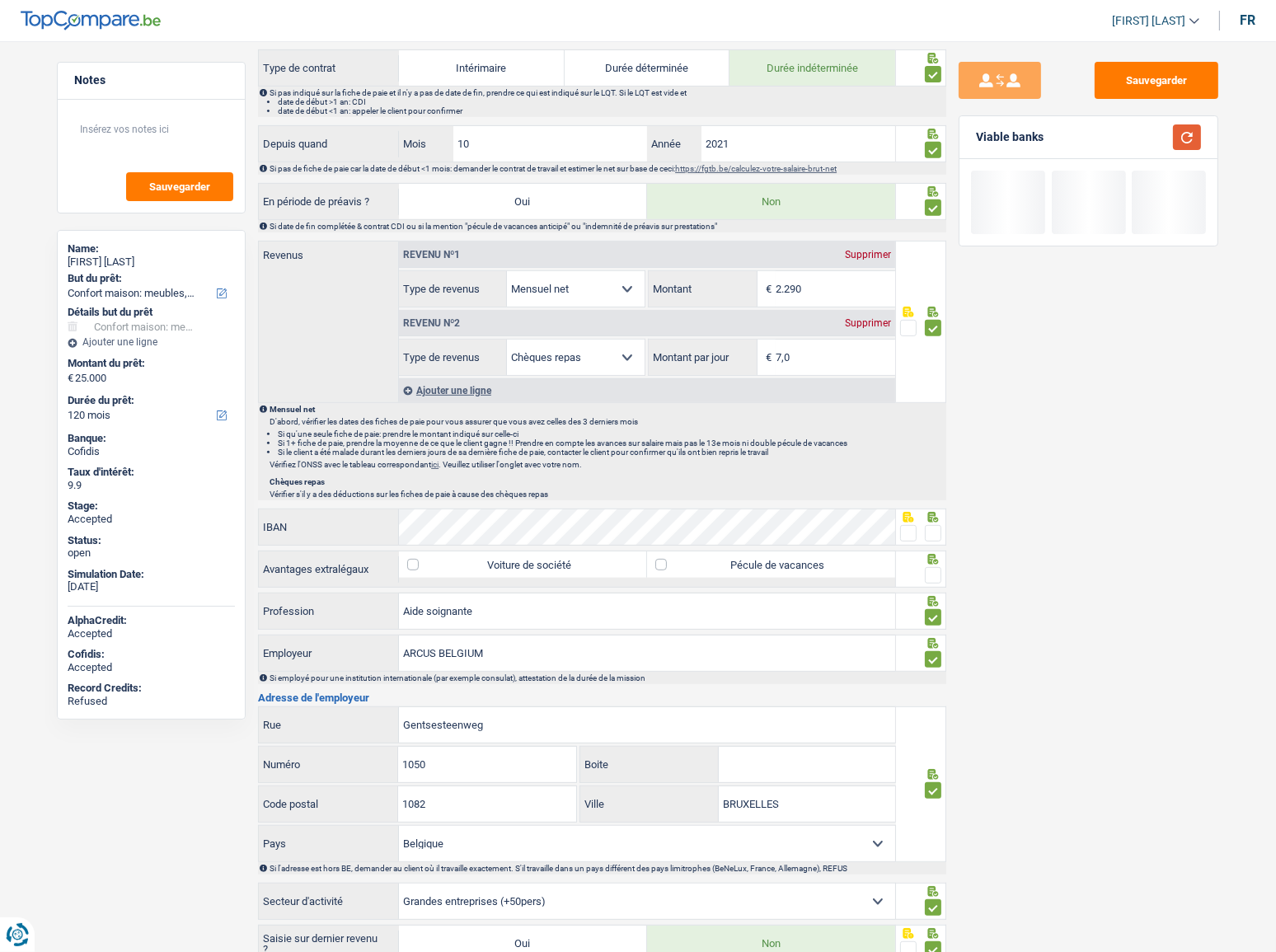 scroll, scrollTop: 824, scrollLeft: 0, axis: vertical 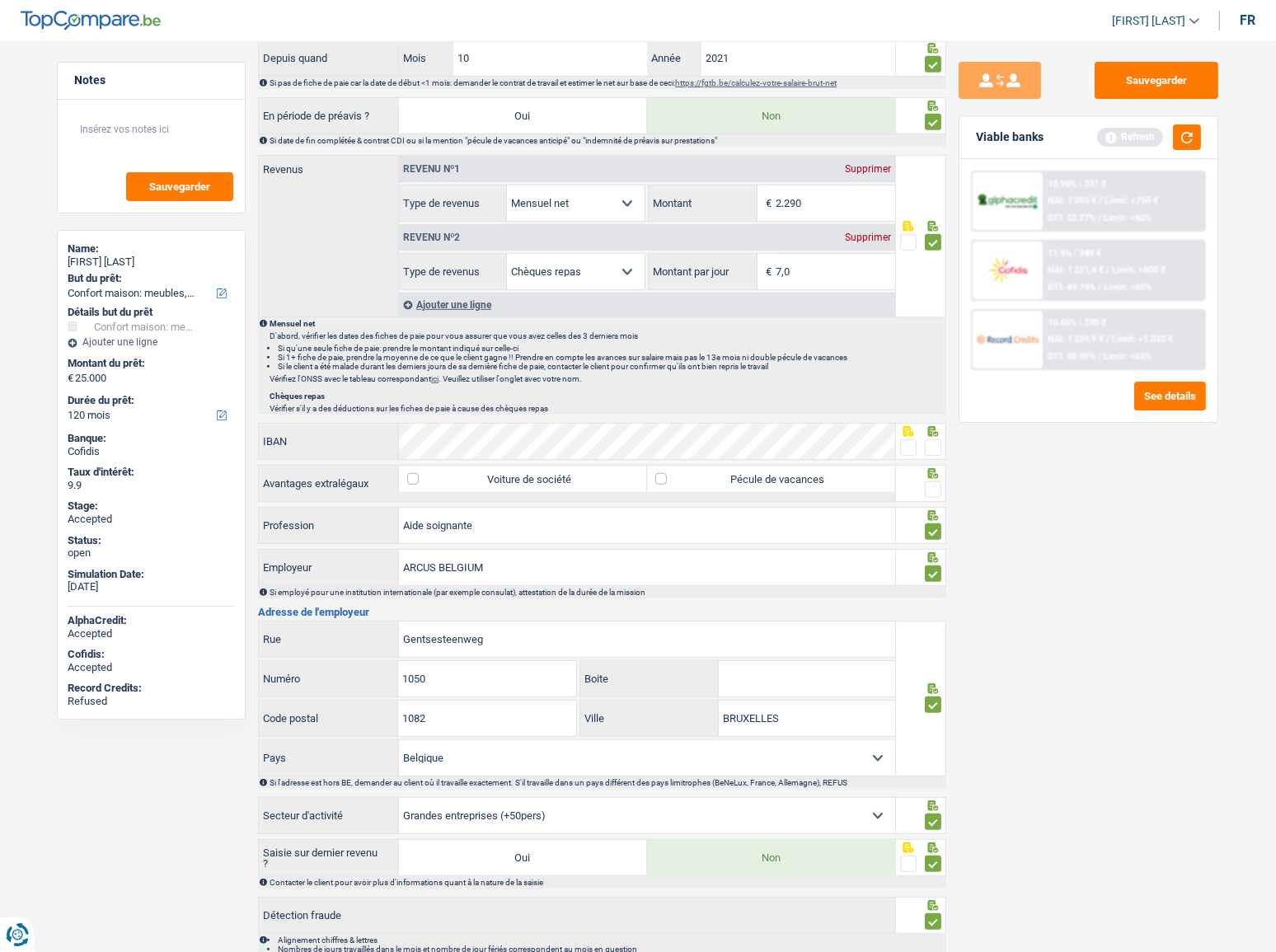 click at bounding box center (933, 448) 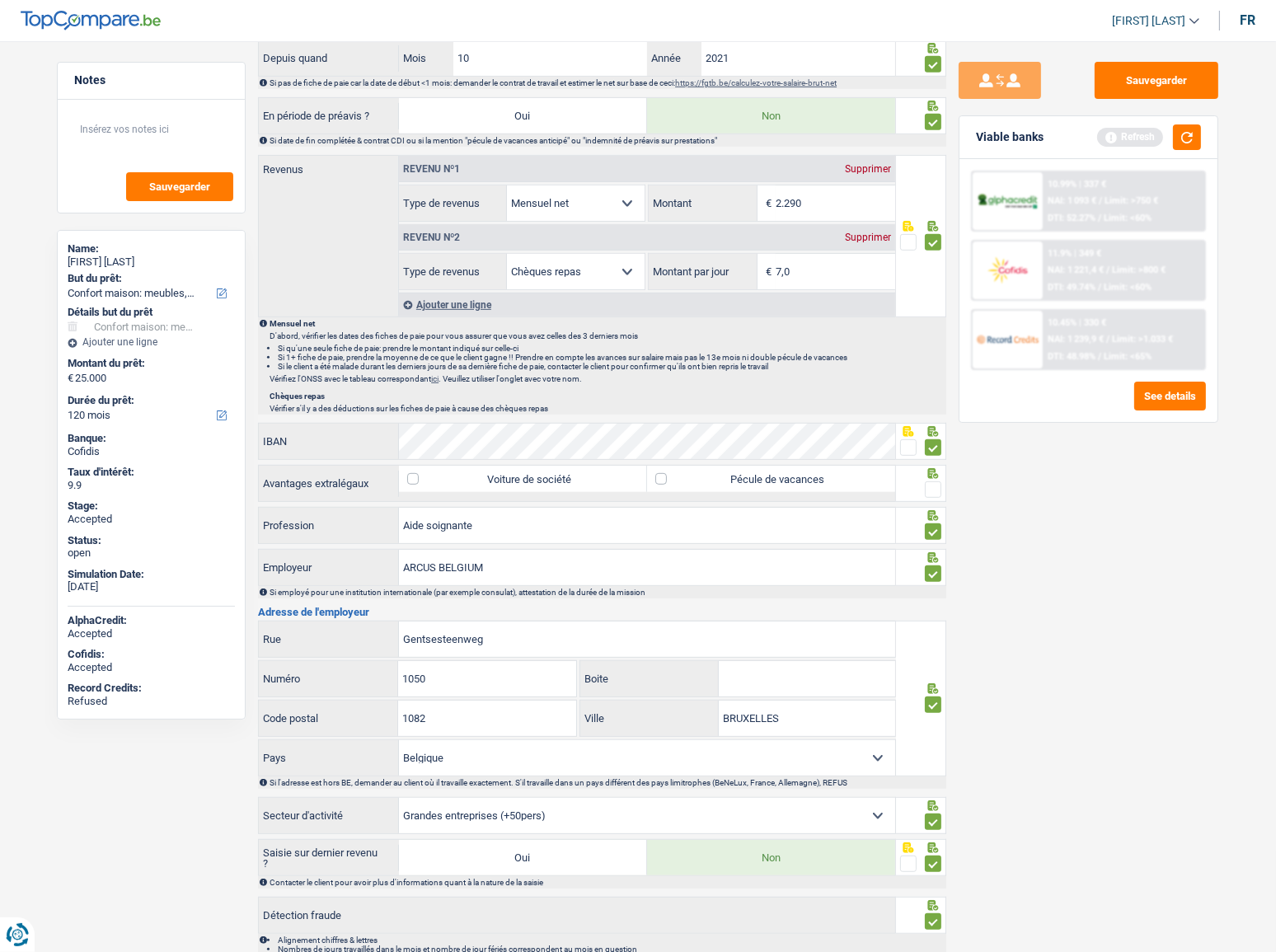click at bounding box center (933, 490) 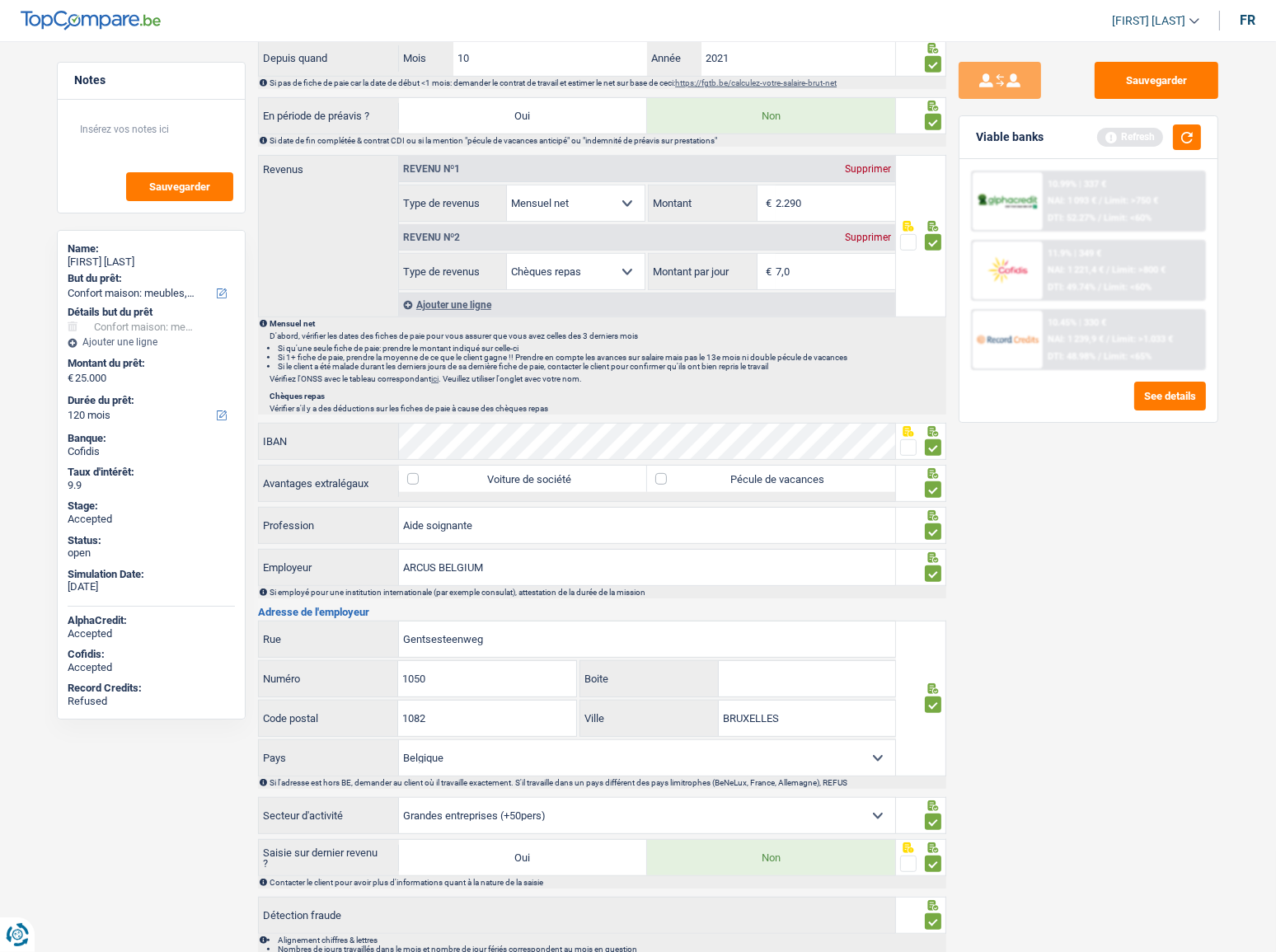 click on "Pécule de vacances" at bounding box center [771, 479] 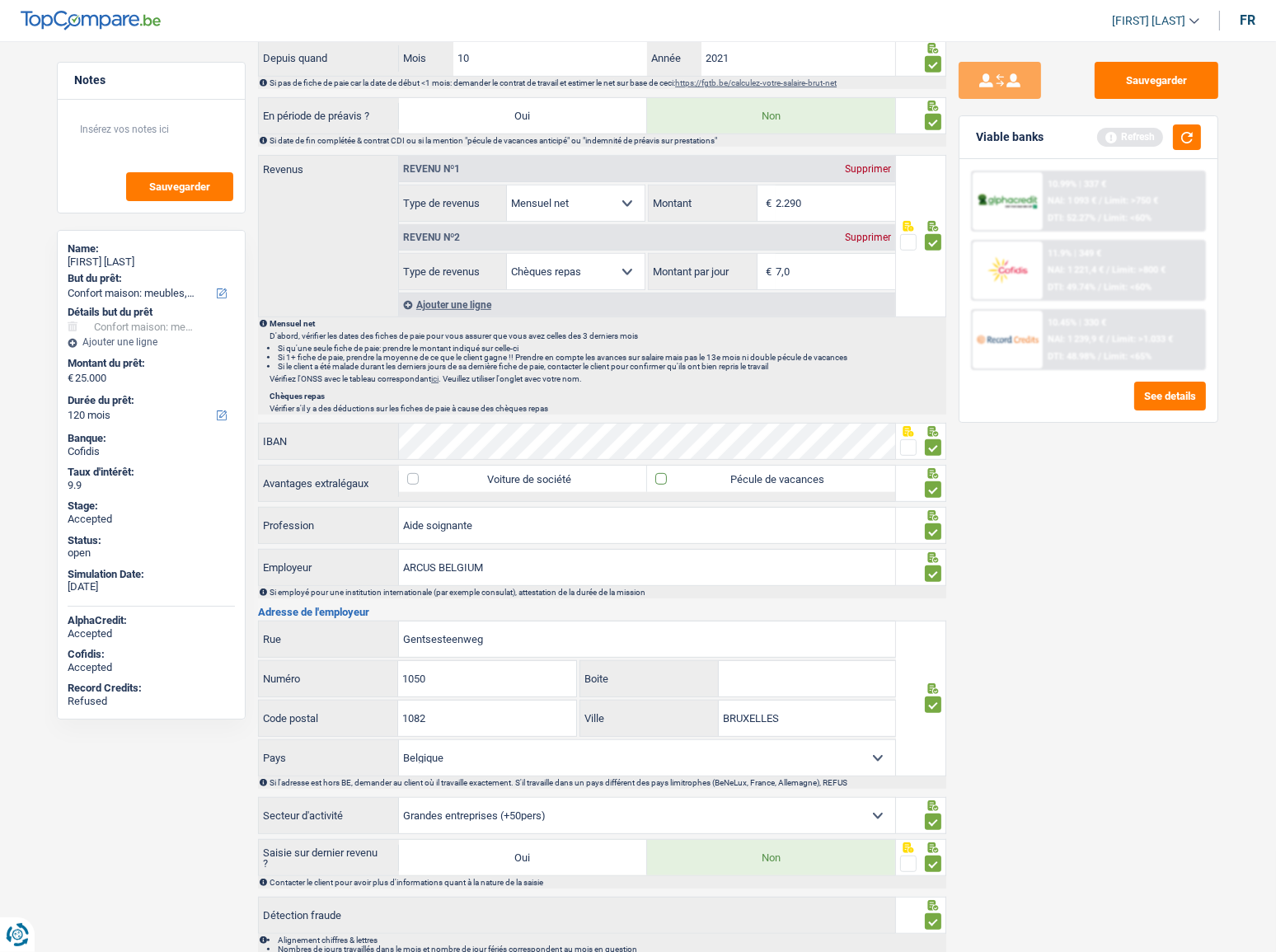 click on "Pécule de vacances" at bounding box center [771, 479] 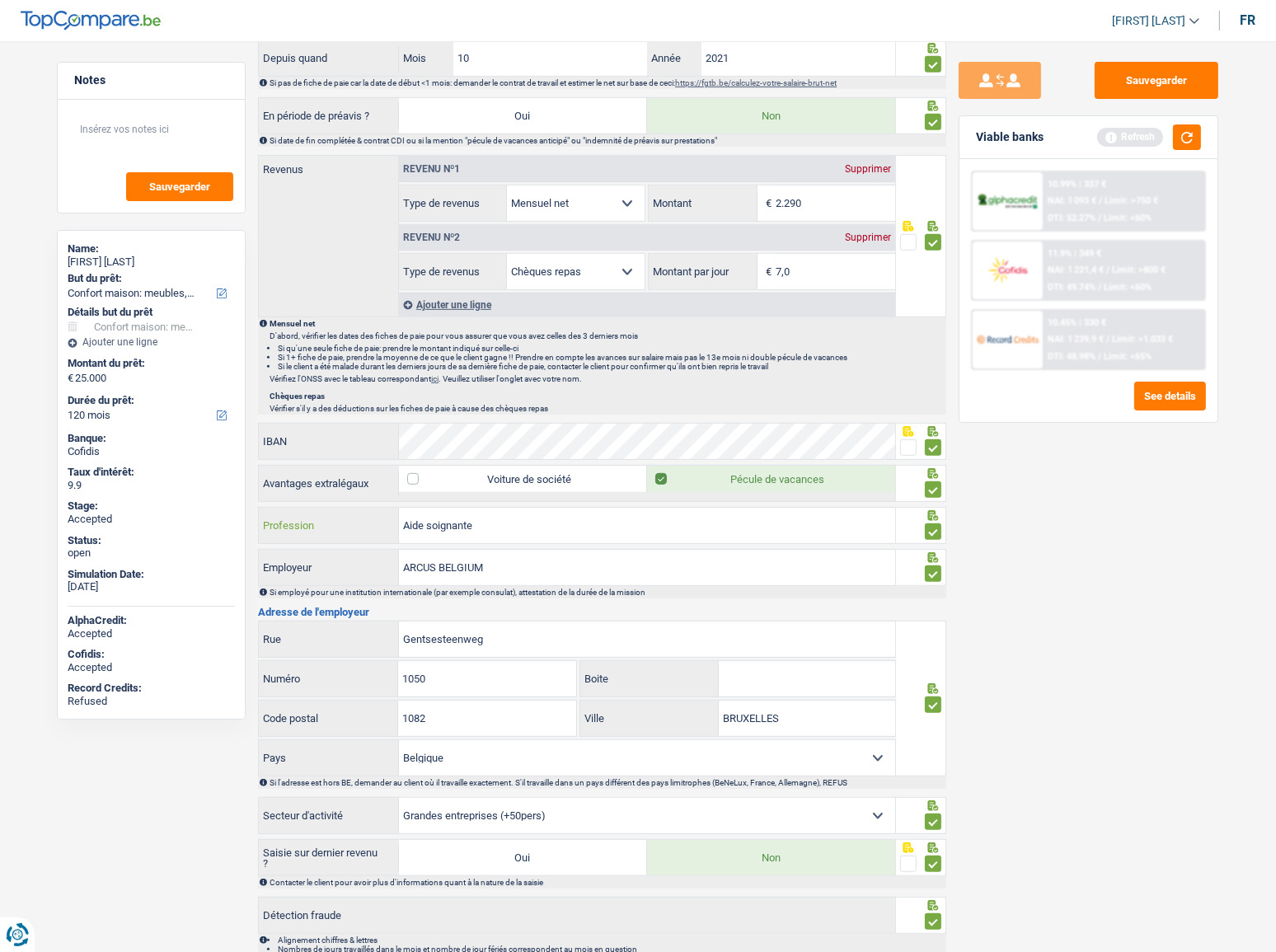 click on "Aide soignante" at bounding box center (647, 525) 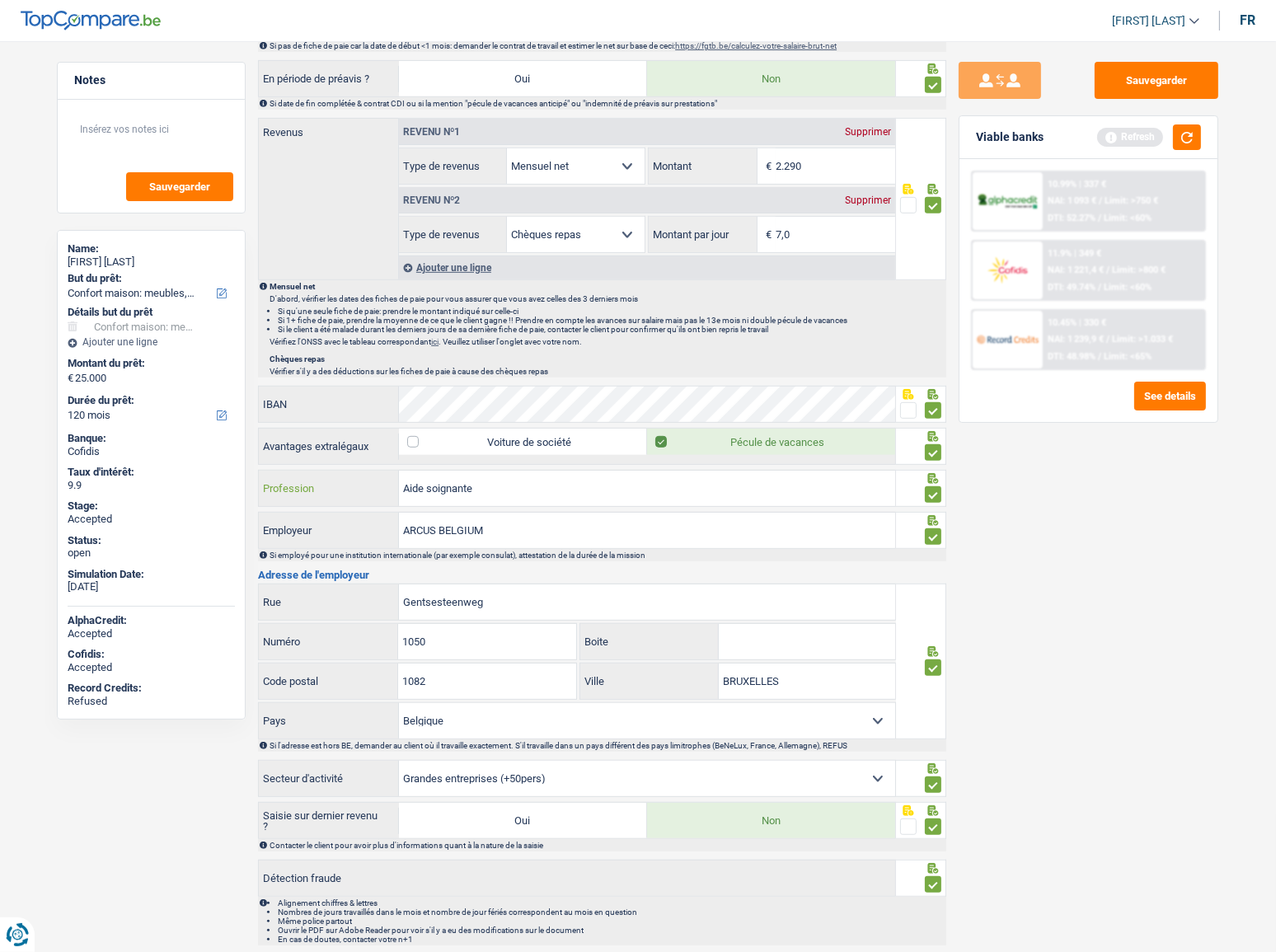 scroll, scrollTop: 896, scrollLeft: 0, axis: vertical 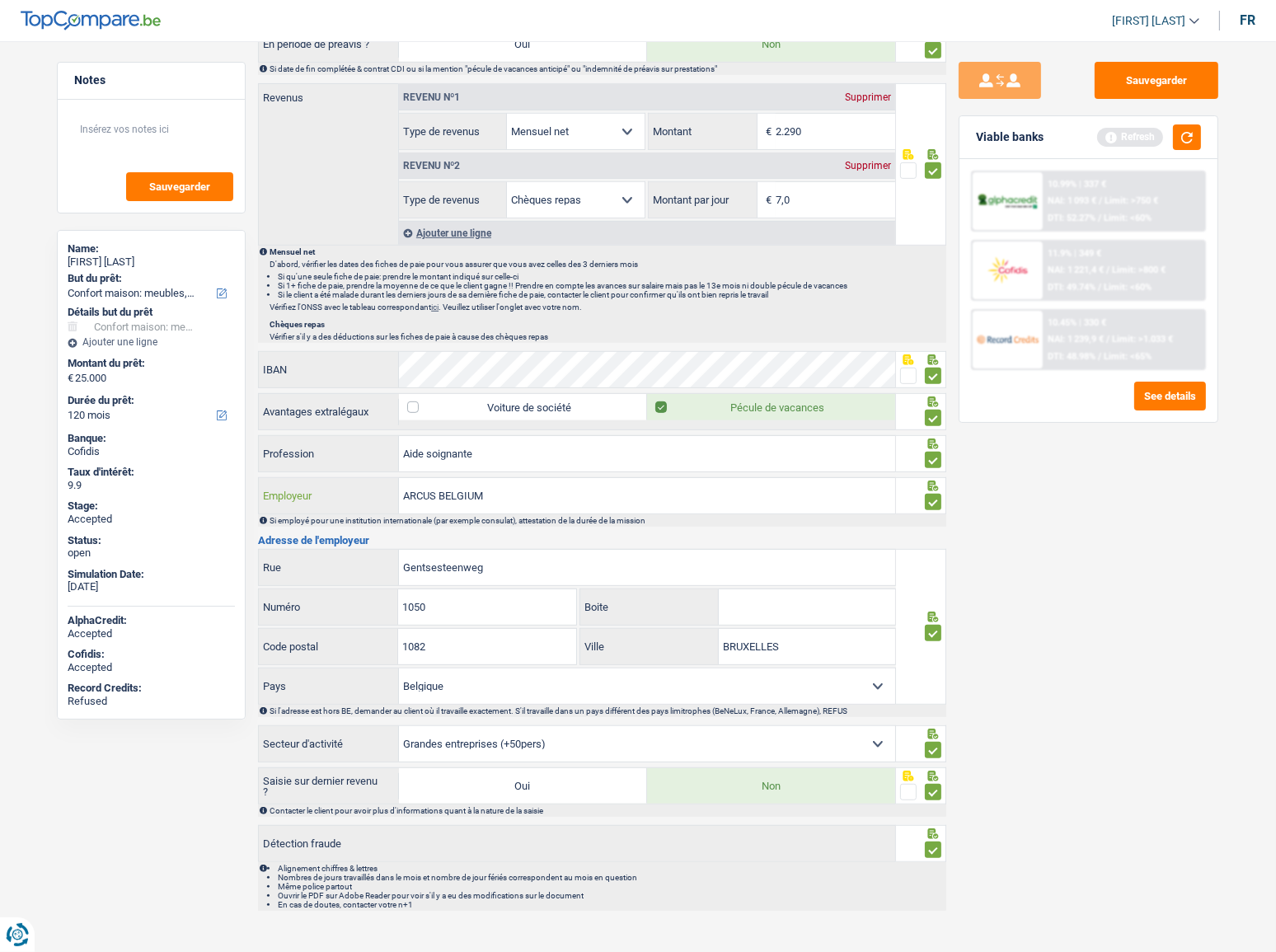 click on "ARCUS BELGIUM" at bounding box center [647, 495] 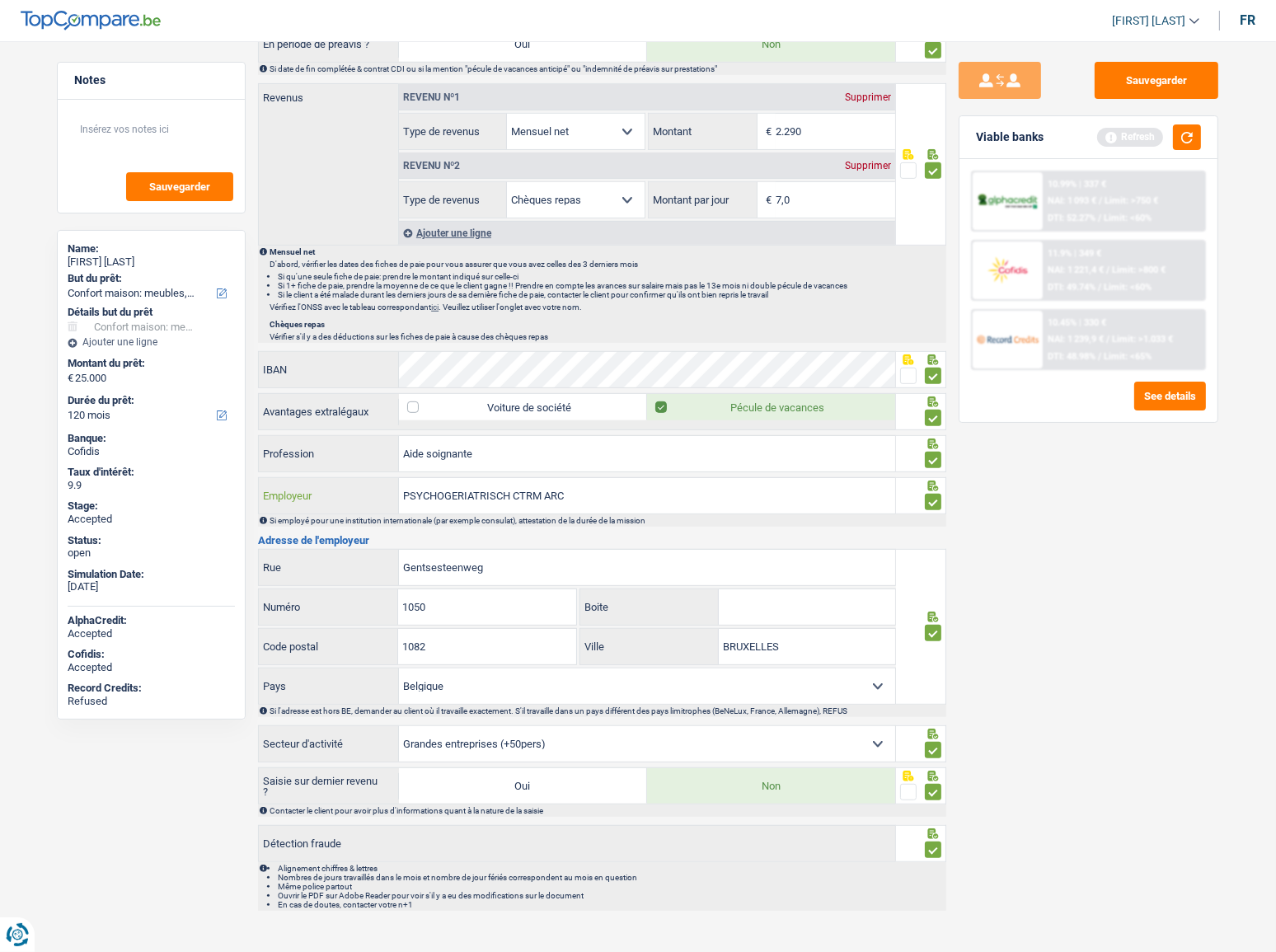 type on "PSYCHOGERIATRISCH CTRM ARC" 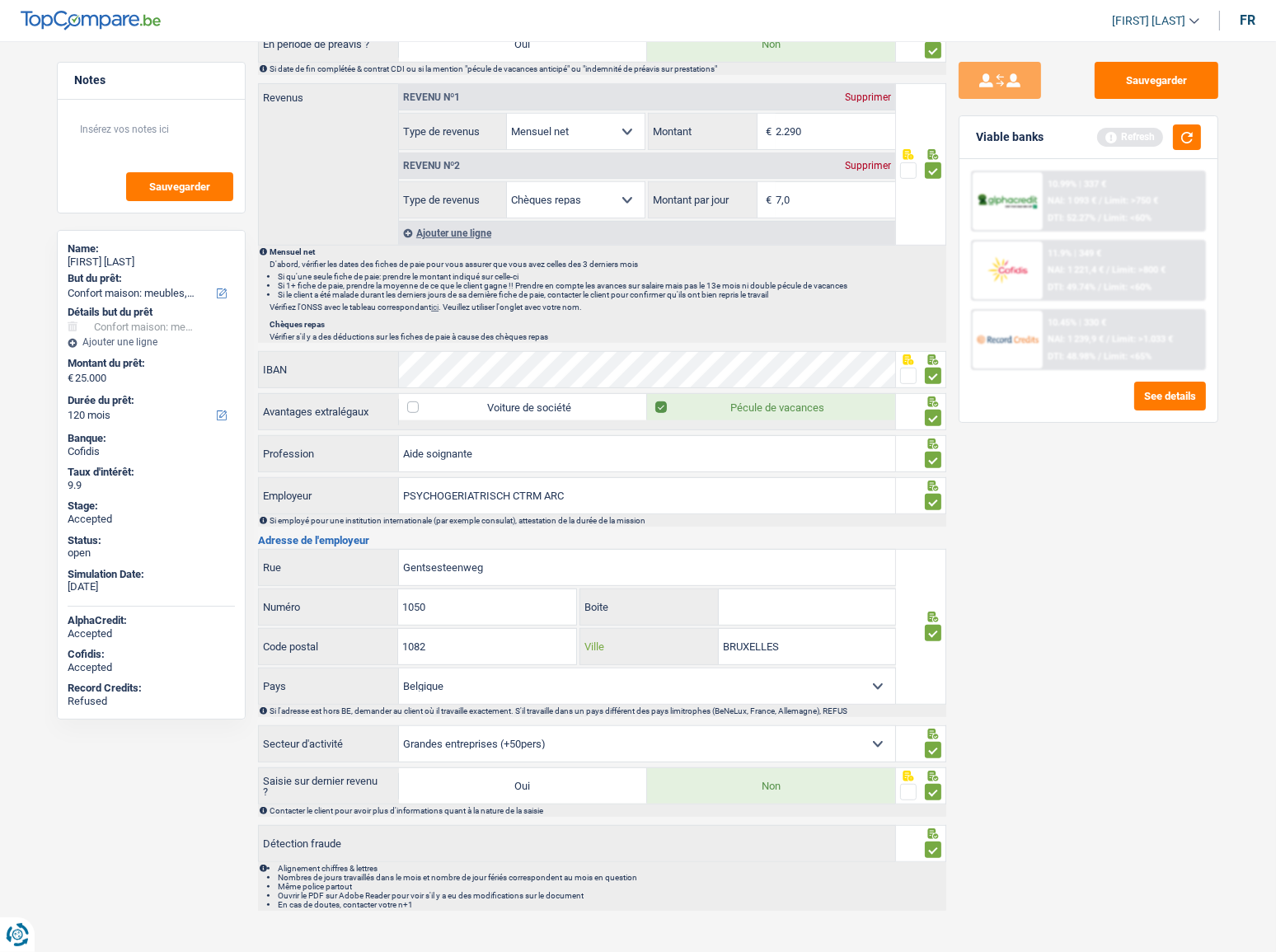 drag, startPoint x: 842, startPoint y: 649, endPoint x: 453, endPoint y: 644, distance: 389.03213 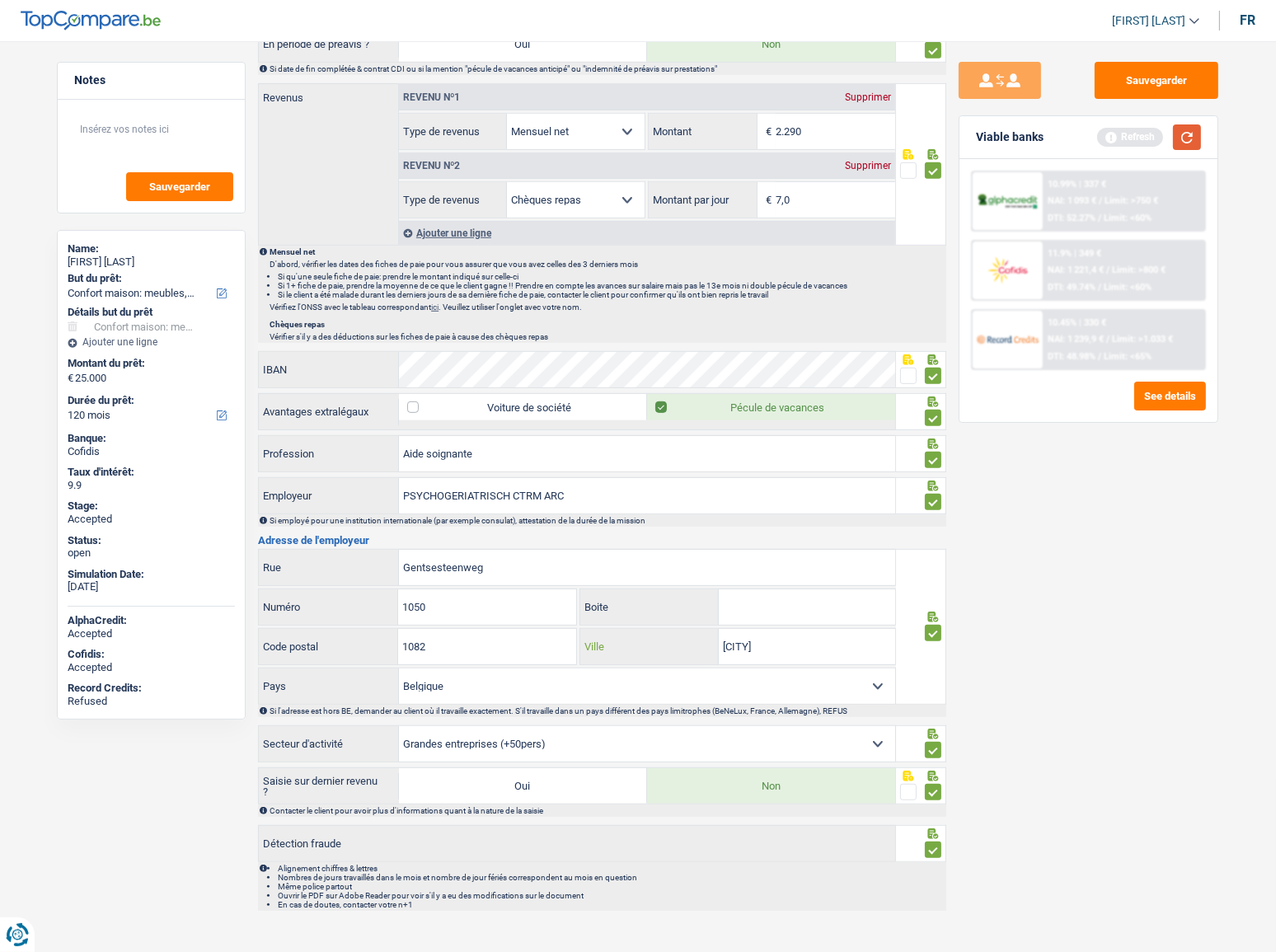 type on "SINT-AGATHA-BERCHEM" 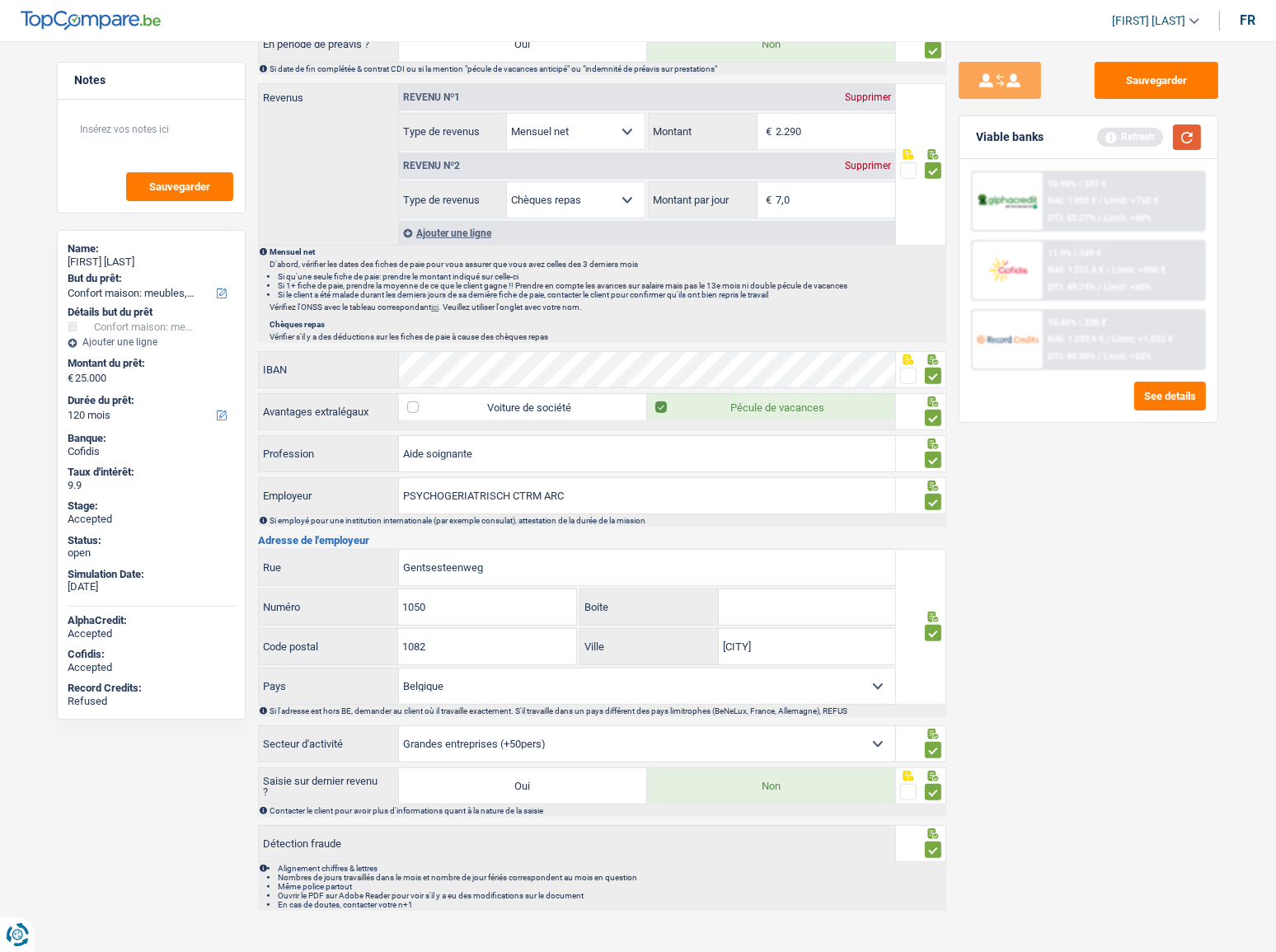 click at bounding box center [1187, 137] 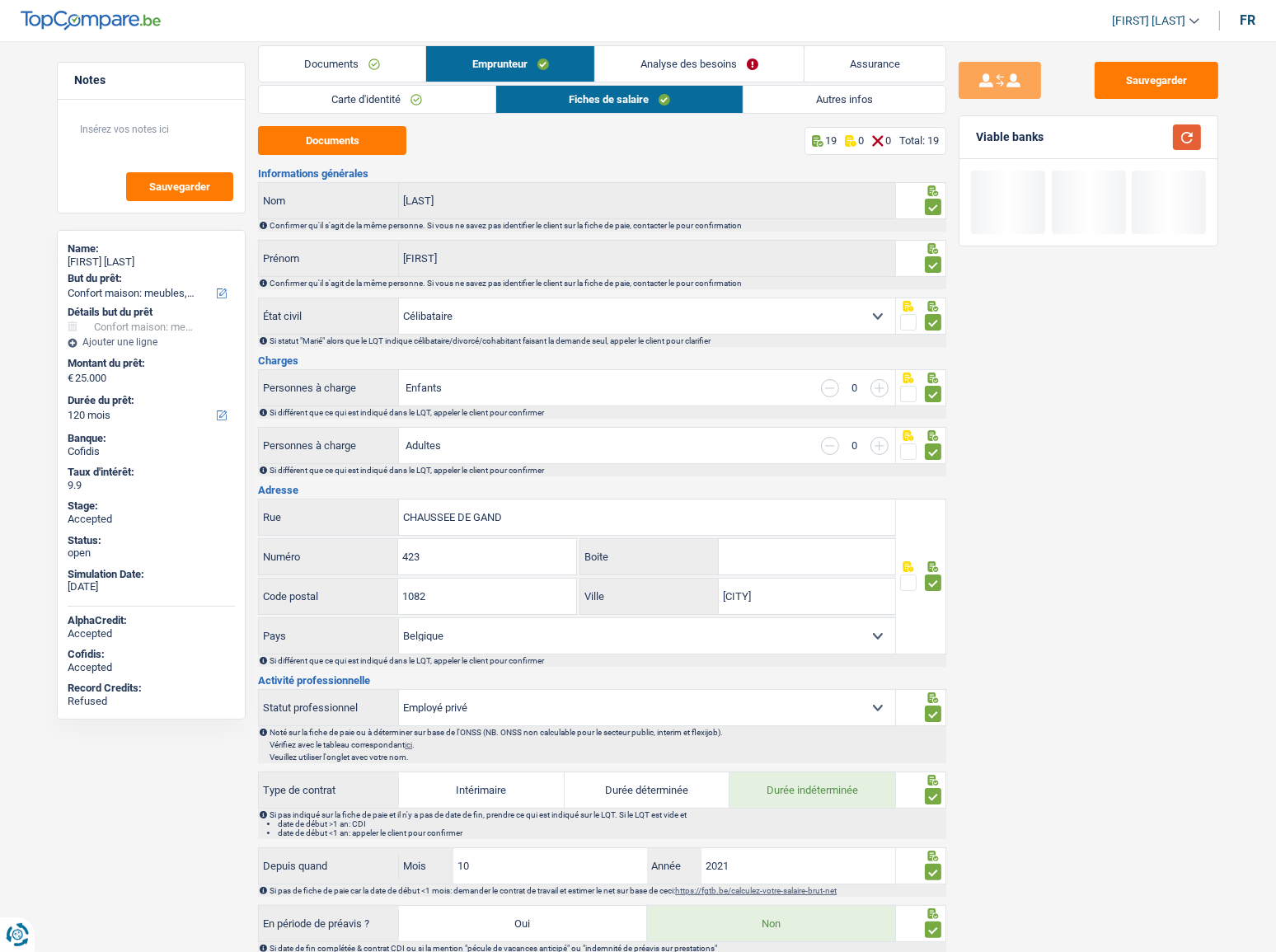 scroll, scrollTop: 0, scrollLeft: 0, axis: both 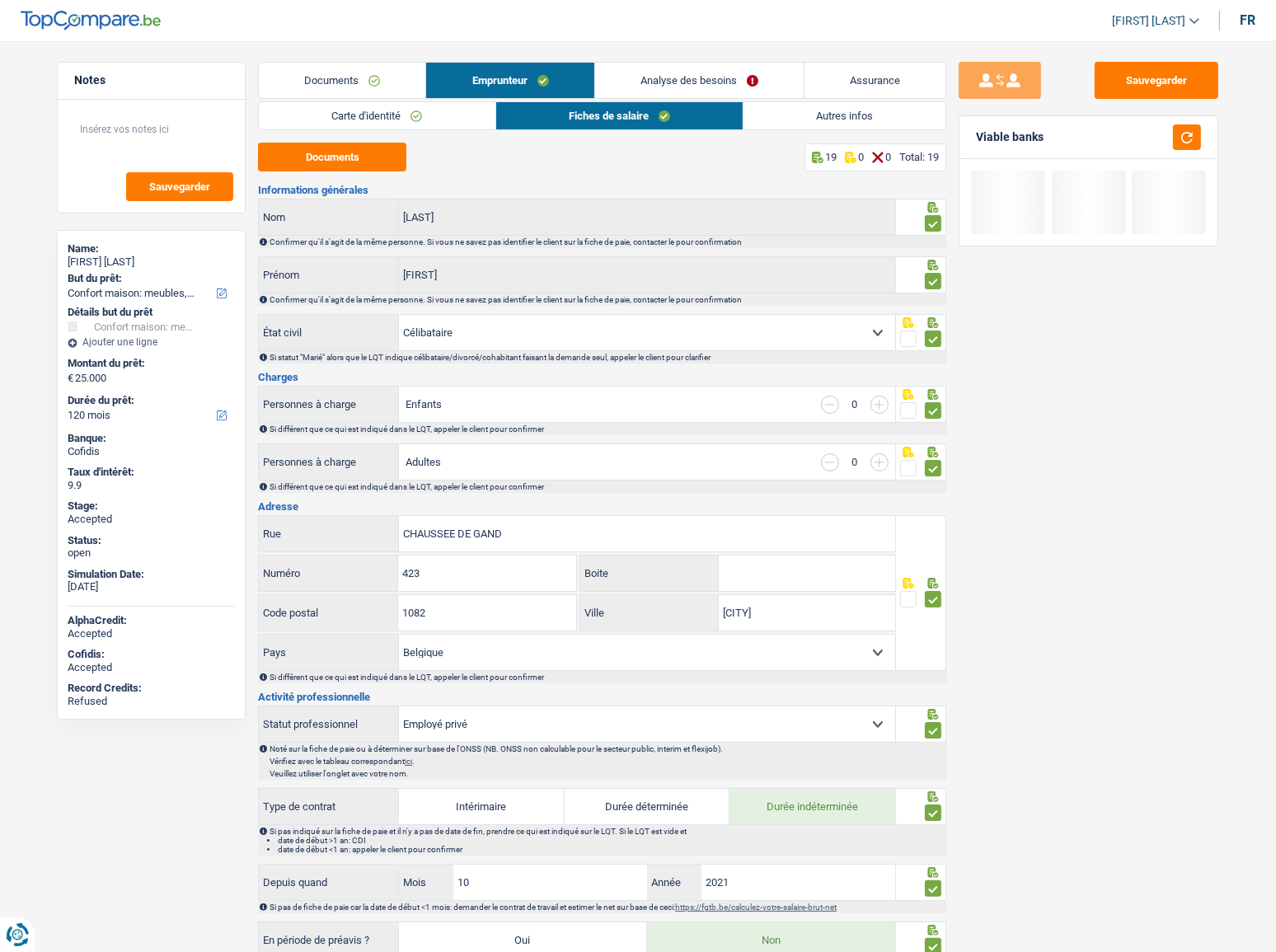 click on "Autres infos" at bounding box center [844, 115] 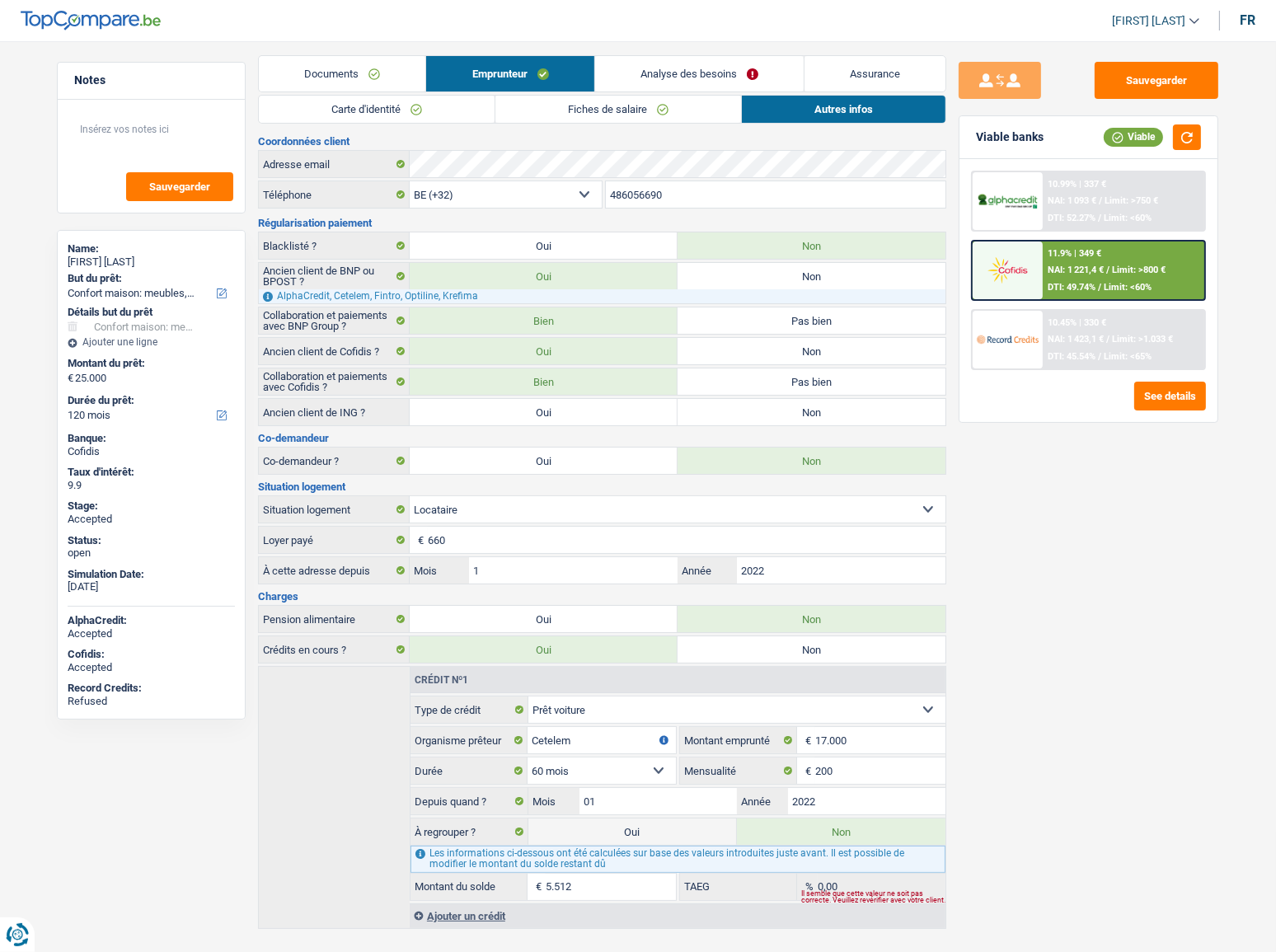 scroll, scrollTop: 0, scrollLeft: 0, axis: both 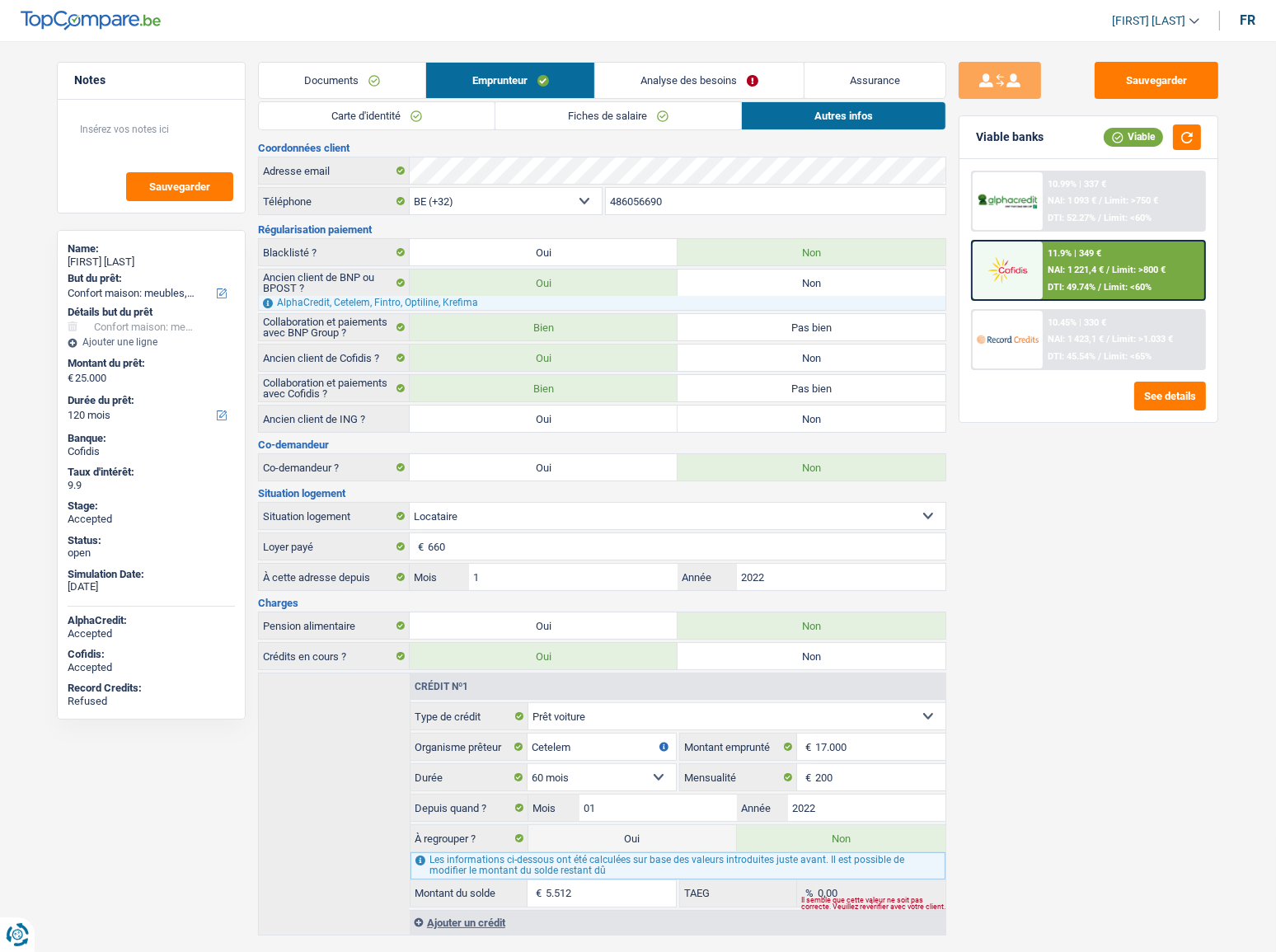 click on "Analyse des besoins" at bounding box center [699, 80] 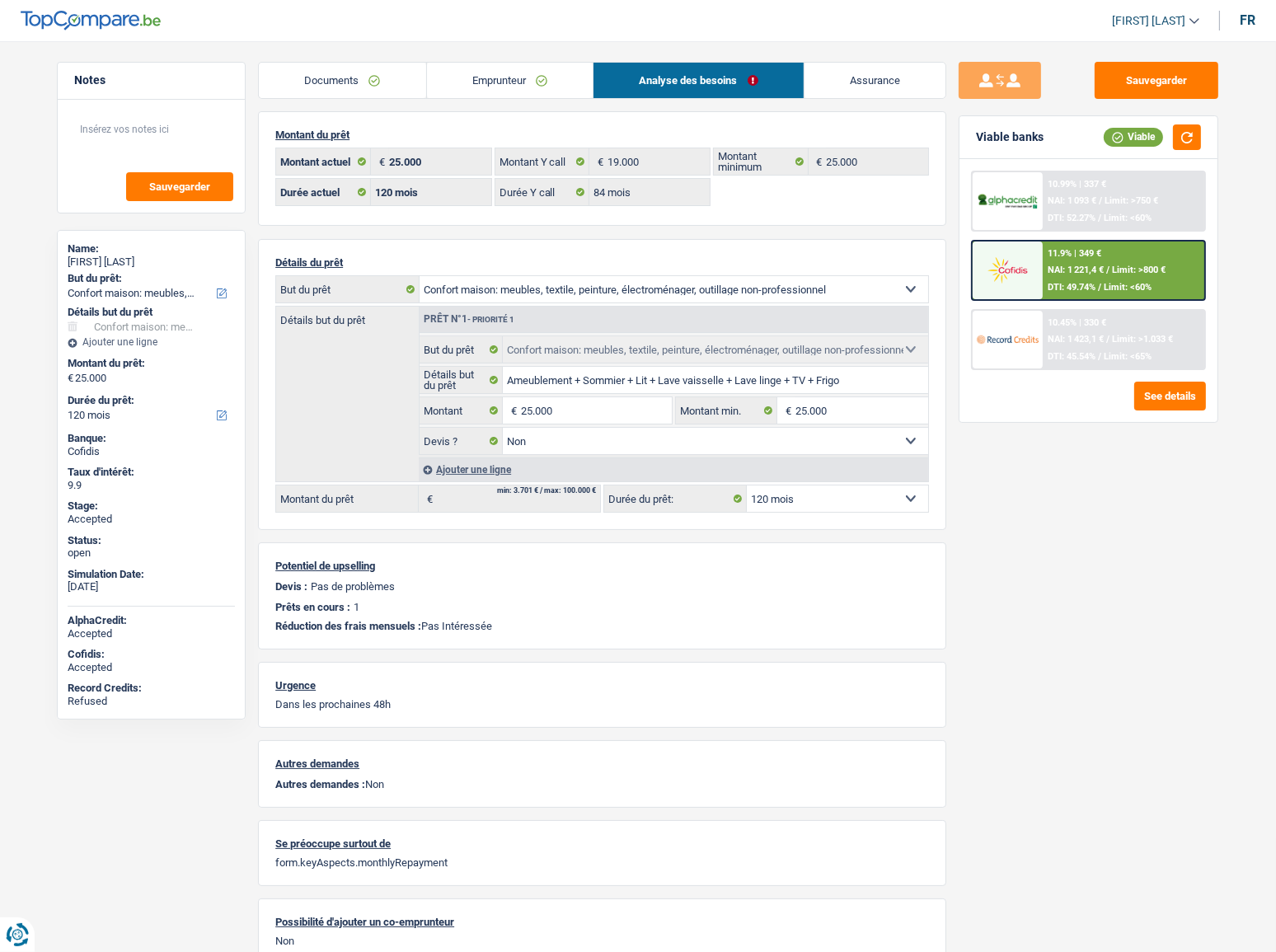 click on "Emprunteur" at bounding box center [510, 80] 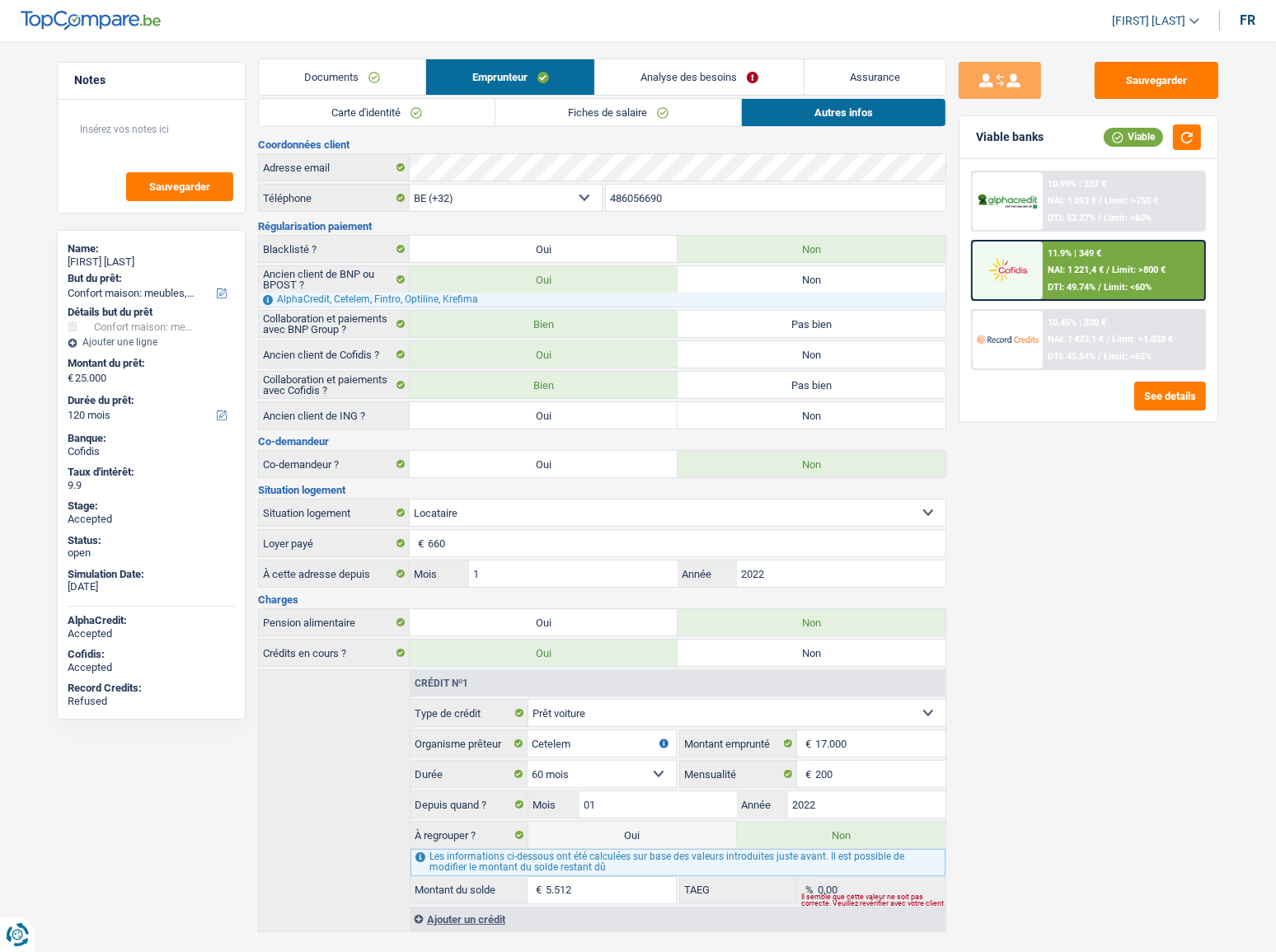 scroll, scrollTop: 0, scrollLeft: 0, axis: both 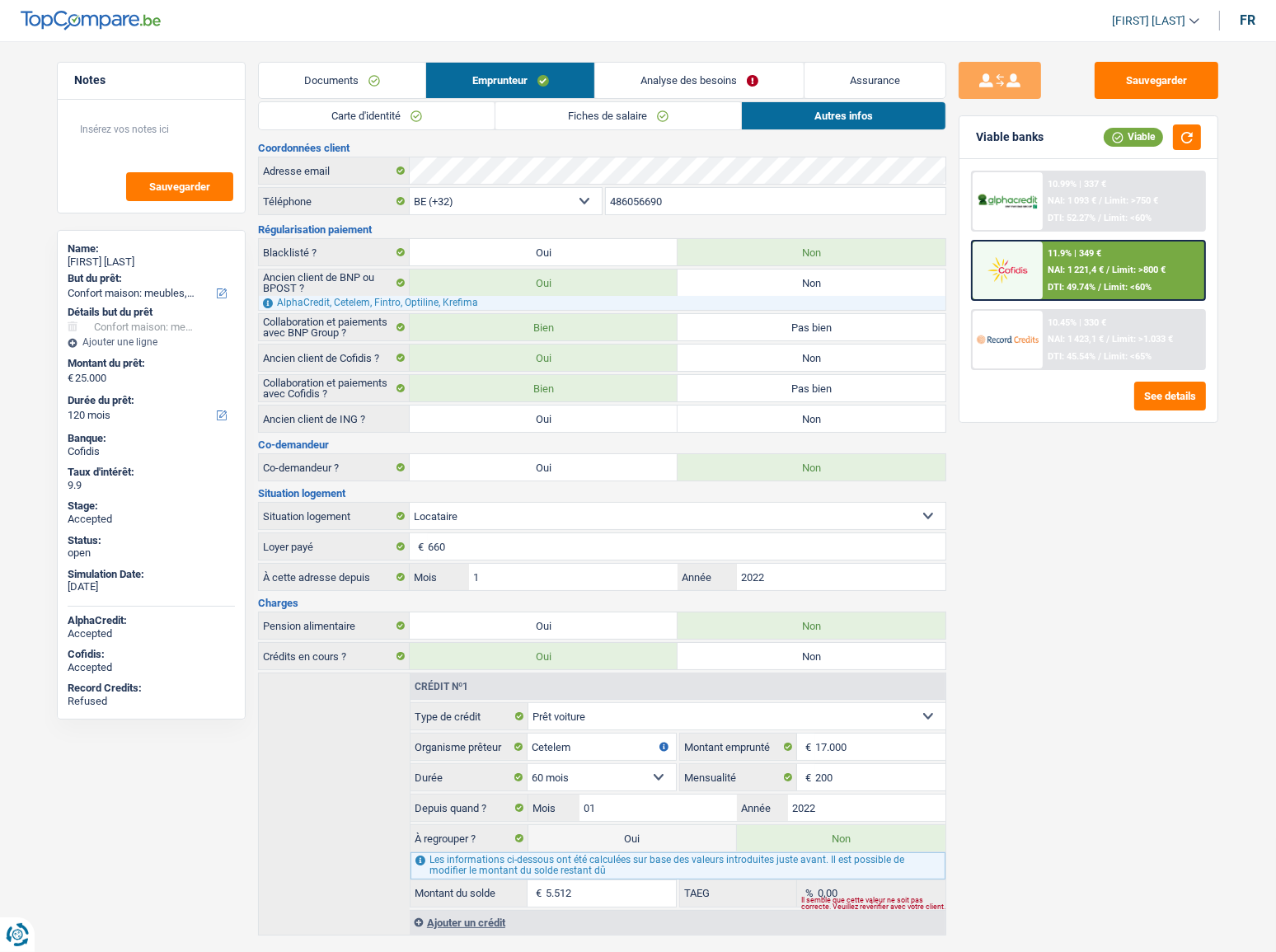 click on "Analyse des besoins" at bounding box center (699, 80) 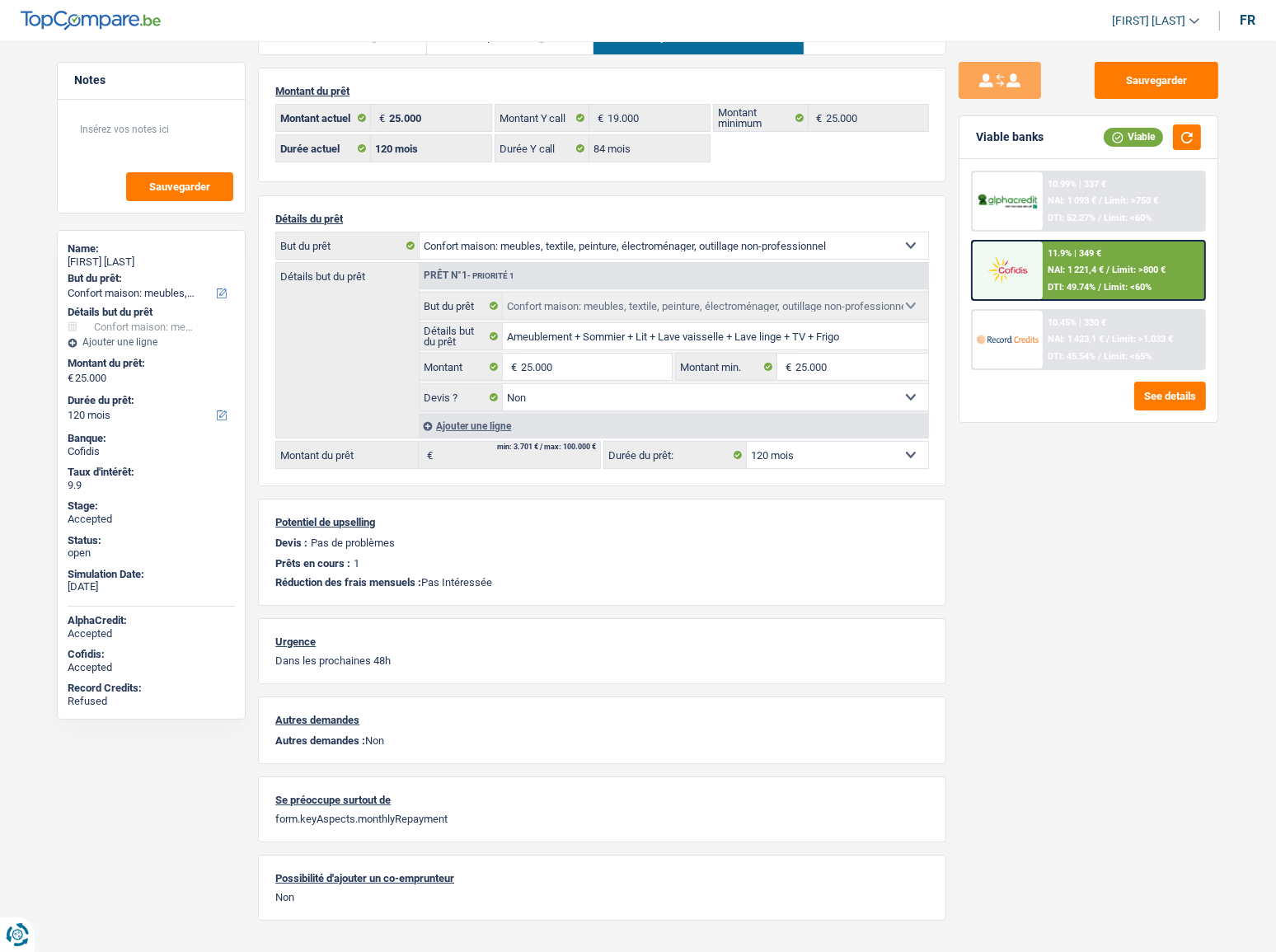 scroll, scrollTop: 0, scrollLeft: 0, axis: both 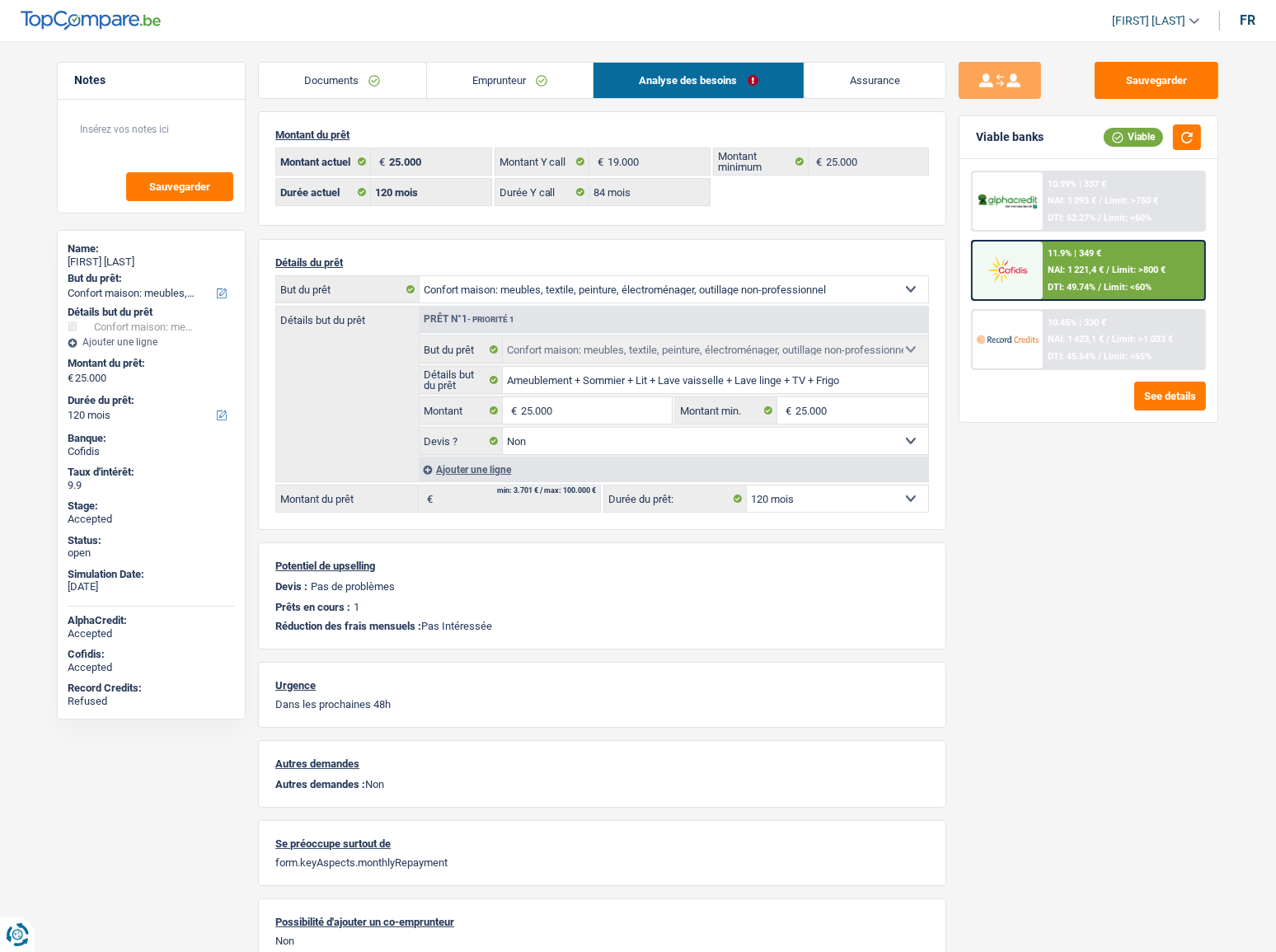click on "Emprunteur" at bounding box center [510, 80] 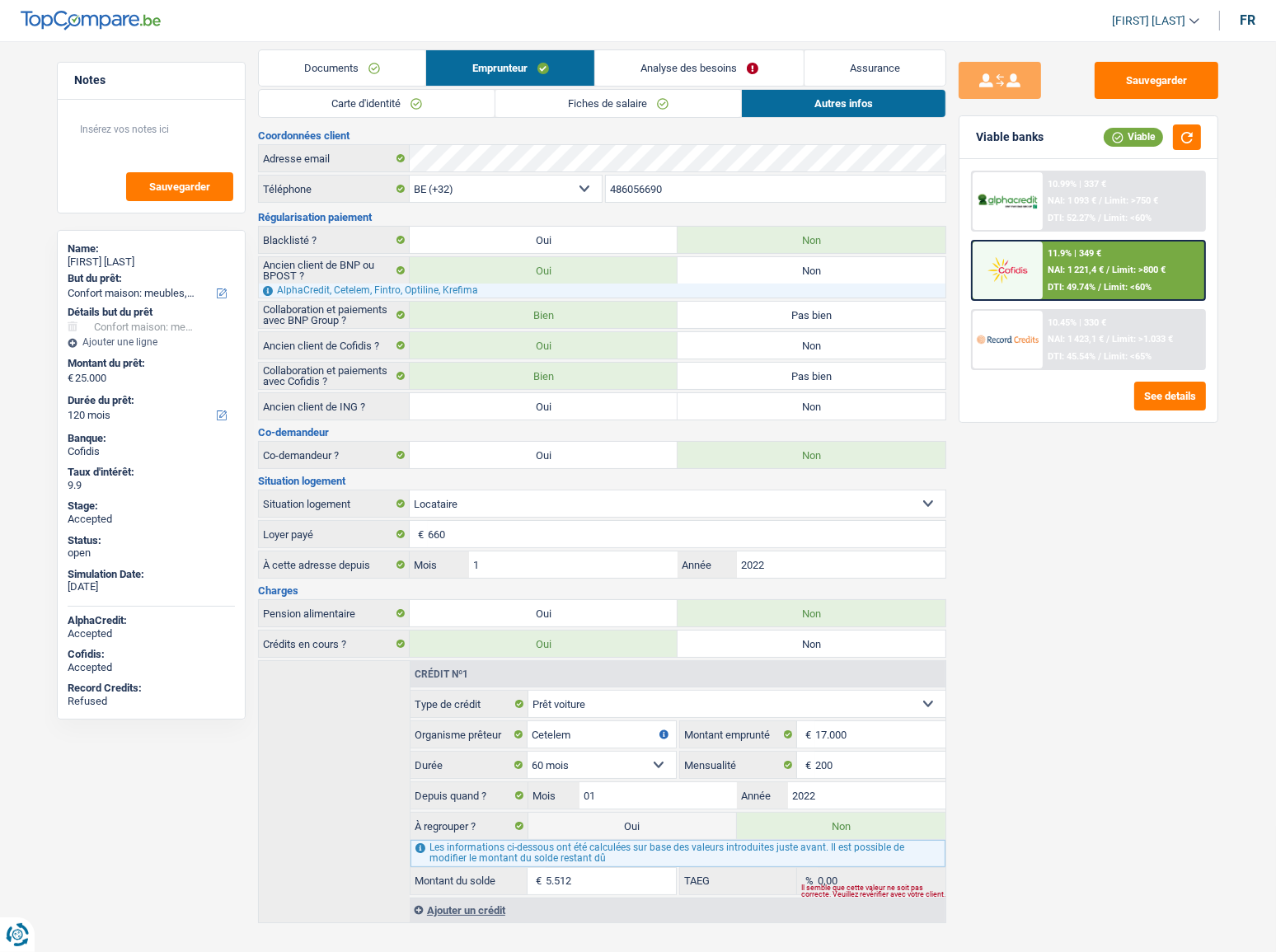 scroll, scrollTop: 19, scrollLeft: 0, axis: vertical 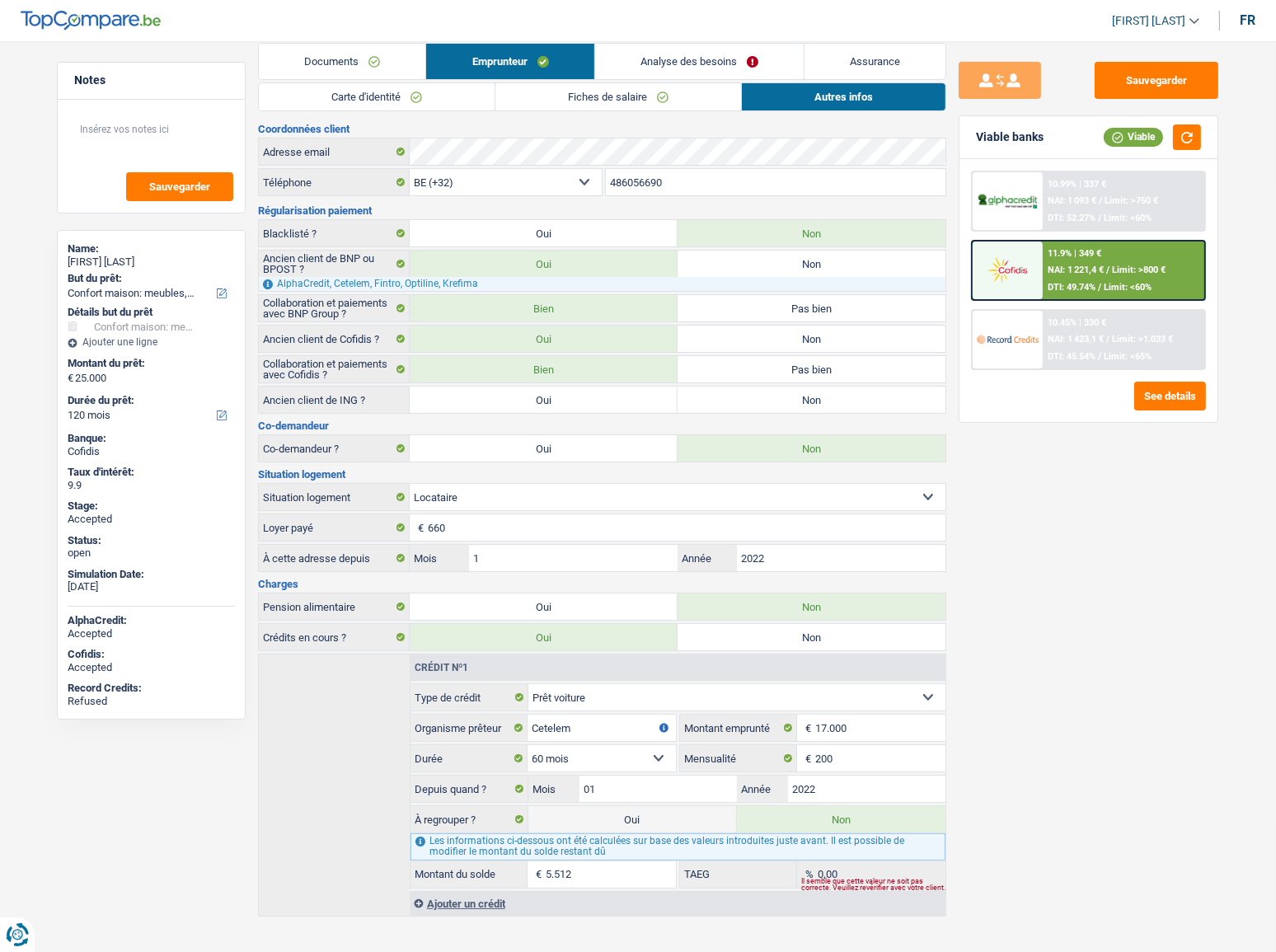 click on "Analyse des besoins" at bounding box center (699, 61) 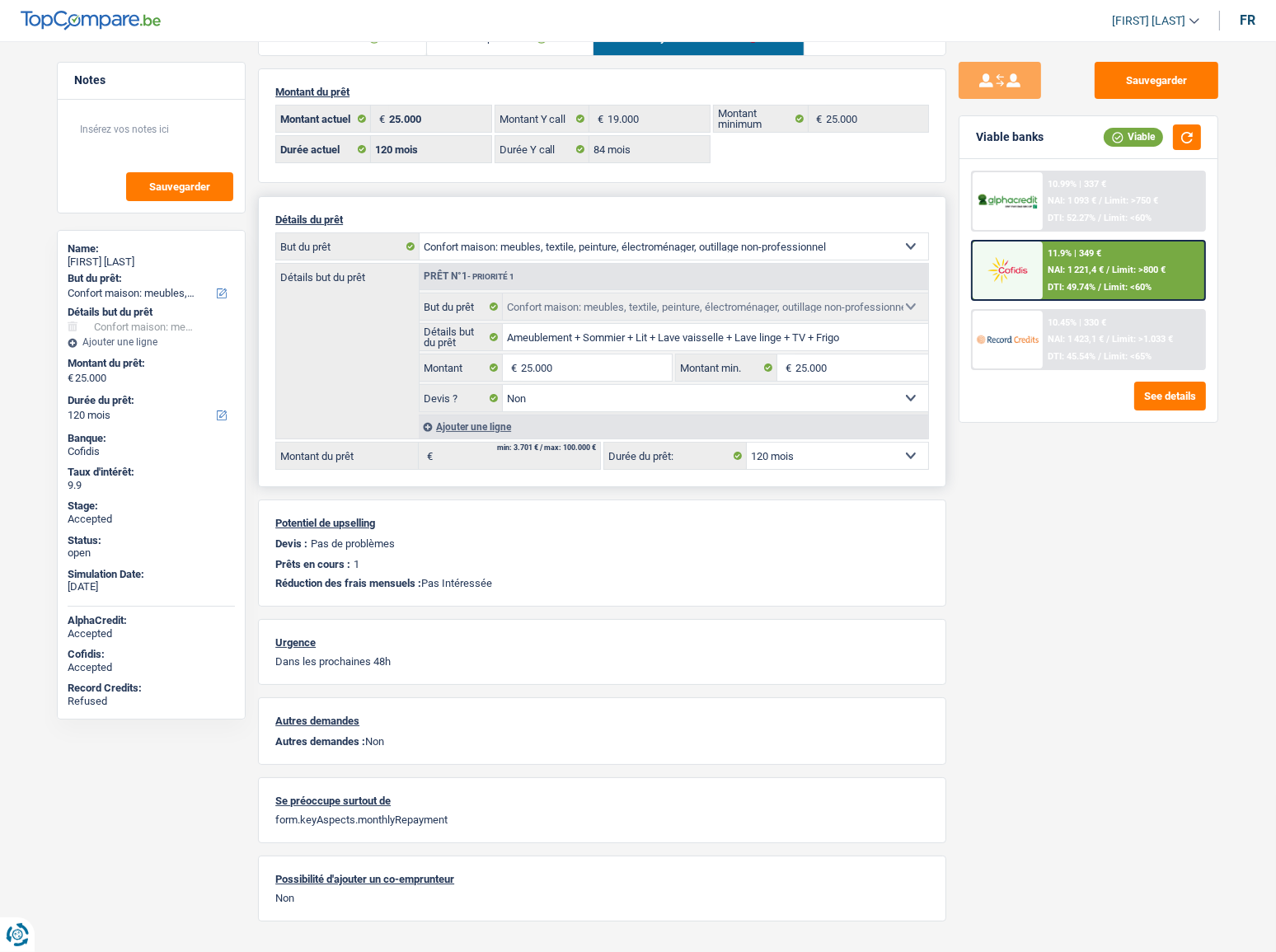 scroll, scrollTop: 0, scrollLeft: 0, axis: both 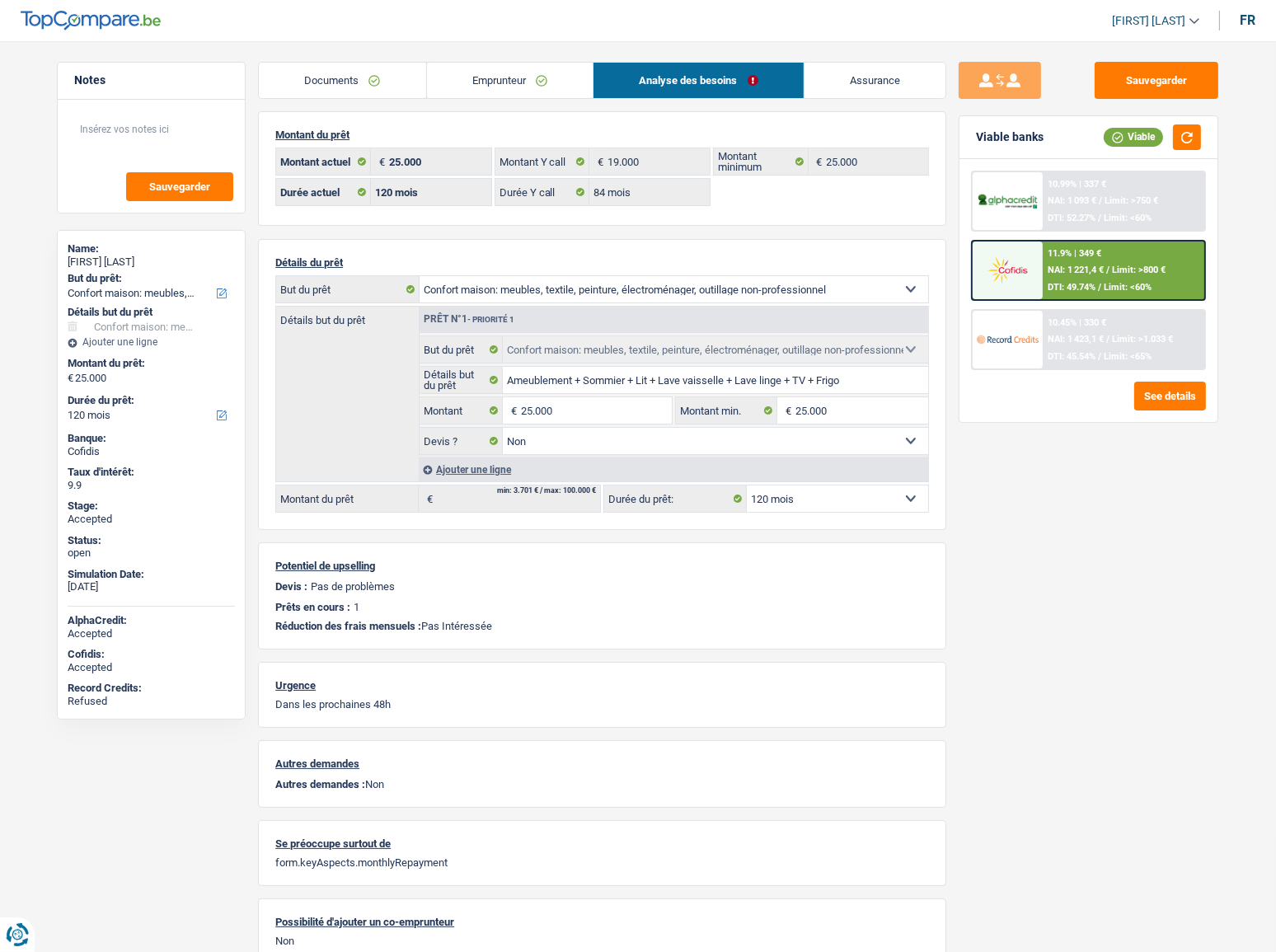 click on "Emprunteur" at bounding box center [510, 80] 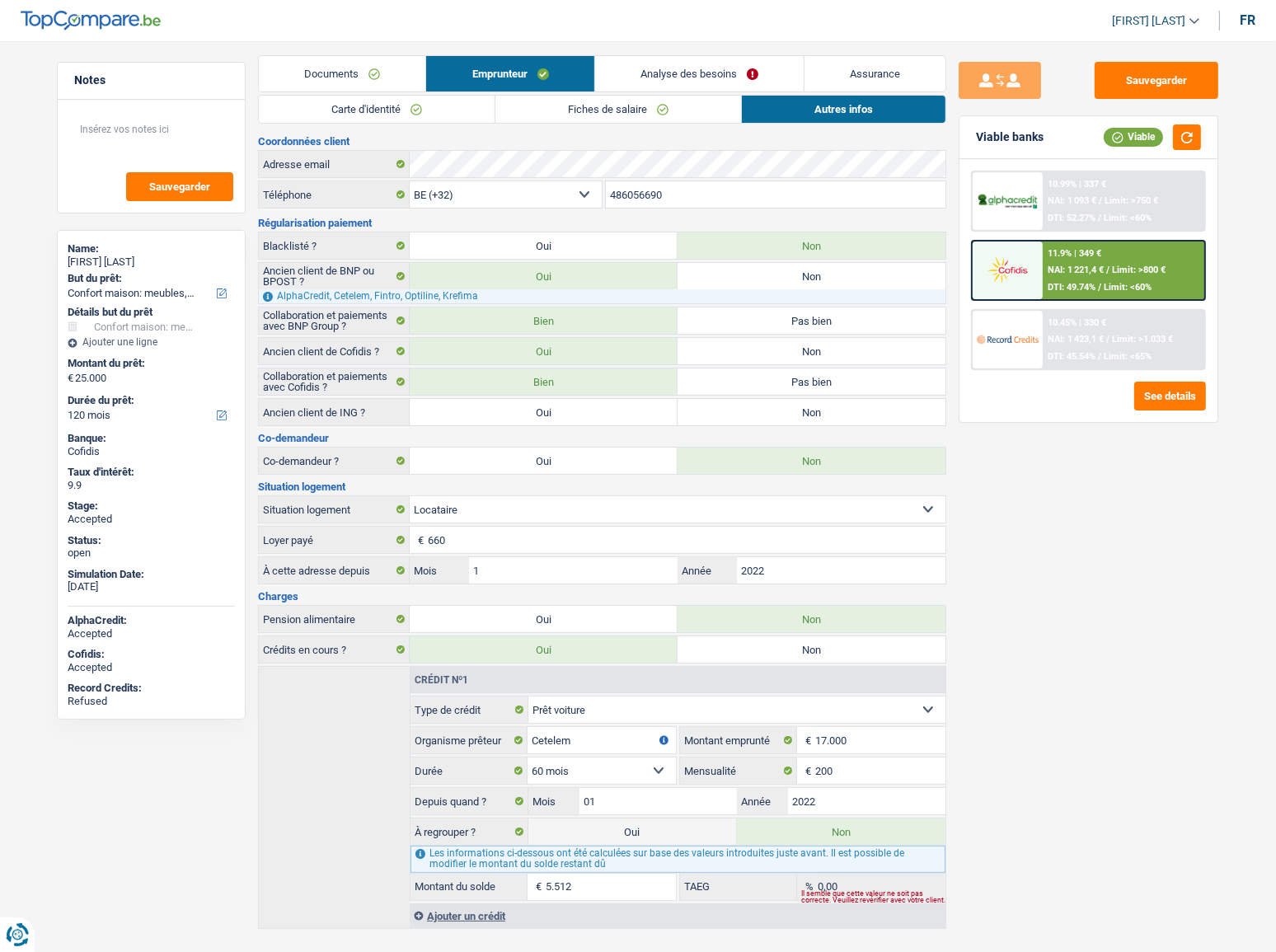 scroll, scrollTop: 0, scrollLeft: 0, axis: both 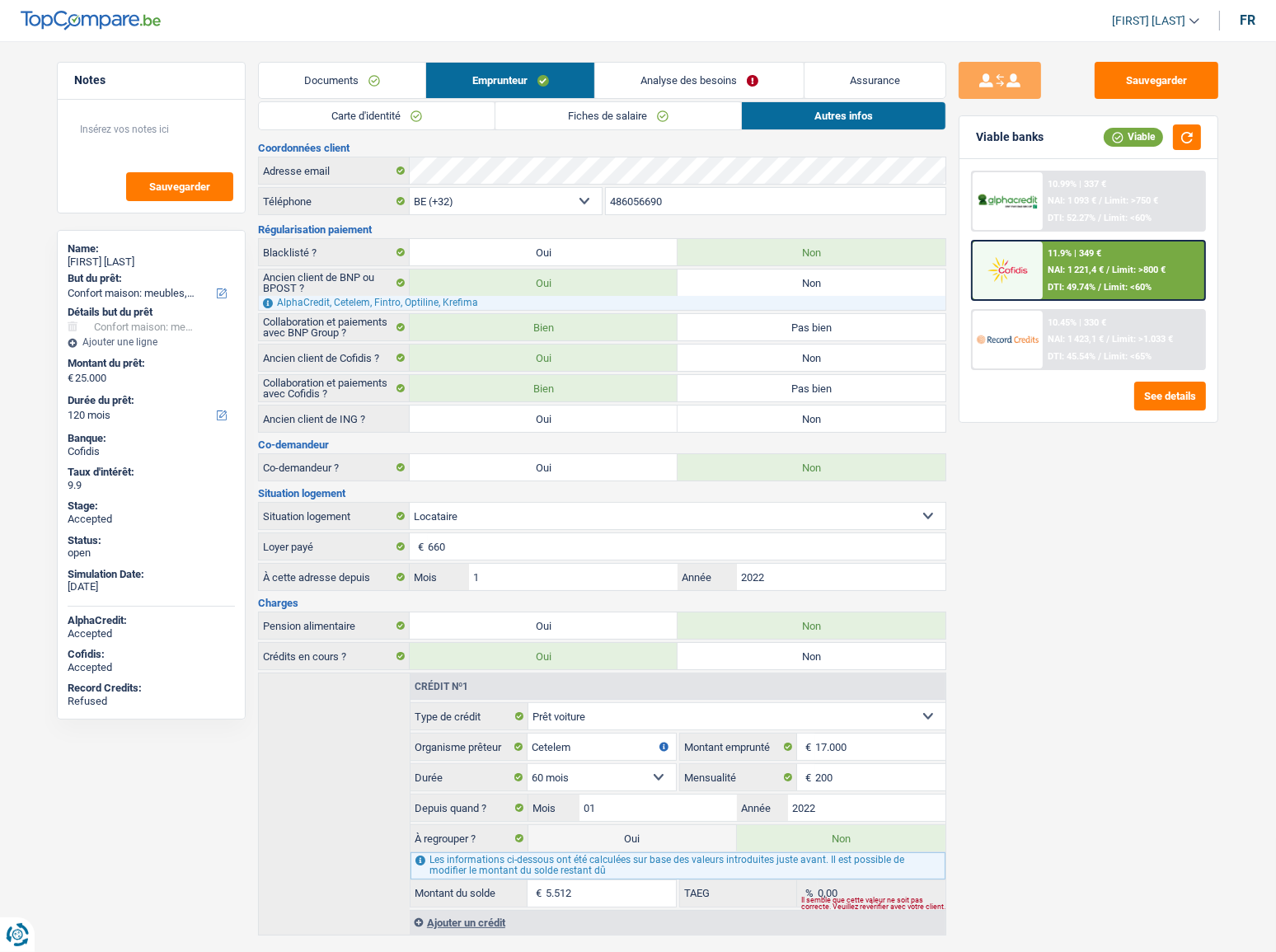 click on "Analyse des besoins" at bounding box center [699, 80] 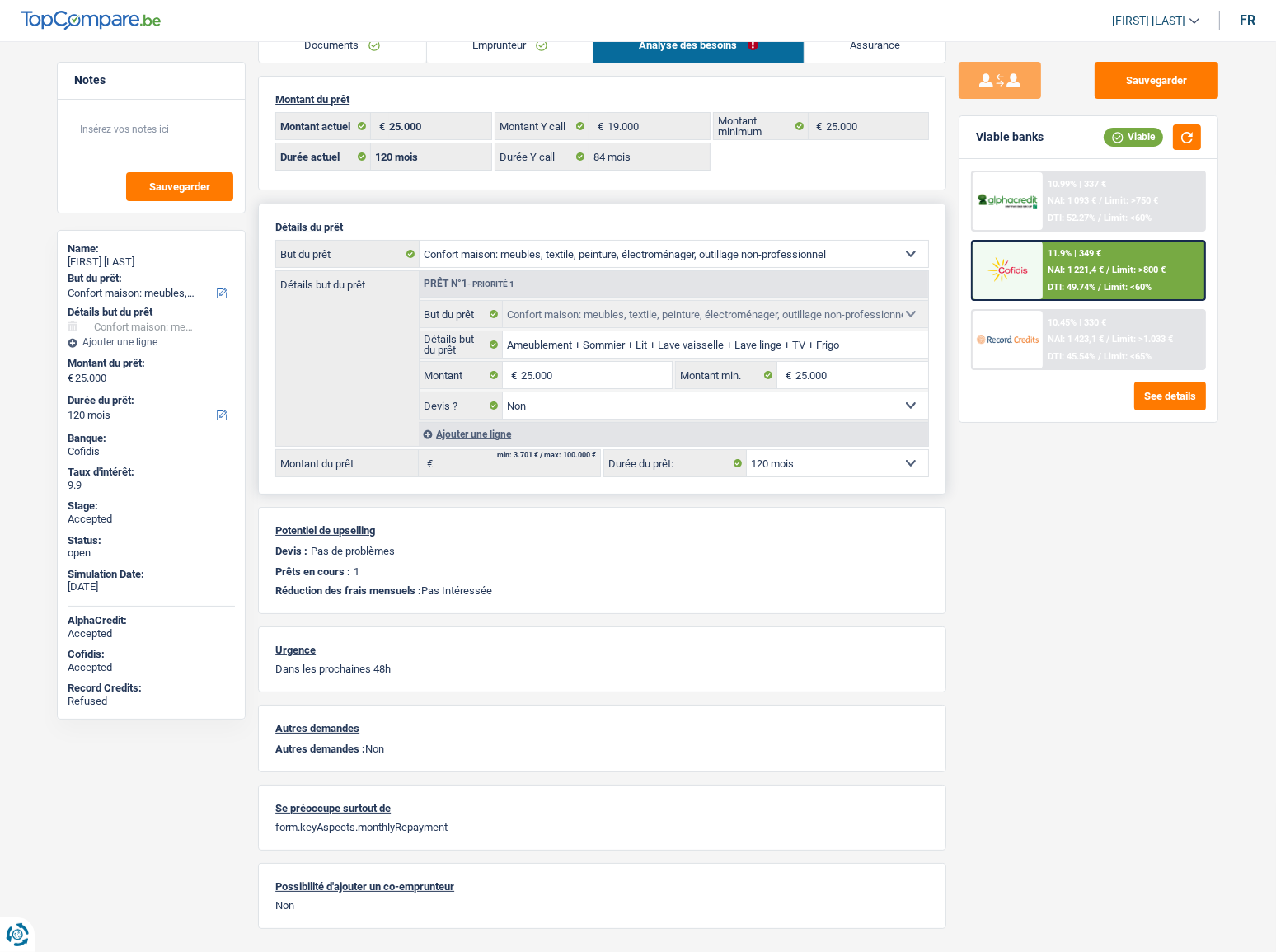 scroll, scrollTop: 0, scrollLeft: 0, axis: both 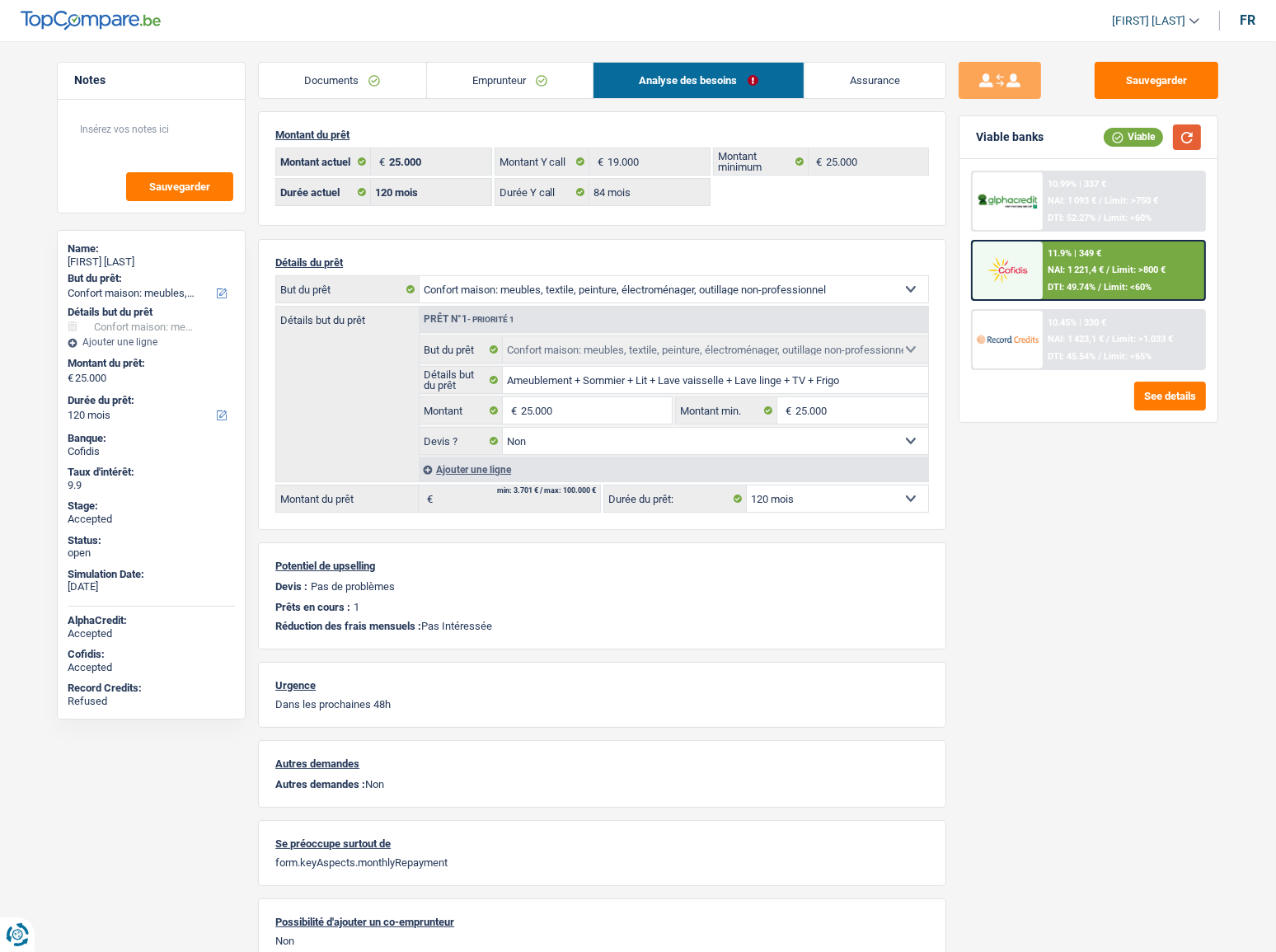 click at bounding box center (1187, 137) 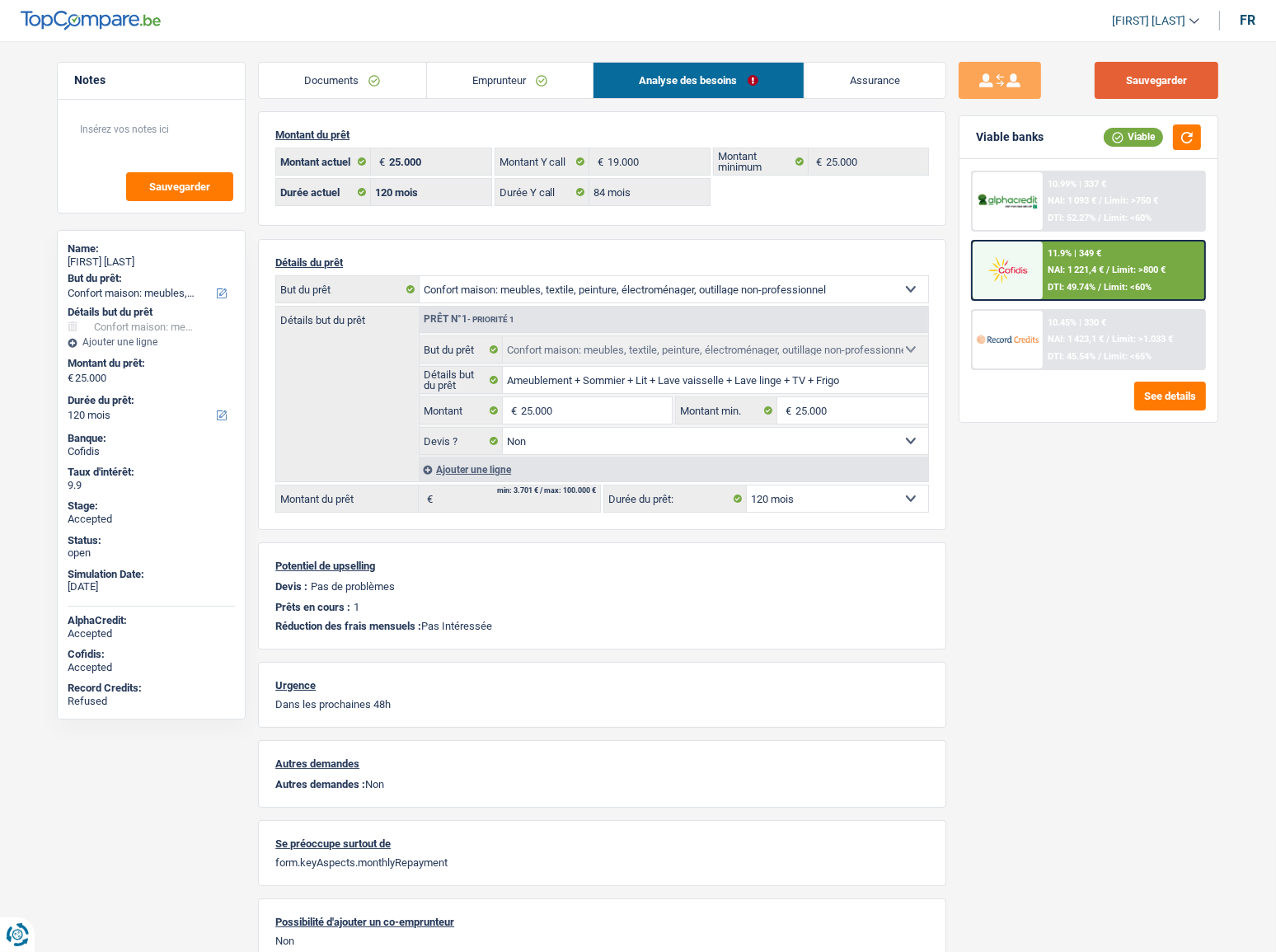 click on "Sauvegarder" at bounding box center [1156, 80] 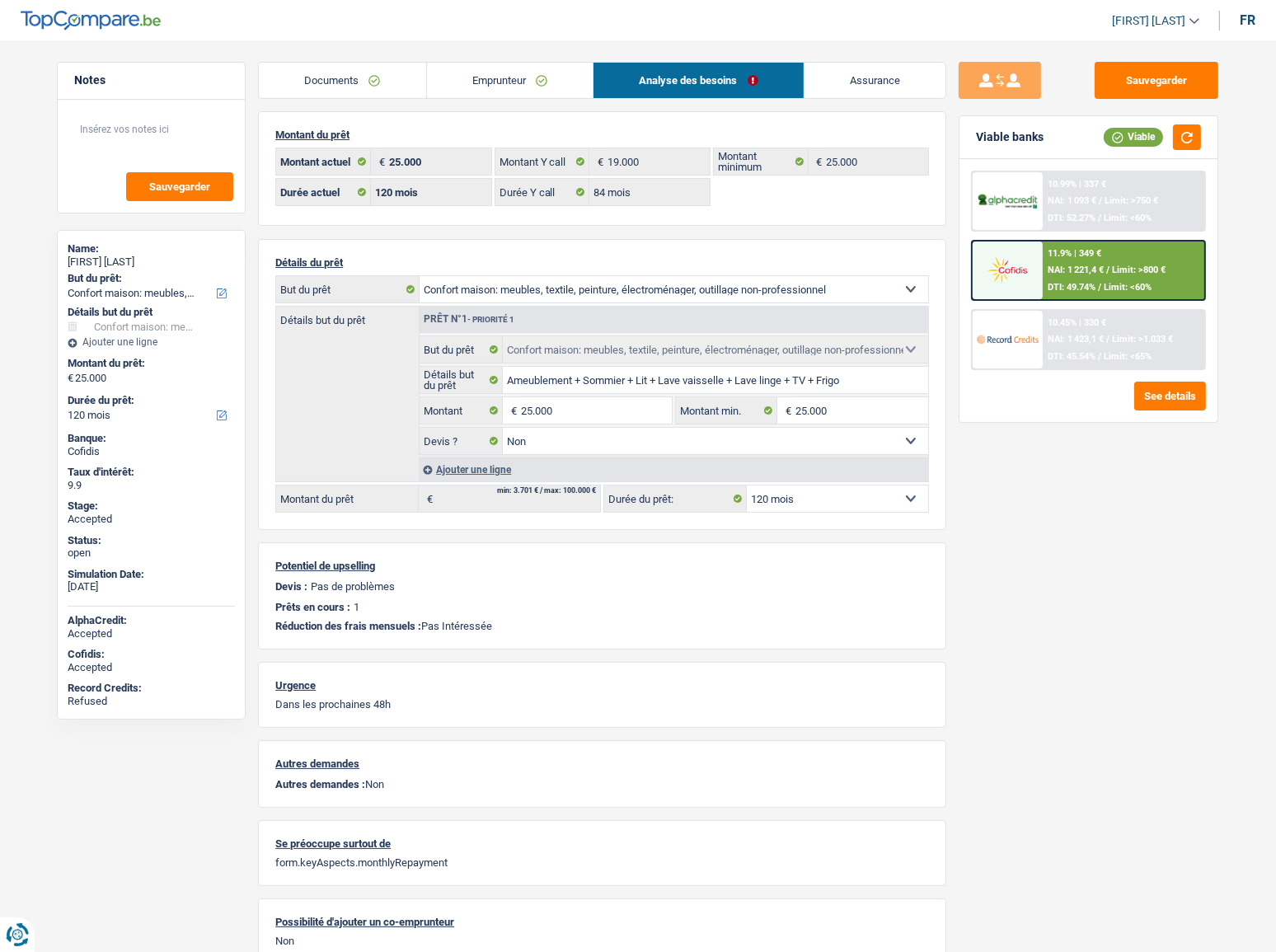 click on "Emprunteur" at bounding box center [510, 80] 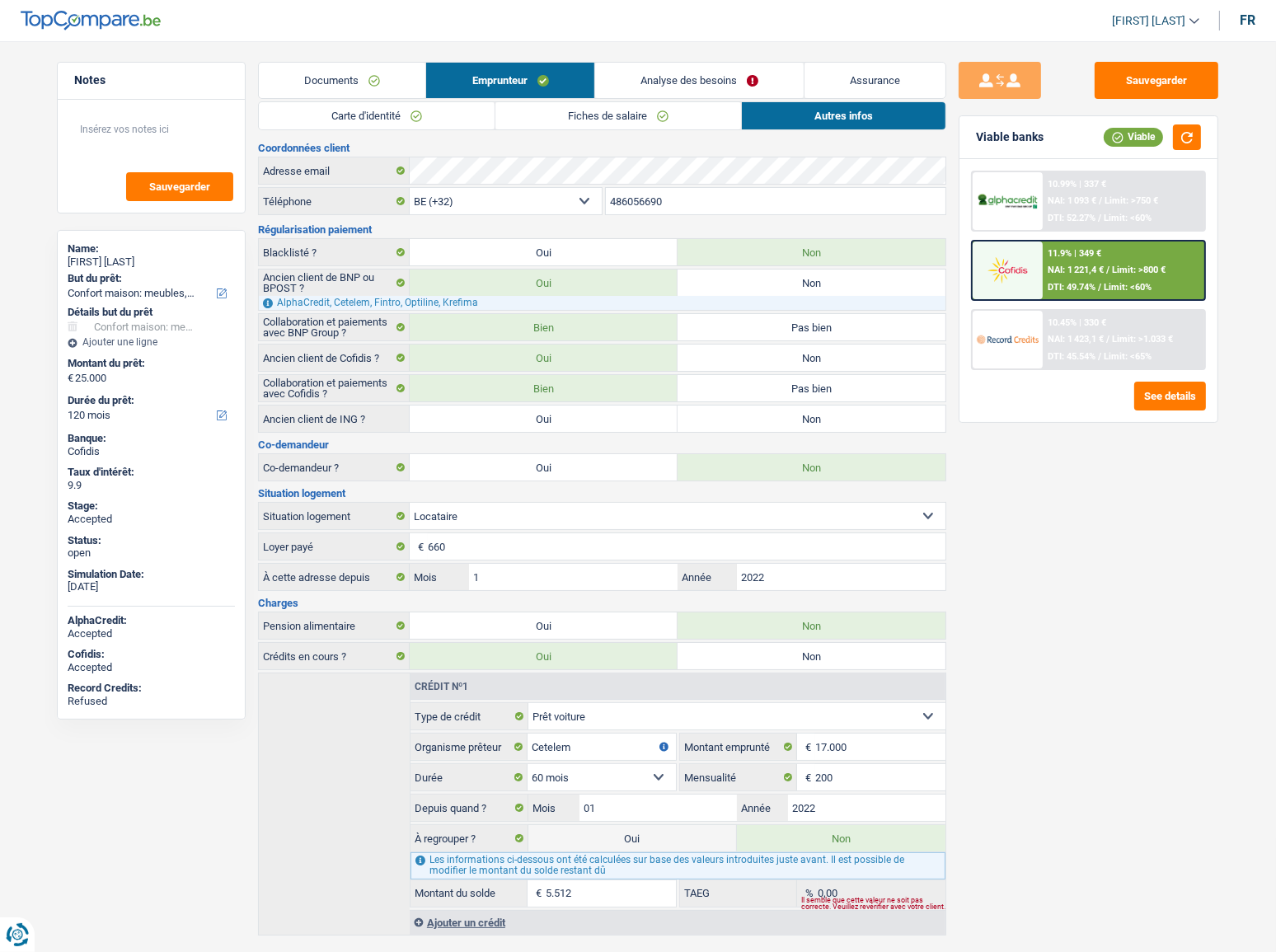 click on "Fiches de salaire" at bounding box center (618, 115) 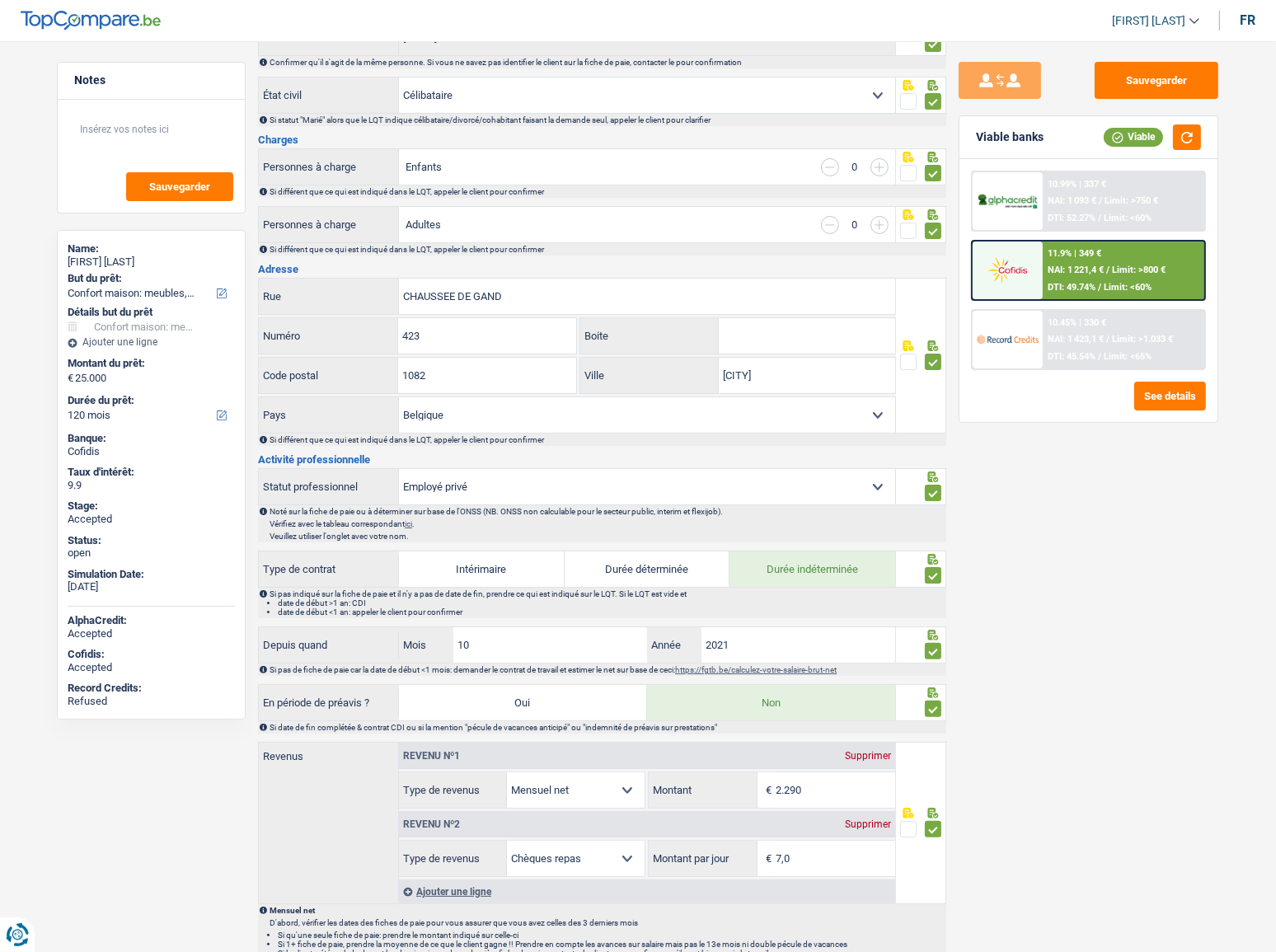 scroll, scrollTop: 0, scrollLeft: 0, axis: both 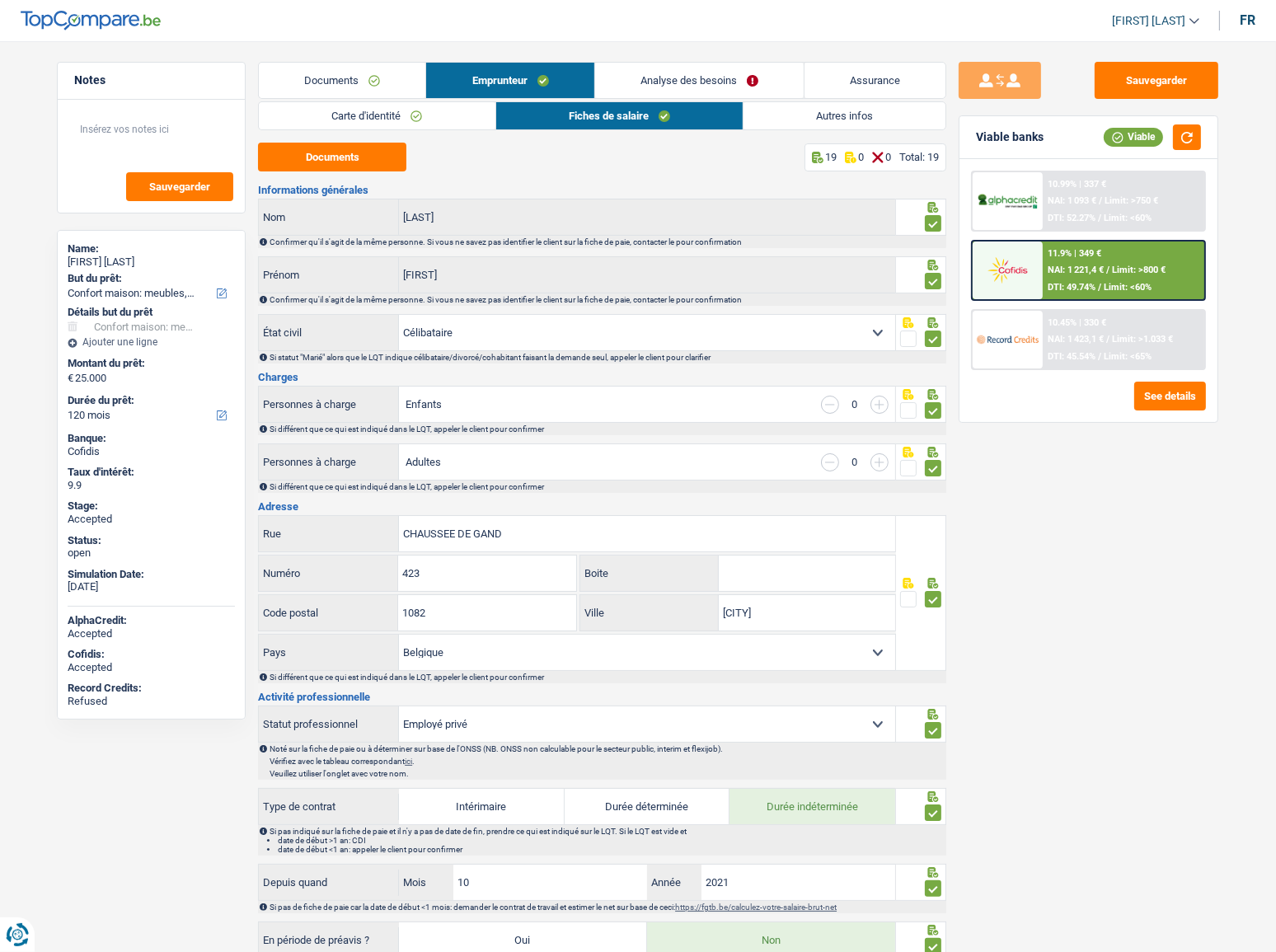 click on "Autres infos" at bounding box center [844, 115] 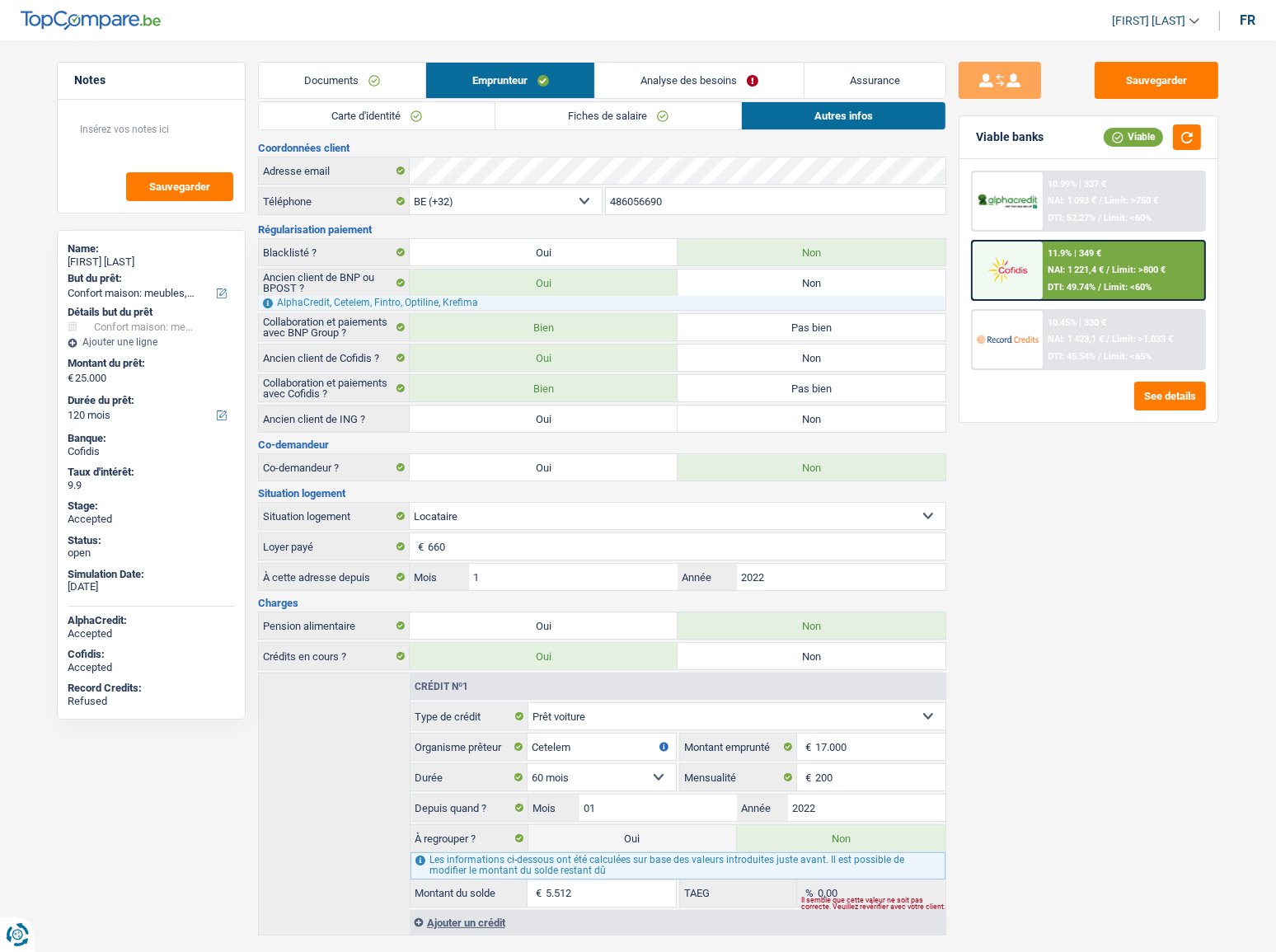 click on "Analyse des besoins" at bounding box center (699, 80) 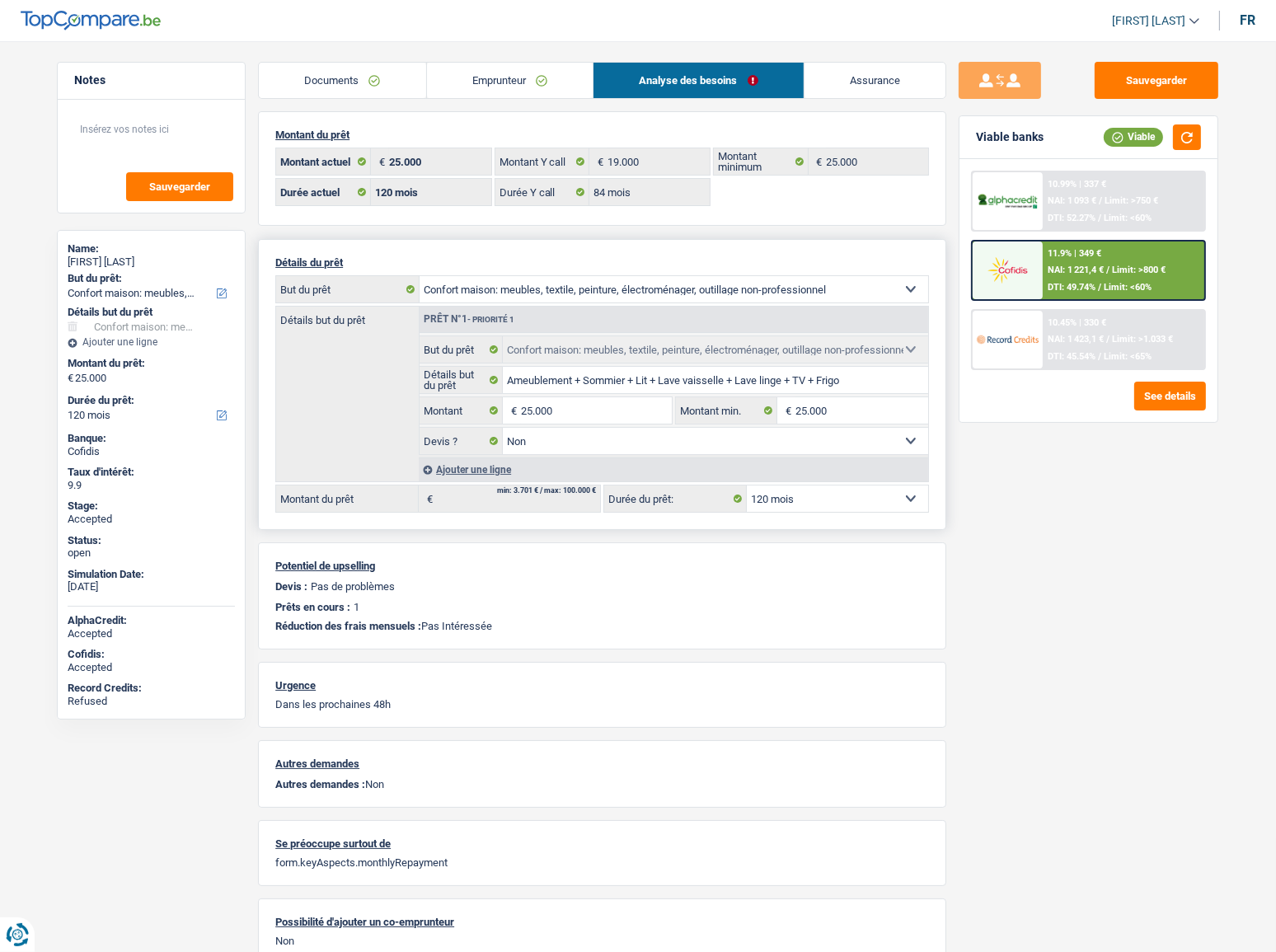 click on "12 mois 18 mois 24 mois 30 mois 36 mois 42 mois 48 mois 60 mois 72 mois 84 mois 96 mois 120 mois
Sélectionner une option" at bounding box center [837, 499] 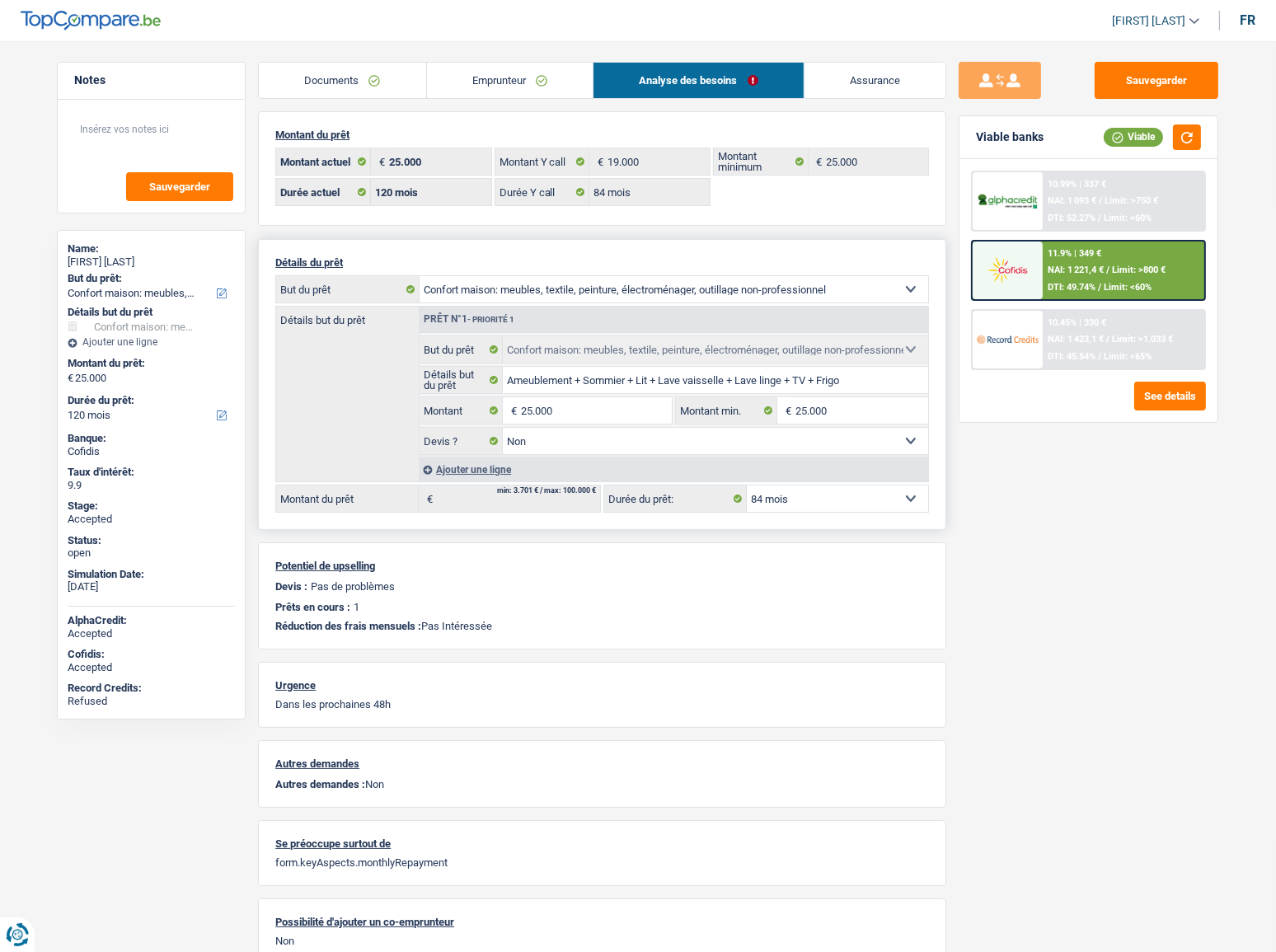 click on "12 mois 18 mois 24 mois 30 mois 36 mois 42 mois 48 mois 60 mois 72 mois 84 mois 96 mois 120 mois
Sélectionner une option" at bounding box center (837, 499) 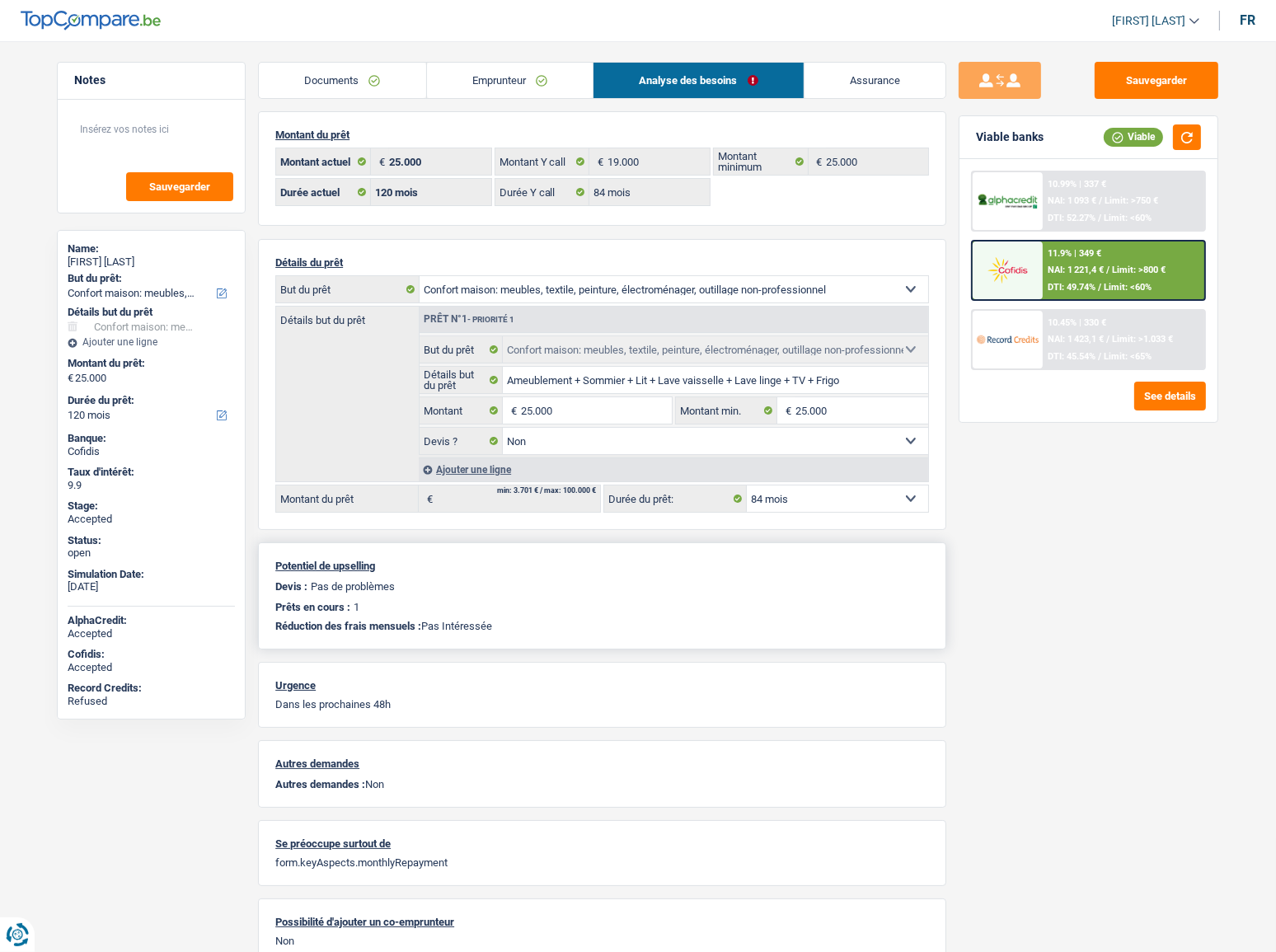 select on "84" 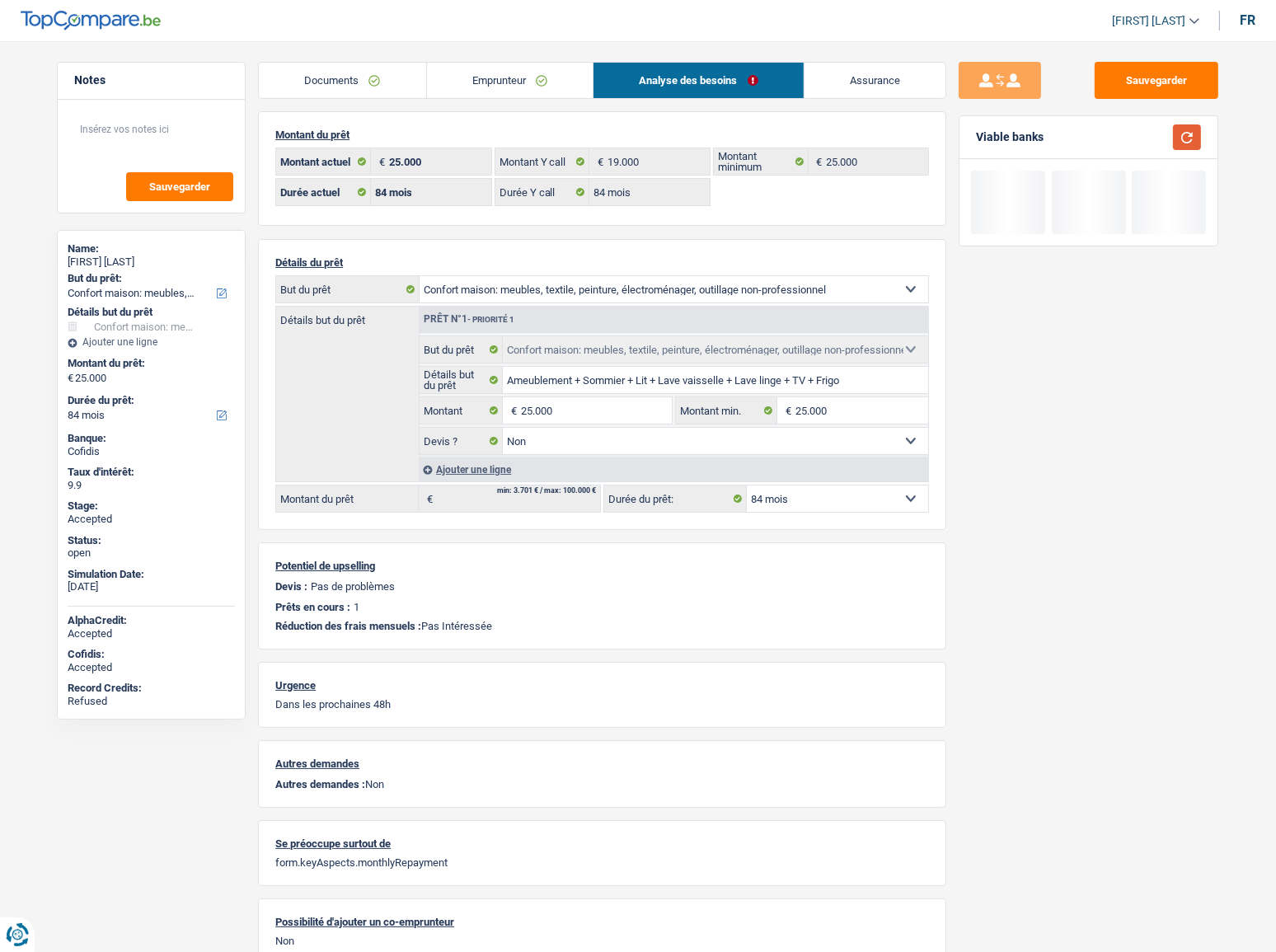click at bounding box center [1187, 137] 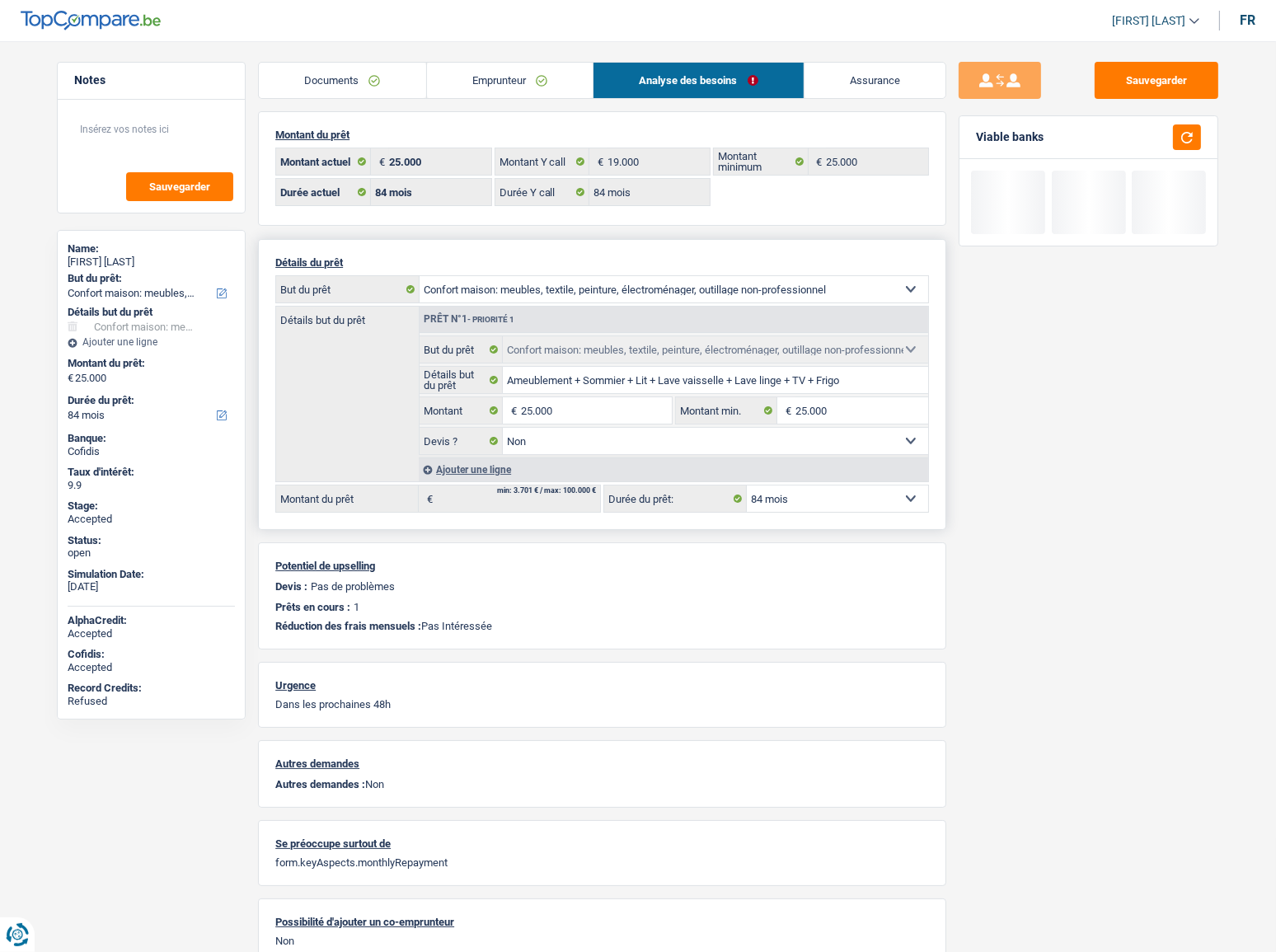 click on "12 mois 18 mois 24 mois 30 mois 36 mois 42 mois 48 mois 60 mois 72 mois 84 mois 96 mois 120 mois
Sélectionner une option" at bounding box center (837, 499) 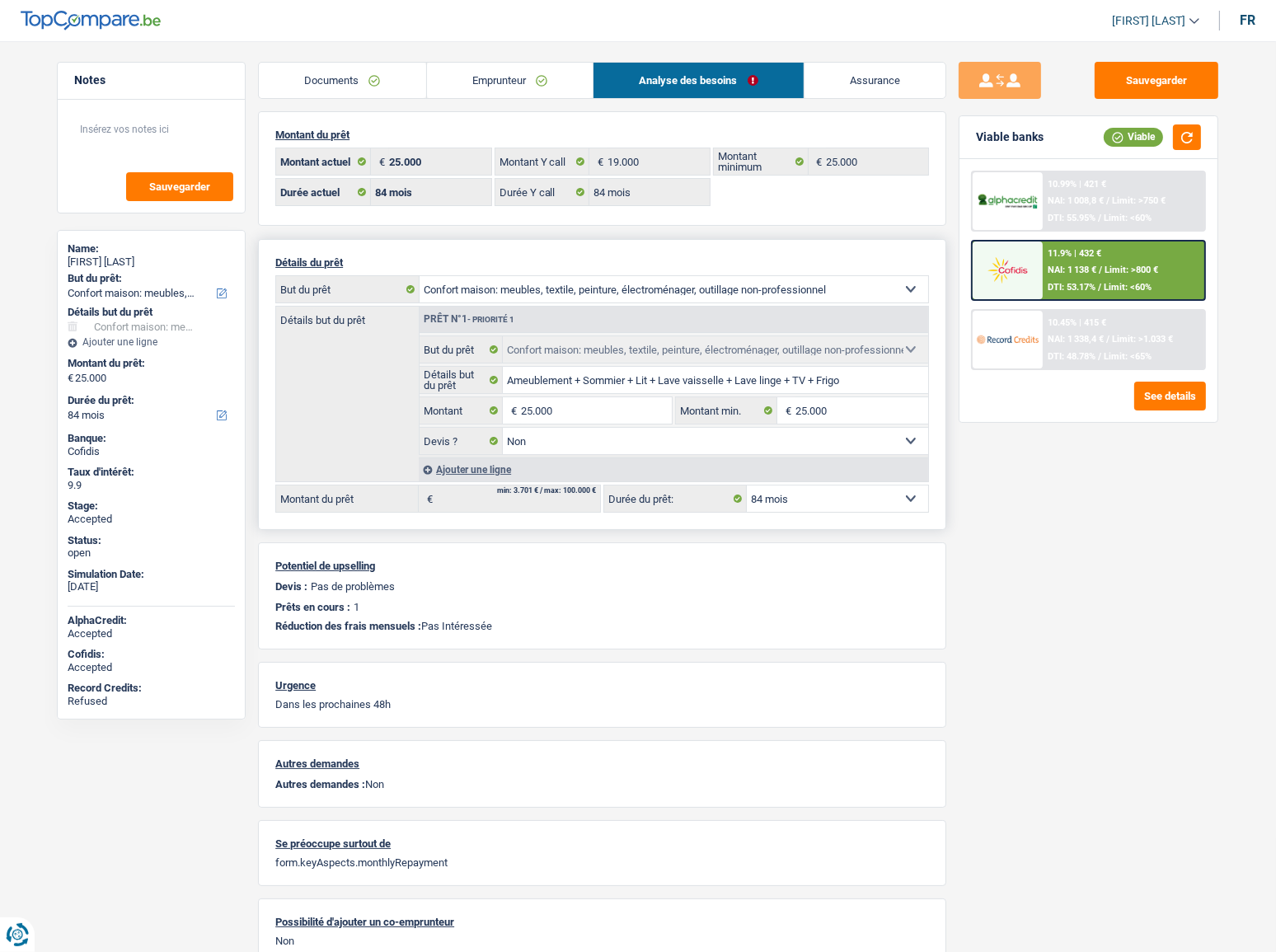 select on "120" 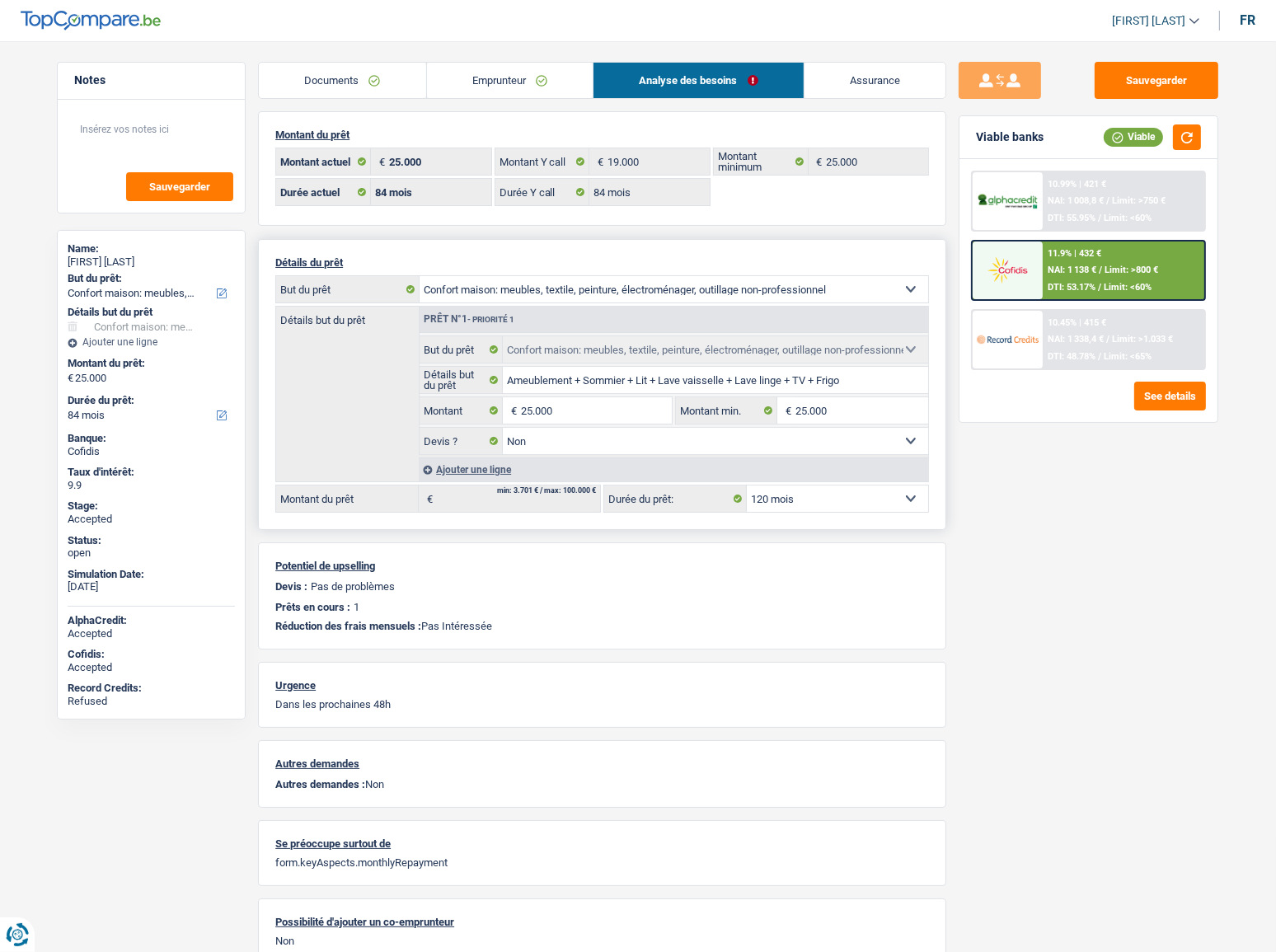 click on "12 mois 18 mois 24 mois 30 mois 36 mois 42 mois 48 mois 60 mois 72 mois 84 mois 96 mois 120 mois
Sélectionner une option" at bounding box center (837, 499) 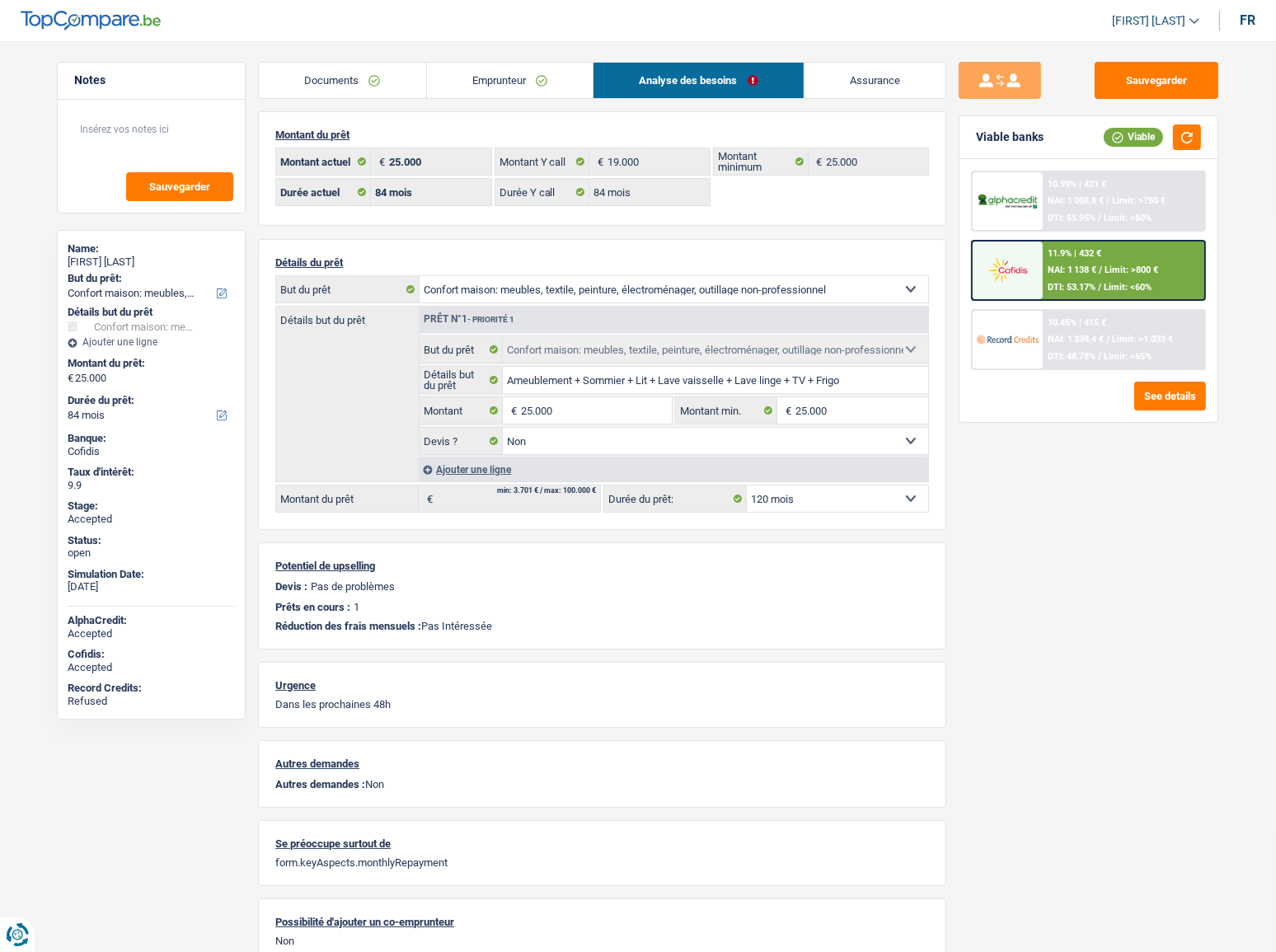 select on "120" 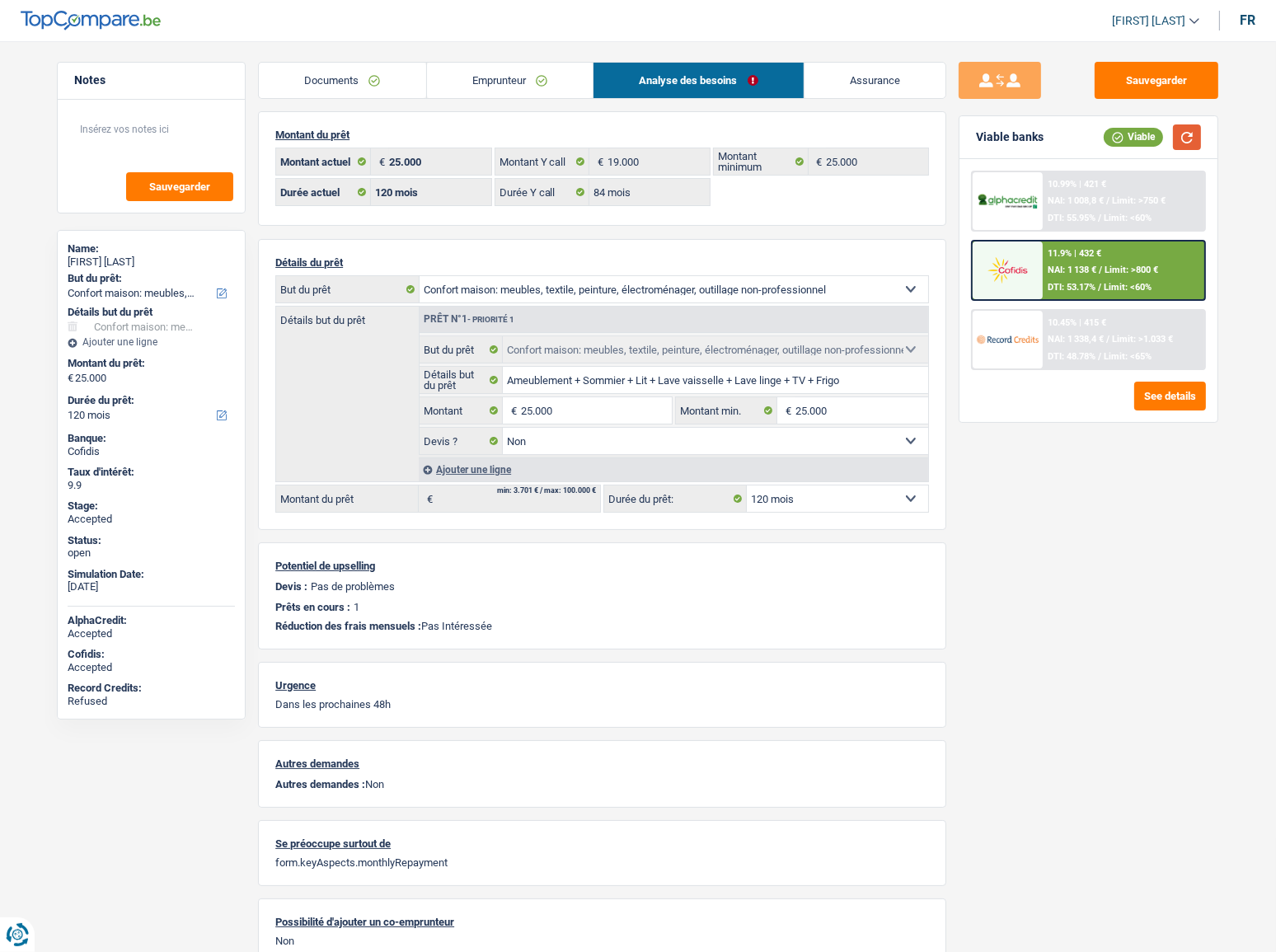 click at bounding box center [1187, 137] 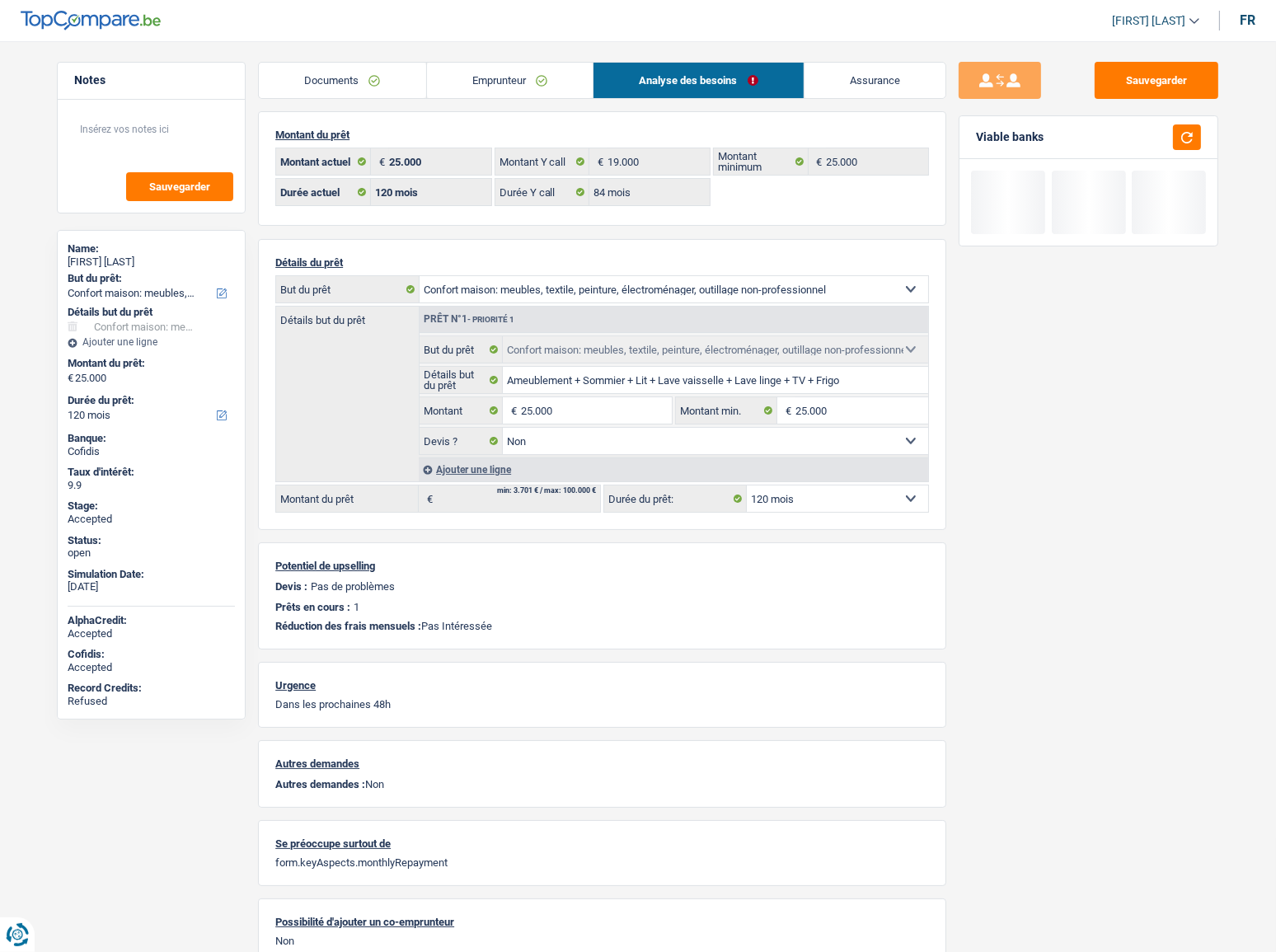 click on "Emprunteur" at bounding box center (510, 80) 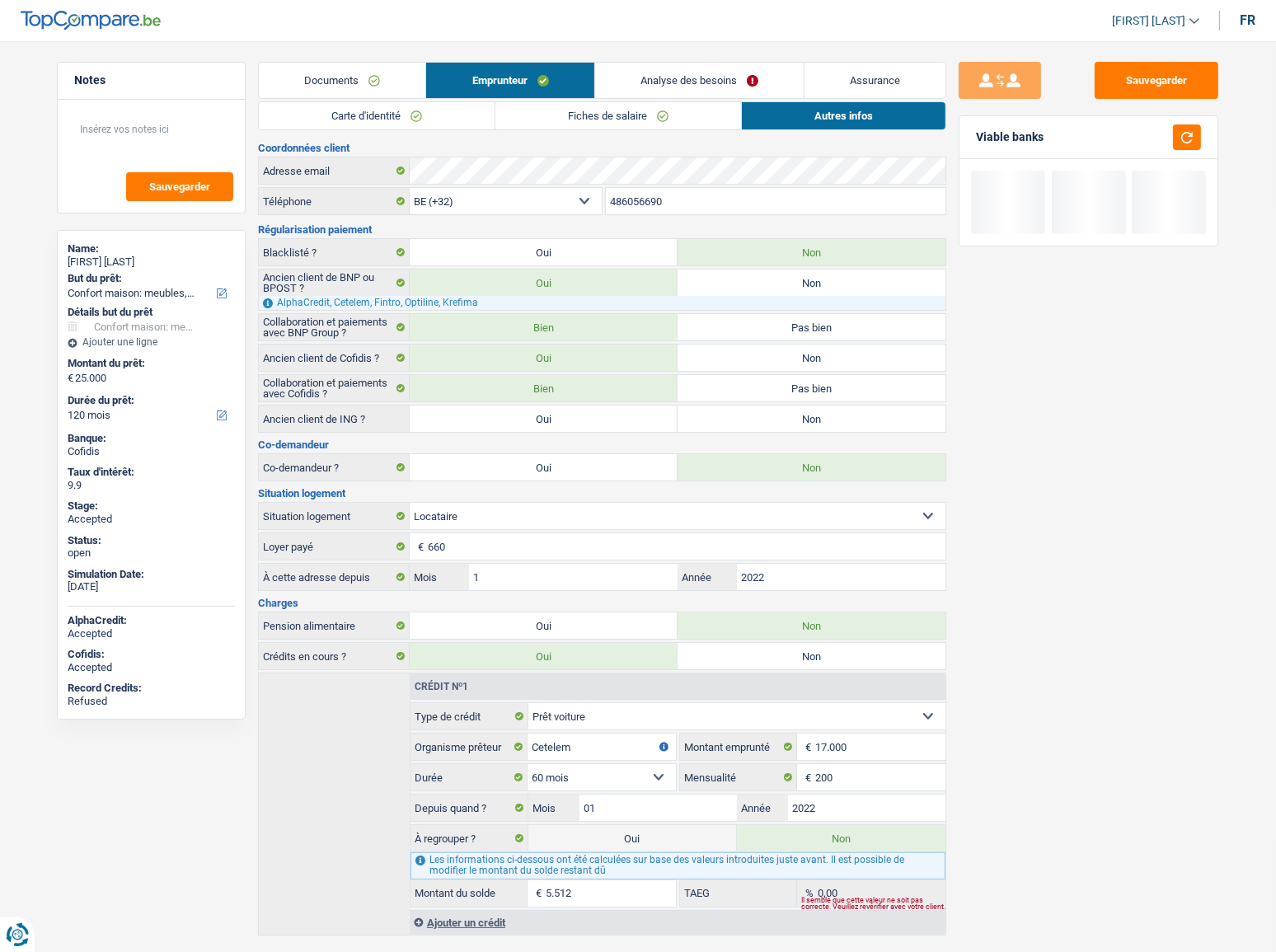 scroll, scrollTop: 19, scrollLeft: 0, axis: vertical 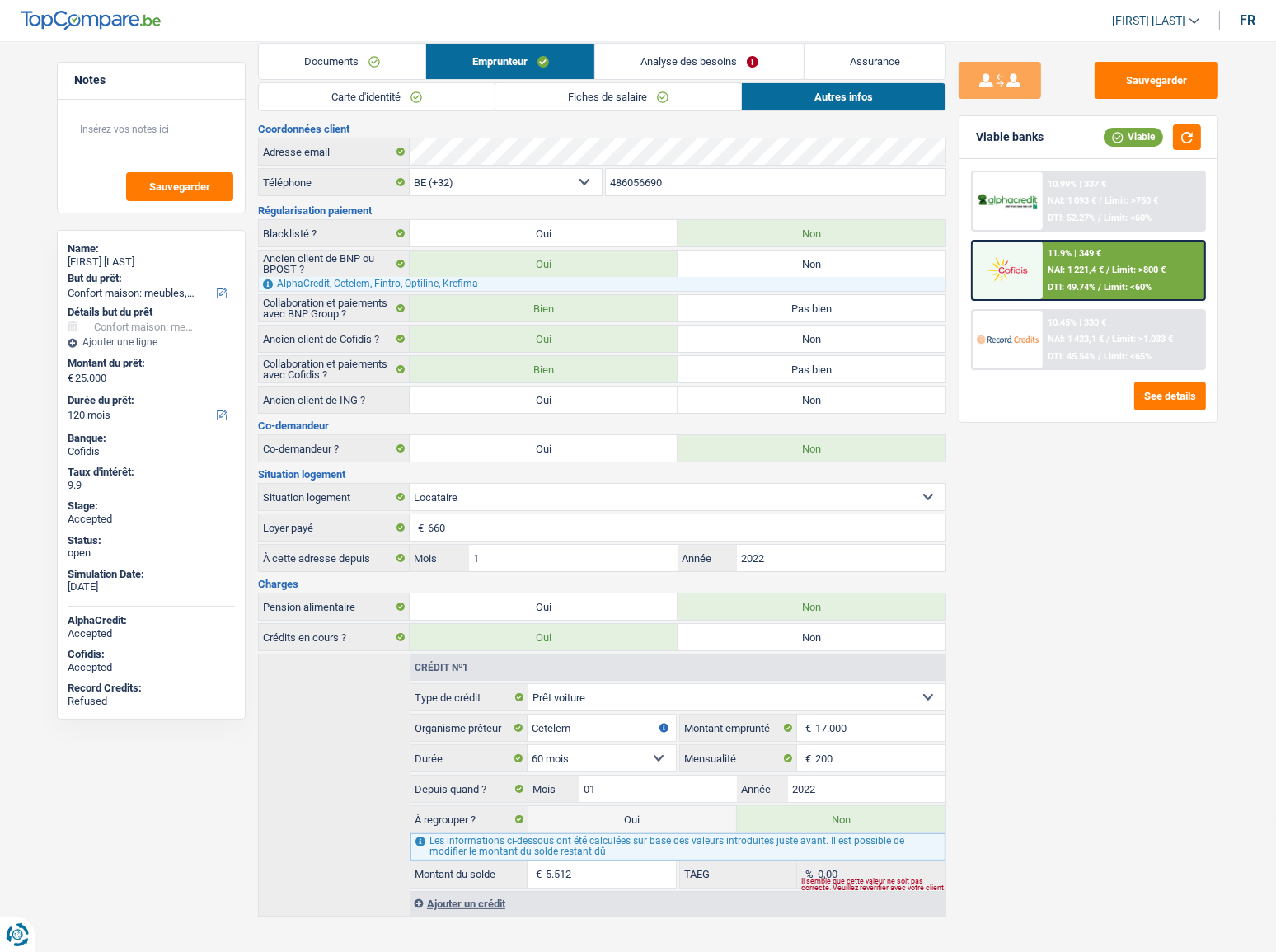 click on "Fiches de salaire" at bounding box center [618, 96] 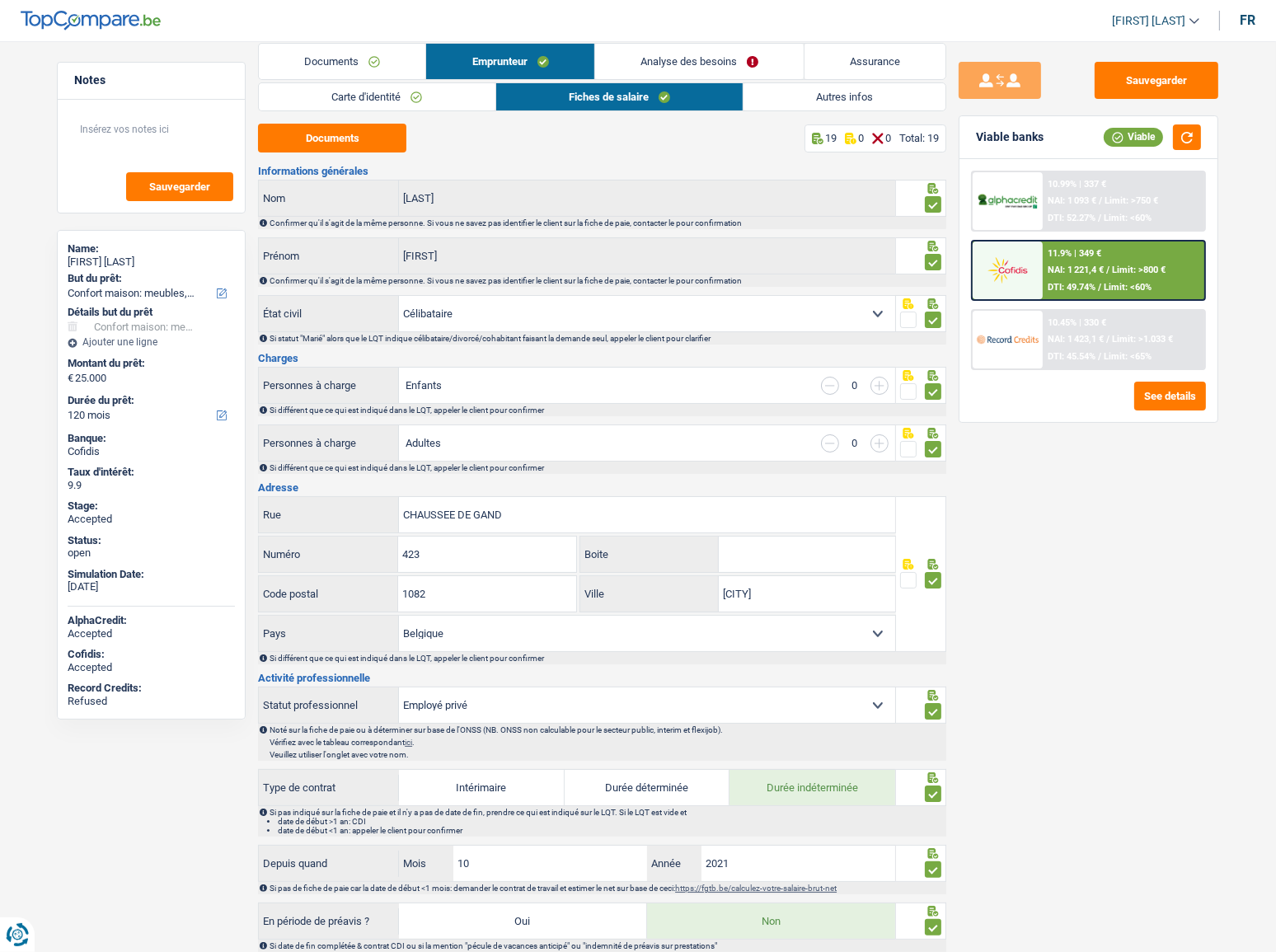 click on "Analyse des besoins" at bounding box center [699, 61] 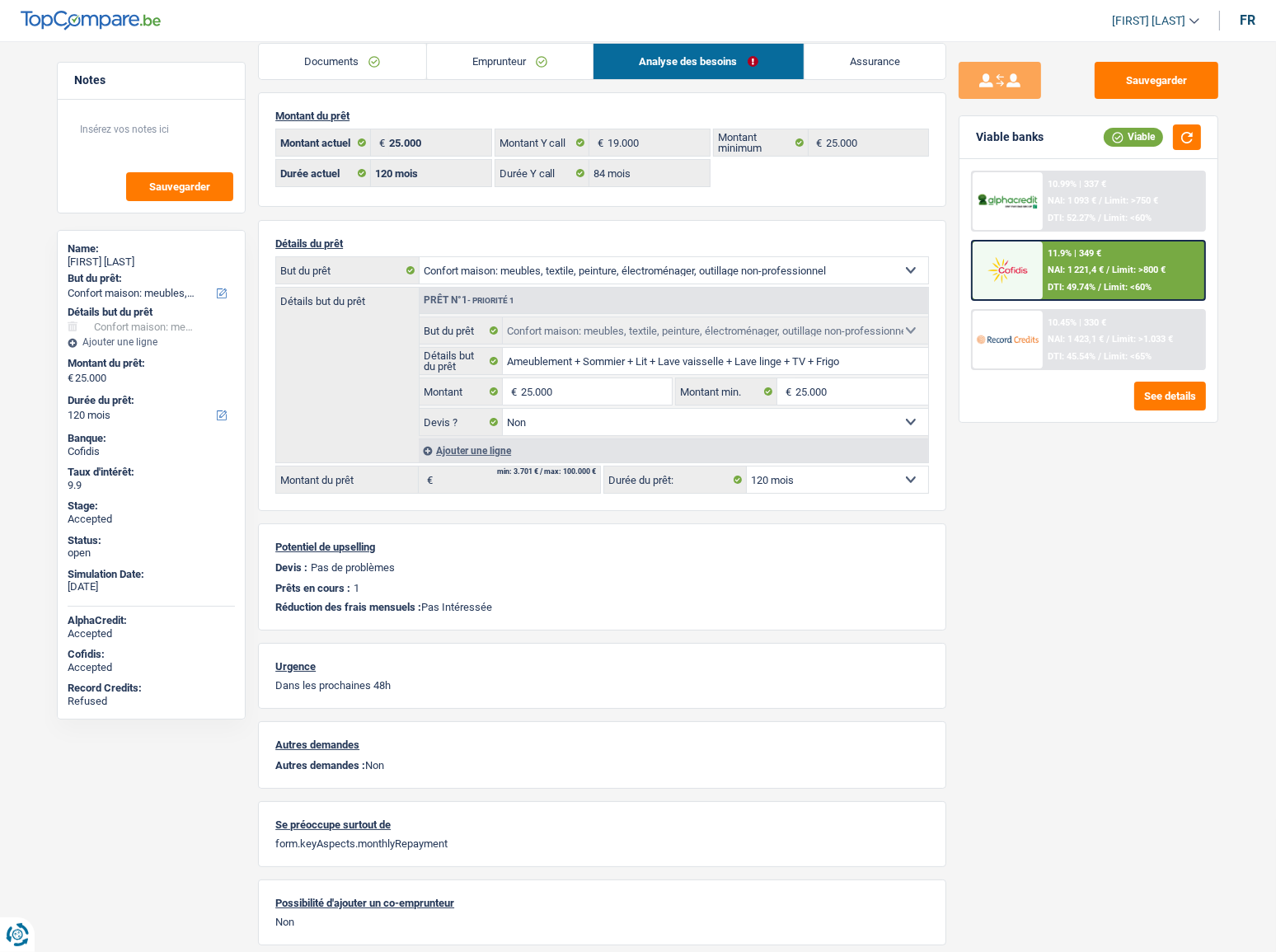 click on "11.9% | 349 €" at bounding box center (1074, 253) 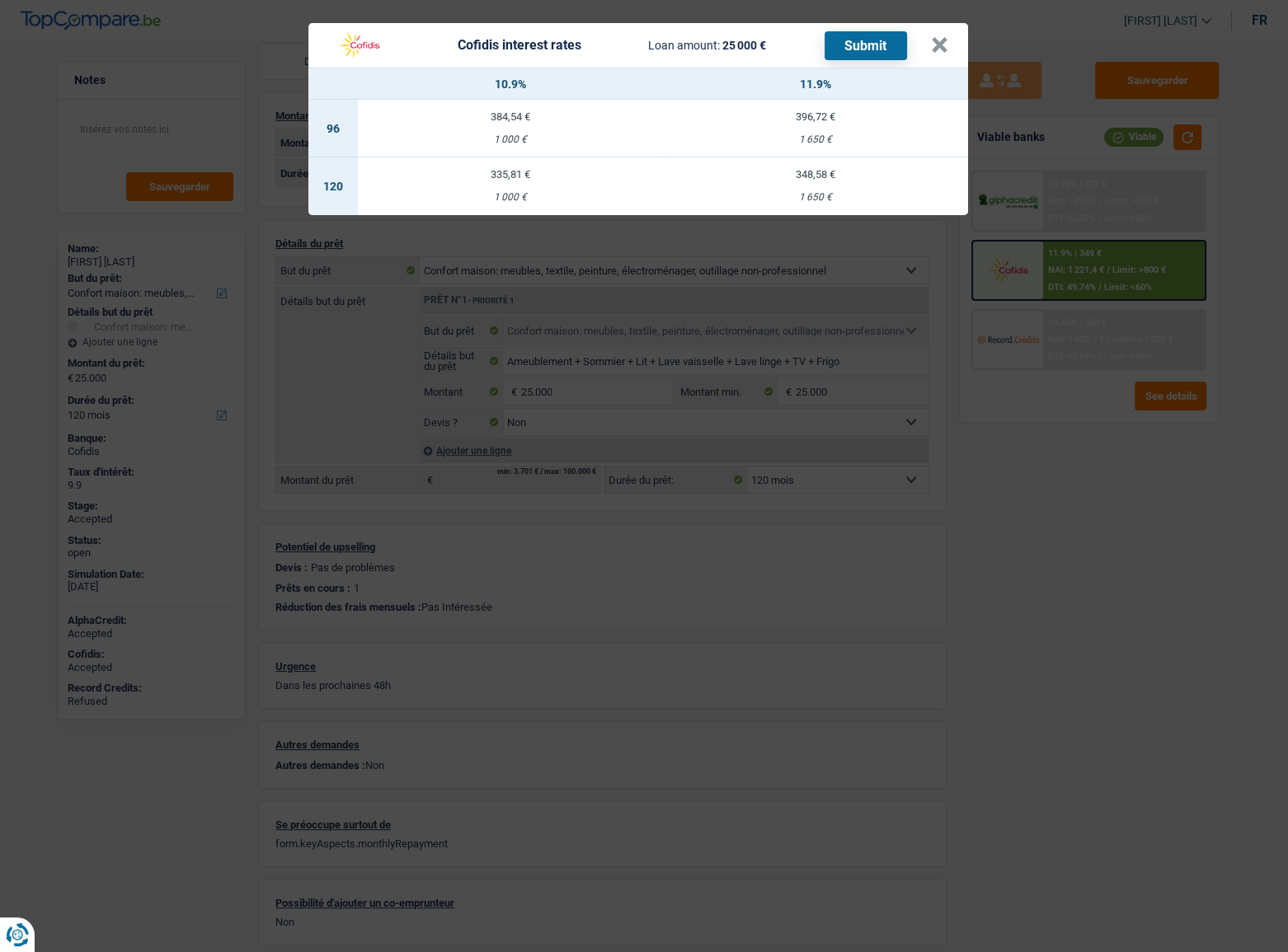 click on "Cofidis interest rates
Loan amount:
25 000 €
Submit
×
10.9%
11.9%
96
384,54 €
1 000 €
396,72 €
1 650 €
120
335,81 €
1 000 €
348,58 €
1 650 €" at bounding box center [644, 476] 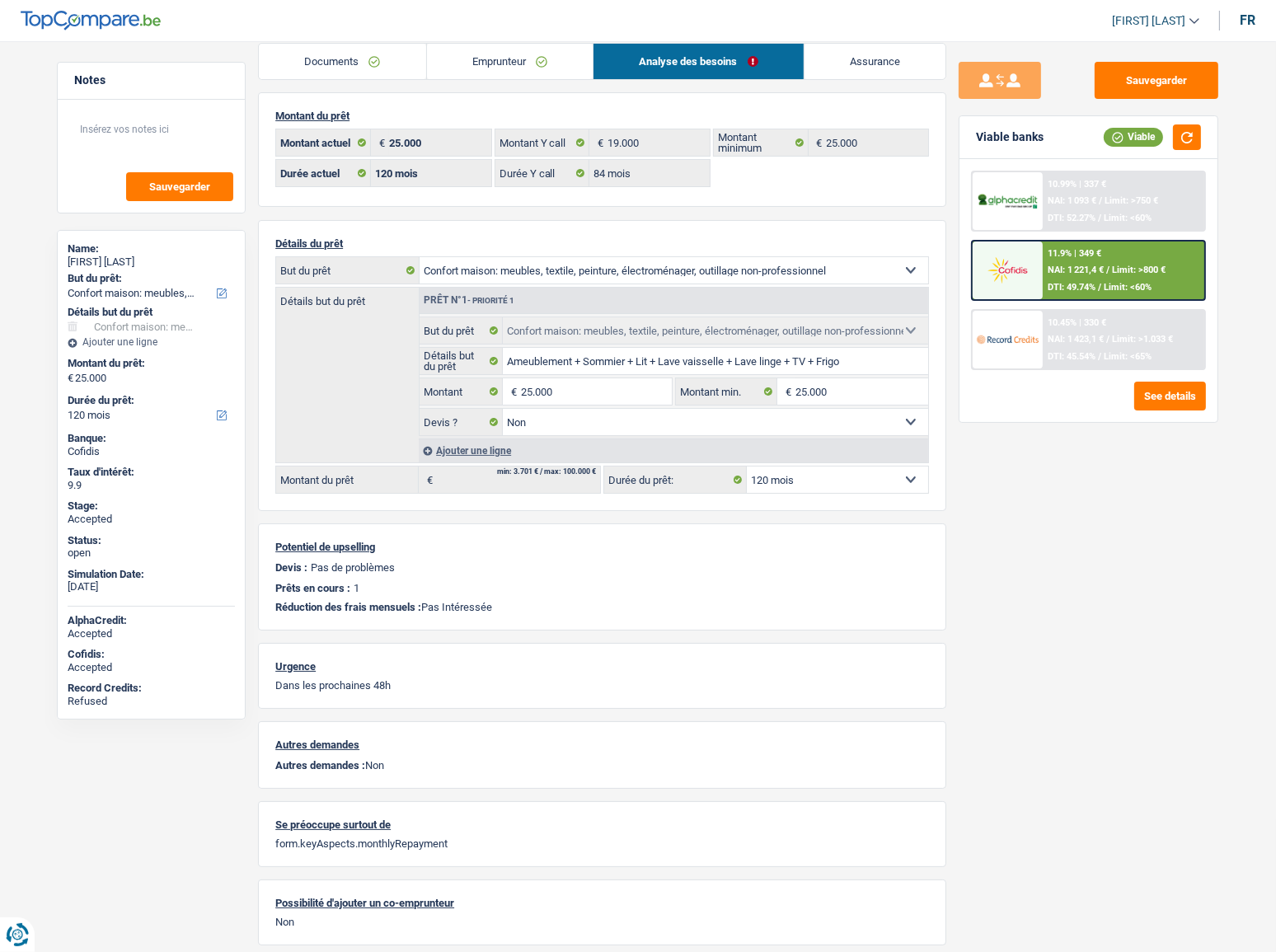 click on "Emprunteur" at bounding box center [510, 61] 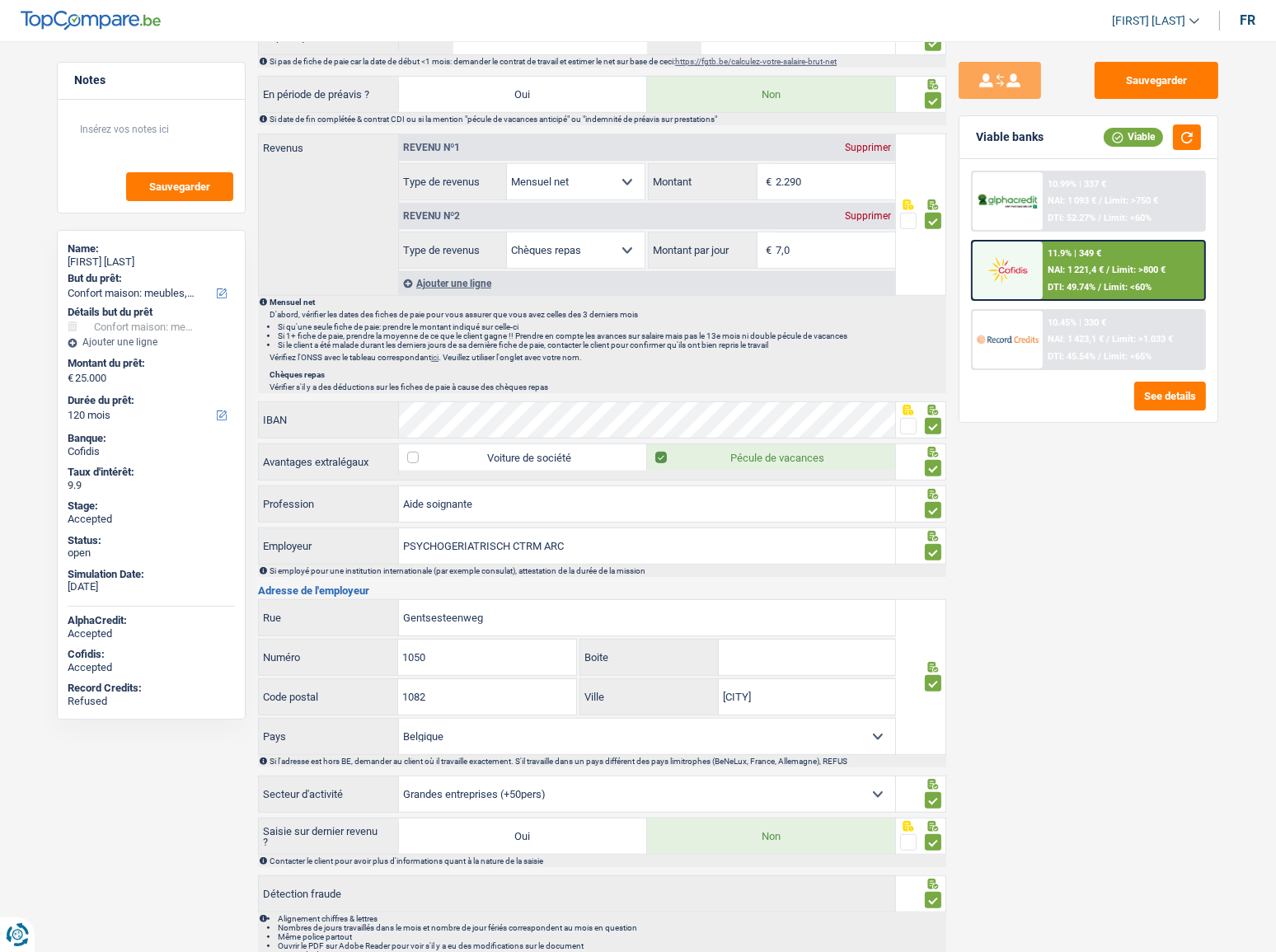 scroll, scrollTop: 896, scrollLeft: 0, axis: vertical 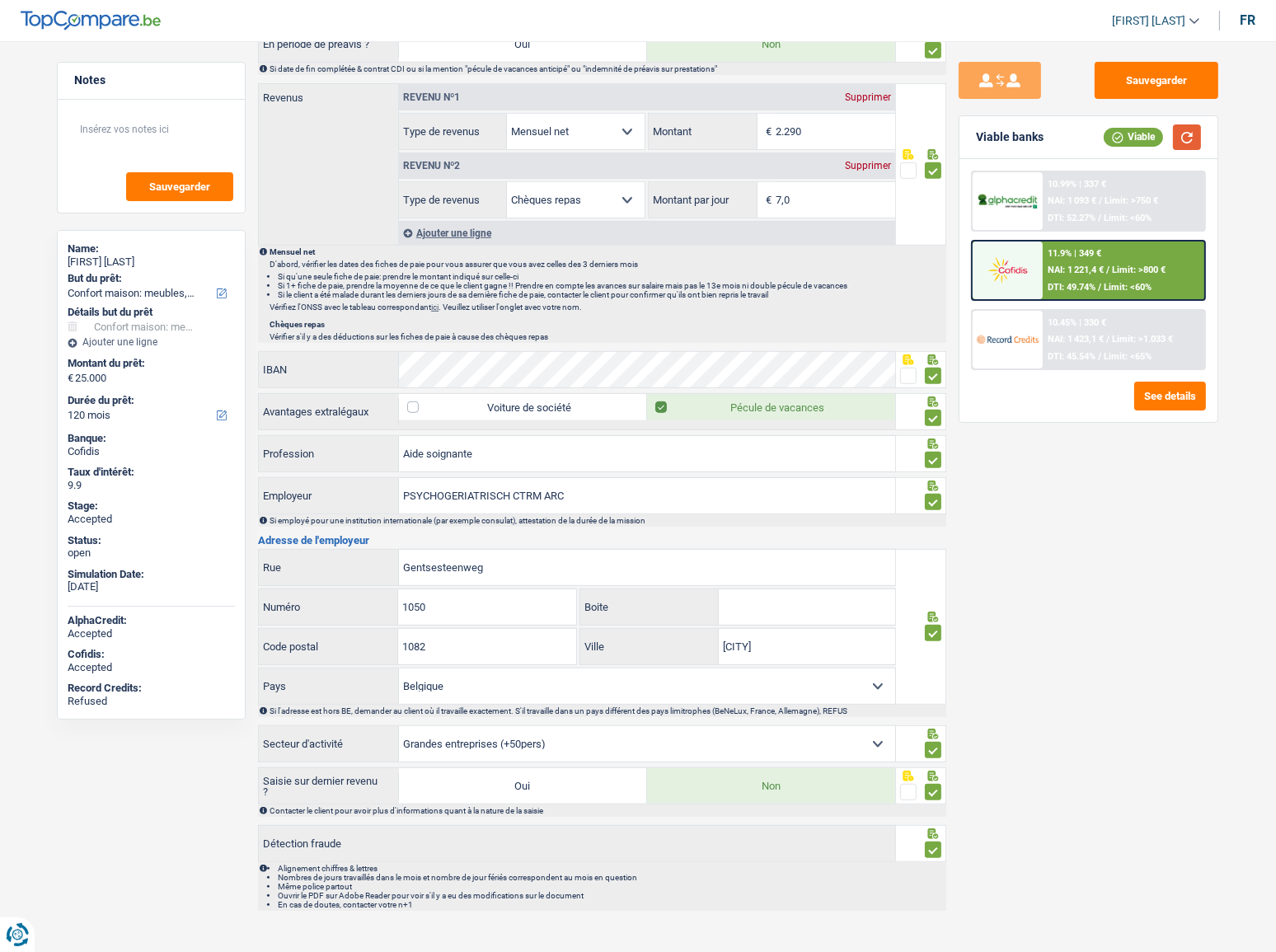 click at bounding box center [1187, 137] 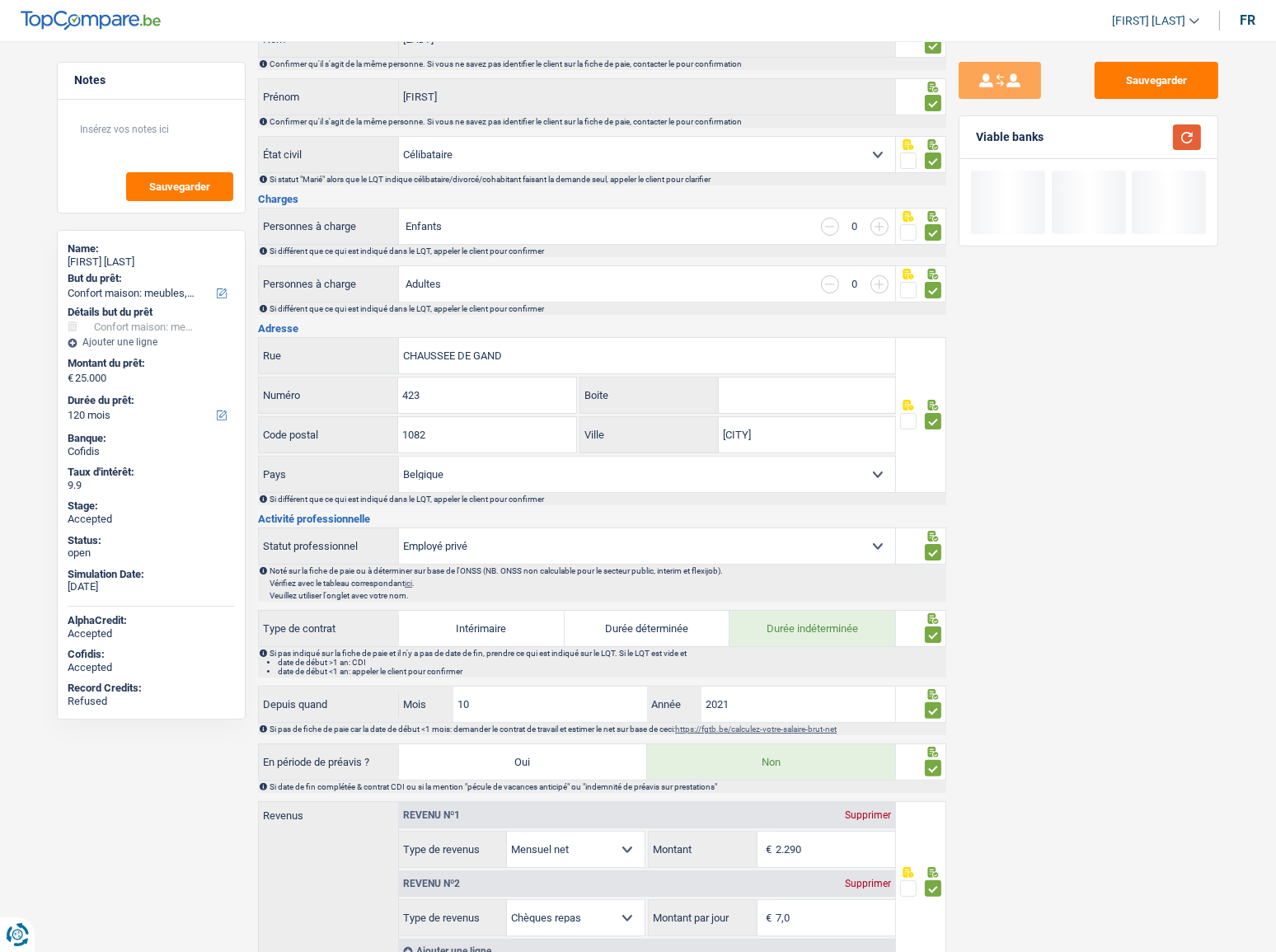 scroll, scrollTop: 0, scrollLeft: 0, axis: both 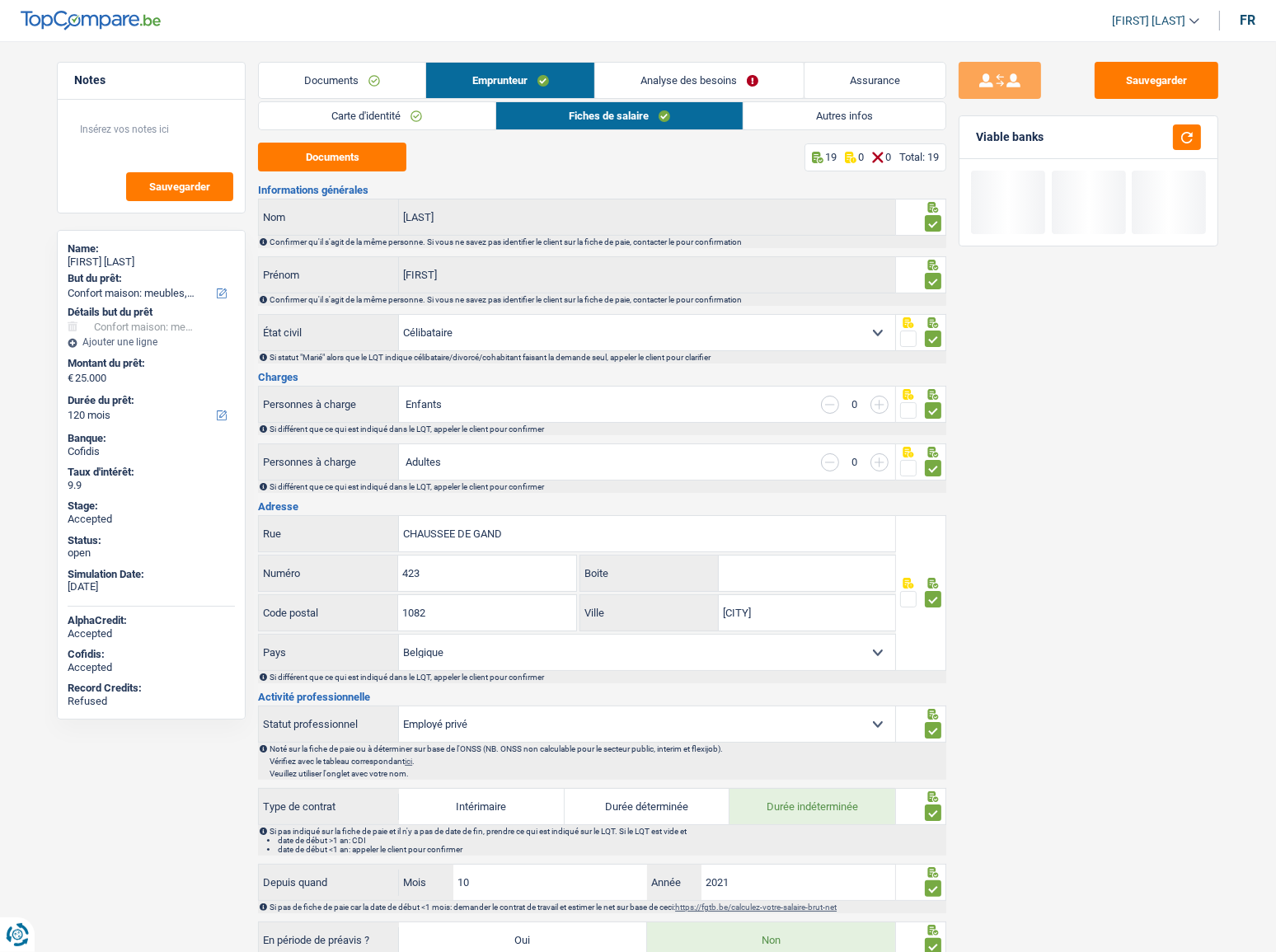 click on "Autres infos" at bounding box center [844, 115] 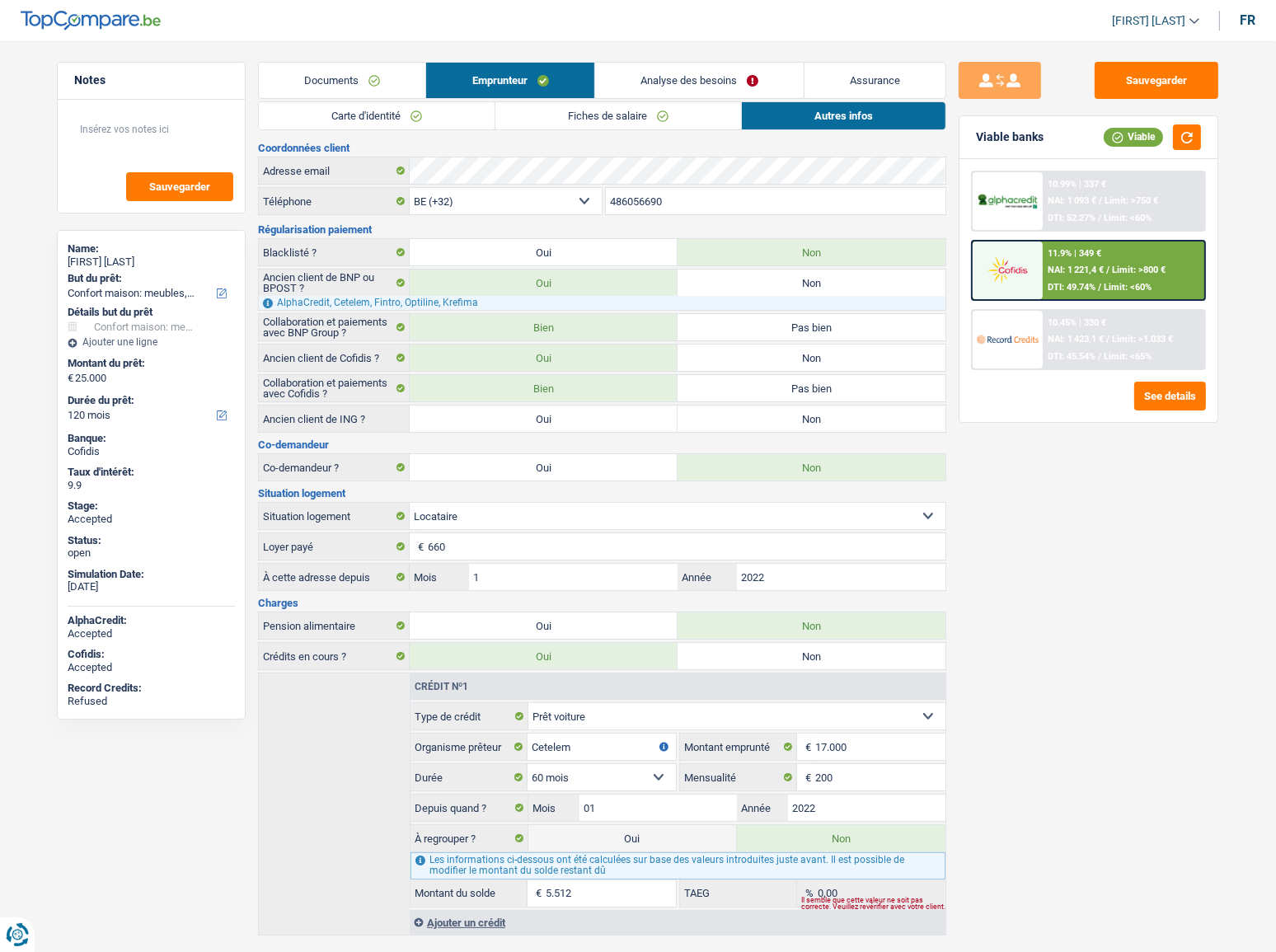 click on "Analyse des besoins" at bounding box center (699, 80) 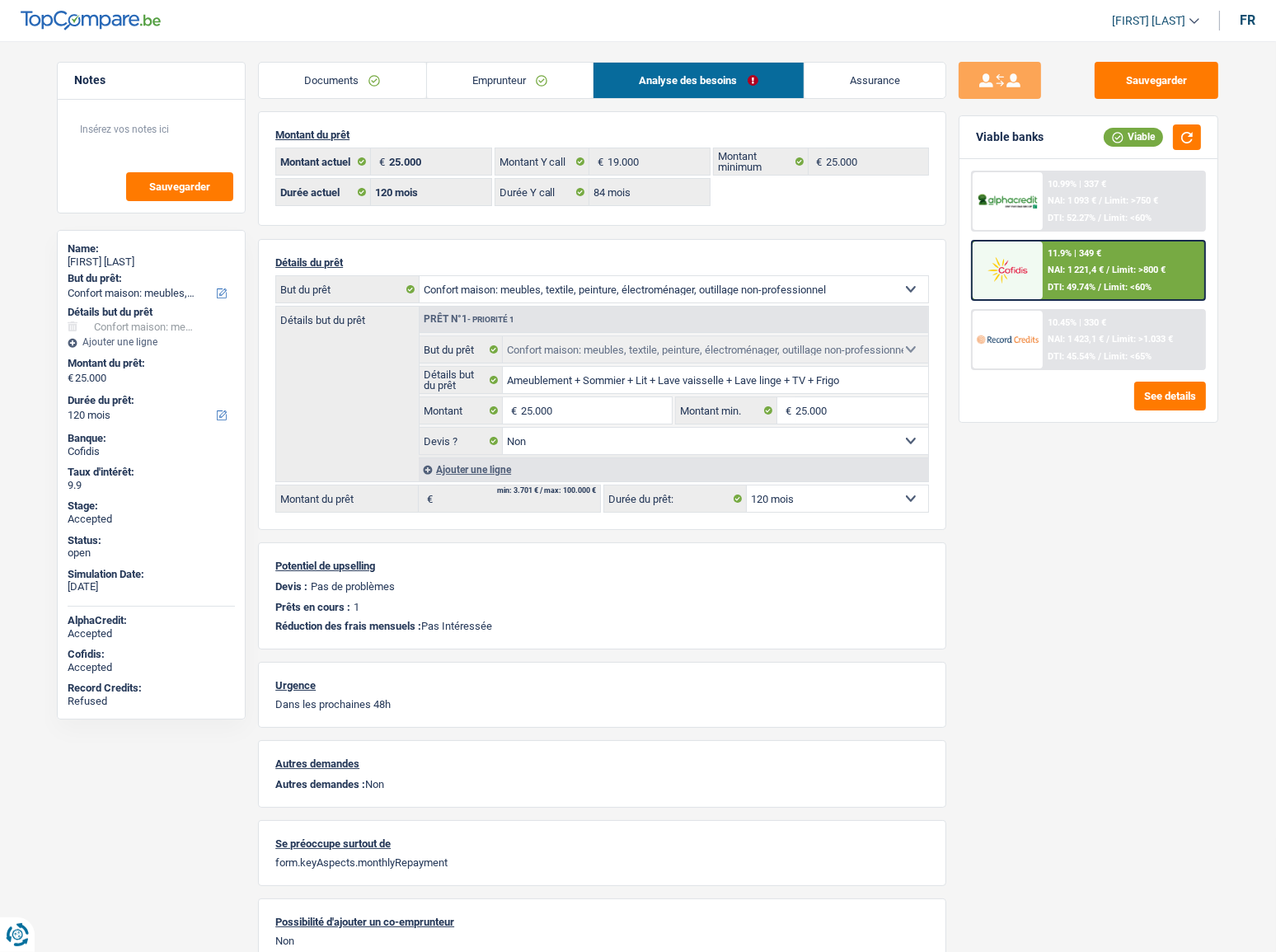 click on "Emprunteur" at bounding box center (510, 80) 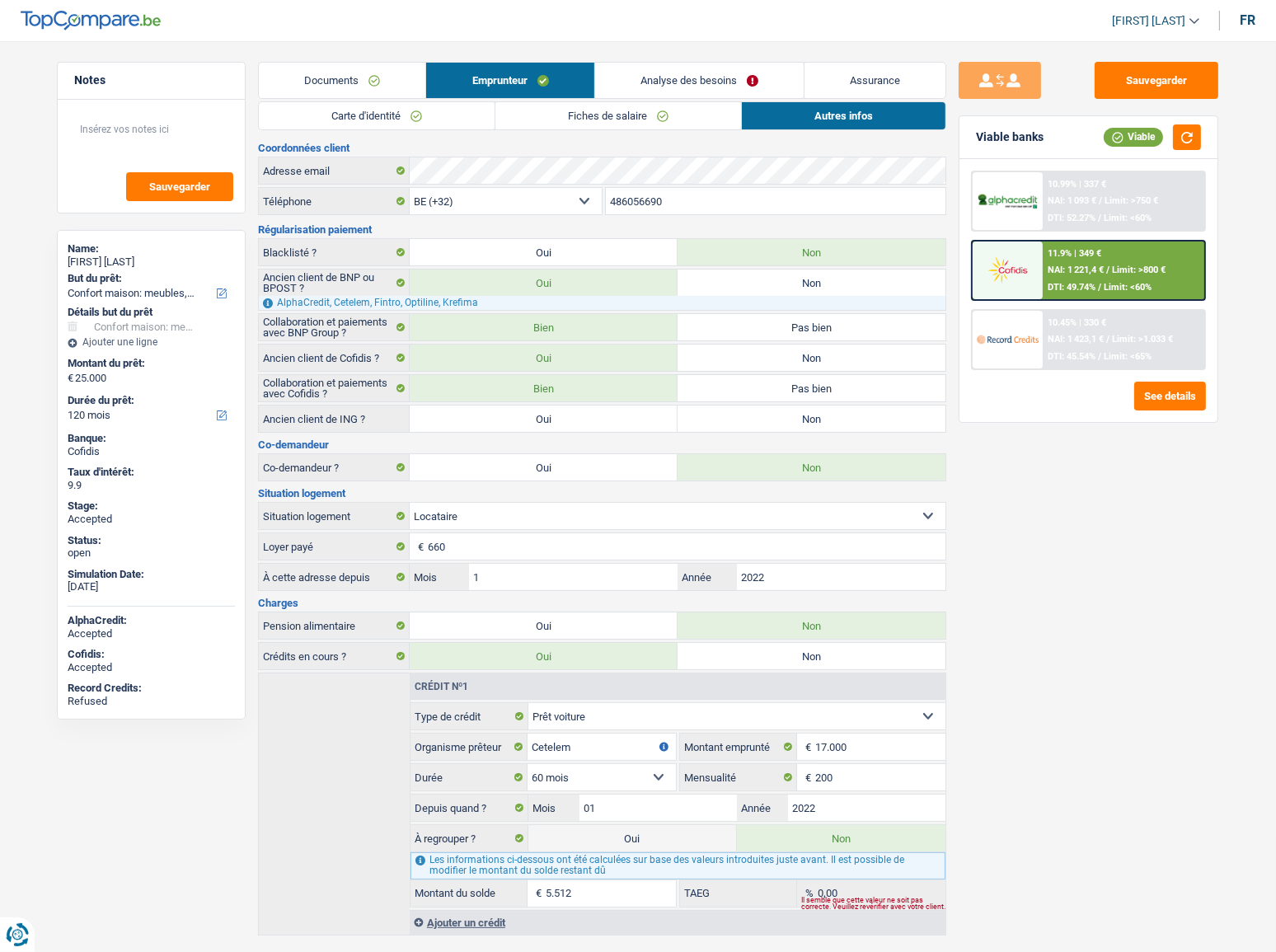 click on "Fiches de salaire" at bounding box center (618, 115) 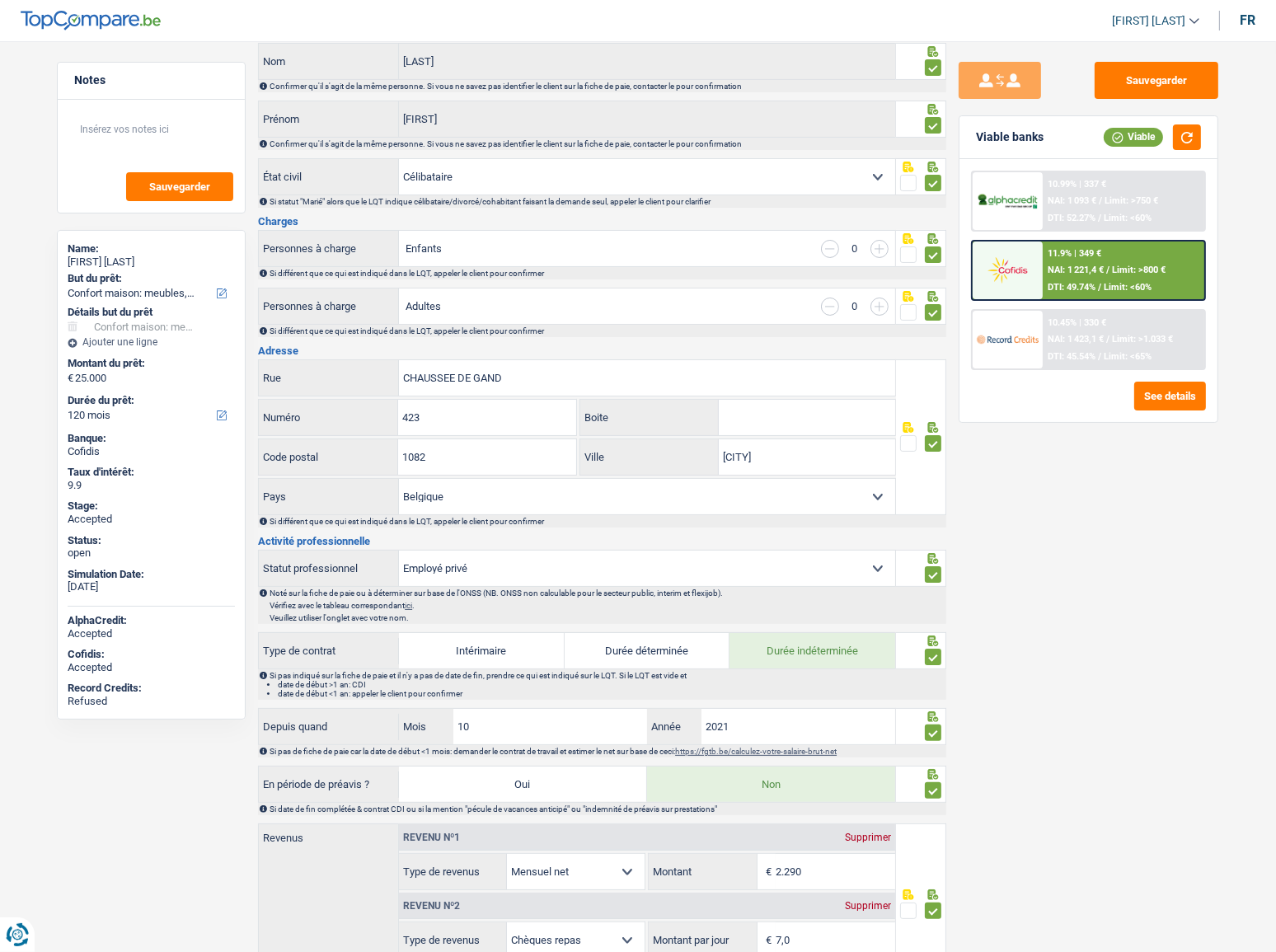 scroll, scrollTop: 0, scrollLeft: 0, axis: both 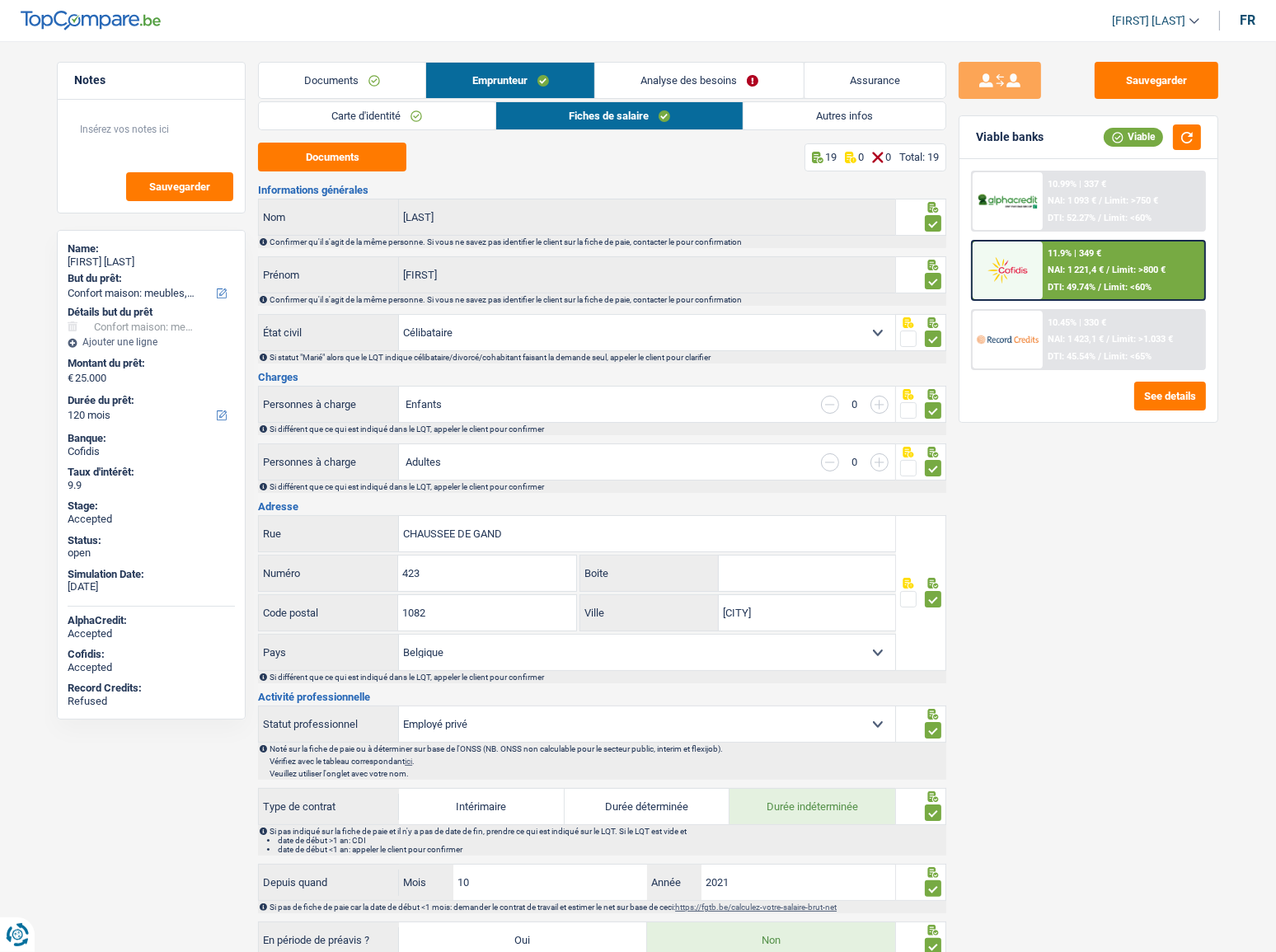 click on "Autres infos" at bounding box center [844, 115] 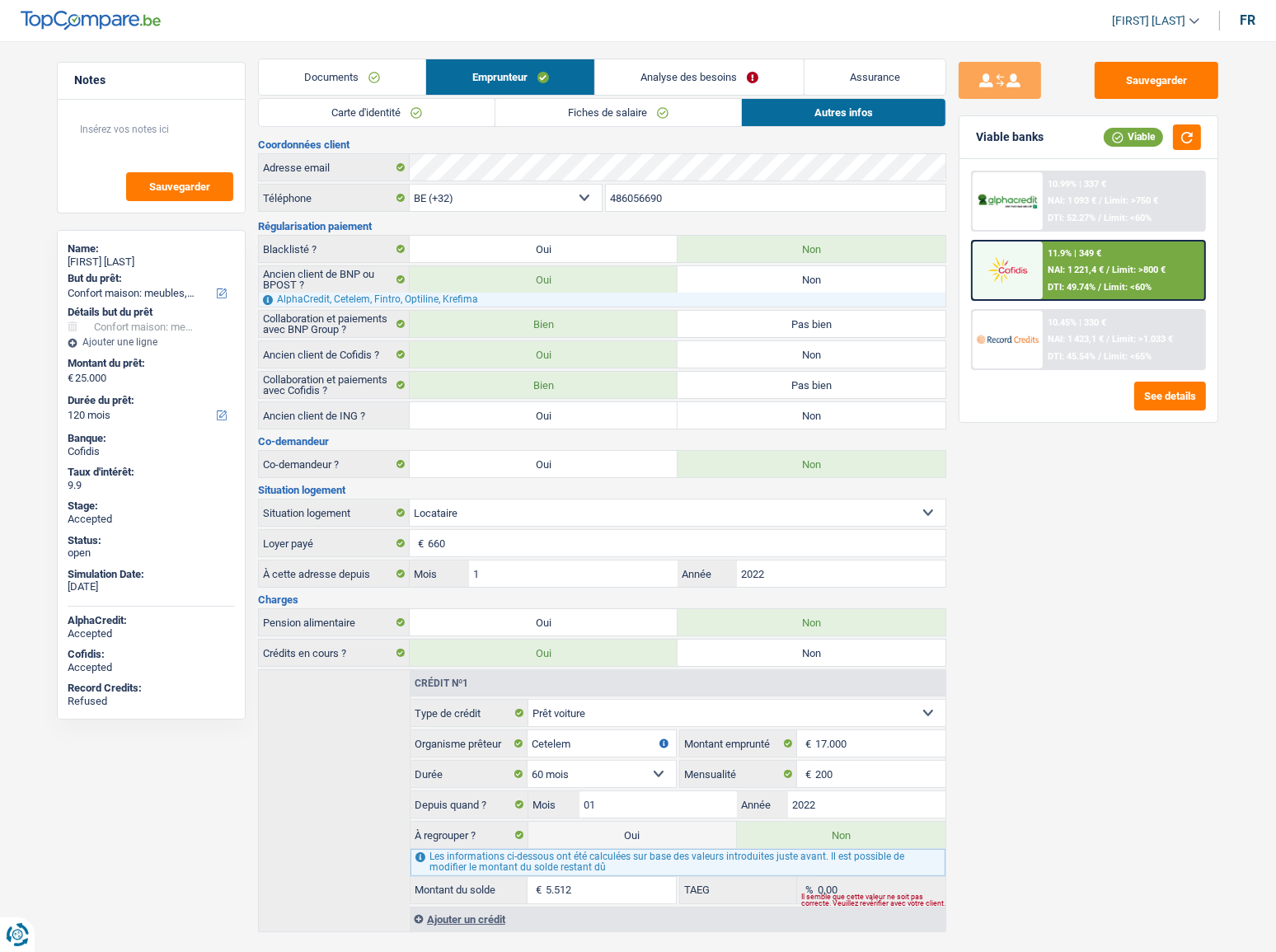 scroll, scrollTop: 0, scrollLeft: 0, axis: both 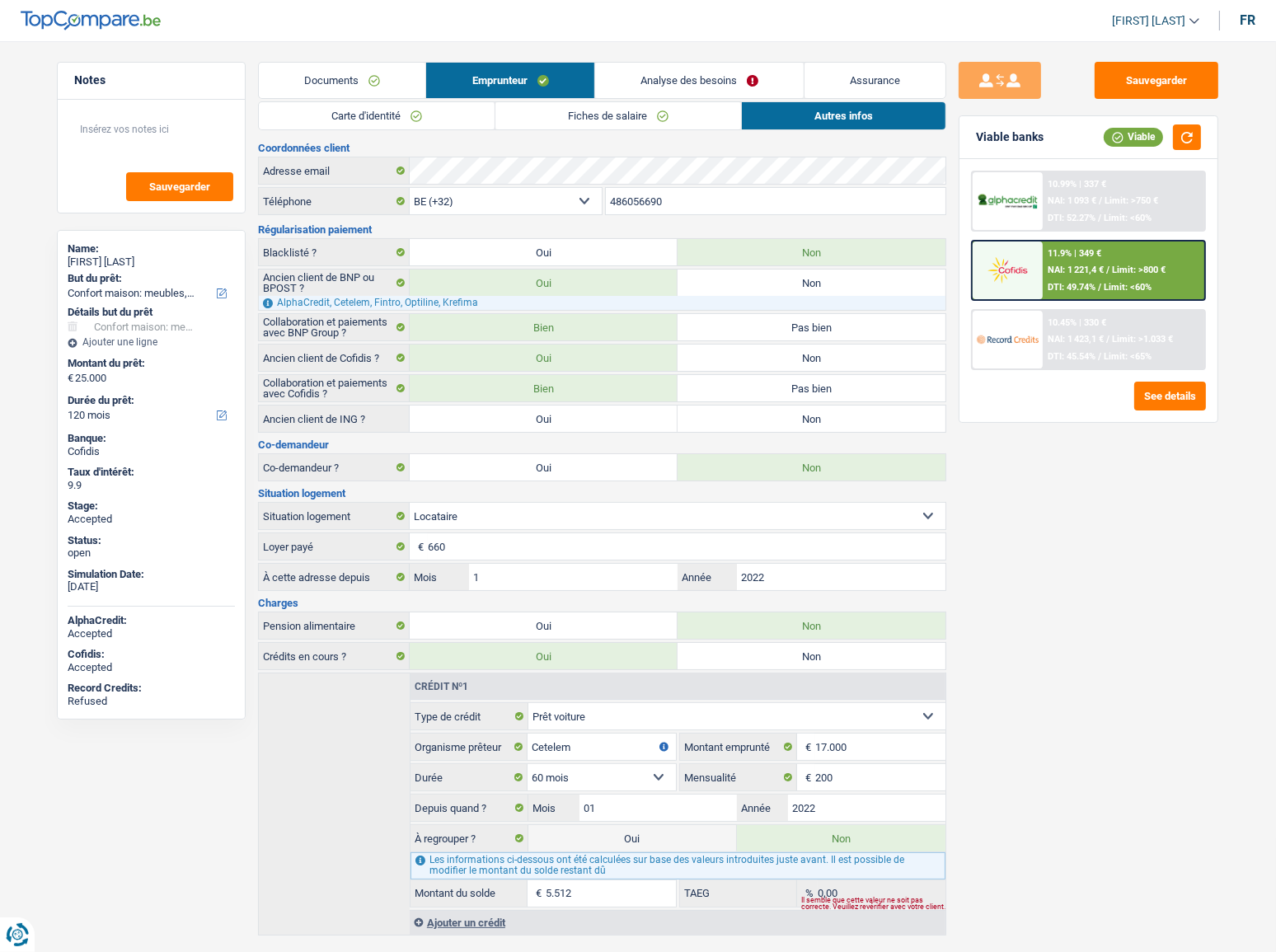 click on "Fiches de salaire" at bounding box center [618, 115] 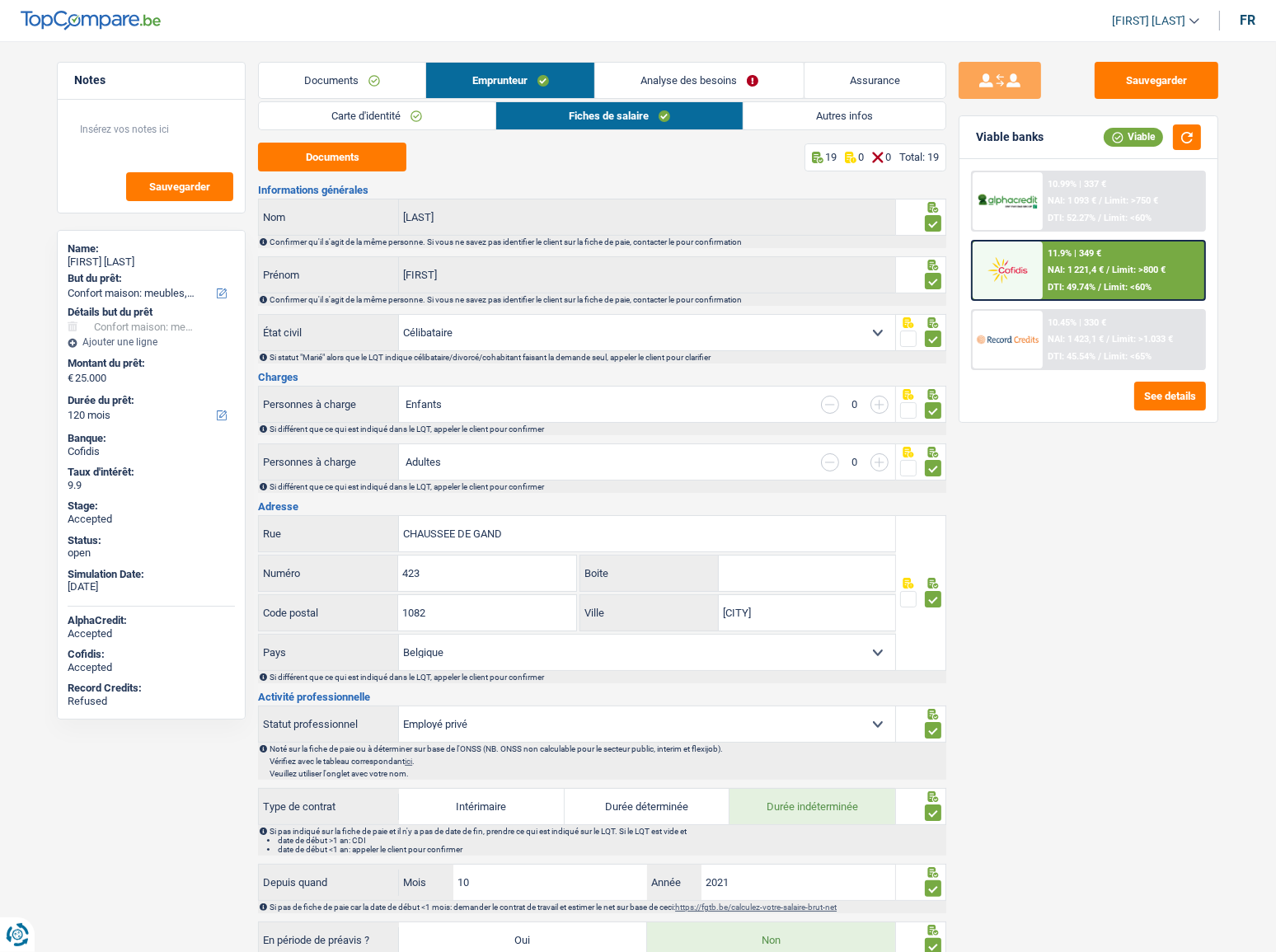 click on "Autres infos" at bounding box center [844, 115] 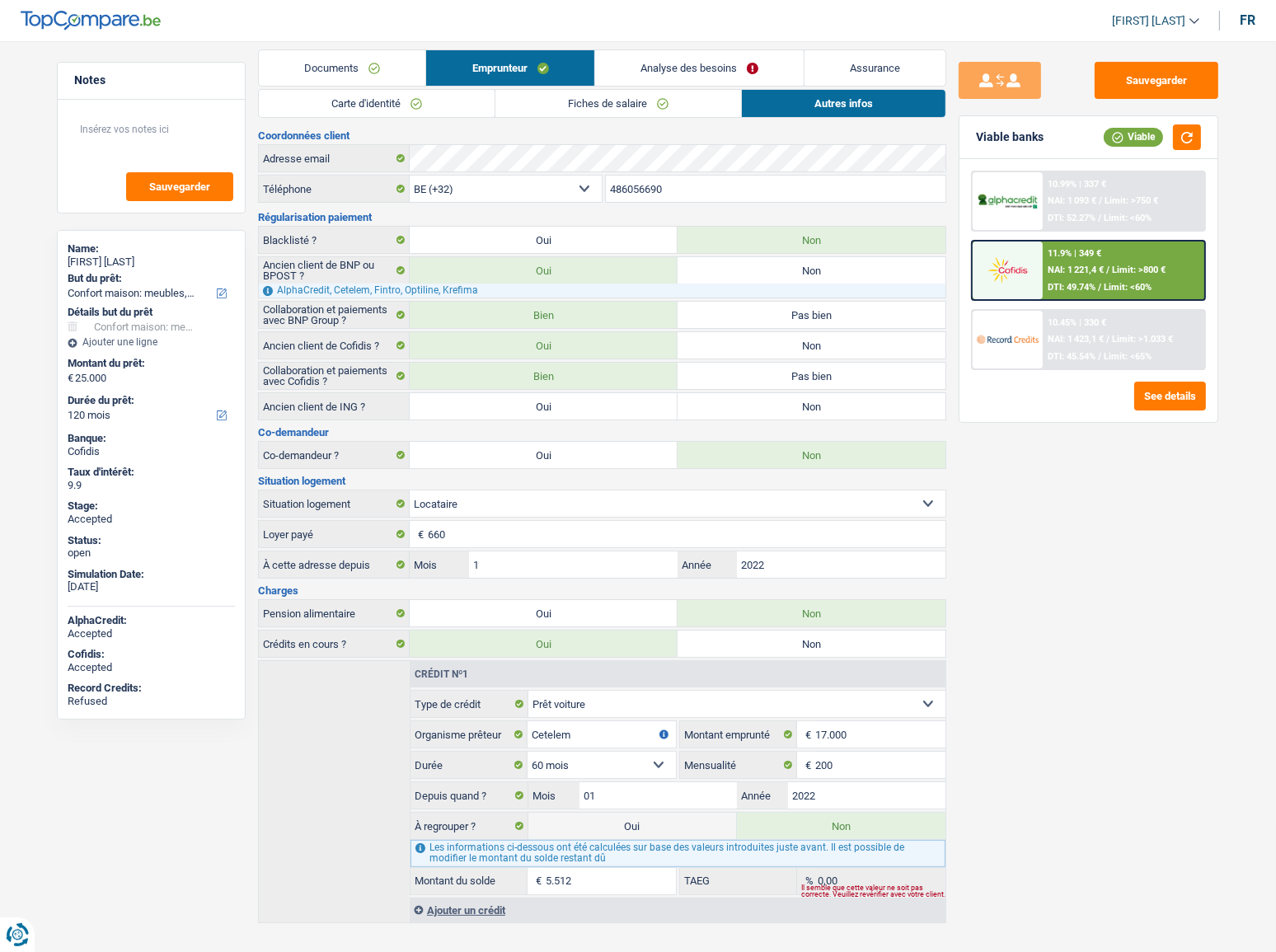 scroll, scrollTop: 19, scrollLeft: 0, axis: vertical 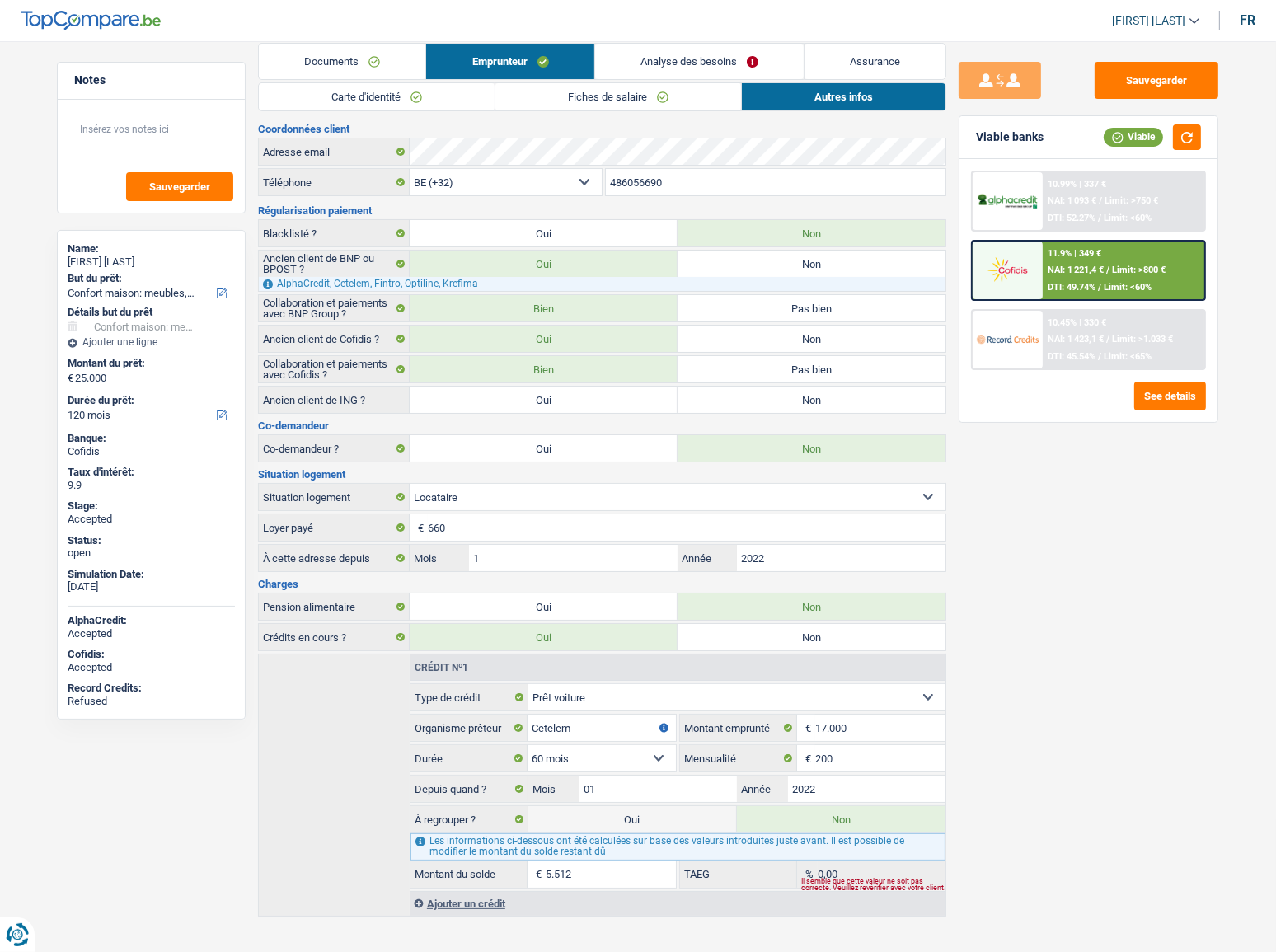 click on "Analyse des besoins" at bounding box center [699, 61] 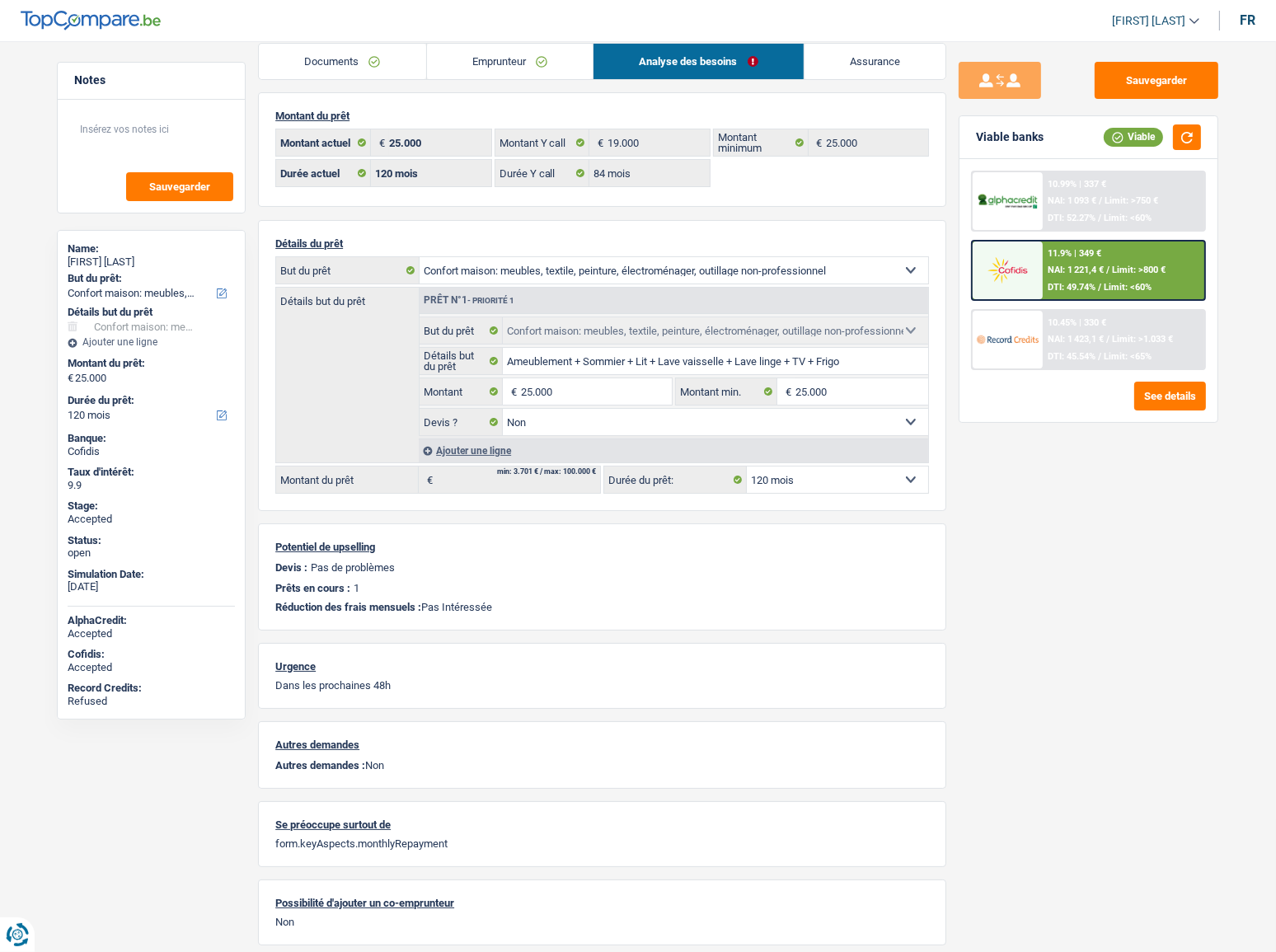 click on "Emprunteur" at bounding box center (510, 61) 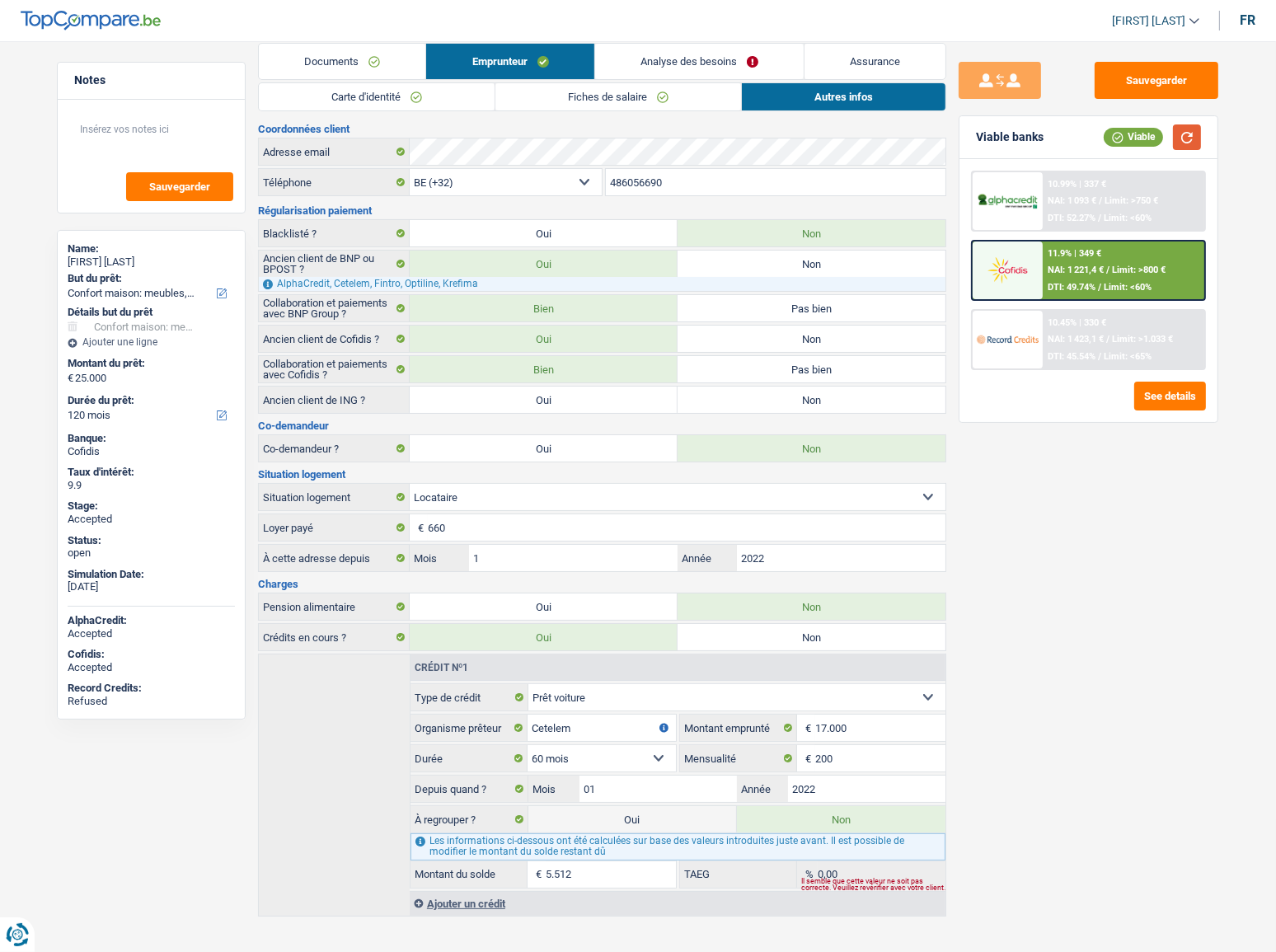 click at bounding box center [1187, 137] 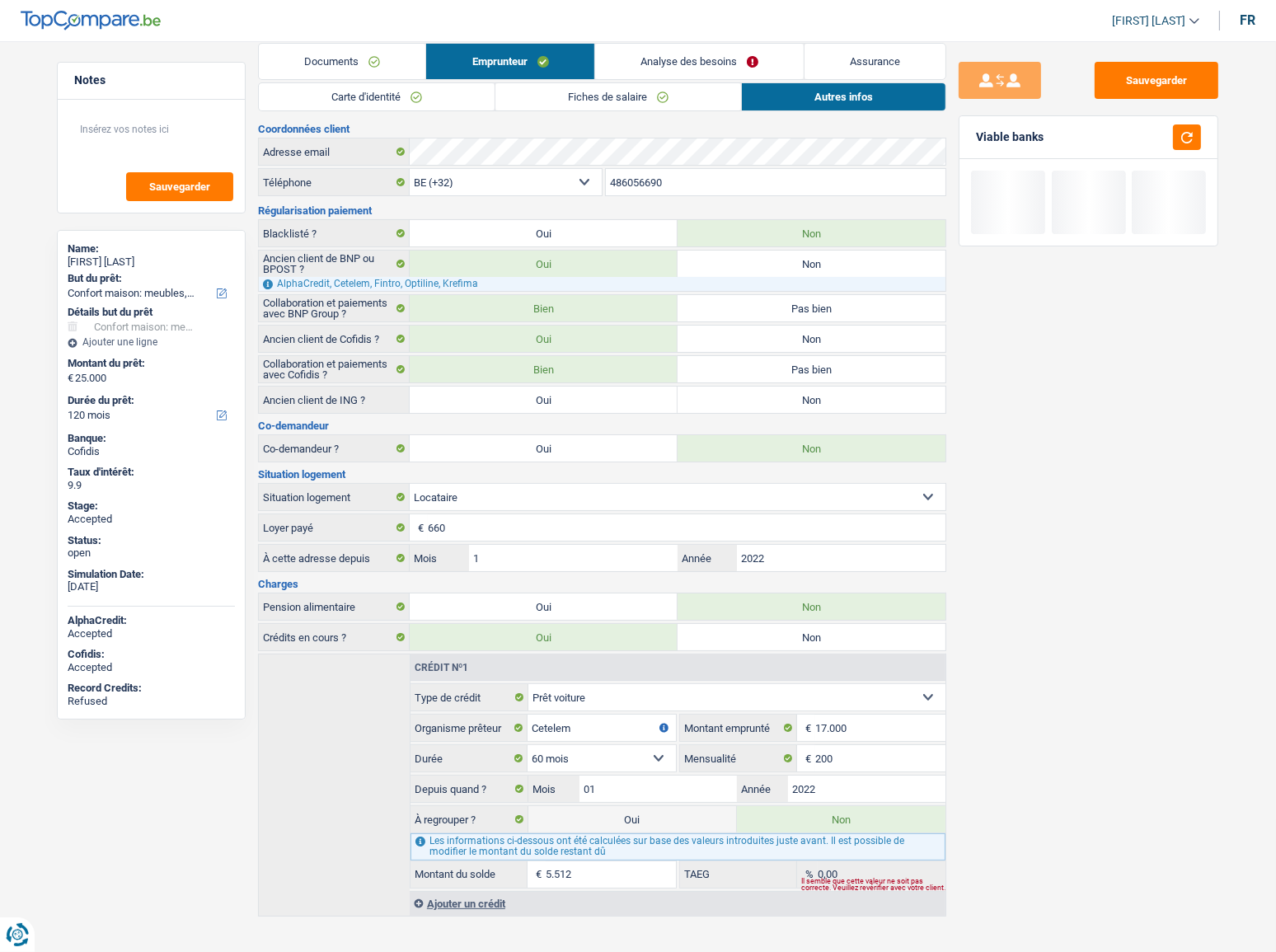 click on "Fiches de salaire" at bounding box center [618, 96] 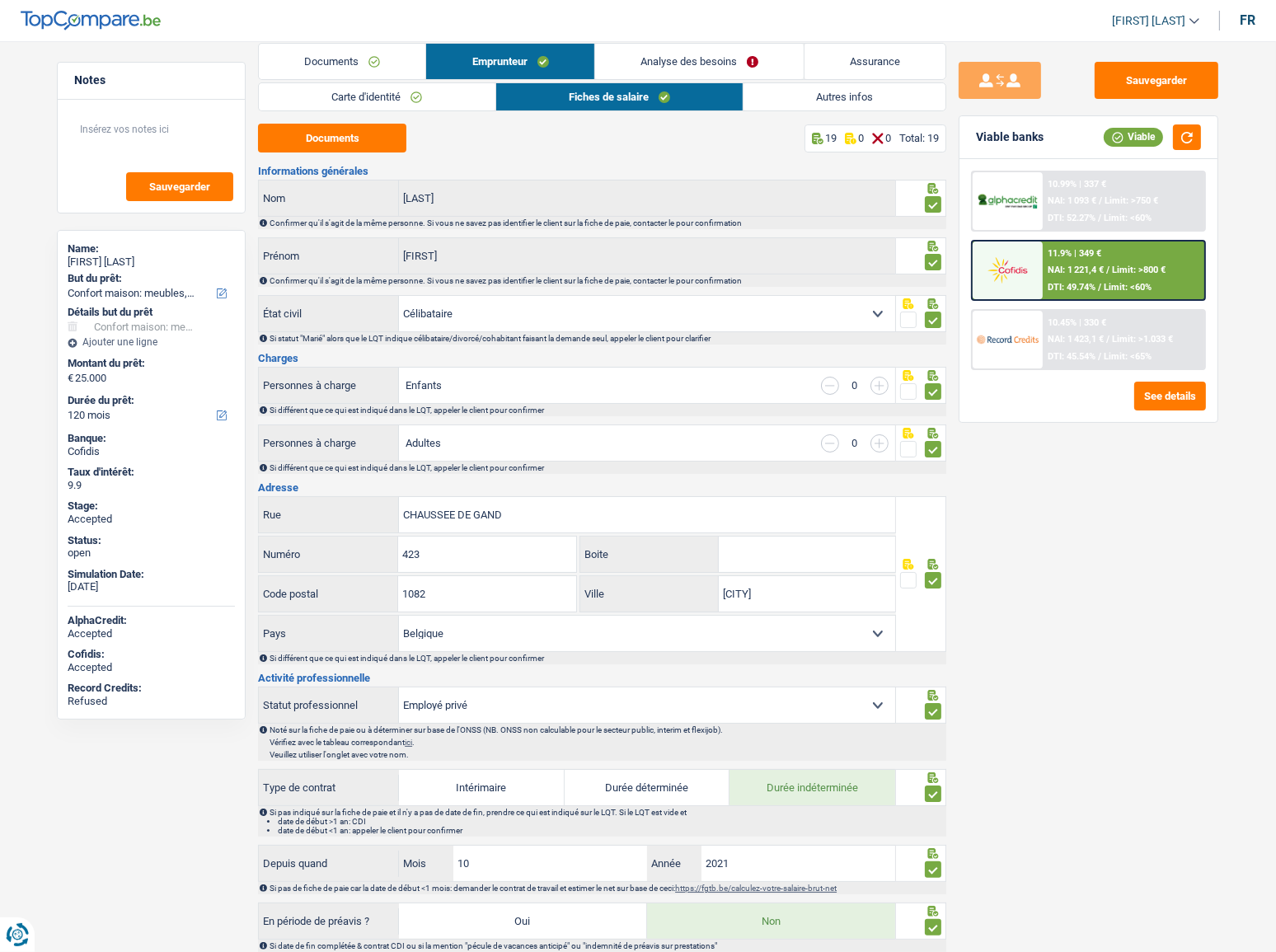 click on "Dayana Santamaria
Se déconnecter
fr" at bounding box center [638, 21] 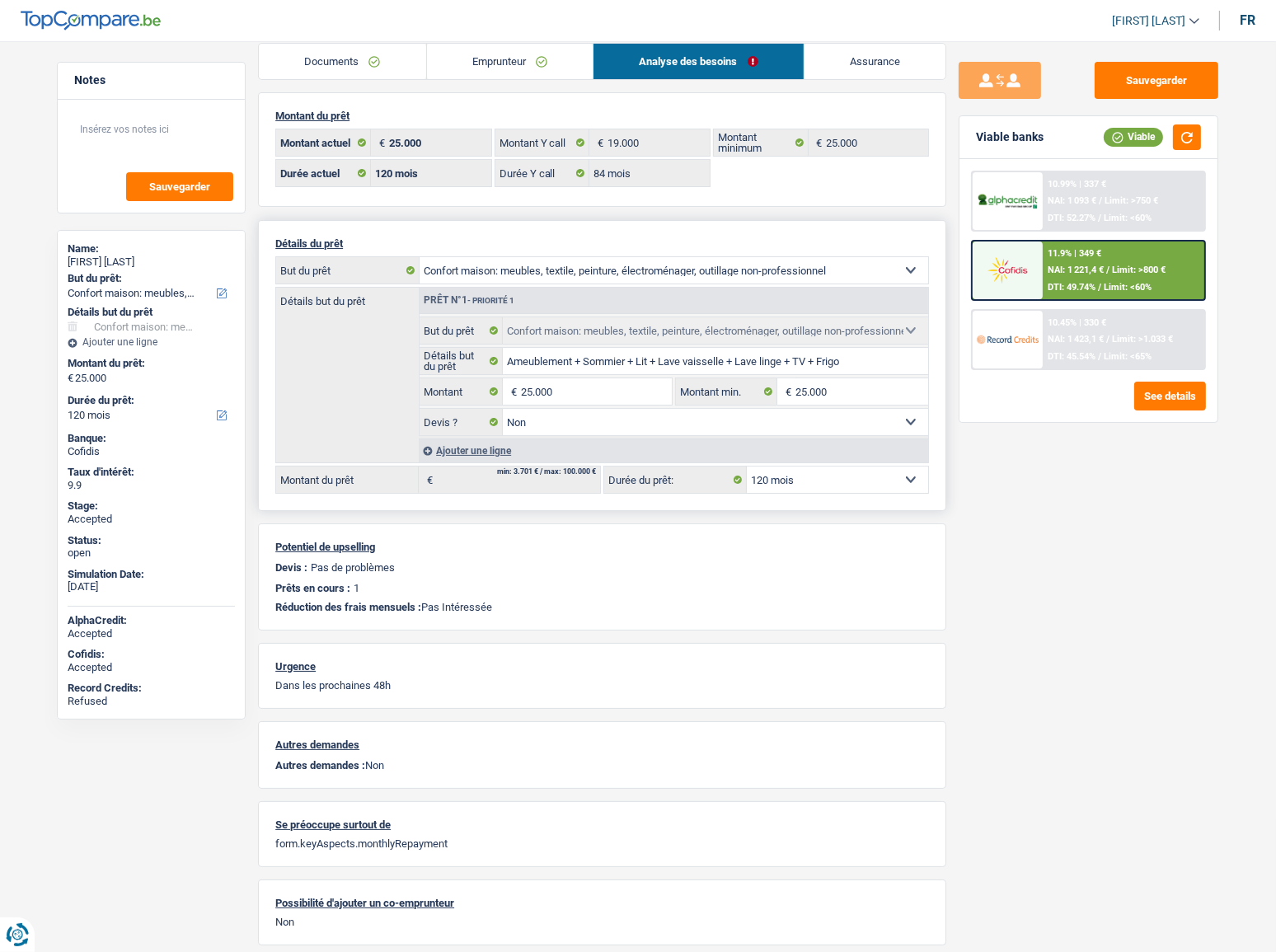 click on "Oui Non Non répondu
Sélectionner une option" at bounding box center (715, 422) 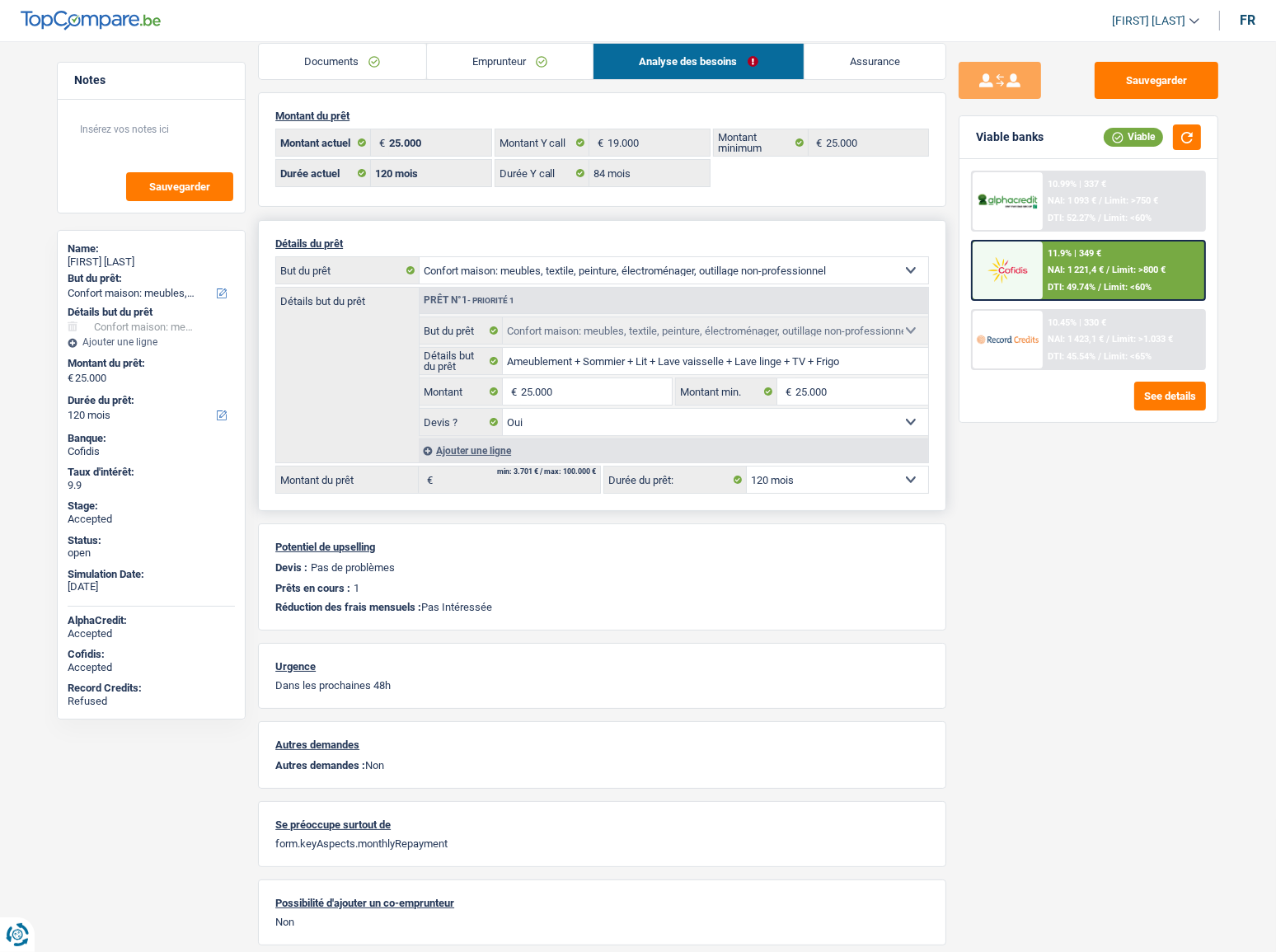 click on "Oui Non Non répondu
Sélectionner une option" at bounding box center (715, 422) 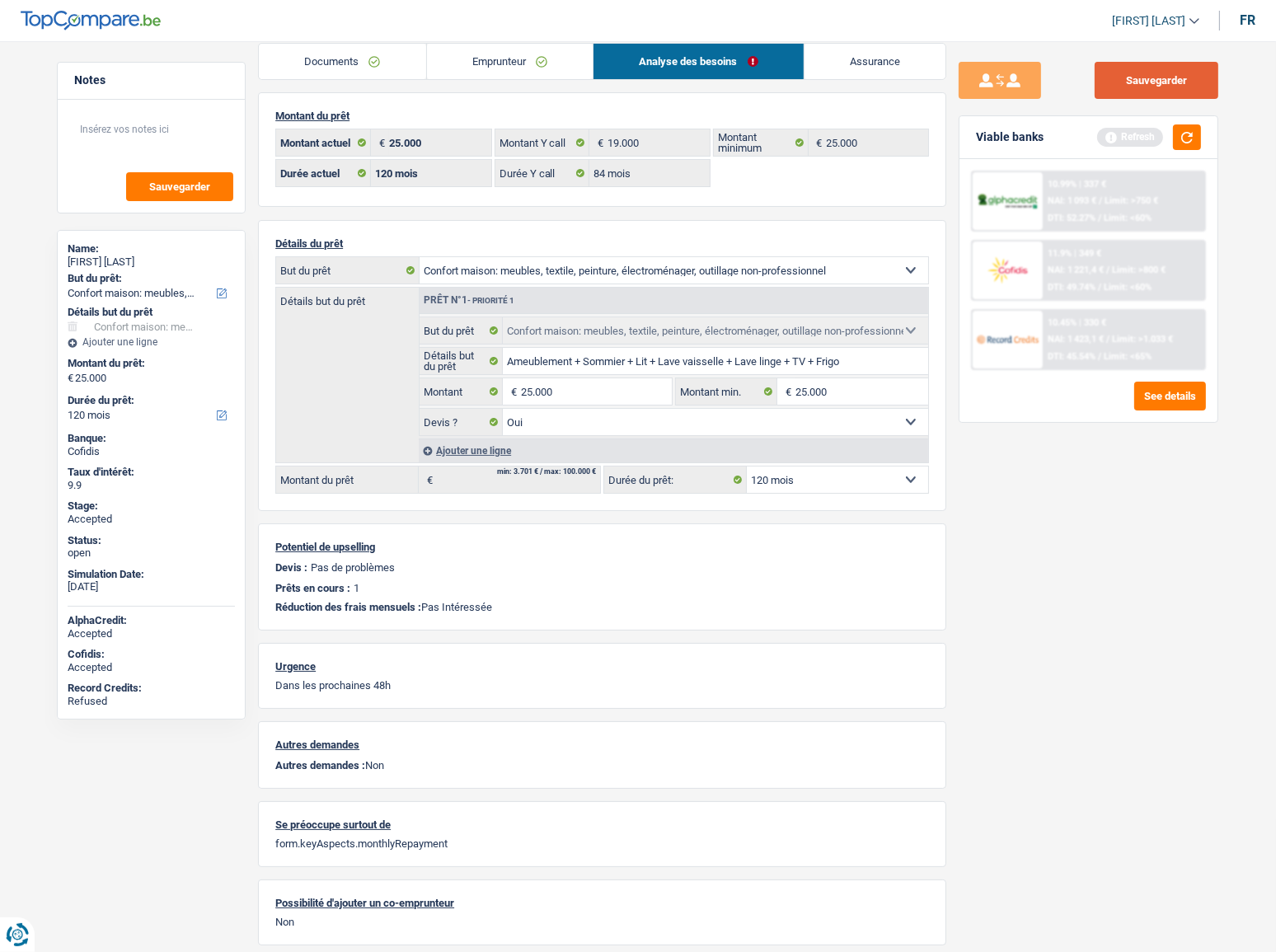 click on "Sauvegarder" at bounding box center (1156, 80) 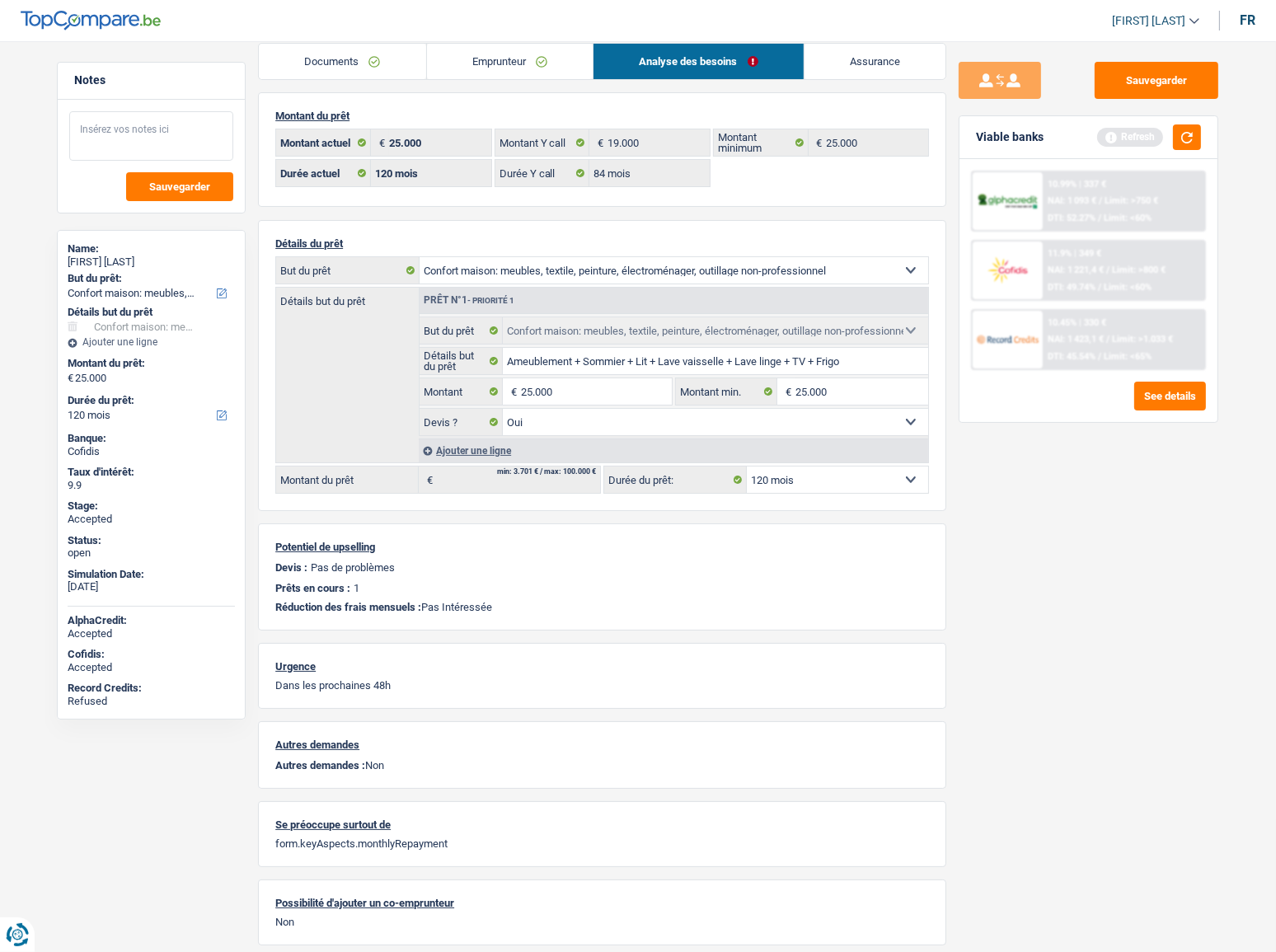 click at bounding box center (151, 136) 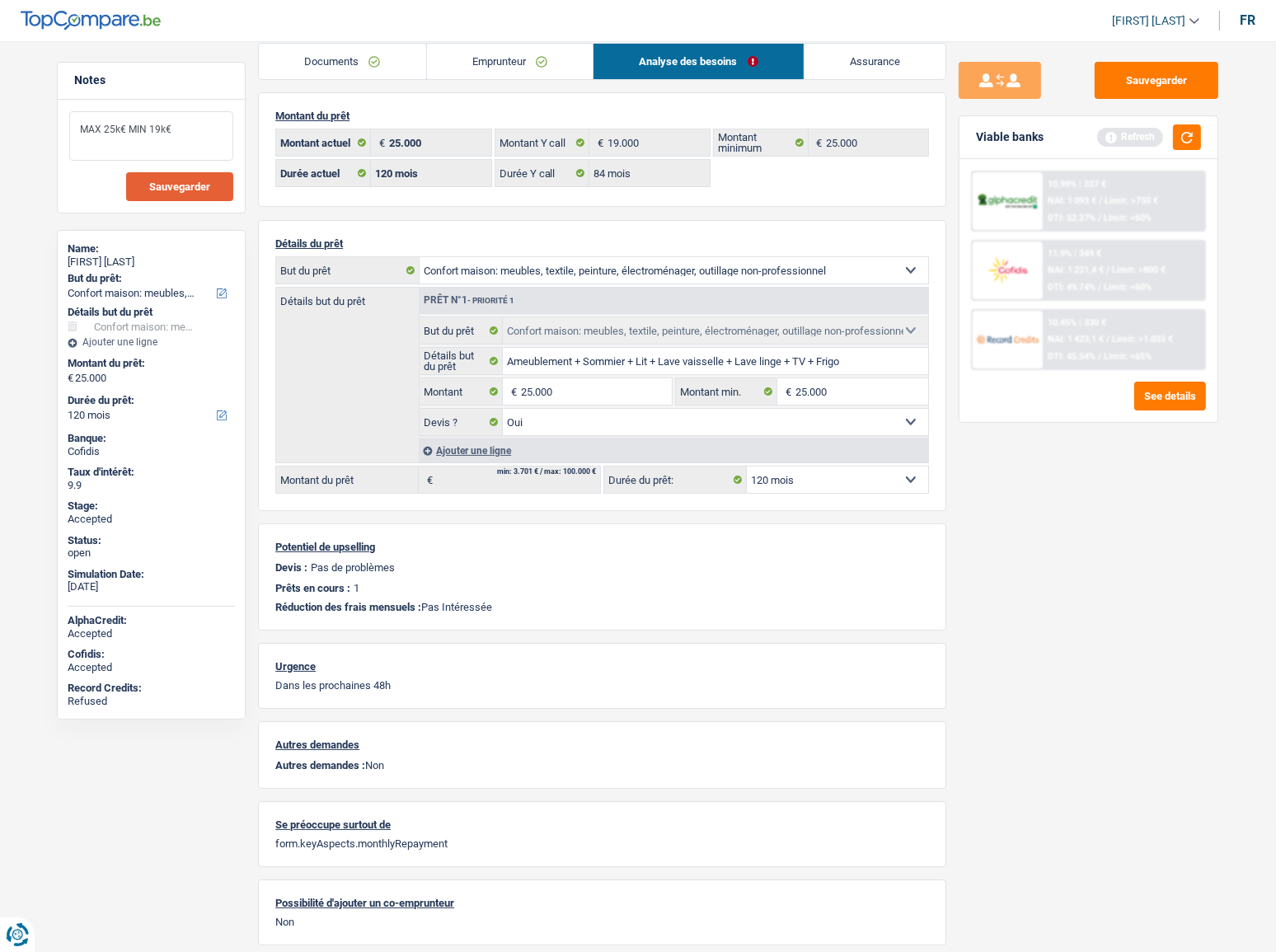 type on "MAX 25k€ MIN 19k€" 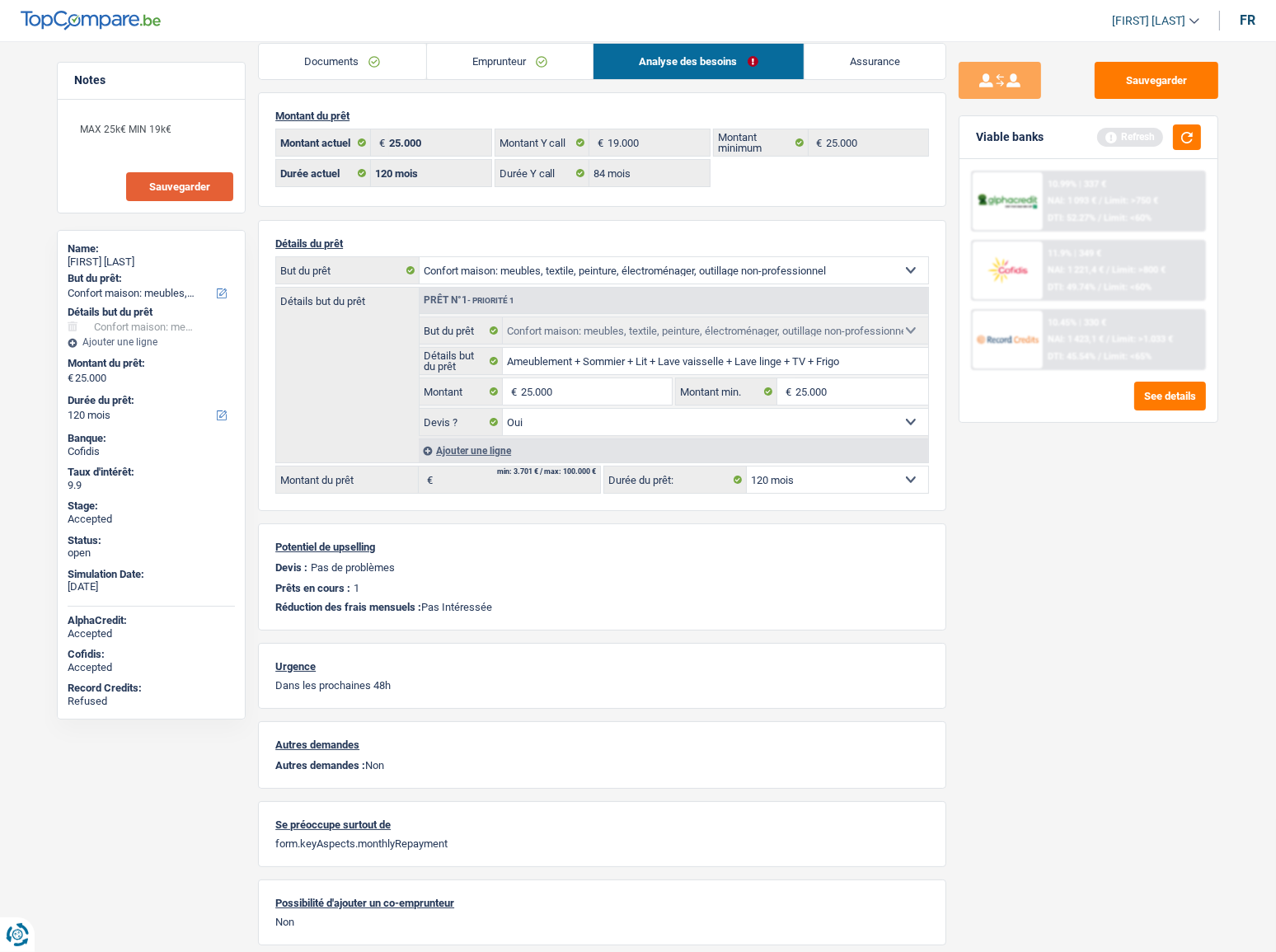 click on "Sauvegarder" at bounding box center (180, 186) 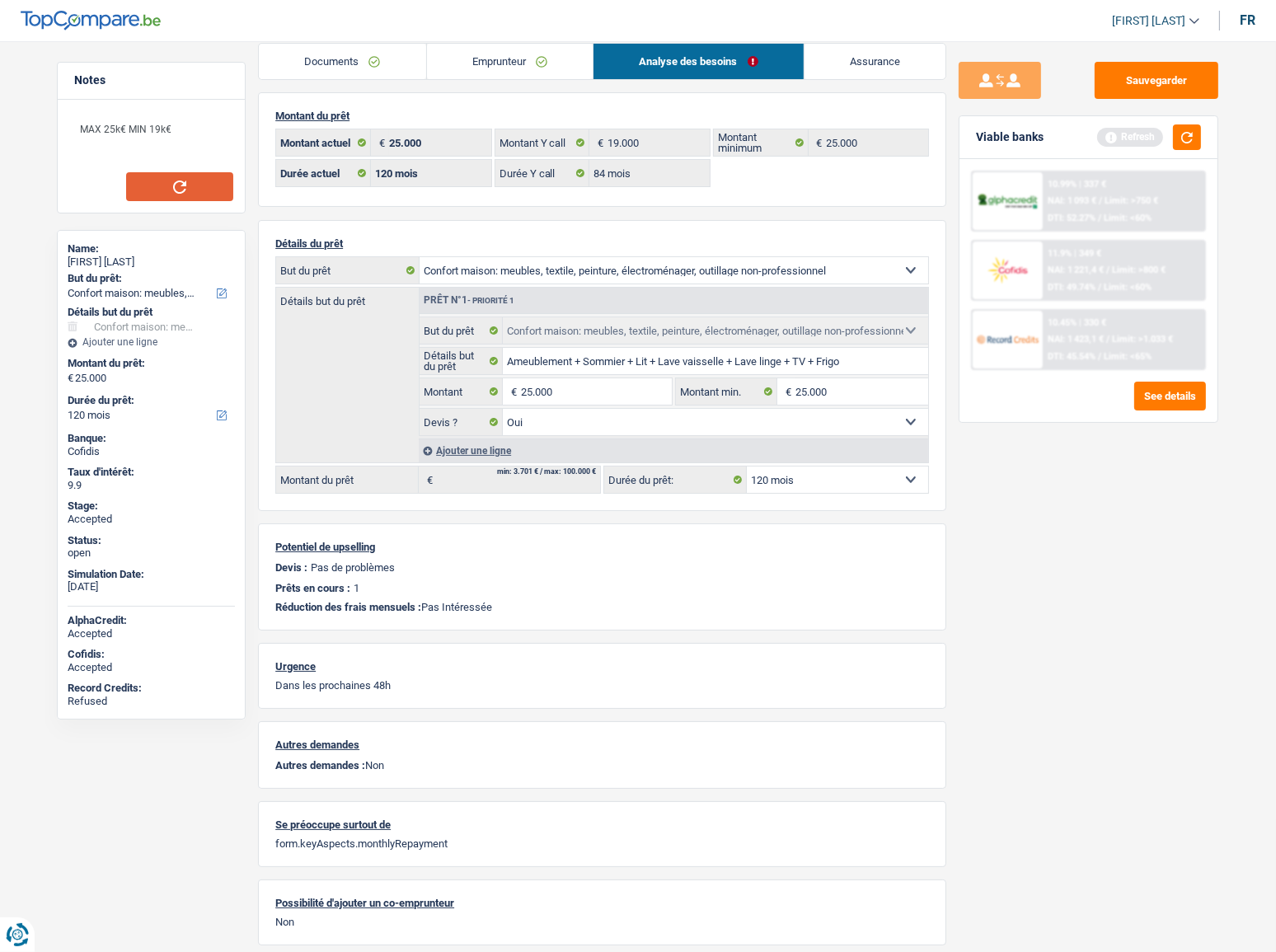 click on "Emprunteur" at bounding box center [510, 61] 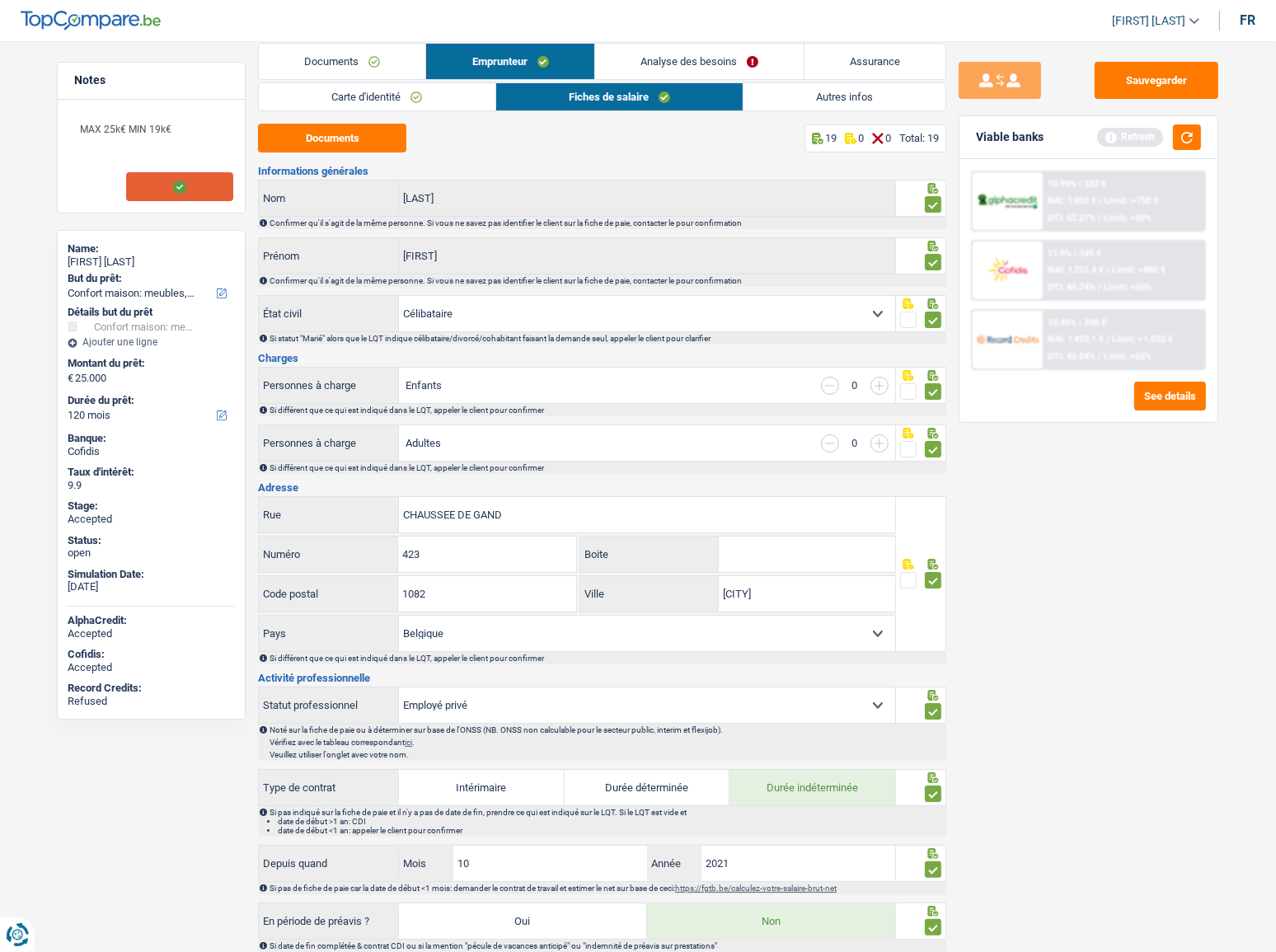 click on "Autres infos" at bounding box center (844, 96) 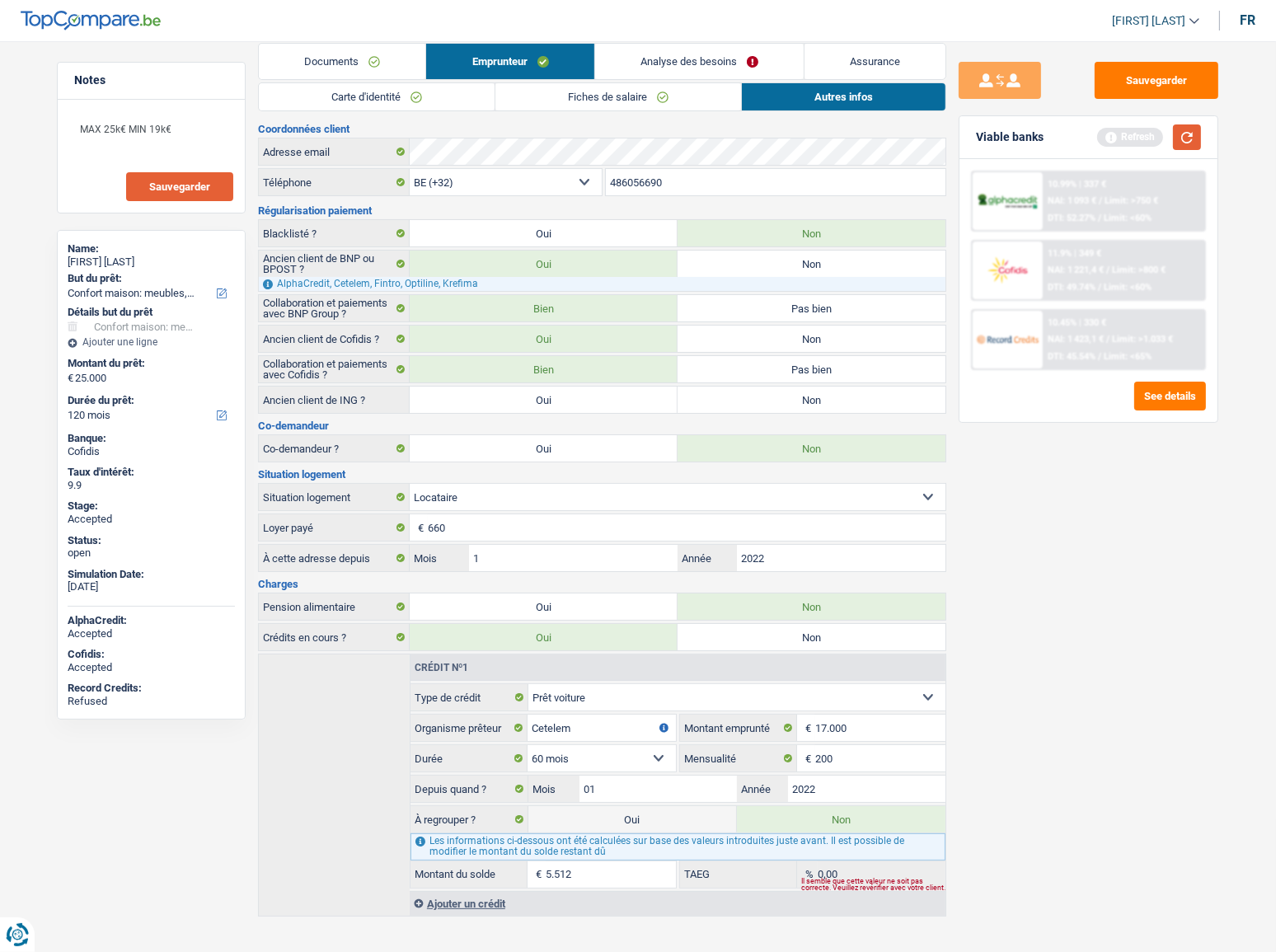 click at bounding box center [1187, 137] 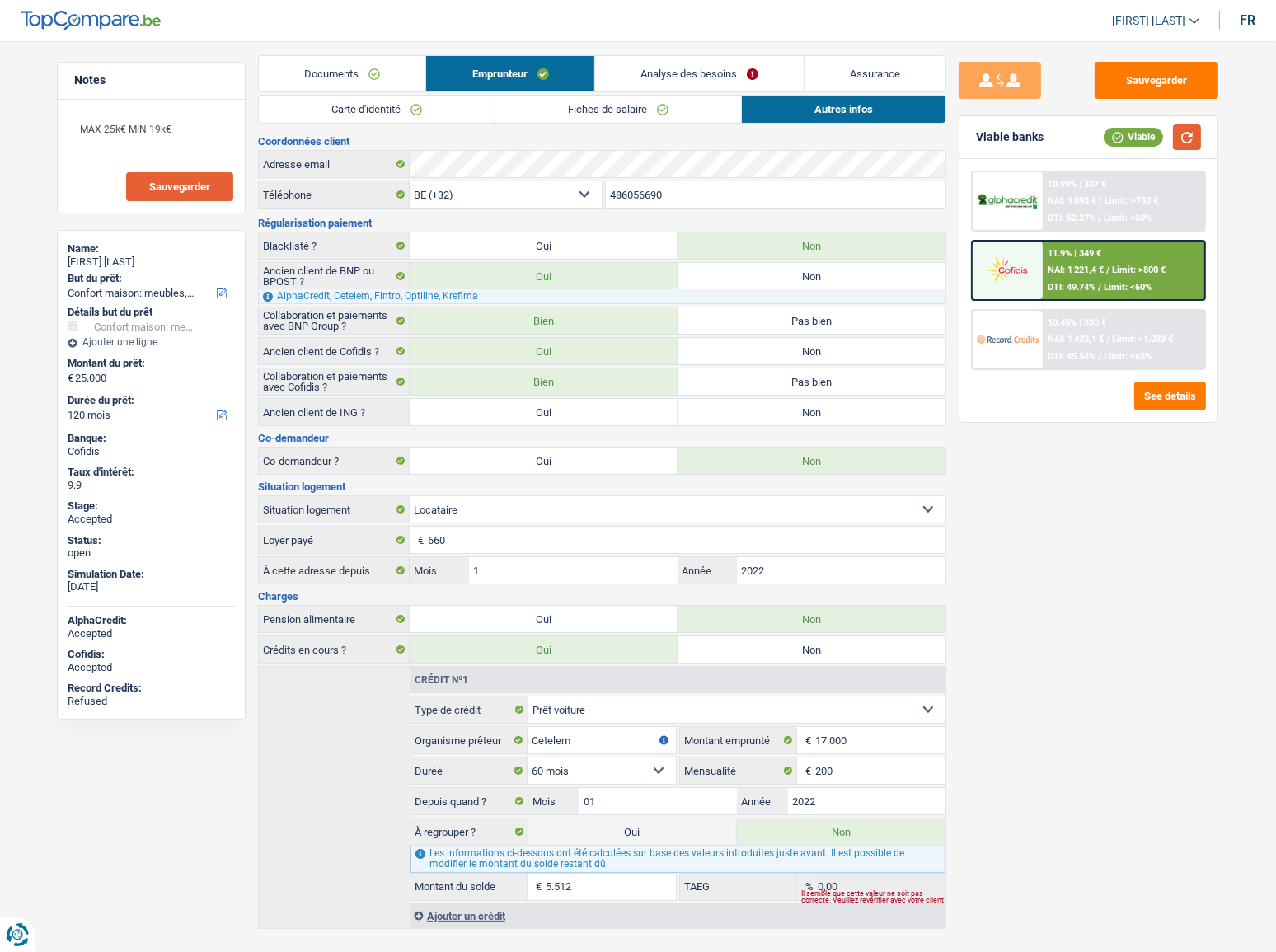 scroll, scrollTop: 0, scrollLeft: 0, axis: both 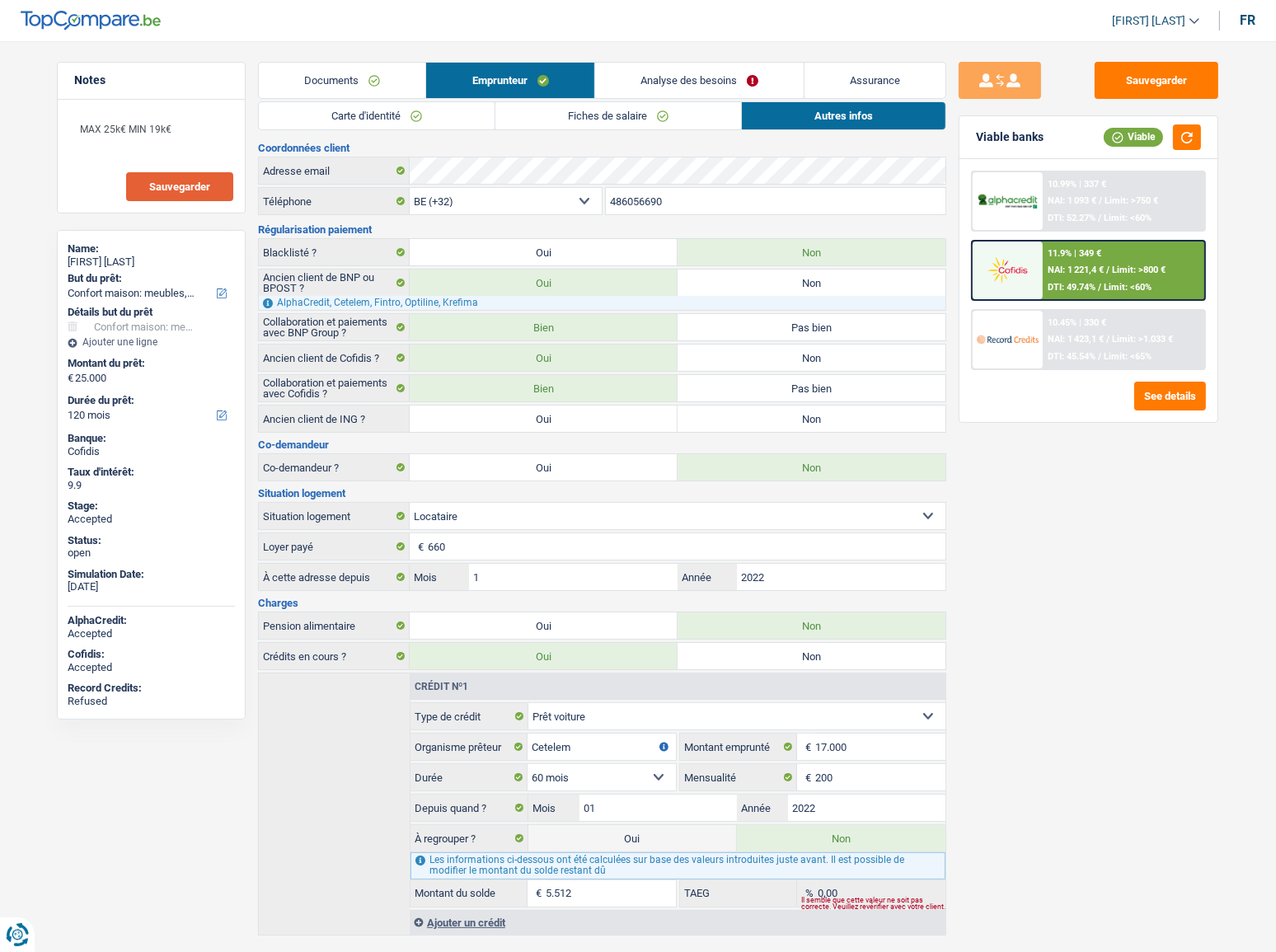 click on "Fiches de salaire" at bounding box center [618, 115] 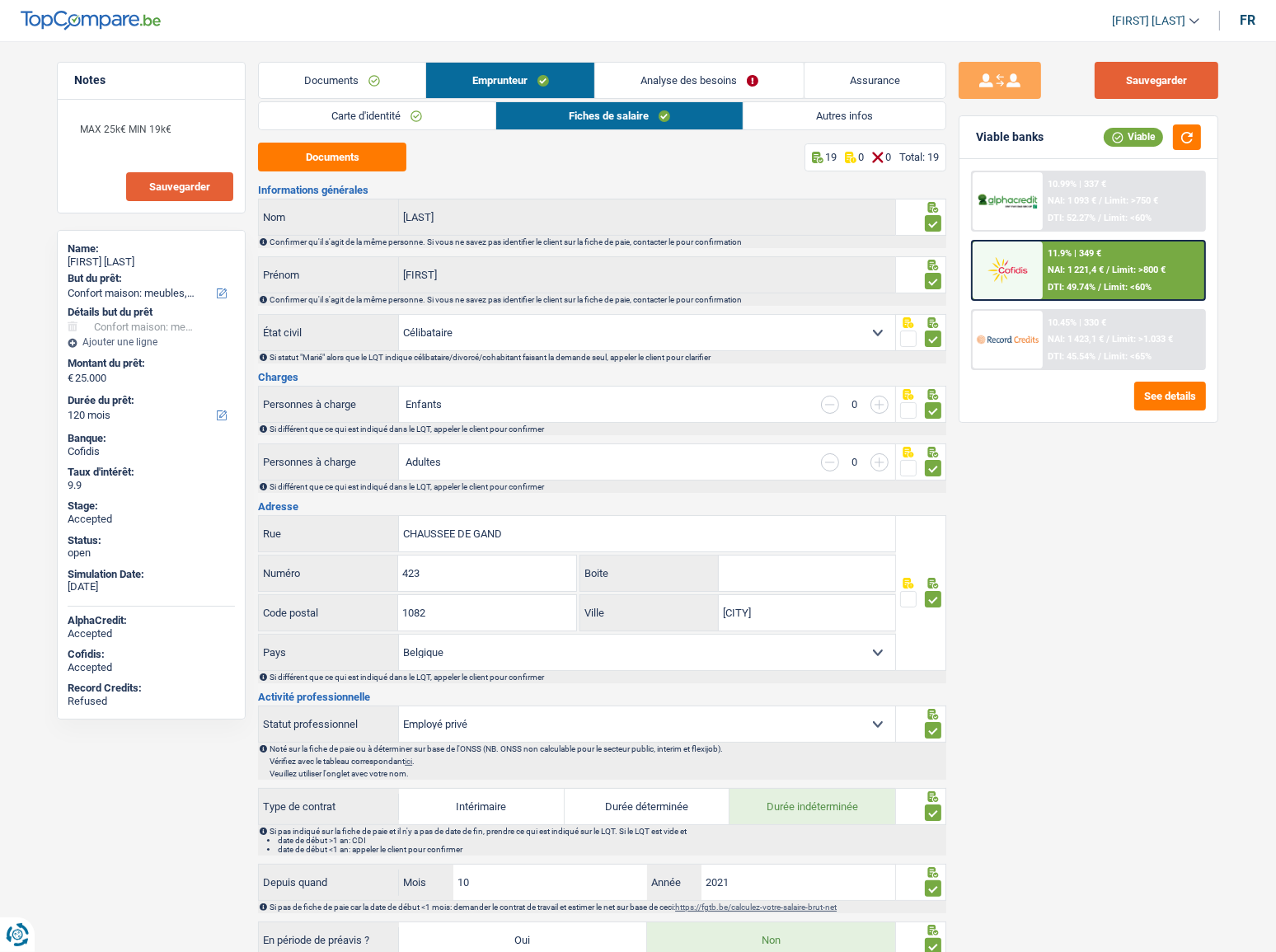 drag, startPoint x: 1165, startPoint y: 90, endPoint x: 1138, endPoint y: 81, distance: 28.460499 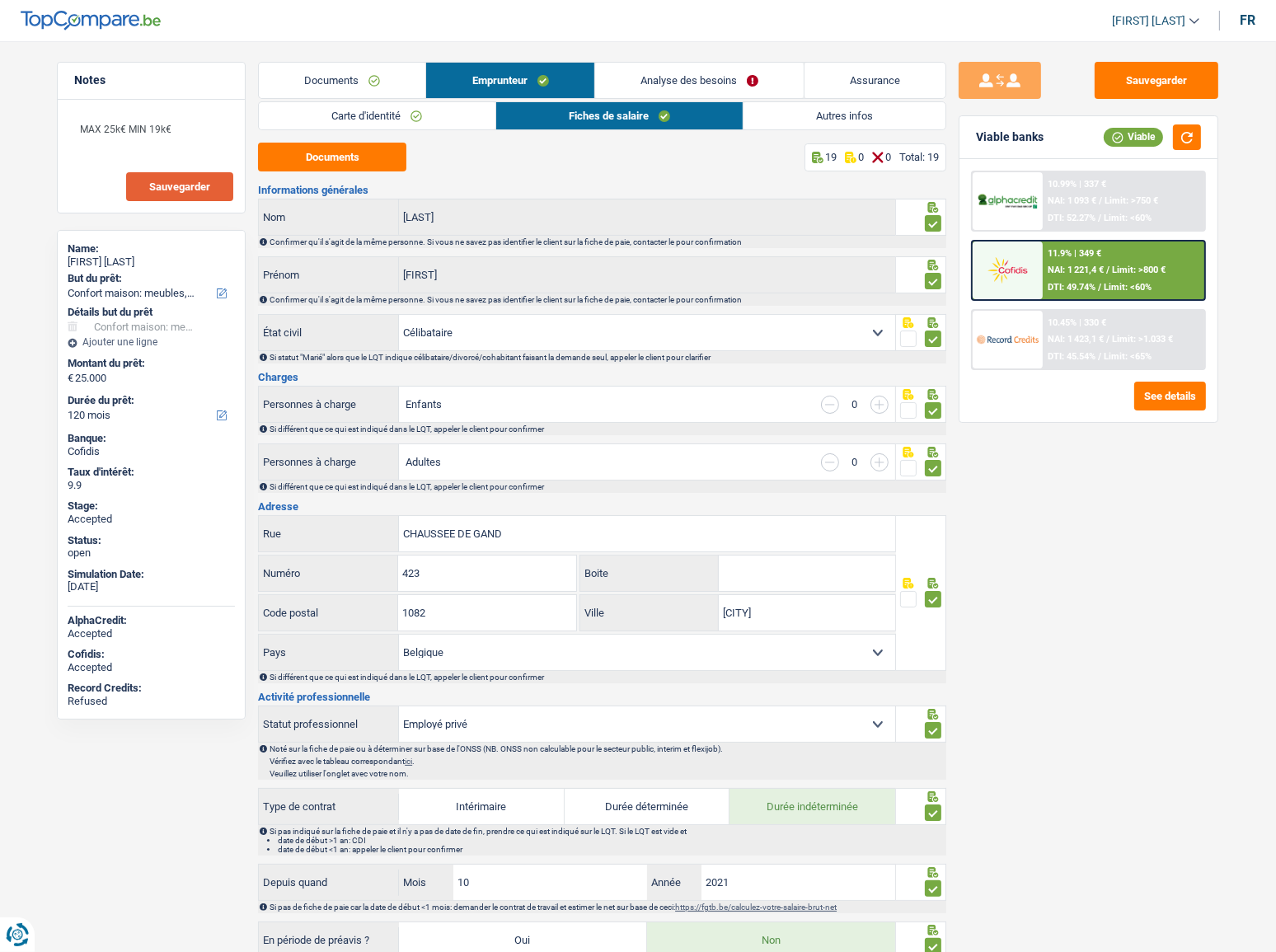 click on "Analyse des besoins" at bounding box center [699, 80] 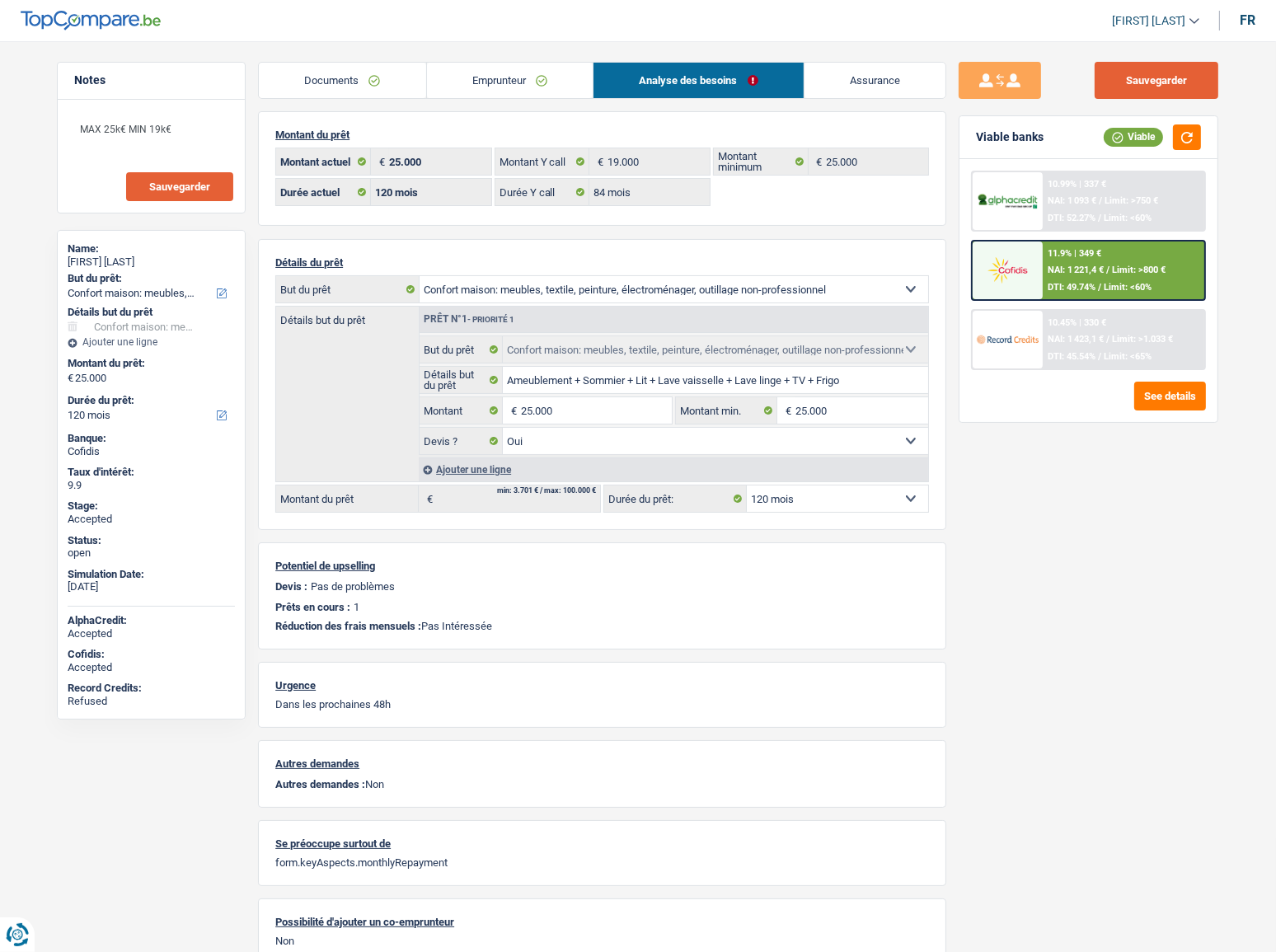 click on "Sauvegarder" at bounding box center [1156, 80] 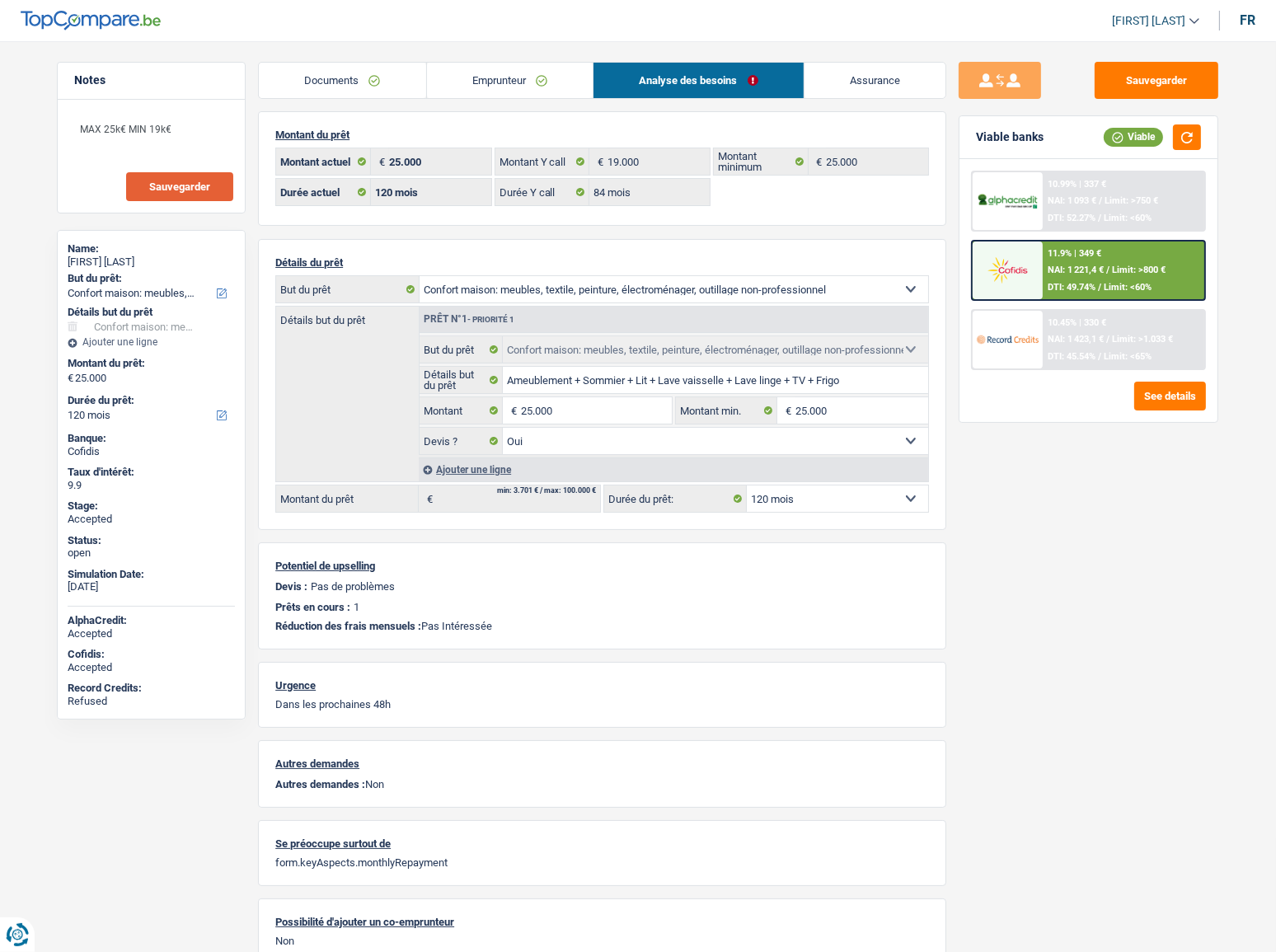 click on "Emprunteur" at bounding box center [510, 80] 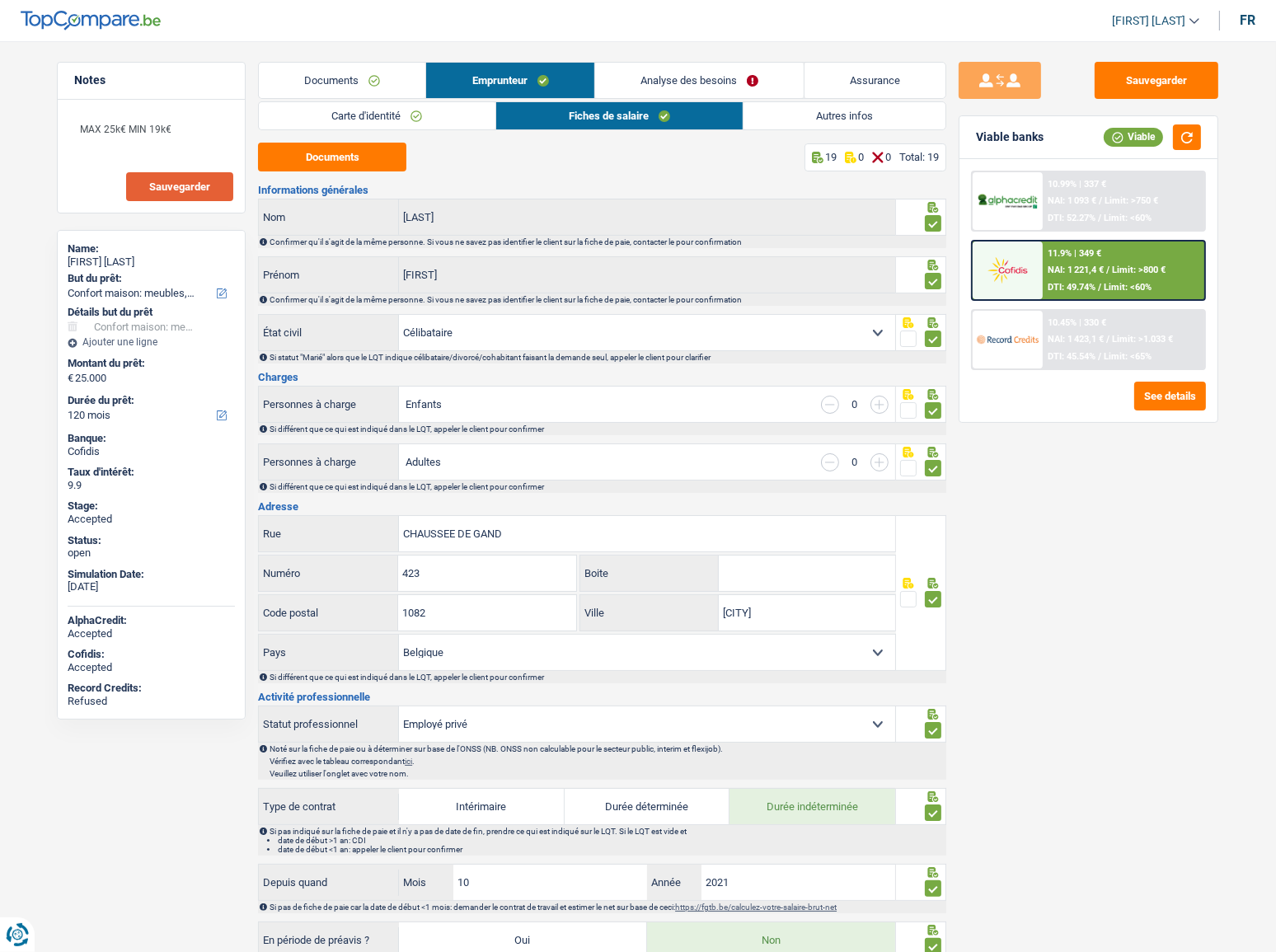 click on "11.9% | 349 €
NAI: 1 221,4 €
/
Limit: >800 €
DTI: 49.74%
/
Limit: <60%" at bounding box center [1124, 270] 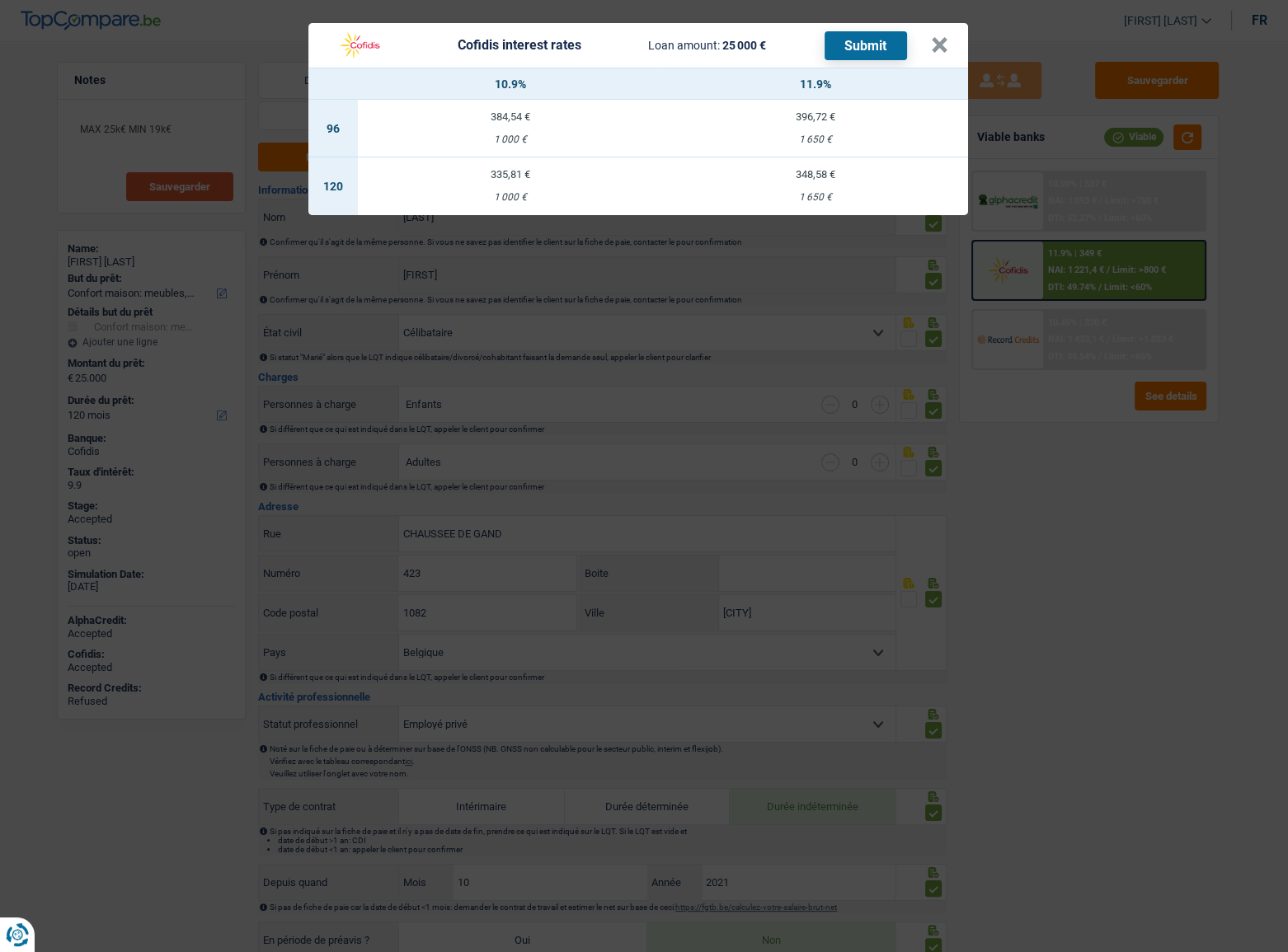 click on "348,58 €" at bounding box center [816, 174] 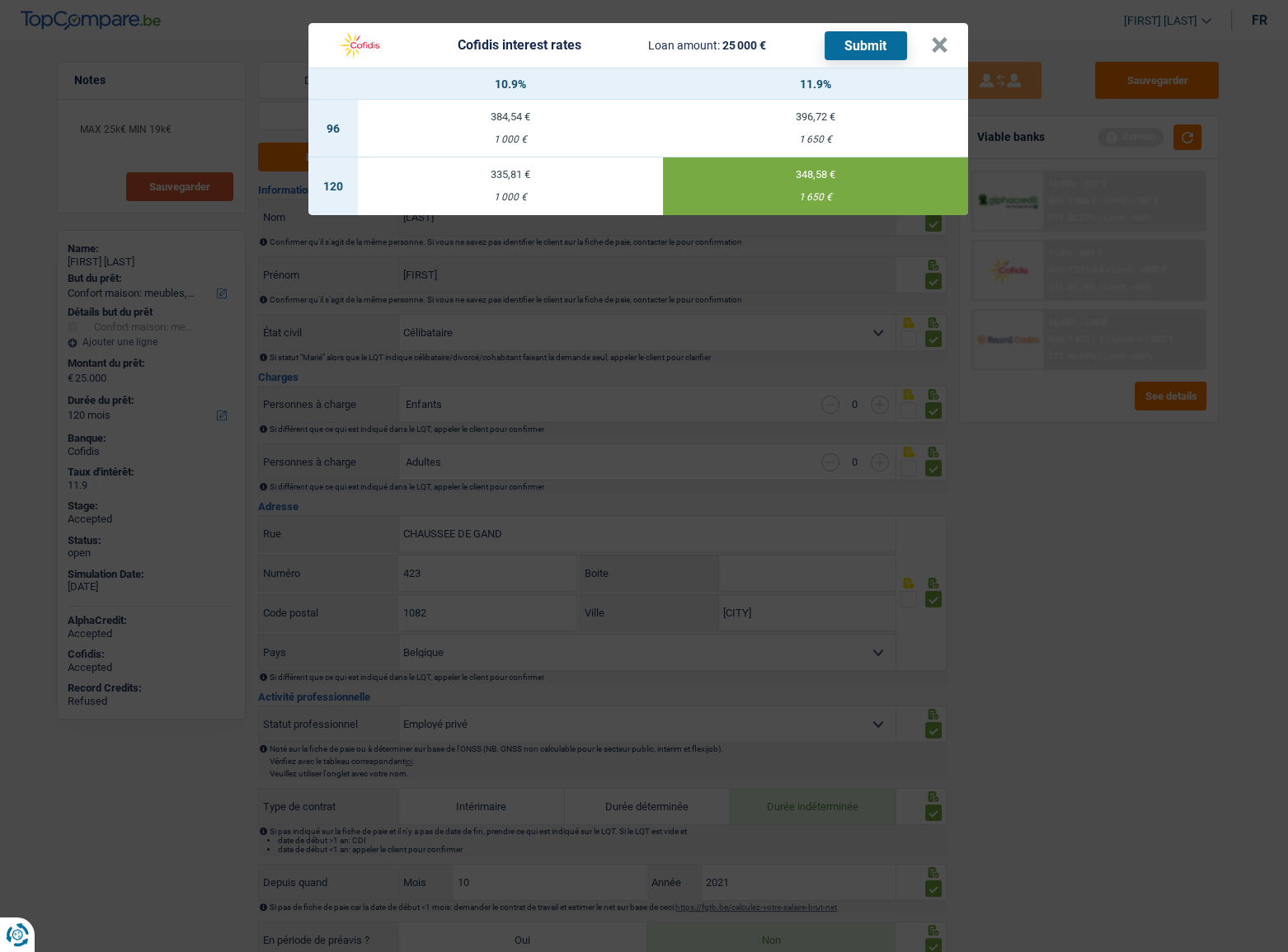 click on "Submit" at bounding box center (866, 45) 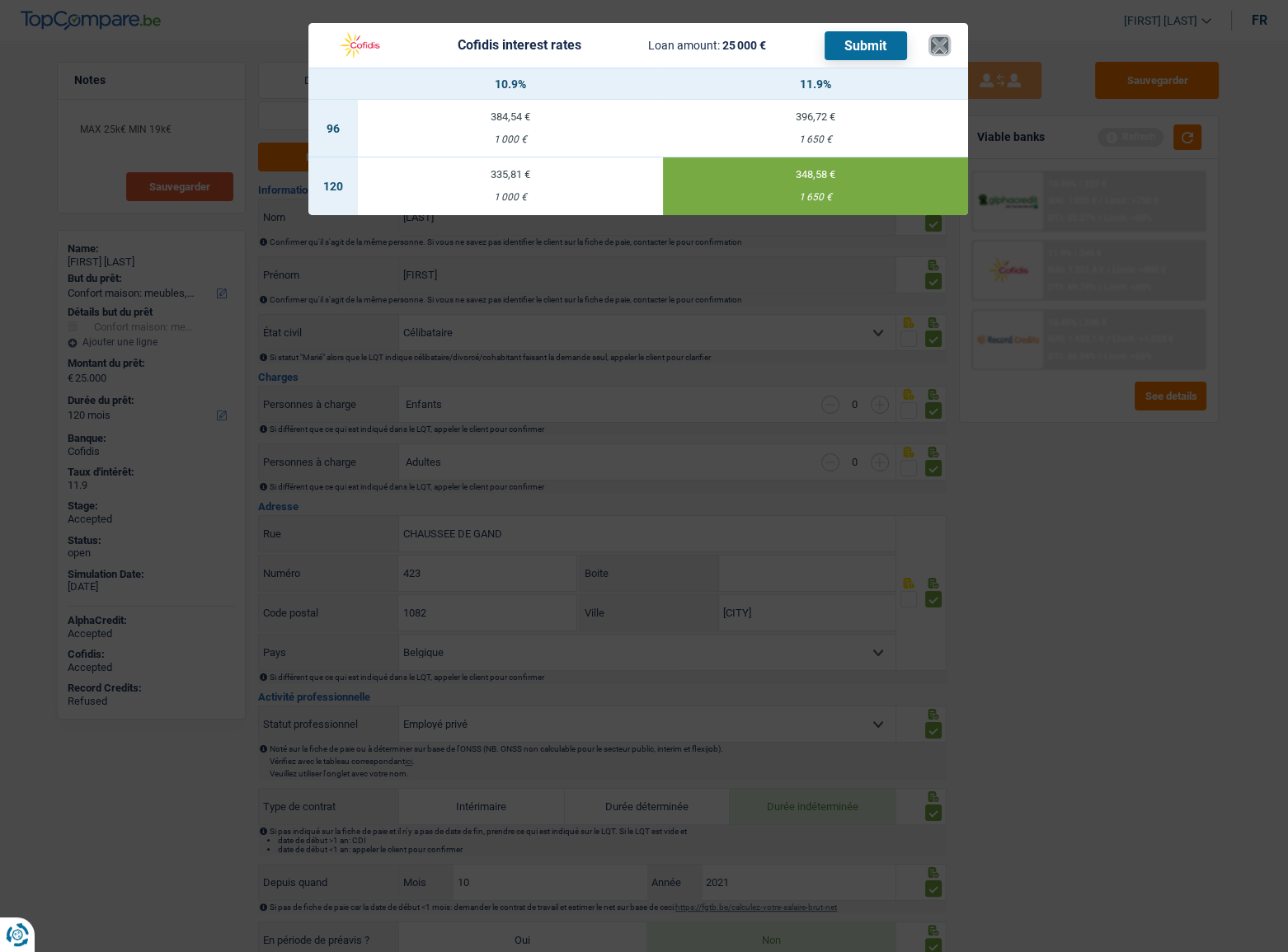 click on "×" at bounding box center [939, 45] 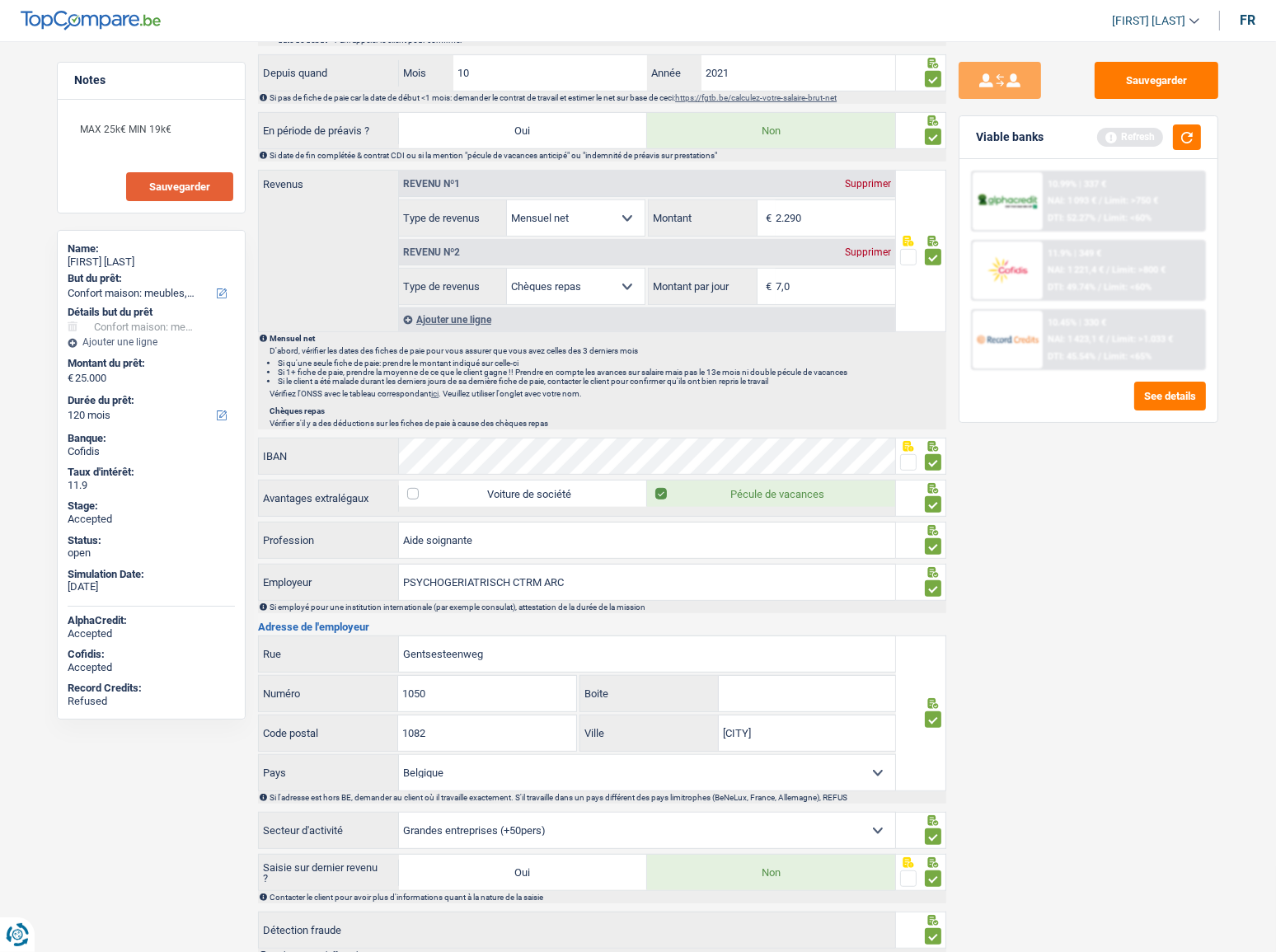 scroll, scrollTop: 896, scrollLeft: 0, axis: vertical 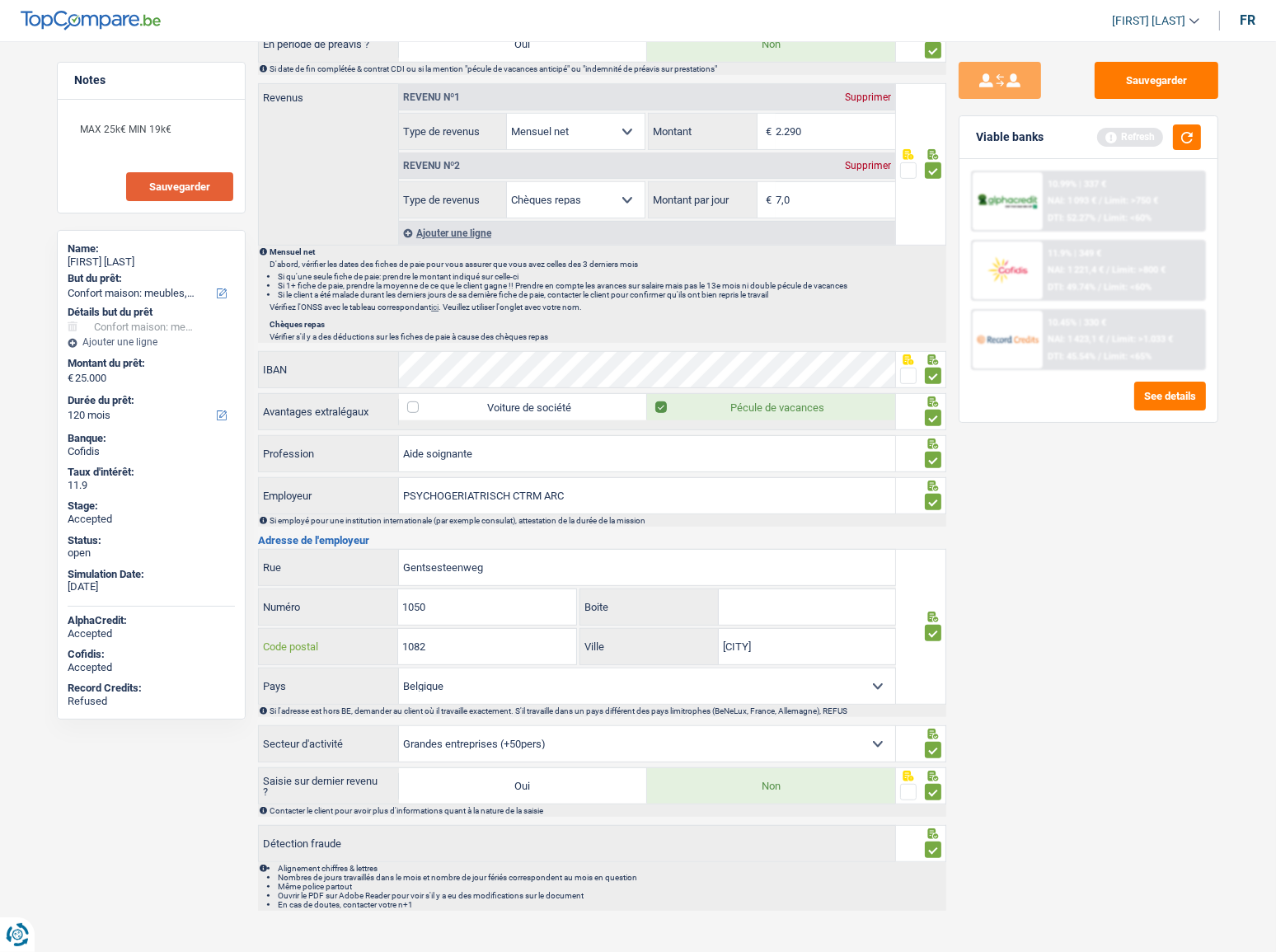 drag, startPoint x: 378, startPoint y: 642, endPoint x: 308, endPoint y: 642, distance: 70 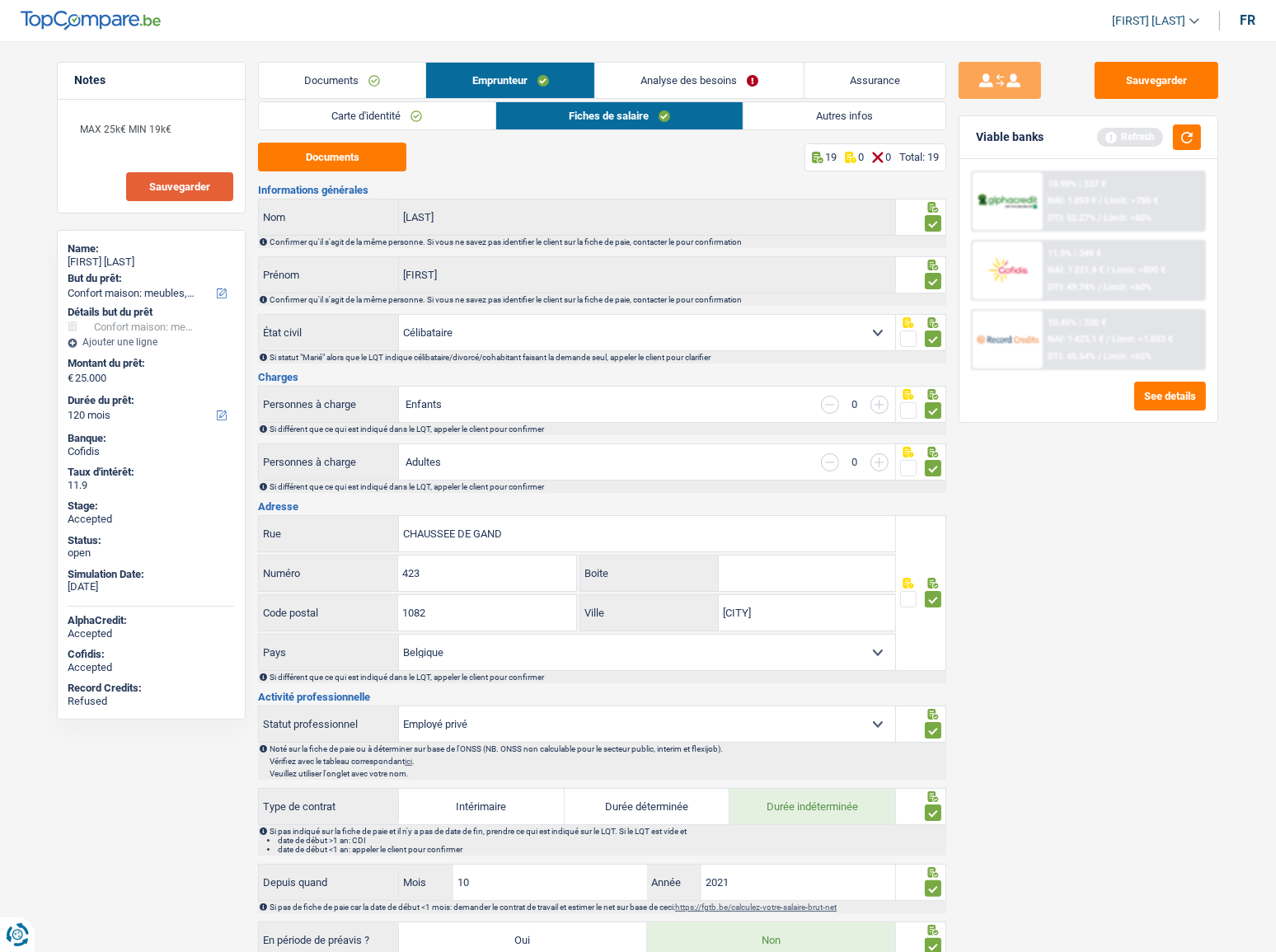 scroll, scrollTop: 299, scrollLeft: 0, axis: vertical 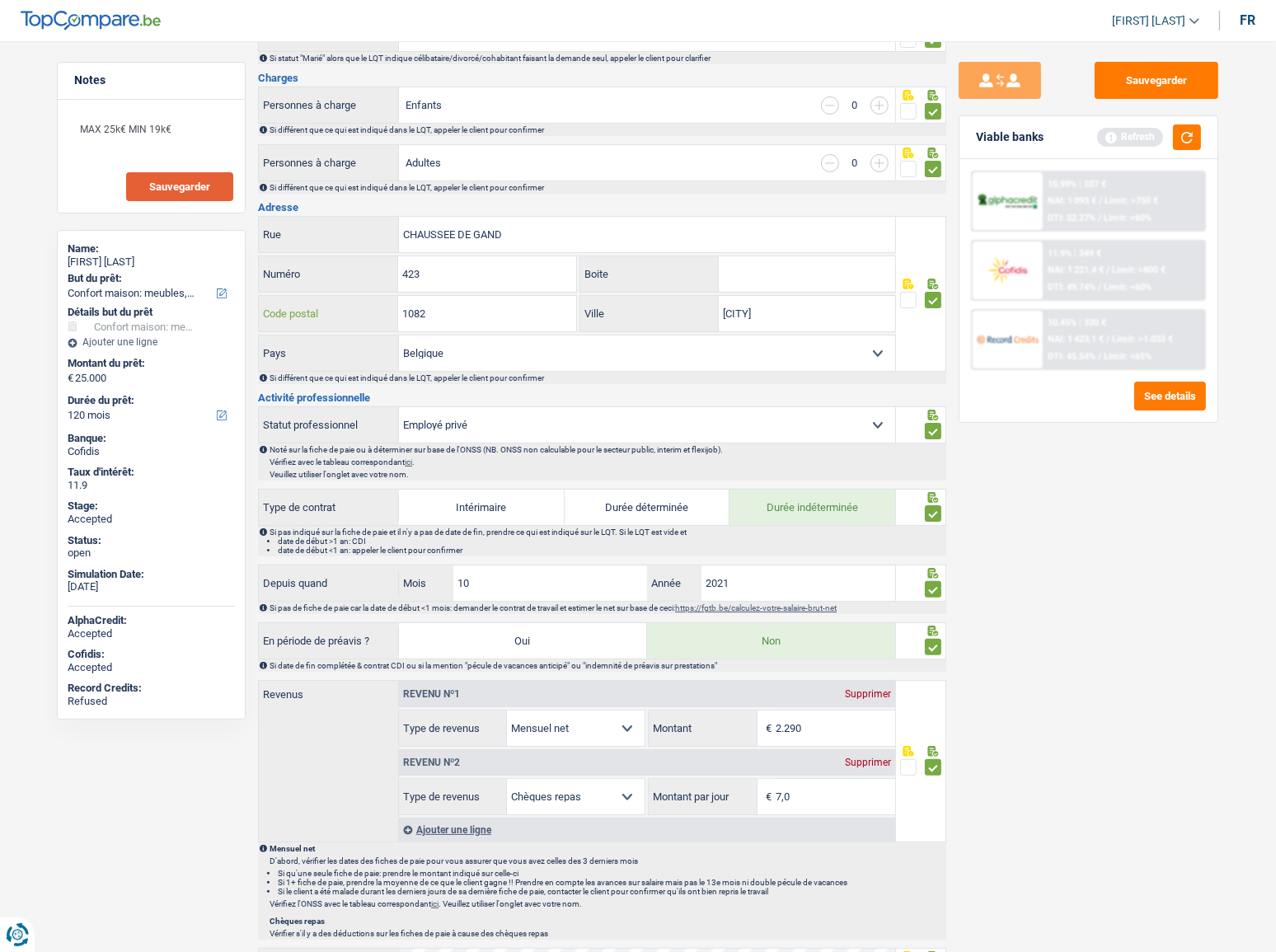 click on "1082" at bounding box center (486, 313) 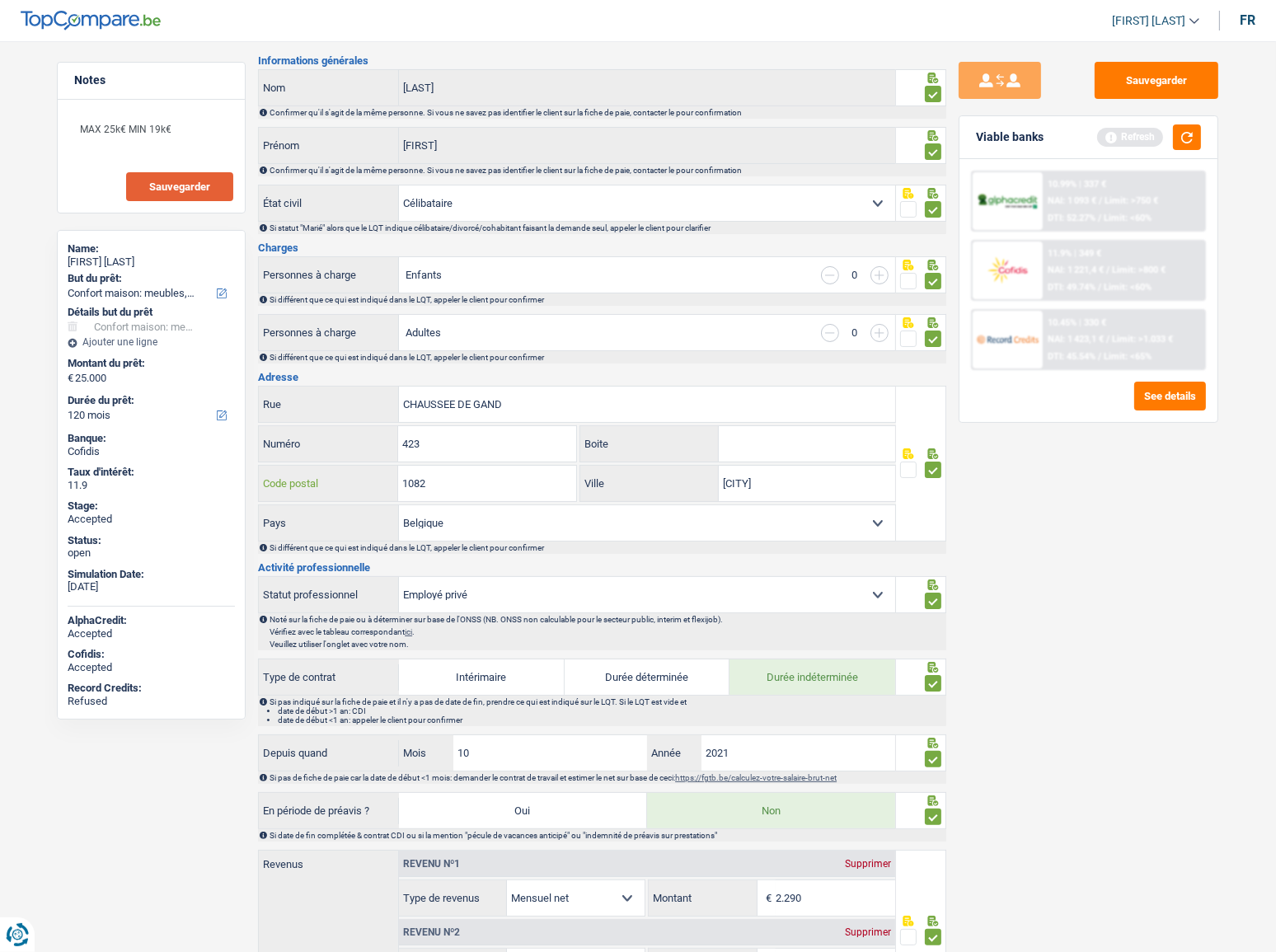 scroll, scrollTop: 0, scrollLeft: 0, axis: both 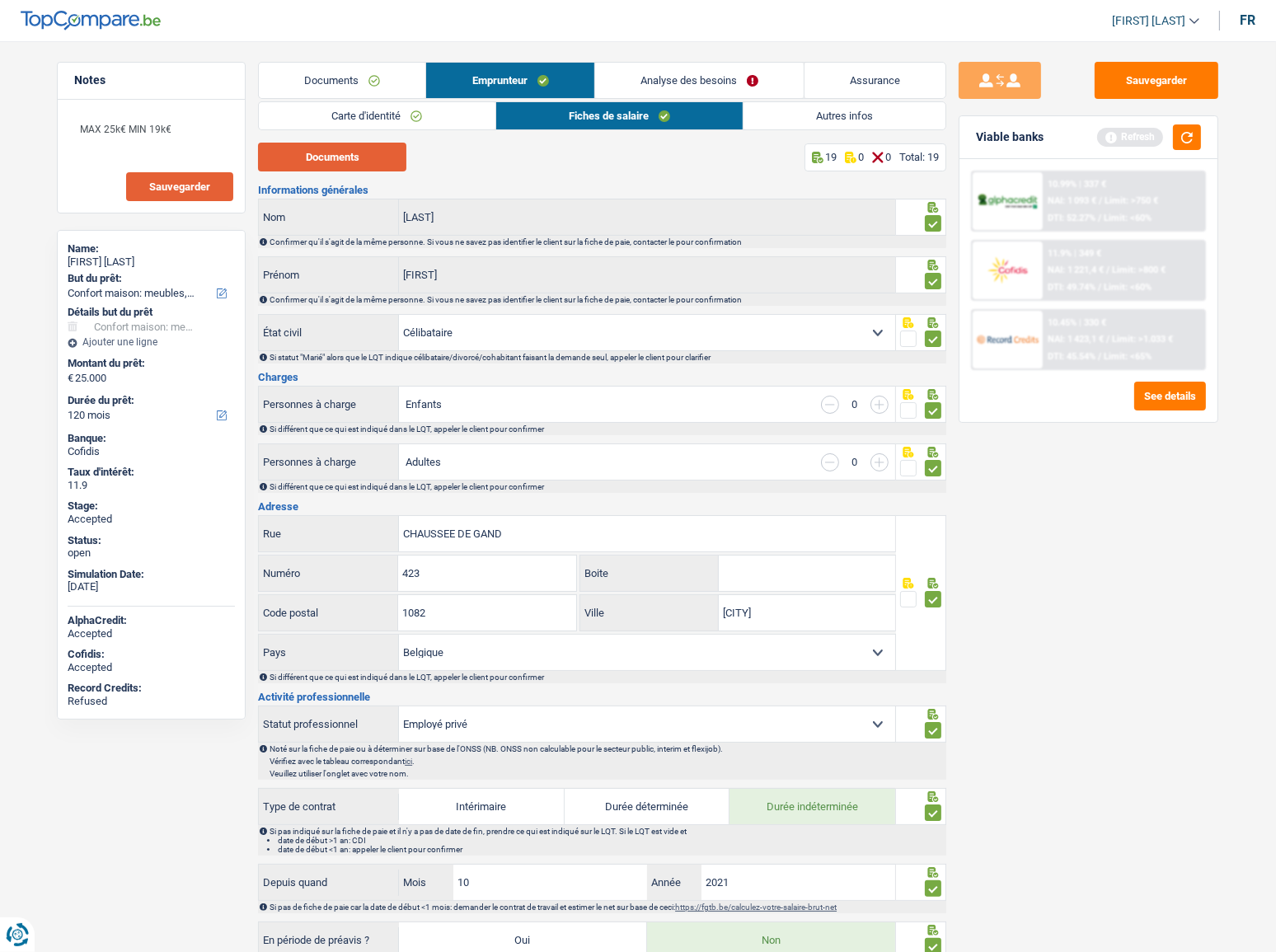 click on "Documents" at bounding box center [332, 157] 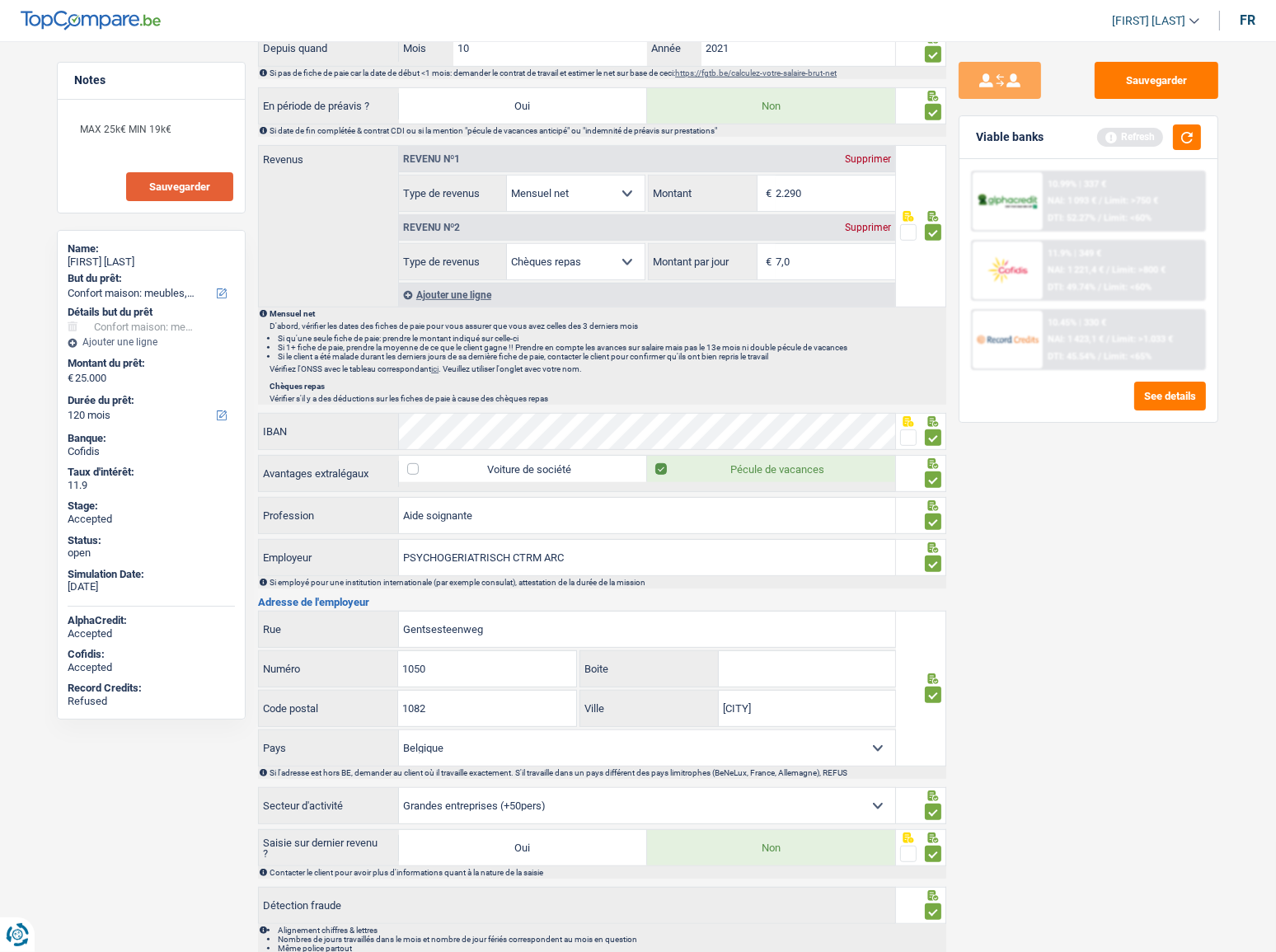scroll, scrollTop: 896, scrollLeft: 0, axis: vertical 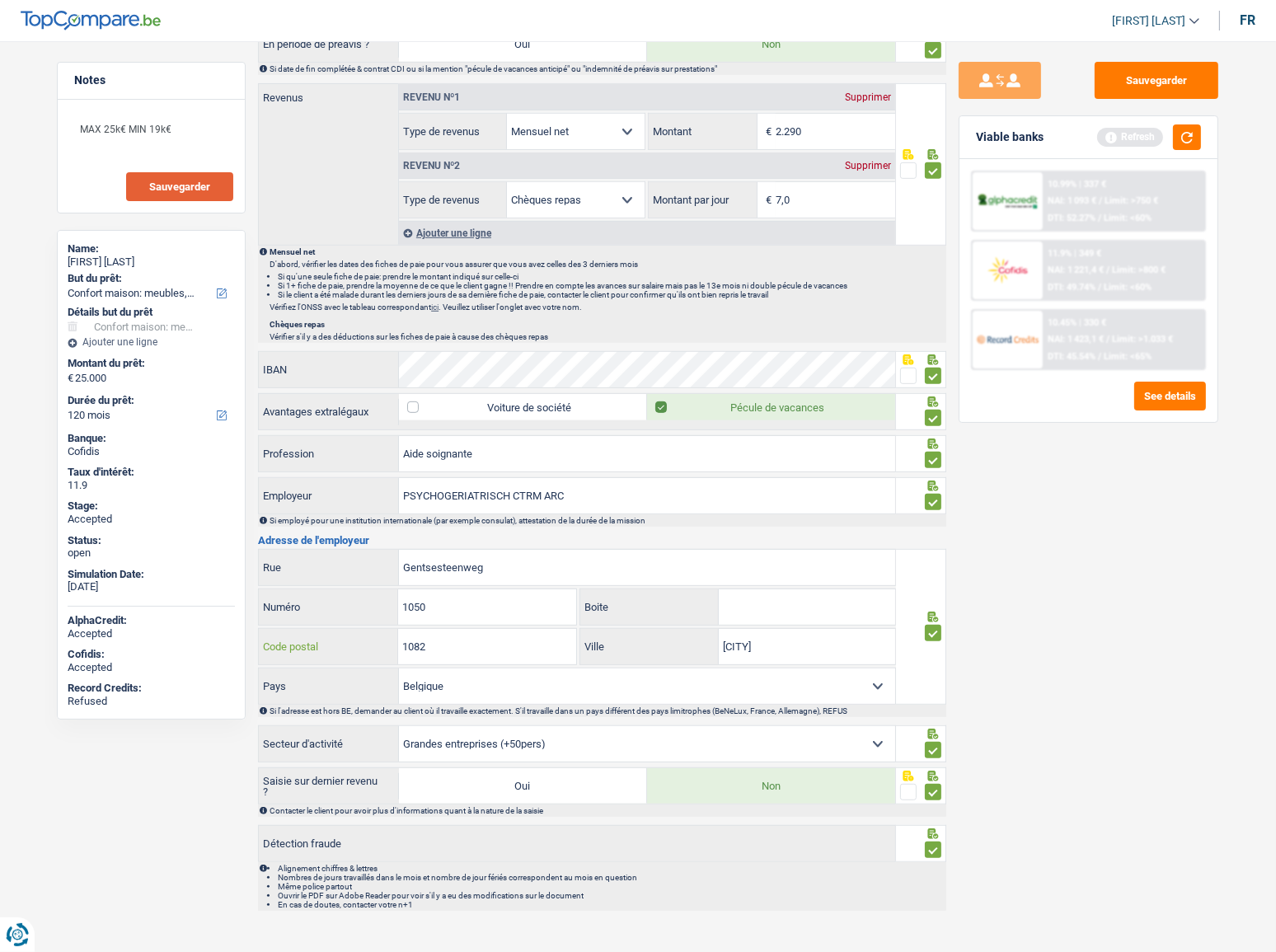 drag, startPoint x: 402, startPoint y: 650, endPoint x: 296, endPoint y: 664, distance: 106.92053 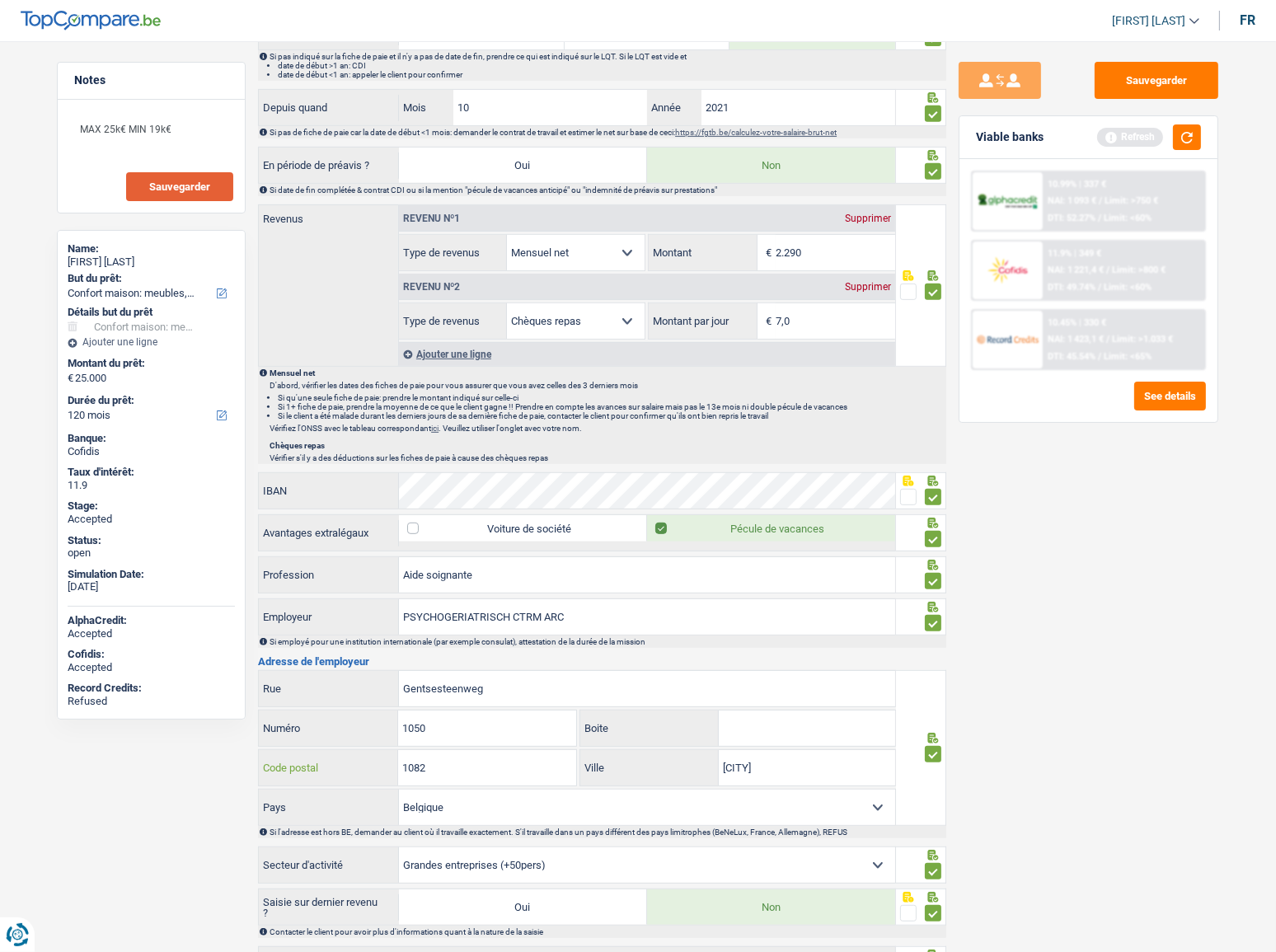 scroll, scrollTop: 896, scrollLeft: 0, axis: vertical 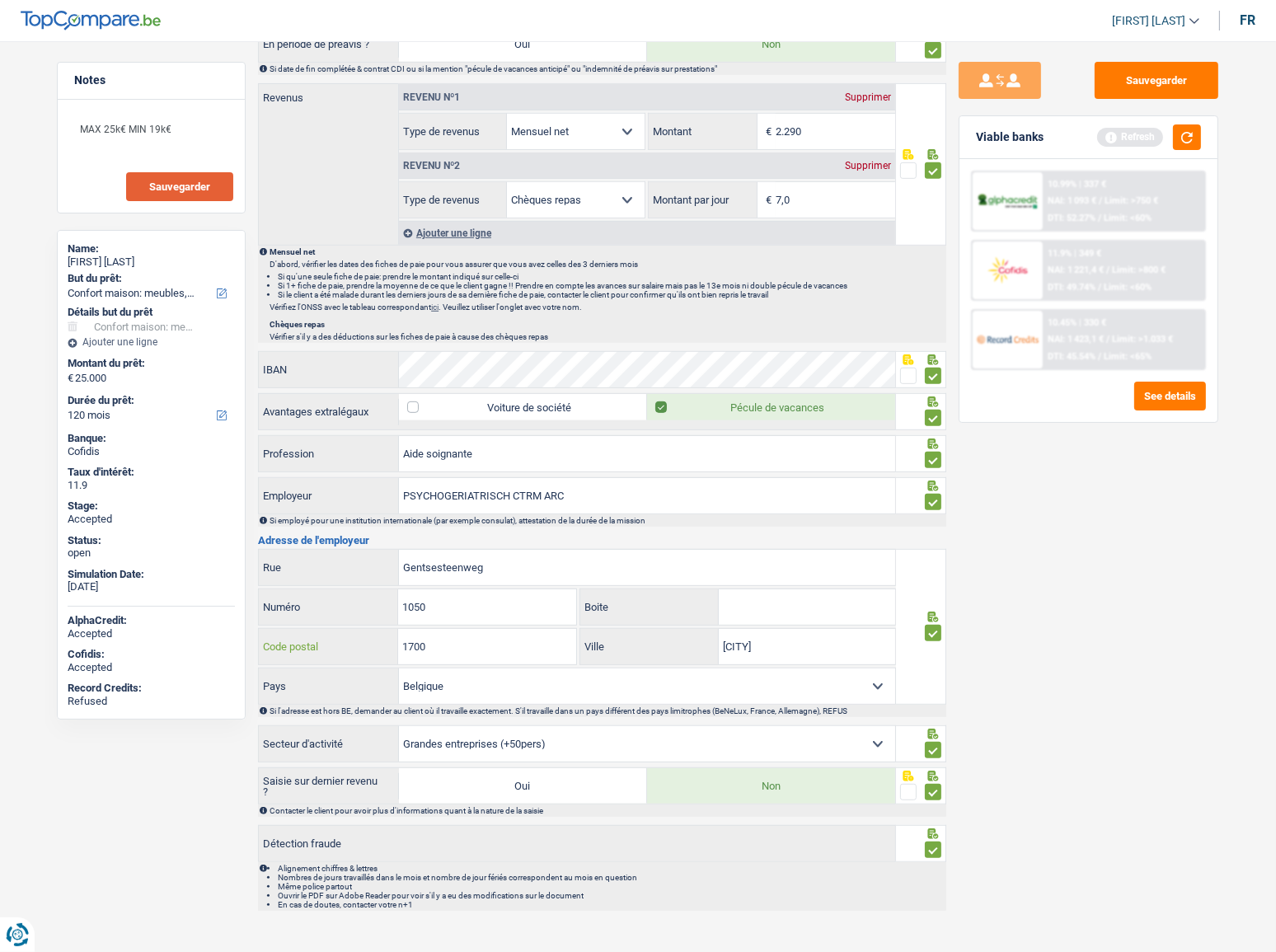 type on "1700" 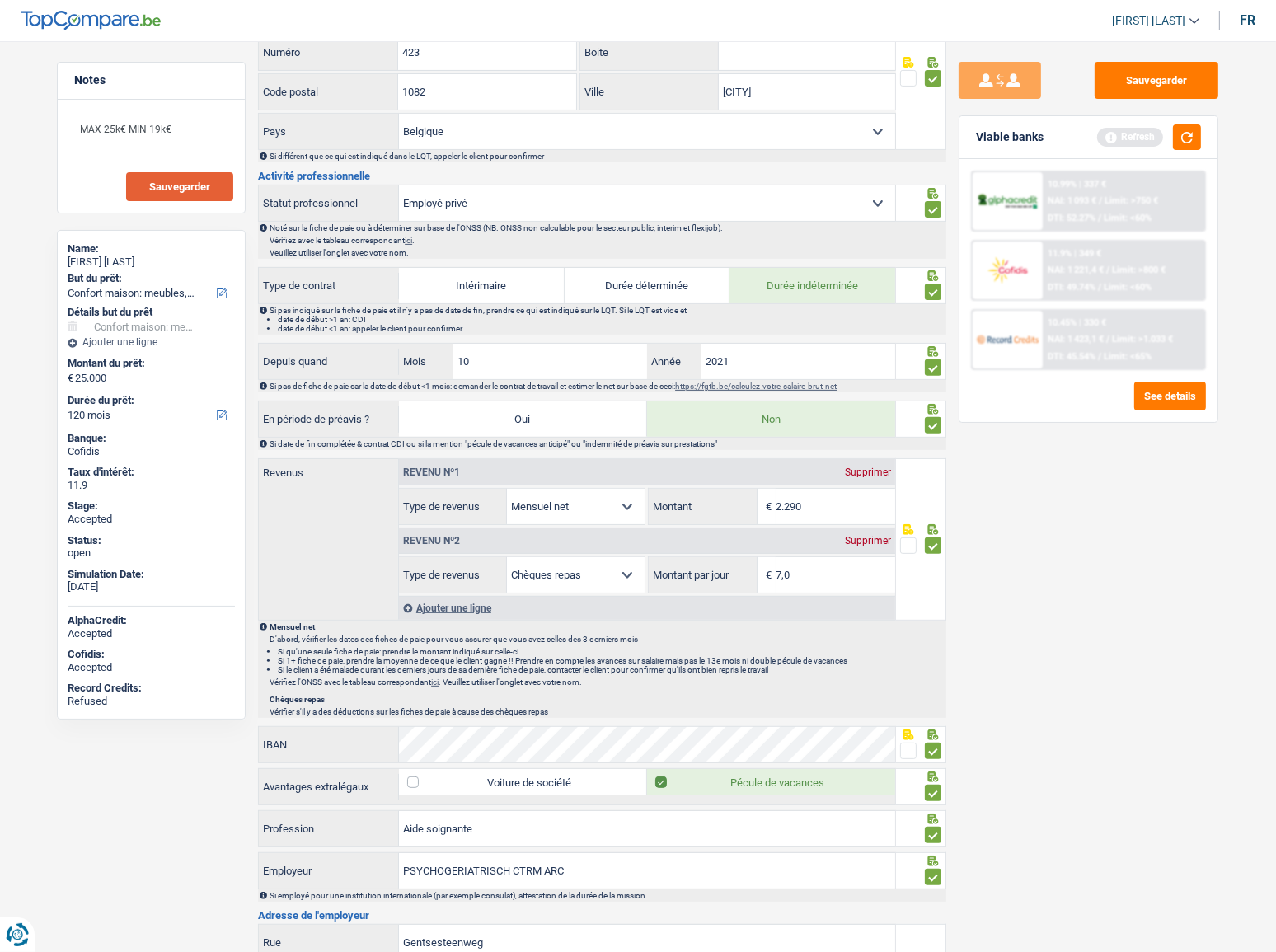 scroll, scrollTop: 222, scrollLeft: 0, axis: vertical 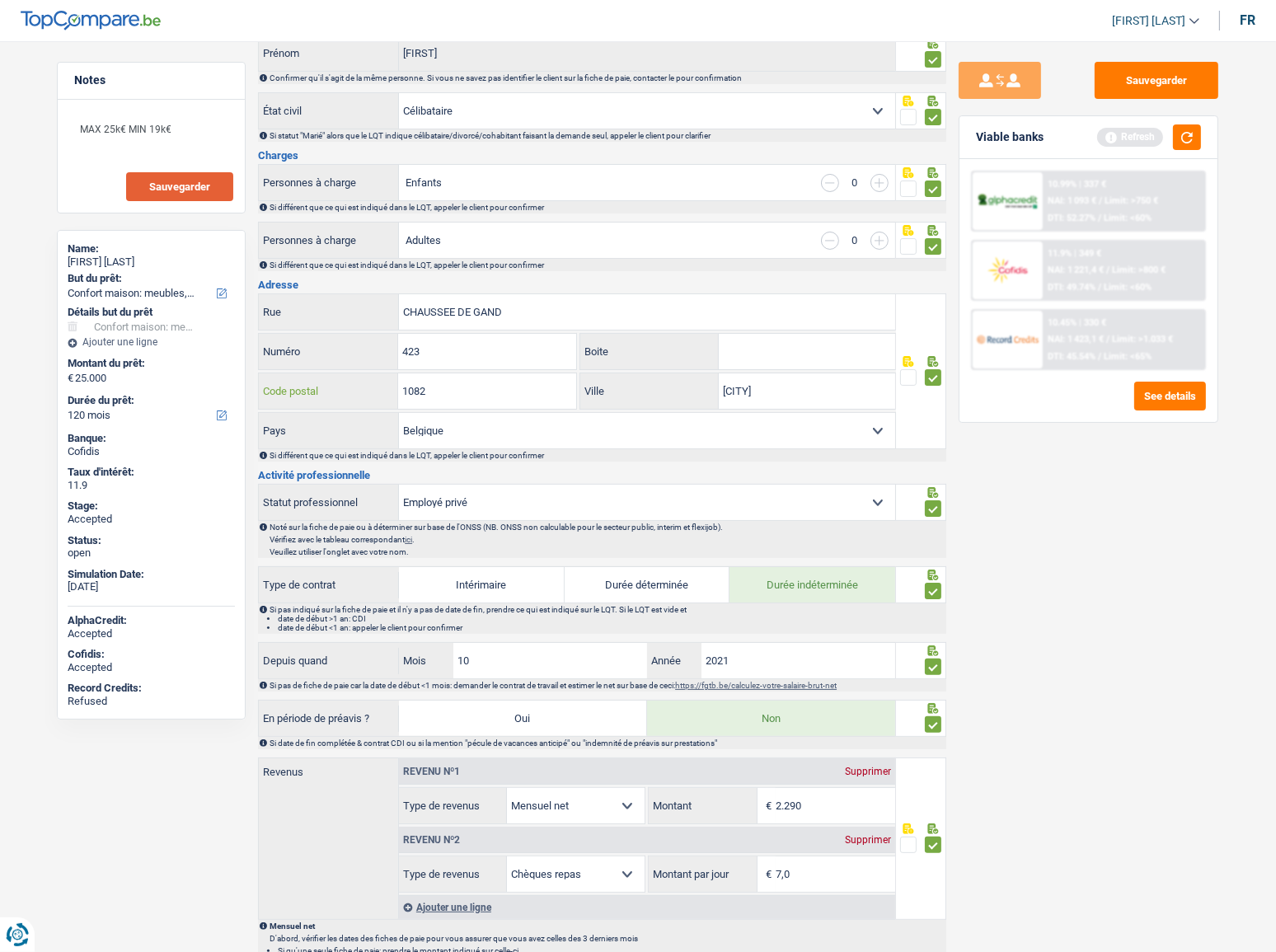 drag, startPoint x: 445, startPoint y: 386, endPoint x: 330, endPoint y: 394, distance: 115.27793 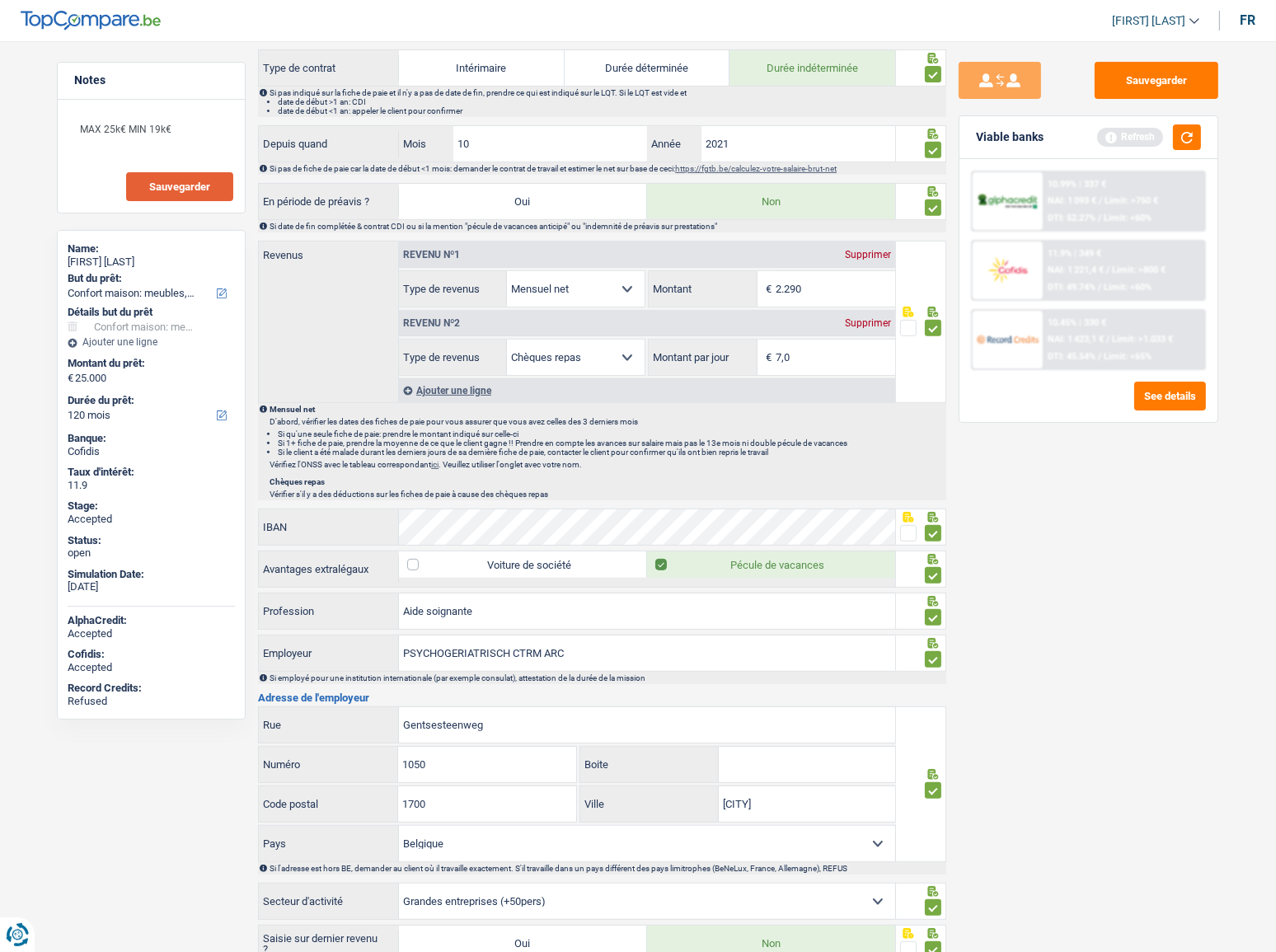 scroll, scrollTop: 896, scrollLeft: 0, axis: vertical 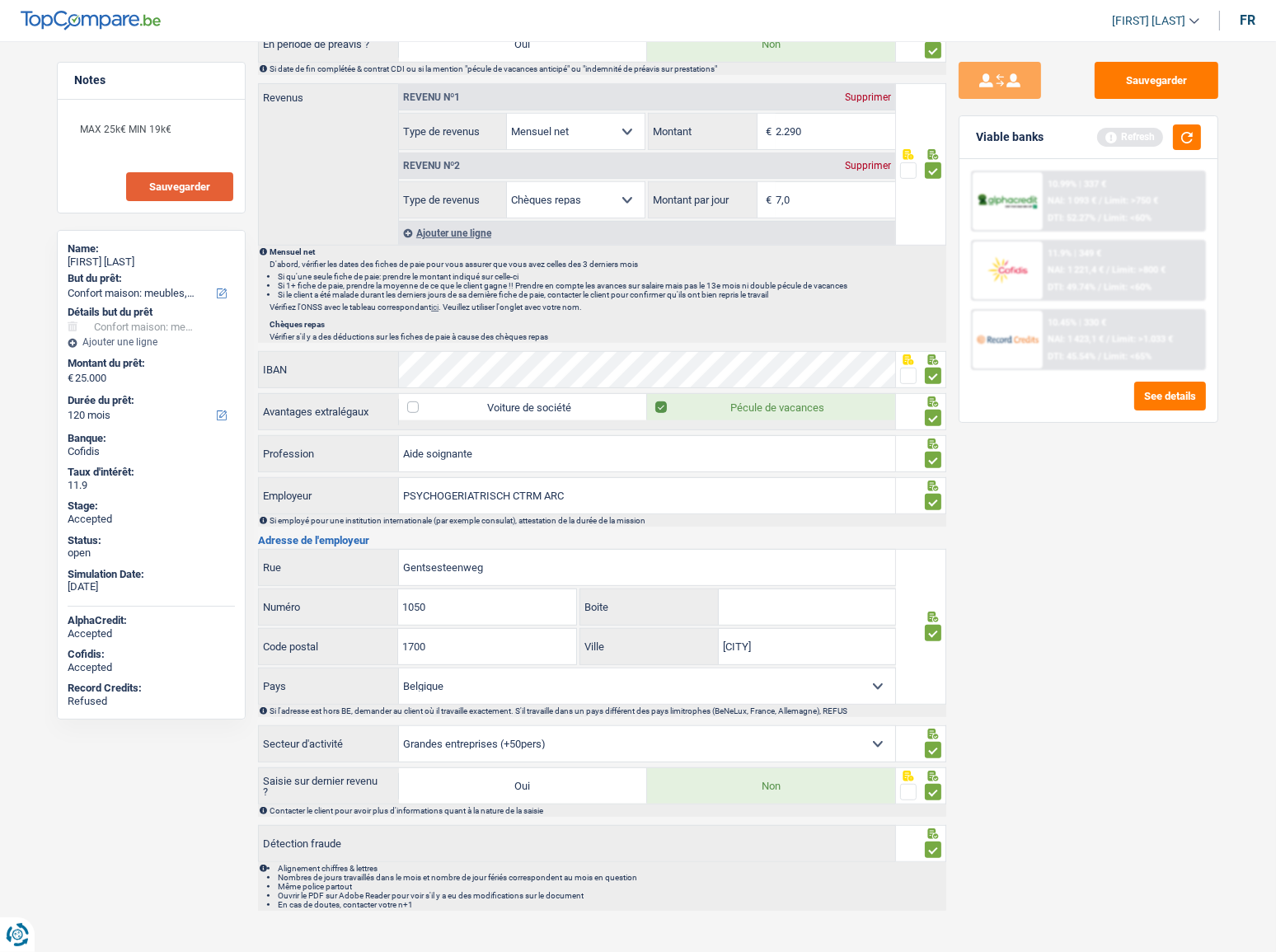 type on "1700" 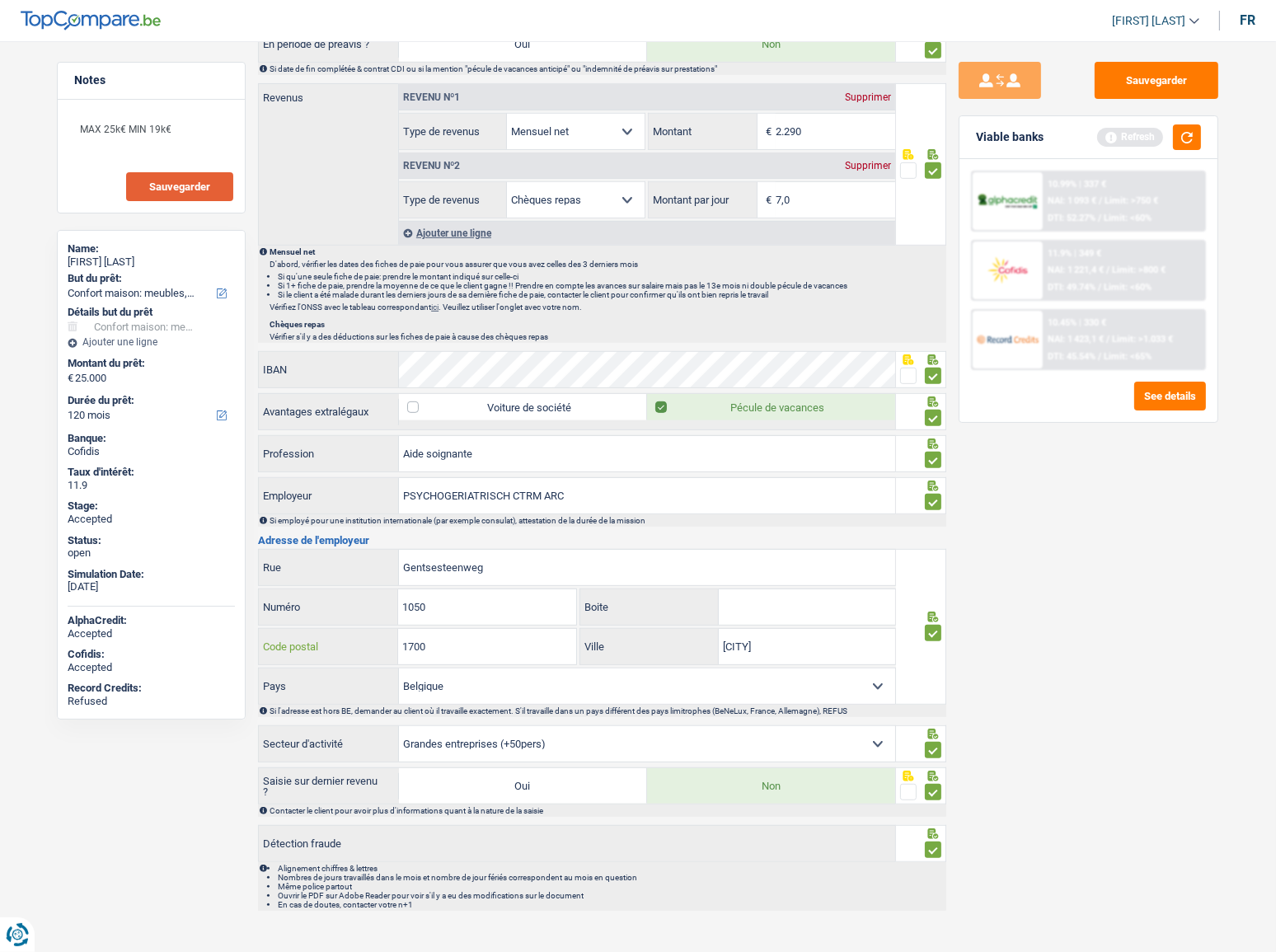 drag, startPoint x: 435, startPoint y: 635, endPoint x: 215, endPoint y: 629, distance: 220.0818 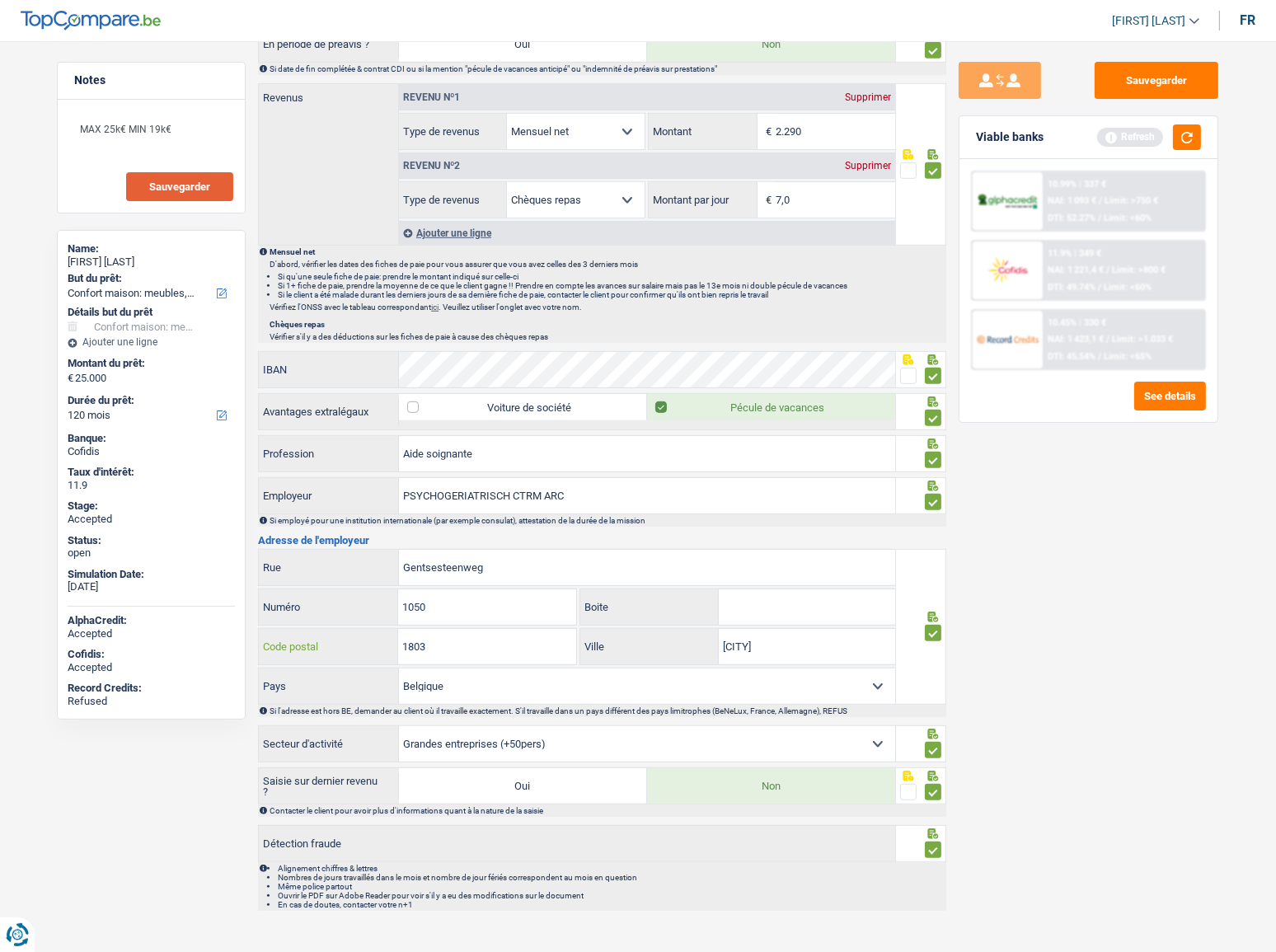click on "1803" at bounding box center [486, 646] 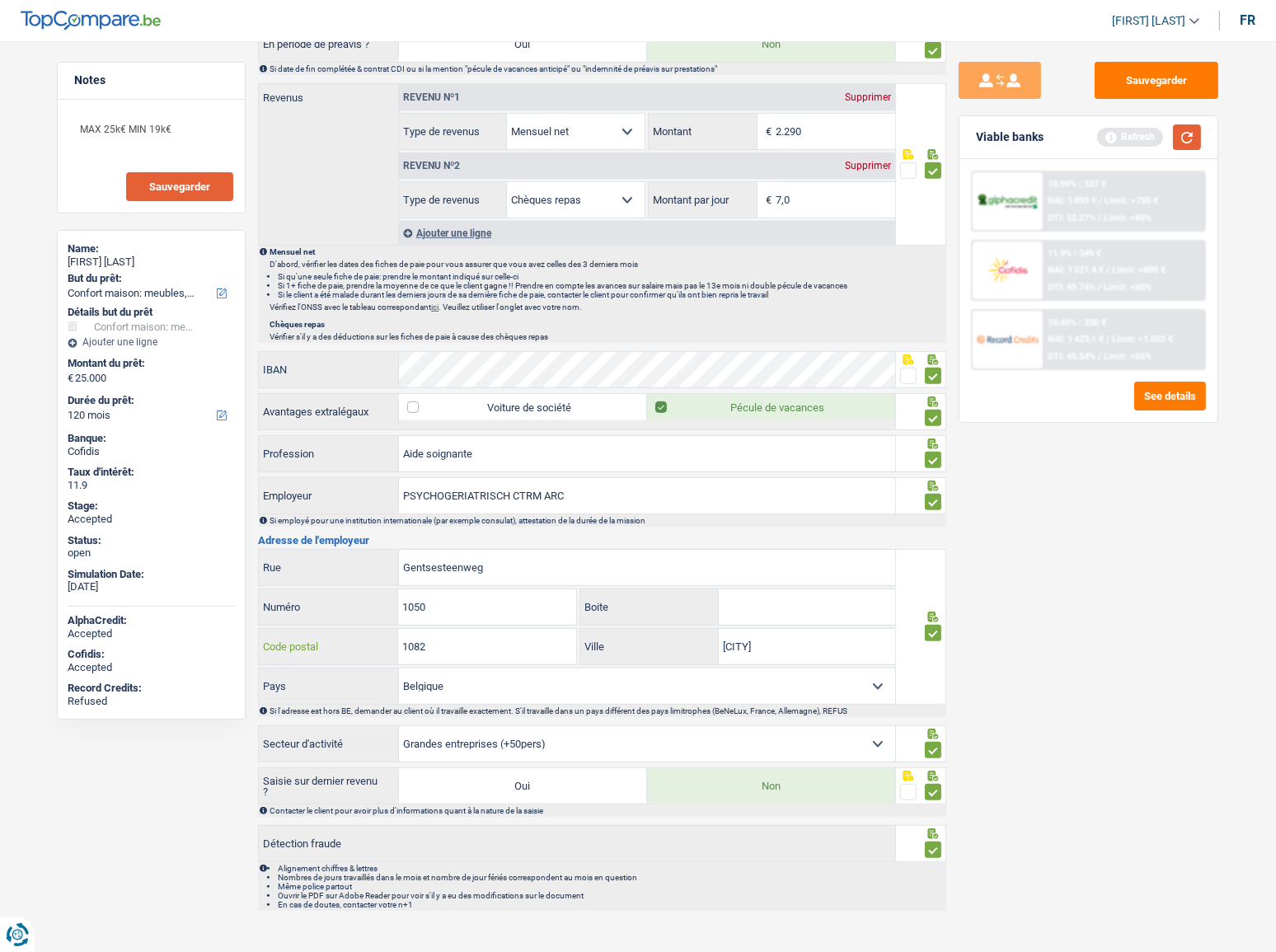 type on "1082" 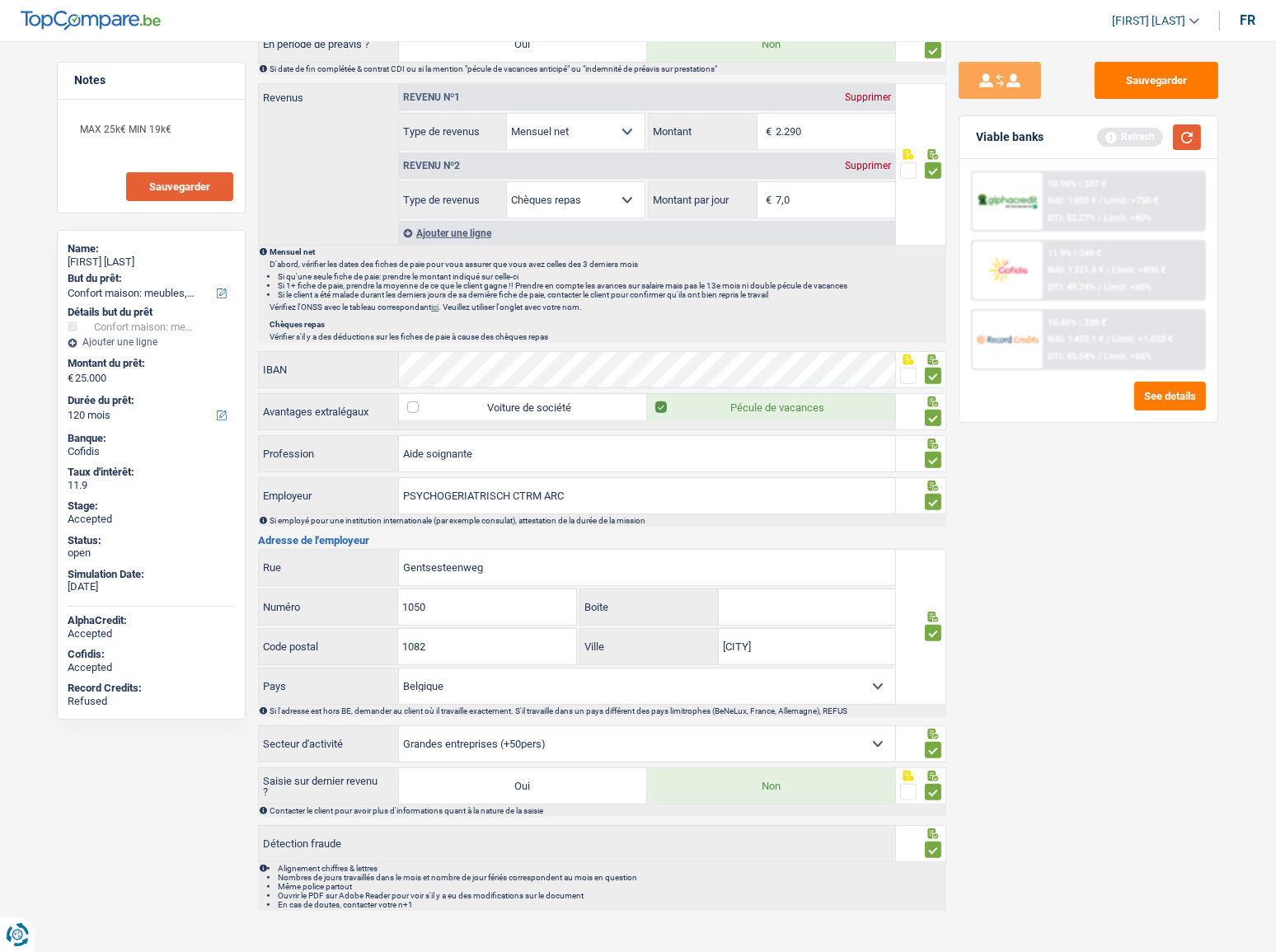 click at bounding box center [1187, 137] 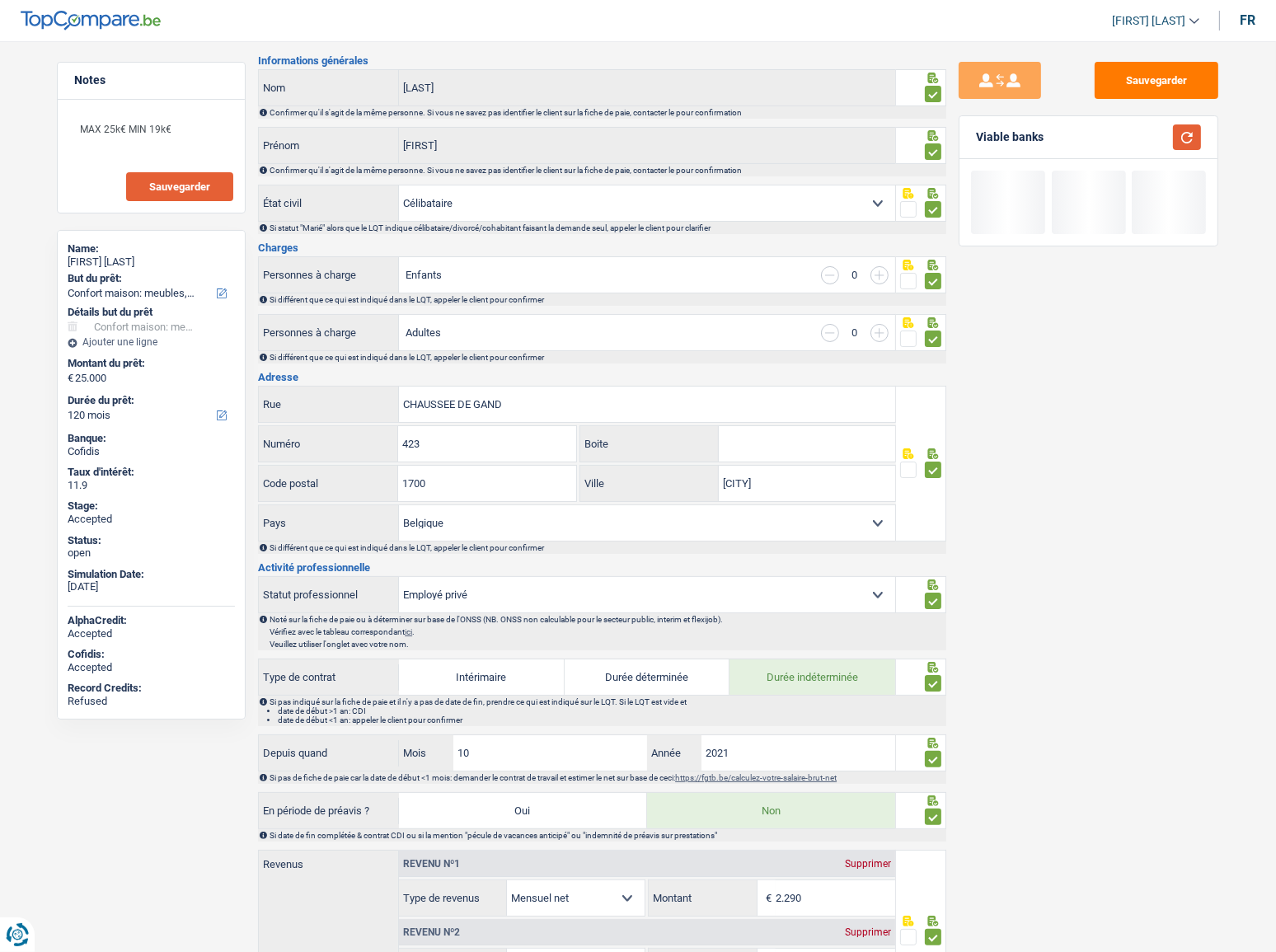 scroll, scrollTop: 0, scrollLeft: 0, axis: both 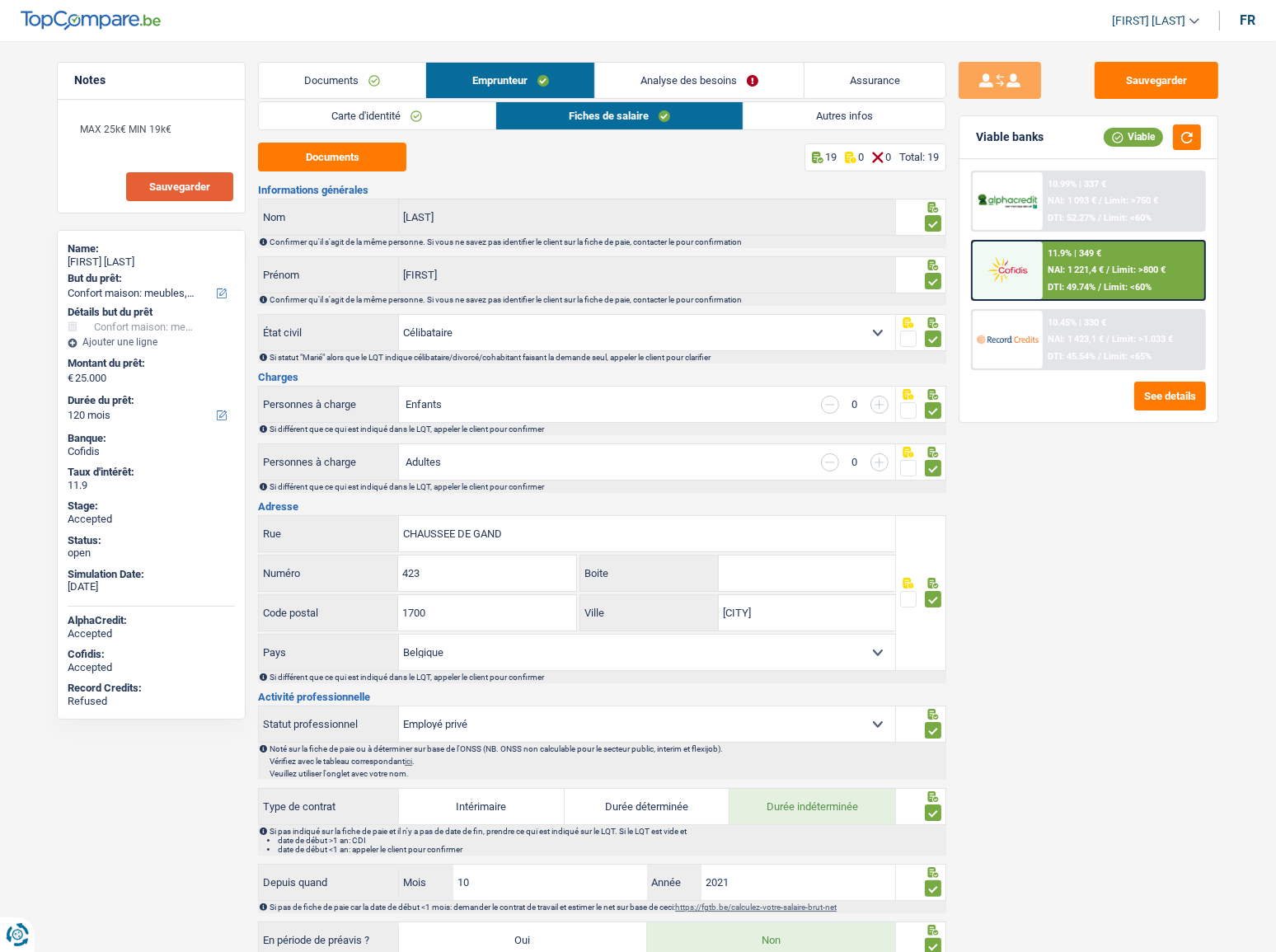 drag, startPoint x: 647, startPoint y: 79, endPoint x: 775, endPoint y: 171, distance: 157.63248 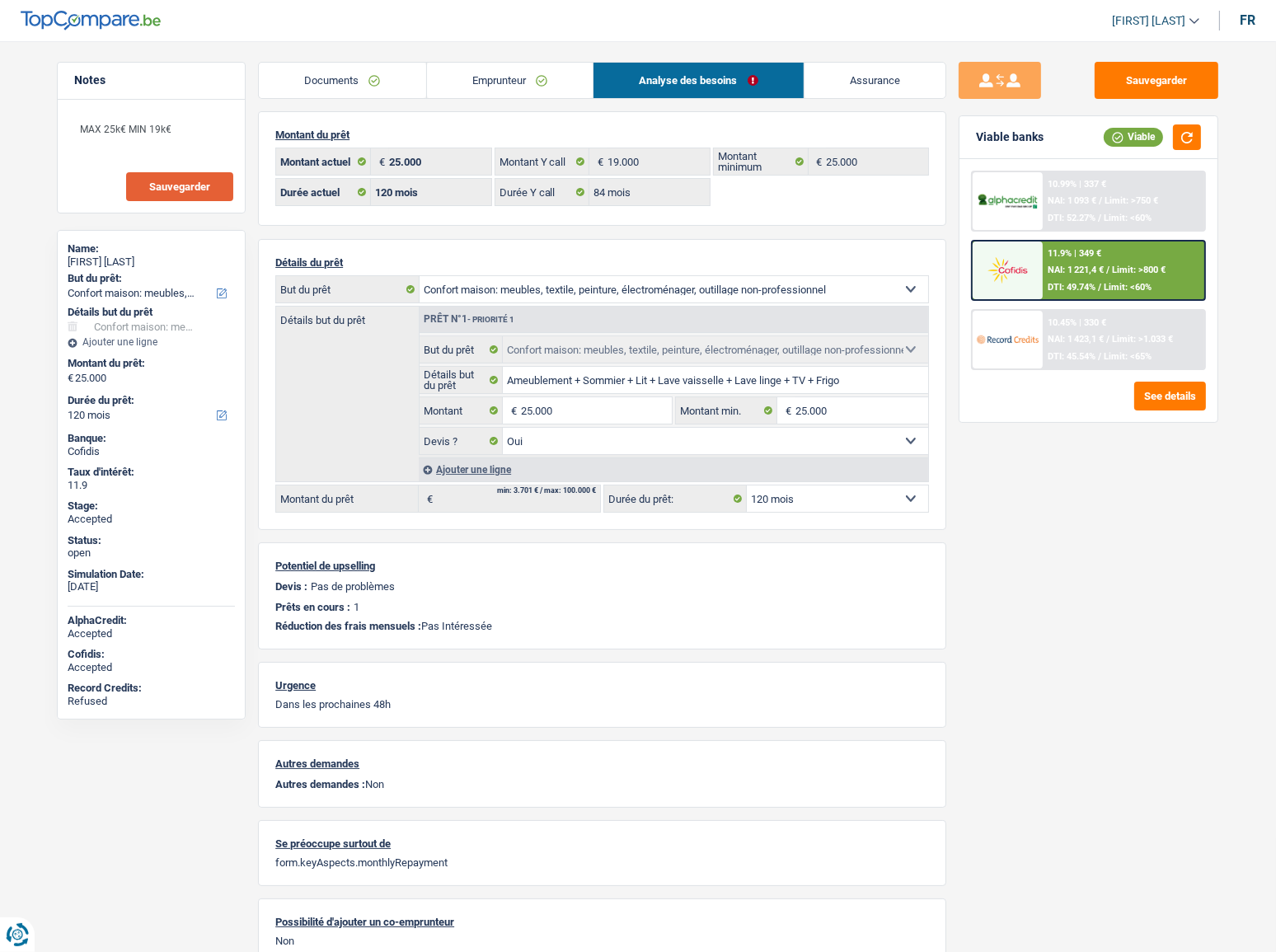click on "Emprunteur" at bounding box center (510, 80) 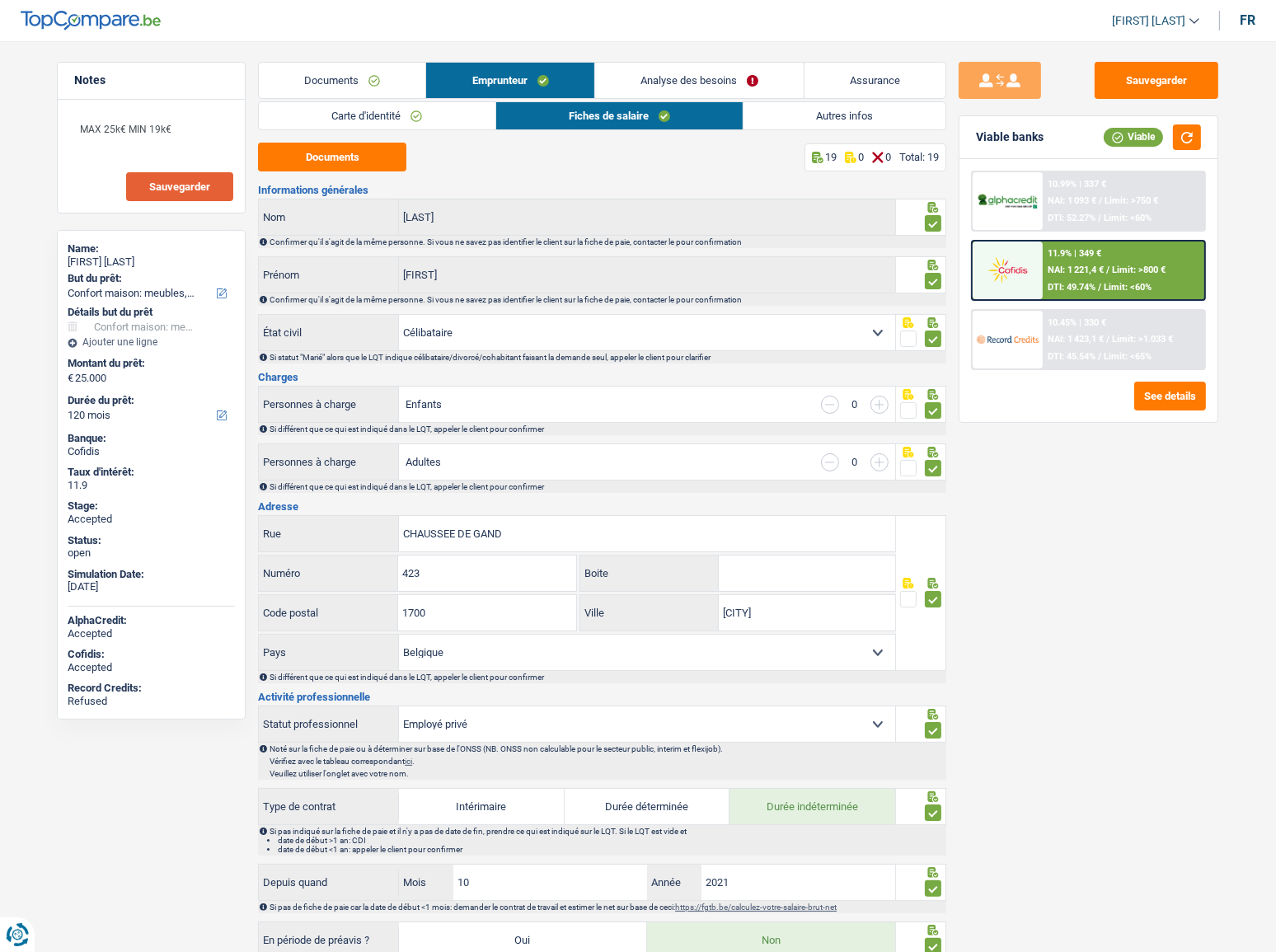 click on "Autres infos" at bounding box center (844, 115) 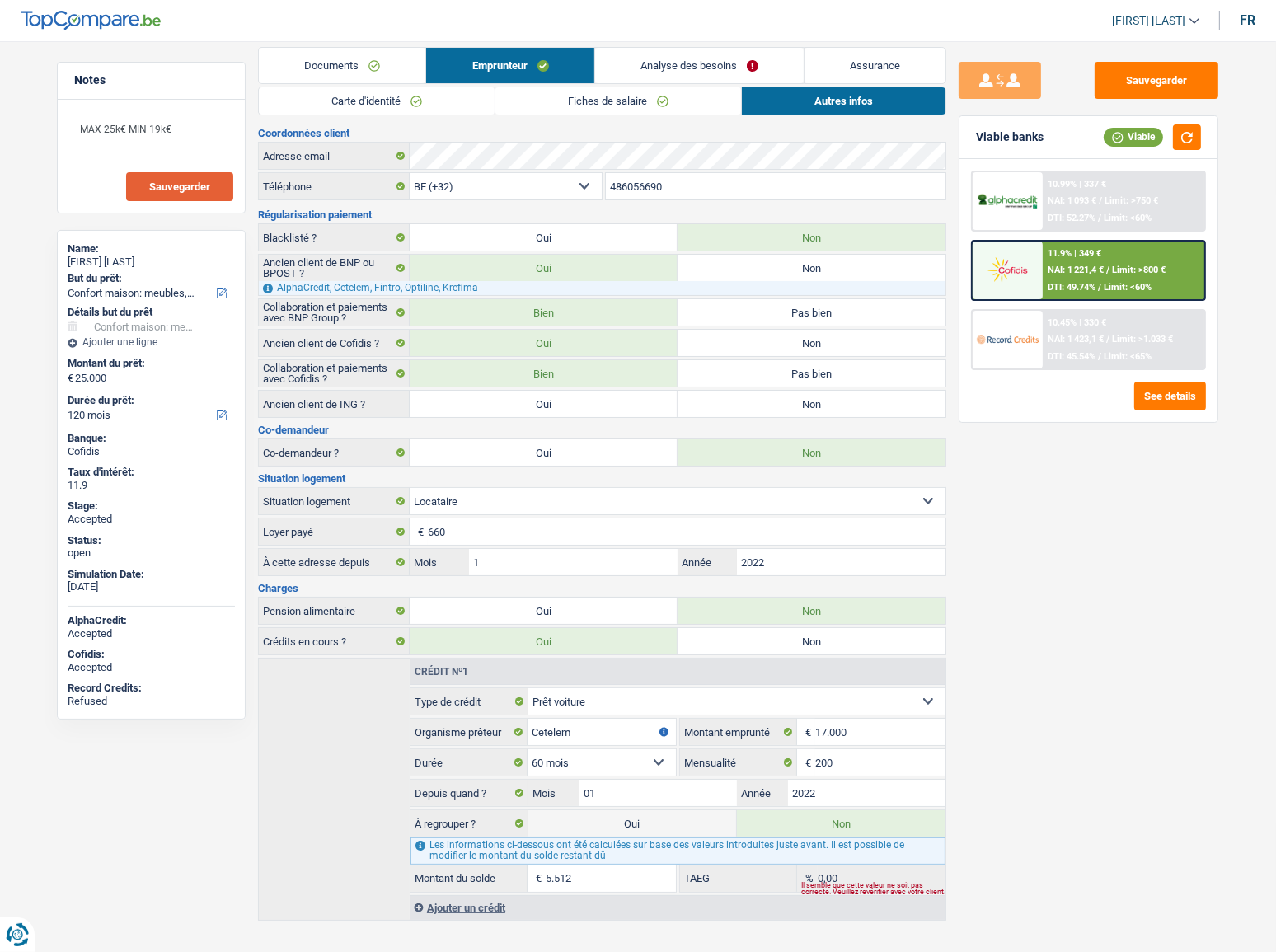 scroll, scrollTop: 19, scrollLeft: 0, axis: vertical 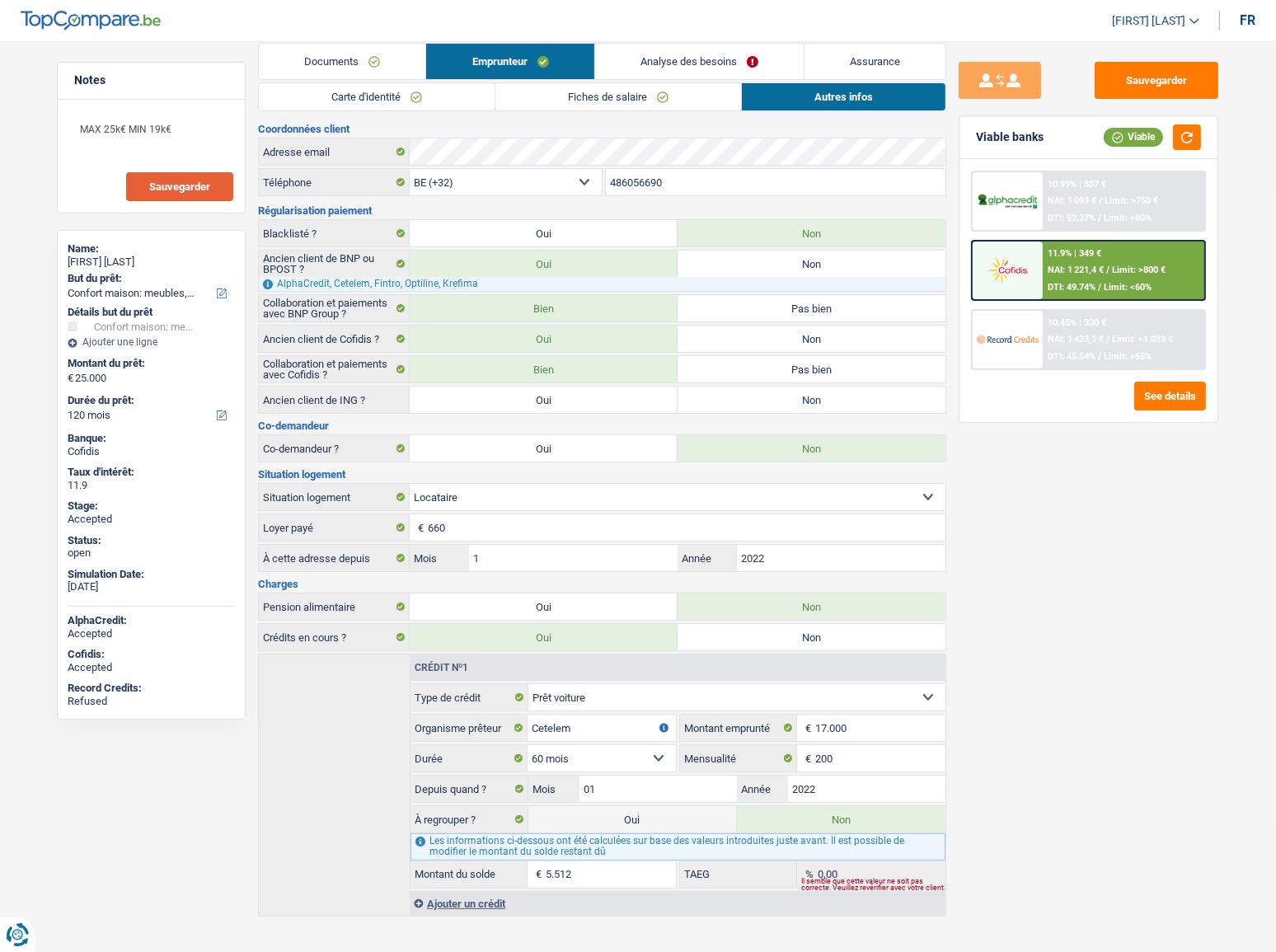 click on "Fiches de salaire" at bounding box center (618, 96) 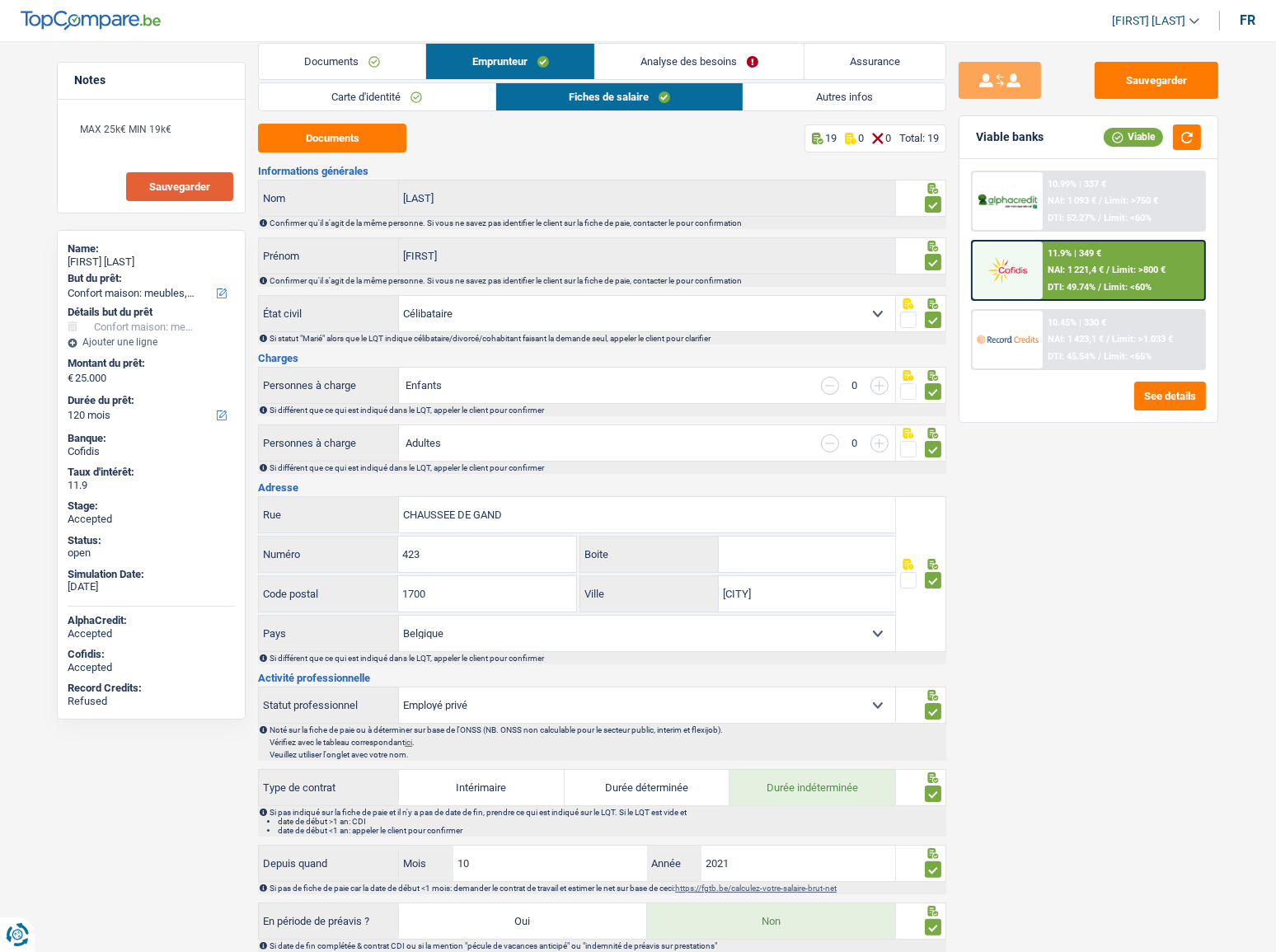 click at bounding box center (1007, 270) 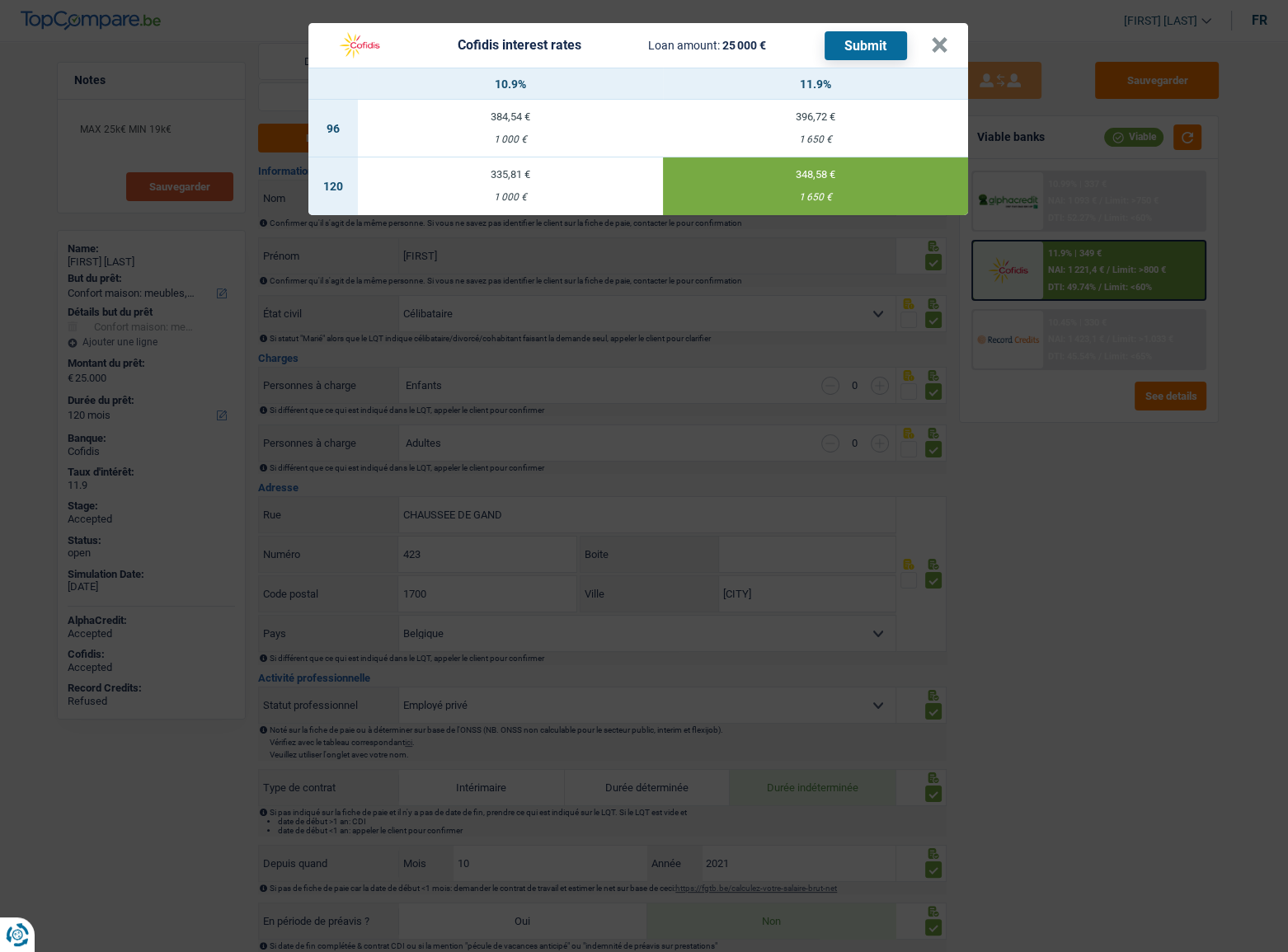 click on "Submit" at bounding box center (866, 45) 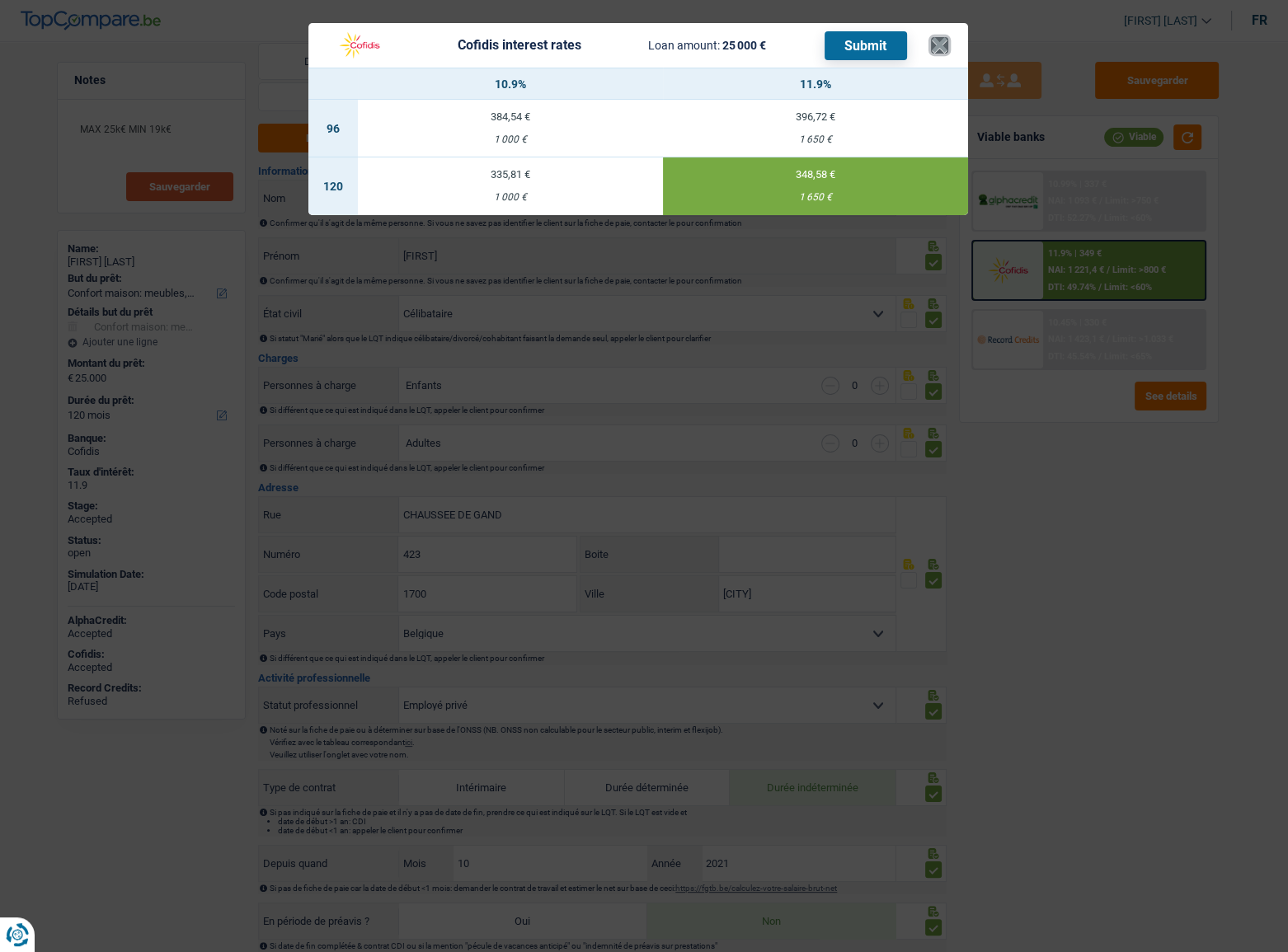 click on "×" at bounding box center [939, 45] 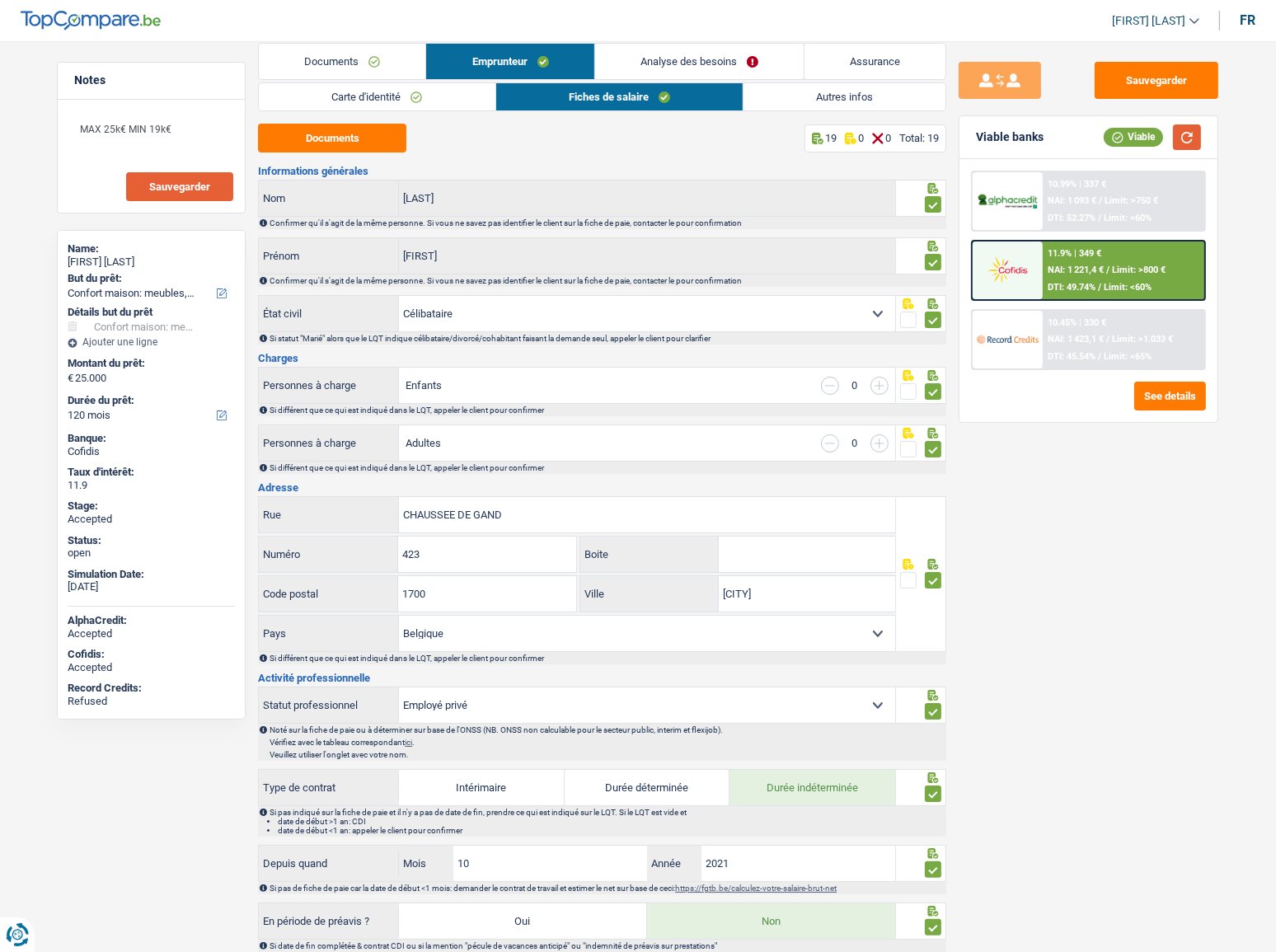 click at bounding box center [1187, 137] 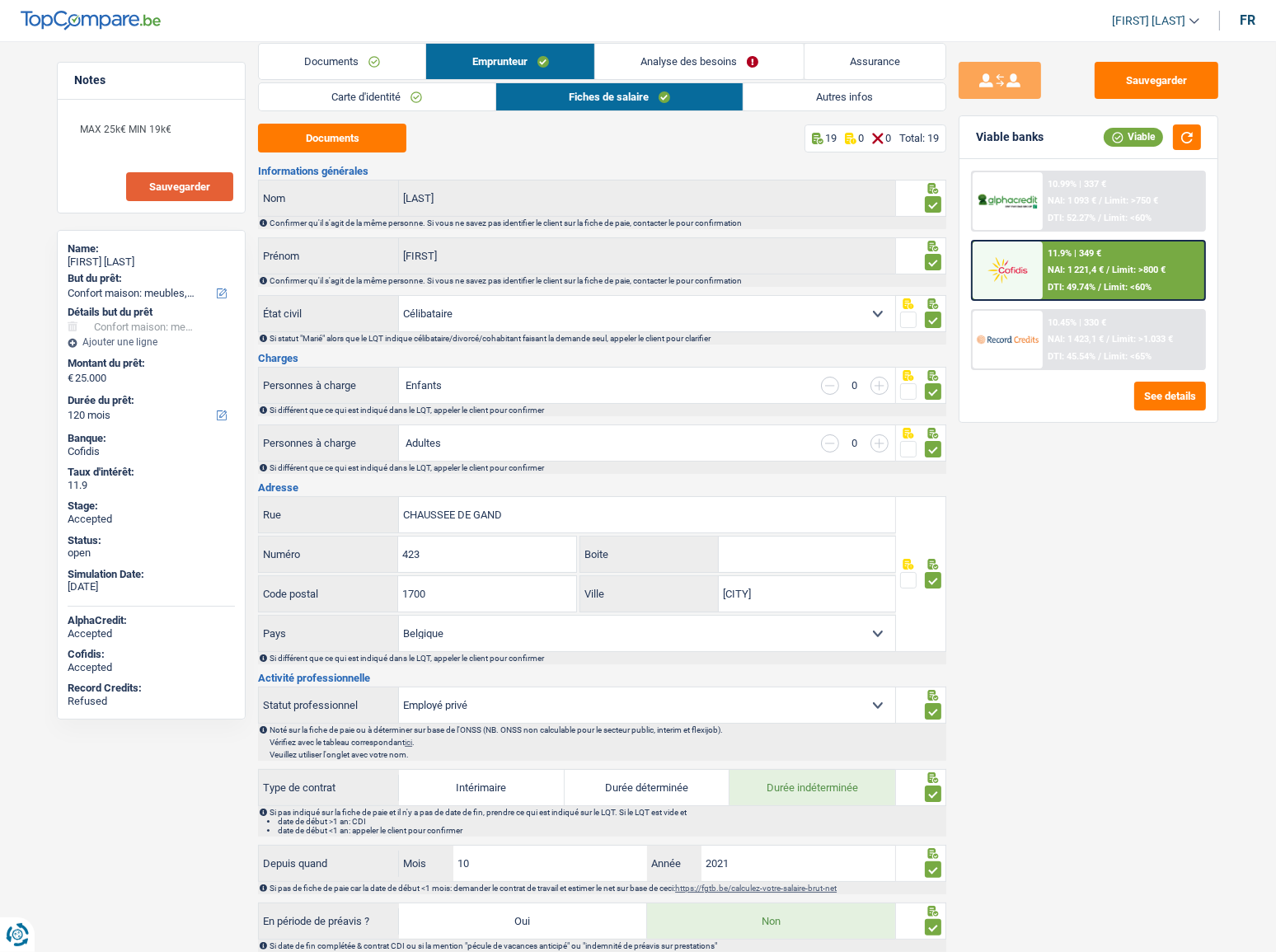 click on "10.45% | 330 €
NAI: 1 423,1 €
/
Limit: >1.033 €
DTI: 45.54%
/
Limit: <65%" at bounding box center [1124, 340] 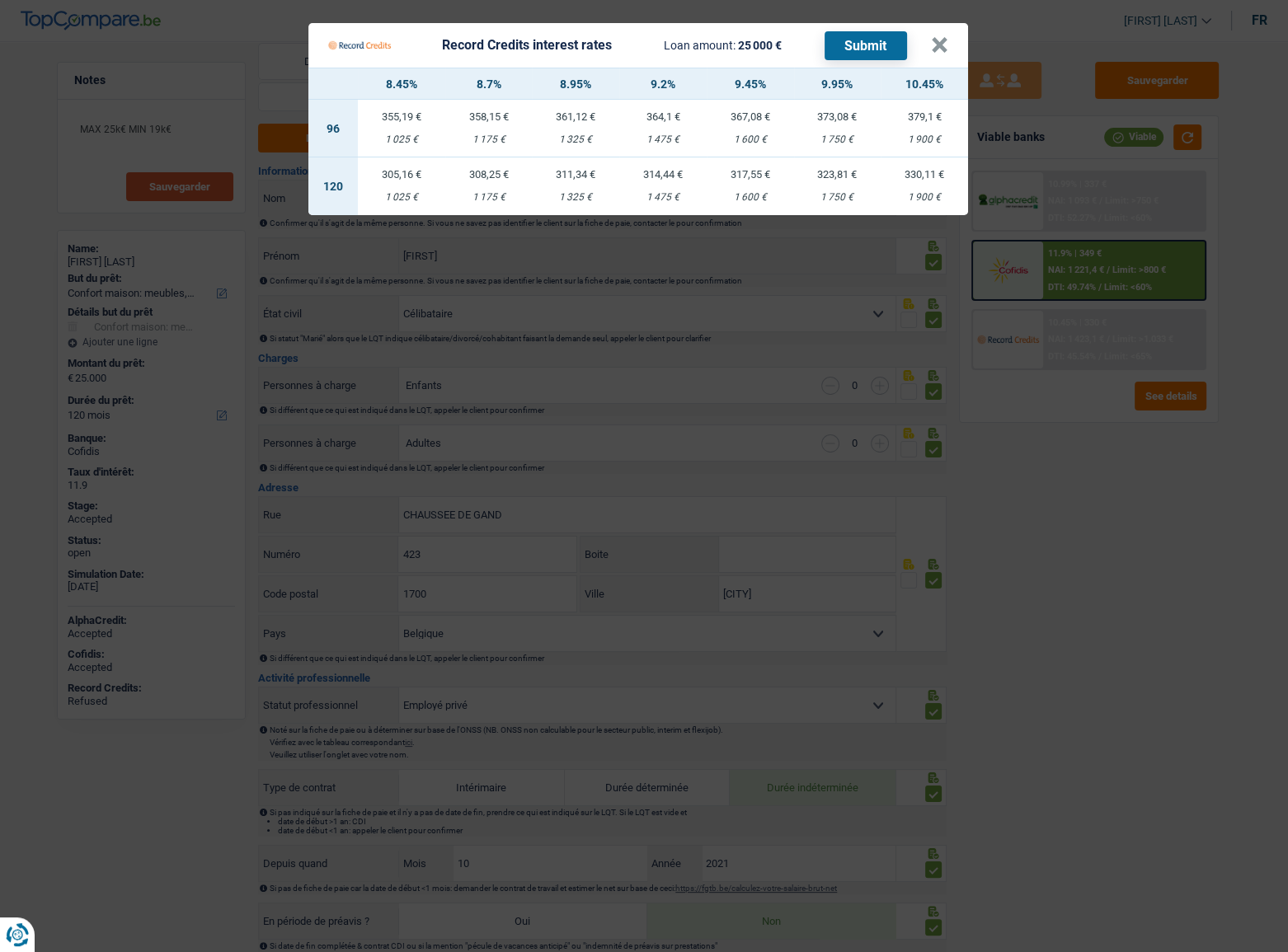 click on "330,11 €
1 900 €" at bounding box center (924, 186) 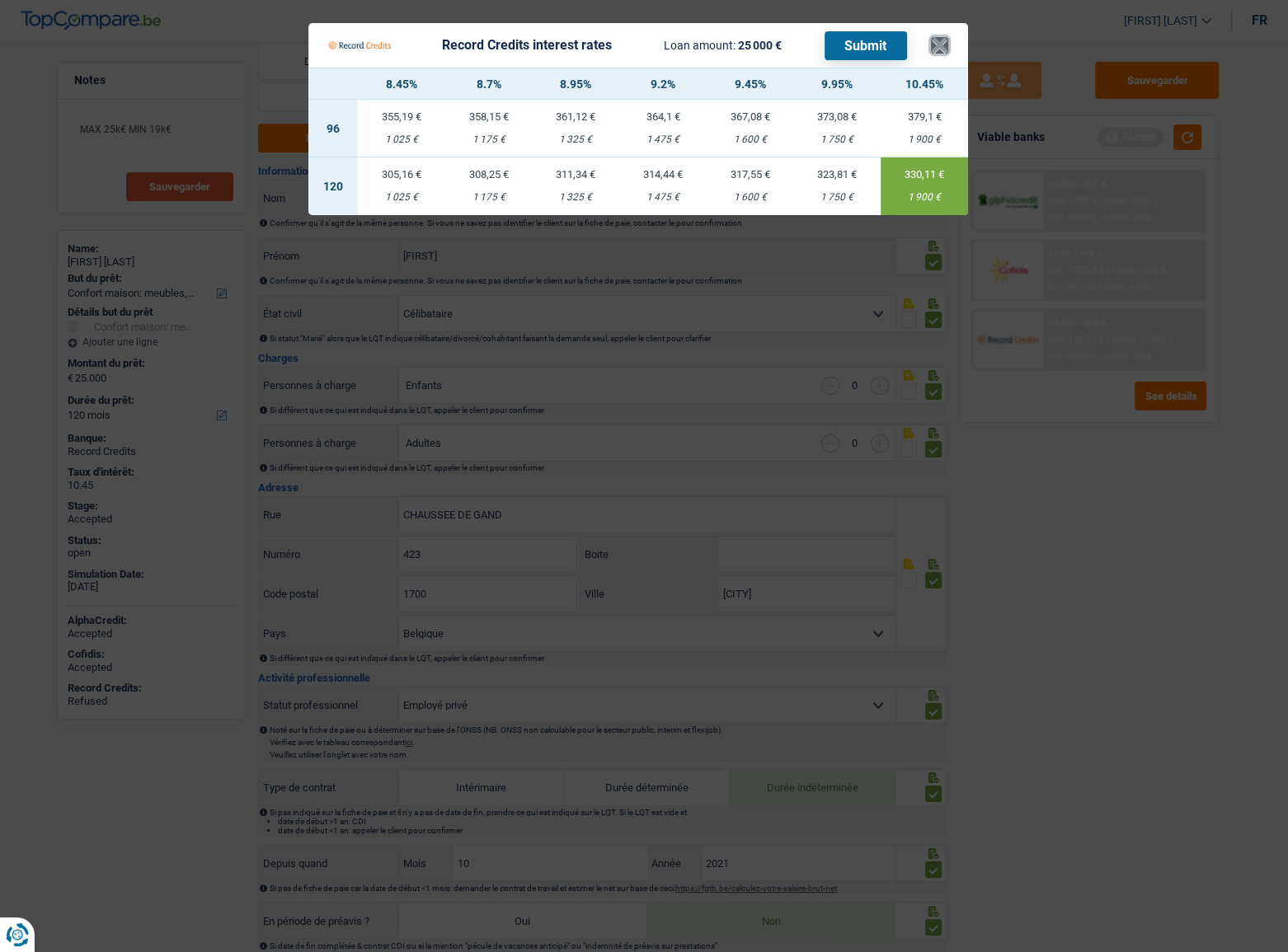 click on "×" at bounding box center (939, 45) 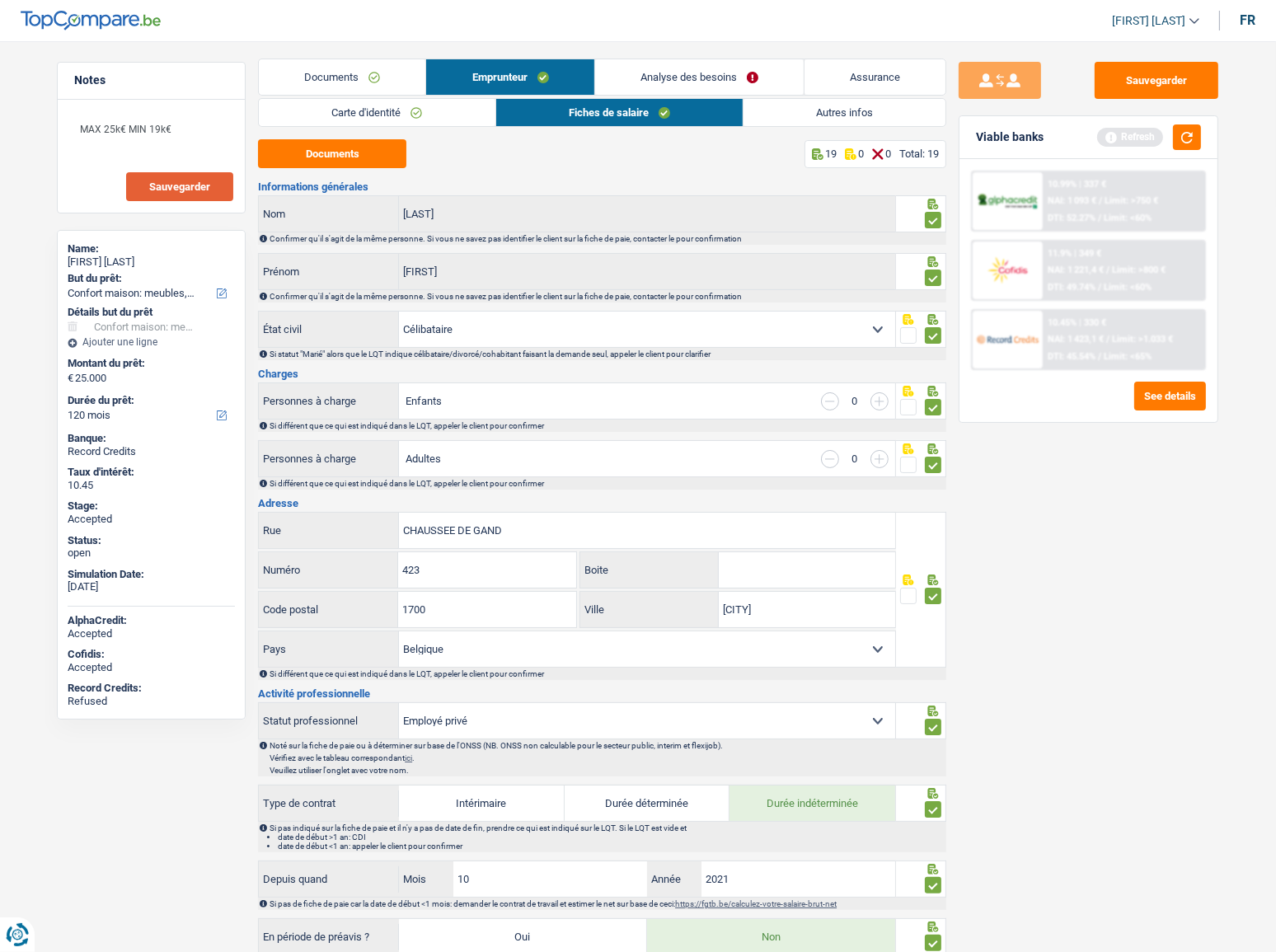 scroll, scrollTop: 0, scrollLeft: 0, axis: both 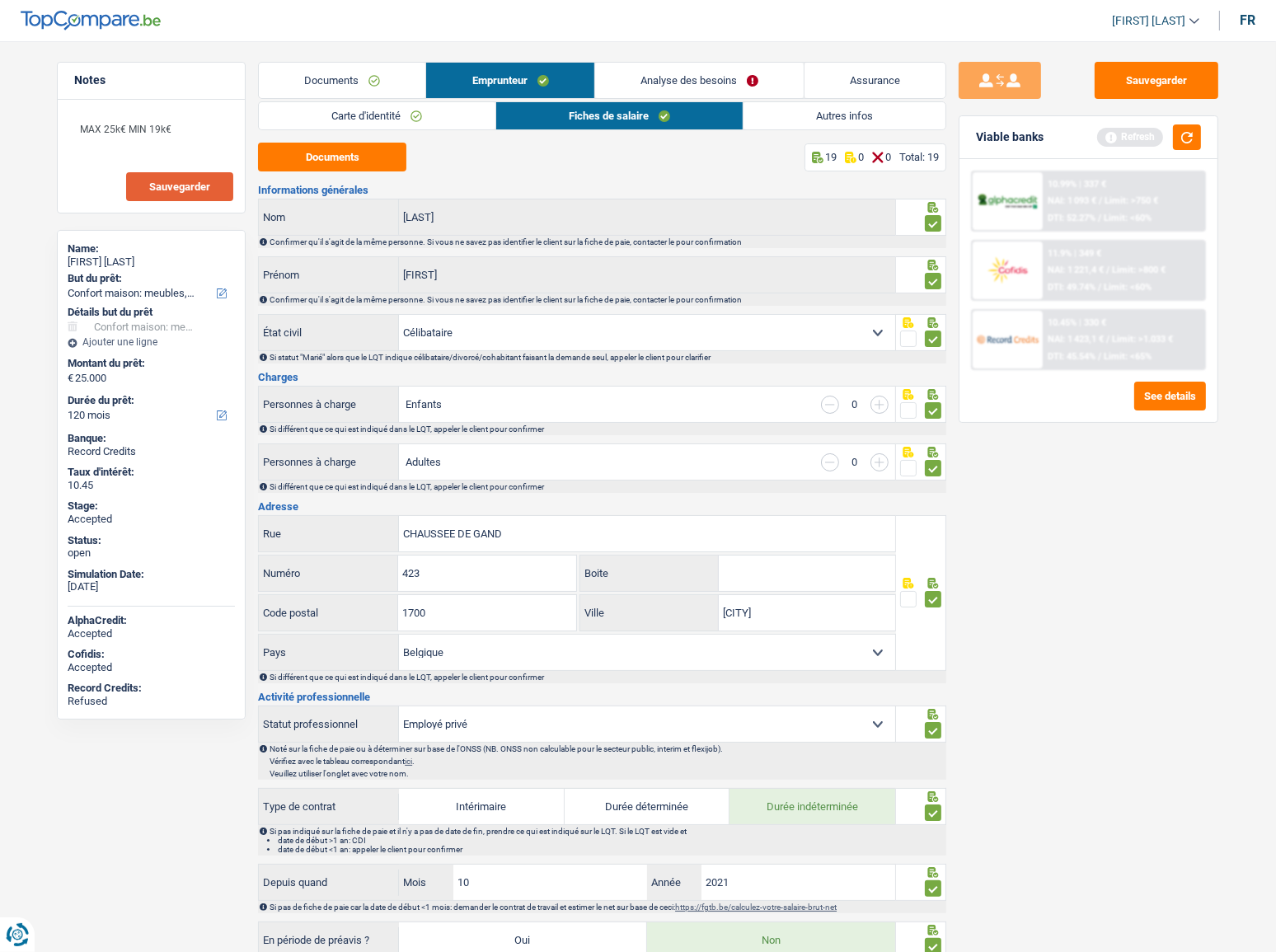 click on "Carte d'identité" at bounding box center (377, 115) 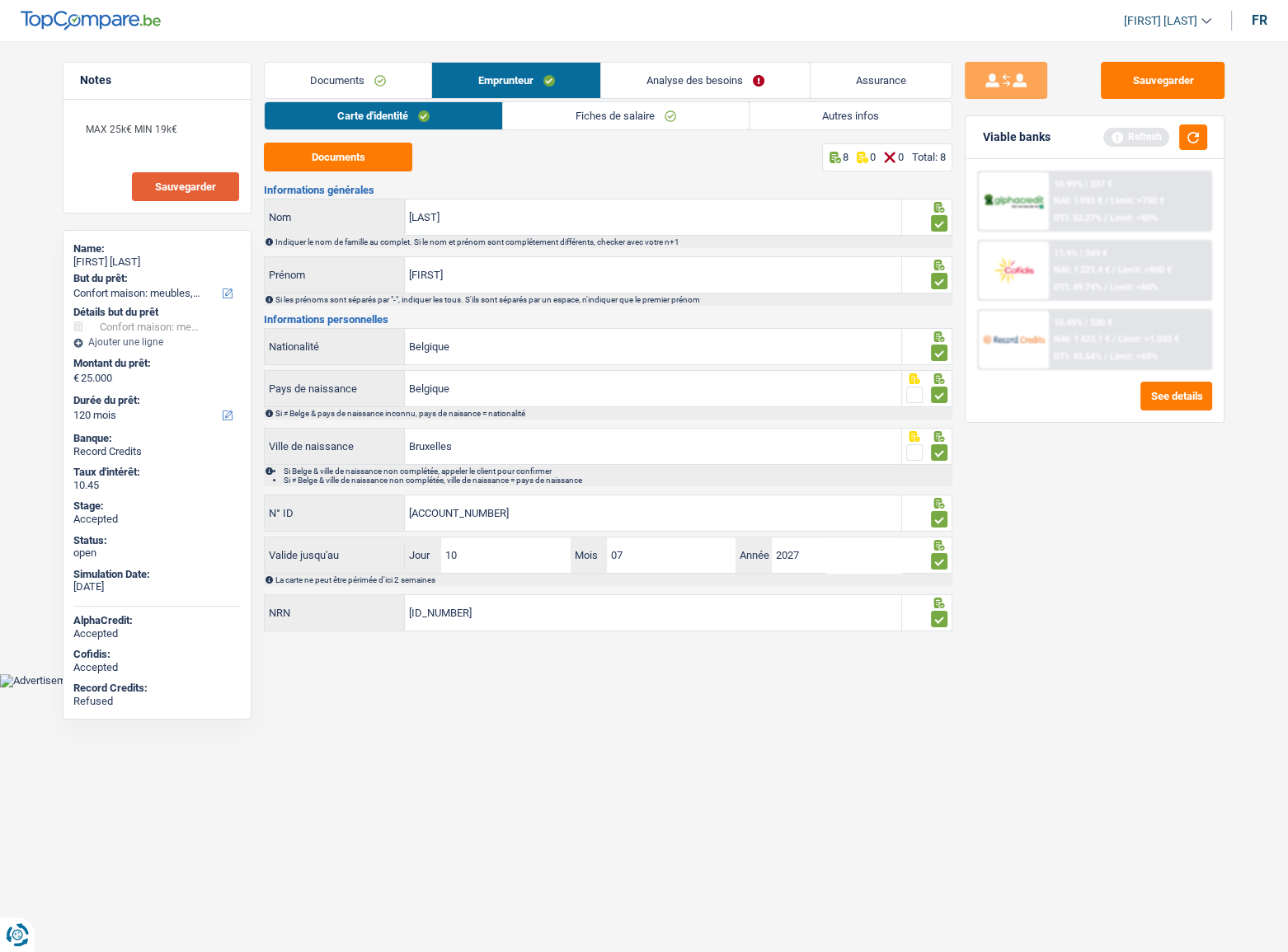 click on "Emprunteur" at bounding box center (515, 80) 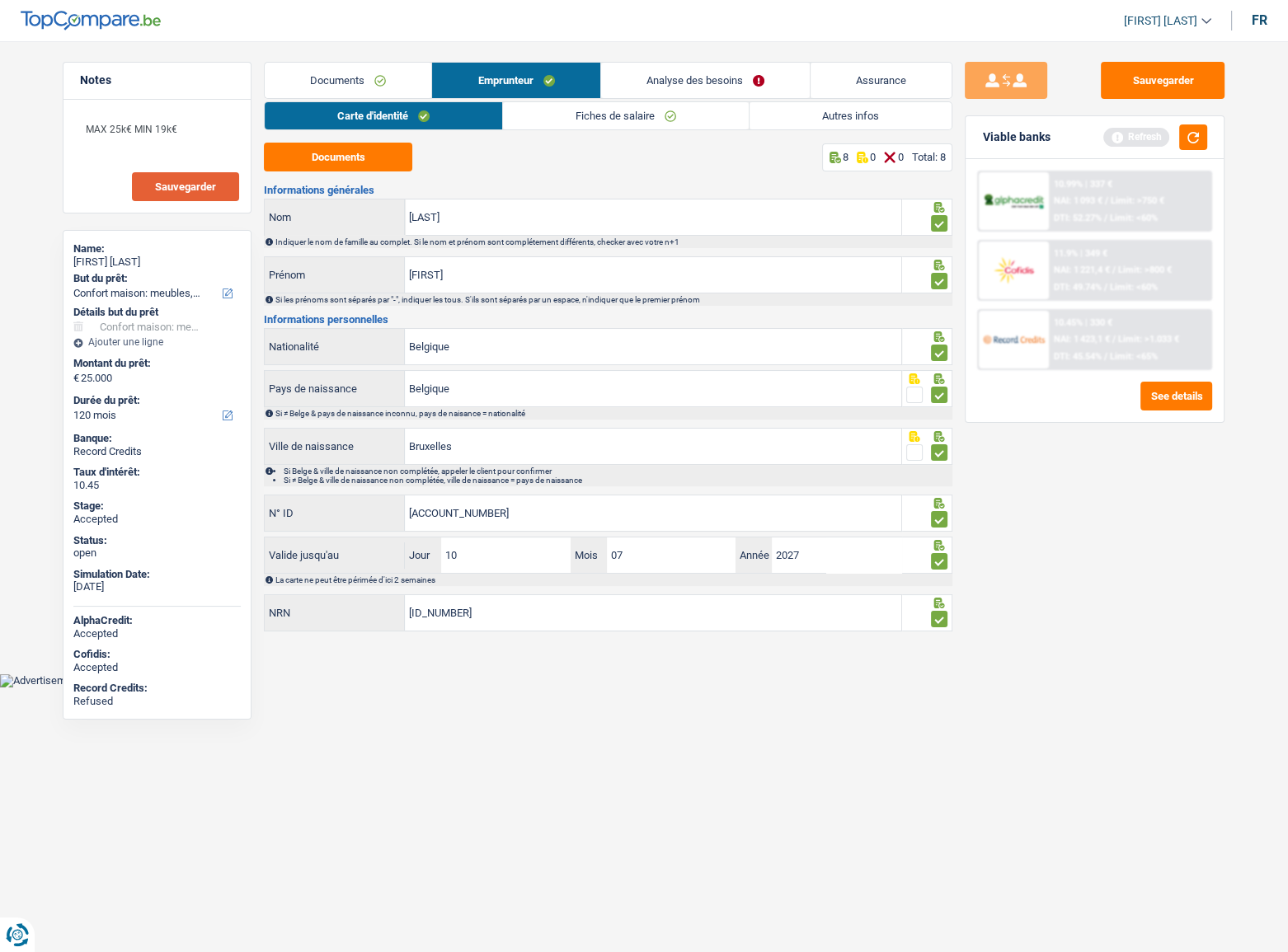 click on "Fiches de salaire" at bounding box center [626, 115] 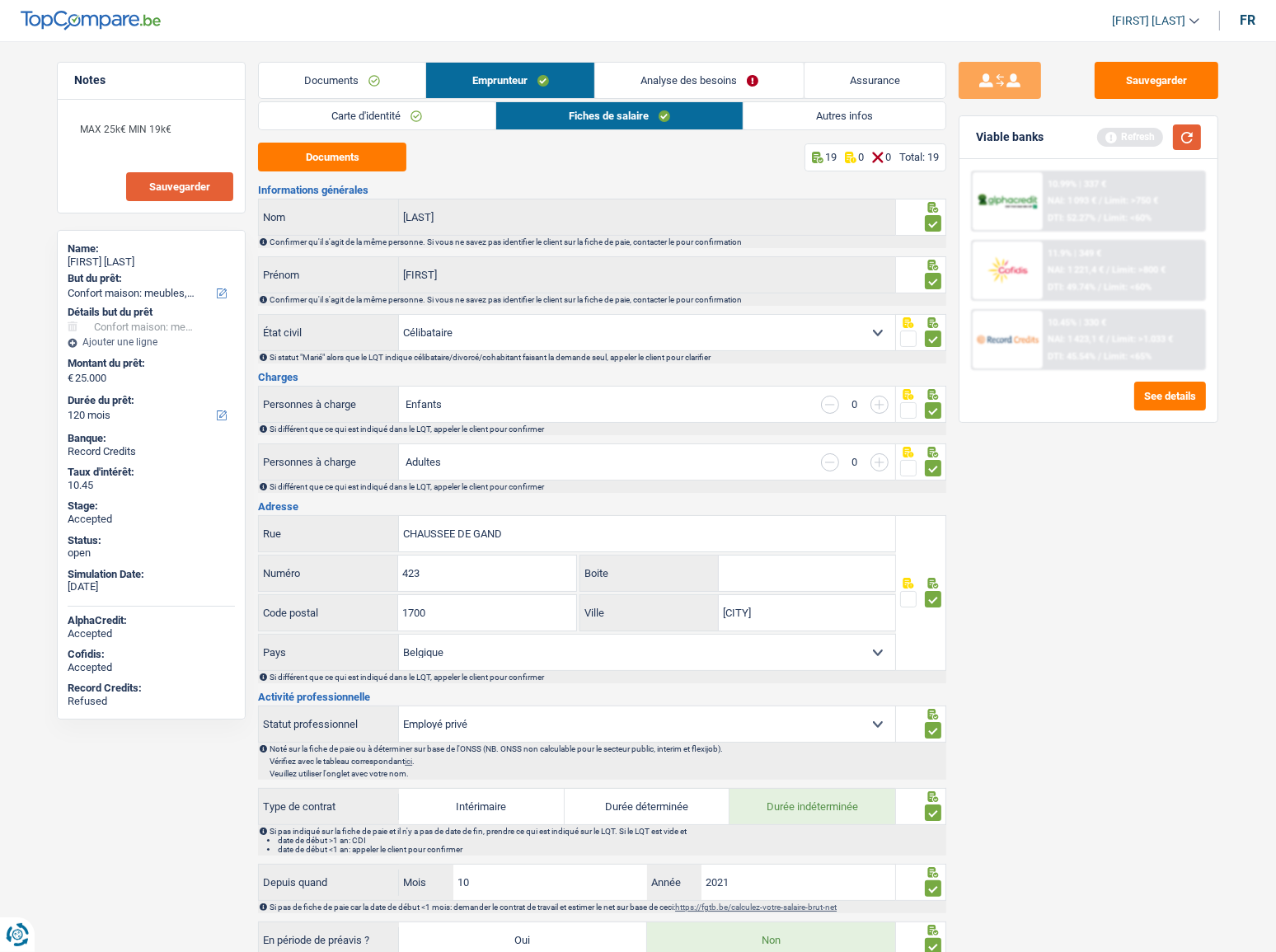 click at bounding box center [1187, 137] 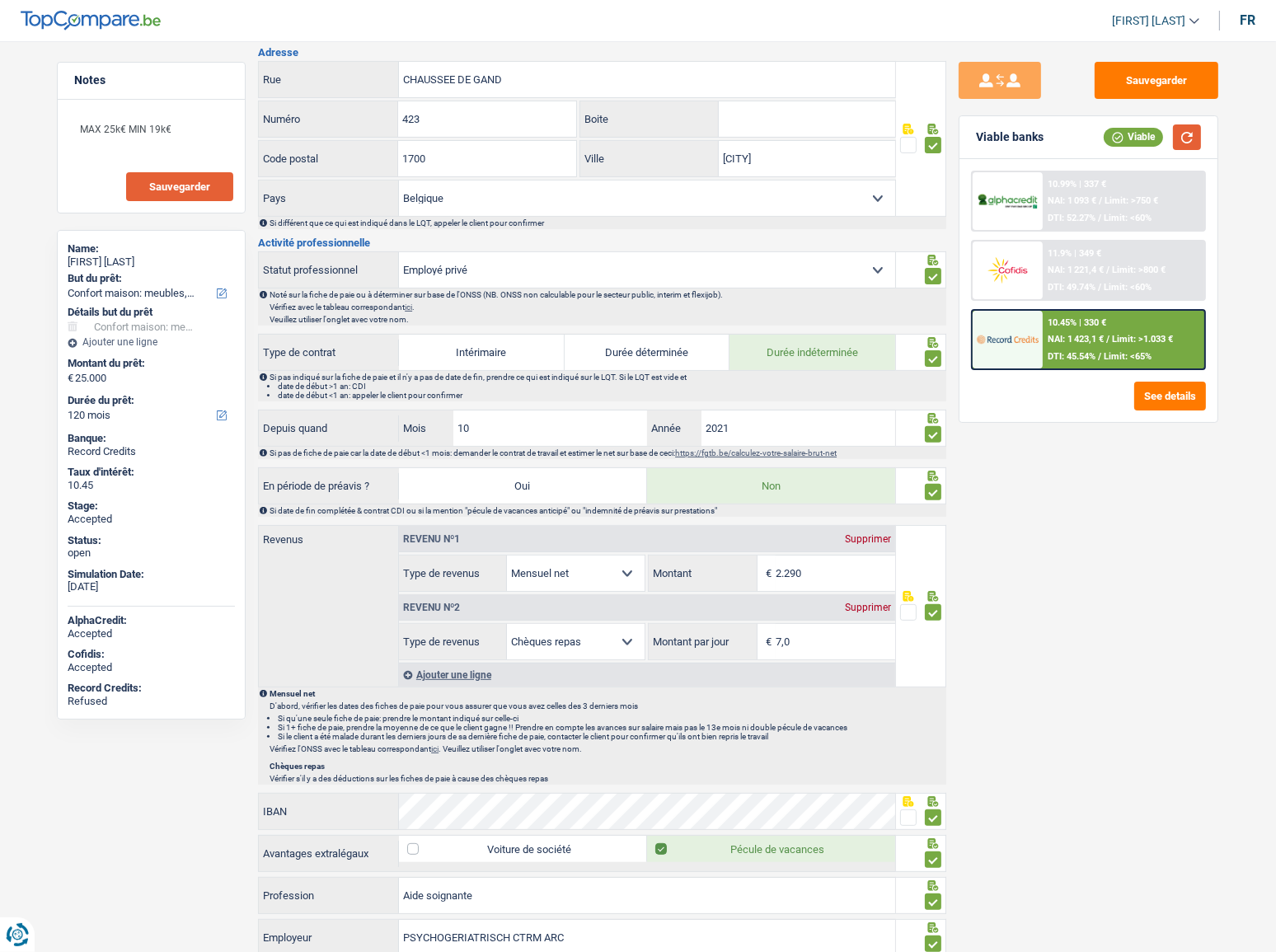 scroll, scrollTop: 297, scrollLeft: 0, axis: vertical 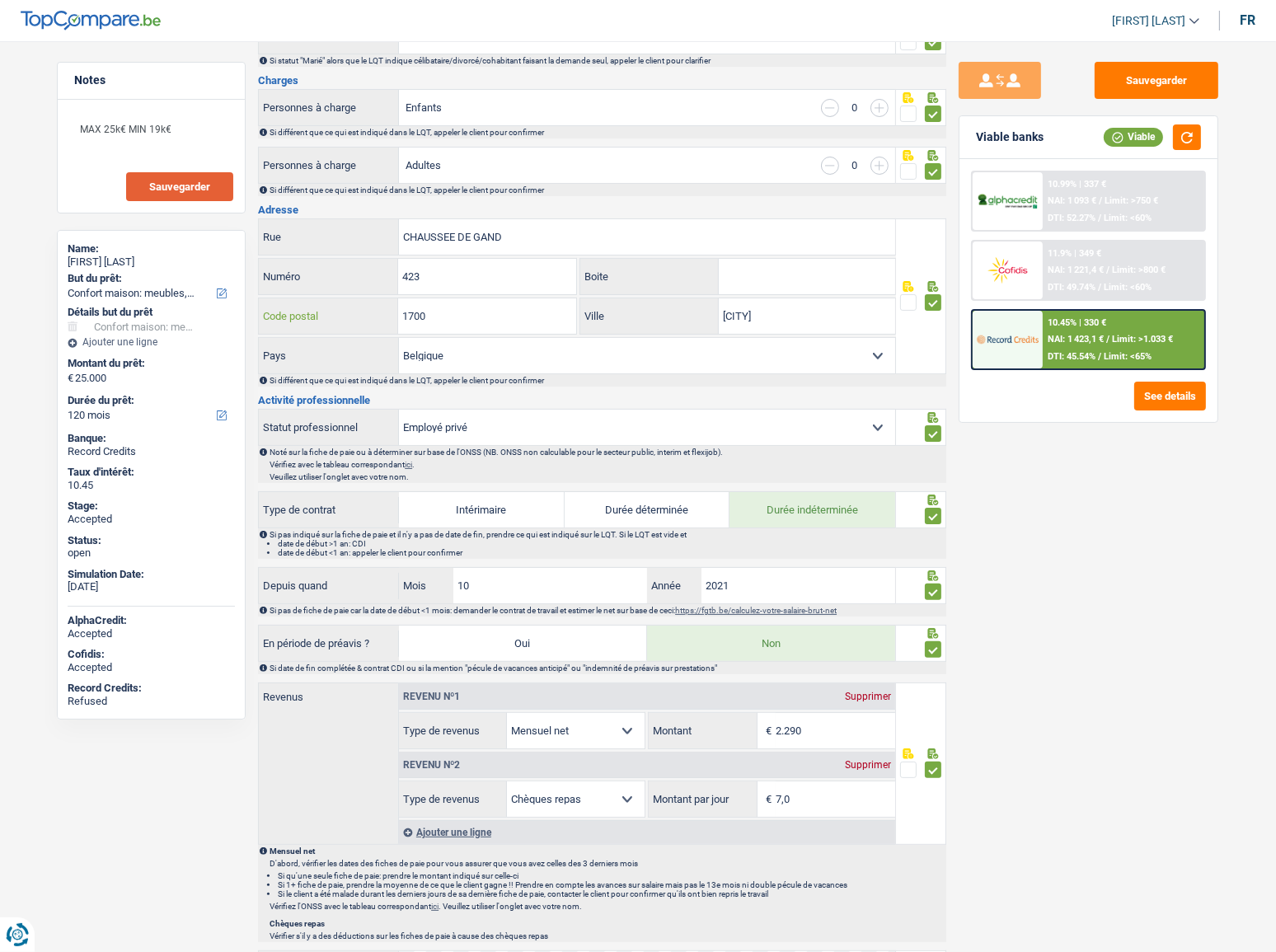 drag, startPoint x: 429, startPoint y: 309, endPoint x: 387, endPoint y: 309, distance: 42 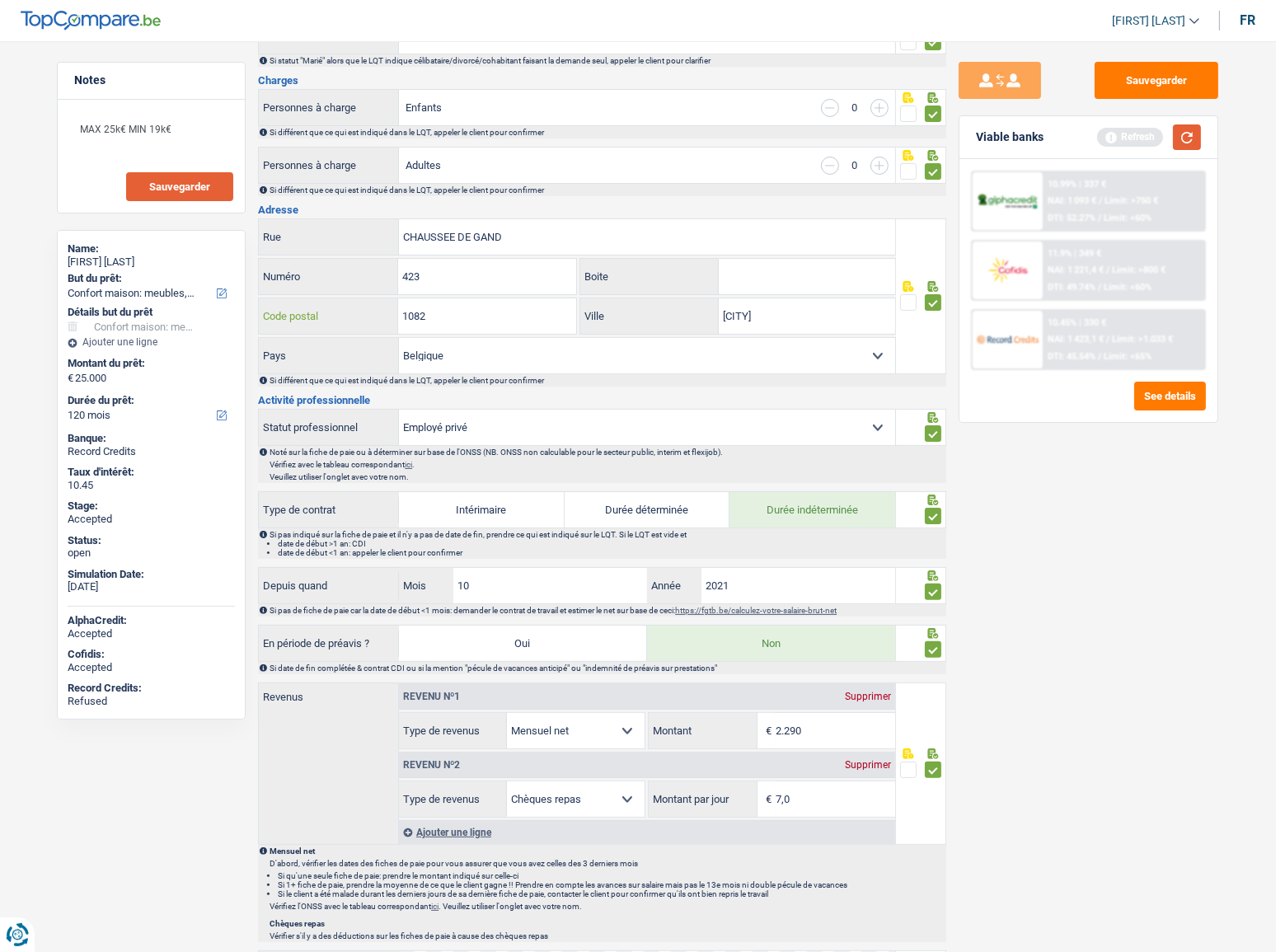 type on "1082" 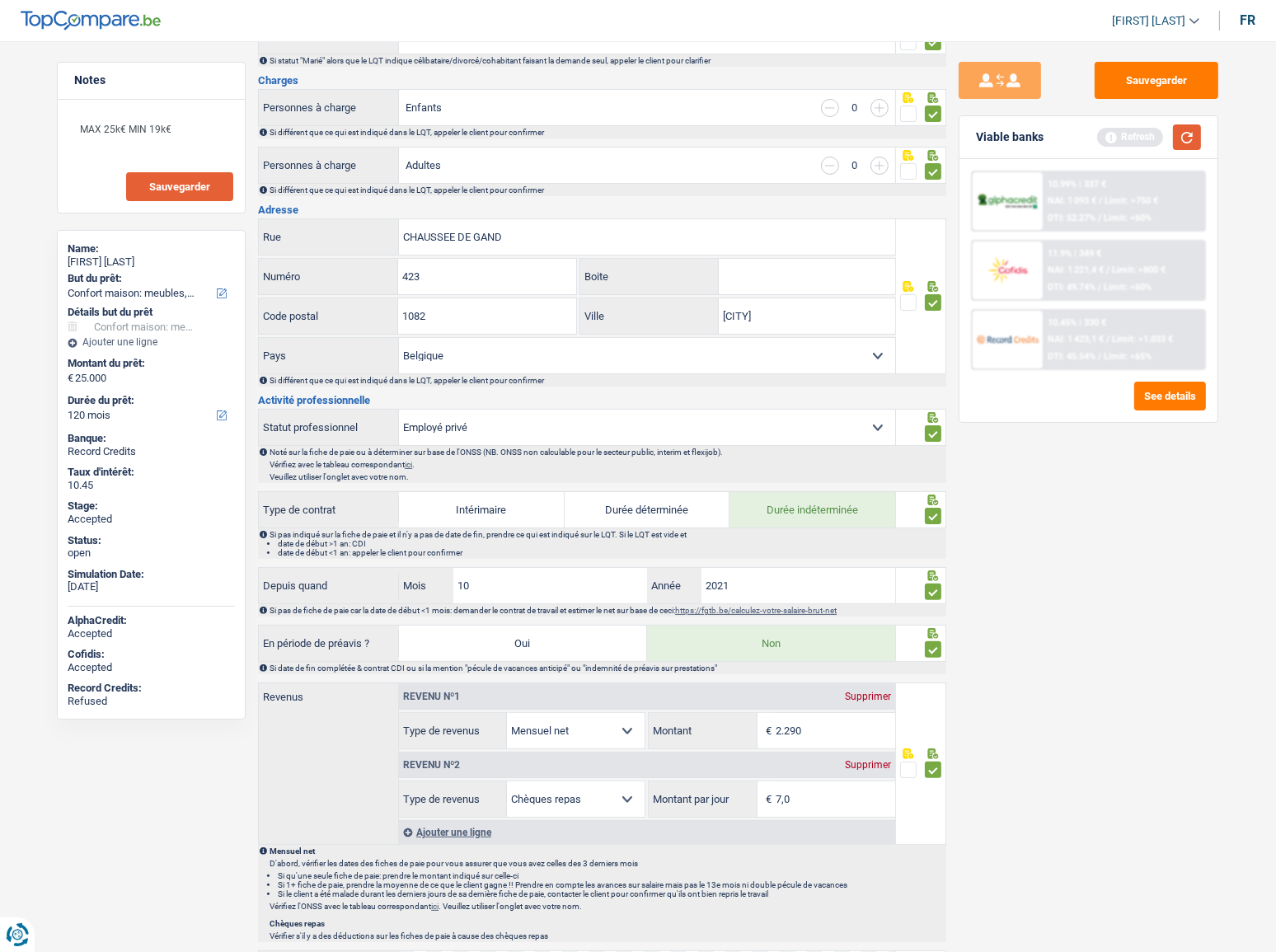 click at bounding box center (1187, 137) 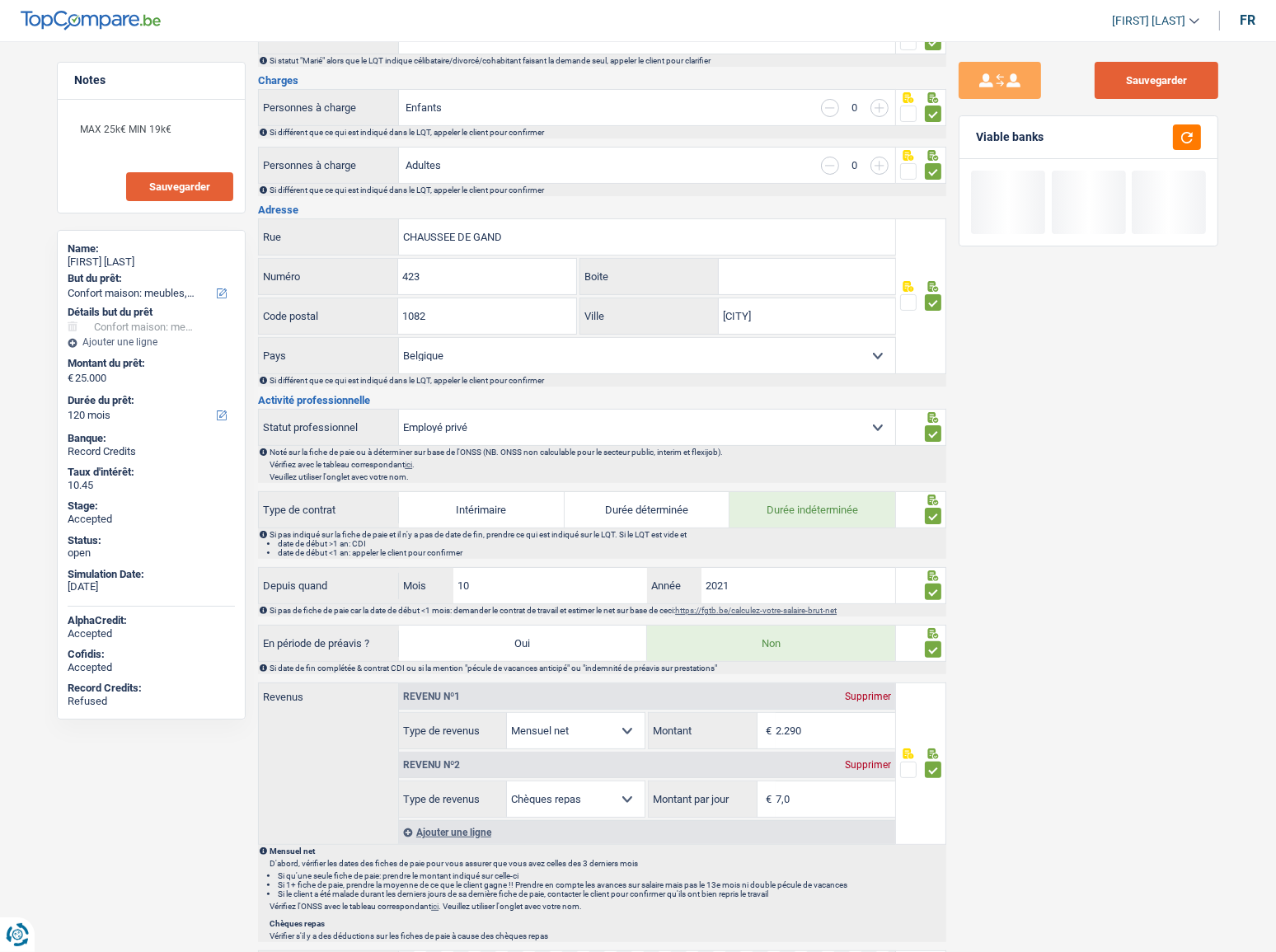 click on "Sauvegarder" at bounding box center [1156, 80] 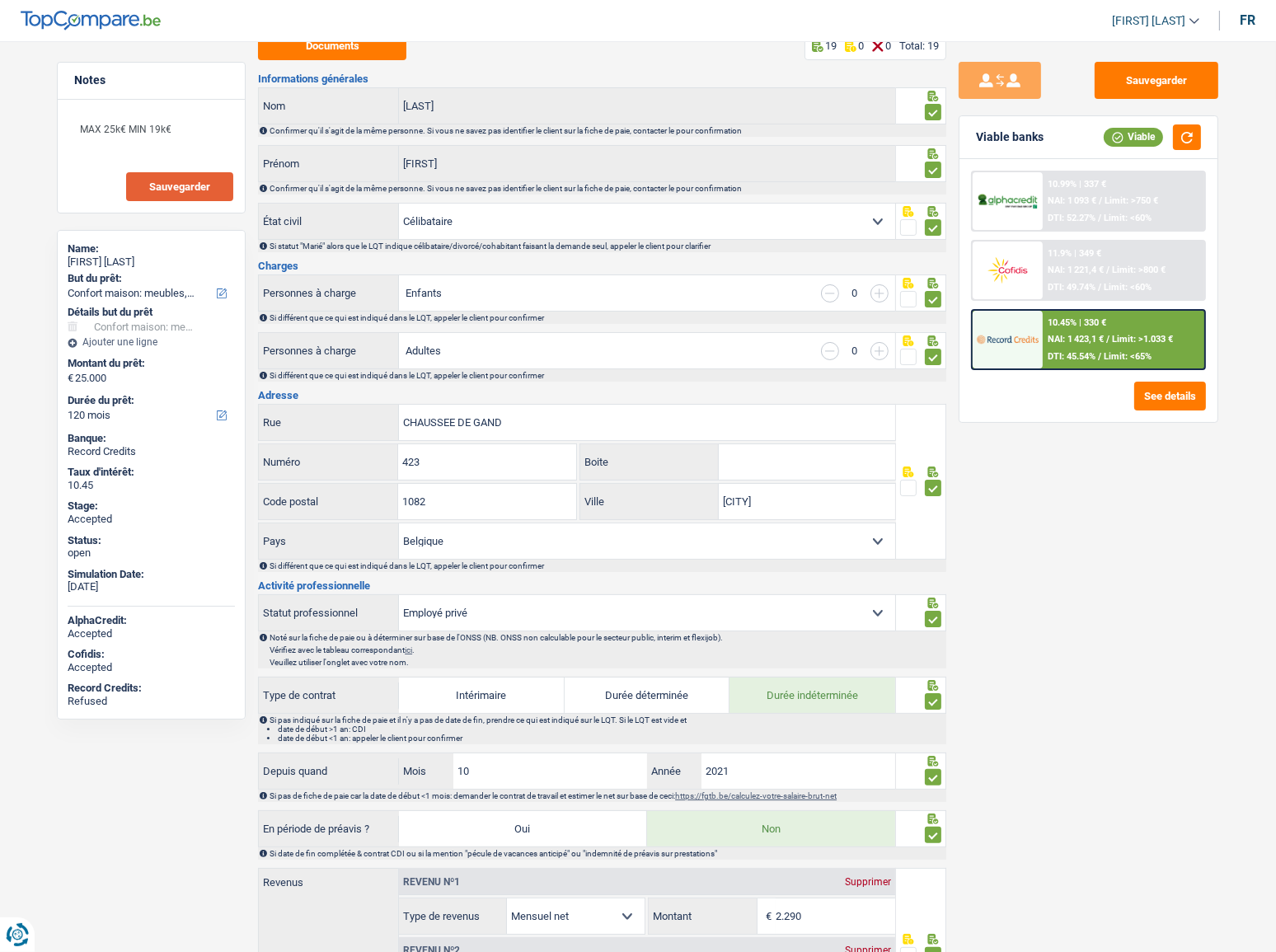 scroll, scrollTop: 0, scrollLeft: 0, axis: both 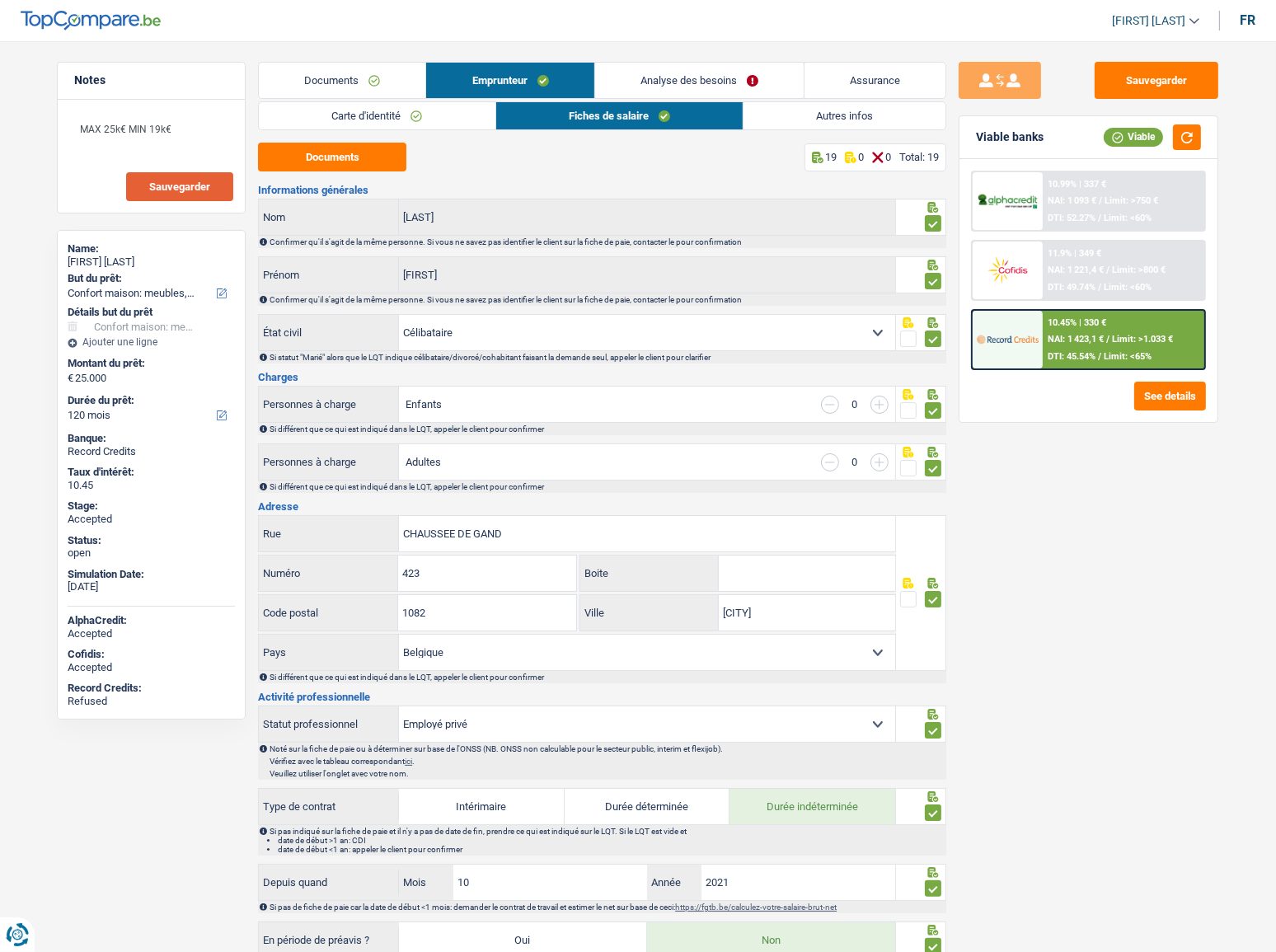 click on "Autres infos" at bounding box center (844, 115) 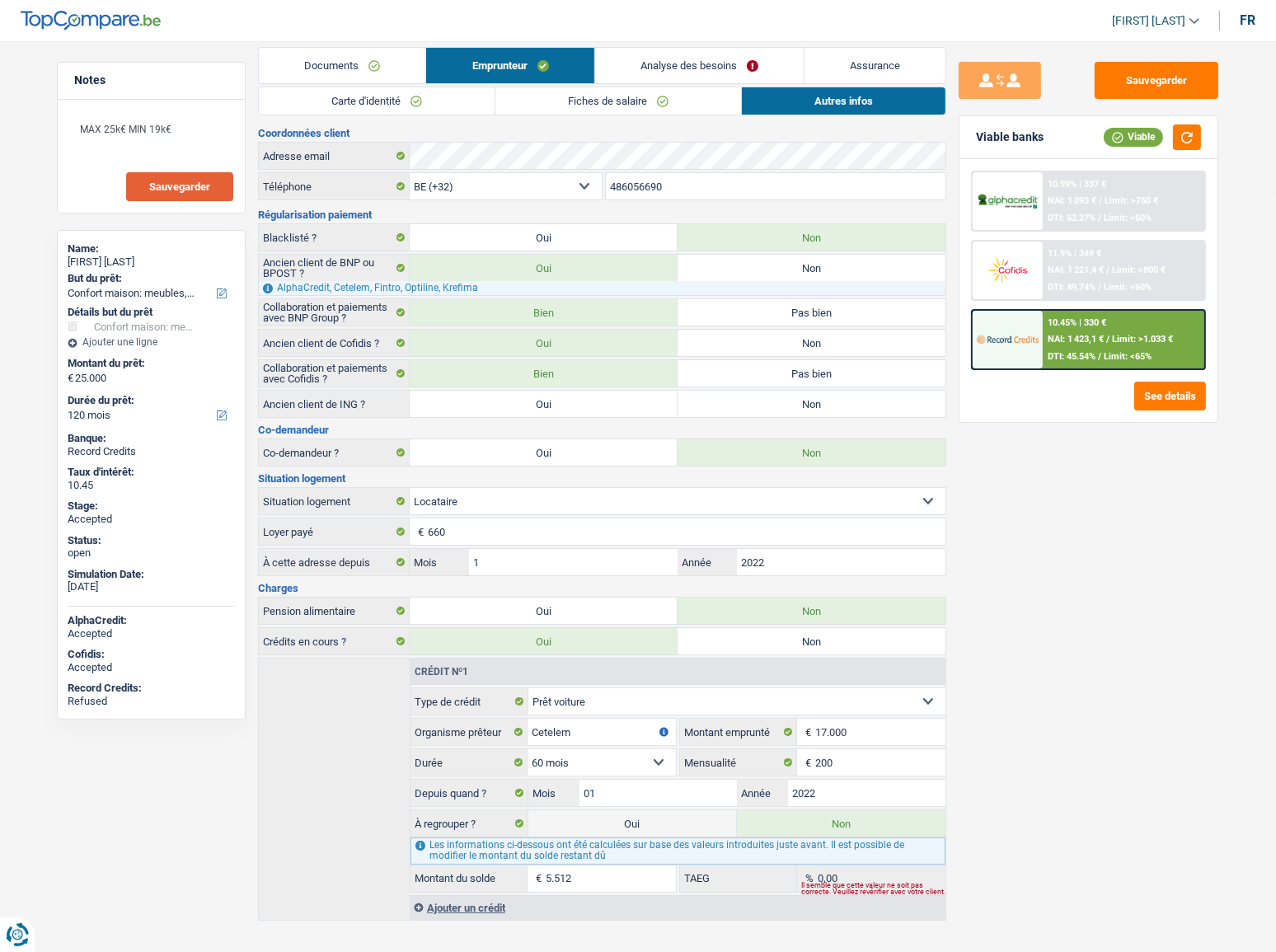 scroll, scrollTop: 19, scrollLeft: 0, axis: vertical 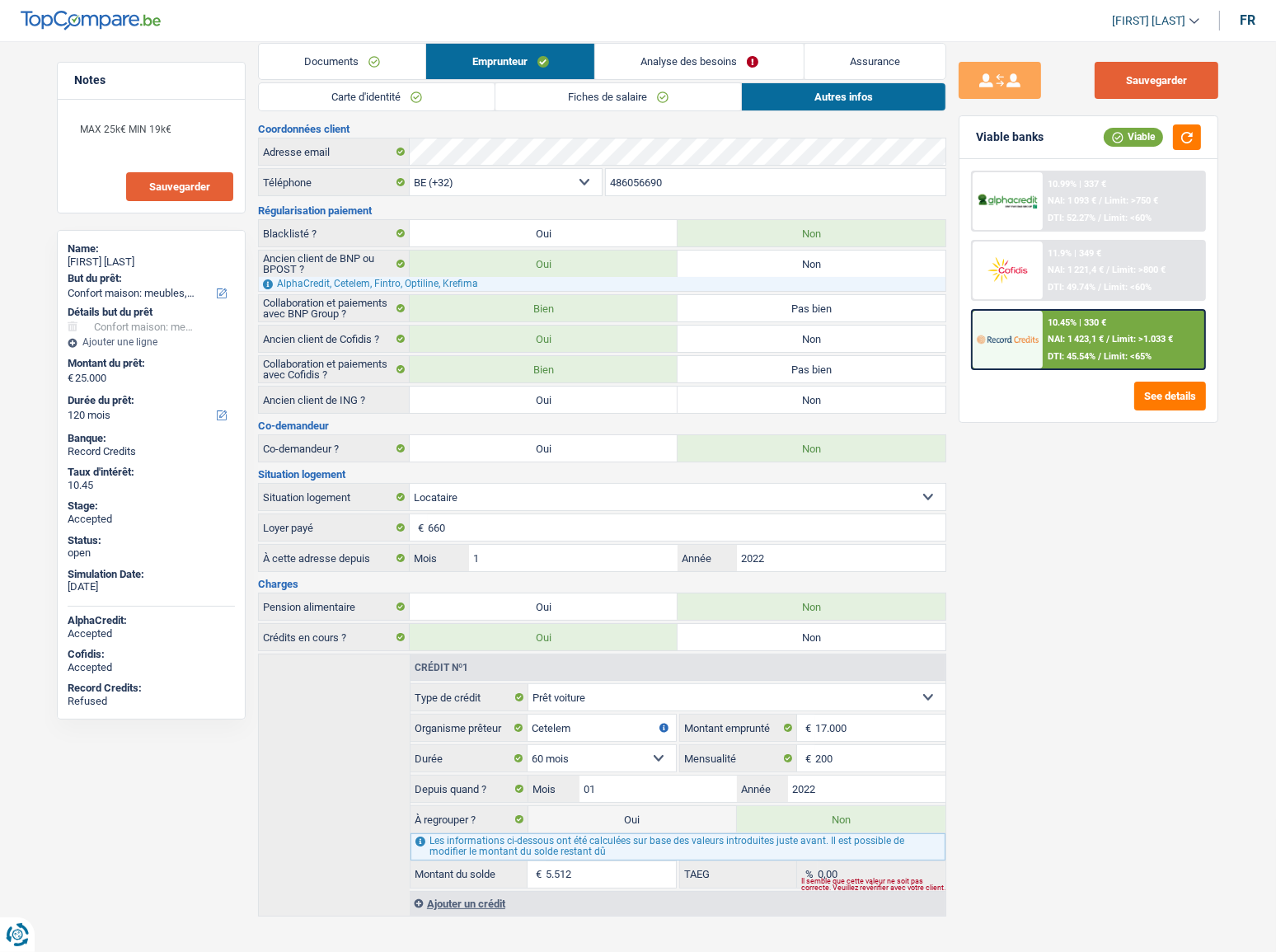 drag, startPoint x: 1163, startPoint y: 82, endPoint x: 898, endPoint y: 178, distance: 281.8528 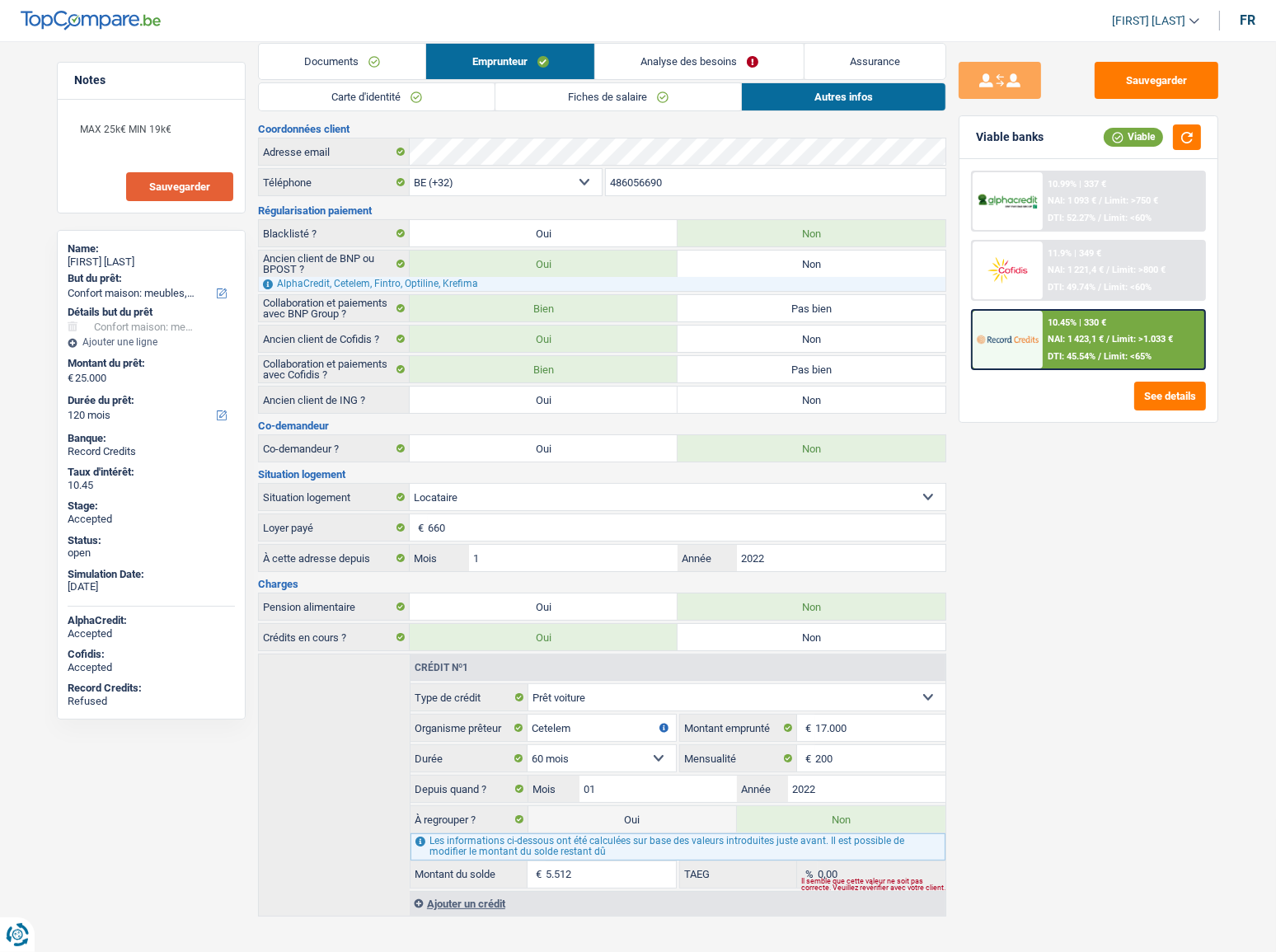 click on "Documents" at bounding box center [342, 61] 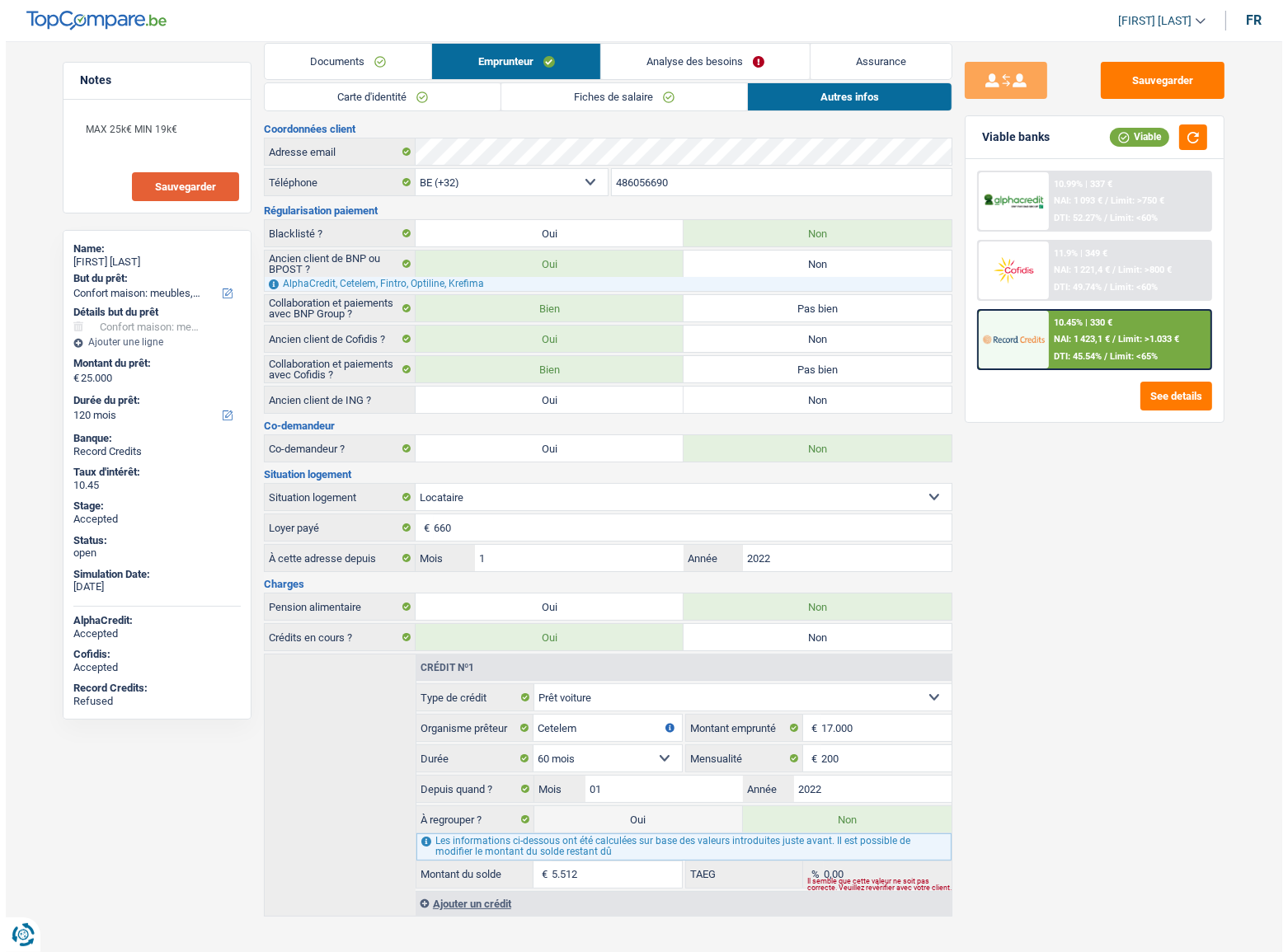 scroll, scrollTop: 0, scrollLeft: 0, axis: both 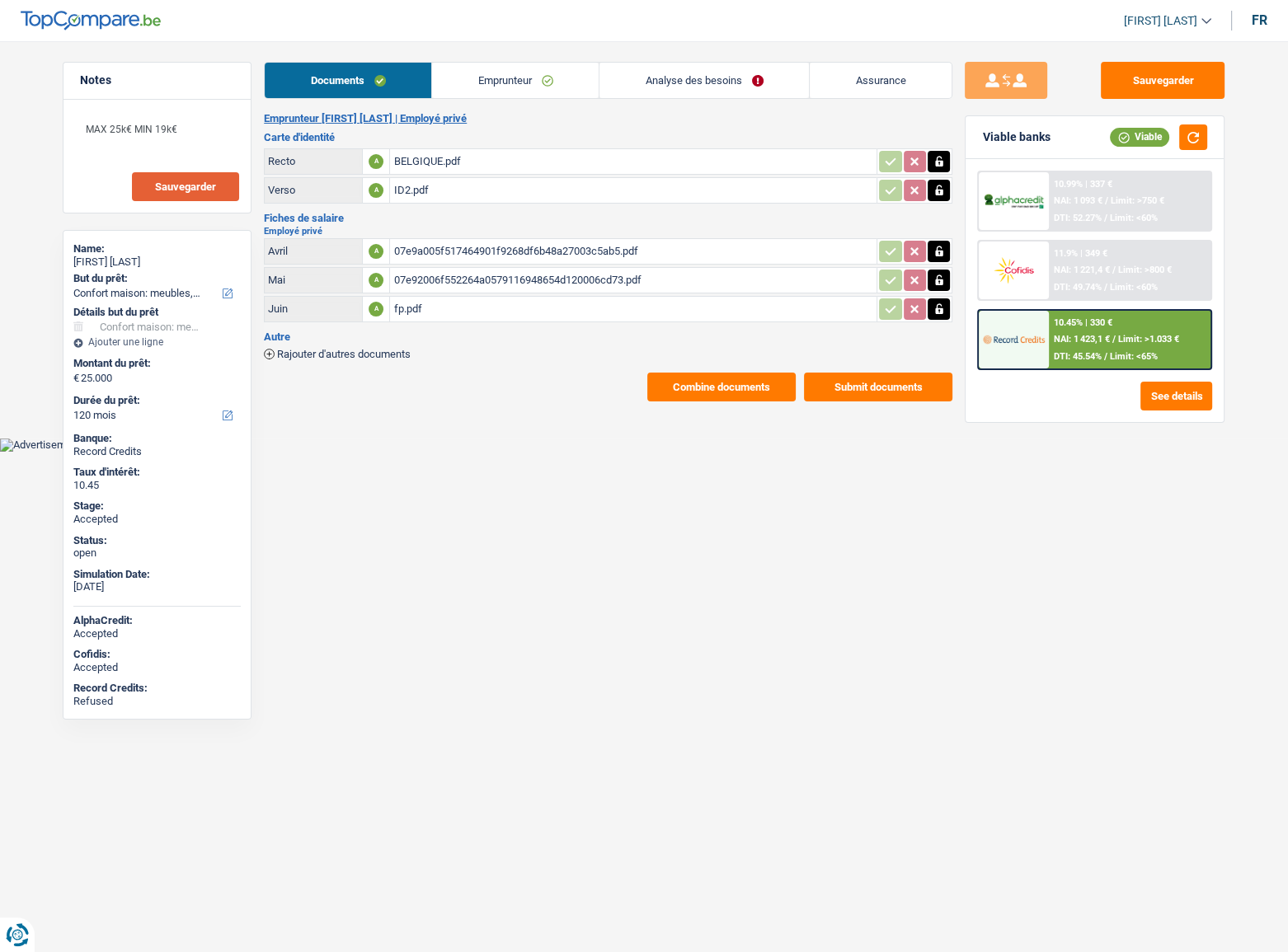 drag, startPoint x: 666, startPoint y: 347, endPoint x: 580, endPoint y: 313, distance: 92.477024 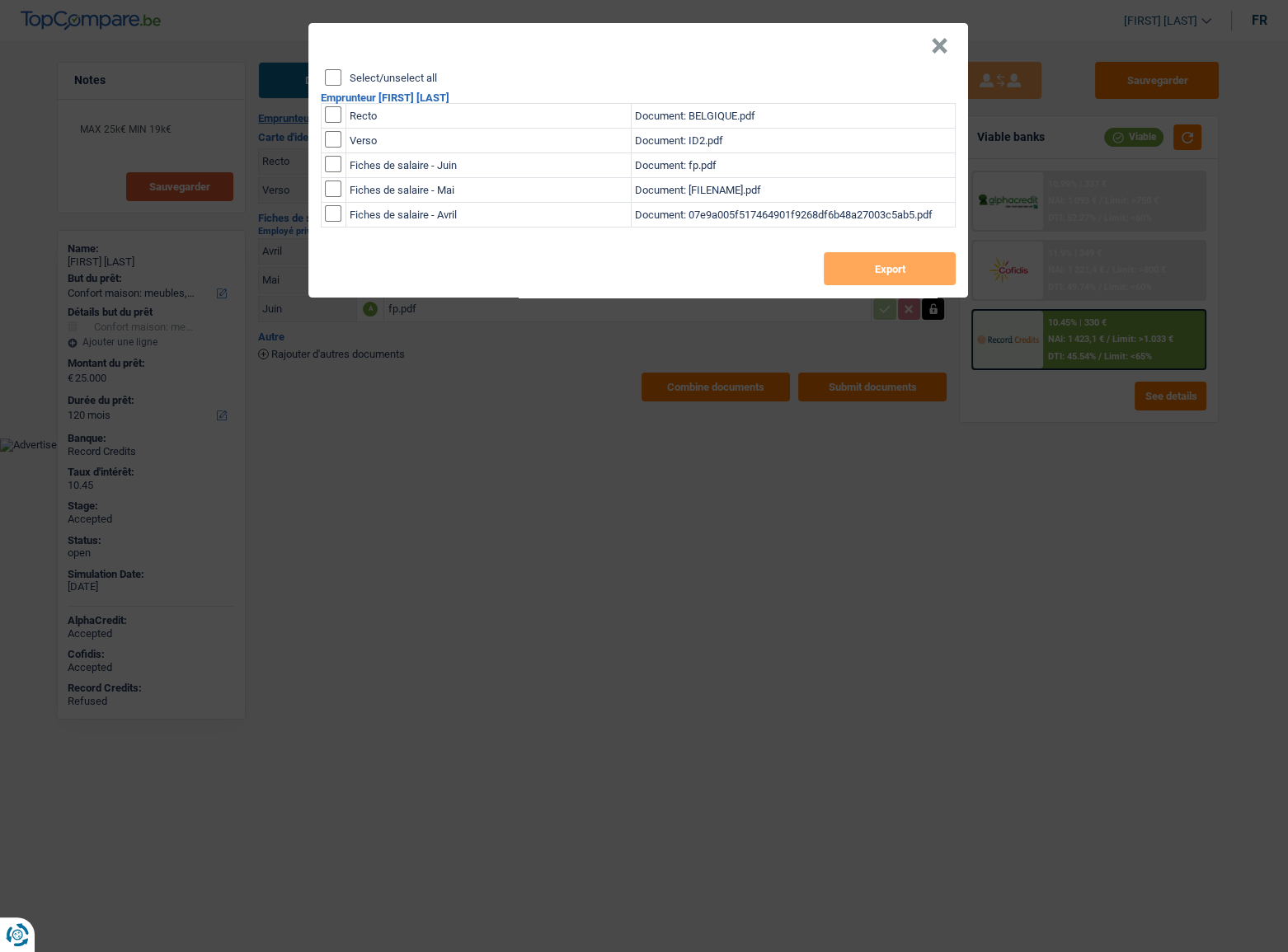 click on "Select/unselect all
Emprunteur Sarah EL Arroud
Recto
Document: BELGIQUE.pdf
Verso
Document: ID2.pdf
Fiches de salaire - Juin
Document: fp.pdf
Fiches de salaire - Mai
Document: 07e92006f552264a0579116948654d120006cd73.pdf
Fiches de salaire - Avril
Document: 07e9a005f517464901f9268df6b48a27003c5ab5.pdf
Export" at bounding box center [638, 183] 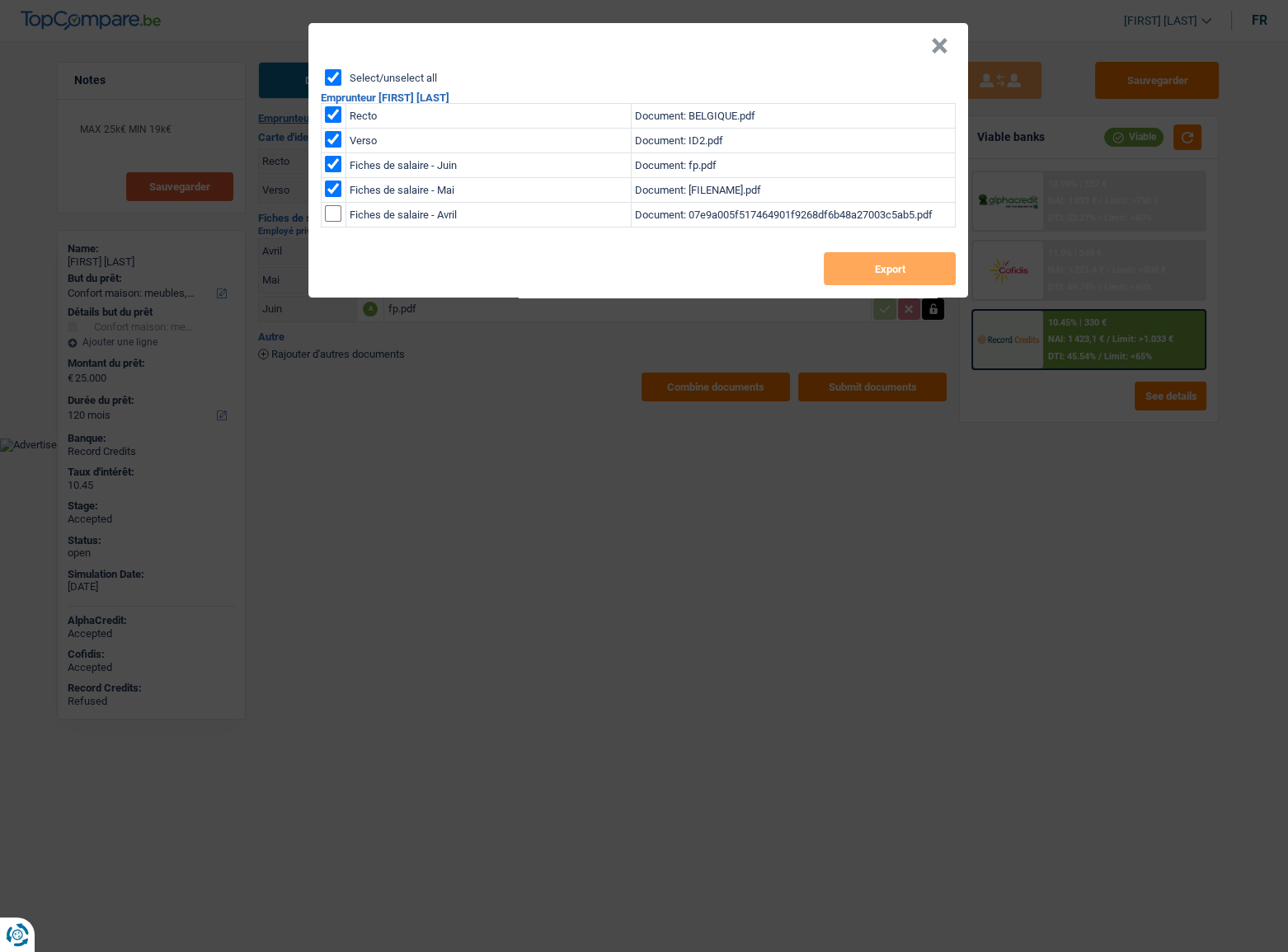 checkbox on "true" 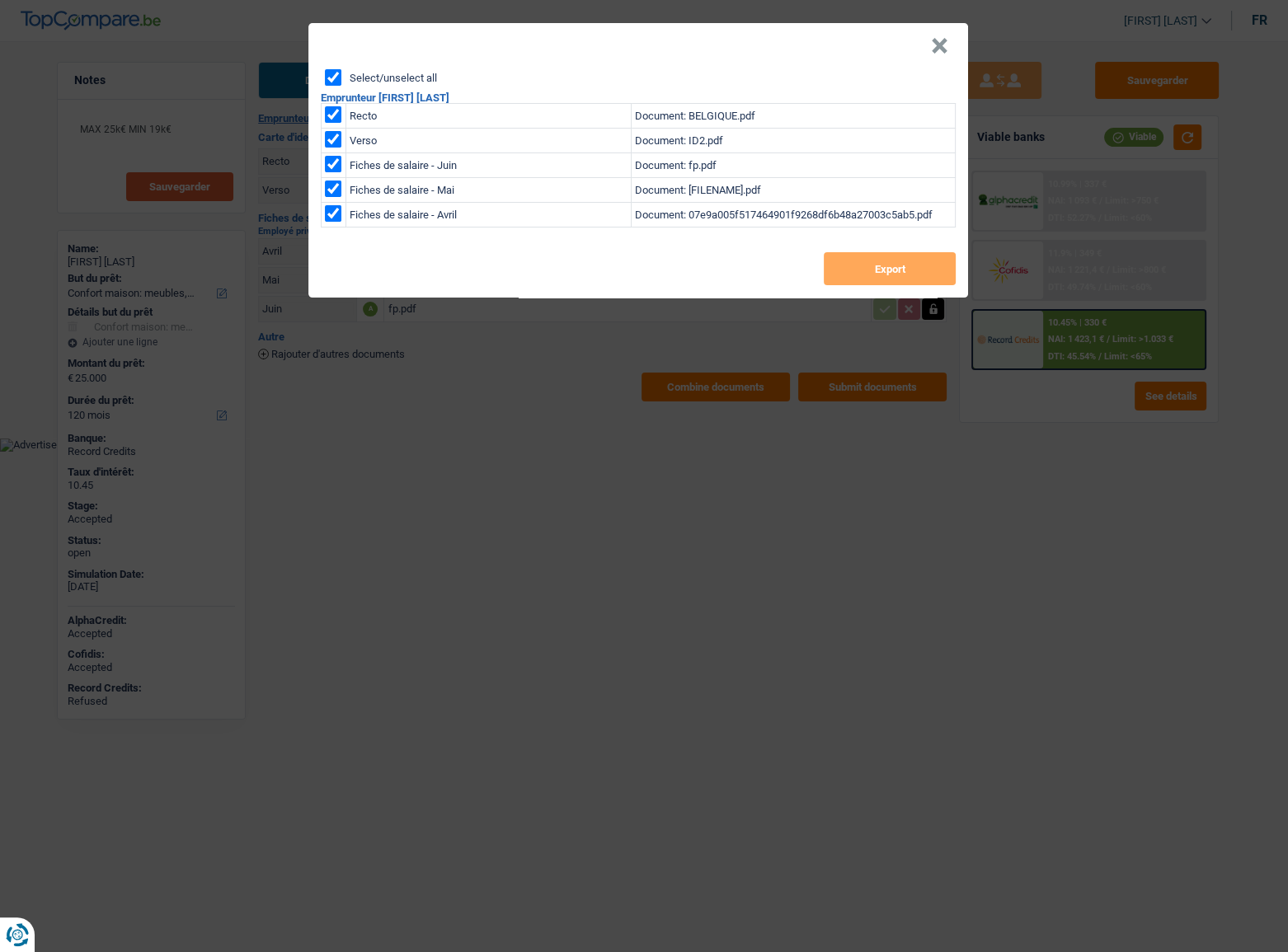 checkbox on "true" 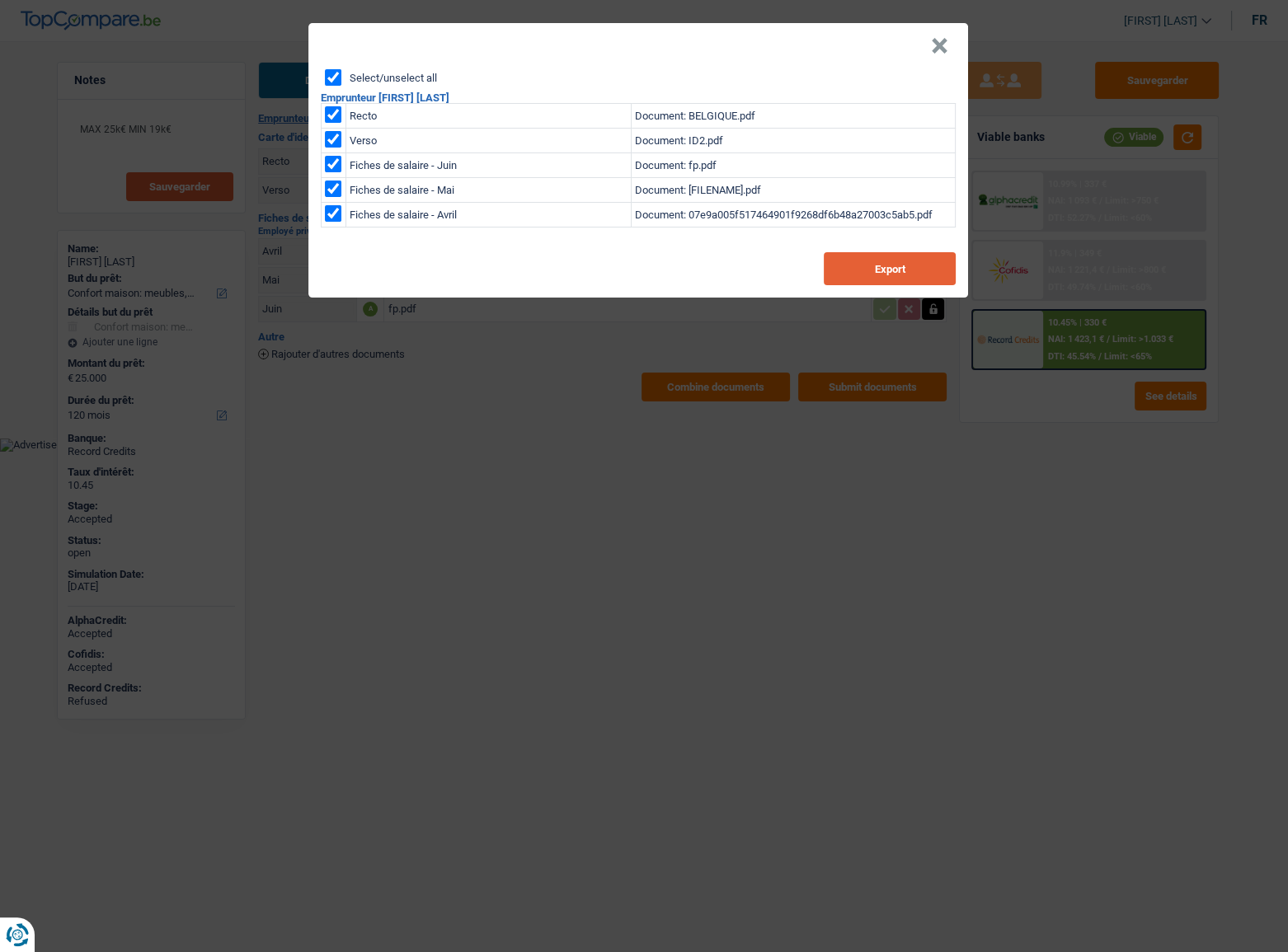 click on "Export" at bounding box center [890, 269] 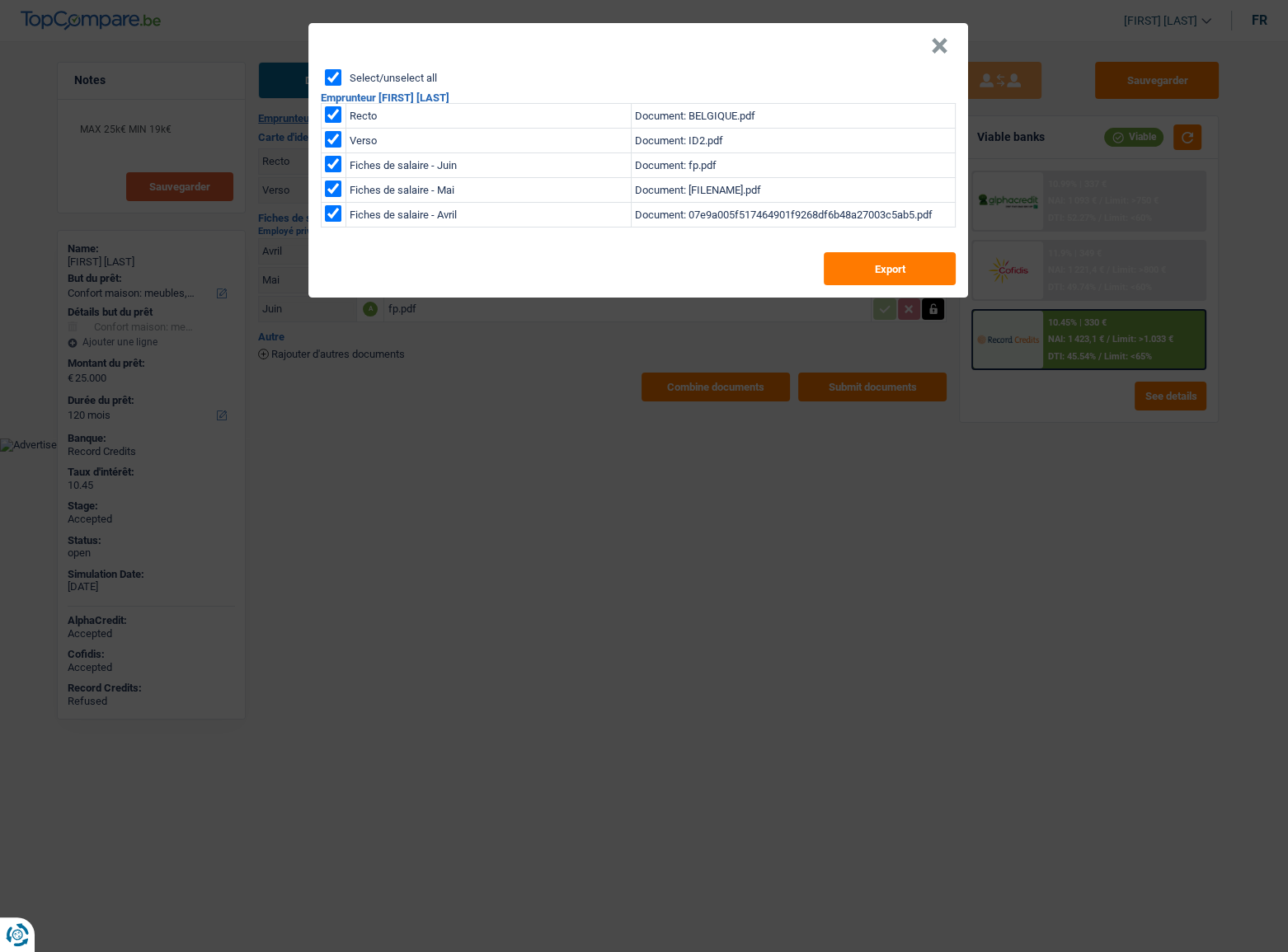 click on "×" at bounding box center (939, 46) 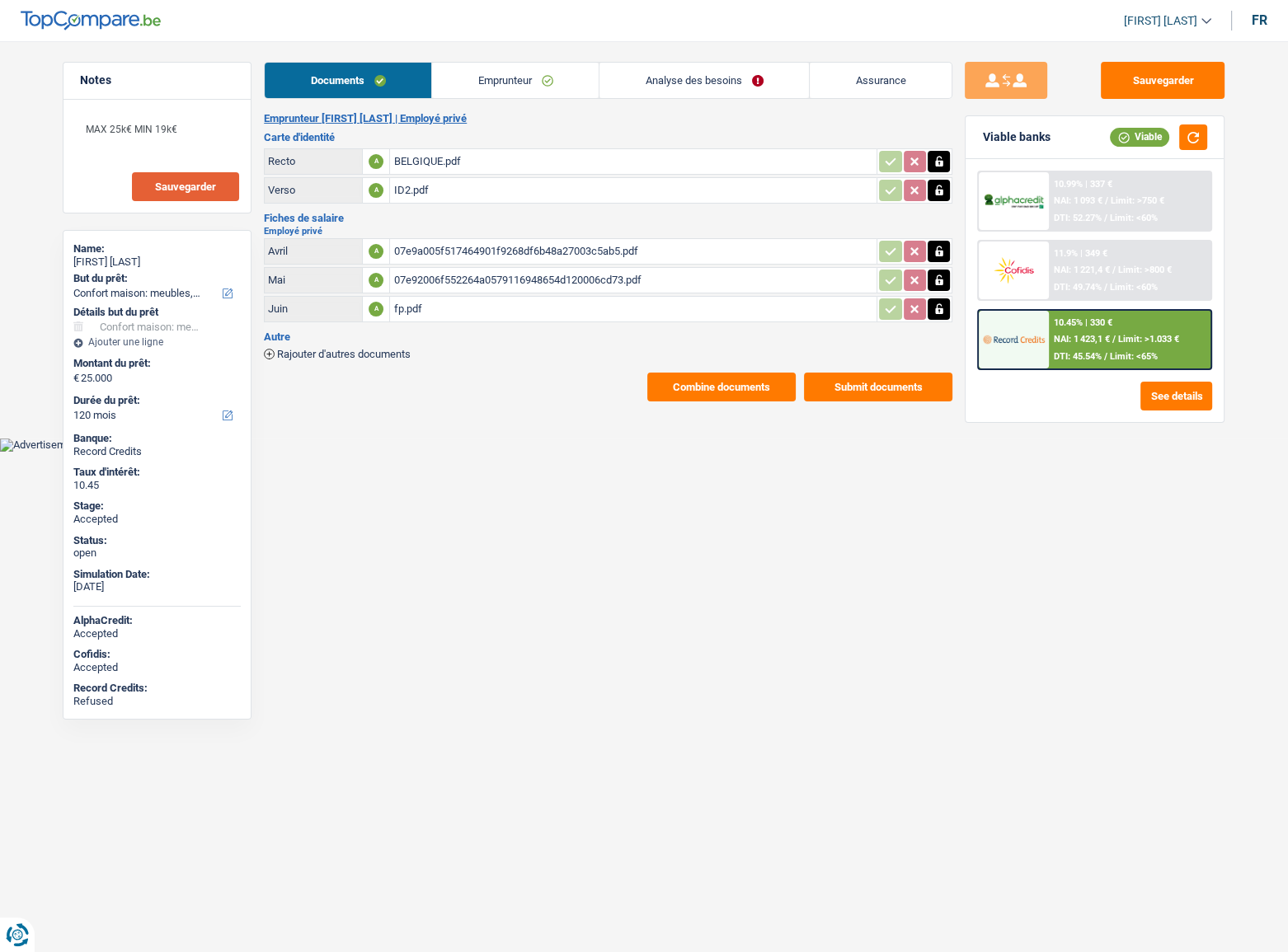 click on "Emprunteur" at bounding box center (515, 80) 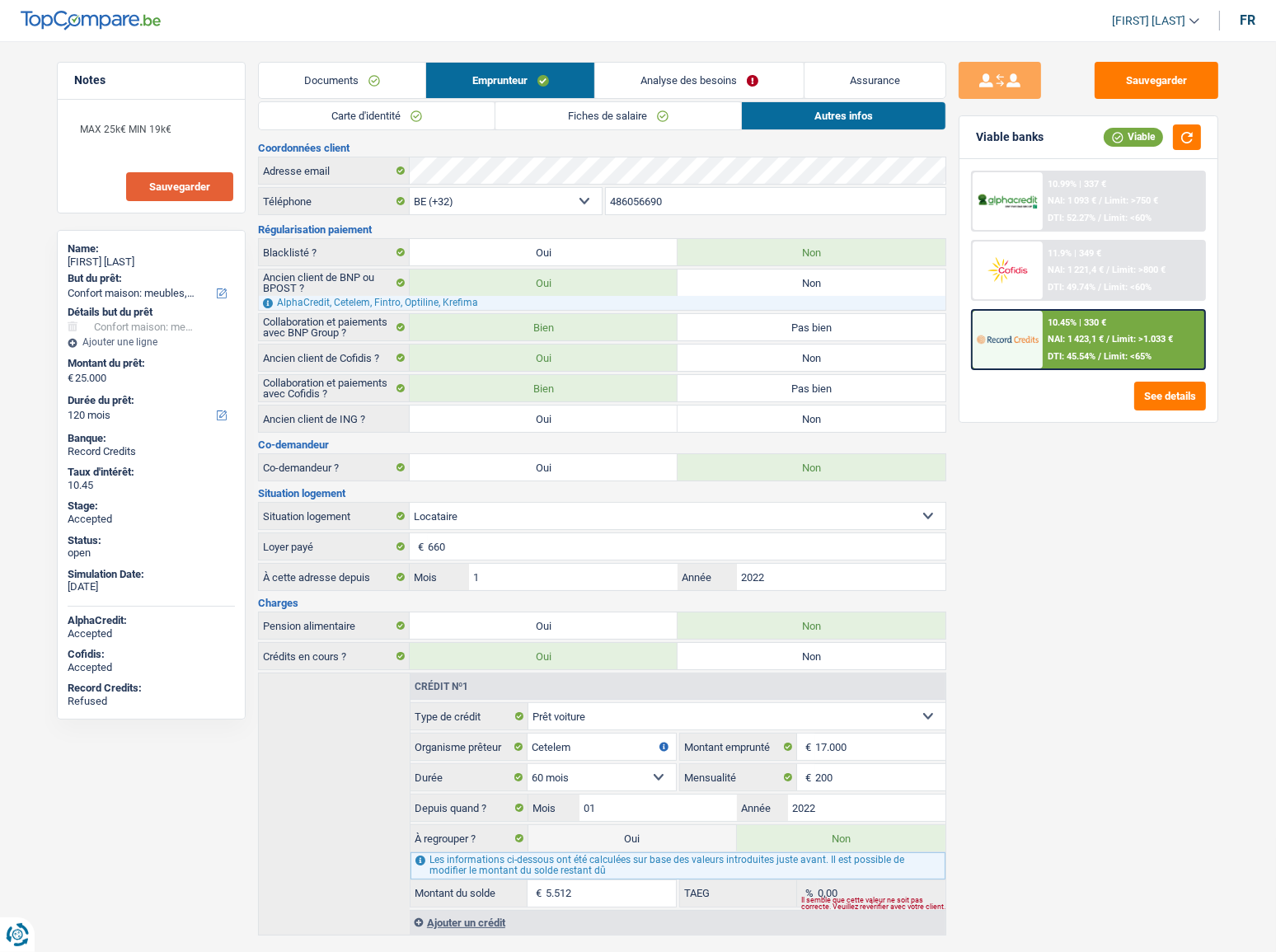 click on "Carte d'identité" at bounding box center [377, 115] 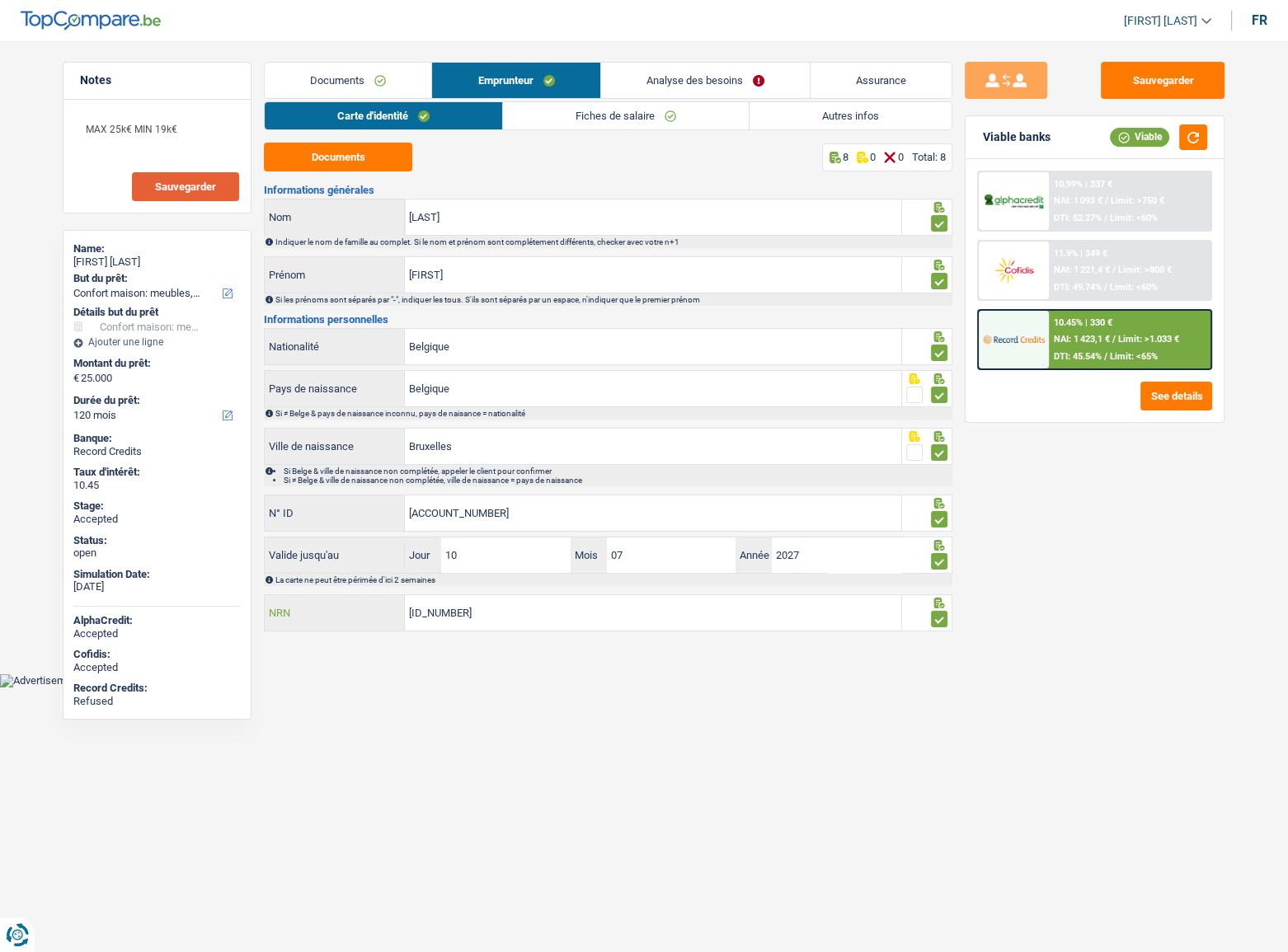 drag, startPoint x: 498, startPoint y: 621, endPoint x: 390, endPoint y: 621, distance: 108 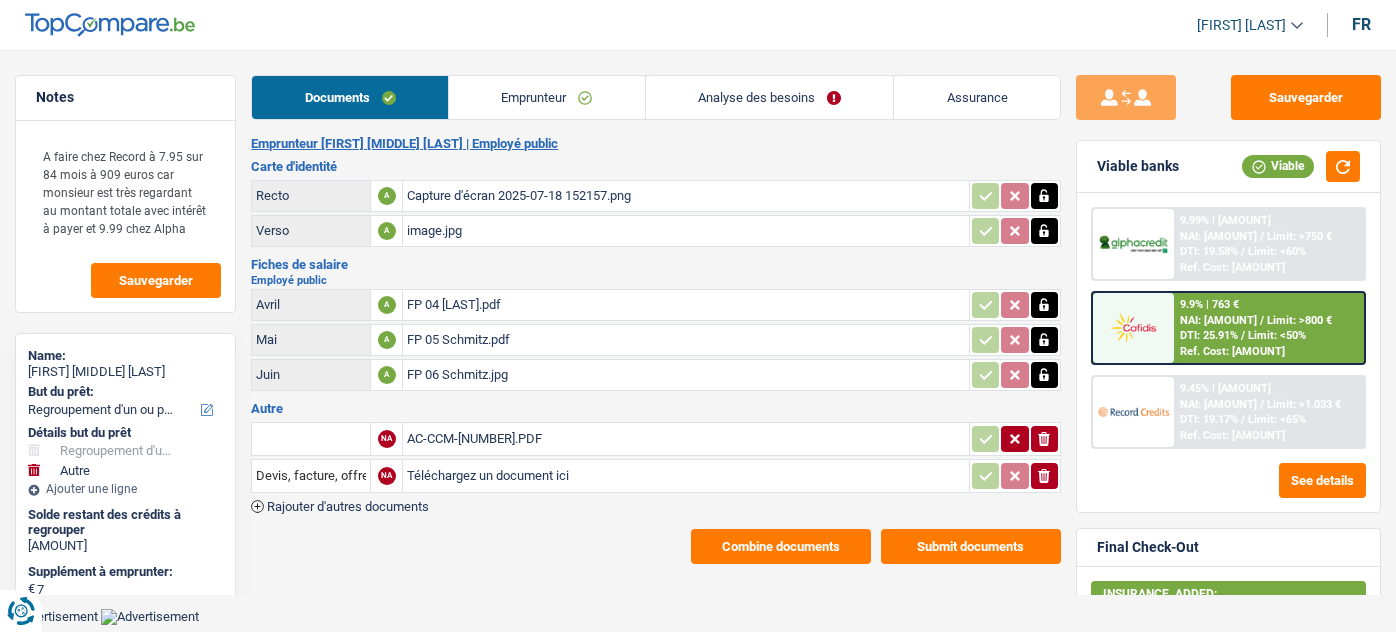 select on "refinancing" 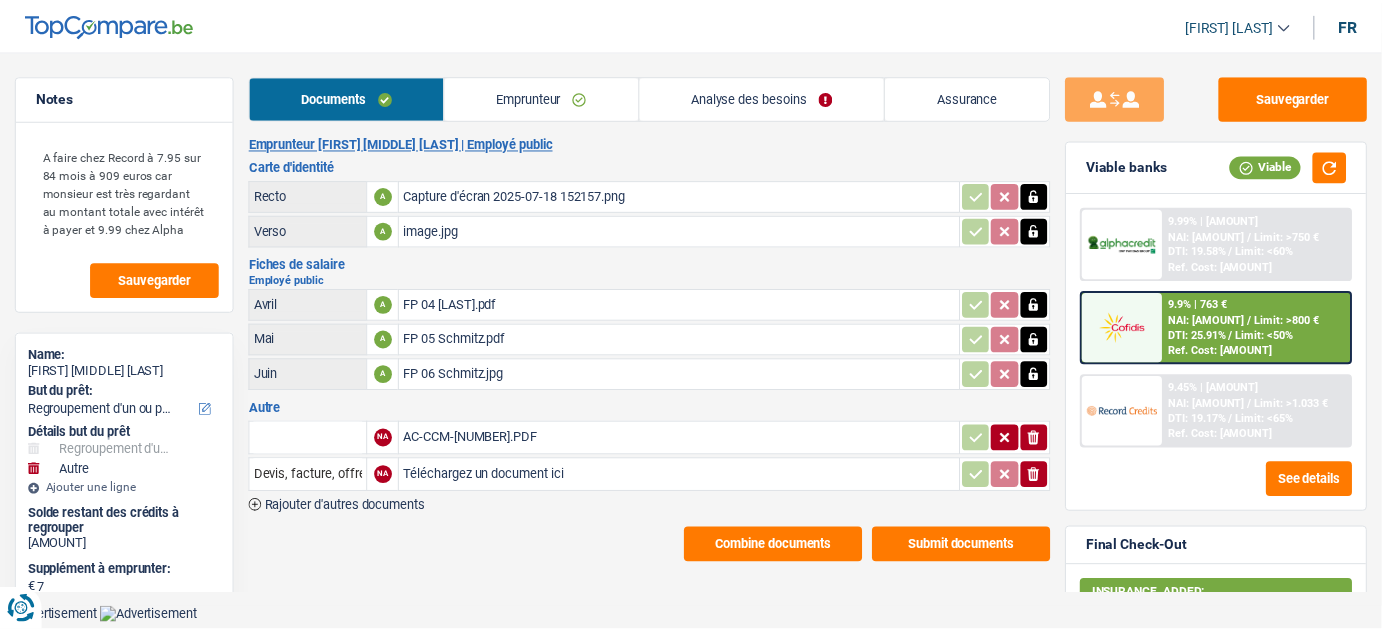 scroll, scrollTop: 0, scrollLeft: 0, axis: both 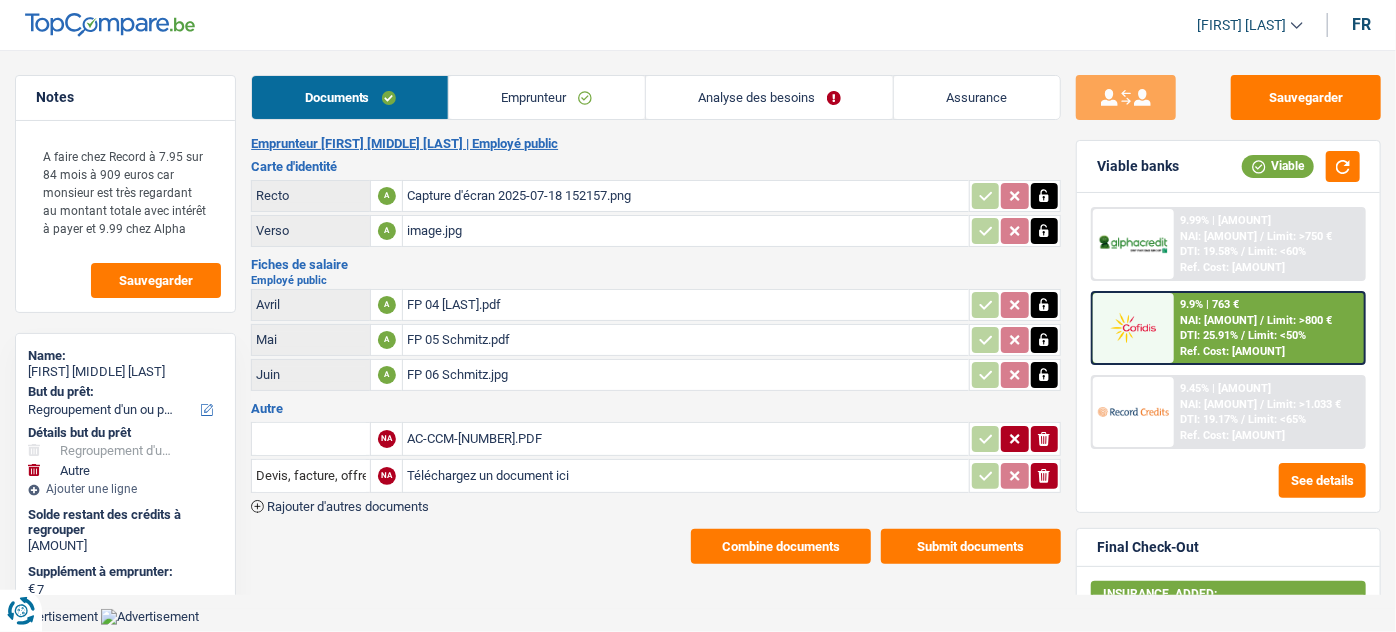 click on "AC-CCM-[NUMBER].PDF" at bounding box center (685, 439) 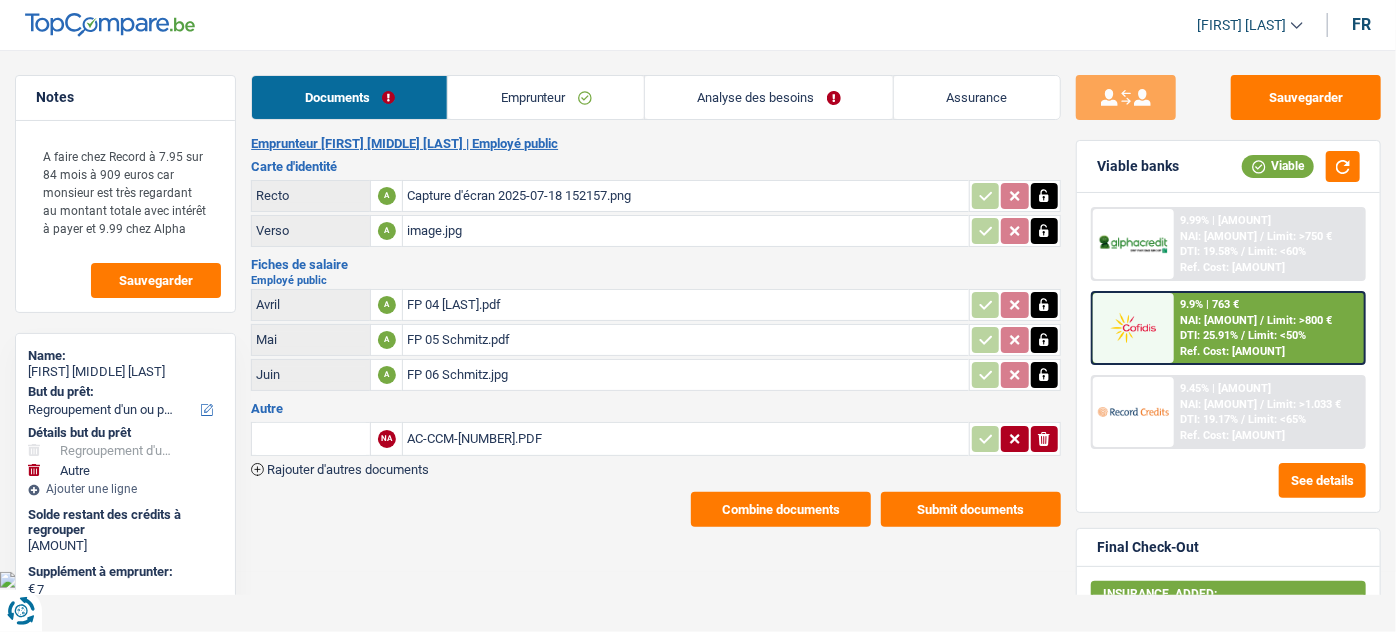 click on "Emprunteur" at bounding box center (546, 97) 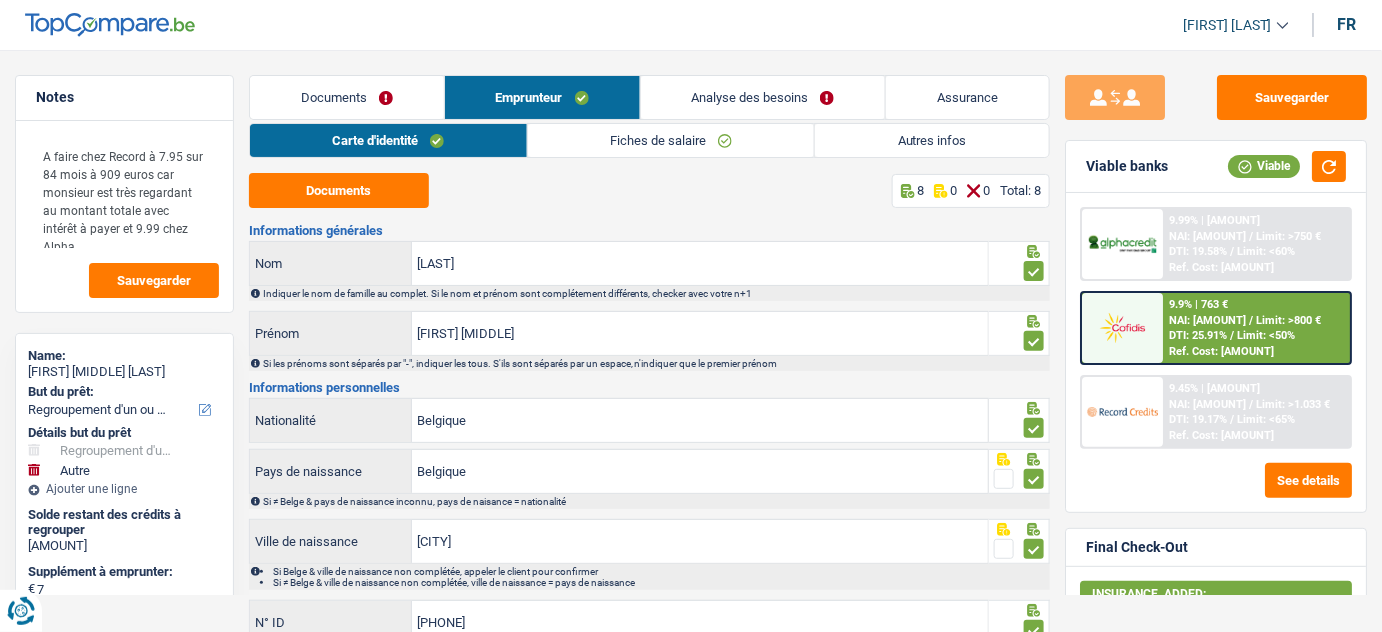 click on "Autres infos" at bounding box center [932, 140] 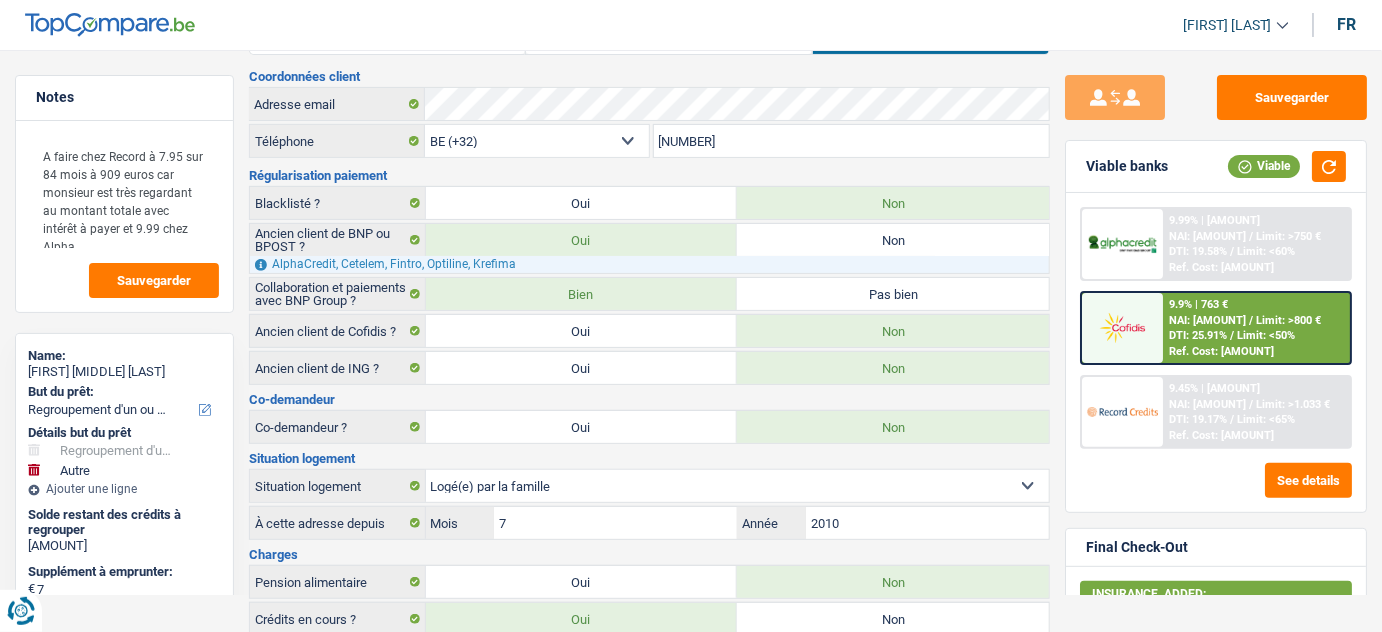 scroll, scrollTop: 0, scrollLeft: 0, axis: both 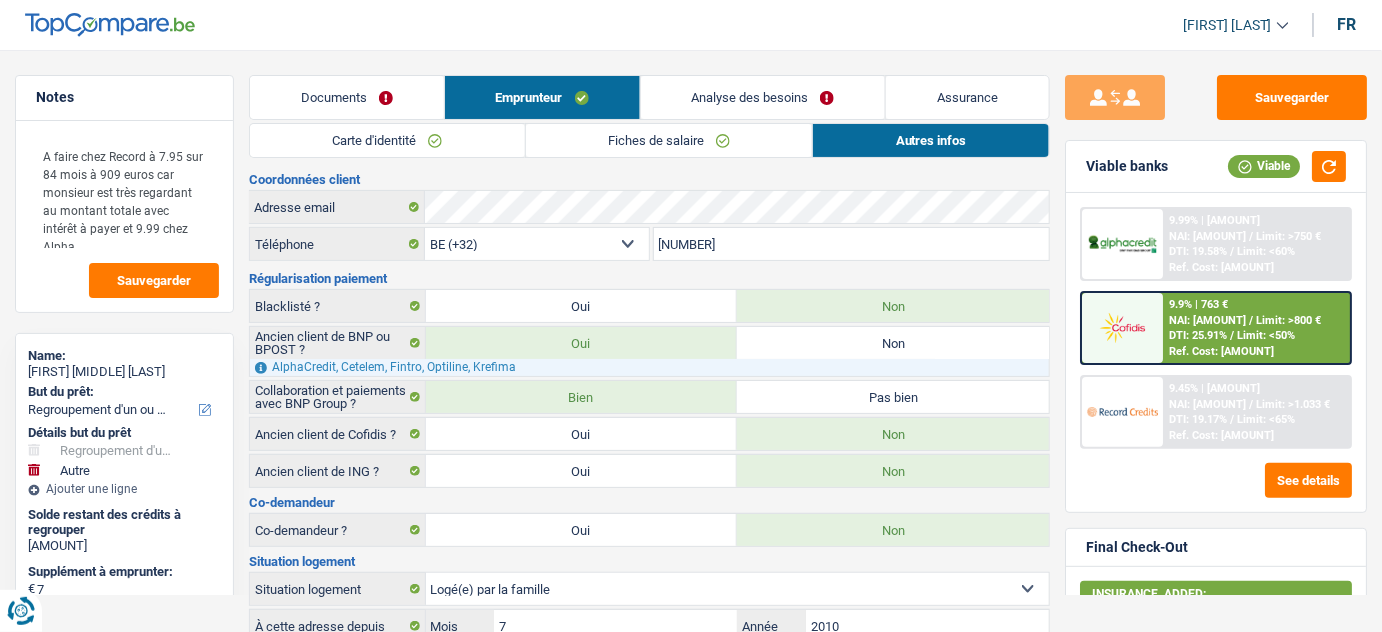 click on "Carte d'identité" at bounding box center (387, 140) 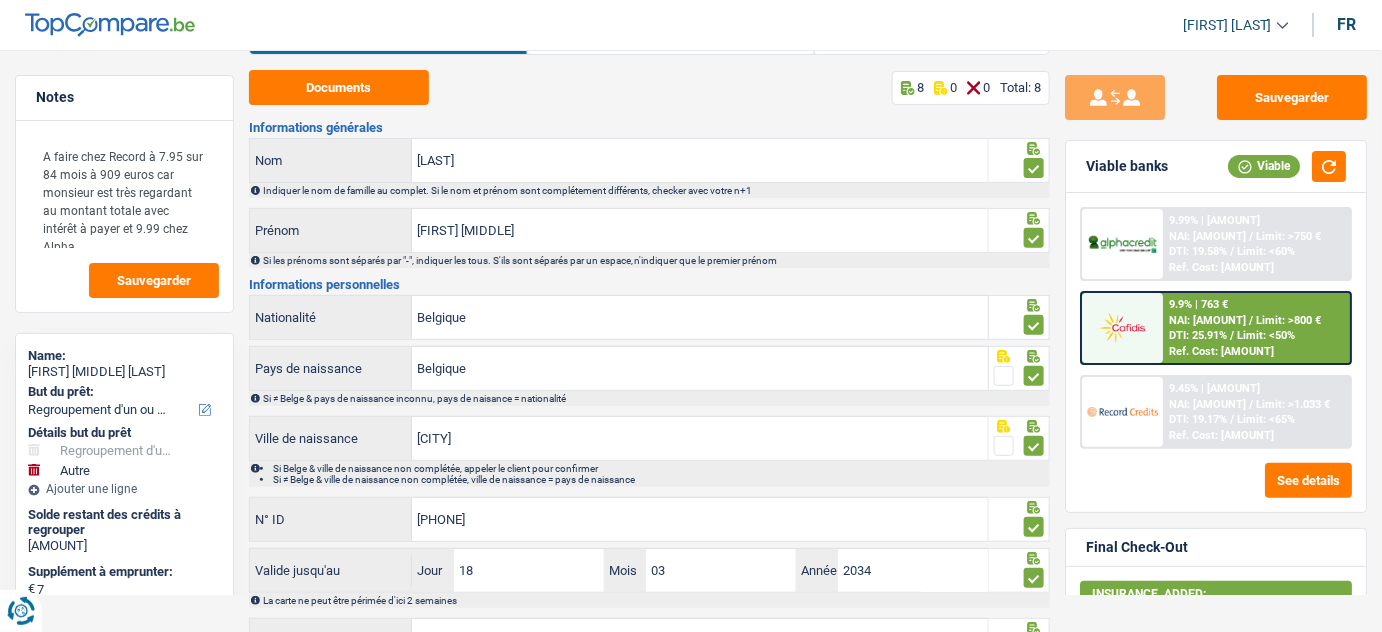 scroll, scrollTop: 180, scrollLeft: 0, axis: vertical 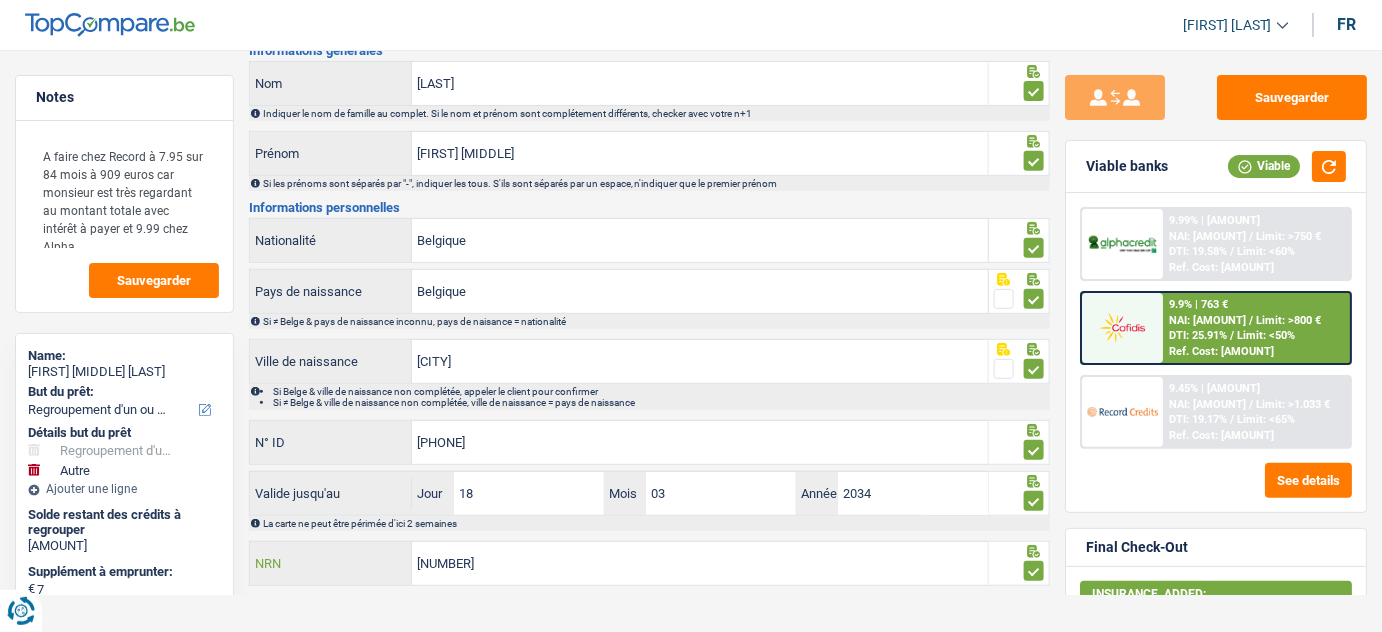 drag, startPoint x: 528, startPoint y: 572, endPoint x: 380, endPoint y: 557, distance: 148.7582 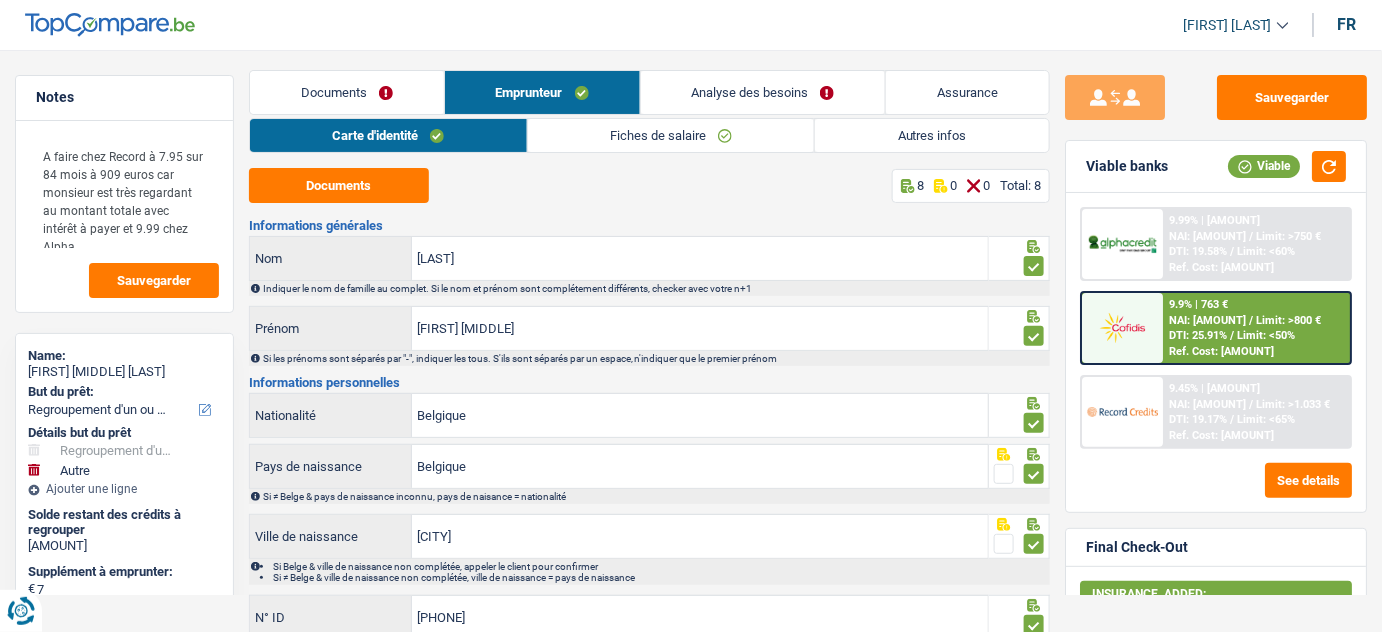 scroll, scrollTop: 0, scrollLeft: 0, axis: both 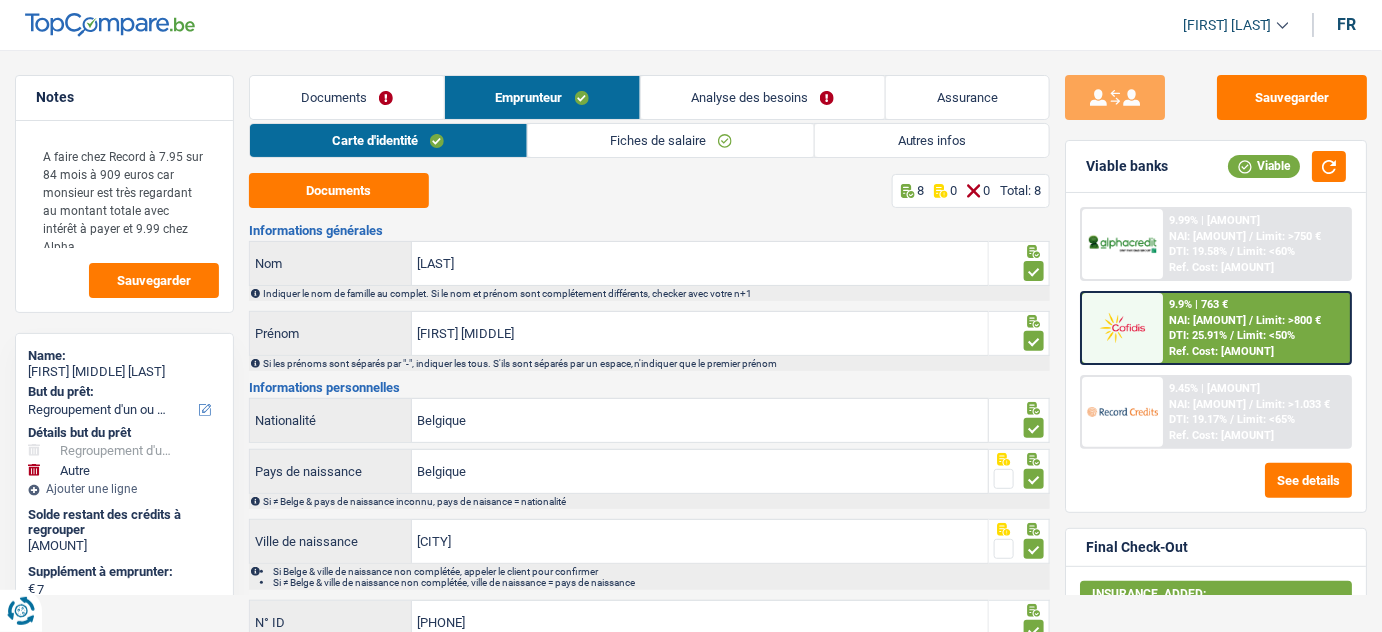 click on "Fiches de salaire" at bounding box center (671, 140) 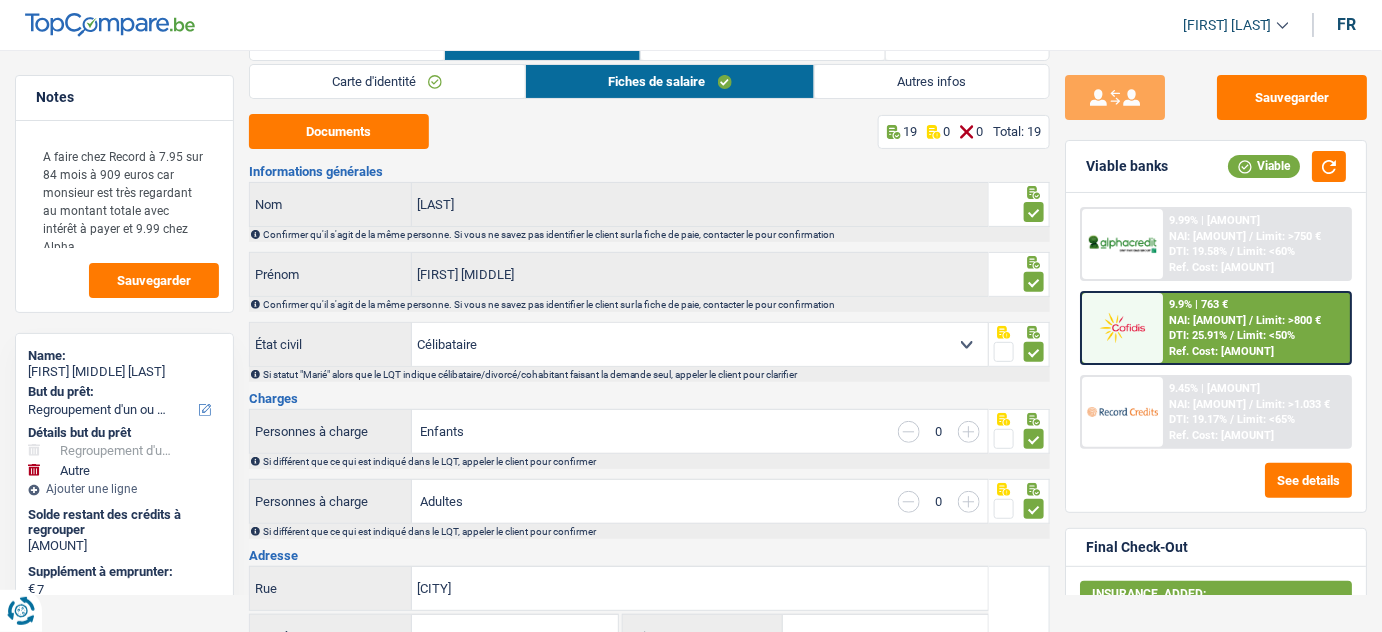 scroll, scrollTop: 0, scrollLeft: 0, axis: both 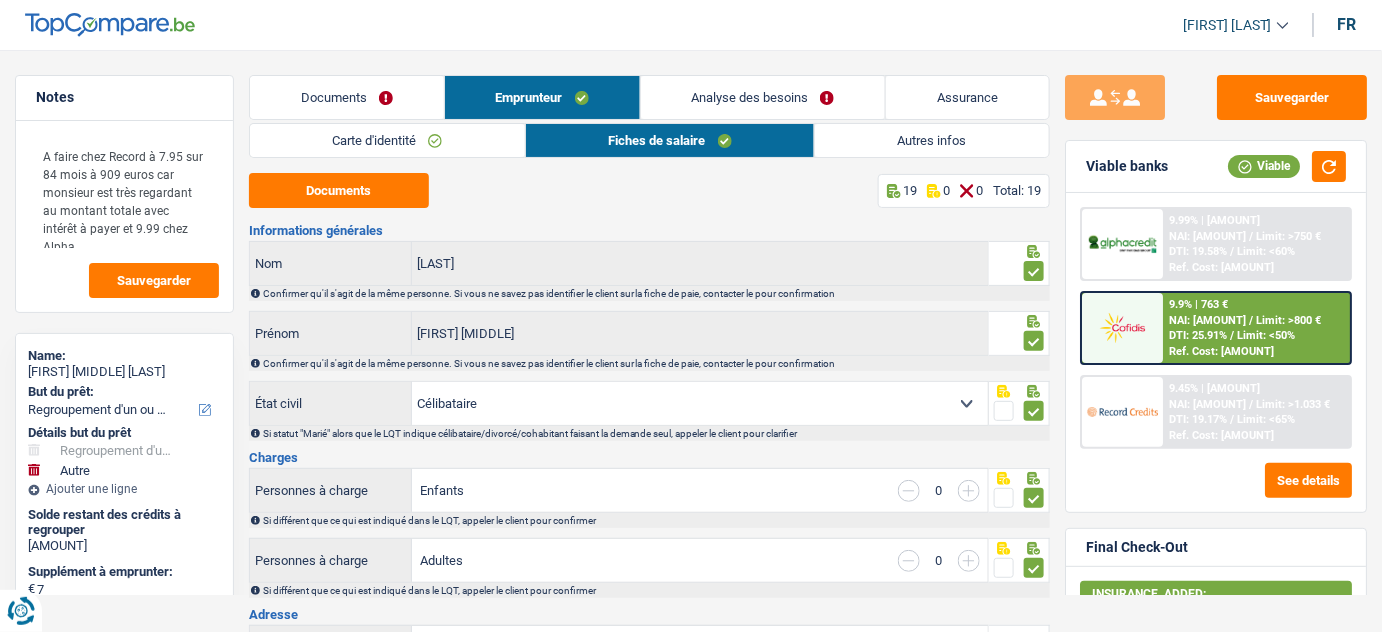 click on "Autres infos" at bounding box center [932, 140] 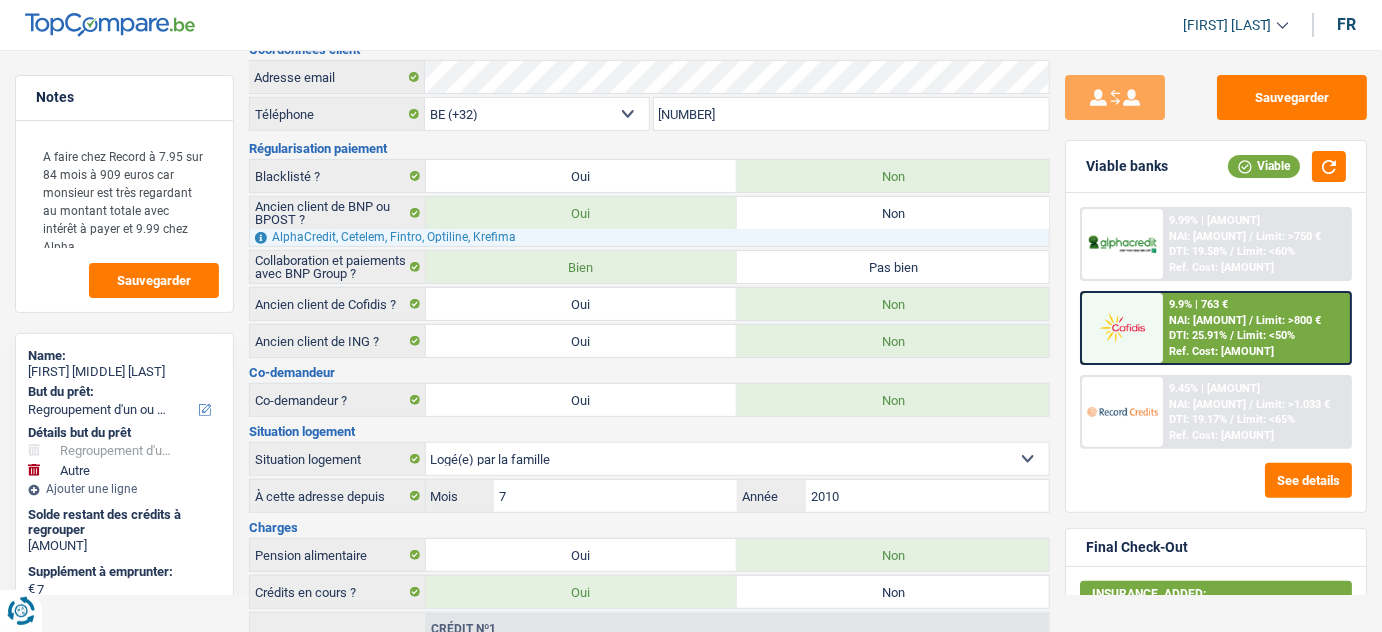 scroll, scrollTop: 501, scrollLeft: 0, axis: vertical 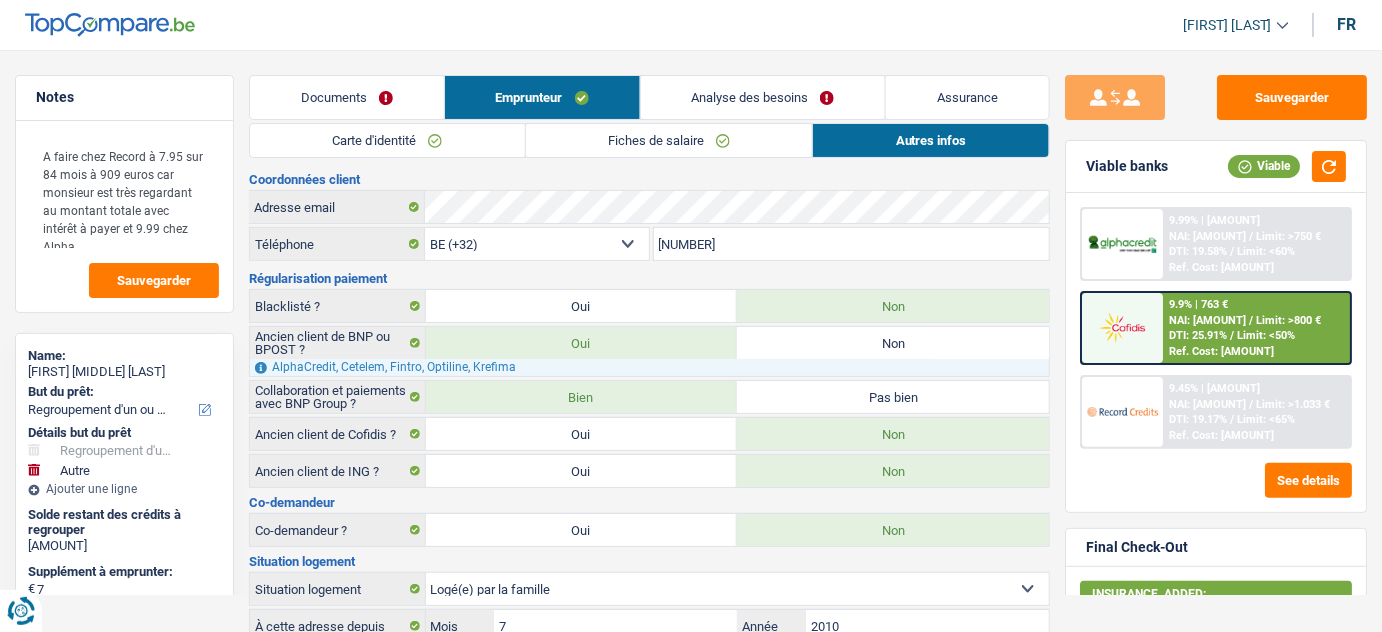 click on "Analyse des besoins" at bounding box center [763, 97] 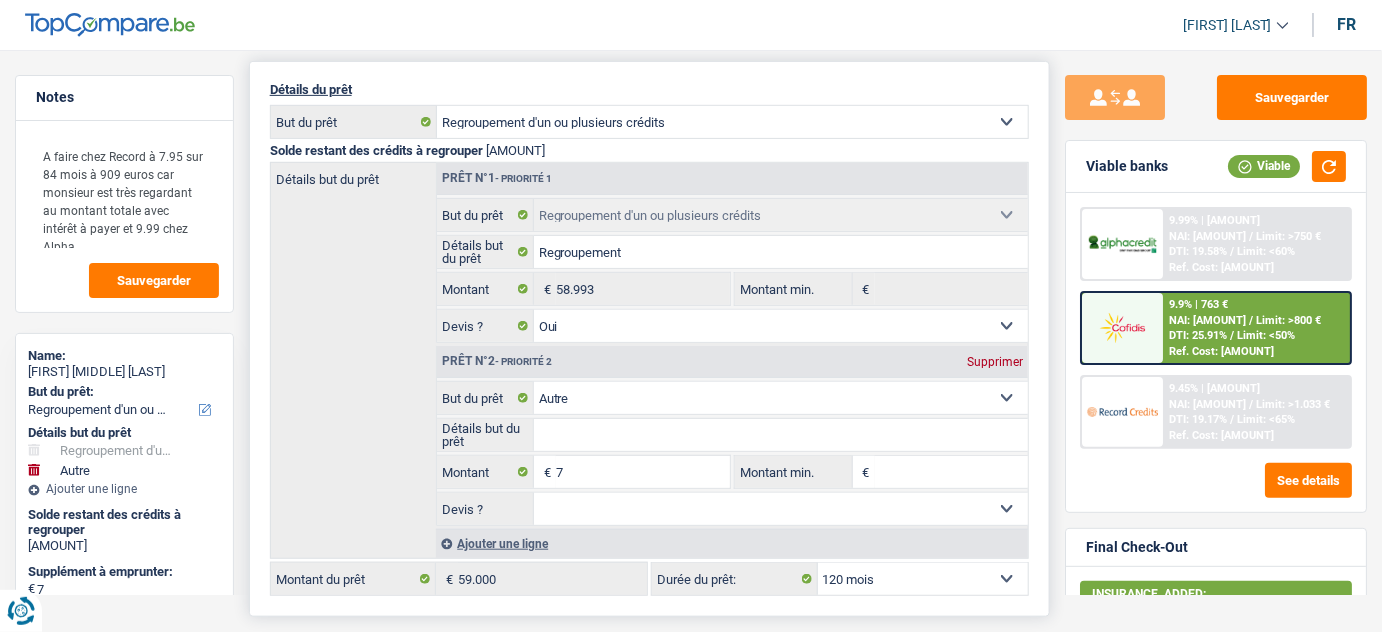 scroll, scrollTop: 272, scrollLeft: 0, axis: vertical 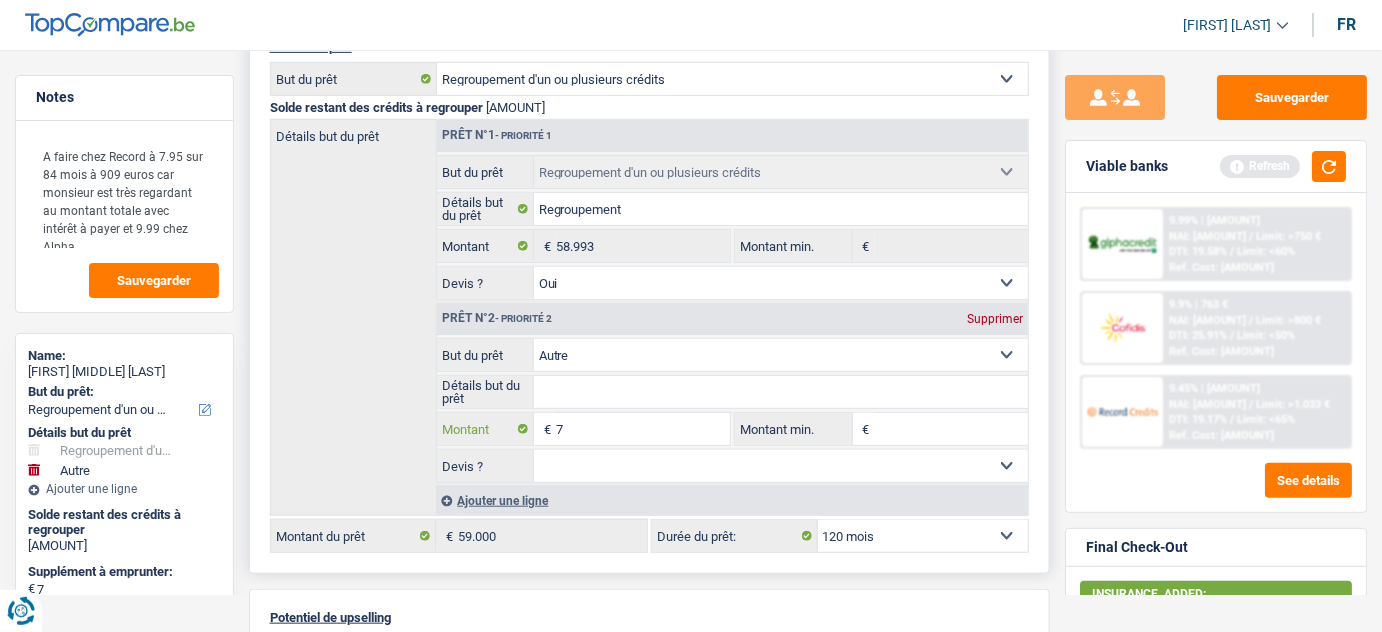 click on "7" at bounding box center (643, 429) 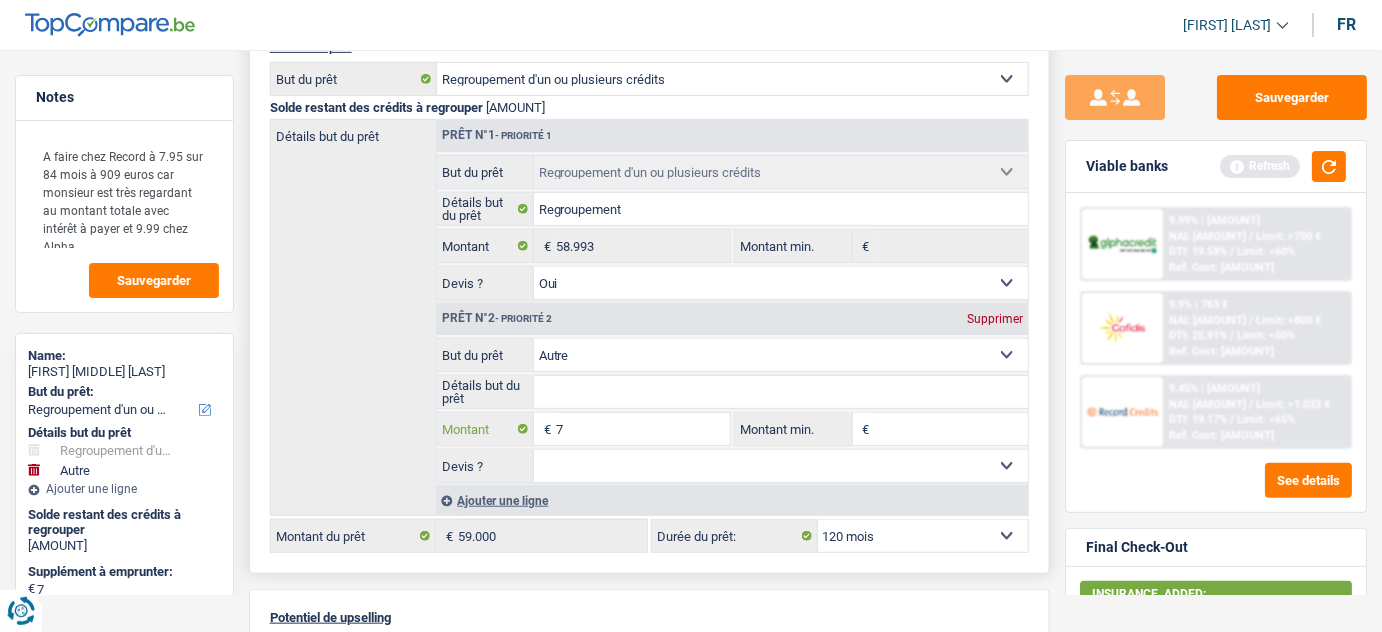 scroll, scrollTop: 0, scrollLeft: 0, axis: both 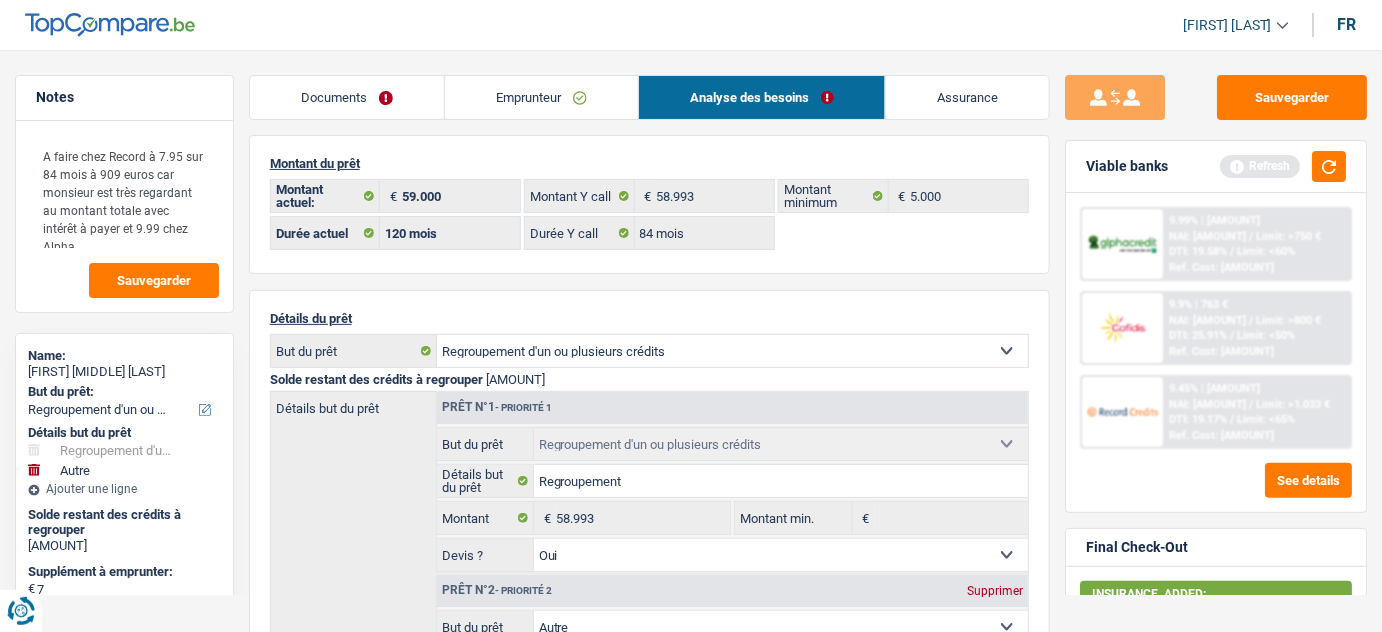 click on "Emprunteur" at bounding box center [541, 97] 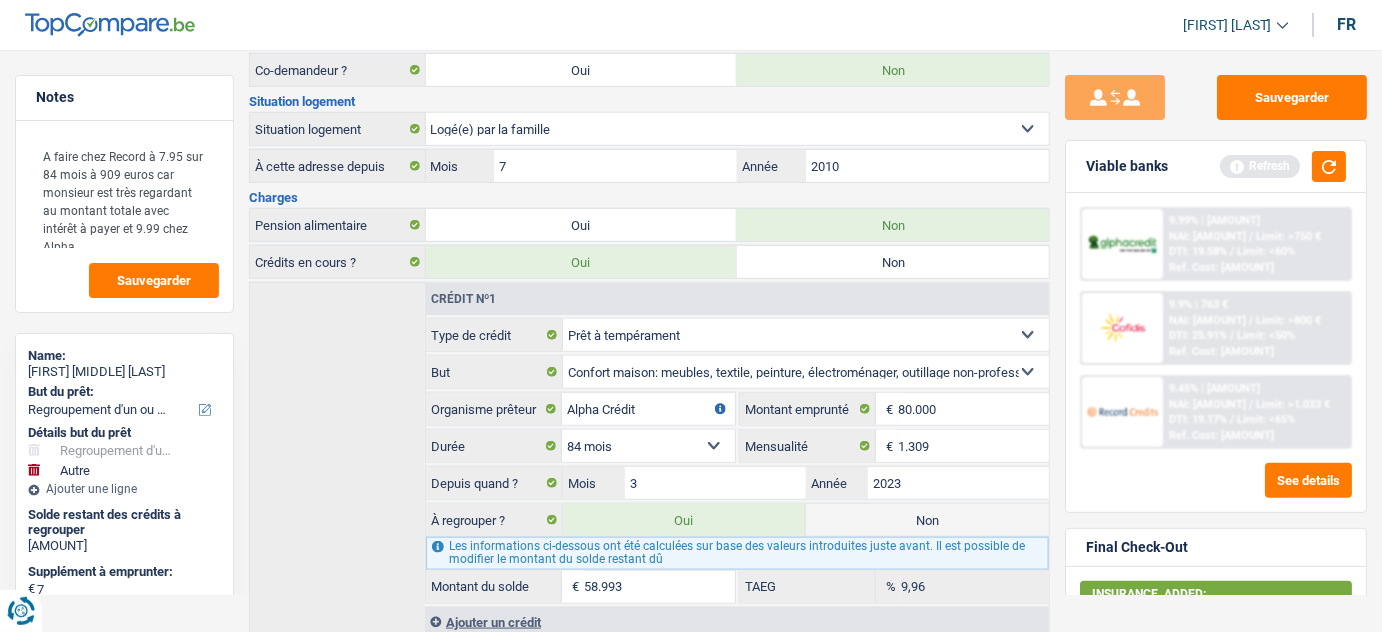 scroll, scrollTop: 501, scrollLeft: 0, axis: vertical 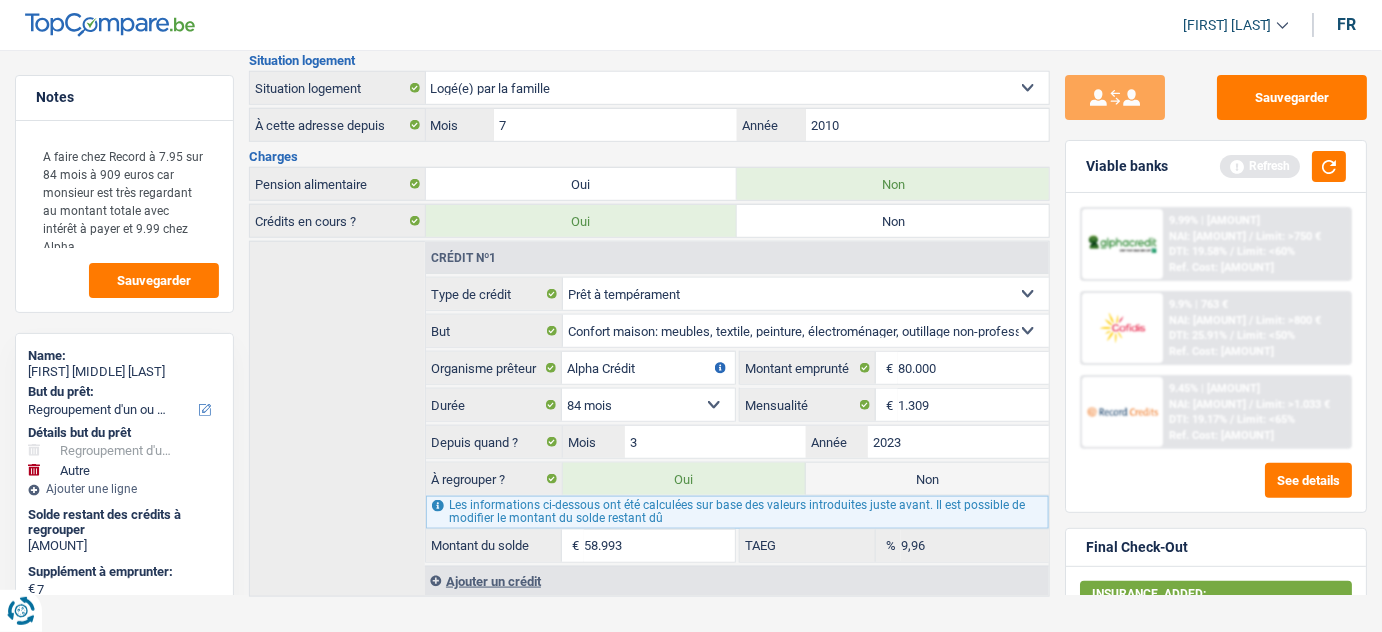 click on "58.993" at bounding box center [659, 546] 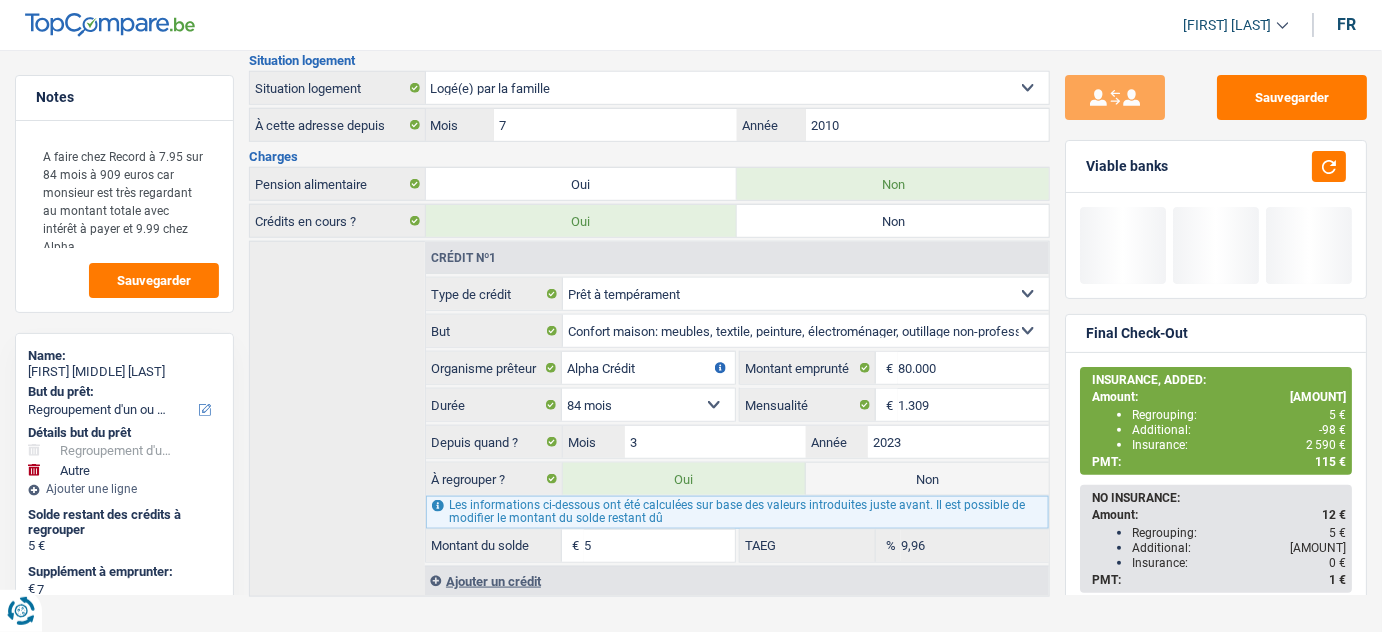 type on "59" 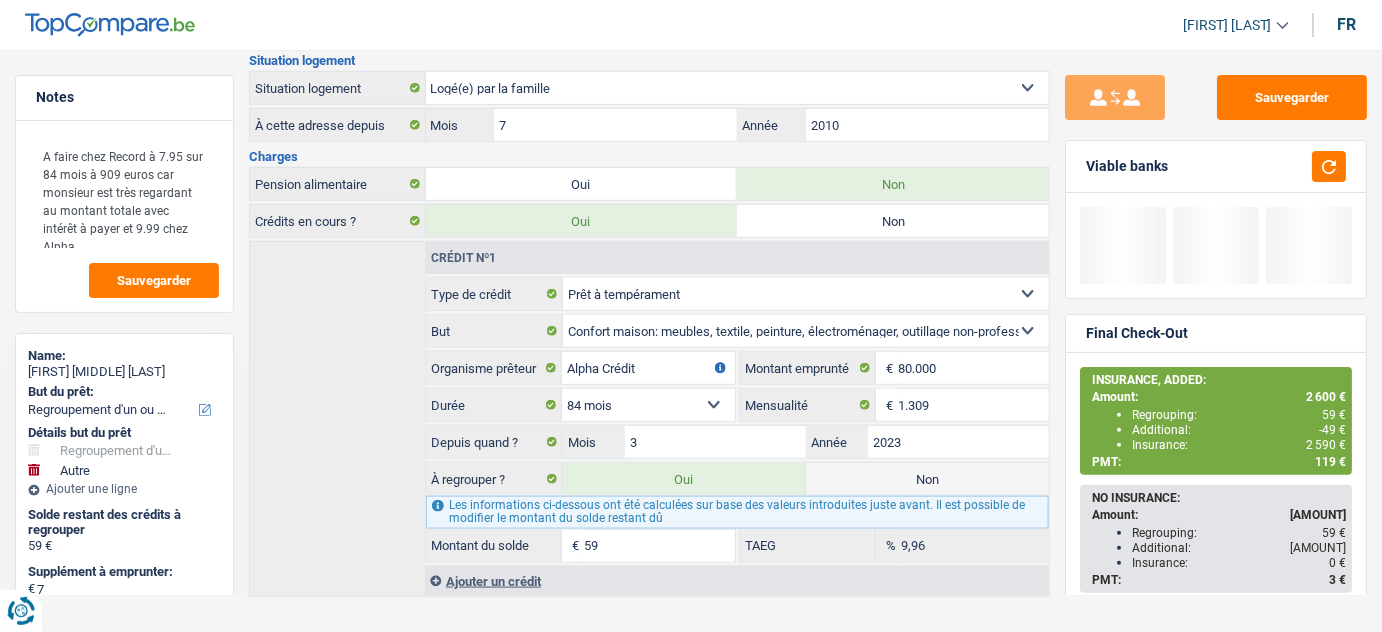 type on "606" 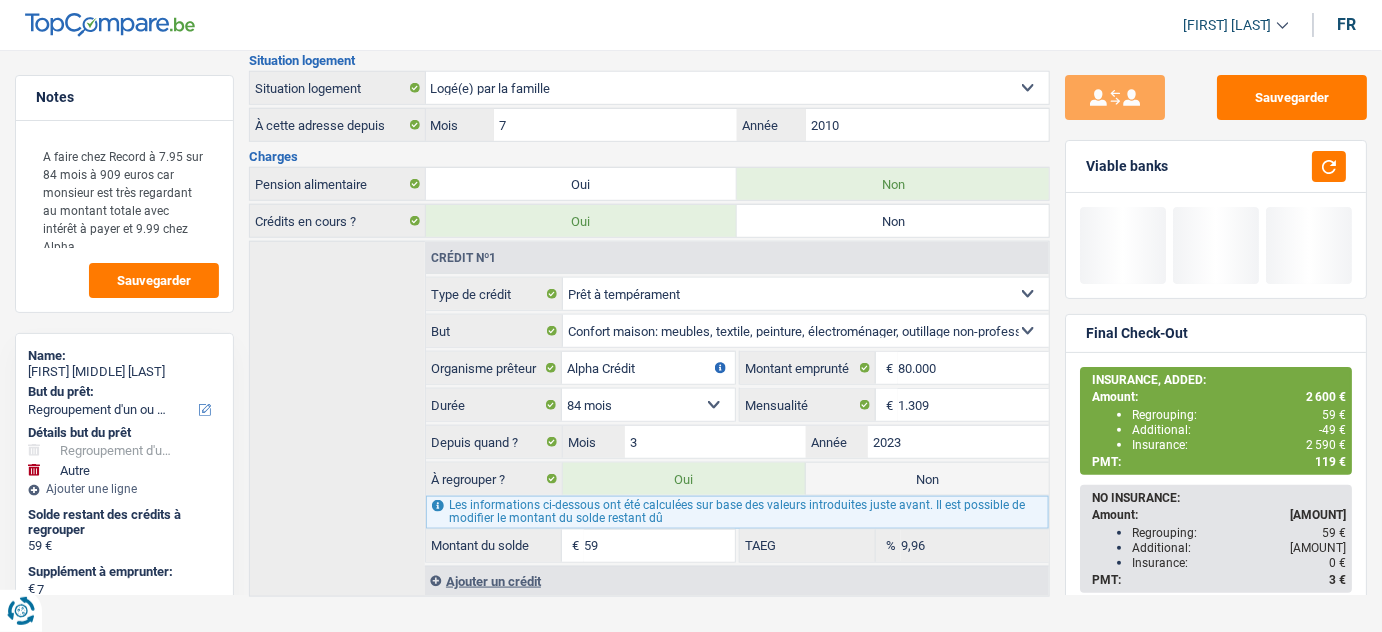 type on "[AMOUNT]" 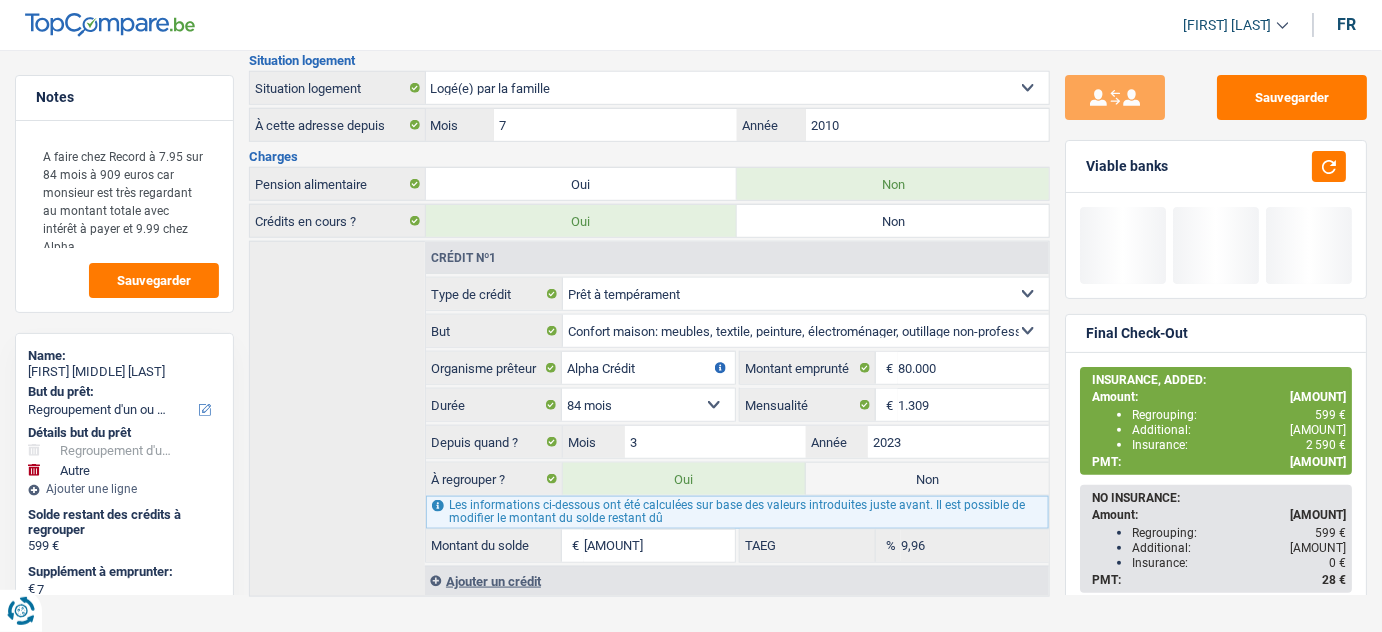 type on "5.997" 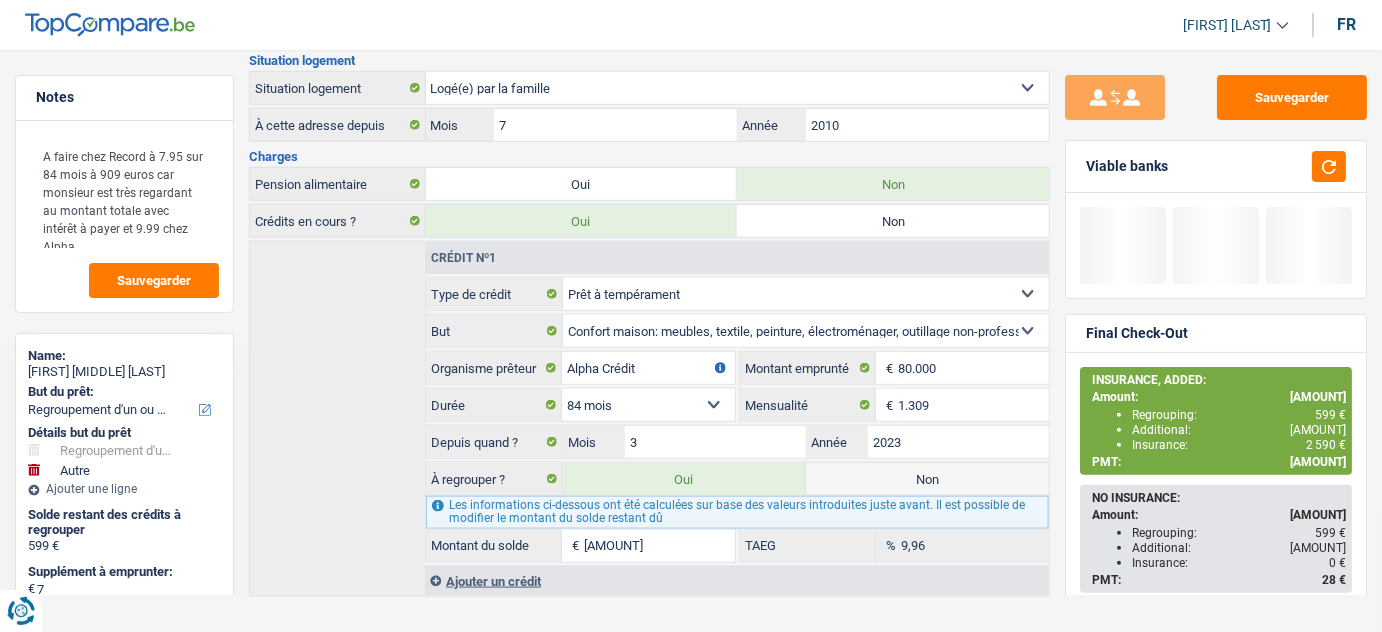 type on "5.990" 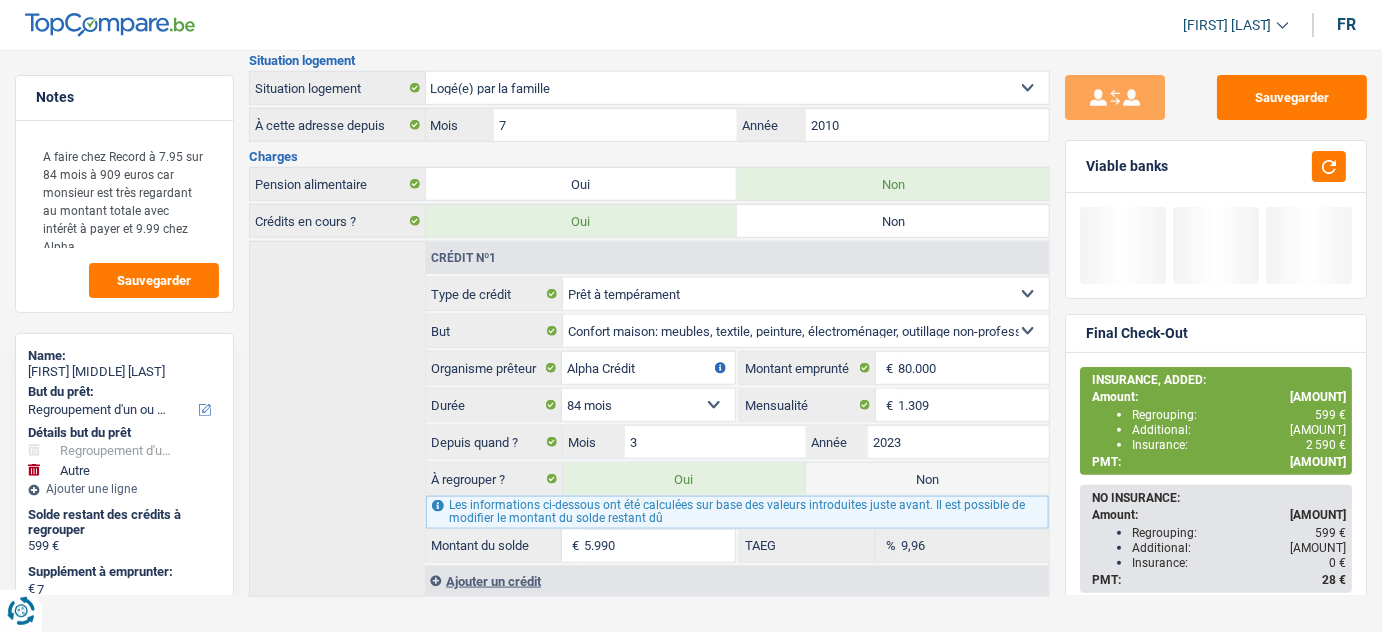 select on "42" 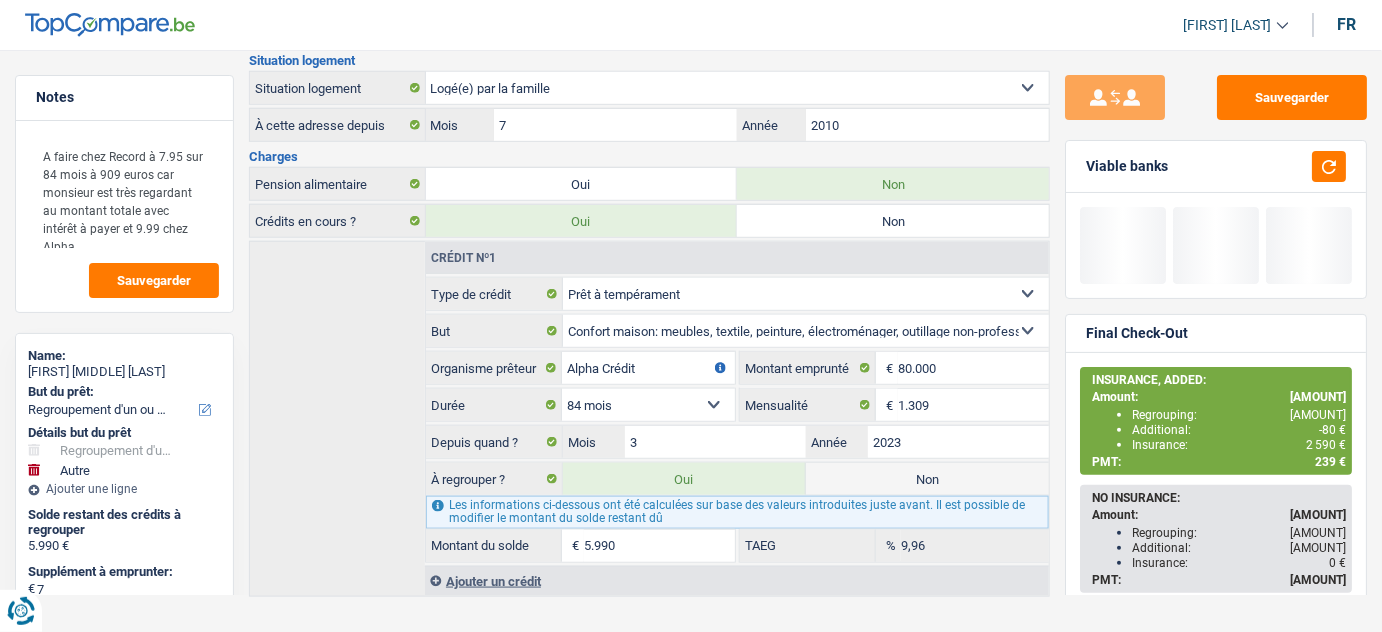 type on "[AMOUNT]" 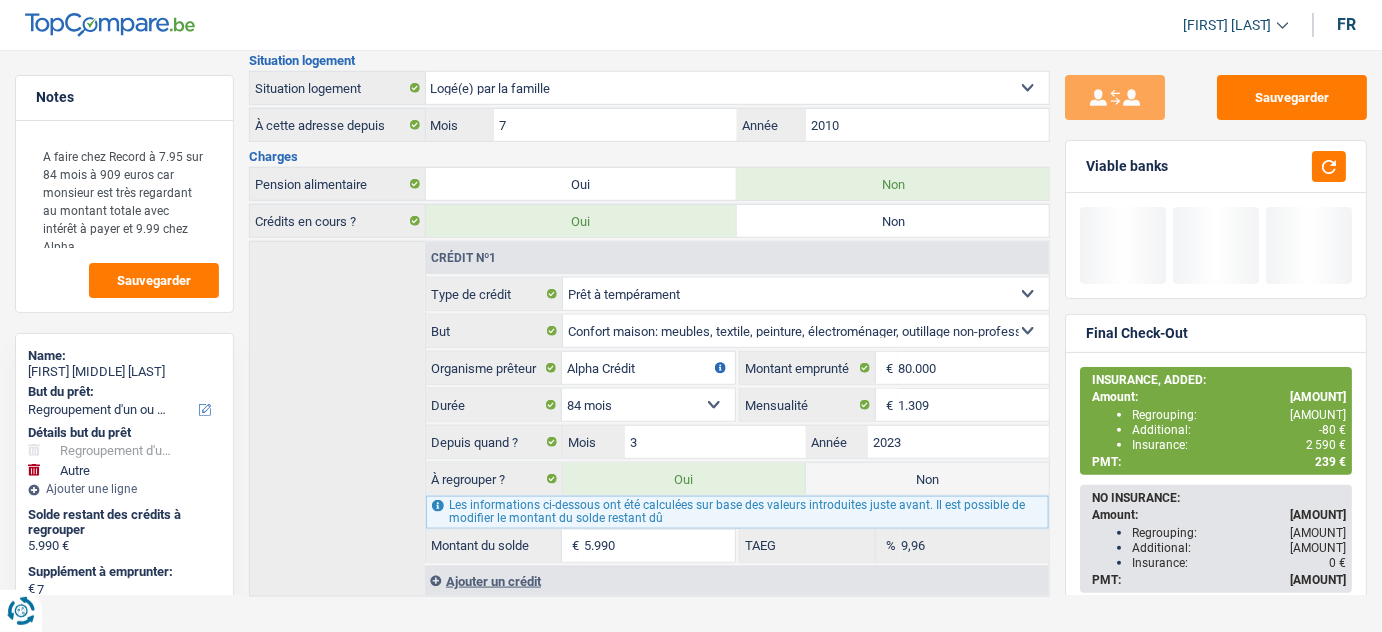 type on "59.900" 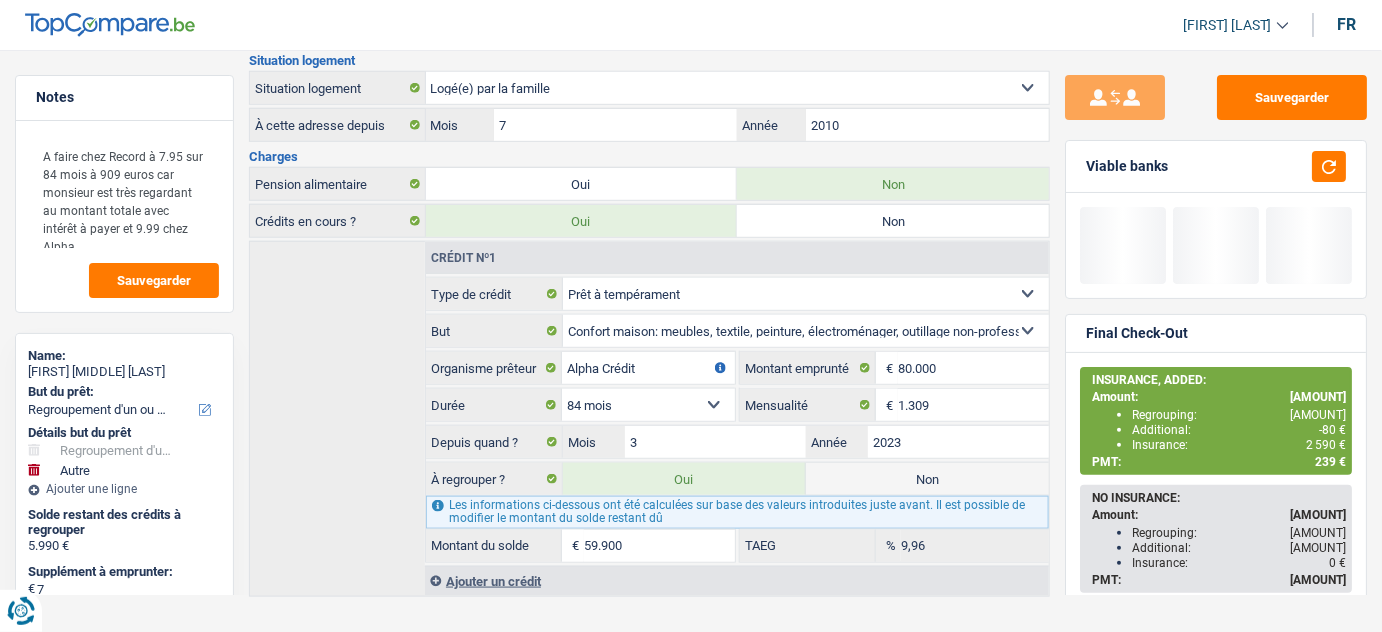 select on "144" 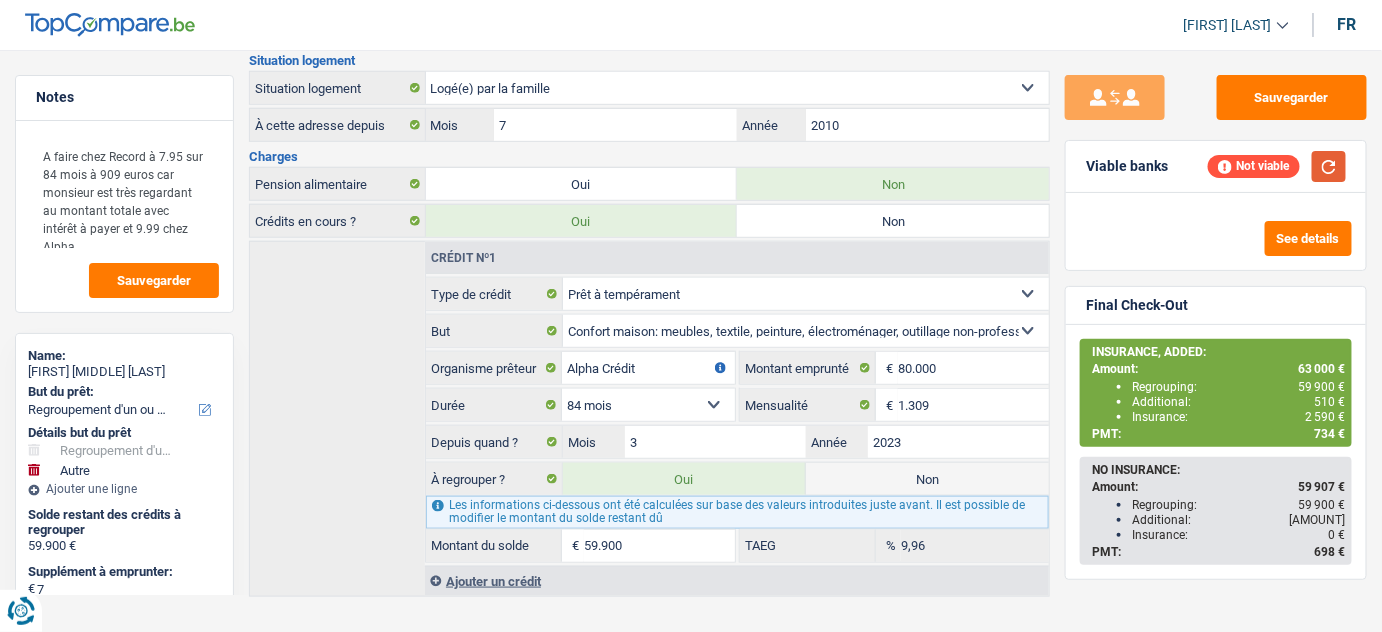 type on "59.900" 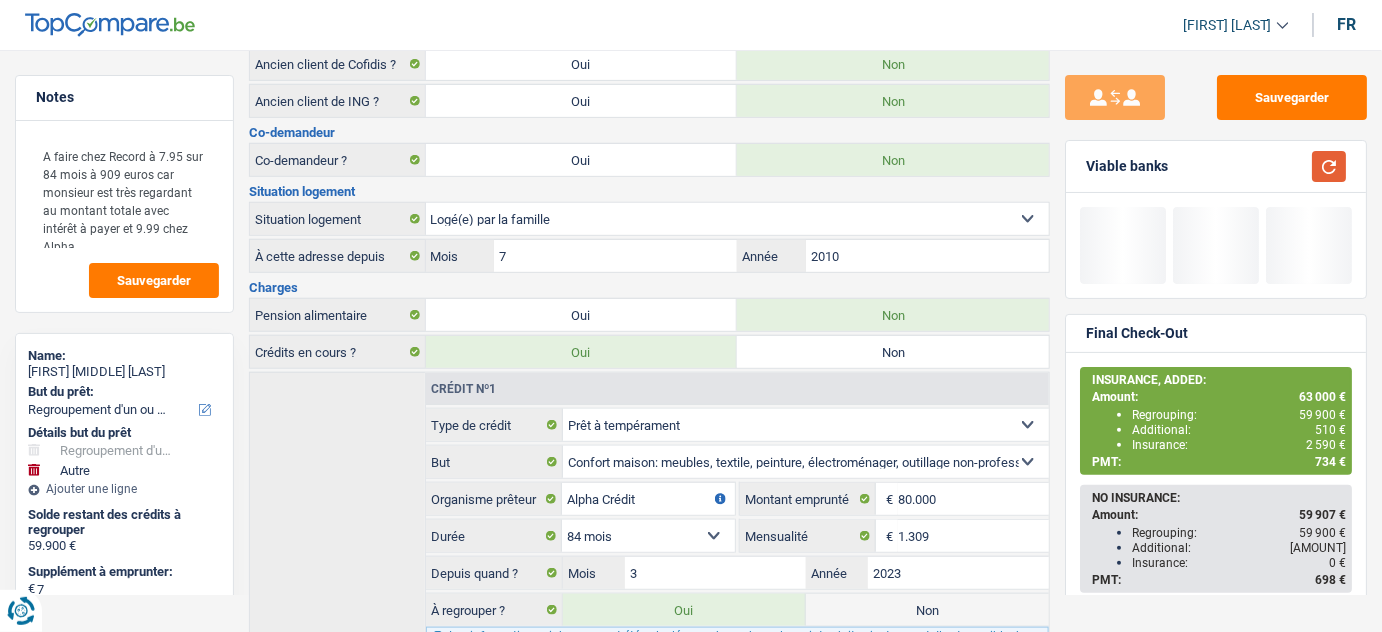 scroll, scrollTop: 0, scrollLeft: 0, axis: both 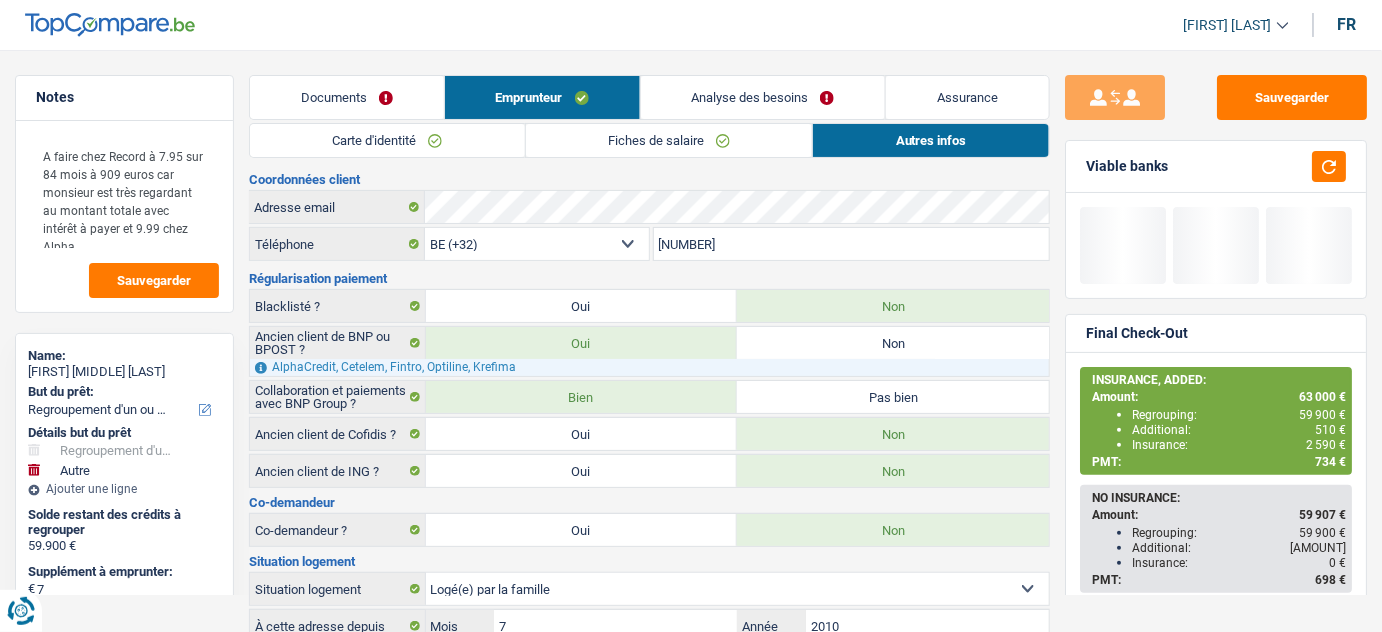 click on "Analyse des besoins" at bounding box center [763, 97] 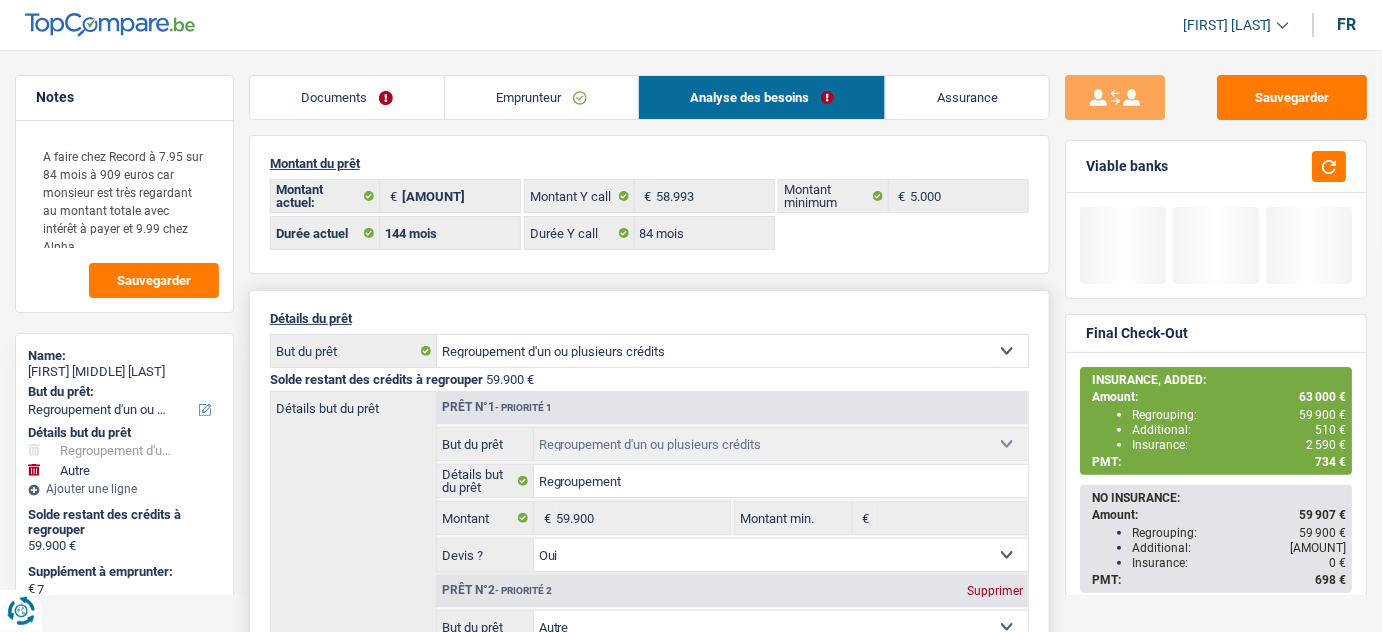 scroll, scrollTop: 272, scrollLeft: 0, axis: vertical 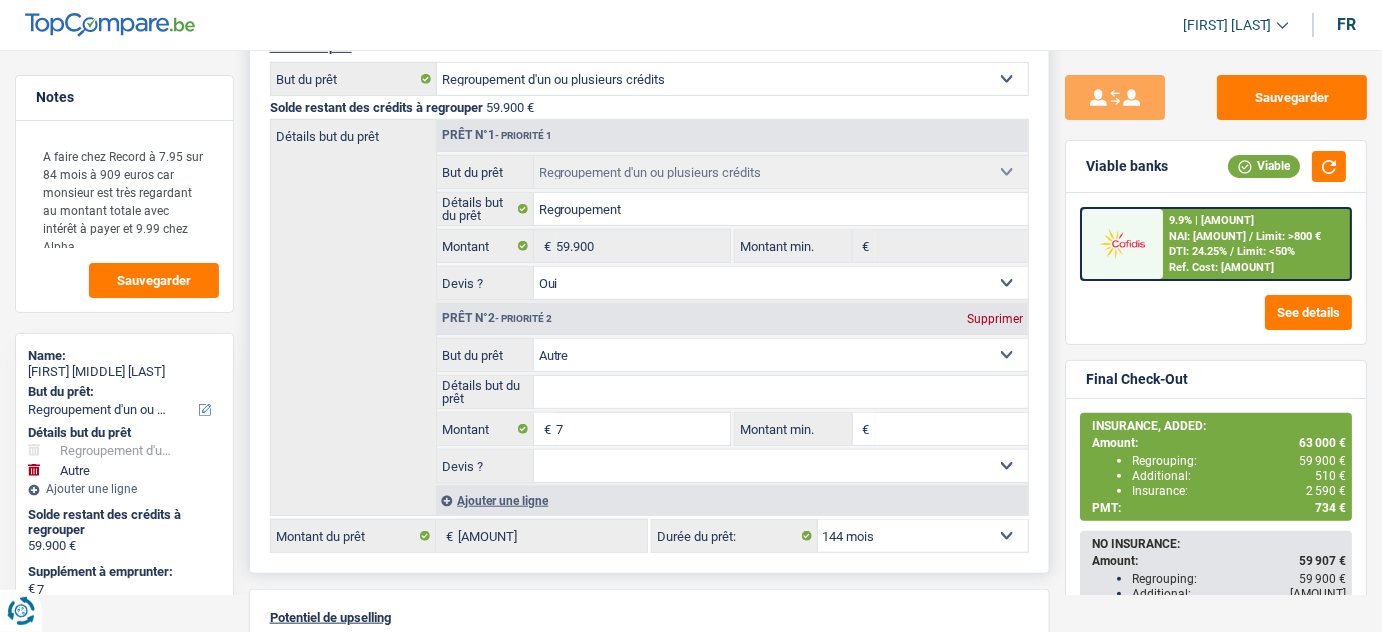 click on "12 mois 18 mois 24 mois 30 mois 36 mois 42 mois 48 mois 60 mois 72 mois 84 mois 96 mois 120 mois 132 mois 144 mois
Sélectionner une option" at bounding box center (923, 536) 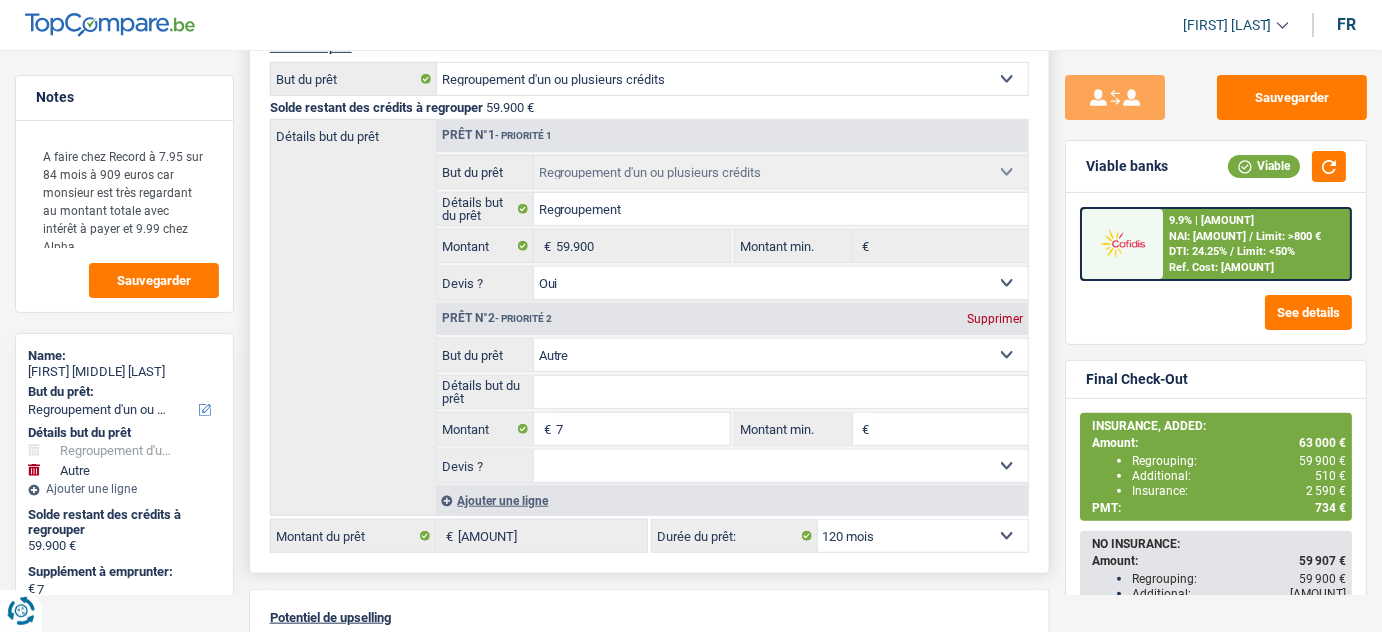 click on "12 mois 18 mois 24 mois 30 mois 36 mois 42 mois 48 mois 60 mois 72 mois 84 mois 96 mois 120 mois 132 mois 144 mois
Sélectionner une option" at bounding box center (923, 536) 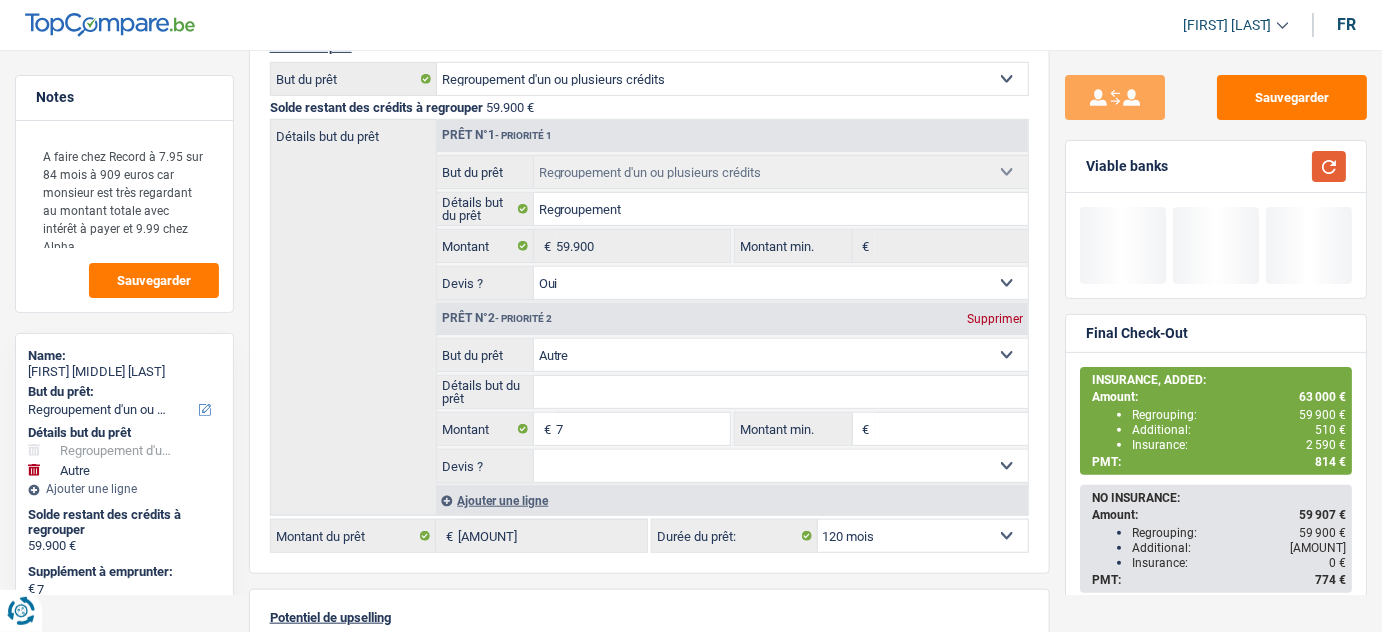 click at bounding box center [1329, 166] 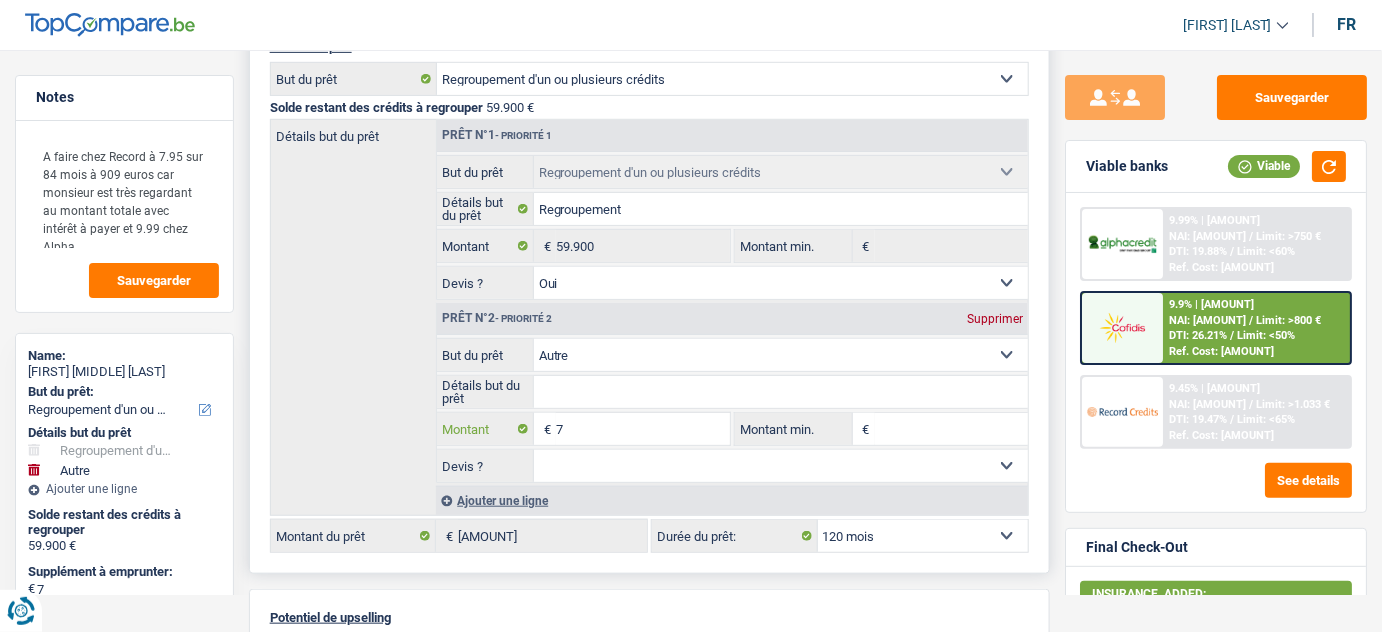 click on "7" at bounding box center (643, 429) 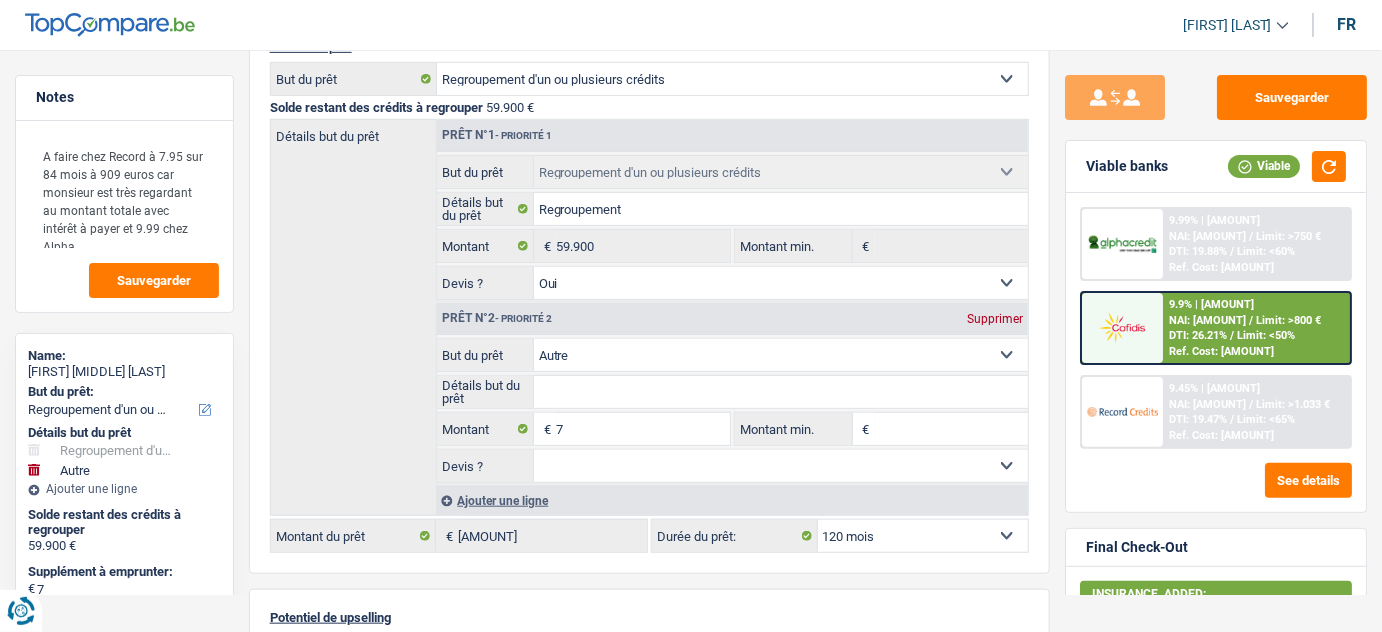 click on "9.9% | [AMOUNT]
NAI: [AMOUNT]
/
Limit: [AMOUNT]
DTI: 26.21%
/
Limit: <50%
Ref. Cost: [AMOUNT]" at bounding box center (1256, 328) 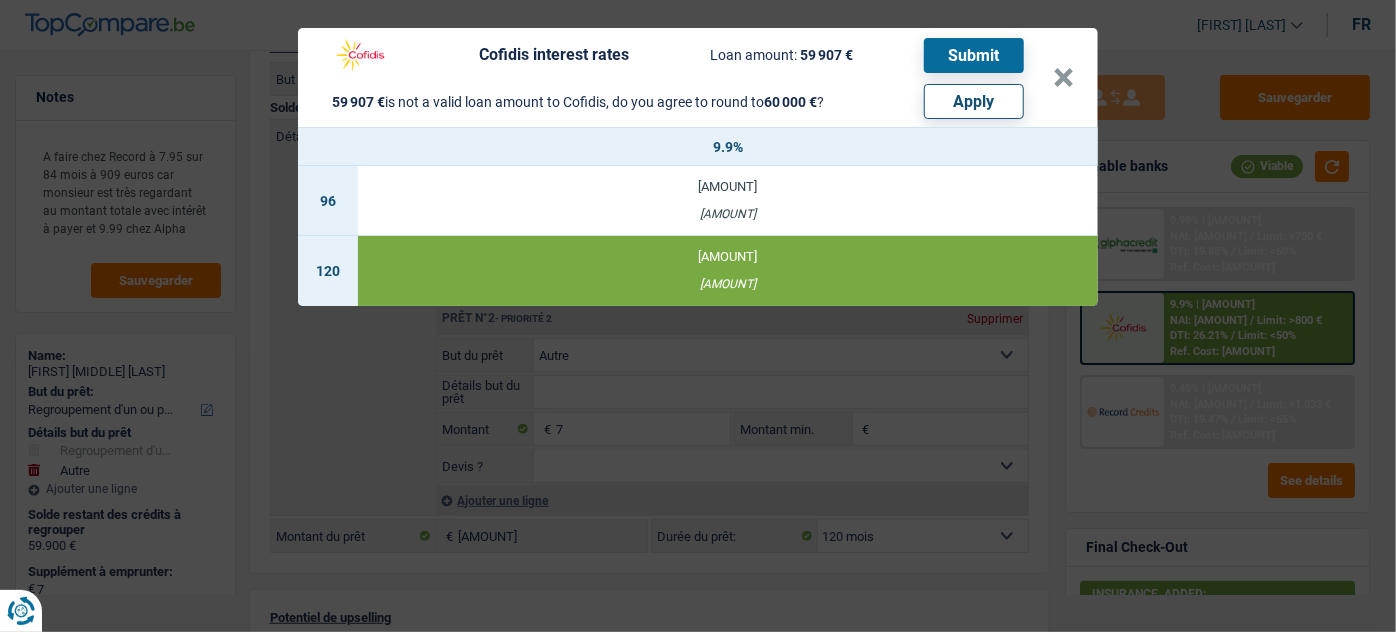 click on "Apply" at bounding box center (974, 101) 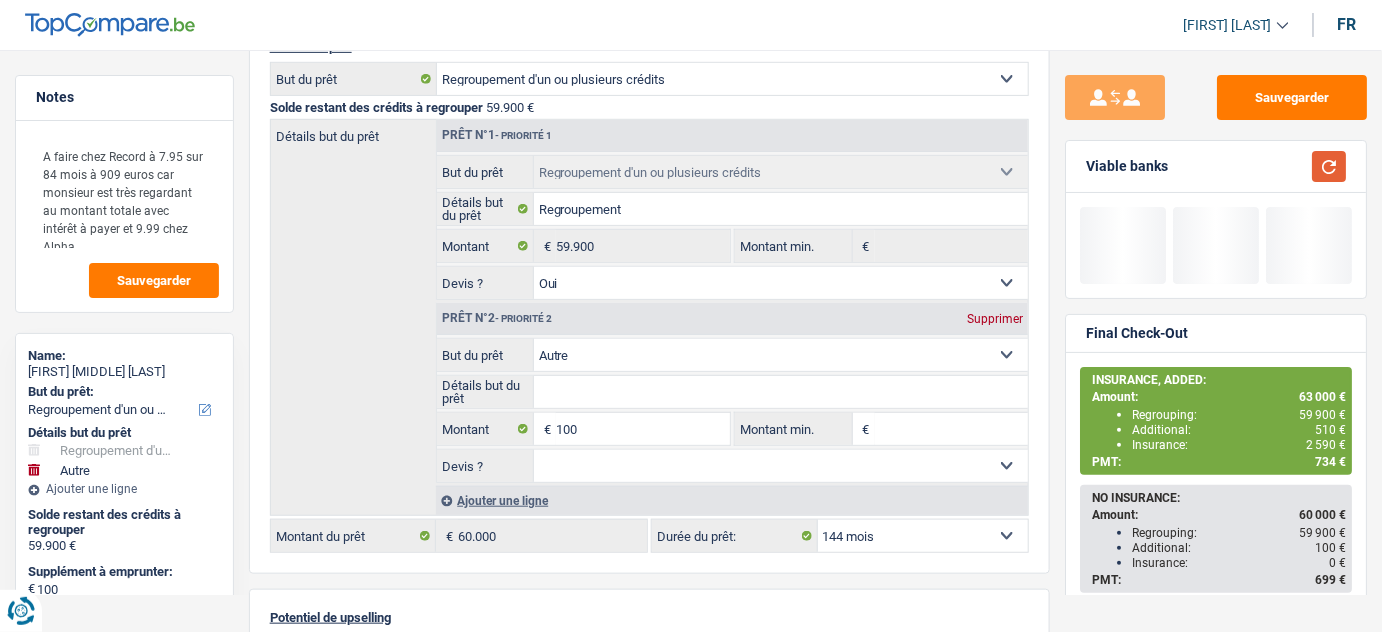 click at bounding box center (1329, 166) 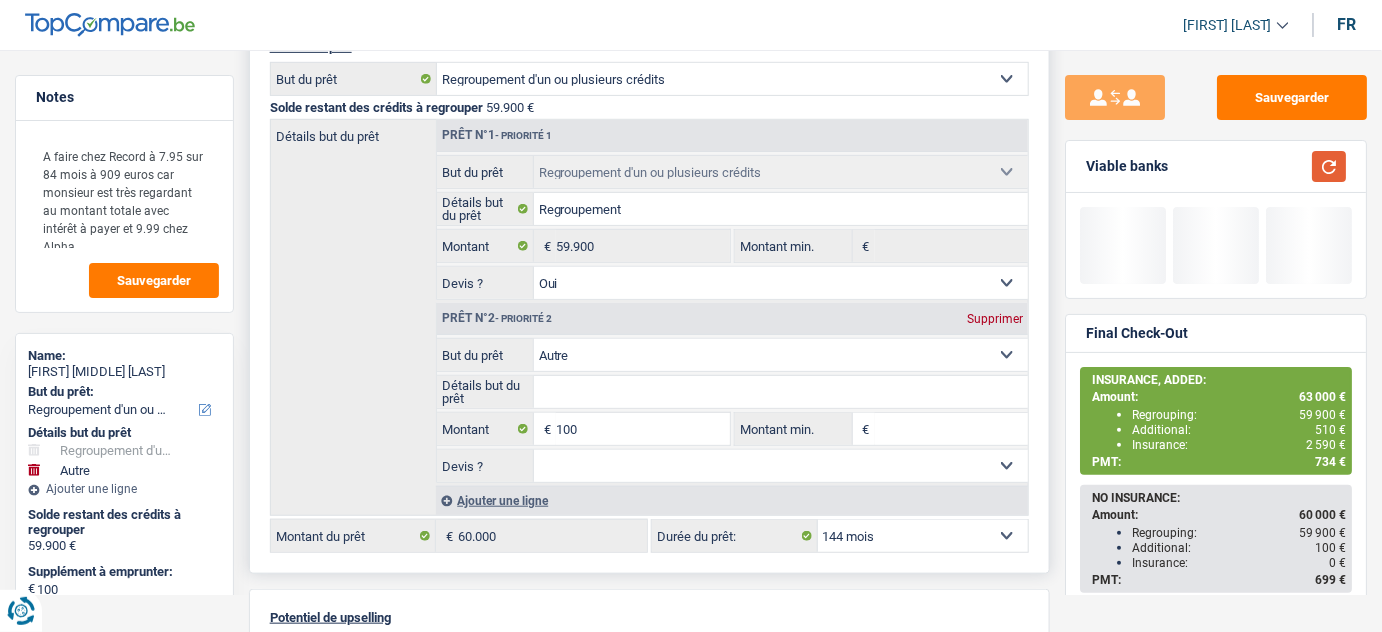 scroll, scrollTop: 0, scrollLeft: 0, axis: both 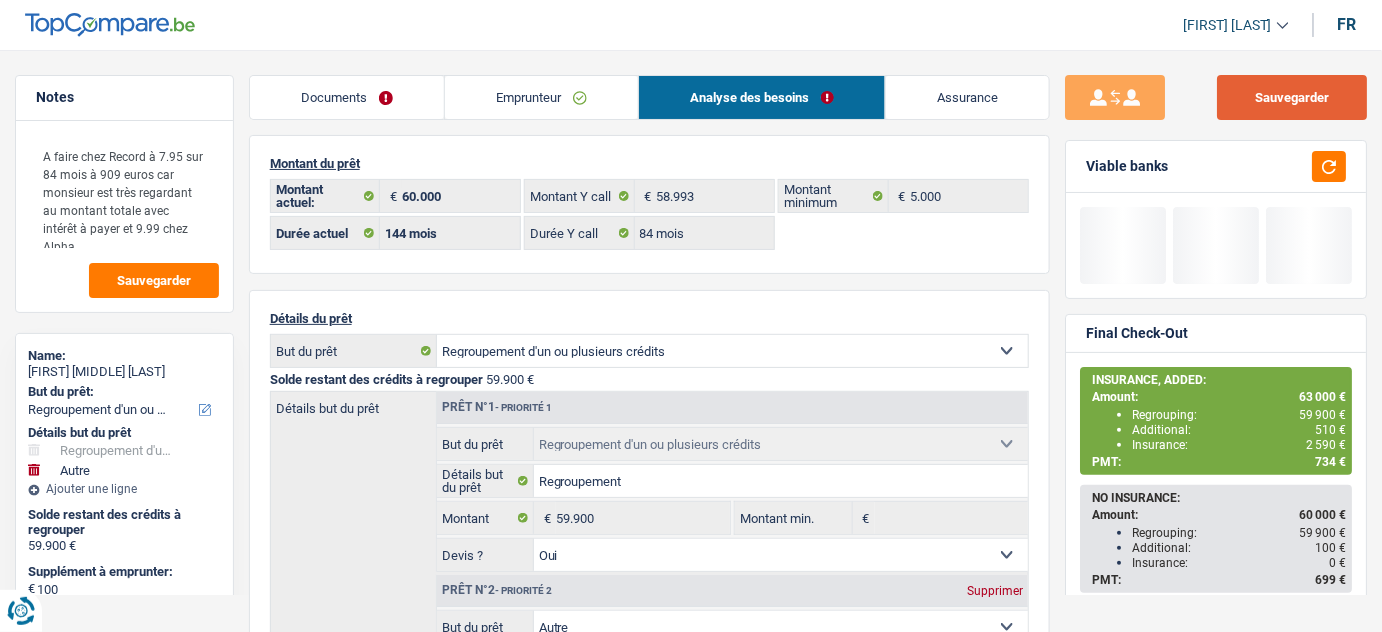 click on "Sauvegarder" at bounding box center (1292, 97) 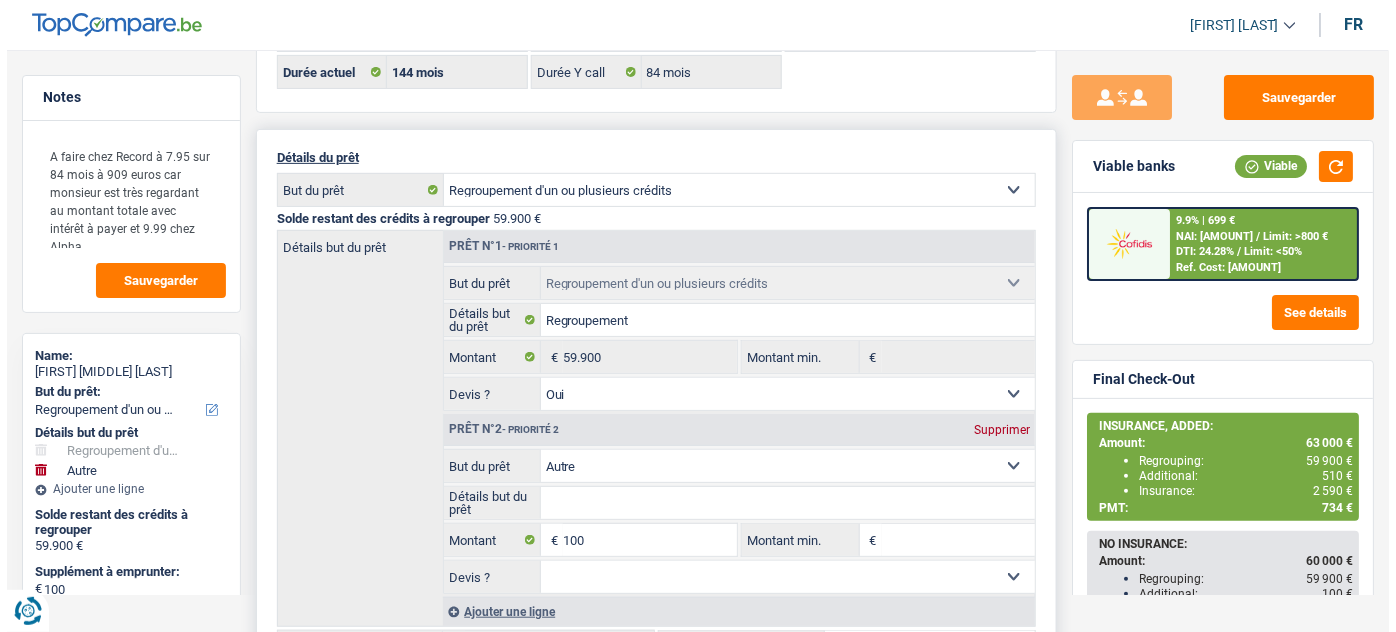 scroll, scrollTop: 272, scrollLeft: 0, axis: vertical 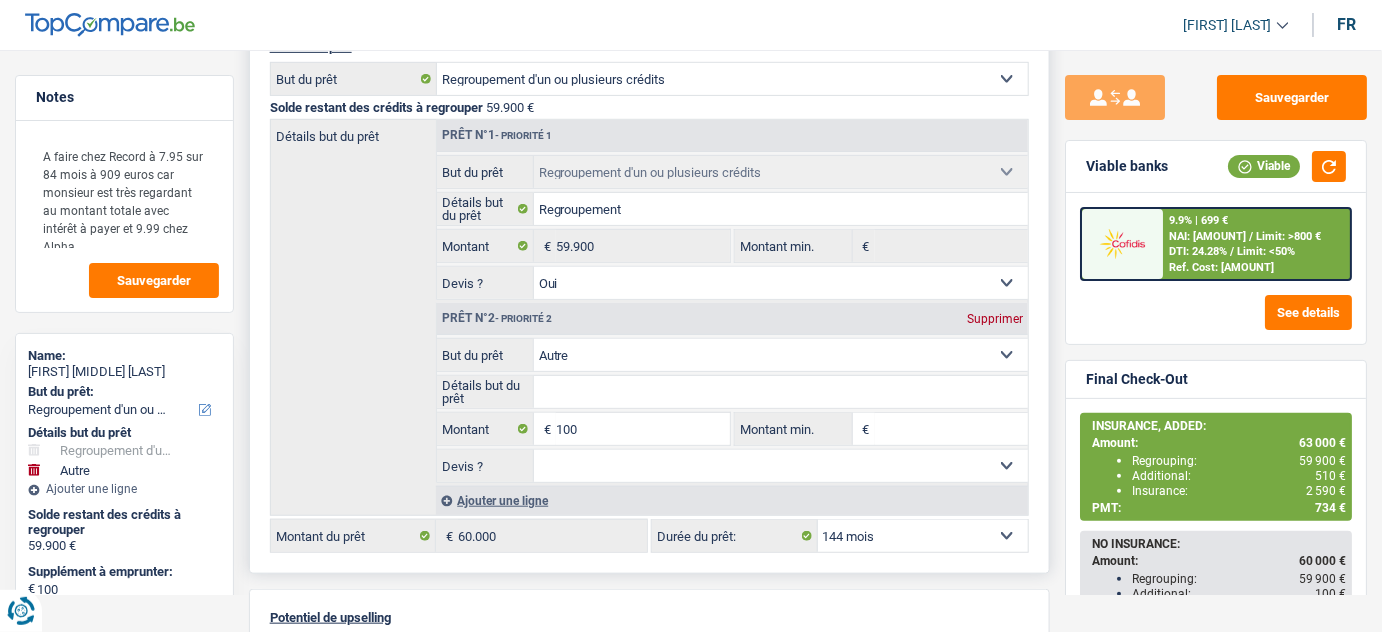 drag, startPoint x: 877, startPoint y: 527, endPoint x: 879, endPoint y: 516, distance: 11.18034 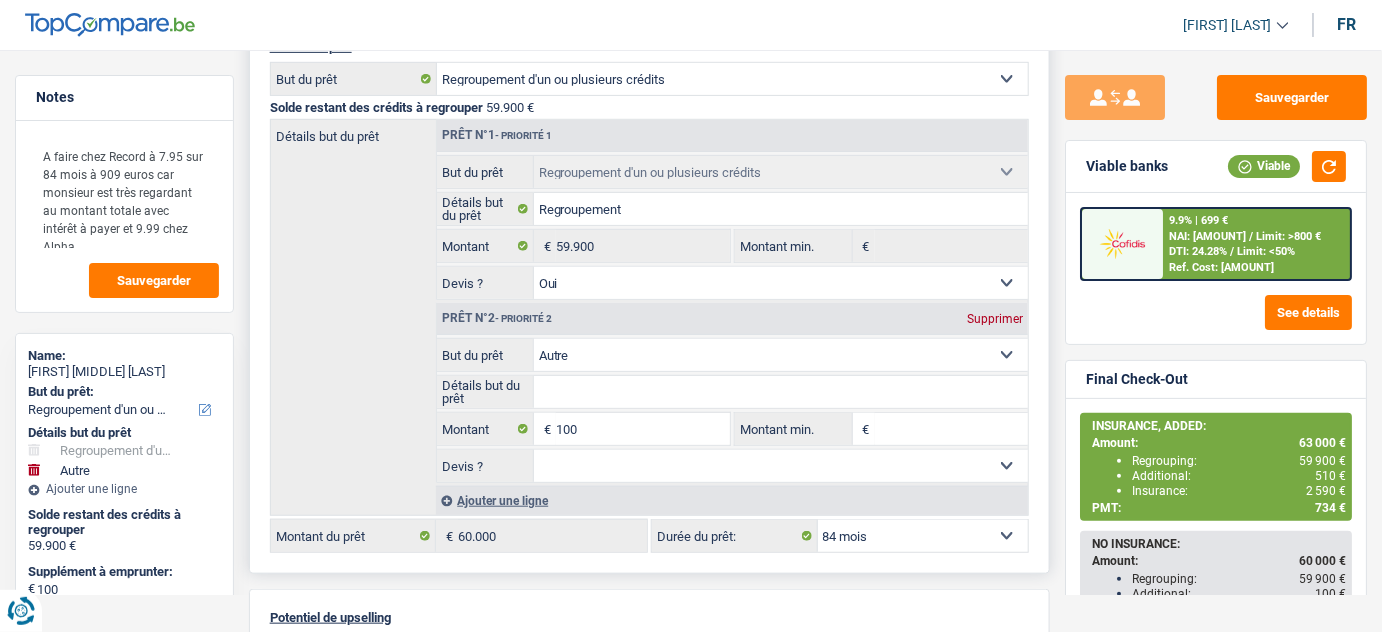 click on "12 mois 18 mois 24 mois 30 mois 36 mois 42 mois 48 mois 60 mois 72 mois 84 mois 96 mois 120 mois 132 mois 144 mois
Sélectionner une option" at bounding box center [923, 536] 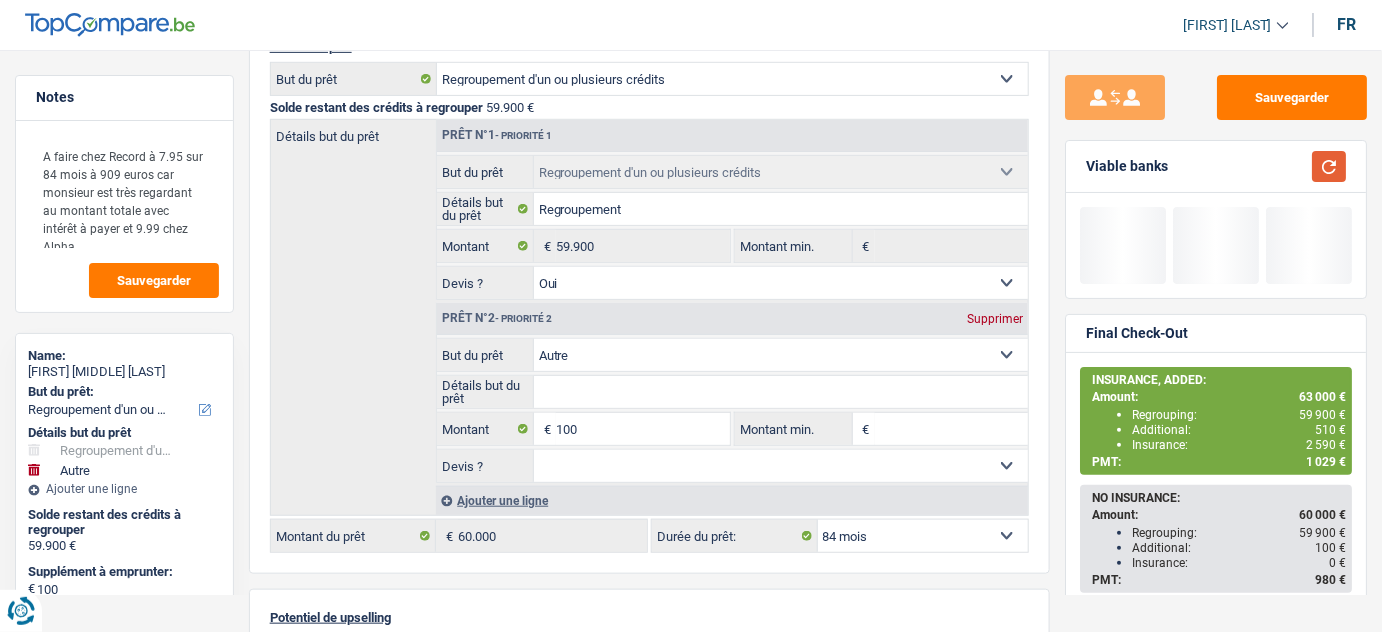 click at bounding box center (1329, 166) 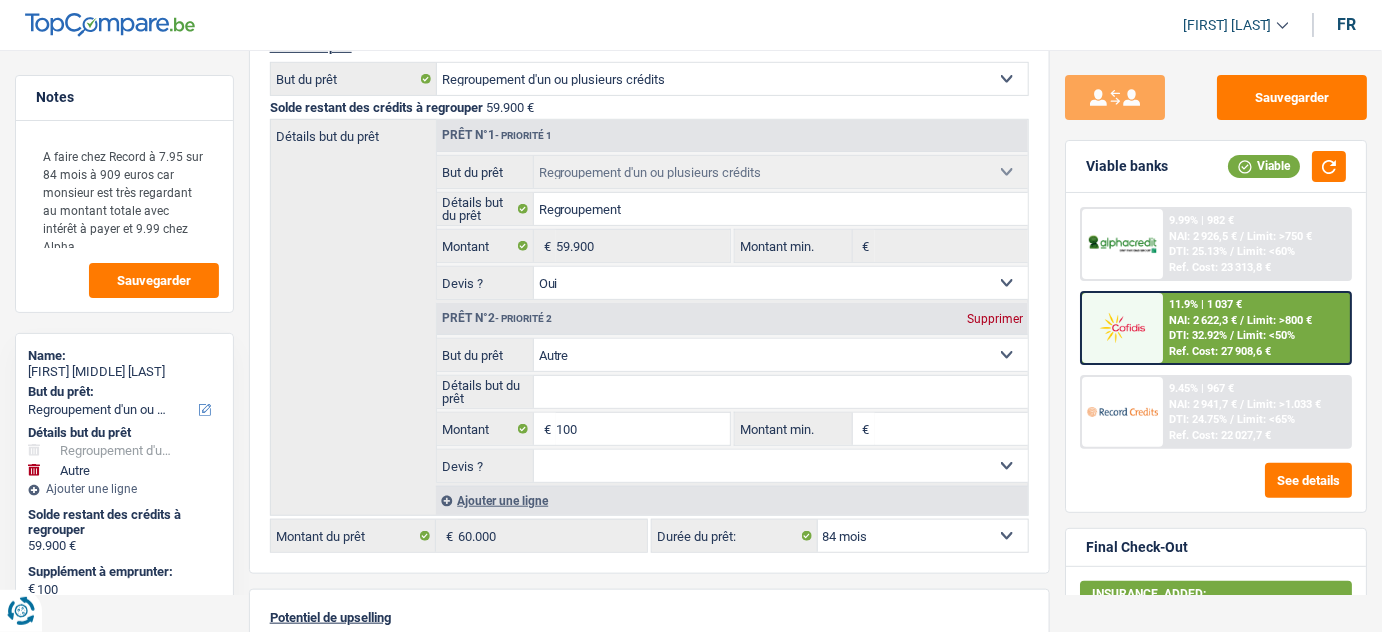 click on "NAI: 2 622,3 €" at bounding box center (1203, 320) 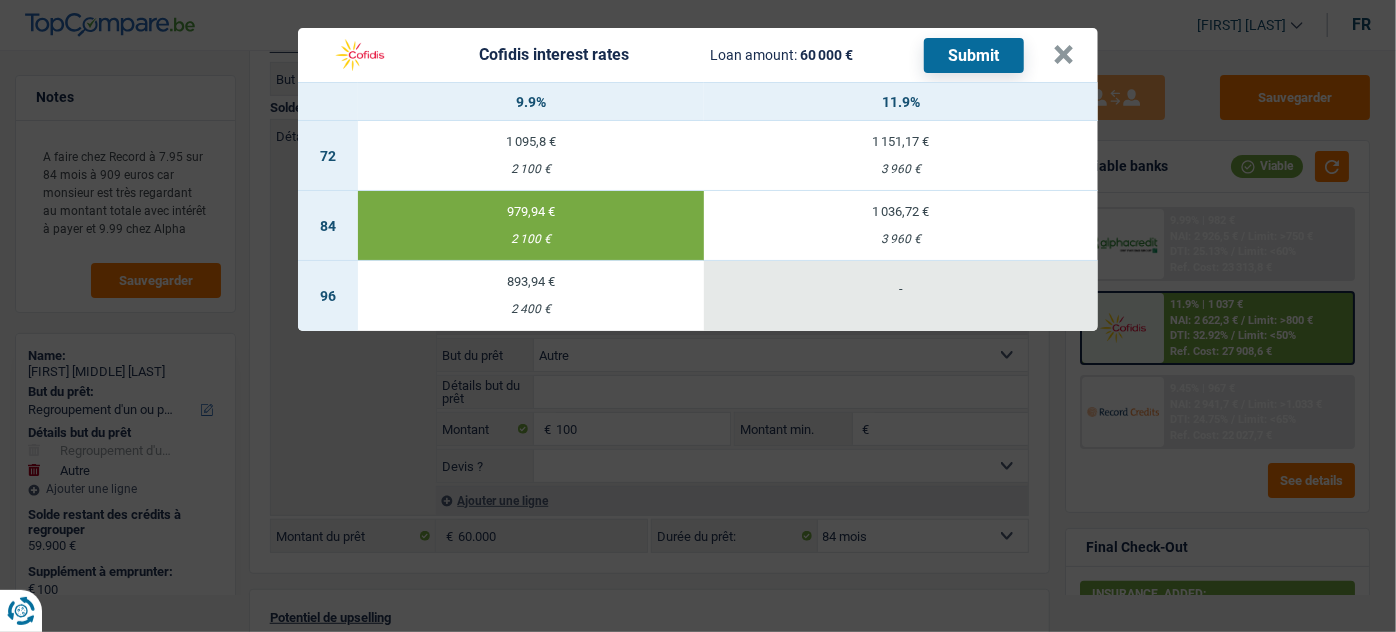 click on "Submit" at bounding box center (974, 55) 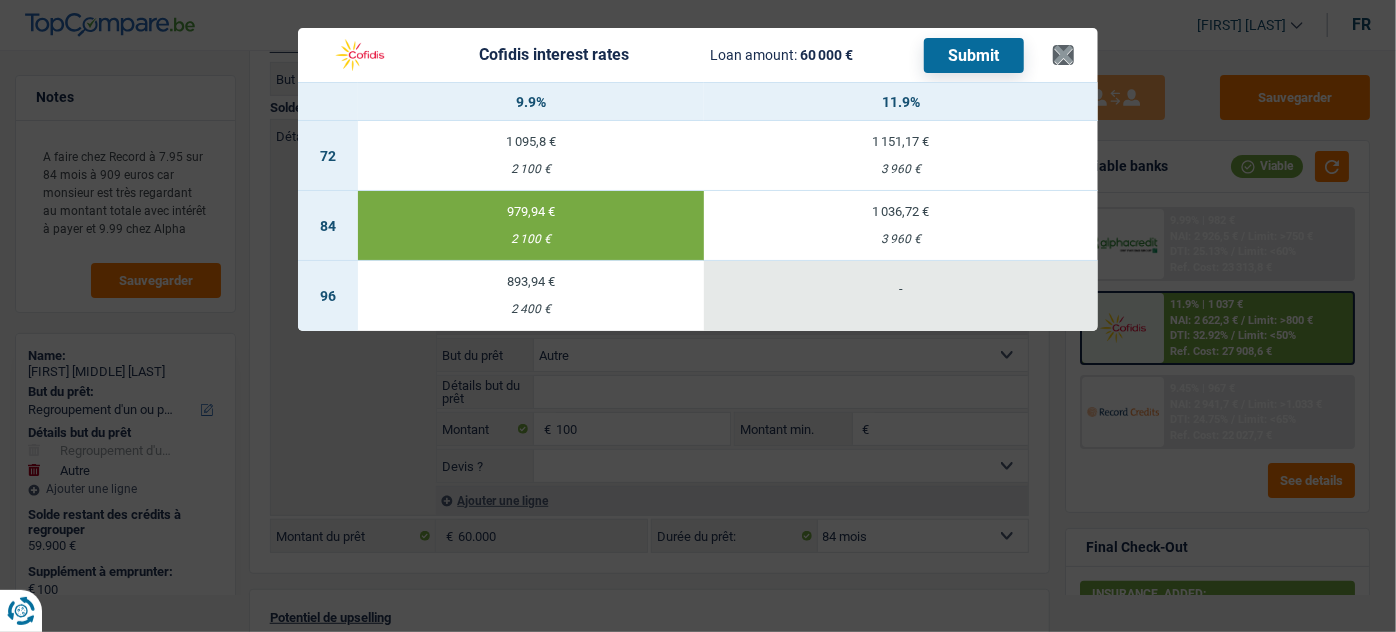 click on "Cofidis interest rates
Loan amount:
[AMOUNT]
Submit
×" at bounding box center (698, 55) 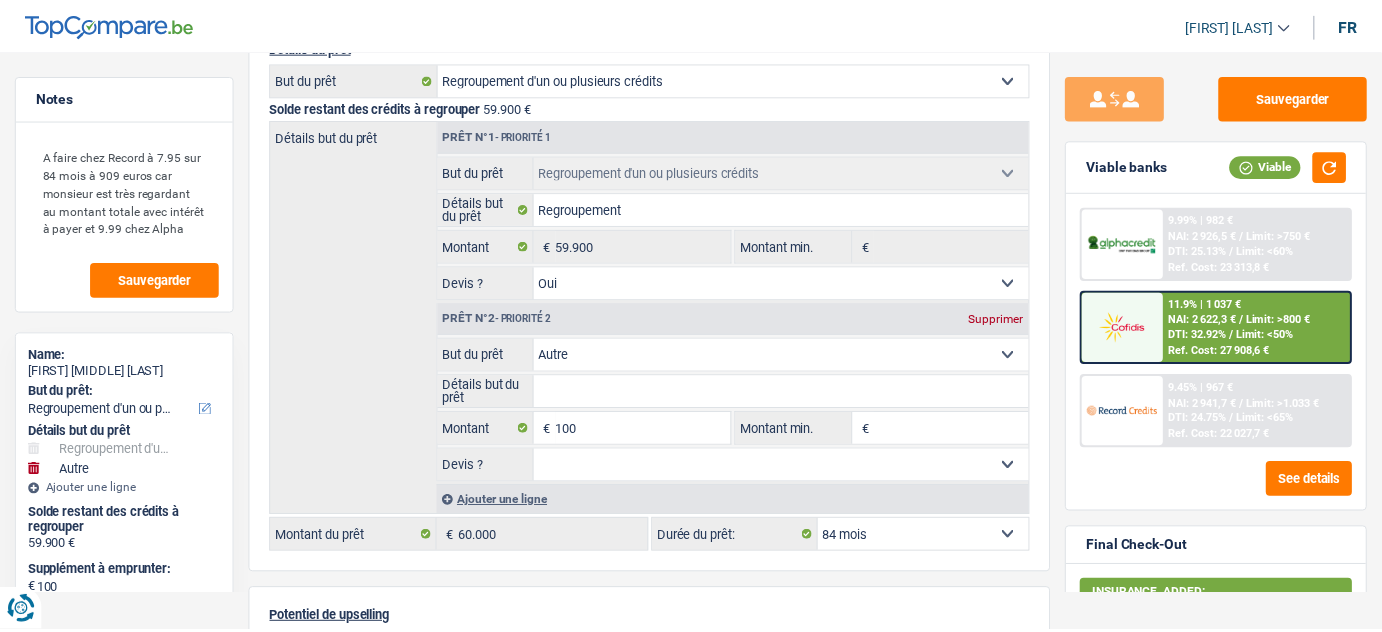 scroll, scrollTop: 0, scrollLeft: 0, axis: both 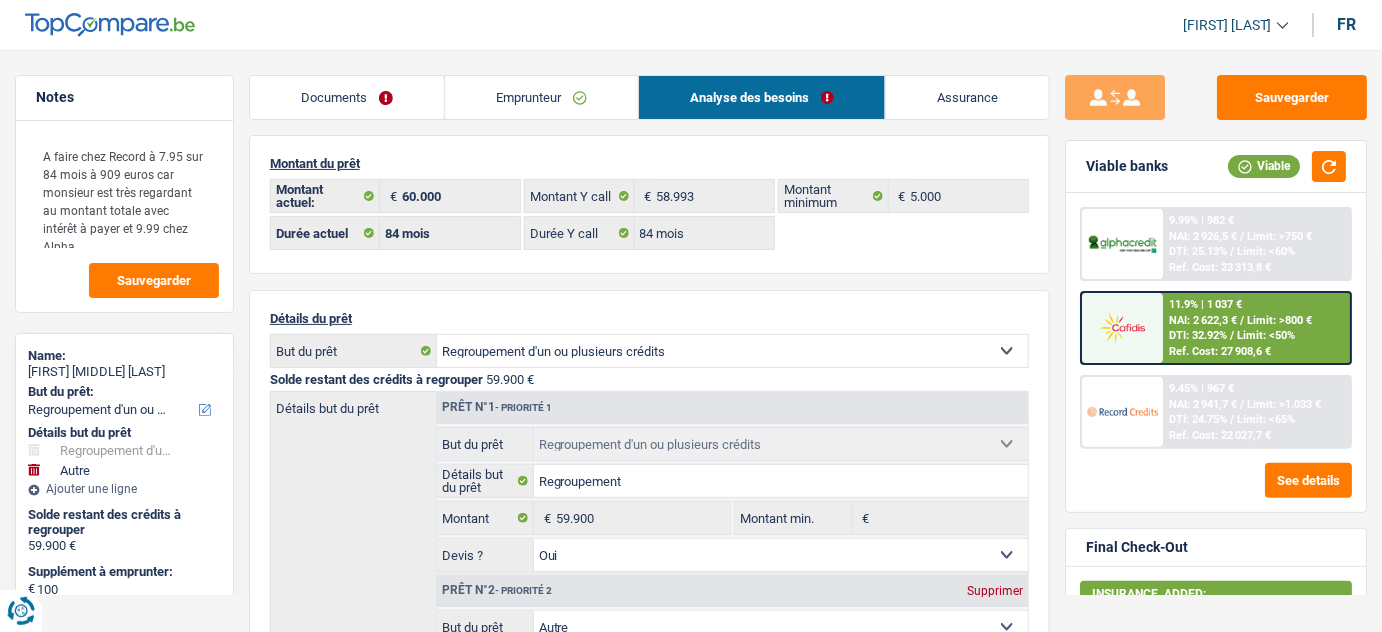 click on "Documents" at bounding box center (347, 97) 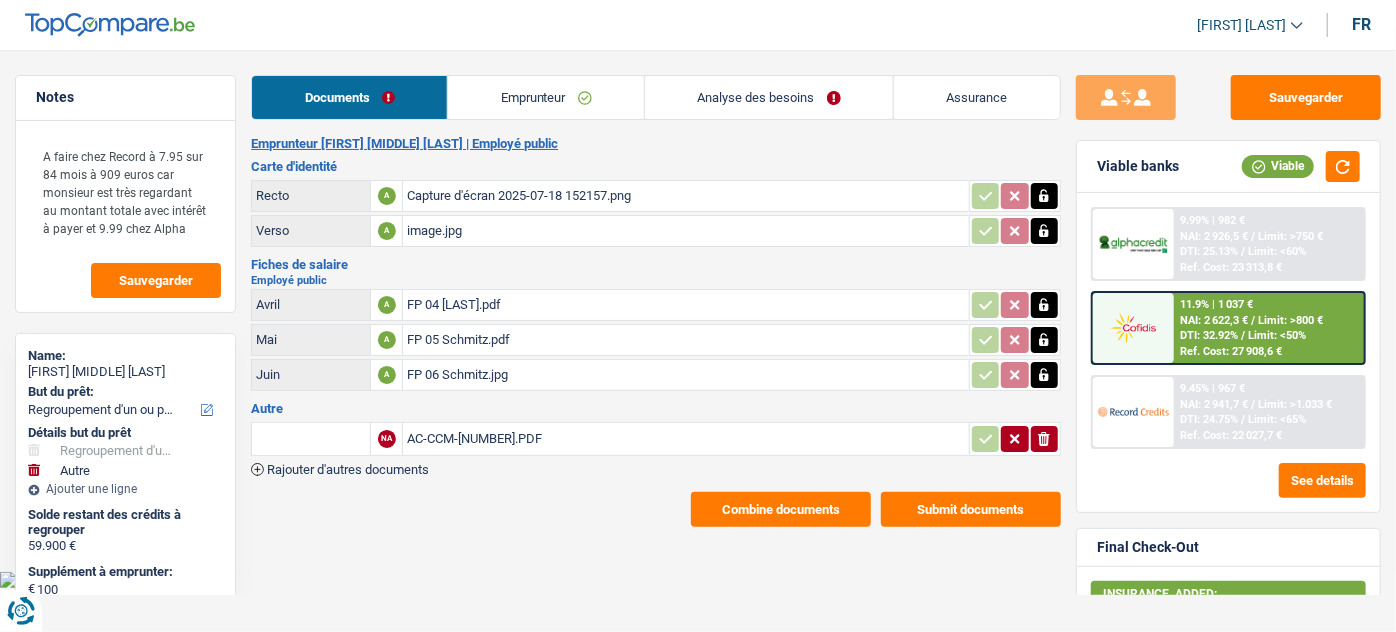 click on "Rajouter d'autres documents" at bounding box center (348, 469) 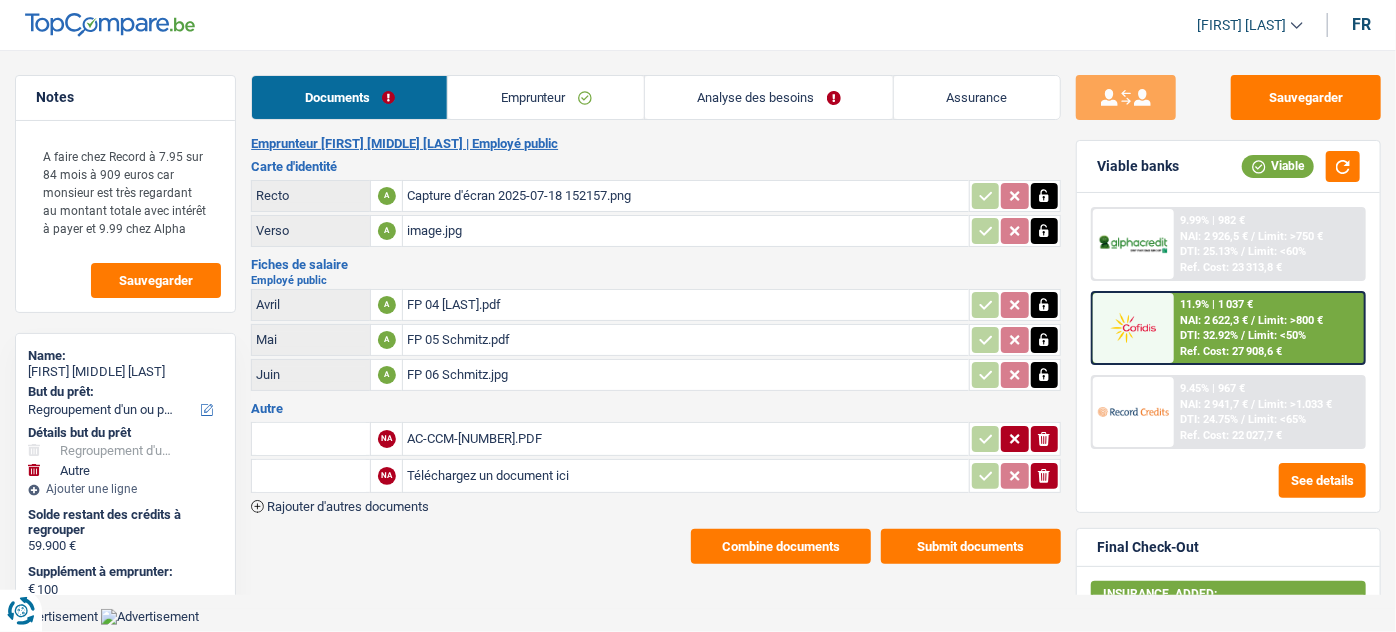 click on "AC-CCM-[NUMBER].PDF" at bounding box center (685, 439) 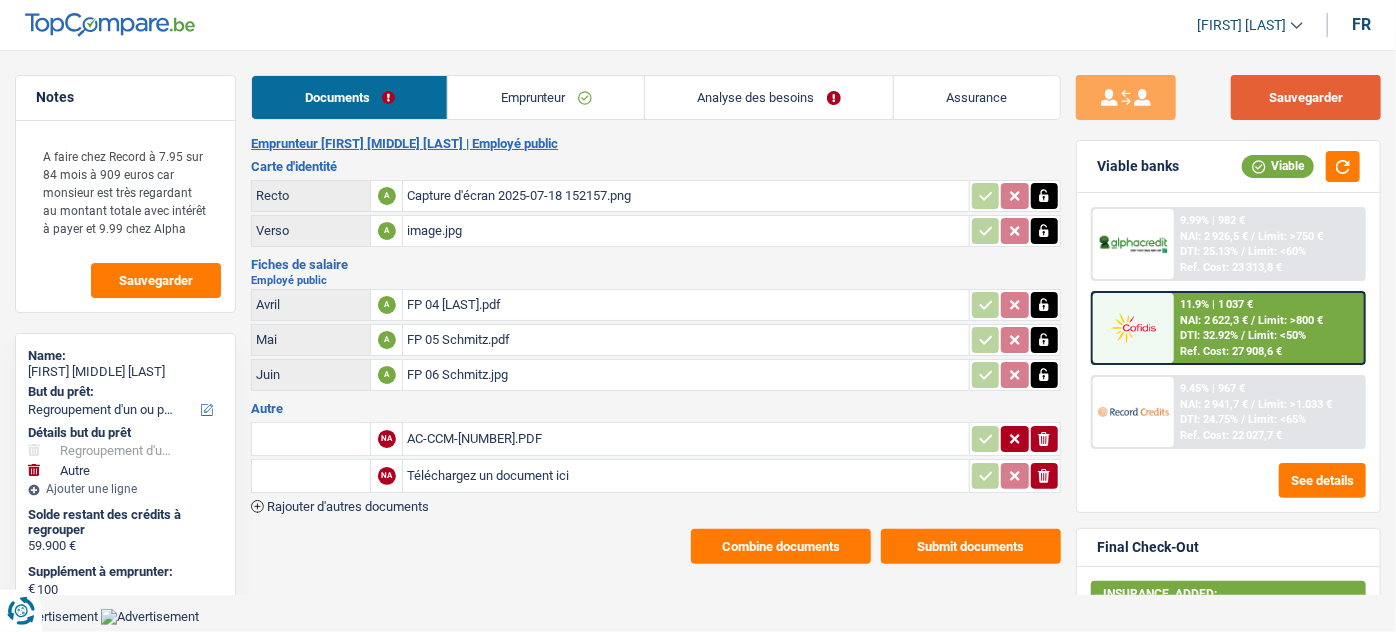 click on "Sauvegarder" at bounding box center [1306, 97] 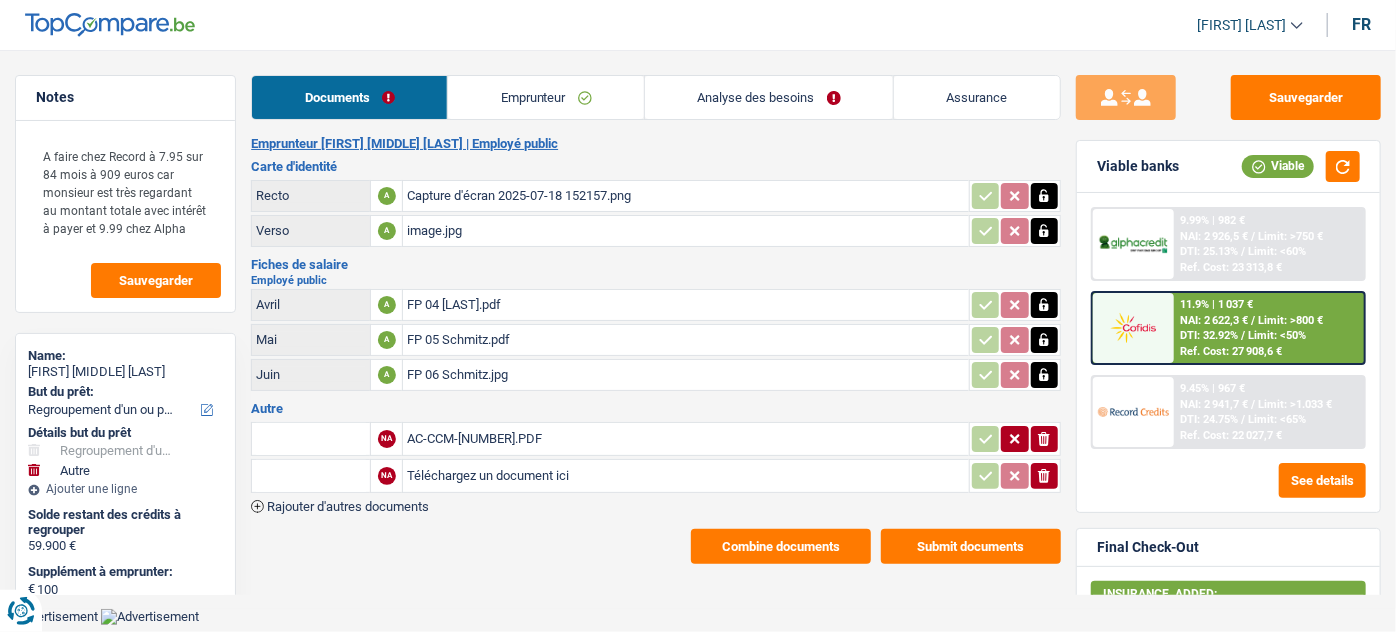 click on "Téléchargez un document ici" at bounding box center [685, 476] 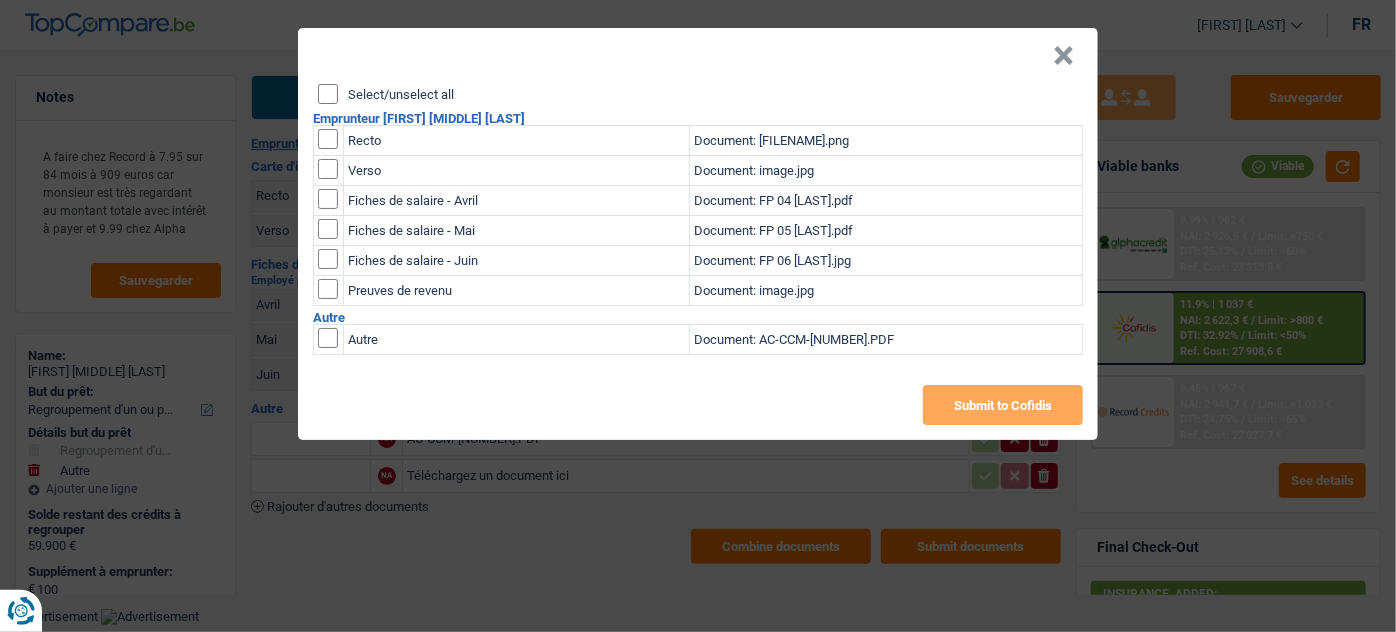 click at bounding box center [328, 139] 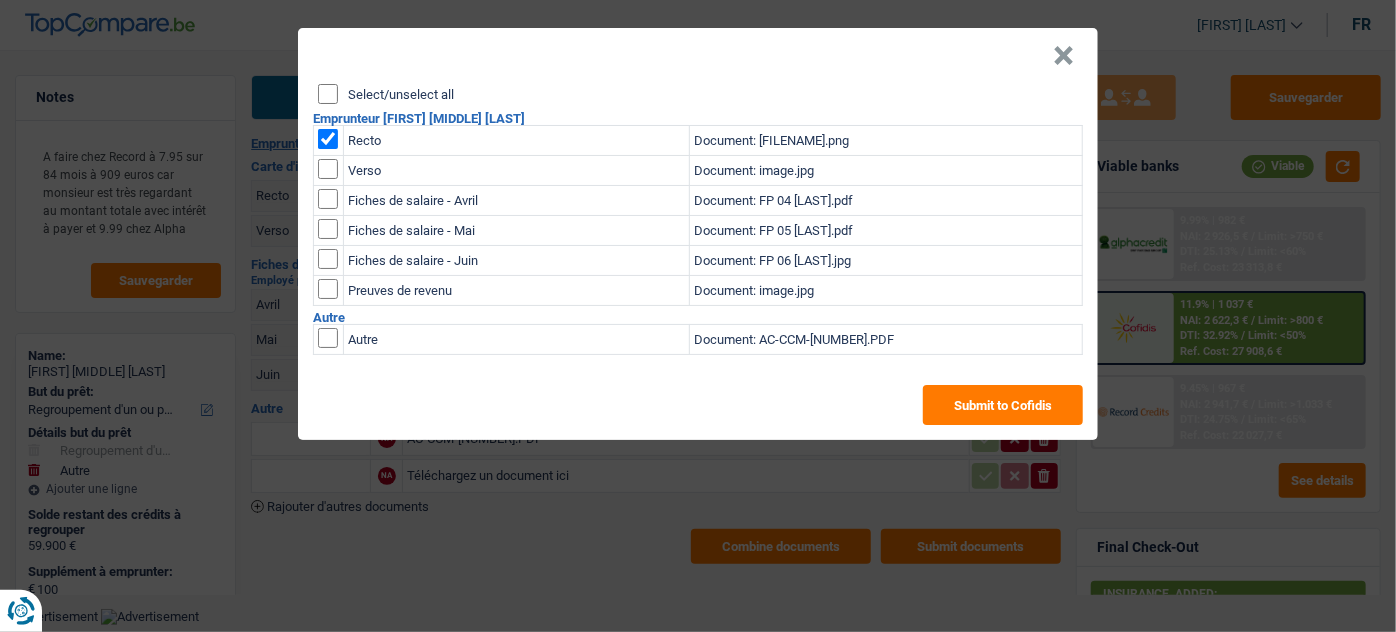 click at bounding box center [328, 139] 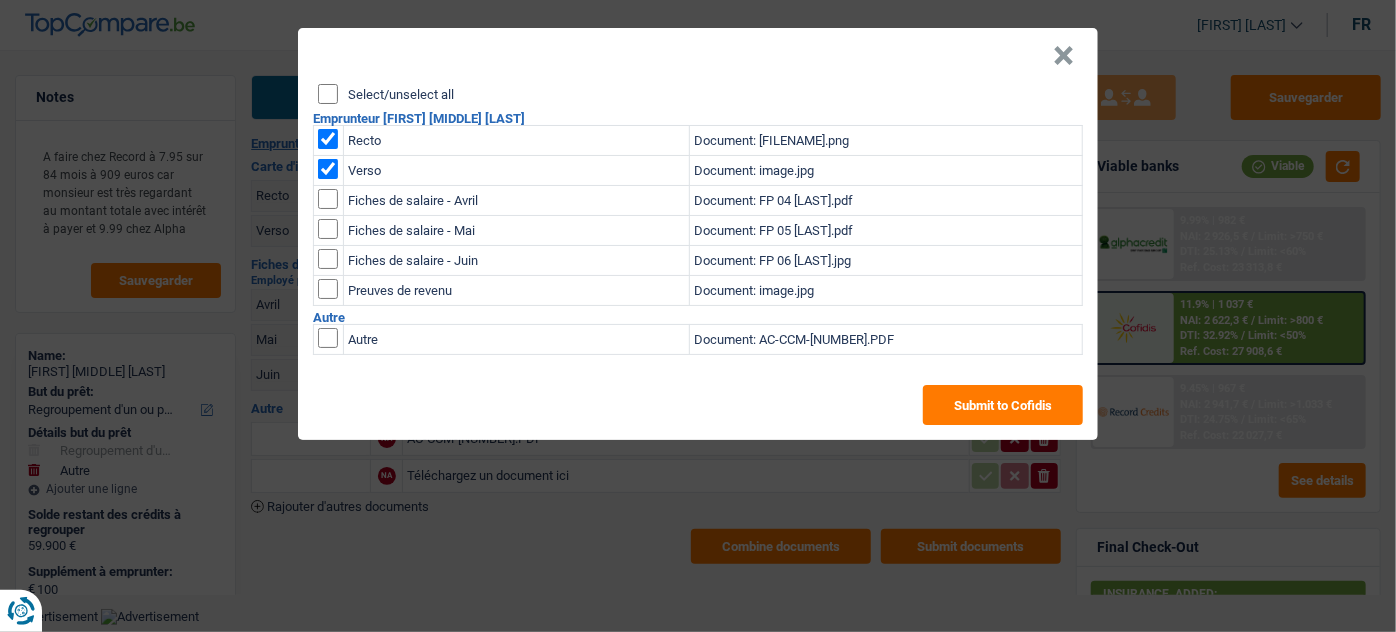 drag, startPoint x: 330, startPoint y: 201, endPoint x: 333, endPoint y: 234, distance: 33.13608 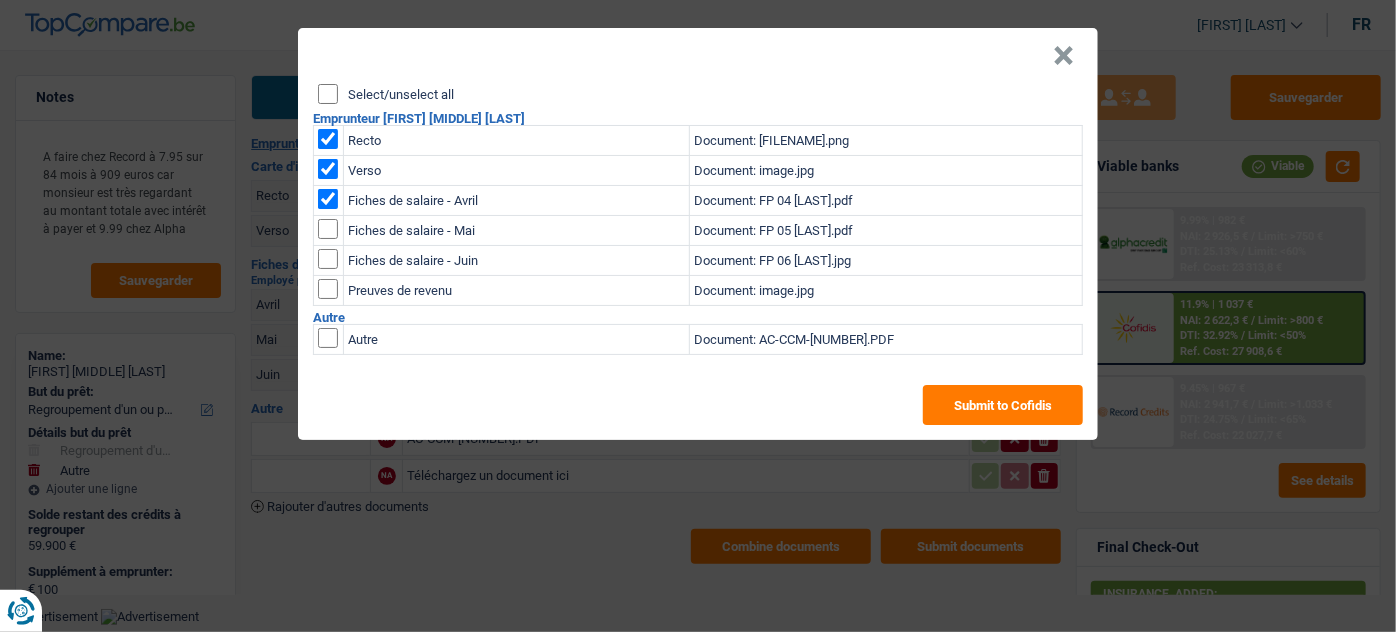 click at bounding box center [328, 199] 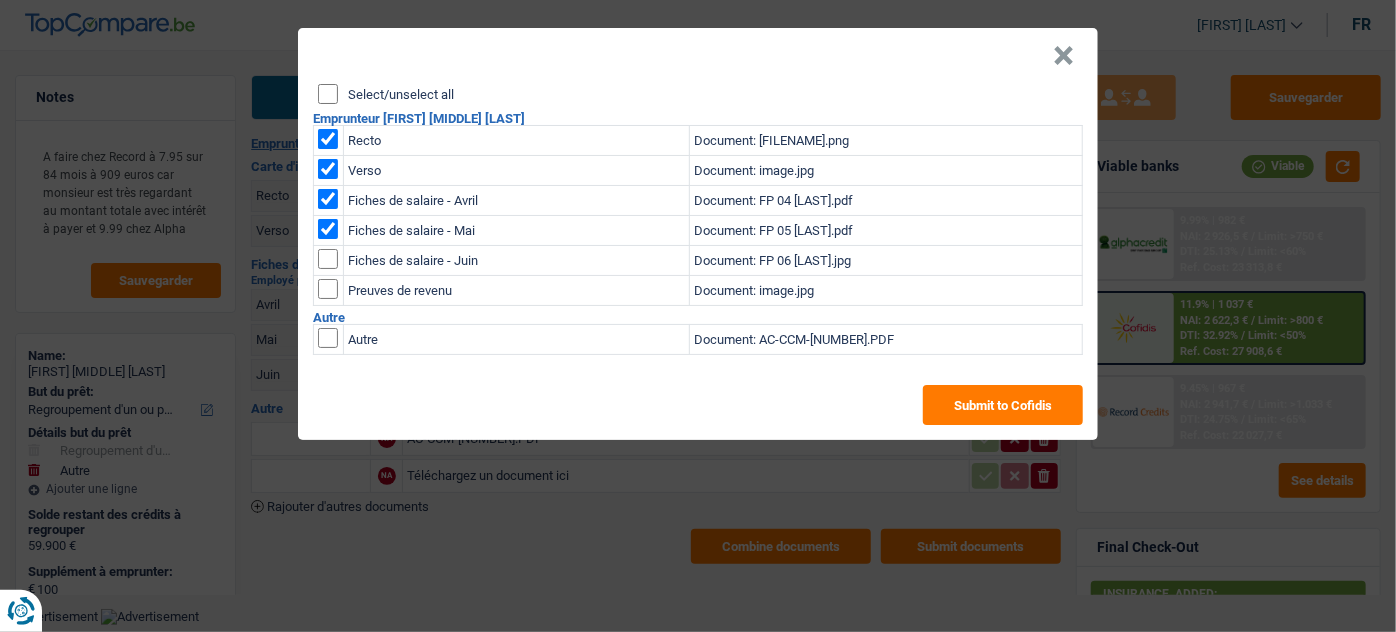 drag, startPoint x: 330, startPoint y: 263, endPoint x: 330, endPoint y: 274, distance: 11 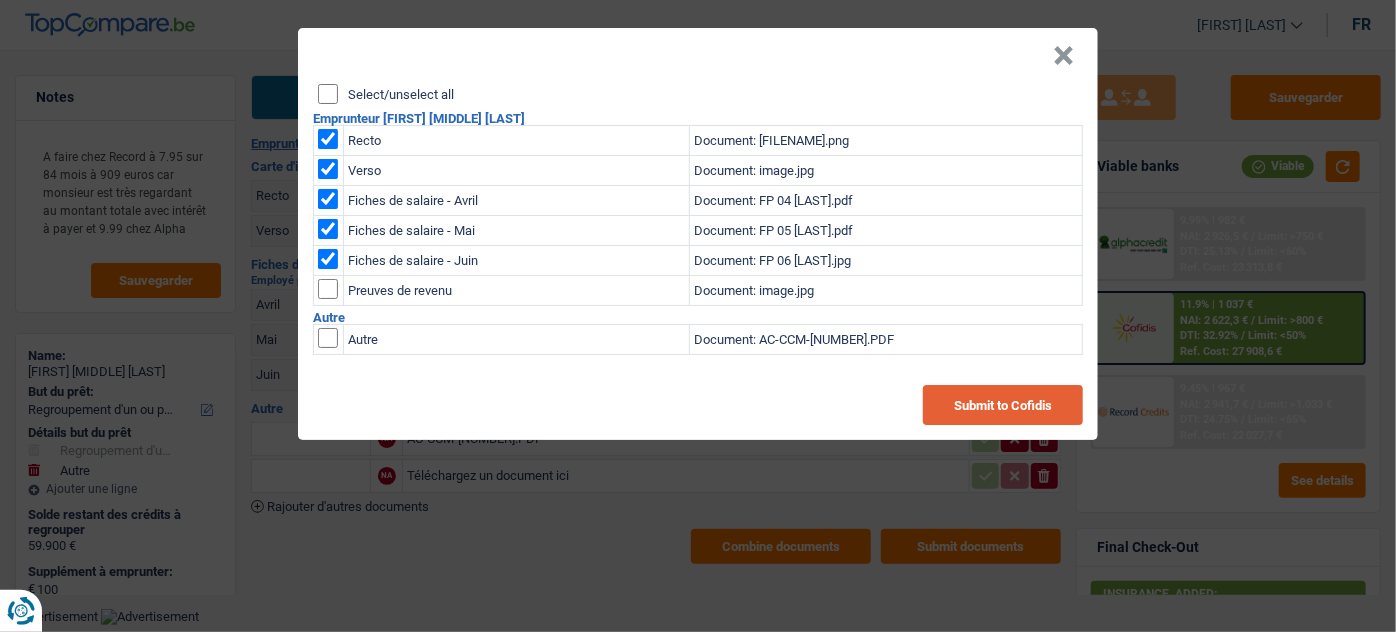 click on "Submit to Cofidis" at bounding box center [1003, 405] 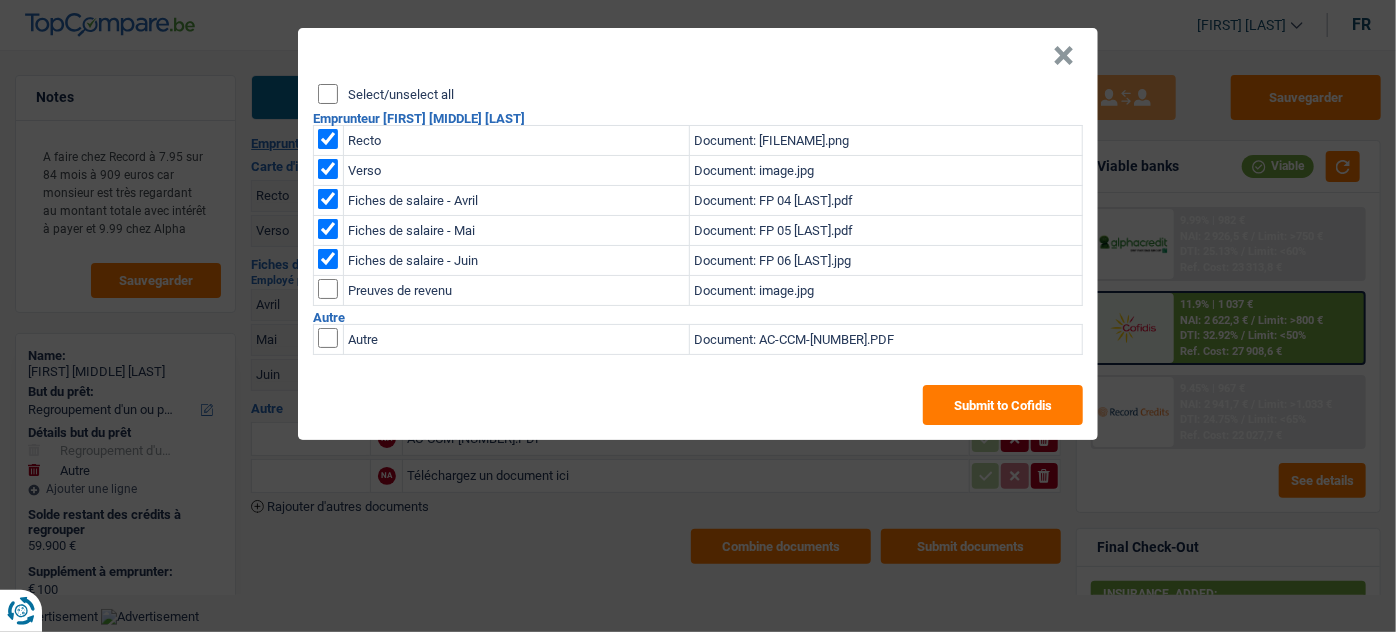 click on "×" at bounding box center [1063, 56] 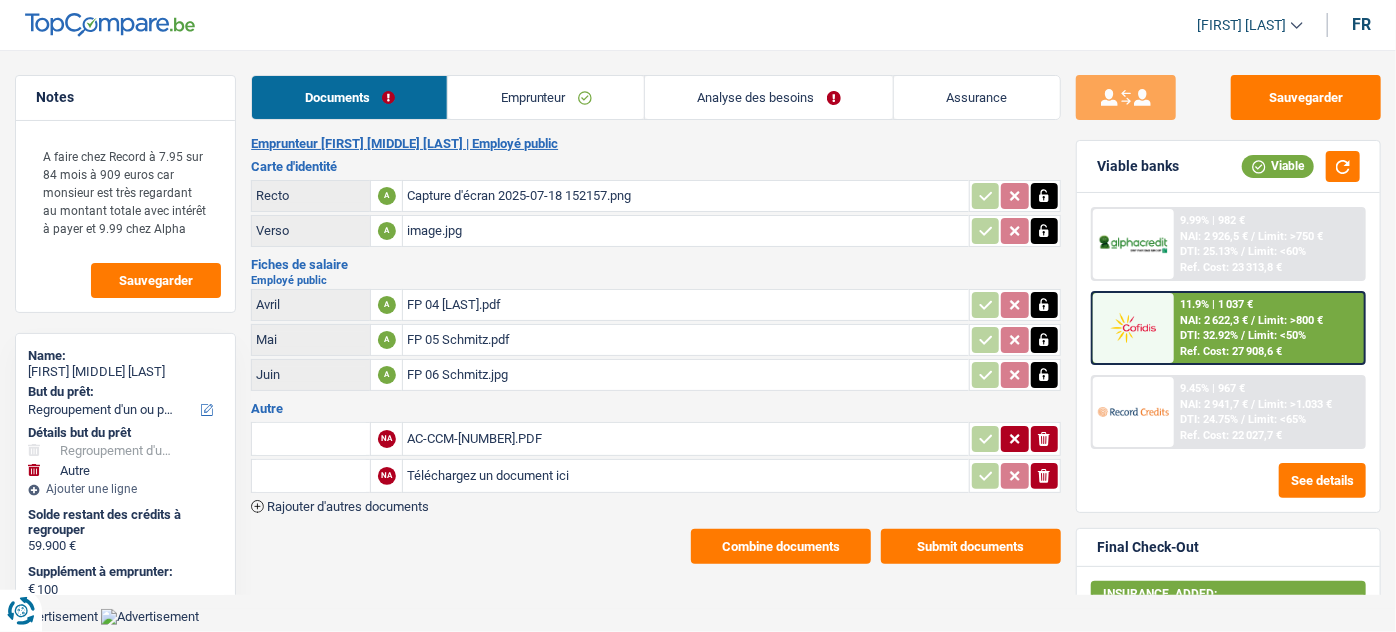 click on "AC-CCM-[NUMBER].PDF" at bounding box center [685, 439] 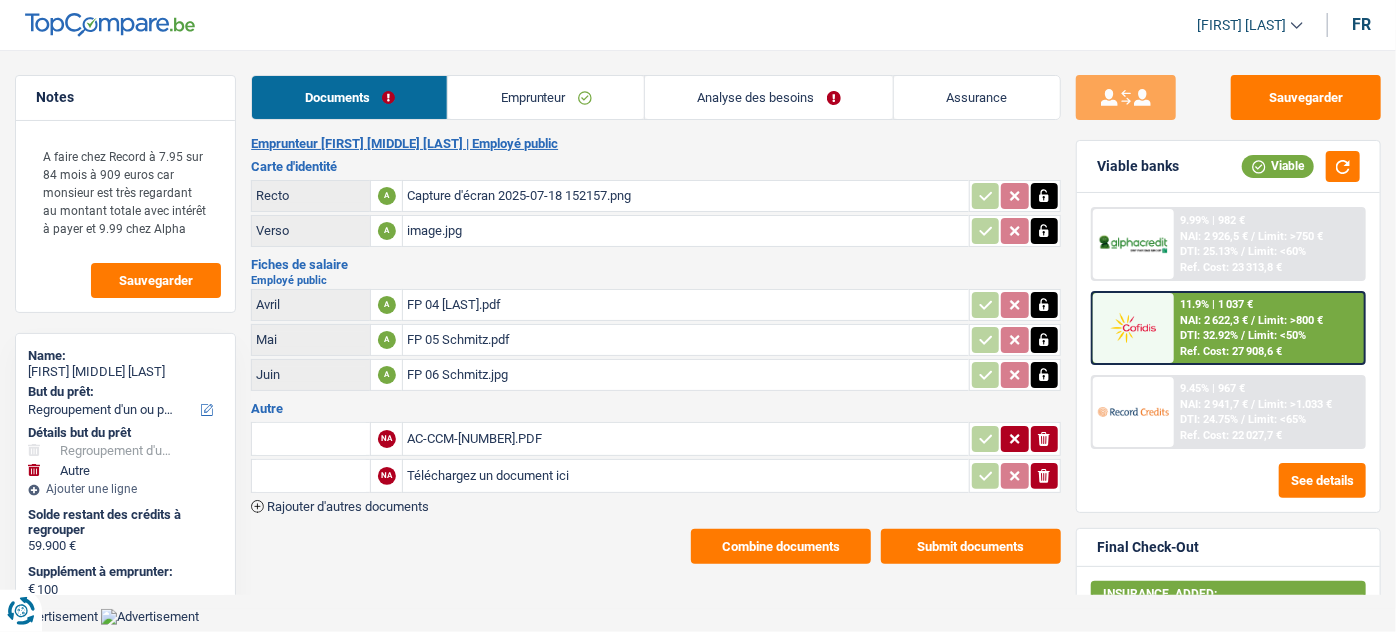 click on "Téléchargez un document ici" at bounding box center (685, 476) 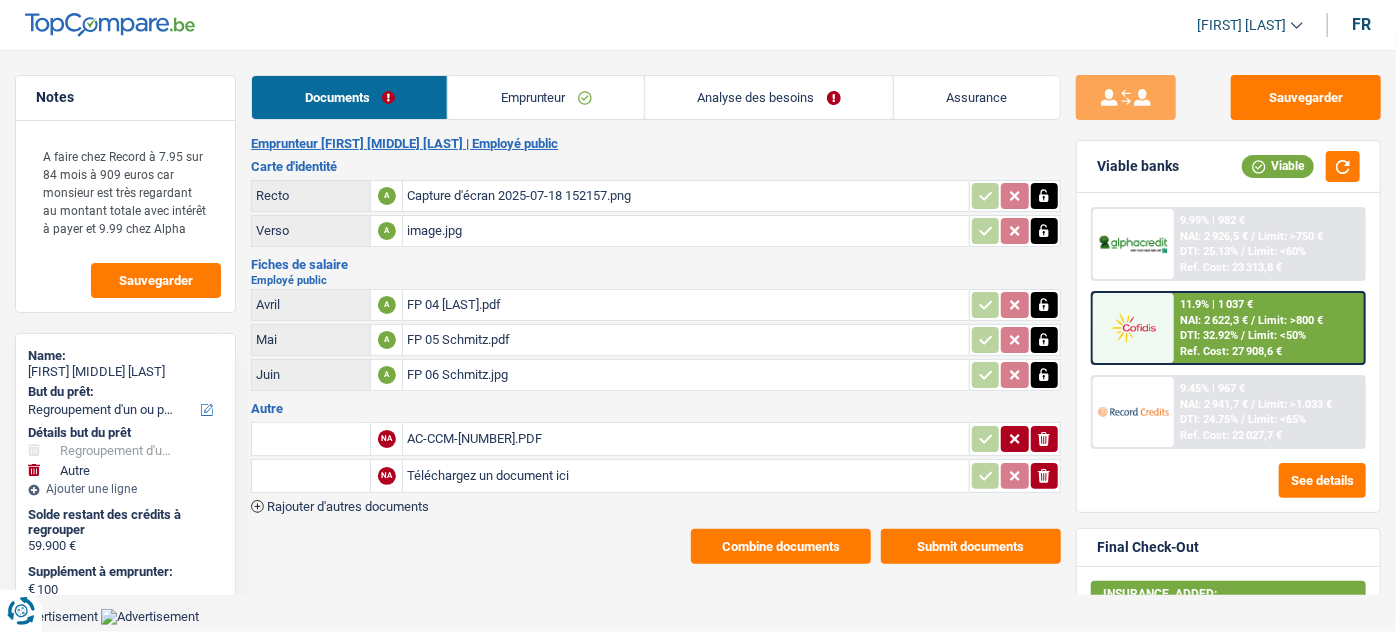 click on "AC-CCM-[NUMBER].PDF" at bounding box center [685, 439] 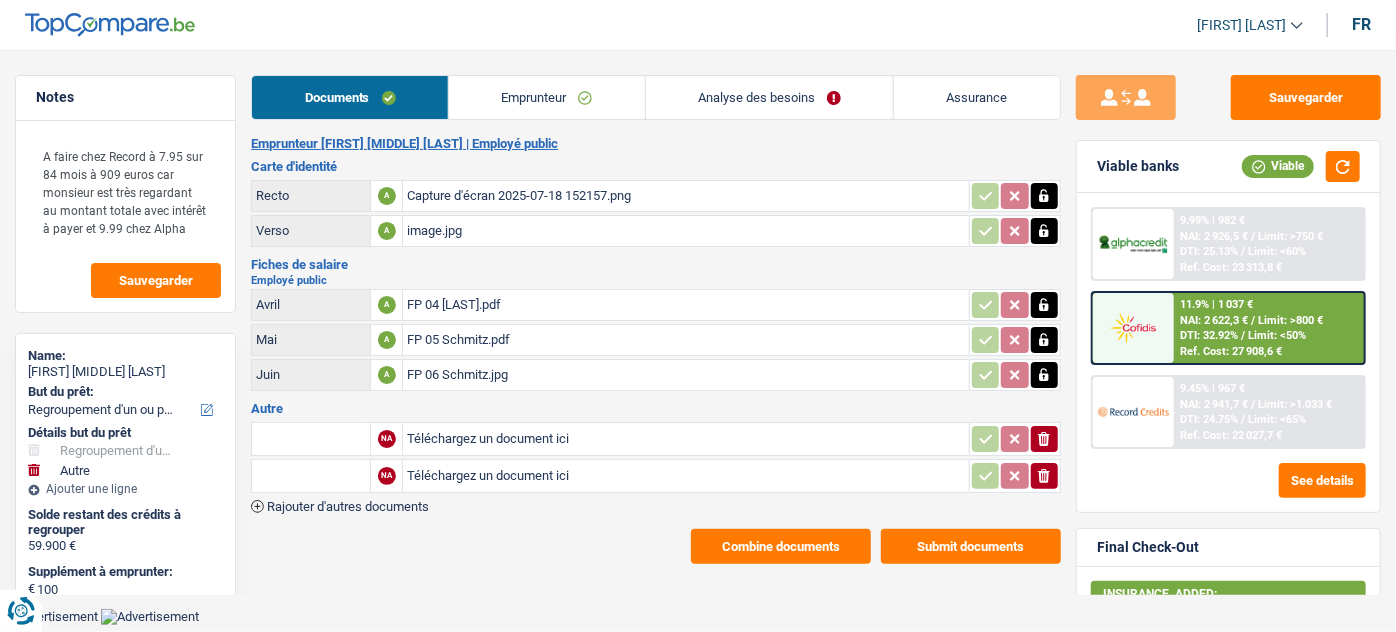 click on "Téléchargez un document ici" at bounding box center [685, 439] 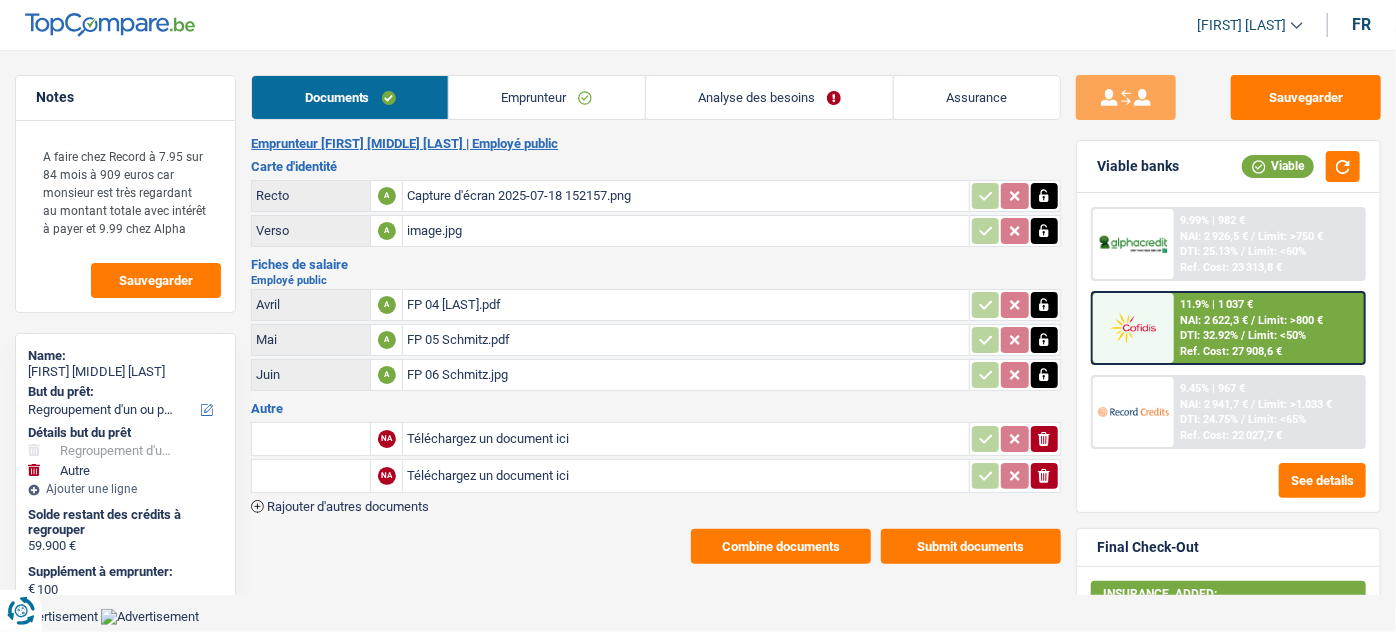 type on "C:\fakepath\[FILENAME].pdf" 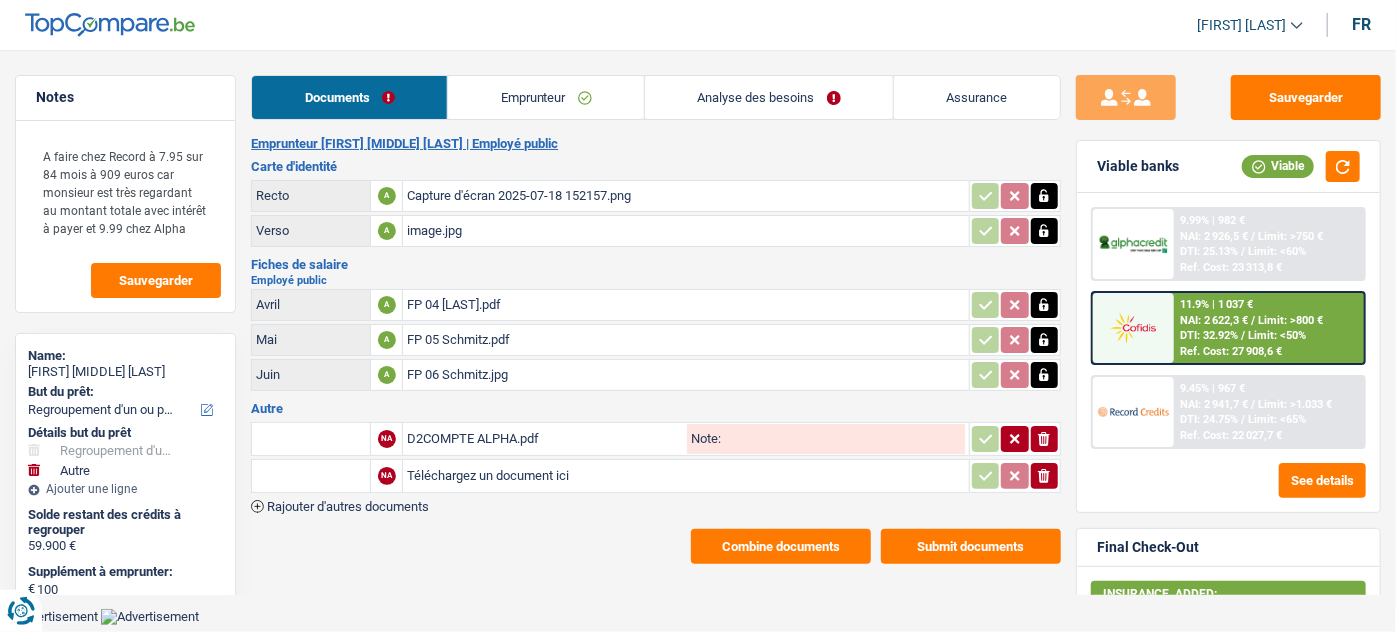click on "ionicons-v5-e" 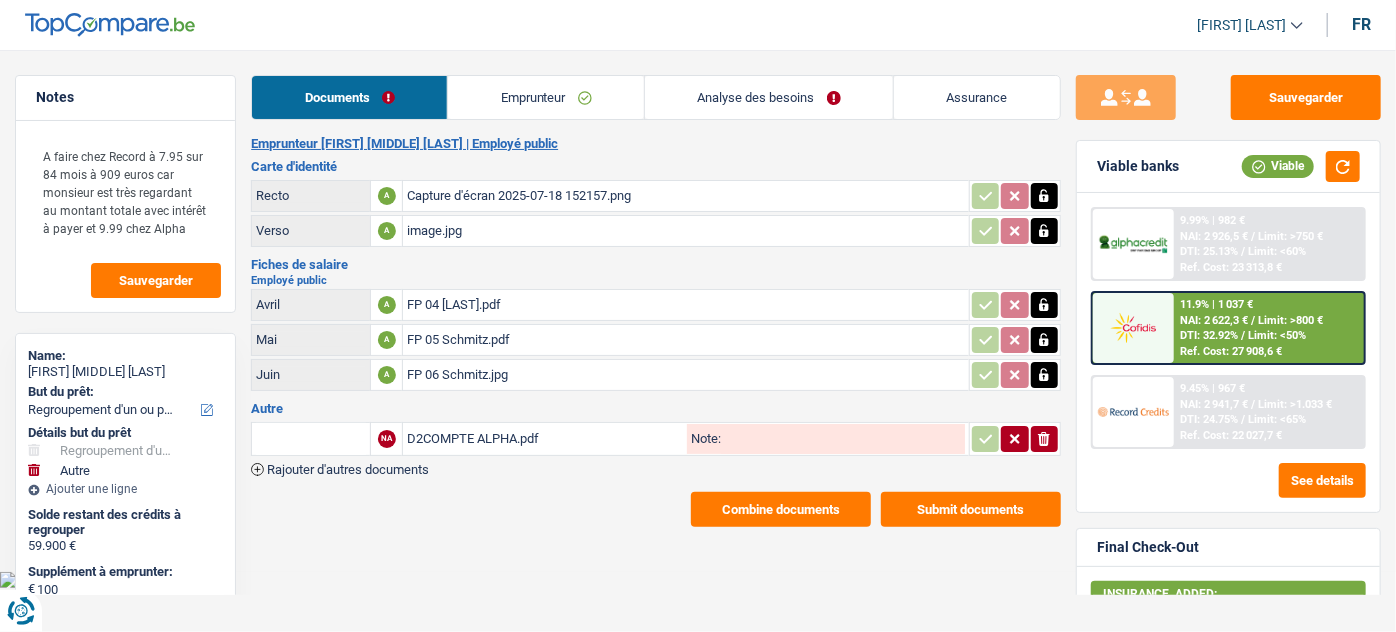 click at bounding box center (311, 439) 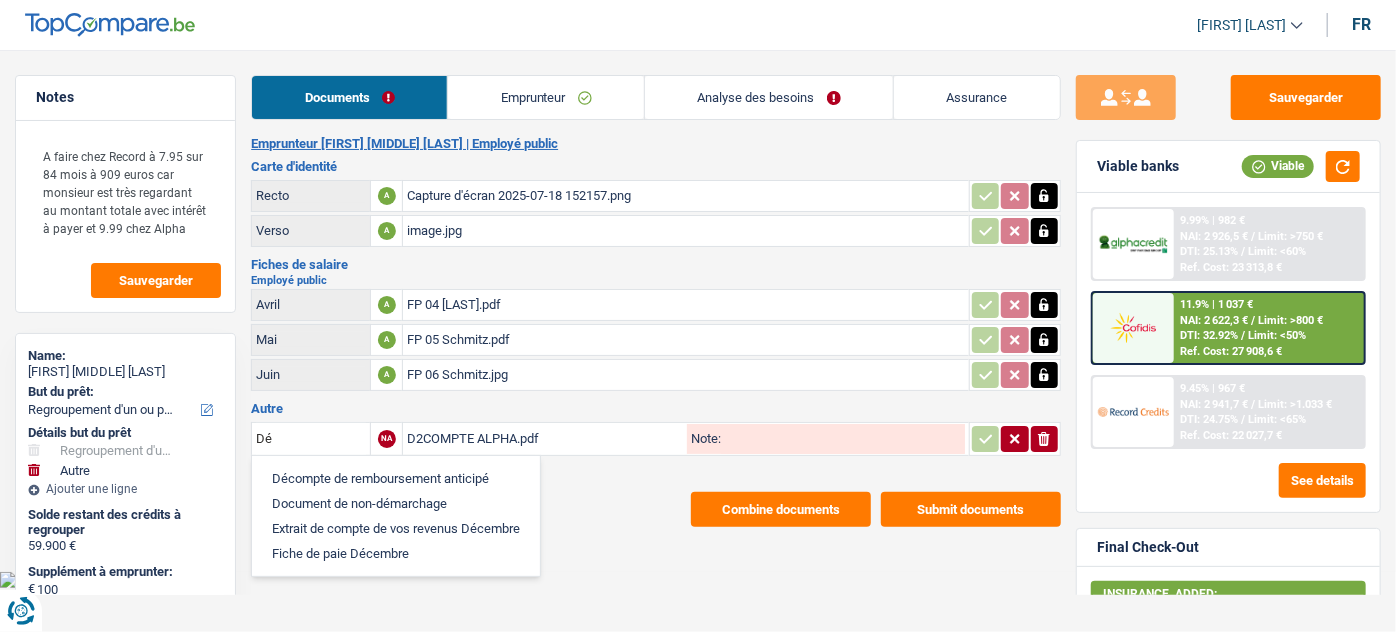 click on "Décompte de remboursement anticipé" at bounding box center (396, 478) 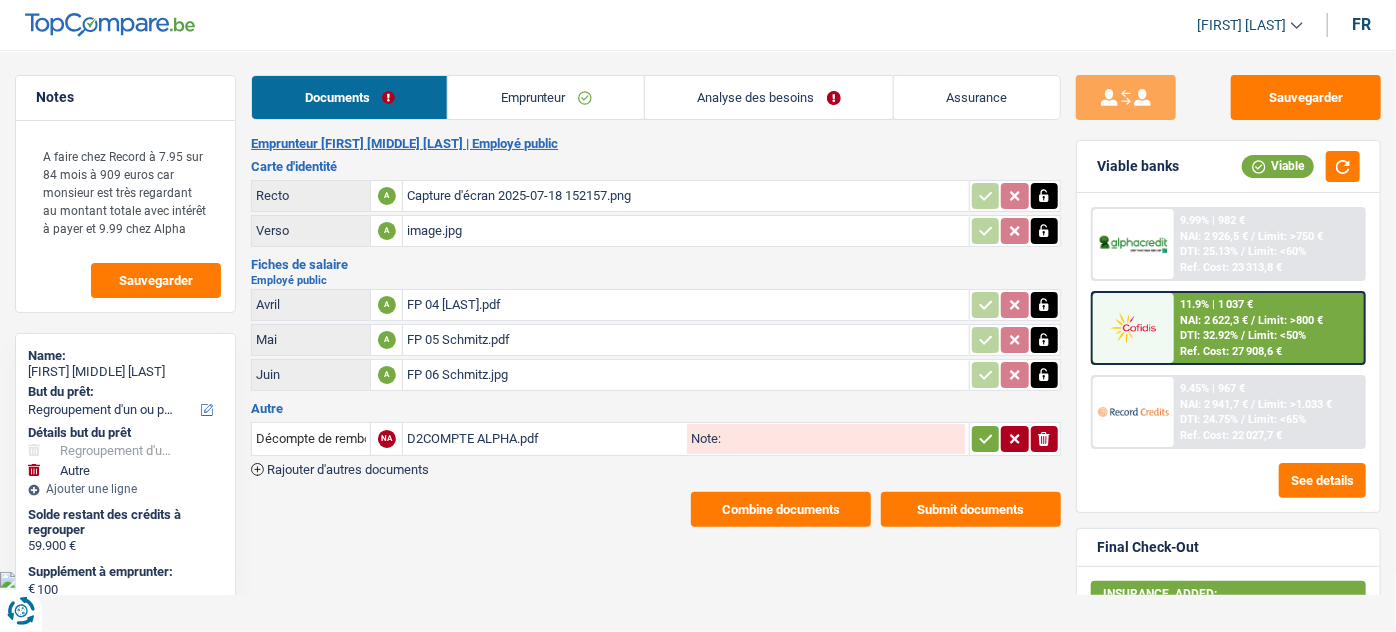 click at bounding box center [985, 439] 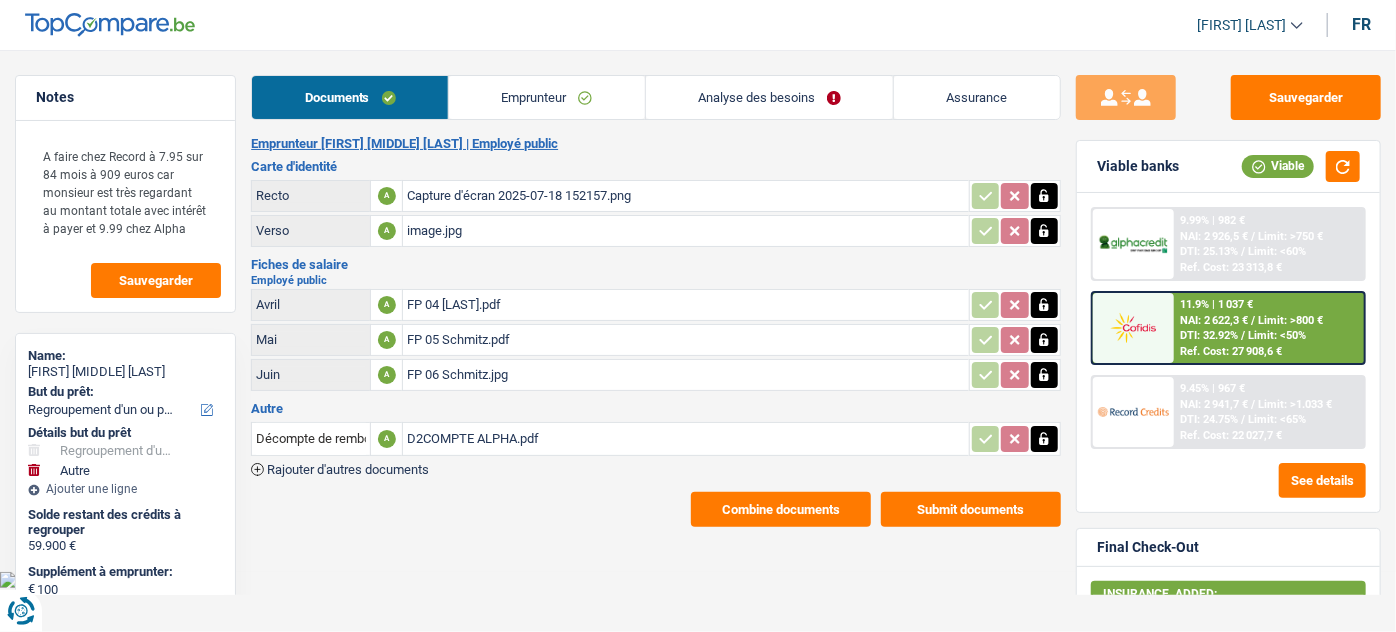 drag, startPoint x: 472, startPoint y: 106, endPoint x: 477, endPoint y: 119, distance: 13.928389 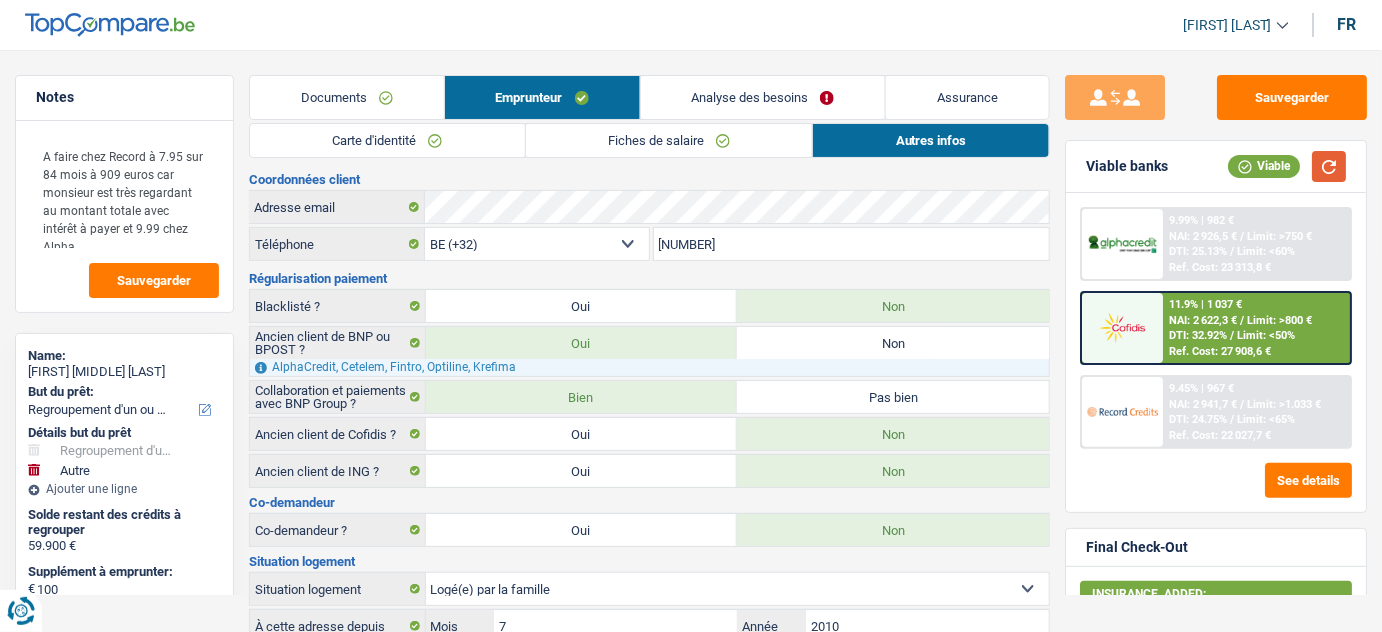 click at bounding box center [1329, 166] 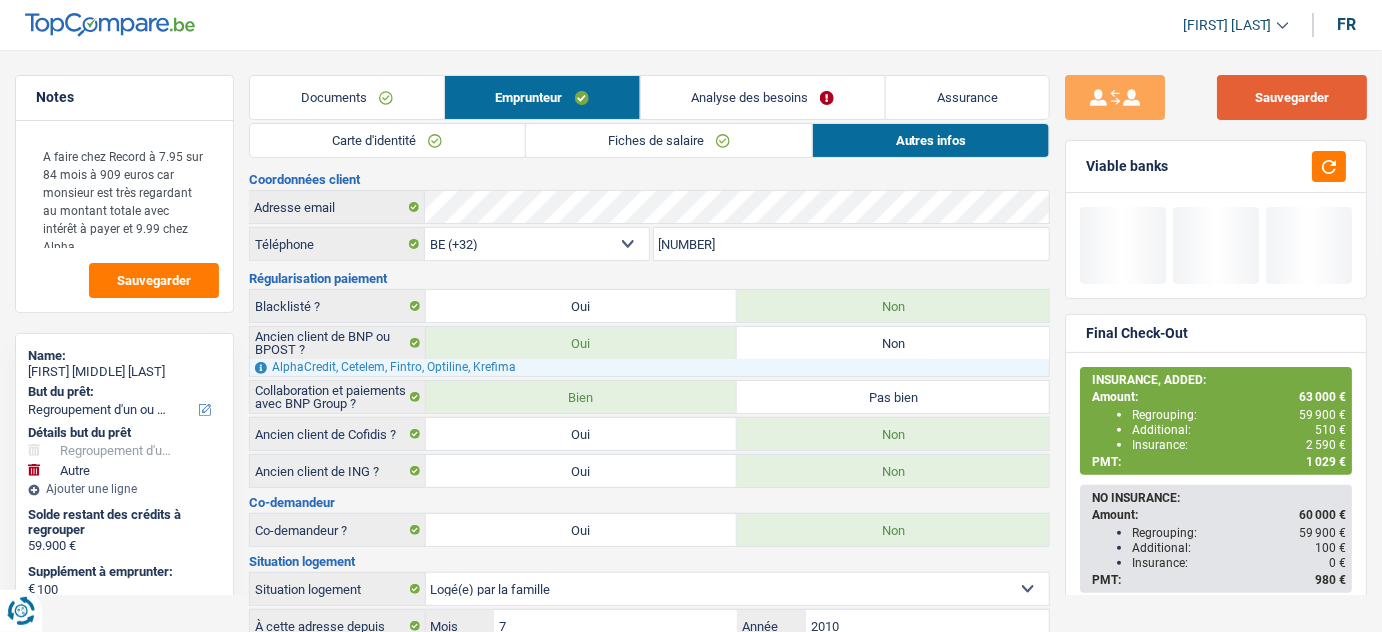 click on "Sauvegarder" at bounding box center [1292, 97] 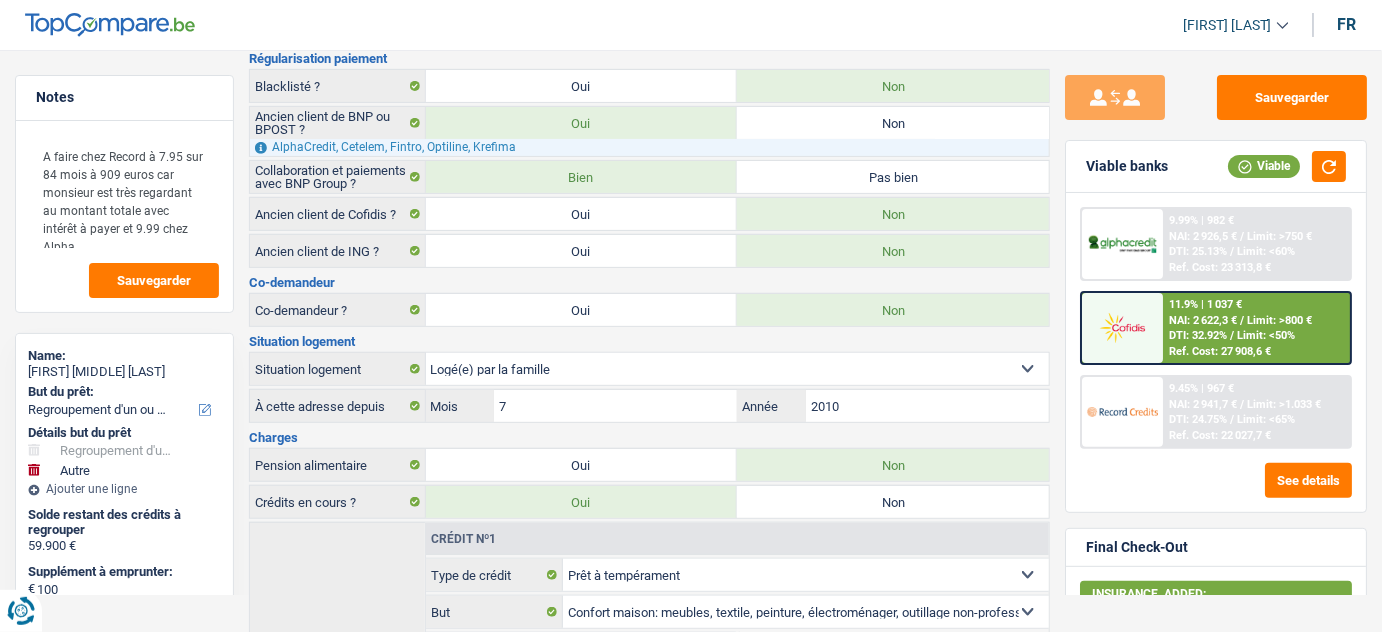 scroll, scrollTop: 0, scrollLeft: 0, axis: both 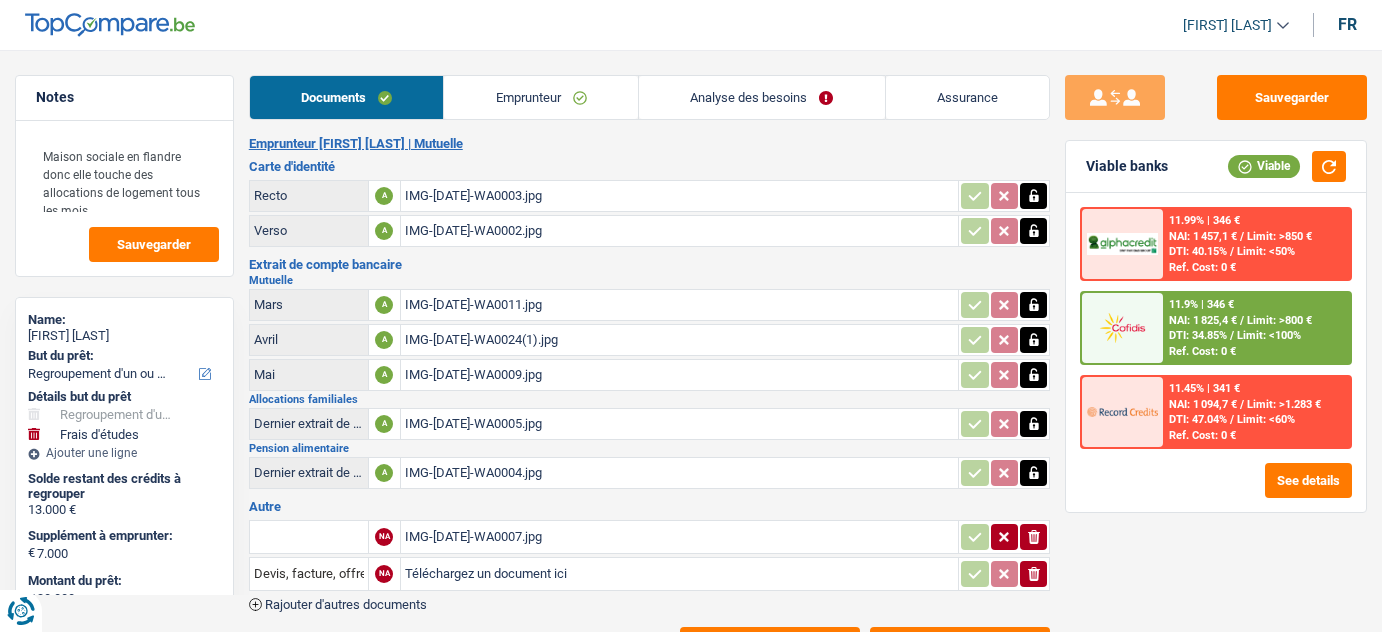 select on "refinancing" 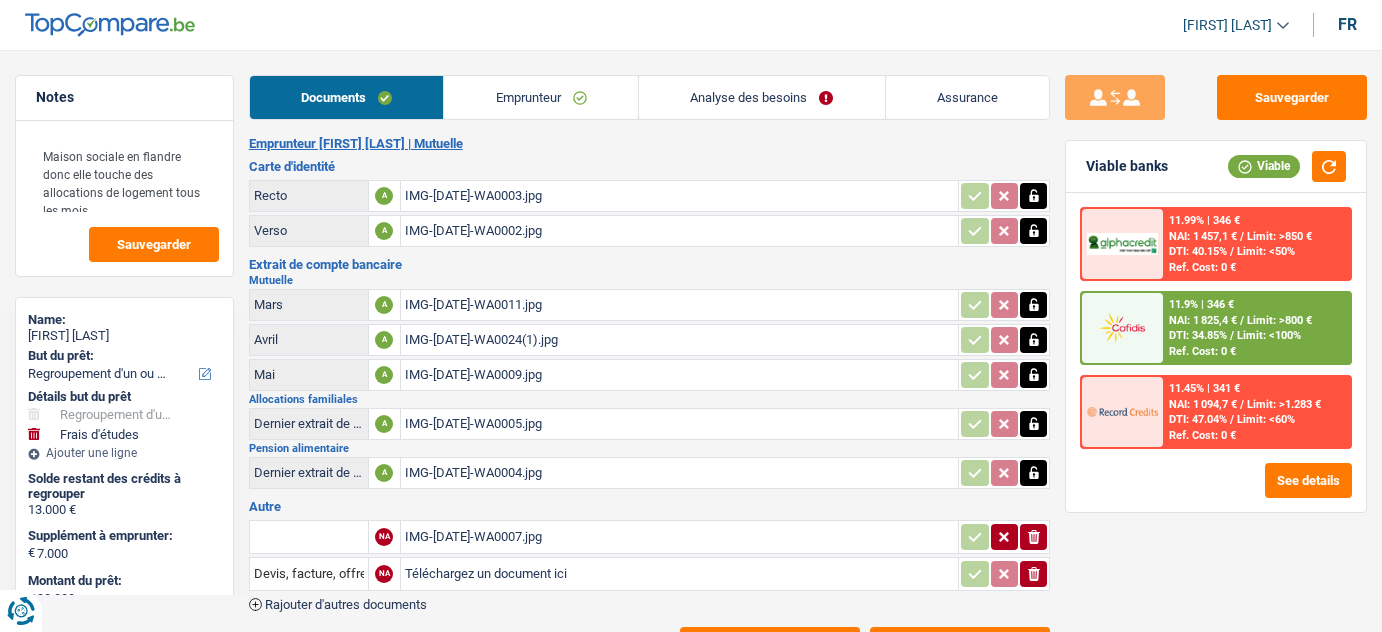 select on "refinancing" 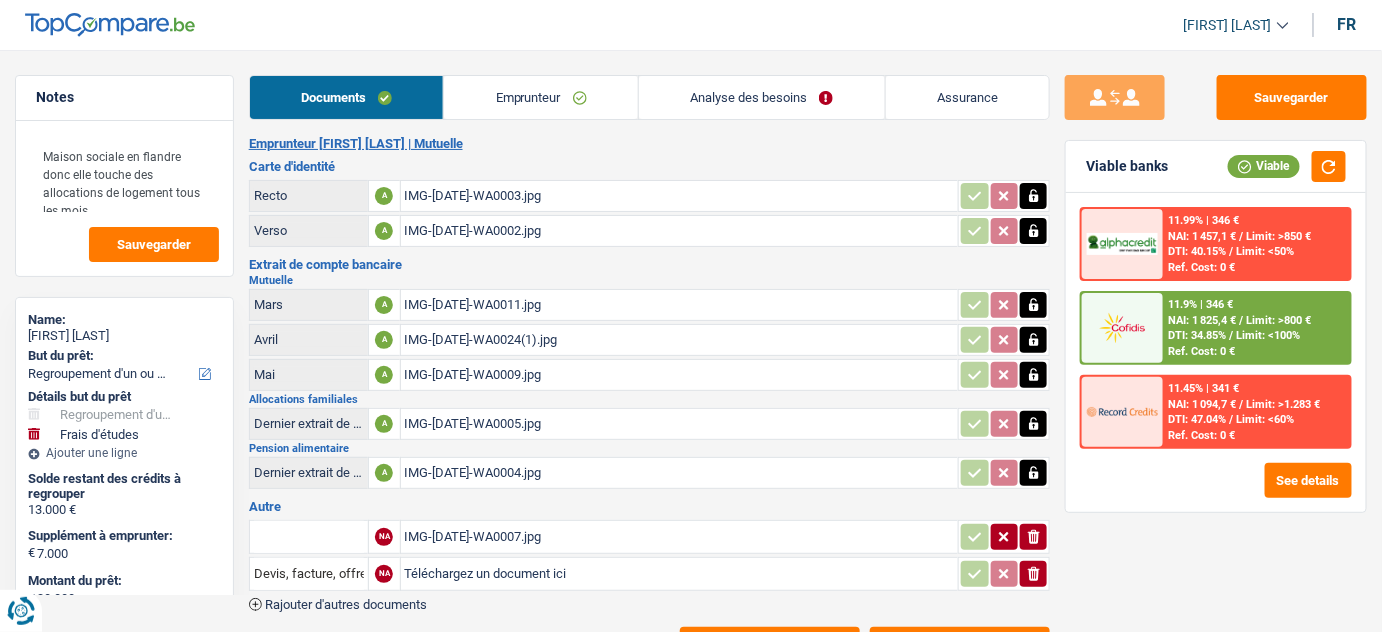 scroll, scrollTop: 0, scrollLeft: 0, axis: both 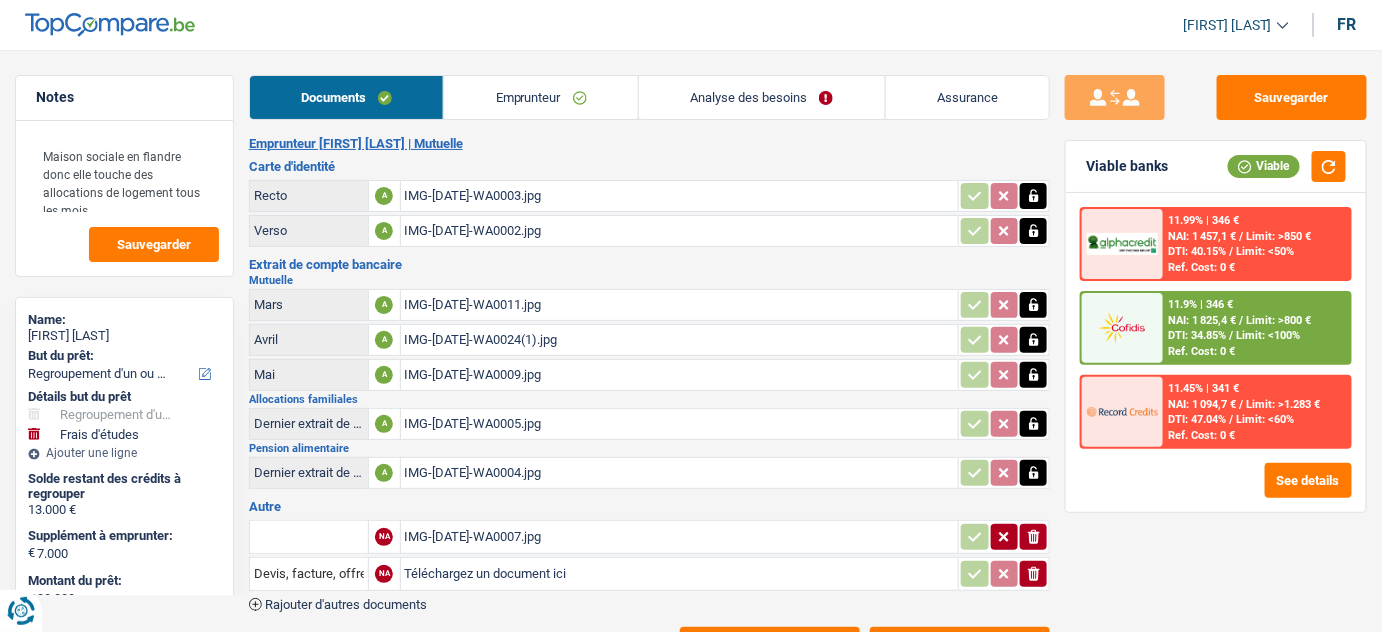 click on "Analyse des besoins" at bounding box center (762, 97) 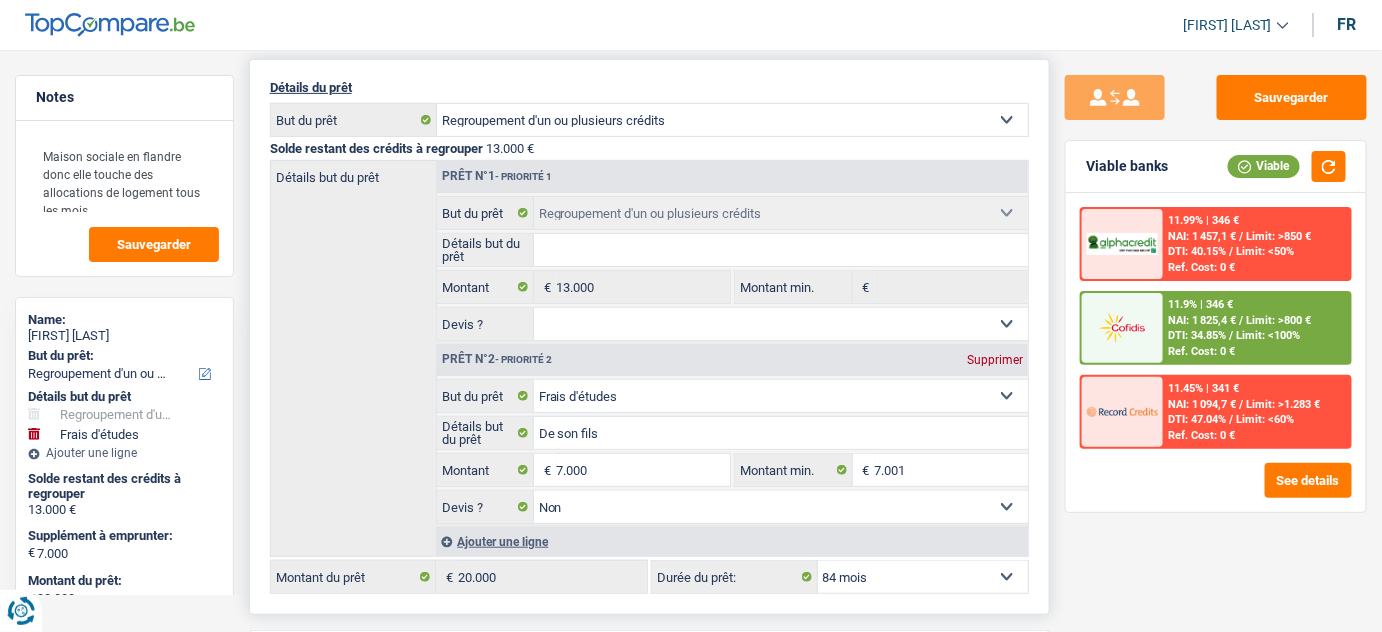 scroll, scrollTop: 272, scrollLeft: 0, axis: vertical 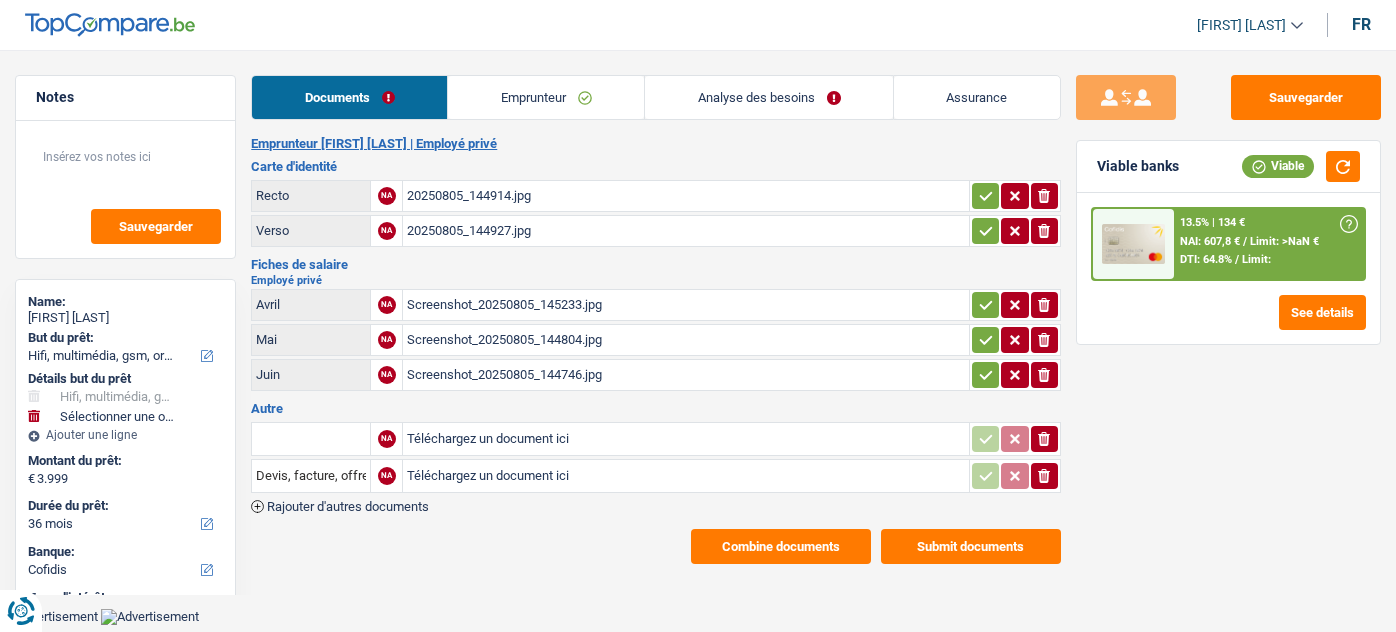 select on "tech" 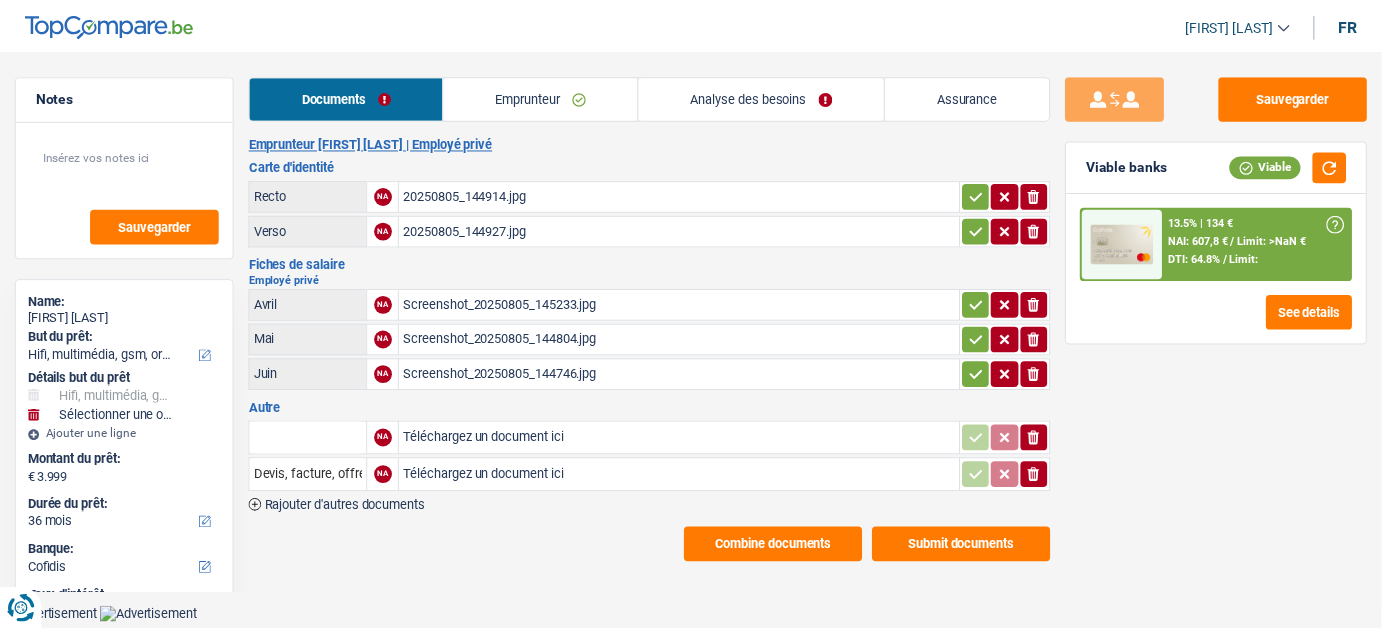 scroll, scrollTop: 0, scrollLeft: 0, axis: both 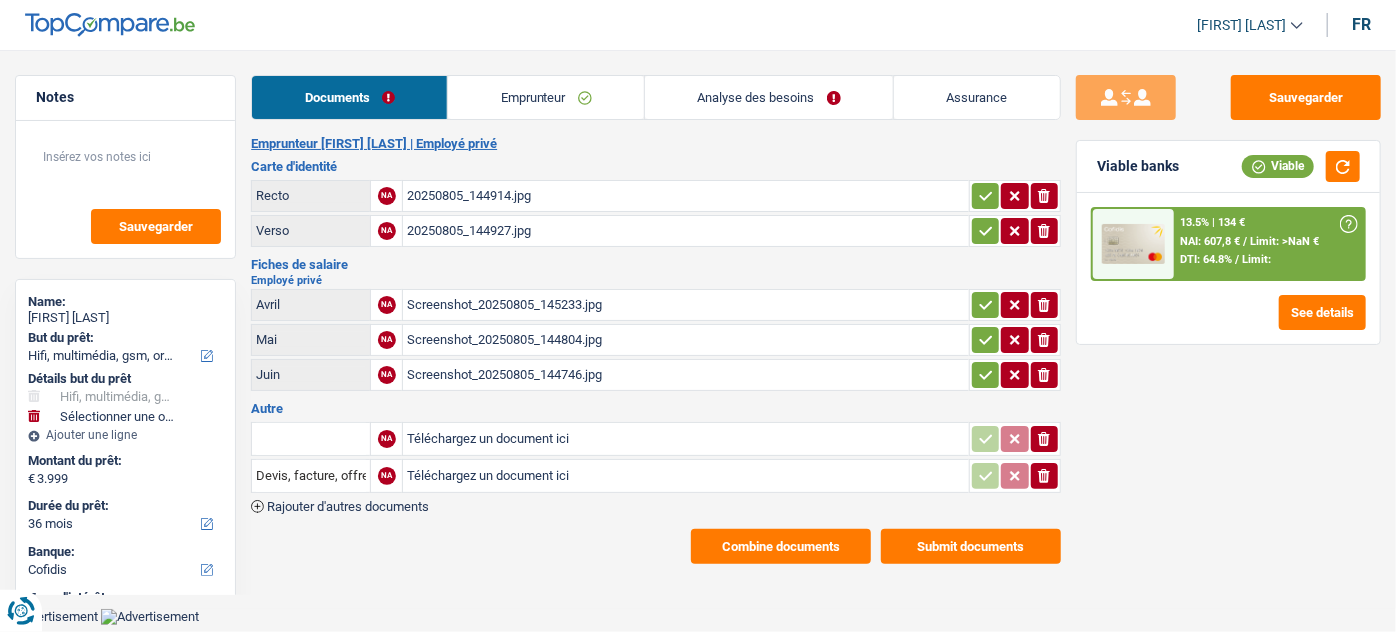 drag, startPoint x: 620, startPoint y: 114, endPoint x: 749, endPoint y: 114, distance: 129 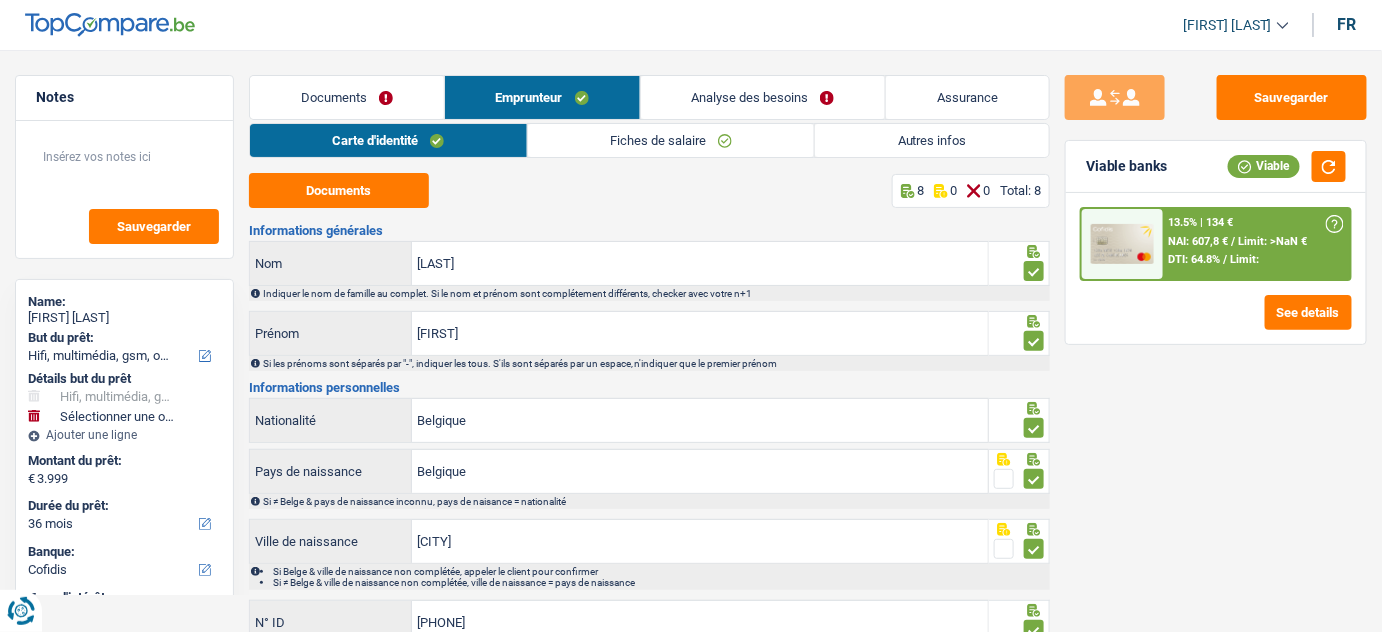 click on "Analyse des besoins" at bounding box center (763, 97) 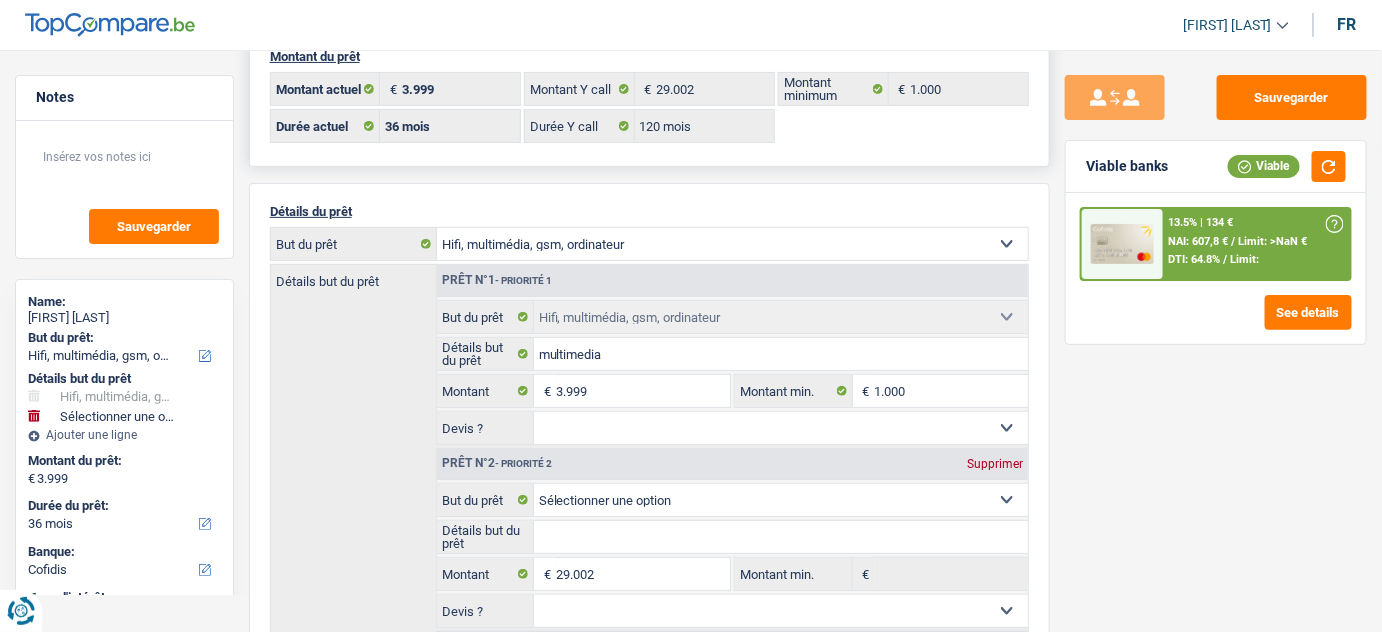 scroll, scrollTop: 0, scrollLeft: 0, axis: both 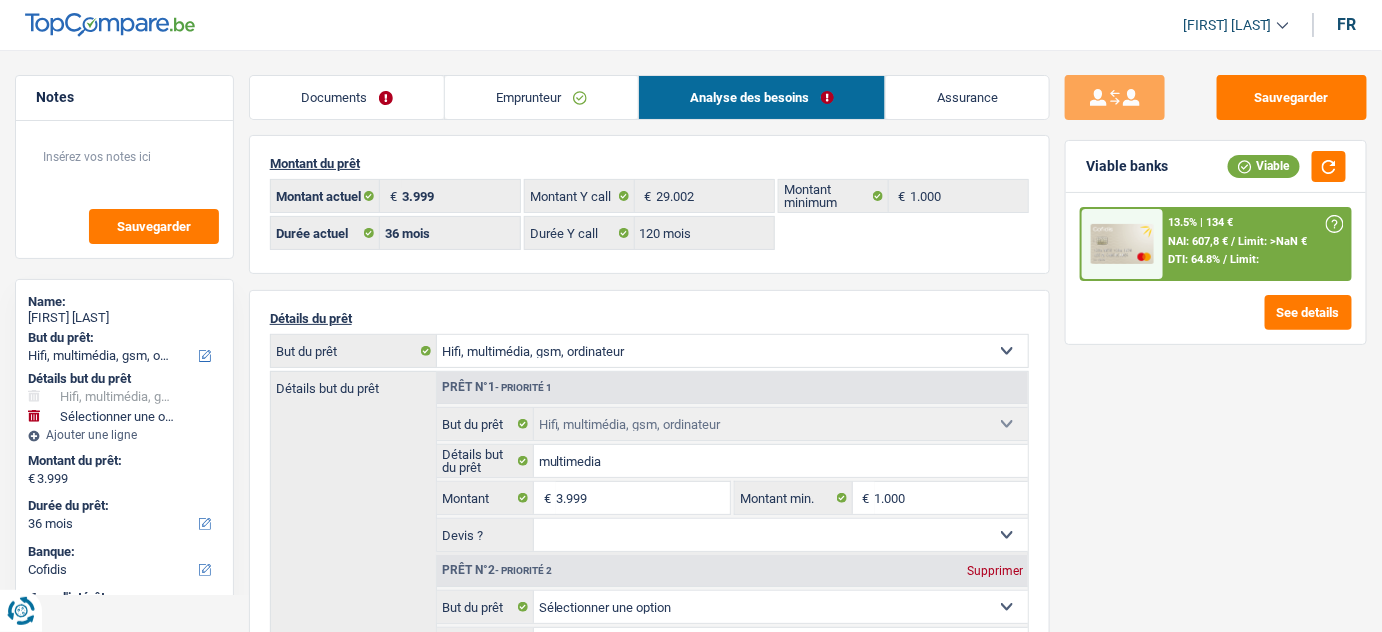 click on "Emprunteur" at bounding box center (541, 97) 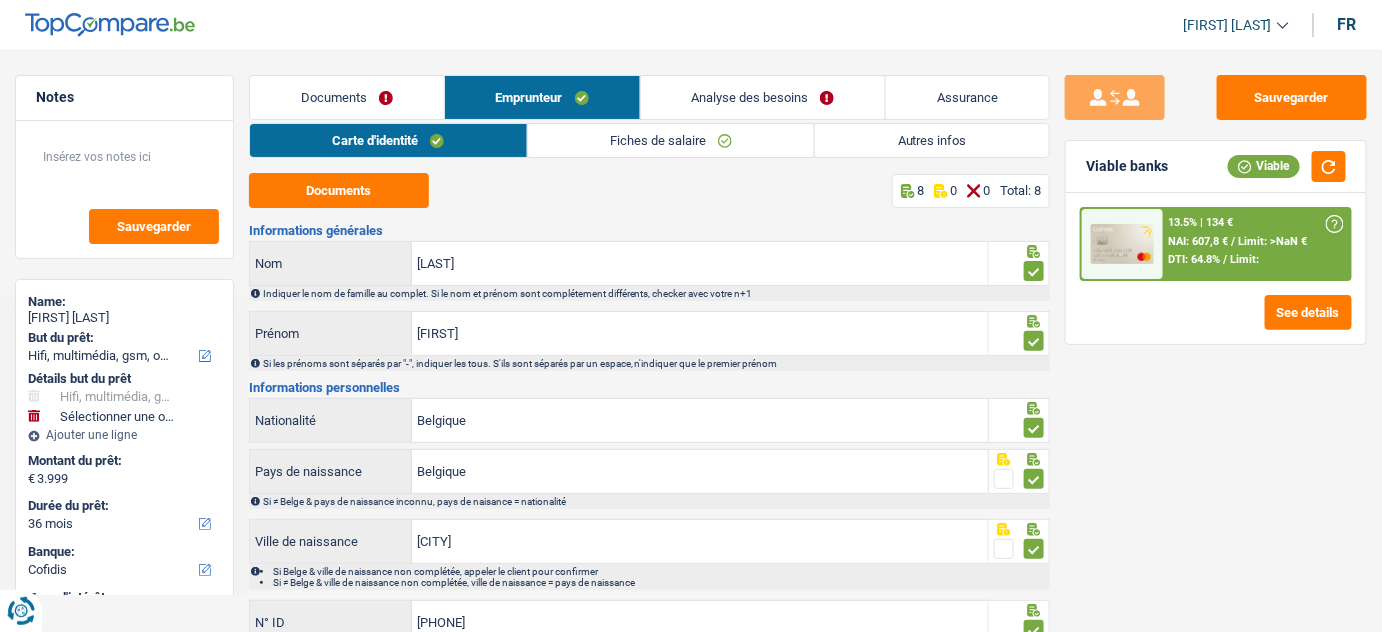 click on "Autres infos" at bounding box center (932, 140) 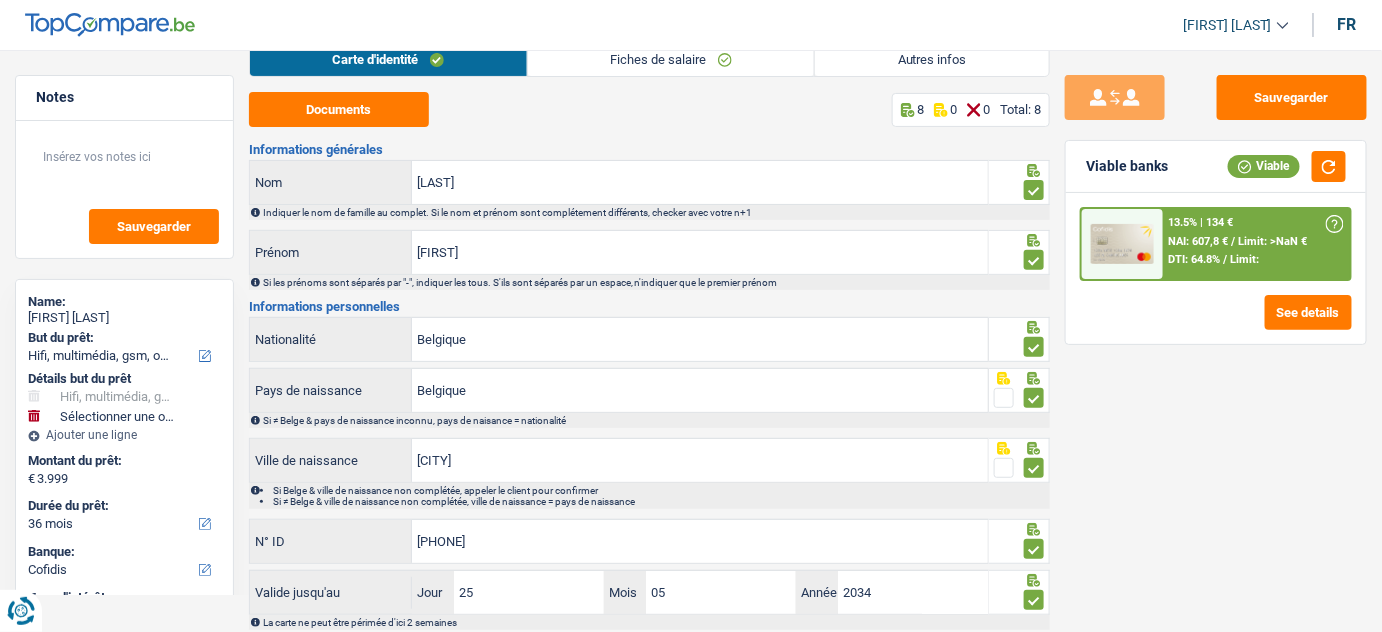 scroll, scrollTop: 0, scrollLeft: 0, axis: both 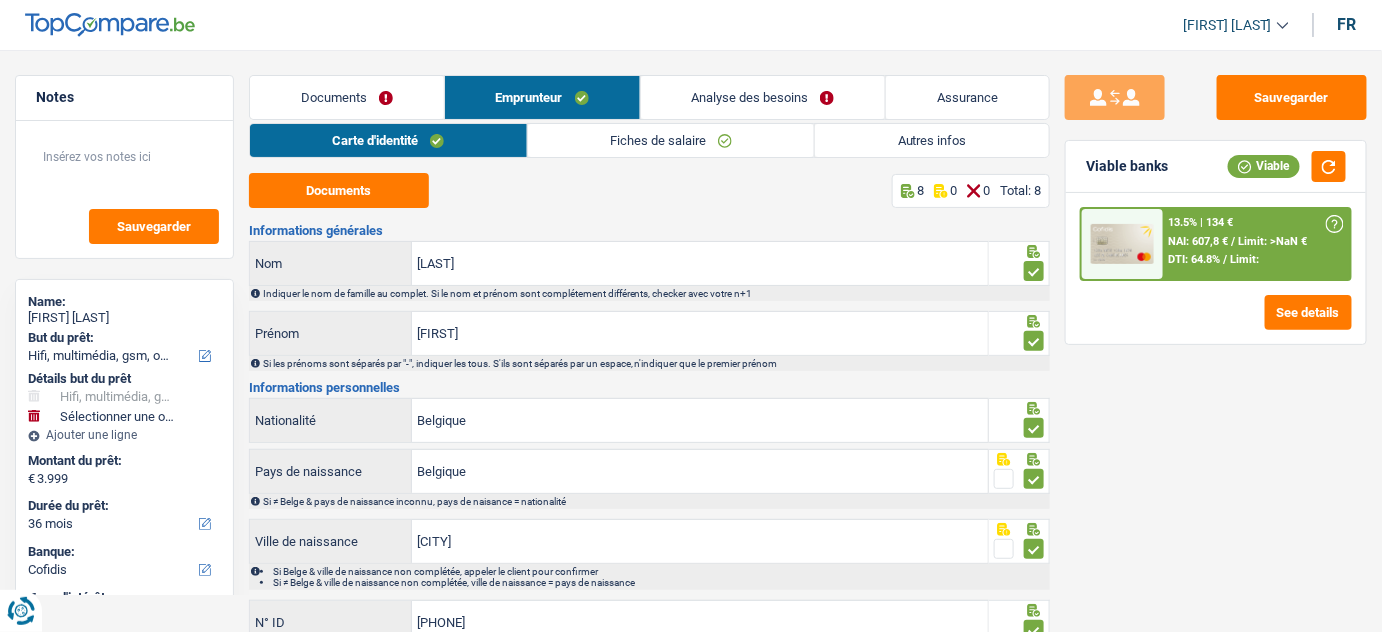 click on "Autres infos" at bounding box center [932, 140] 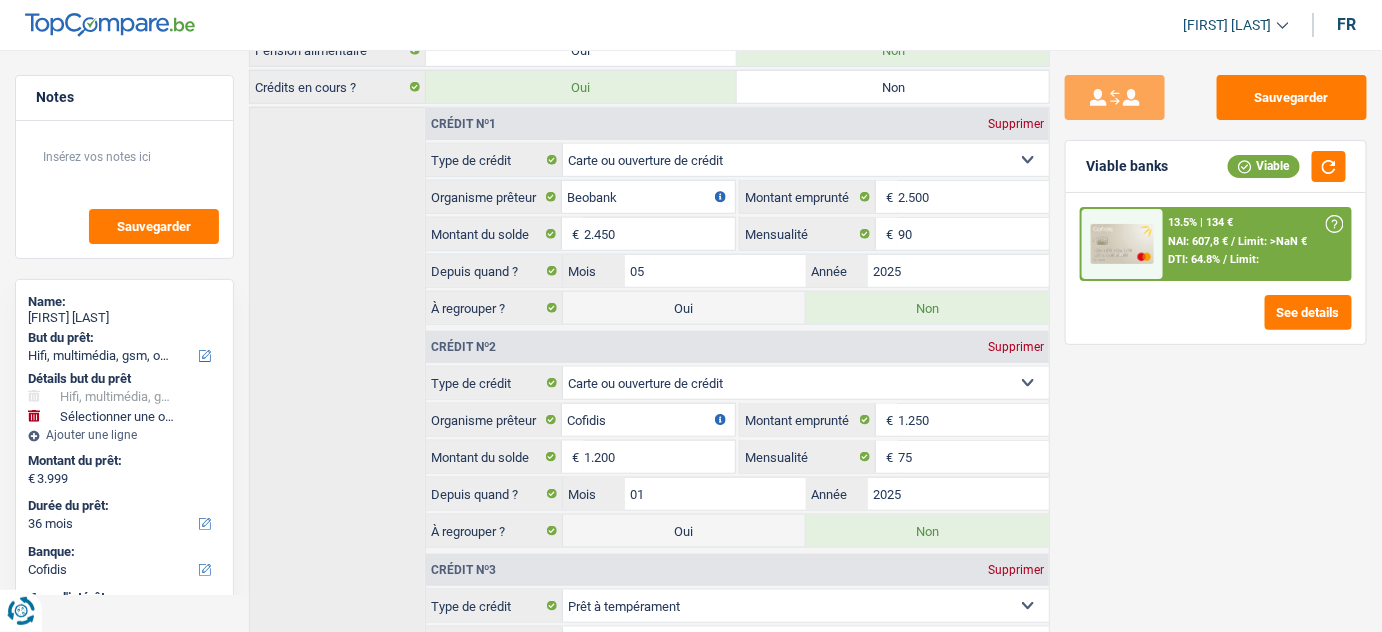 scroll, scrollTop: 488, scrollLeft: 0, axis: vertical 